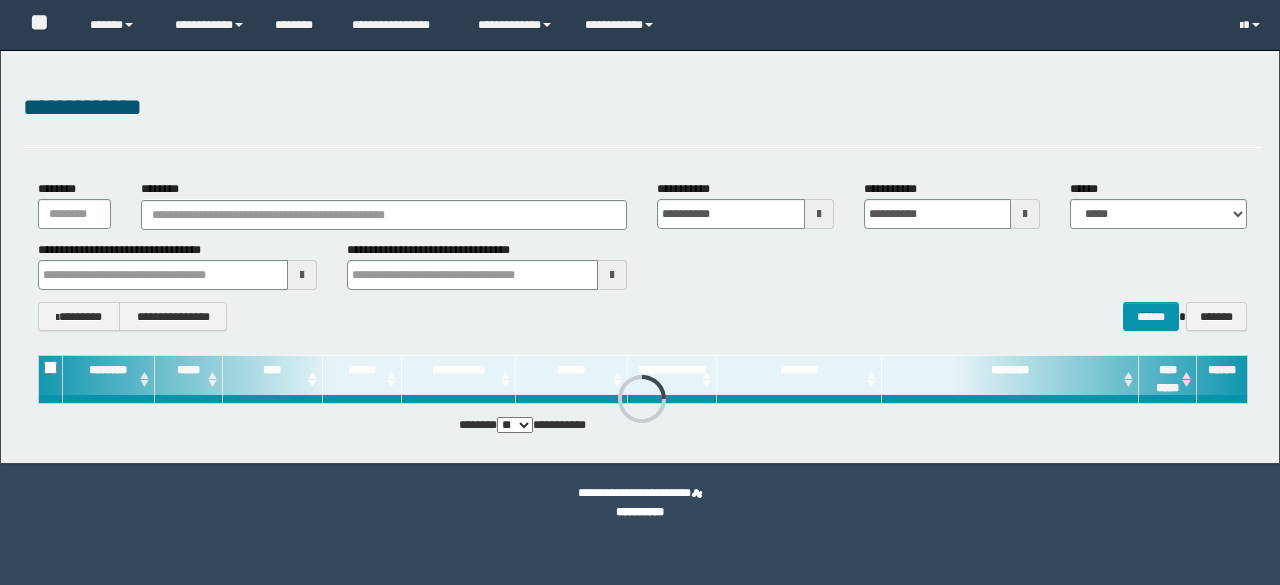 scroll, scrollTop: 0, scrollLeft: 0, axis: both 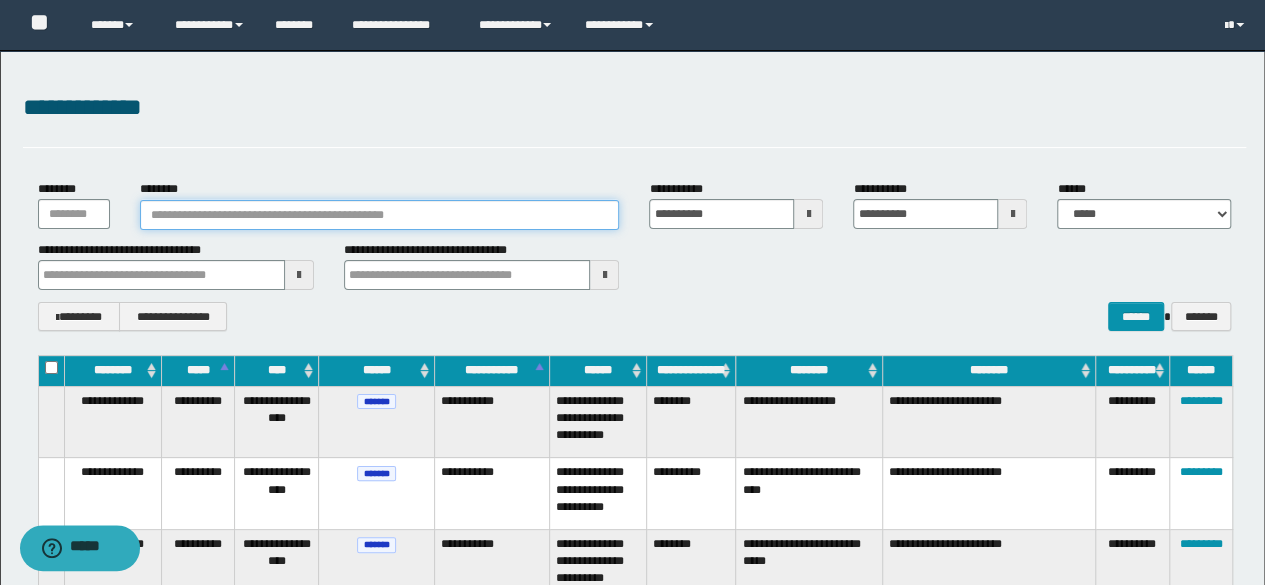 click on "********" at bounding box center (380, 215) 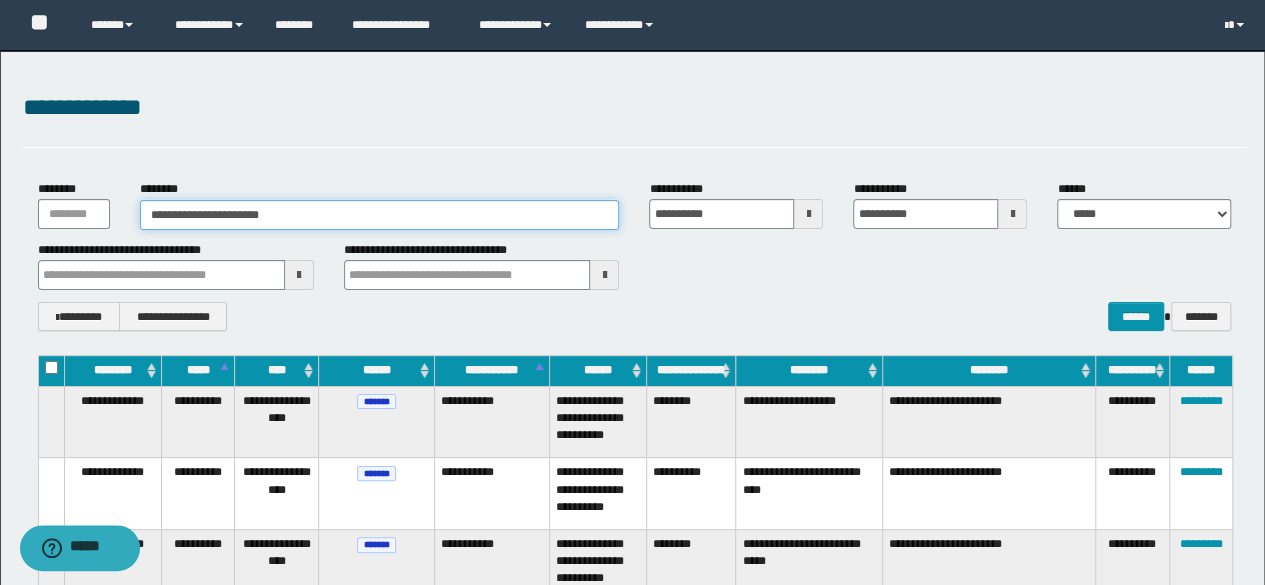 type on "**********" 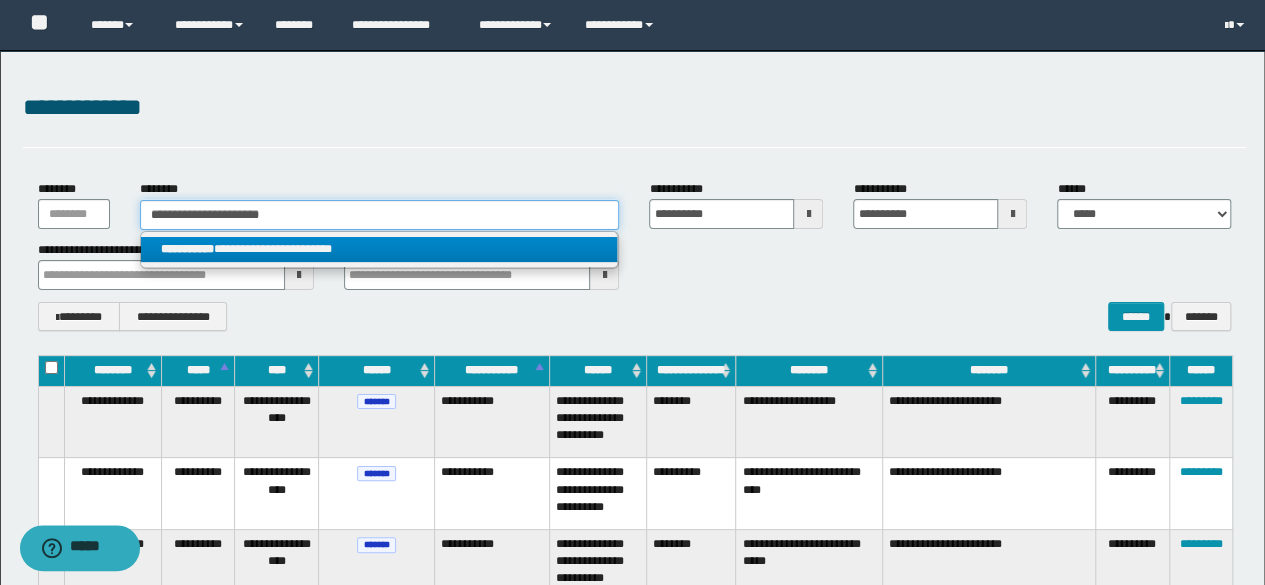 type on "**********" 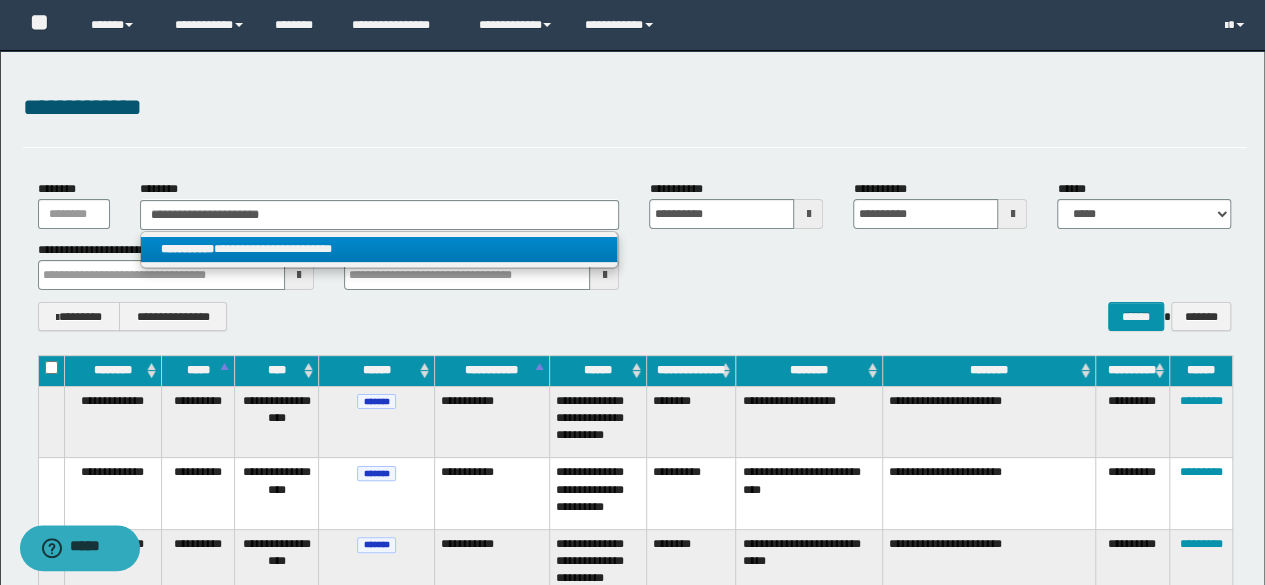 click on "**********" at bounding box center [379, 249] 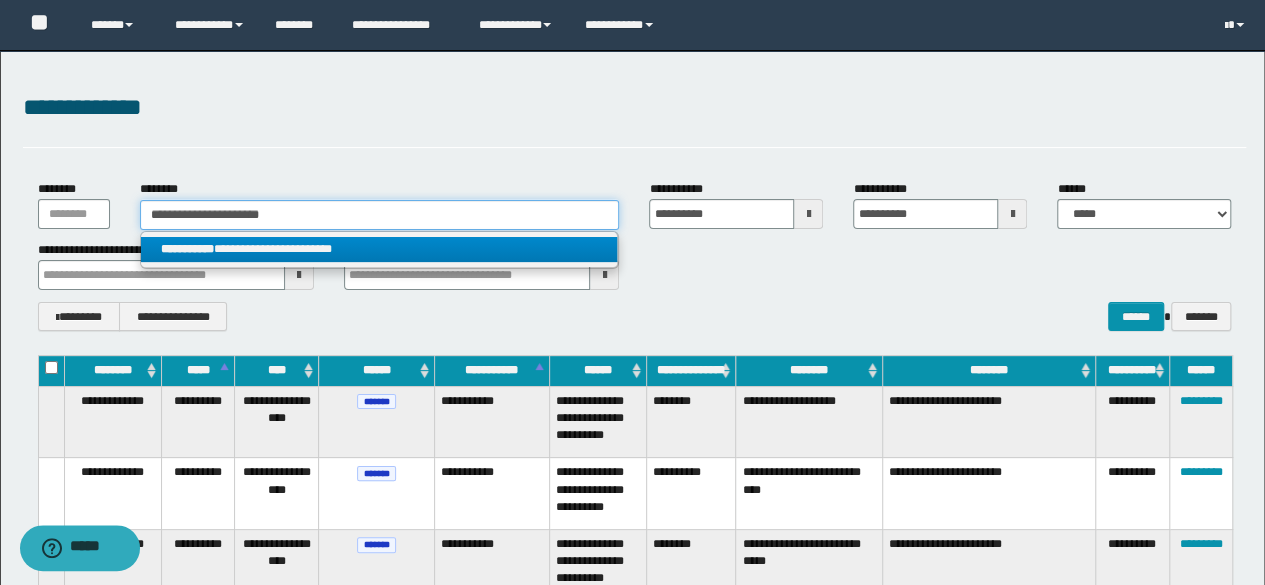 type 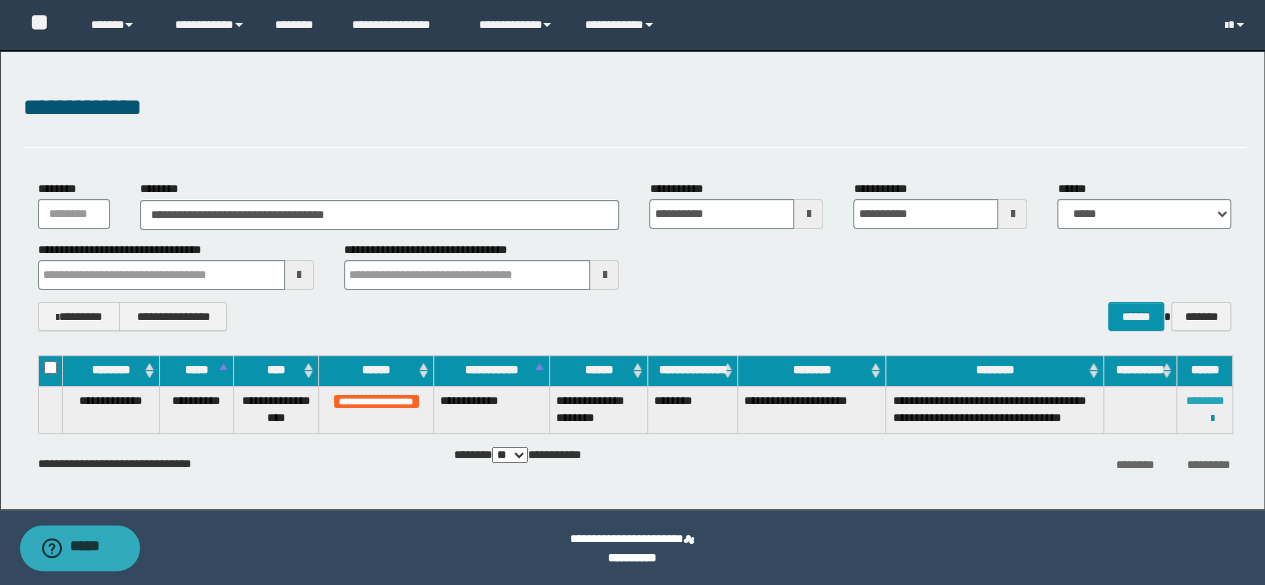 click on "********" at bounding box center (1205, 401) 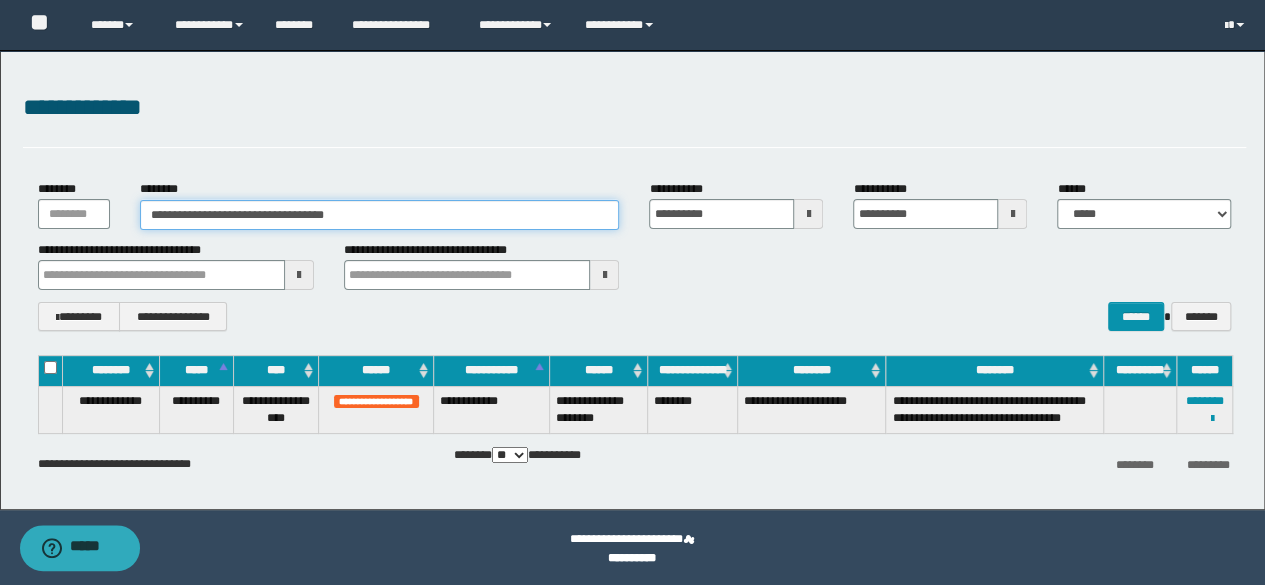 drag, startPoint x: 422, startPoint y: 218, endPoint x: 114, endPoint y: 179, distance: 310.45935 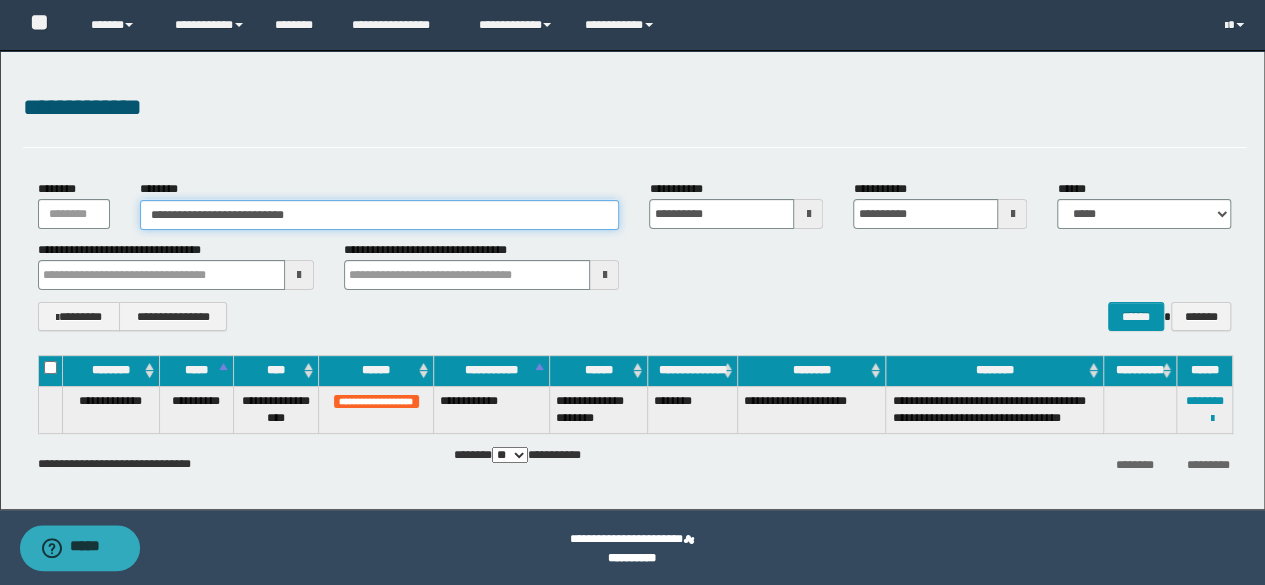 click on "**********" at bounding box center (380, 215) 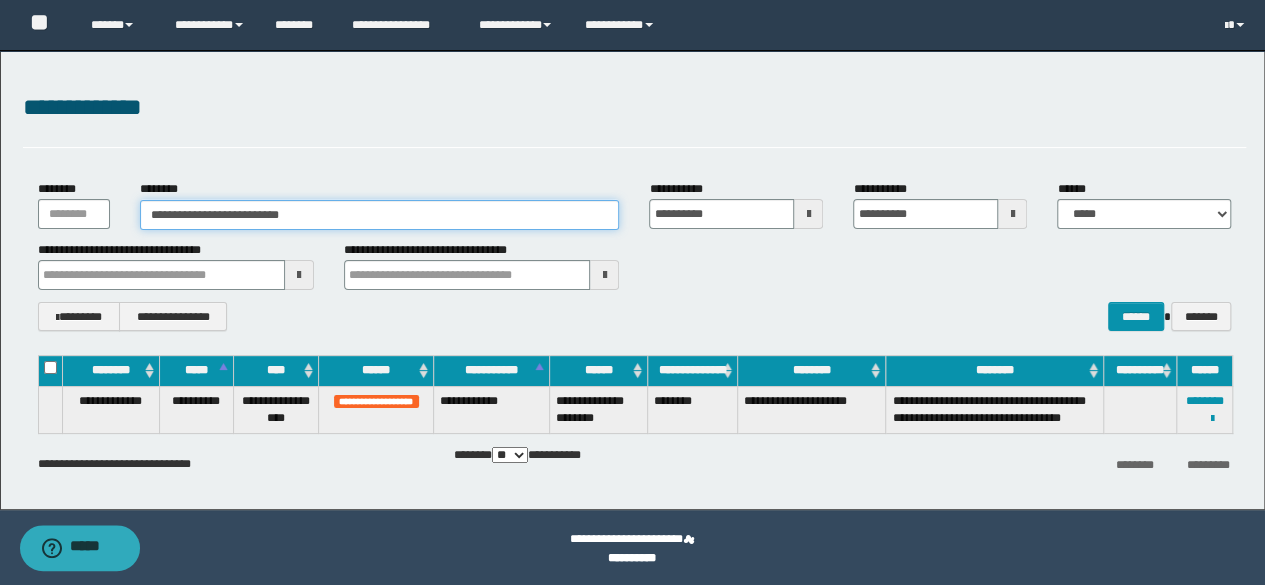drag, startPoint x: 400, startPoint y: 215, endPoint x: 0, endPoint y: 158, distance: 404.04083 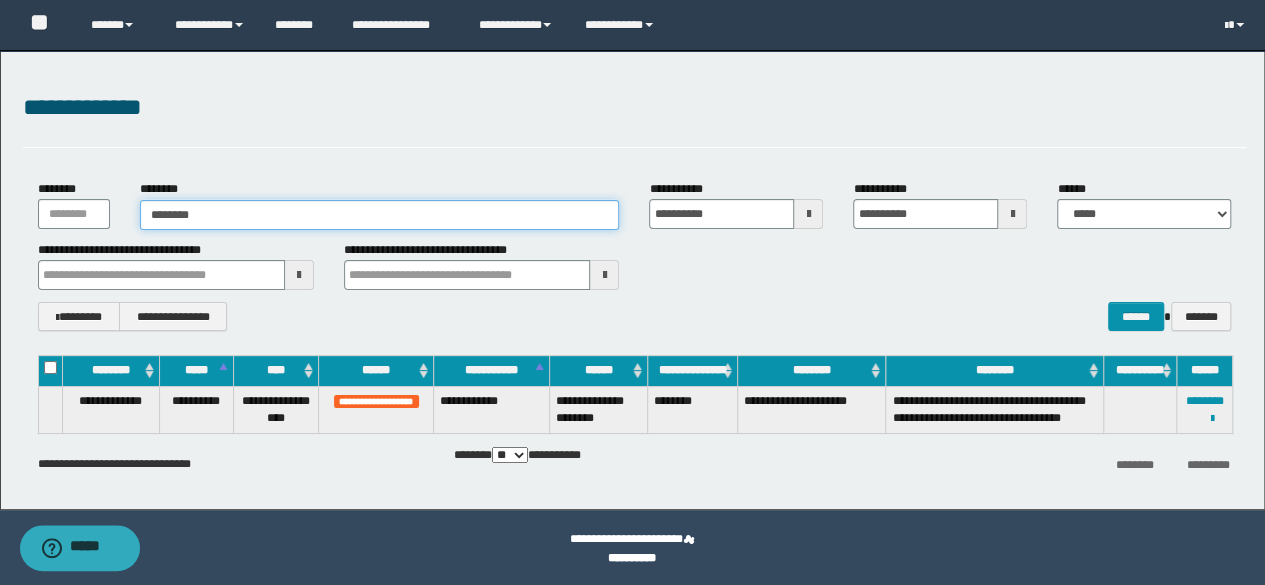type on "********" 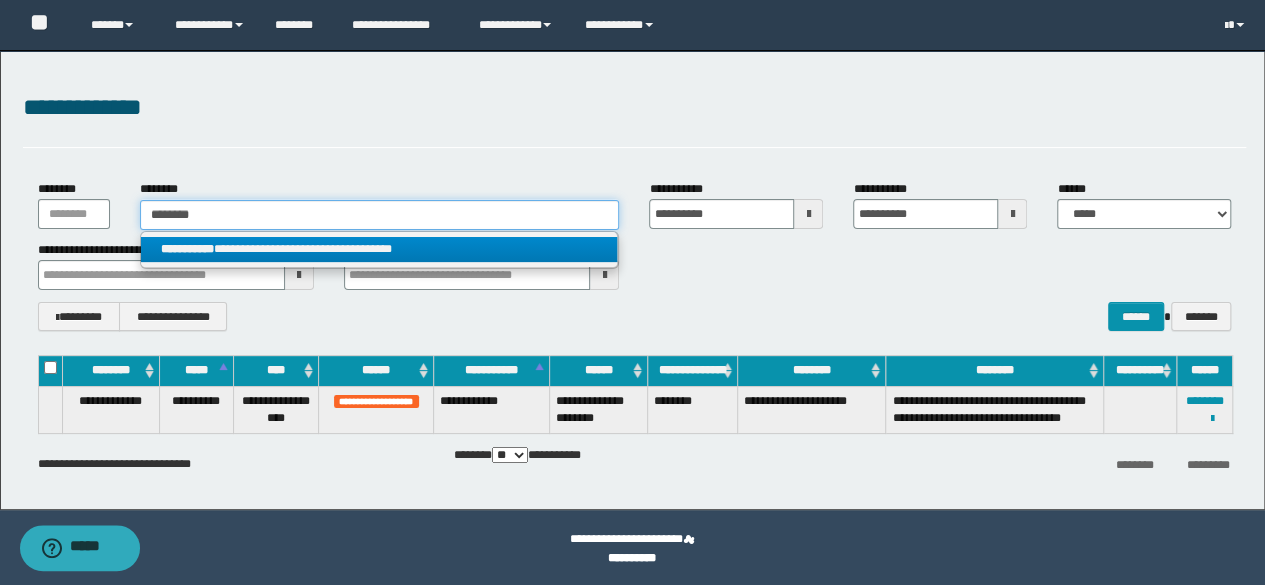 type on "********" 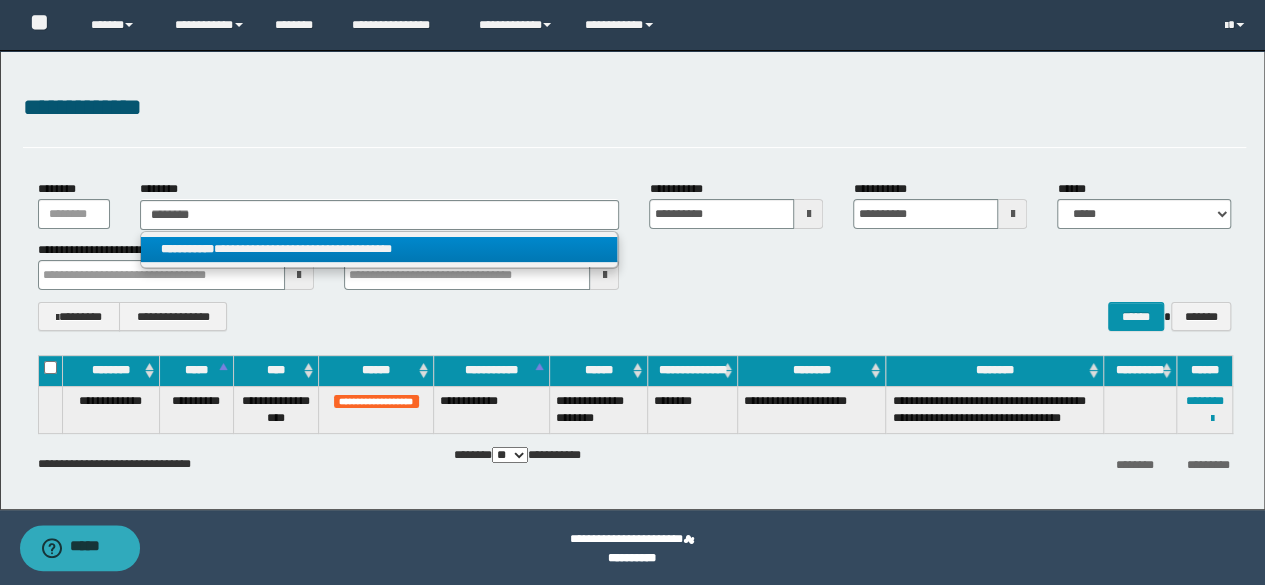 click on "**********" at bounding box center [379, 249] 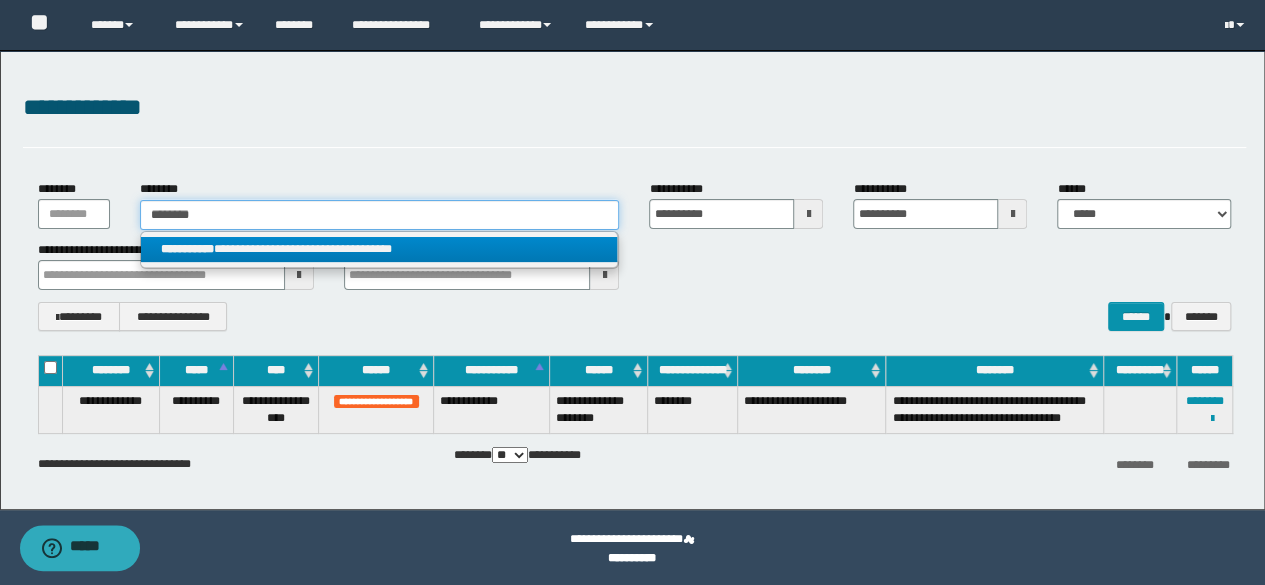 type 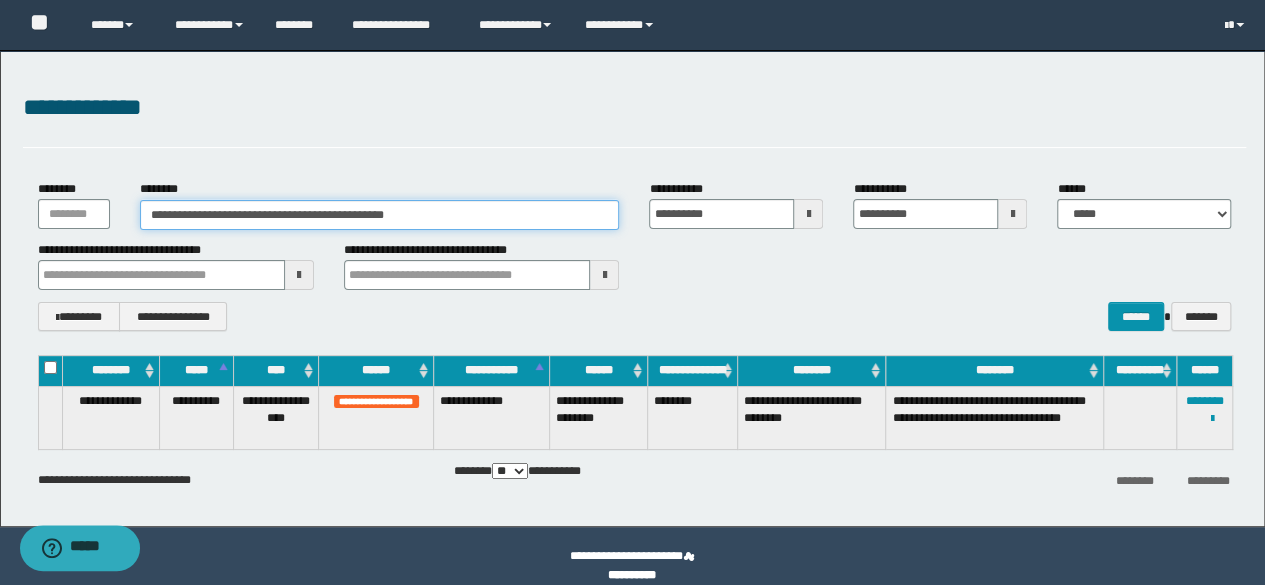 drag, startPoint x: 231, startPoint y: 210, endPoint x: 488, endPoint y: 193, distance: 257.56165 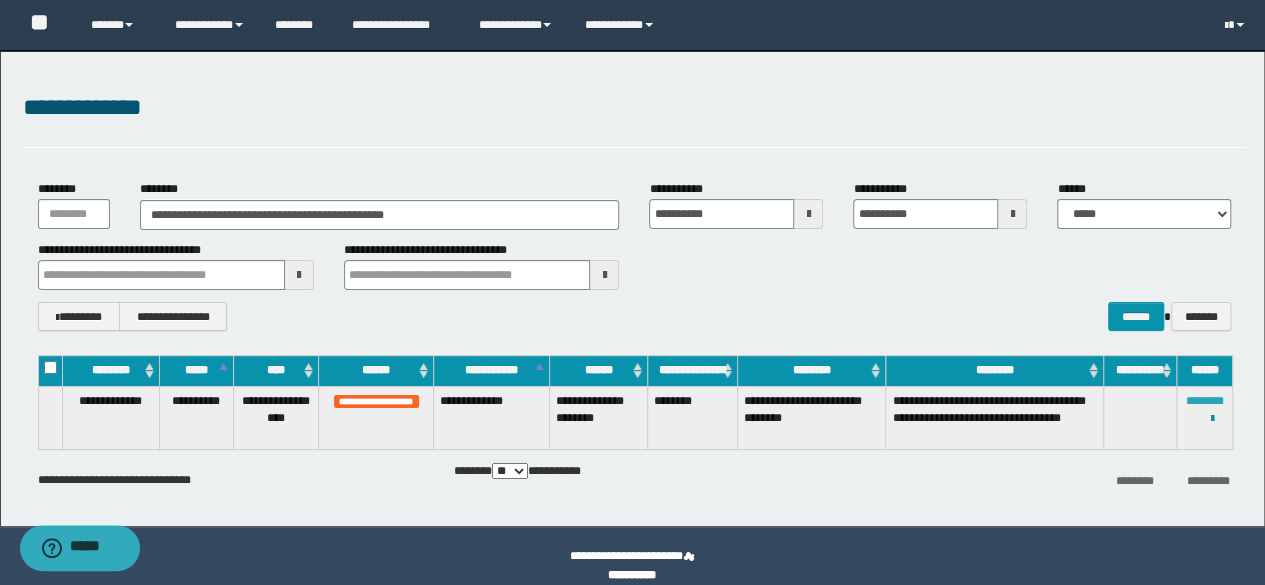 click on "********" at bounding box center (1205, 401) 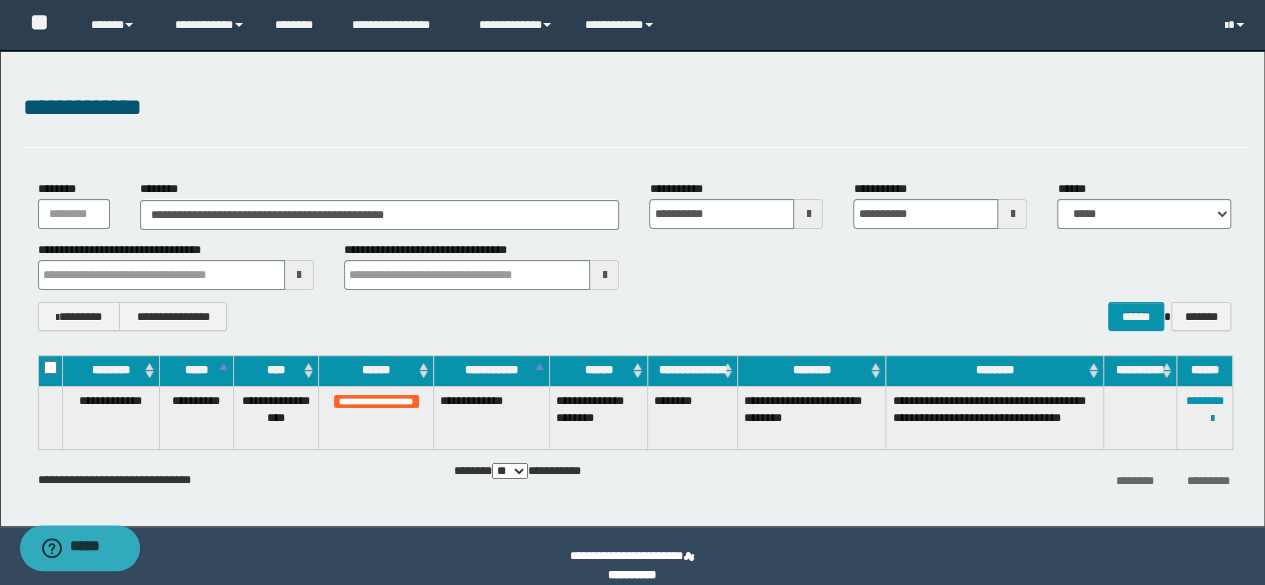 drag, startPoint x: 355, startPoint y: 135, endPoint x: 428, endPoint y: 193, distance: 93.23626 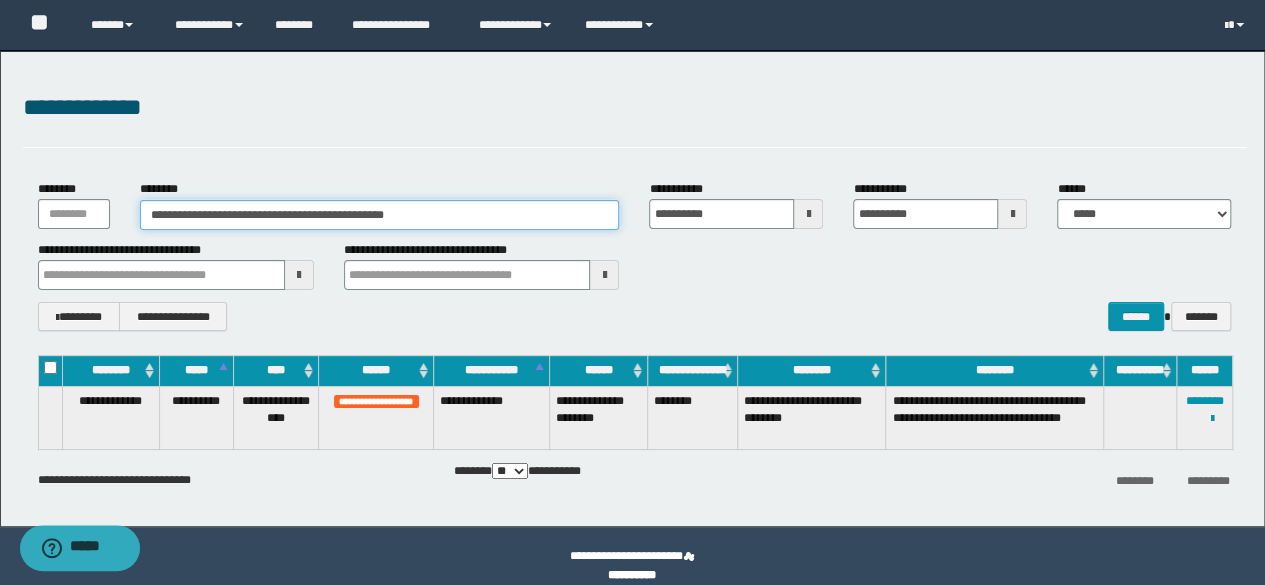 drag, startPoint x: 485, startPoint y: 209, endPoint x: 49, endPoint y: 200, distance: 436.09286 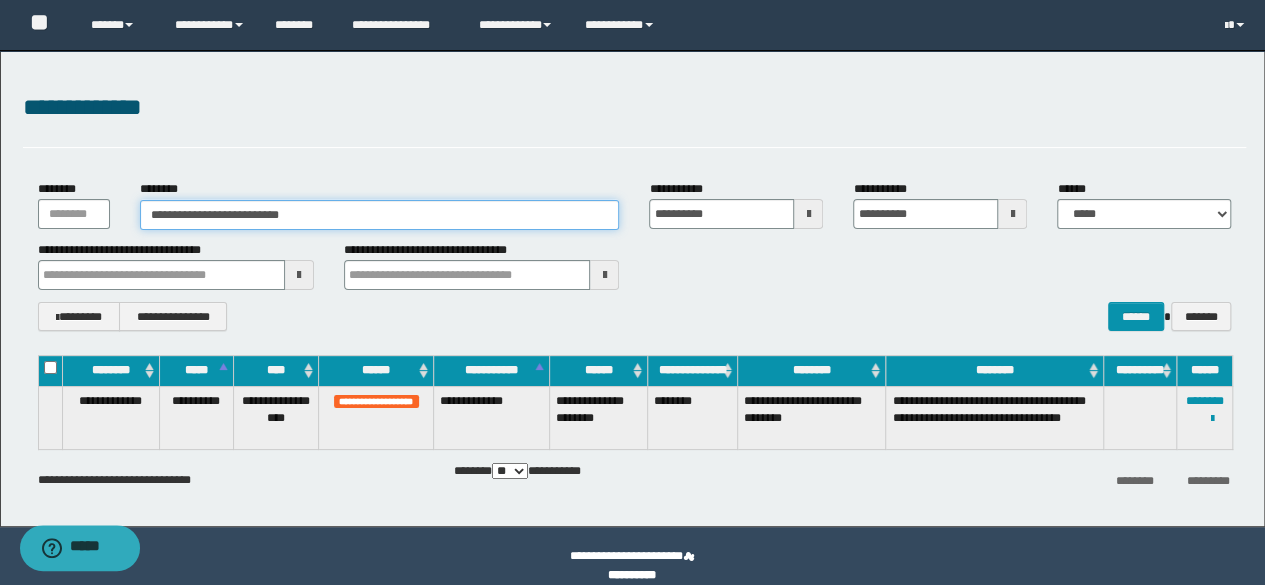 type on "**********" 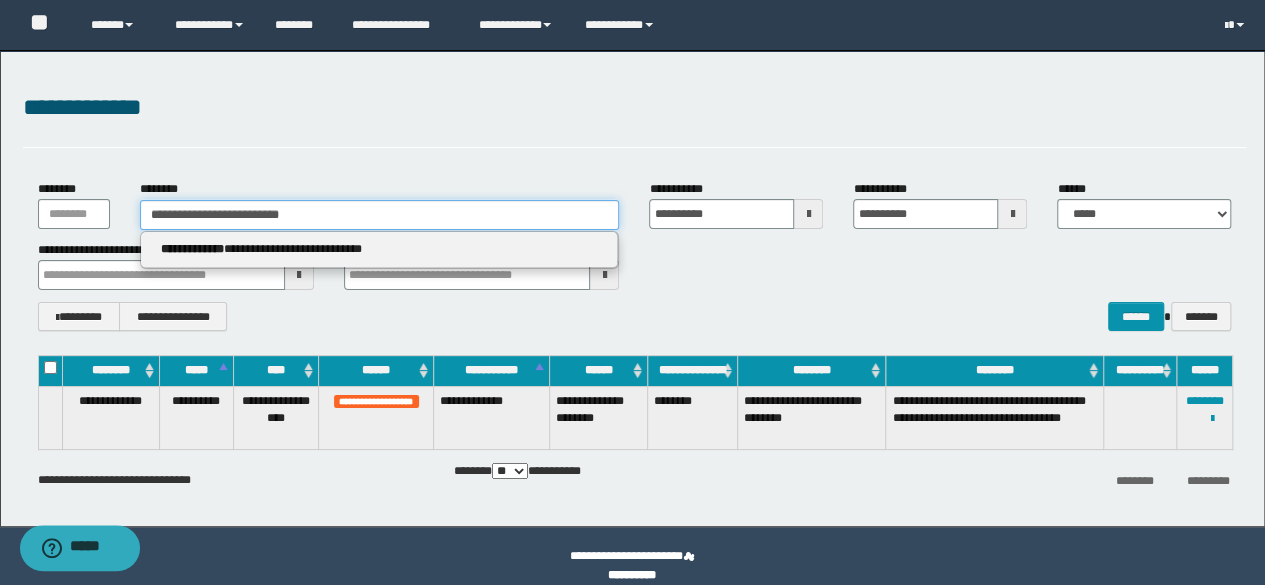 click on "**********" at bounding box center [380, 215] 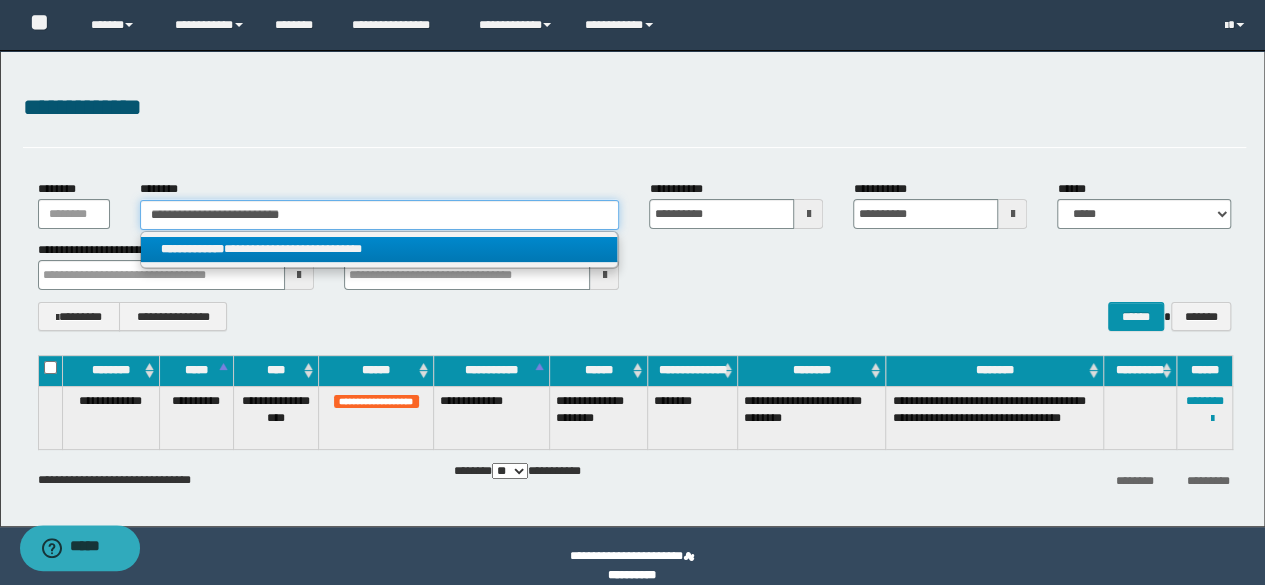 type on "**********" 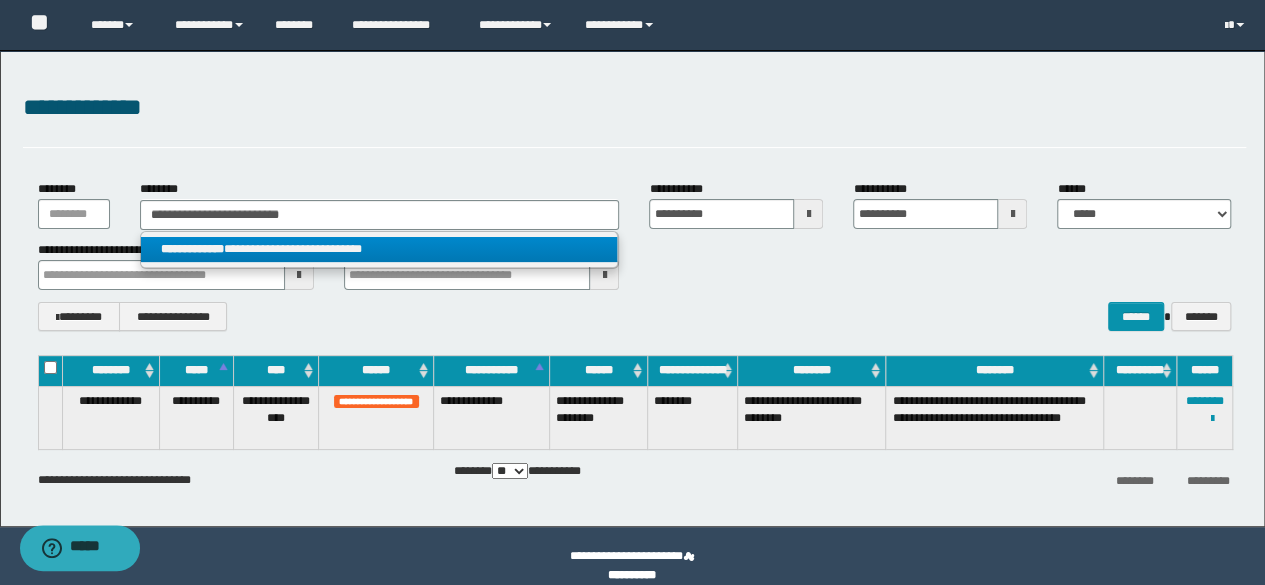click on "**********" at bounding box center [379, 249] 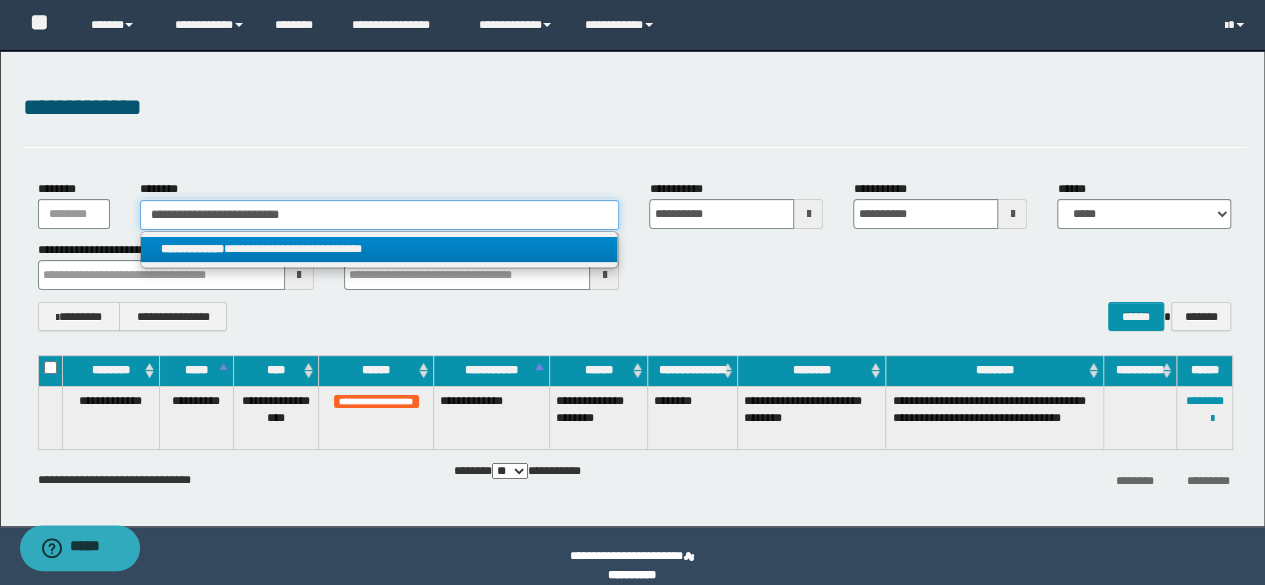 type 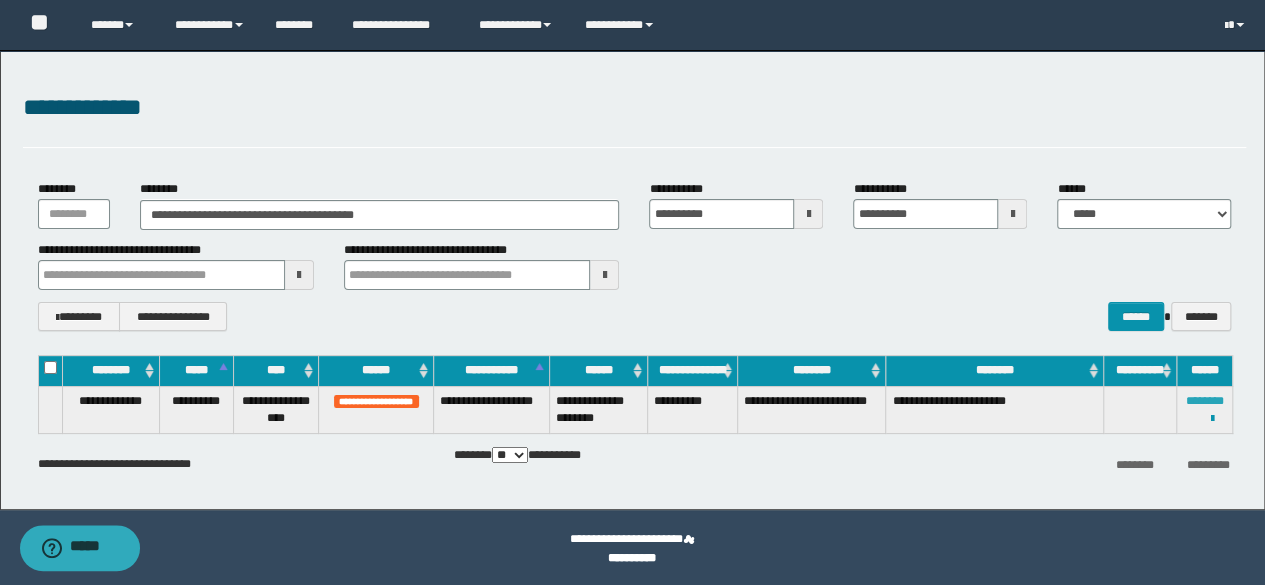 click on "********" at bounding box center [1205, 401] 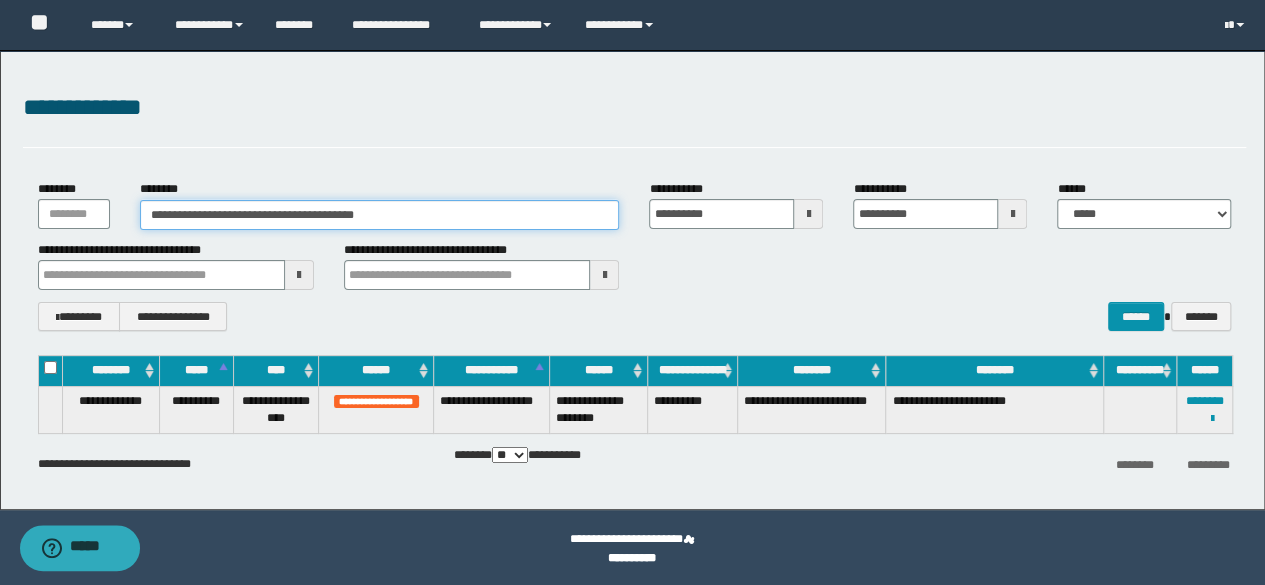drag, startPoint x: 416, startPoint y: 218, endPoint x: 46, endPoint y: 164, distance: 373.91977 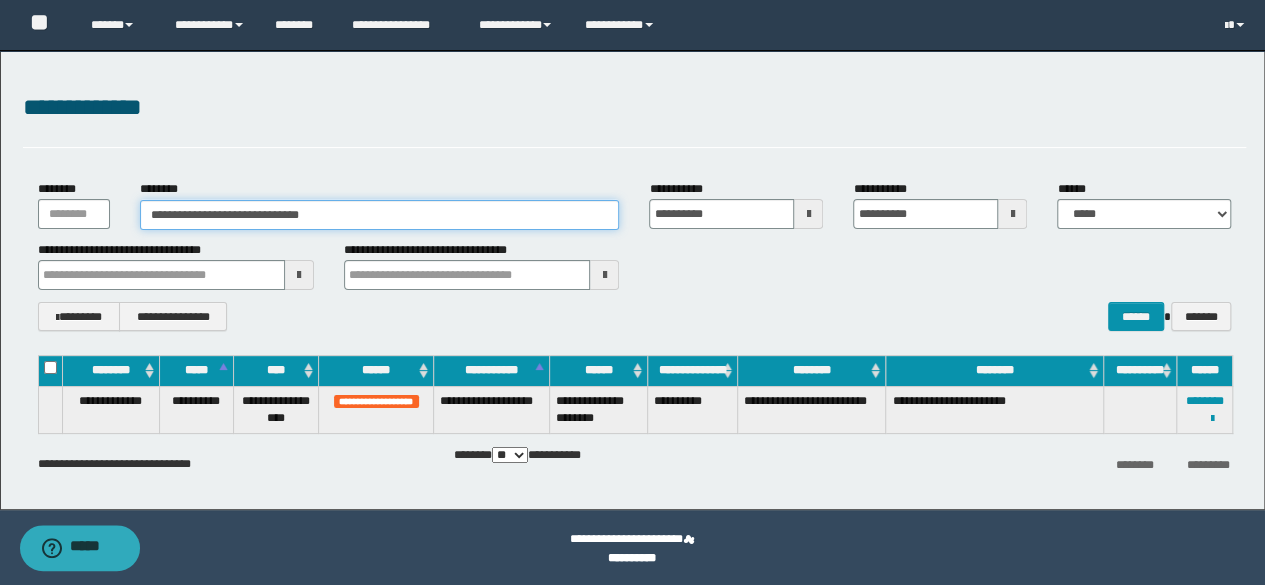 type on "**********" 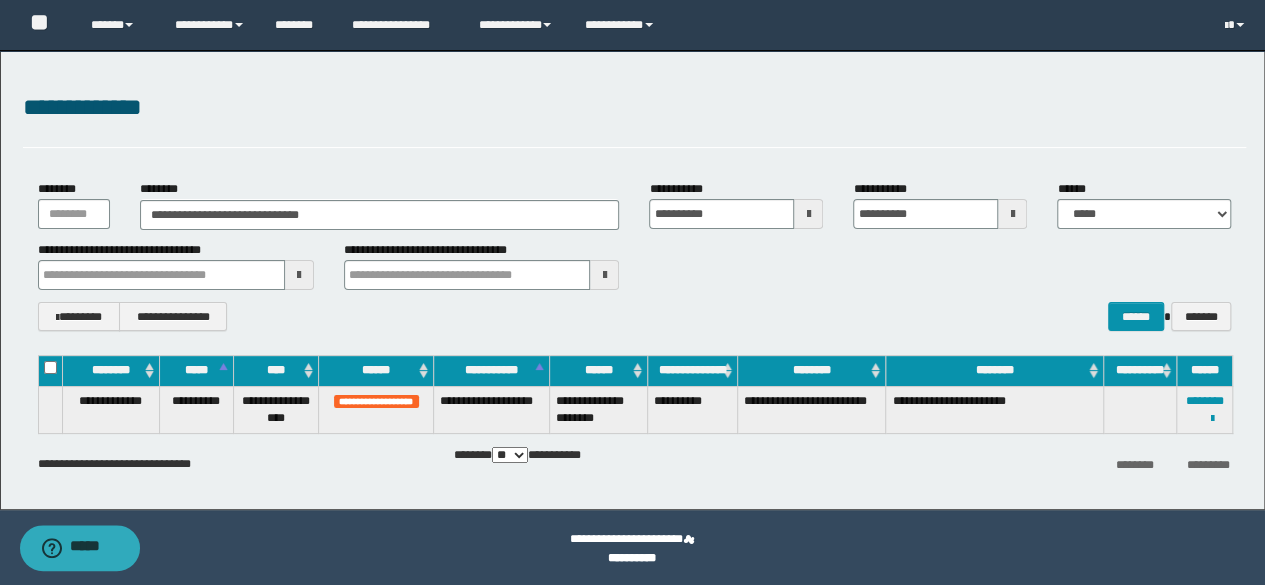 drag, startPoint x: 50, startPoint y: 185, endPoint x: 148, endPoint y: 215, distance: 102.48902 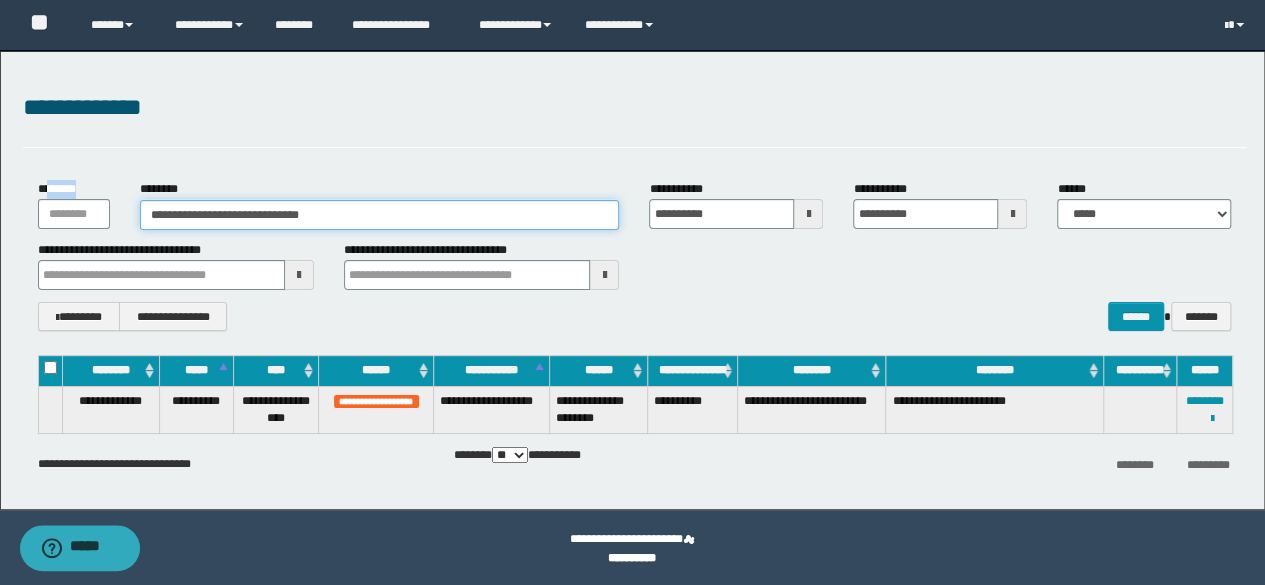 type on "**********" 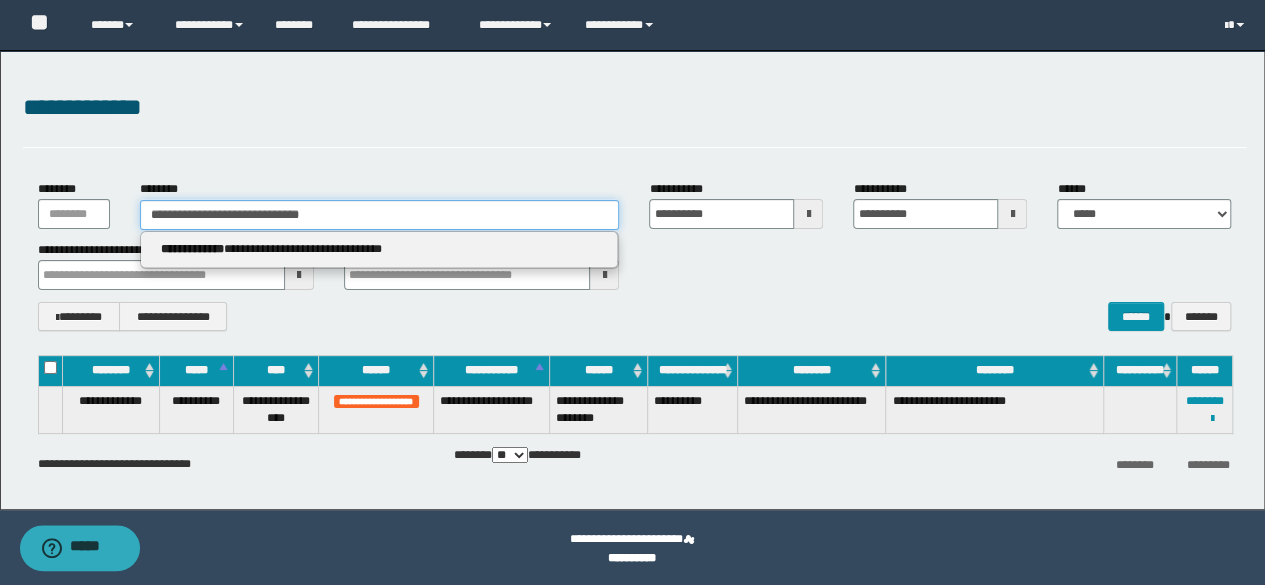 click on "**********" at bounding box center (380, 215) 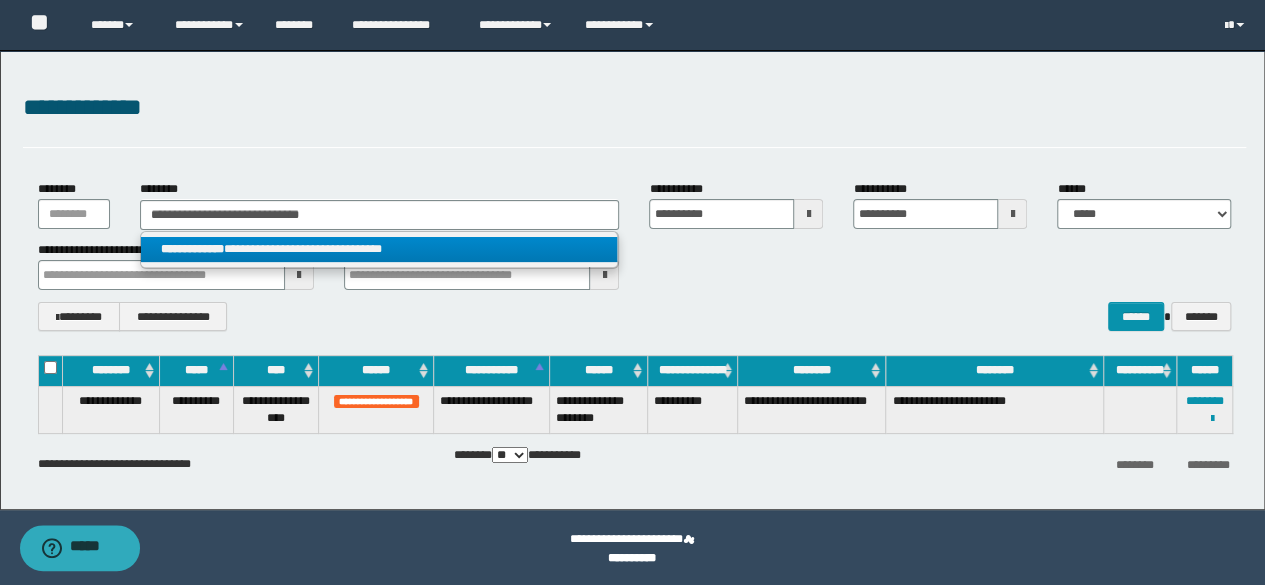 drag, startPoint x: 401, startPoint y: 238, endPoint x: 411, endPoint y: 241, distance: 10.440307 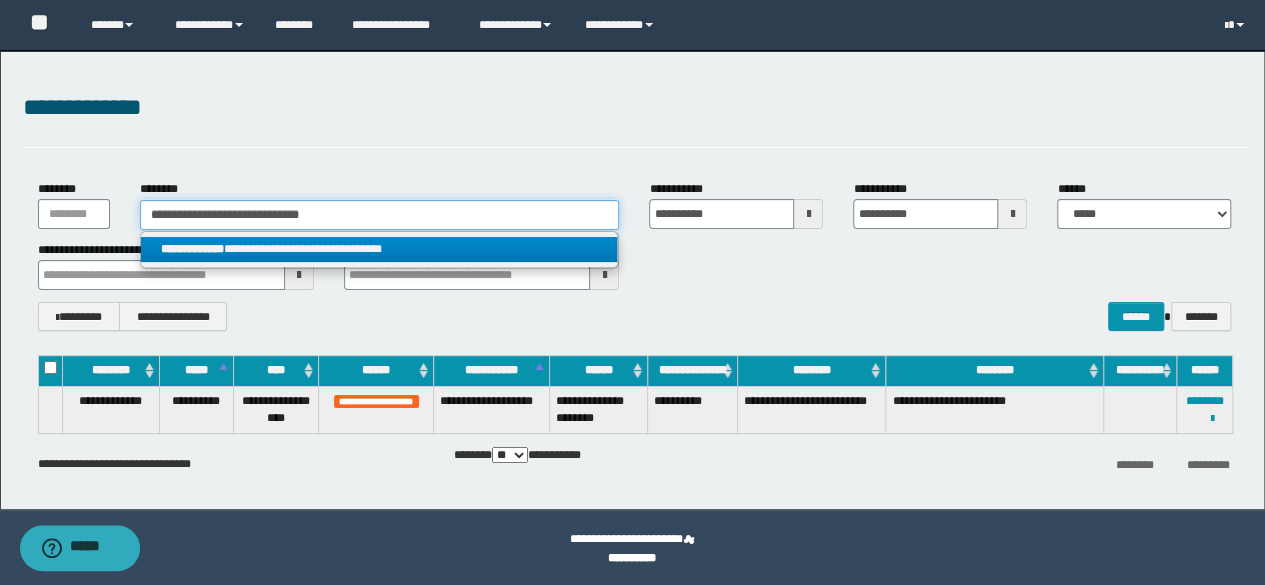 type 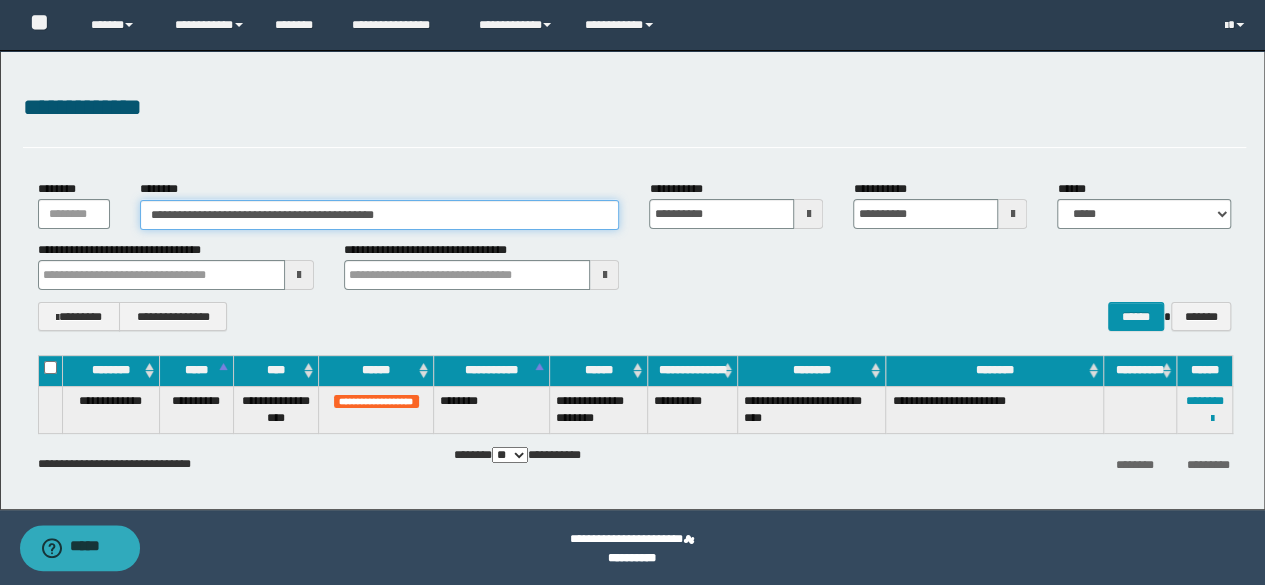 click on "**********" at bounding box center [380, 215] 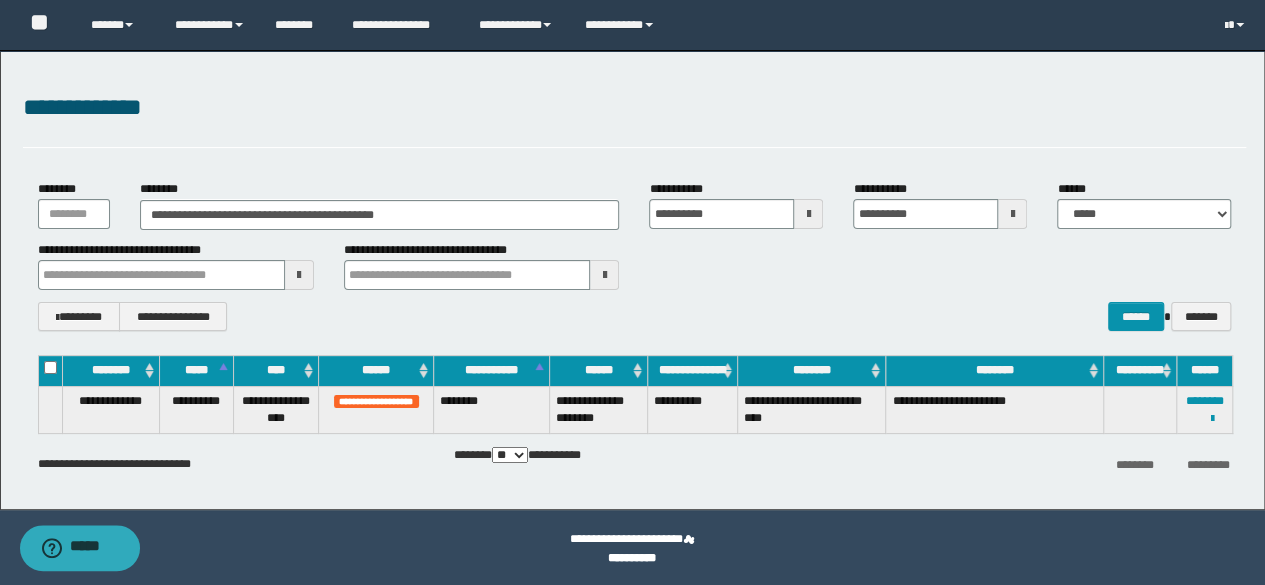 click on "**********" at bounding box center (632, 280) 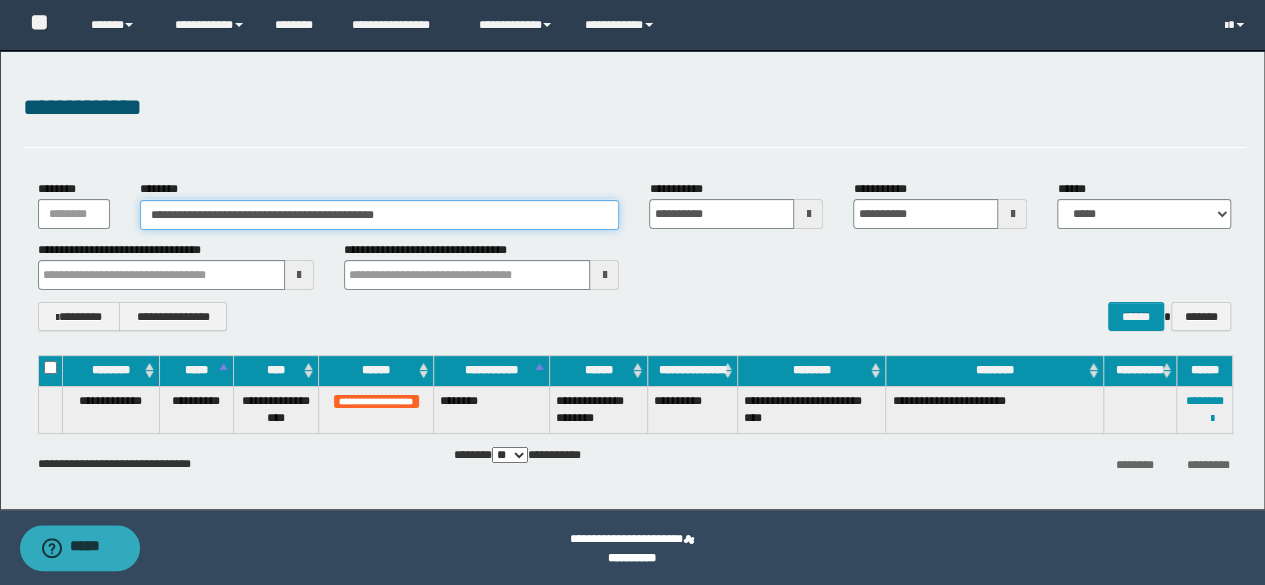 click on "**********" at bounding box center (380, 215) 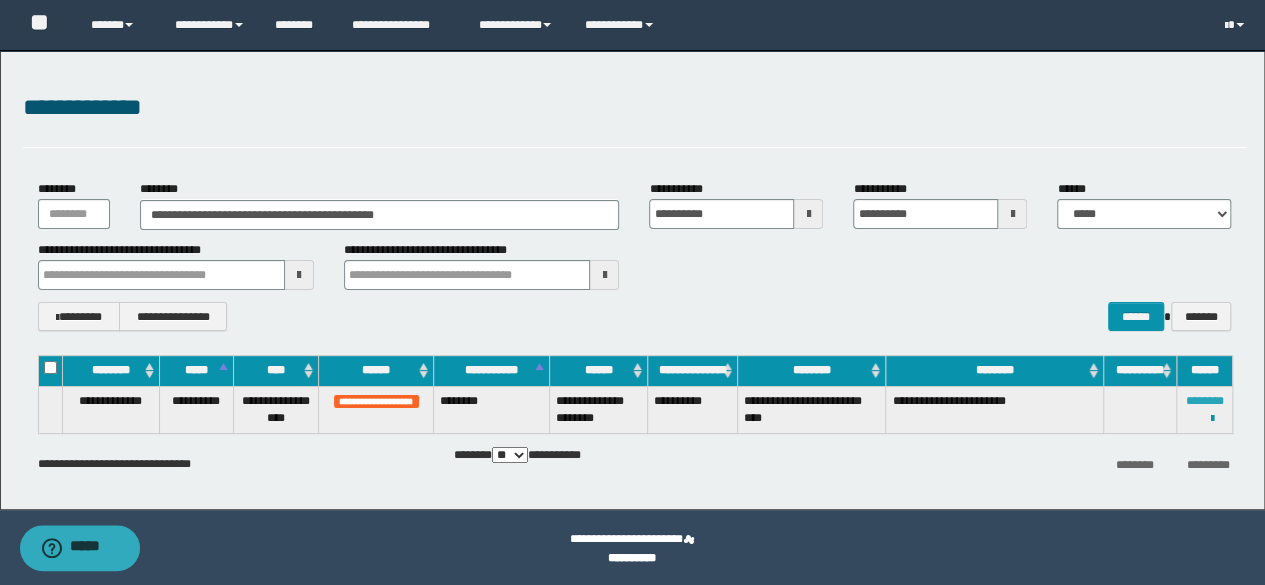 click on "********" at bounding box center (1205, 401) 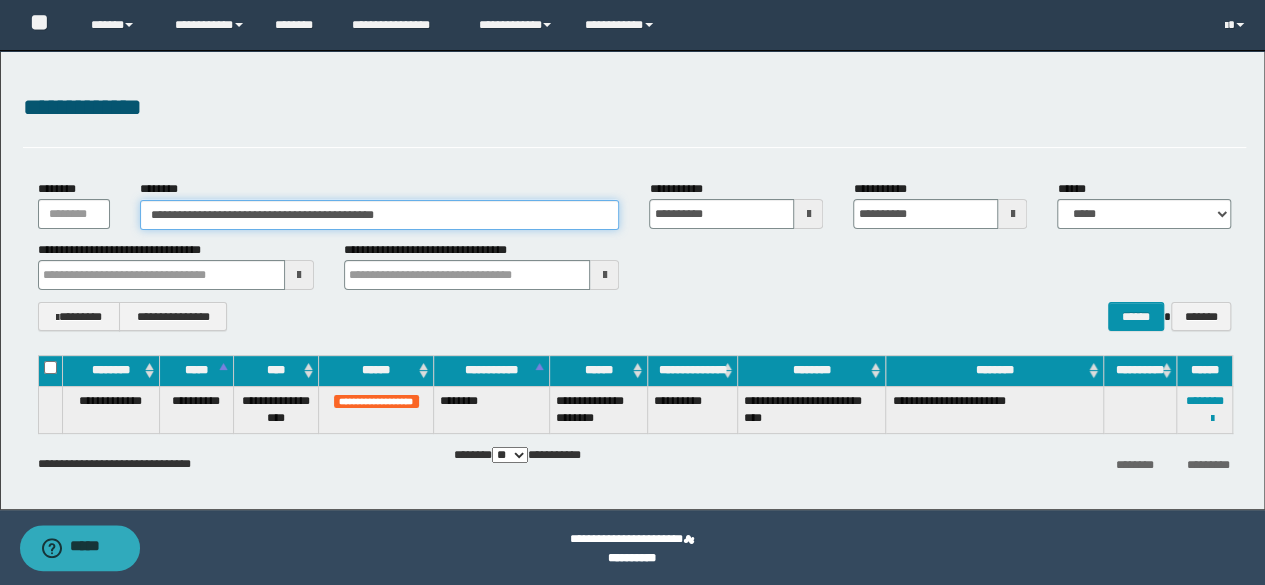 drag, startPoint x: 460, startPoint y: 207, endPoint x: 0, endPoint y: 137, distance: 465.2956 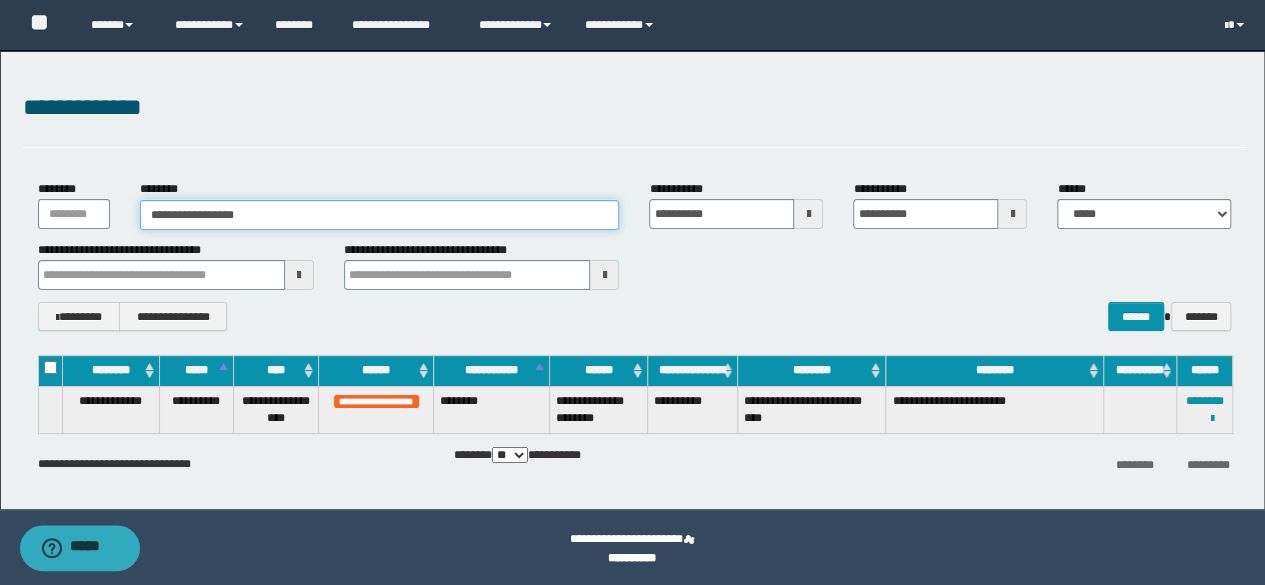 type on "**********" 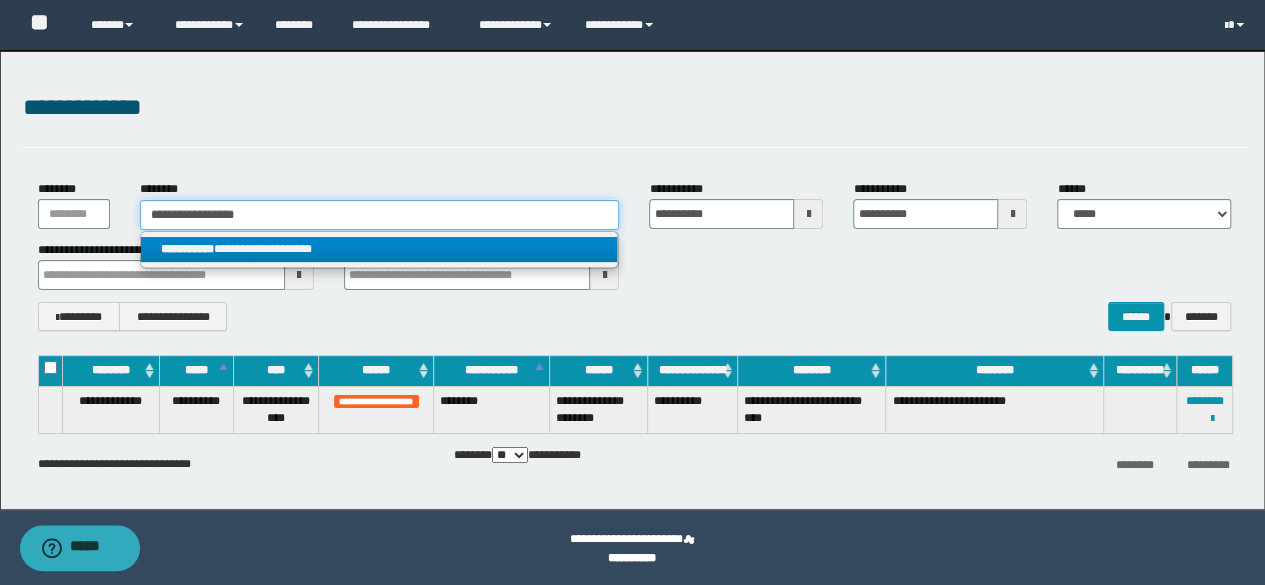 type on "**********" 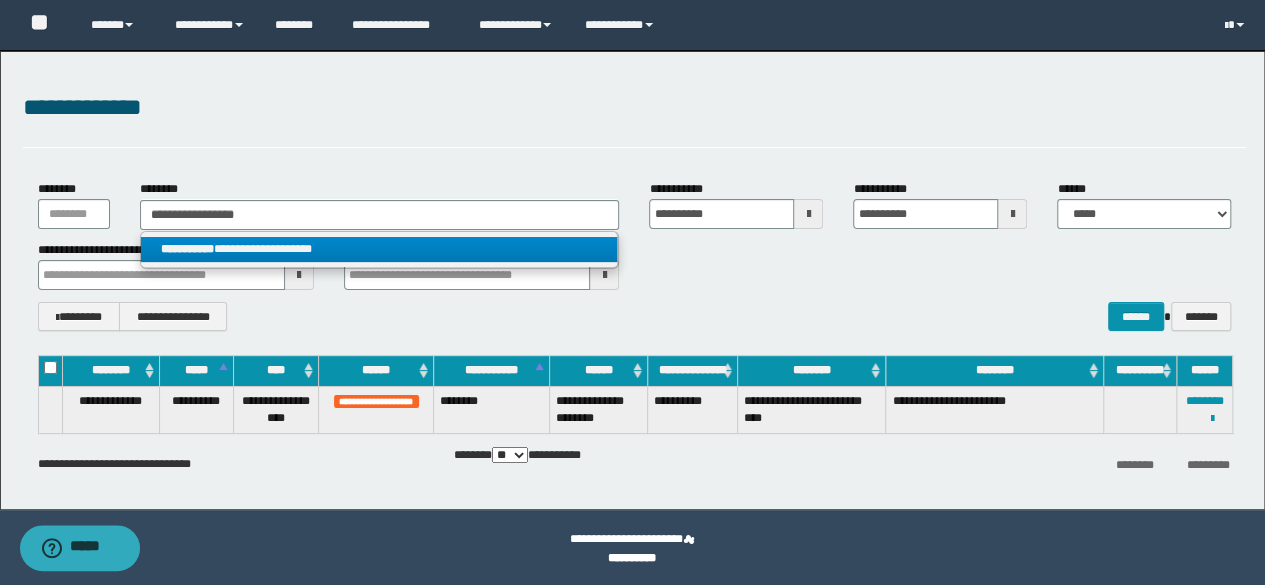 click on "**********" at bounding box center [379, 249] 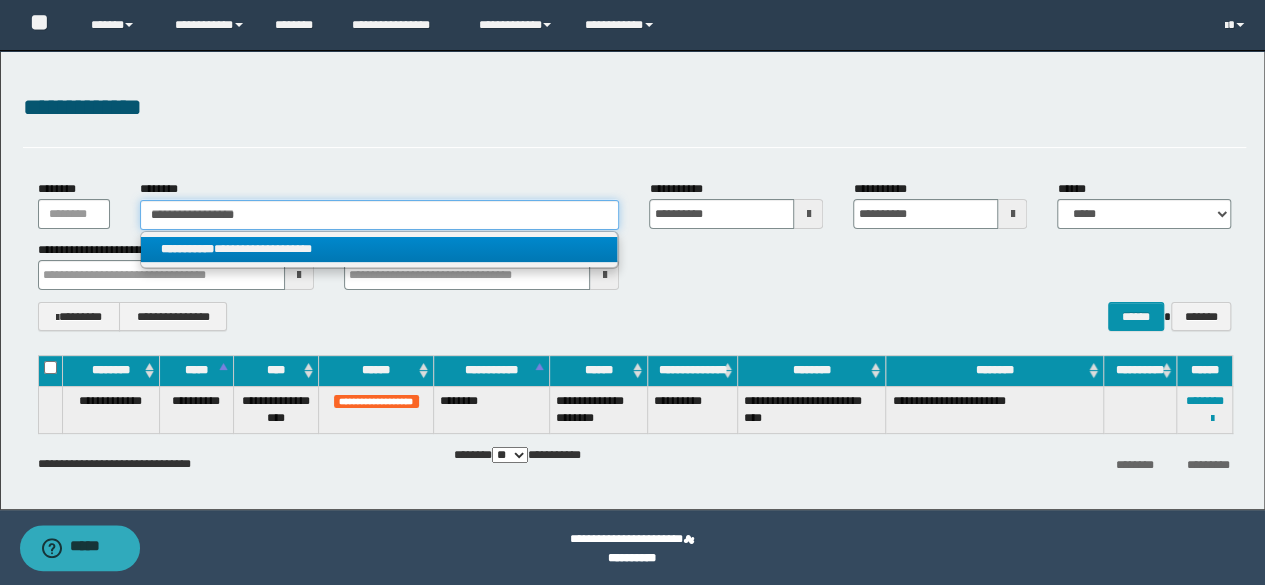 type 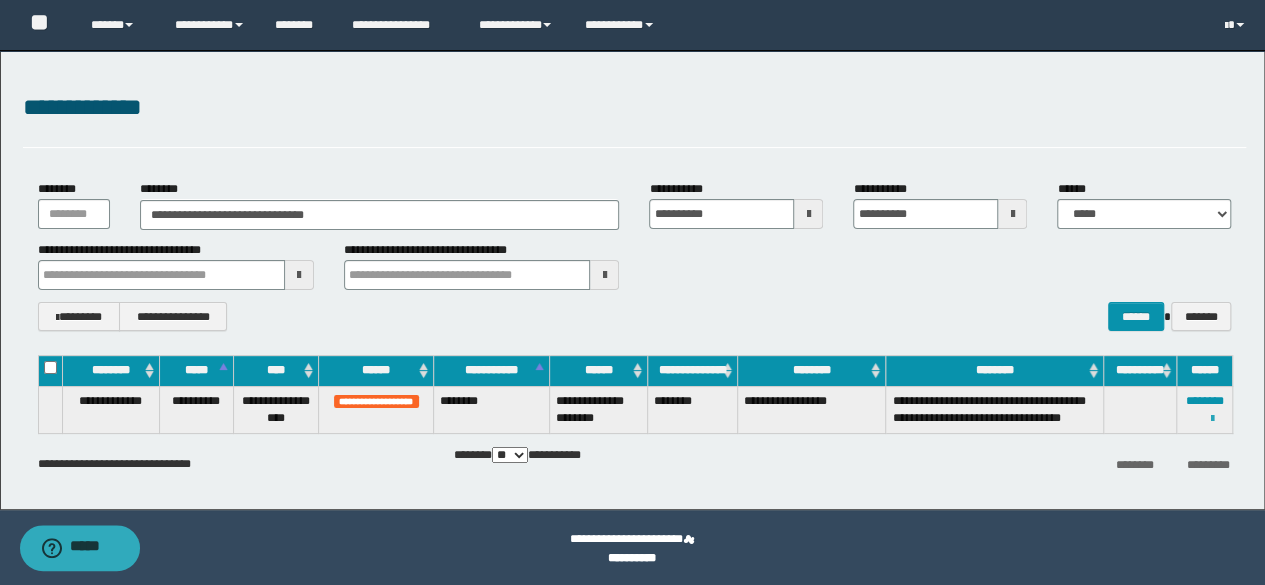 click at bounding box center (1212, 418) 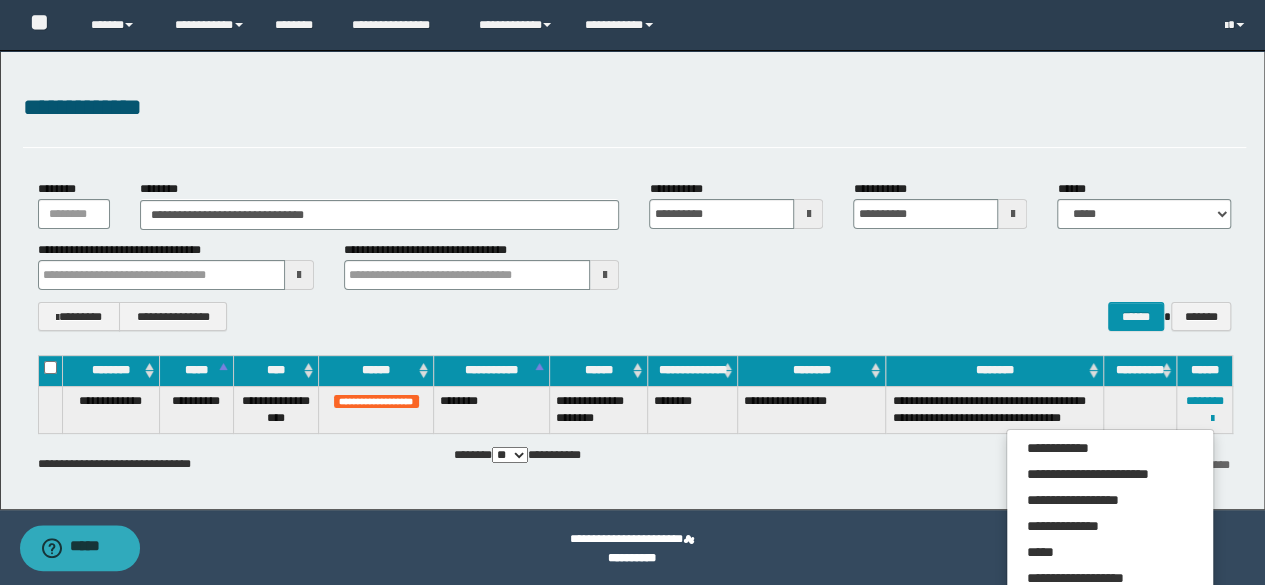 drag, startPoint x: 939, startPoint y: 313, endPoint x: 1168, endPoint y: 387, distance: 240.65952 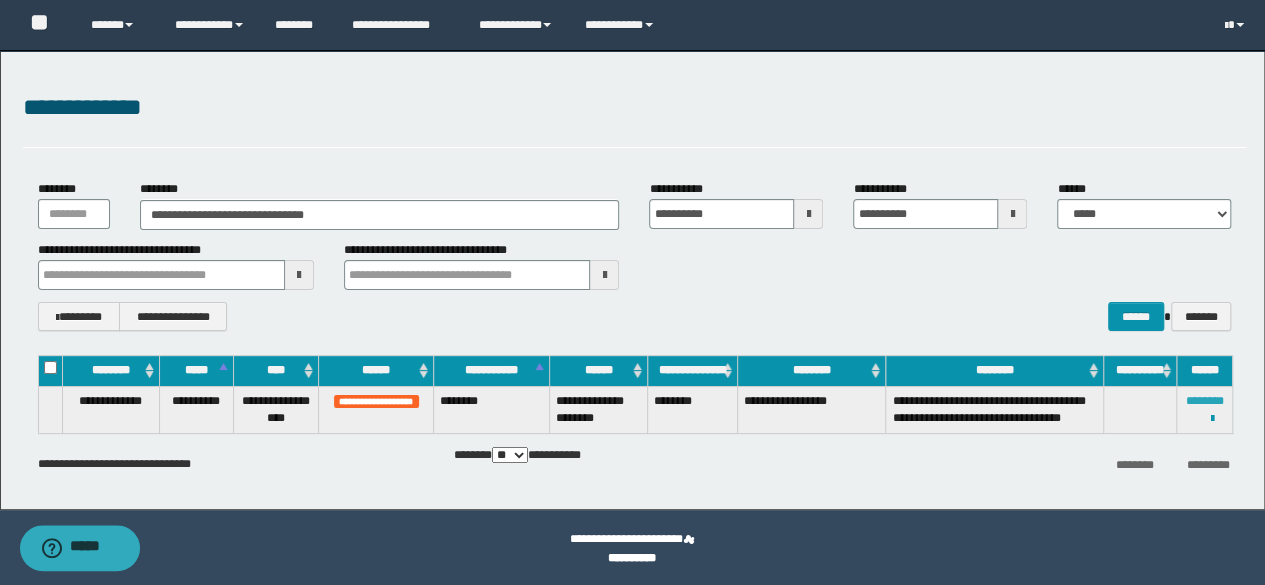 click on "********" at bounding box center (1205, 401) 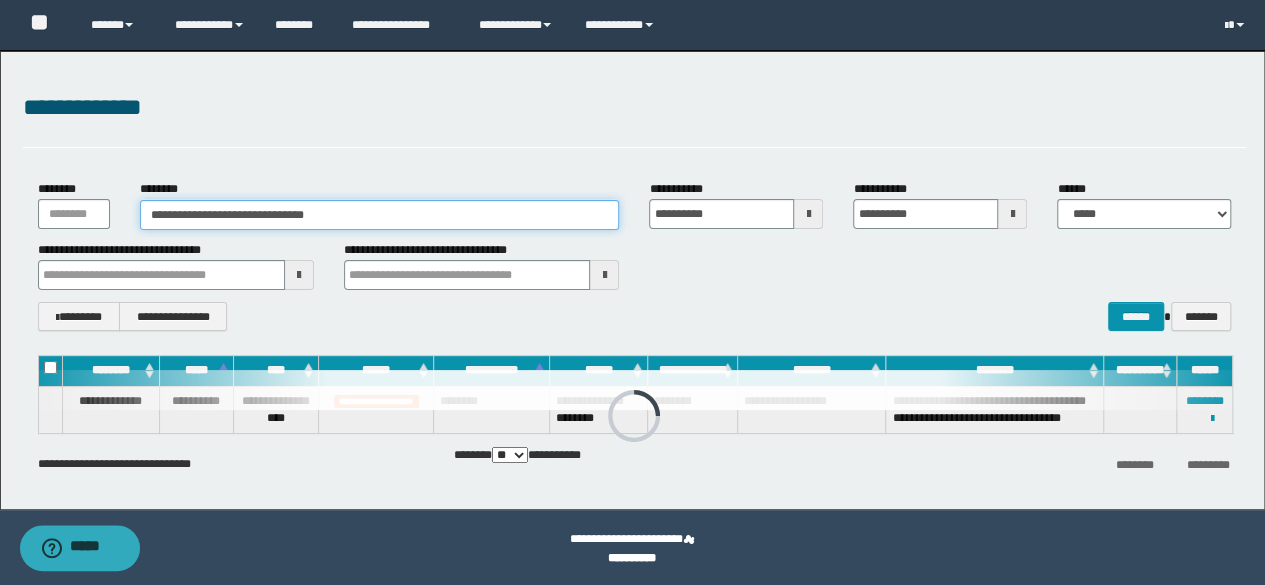 drag, startPoint x: 384, startPoint y: 214, endPoint x: 50, endPoint y: 180, distance: 335.72607 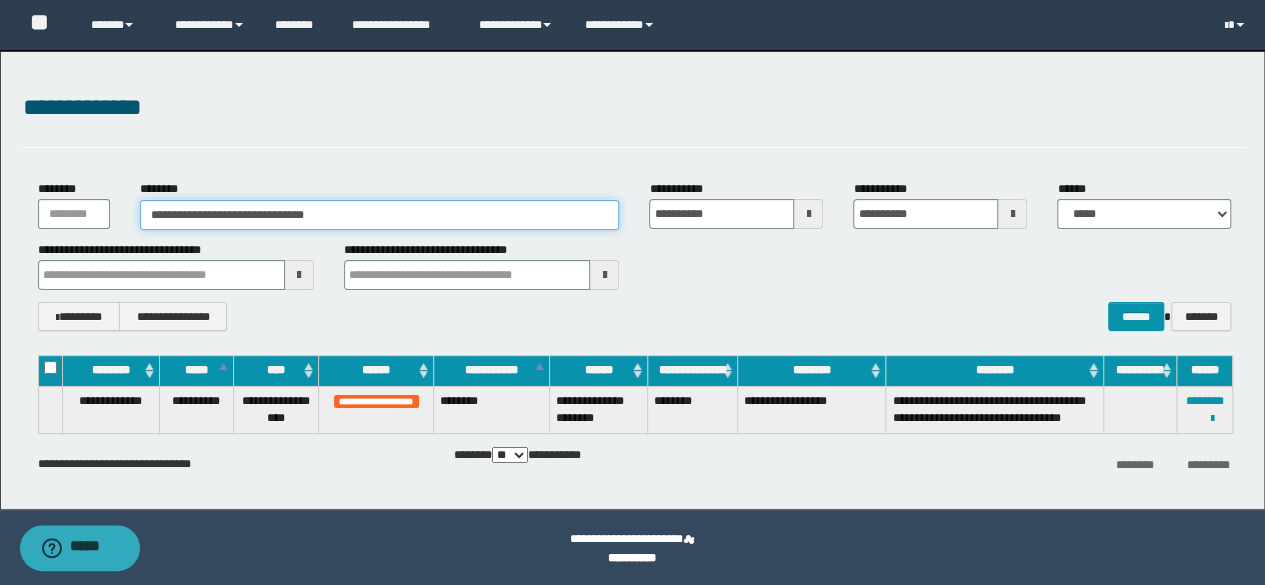 paste 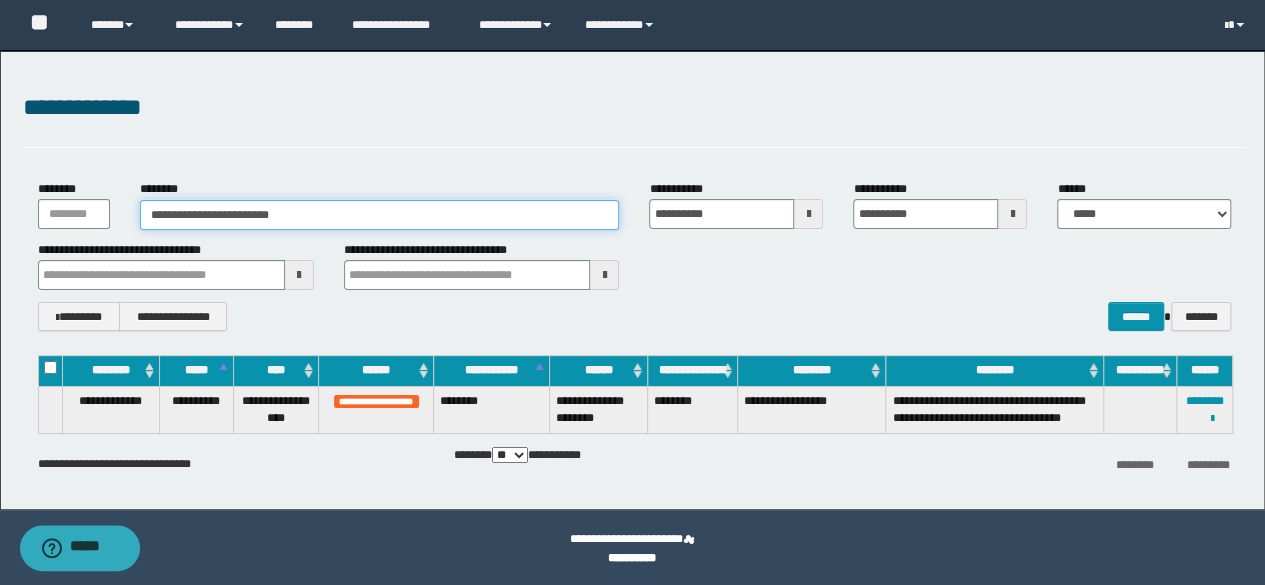 type on "**********" 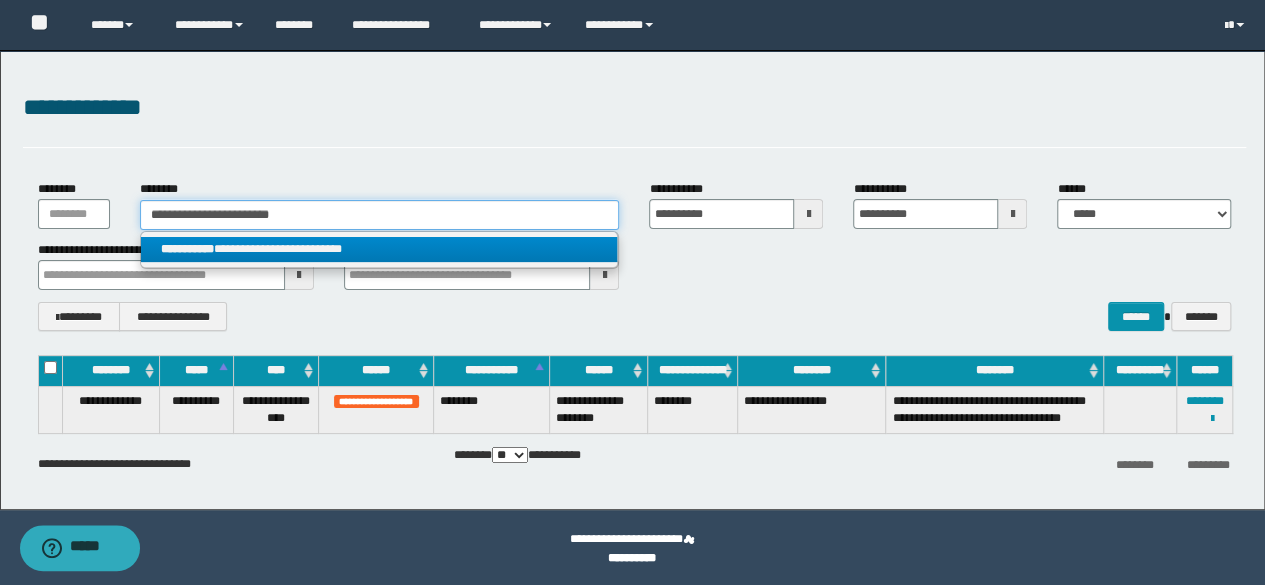 type on "**********" 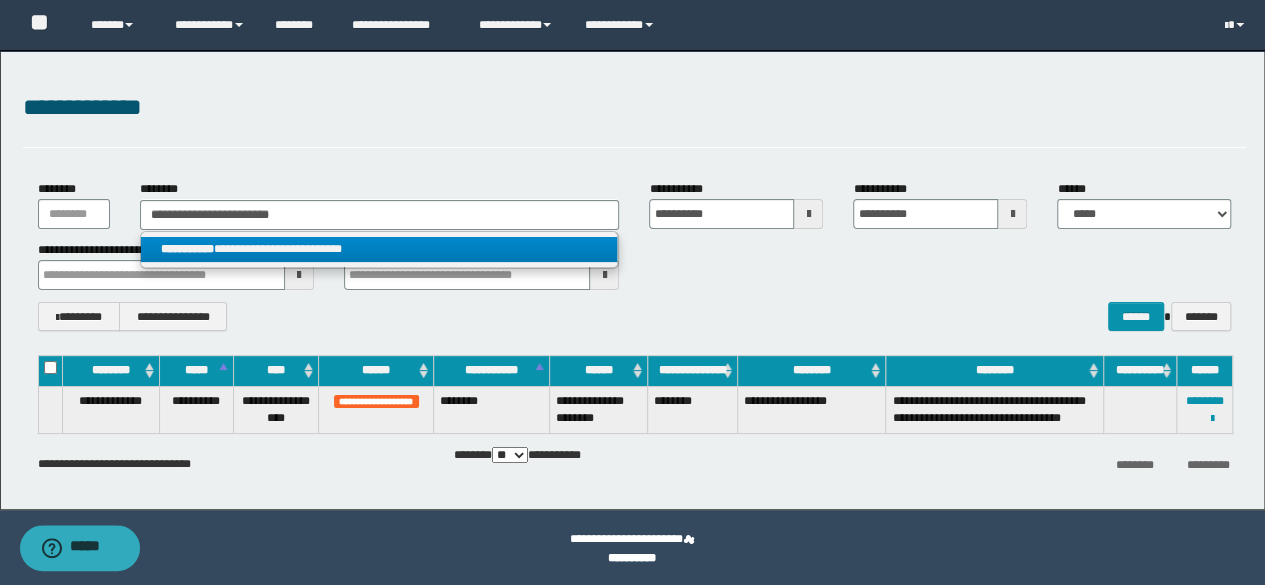 click on "**********" at bounding box center (379, 249) 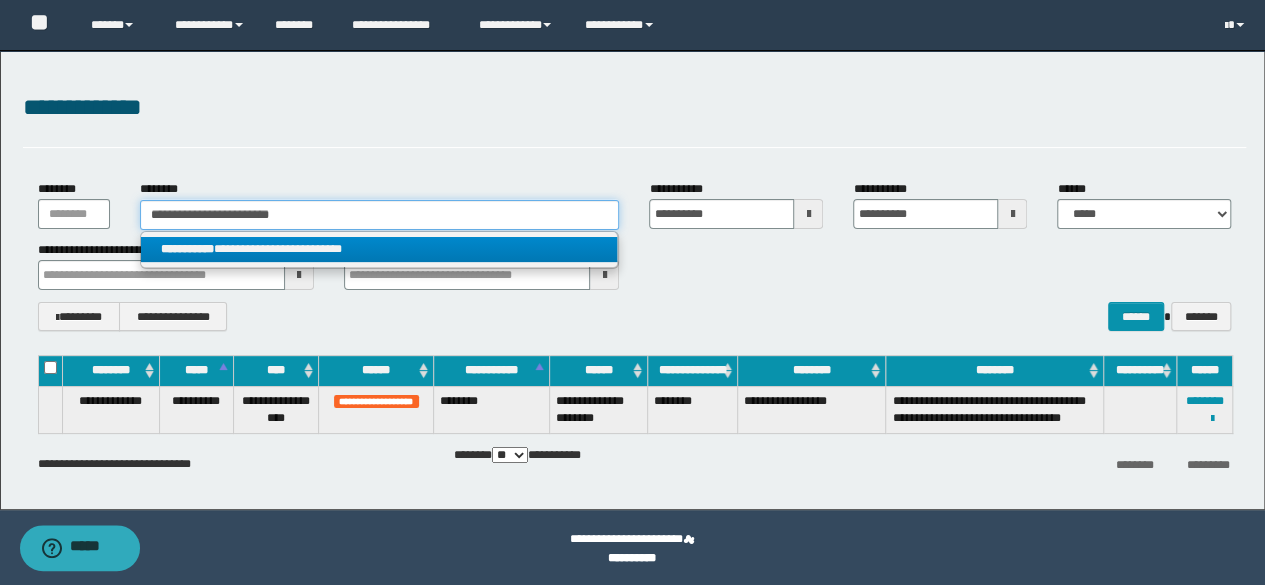 type 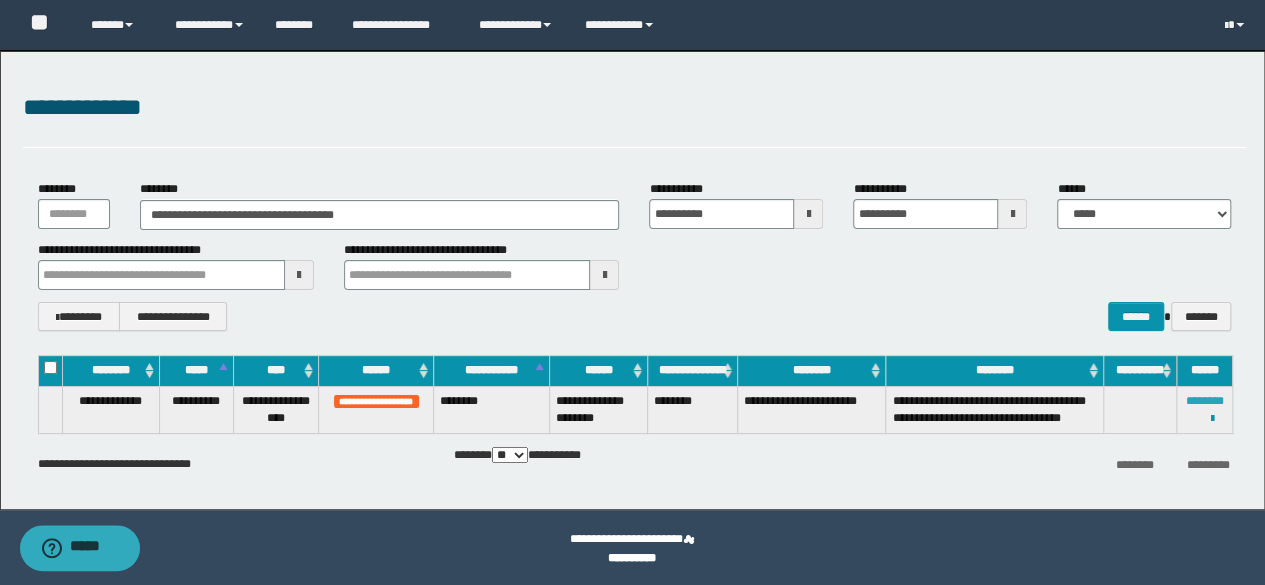 click on "********" at bounding box center (1205, 401) 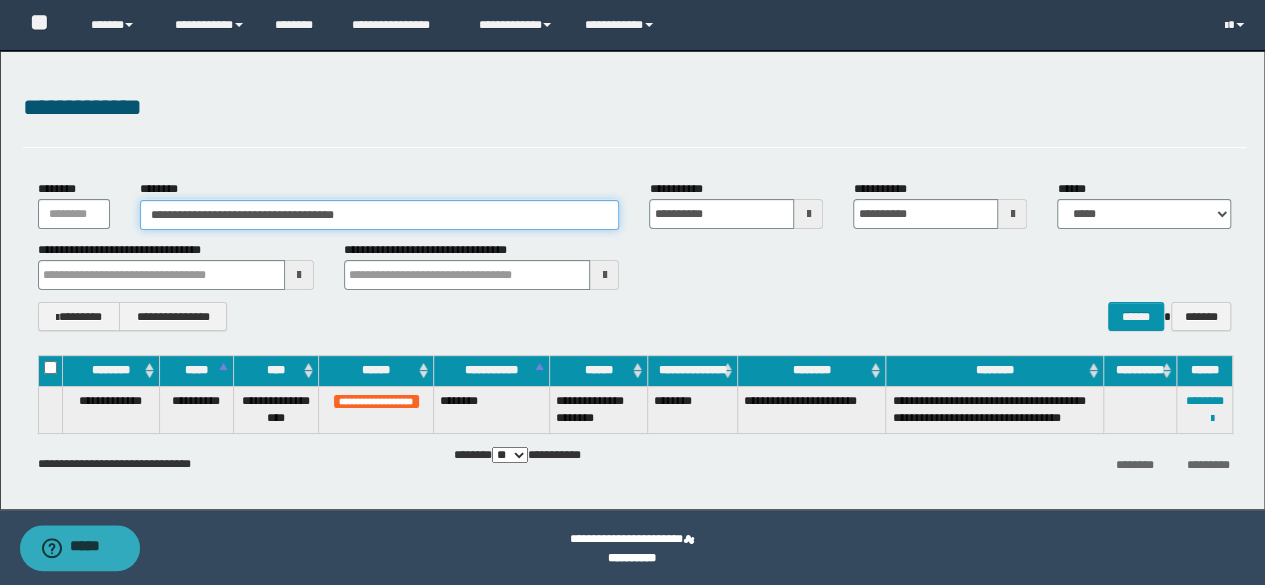 drag, startPoint x: 318, startPoint y: 200, endPoint x: 51, endPoint y: 153, distance: 271.10513 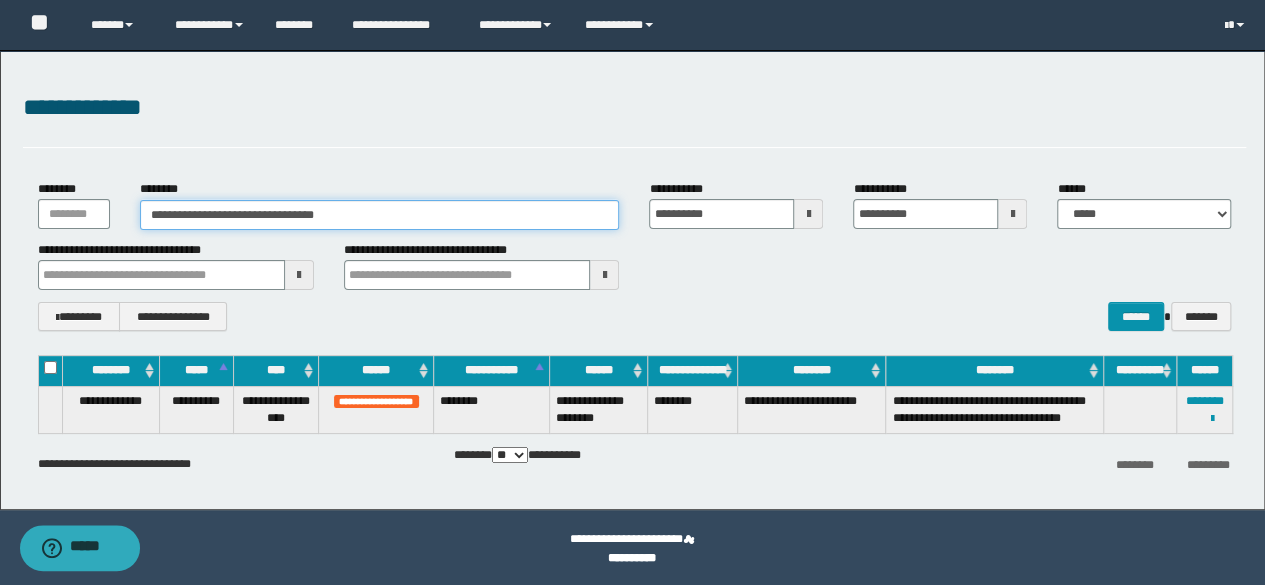 type on "**********" 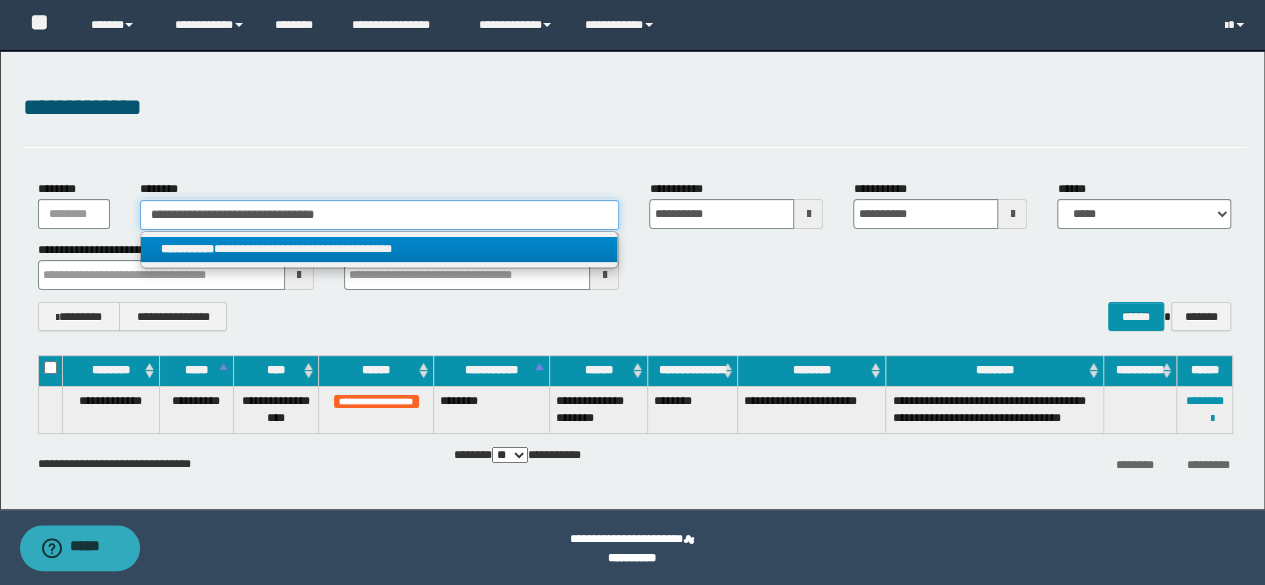 type on "**********" 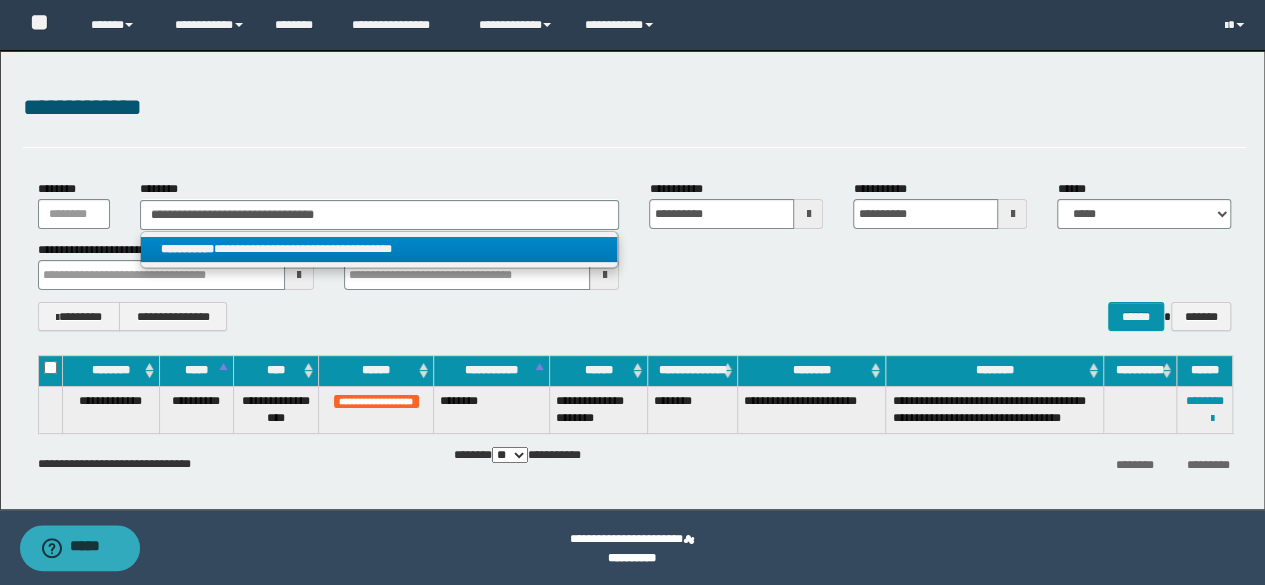 click on "**********" at bounding box center (379, 249) 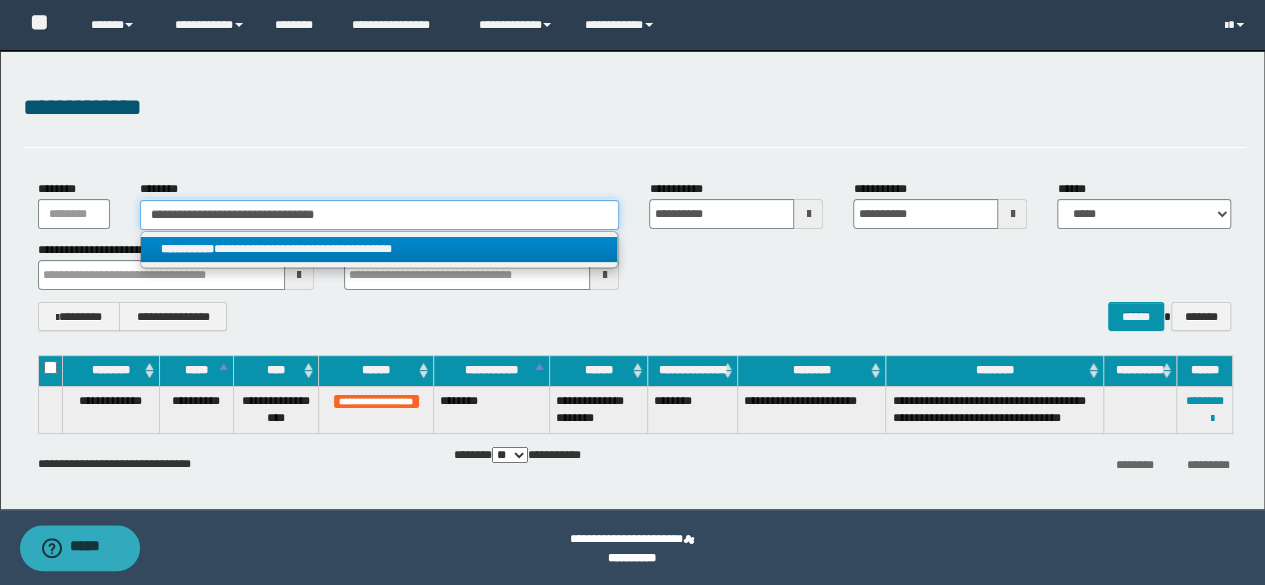 type 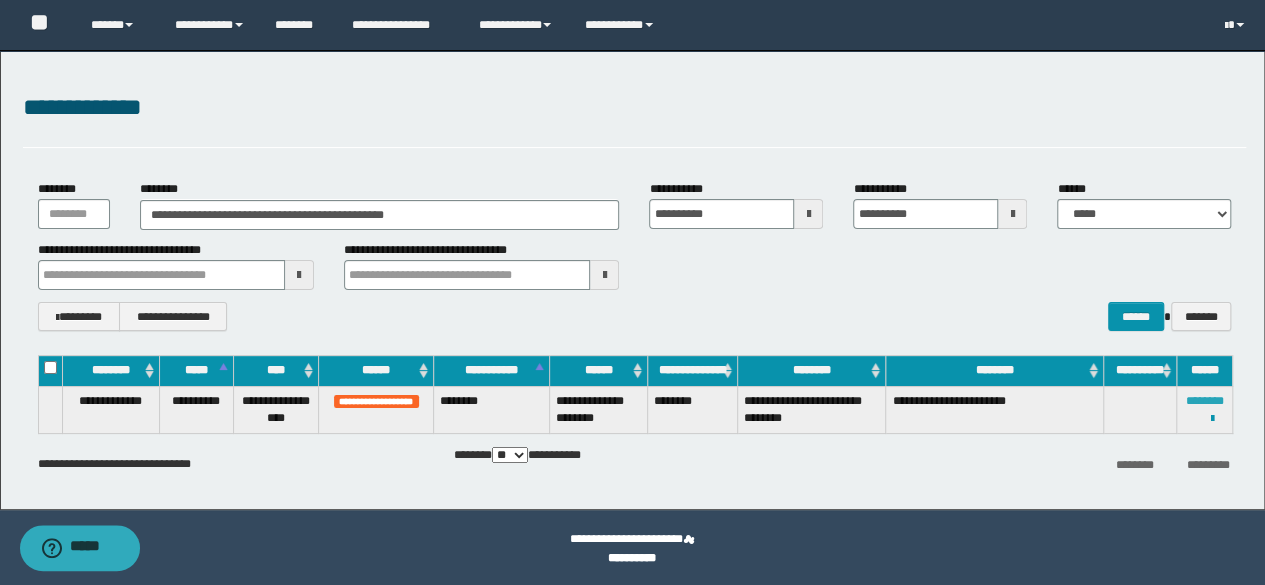 click on "********" at bounding box center (1205, 401) 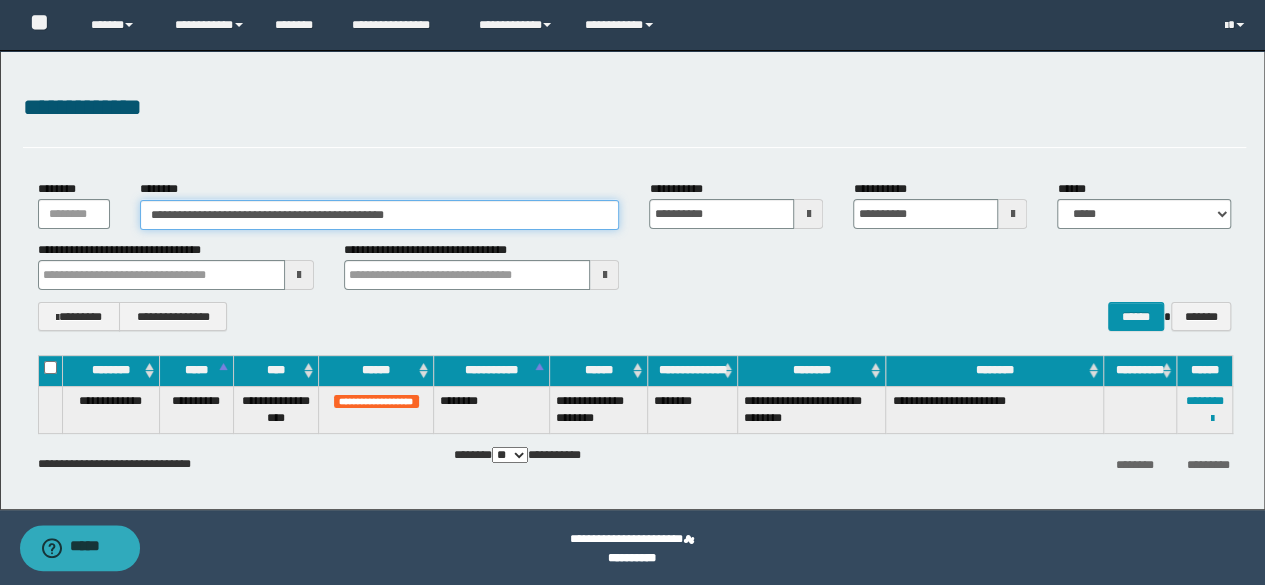 drag, startPoint x: 545, startPoint y: 217, endPoint x: 82, endPoint y: 152, distance: 467.54037 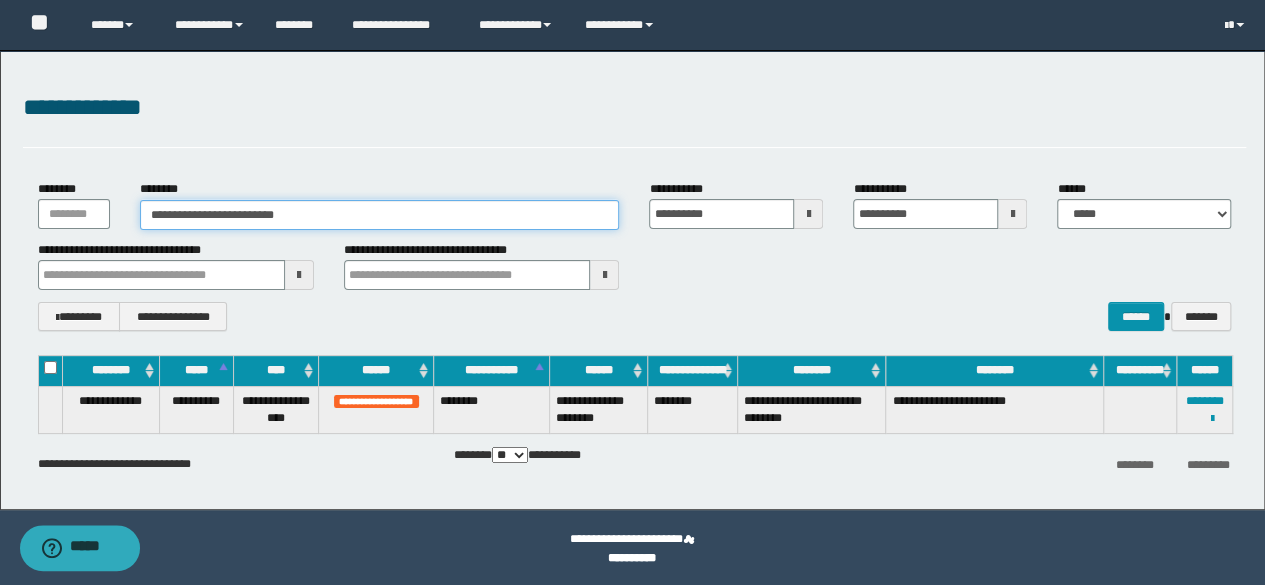 type on "**********" 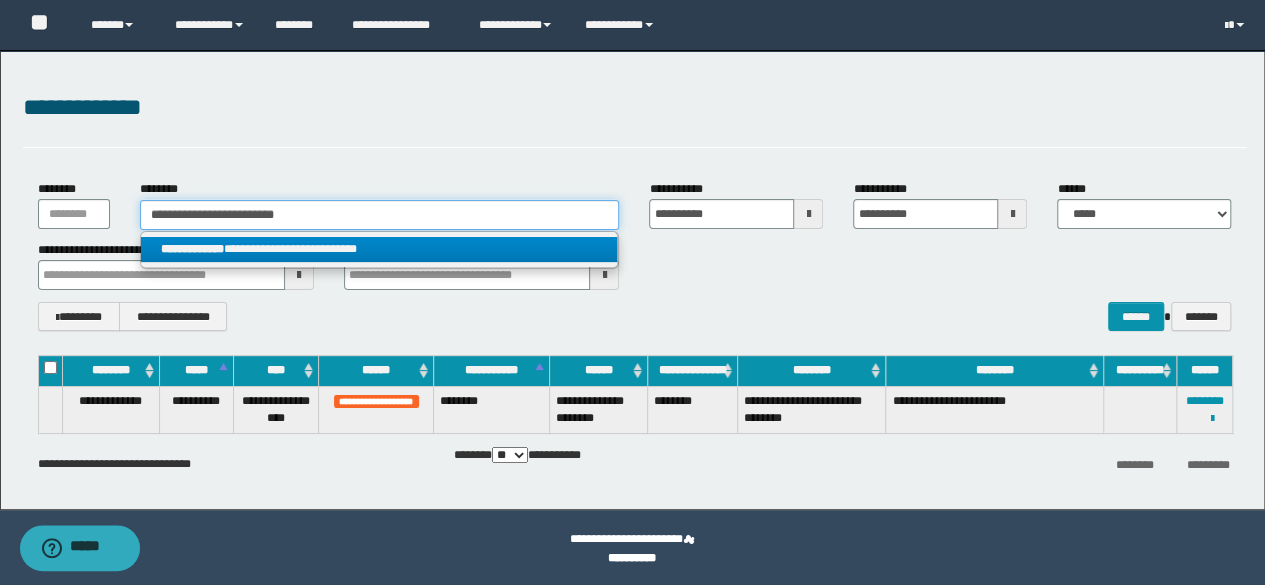 type on "**********" 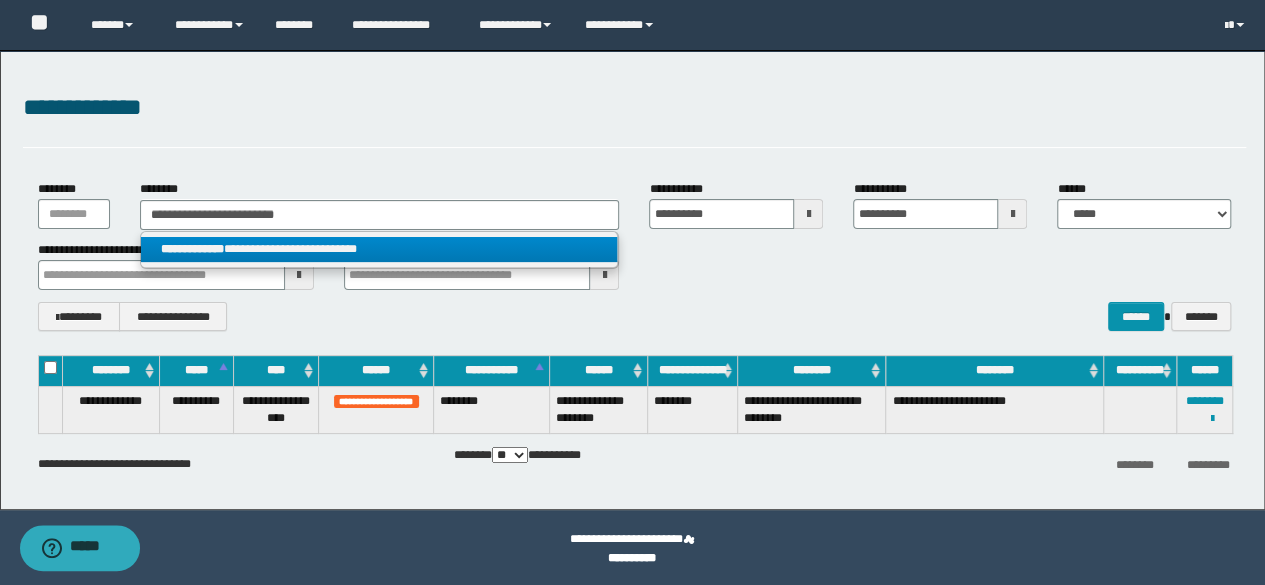 click on "**********" at bounding box center [379, 249] 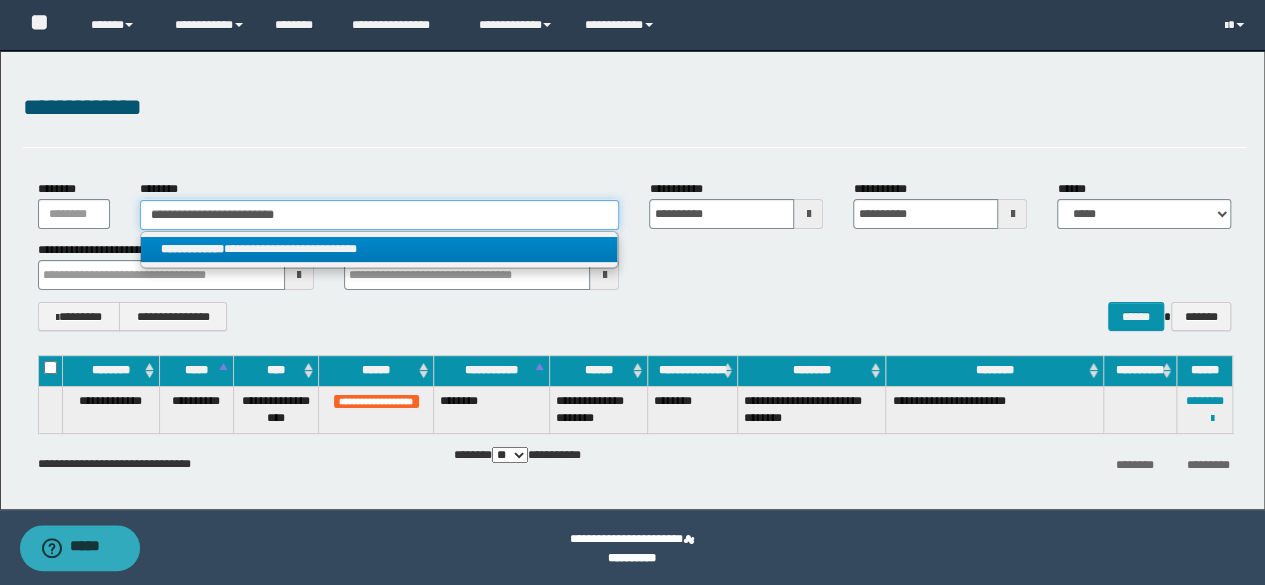 type 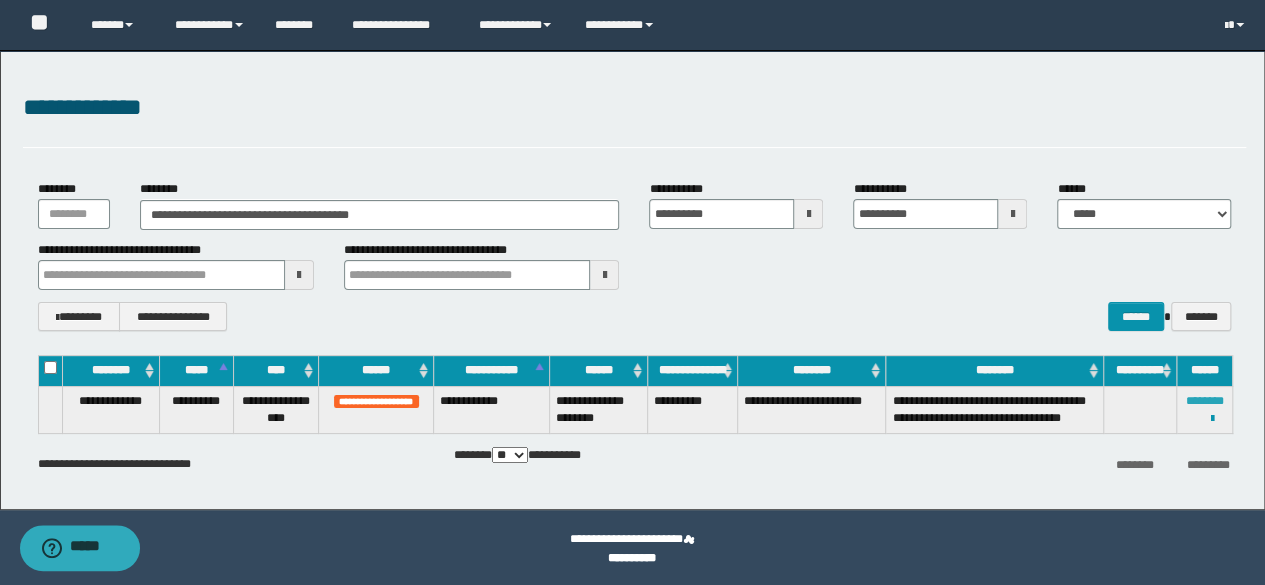 click on "********" at bounding box center [1205, 401] 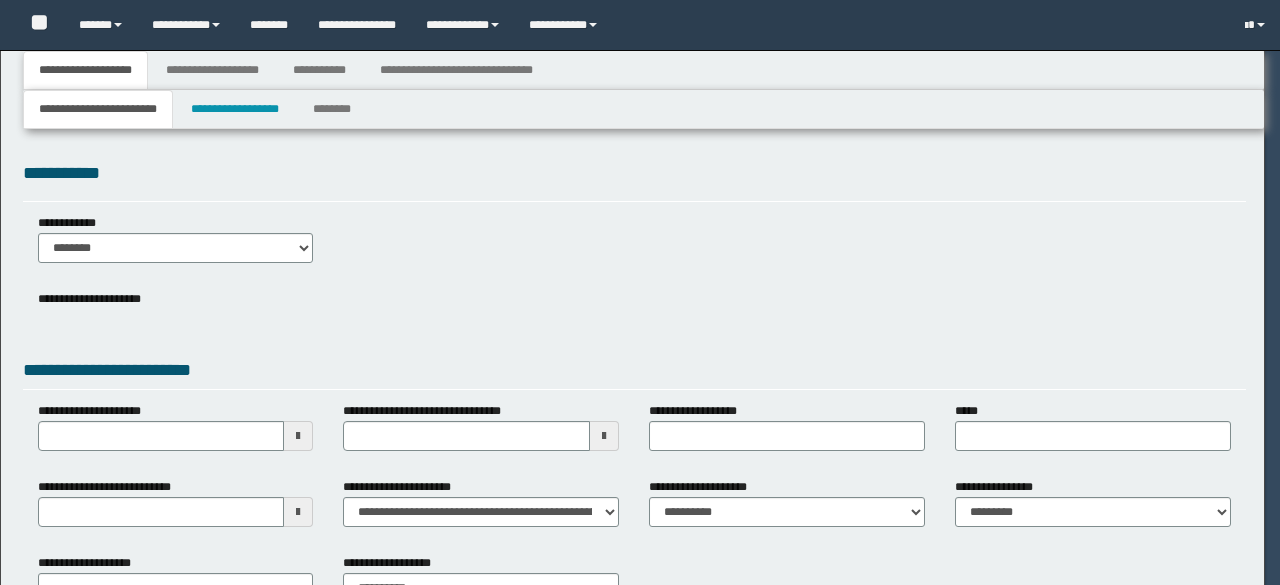 scroll, scrollTop: 0, scrollLeft: 0, axis: both 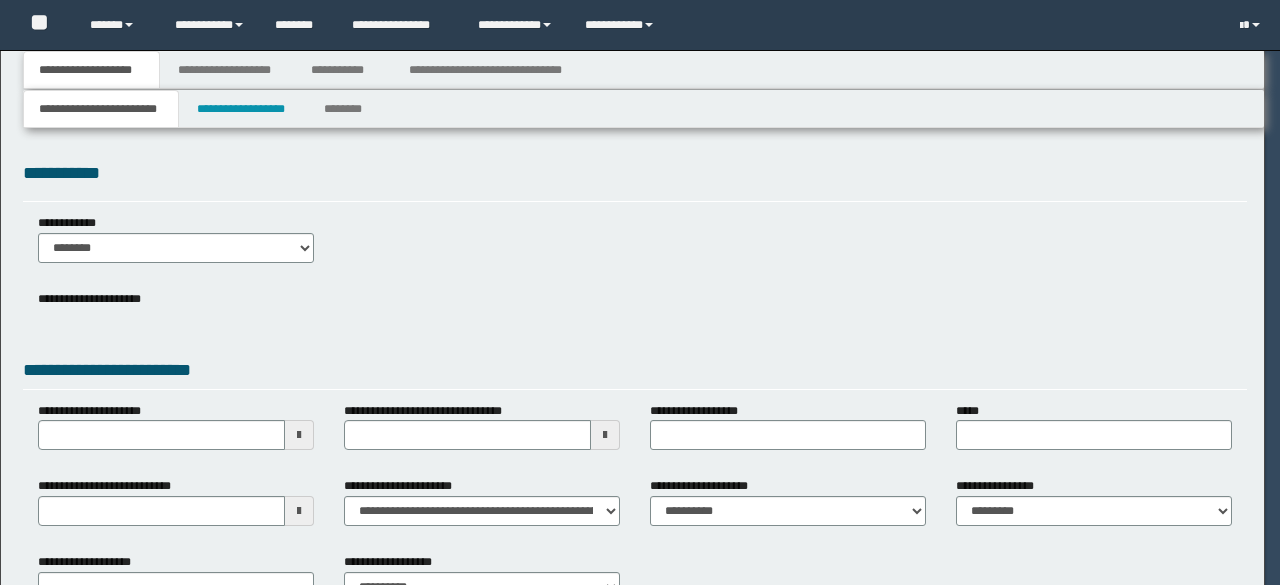 select on "*" 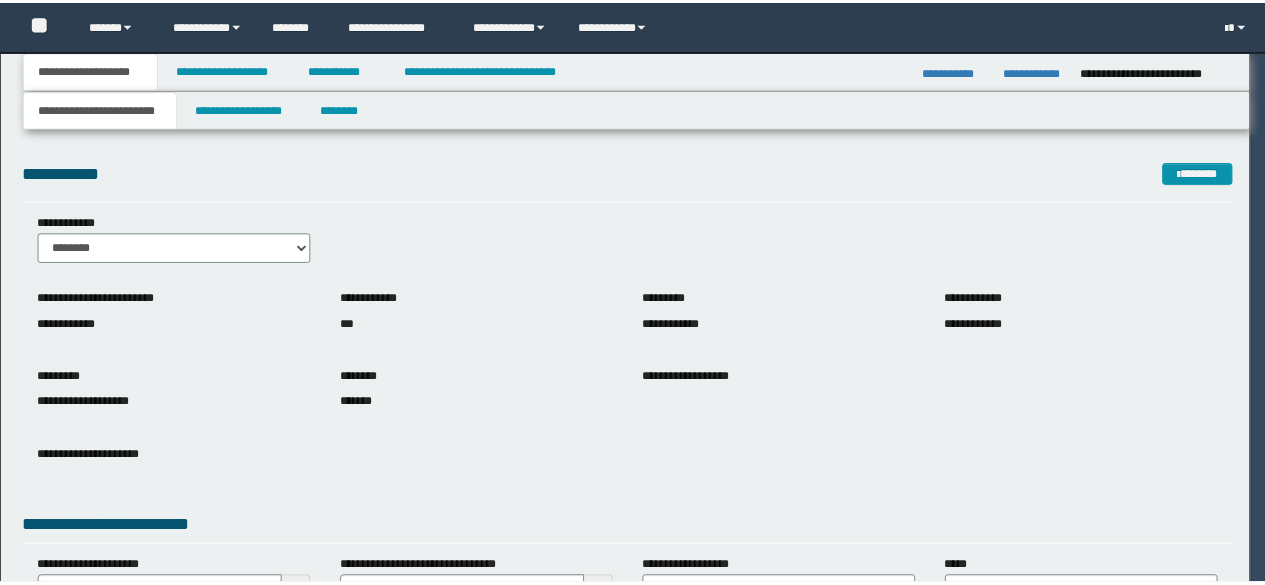 scroll, scrollTop: 0, scrollLeft: 0, axis: both 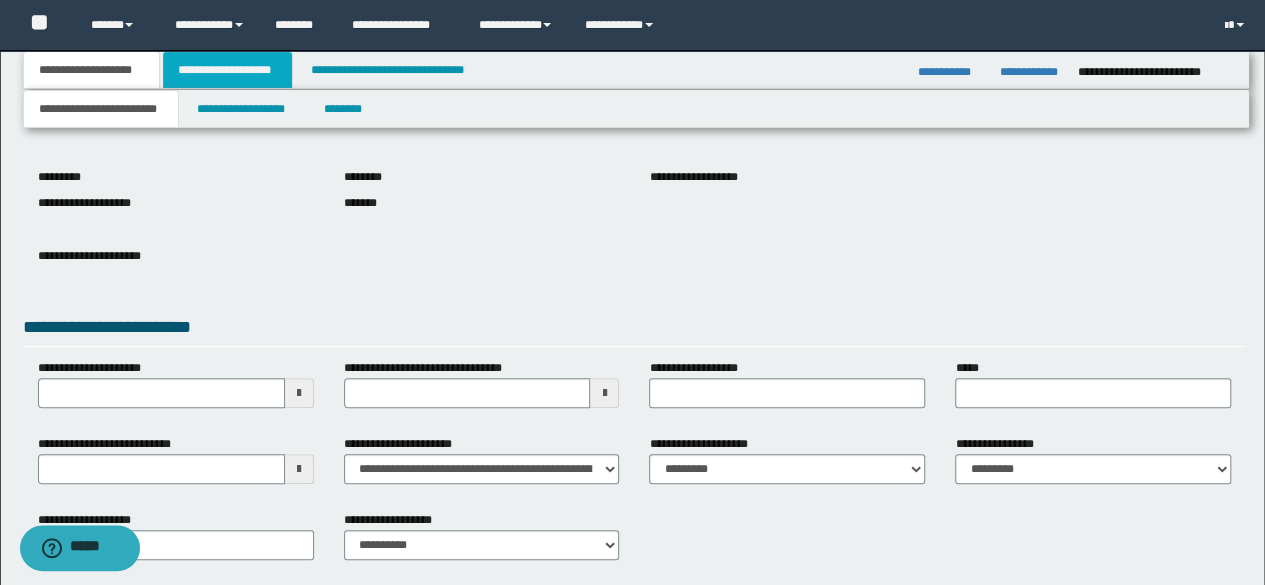 click on "**********" at bounding box center [227, 70] 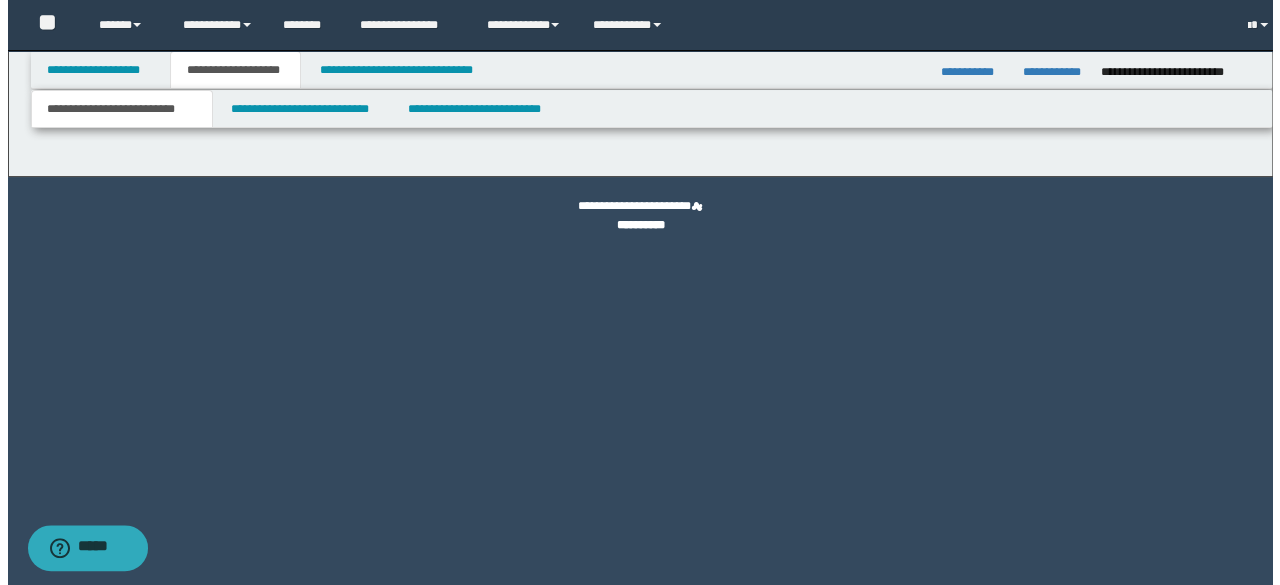 scroll, scrollTop: 0, scrollLeft: 0, axis: both 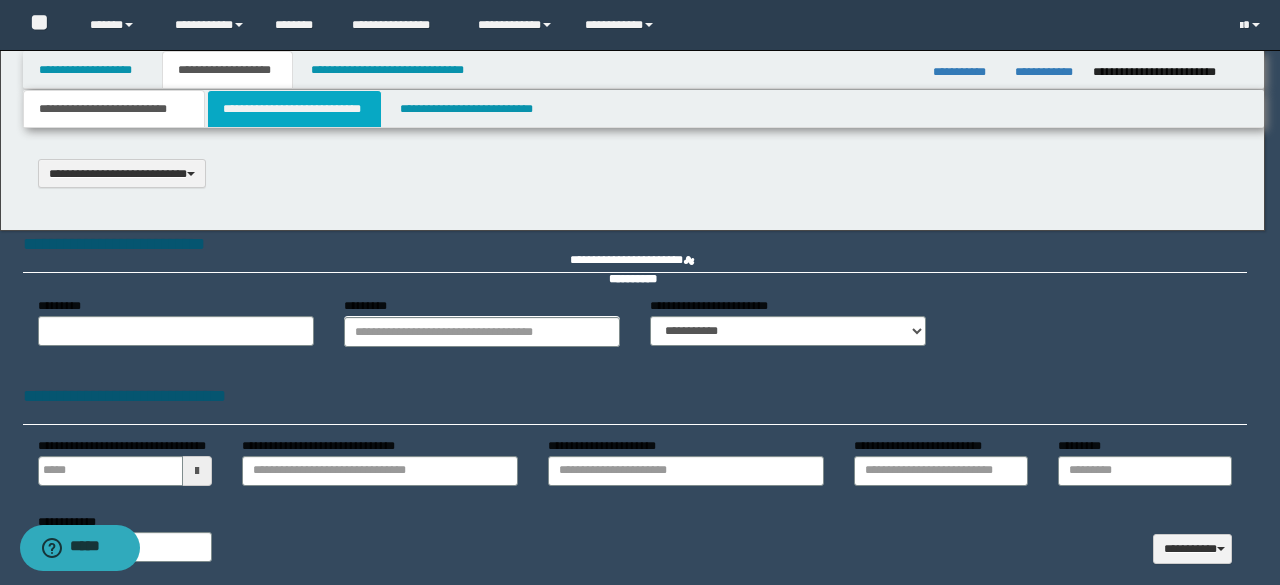 select on "*" 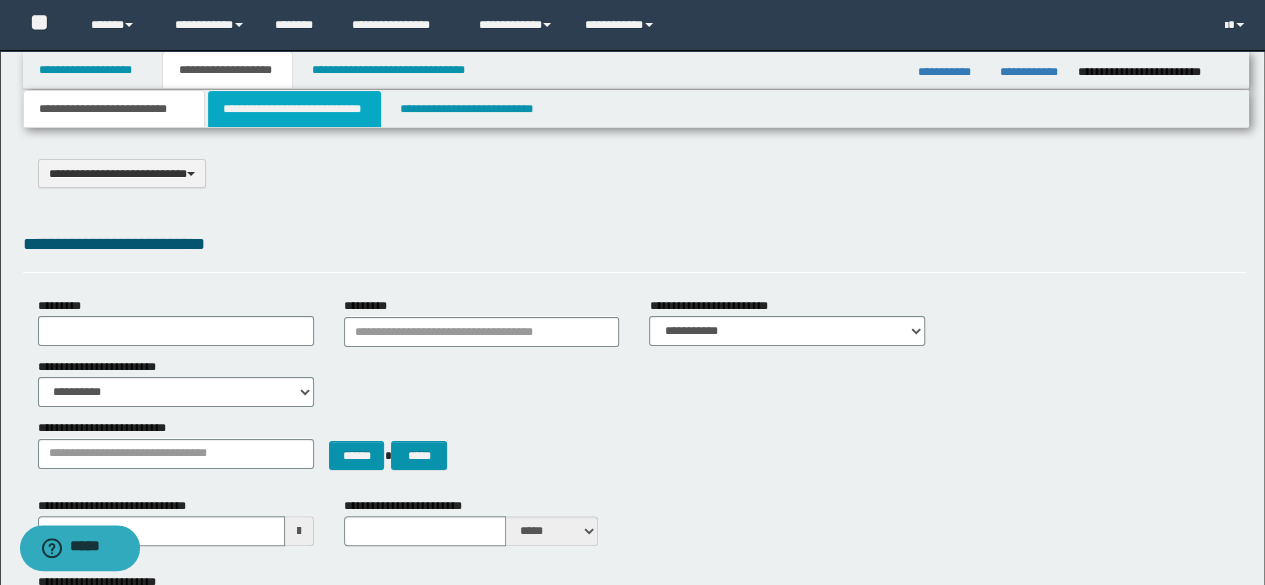 click on "**********" at bounding box center [294, 109] 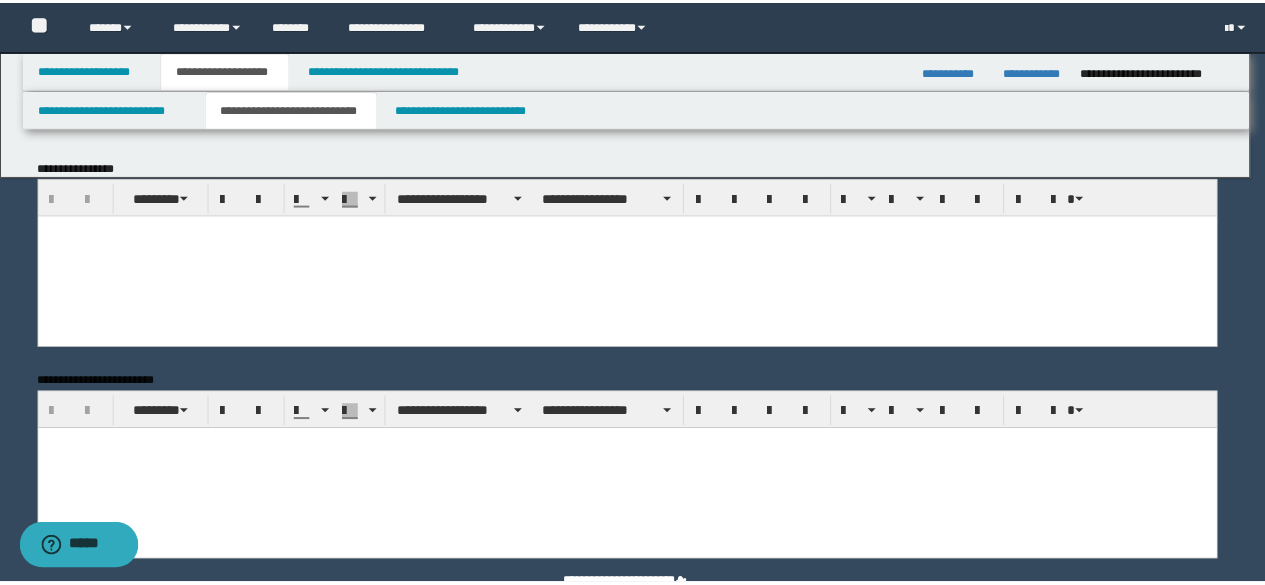 scroll, scrollTop: 0, scrollLeft: 0, axis: both 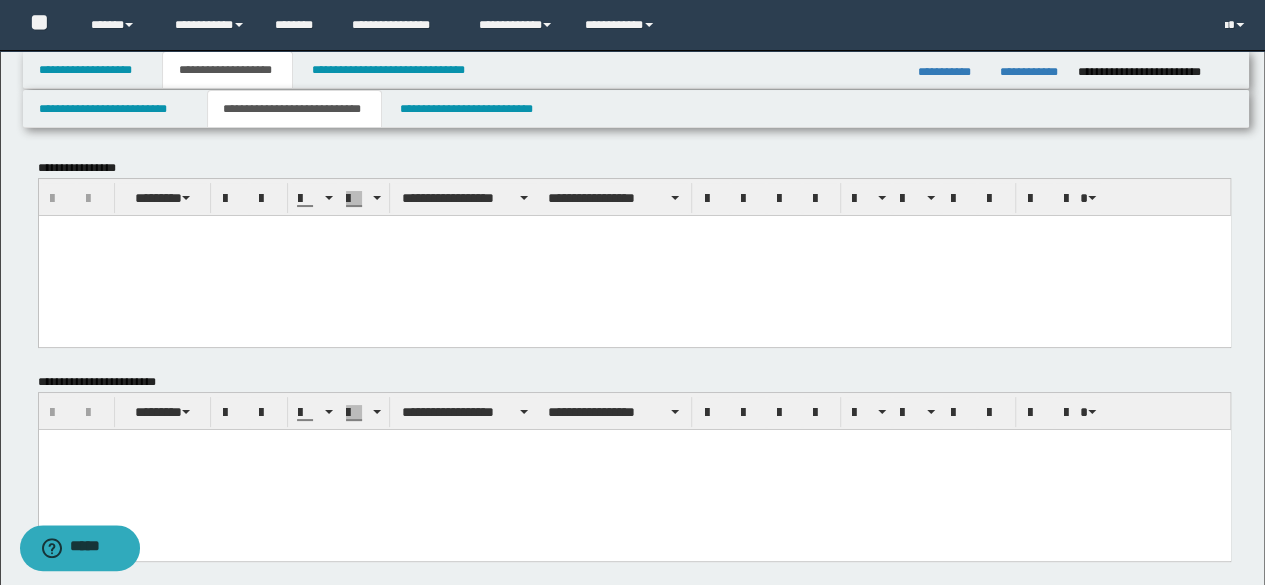 click at bounding box center [634, 470] 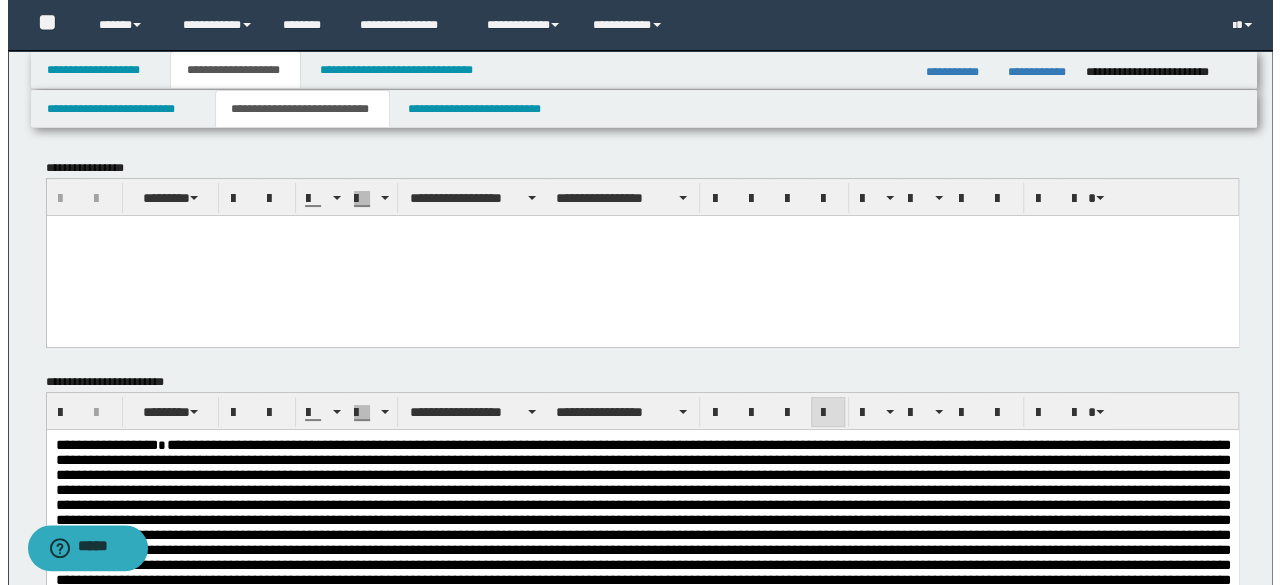 scroll, scrollTop: 600, scrollLeft: 0, axis: vertical 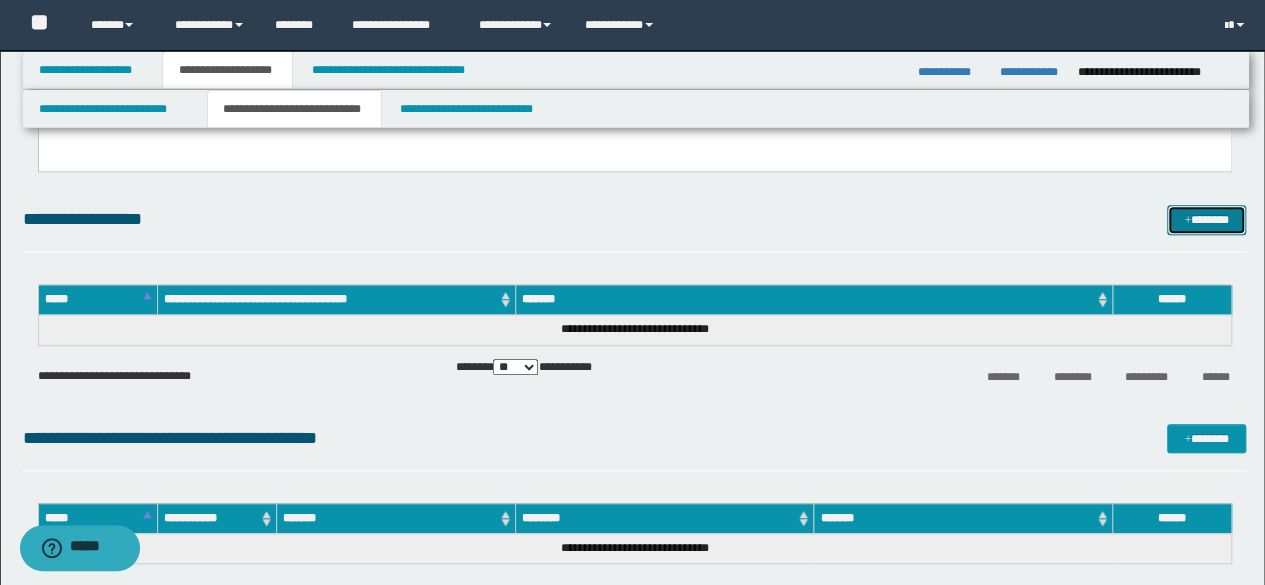 click on "*******" at bounding box center (1206, 219) 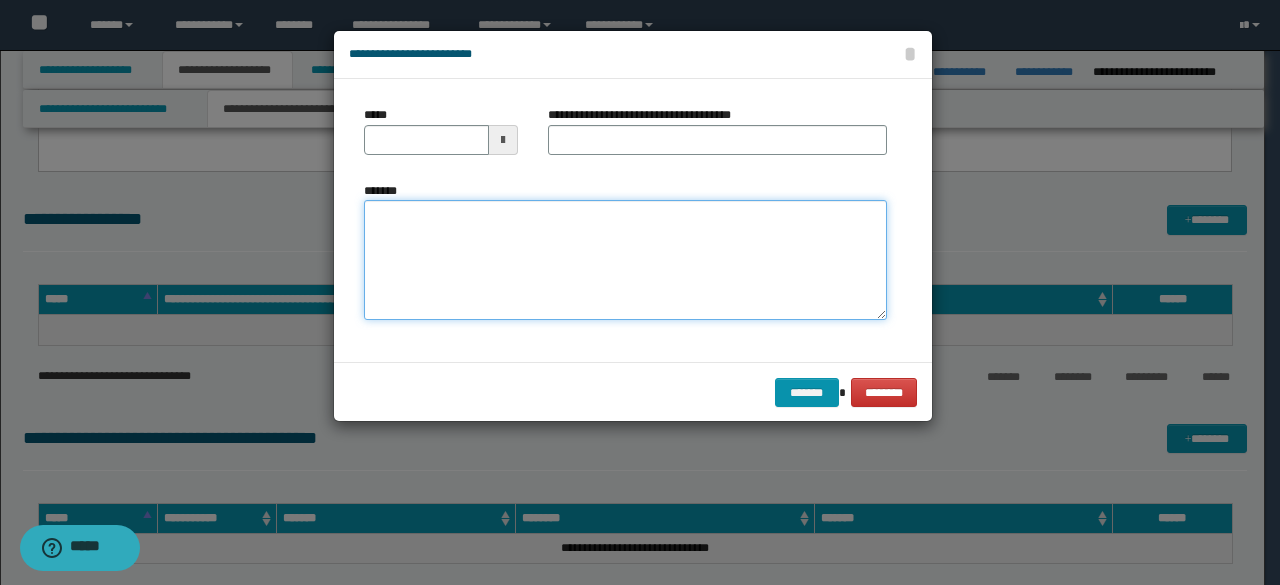 click on "*******" at bounding box center (625, 260) 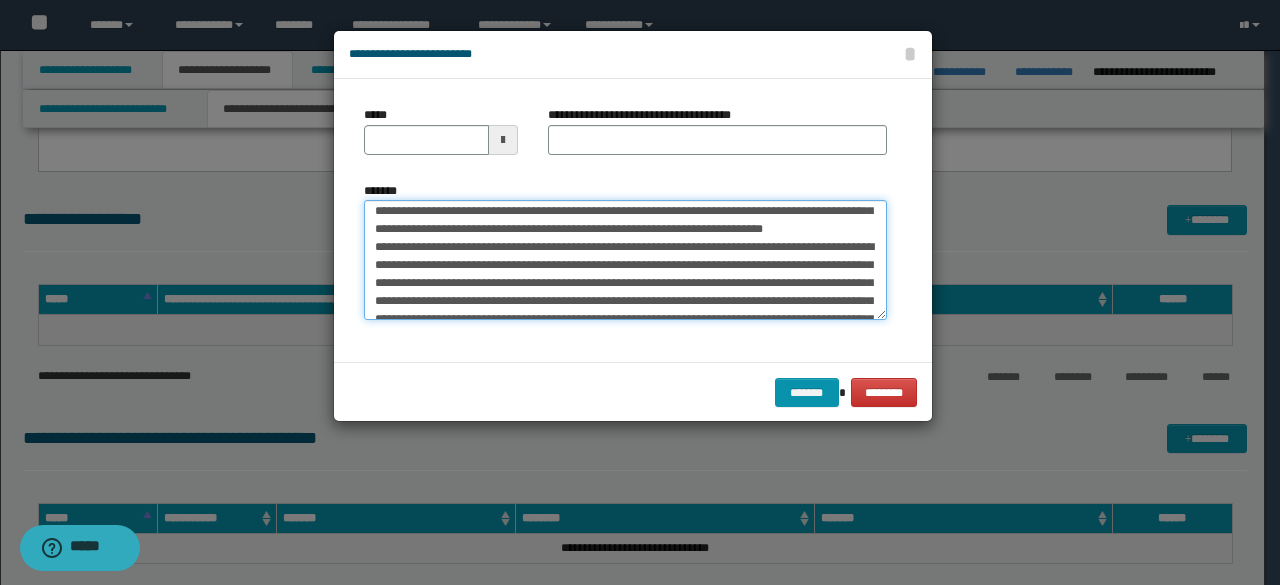 scroll, scrollTop: 0, scrollLeft: 0, axis: both 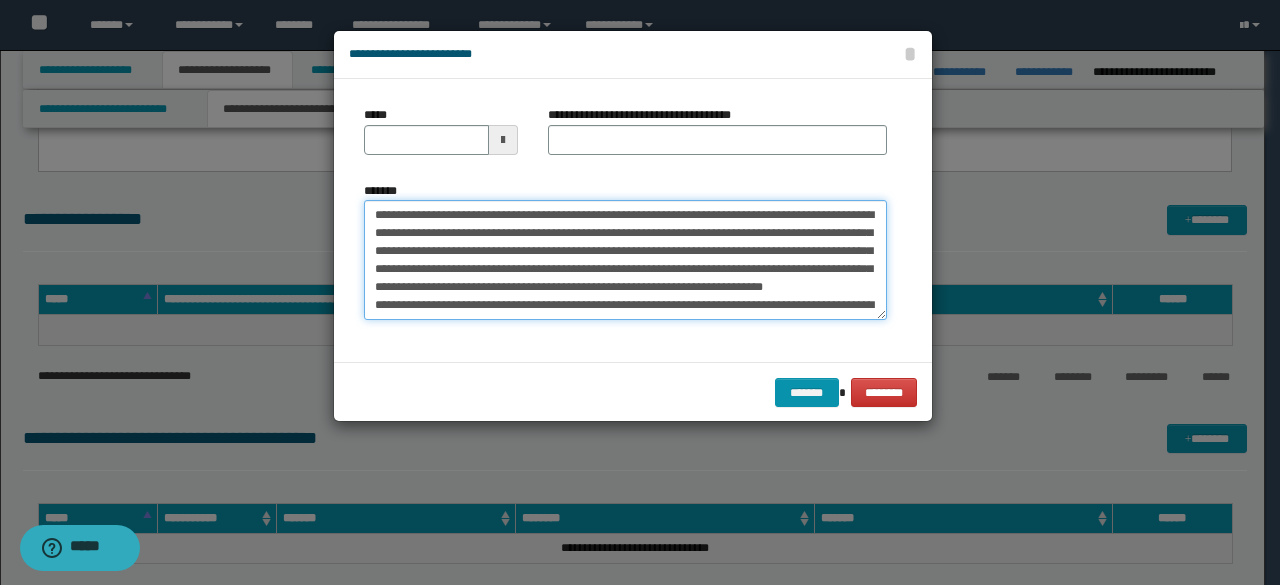 drag, startPoint x: 507, startPoint y: 215, endPoint x: 305, endPoint y: 205, distance: 202.24738 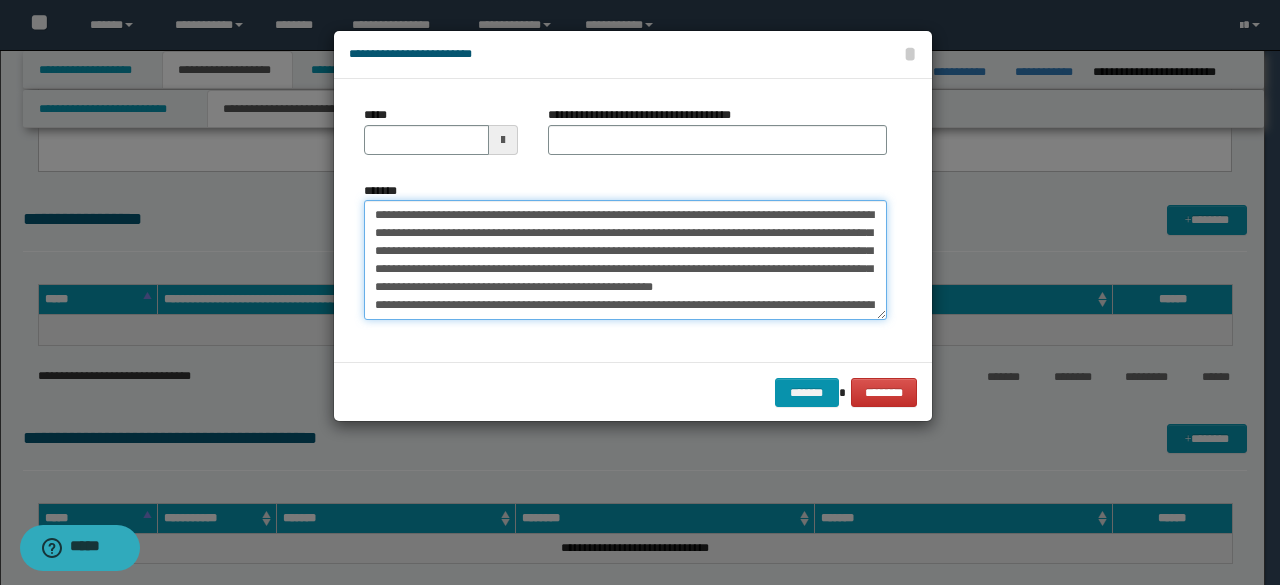 type on "**********" 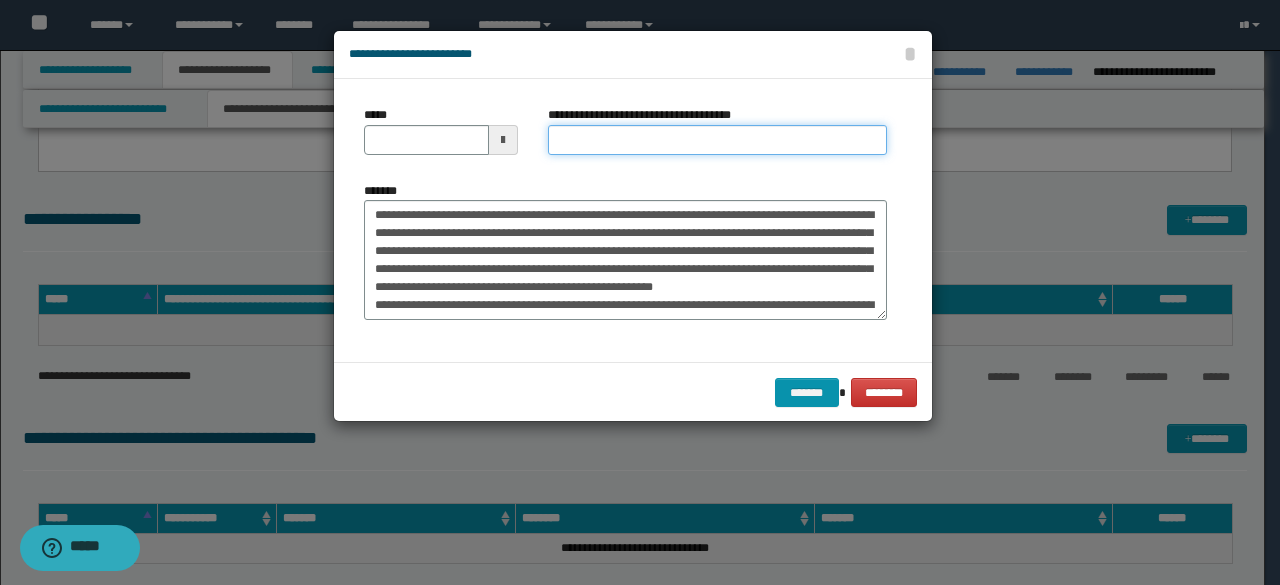drag, startPoint x: 582, startPoint y: 129, endPoint x: 554, endPoint y: 139, distance: 29.732138 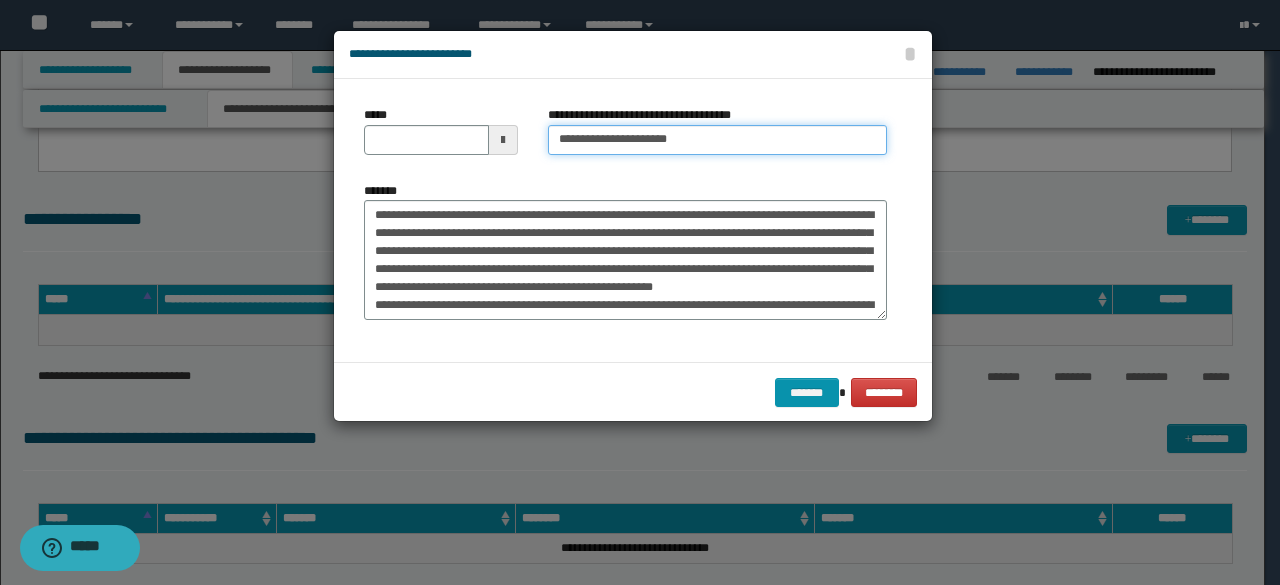 type on "**********" 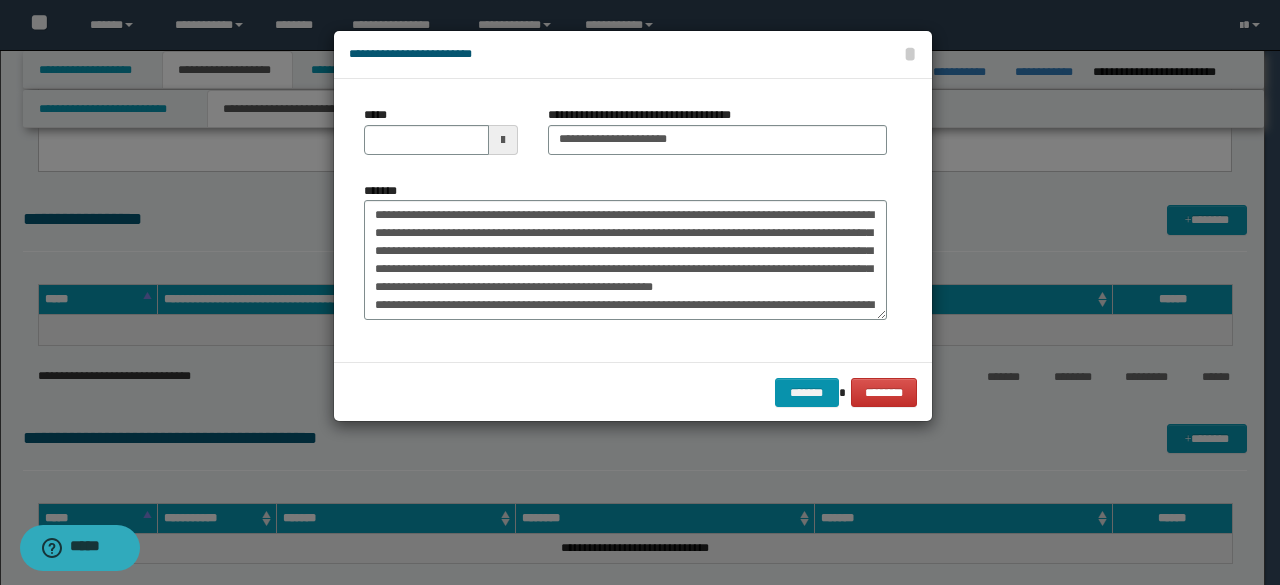 click at bounding box center (503, 140) 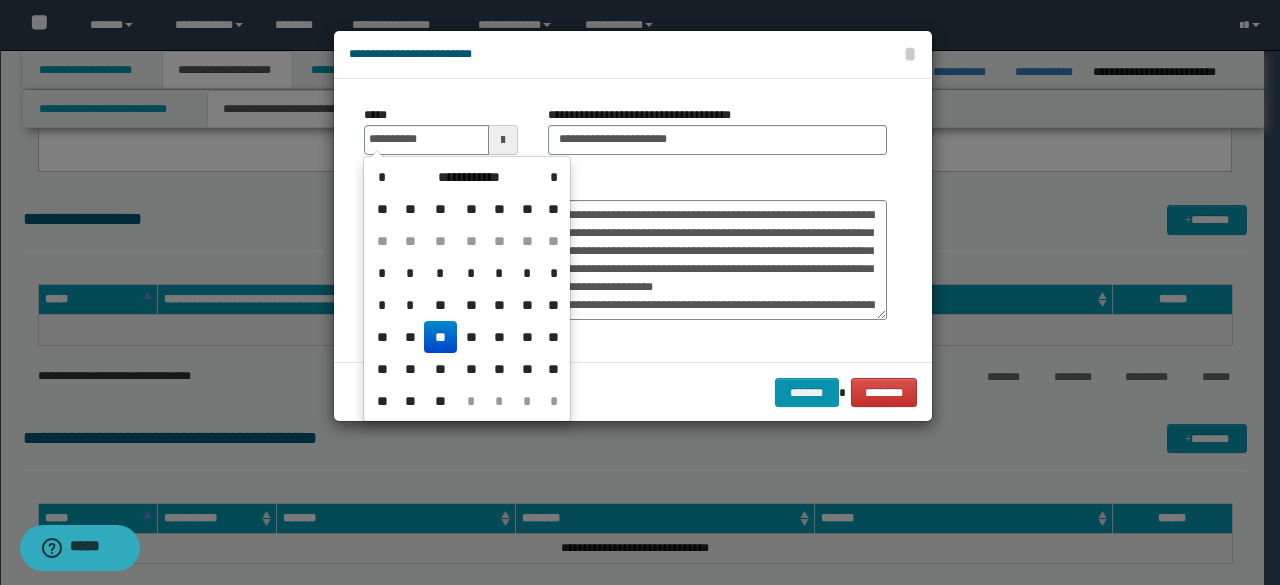 click on "**" at bounding box center (440, 337) 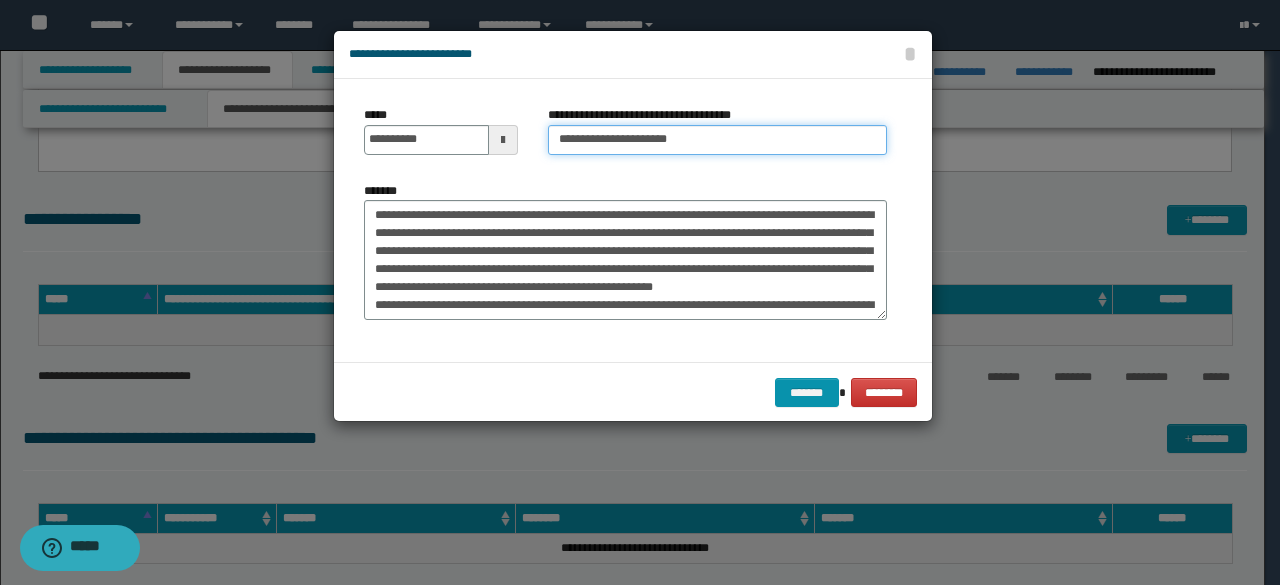 drag, startPoint x: 621, startPoint y: 131, endPoint x: 530, endPoint y: 127, distance: 91.08787 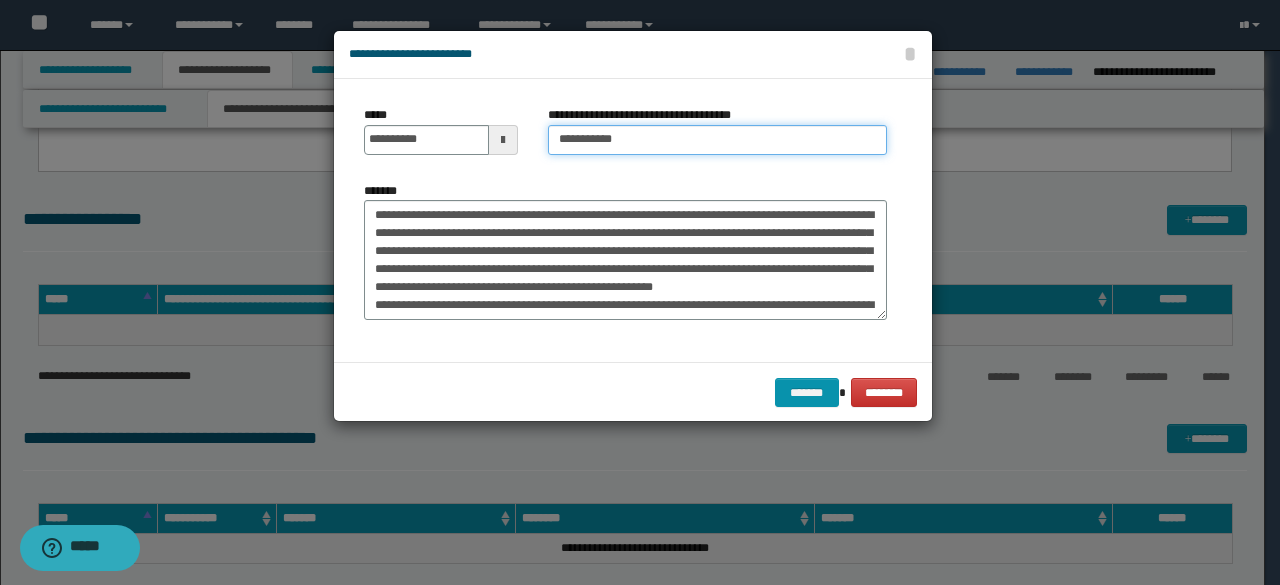 type on "**********" 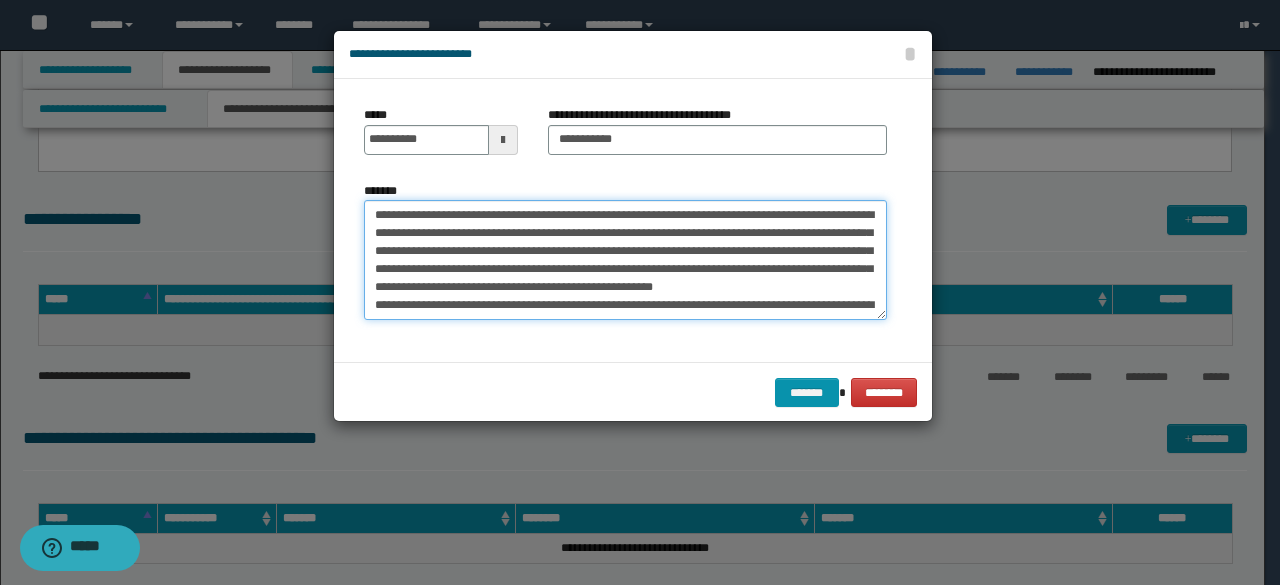 click on "*******" at bounding box center (625, 259) 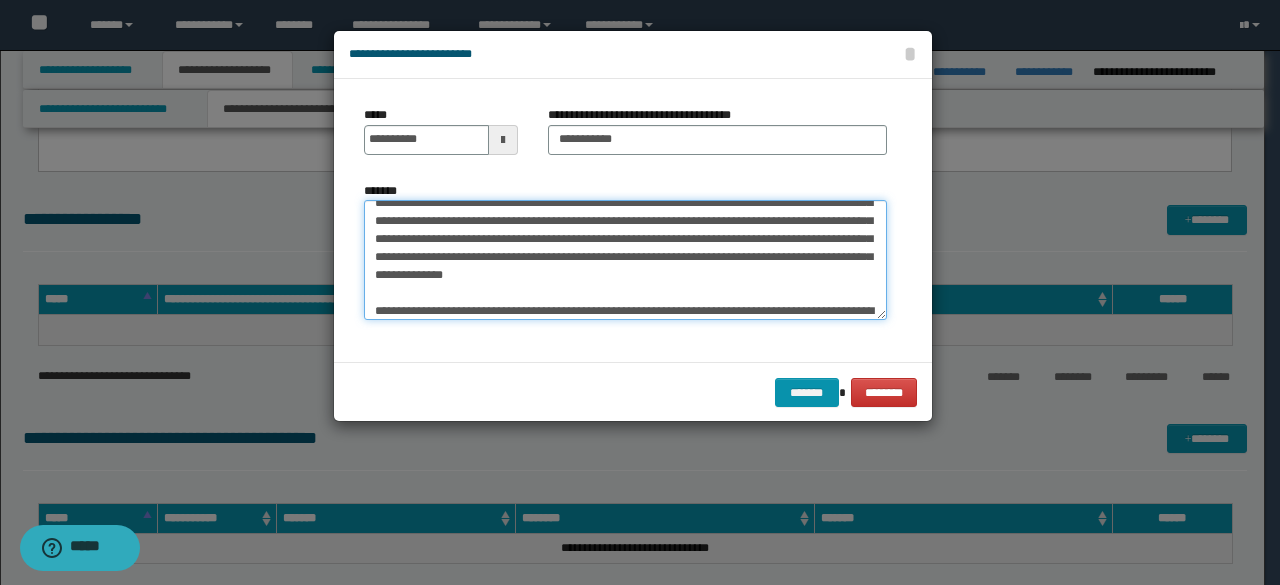 scroll, scrollTop: 160, scrollLeft: 0, axis: vertical 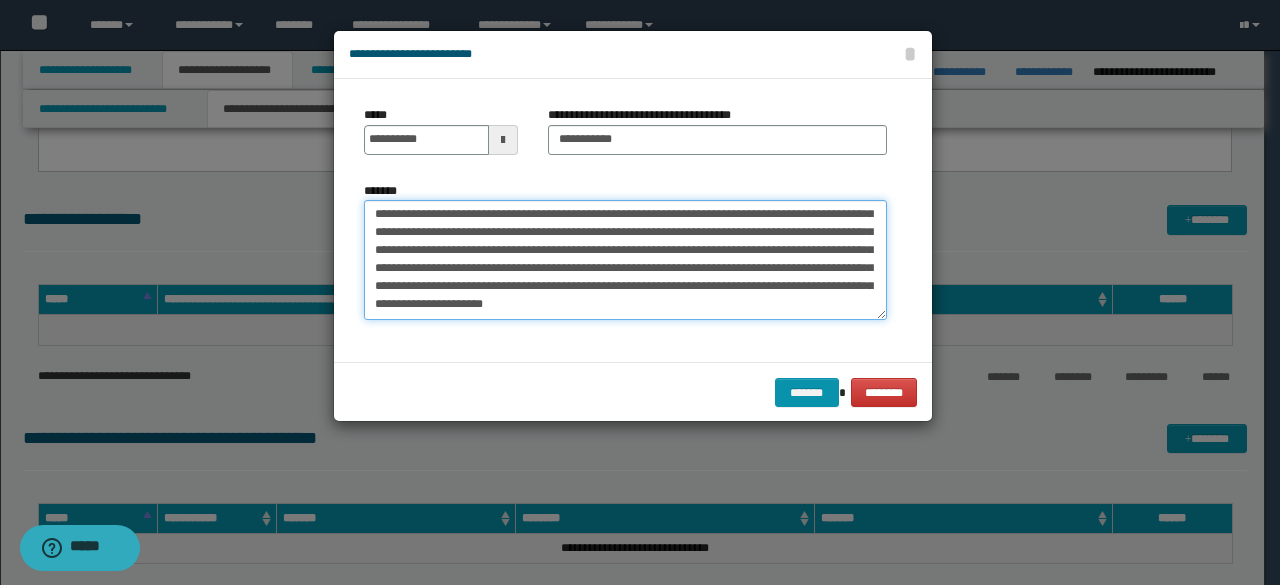 drag, startPoint x: 370, startPoint y: 287, endPoint x: 620, endPoint y: 363, distance: 261.29675 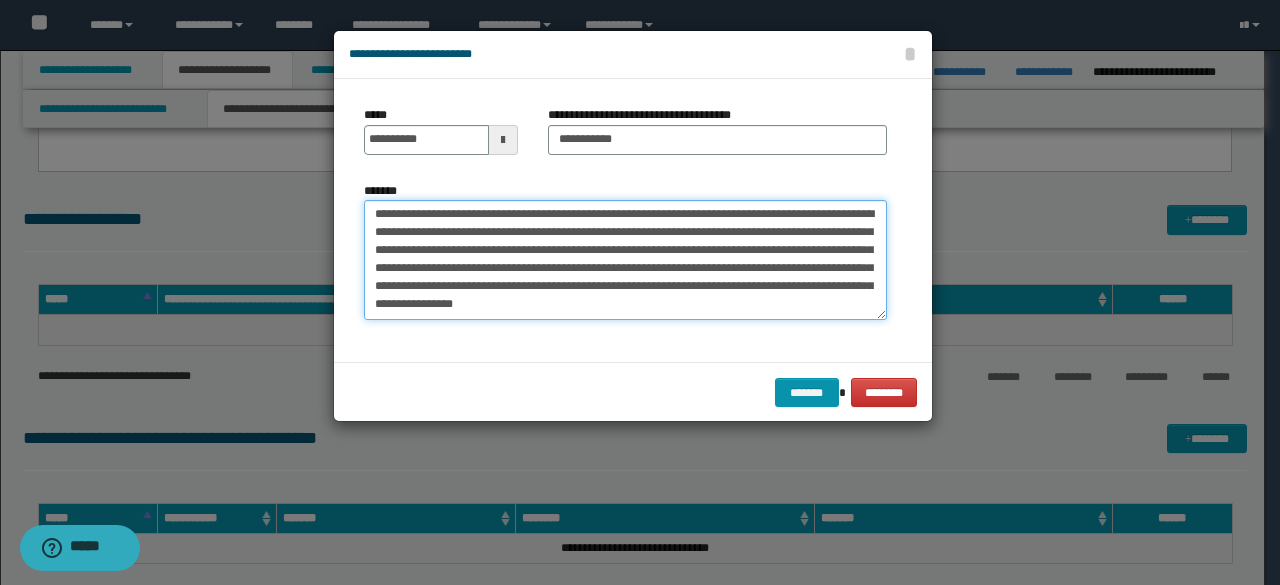 scroll, scrollTop: 0, scrollLeft: 0, axis: both 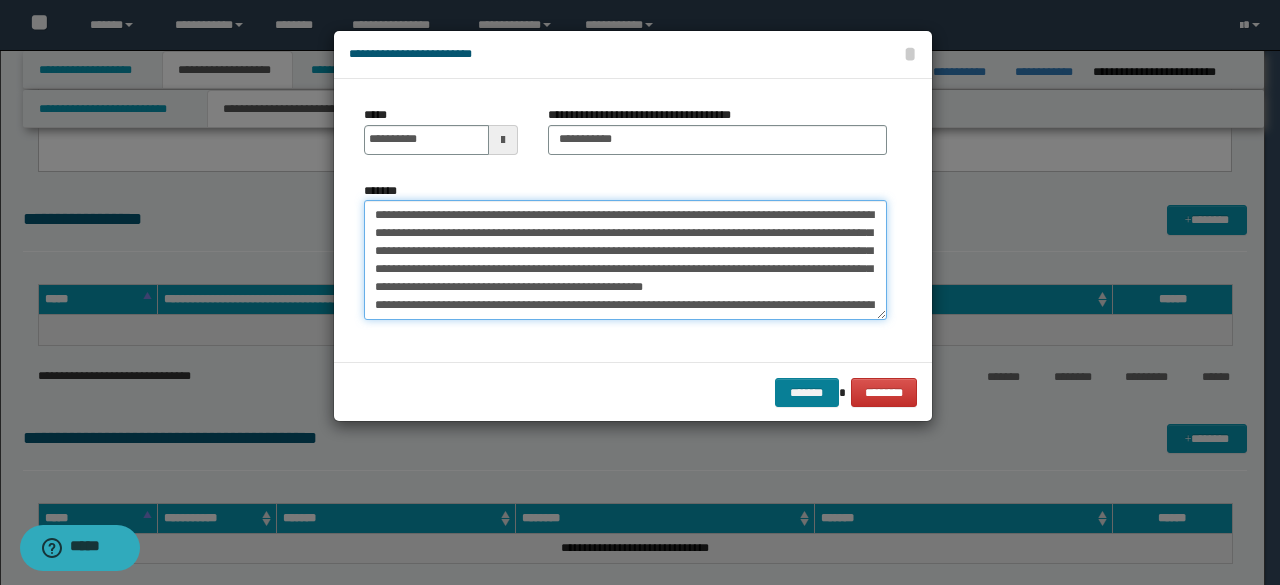 type on "**********" 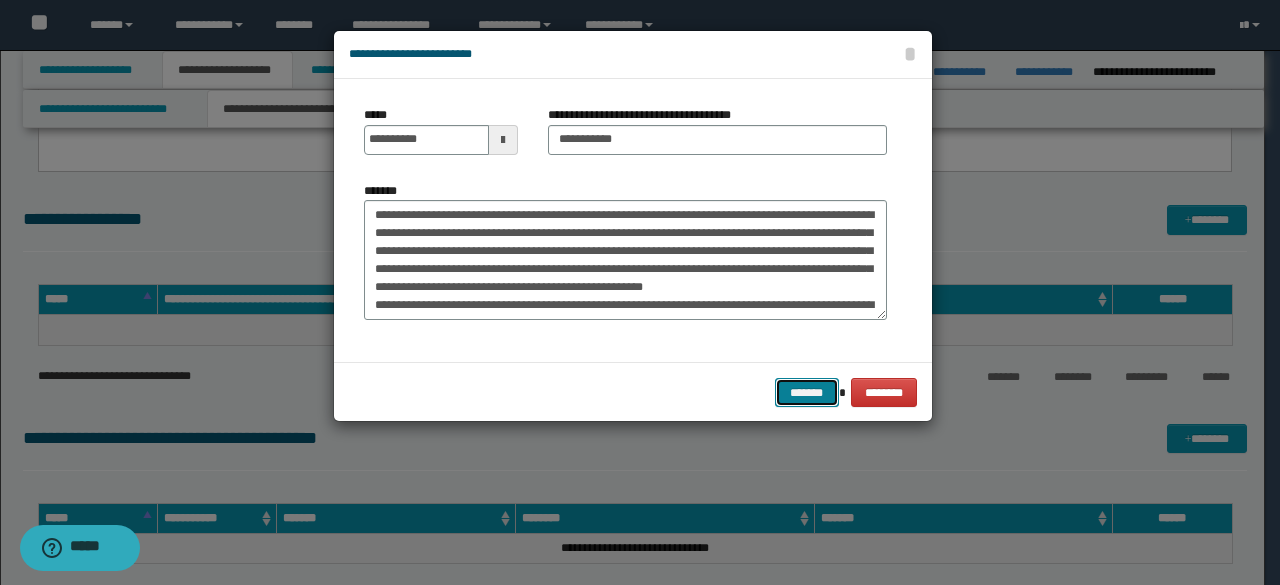 click on "*******" at bounding box center [807, 392] 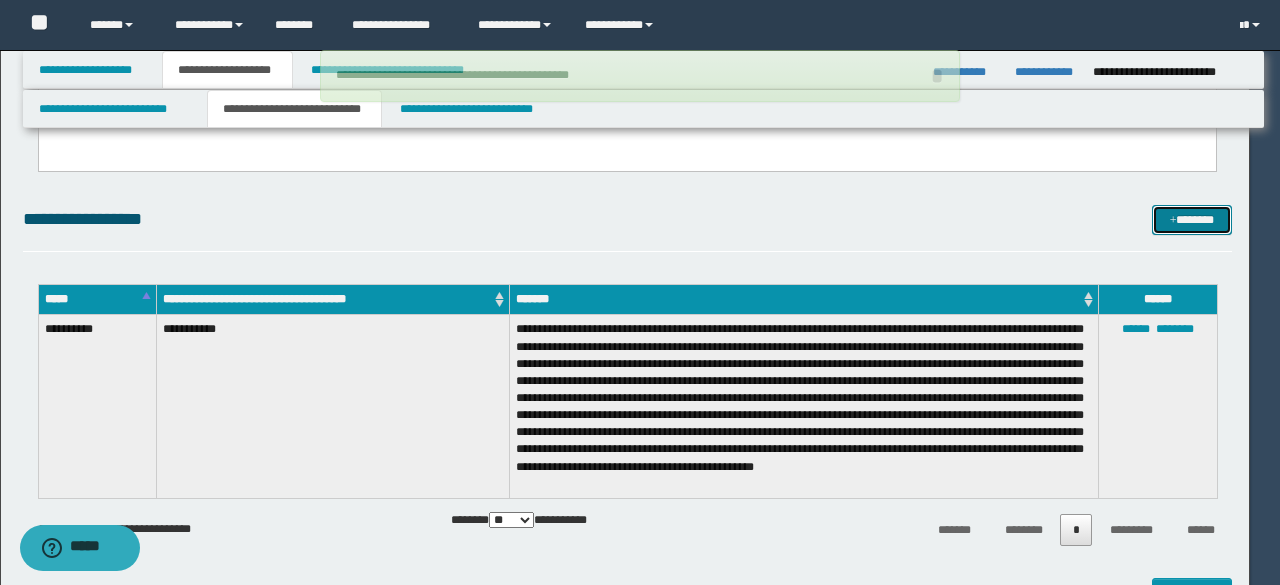type 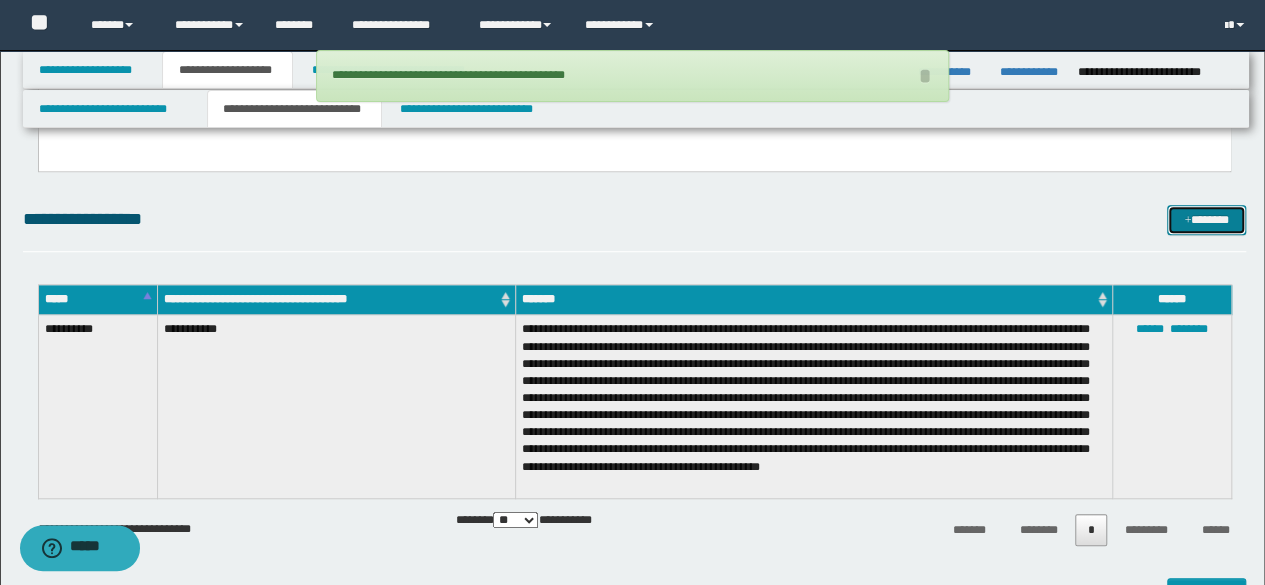 click on "*******" at bounding box center [1206, 219] 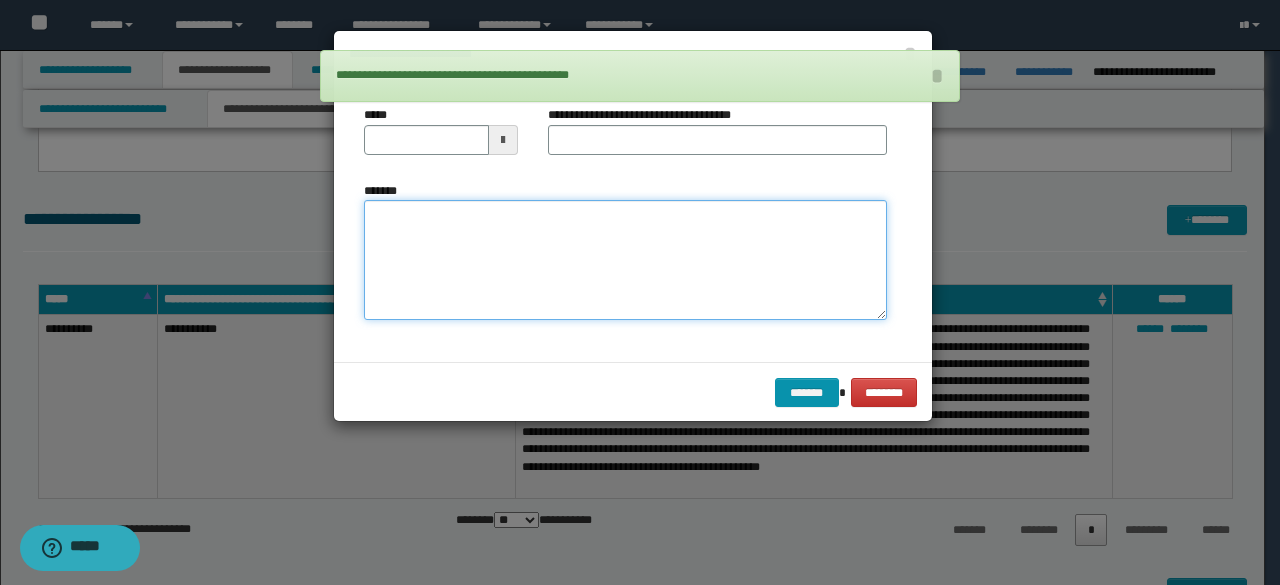 click on "*******" at bounding box center (625, 259) 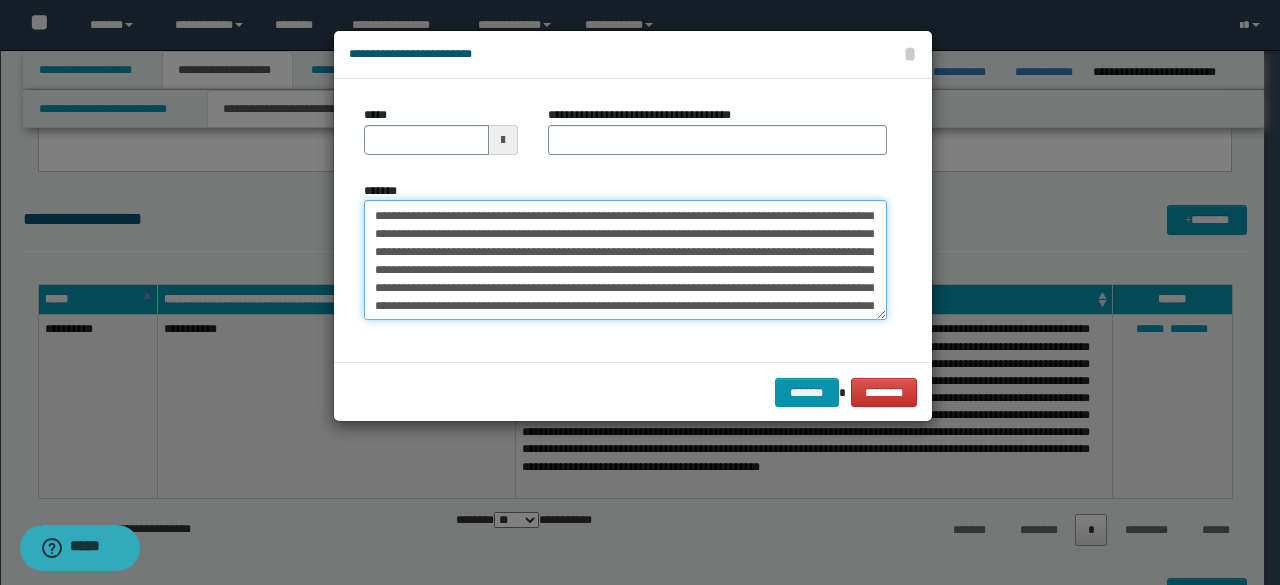 scroll, scrollTop: 0, scrollLeft: 0, axis: both 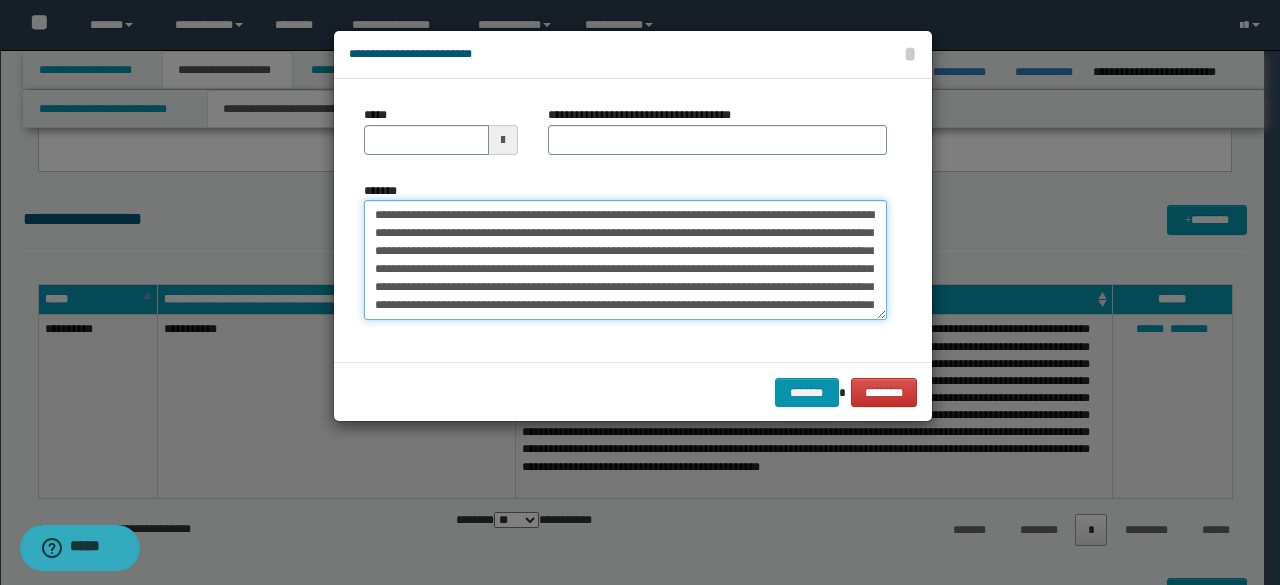 drag, startPoint x: 509, startPoint y: 217, endPoint x: 310, endPoint y: 196, distance: 200.10497 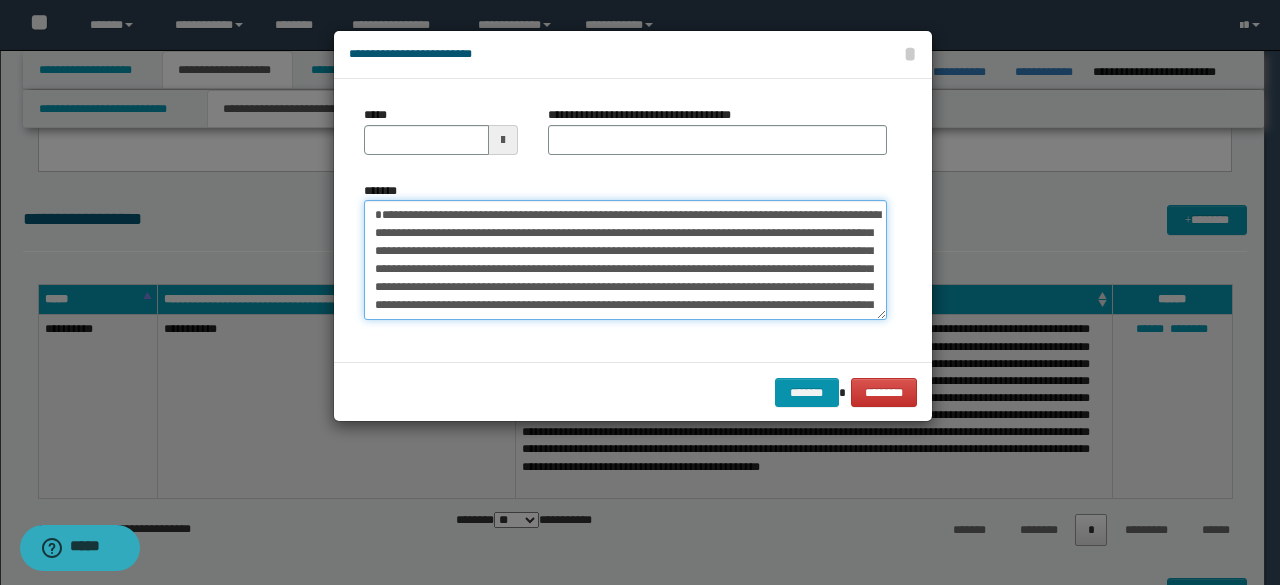 type on "**********" 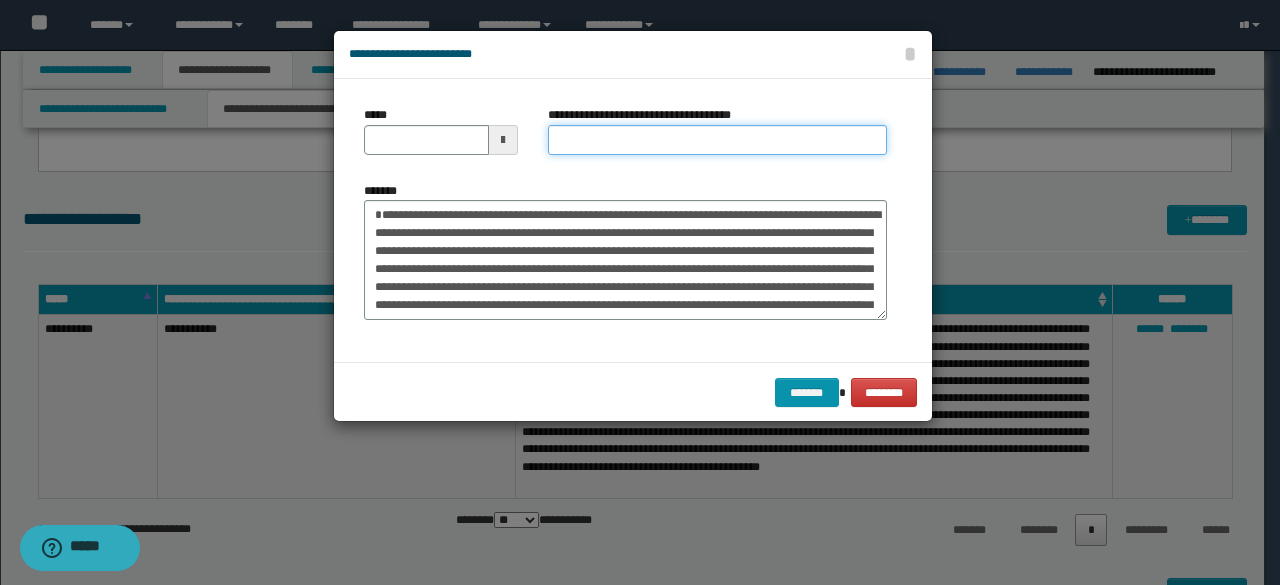 click on "**********" at bounding box center [717, 140] 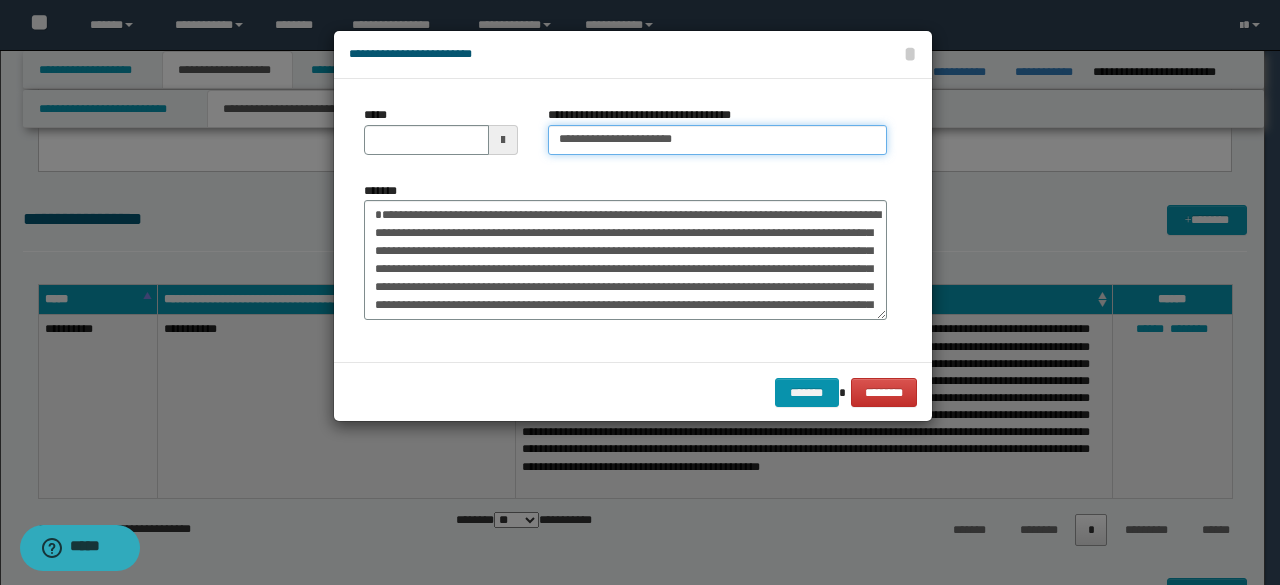 type on "**********" 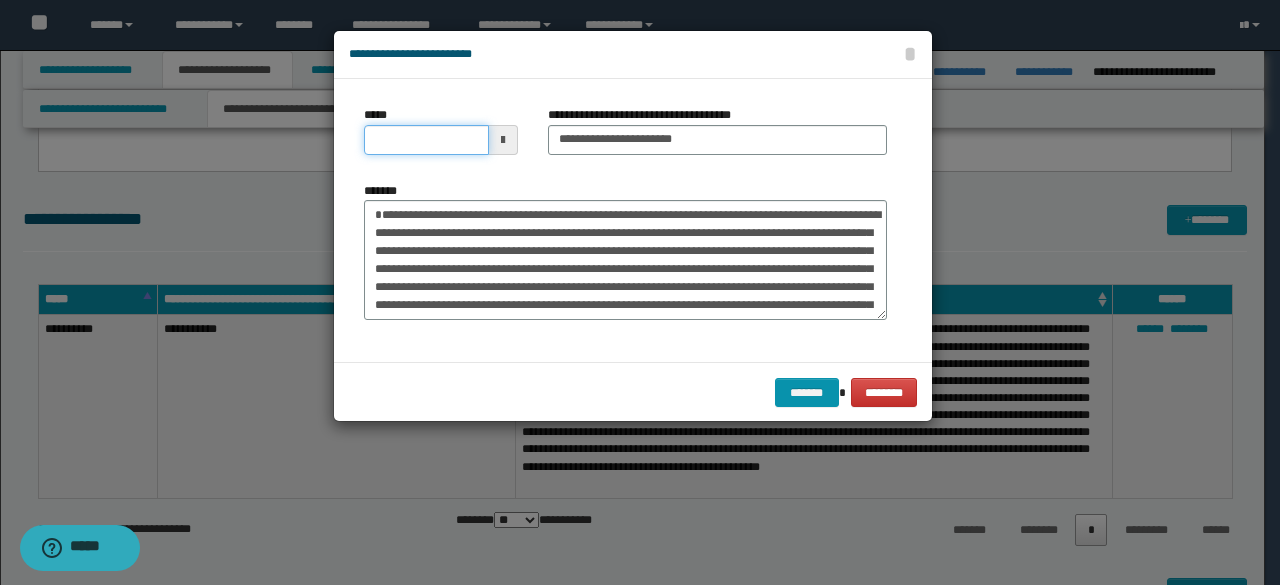 click on "*****" at bounding box center [426, 140] 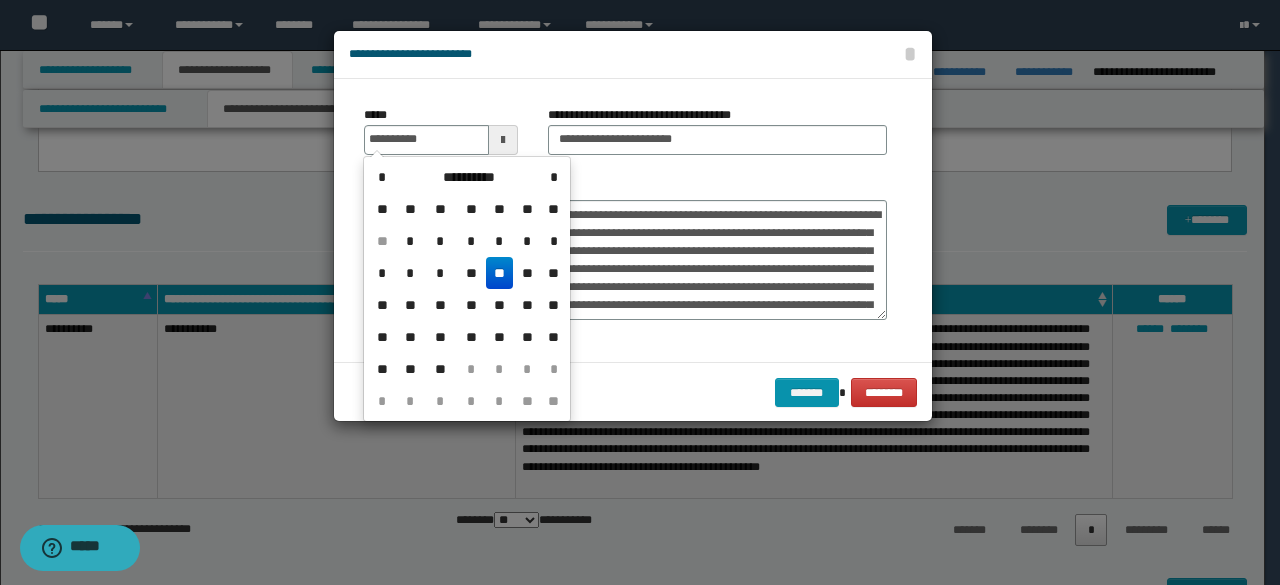 click on "**" at bounding box center (500, 273) 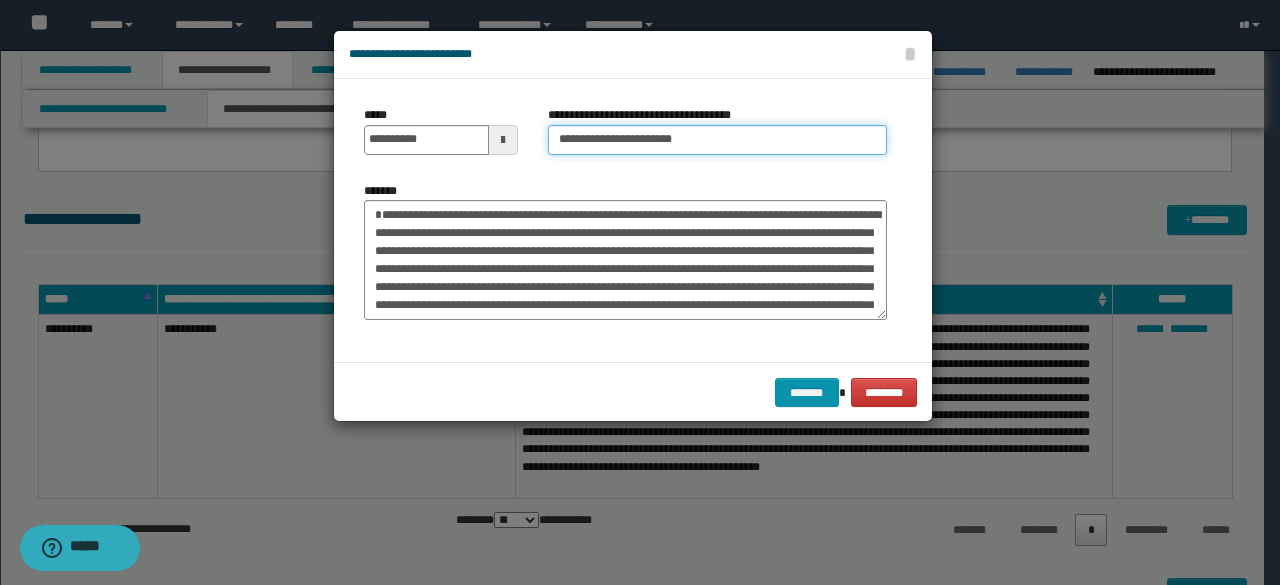 drag, startPoint x: 620, startPoint y: 137, endPoint x: 496, endPoint y: 141, distance: 124.0645 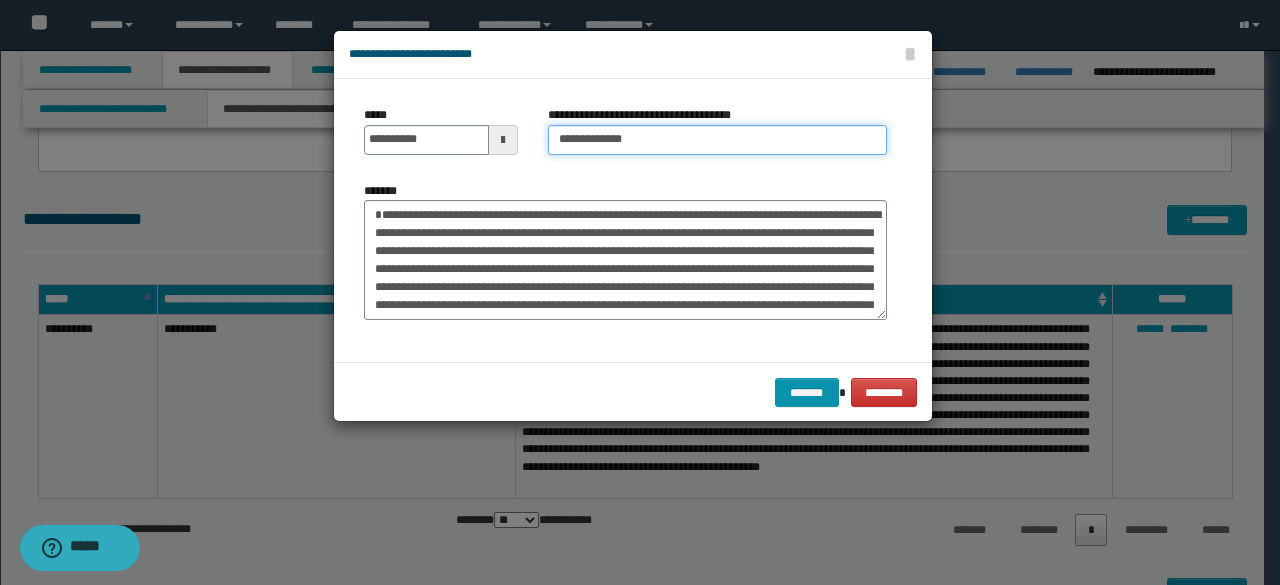 click on "**********" at bounding box center (717, 140) 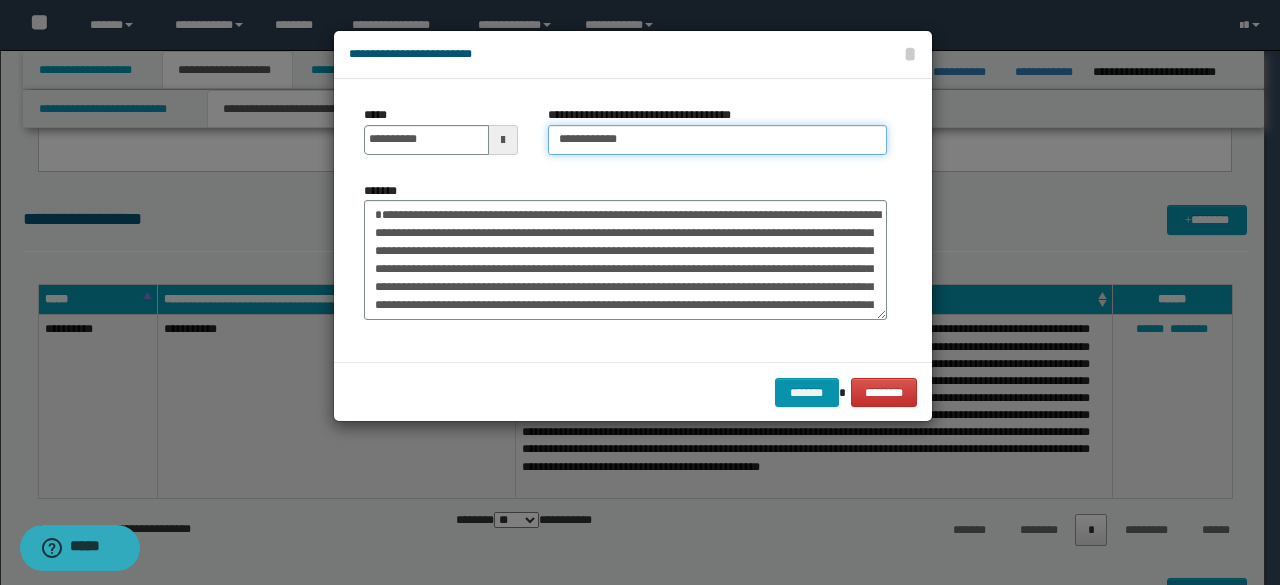 type on "**********" 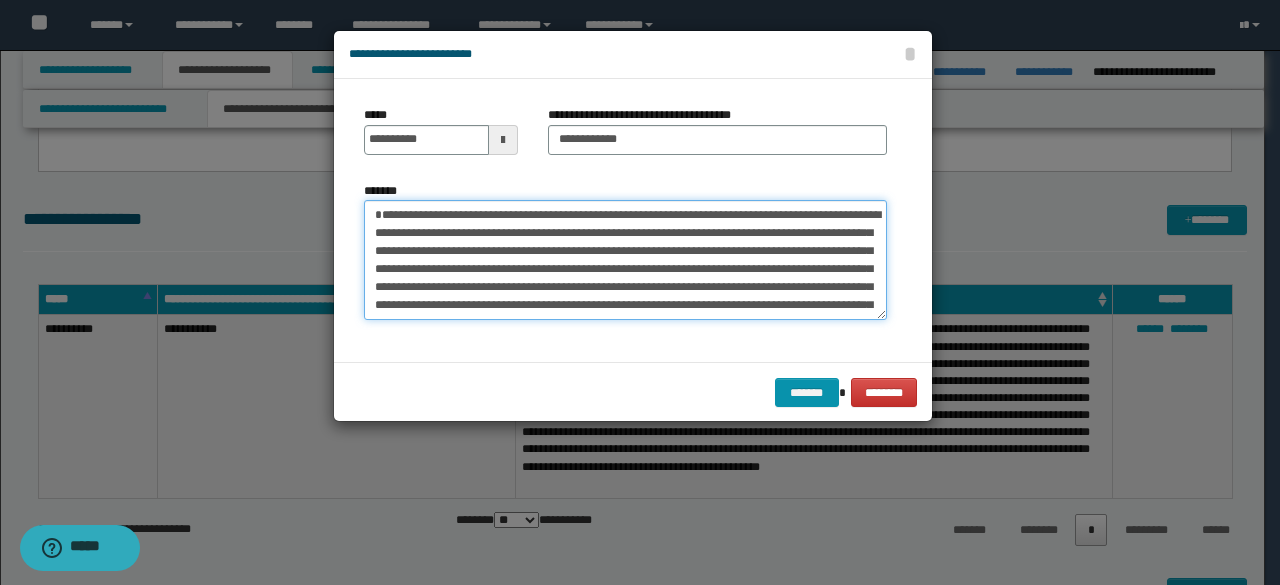 drag, startPoint x: 517, startPoint y: 251, endPoint x: 701, endPoint y: 241, distance: 184.27155 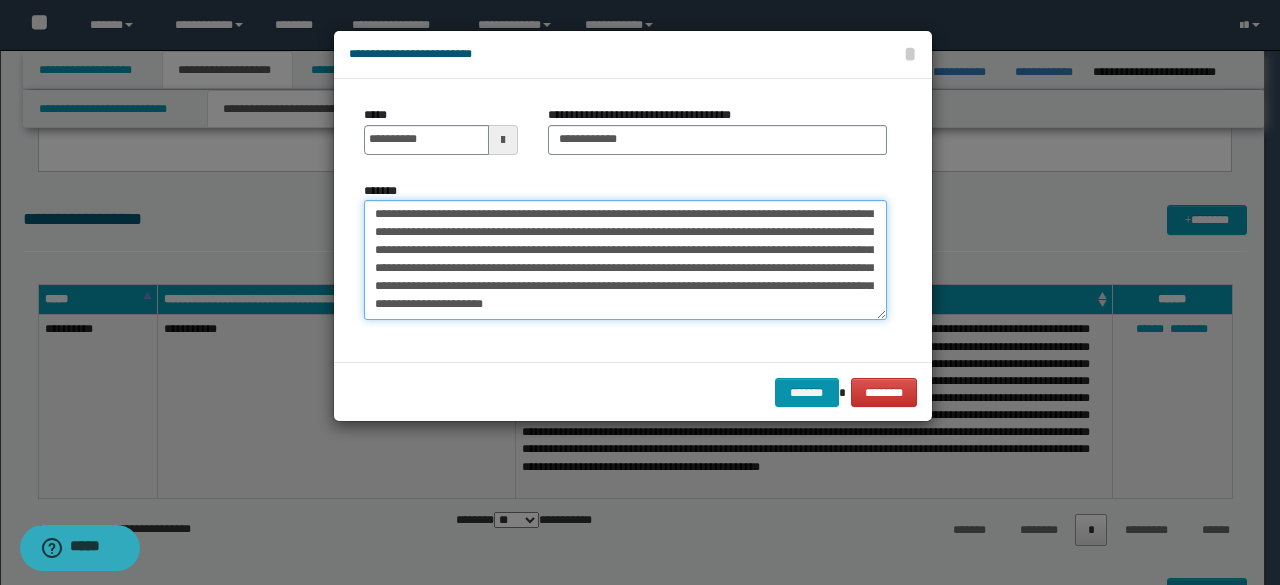 scroll, scrollTop: 3636, scrollLeft: 0, axis: vertical 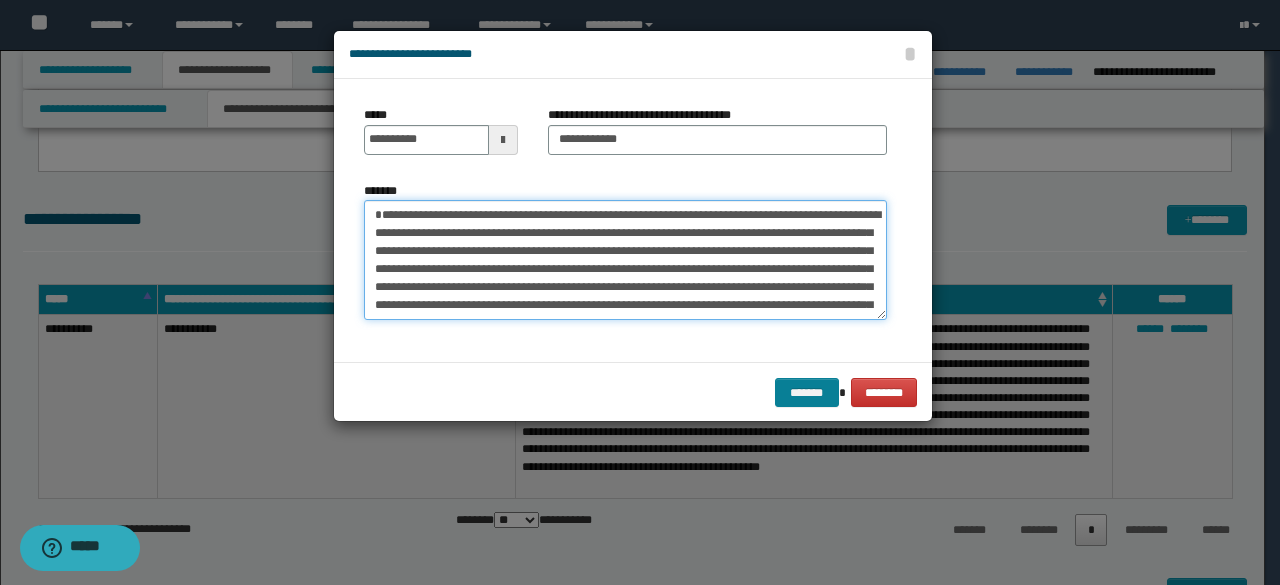 type on "**********" 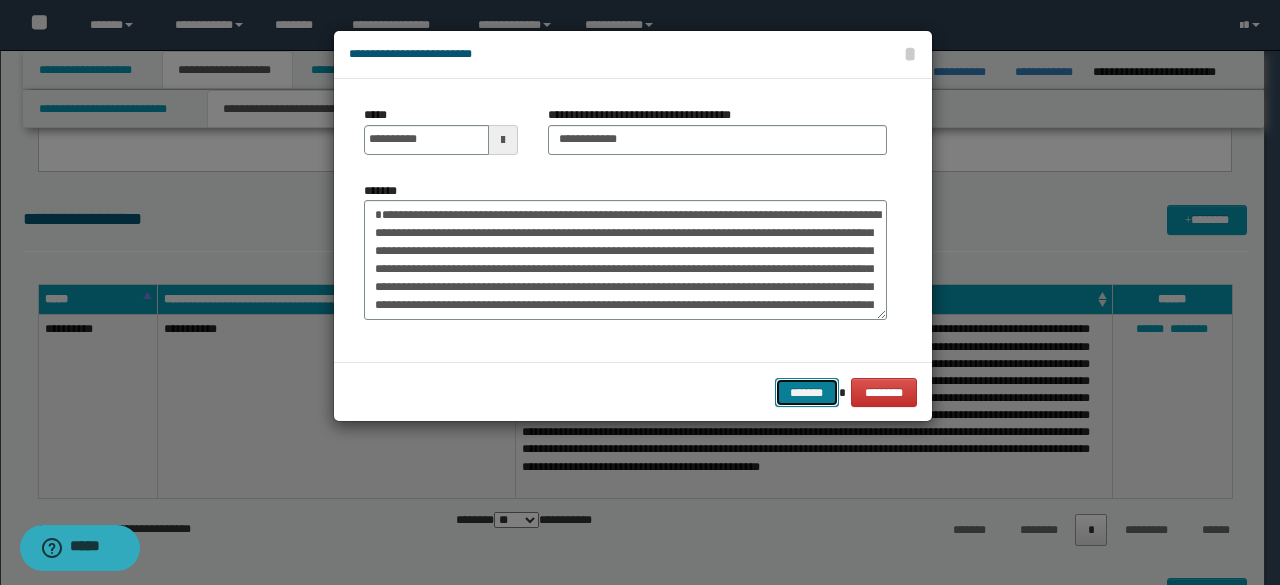 click on "*******" at bounding box center (807, 392) 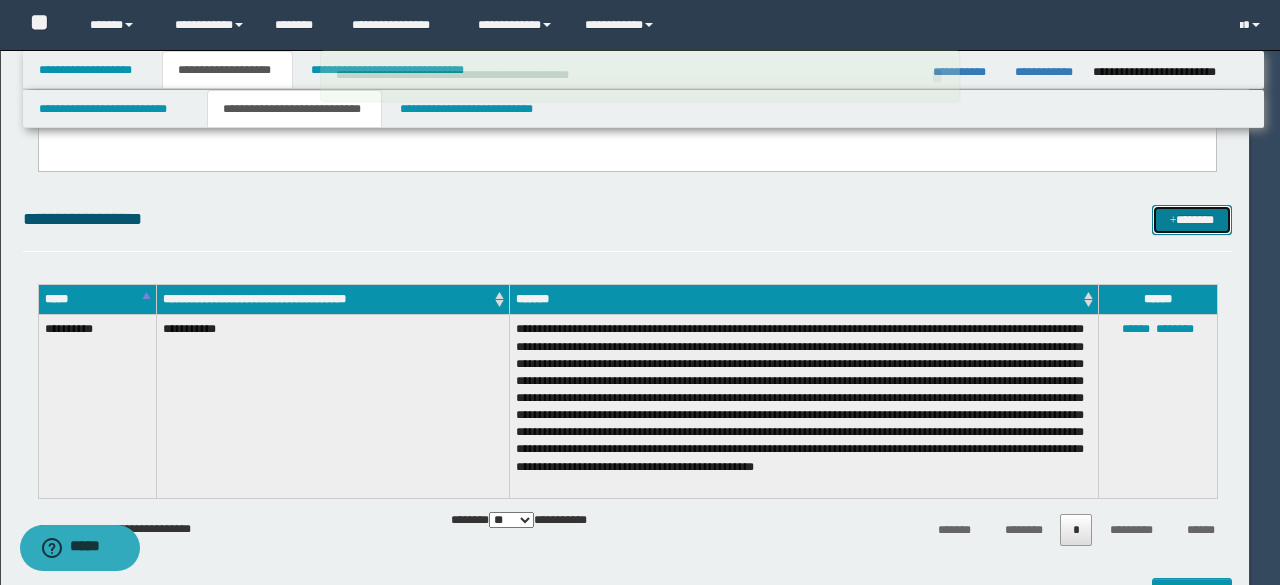 type 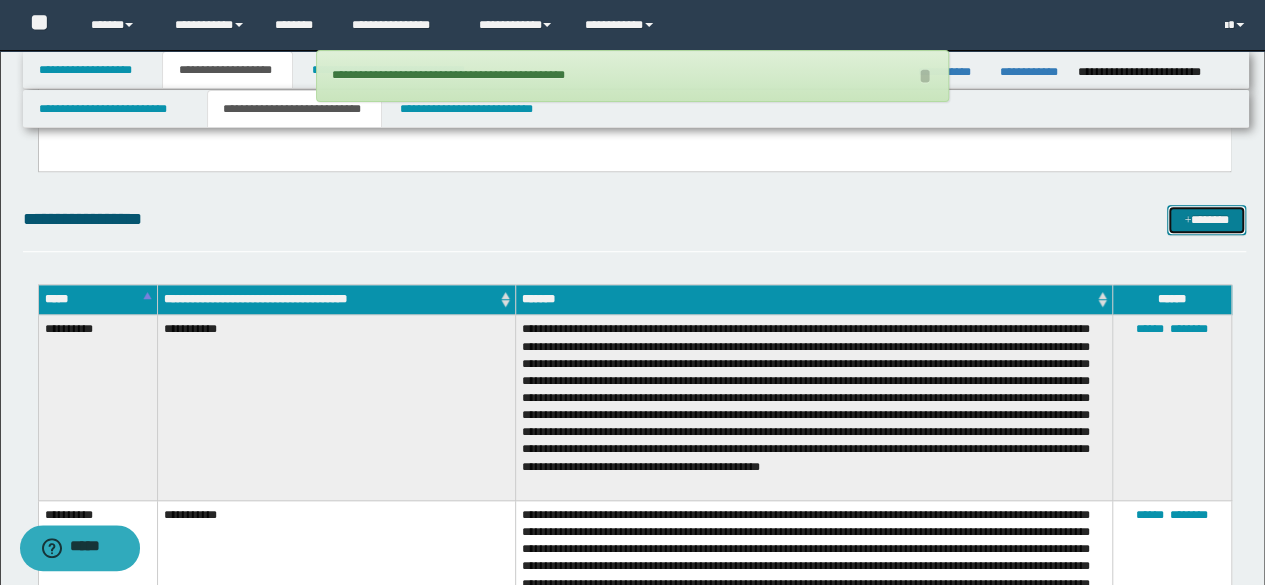 click at bounding box center (1187, 221) 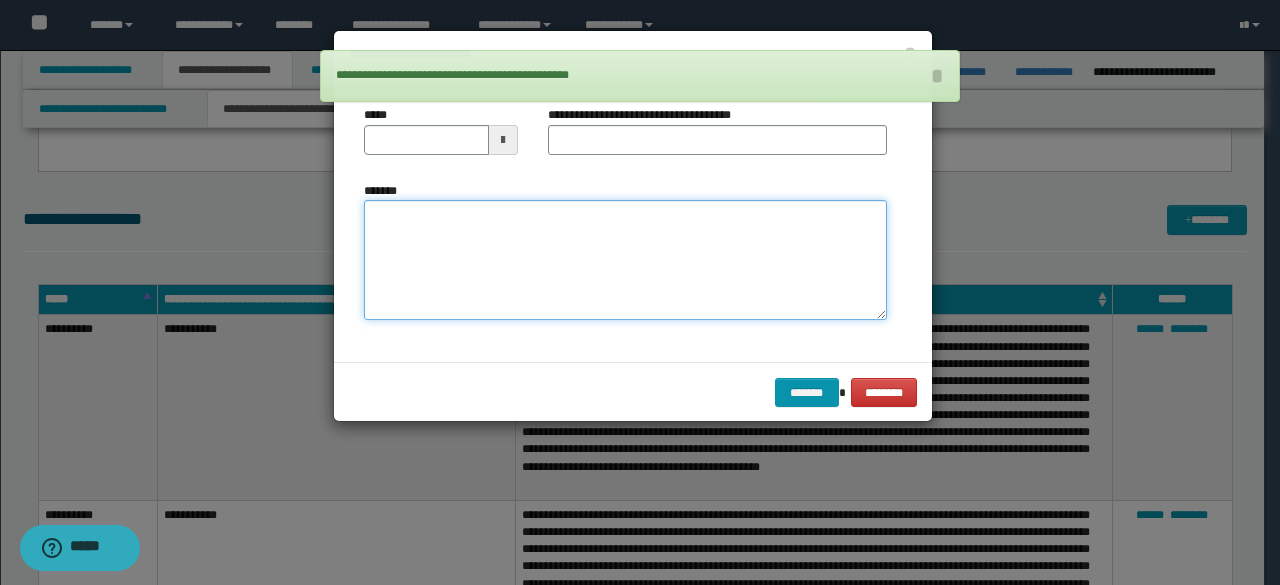 click on "*******" at bounding box center [625, 259] 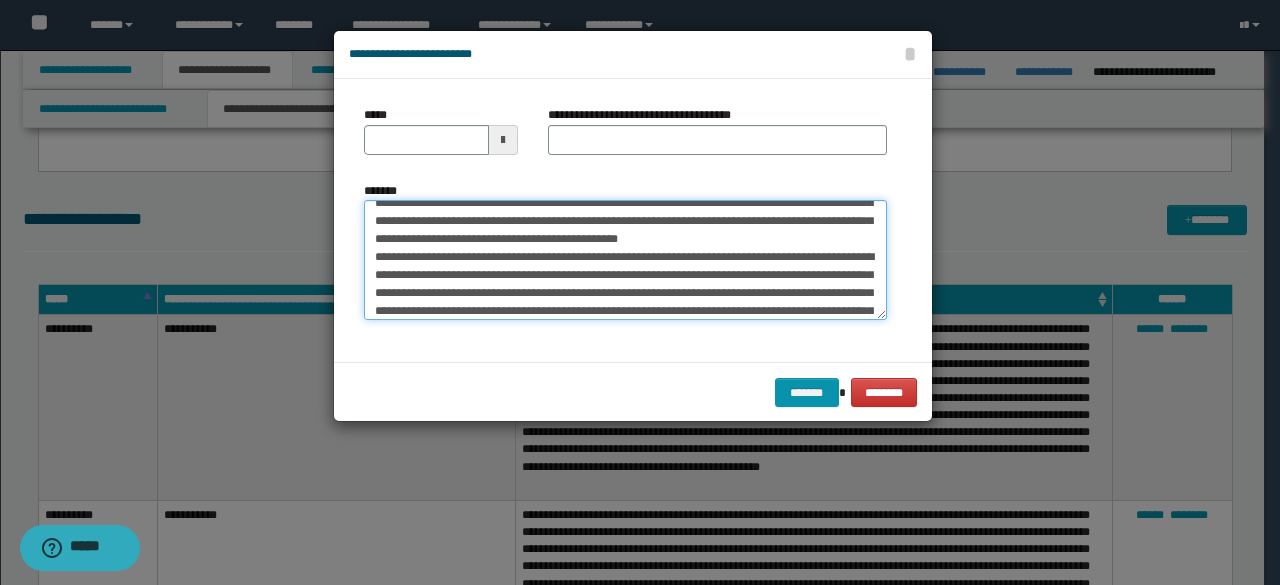 scroll, scrollTop: 0, scrollLeft: 0, axis: both 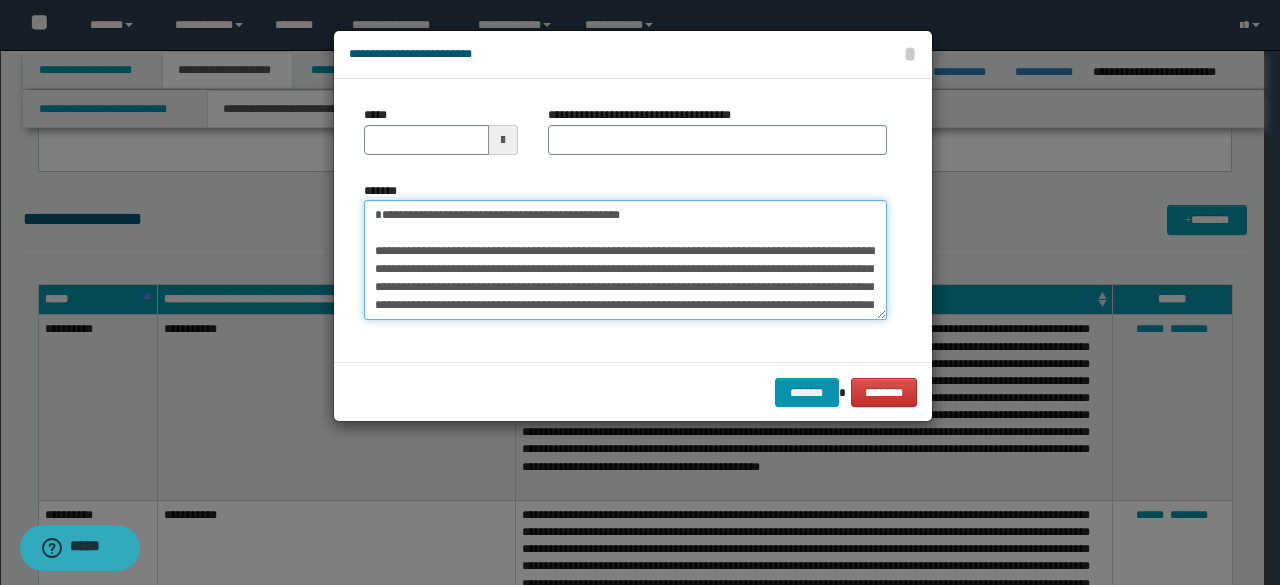 drag, startPoint x: 510, startPoint y: 235, endPoint x: 306, endPoint y: 205, distance: 206.19408 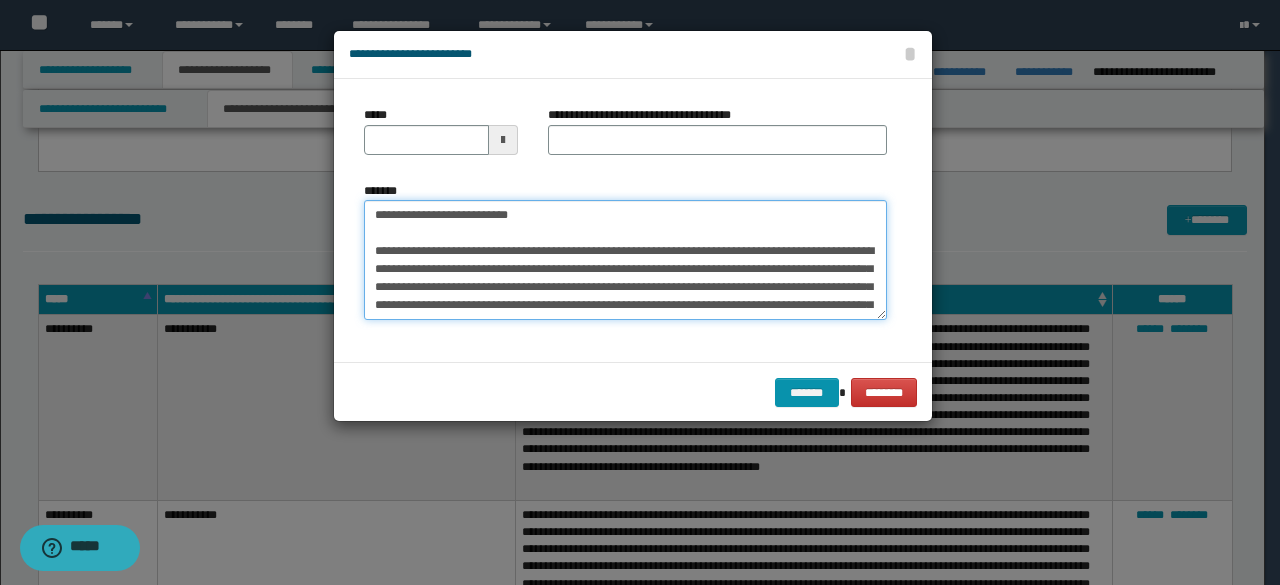 type on "**********" 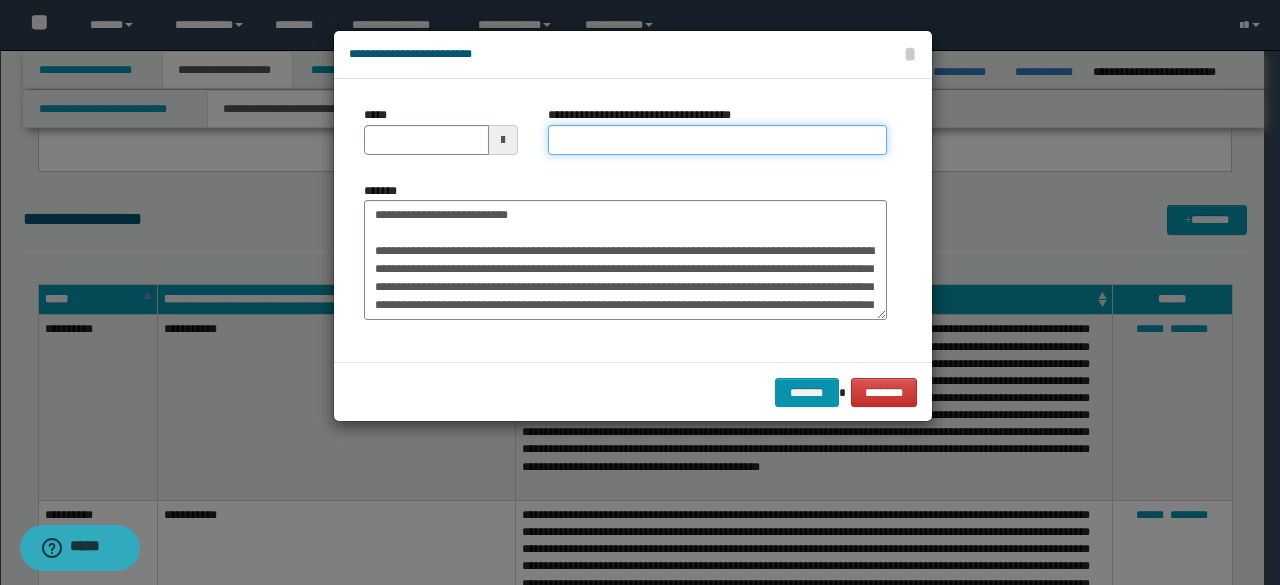 click on "**********" at bounding box center (717, 140) 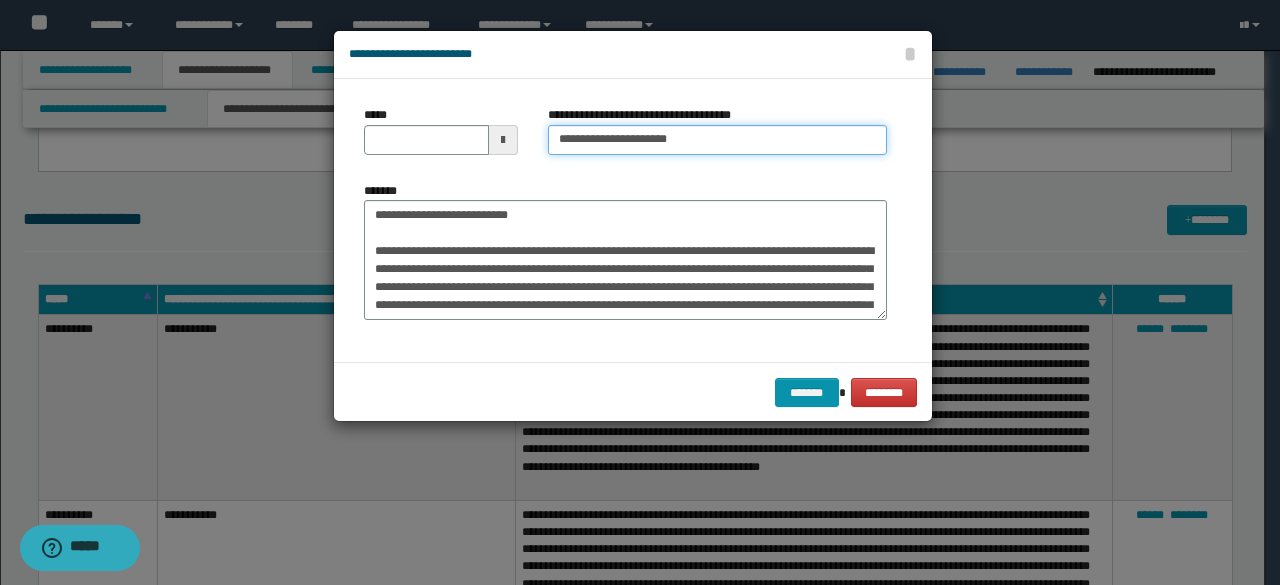 type on "**********" 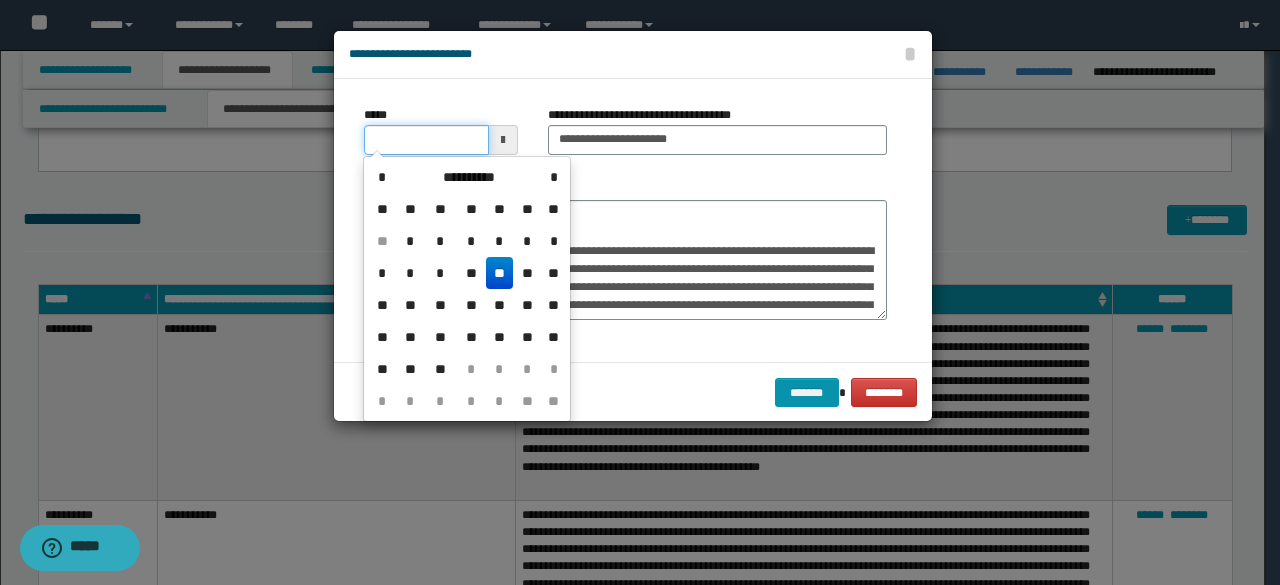 click on "*****" at bounding box center (426, 140) 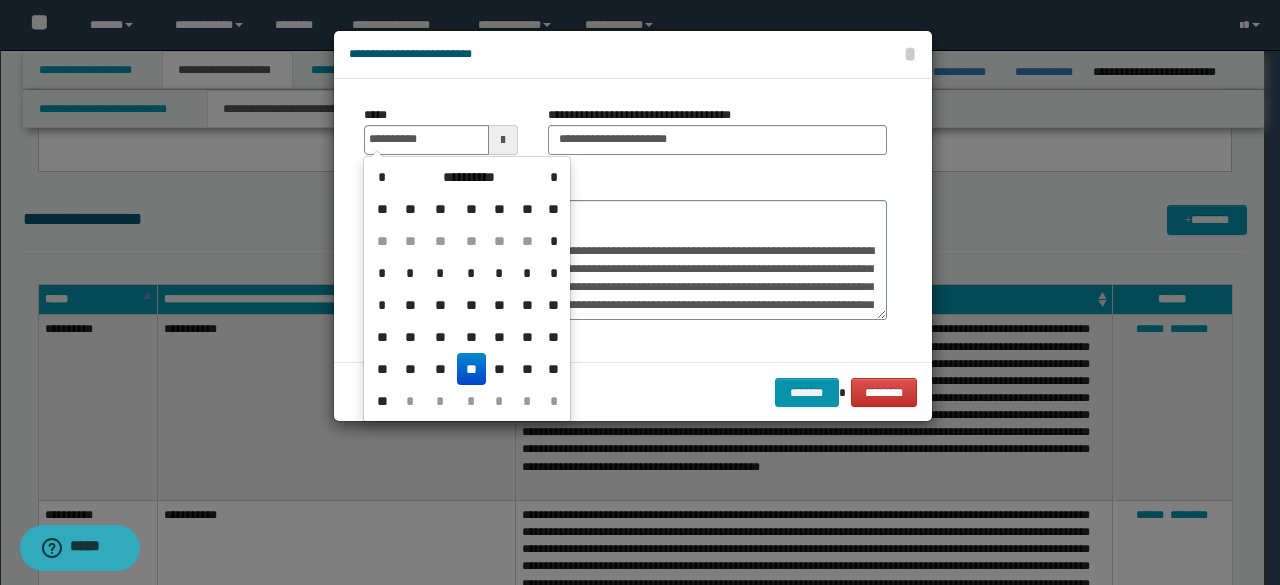 click on "**" at bounding box center [471, 369] 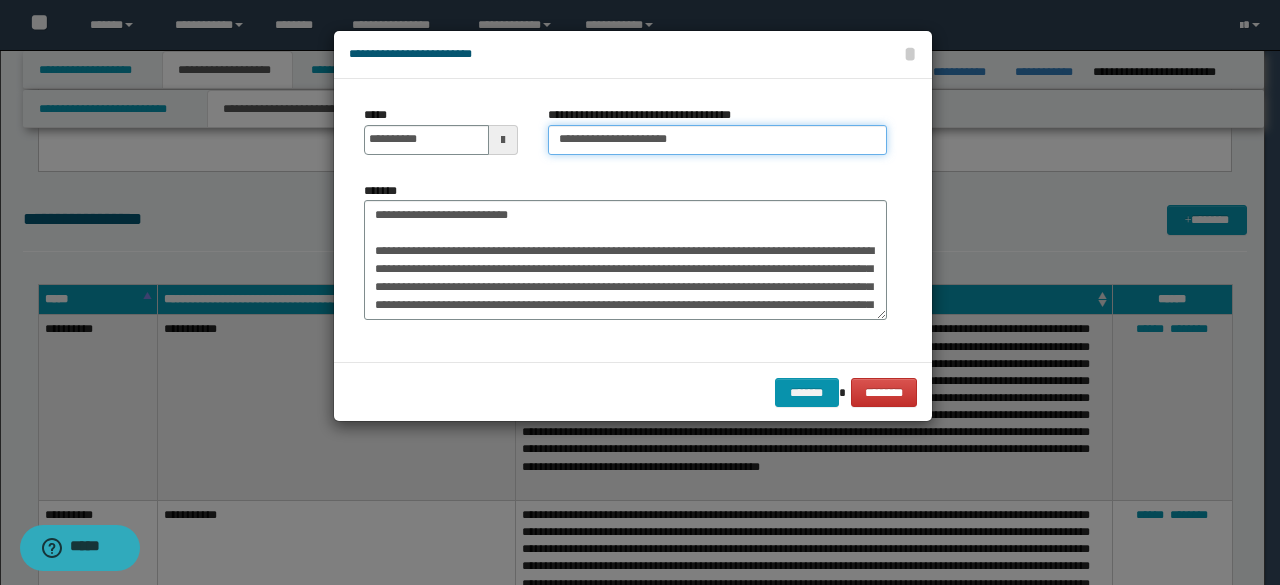drag, startPoint x: 594, startPoint y: 135, endPoint x: 500, endPoint y: 124, distance: 94.641426 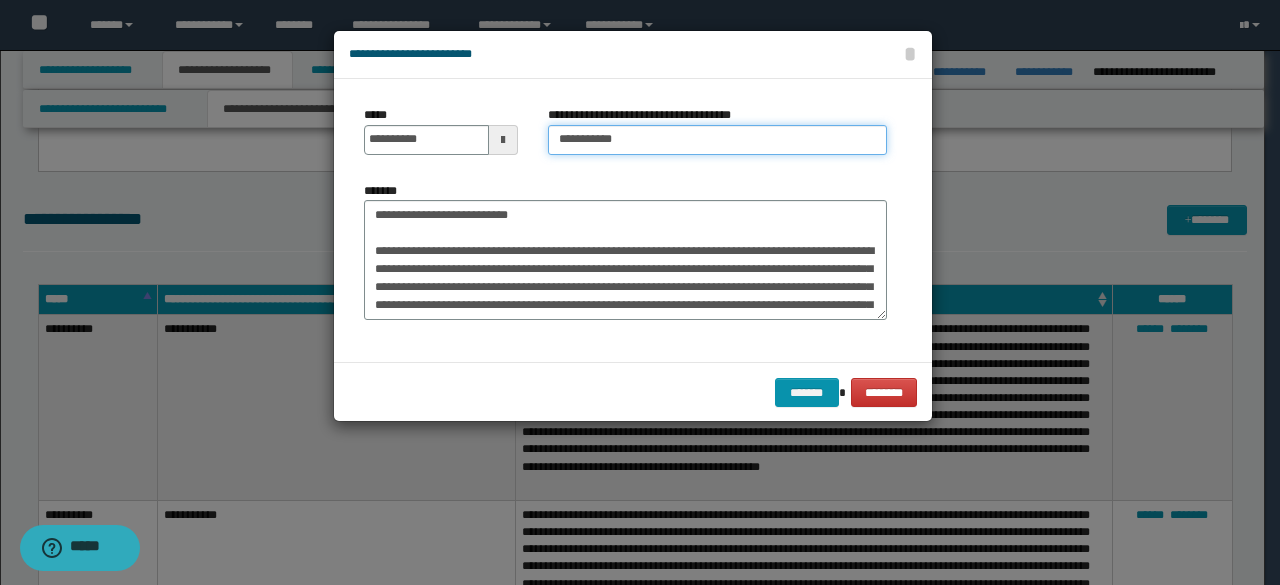 type on "**********" 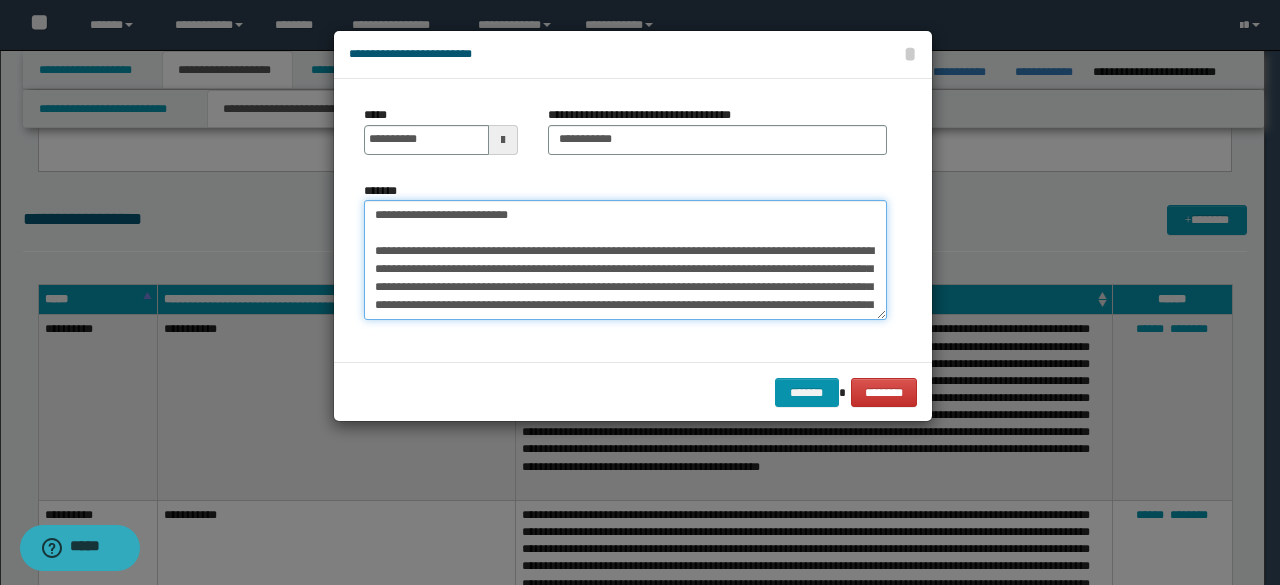 click on "*******" at bounding box center (625, 259) 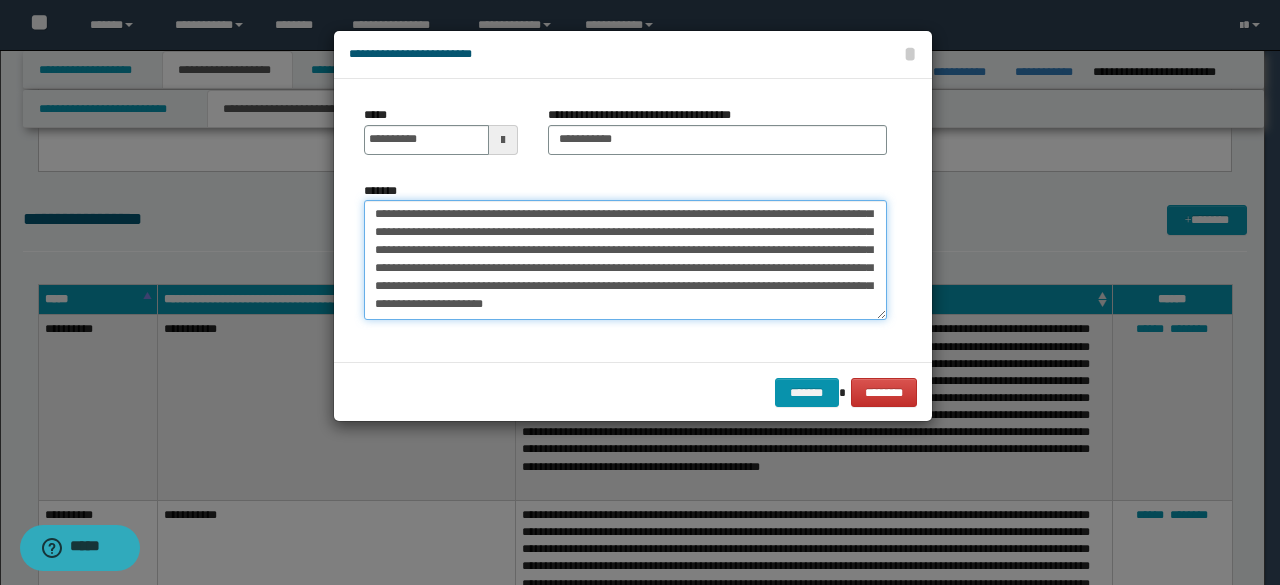 scroll, scrollTop: 3456, scrollLeft: 0, axis: vertical 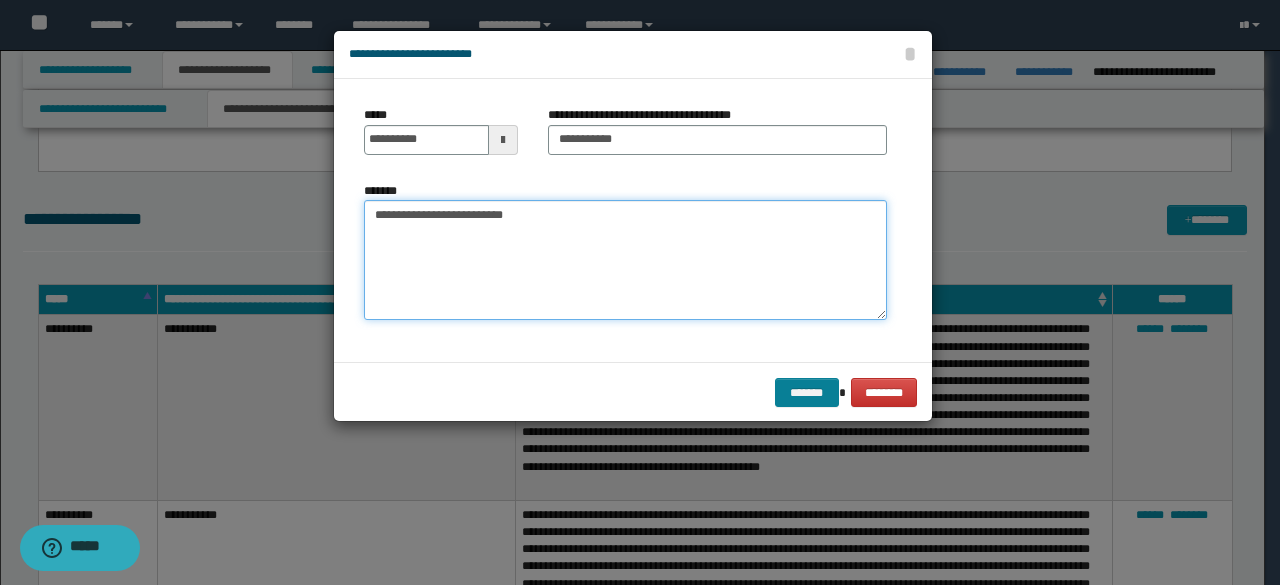 type on "**********" 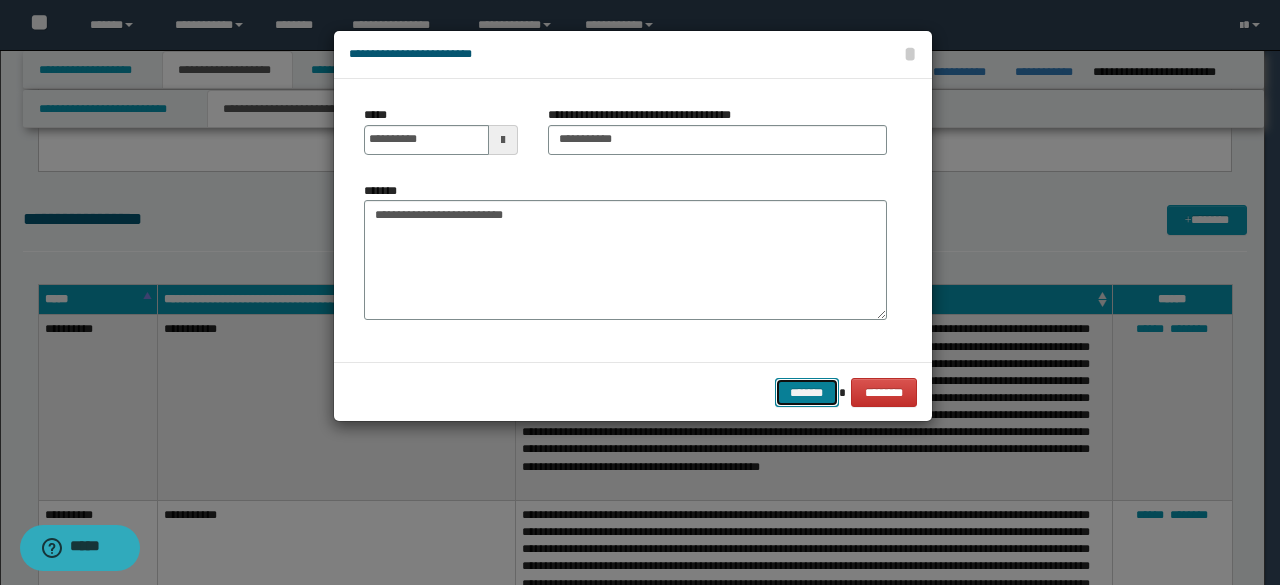 click on "*******" at bounding box center [807, 392] 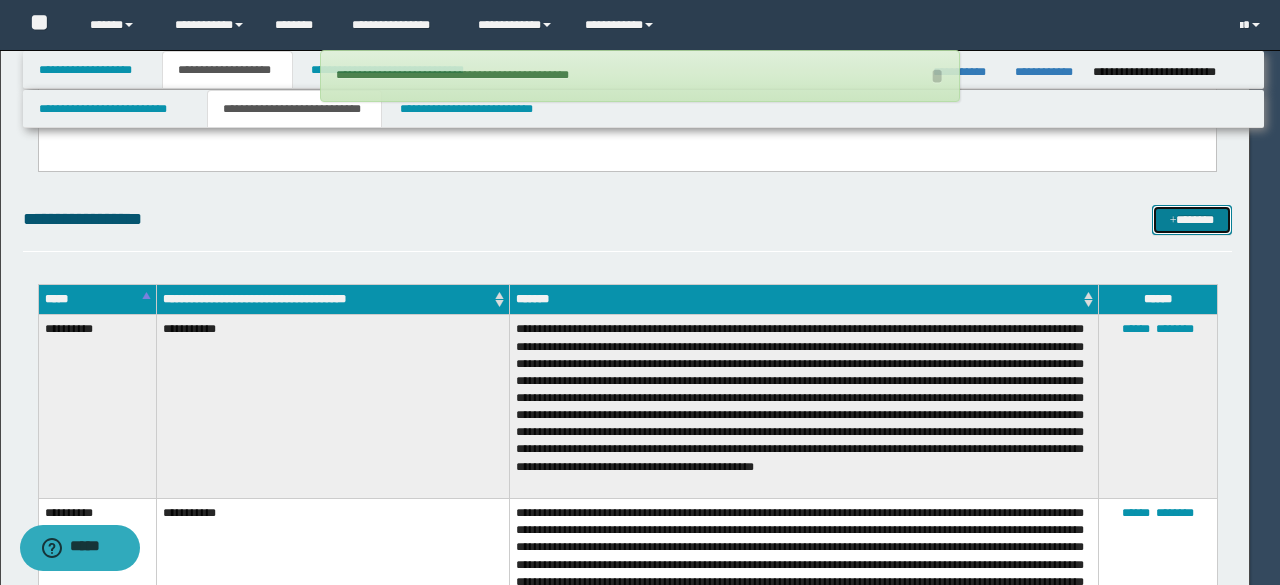 type 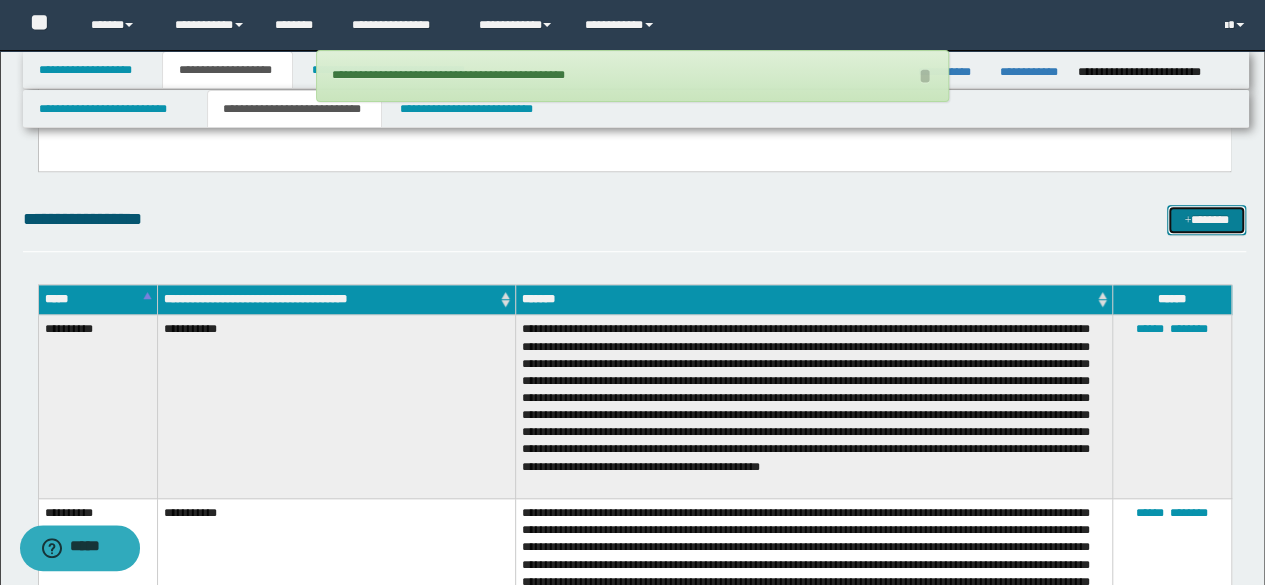 click on "*******" at bounding box center (1206, 219) 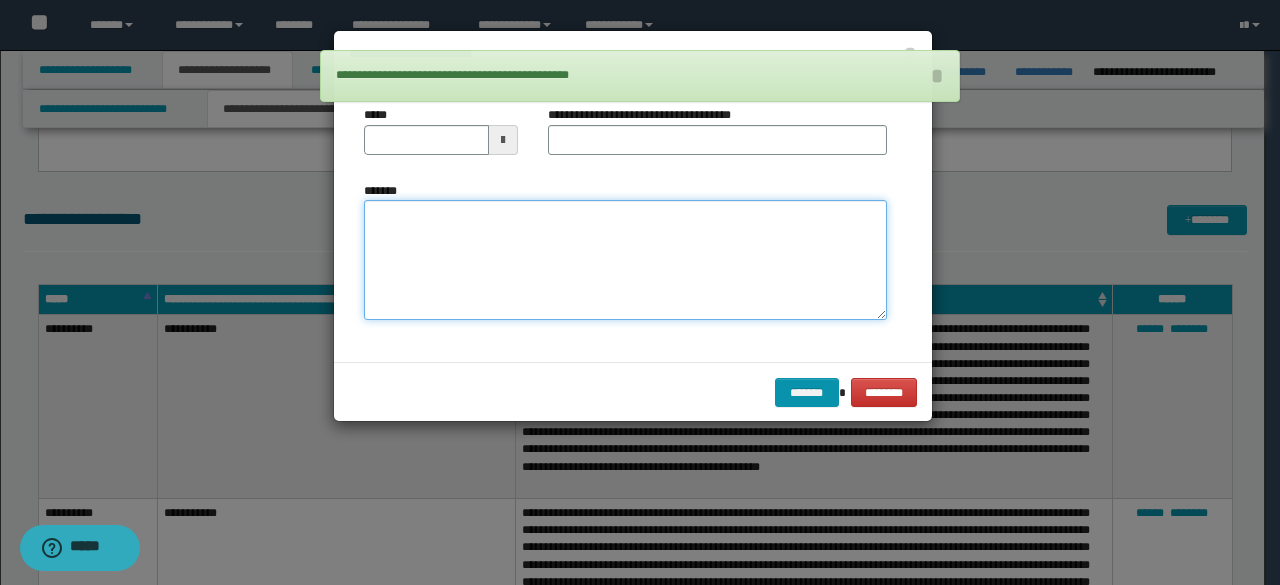 click on "*******" at bounding box center [625, 259] 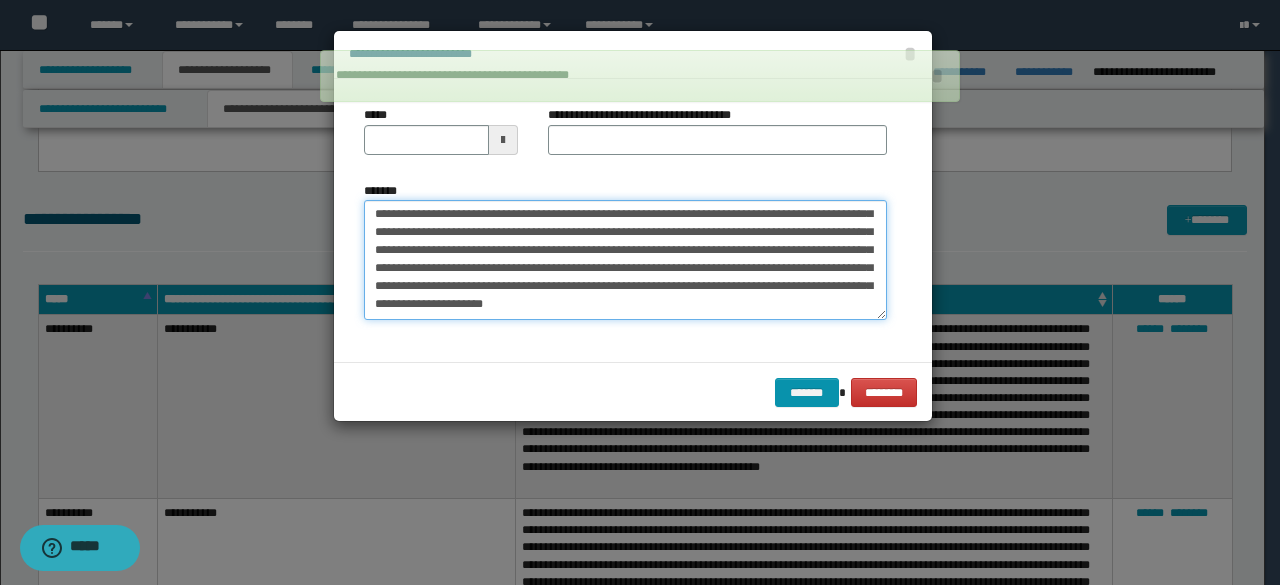 scroll, scrollTop: 0, scrollLeft: 0, axis: both 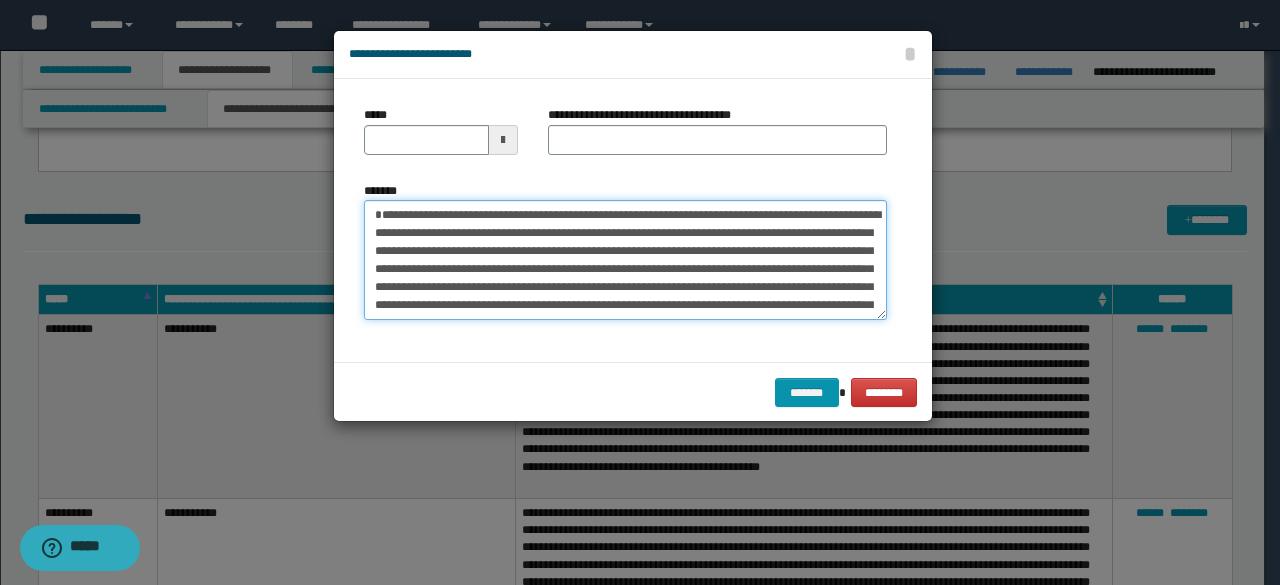 drag, startPoint x: 602, startPoint y: 233, endPoint x: 324, endPoint y: 203, distance: 279.614 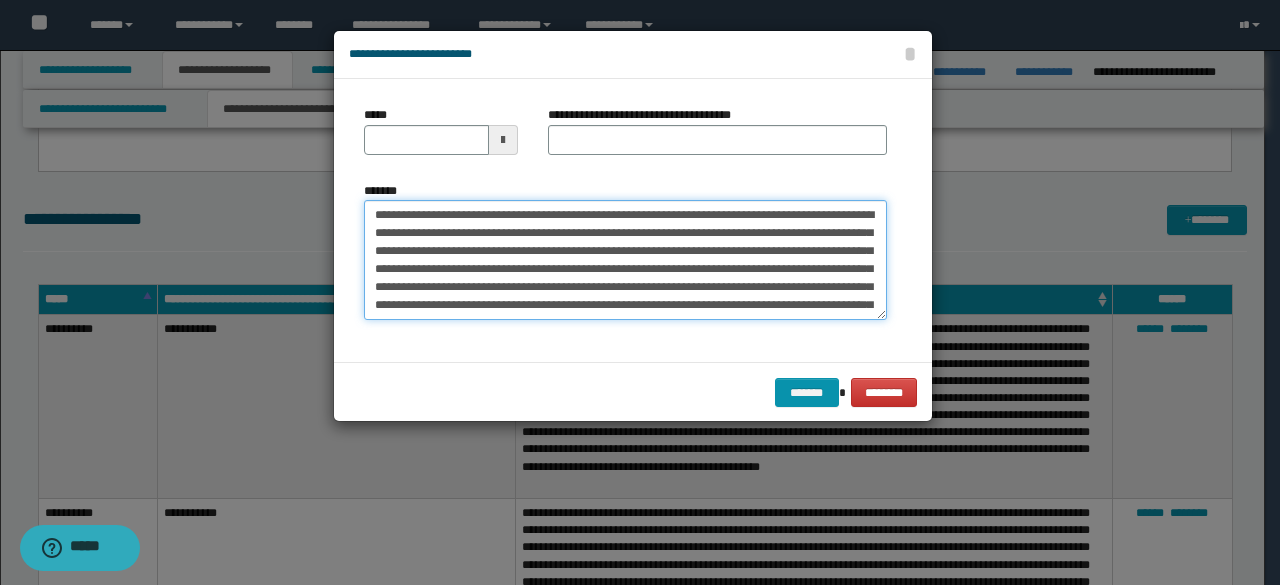 type on "**********" 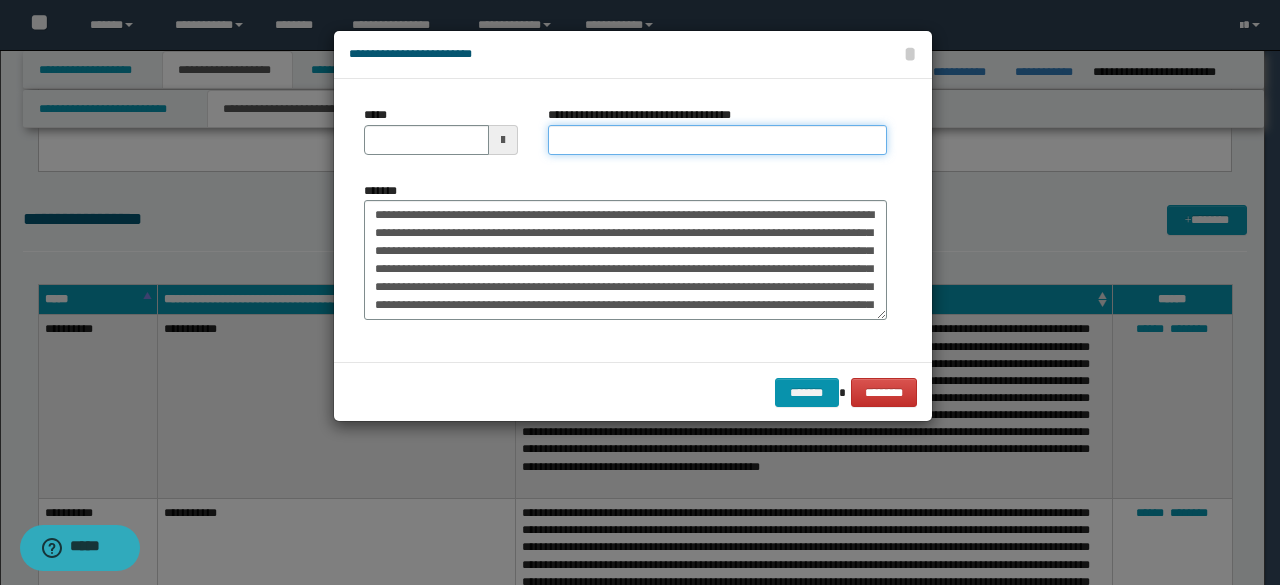 drag, startPoint x: 573, startPoint y: 141, endPoint x: 538, endPoint y: 145, distance: 35.22783 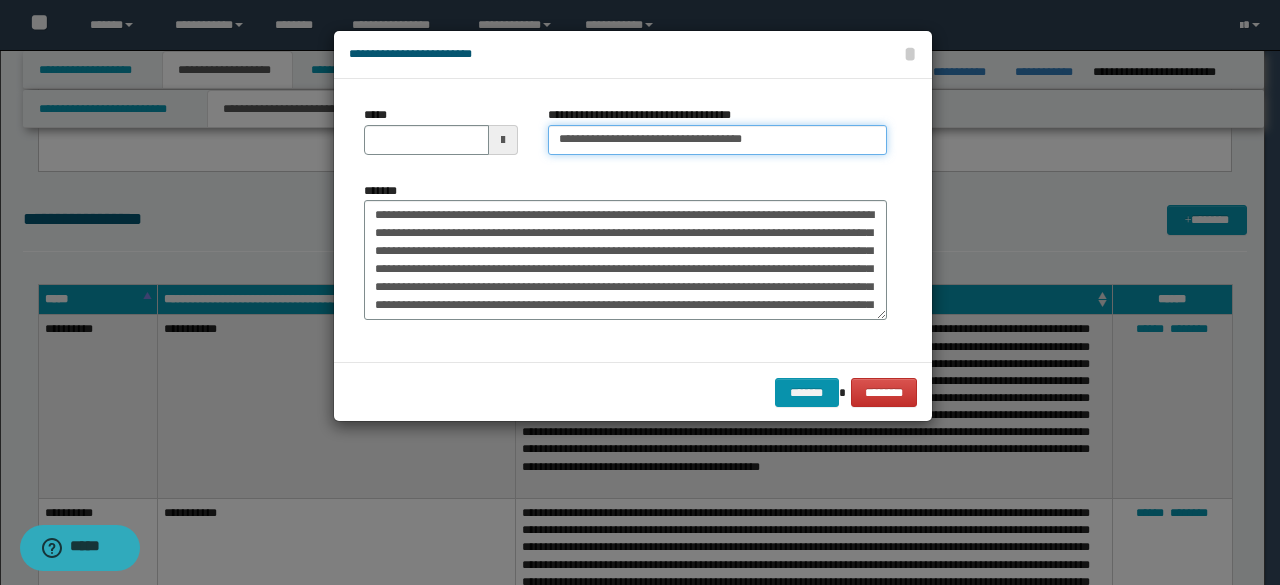 type on "**********" 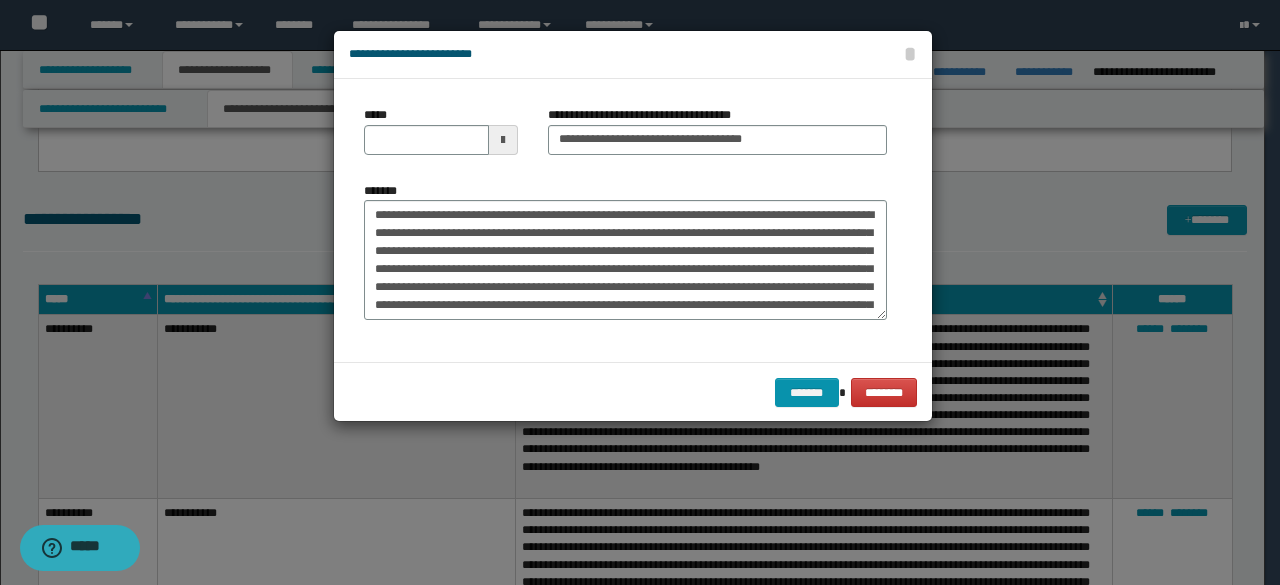click at bounding box center (503, 140) 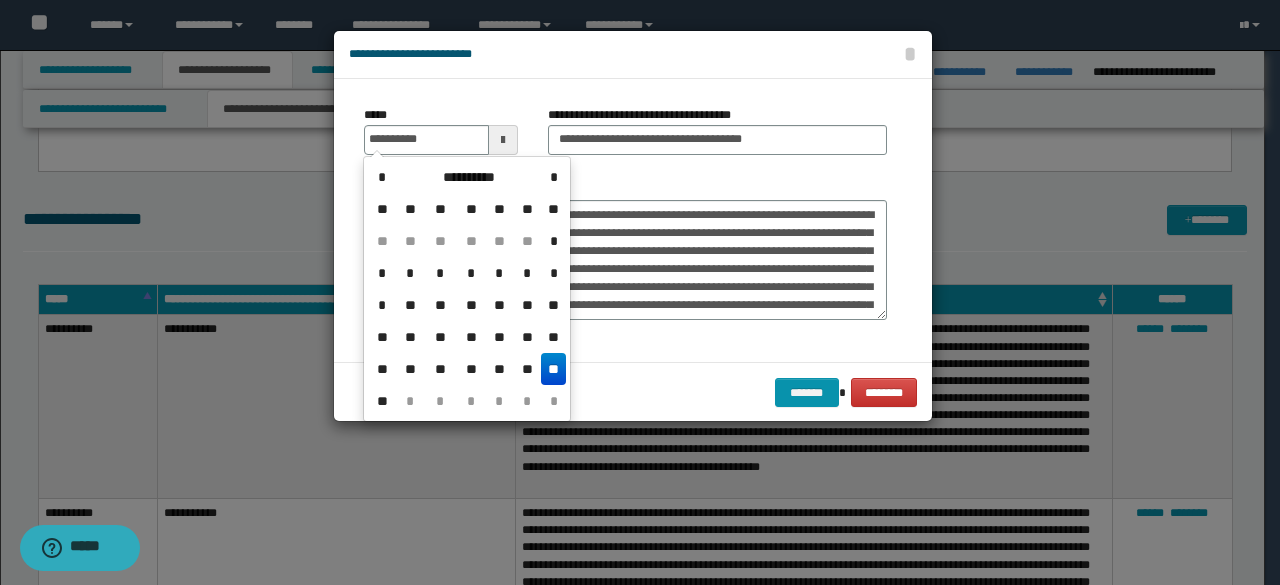 click on "**" at bounding box center [553, 369] 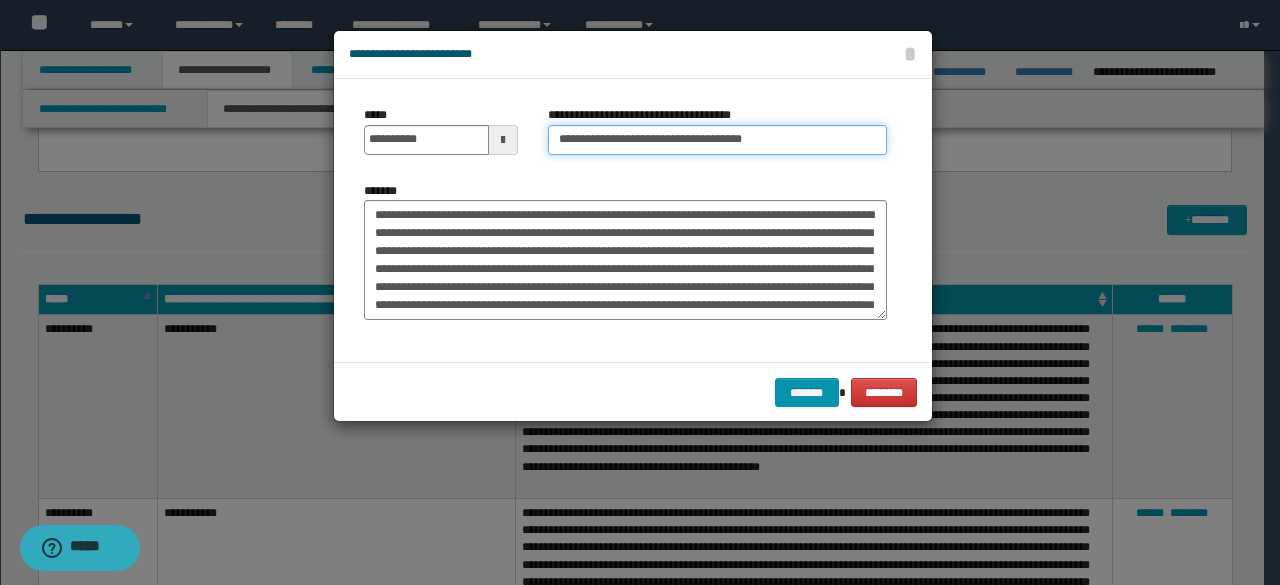 drag, startPoint x: 624, startPoint y: 135, endPoint x: 510, endPoint y: 115, distance: 115.74109 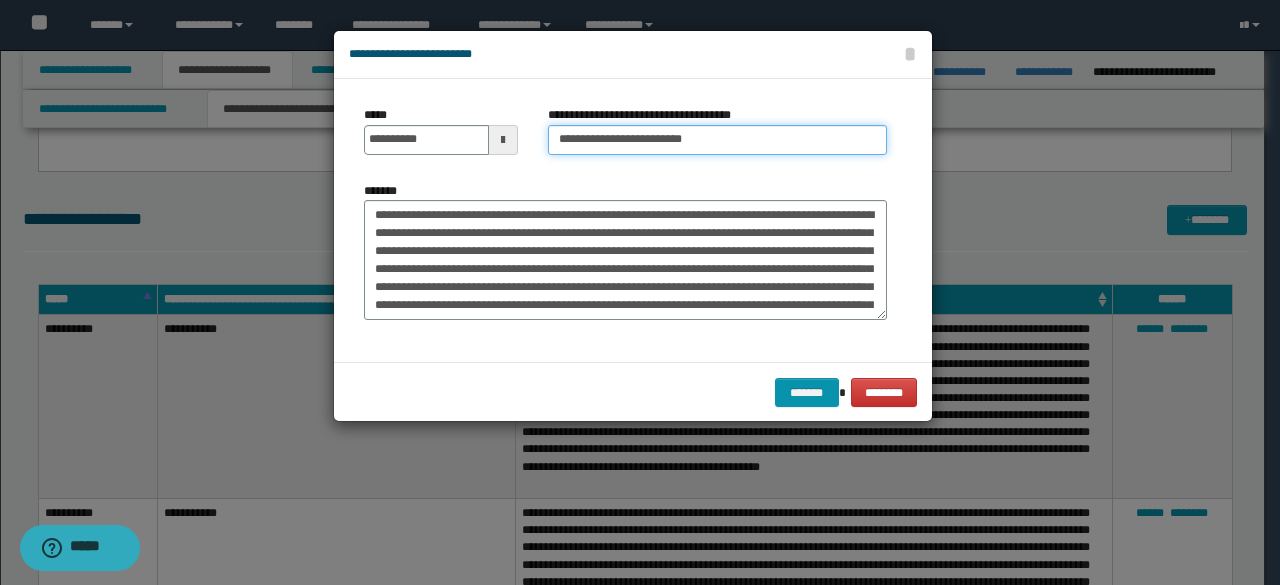 click on "**********" at bounding box center [717, 140] 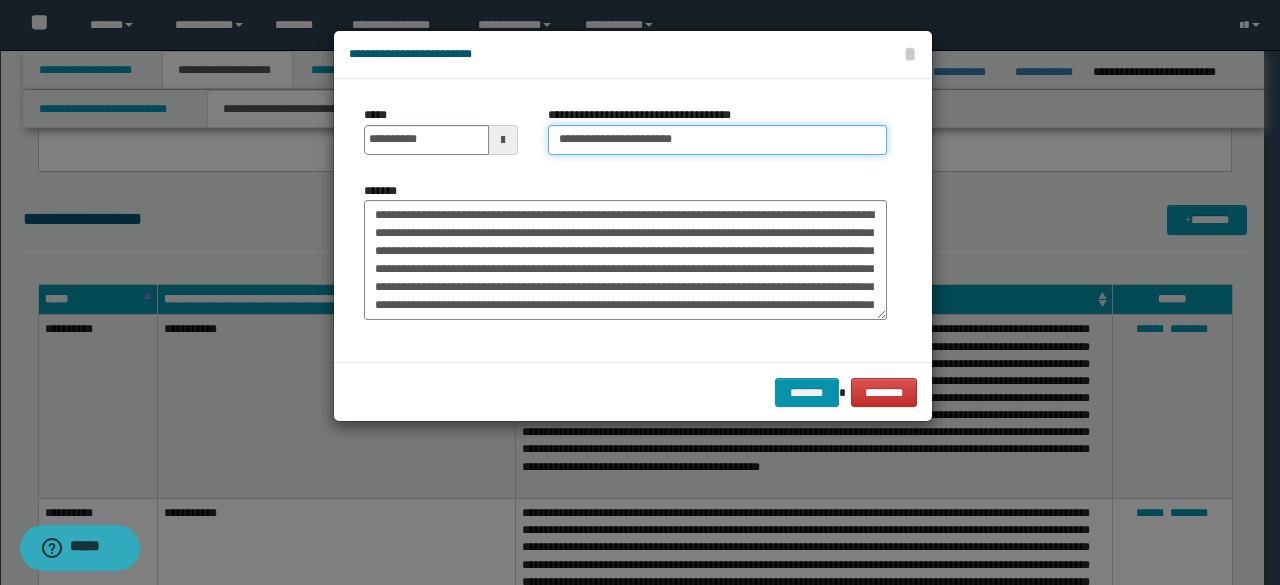type on "**********" 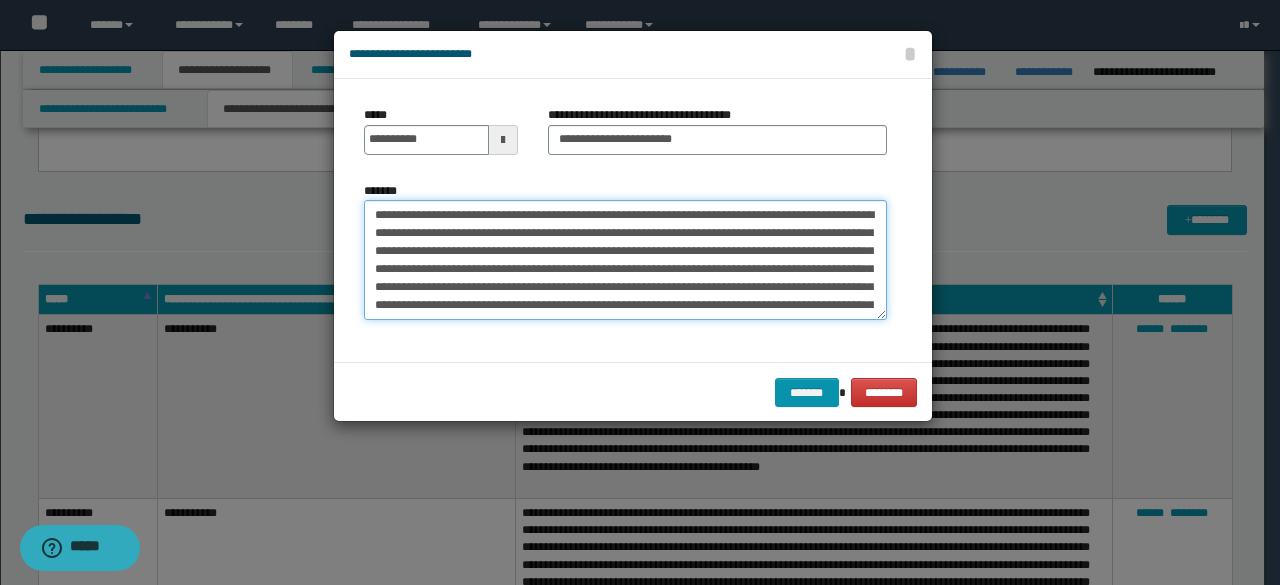 click on "*******" at bounding box center [625, 259] 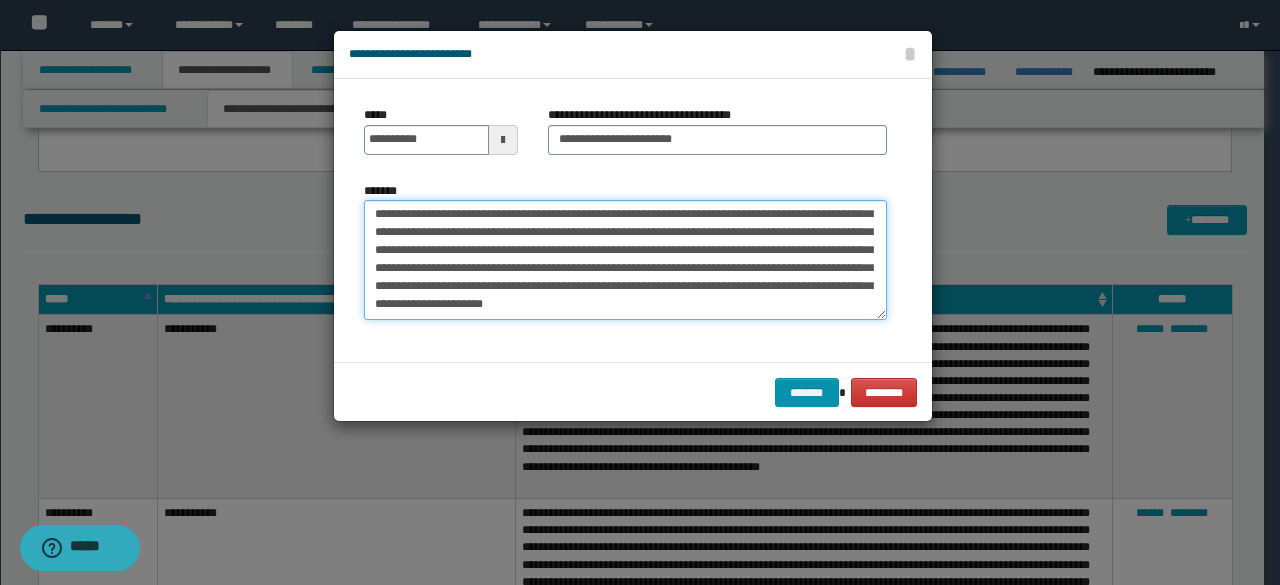 drag, startPoint x: 385, startPoint y: 282, endPoint x: 651, endPoint y: 369, distance: 279.86603 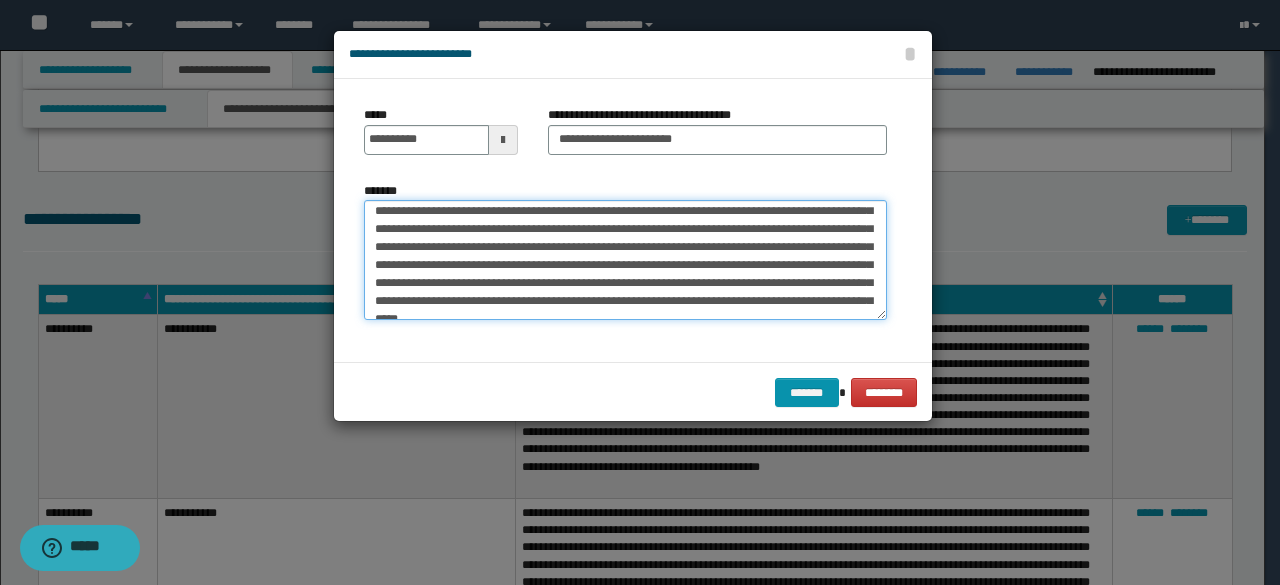 scroll, scrollTop: 0, scrollLeft: 0, axis: both 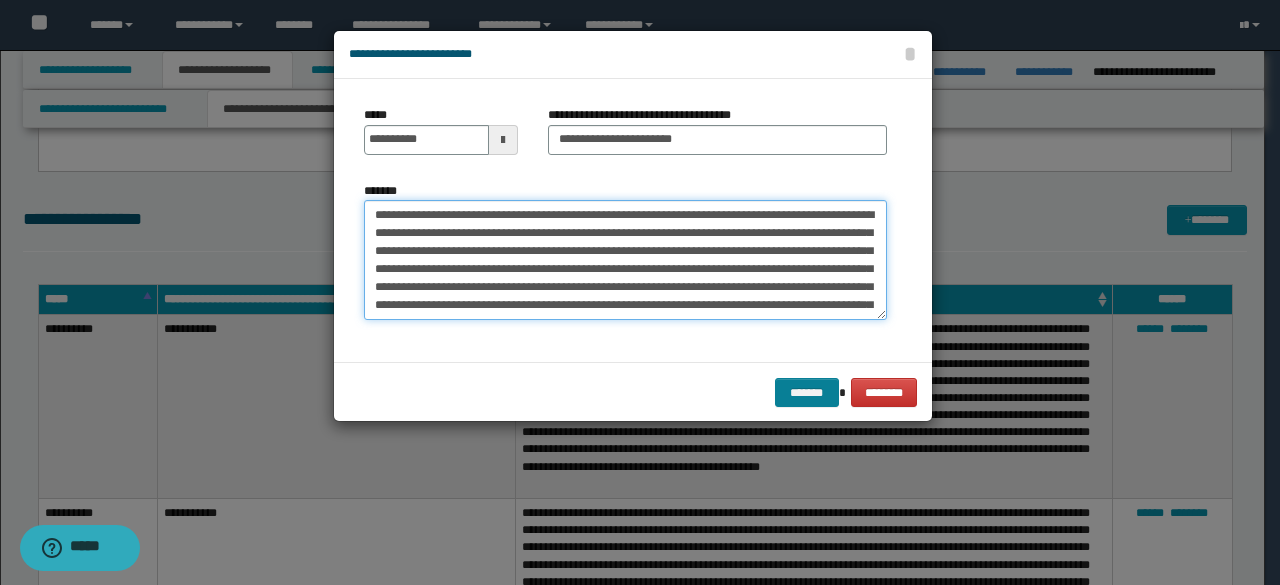 type on "**********" 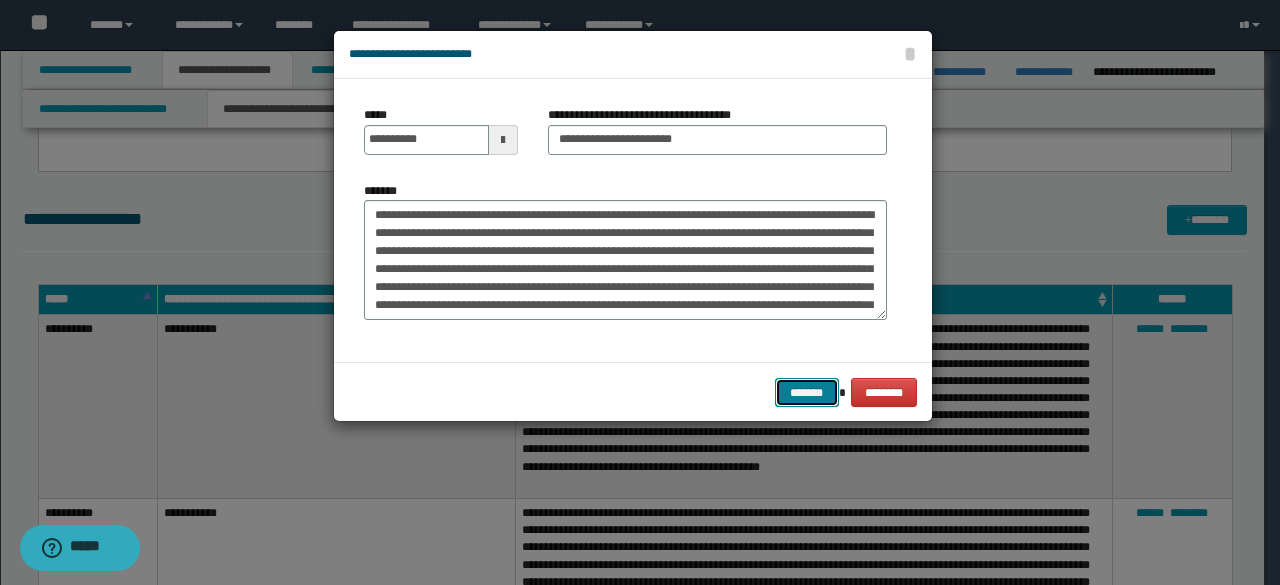 click on "*******" at bounding box center [807, 392] 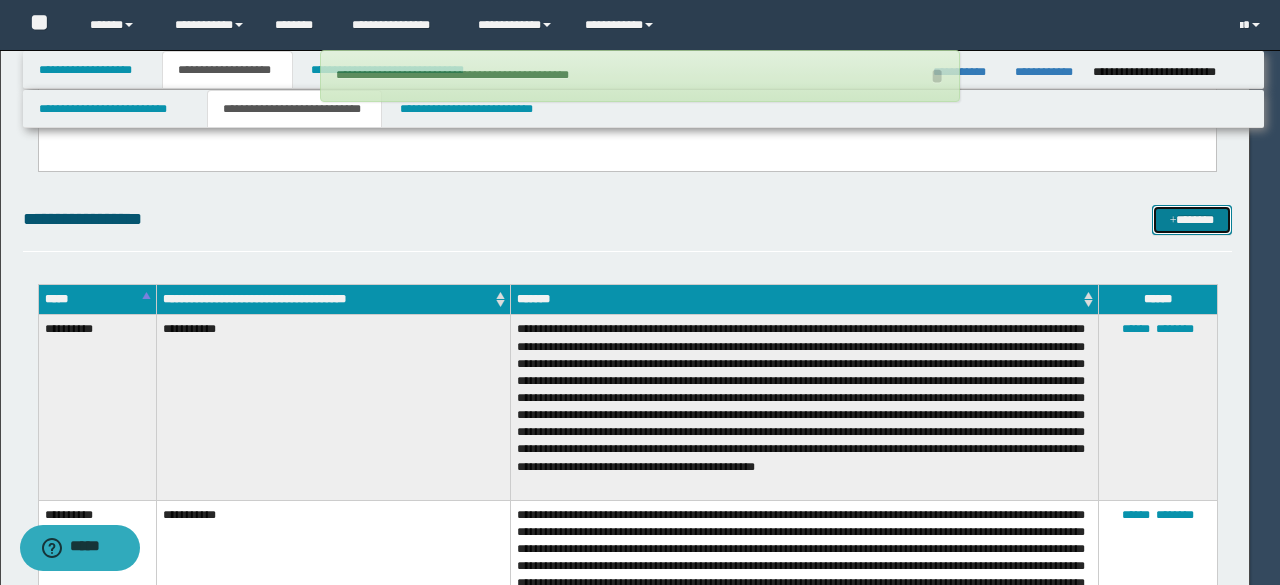 type 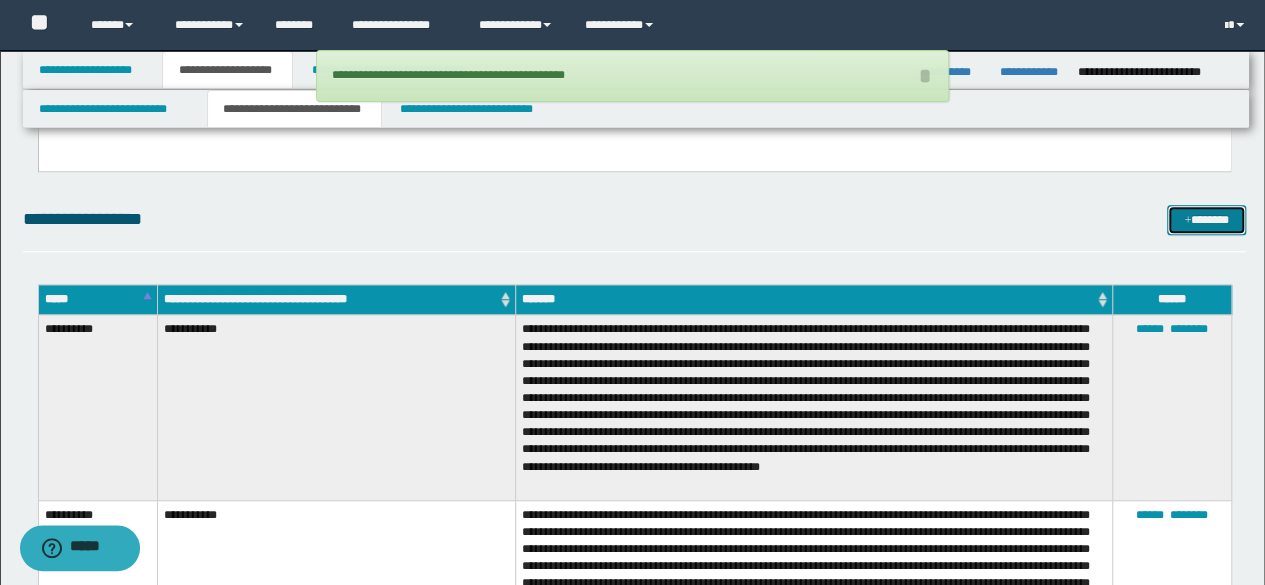 click at bounding box center (1187, 221) 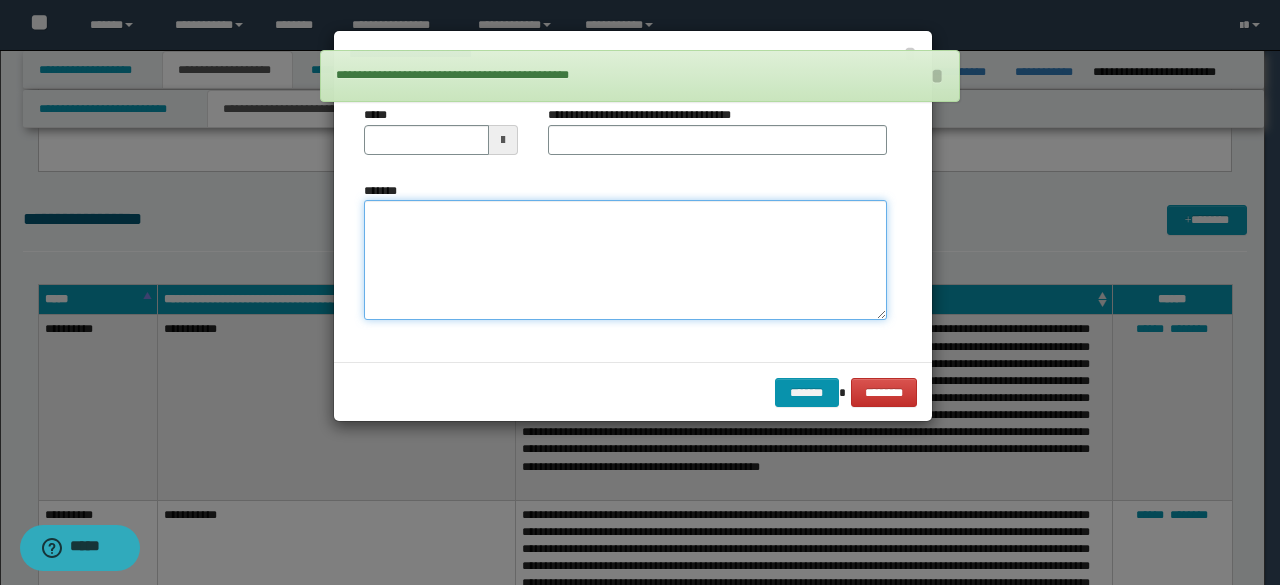click on "*******" at bounding box center (625, 259) 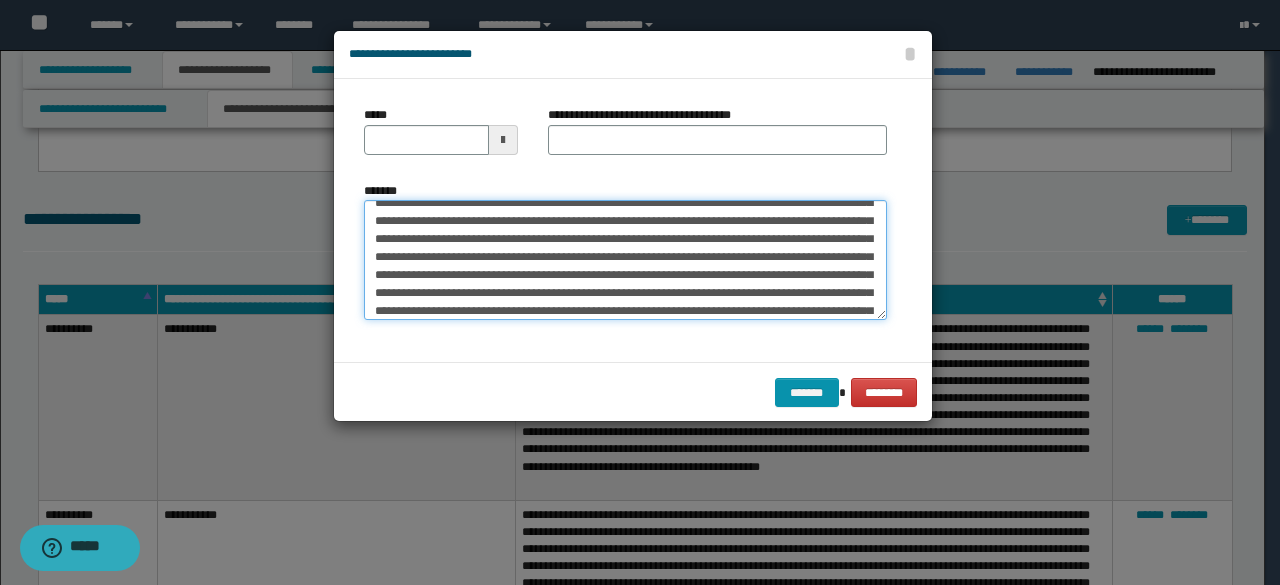 scroll, scrollTop: 0, scrollLeft: 0, axis: both 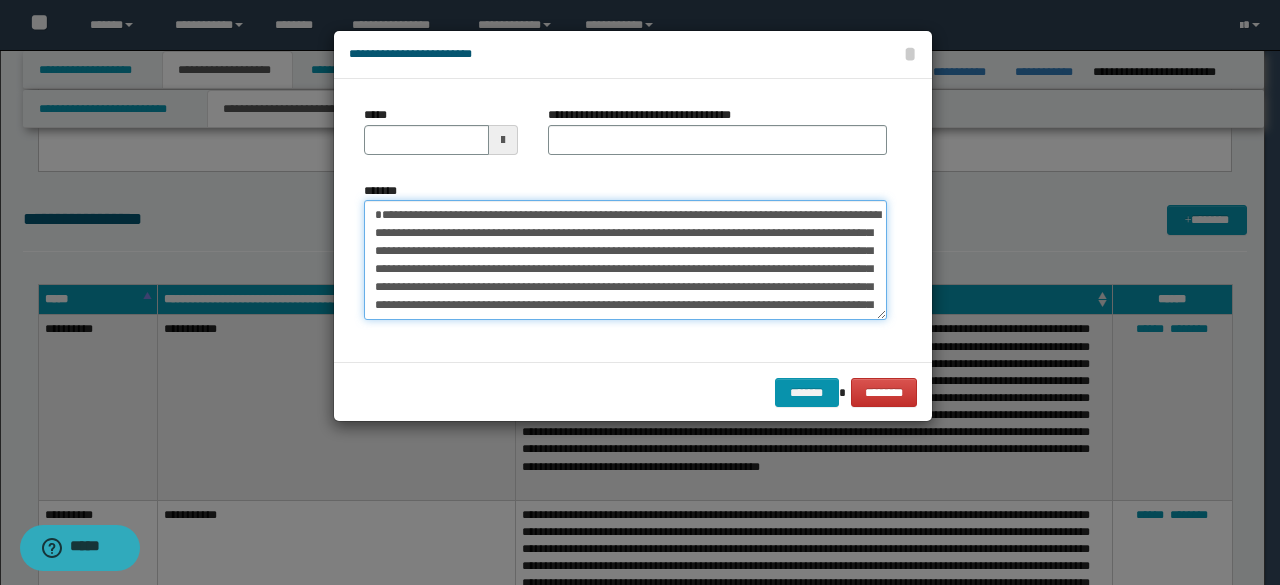 drag, startPoint x: 509, startPoint y: 234, endPoint x: 369, endPoint y: 207, distance: 142.5798 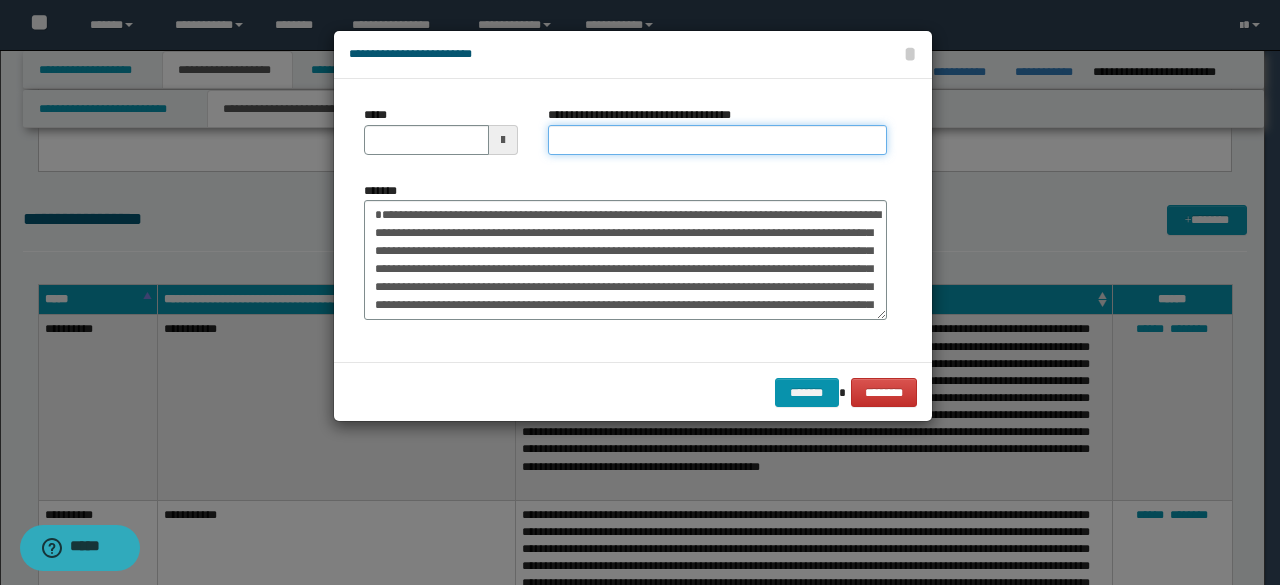 click on "**********" at bounding box center [717, 140] 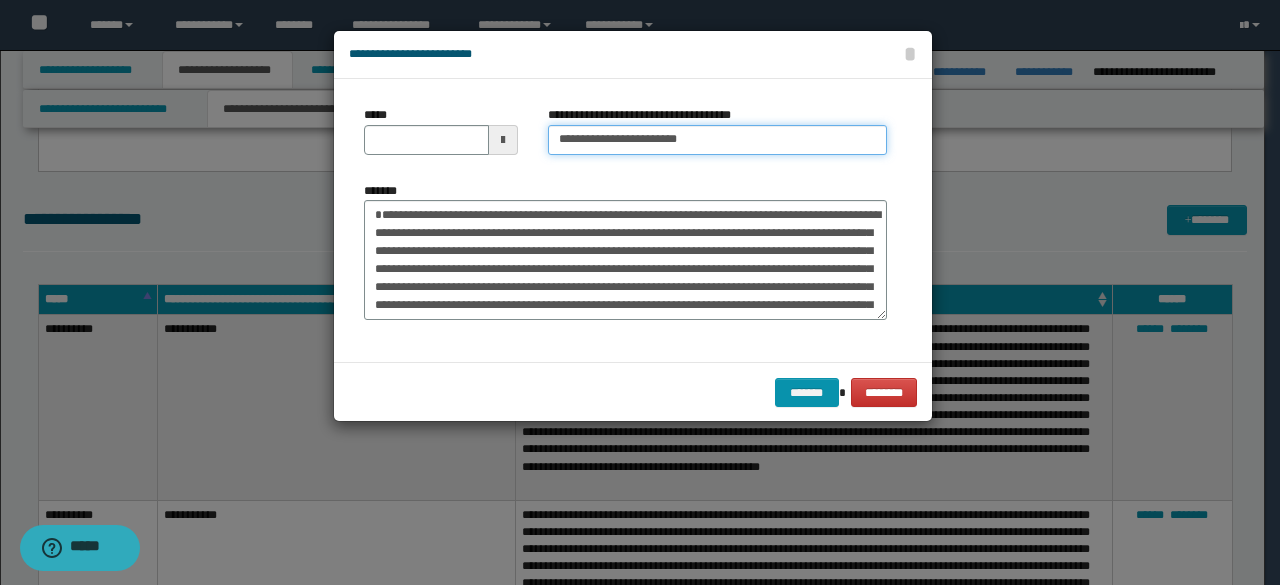 type on "**********" 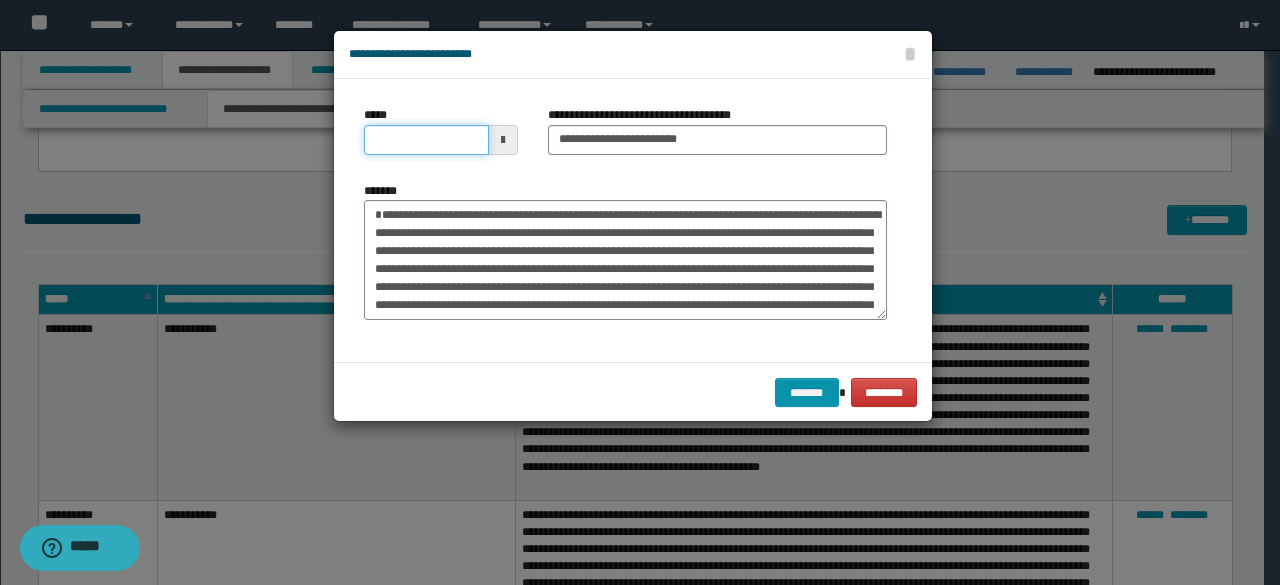 click on "*****" at bounding box center [426, 140] 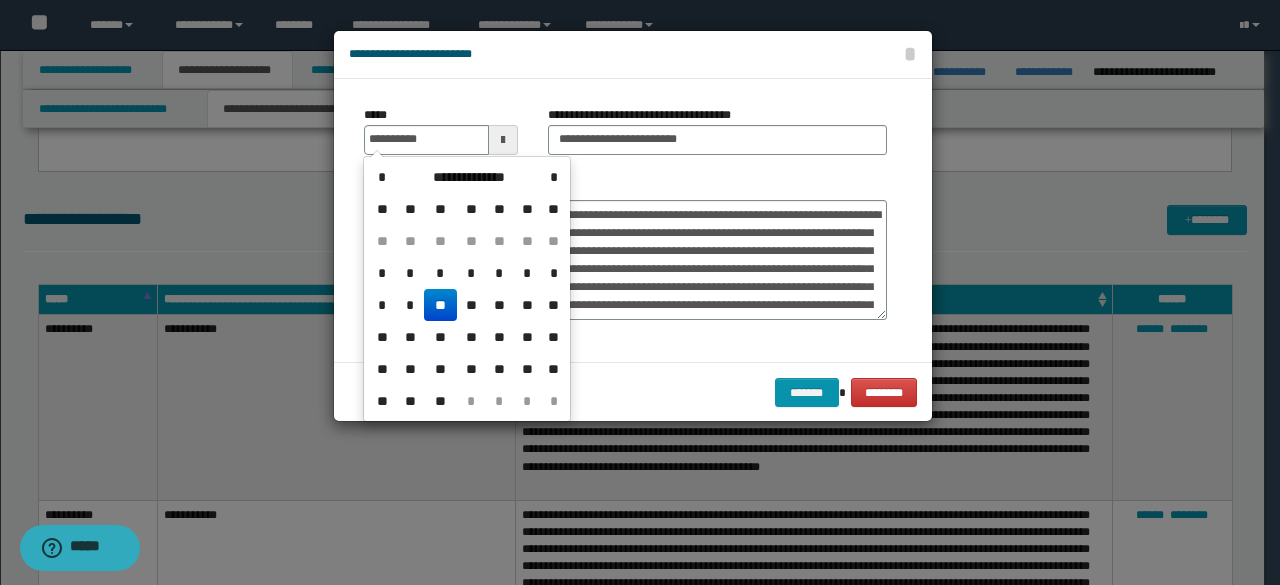 click on "**" at bounding box center (440, 305) 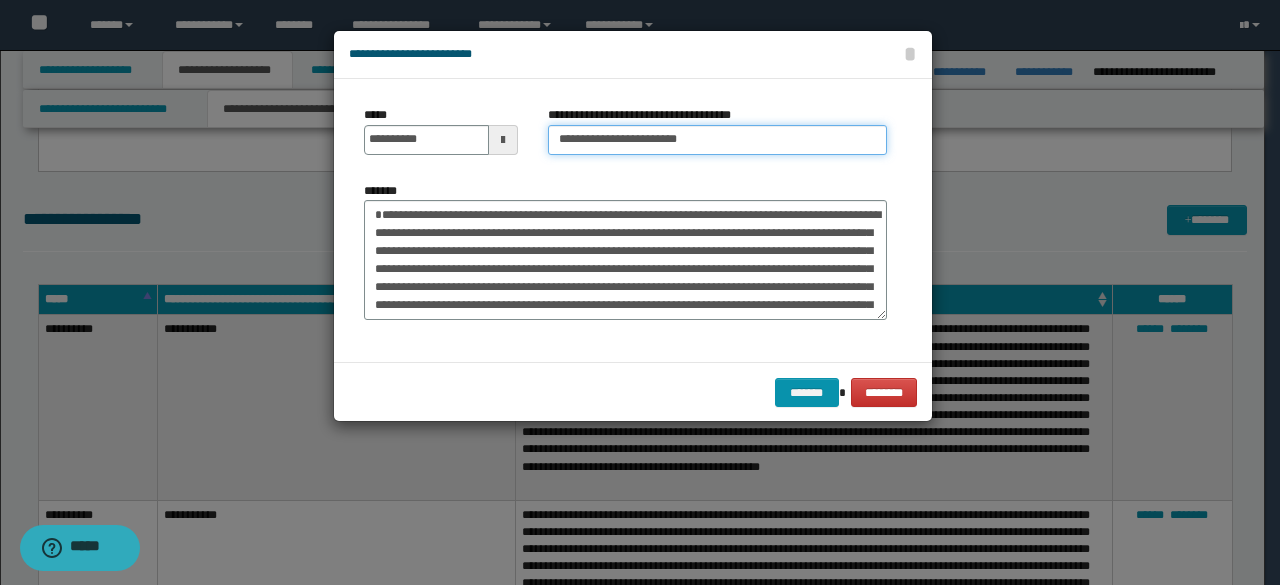 drag, startPoint x: 622, startPoint y: 139, endPoint x: 552, endPoint y: 129, distance: 70.71068 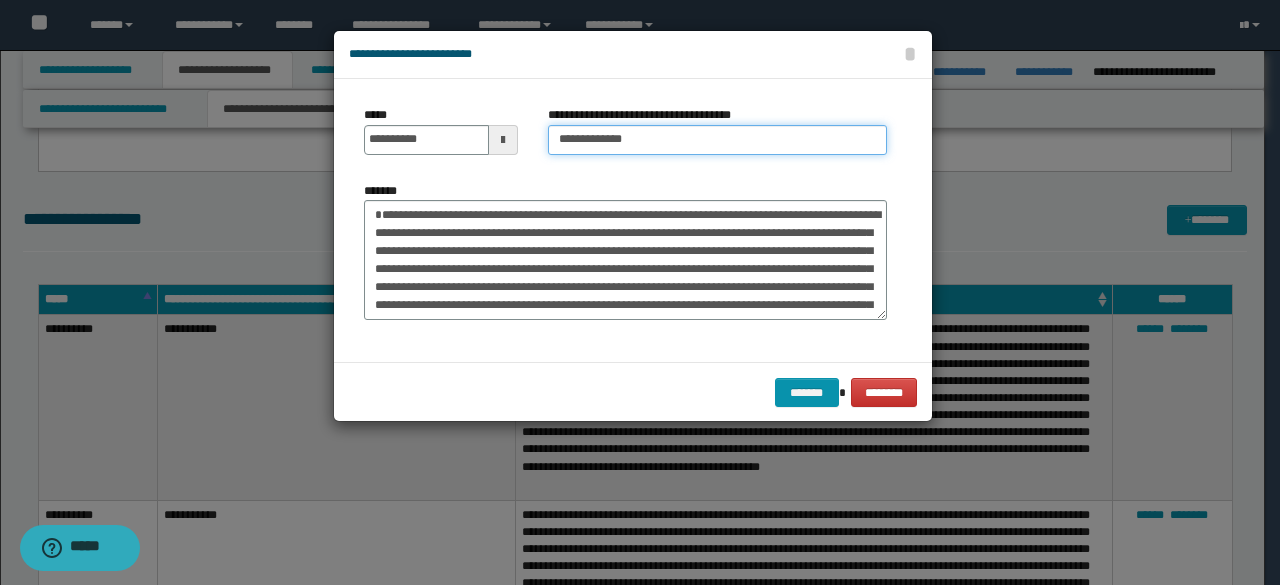click on "**********" at bounding box center (717, 140) 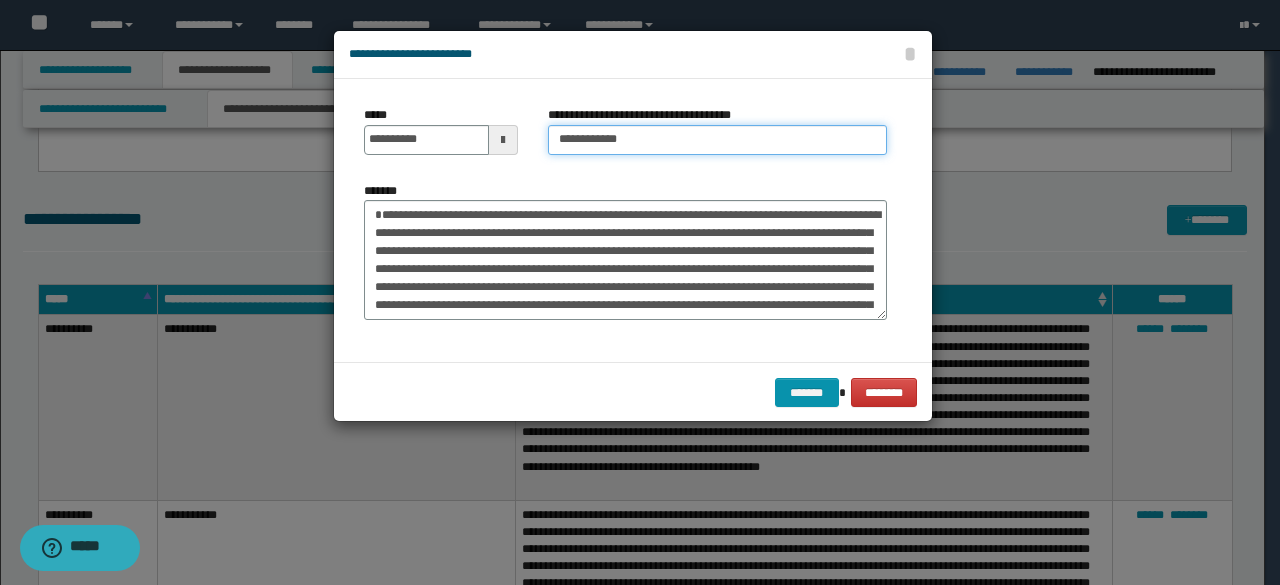 type on "**********" 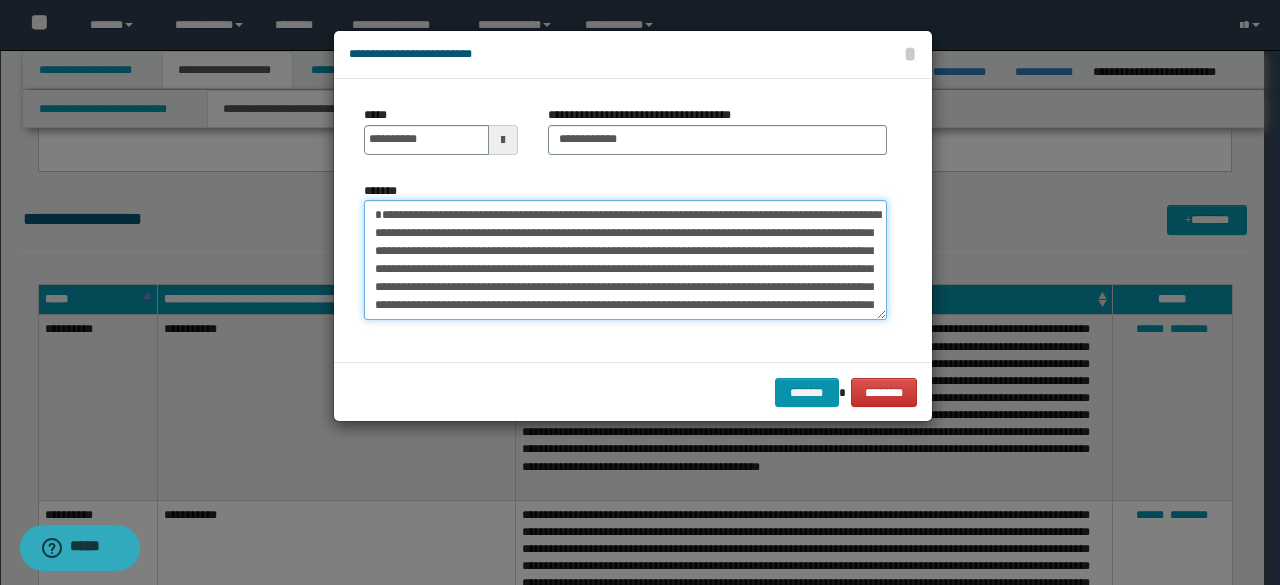 drag, startPoint x: 548, startPoint y: 243, endPoint x: 586, endPoint y: 241, distance: 38.052597 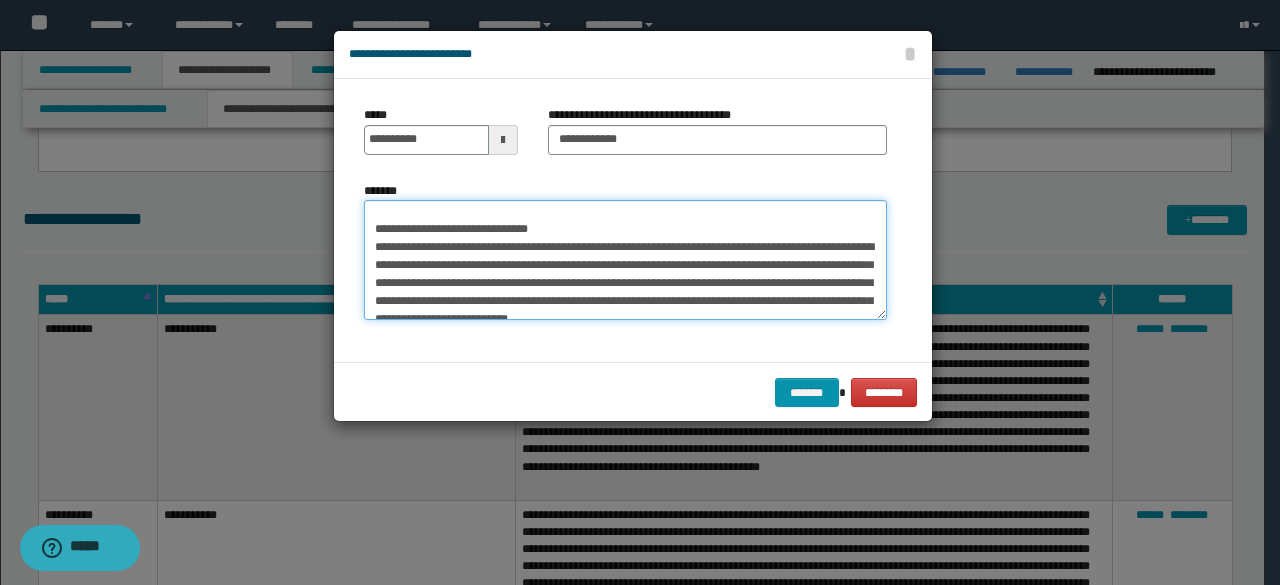 scroll, scrollTop: 440, scrollLeft: 0, axis: vertical 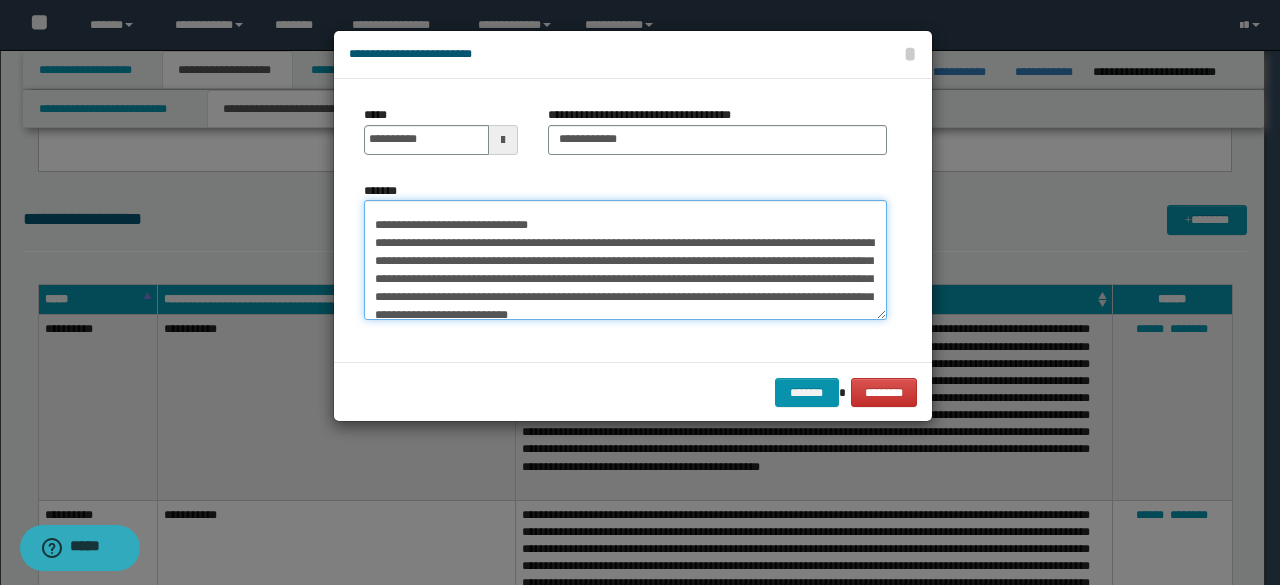 drag, startPoint x: 498, startPoint y: 274, endPoint x: 554, endPoint y: 274, distance: 56 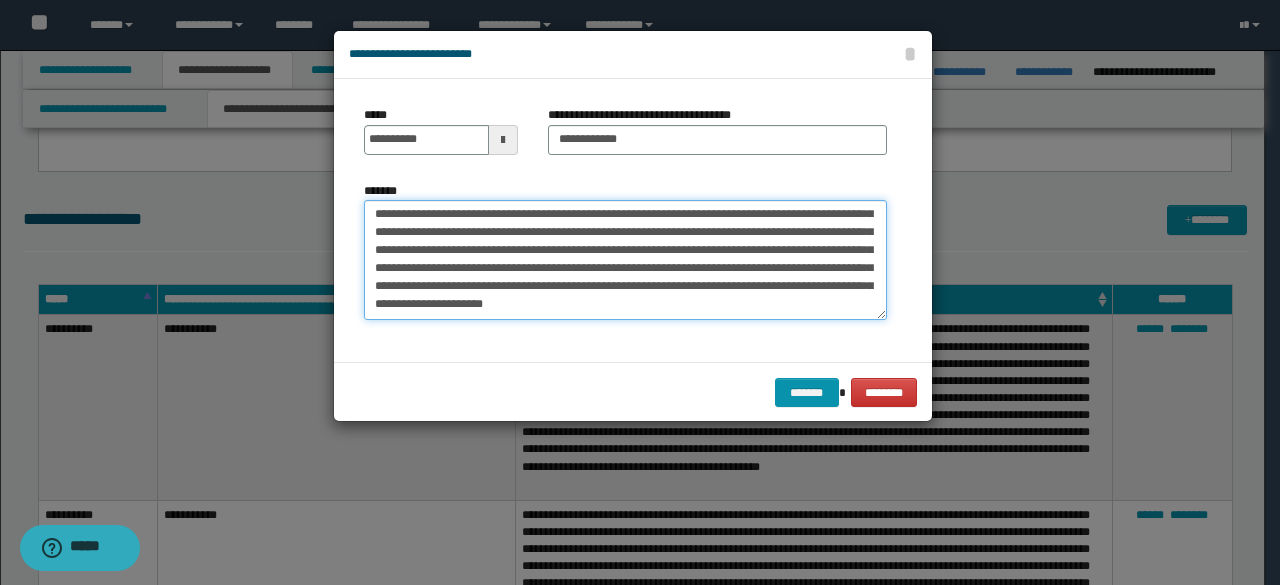 scroll, scrollTop: 3222, scrollLeft: 0, axis: vertical 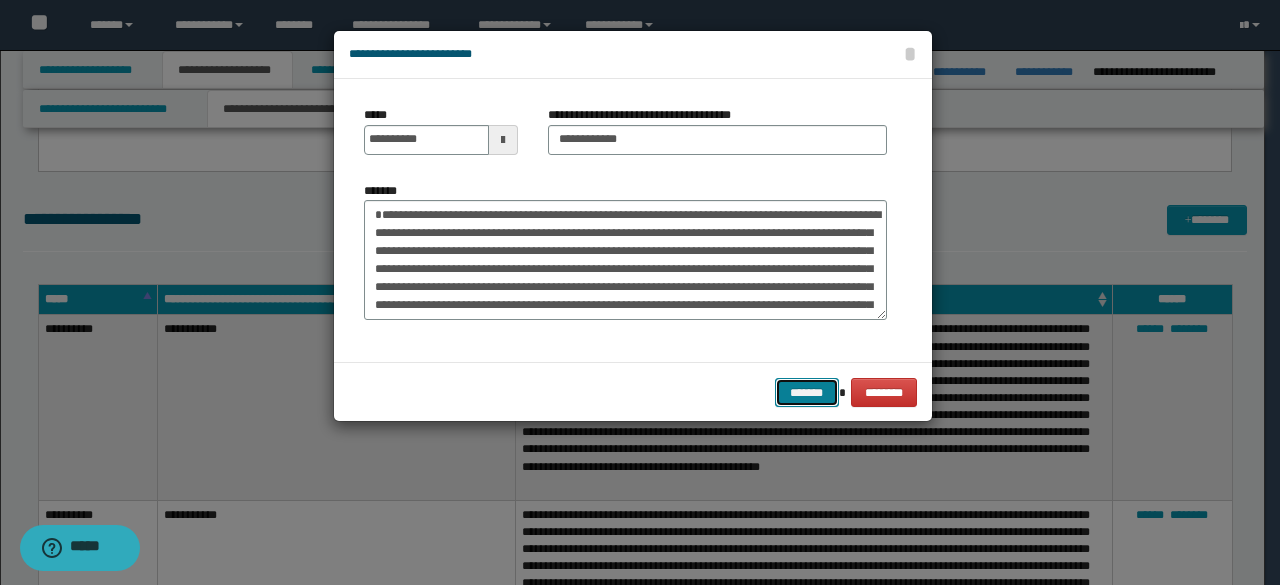 click on "*******" at bounding box center (807, 392) 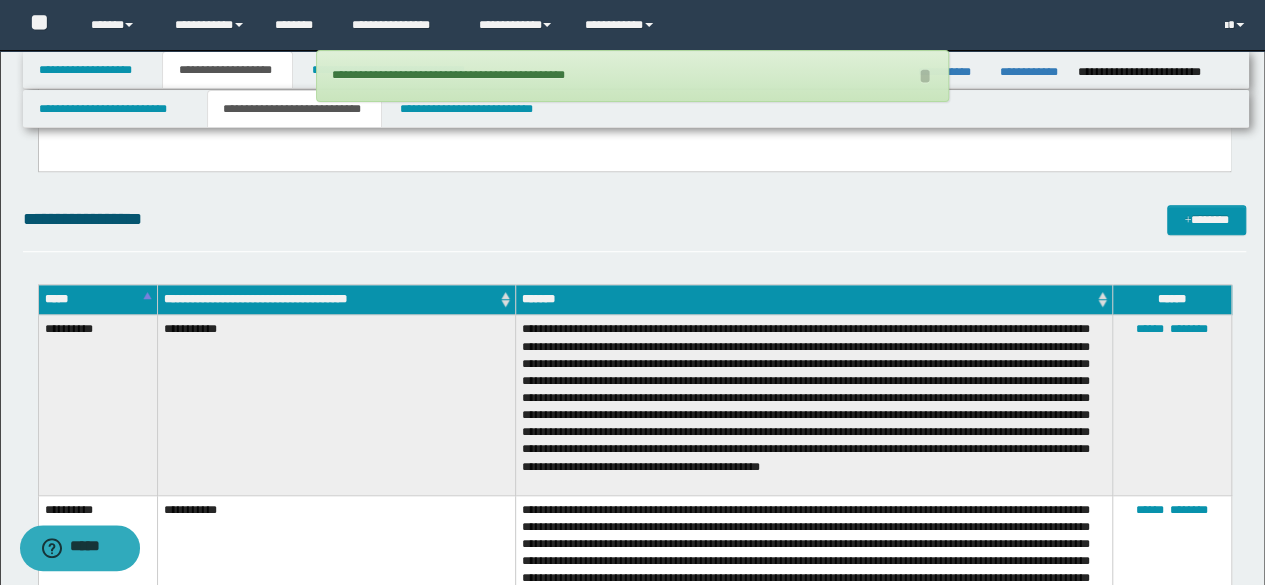 click on "**********" at bounding box center (635, 228) 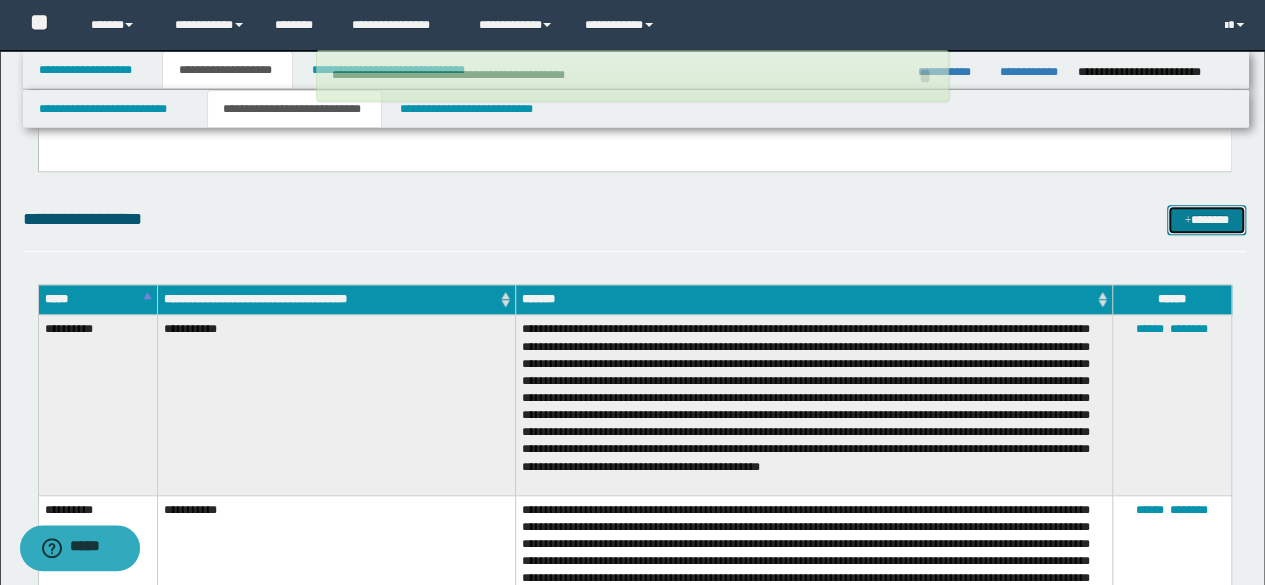 click at bounding box center (1187, 221) 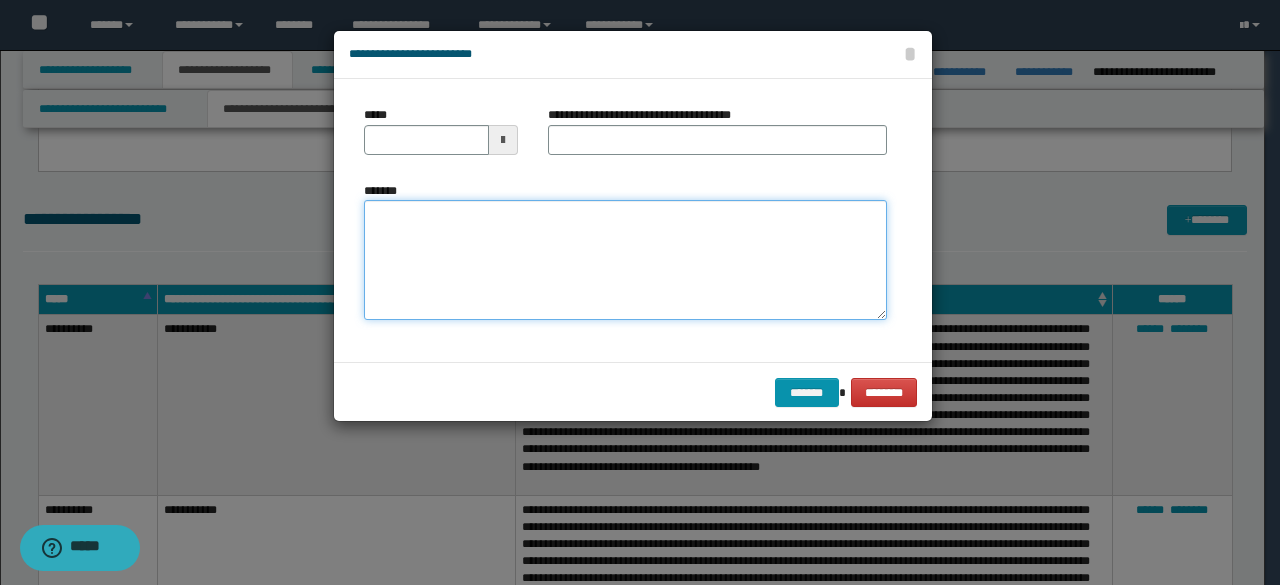 click on "*******" at bounding box center (625, 259) 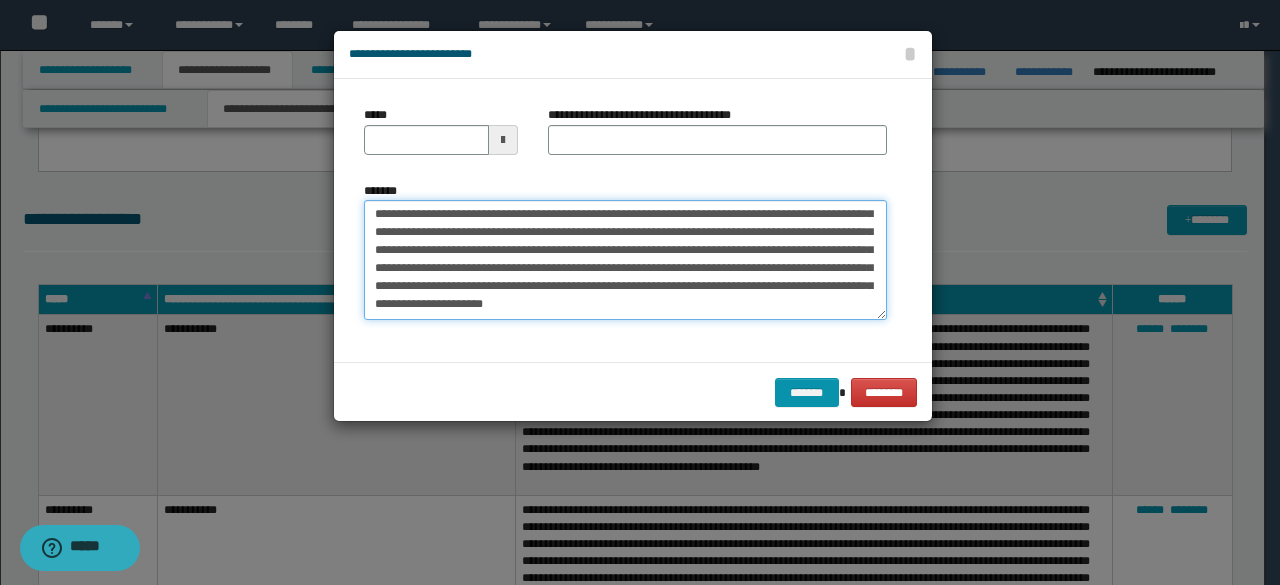 scroll, scrollTop: 0, scrollLeft: 0, axis: both 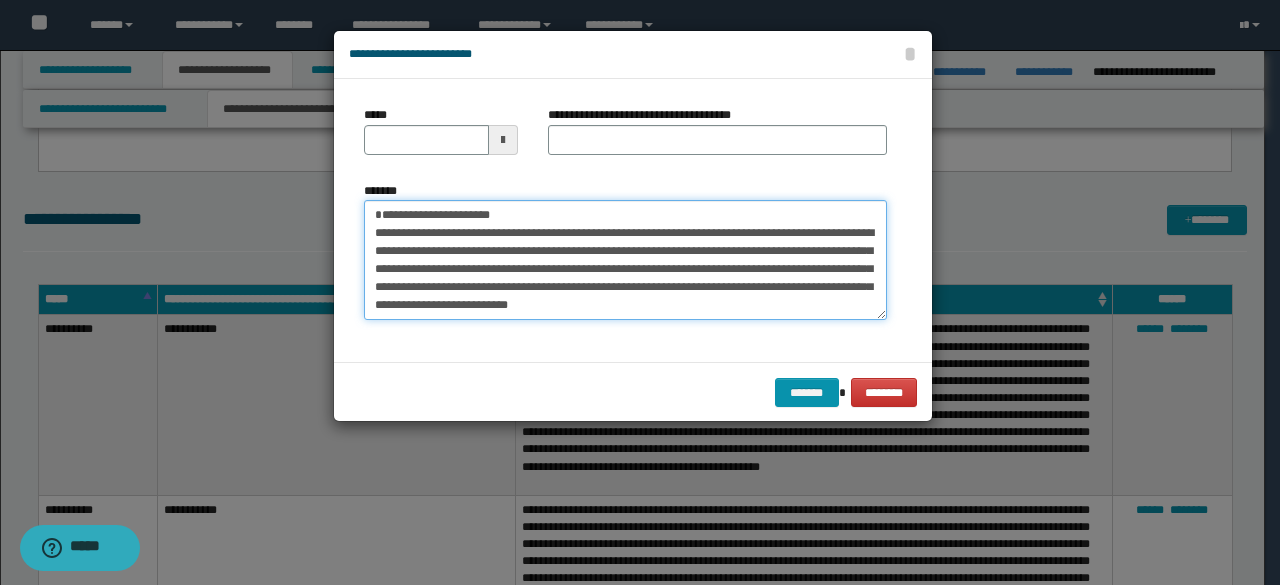 drag, startPoint x: 410, startPoint y: 236, endPoint x: 287, endPoint y: 217, distance: 124.45883 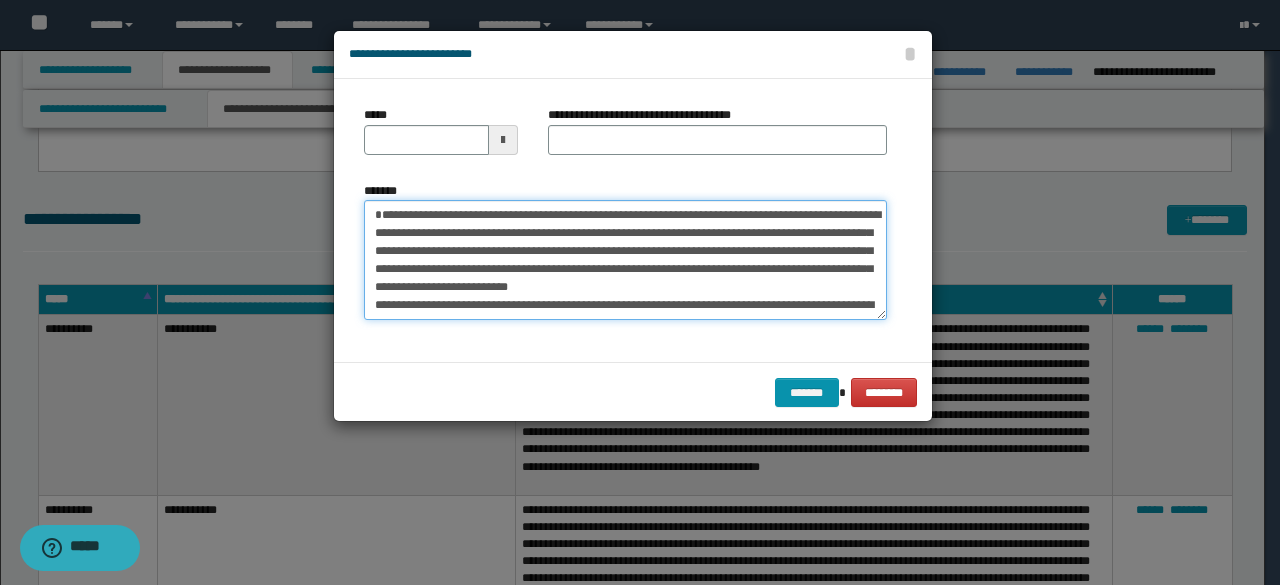 type on "**********" 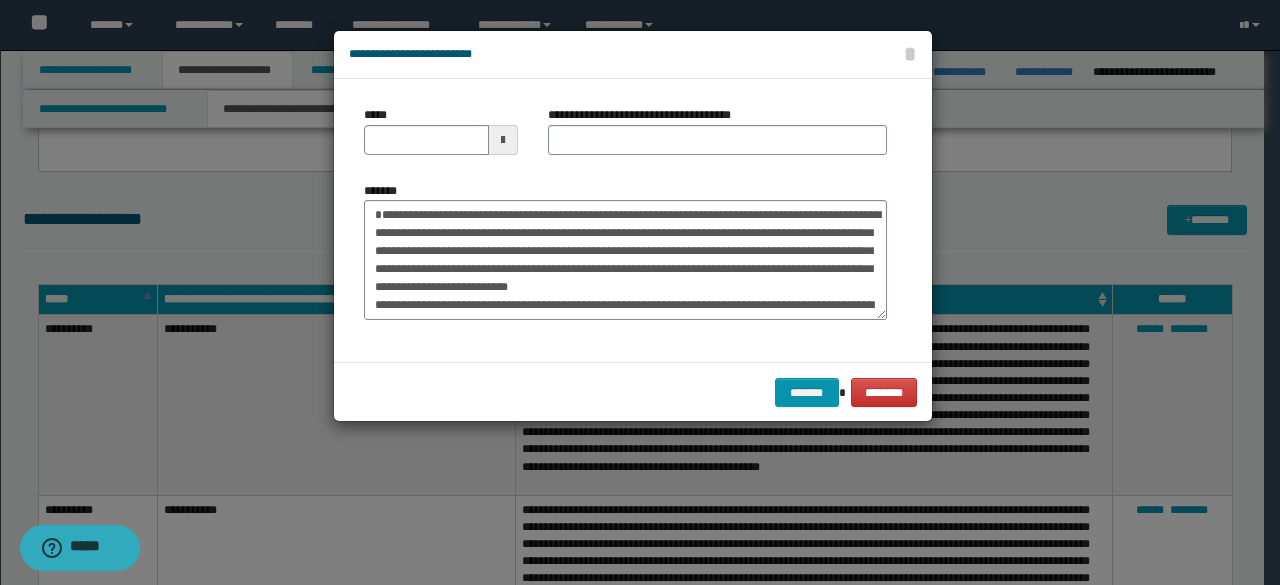 click on "**********" at bounding box center [717, 138] 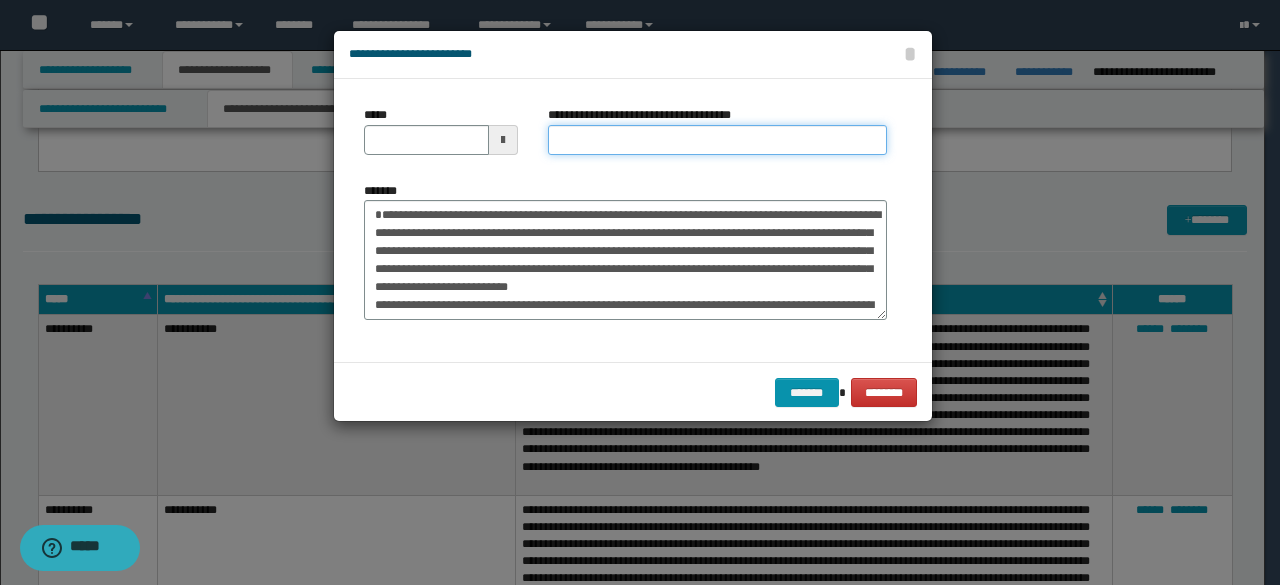 drag, startPoint x: 548, startPoint y: 140, endPoint x: 538, endPoint y: 141, distance: 10.049875 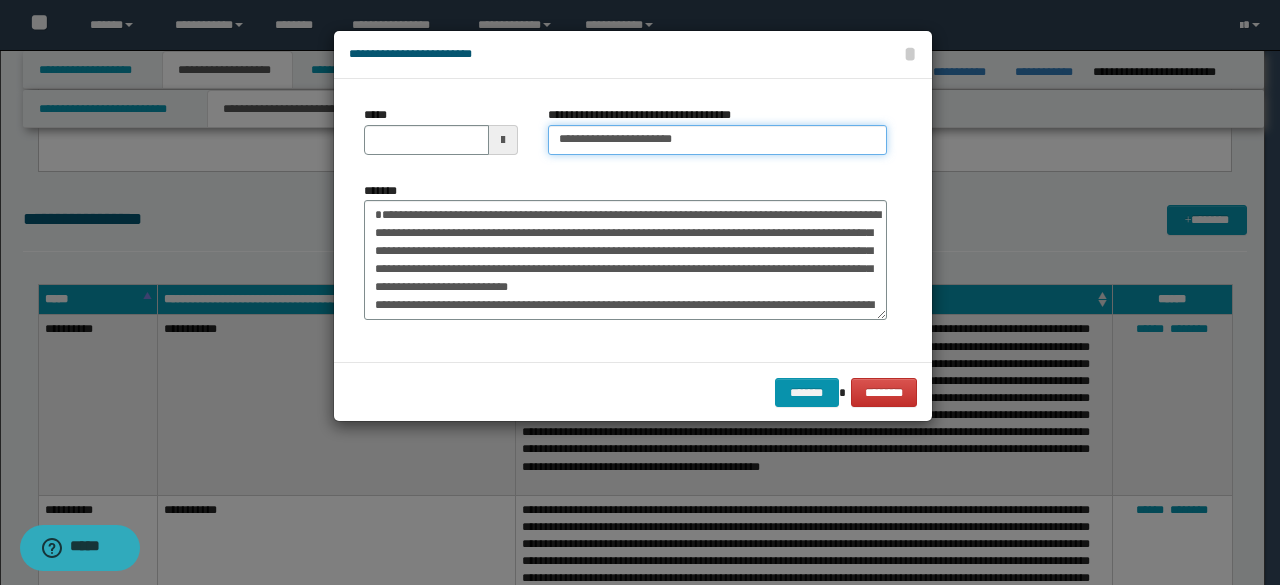 type on "**********" 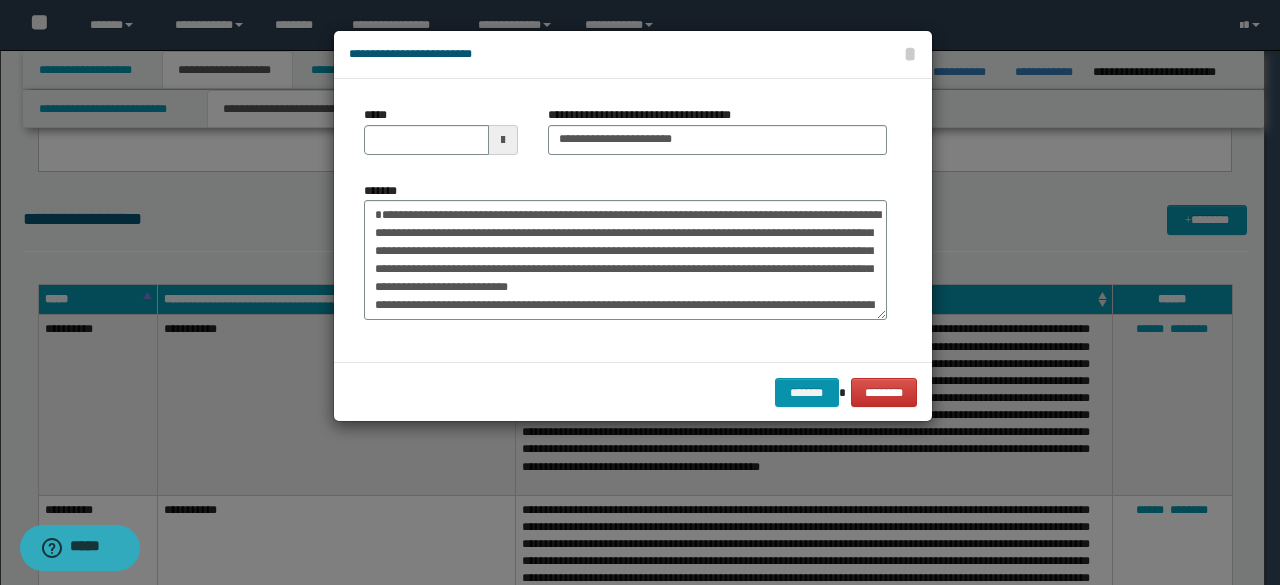 click at bounding box center (503, 140) 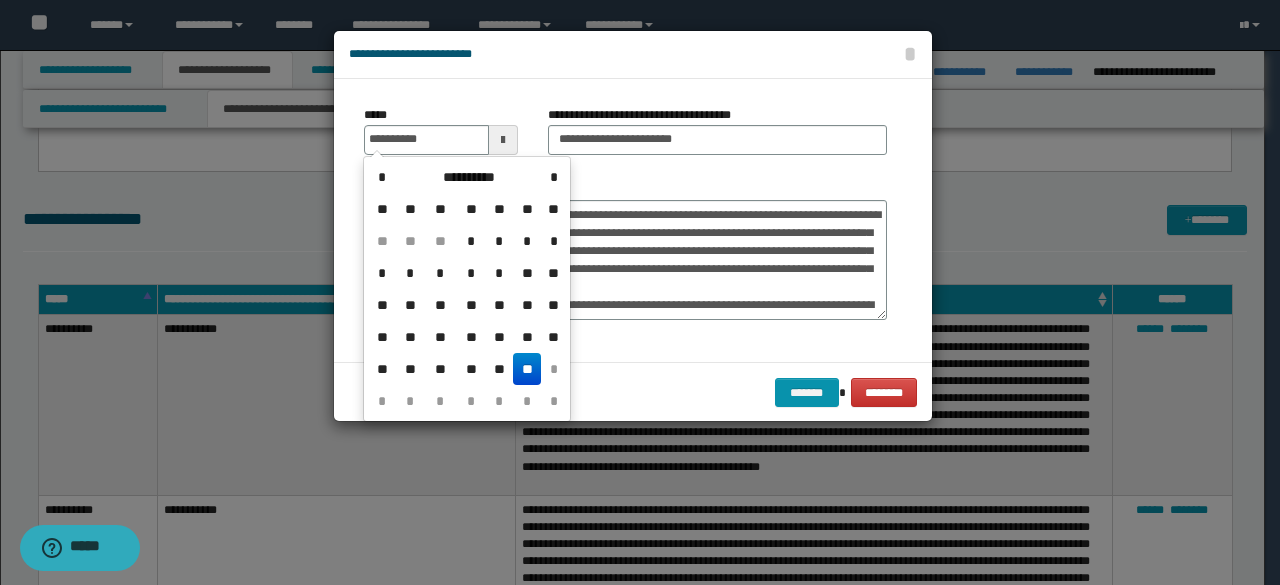 drag, startPoint x: 524, startPoint y: 375, endPoint x: 607, endPoint y: 229, distance: 167.94344 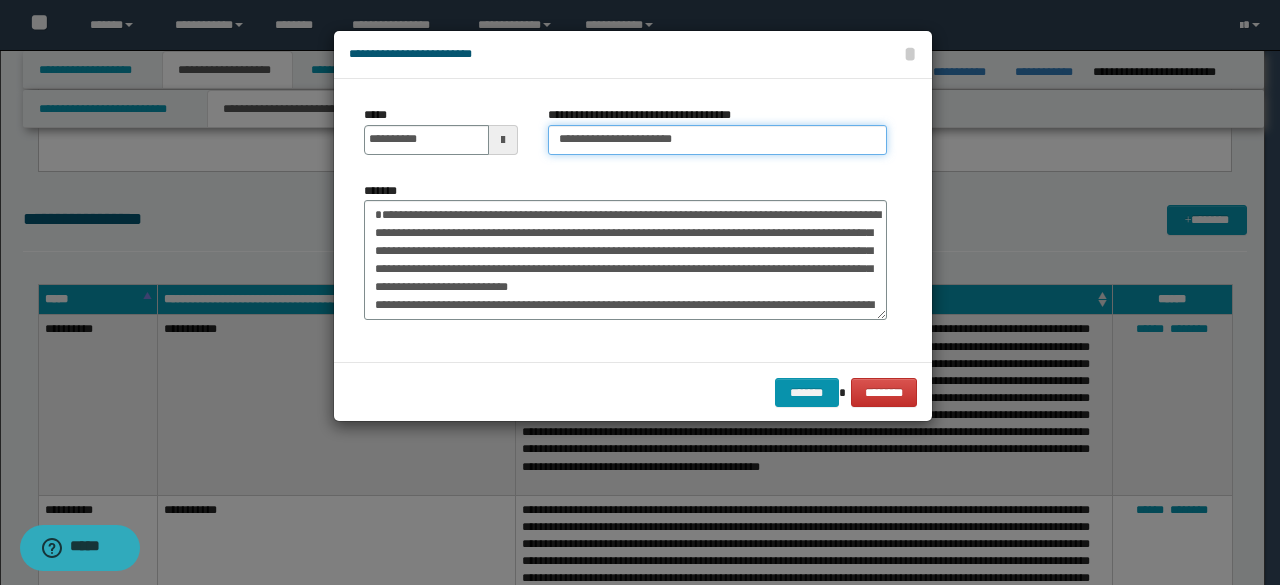 drag, startPoint x: 624, startPoint y: 139, endPoint x: 544, endPoint y: 123, distance: 81.58431 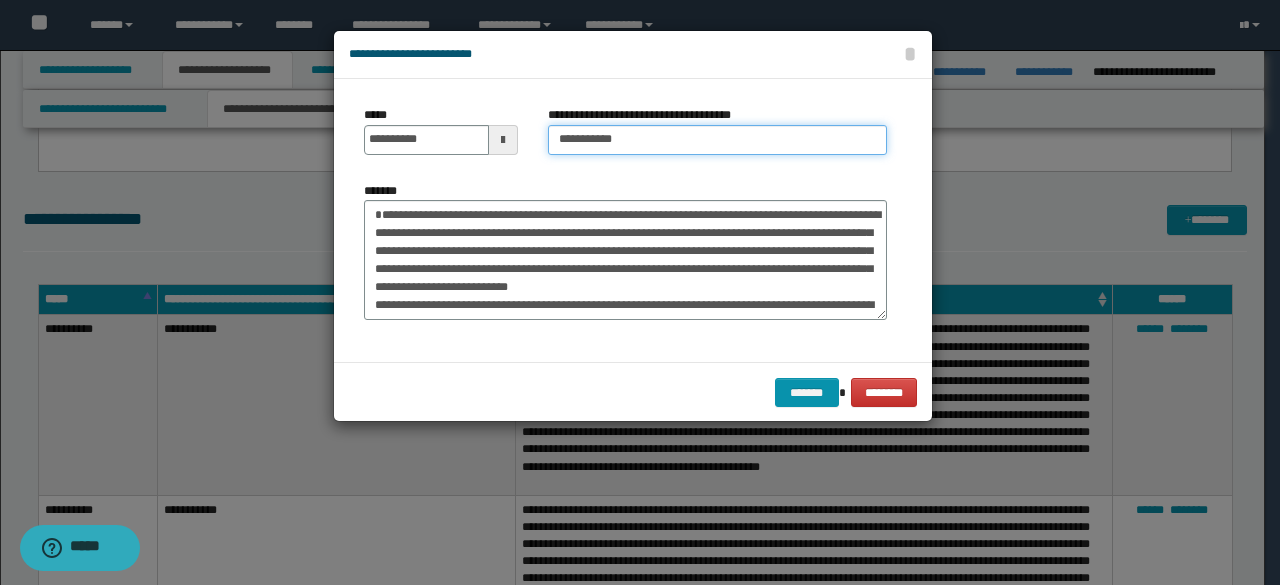 drag, startPoint x: 646, startPoint y: 132, endPoint x: 631, endPoint y: 145, distance: 19.849434 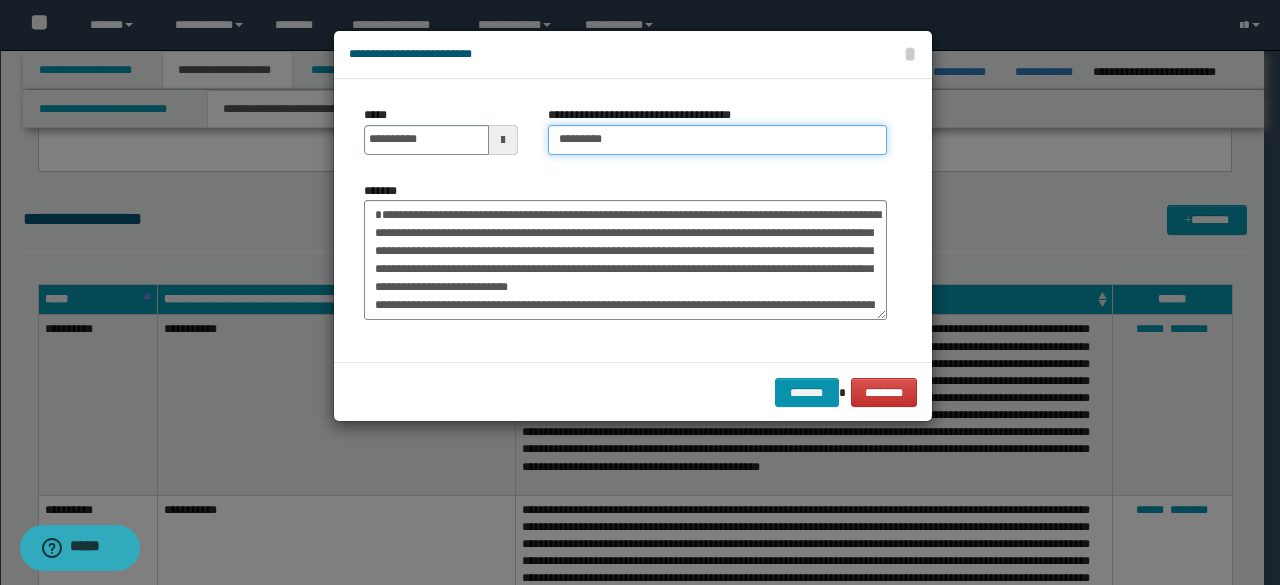 type on "*********" 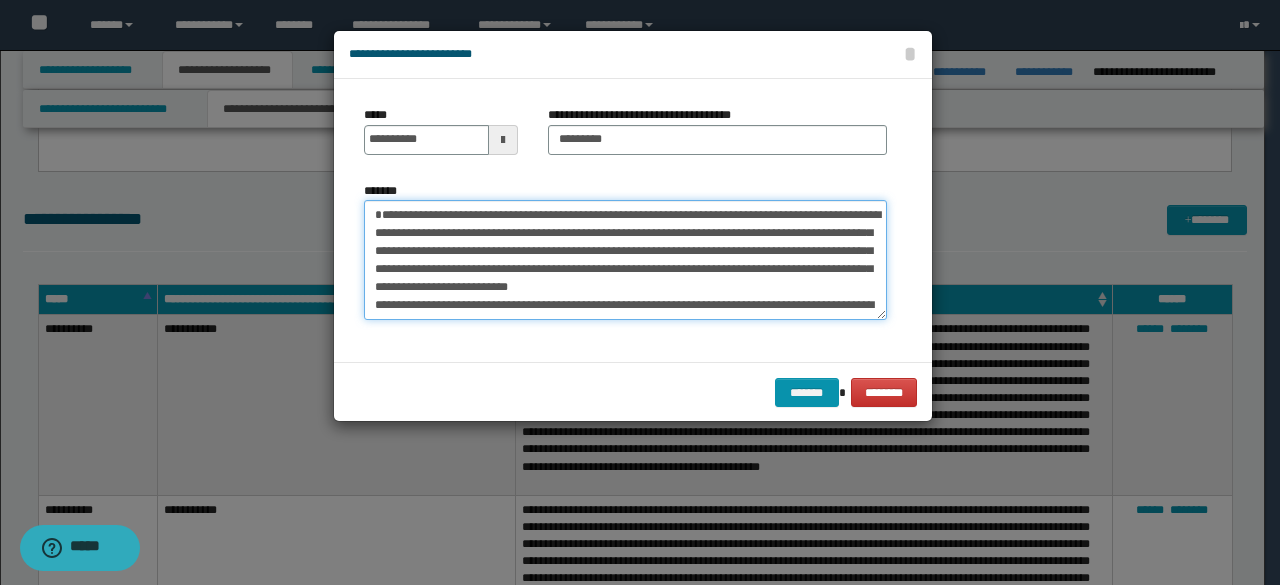 click on "*******" at bounding box center (625, 259) 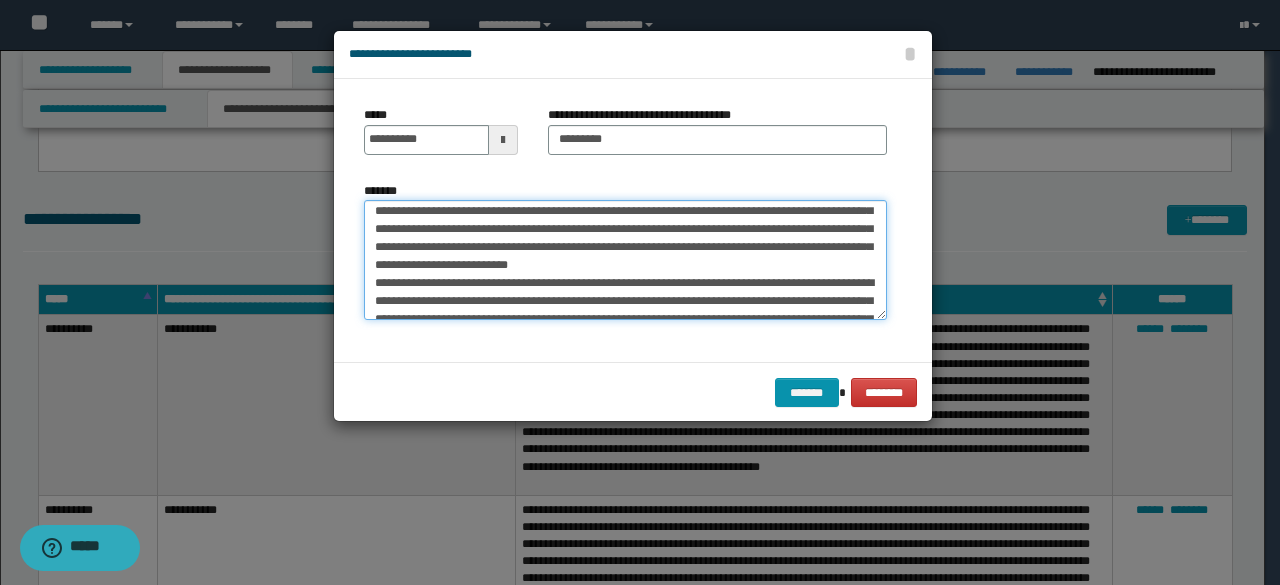 scroll, scrollTop: 40, scrollLeft: 0, axis: vertical 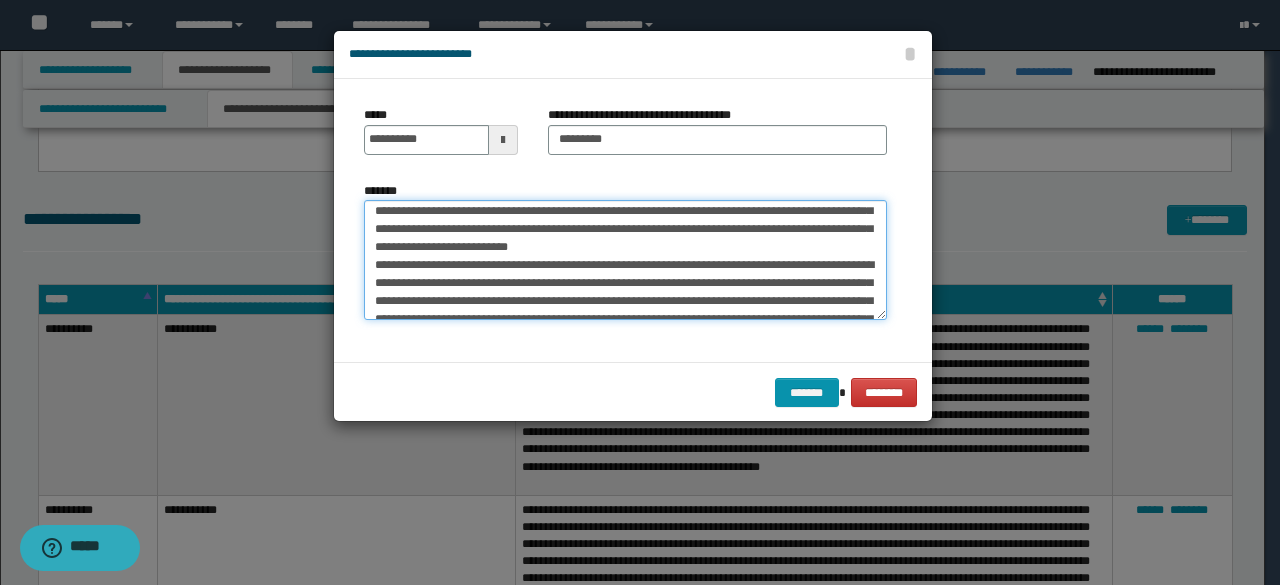 click on "*******" at bounding box center (625, 259) 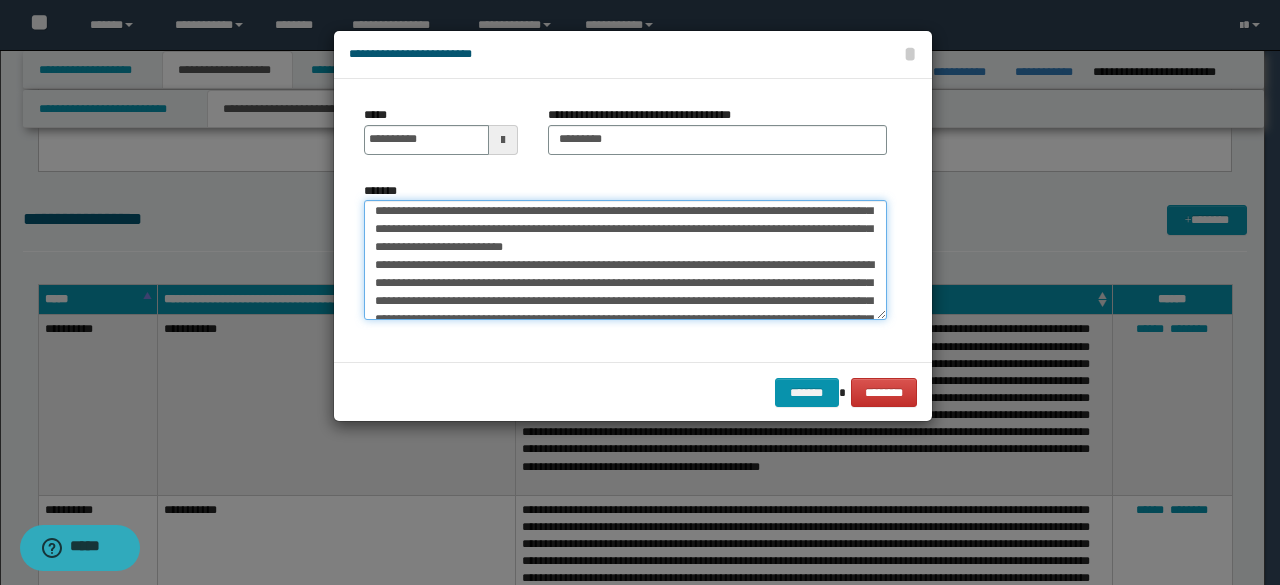 drag, startPoint x: 461, startPoint y: 229, endPoint x: 520, endPoint y: 224, distance: 59.211487 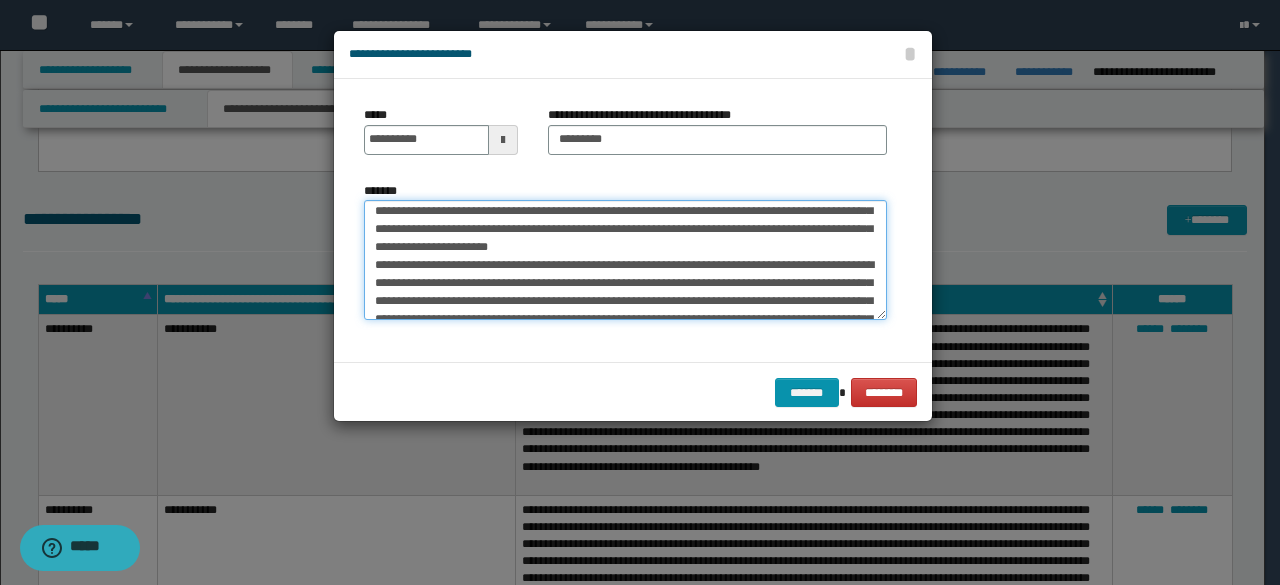 click on "*******" at bounding box center (625, 259) 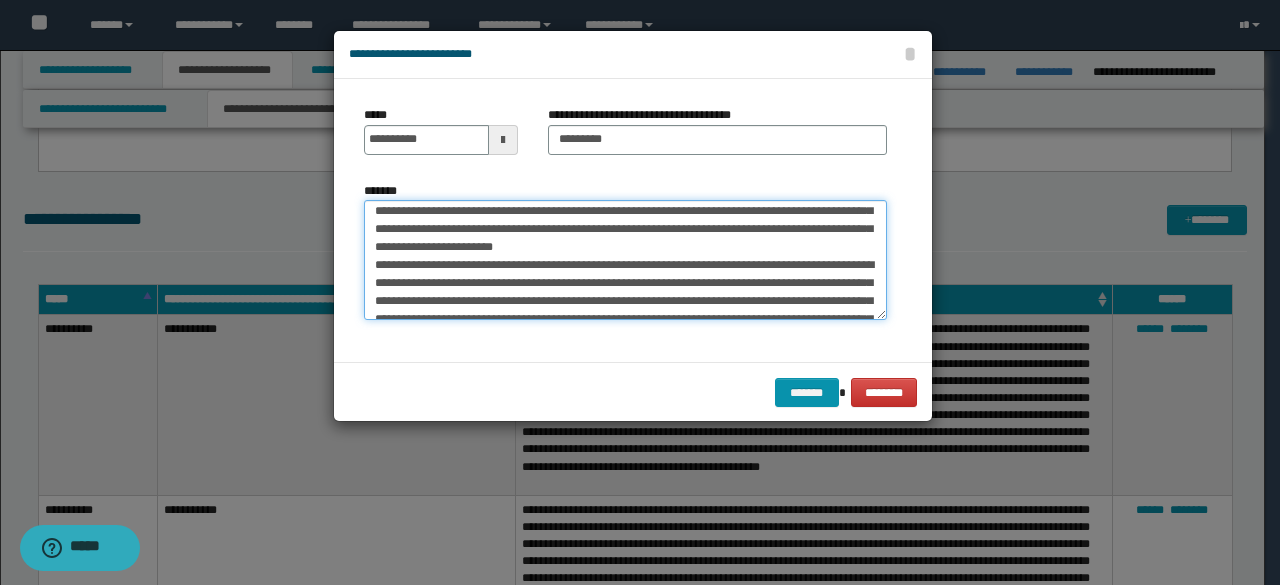 click on "*******" at bounding box center [625, 259] 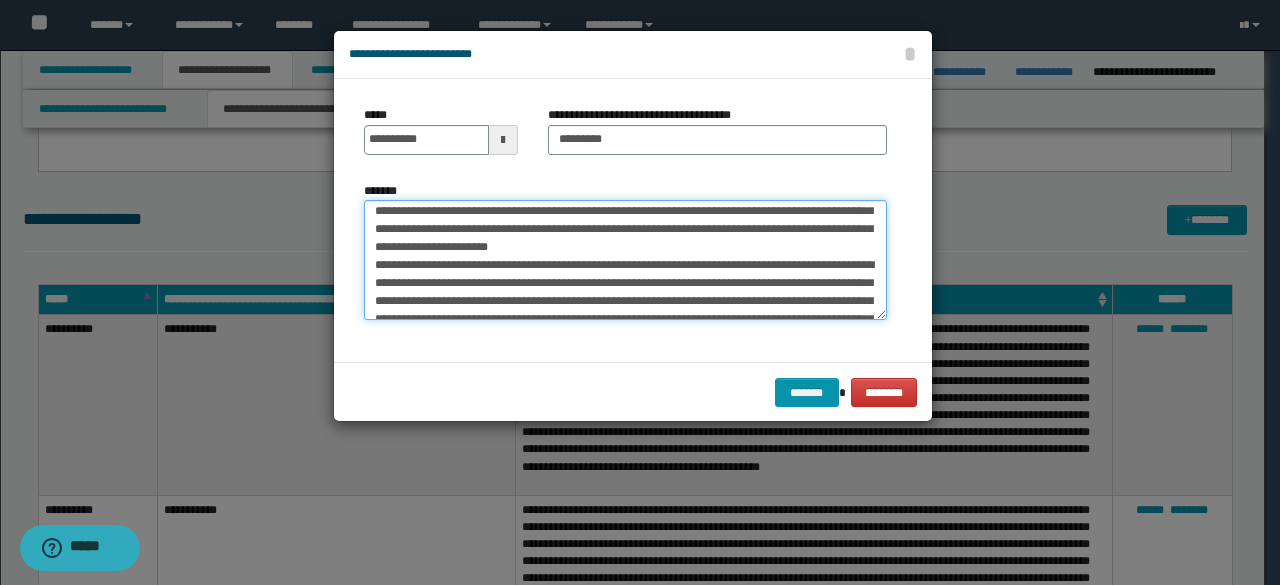 drag, startPoint x: 626, startPoint y: 265, endPoint x: 690, endPoint y: 261, distance: 64.12488 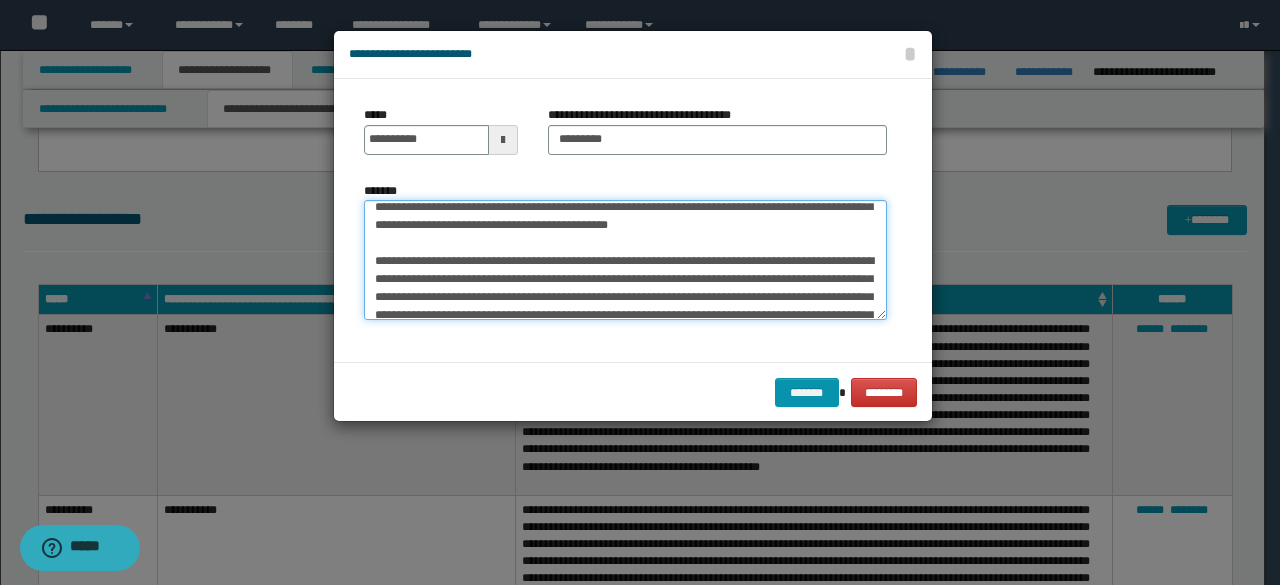 scroll, scrollTop: 280, scrollLeft: 0, axis: vertical 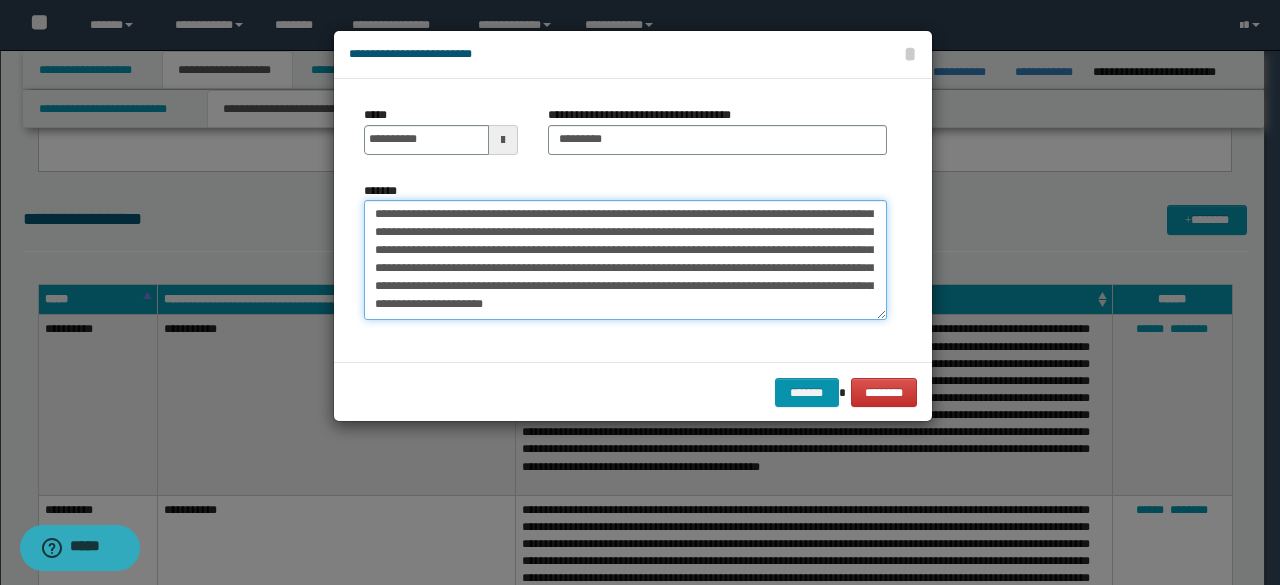 drag, startPoint x: 395, startPoint y: 279, endPoint x: 608, endPoint y: 366, distance: 230.0826 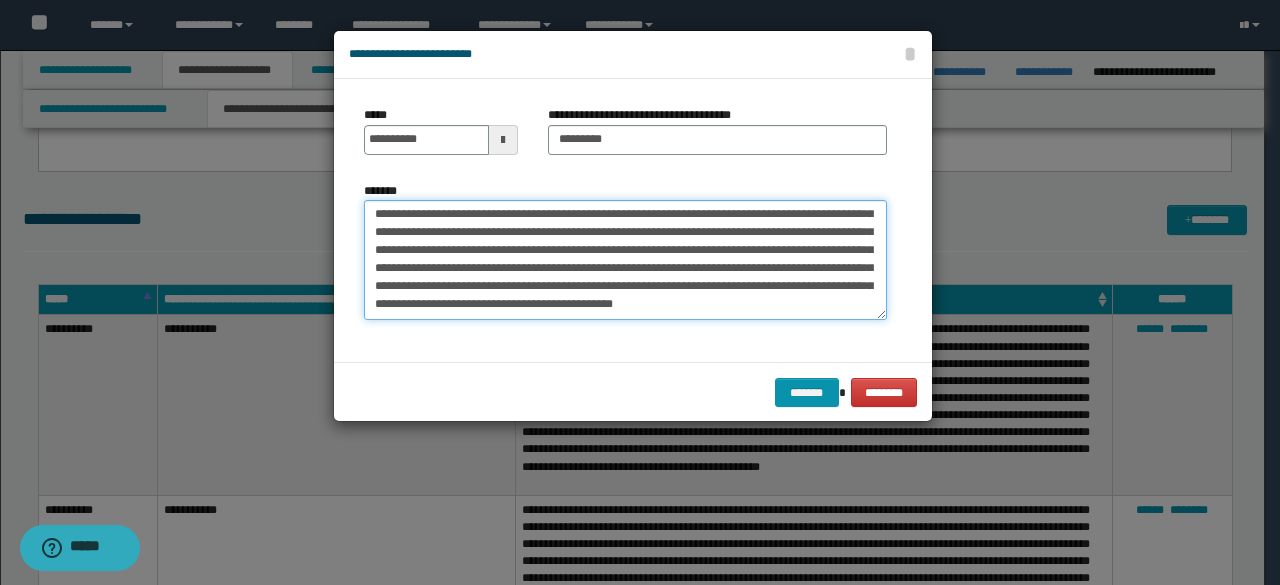 scroll, scrollTop: 0, scrollLeft: 0, axis: both 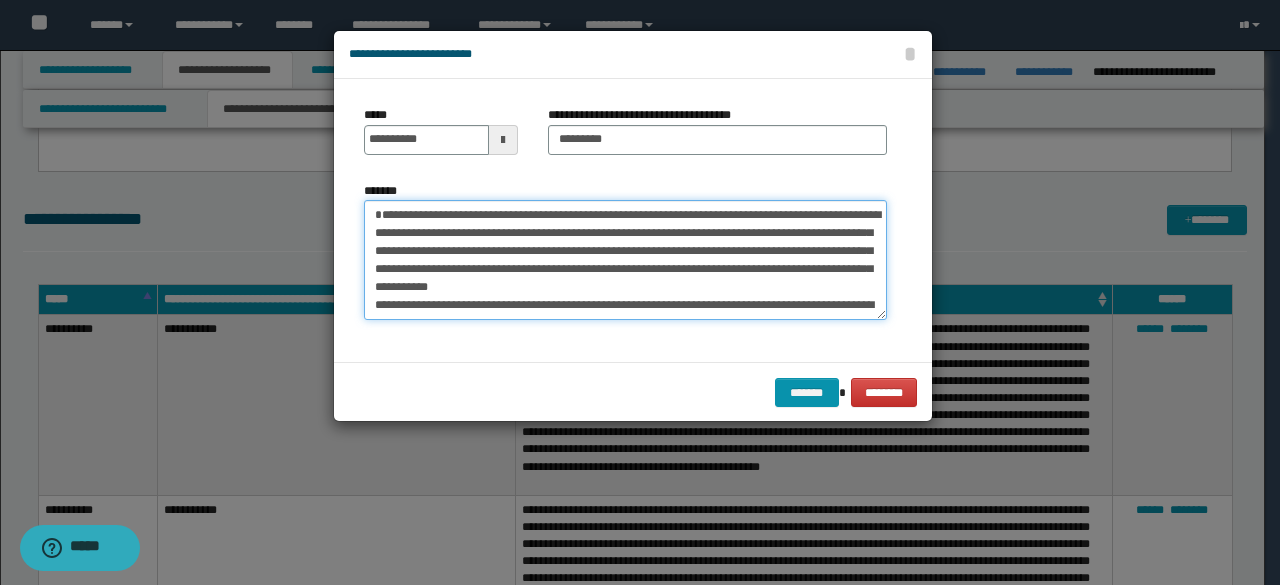 click on "*******" at bounding box center (625, 259) 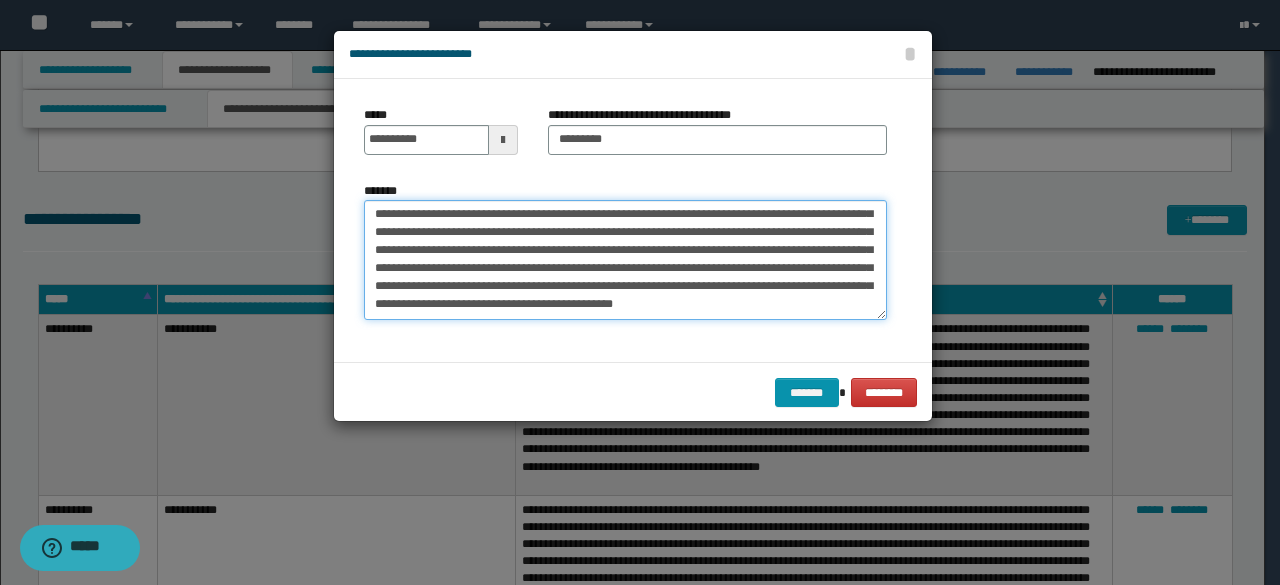 scroll, scrollTop: 252, scrollLeft: 0, axis: vertical 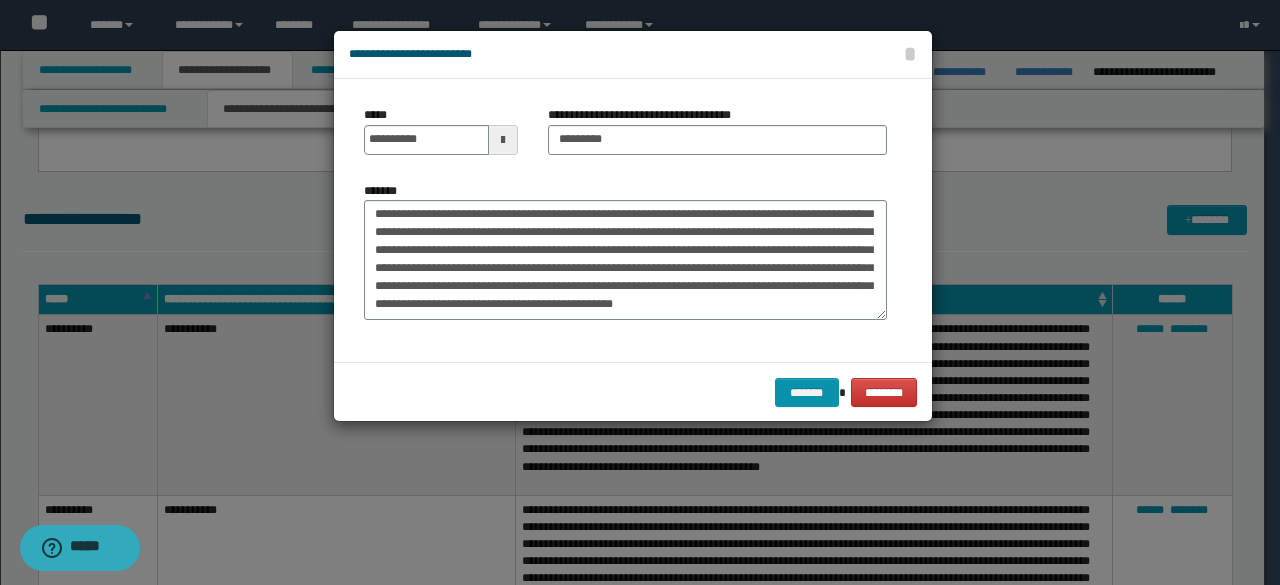 click at bounding box center (640, 292) 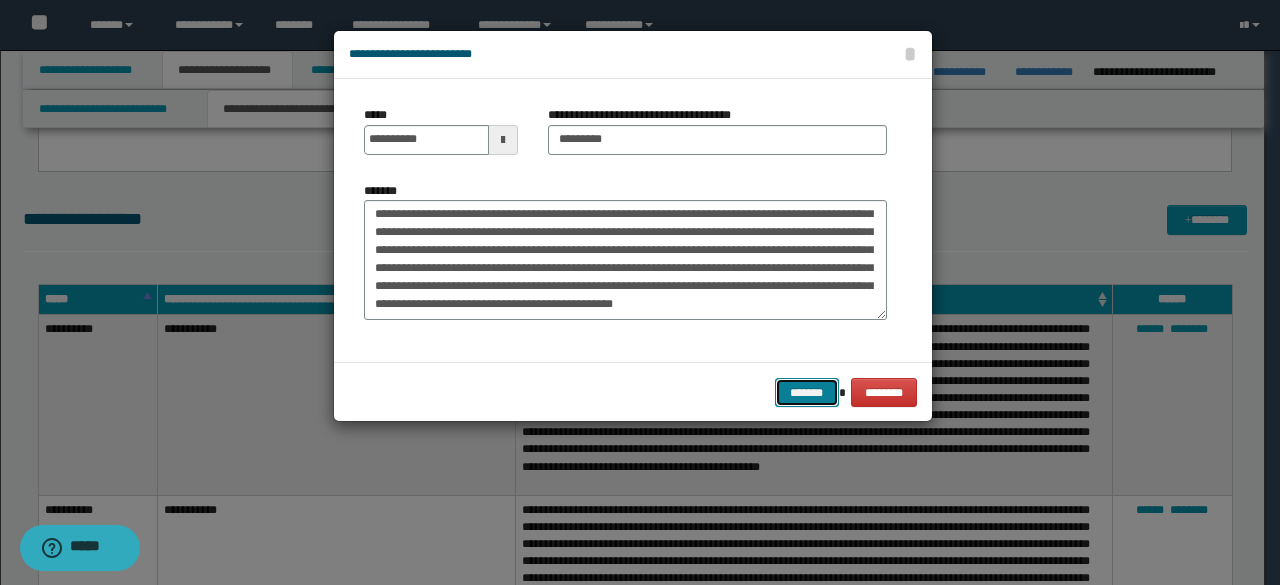 click on "*******" at bounding box center (807, 392) 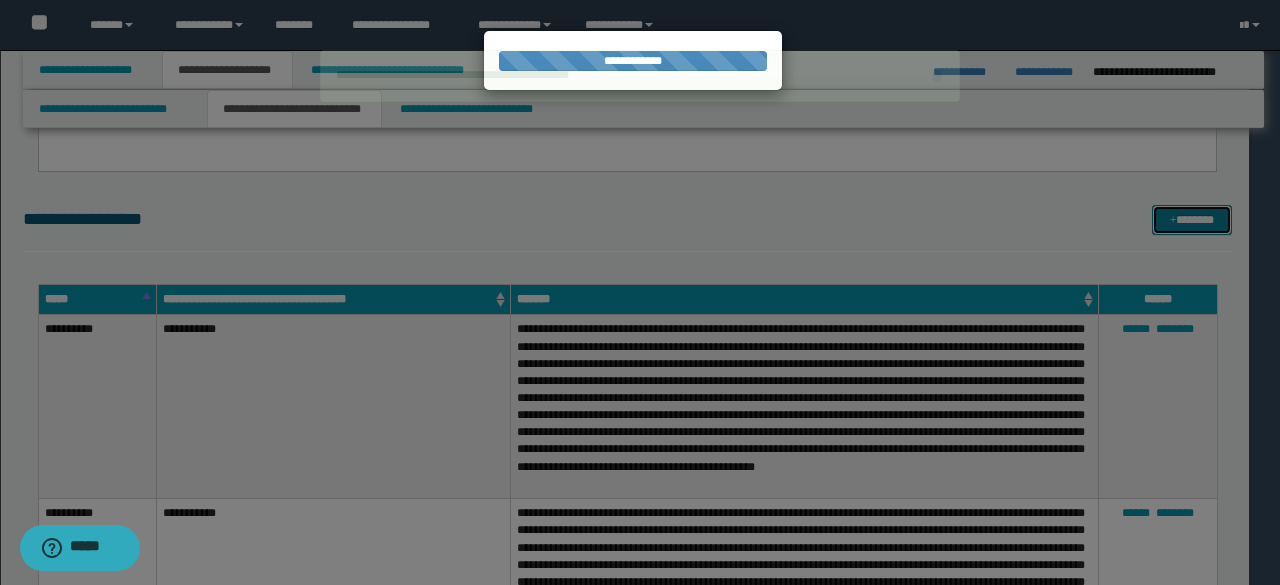 type 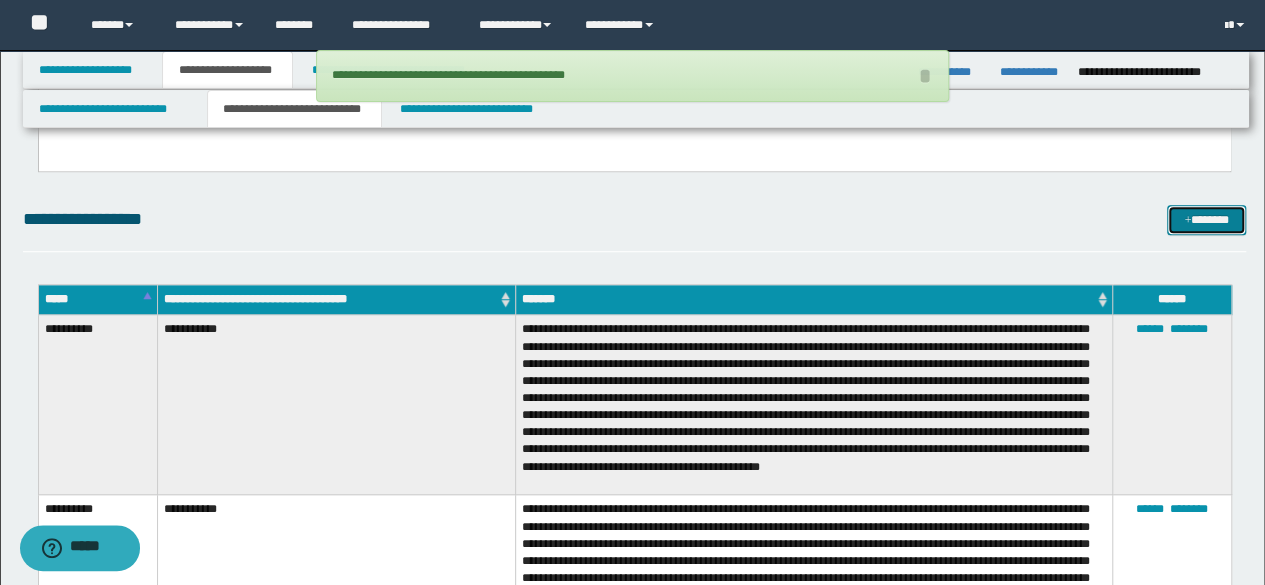 click on "*******" at bounding box center [1206, 219] 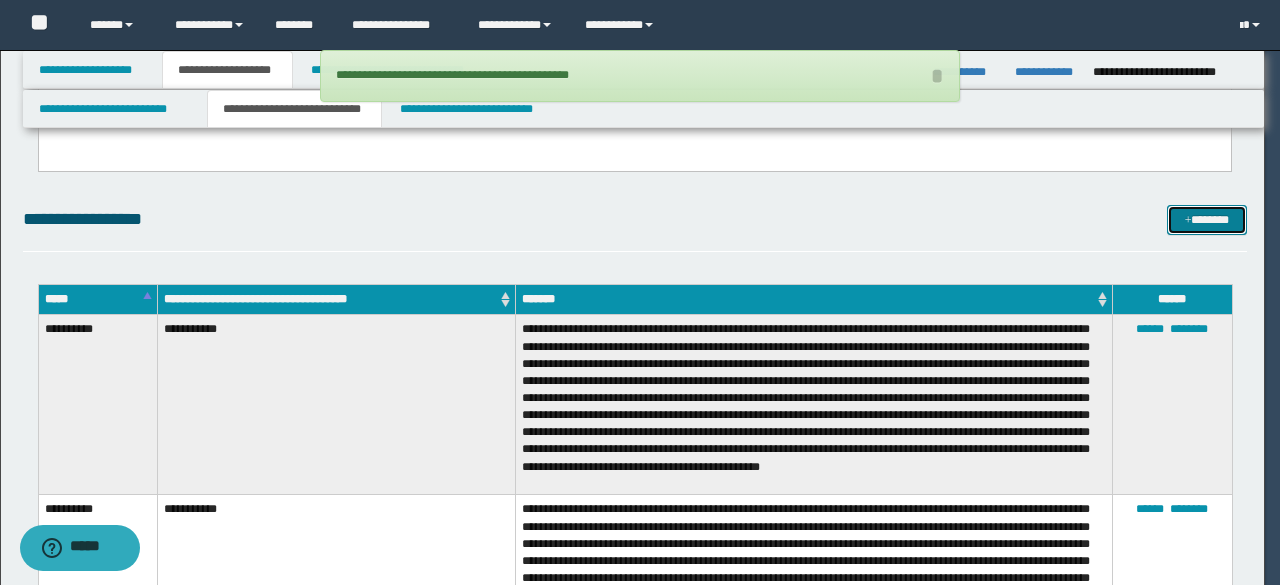 scroll, scrollTop: 0, scrollLeft: 0, axis: both 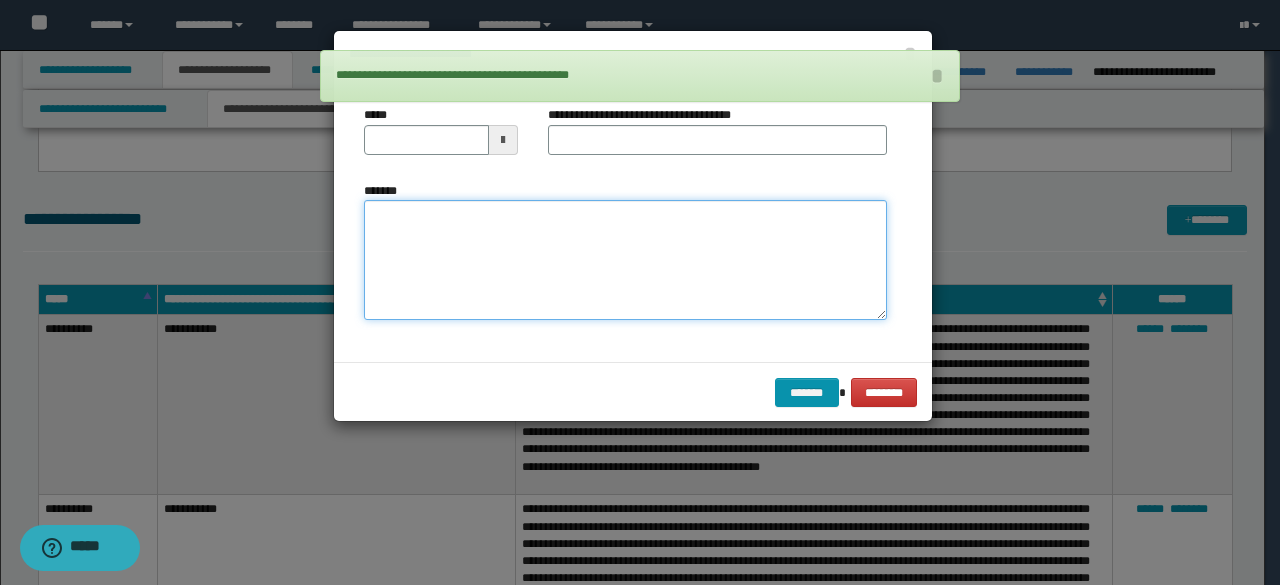 click on "*******" at bounding box center [625, 259] 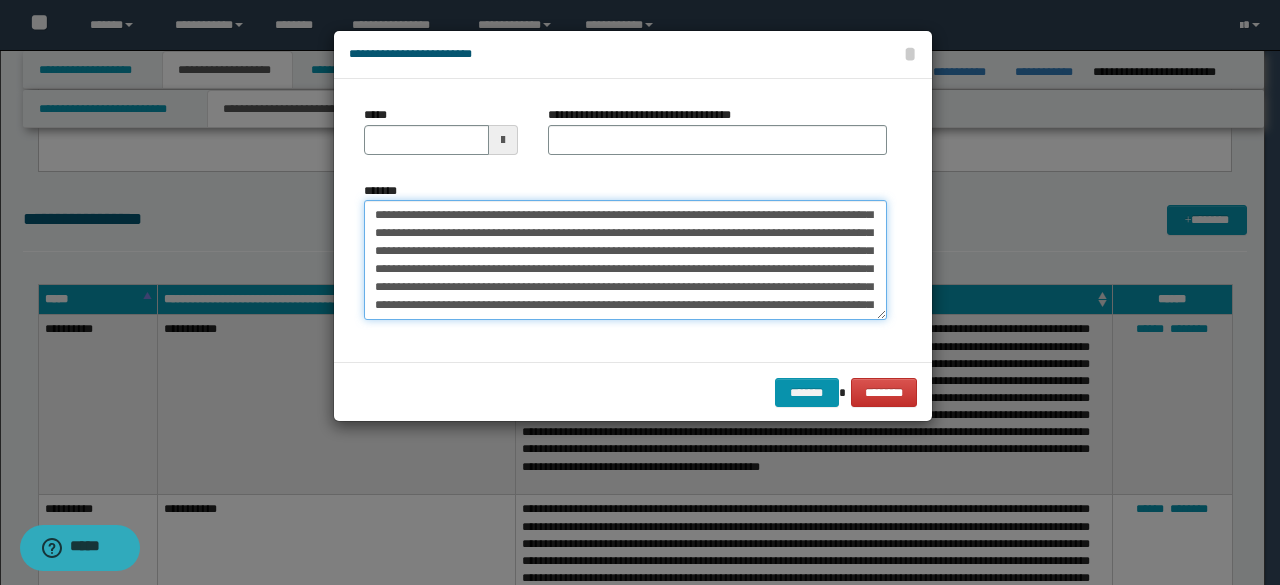 scroll, scrollTop: 0, scrollLeft: 0, axis: both 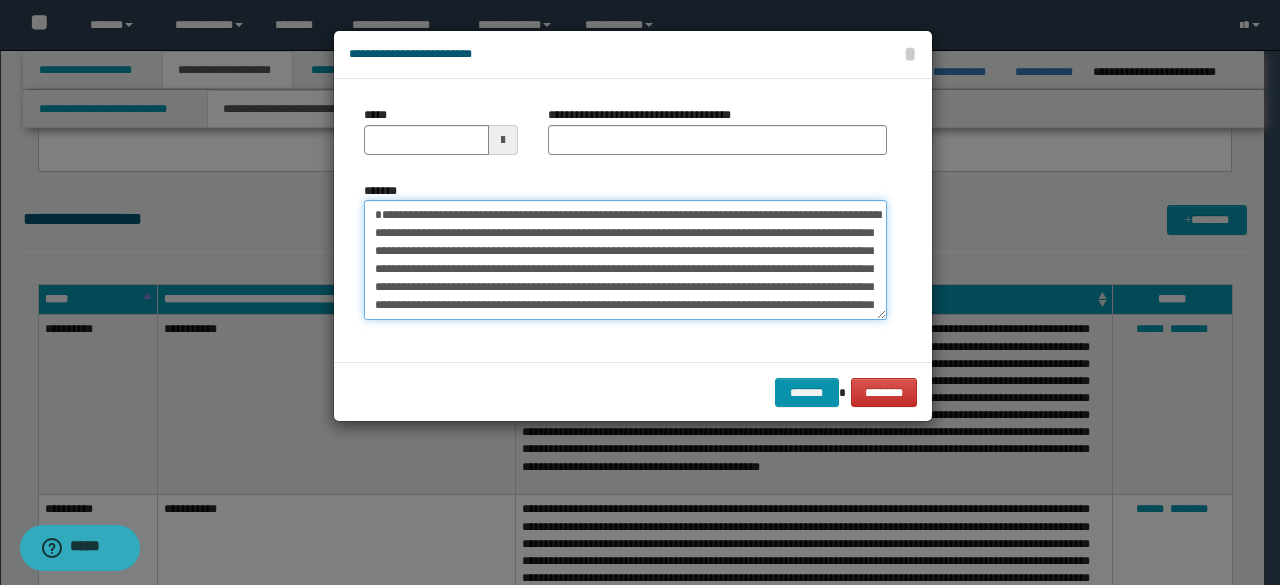 drag, startPoint x: 502, startPoint y: 294, endPoint x: 389, endPoint y: 197, distance: 148.9228 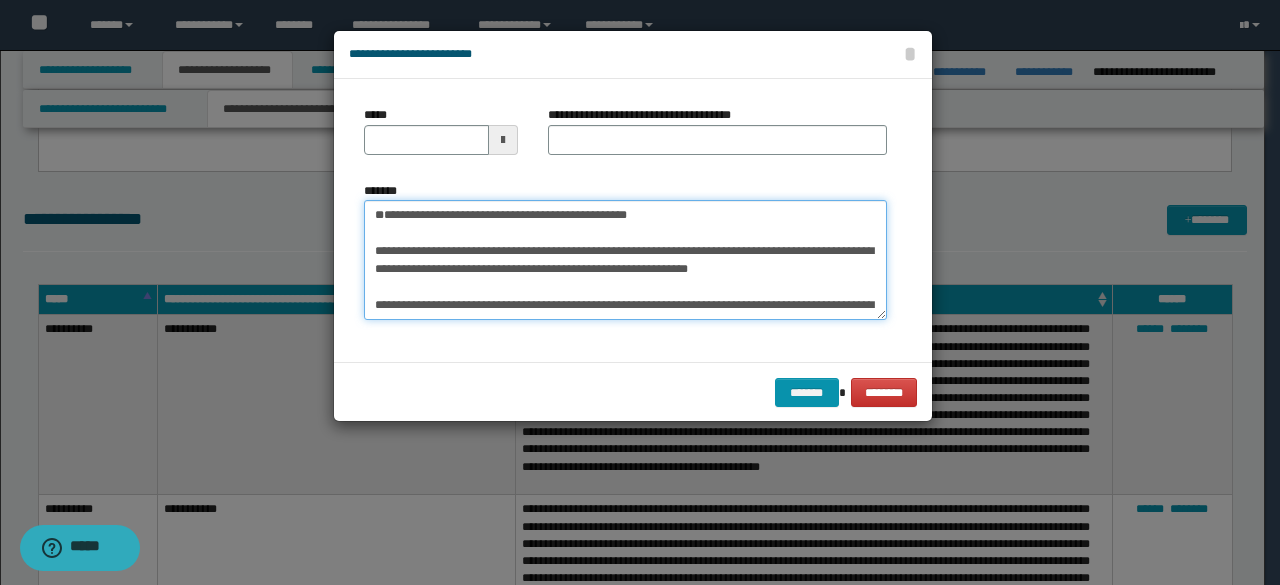 scroll, scrollTop: 2196, scrollLeft: 0, axis: vertical 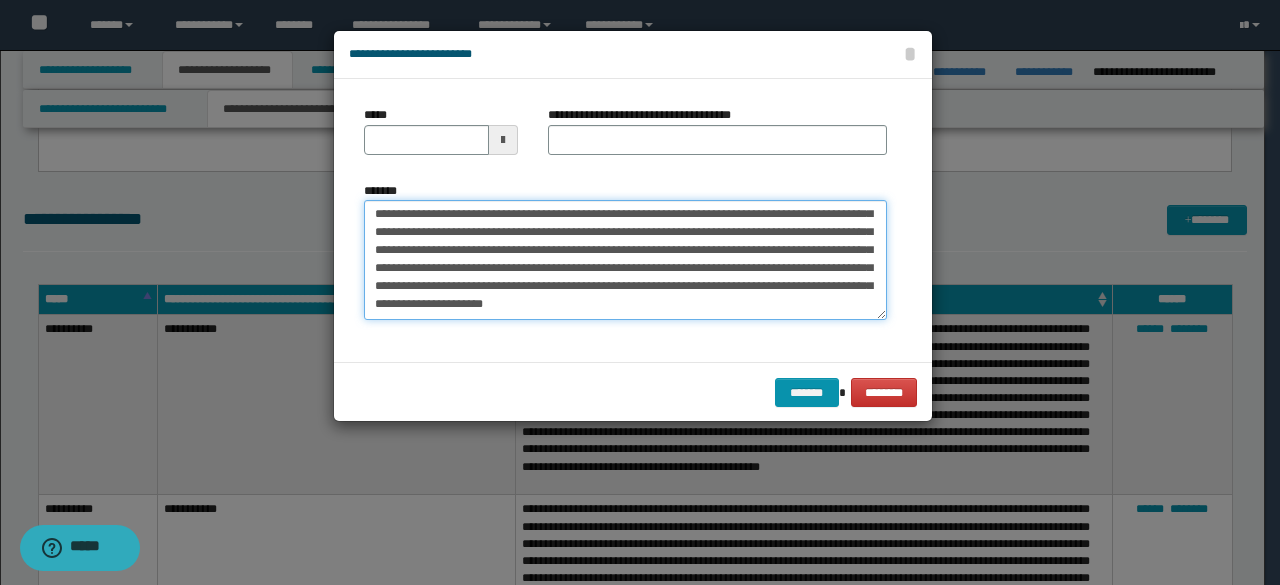 click on "*******" at bounding box center [625, 259] 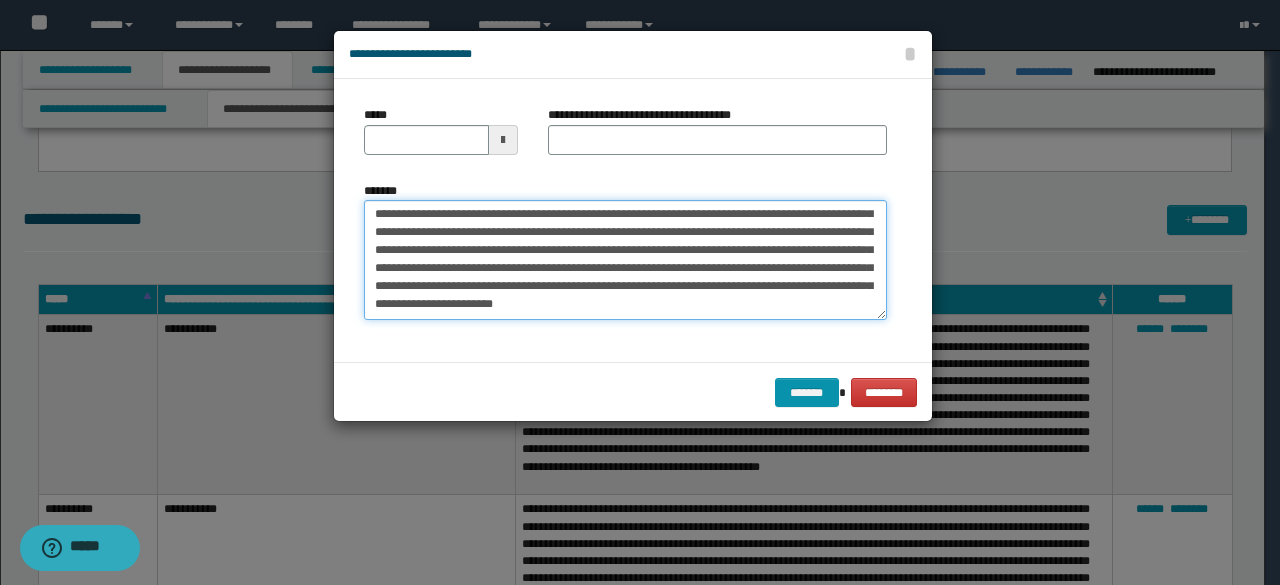 paste on "**********" 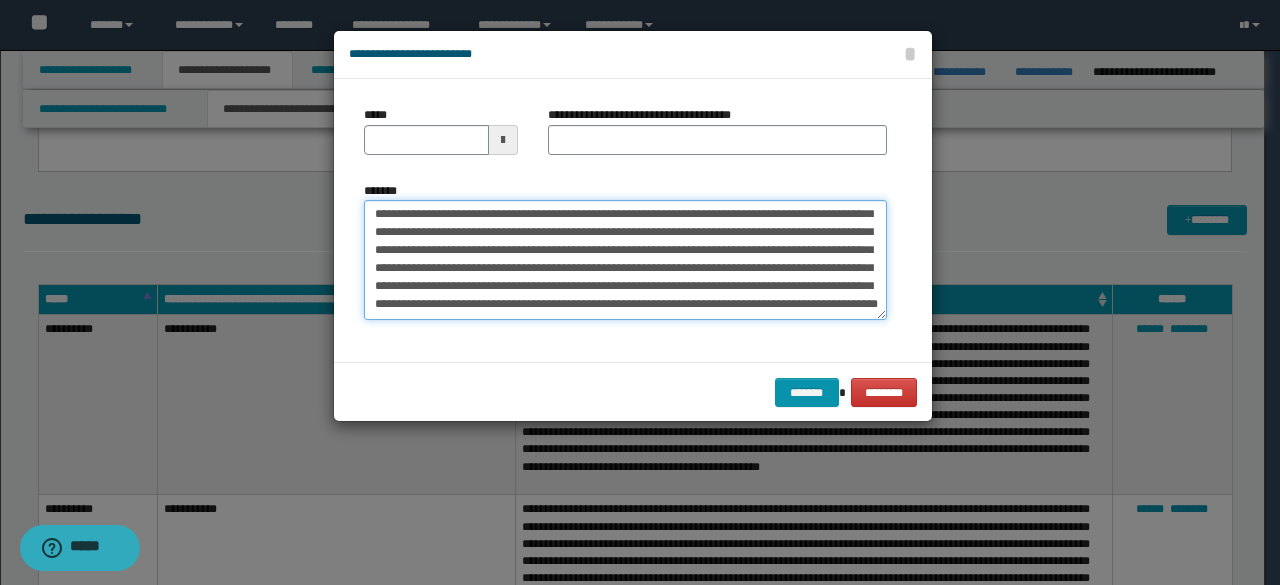 click on "*******" at bounding box center [625, 259] 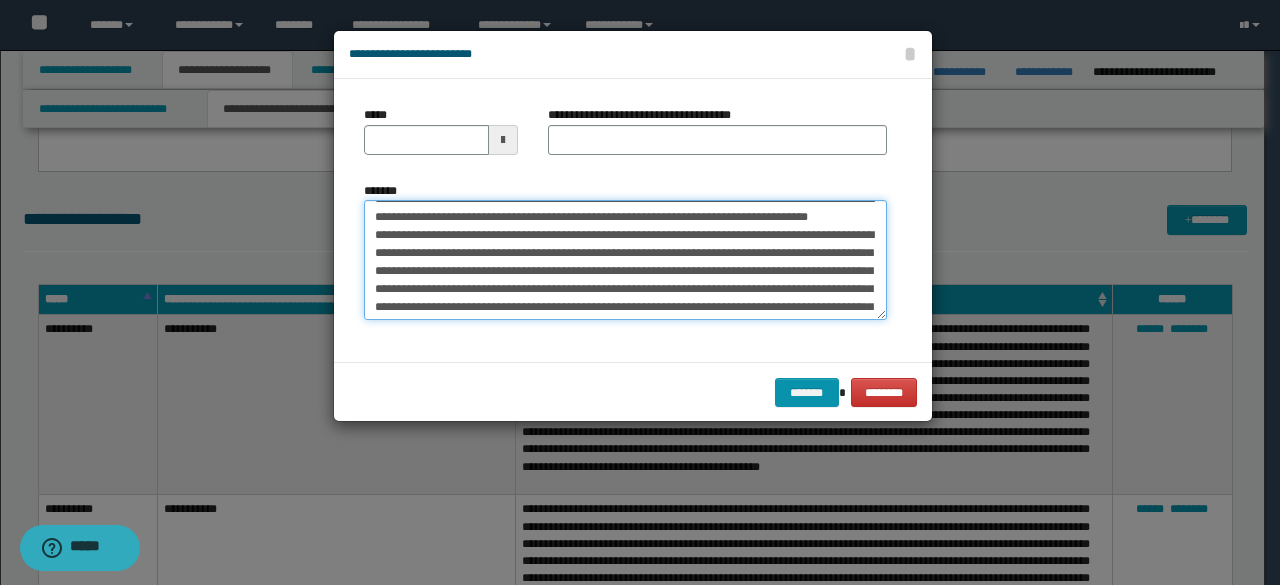 scroll, scrollTop: 0, scrollLeft: 0, axis: both 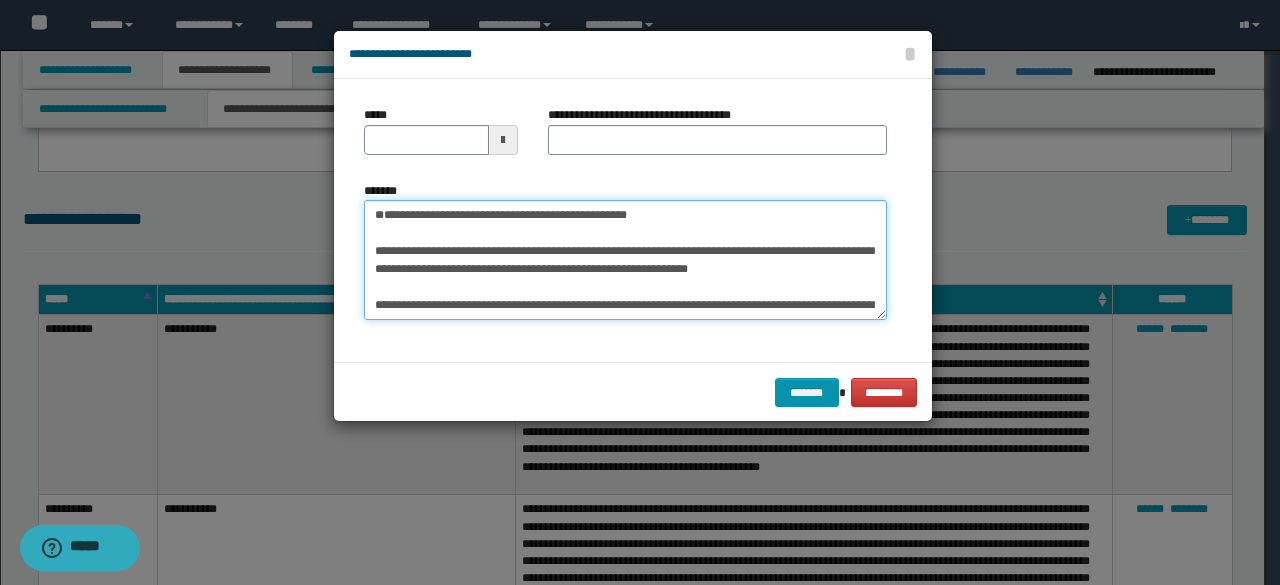 drag, startPoint x: 528, startPoint y: 249, endPoint x: 322, endPoint y: 229, distance: 206.9686 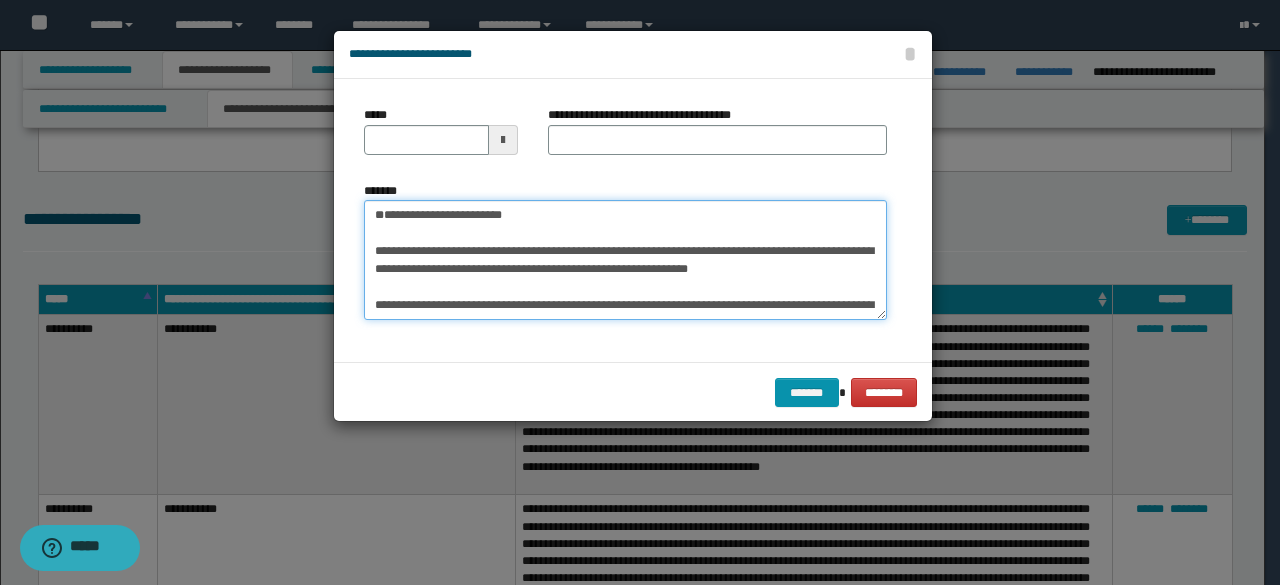 type on "**********" 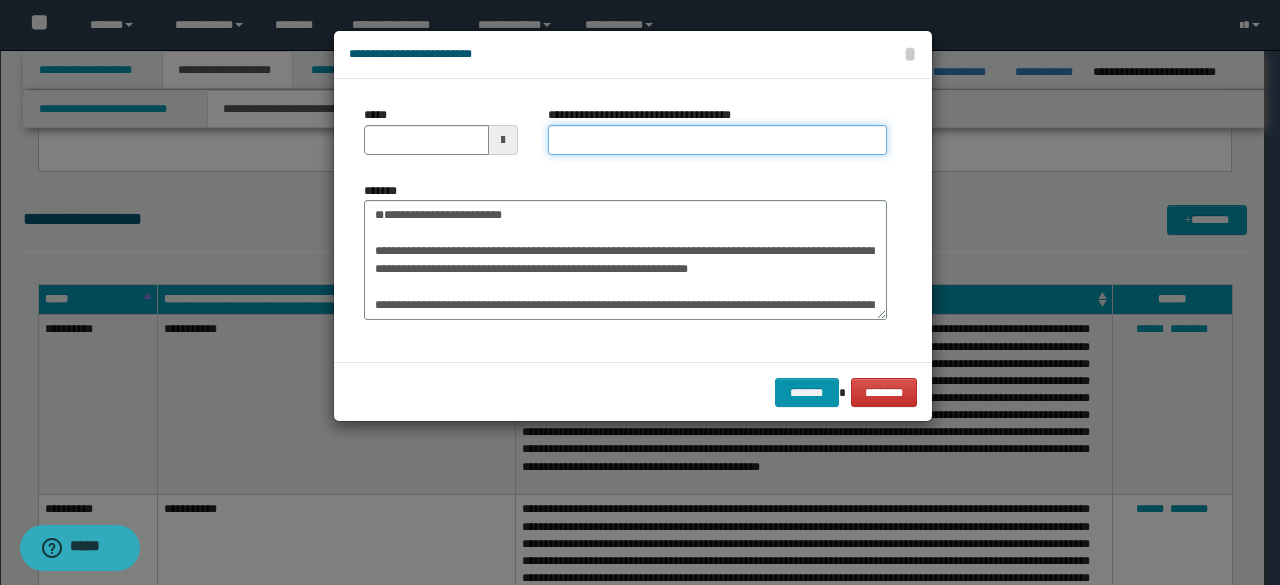 drag, startPoint x: 606, startPoint y: 145, endPoint x: 570, endPoint y: 147, distance: 36.05551 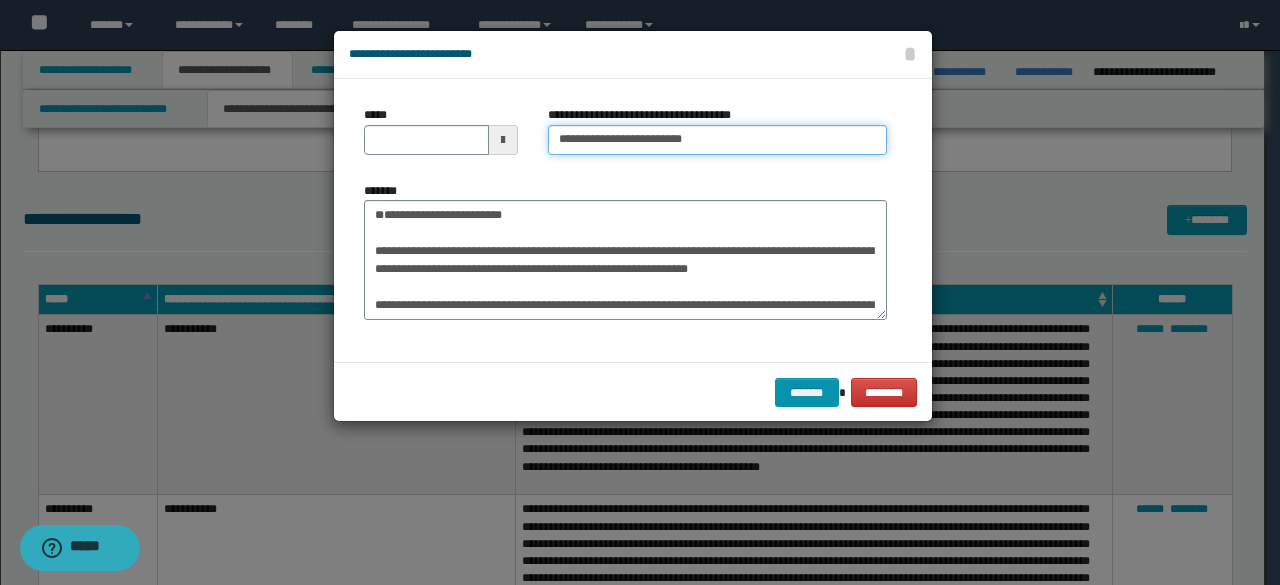 type on "**********" 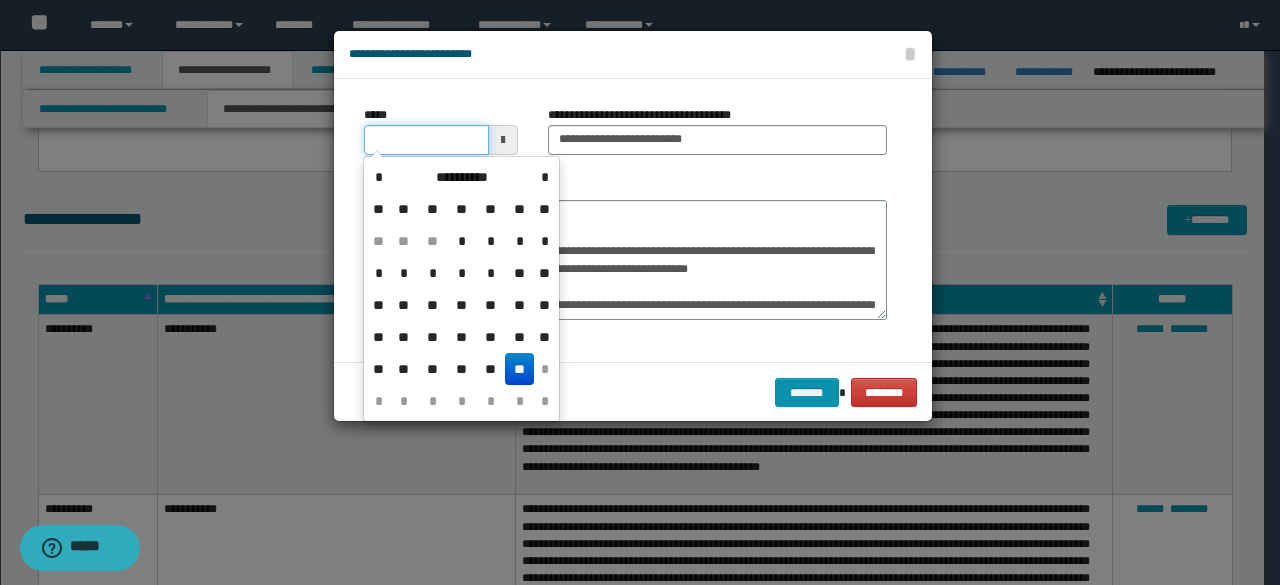 click on "*****" at bounding box center [426, 140] 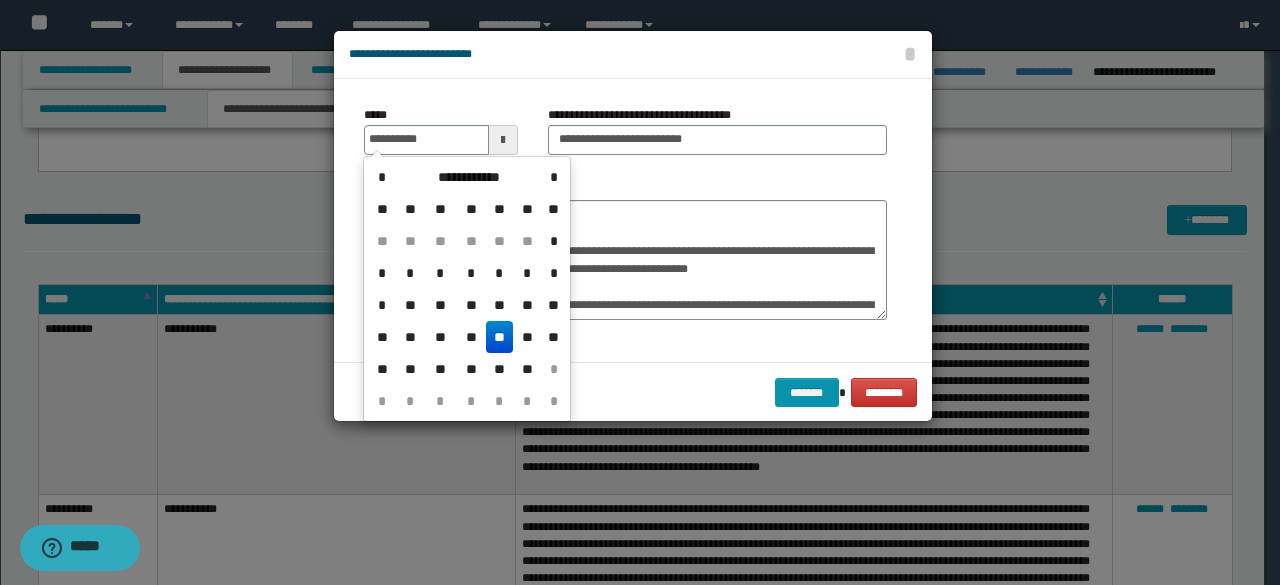 click on "**" at bounding box center (500, 337) 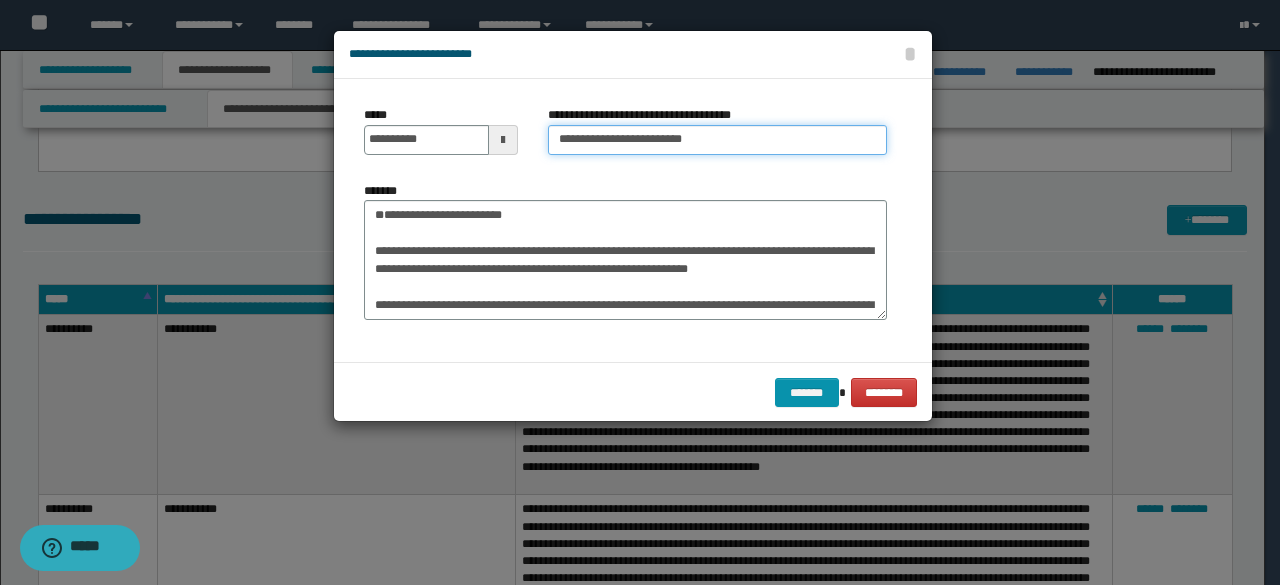 drag, startPoint x: 595, startPoint y: 139, endPoint x: 526, endPoint y: 135, distance: 69.115845 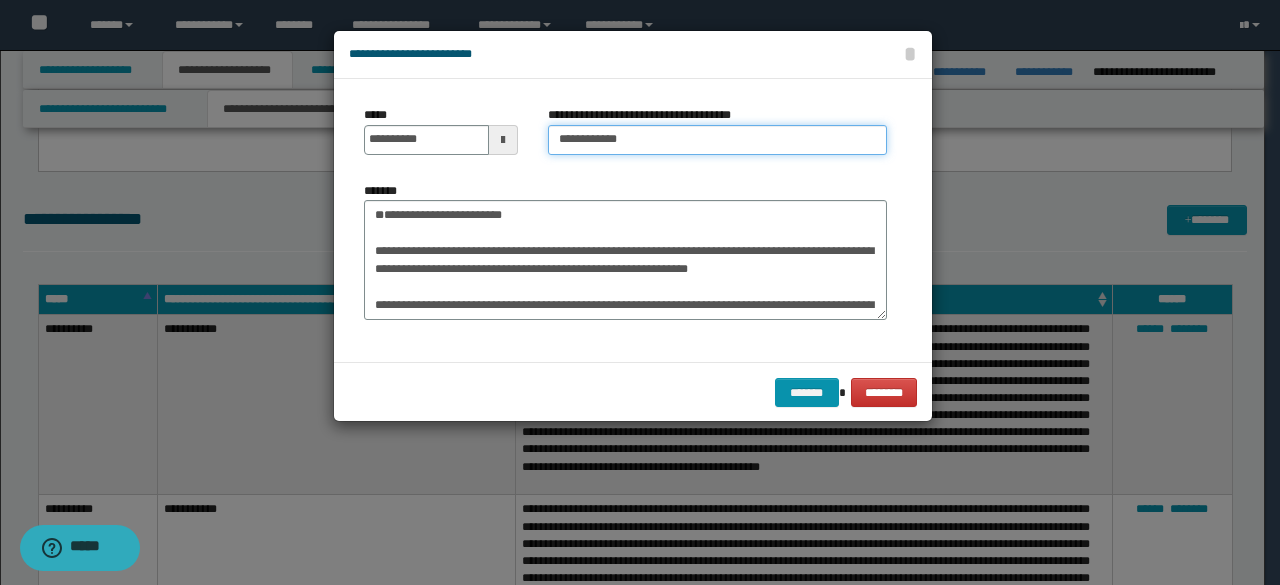 click on "**********" at bounding box center [717, 140] 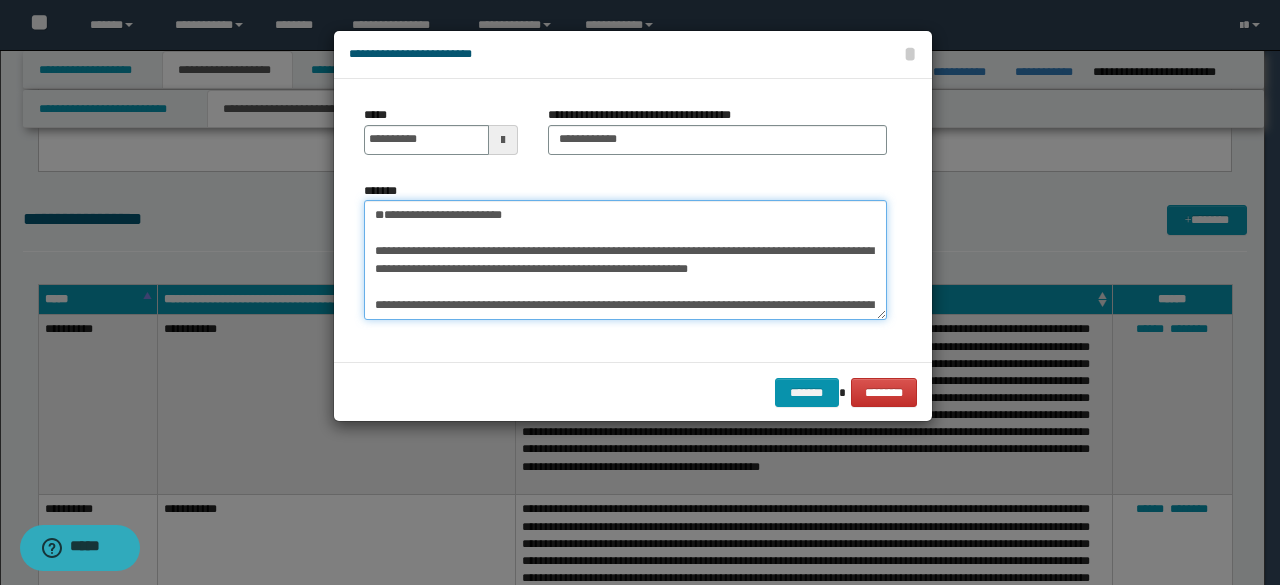 drag, startPoint x: 505, startPoint y: 247, endPoint x: 562, endPoint y: 247, distance: 57 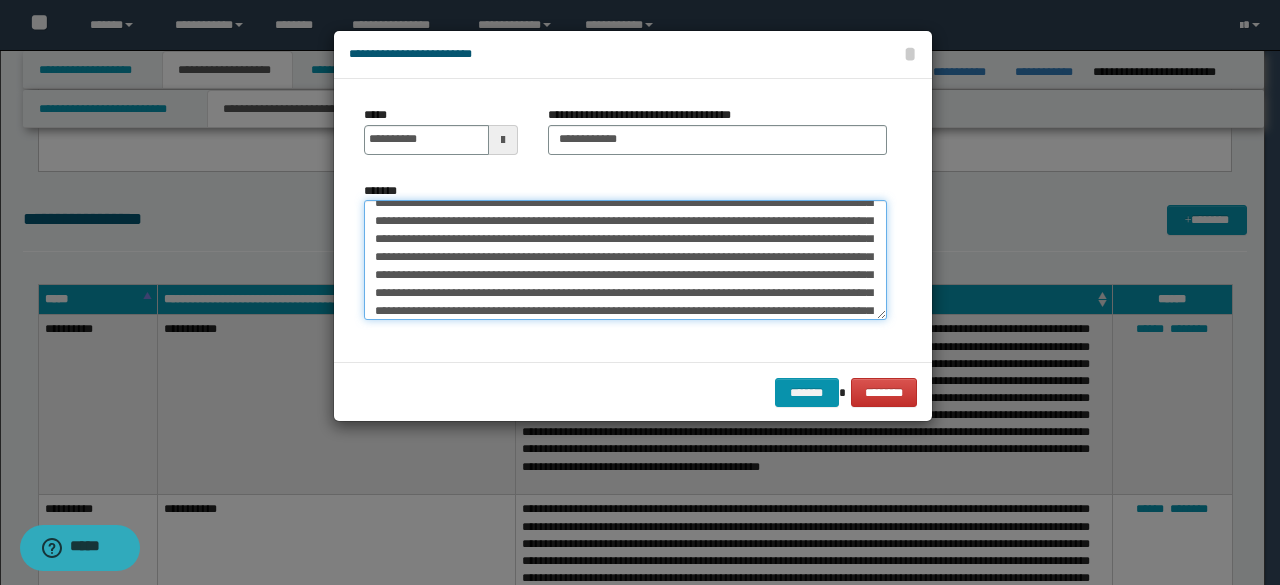 scroll, scrollTop: 2394, scrollLeft: 0, axis: vertical 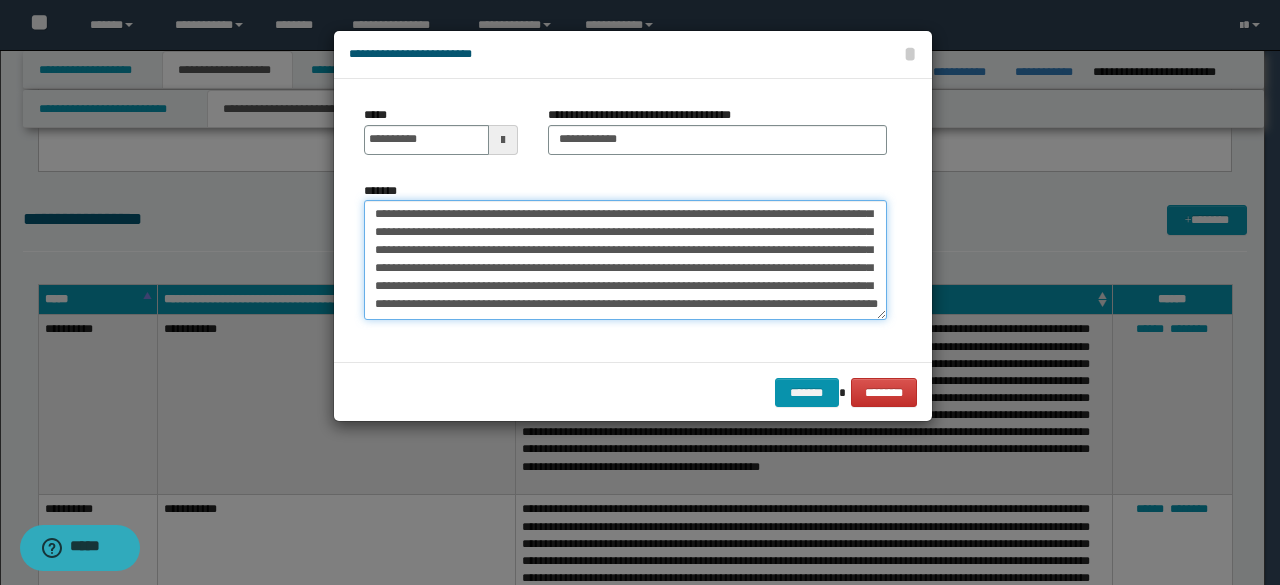 drag, startPoint x: 554, startPoint y: 240, endPoint x: 717, endPoint y: 361, distance: 203.00246 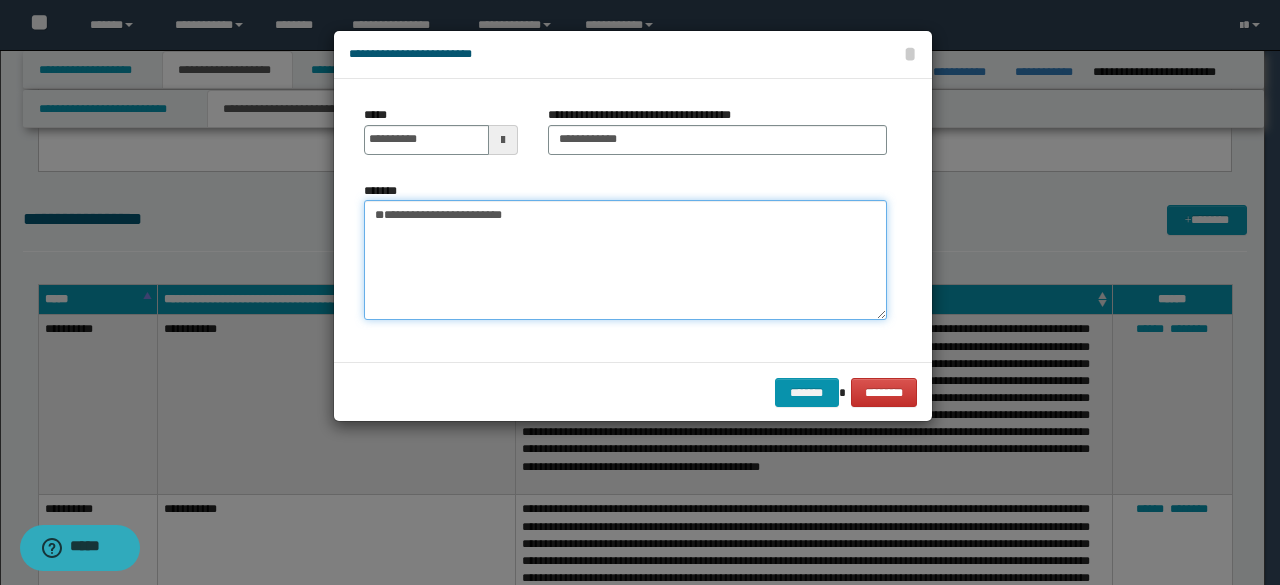 scroll, scrollTop: 0, scrollLeft: 0, axis: both 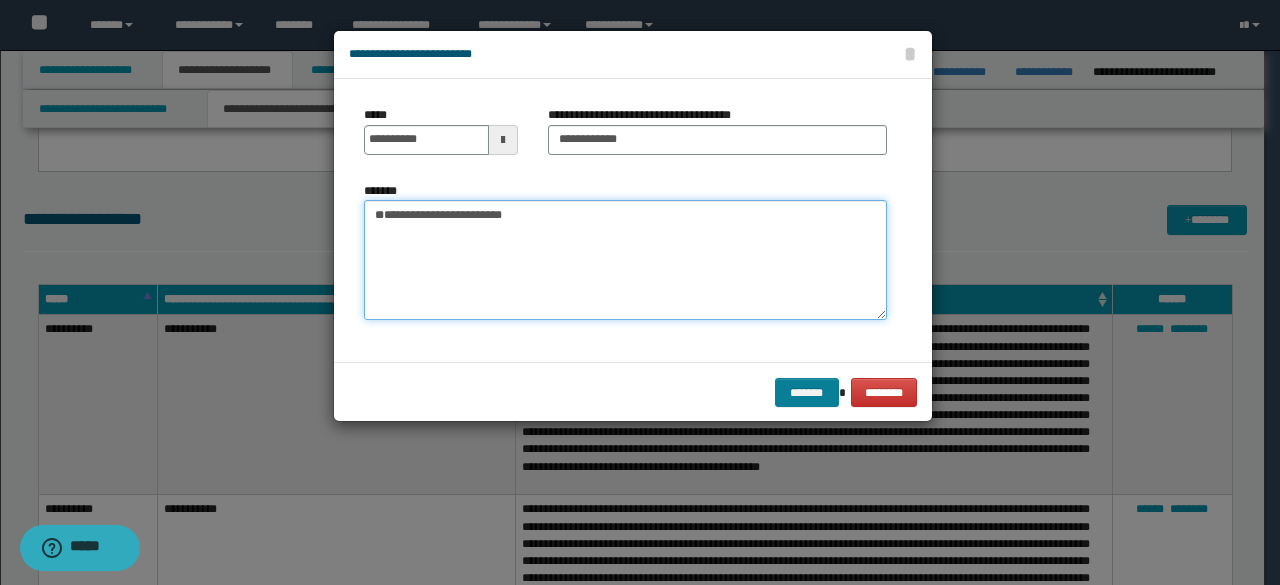 type on "**********" 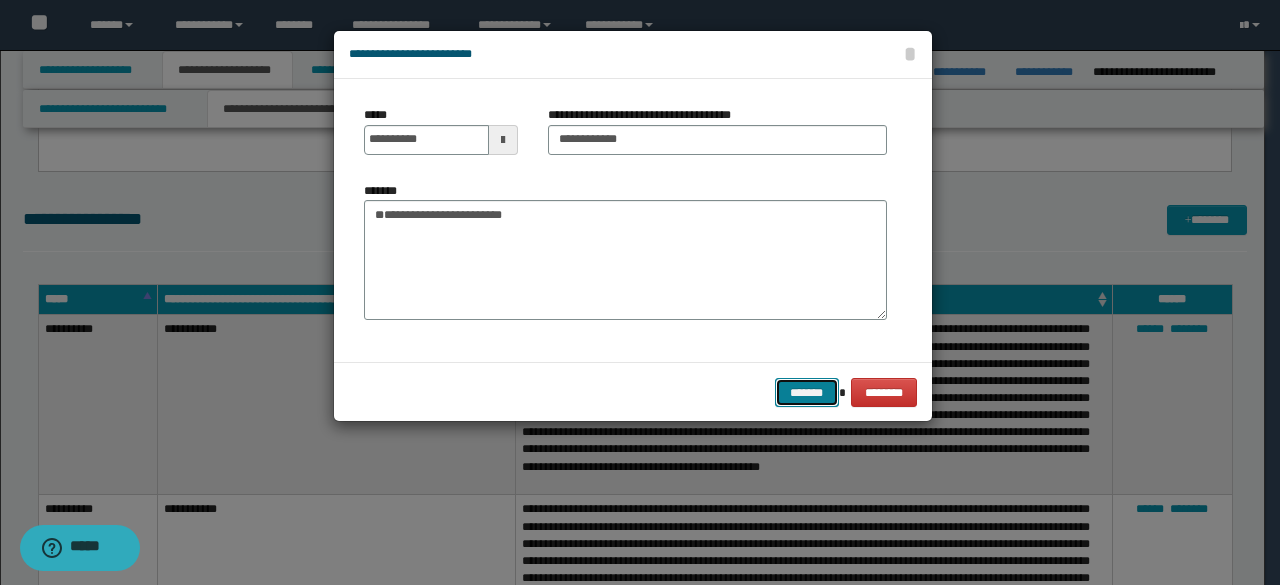 click on "*******" at bounding box center [807, 392] 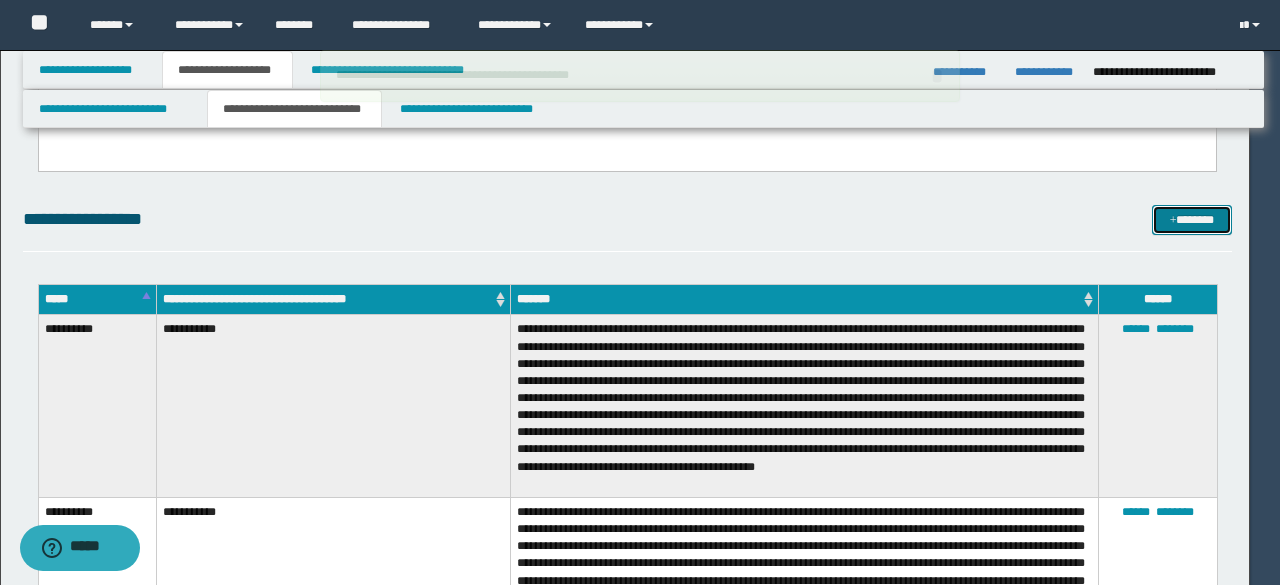 type 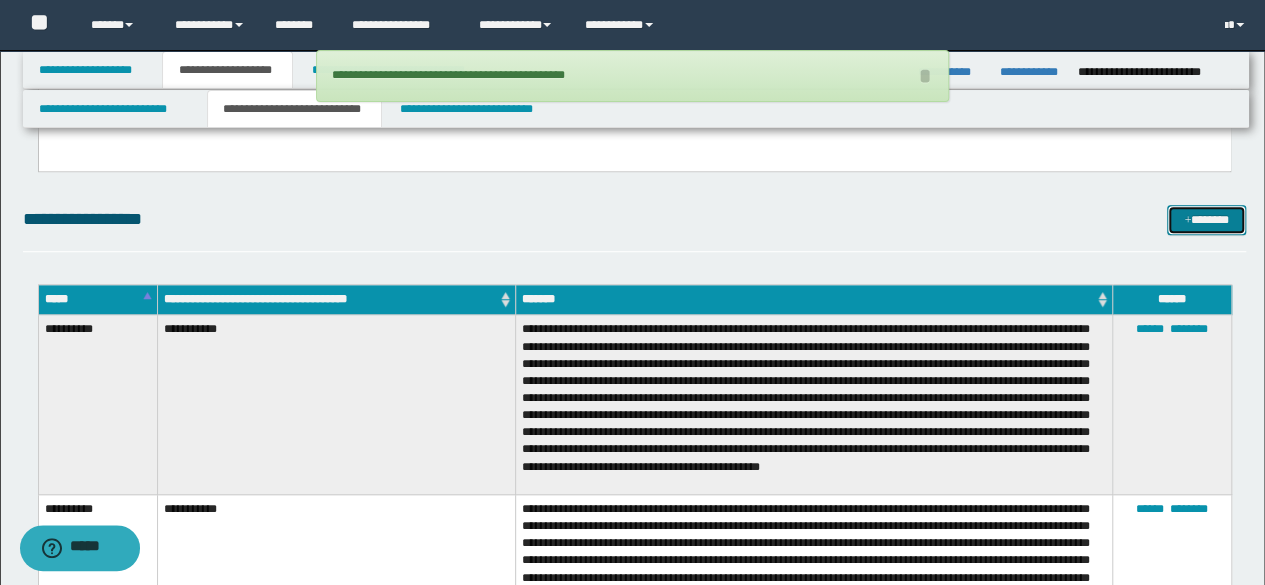 click on "*******" at bounding box center (1206, 219) 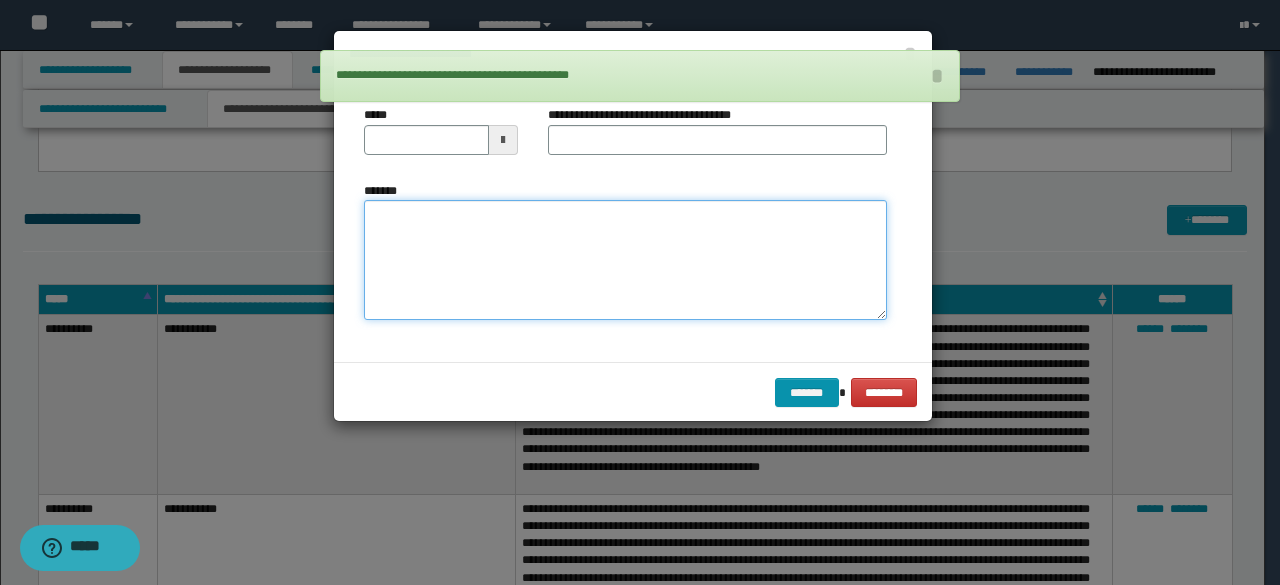 drag, startPoint x: 587, startPoint y: 240, endPoint x: 600, endPoint y: 241, distance: 13.038404 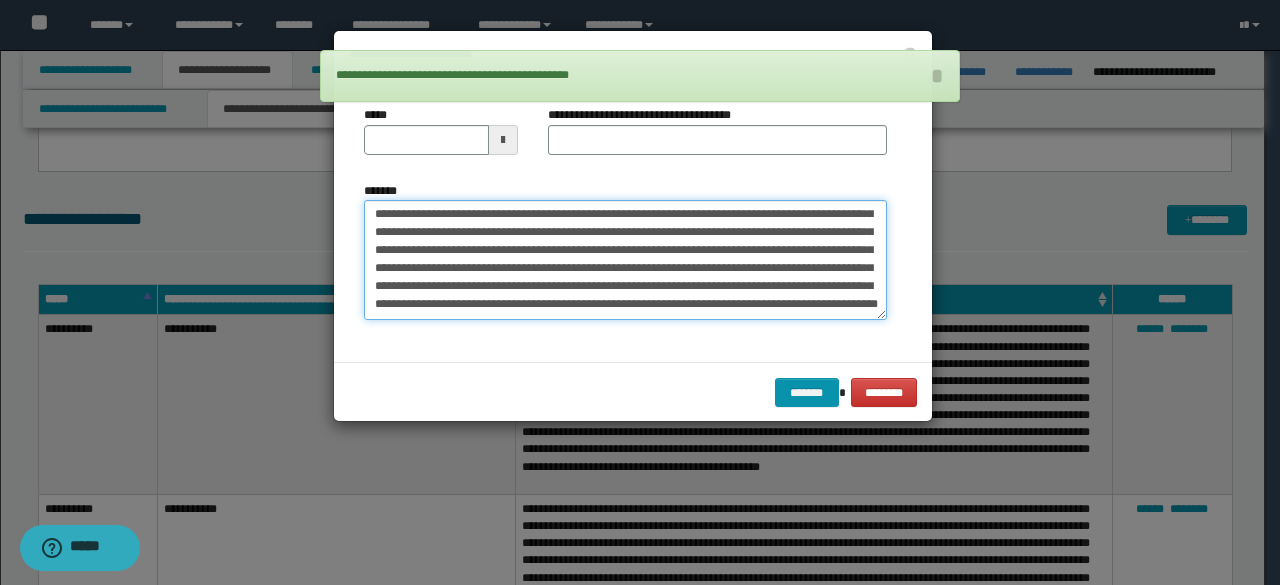 scroll, scrollTop: 0, scrollLeft: 0, axis: both 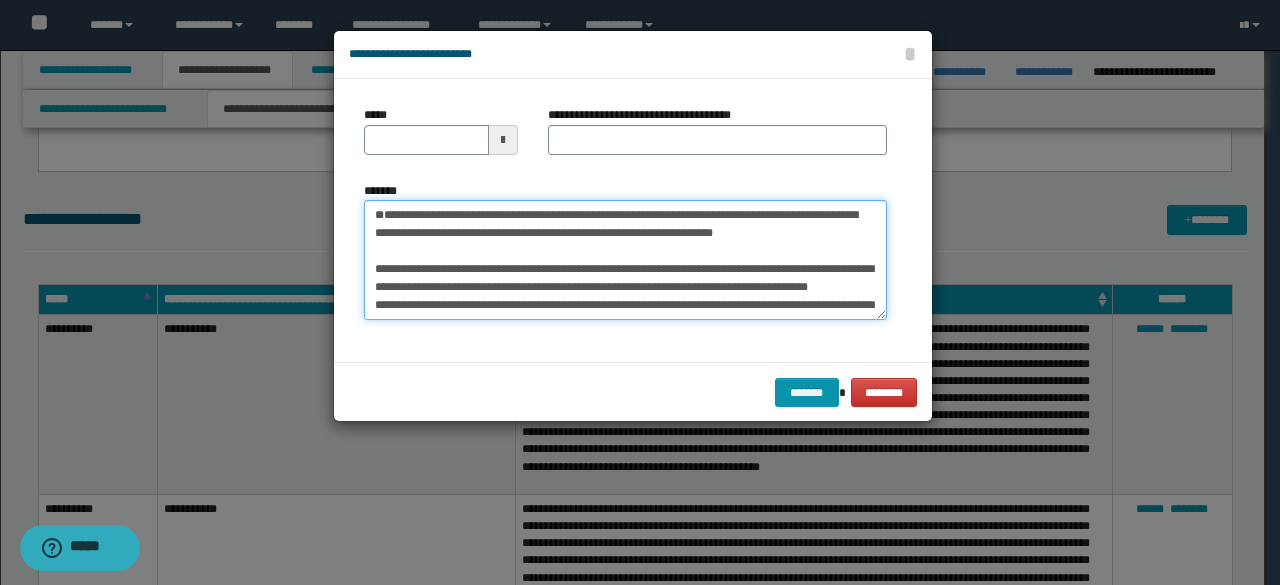 drag, startPoint x: 862, startPoint y: 277, endPoint x: 244, endPoint y: 213, distance: 621.30505 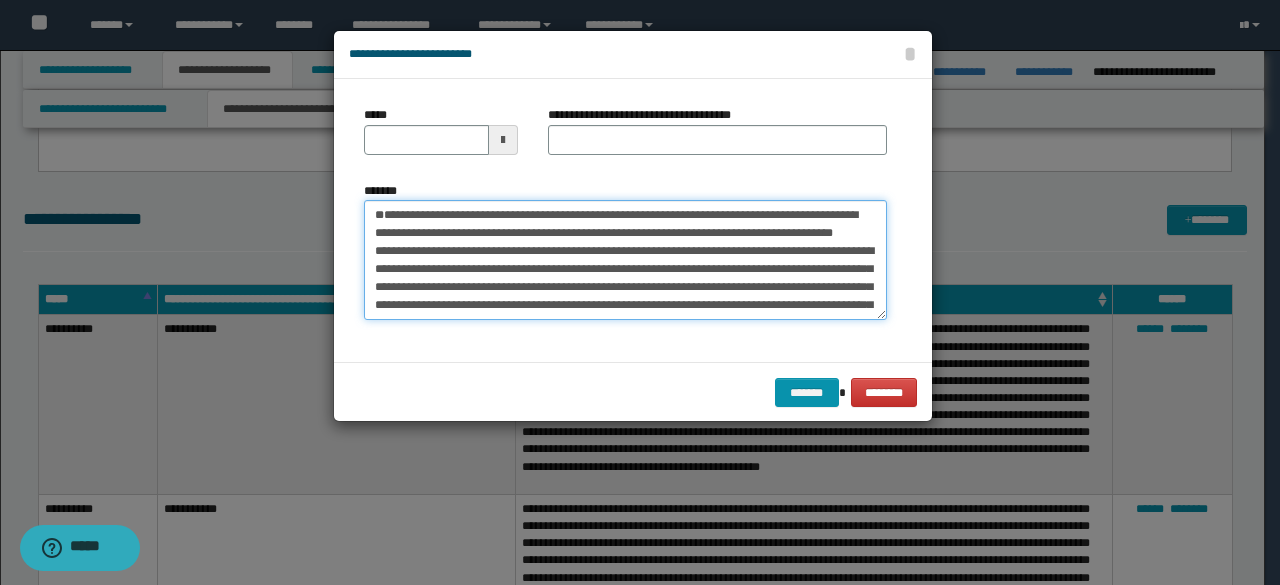 scroll, scrollTop: 2322, scrollLeft: 0, axis: vertical 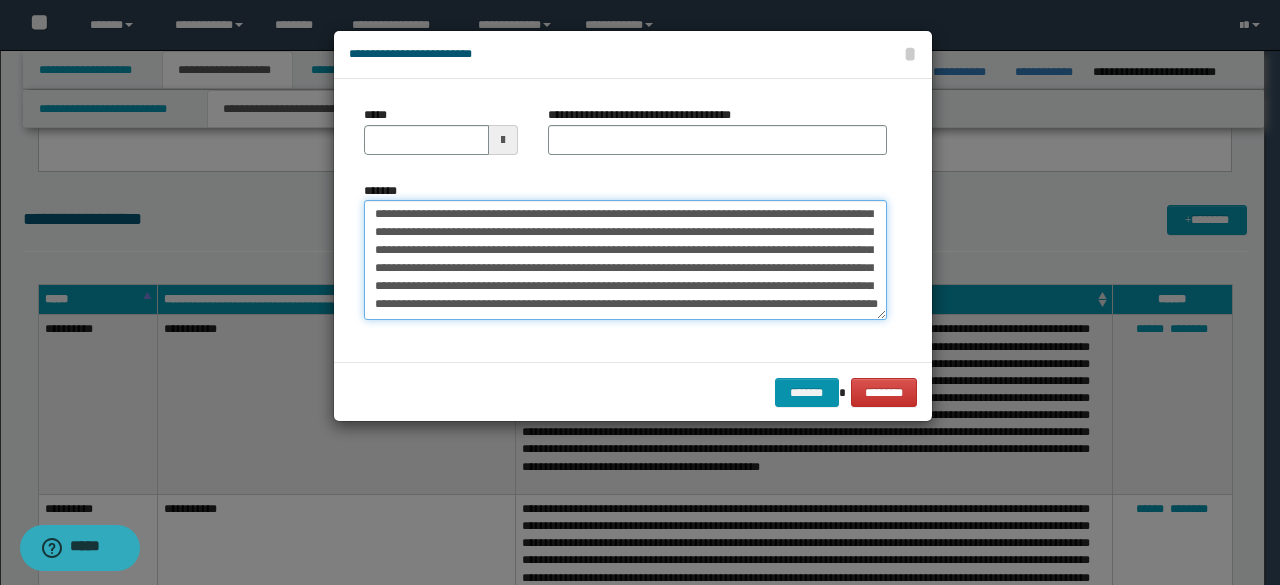 click on "*******" at bounding box center [625, 259] 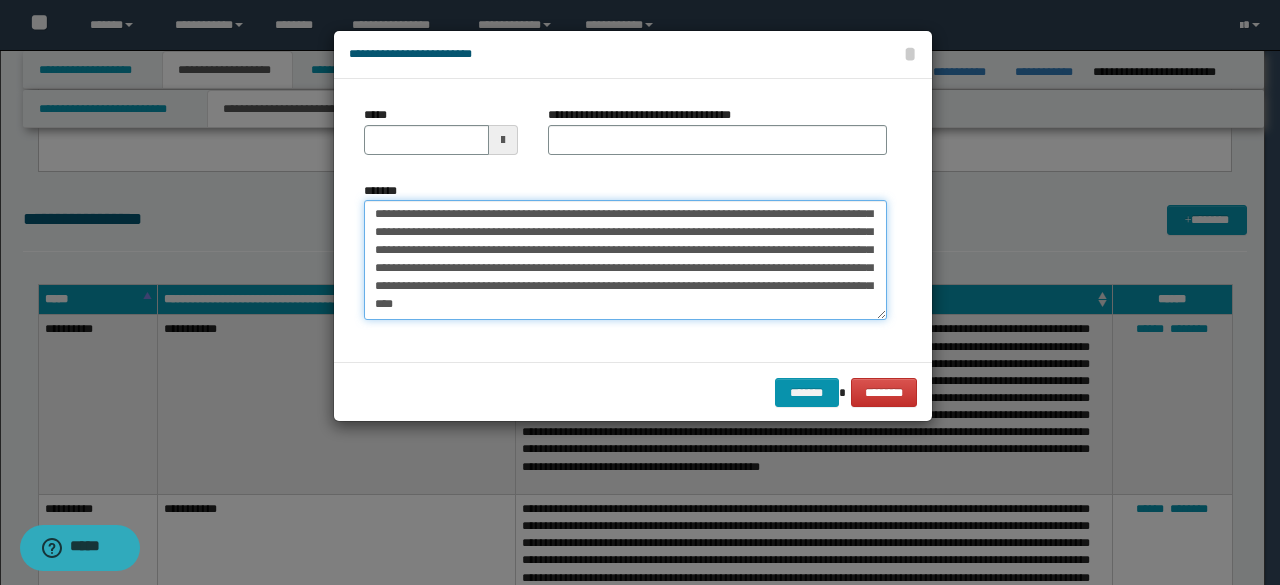 paste on "**********" 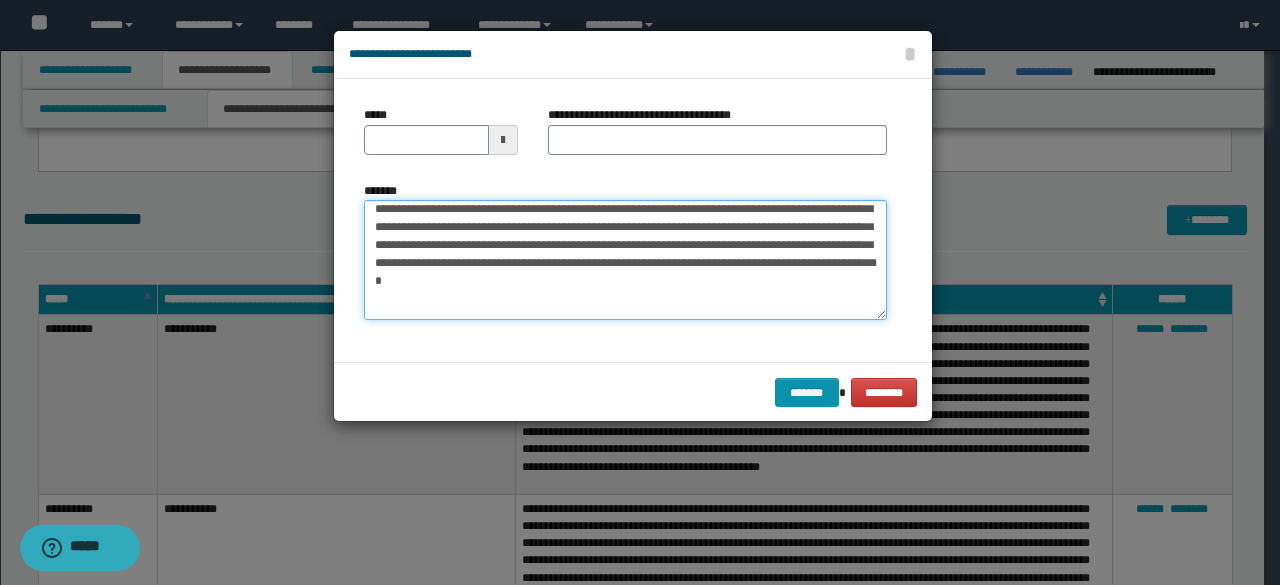 scroll, scrollTop: 0, scrollLeft: 0, axis: both 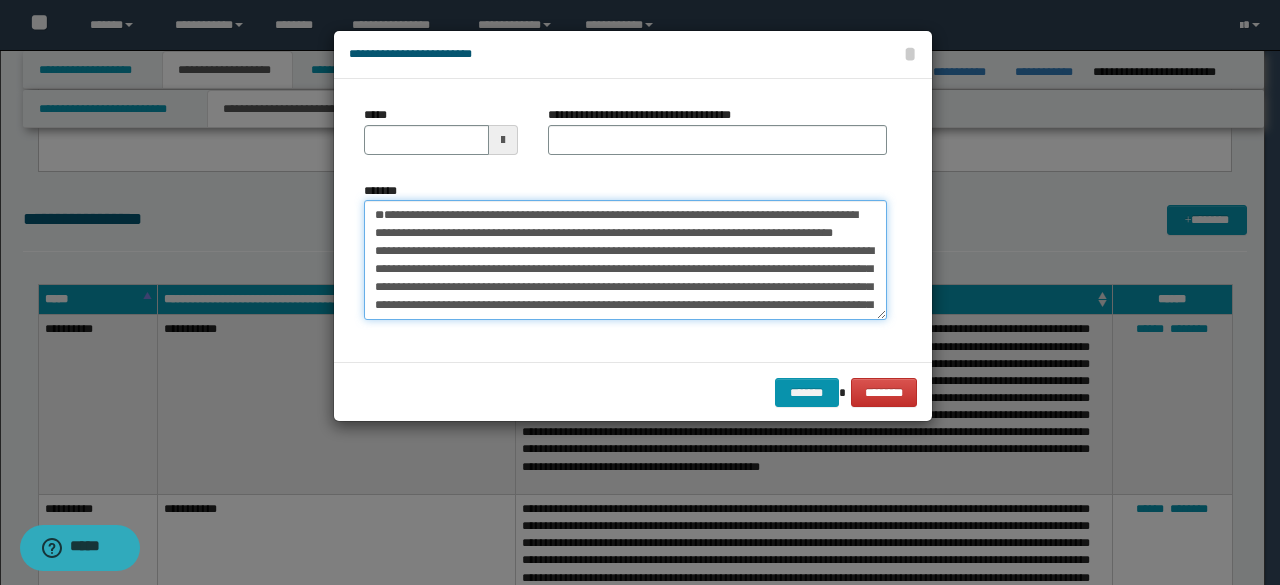 drag, startPoint x: 489, startPoint y: 251, endPoint x: 300, endPoint y: 250, distance: 189.00264 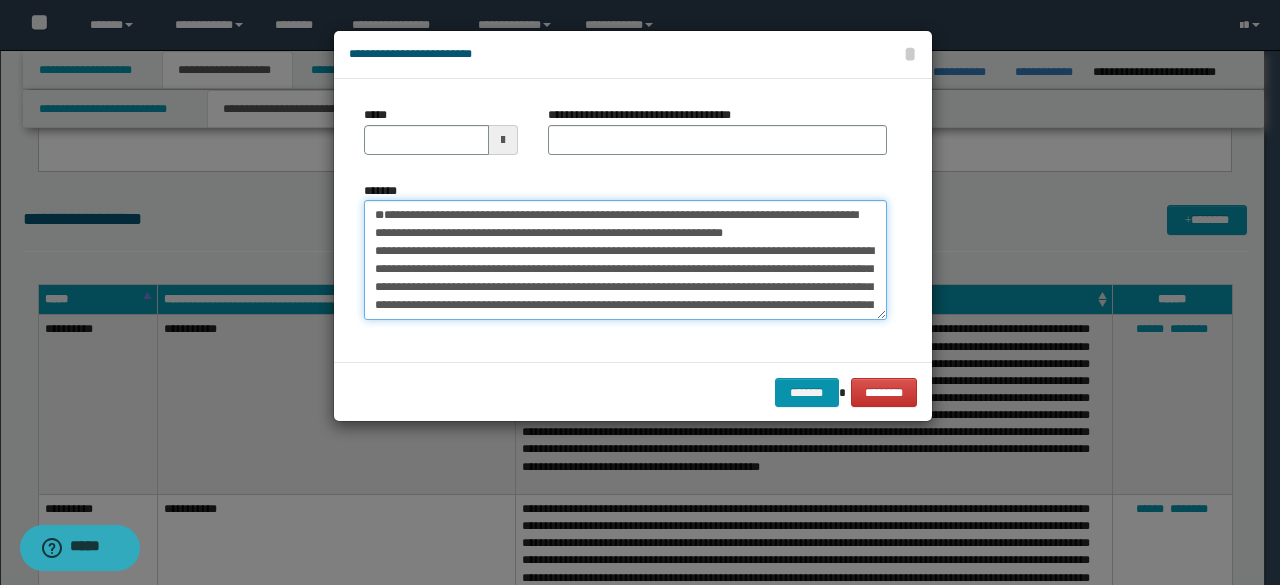 type on "**********" 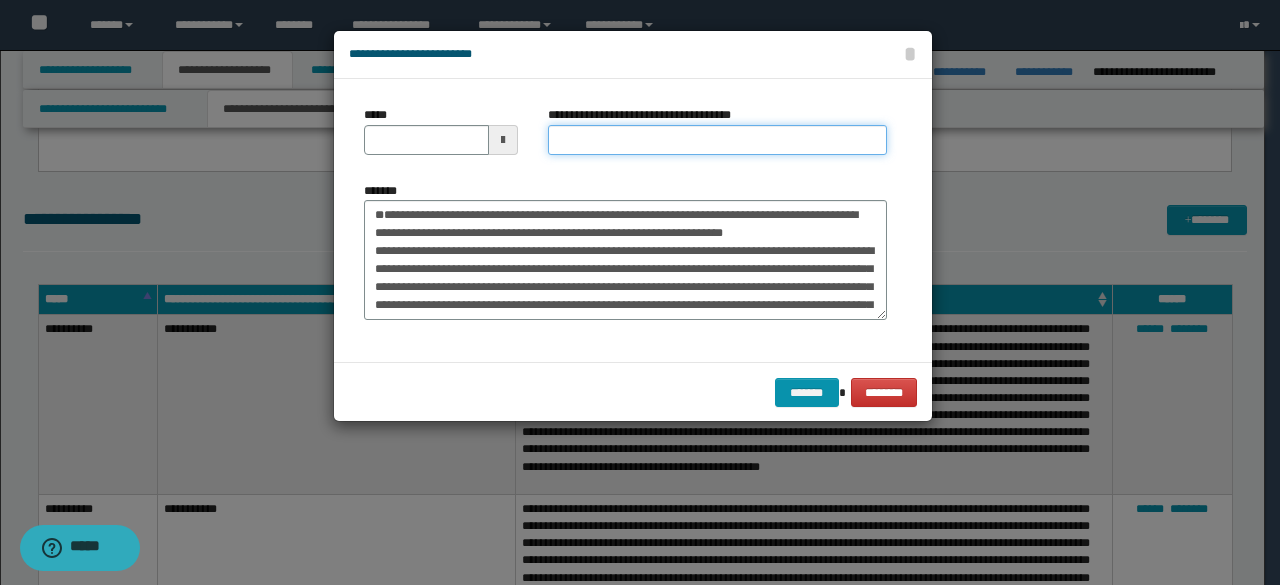 drag, startPoint x: 649, startPoint y: 135, endPoint x: 594, endPoint y: 143, distance: 55.578773 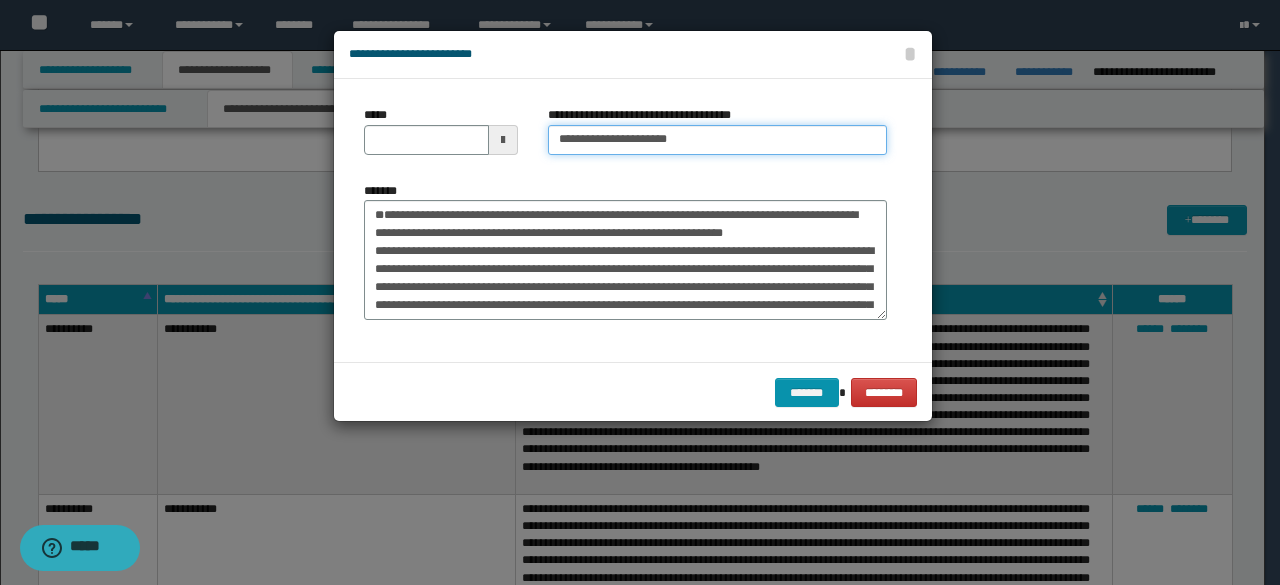 type 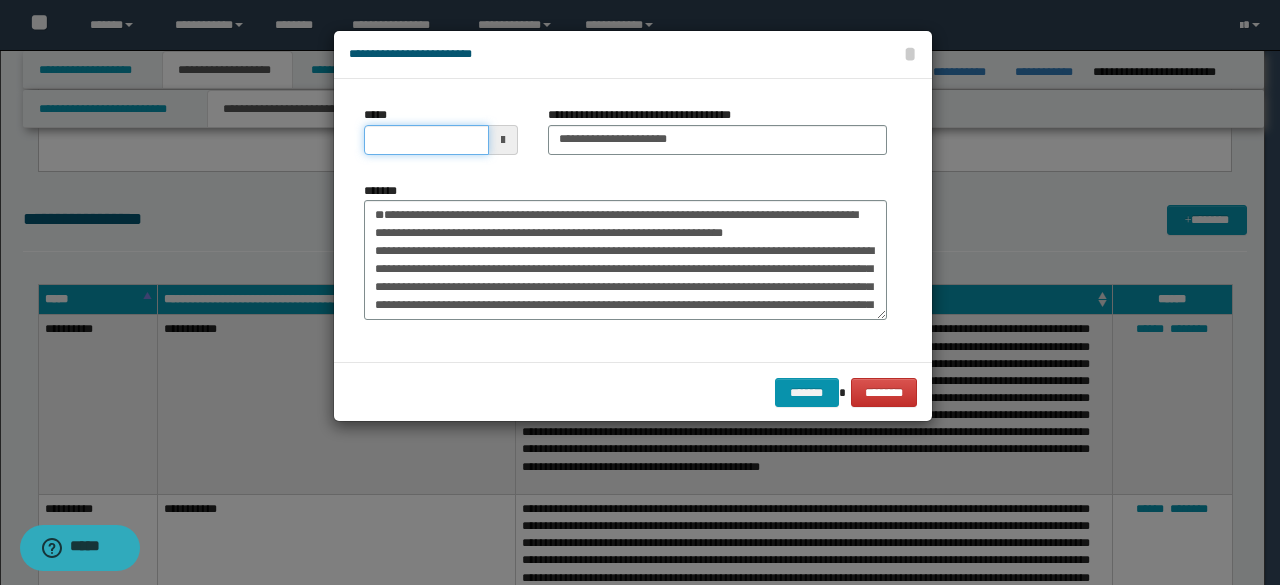 click on "*****" at bounding box center [426, 140] 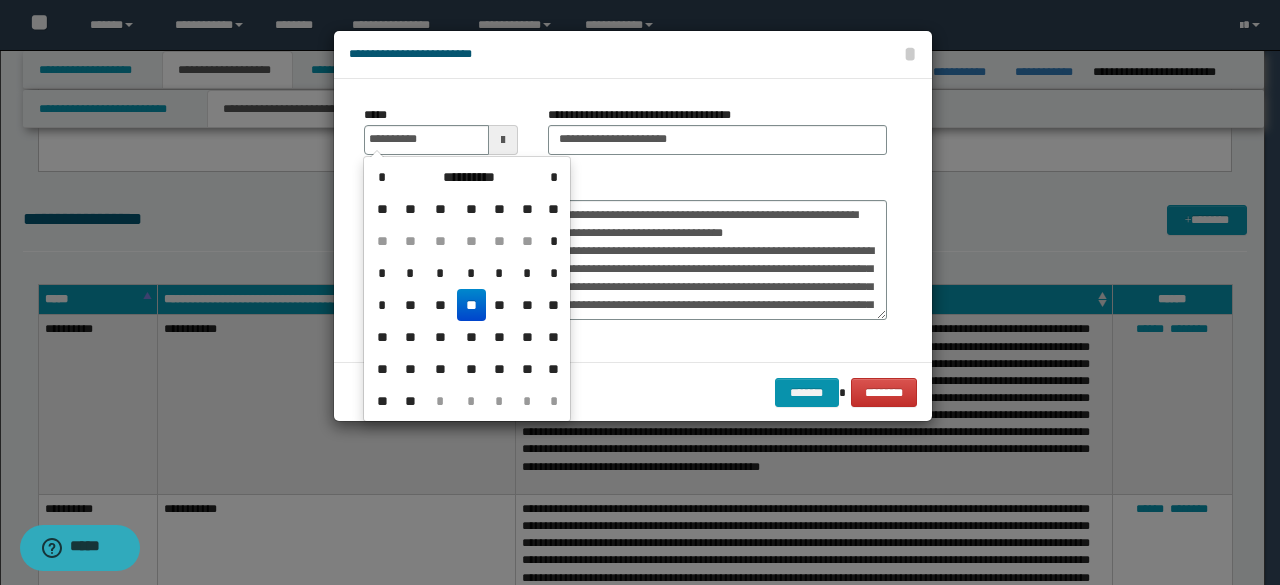 drag, startPoint x: 476, startPoint y: 301, endPoint x: 517, endPoint y: 243, distance: 71.02816 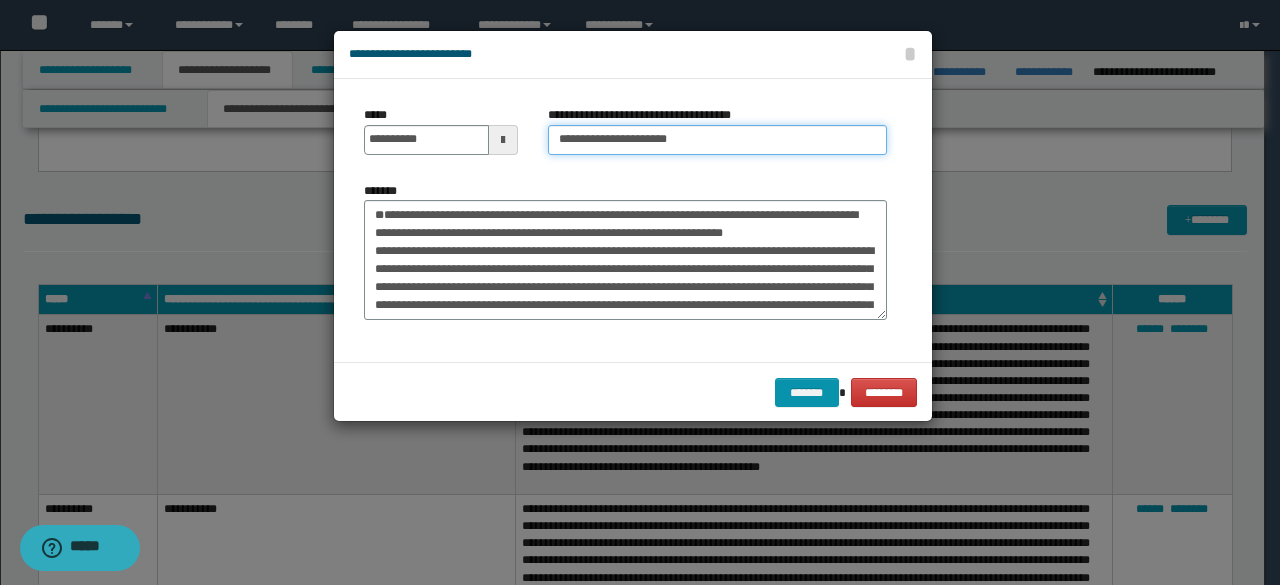 drag, startPoint x: 625, startPoint y: 134, endPoint x: 491, endPoint y: 123, distance: 134.45073 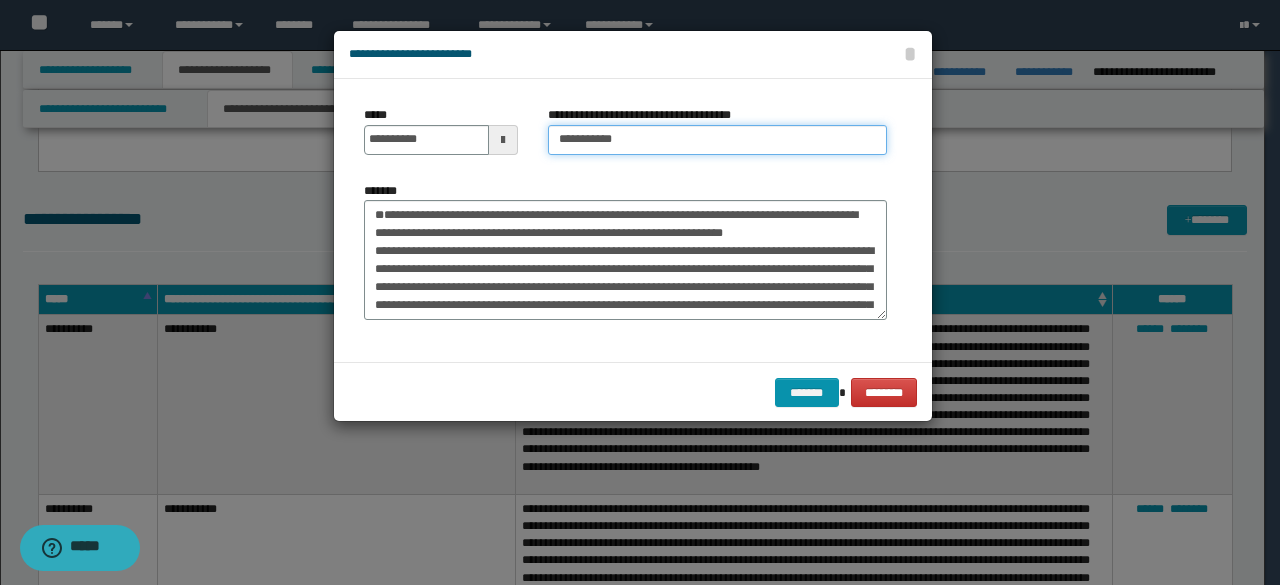 click on "**********" at bounding box center [717, 140] 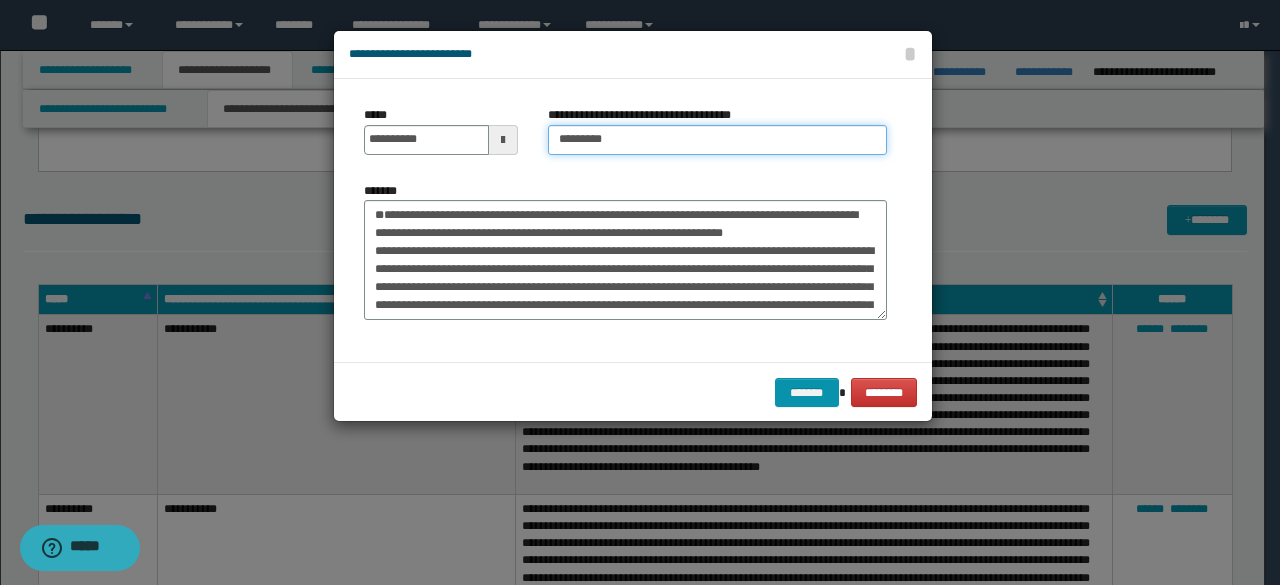 type on "*********" 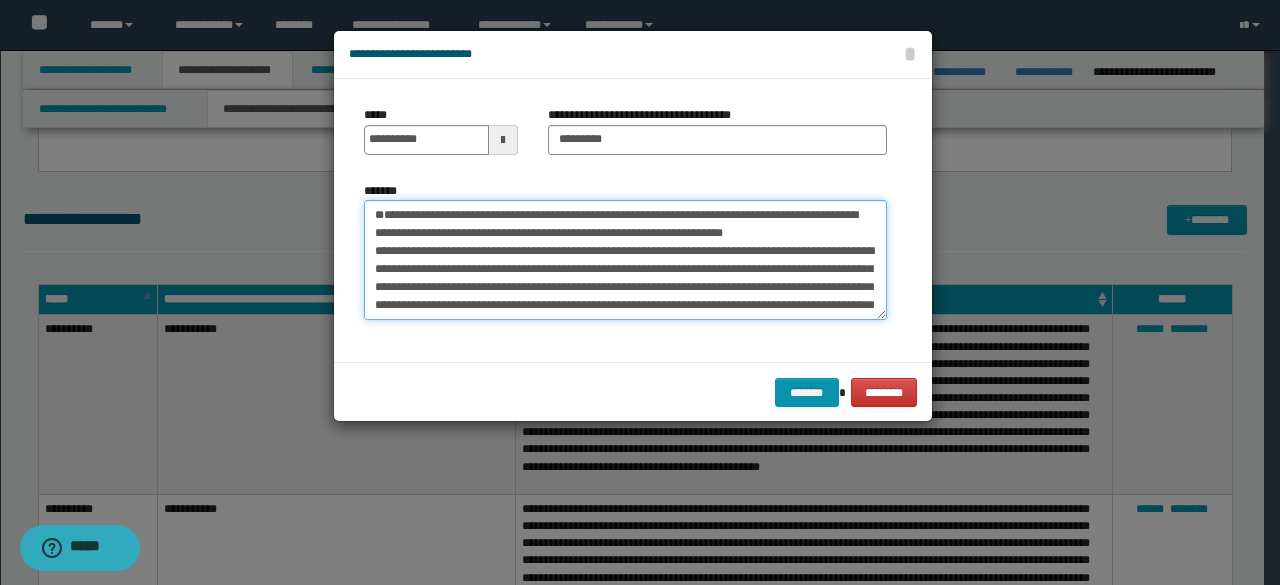 click on "*******" at bounding box center (625, 259) 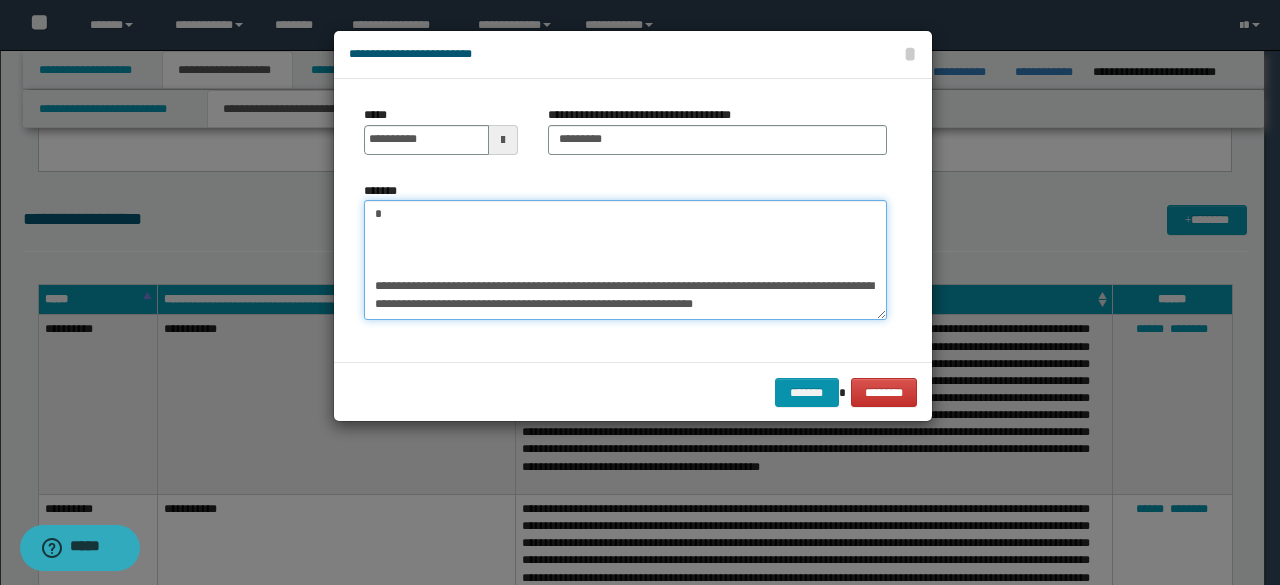 scroll, scrollTop: 2358, scrollLeft: 0, axis: vertical 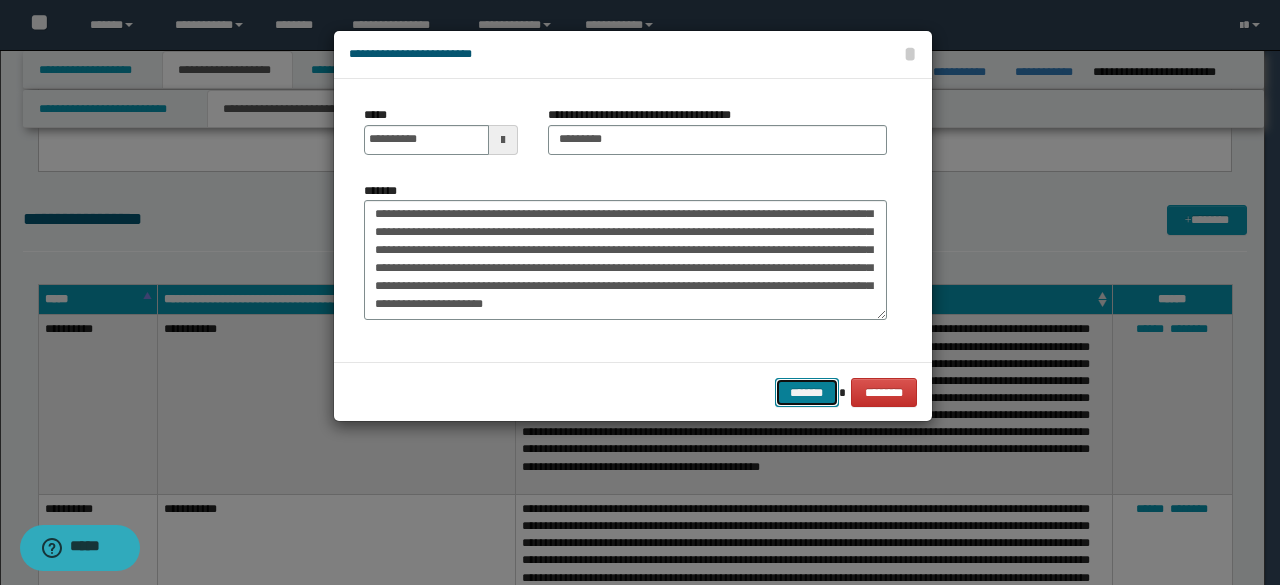 click on "*******" at bounding box center [807, 392] 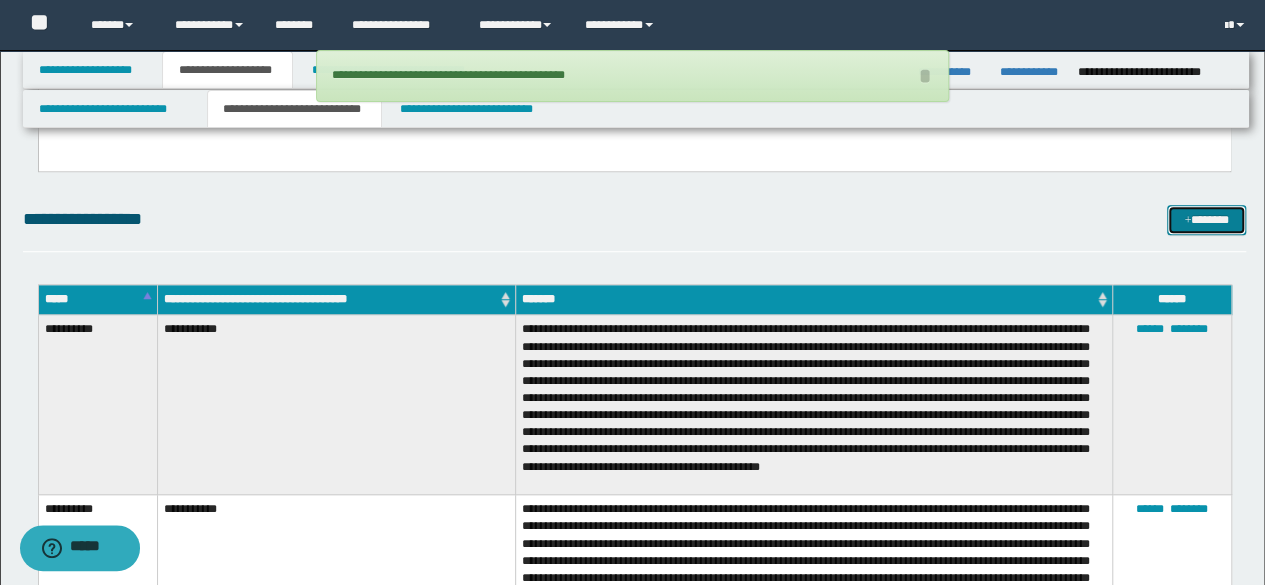 click on "*******" at bounding box center (1206, 219) 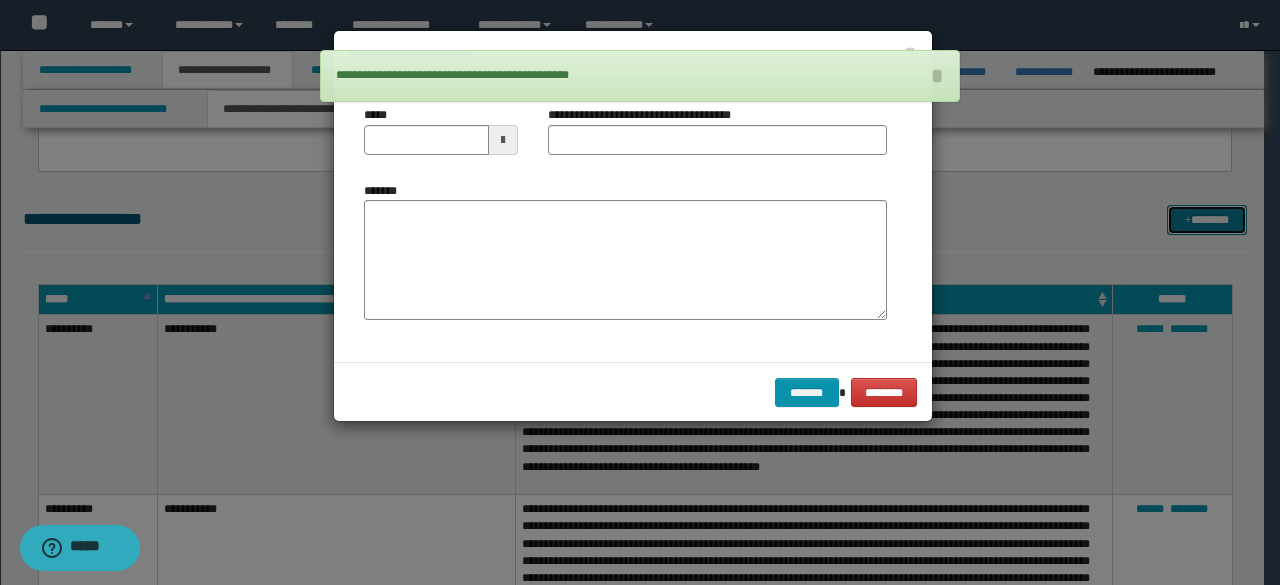scroll, scrollTop: 0, scrollLeft: 0, axis: both 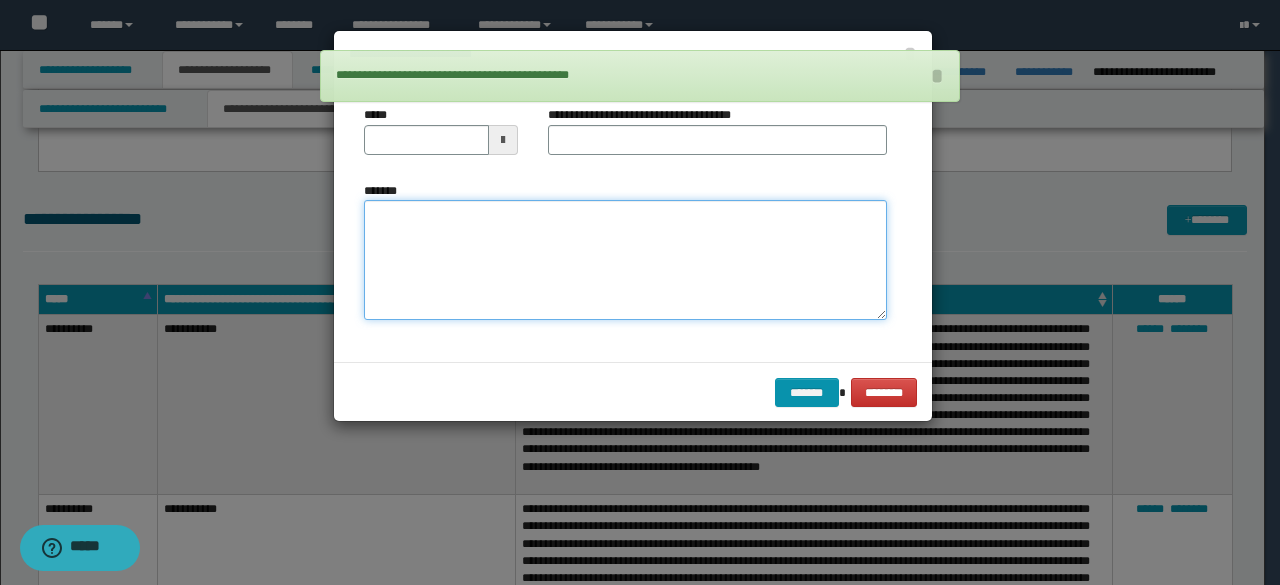 click on "*******" at bounding box center (625, 259) 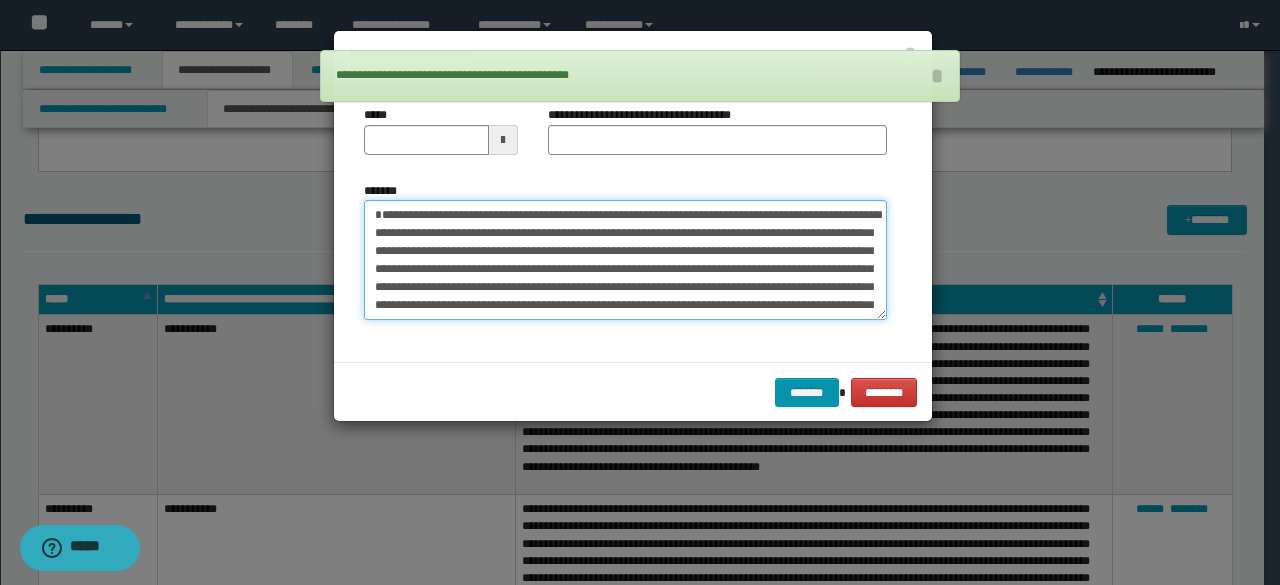 scroll, scrollTop: 1470, scrollLeft: 0, axis: vertical 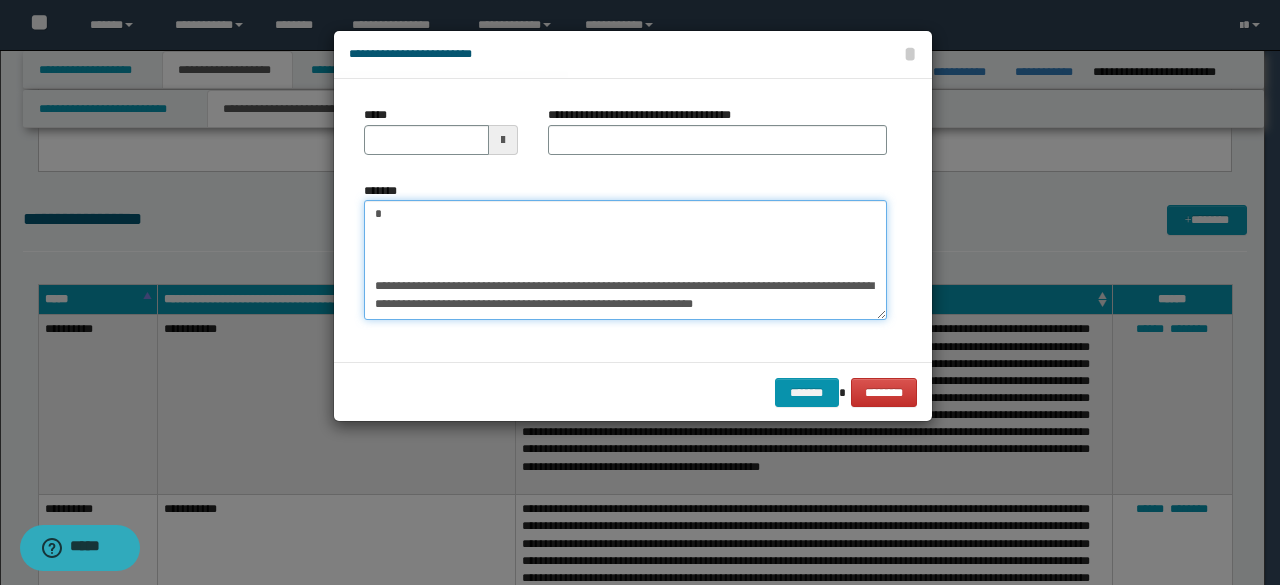 click on "*******" at bounding box center [625, 259] 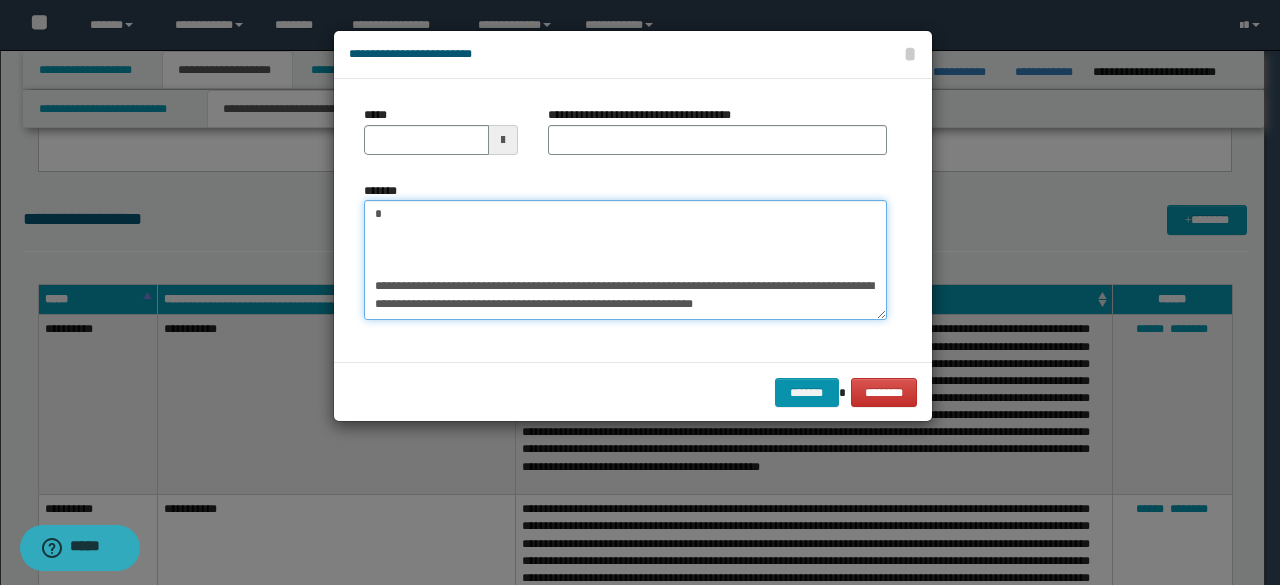 scroll, scrollTop: 0, scrollLeft: 0, axis: both 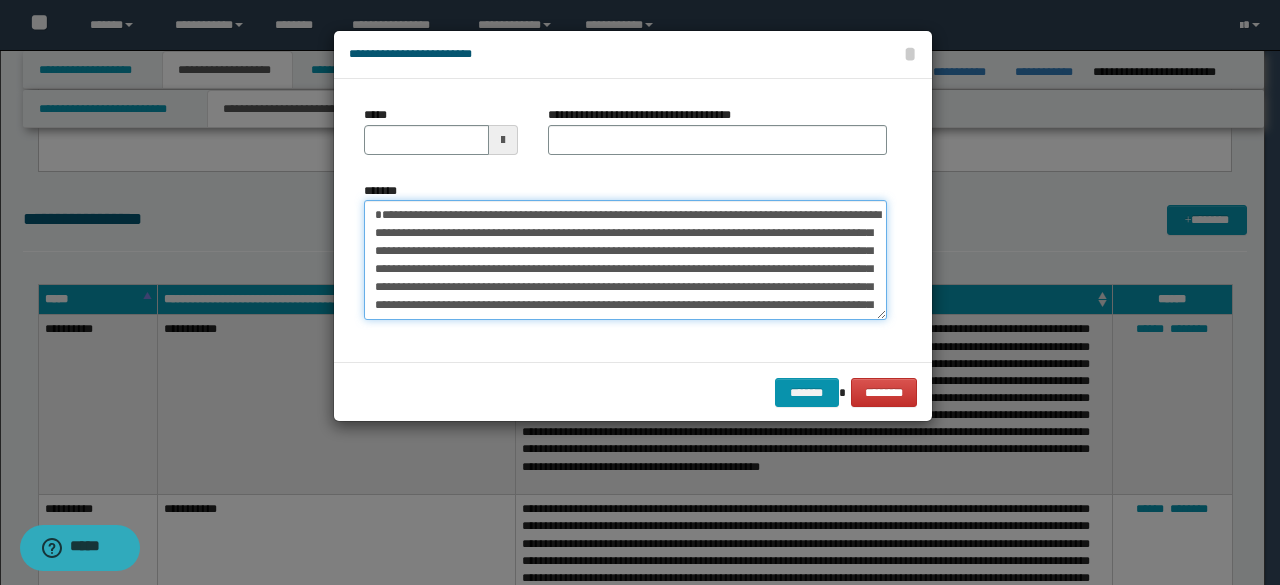 drag, startPoint x: 510, startPoint y: 226, endPoint x: 207, endPoint y: 231, distance: 303.04126 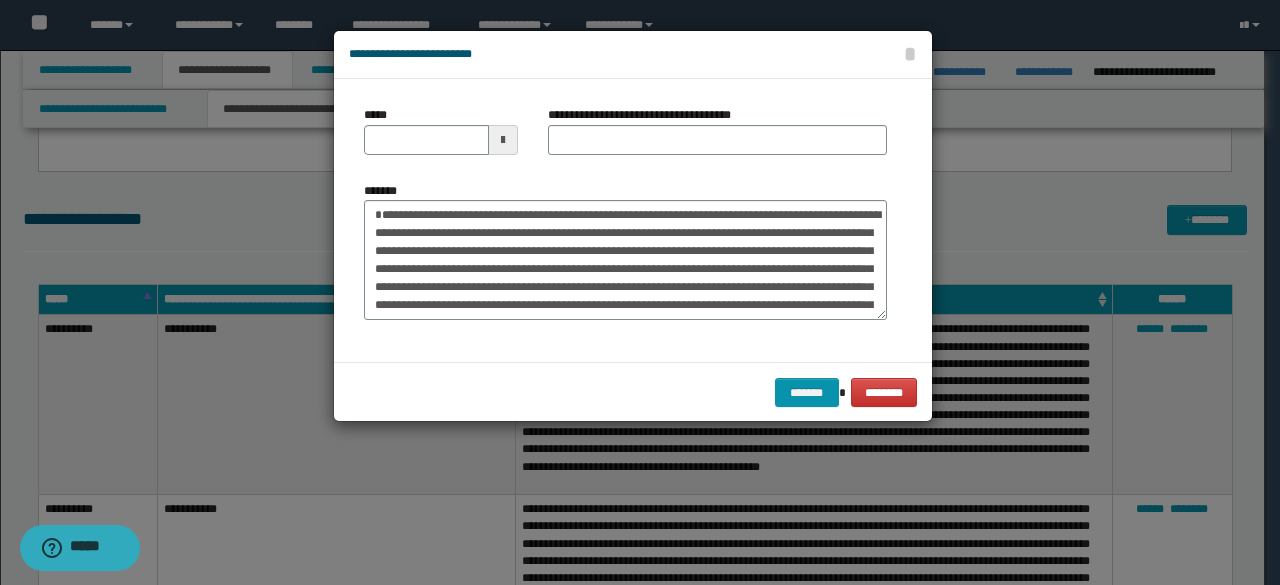 drag, startPoint x: 542, startPoint y: 148, endPoint x: 551, endPoint y: 139, distance: 12.727922 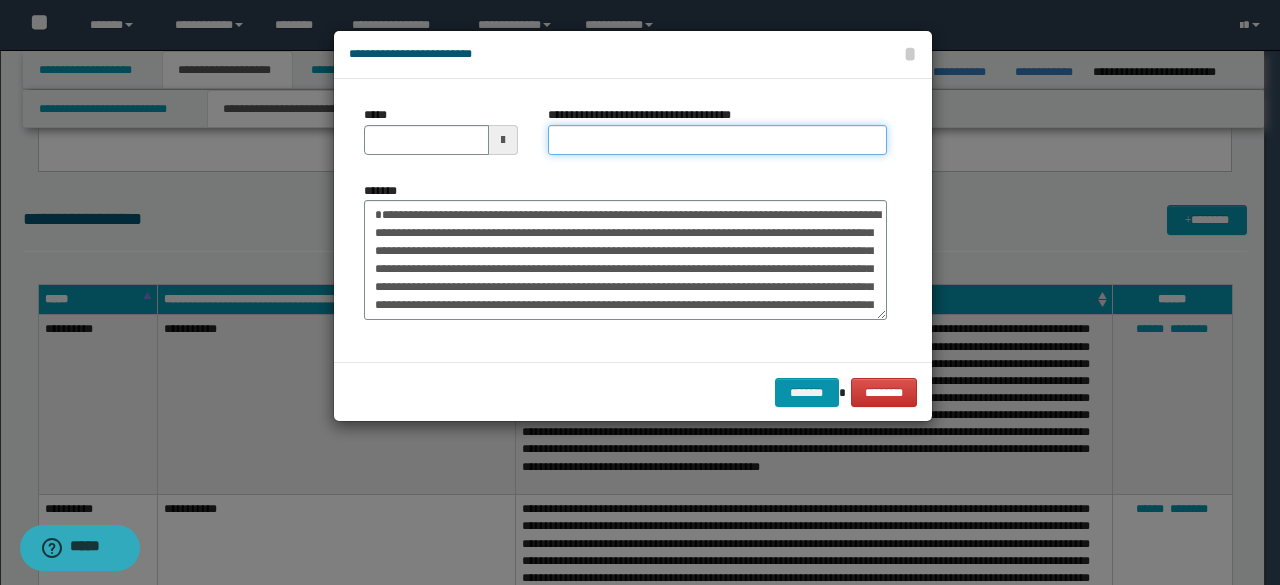 click on "**********" at bounding box center [717, 140] 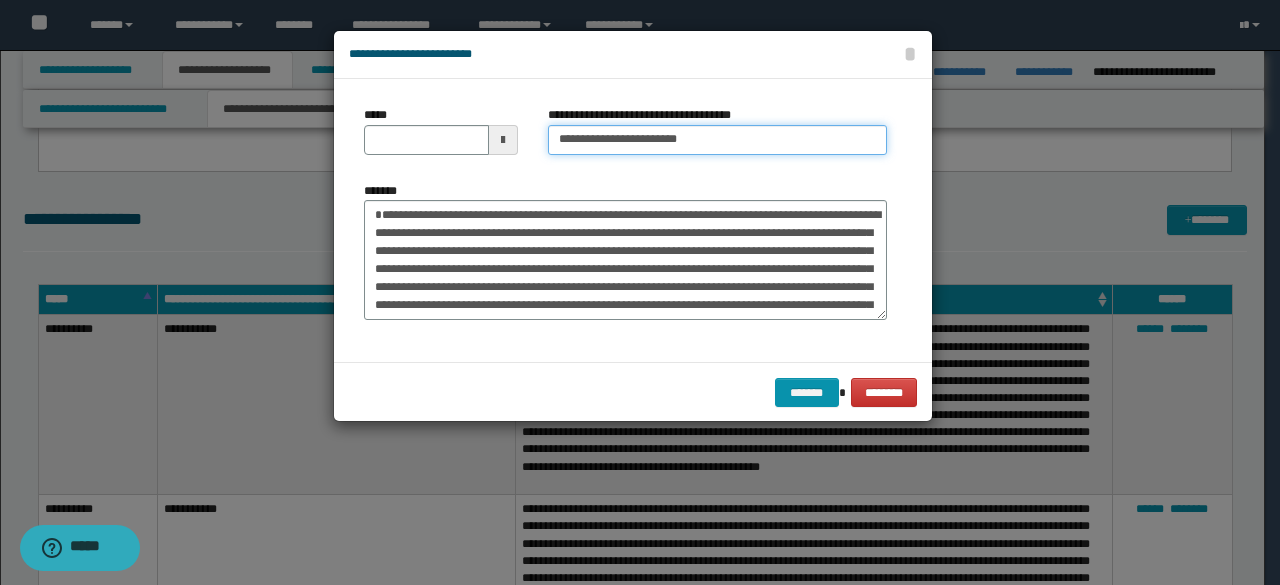 type 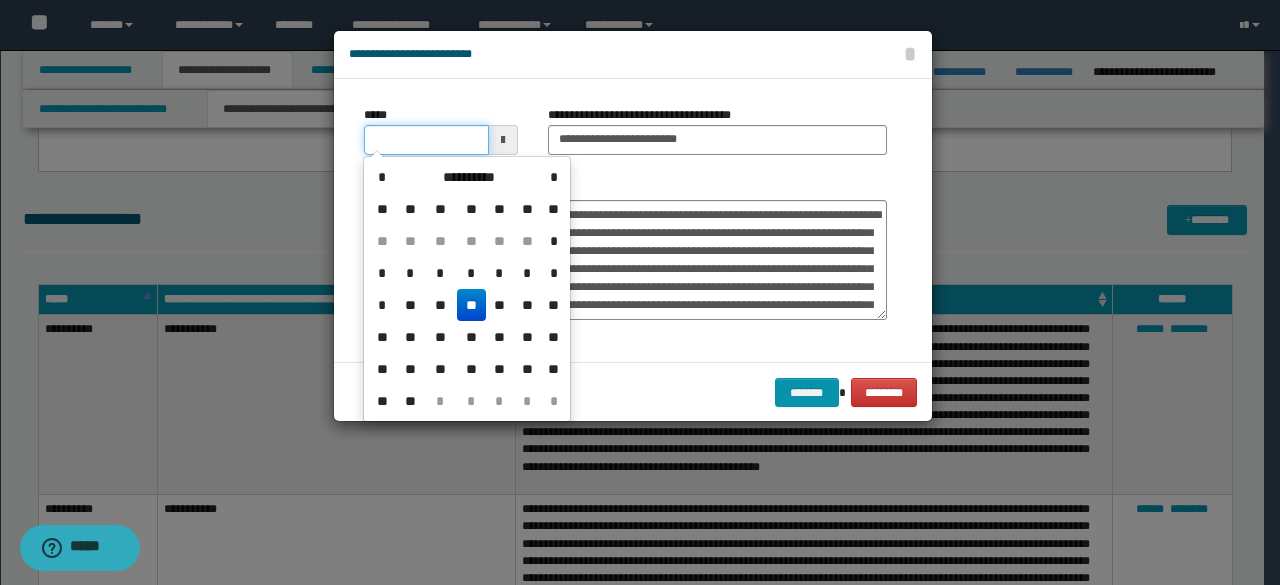 click on "*****" at bounding box center [426, 140] 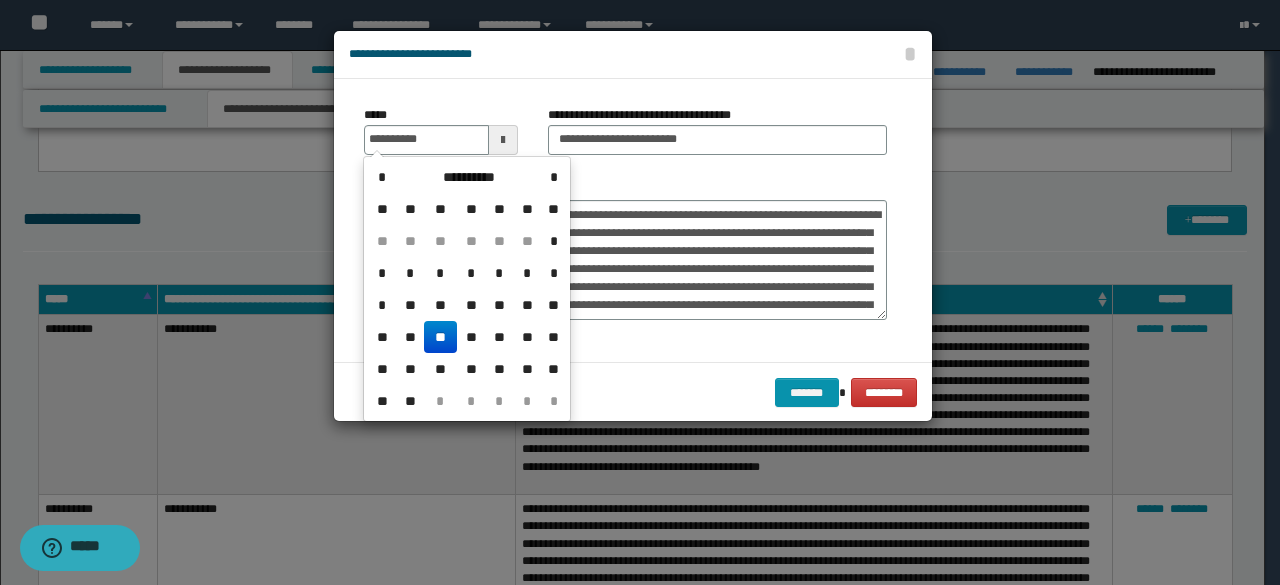 click on "**" at bounding box center [440, 337] 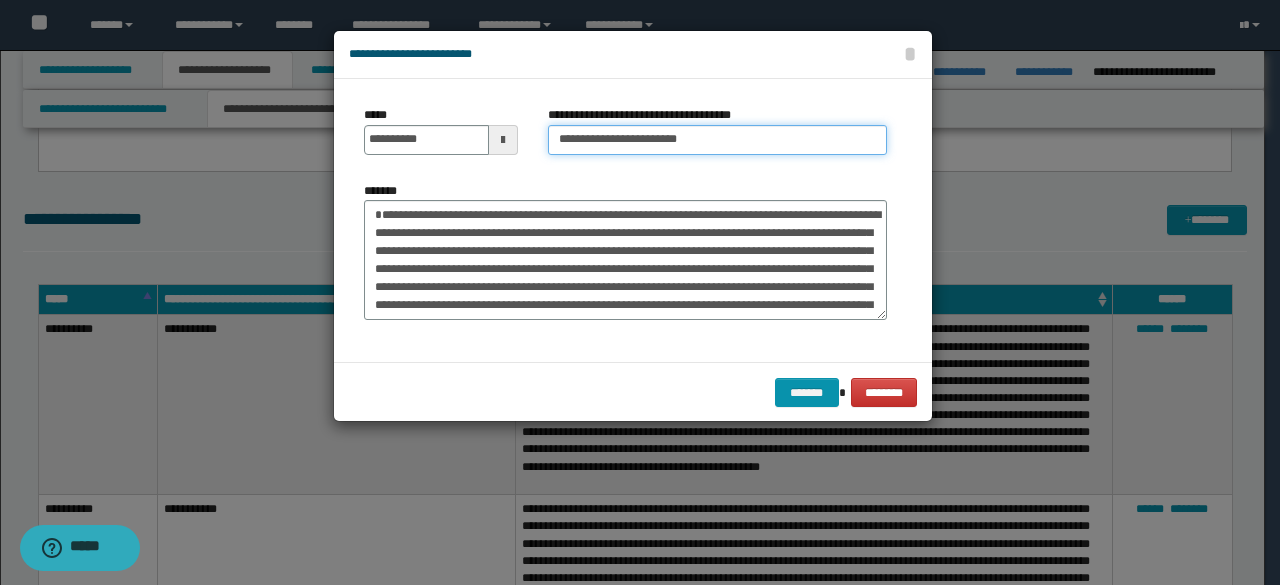 drag, startPoint x: 618, startPoint y: 133, endPoint x: 512, endPoint y: 136, distance: 106.04244 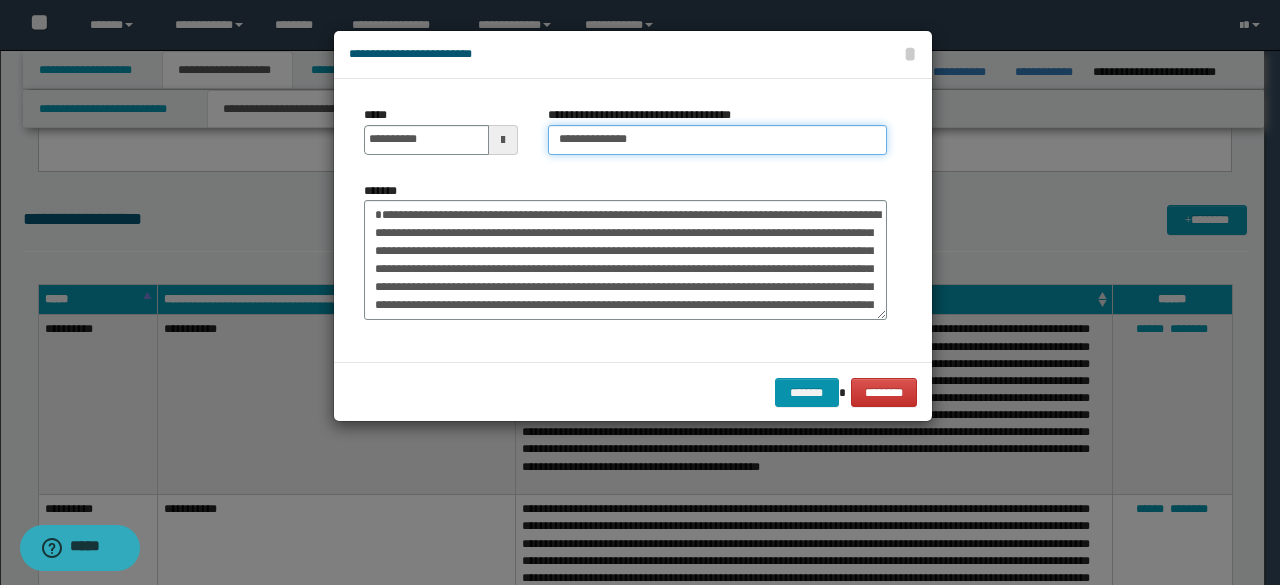 click on "**********" at bounding box center (717, 140) 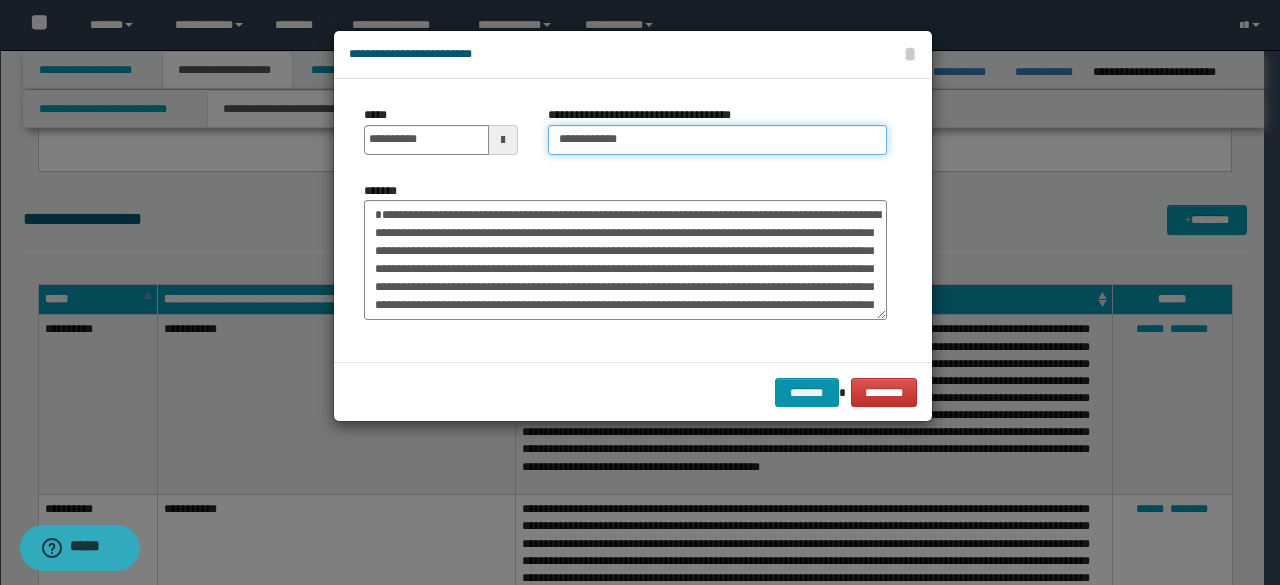 type on "**********" 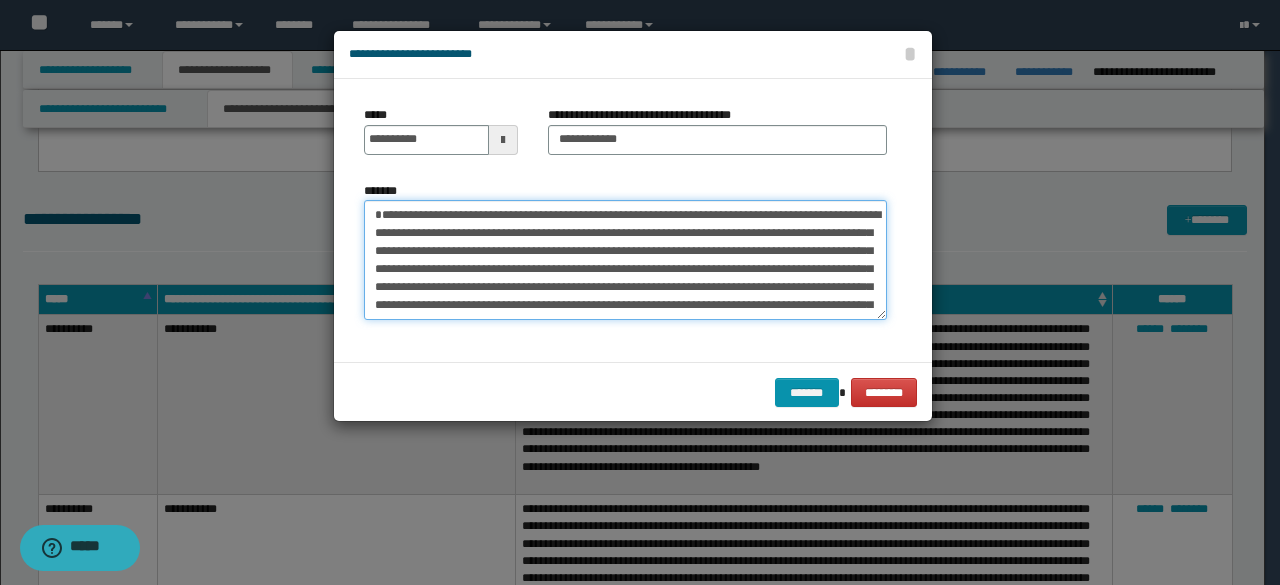 click on "*******" at bounding box center [625, 259] 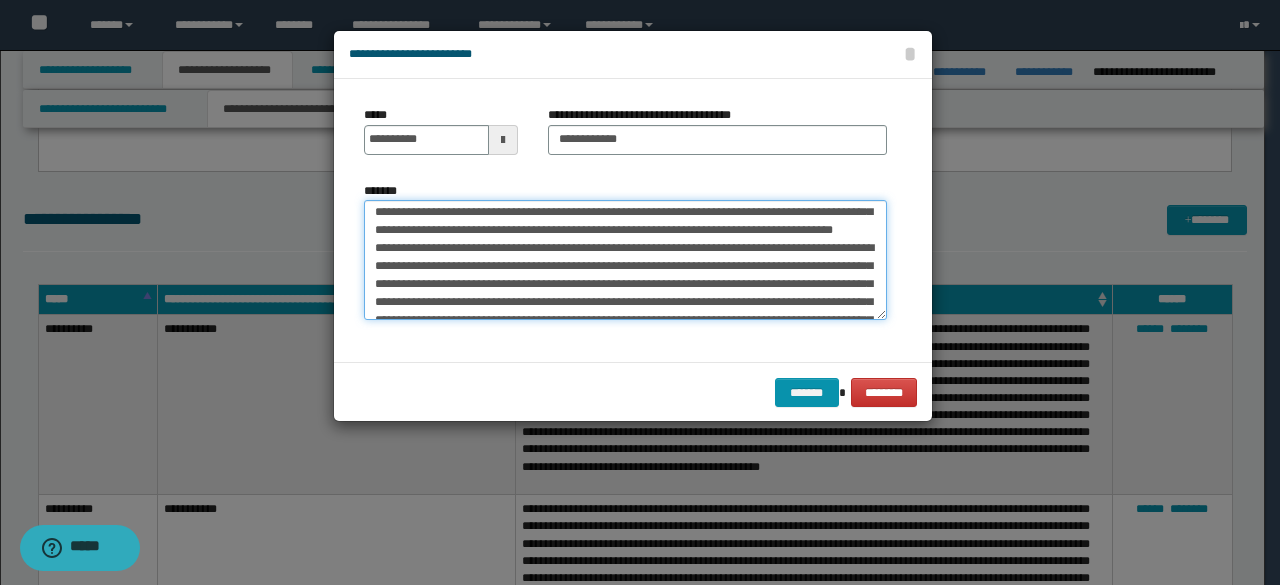 scroll, scrollTop: 1458, scrollLeft: 0, axis: vertical 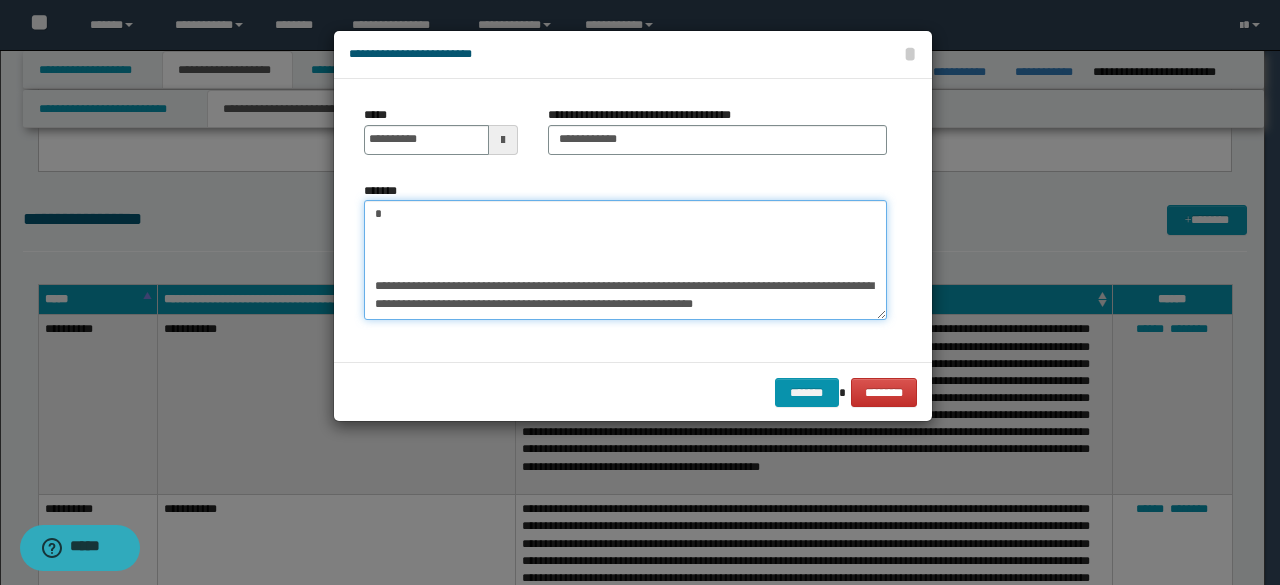 drag, startPoint x: 450, startPoint y: 253, endPoint x: 656, endPoint y: 397, distance: 251.34041 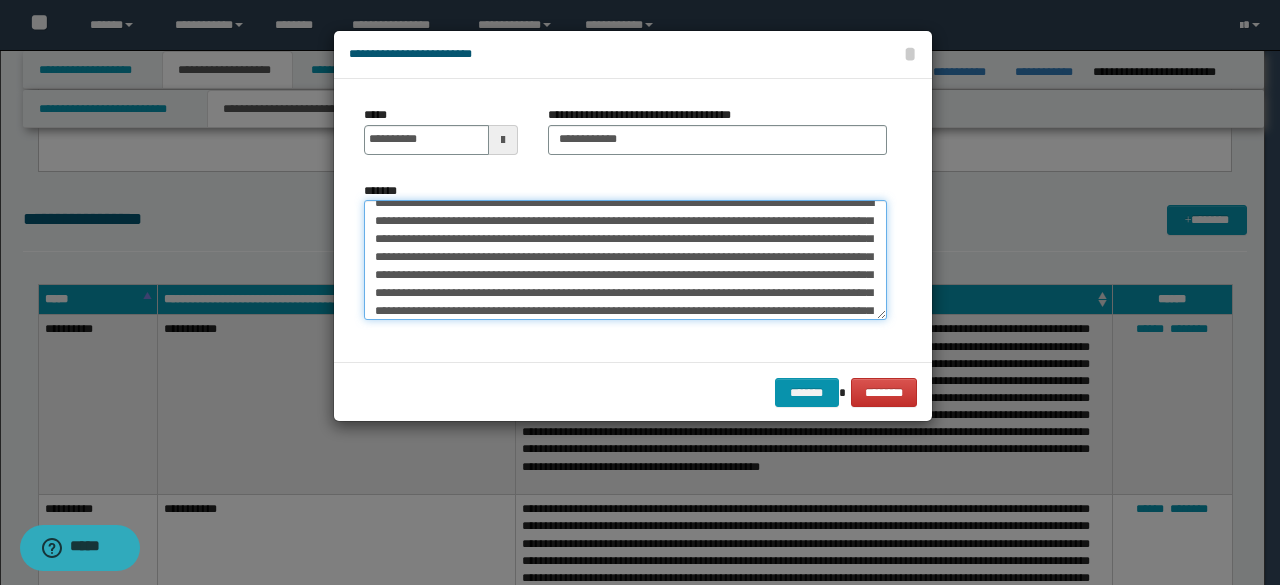 scroll, scrollTop: 0, scrollLeft: 0, axis: both 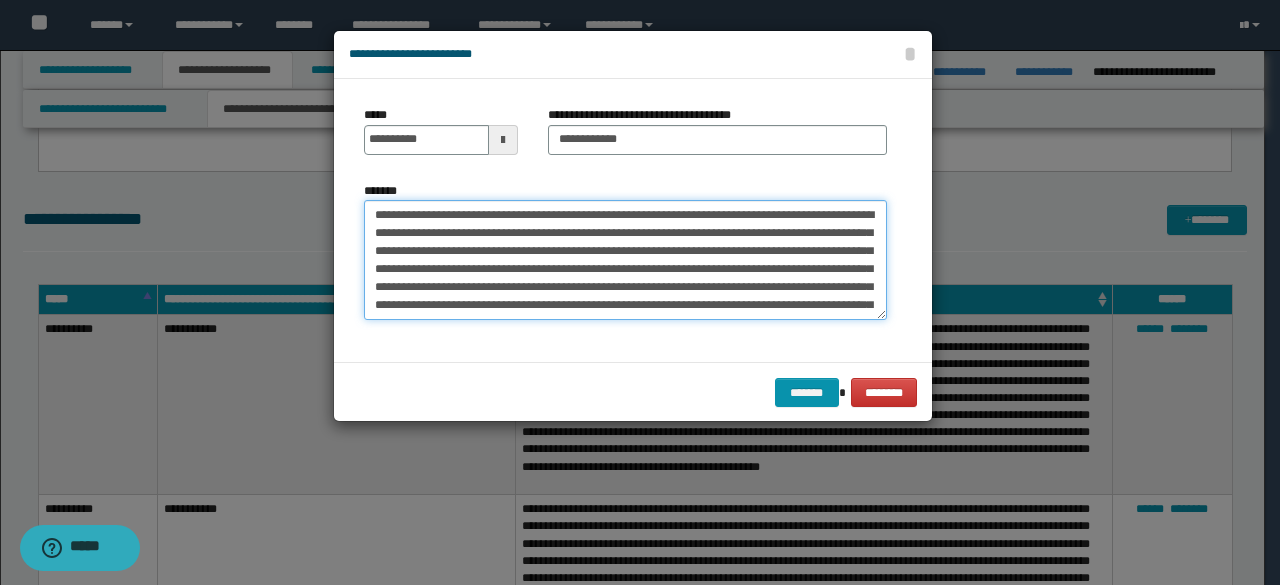 type on "**********" 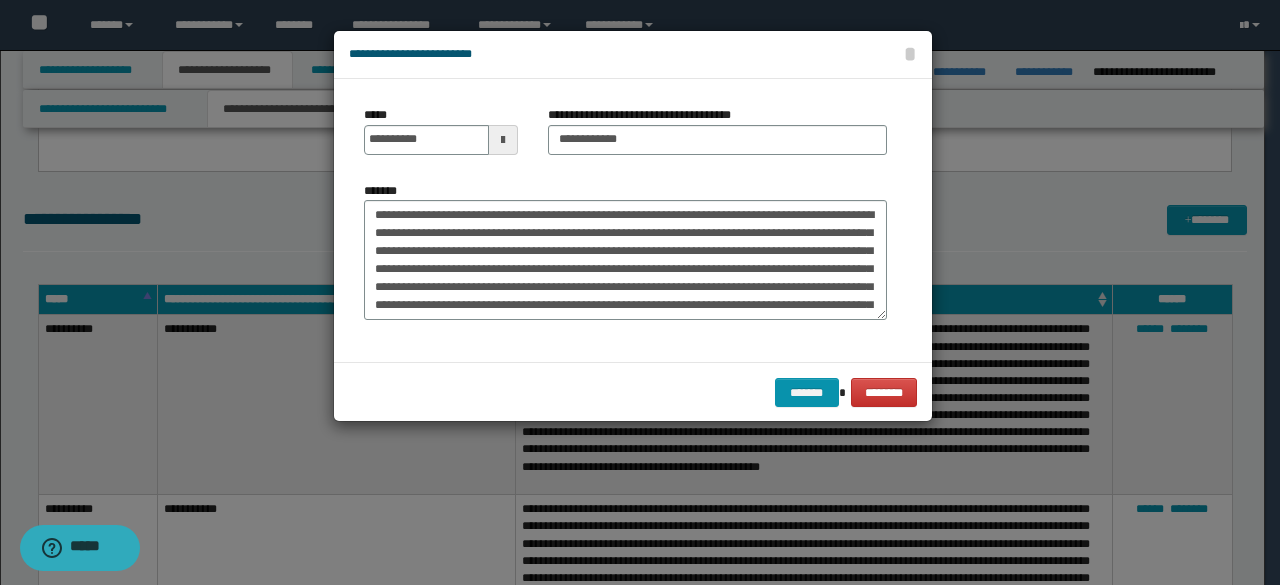 click on "*******
********" at bounding box center (633, 392) 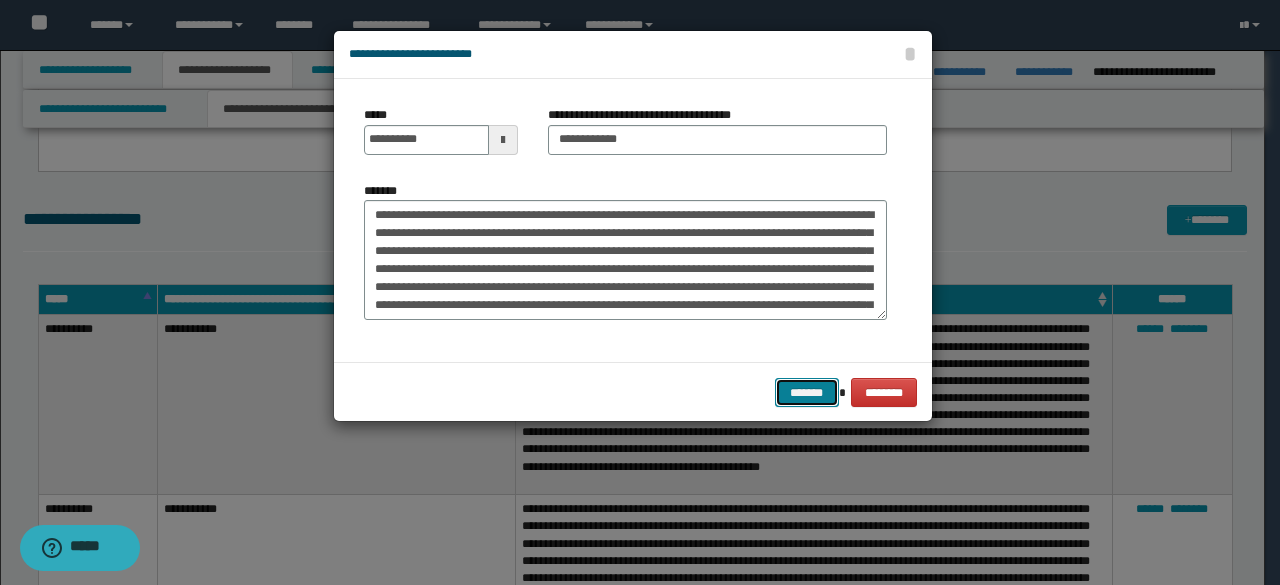 drag, startPoint x: 790, startPoint y: 383, endPoint x: 859, endPoint y: 346, distance: 78.29432 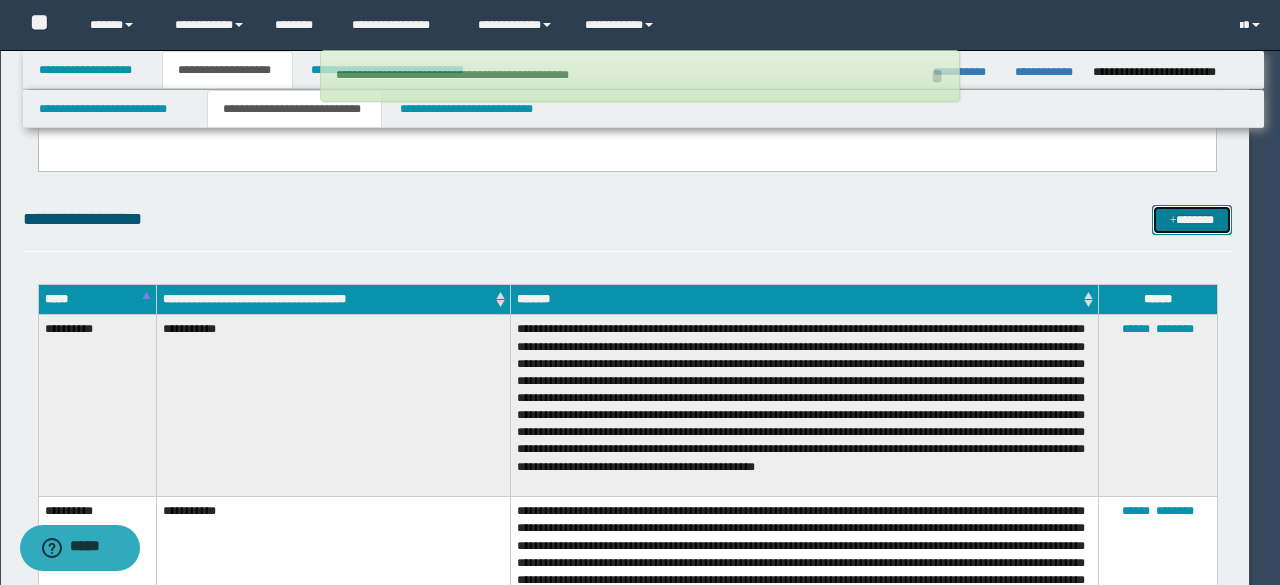 type 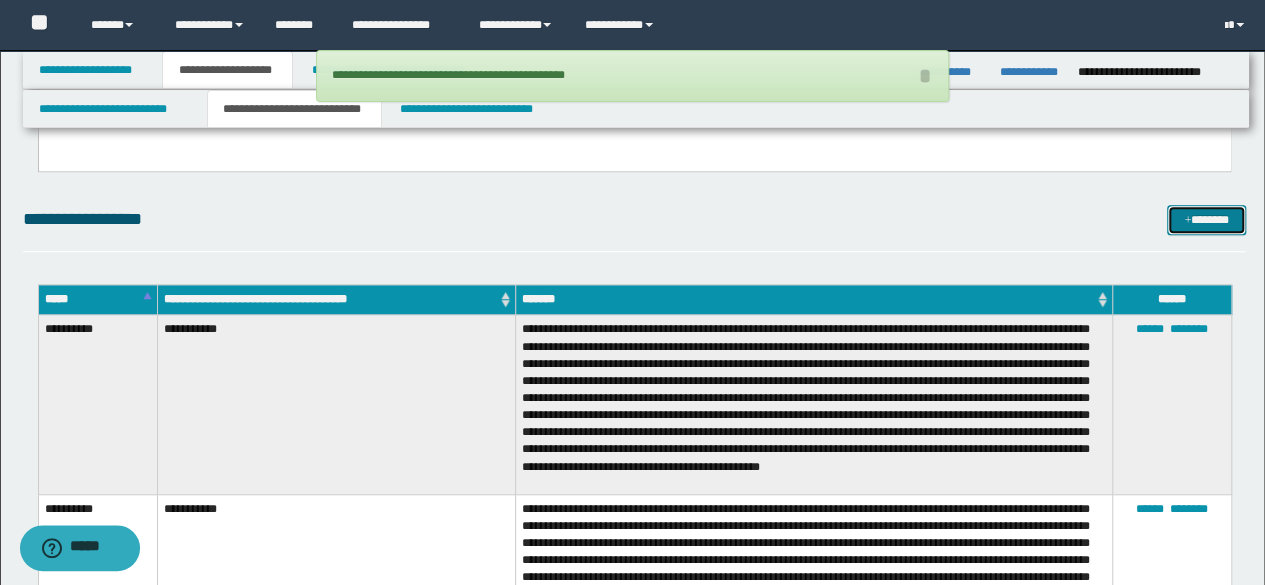 click on "*******" at bounding box center [1206, 219] 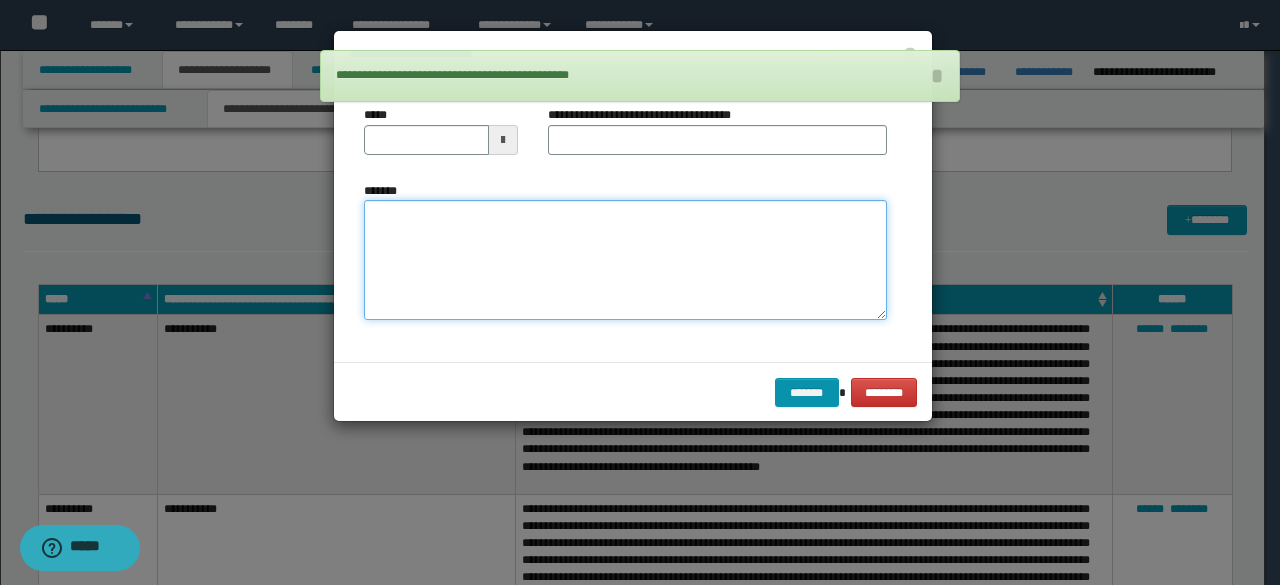 click on "*******" at bounding box center [625, 259] 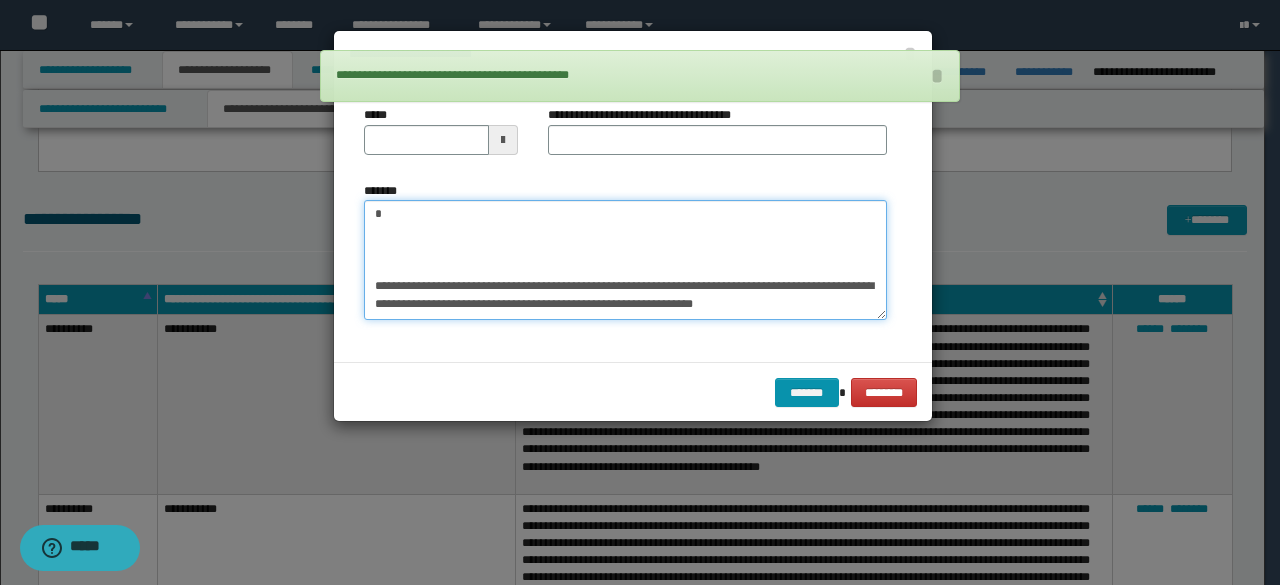 drag, startPoint x: 712, startPoint y: 195, endPoint x: 848, endPoint y: 273, distance: 156.7801 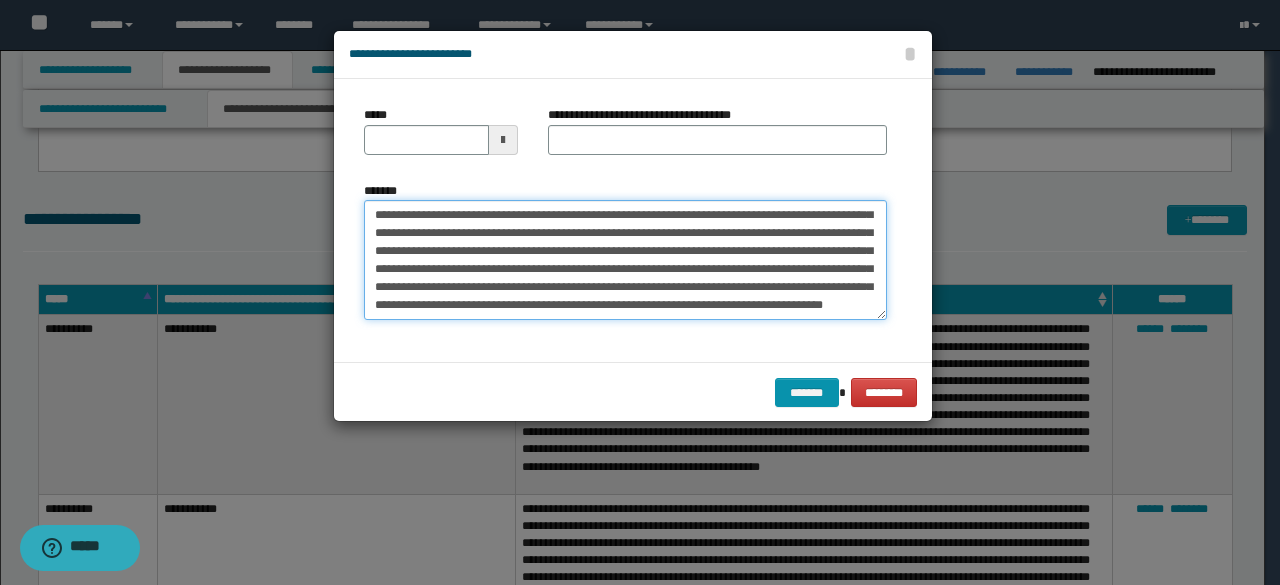 scroll, scrollTop: 0, scrollLeft: 0, axis: both 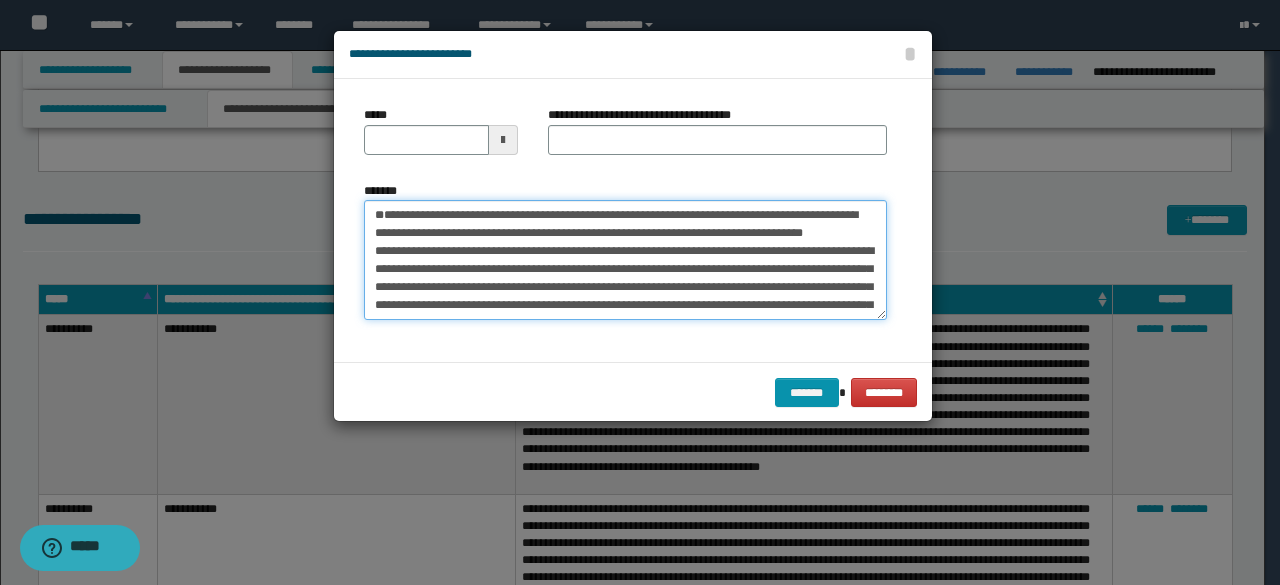 drag, startPoint x: 527, startPoint y: 254, endPoint x: 252, endPoint y: 217, distance: 277.47794 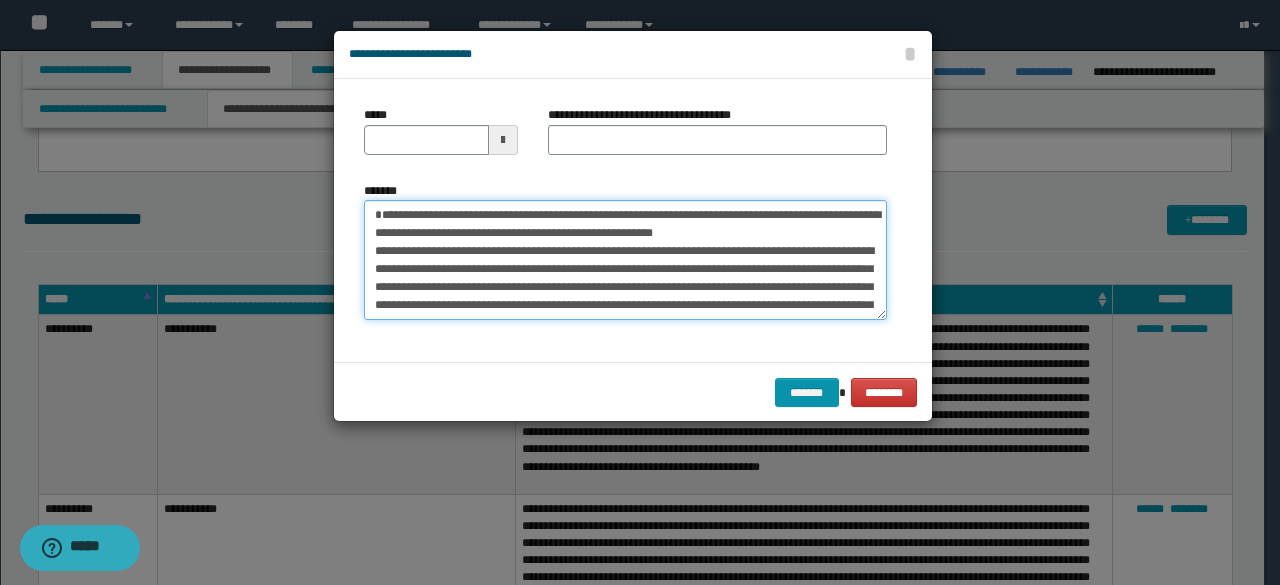 type on "**********" 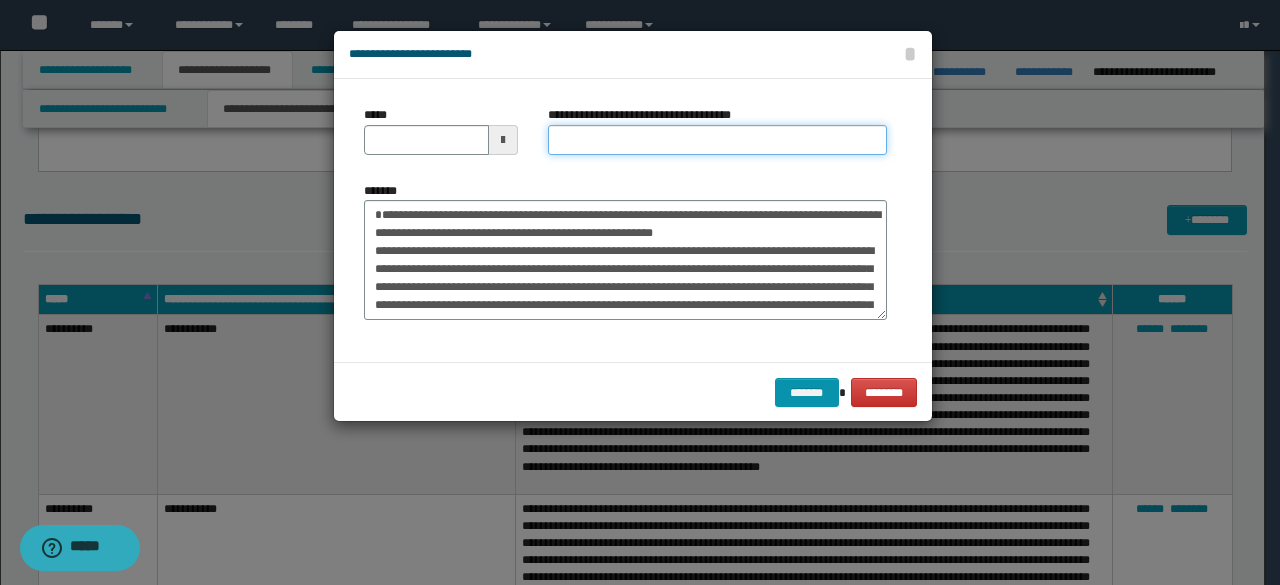 click on "**********" at bounding box center (717, 140) 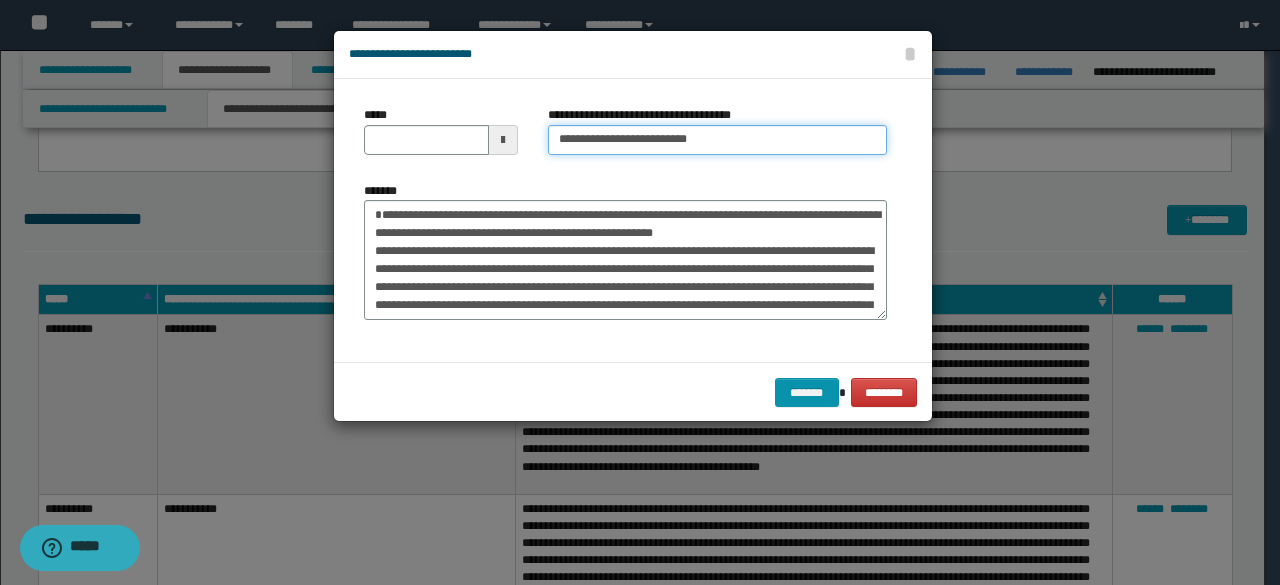 type on "**********" 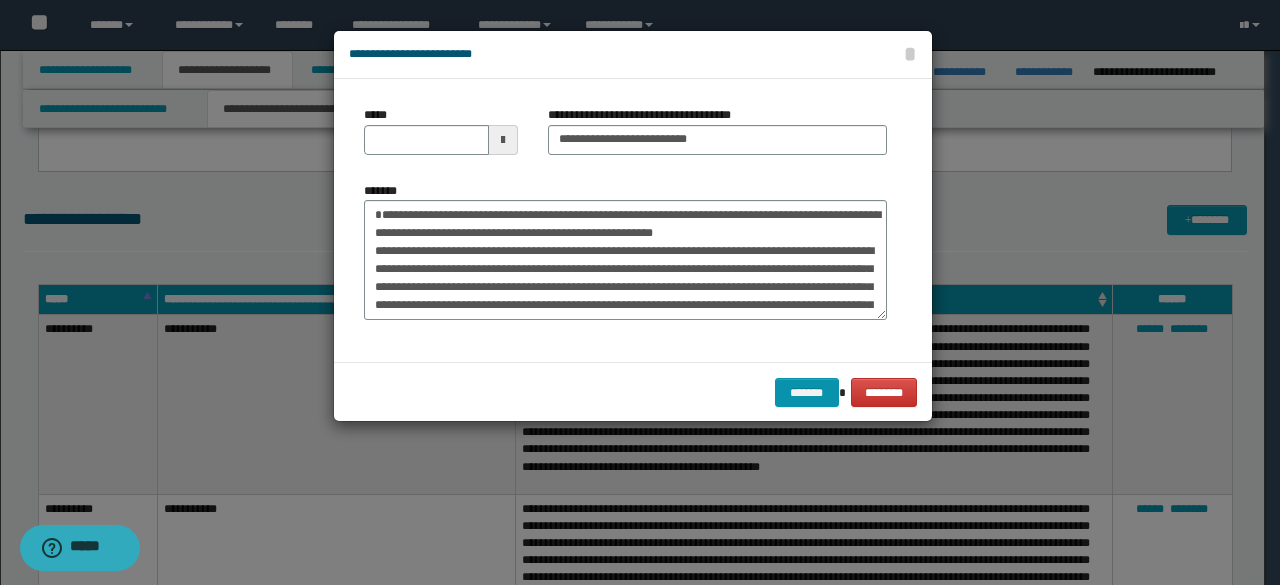 click on "*****" at bounding box center [441, 130] 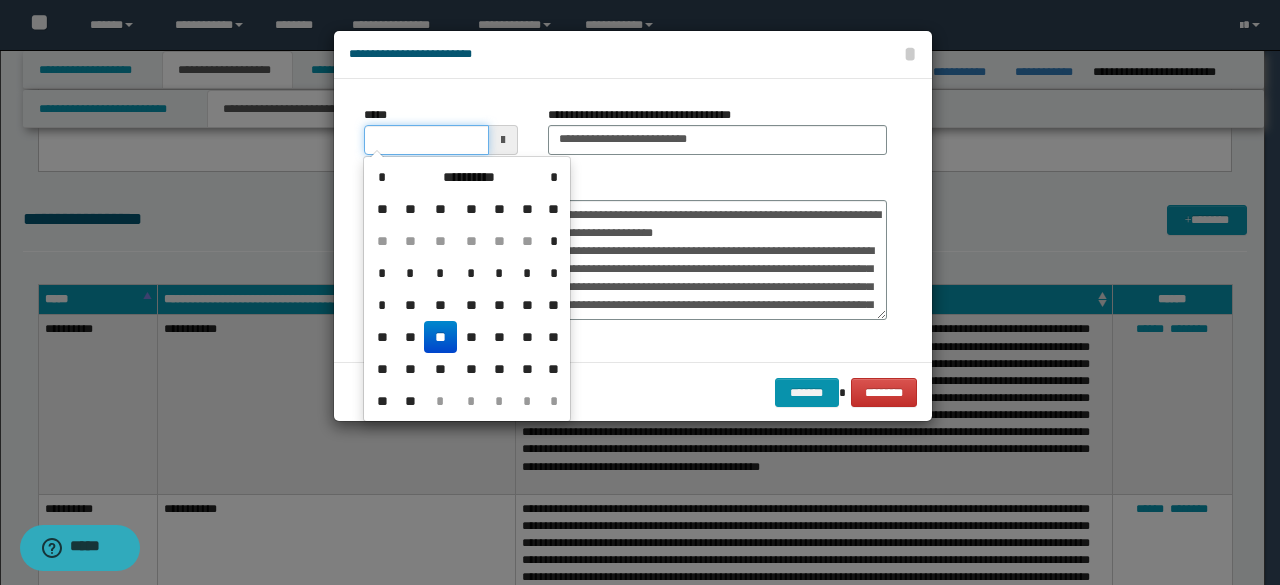 click on "*****" at bounding box center (426, 140) 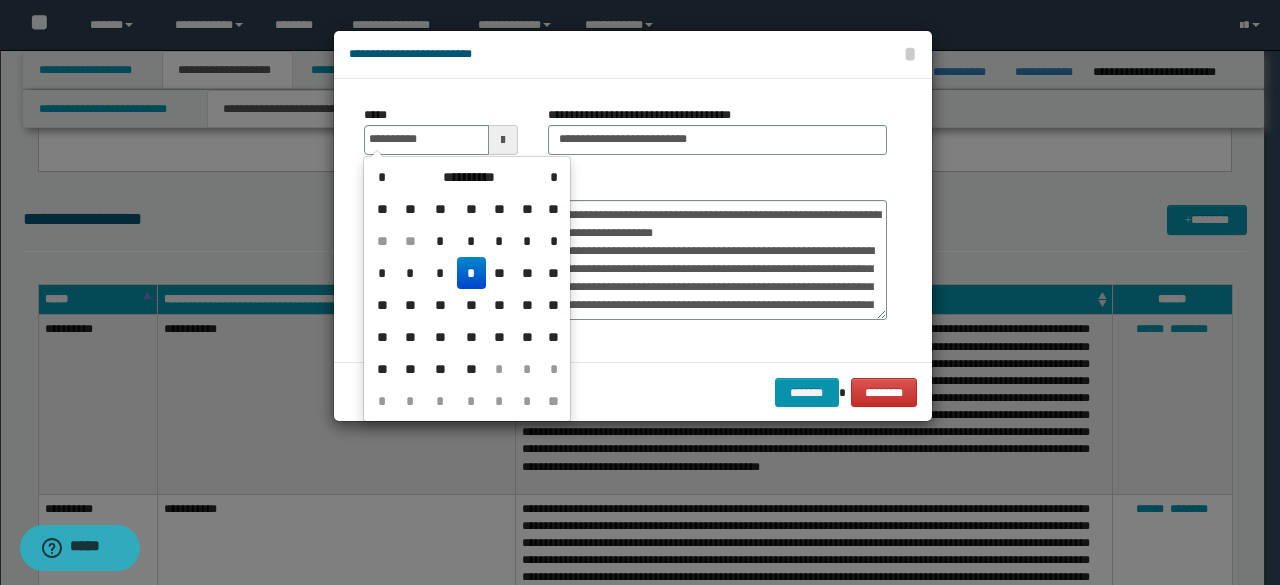 click on "*" at bounding box center [471, 273] 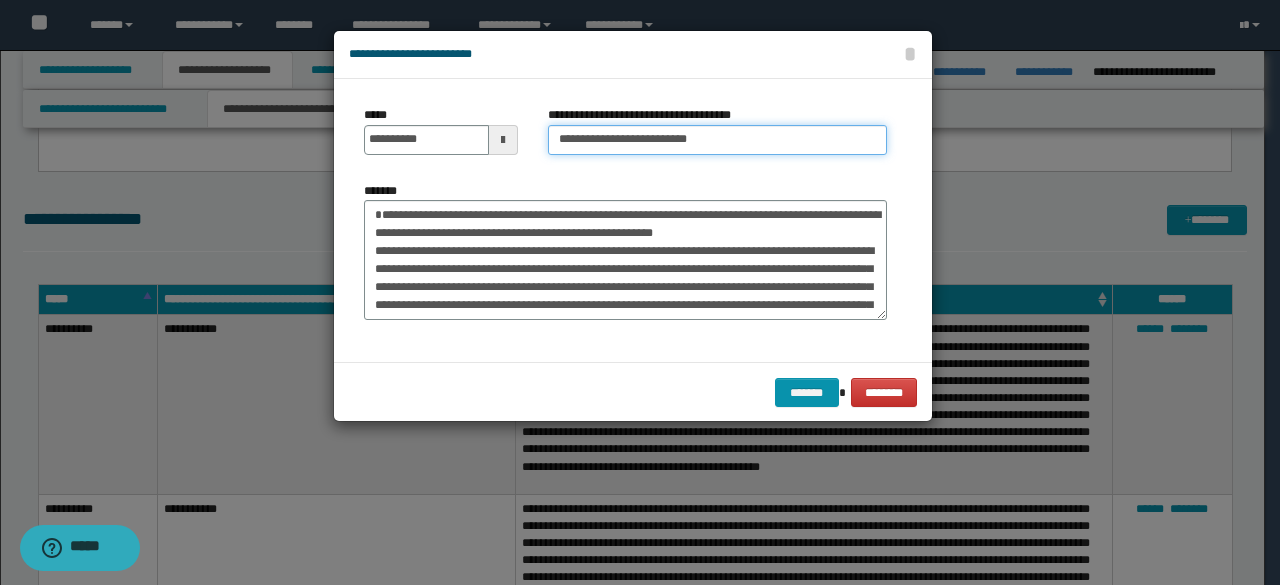 drag, startPoint x: 622, startPoint y: 129, endPoint x: 490, endPoint y: 107, distance: 133.82077 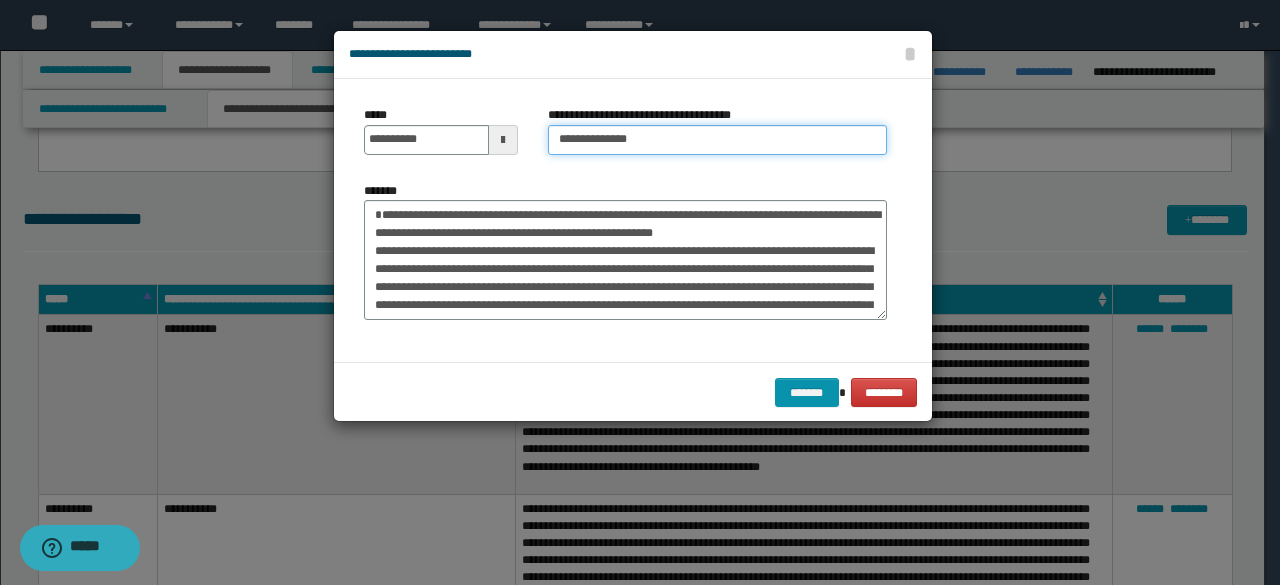 click on "**********" at bounding box center (717, 140) 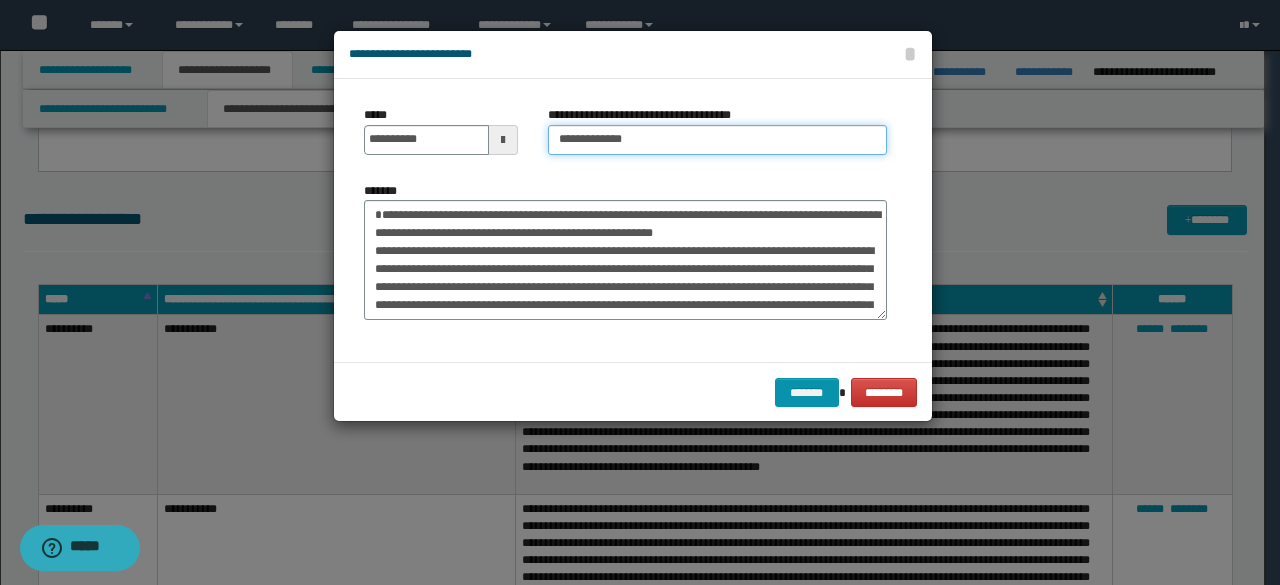 type on "**********" 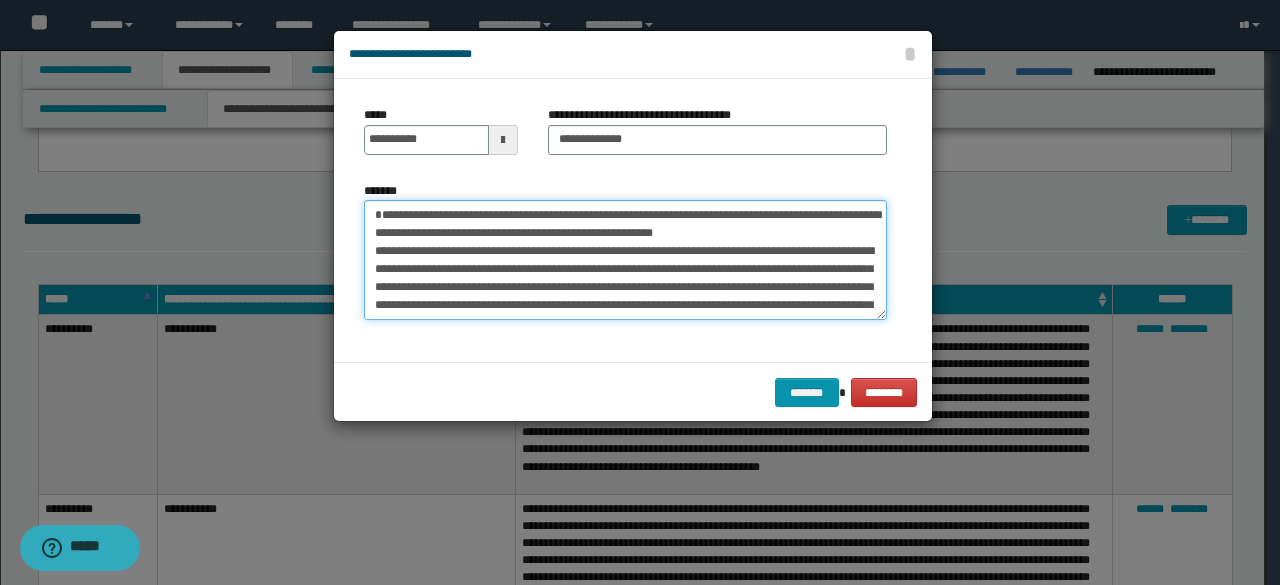 click on "*******" at bounding box center [625, 259] 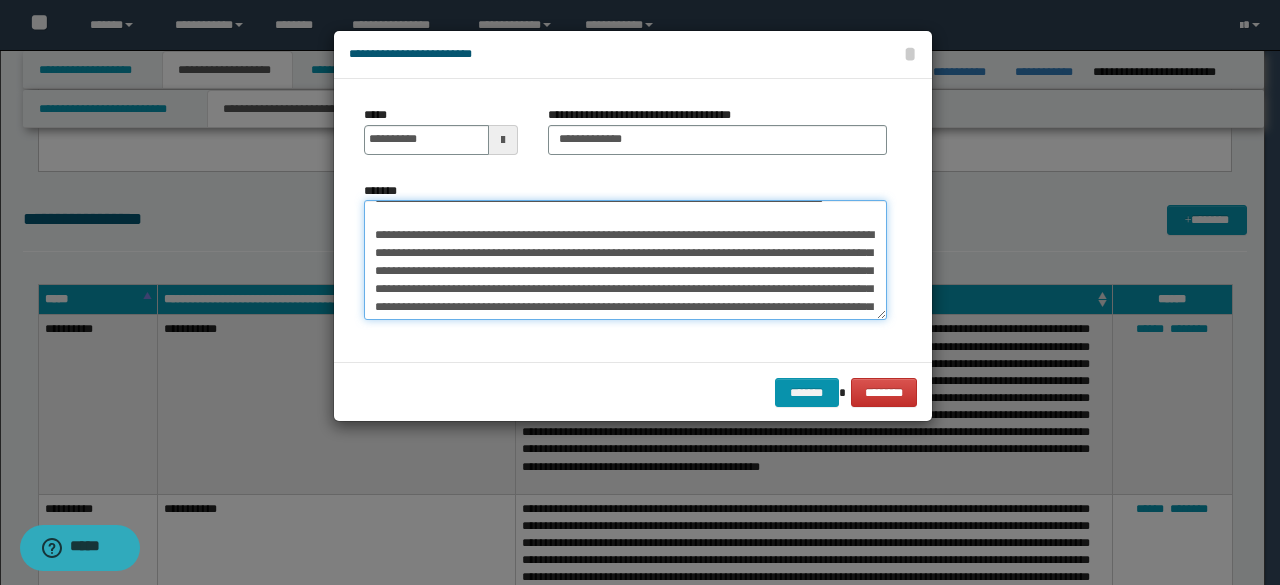 scroll, scrollTop: 972, scrollLeft: 0, axis: vertical 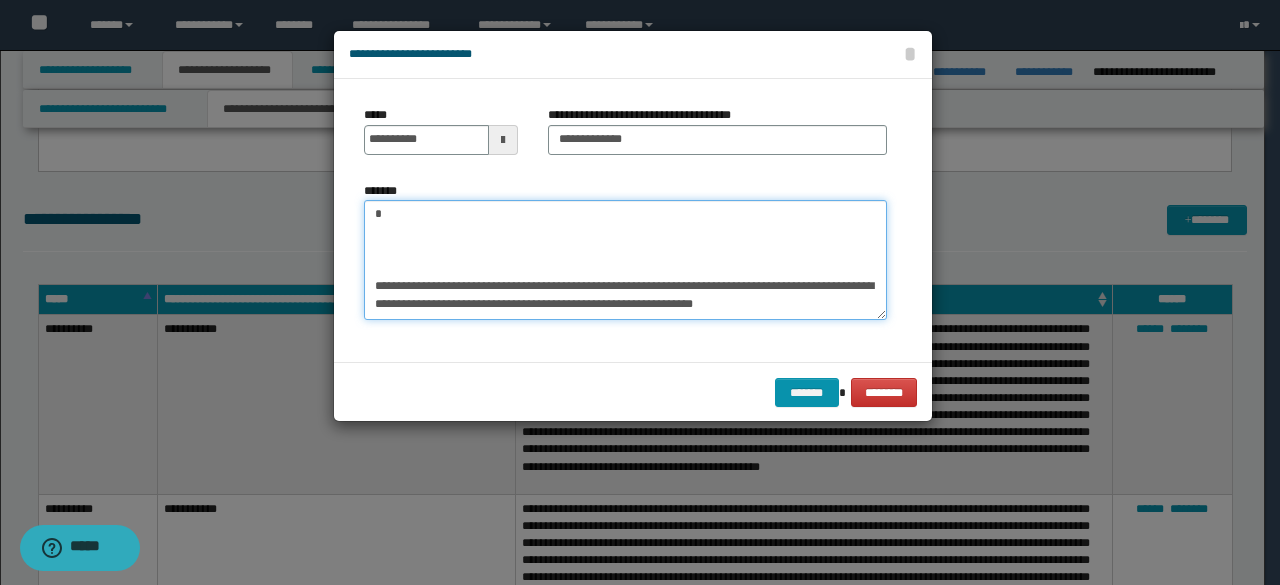 drag, startPoint x: 370, startPoint y: 255, endPoint x: 714, endPoint y: 419, distance: 381.09317 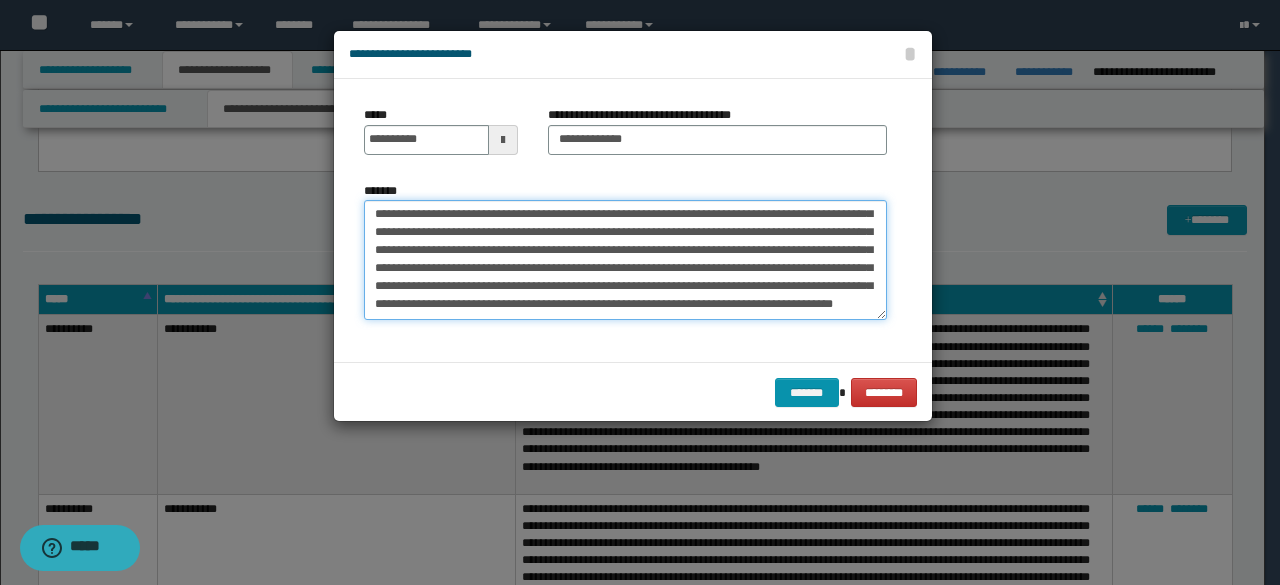 scroll, scrollTop: 0, scrollLeft: 0, axis: both 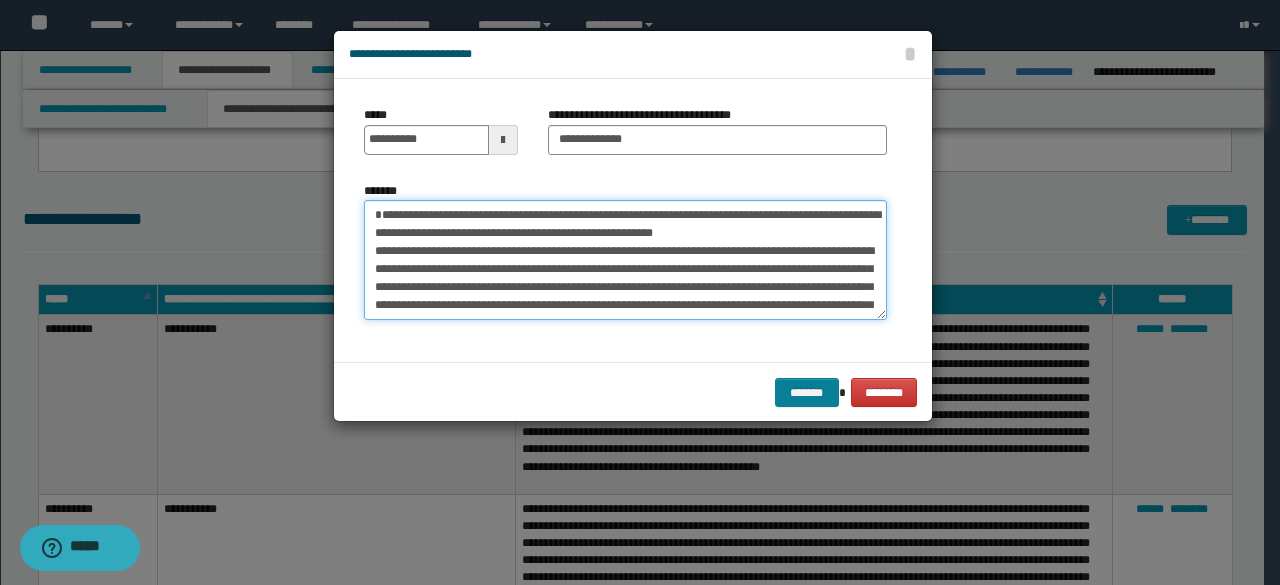 type on "**********" 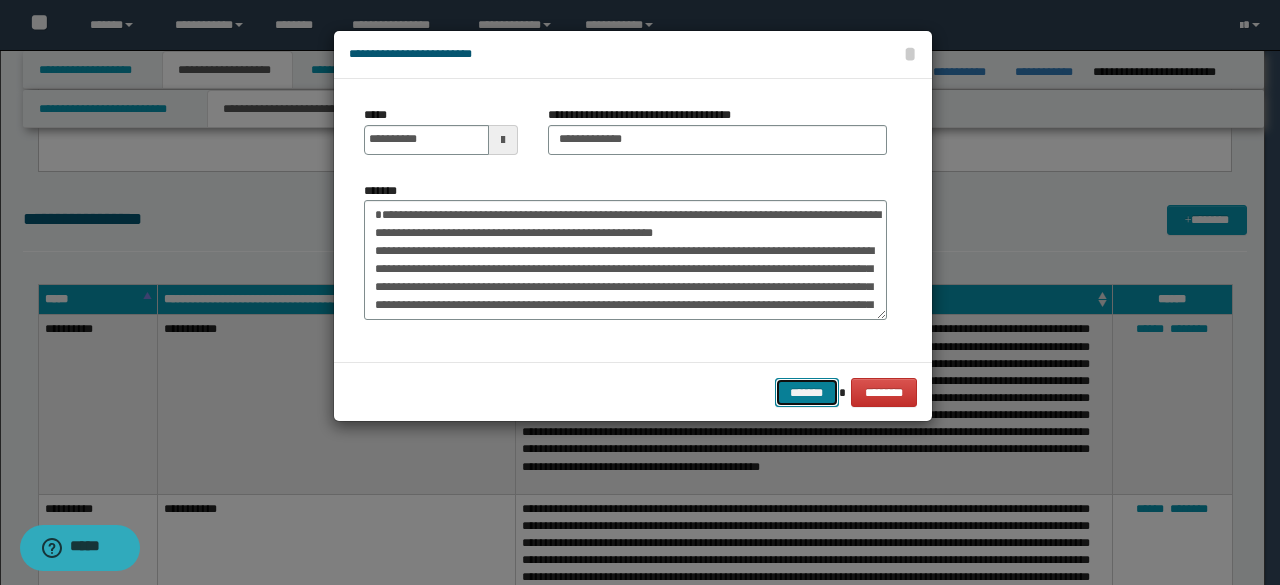 drag, startPoint x: 822, startPoint y: 385, endPoint x: 950, endPoint y: 305, distance: 150.9437 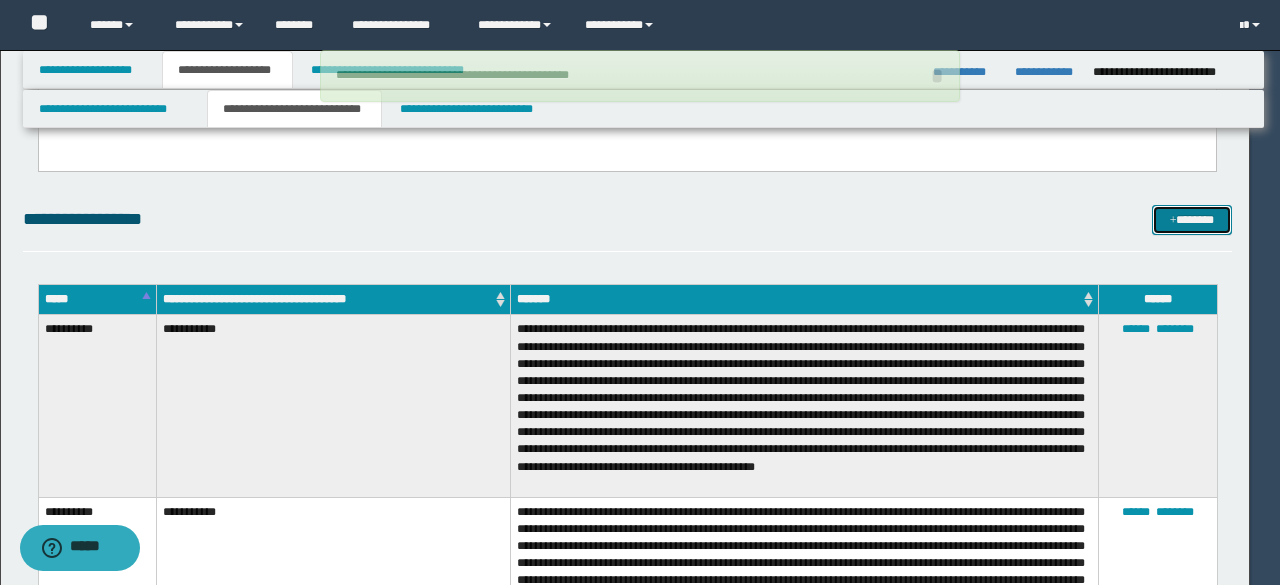type 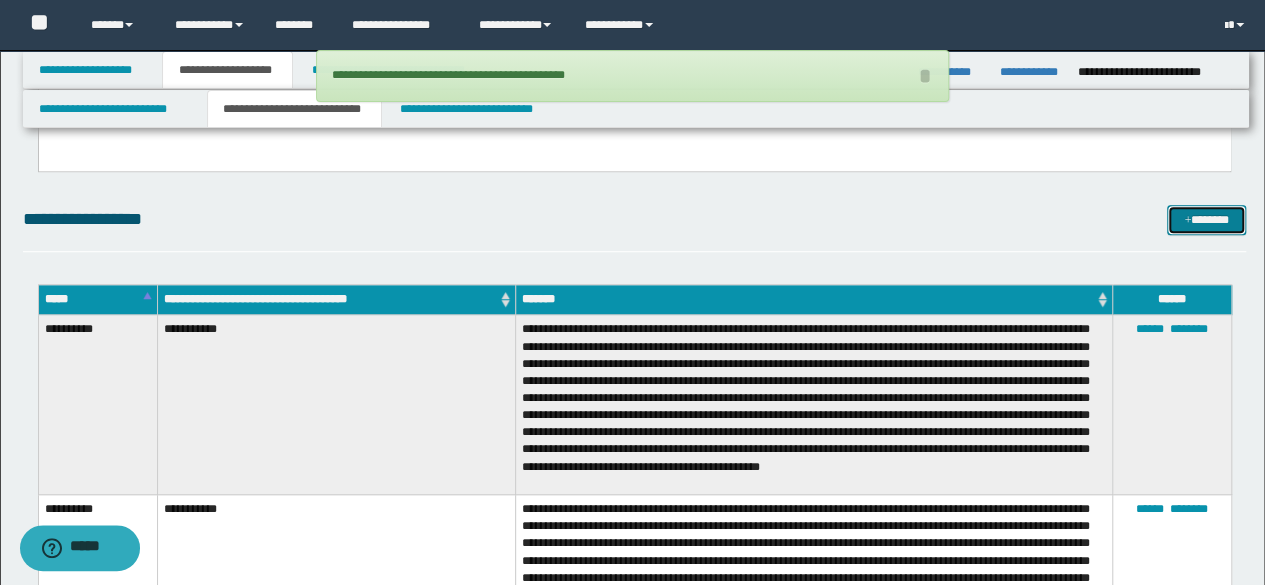 click on "*******" at bounding box center [1206, 219] 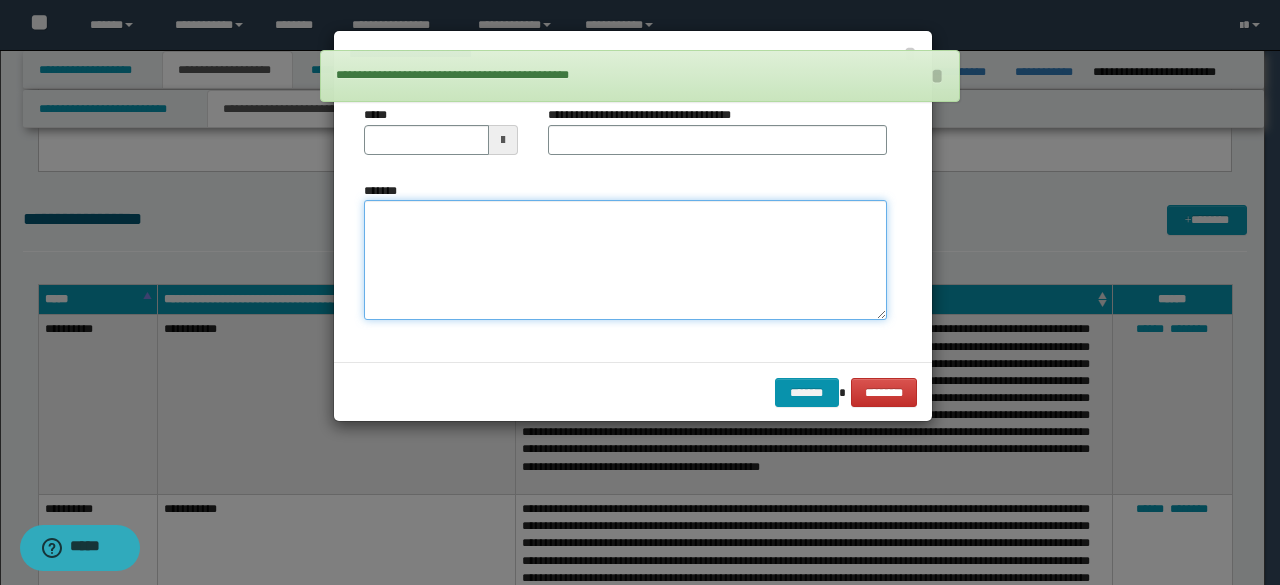 click on "*******" at bounding box center (625, 259) 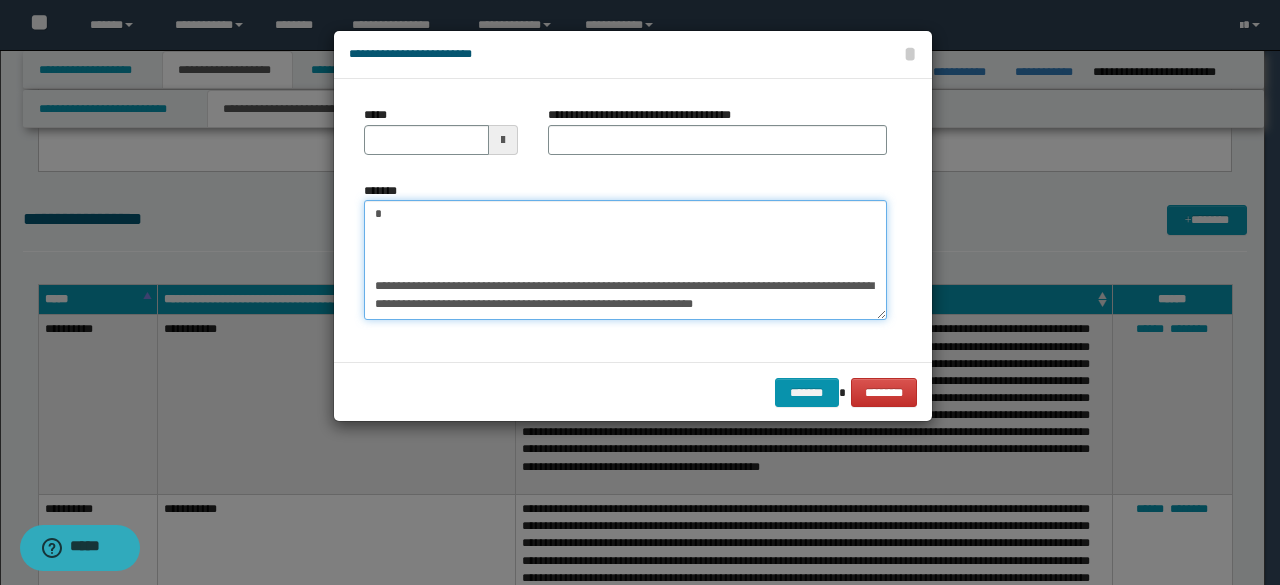 scroll, scrollTop: 0, scrollLeft: 0, axis: both 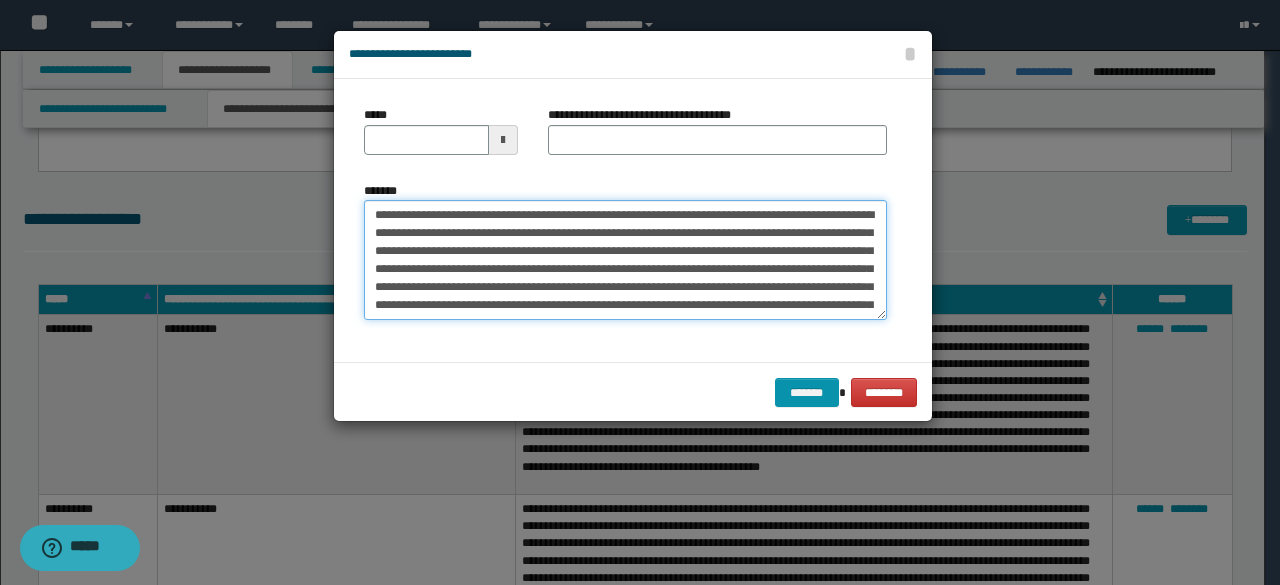 drag, startPoint x: 592, startPoint y: 215, endPoint x: 236, endPoint y: 181, distance: 357.6199 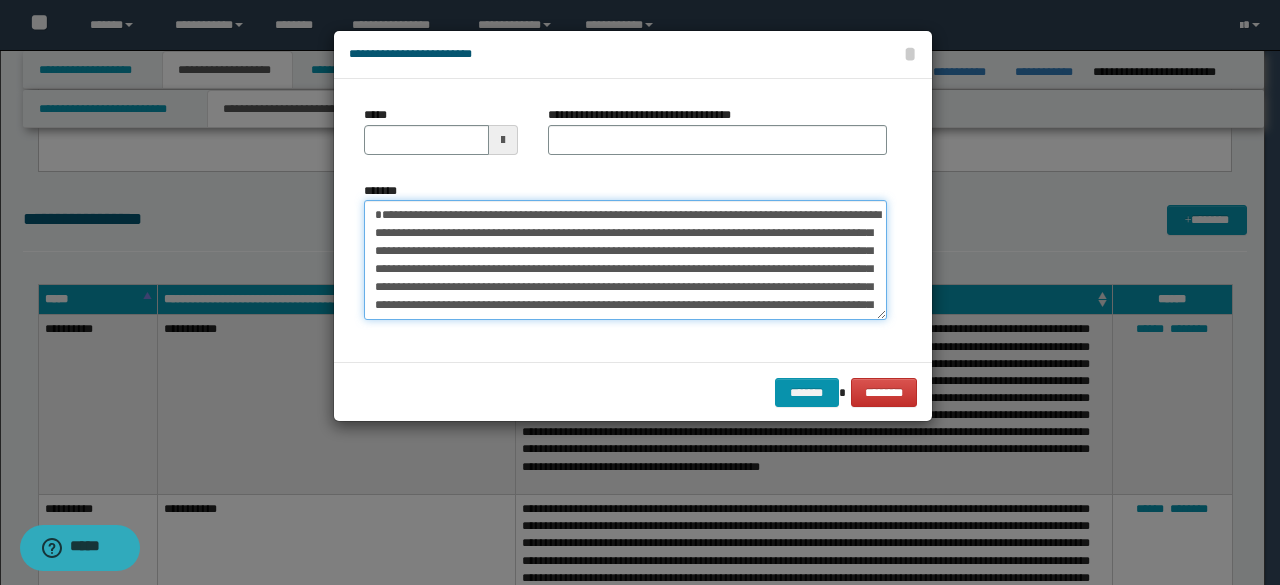 type 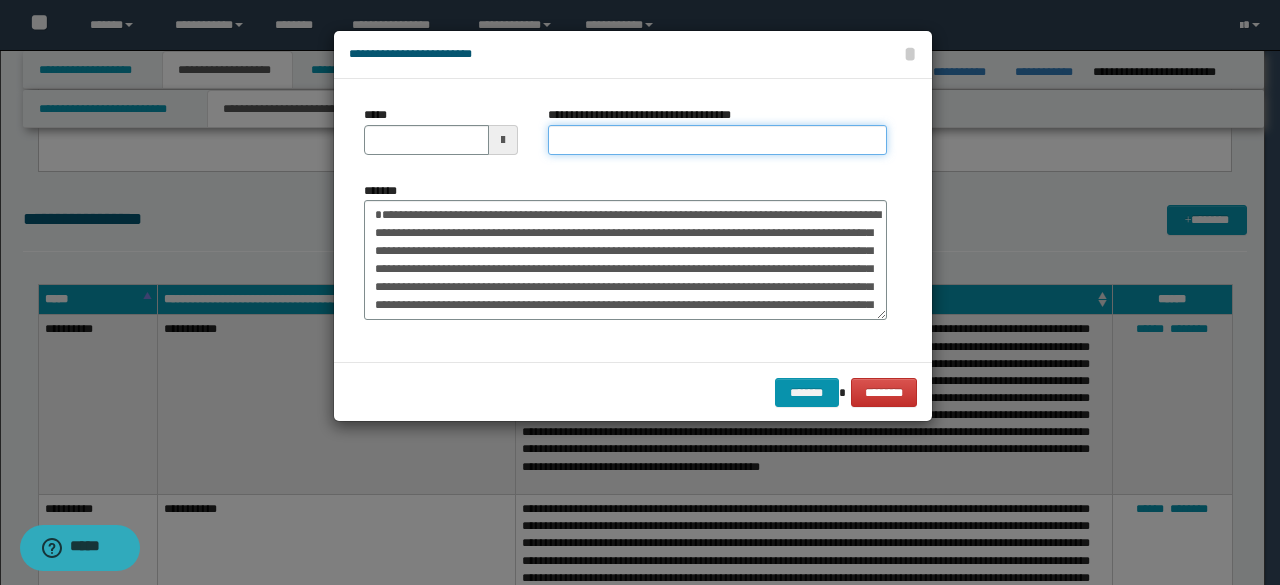 click on "**********" at bounding box center (717, 140) 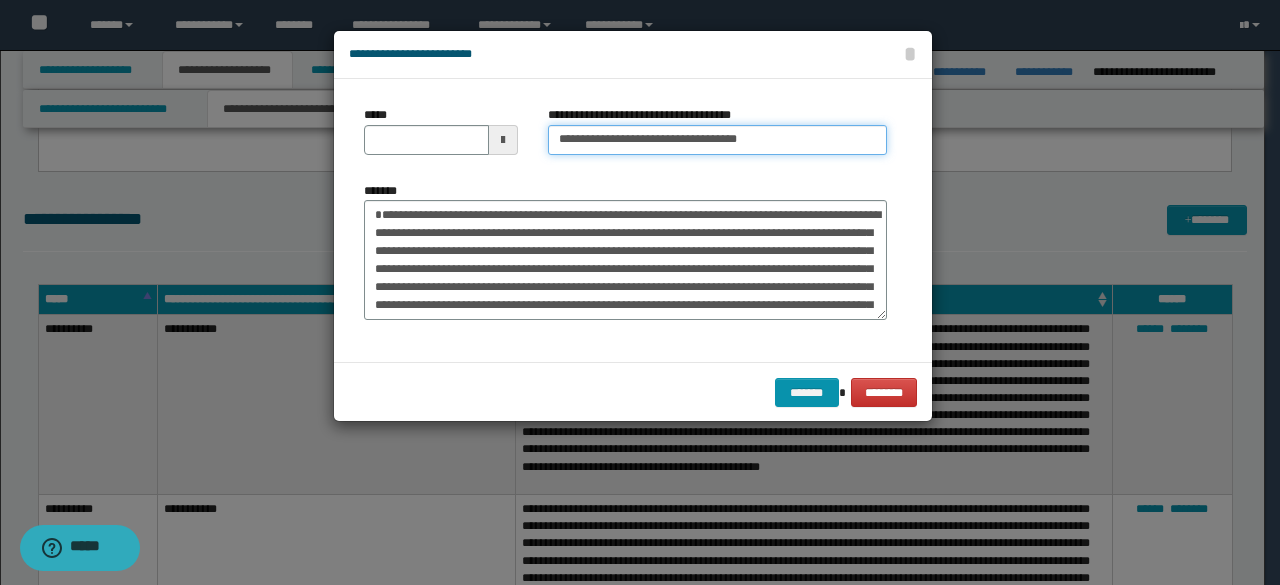 type on "**********" 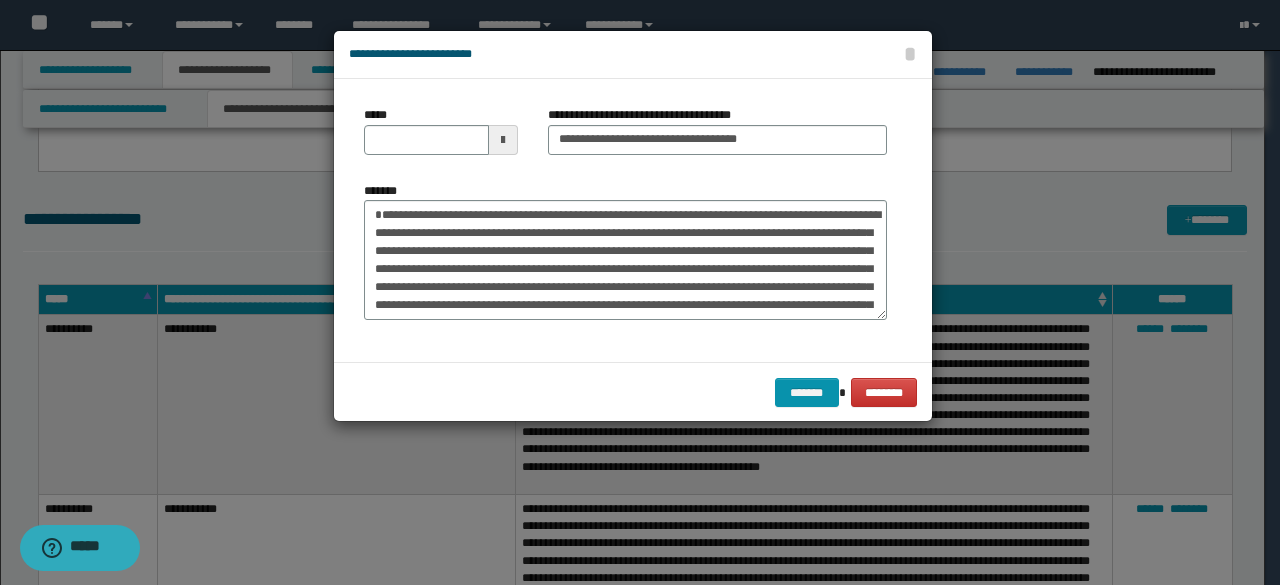 click at bounding box center (503, 140) 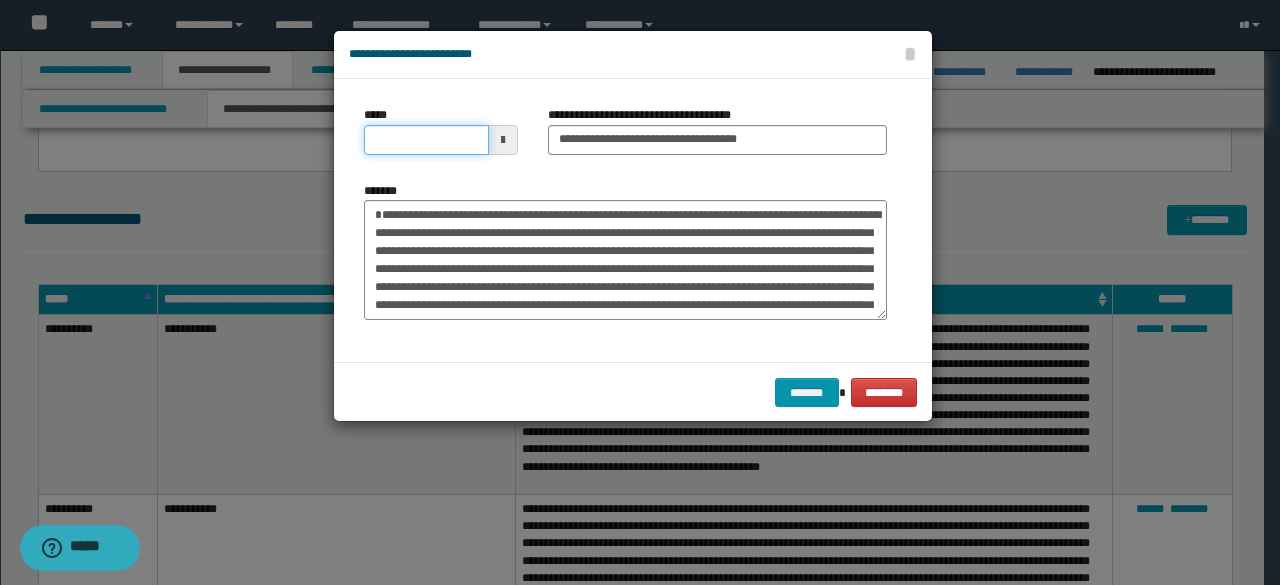 click on "*****" at bounding box center (426, 140) 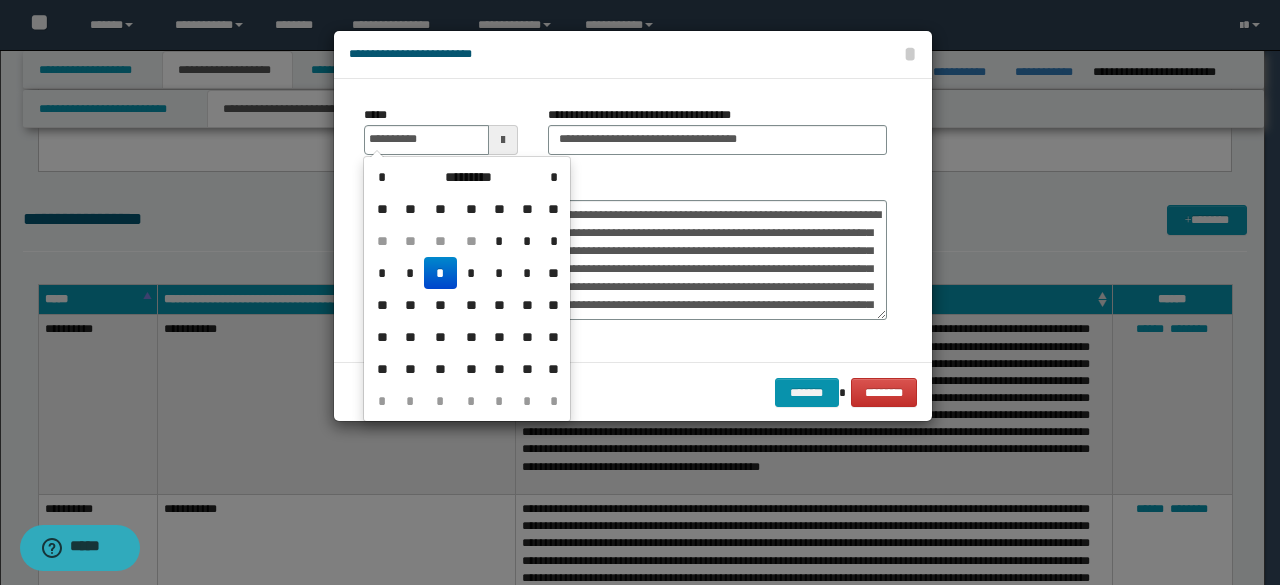 drag, startPoint x: 446, startPoint y: 274, endPoint x: 611, endPoint y: 177, distance: 191.4001 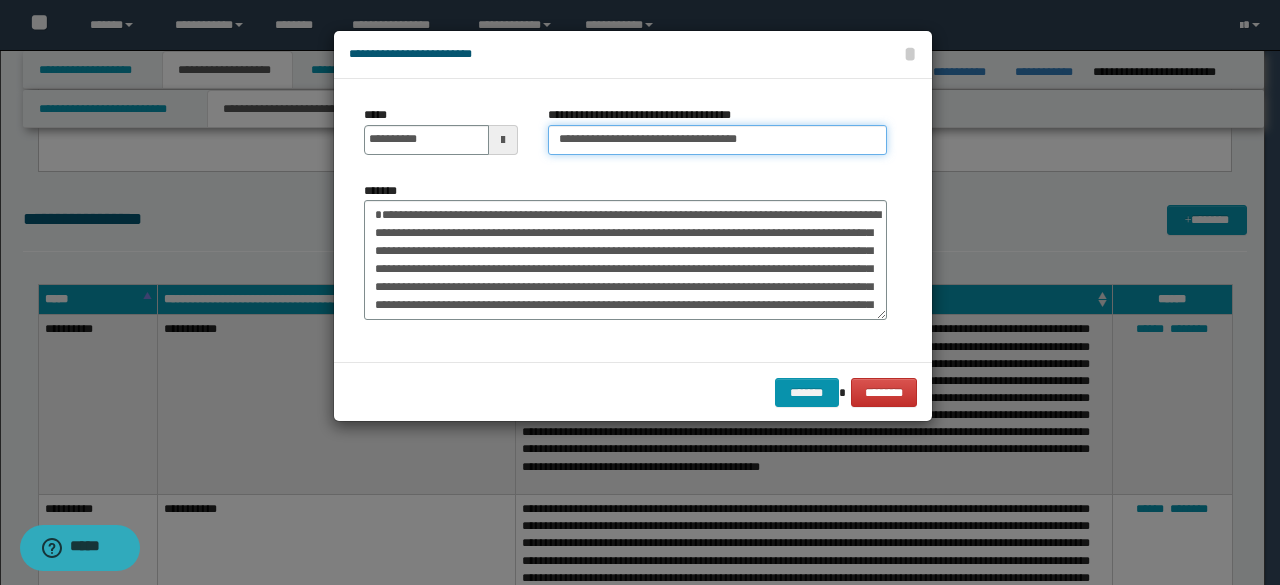 drag, startPoint x: 622, startPoint y: 137, endPoint x: 442, endPoint y: 109, distance: 182.16476 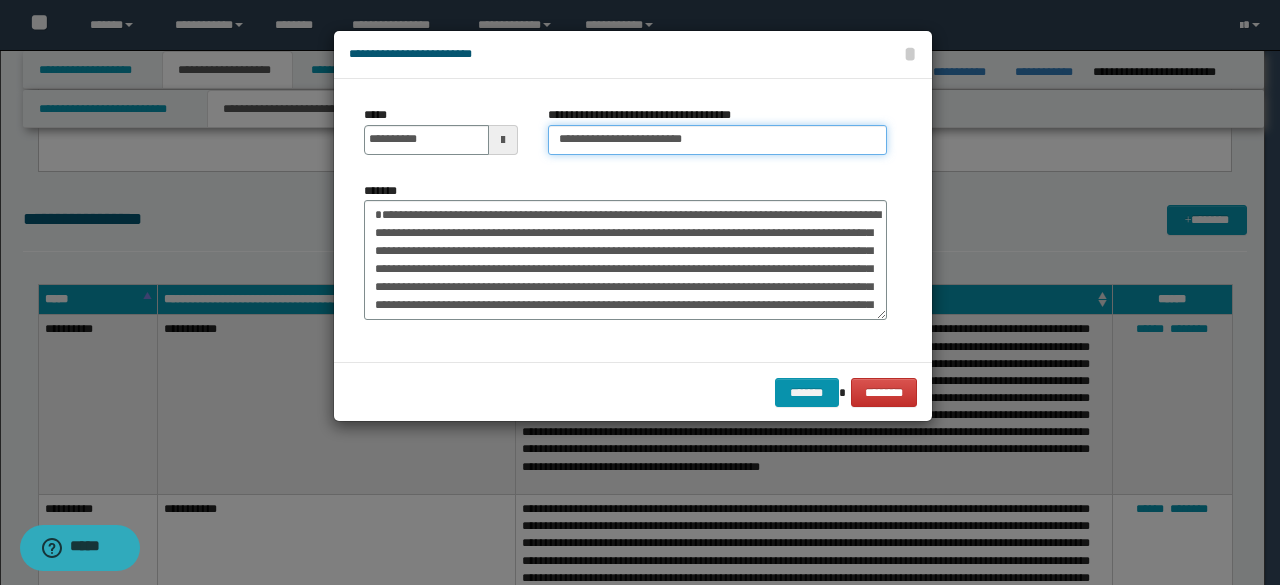 click on "**********" at bounding box center (717, 140) 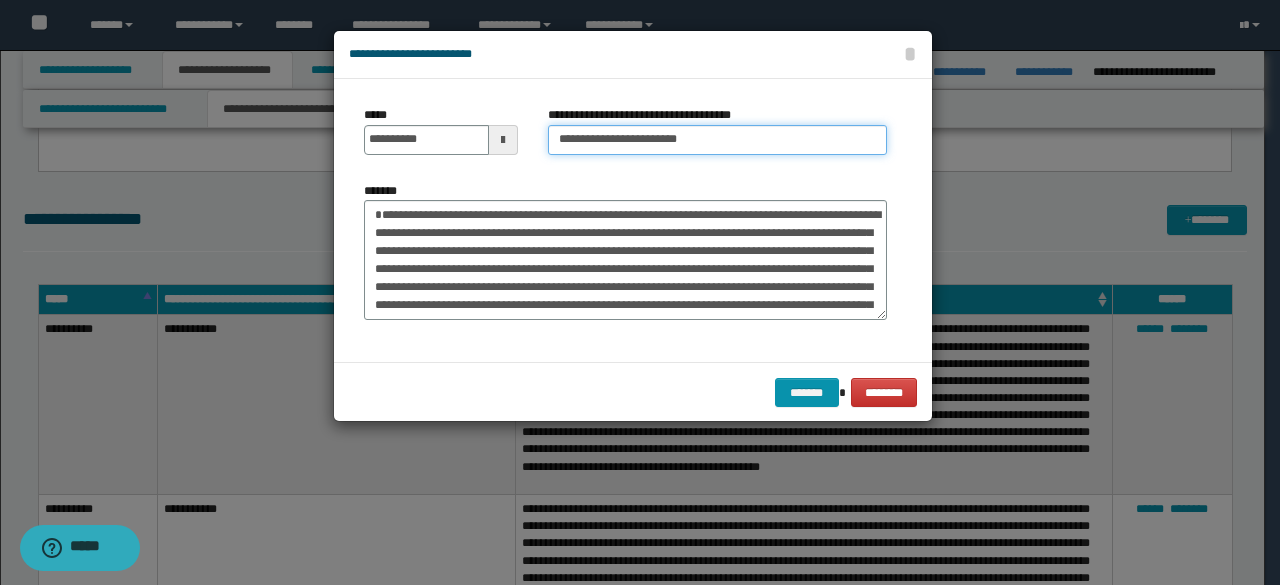type on "**********" 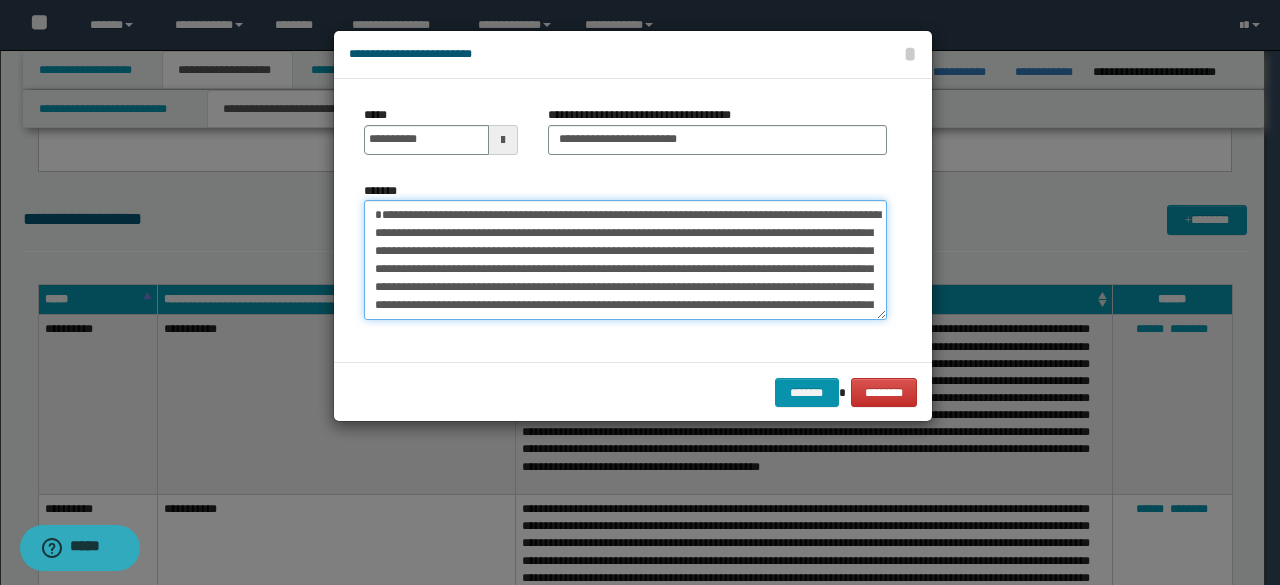 click on "*******" at bounding box center [625, 259] 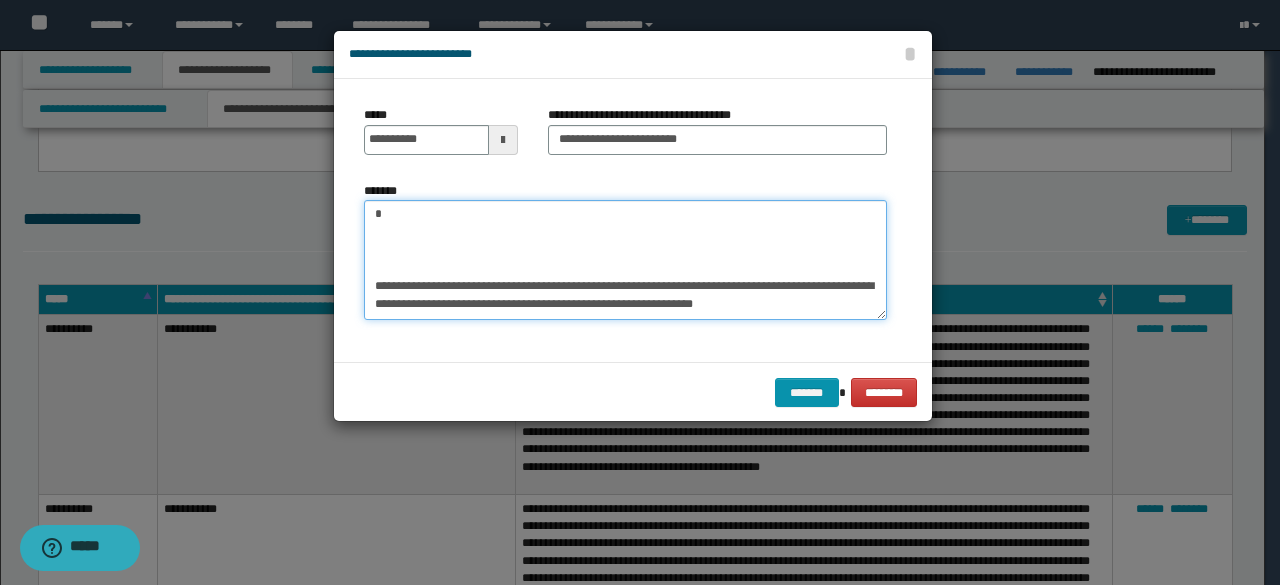 scroll, scrollTop: 774, scrollLeft: 0, axis: vertical 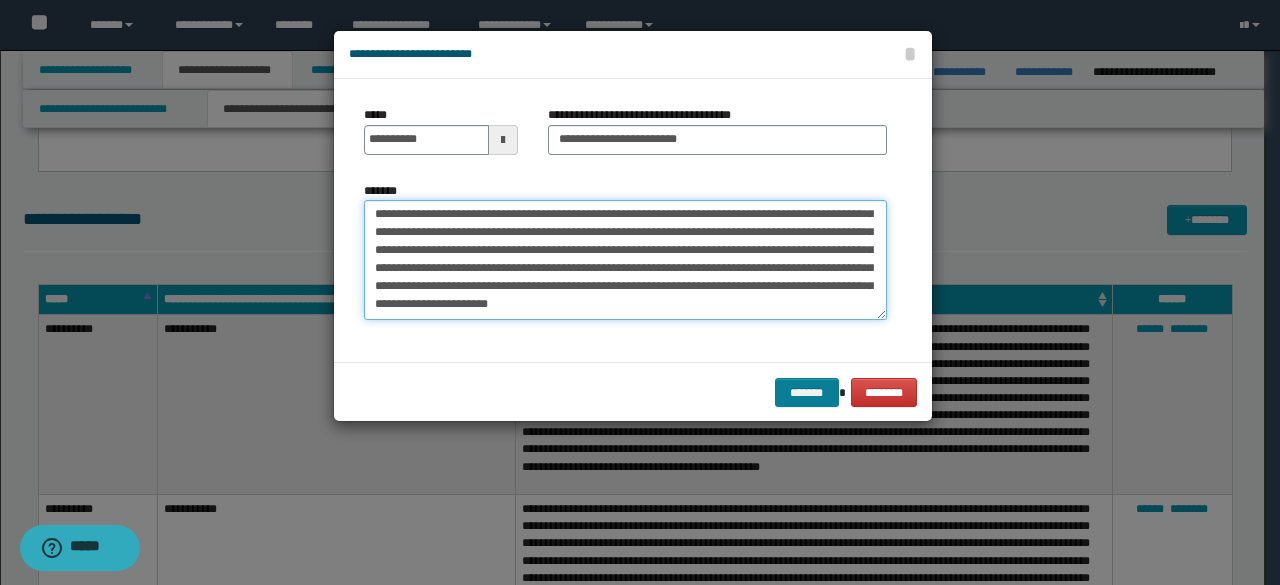 type on "**********" 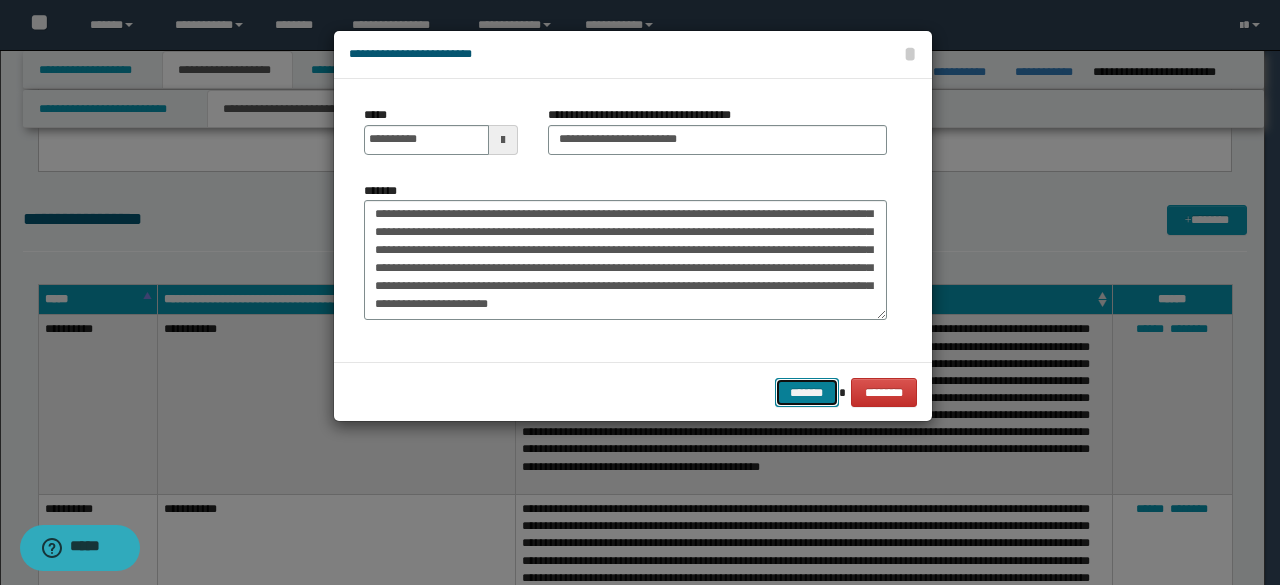 click on "*******" at bounding box center [807, 392] 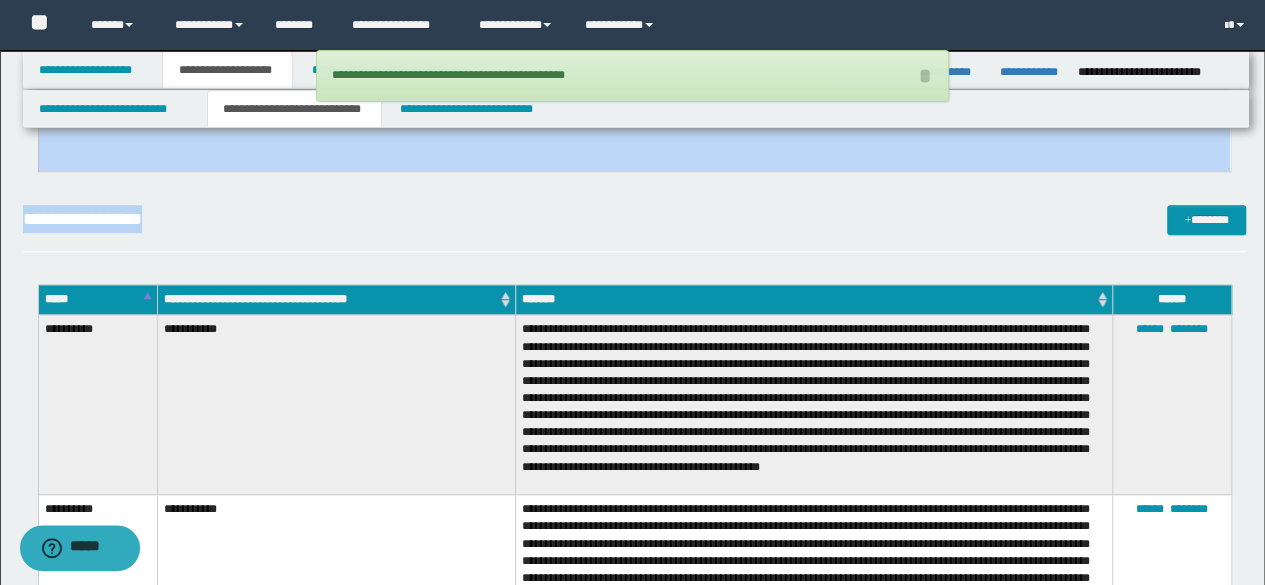 drag, startPoint x: 1264, startPoint y: 119, endPoint x: 1279, endPoint y: 325, distance: 206.5454 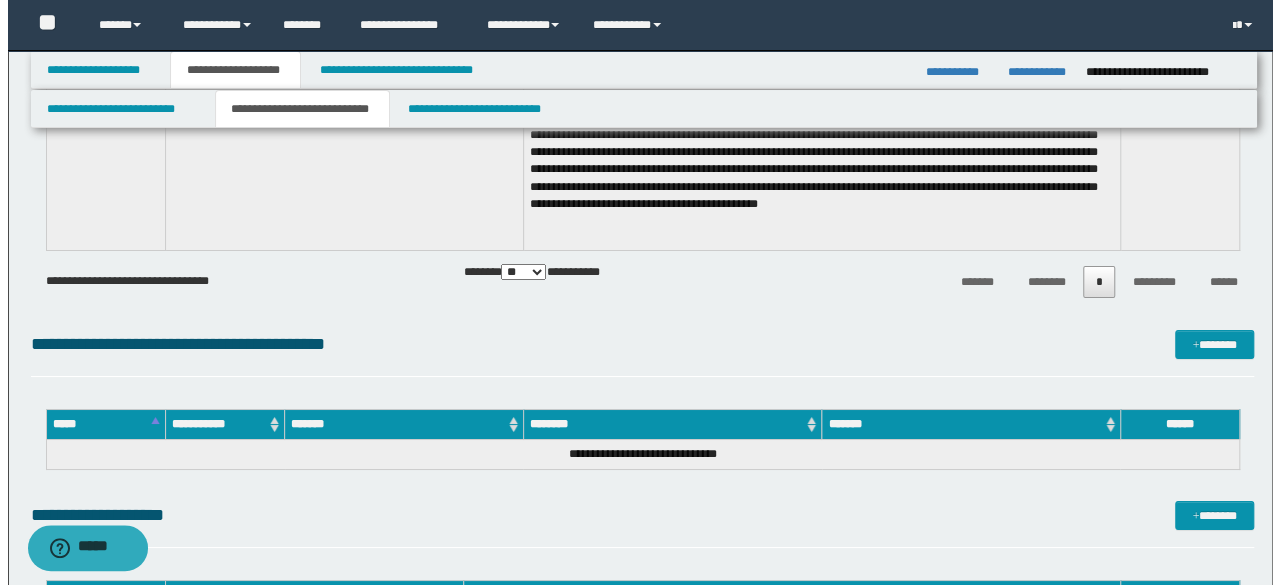 scroll, scrollTop: 3828, scrollLeft: 0, axis: vertical 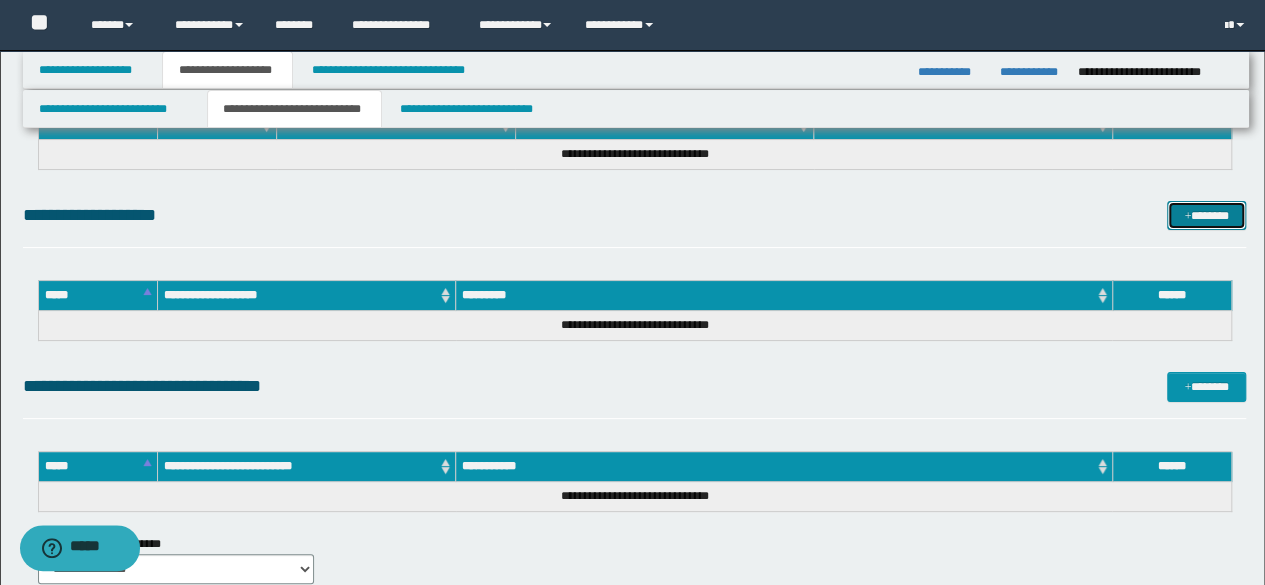 click on "*******" at bounding box center [1206, 215] 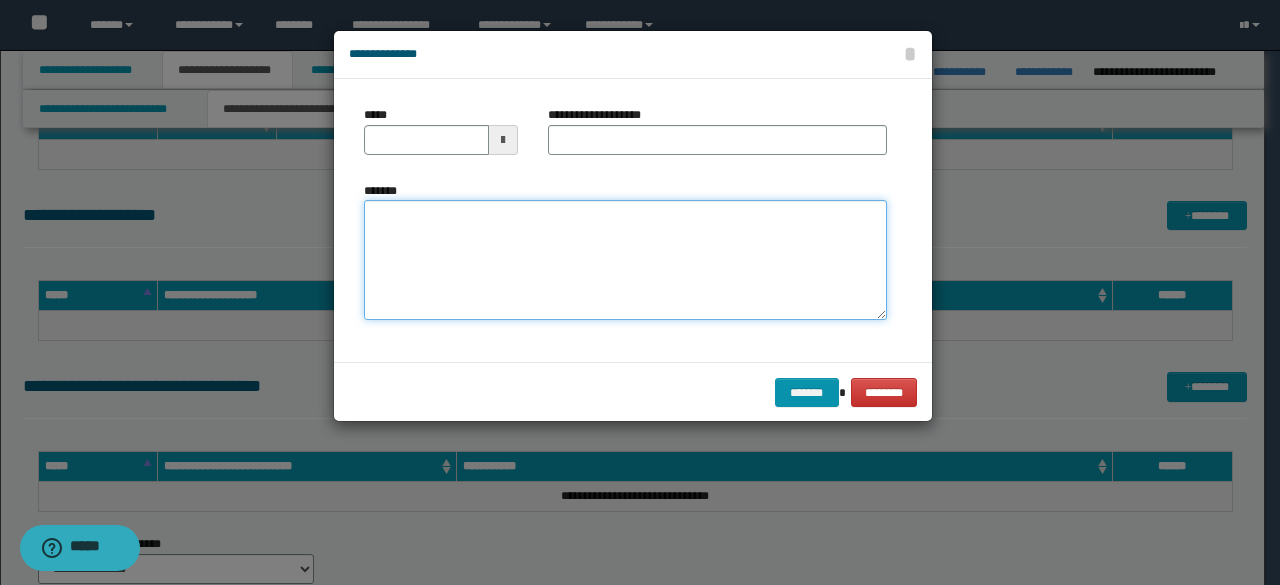 click on "*******" at bounding box center (625, 260) 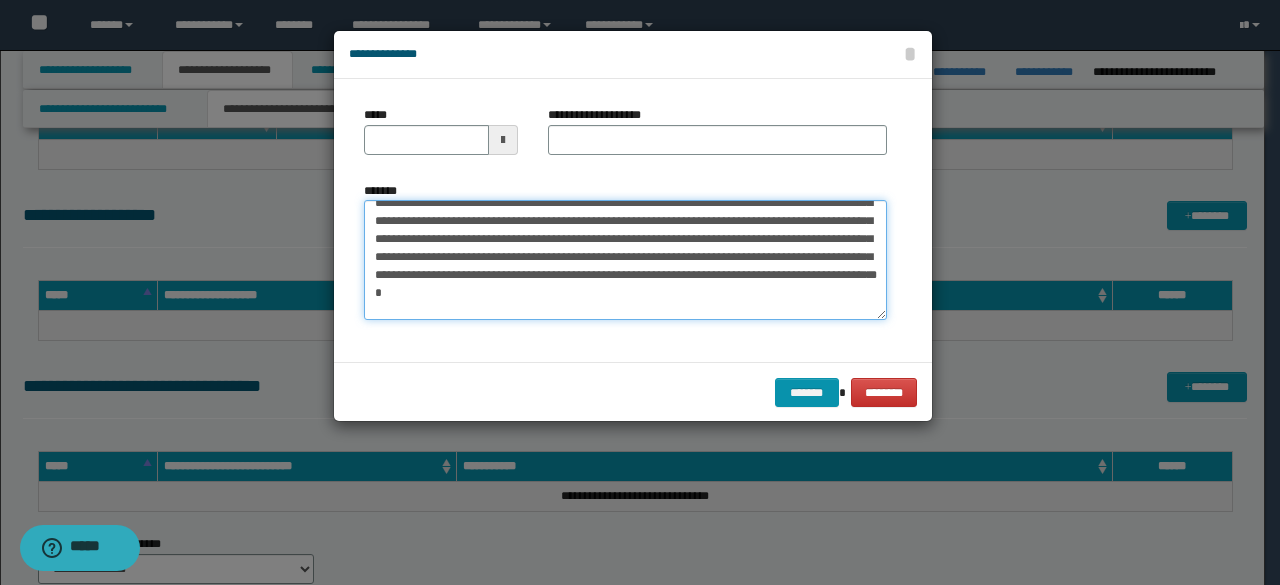 scroll, scrollTop: 0, scrollLeft: 0, axis: both 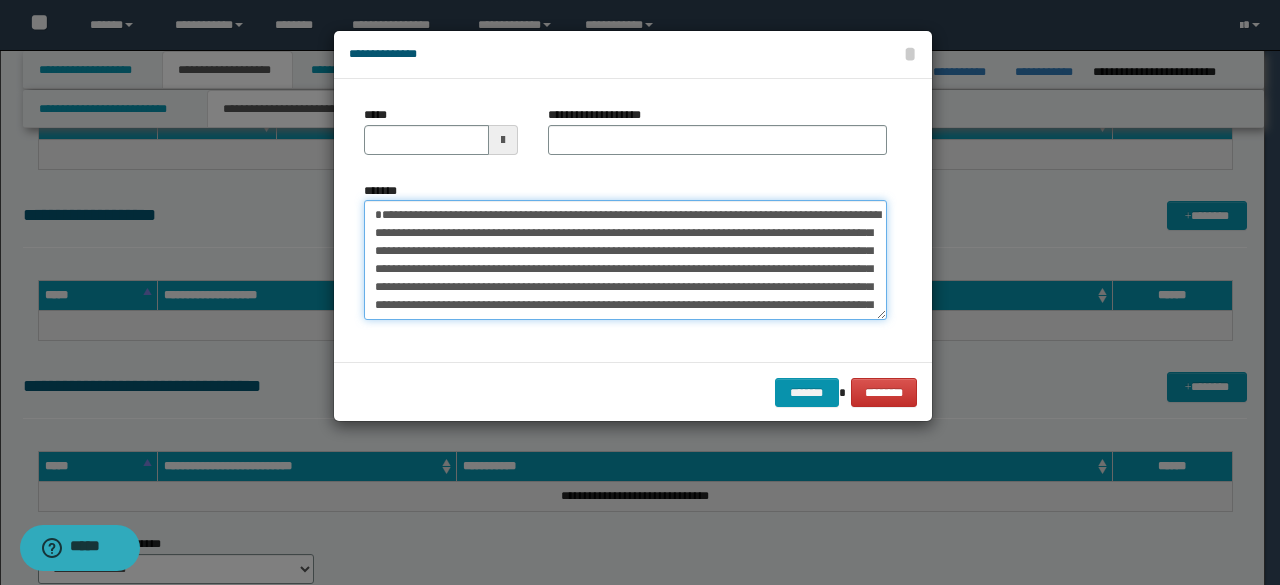 drag, startPoint x: 572, startPoint y: 241, endPoint x: 275, endPoint y: 215, distance: 298.13586 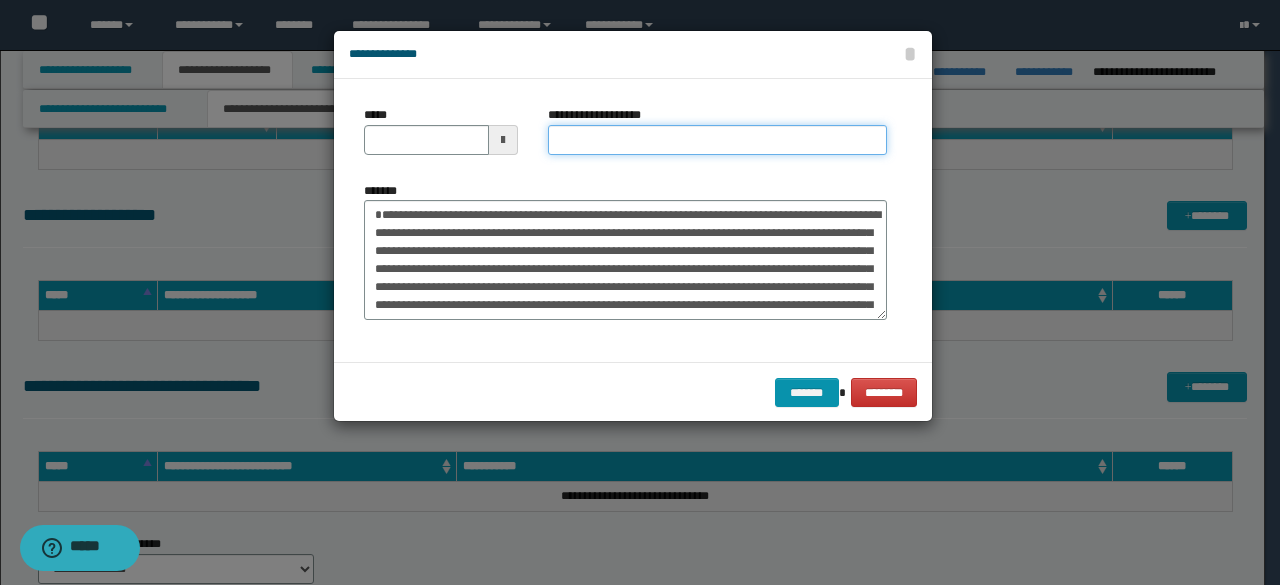 drag, startPoint x: 579, startPoint y: 132, endPoint x: 569, endPoint y: 133, distance: 10.049875 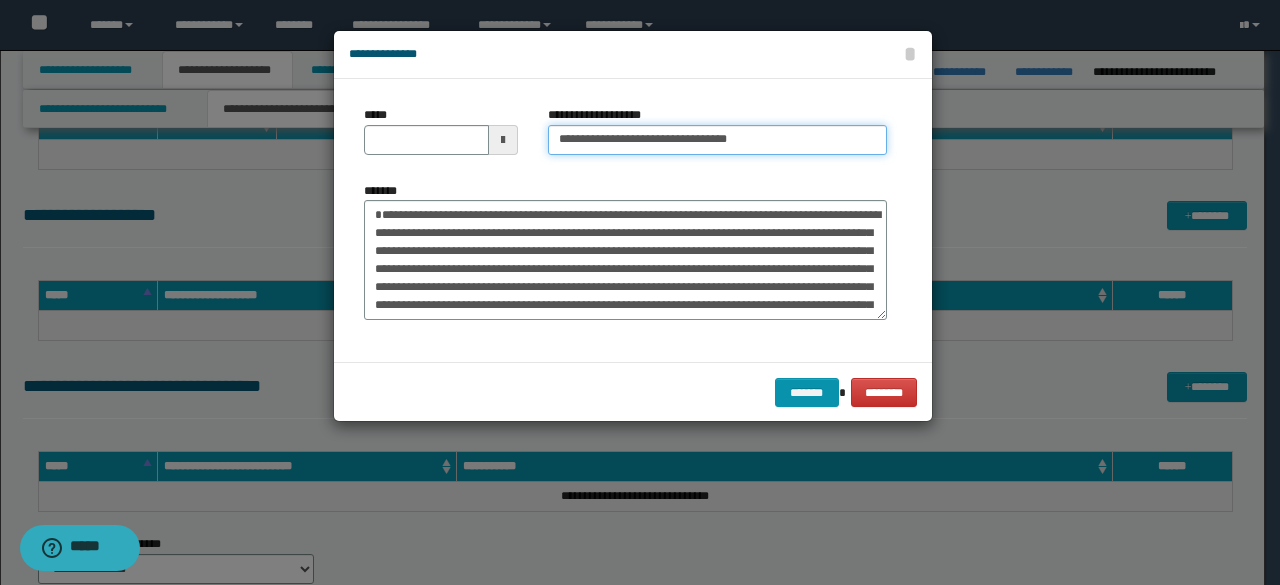 type 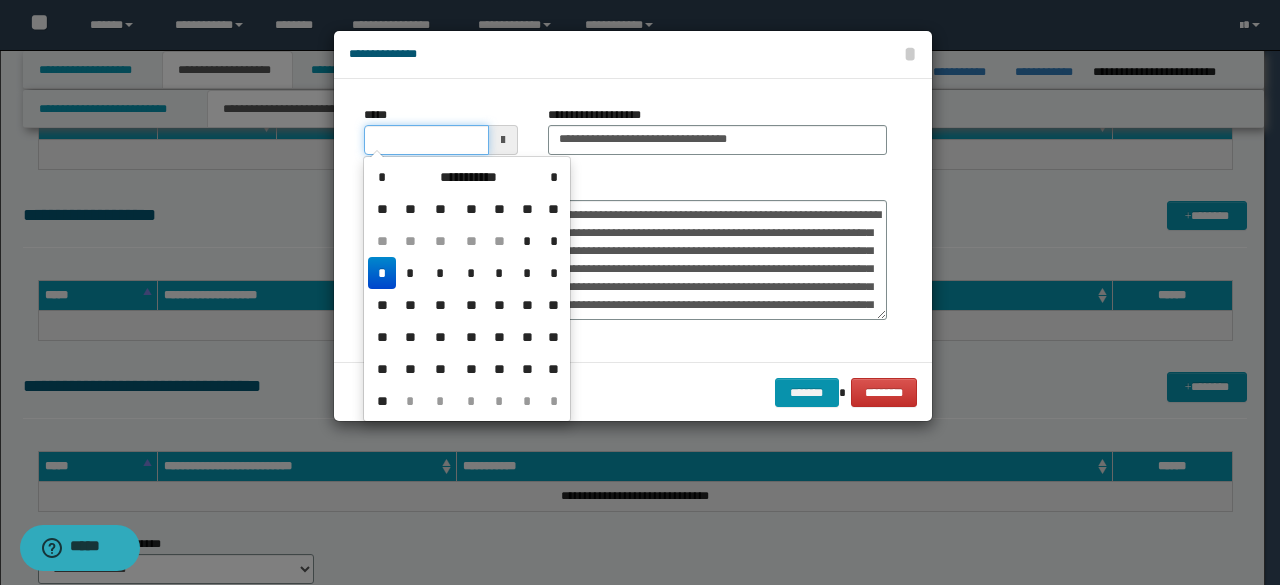 click on "*****" at bounding box center [426, 140] 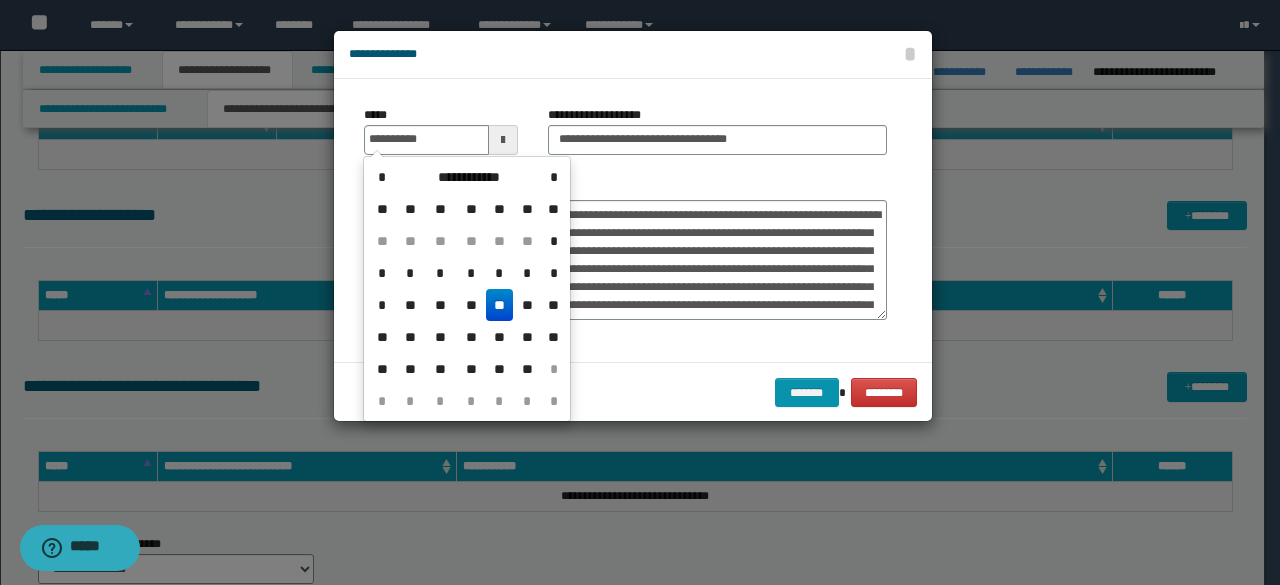 click on "**" at bounding box center (500, 305) 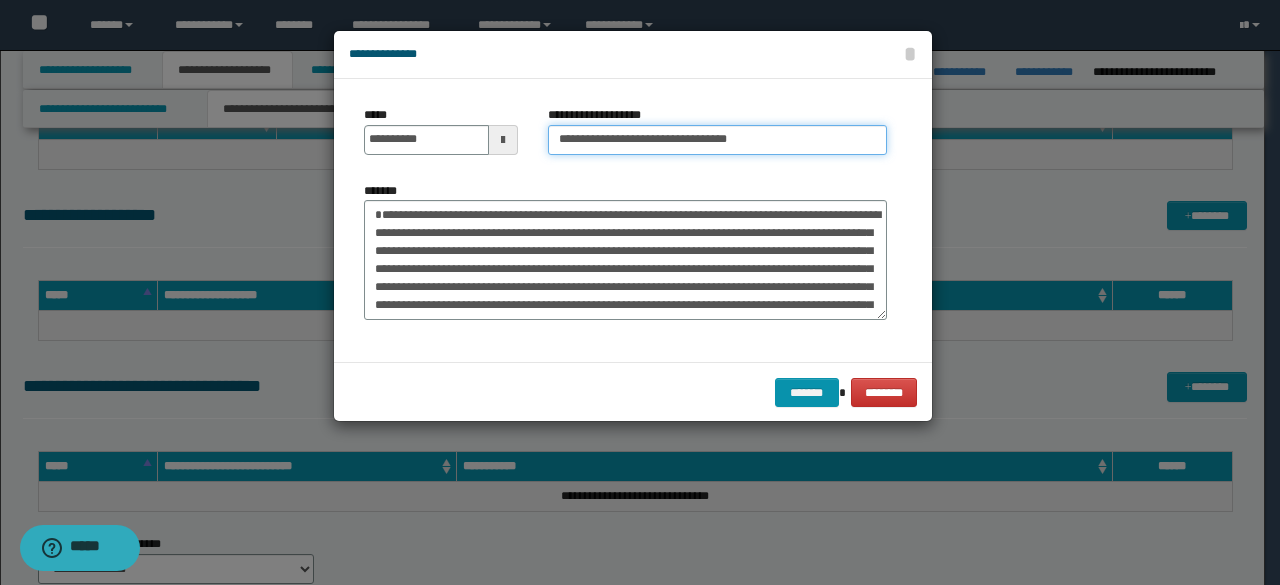 drag, startPoint x: 625, startPoint y: 138, endPoint x: 505, endPoint y: 129, distance: 120.33703 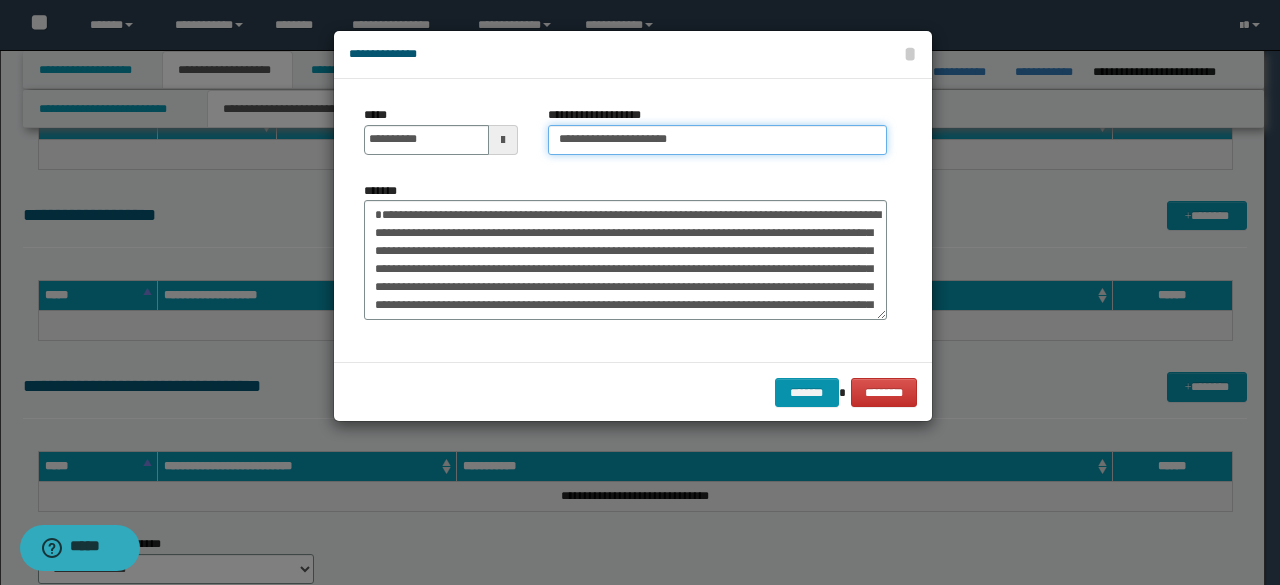 drag, startPoint x: 746, startPoint y: 127, endPoint x: 732, endPoint y: 134, distance: 15.652476 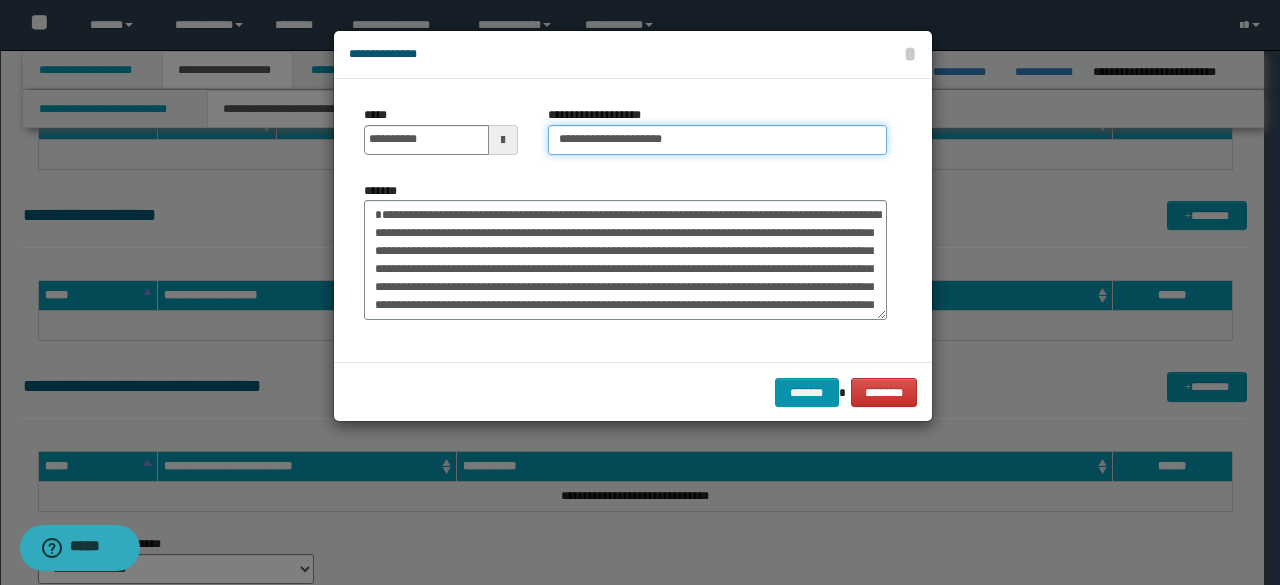 type on "**********" 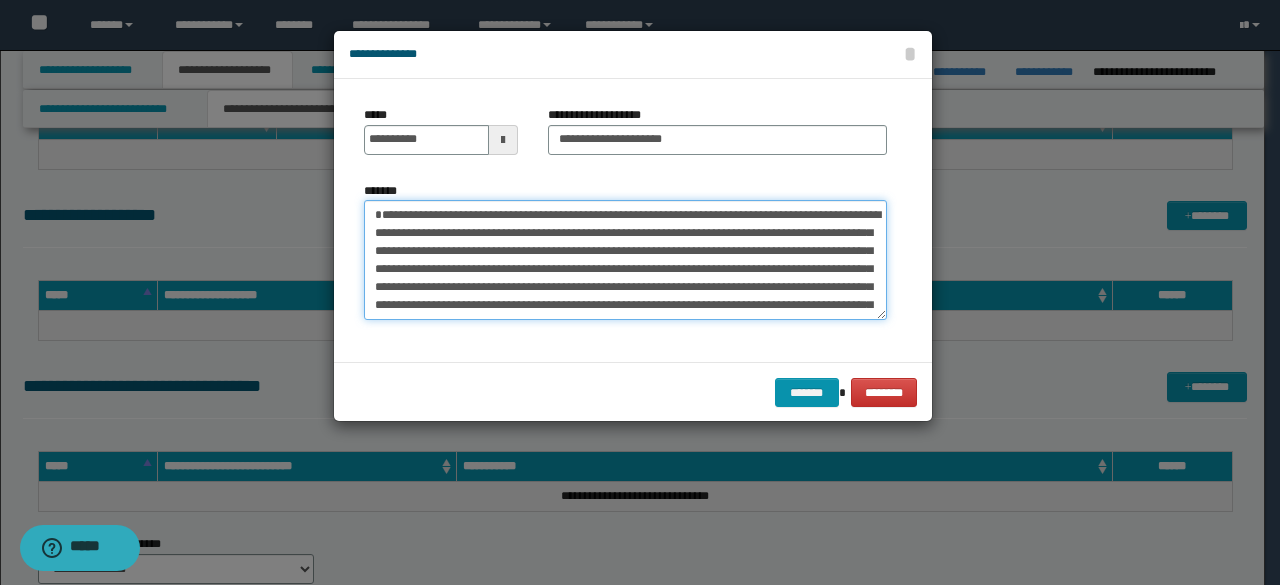 drag, startPoint x: 549, startPoint y: 273, endPoint x: 563, endPoint y: 271, distance: 14.142136 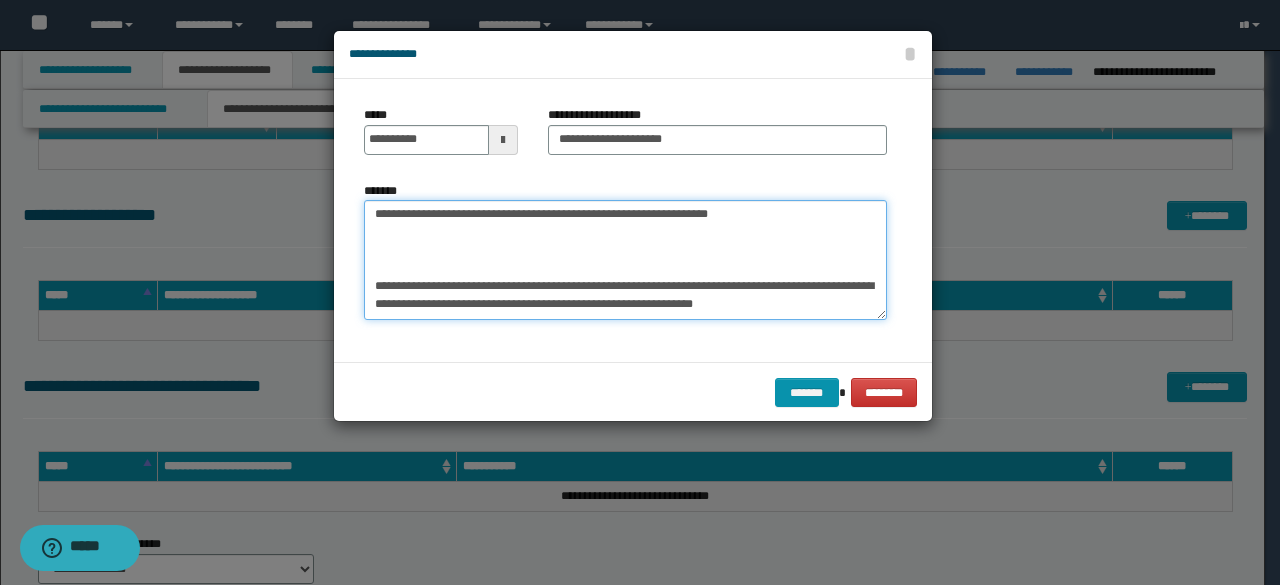 scroll, scrollTop: 160, scrollLeft: 0, axis: vertical 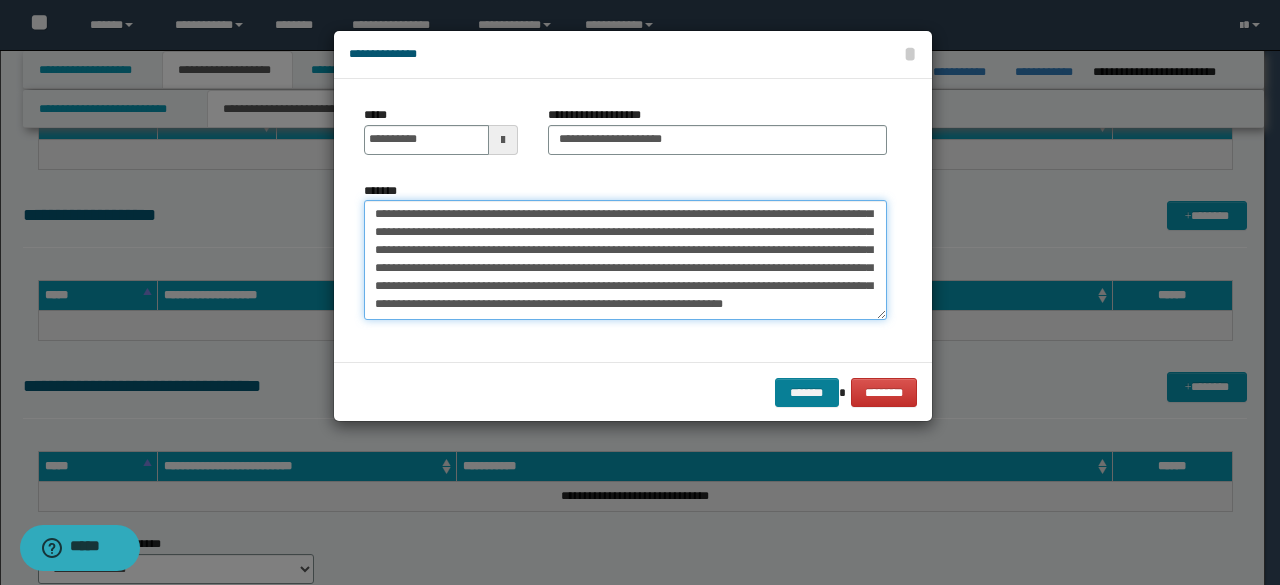 type on "**********" 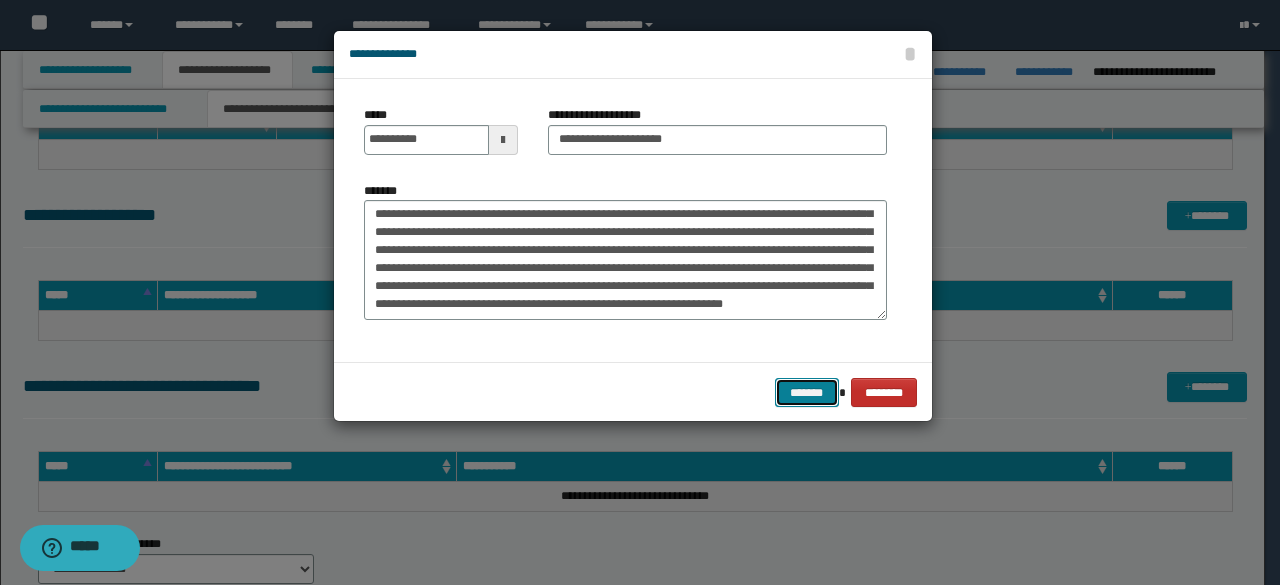 drag, startPoint x: 810, startPoint y: 386, endPoint x: 852, endPoint y: 378, distance: 42.755116 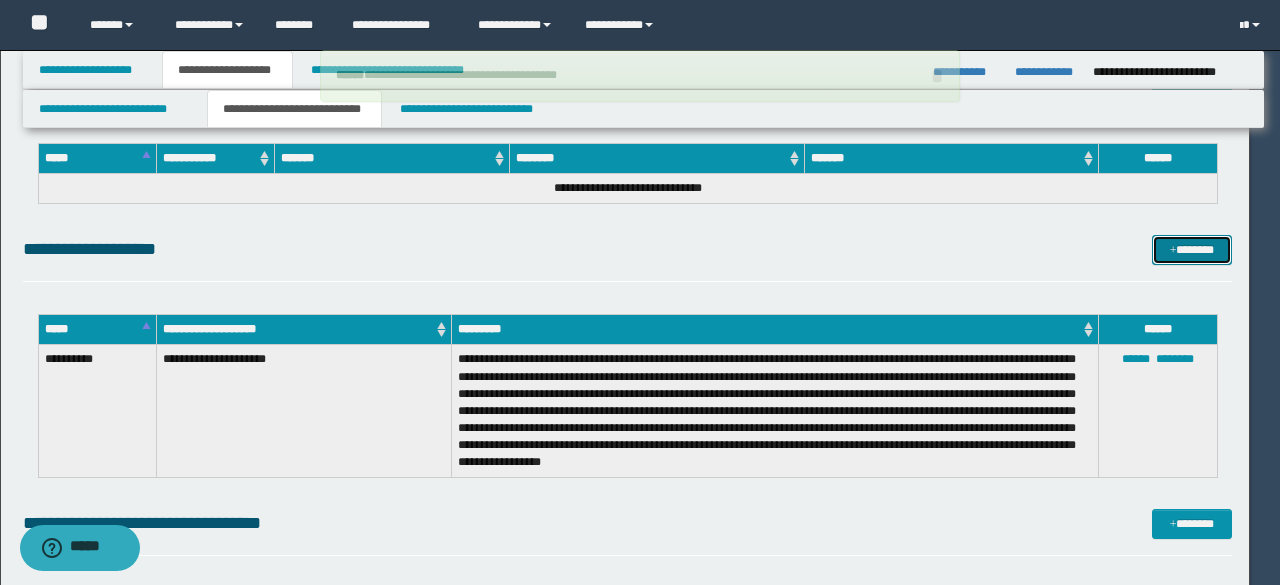 type 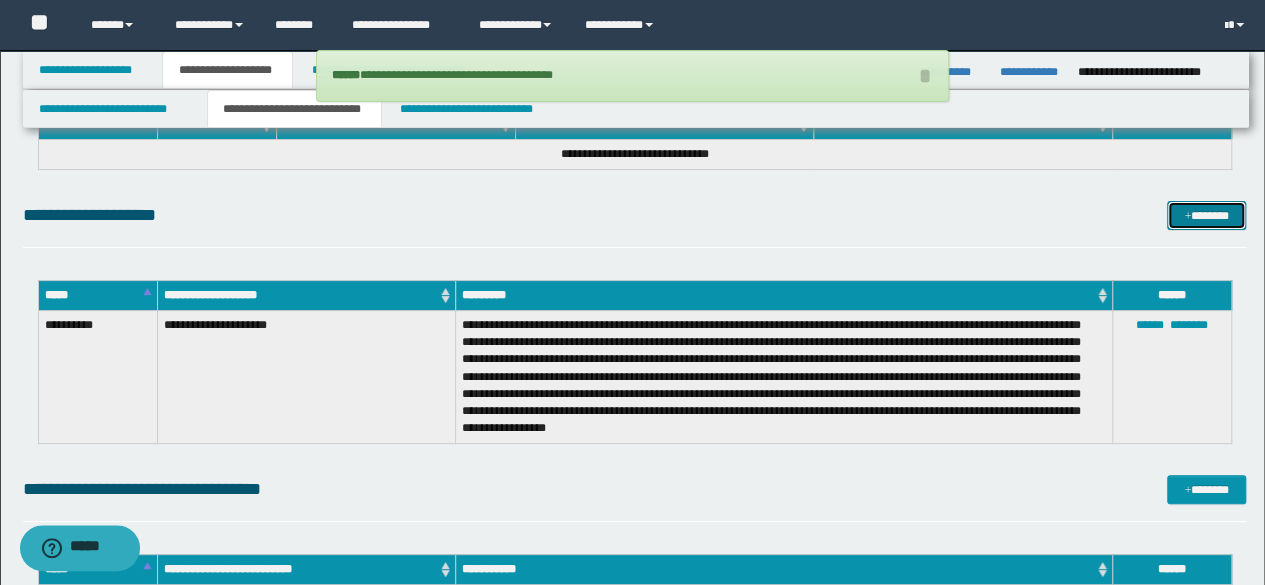 click on "*******" at bounding box center (1206, 215) 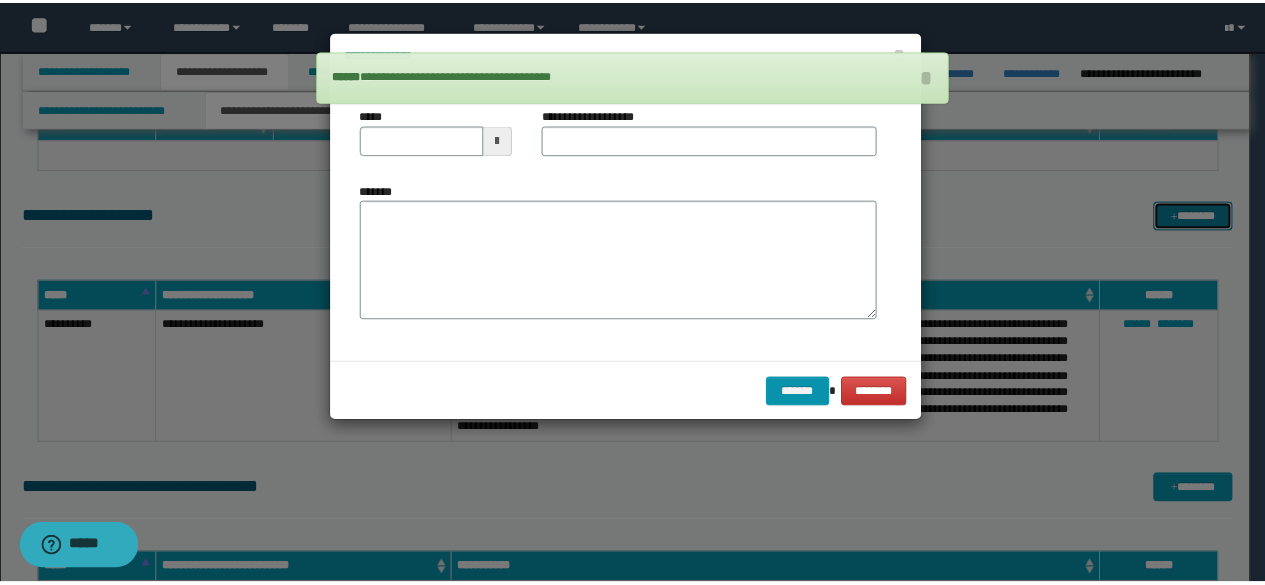 scroll, scrollTop: 0, scrollLeft: 0, axis: both 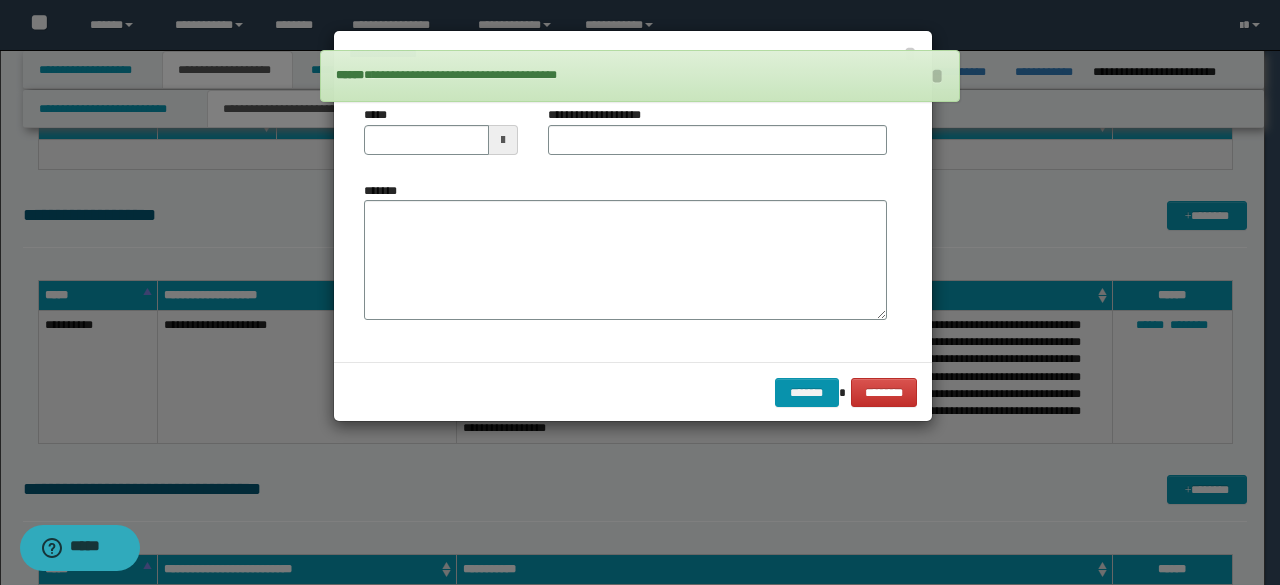 click on "**********" at bounding box center (717, 138) 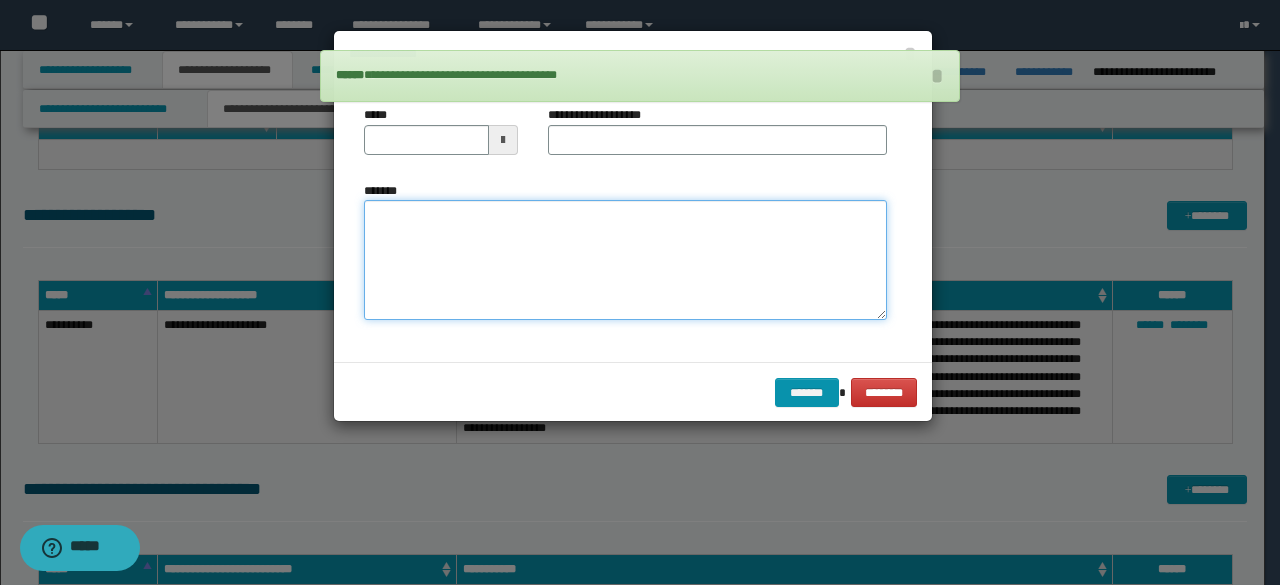 click on "*******" at bounding box center (625, 259) 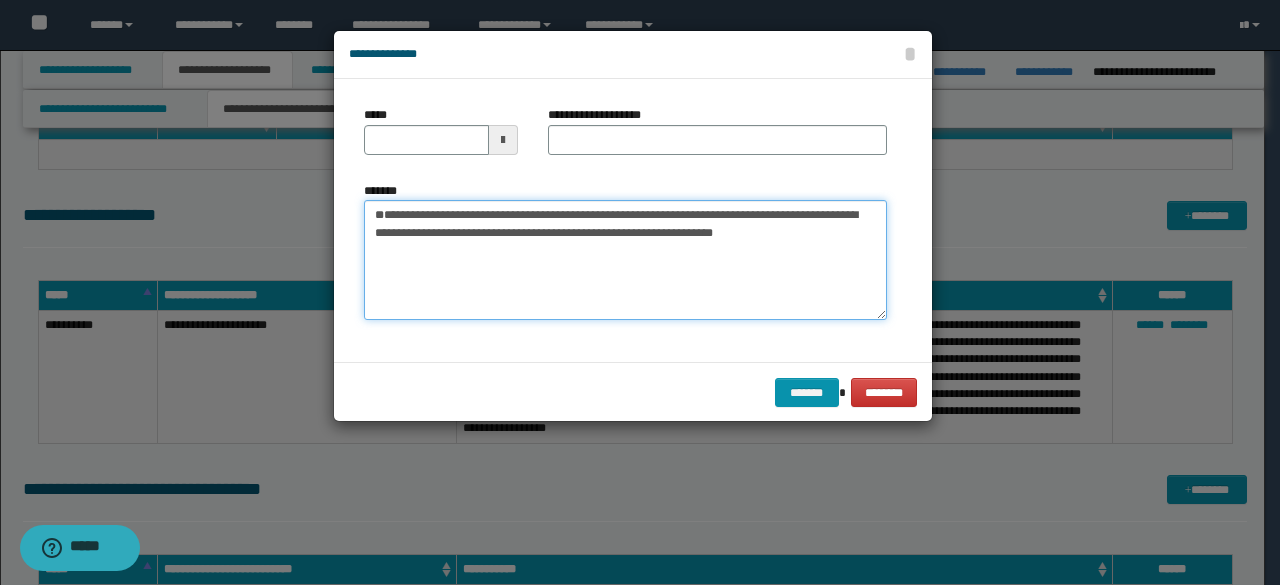 drag, startPoint x: 556, startPoint y: 251, endPoint x: 351, endPoint y: 214, distance: 208.31227 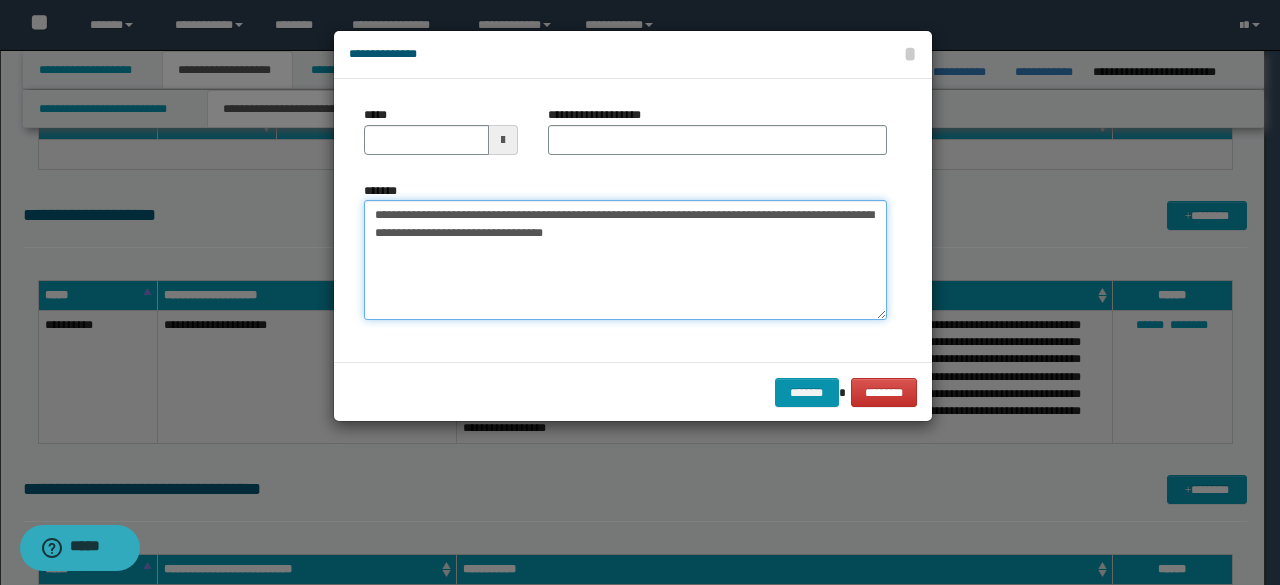 type on "**********" 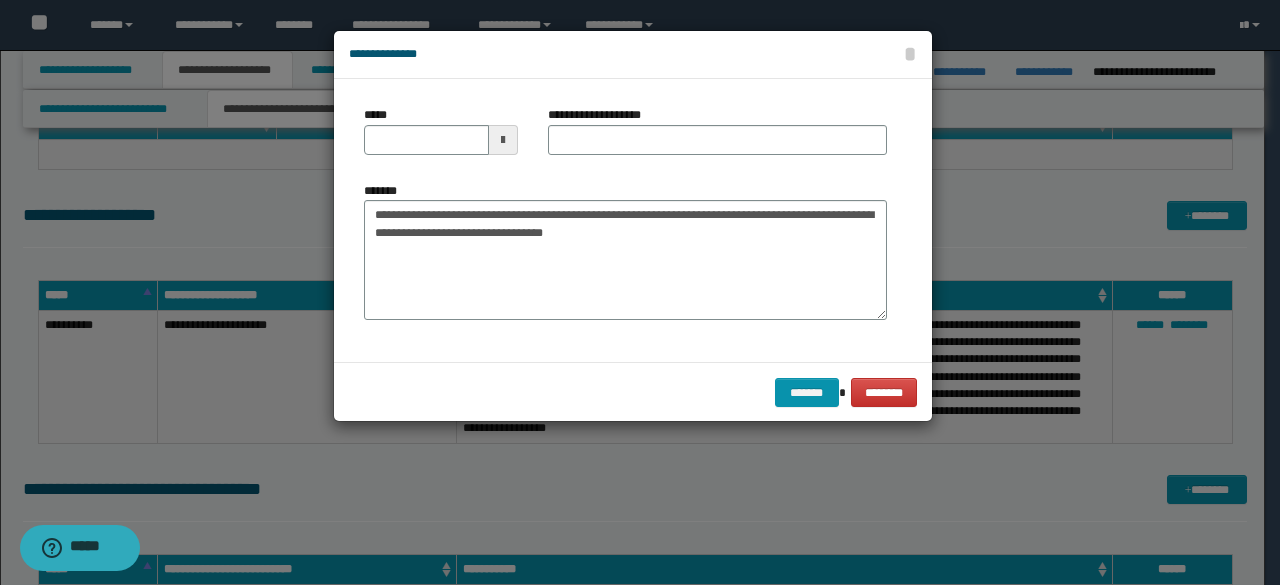 drag, startPoint x: 546, startPoint y: 151, endPoint x: 572, endPoint y: 142, distance: 27.513634 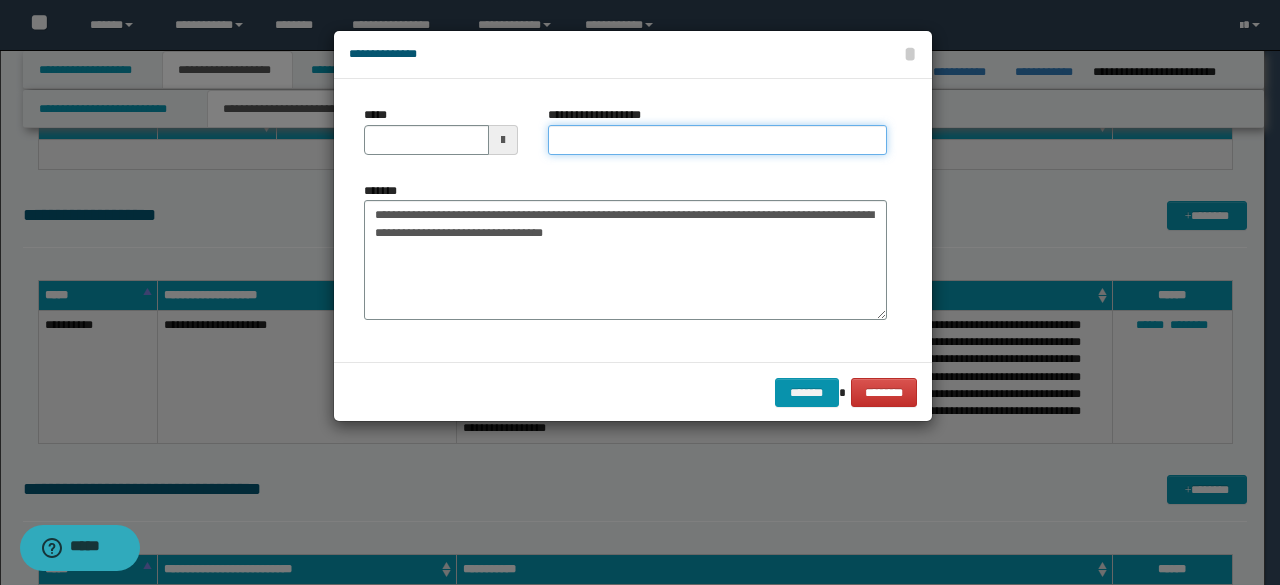 drag, startPoint x: 585, startPoint y: 133, endPoint x: 608, endPoint y: 151, distance: 29.206163 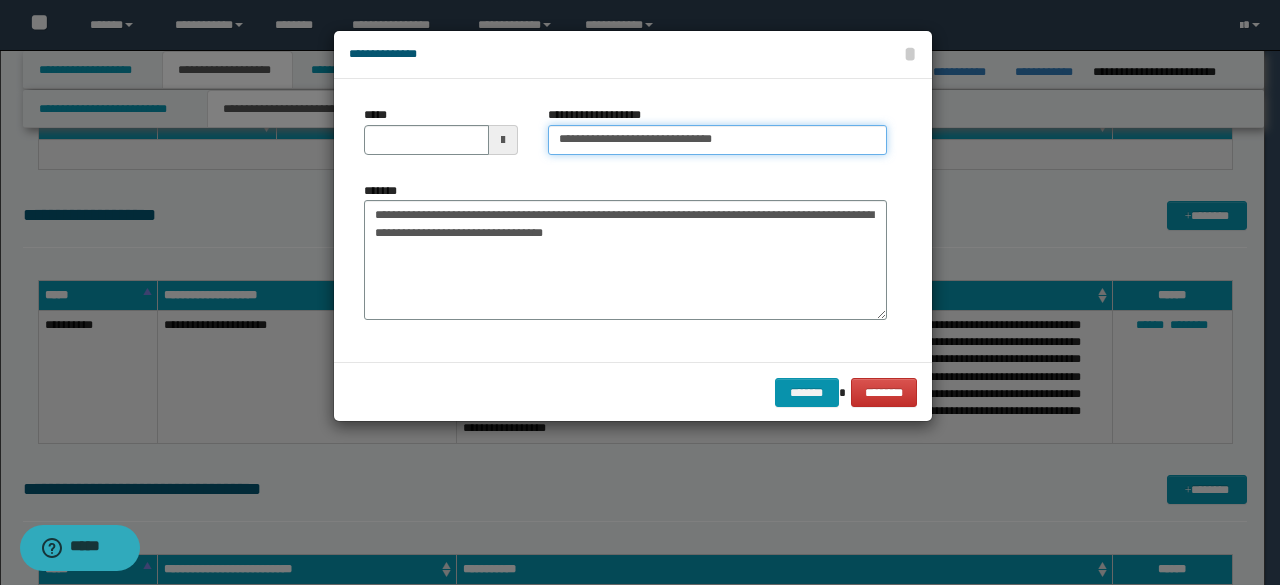 type 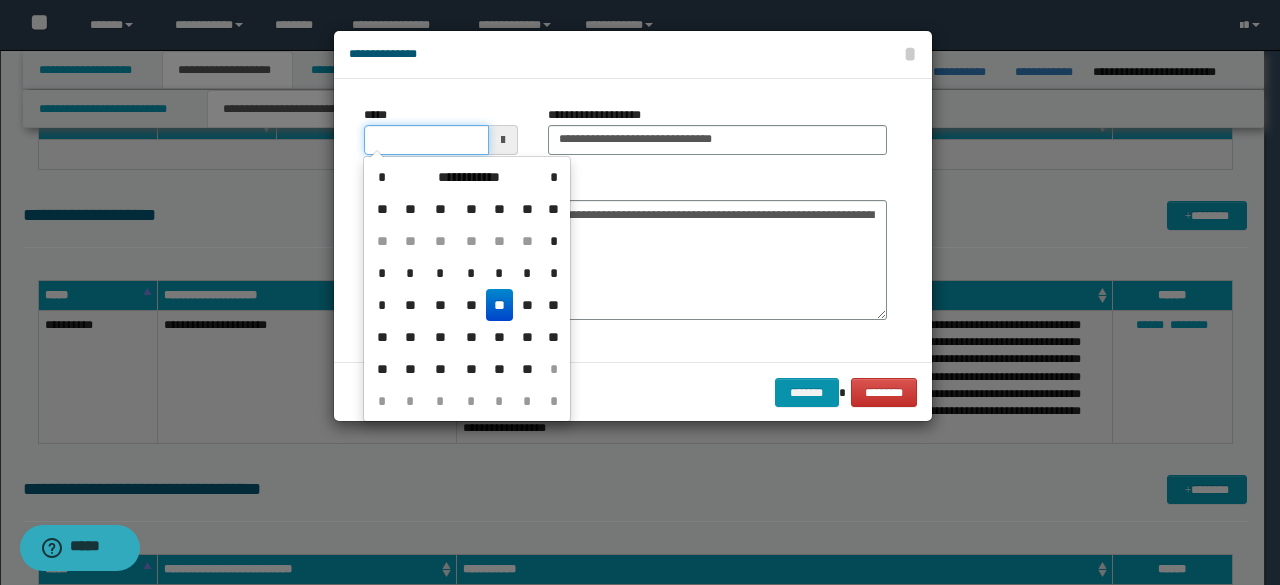 click on "*****" at bounding box center [426, 140] 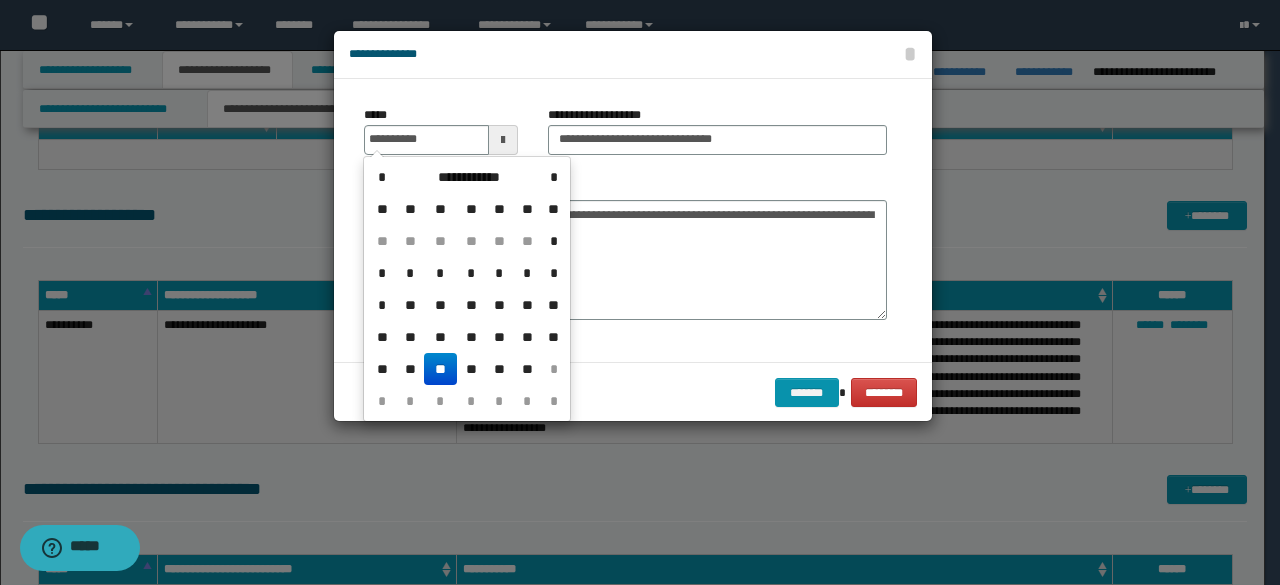 drag, startPoint x: 437, startPoint y: 365, endPoint x: 574, endPoint y: 127, distance: 274.6143 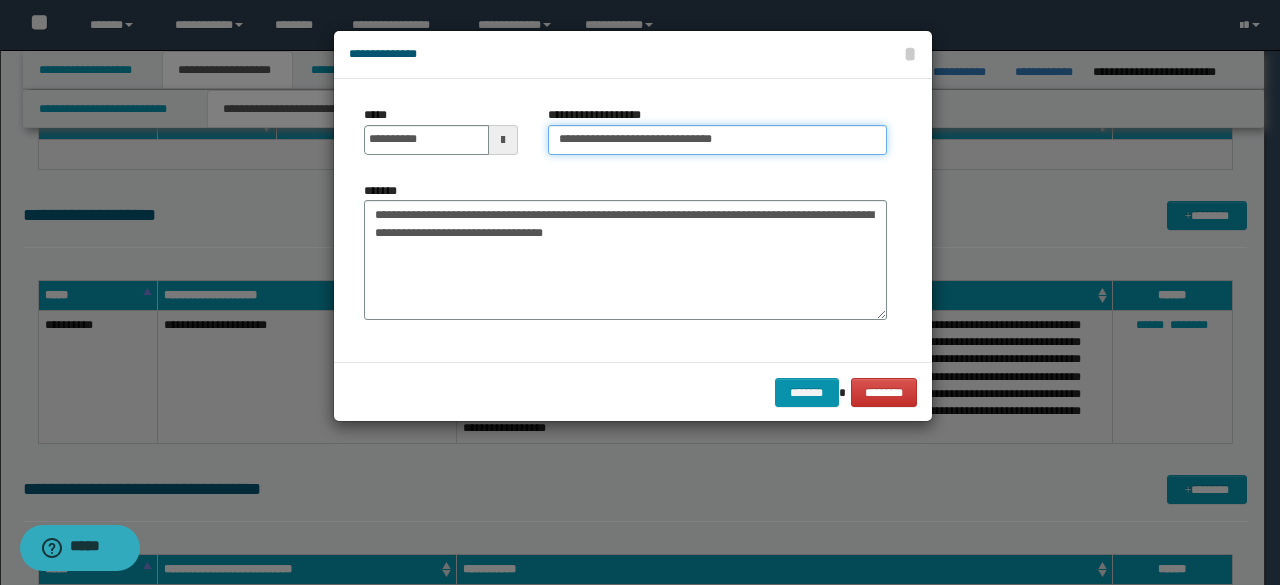 drag, startPoint x: 628, startPoint y: 137, endPoint x: 521, endPoint y: 113, distance: 109.65856 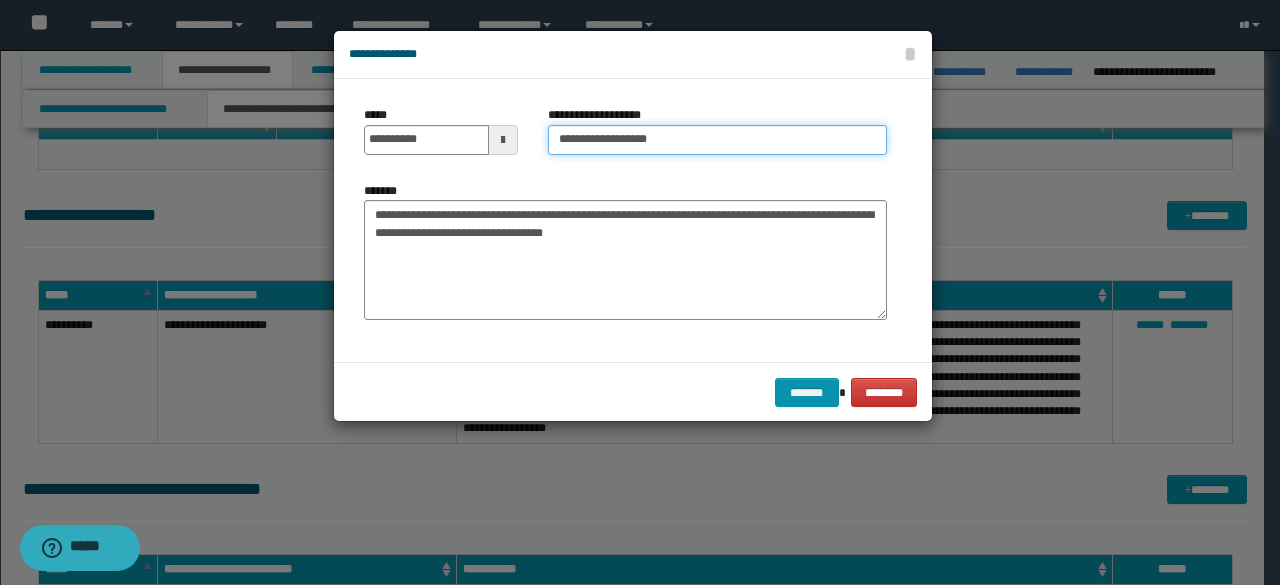 click on "**********" at bounding box center (717, 130) 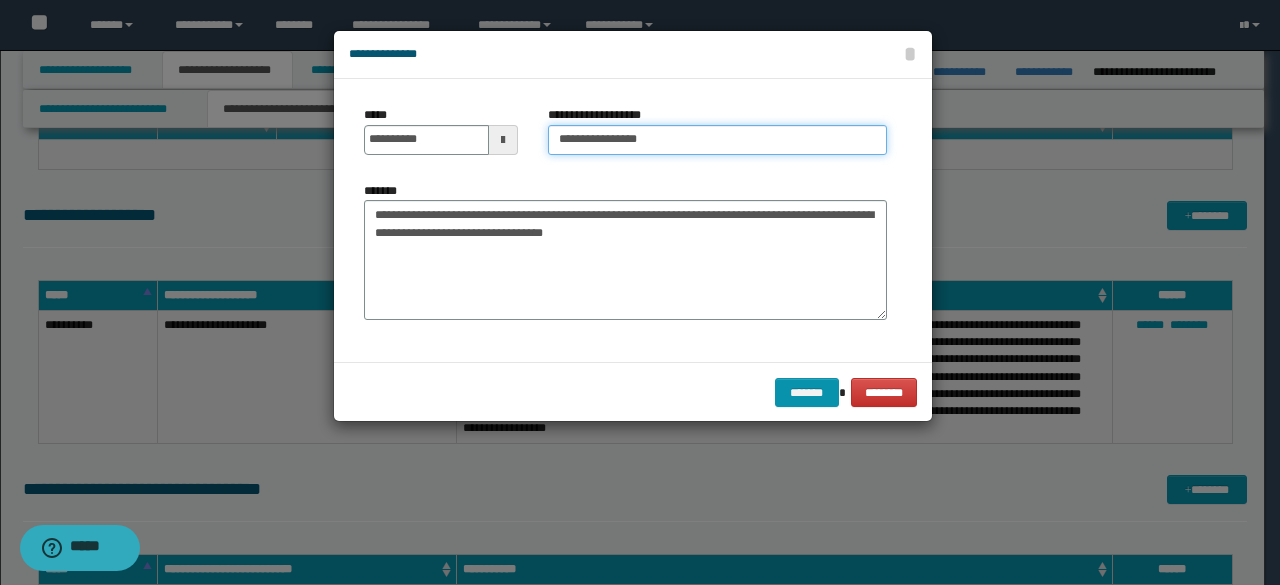 type on "**********" 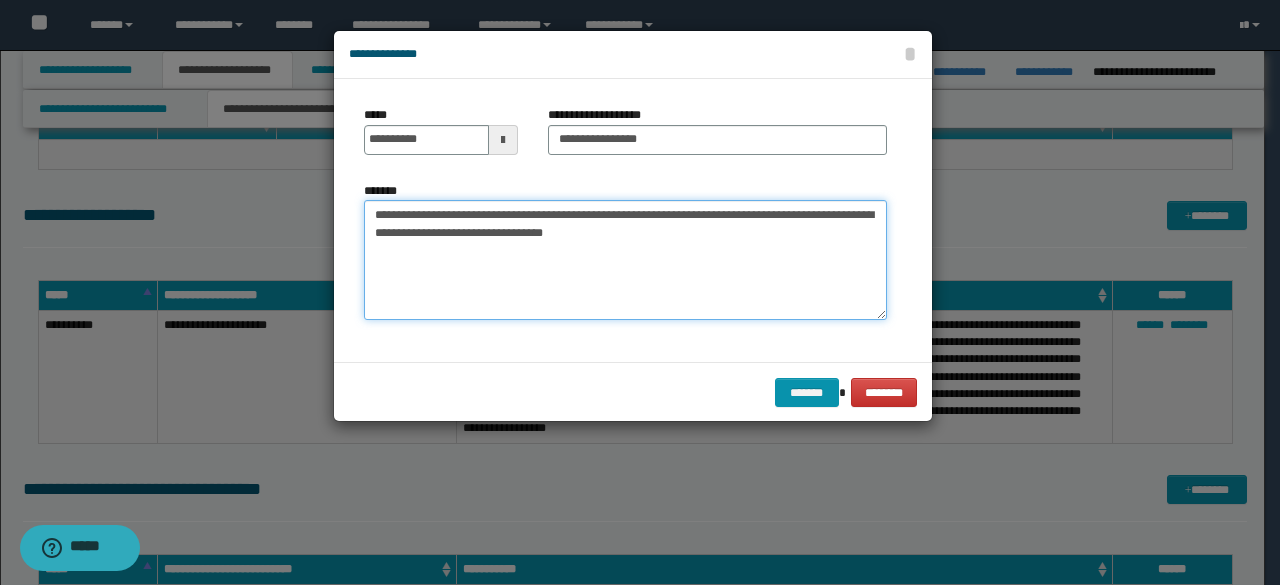 click on "**********" at bounding box center [625, 259] 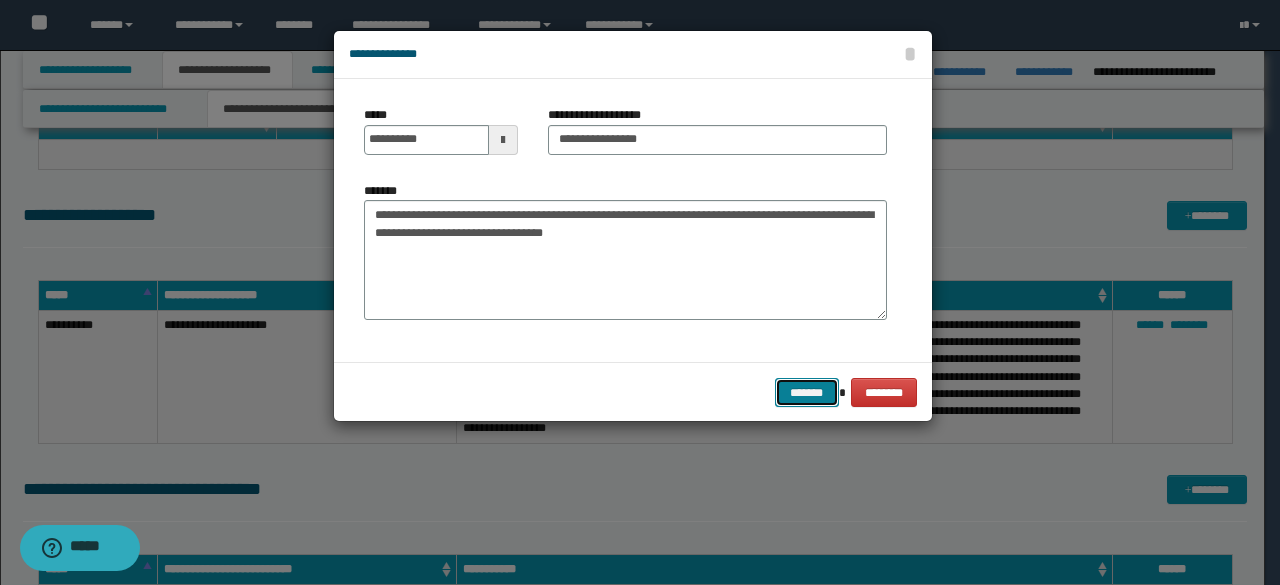 click on "*******" at bounding box center [807, 392] 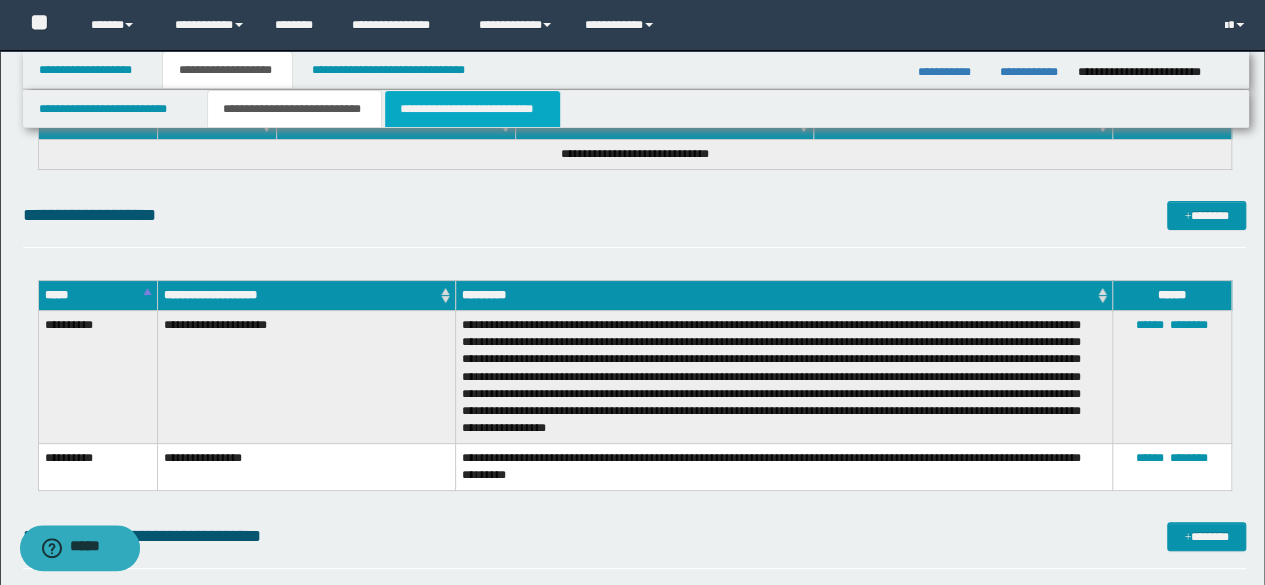 click on "**********" at bounding box center (472, 109) 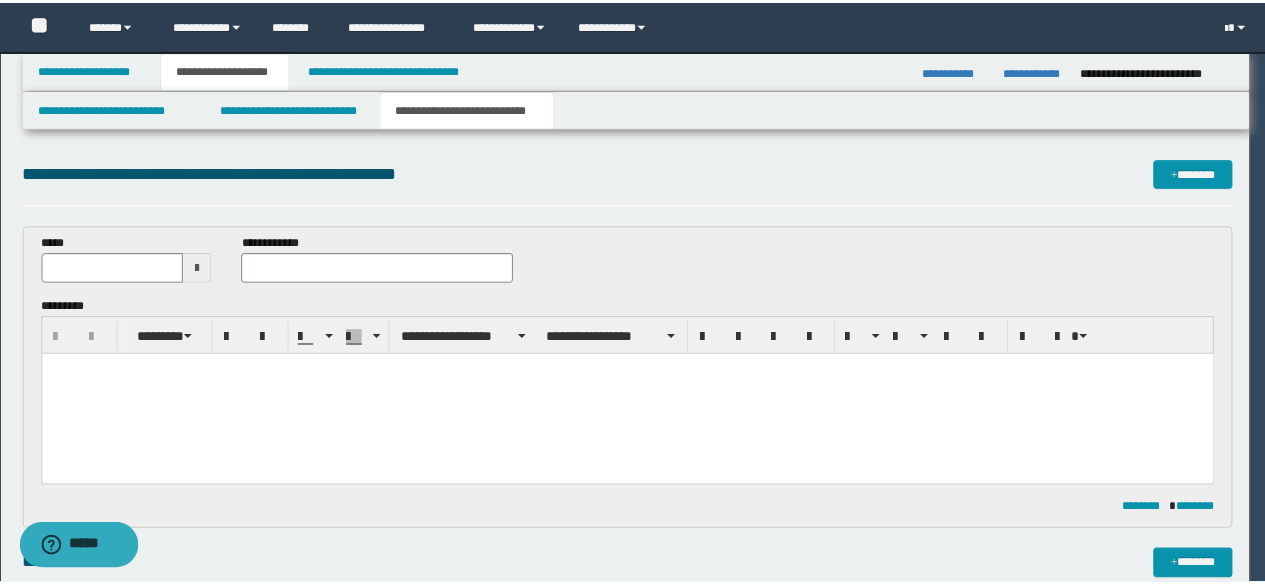 scroll, scrollTop: 0, scrollLeft: 0, axis: both 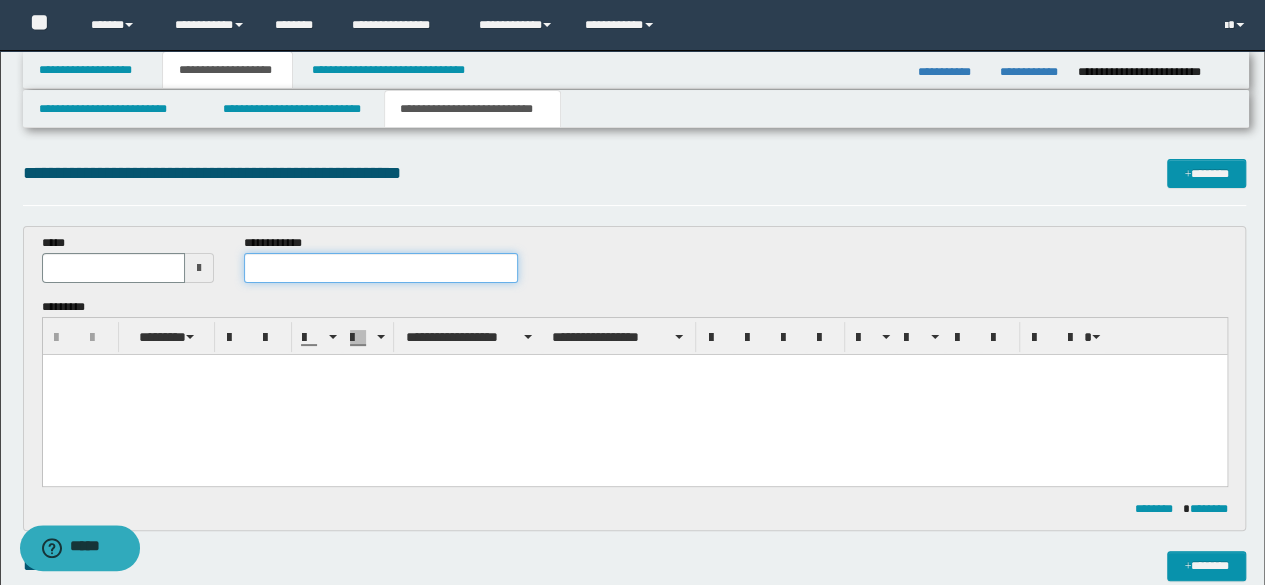 click at bounding box center [381, 268] 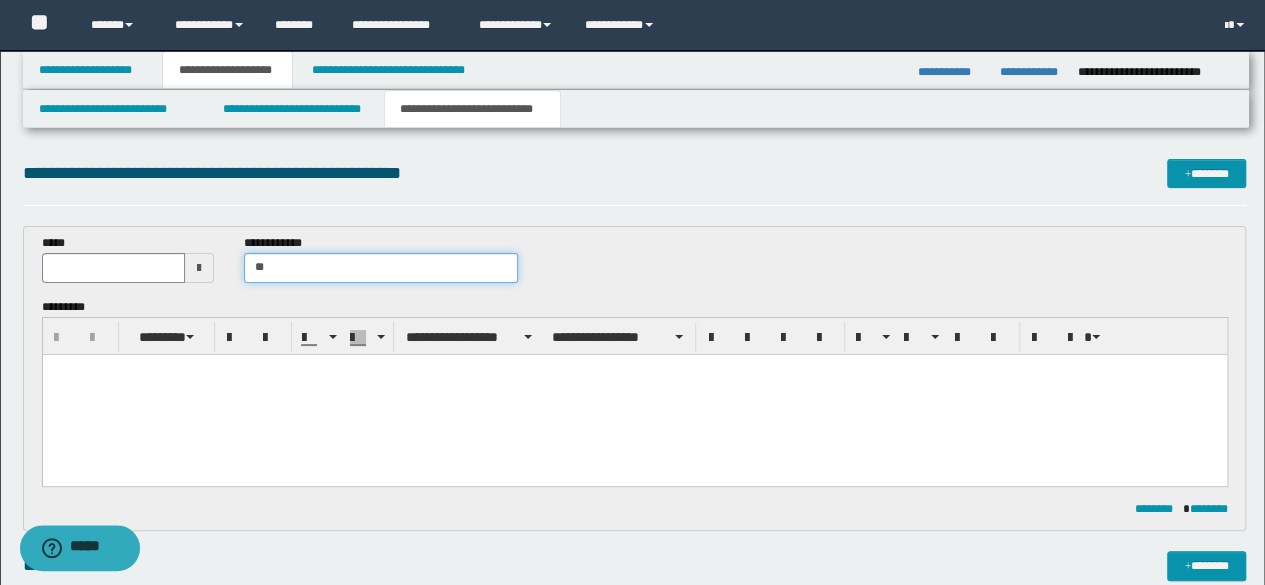 type on "*" 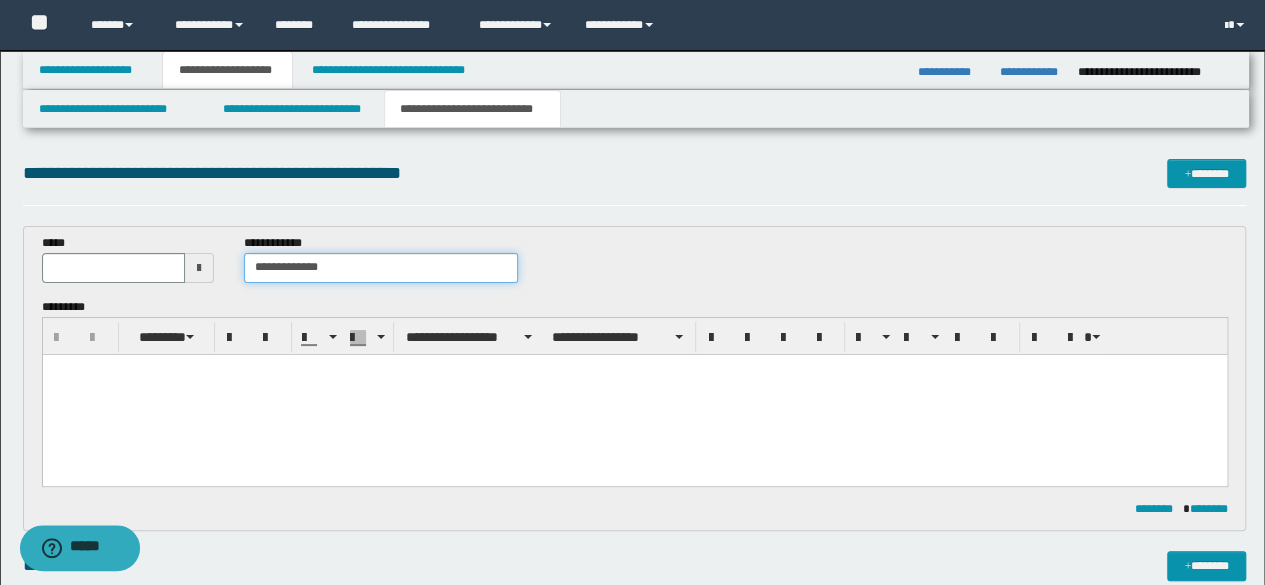 type on "**********" 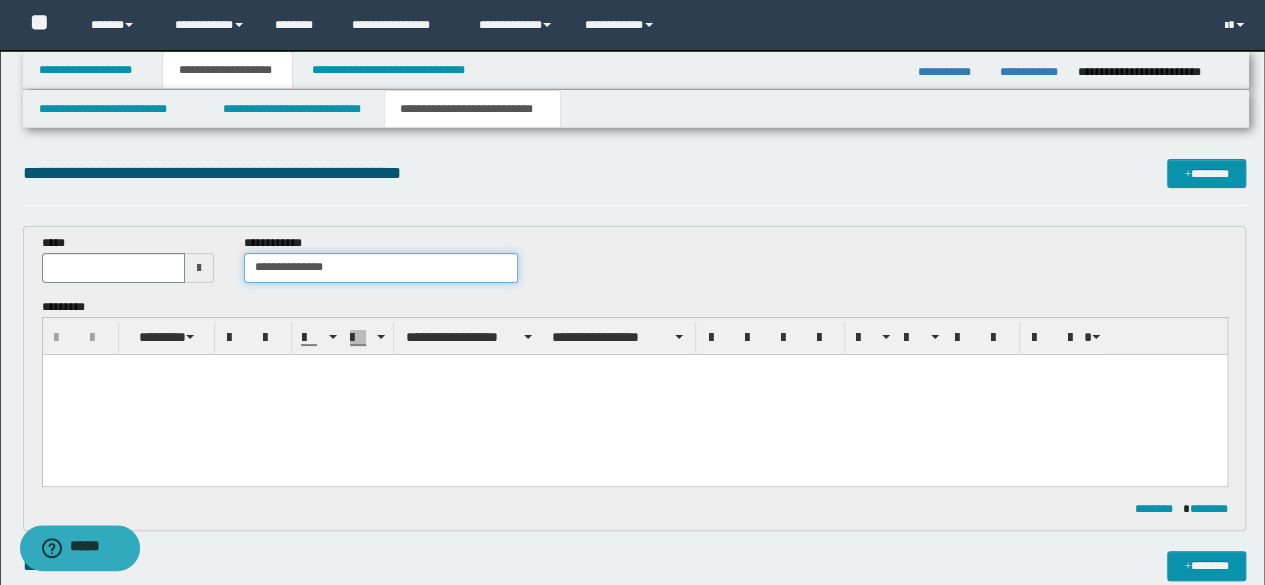 type 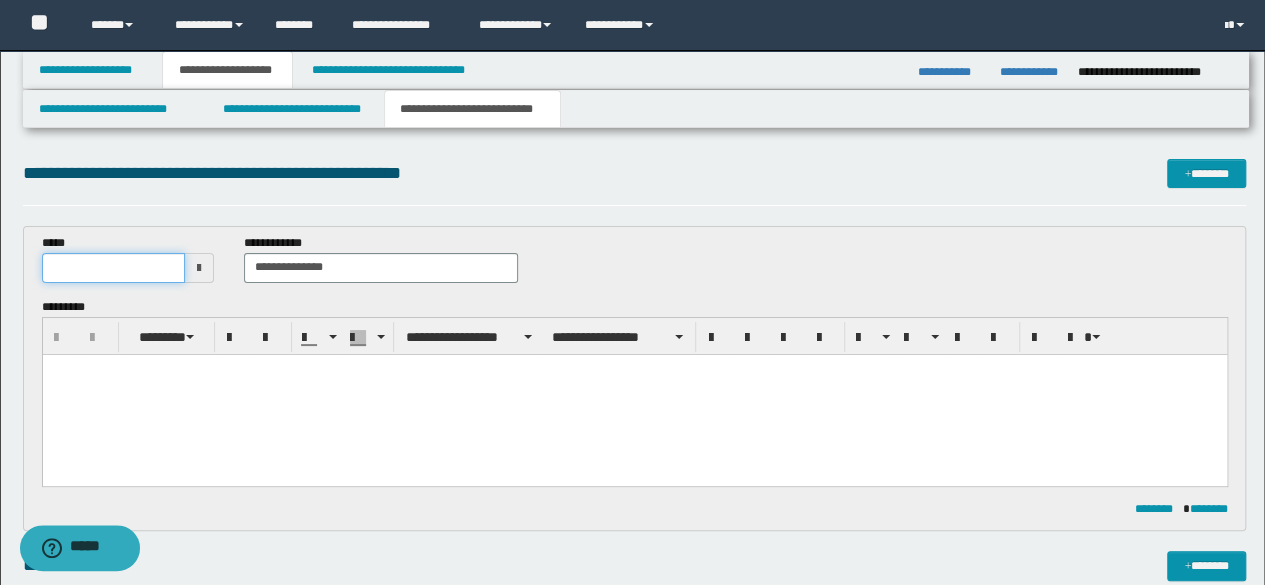 click at bounding box center (114, 268) 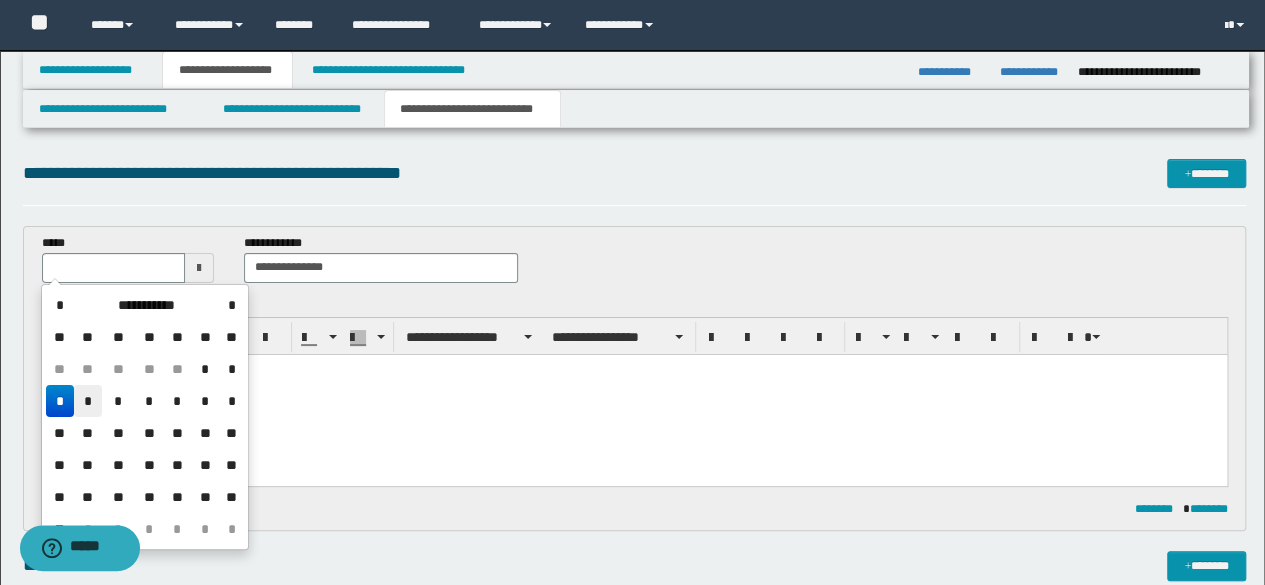 click on "*" at bounding box center (88, 401) 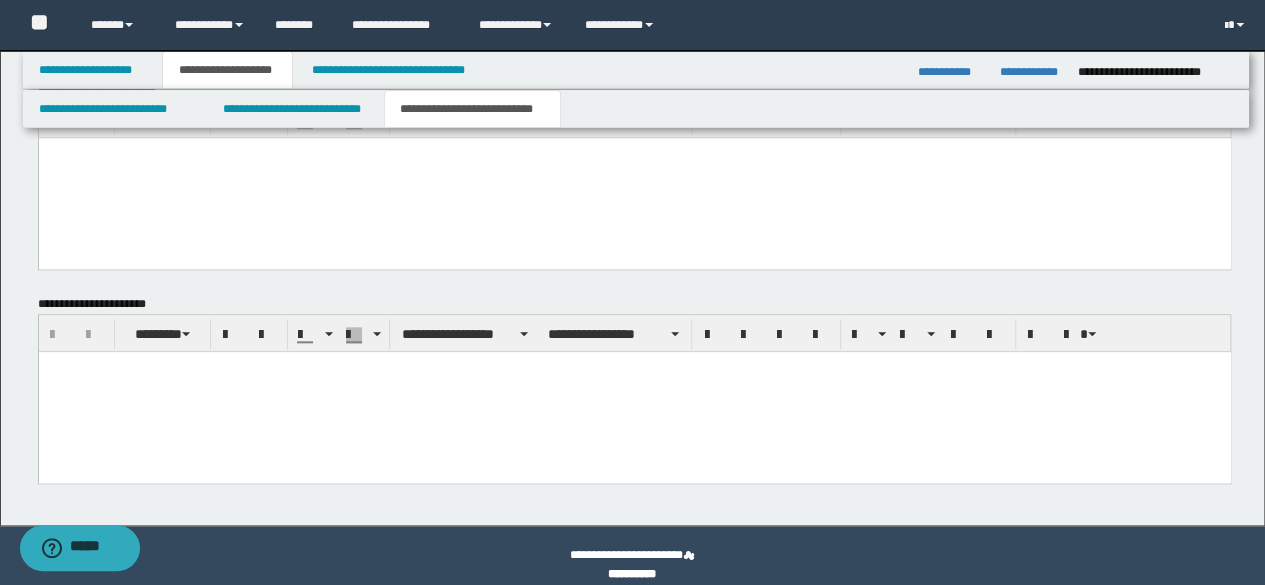 click at bounding box center [634, 391] 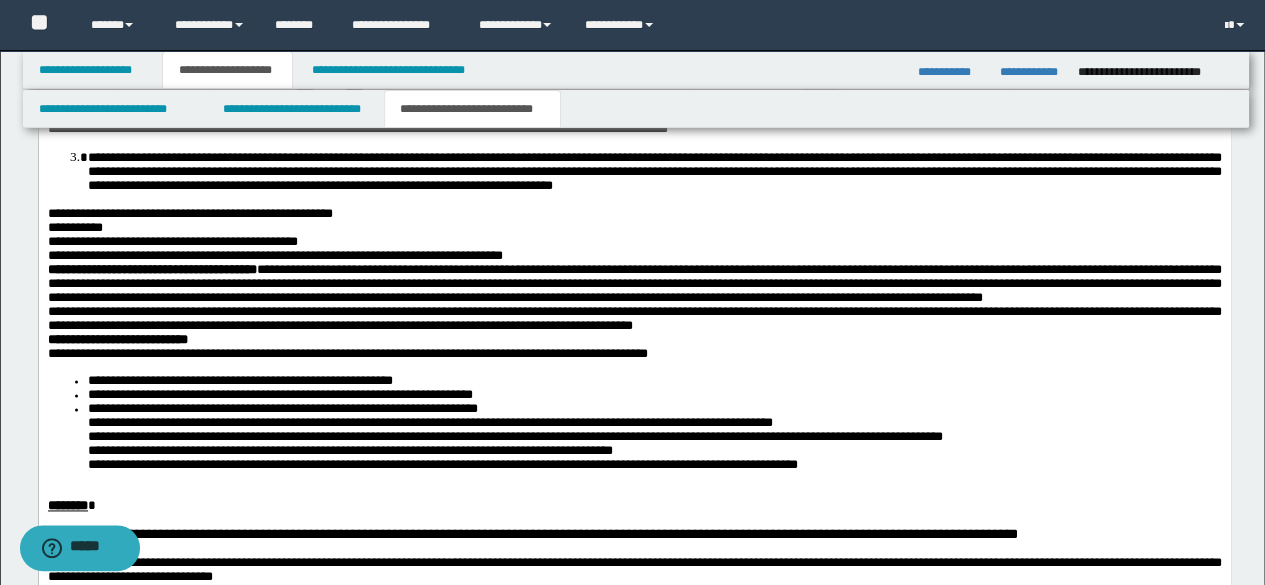 scroll, scrollTop: 1150, scrollLeft: 0, axis: vertical 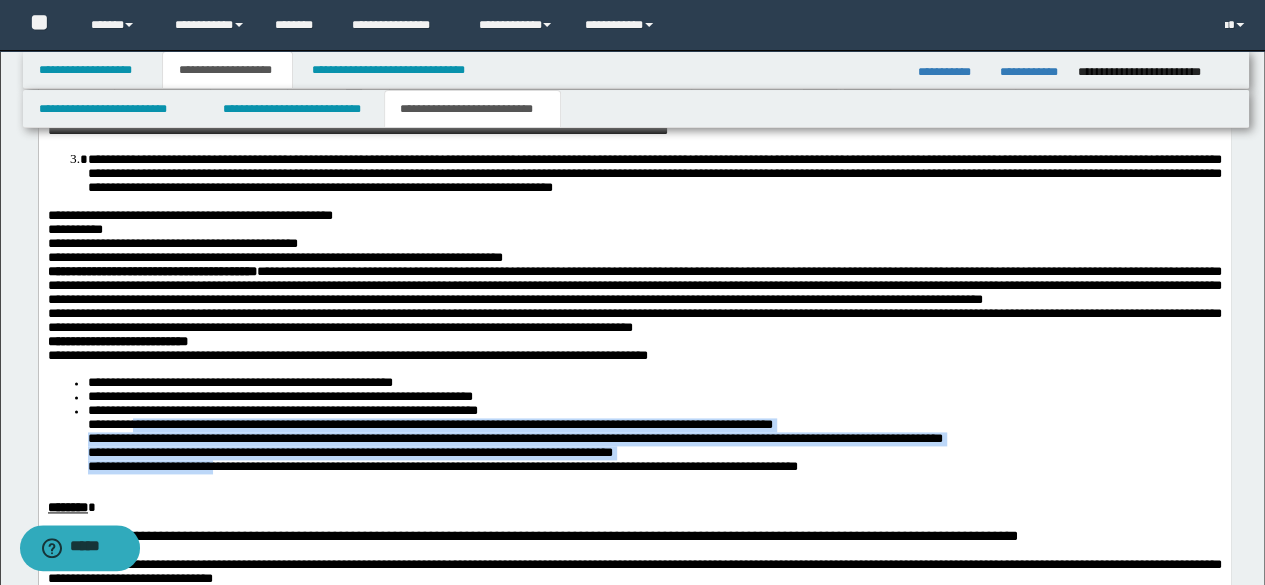 drag, startPoint x: 144, startPoint y: 450, endPoint x: 236, endPoint y: 496, distance: 102.85912 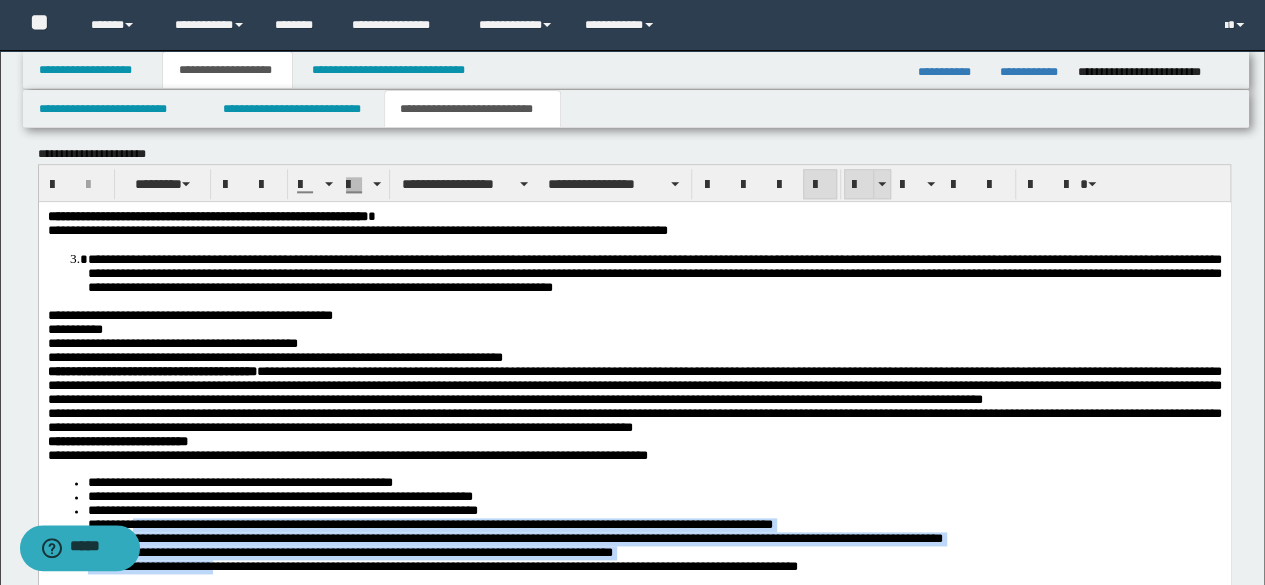 click at bounding box center [859, 184] 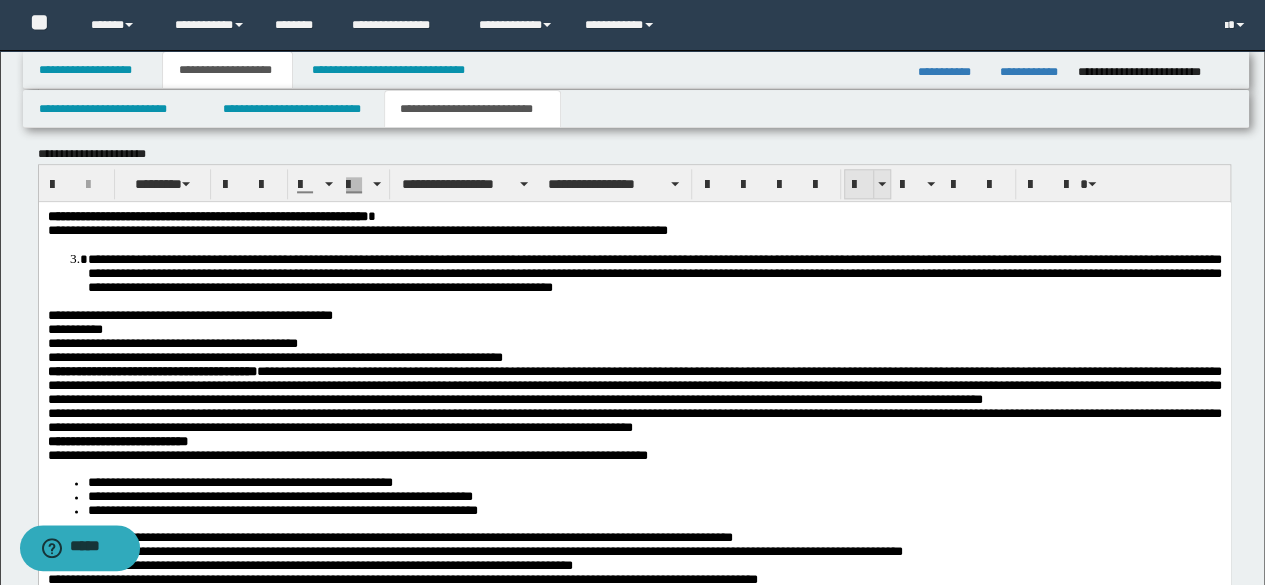 click at bounding box center (859, 184) 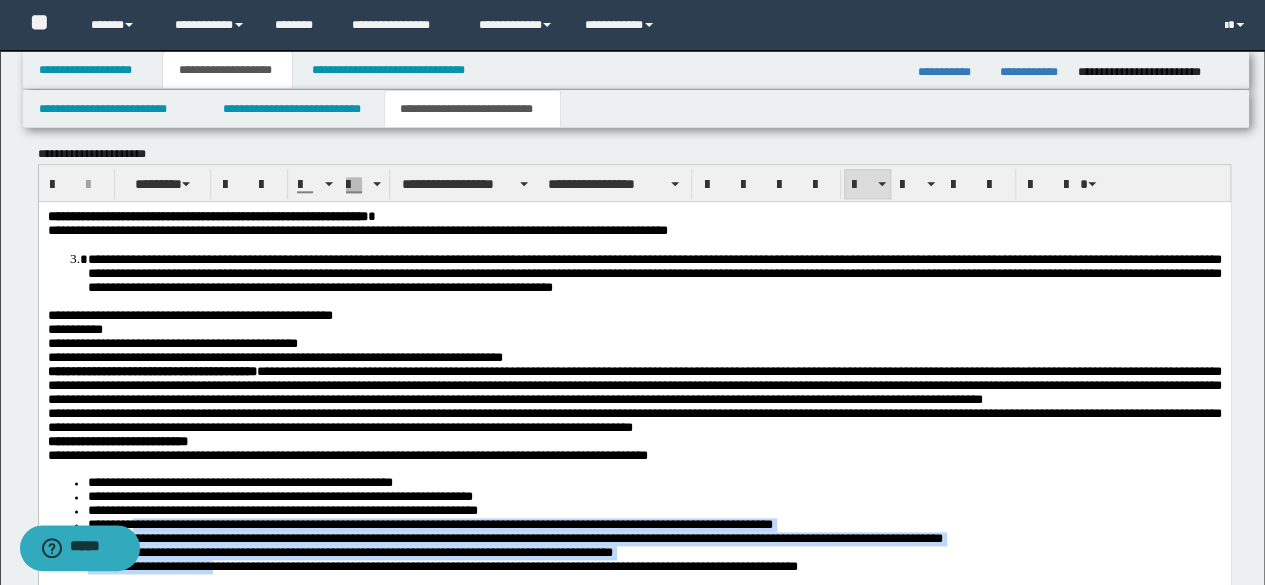 scroll, scrollTop: 1350, scrollLeft: 0, axis: vertical 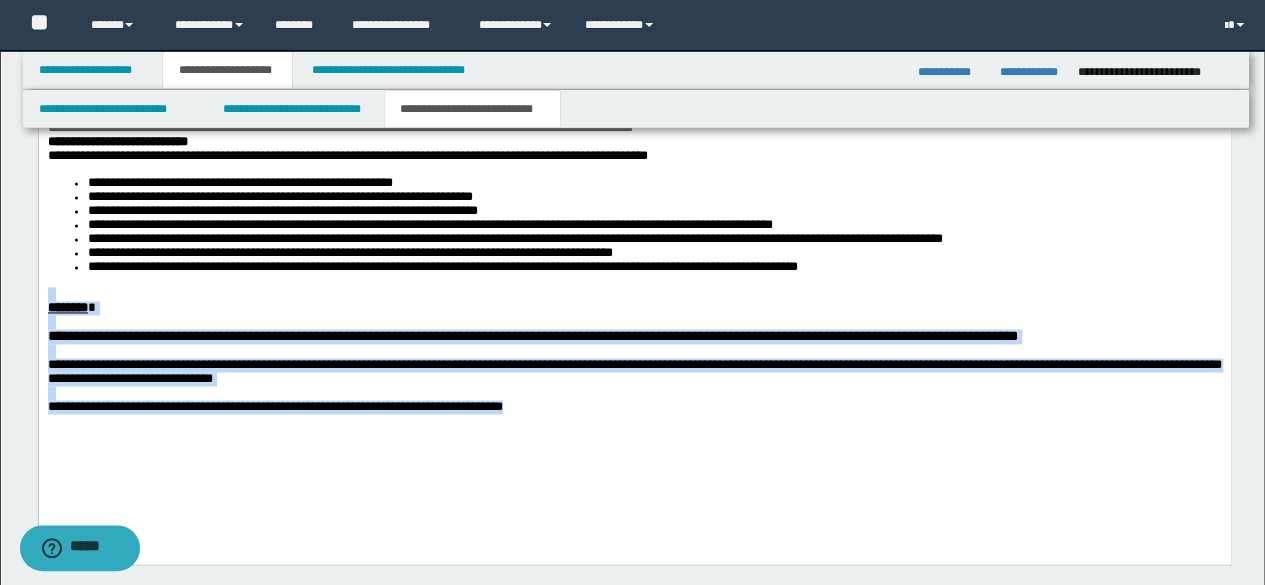 drag, startPoint x: 543, startPoint y: 477, endPoint x: 37, endPoint y: 326, distance: 528.0502 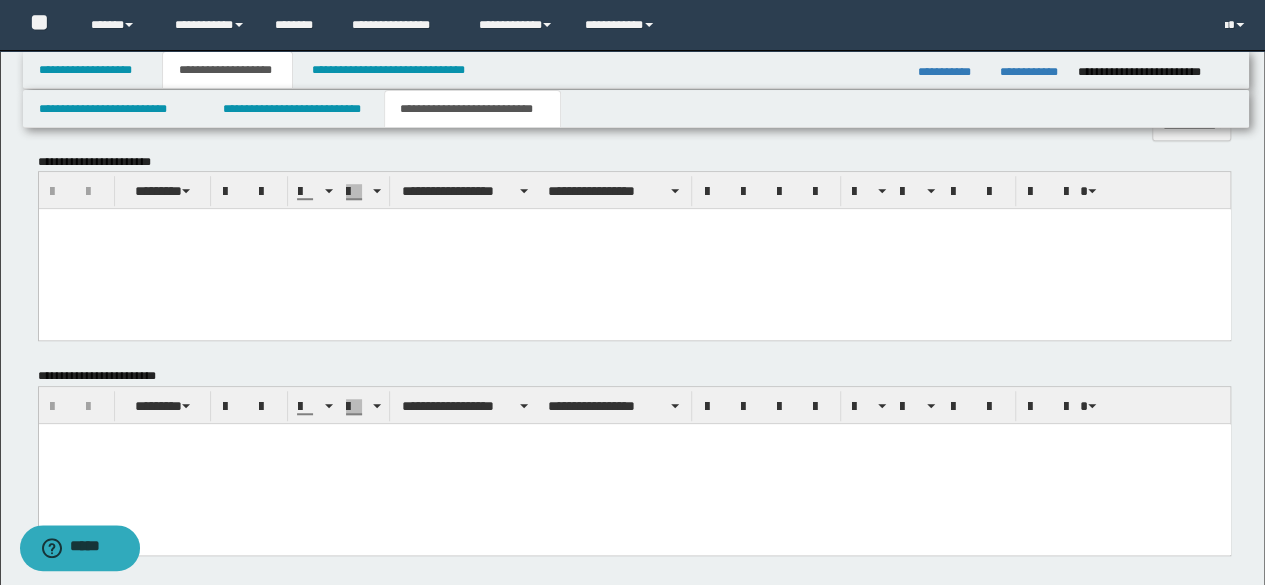 scroll, scrollTop: 510, scrollLeft: 0, axis: vertical 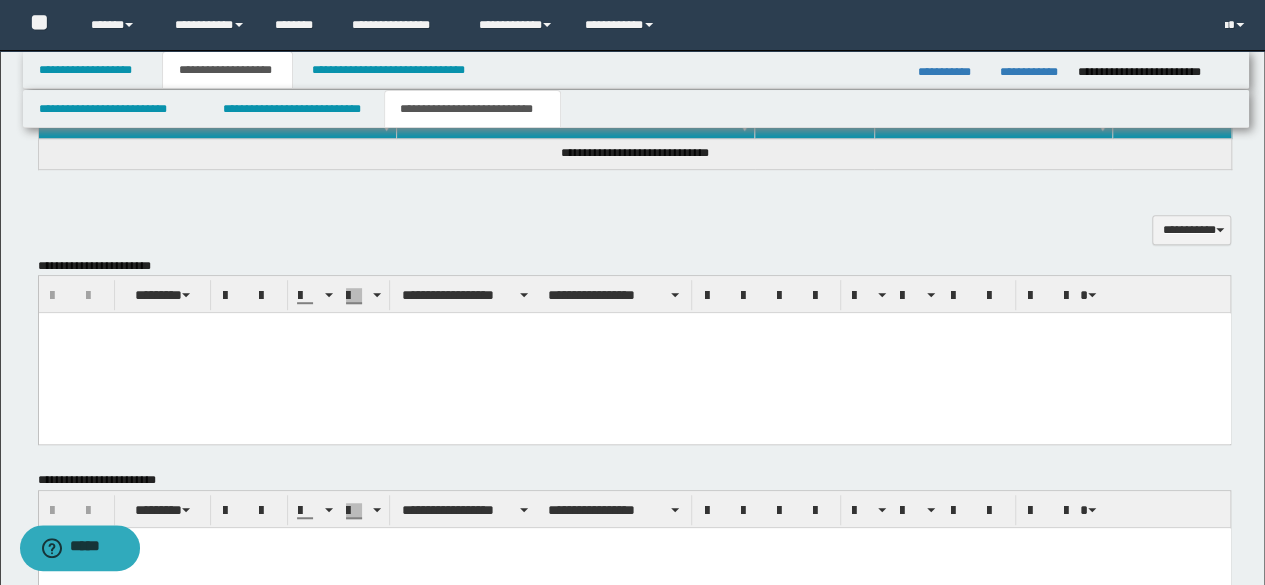 click at bounding box center [634, 353] 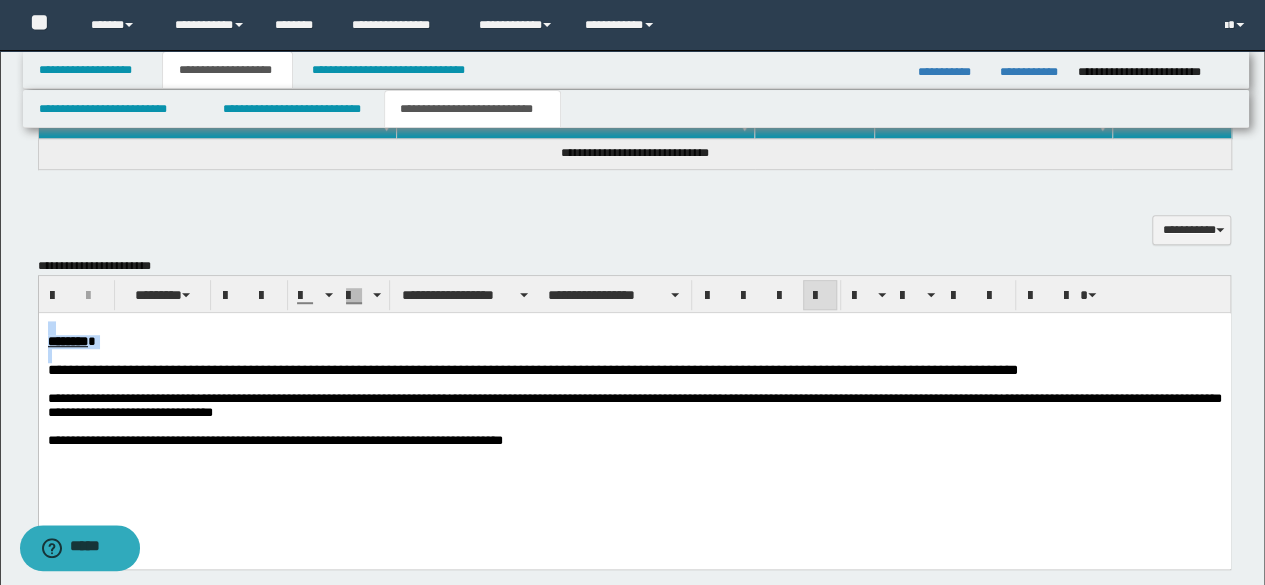 drag, startPoint x: 189, startPoint y: 353, endPoint x: 0, endPoint y: 297, distance: 197.1218 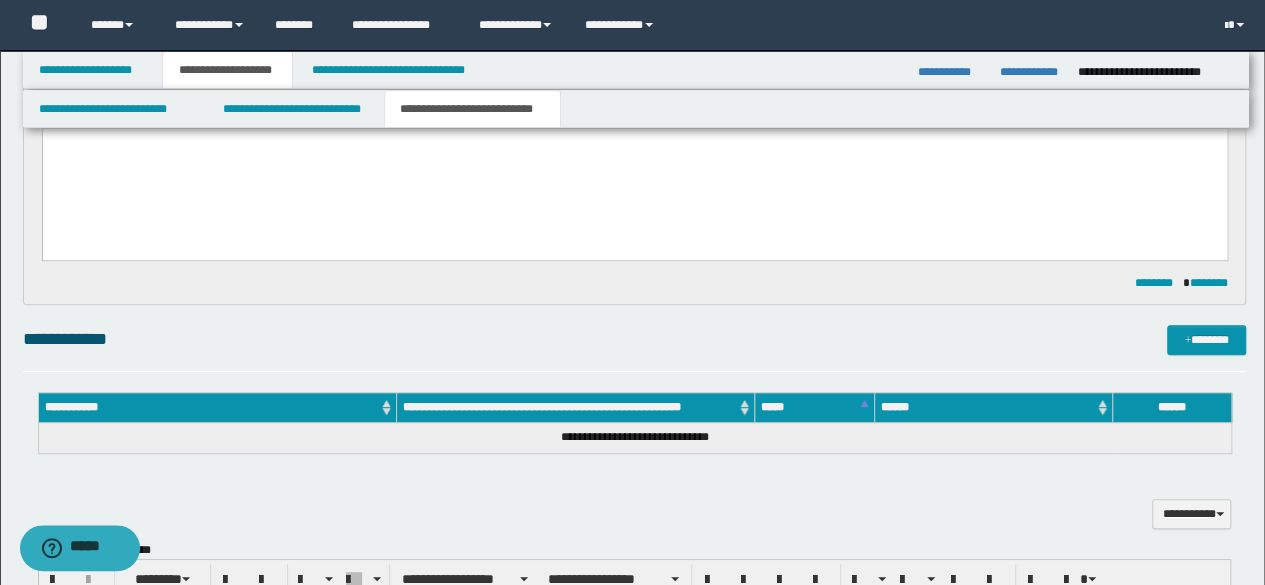 scroll, scrollTop: 210, scrollLeft: 0, axis: vertical 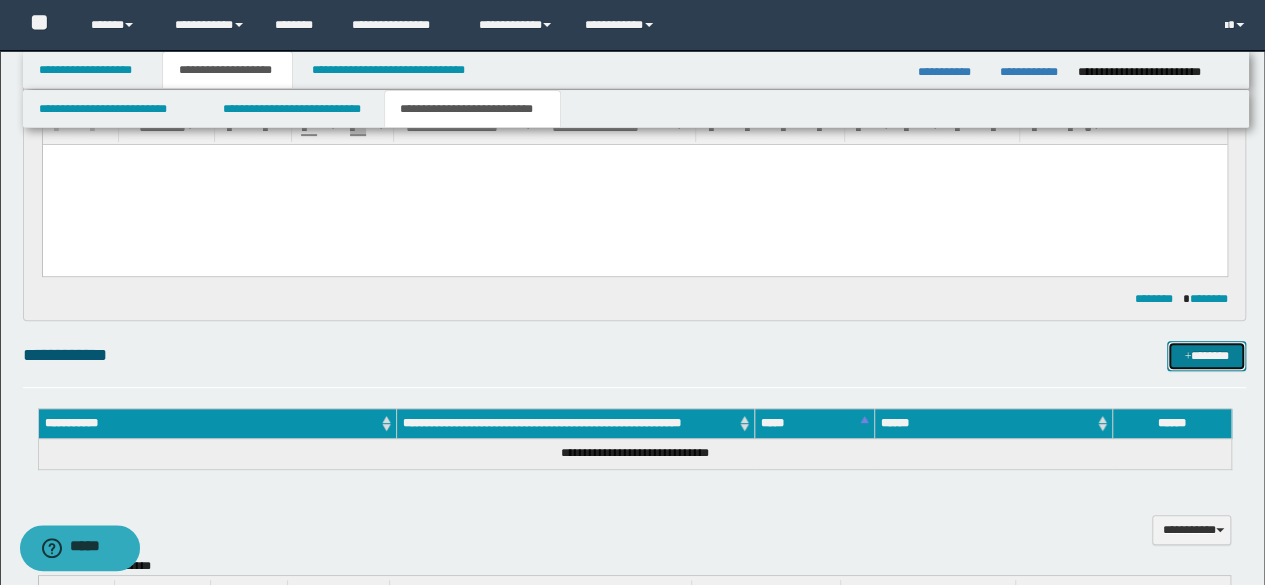click on "*******" at bounding box center (1206, 355) 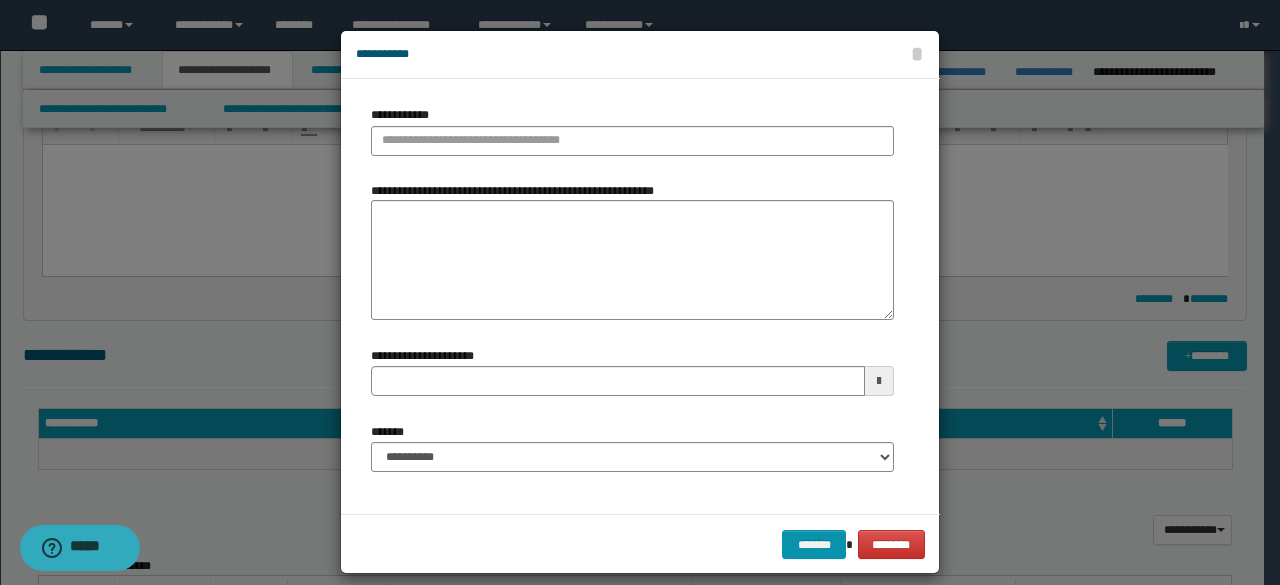 type 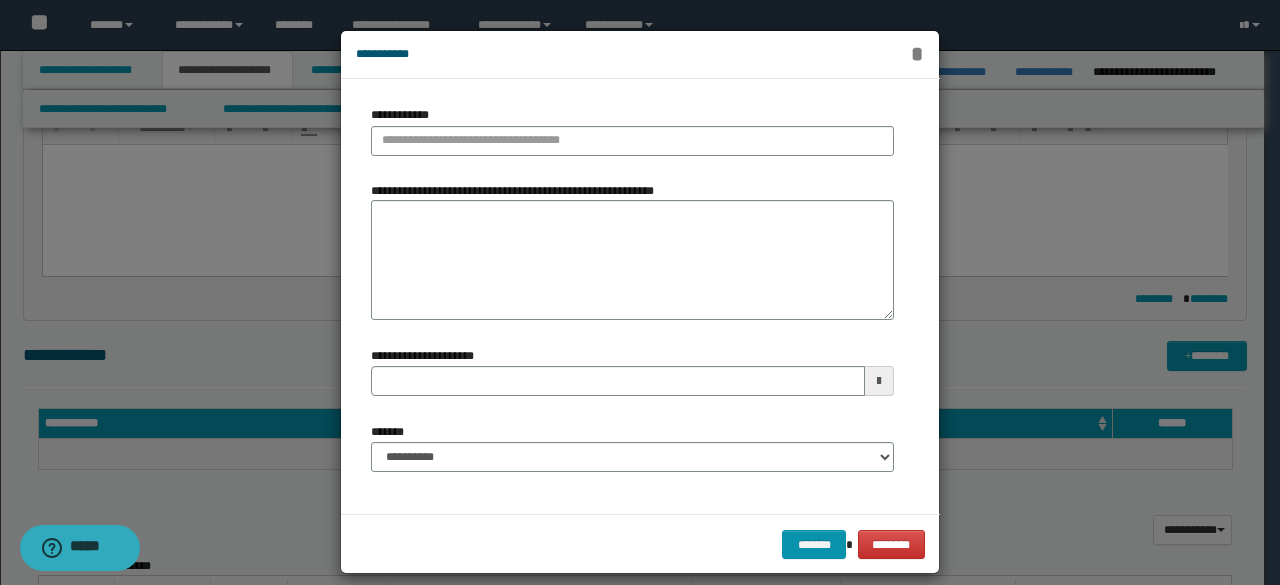 click on "*" at bounding box center [917, 54] 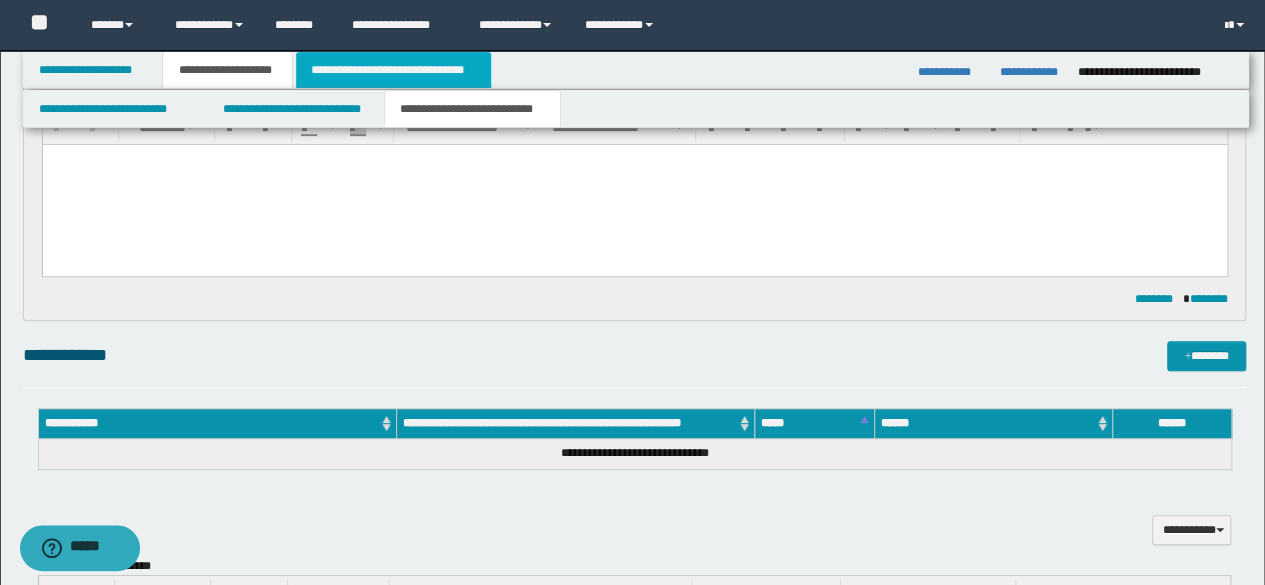 click on "**********" at bounding box center [393, 70] 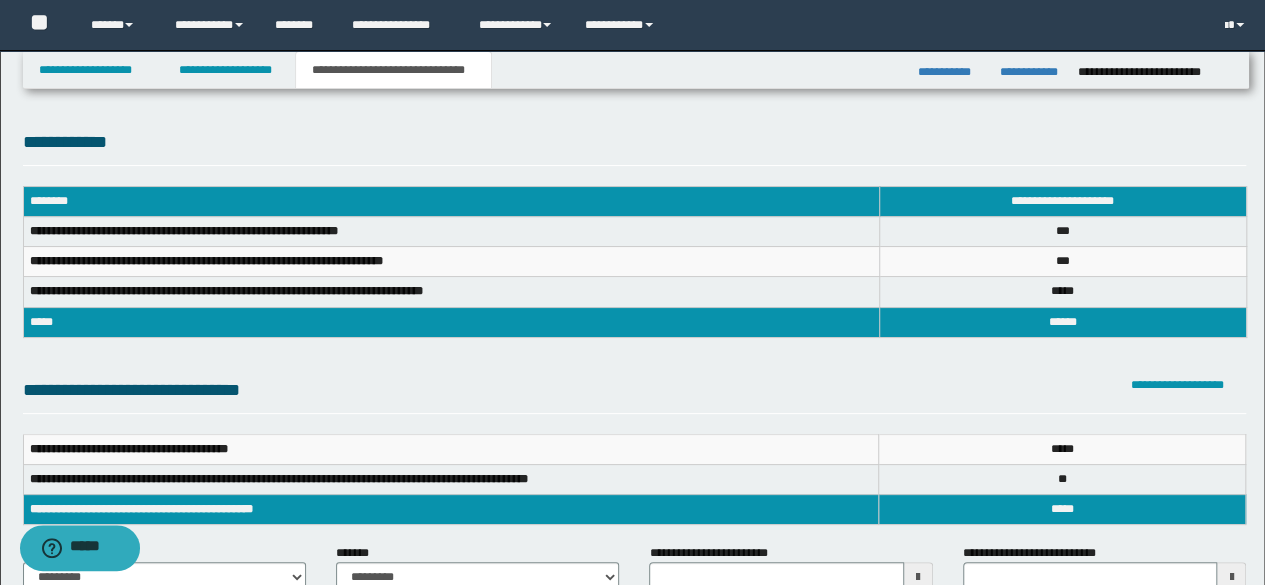 scroll, scrollTop: 300, scrollLeft: 0, axis: vertical 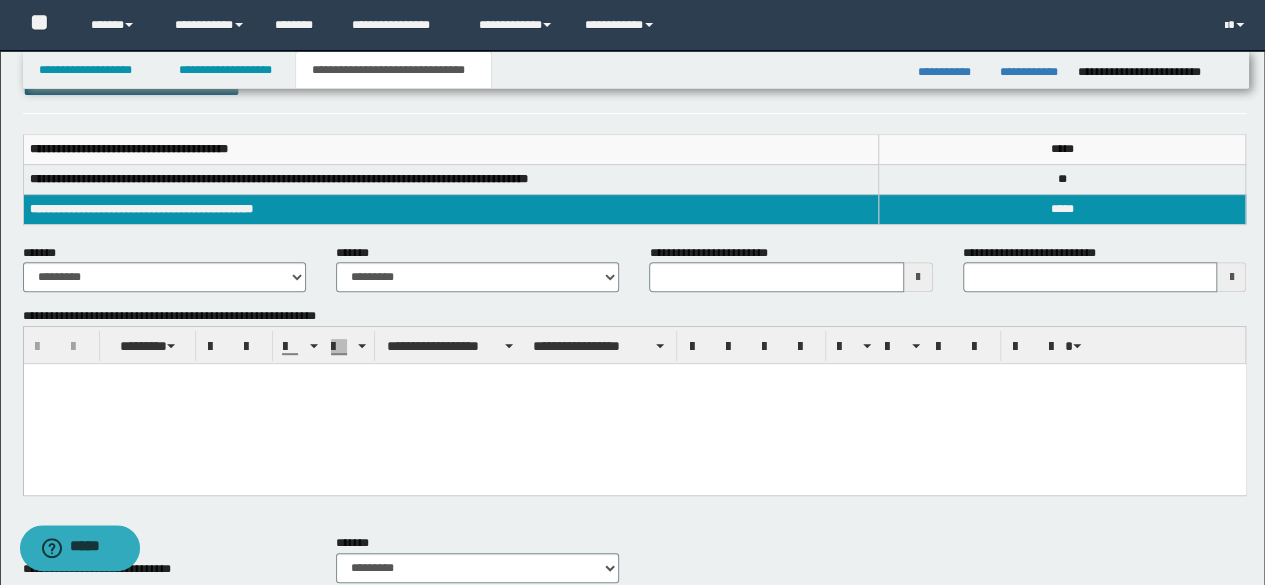click at bounding box center [634, 404] 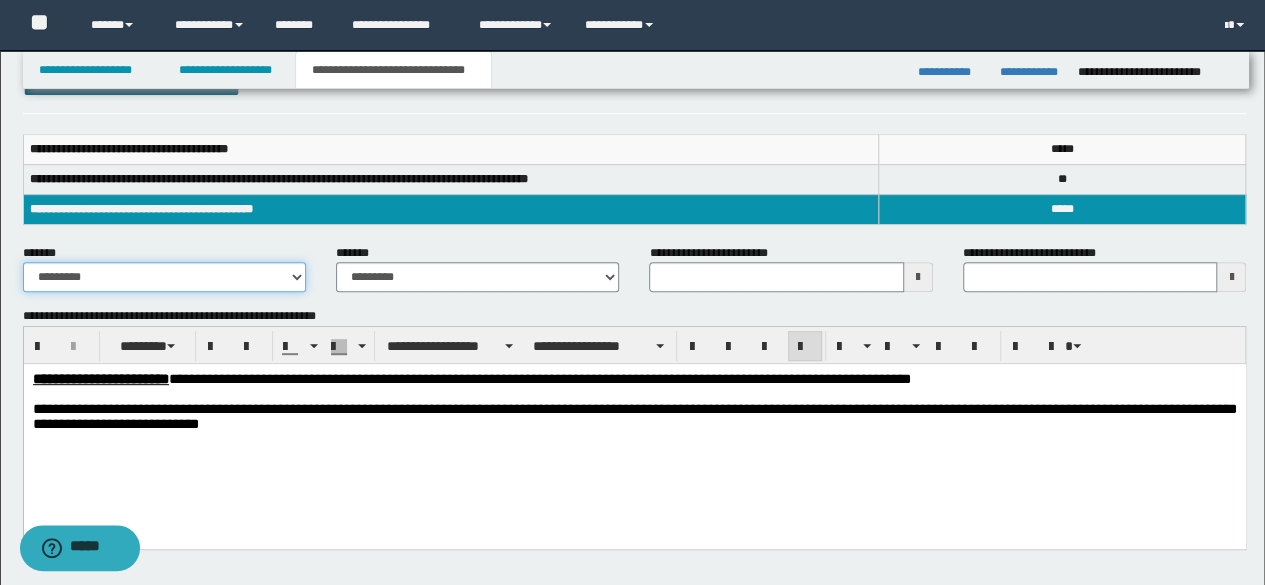 click on "**********" at bounding box center [164, 277] 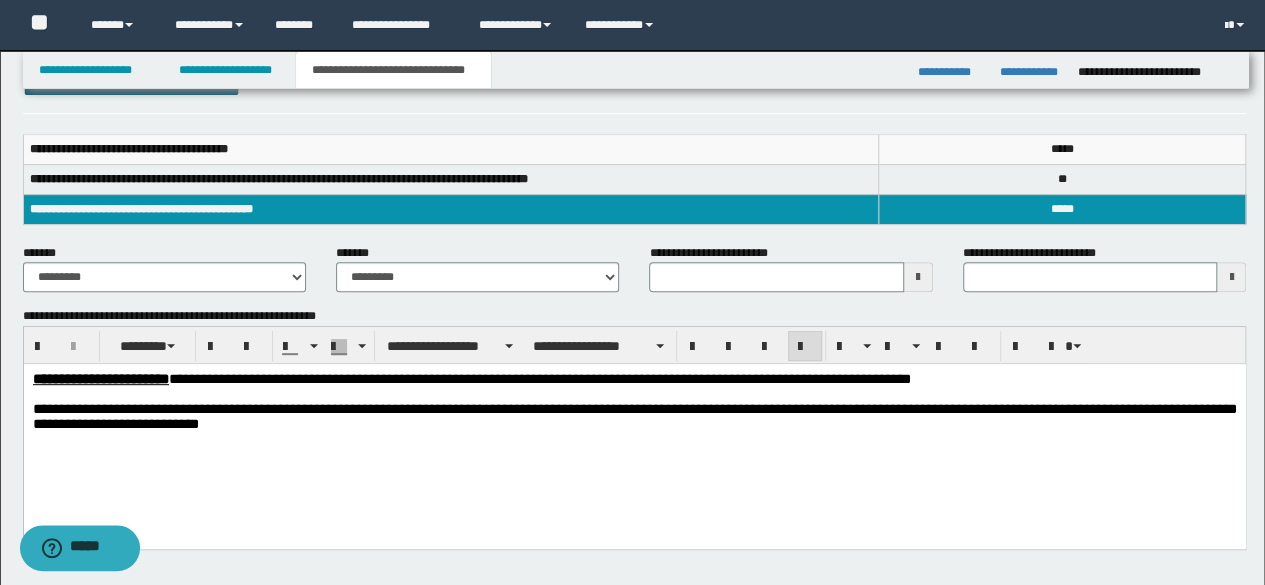 click on "**********" at bounding box center [164, 276] 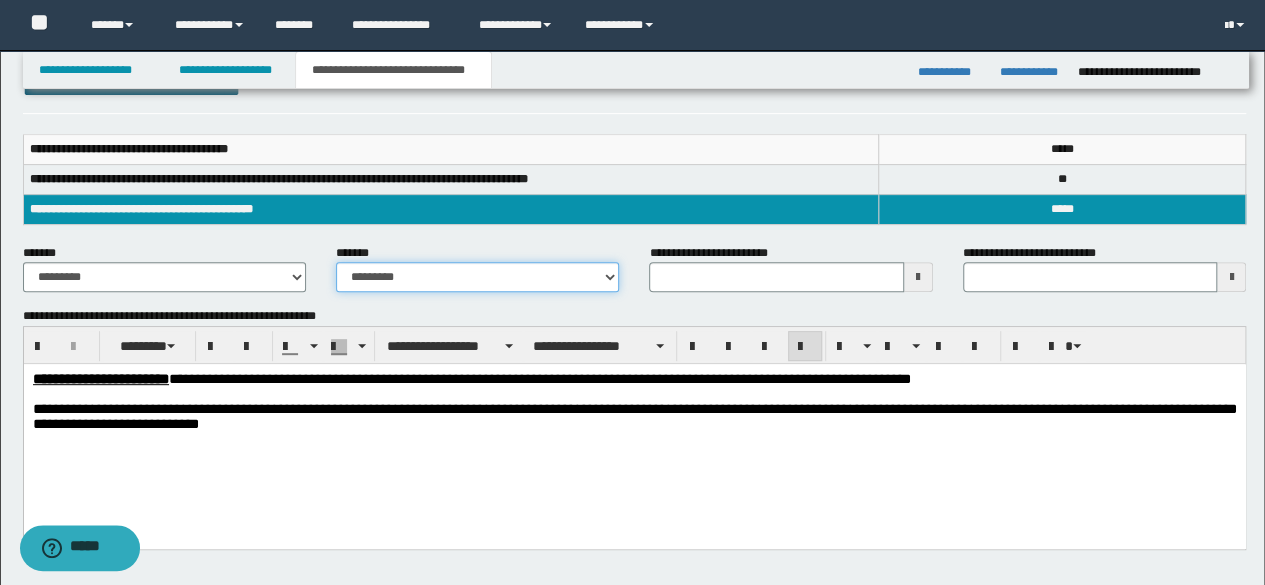 click on "**********" at bounding box center (477, 277) 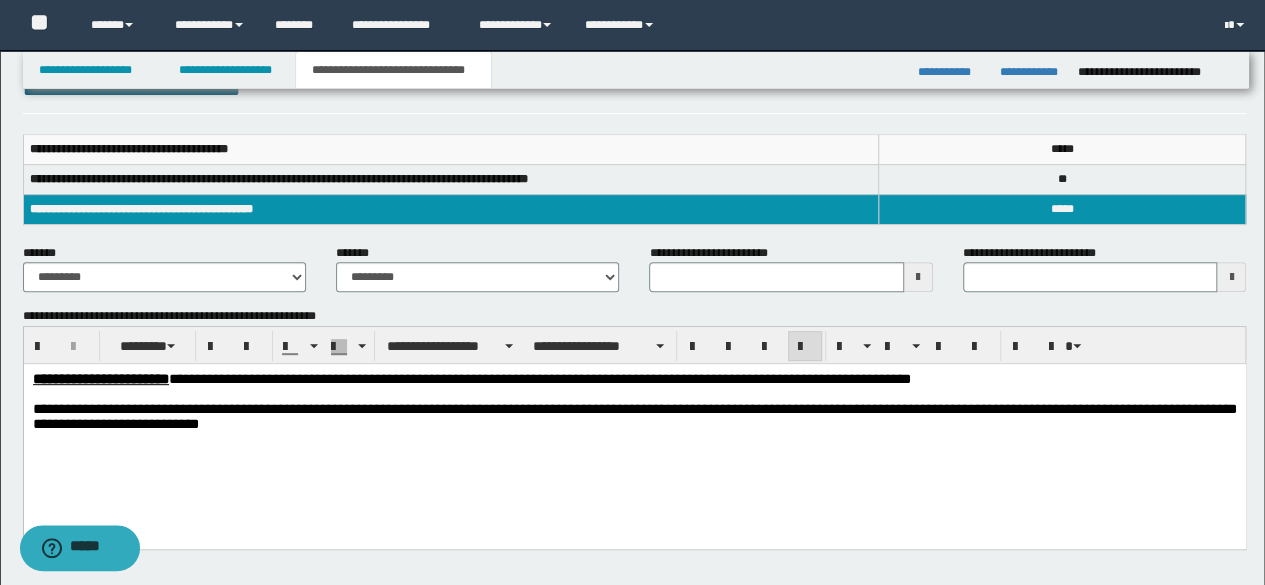click on "**********" at bounding box center [713, 253] 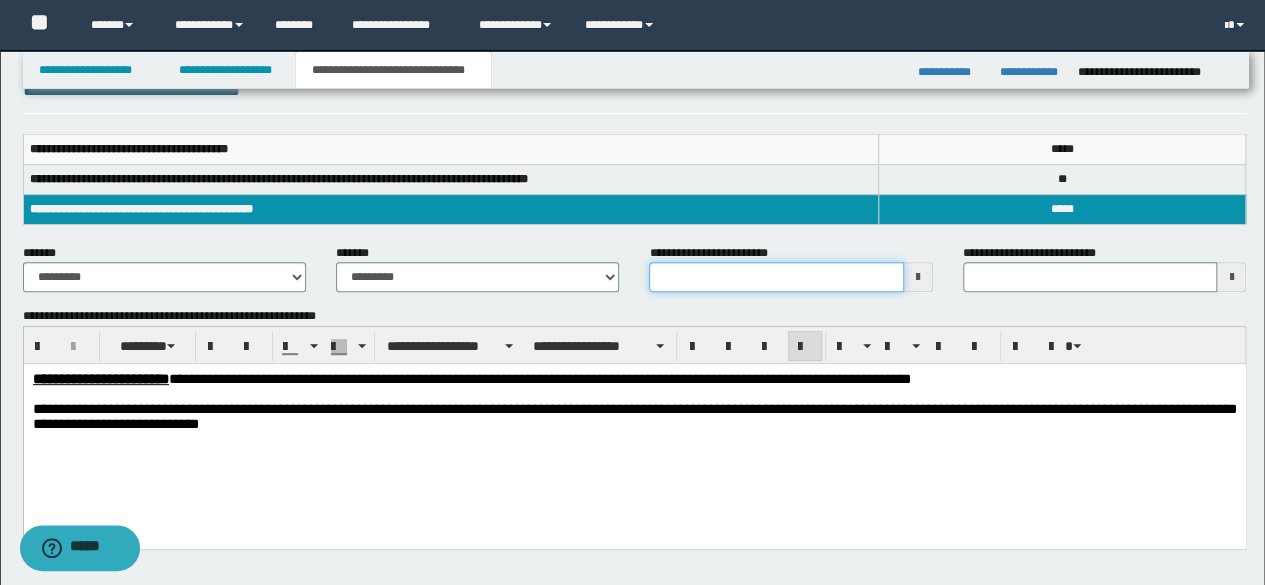 click on "**********" at bounding box center (776, 277) 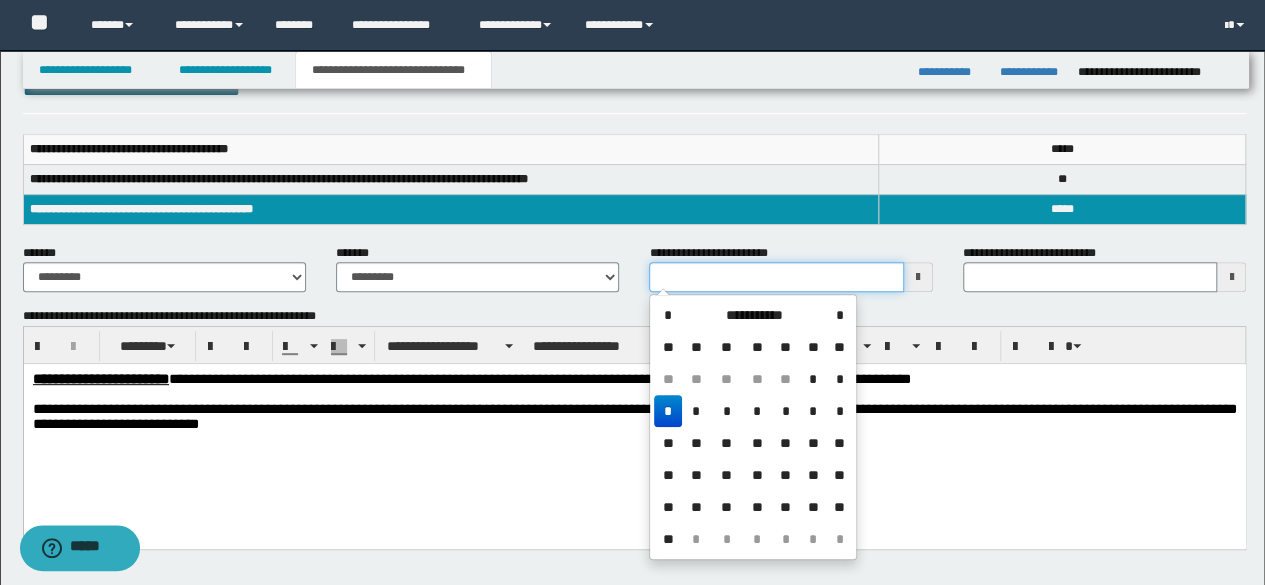 click on "**********" at bounding box center [776, 277] 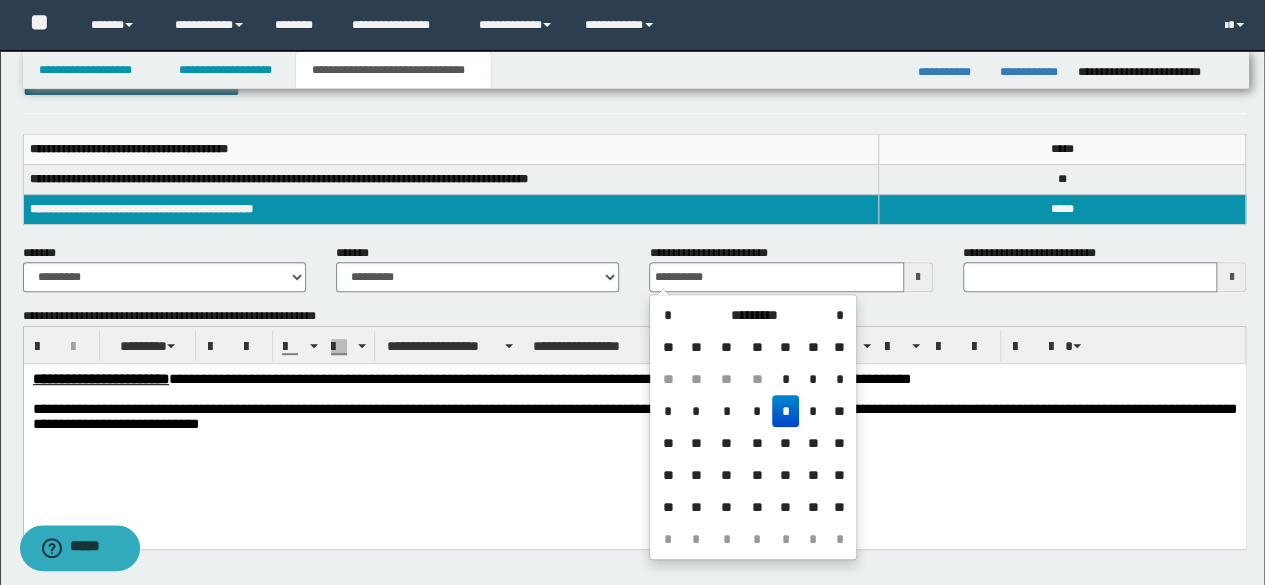 click on "*" at bounding box center [786, 411] 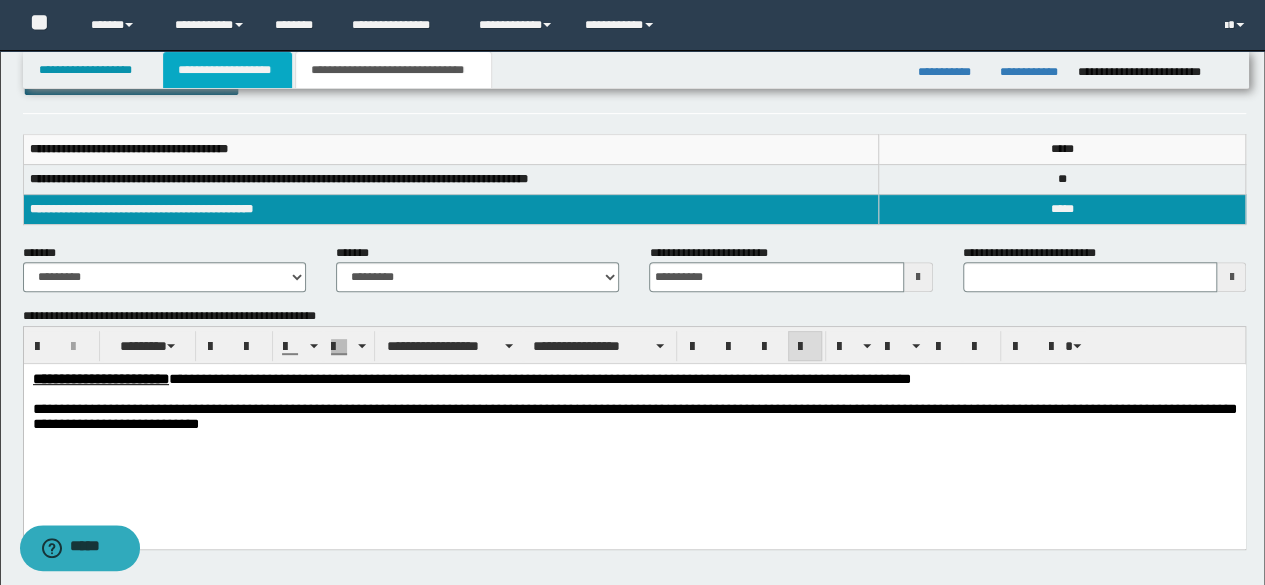 click on "**********" at bounding box center (227, 70) 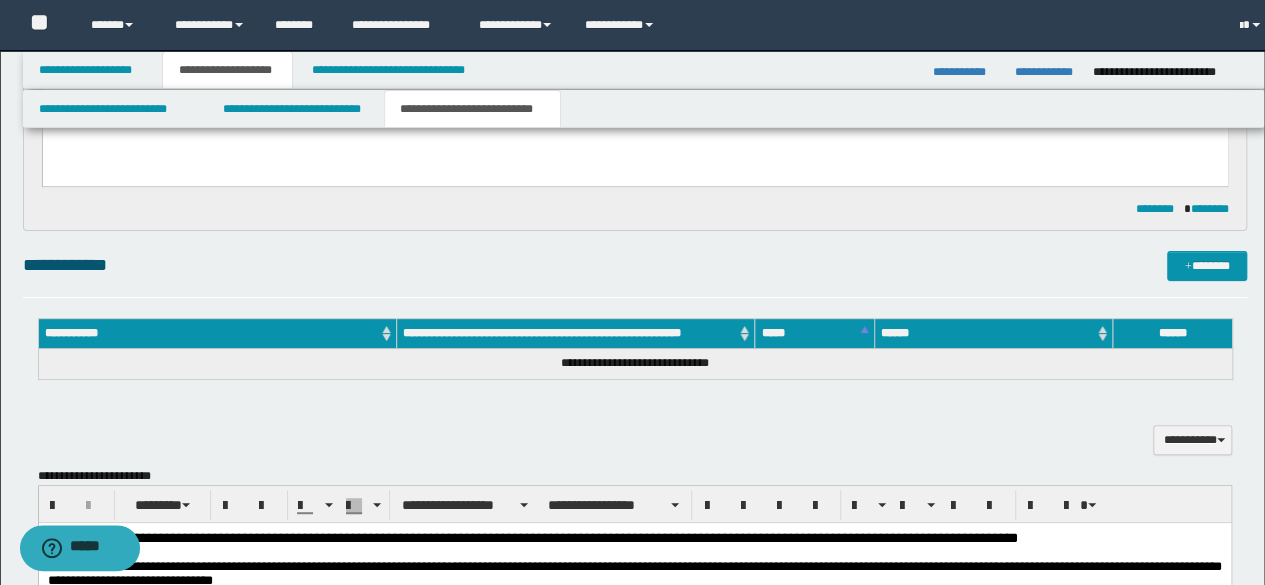 scroll, scrollTop: 330, scrollLeft: 0, axis: vertical 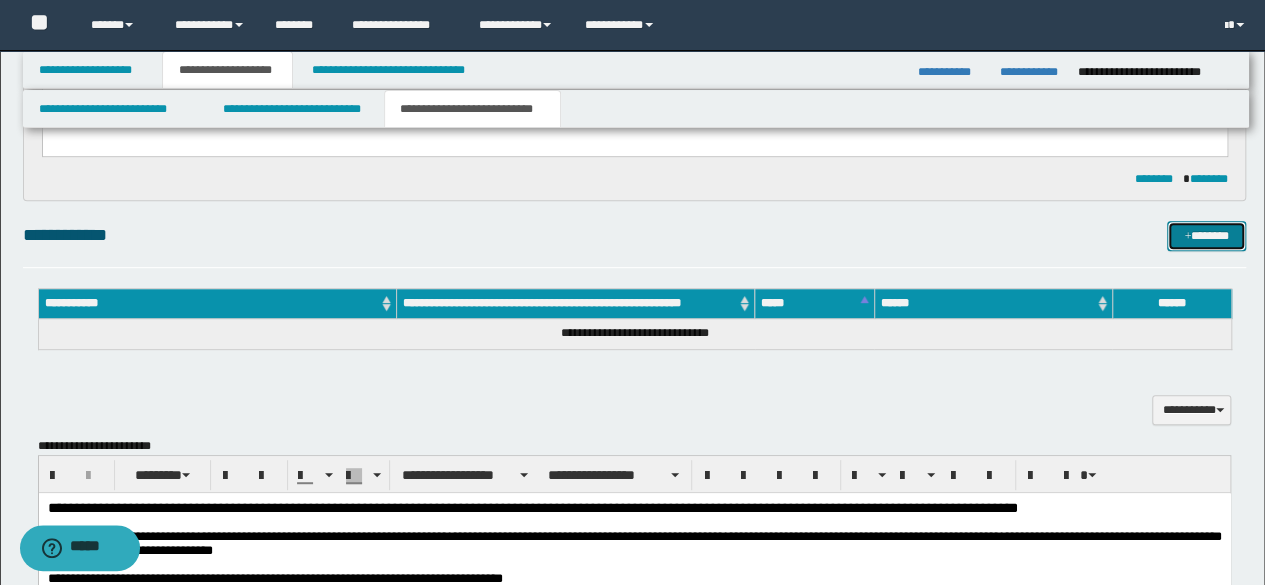 click on "*******" at bounding box center (1206, 235) 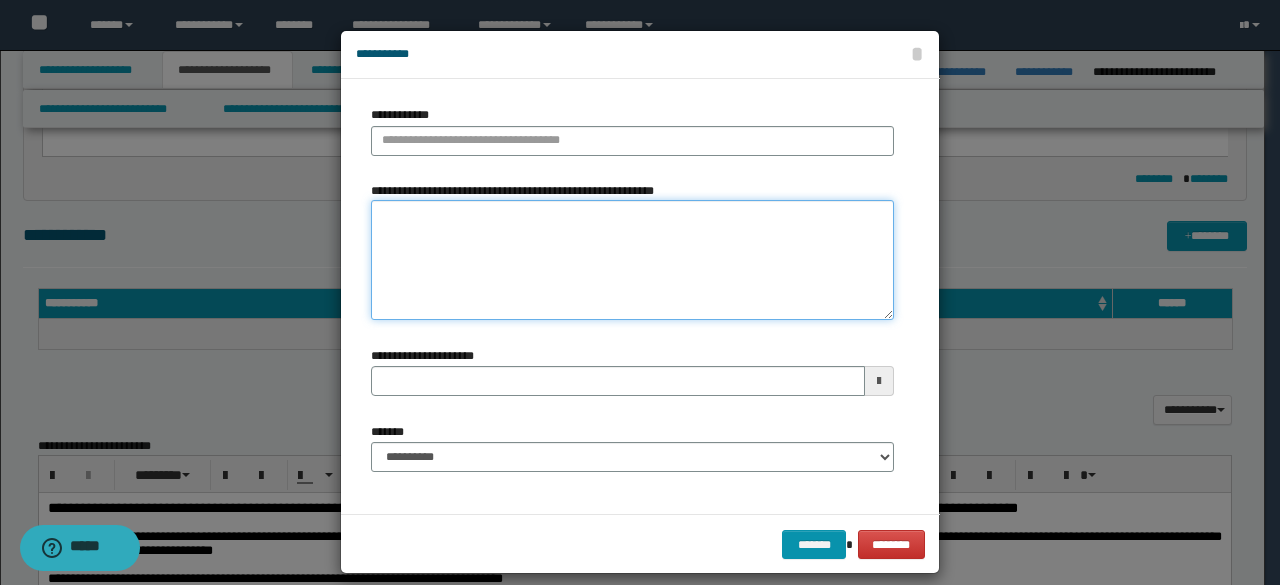 click on "**********" at bounding box center [632, 260] 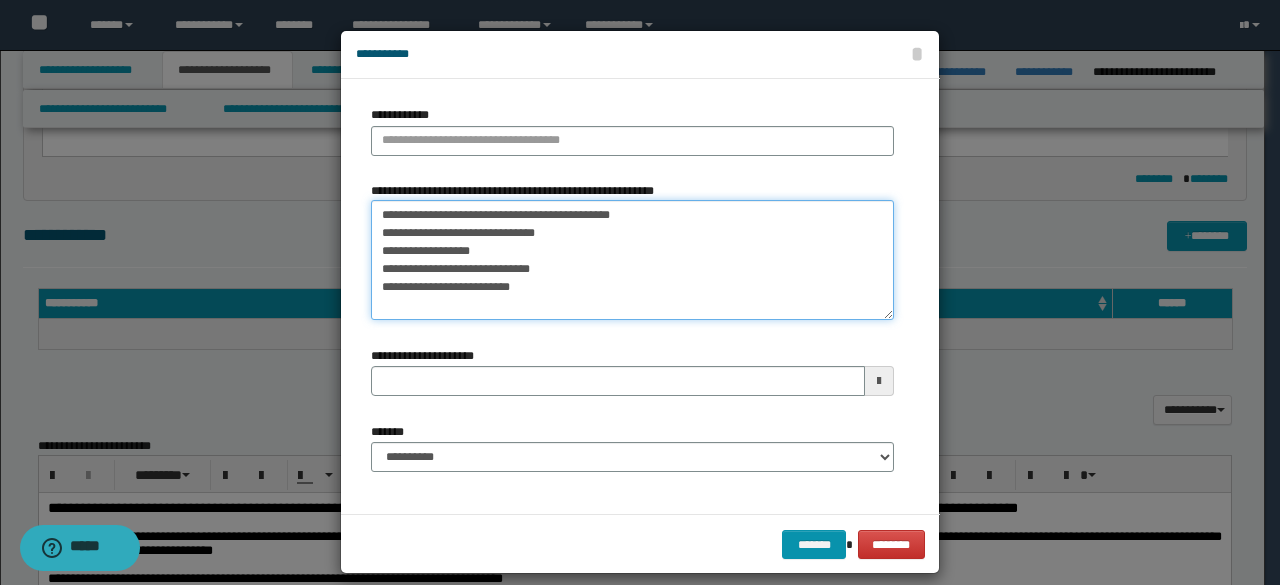 type on "**********" 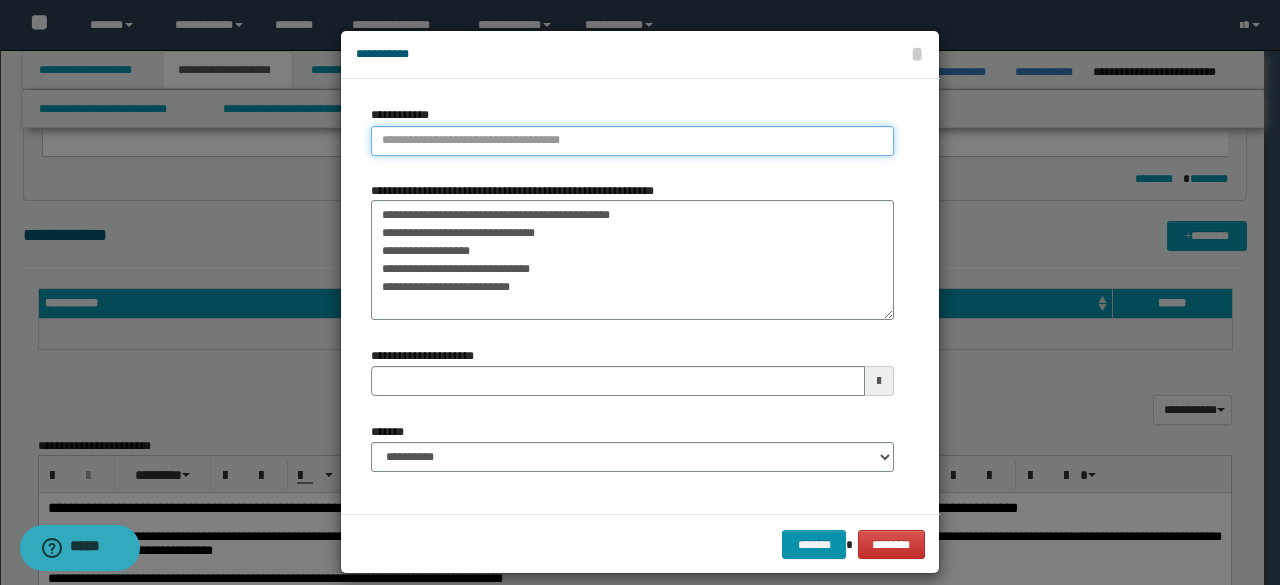 click on "**********" at bounding box center [632, 141] 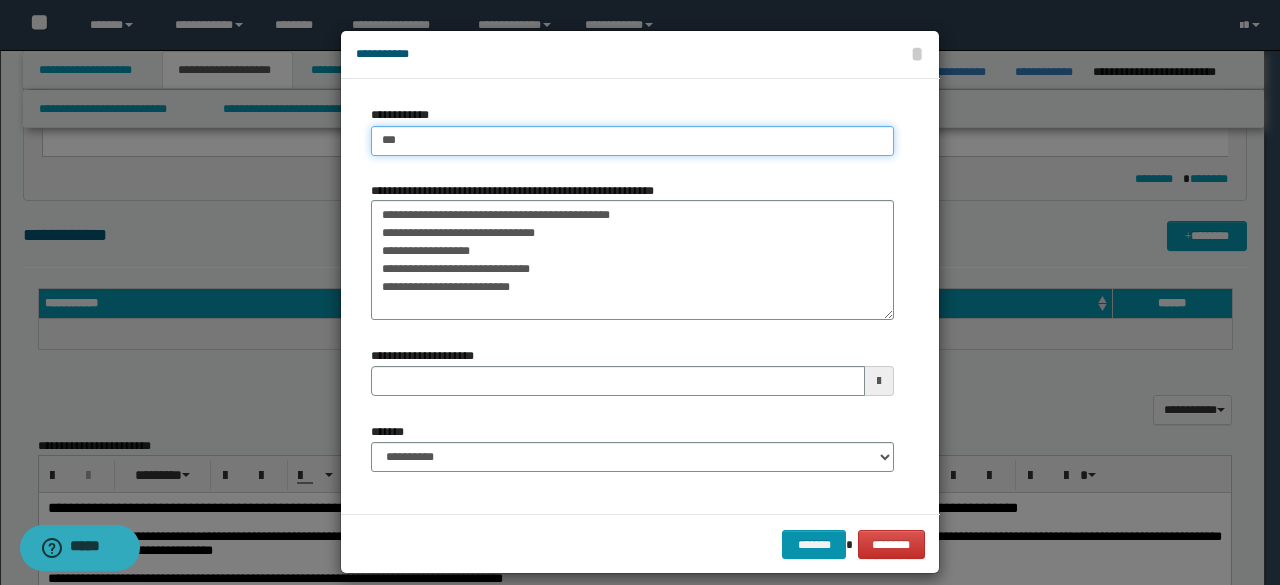 type on "****" 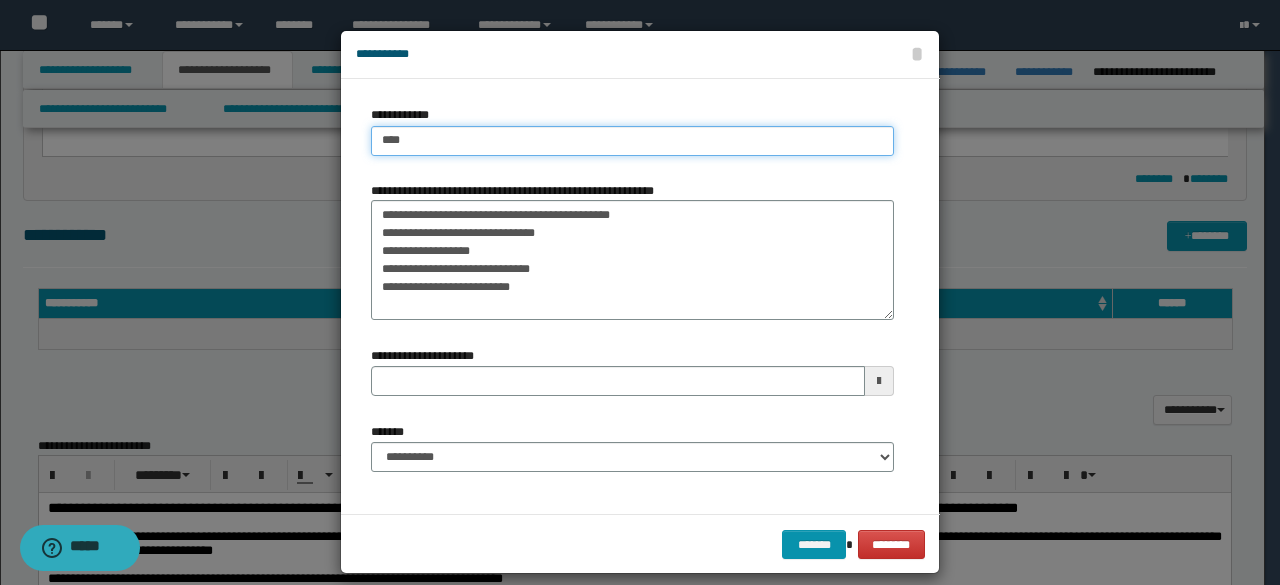 type on "****" 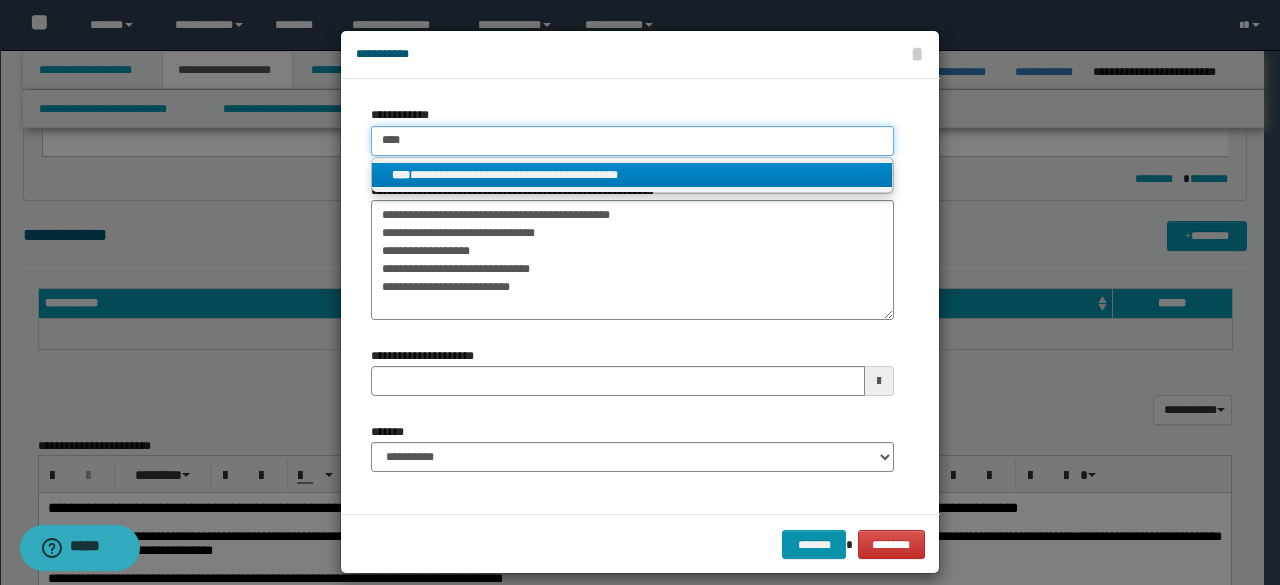type on "****" 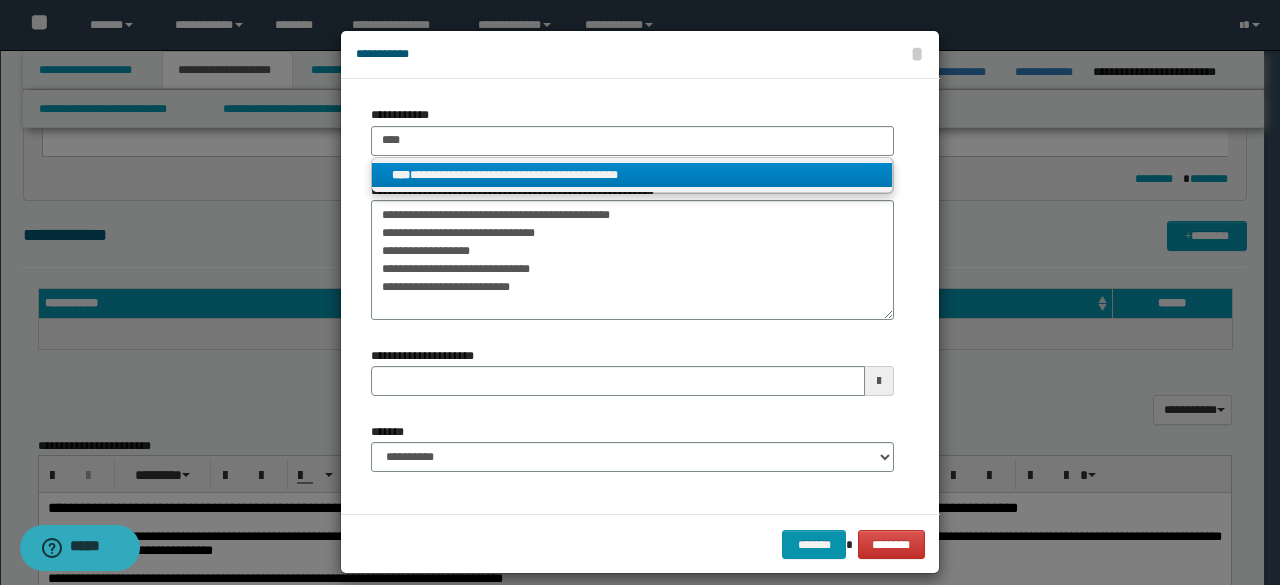 click on "**********" at bounding box center (632, 175) 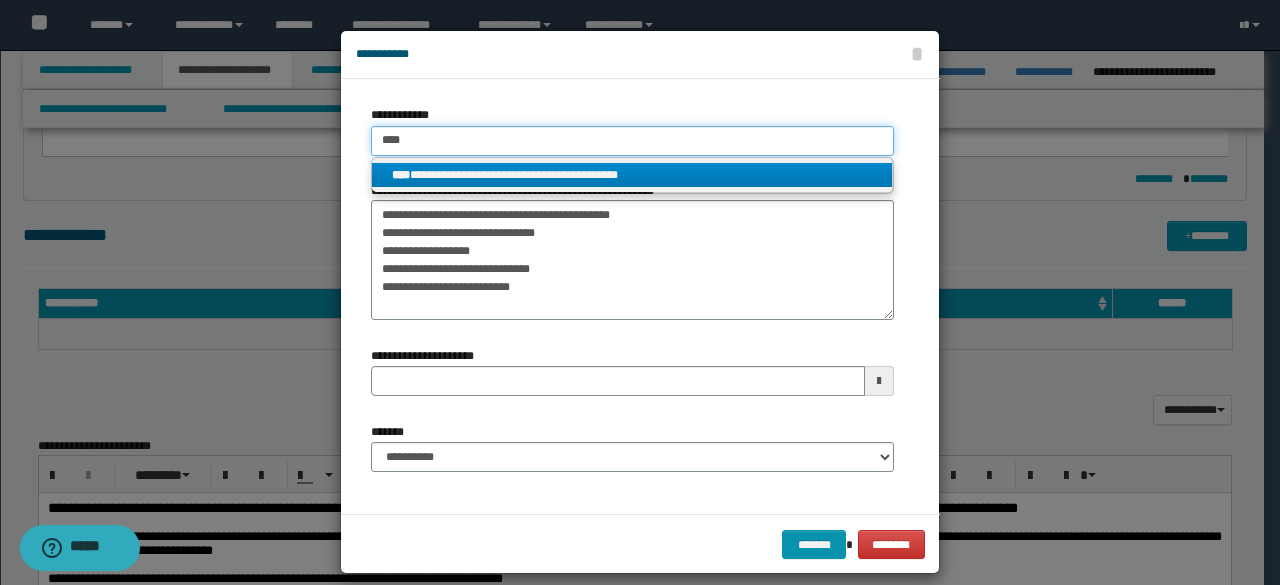 type 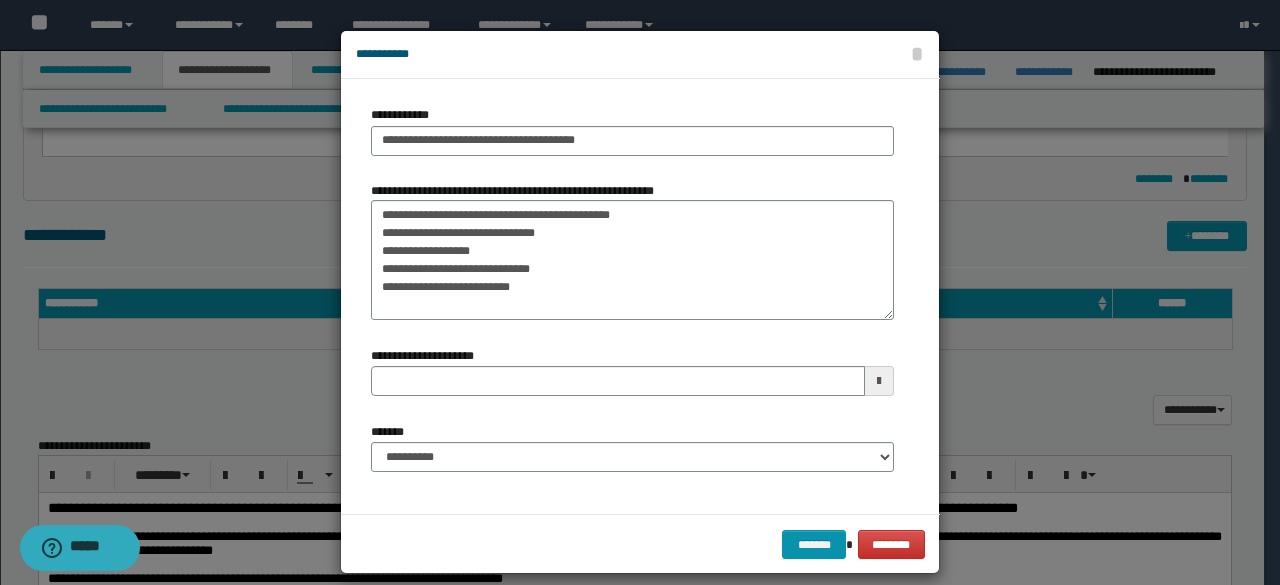 drag, startPoint x: 694, startPoint y: 196, endPoint x: 711, endPoint y: 201, distance: 17.720045 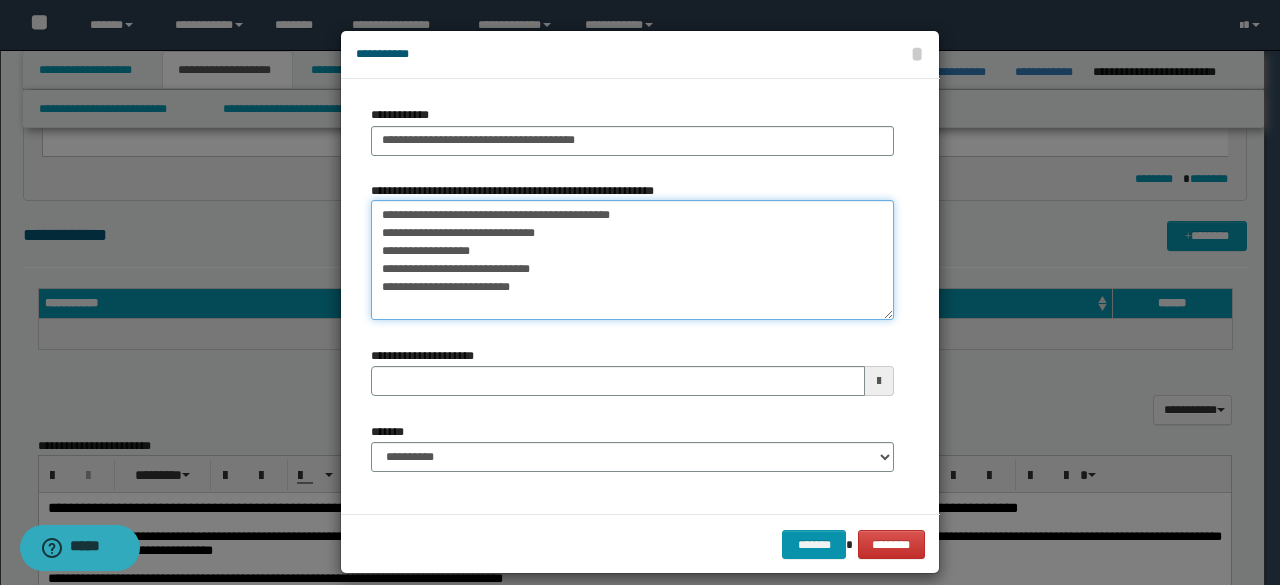 drag, startPoint x: 708, startPoint y: 211, endPoint x: 436, endPoint y: 159, distance: 276.926 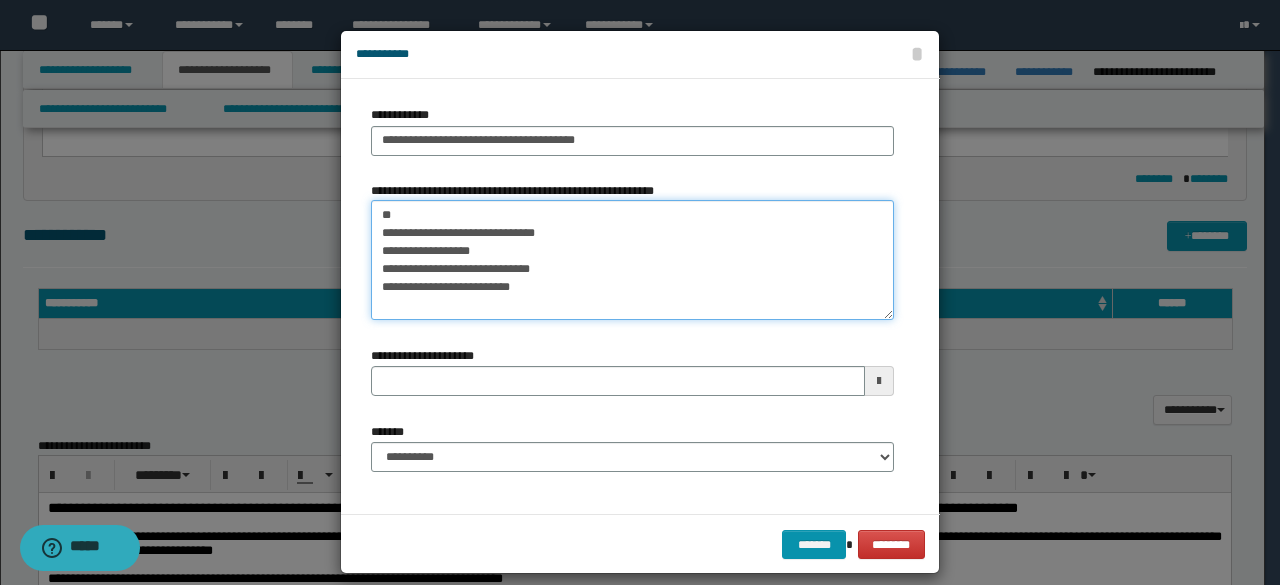 type on "**********" 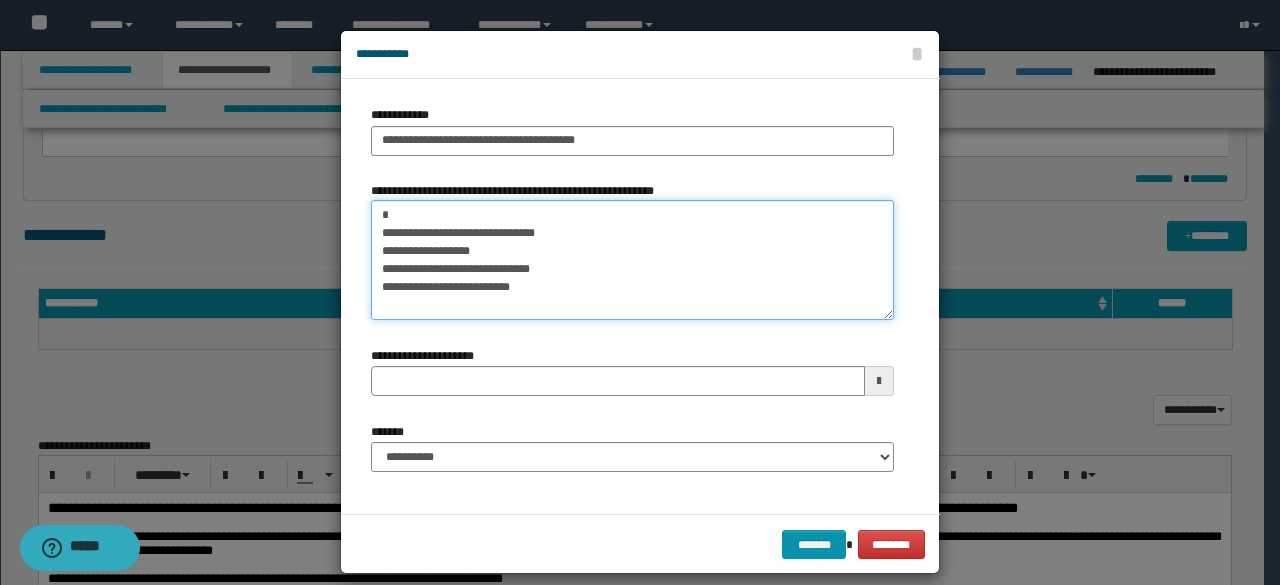 type 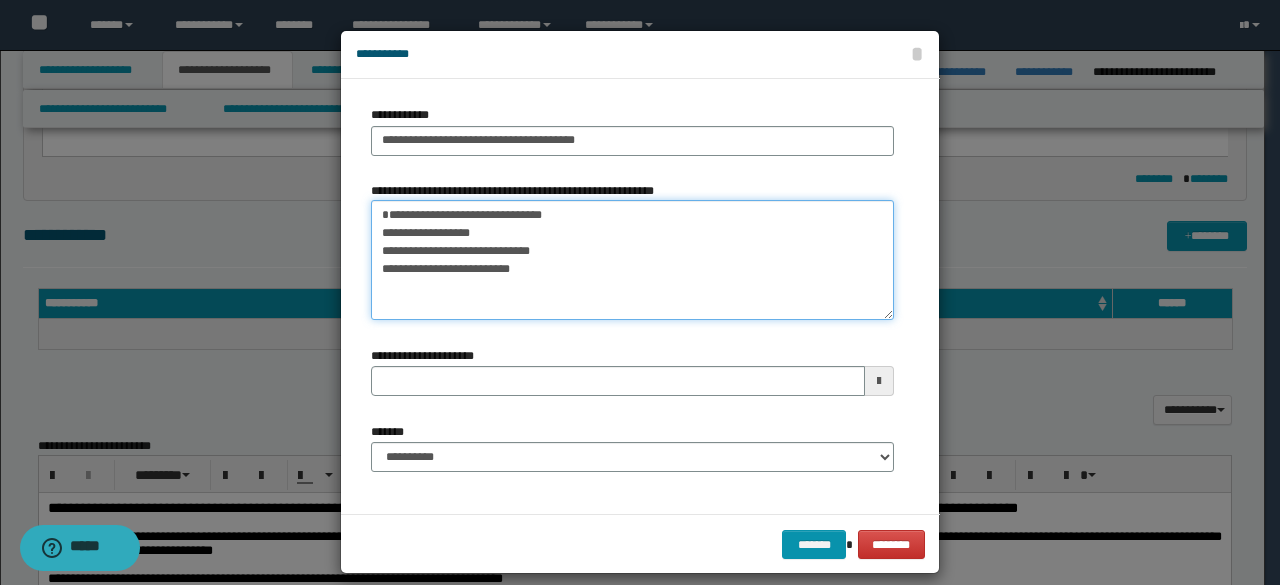 type on "**********" 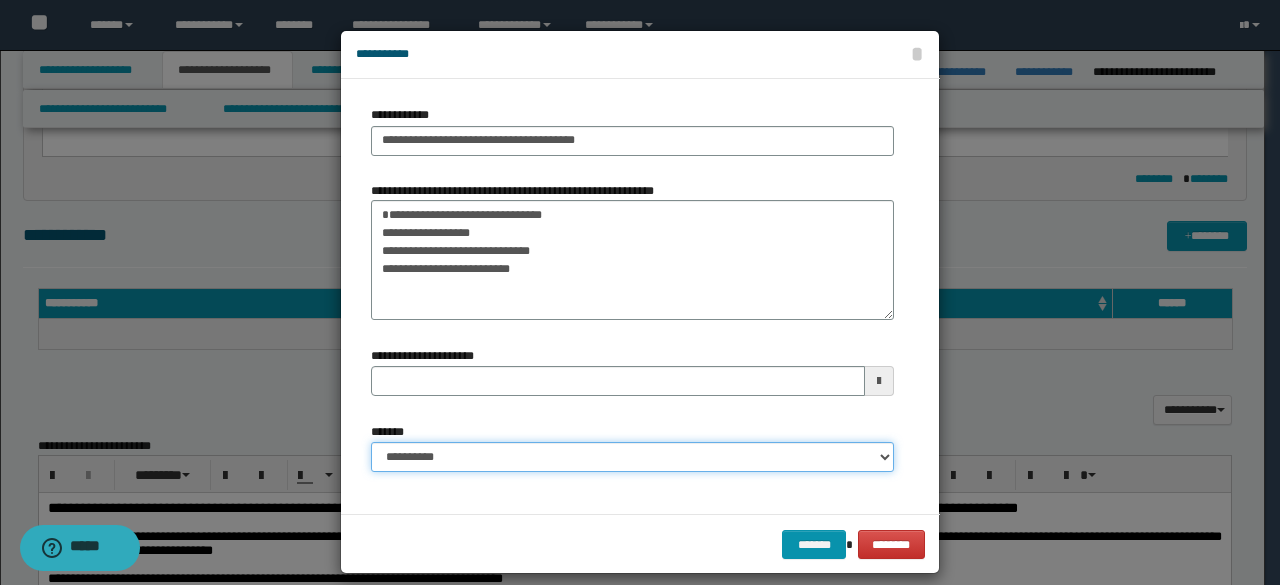 click on "**********" at bounding box center (632, 457) 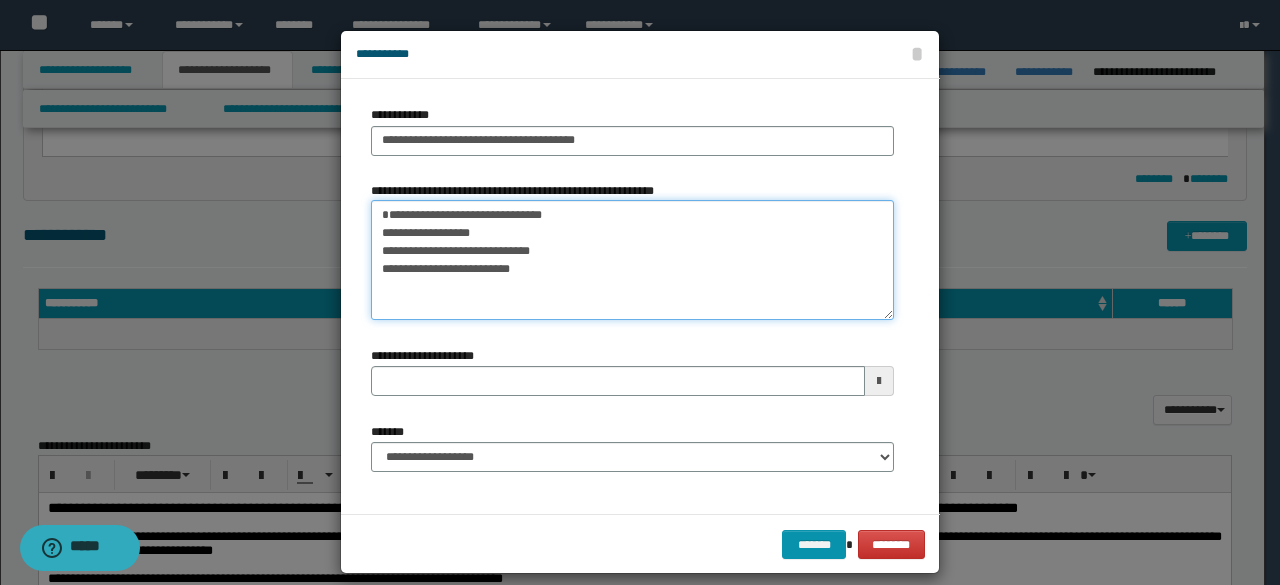 drag, startPoint x: 602, startPoint y: 270, endPoint x: 526, endPoint y: 293, distance: 79.40403 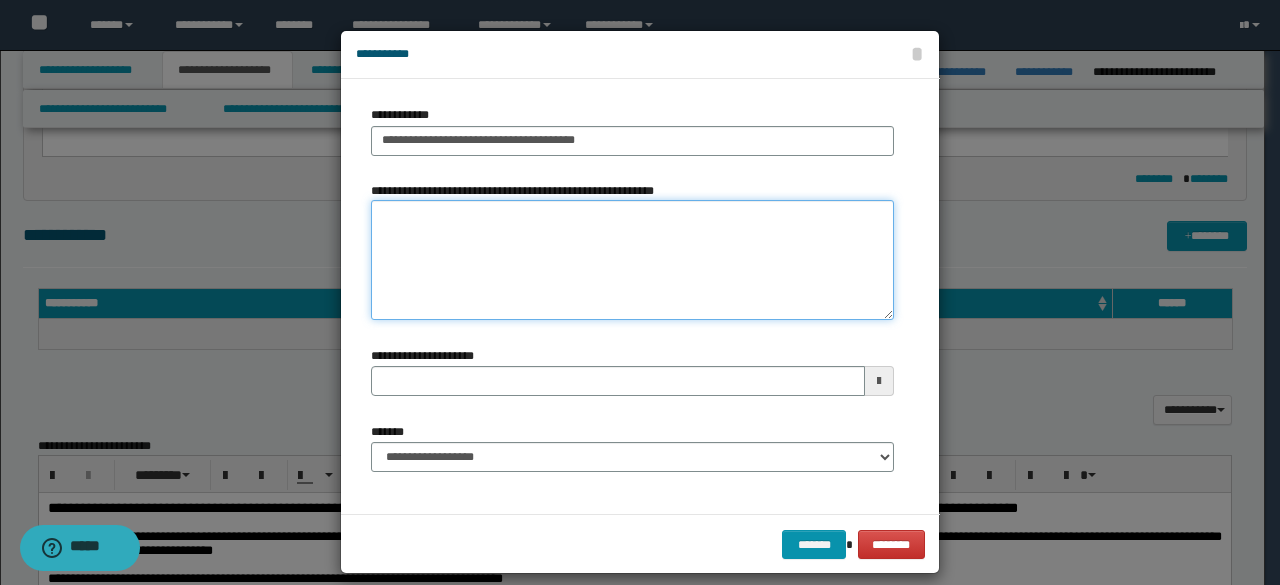 type 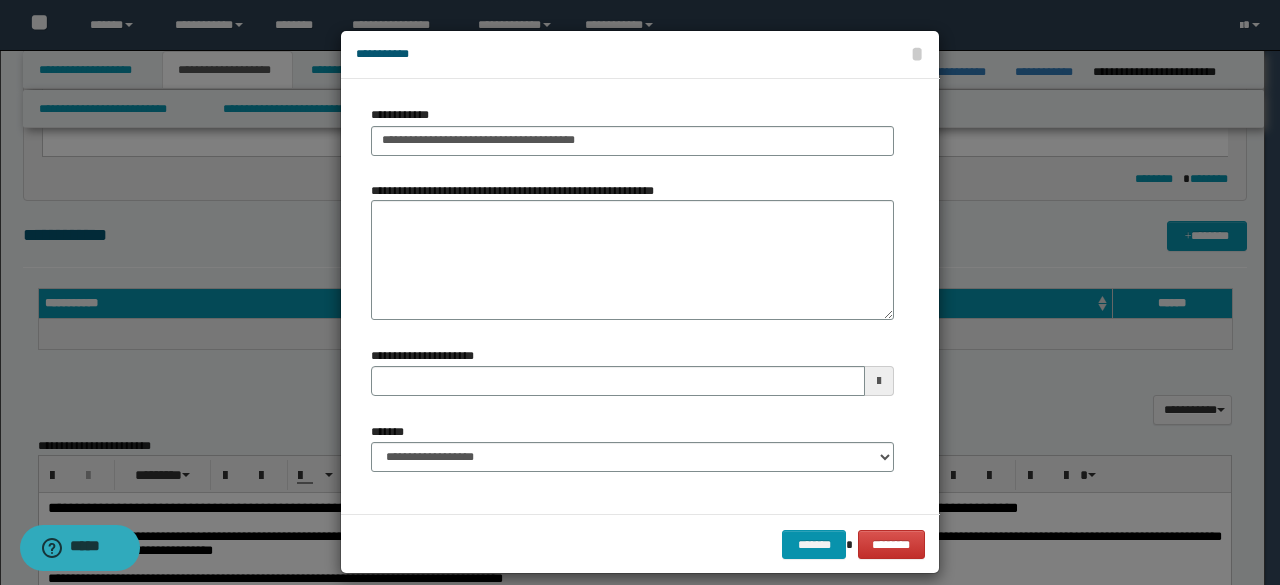click on "*******
********" at bounding box center [640, 544] 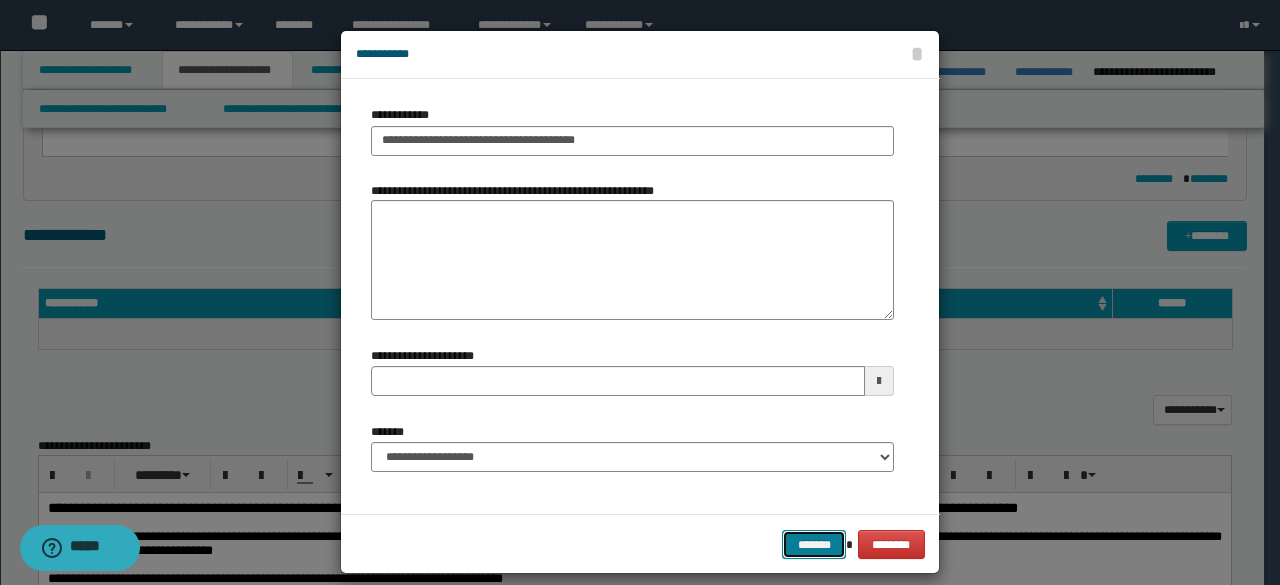 click on "*******" at bounding box center [814, 544] 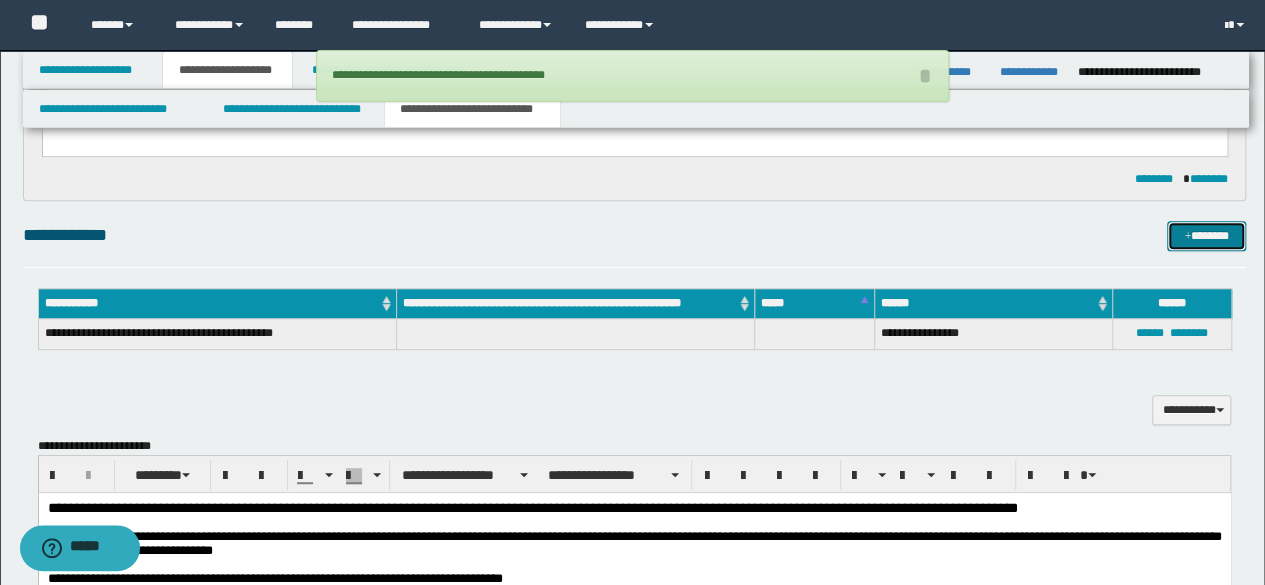 click at bounding box center (1187, 237) 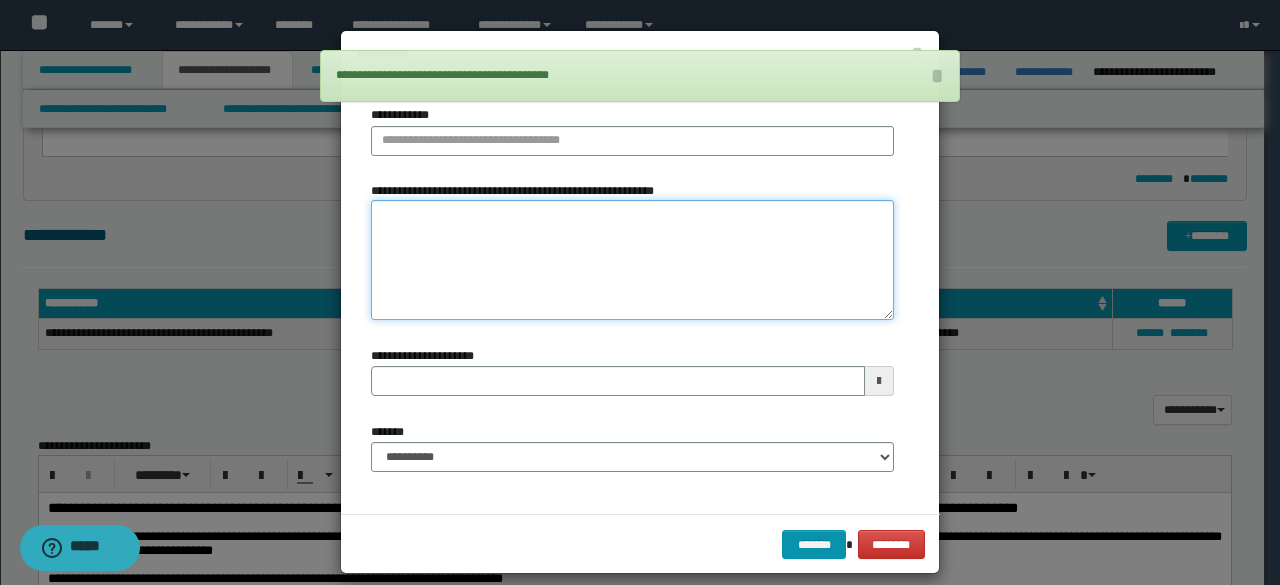 click on "**********" at bounding box center [632, 260] 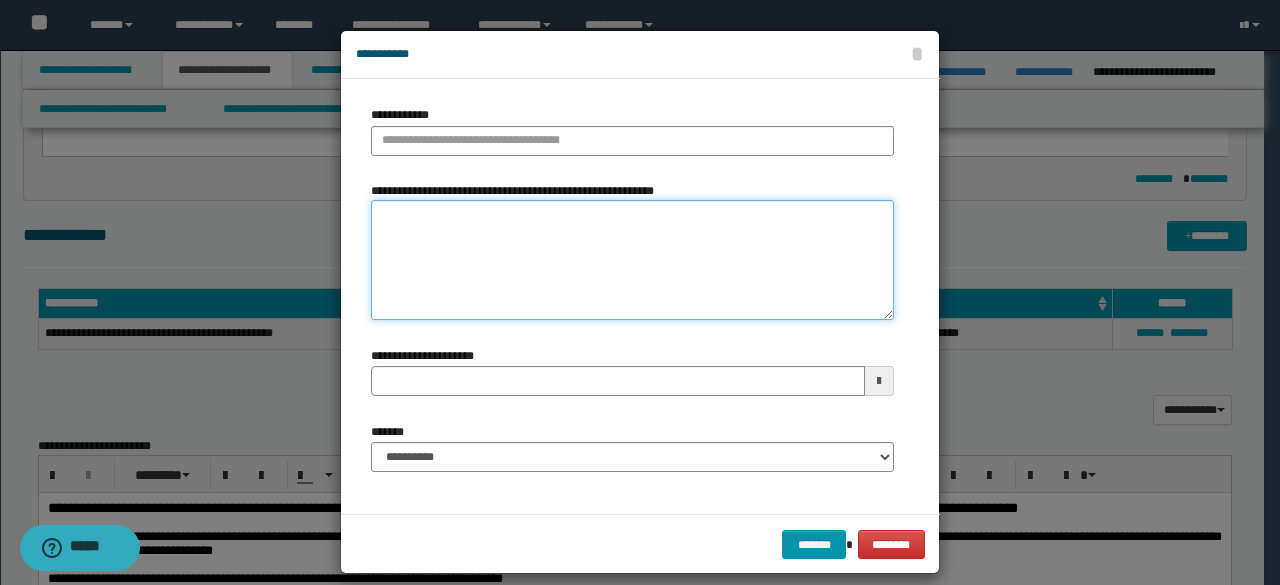 paste on "**********" 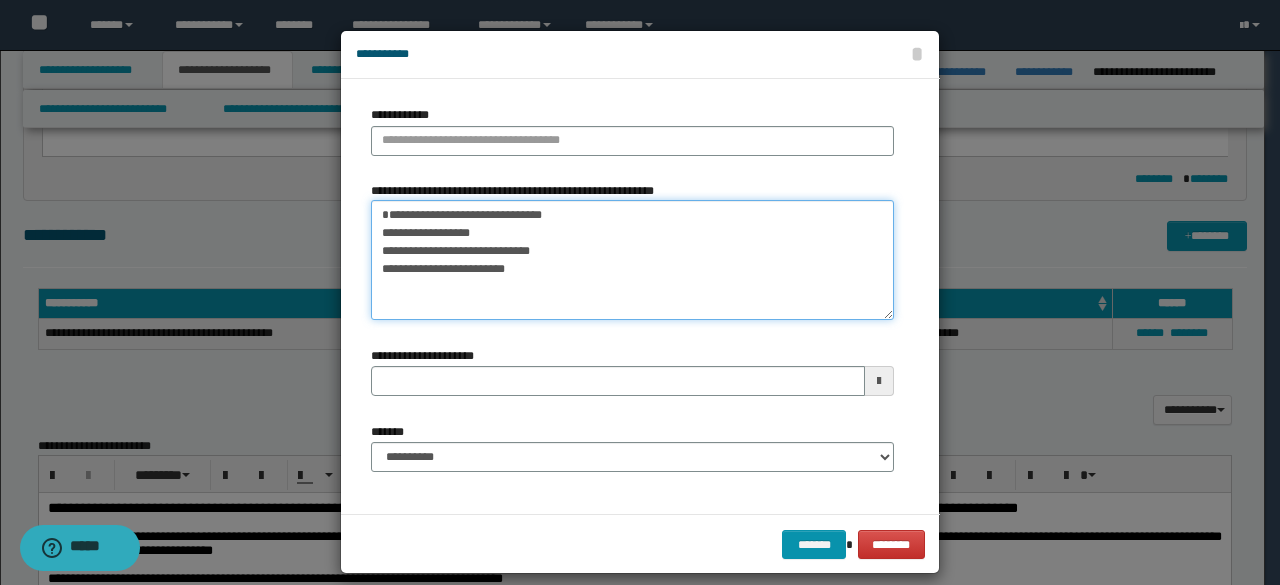 type on "**********" 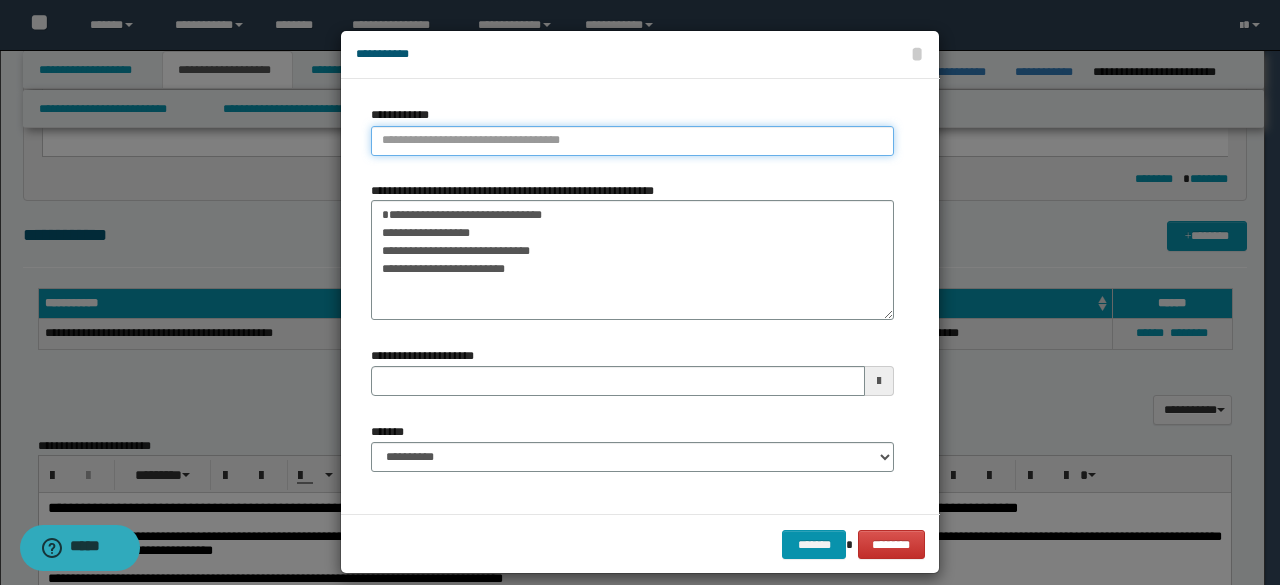 type on "**********" 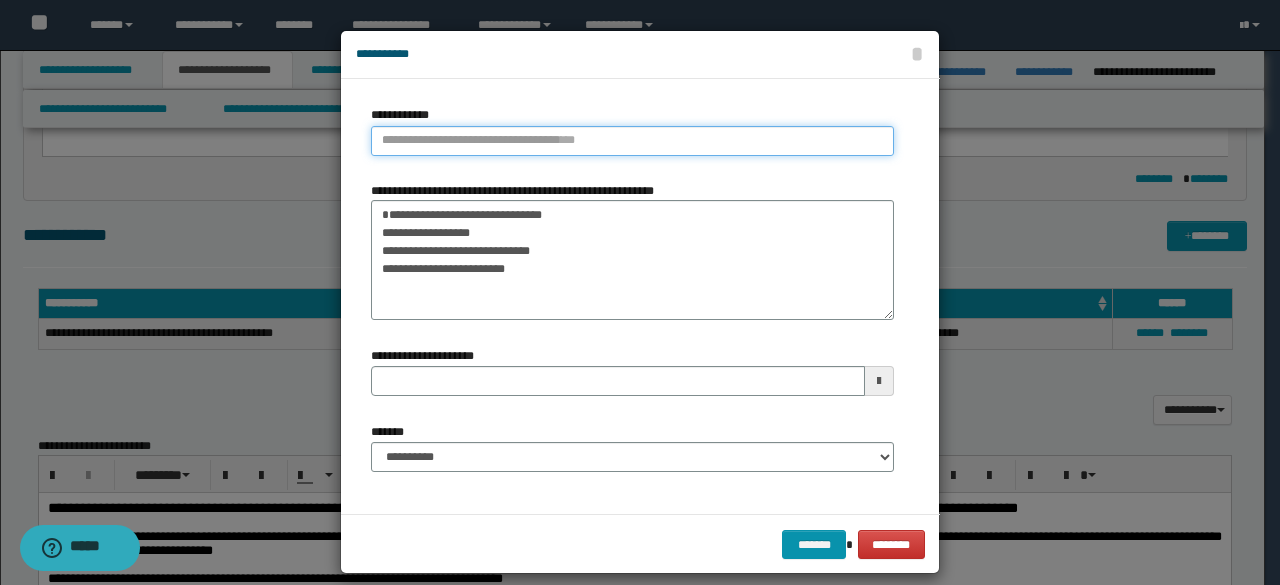 click on "**********" at bounding box center (632, 141) 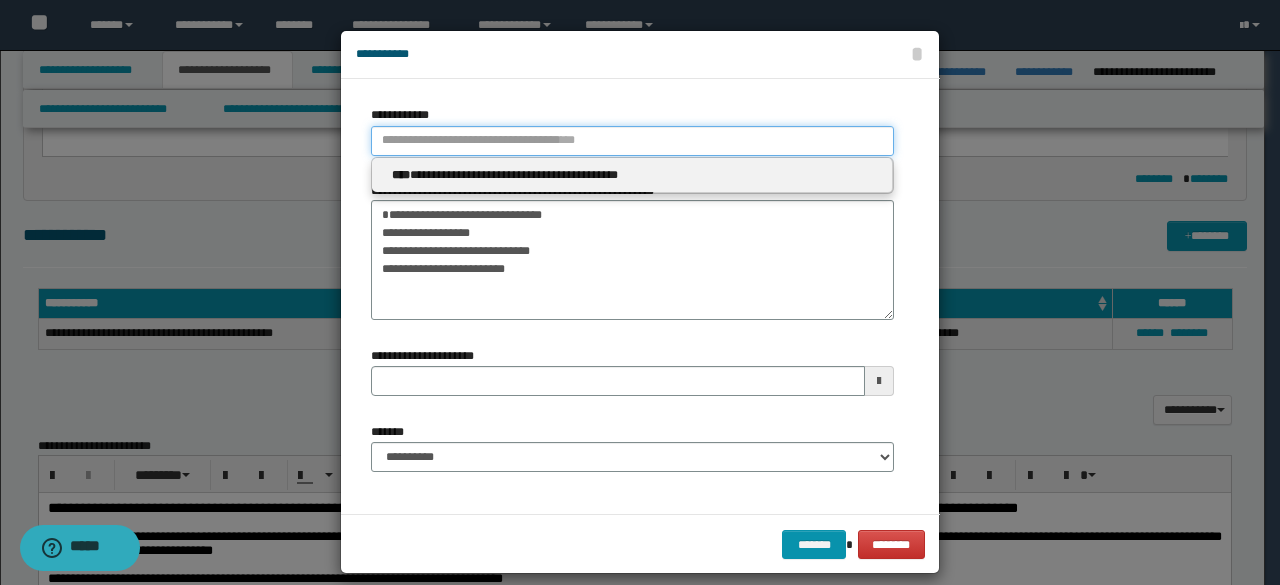 type 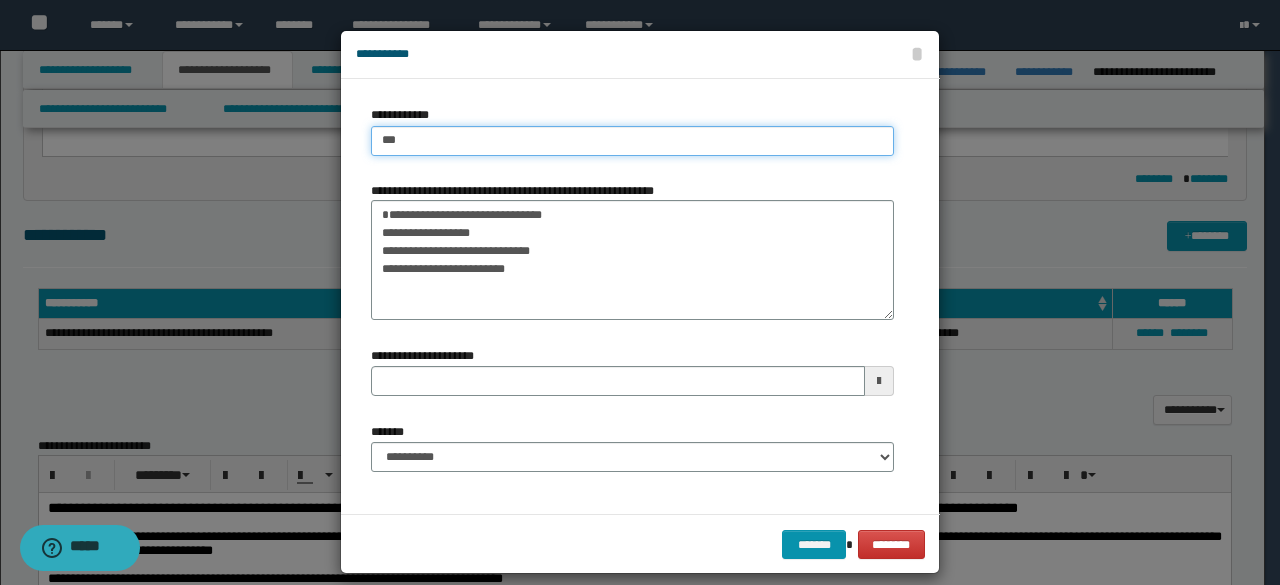 type on "****" 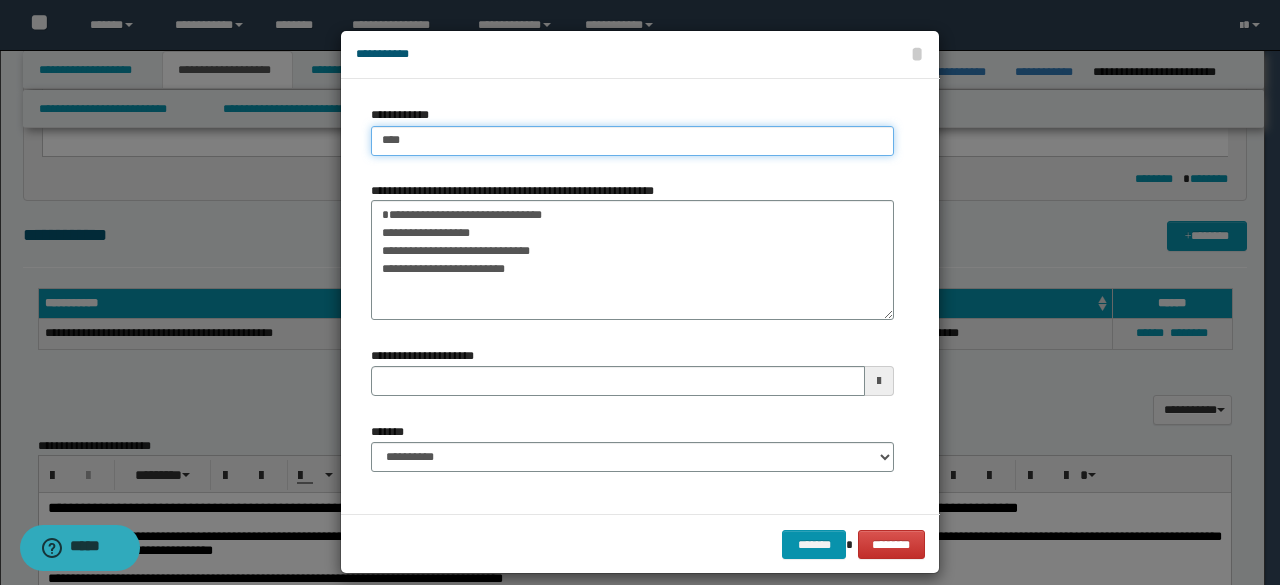 type on "****" 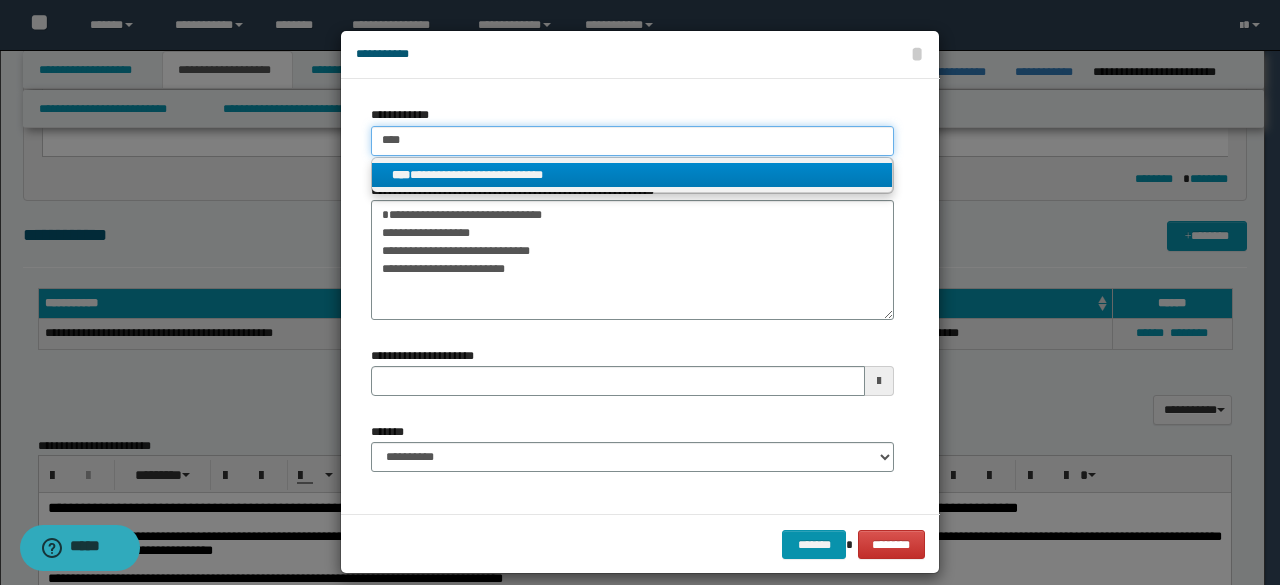 type on "****" 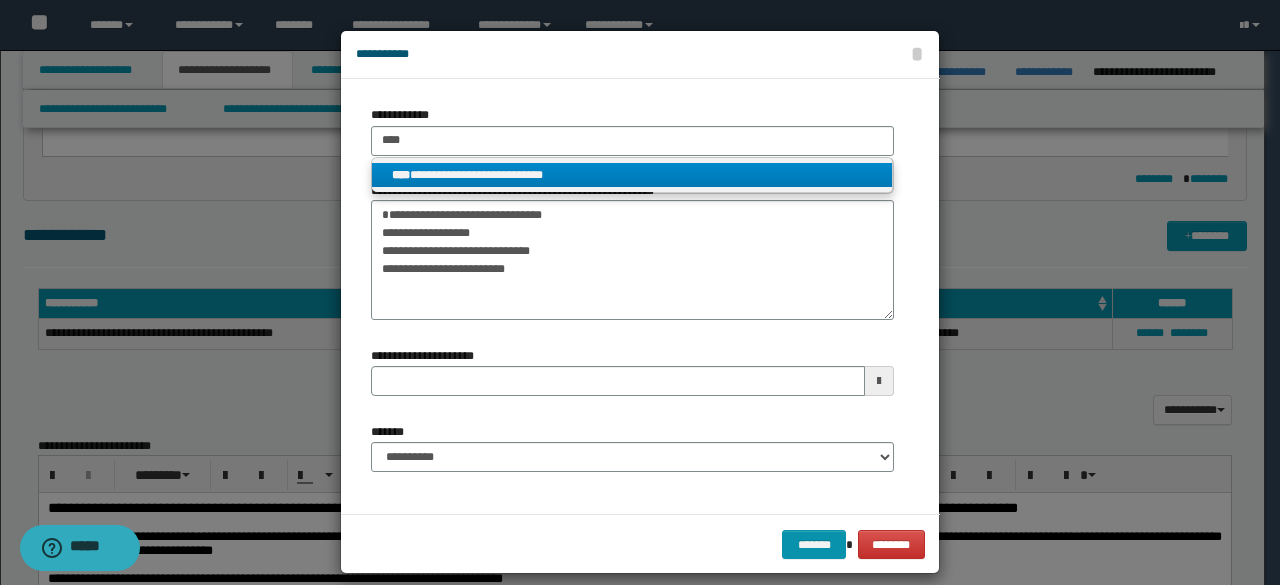 click on "**********" at bounding box center (632, 175) 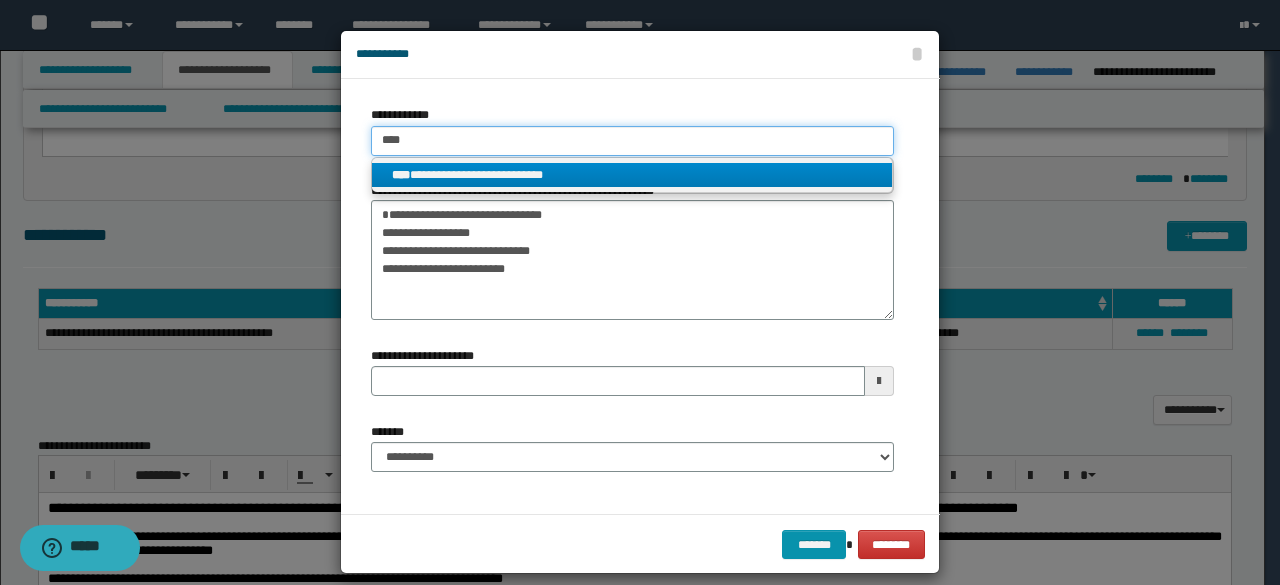 type 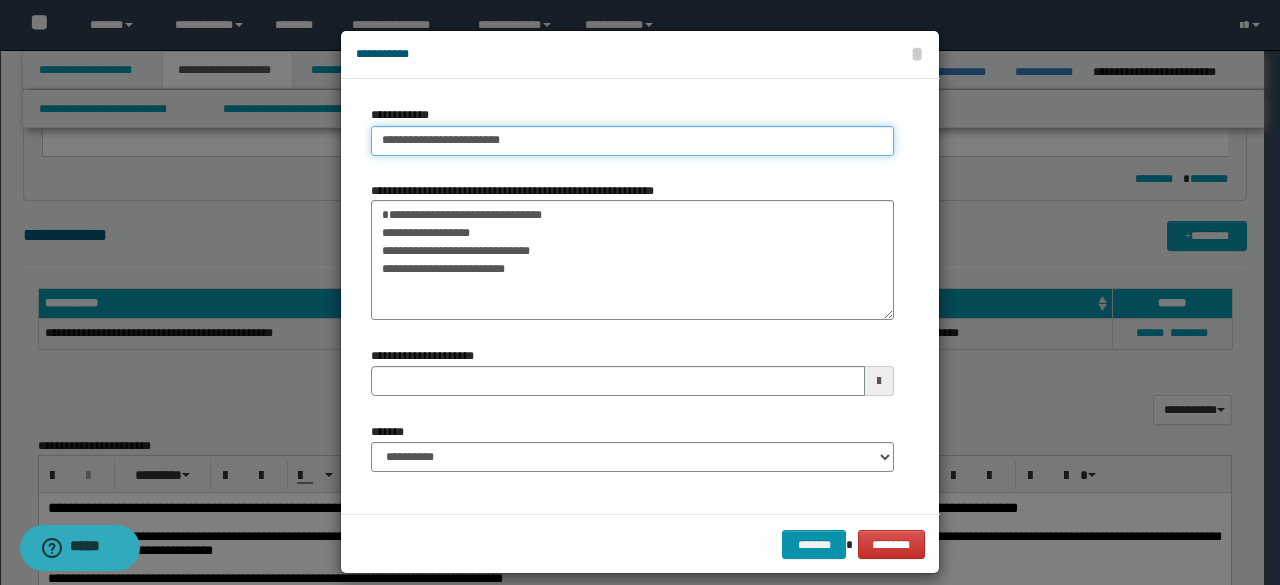 type 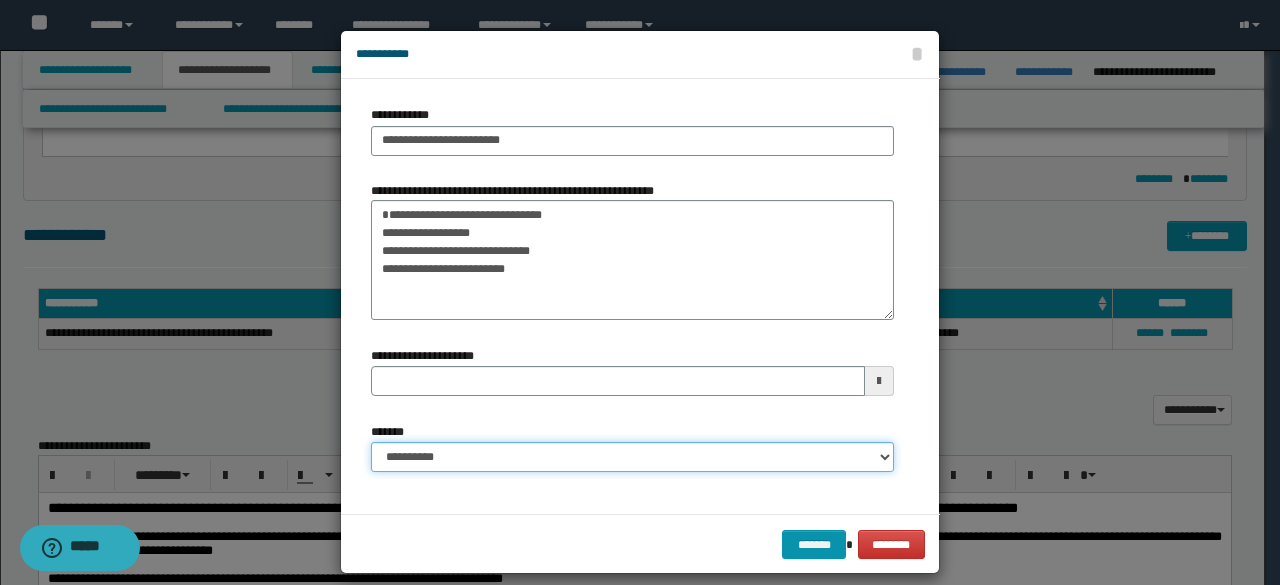 click on "**********" at bounding box center [632, 457] 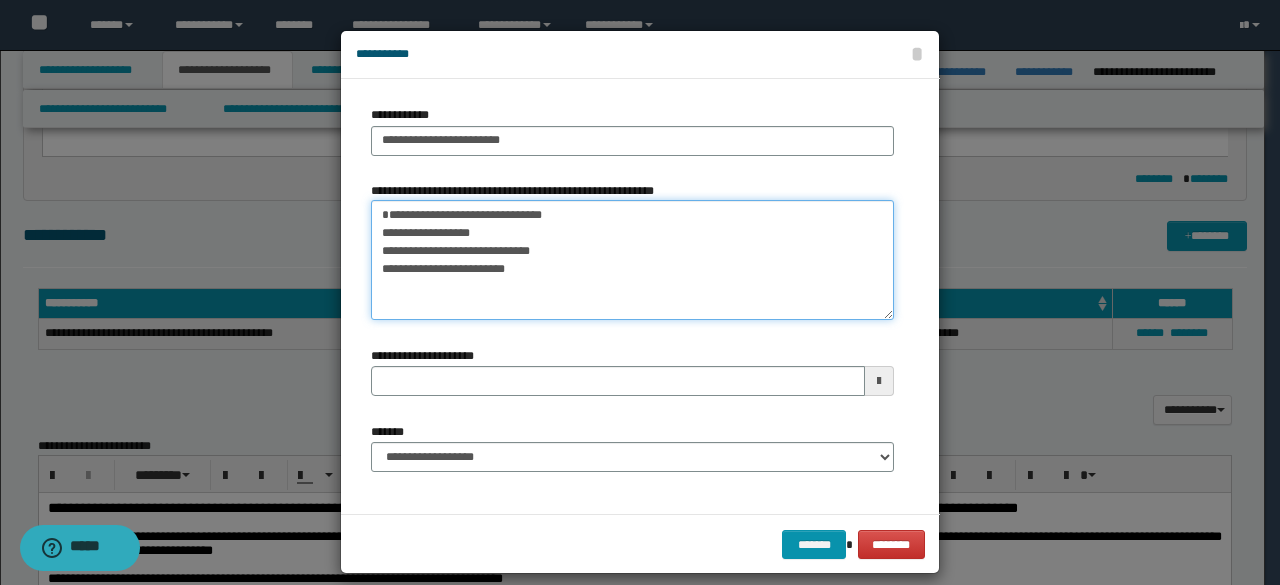 drag, startPoint x: 591, startPoint y: 297, endPoint x: 374, endPoint y: 199, distance: 238.10292 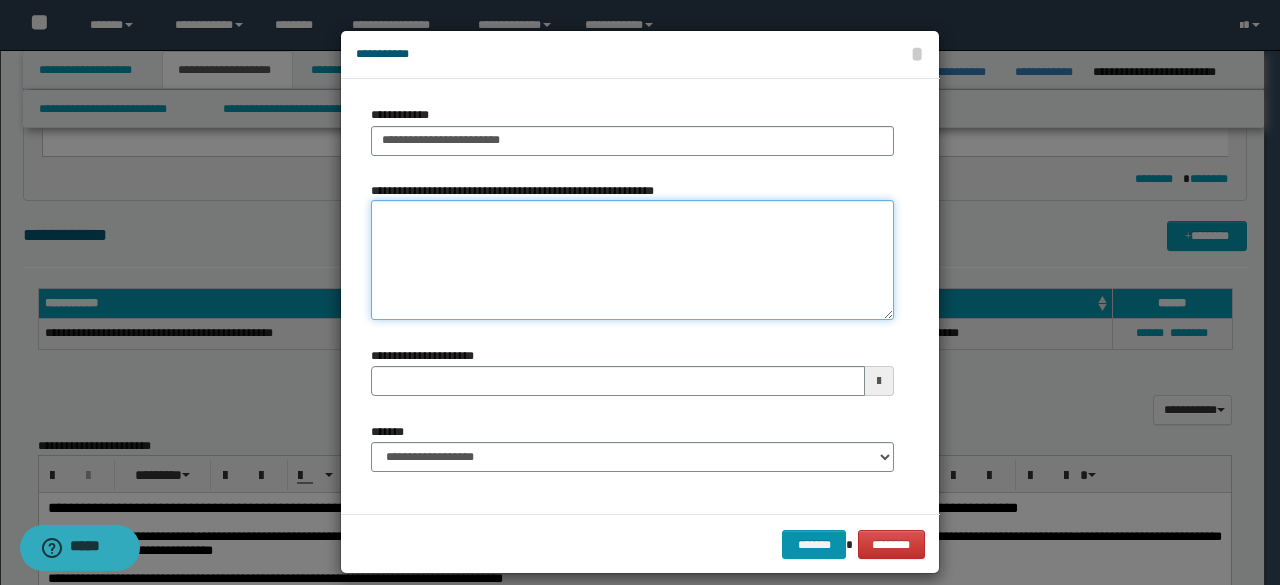 type 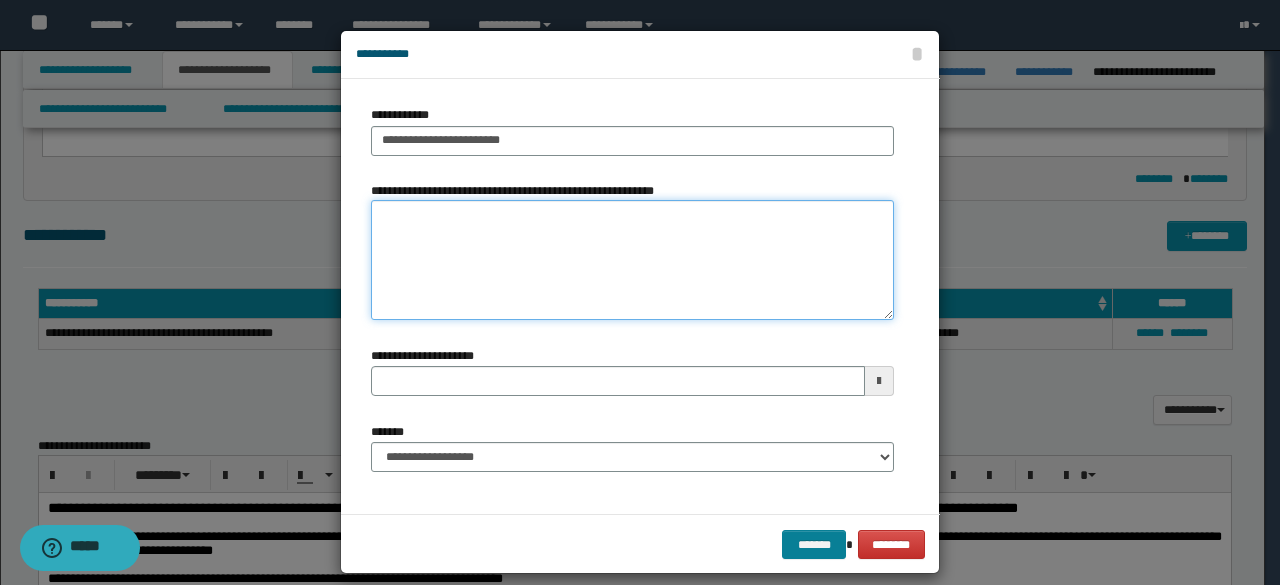 type 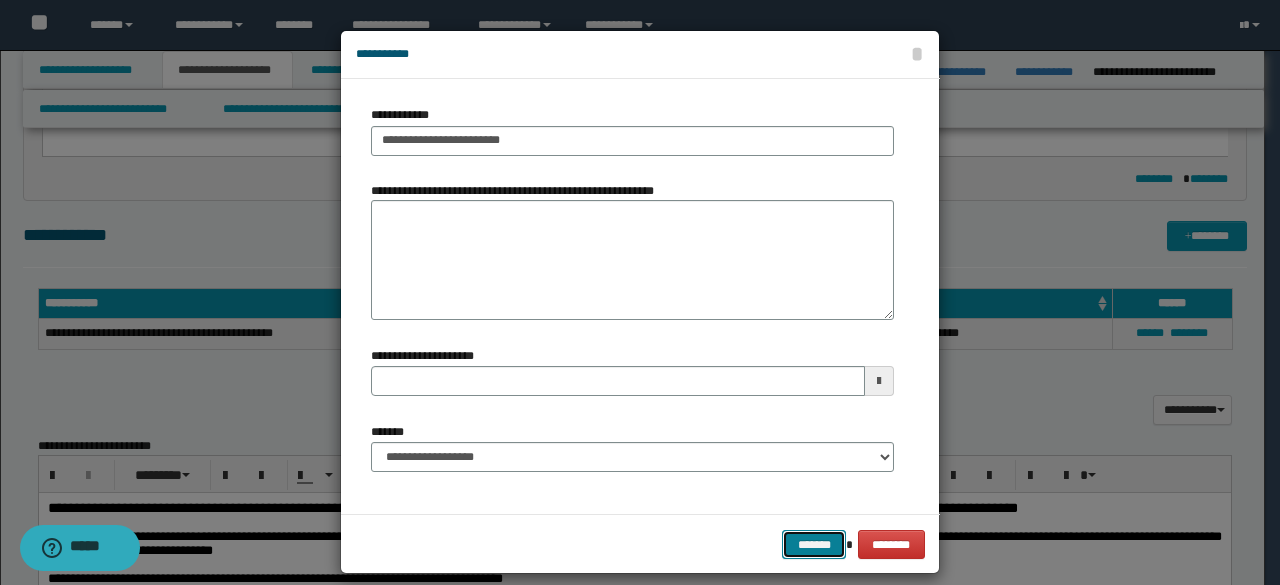 click on "*******" at bounding box center [814, 544] 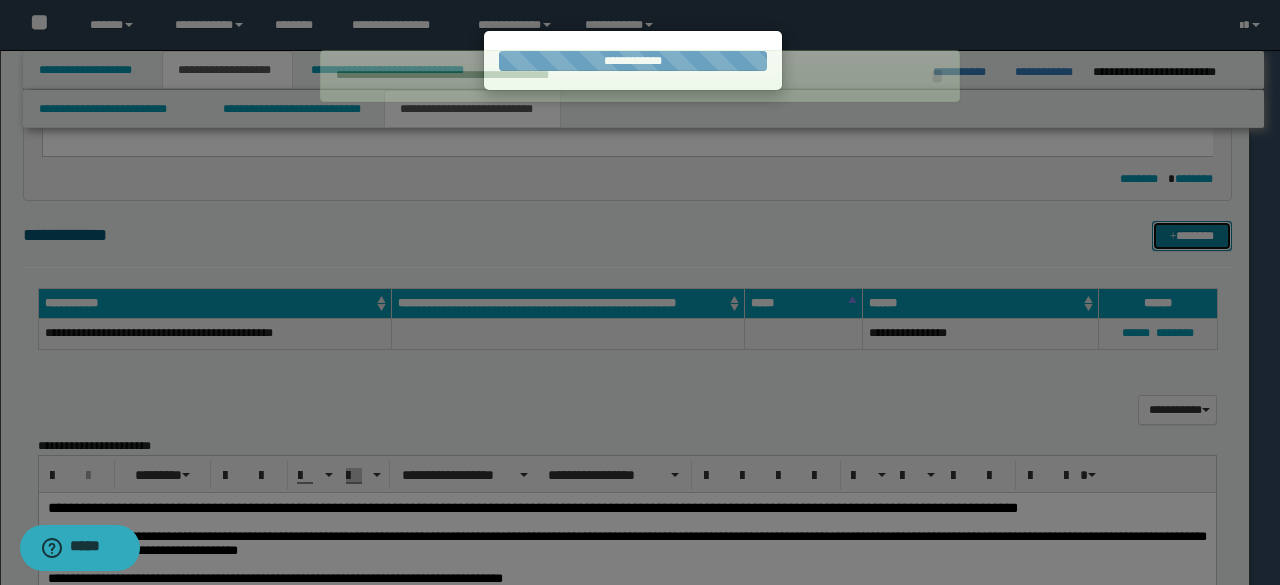 type 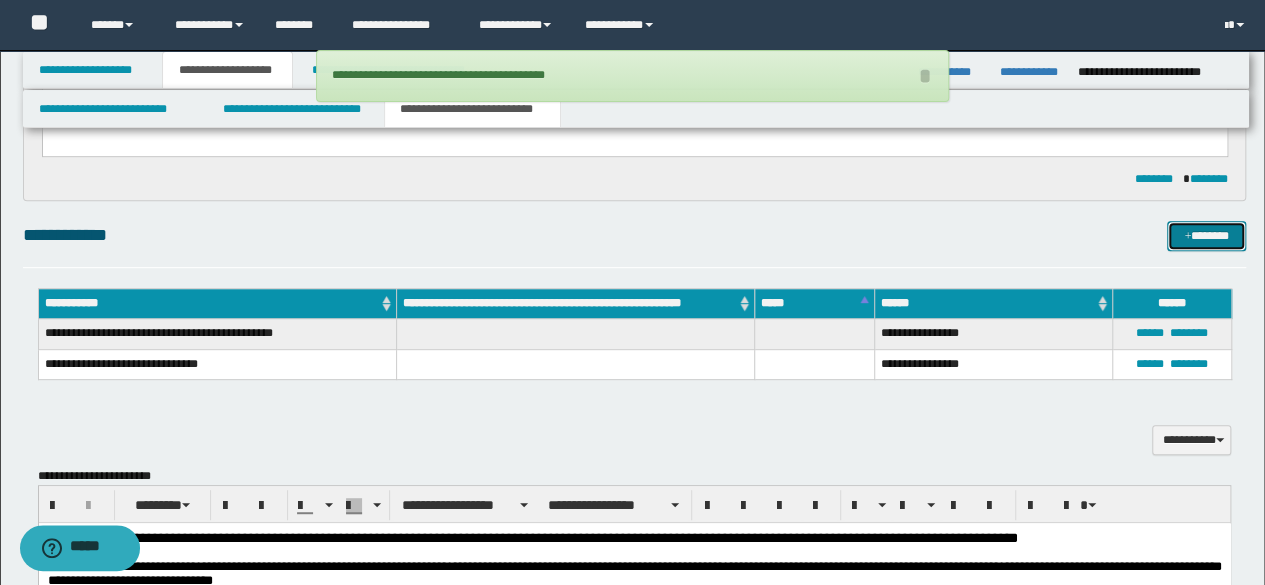 click on "*******" at bounding box center [1206, 235] 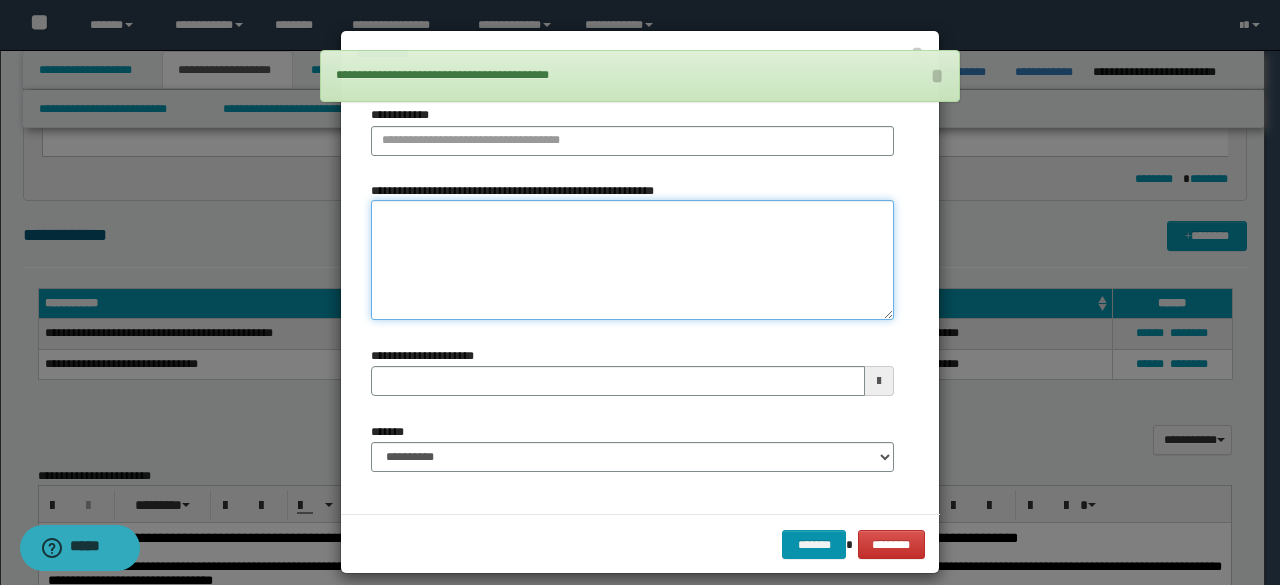 click on "**********" at bounding box center (632, 260) 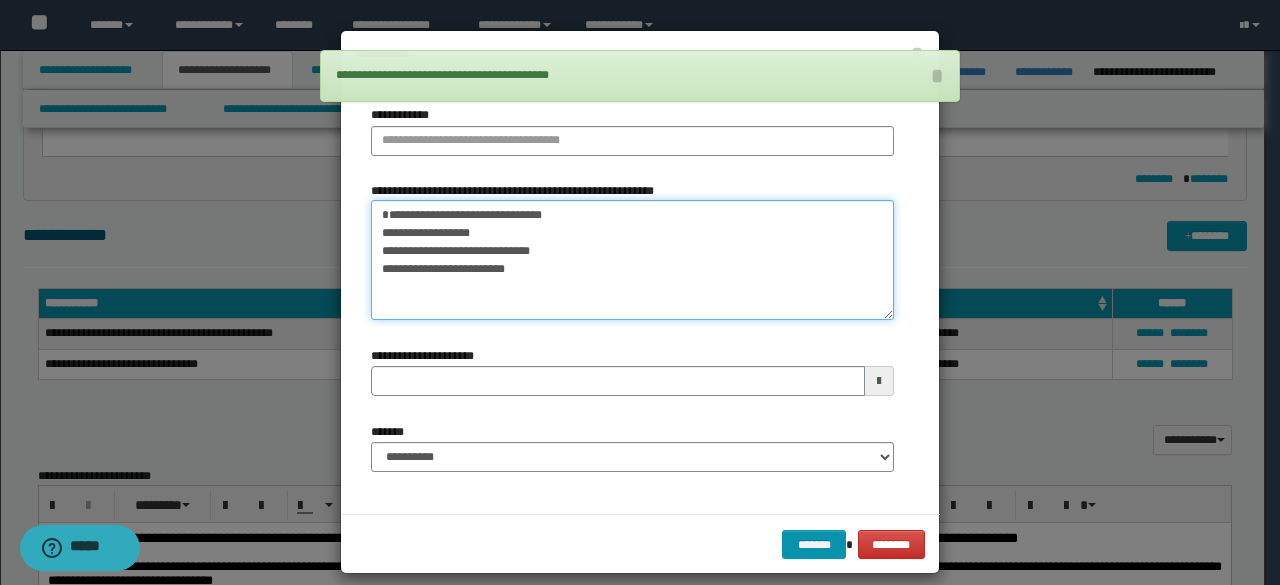 type on "**********" 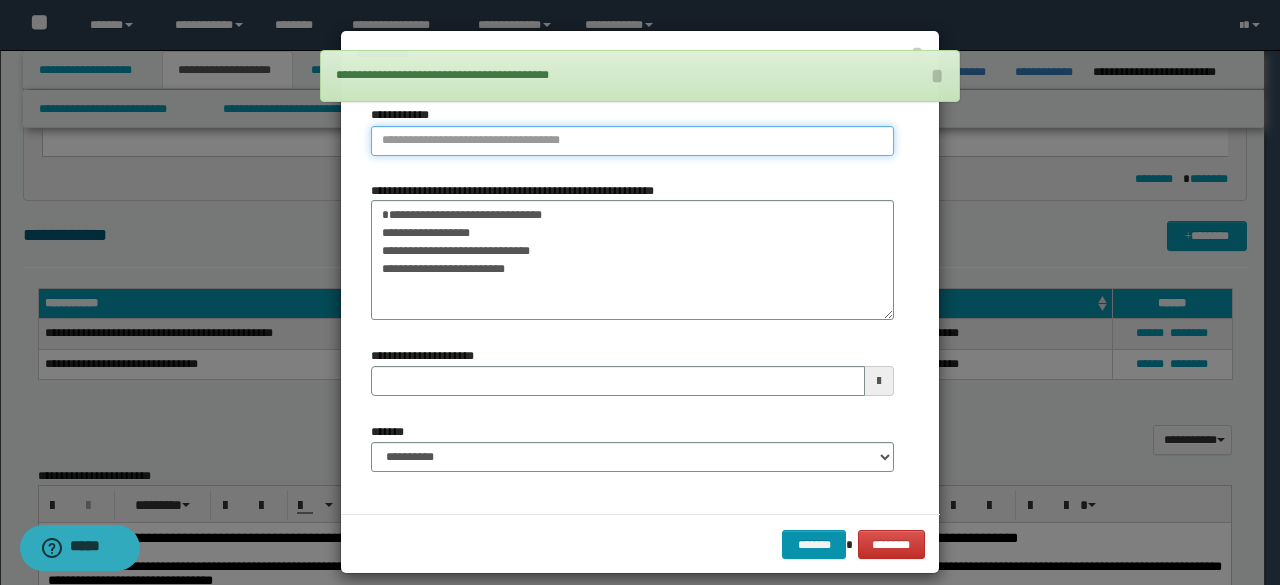 type on "**********" 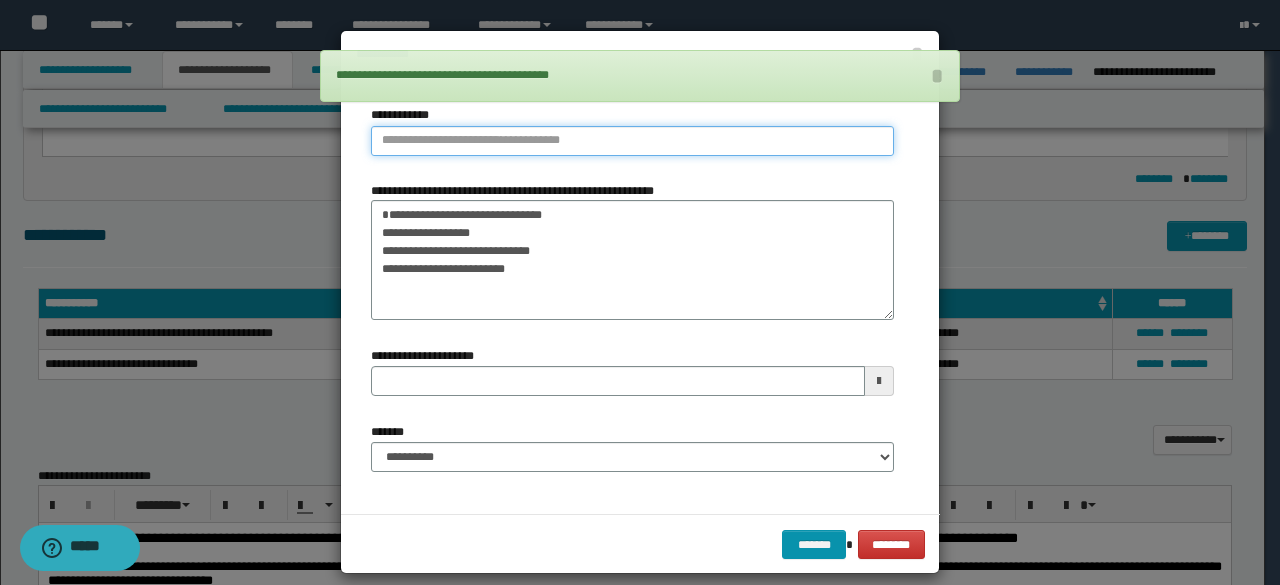 click on "**********" at bounding box center [632, 141] 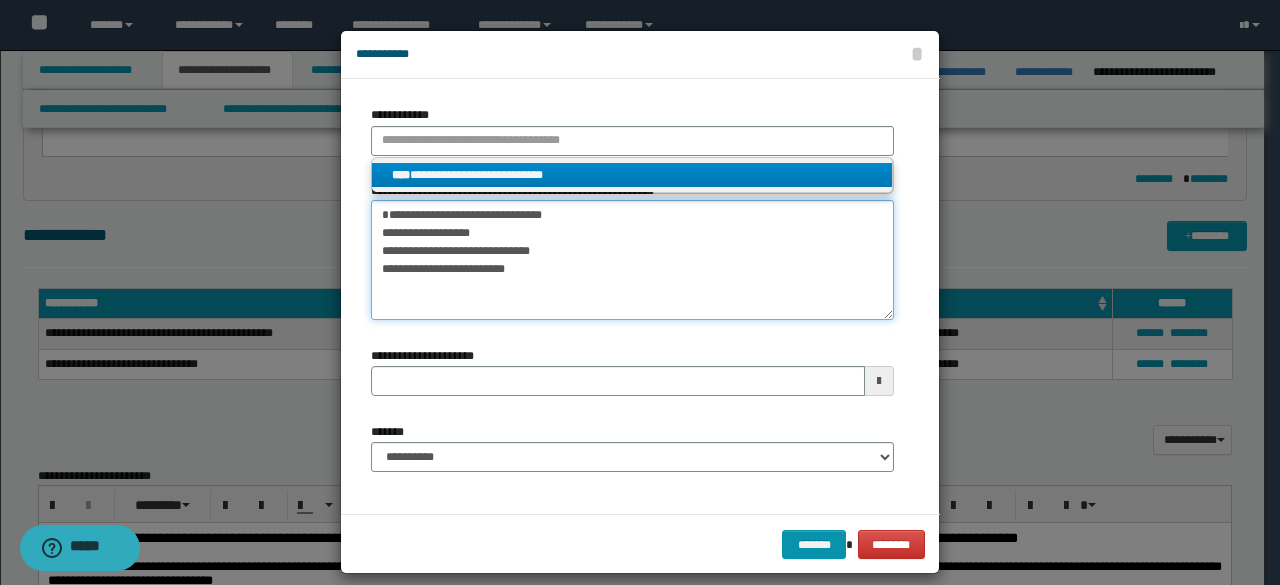 type 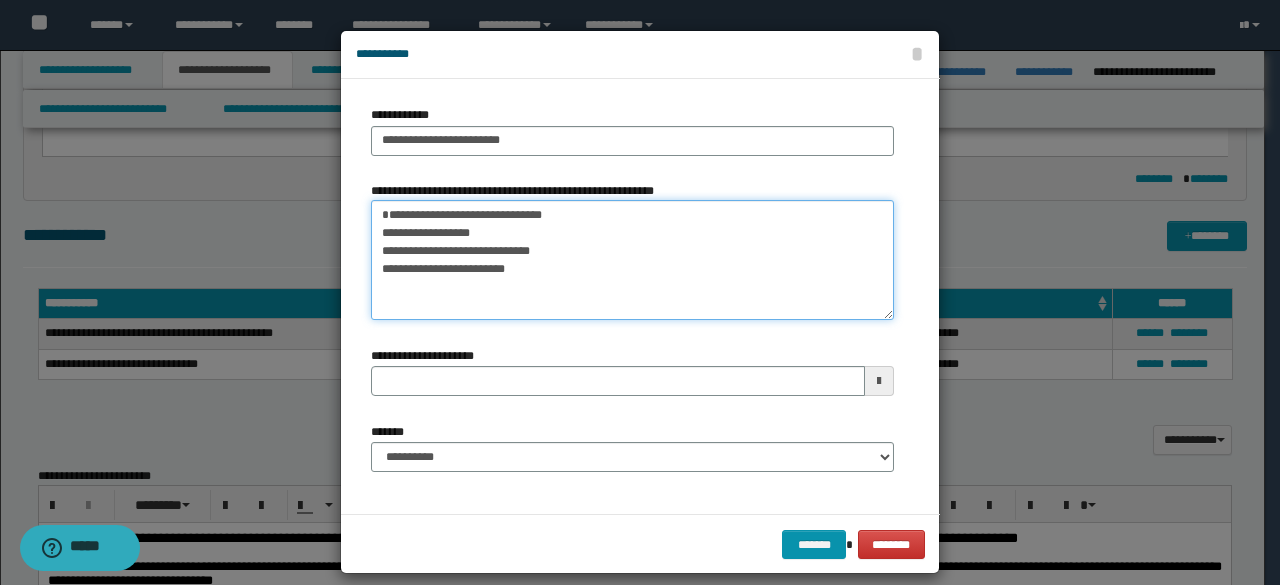 drag, startPoint x: 594, startPoint y: 238, endPoint x: 343, endPoint y: 200, distance: 253.8602 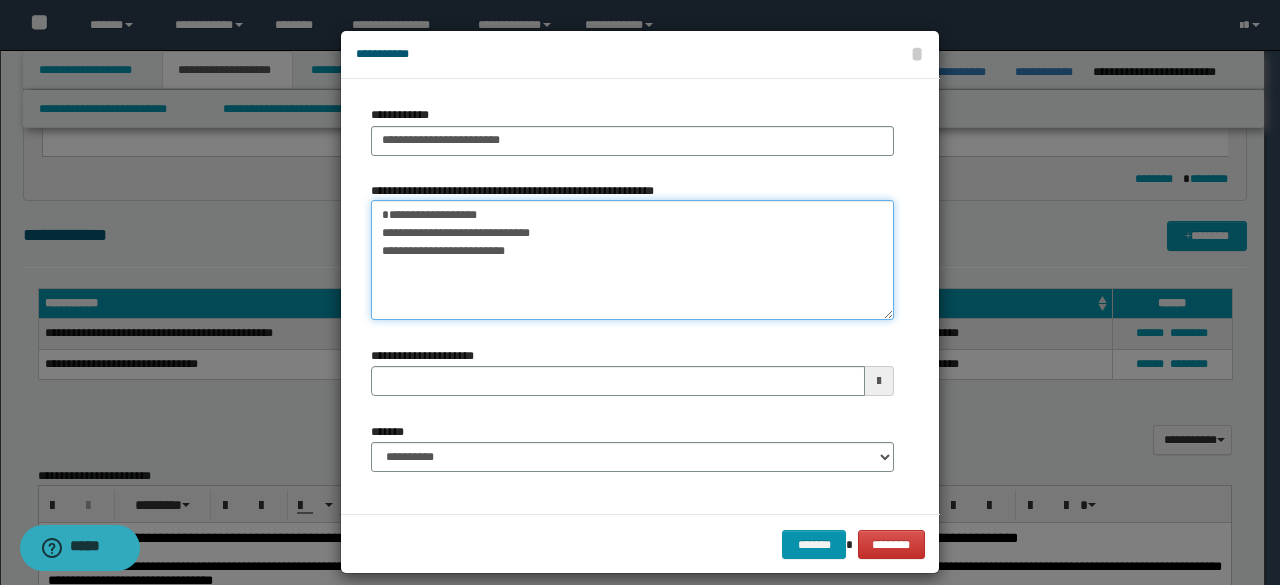 type on "**********" 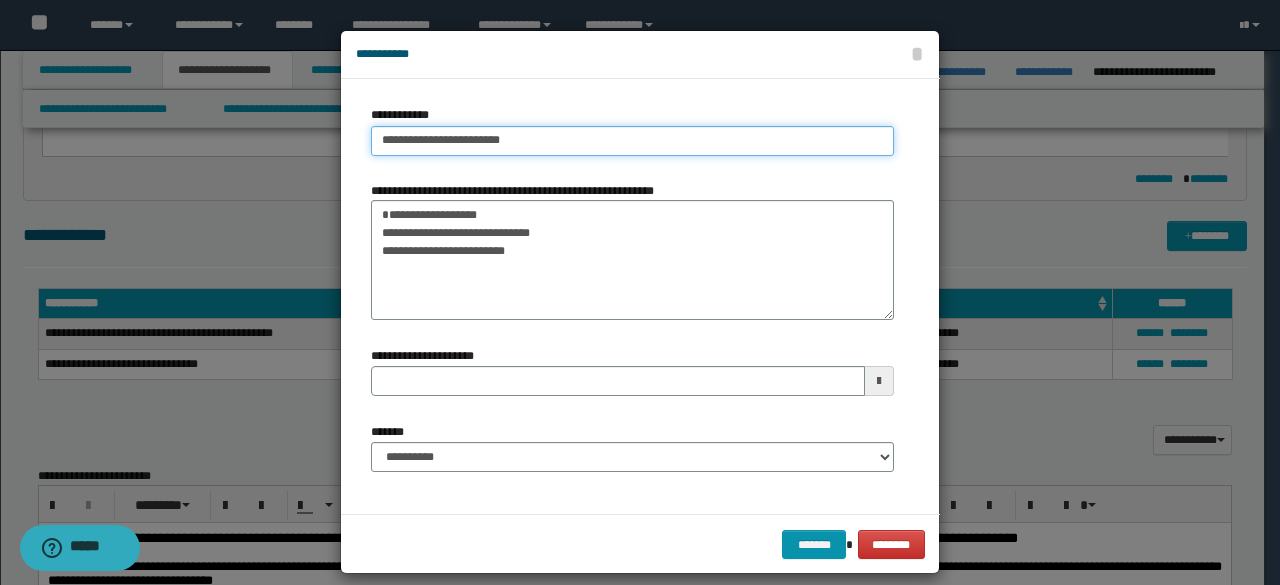 type on "**********" 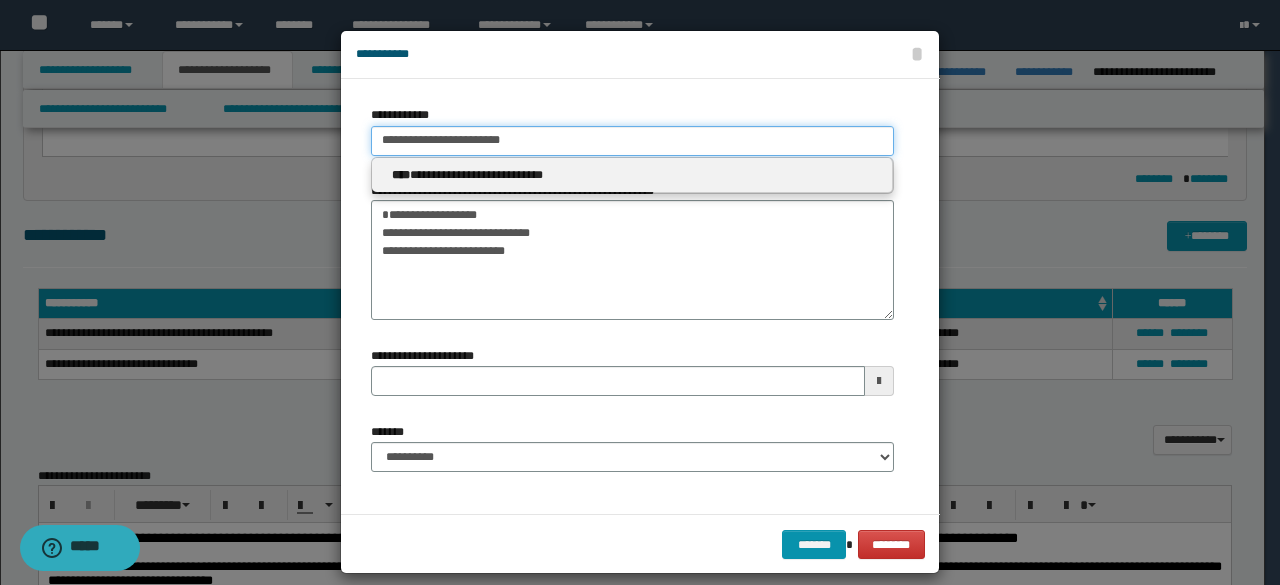 drag, startPoint x: 482, startPoint y: 137, endPoint x: 233, endPoint y: 99, distance: 251.8829 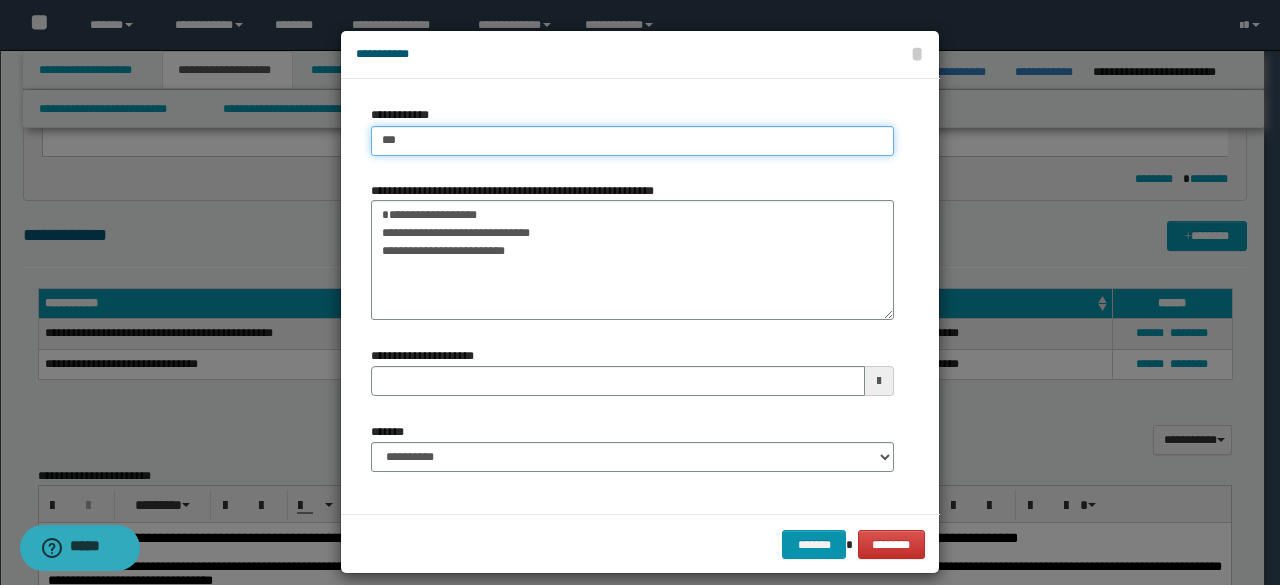 type on "****" 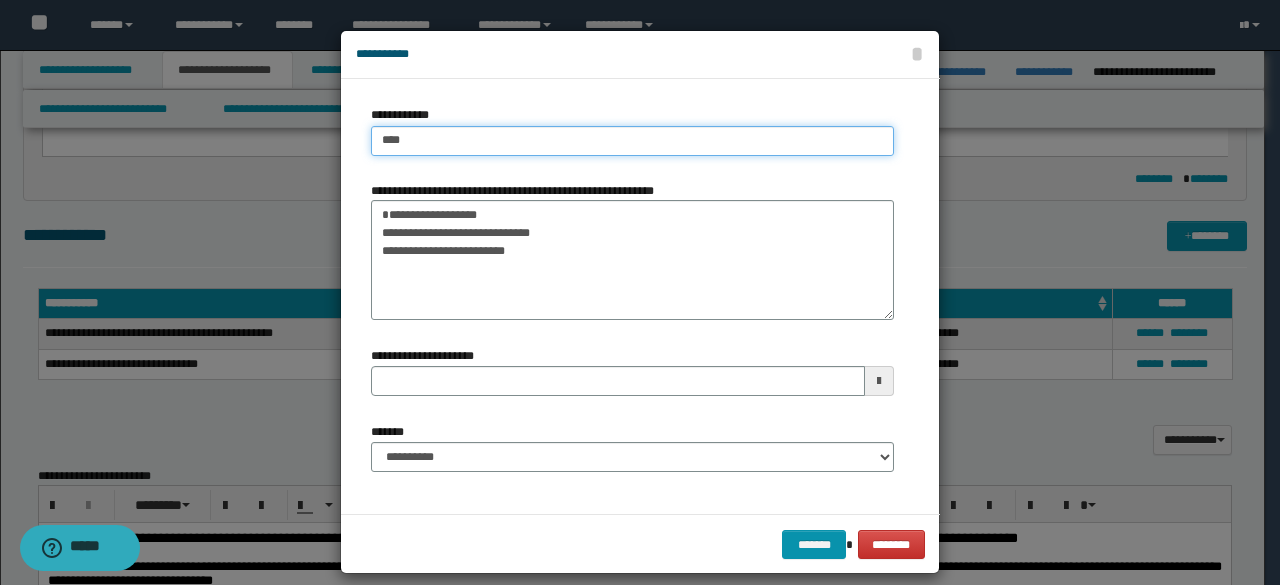 type on "****" 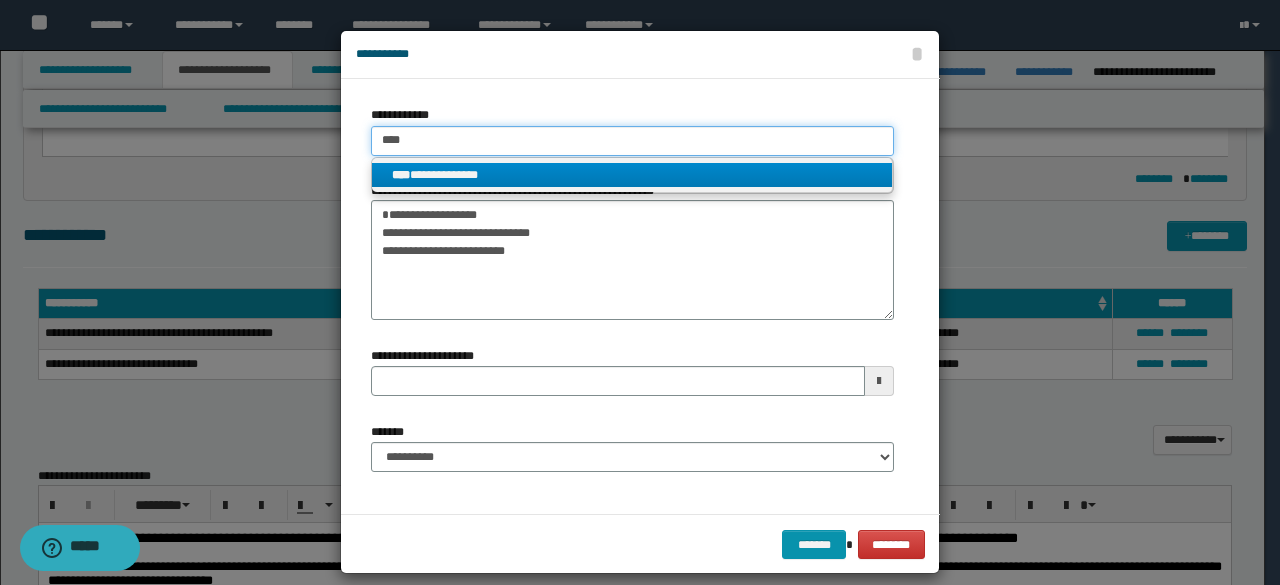 type on "****" 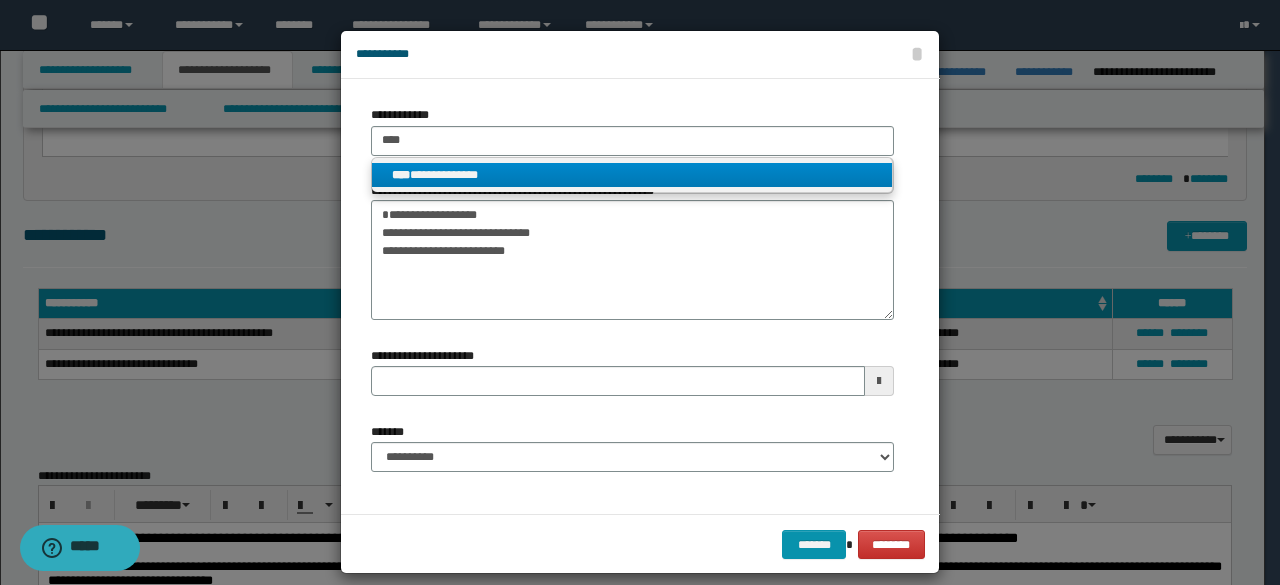 click on "**********" at bounding box center (632, 175) 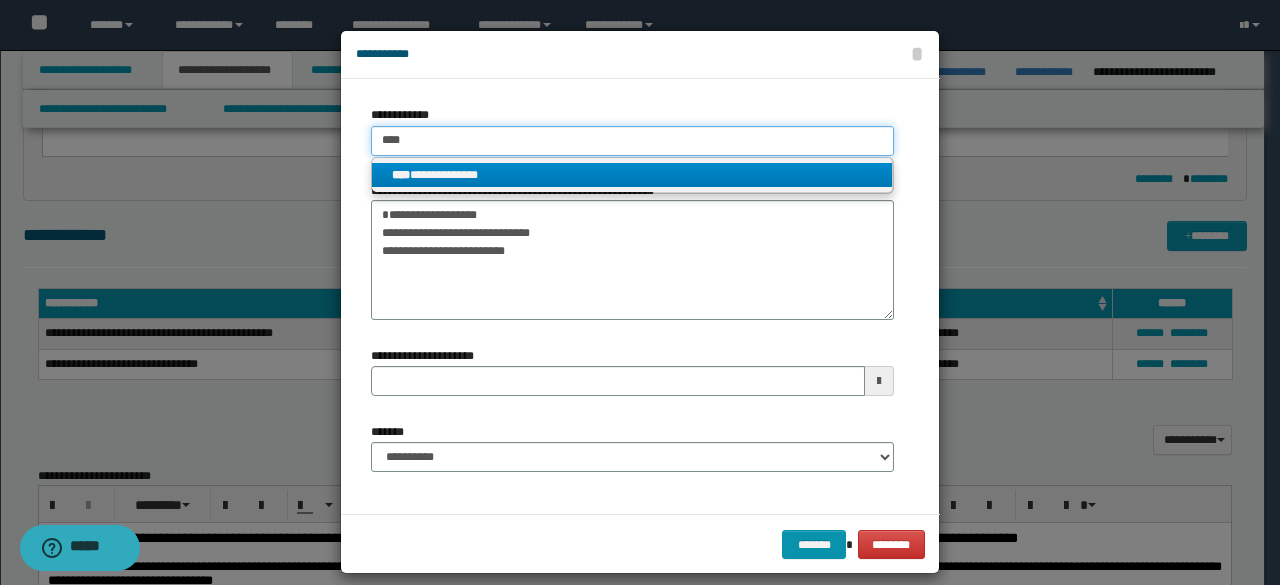 type 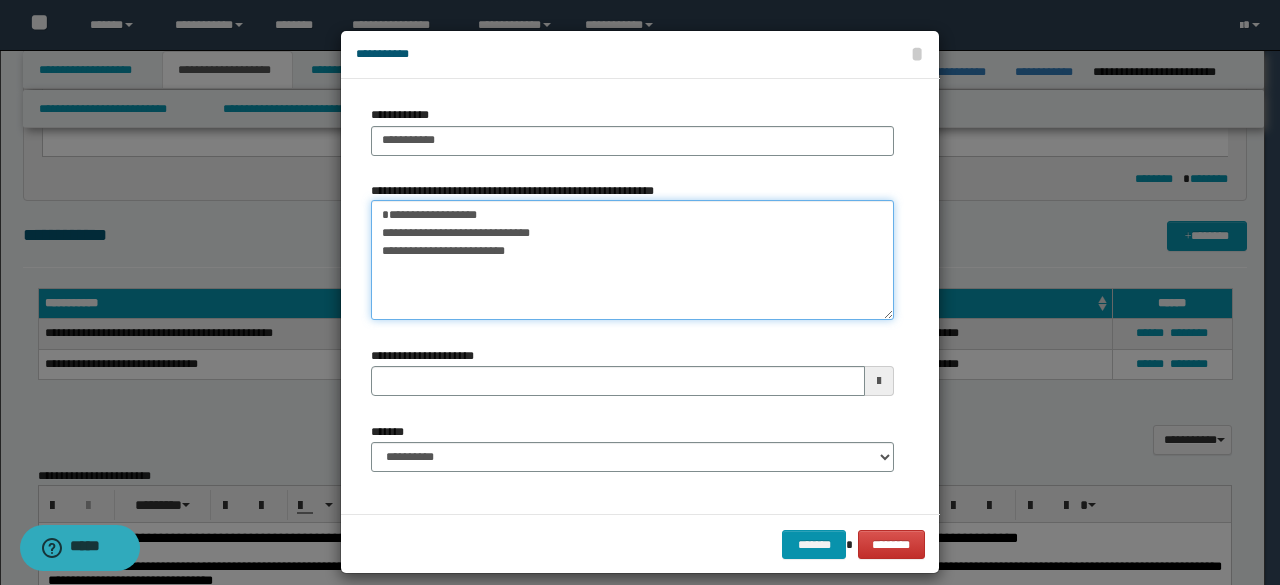 drag, startPoint x: 540, startPoint y: 231, endPoint x: 266, endPoint y: 164, distance: 282.0727 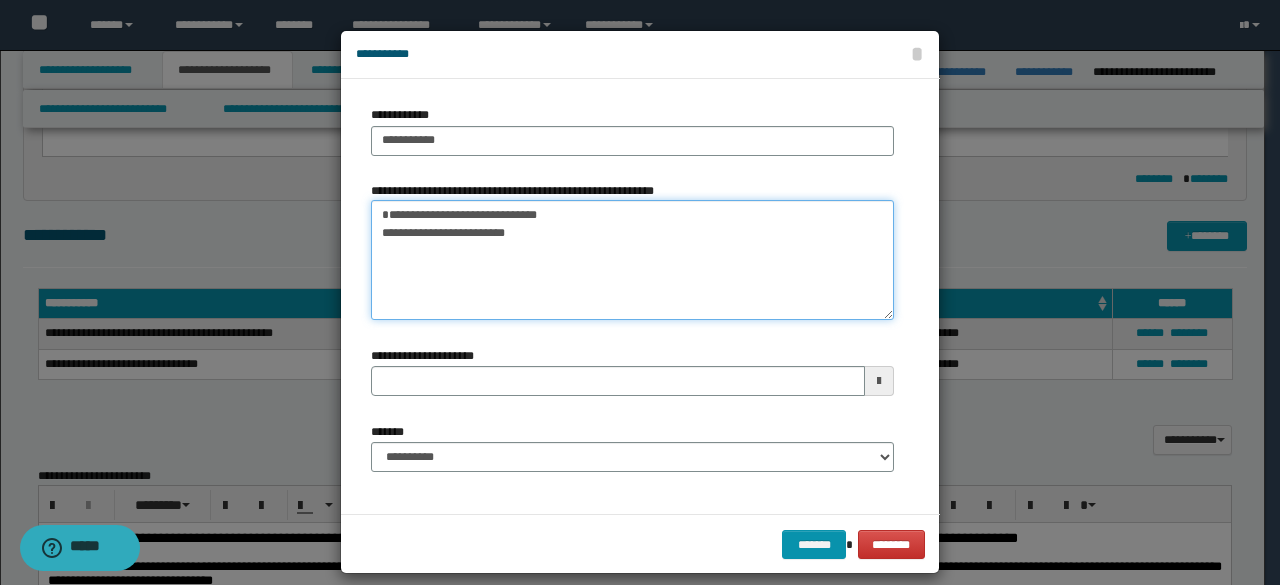type on "**********" 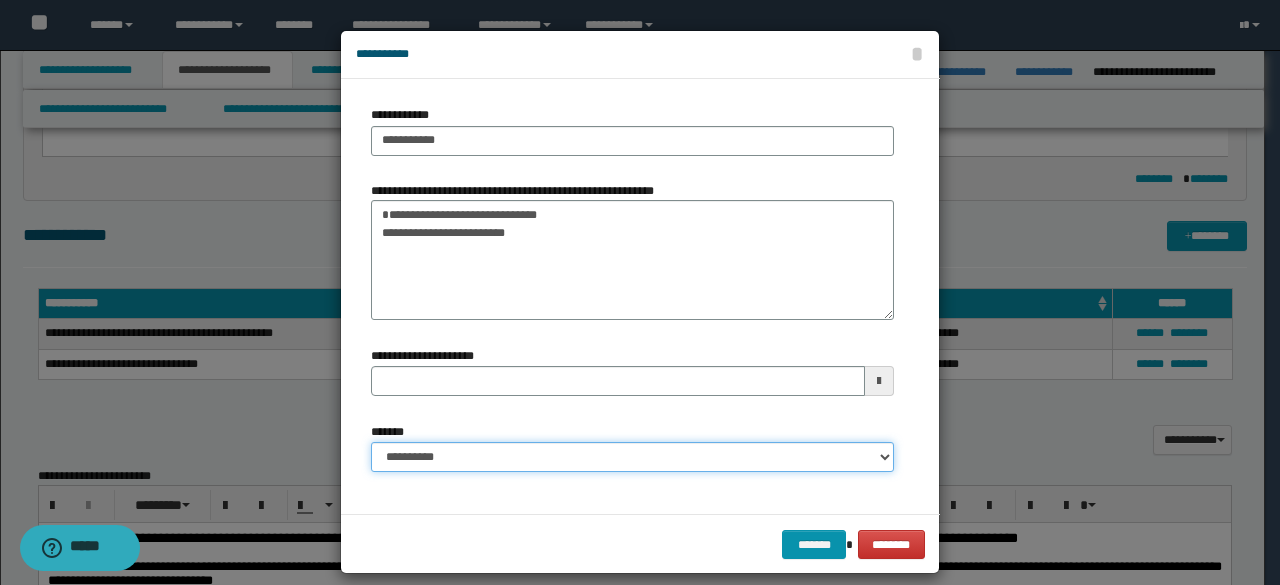 click on "**********" at bounding box center [632, 457] 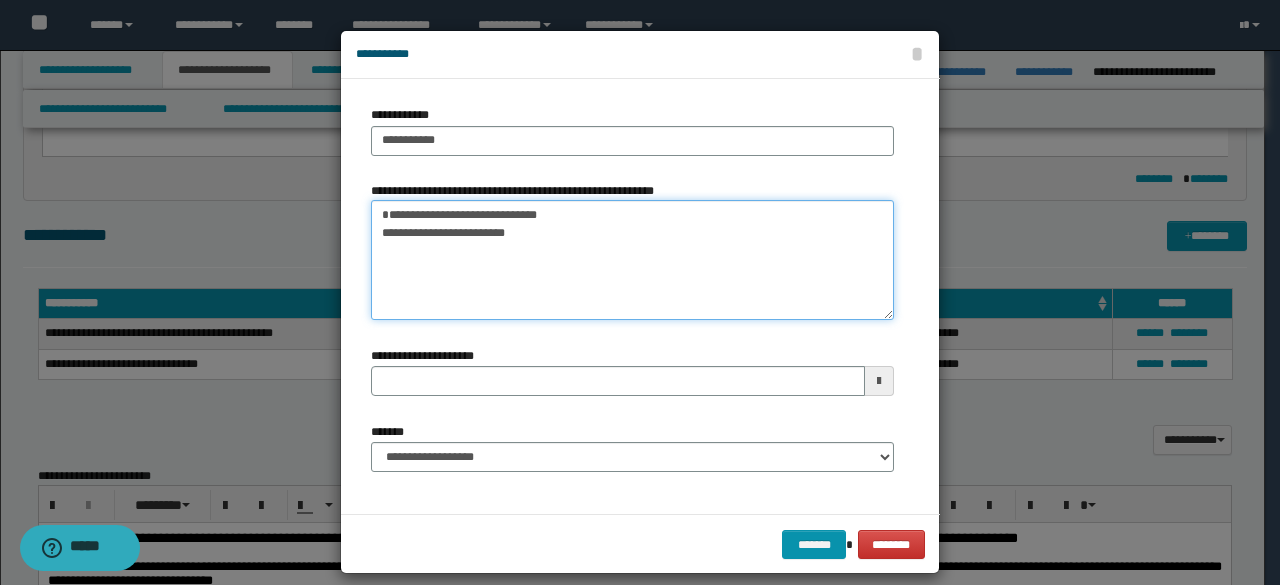 drag, startPoint x: 592, startPoint y: 285, endPoint x: 309, endPoint y: 191, distance: 298.20294 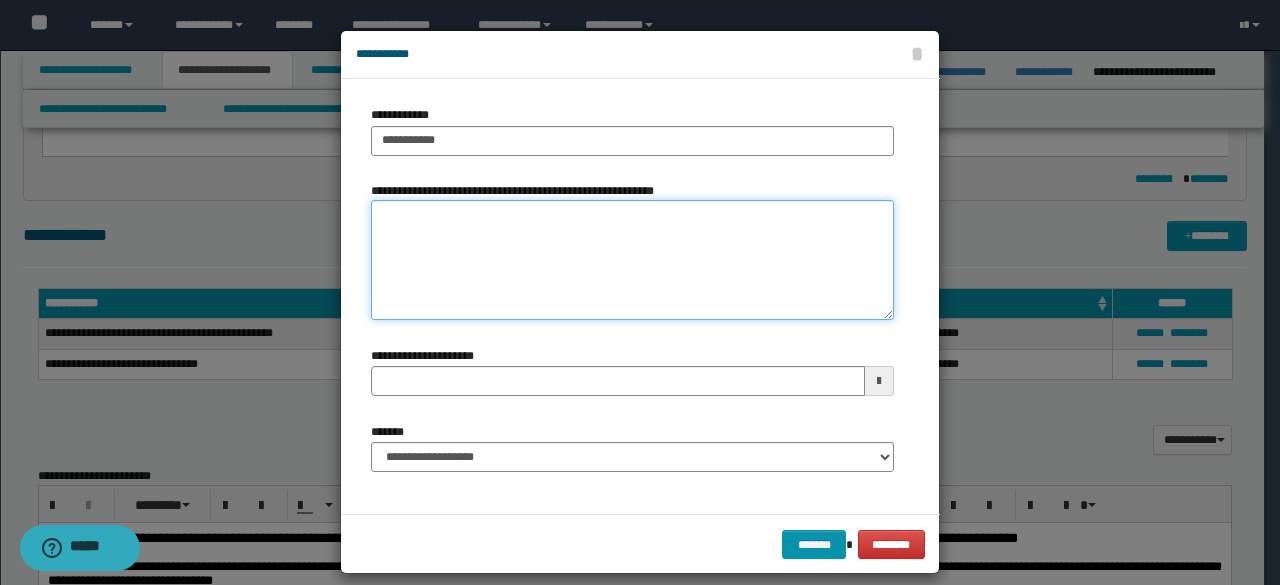 type 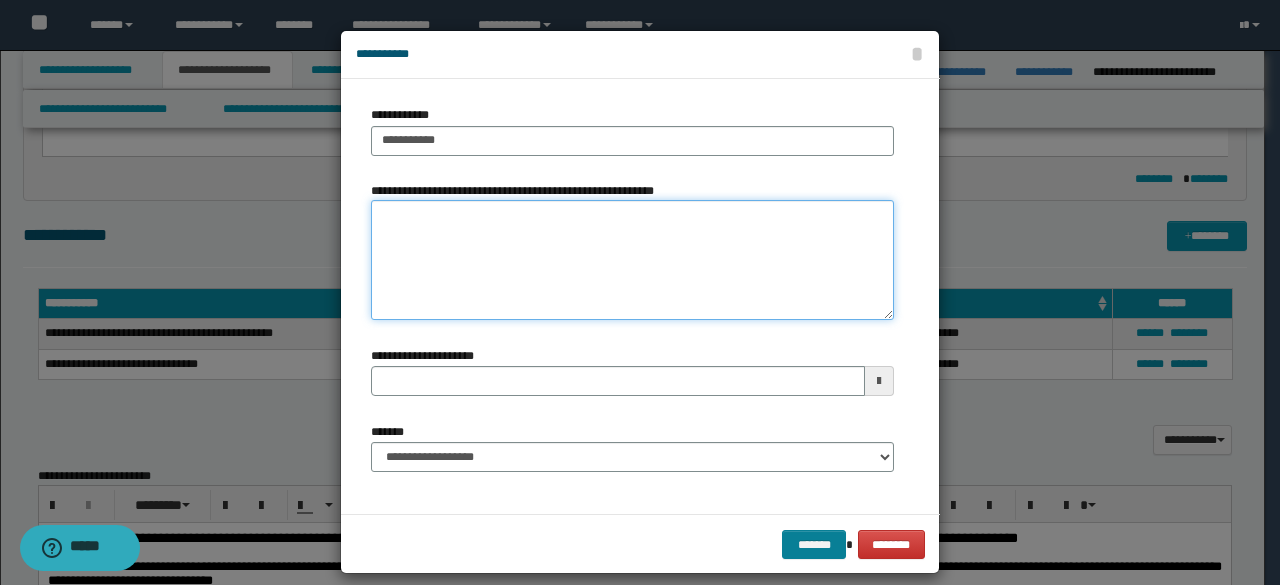 type 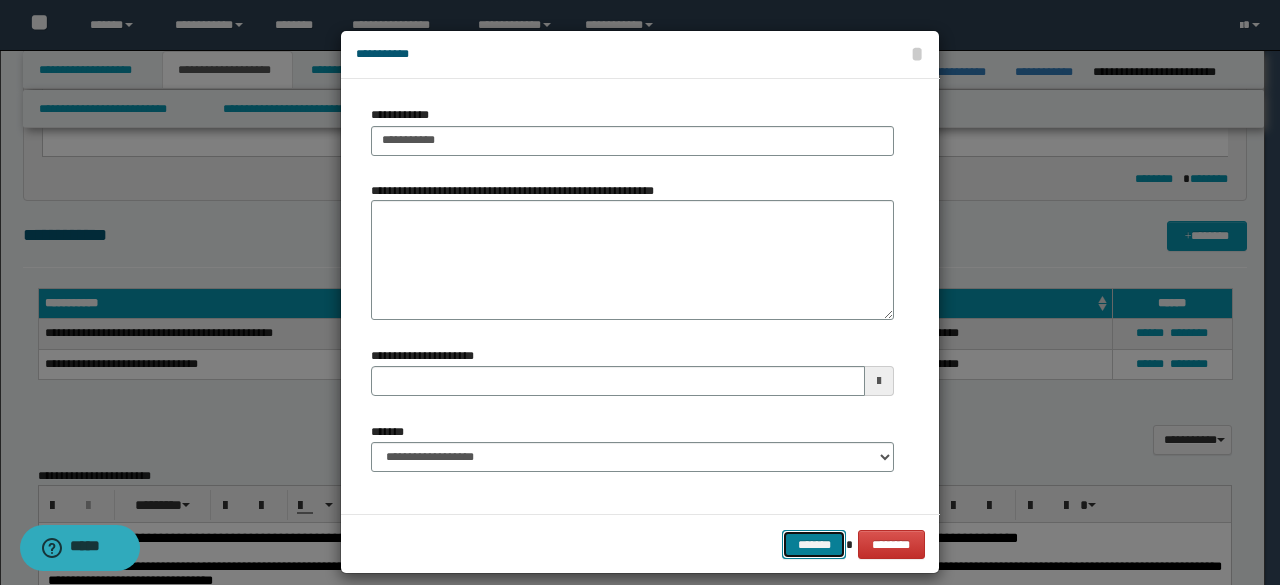 click on "*******" at bounding box center [814, 544] 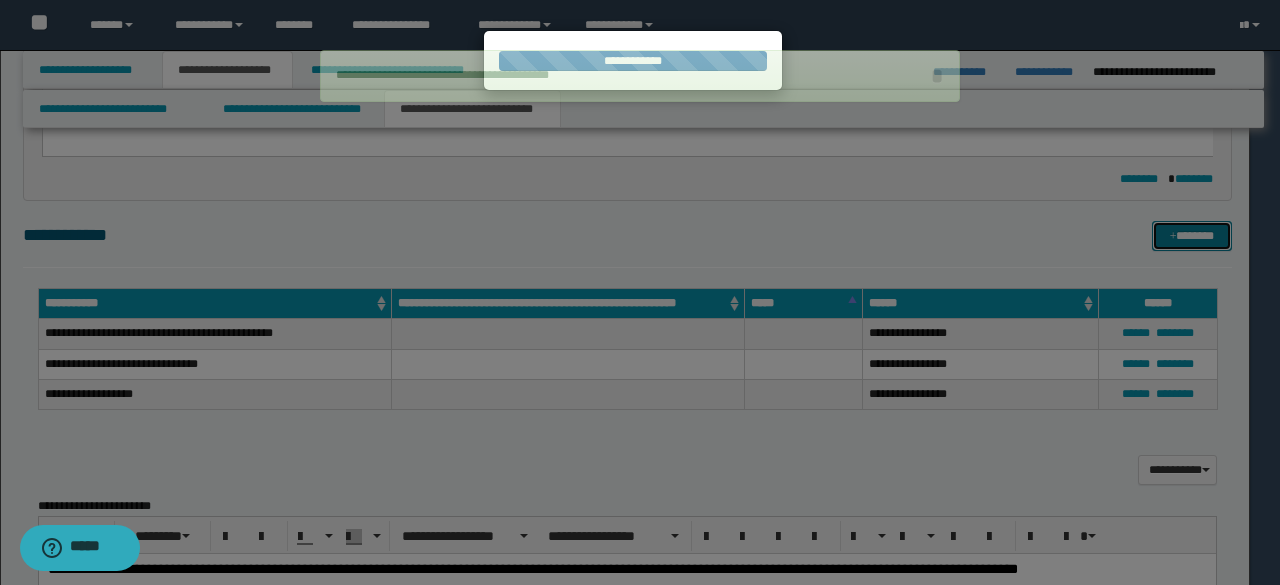 type 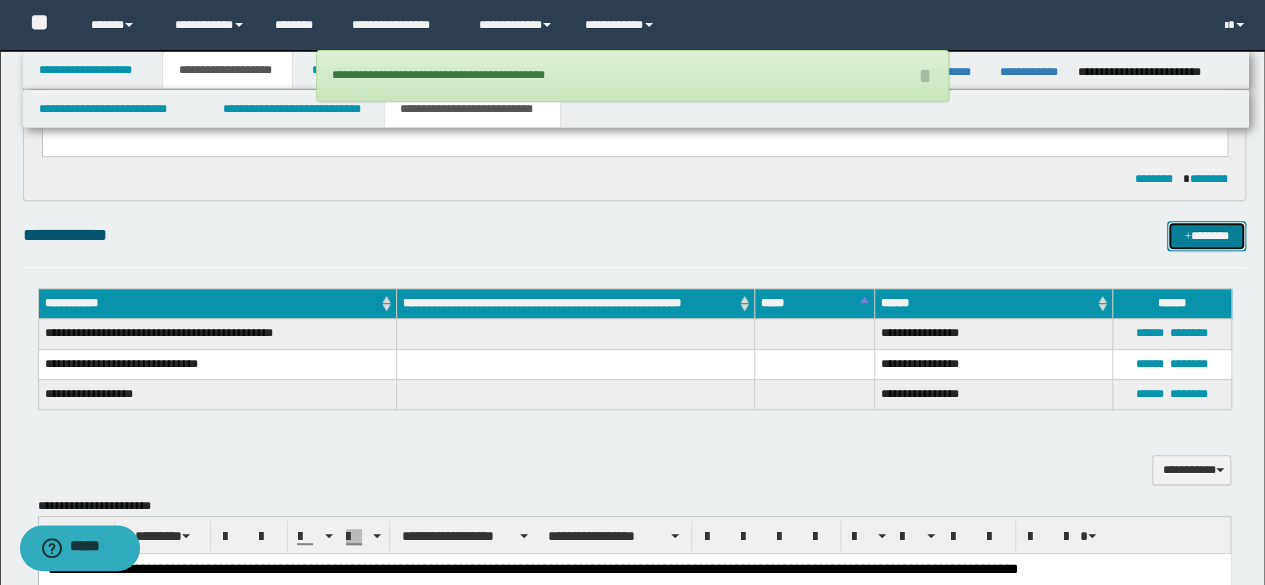click on "*******" at bounding box center (1206, 235) 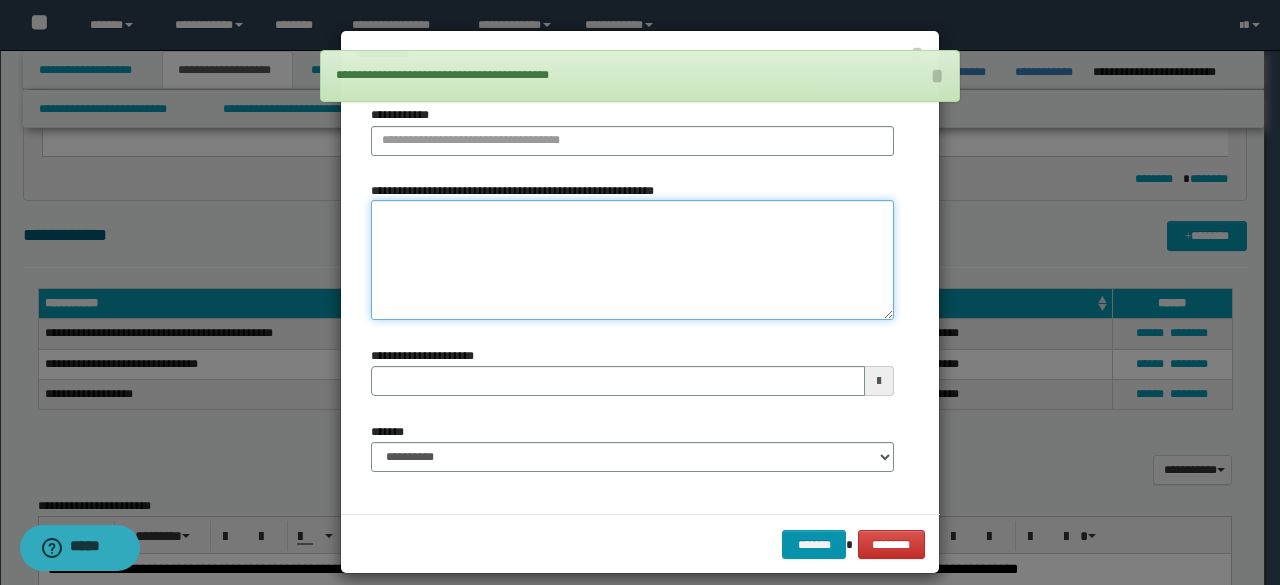 click on "**********" at bounding box center (632, 260) 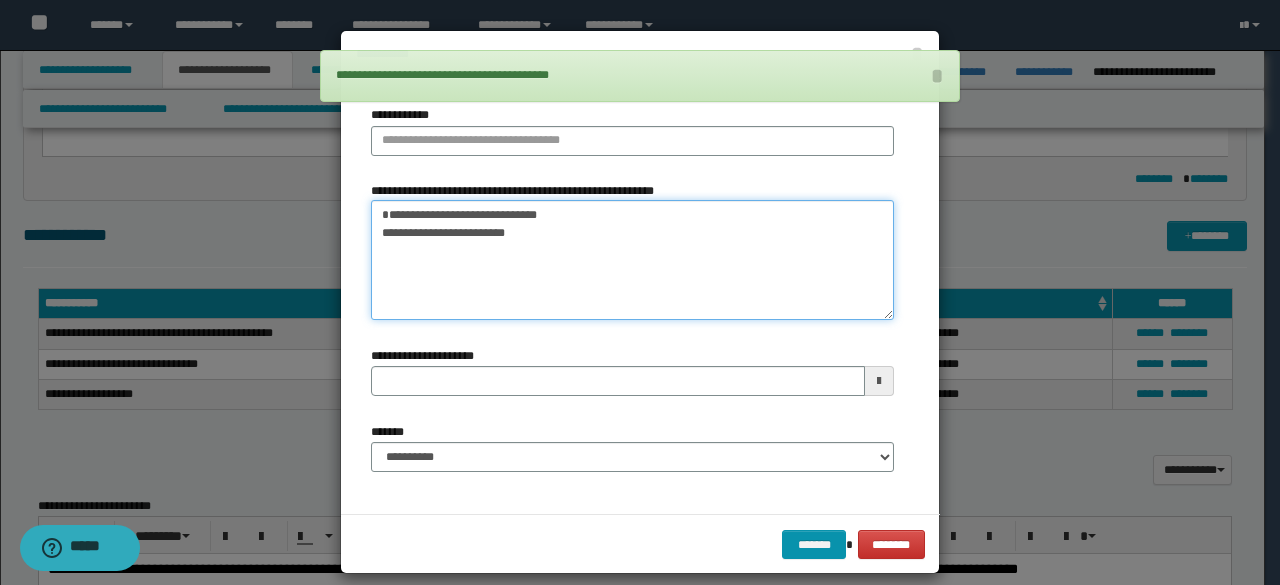 type on "**********" 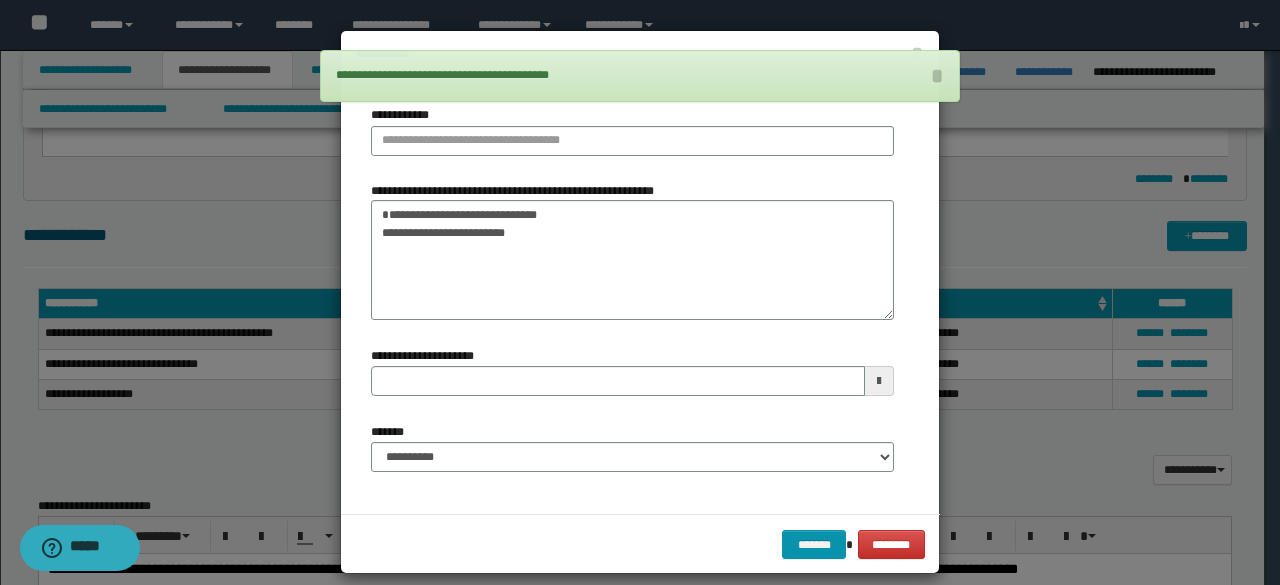 click on "**********" at bounding box center [640, 76] 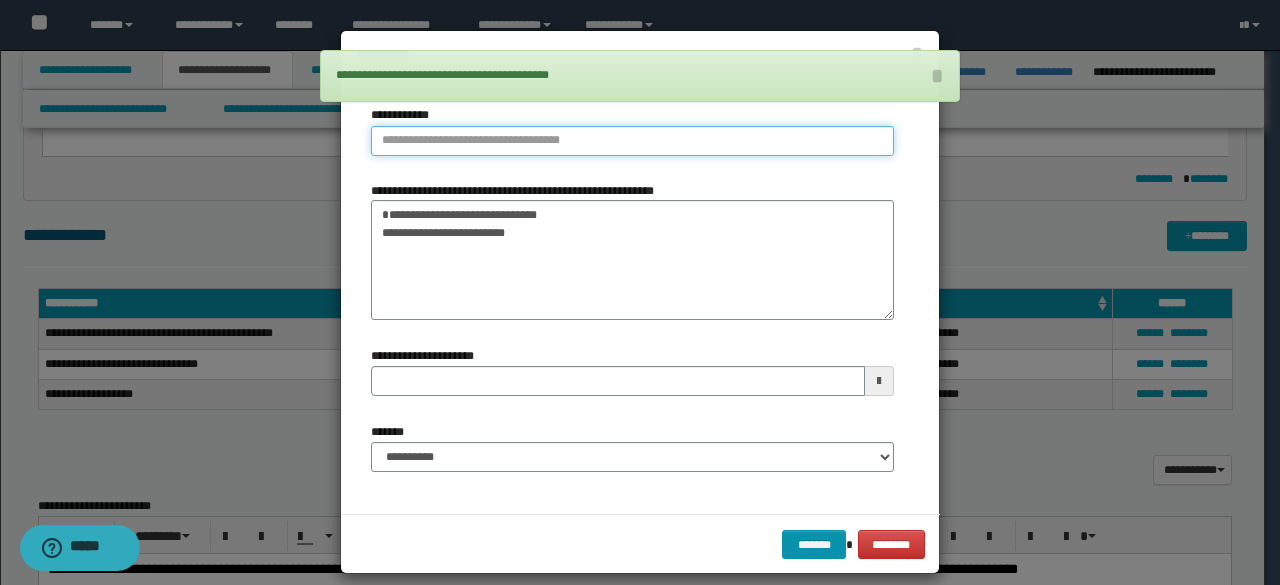type on "**********" 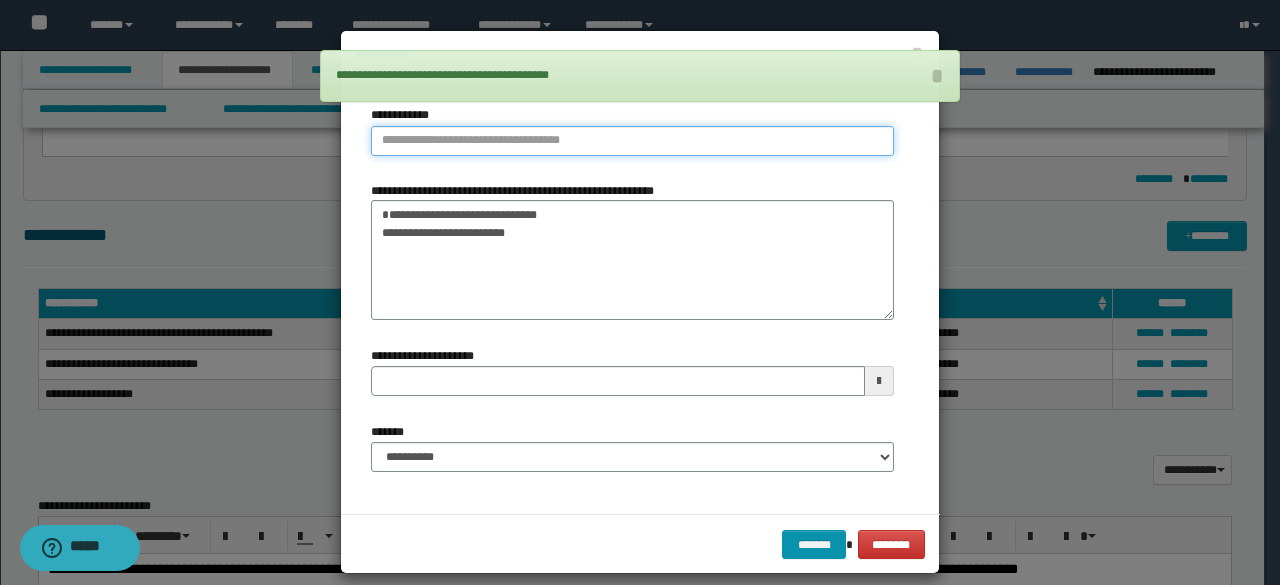 click on "**********" at bounding box center (632, 141) 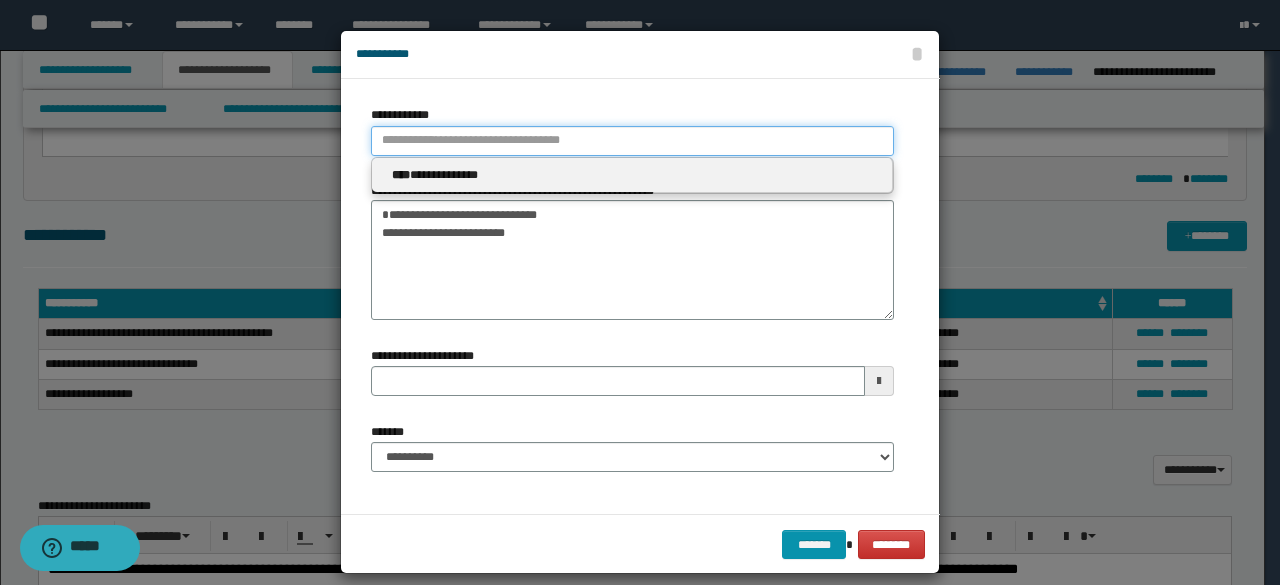 type 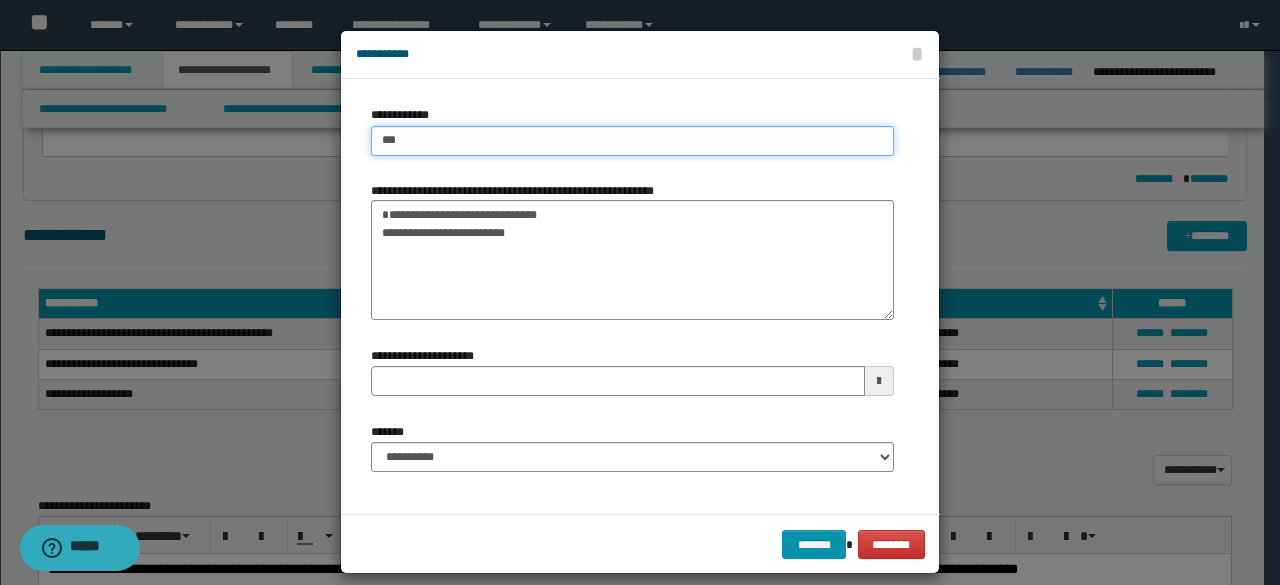 type on "****" 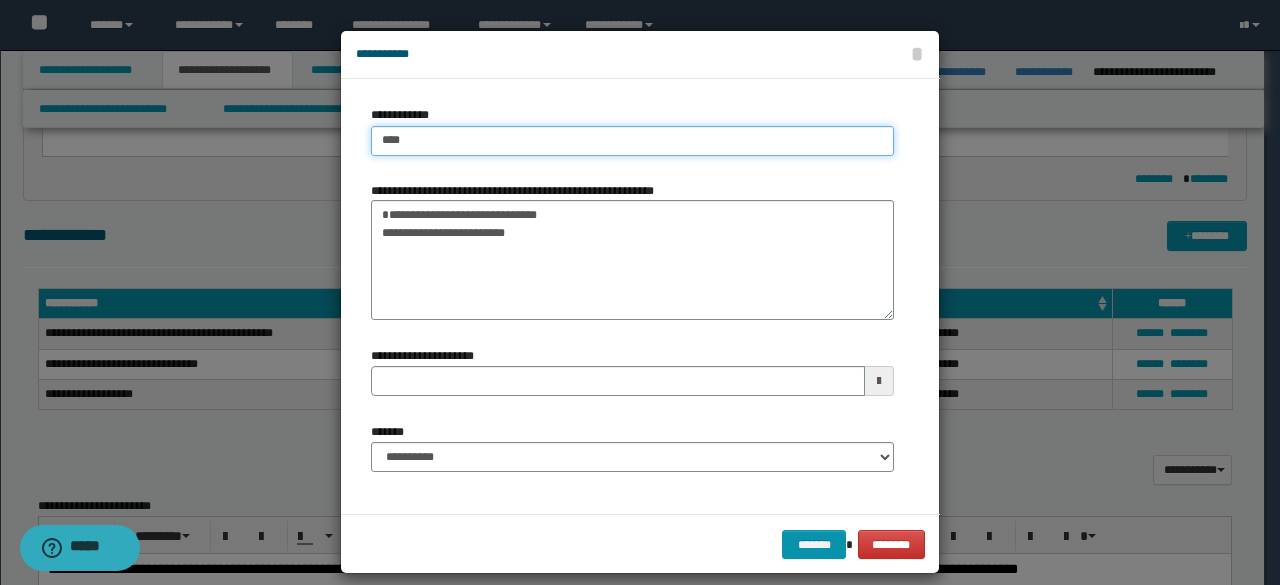 type on "****" 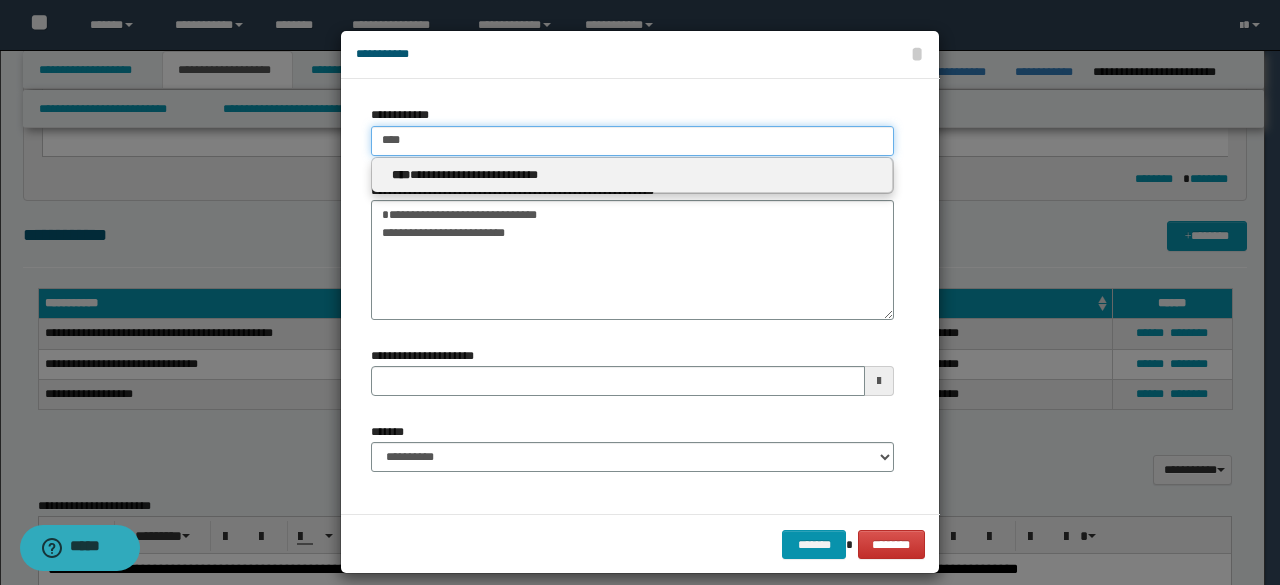 type on "****" 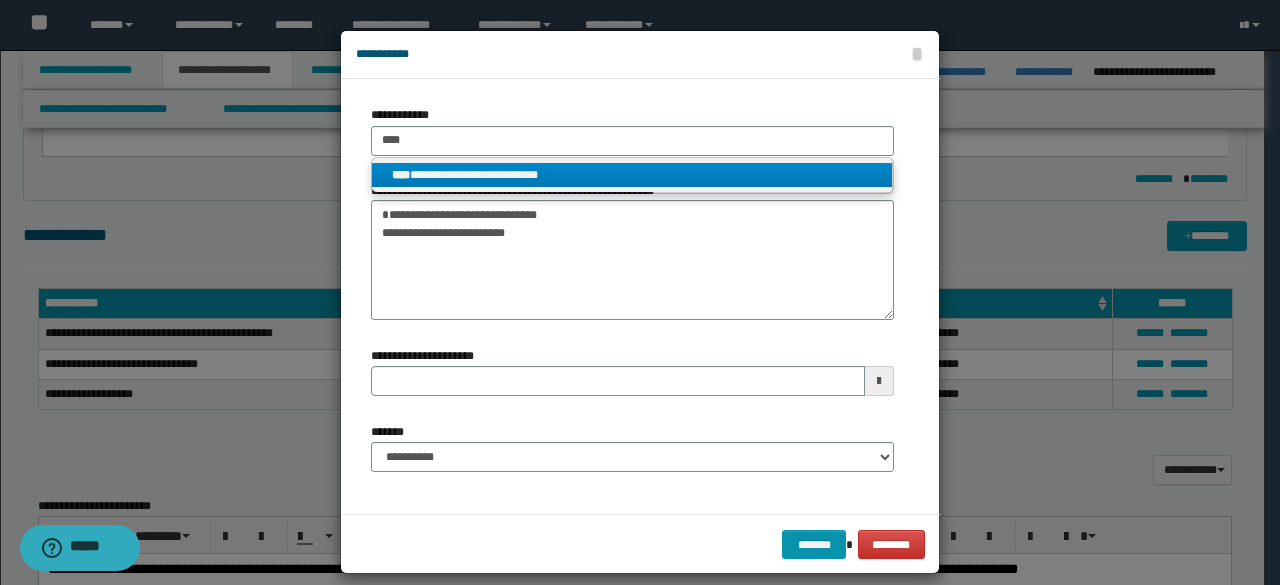 drag, startPoint x: 556, startPoint y: 164, endPoint x: 599, endPoint y: 213, distance: 65.192024 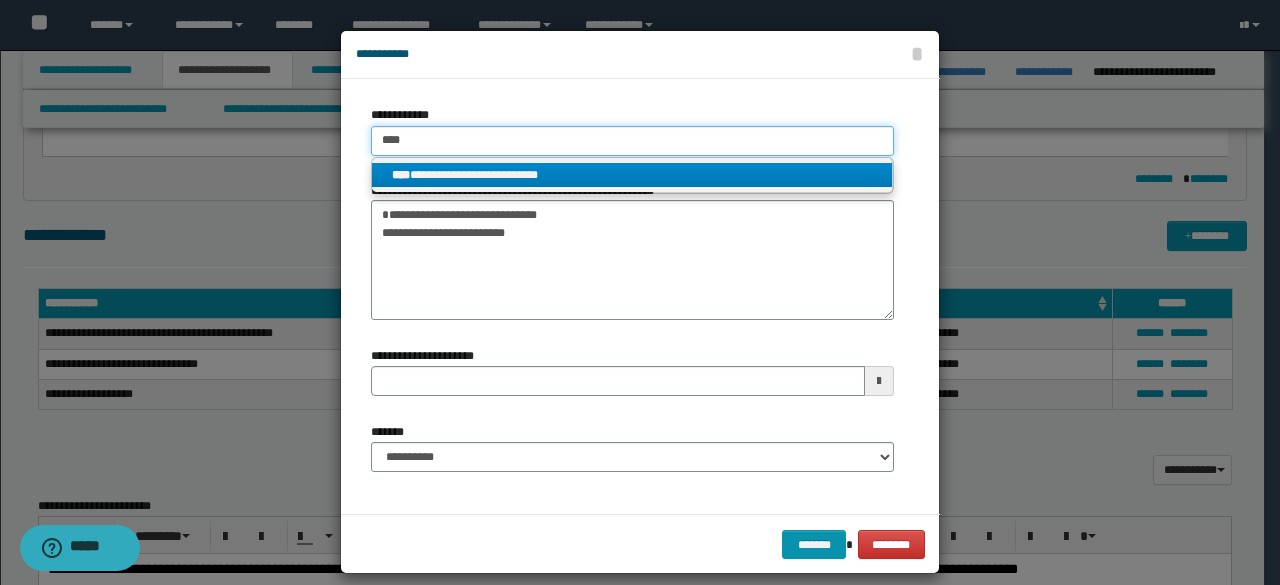 type 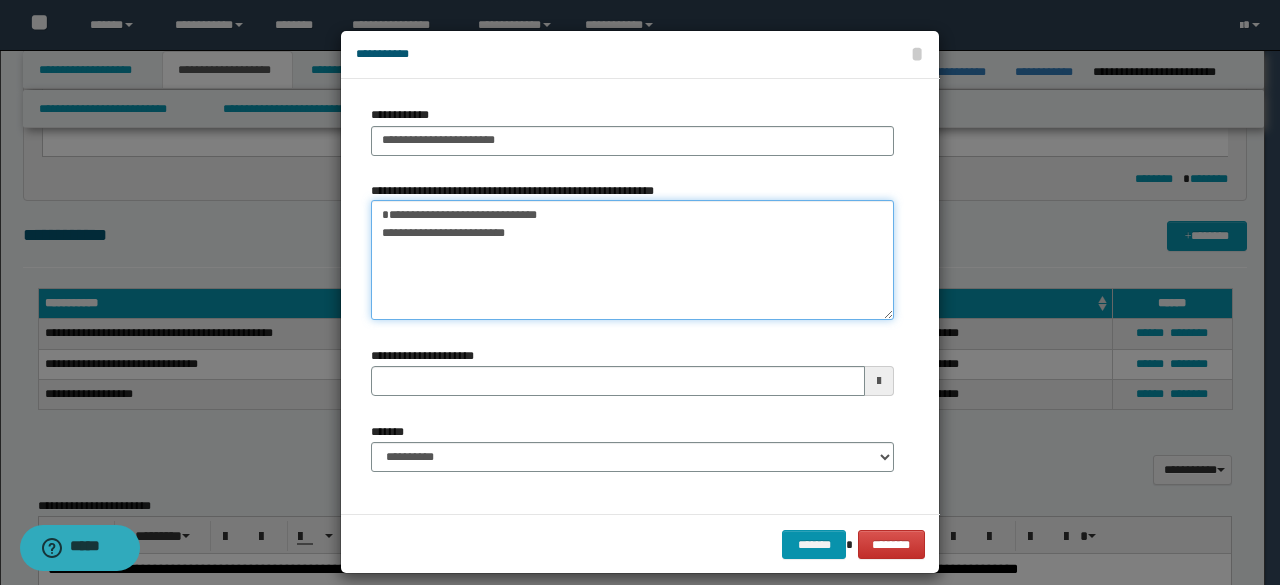 drag, startPoint x: 603, startPoint y: 226, endPoint x: 298, endPoint y: 167, distance: 310.65414 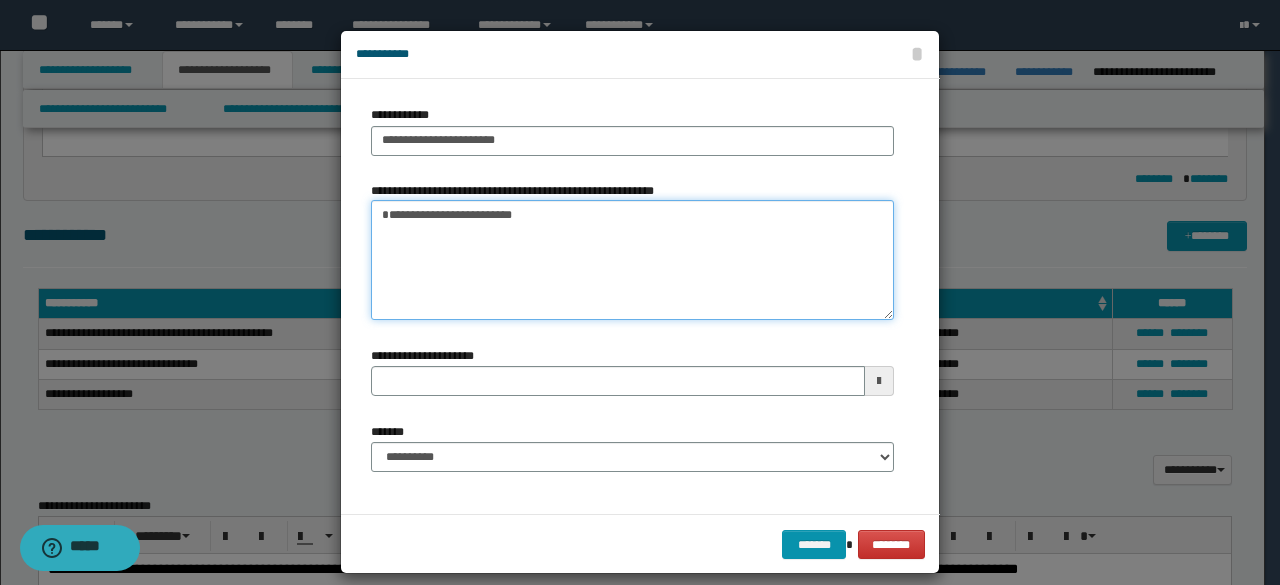 type 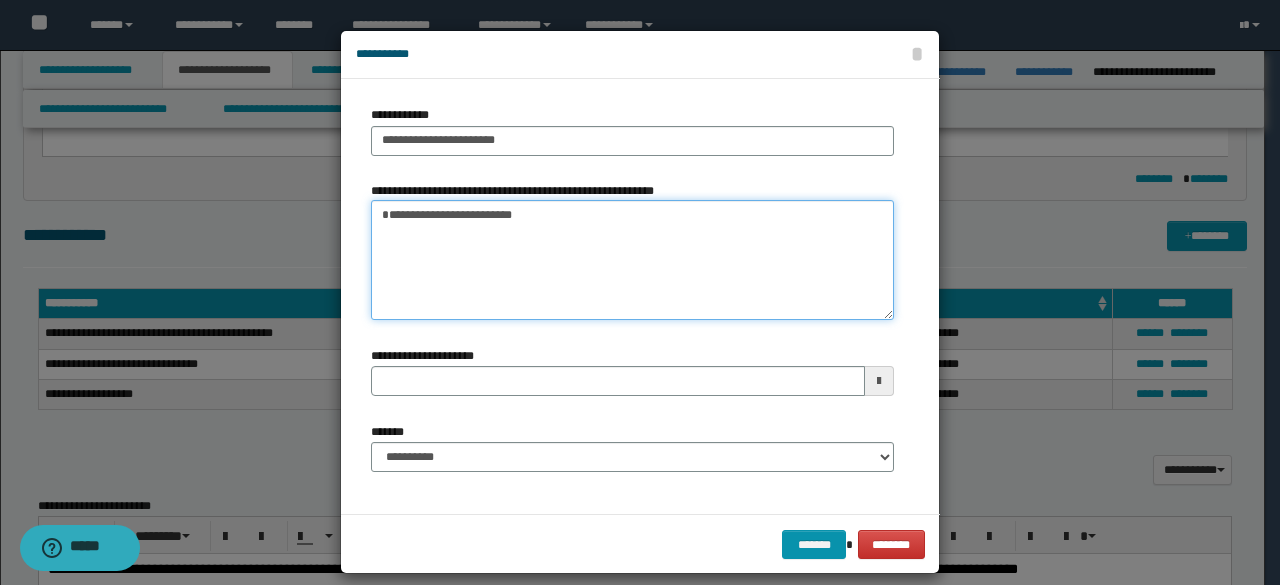 type on "**********" 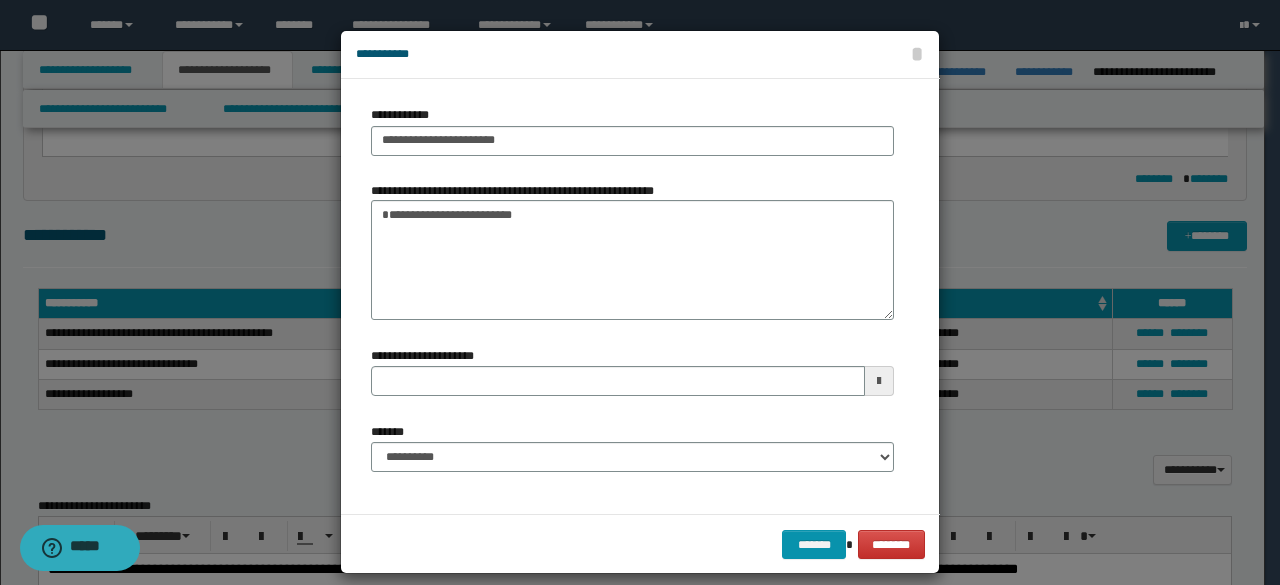 drag, startPoint x: 475, startPoint y: 473, endPoint x: 478, endPoint y: 453, distance: 20.22375 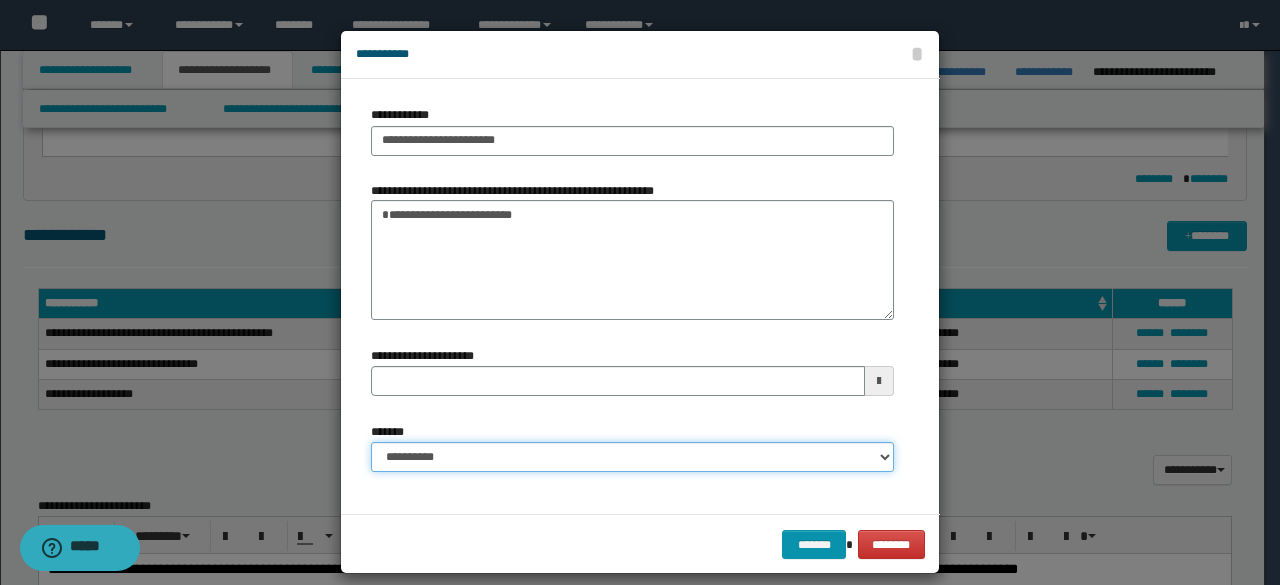 click on "**********" at bounding box center (632, 457) 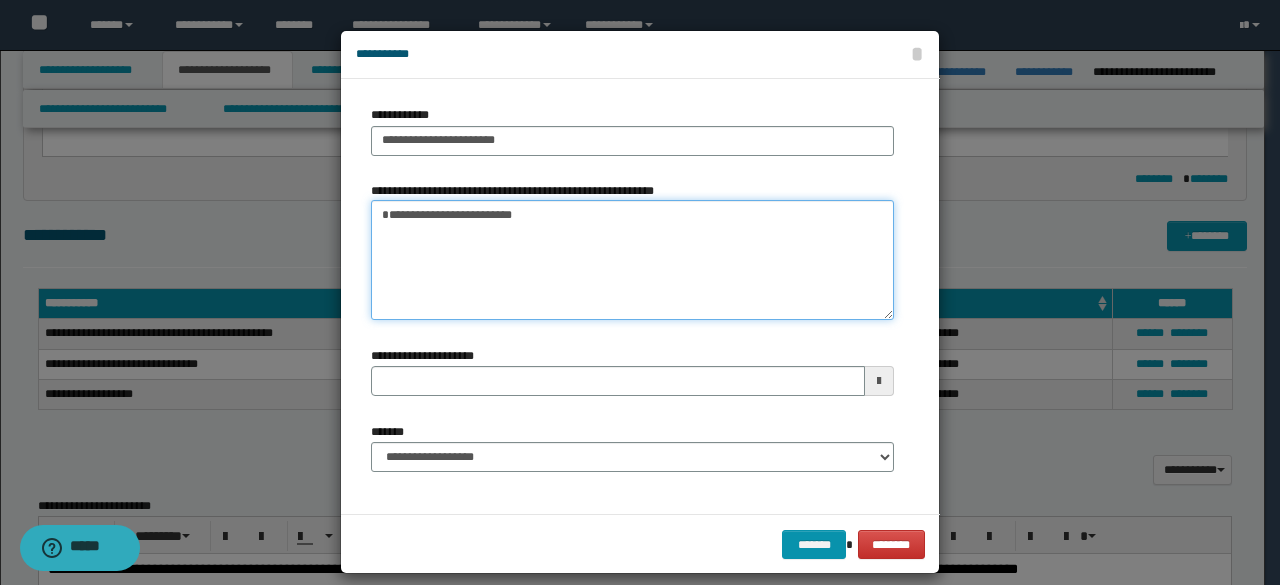 drag, startPoint x: 576, startPoint y: 264, endPoint x: 309, endPoint y: 163, distance: 285.46454 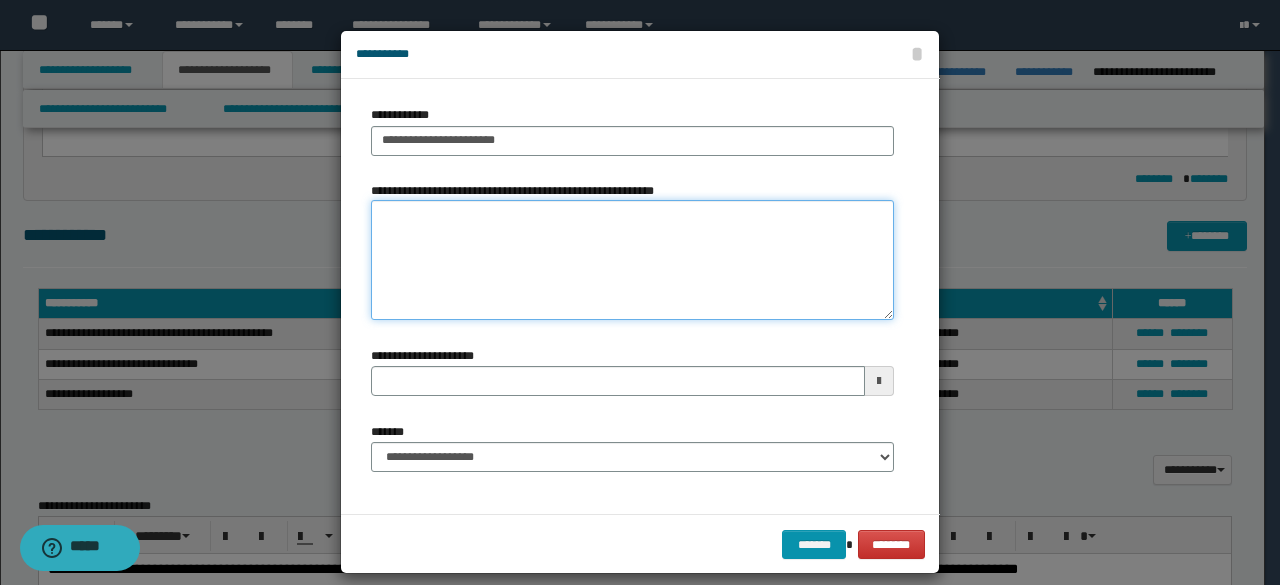 type 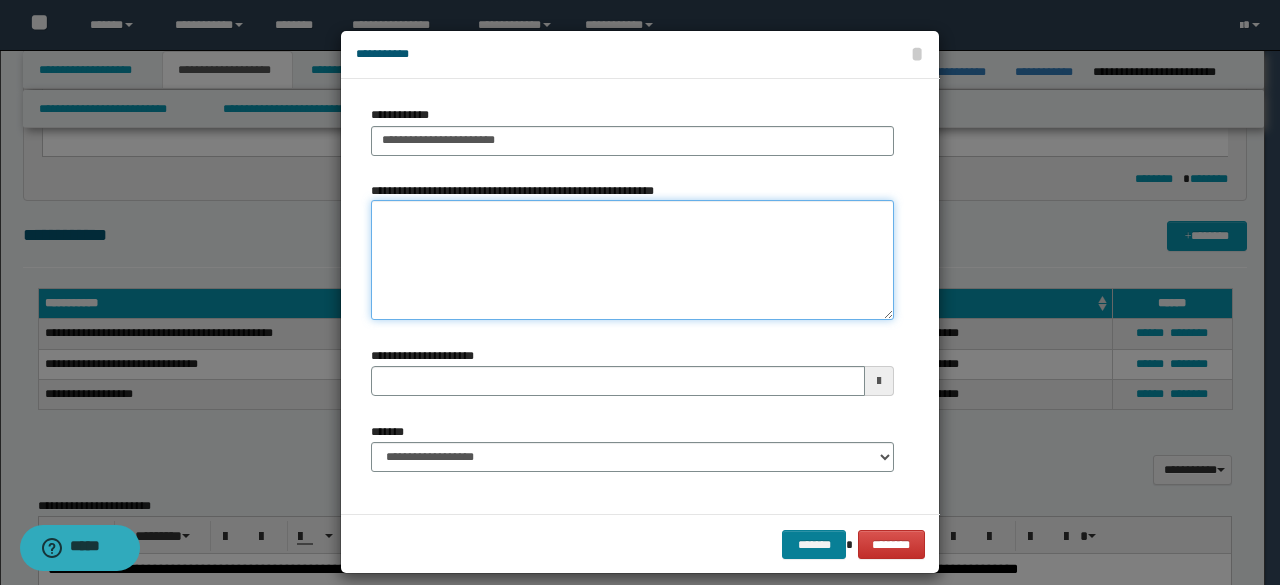 type 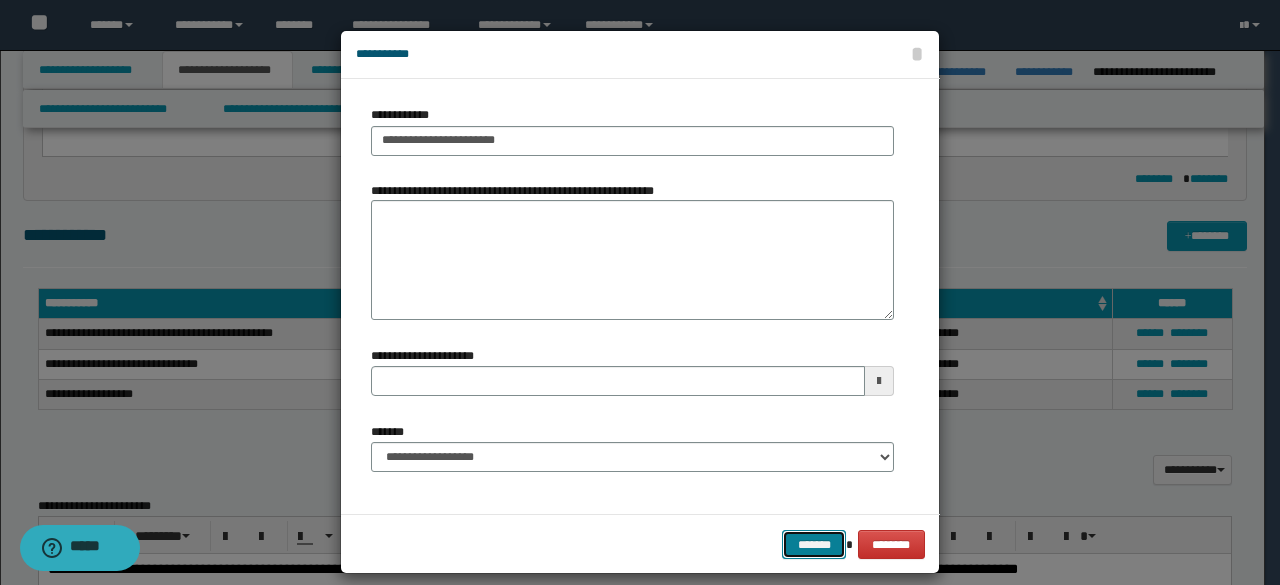 click on "*******" at bounding box center [814, 544] 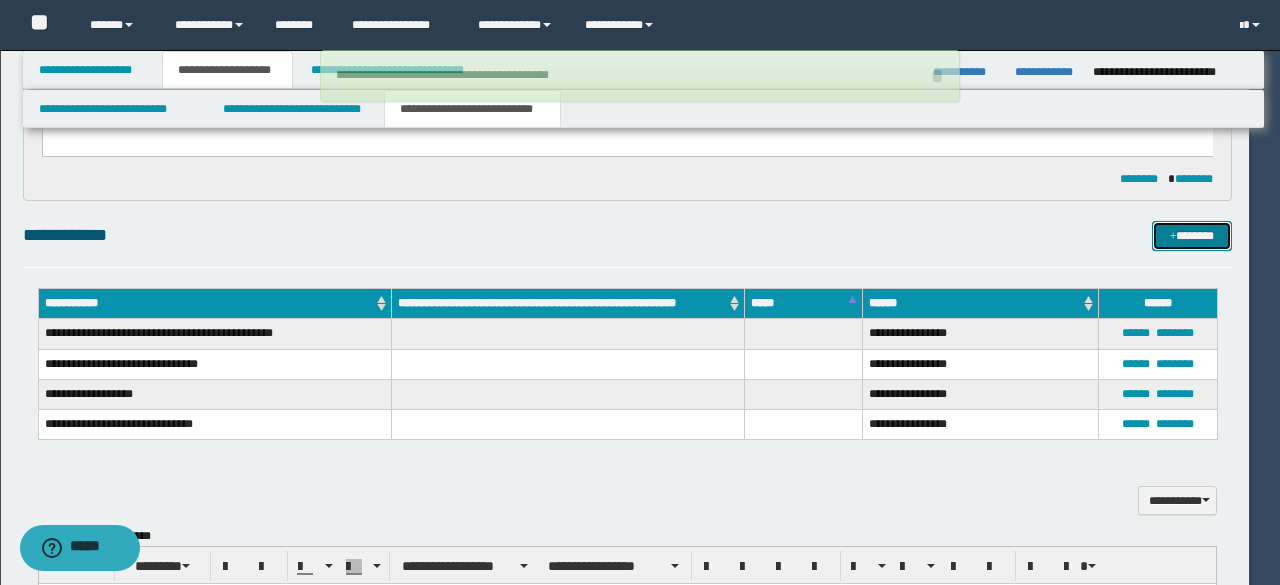 type 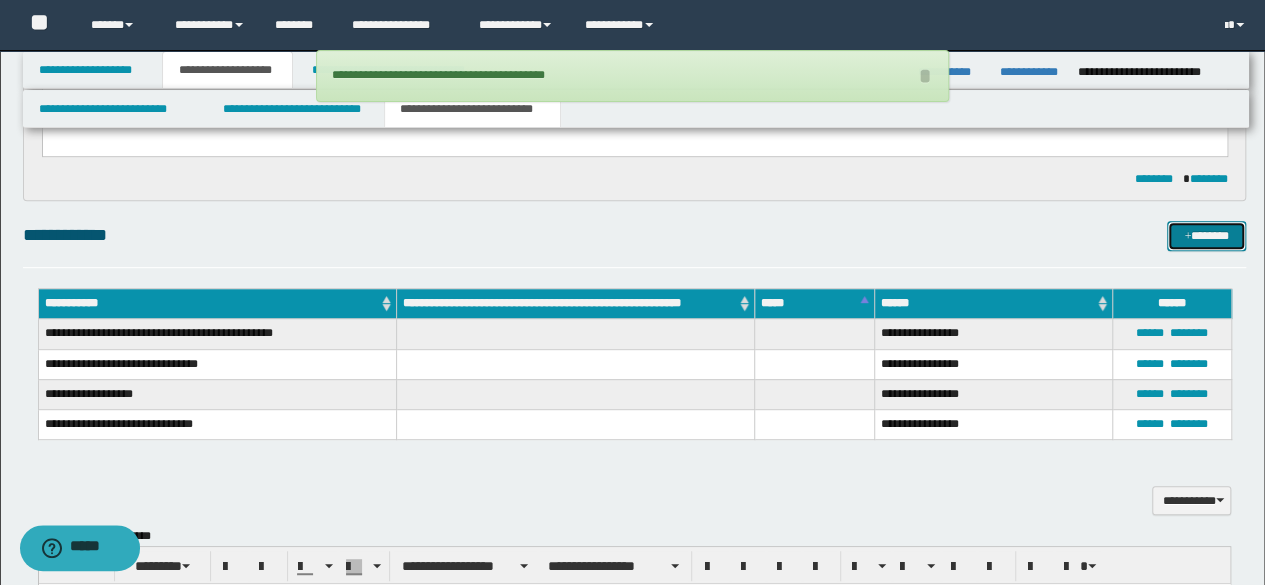 click on "*******" at bounding box center [1206, 235] 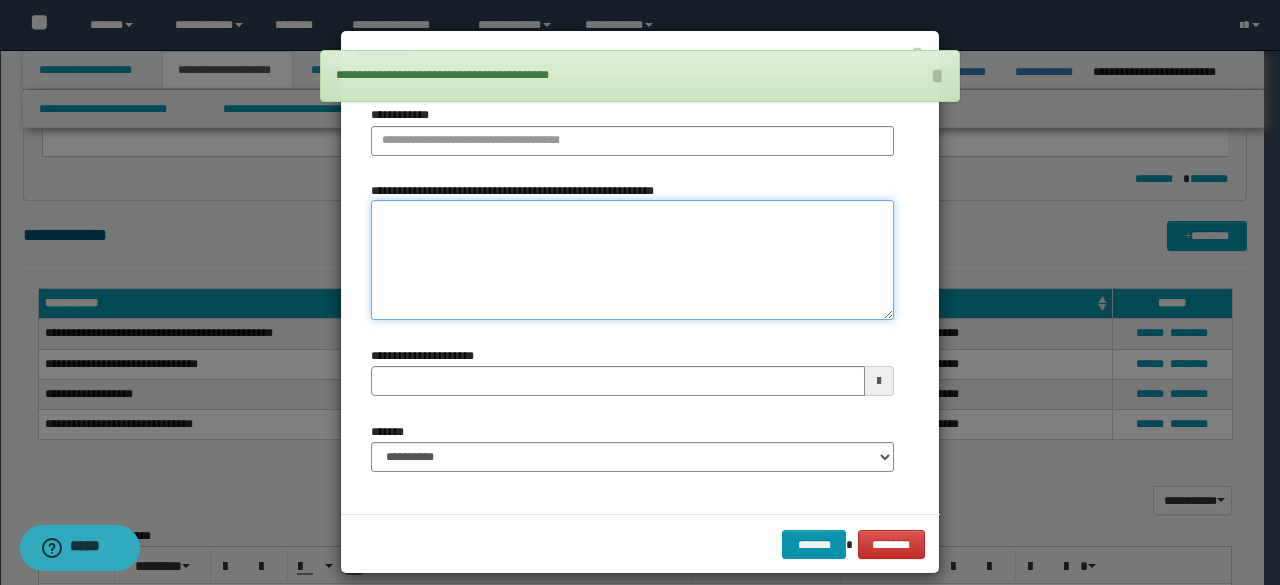 click on "**********" at bounding box center (632, 260) 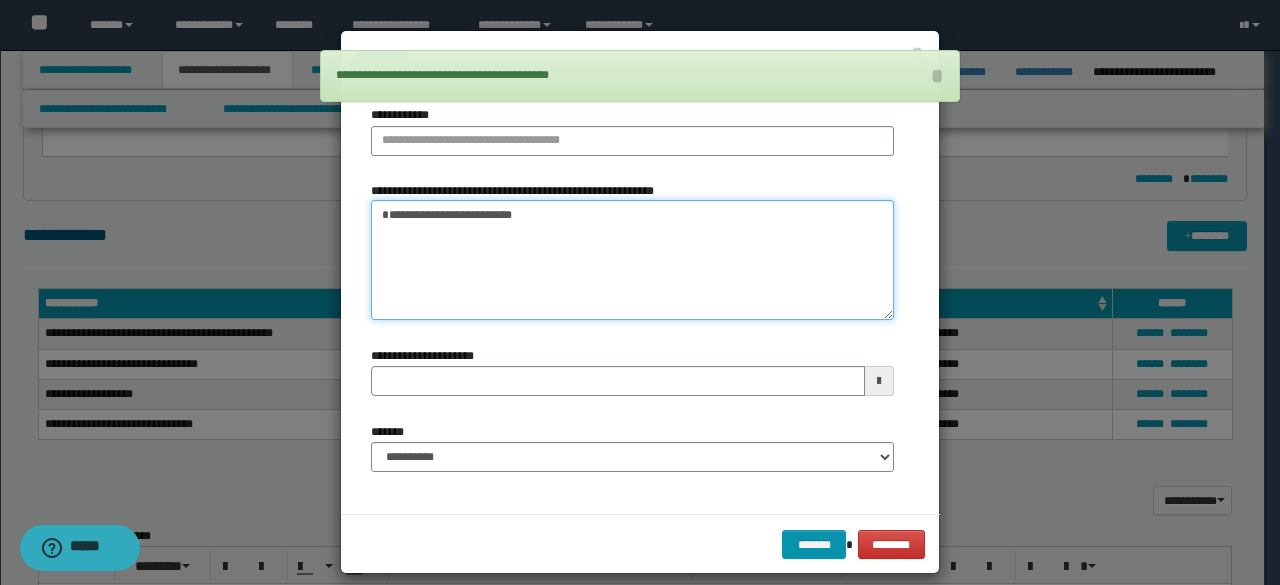 type on "**********" 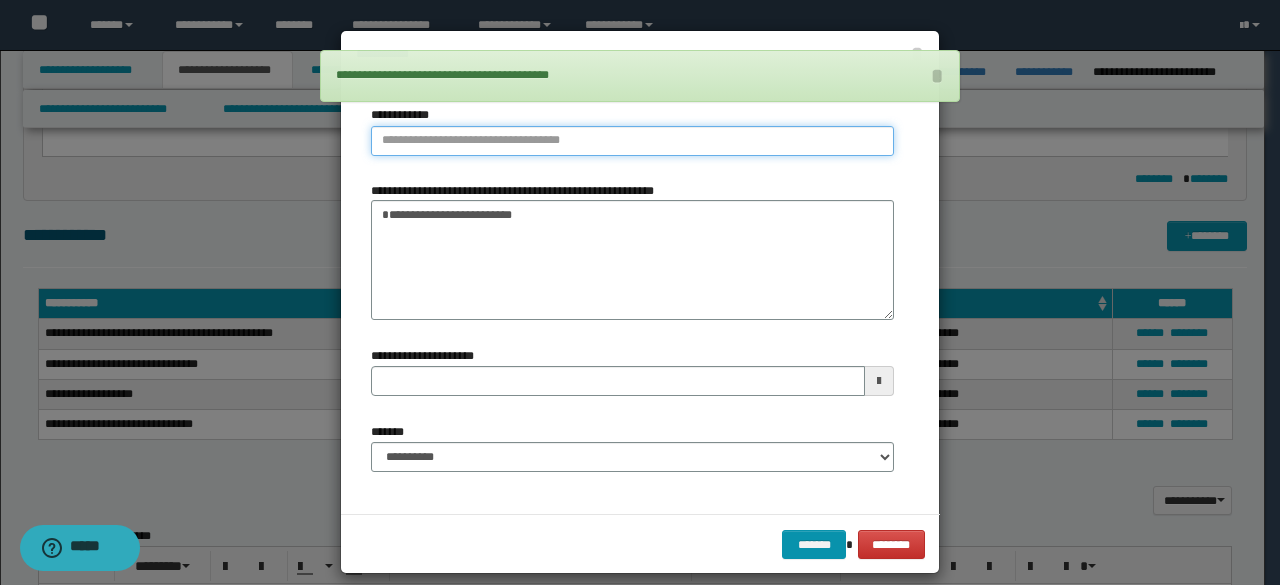 type on "**********" 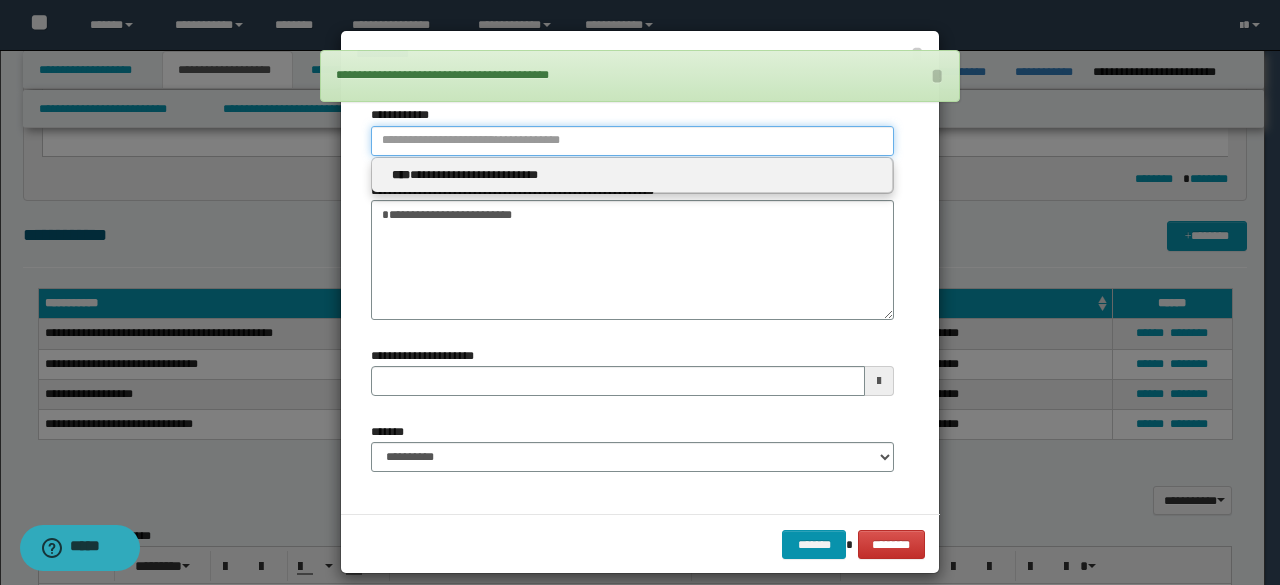click on "**********" at bounding box center (632, 141) 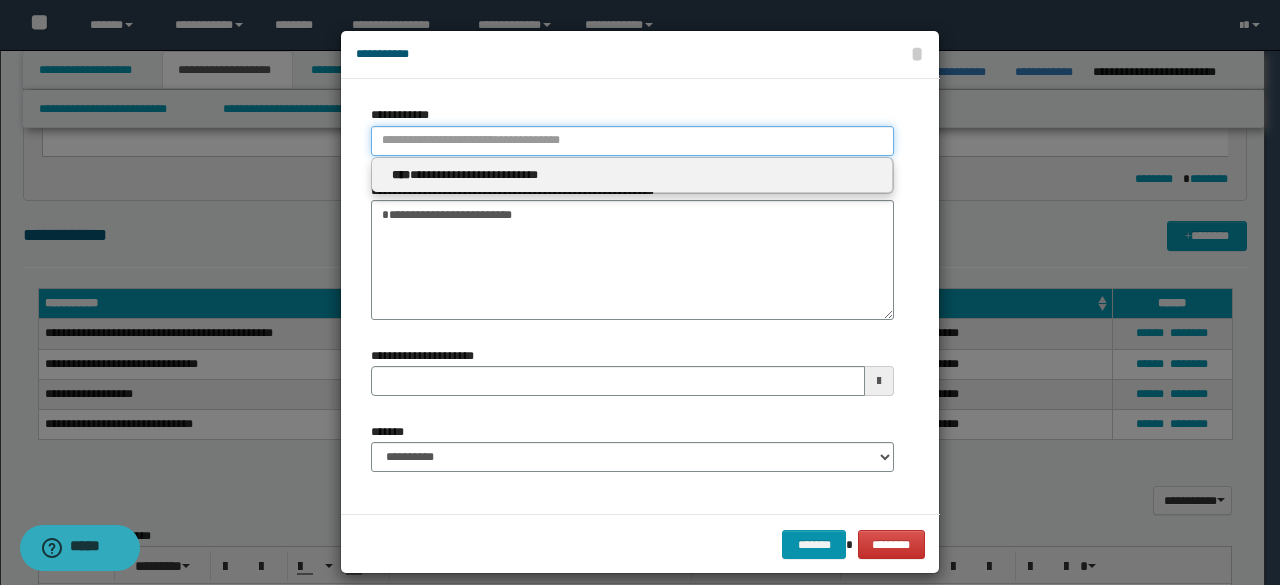 type 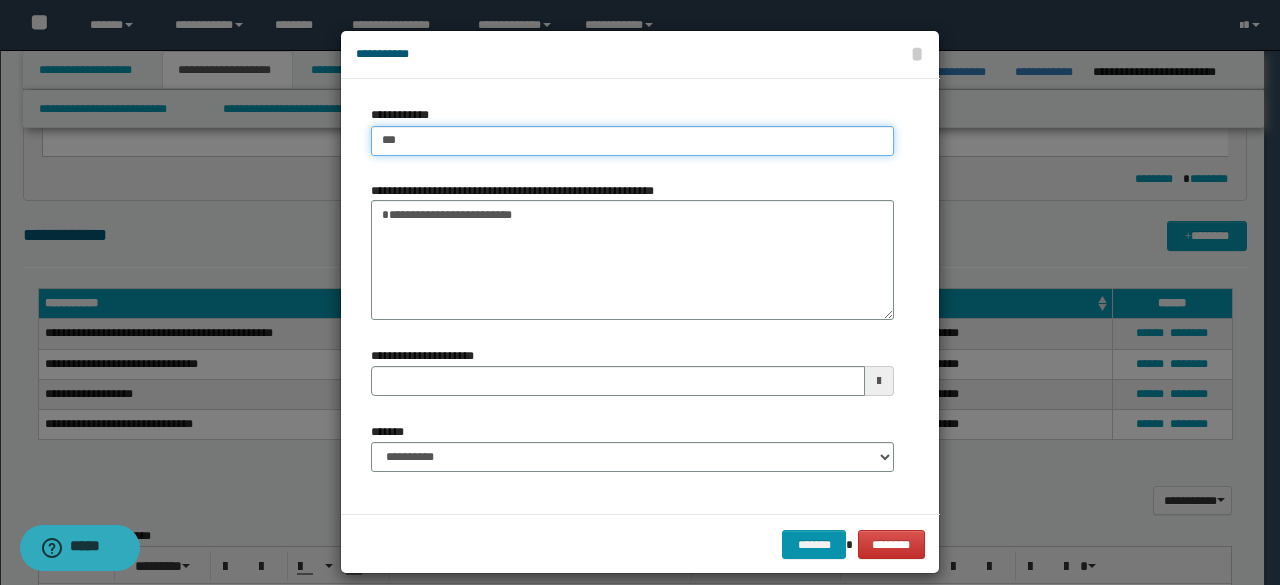 type on "****" 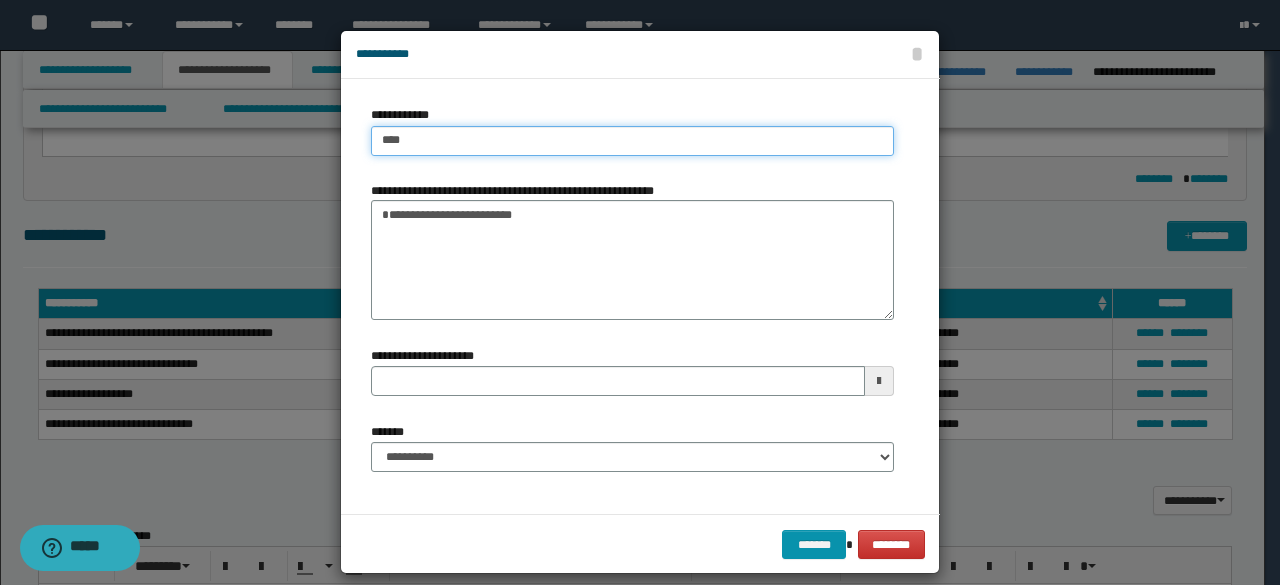 type on "****" 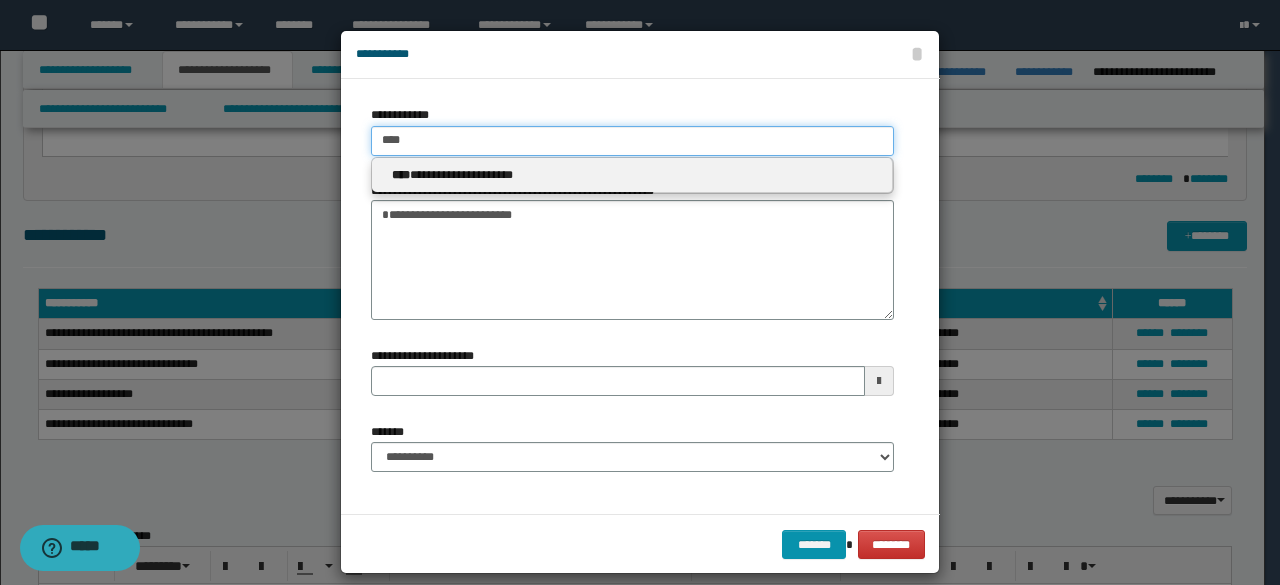 type on "****" 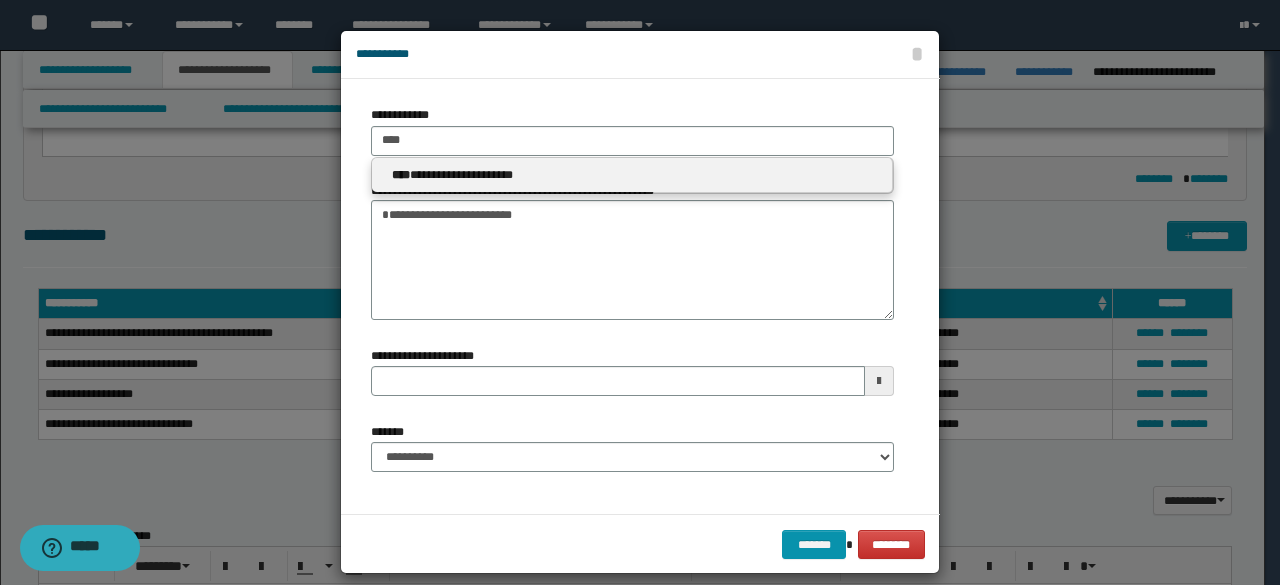click on "**********" at bounding box center [632, 176] 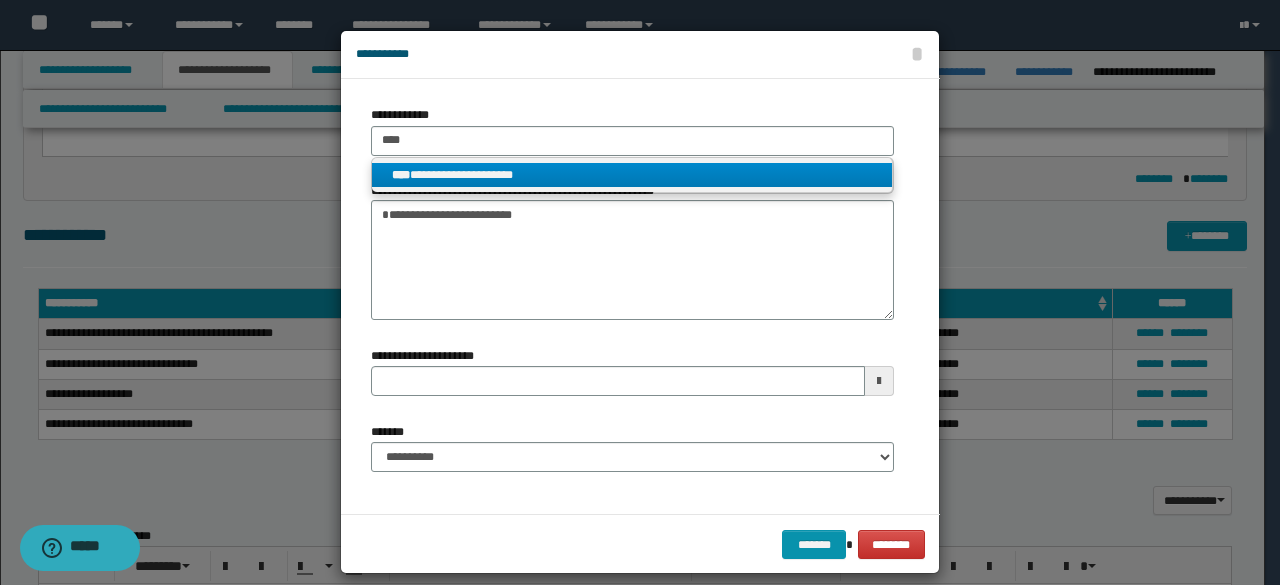 drag, startPoint x: 559, startPoint y: 173, endPoint x: 571, endPoint y: 239, distance: 67.08204 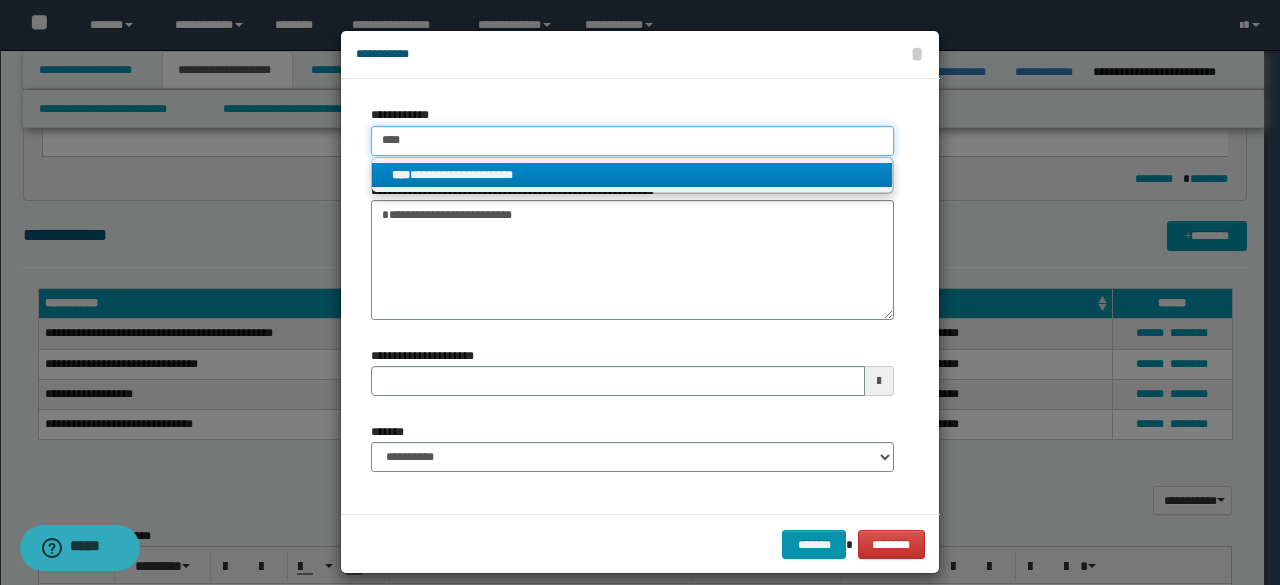 type 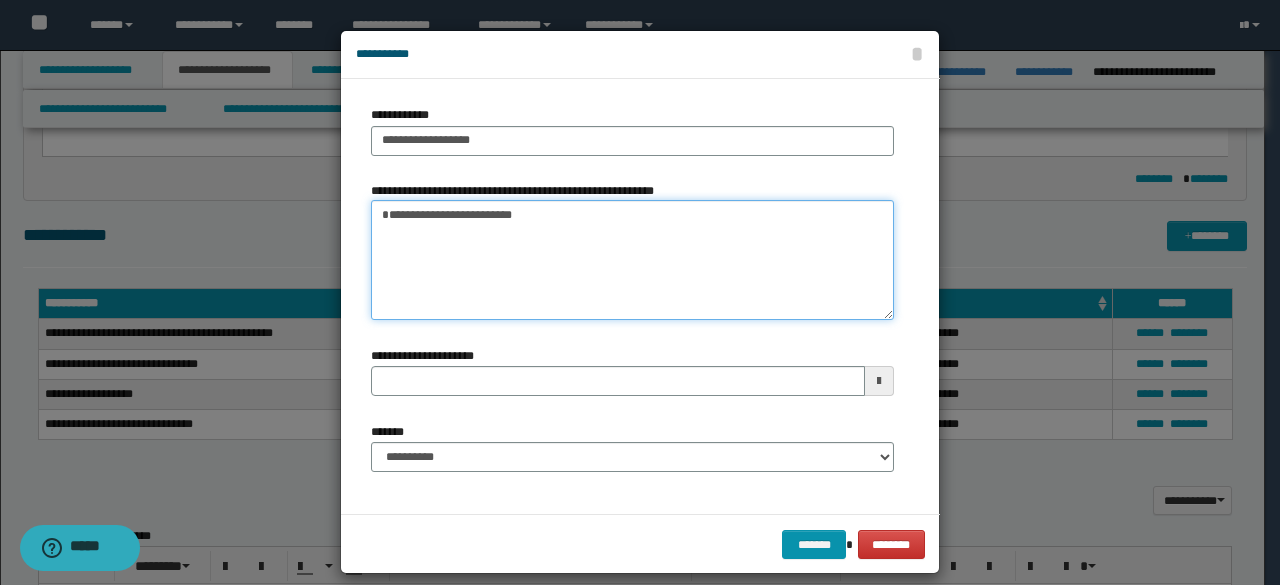 drag, startPoint x: 574, startPoint y: 242, endPoint x: 237, endPoint y: 127, distance: 356.08145 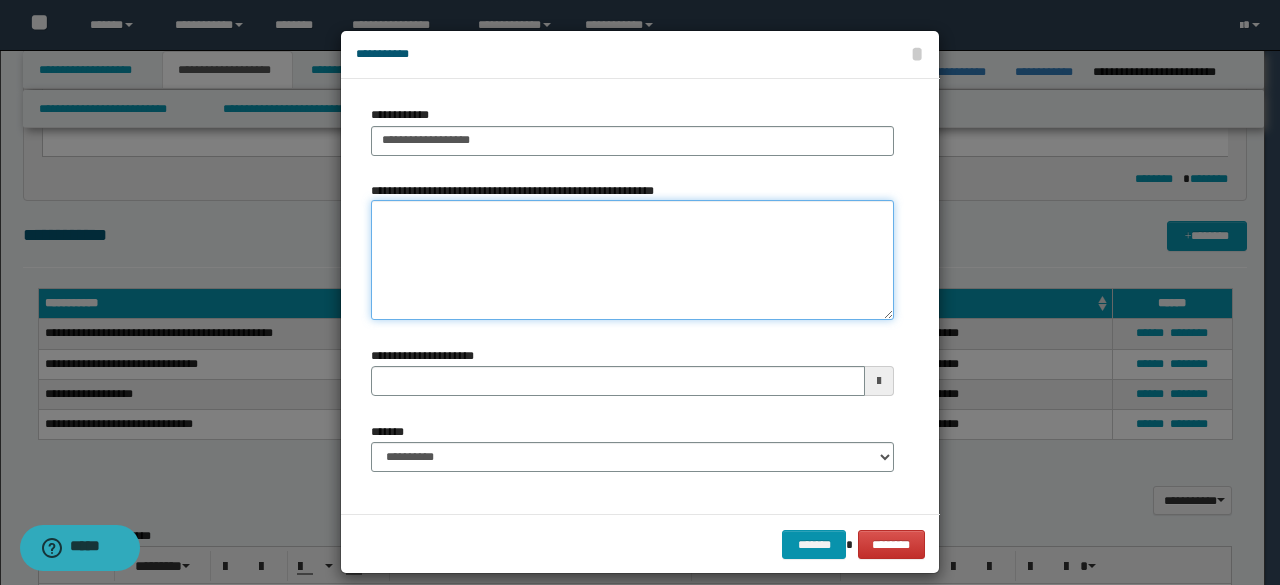 type 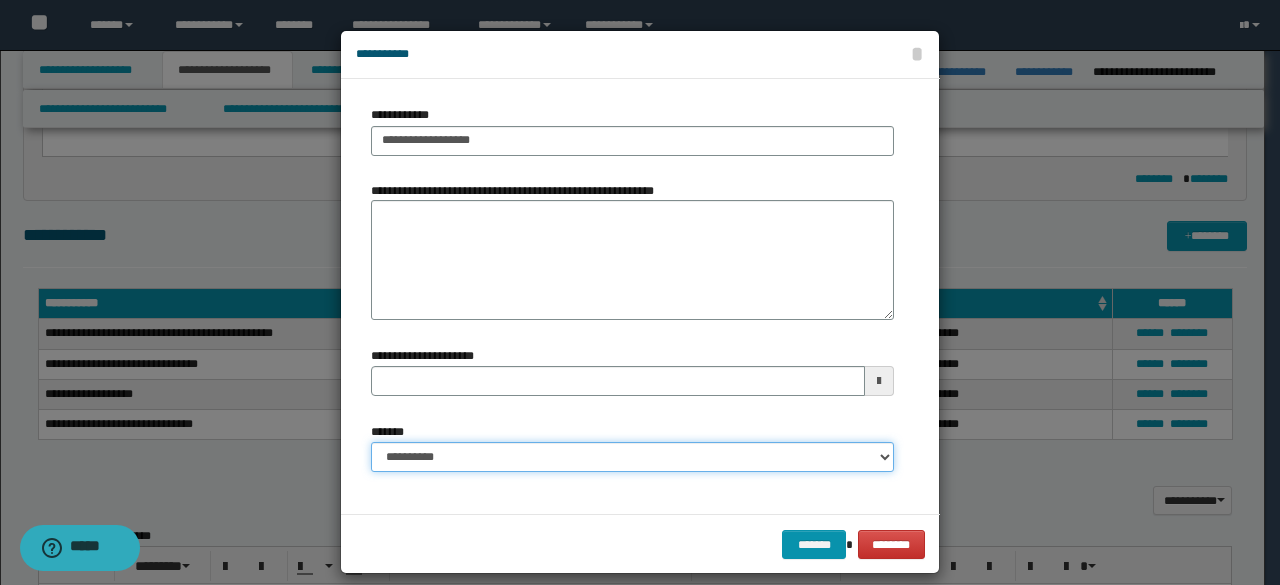 click on "**********" at bounding box center (632, 457) 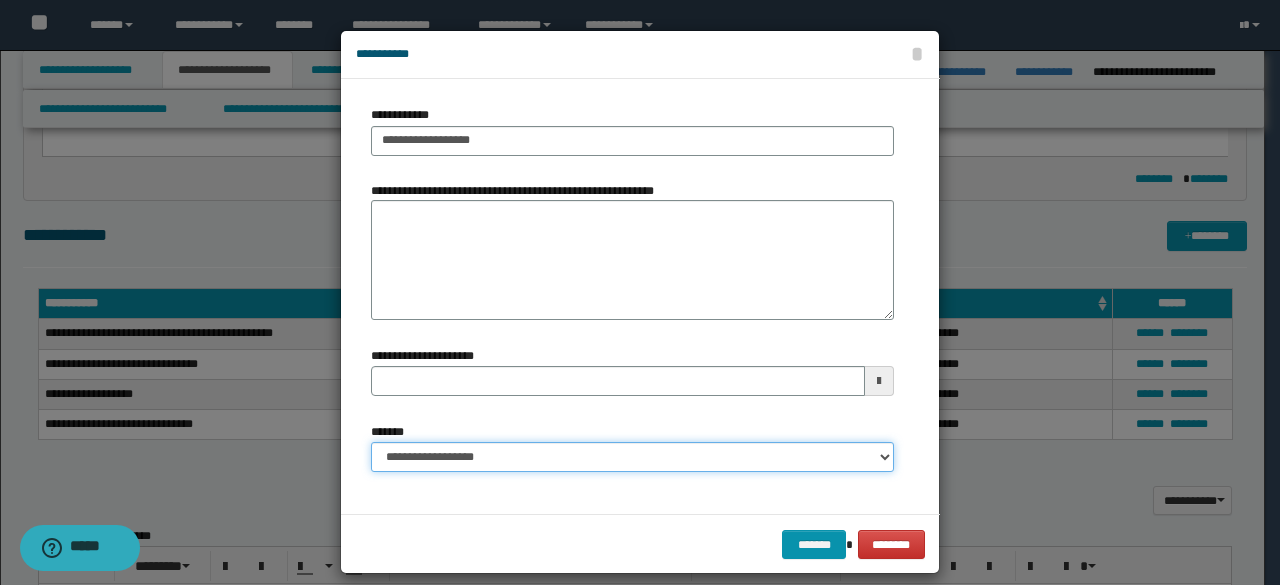 click on "**********" at bounding box center (632, 457) 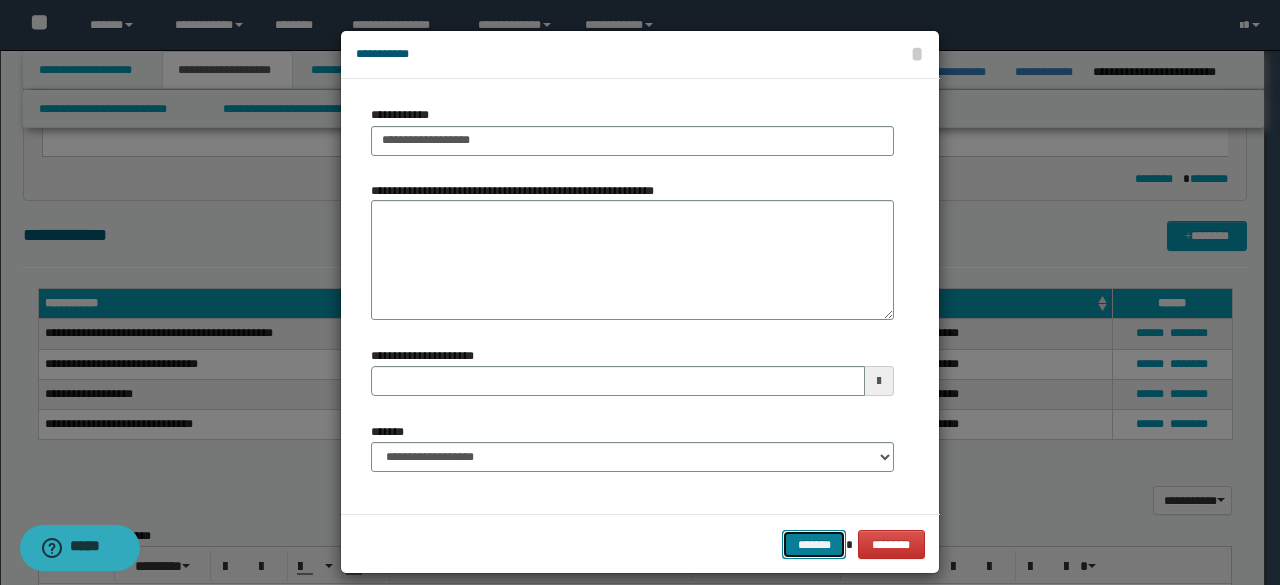 click on "*******" at bounding box center [814, 544] 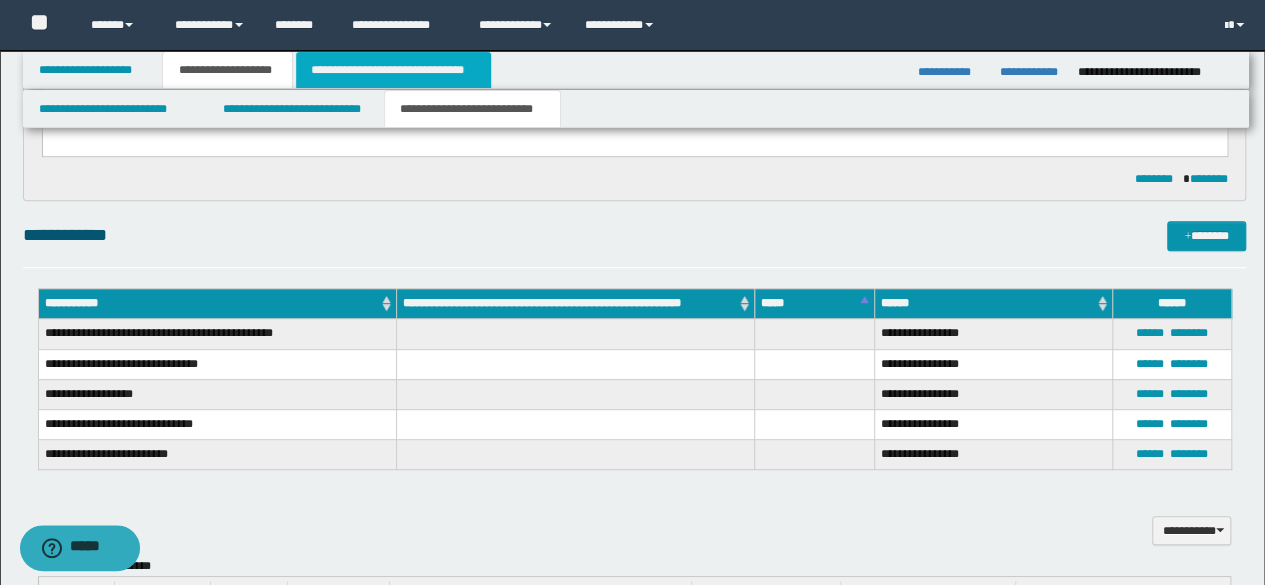 click on "**********" at bounding box center [393, 70] 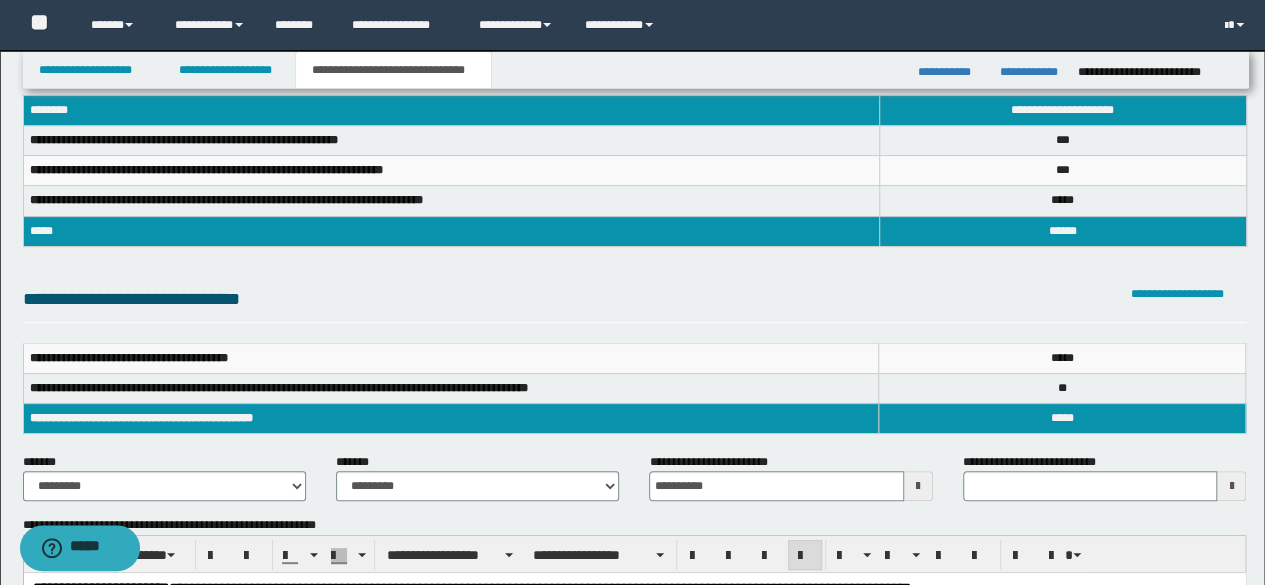 scroll, scrollTop: 0, scrollLeft: 0, axis: both 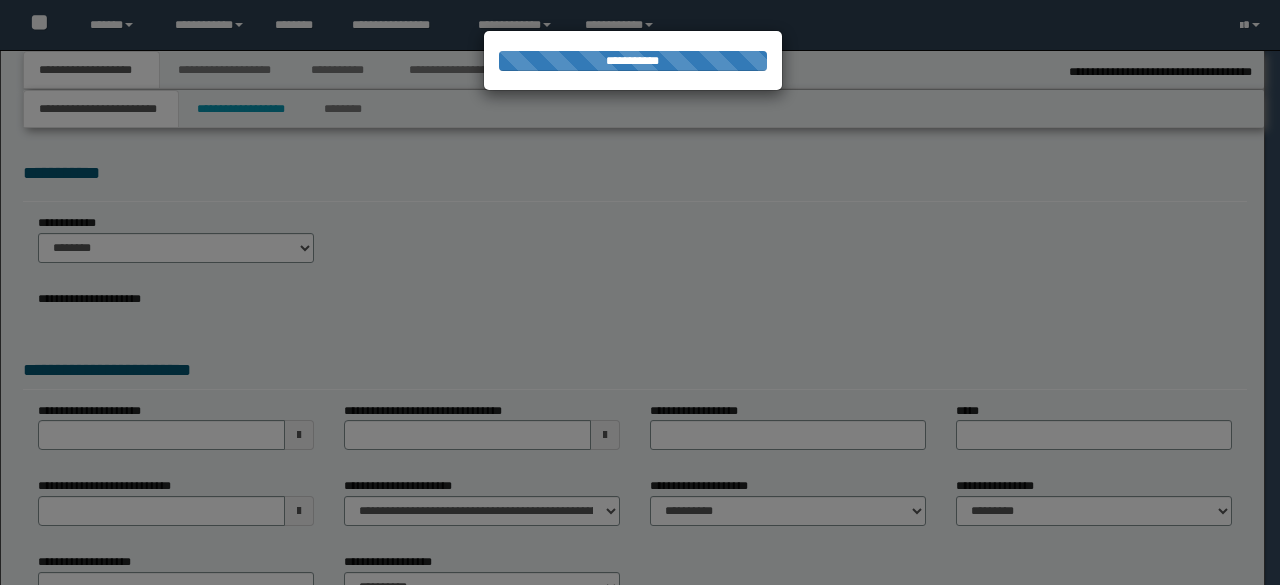 select on "*" 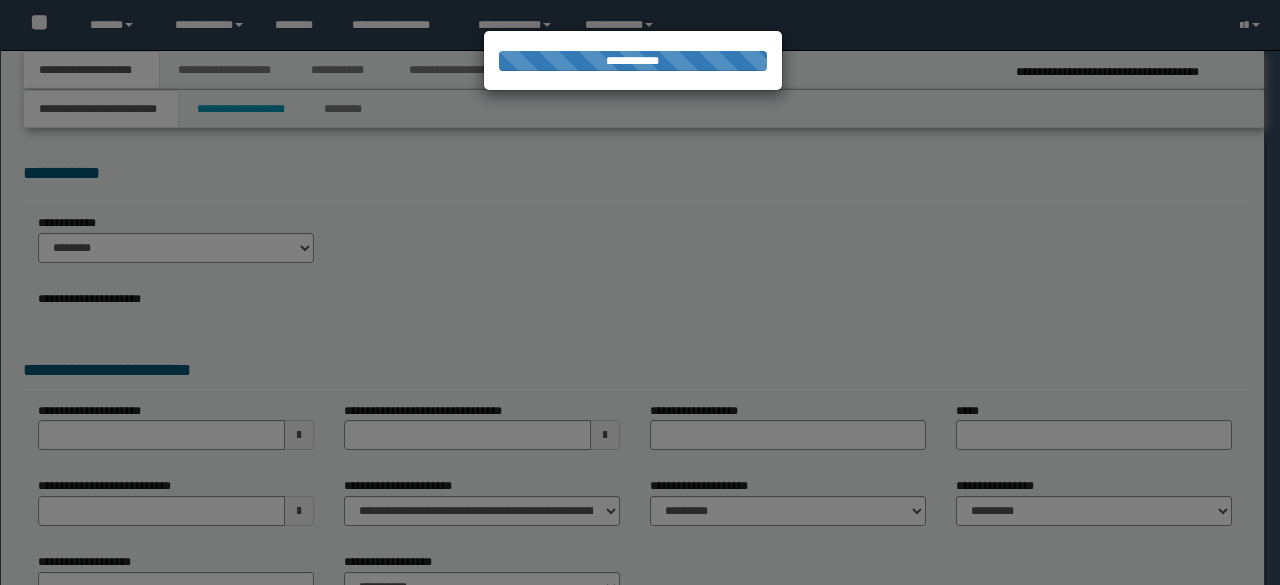 scroll, scrollTop: 0, scrollLeft: 0, axis: both 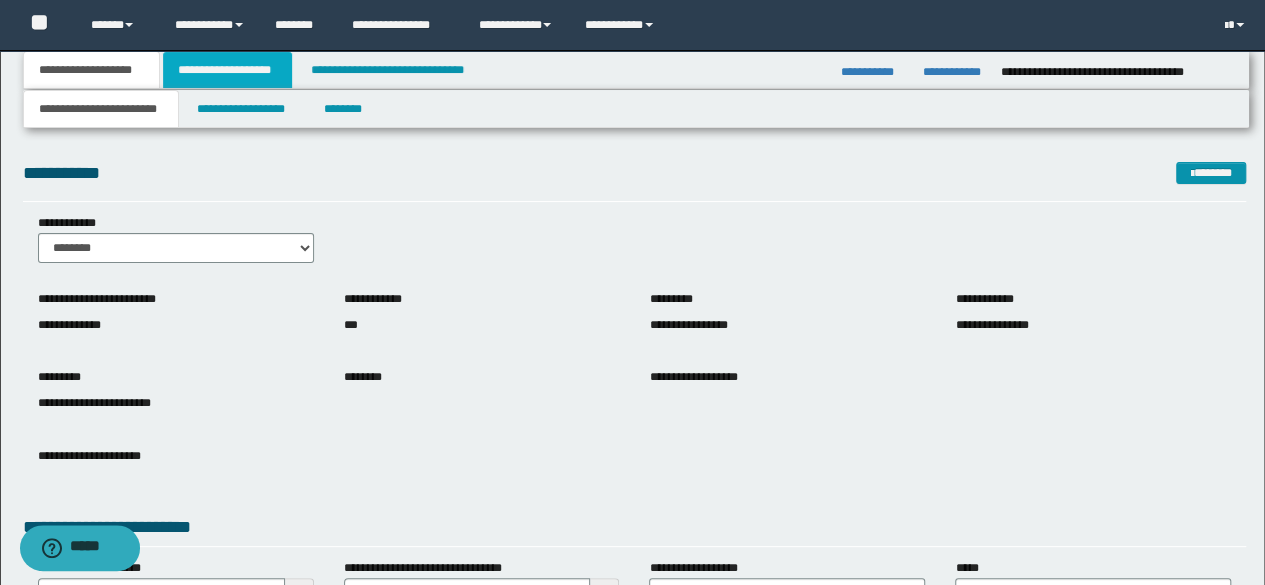 click on "**********" at bounding box center [227, 70] 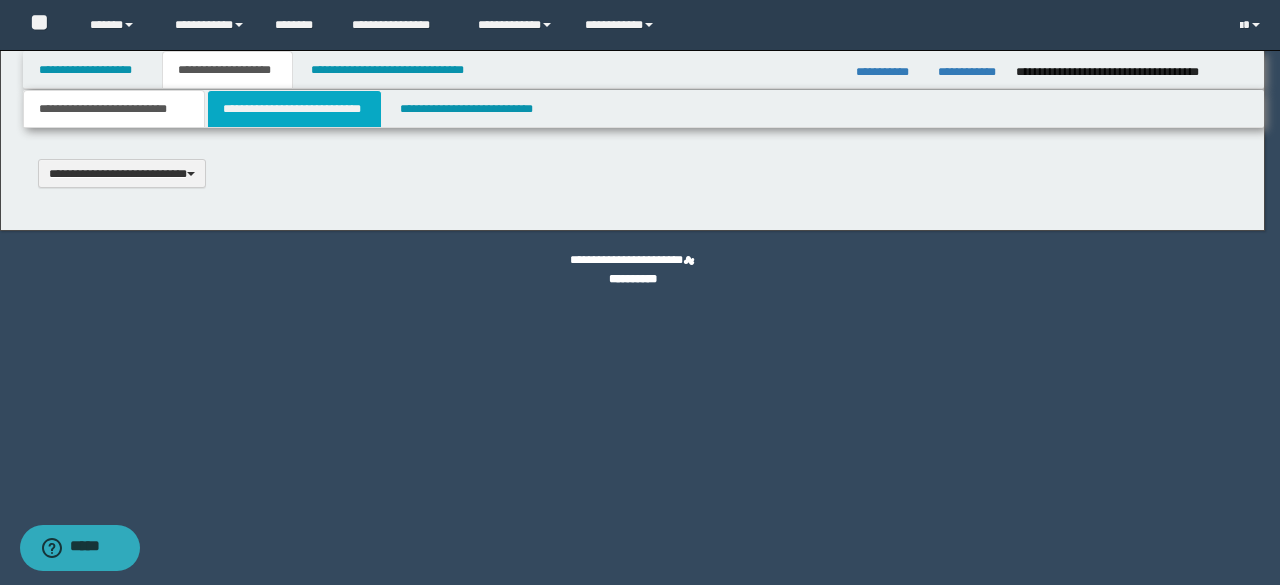 click on "**********" at bounding box center (294, 109) 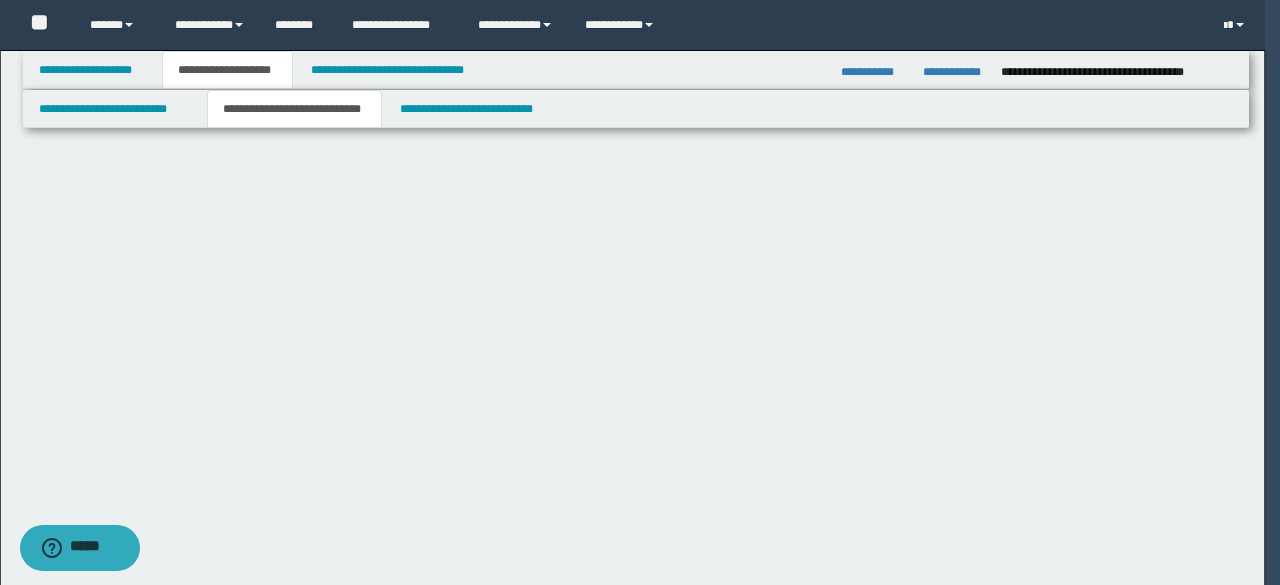 scroll, scrollTop: 0, scrollLeft: 0, axis: both 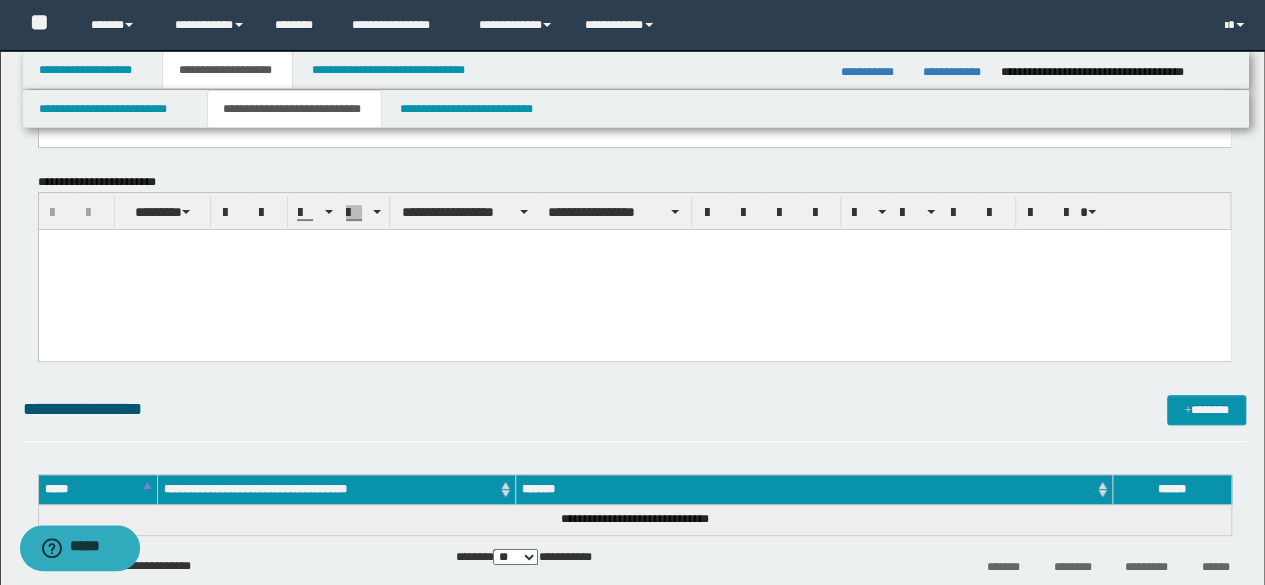 click at bounding box center (634, 270) 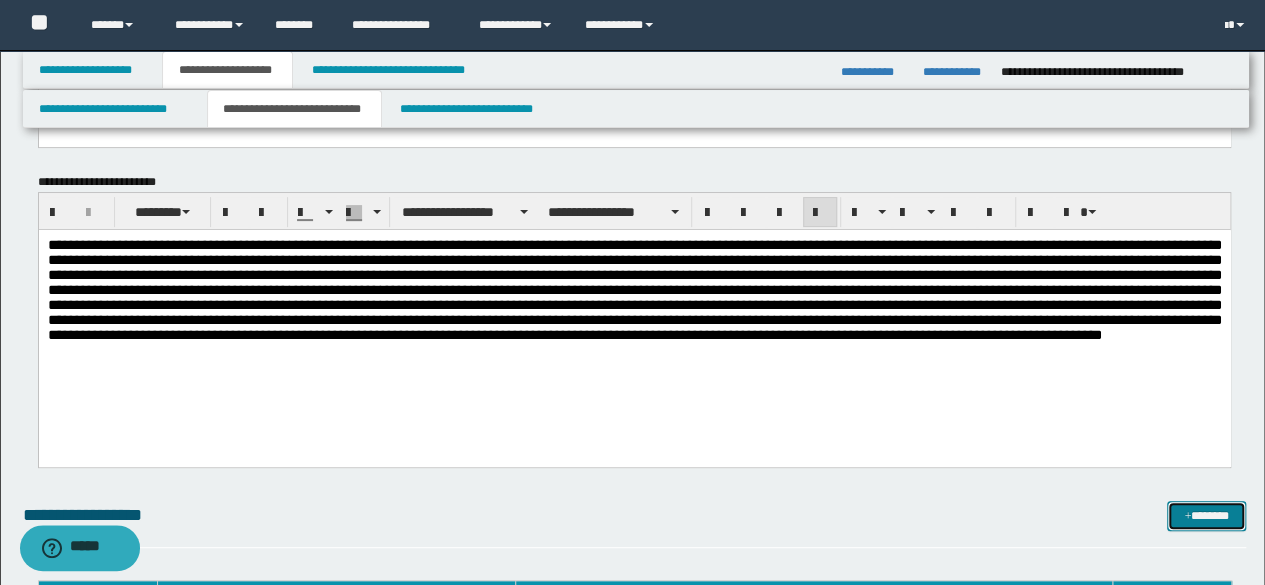click on "*******" at bounding box center (1206, 515) 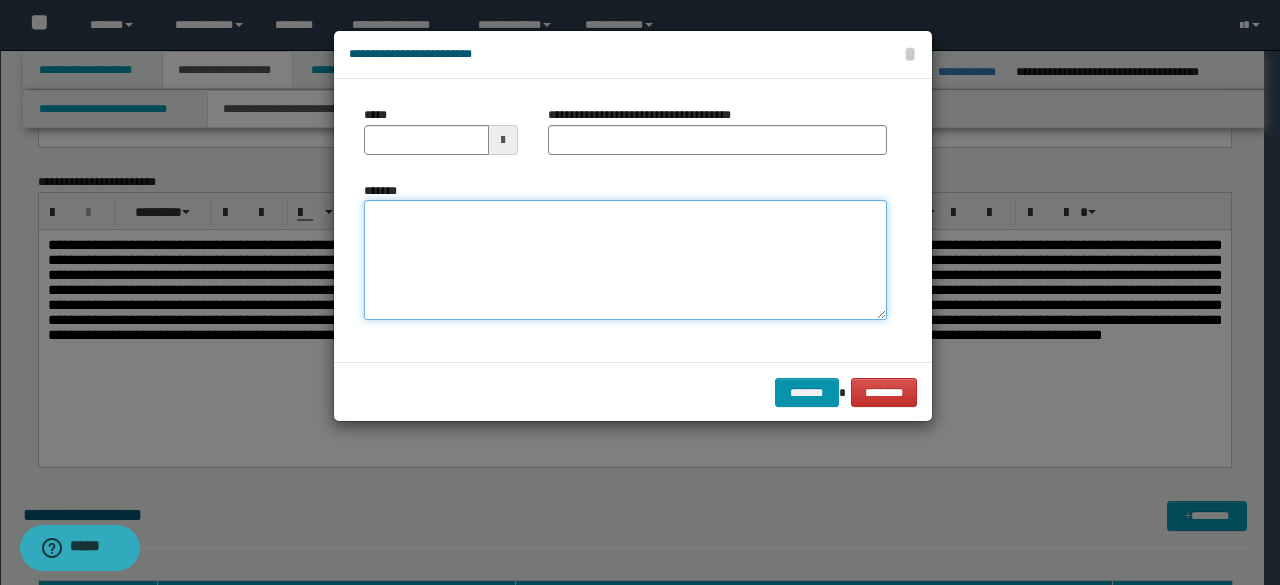 click on "*******" at bounding box center (625, 260) 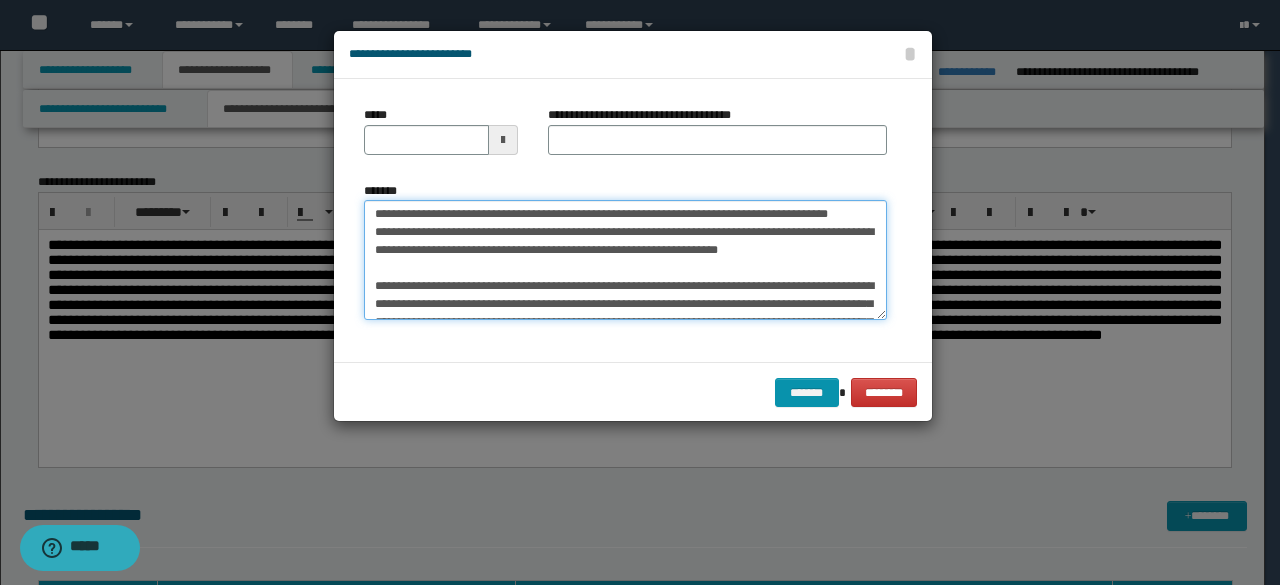 scroll, scrollTop: 0, scrollLeft: 0, axis: both 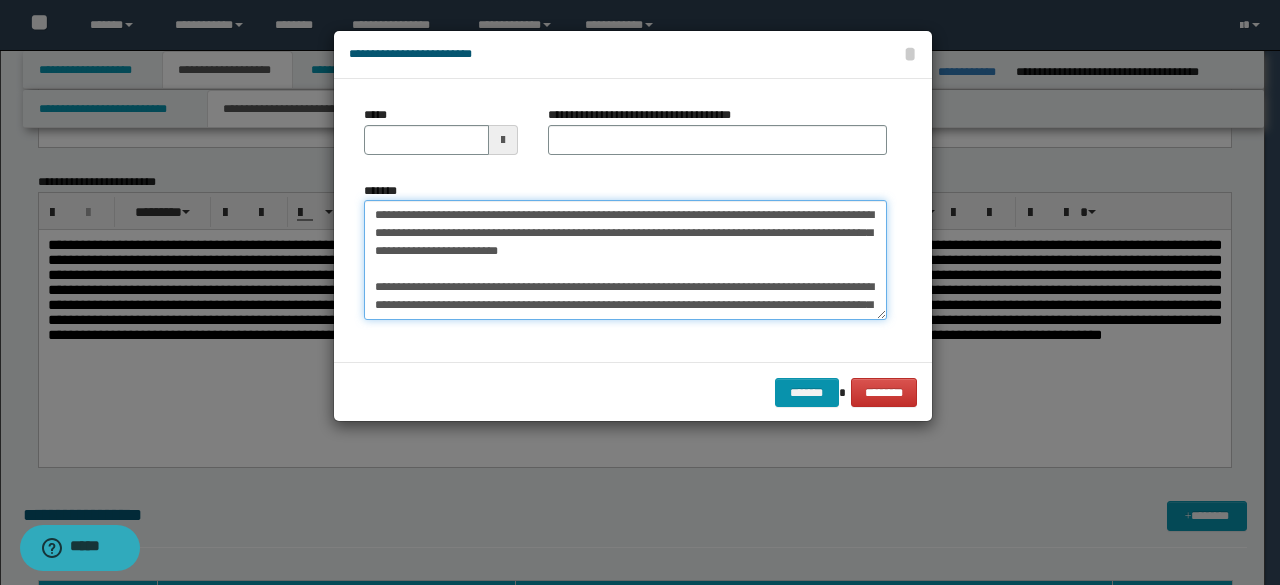 drag, startPoint x: 435, startPoint y: 217, endPoint x: 253, endPoint y: 195, distance: 183.32484 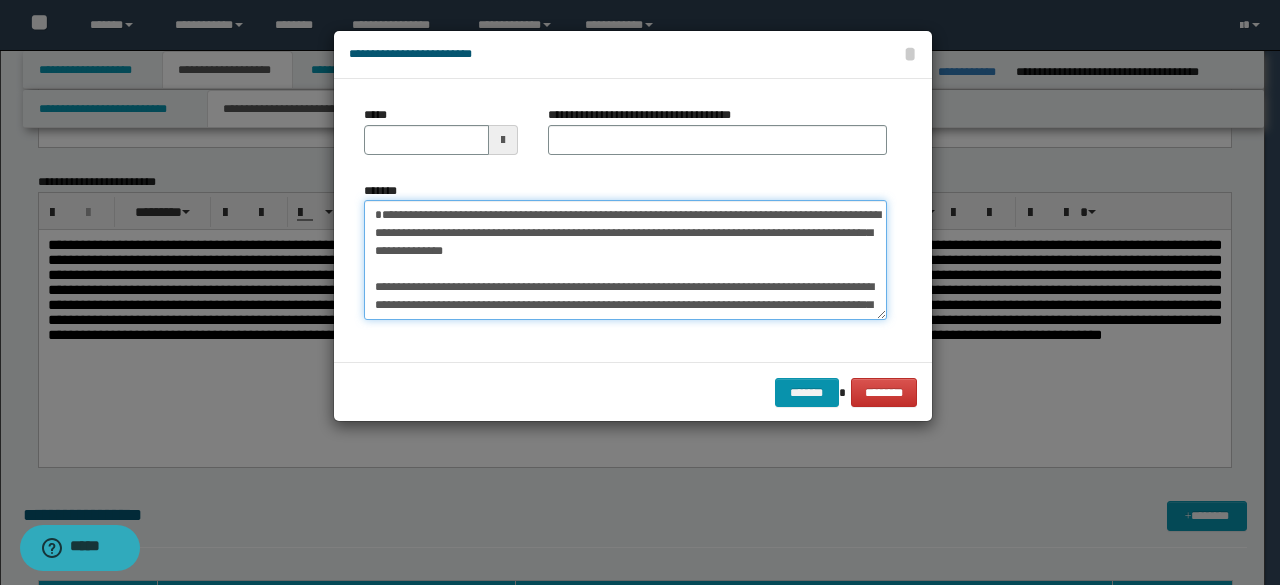 type on "**********" 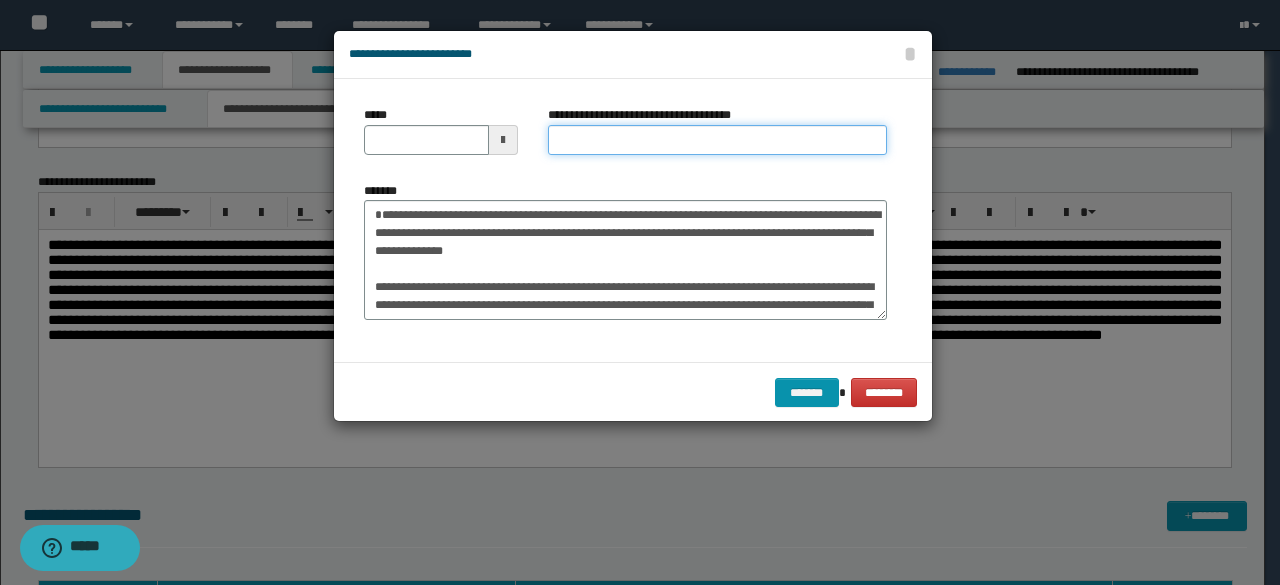 drag, startPoint x: 576, startPoint y: 124, endPoint x: 498, endPoint y: 145, distance: 80.77747 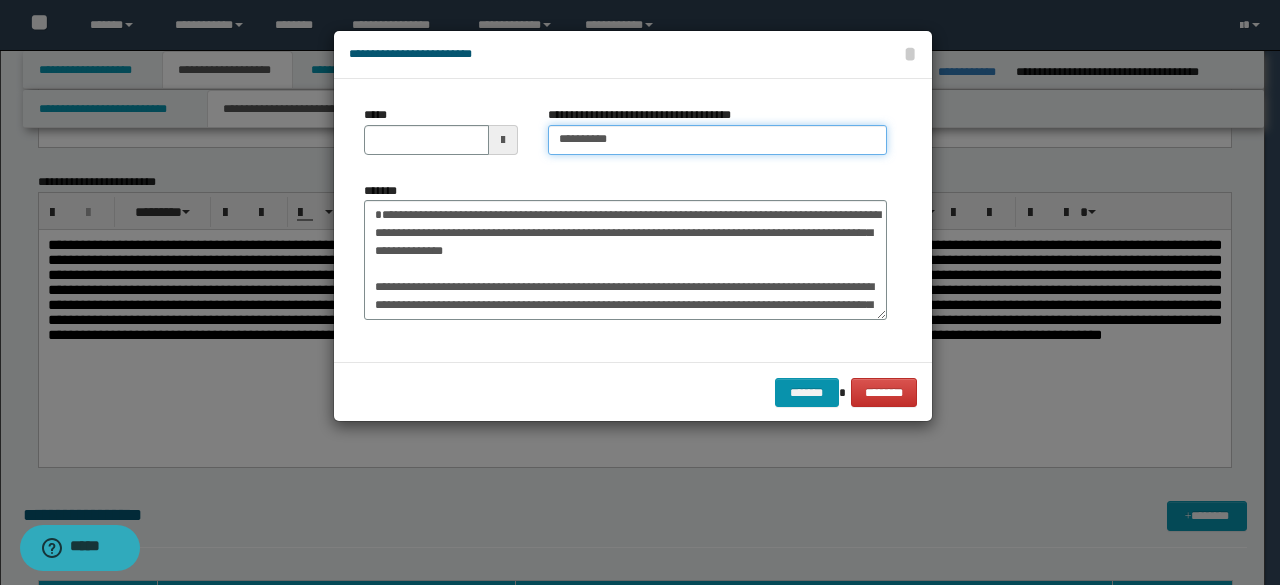 type on "**********" 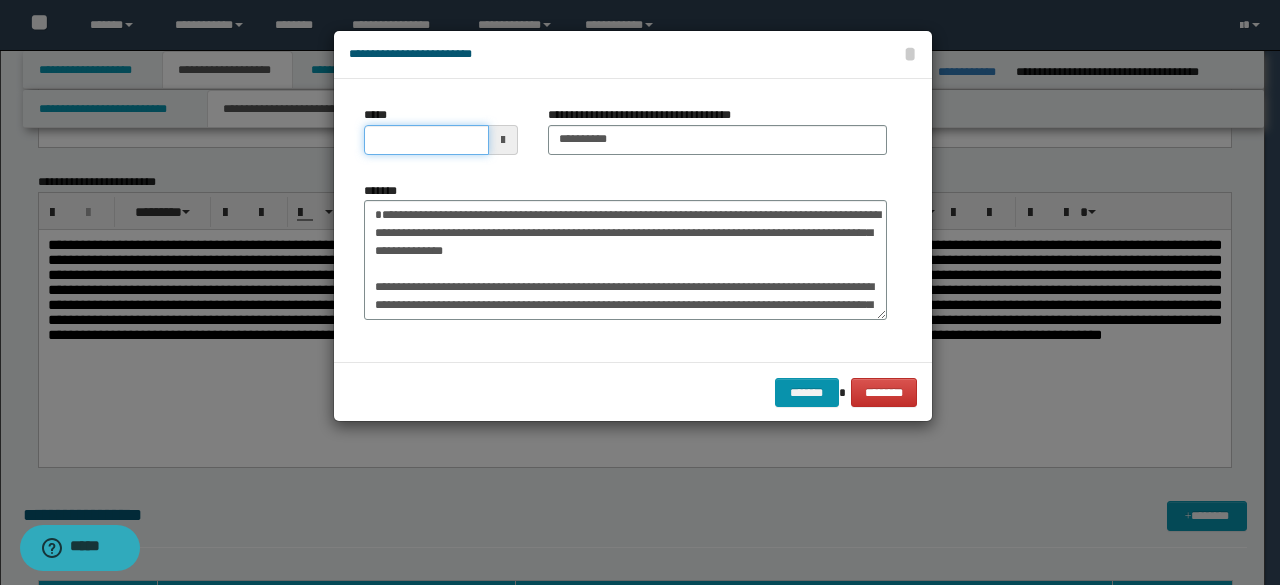 click on "*****" at bounding box center [426, 140] 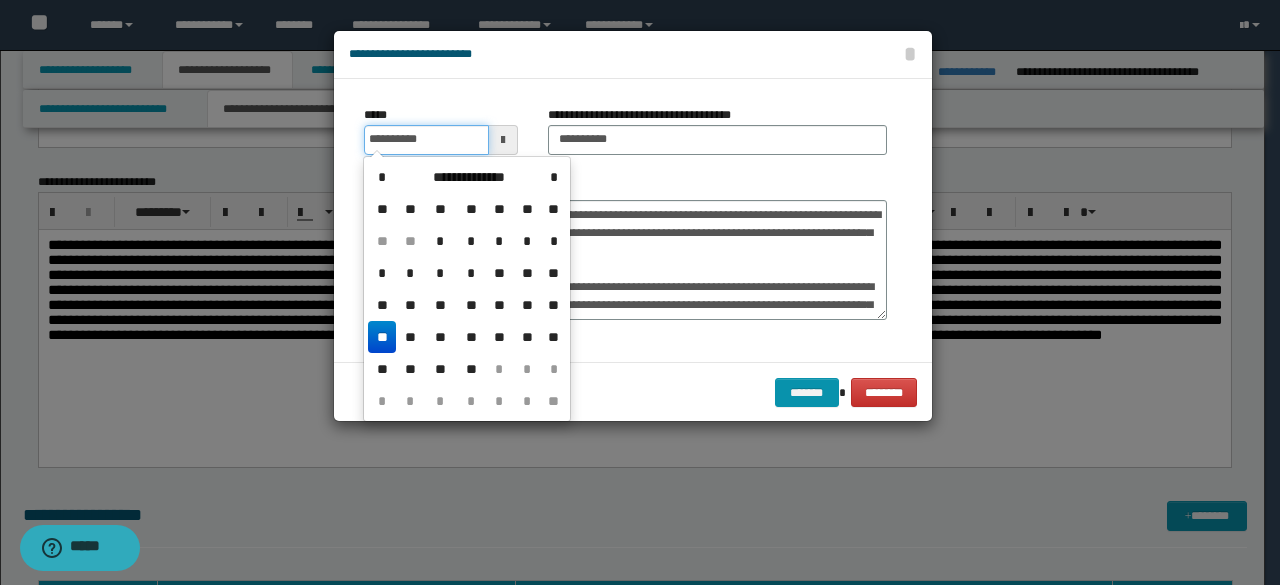 drag, startPoint x: 450, startPoint y: 134, endPoint x: 312, endPoint y: 120, distance: 138.70833 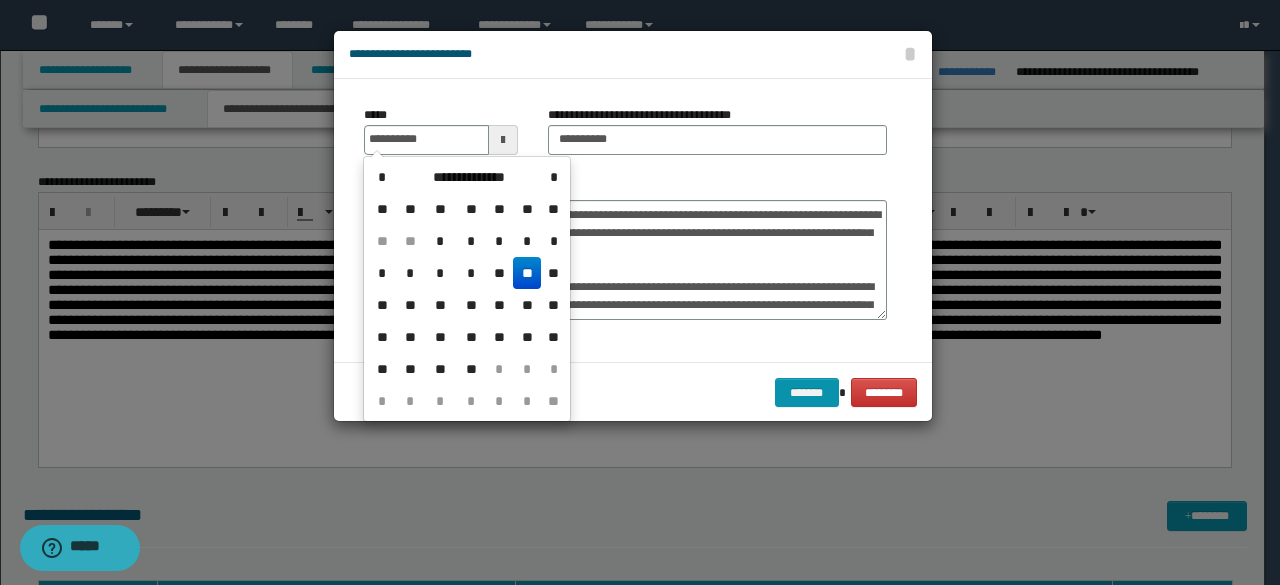 drag, startPoint x: 531, startPoint y: 271, endPoint x: 563, endPoint y: 225, distance: 56.0357 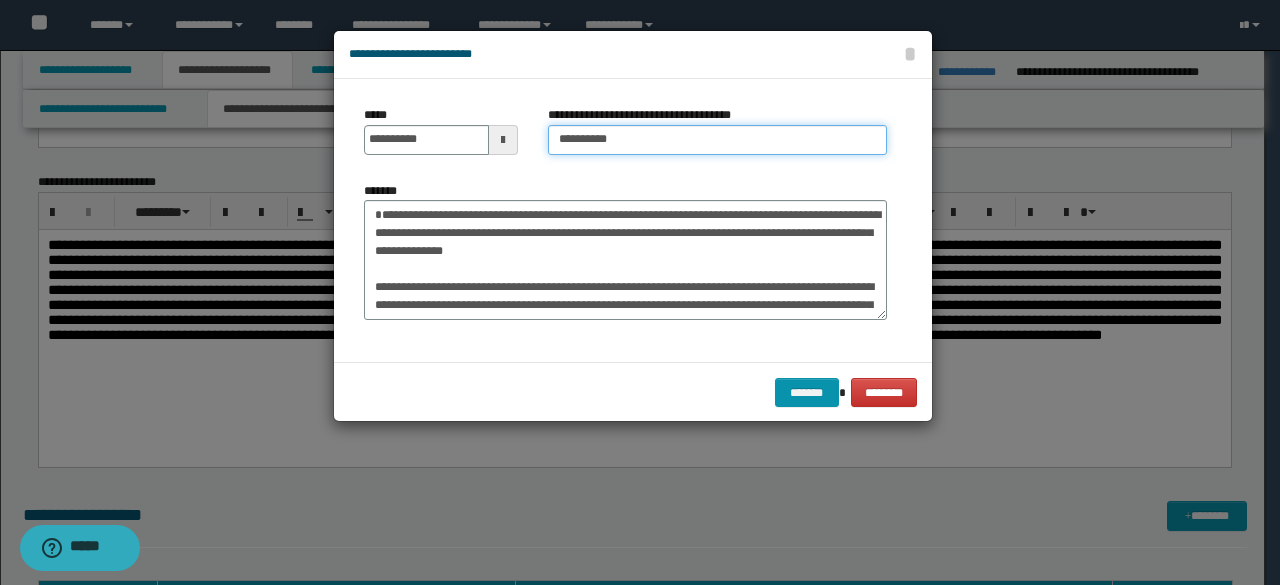 drag, startPoint x: 626, startPoint y: 139, endPoint x: 418, endPoint y: 116, distance: 209.26778 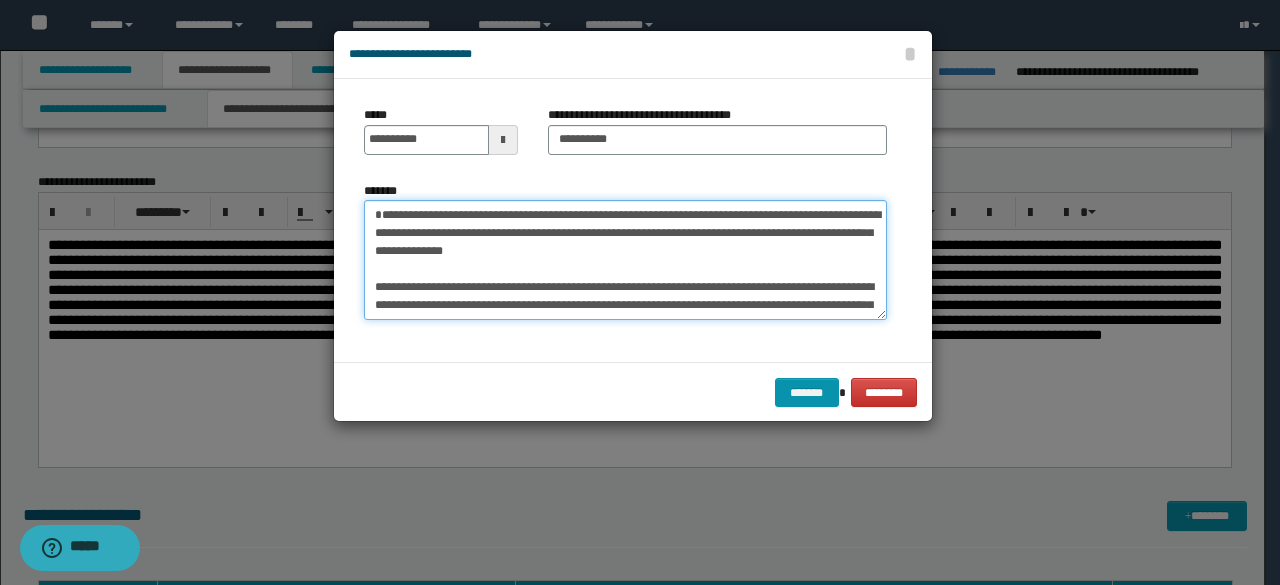 drag, startPoint x: 560, startPoint y: 217, endPoint x: 310, endPoint y: 173, distance: 253.84247 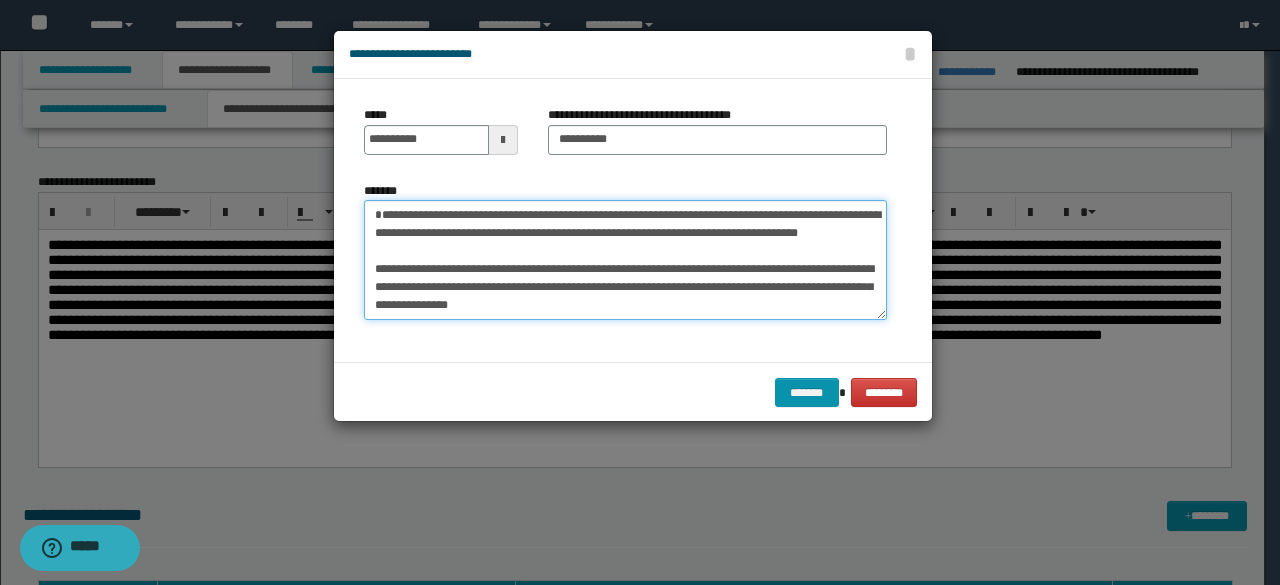 type on "**********" 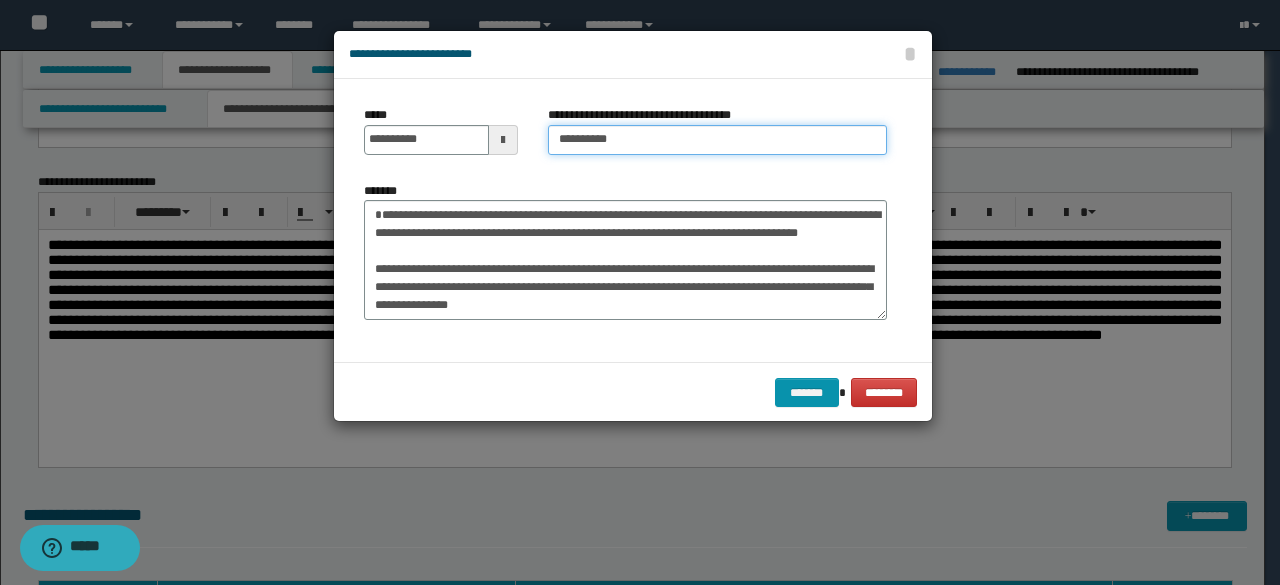 drag, startPoint x: 647, startPoint y: 139, endPoint x: 458, endPoint y: 93, distance: 194.51735 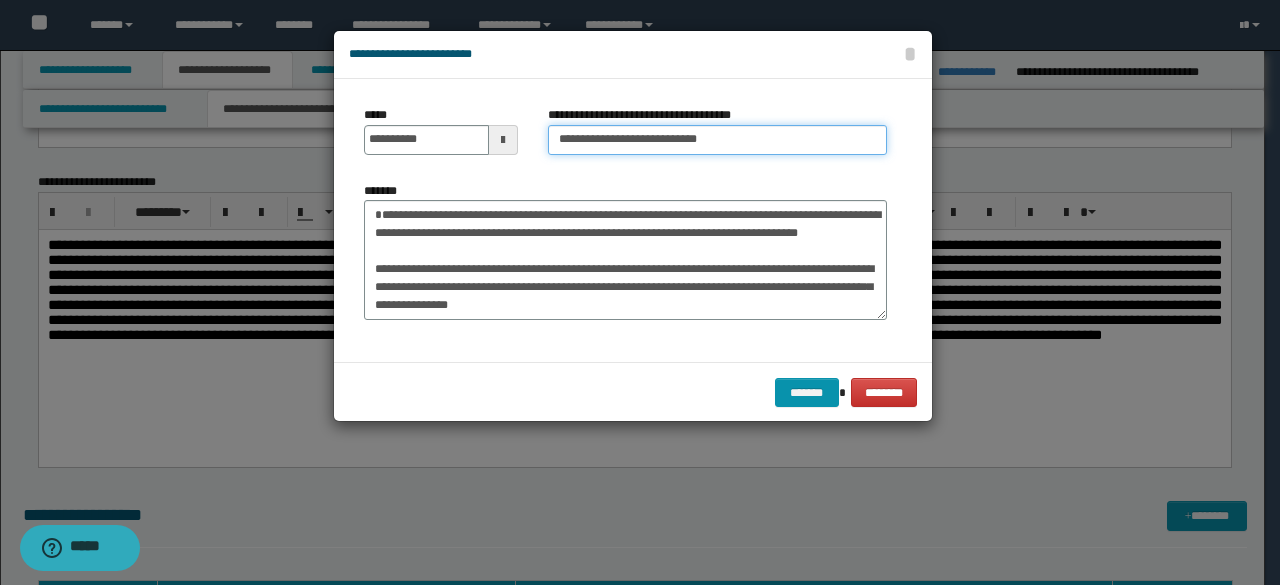 type on "**********" 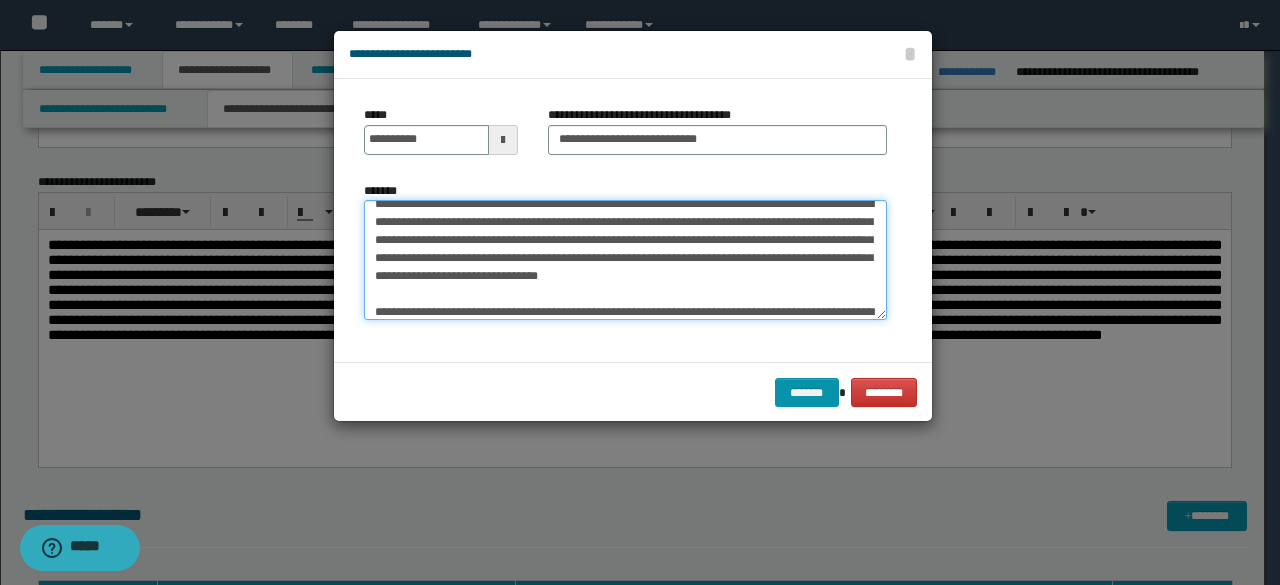 scroll, scrollTop: 1206, scrollLeft: 0, axis: vertical 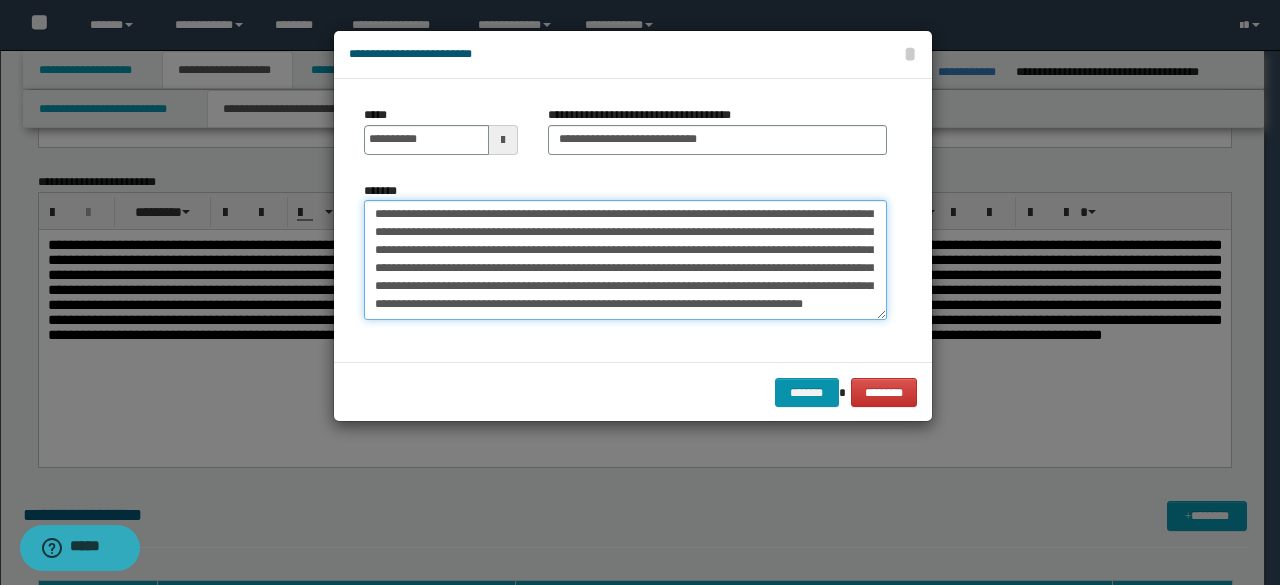drag, startPoint x: 829, startPoint y: 232, endPoint x: 883, endPoint y: 421, distance: 196.56297 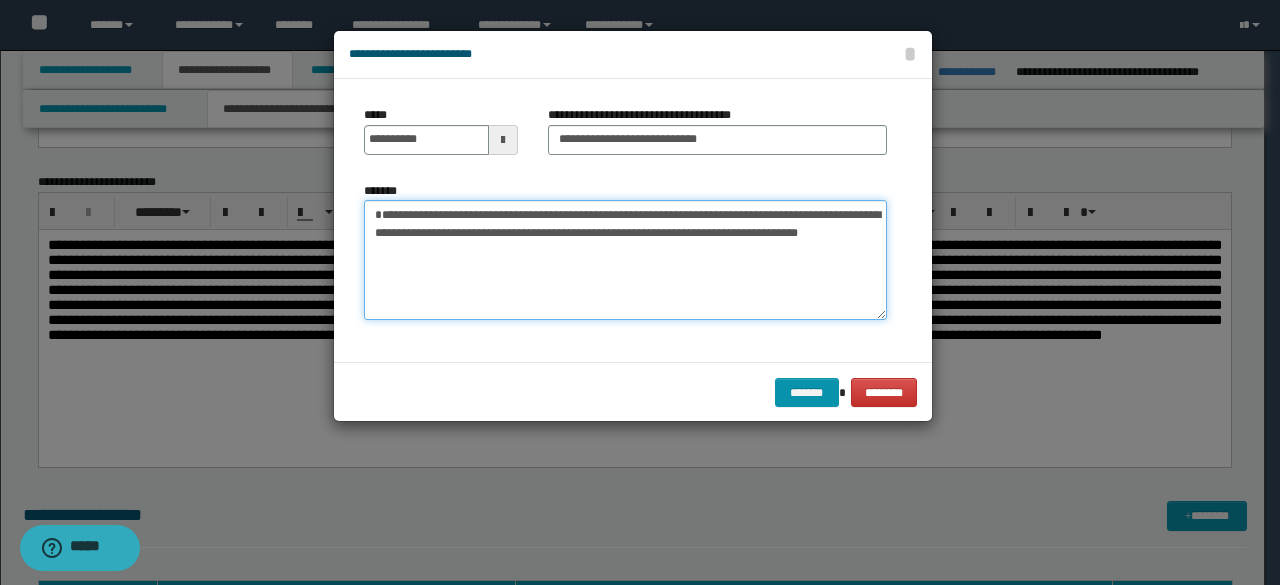 scroll, scrollTop: 0, scrollLeft: 0, axis: both 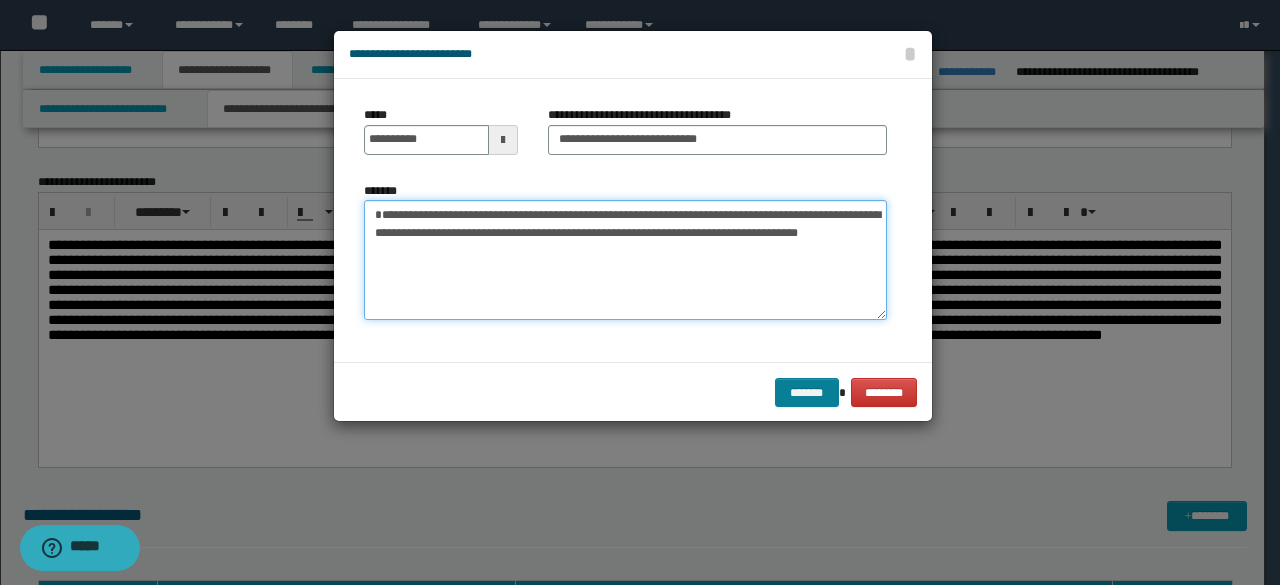 type on "**********" 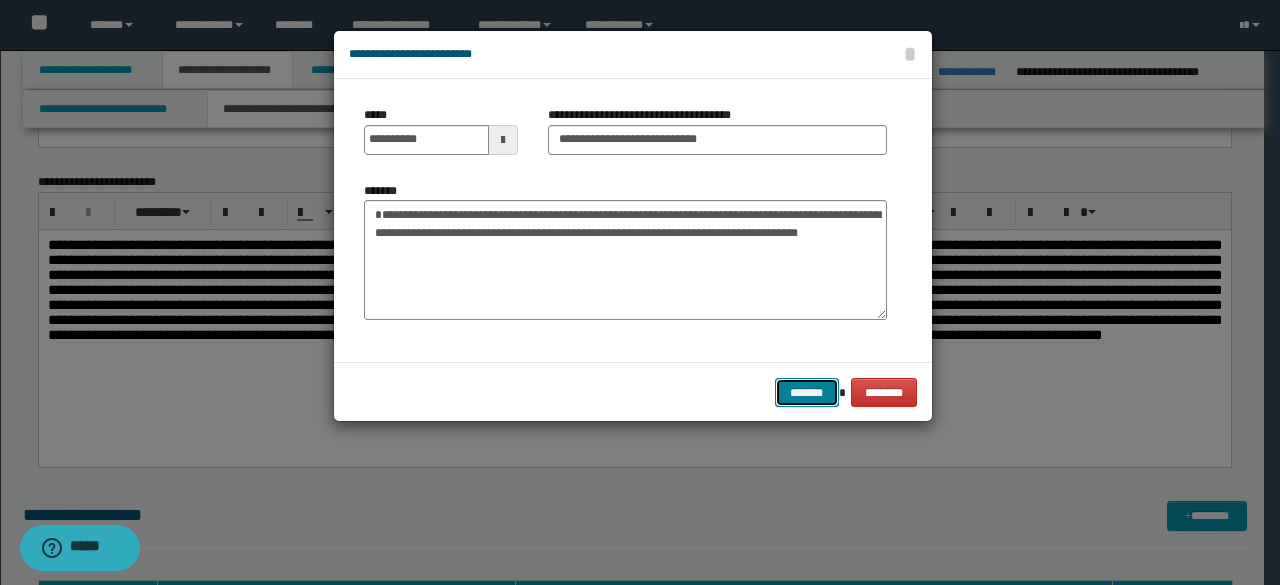 click on "*******" at bounding box center [807, 392] 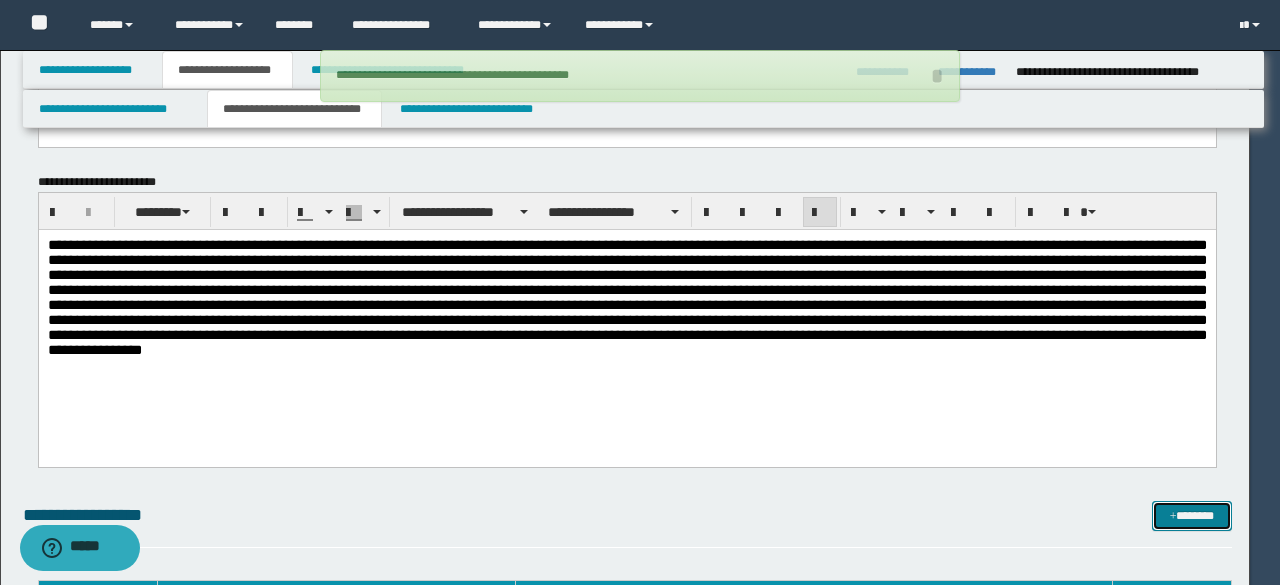 type 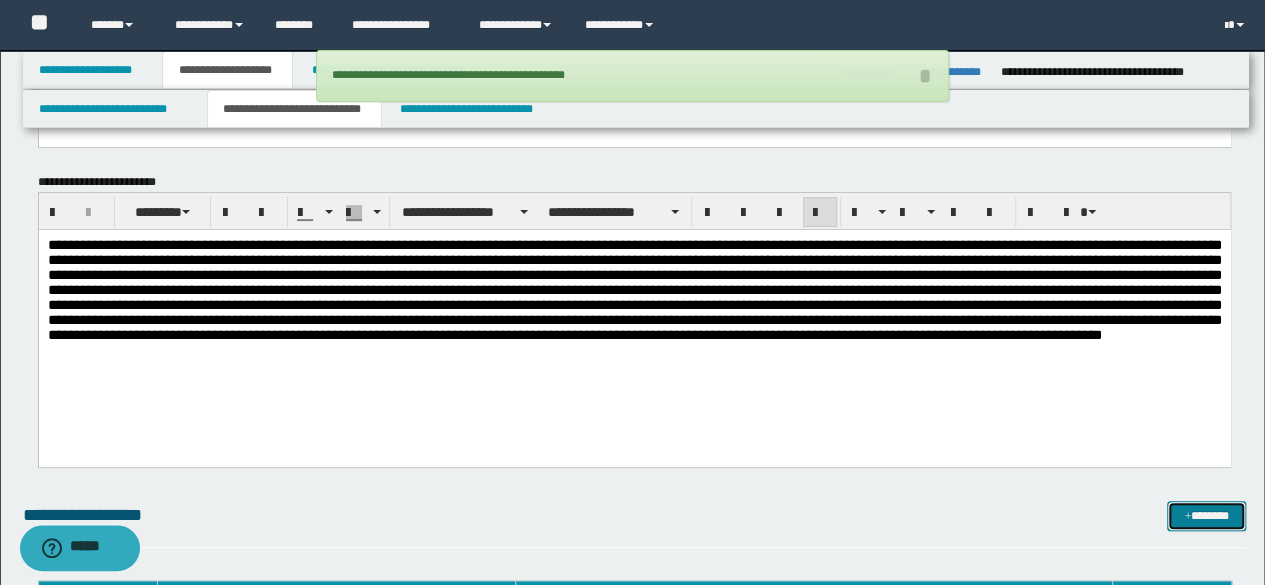 click on "*******" at bounding box center (1206, 515) 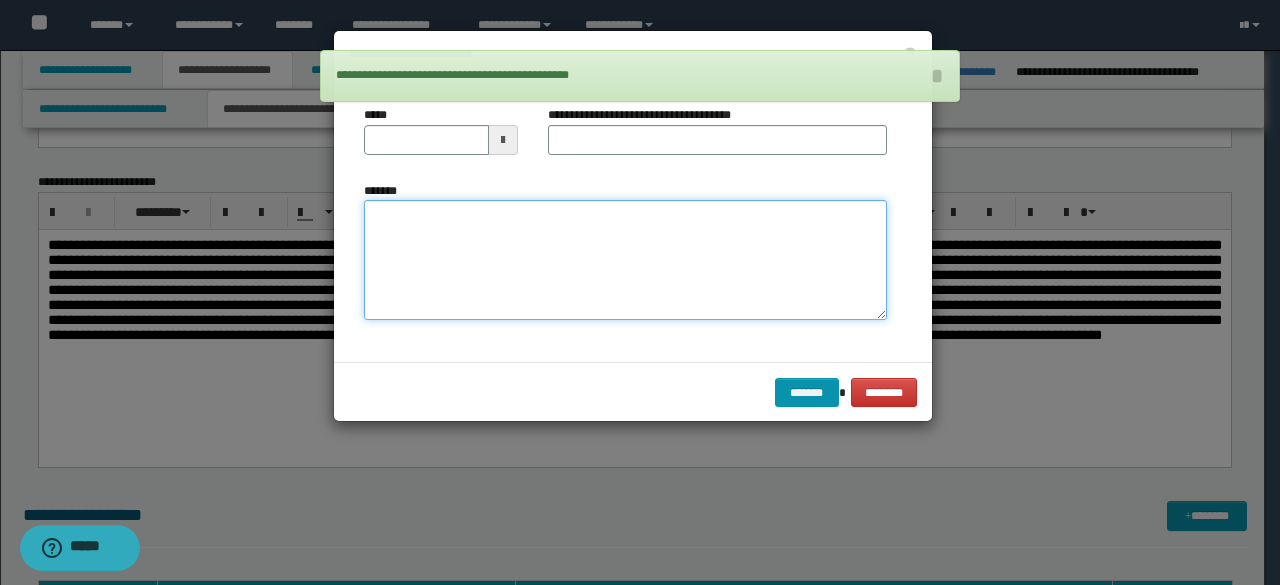click on "*******" at bounding box center [625, 259] 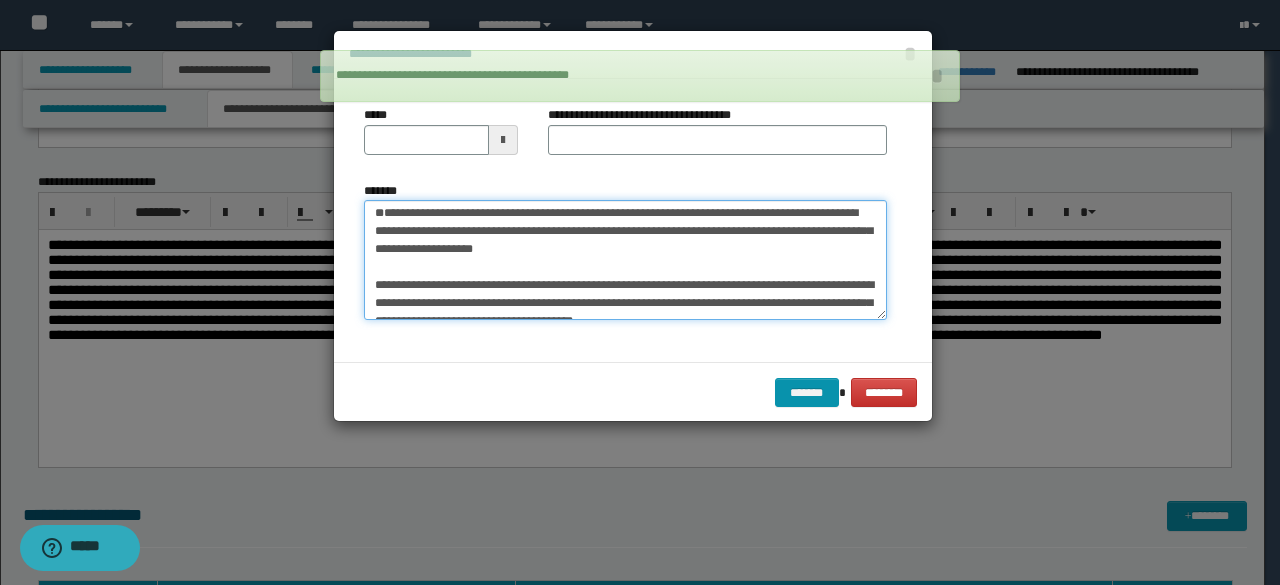 scroll, scrollTop: 0, scrollLeft: 0, axis: both 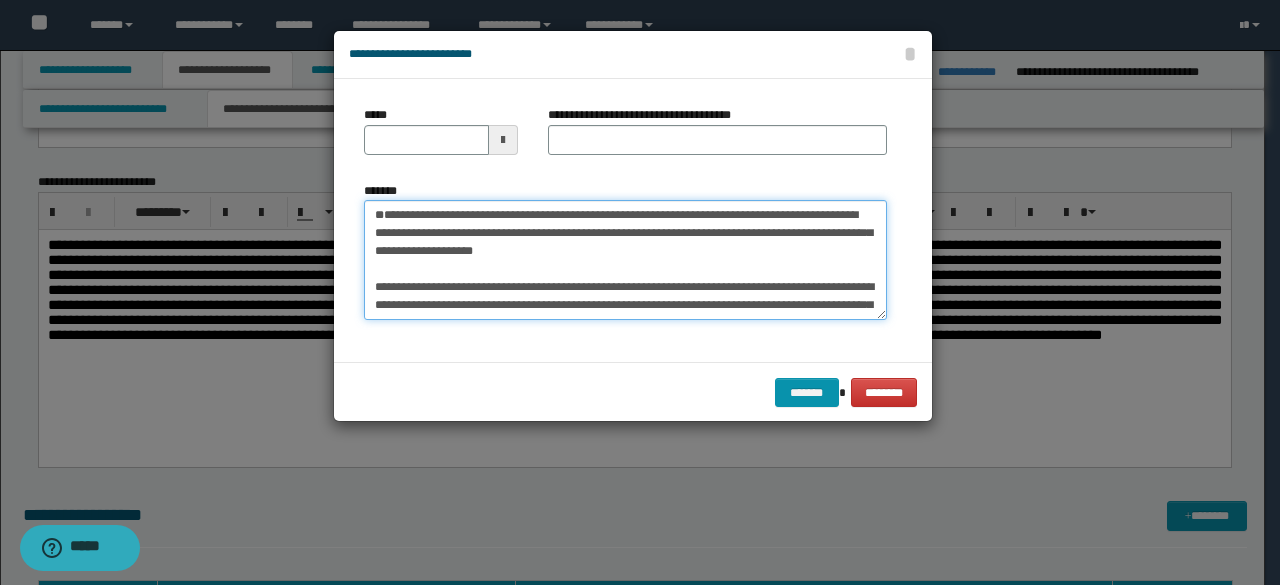 drag, startPoint x: 700, startPoint y: 286, endPoint x: 257, endPoint y: 185, distance: 454.3677 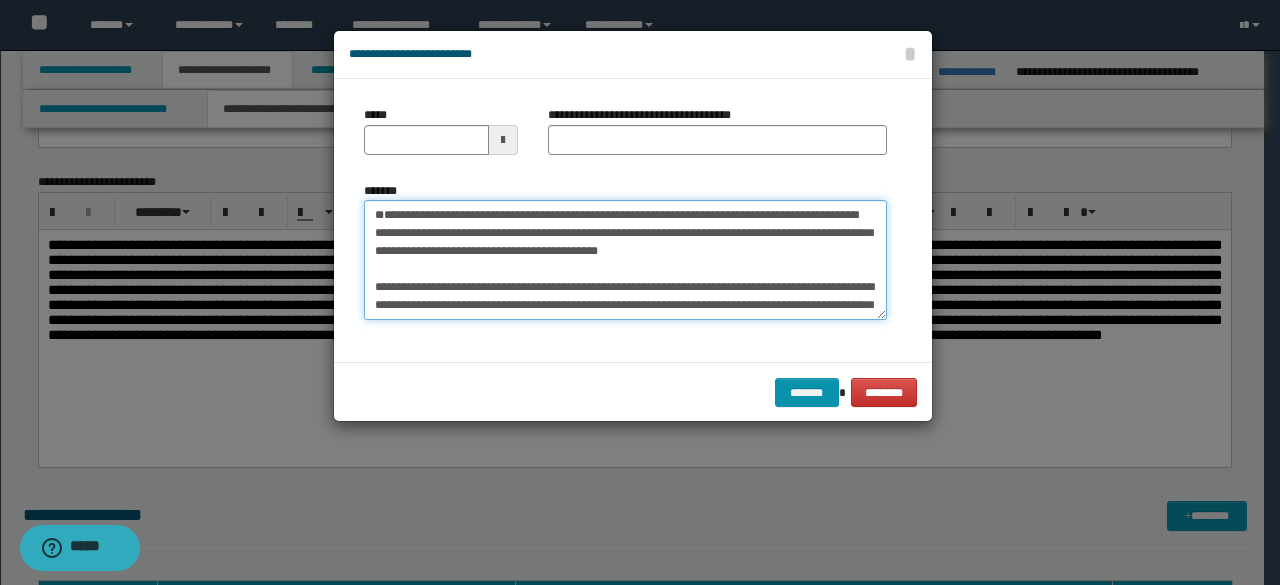 scroll, scrollTop: 1116, scrollLeft: 0, axis: vertical 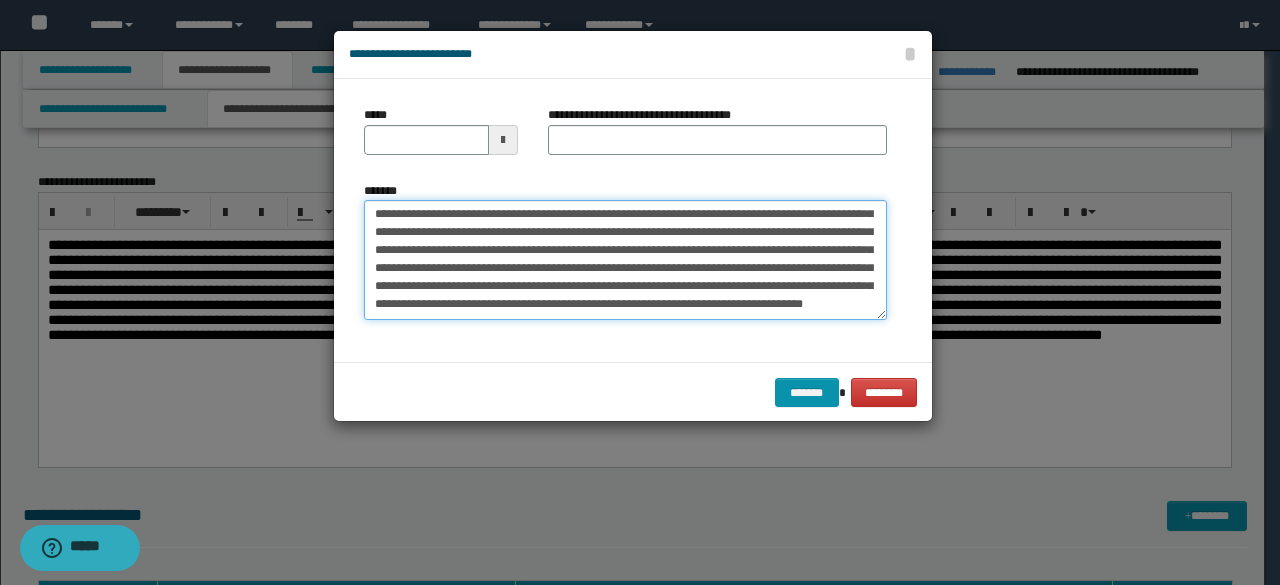 click on "*******" at bounding box center (625, 259) 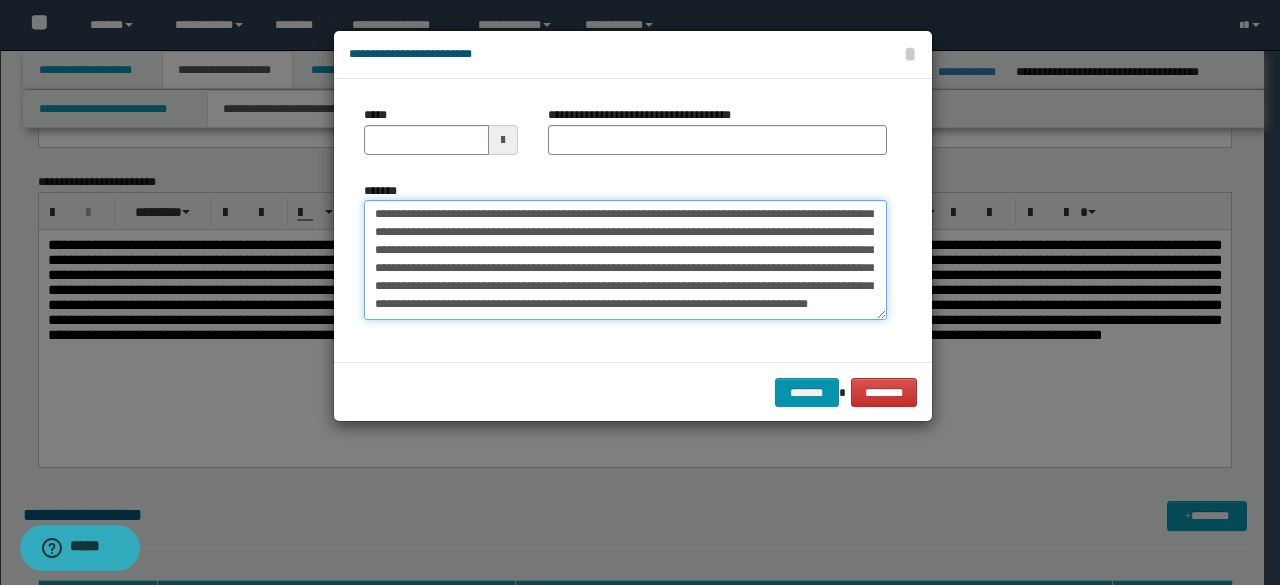 paste on "**********" 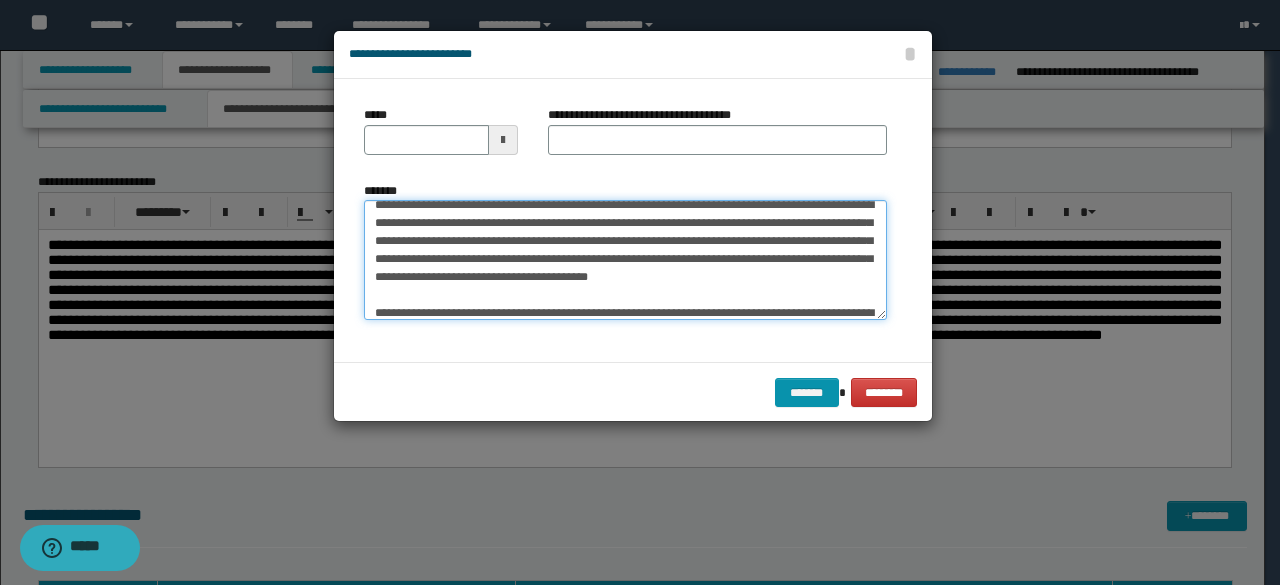 scroll, scrollTop: 0, scrollLeft: 0, axis: both 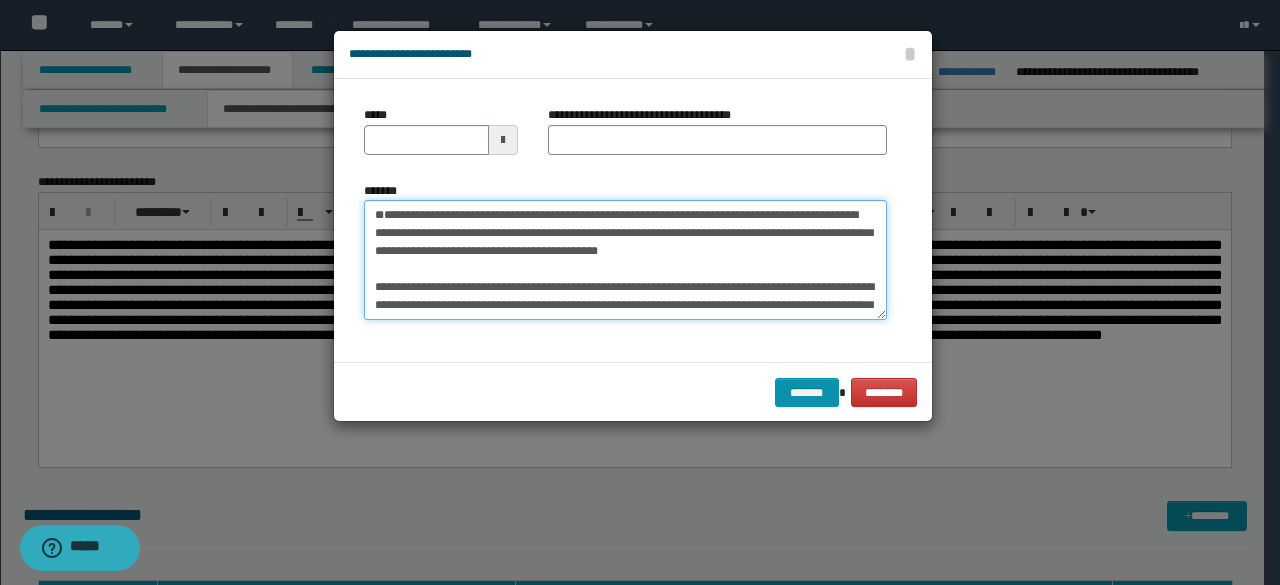drag, startPoint x: 504, startPoint y: 249, endPoint x: 210, endPoint y: 211, distance: 296.44562 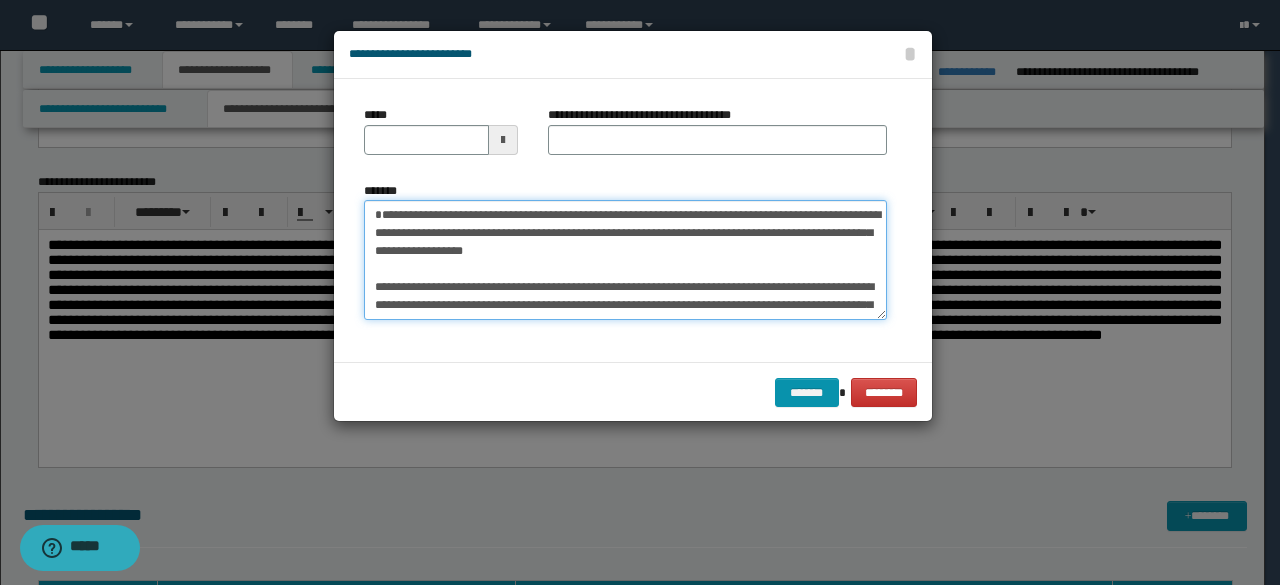 type on "**********" 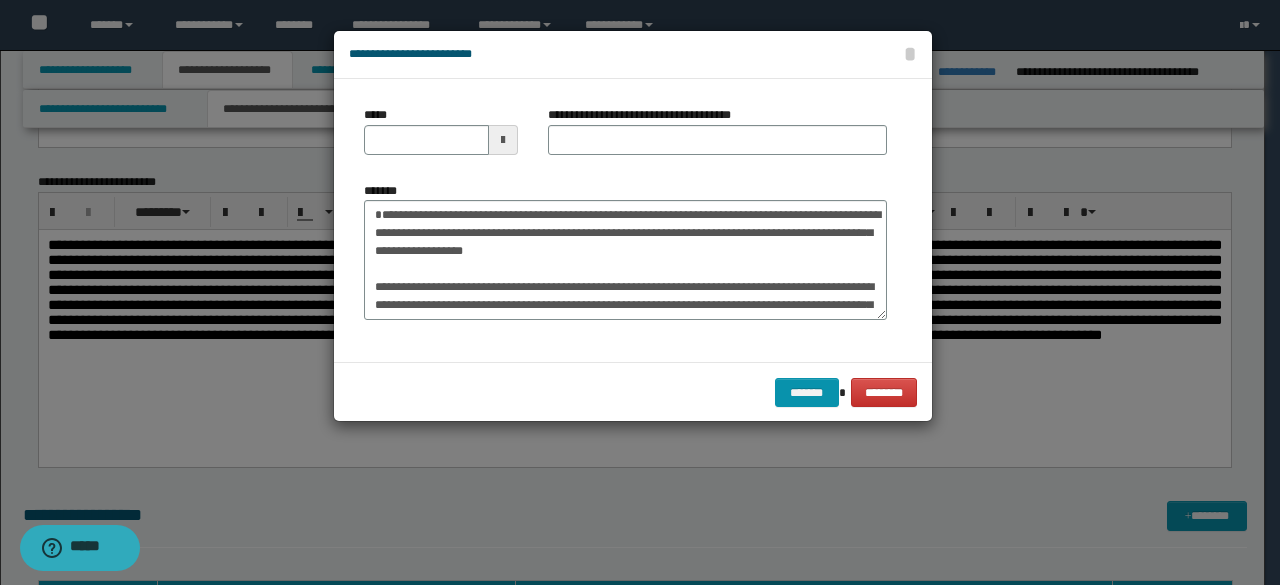 click on "**********" at bounding box center (717, 138) 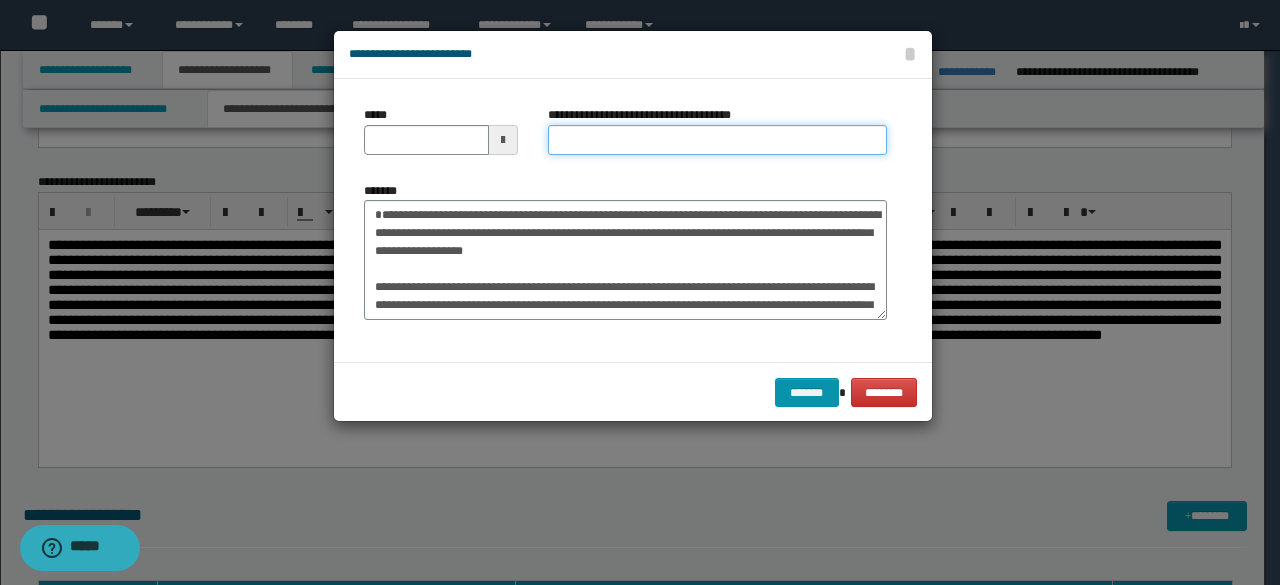 drag, startPoint x: 554, startPoint y: 131, endPoint x: 536, endPoint y: 136, distance: 18.681541 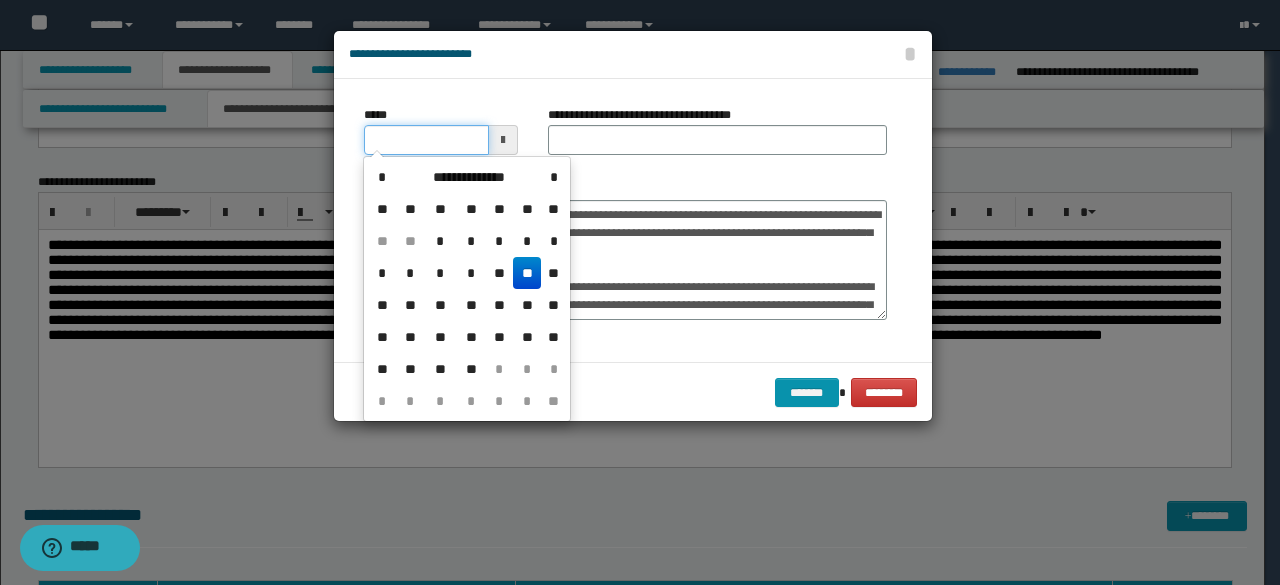 click on "*****" at bounding box center (426, 140) 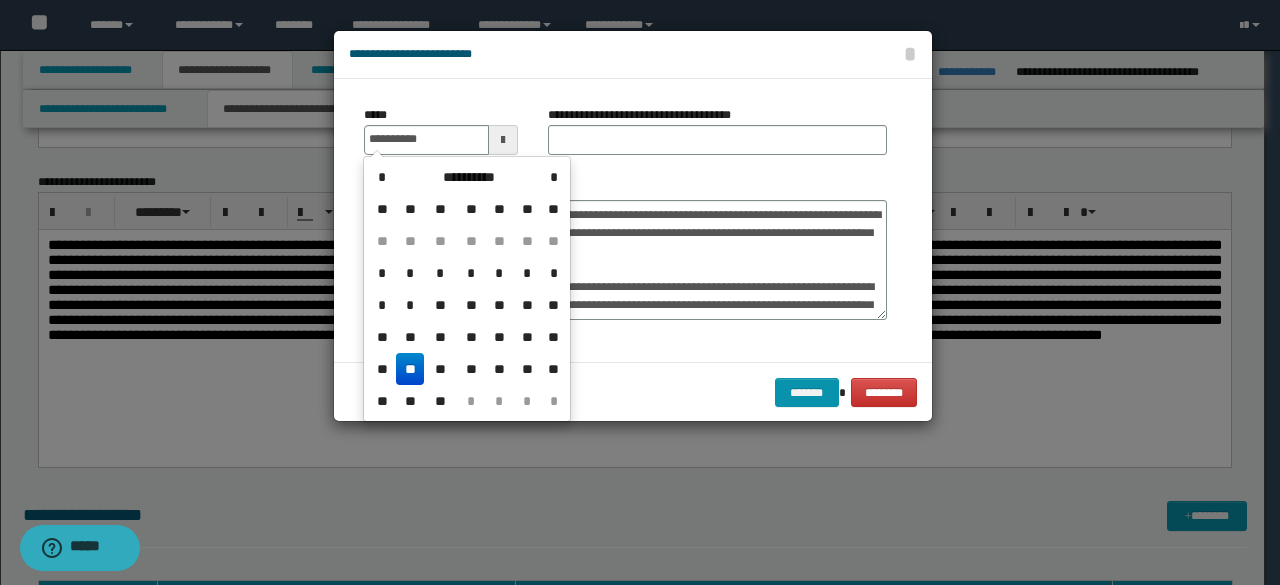 type on "**********" 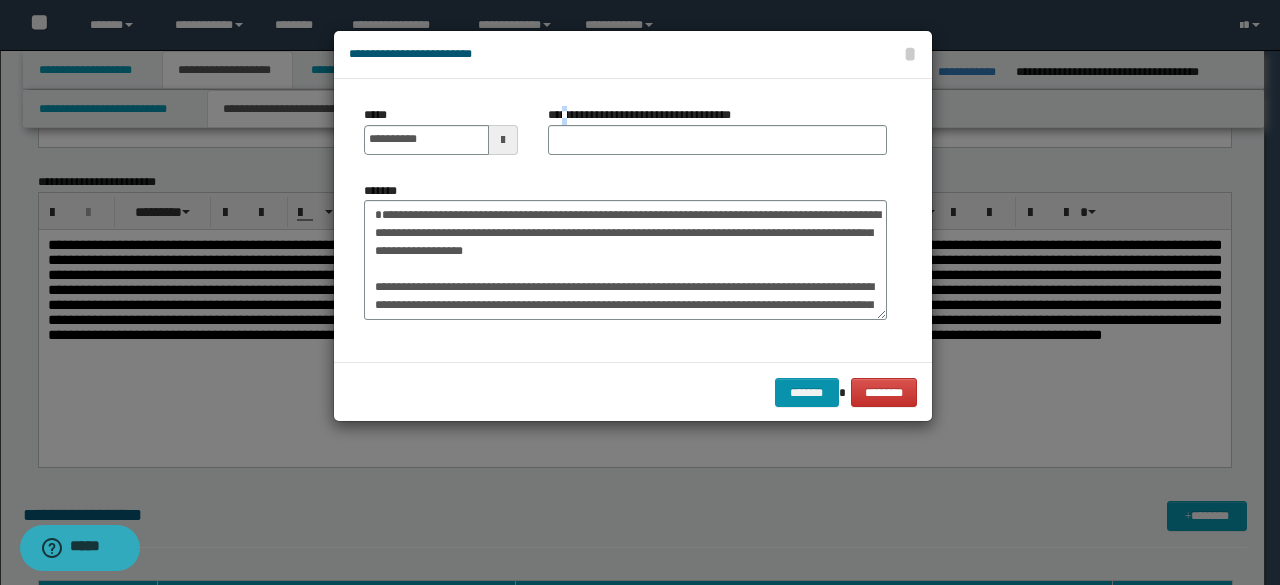 click on "**********" at bounding box center (647, 115) 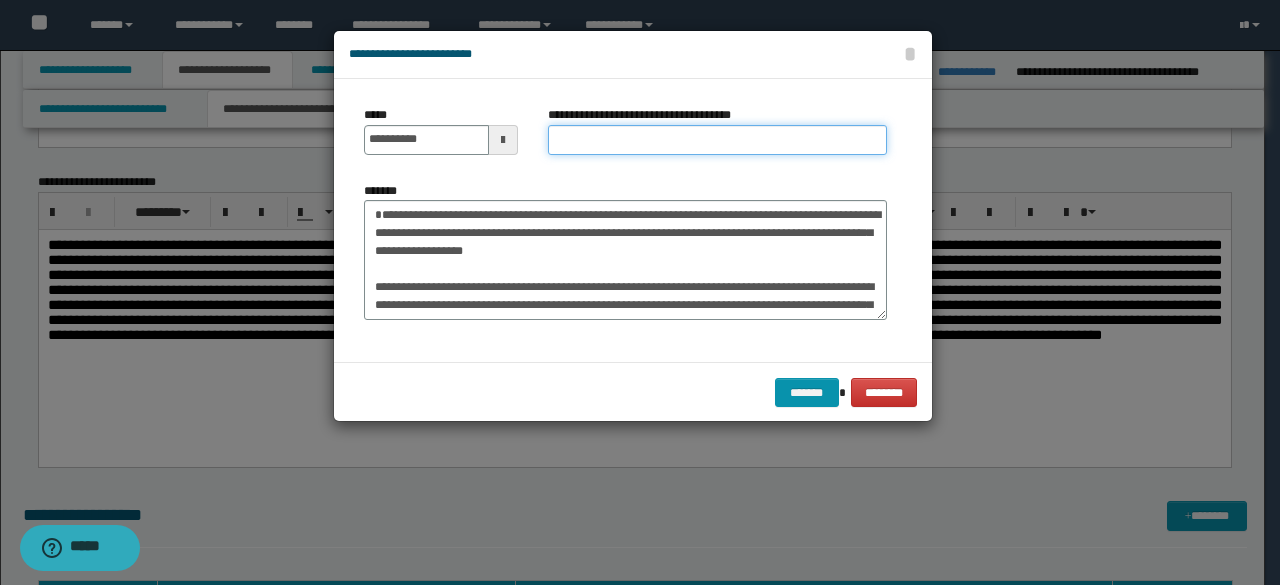 click on "**********" at bounding box center (717, 140) 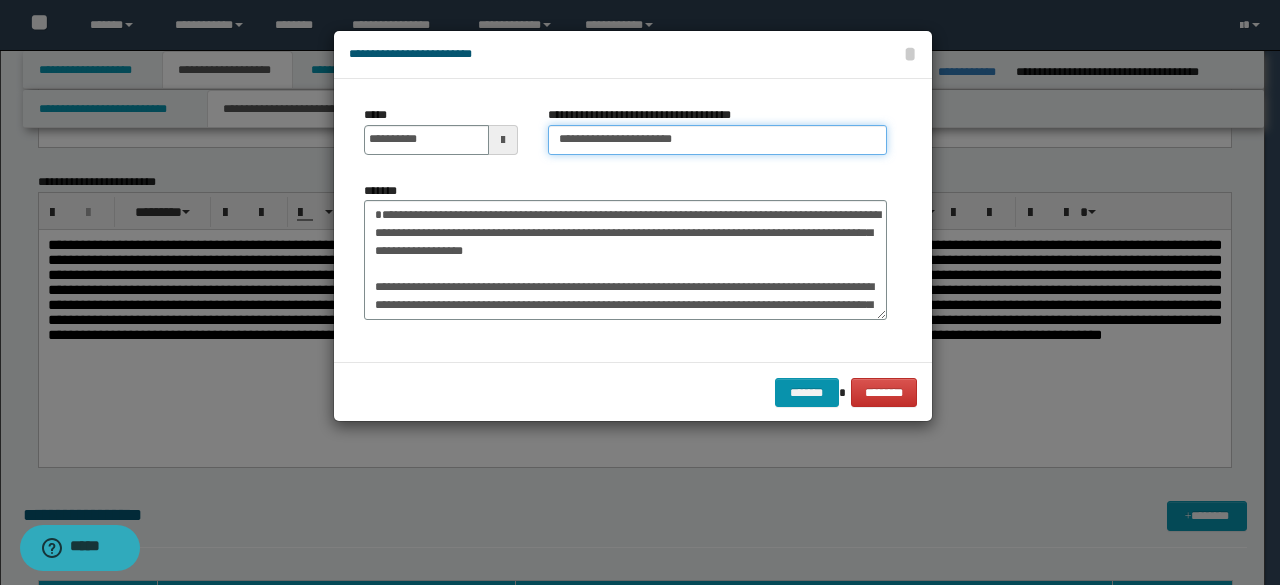 drag, startPoint x: 630, startPoint y: 141, endPoint x: 469, endPoint y: 115, distance: 163.08586 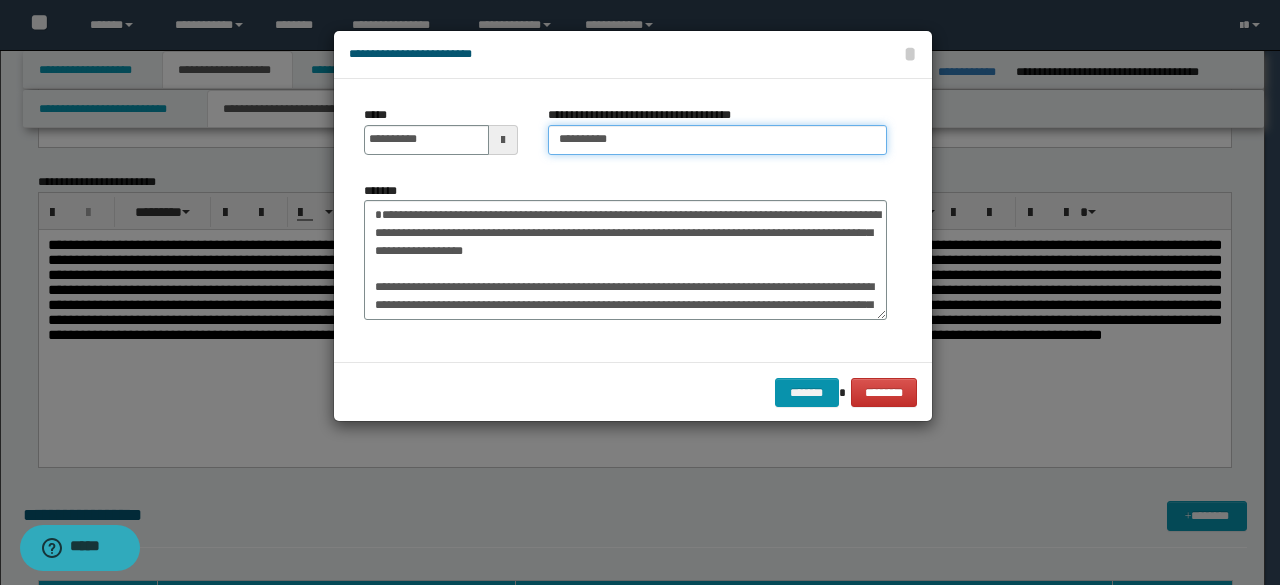 click on "**********" at bounding box center [717, 140] 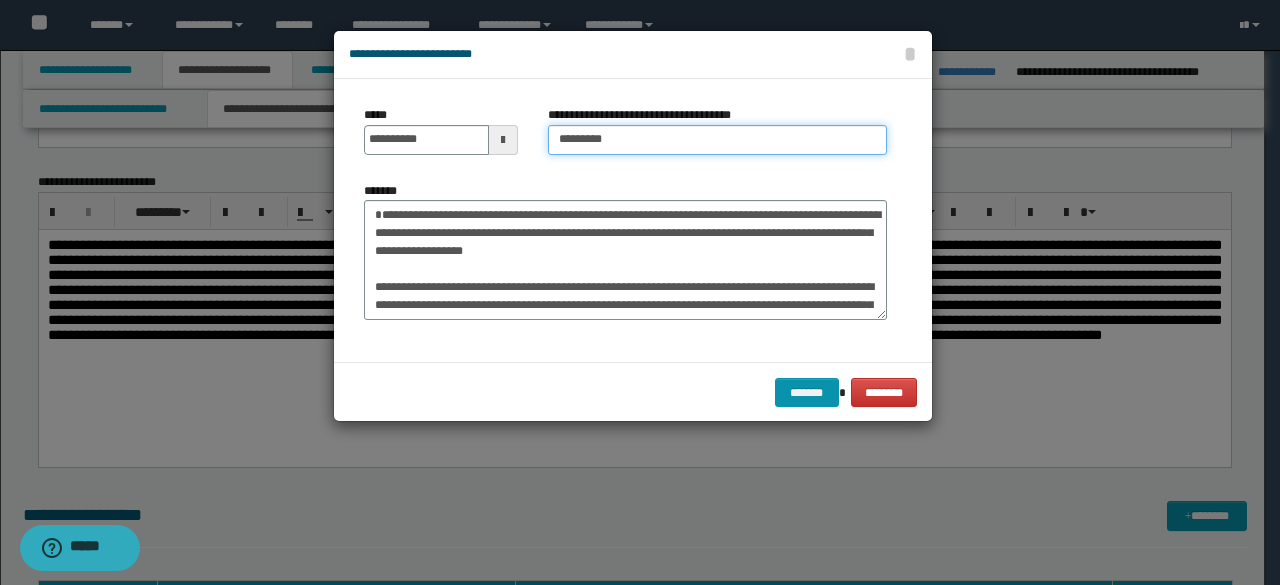 type on "*********" 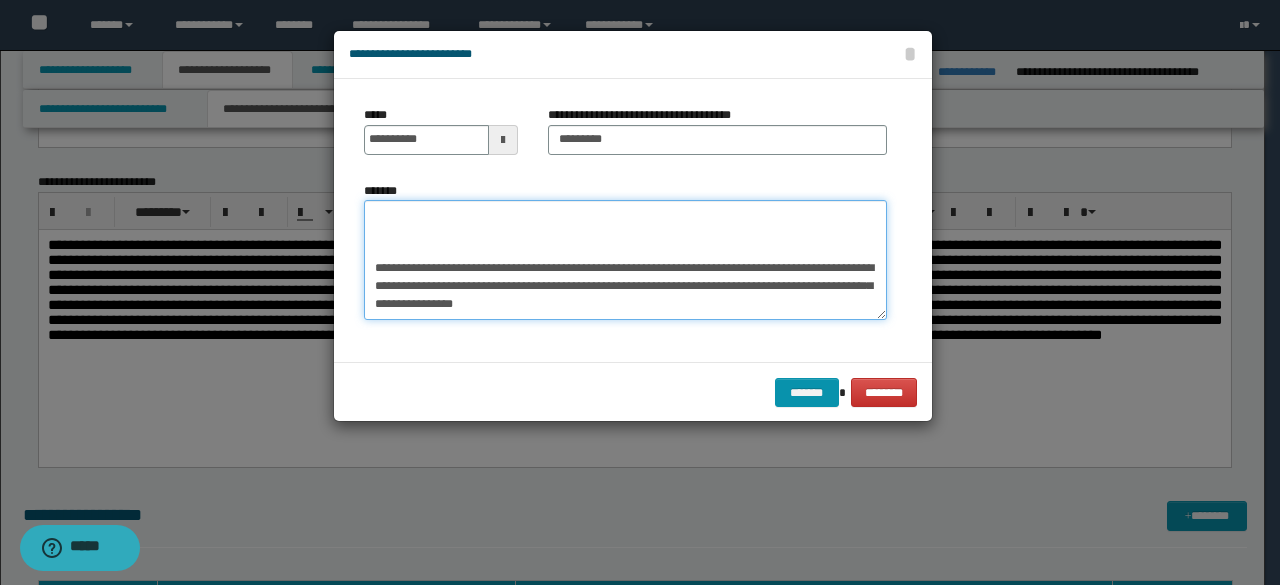 scroll, scrollTop: 1170, scrollLeft: 0, axis: vertical 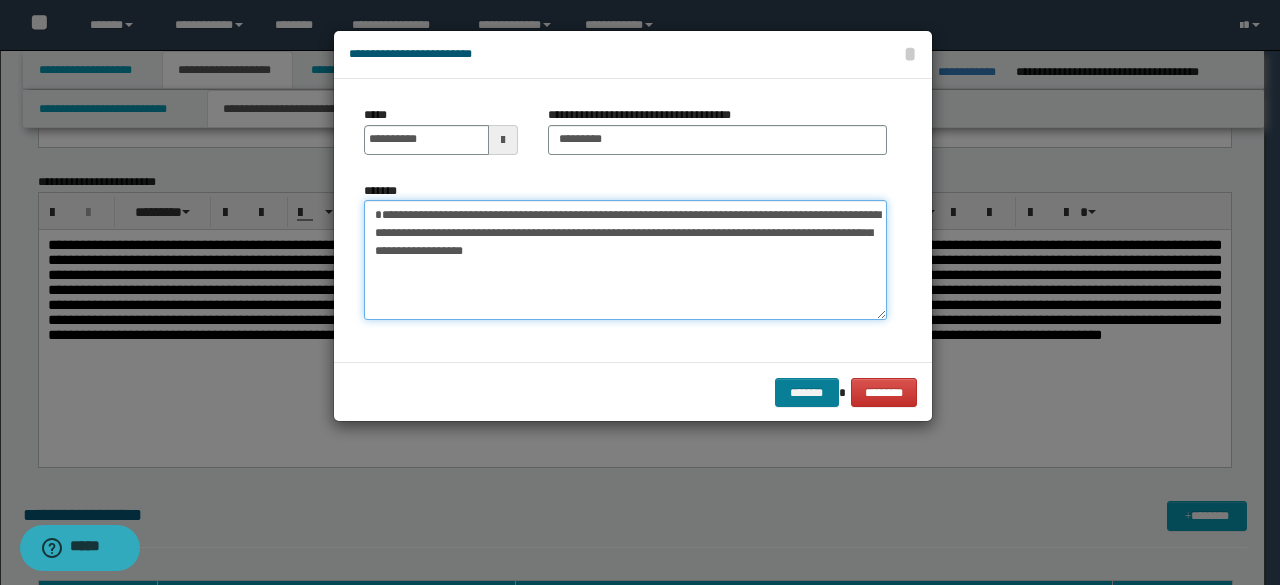 type on "**********" 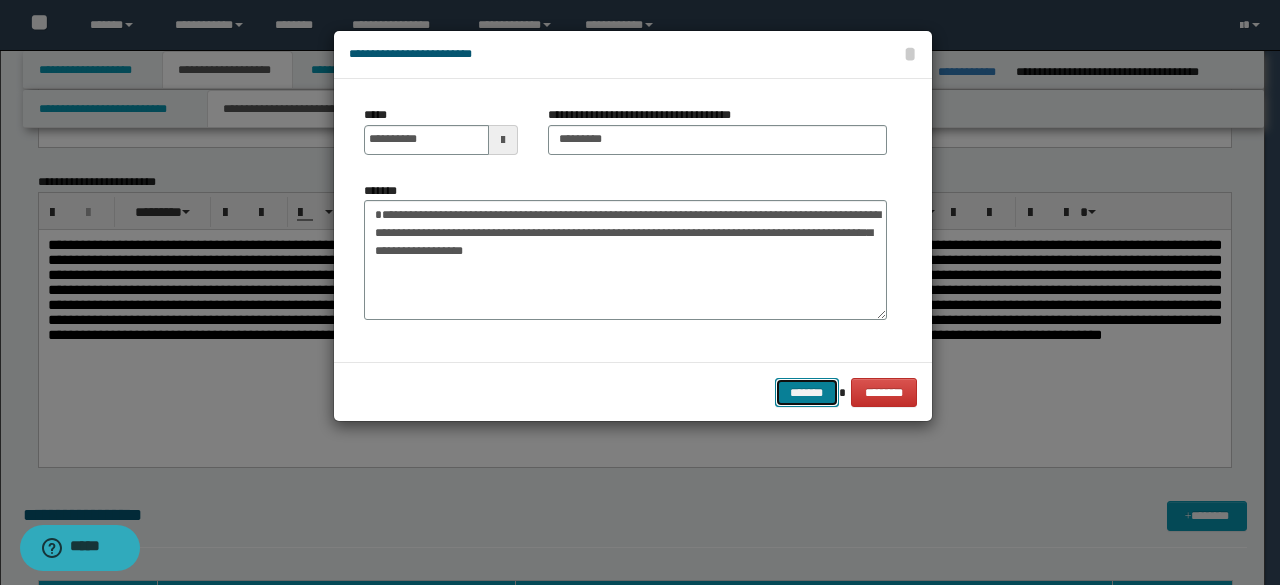 click on "*******" at bounding box center (807, 392) 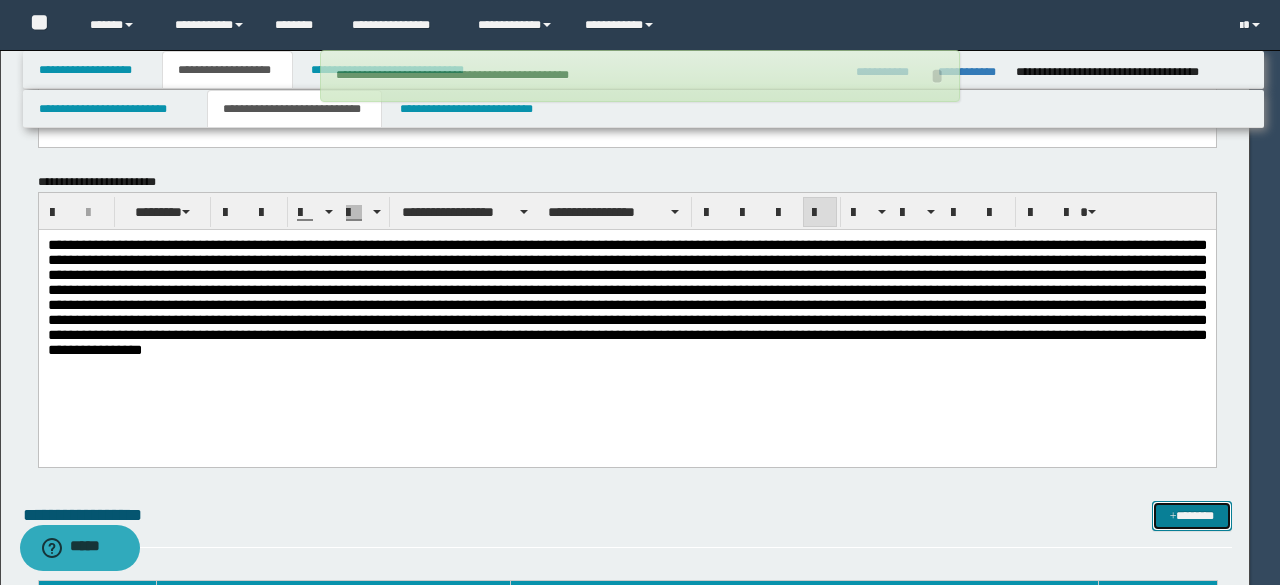 type 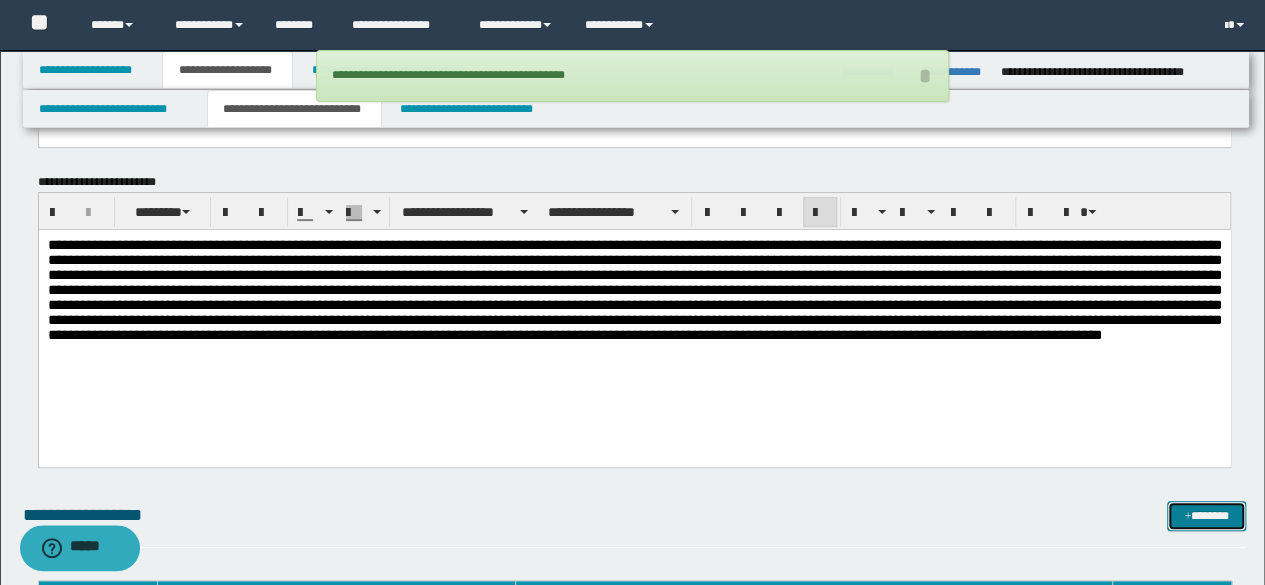 click at bounding box center [1187, 517] 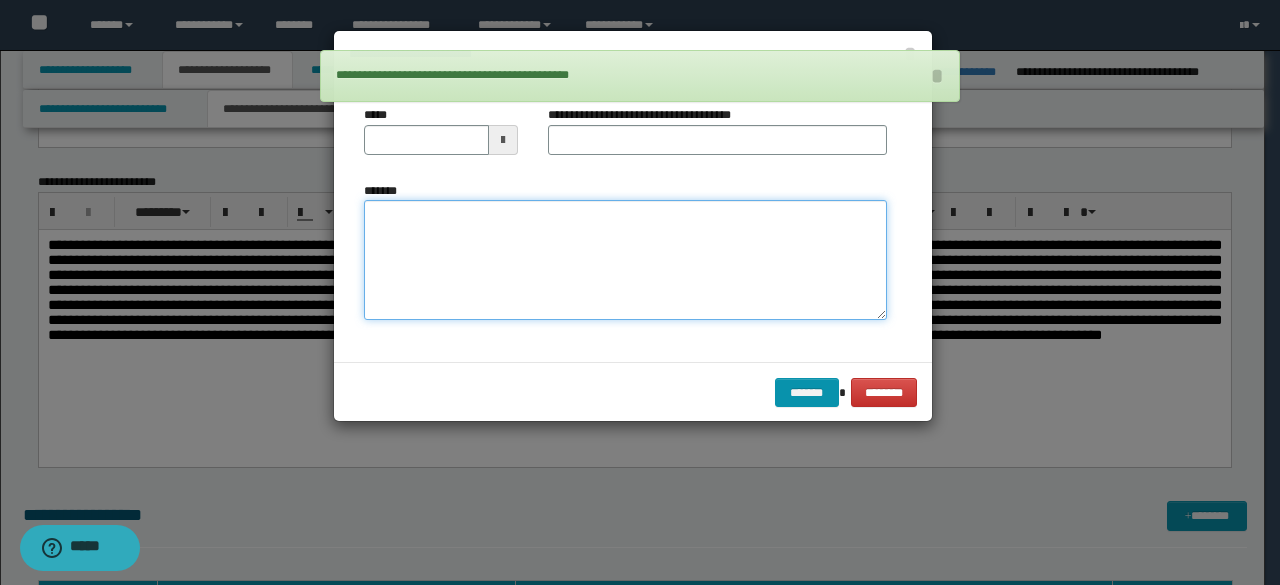 click on "*******" at bounding box center (625, 259) 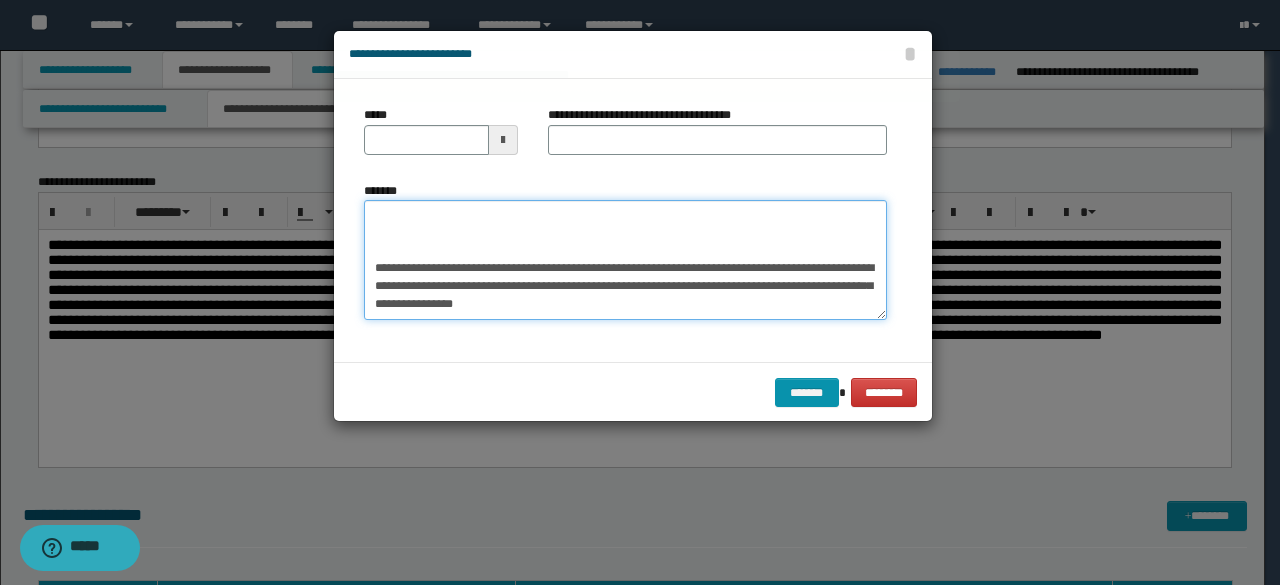 scroll, scrollTop: 0, scrollLeft: 0, axis: both 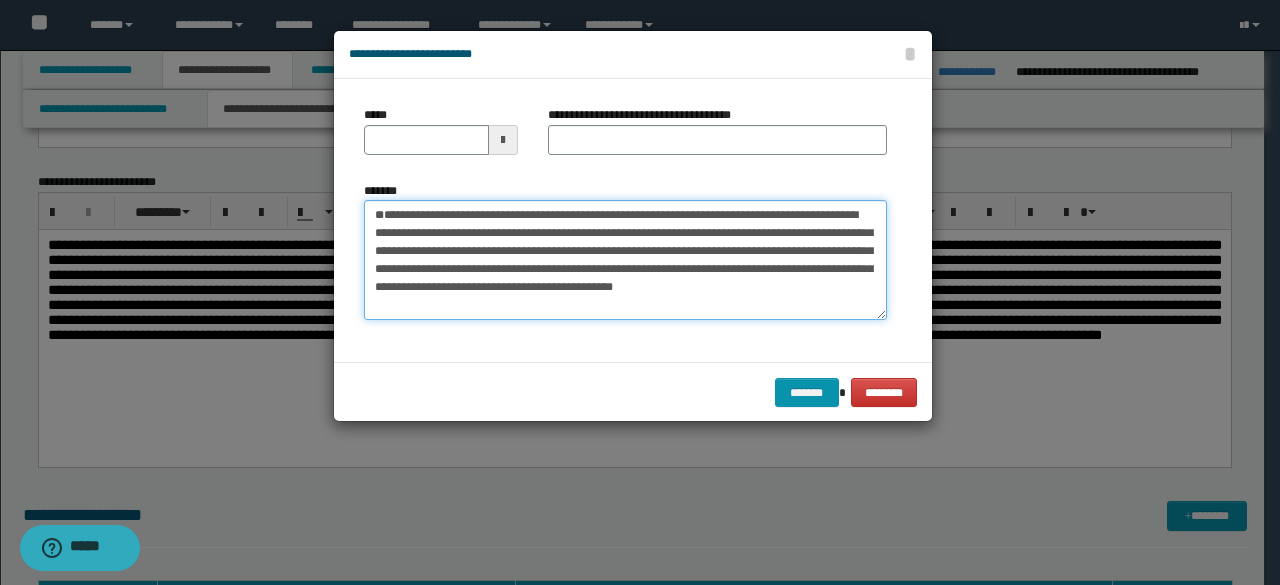click on "*******" at bounding box center [625, 259] 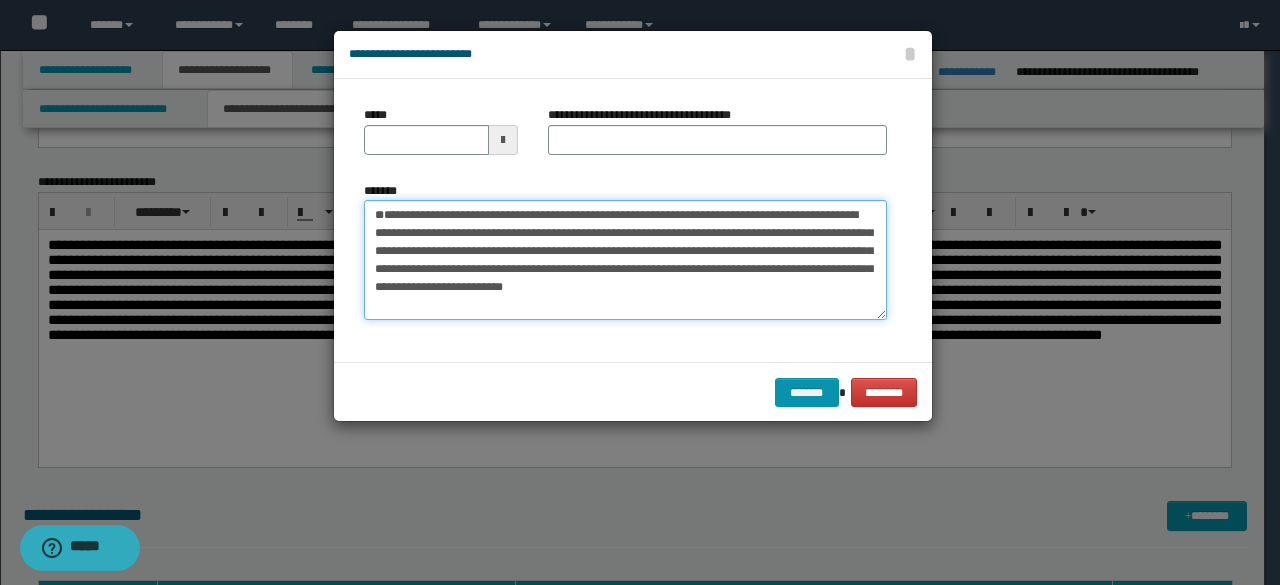 type on "**********" 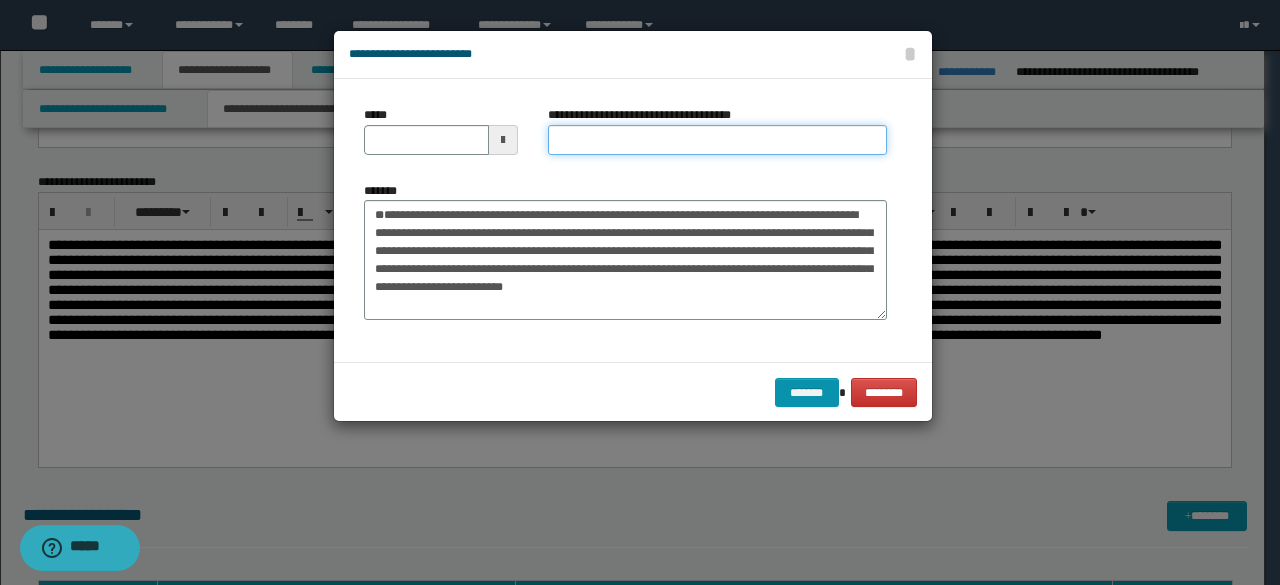 drag, startPoint x: 570, startPoint y: 143, endPoint x: 517, endPoint y: 143, distance: 53 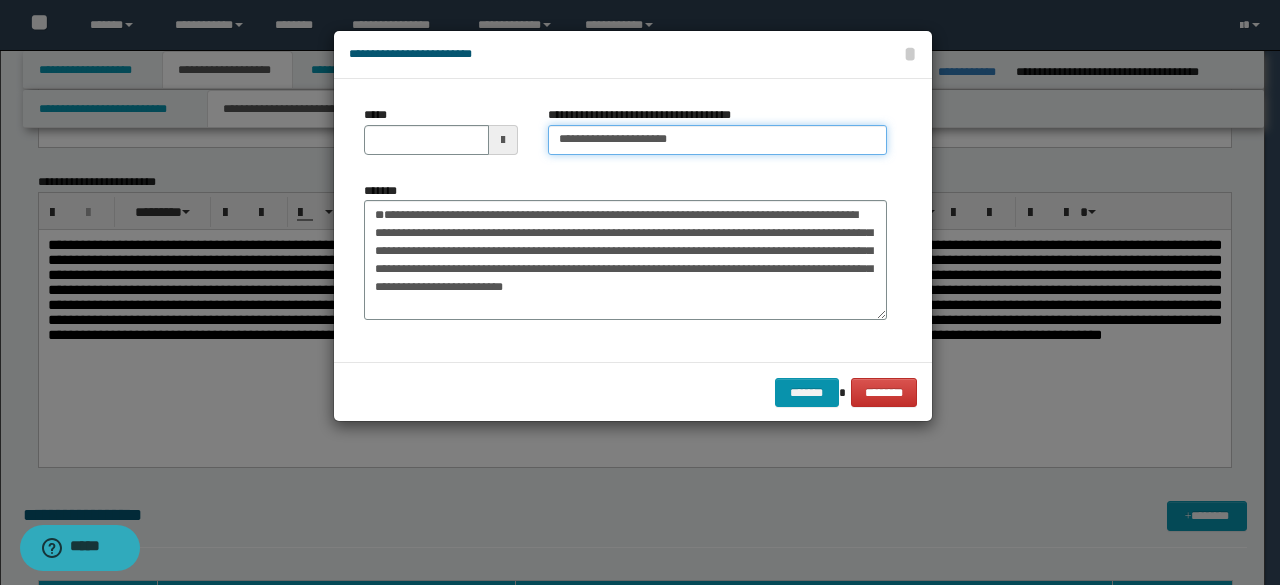 type on "**********" 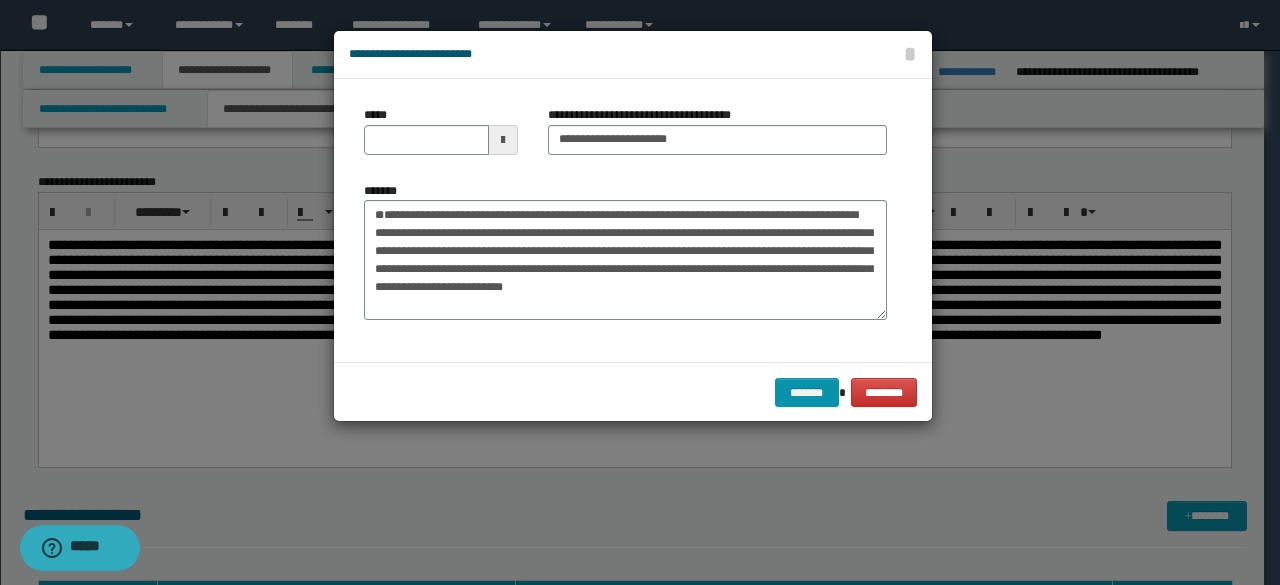 click on "*****" at bounding box center (441, 138) 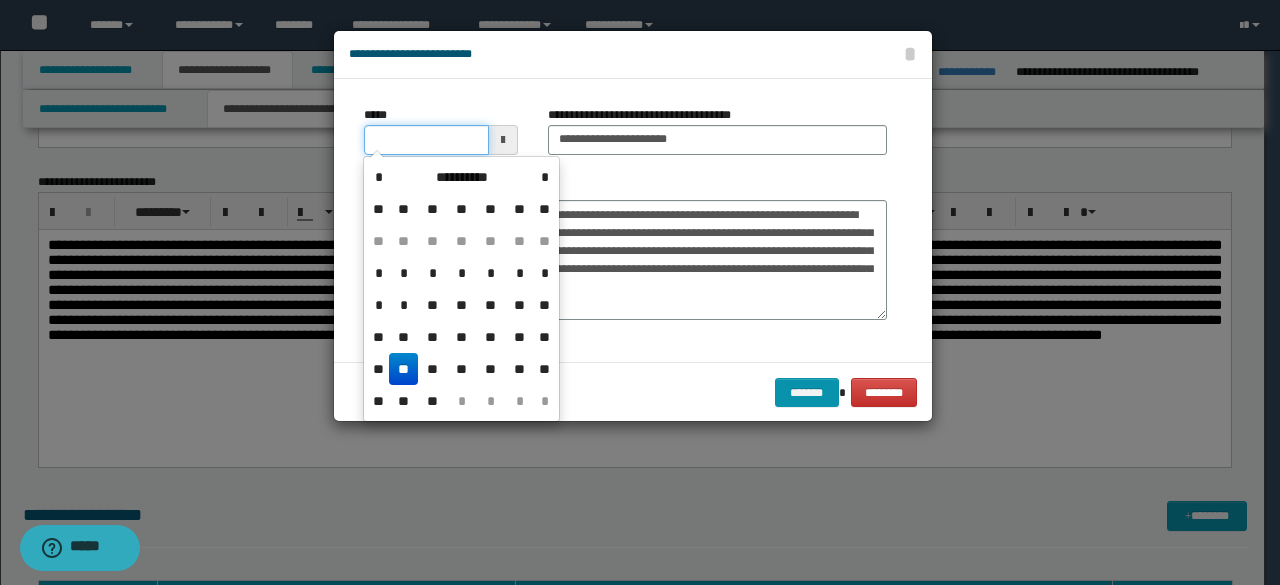 click on "*****" at bounding box center [426, 140] 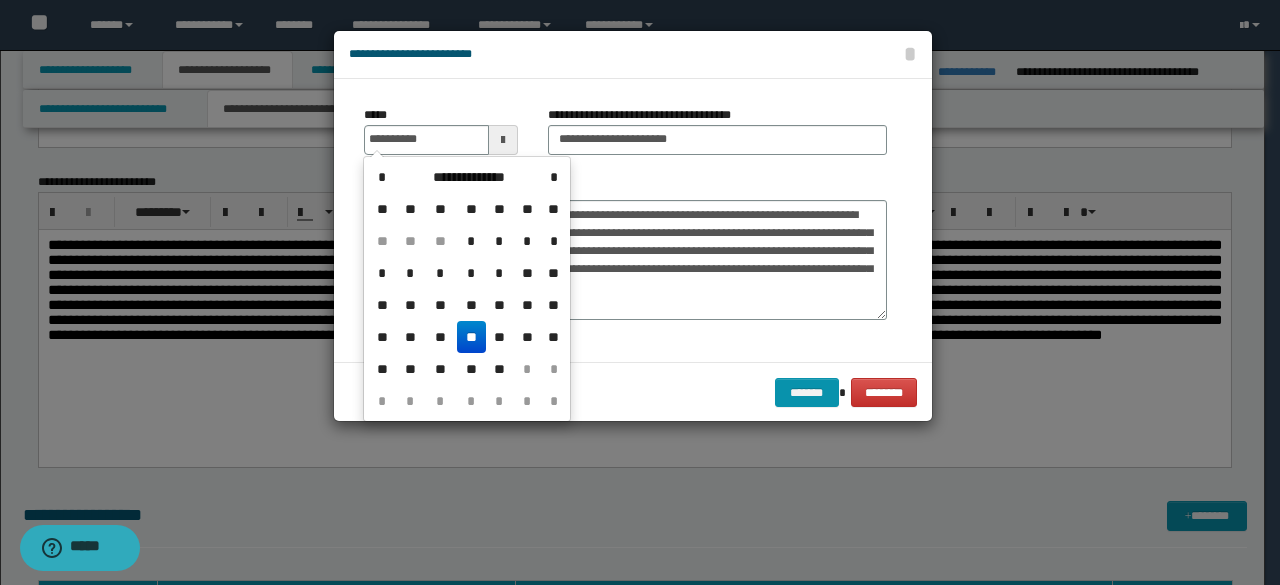drag, startPoint x: 469, startPoint y: 333, endPoint x: 590, endPoint y: 215, distance: 169.01184 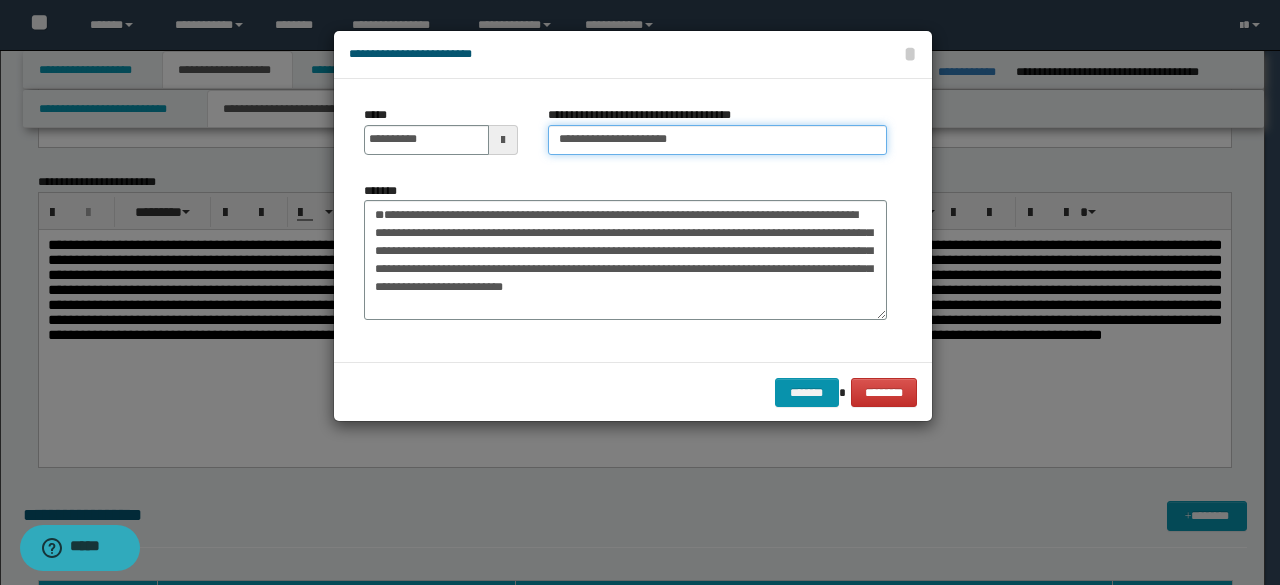 drag, startPoint x: 622, startPoint y: 136, endPoint x: 538, endPoint y: 119, distance: 85.70297 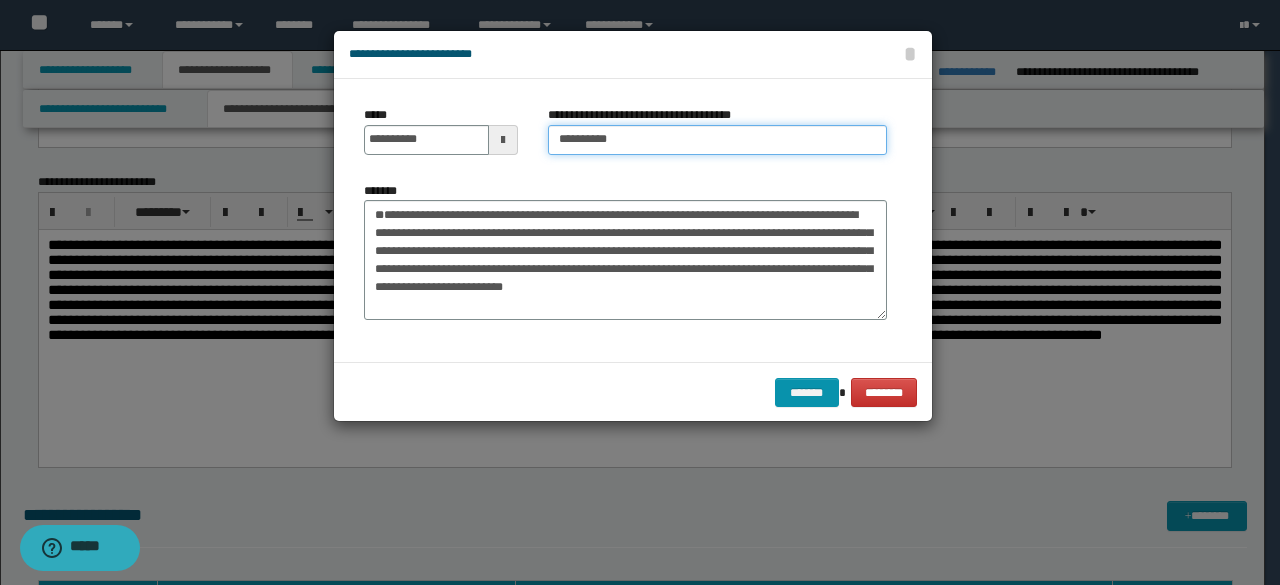 click on "**********" at bounding box center (717, 140) 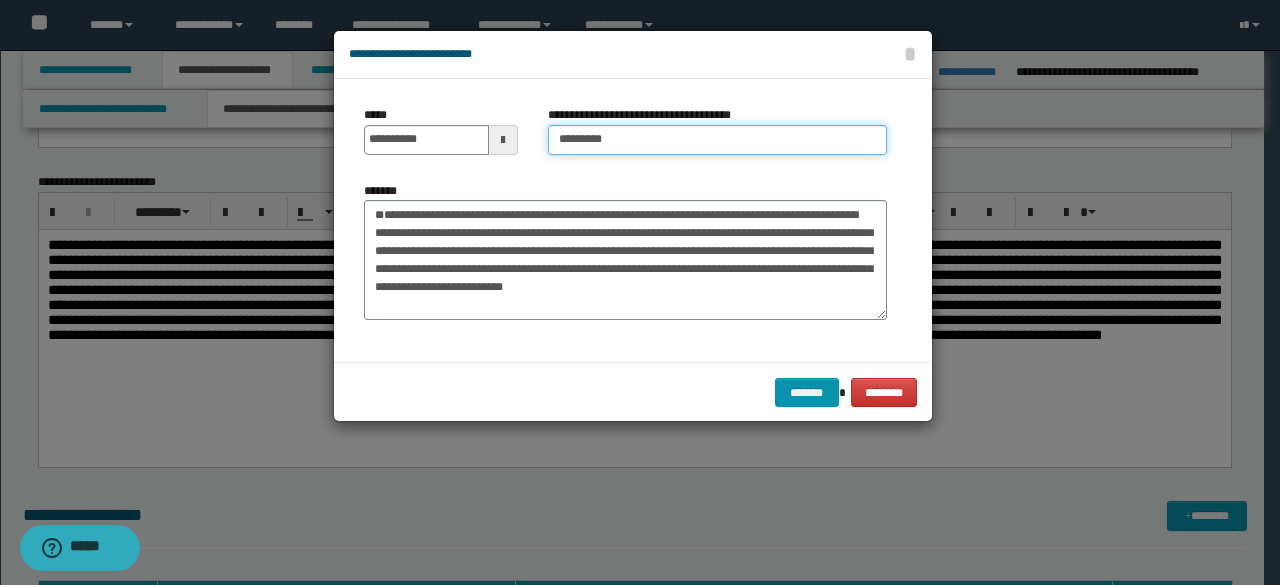 type on "*********" 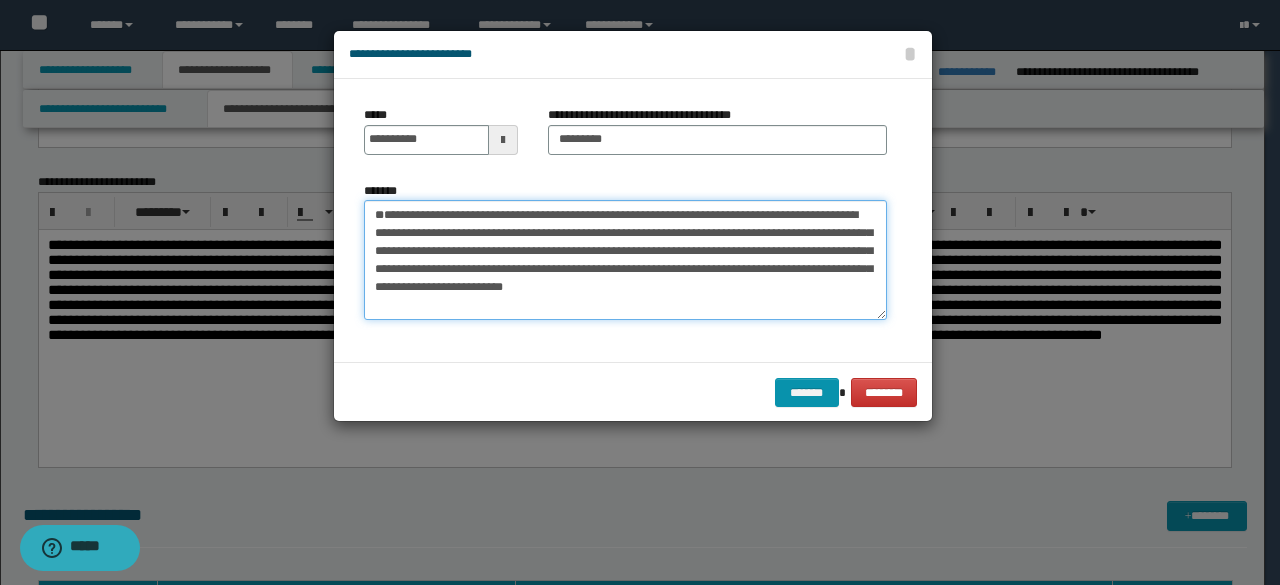 click on "*******" at bounding box center (625, 259) 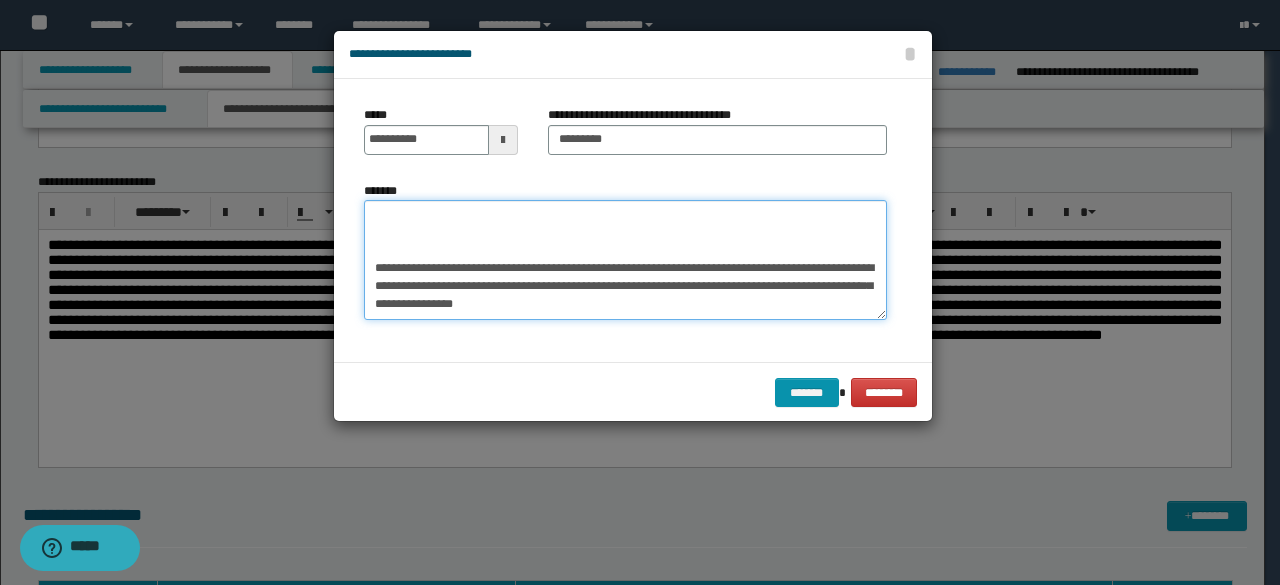 scroll, scrollTop: 1116, scrollLeft: 0, axis: vertical 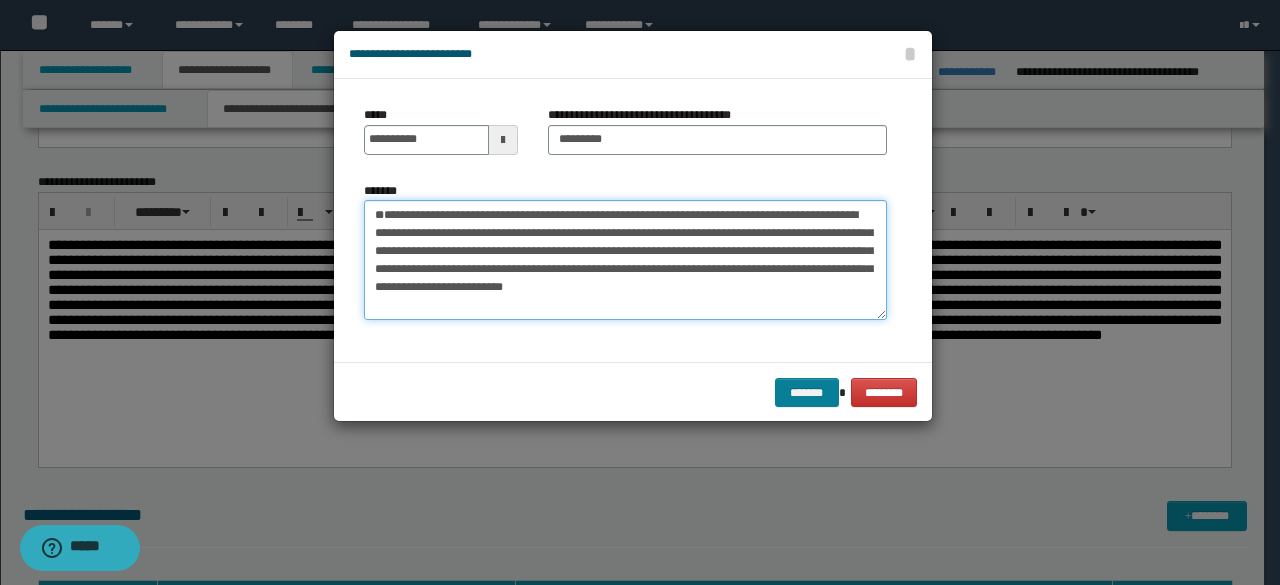 type on "**********" 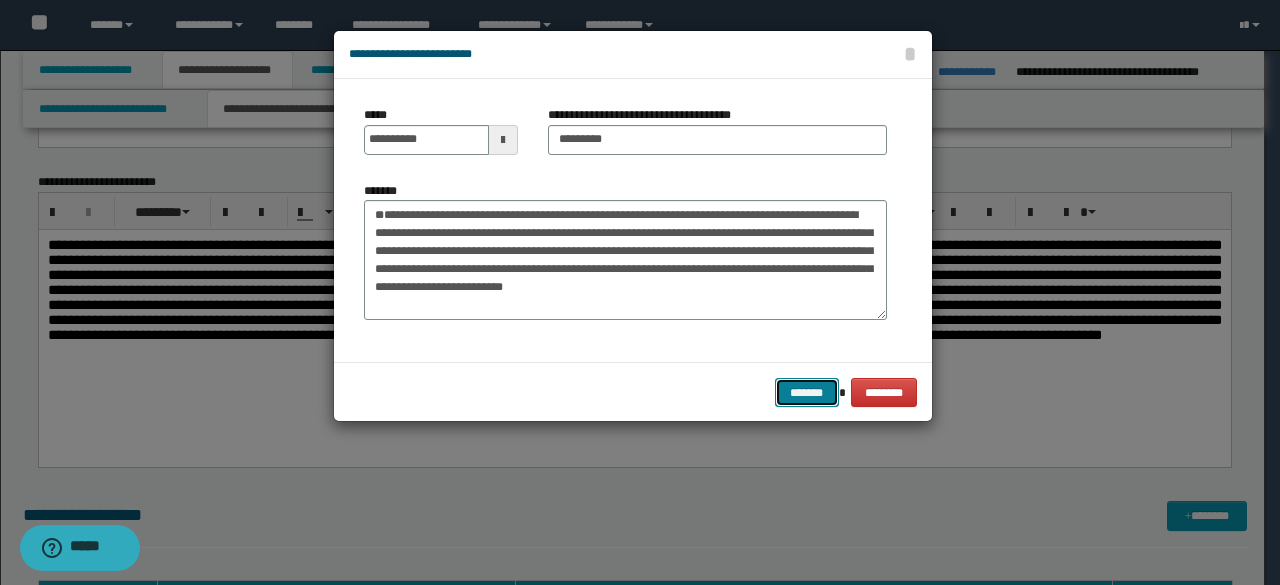 click on "*******" at bounding box center [807, 392] 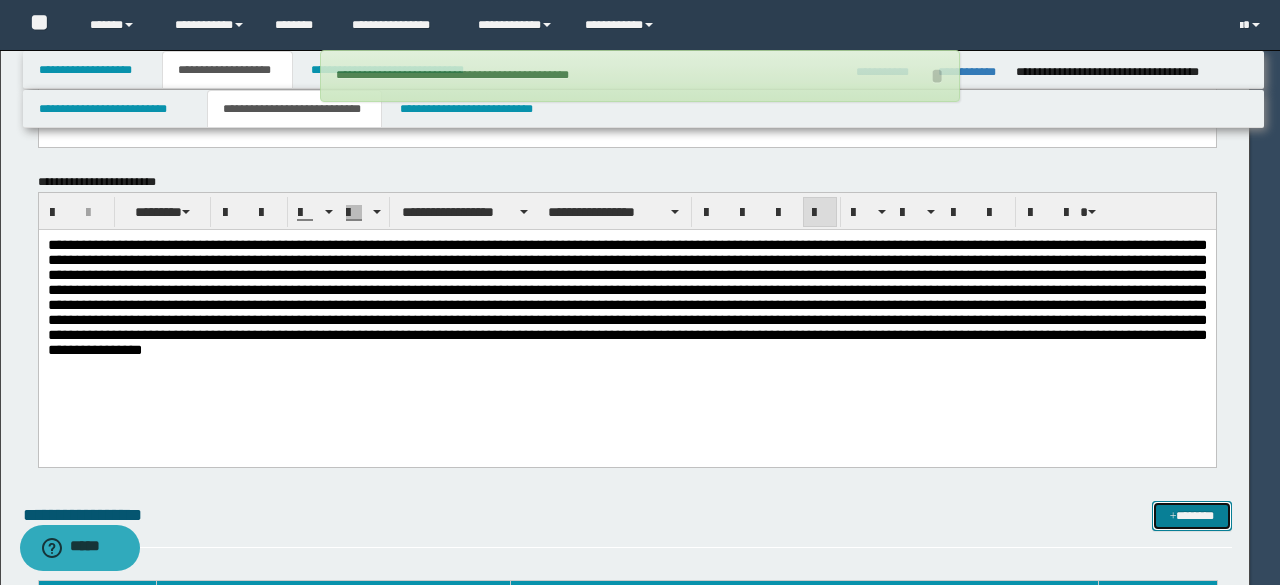 type 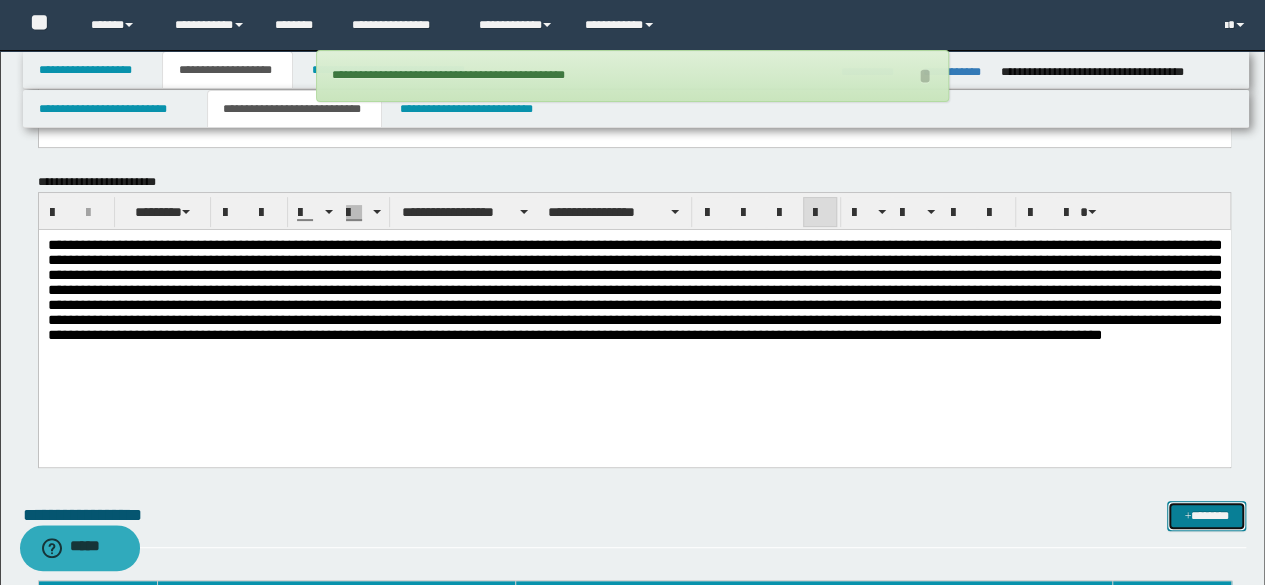 click at bounding box center (1187, 517) 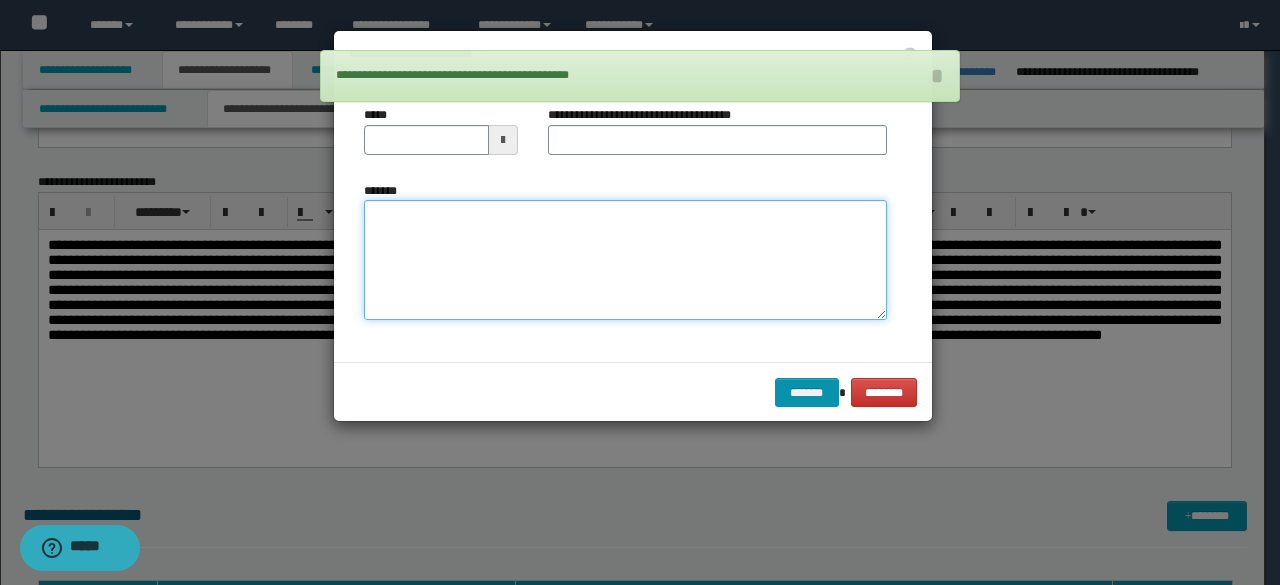 click on "*******" at bounding box center [625, 259] 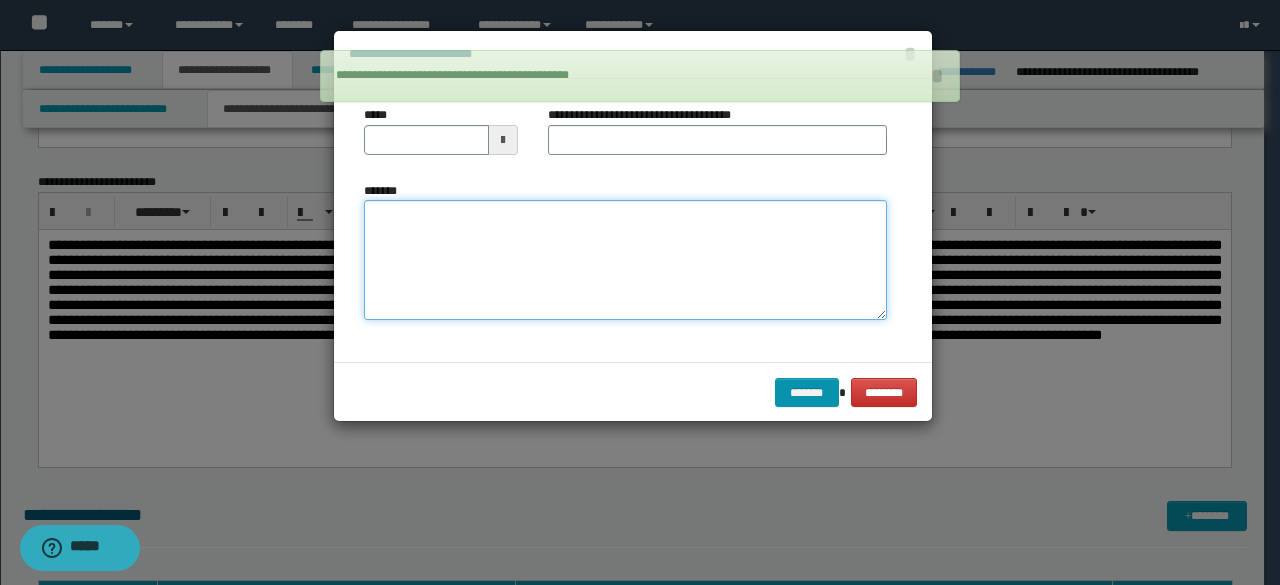 paste on "**********" 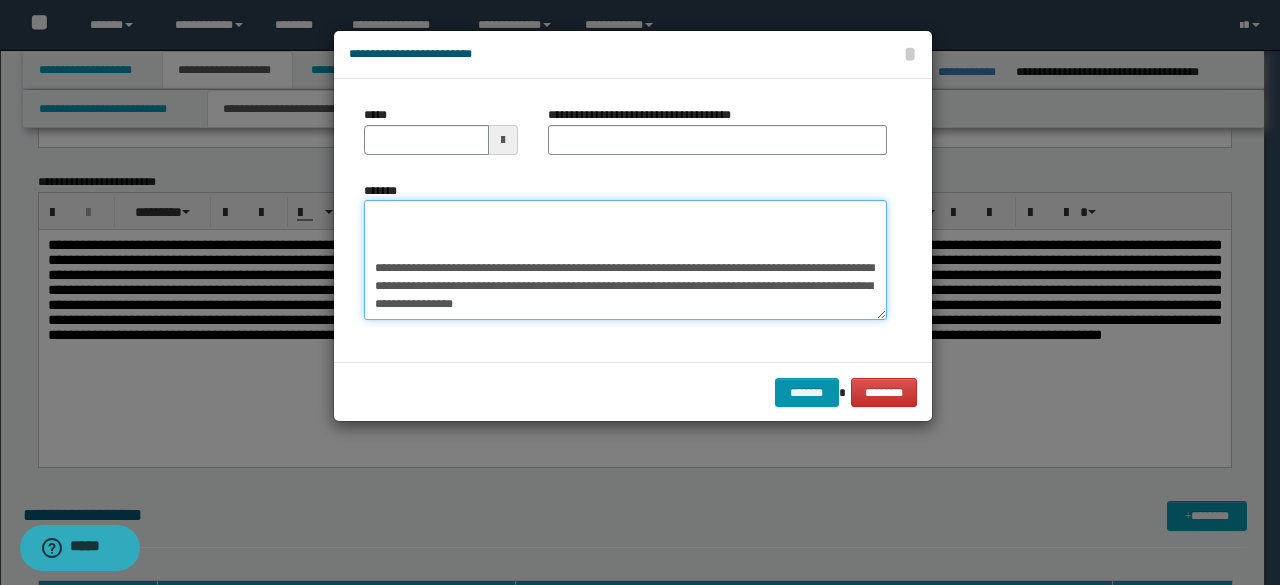 scroll, scrollTop: 0, scrollLeft: 0, axis: both 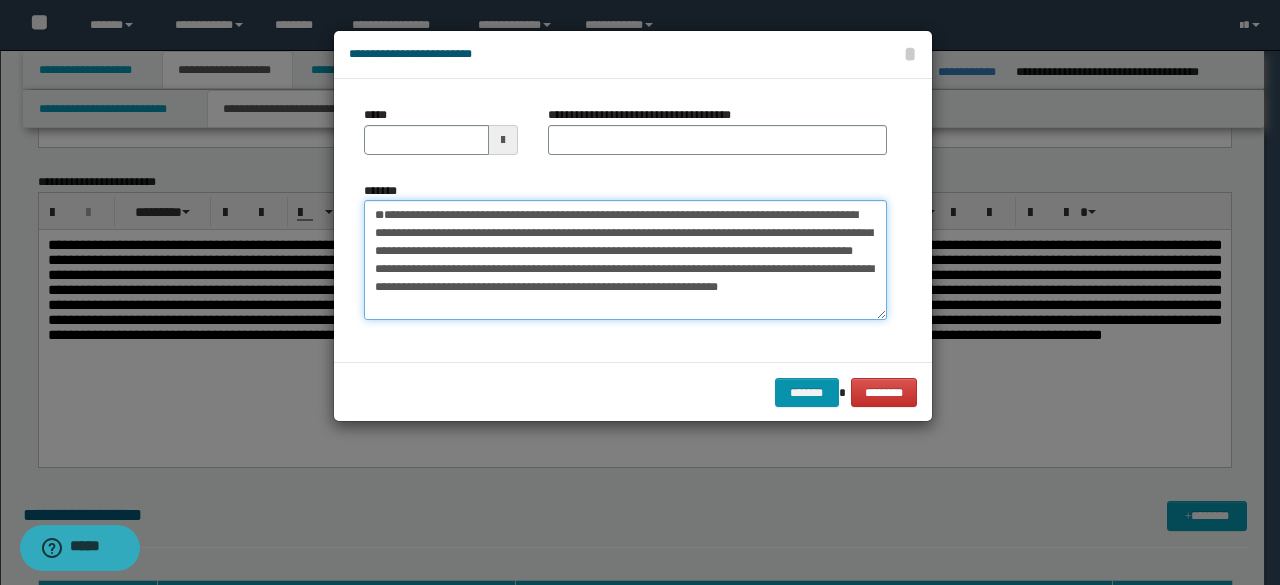 drag, startPoint x: 492, startPoint y: 248, endPoint x: 277, endPoint y: 223, distance: 216.44861 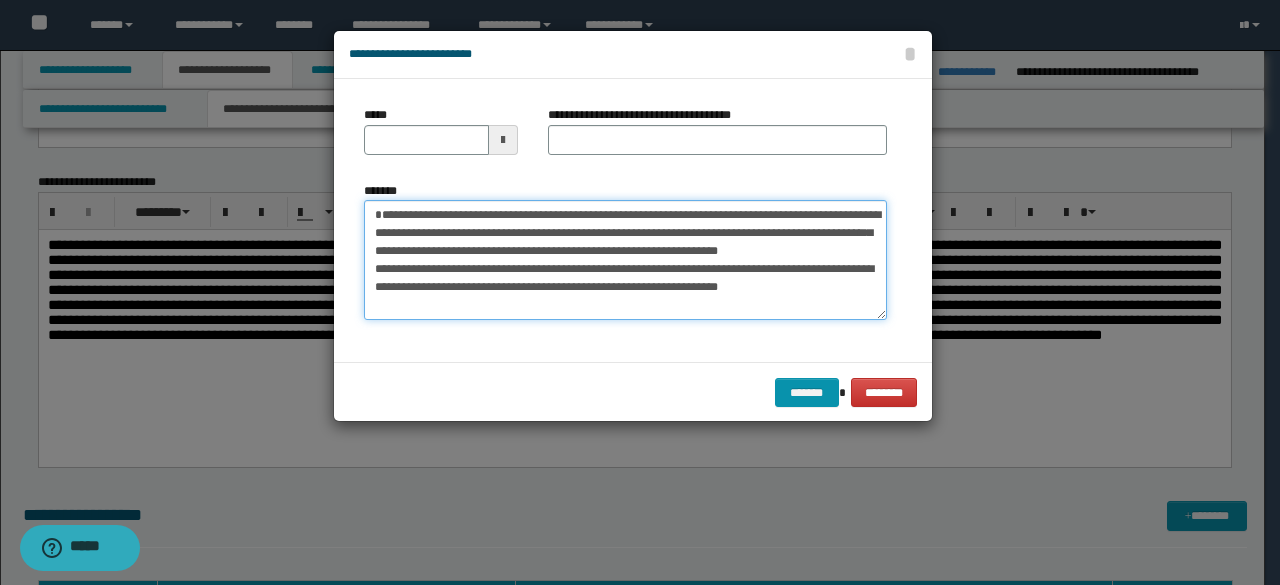 type on "**********" 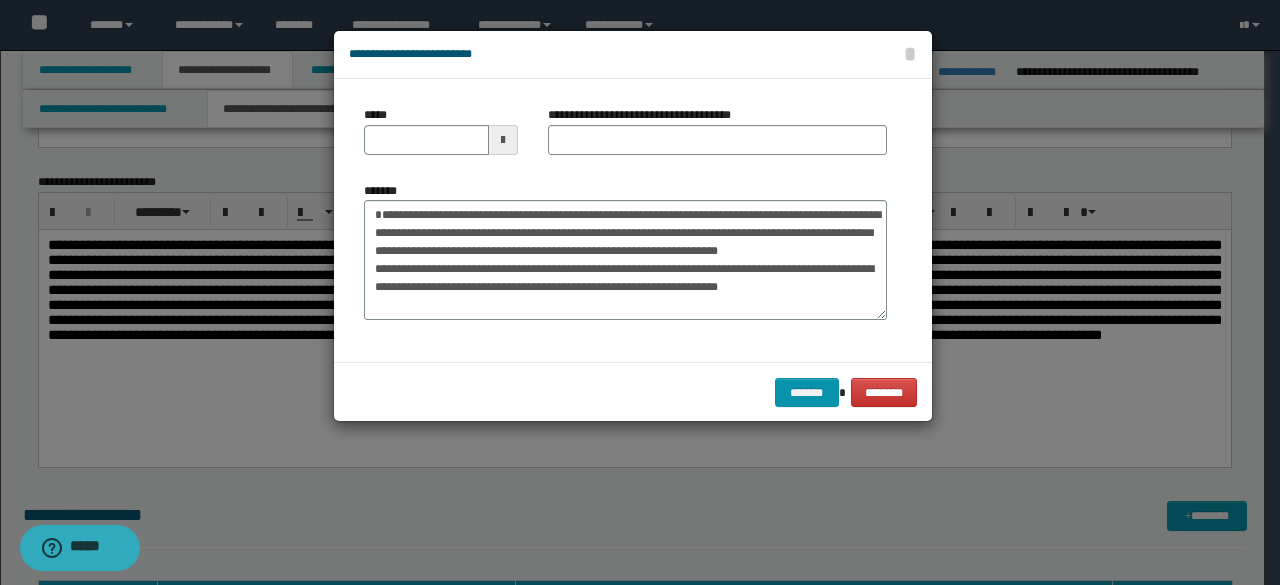 drag, startPoint x: 542, startPoint y: 164, endPoint x: 552, endPoint y: 153, distance: 14.866069 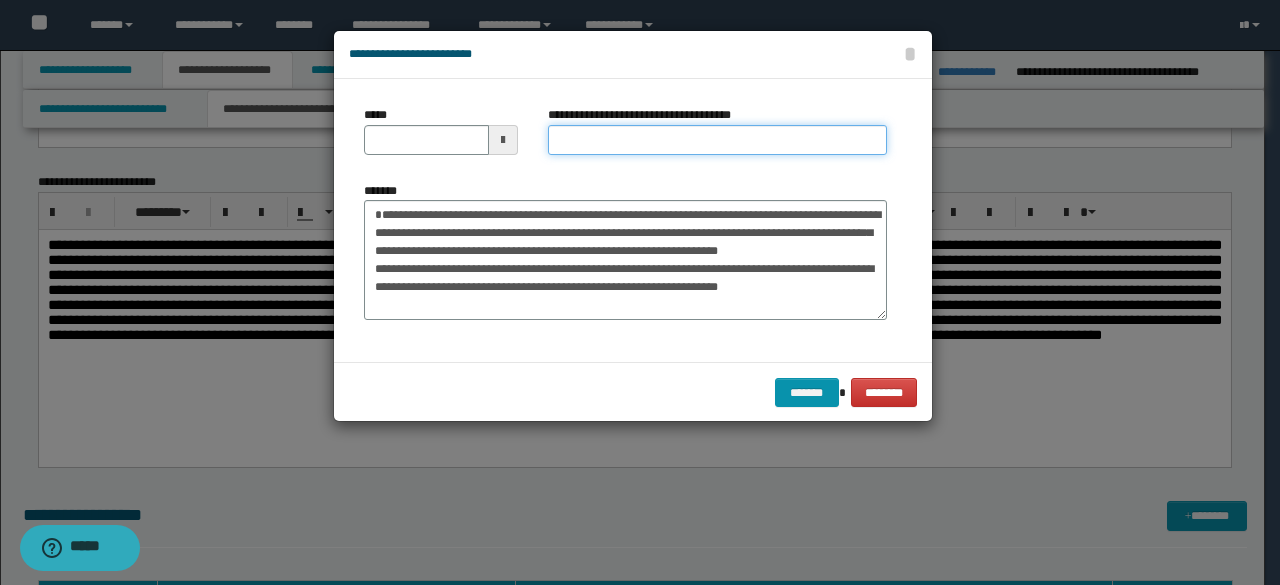 click on "**********" at bounding box center (717, 140) 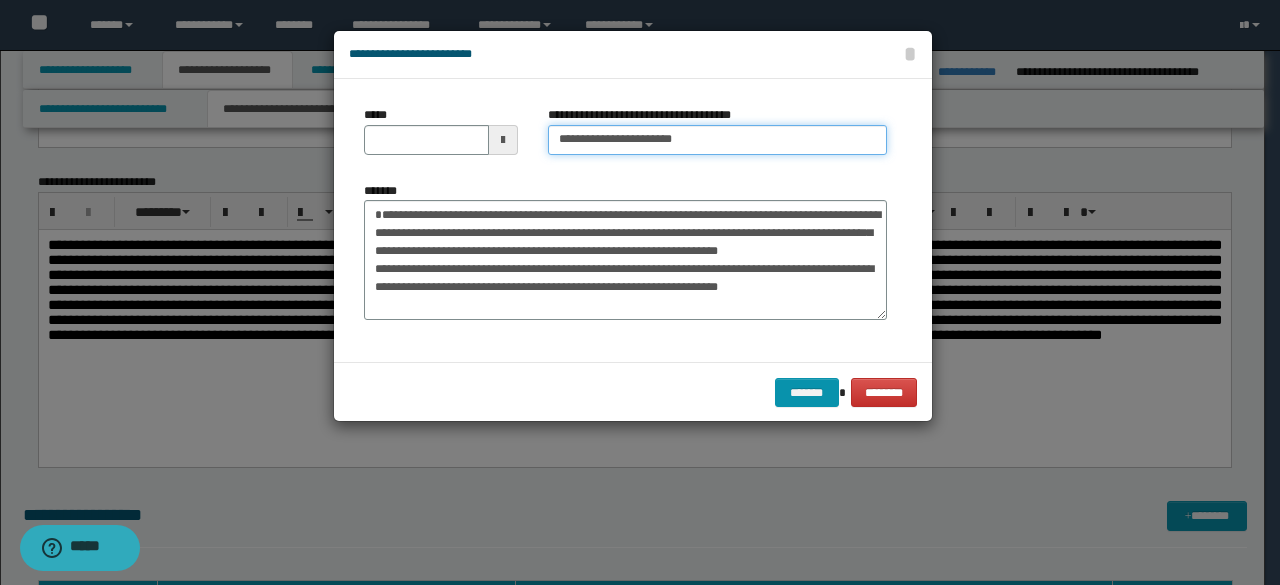 type on "**********" 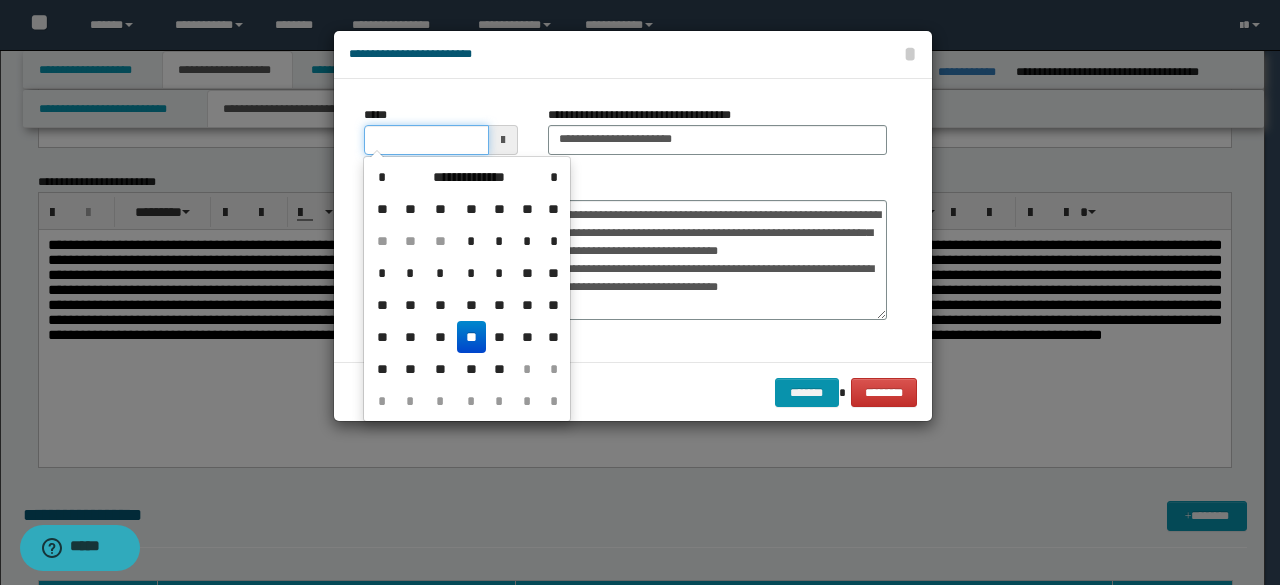 click on "*****" at bounding box center (426, 140) 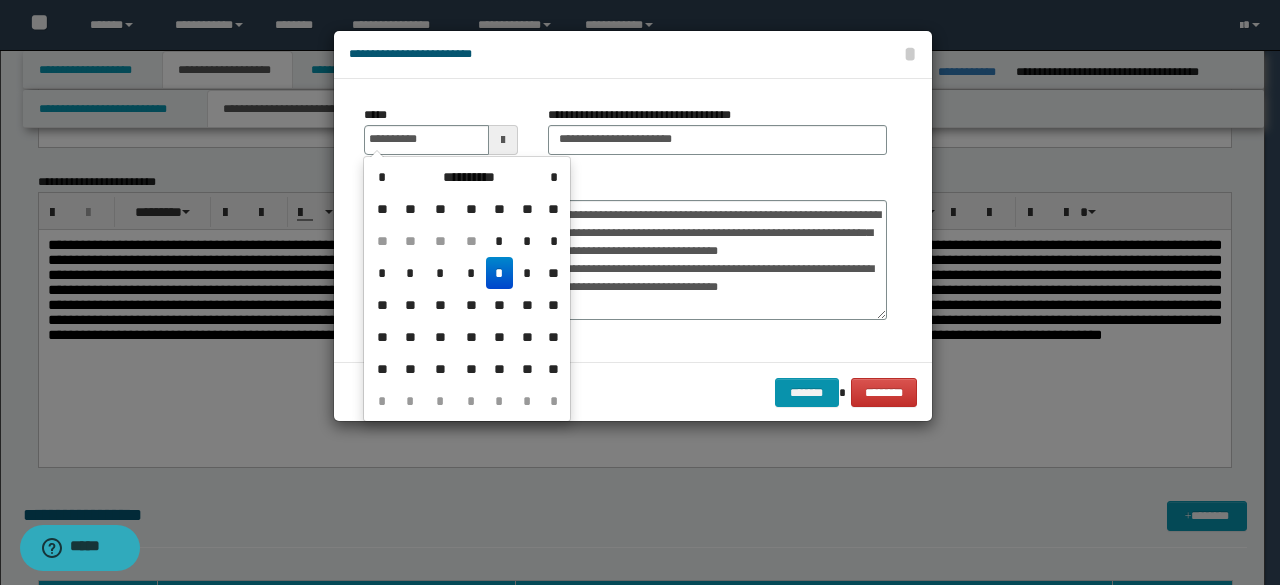 click on "*" at bounding box center [500, 273] 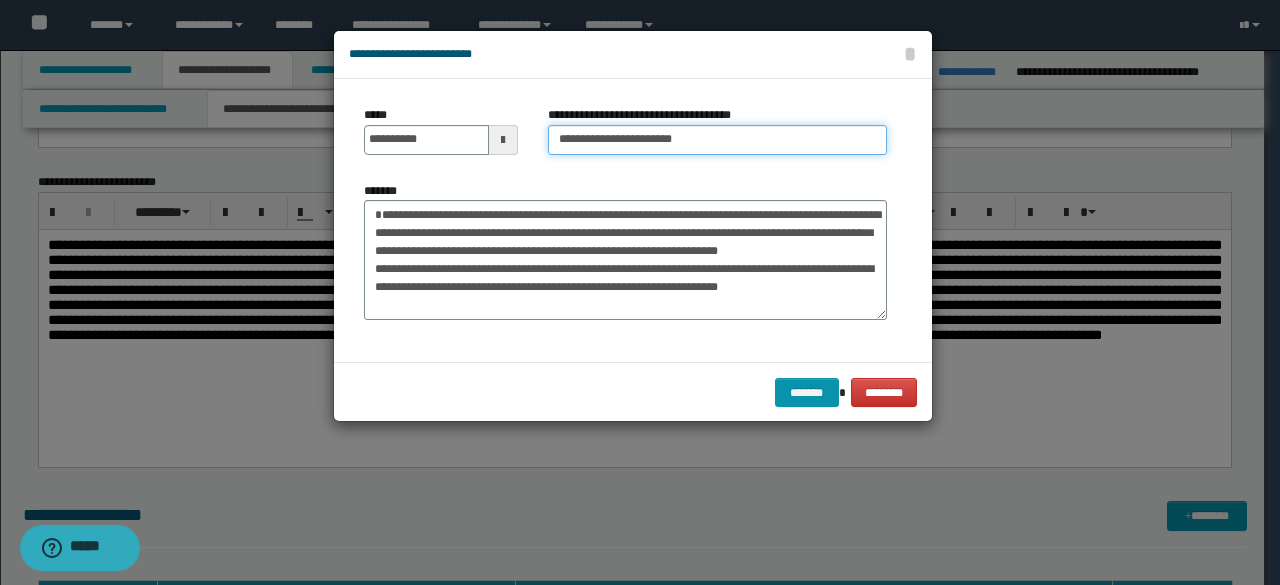 drag, startPoint x: 623, startPoint y: 137, endPoint x: 424, endPoint y: 110, distance: 200.8233 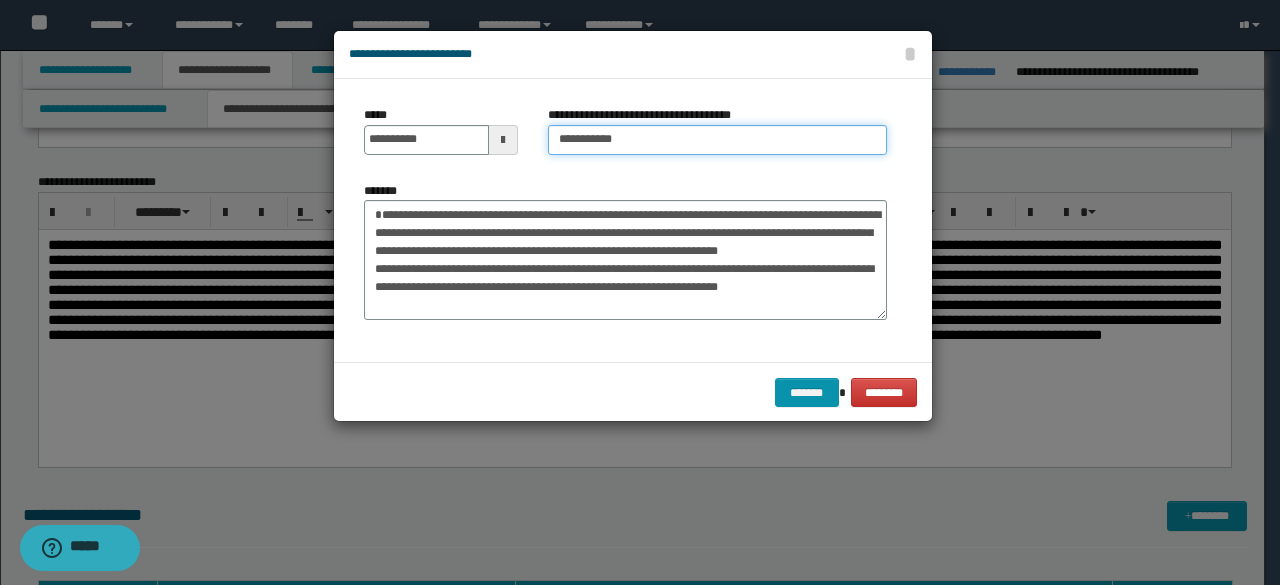 click on "**********" at bounding box center [717, 140] 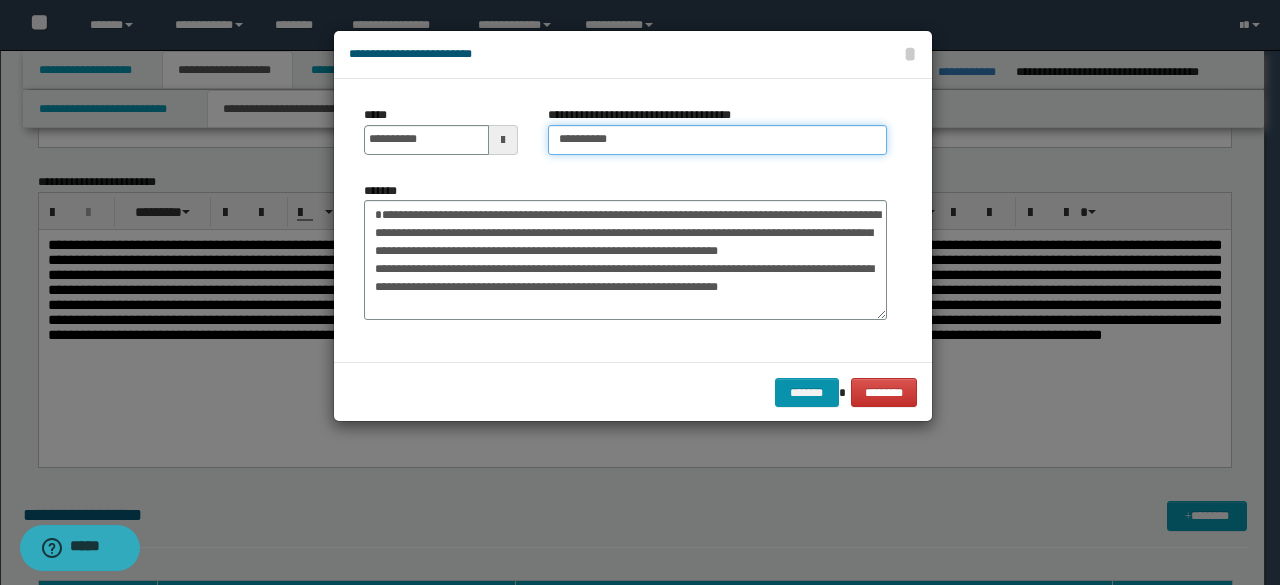 type on "*********" 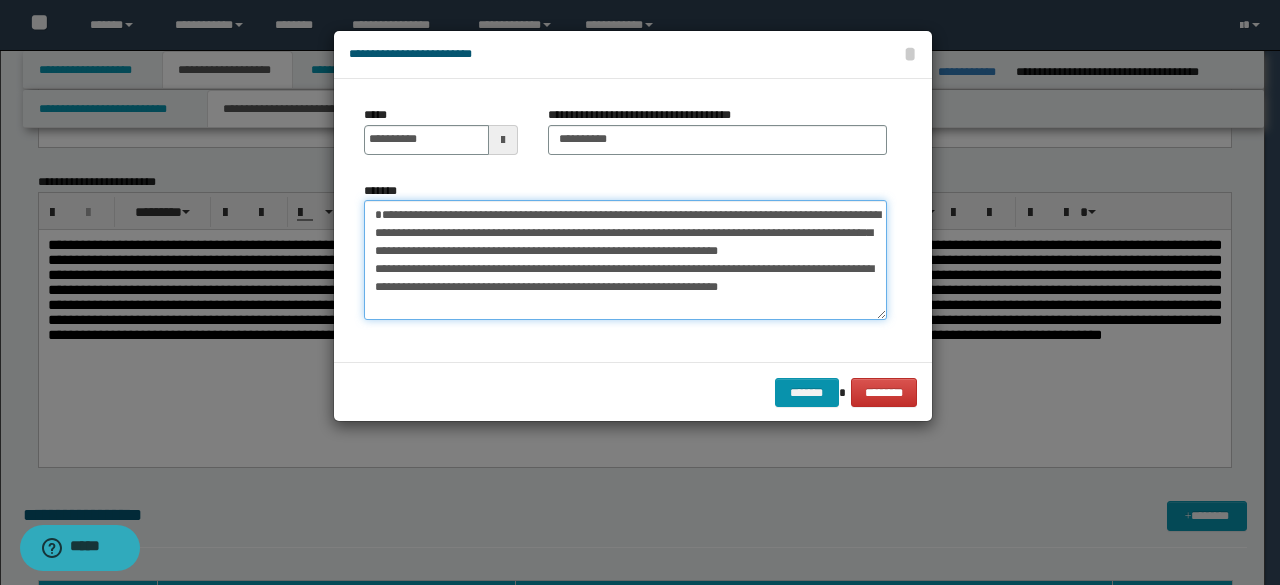 click on "*******" at bounding box center [625, 259] 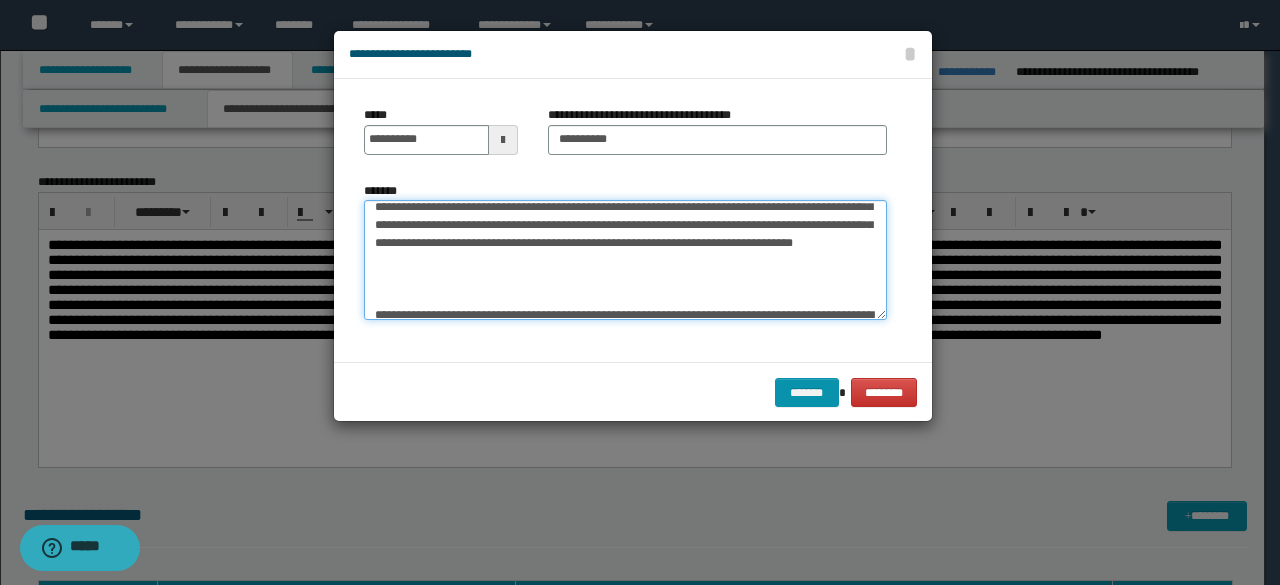scroll, scrollTop: 990, scrollLeft: 0, axis: vertical 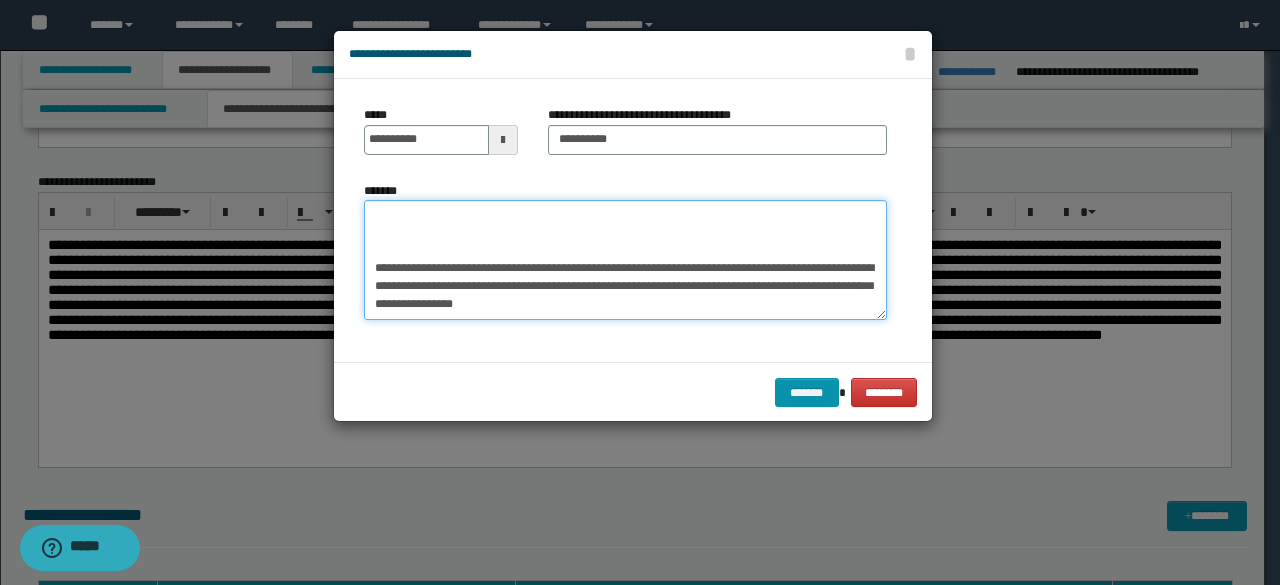 drag, startPoint x: 393, startPoint y: 251, endPoint x: 650, endPoint y: 387, distance: 290.76624 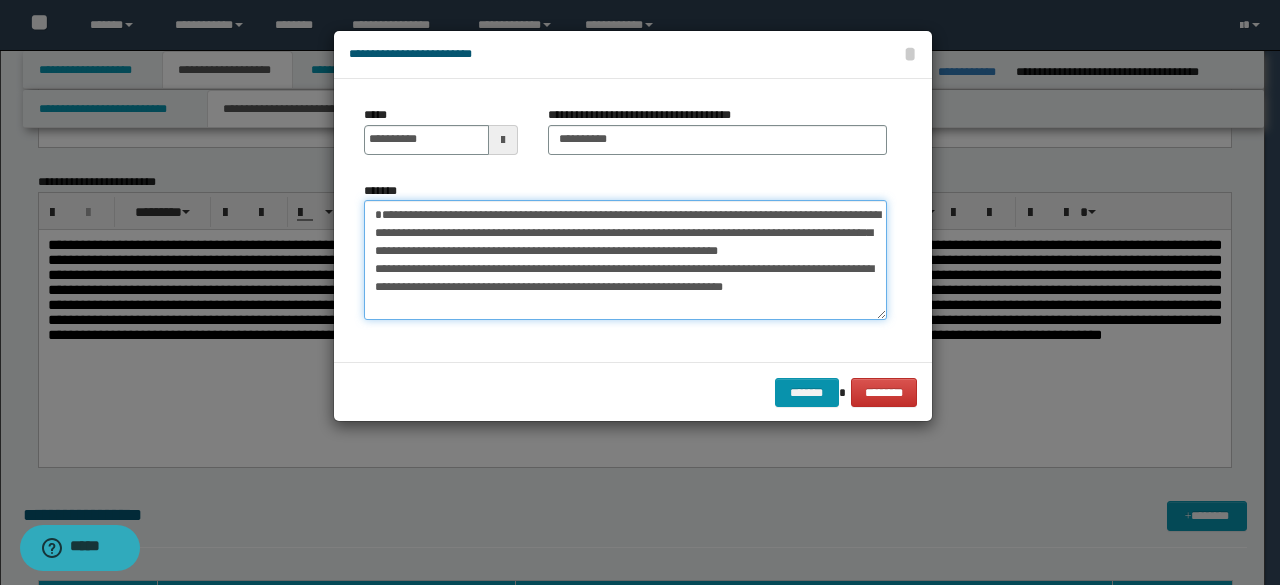 scroll, scrollTop: 0, scrollLeft: 0, axis: both 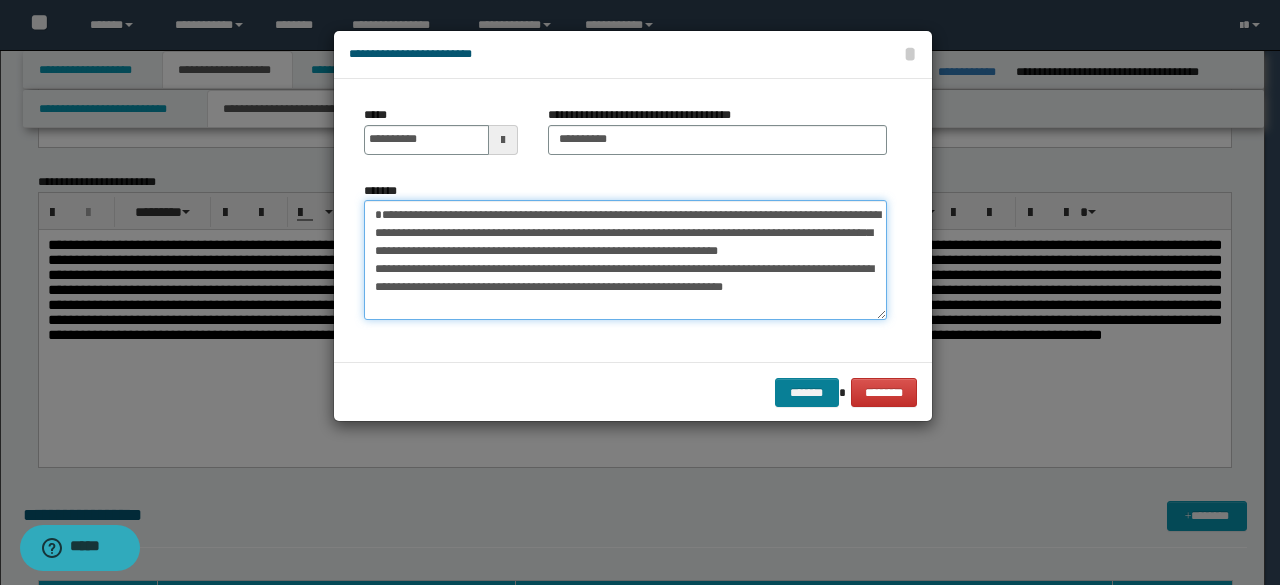 type on "**********" 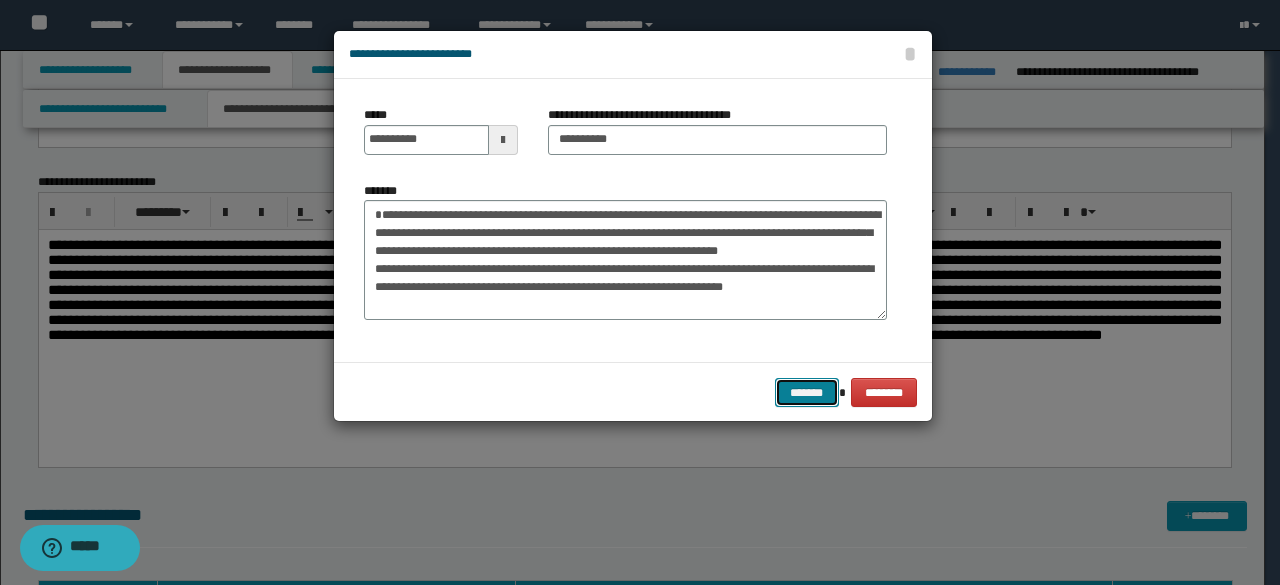 drag, startPoint x: 832, startPoint y: 392, endPoint x: 1170, endPoint y: 453, distance: 343.46033 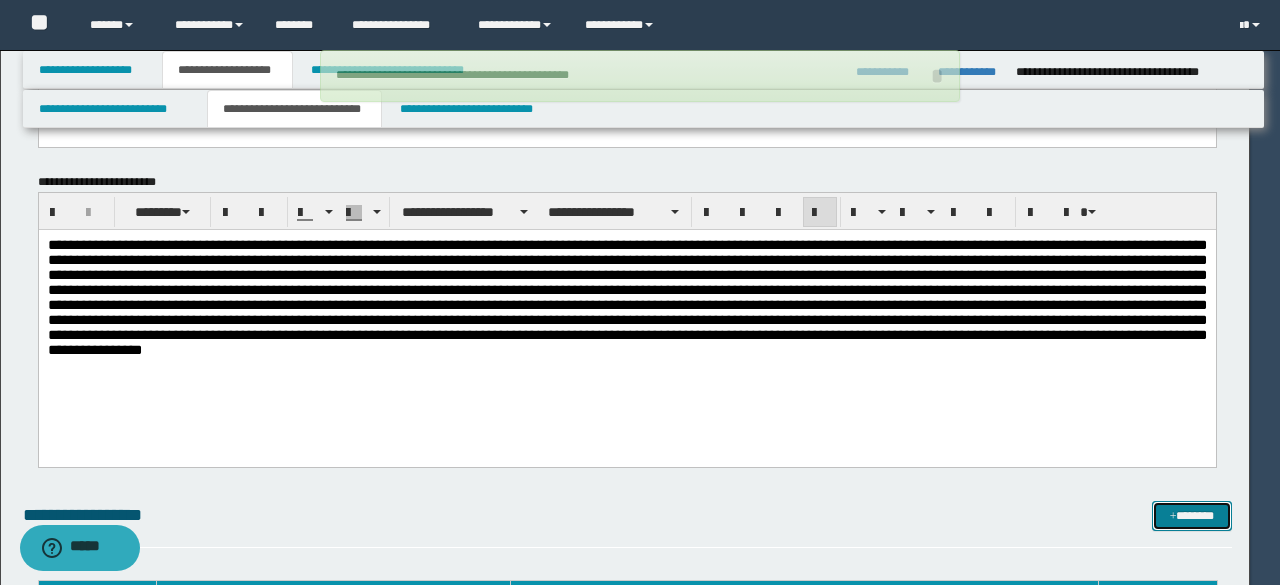 type 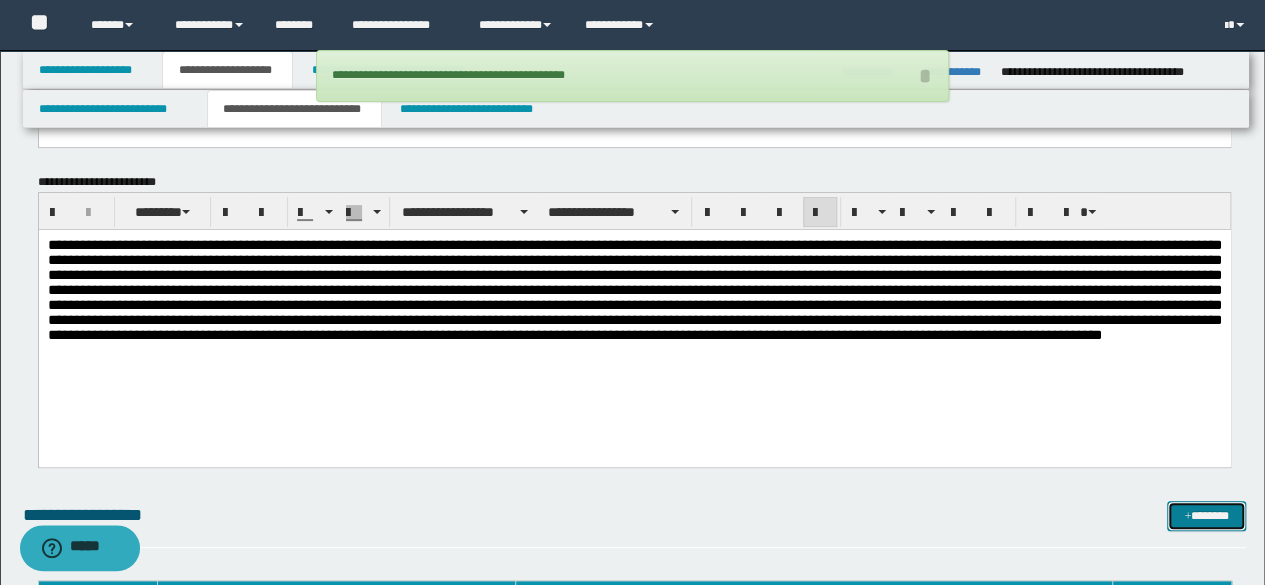 click on "*******" at bounding box center (1206, 515) 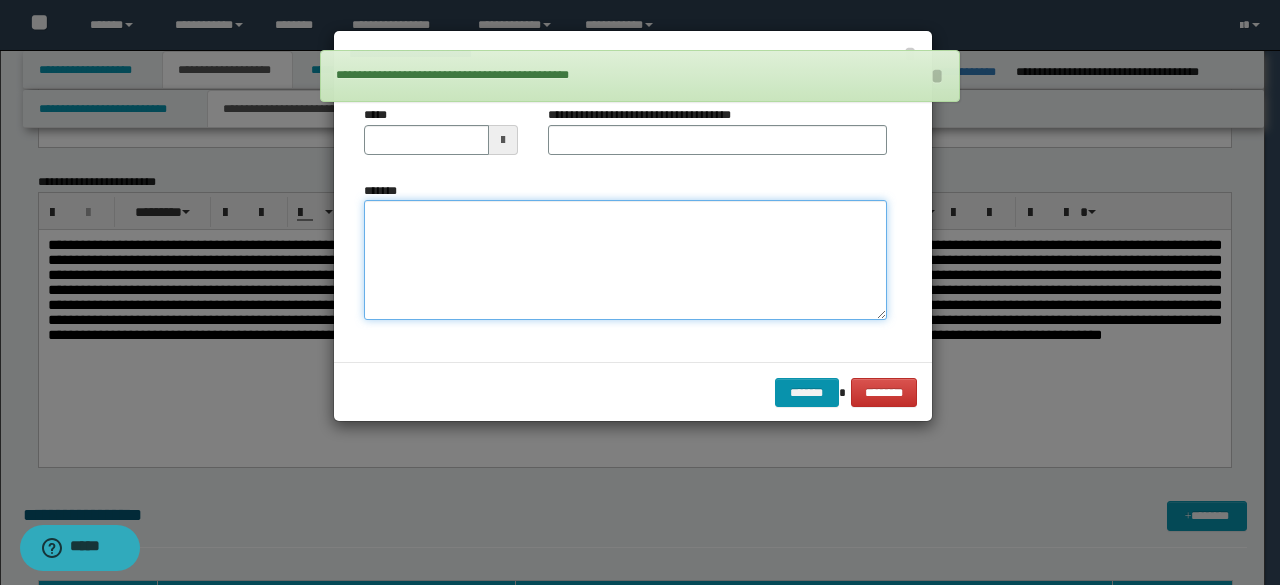 click on "*******" at bounding box center (625, 259) 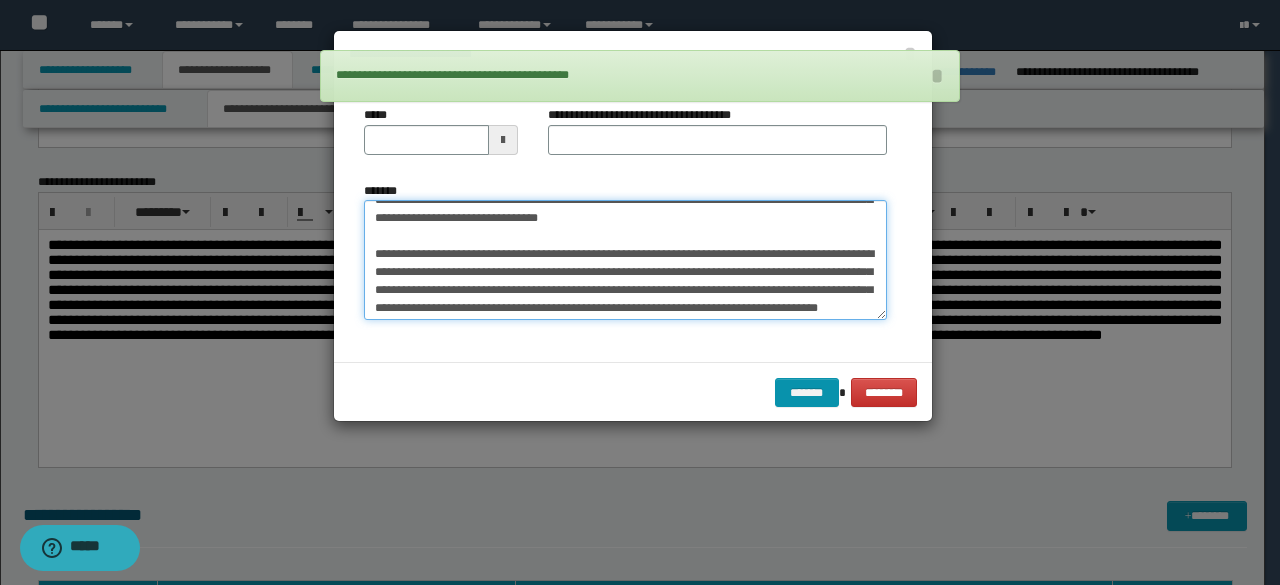 scroll, scrollTop: 0, scrollLeft: 0, axis: both 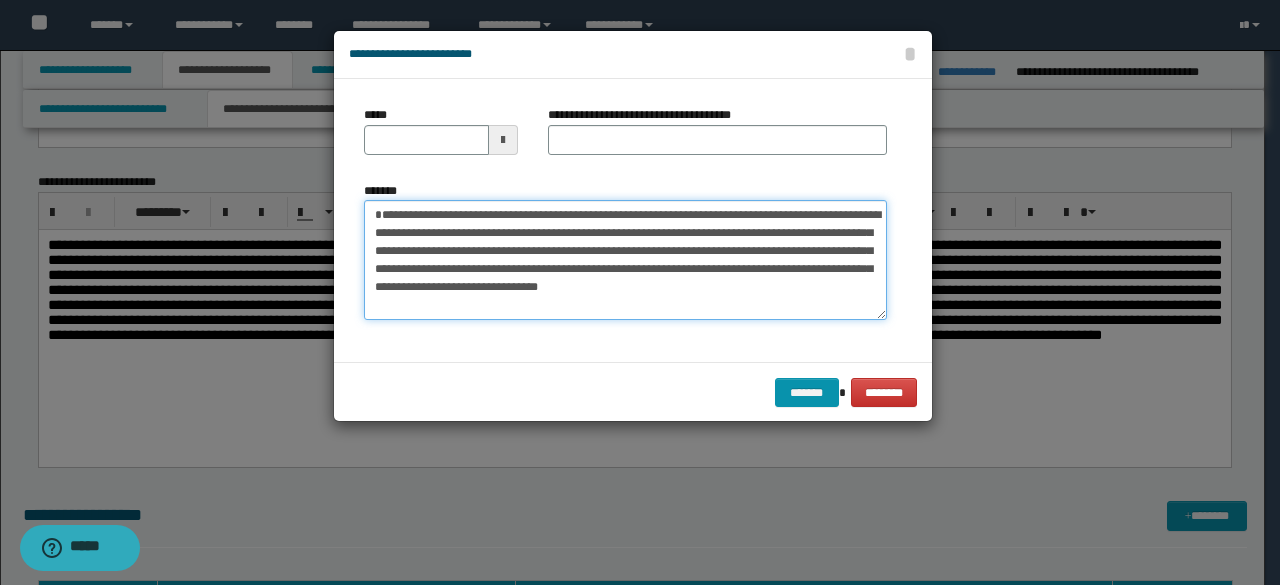 drag, startPoint x: 504, startPoint y: 233, endPoint x: 274, endPoint y: 192, distance: 233.62576 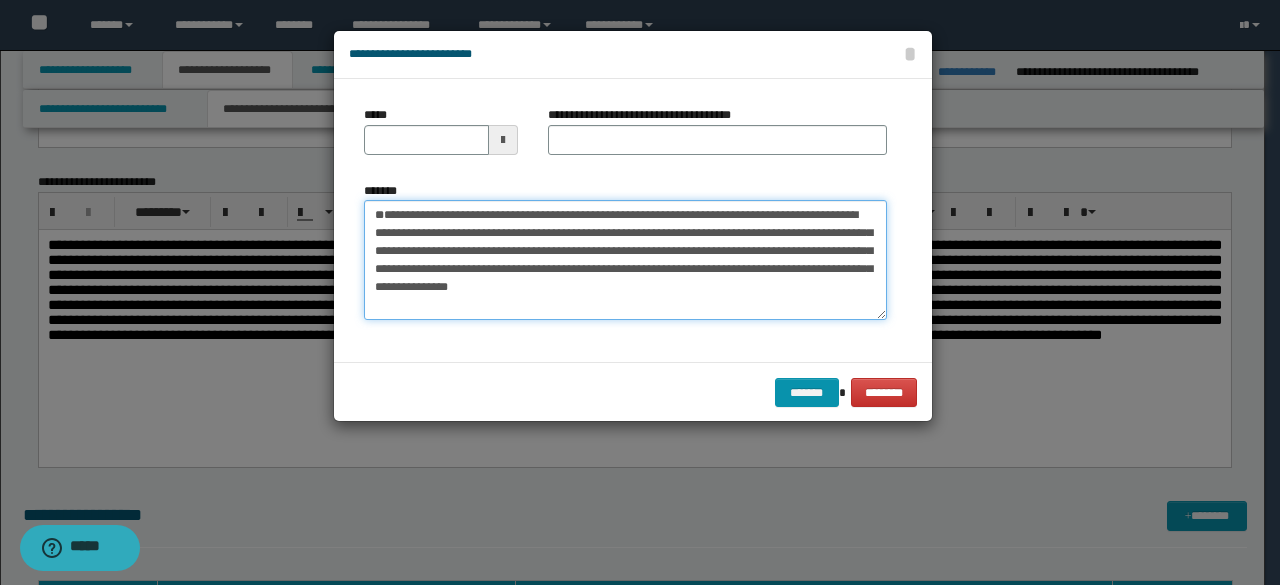 type 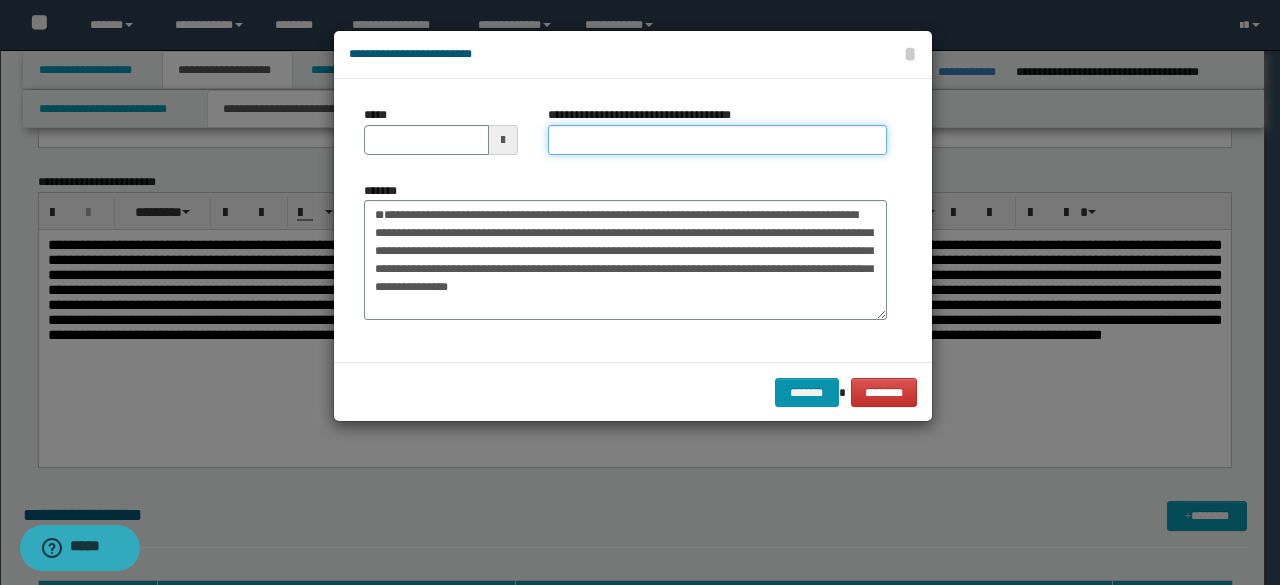 drag, startPoint x: 578, startPoint y: 144, endPoint x: 518, endPoint y: 145, distance: 60.00833 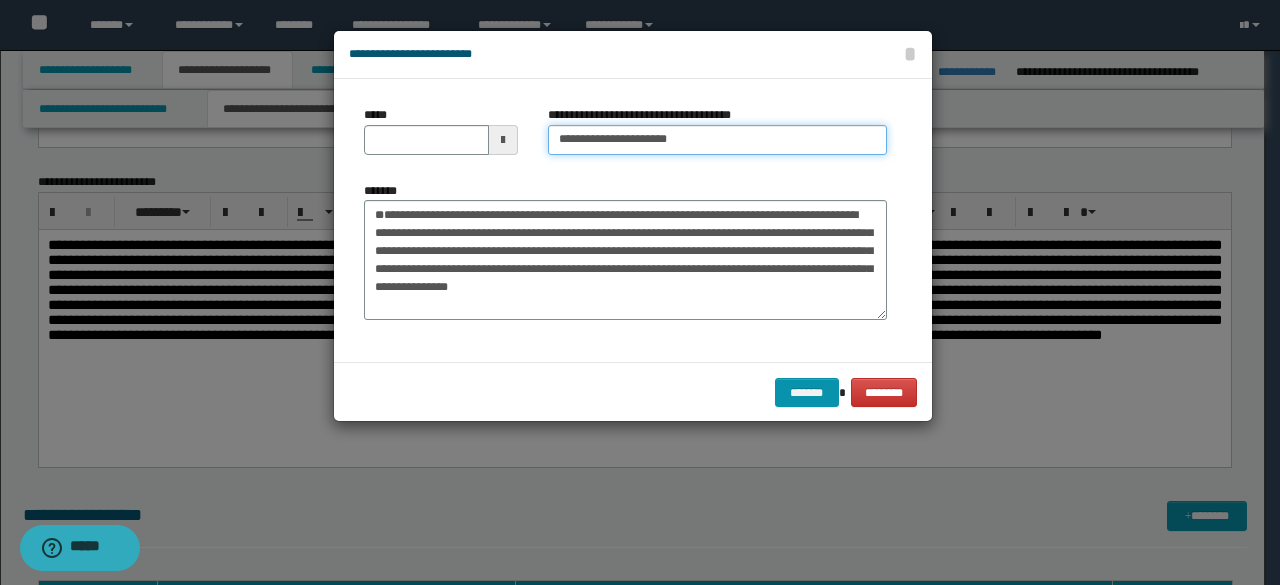 type on "**********" 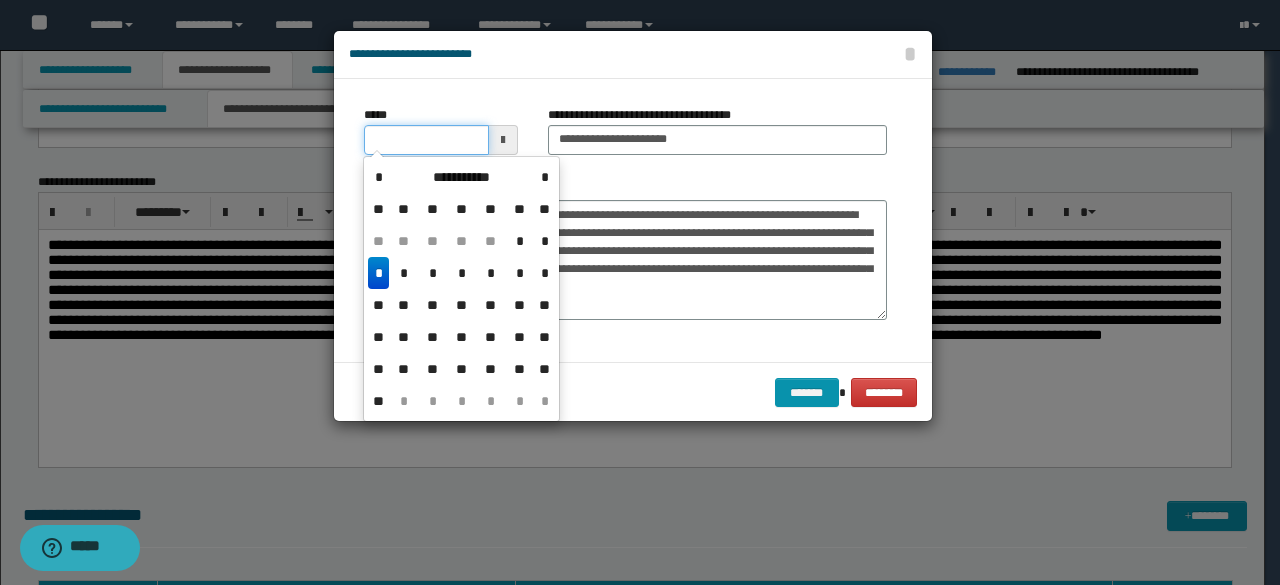 click on "*****" at bounding box center (426, 140) 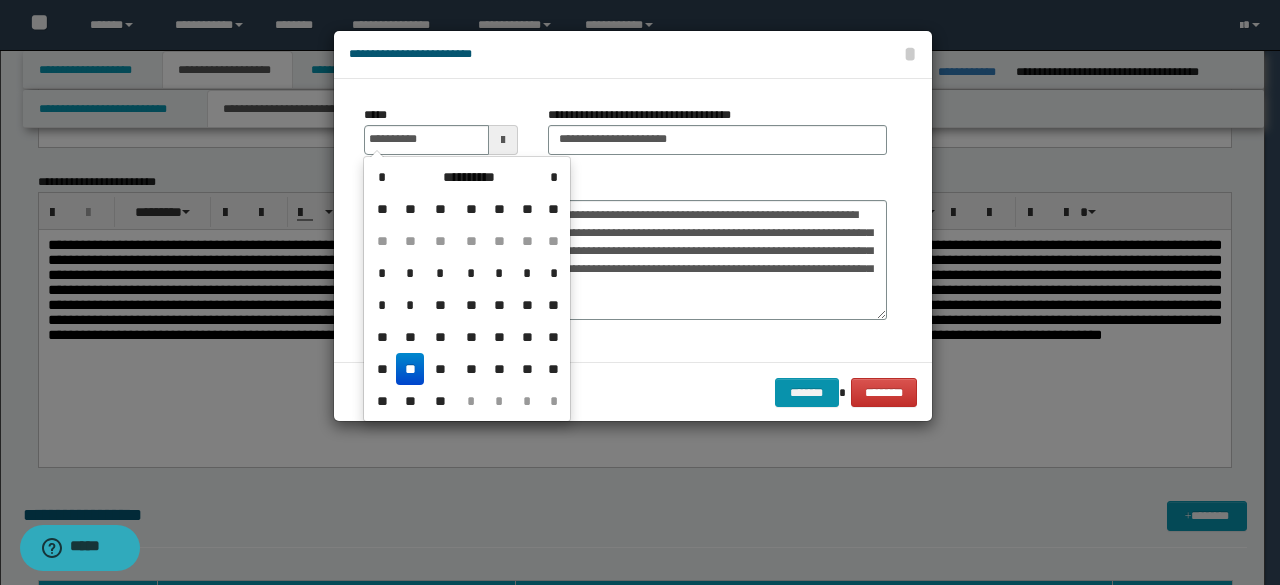drag, startPoint x: 418, startPoint y: 369, endPoint x: 522, endPoint y: 243, distance: 163.37686 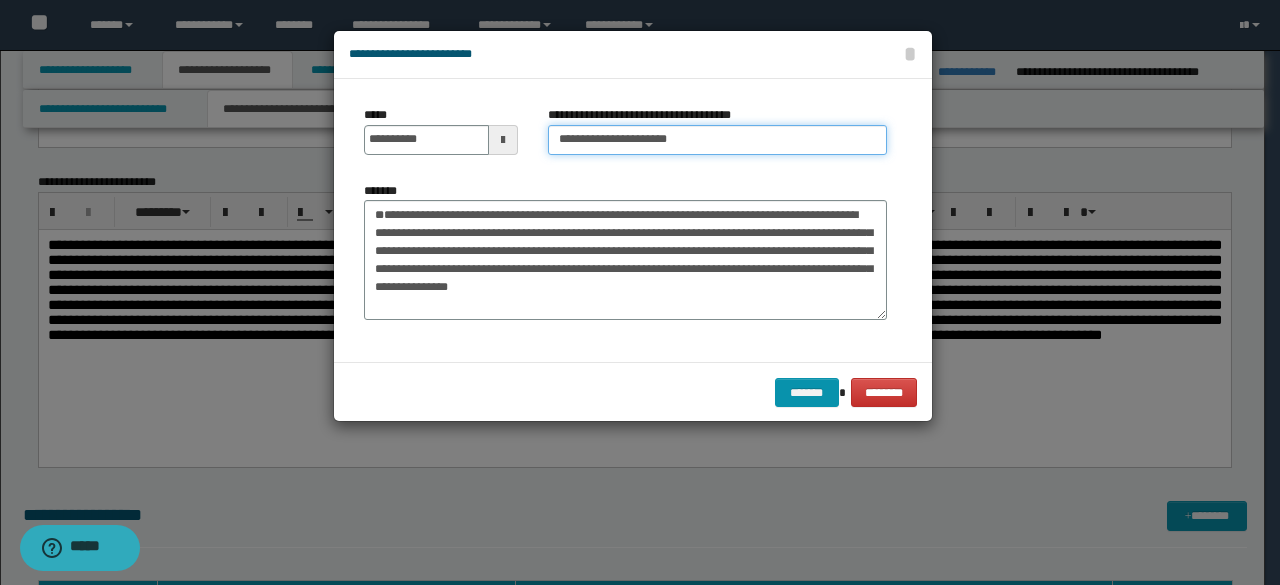 drag, startPoint x: 628, startPoint y: 136, endPoint x: 440, endPoint y: 93, distance: 192.85487 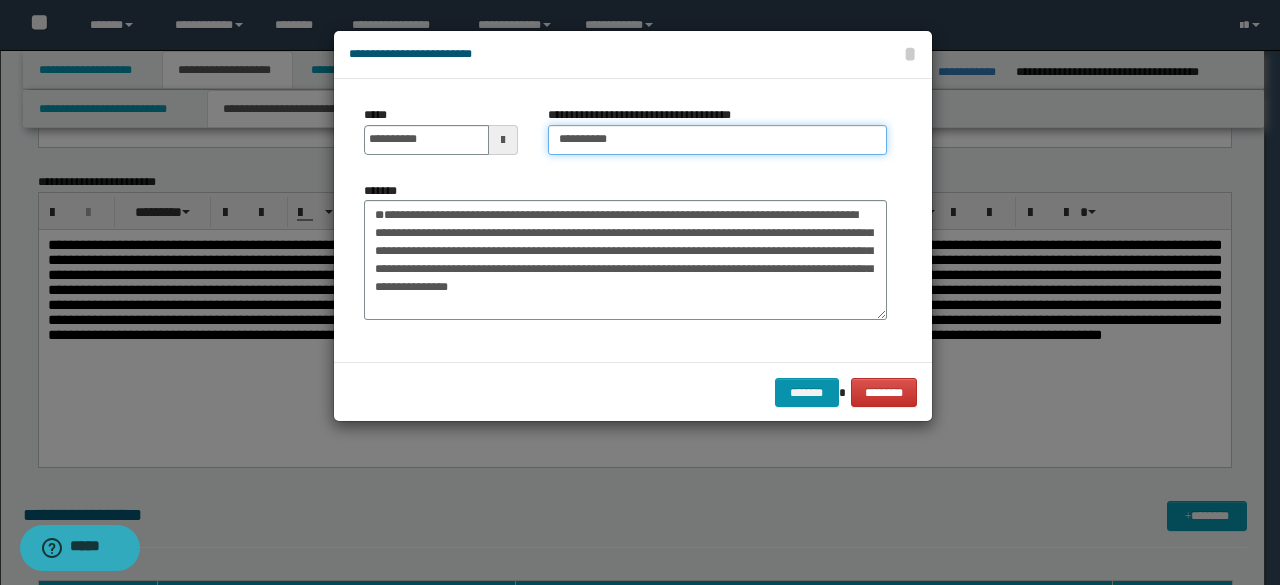 click on "**********" at bounding box center (717, 140) 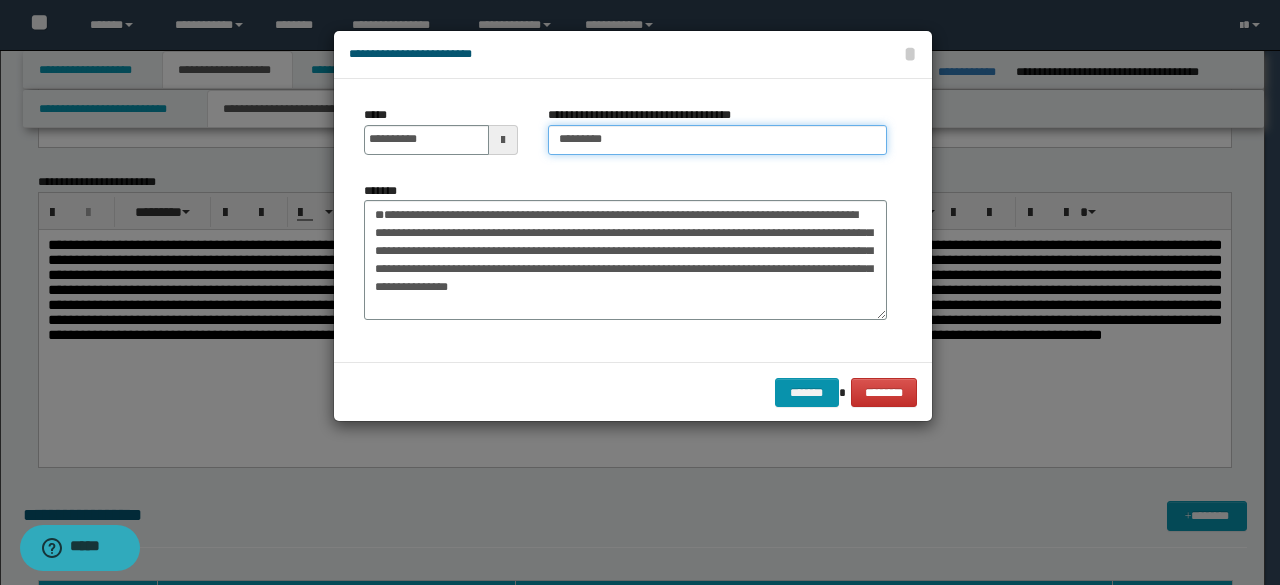 type on "*********" 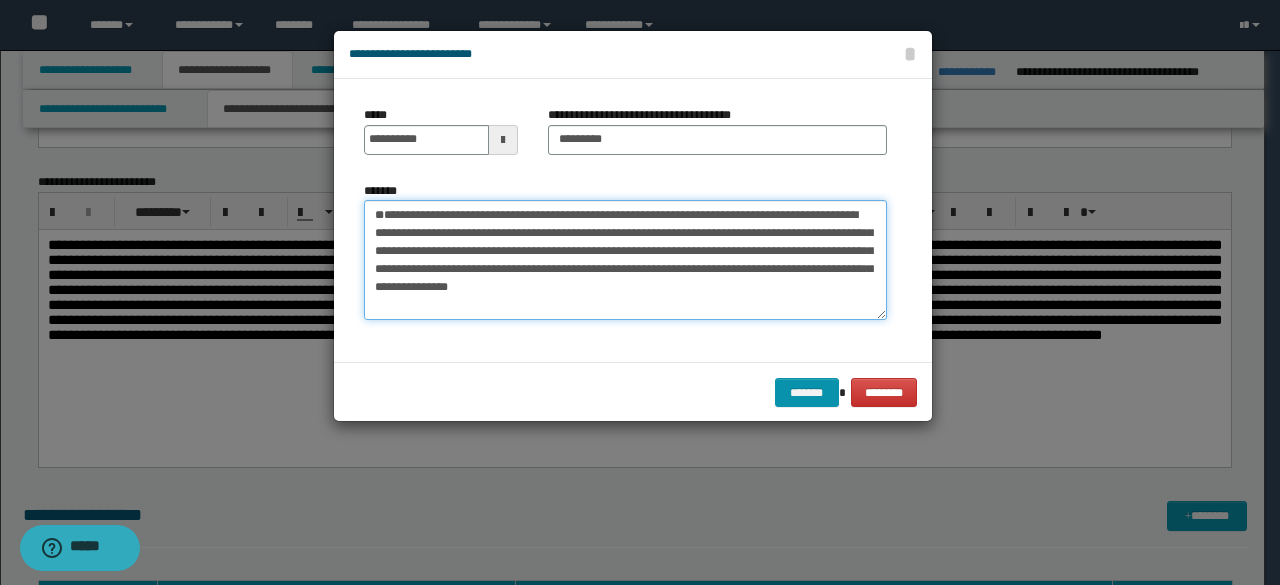 click on "*******" at bounding box center [625, 259] 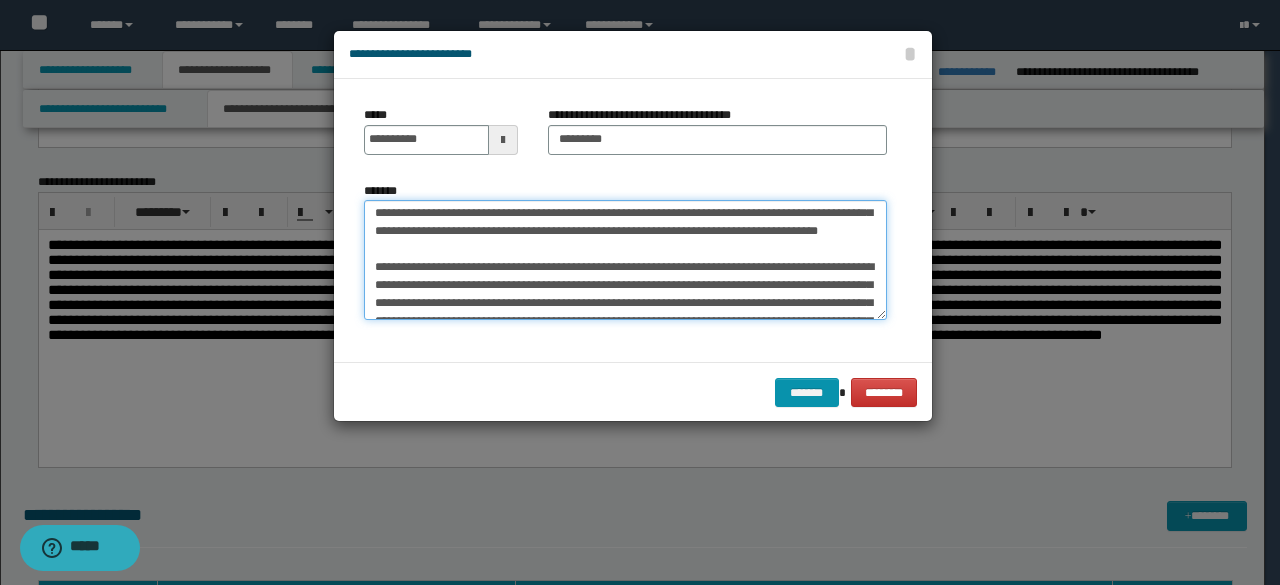 scroll, scrollTop: 864, scrollLeft: 0, axis: vertical 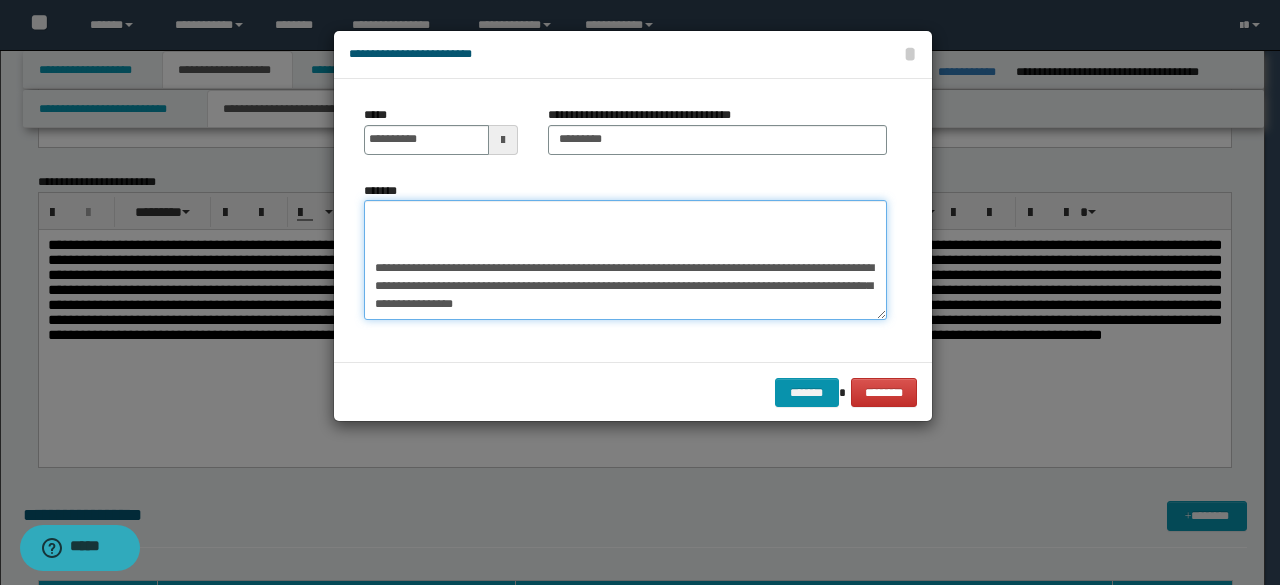 drag, startPoint x: 682, startPoint y: 293, endPoint x: 317, endPoint y: 309, distance: 365.35052 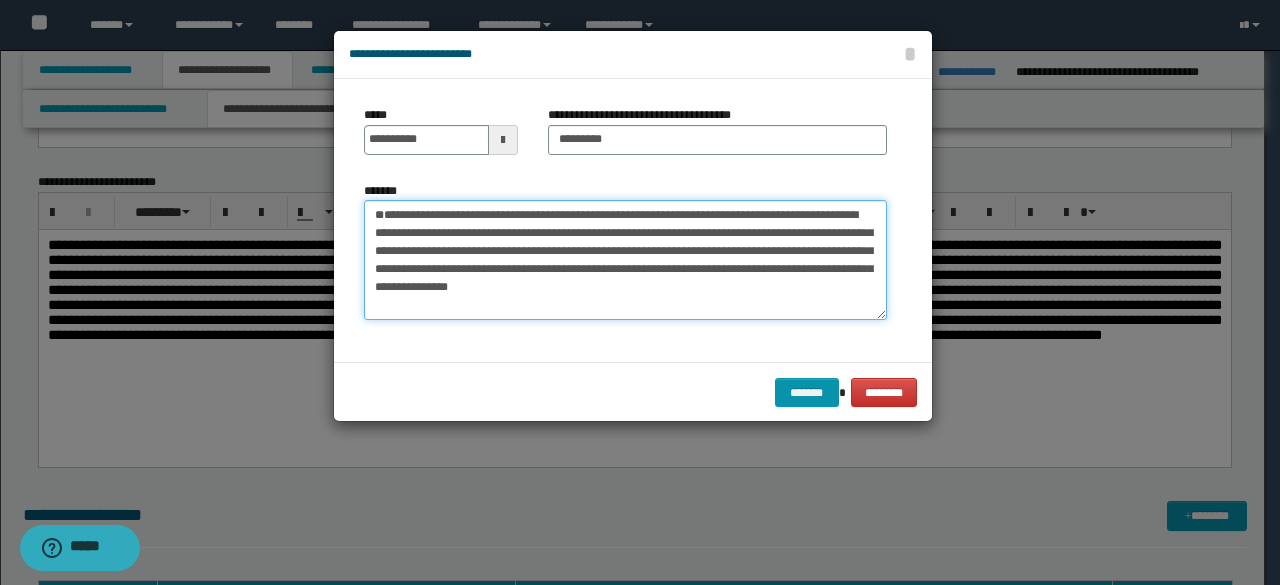scroll, scrollTop: 0, scrollLeft: 0, axis: both 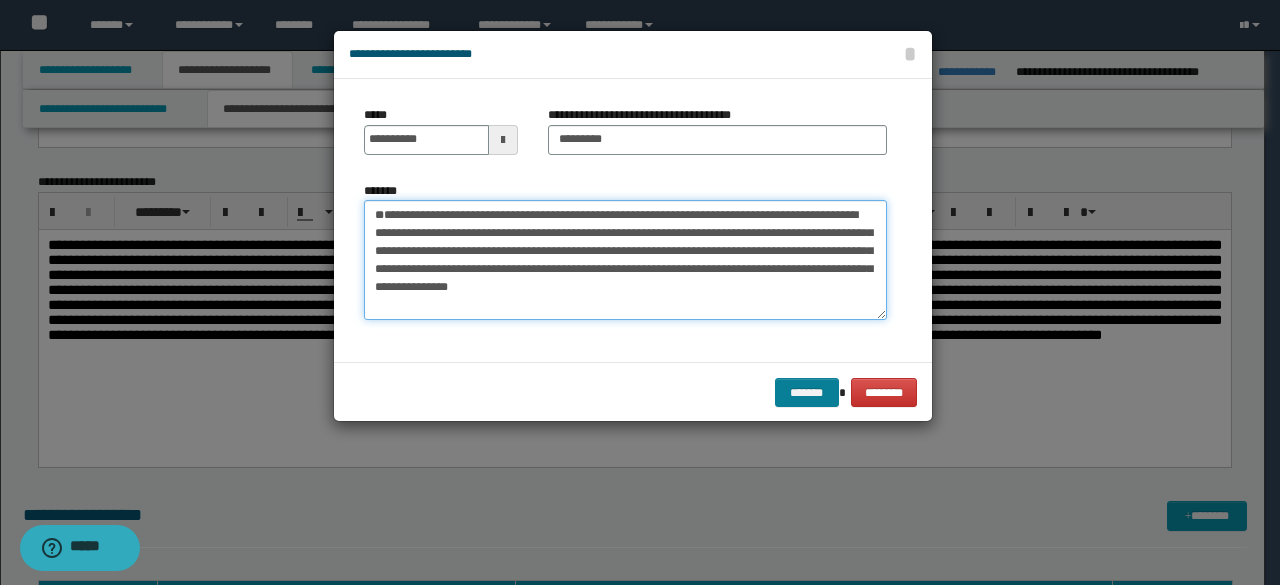 type on "**********" 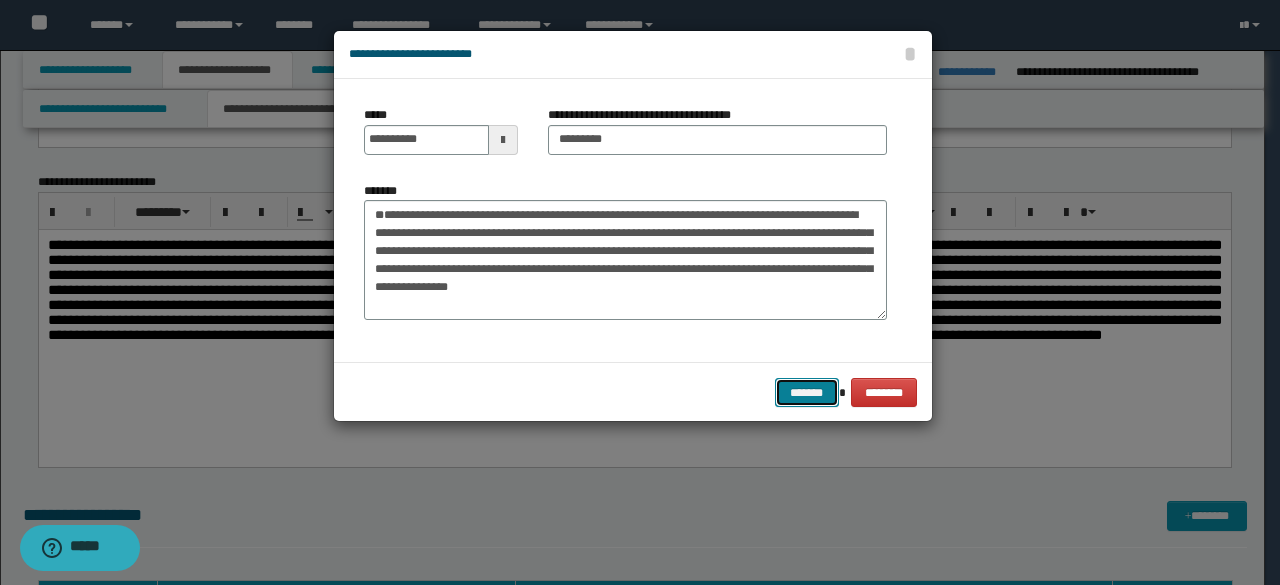 click on "*******" at bounding box center (807, 392) 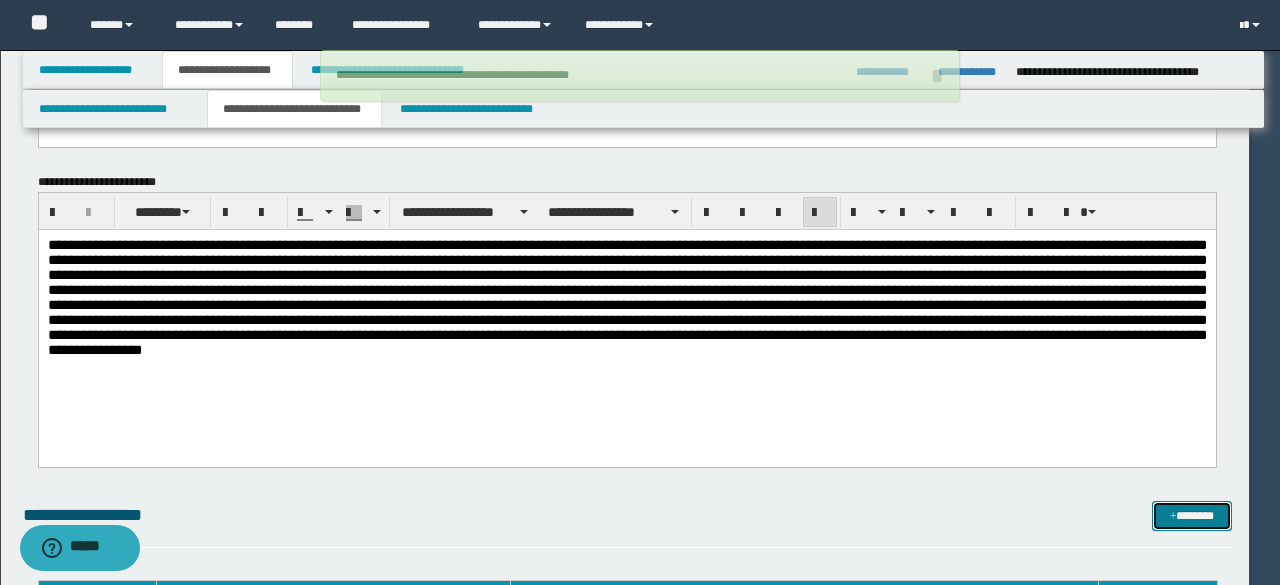 type 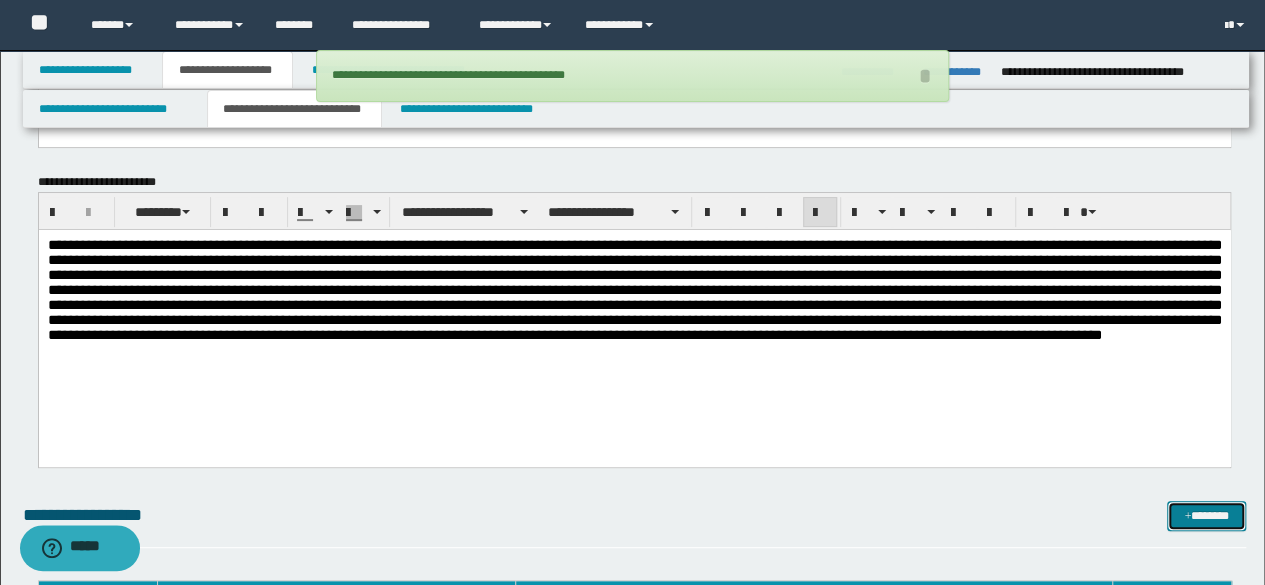 click on "*******" at bounding box center (1206, 515) 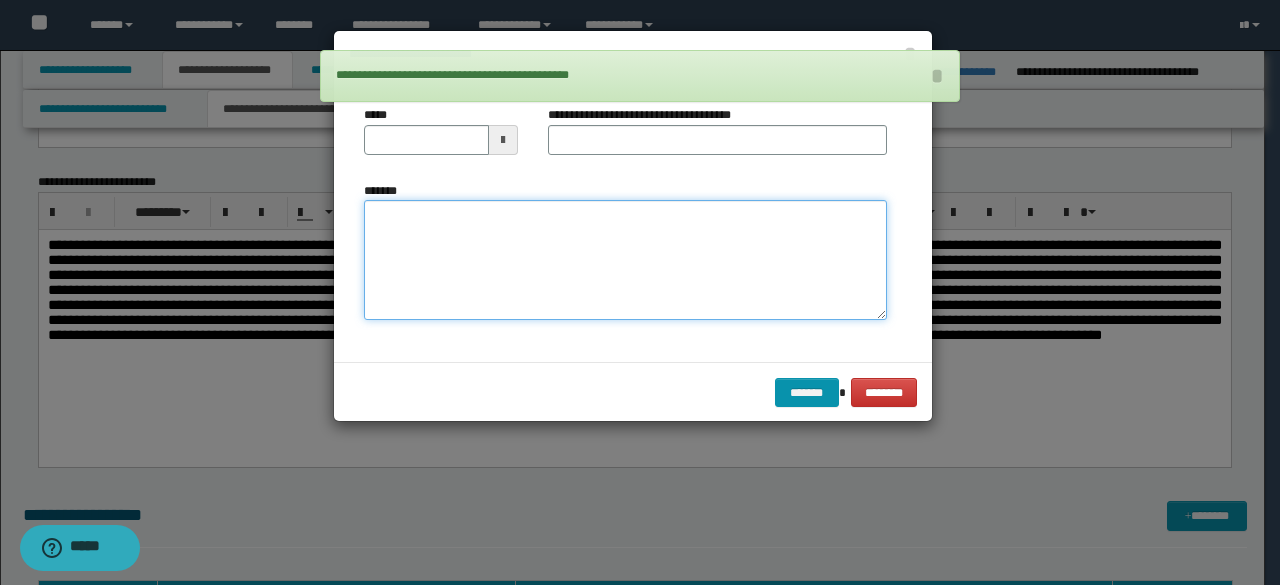 click on "*******" at bounding box center [625, 259] 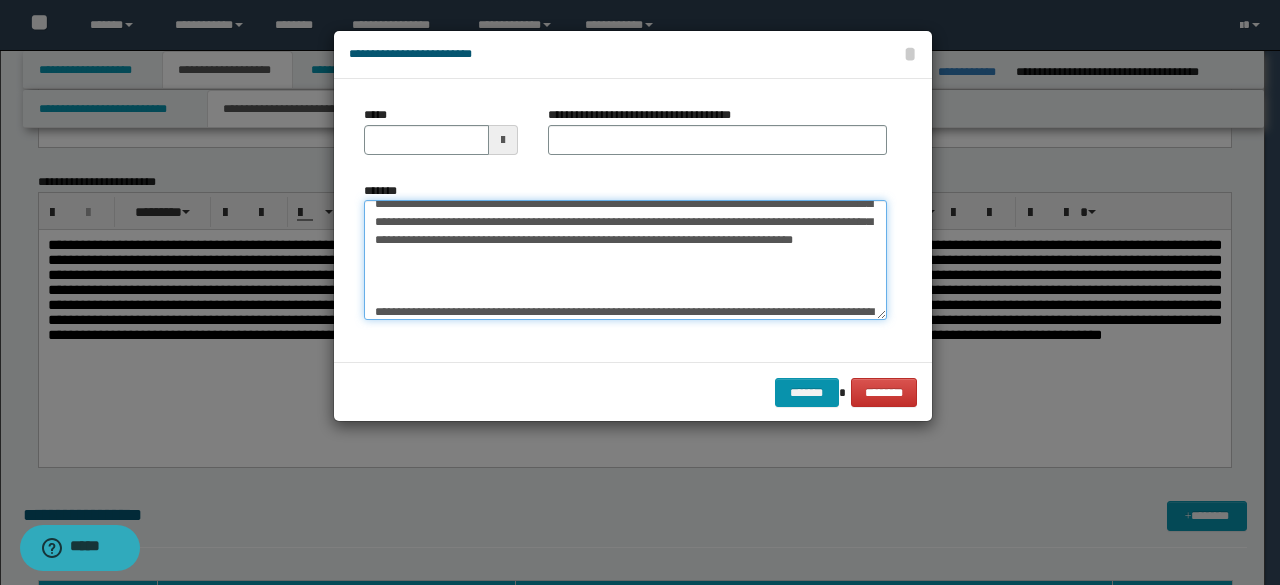 scroll, scrollTop: 0, scrollLeft: 0, axis: both 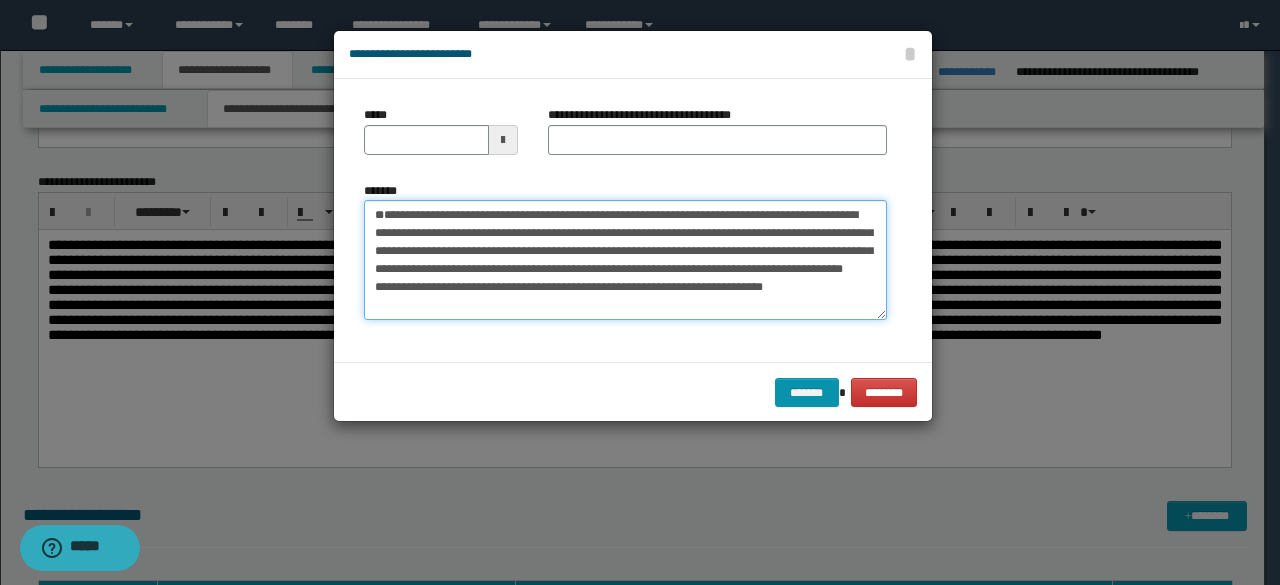 drag, startPoint x: 500, startPoint y: 251, endPoint x: 280, endPoint y: 217, distance: 222.61177 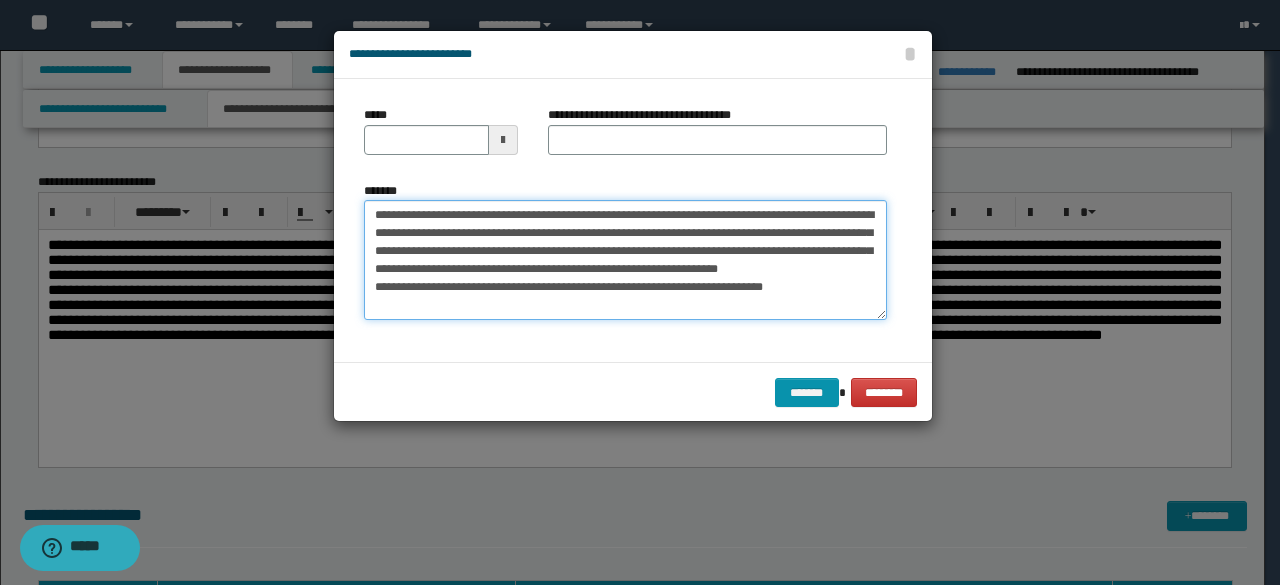 type on "**********" 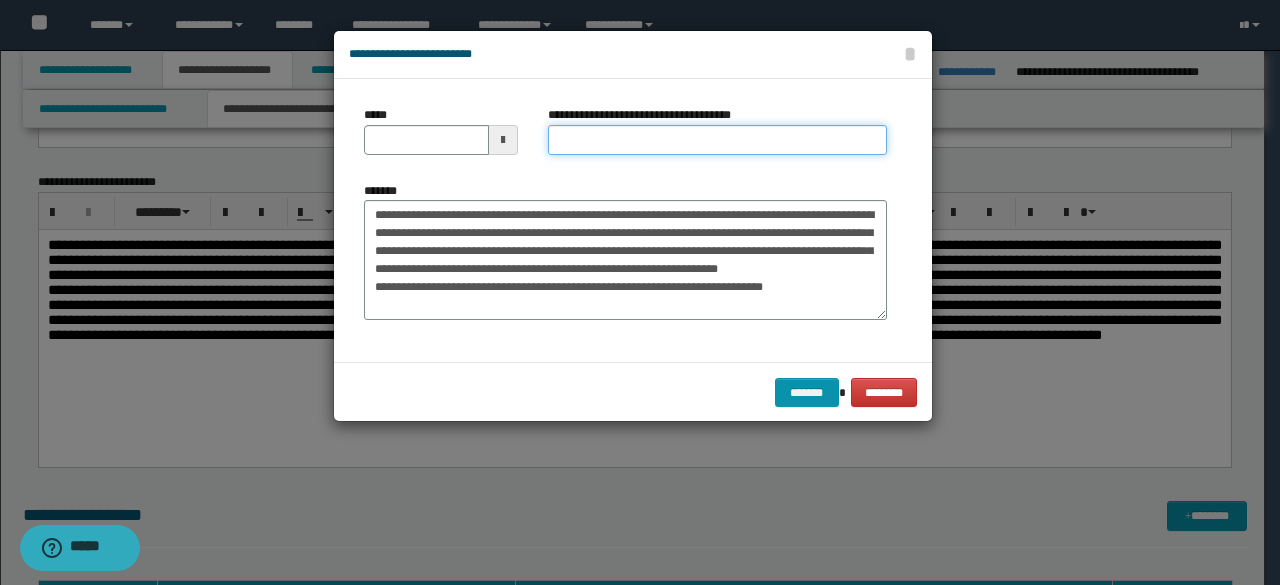 drag, startPoint x: 560, startPoint y: 149, endPoint x: 546, endPoint y: 146, distance: 14.3178215 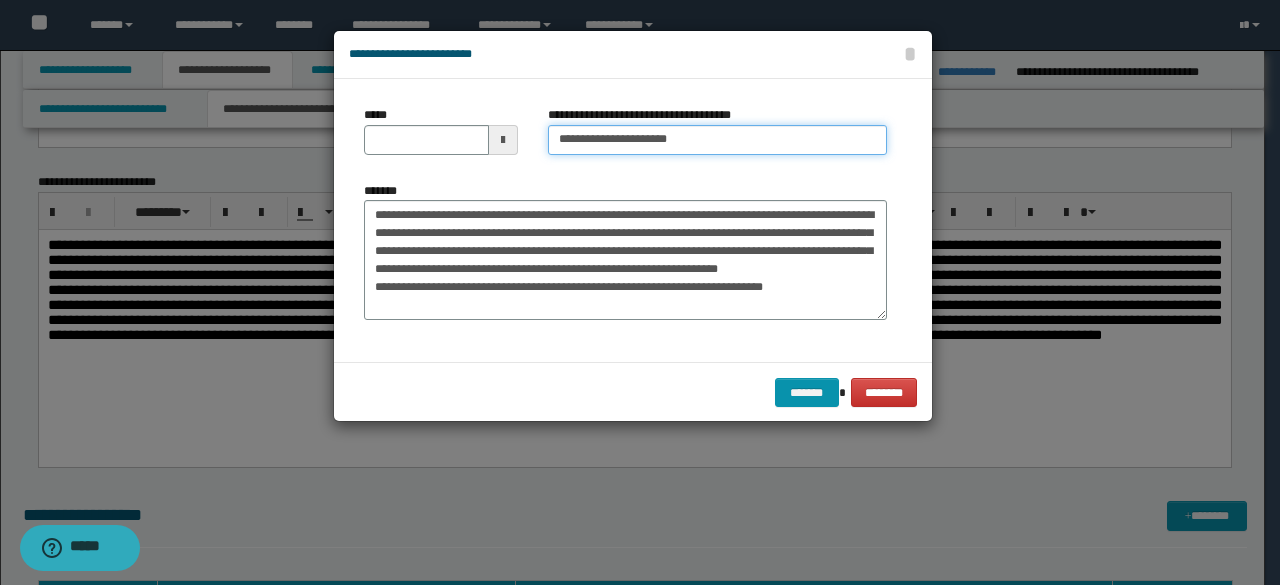 type on "**********" 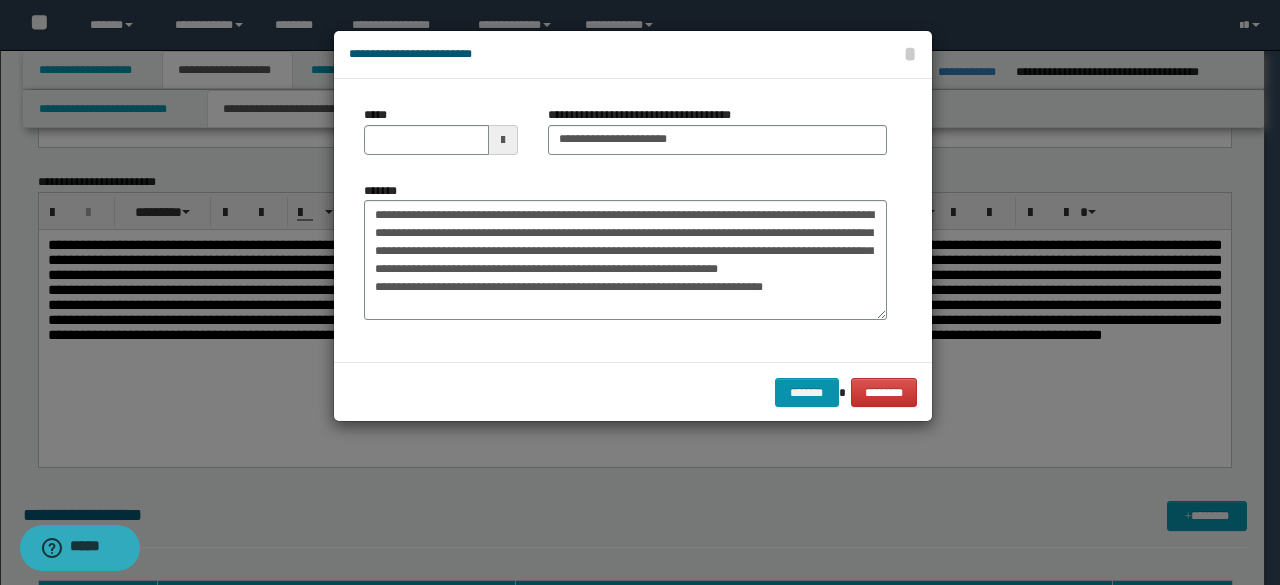 click at bounding box center [503, 140] 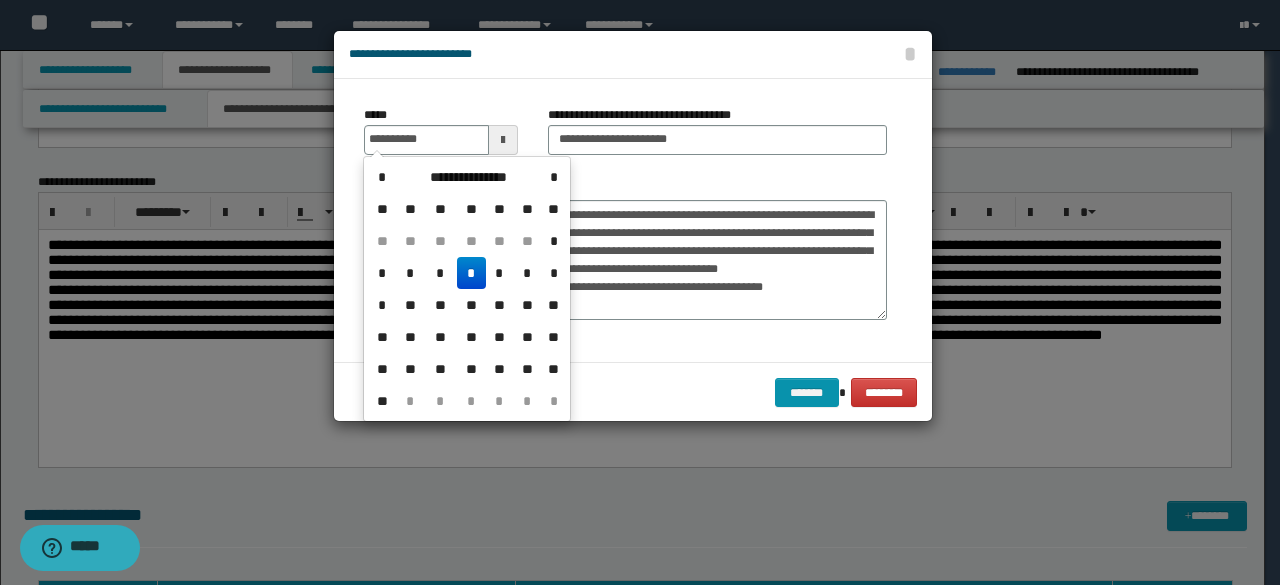 click on "*" at bounding box center [471, 273] 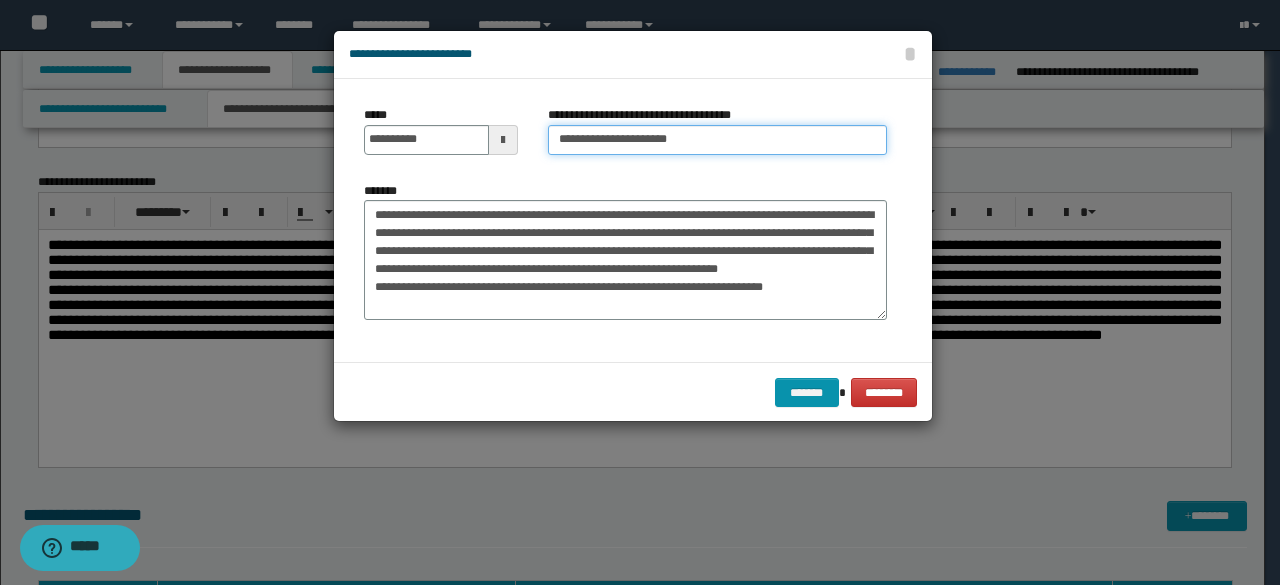 drag, startPoint x: 624, startPoint y: 141, endPoint x: 471, endPoint y: 109, distance: 156.3106 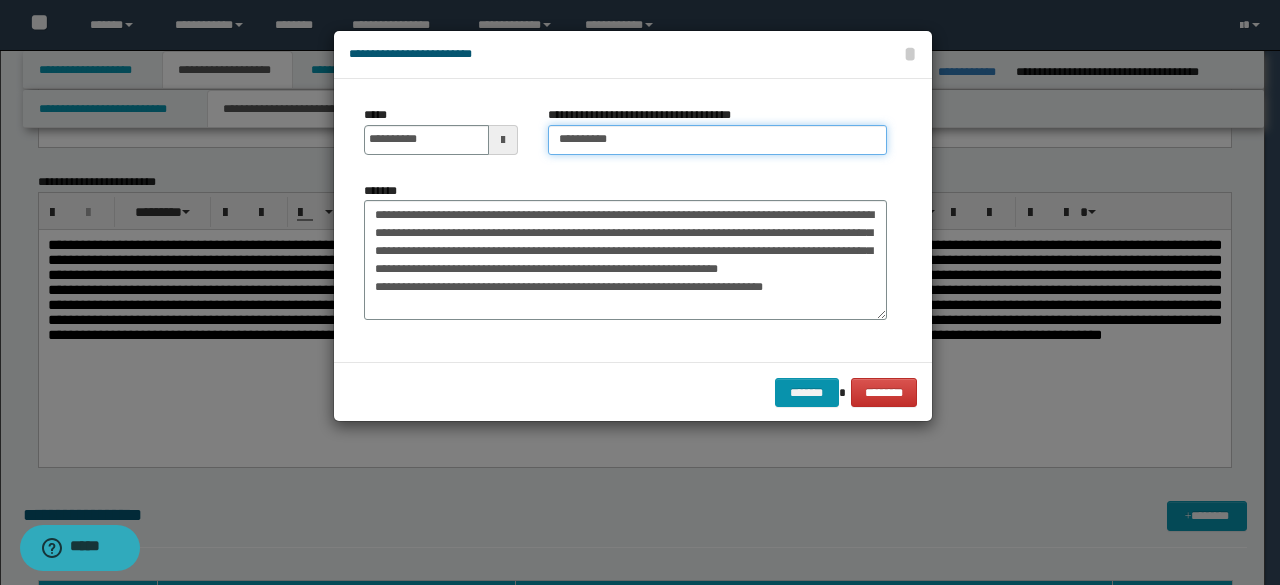 type on "*********" 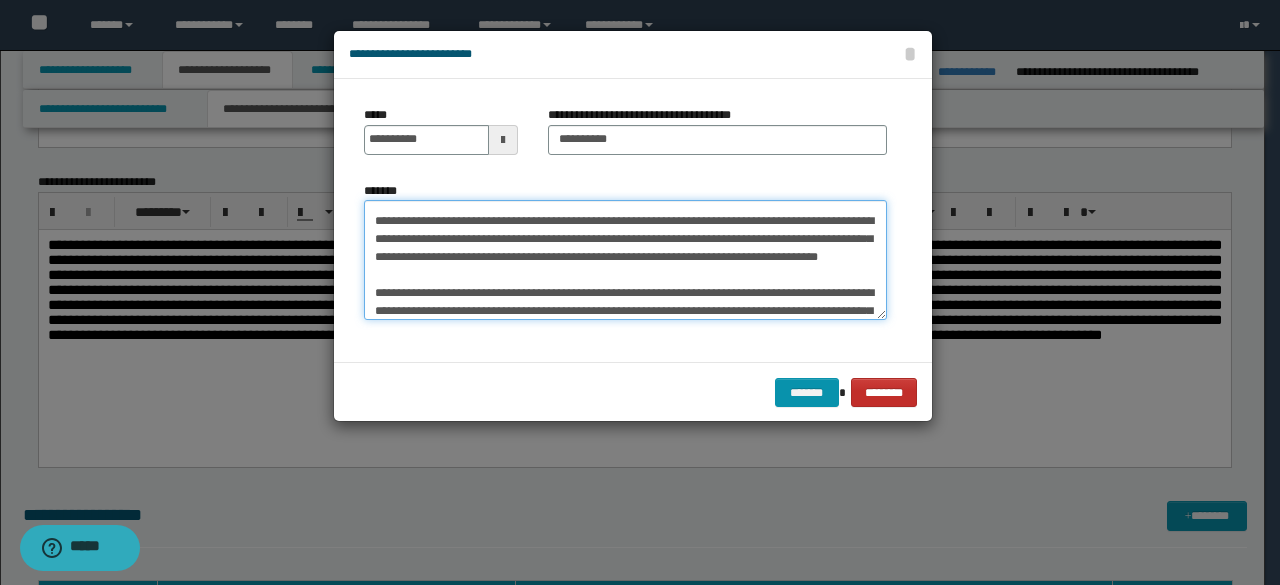 scroll, scrollTop: 756, scrollLeft: 0, axis: vertical 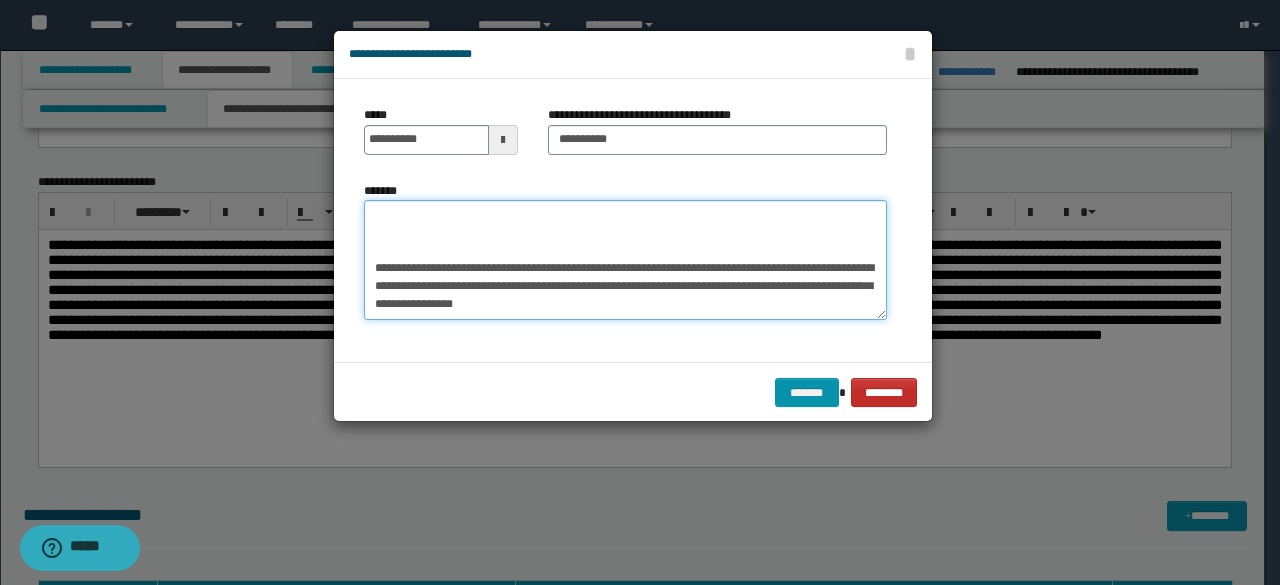 drag, startPoint x: 811, startPoint y: 225, endPoint x: 853, endPoint y: 387, distance: 167.35591 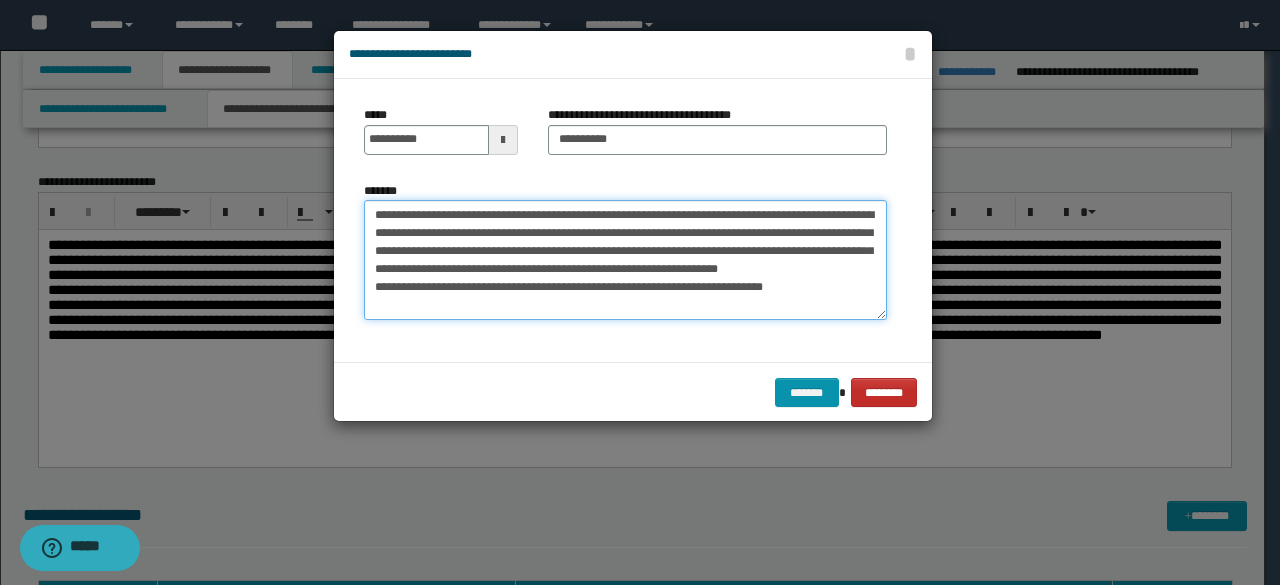 scroll, scrollTop: 0, scrollLeft: 0, axis: both 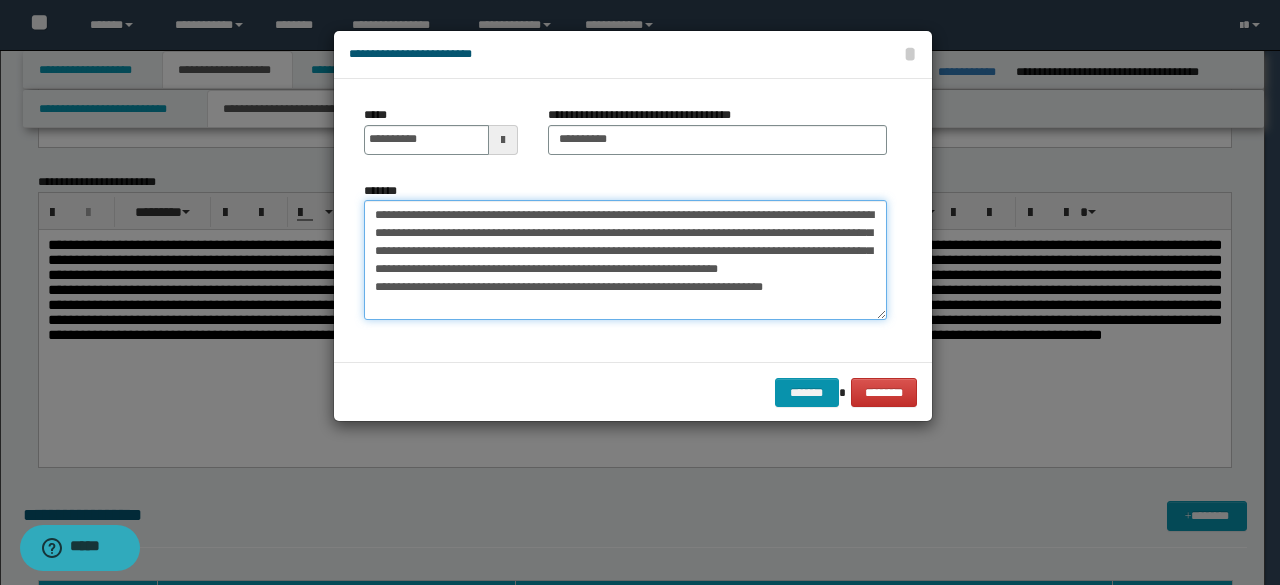 click on "**********" at bounding box center (625, 259) 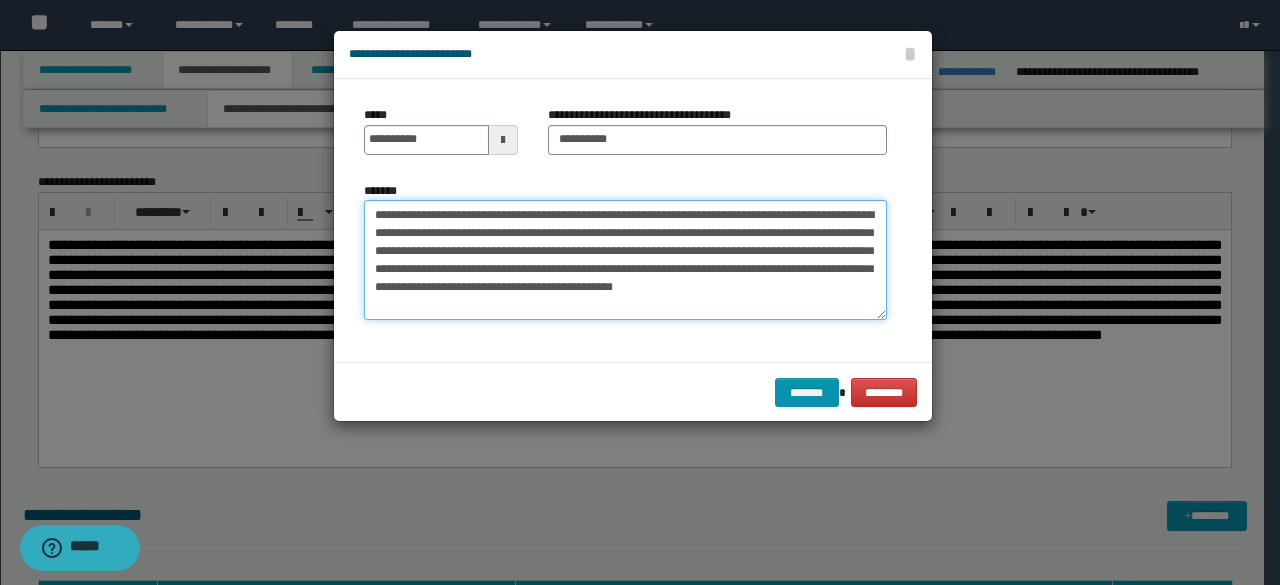 click on "**********" at bounding box center [625, 259] 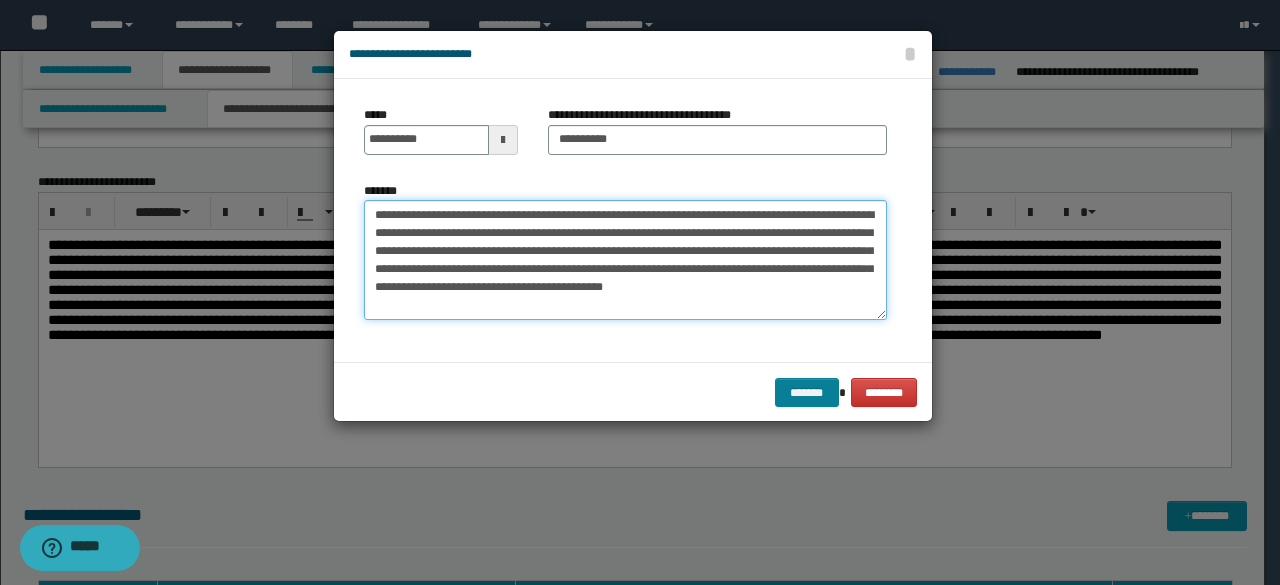type on "**********" 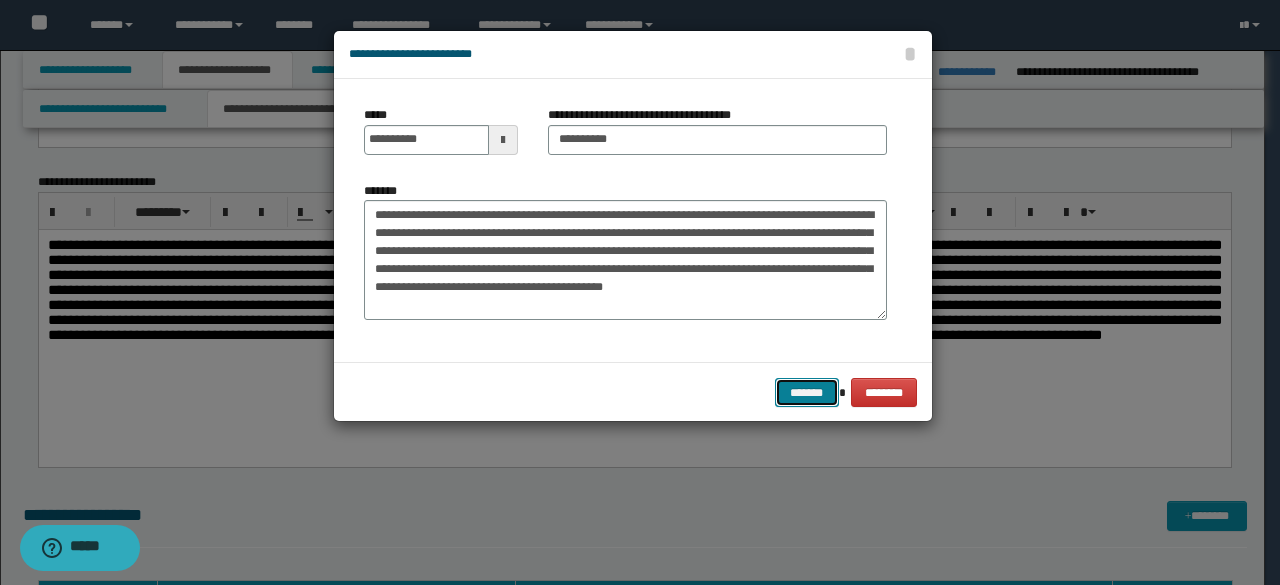 click on "*******" at bounding box center [807, 392] 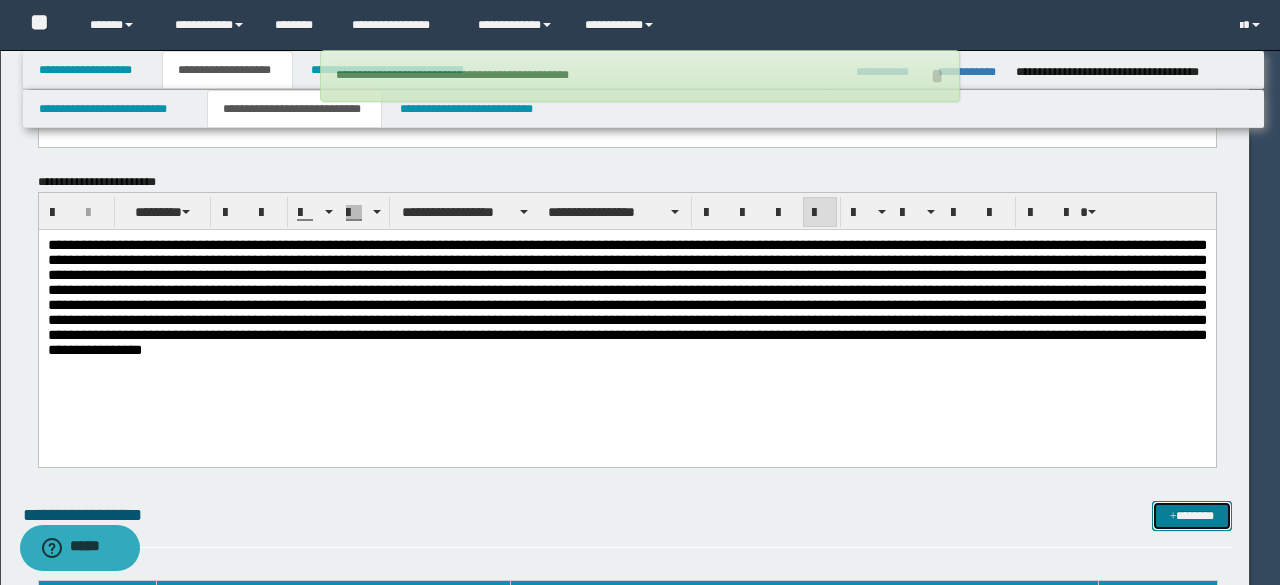 type 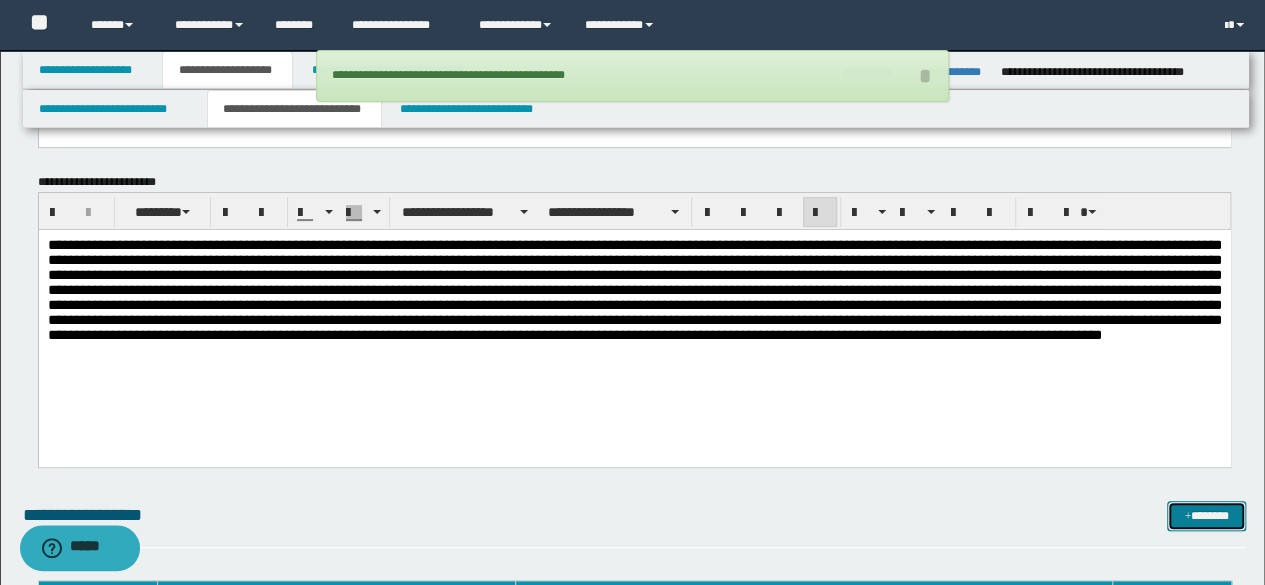 click on "*******" at bounding box center [1206, 515] 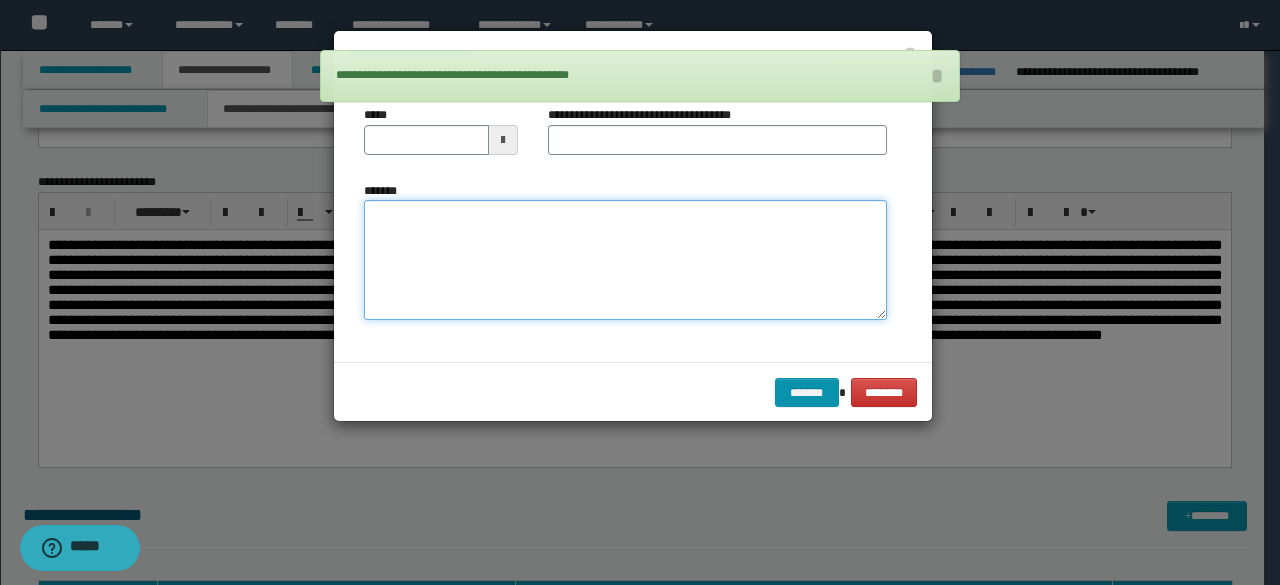 click on "*******" at bounding box center (625, 259) 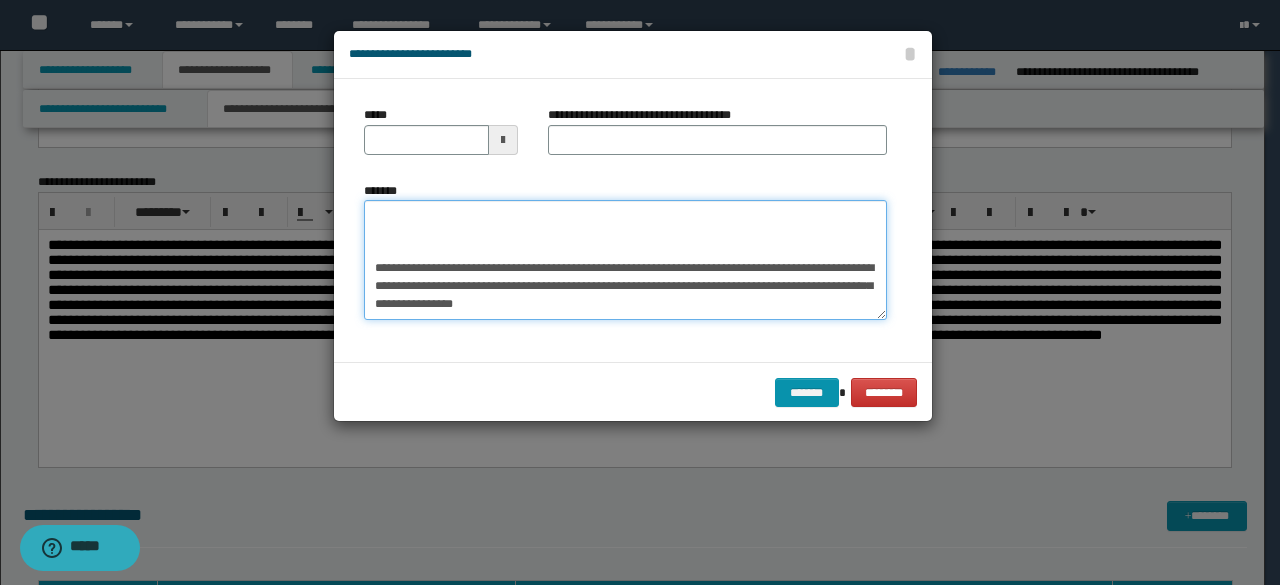 scroll, scrollTop: 0, scrollLeft: 0, axis: both 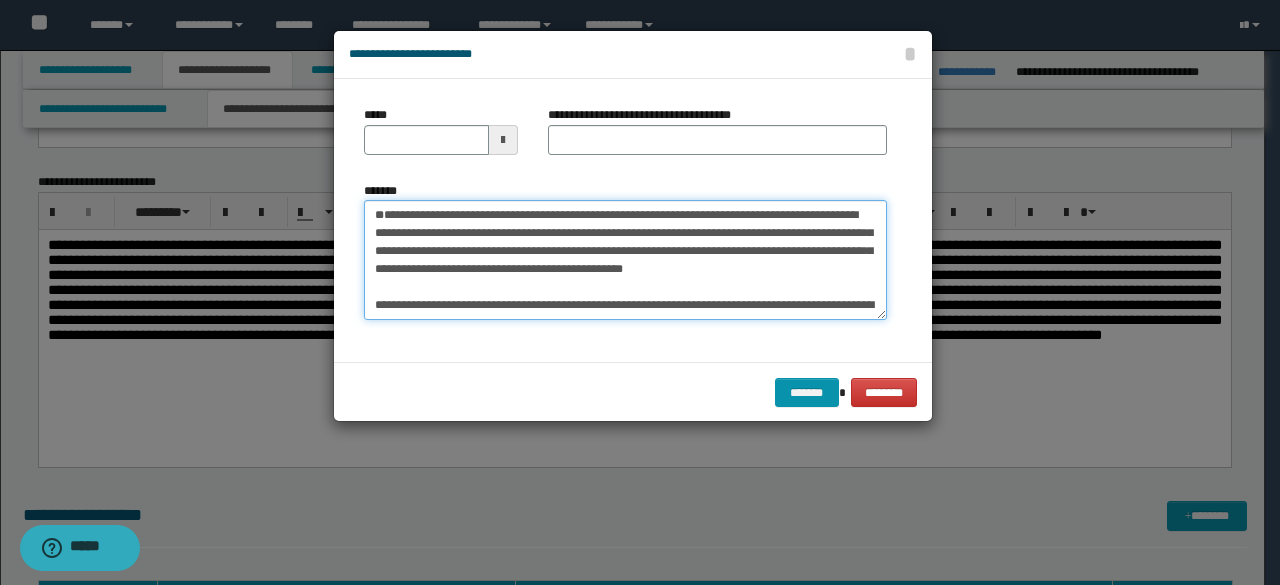 drag, startPoint x: 492, startPoint y: 250, endPoint x: 337, endPoint y: 226, distance: 156.84706 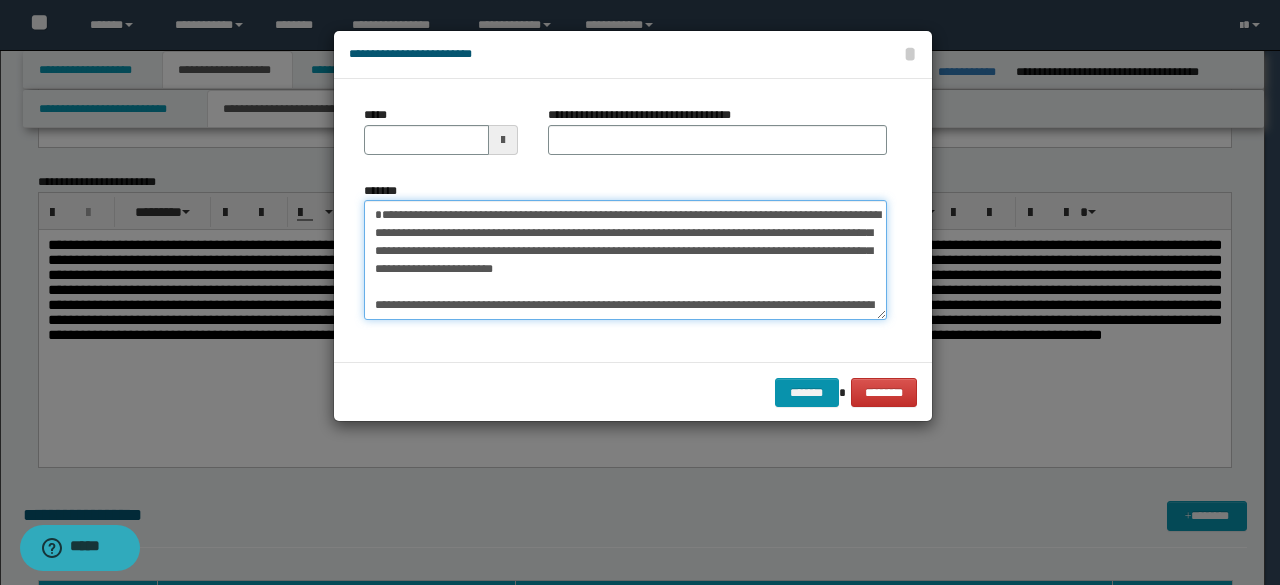 type on "**********" 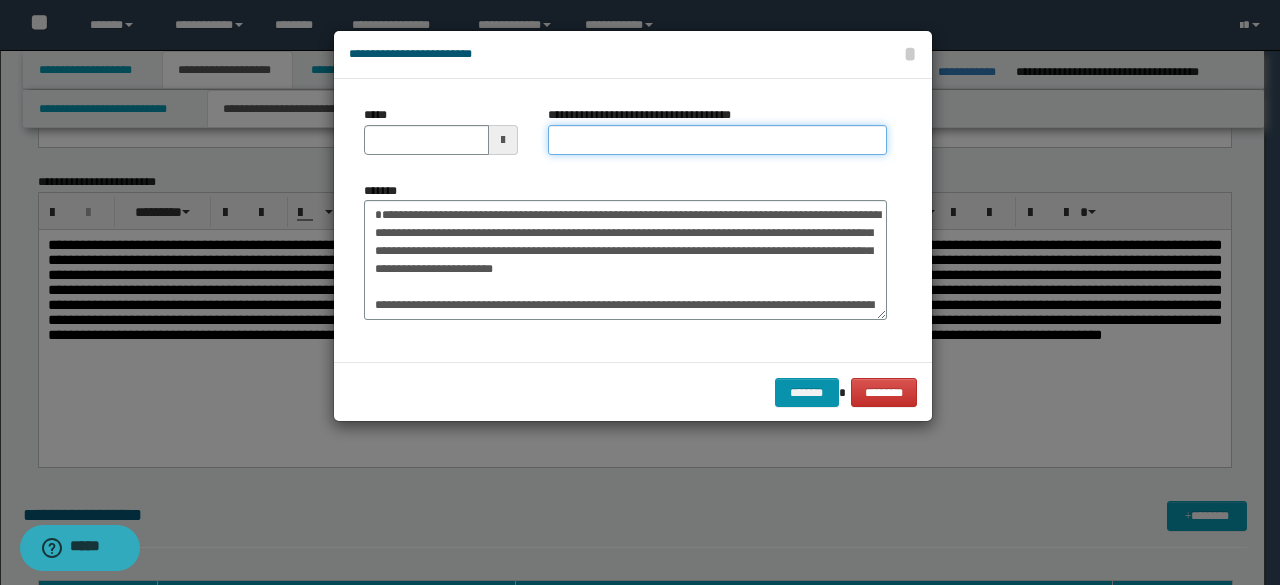 click on "**********" at bounding box center [717, 140] 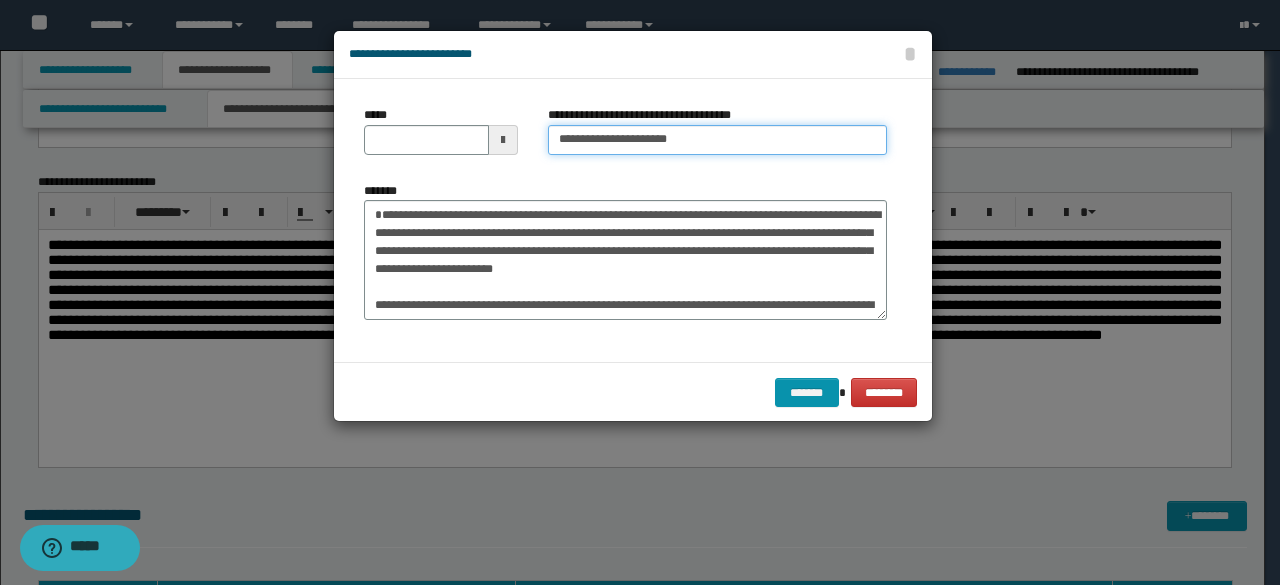 type on "**********" 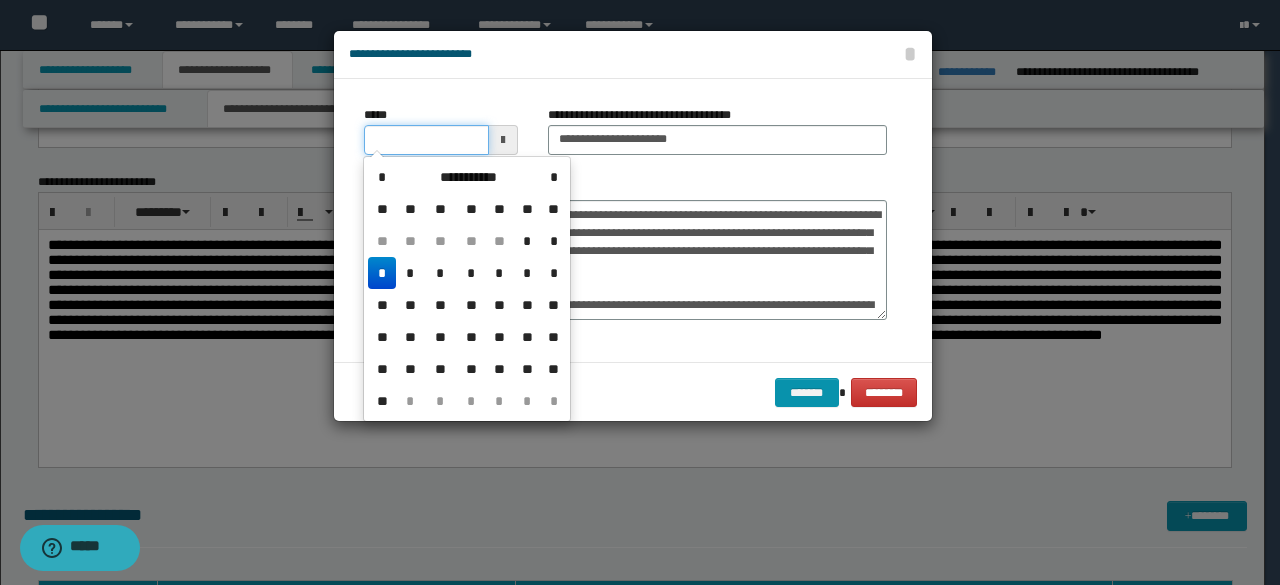 click on "*****" at bounding box center (426, 140) 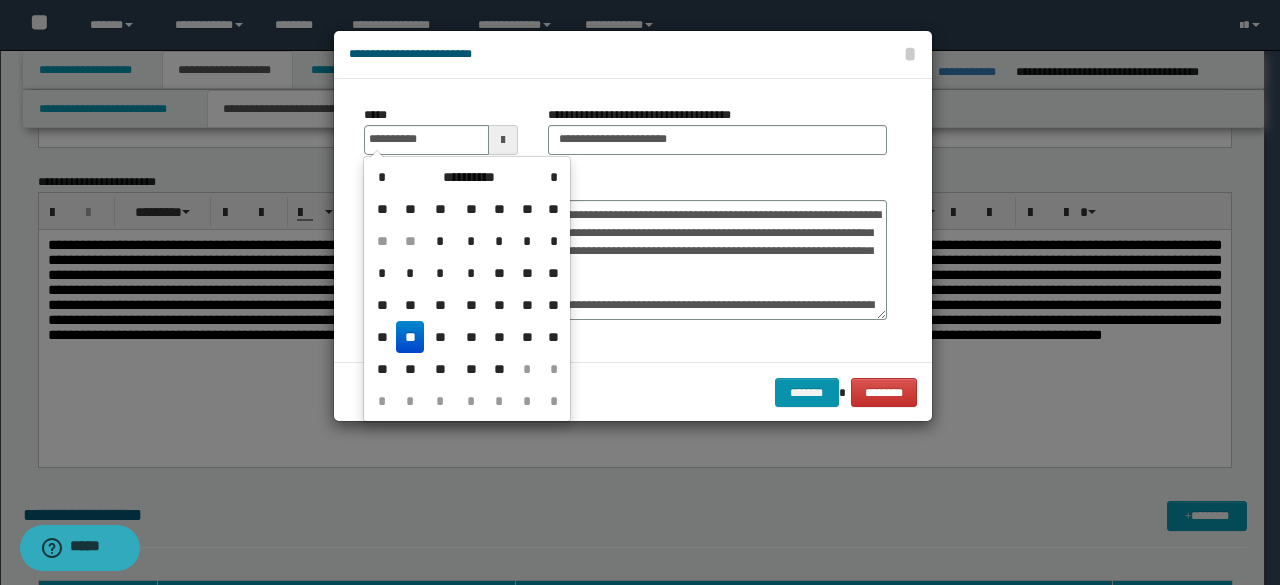 drag, startPoint x: 414, startPoint y: 342, endPoint x: 618, endPoint y: 163, distance: 271.39822 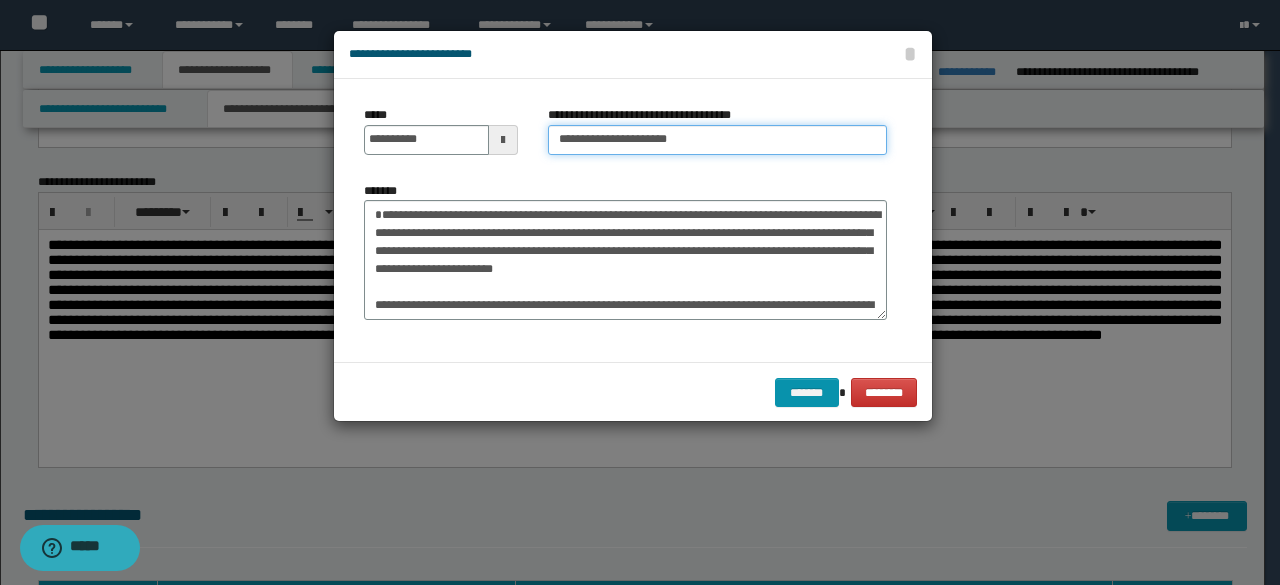 drag, startPoint x: 627, startPoint y: 138, endPoint x: 504, endPoint y: 119, distance: 124.45883 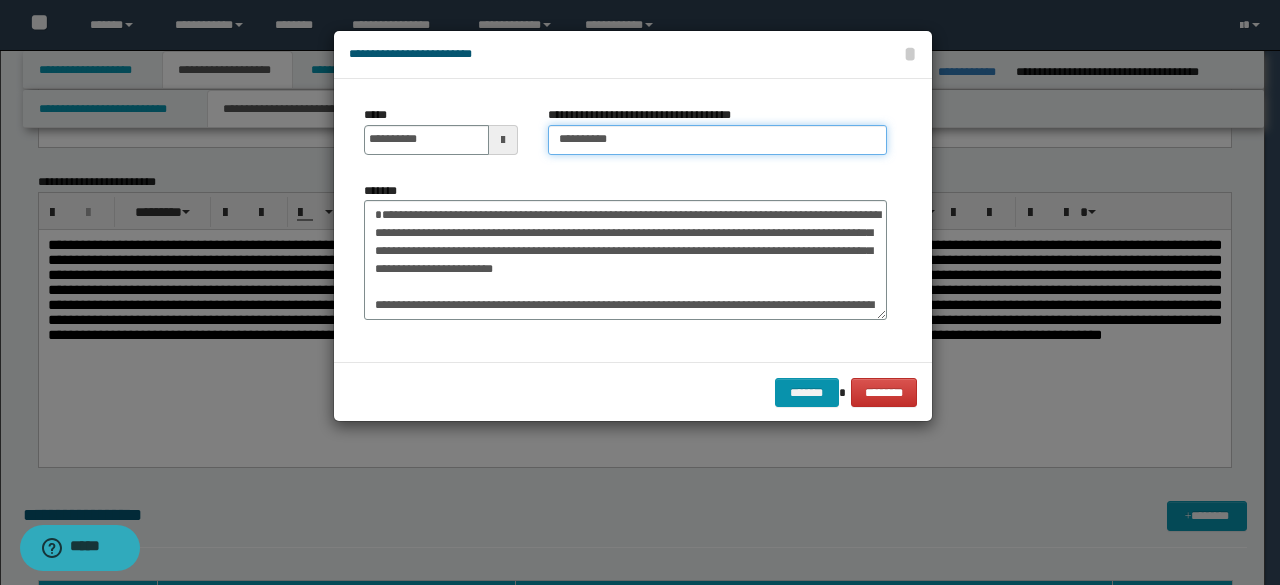 type on "*********" 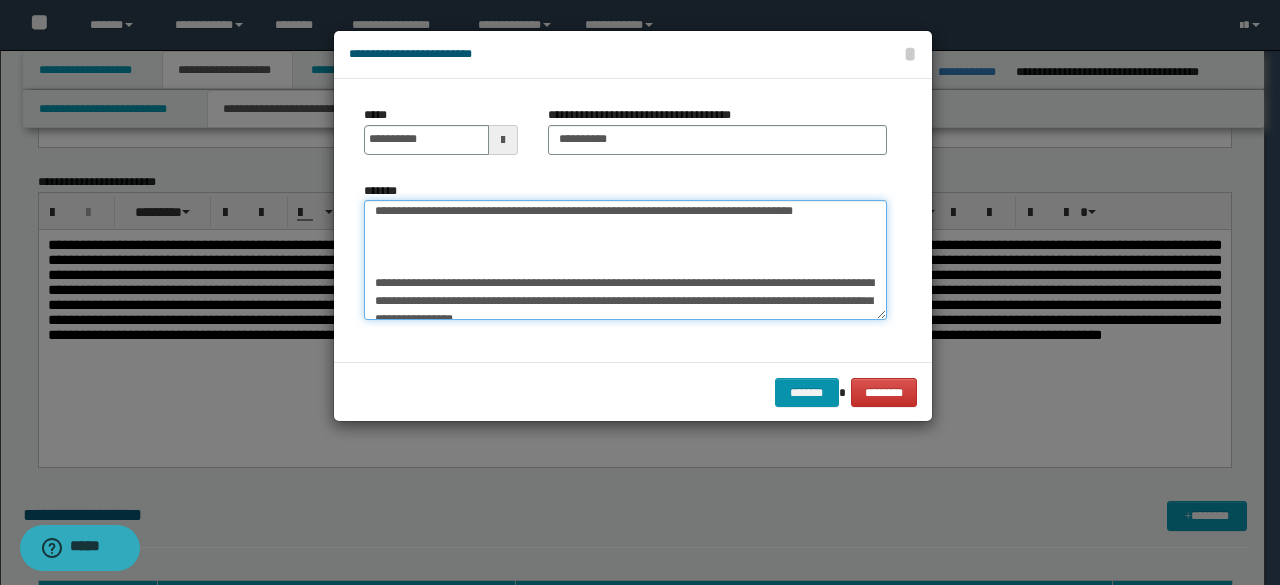 scroll, scrollTop: 630, scrollLeft: 0, axis: vertical 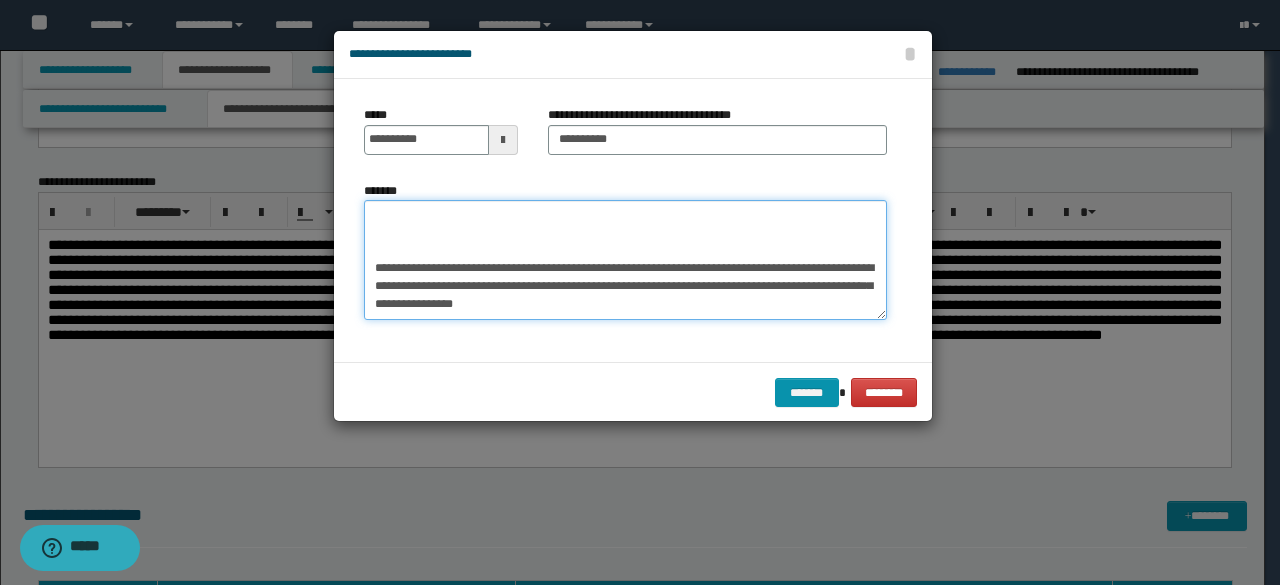 drag, startPoint x: 778, startPoint y: 287, endPoint x: 874, endPoint y: 415, distance: 160 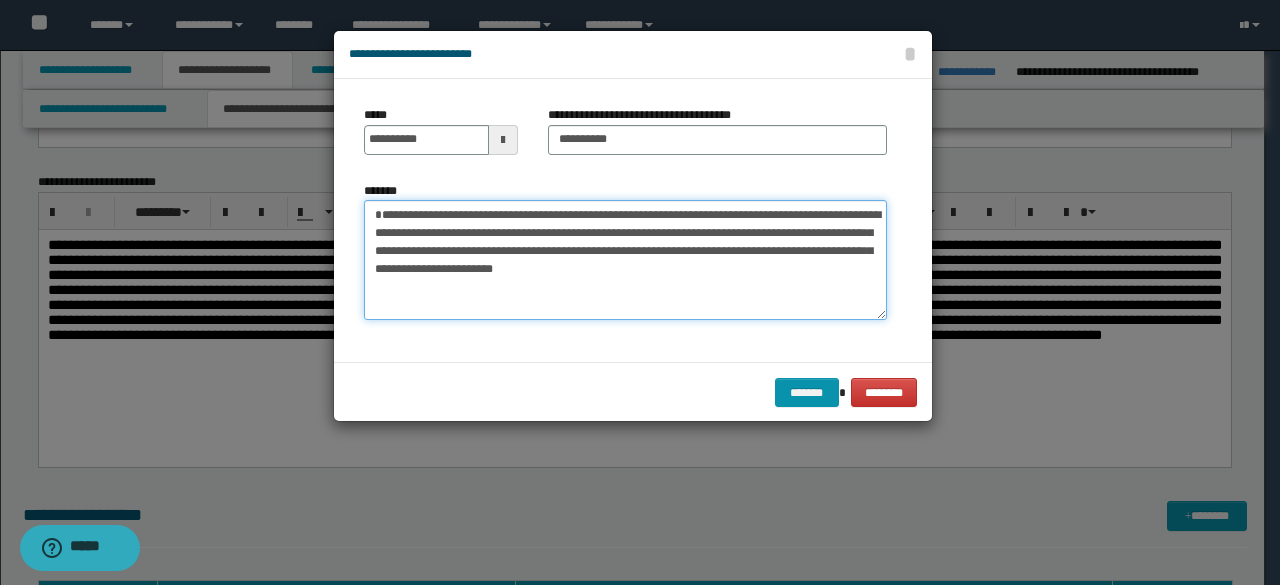scroll, scrollTop: 0, scrollLeft: 0, axis: both 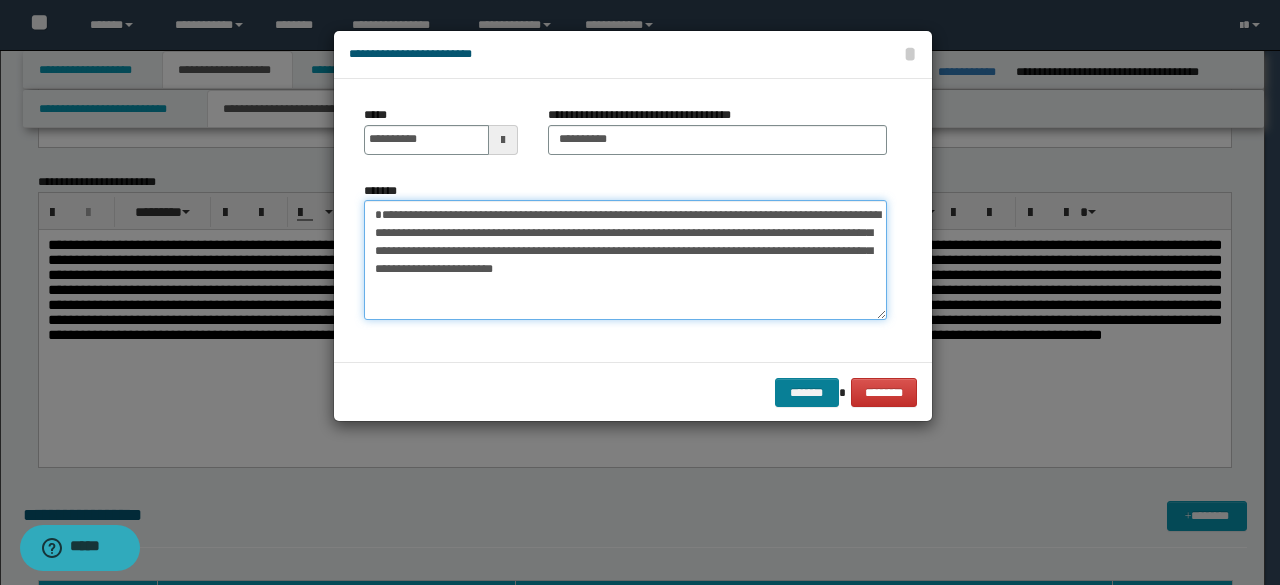 type on "**********" 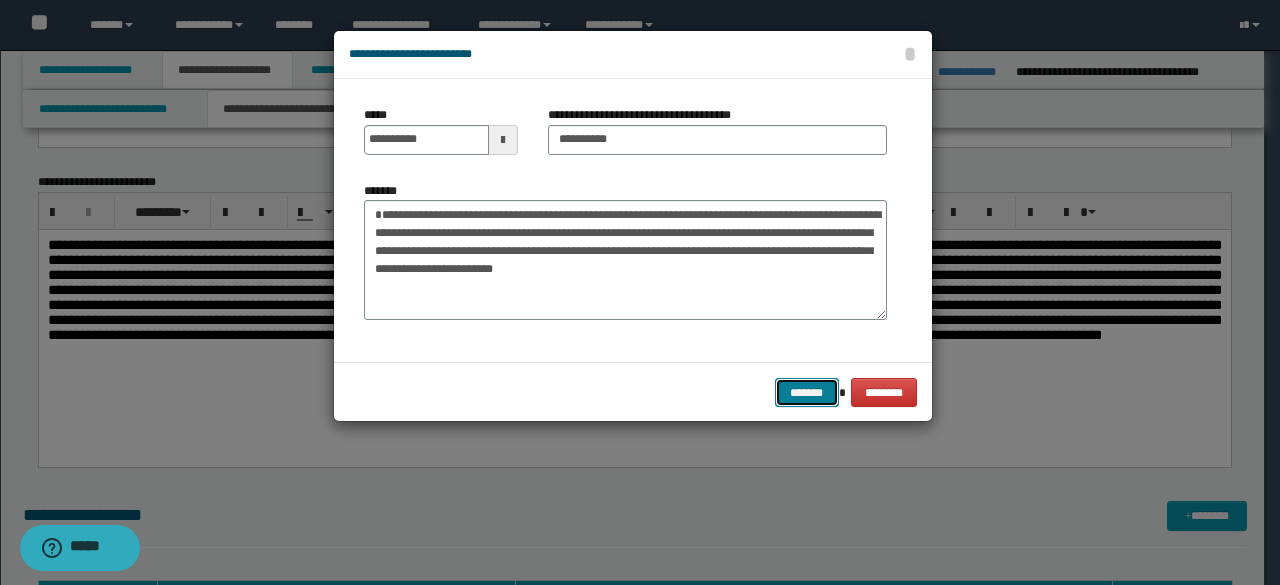 click on "*******" at bounding box center (807, 392) 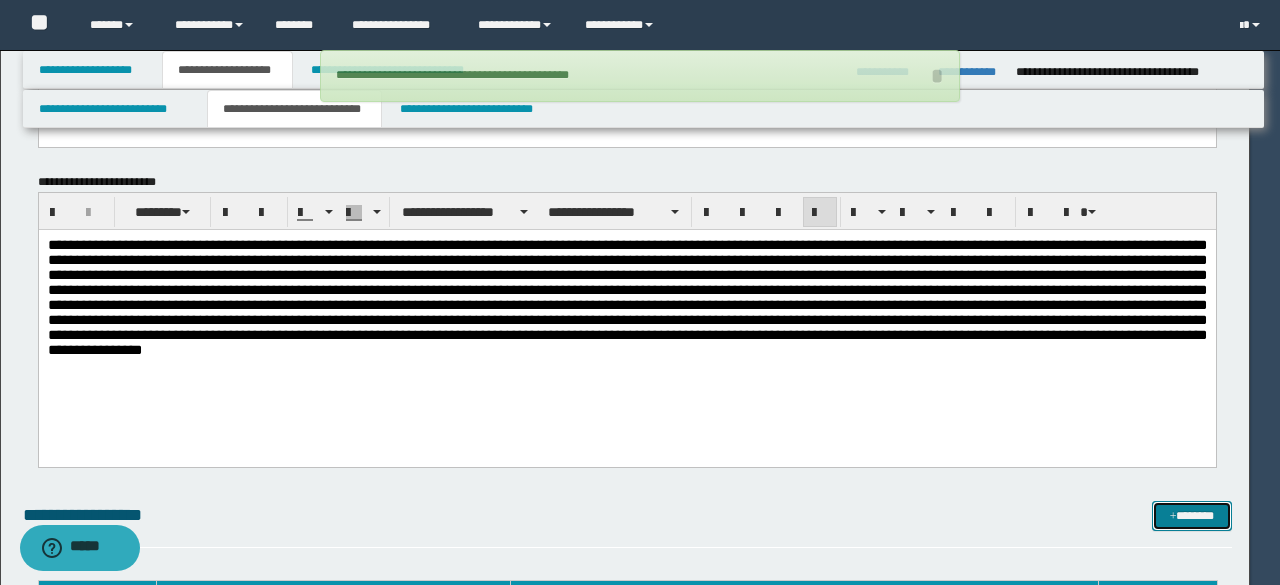 type 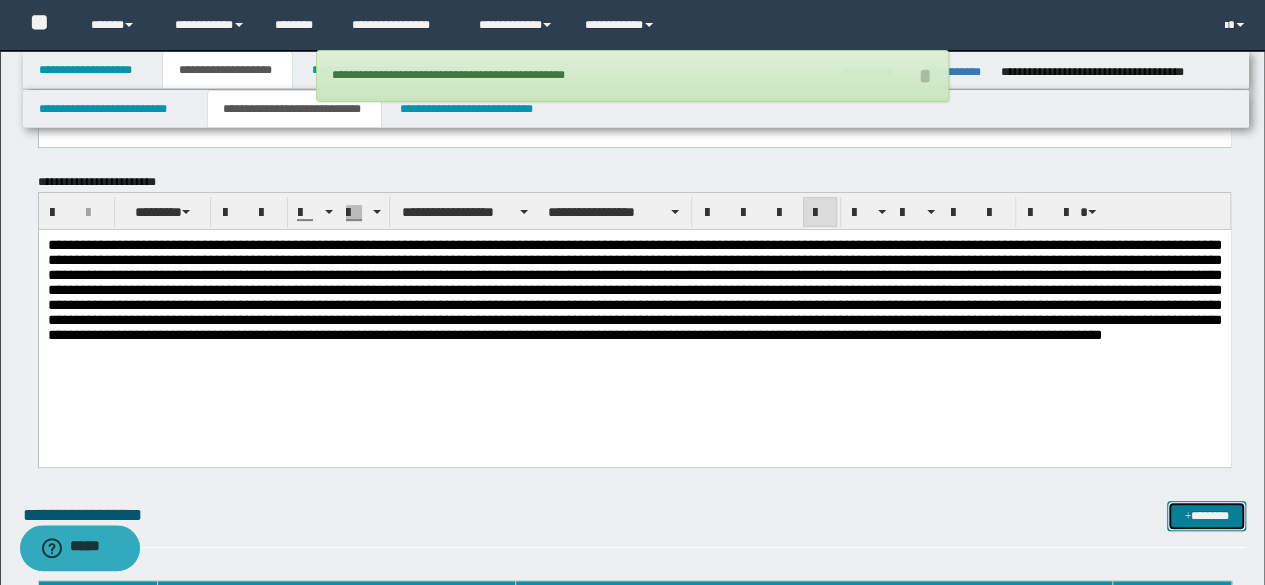 click on "*******" at bounding box center (1206, 515) 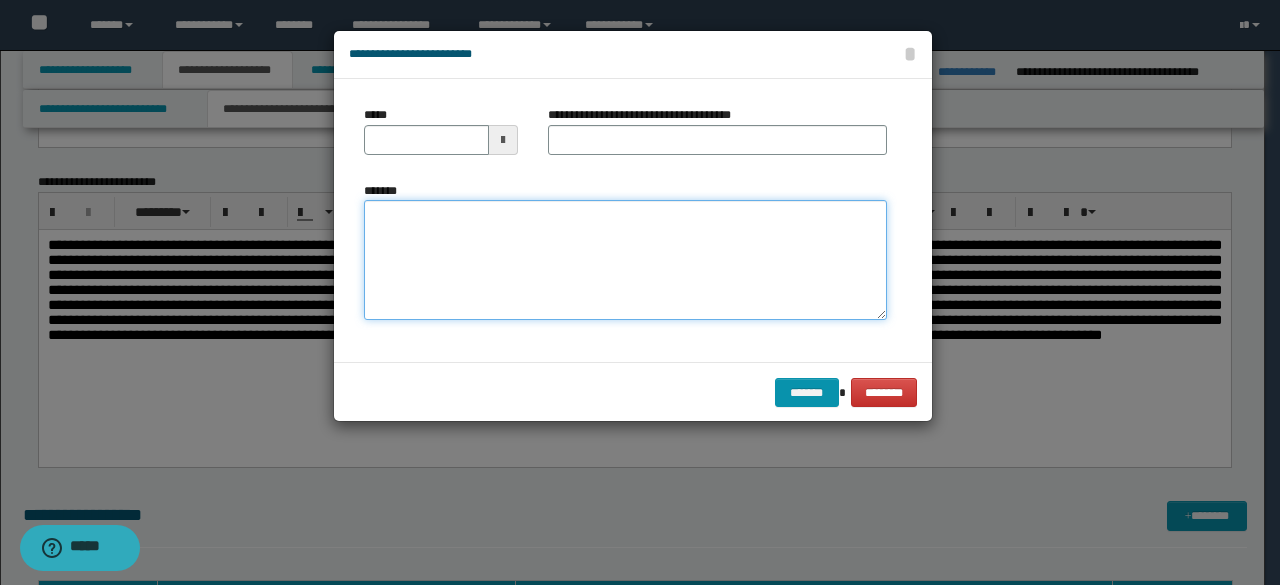 click on "*******" at bounding box center (625, 259) 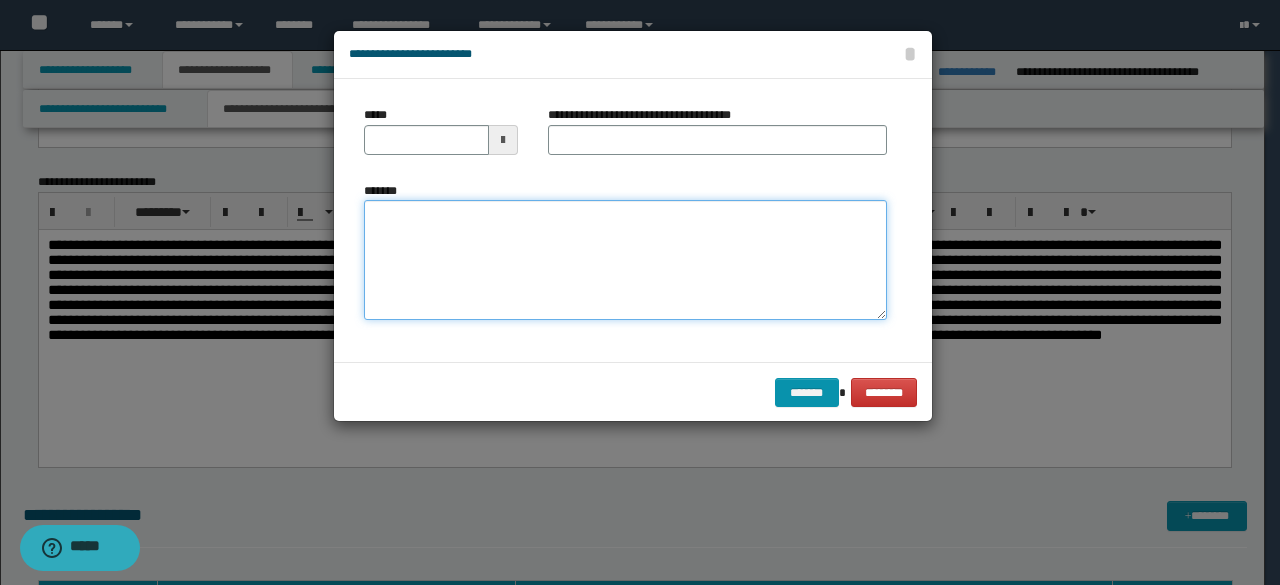 paste on "**********" 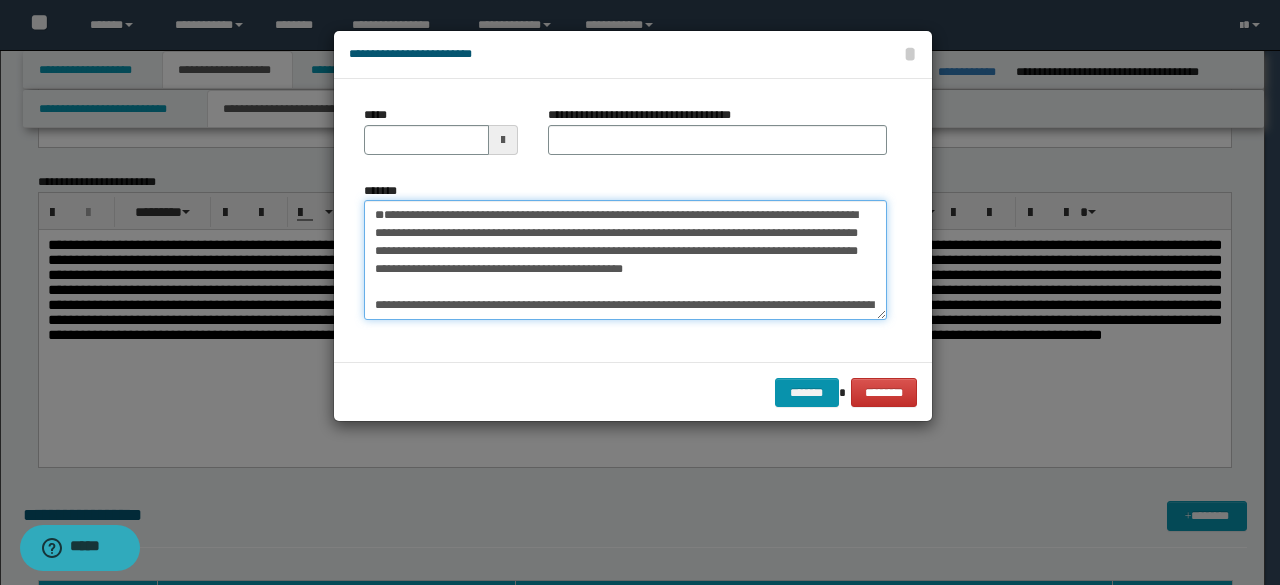 scroll, scrollTop: 552, scrollLeft: 0, axis: vertical 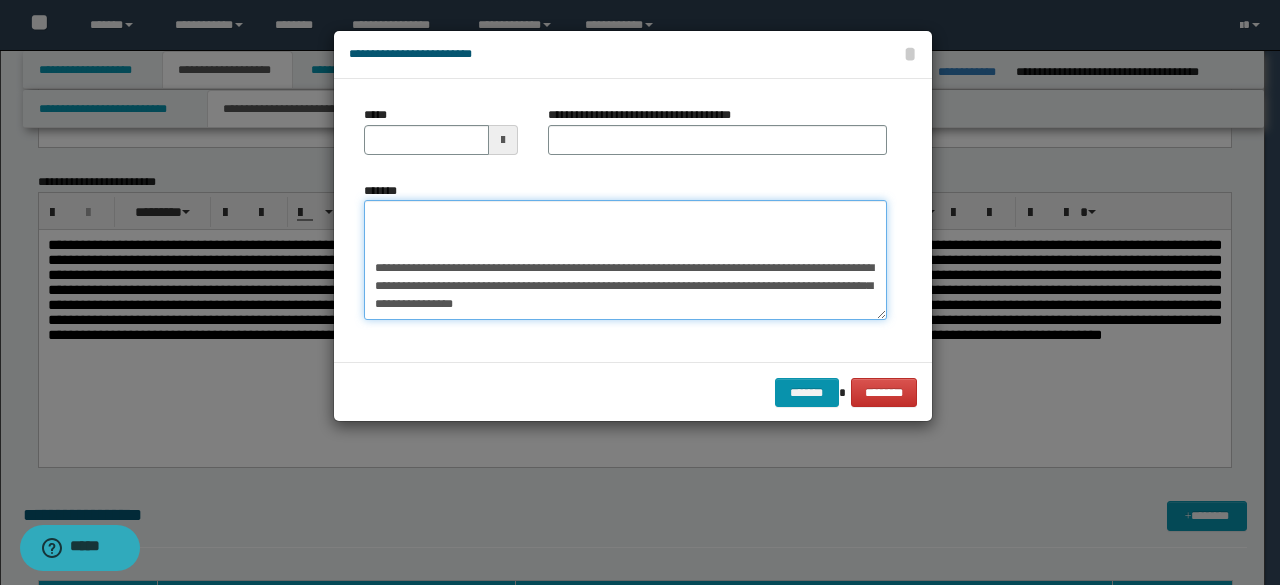 drag, startPoint x: 556, startPoint y: 293, endPoint x: 739, endPoint y: 293, distance: 183 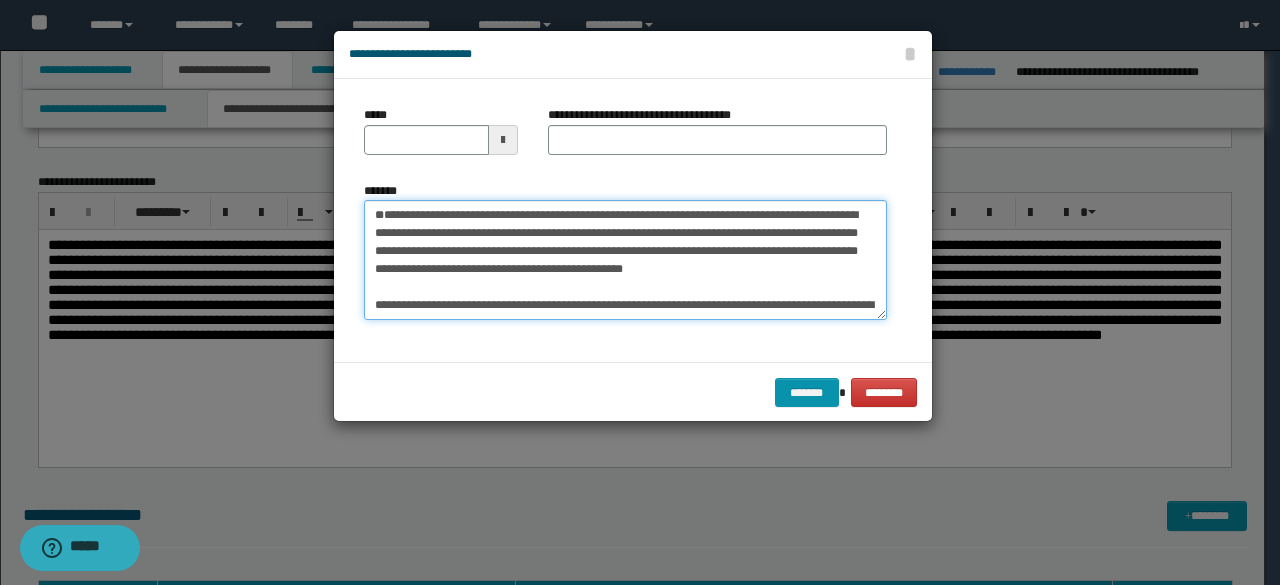 drag, startPoint x: 537, startPoint y: 247, endPoint x: 232, endPoint y: 202, distance: 308.3018 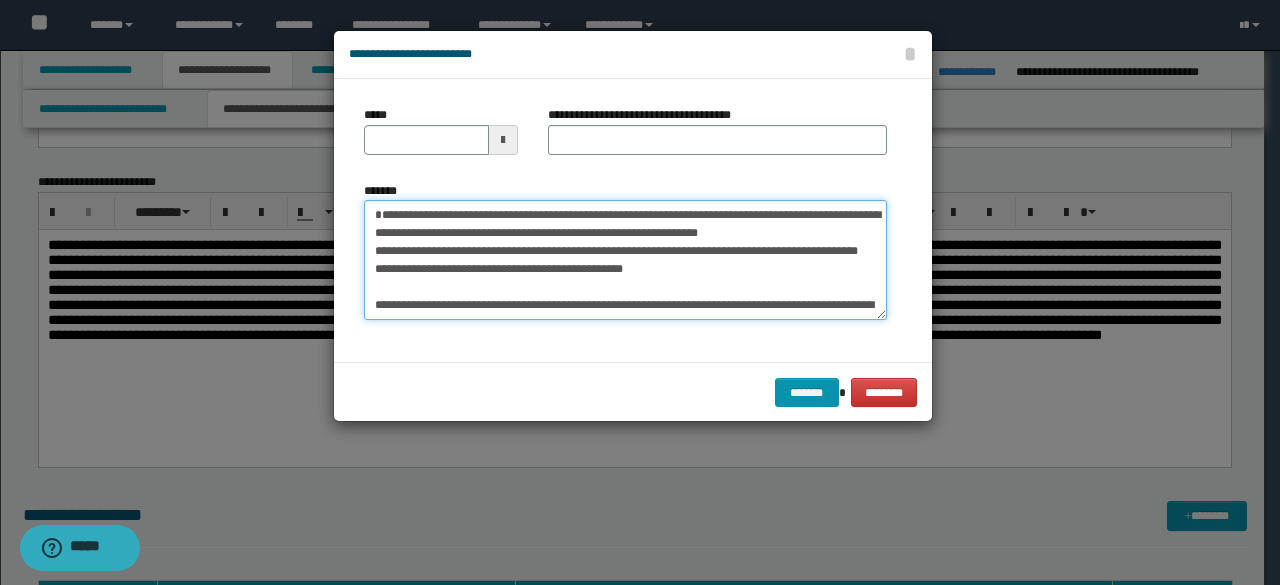 type on "**********" 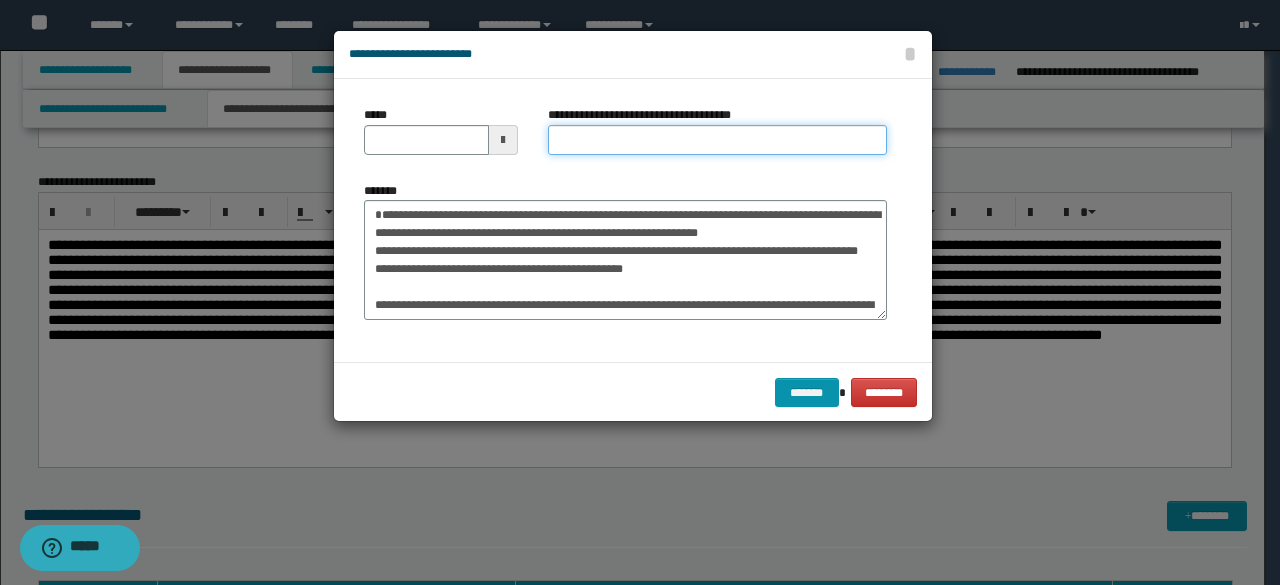 click on "**********" at bounding box center [717, 140] 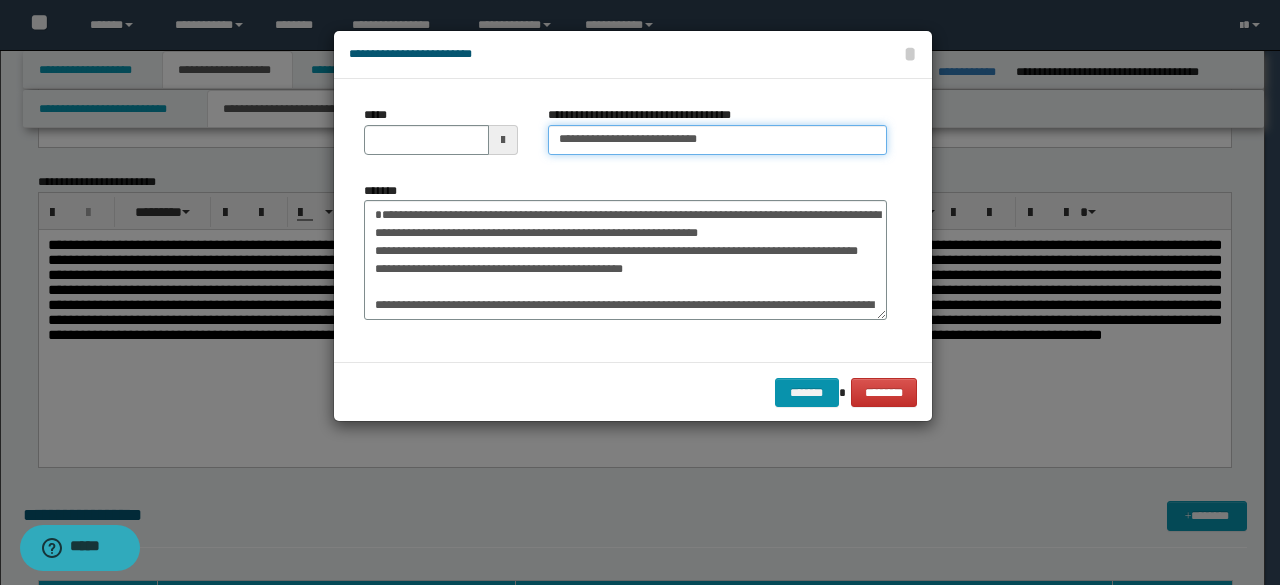type 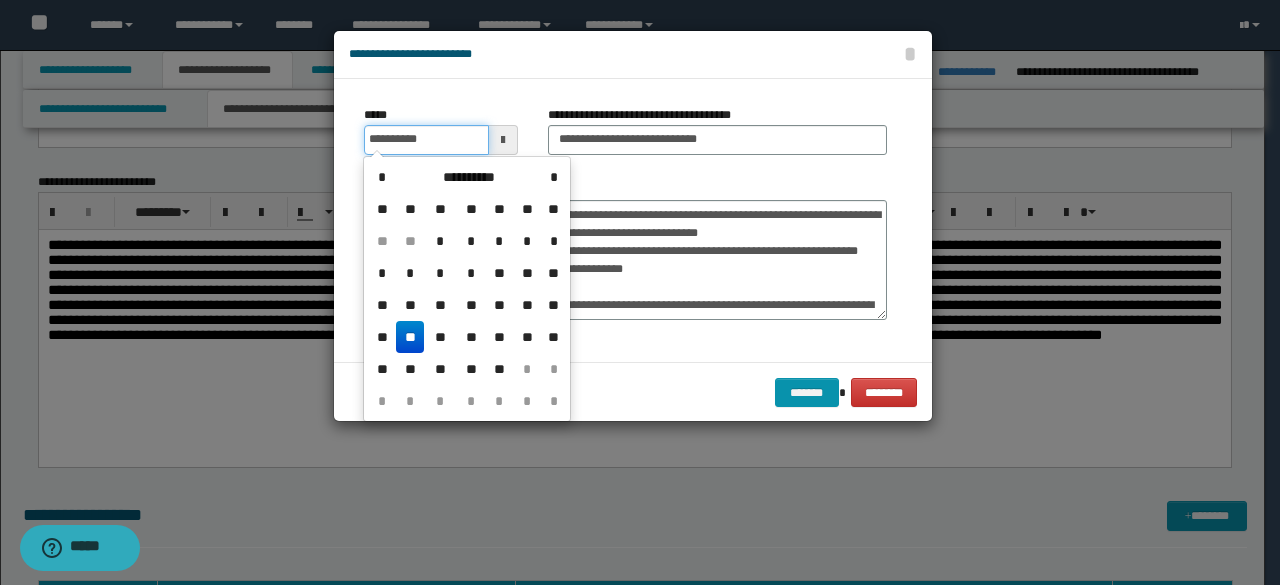 click on "**********" at bounding box center (426, 140) 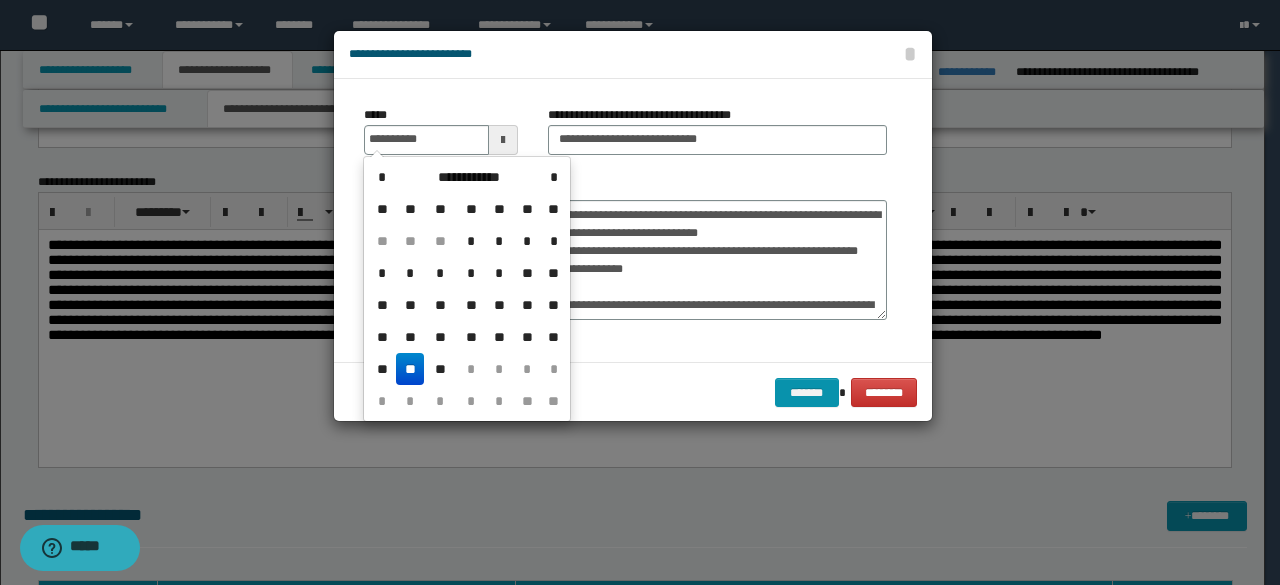 click on "**" at bounding box center [410, 369] 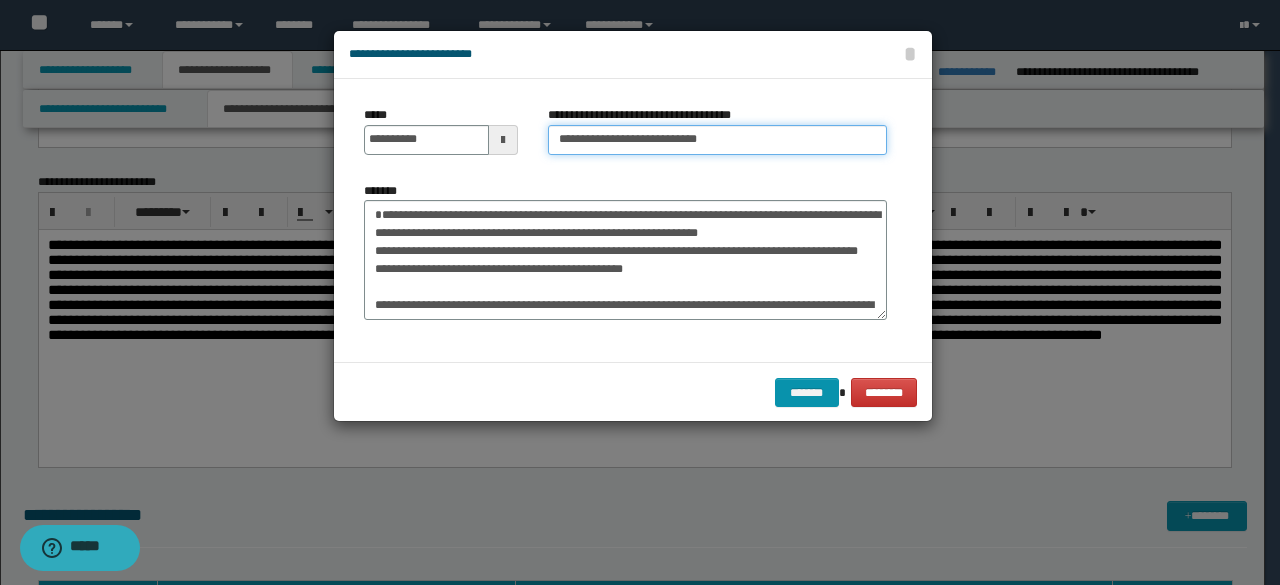 drag, startPoint x: 629, startPoint y: 136, endPoint x: 516, endPoint y: 131, distance: 113.110565 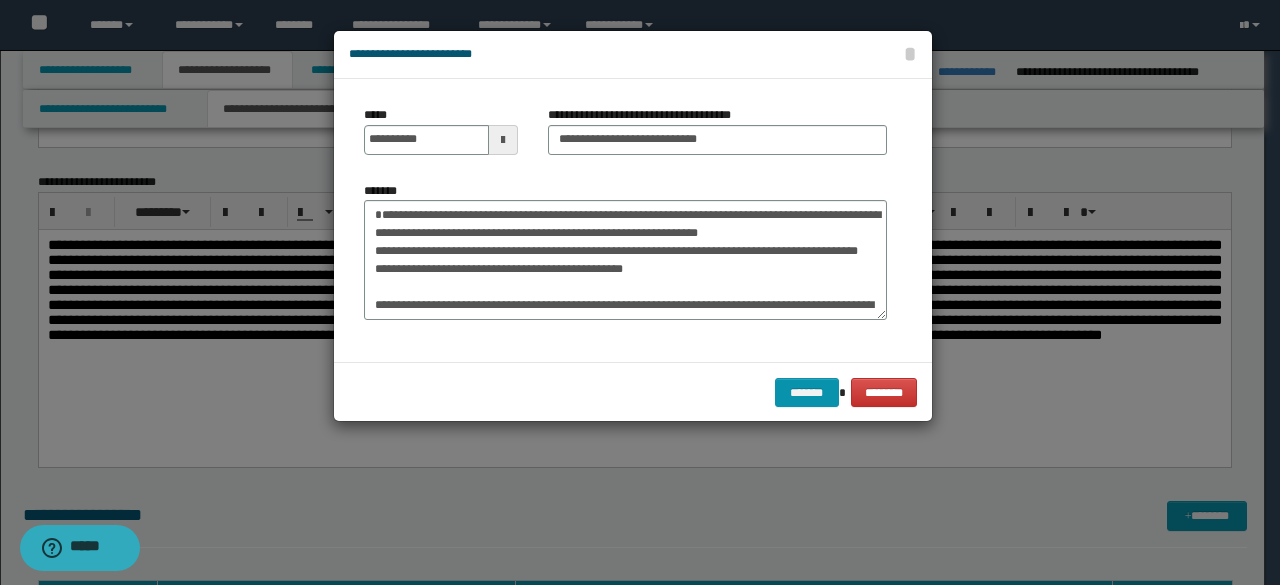 click on "**********" at bounding box center (717, 138) 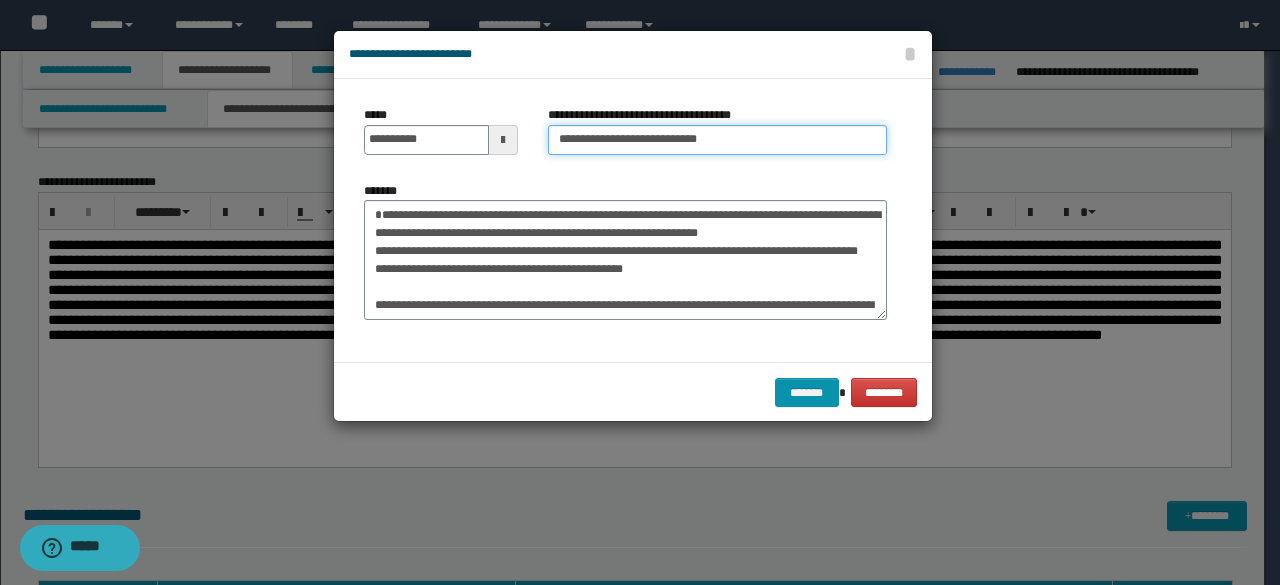 drag, startPoint x: 625, startPoint y: 136, endPoint x: 361, endPoint y: 107, distance: 265.588 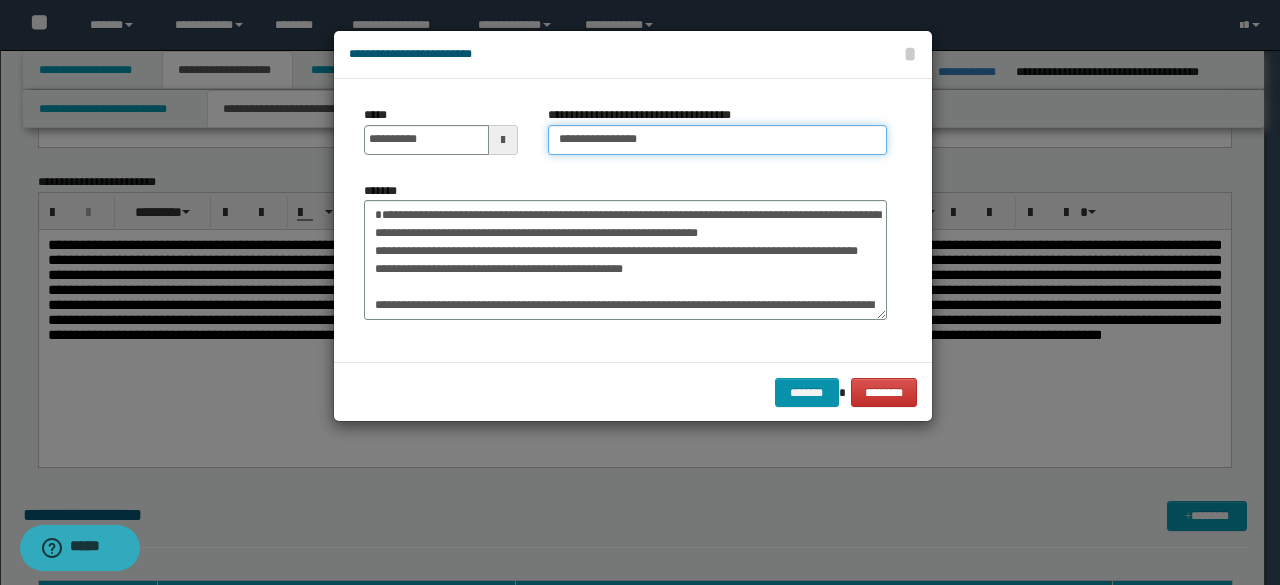 drag, startPoint x: 663, startPoint y: 124, endPoint x: 670, endPoint y: 132, distance: 10.630146 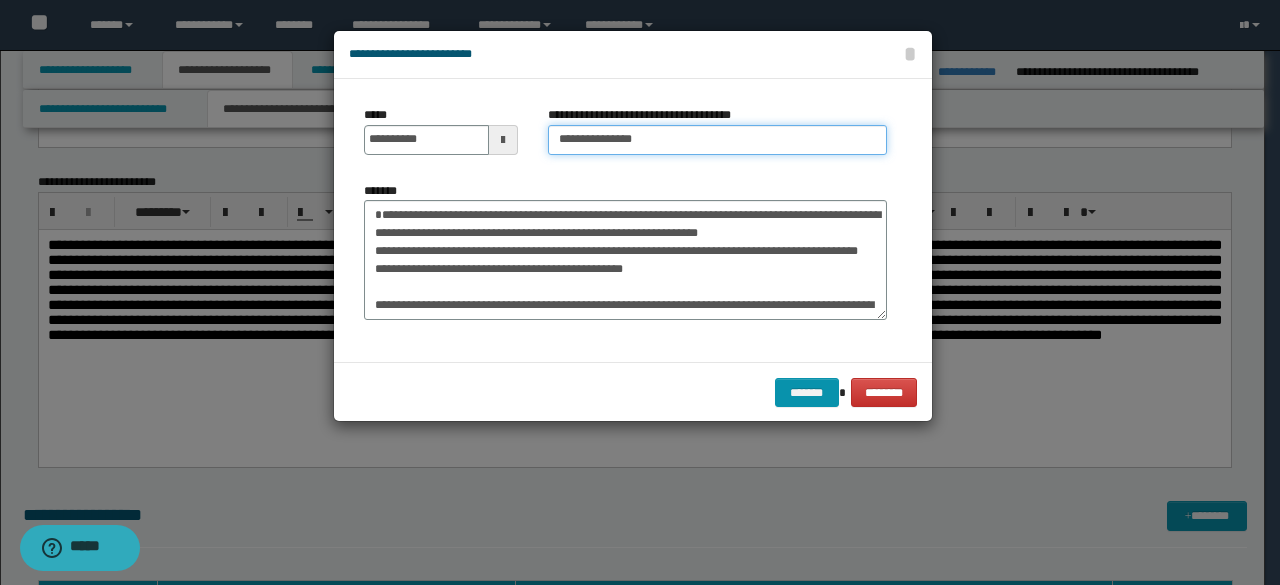 type on "**********" 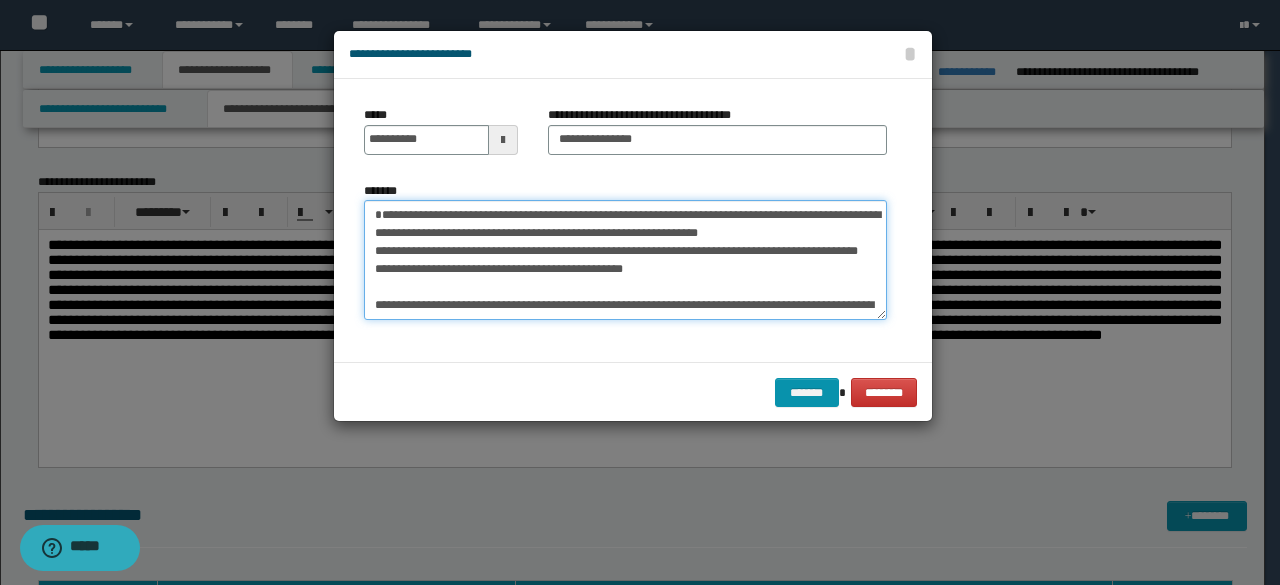 drag, startPoint x: 722, startPoint y: 273, endPoint x: 845, endPoint y: 285, distance: 123.58398 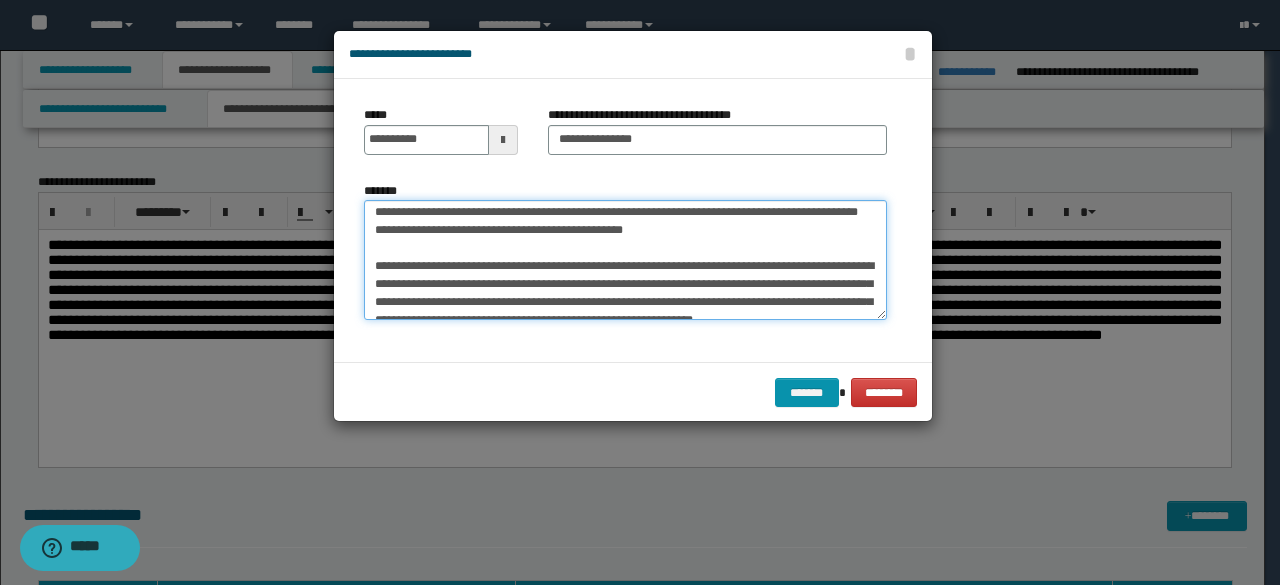 scroll, scrollTop: 40, scrollLeft: 0, axis: vertical 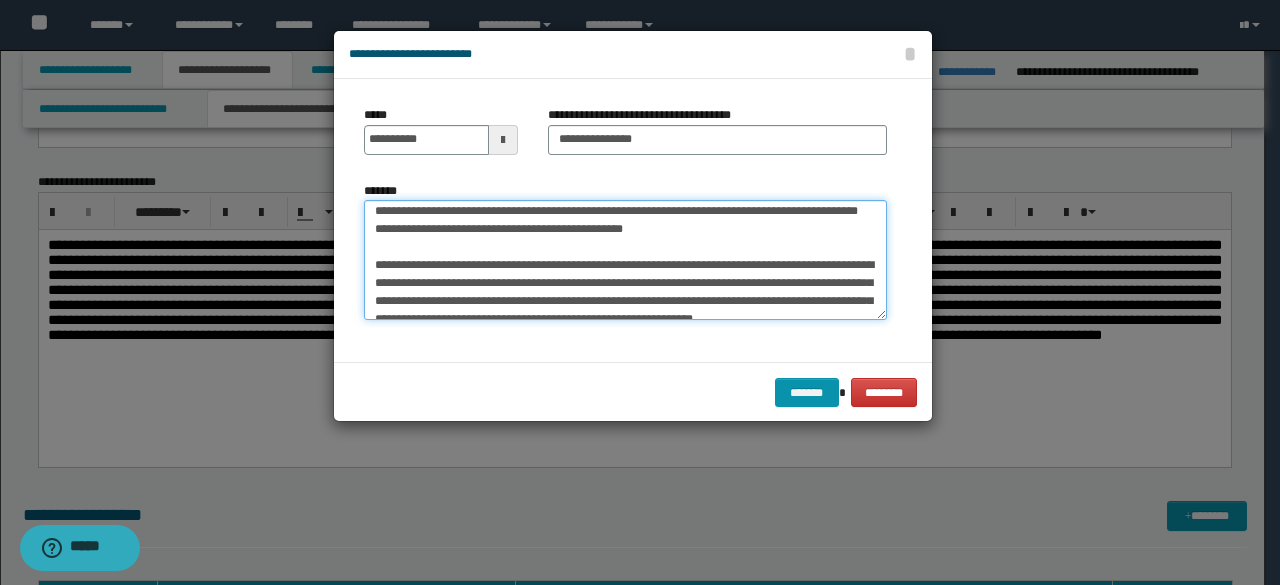 click on "*******" at bounding box center (625, 259) 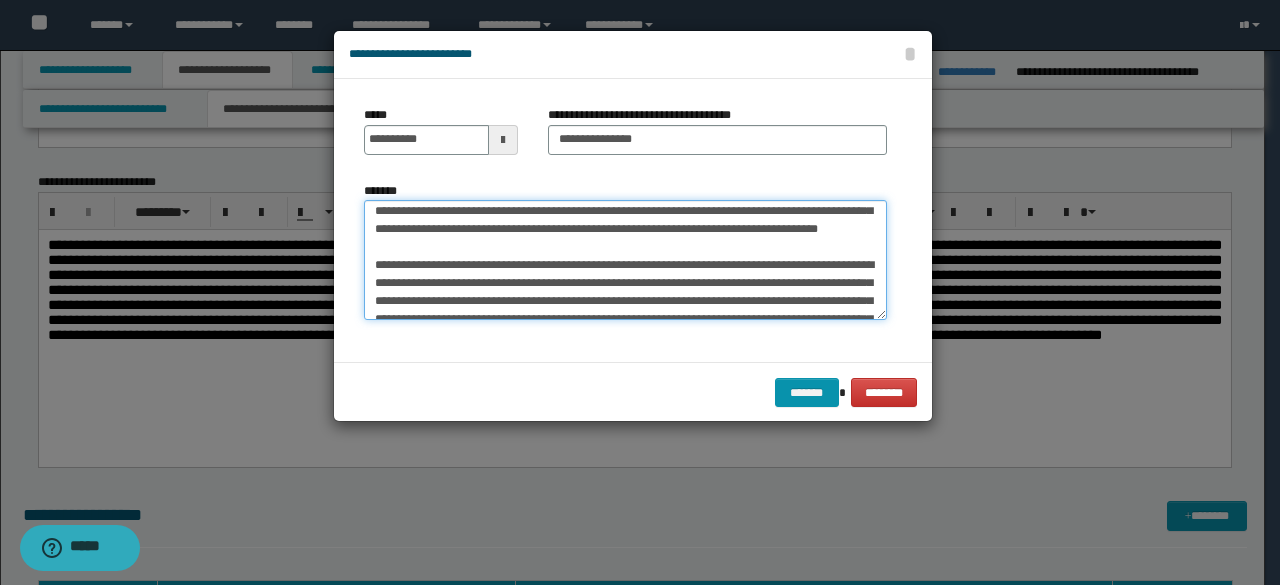 scroll, scrollTop: 486, scrollLeft: 0, axis: vertical 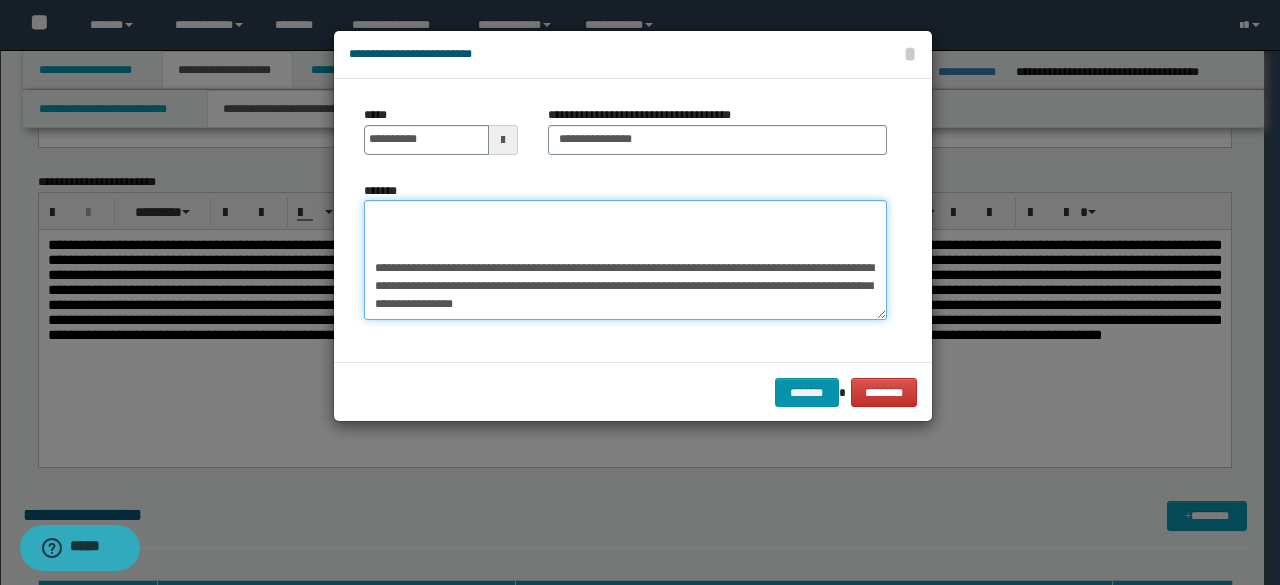 drag, startPoint x: 373, startPoint y: 275, endPoint x: 591, endPoint y: 361, distance: 234.35016 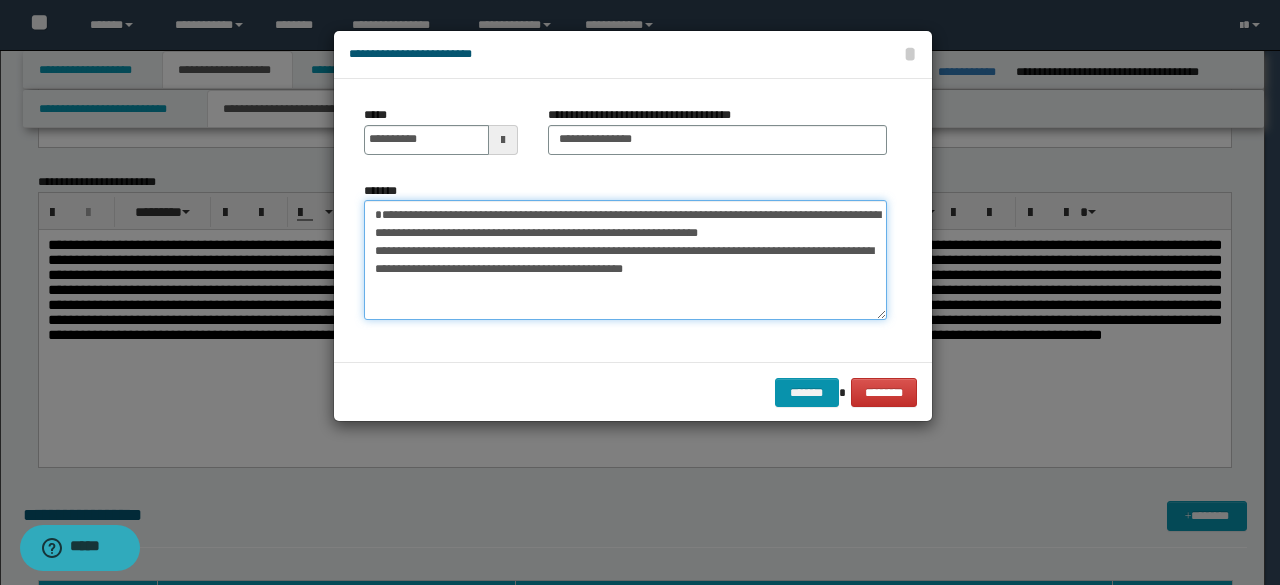scroll, scrollTop: 0, scrollLeft: 0, axis: both 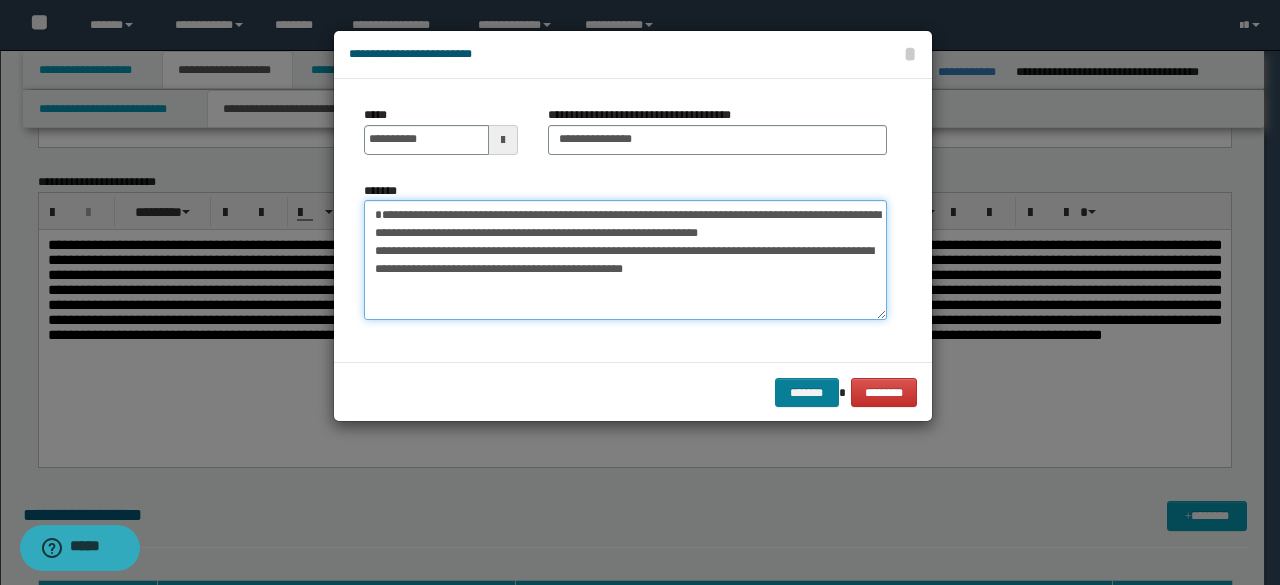 type on "**********" 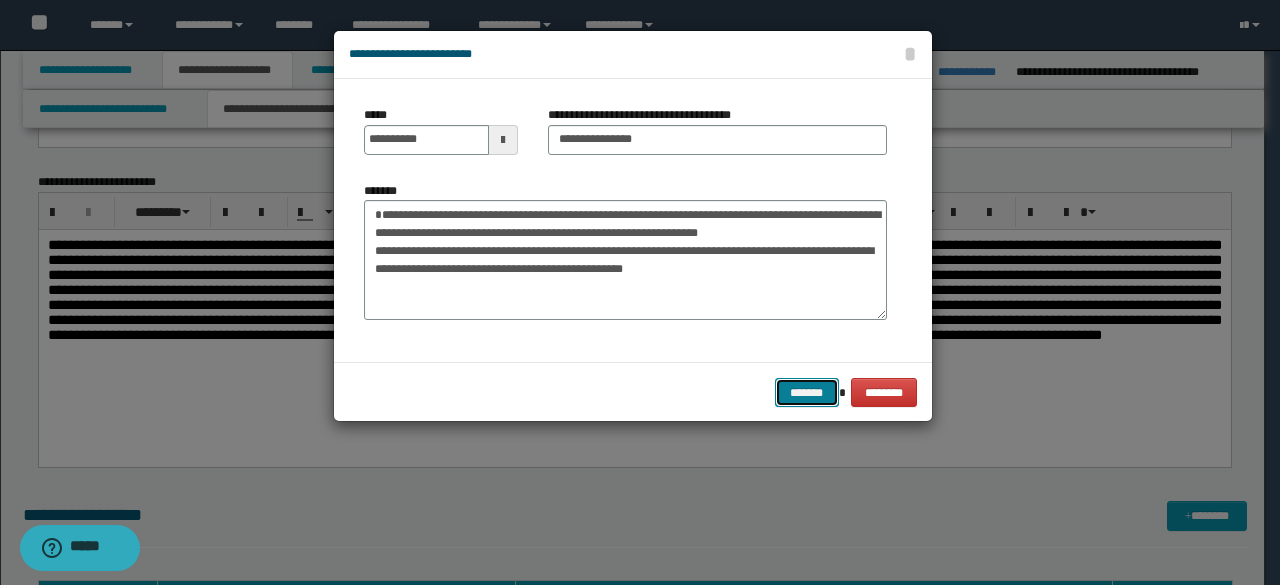 click on "*******" at bounding box center (807, 392) 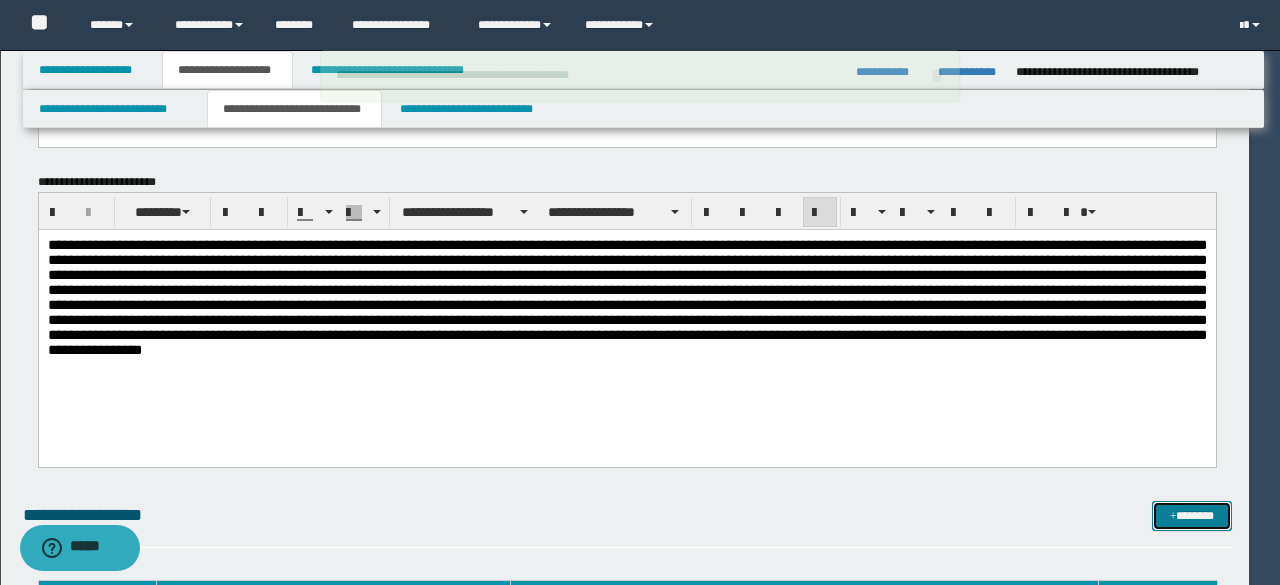 type 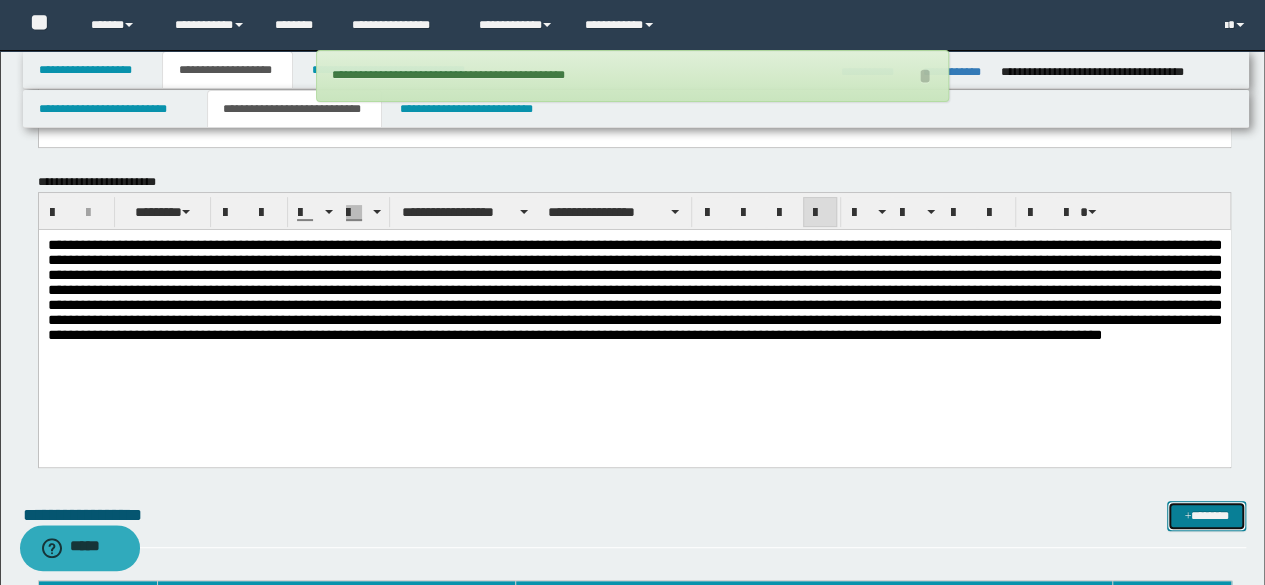 click on "*******" at bounding box center [1206, 515] 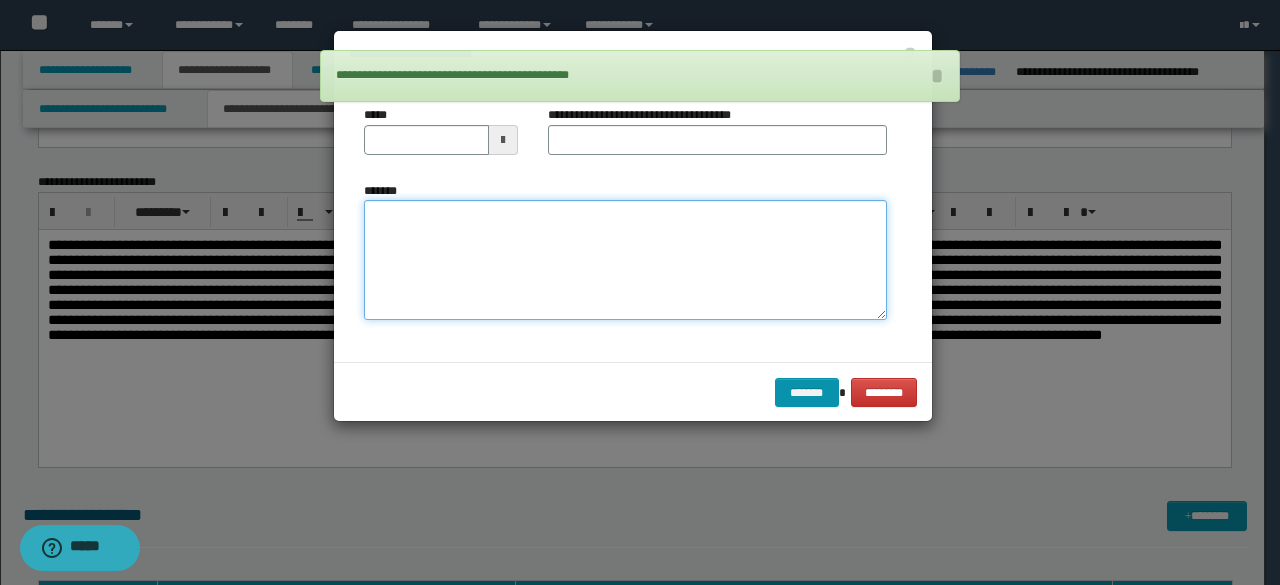 click on "*******" at bounding box center [625, 259] 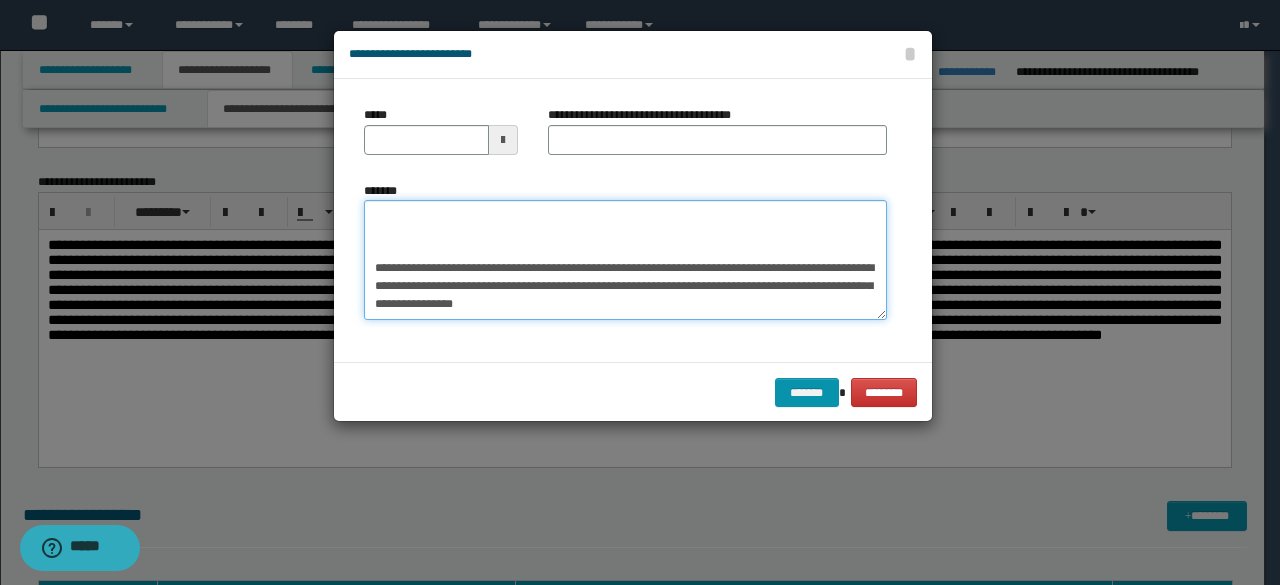 scroll, scrollTop: 0, scrollLeft: 0, axis: both 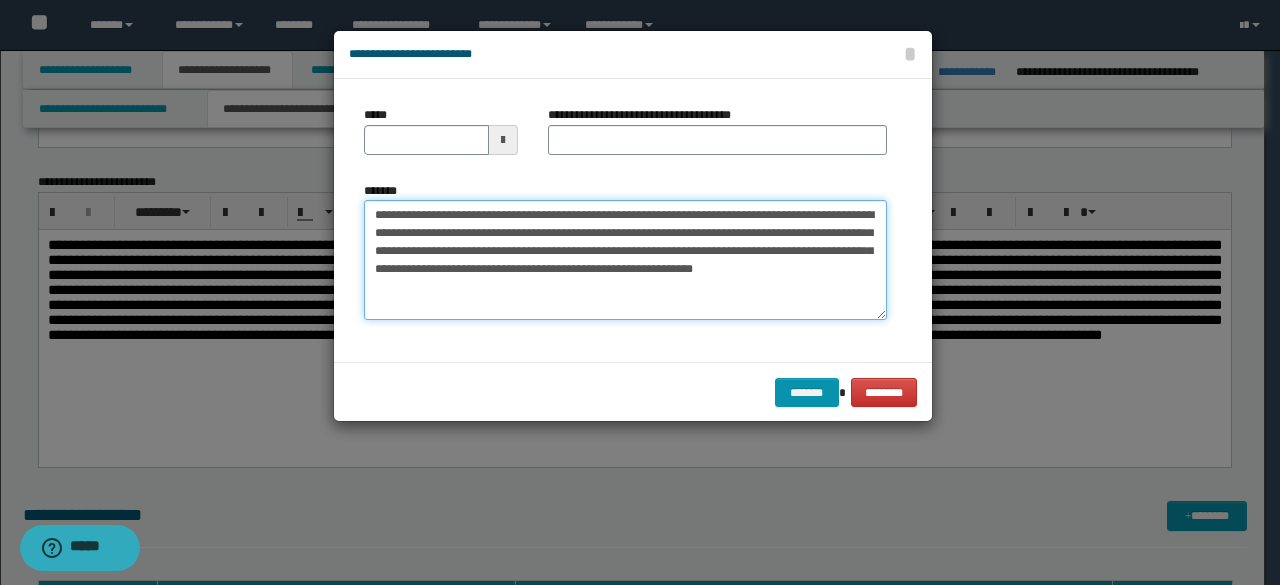 drag, startPoint x: 502, startPoint y: 213, endPoint x: 243, endPoint y: 181, distance: 260.96936 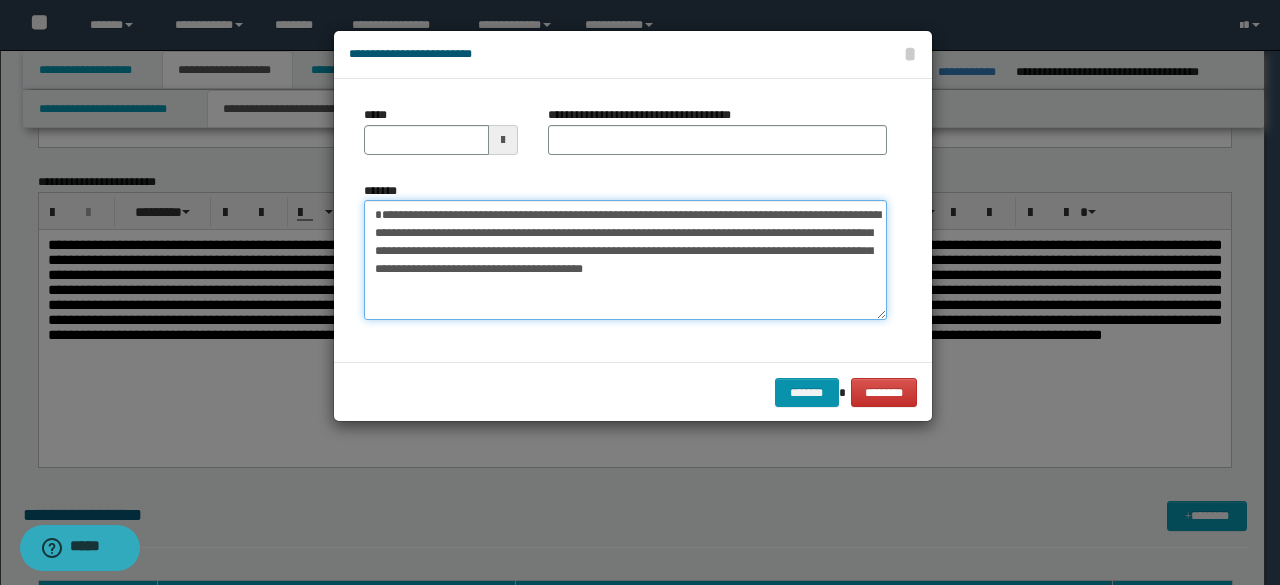 type on "**********" 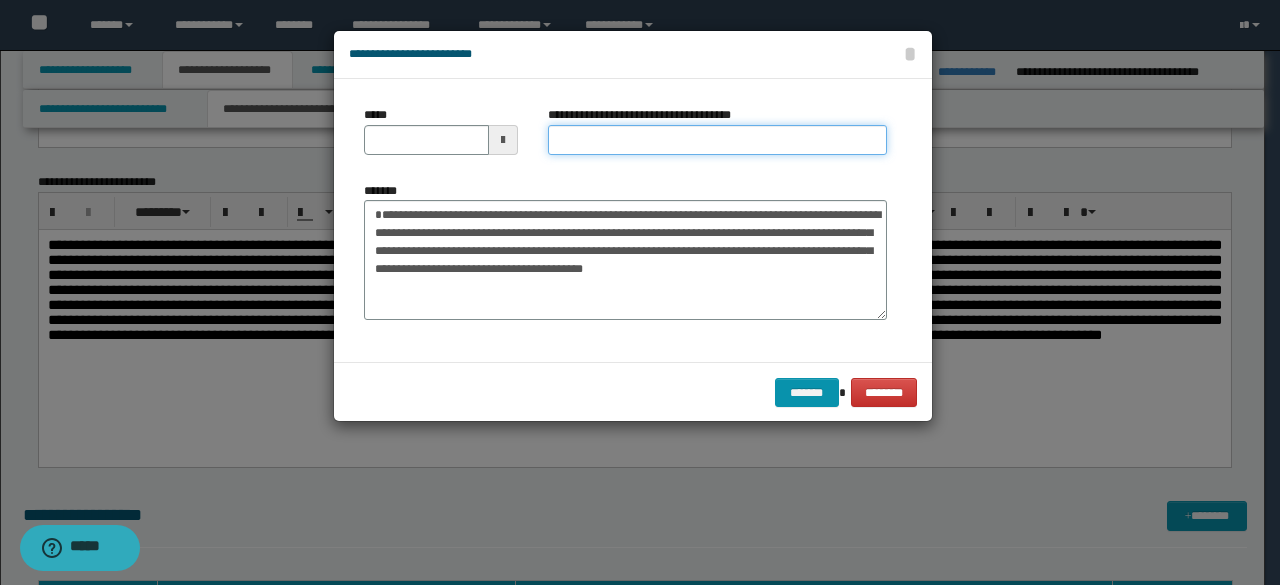 click on "**********" at bounding box center [717, 140] 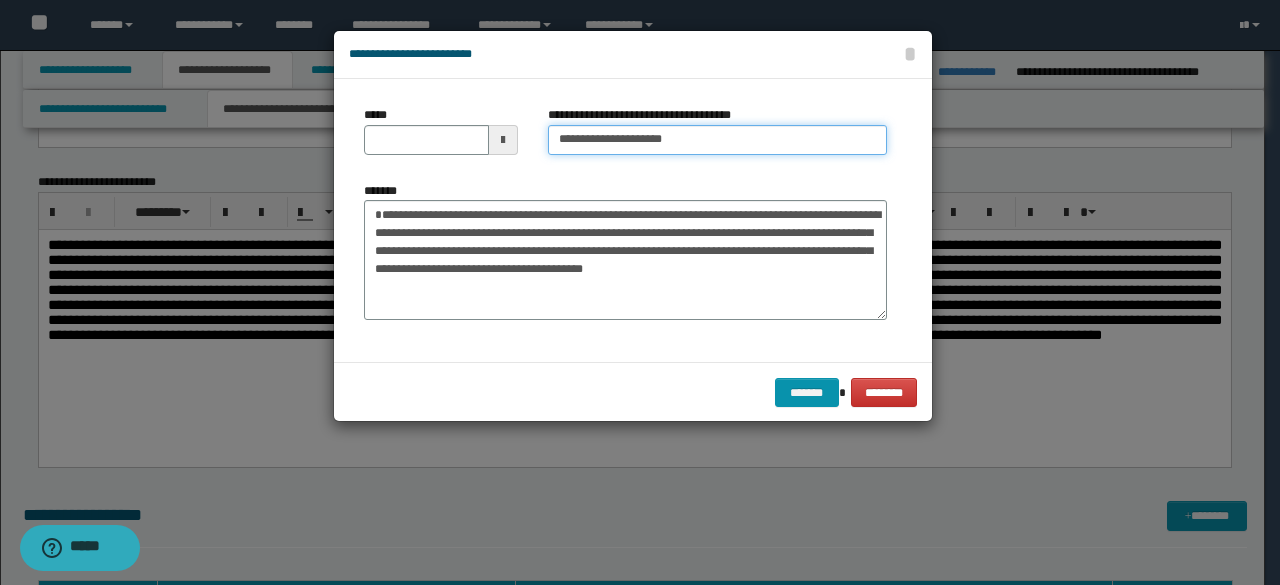 type on "**********" 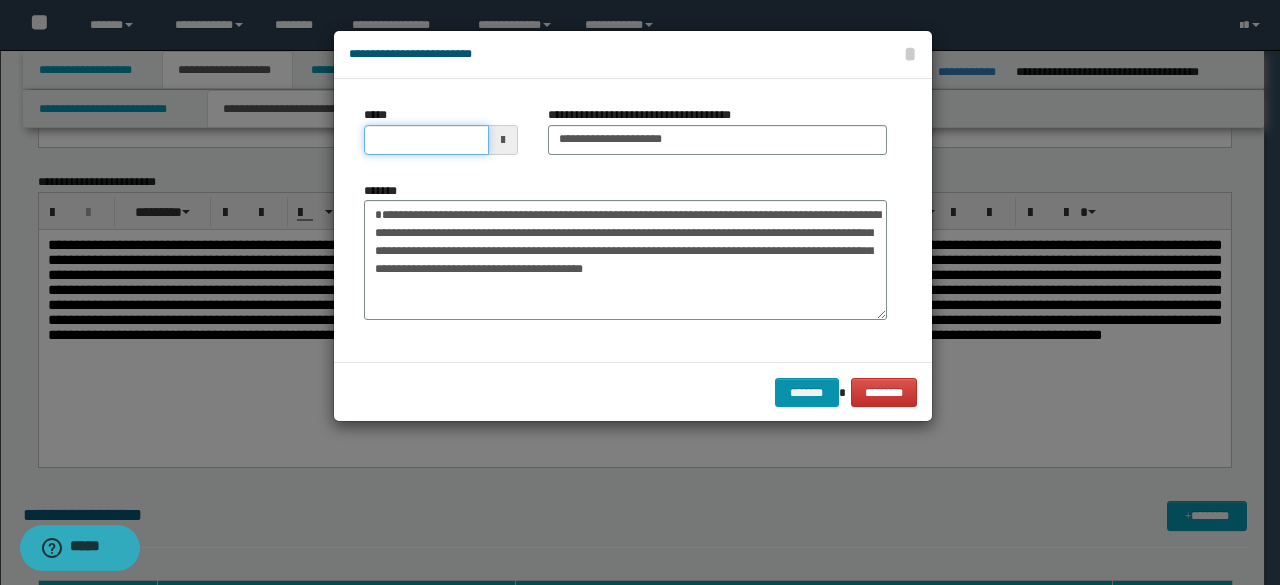click on "*****" at bounding box center [426, 140] 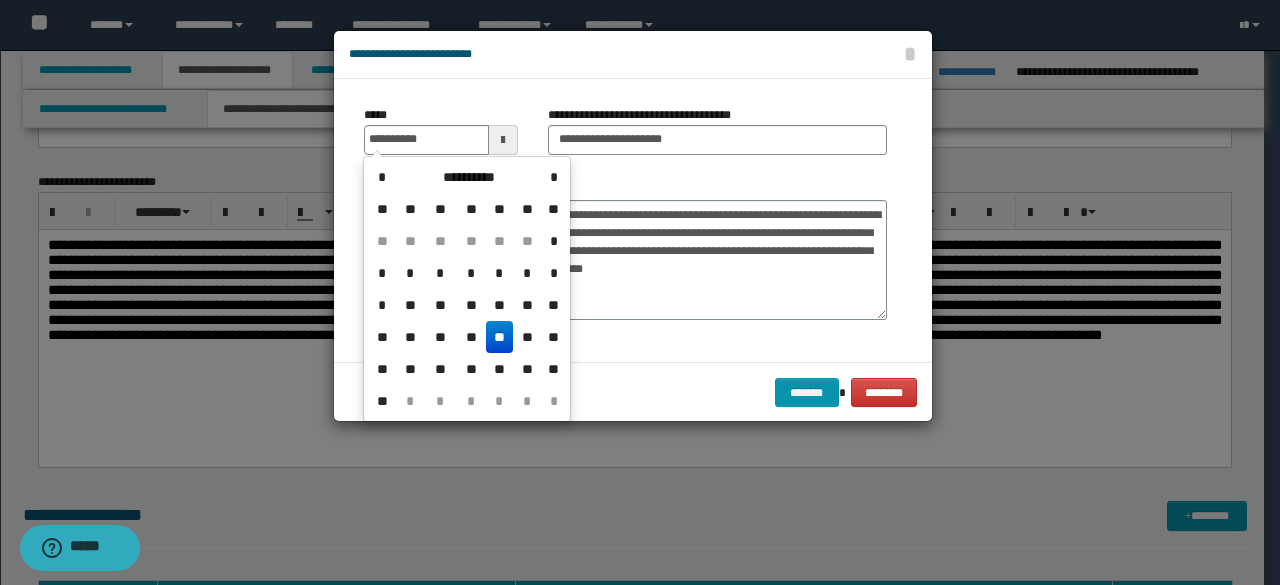 drag, startPoint x: 498, startPoint y: 325, endPoint x: 580, endPoint y: 209, distance: 142.05632 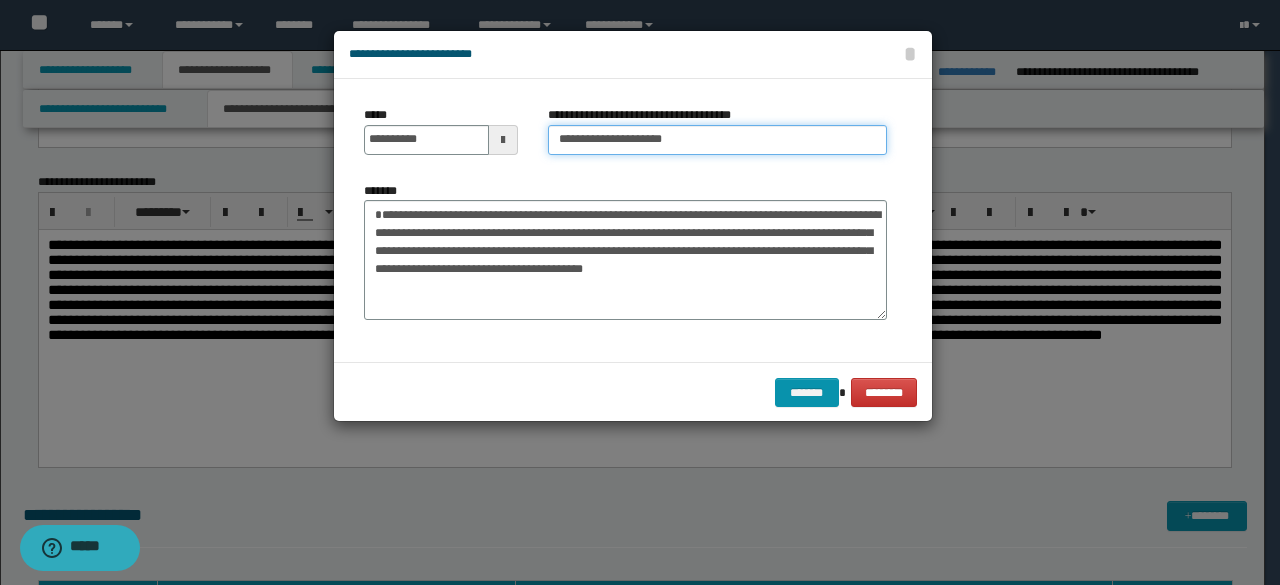 drag, startPoint x: 621, startPoint y: 145, endPoint x: 456, endPoint y: 121, distance: 166.73631 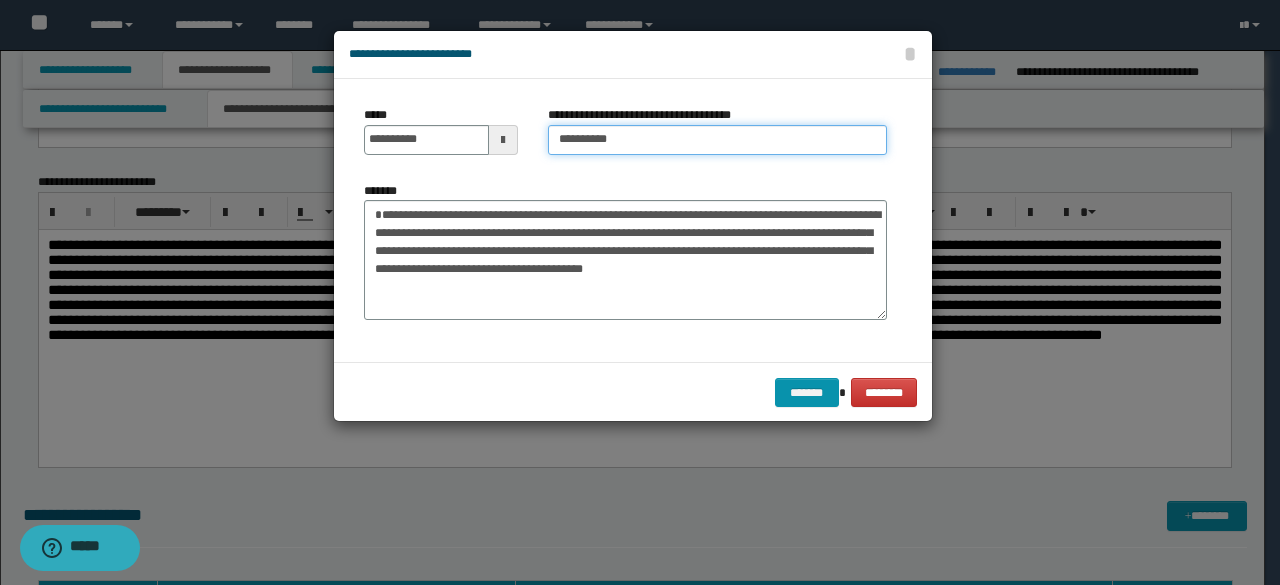 click on "**********" at bounding box center [717, 140] 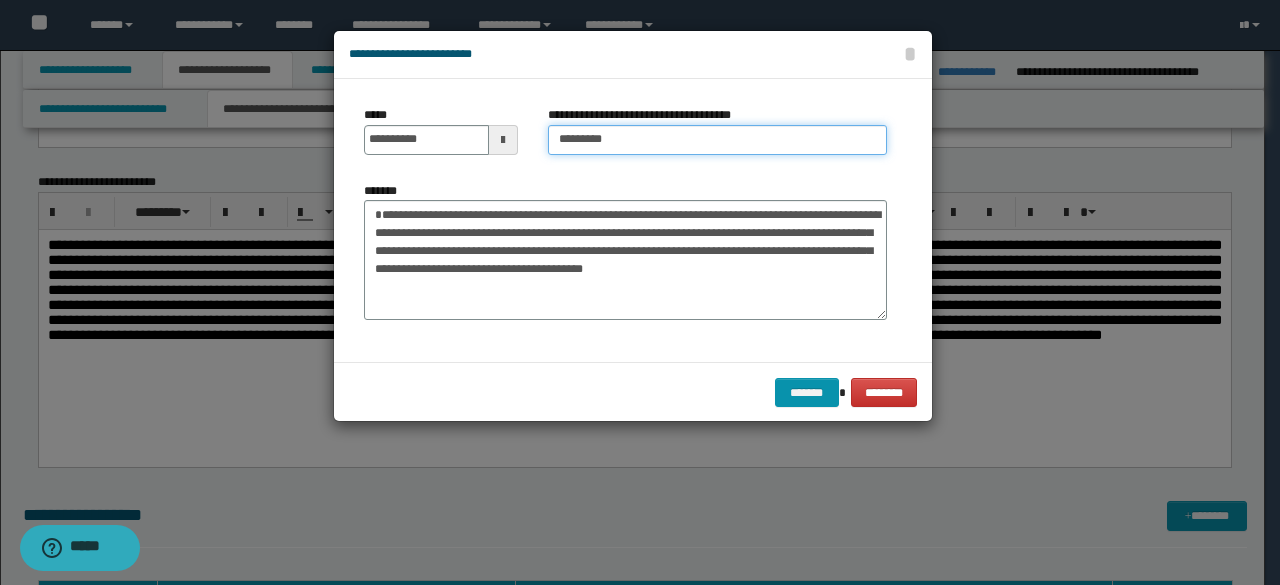 type on "*********" 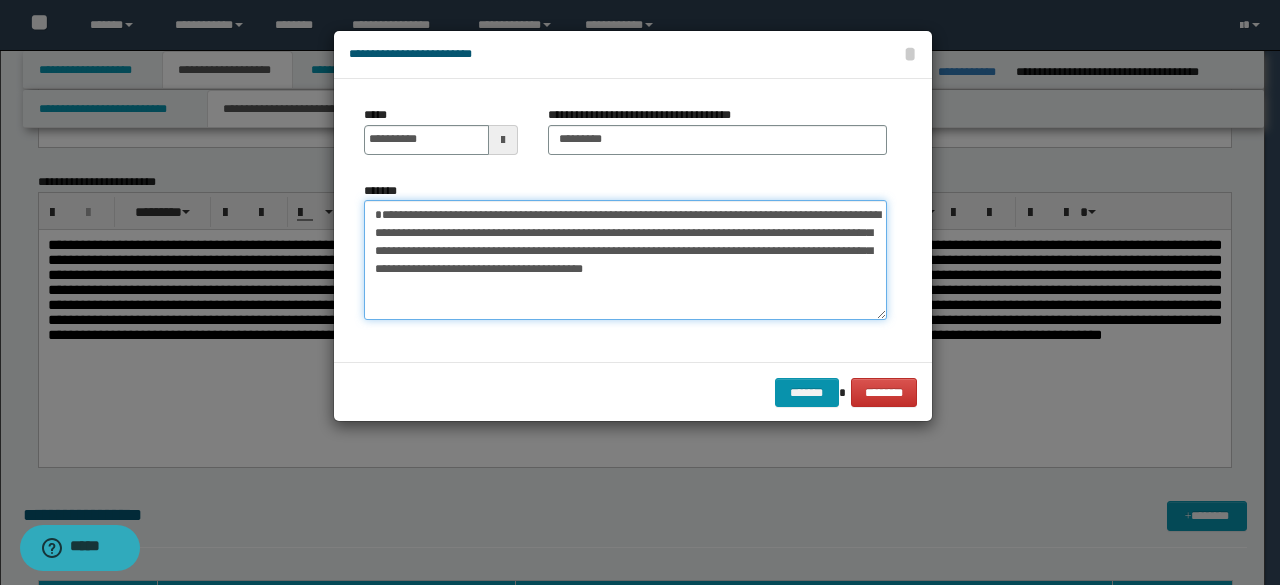click on "*******" at bounding box center [625, 259] 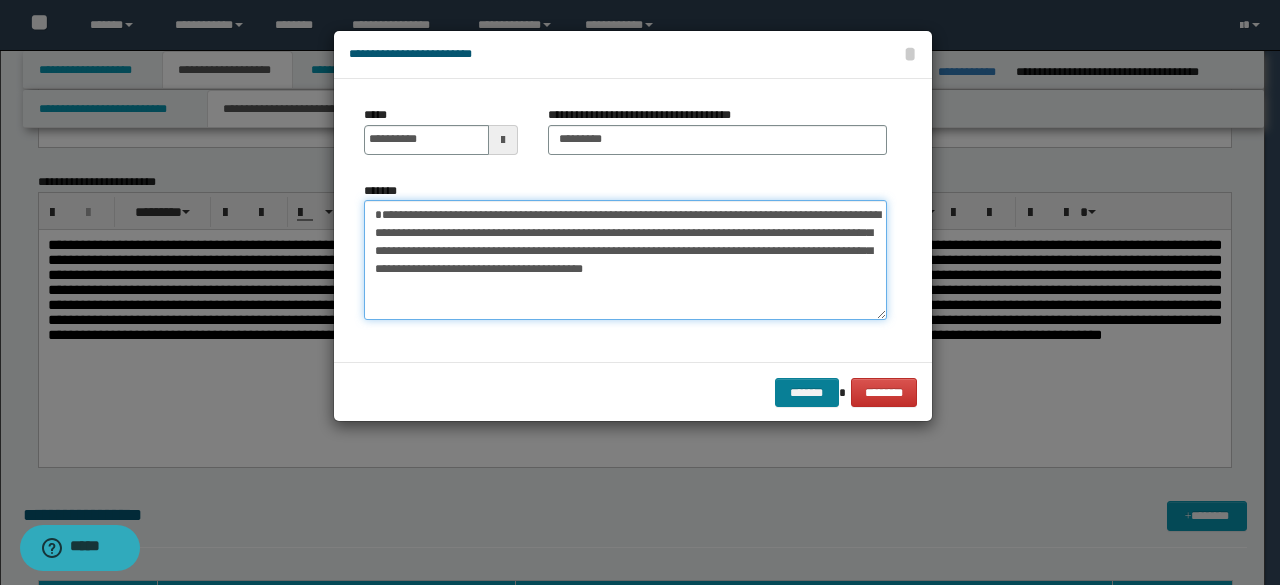 scroll, scrollTop: 378, scrollLeft: 0, axis: vertical 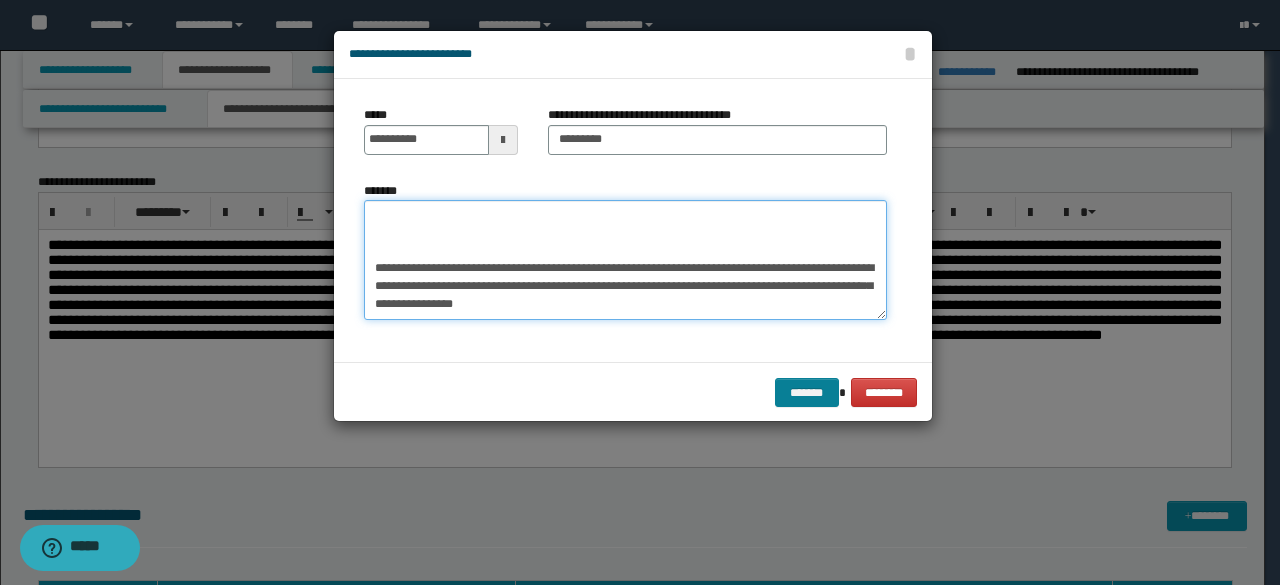 drag, startPoint x: 758, startPoint y: 272, endPoint x: 832, endPoint y: 391, distance: 140.13208 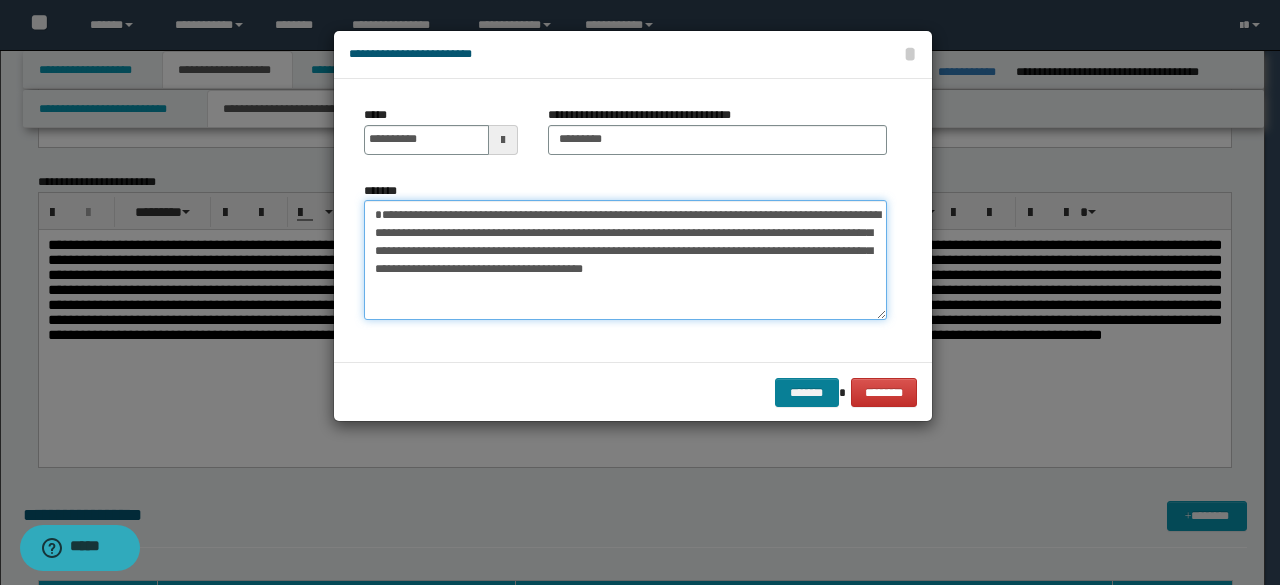 scroll, scrollTop: 0, scrollLeft: 0, axis: both 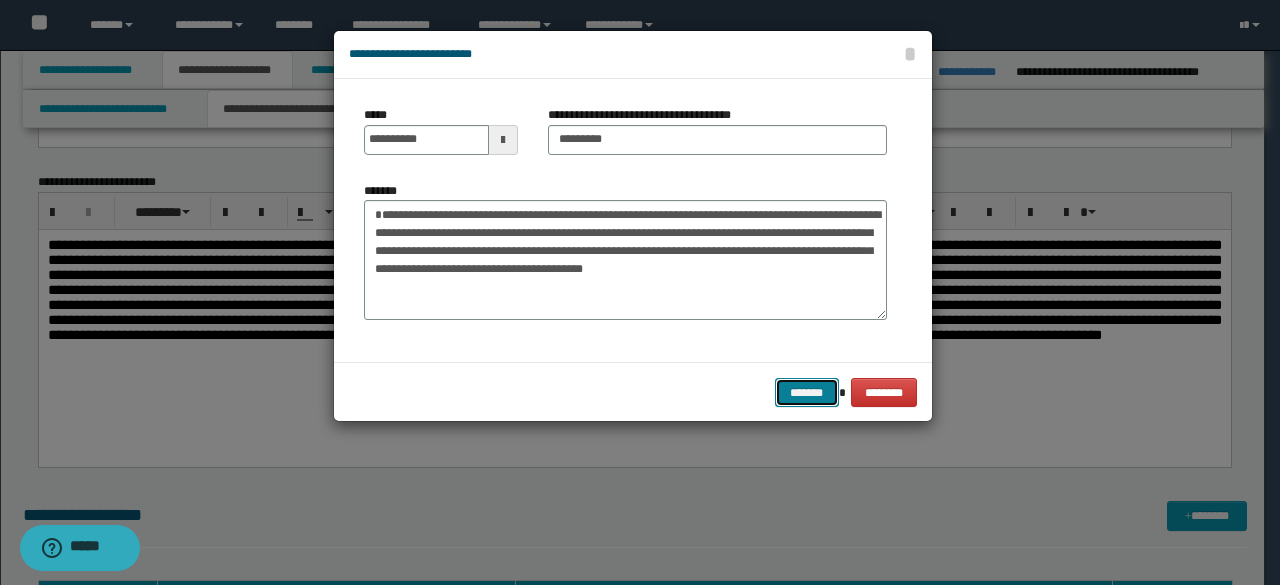 click on "*******" at bounding box center [807, 392] 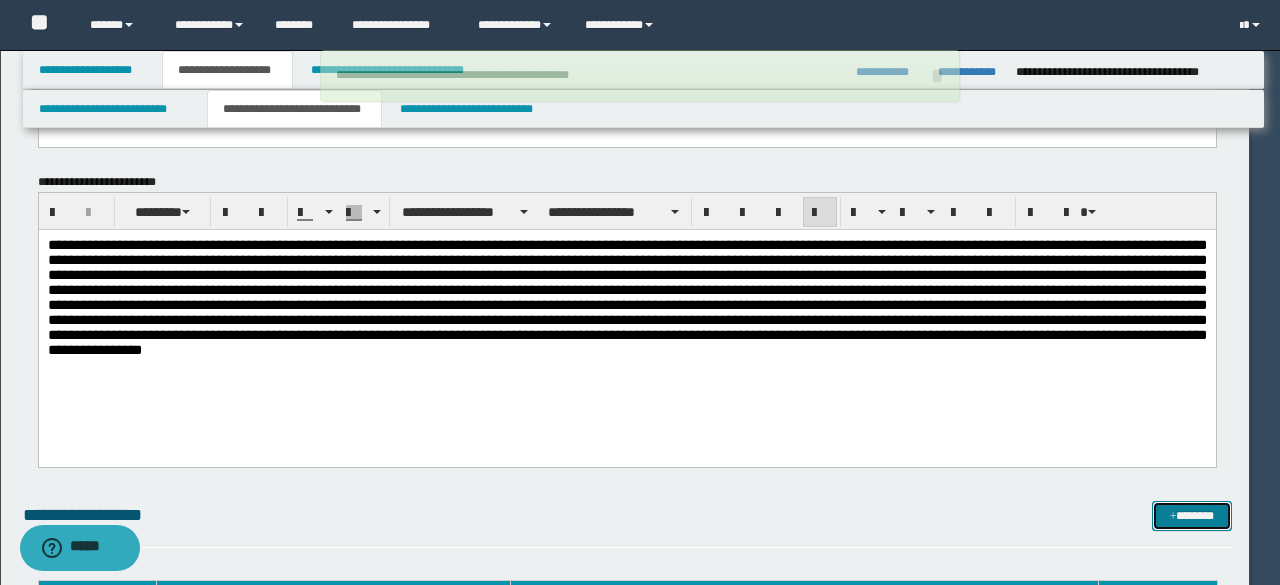 type 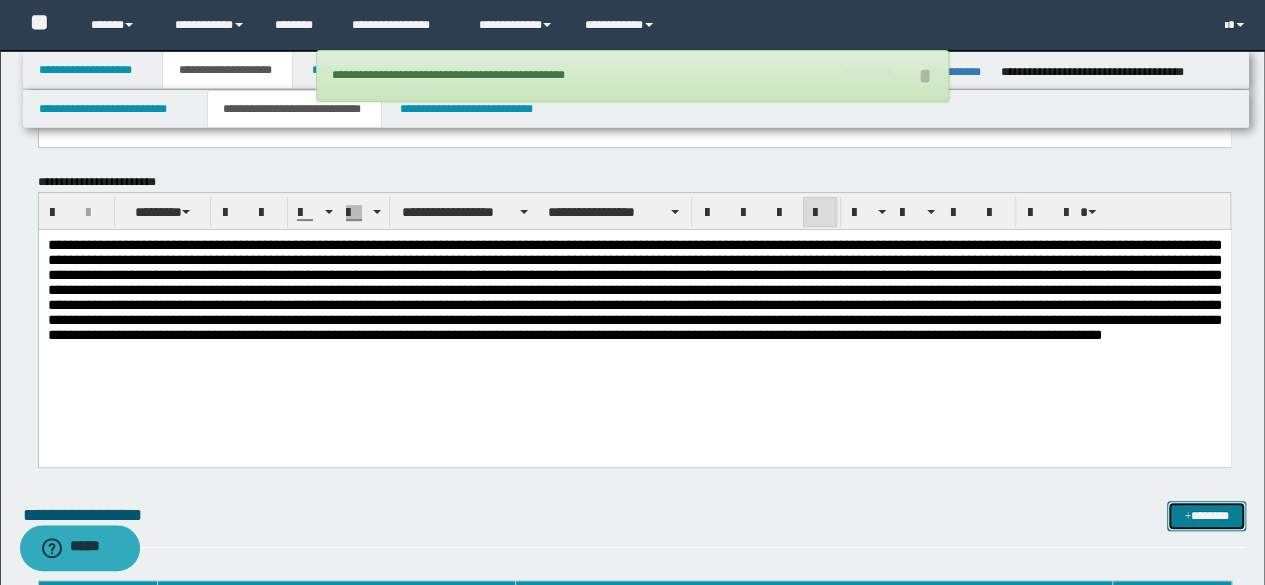 click on "*******" at bounding box center [1206, 515] 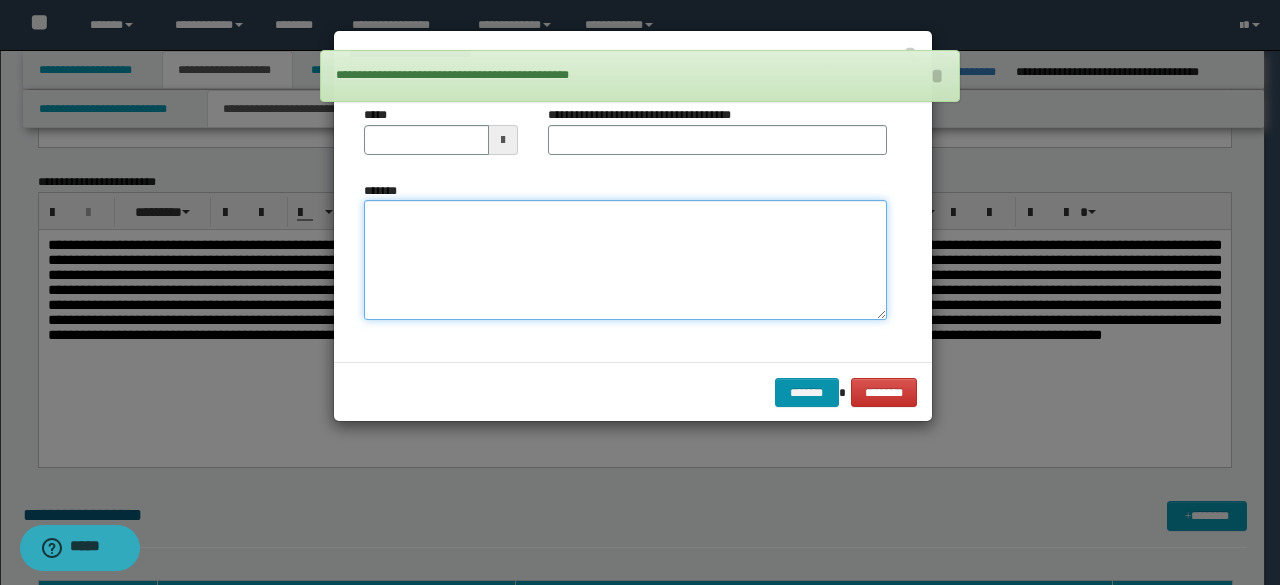 click on "*******" at bounding box center [625, 259] 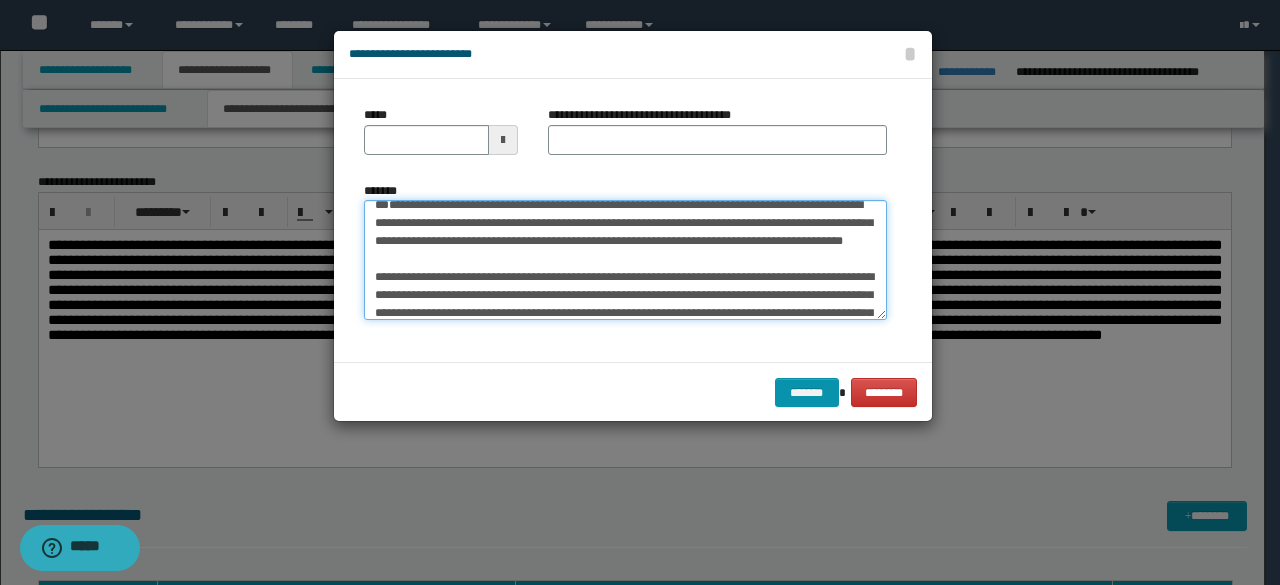 scroll, scrollTop: 0, scrollLeft: 0, axis: both 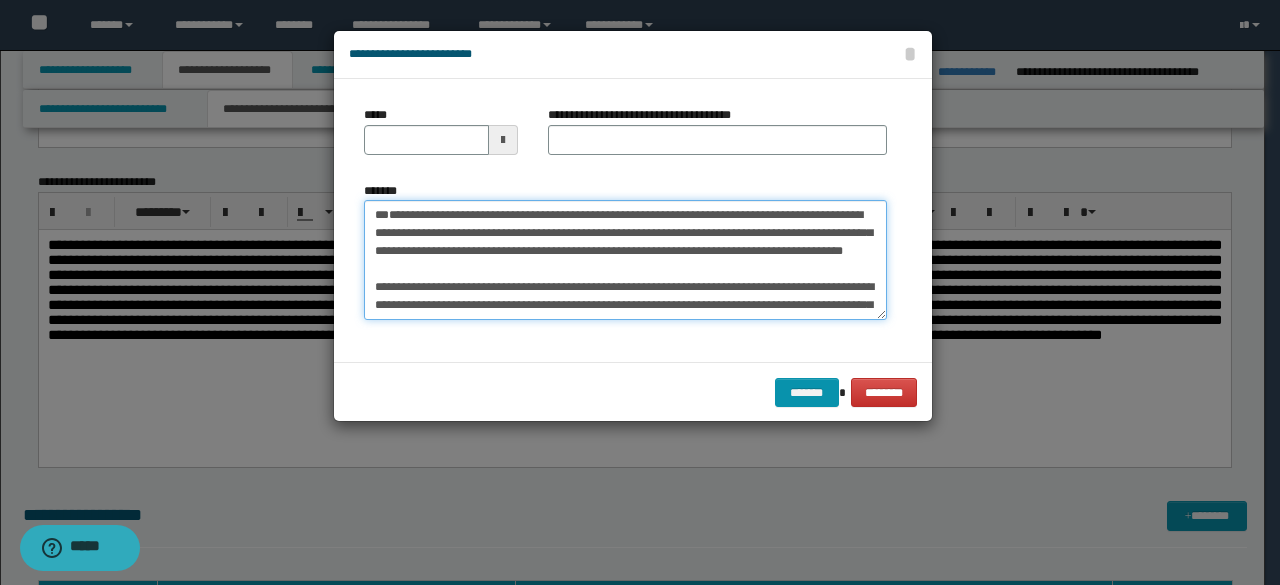 drag, startPoint x: 490, startPoint y: 219, endPoint x: 214, endPoint y: 162, distance: 281.8244 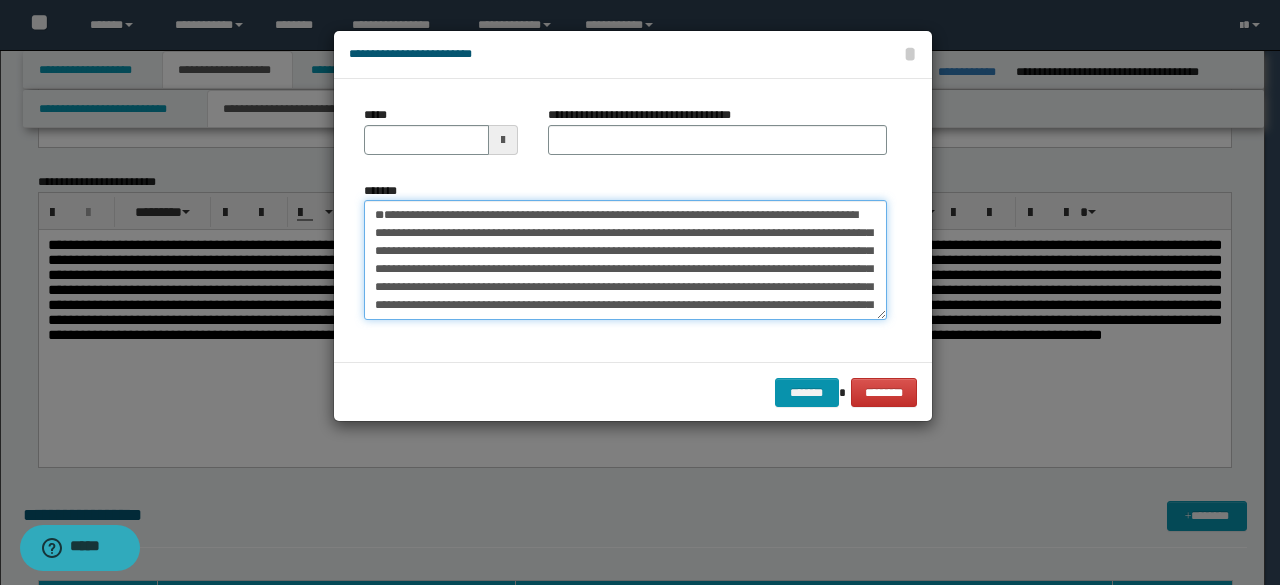 scroll, scrollTop: 216, scrollLeft: 0, axis: vertical 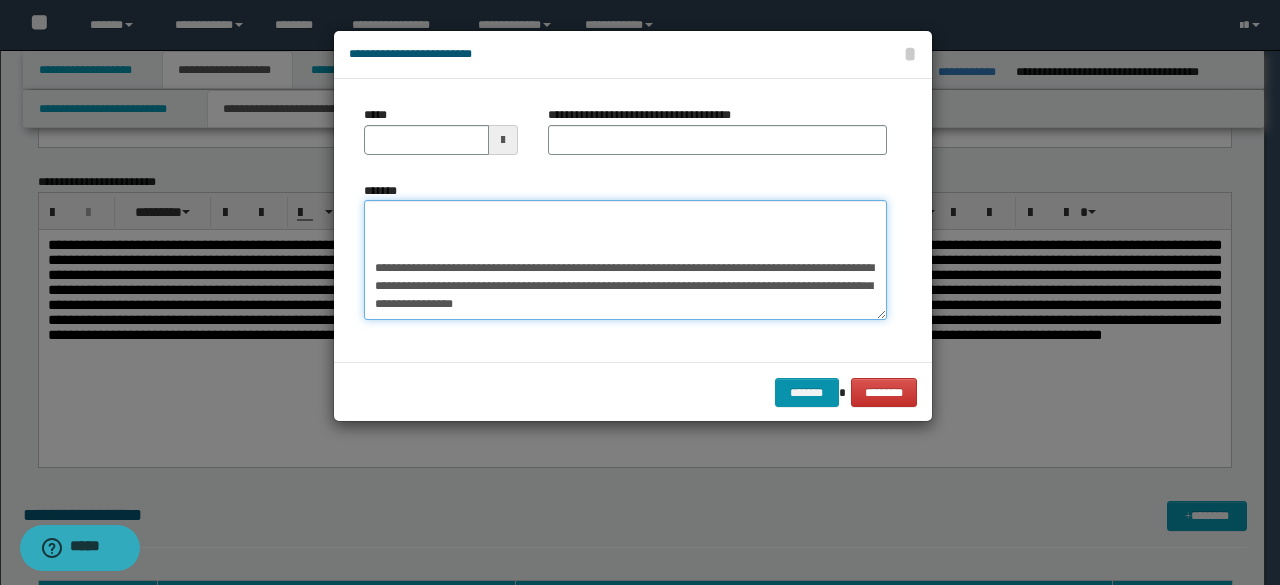 click on "**********" at bounding box center (625, 259) 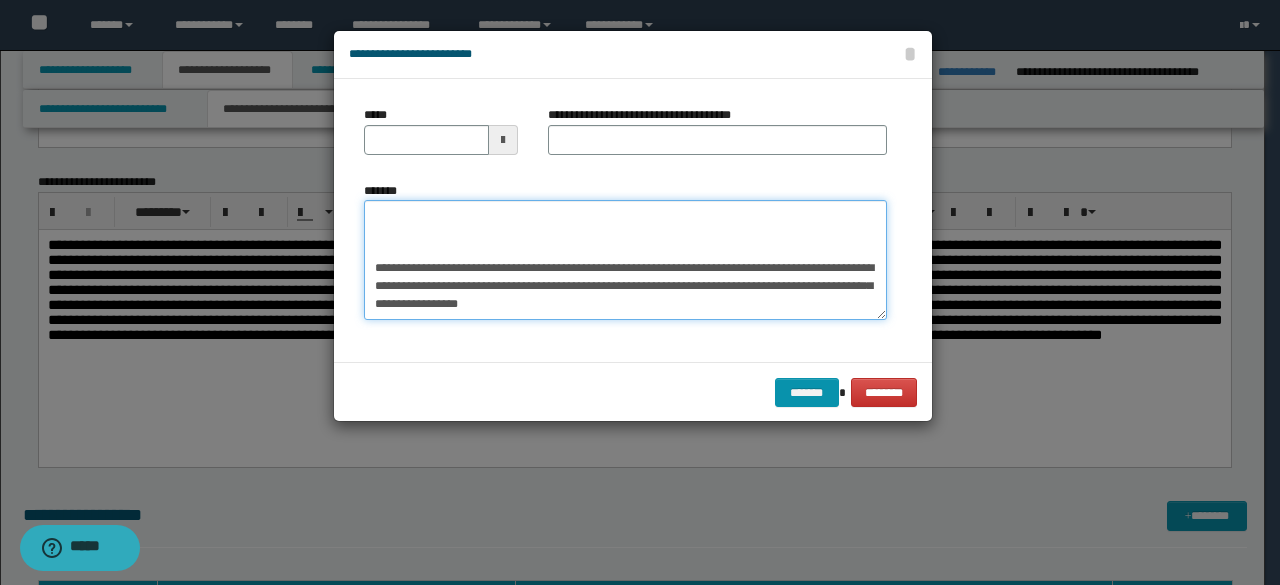paste on "**********" 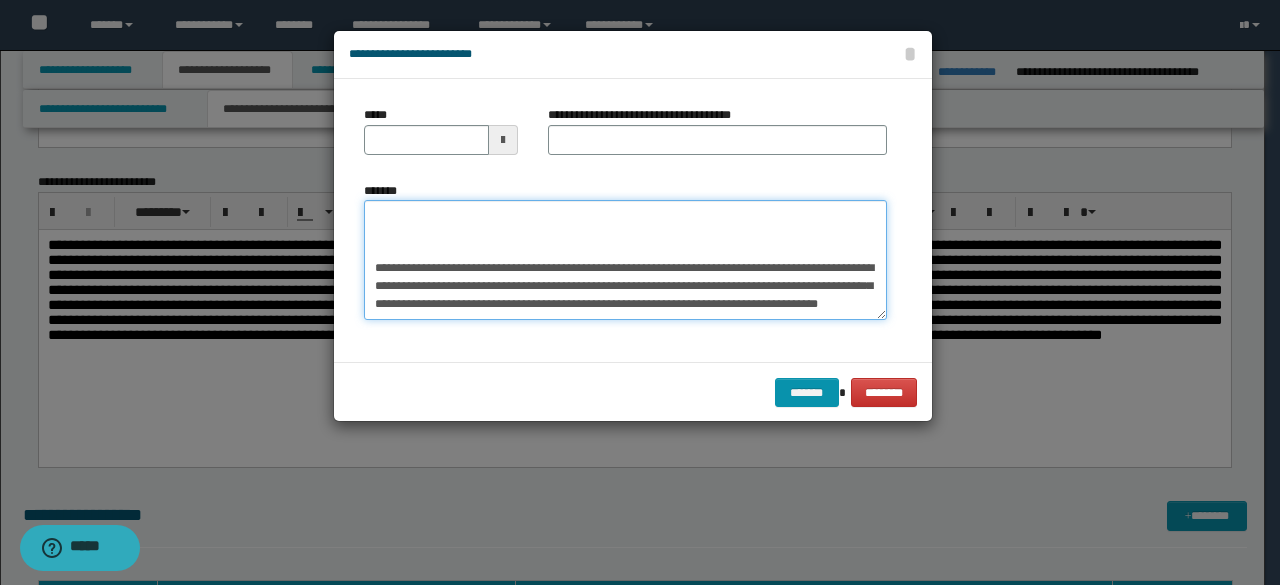 click on "*******" at bounding box center [625, 259] 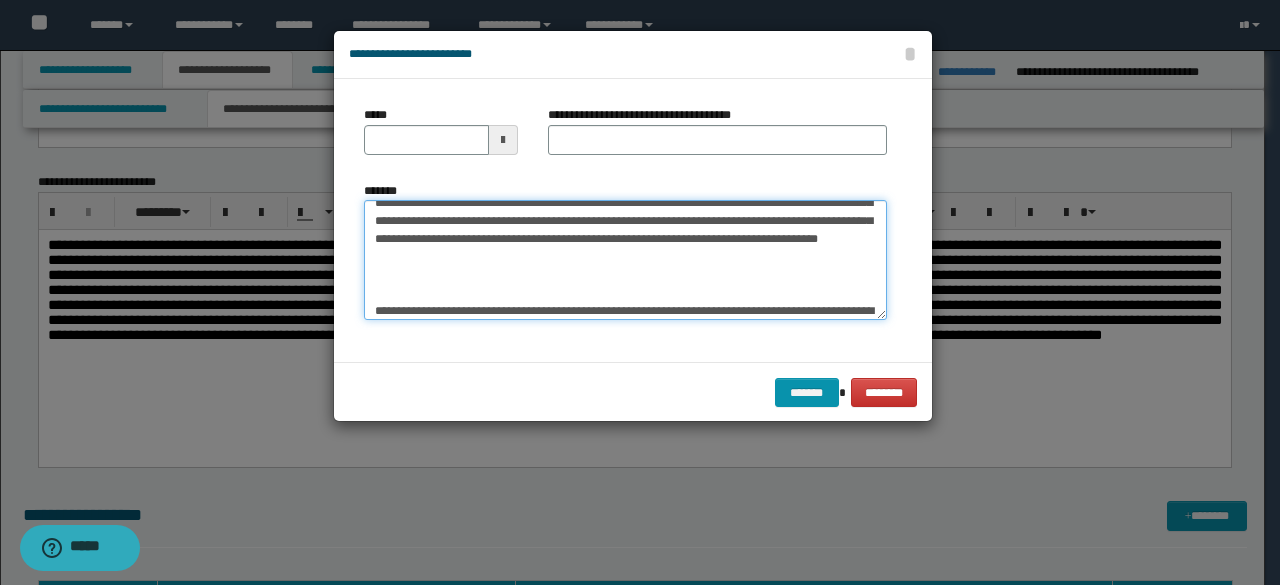 scroll, scrollTop: 0, scrollLeft: 0, axis: both 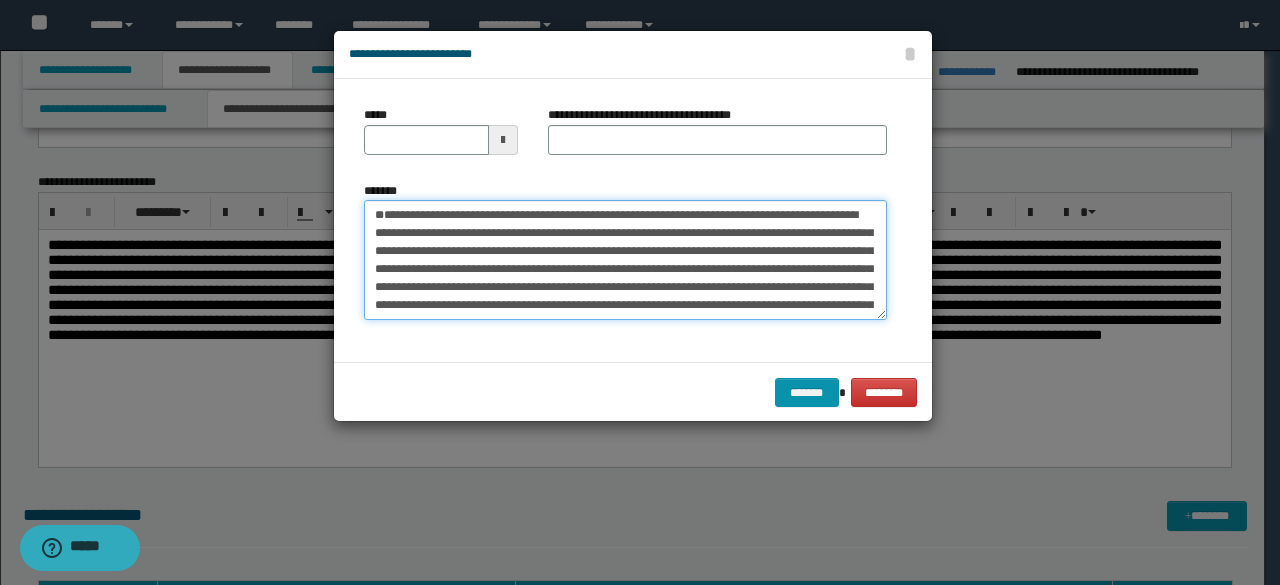drag, startPoint x: 618, startPoint y: 252, endPoint x: 351, endPoint y: 203, distance: 271.459 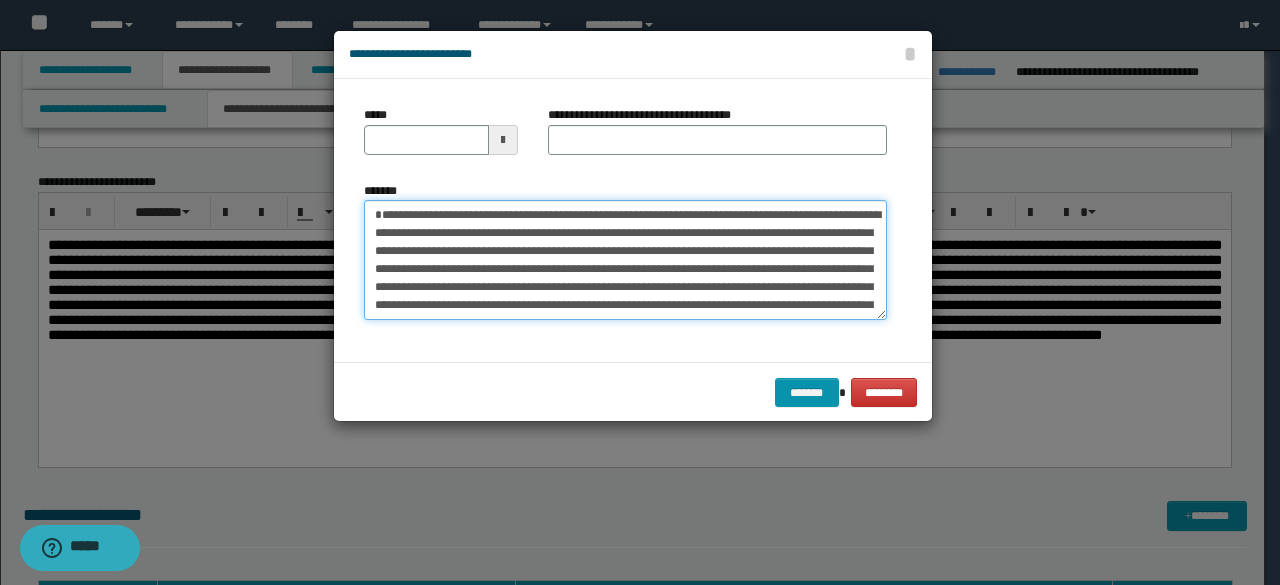 type on "**********" 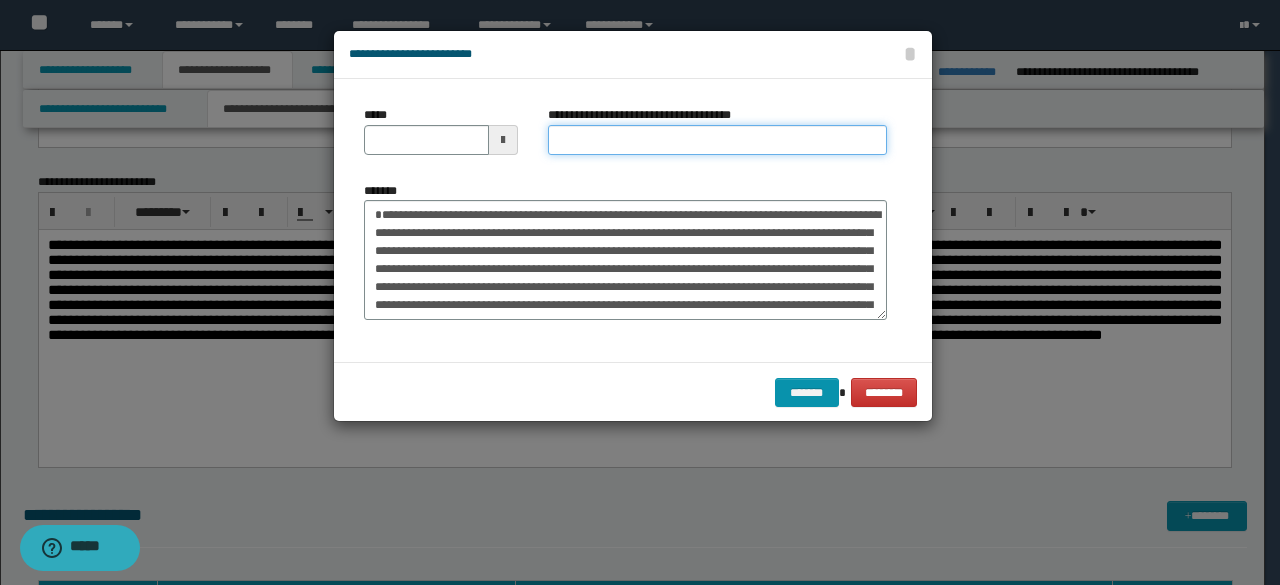 drag, startPoint x: 618, startPoint y: 125, endPoint x: 652, endPoint y: 119, distance: 34.525352 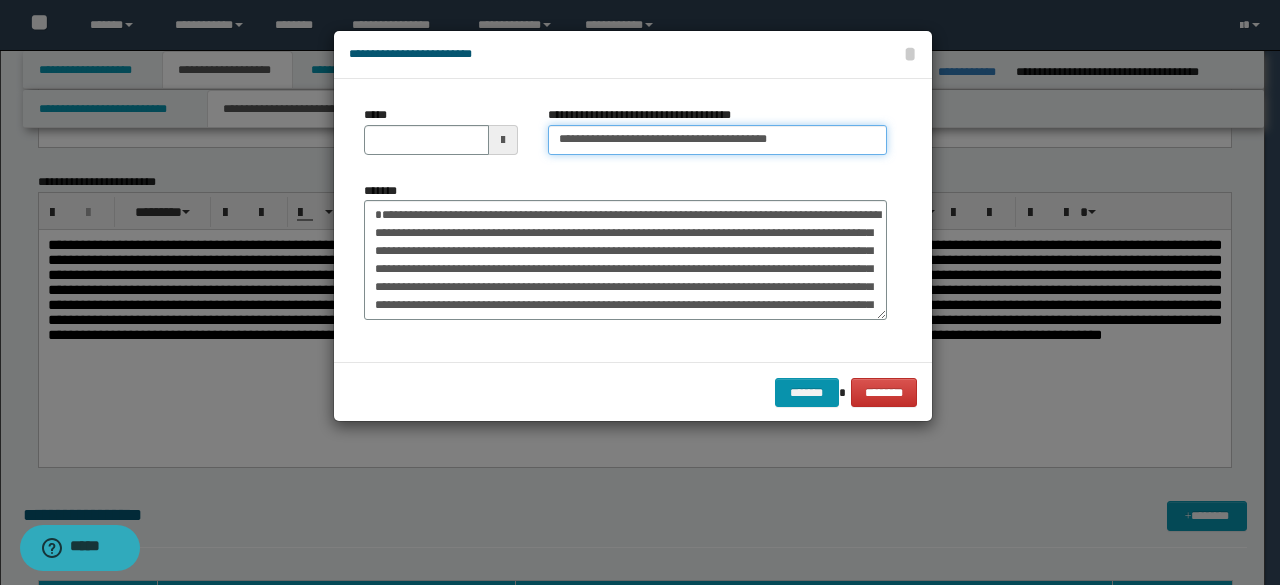 type 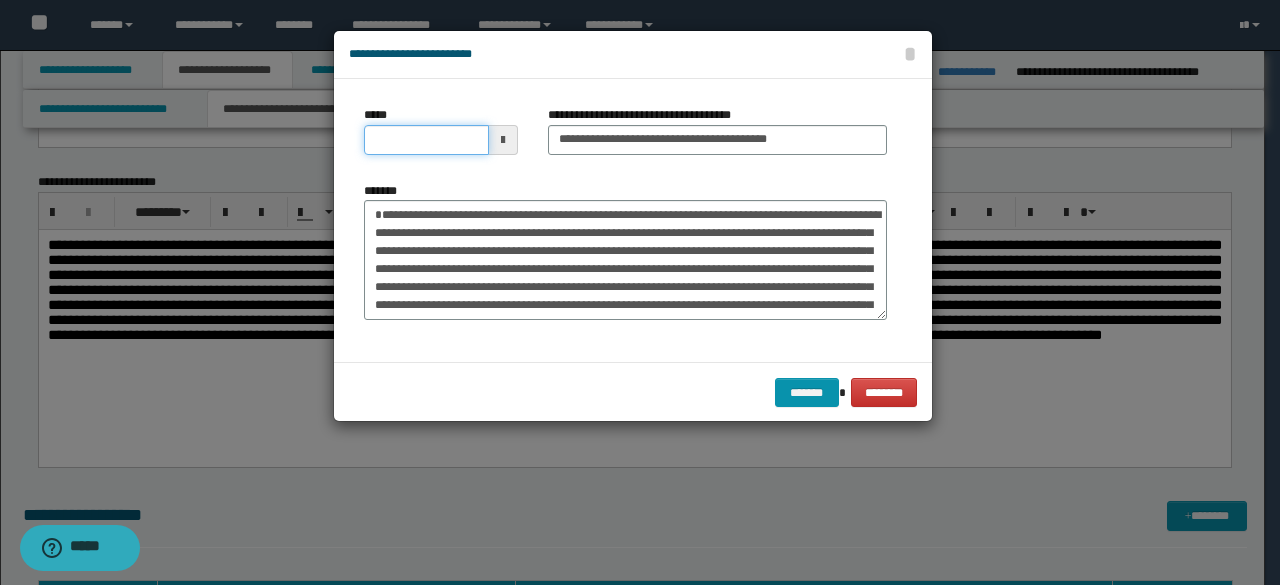 click on "*****" at bounding box center [426, 140] 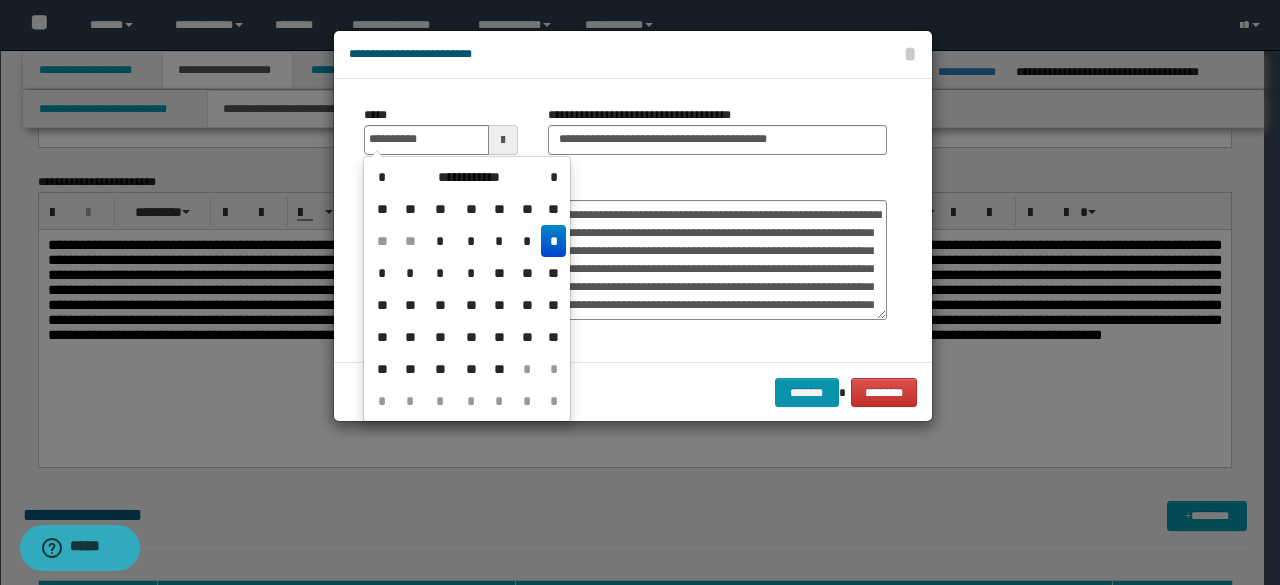 click on "*" at bounding box center (553, 241) 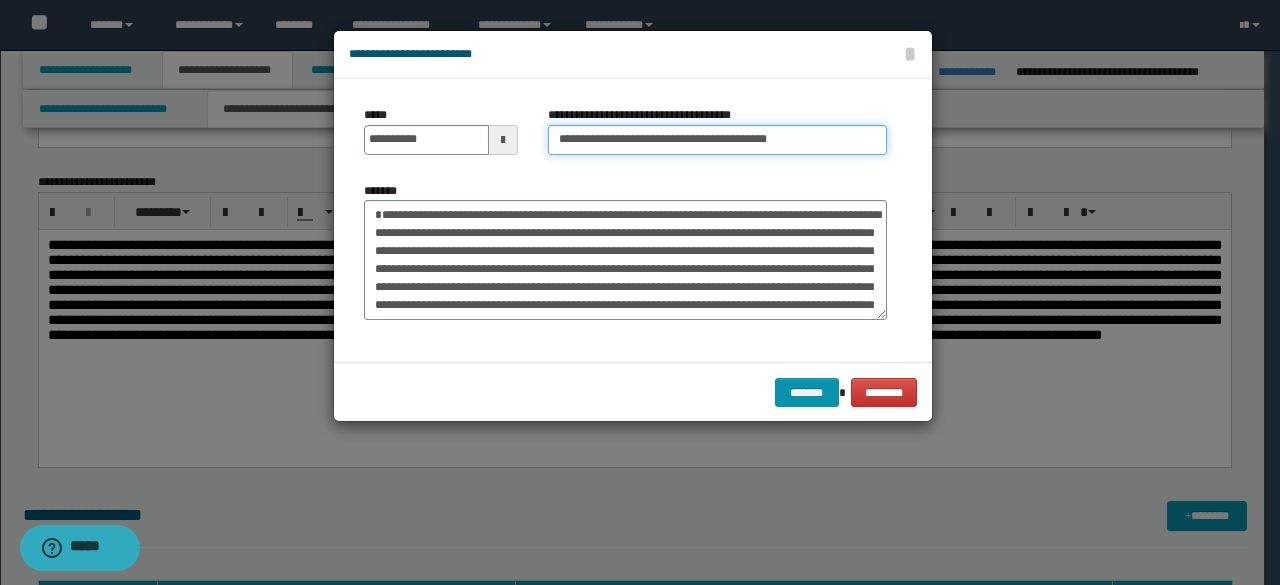drag, startPoint x: 627, startPoint y: 139, endPoint x: 457, endPoint y: 113, distance: 171.97675 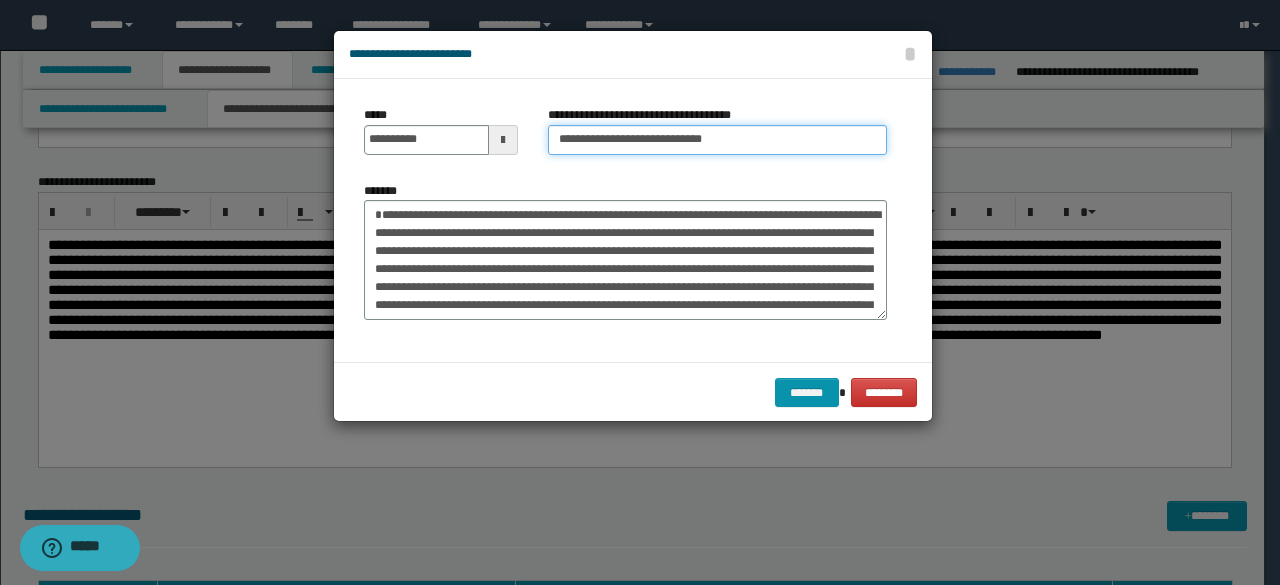 click on "**********" at bounding box center (717, 140) 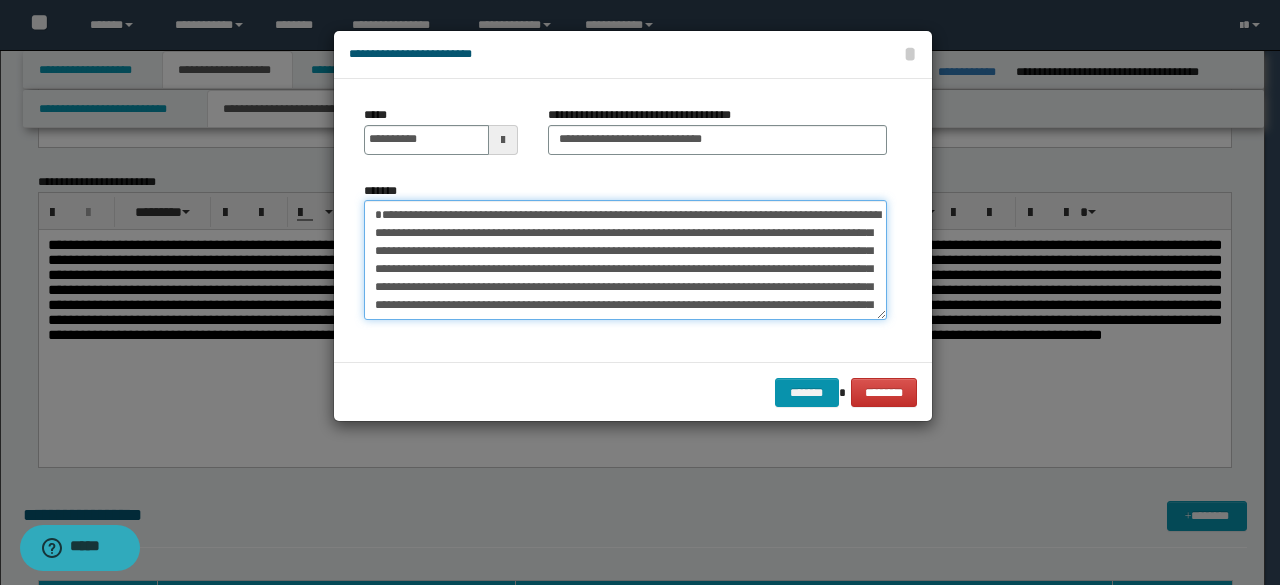 click on "*******" at bounding box center [625, 259] 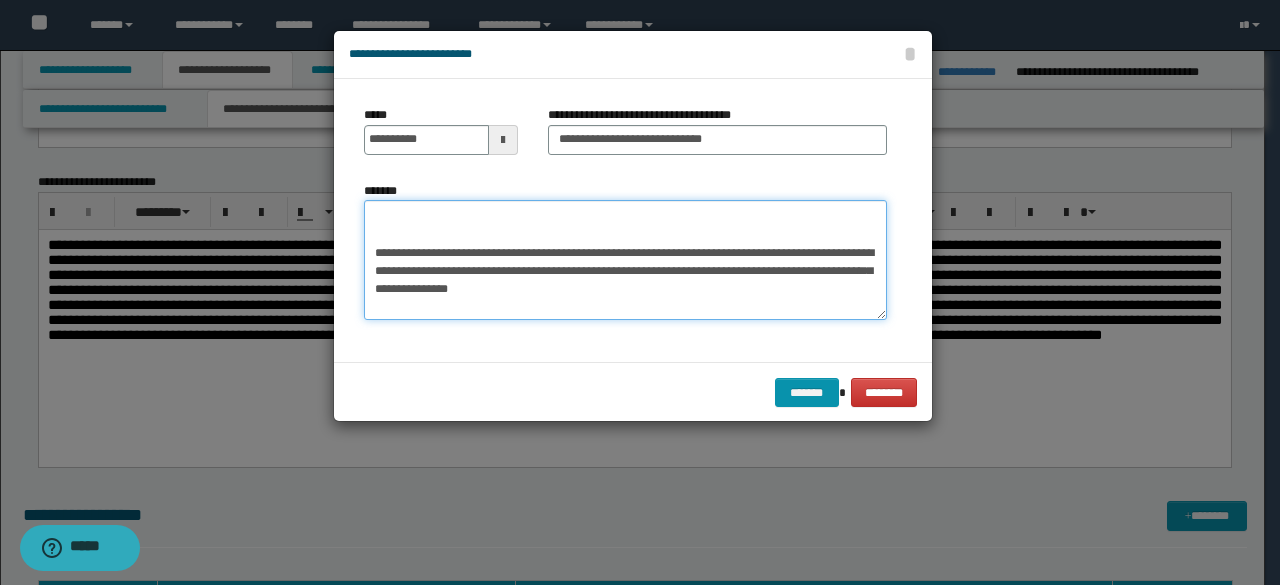 scroll, scrollTop: 306, scrollLeft: 0, axis: vertical 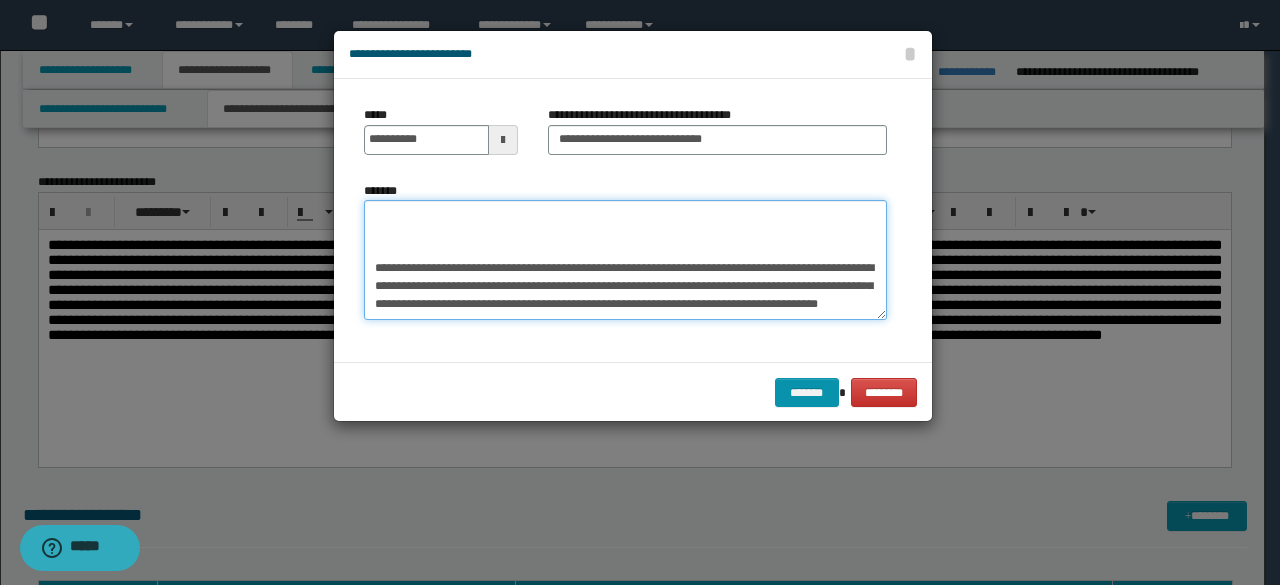 drag, startPoint x: 464, startPoint y: 235, endPoint x: 713, endPoint y: 401, distance: 299.26074 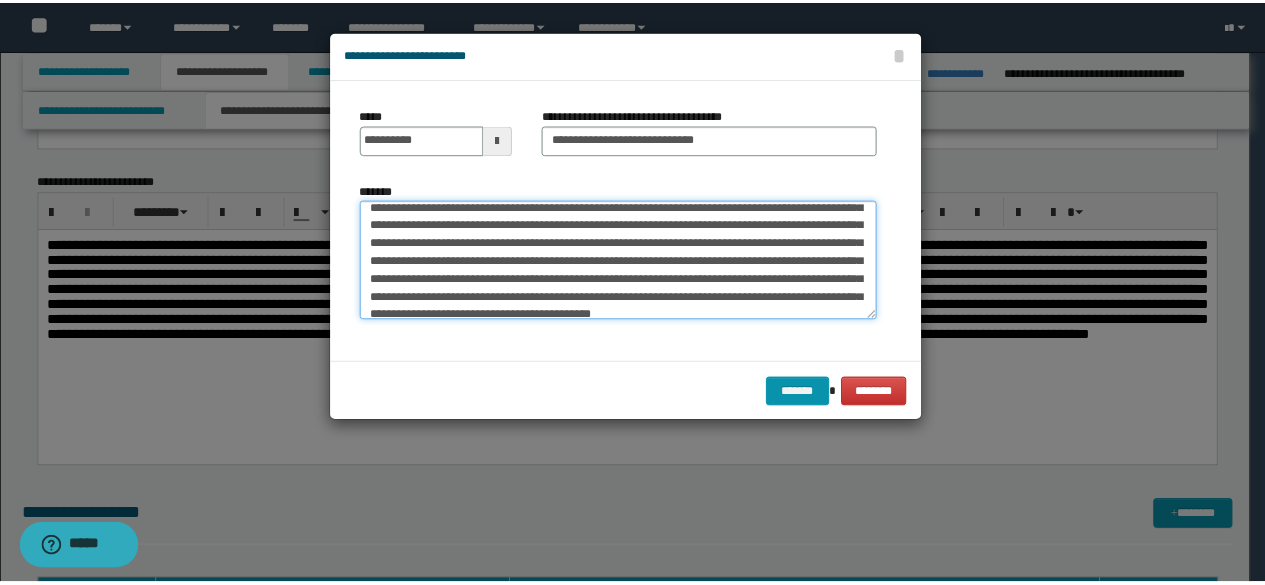 scroll, scrollTop: 0, scrollLeft: 0, axis: both 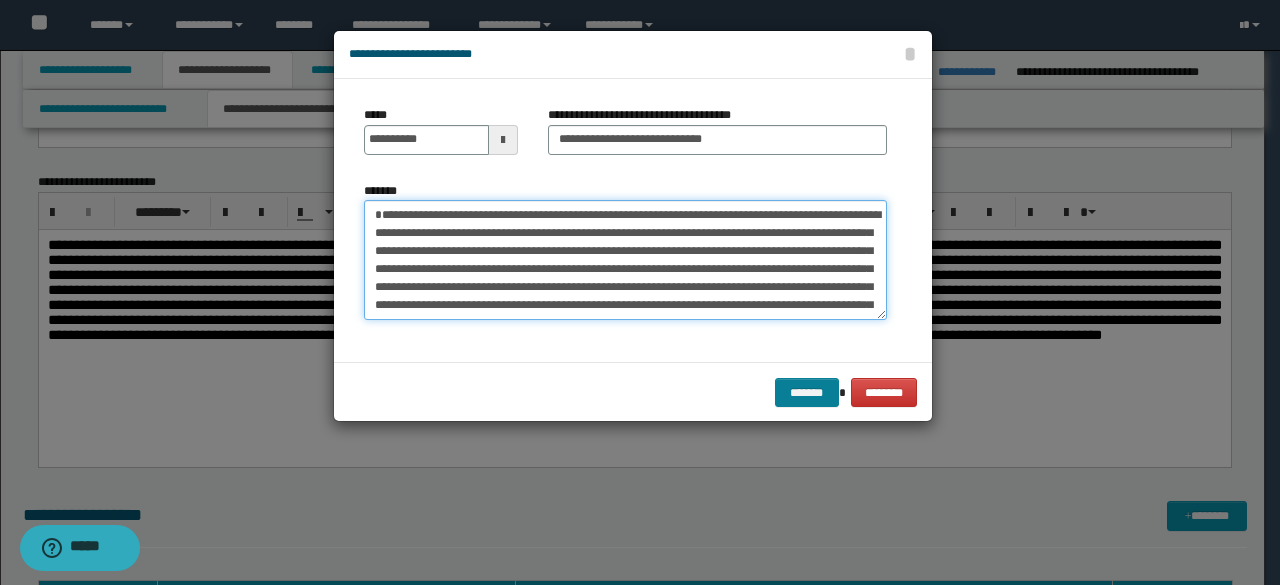 type on "**********" 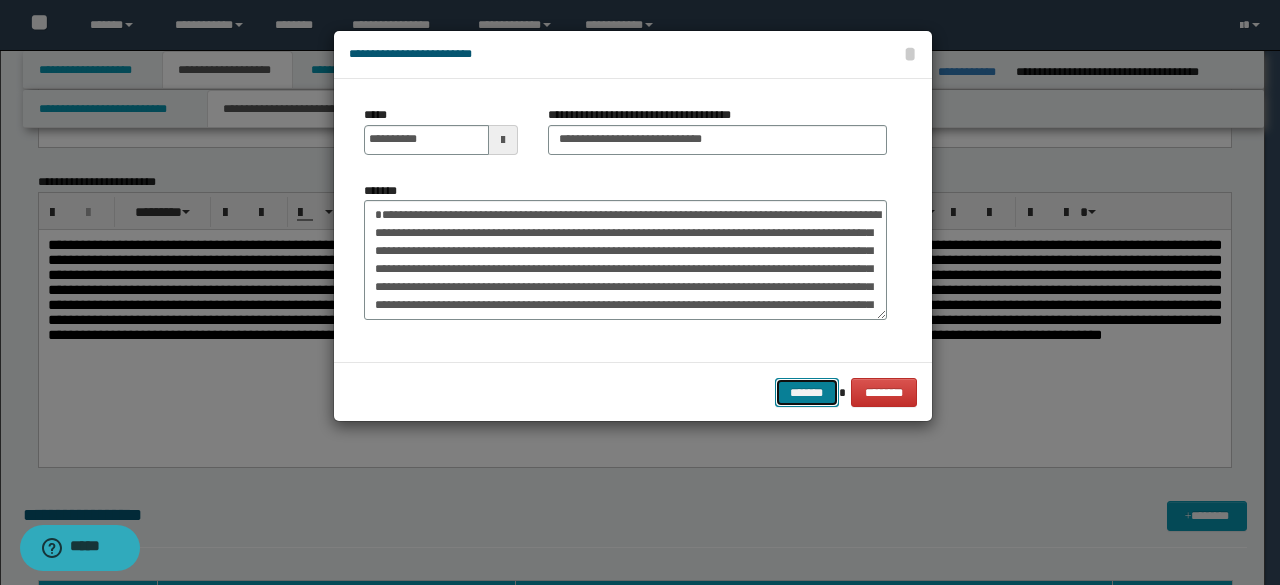 click on "*******" at bounding box center (807, 392) 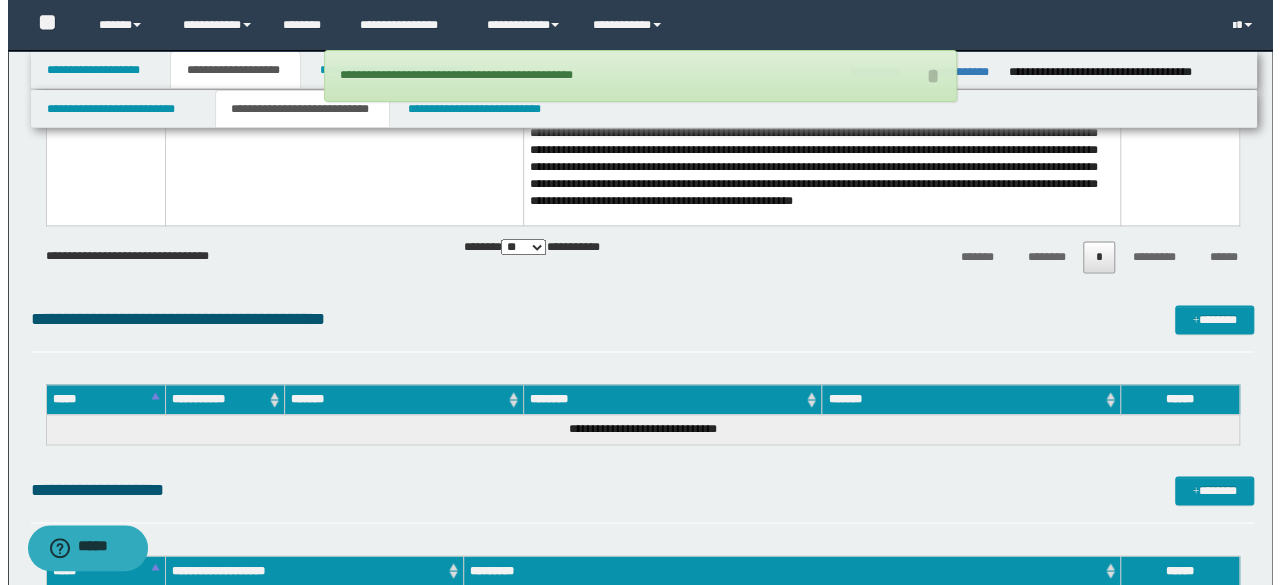 scroll, scrollTop: 1393, scrollLeft: 0, axis: vertical 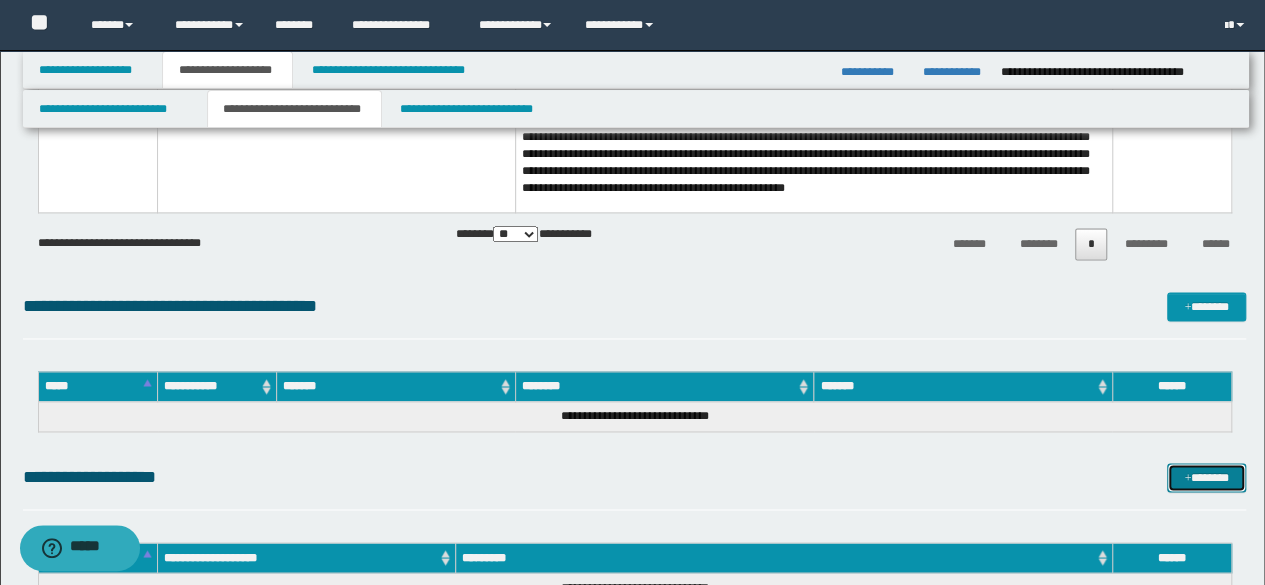 click on "*******" at bounding box center (1206, 477) 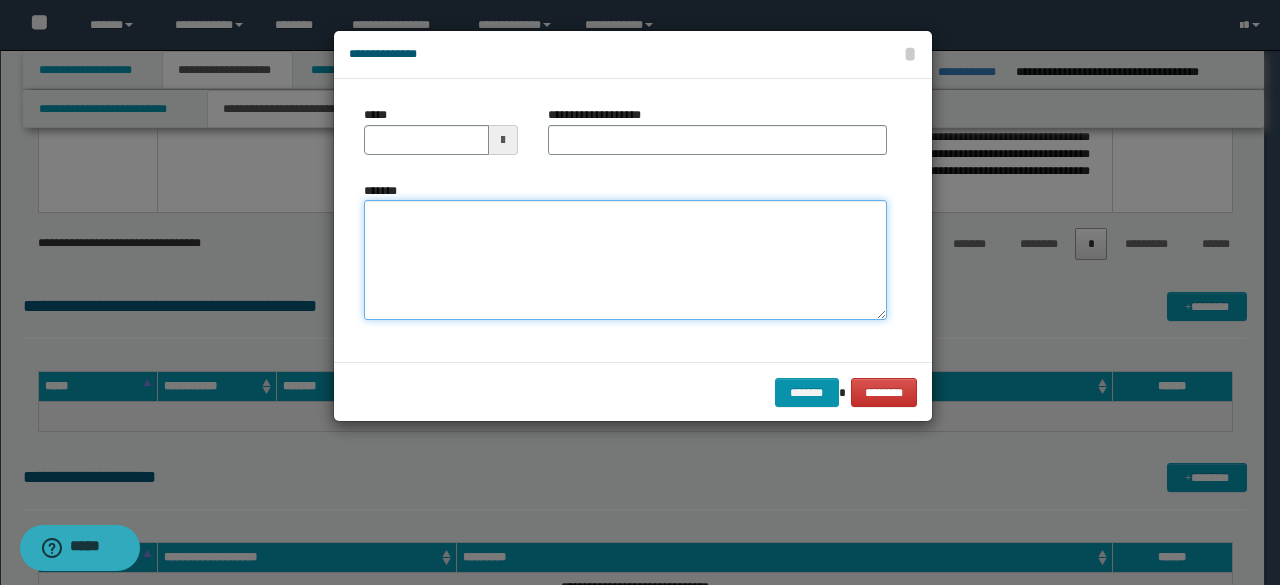 click on "*******" at bounding box center [625, 260] 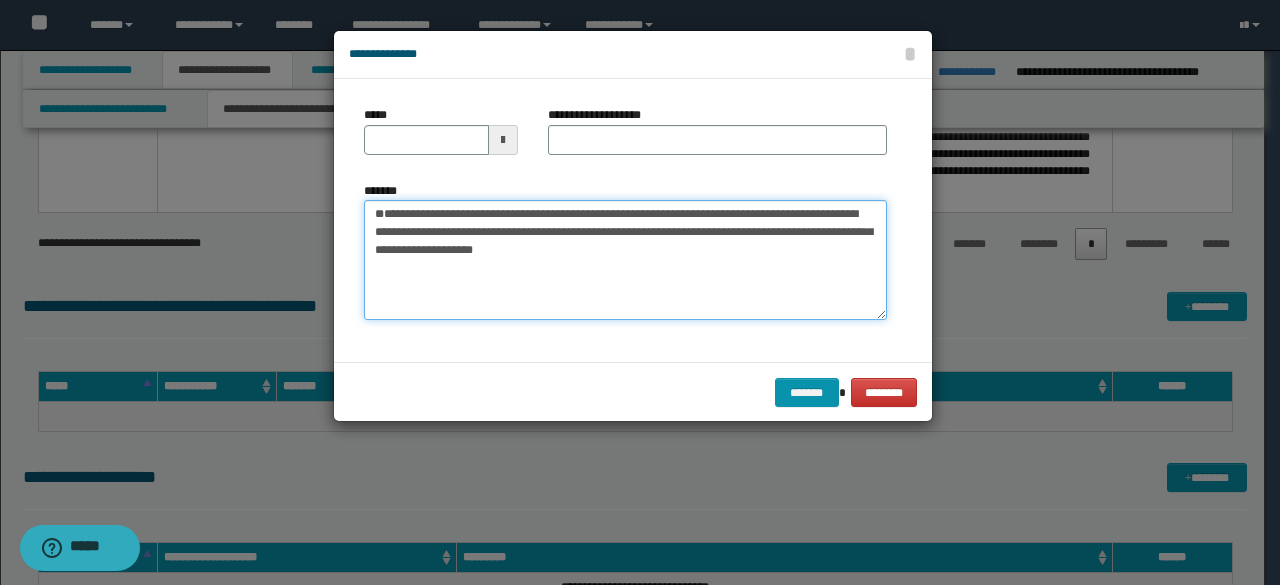 scroll, scrollTop: 0, scrollLeft: 0, axis: both 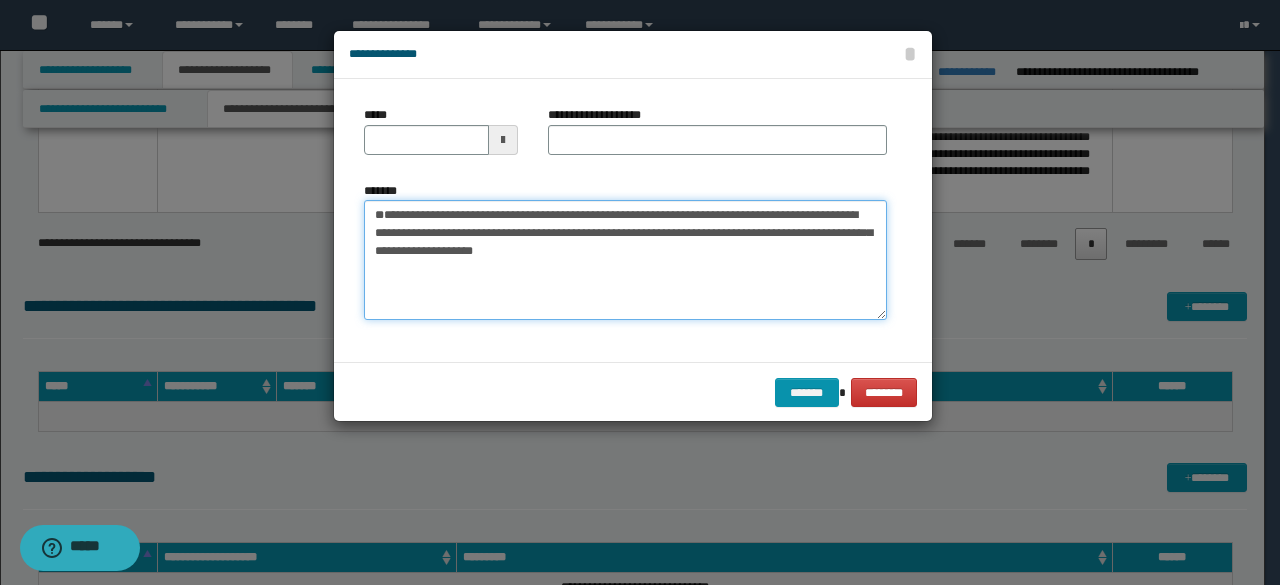 click on "**********" at bounding box center [625, 259] 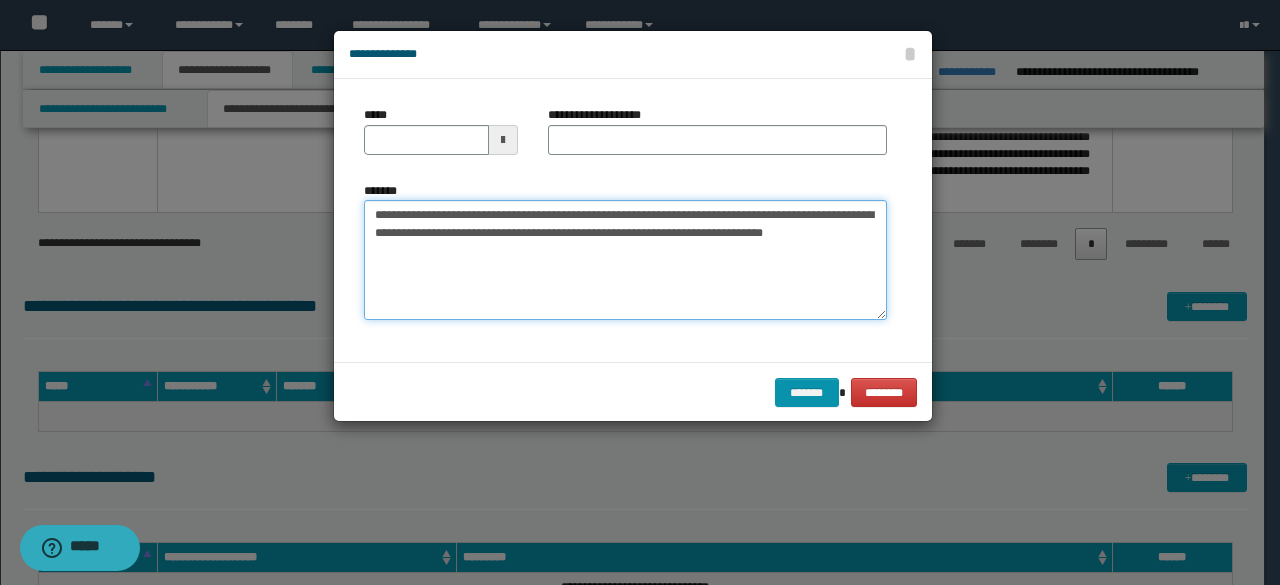 type on "**********" 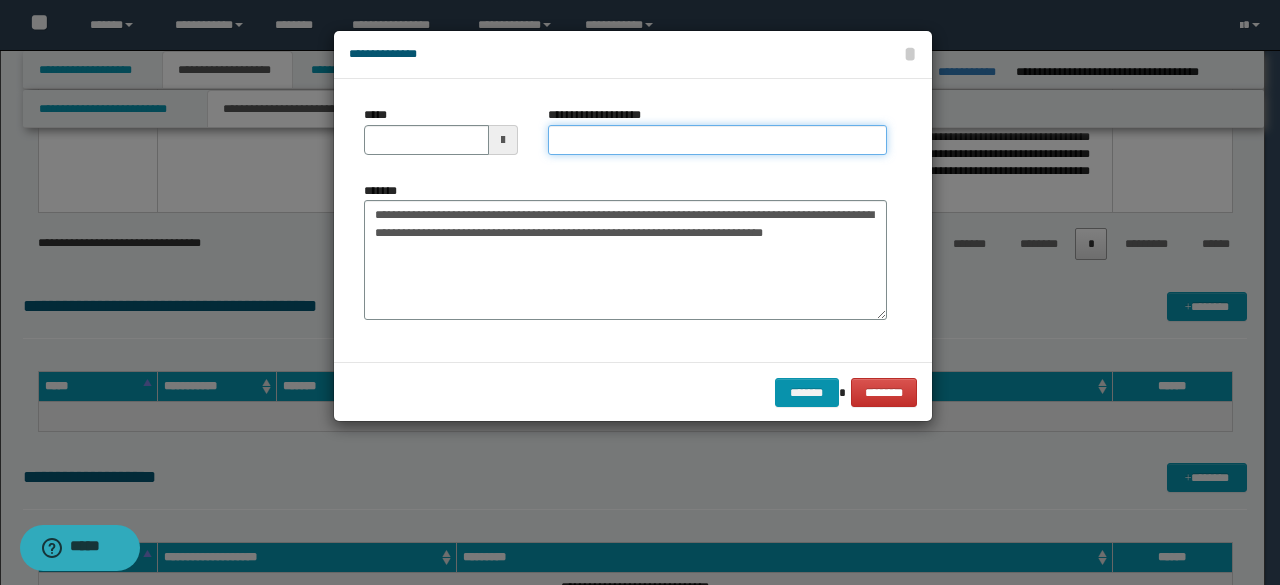 drag, startPoint x: 601, startPoint y: 148, endPoint x: 458, endPoint y: 151, distance: 143.03146 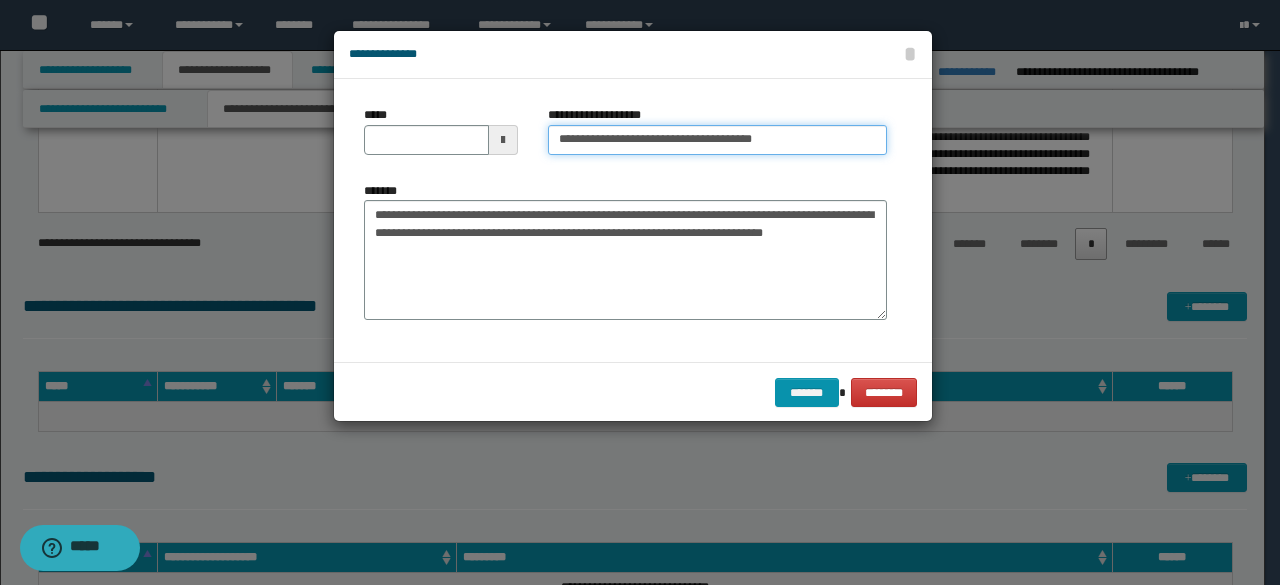 type on "**********" 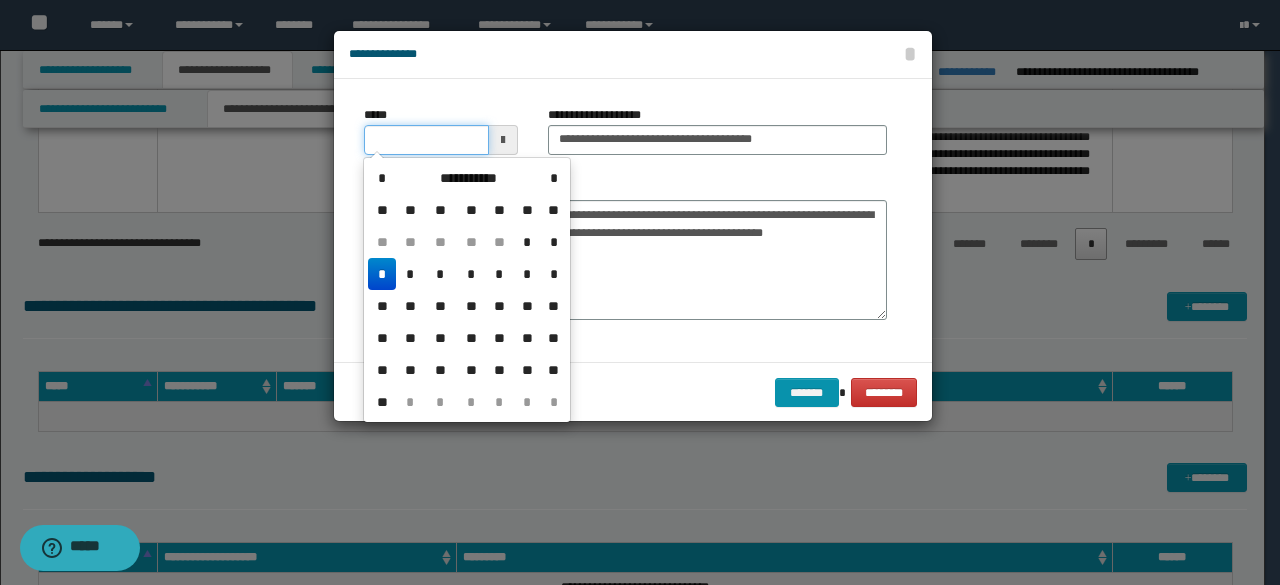 click on "*****" at bounding box center [426, 140] 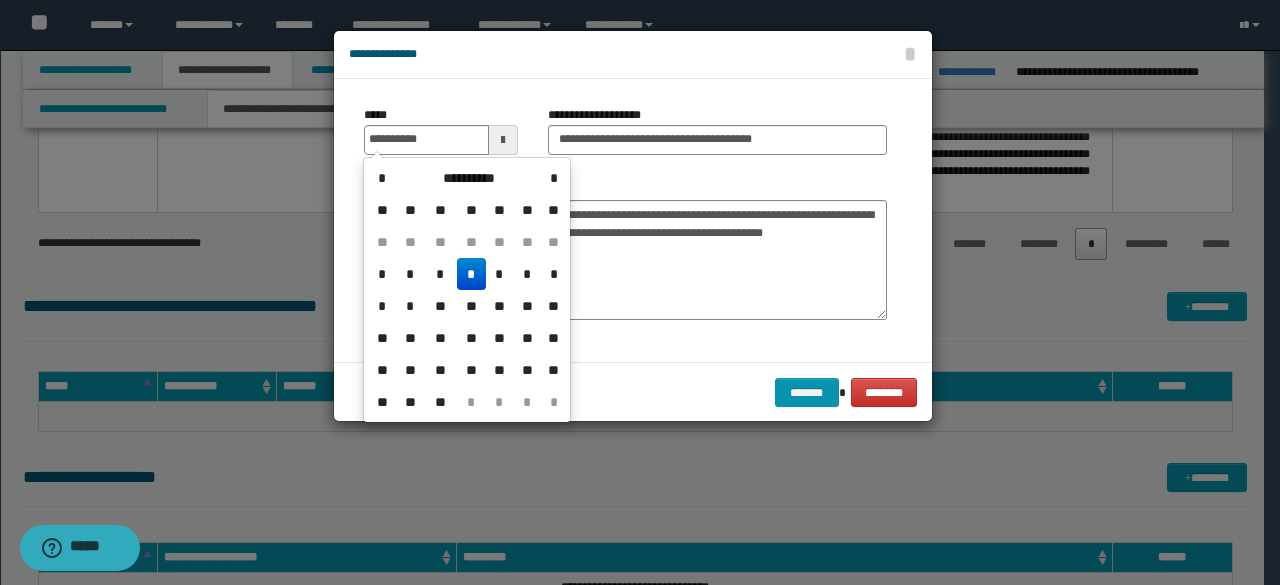 click on "*" at bounding box center (471, 274) 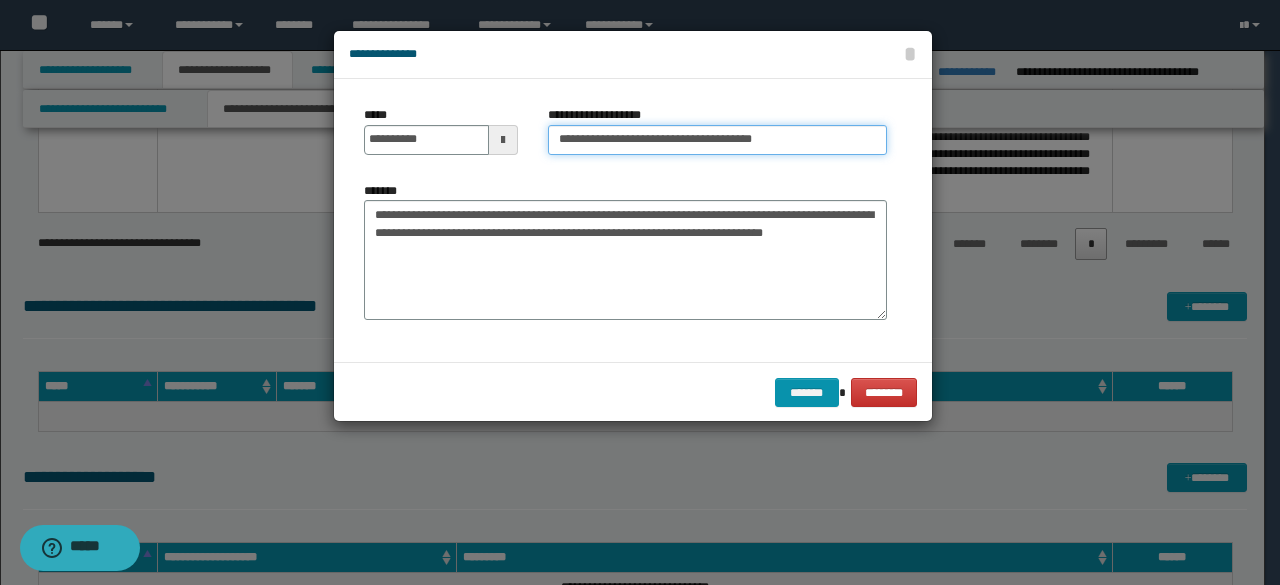 drag, startPoint x: 626, startPoint y: 133, endPoint x: 534, endPoint y: 125, distance: 92.34717 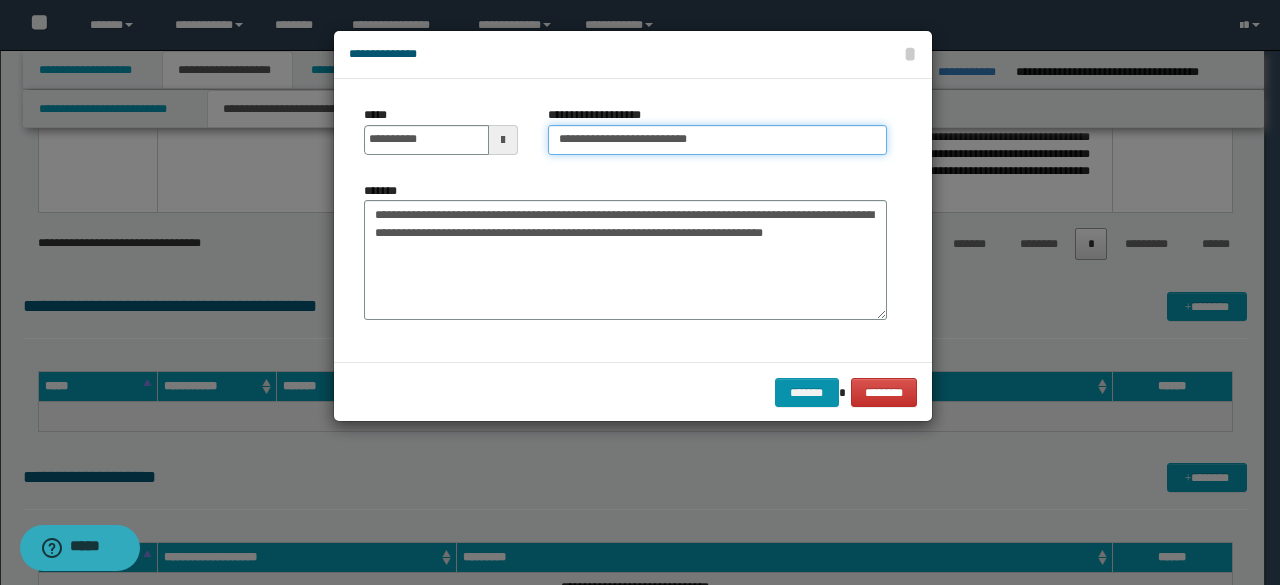 click on "**********" at bounding box center (717, 140) 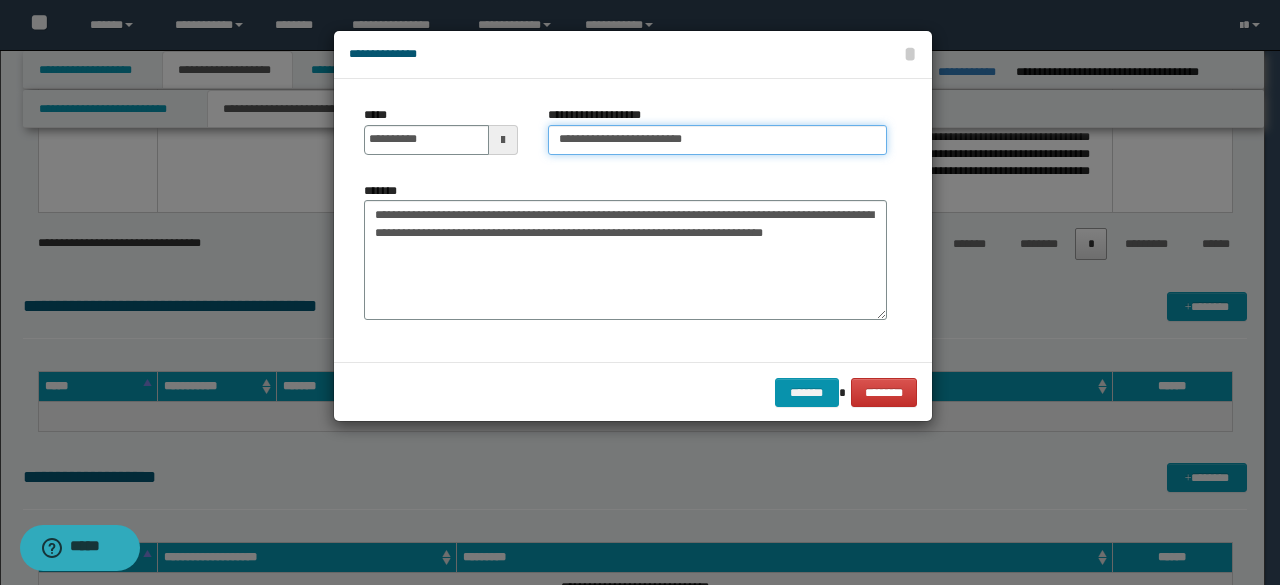 type on "**********" 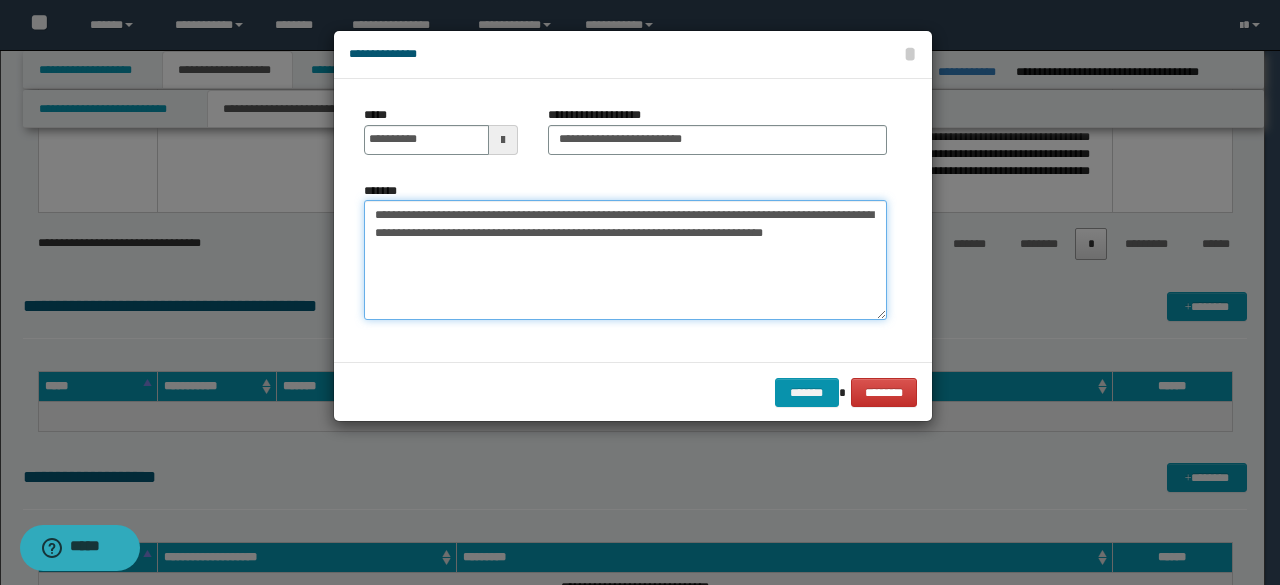 scroll, scrollTop: 90, scrollLeft: 0, axis: vertical 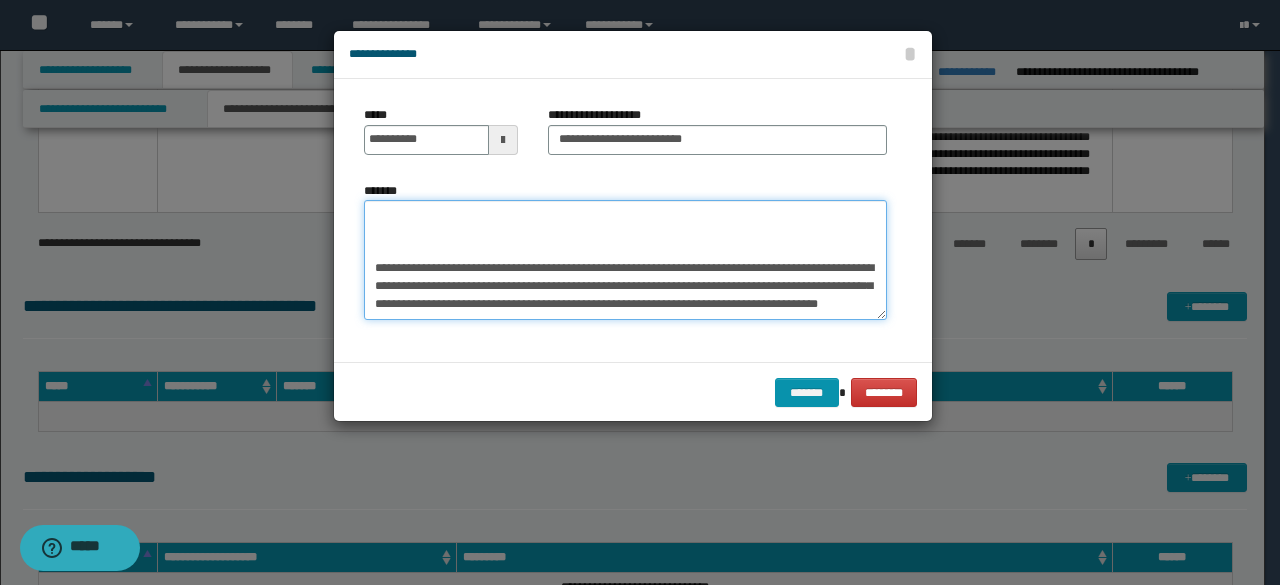 drag, startPoint x: 462, startPoint y: 265, endPoint x: 614, endPoint y: 350, distance: 174.15224 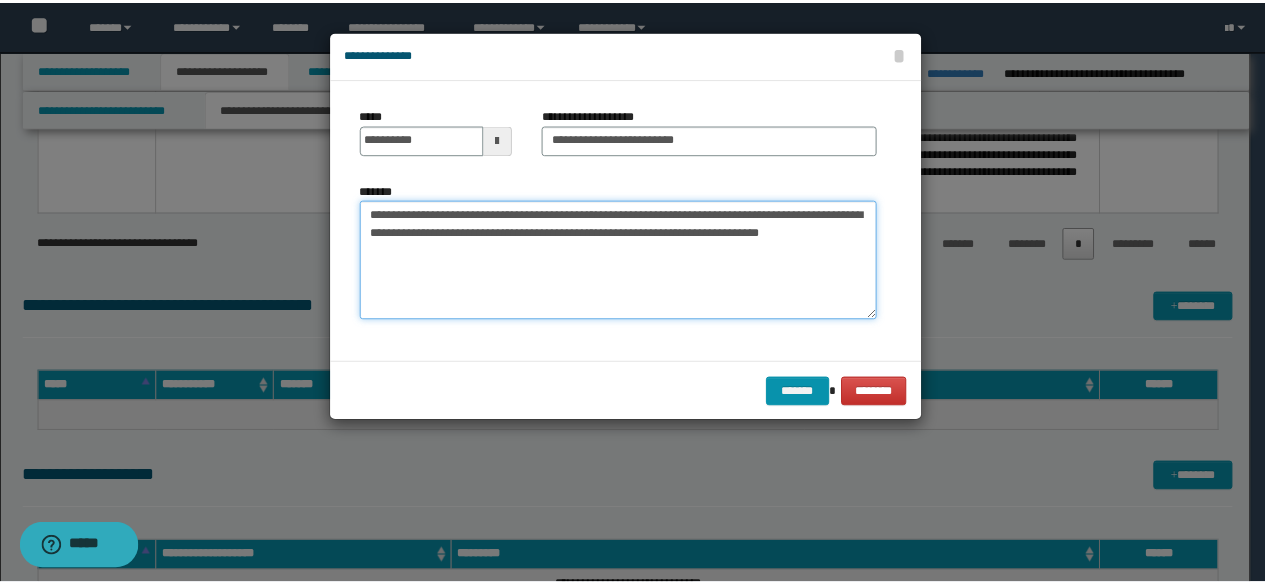 scroll, scrollTop: 0, scrollLeft: 0, axis: both 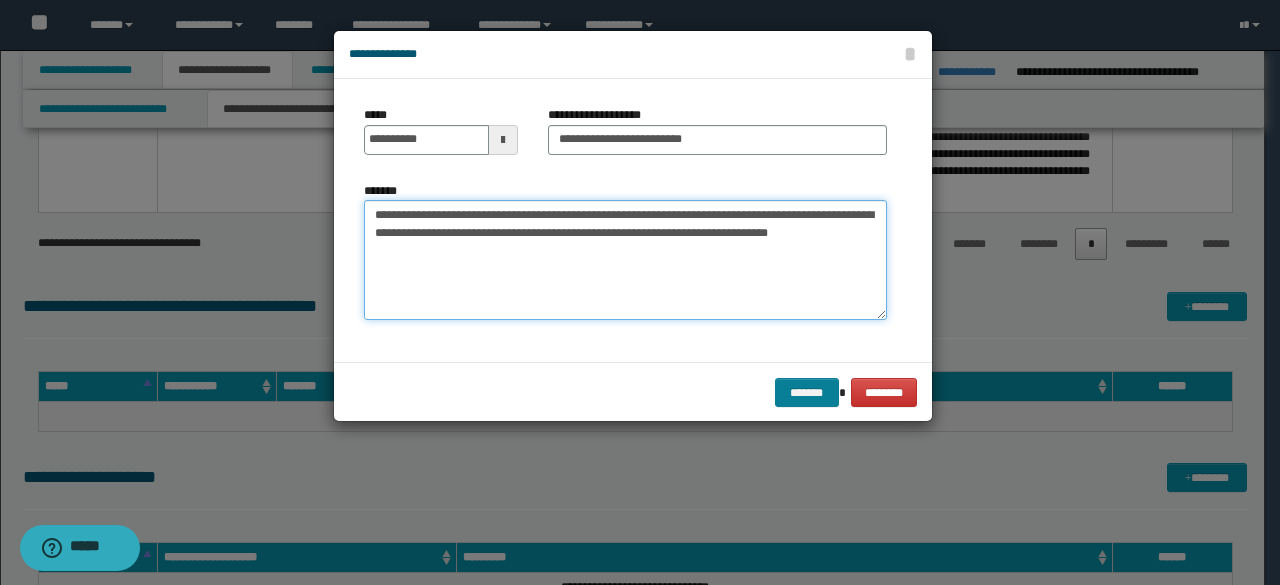 type on "**********" 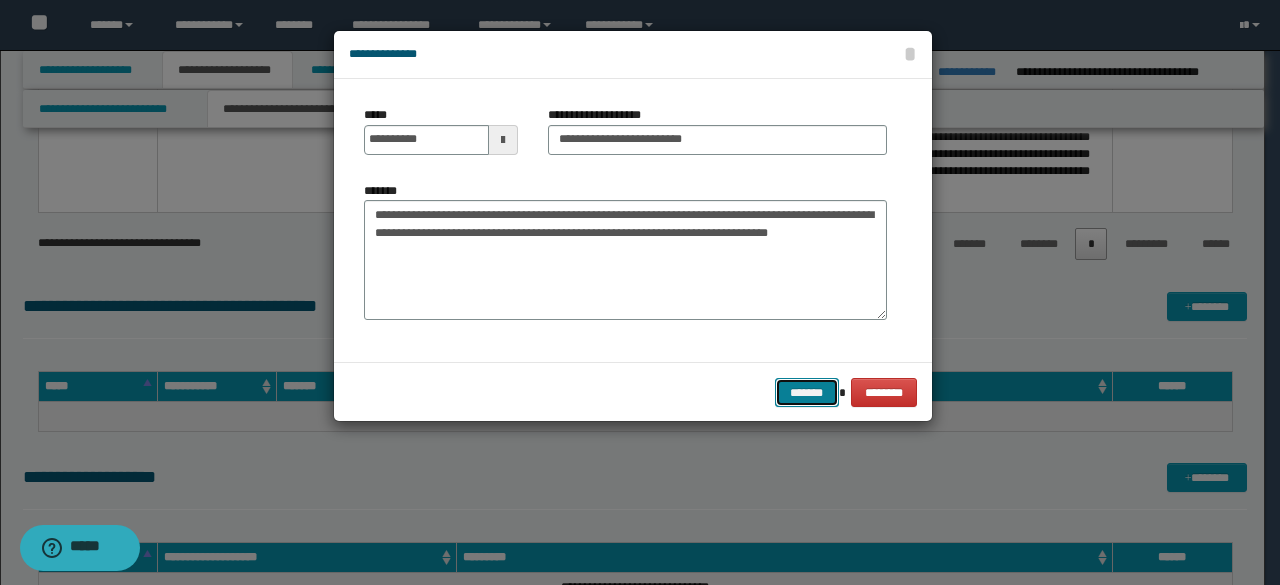 click on "*******" at bounding box center [807, 392] 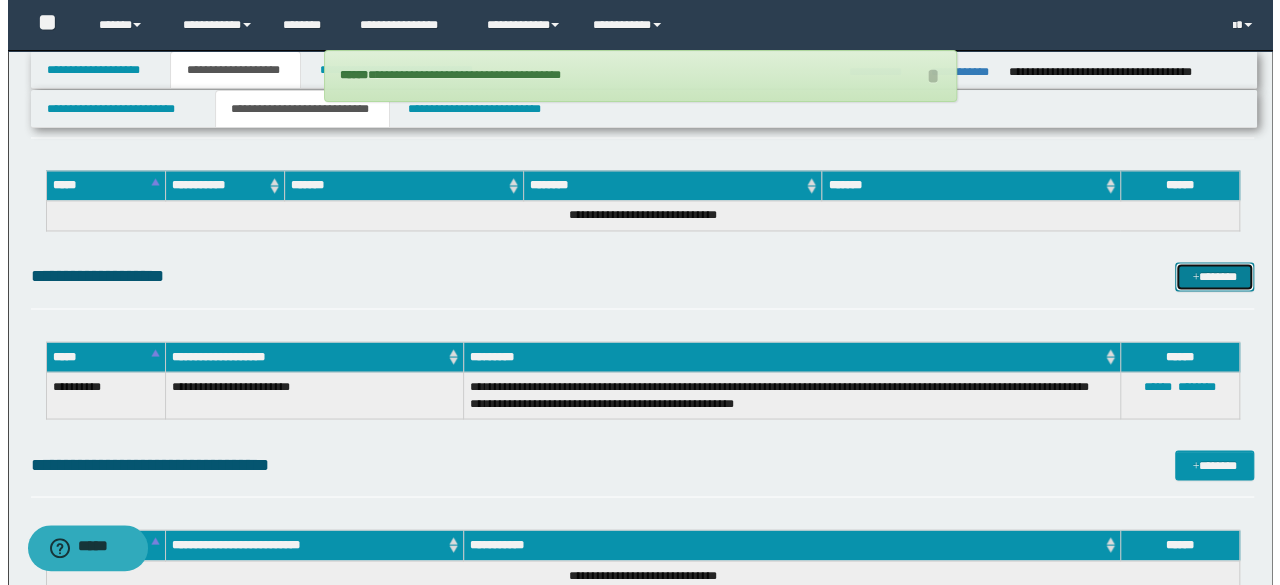 scroll, scrollTop: 1793, scrollLeft: 0, axis: vertical 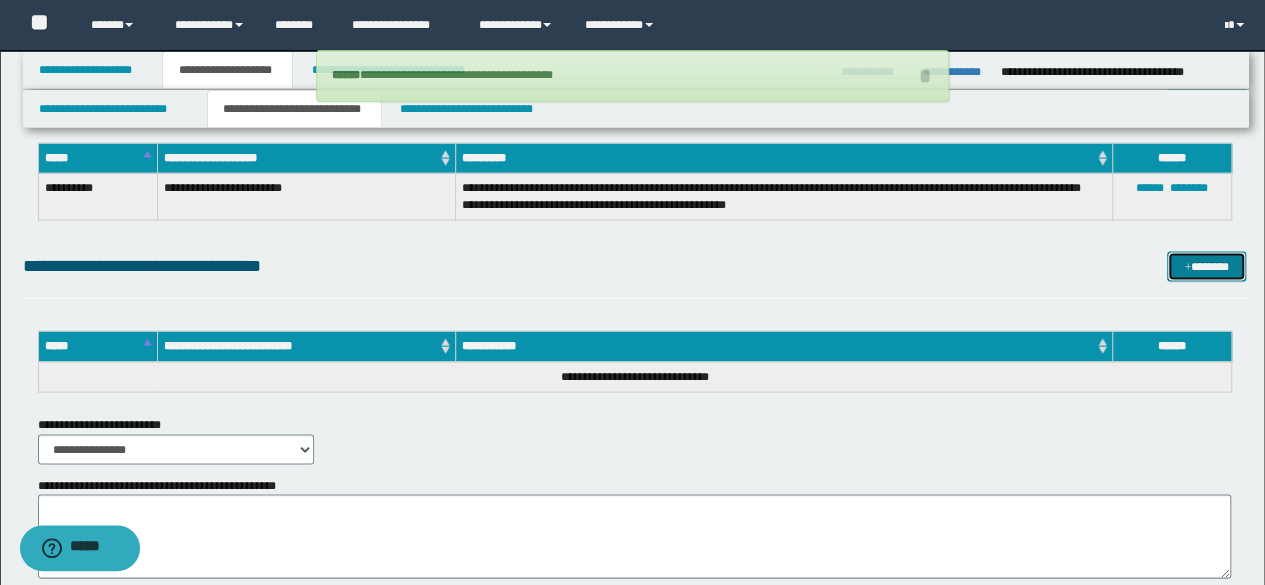 drag, startPoint x: 1190, startPoint y: 264, endPoint x: 1172, endPoint y: 261, distance: 18.248287 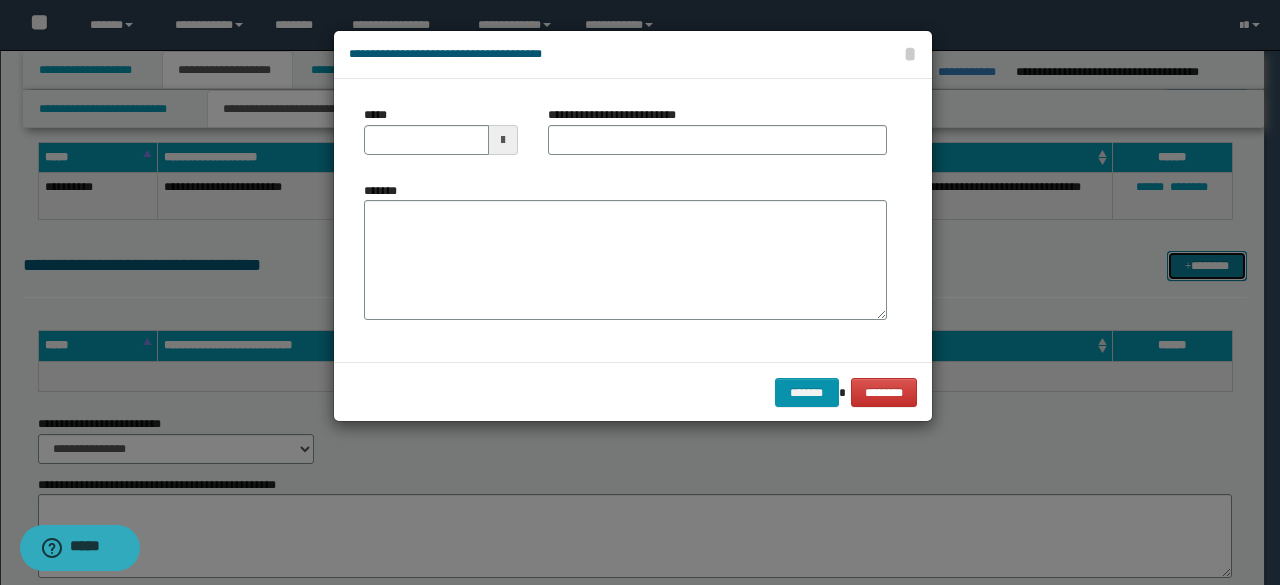 type 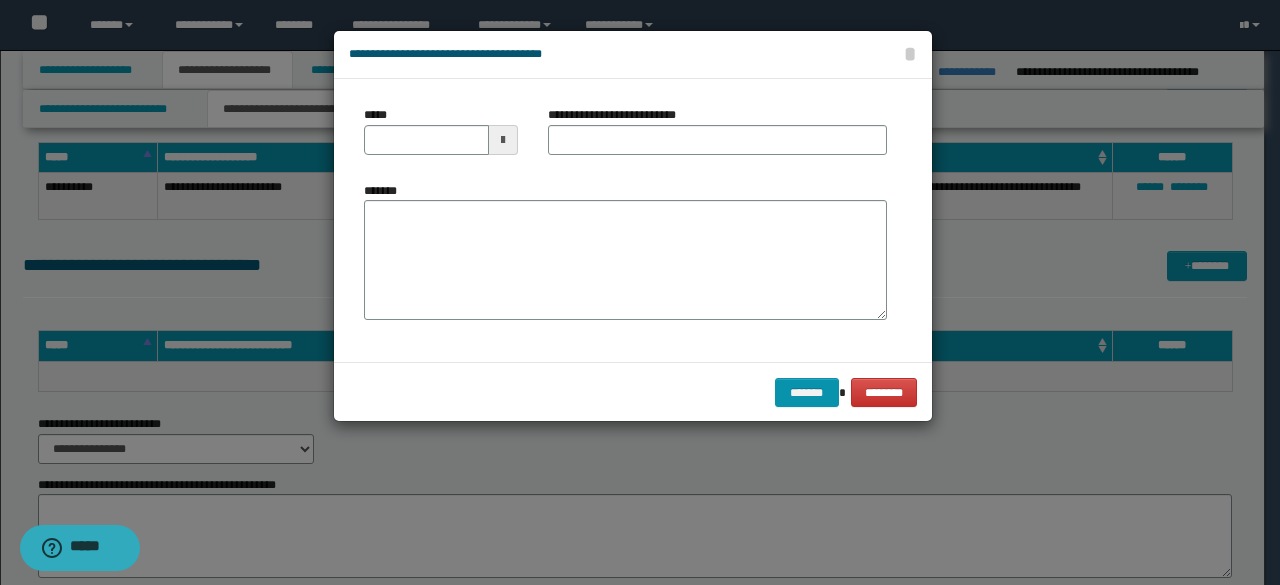 click on "*******" at bounding box center (625, 251) 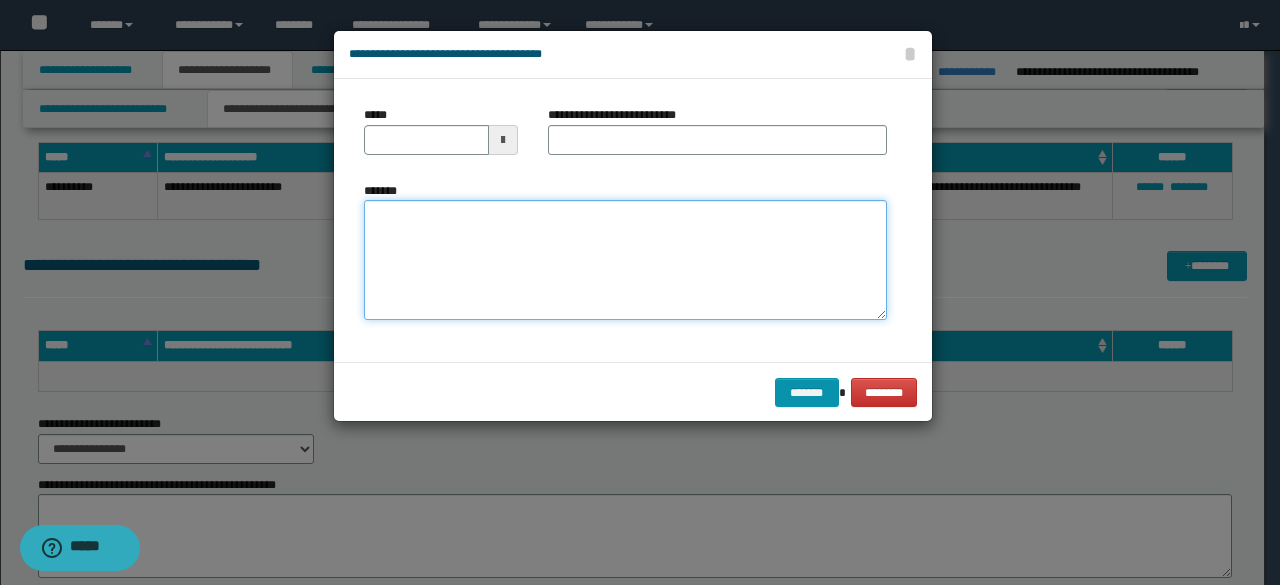 click on "*******" at bounding box center [625, 260] 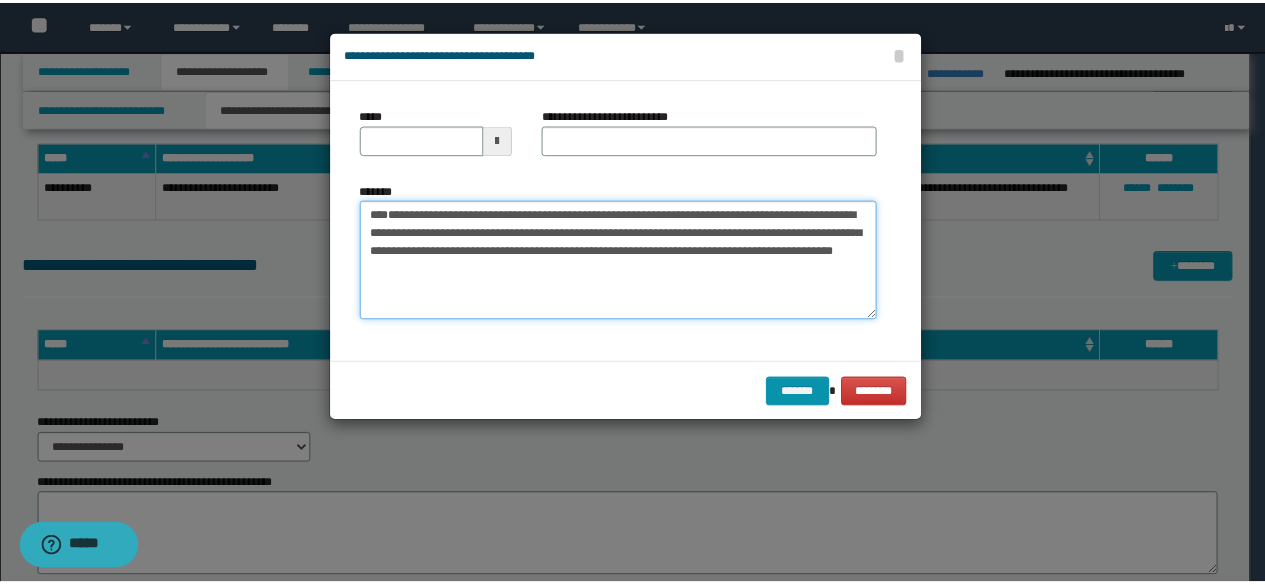 scroll, scrollTop: 0, scrollLeft: 0, axis: both 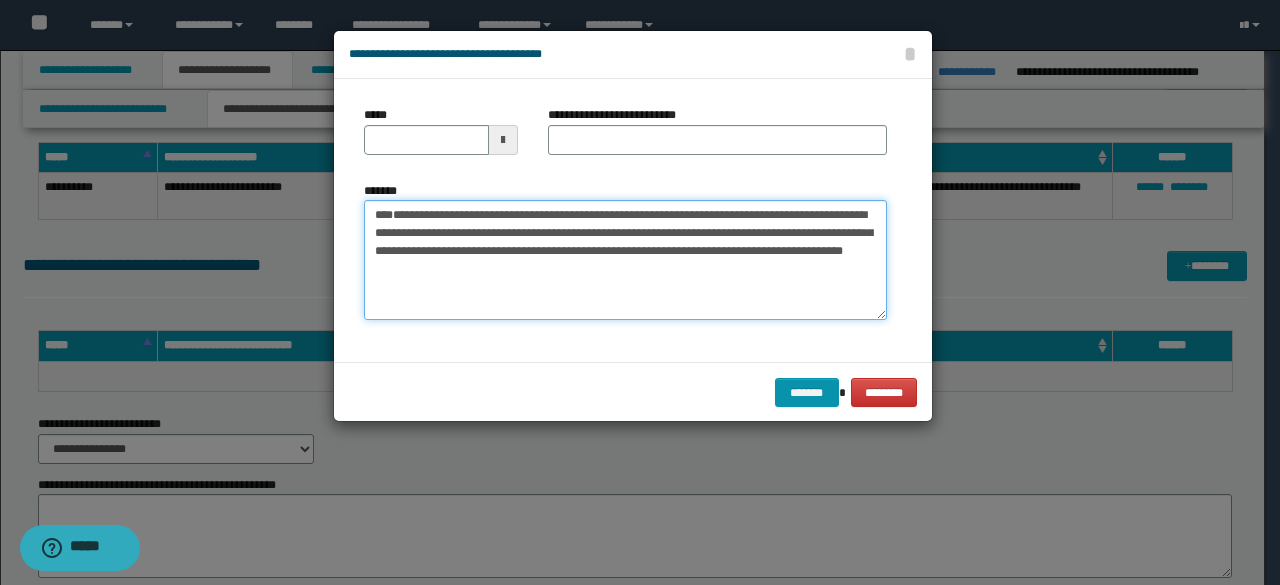 drag, startPoint x: 534, startPoint y: 248, endPoint x: 223, endPoint y: 200, distance: 314.68237 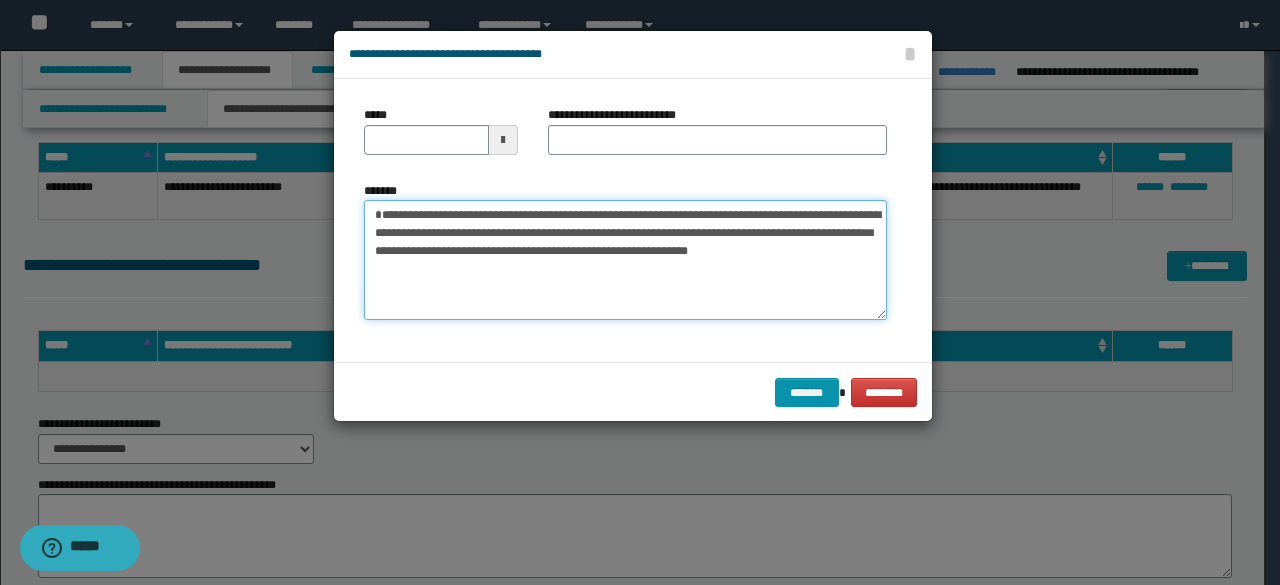type on "**********" 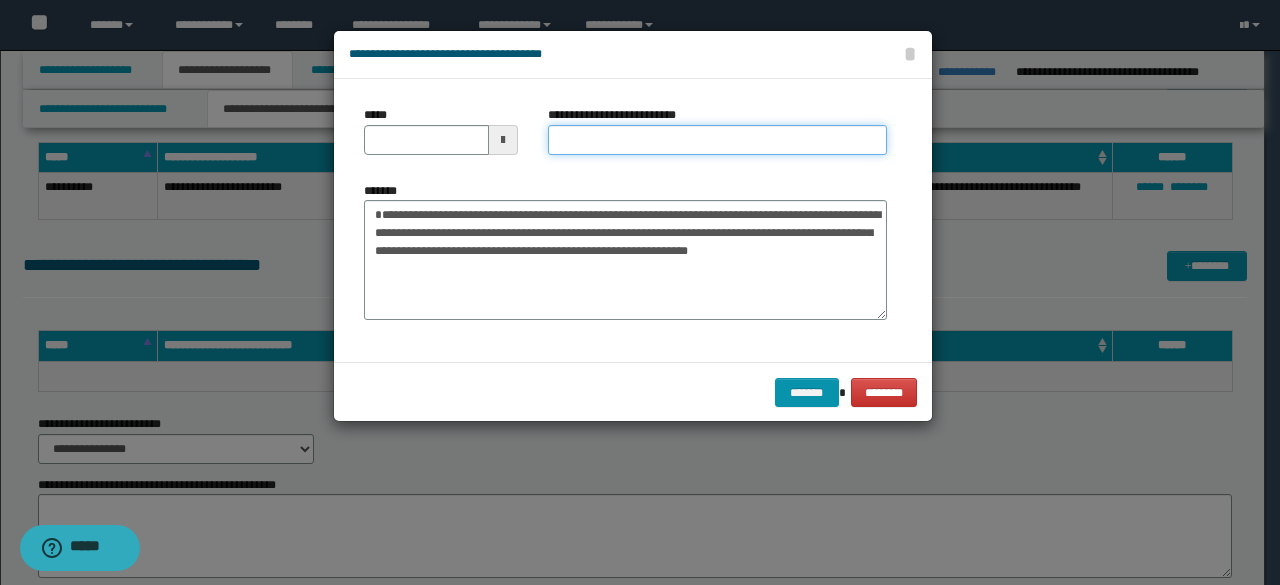 click on "**********" at bounding box center (717, 140) 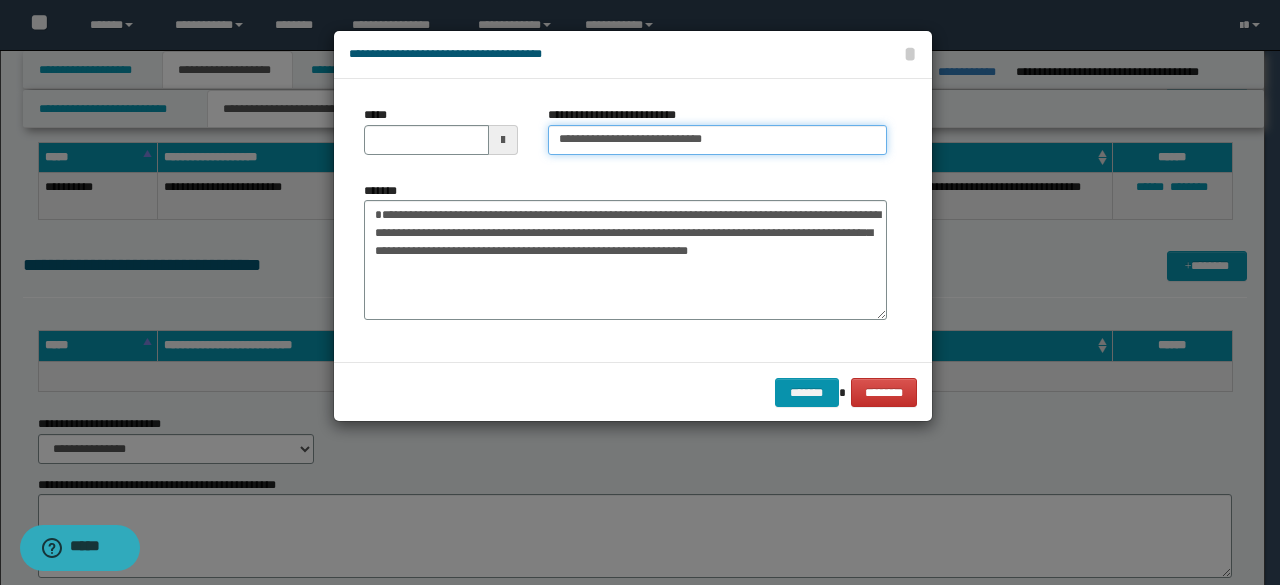 type on "**********" 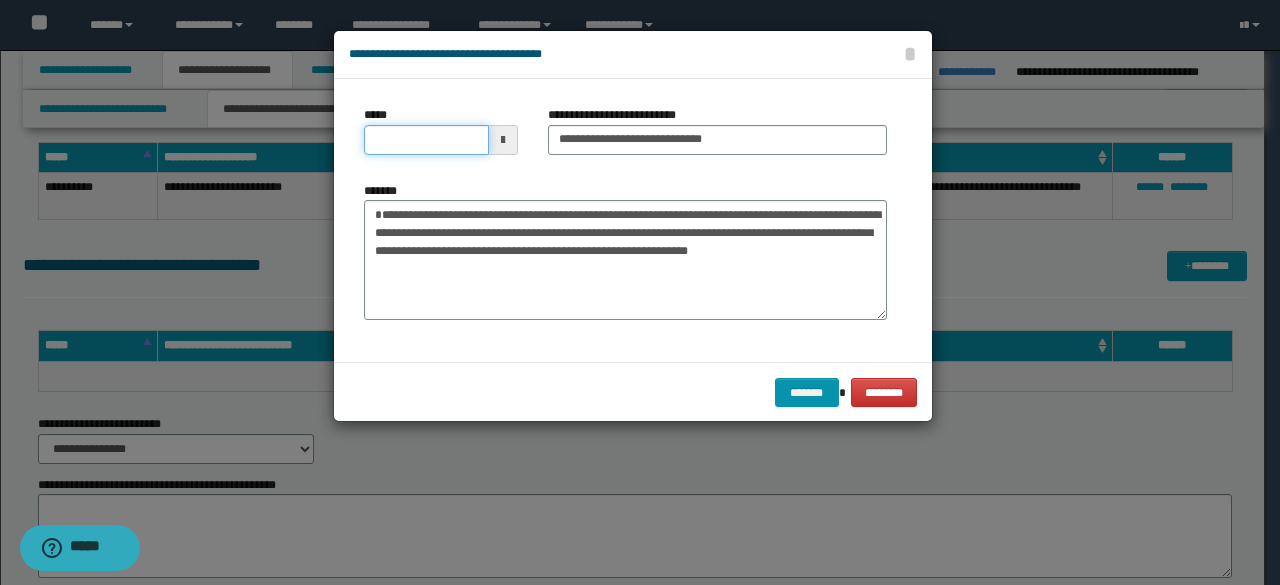 click on "*****" at bounding box center [426, 140] 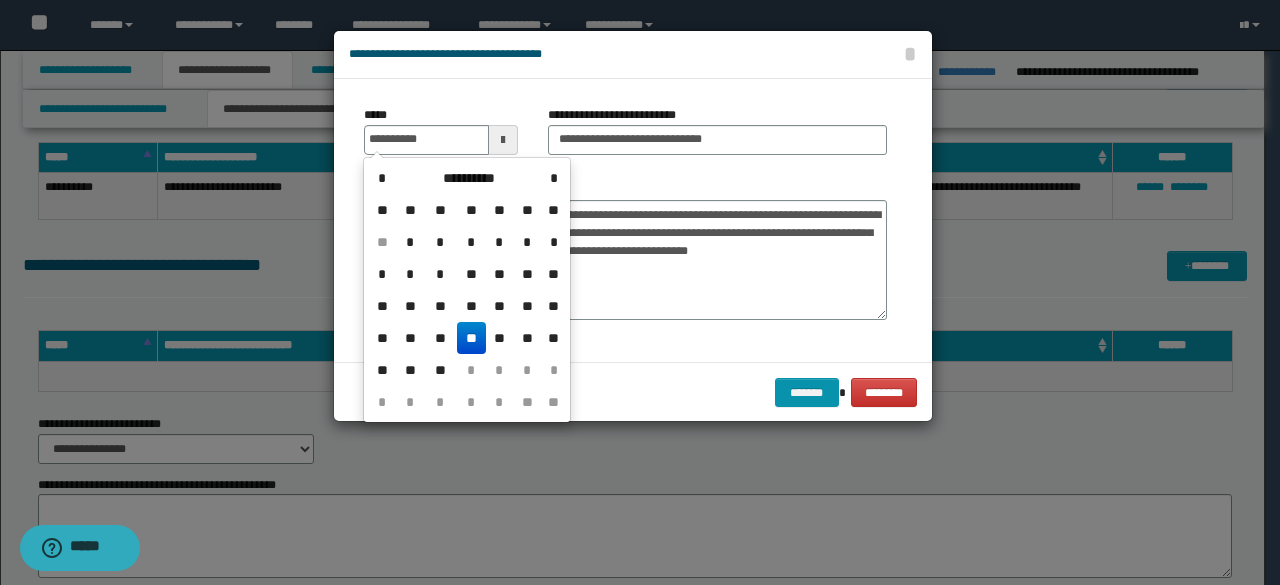 click on "**" at bounding box center (471, 338) 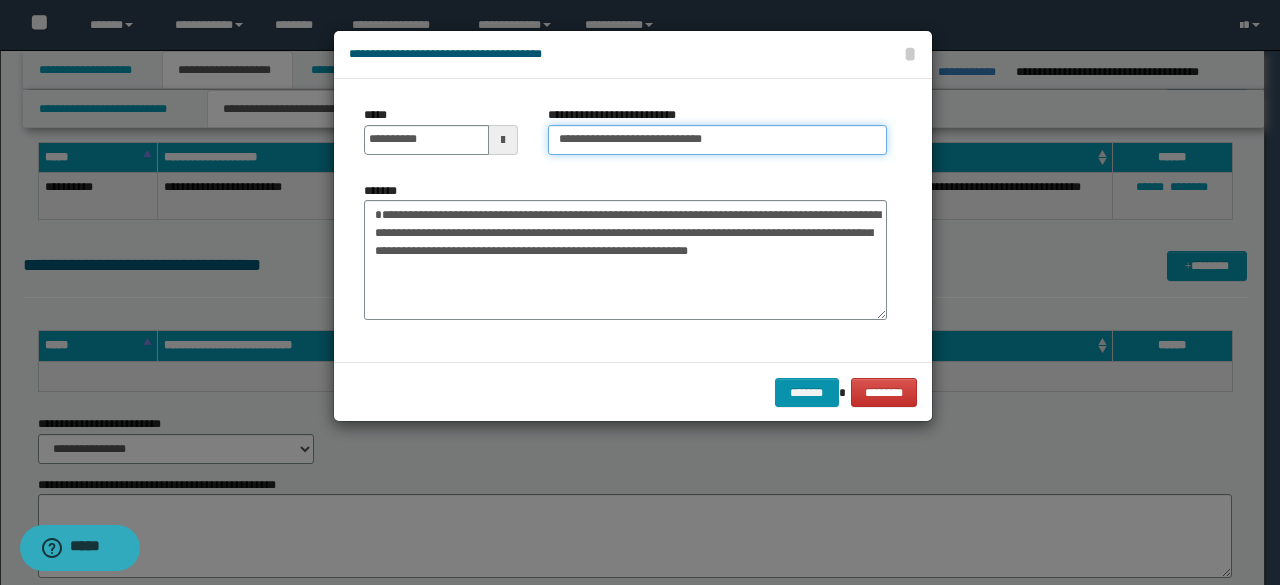 drag, startPoint x: 636, startPoint y: 135, endPoint x: 415, endPoint y: 103, distance: 223.30472 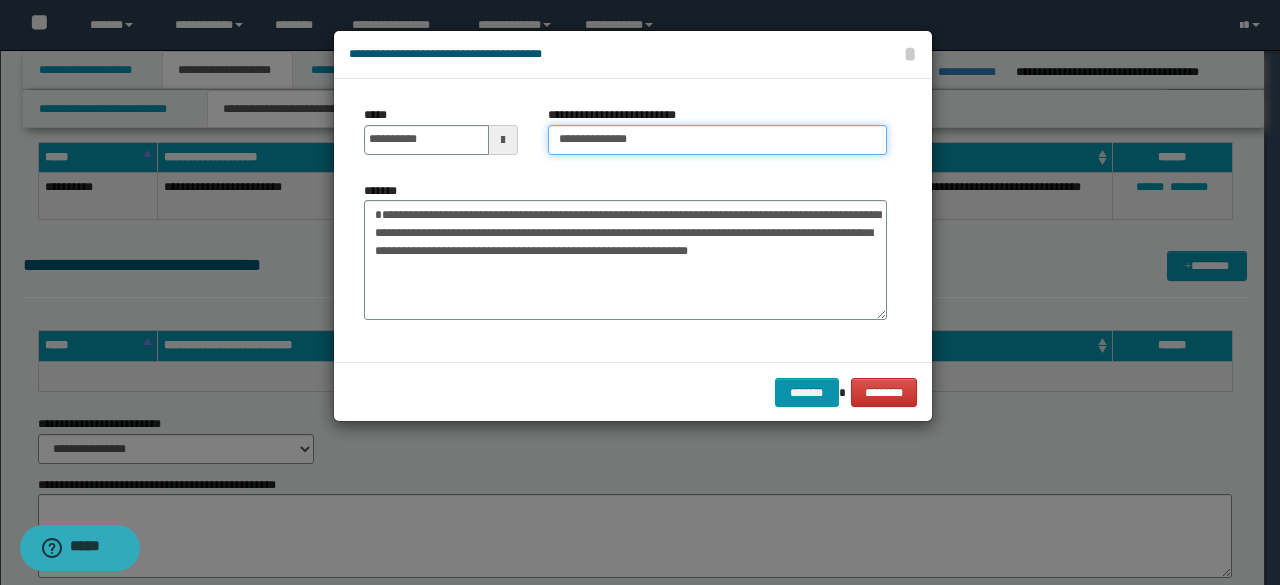 click on "**********" at bounding box center (717, 140) 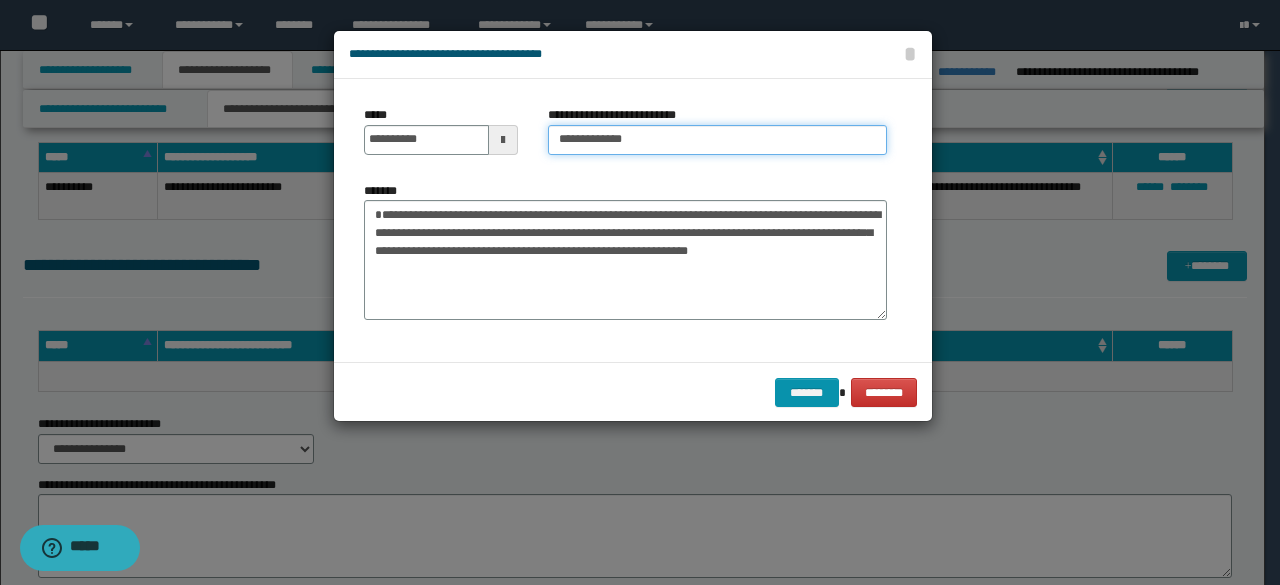 type on "**********" 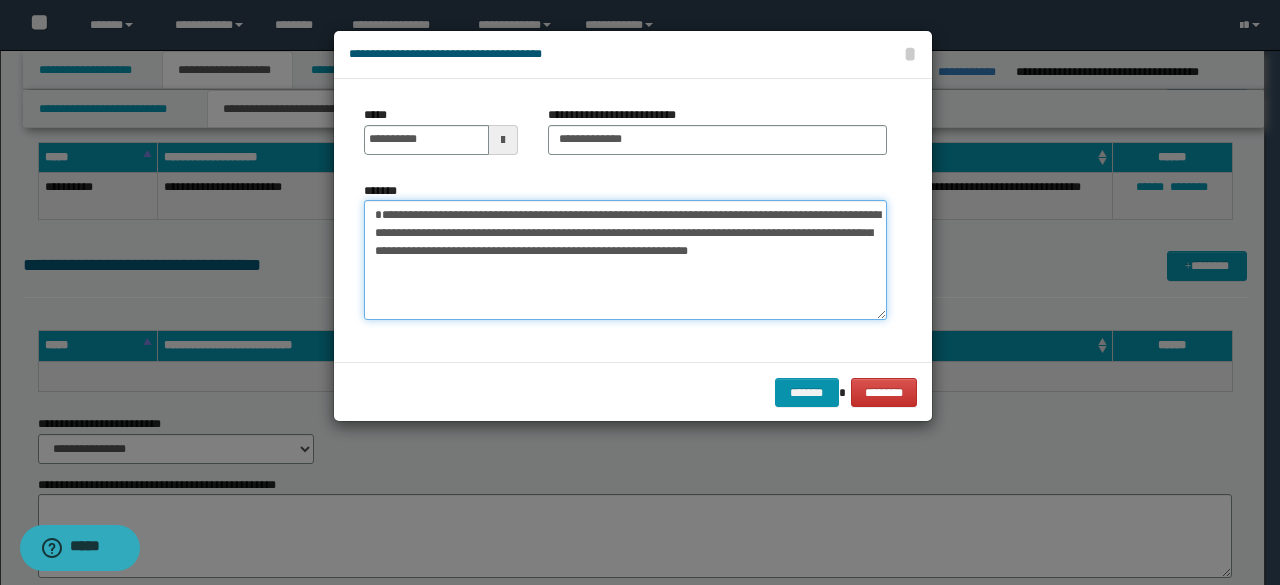 drag, startPoint x: 468, startPoint y: 265, endPoint x: 881, endPoint y: 400, distance: 434.5043 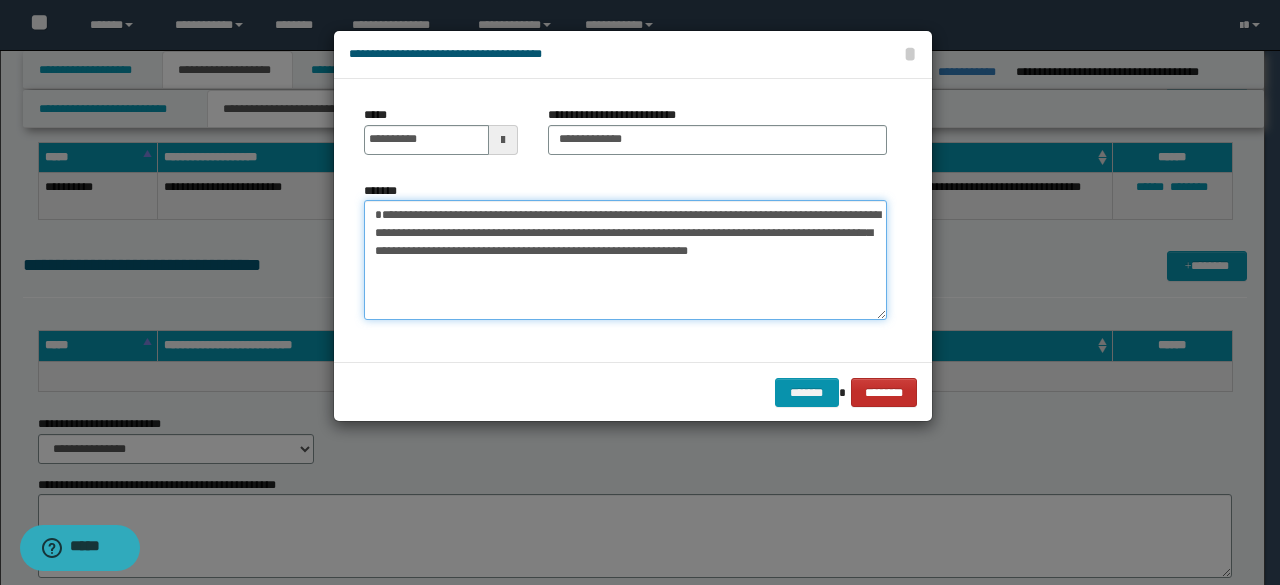 click on "**********" at bounding box center (625, 259) 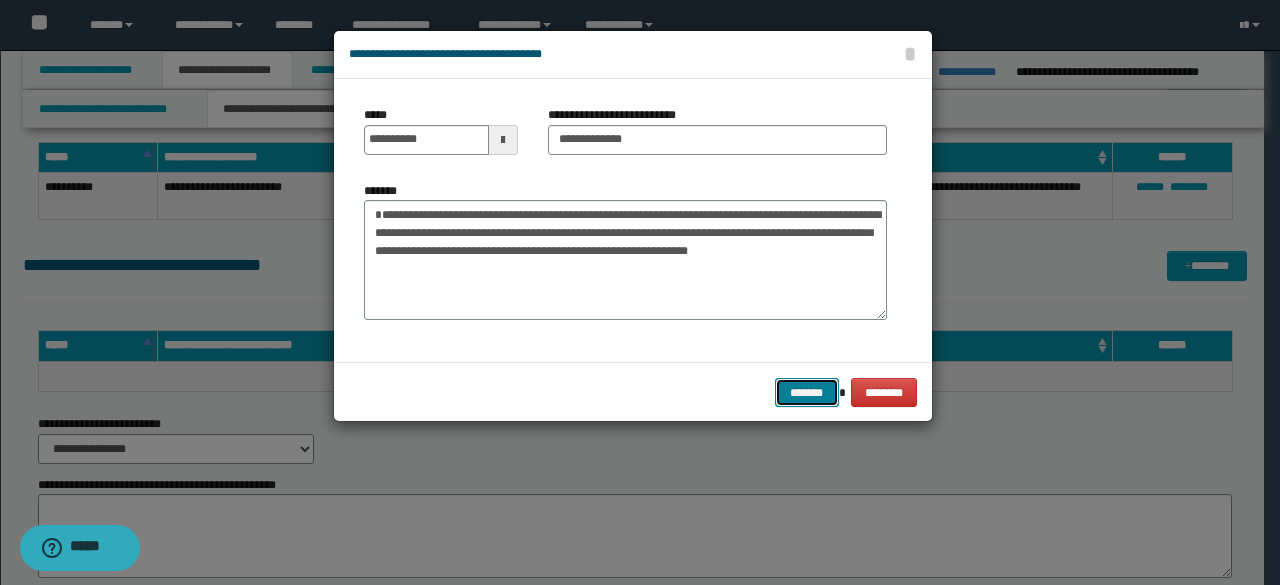 click on "*******" at bounding box center (807, 392) 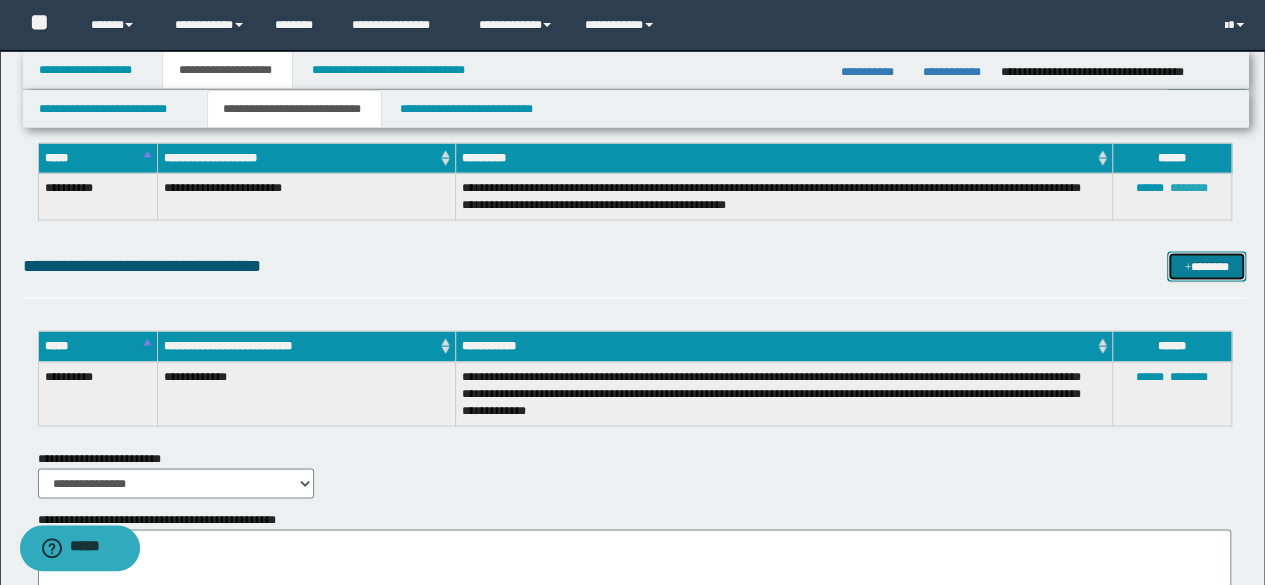 scroll, scrollTop: 1693, scrollLeft: 0, axis: vertical 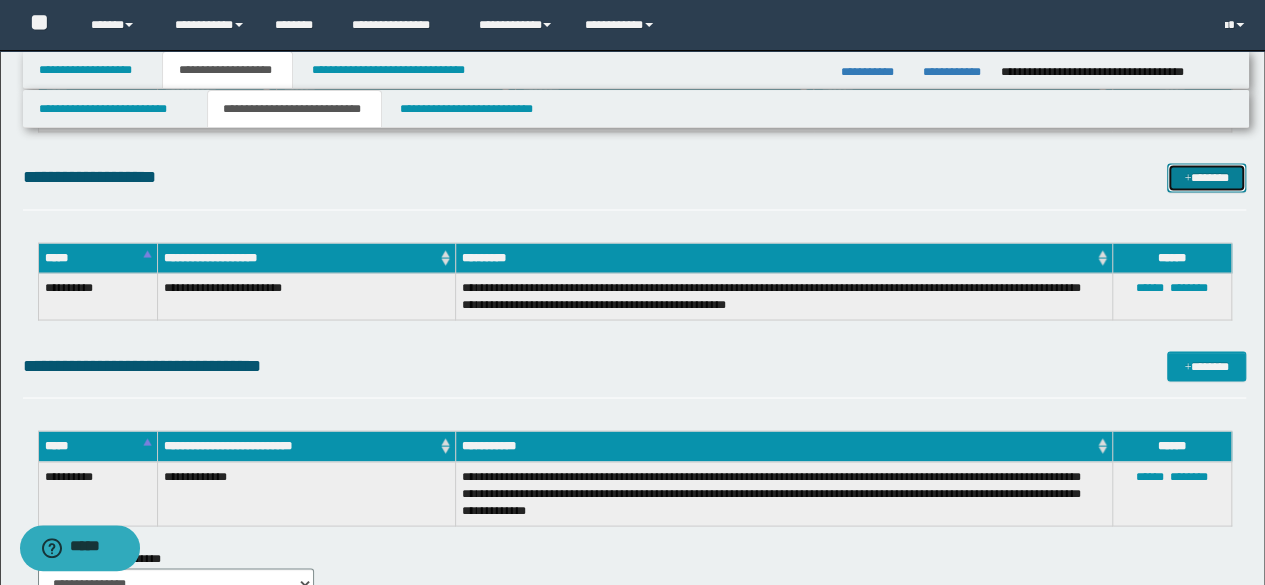 click on "*******" at bounding box center (1206, 177) 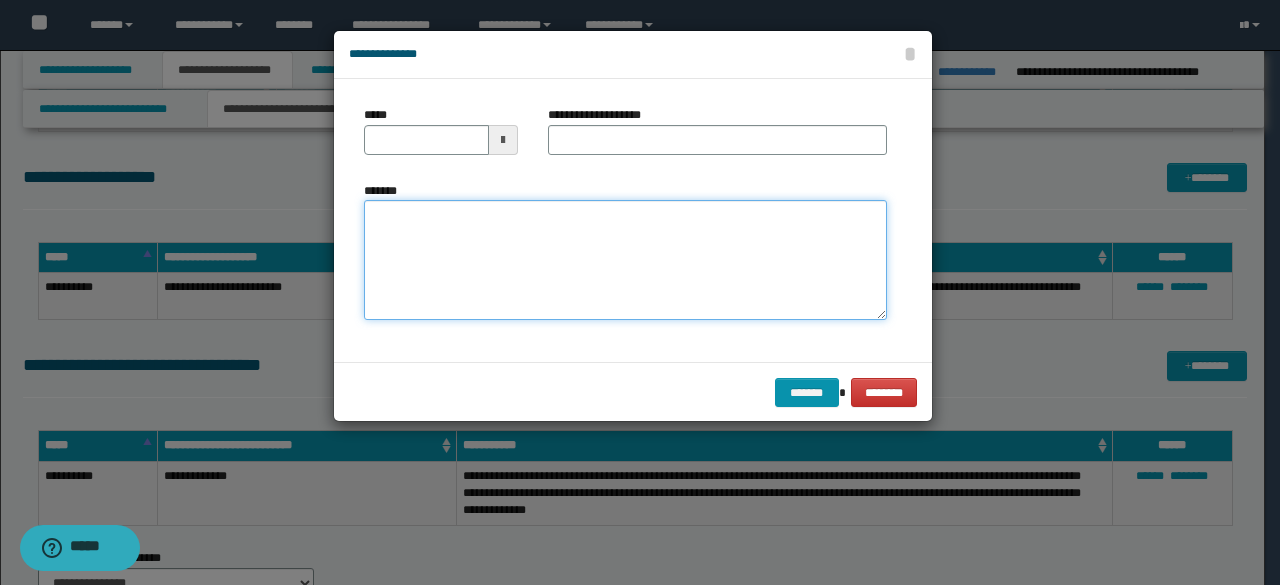 click on "*******" at bounding box center [625, 259] 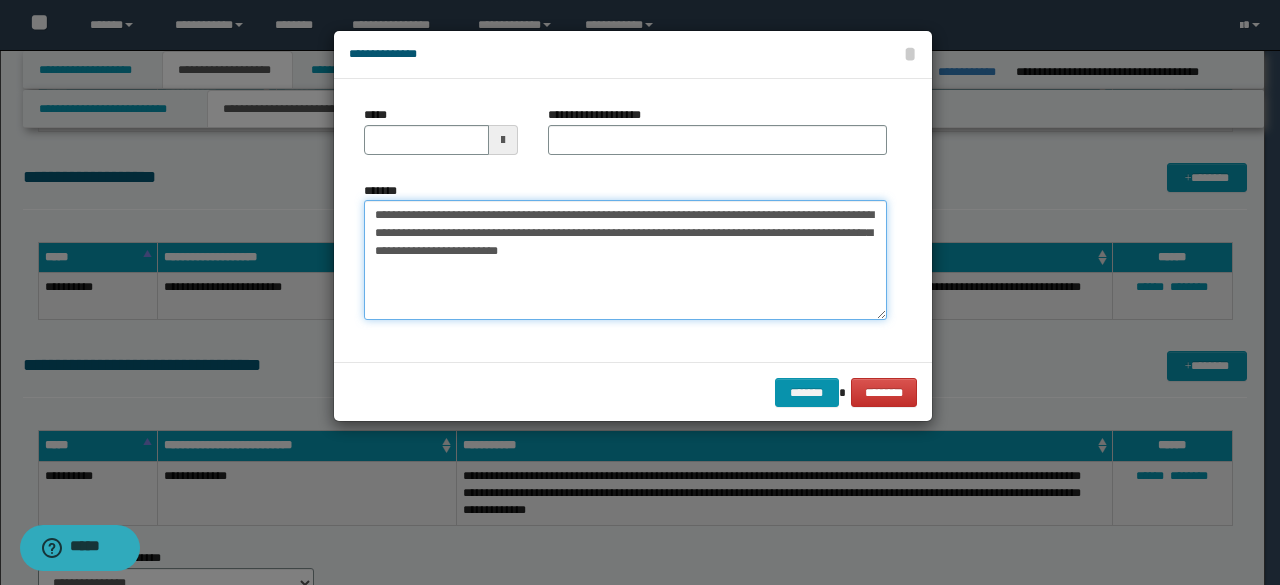 drag, startPoint x: 490, startPoint y: 239, endPoint x: 457, endPoint y: 228, distance: 34.785053 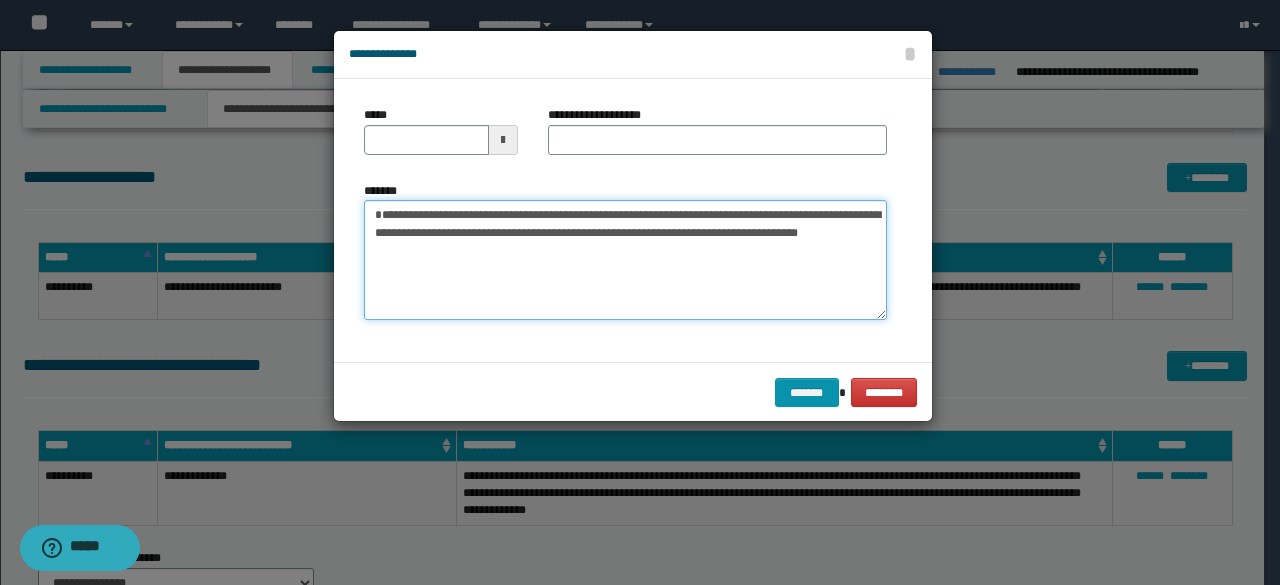 type 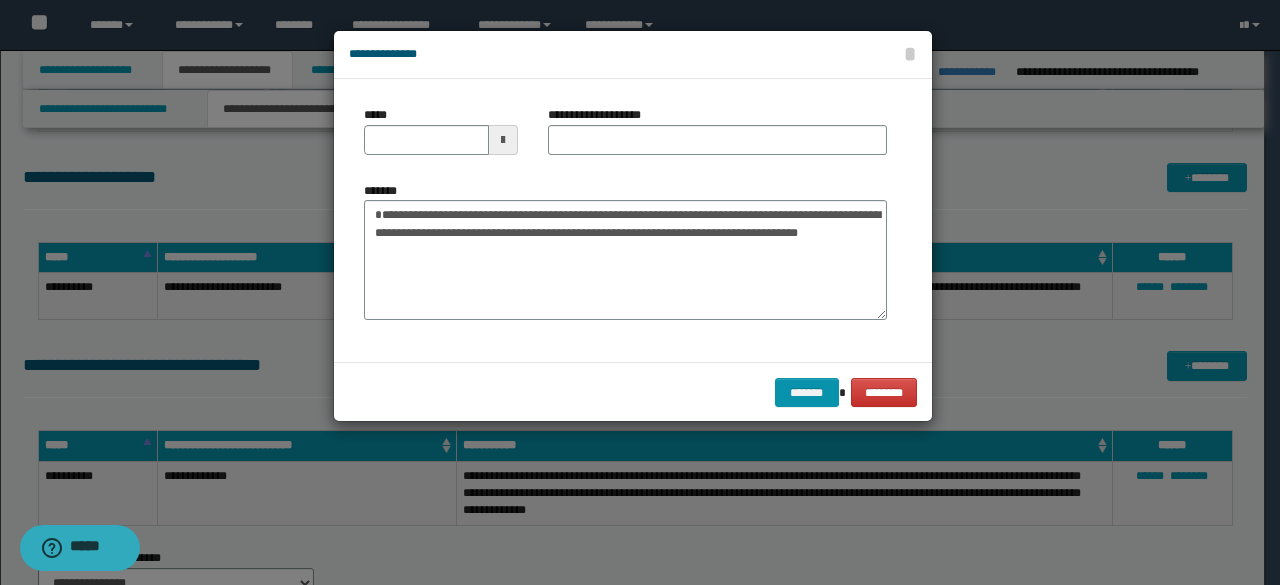 click on "**********" at bounding box center [605, 115] 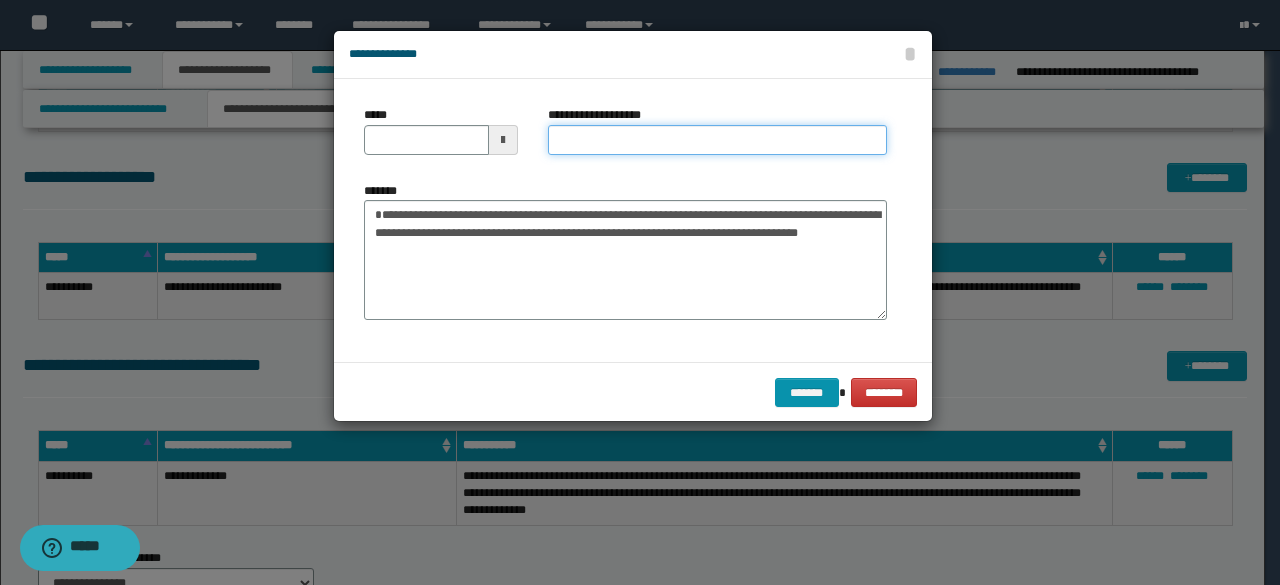 click on "**********" at bounding box center (717, 140) 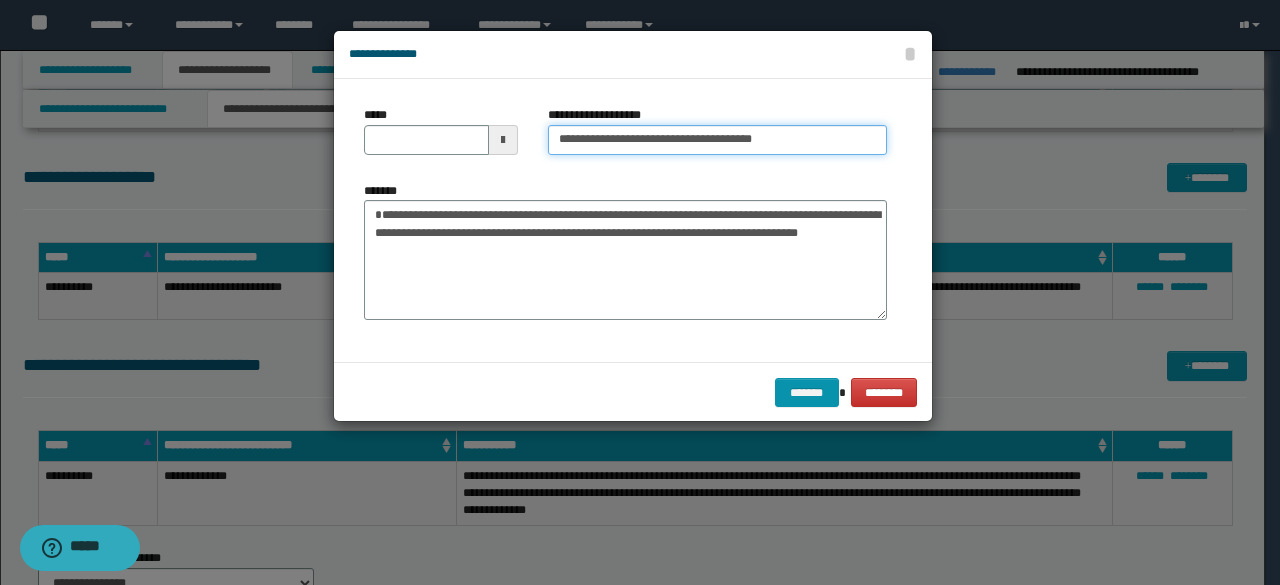 type on "**********" 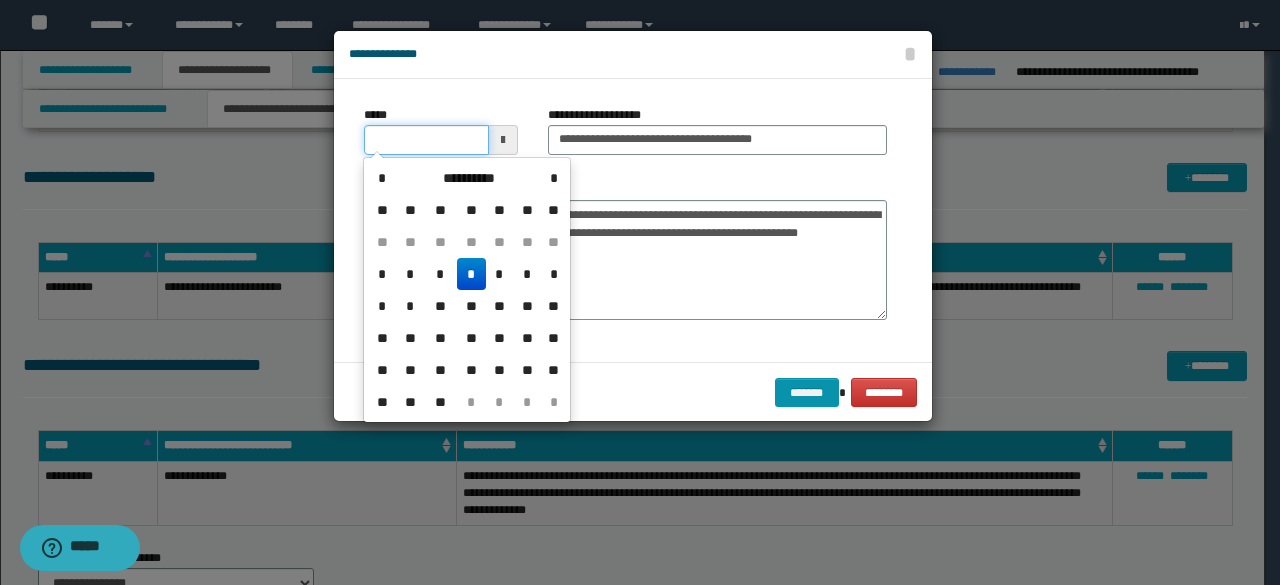 click on "*****" at bounding box center (426, 140) 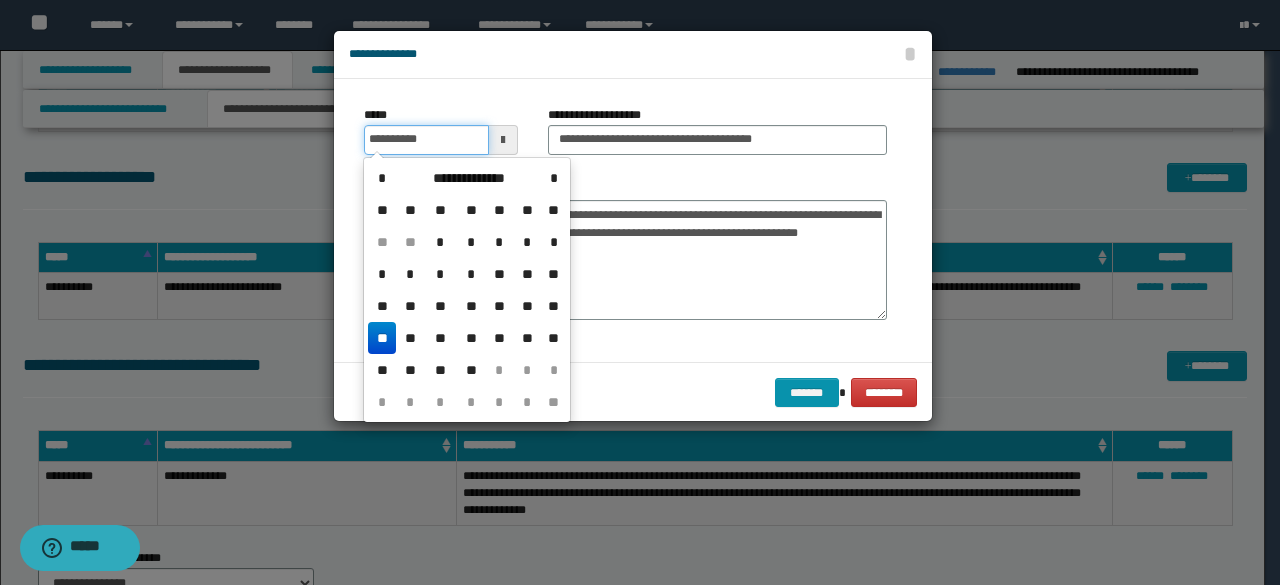 drag, startPoint x: 446, startPoint y: 139, endPoint x: 71, endPoint y: 139, distance: 375 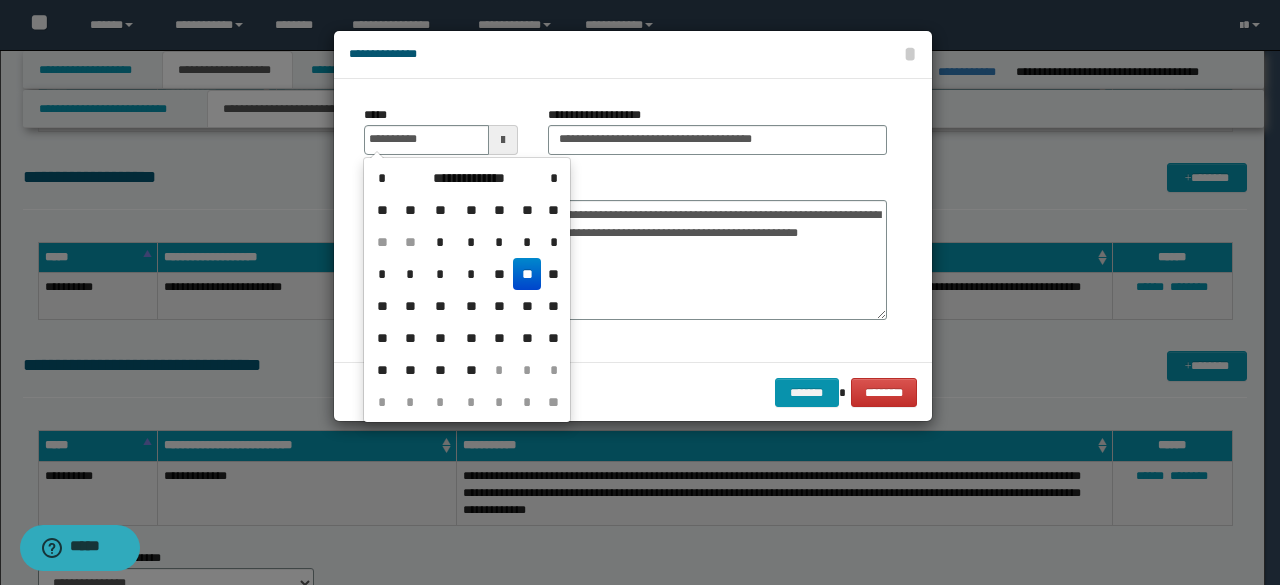 click on "**" at bounding box center (527, 274) 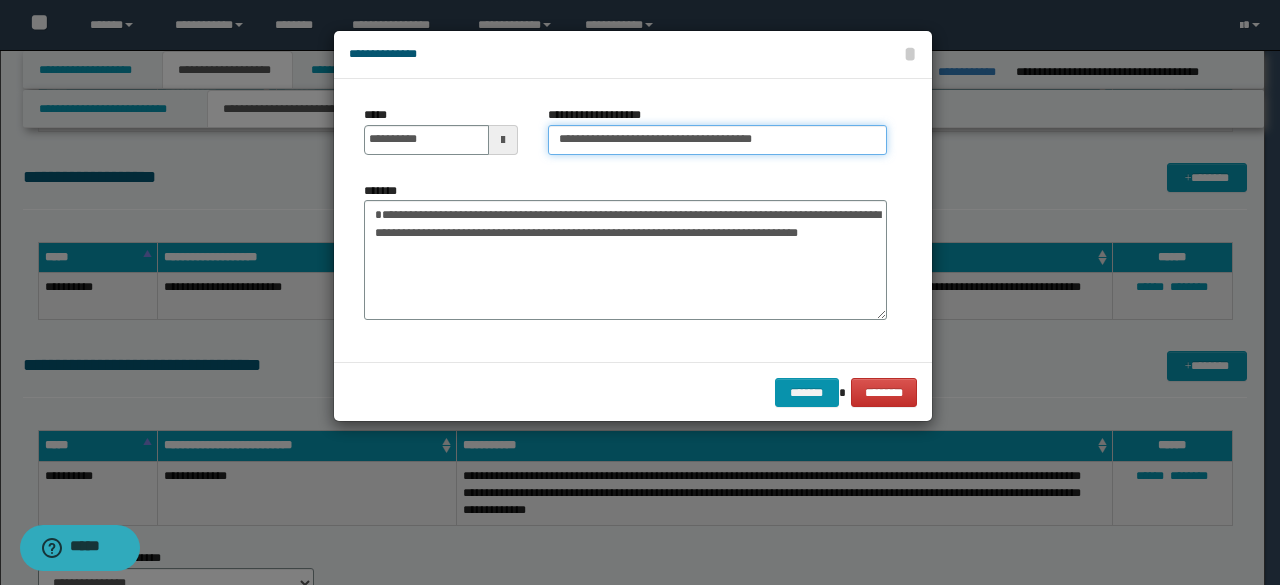 drag, startPoint x: 622, startPoint y: 137, endPoint x: 440, endPoint y: 110, distance: 183.99185 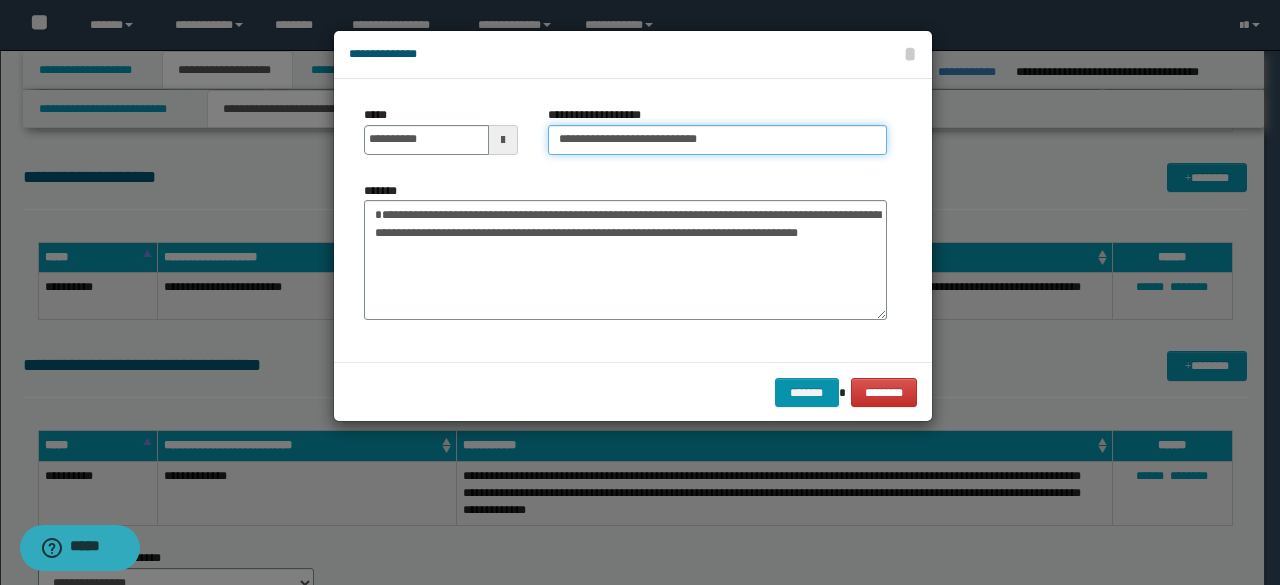 click on "**********" at bounding box center [717, 140] 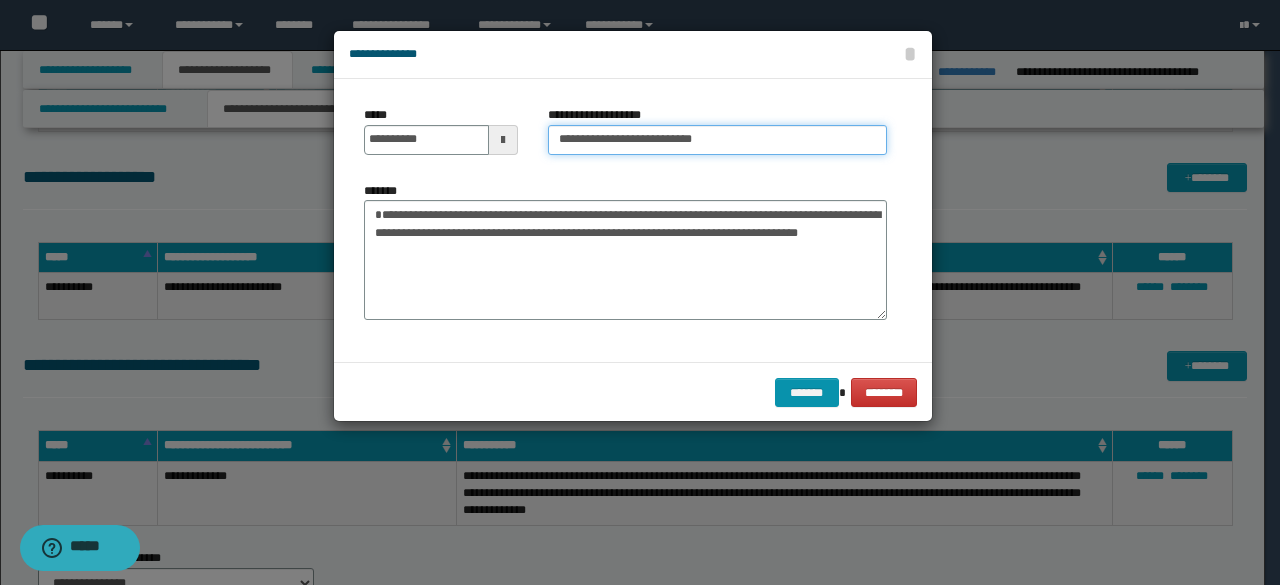 type on "**********" 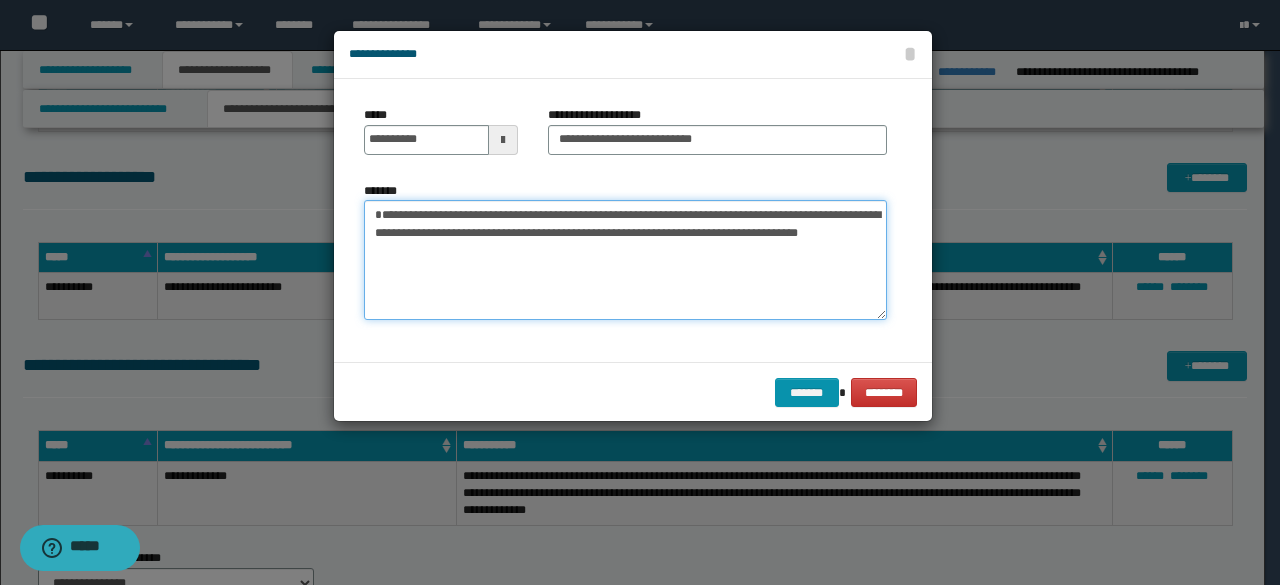 click on "**********" at bounding box center [625, 259] 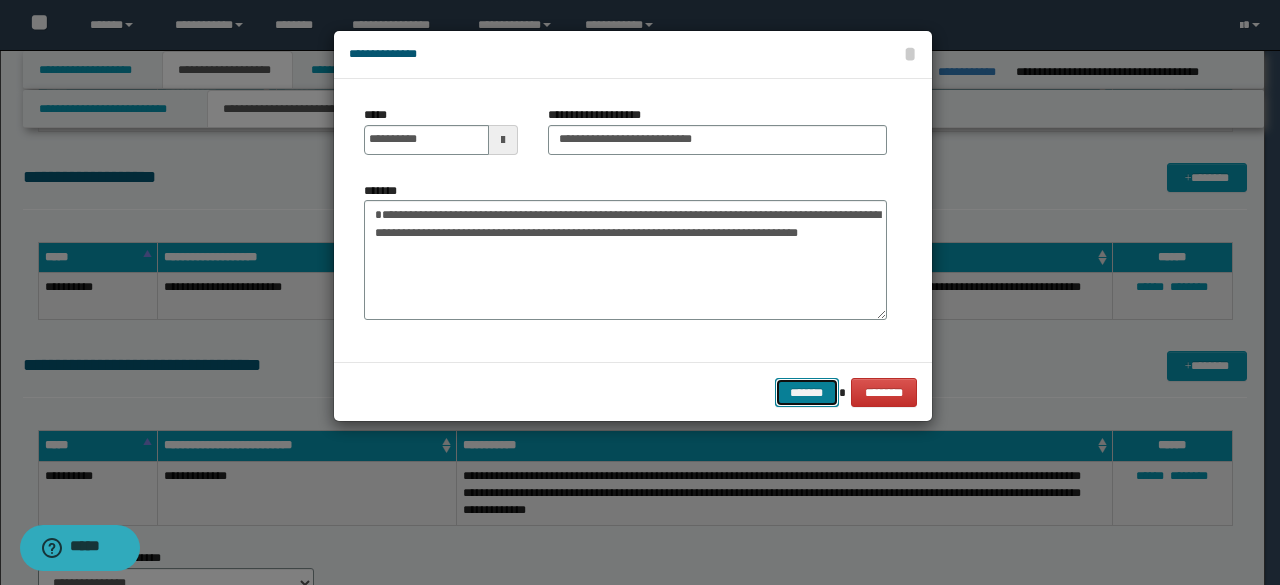 click on "*******" at bounding box center [807, 392] 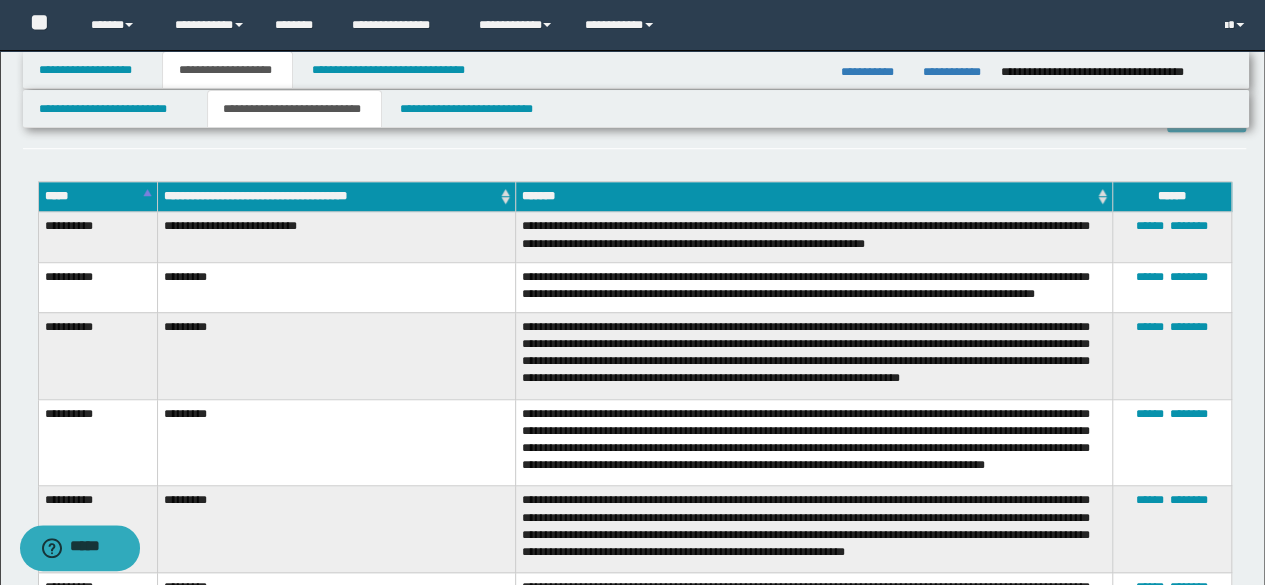 scroll, scrollTop: 493, scrollLeft: 0, axis: vertical 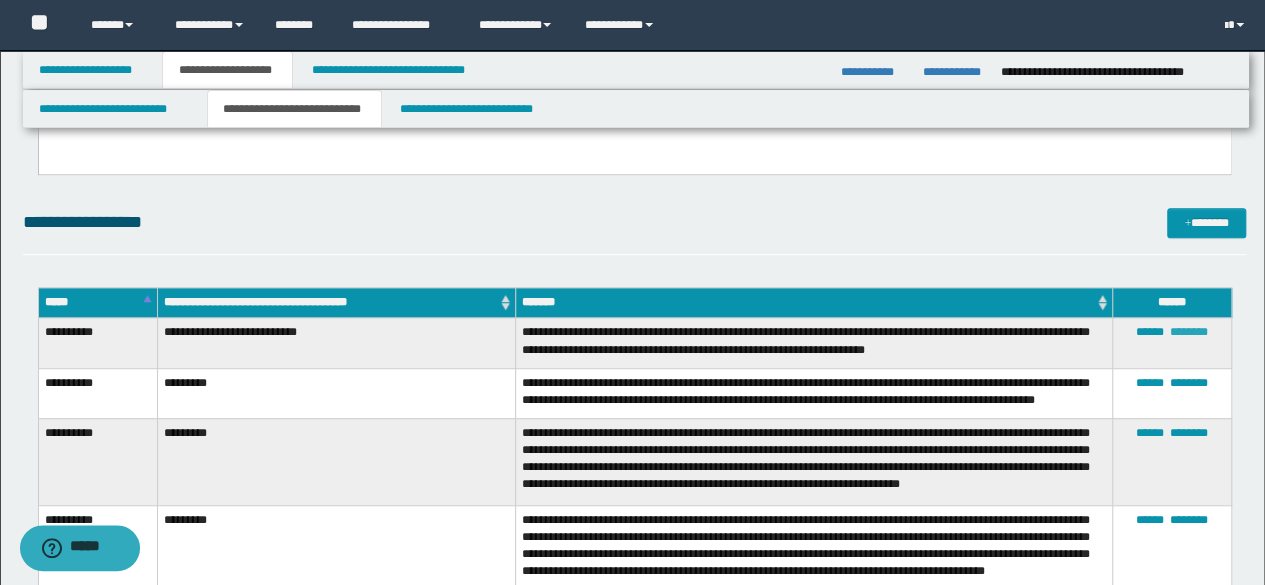 click on "********" at bounding box center (1189, 332) 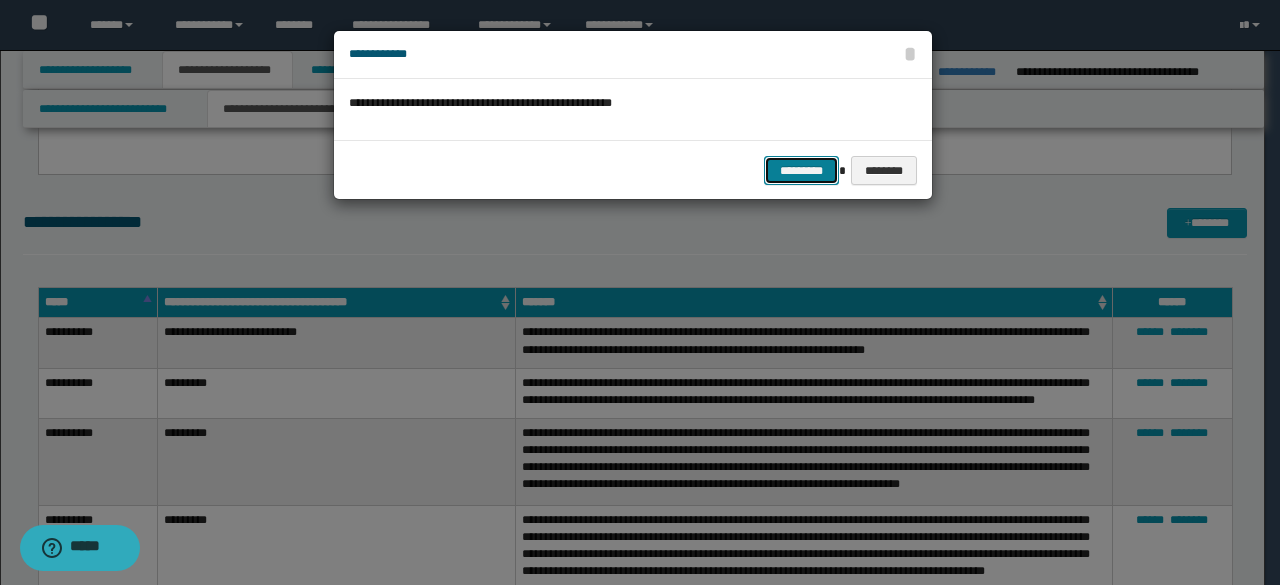 click on "*********" at bounding box center [801, 170] 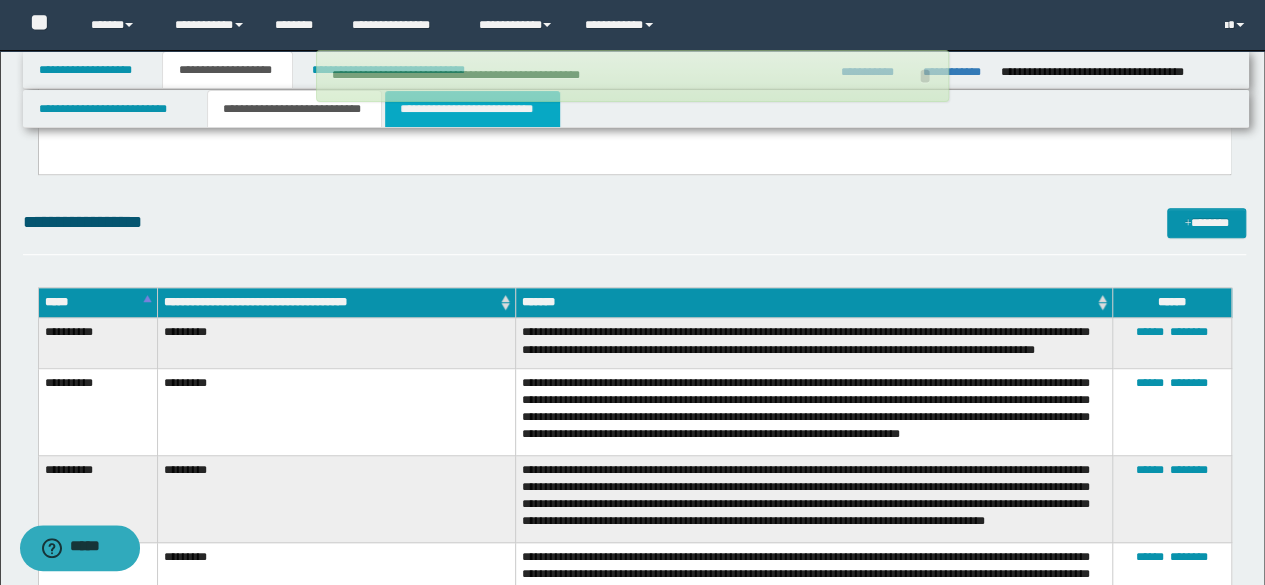 click on "**********" at bounding box center (472, 109) 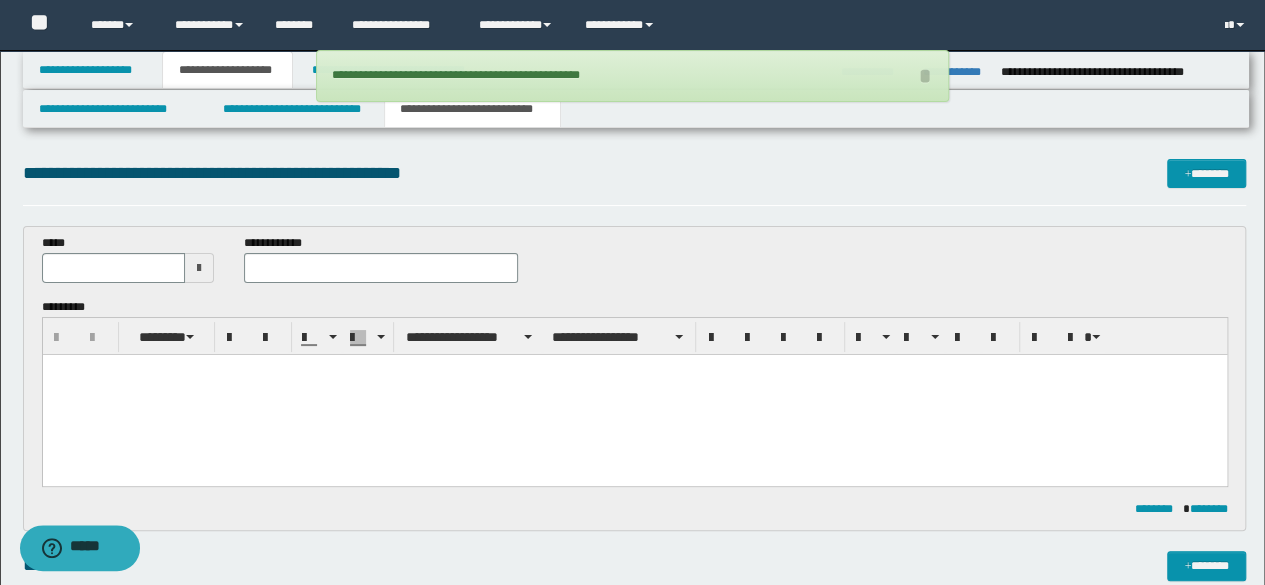 scroll, scrollTop: 0, scrollLeft: 0, axis: both 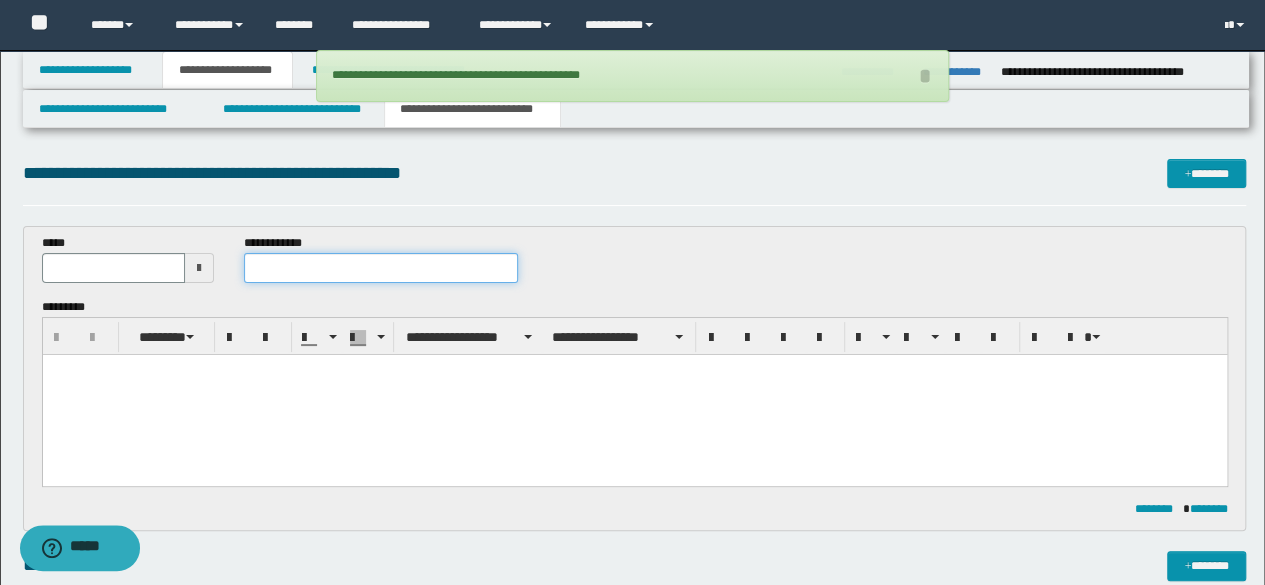 click at bounding box center [381, 268] 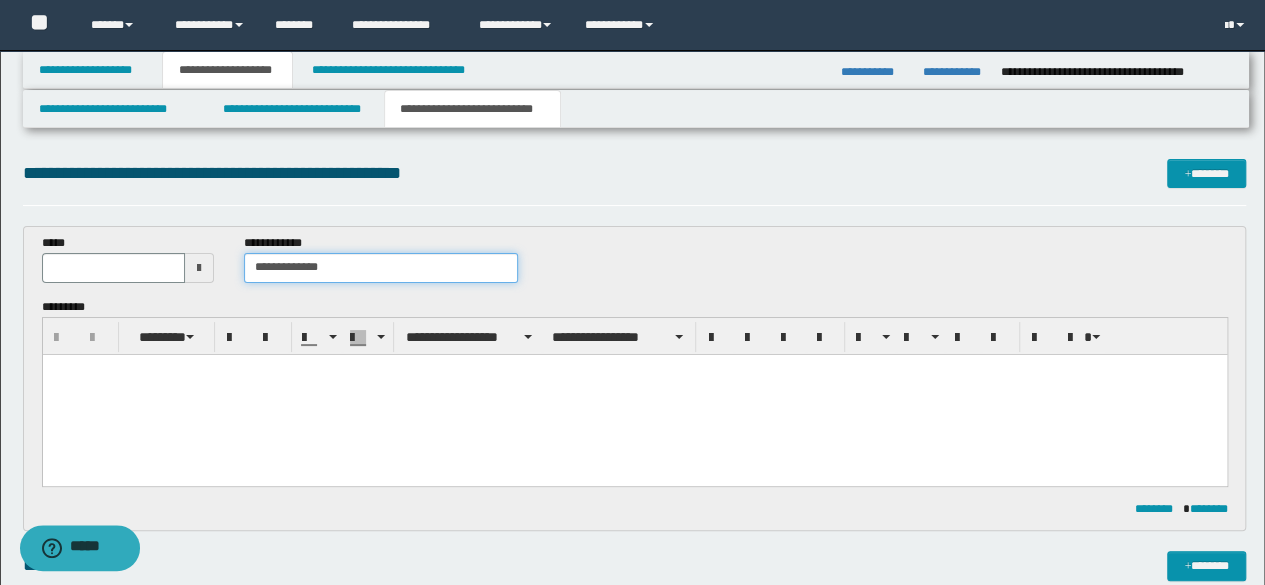 type on "**********" 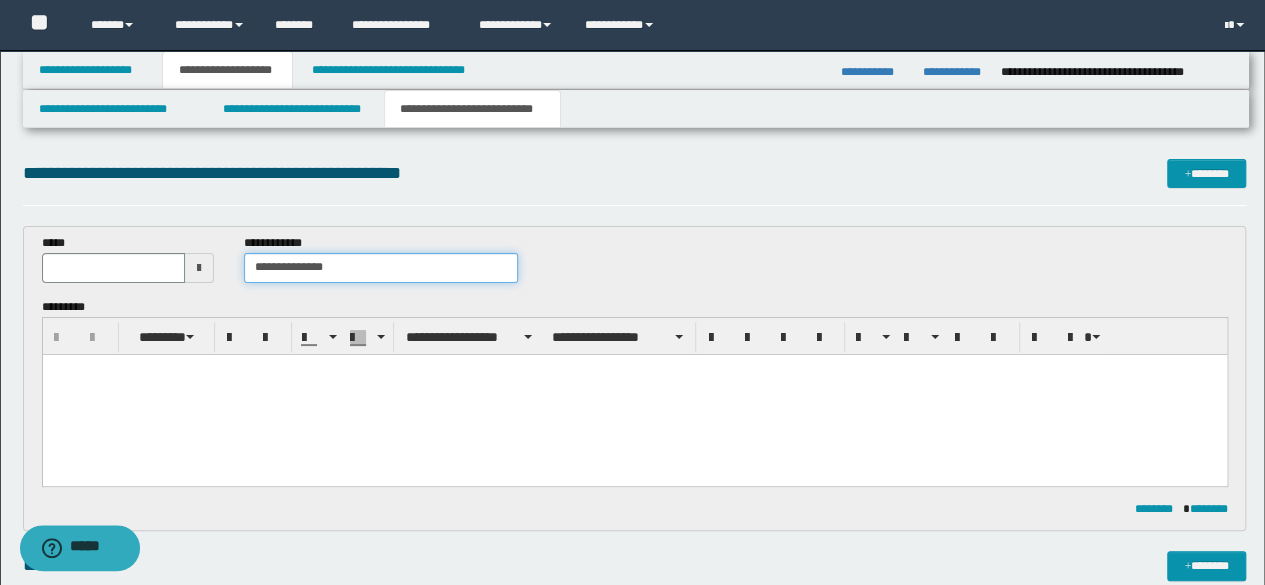 type 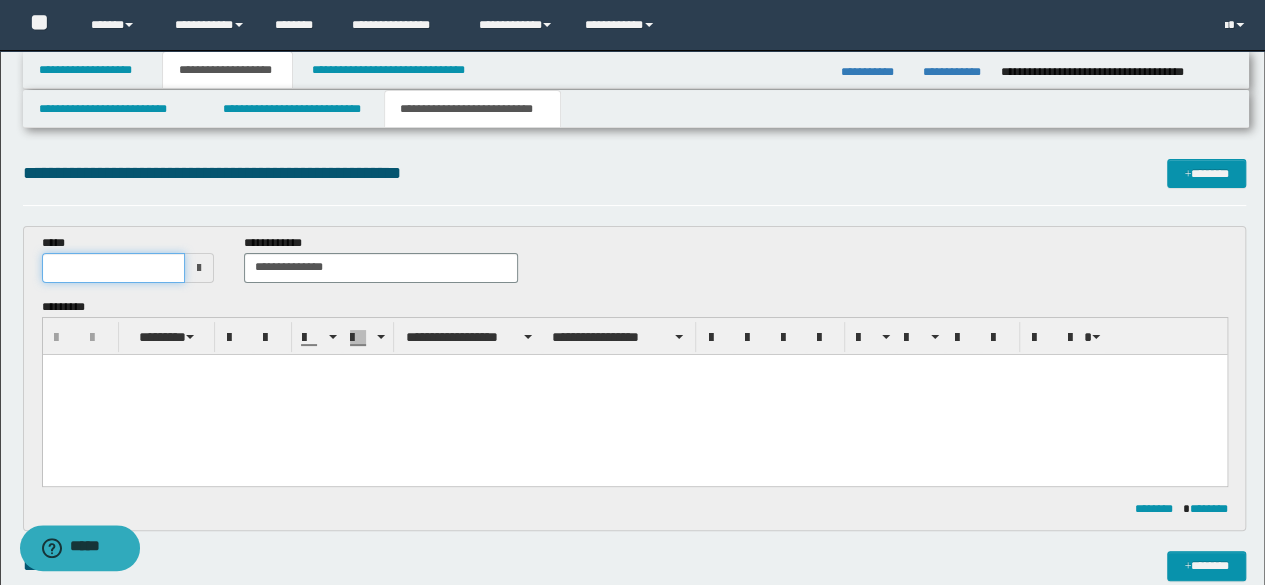 click at bounding box center (114, 268) 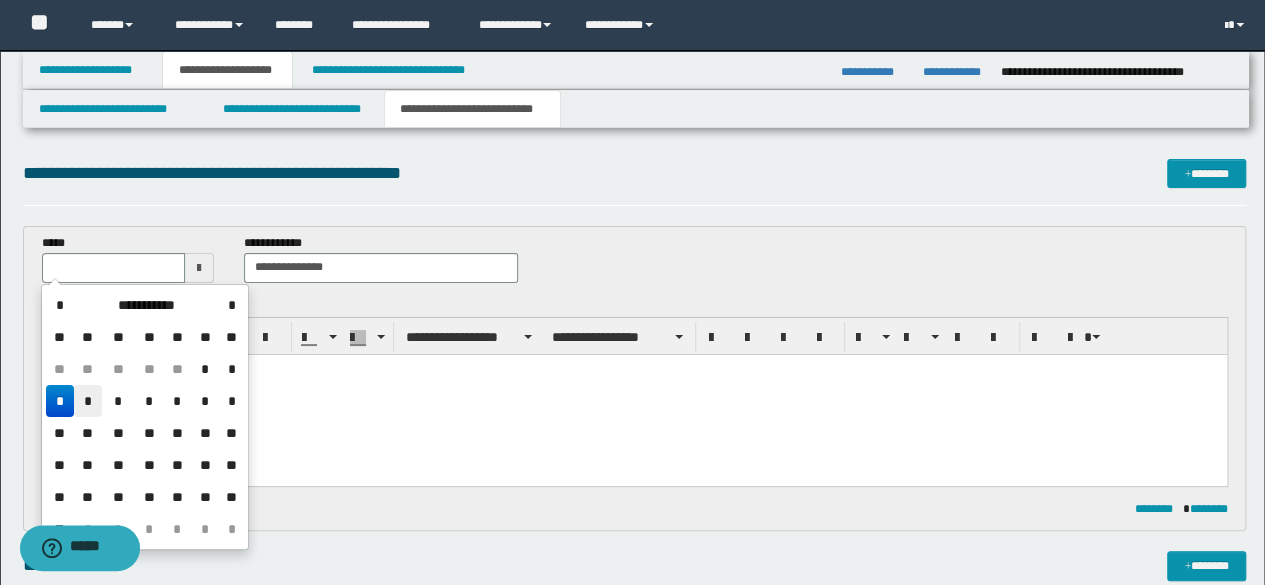 click on "*" at bounding box center (88, 401) 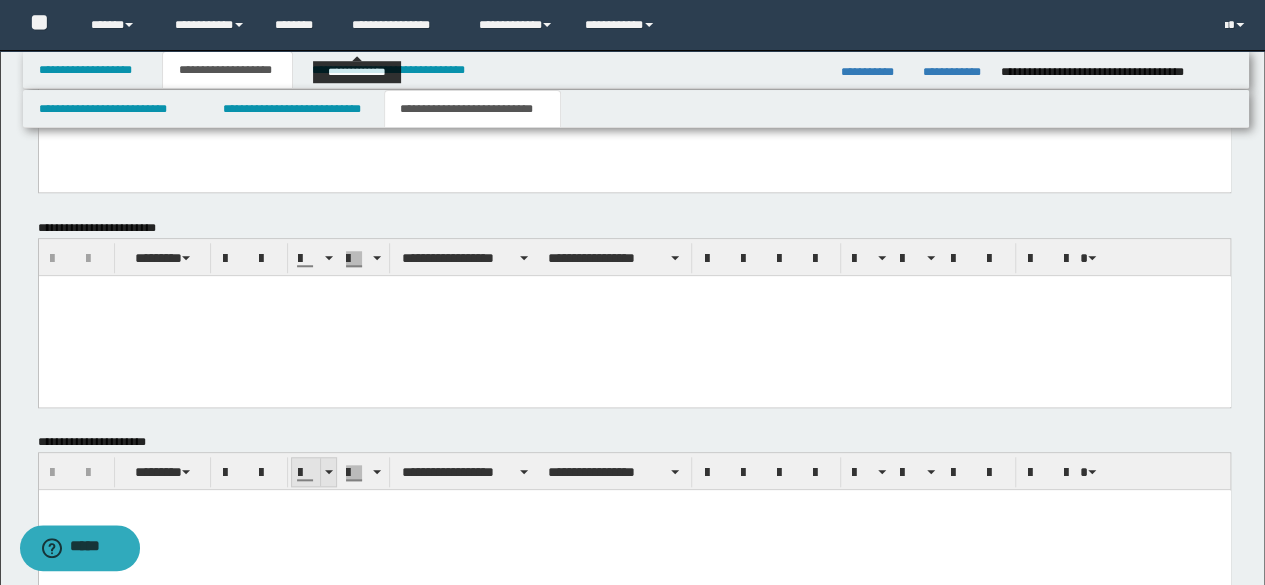 scroll, scrollTop: 900, scrollLeft: 0, axis: vertical 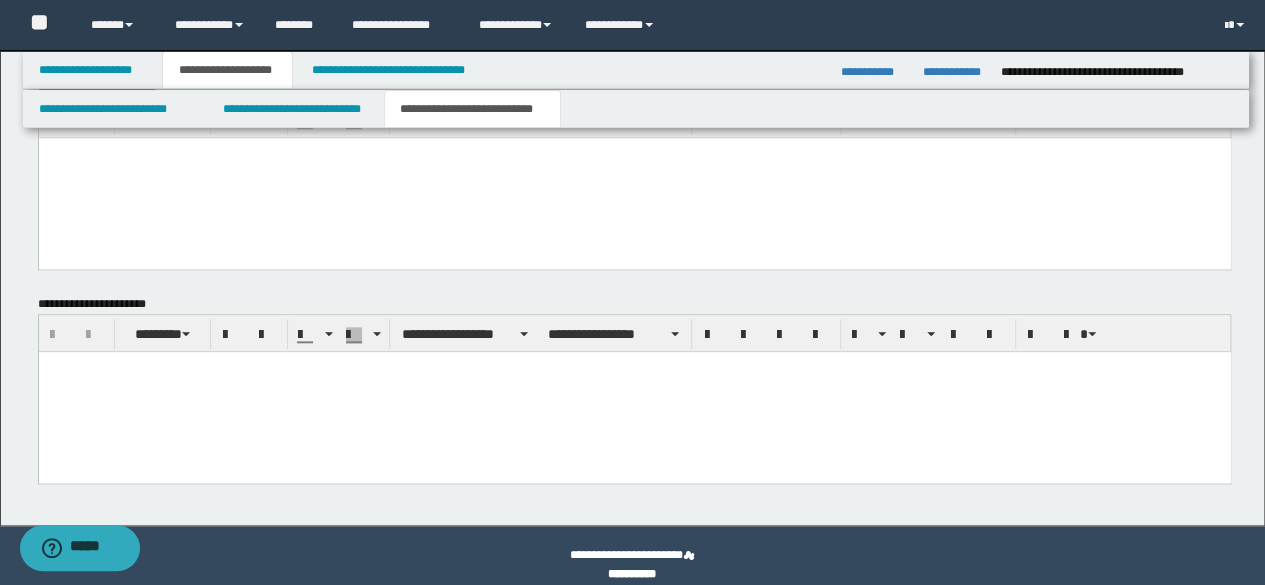 click at bounding box center (634, 391) 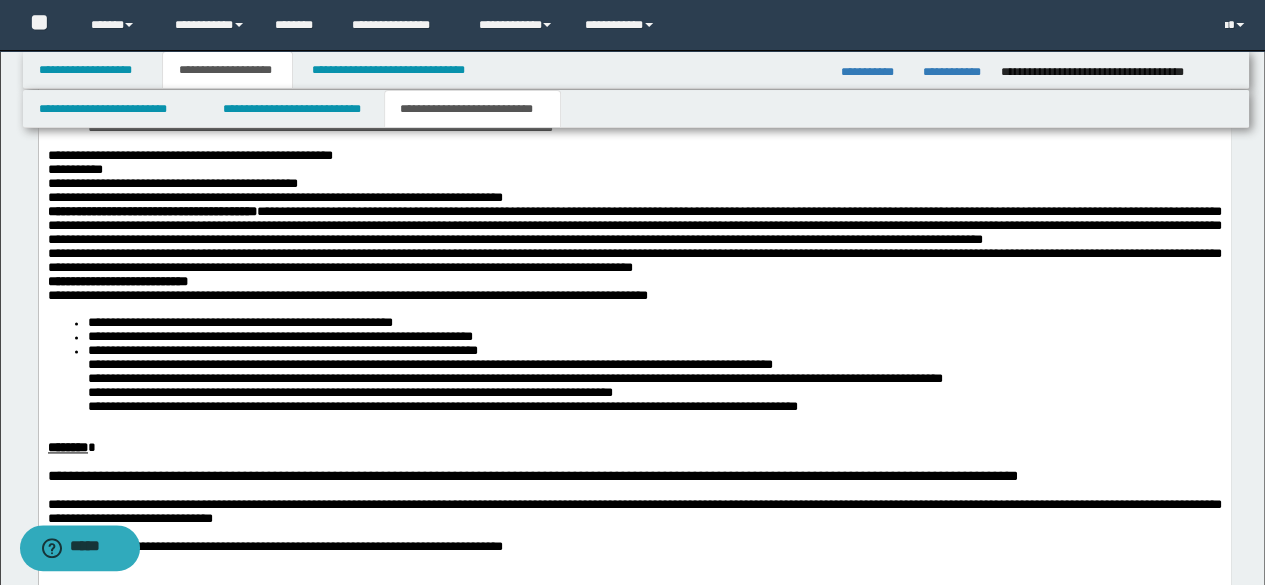 scroll, scrollTop: 1300, scrollLeft: 0, axis: vertical 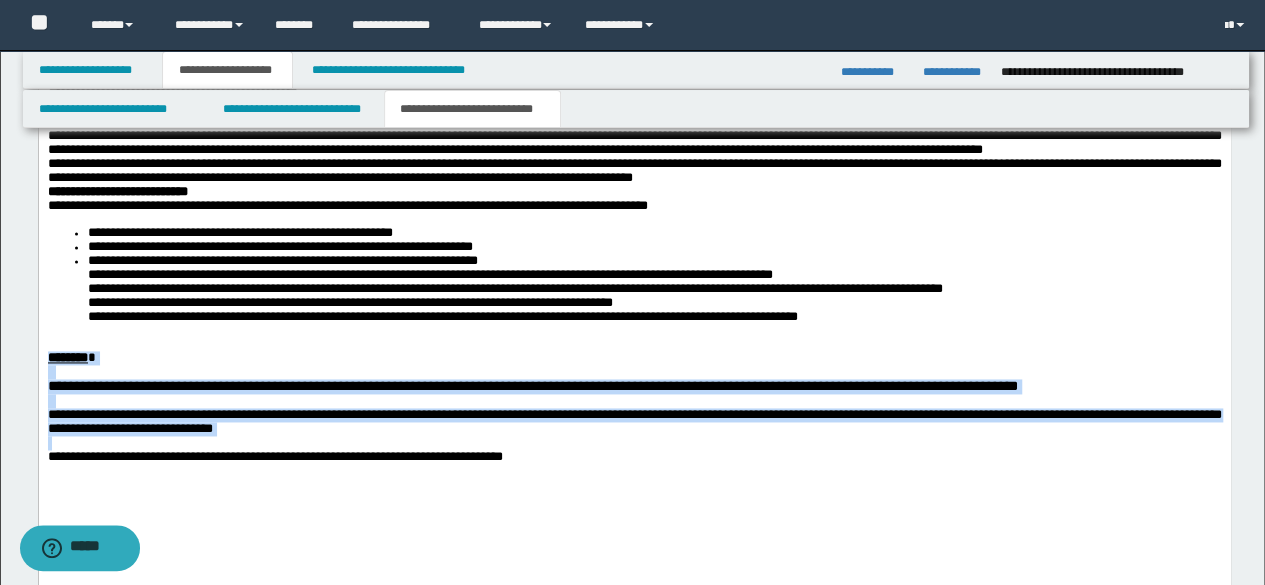 drag, startPoint x: 409, startPoint y: 485, endPoint x: 249, endPoint y: 439, distance: 166.48123 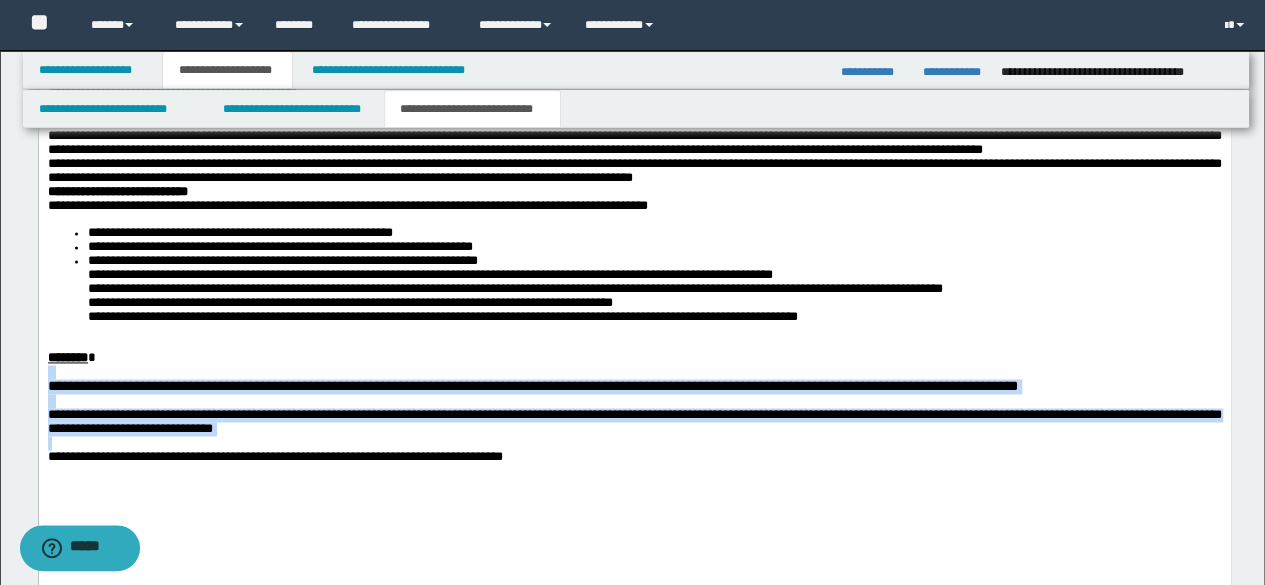 drag, startPoint x: 500, startPoint y: 466, endPoint x: 498, endPoint y: 479, distance: 13.152946 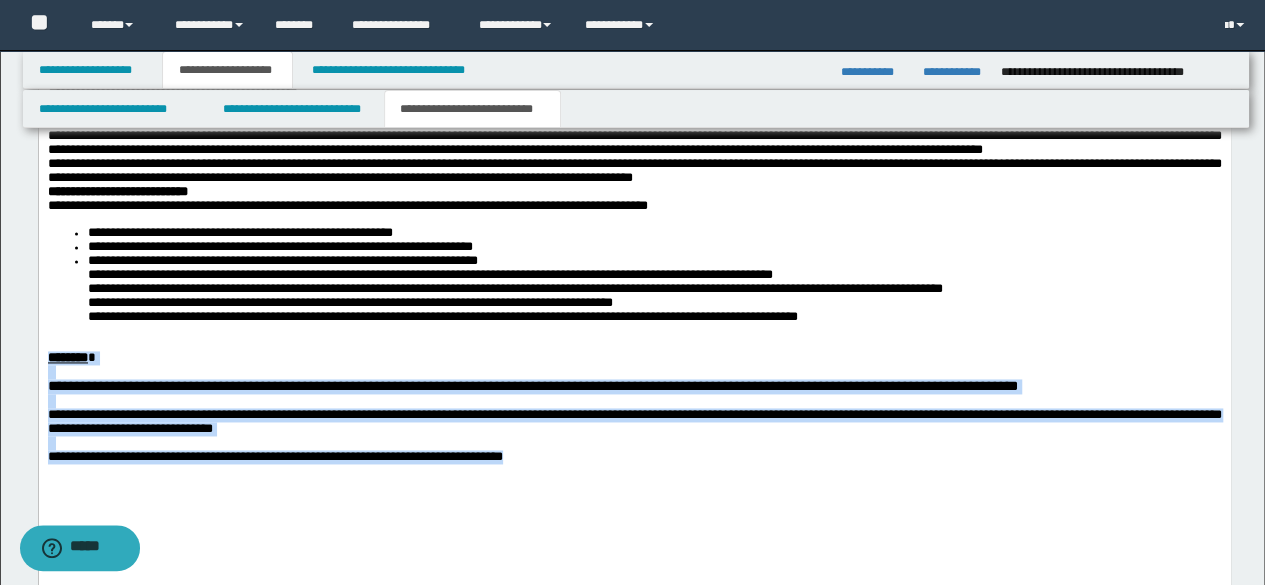 drag, startPoint x: 516, startPoint y: 499, endPoint x: 49, endPoint y: 377, distance: 482.67276 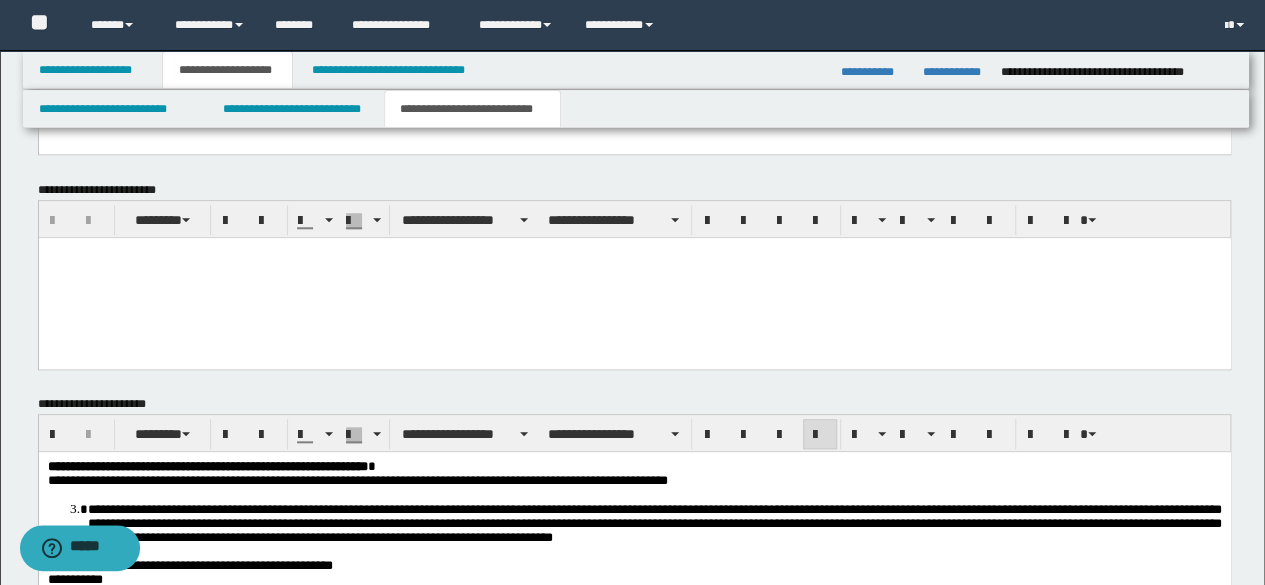 scroll, scrollTop: 500, scrollLeft: 0, axis: vertical 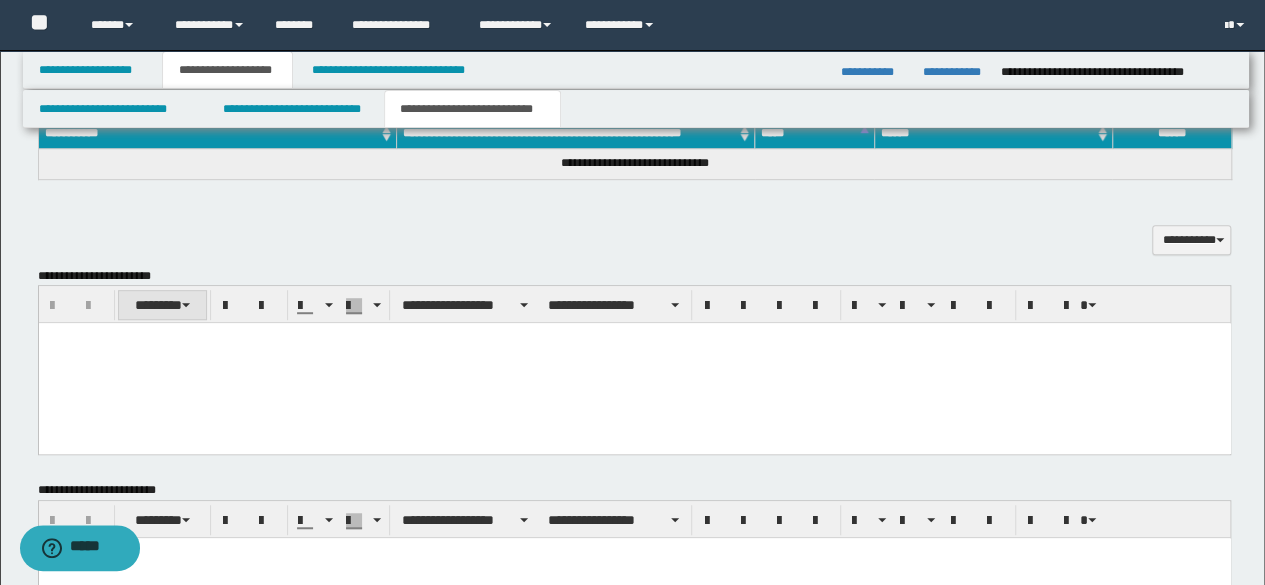 click on "********" at bounding box center [162, 305] 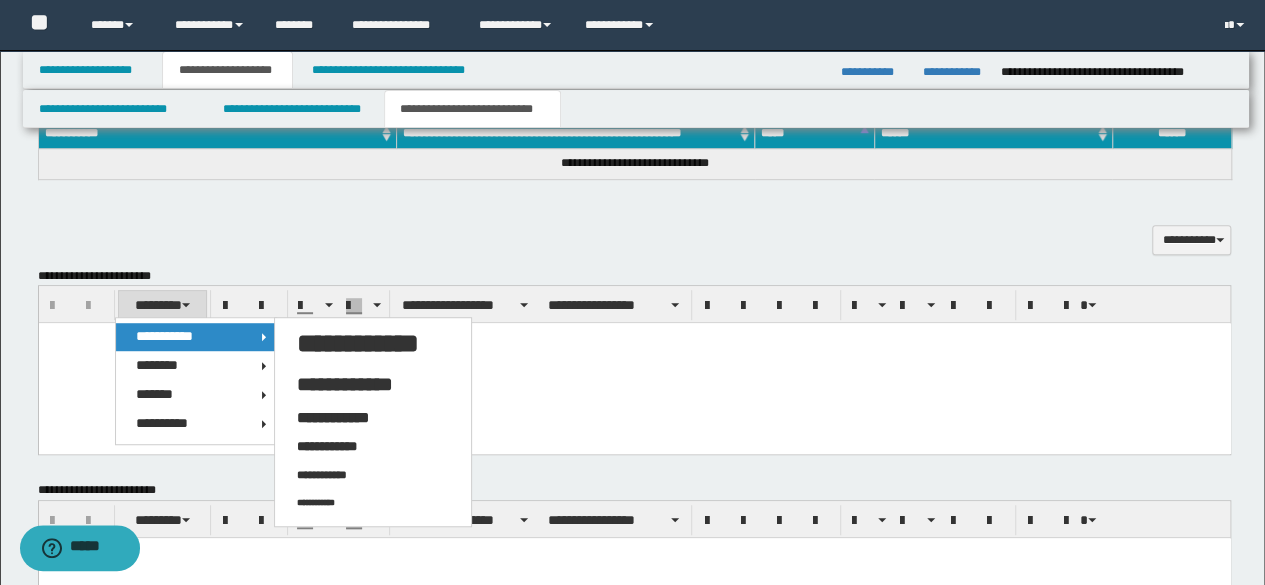 click on "**********" at bounding box center [195, 337] 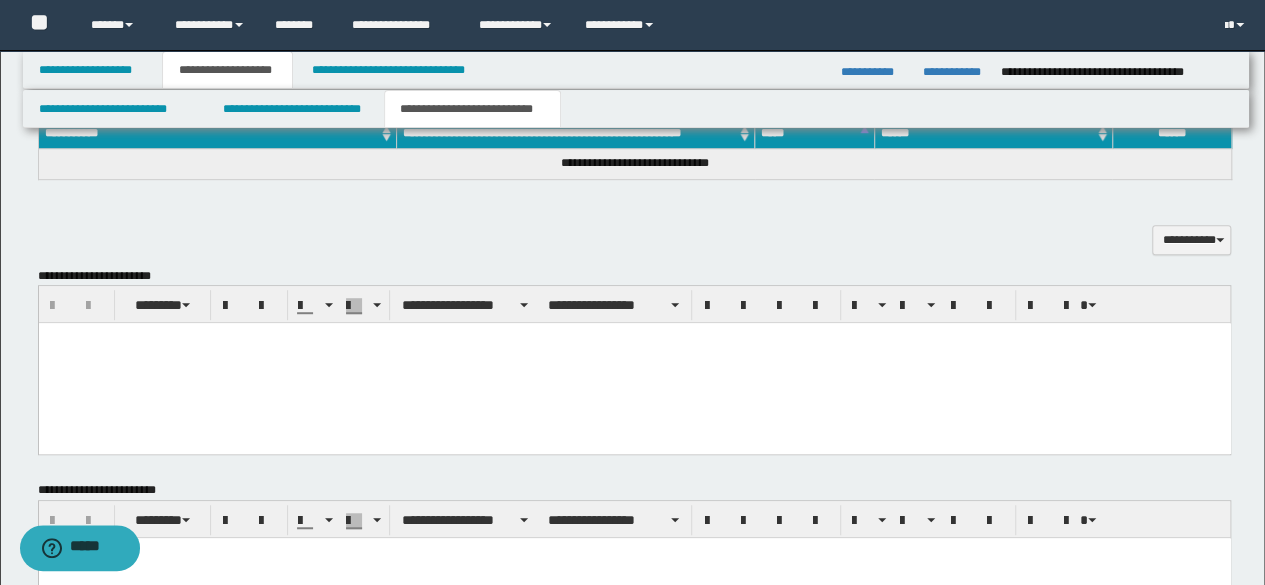 click at bounding box center (634, 363) 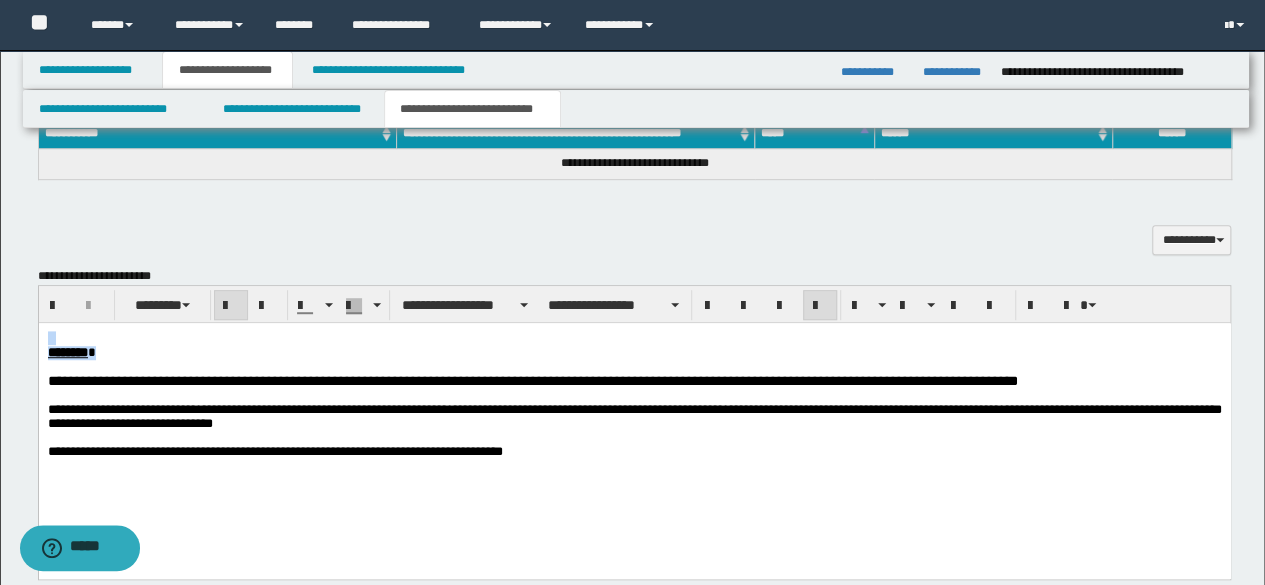 drag, startPoint x: 124, startPoint y: 357, endPoint x: 0, endPoint y: 321, distance: 129.1201 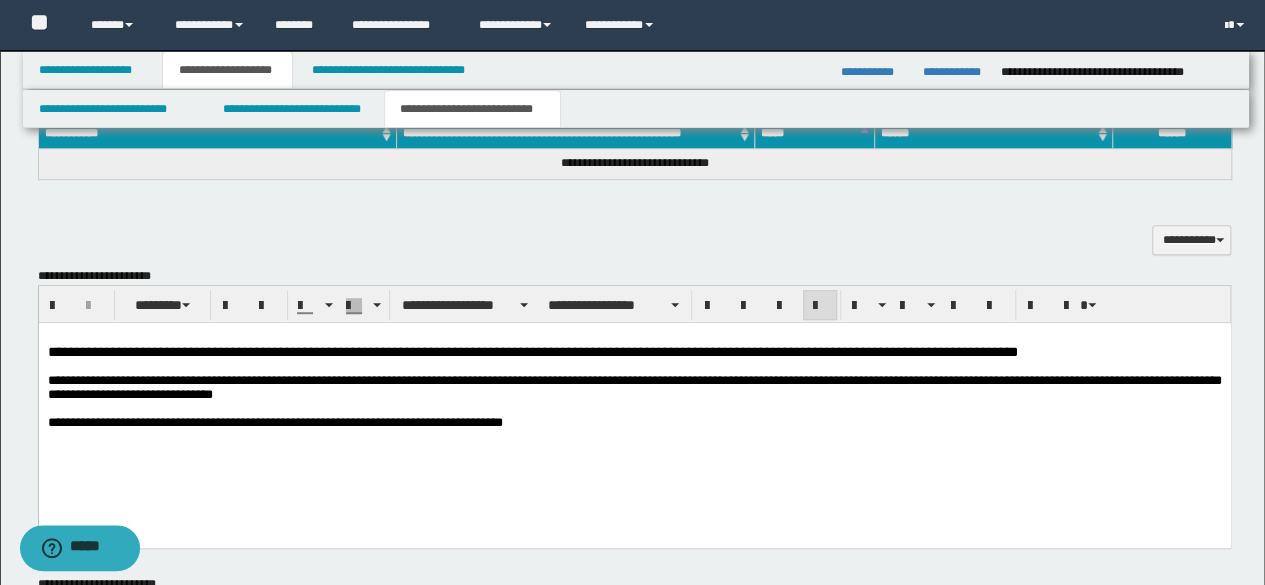click on "**********" at bounding box center (635, 415) 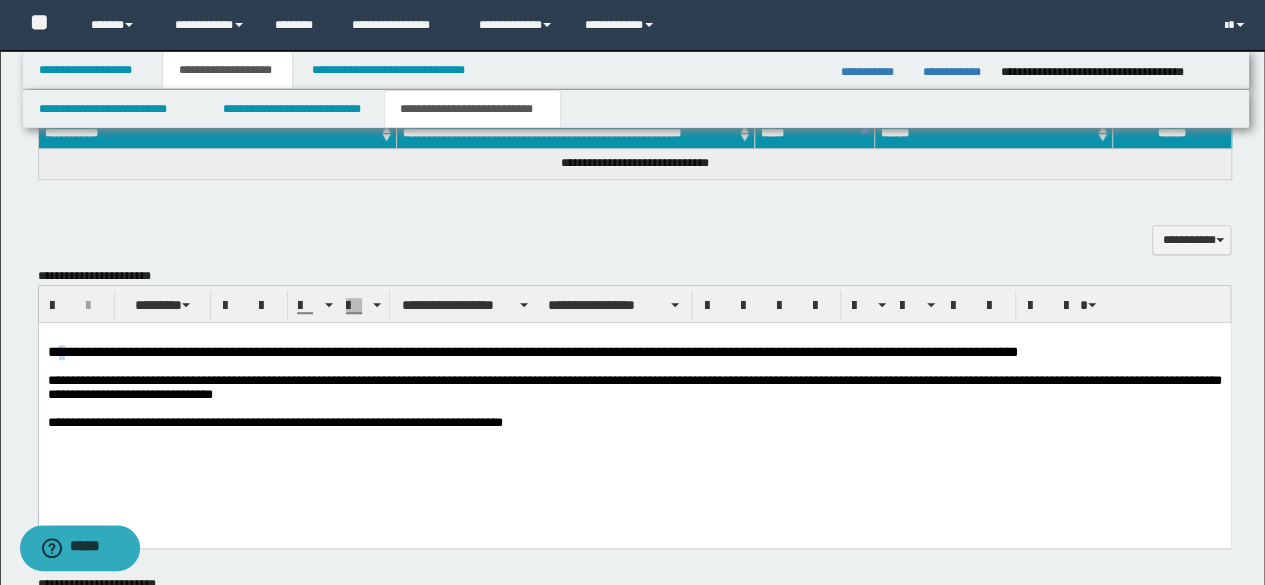 drag, startPoint x: 69, startPoint y: 362, endPoint x: 57, endPoint y: 359, distance: 12.369317 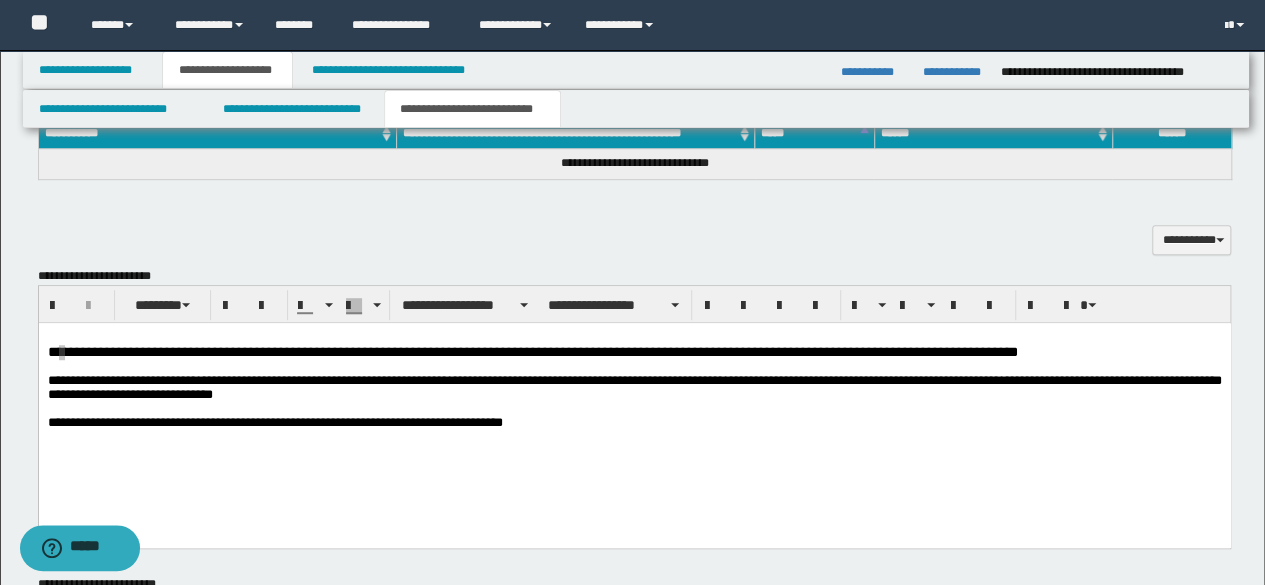 click on "**********" at bounding box center [635, 415] 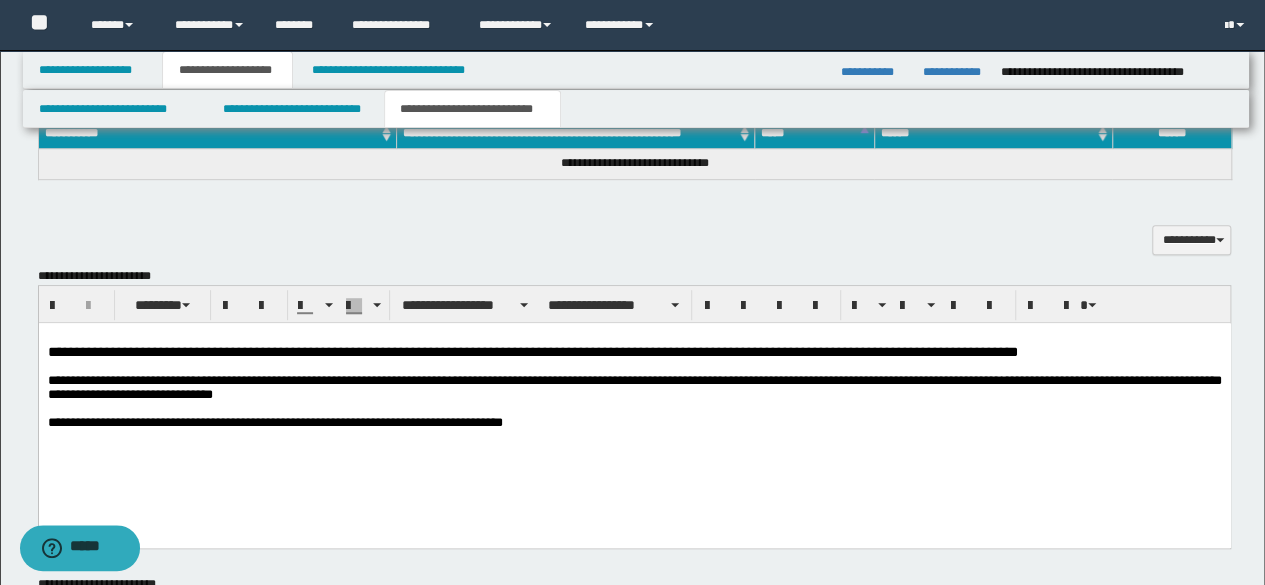click on "**********" at bounding box center [634, 405] 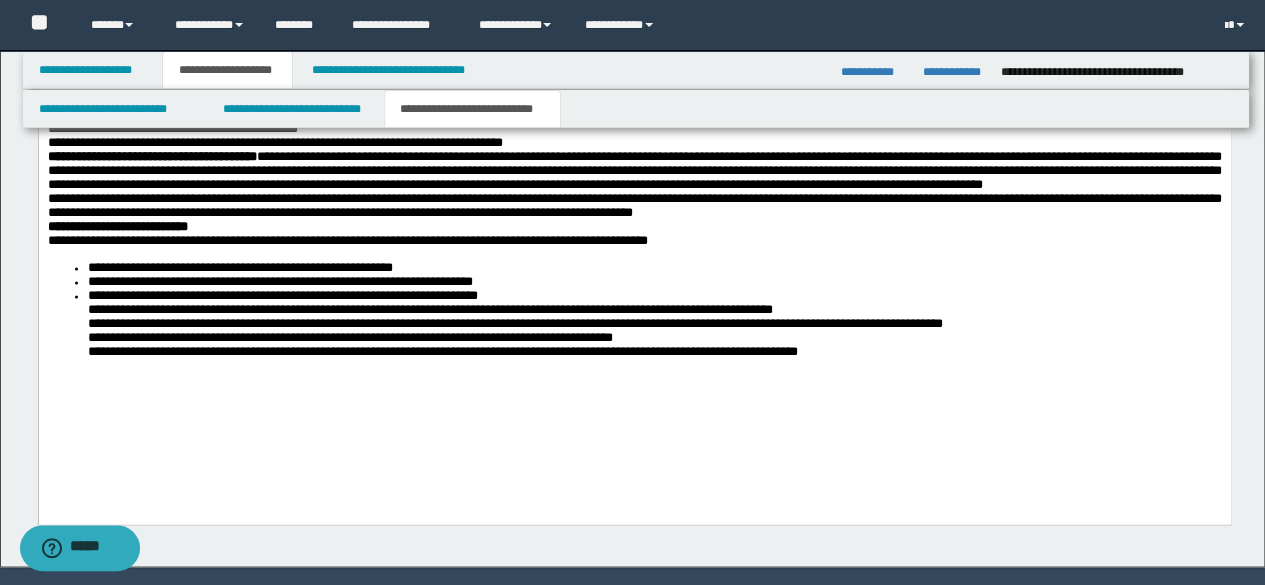 scroll, scrollTop: 1404, scrollLeft: 0, axis: vertical 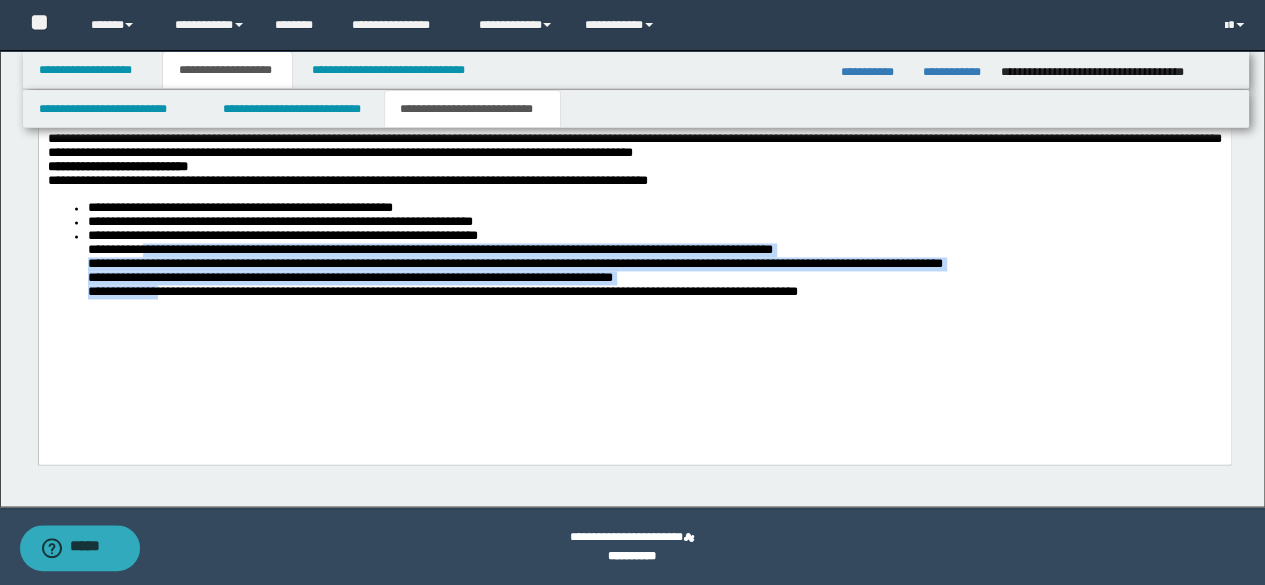 drag, startPoint x: 152, startPoint y: 278, endPoint x: 171, endPoint y: 323, distance: 48.8467 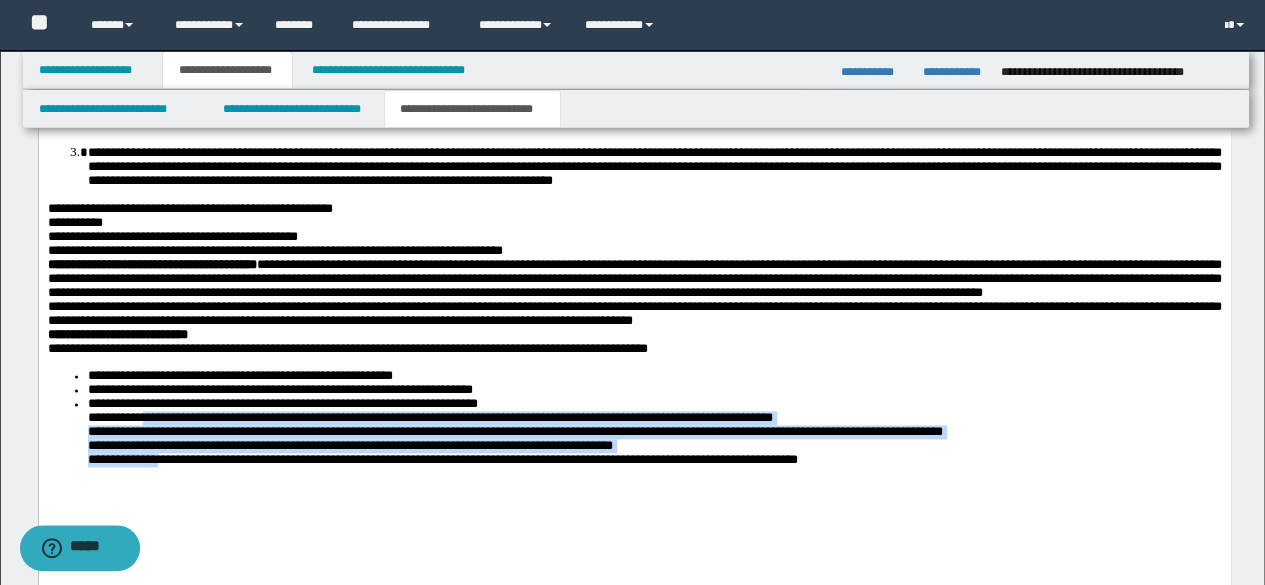 scroll, scrollTop: 1104, scrollLeft: 0, axis: vertical 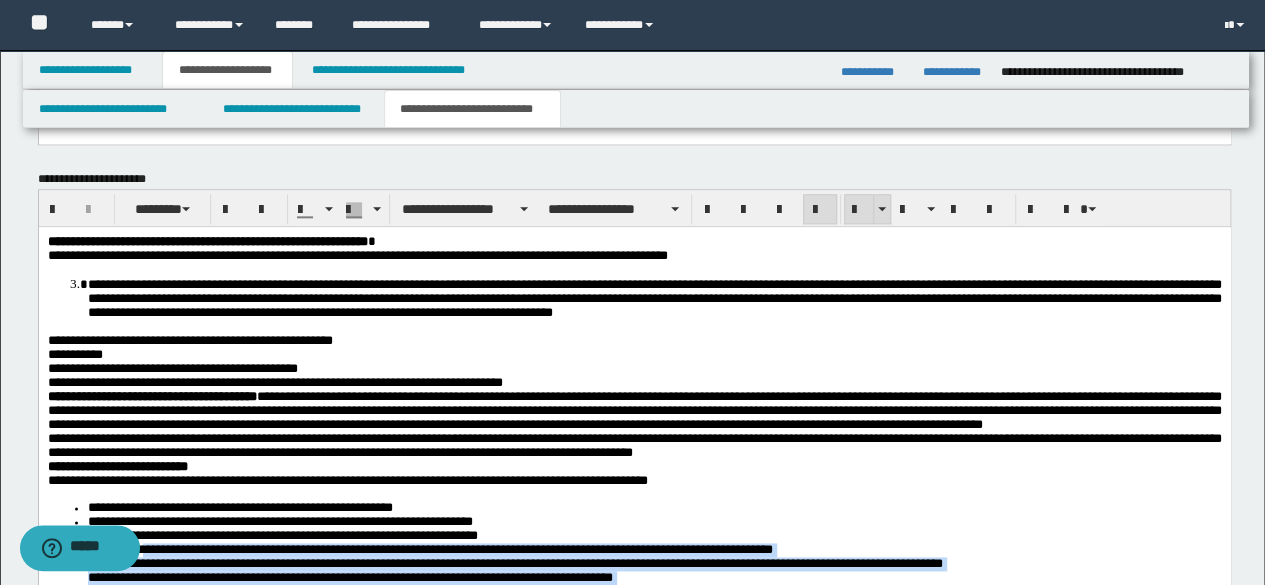 click at bounding box center [859, 210] 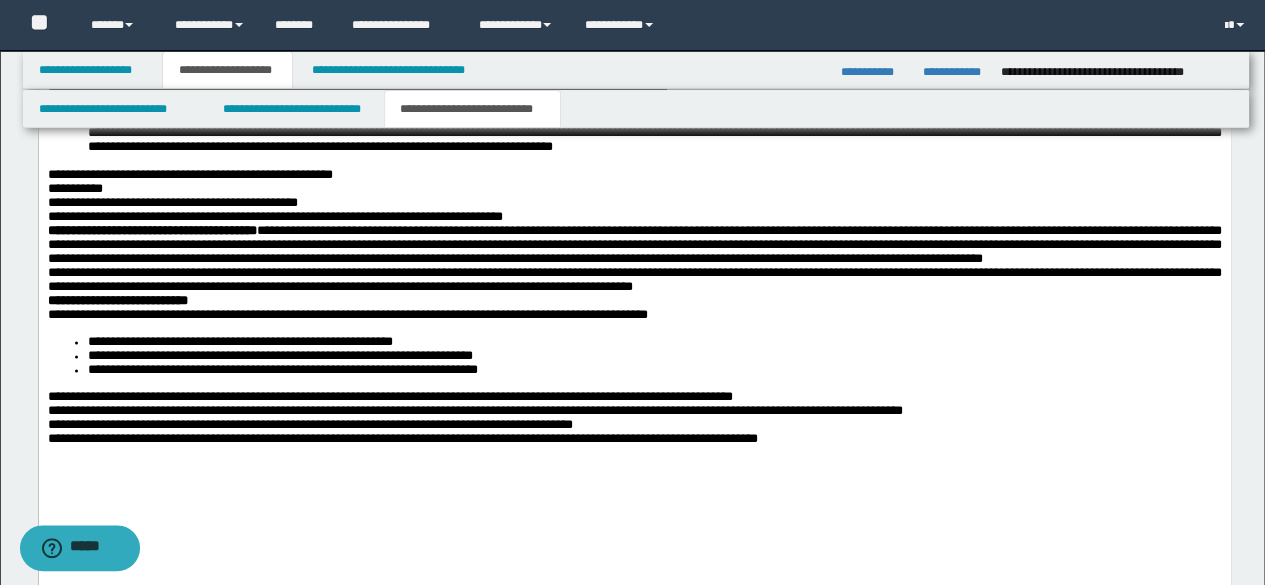 scroll, scrollTop: 1404, scrollLeft: 0, axis: vertical 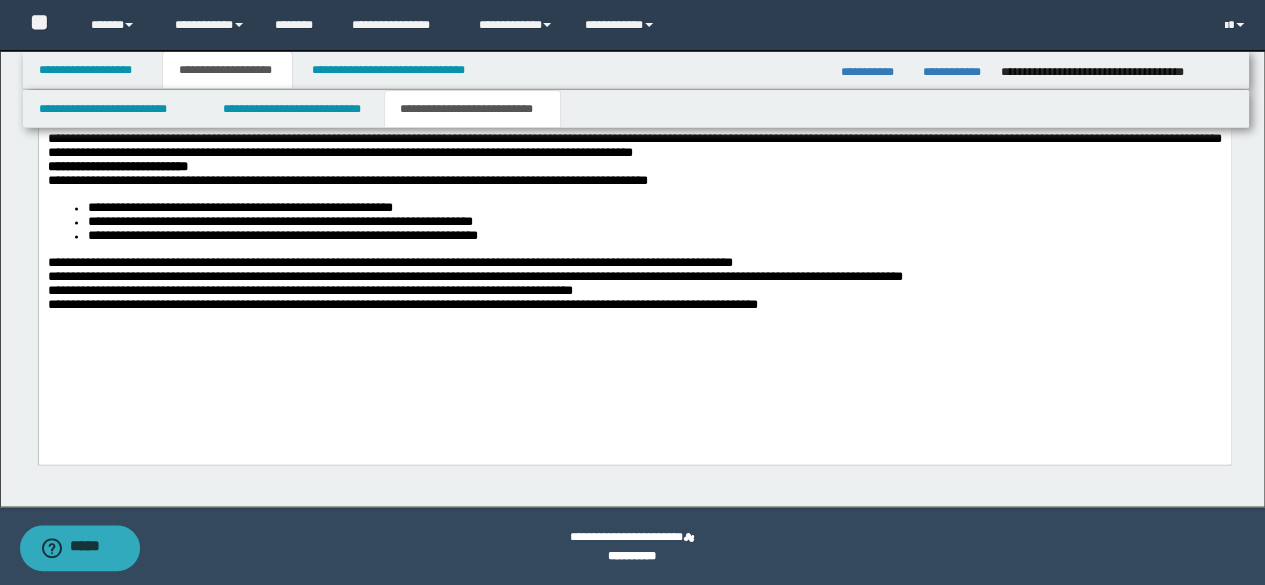 click on "**********" at bounding box center [634, 155] 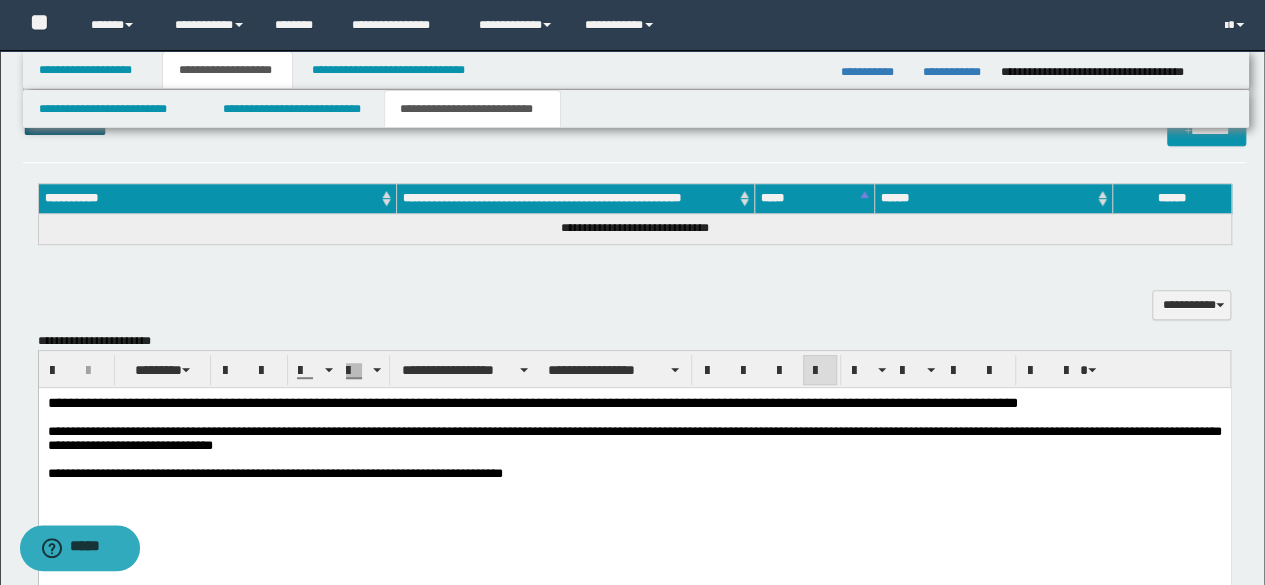scroll, scrollTop: 404, scrollLeft: 0, axis: vertical 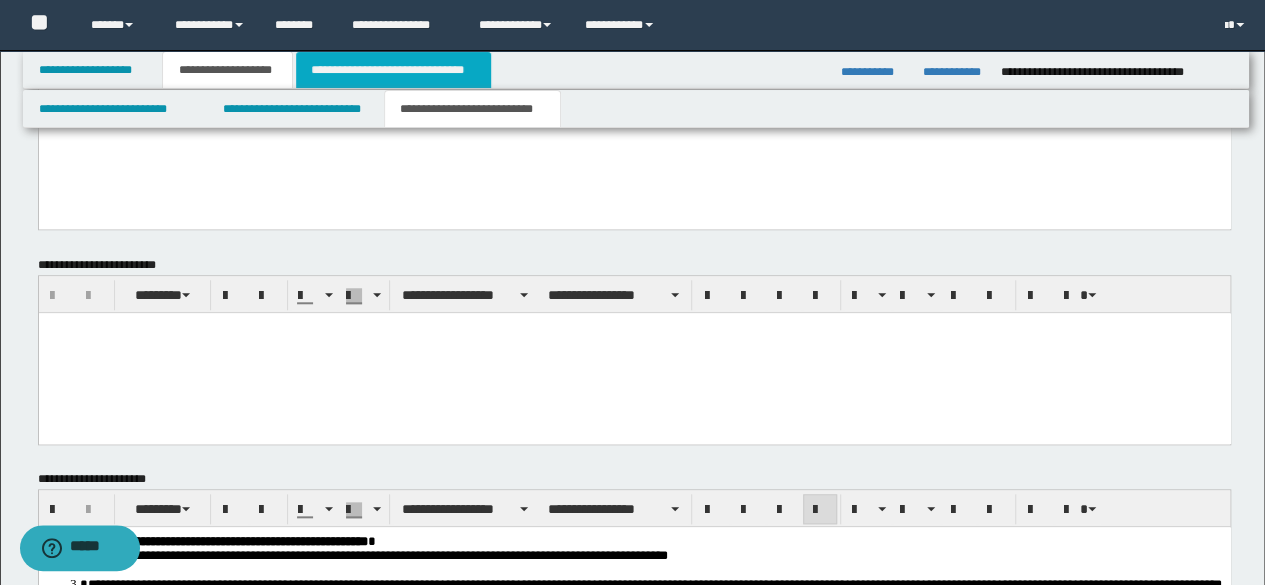 click on "**********" at bounding box center (393, 70) 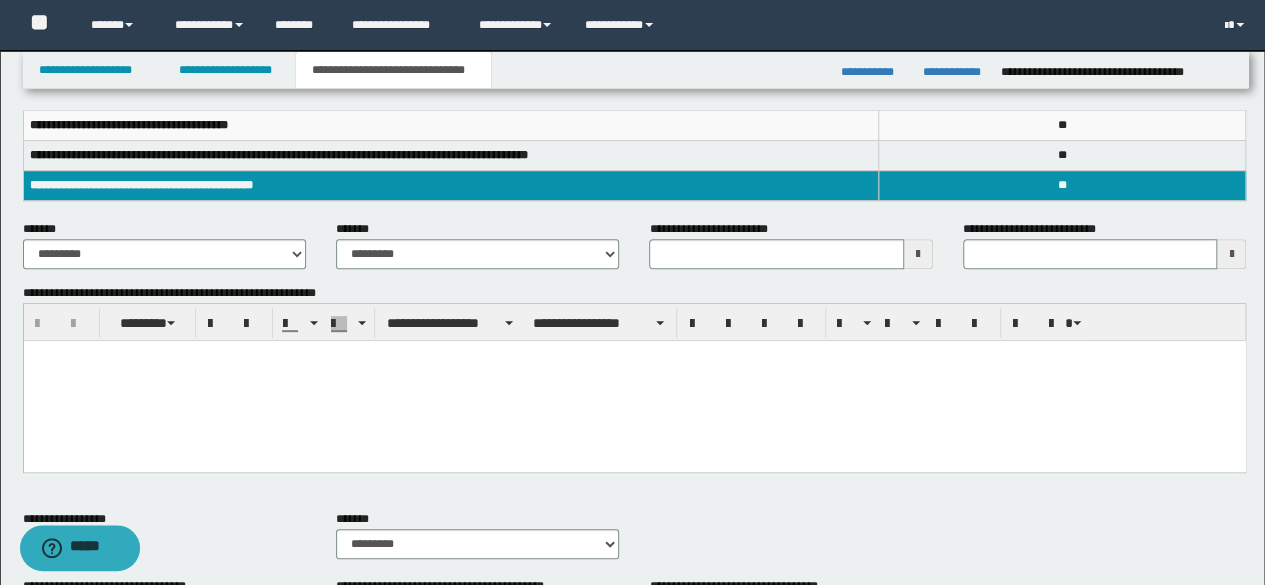 scroll, scrollTop: 300, scrollLeft: 0, axis: vertical 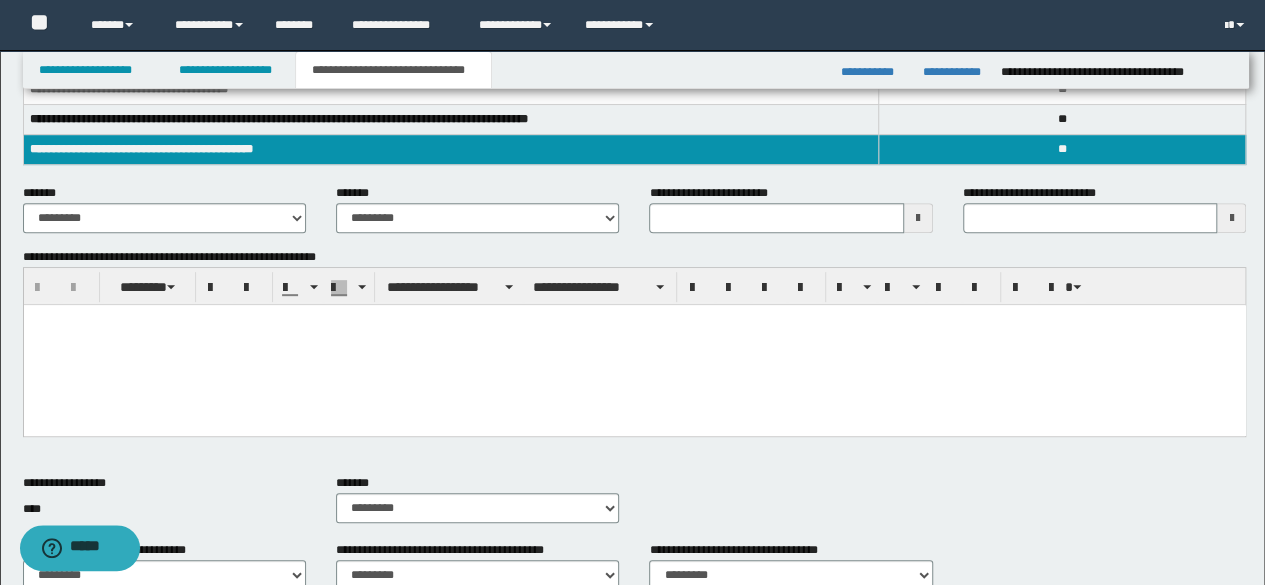 click at bounding box center [634, 344] 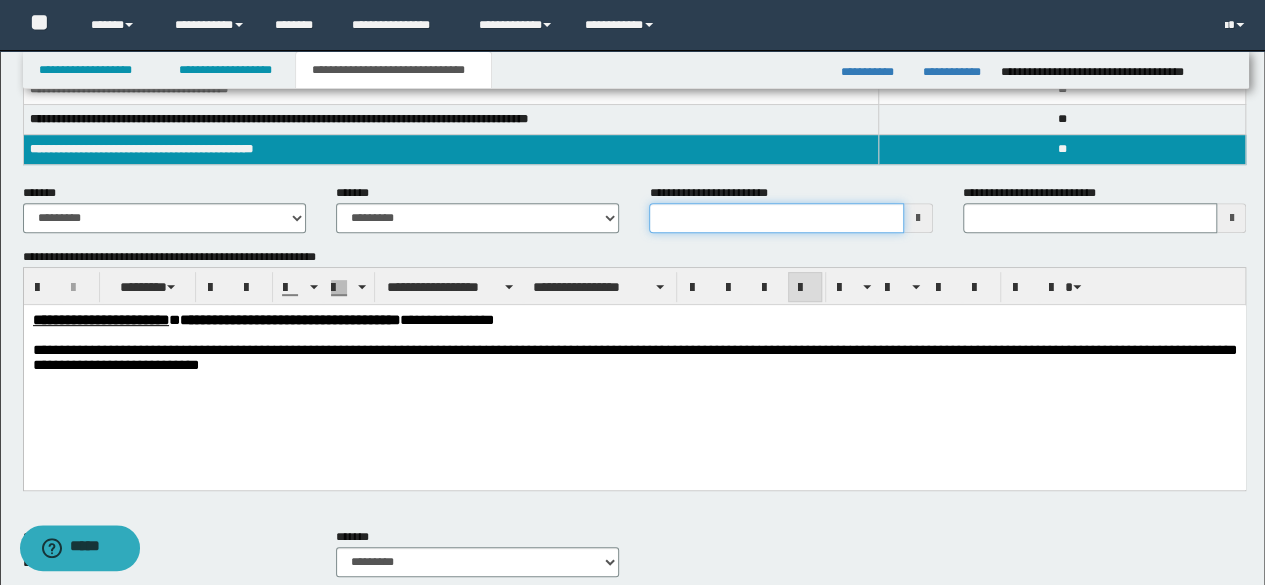 click on "**********" at bounding box center (776, 218) 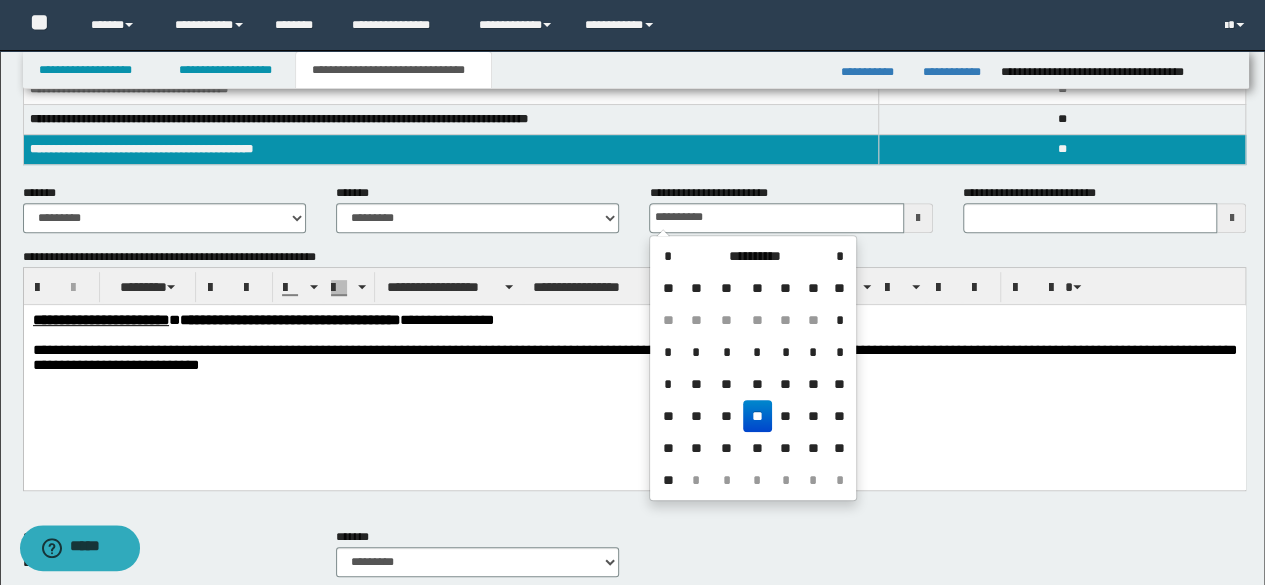 click on "**" at bounding box center [757, 416] 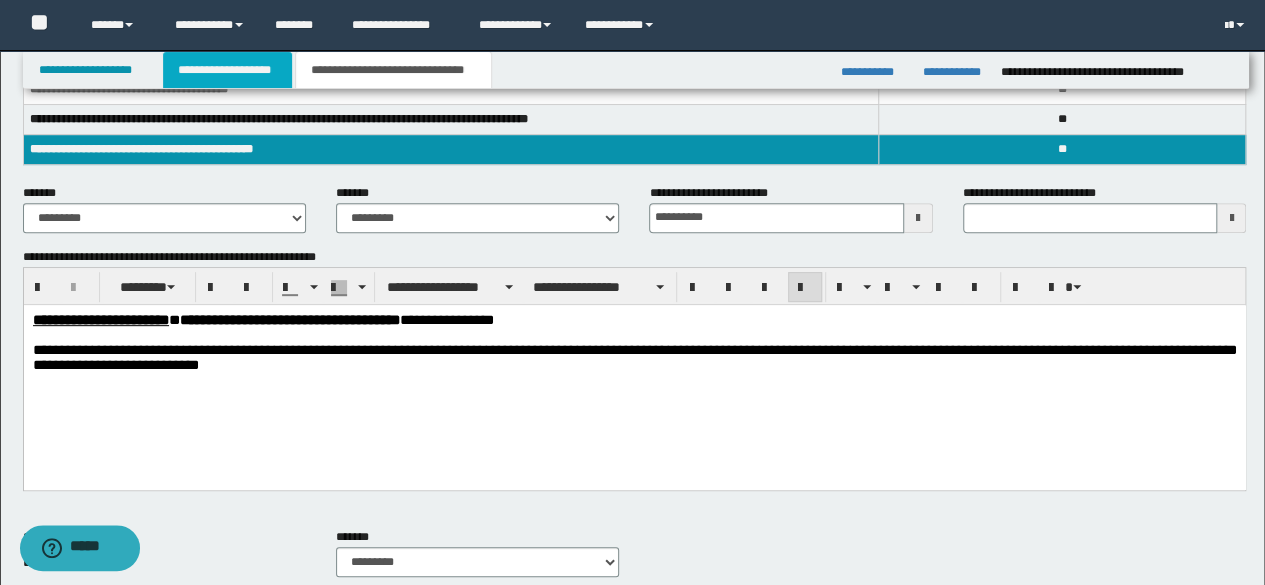 click on "**********" at bounding box center (227, 70) 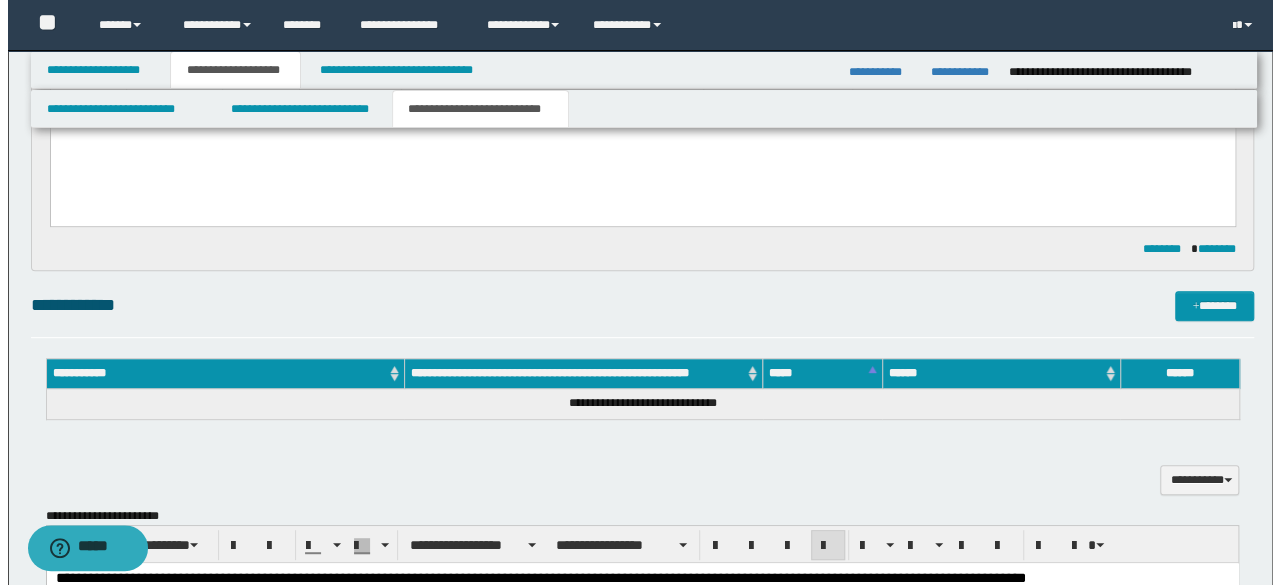 scroll, scrollTop: 330, scrollLeft: 0, axis: vertical 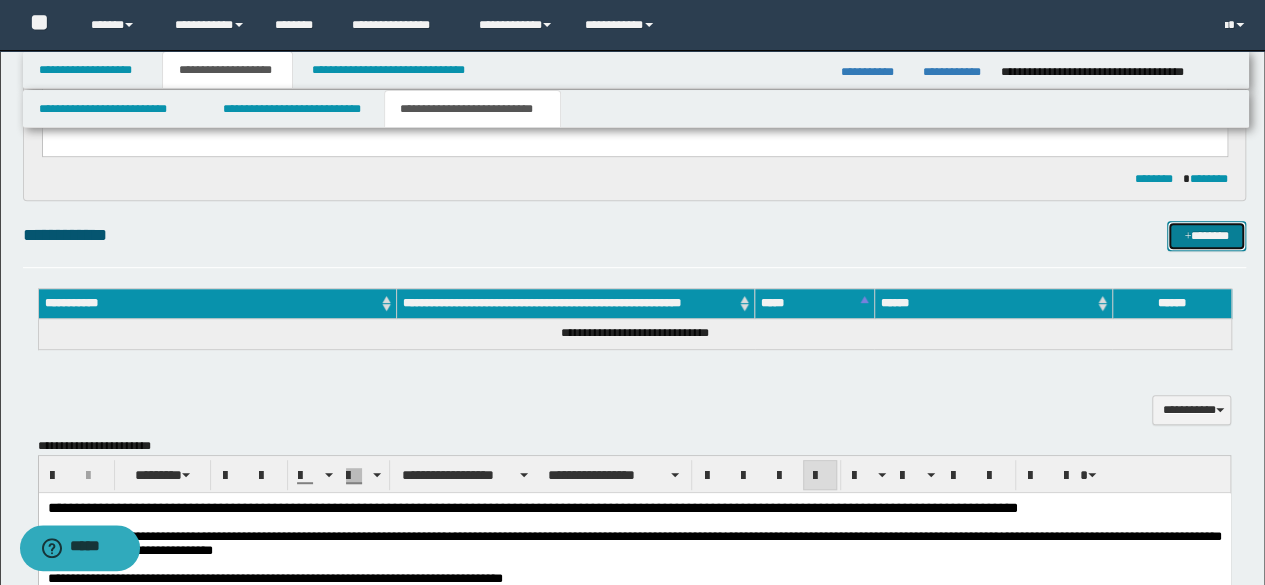 click on "*******" at bounding box center [1206, 235] 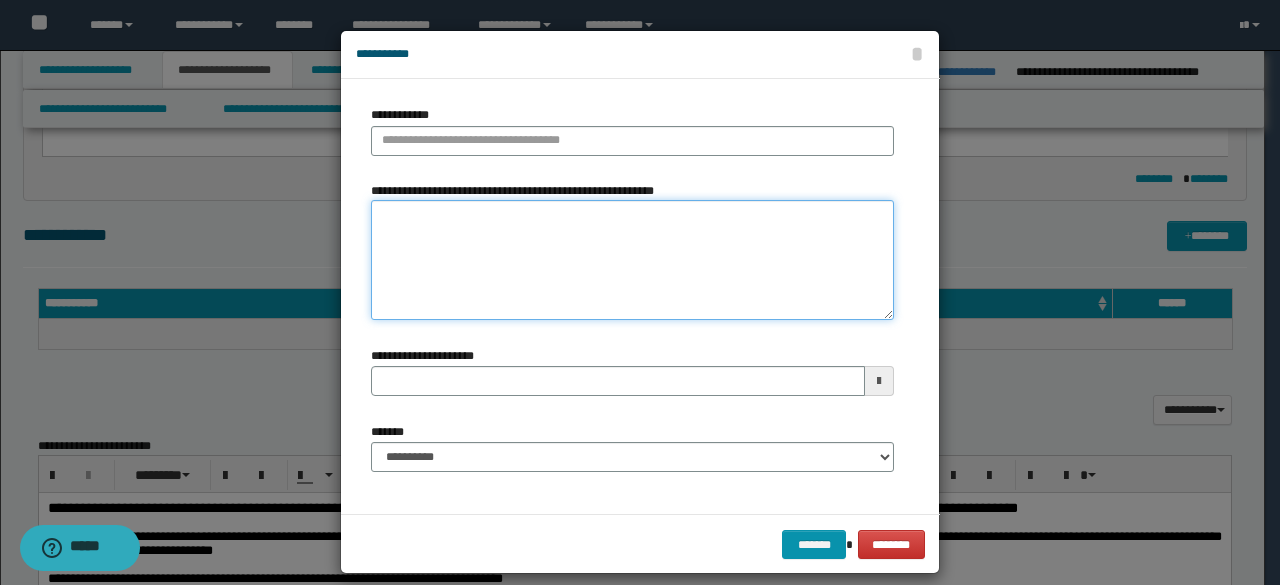 click on "**********" at bounding box center (632, 260) 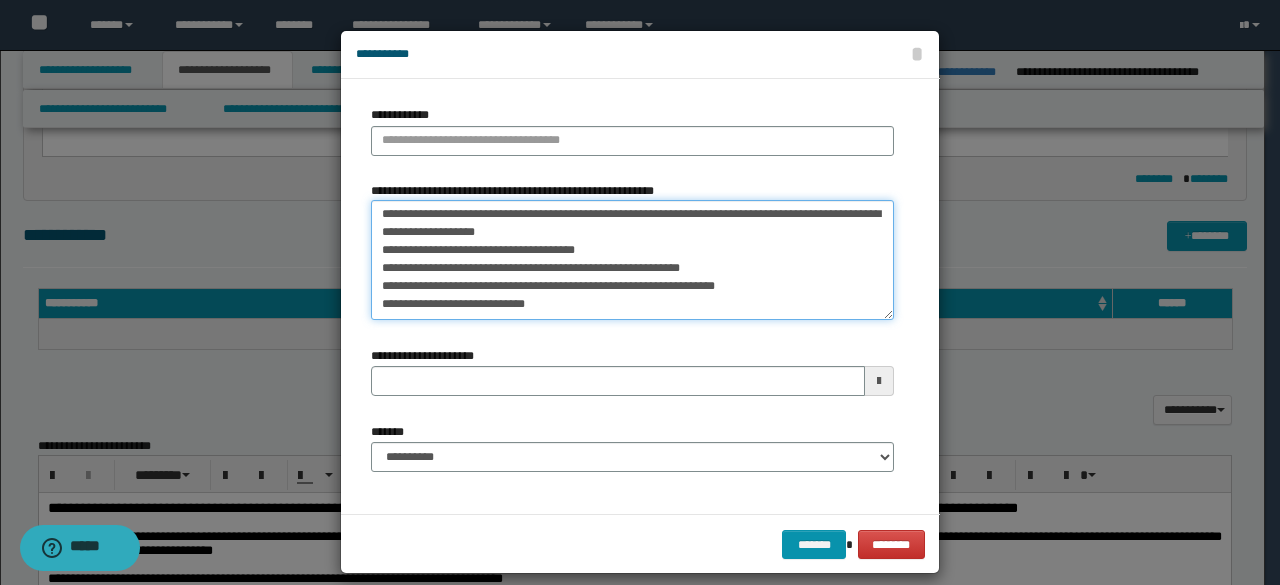scroll, scrollTop: 0, scrollLeft: 0, axis: both 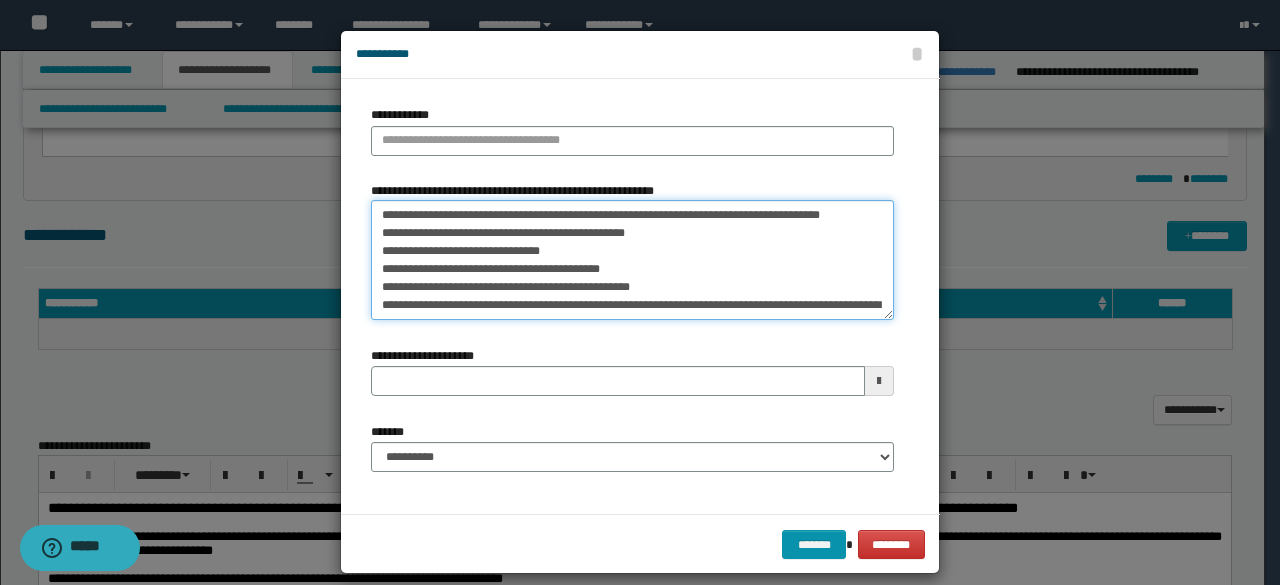 type on "**********" 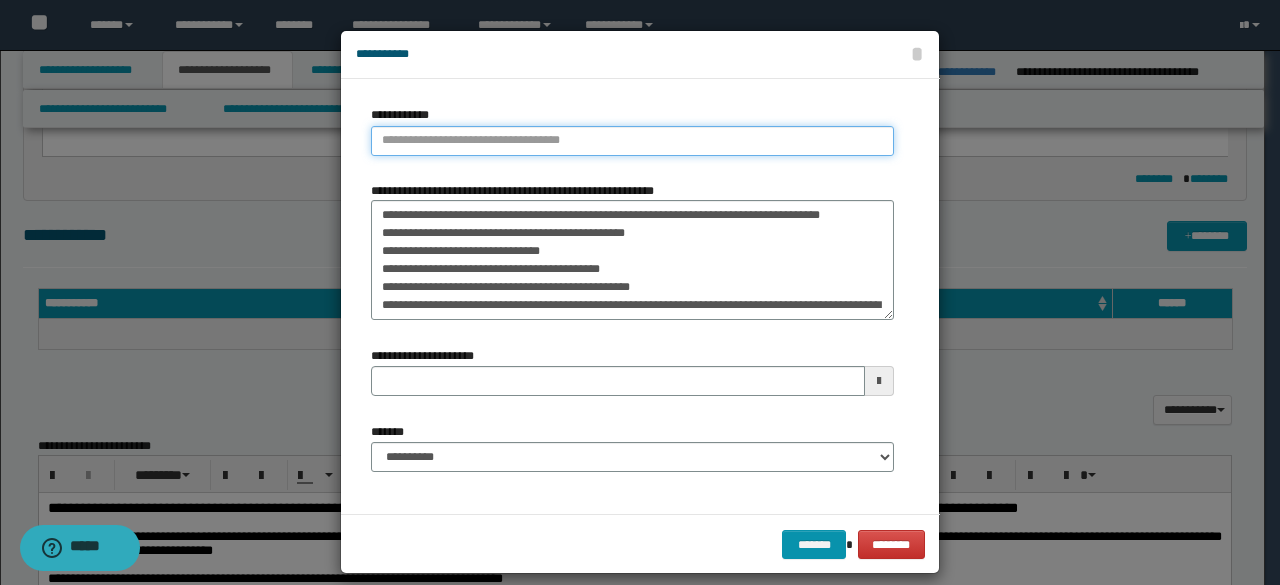 click on "**********" at bounding box center [632, 141] 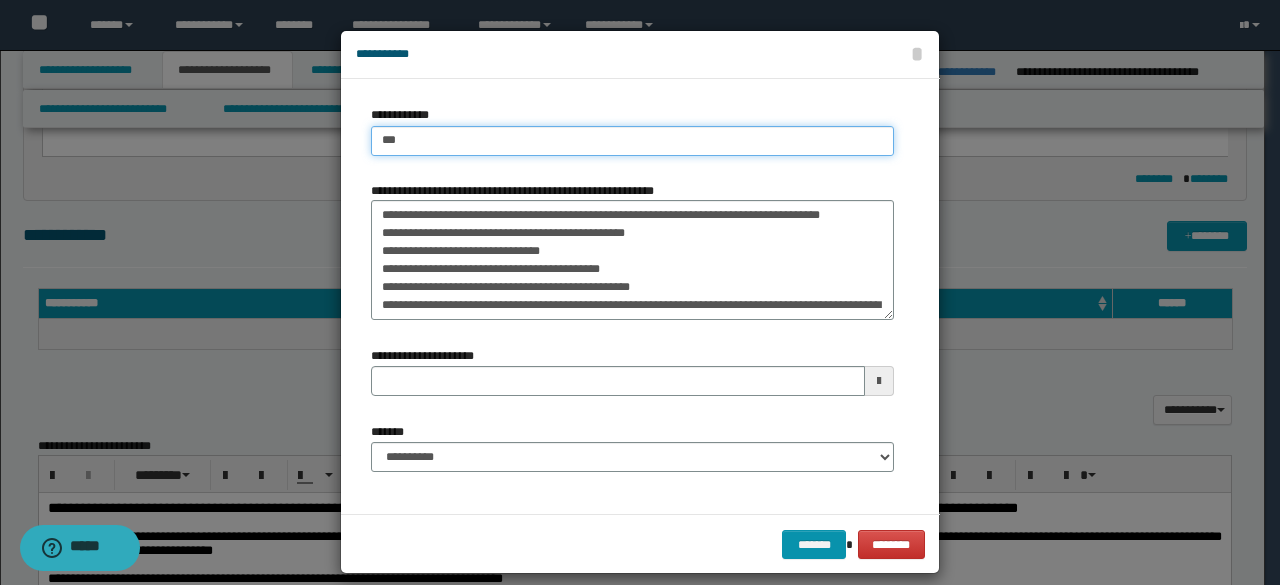 type on "****" 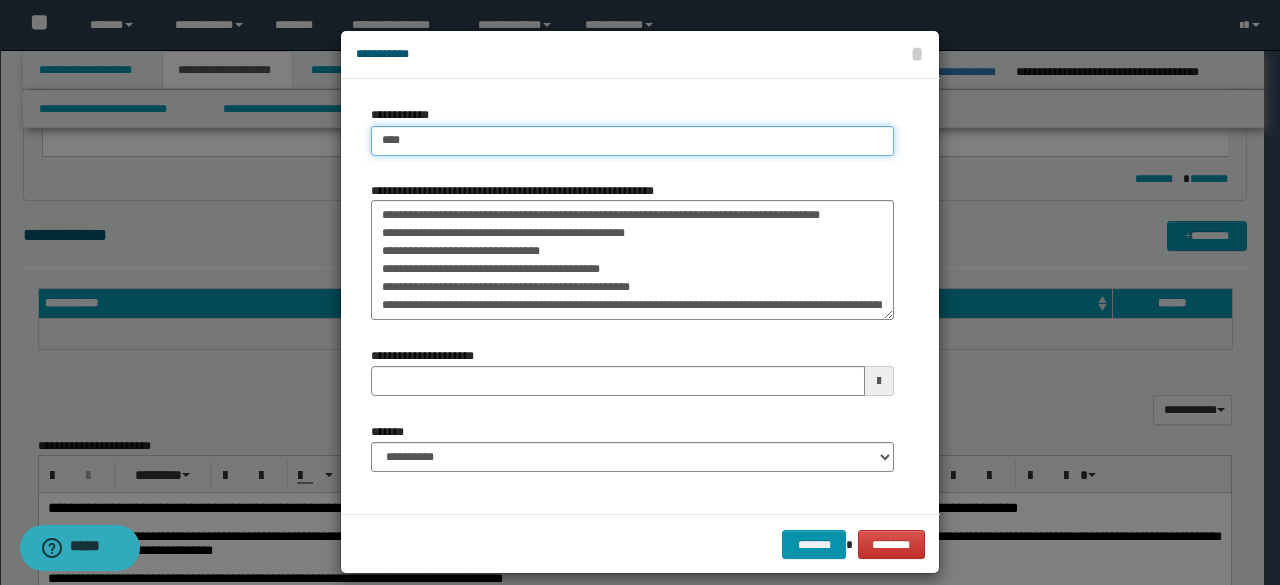 type on "****" 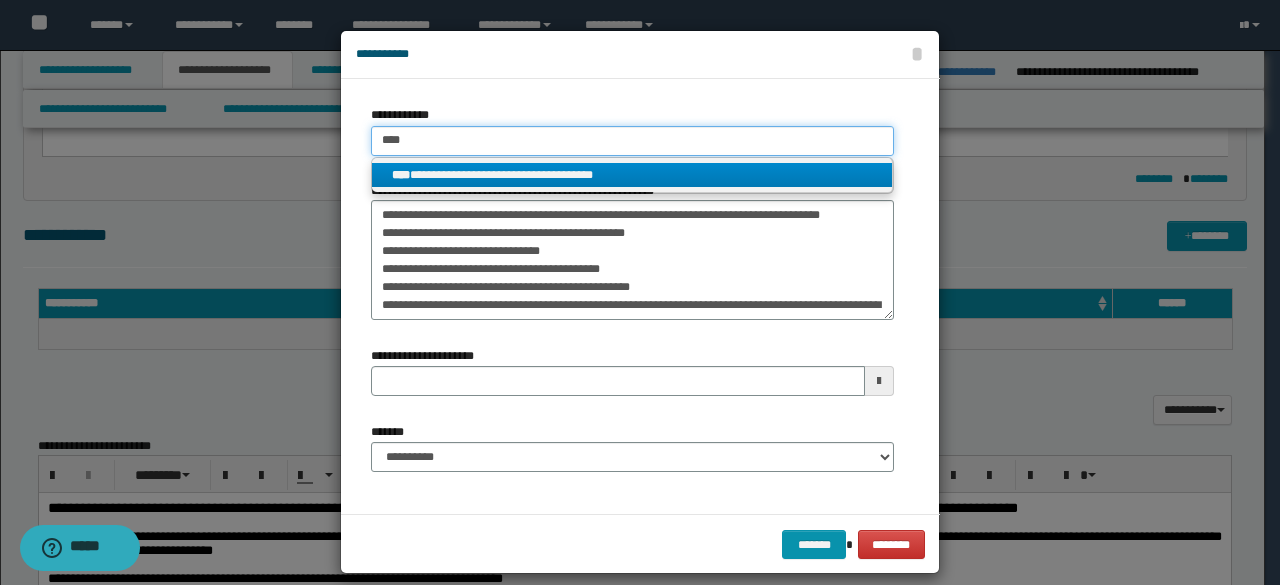 type on "****" 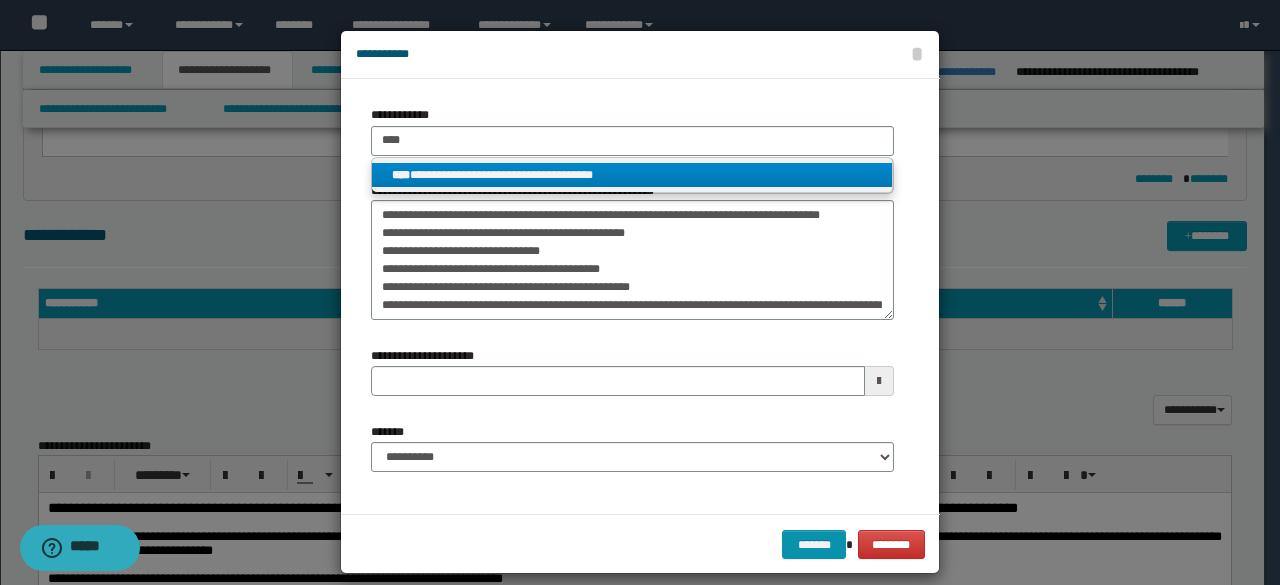 click on "**********" at bounding box center (632, 175) 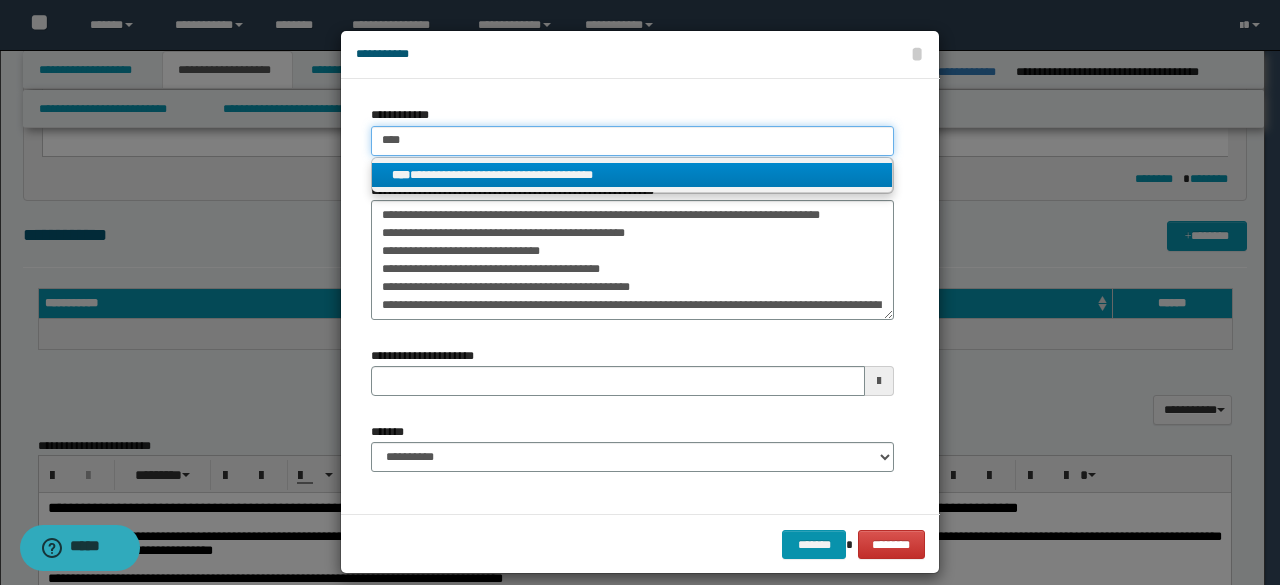 type 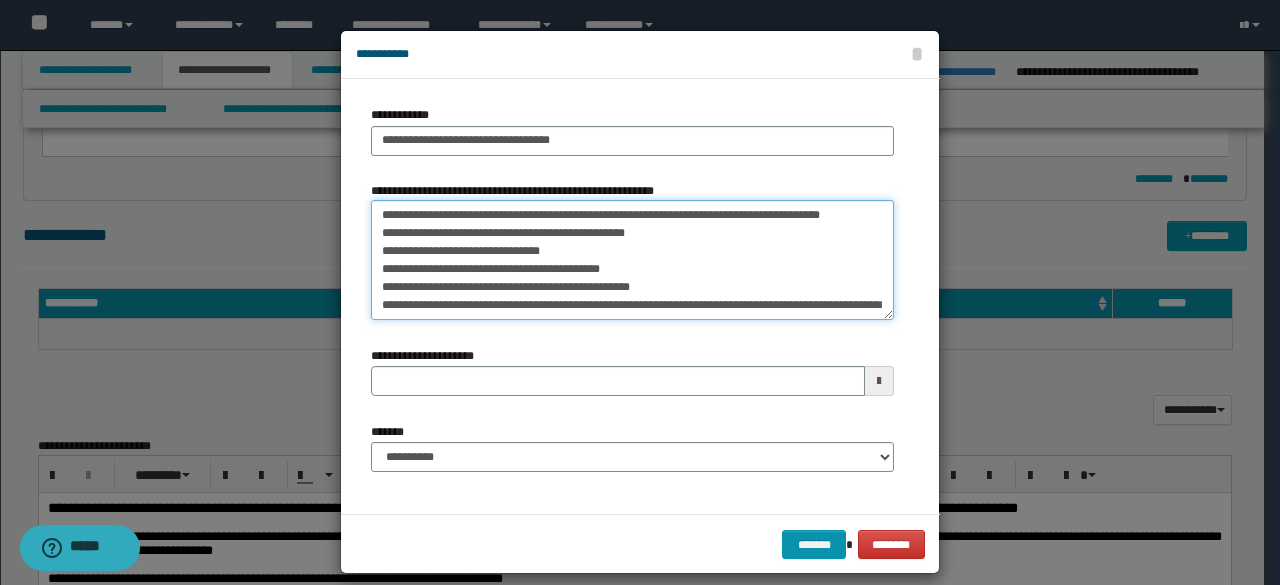 drag, startPoint x: 652, startPoint y: 205, endPoint x: 347, endPoint y: 197, distance: 305.1049 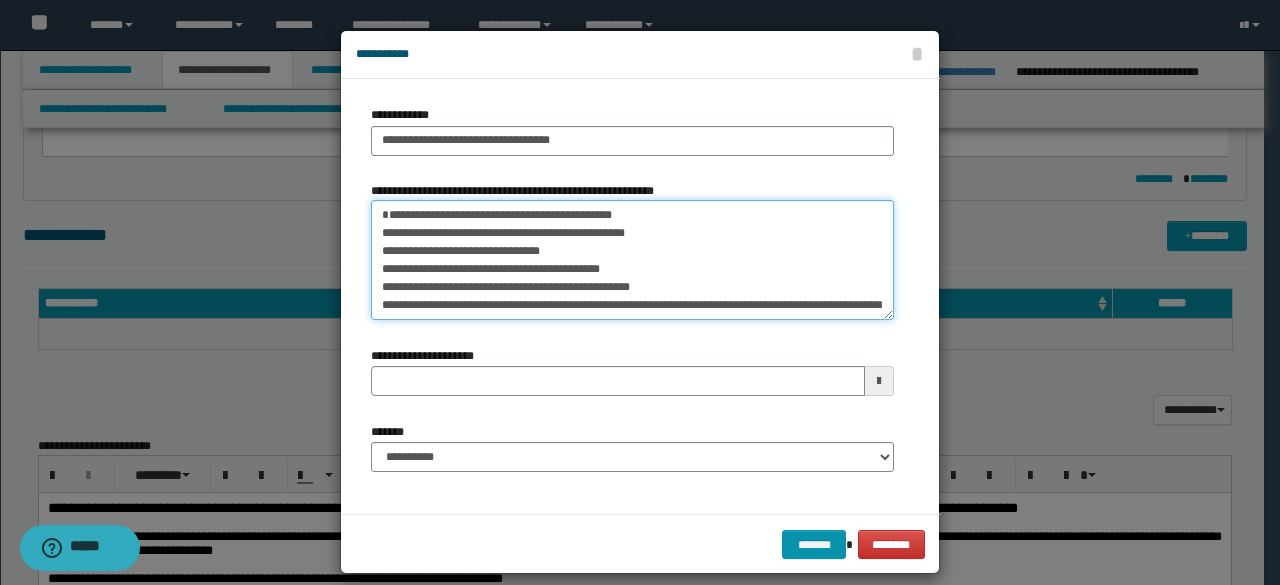 scroll, scrollTop: 108, scrollLeft: 0, axis: vertical 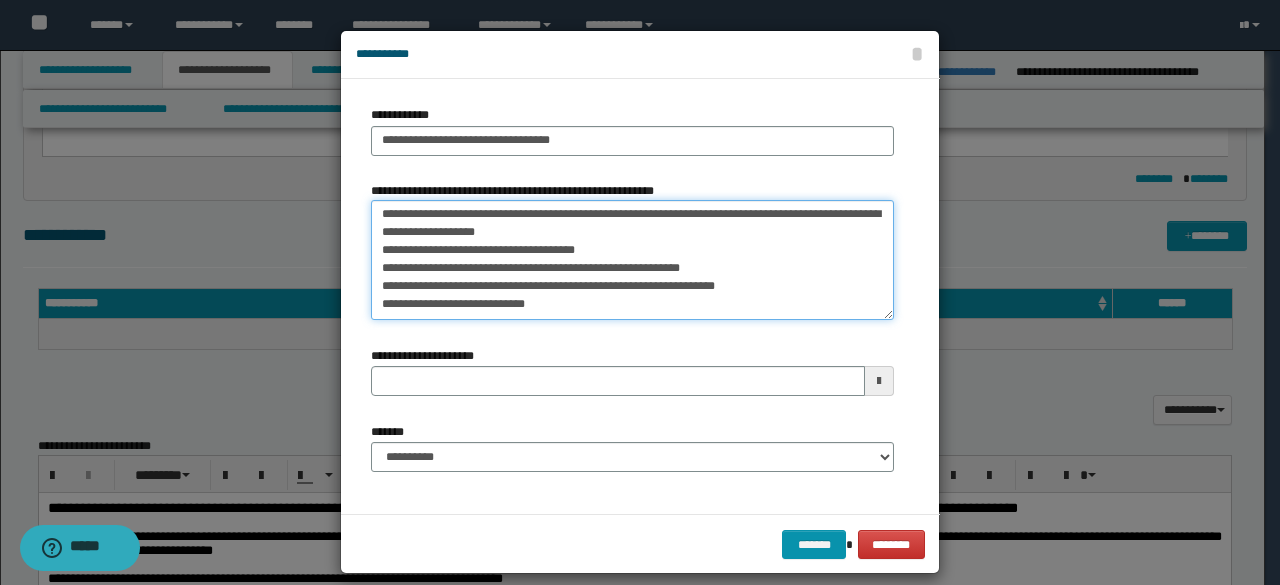 drag, startPoint x: 632, startPoint y: 219, endPoint x: 769, endPoint y: 324, distance: 172.60939 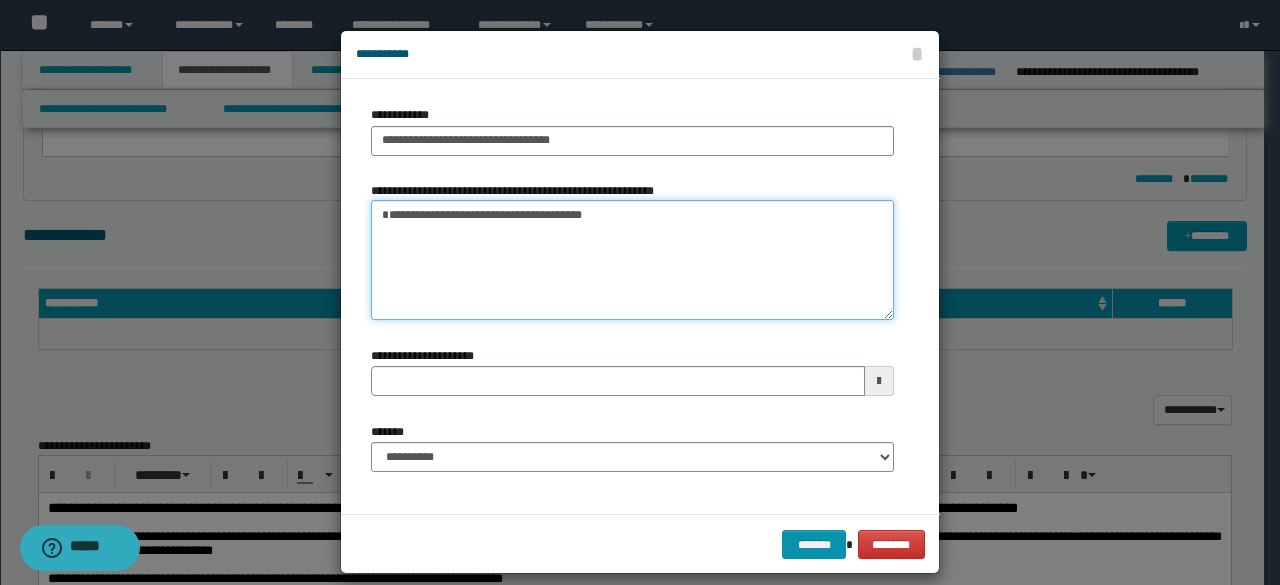 scroll, scrollTop: 0, scrollLeft: 0, axis: both 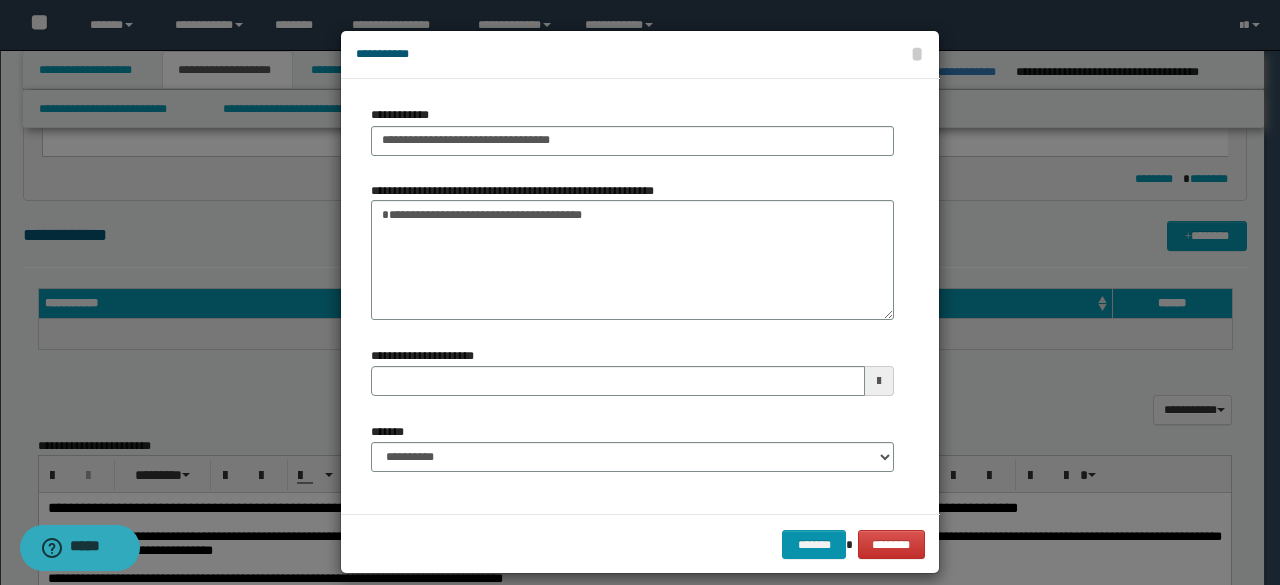 drag, startPoint x: 618, startPoint y: 479, endPoint x: 613, endPoint y: 465, distance: 14.866069 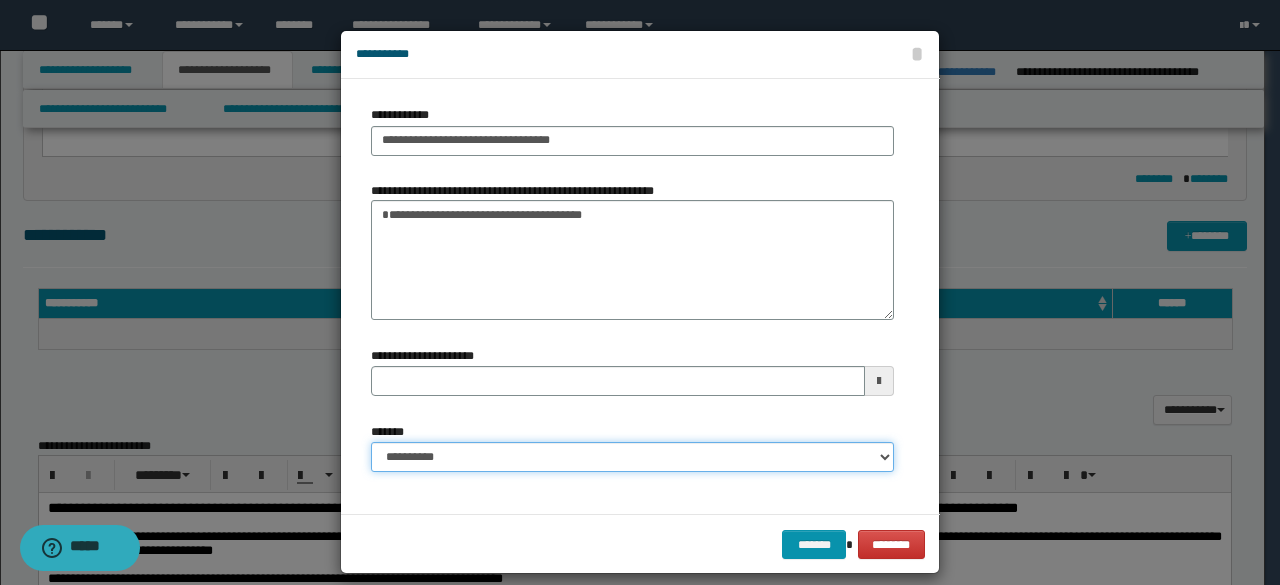 click on "**********" at bounding box center (632, 457) 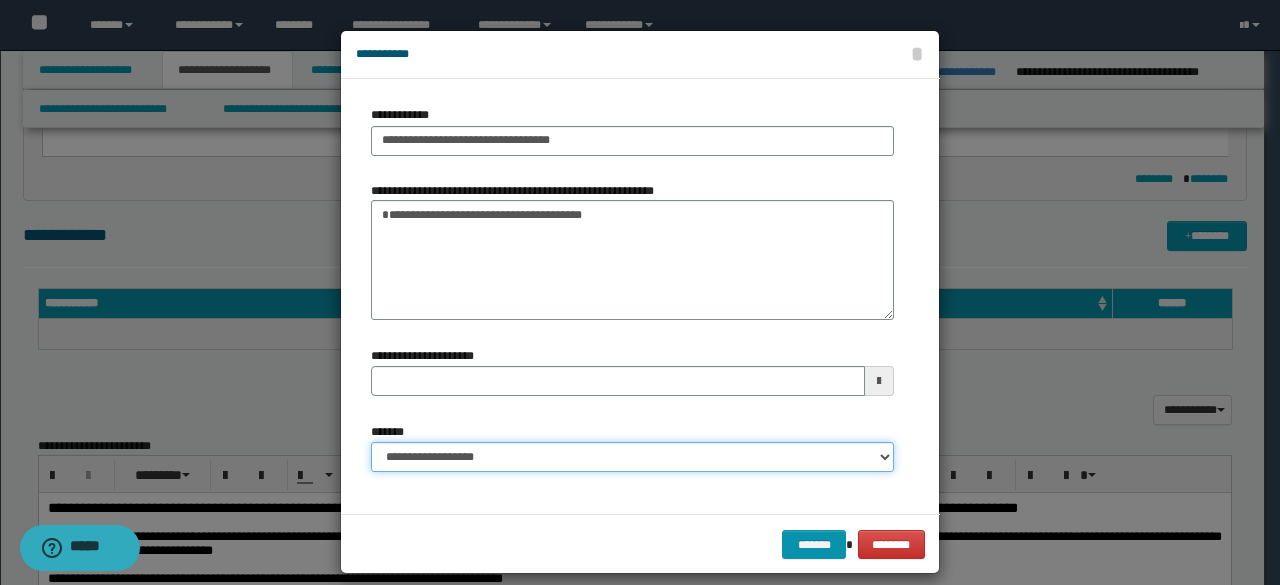 type 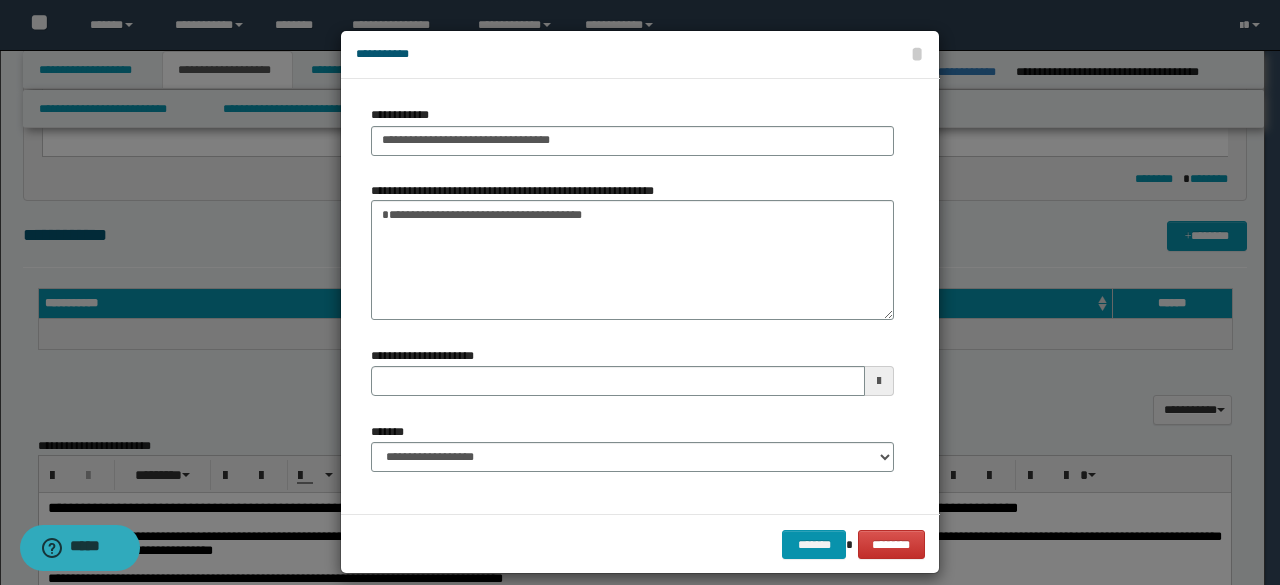click on "*******
********" at bounding box center [640, 544] 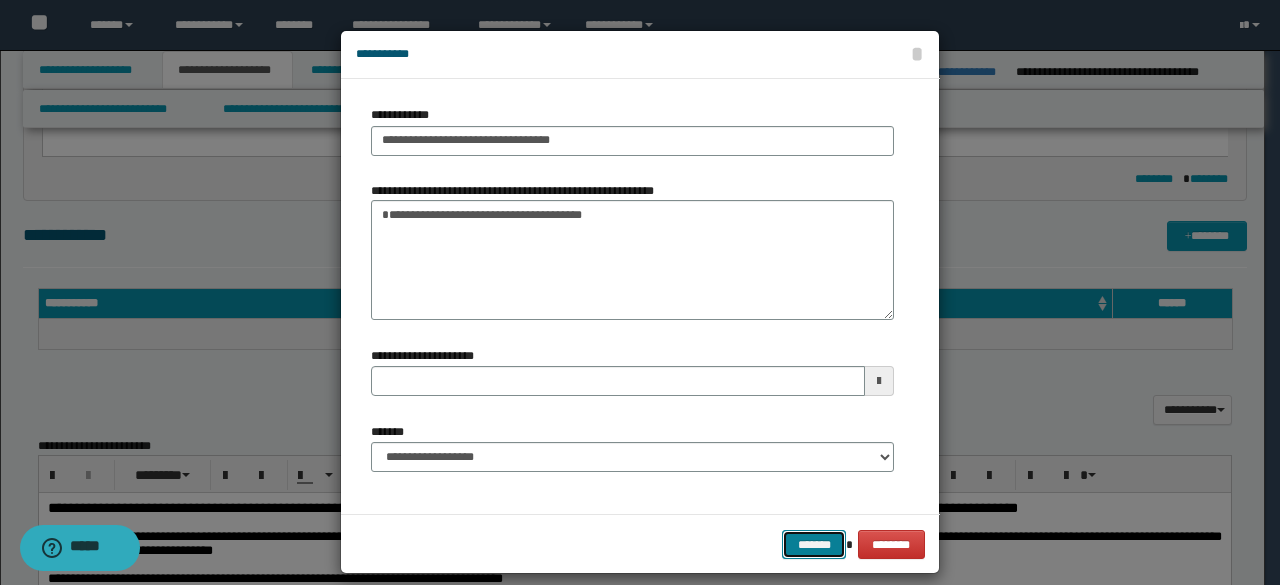 click on "*******" at bounding box center [814, 544] 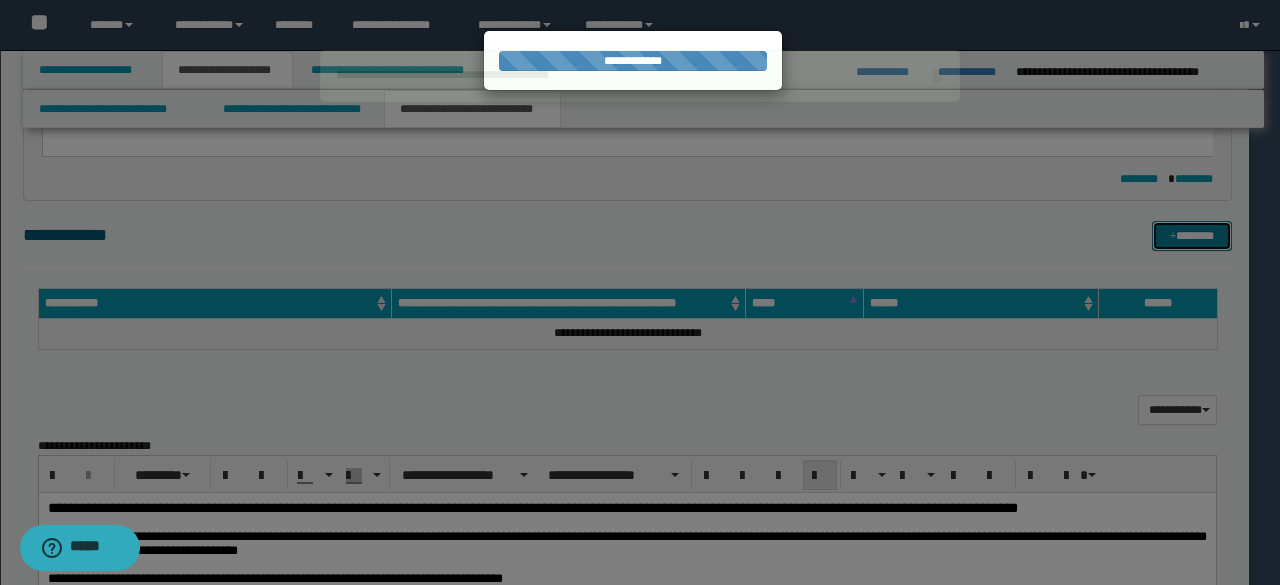 type 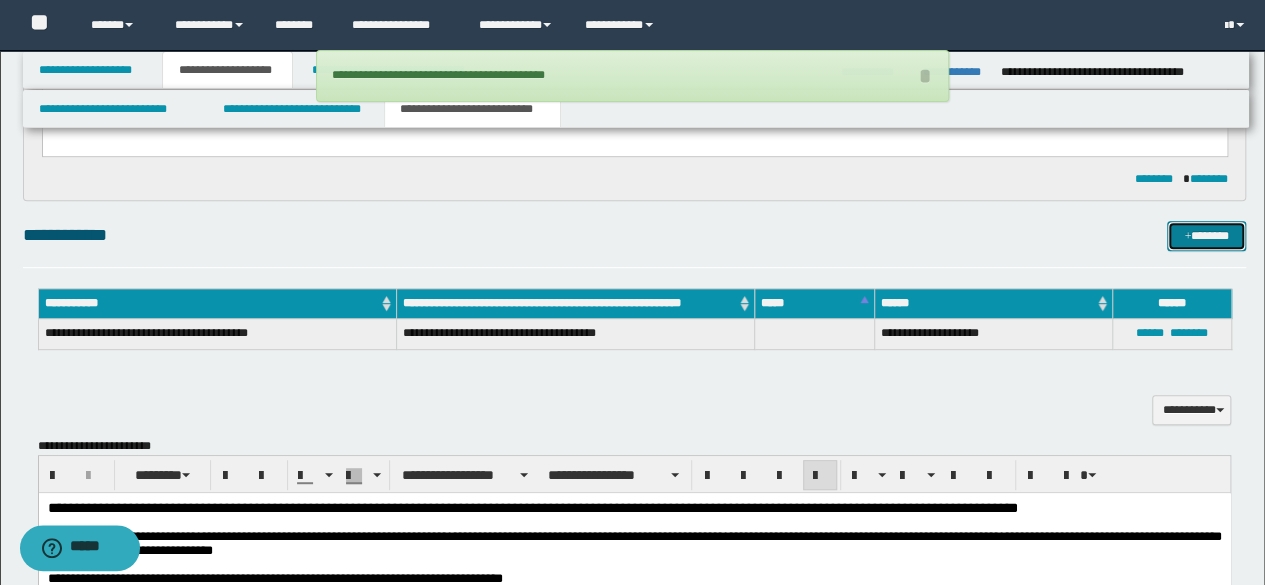 click on "*******" at bounding box center [1206, 235] 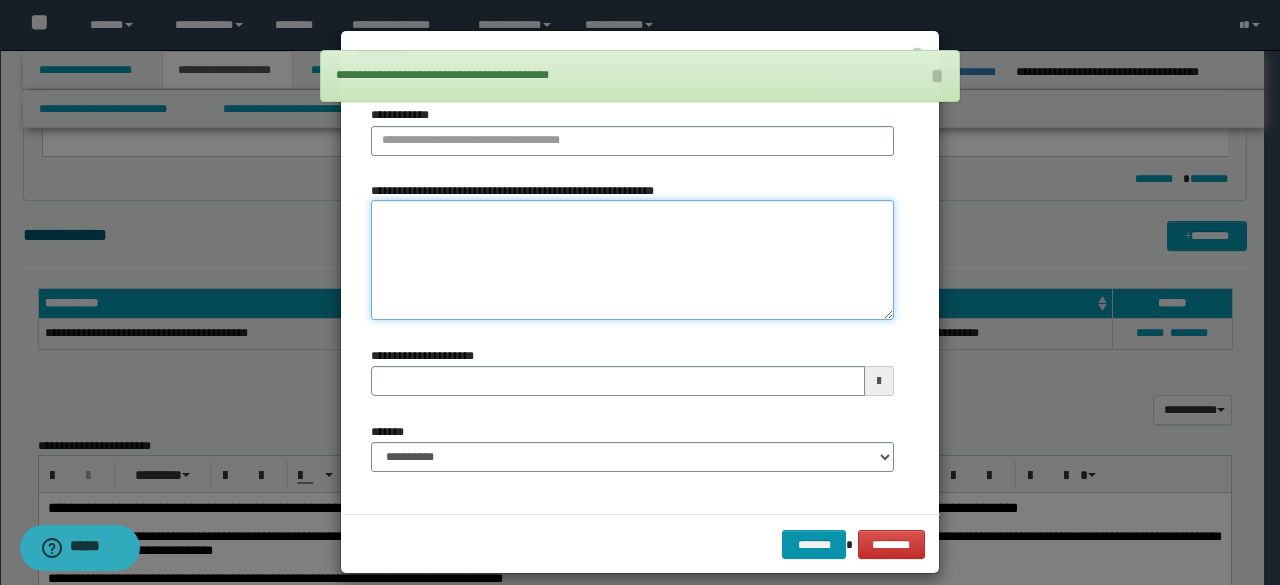 click on "**********" at bounding box center (632, 259) 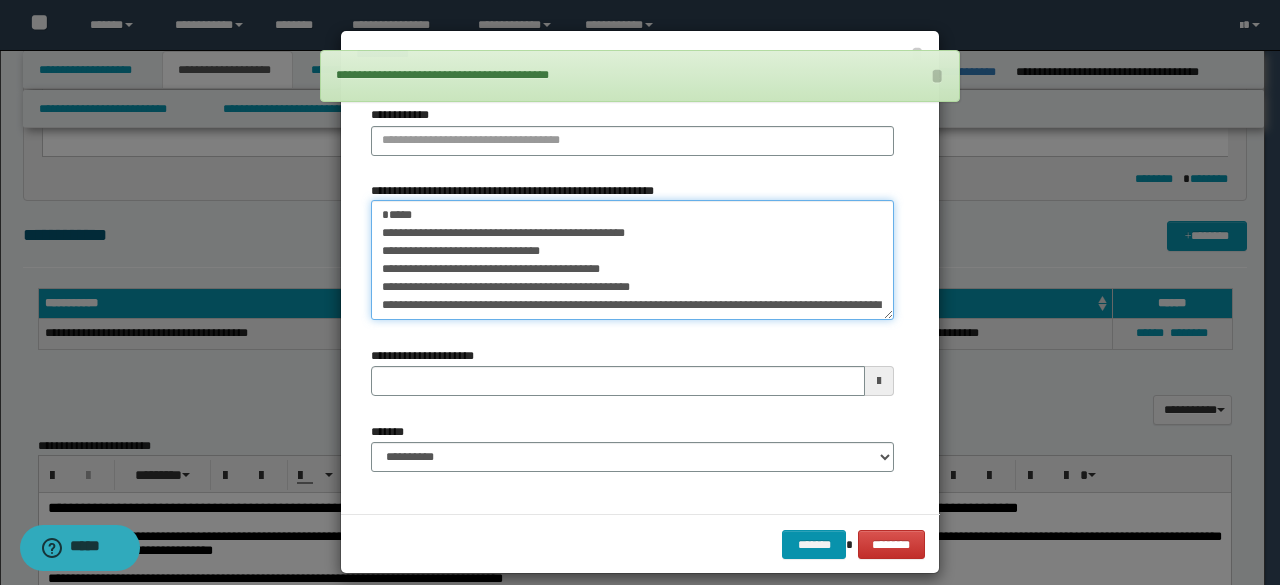 scroll, scrollTop: 0, scrollLeft: 0, axis: both 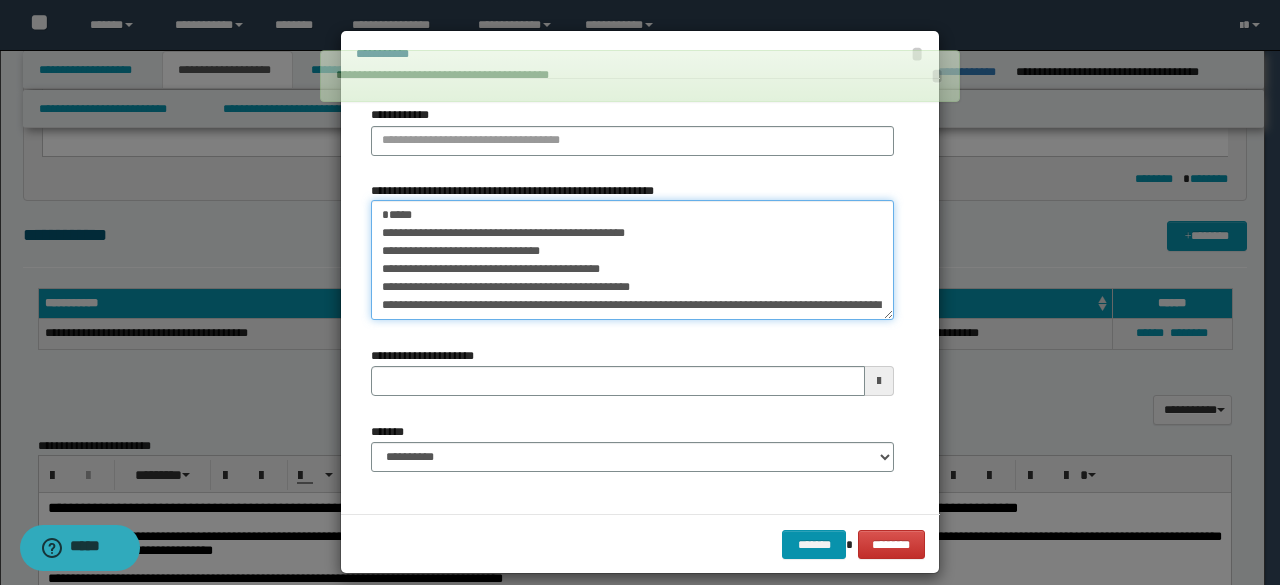 type on "**********" 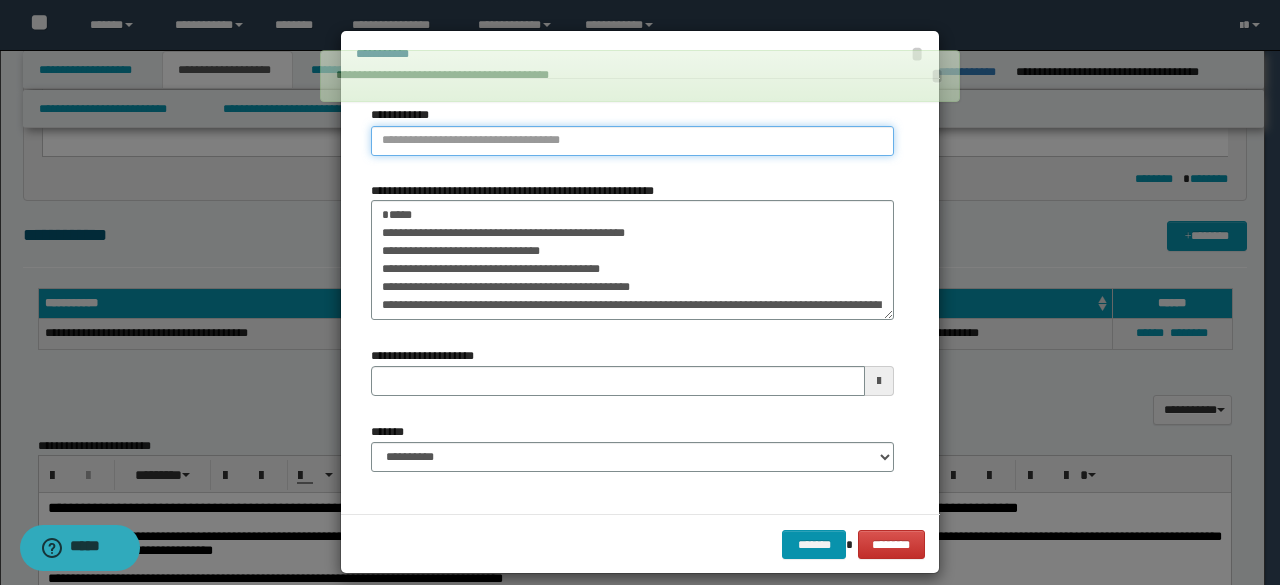 type on "**********" 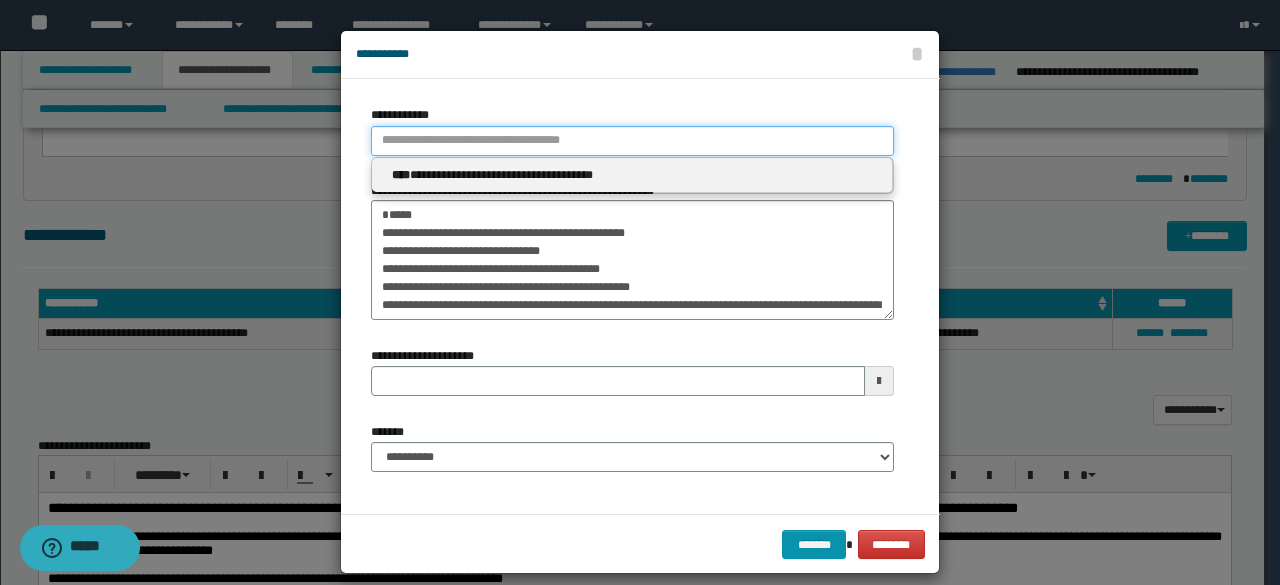click on "**********" at bounding box center (632, 141) 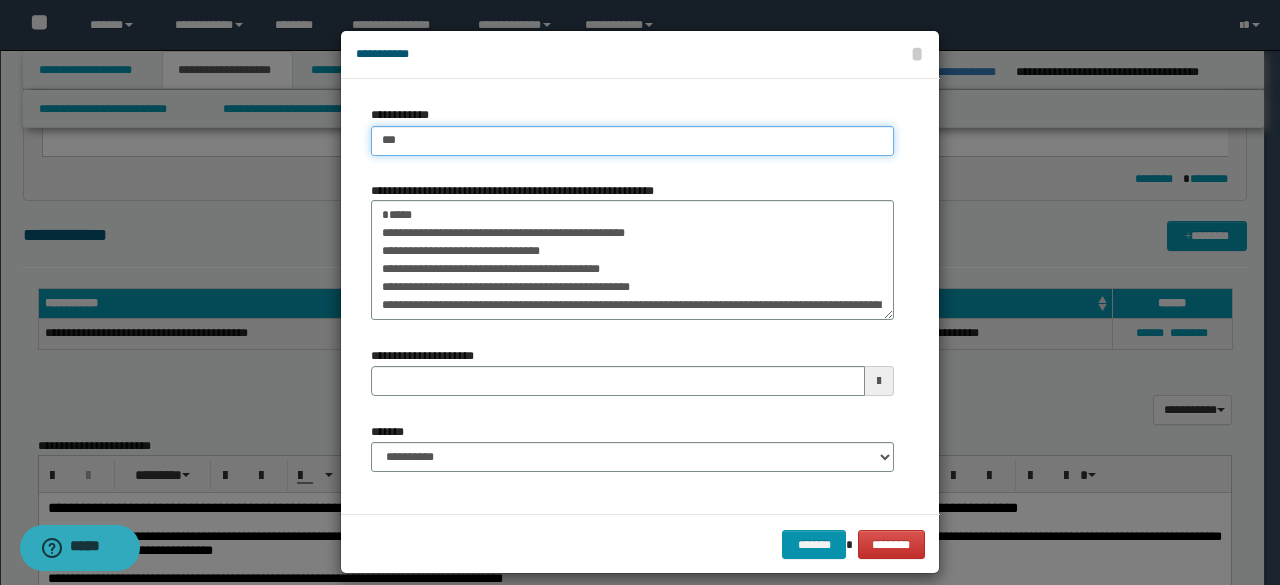 type on "****" 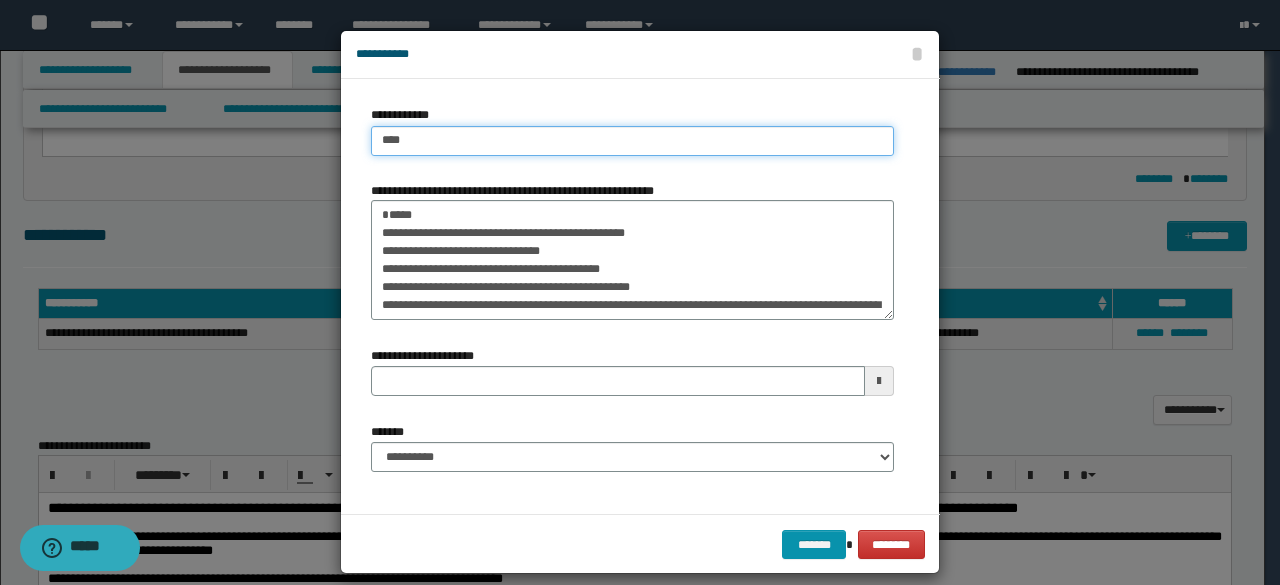 type on "****" 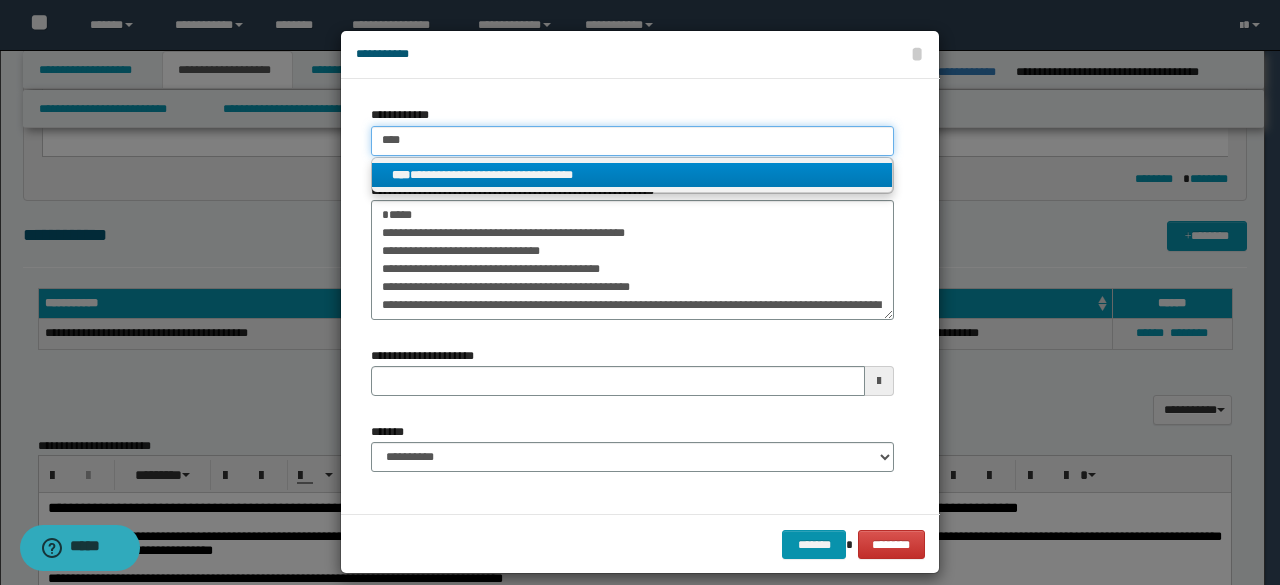 type on "****" 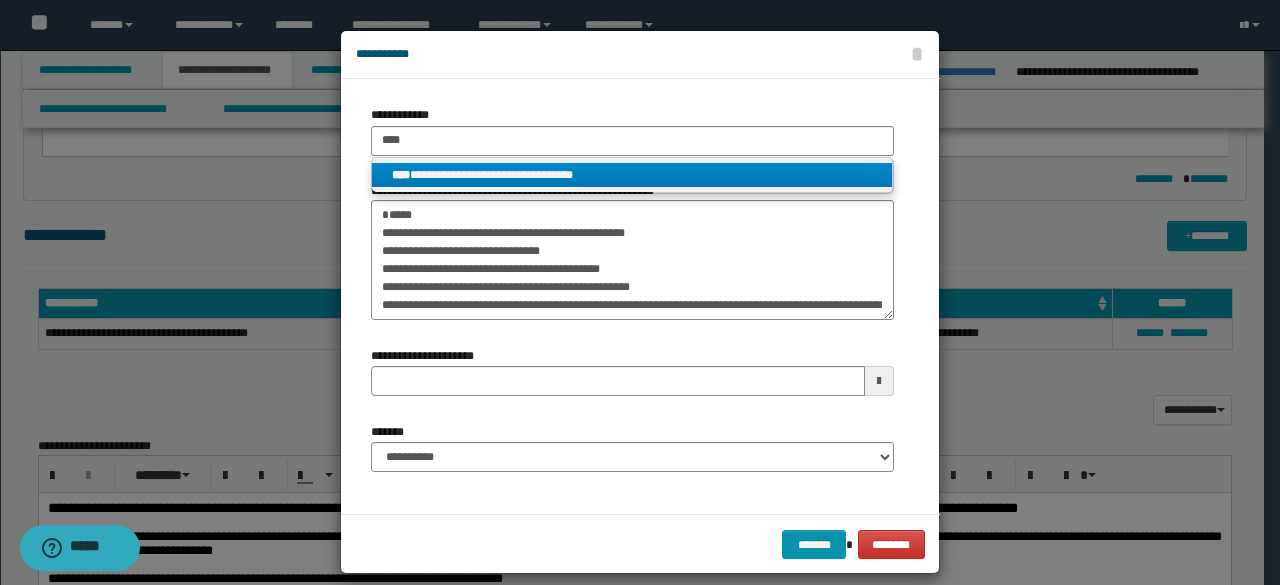 click on "**********" at bounding box center [632, 175] 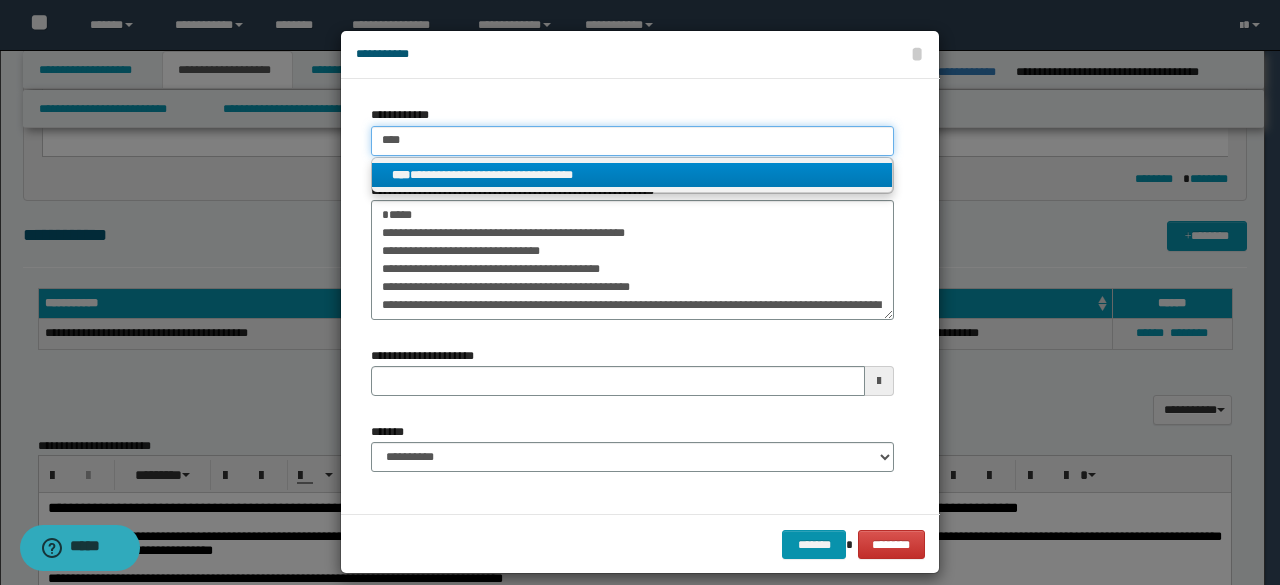 type 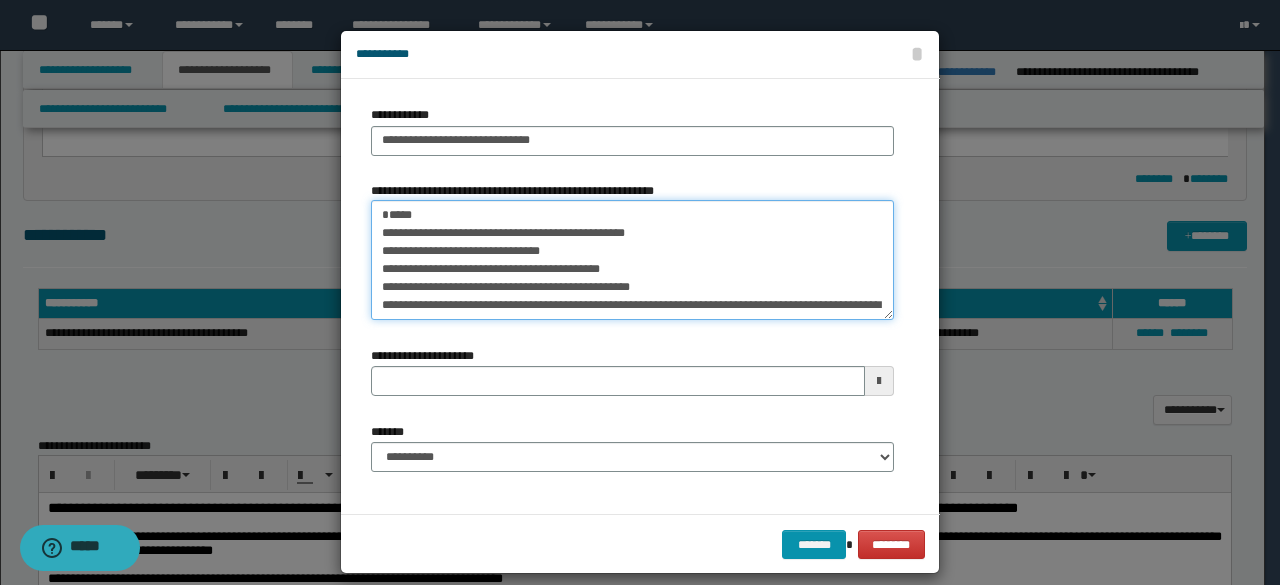 drag, startPoint x: 425, startPoint y: 235, endPoint x: 380, endPoint y: 205, distance: 54.08327 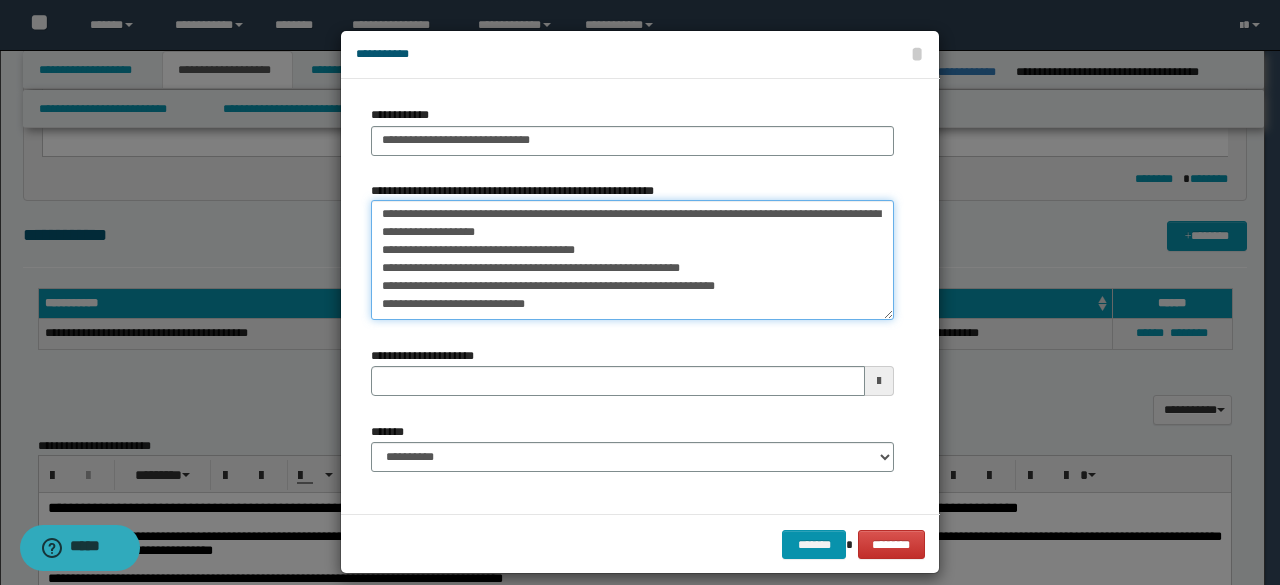 scroll, scrollTop: 90, scrollLeft: 0, axis: vertical 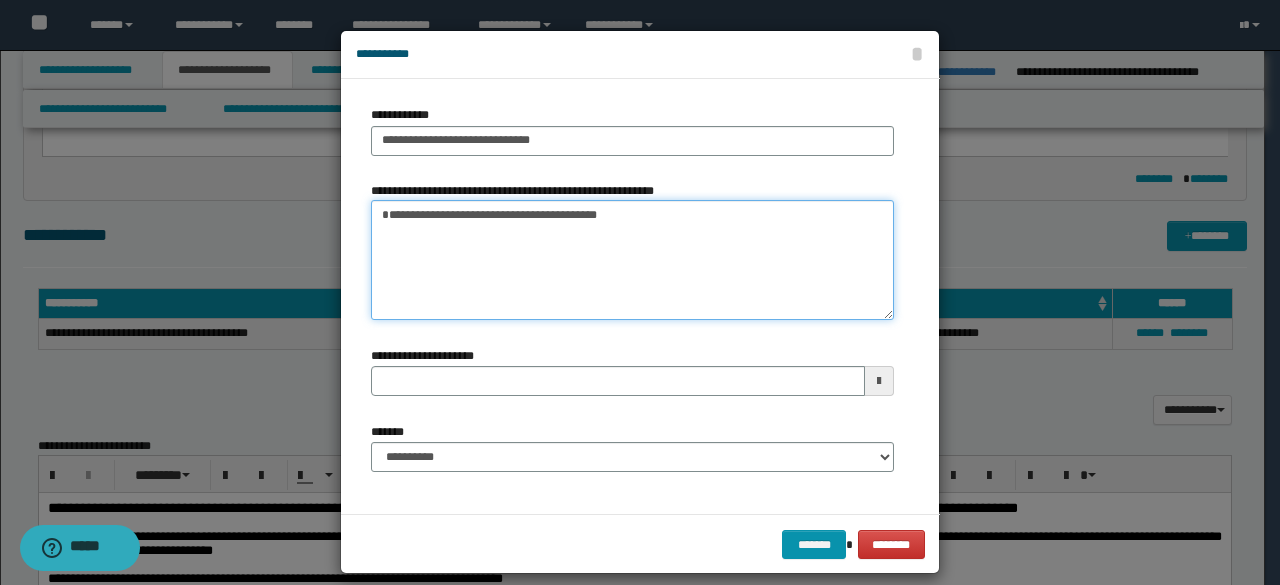type 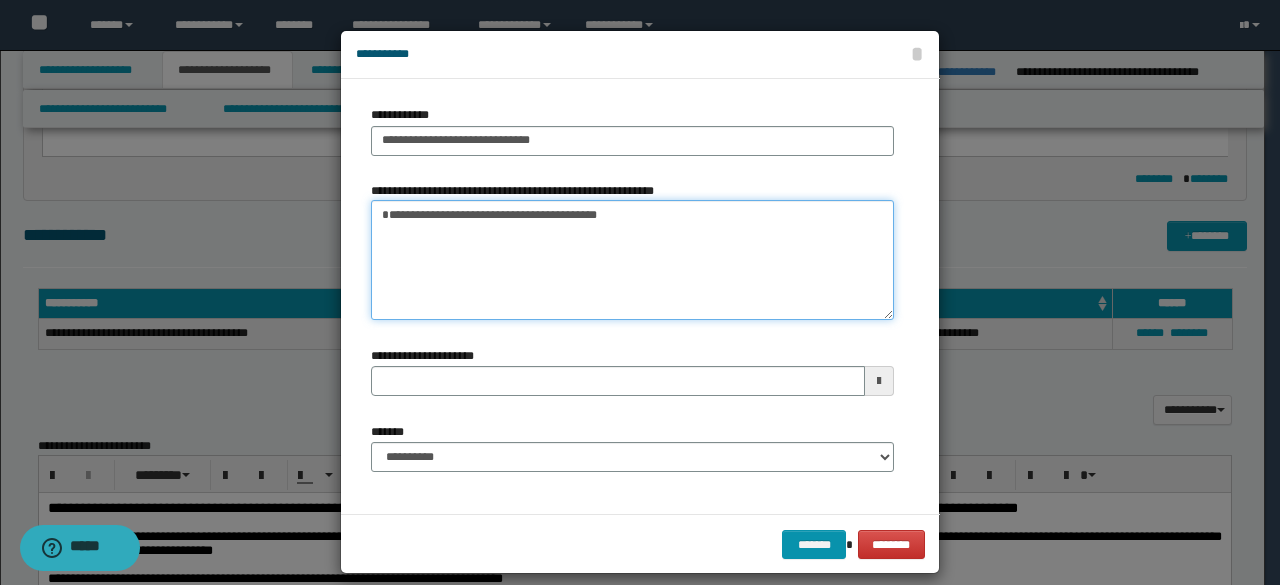 type on "**********" 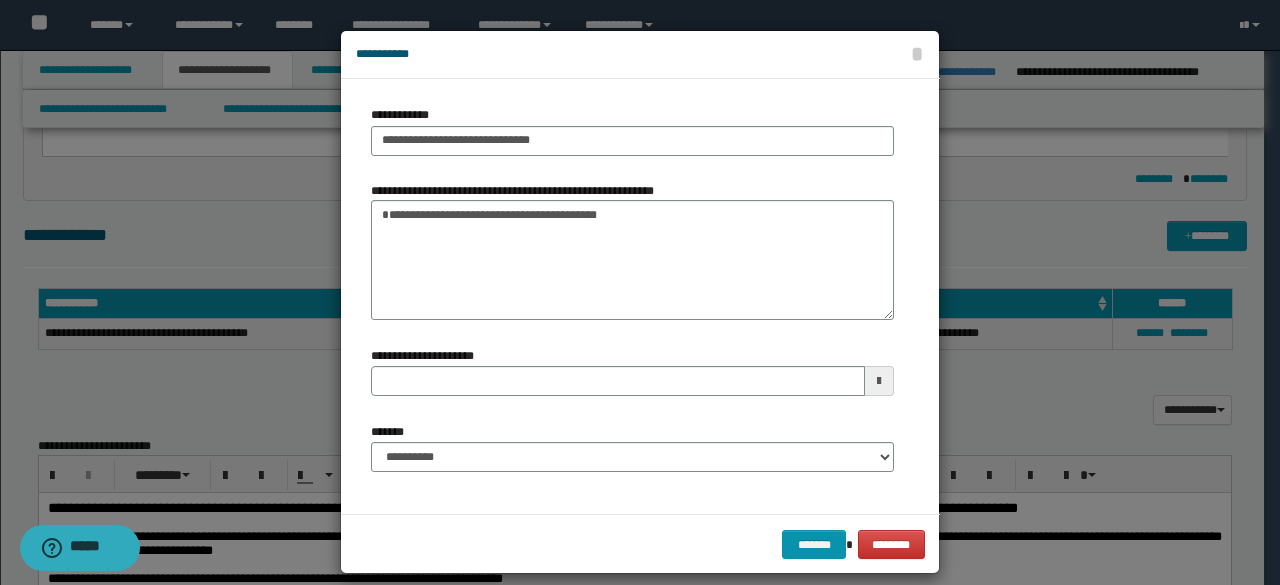 click on "**********" at bounding box center (632, 447) 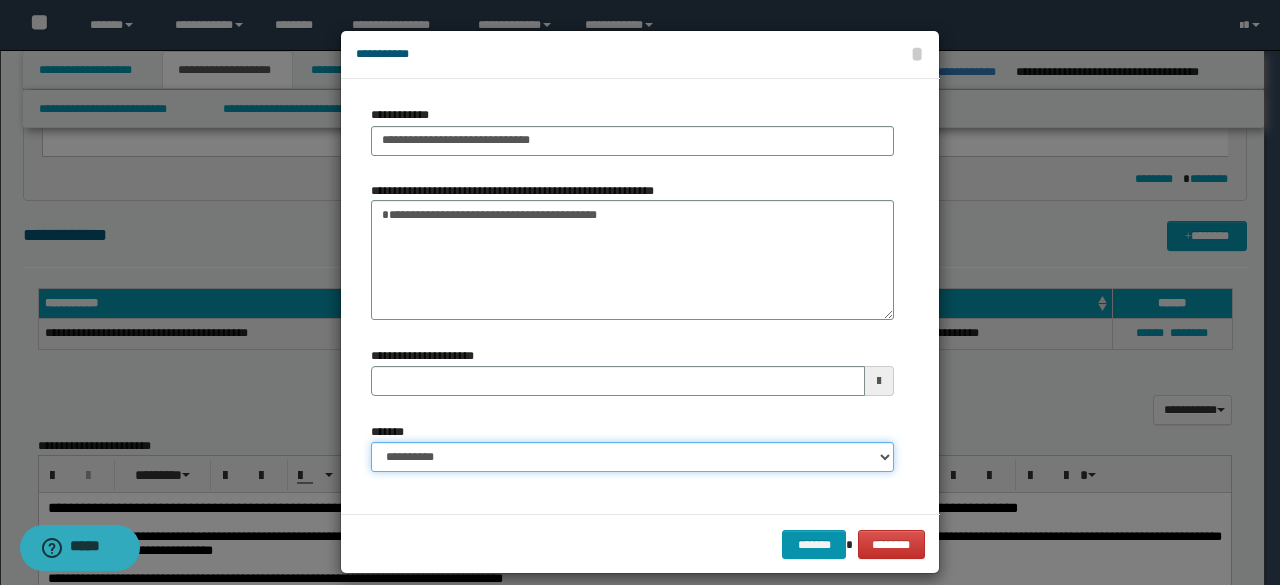 click on "**********" at bounding box center (632, 457) 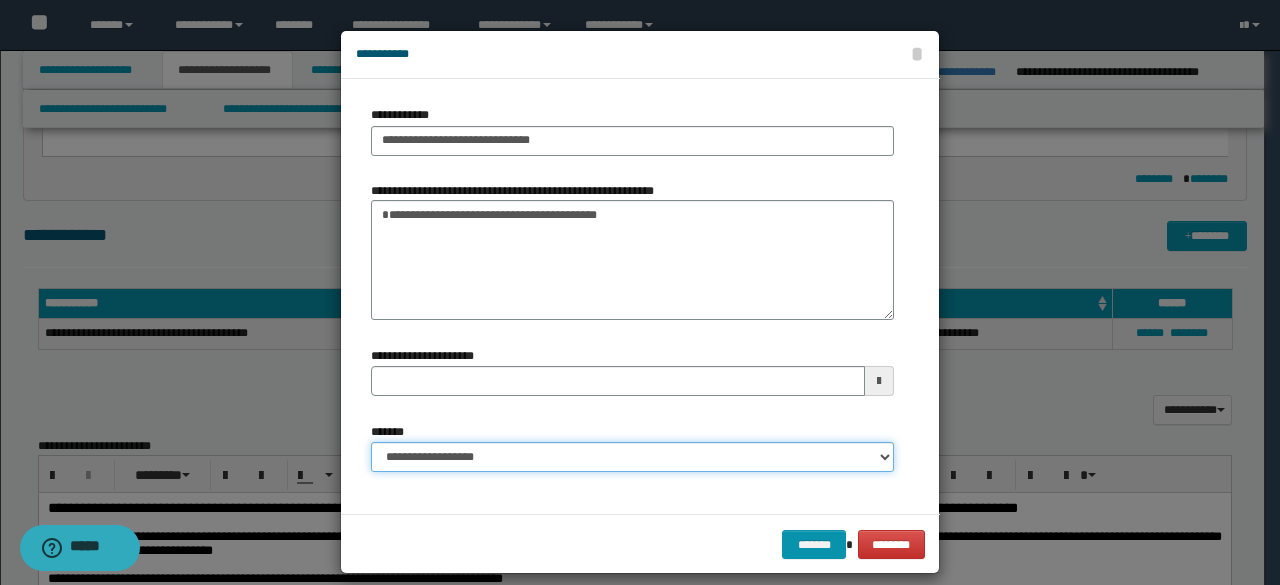 type 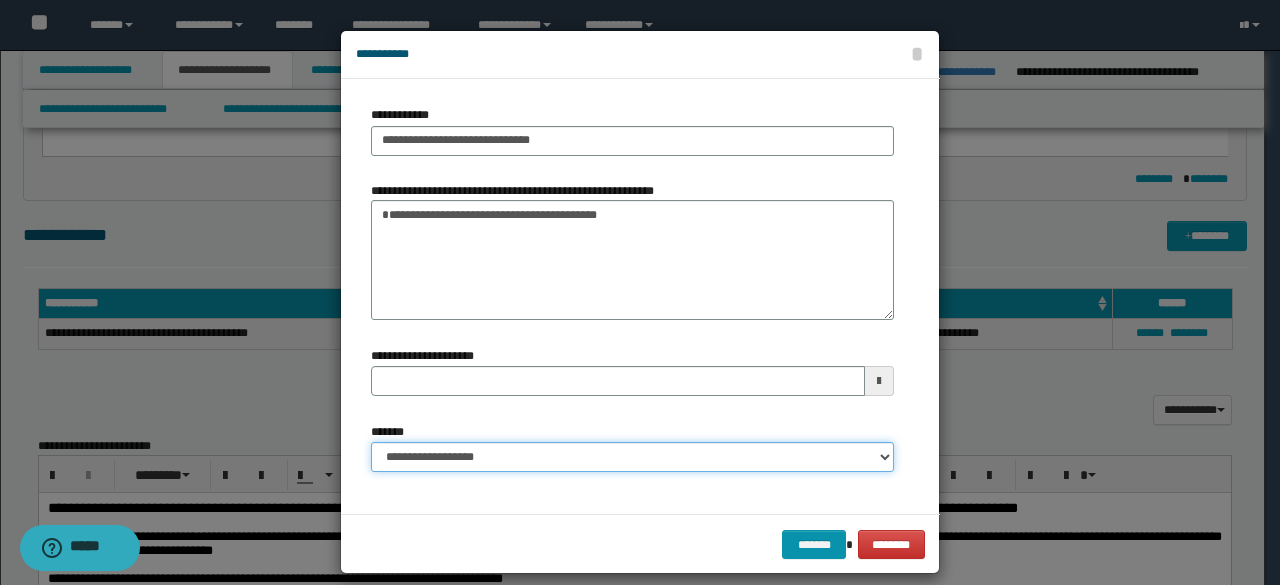 select on "*" 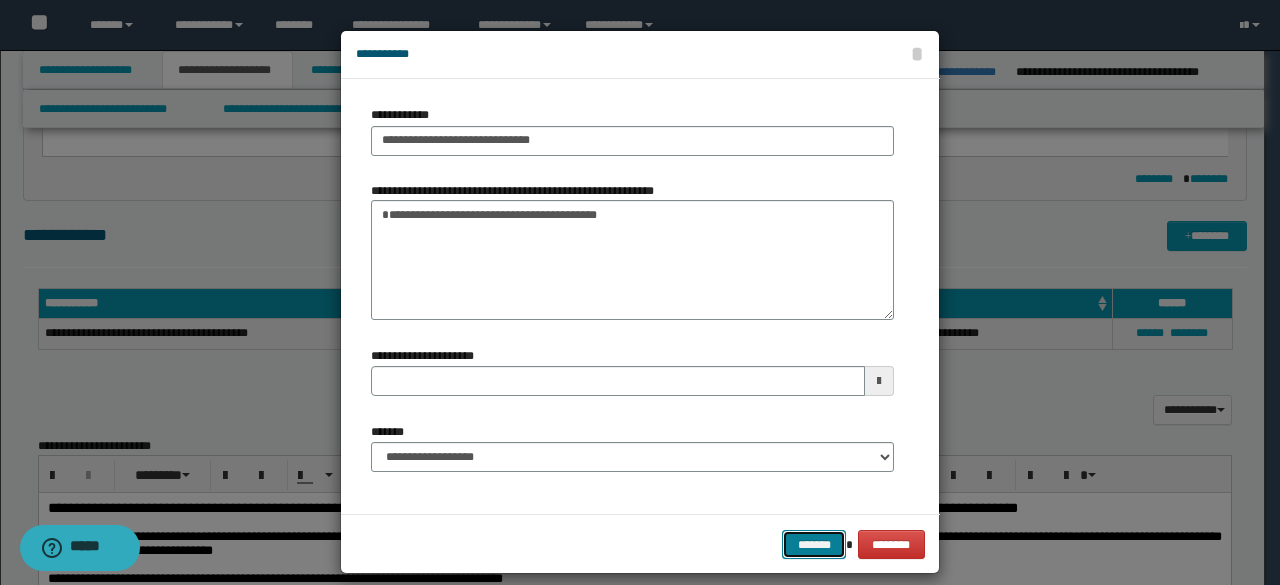 click on "*******" at bounding box center [814, 544] 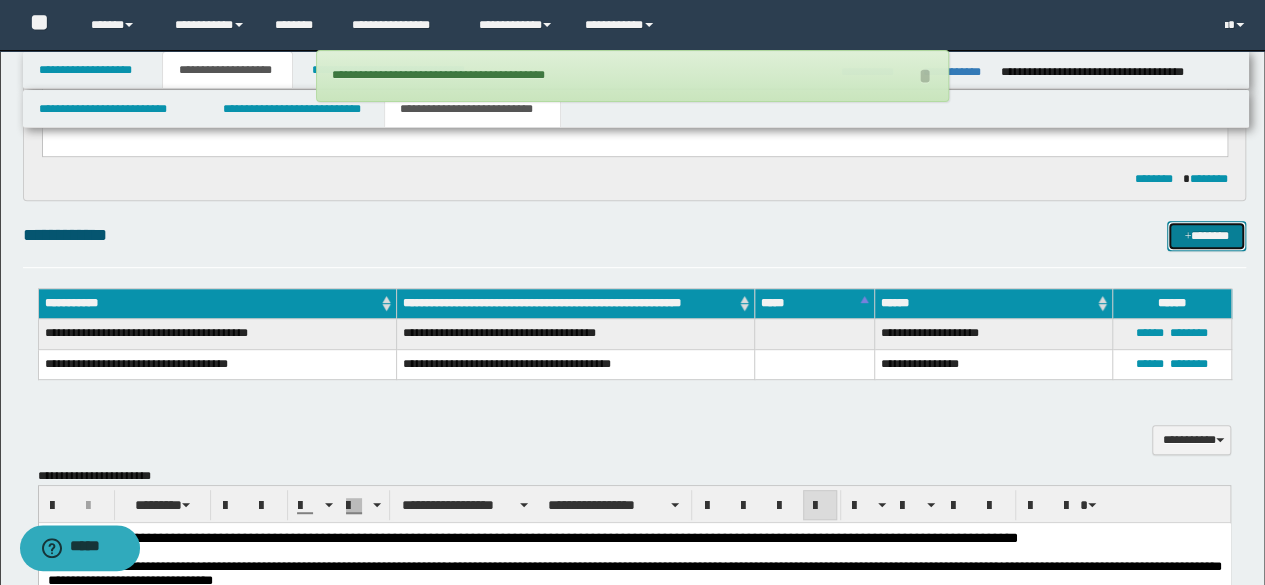 drag, startPoint x: 1188, startPoint y: 228, endPoint x: 1144, endPoint y: 230, distance: 44.04543 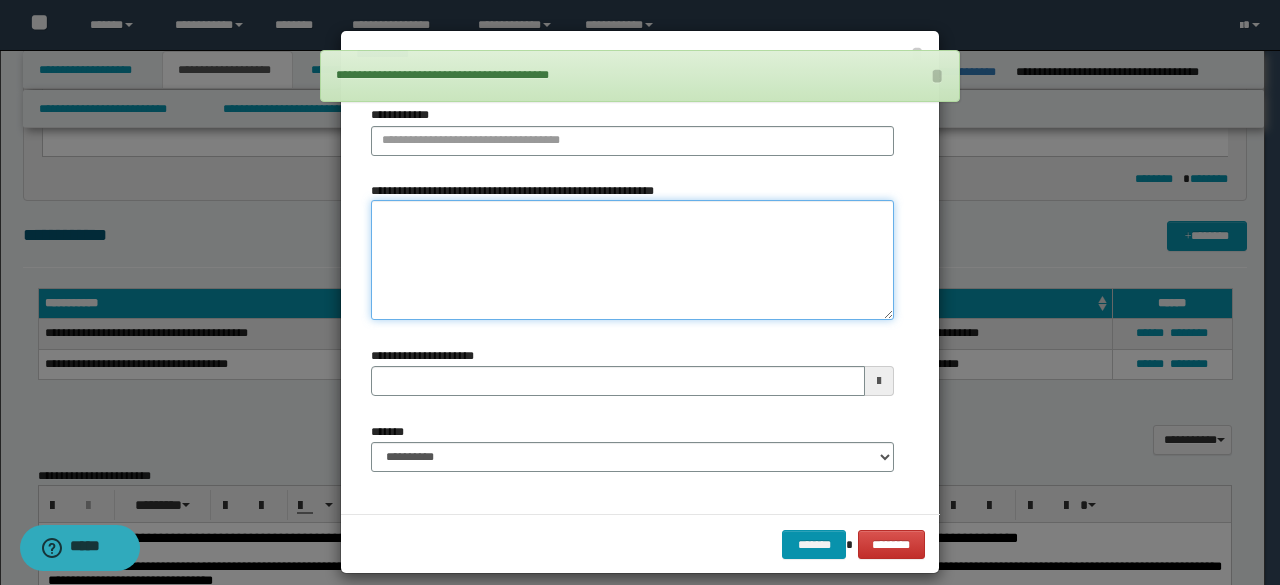 click on "**********" at bounding box center (632, 259) 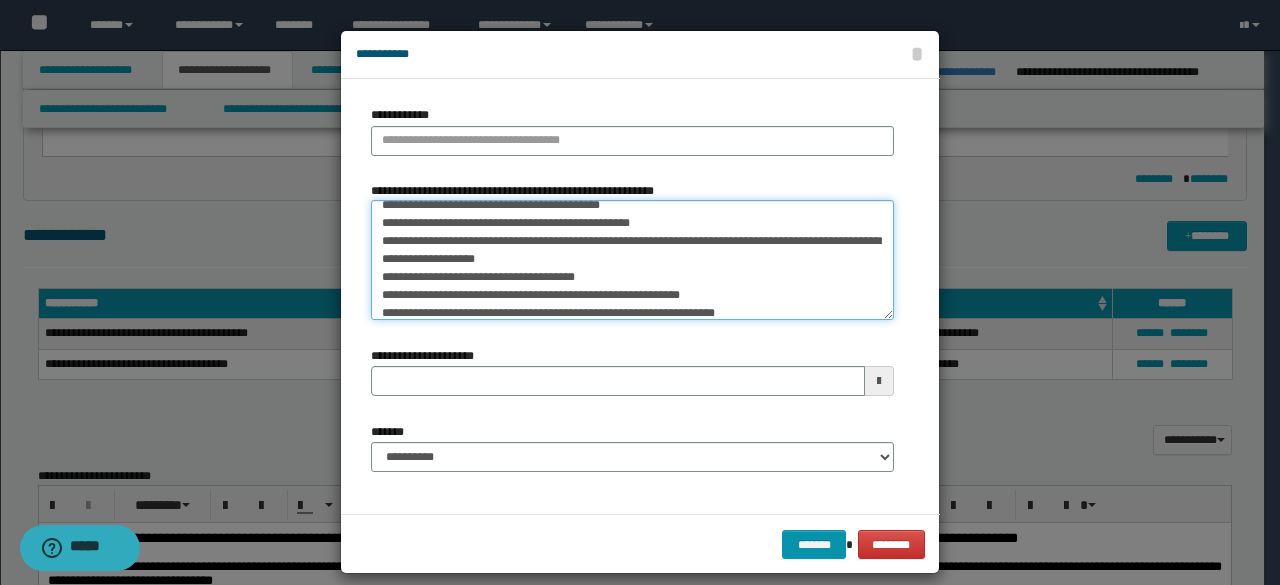 scroll, scrollTop: 0, scrollLeft: 0, axis: both 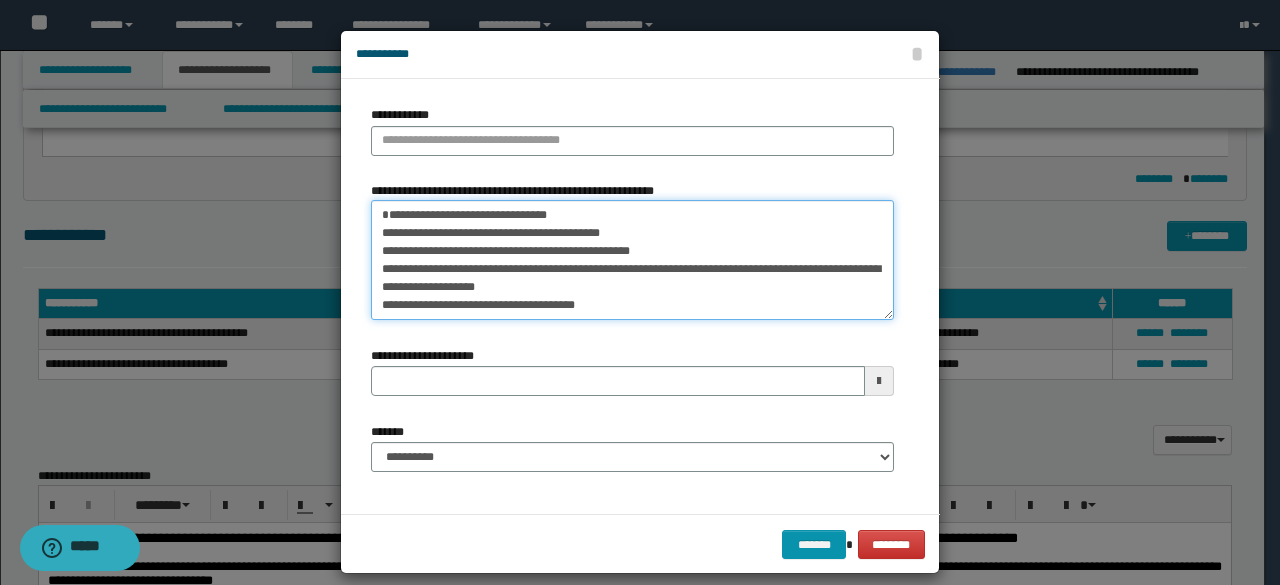 type on "**********" 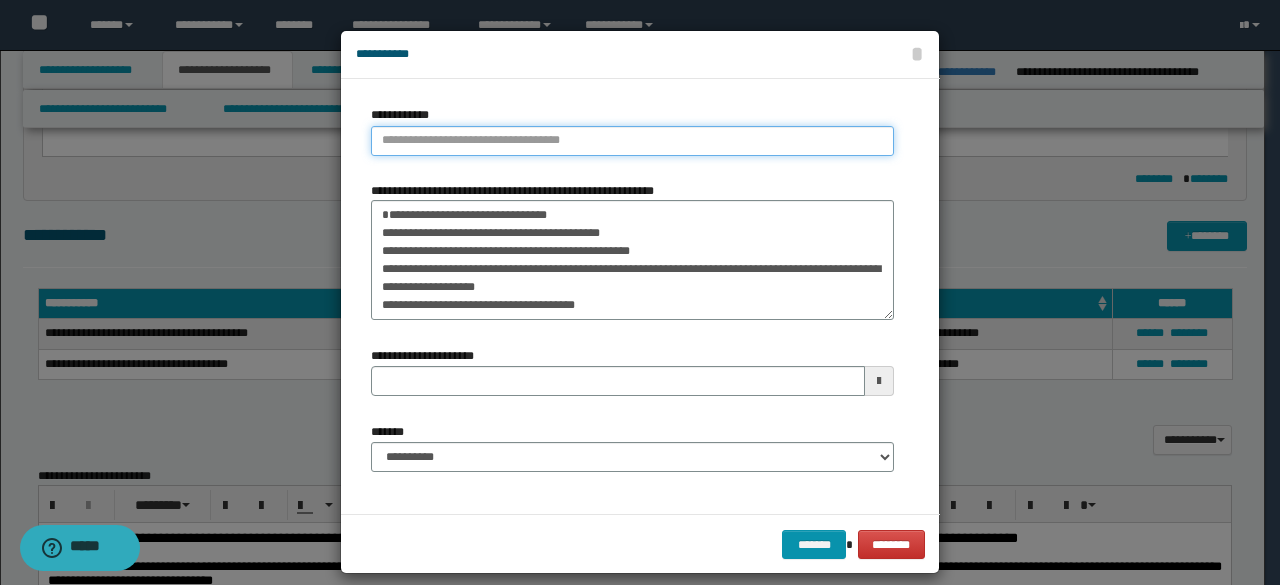 type on "**********" 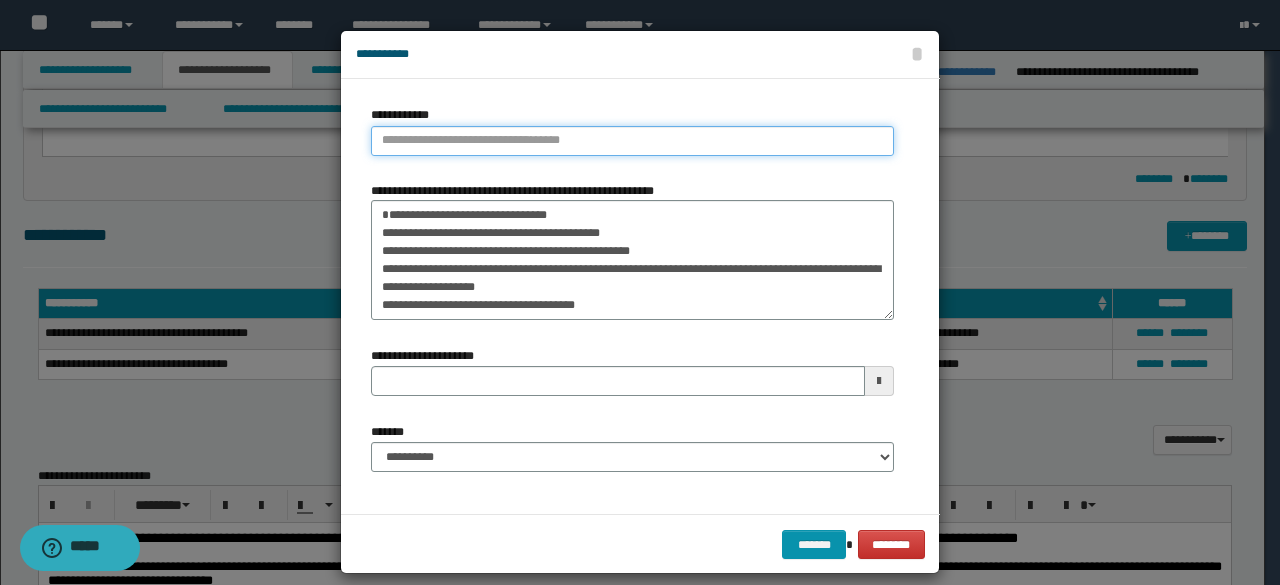 click on "**********" at bounding box center [632, 141] 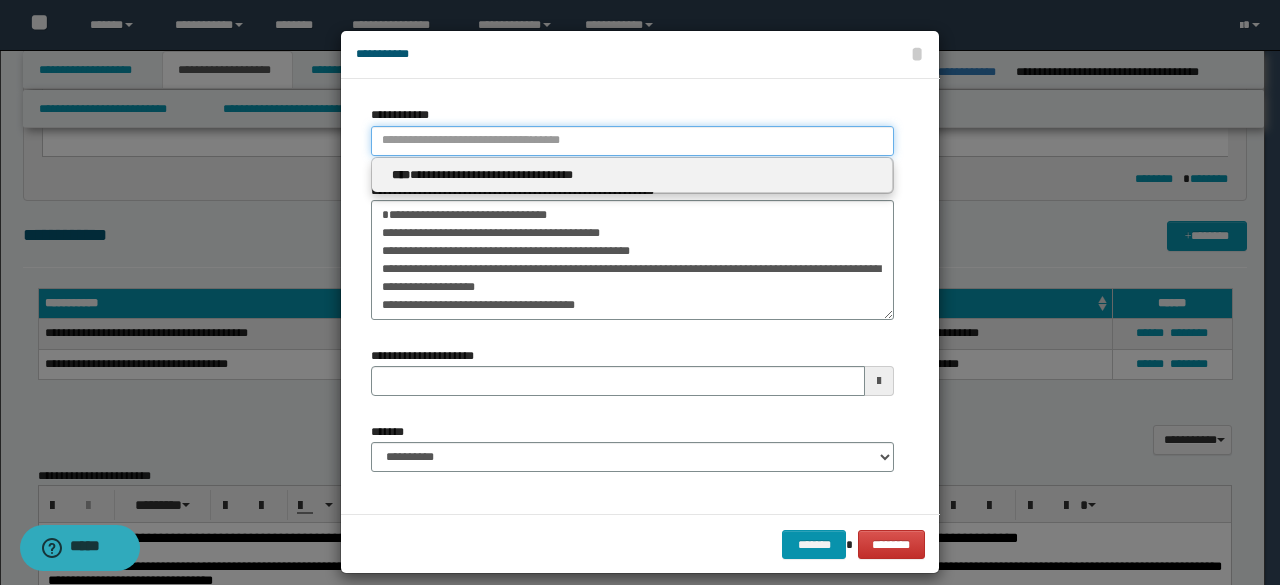 type 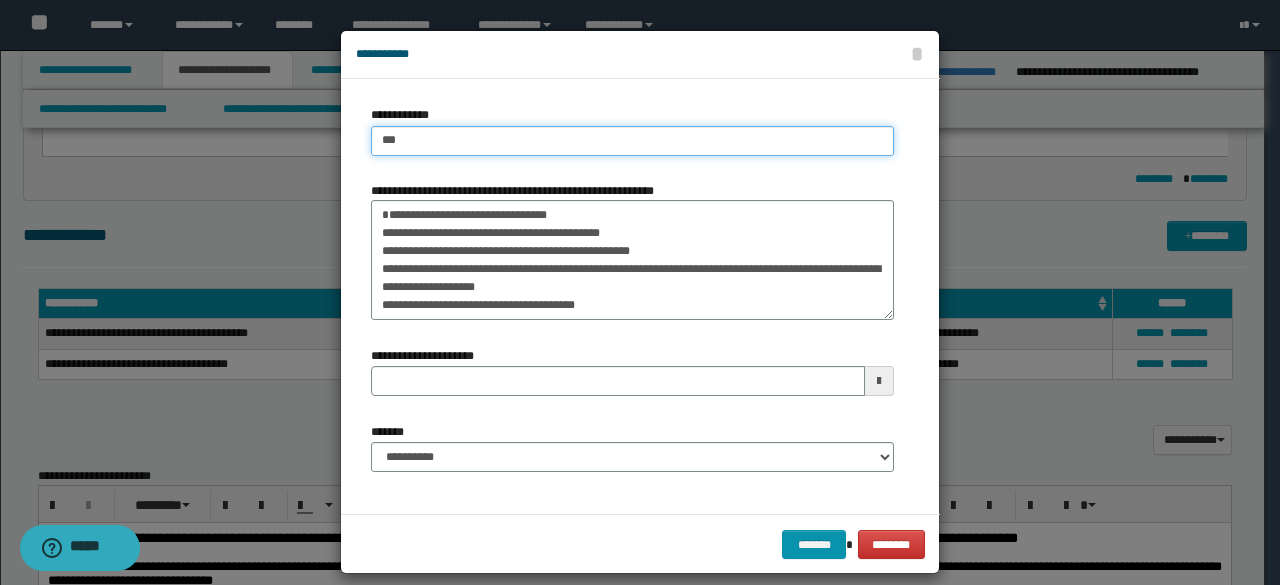 type on "****" 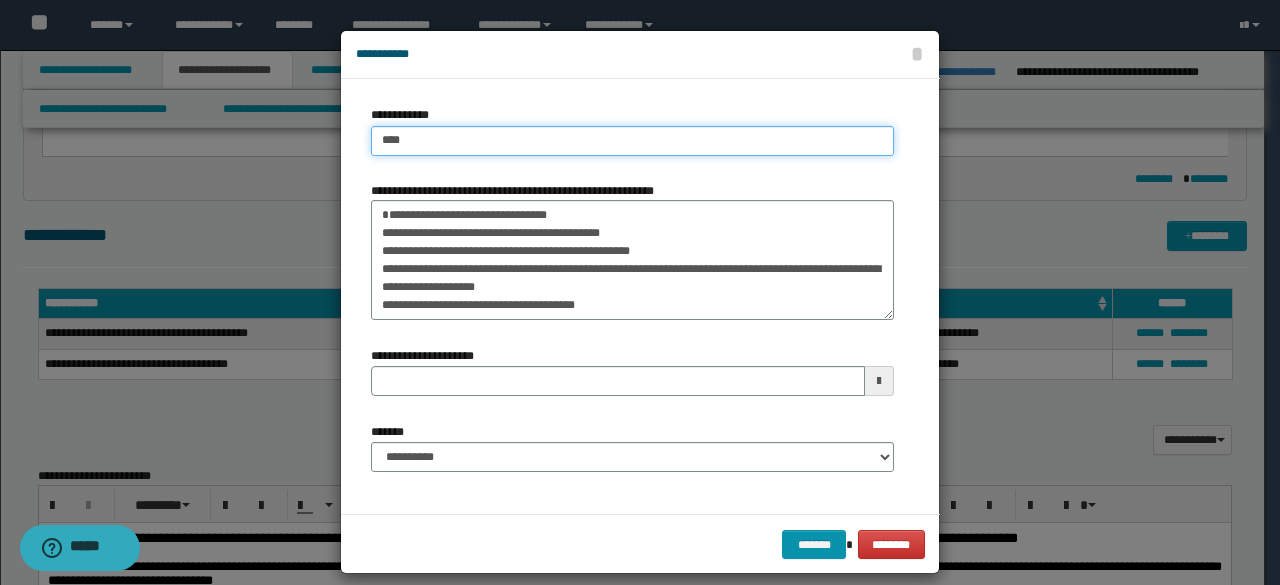 type on "****" 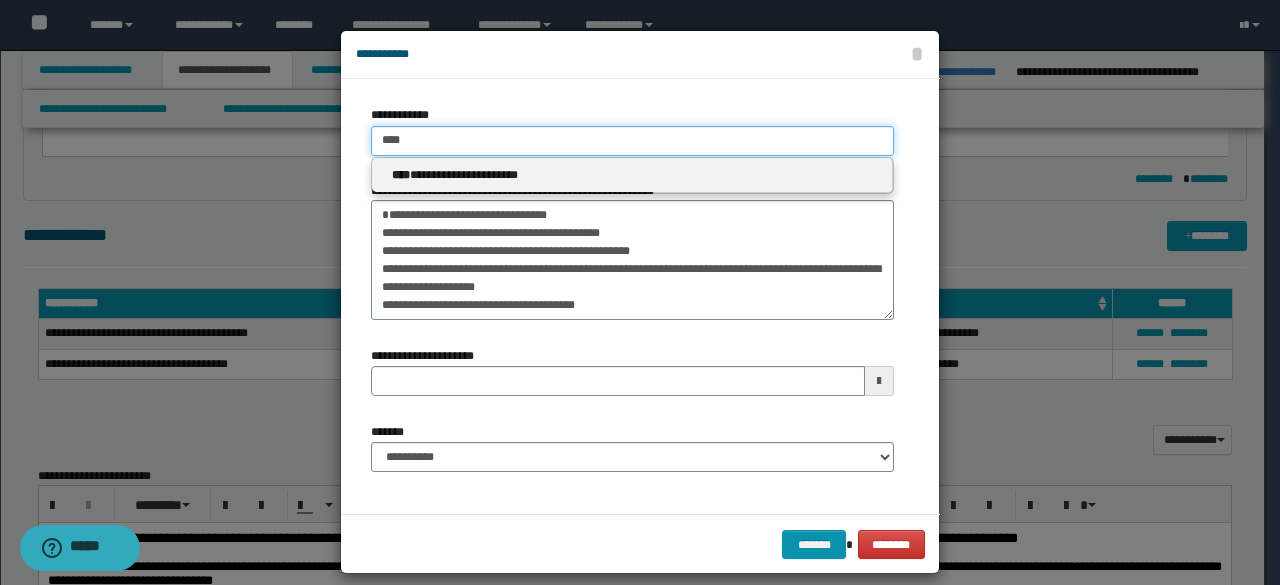 type on "****" 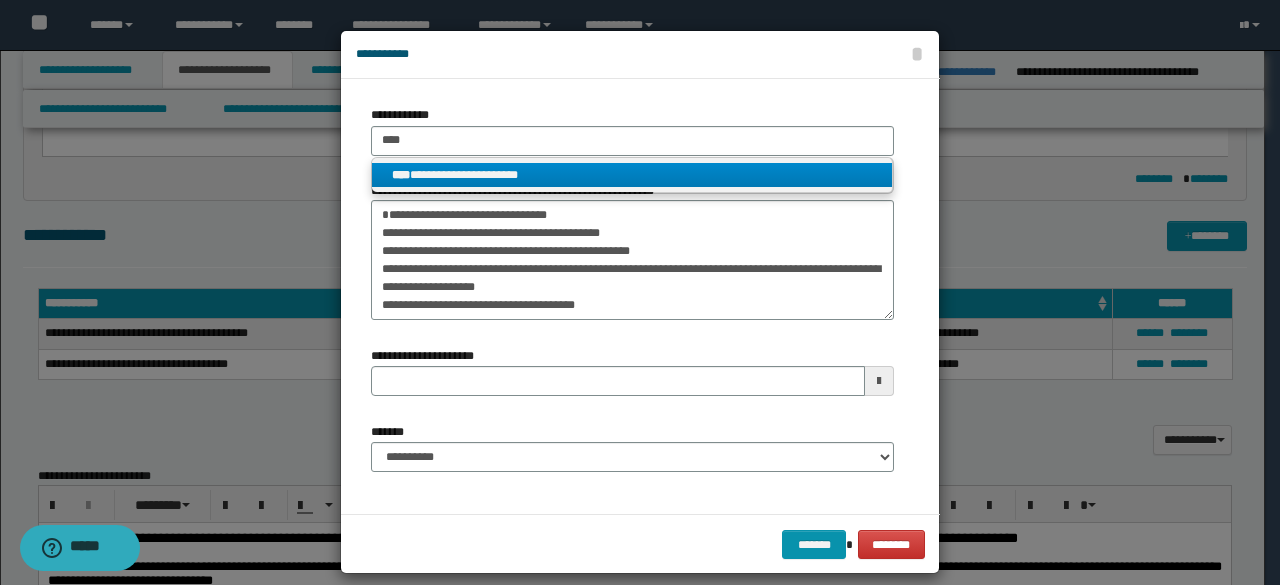 click on "**********" at bounding box center (632, 175) 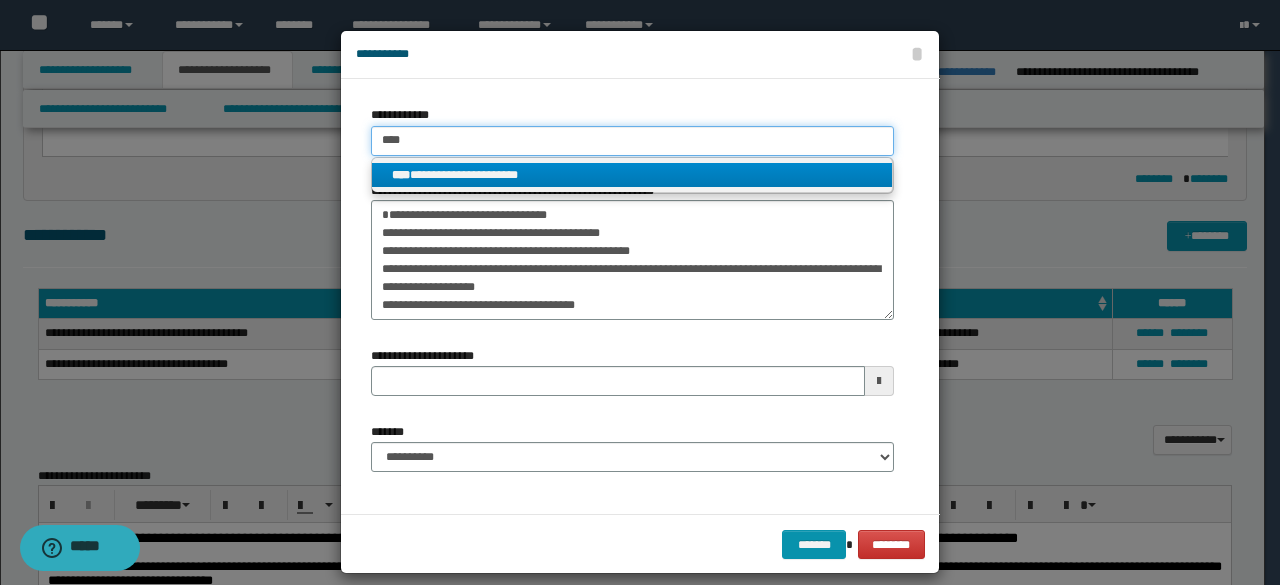 type 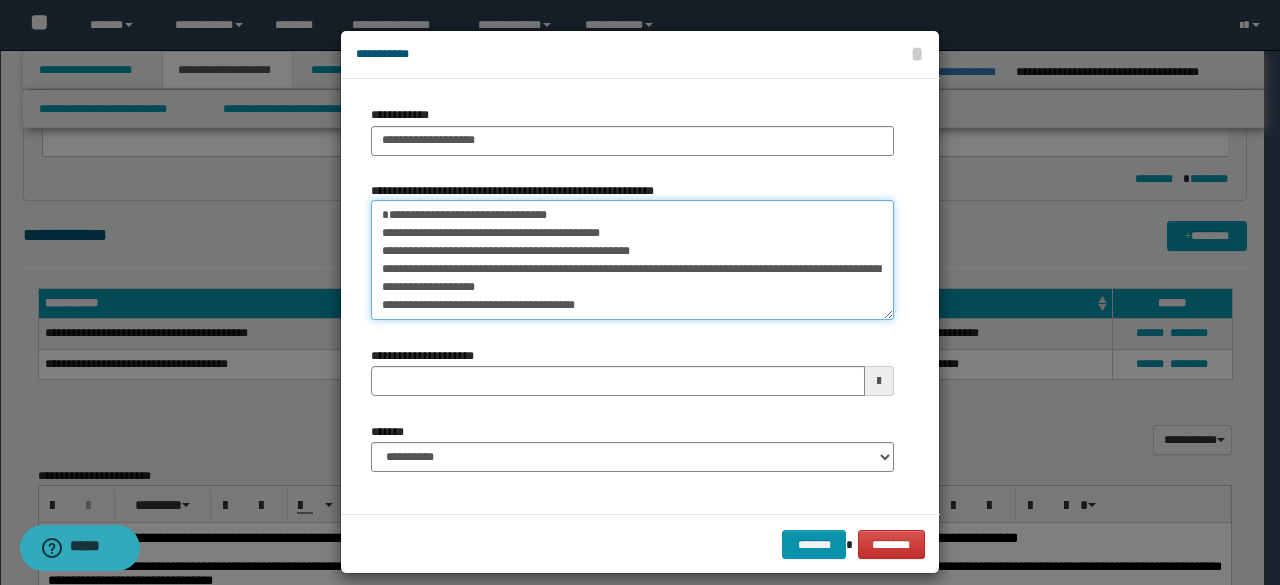 drag, startPoint x: 428, startPoint y: 231, endPoint x: 322, endPoint y: 193, distance: 112.60551 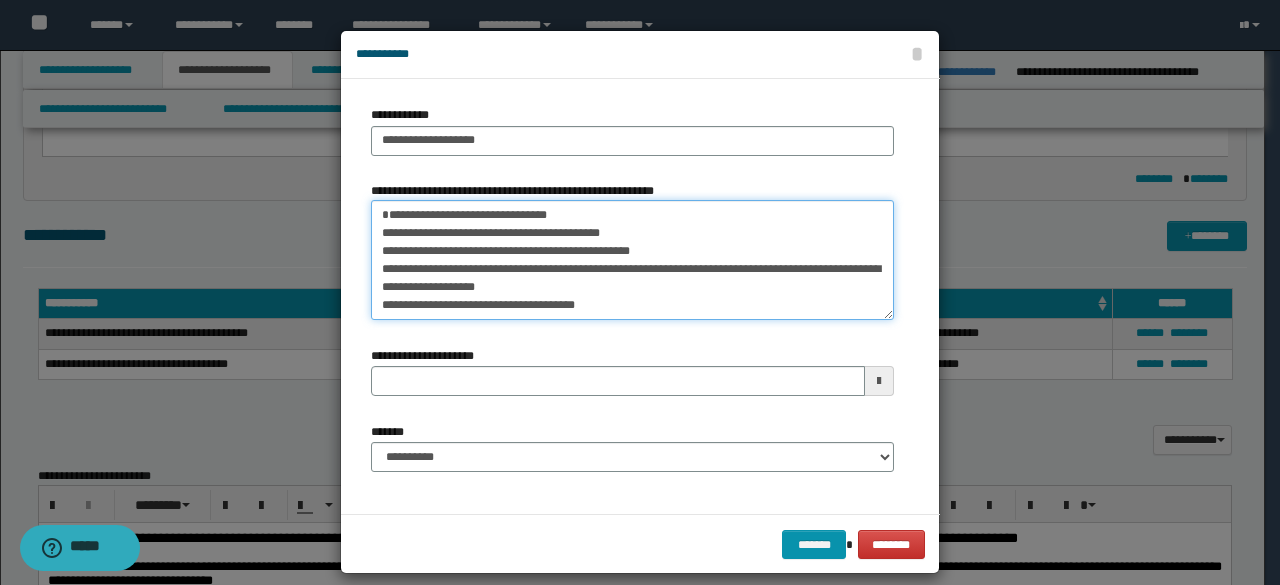 type on "**********" 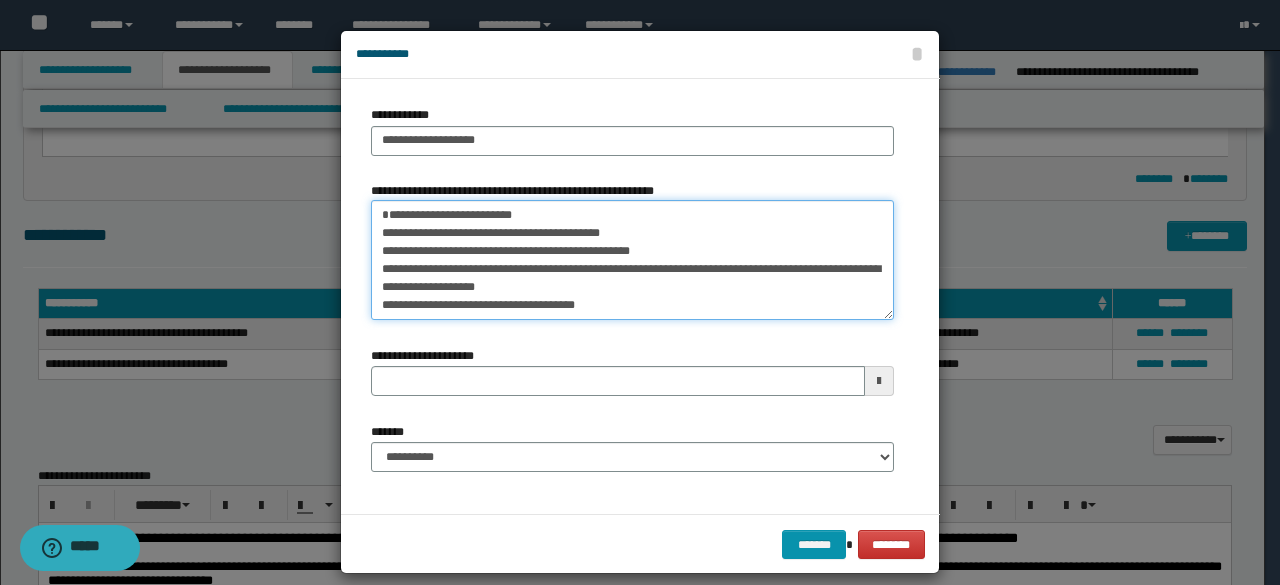 scroll, scrollTop: 72, scrollLeft: 0, axis: vertical 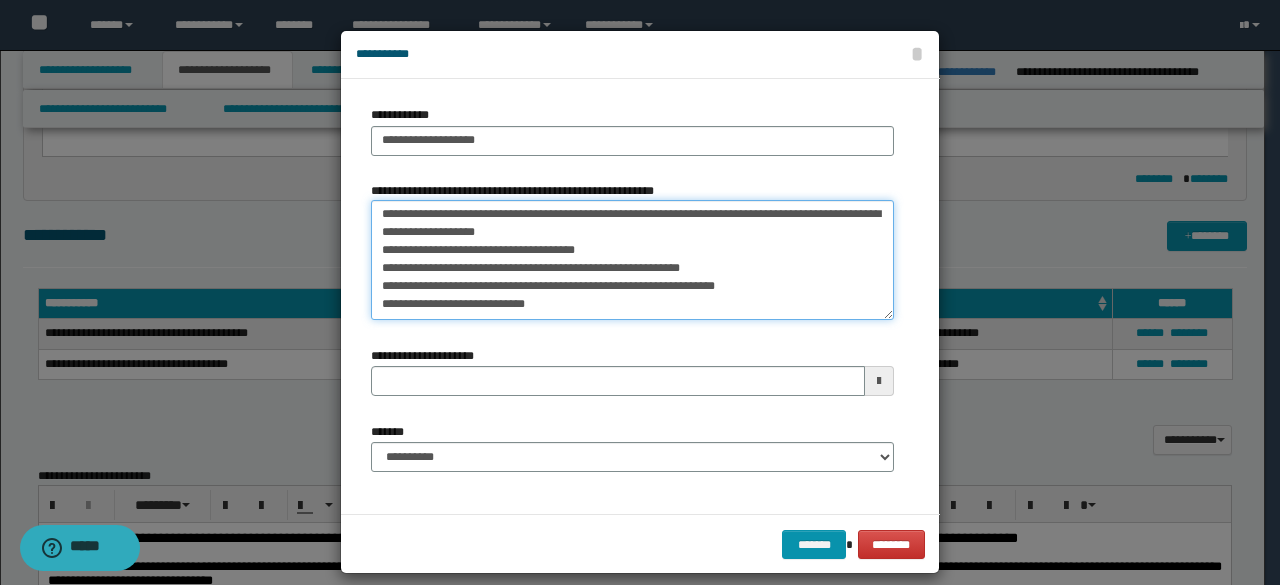 type 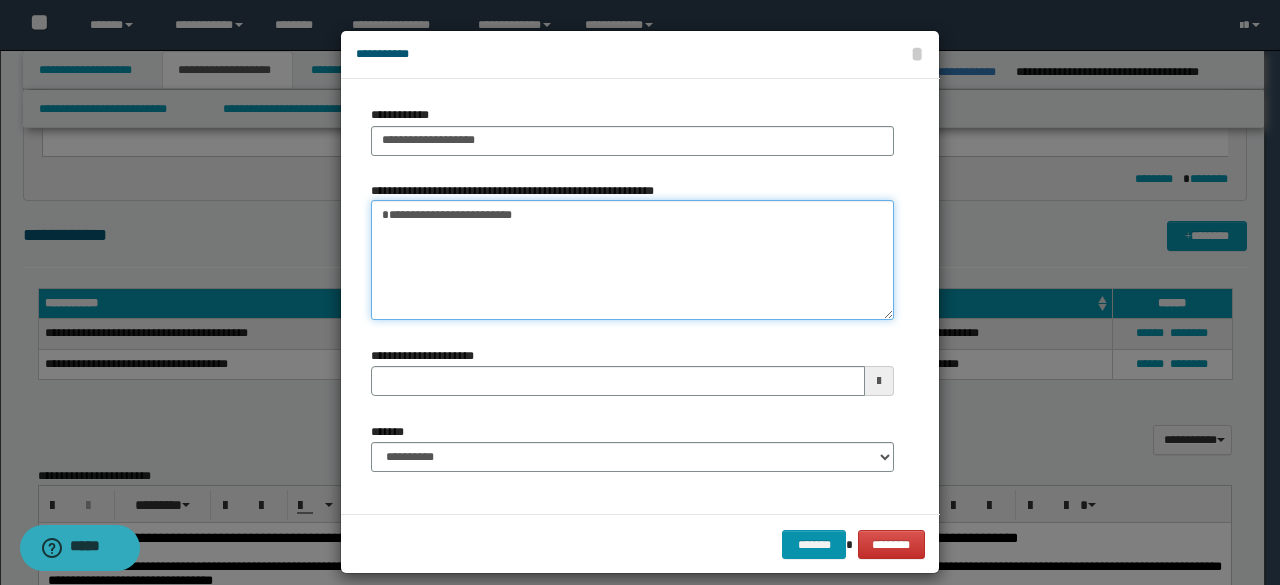 scroll, scrollTop: 0, scrollLeft: 0, axis: both 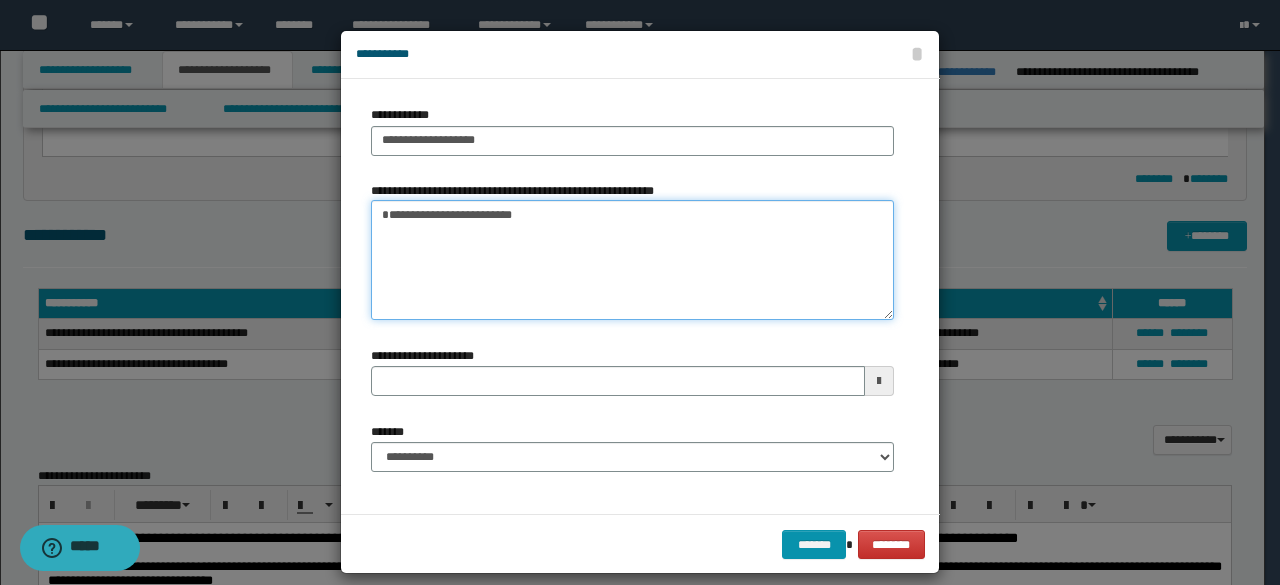 type on "**********" 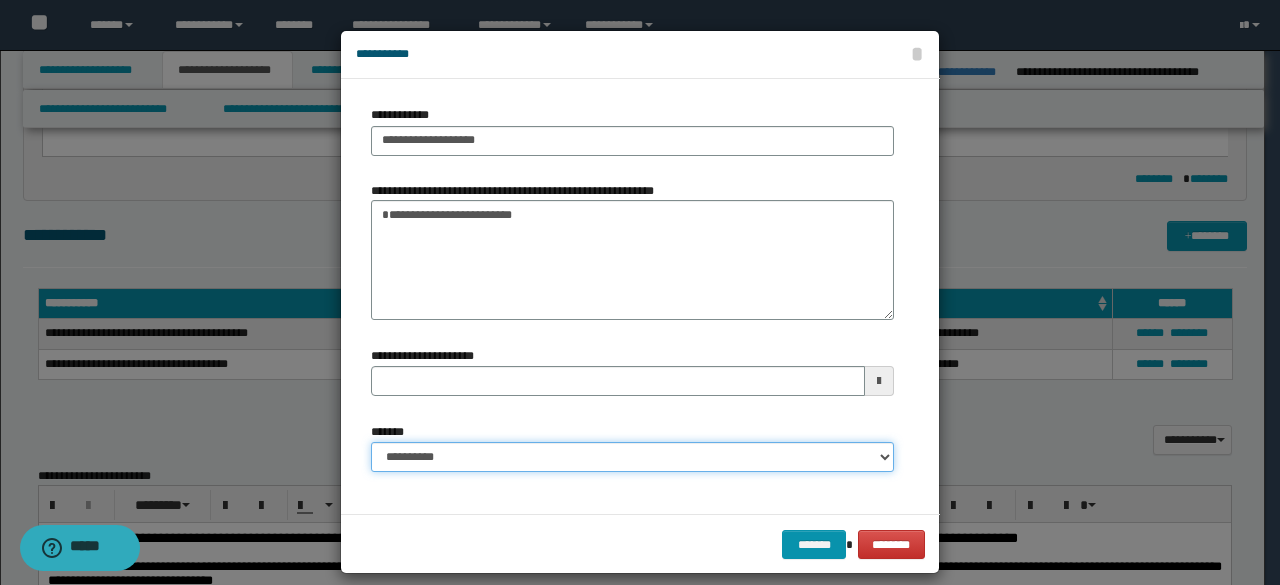 click on "**********" at bounding box center [632, 457] 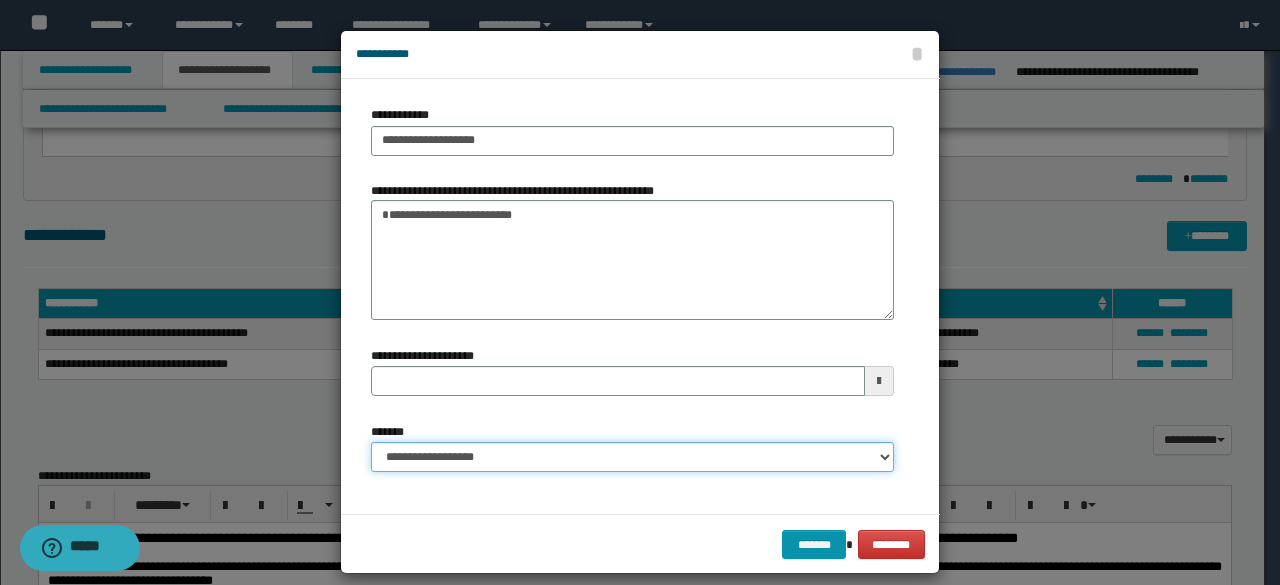 type 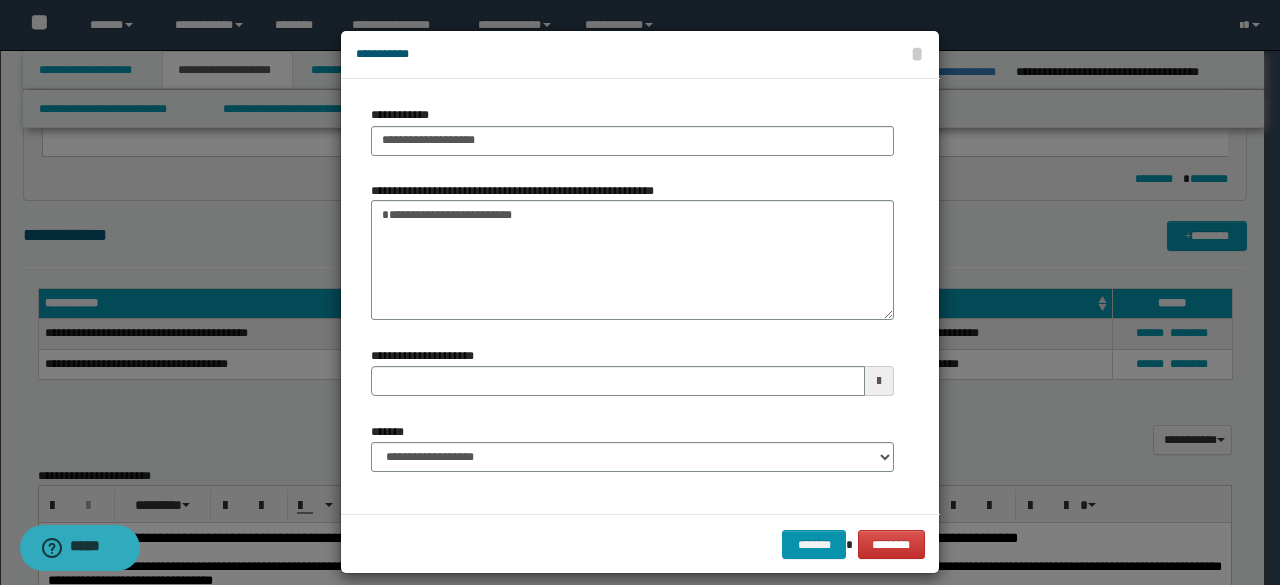 click on "*******
********" at bounding box center (640, 544) 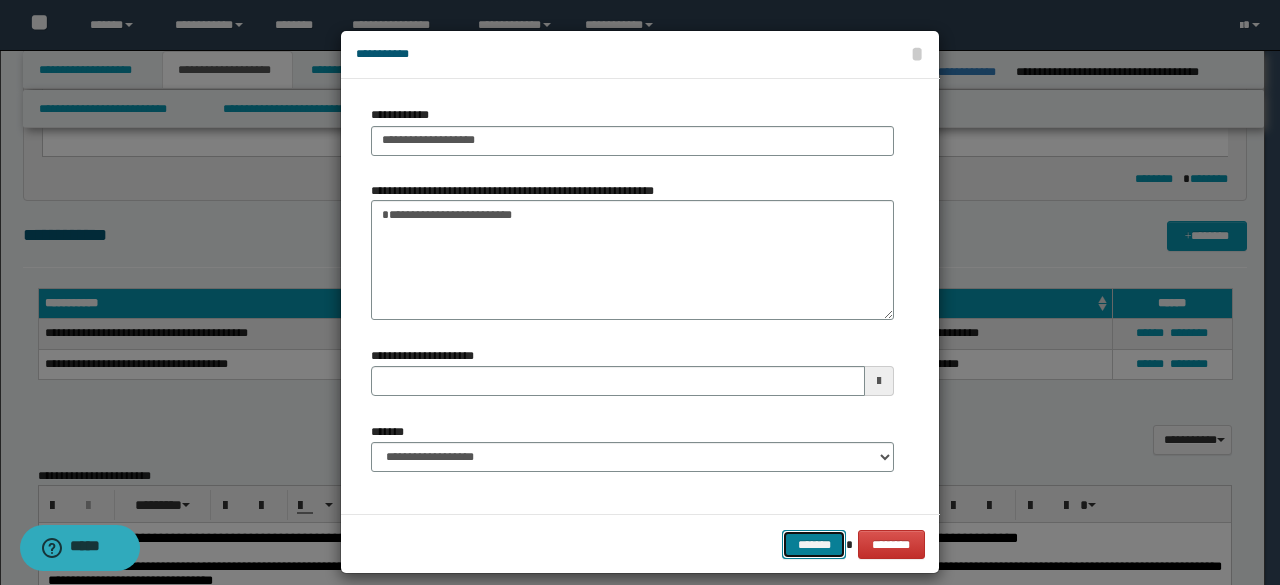 click on "*******" at bounding box center [814, 544] 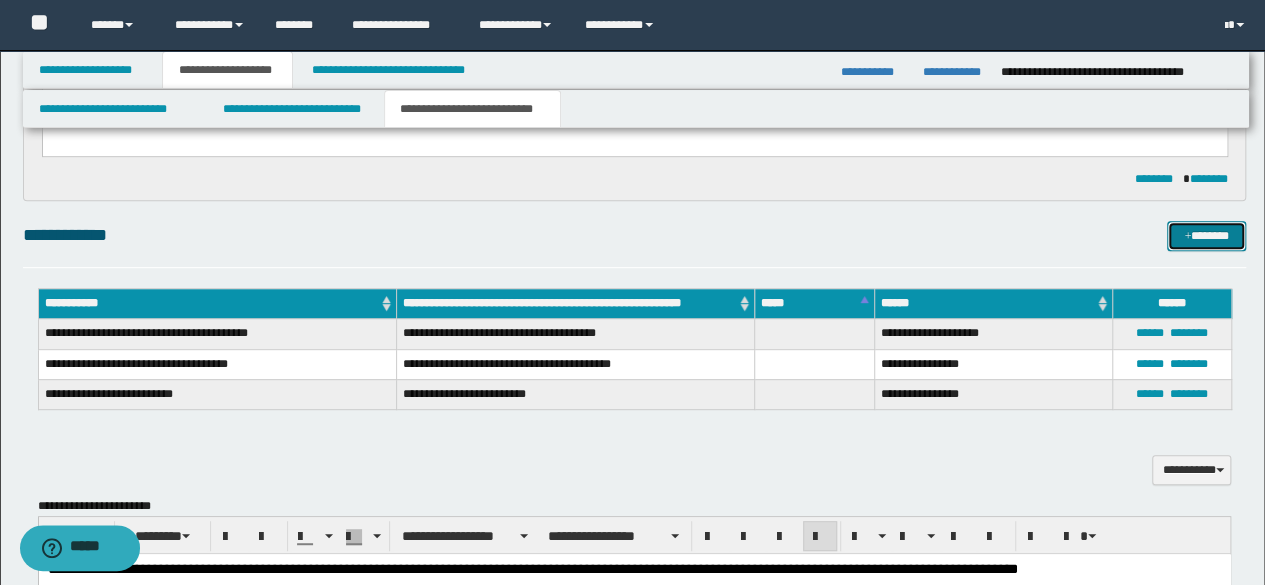 click on "*******" at bounding box center (1206, 235) 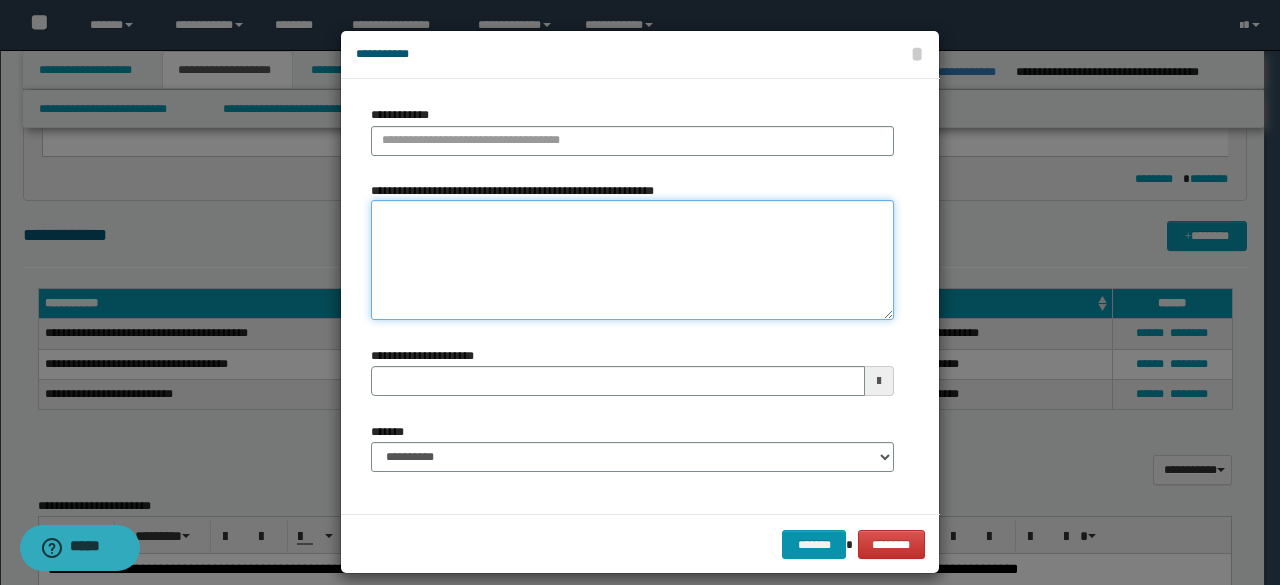 click on "**********" at bounding box center (632, 259) 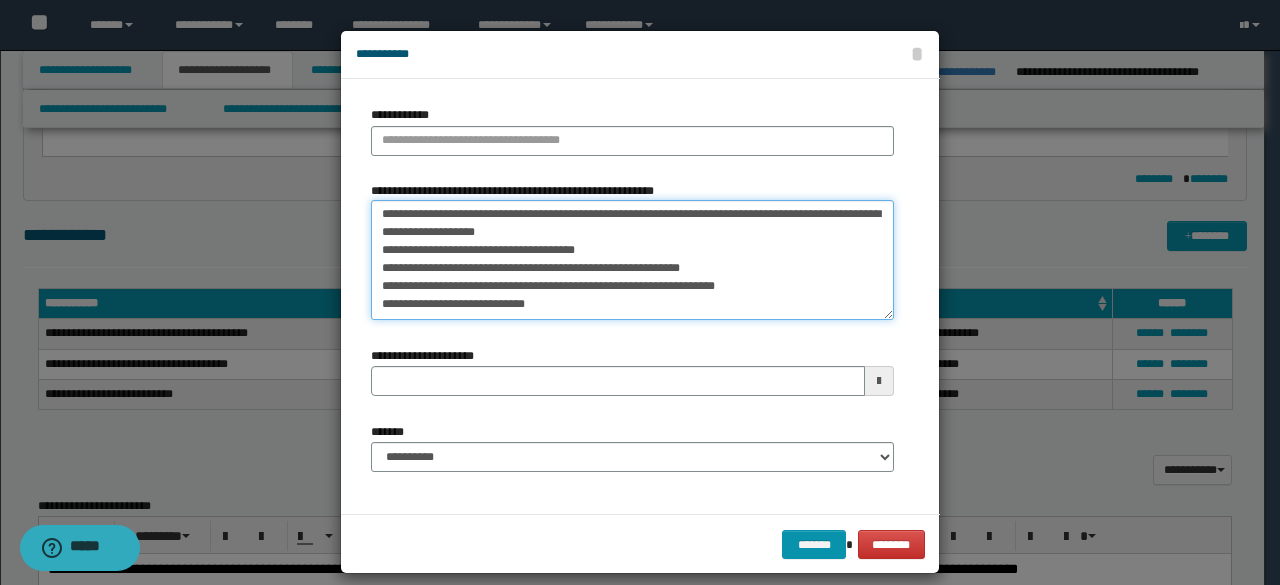 scroll, scrollTop: 0, scrollLeft: 0, axis: both 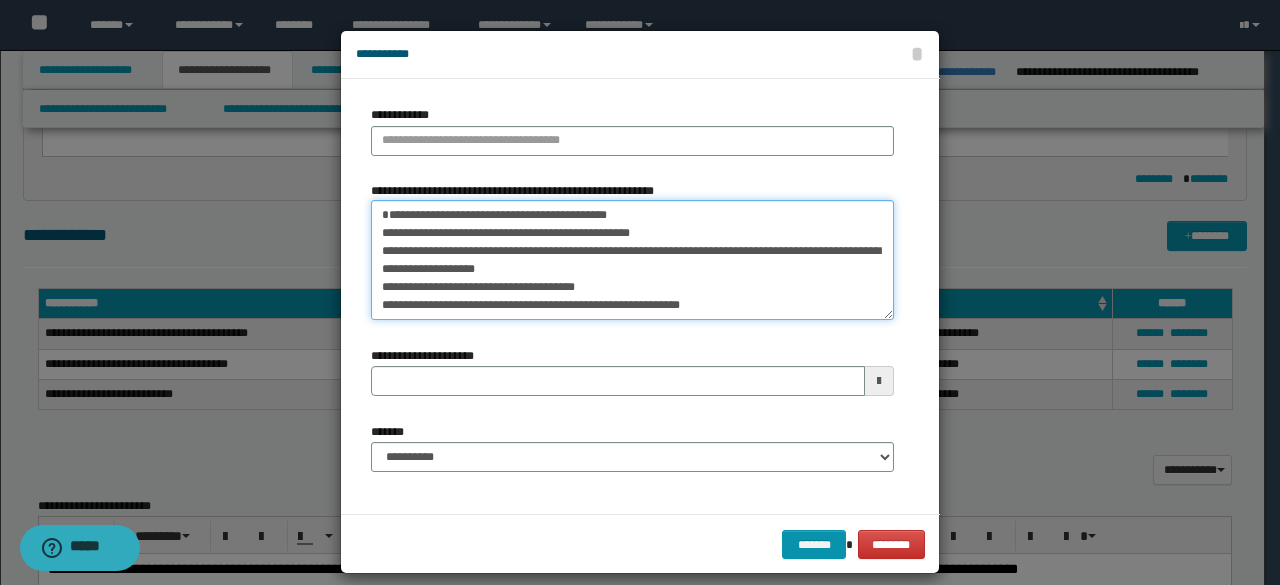 type on "**********" 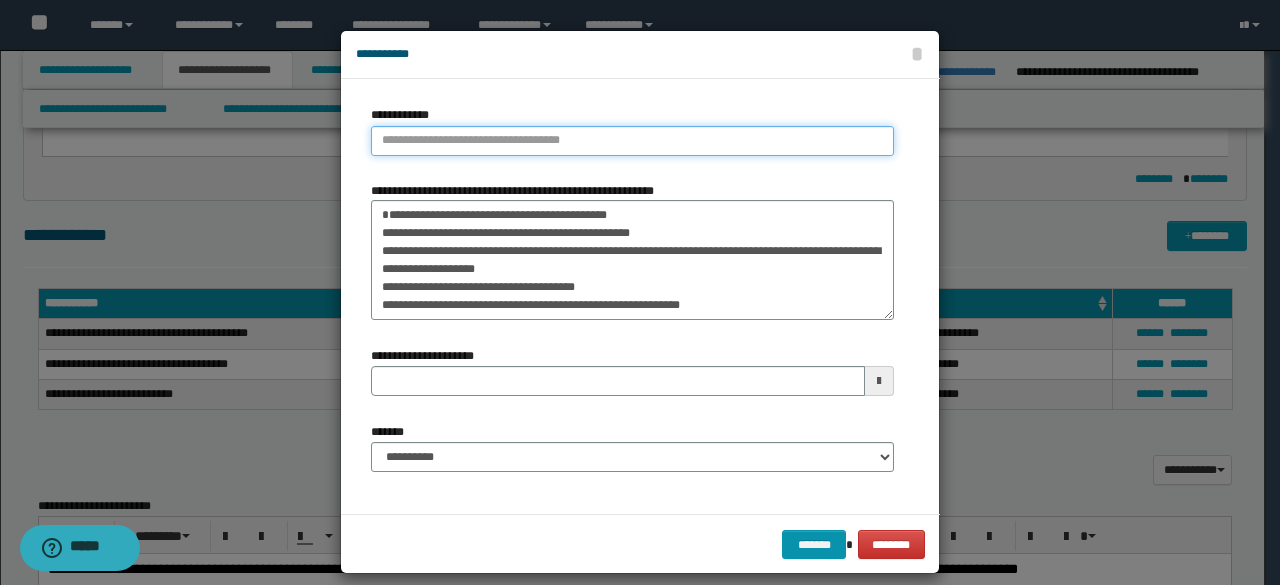 type on "**********" 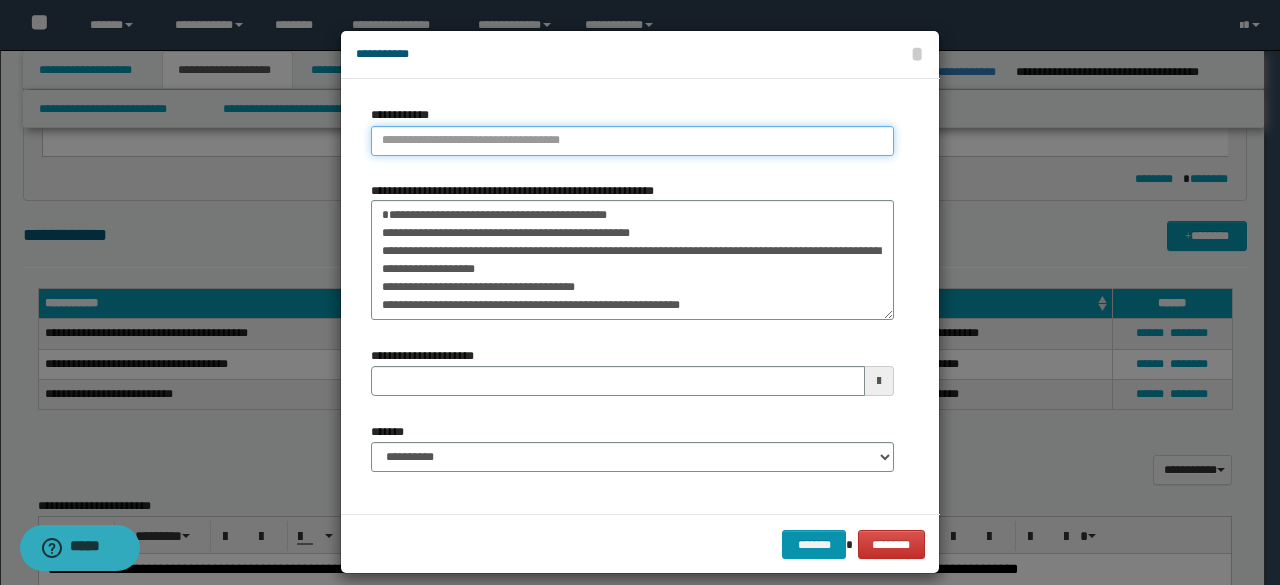 click on "**********" at bounding box center [632, 141] 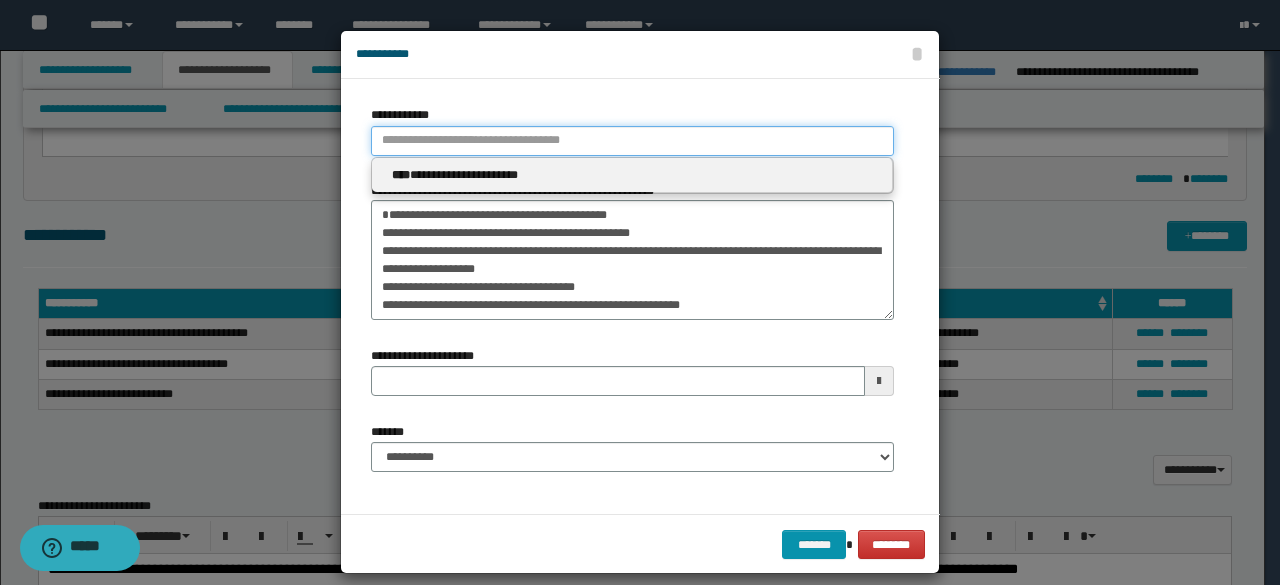 type 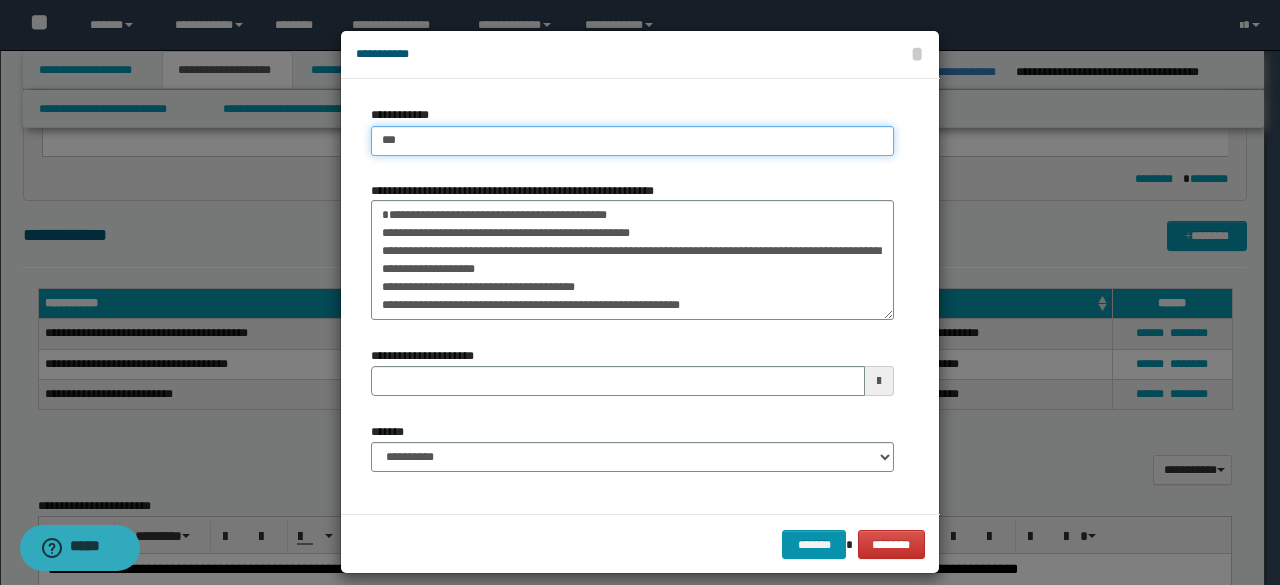 type on "****" 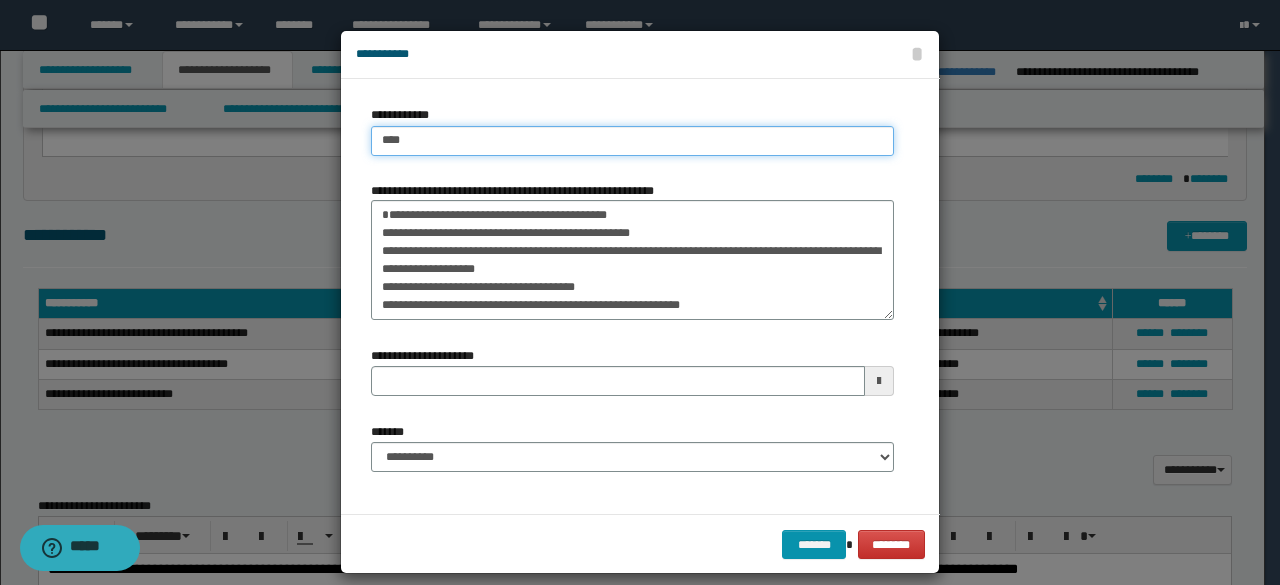 type on "****" 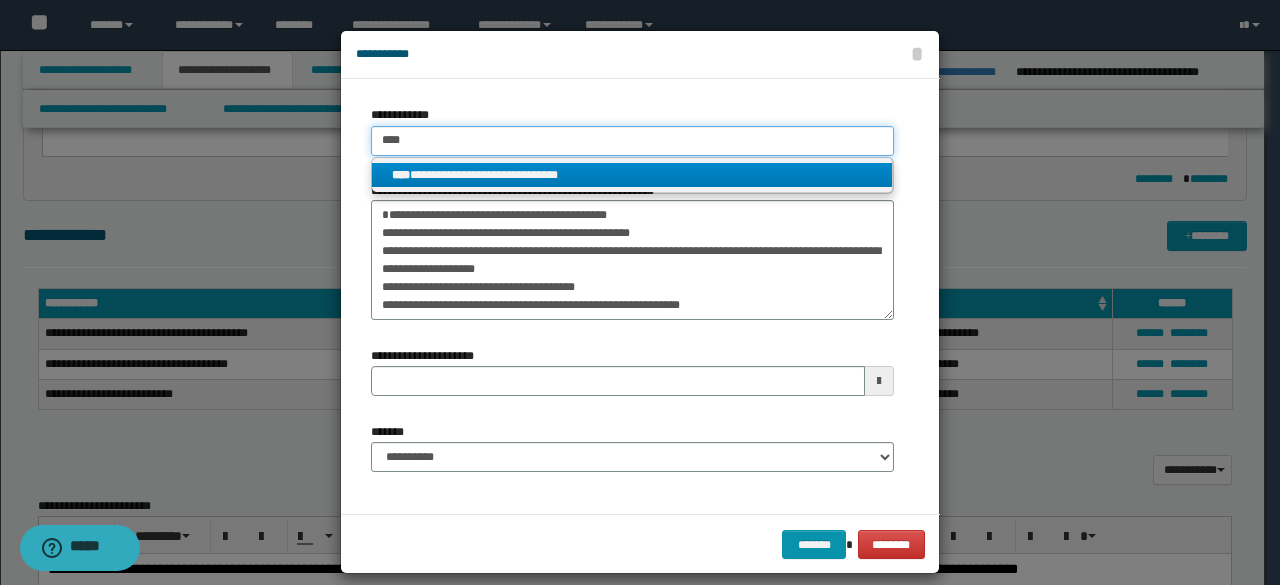 type on "****" 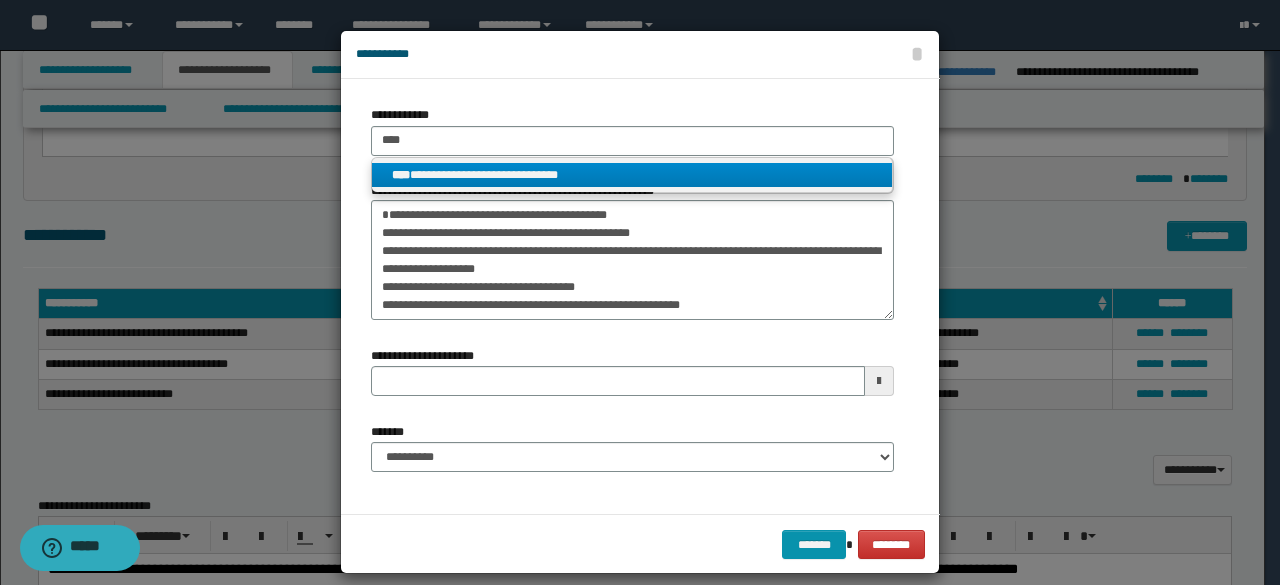 click on "**********" at bounding box center (632, 175) 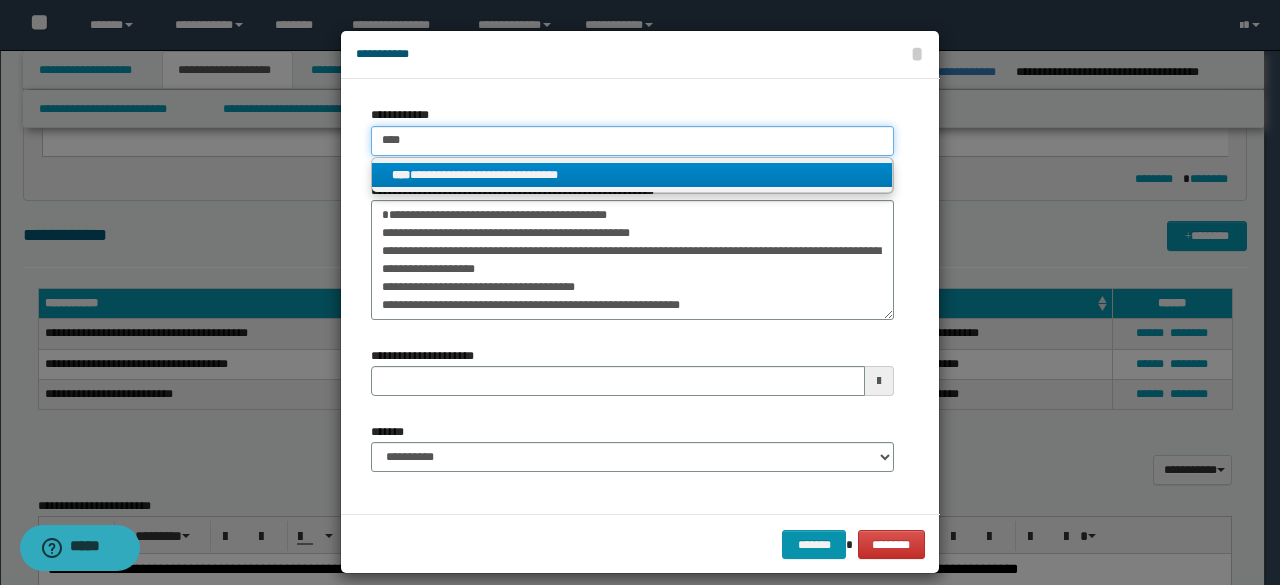 type 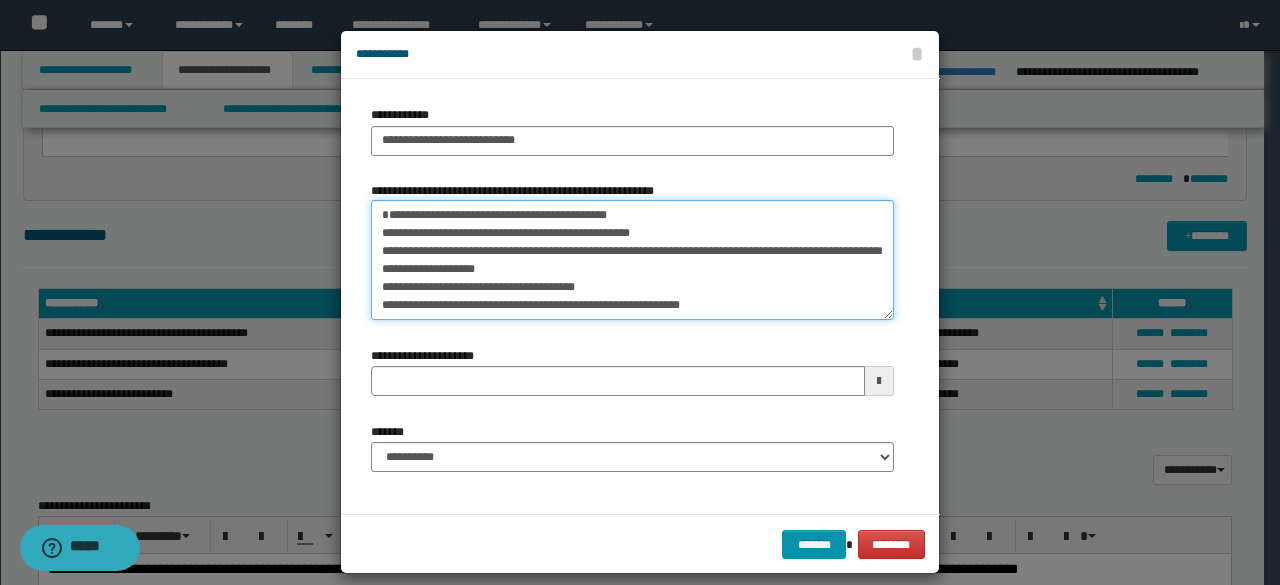 drag, startPoint x: 613, startPoint y: 229, endPoint x: 318, endPoint y: 173, distance: 300.26822 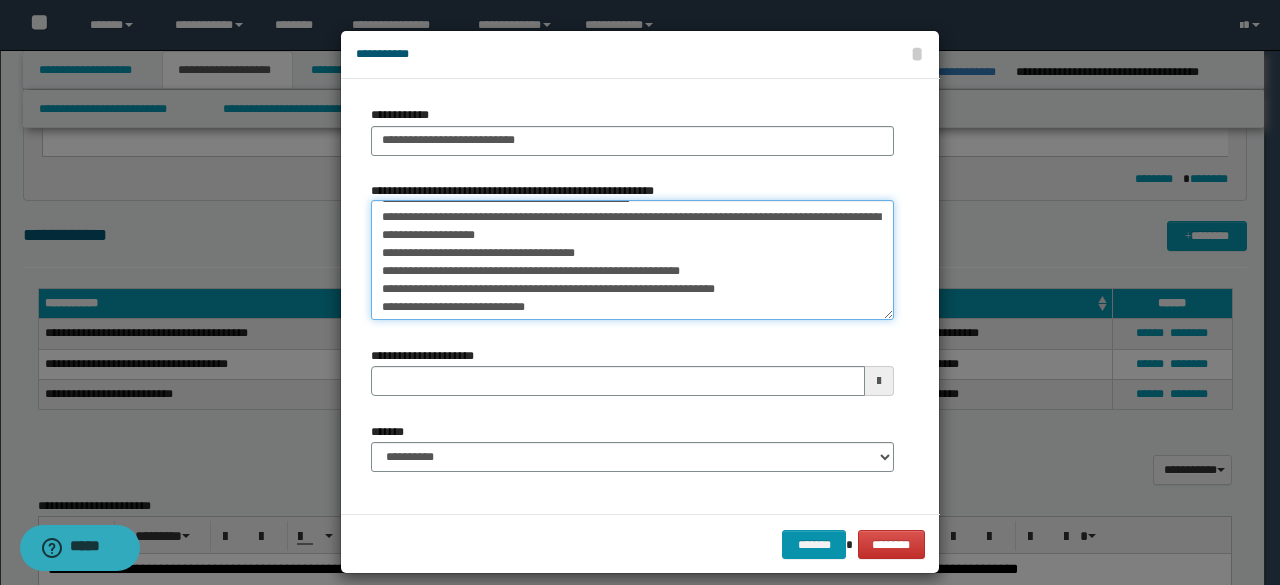 scroll, scrollTop: 54, scrollLeft: 0, axis: vertical 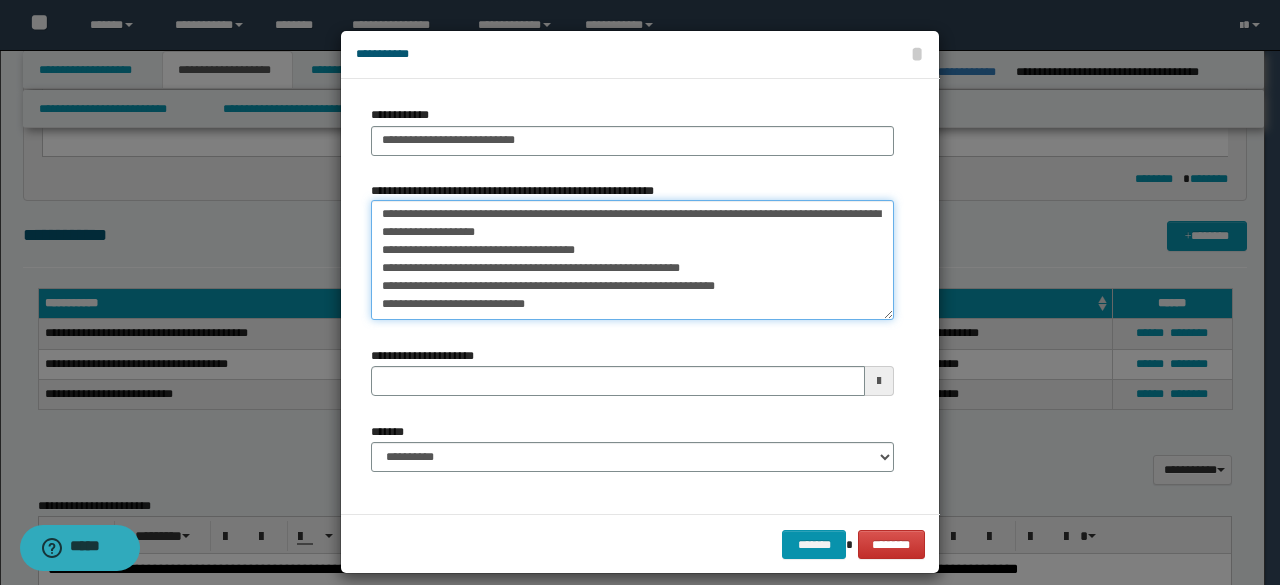 drag, startPoint x: 458, startPoint y: 201, endPoint x: 749, endPoint y: 330, distance: 318.31116 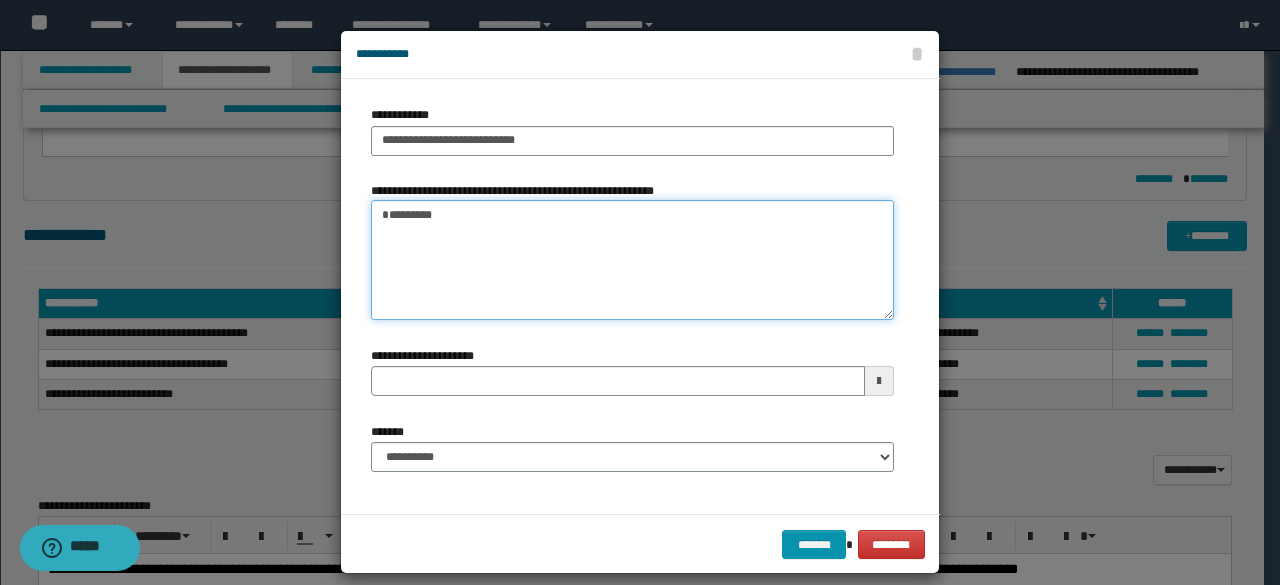 scroll, scrollTop: 0, scrollLeft: 0, axis: both 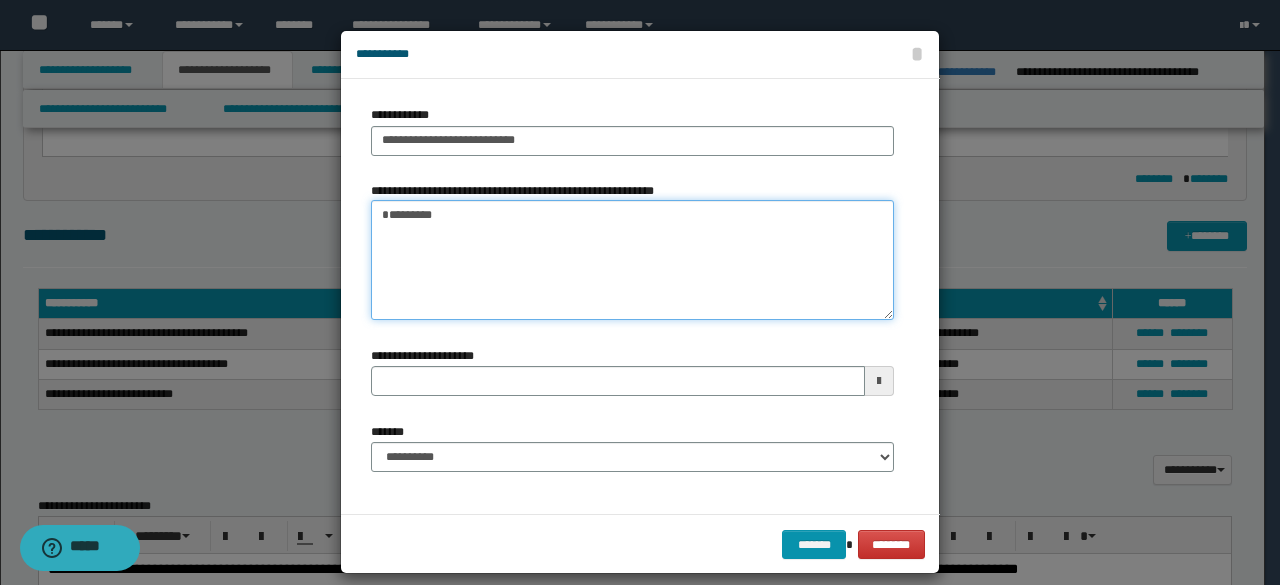 type on "*********" 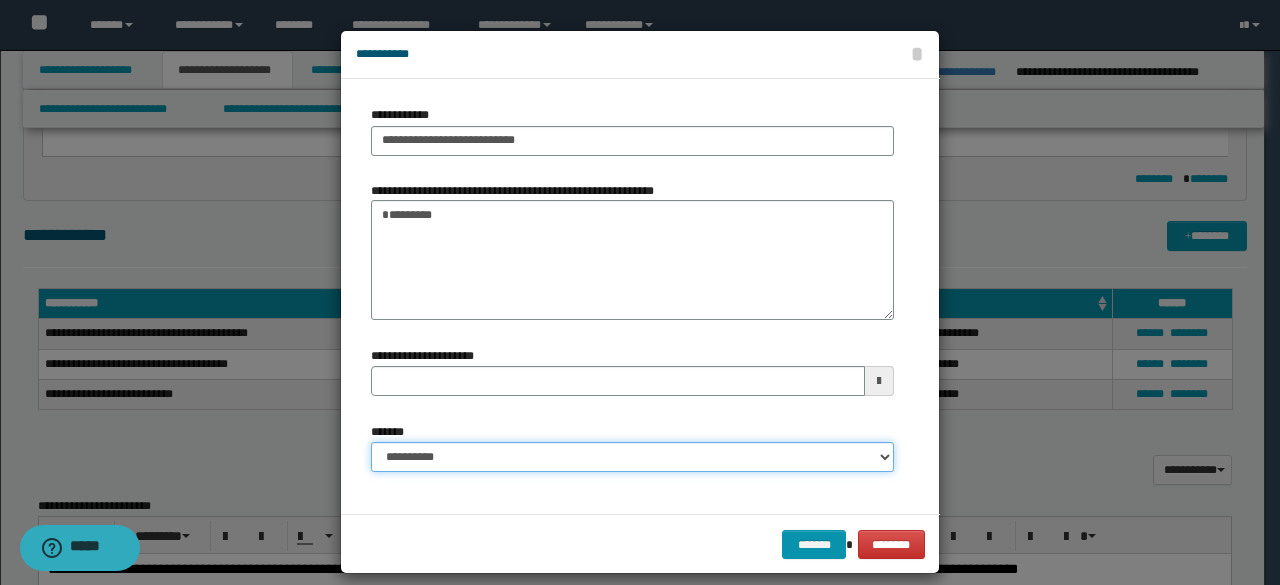 click on "**********" at bounding box center (632, 457) 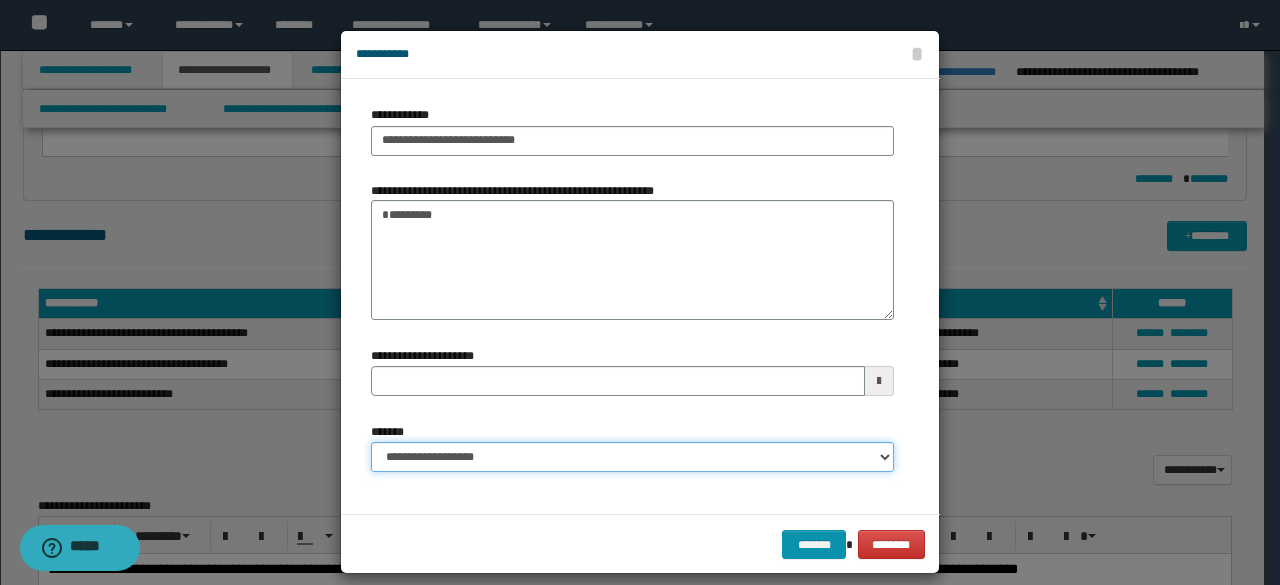 type 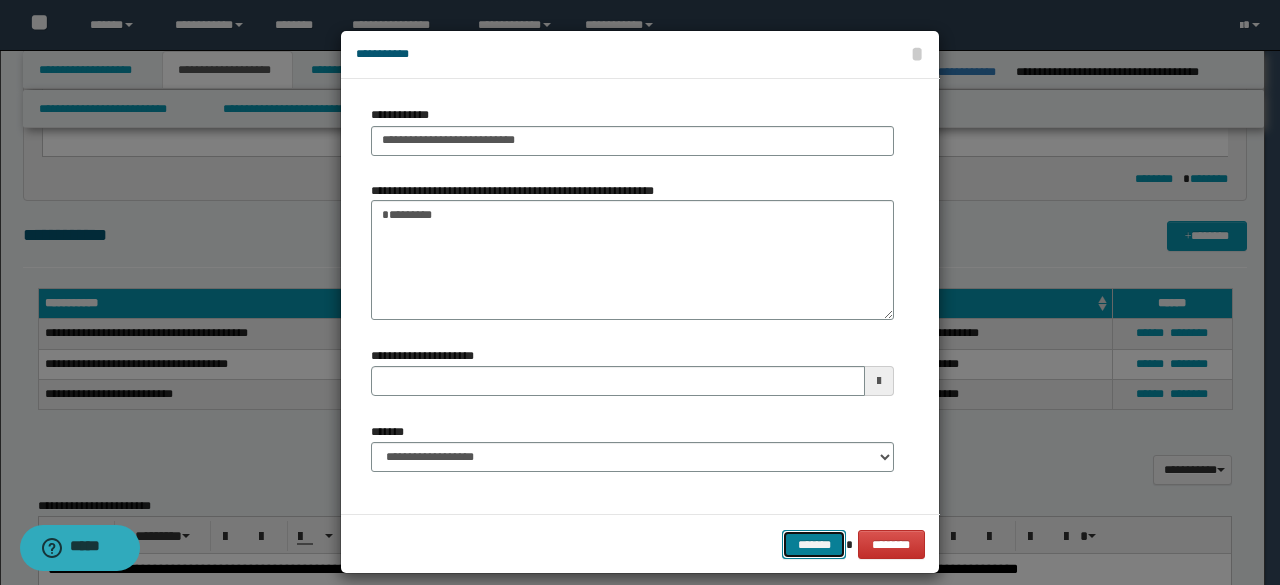 click on "*******" at bounding box center (814, 544) 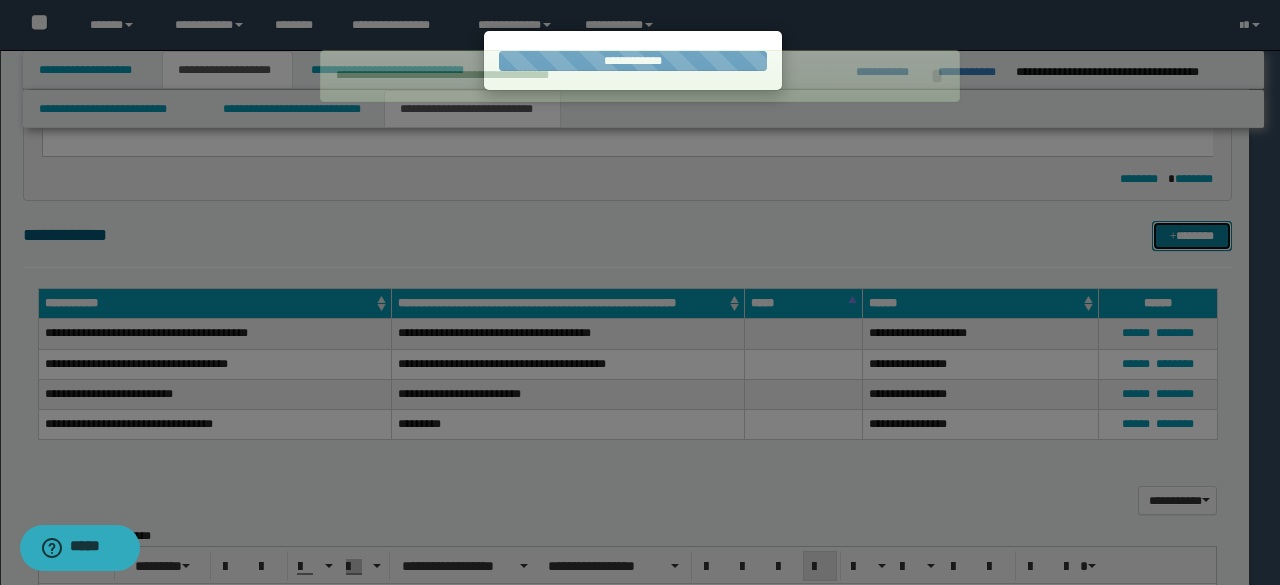 type 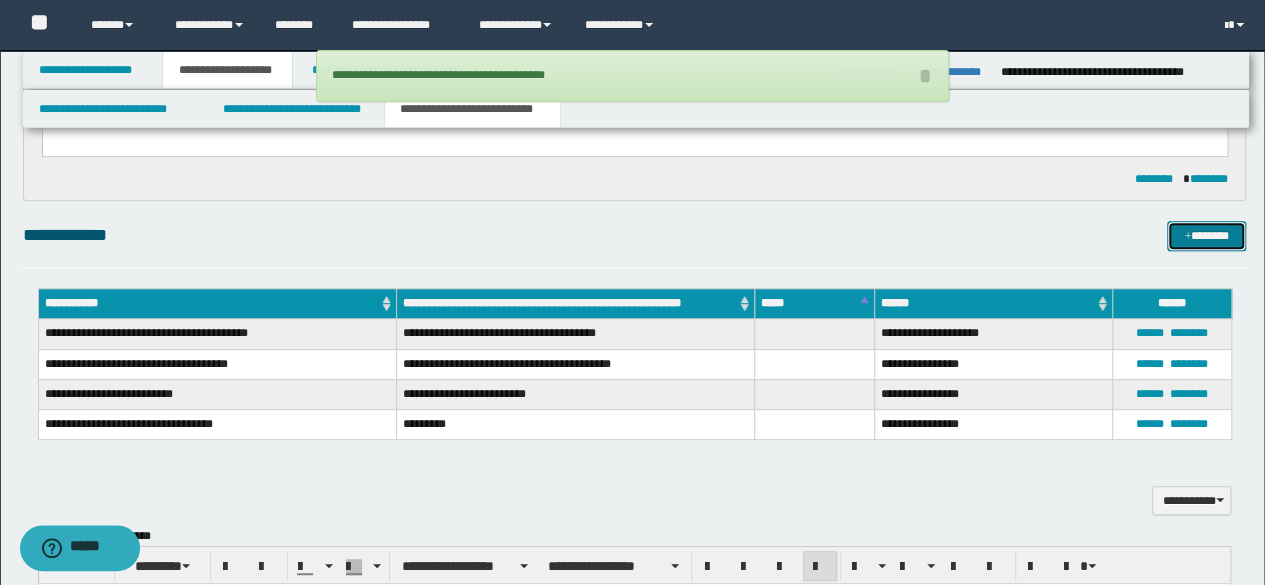 click on "*******" at bounding box center (1206, 235) 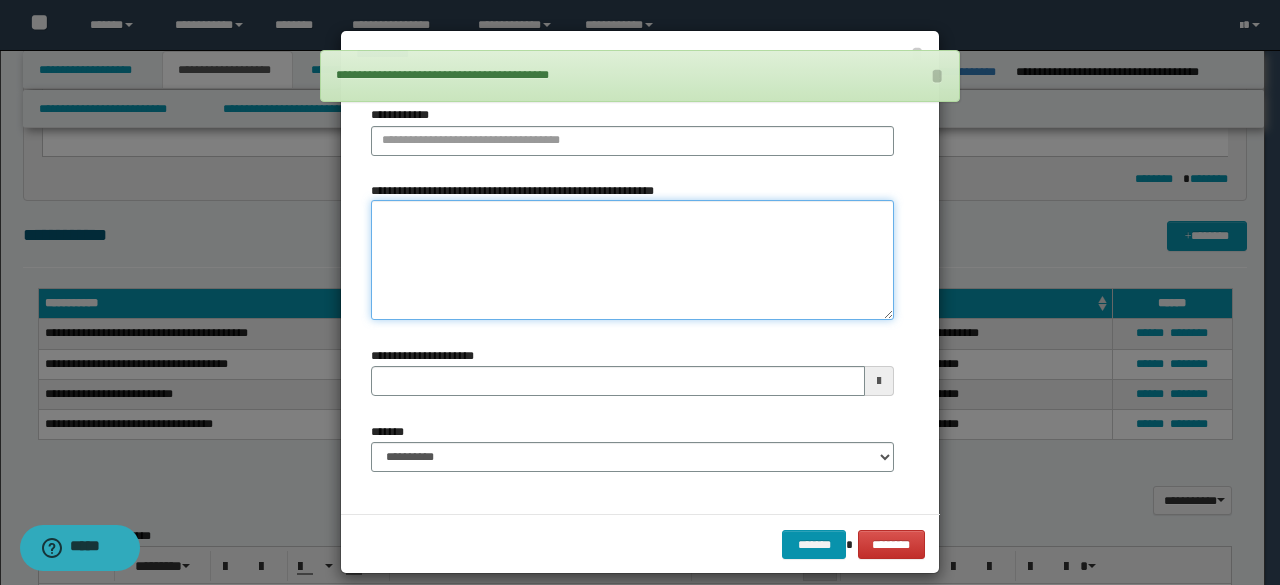 click on "**********" at bounding box center [632, 259] 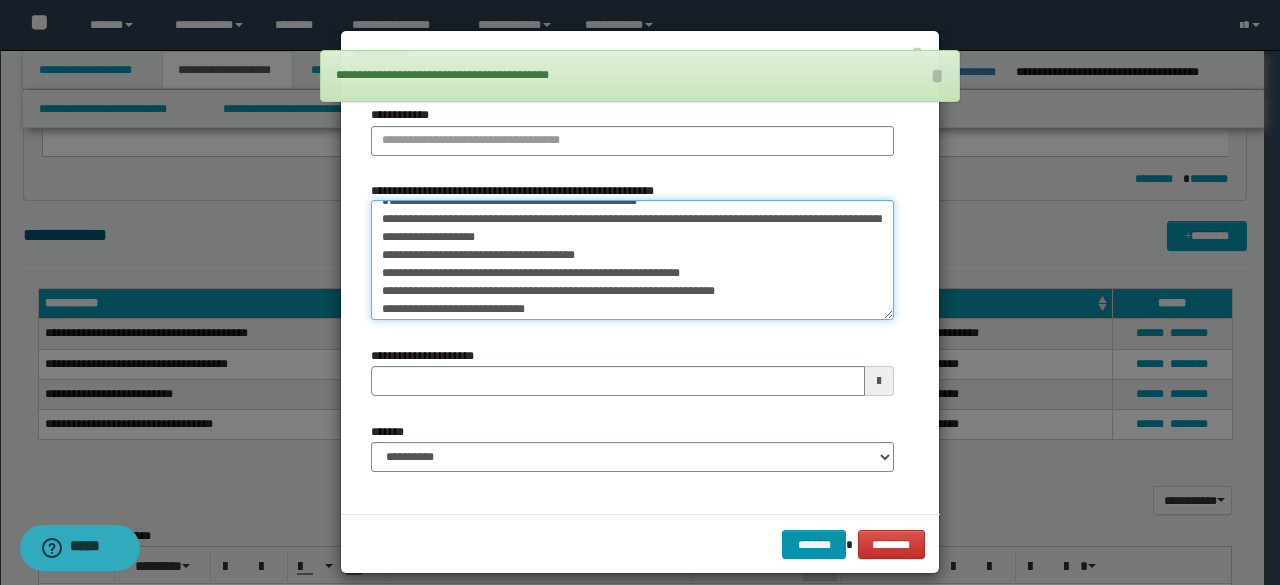 scroll, scrollTop: 0, scrollLeft: 0, axis: both 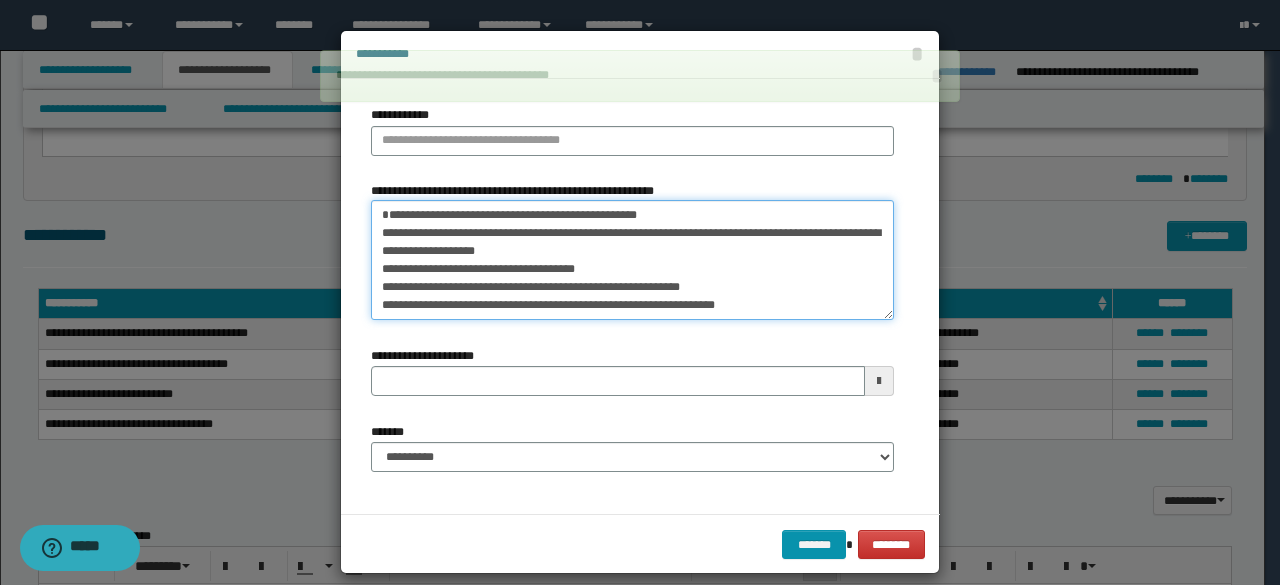 type on "**********" 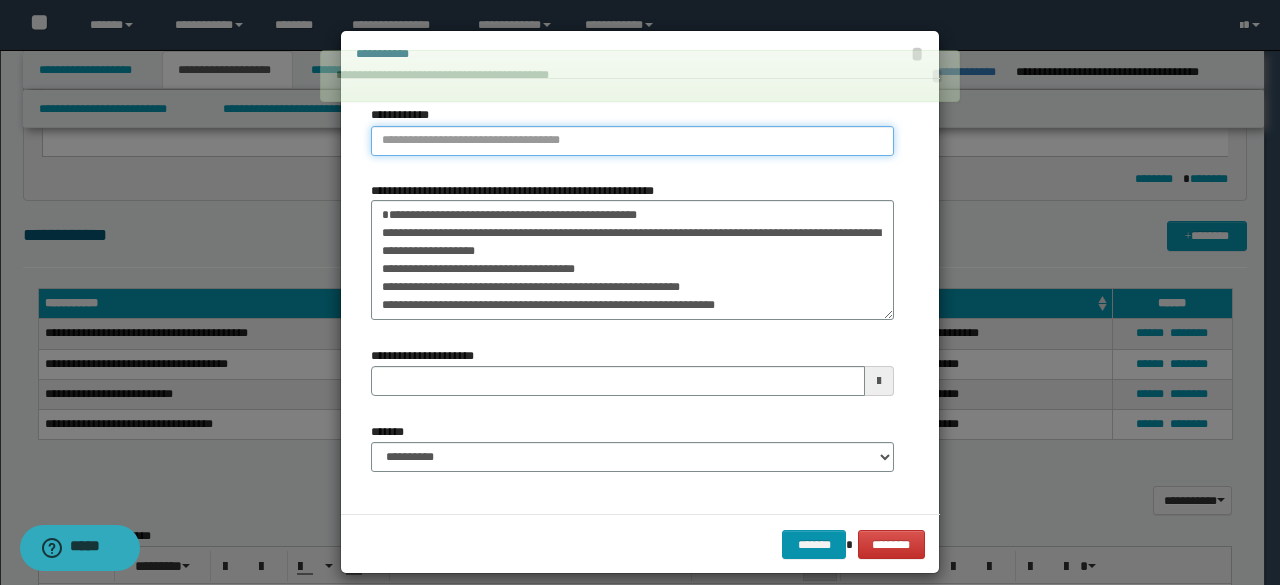type on "**********" 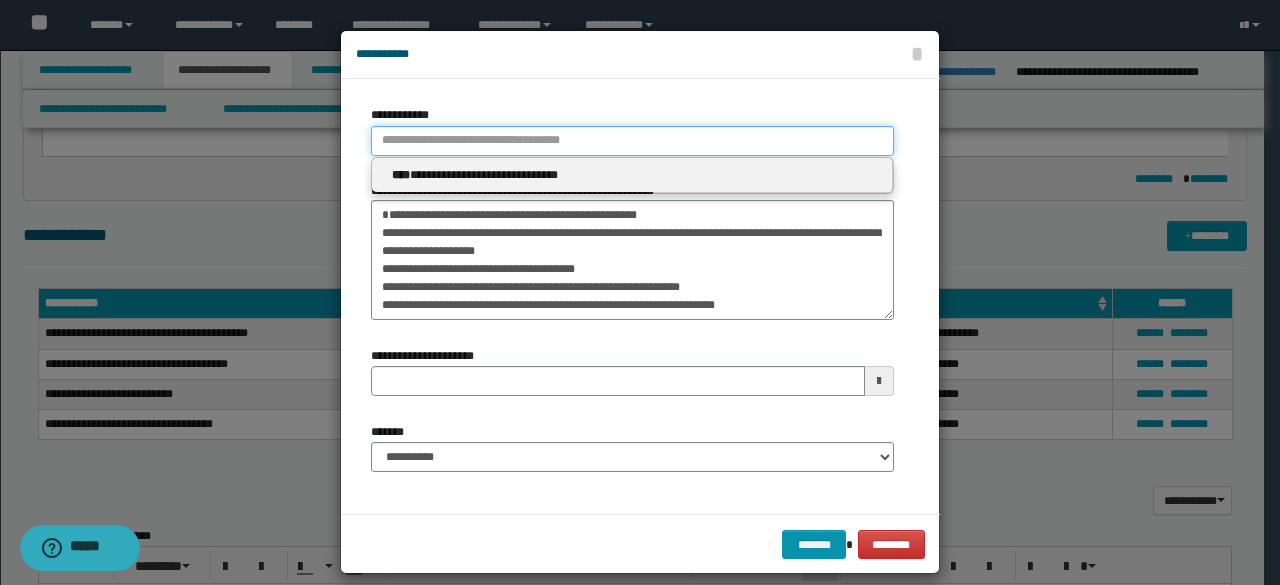 click on "**********" at bounding box center [632, 141] 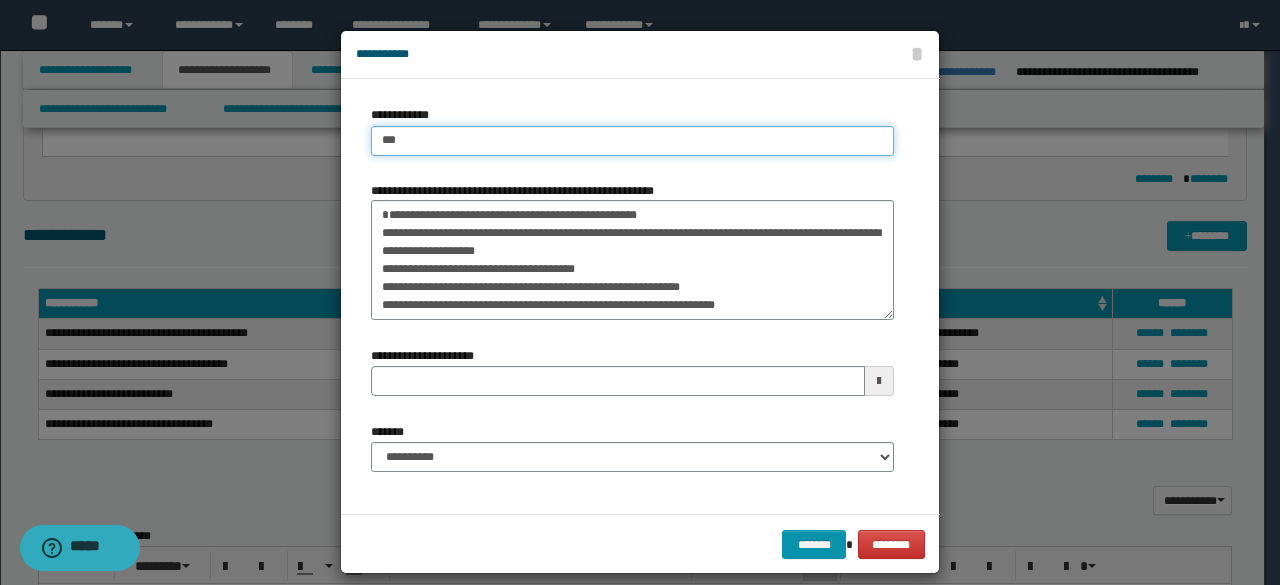 type on "****" 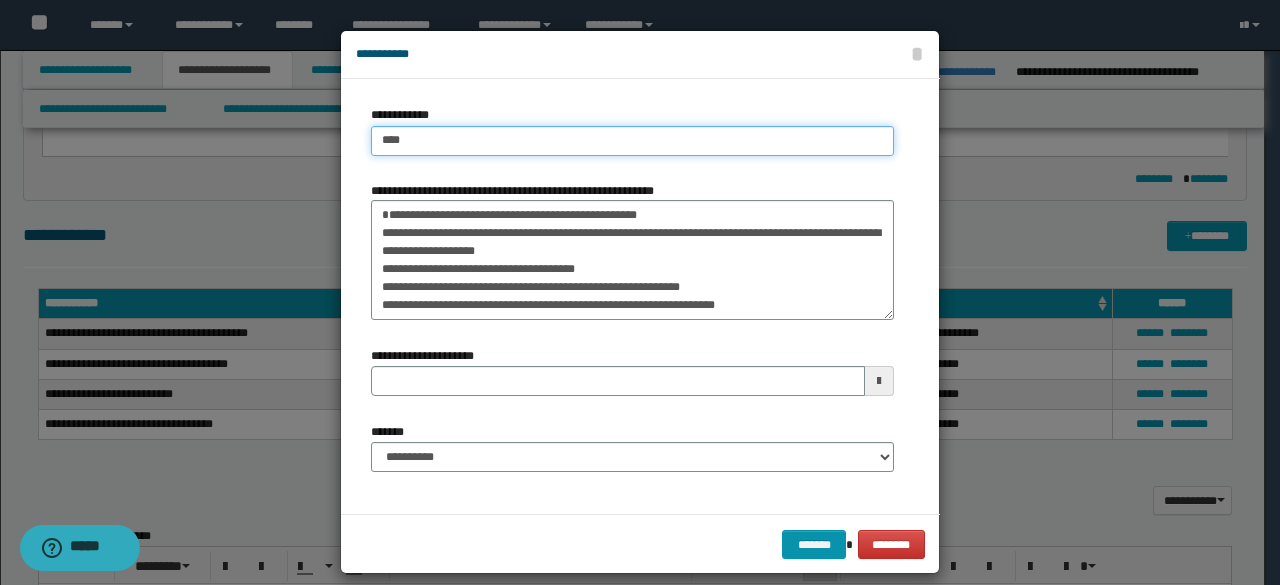 type on "****" 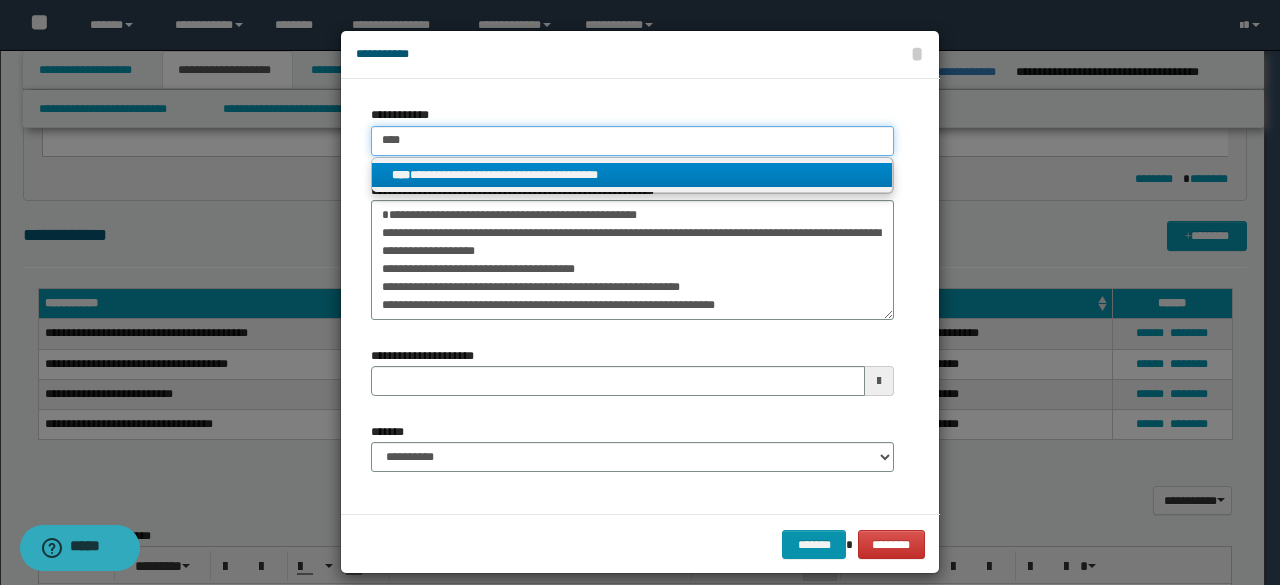 type on "****" 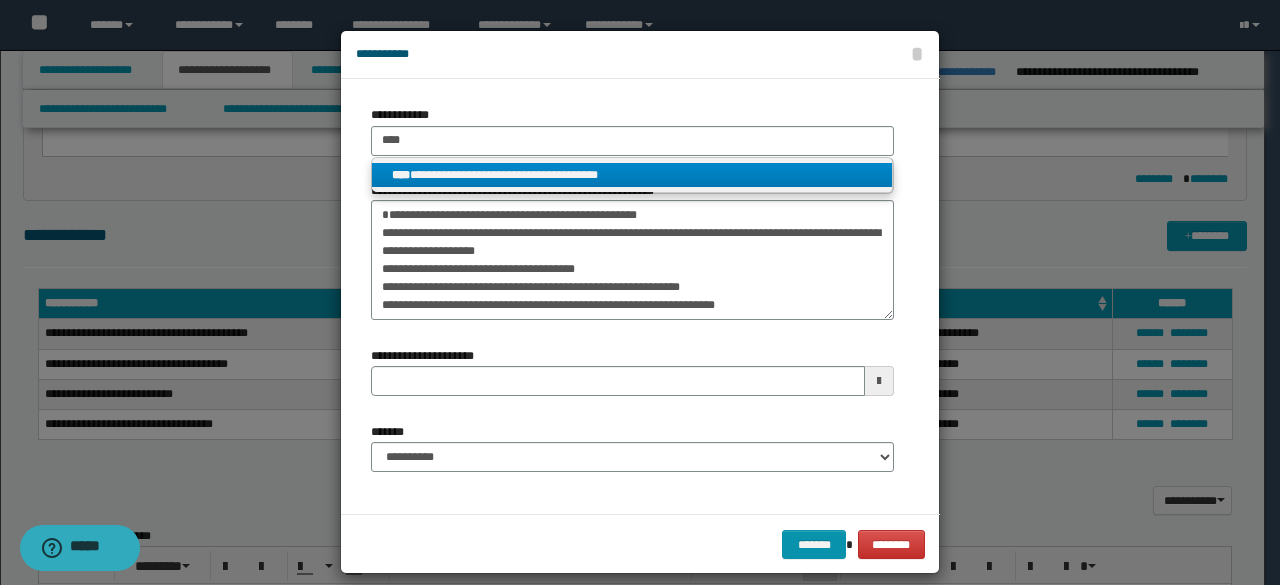 click on "**********" at bounding box center (632, 175) 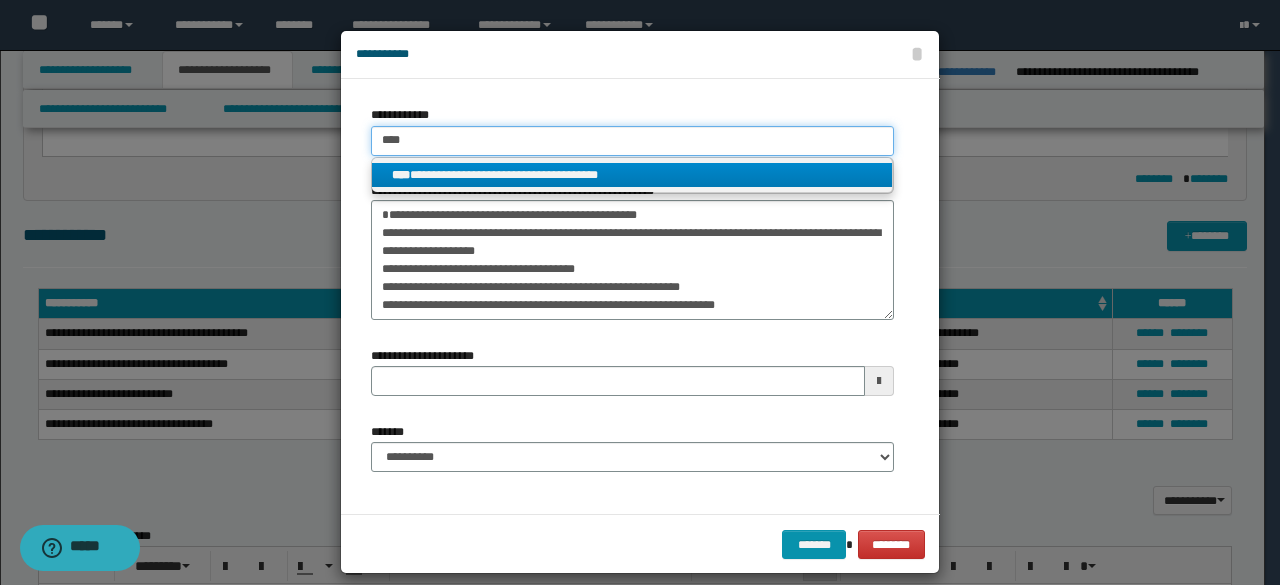 type 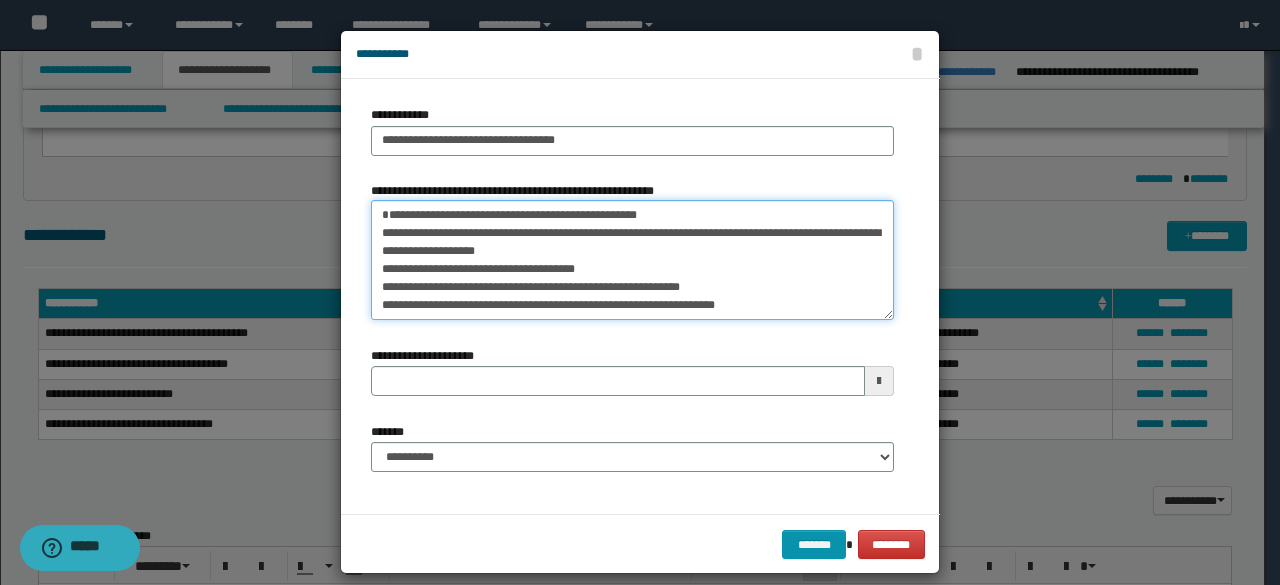 drag, startPoint x: 385, startPoint y: 233, endPoint x: 354, endPoint y: 226, distance: 31.780497 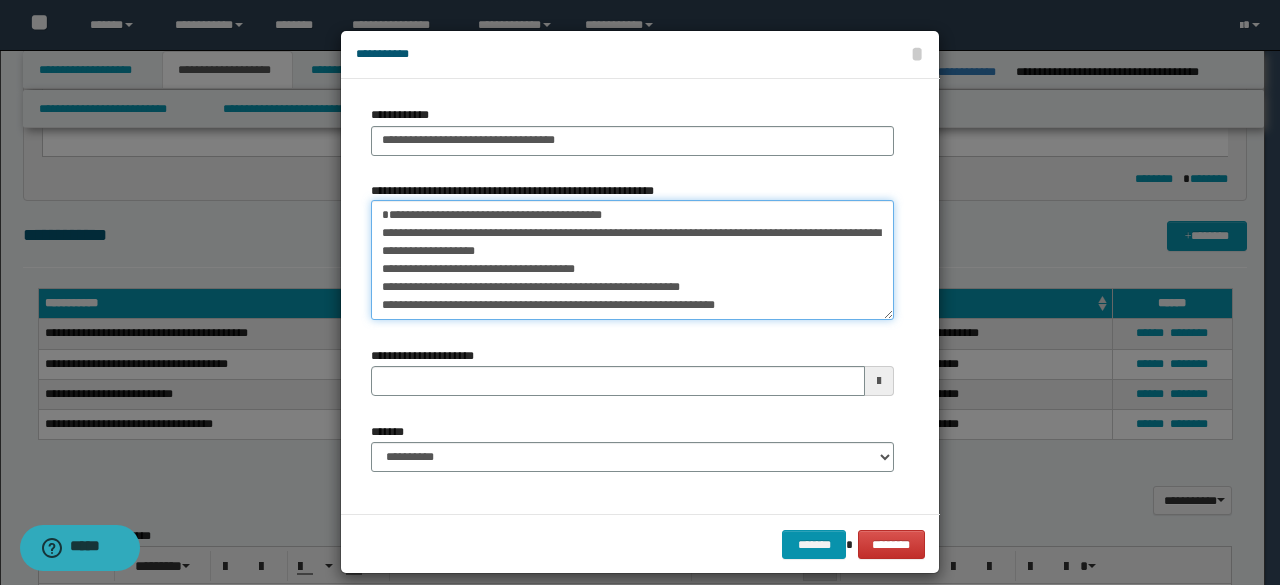 type 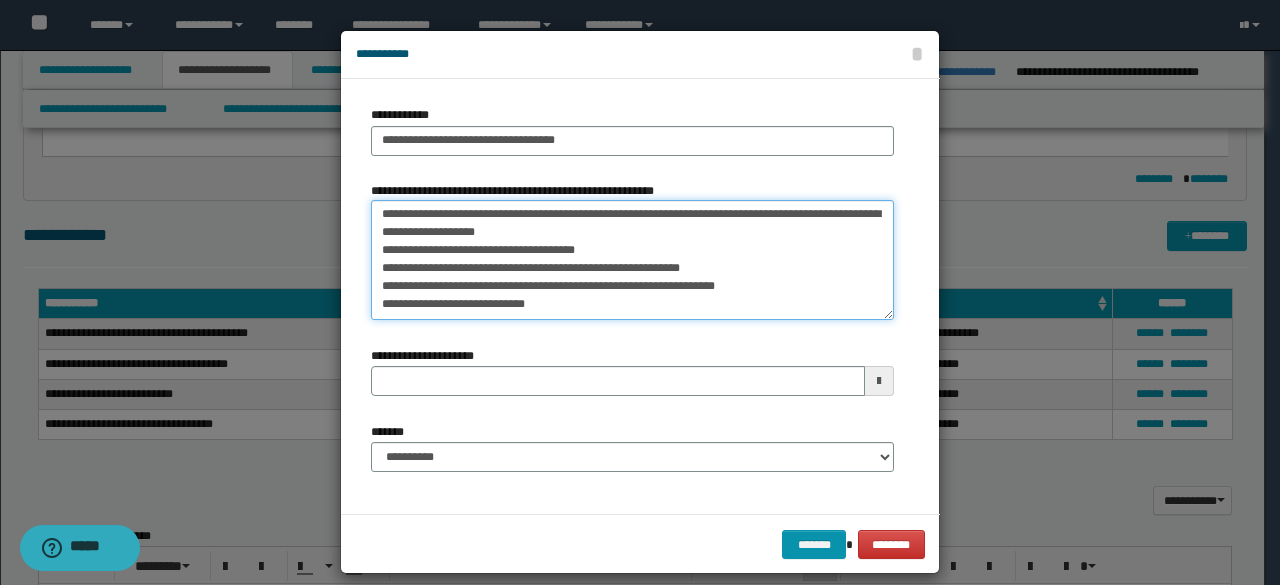 drag, startPoint x: 674, startPoint y: 231, endPoint x: 731, endPoint y: 419, distance: 196.45102 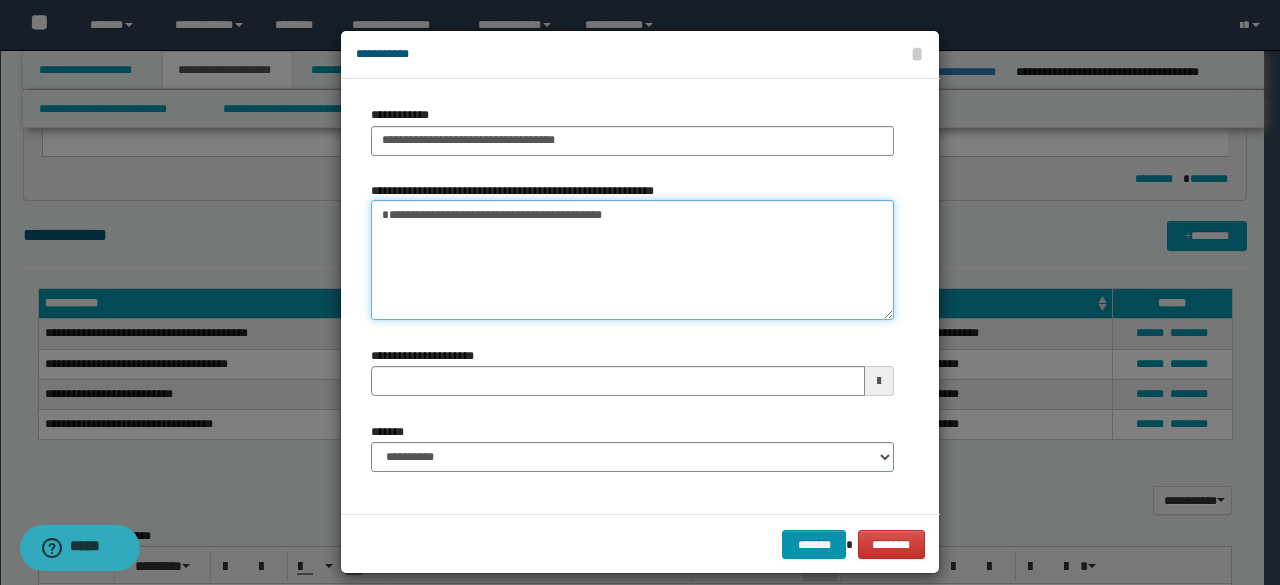 scroll, scrollTop: 0, scrollLeft: 0, axis: both 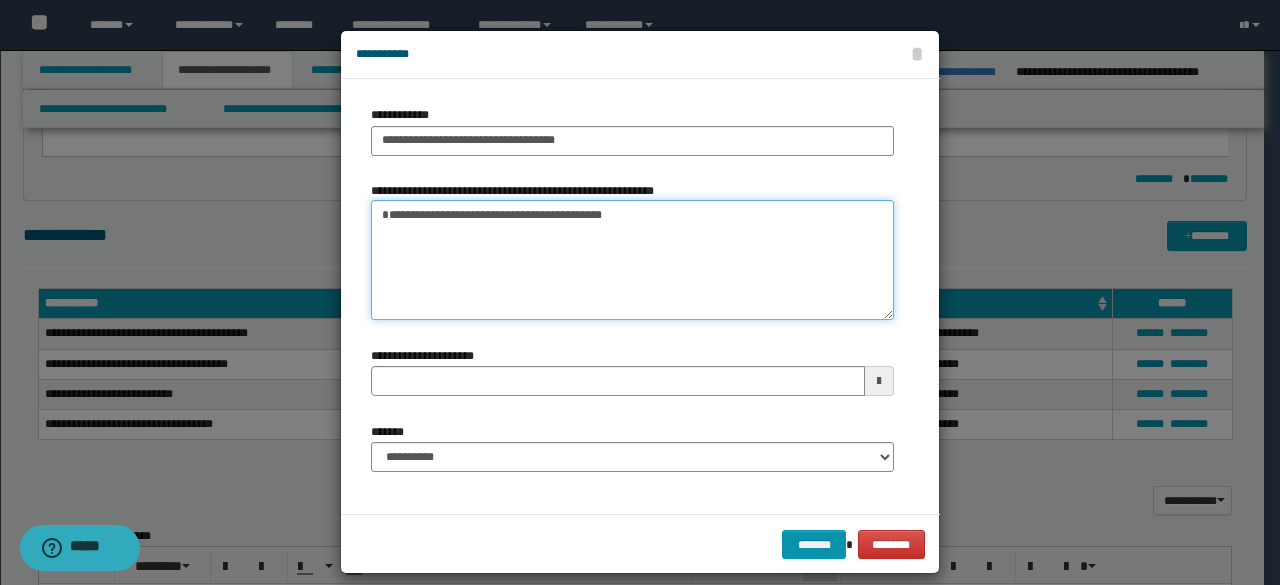 type on "**********" 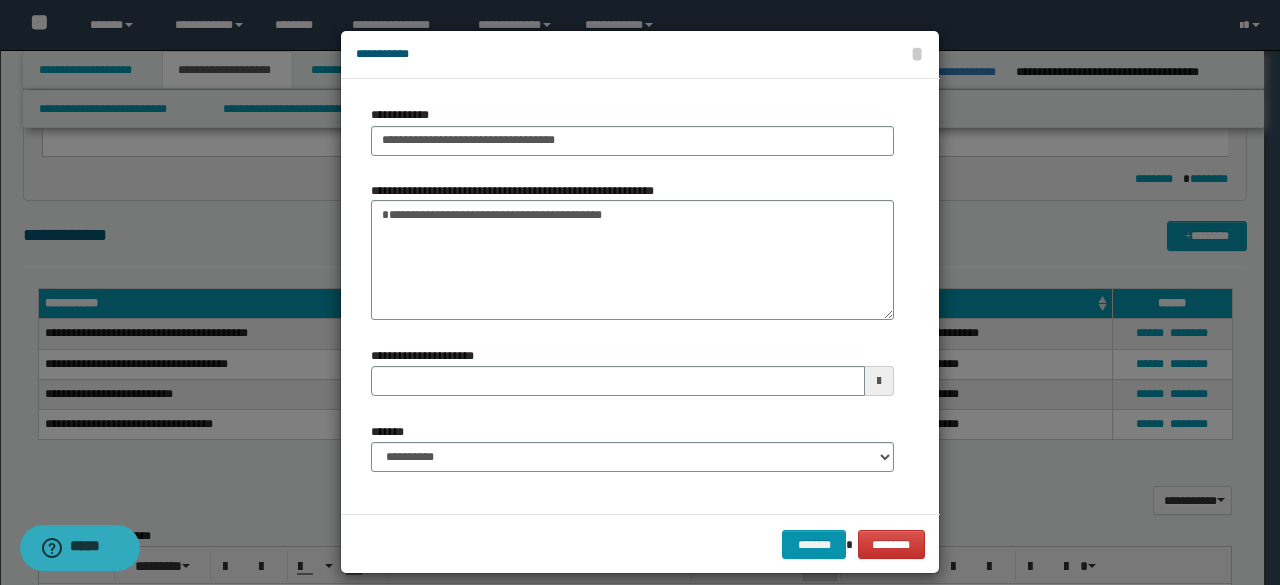 click on "**********" at bounding box center [632, 447] 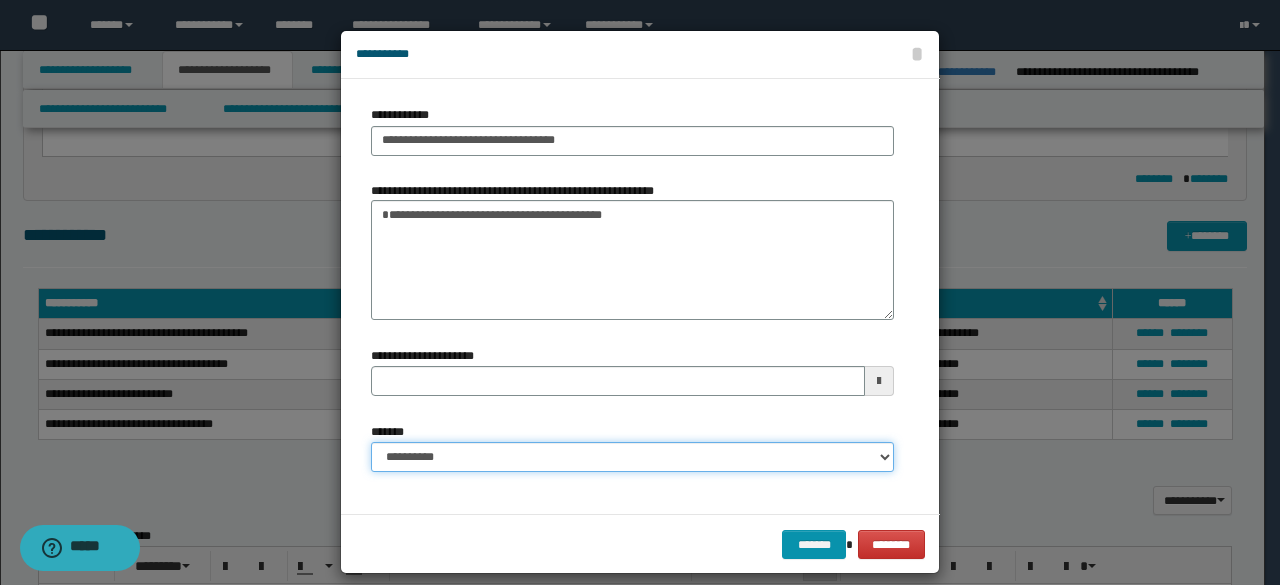 click on "**********" at bounding box center (632, 457) 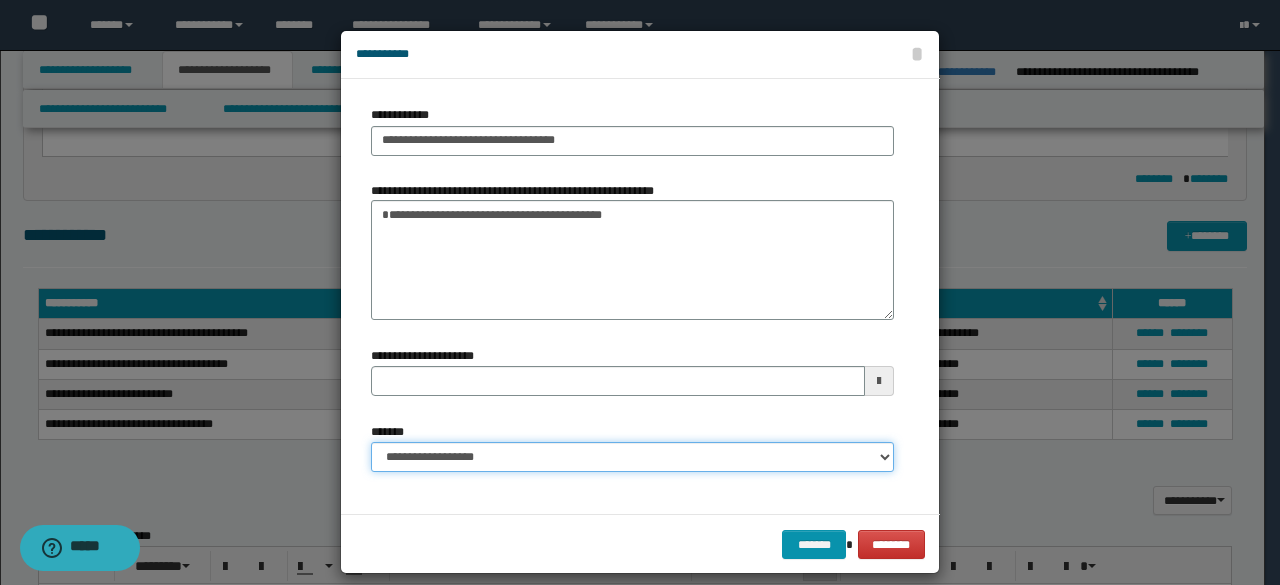 click on "**********" at bounding box center (632, 457) 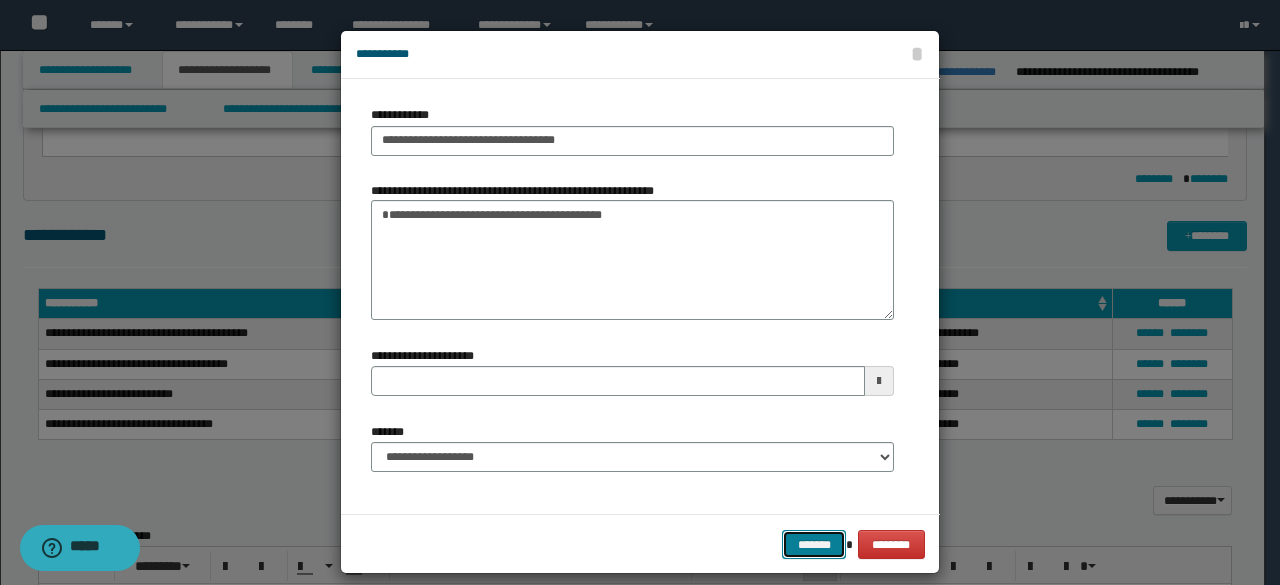 drag, startPoint x: 812, startPoint y: 541, endPoint x: 938, endPoint y: 389, distance: 197.43353 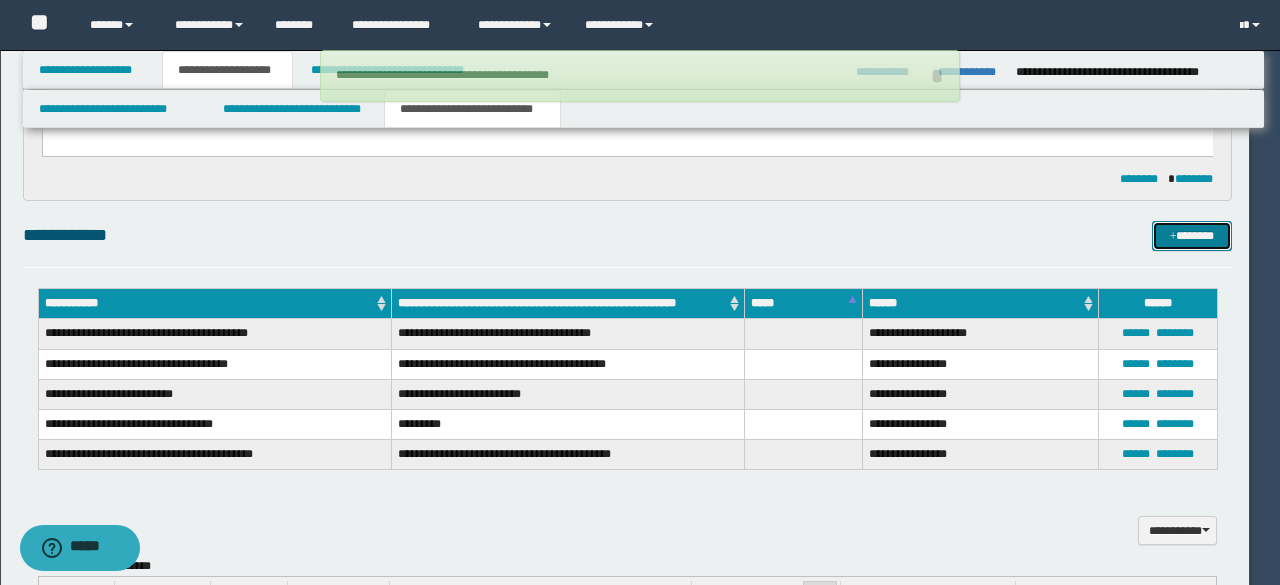 type 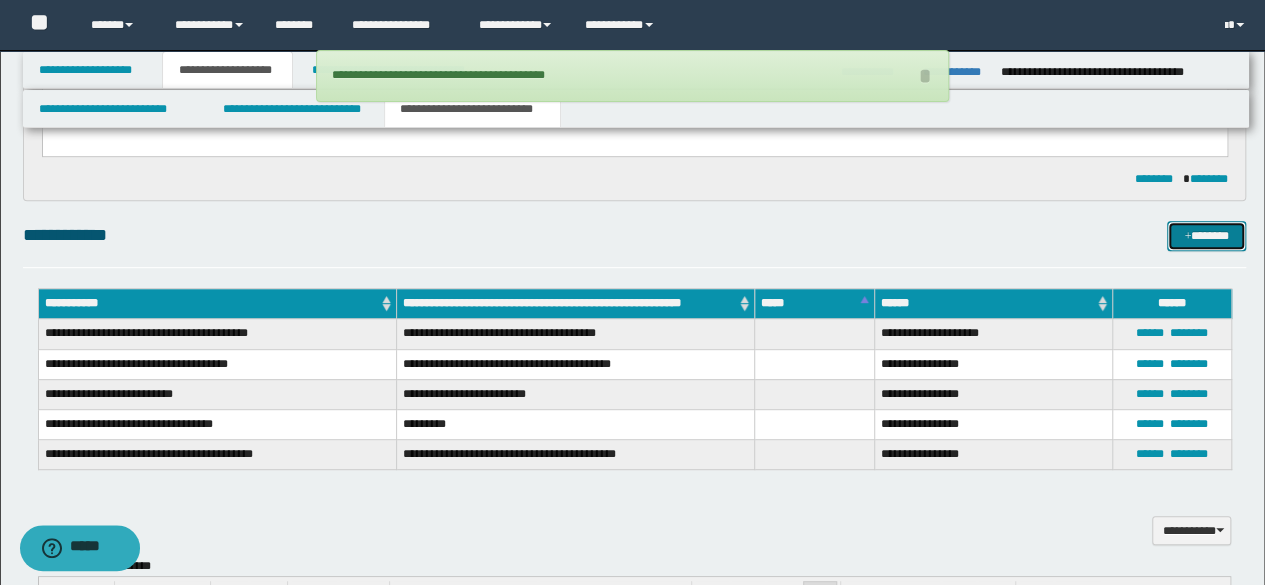 click at bounding box center [1187, 237] 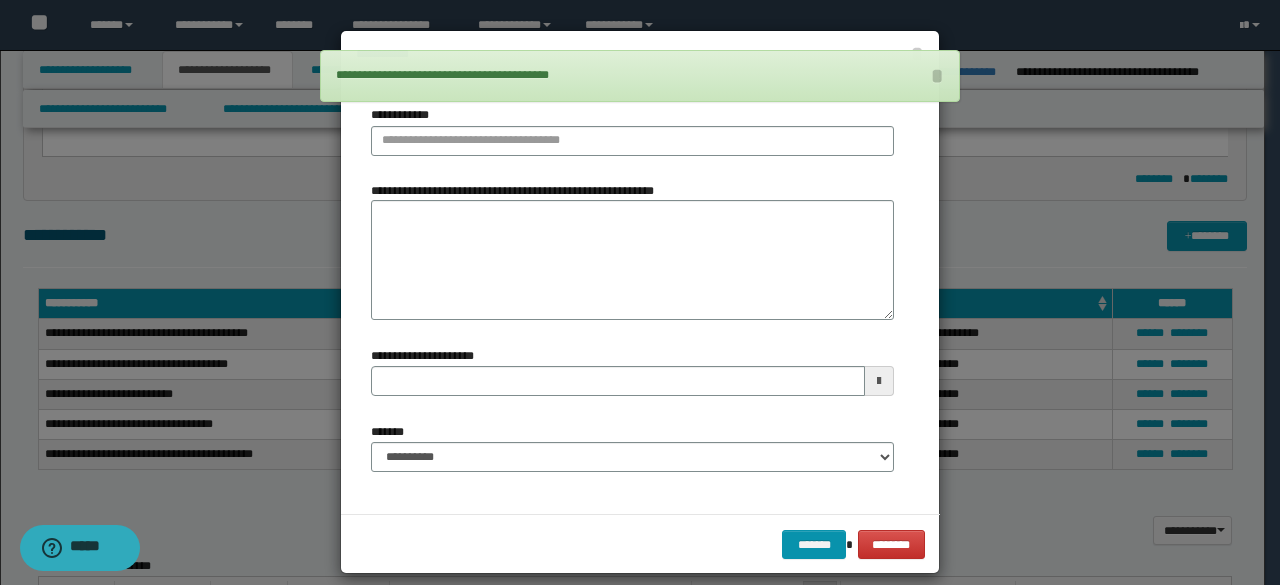 drag, startPoint x: 466, startPoint y: 179, endPoint x: 477, endPoint y: 210, distance: 32.89377 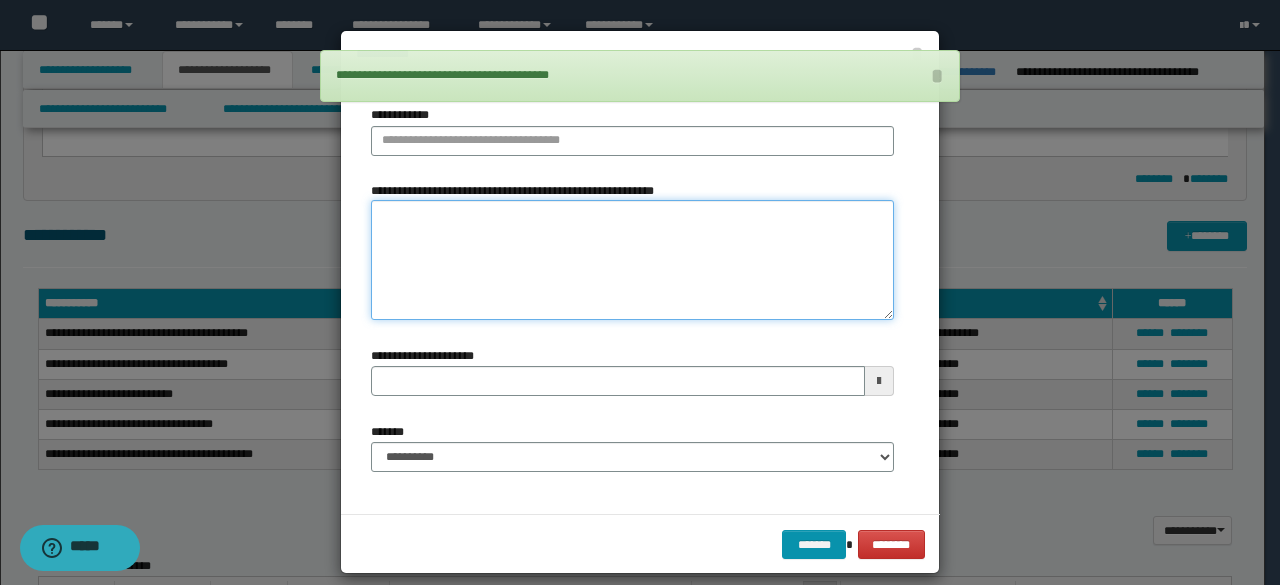 click on "**********" at bounding box center (632, 259) 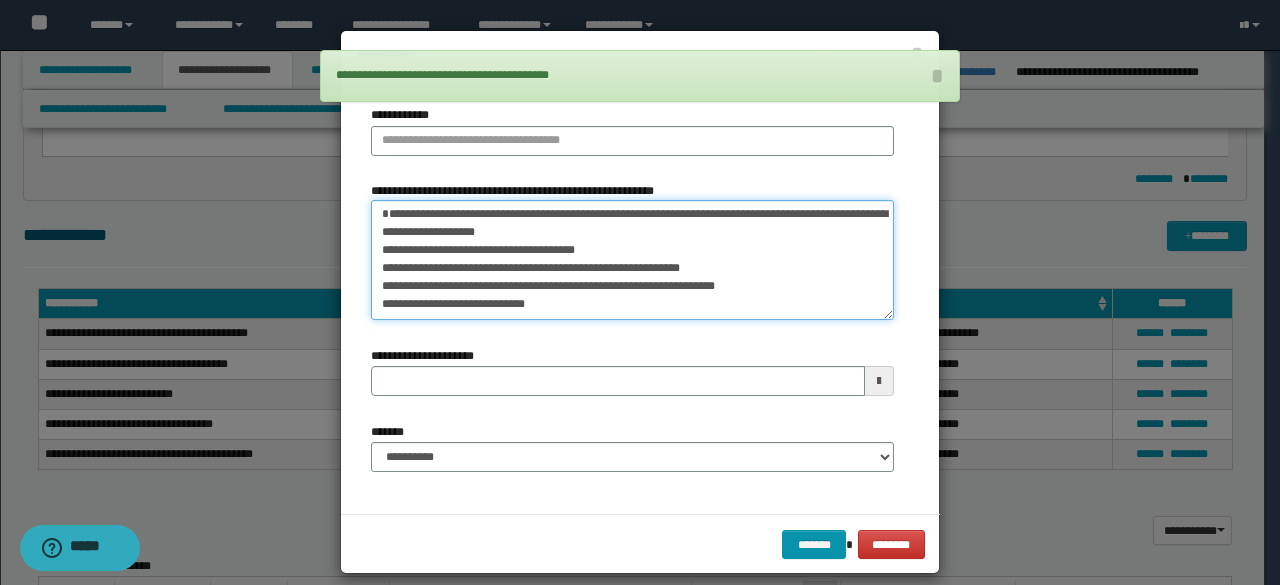 scroll, scrollTop: 0, scrollLeft: 0, axis: both 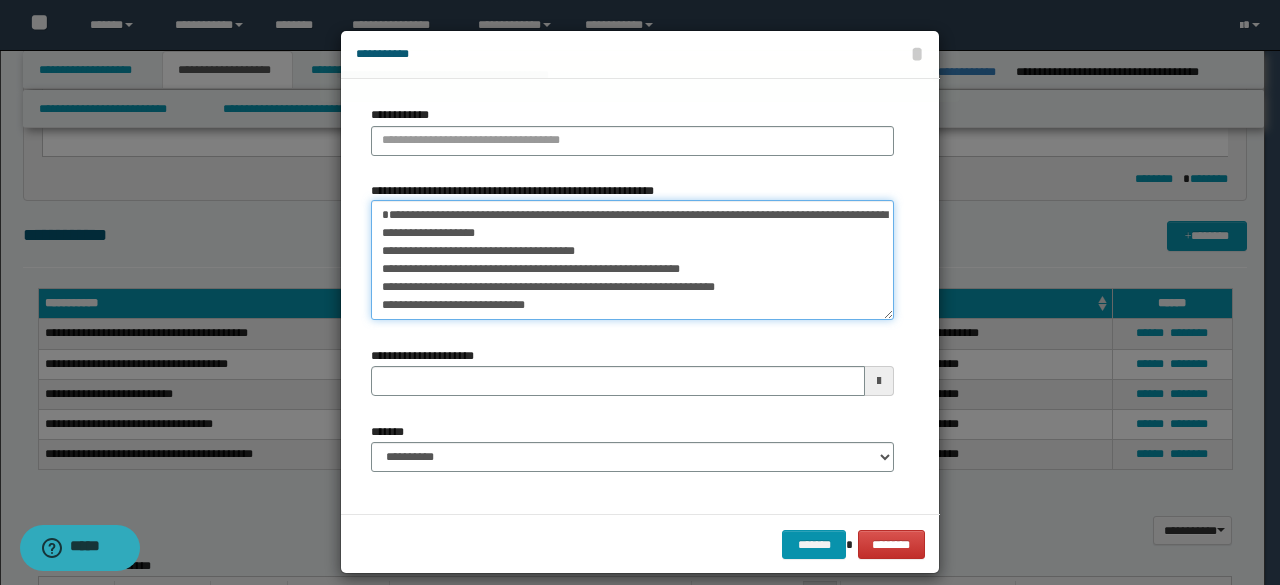 type on "**********" 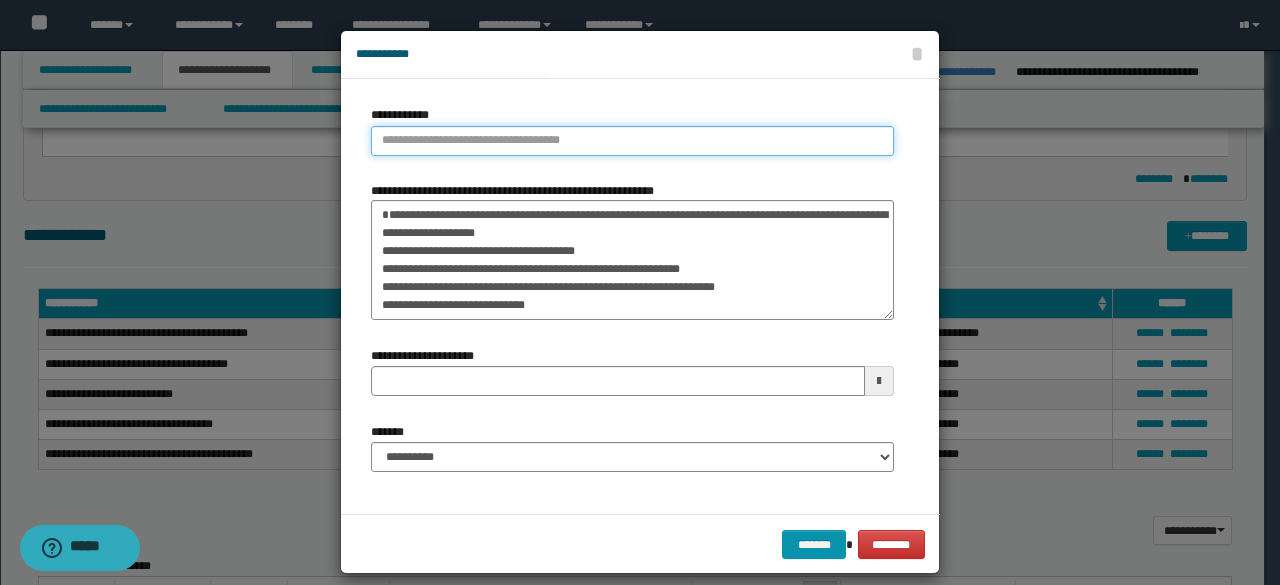 type on "**********" 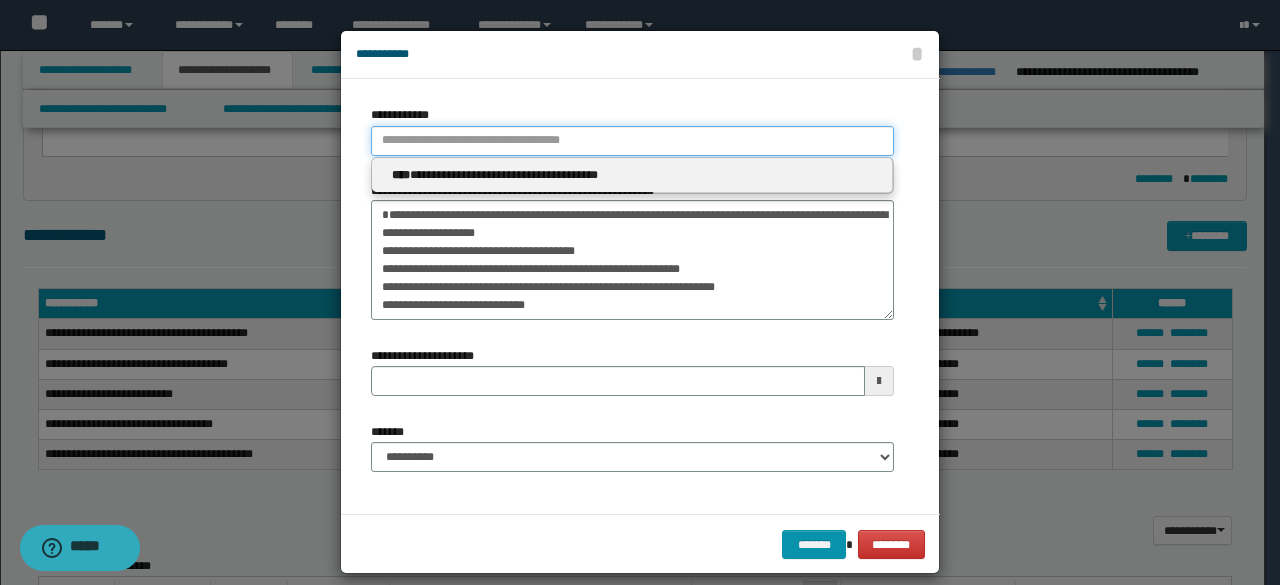 click on "**********" at bounding box center [632, 141] 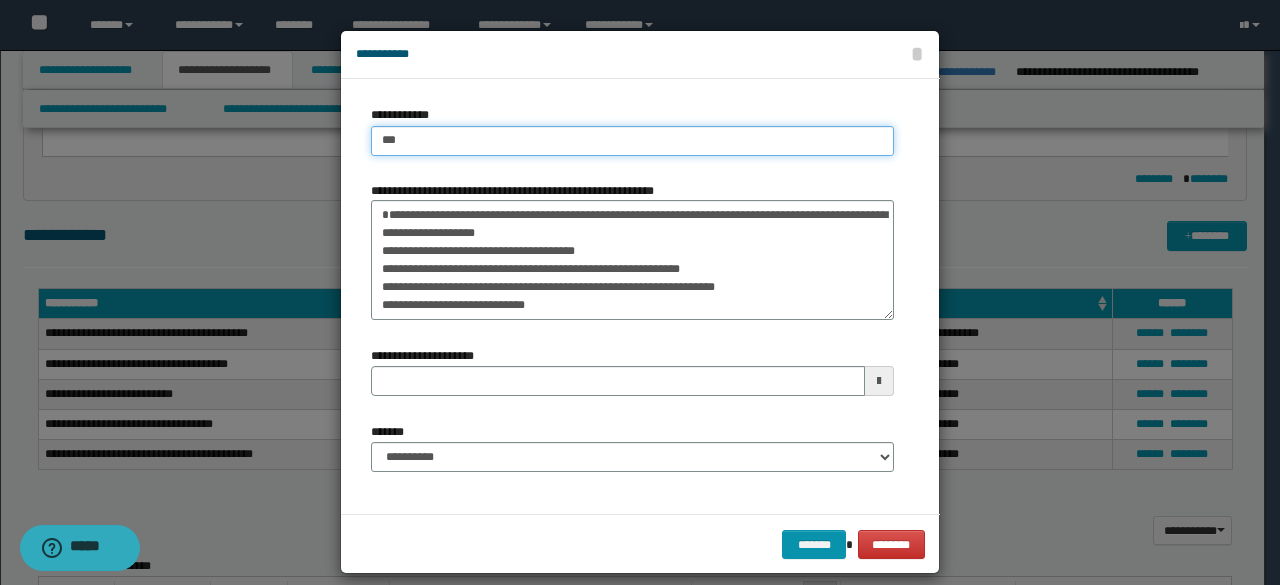 type on "****" 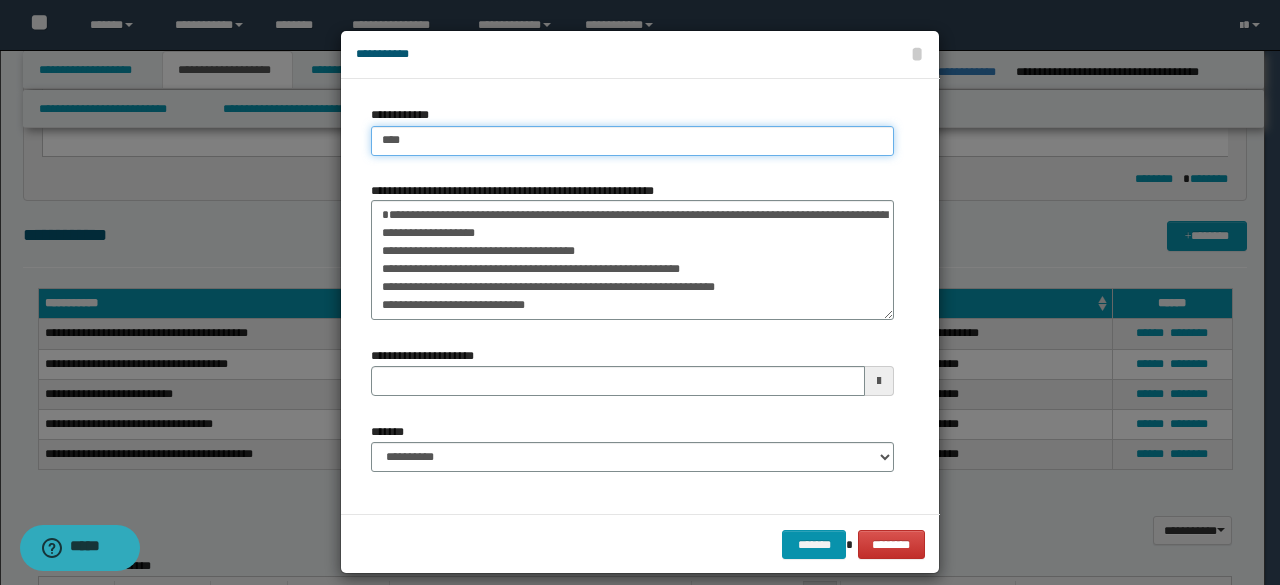 type on "****" 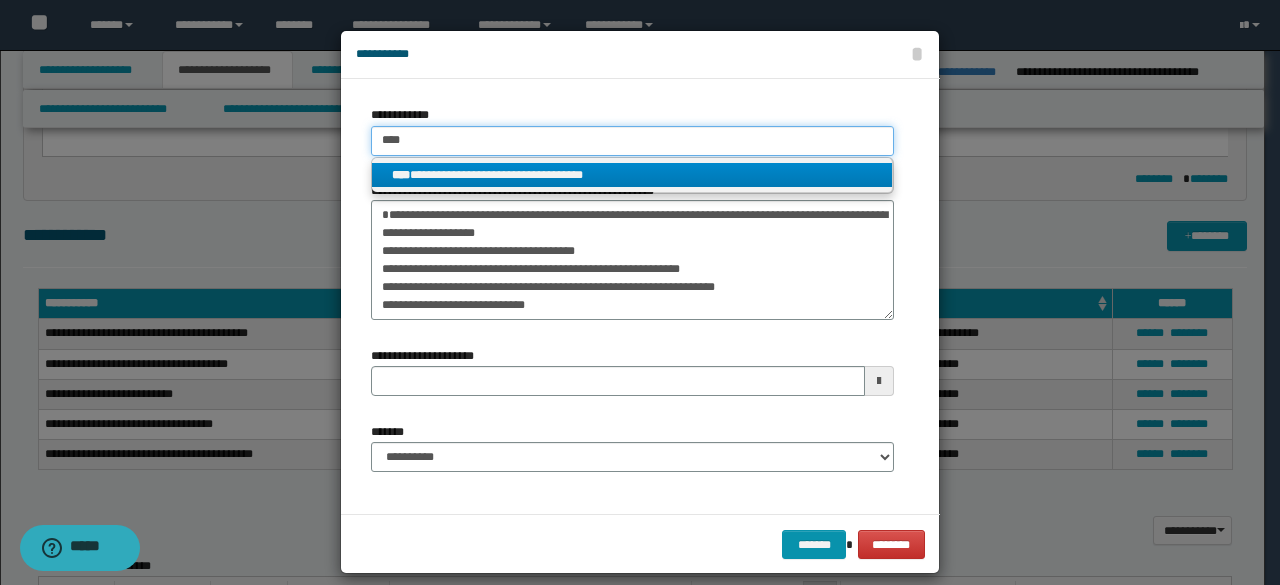 type on "****" 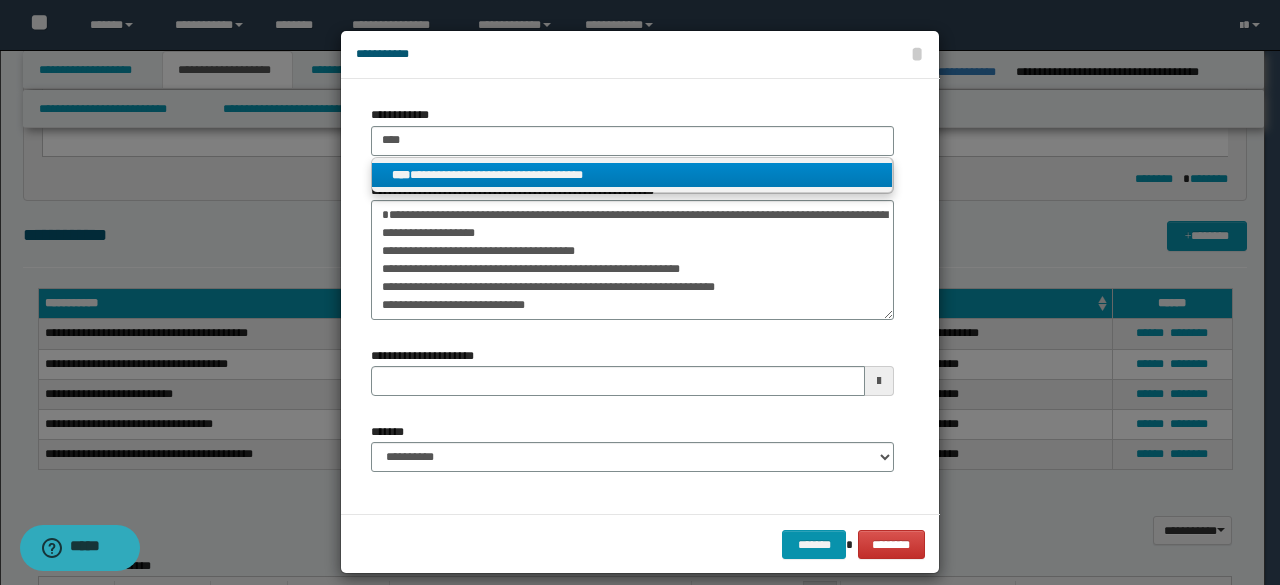 click on "**********" at bounding box center [632, 175] 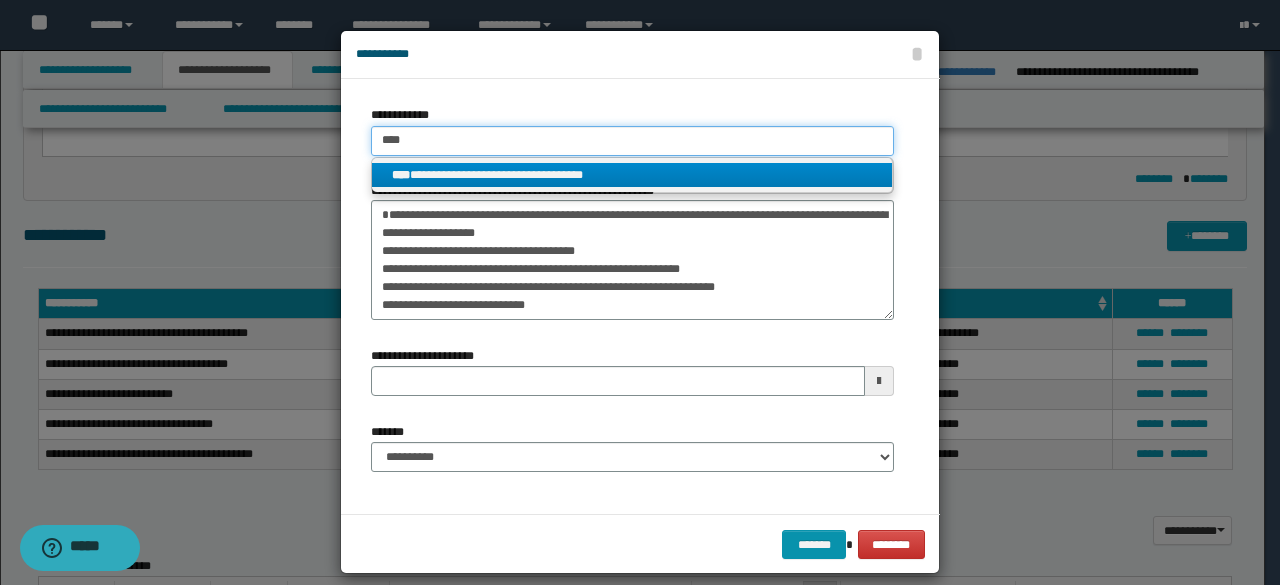type 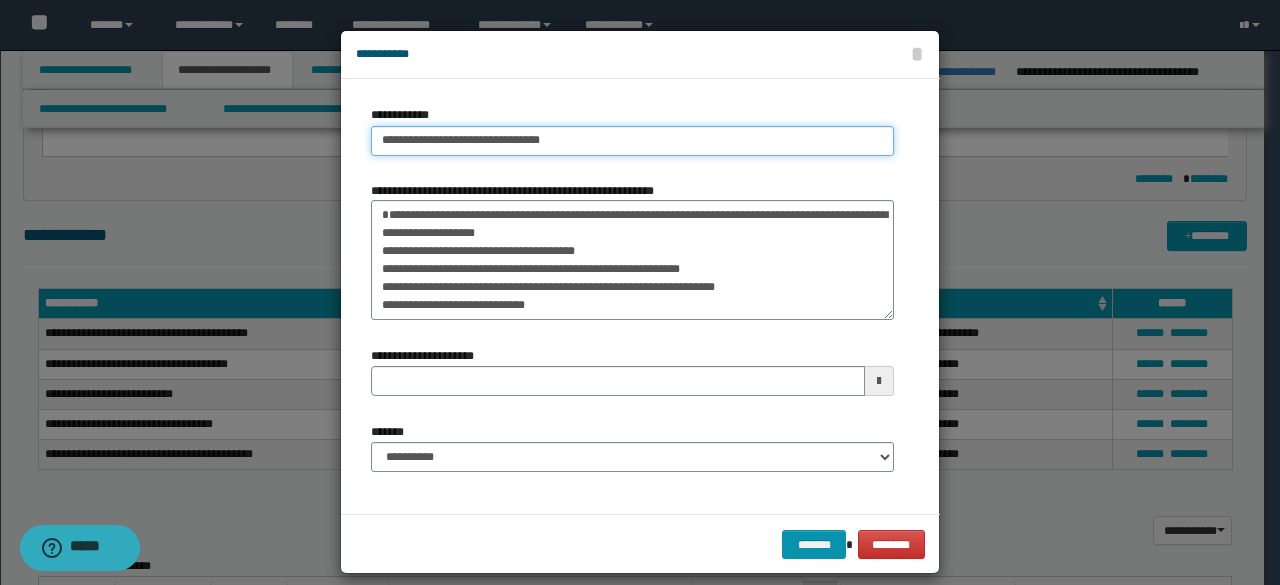 drag, startPoint x: 571, startPoint y: 131, endPoint x: 280, endPoint y: 99, distance: 292.75415 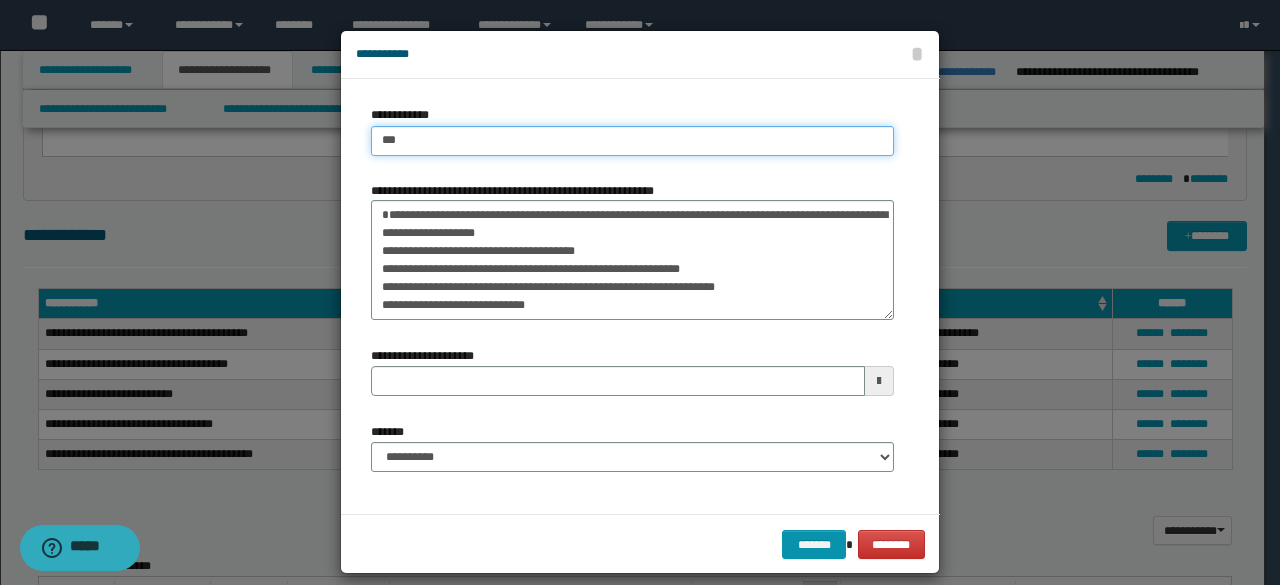 type on "****" 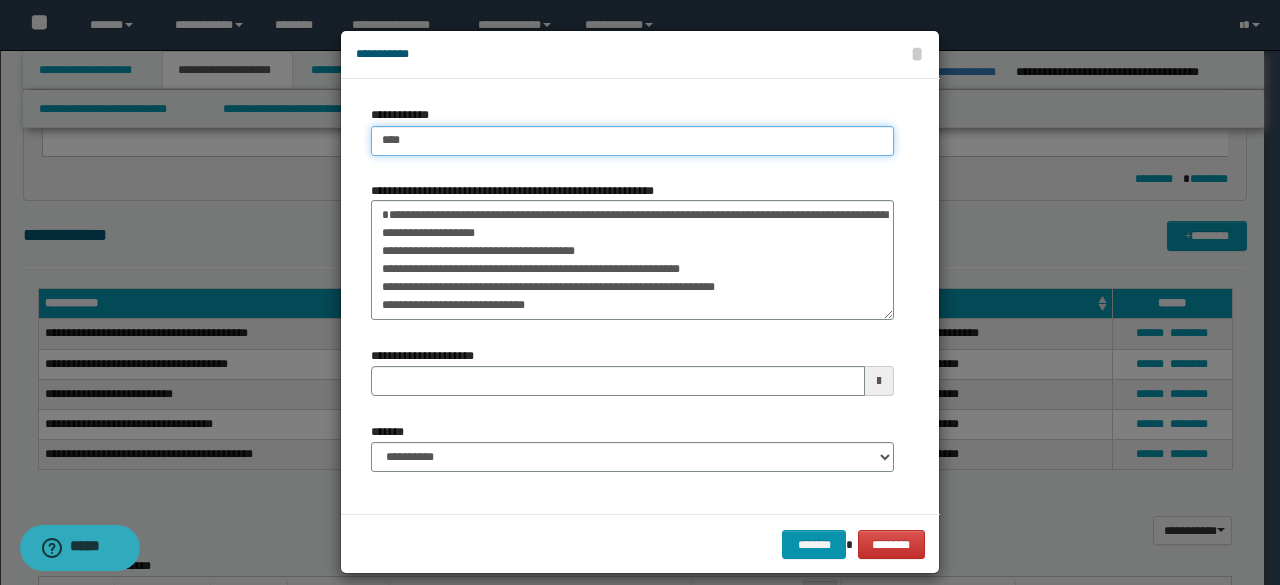 type on "****" 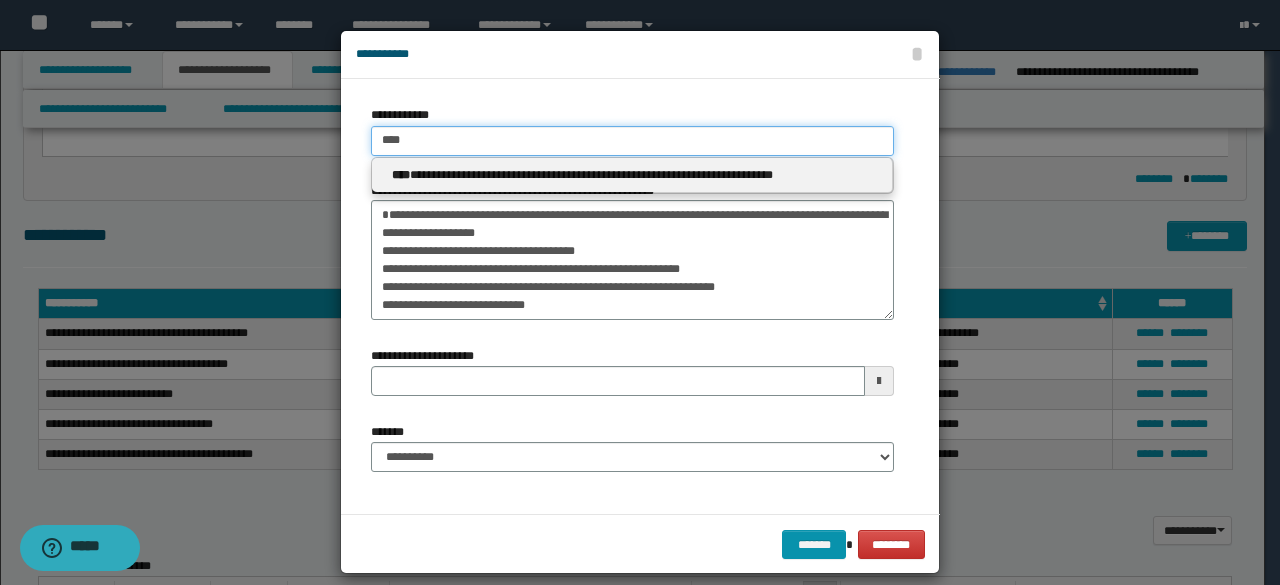 type on "****" 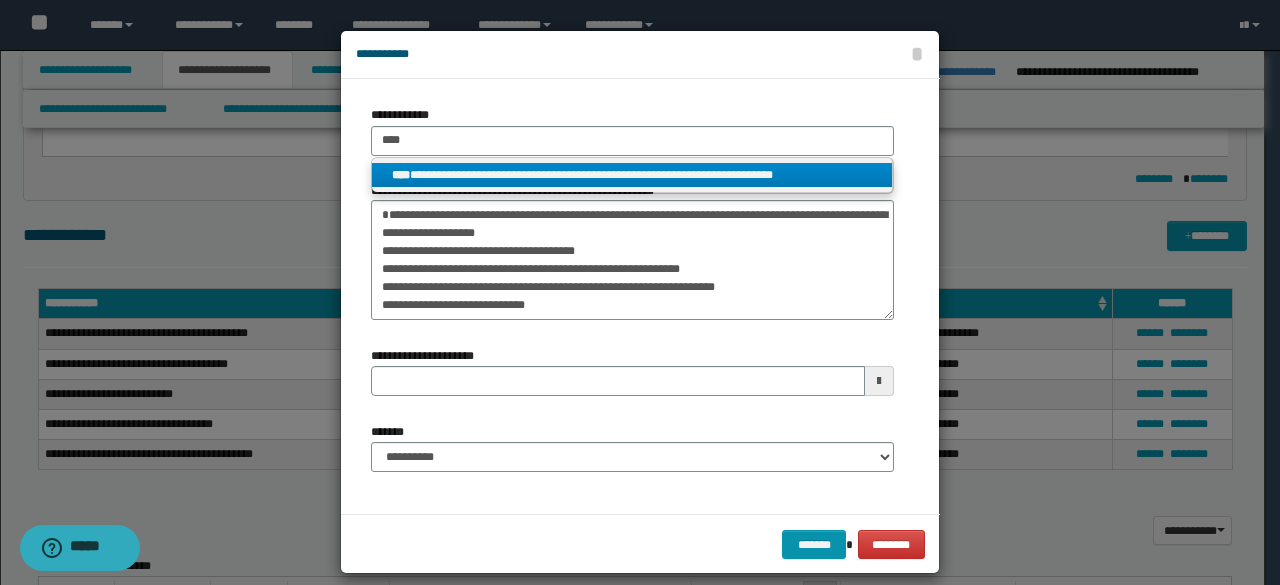 click on "**********" at bounding box center [632, 175] 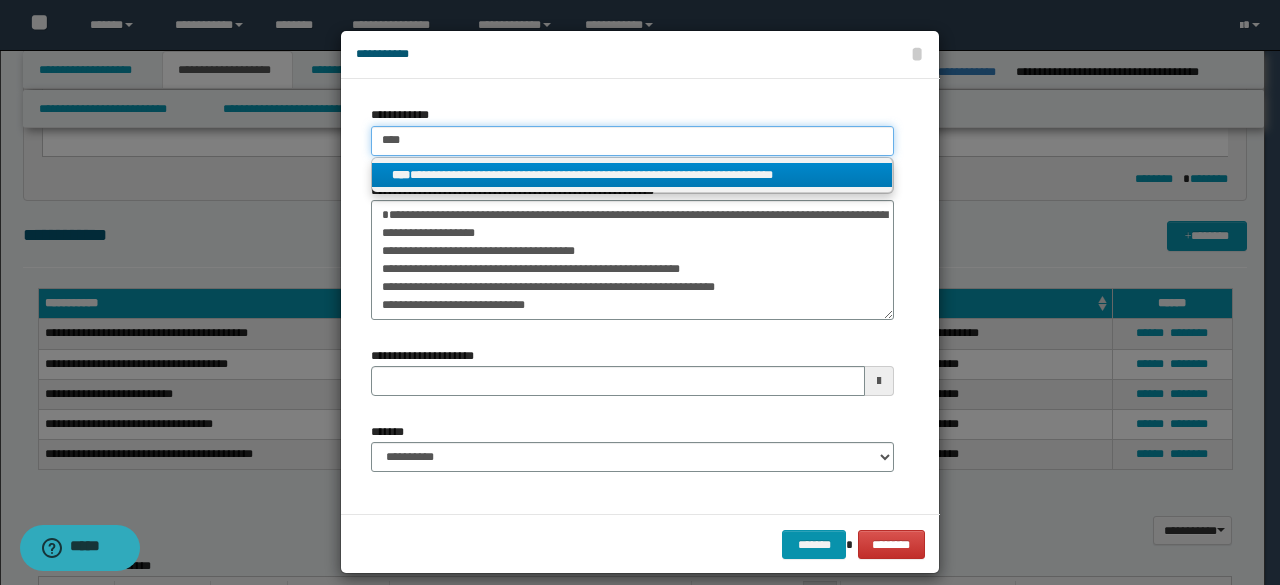 type 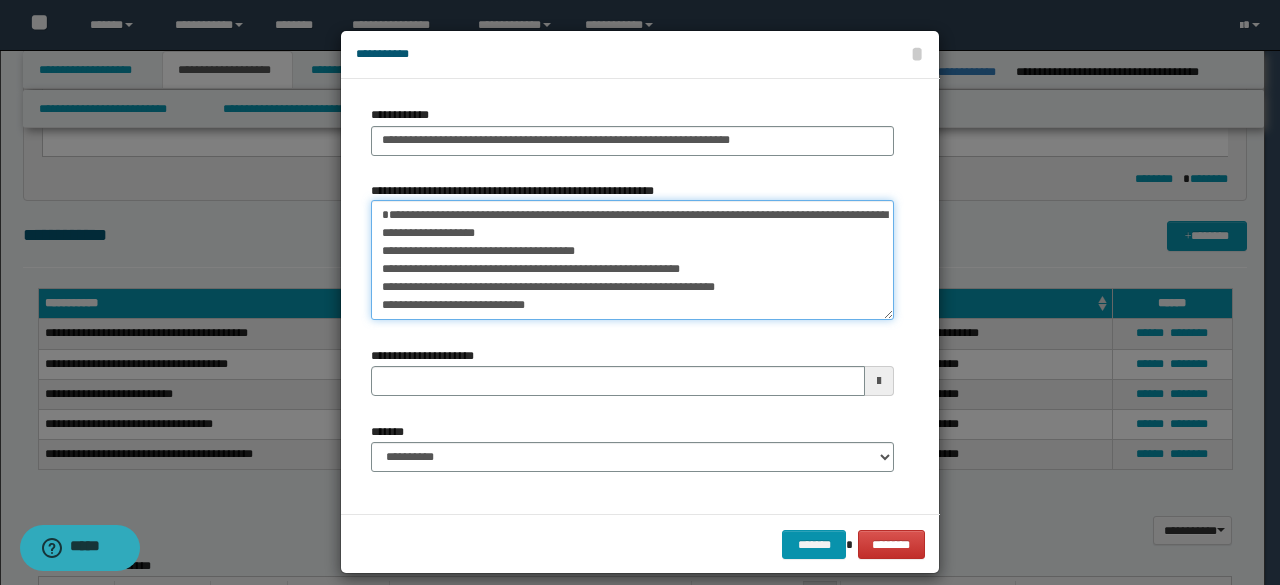 drag, startPoint x: 406, startPoint y: 222, endPoint x: 352, endPoint y: 210, distance: 55.31727 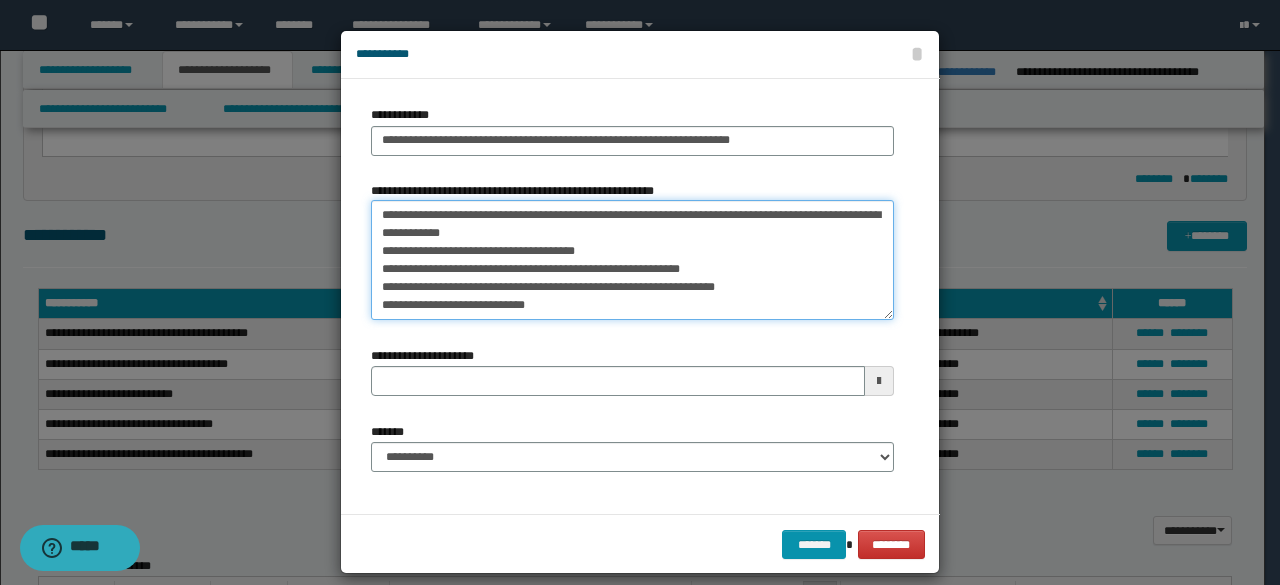 scroll, scrollTop: 18, scrollLeft: 0, axis: vertical 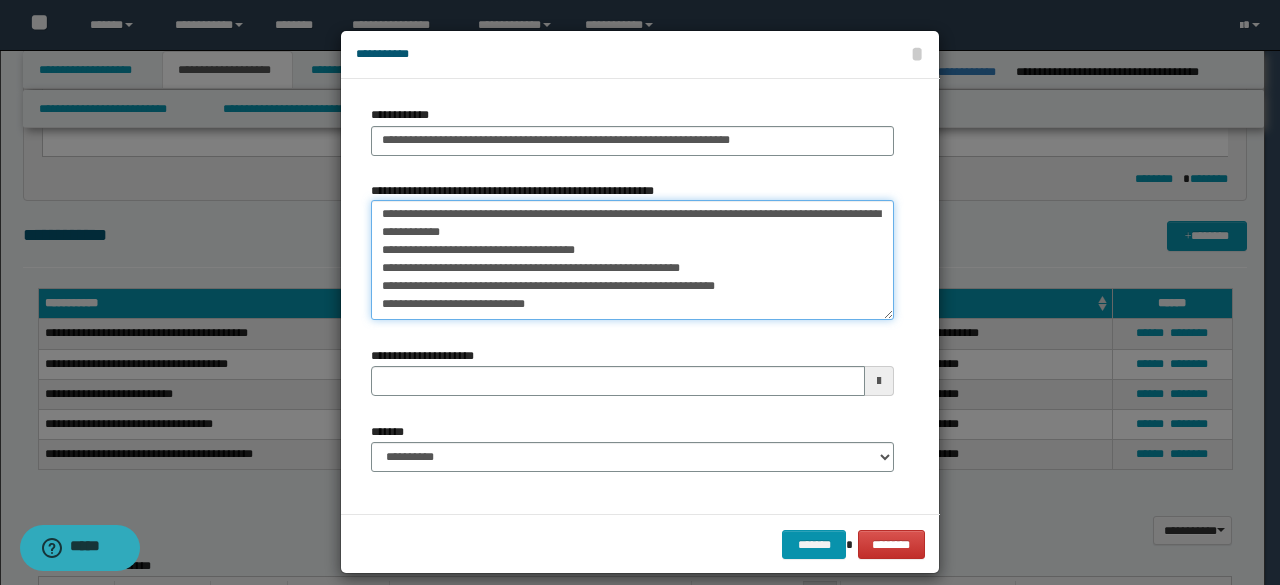 drag, startPoint x: 643, startPoint y: 236, endPoint x: 706, endPoint y: 337, distance: 119.03781 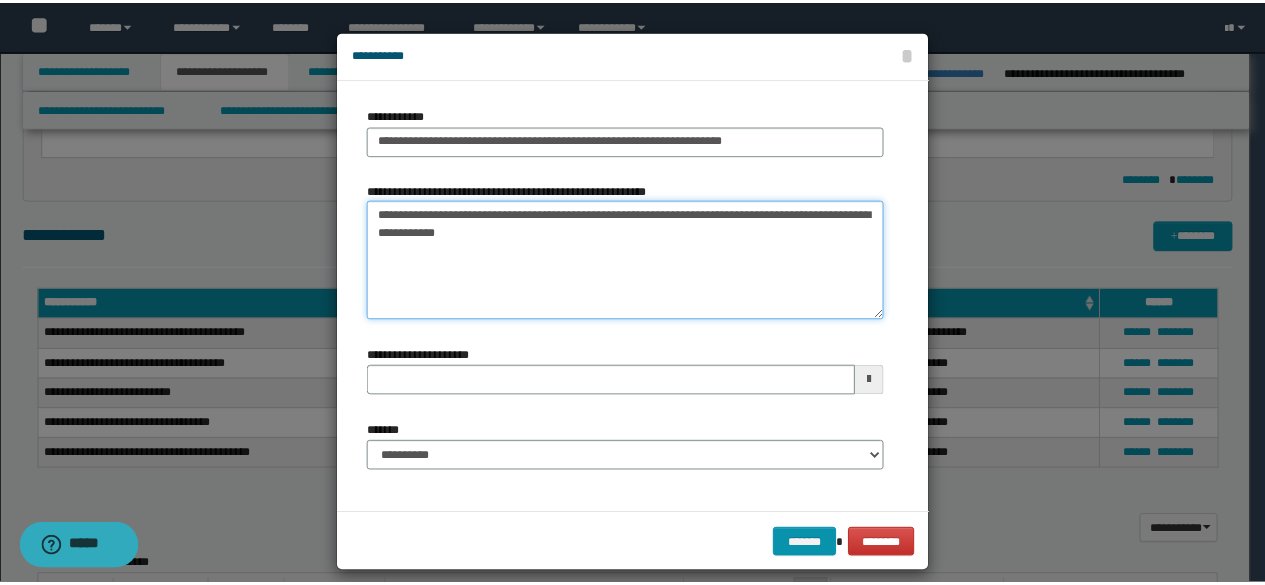 scroll, scrollTop: 0, scrollLeft: 0, axis: both 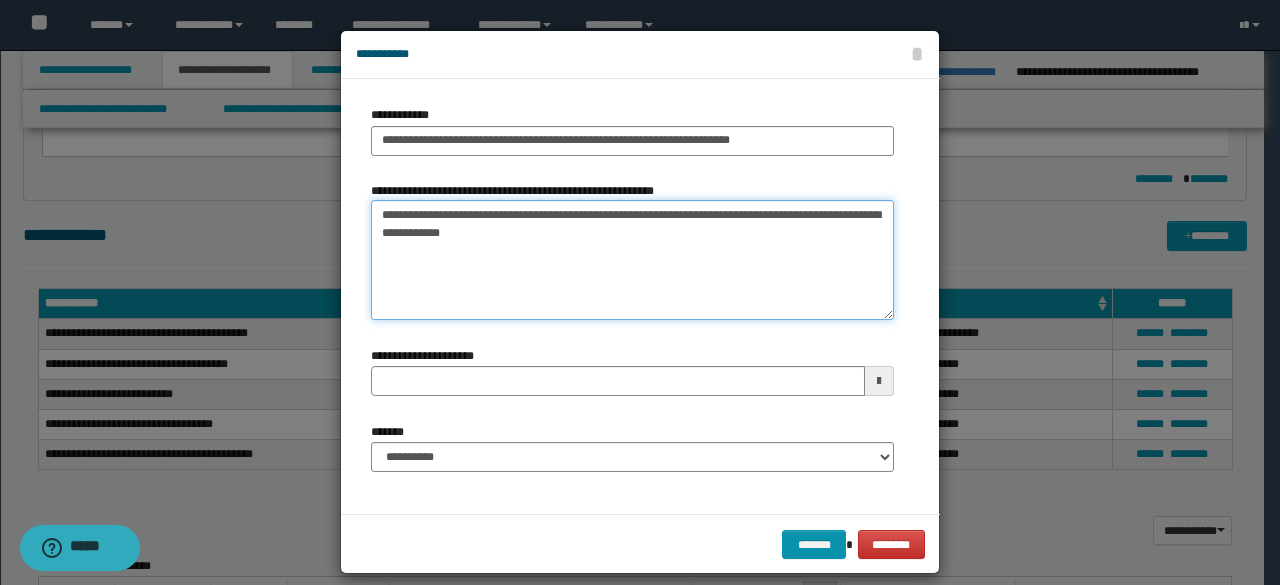 type 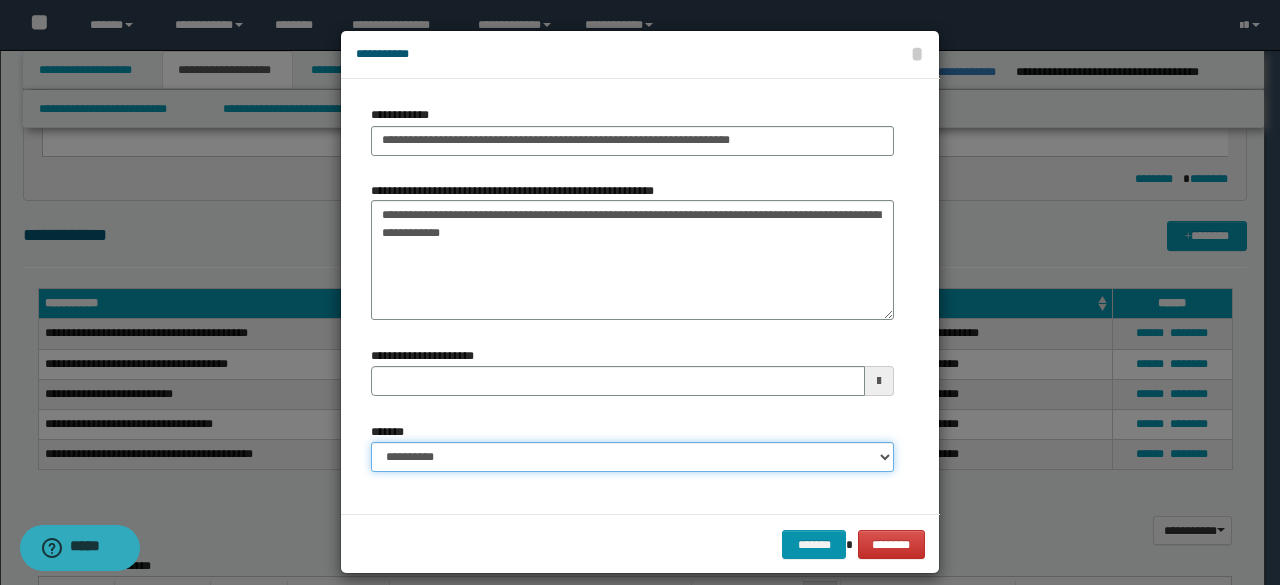 click on "**********" at bounding box center (632, 457) 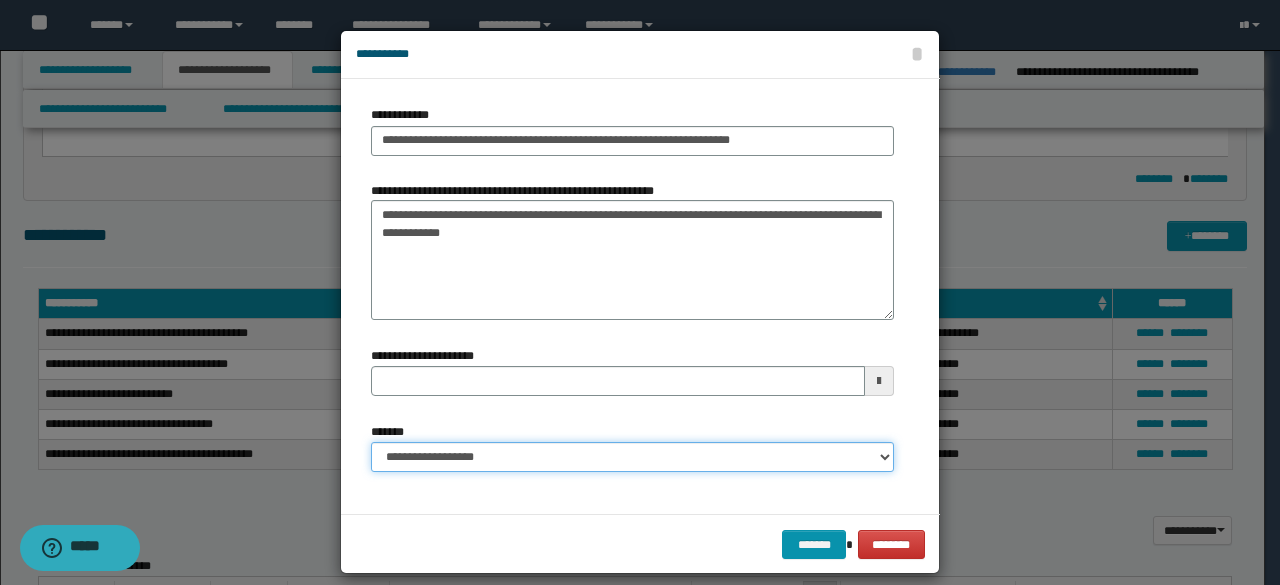 click on "**********" at bounding box center (632, 457) 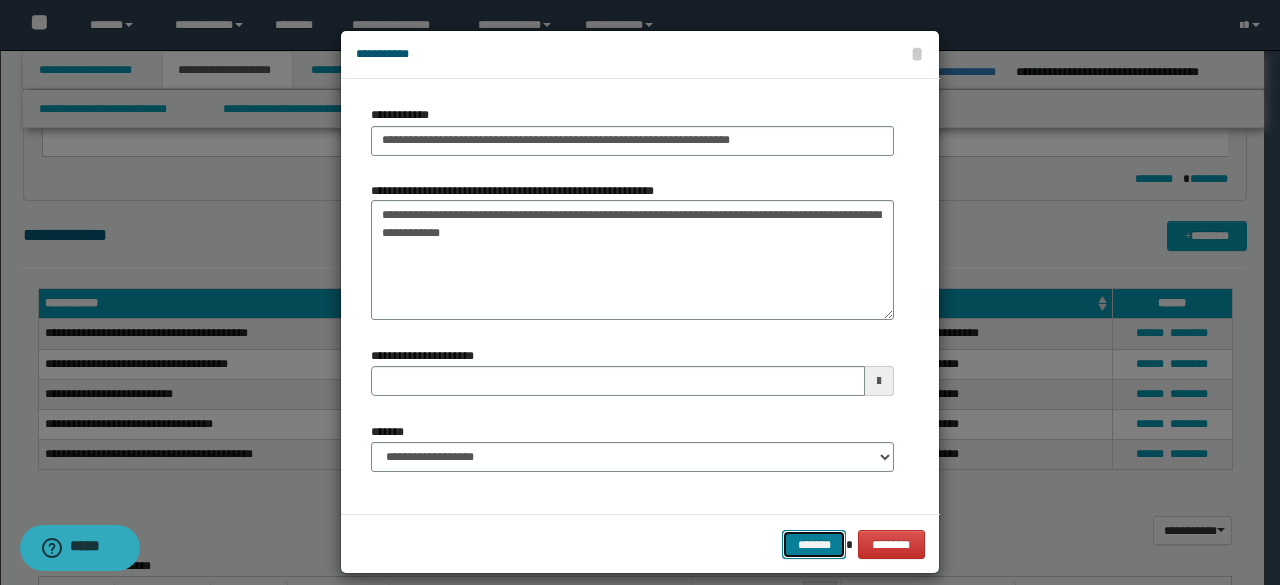 click on "*******" at bounding box center (814, 544) 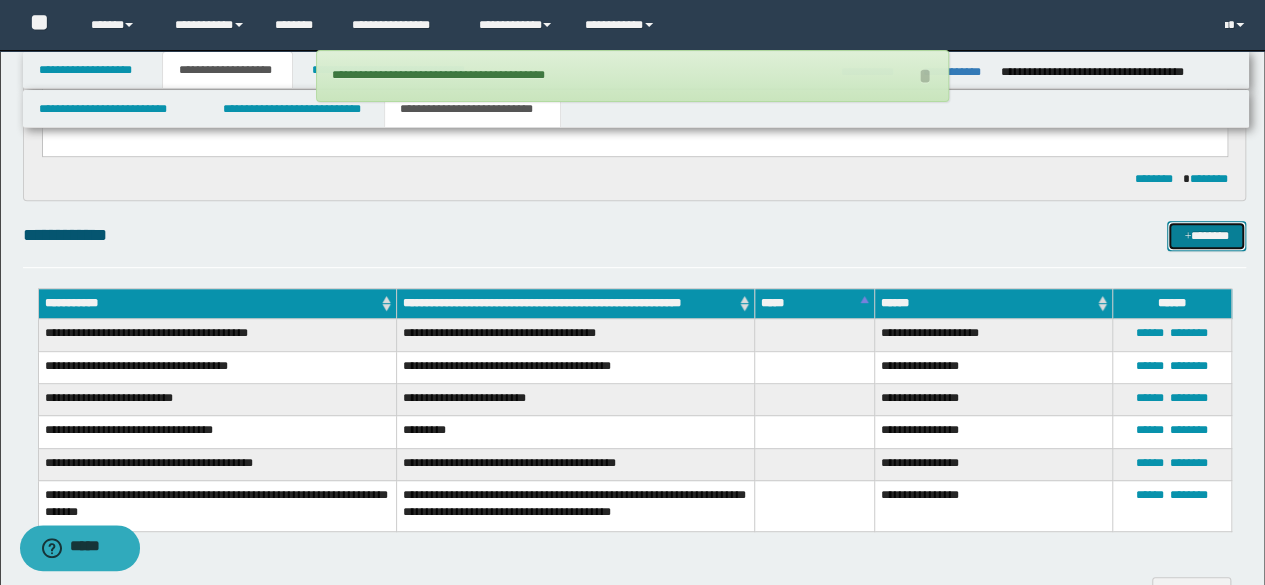 click on "*******" at bounding box center [1206, 235] 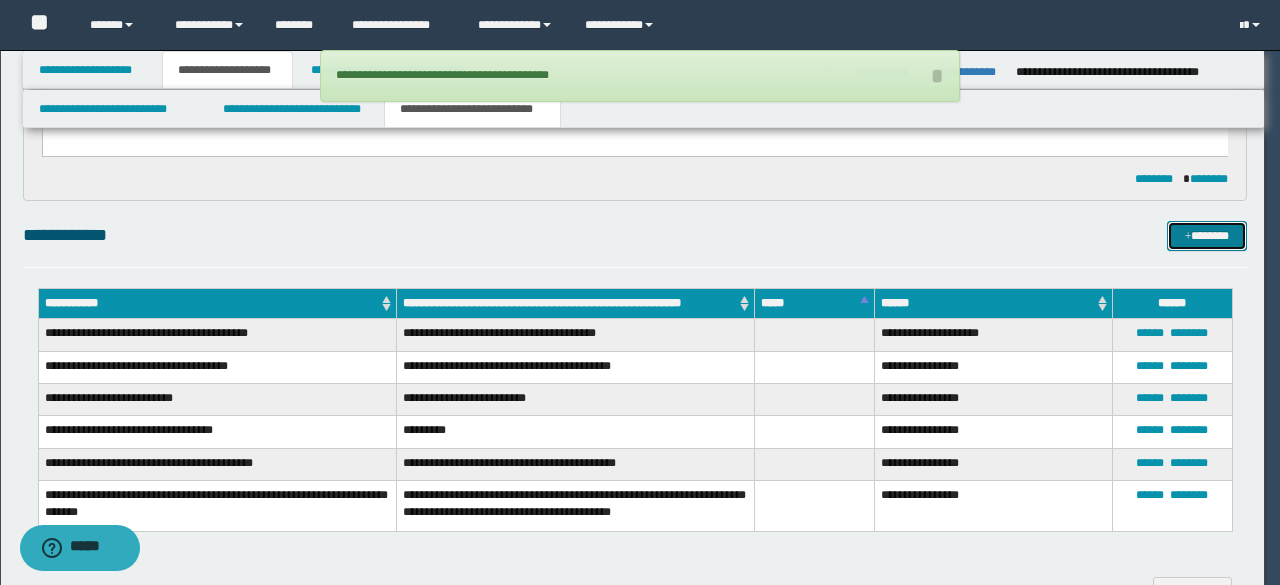 click on "**********" at bounding box center (635, 781) 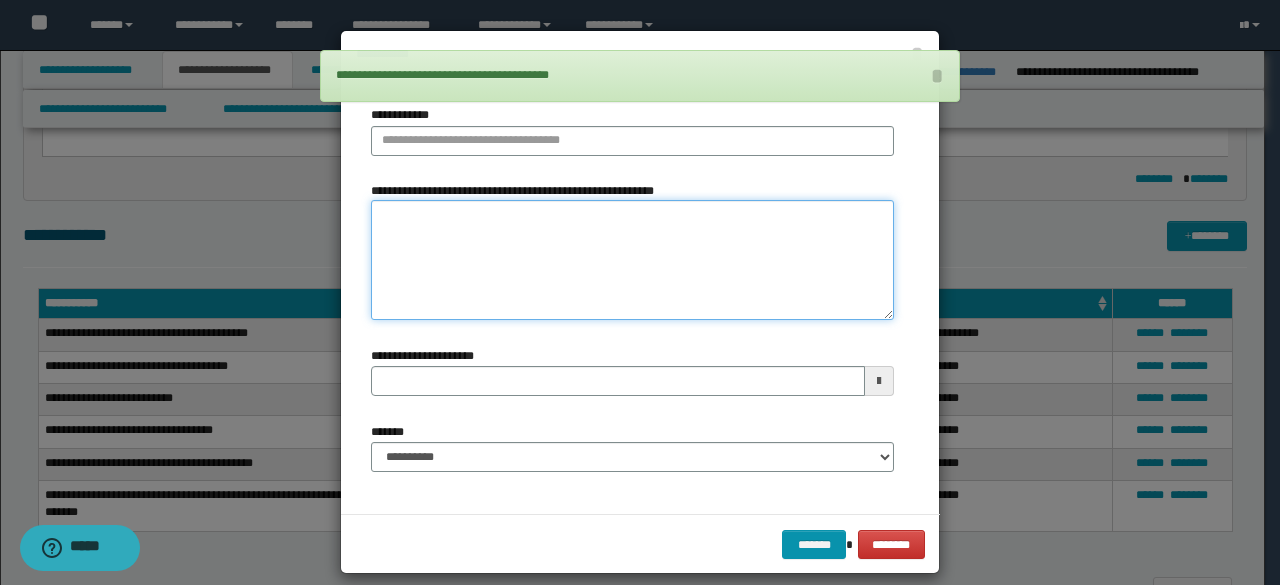 click on "**********" at bounding box center [632, 259] 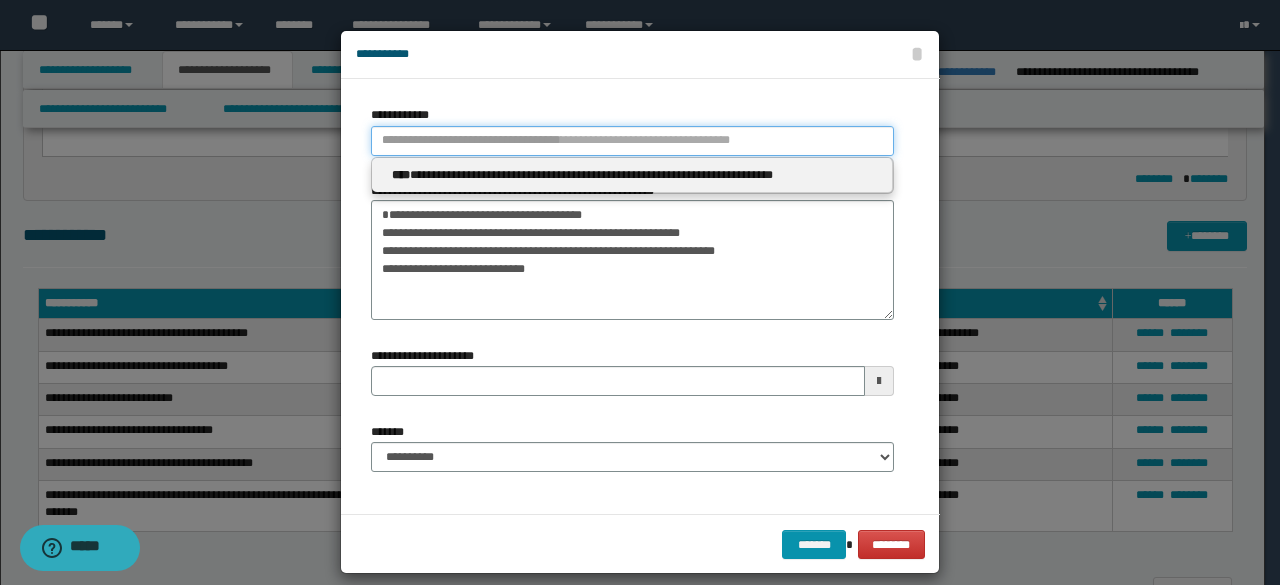 click on "**********" at bounding box center [632, 141] 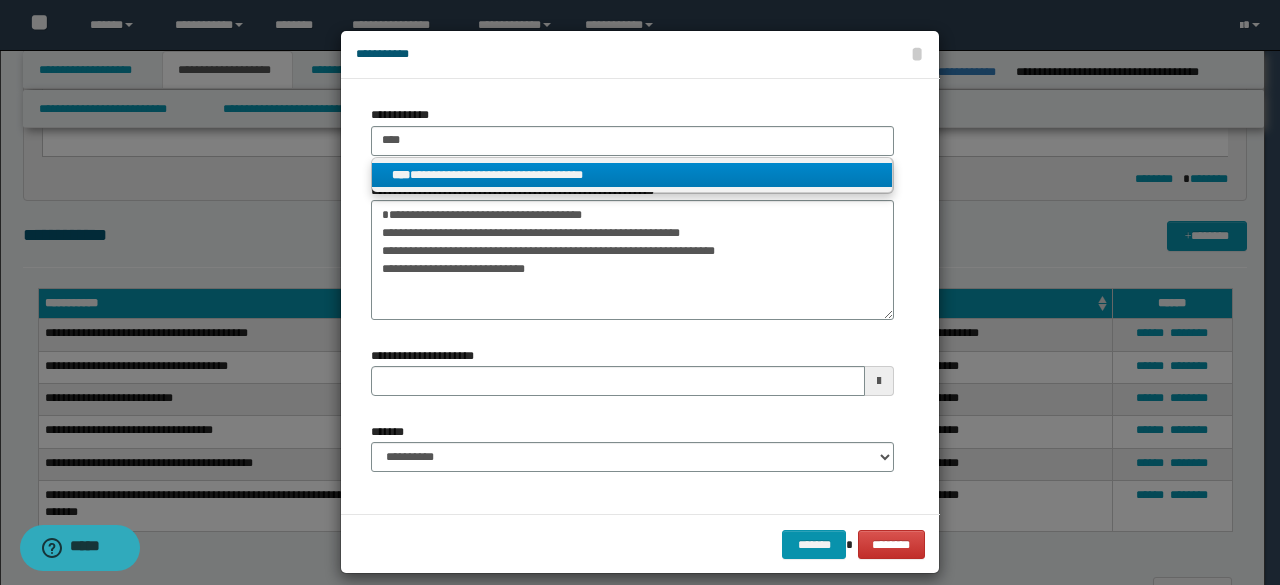 click on "**********" at bounding box center (632, 176) 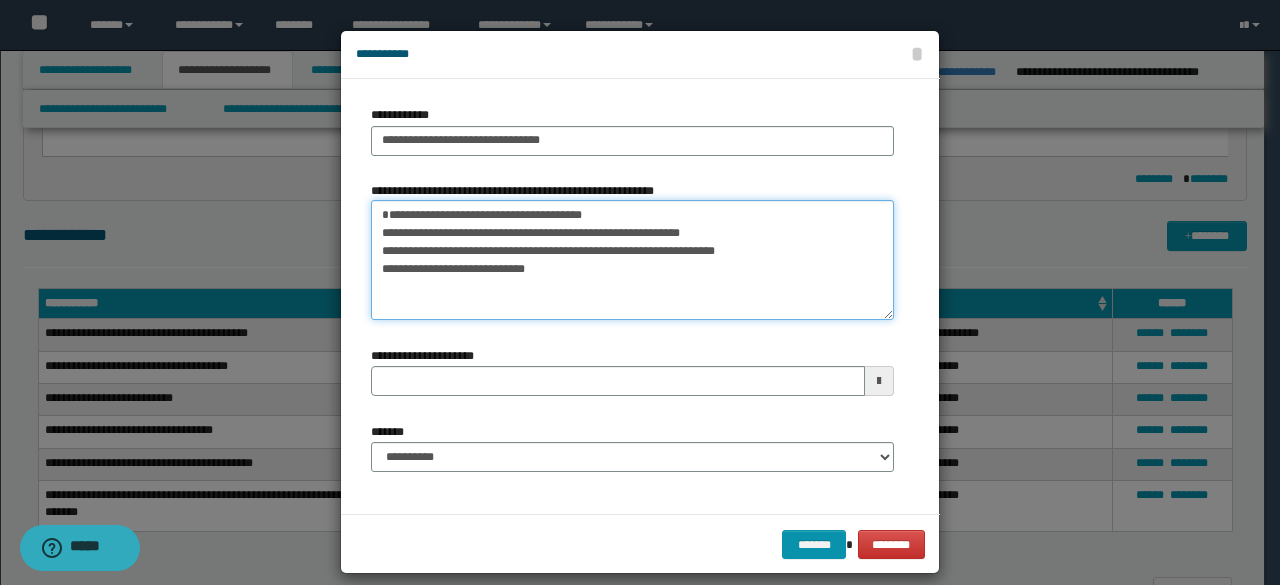 drag, startPoint x: 320, startPoint y: 189, endPoint x: 231, endPoint y: 164, distance: 92.44458 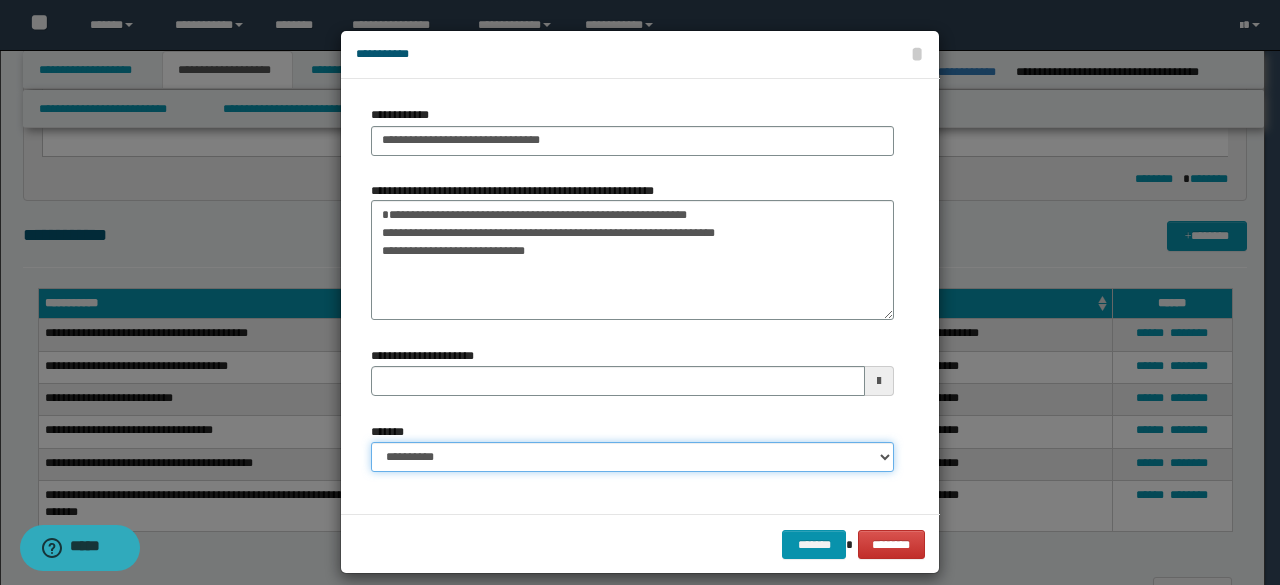 click on "**********" at bounding box center (632, 457) 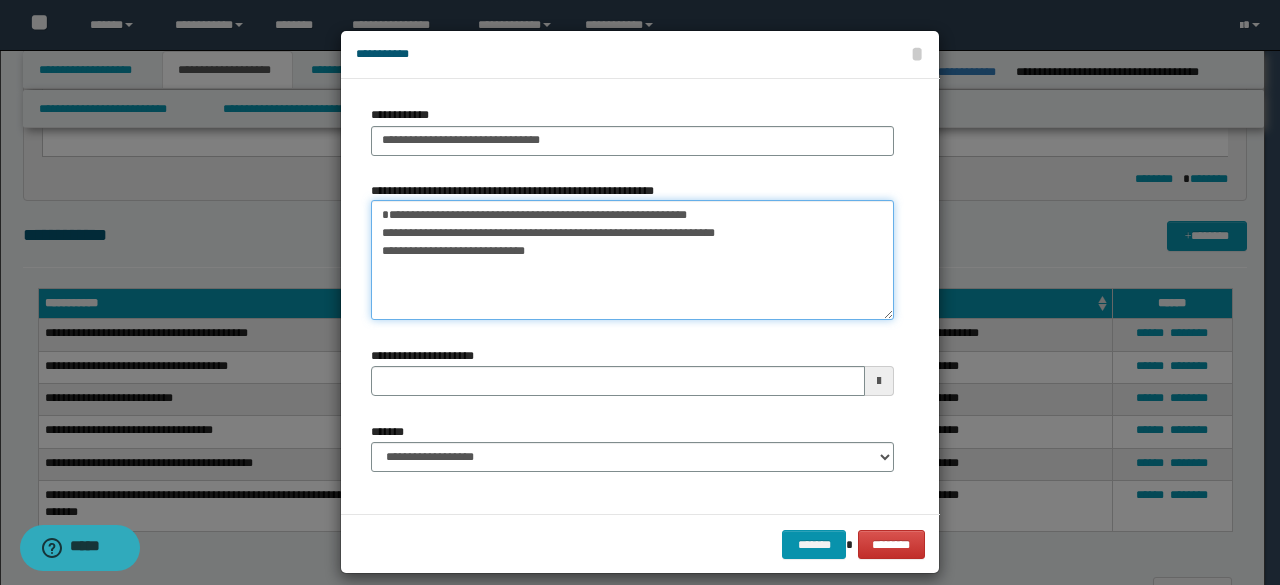 drag, startPoint x: 620, startPoint y: 293, endPoint x: 362, endPoint y: 182, distance: 280.86475 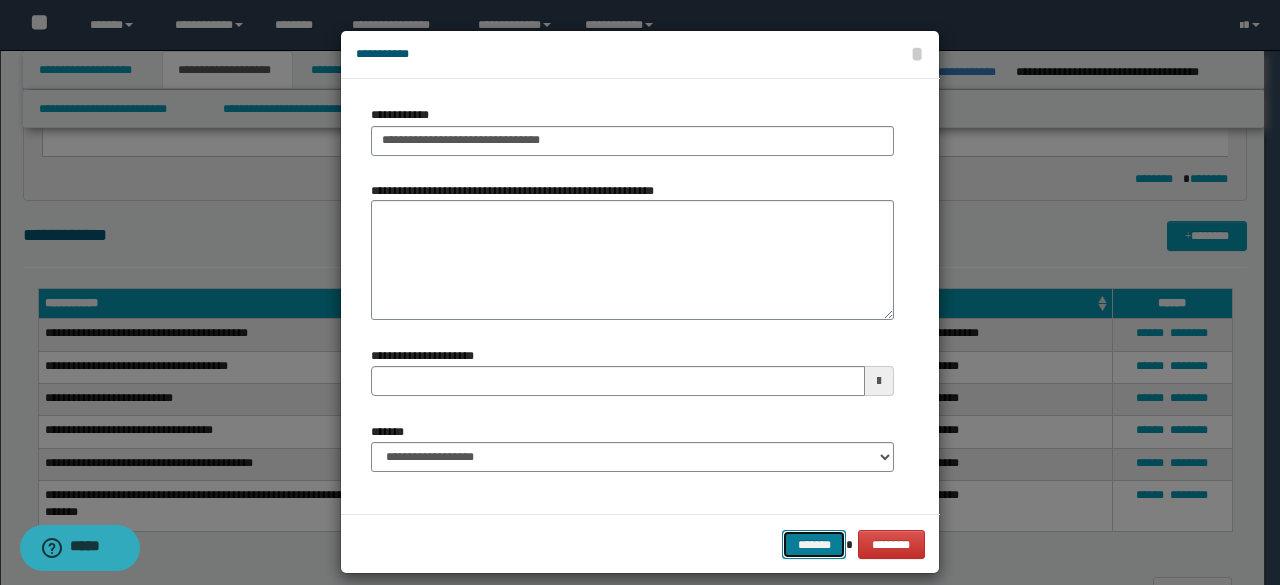 click on "*******" at bounding box center (814, 544) 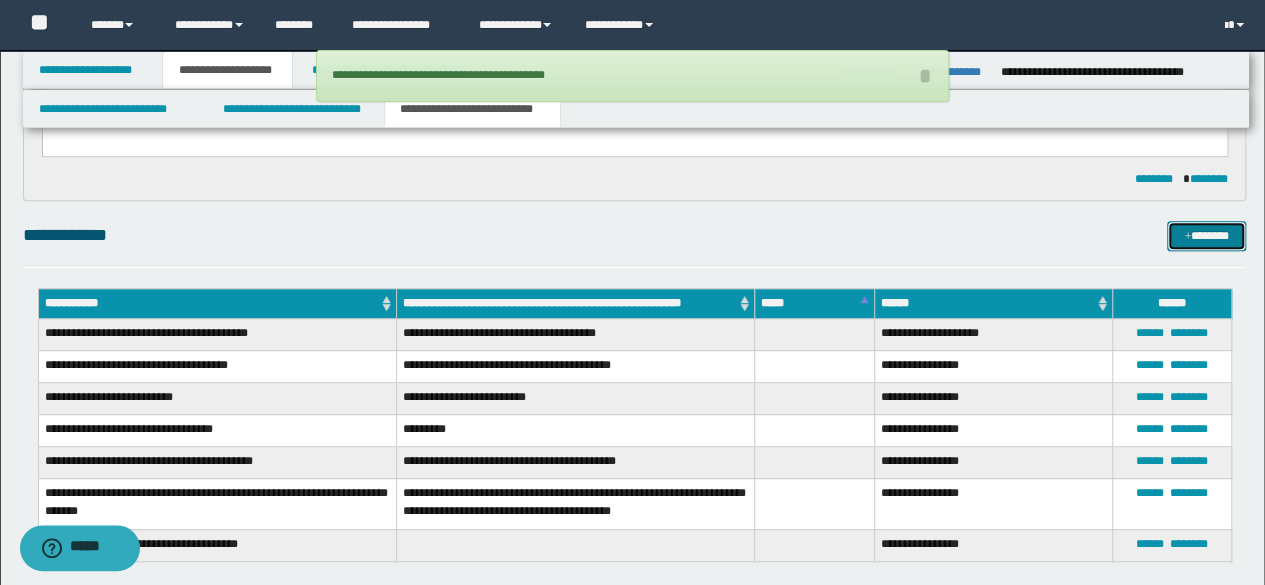 click on "*******" at bounding box center [1206, 235] 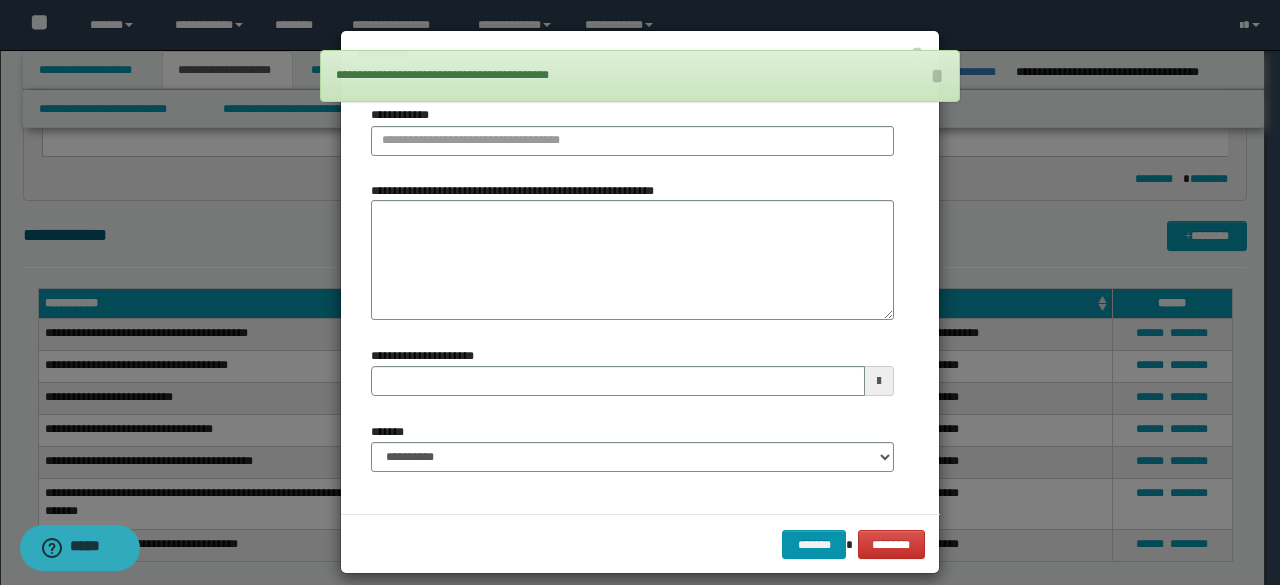 click on "**********" at bounding box center [632, 258] 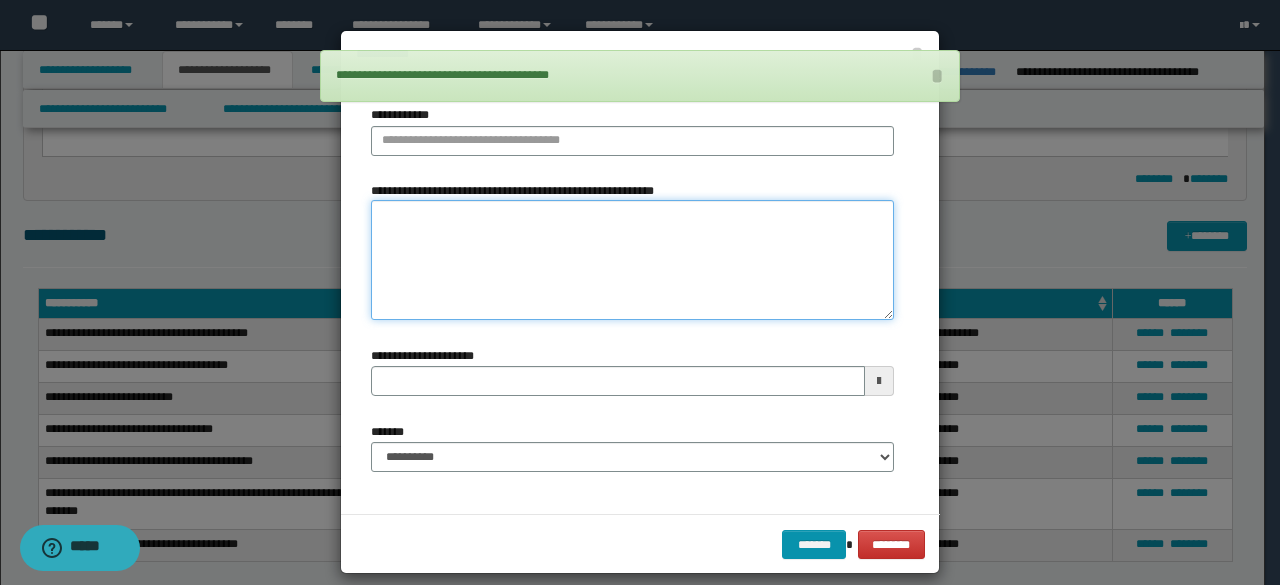 click on "**********" at bounding box center [632, 259] 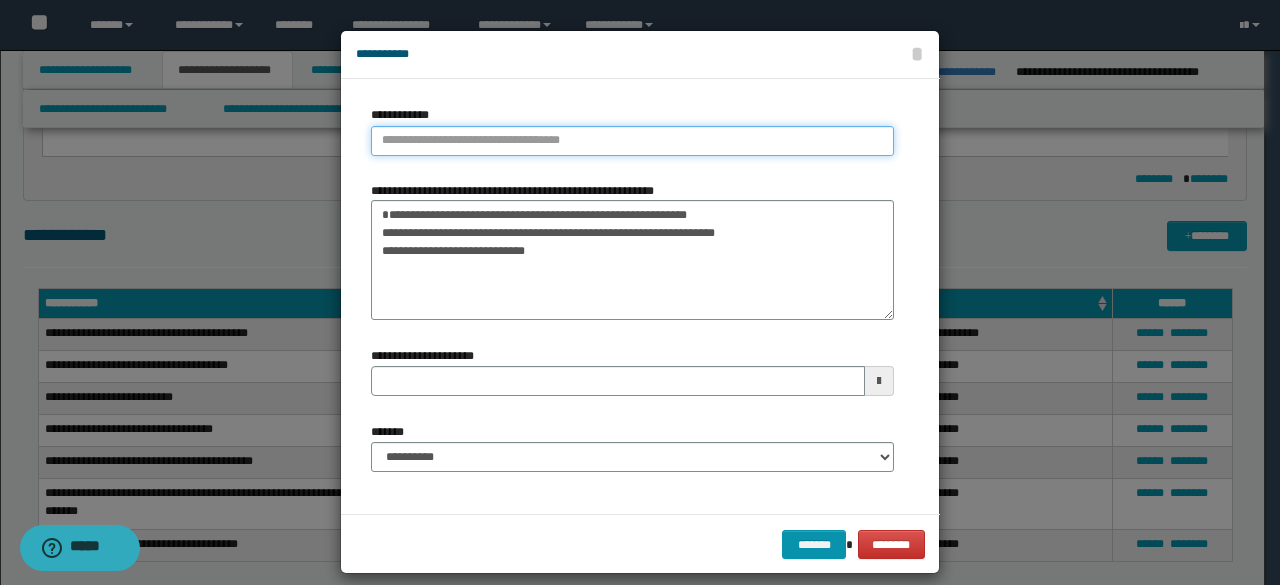 click on "**********" at bounding box center [632, 141] 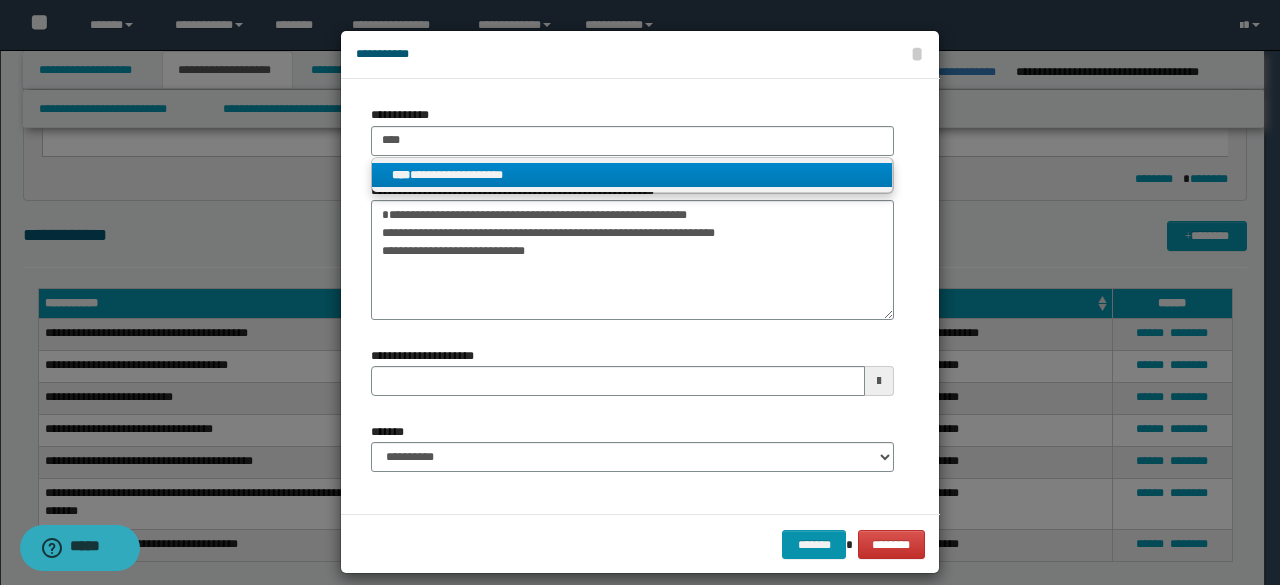 click on "**********" at bounding box center (632, 176) 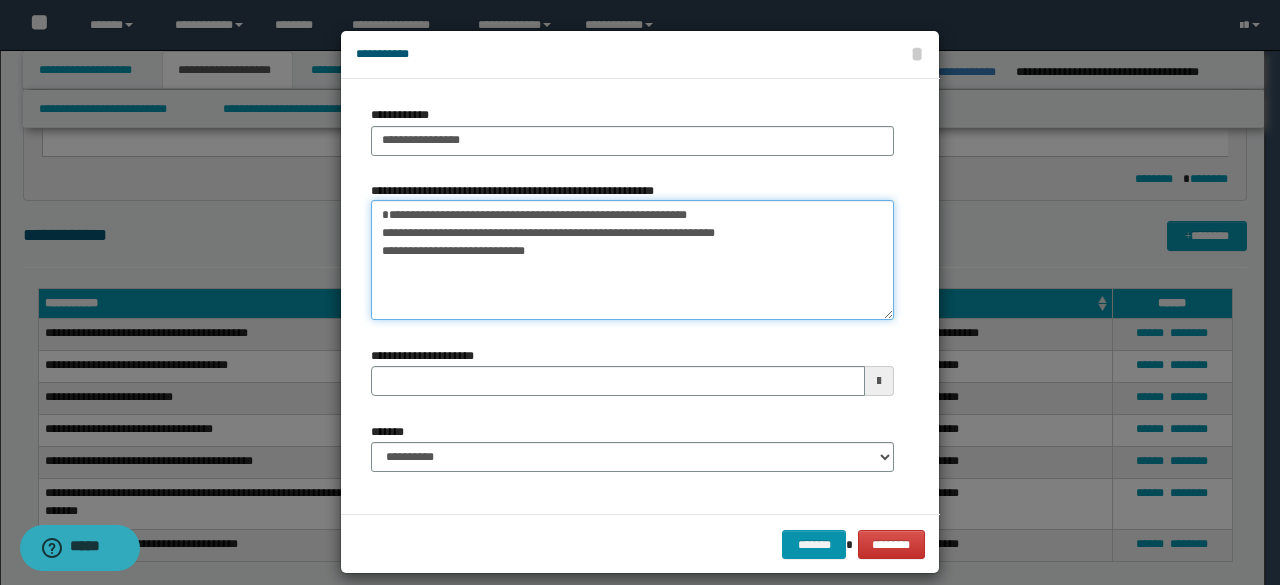 drag, startPoint x: 553, startPoint y: 235, endPoint x: 304, endPoint y: 159, distance: 260.34015 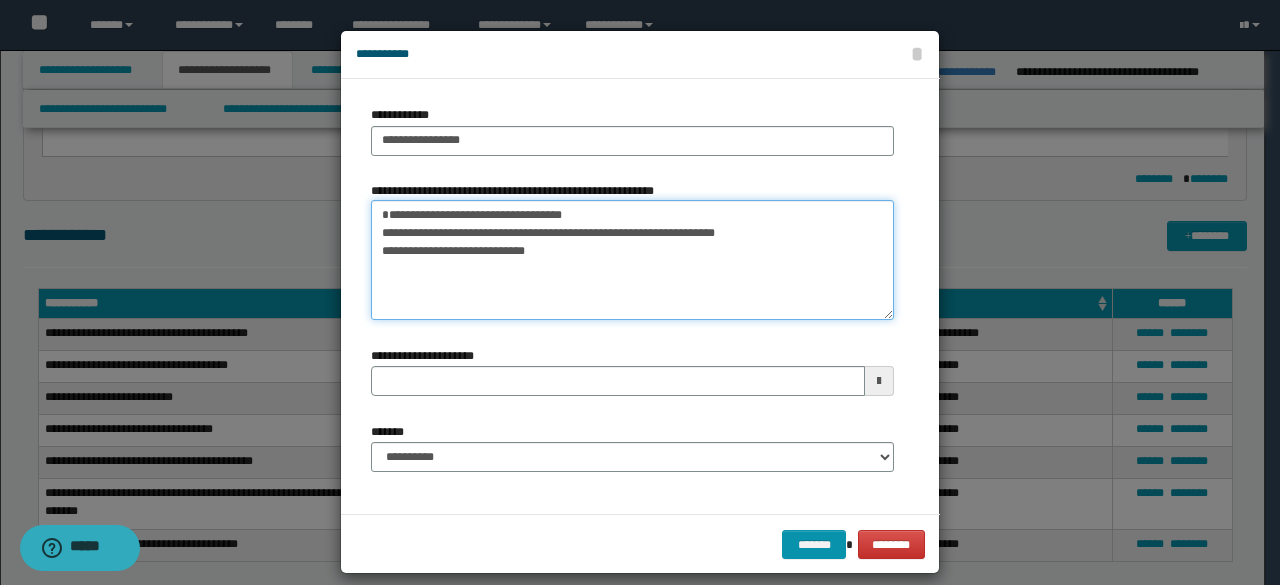 drag, startPoint x: 584, startPoint y: 267, endPoint x: 356, endPoint y: 228, distance: 231.31148 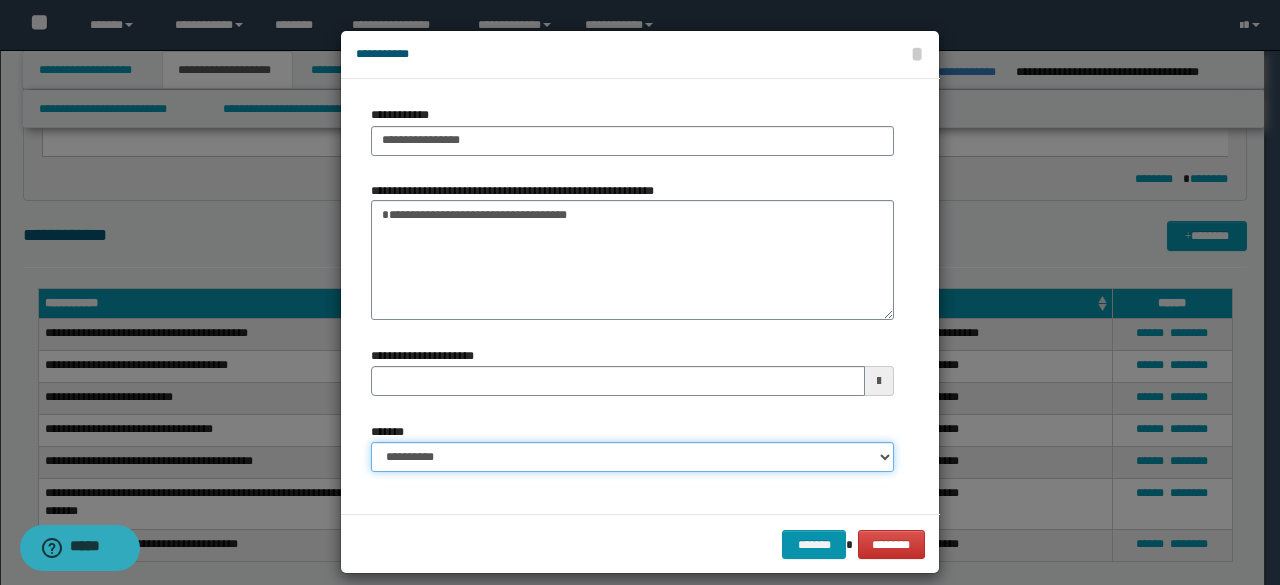 drag, startPoint x: 505, startPoint y: 454, endPoint x: 507, endPoint y: 442, distance: 12.165525 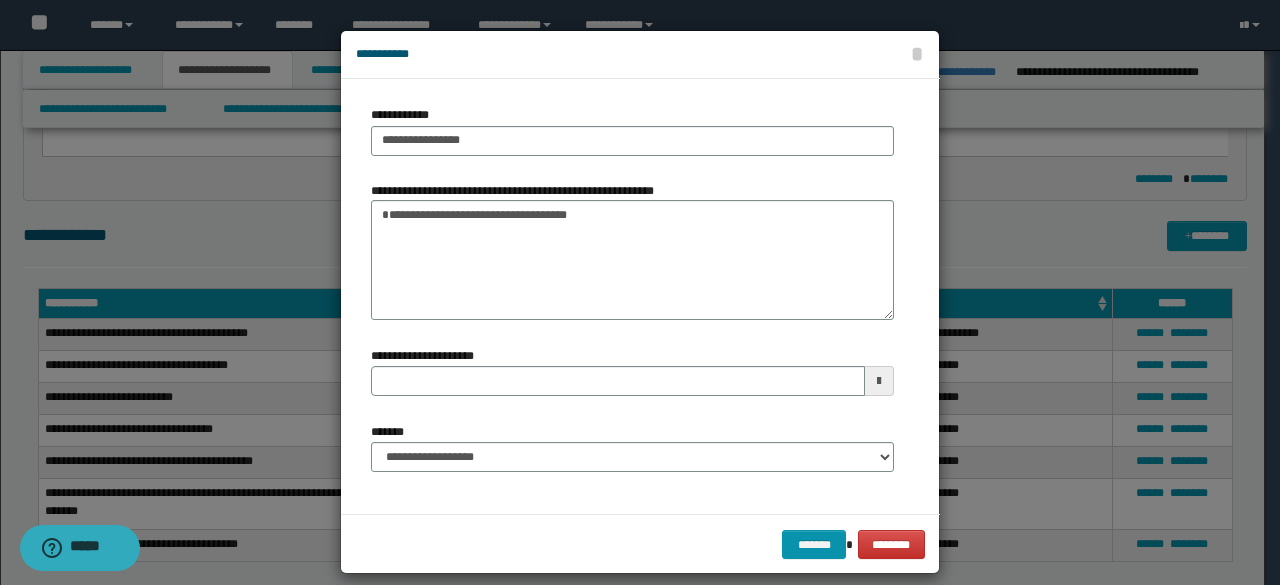 click on "*******
********" at bounding box center [640, 544] 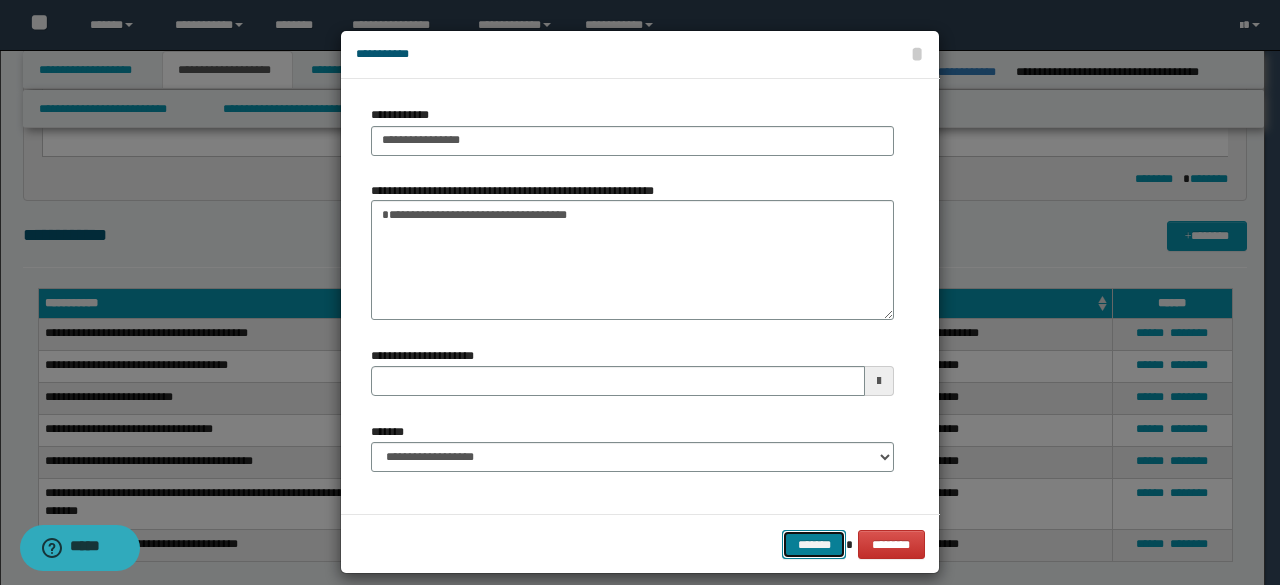 click on "*******" at bounding box center (814, 544) 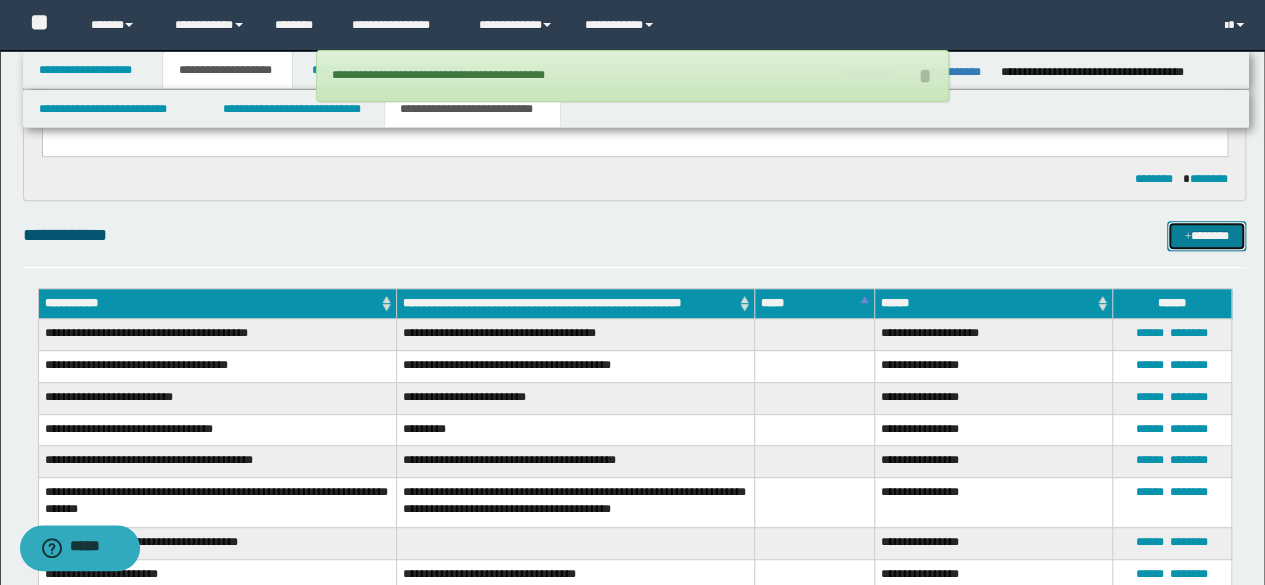 click on "*******" at bounding box center [1206, 235] 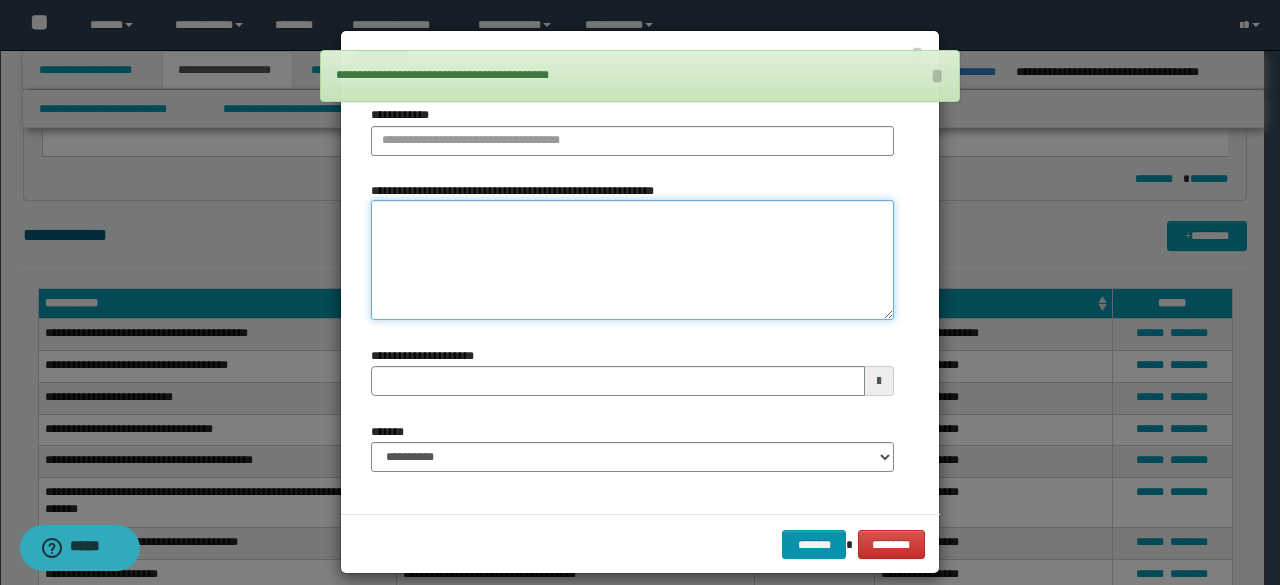 click on "**********" at bounding box center [632, 259] 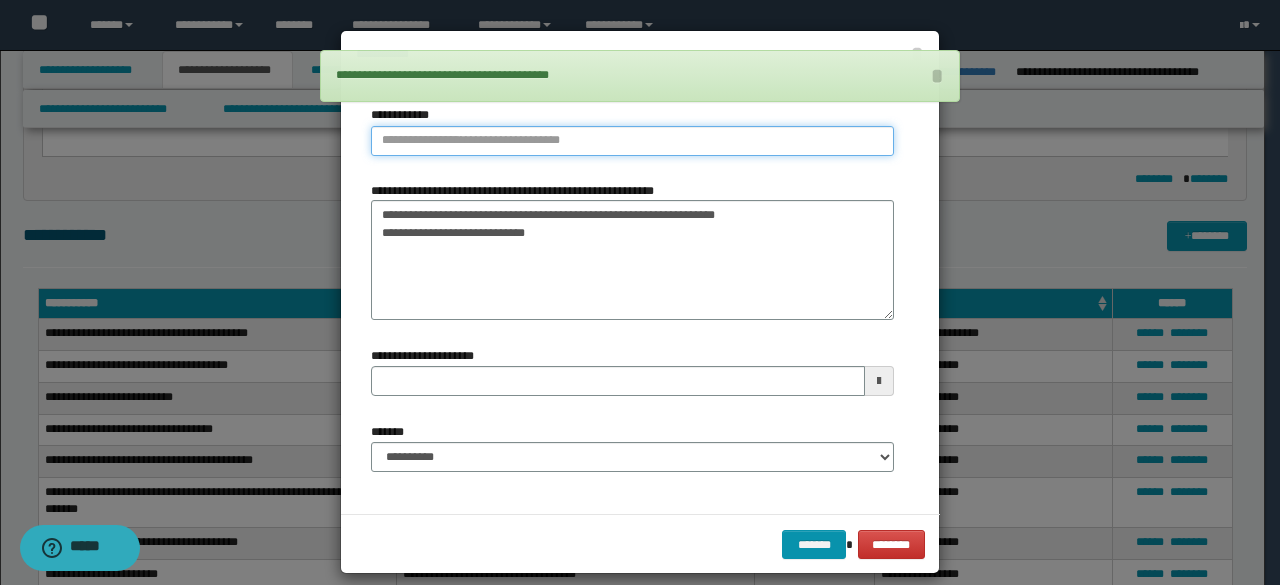 click on "**********" at bounding box center [632, 141] 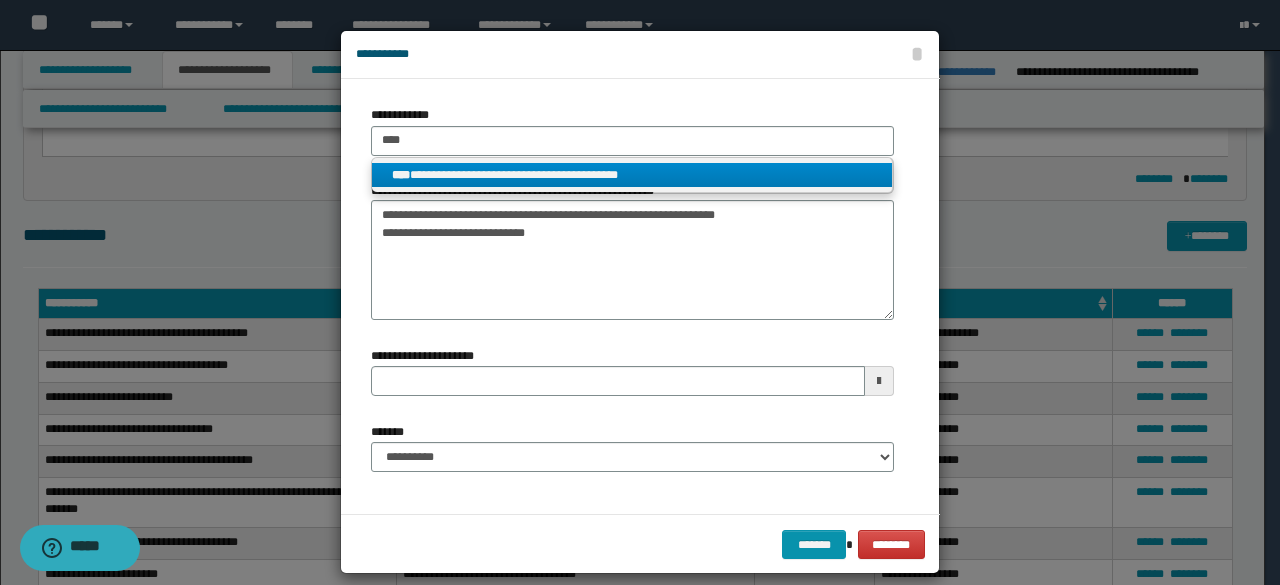 click on "**********" at bounding box center (632, 175) 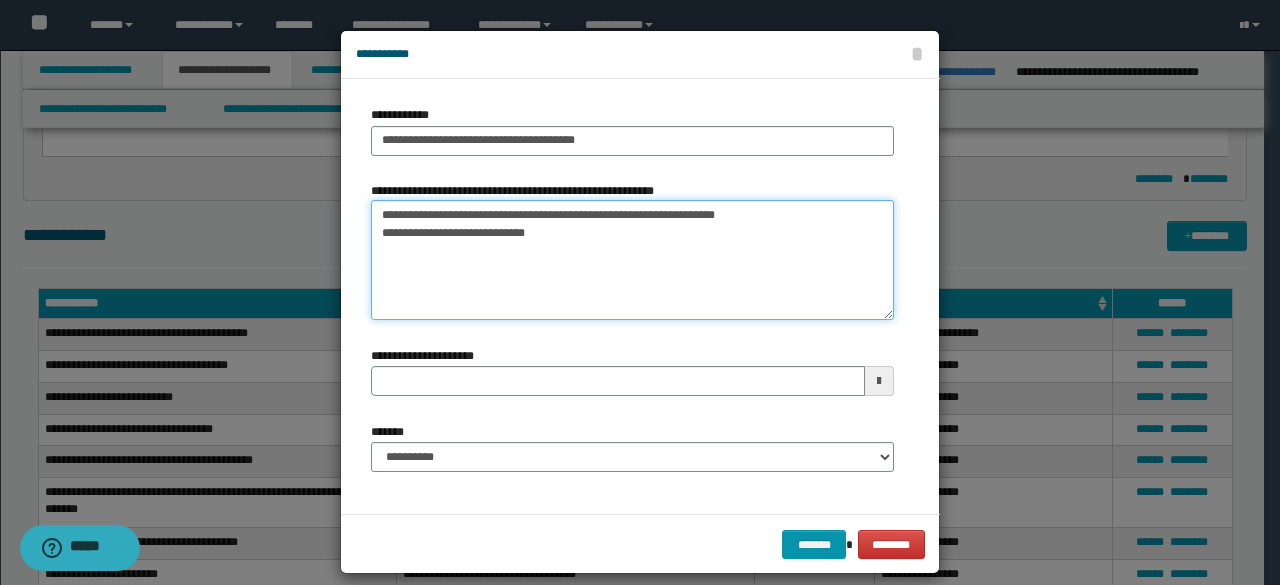 drag, startPoint x: 692, startPoint y: 213, endPoint x: 78, endPoint y: 172, distance: 615.3674 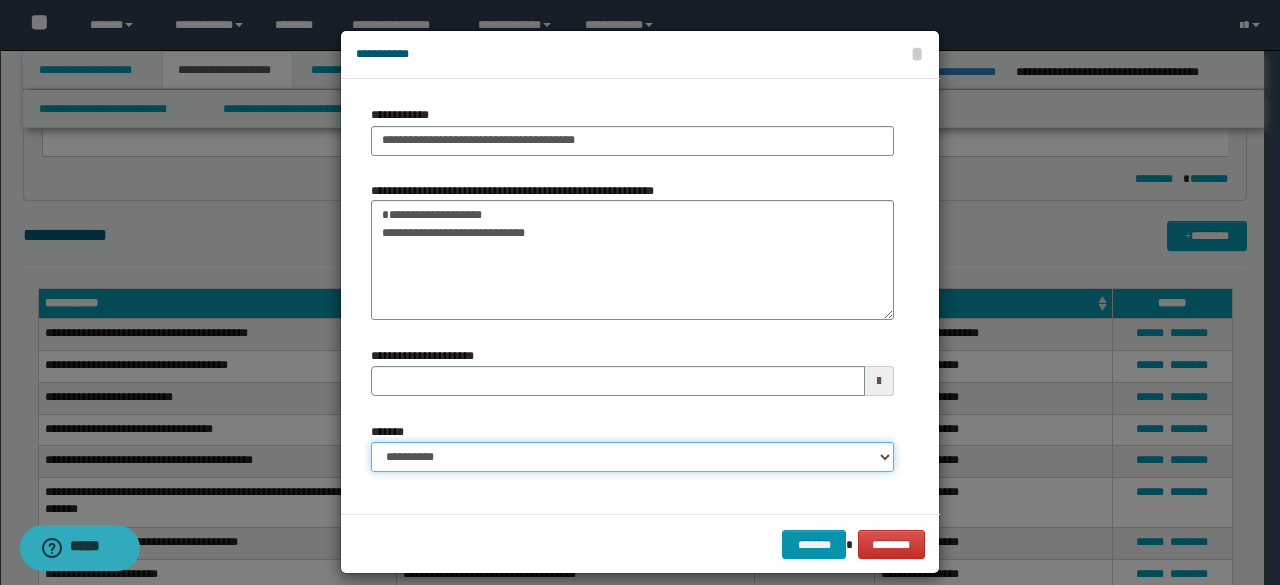 click on "**********" at bounding box center [632, 457] 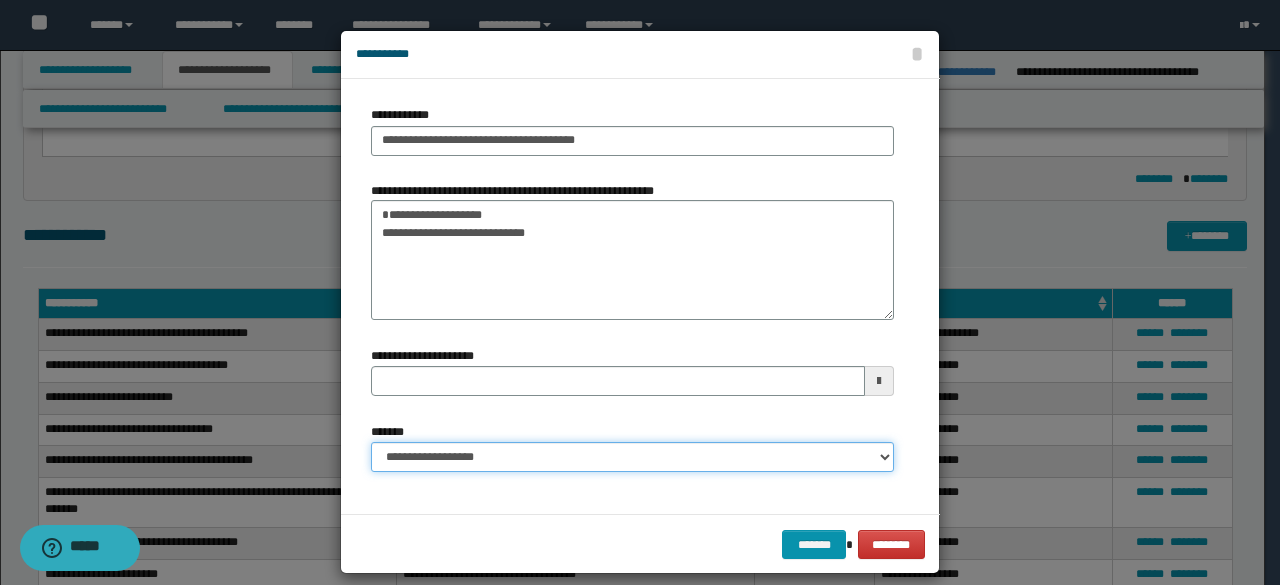 click on "**********" at bounding box center [632, 457] 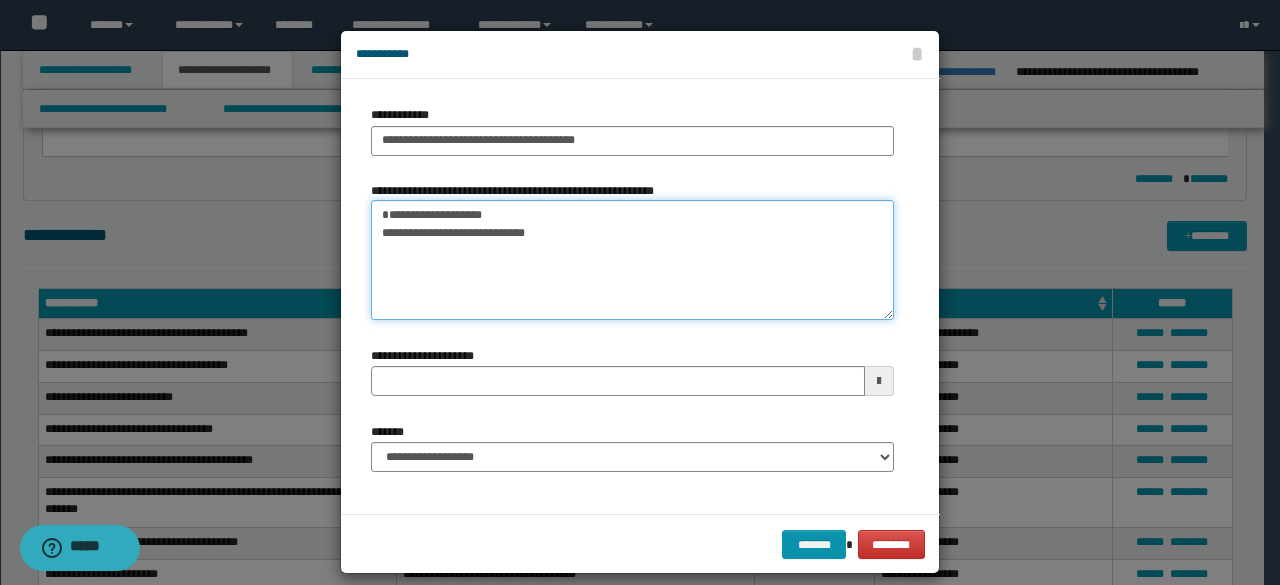 drag, startPoint x: 616, startPoint y: 239, endPoint x: 352, endPoint y: 231, distance: 264.1212 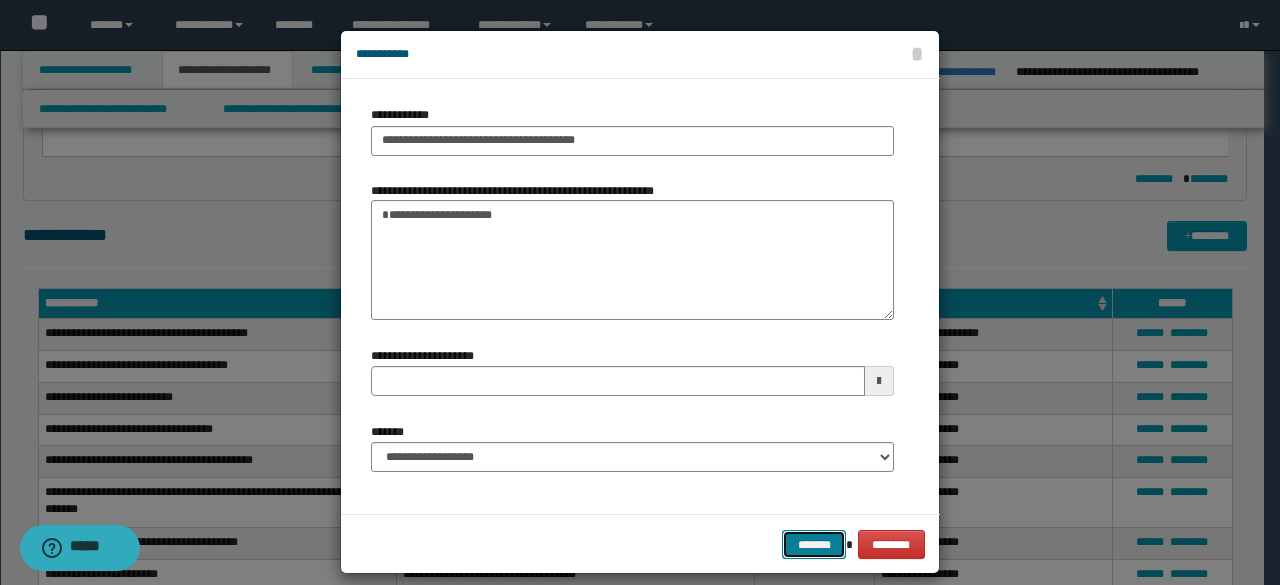 click on "*******" at bounding box center (814, 544) 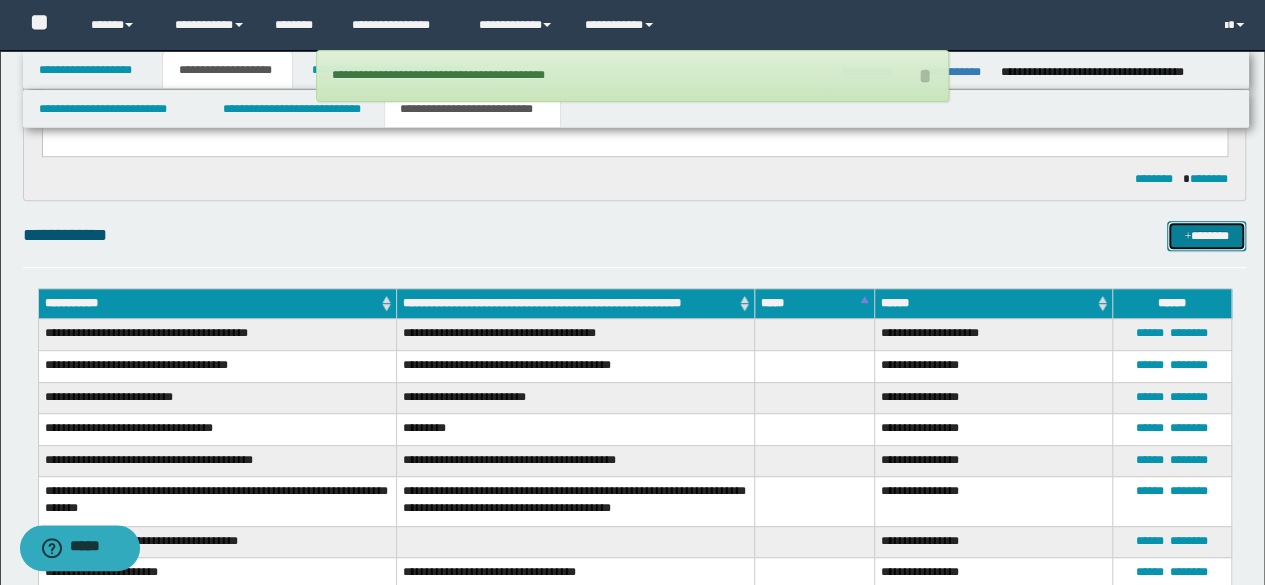 click on "*******" at bounding box center (1206, 235) 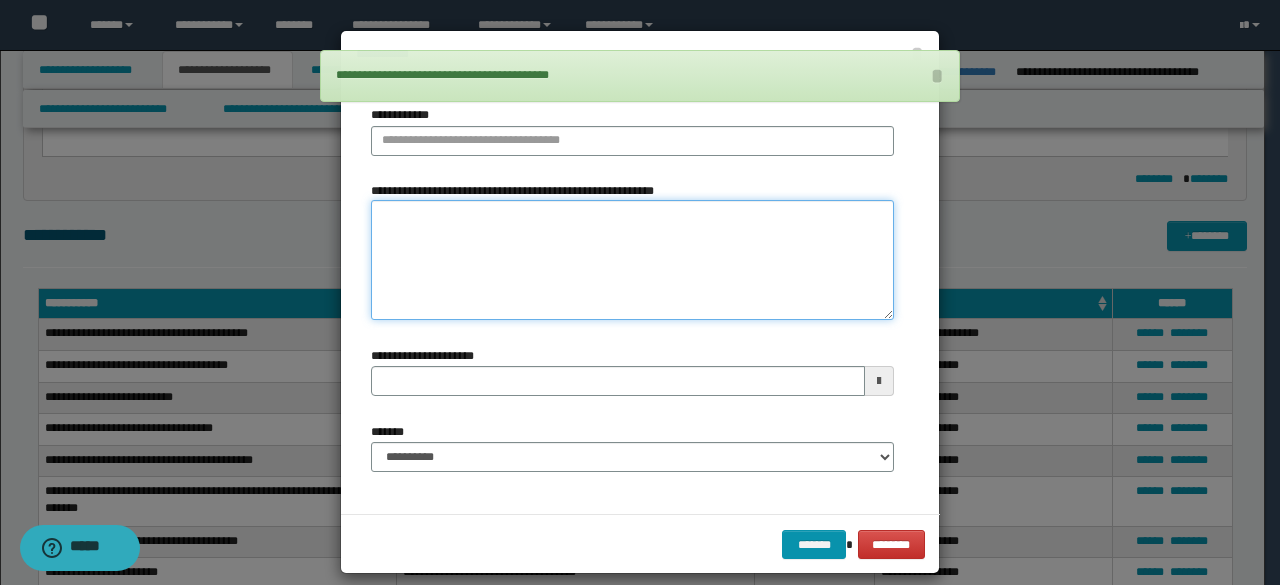 drag, startPoint x: 418, startPoint y: 261, endPoint x: 436, endPoint y: 255, distance: 18.973665 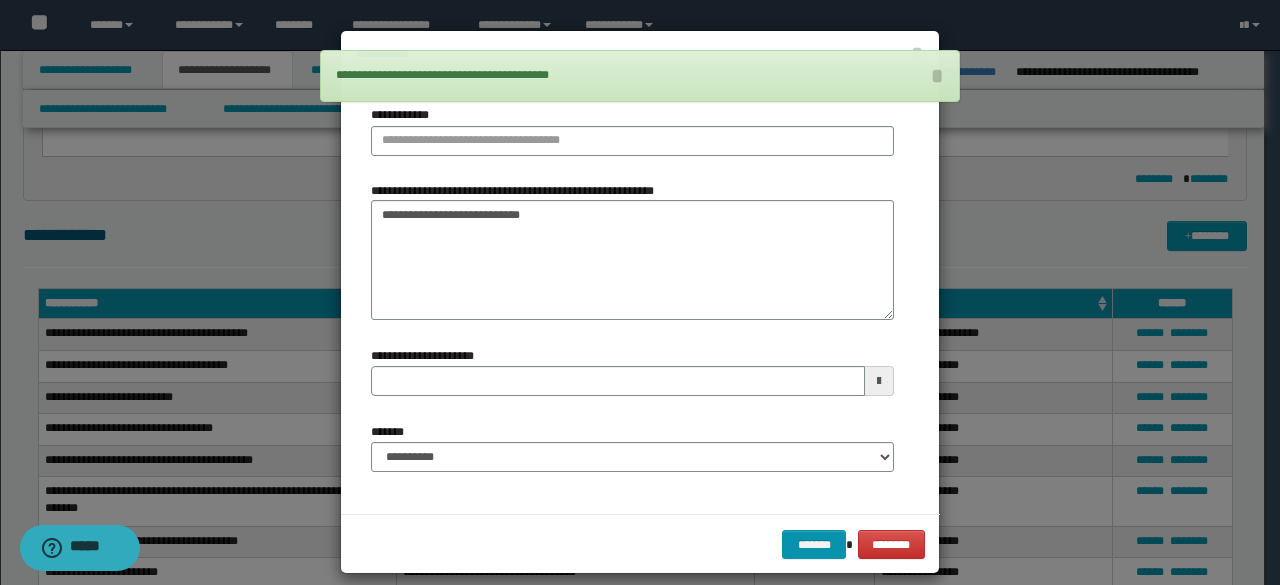 click on "**********" at bounding box center [632, 130] 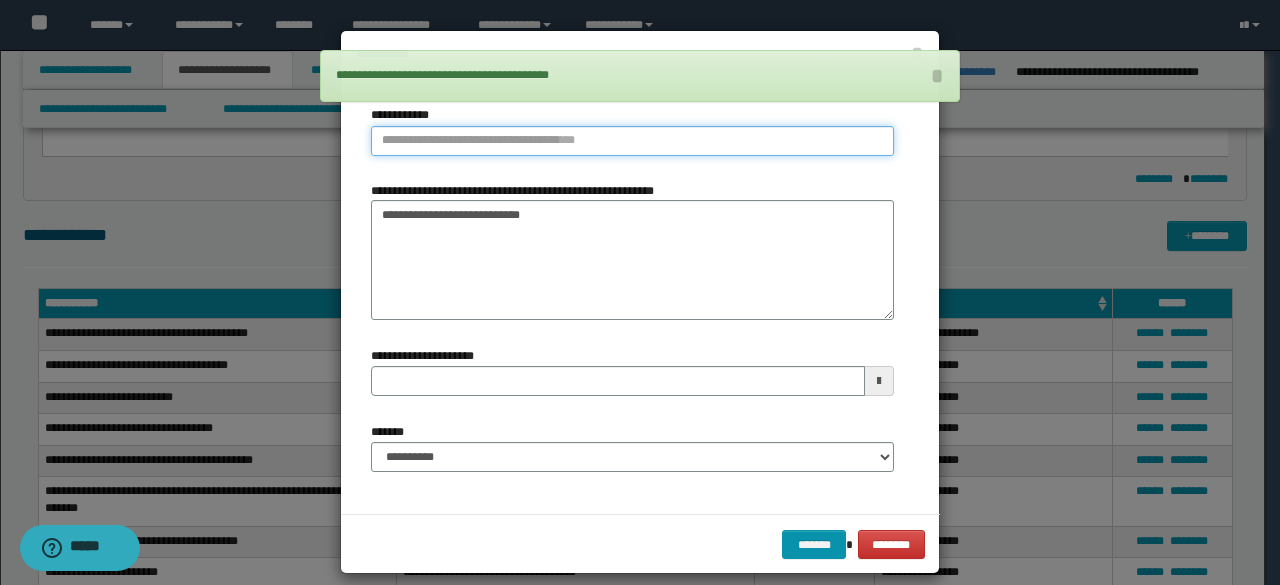 click on "**********" at bounding box center [632, 141] 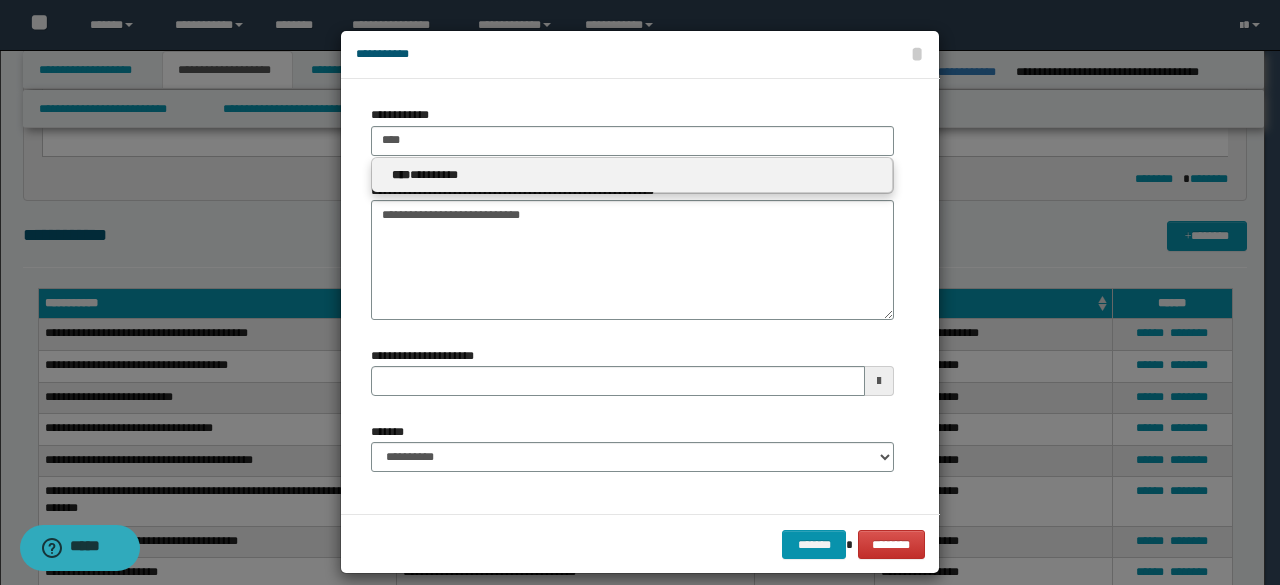 click on "**** *********" at bounding box center (632, 176) 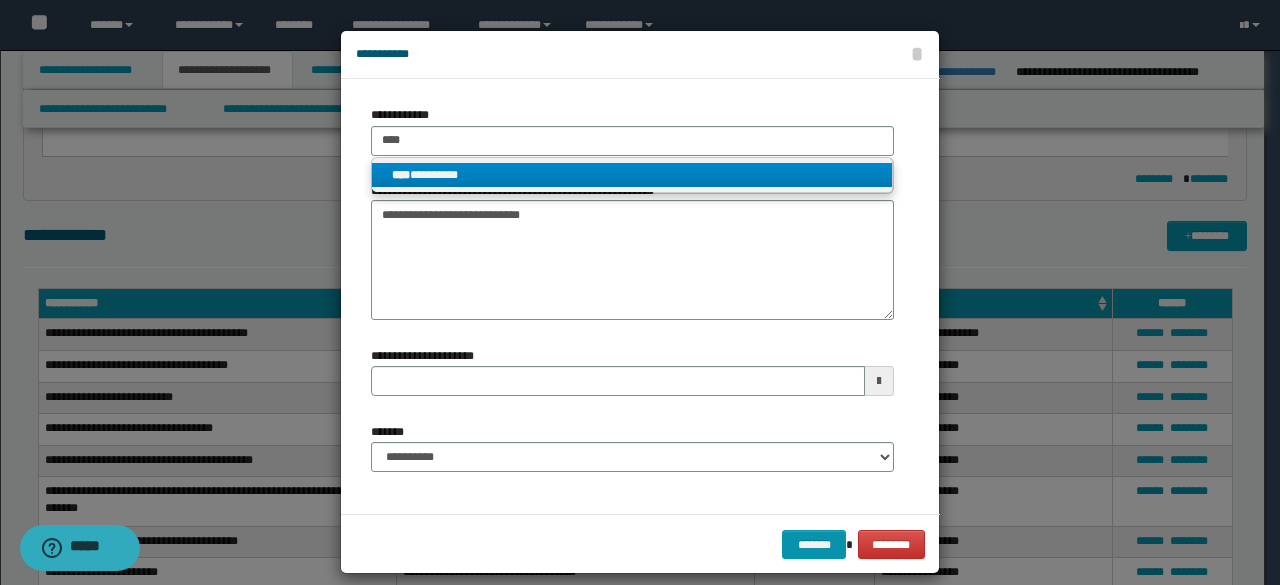 drag, startPoint x: 536, startPoint y: 165, endPoint x: 524, endPoint y: 179, distance: 18.439089 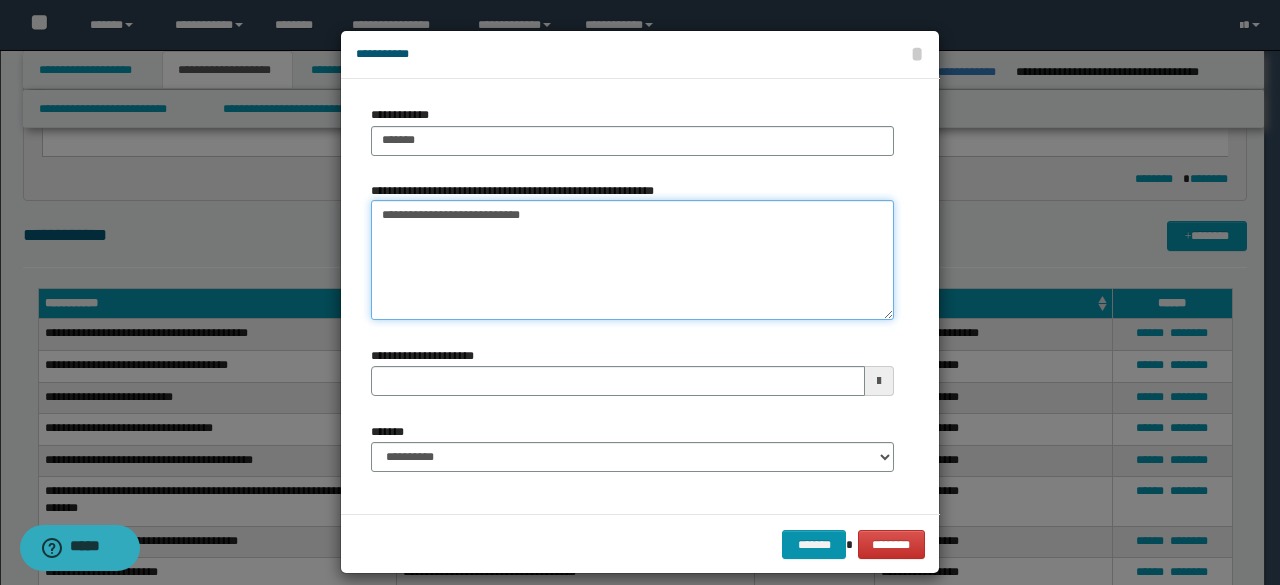 drag, startPoint x: 485, startPoint y: 211, endPoint x: 336, endPoint y: 185, distance: 151.25145 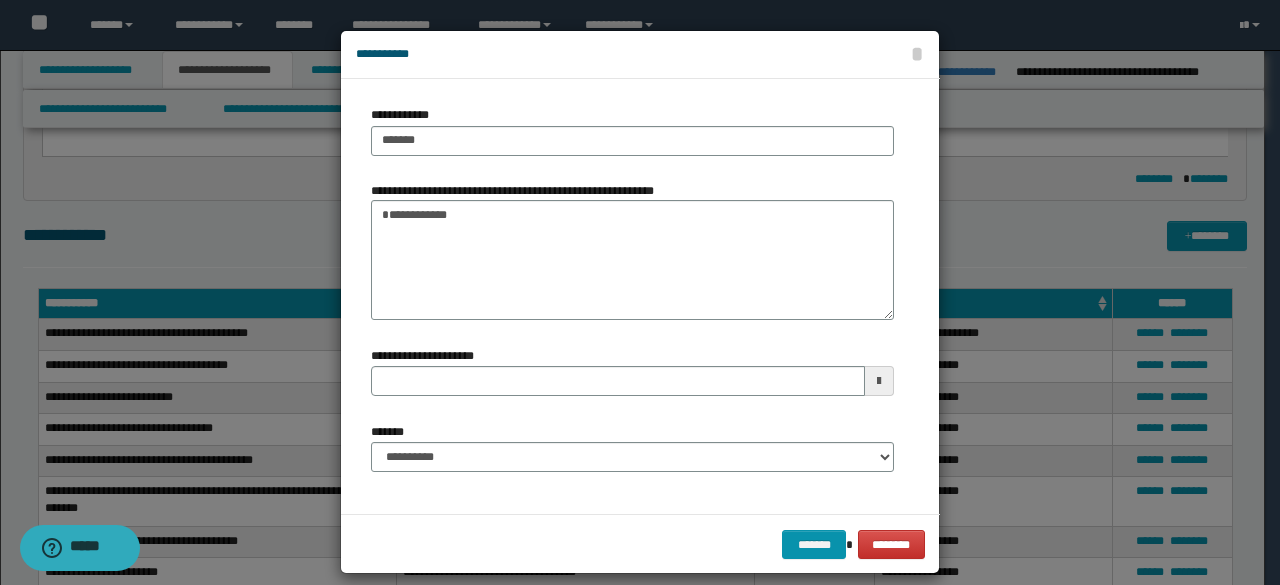 click on "**********" at bounding box center [632, 455] 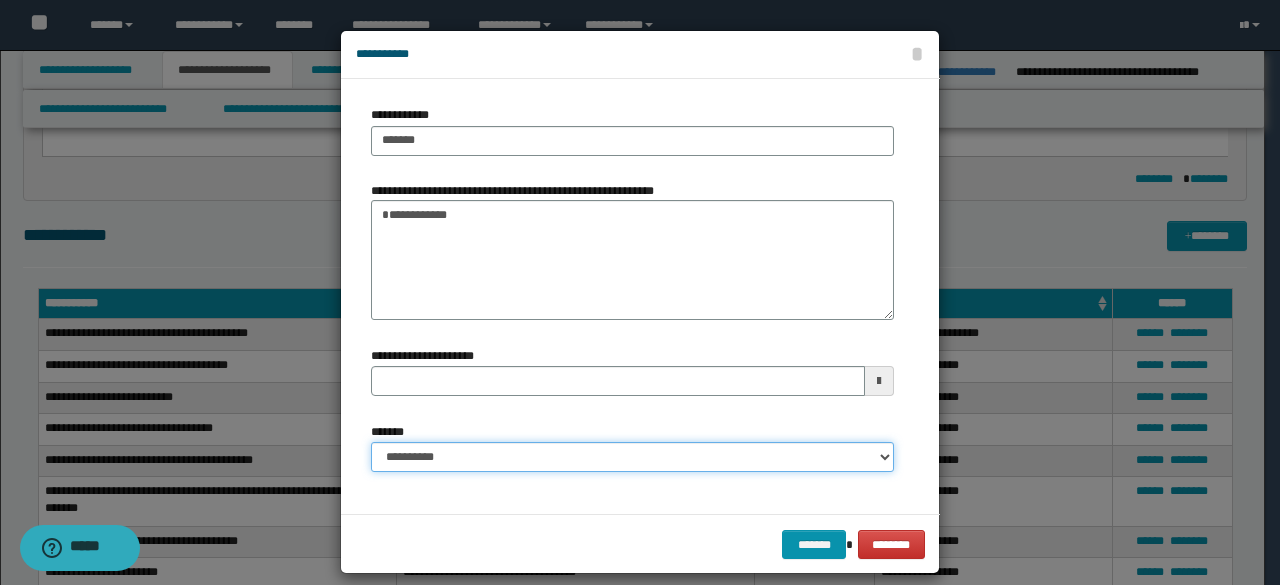 click on "**********" at bounding box center [632, 457] 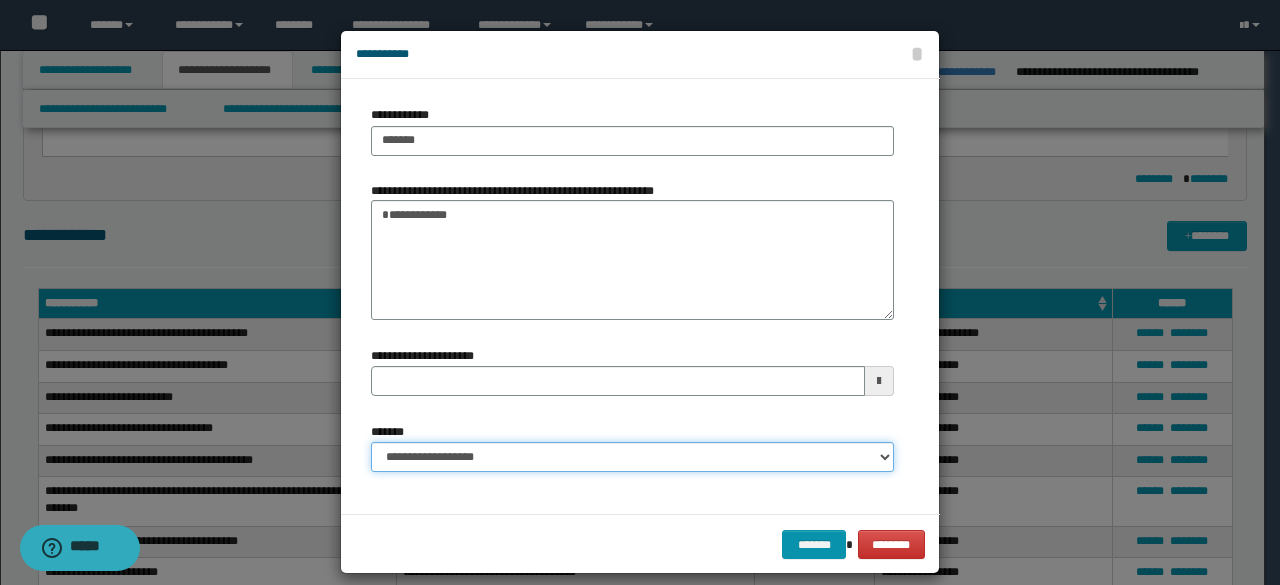 click on "**********" at bounding box center (632, 457) 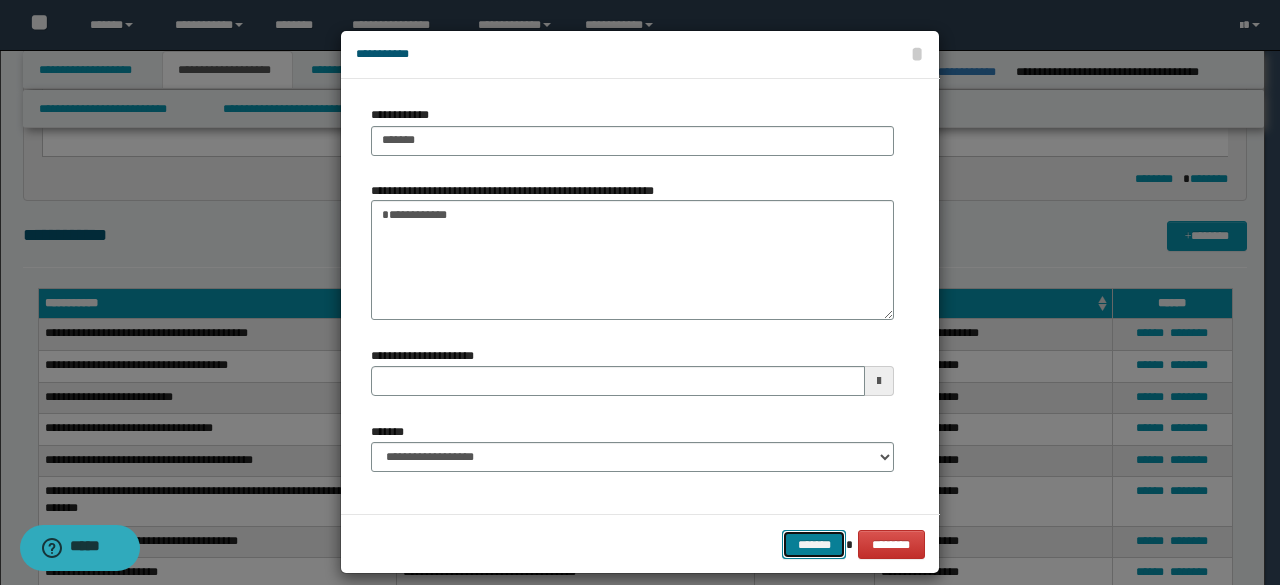 click on "*******" at bounding box center [814, 544] 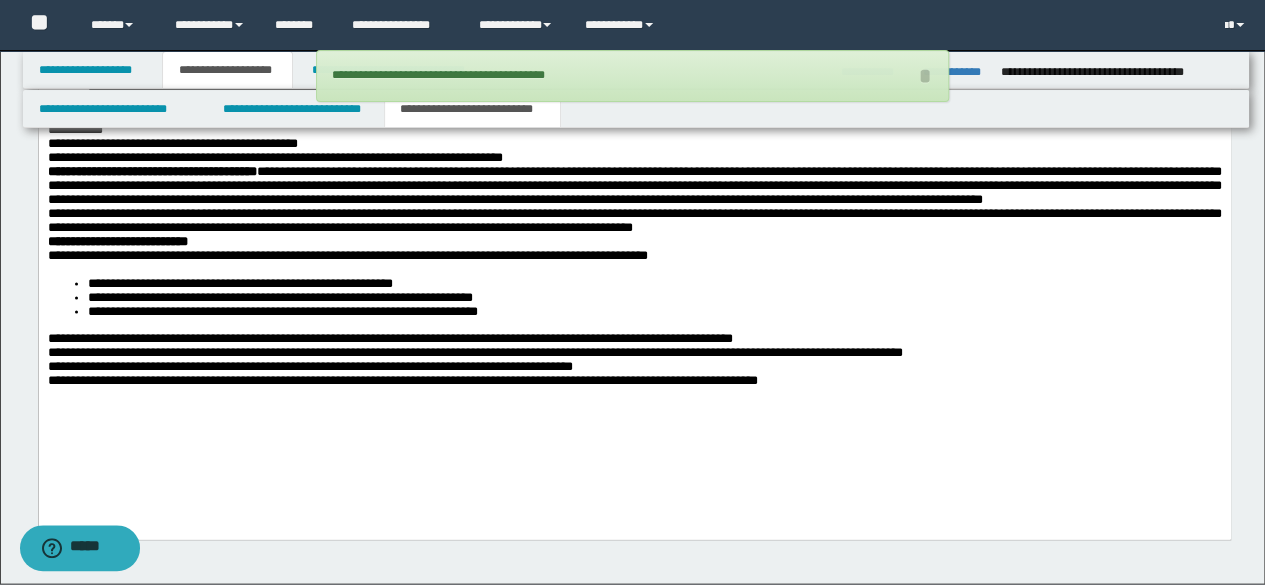 scroll, scrollTop: 1706, scrollLeft: 0, axis: vertical 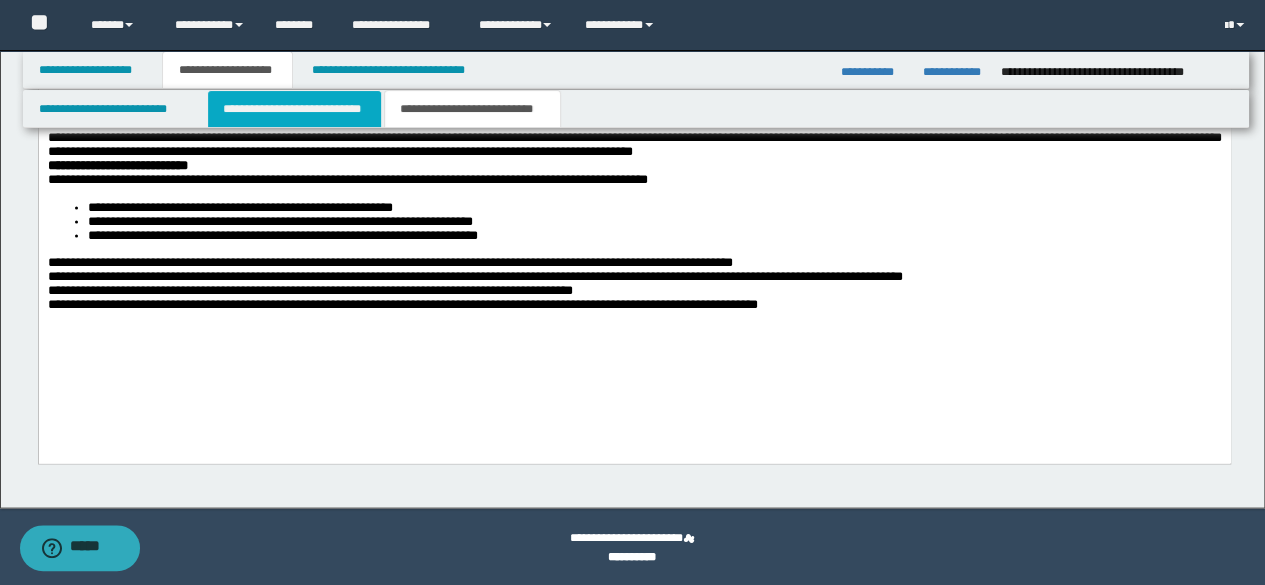 click on "**********" at bounding box center [294, 109] 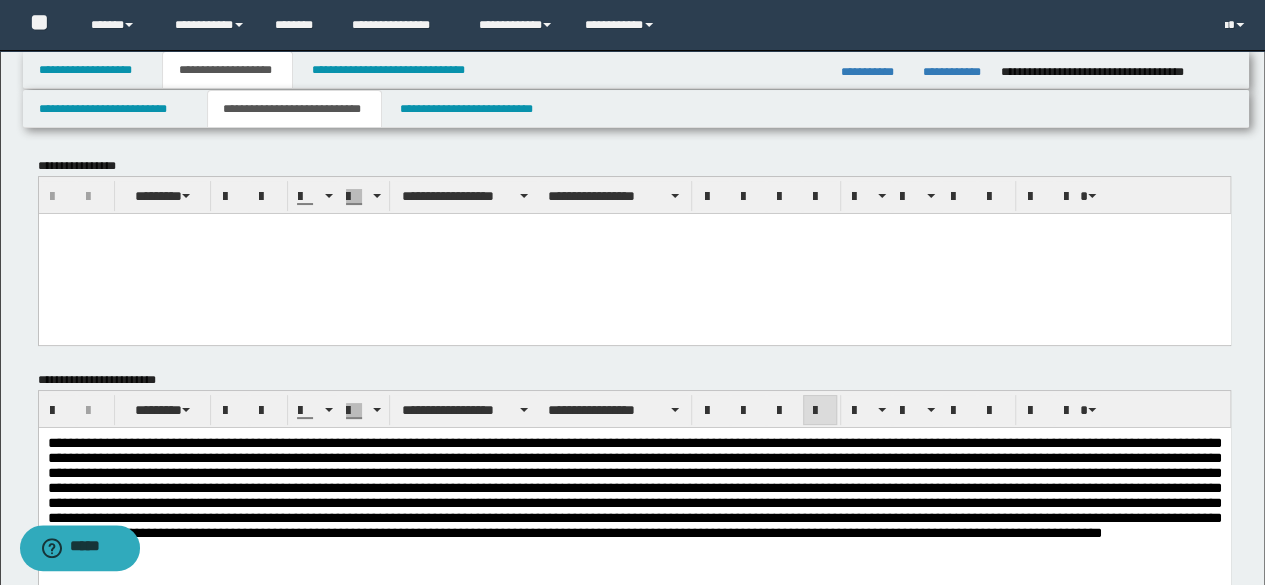 scroll, scrollTop: 0, scrollLeft: 0, axis: both 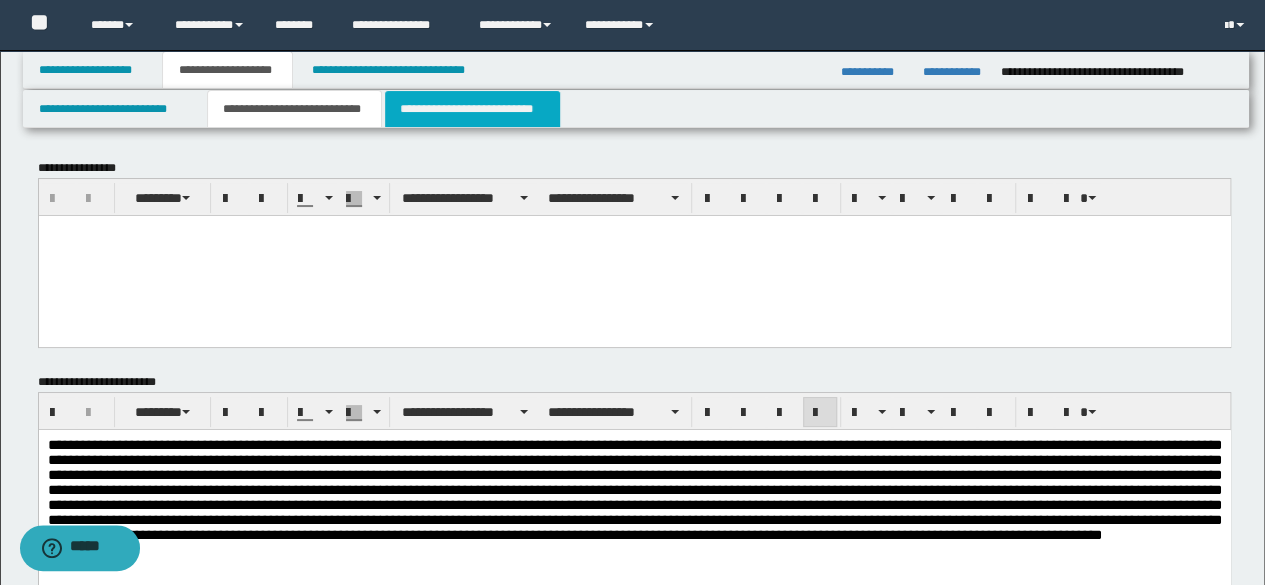 click on "**********" at bounding box center (472, 109) 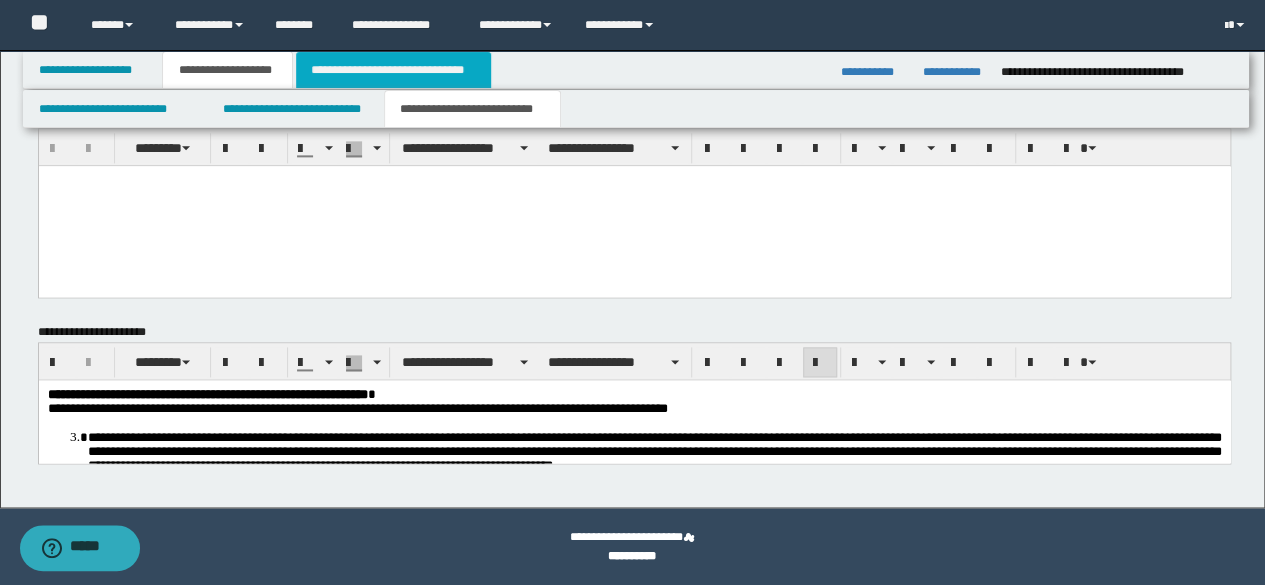 click on "**********" at bounding box center [393, 70] 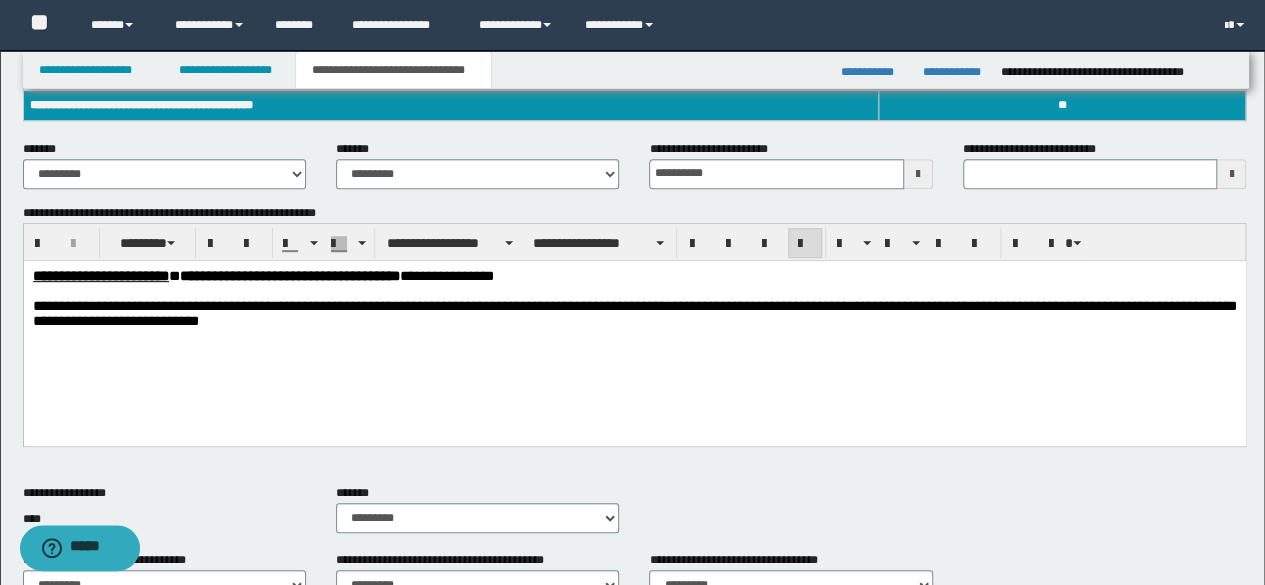 scroll, scrollTop: 312, scrollLeft: 0, axis: vertical 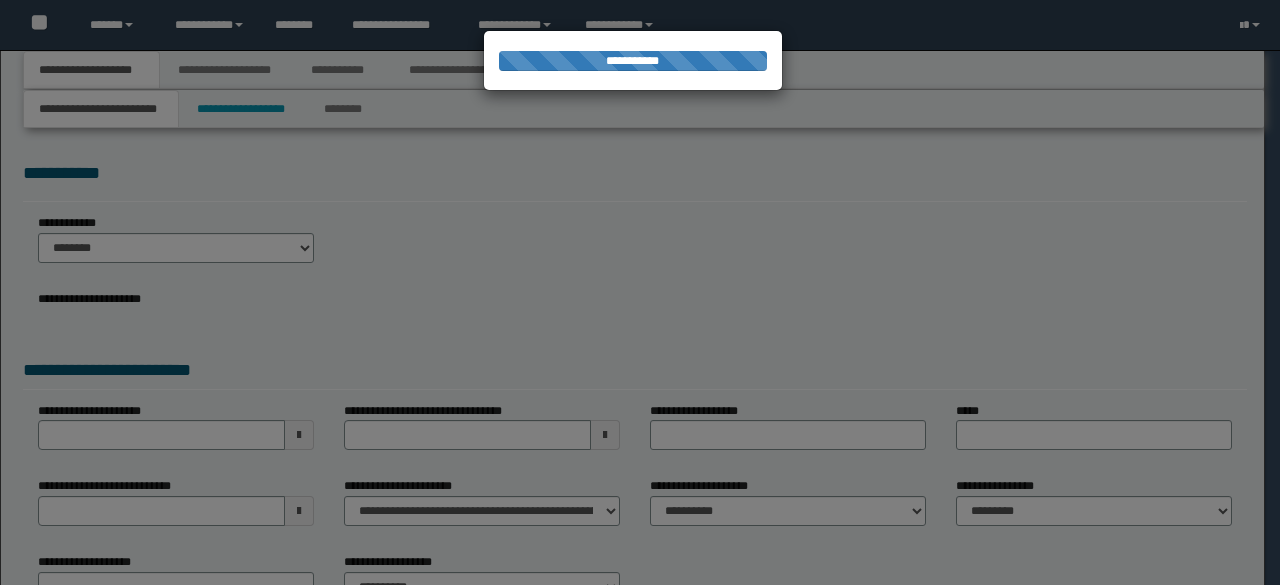 select on "*" 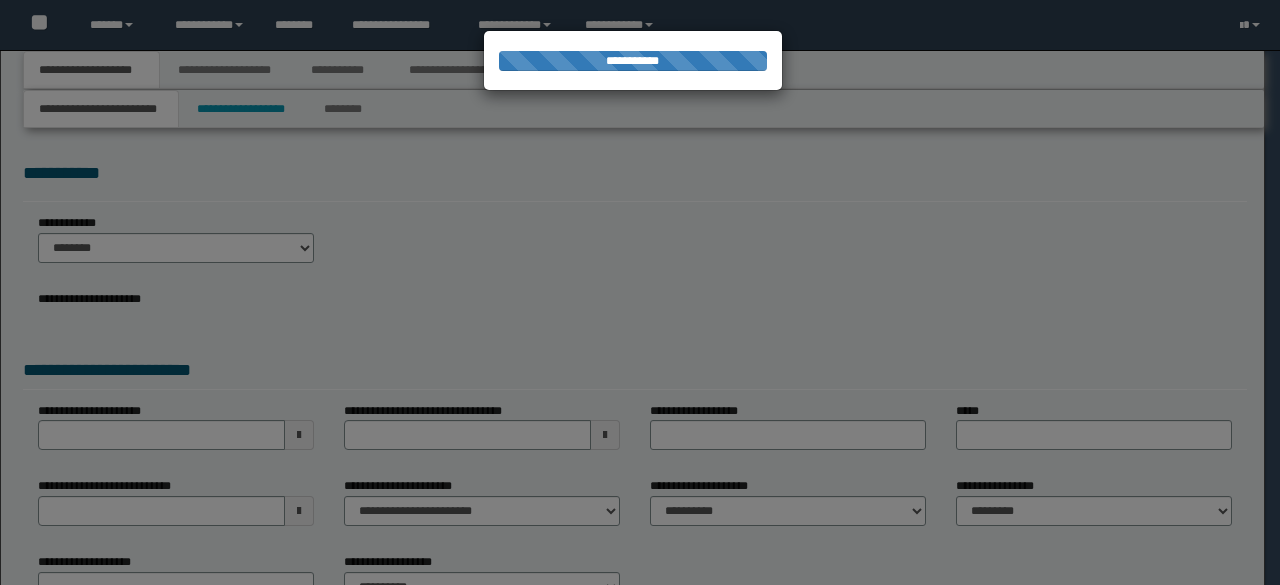 select on "*" 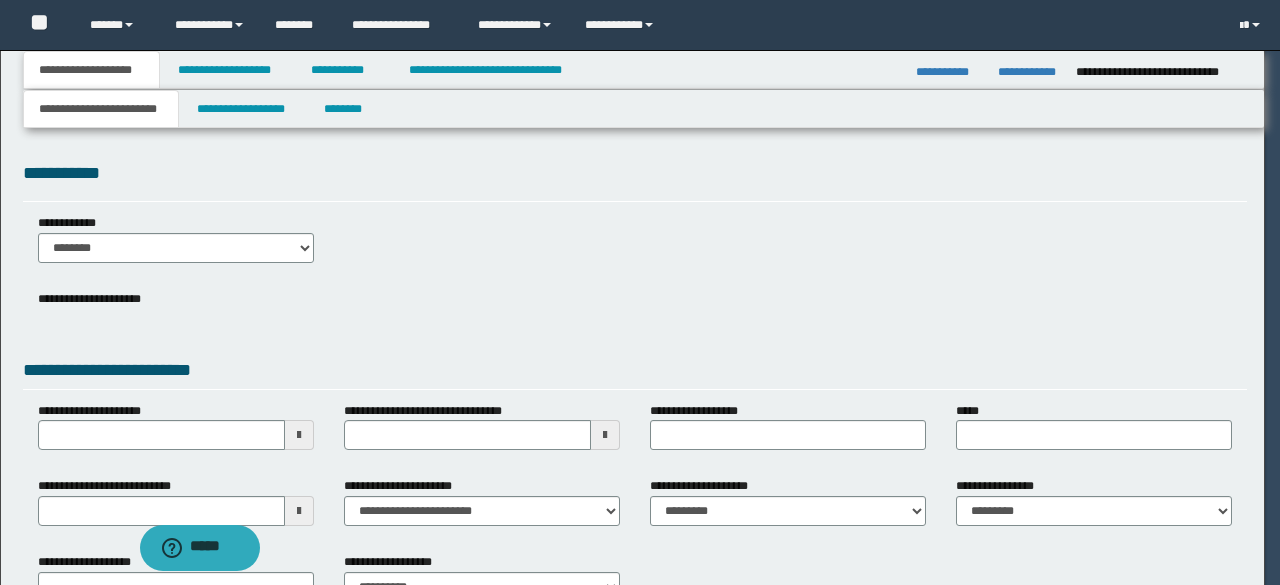 scroll, scrollTop: 0, scrollLeft: 0, axis: both 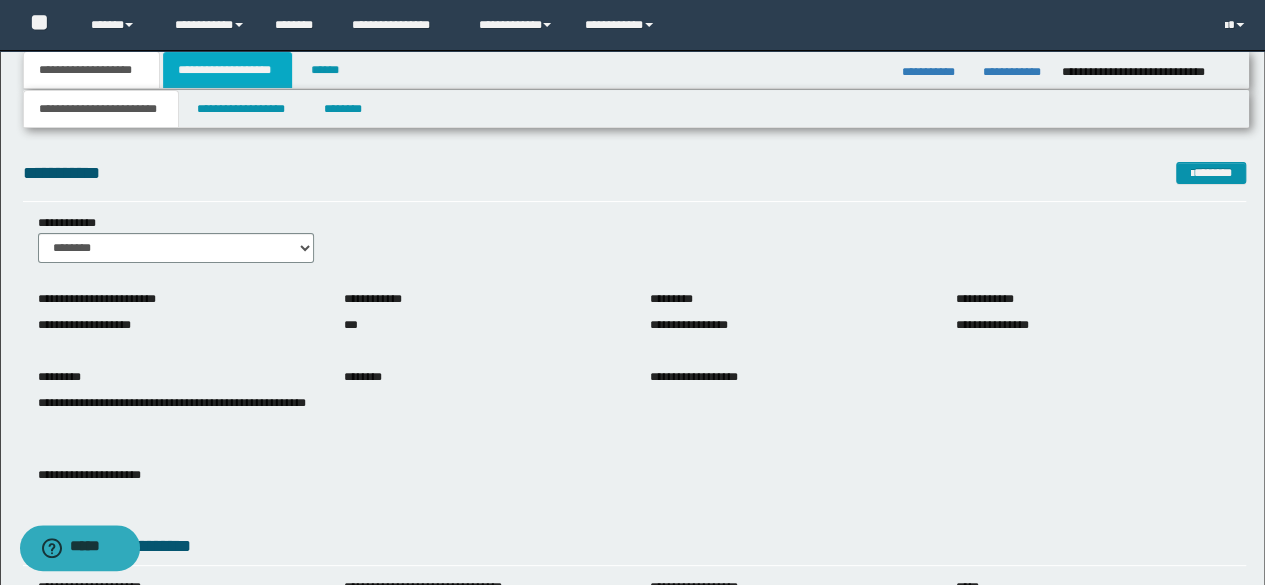 click on "**********" at bounding box center [227, 70] 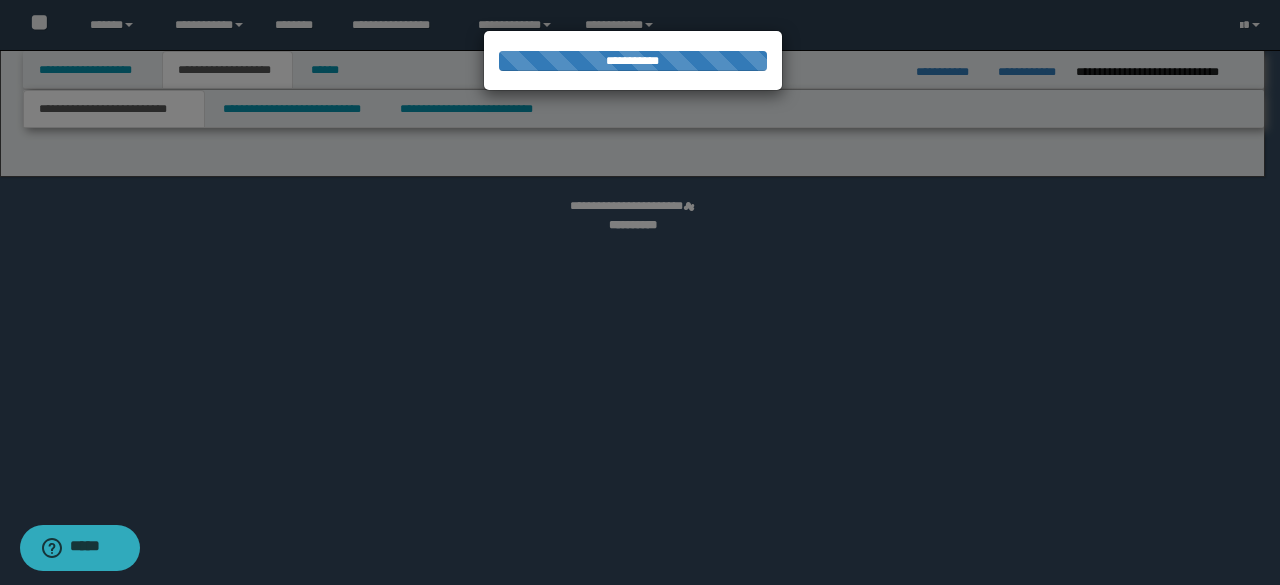 click at bounding box center (640, 292) 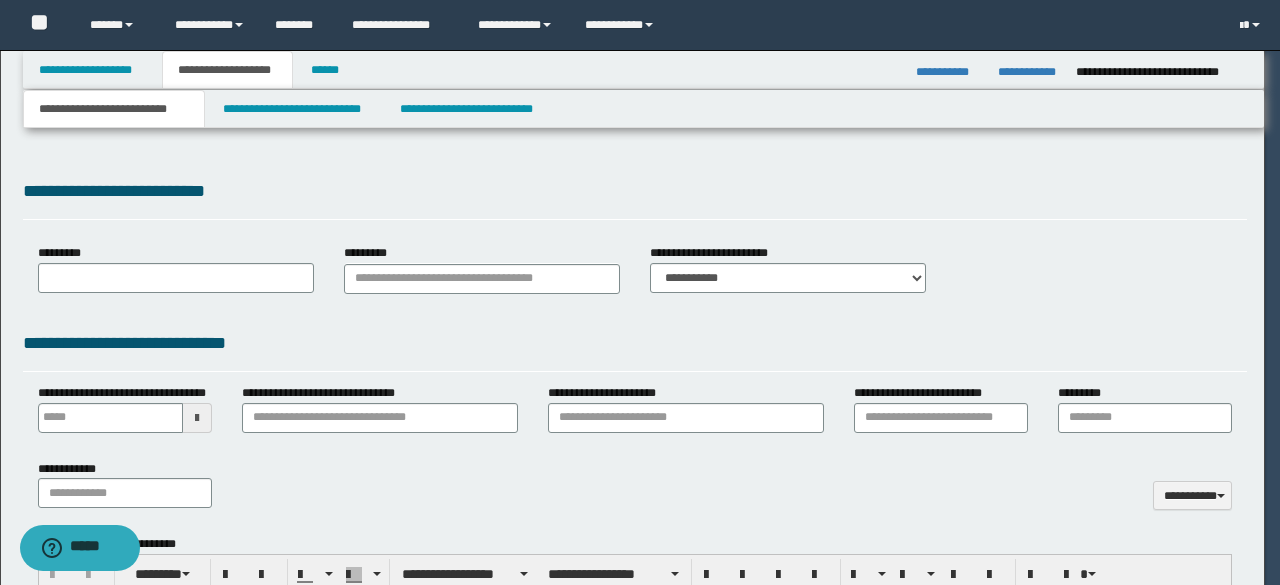 type 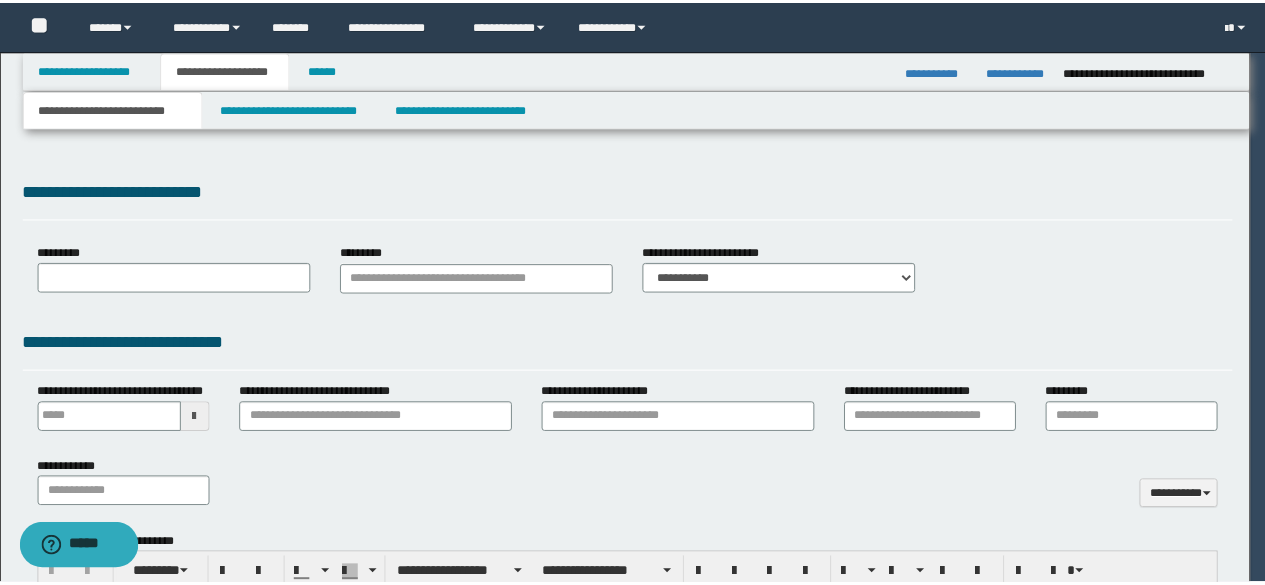 scroll, scrollTop: 0, scrollLeft: 0, axis: both 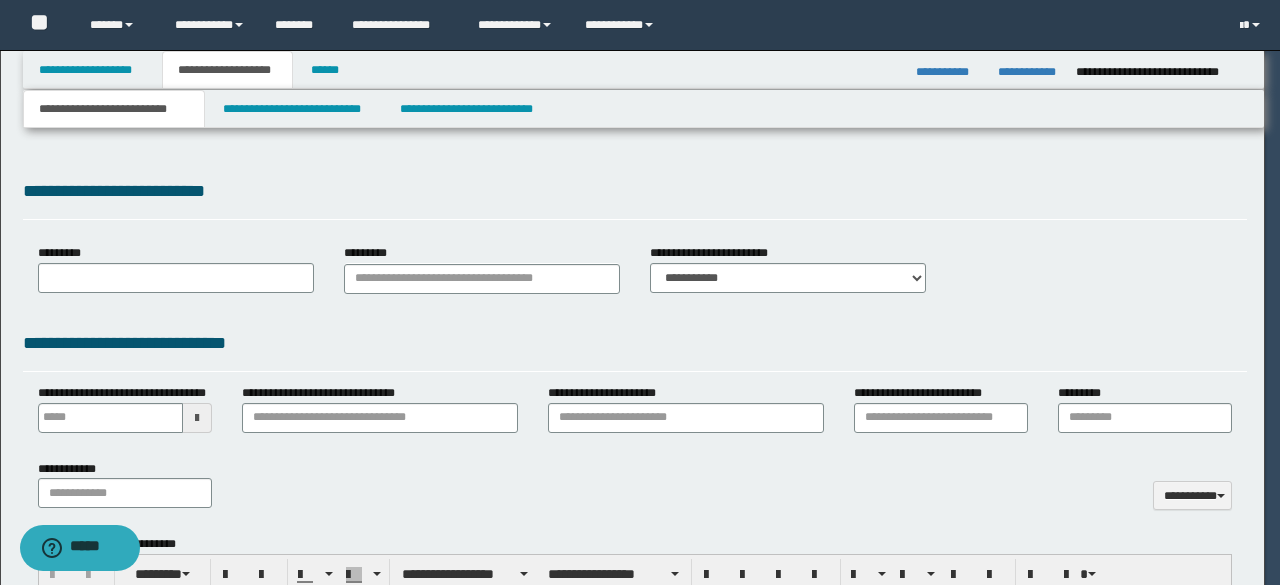 select on "*" 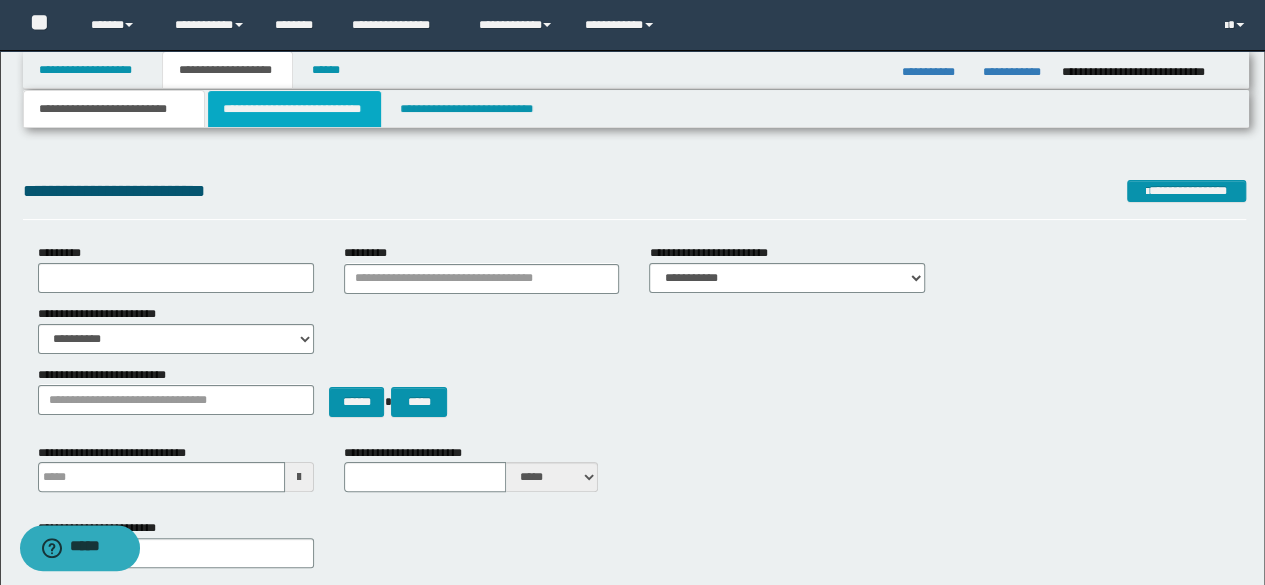 click on "**********" at bounding box center (294, 109) 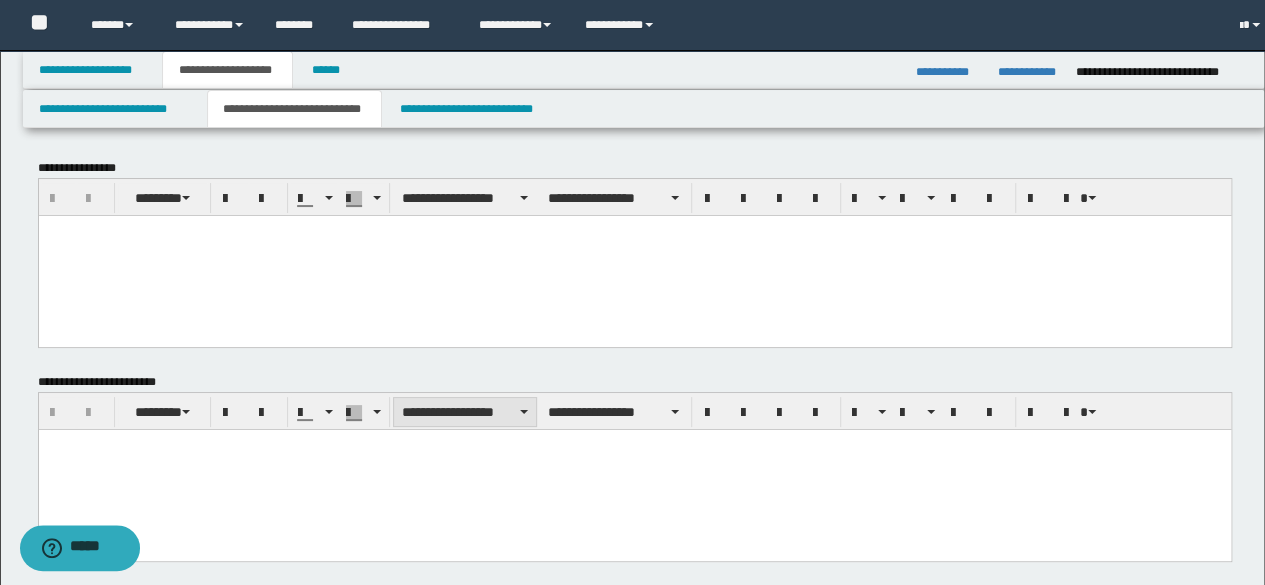 scroll, scrollTop: 0, scrollLeft: 0, axis: both 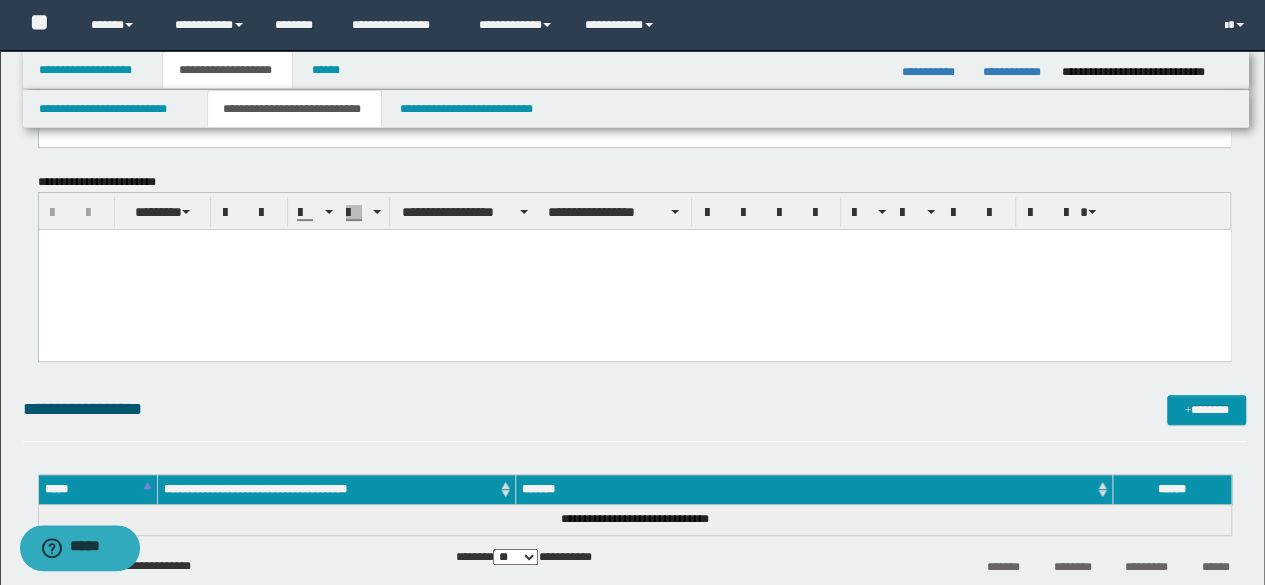 click at bounding box center [634, 270] 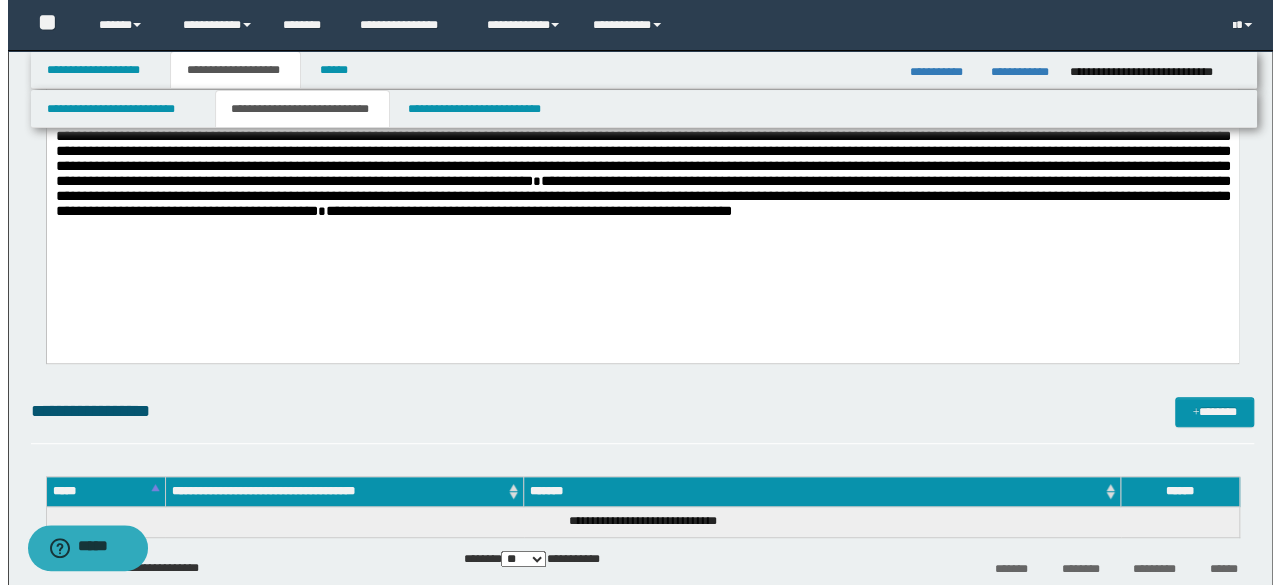 scroll, scrollTop: 400, scrollLeft: 0, axis: vertical 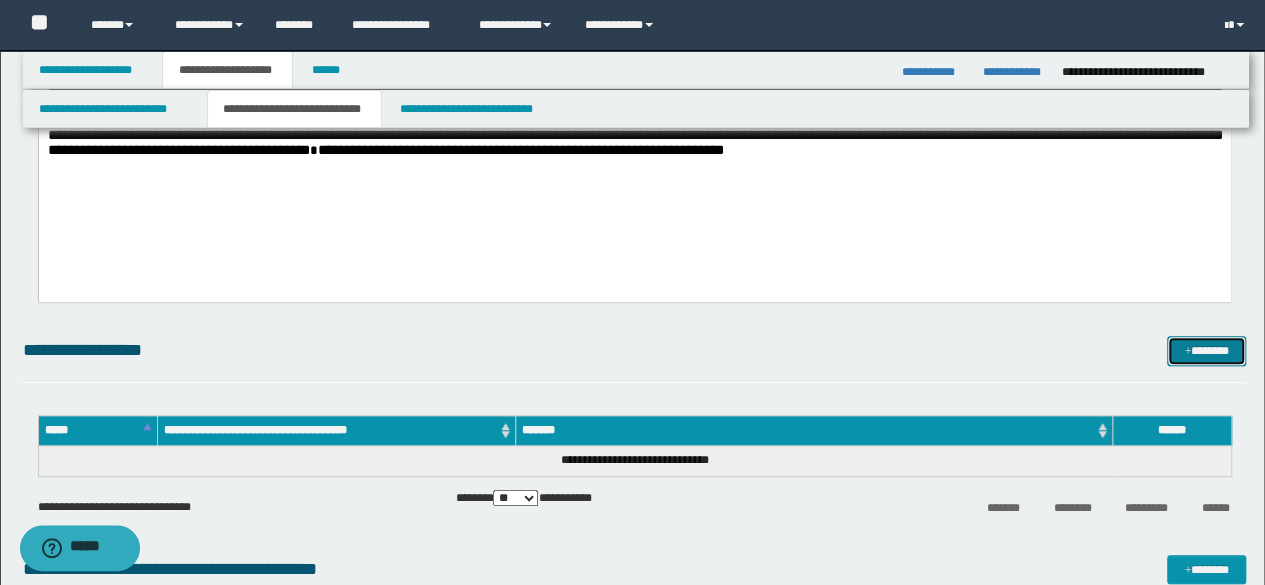 click on "*******" at bounding box center (1206, 350) 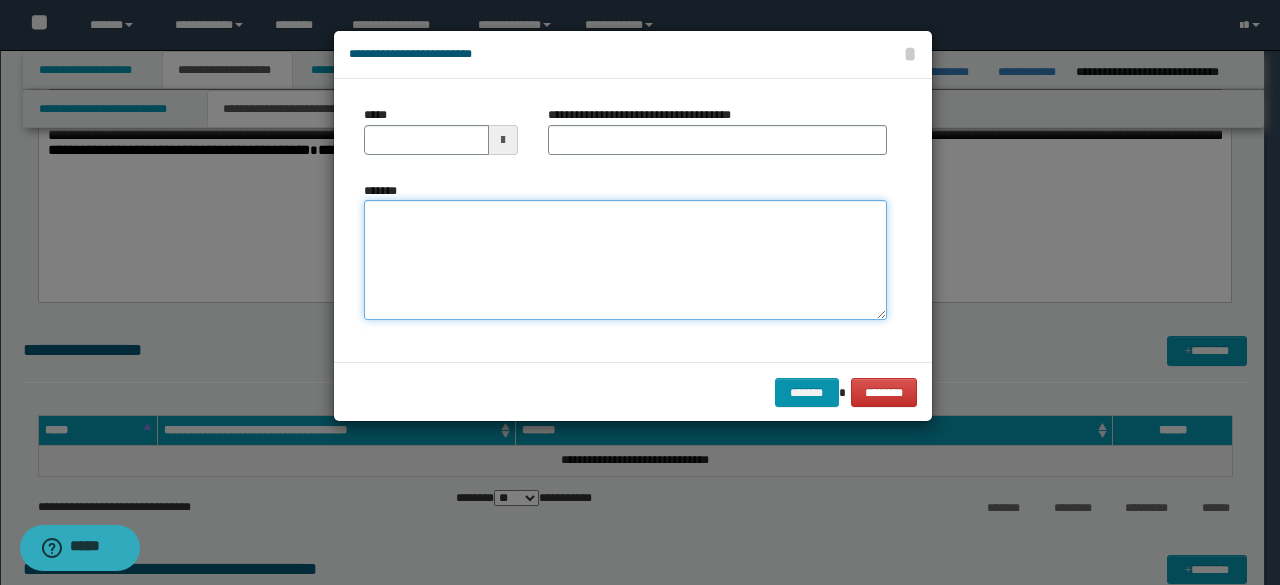 drag, startPoint x: 810, startPoint y: 259, endPoint x: 826, endPoint y: 261, distance: 16.124516 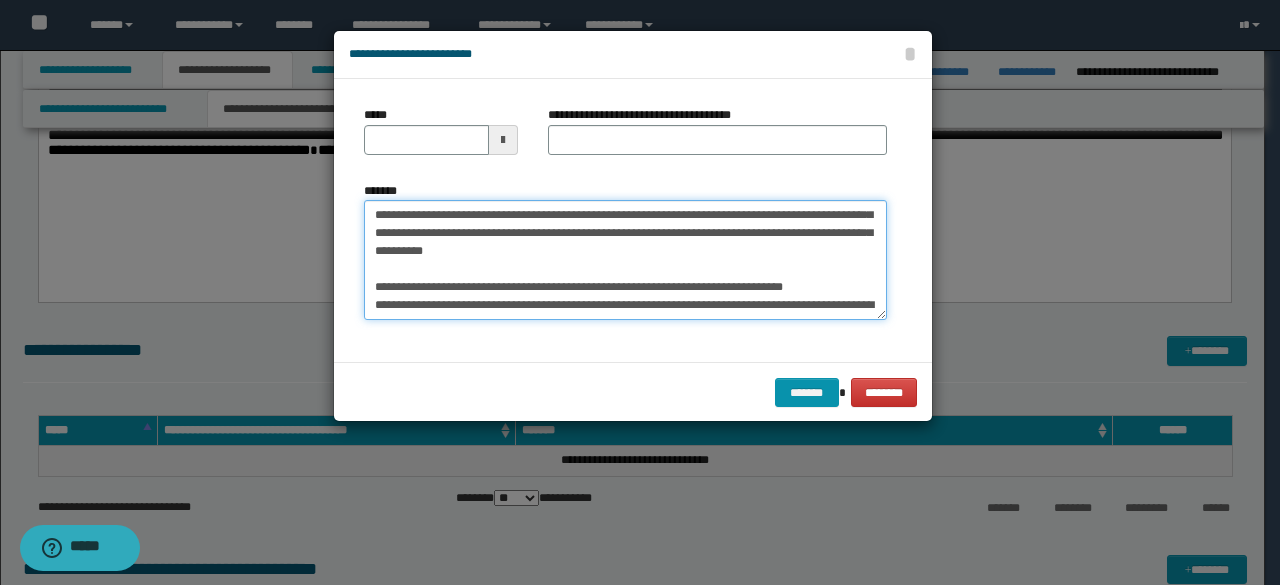 scroll, scrollTop: 100, scrollLeft: 0, axis: vertical 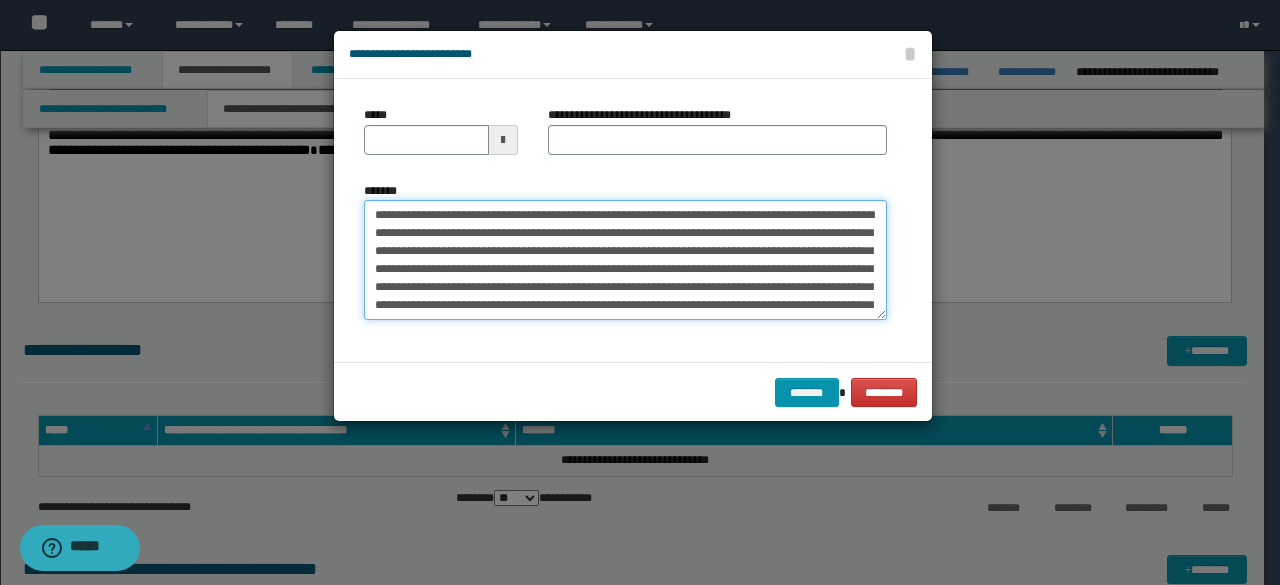 drag, startPoint x: 527, startPoint y: 238, endPoint x: 261, endPoint y: 139, distance: 283.82565 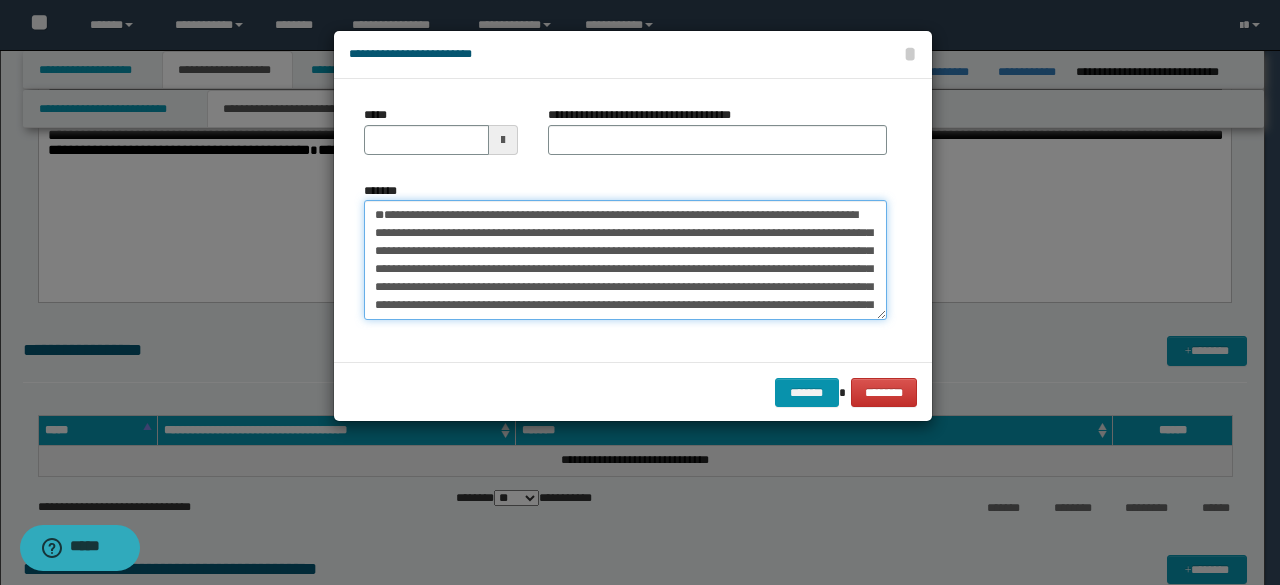 scroll, scrollTop: 2448, scrollLeft: 0, axis: vertical 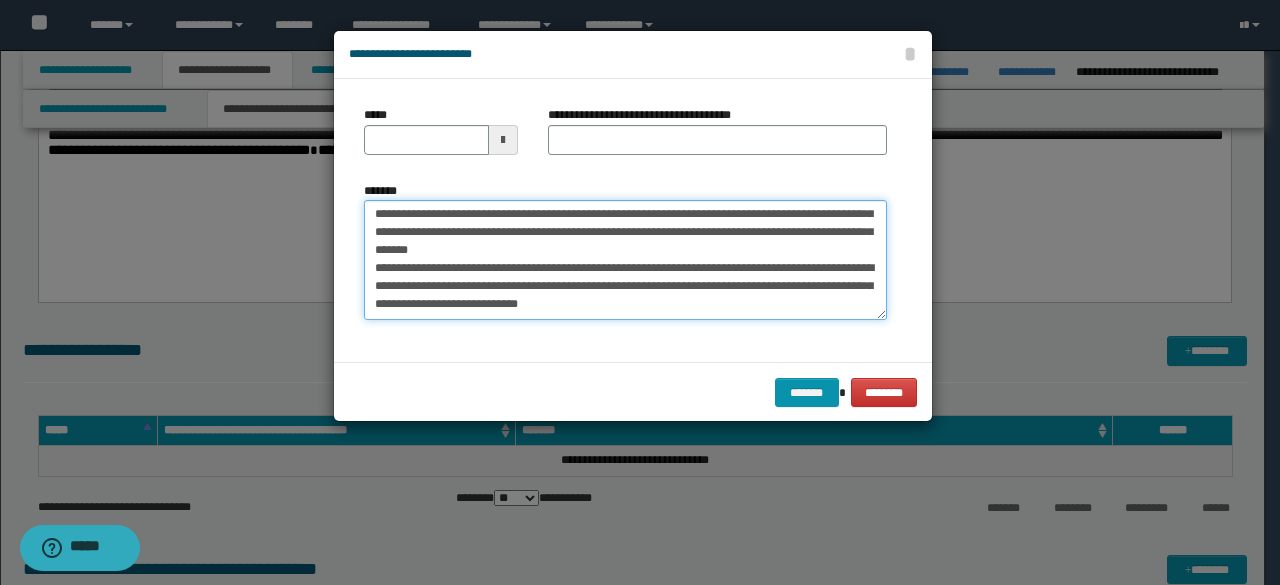 click on "*******" at bounding box center [625, 259] 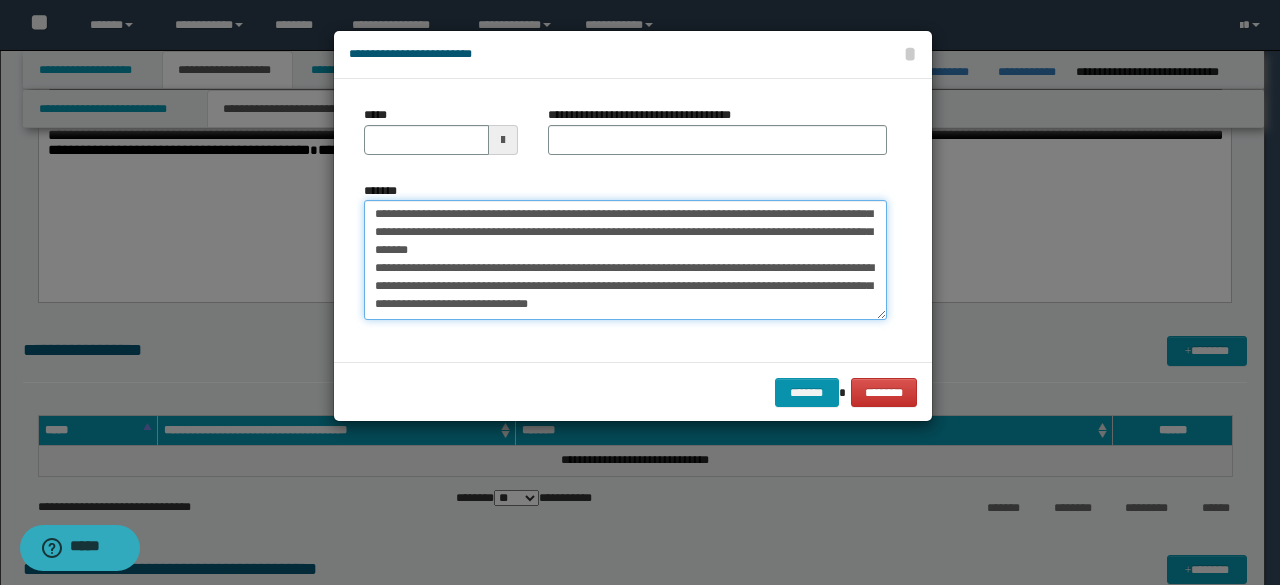 paste on "**********" 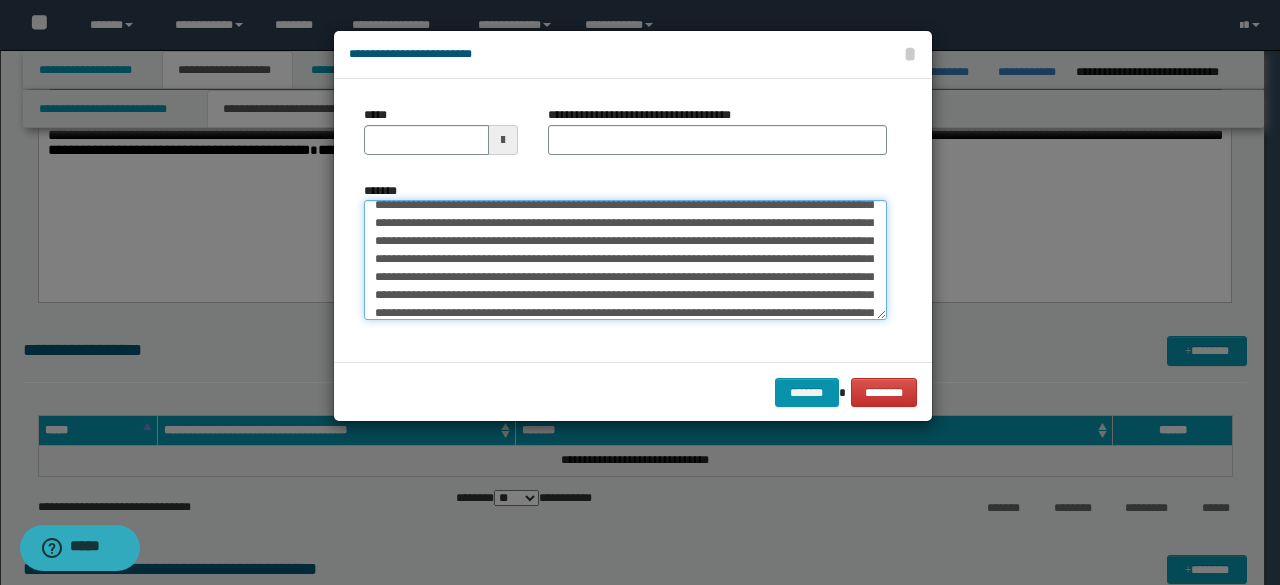 scroll, scrollTop: 0, scrollLeft: 0, axis: both 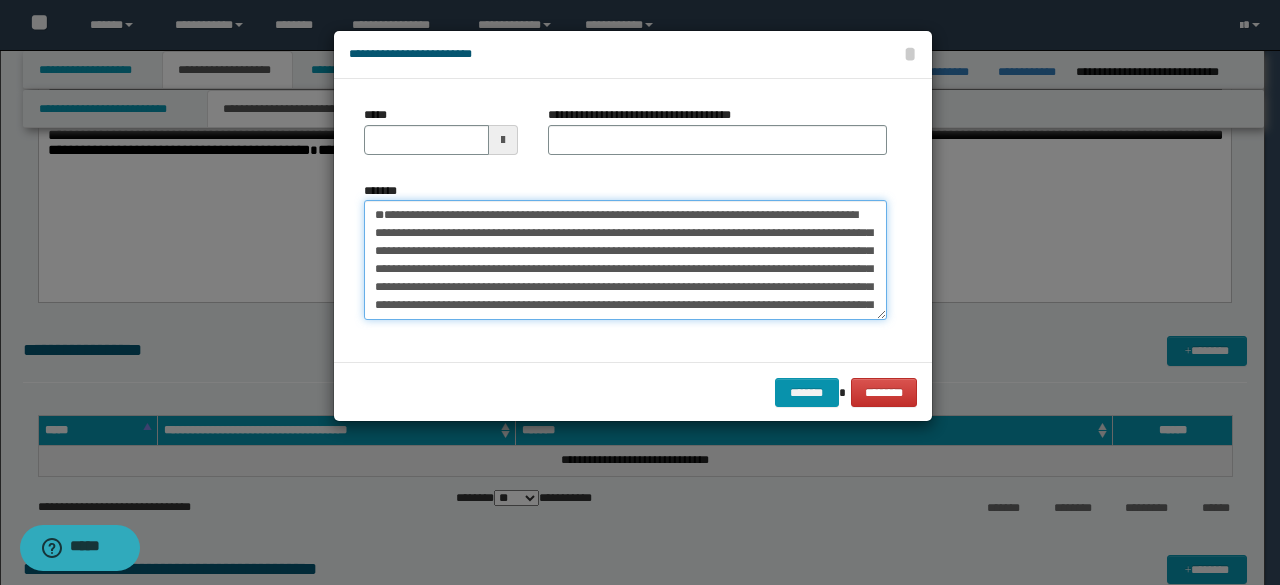 drag, startPoint x: 550, startPoint y: 255, endPoint x: 338, endPoint y: 242, distance: 212.39821 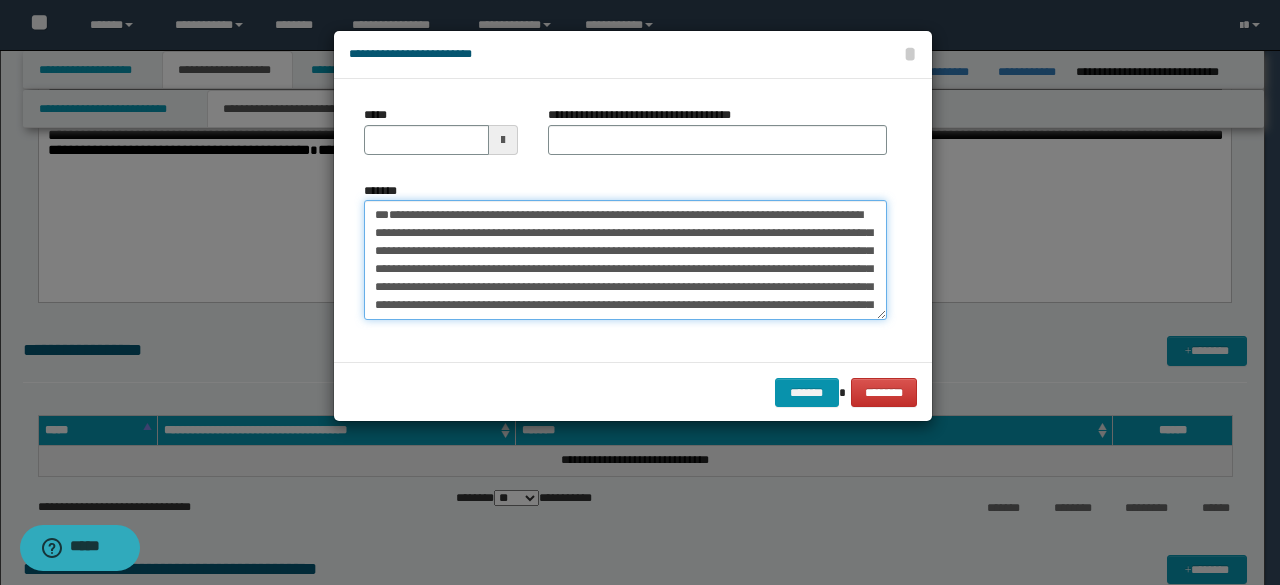 type on "**********" 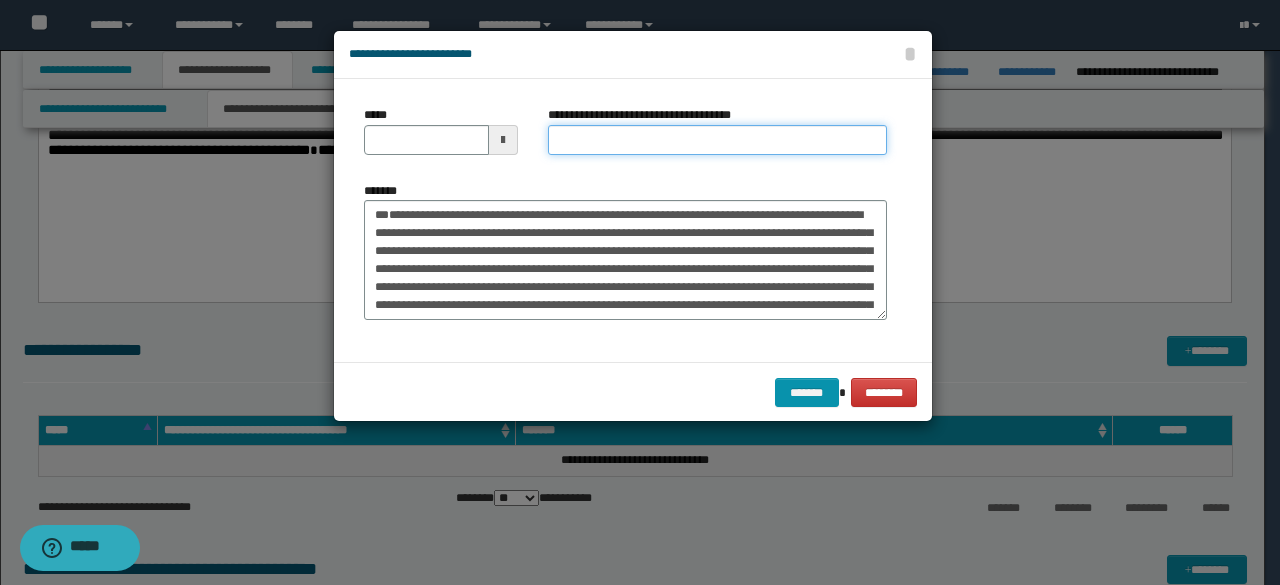 click on "**********" at bounding box center [717, 140] 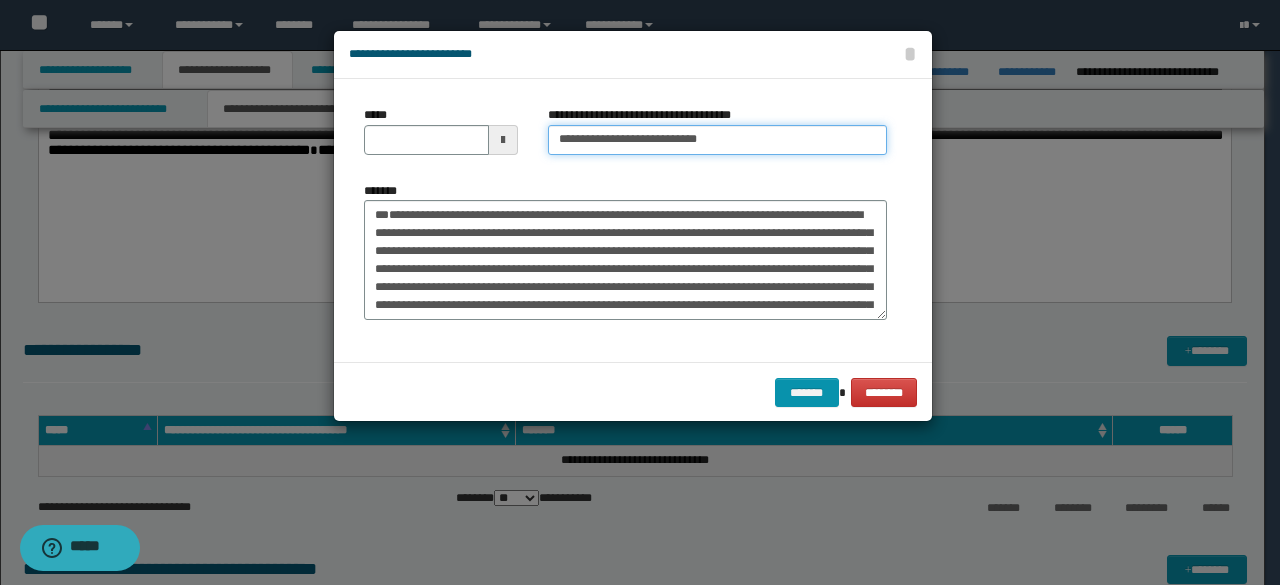 type on "**********" 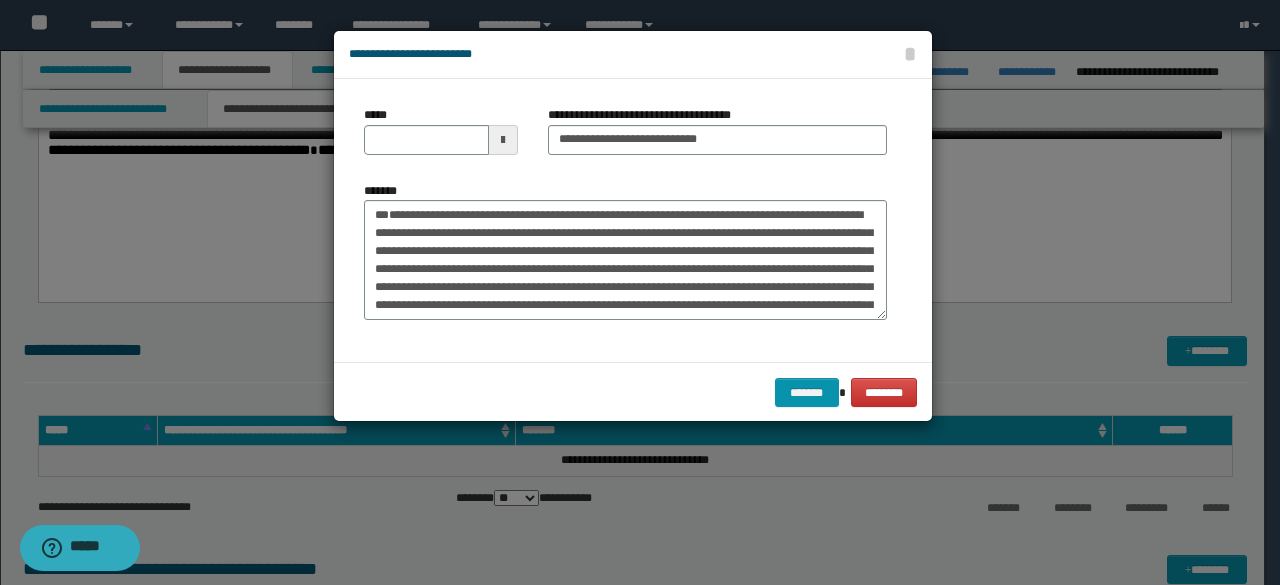 click on "*****" at bounding box center [441, 138] 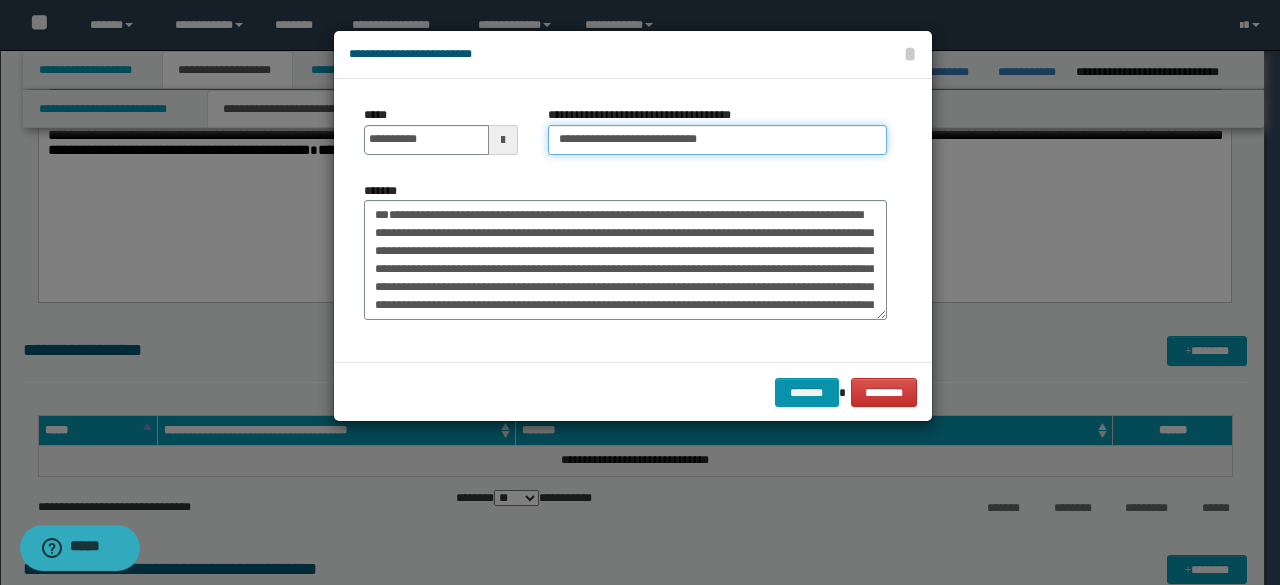 drag, startPoint x: 622, startPoint y: 133, endPoint x: 539, endPoint y: 114, distance: 85.146935 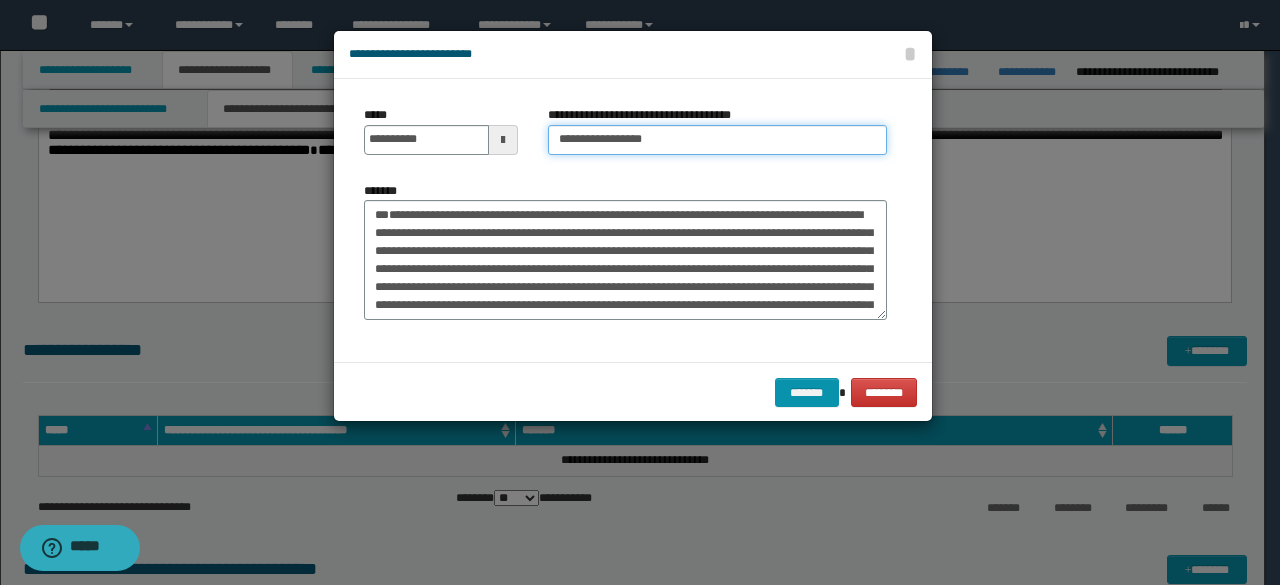 click on "**********" at bounding box center (717, 140) 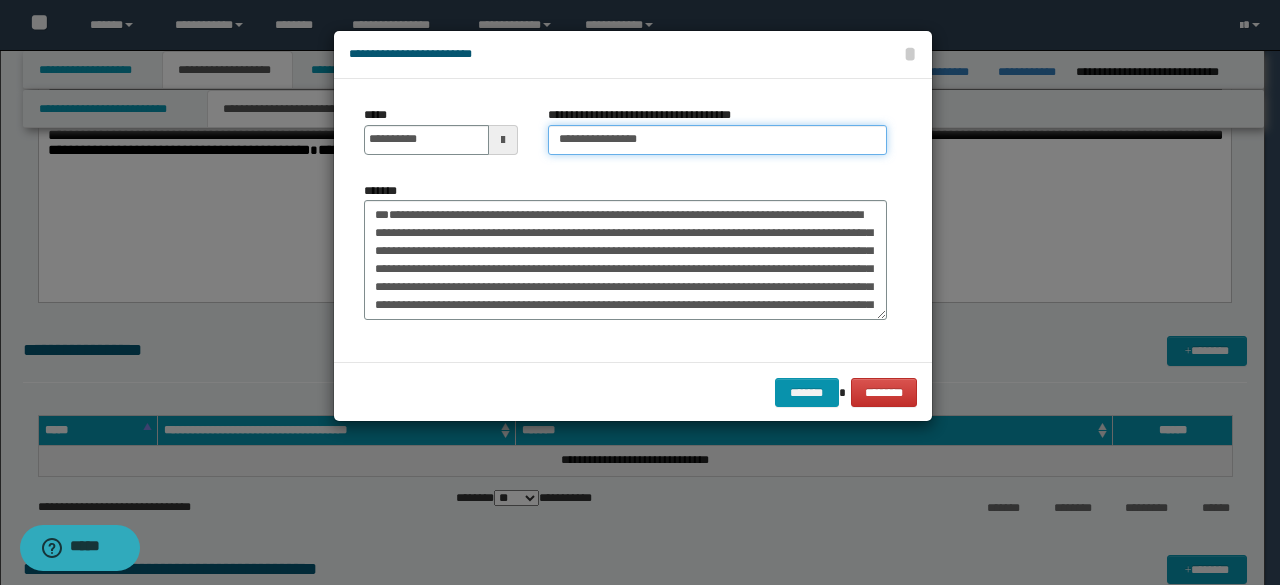 type on "**********" 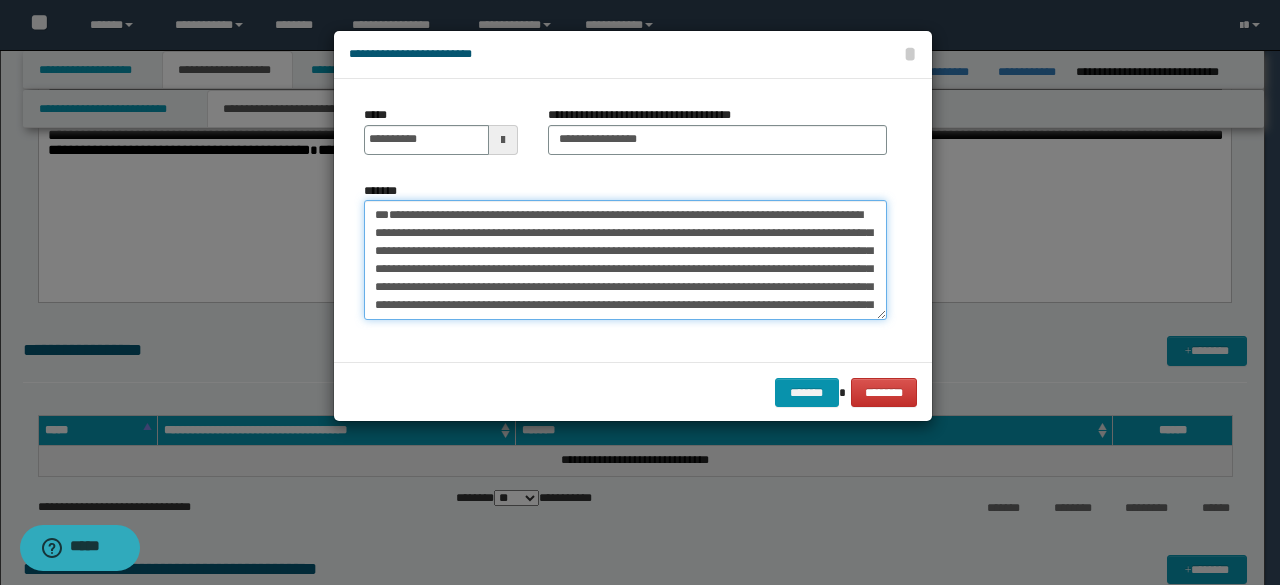 click on "*******" at bounding box center [625, 259] 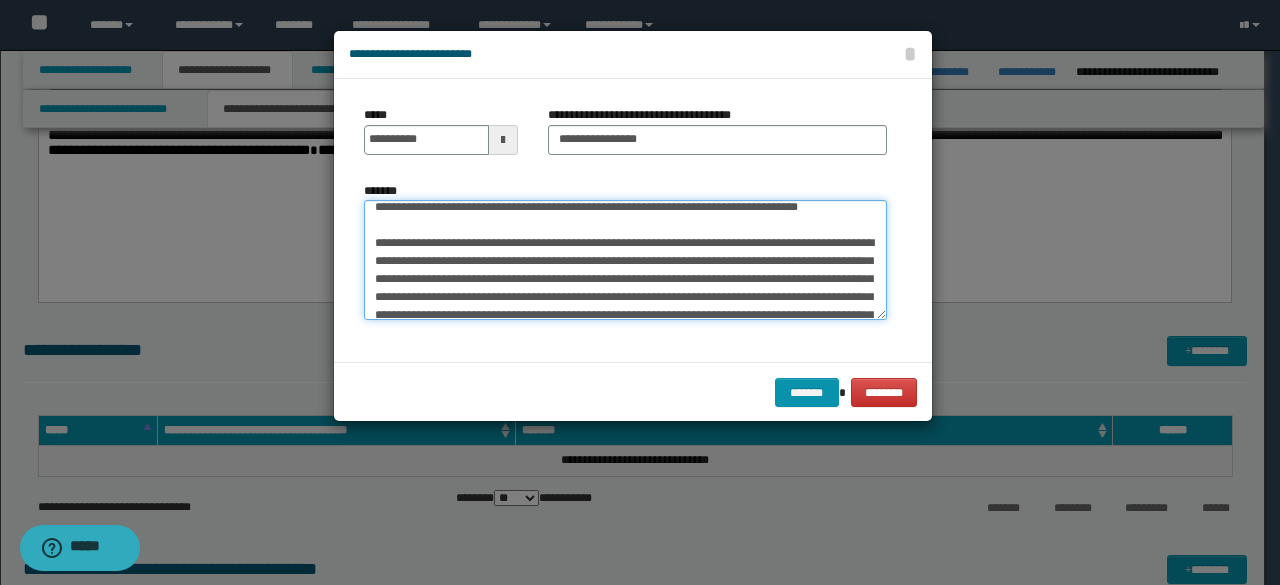 scroll, scrollTop: 280, scrollLeft: 0, axis: vertical 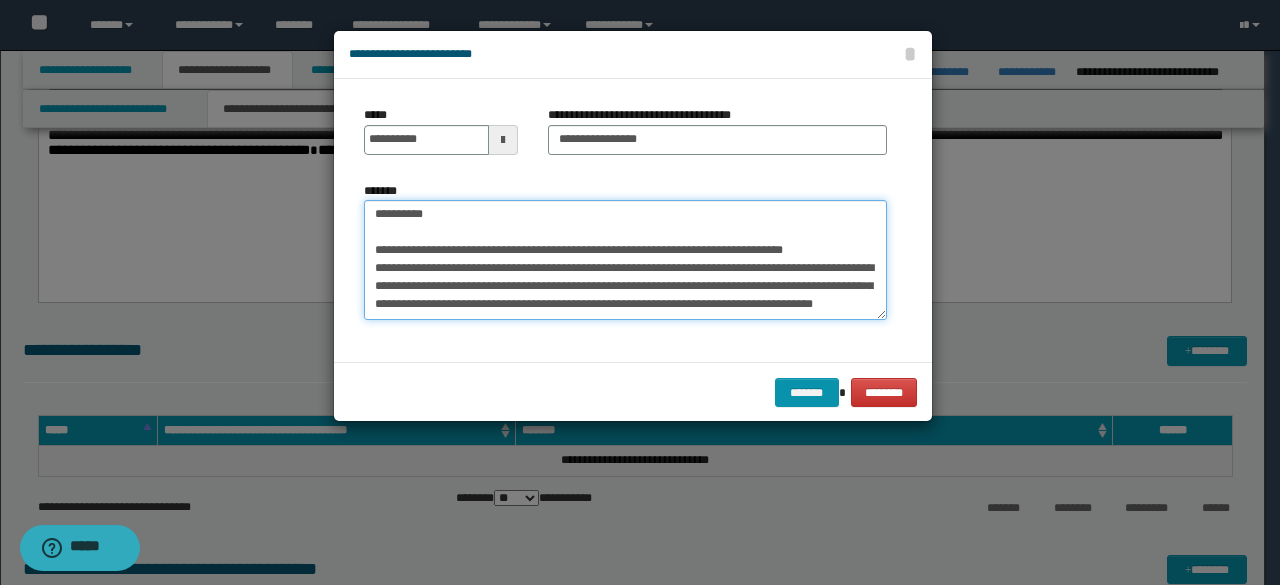 drag, startPoint x: 374, startPoint y: 260, endPoint x: 627, endPoint y: 407, distance: 292.60553 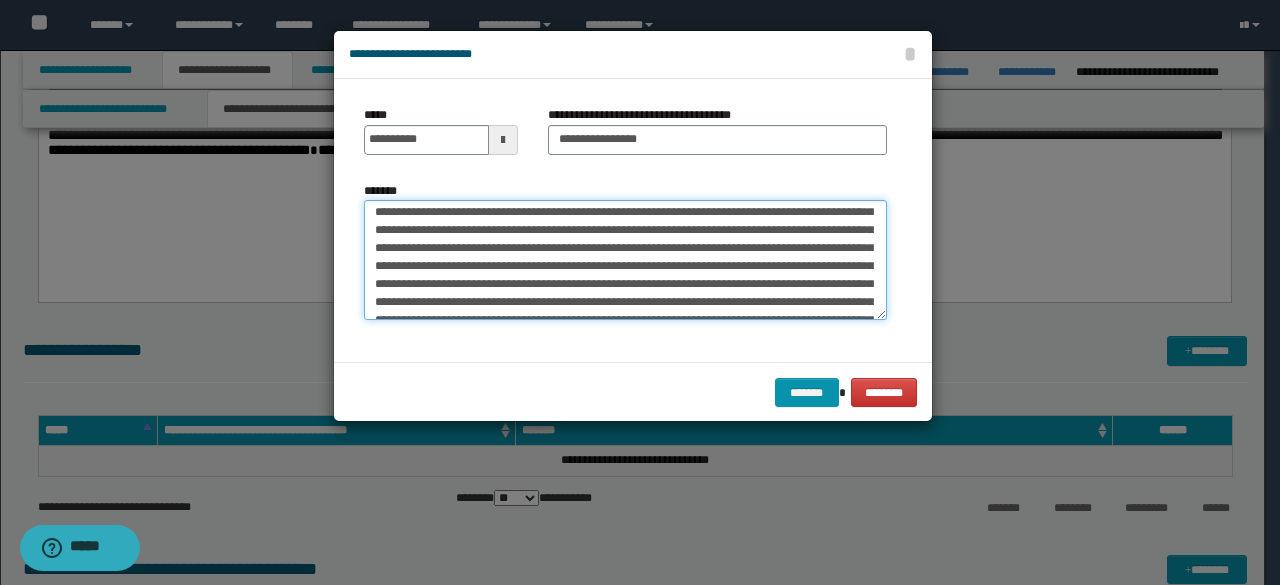 scroll, scrollTop: 0, scrollLeft: 0, axis: both 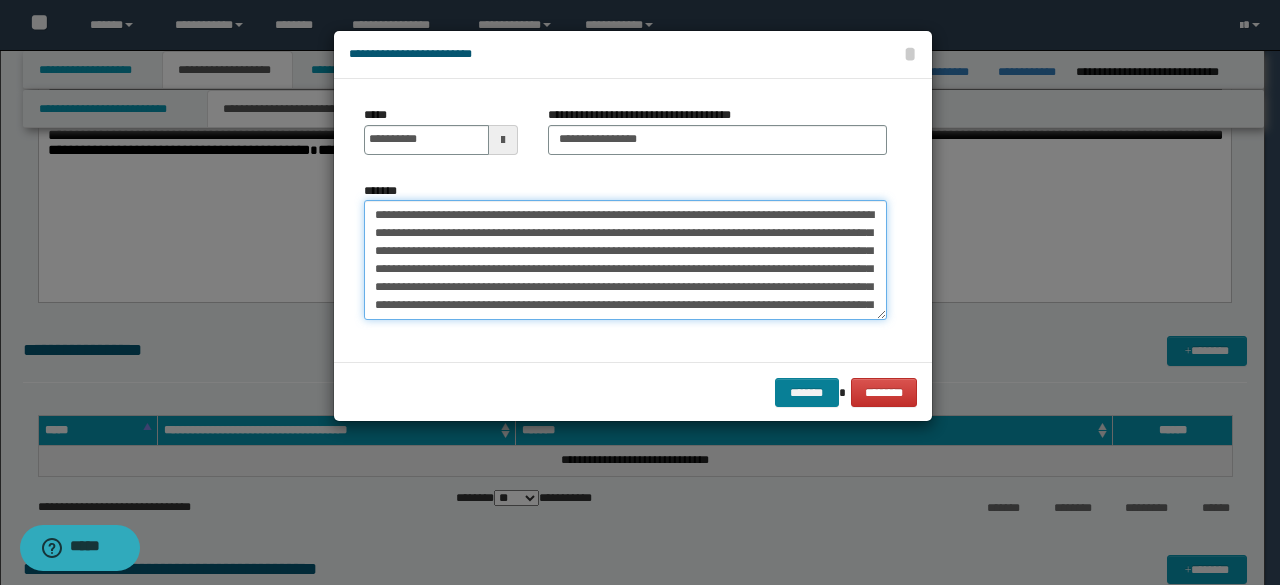 type on "**********" 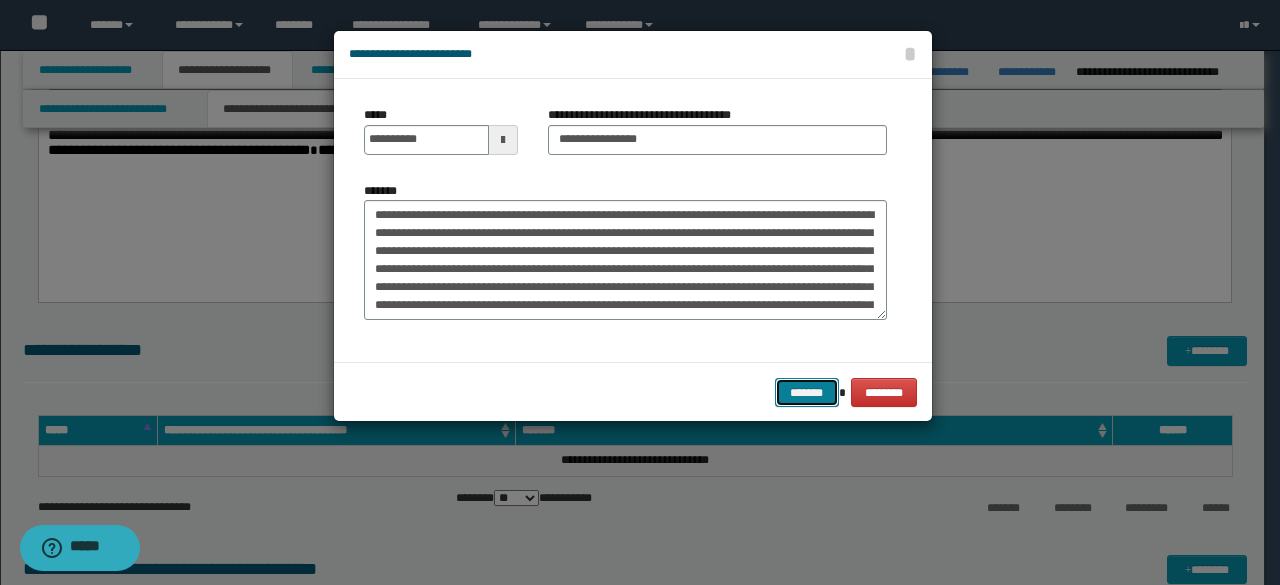 click on "*******" at bounding box center (807, 392) 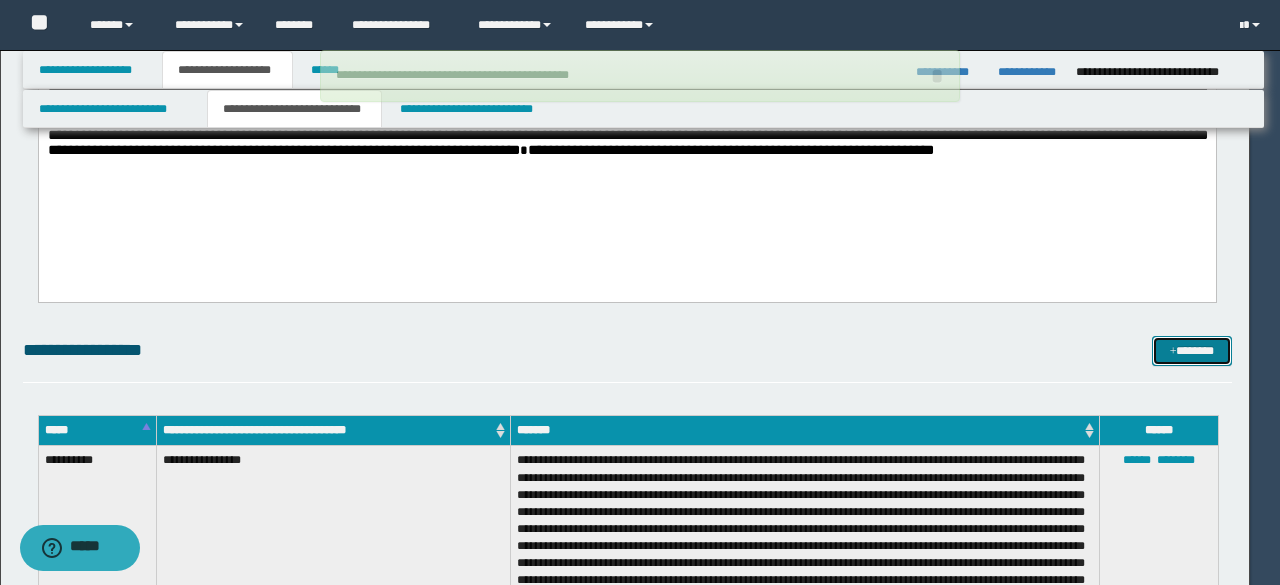 type 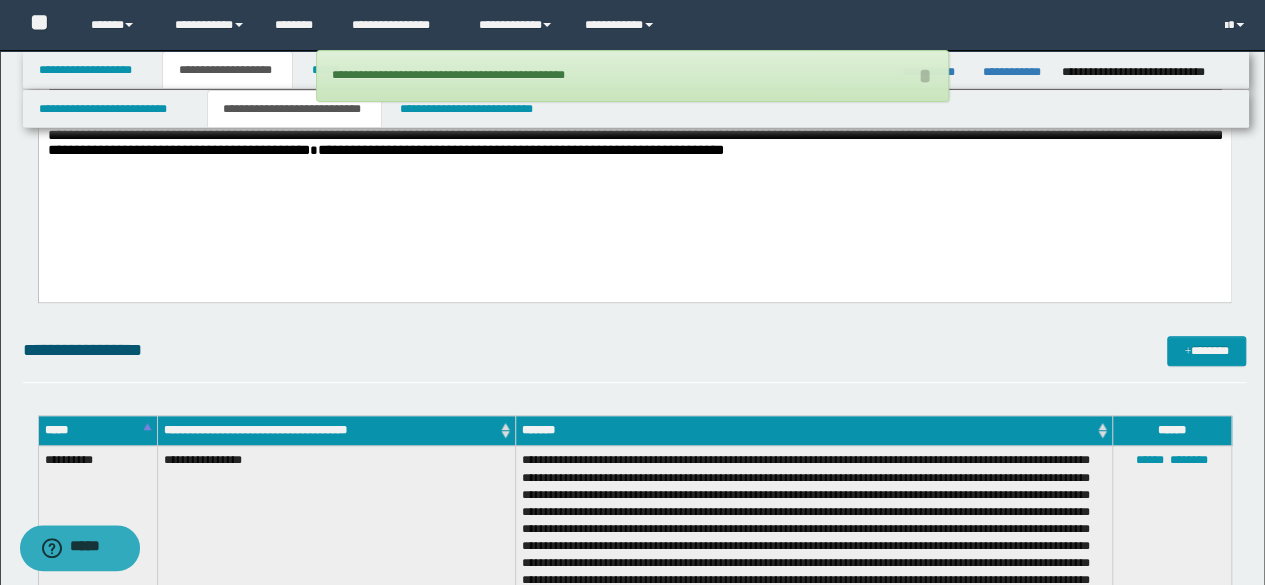 click on "**********" at bounding box center (635, 640) 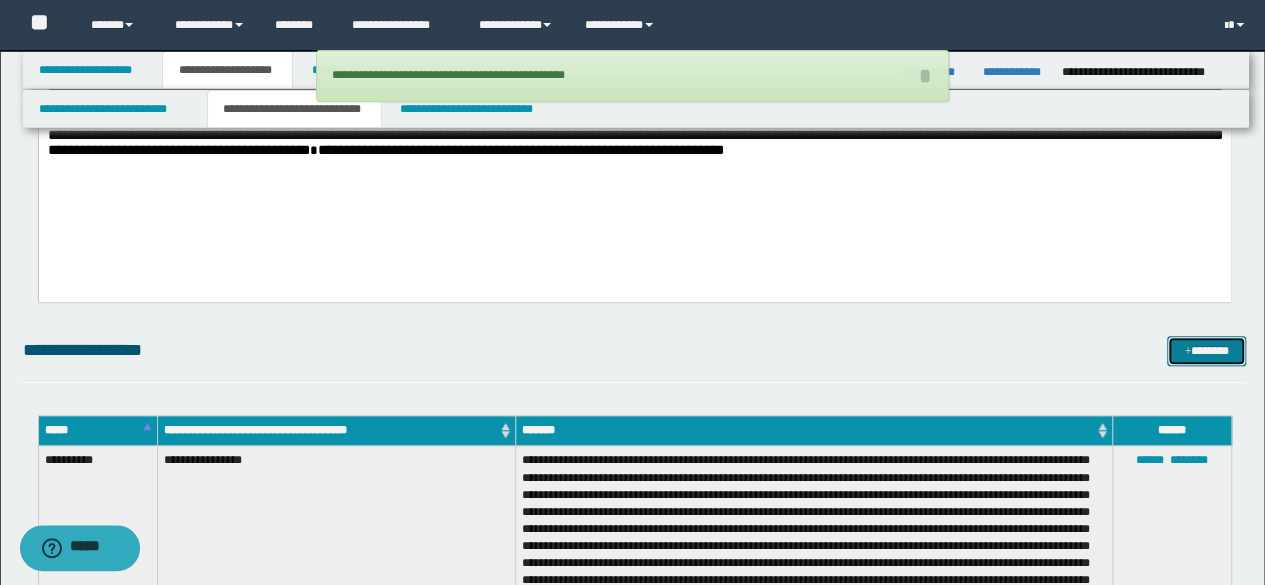 click on "*******" at bounding box center [1206, 350] 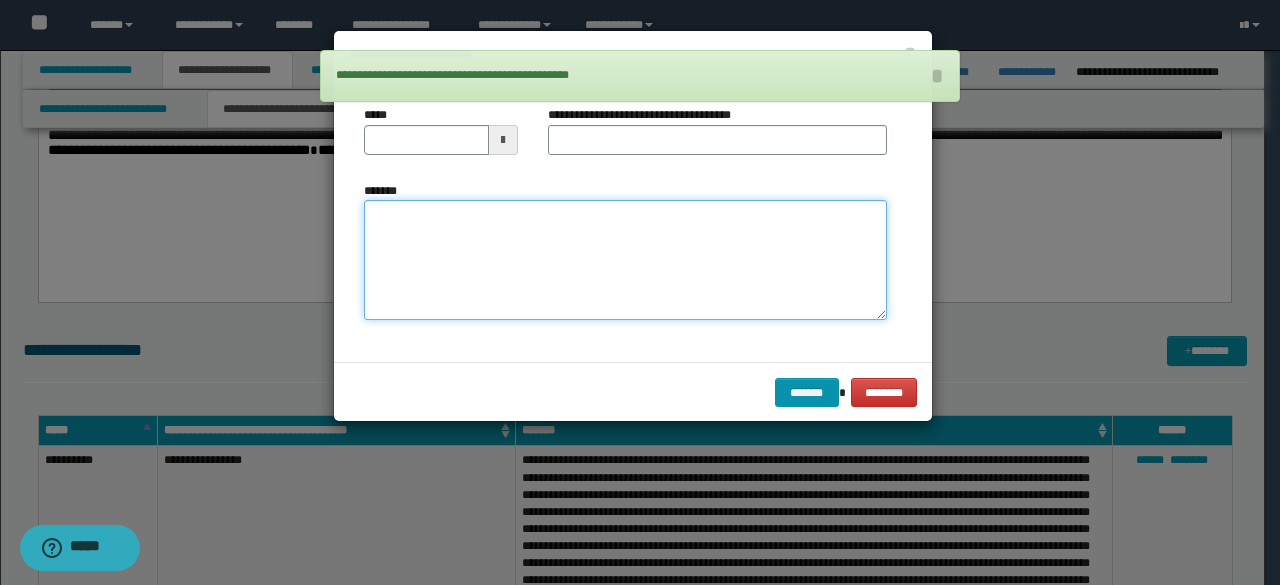 click on "*******" at bounding box center [625, 259] 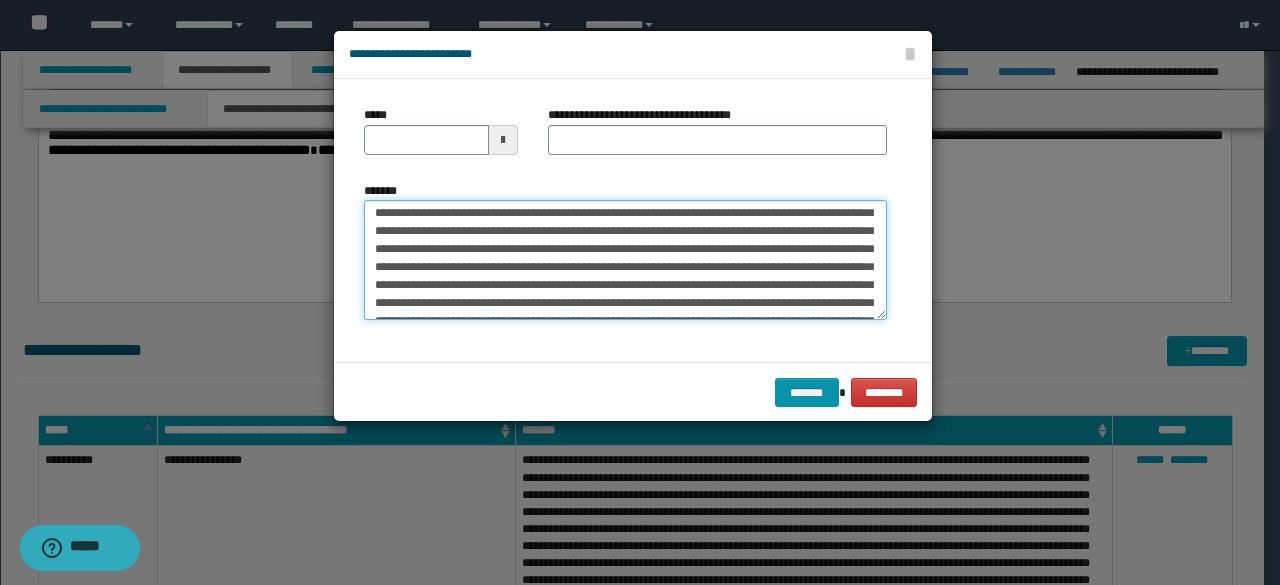 scroll, scrollTop: 0, scrollLeft: 0, axis: both 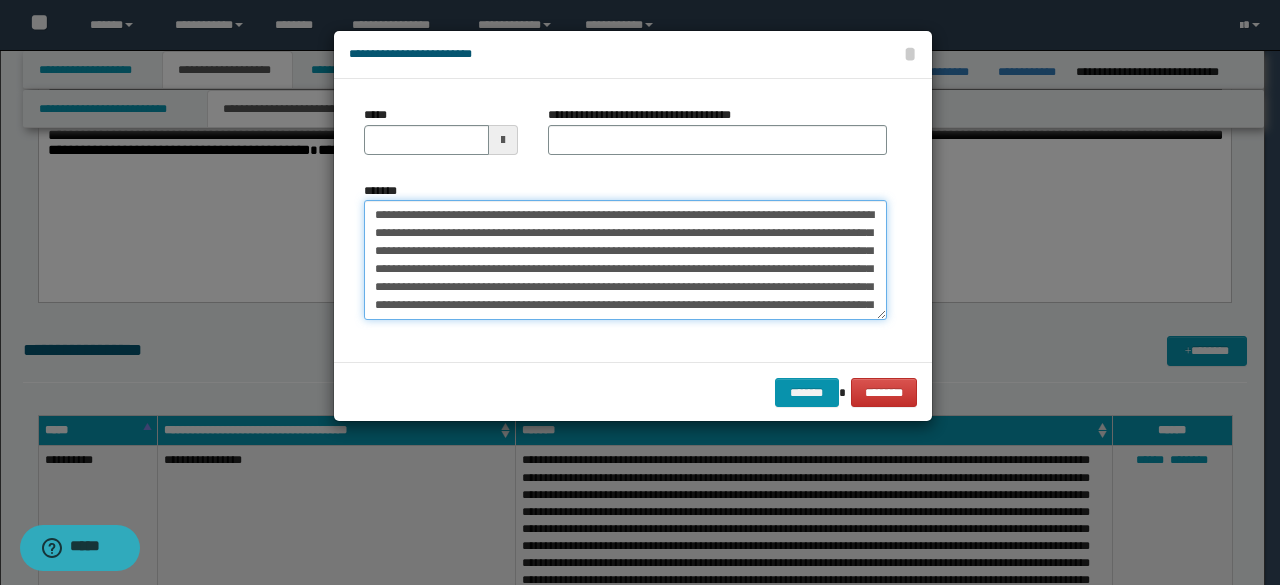 drag, startPoint x: 504, startPoint y: 218, endPoint x: 337, endPoint y: 169, distance: 174.04022 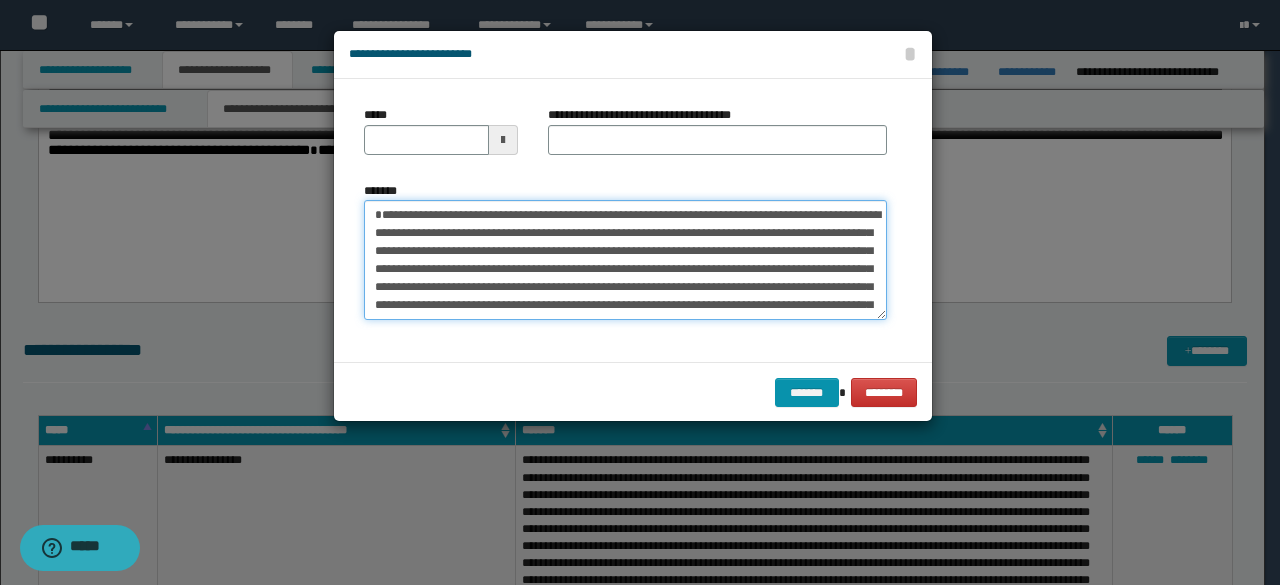 type on "**********" 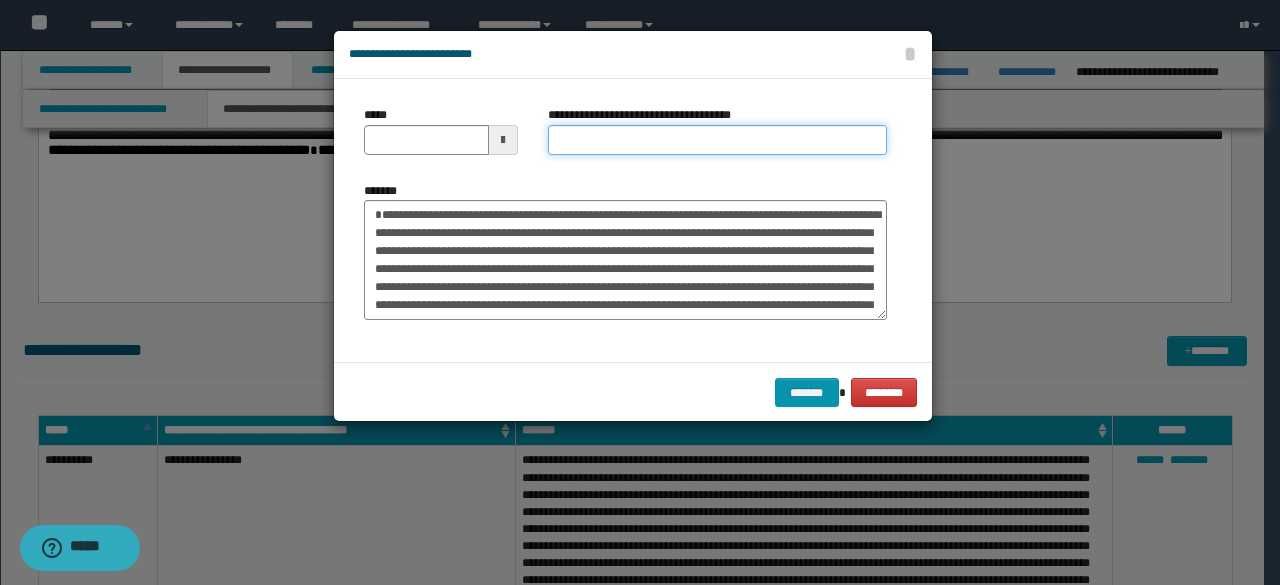 click on "**********" at bounding box center (717, 140) 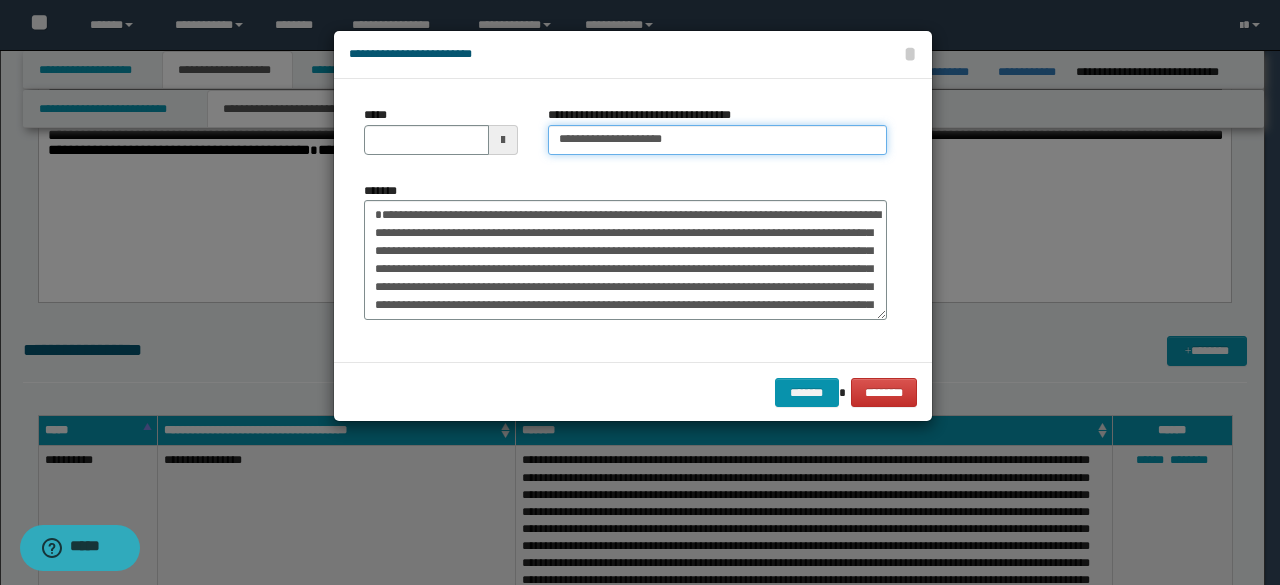 type on "**********" 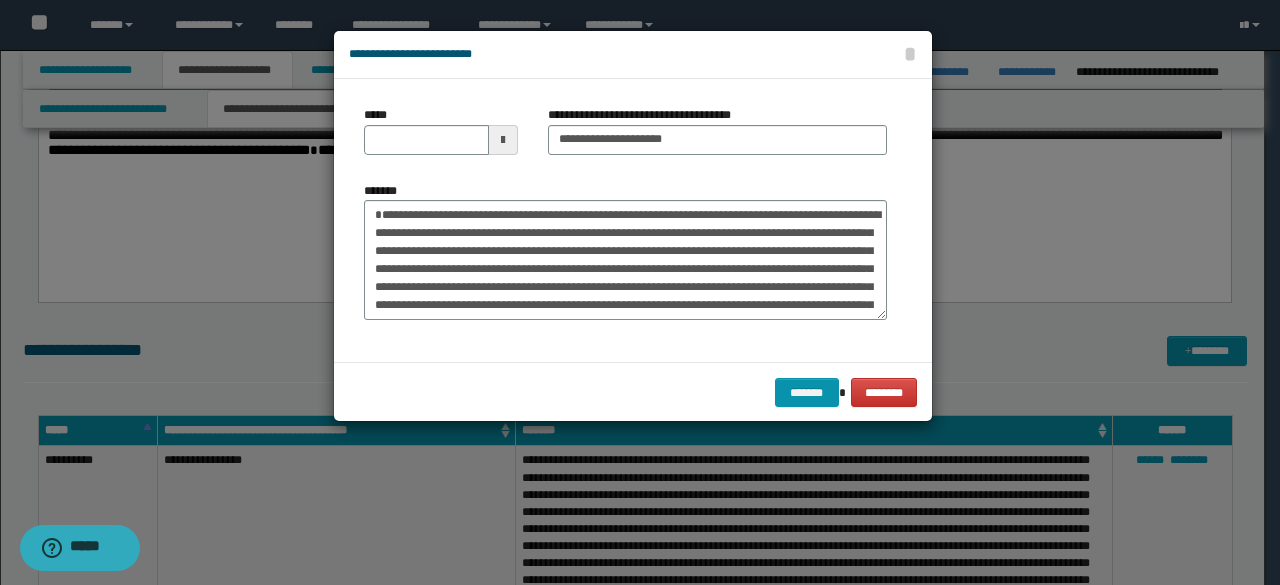 click at bounding box center (503, 140) 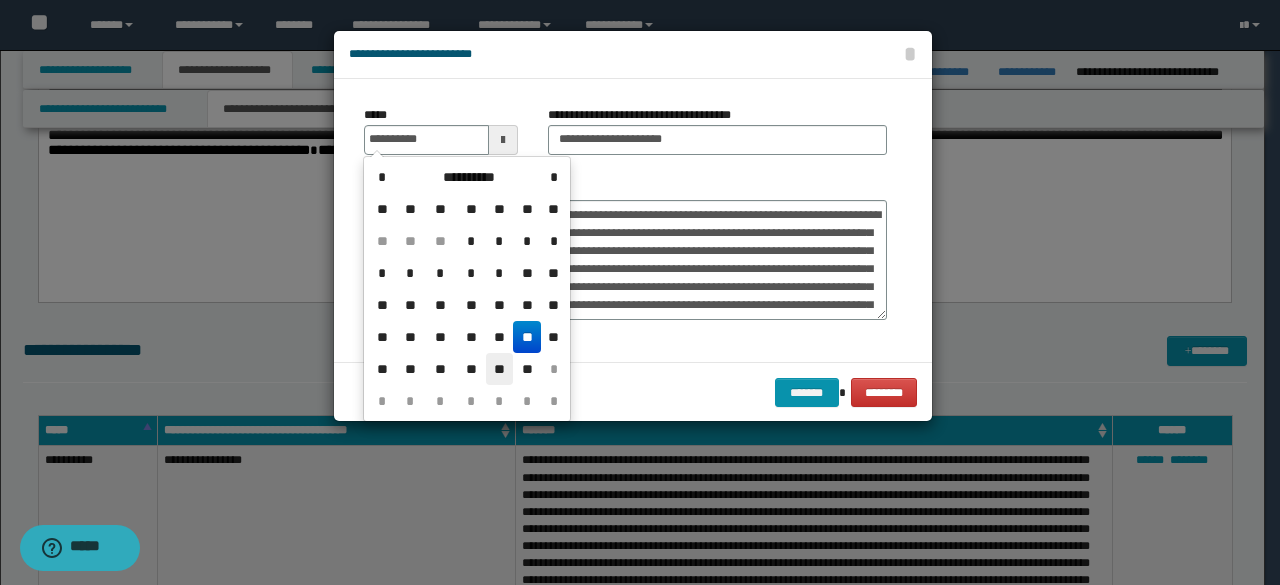 drag, startPoint x: 496, startPoint y: 221, endPoint x: 502, endPoint y: 360, distance: 139.12944 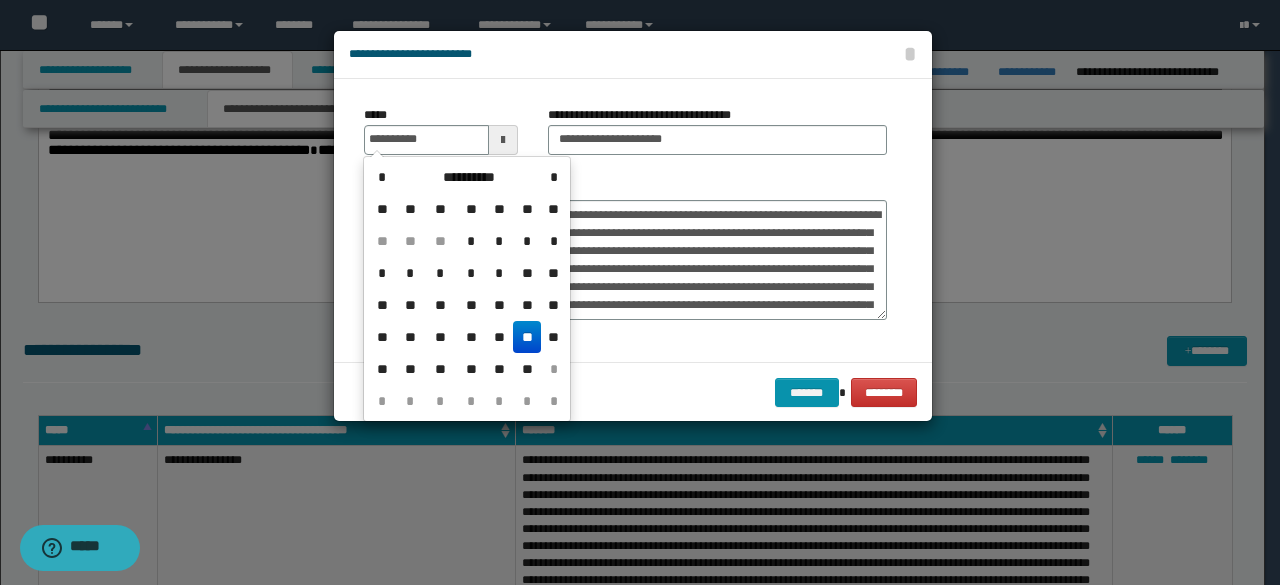 click on "**" at bounding box center (527, 337) 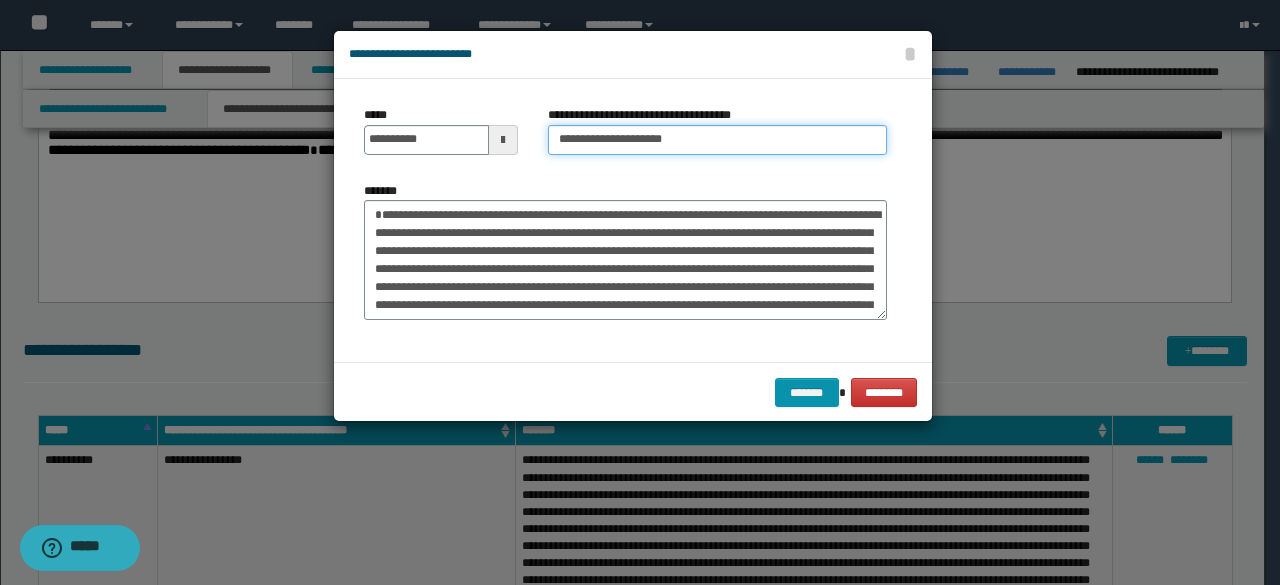 drag, startPoint x: 624, startPoint y: 133, endPoint x: 496, endPoint y: 122, distance: 128.47179 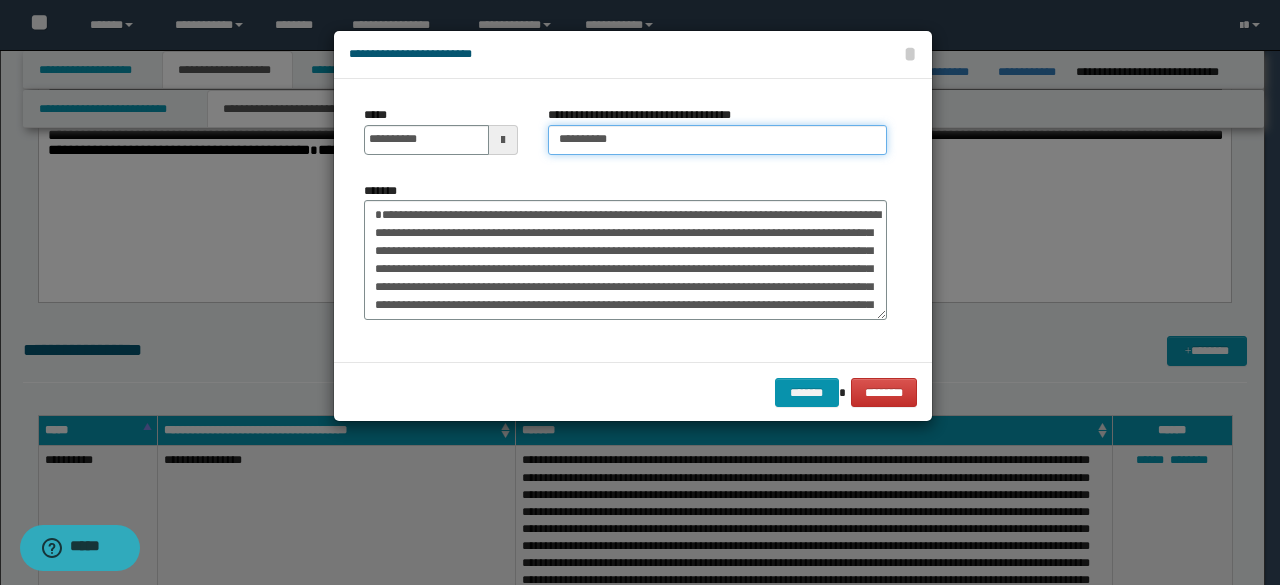click on "**********" at bounding box center (717, 140) 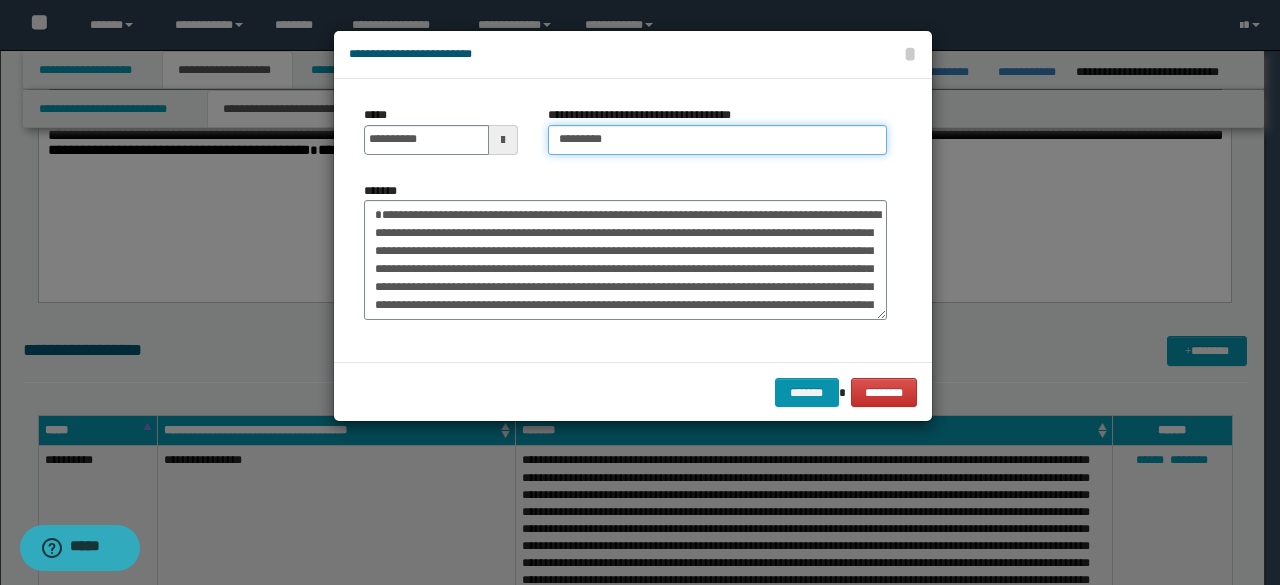 type on "*********" 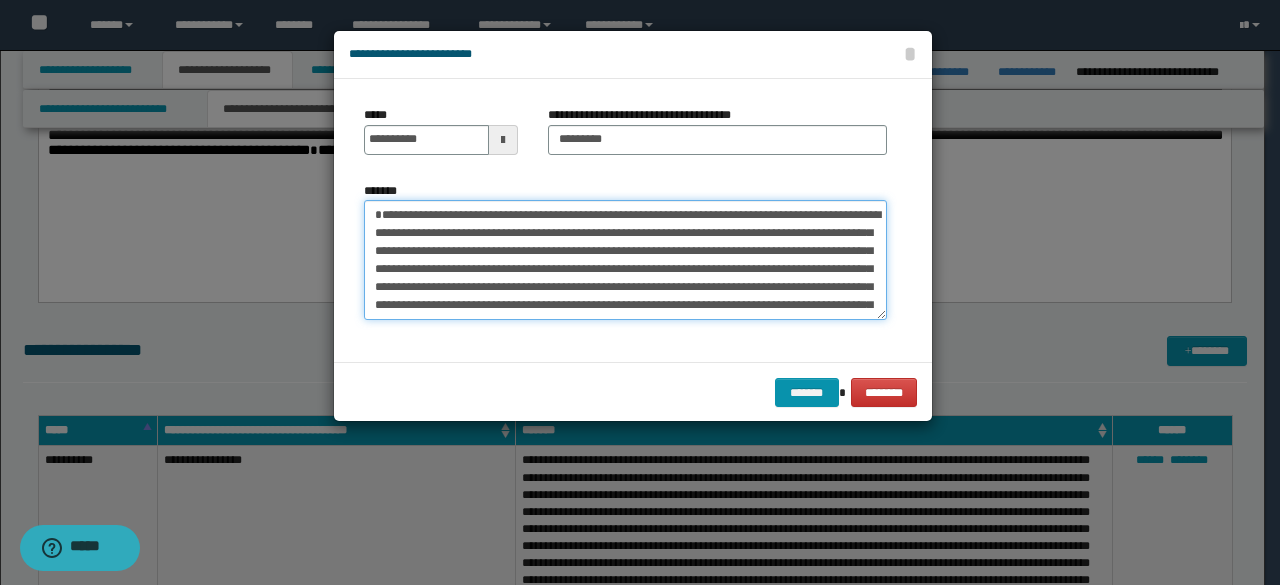 click on "*******" at bounding box center [625, 259] 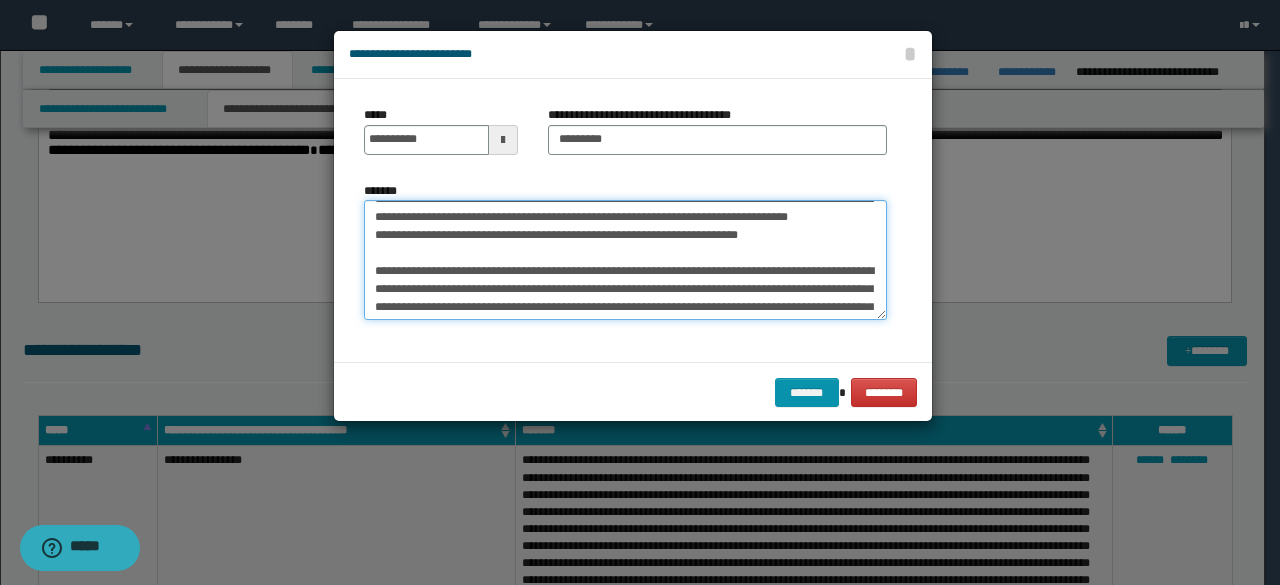 scroll, scrollTop: 200, scrollLeft: 0, axis: vertical 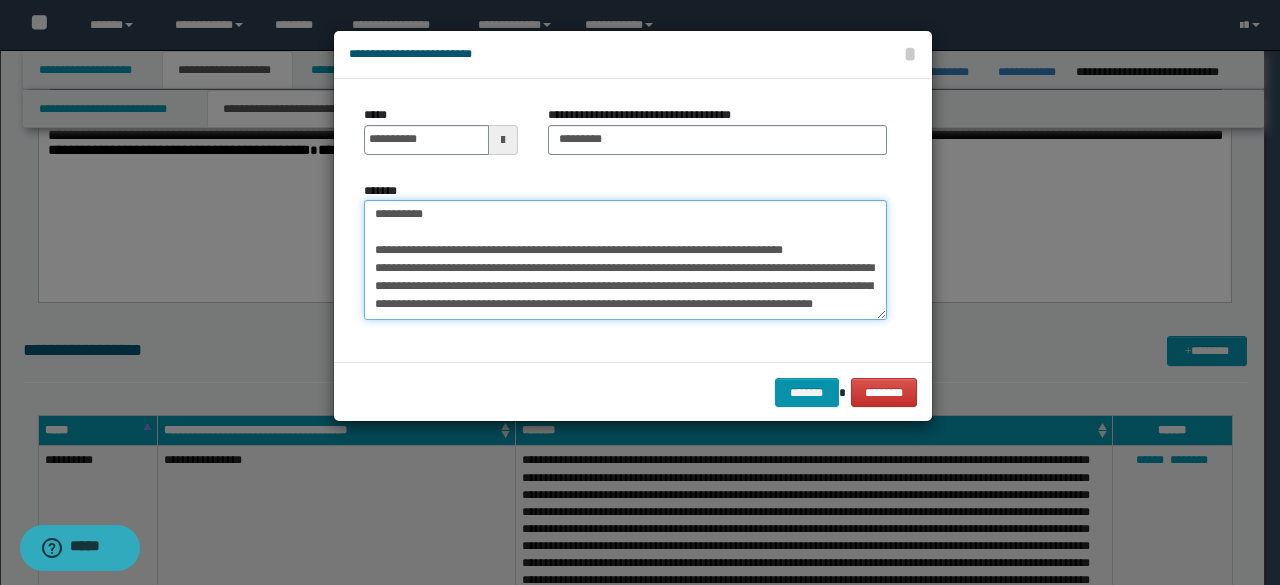 drag, startPoint x: 373, startPoint y: 246, endPoint x: 590, endPoint y: 380, distance: 255.03922 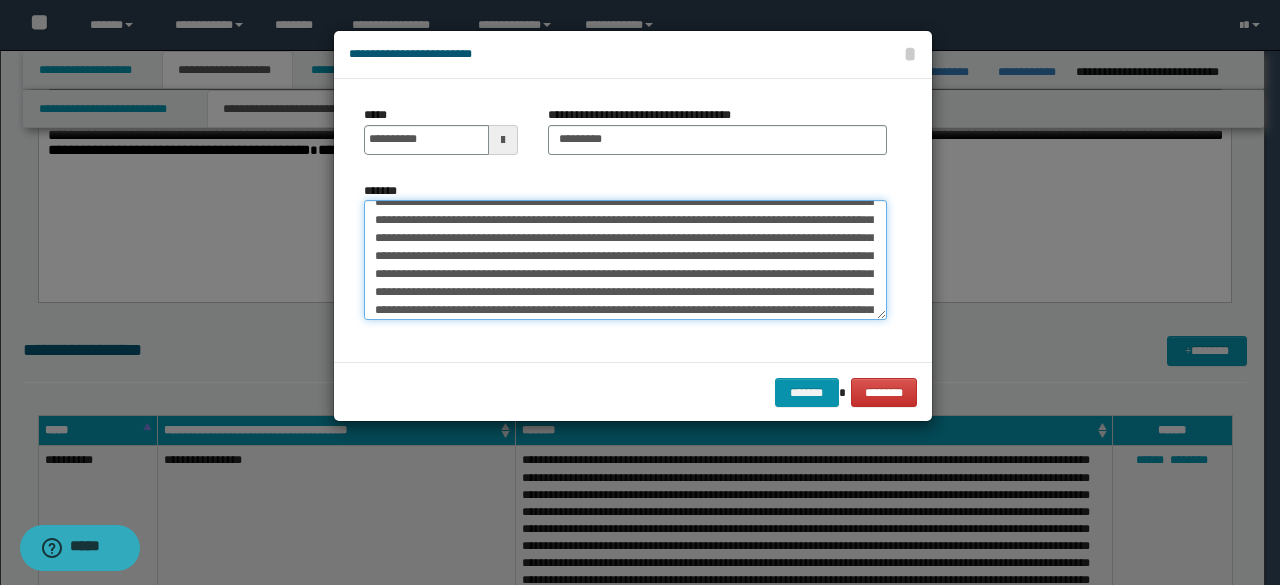 scroll, scrollTop: 0, scrollLeft: 0, axis: both 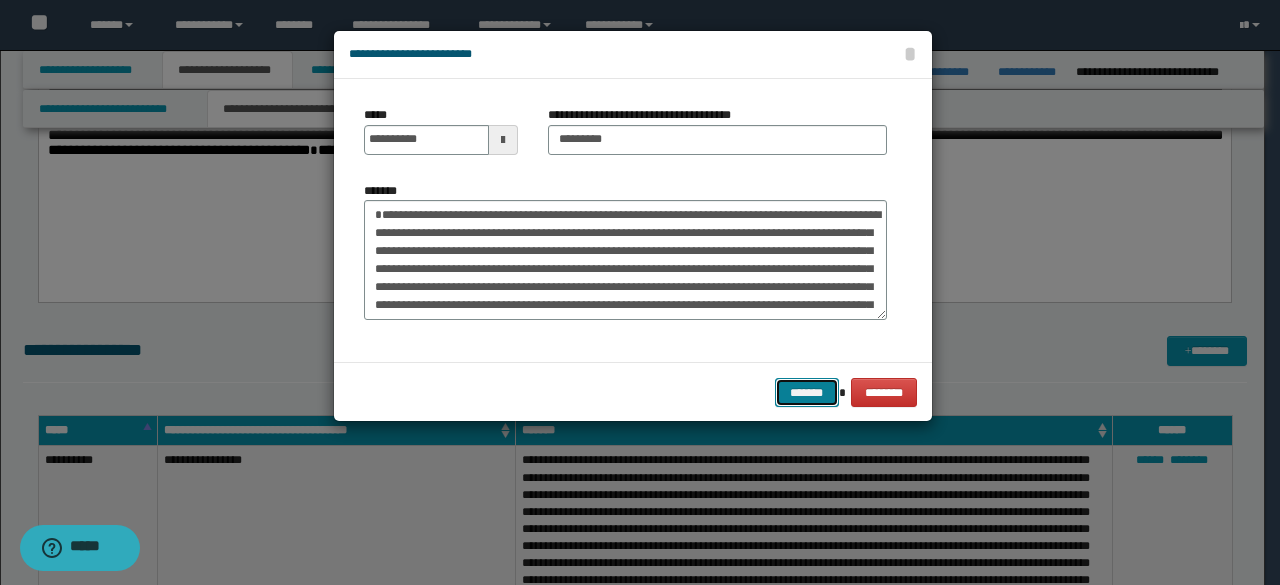 drag, startPoint x: 828, startPoint y: 397, endPoint x: 977, endPoint y: 377, distance: 150.33629 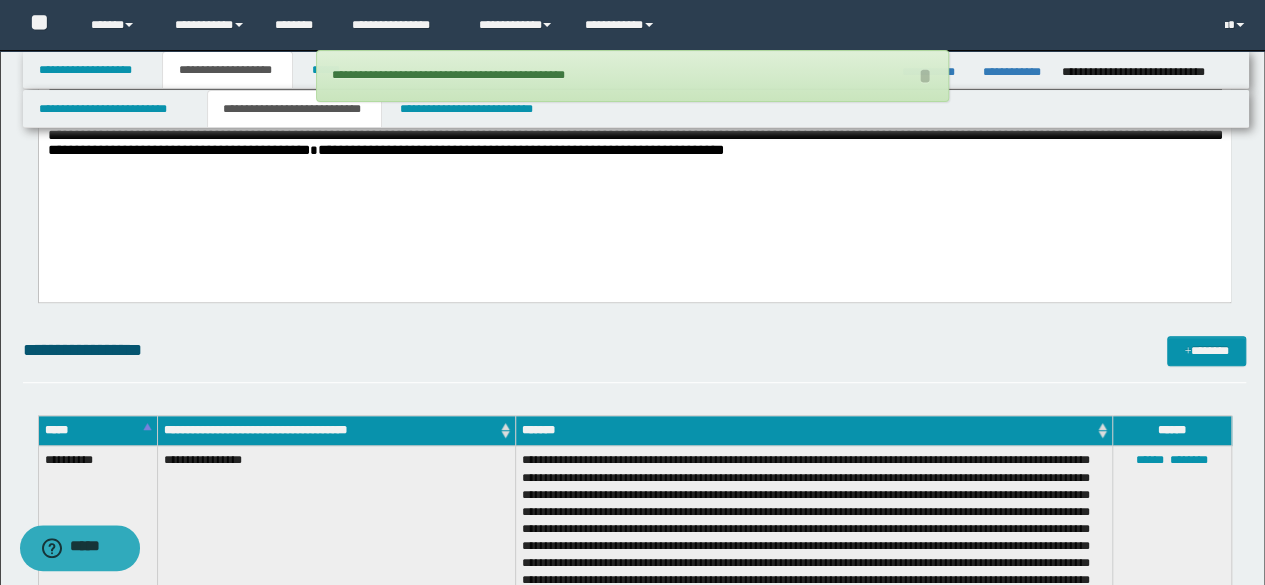 click on "**********" at bounding box center [635, 359] 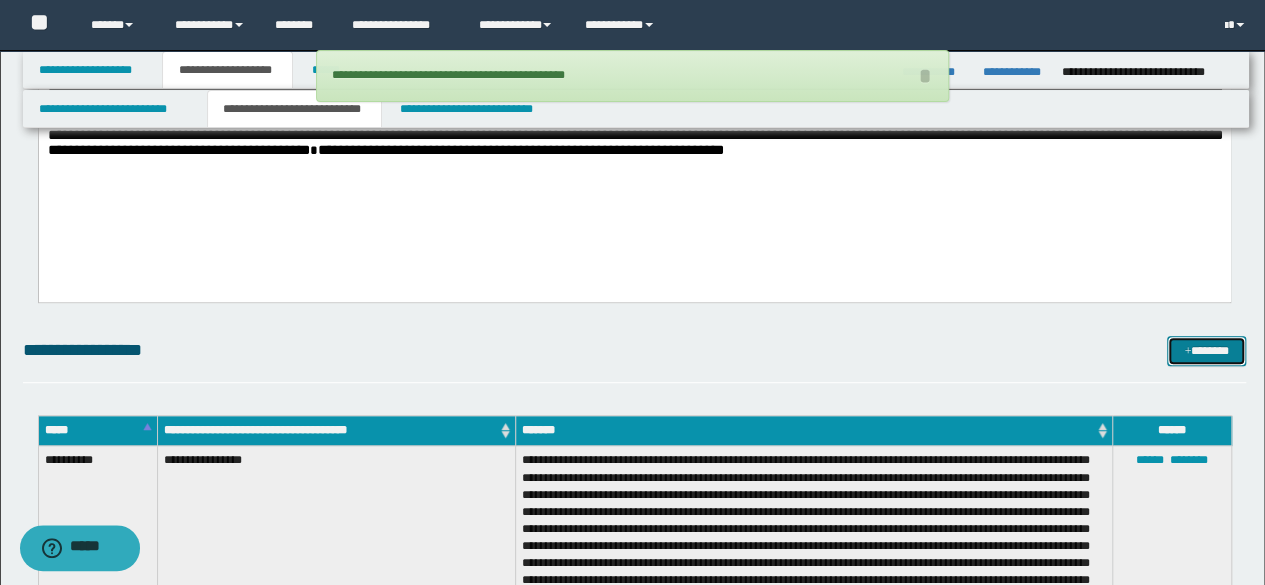 click on "*******" at bounding box center [1206, 350] 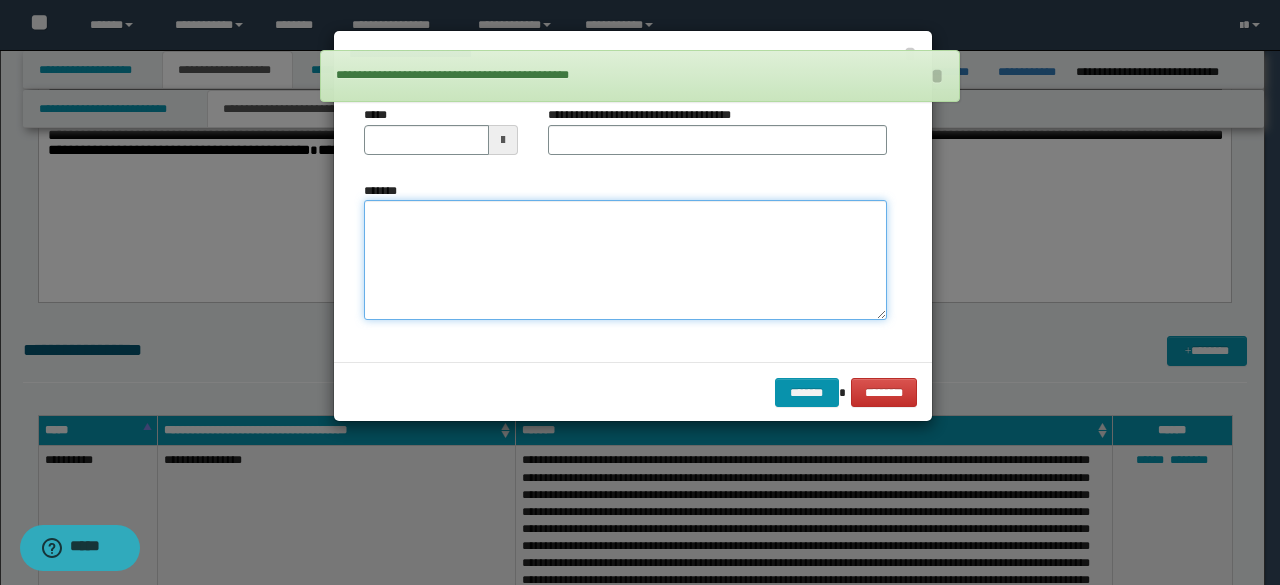 click on "*******" at bounding box center [625, 259] 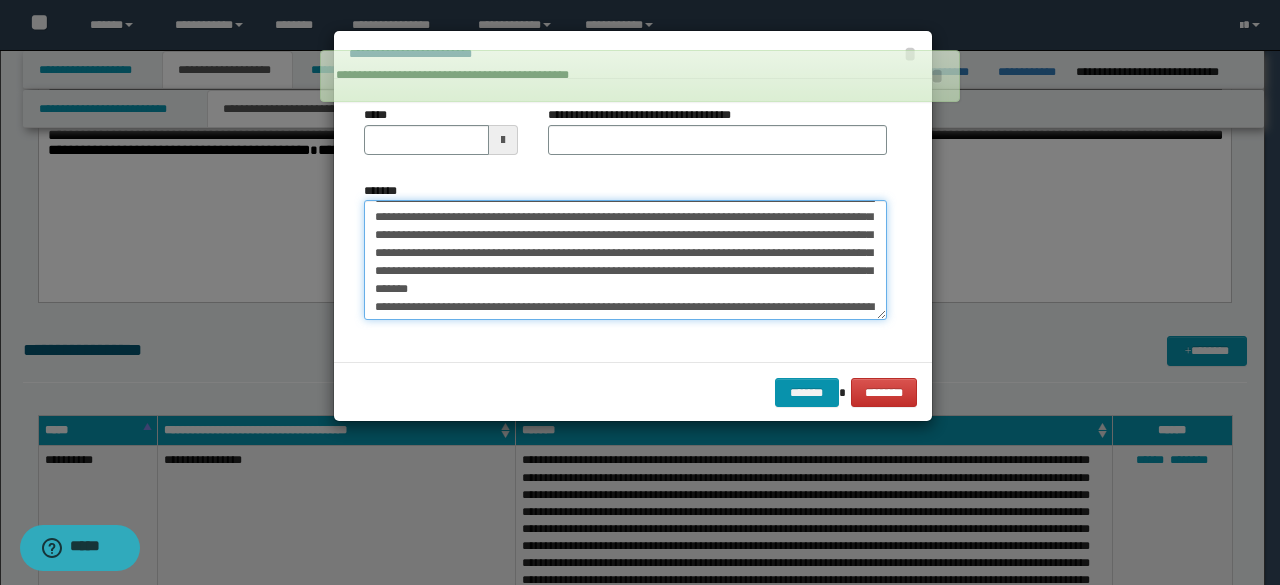 click on "*******" at bounding box center (625, 259) 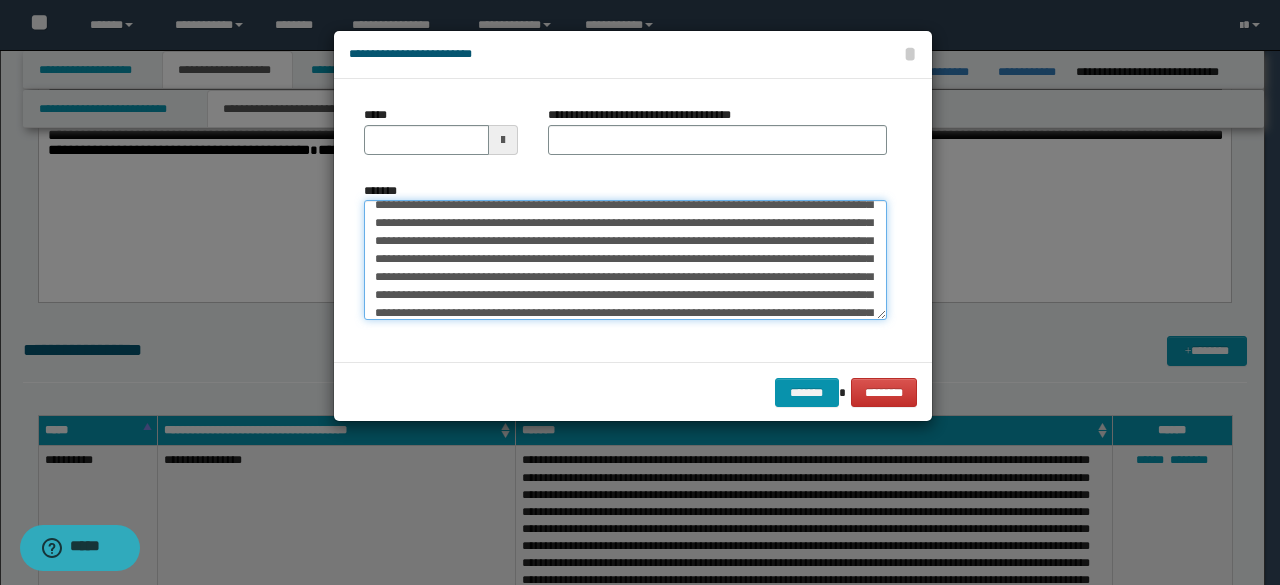 scroll, scrollTop: 0, scrollLeft: 0, axis: both 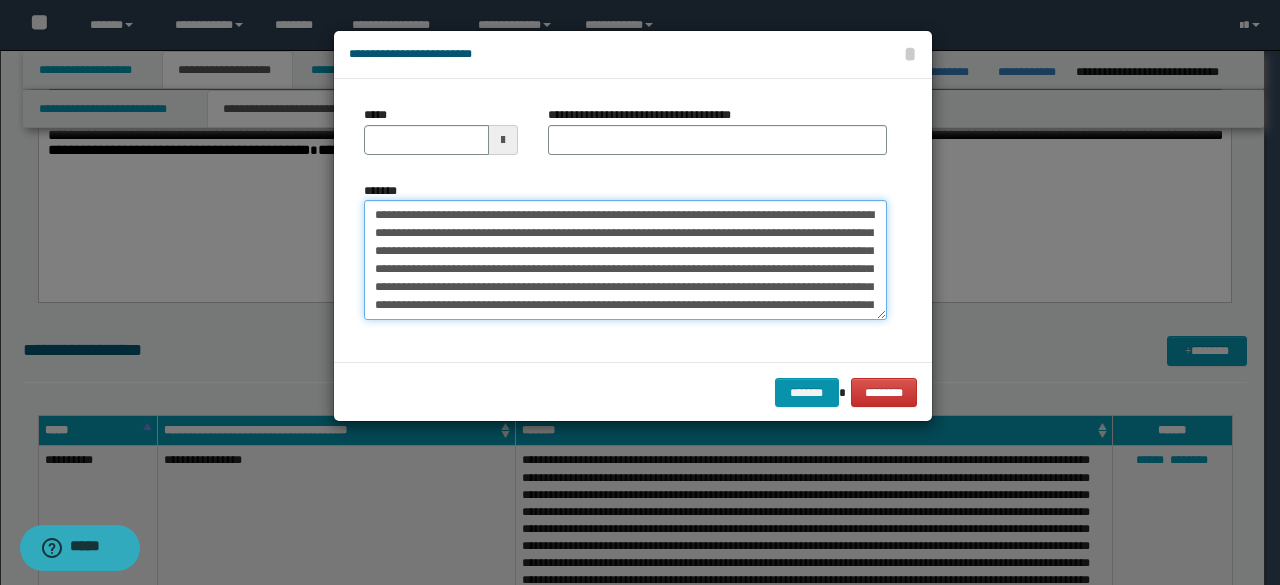 drag, startPoint x: 617, startPoint y: 215, endPoint x: 232, endPoint y: 177, distance: 386.8708 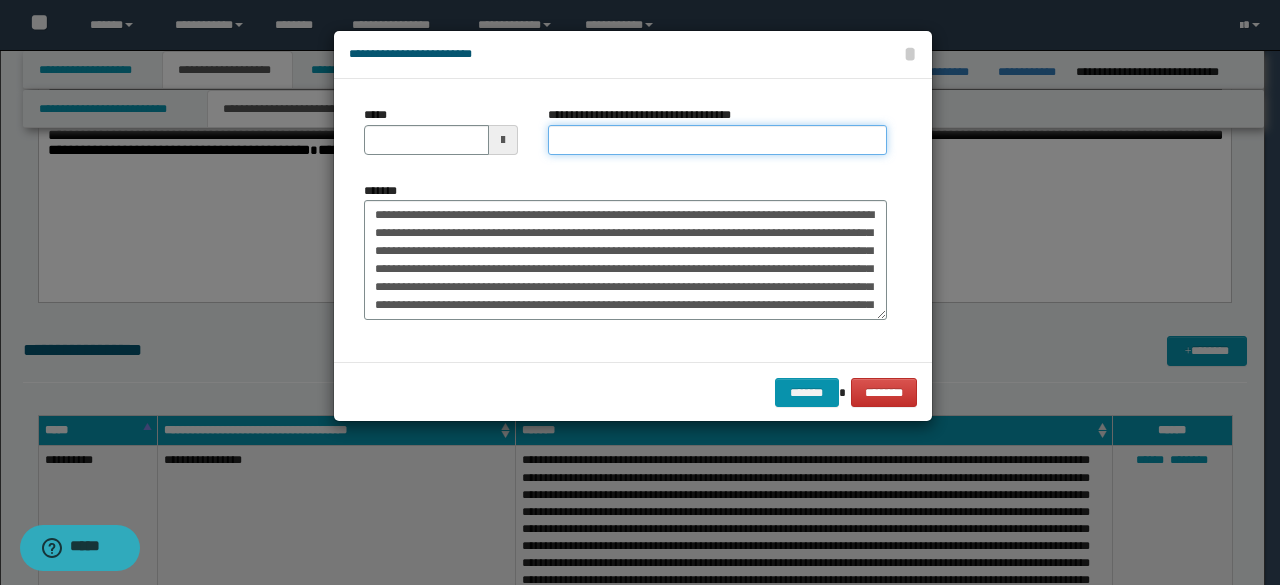 drag, startPoint x: 586, startPoint y: 129, endPoint x: 574, endPoint y: 139, distance: 15.6205 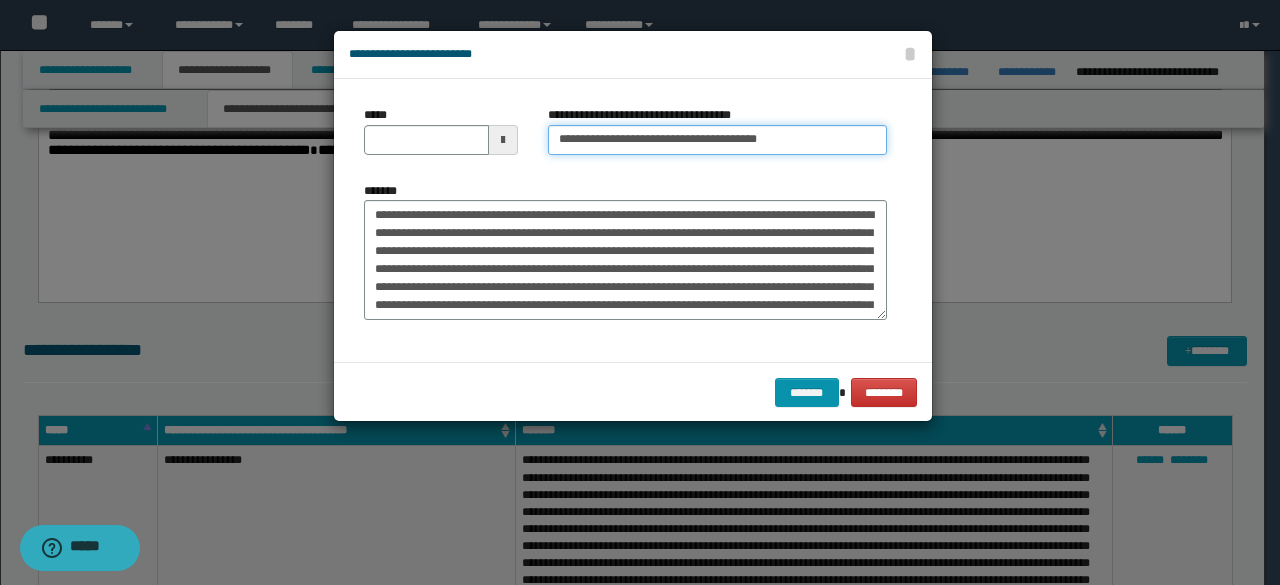 type on "**********" 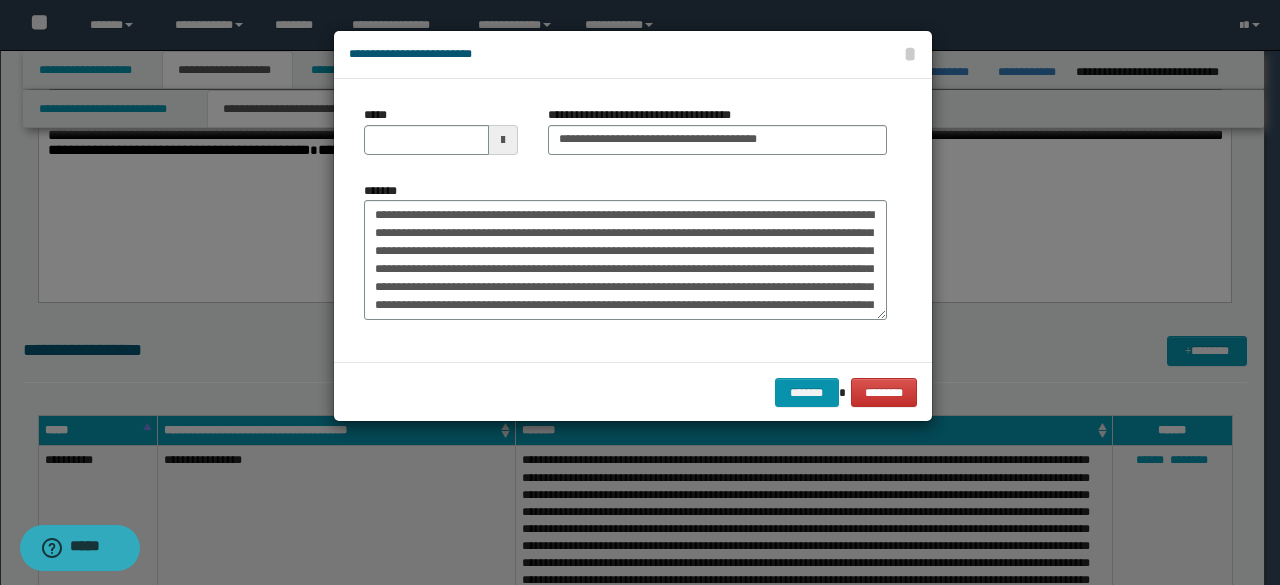 click at bounding box center (503, 140) 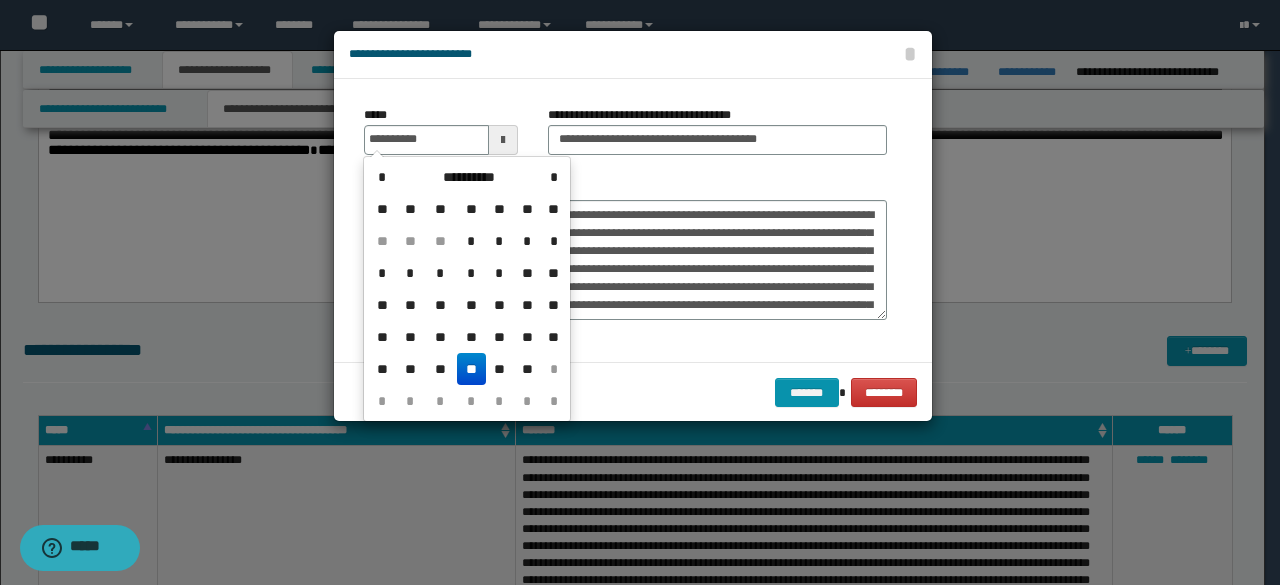 click on "**" at bounding box center (471, 369) 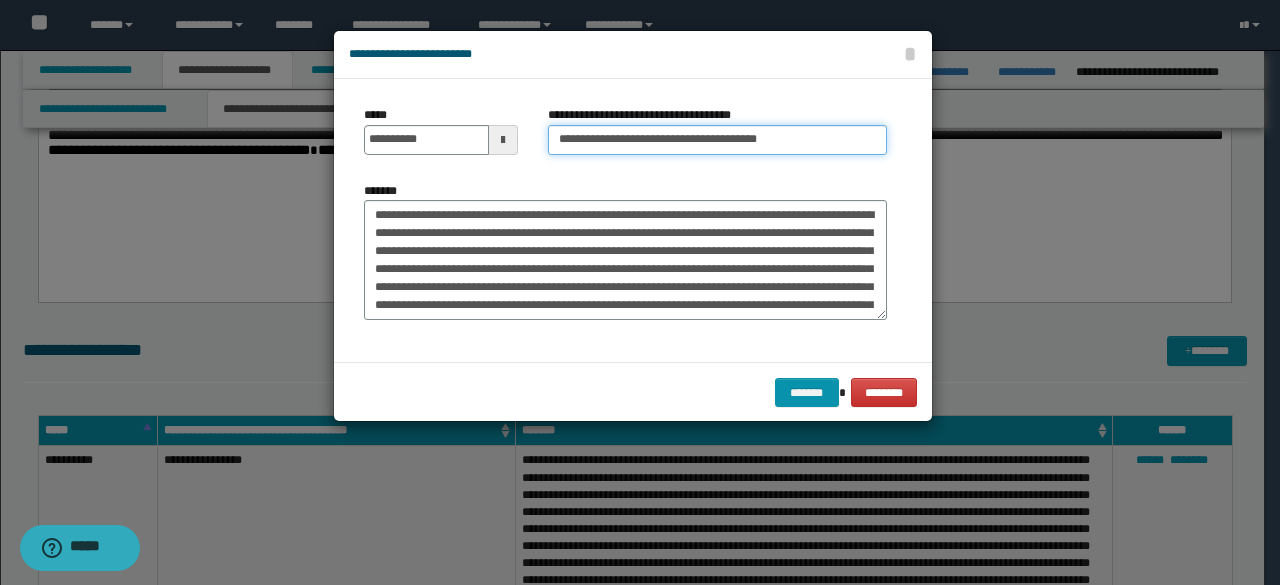 drag, startPoint x: 620, startPoint y: 142, endPoint x: 513, endPoint y: 124, distance: 108.503456 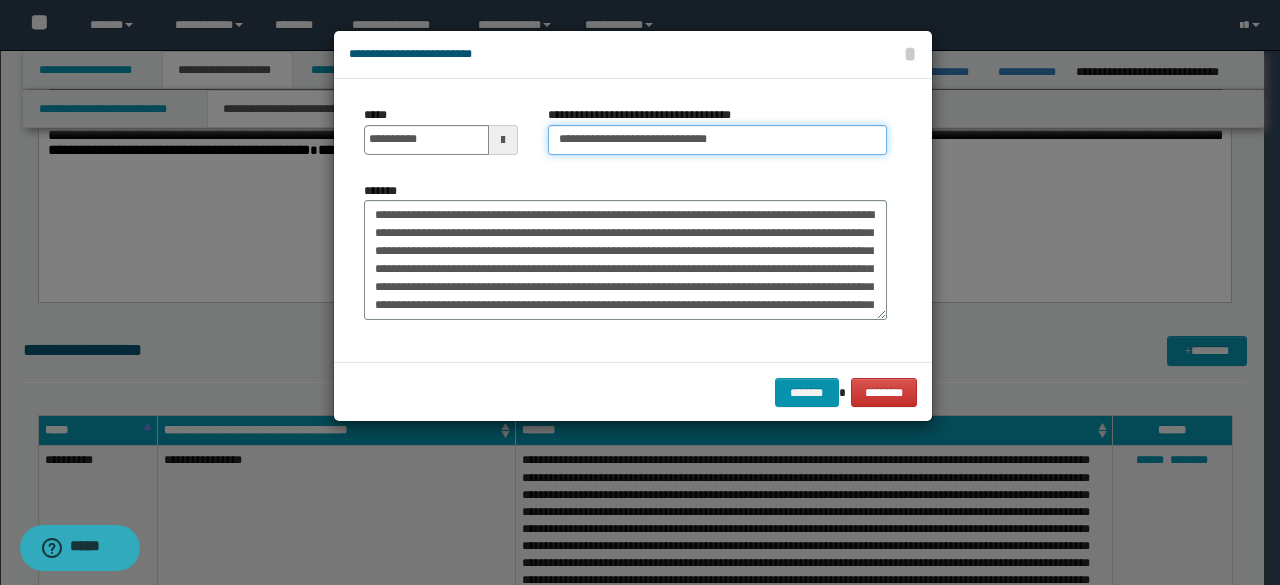 click on "**********" at bounding box center [717, 140] 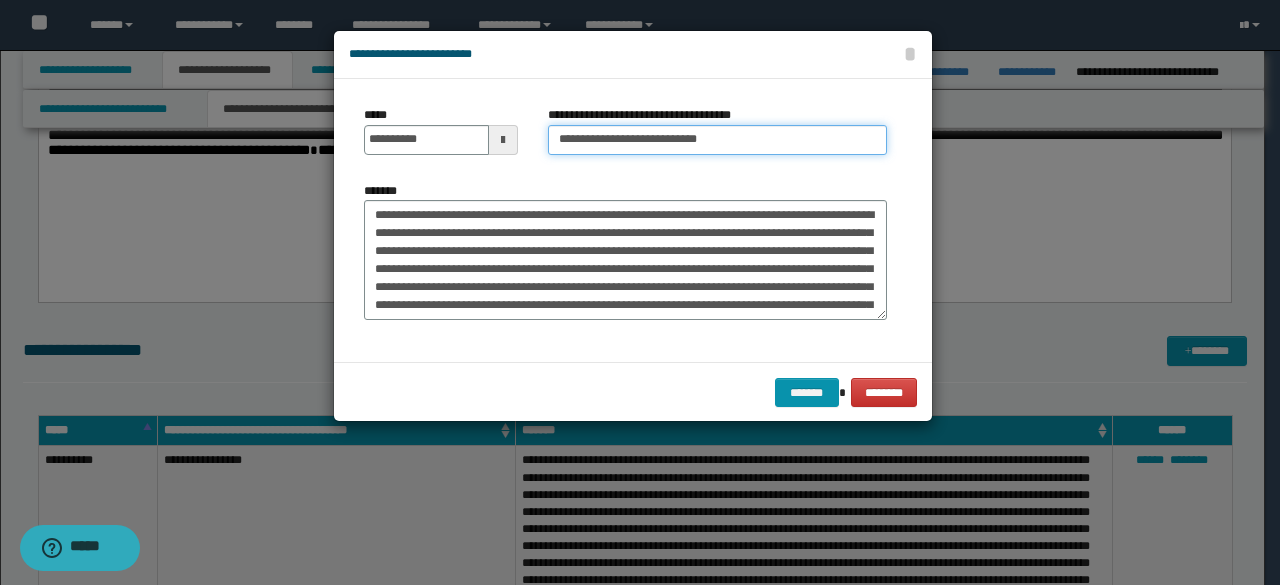 type on "**********" 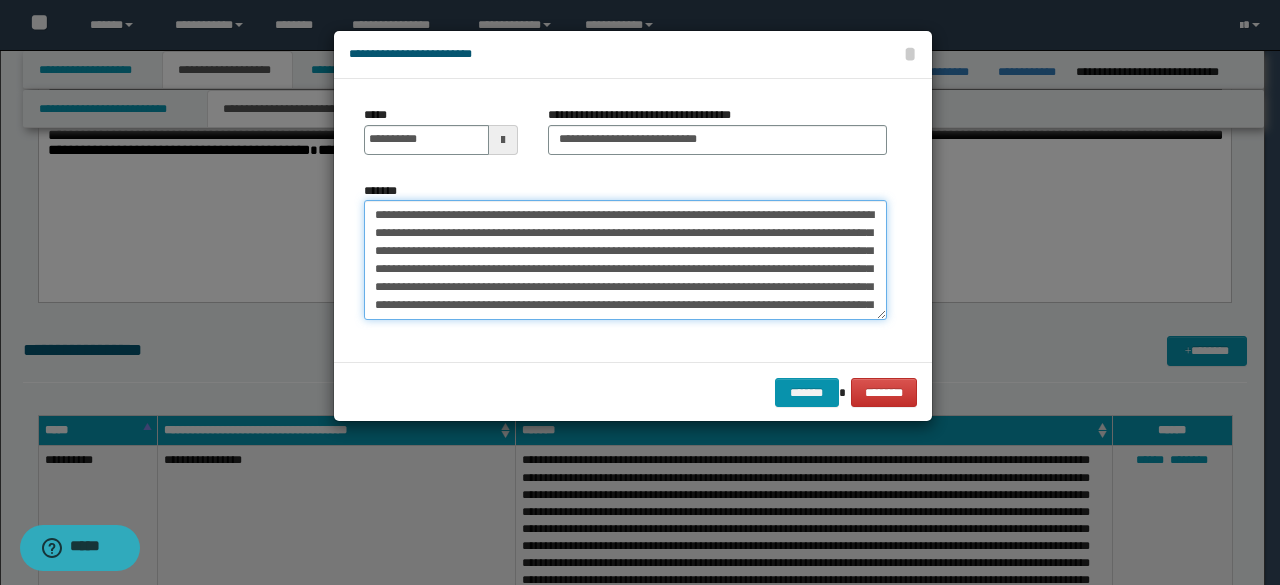 click on "*******" at bounding box center (625, 259) 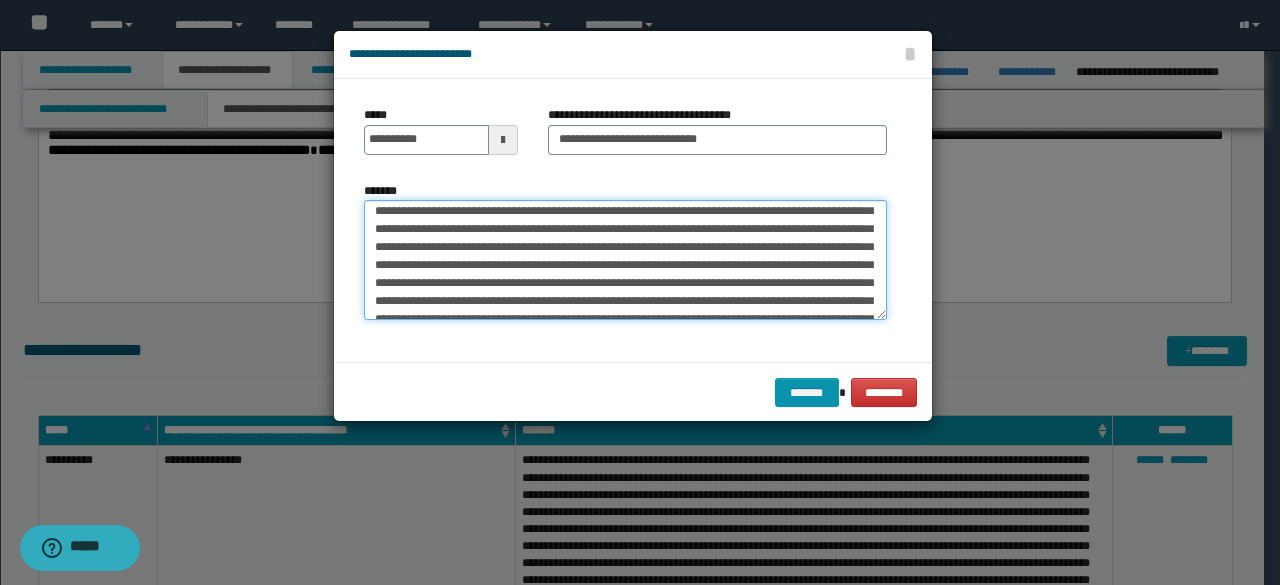 scroll, scrollTop: 80, scrollLeft: 0, axis: vertical 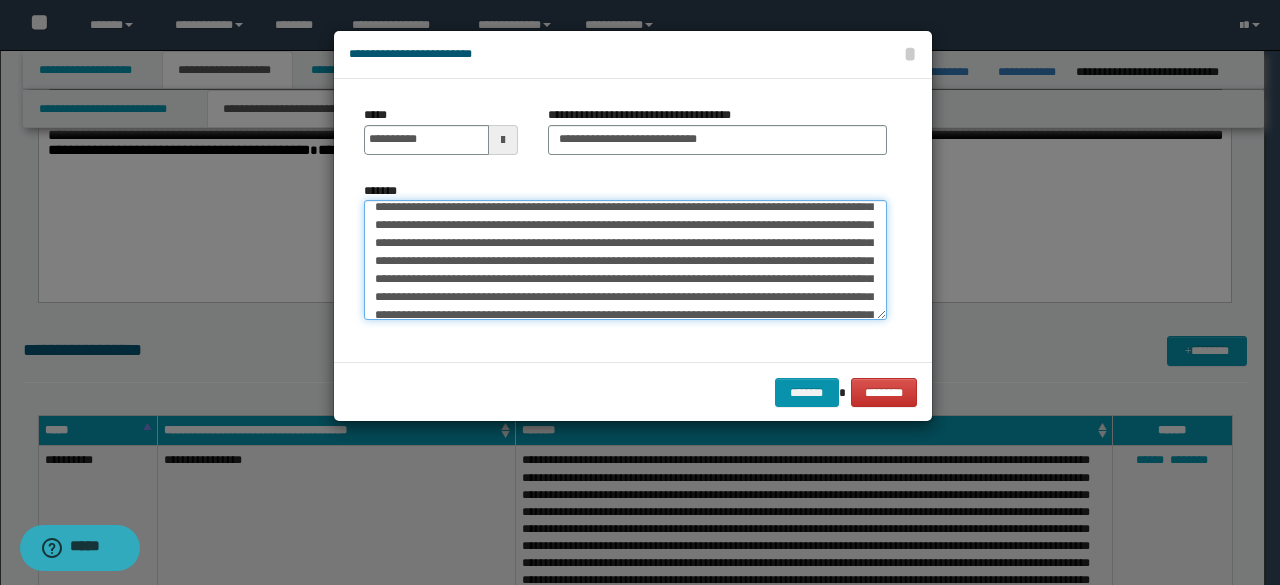 click on "*******" at bounding box center (625, 259) 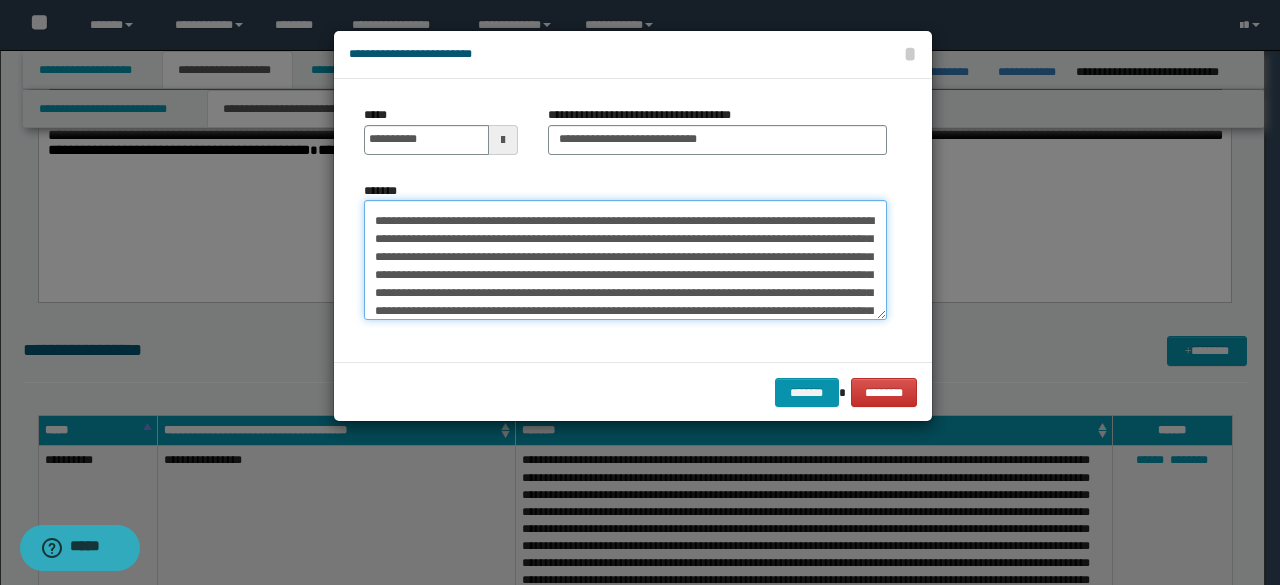 scroll, scrollTop: 680, scrollLeft: 0, axis: vertical 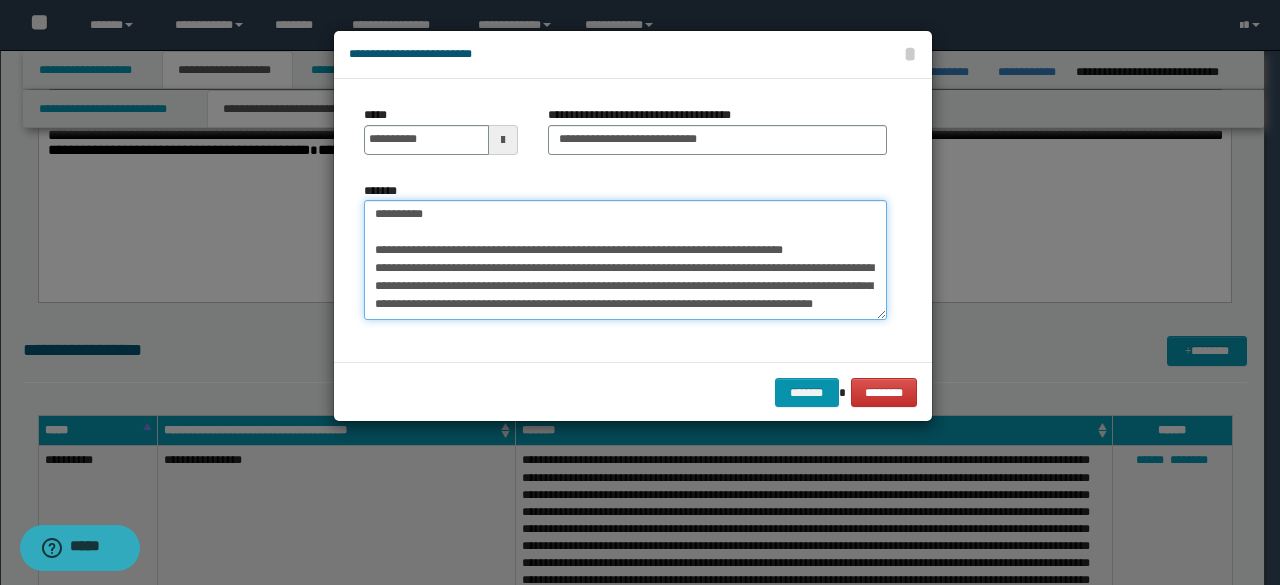 drag, startPoint x: 566, startPoint y: 244, endPoint x: 661, endPoint y: 391, distance: 175.02571 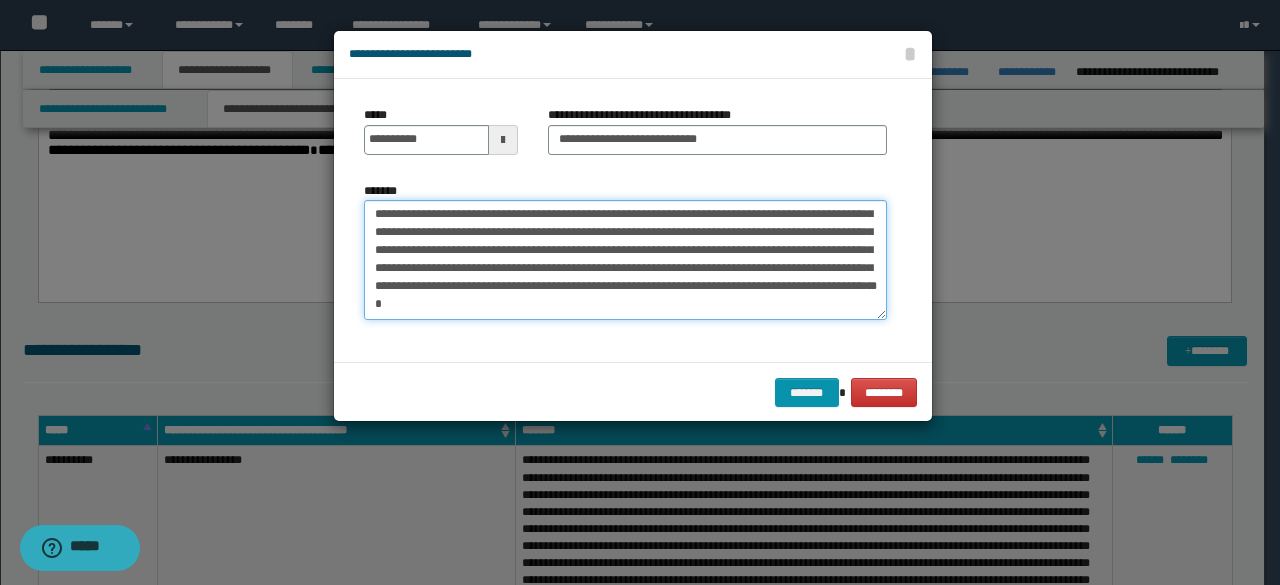 scroll, scrollTop: 612, scrollLeft: 0, axis: vertical 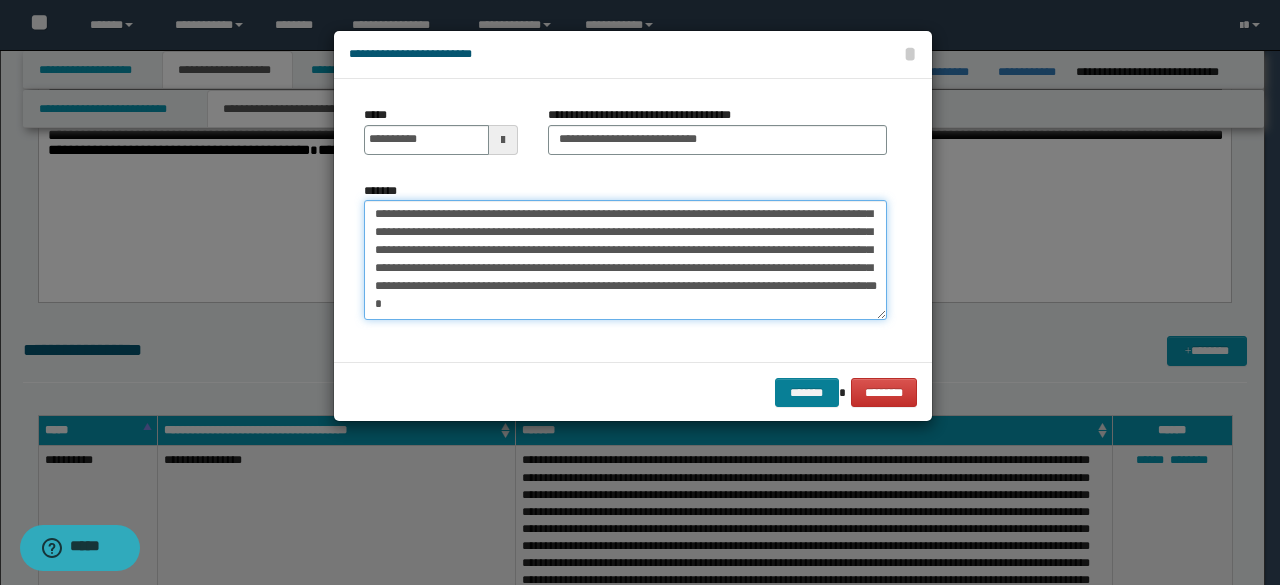 type on "**********" 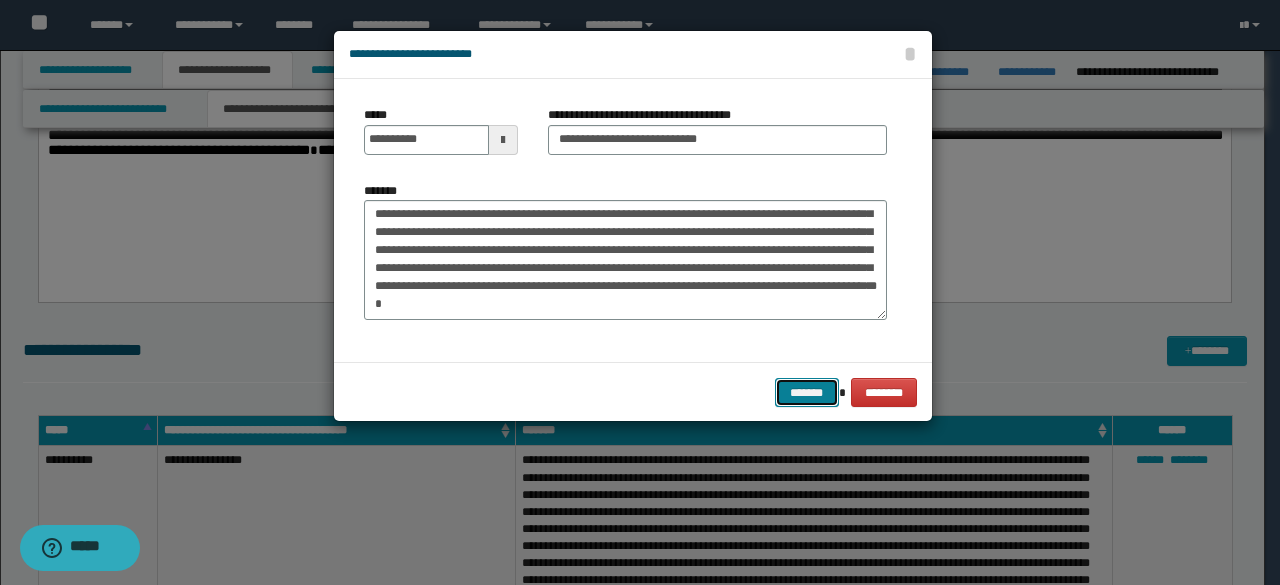drag, startPoint x: 789, startPoint y: 392, endPoint x: 774, endPoint y: 400, distance: 17 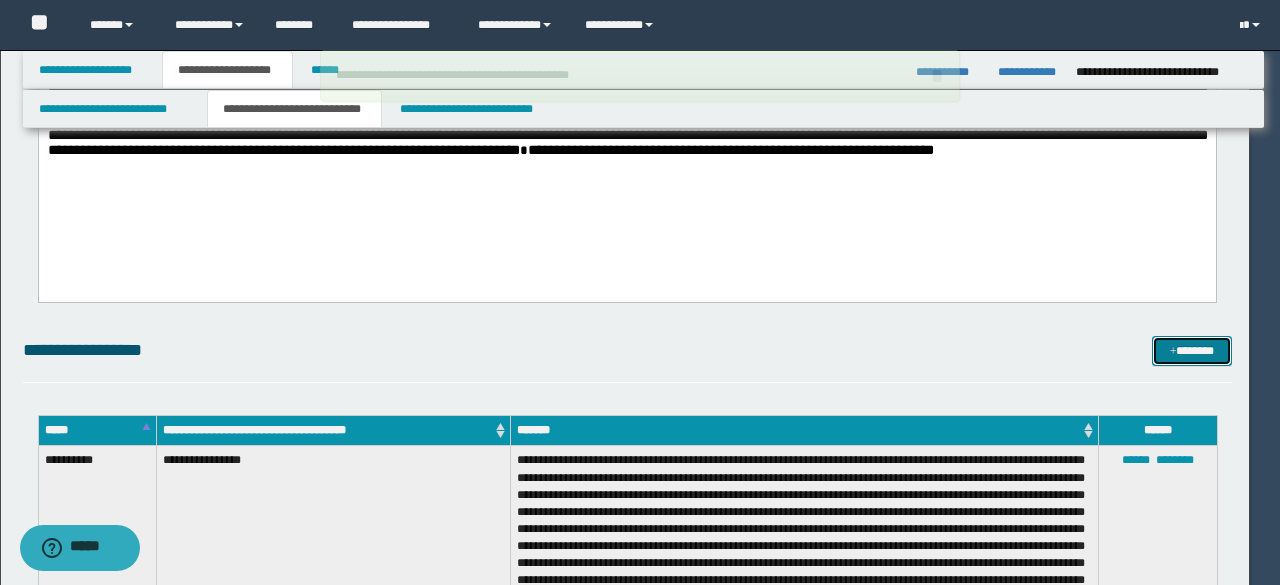 type 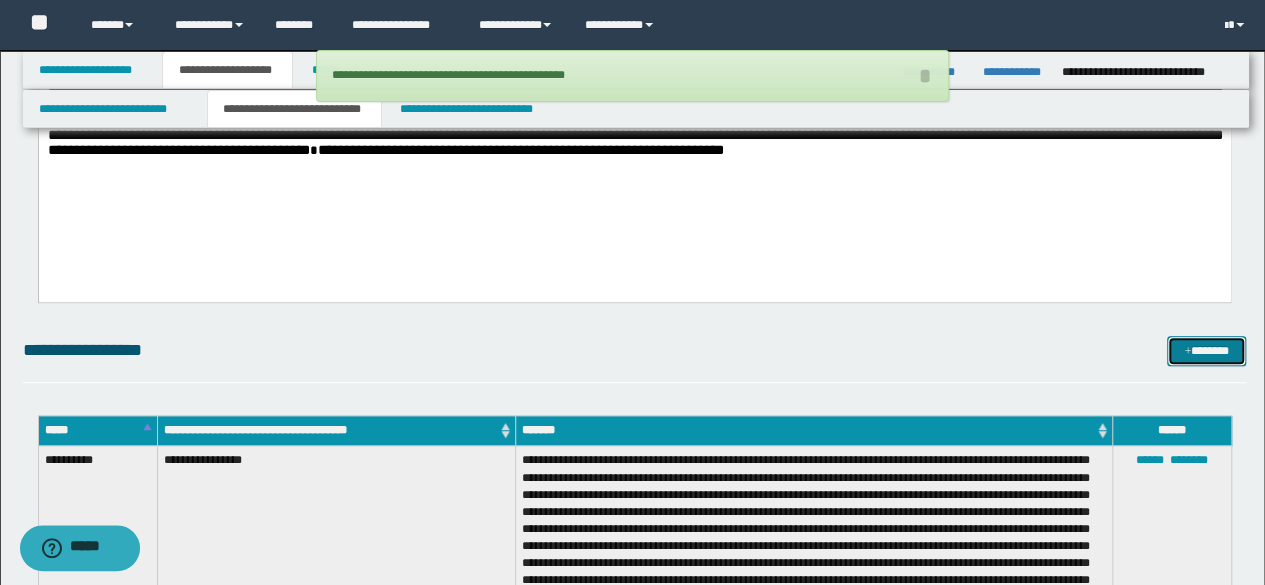 drag, startPoint x: 1224, startPoint y: 348, endPoint x: 1007, endPoint y: 311, distance: 220.13177 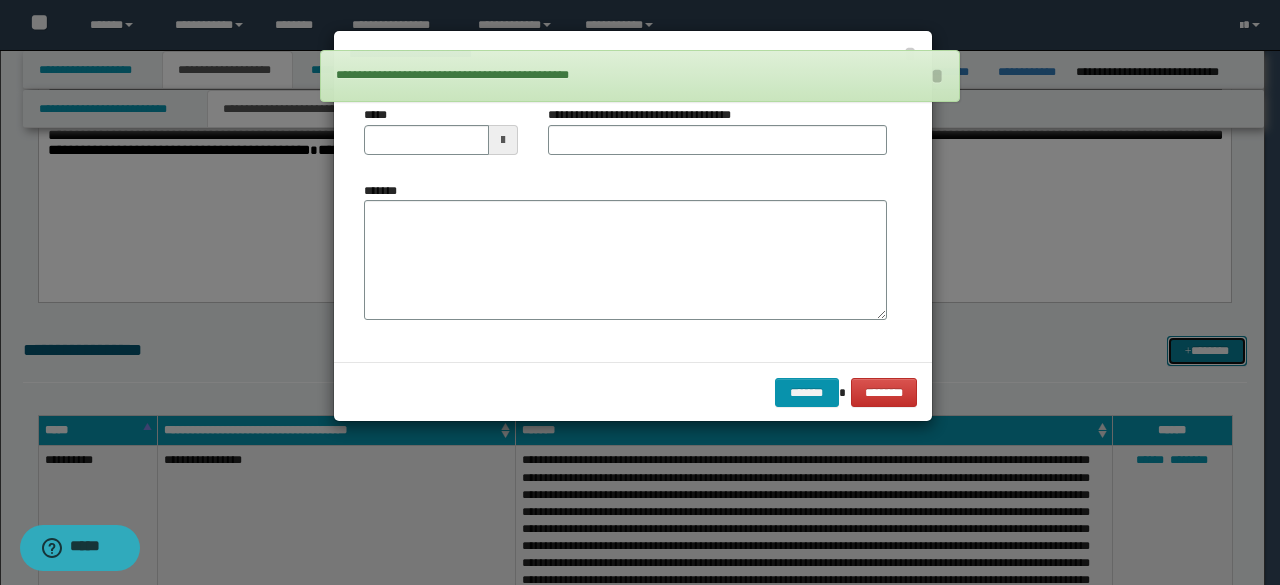 scroll, scrollTop: 0, scrollLeft: 0, axis: both 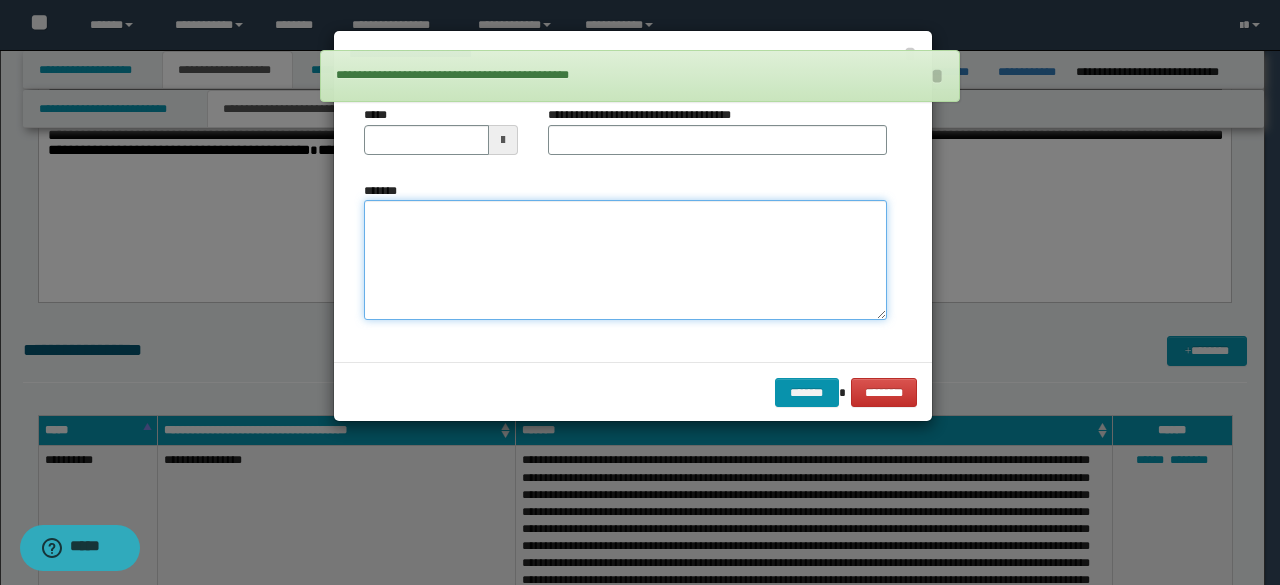 click on "*******" at bounding box center (625, 259) 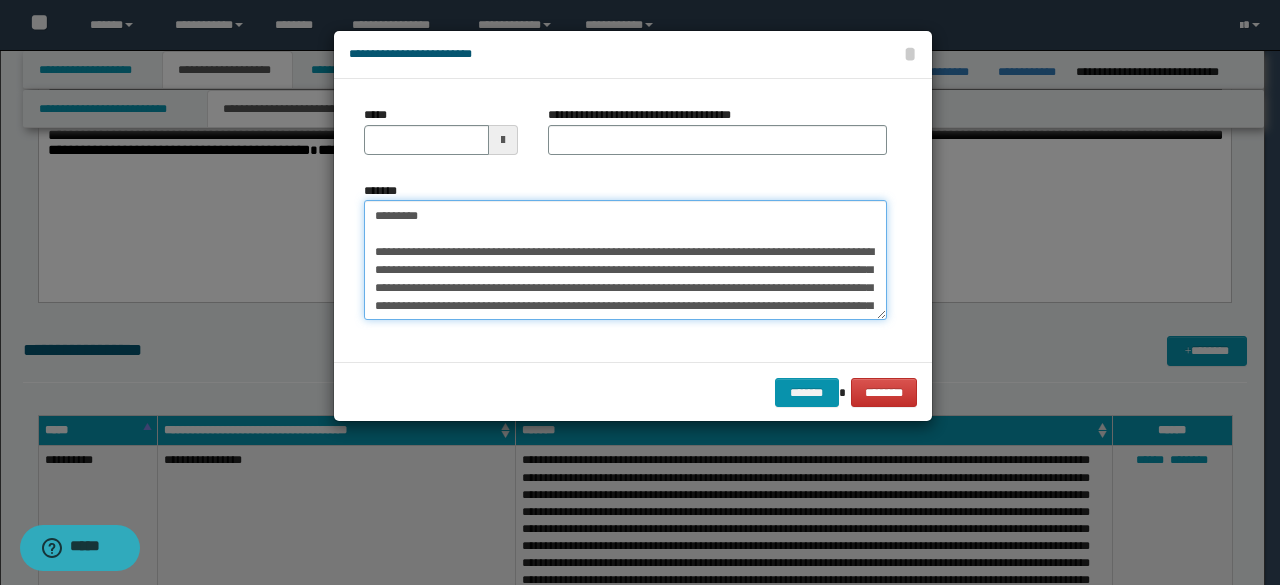 scroll, scrollTop: 0, scrollLeft: 0, axis: both 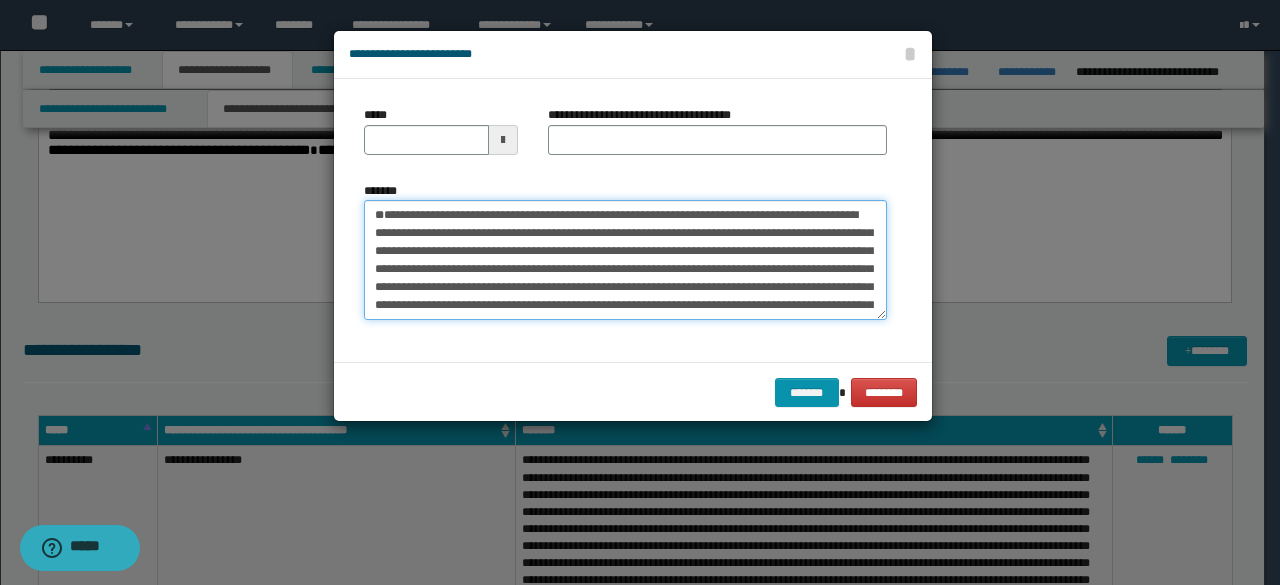 drag, startPoint x: 486, startPoint y: 291, endPoint x: 344, endPoint y: 151, distance: 199.40913 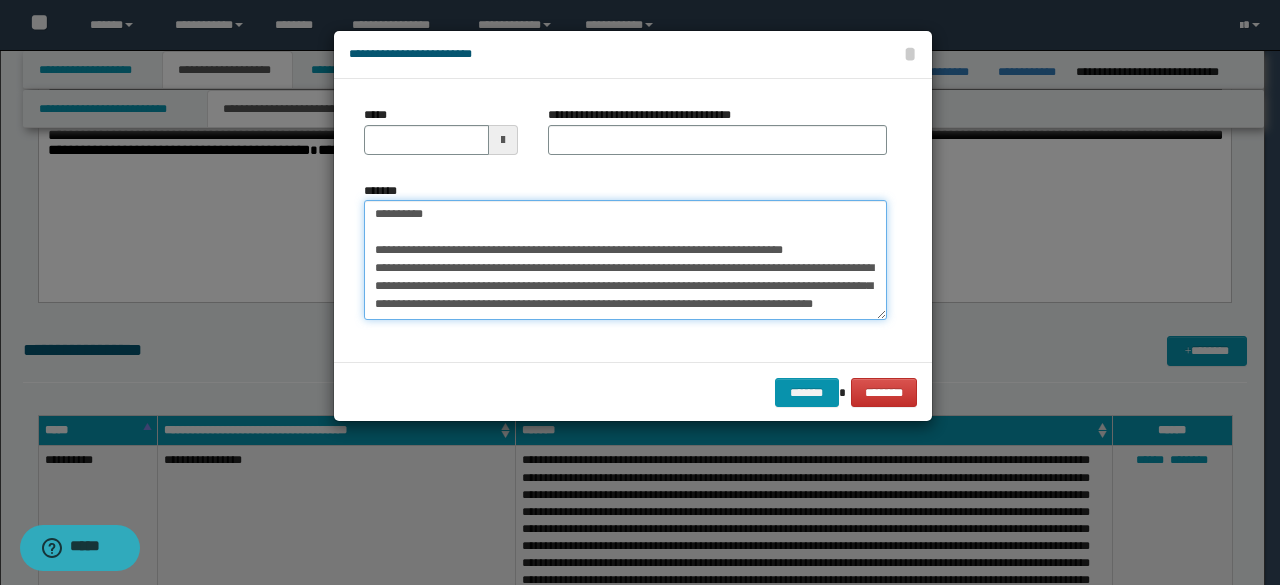 scroll, scrollTop: 846, scrollLeft: 0, axis: vertical 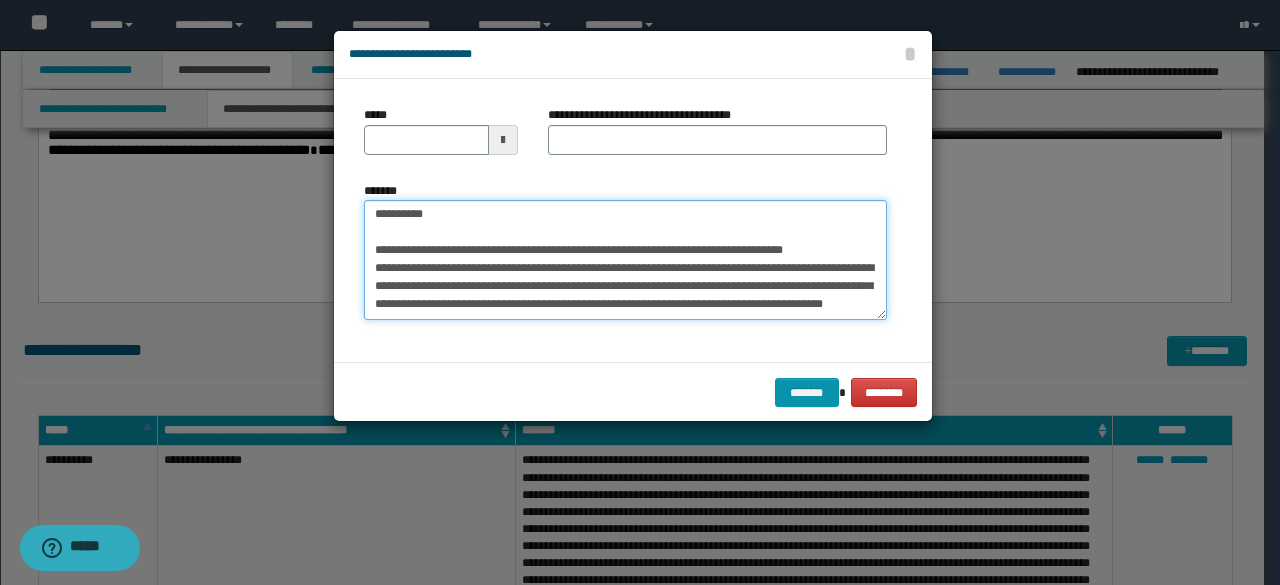 paste on "**********" 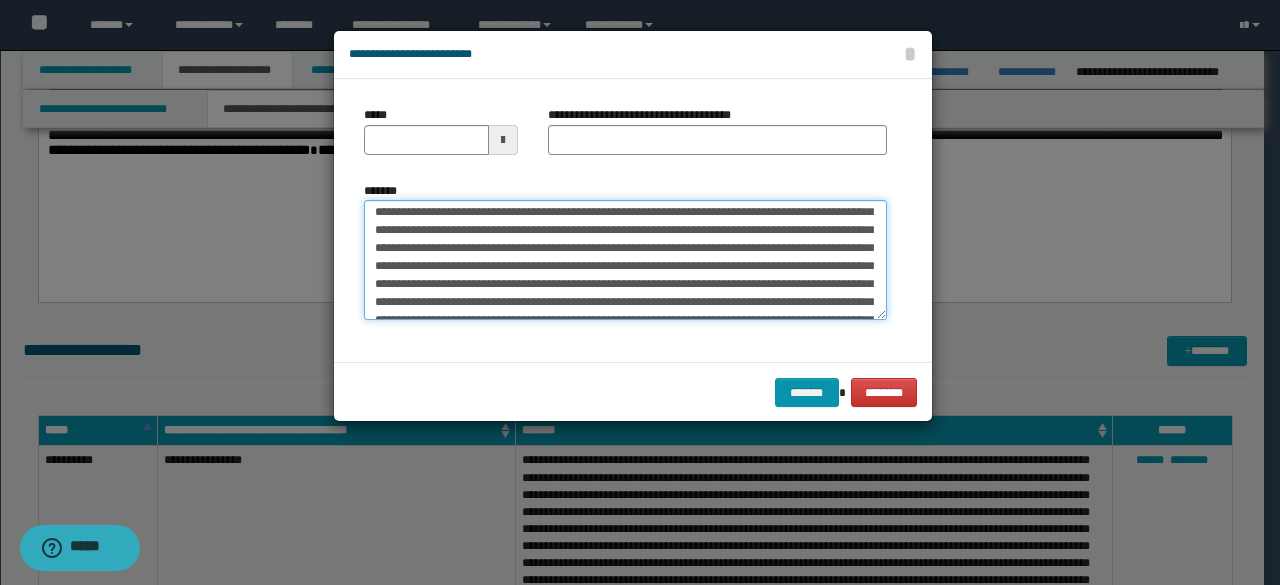 scroll, scrollTop: 0, scrollLeft: 0, axis: both 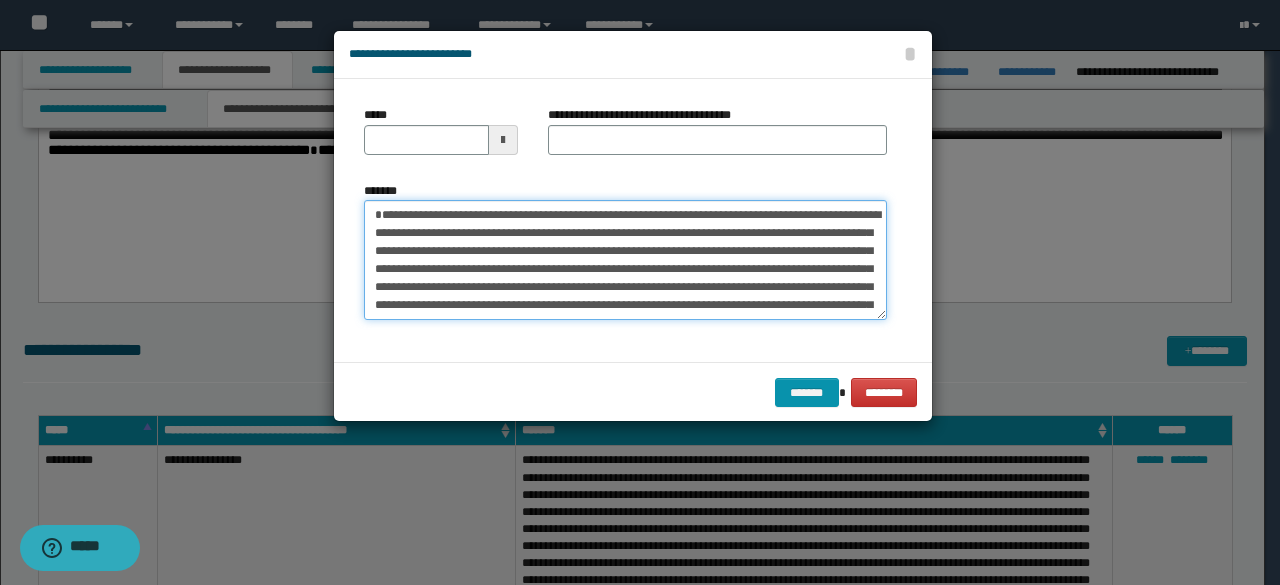 drag, startPoint x: 607, startPoint y: 226, endPoint x: 283, endPoint y: 139, distance: 335.47726 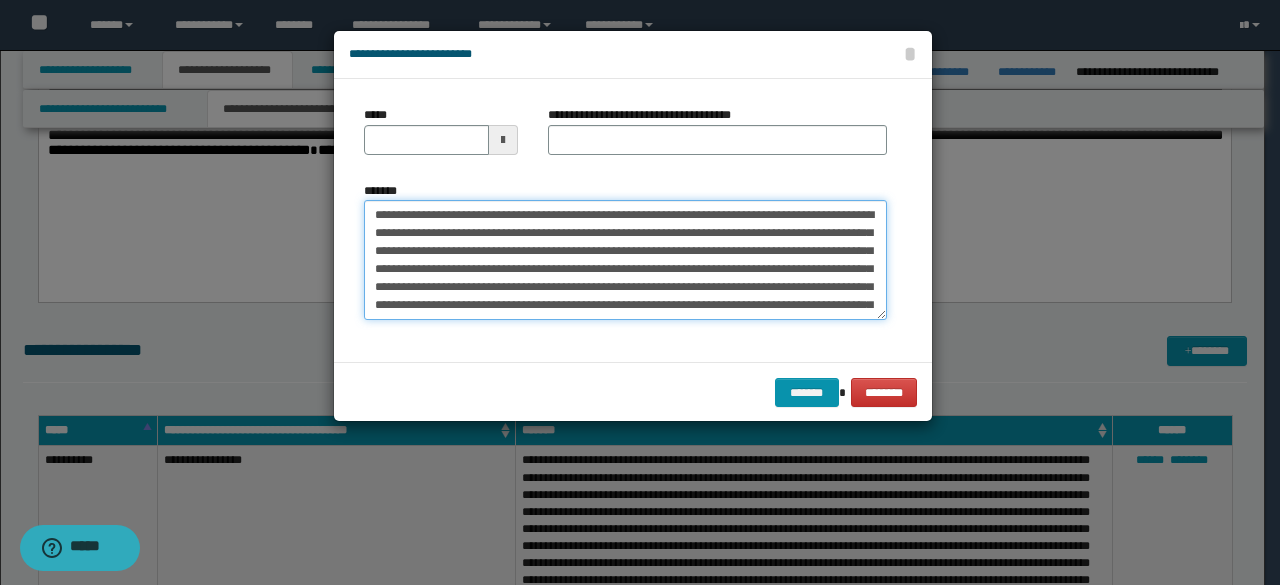 type on "**********" 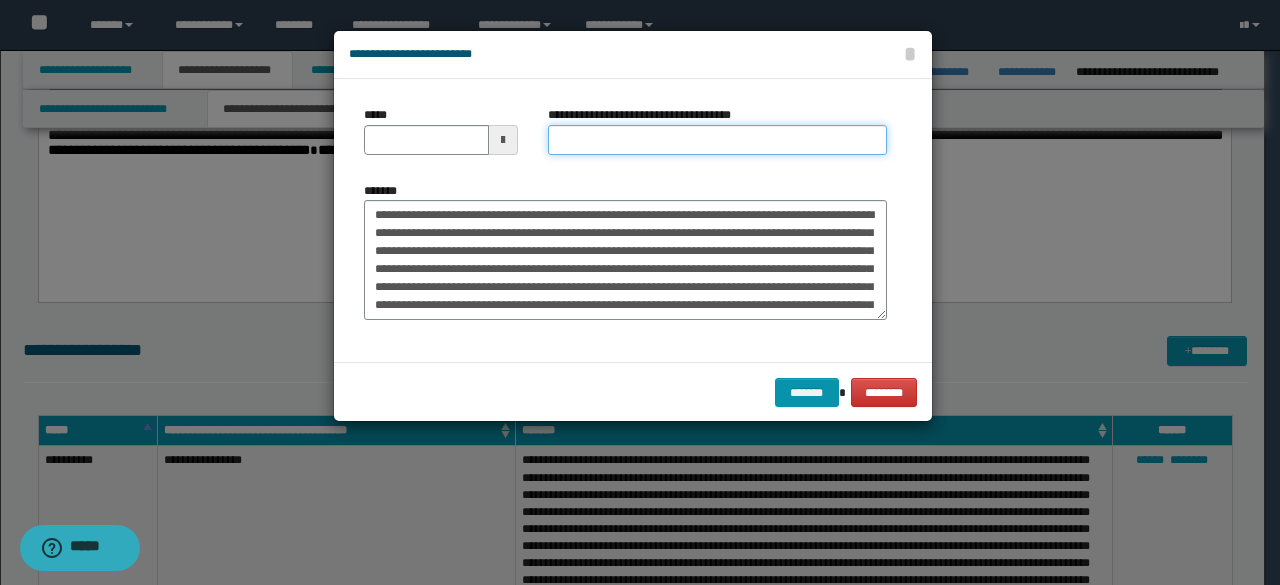 drag, startPoint x: 571, startPoint y: 146, endPoint x: 542, endPoint y: 145, distance: 29.017237 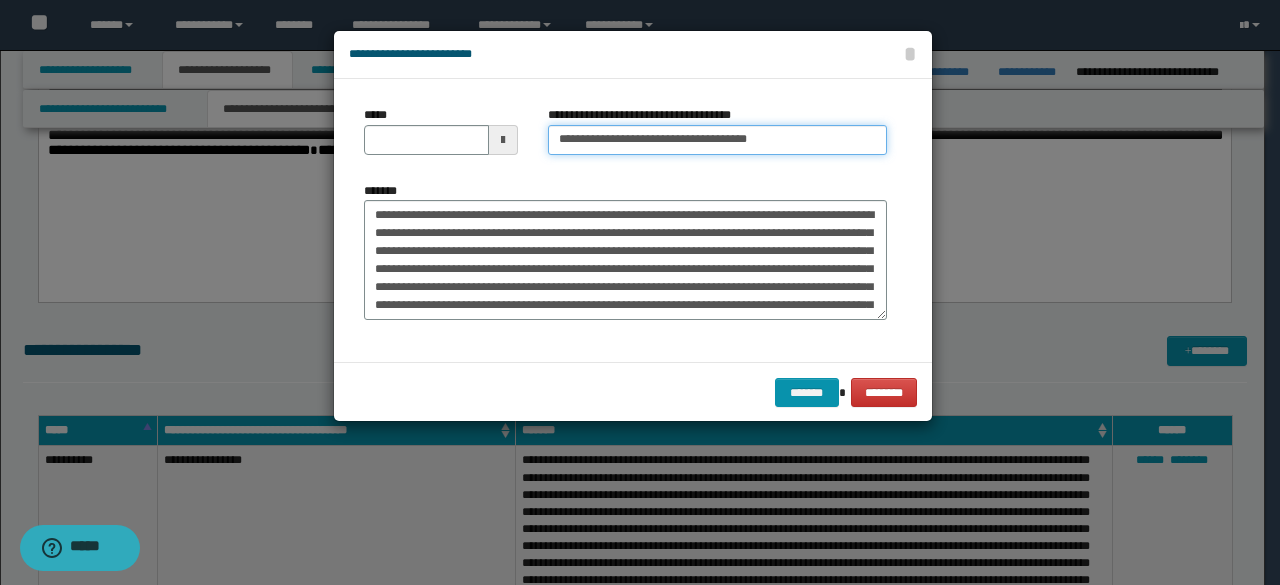 type on "**********" 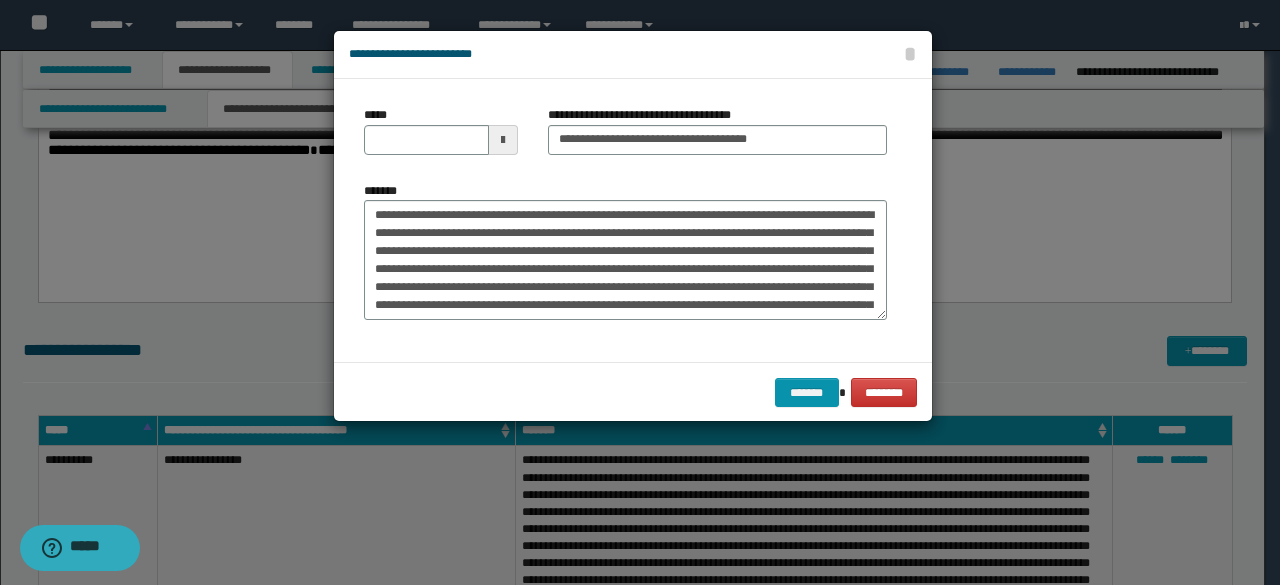 drag, startPoint x: 506, startPoint y: 137, endPoint x: 486, endPoint y: 139, distance: 20.09975 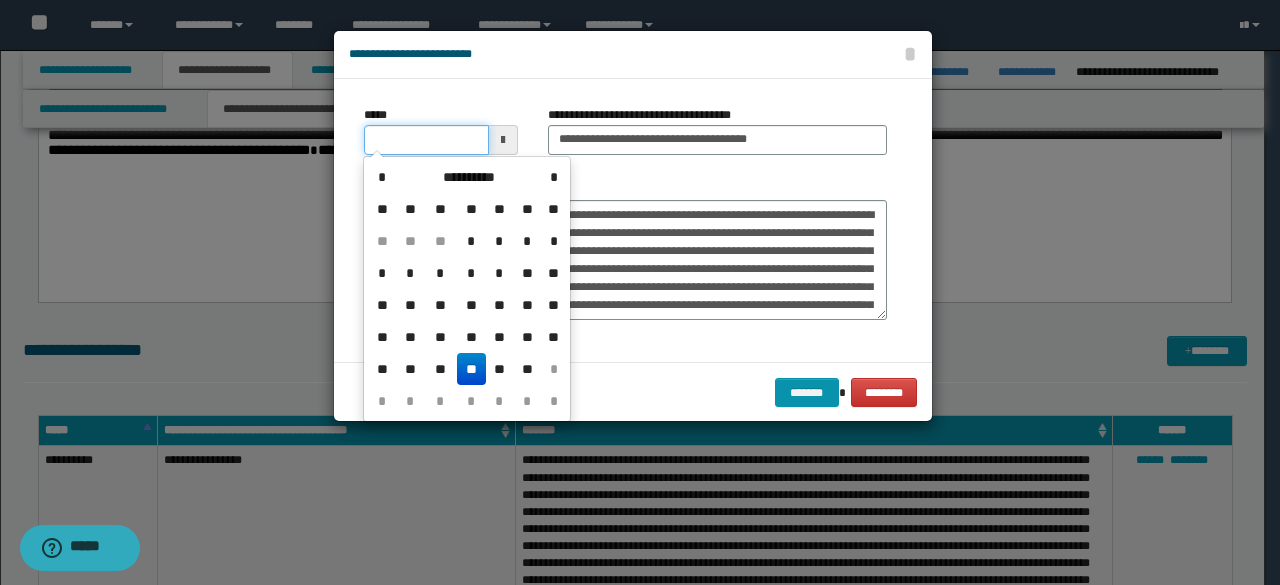 drag, startPoint x: 430, startPoint y: 133, endPoint x: 440, endPoint y: 121, distance: 15.6205 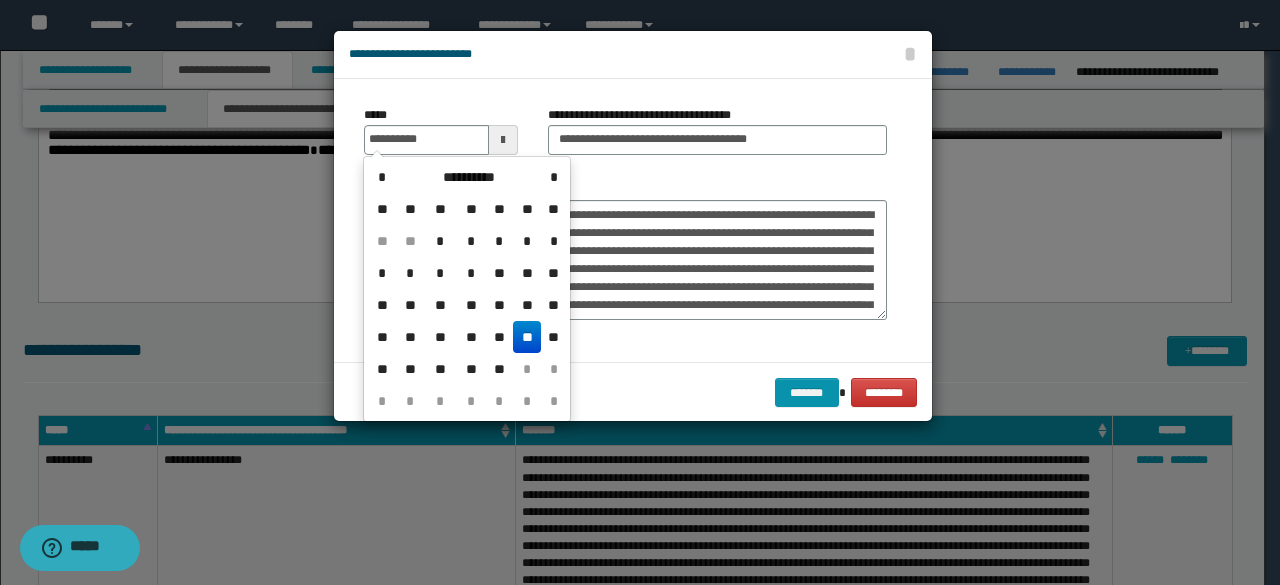 drag, startPoint x: 531, startPoint y: 337, endPoint x: 591, endPoint y: 193, distance: 156 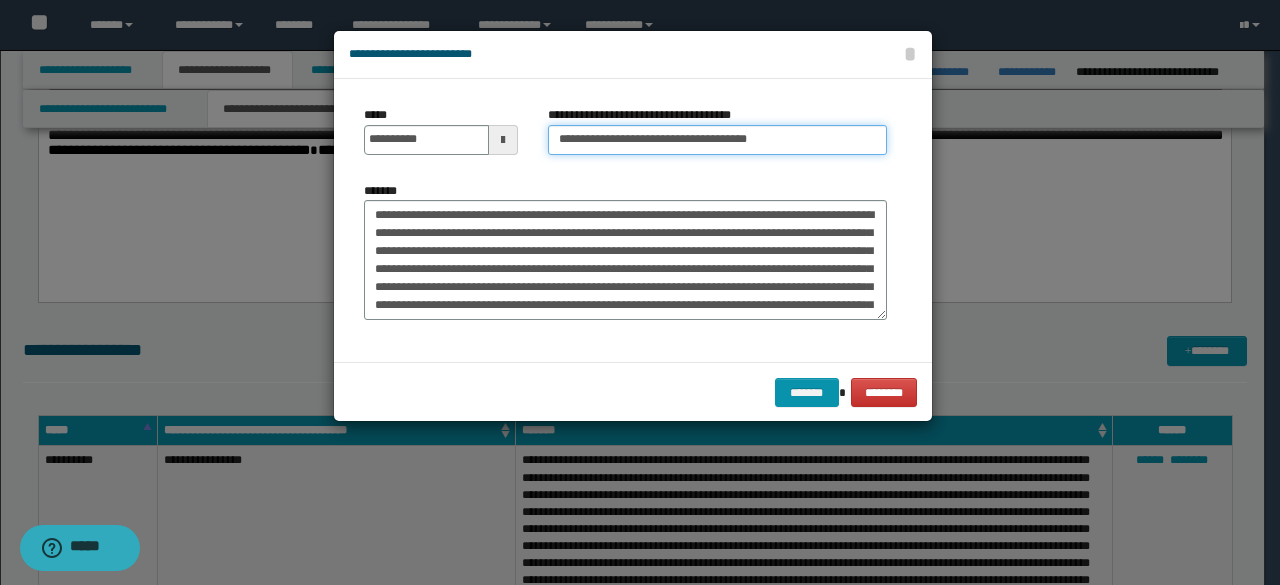 drag, startPoint x: 622, startPoint y: 141, endPoint x: 529, endPoint y: 119, distance: 95.566734 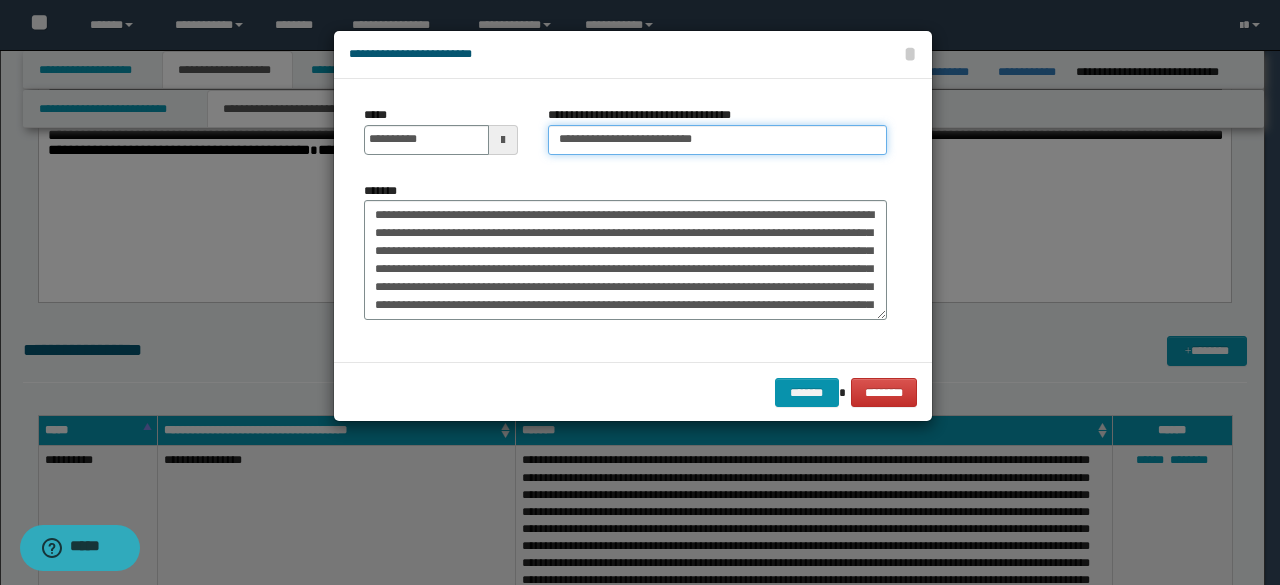 click on "**********" at bounding box center (717, 140) 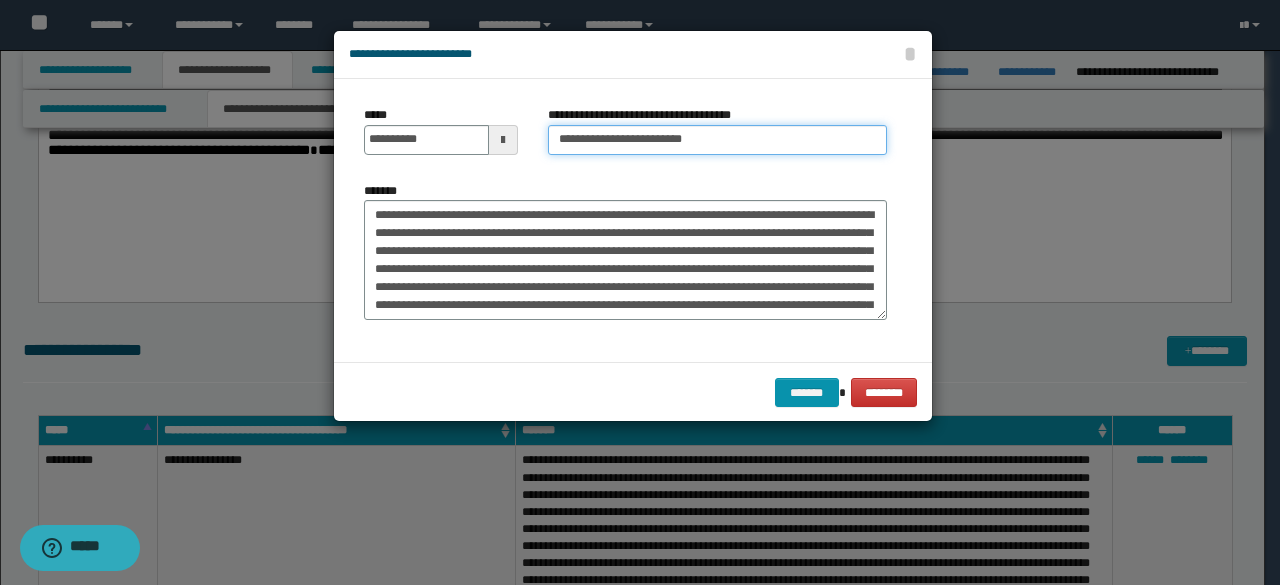 type on "**********" 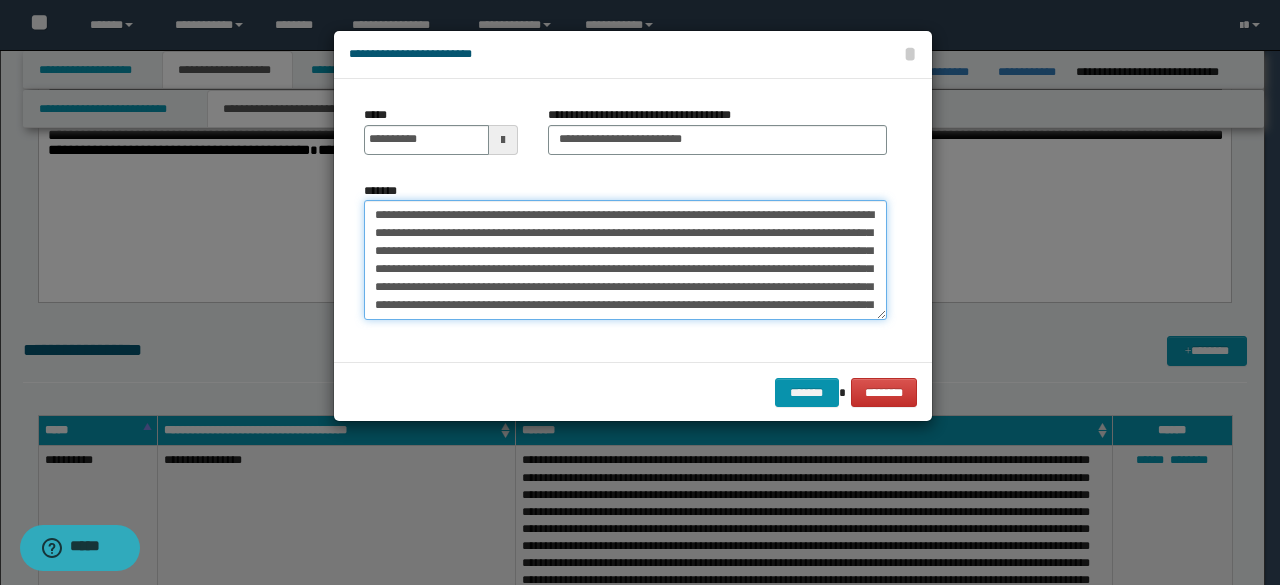 click on "*******" at bounding box center (625, 259) 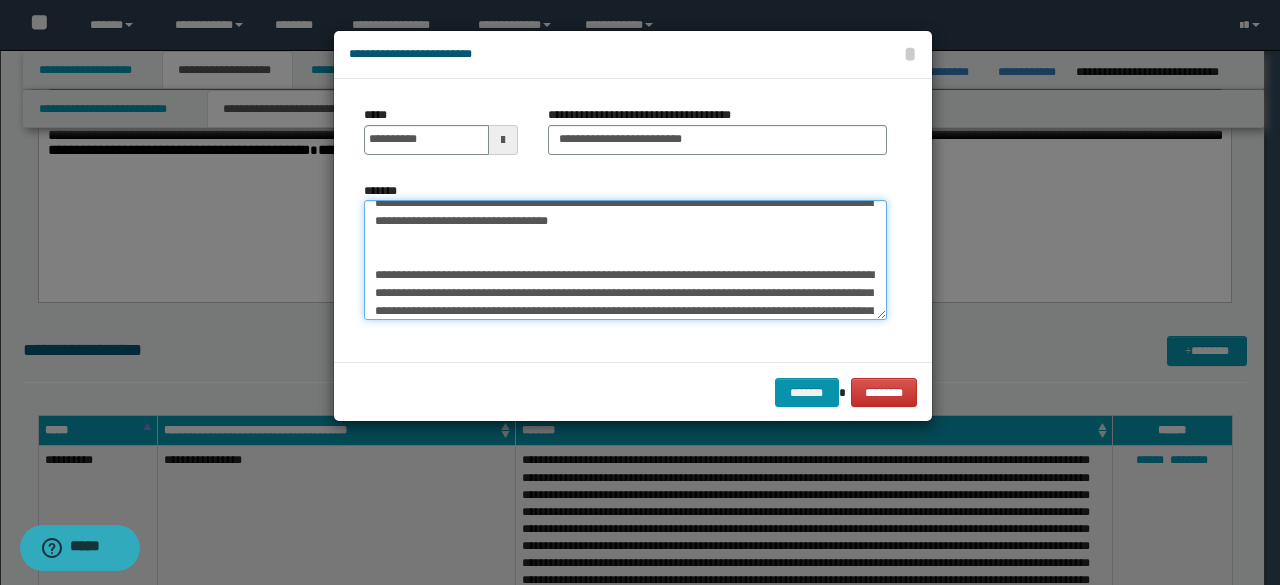 scroll, scrollTop: 320, scrollLeft: 0, axis: vertical 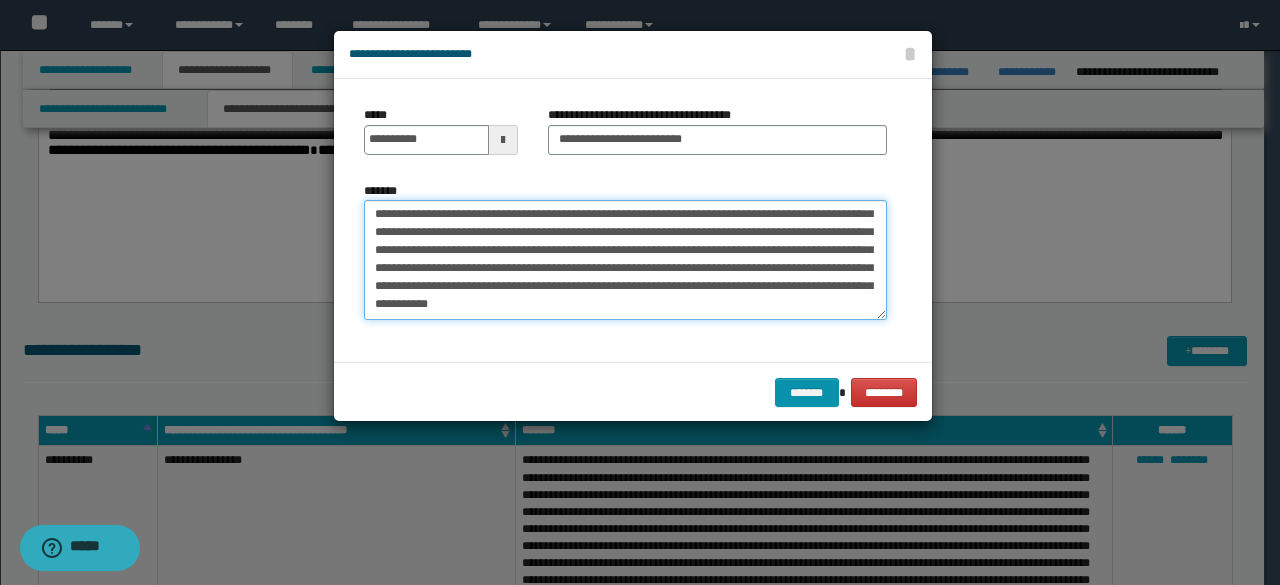 drag, startPoint x: 395, startPoint y: 261, endPoint x: 696, endPoint y: 355, distance: 315.33633 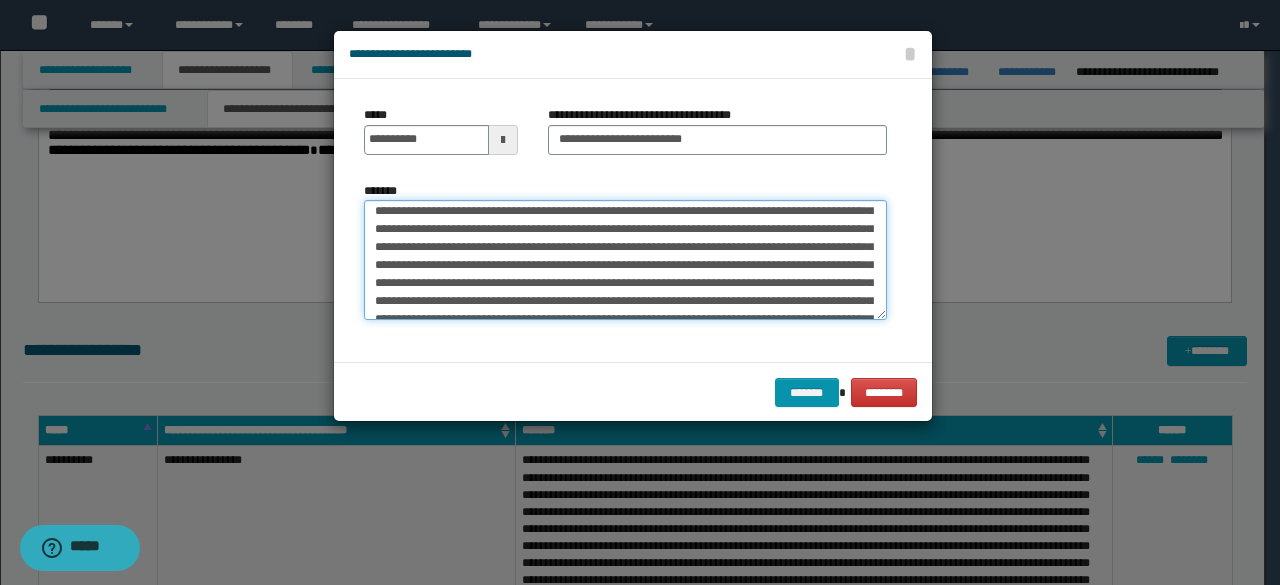 scroll, scrollTop: 0, scrollLeft: 0, axis: both 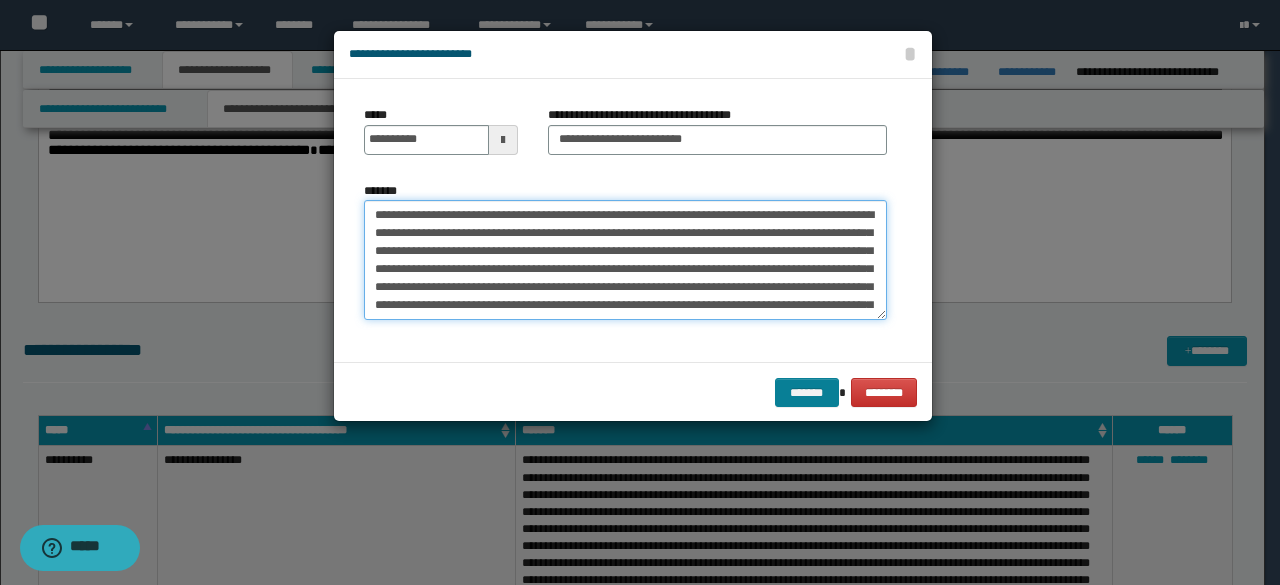 type on "**********" 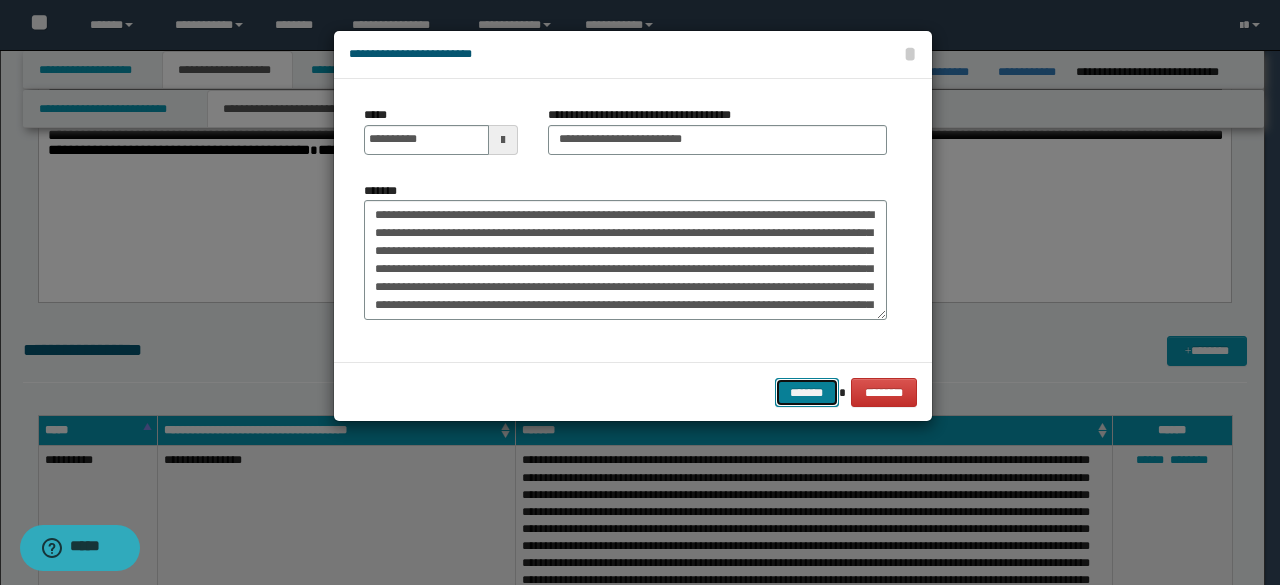 click on "*******" at bounding box center (807, 392) 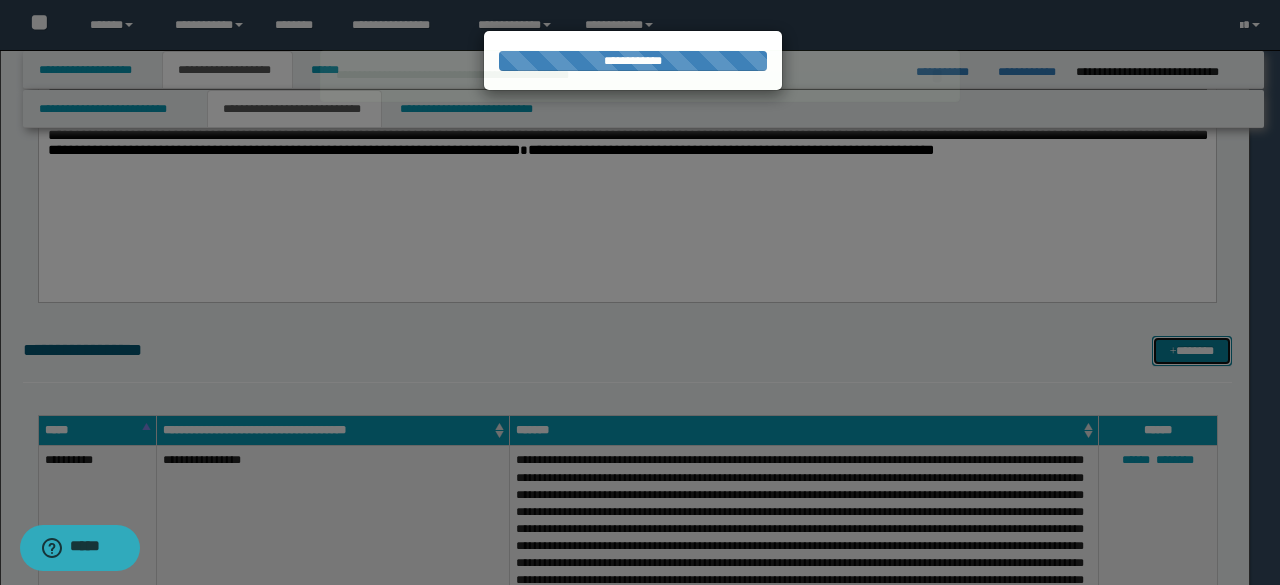 type 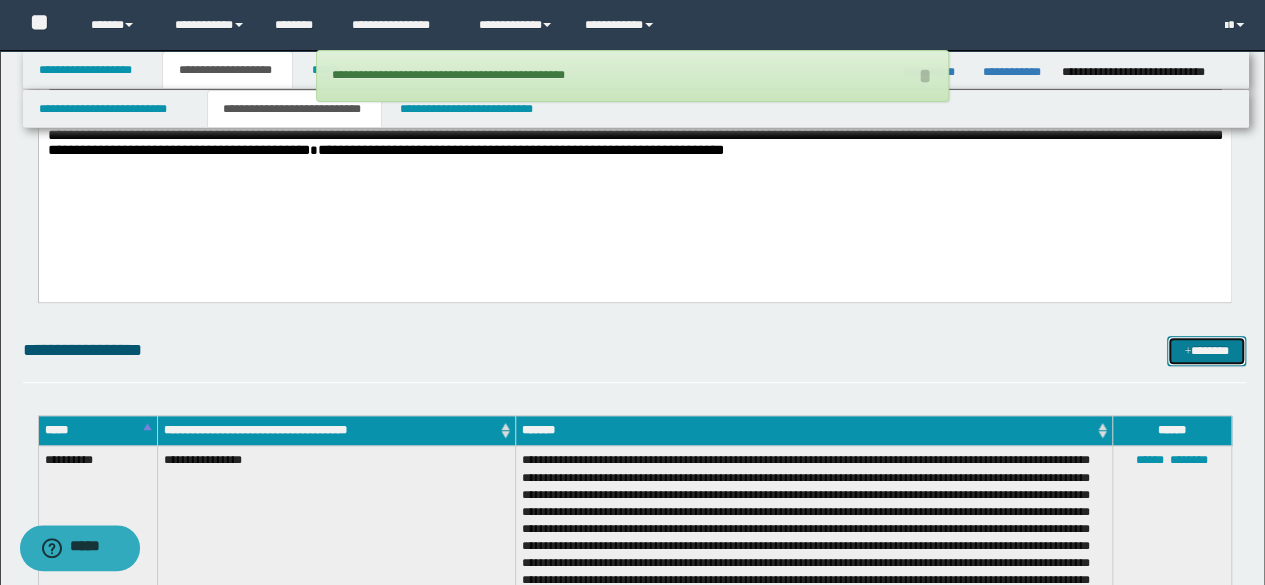 click on "*******" at bounding box center [1206, 350] 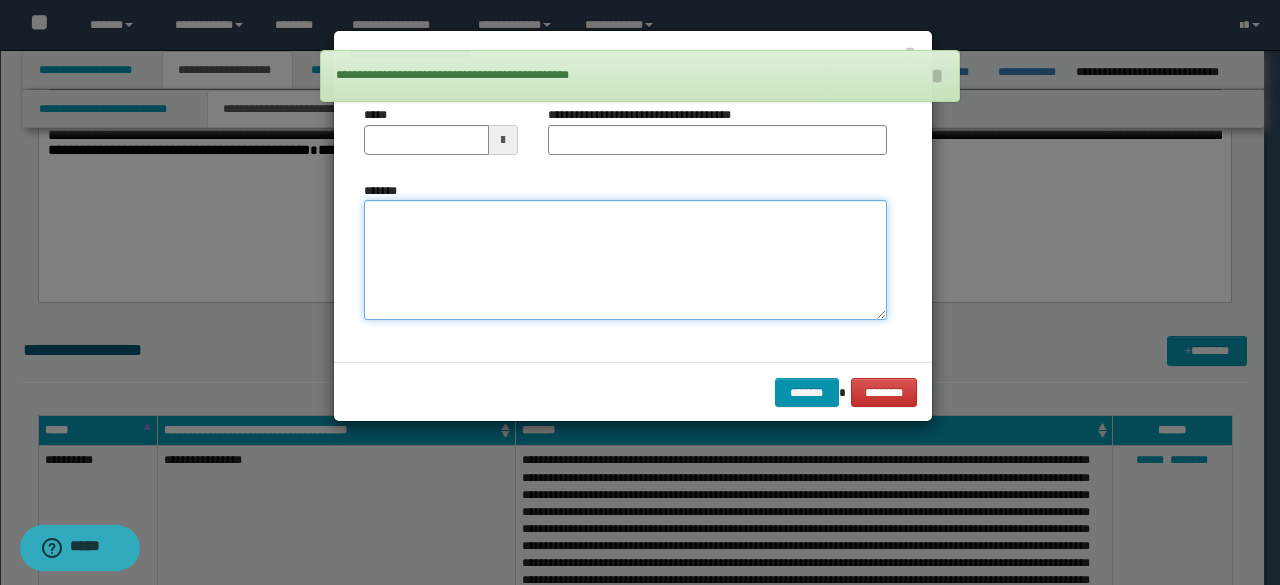 click on "*******" at bounding box center (625, 259) 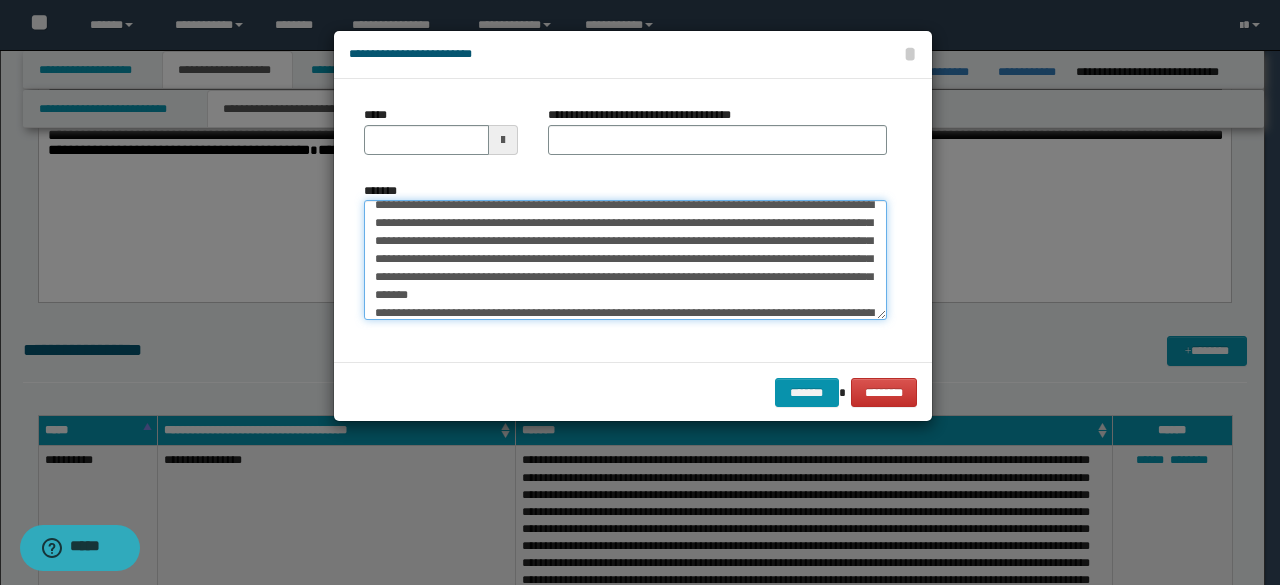 scroll, scrollTop: 0, scrollLeft: 0, axis: both 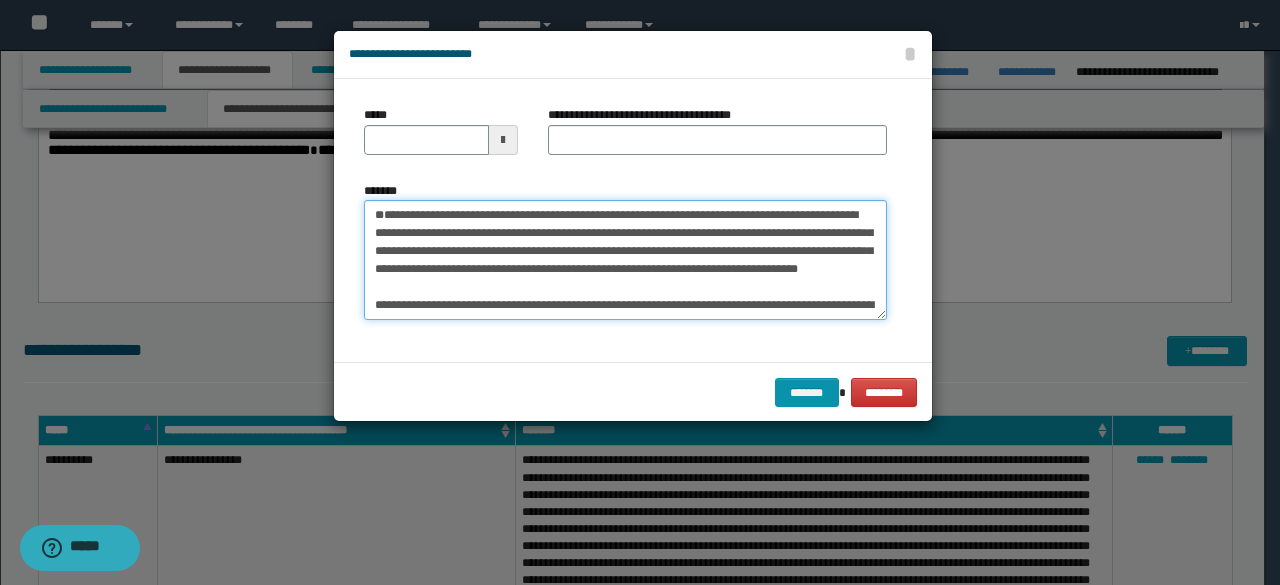 drag, startPoint x: 568, startPoint y: 231, endPoint x: 255, endPoint y: 154, distance: 322.33212 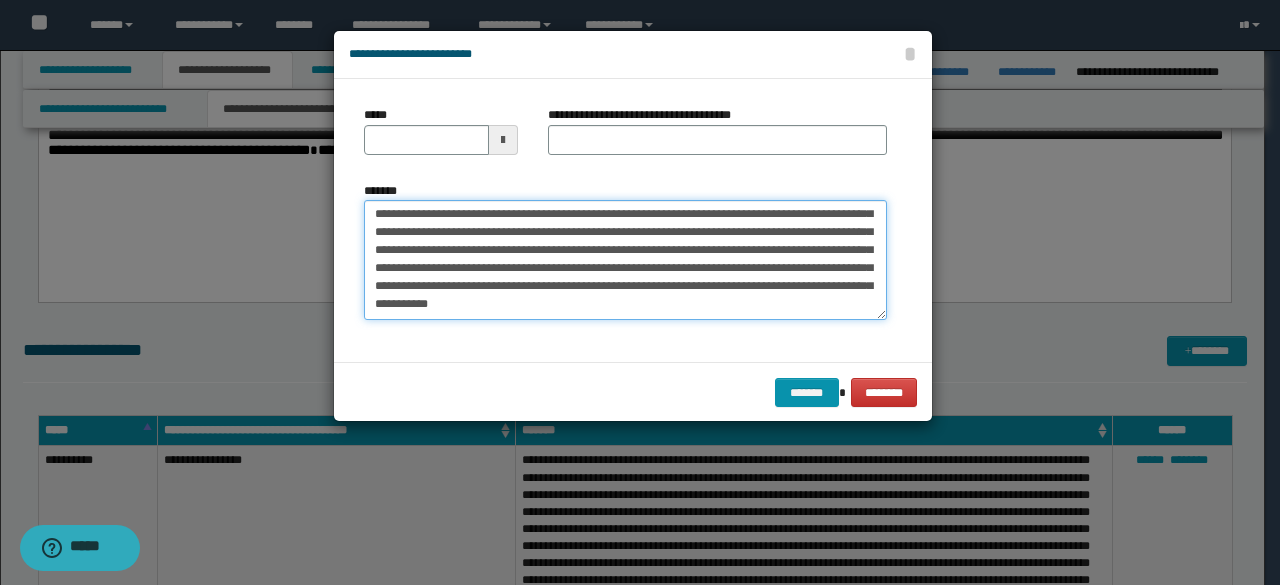 scroll, scrollTop: 900, scrollLeft: 0, axis: vertical 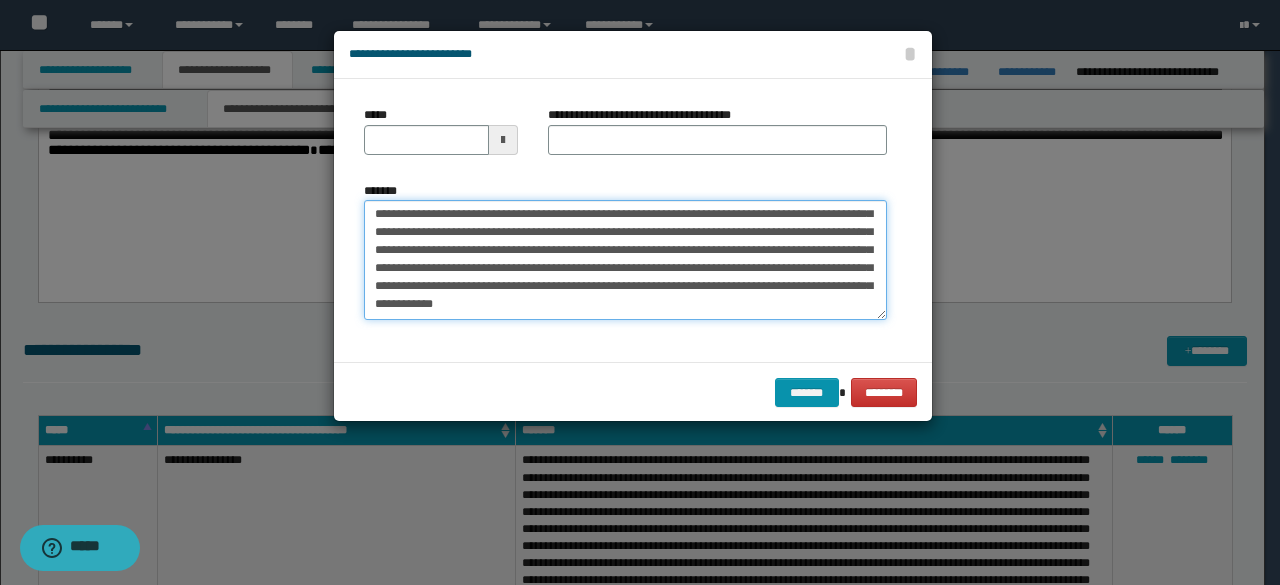 paste on "**********" 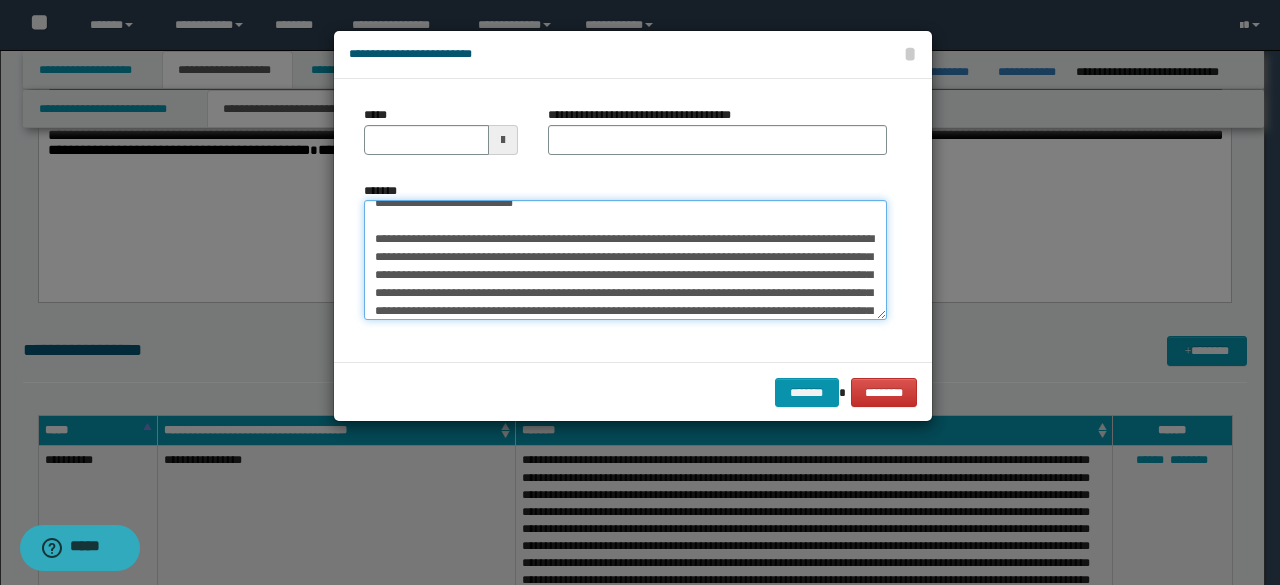 scroll, scrollTop: 0, scrollLeft: 0, axis: both 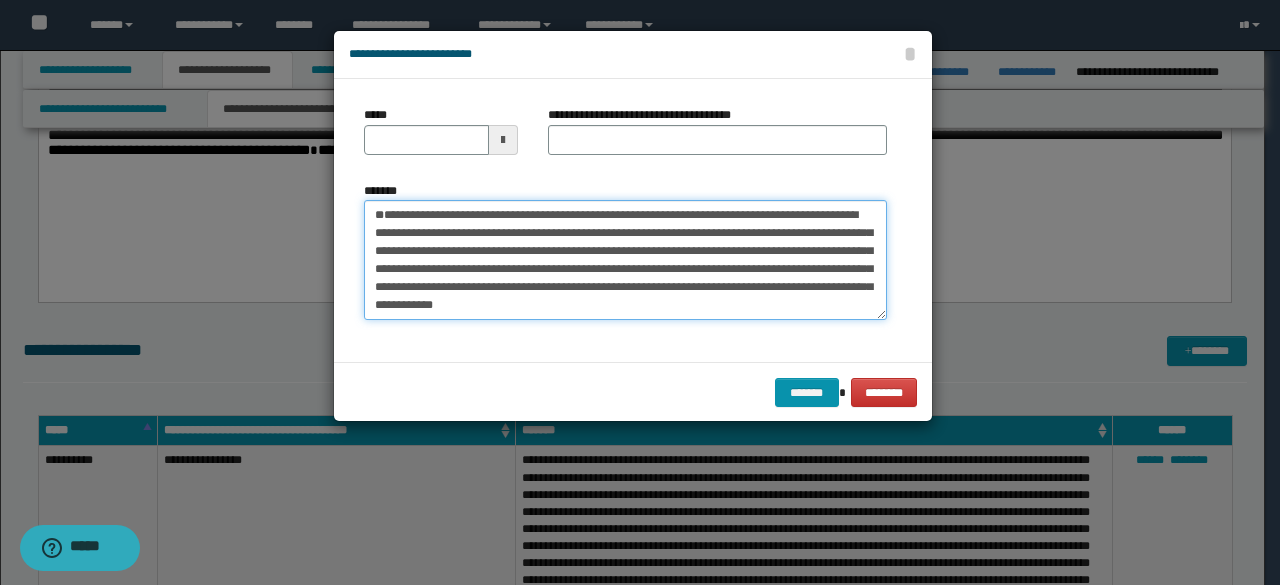 drag, startPoint x: 510, startPoint y: 250, endPoint x: 325, endPoint y: 220, distance: 187.41664 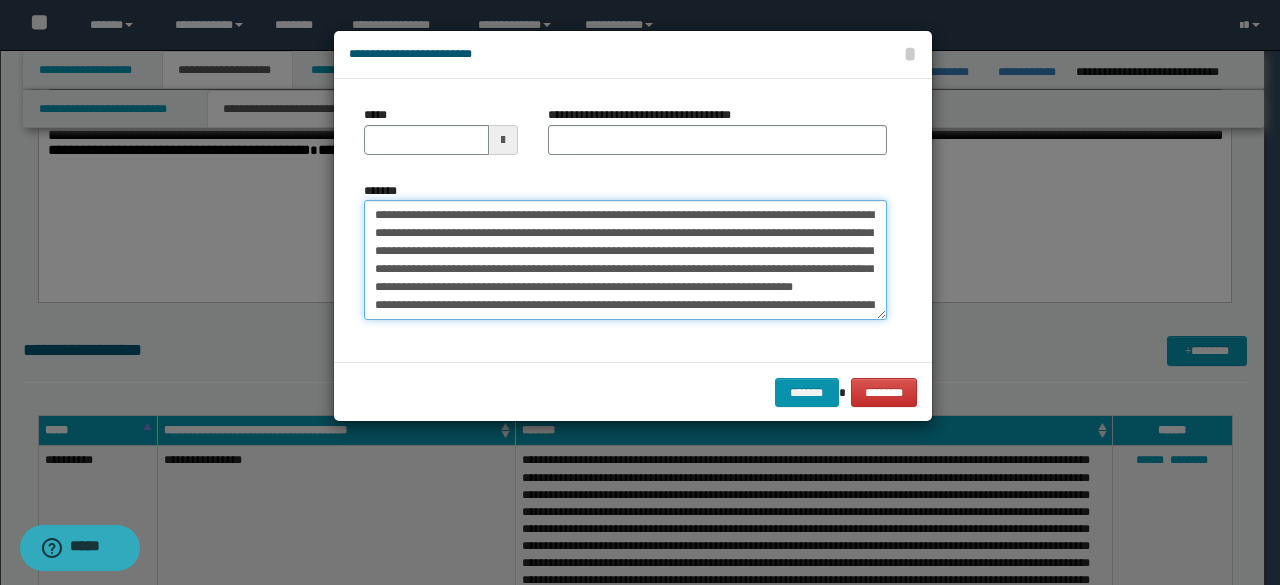type on "**********" 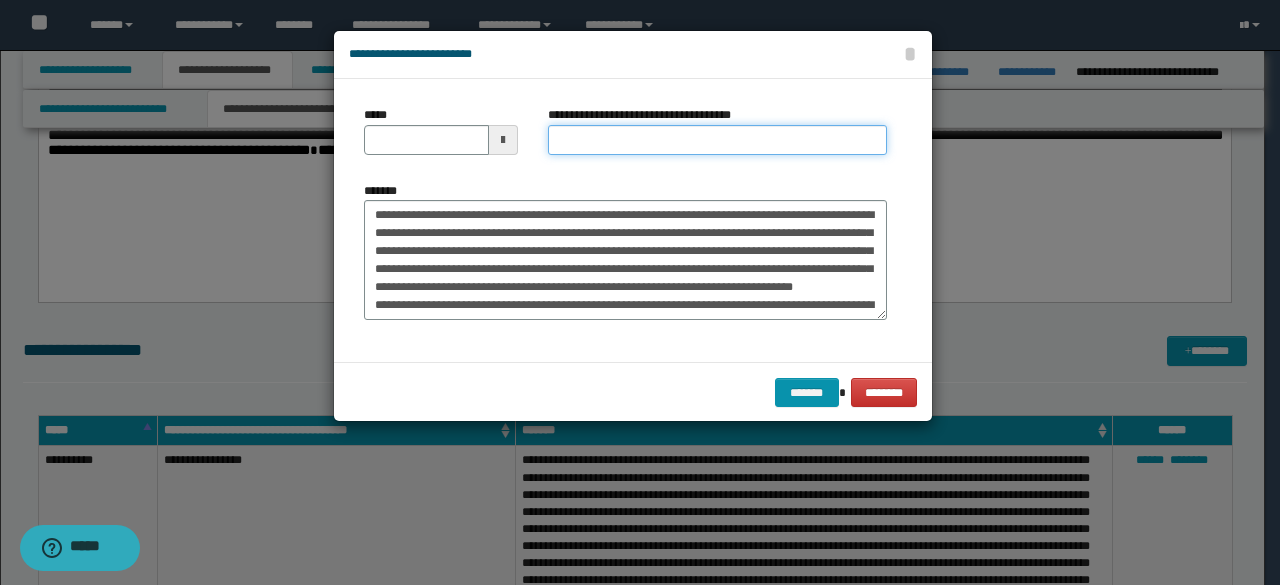 drag, startPoint x: 609, startPoint y: 151, endPoint x: 552, endPoint y: 153, distance: 57.035076 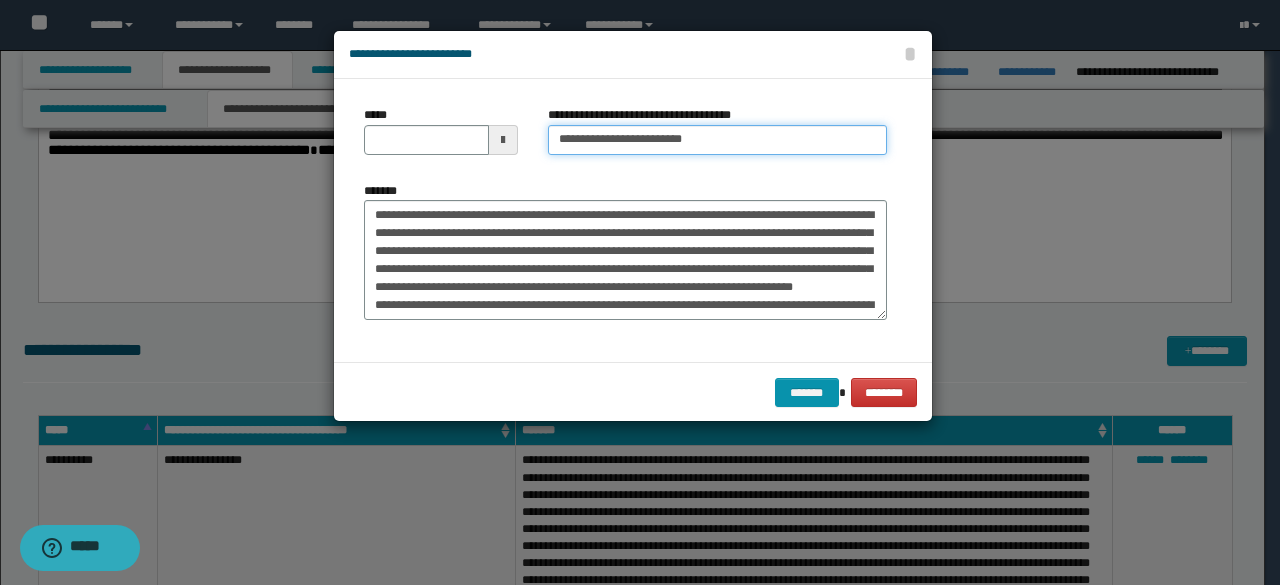 type 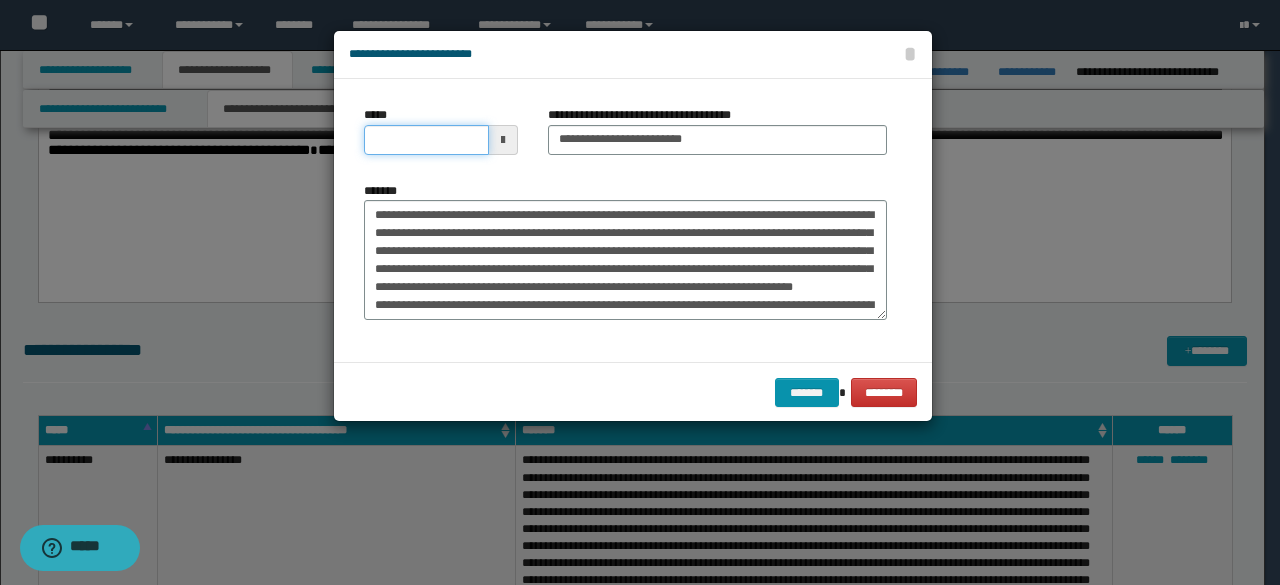 click on "*****" at bounding box center [426, 140] 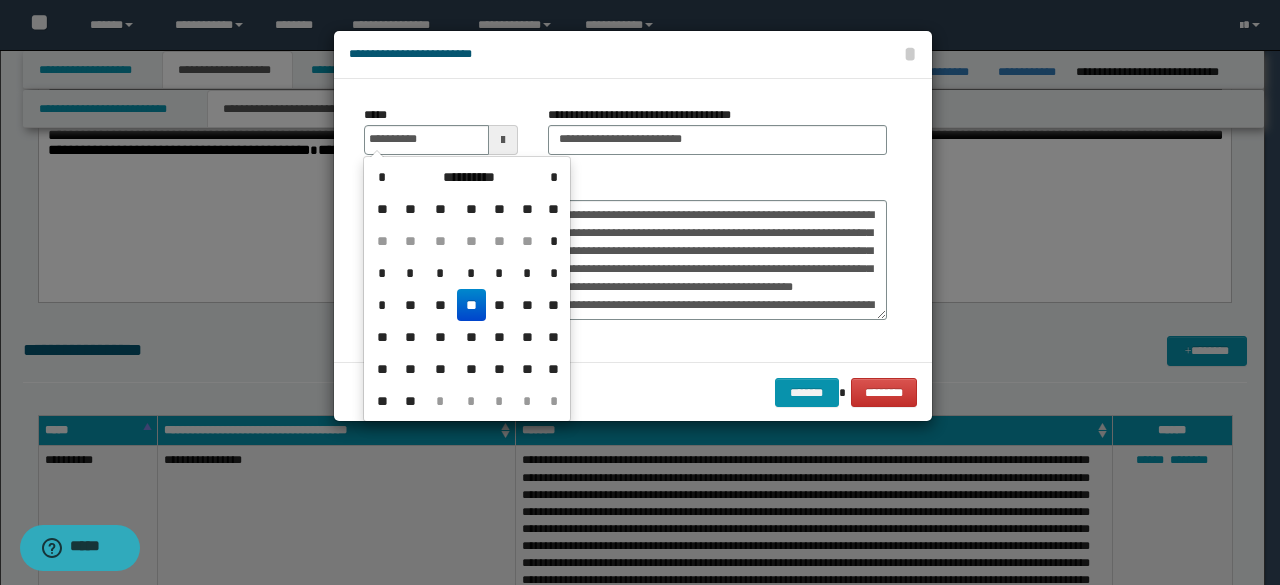 click on "**" at bounding box center (471, 305) 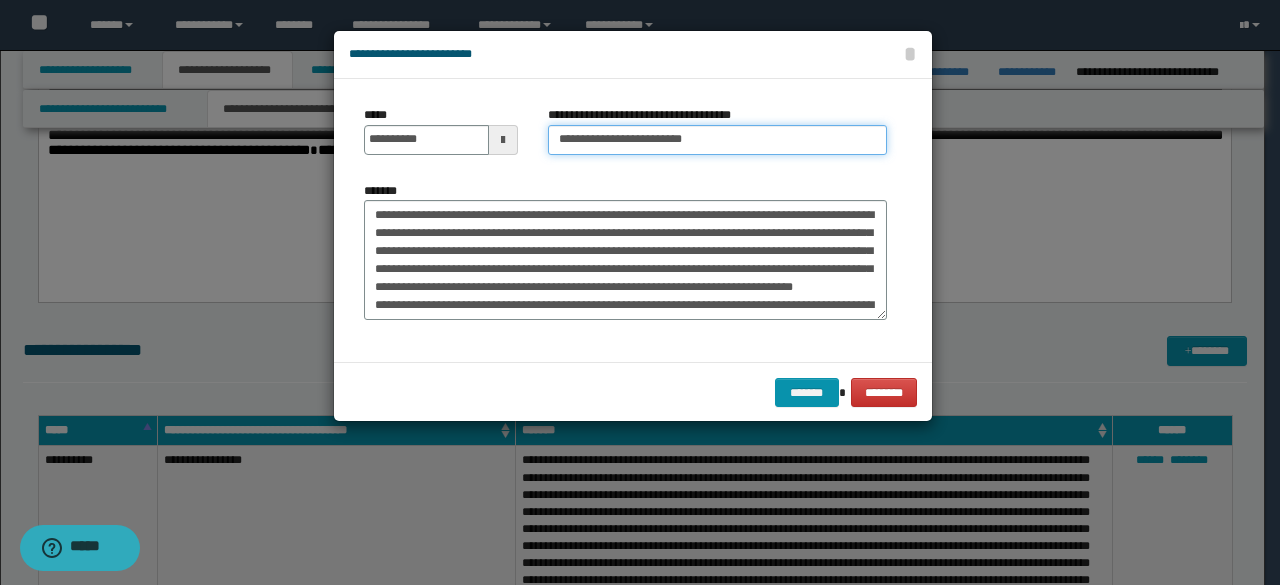 drag, startPoint x: 628, startPoint y: 135, endPoint x: 510, endPoint y: 127, distance: 118.270874 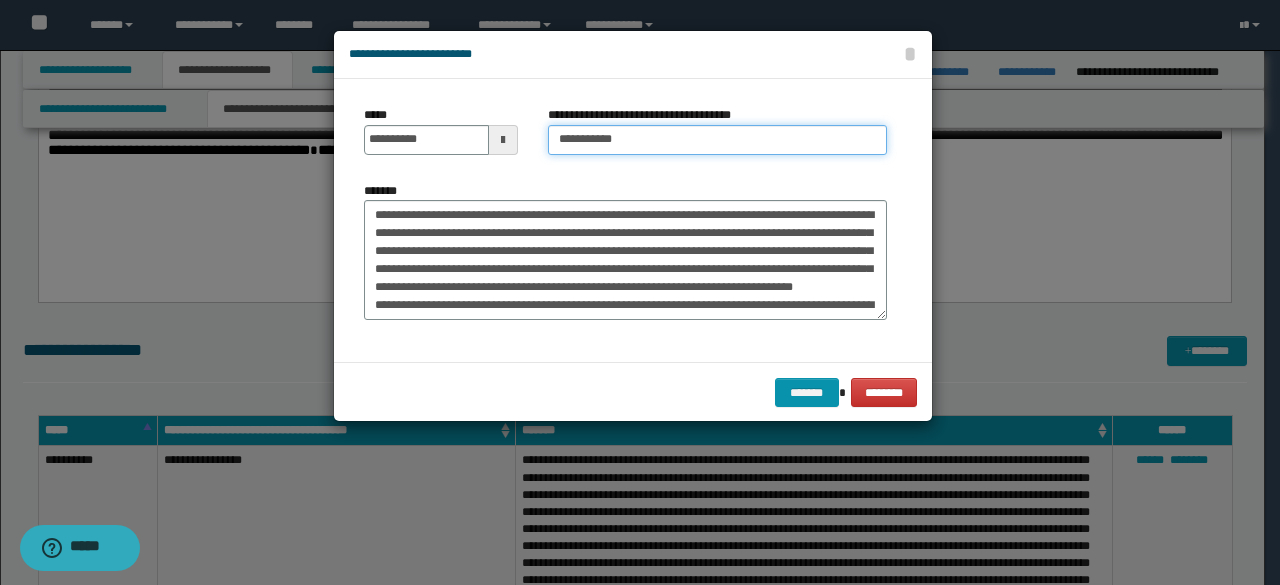 click on "**********" at bounding box center [717, 140] 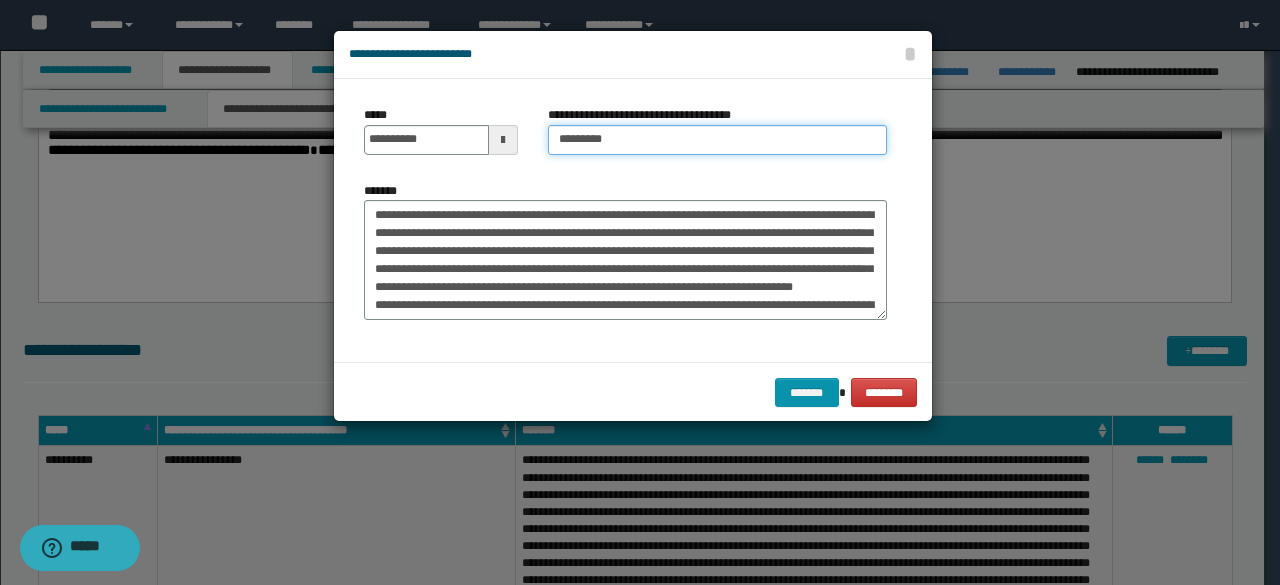 type on "*********" 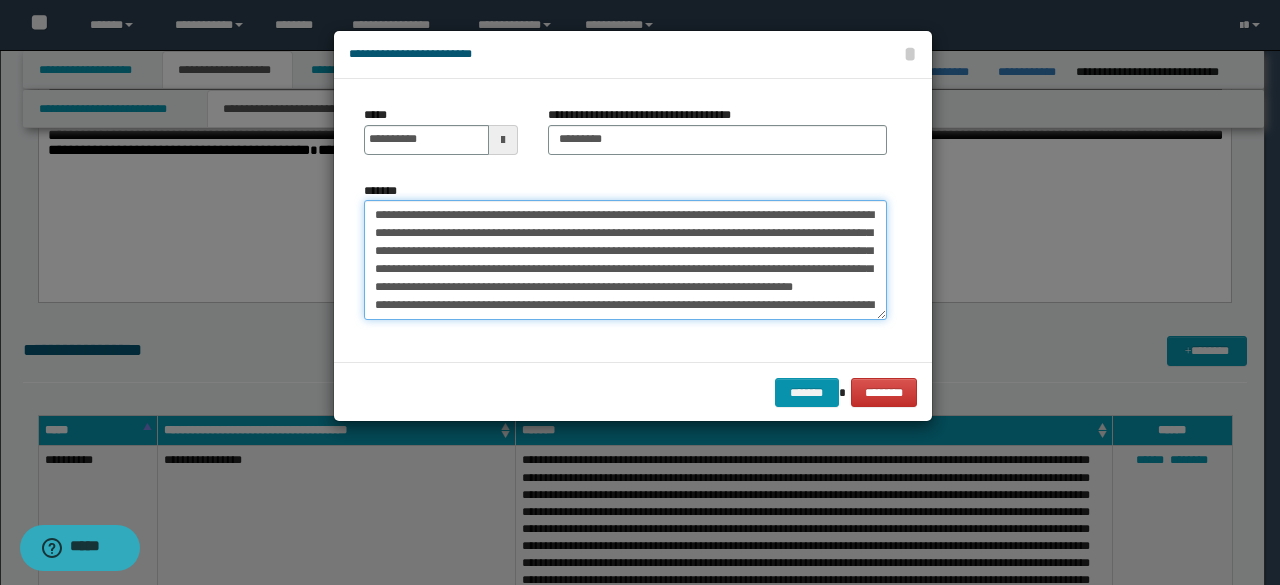 drag, startPoint x: 612, startPoint y: 269, endPoint x: 585, endPoint y: 307, distance: 46.615448 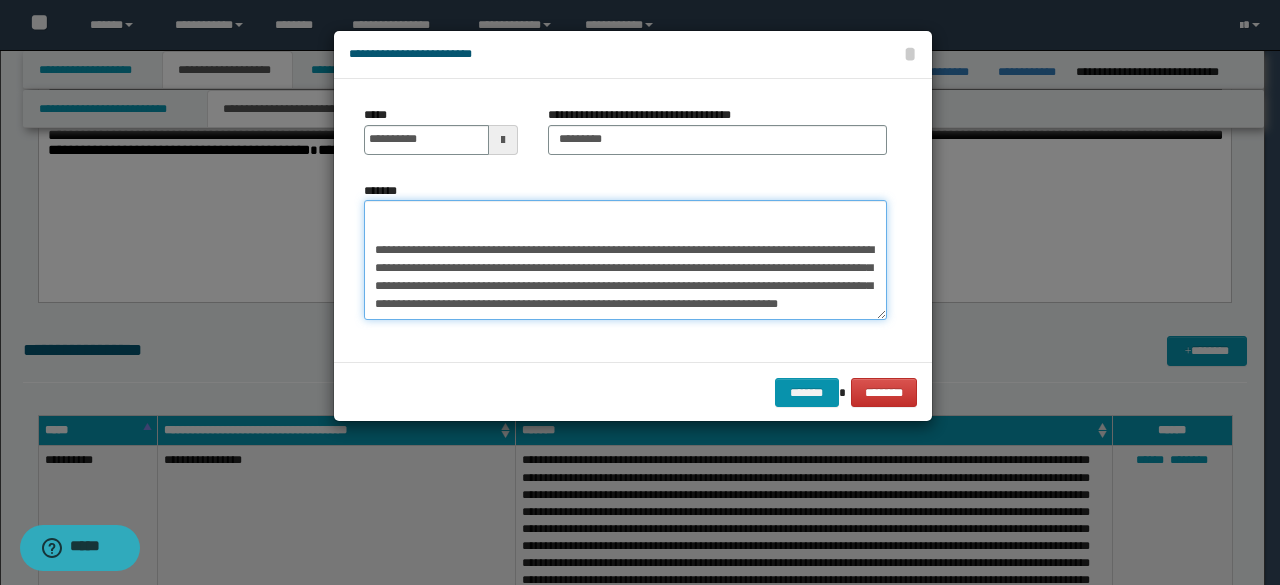scroll, scrollTop: 990, scrollLeft: 0, axis: vertical 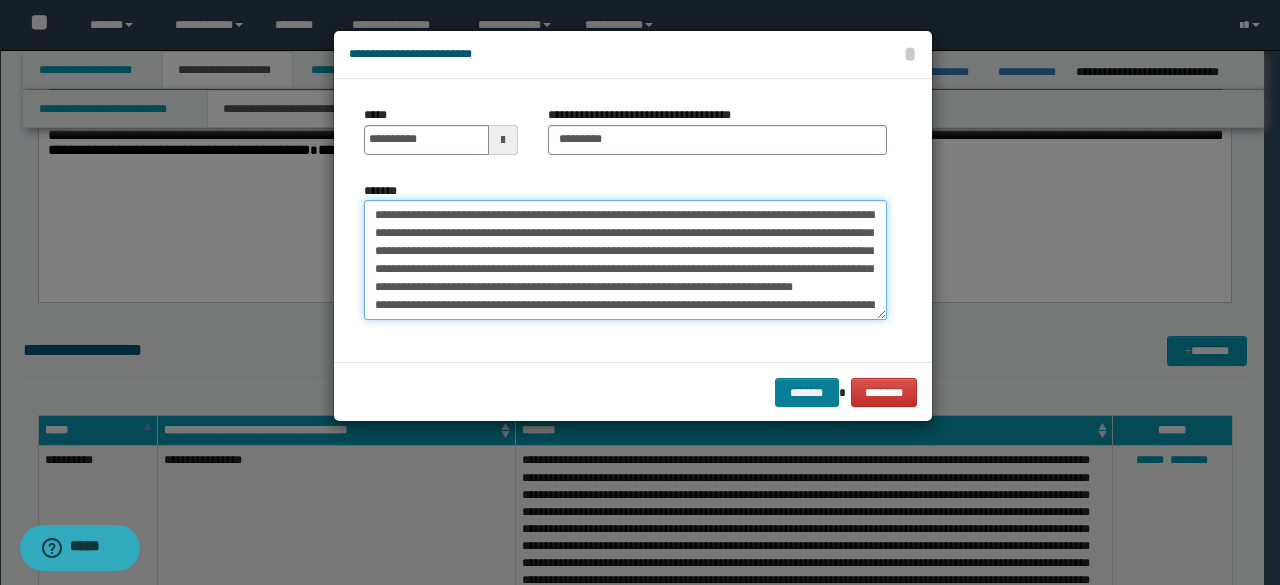 type on "**********" 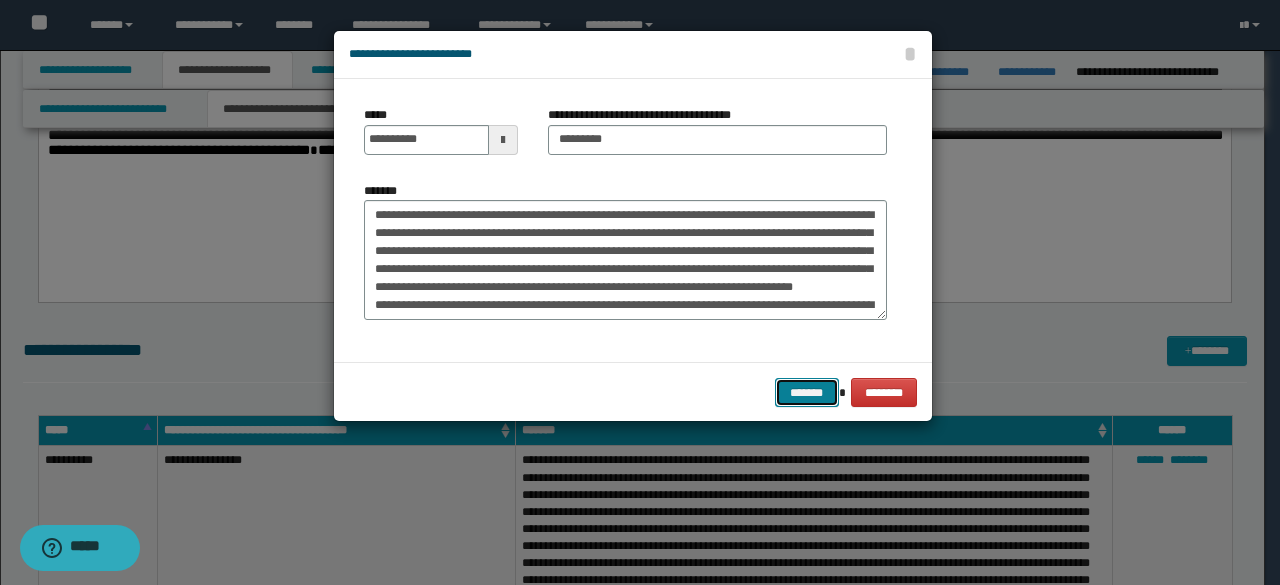 click on "*******" at bounding box center (807, 392) 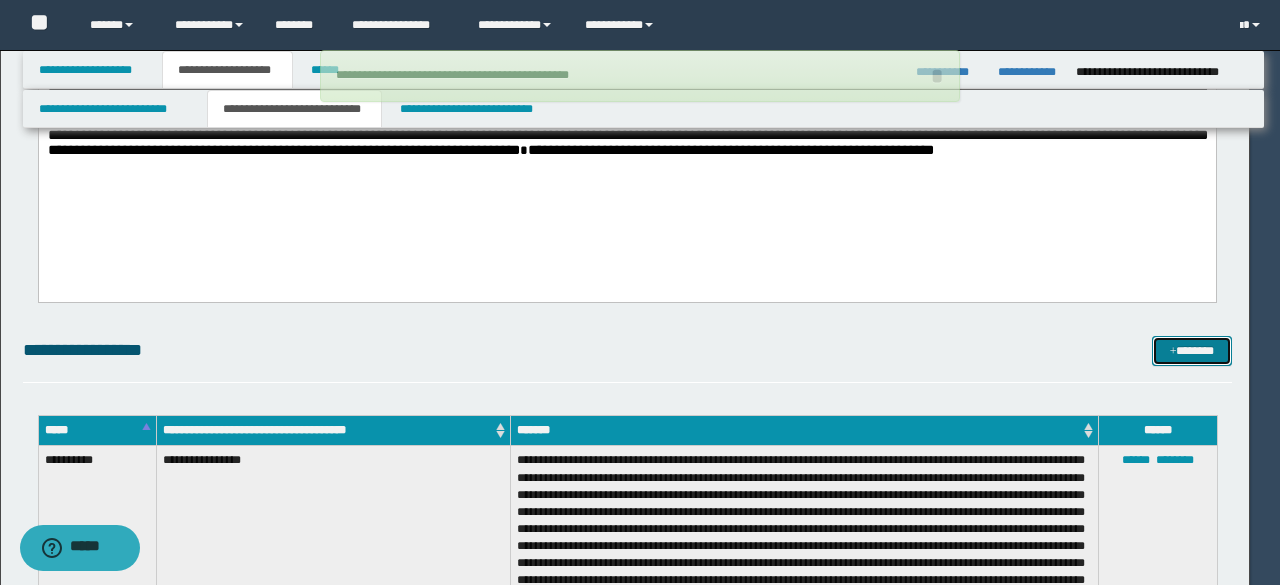 type 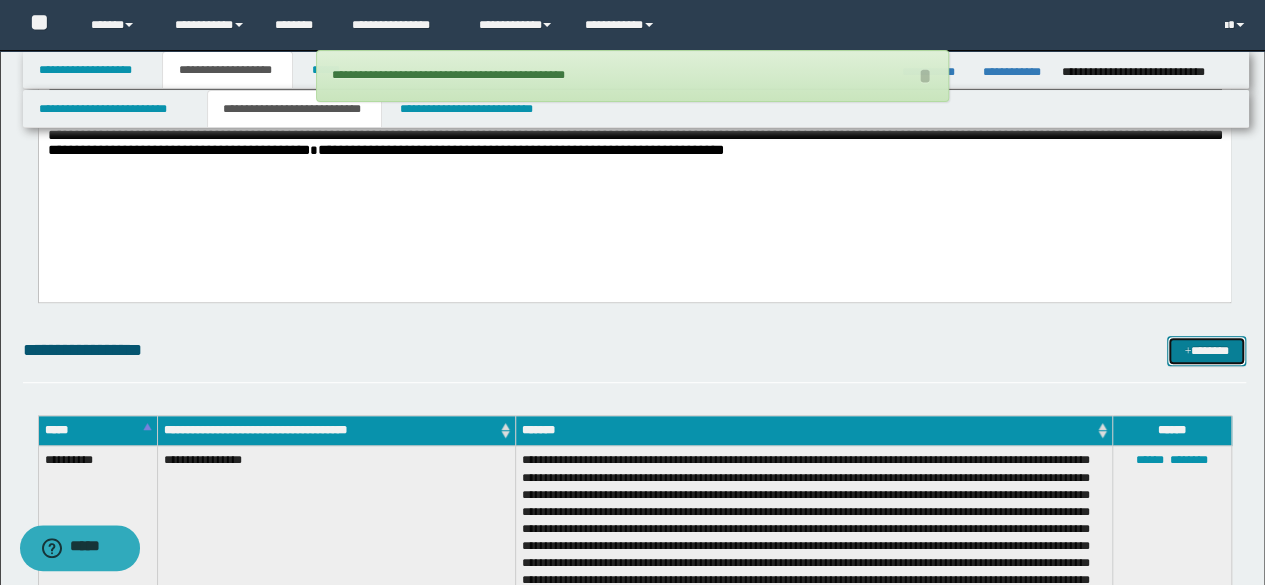 click at bounding box center [1187, 352] 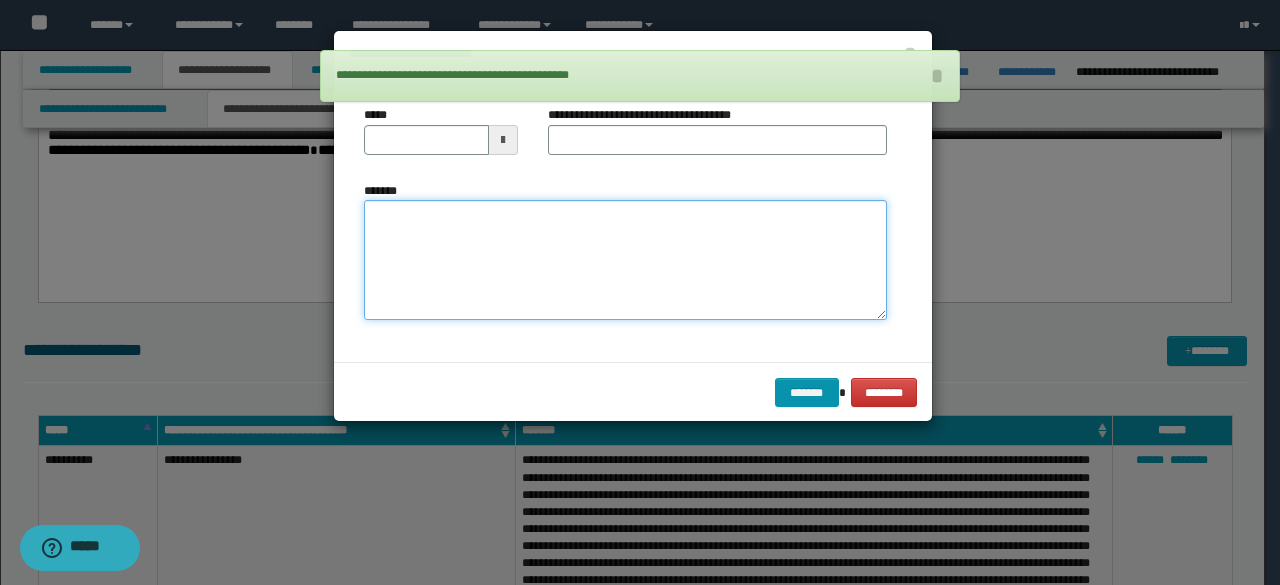 click on "*******" at bounding box center (625, 259) 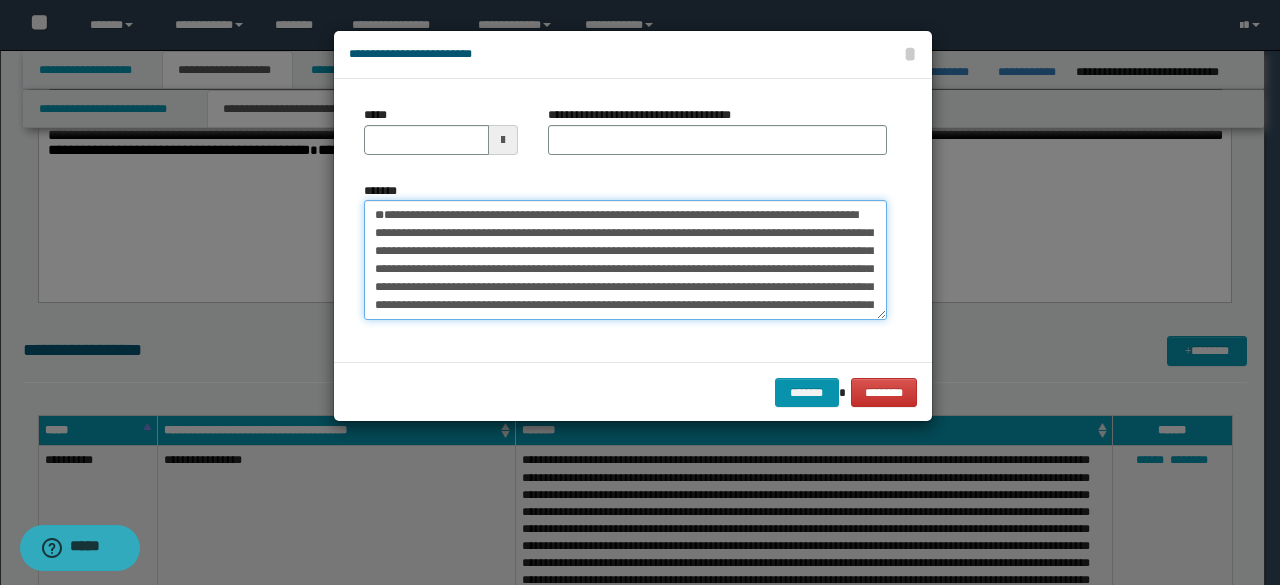 scroll, scrollTop: 12, scrollLeft: 0, axis: vertical 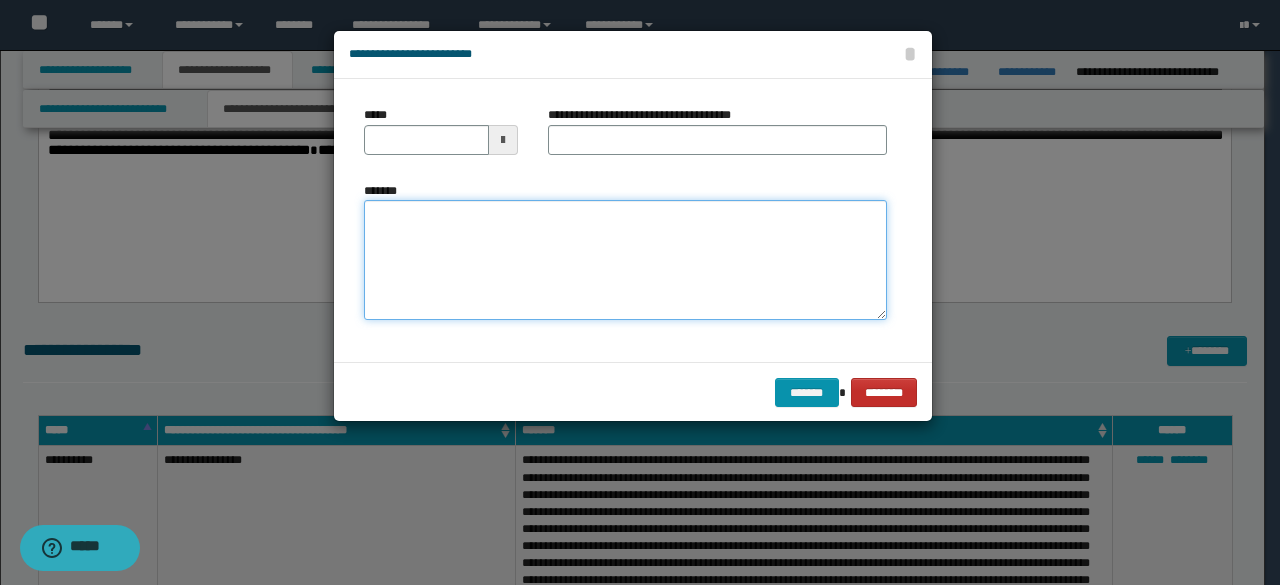type 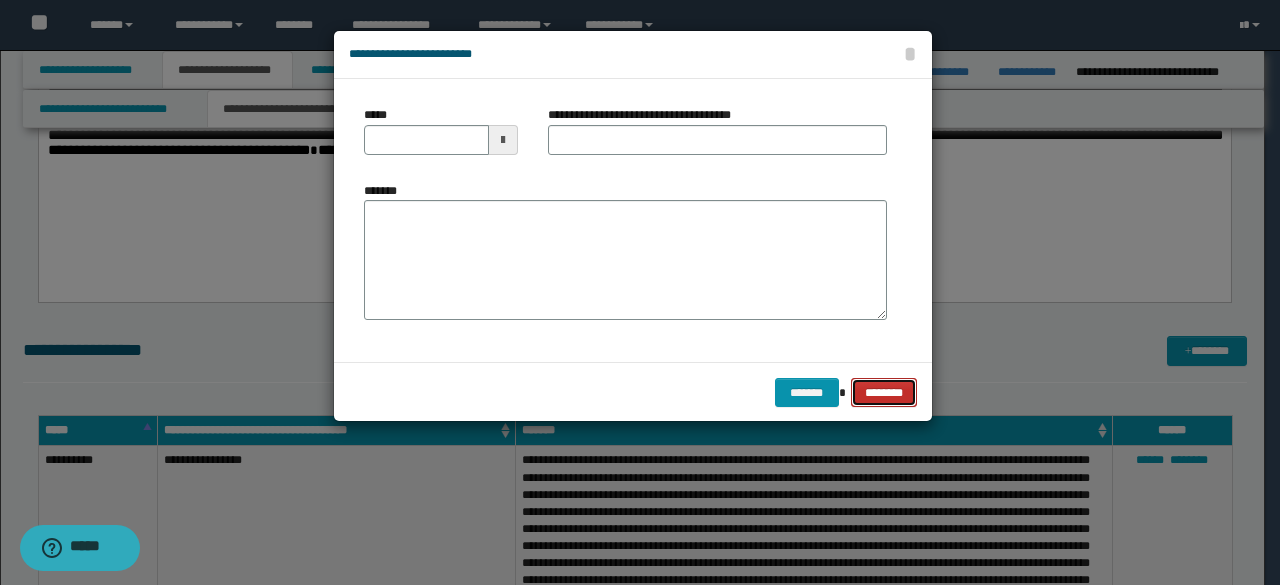 click on "********" at bounding box center (884, 392) 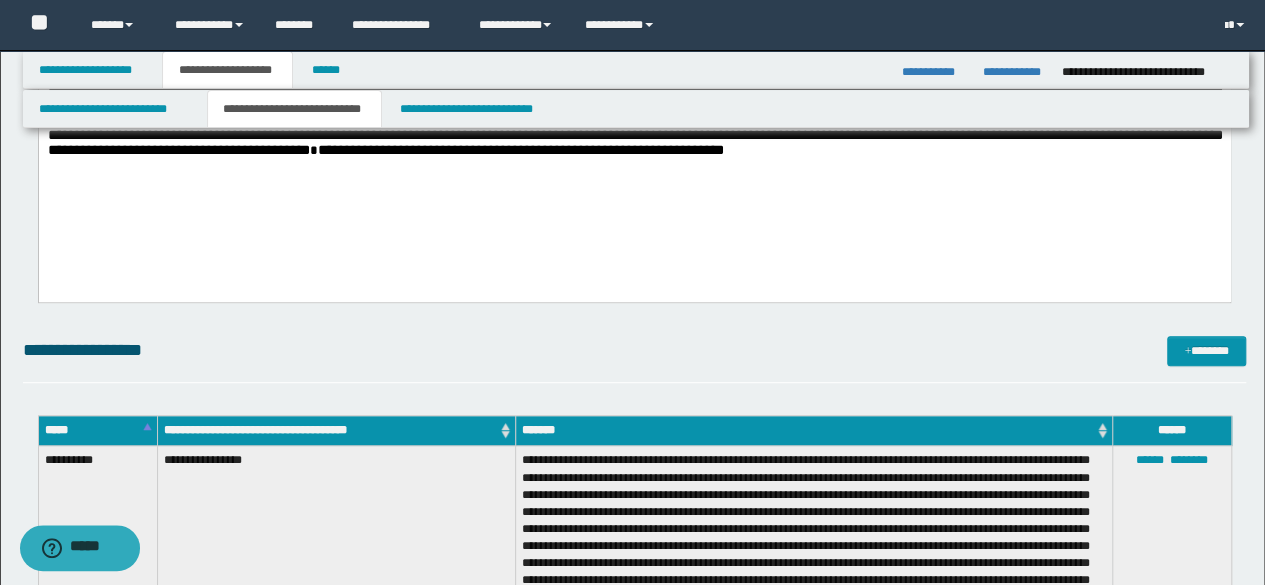 click on "**********" at bounding box center (634, 141) 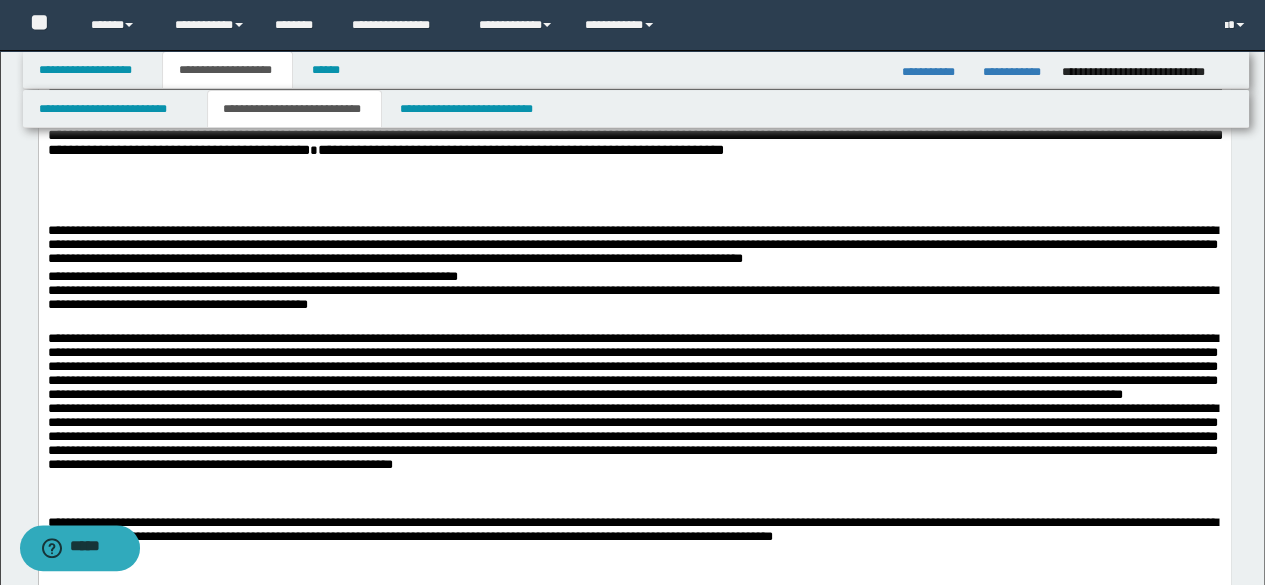 click on "**********" at bounding box center [634, 317] 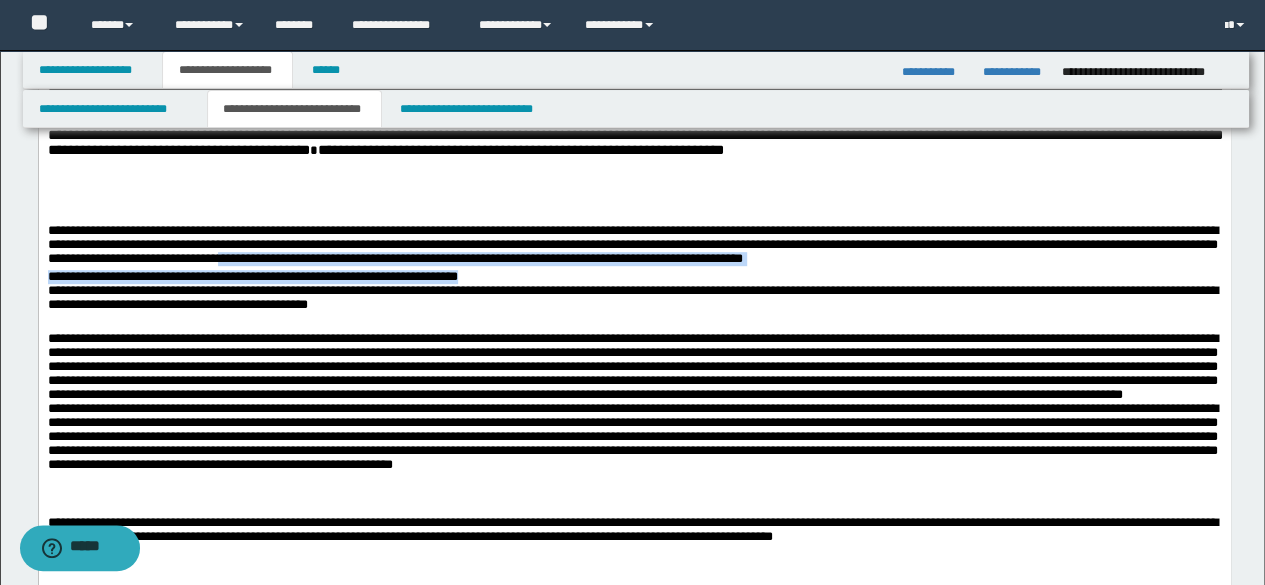 click on "**********" at bounding box center (634, 293) 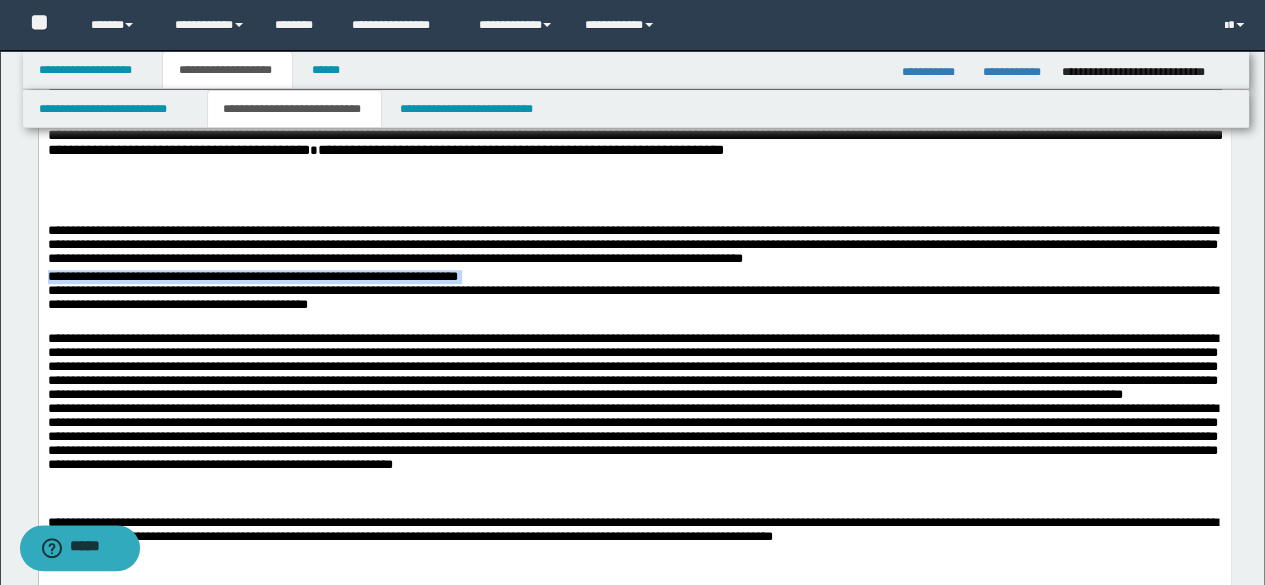 click on "**********" at bounding box center [634, 293] 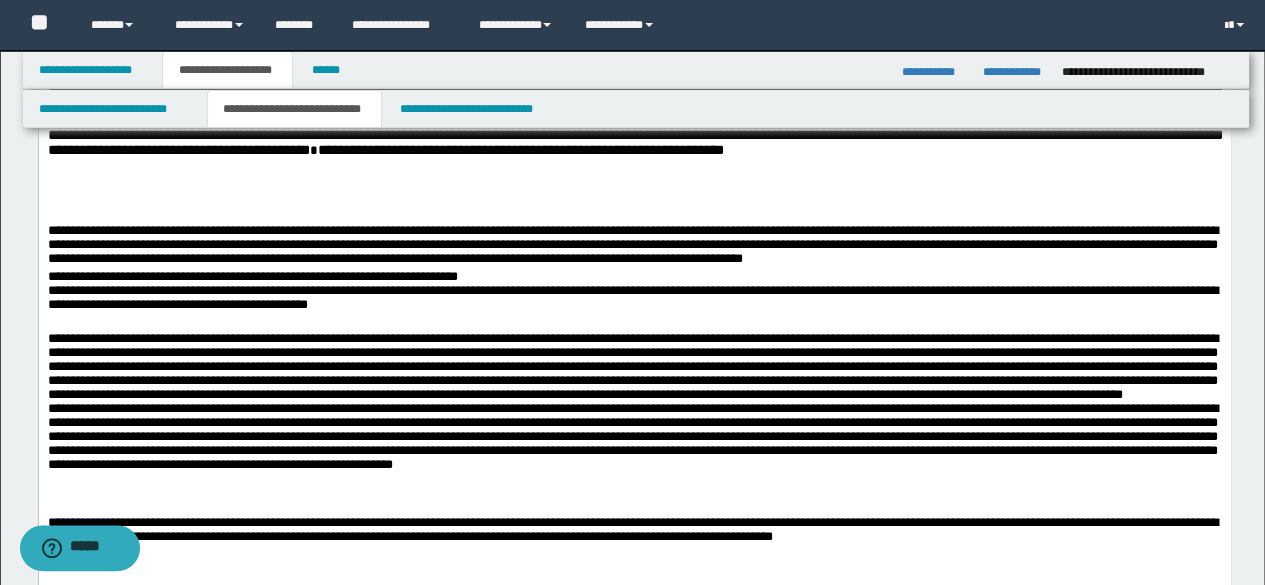 click on "**********" at bounding box center (634, 247) 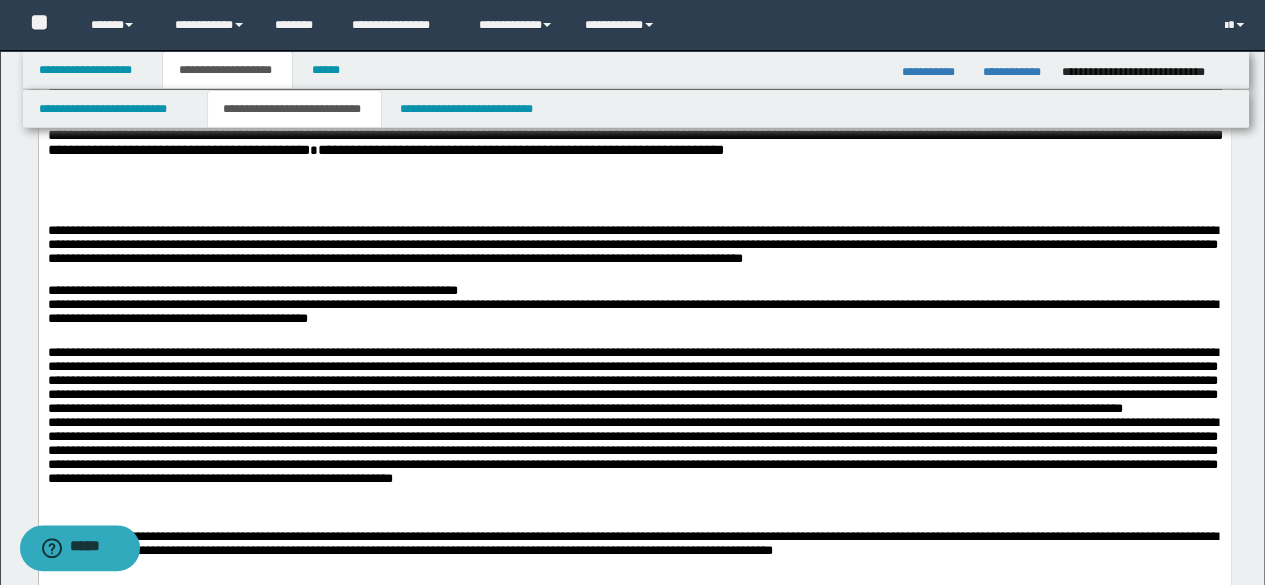 click on "**********" at bounding box center (634, 324) 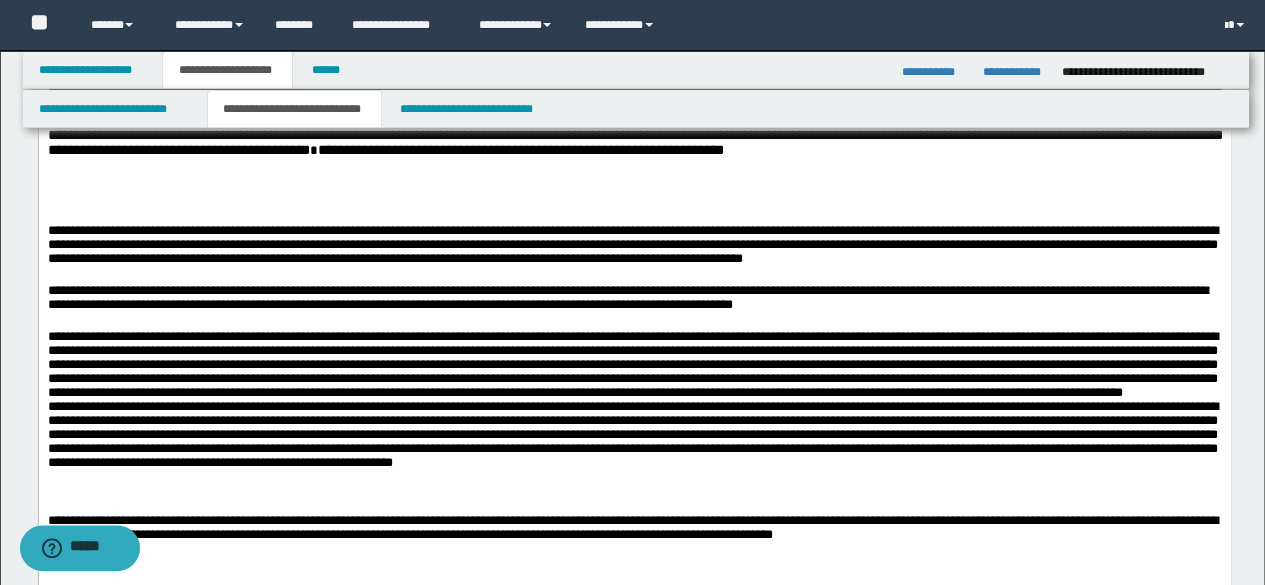 drag, startPoint x: 984, startPoint y: 318, endPoint x: 22, endPoint y: 221, distance: 966.878 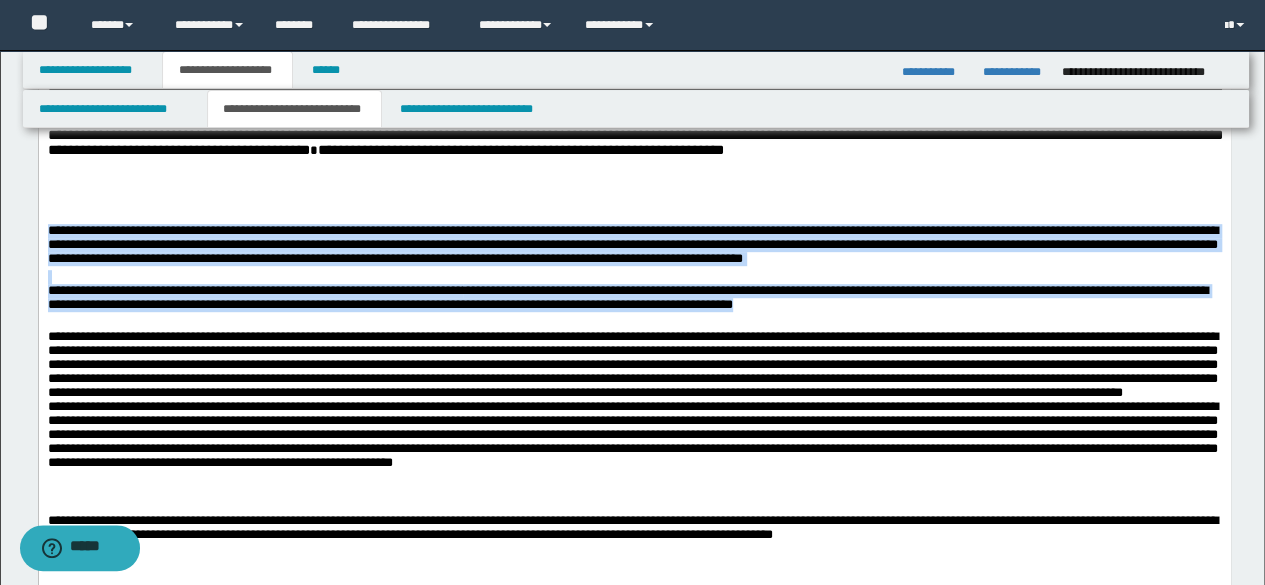 drag, startPoint x: 976, startPoint y: 312, endPoint x: 34, endPoint y: 233, distance: 945.3068 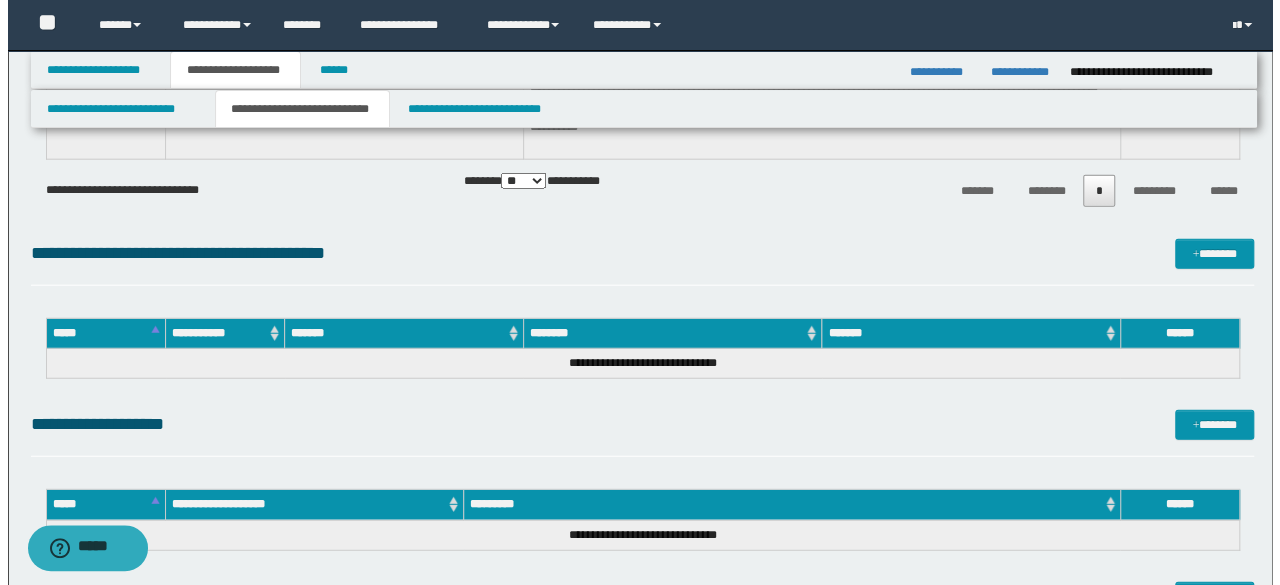 scroll, scrollTop: 2400, scrollLeft: 0, axis: vertical 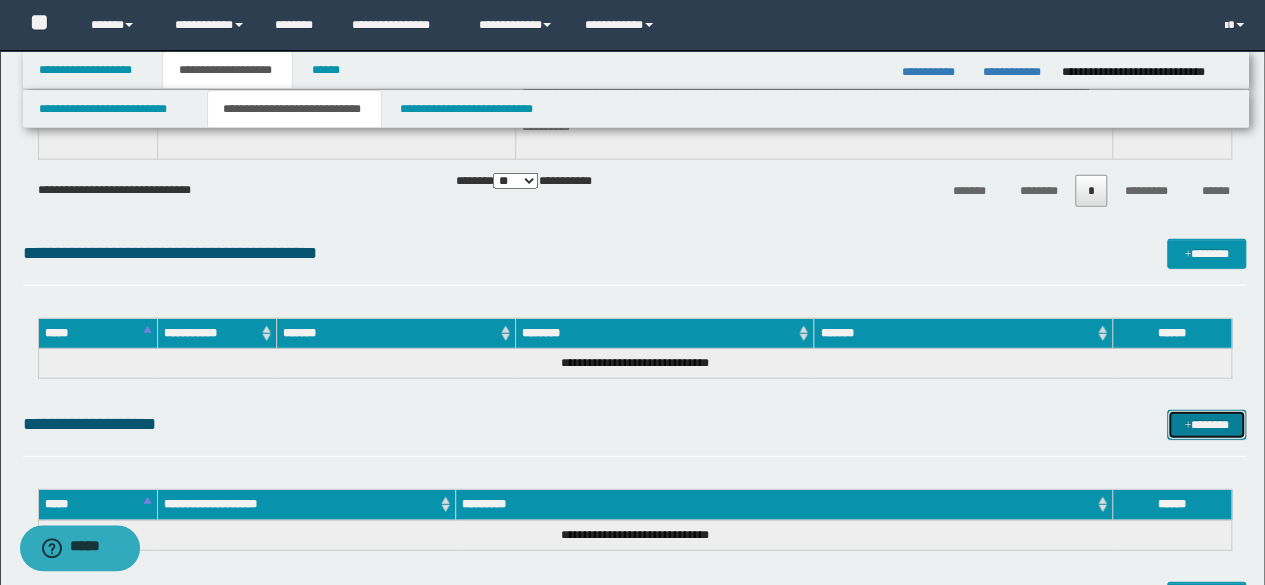 click on "*******" at bounding box center [1206, 424] 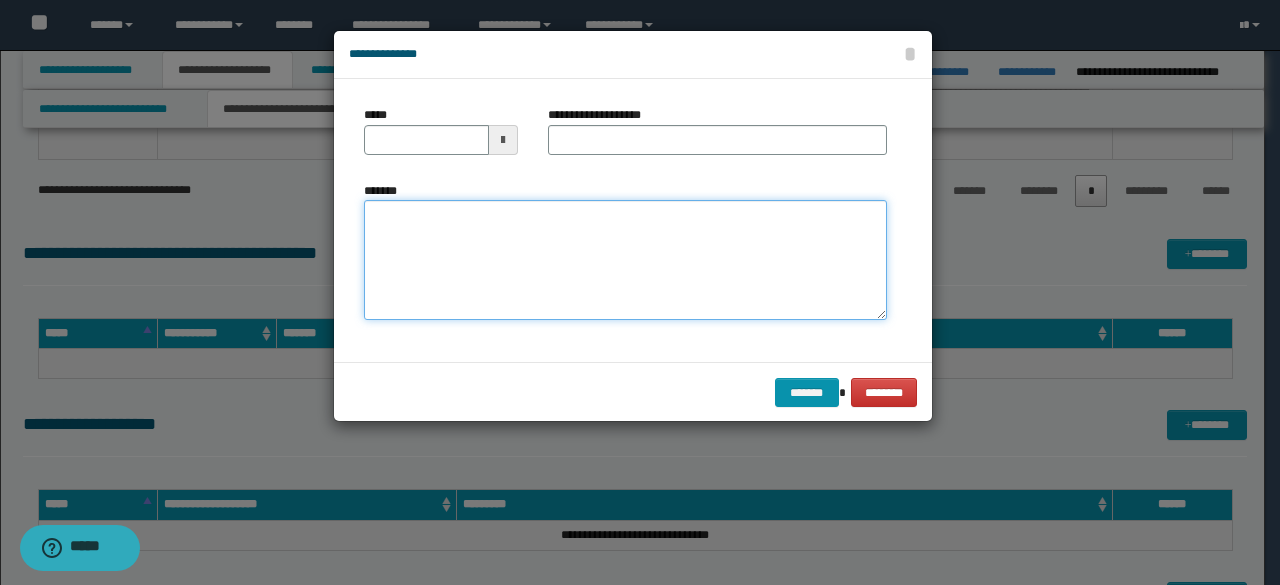 click on "*******" at bounding box center [625, 260] 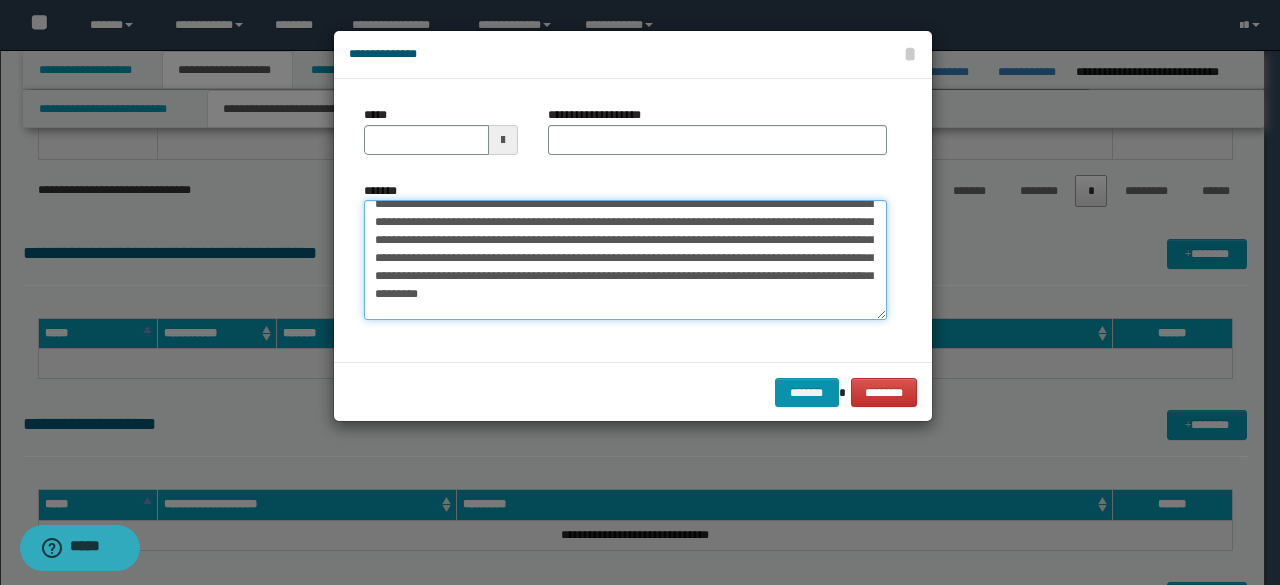 scroll, scrollTop: 0, scrollLeft: 0, axis: both 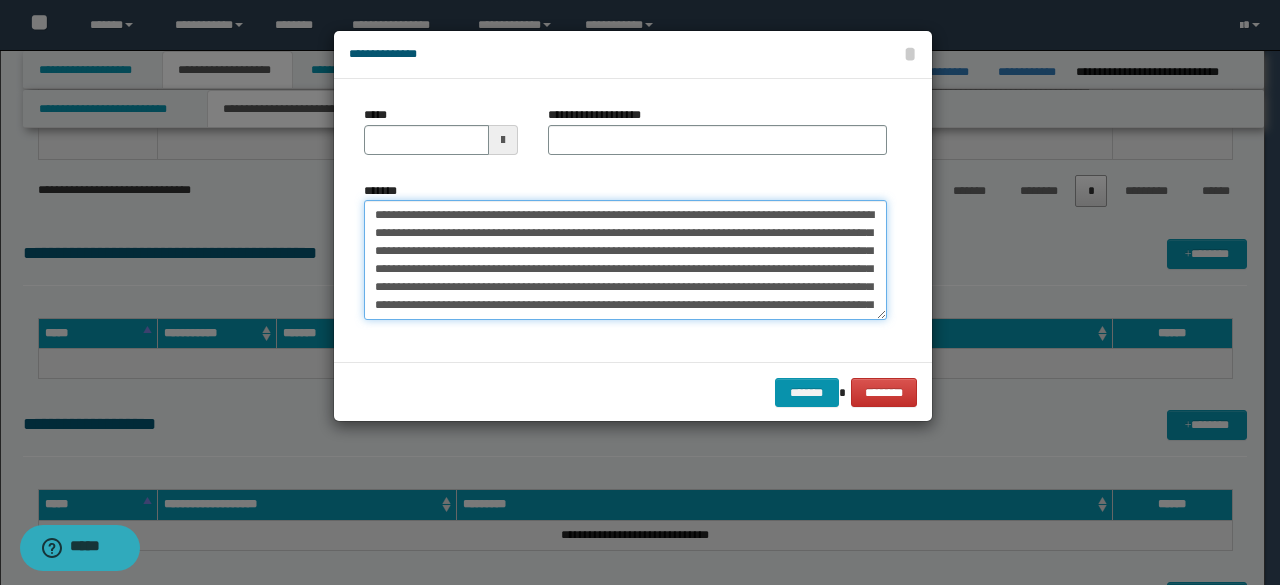 drag, startPoint x: 502, startPoint y: 182, endPoint x: 0, endPoint y: 83, distance: 511.66882 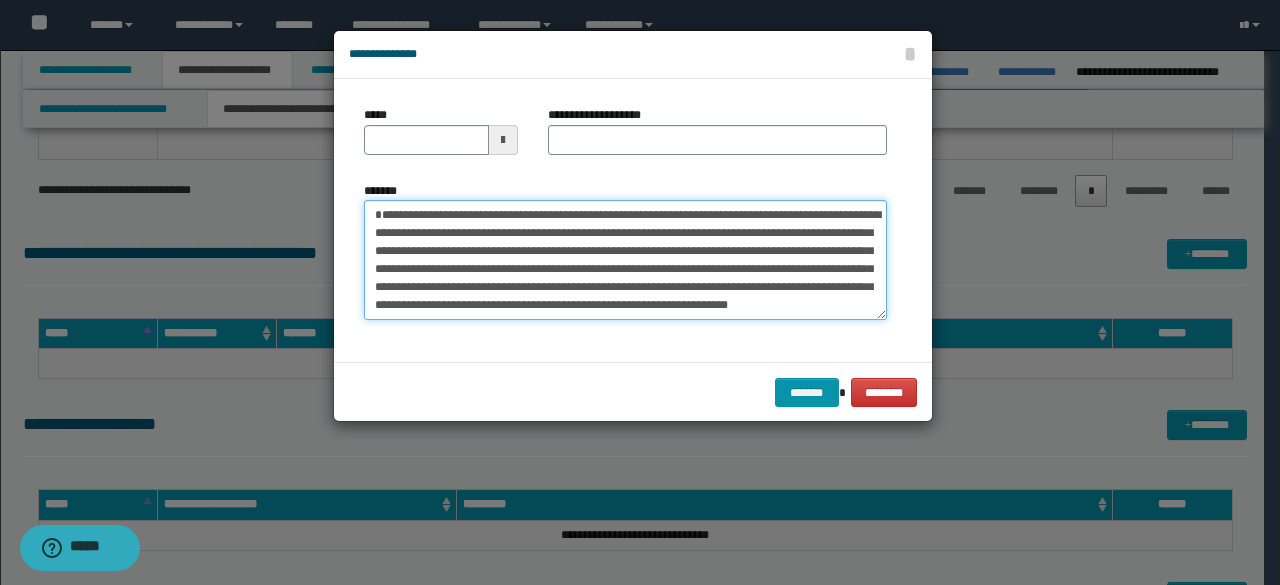 type 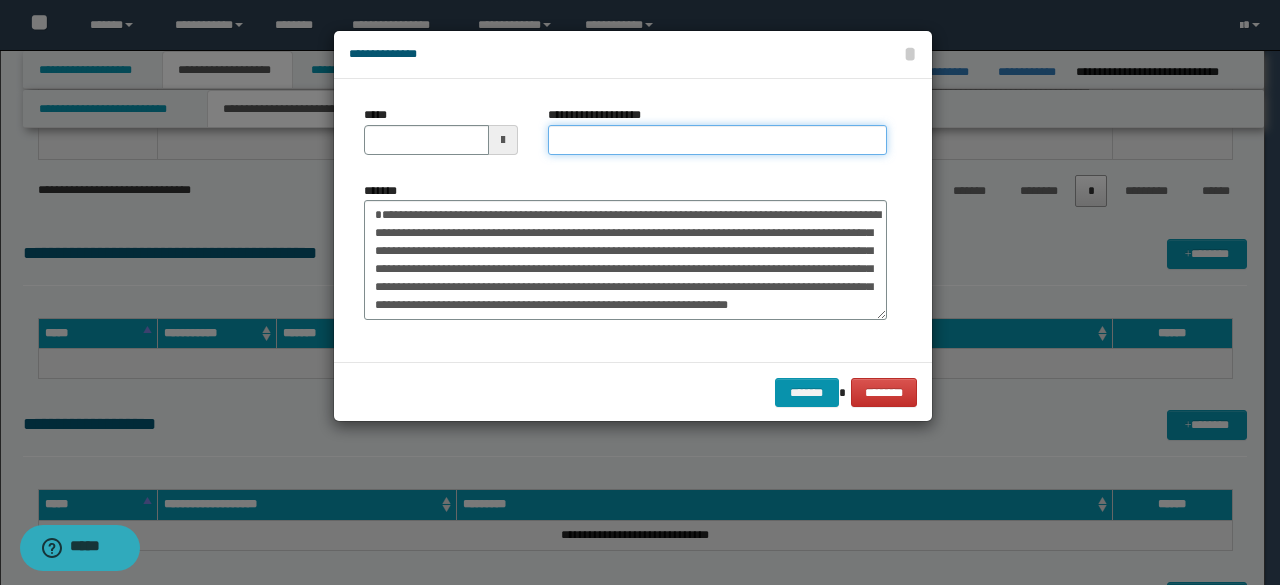 drag, startPoint x: 623, startPoint y: 141, endPoint x: 558, endPoint y: 133, distance: 65.490456 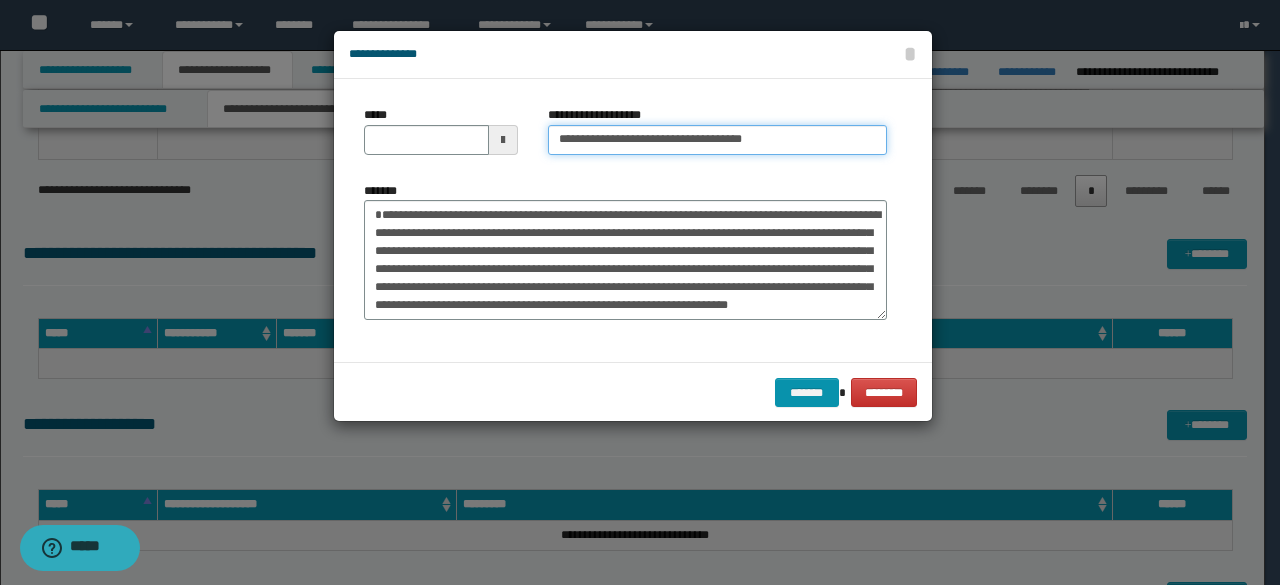 type on "**********" 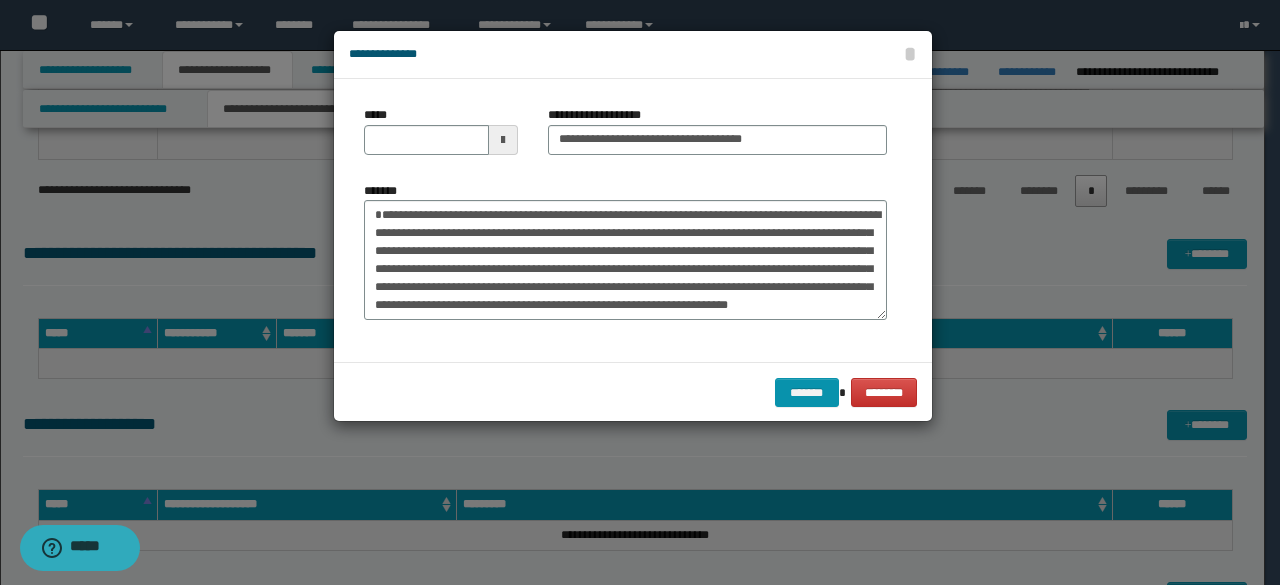 click on "*****" at bounding box center (441, 130) 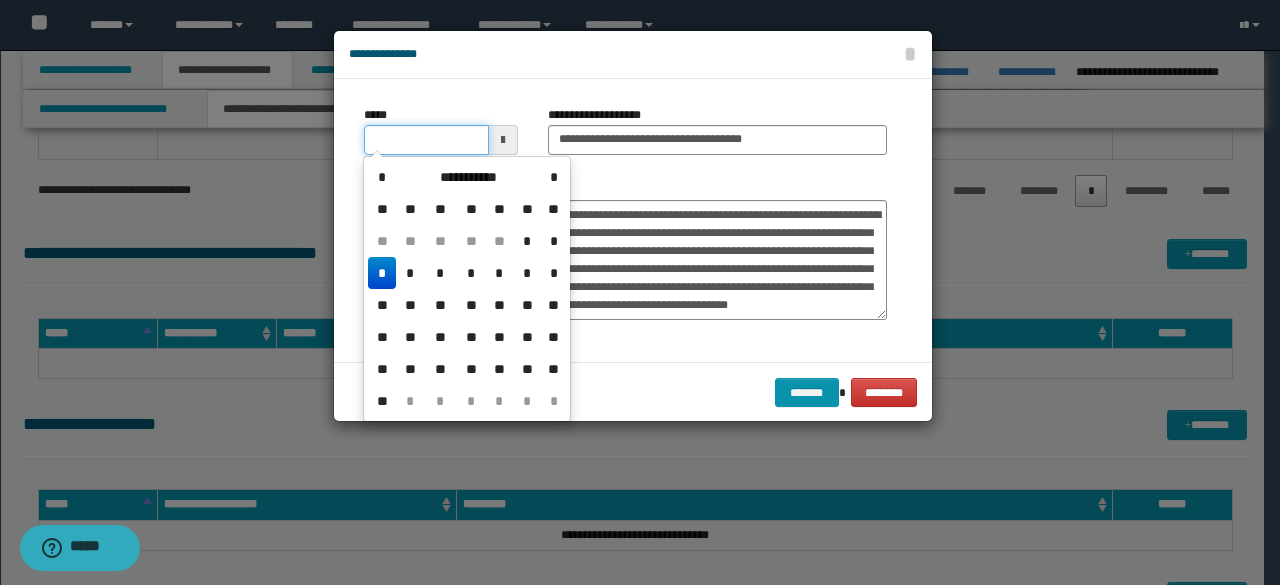 click on "*****" at bounding box center [426, 140] 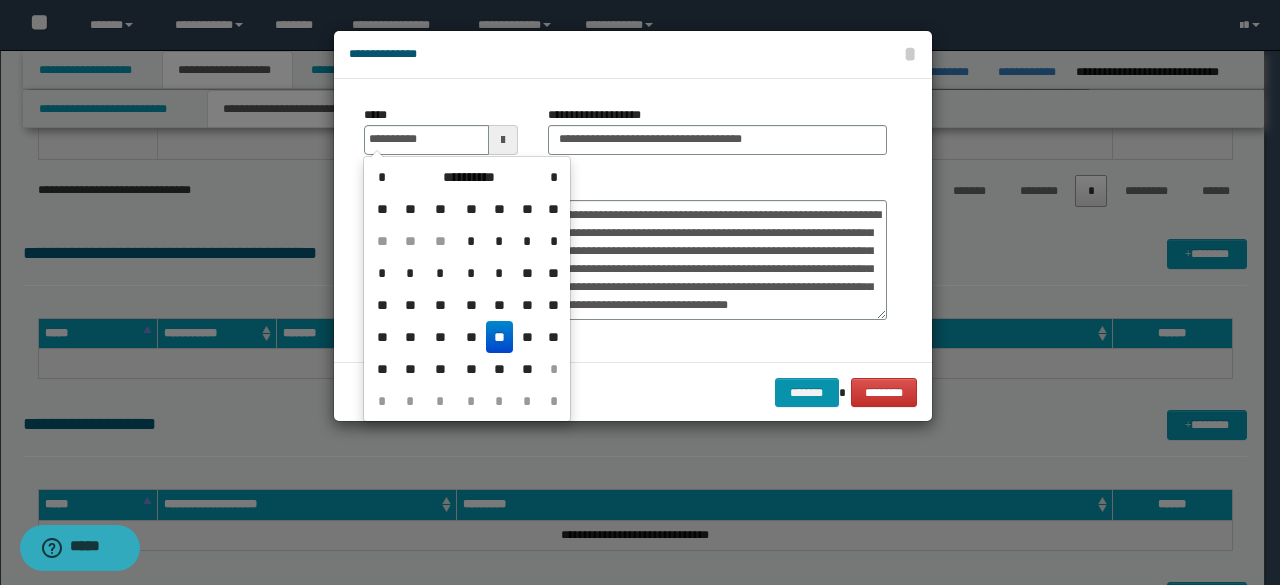 click on "** ** ** * * * * * * * * * ** ** ** ** ** ** ** ** ** ** ** ** ** ** ** ** ** ** ** ** ** ** * * * * * * * *" at bounding box center (467, 321) 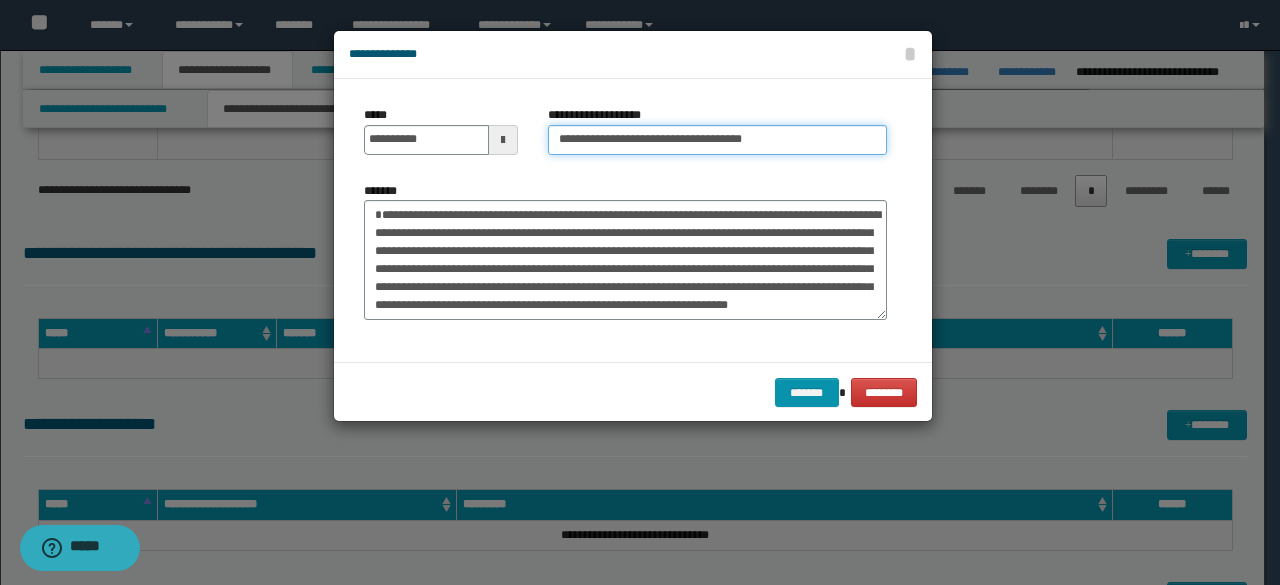 drag, startPoint x: 622, startPoint y: 135, endPoint x: 461, endPoint y: 121, distance: 161.60754 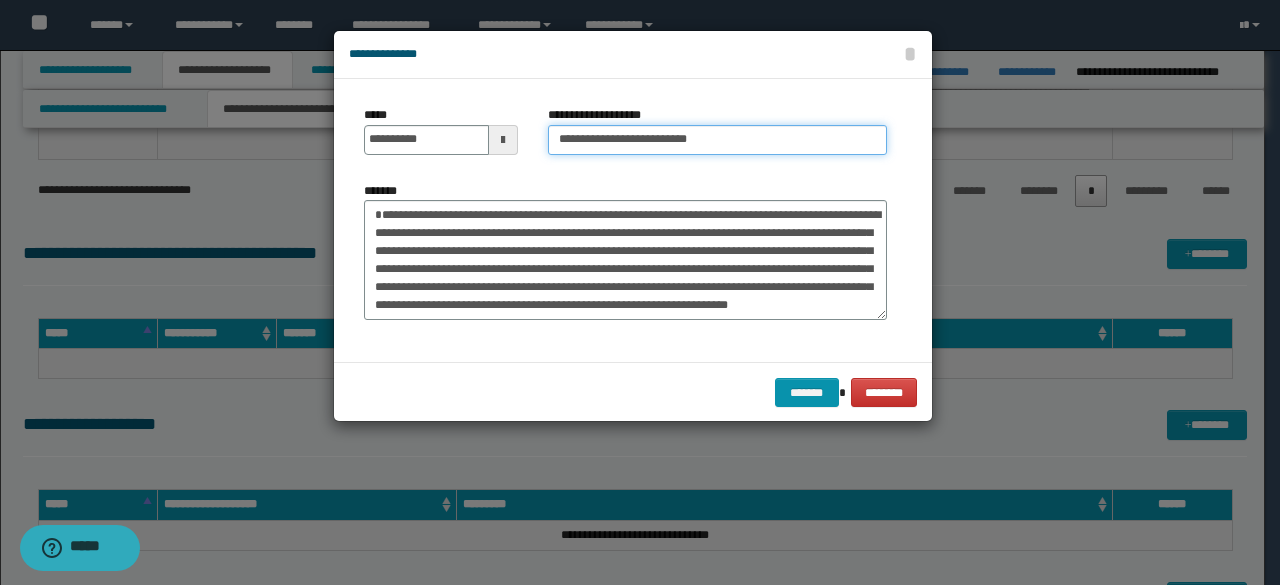 click on "**********" at bounding box center [717, 140] 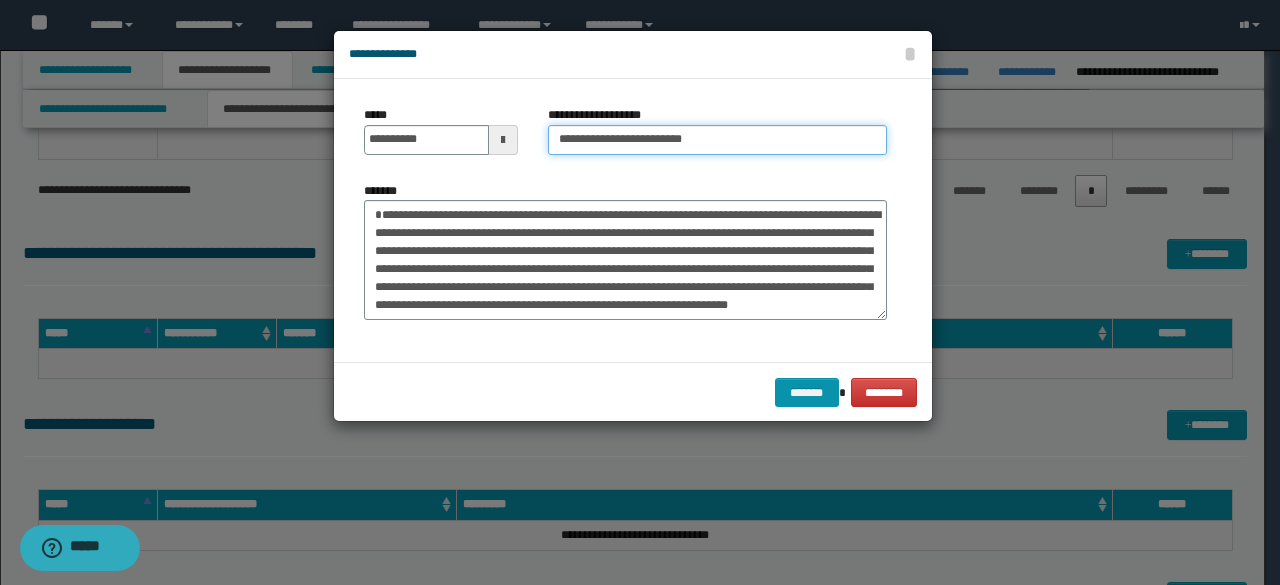 type on "**********" 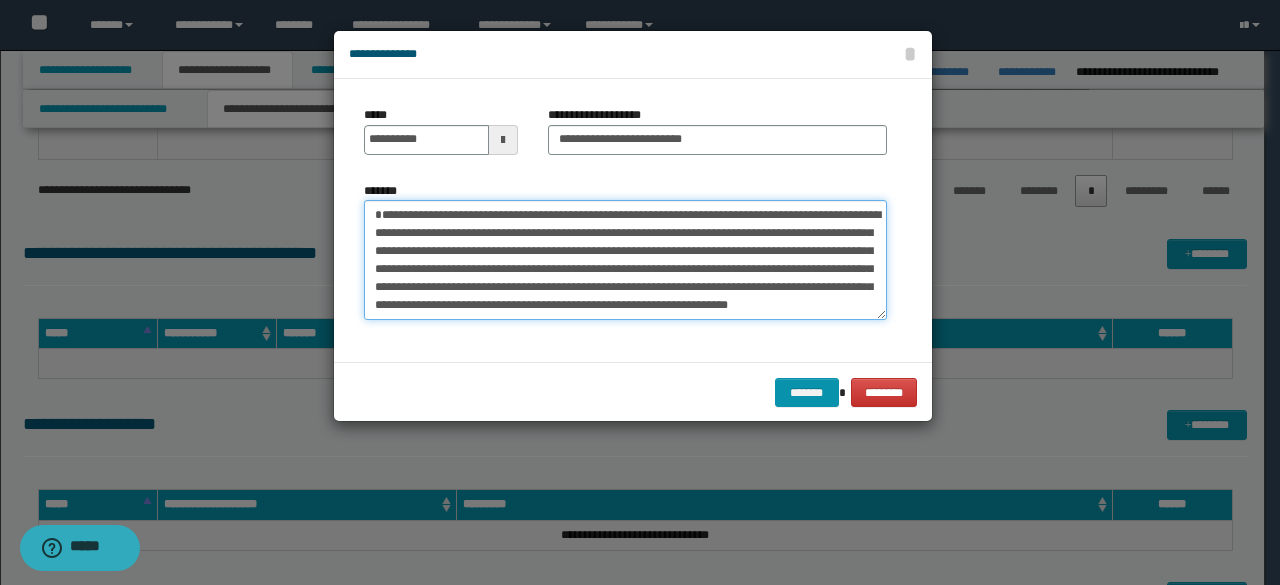click on "**********" at bounding box center [625, 259] 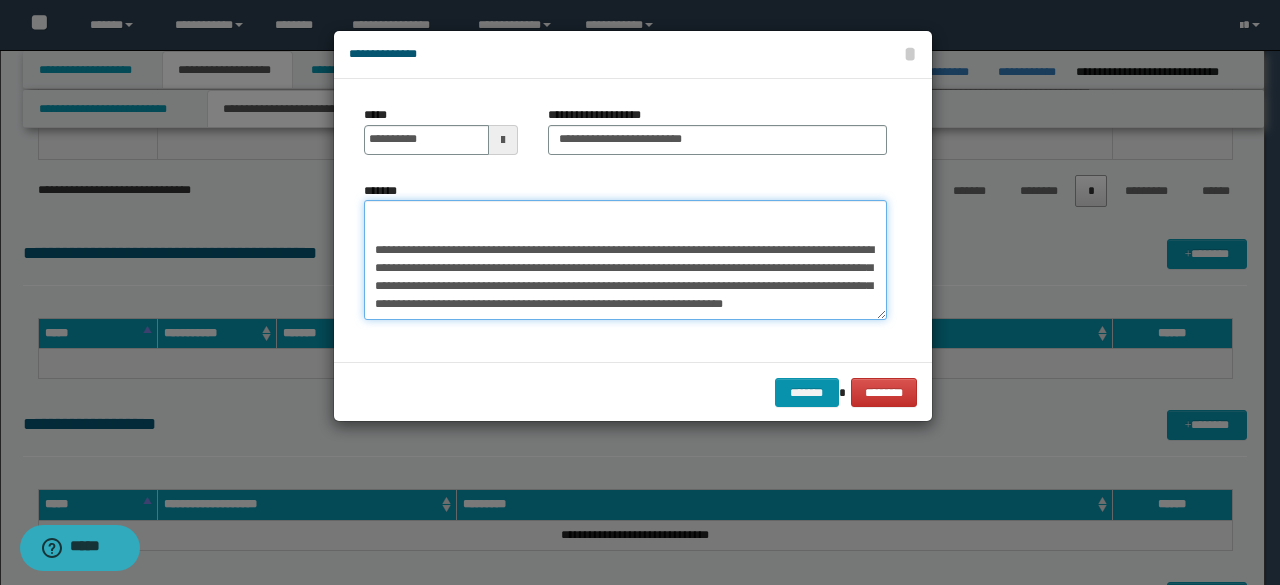 drag, startPoint x: 449, startPoint y: 238, endPoint x: 812, endPoint y: 420, distance: 406.0702 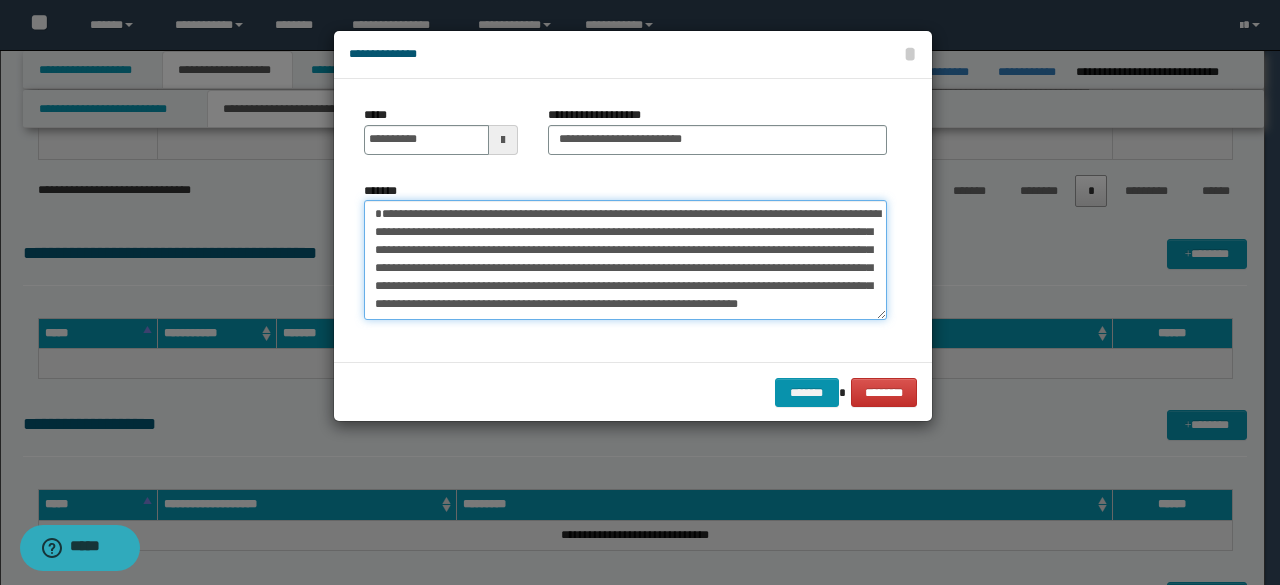 scroll, scrollTop: 54, scrollLeft: 0, axis: vertical 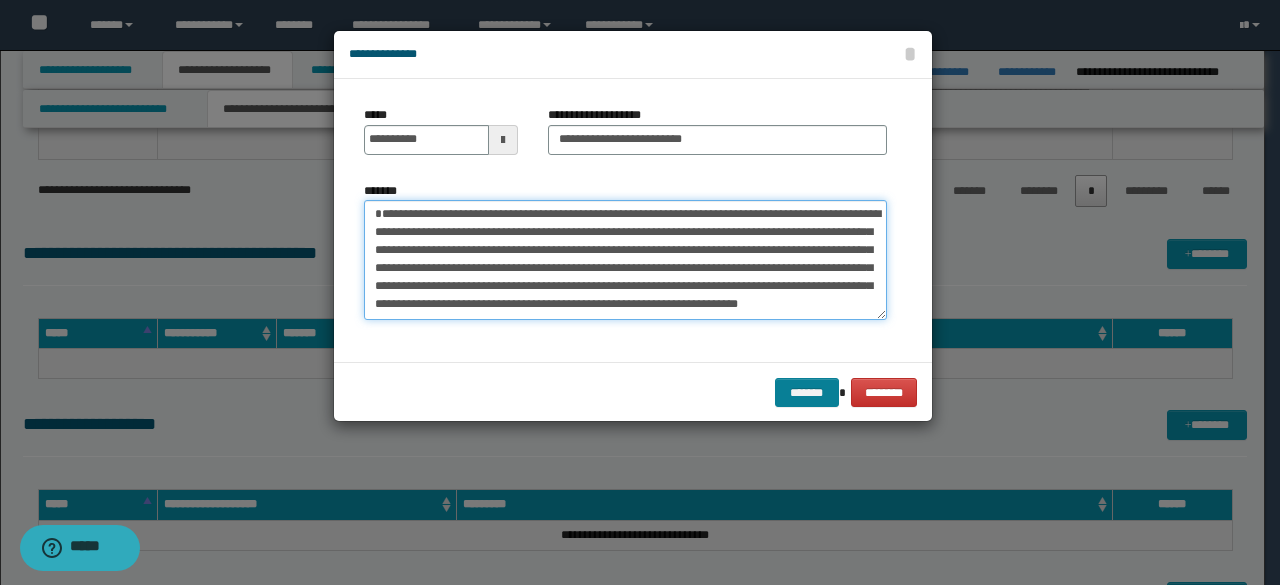 type on "**********" 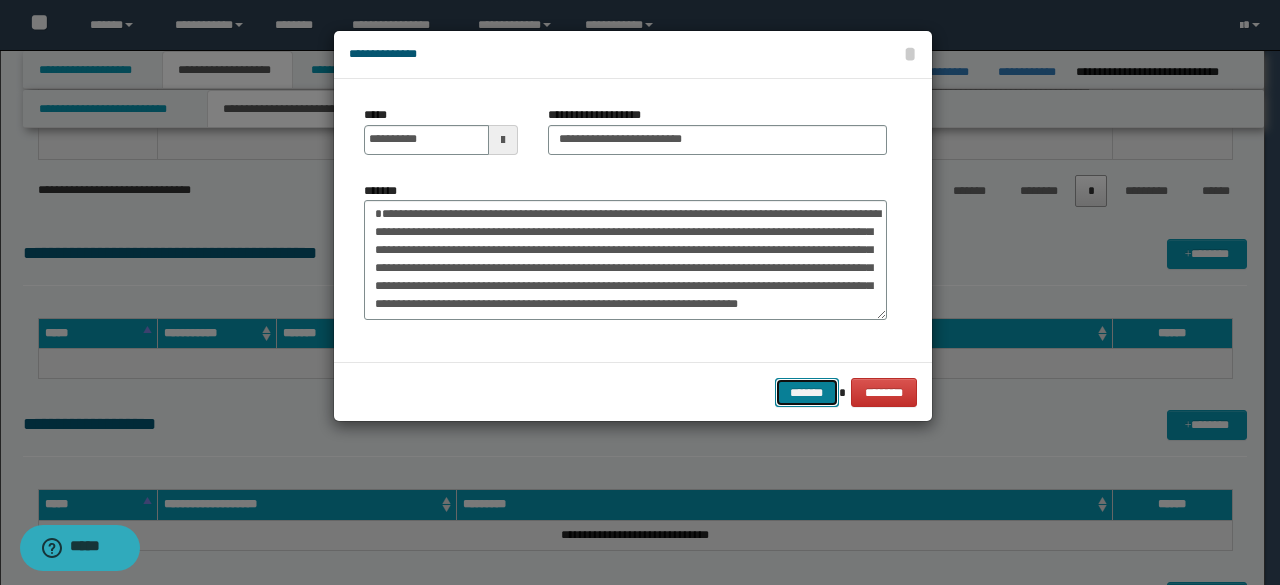 click on "*******" at bounding box center (807, 392) 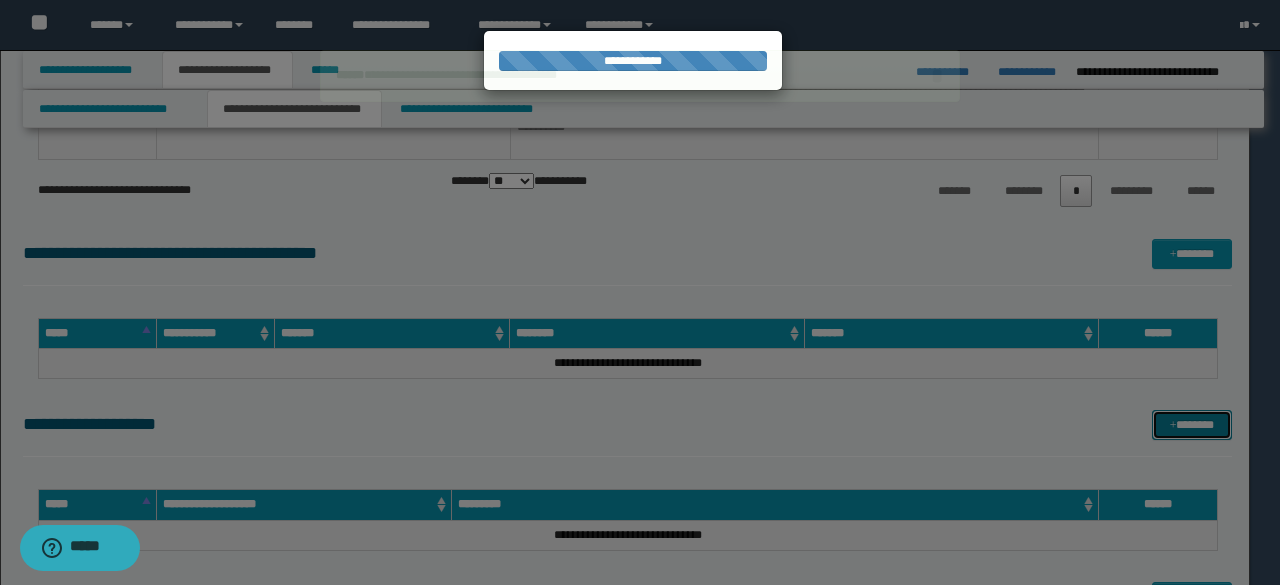 type 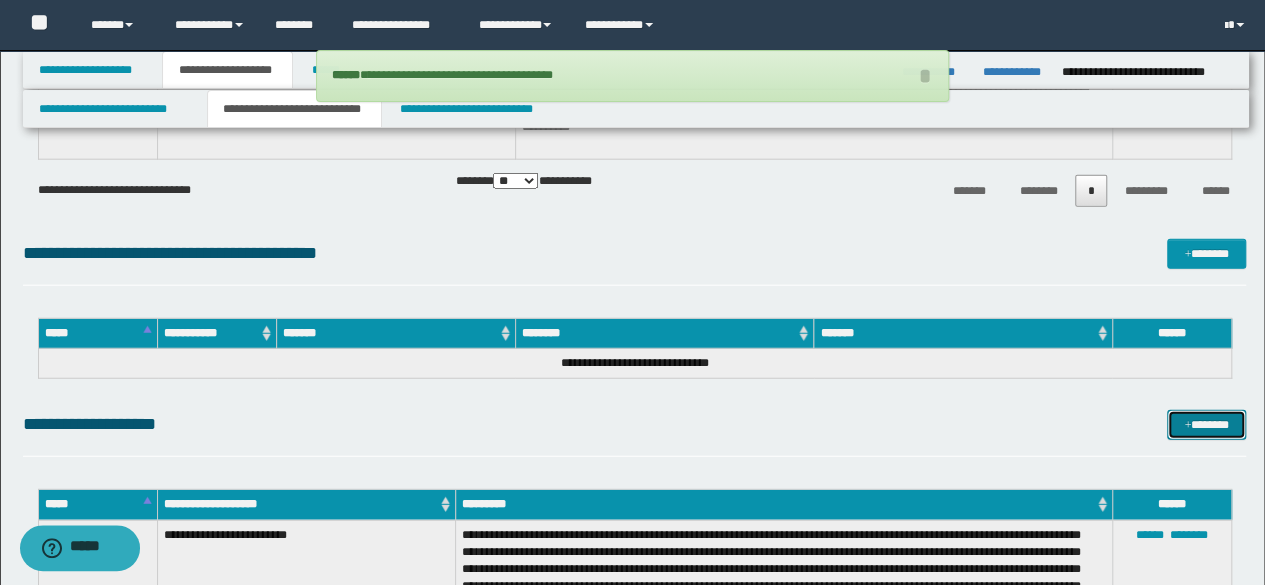 click at bounding box center (1187, 426) 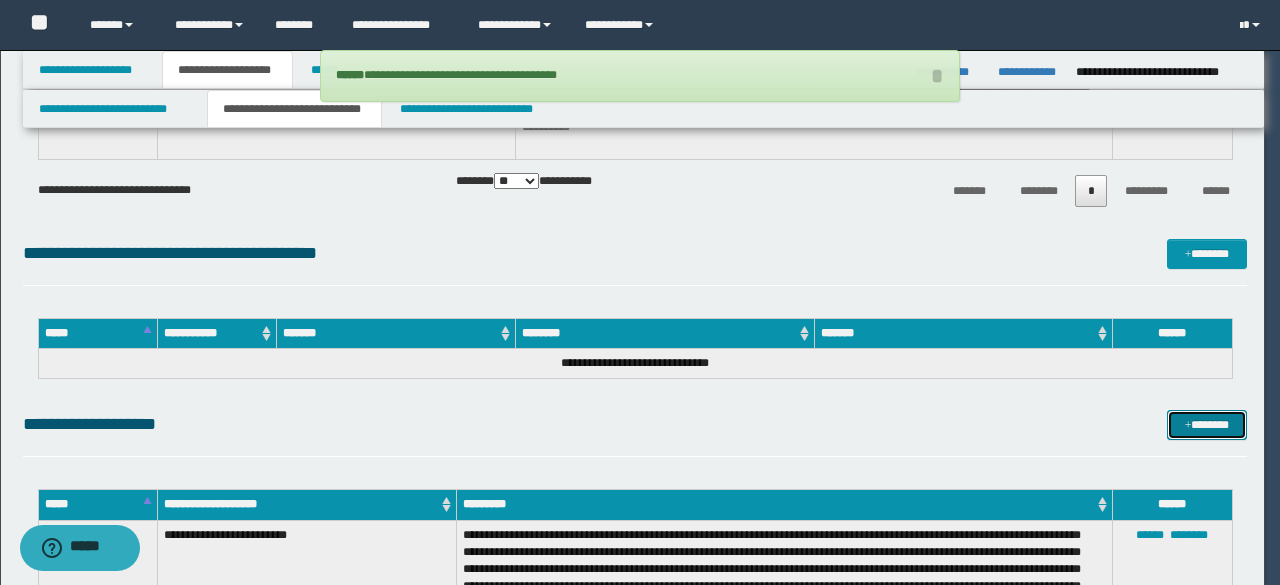 scroll, scrollTop: 0, scrollLeft: 0, axis: both 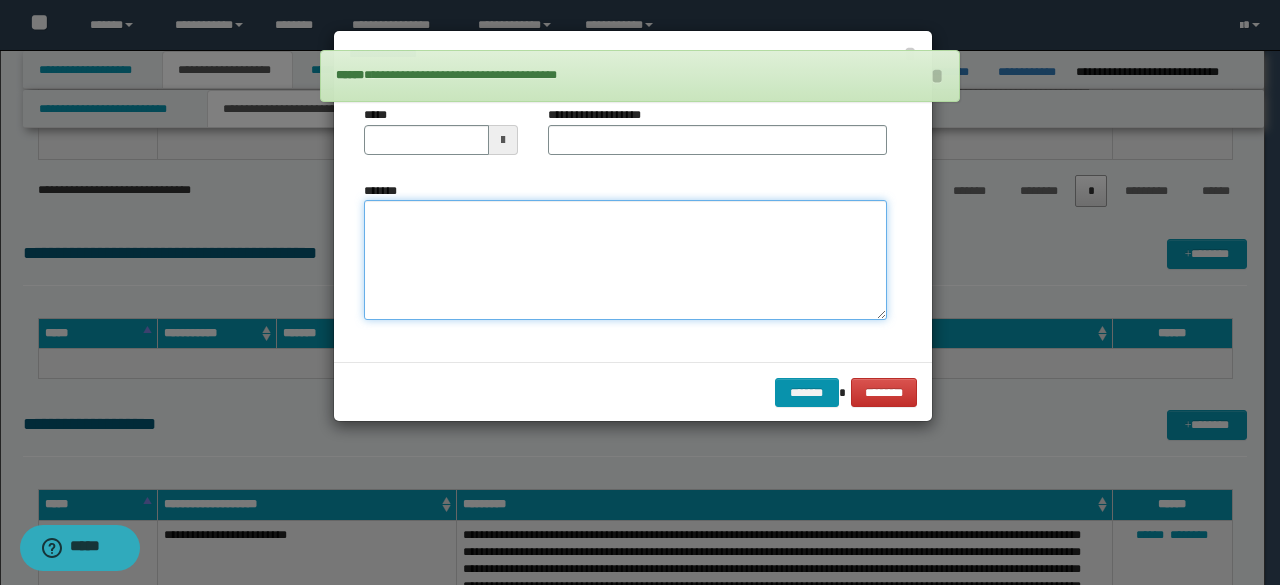 click on "*******" at bounding box center (625, 259) 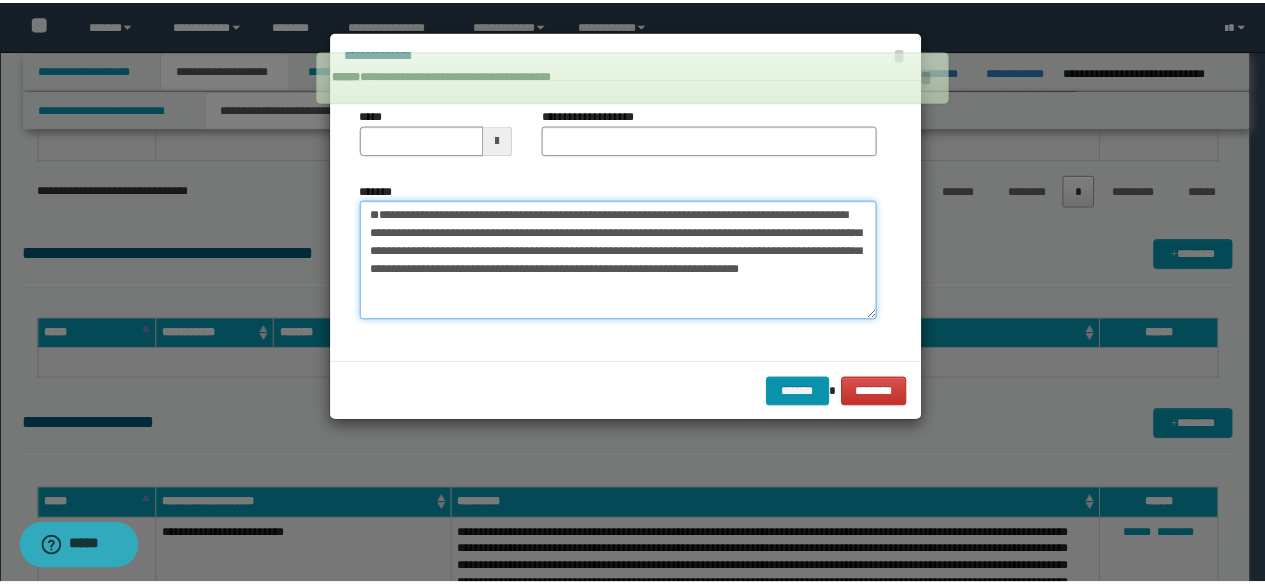 scroll, scrollTop: 0, scrollLeft: 0, axis: both 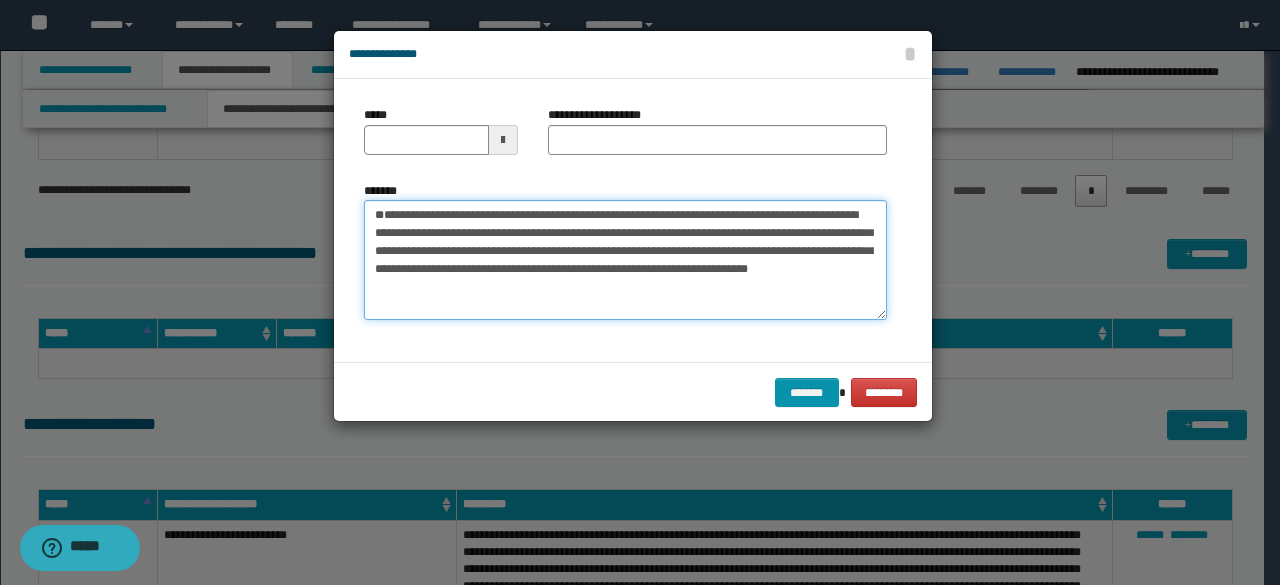 drag, startPoint x: 654, startPoint y: 253, endPoint x: 412, endPoint y: 206, distance: 246.5218 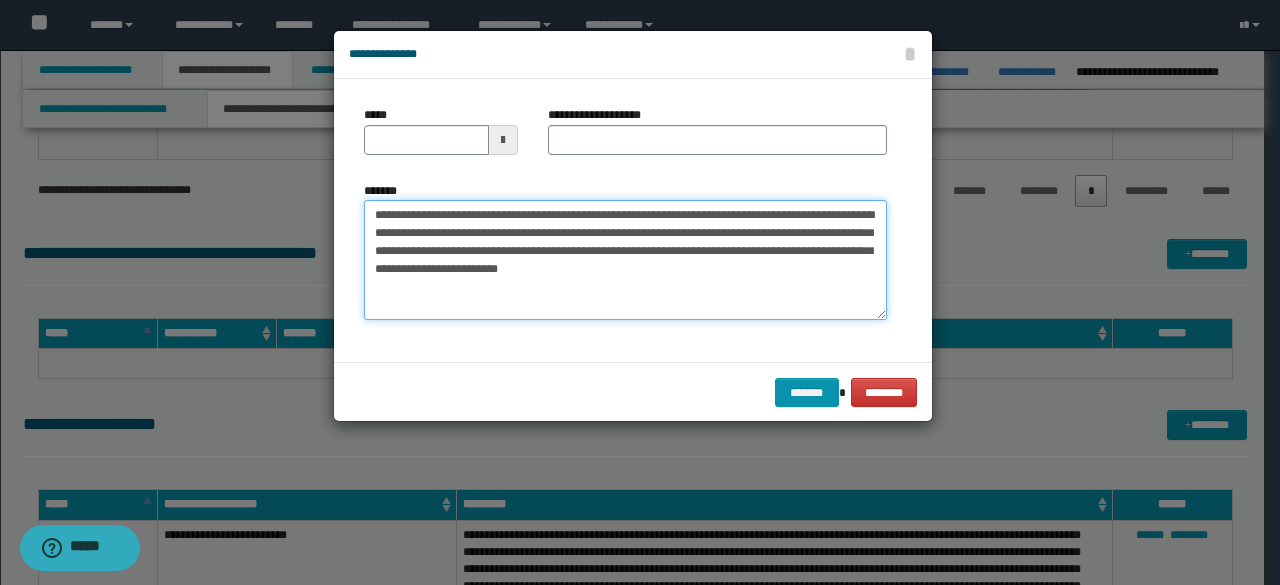 type on "**********" 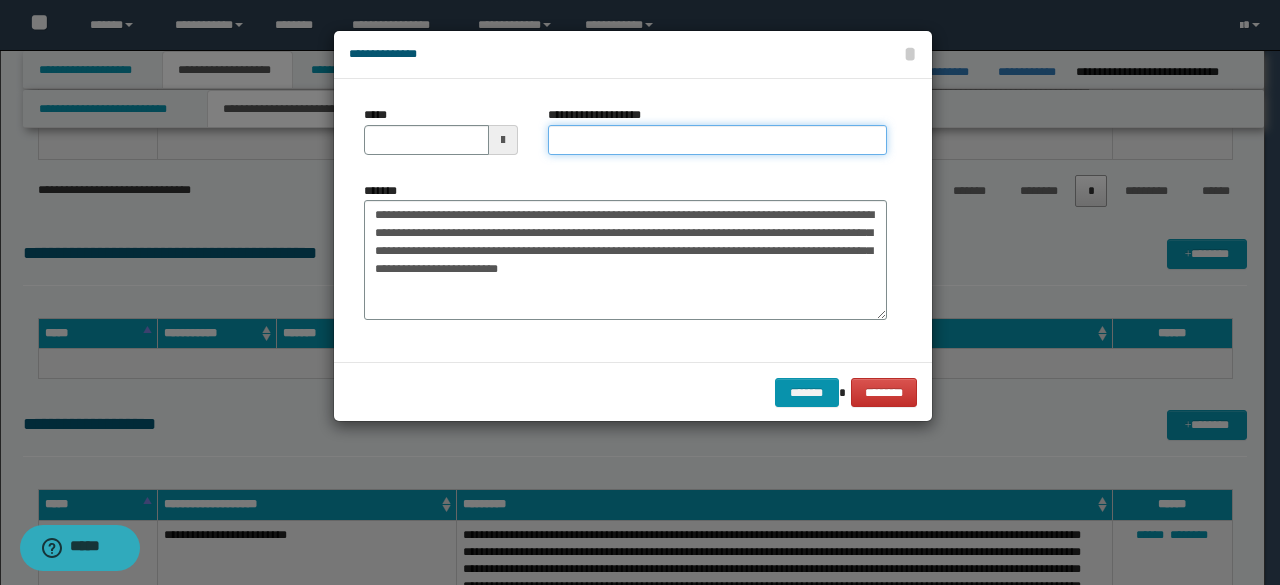 click on "**********" at bounding box center [717, 140] 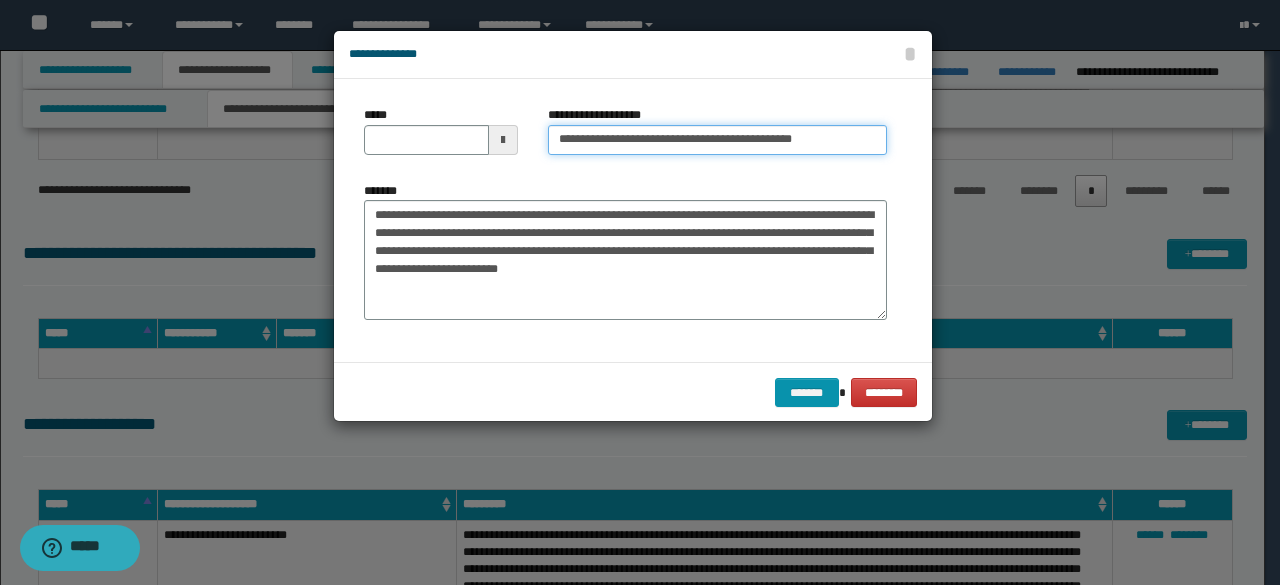 type 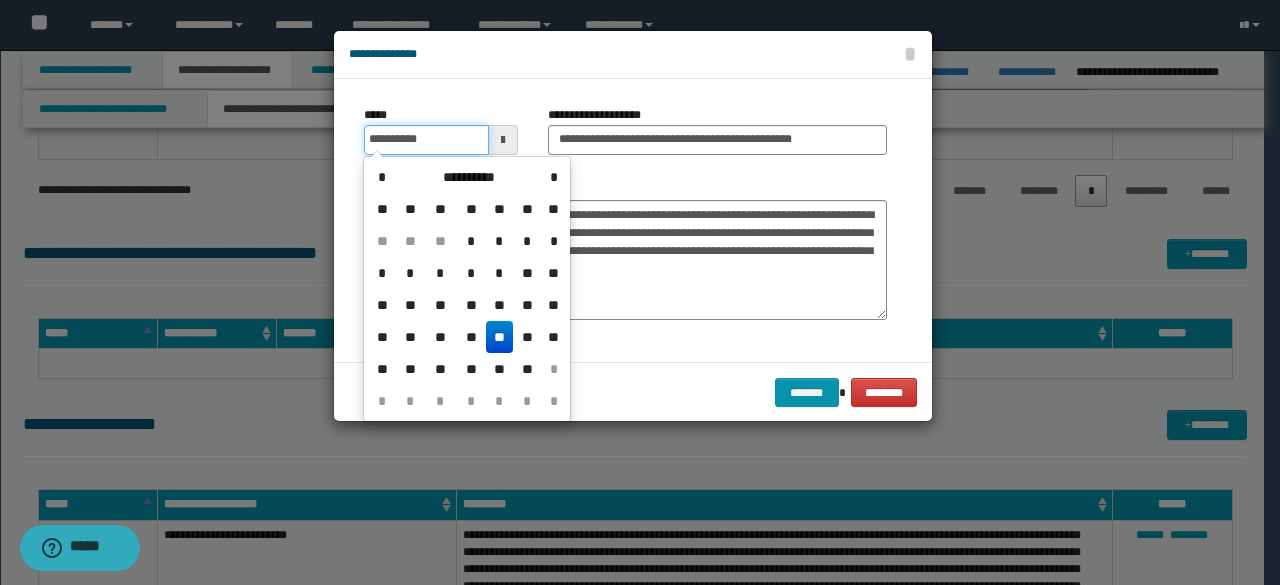 click on "**********" at bounding box center [426, 140] 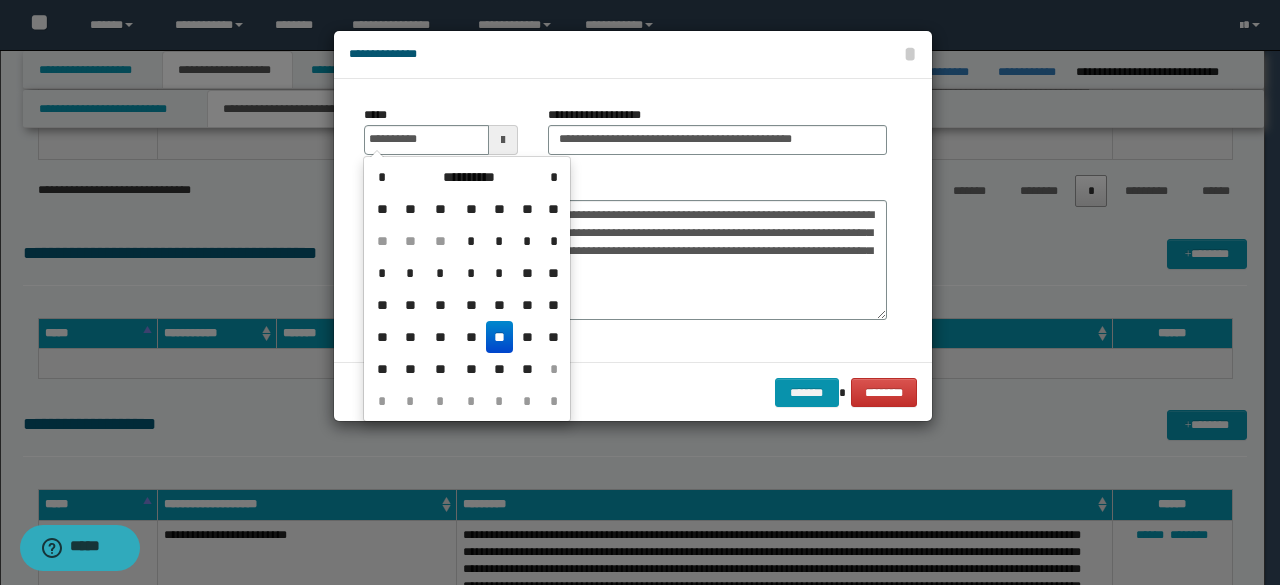 click on "**" at bounding box center (500, 337) 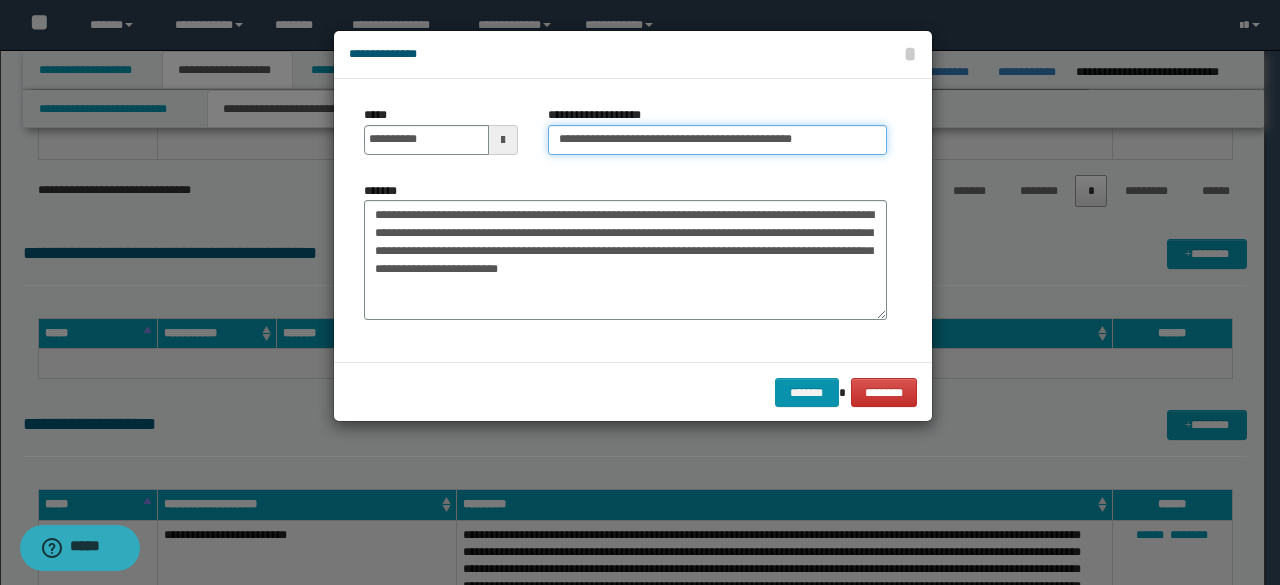 drag, startPoint x: 626, startPoint y: 137, endPoint x: 378, endPoint y: 114, distance: 249.06425 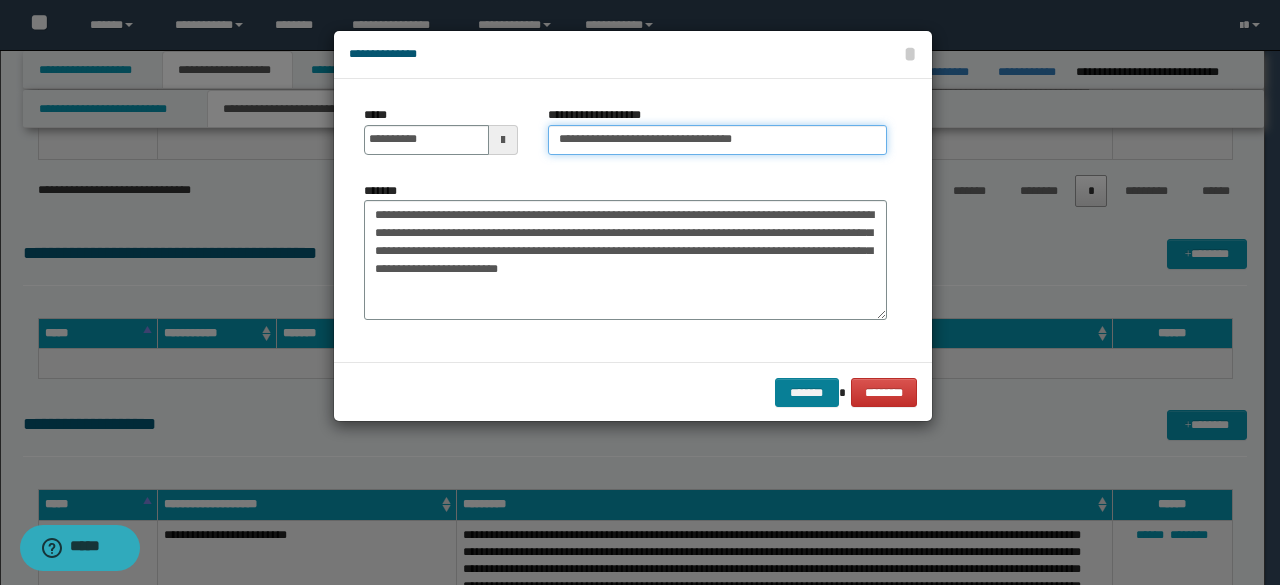 type on "**********" 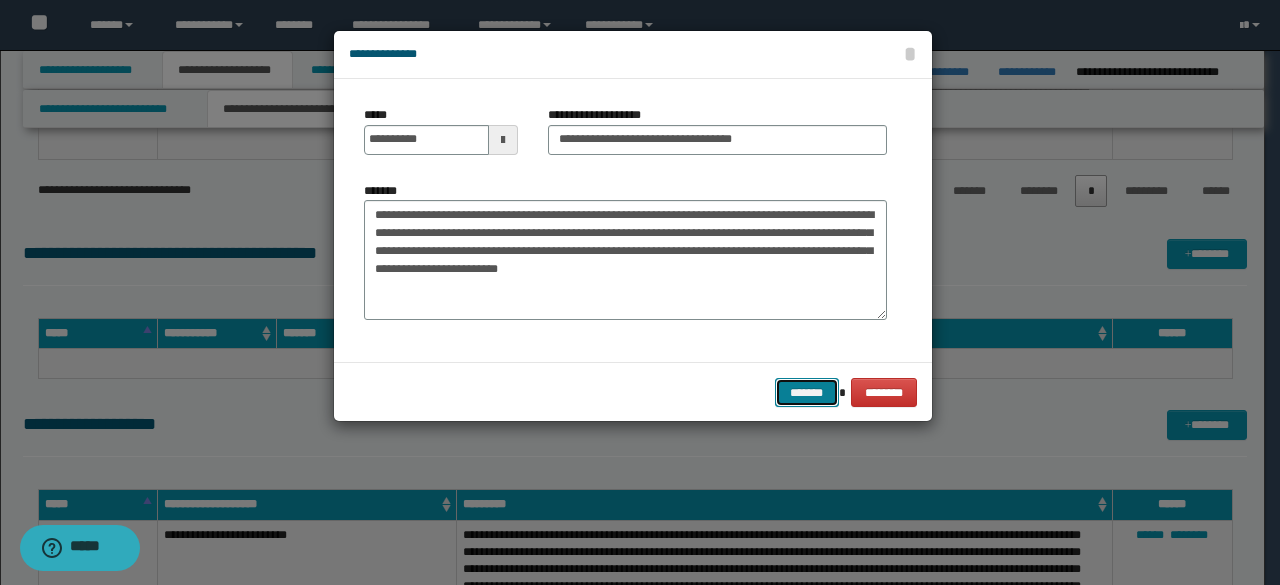 click on "*******" at bounding box center [807, 392] 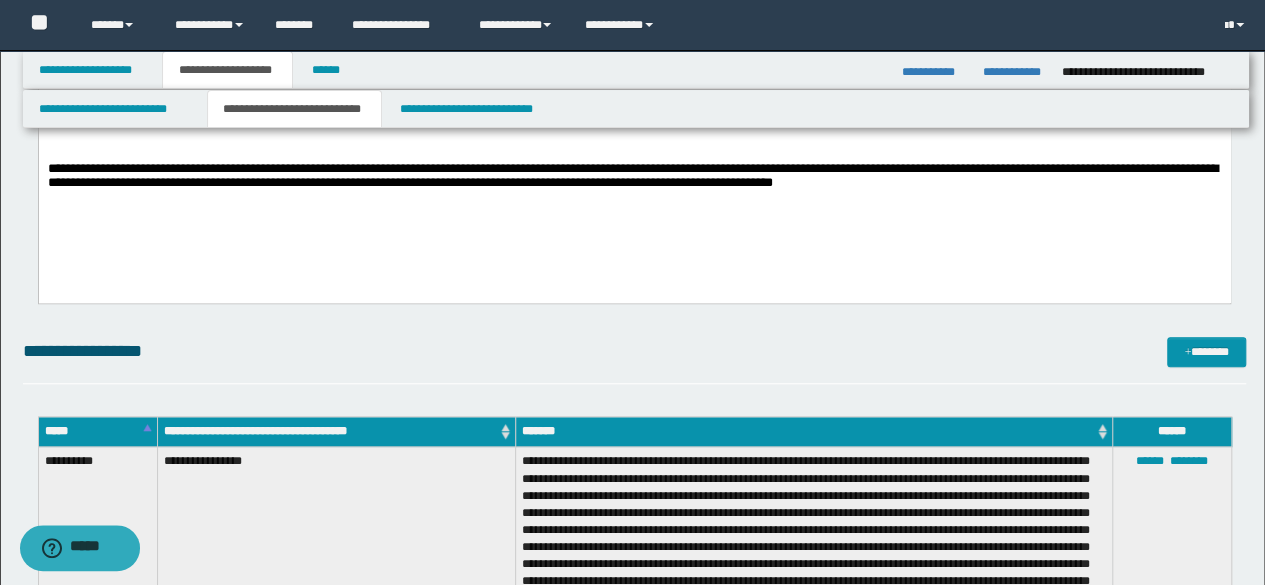 scroll, scrollTop: 600, scrollLeft: 0, axis: vertical 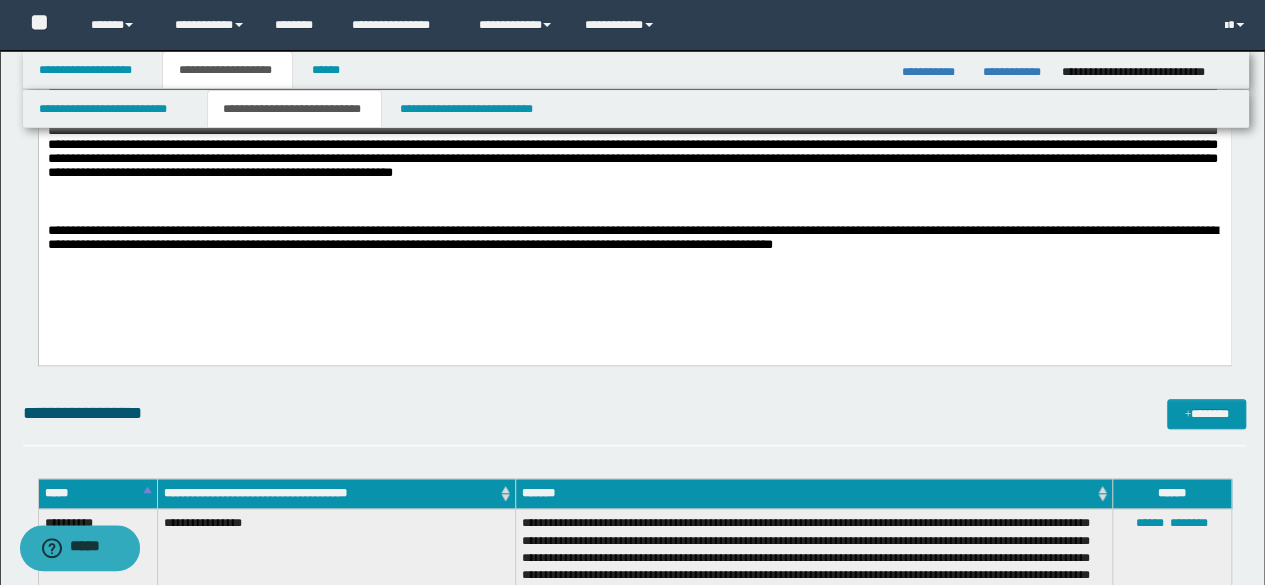 click on "**********" at bounding box center (634, 71) 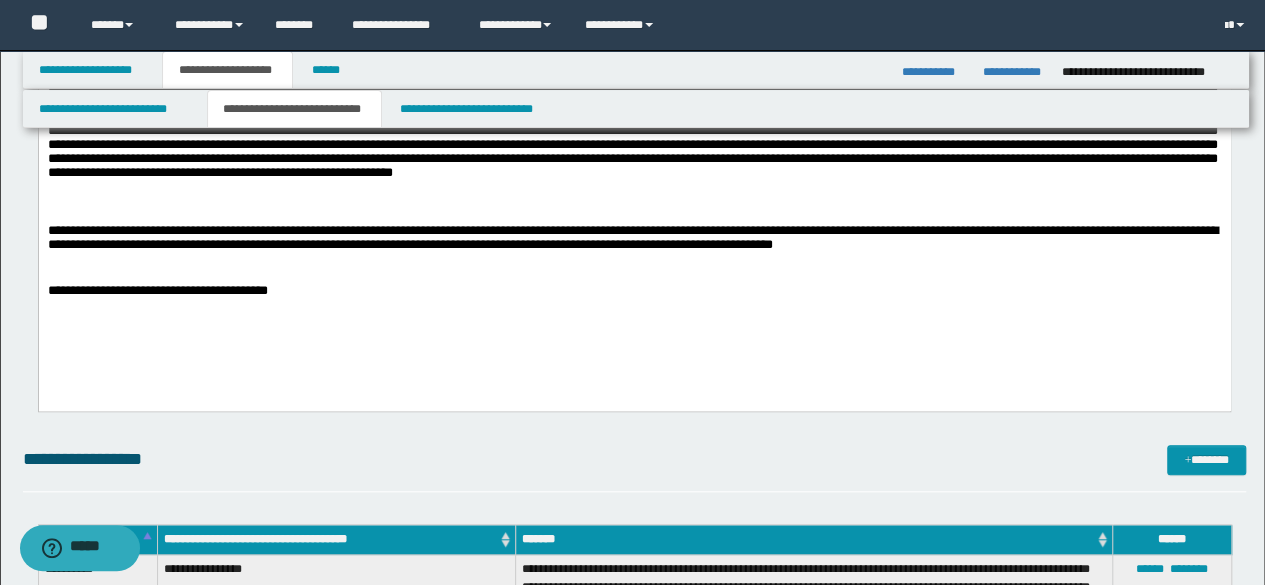 click on "**********" at bounding box center [634, 93] 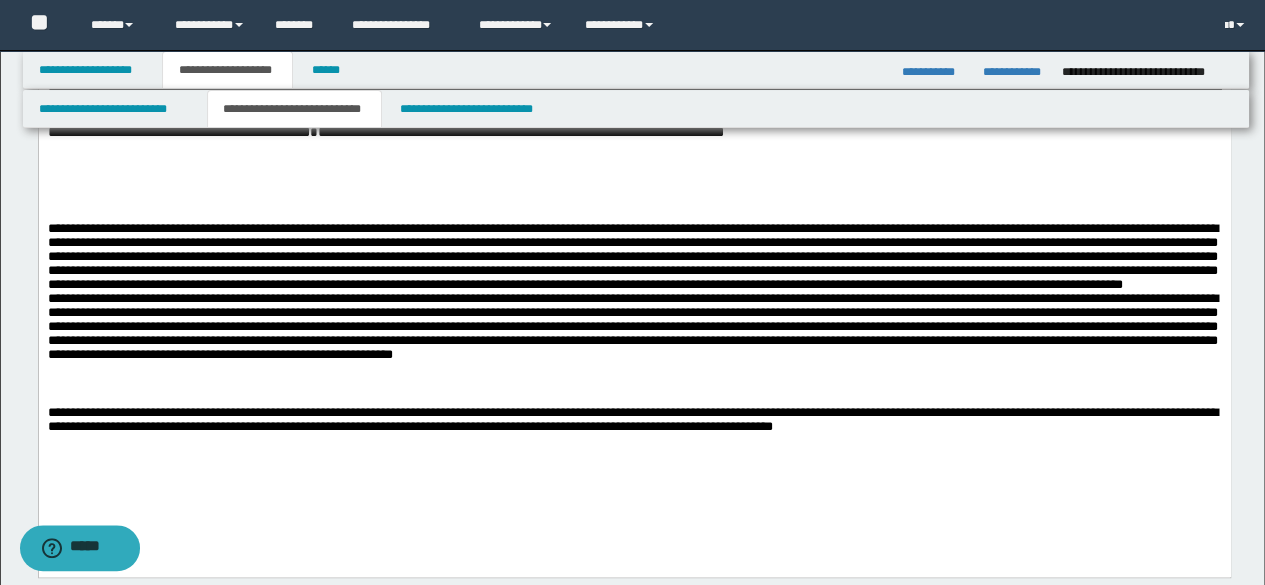 scroll, scrollTop: 400, scrollLeft: 0, axis: vertical 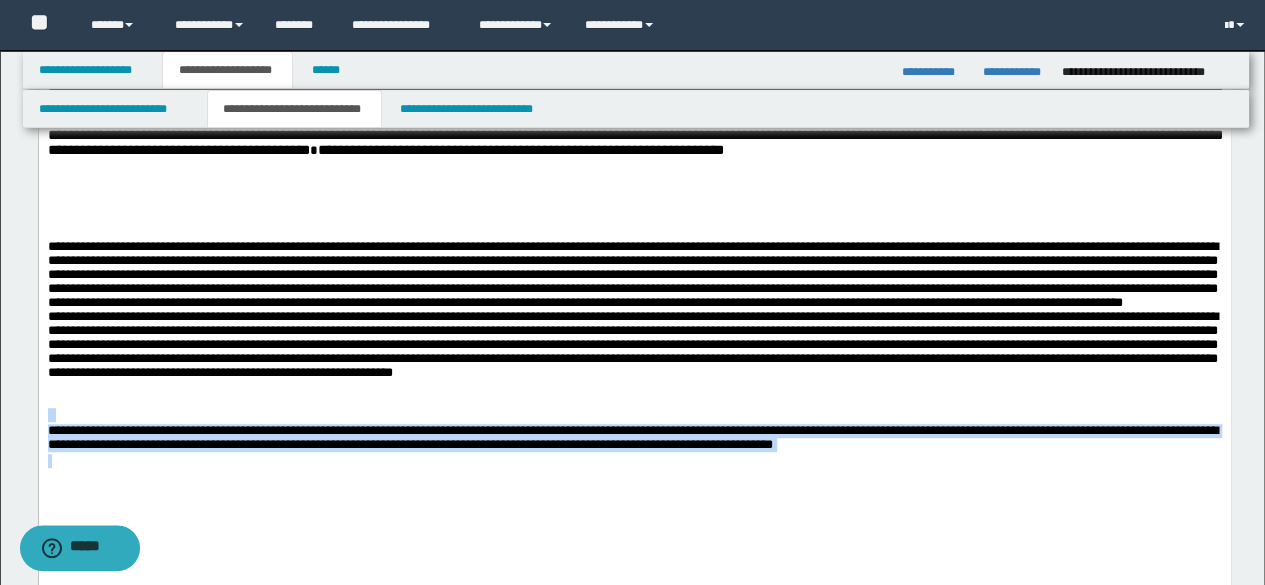 drag, startPoint x: 897, startPoint y: 481, endPoint x: 4, endPoint y: 421, distance: 895.0134 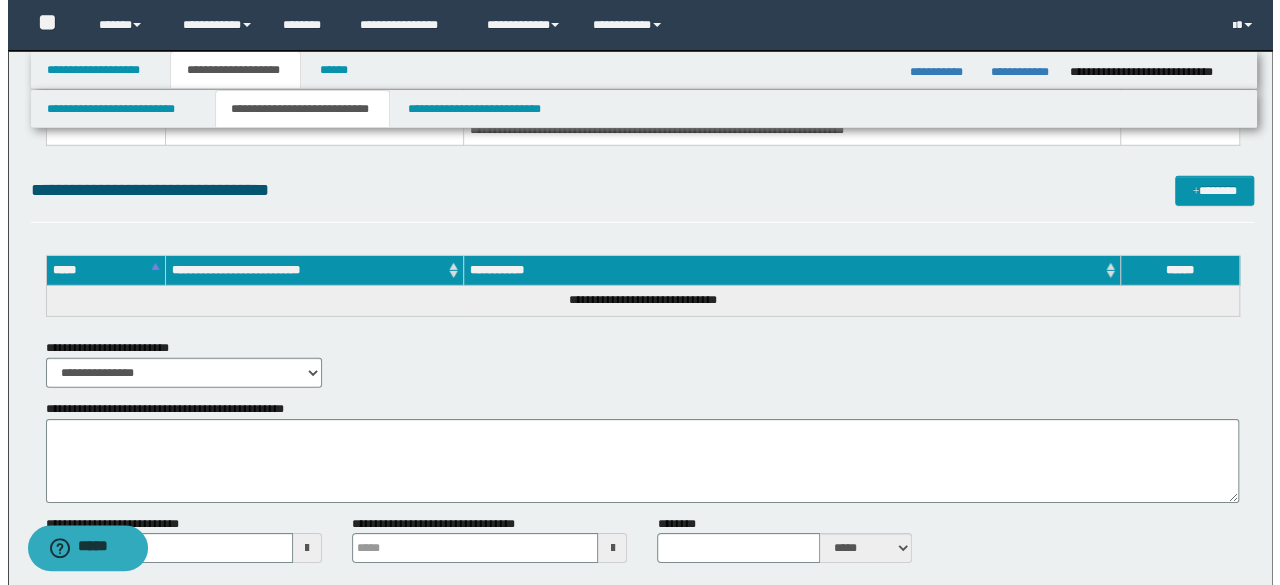 scroll, scrollTop: 2854, scrollLeft: 0, axis: vertical 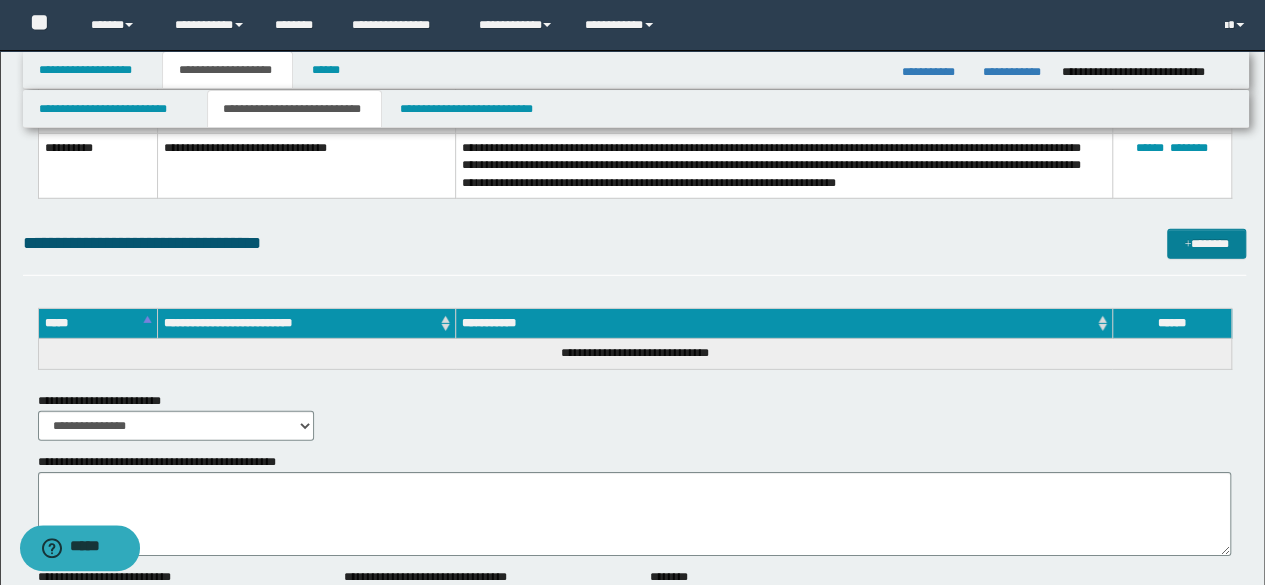 drag, startPoint x: 1232, startPoint y: 277, endPoint x: 1216, endPoint y: 253, distance: 28.84441 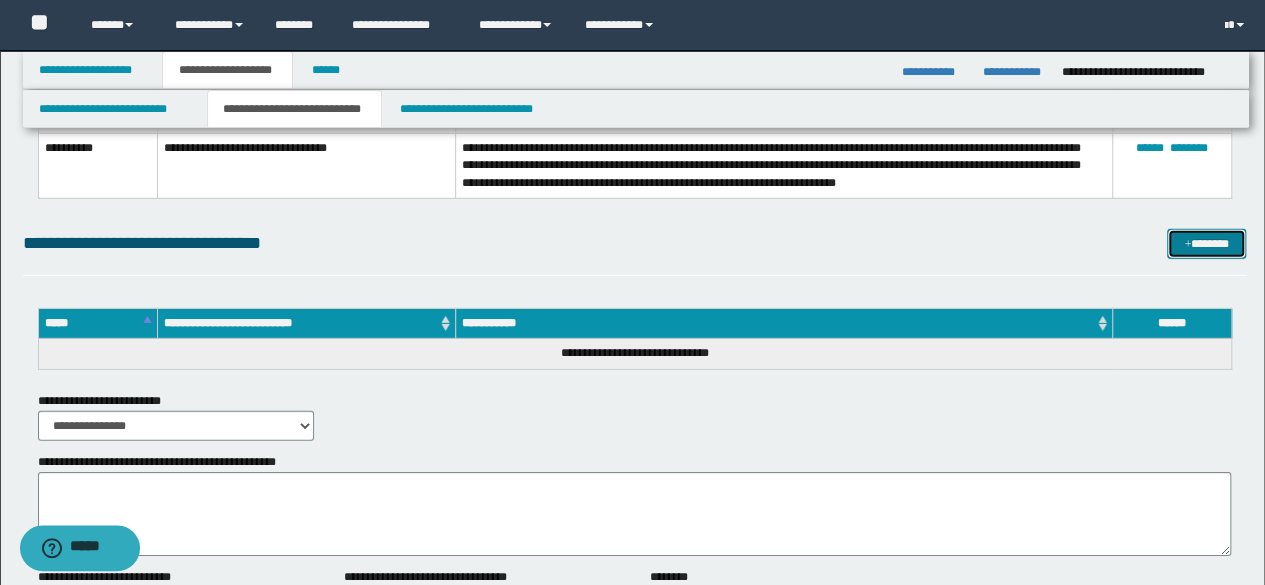 click on "*******" at bounding box center (1206, 243) 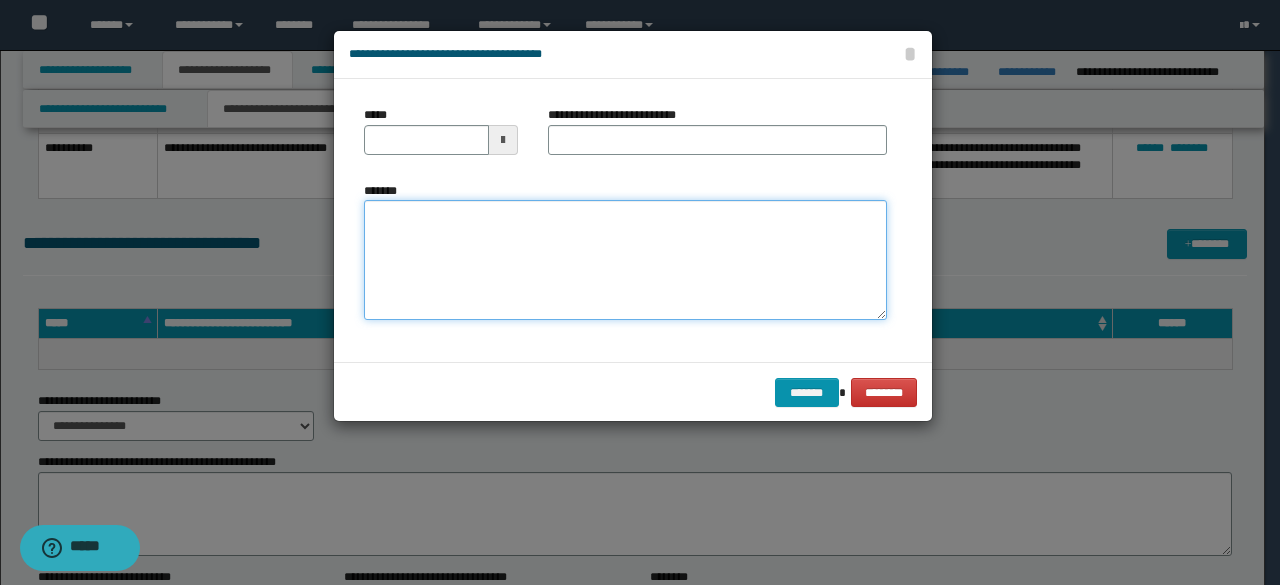 click on "*******" at bounding box center [625, 260] 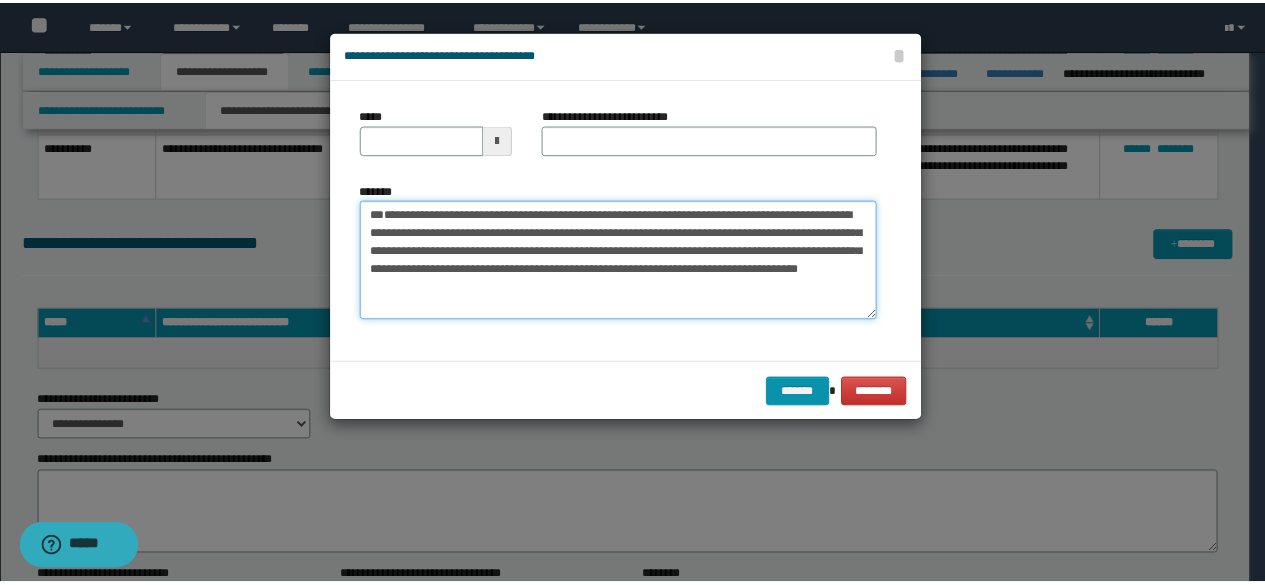 scroll, scrollTop: 0, scrollLeft: 0, axis: both 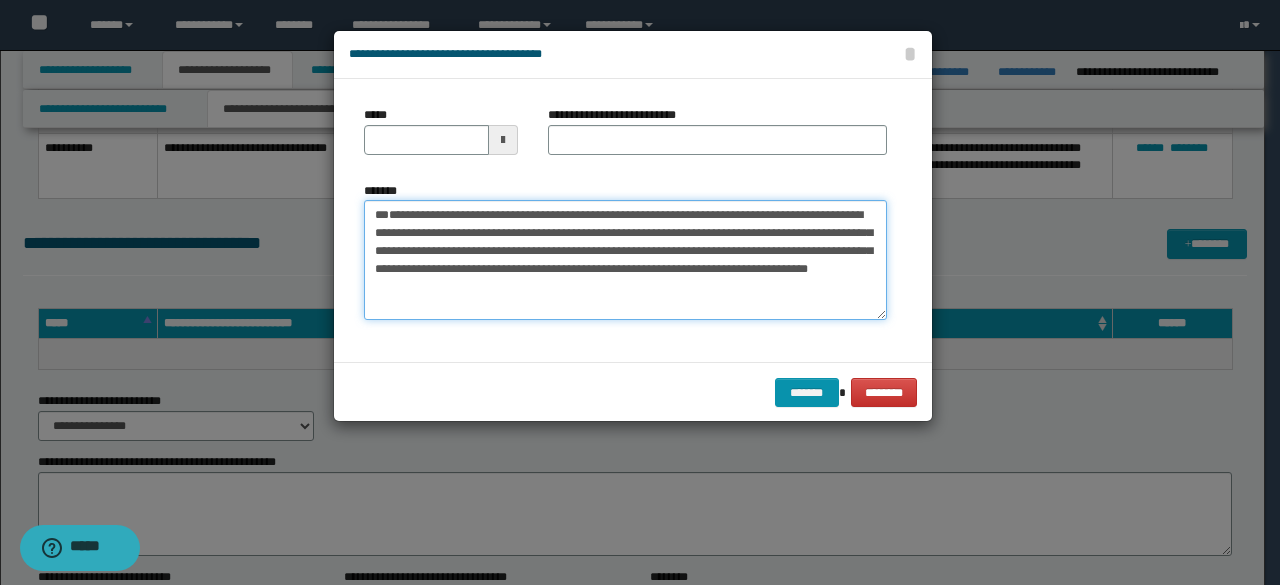 drag, startPoint x: 542, startPoint y: 251, endPoint x: 0, endPoint y: 165, distance: 548.78046 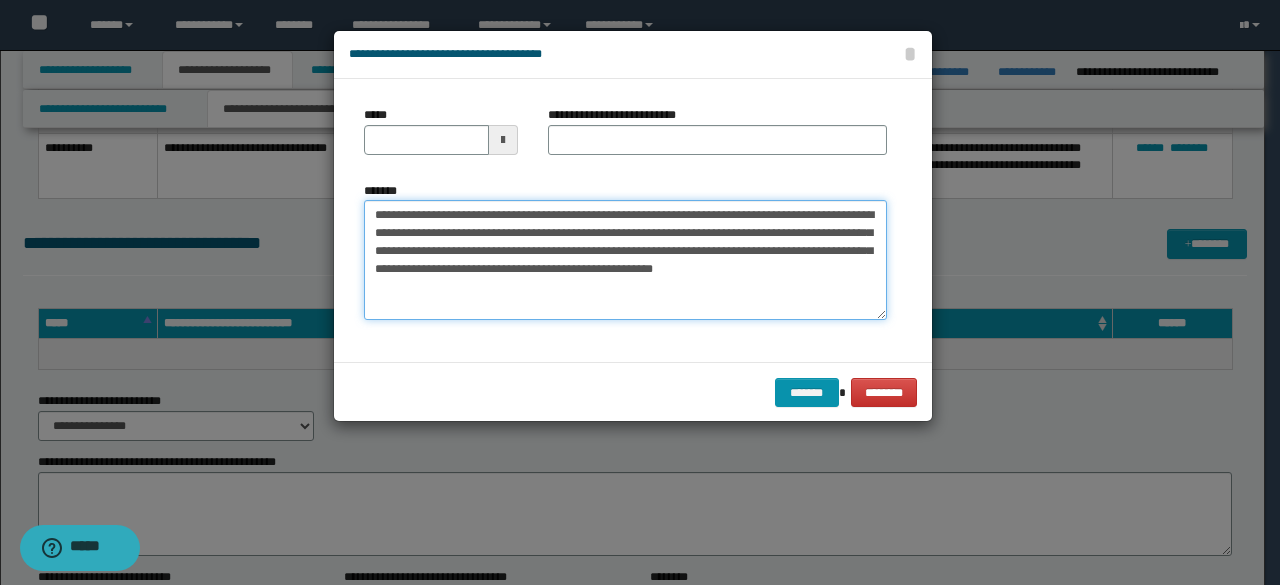 type on "**********" 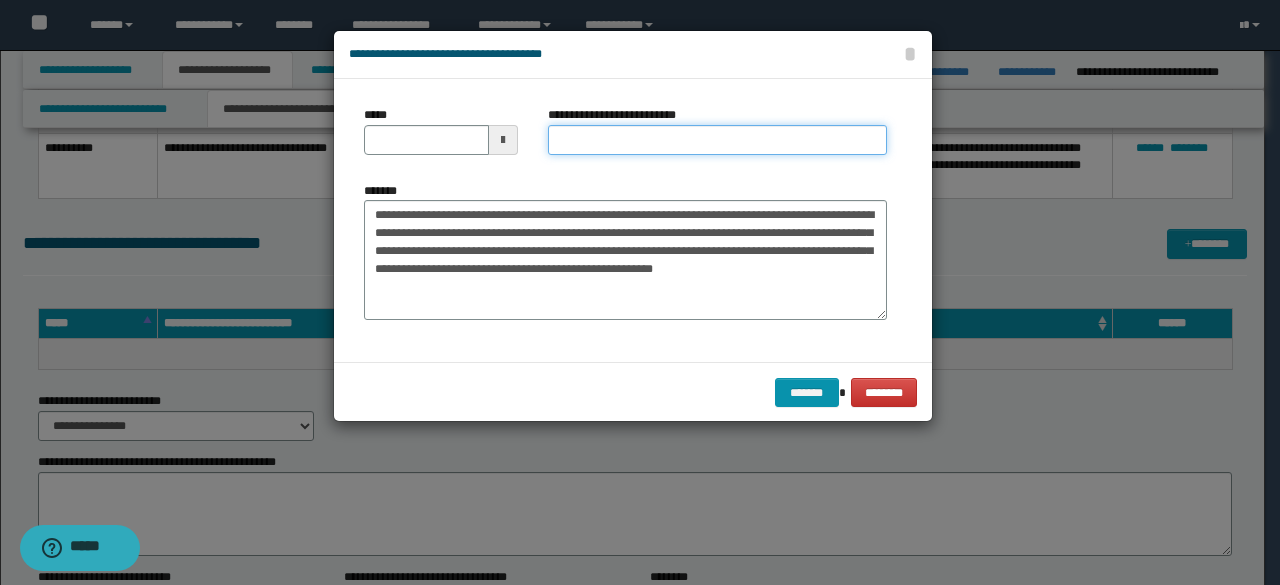 click on "**********" at bounding box center [717, 140] 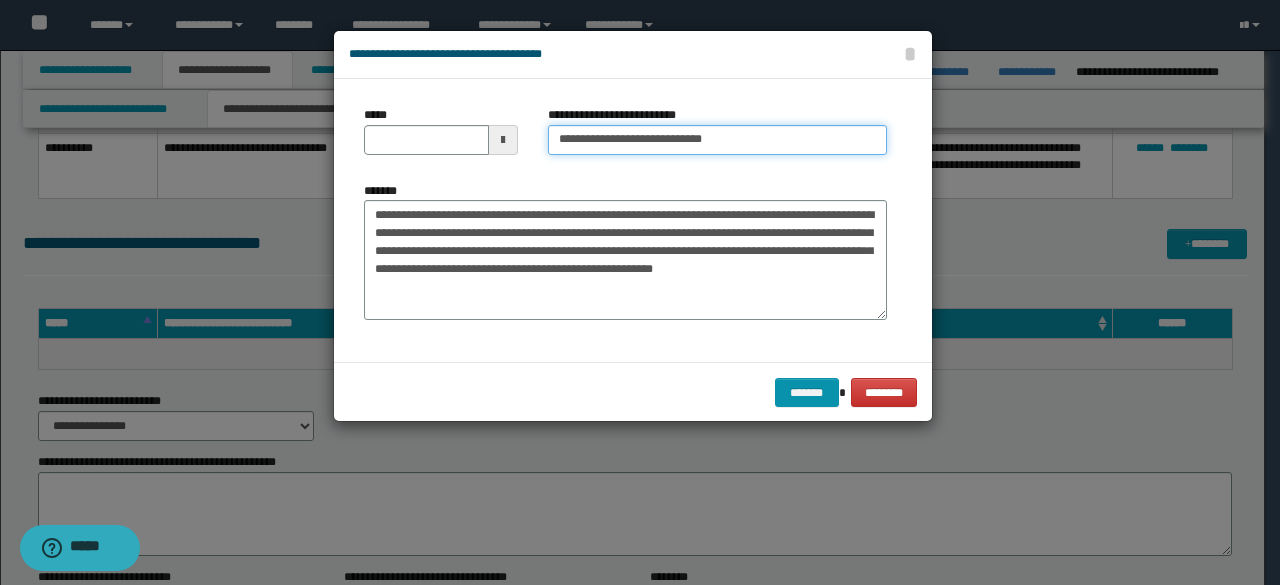 type 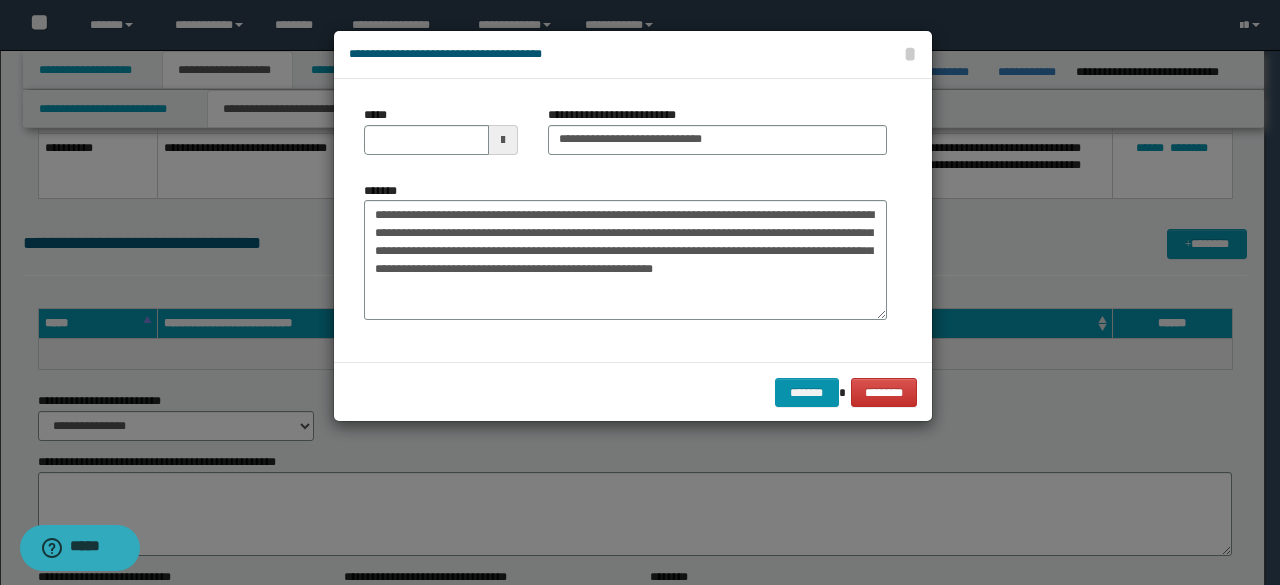 drag, startPoint x: 452, startPoint y: 107, endPoint x: 458, endPoint y: 128, distance: 21.84033 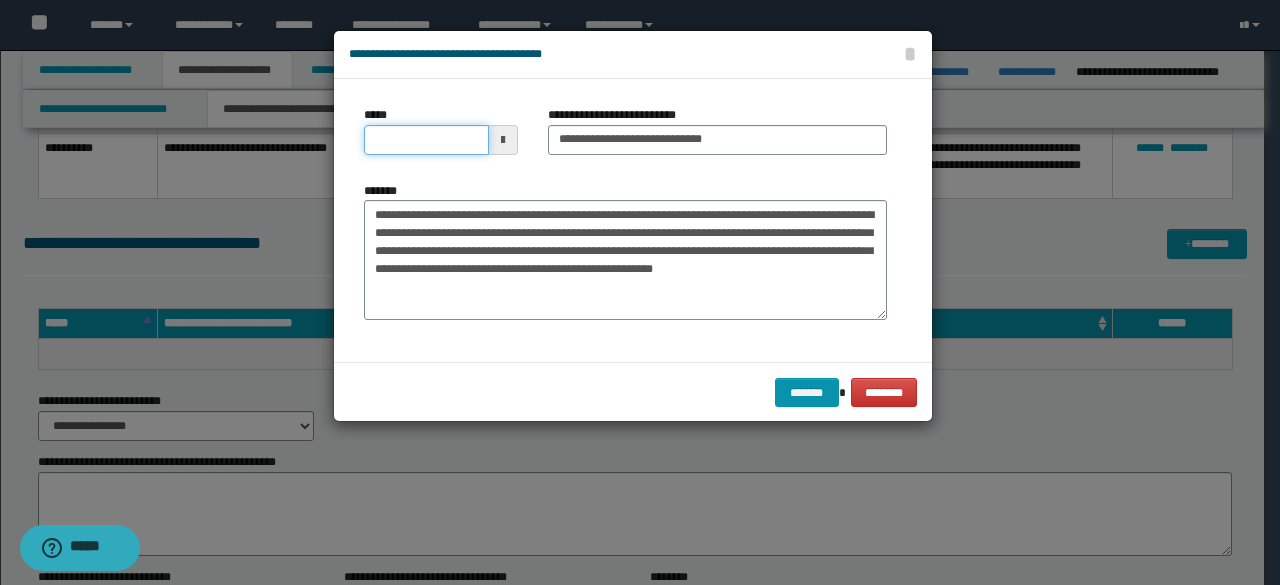 click on "*****" at bounding box center [426, 140] 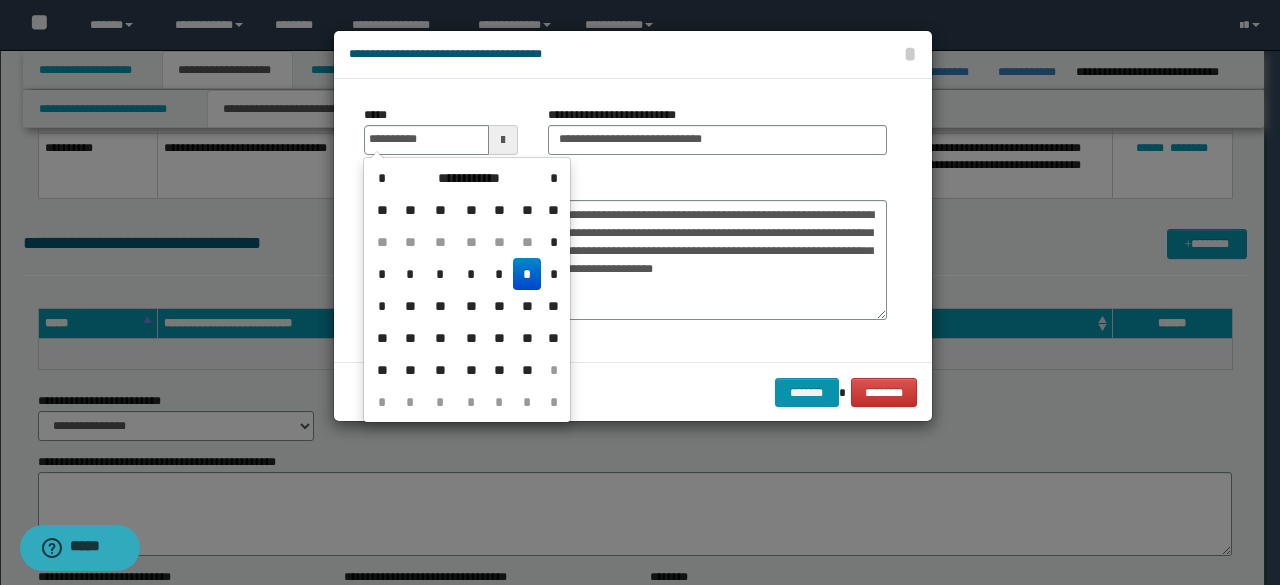 drag, startPoint x: 528, startPoint y: 275, endPoint x: 581, endPoint y: 217, distance: 78.56844 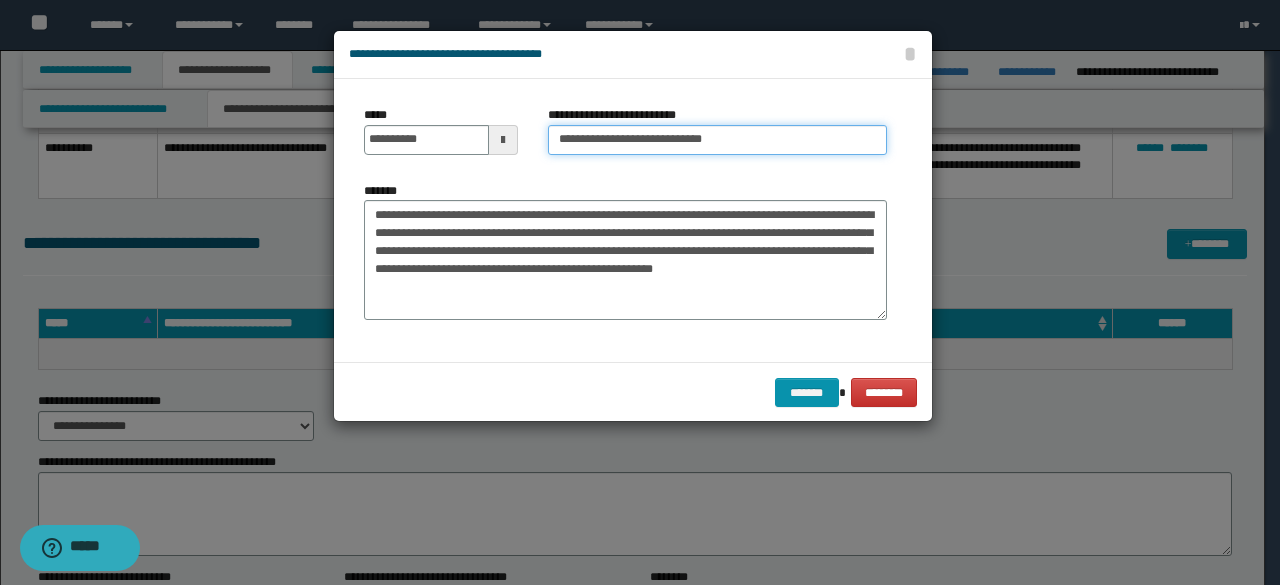 drag, startPoint x: 628, startPoint y: 138, endPoint x: 332, endPoint y: 96, distance: 298.96487 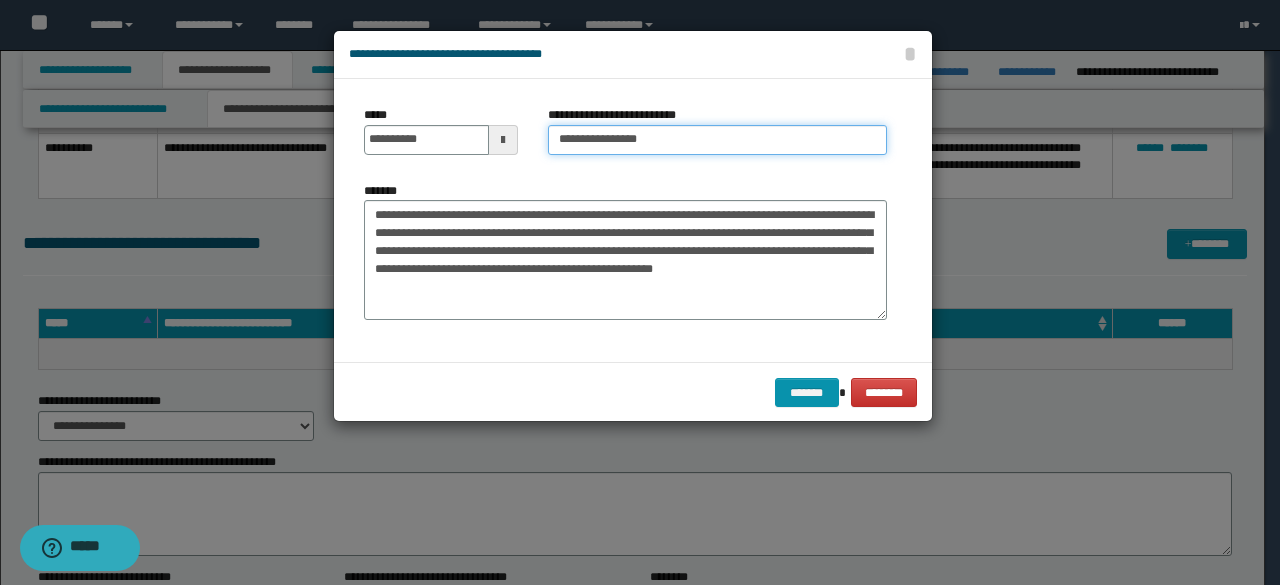 type on "**********" 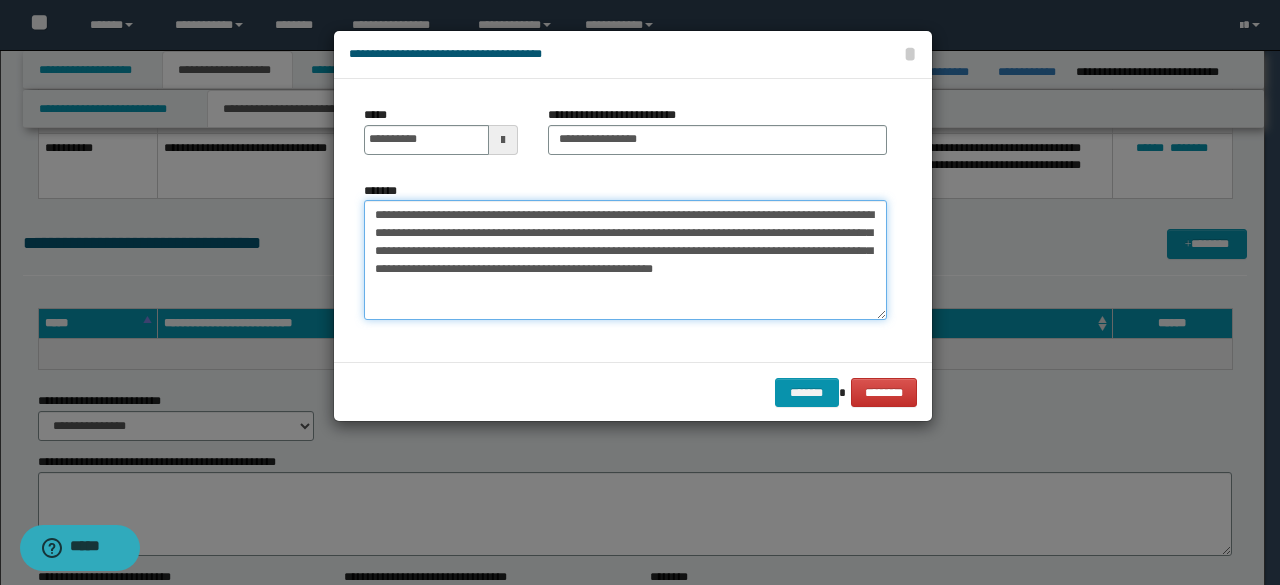 click on "**********" at bounding box center (625, 259) 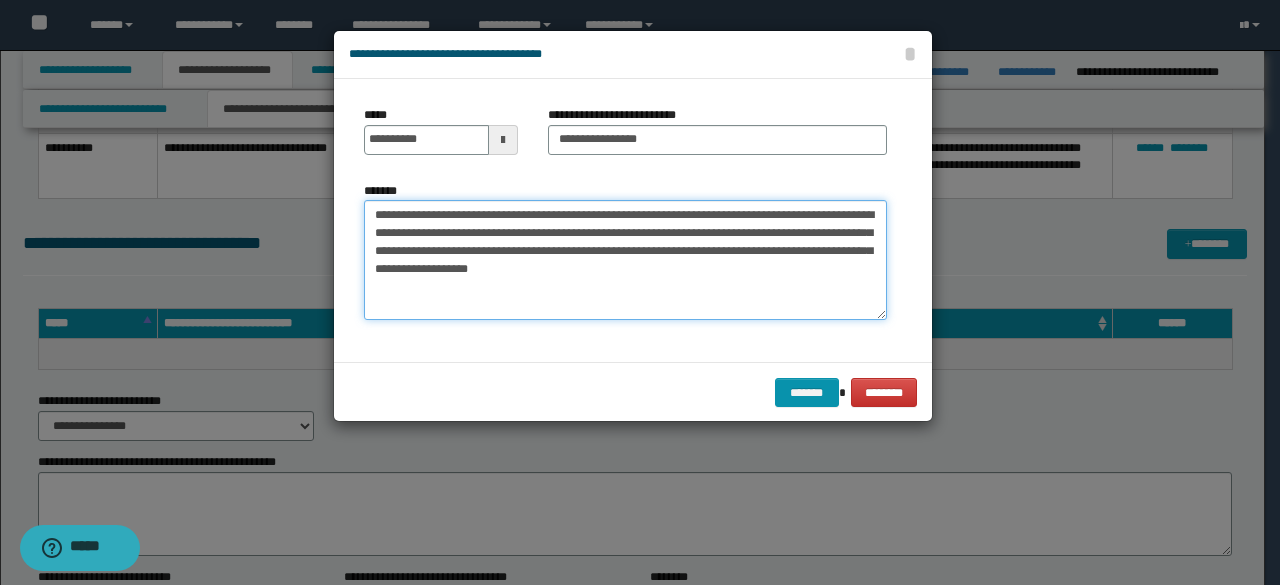 drag, startPoint x: 655, startPoint y: 284, endPoint x: 856, endPoint y: 438, distance: 253.21335 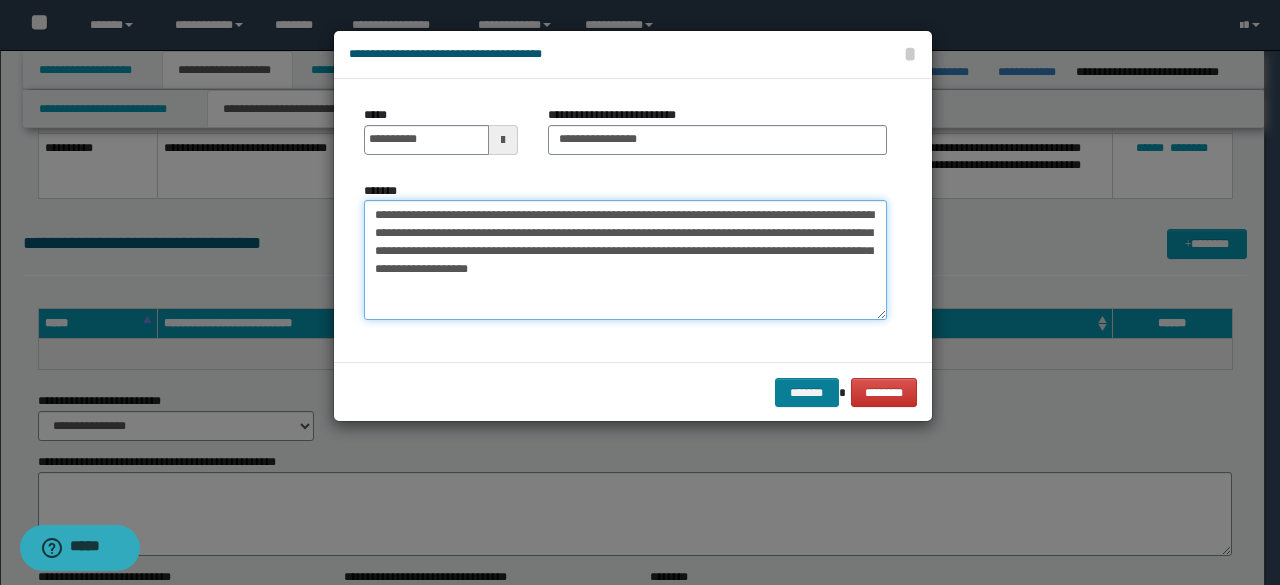 type on "**********" 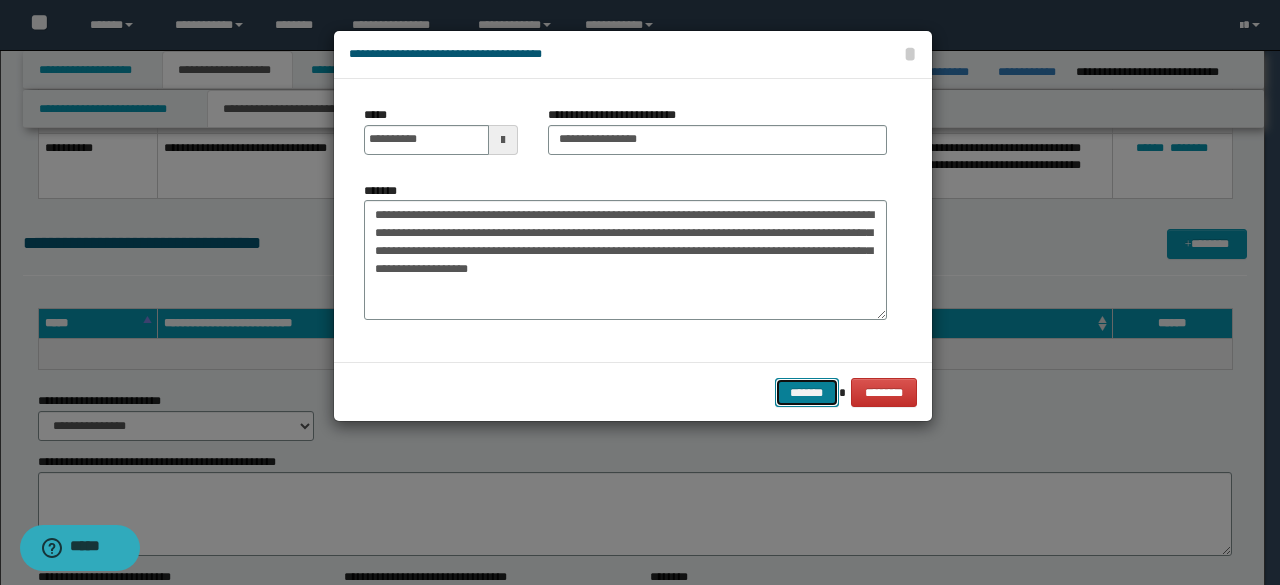 click on "*******" at bounding box center [807, 392] 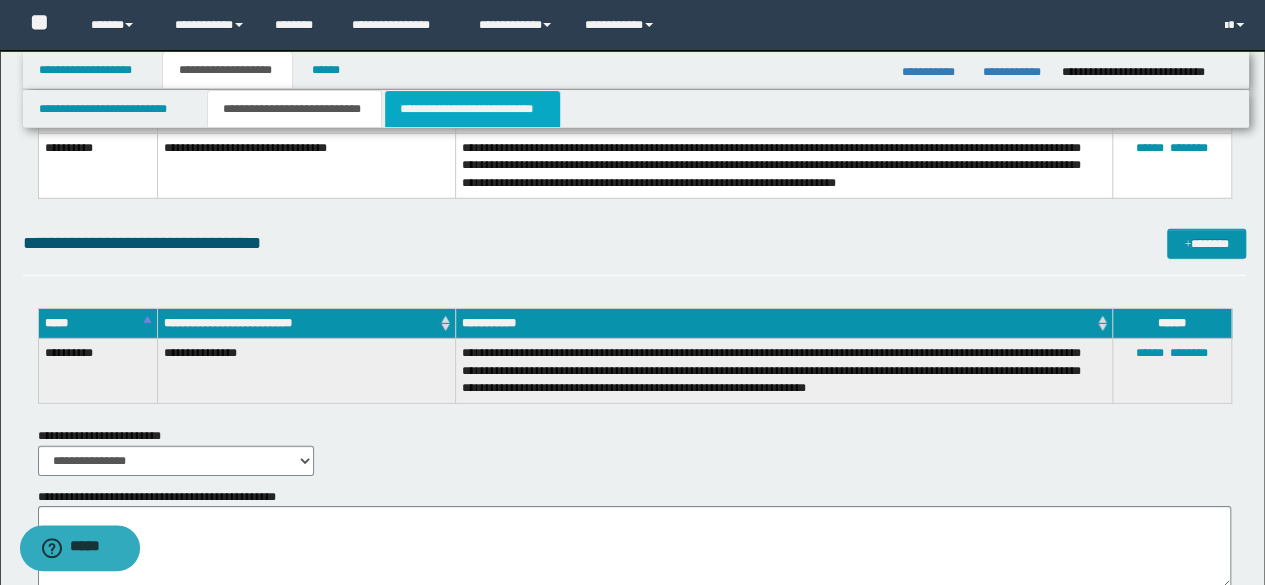 click on "**********" at bounding box center (472, 109) 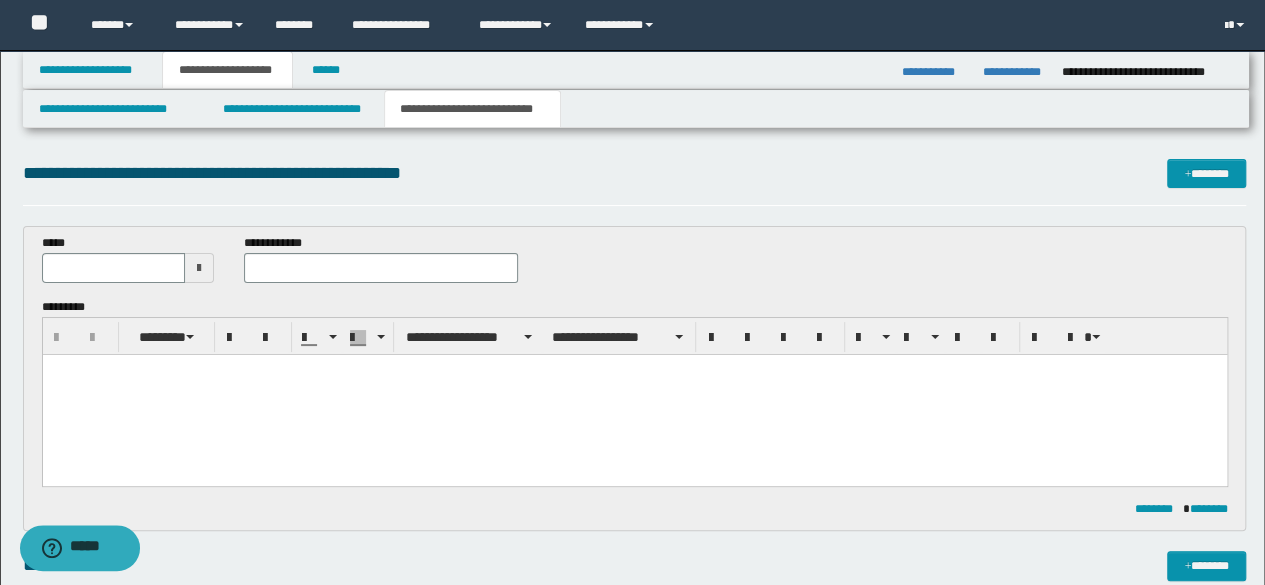 scroll, scrollTop: 0, scrollLeft: 0, axis: both 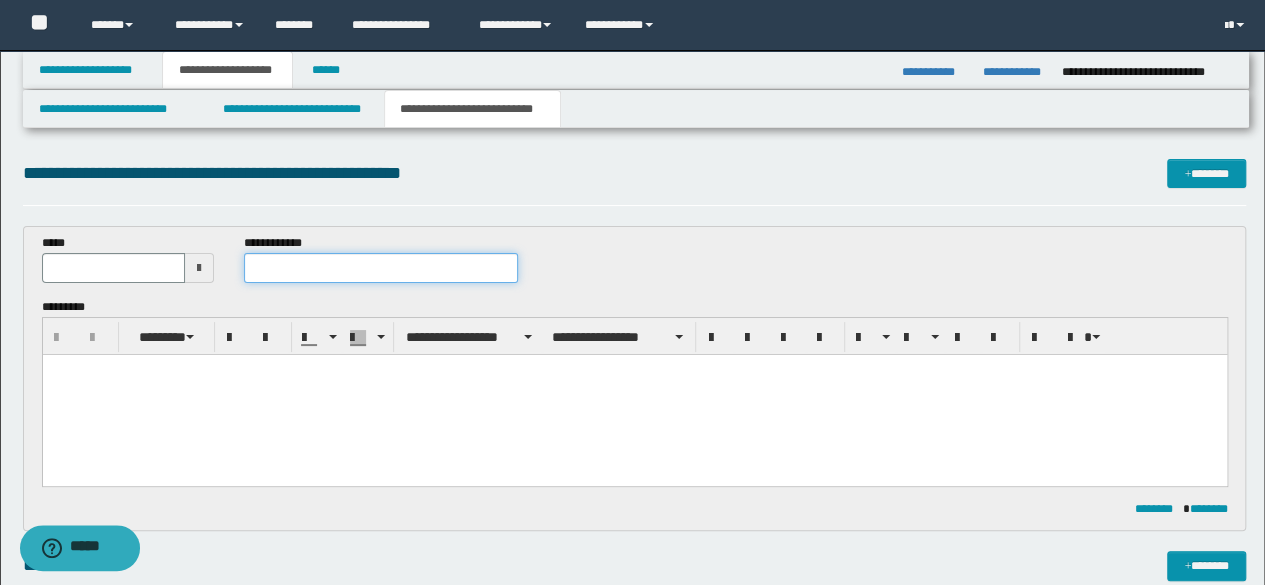 click at bounding box center (381, 268) 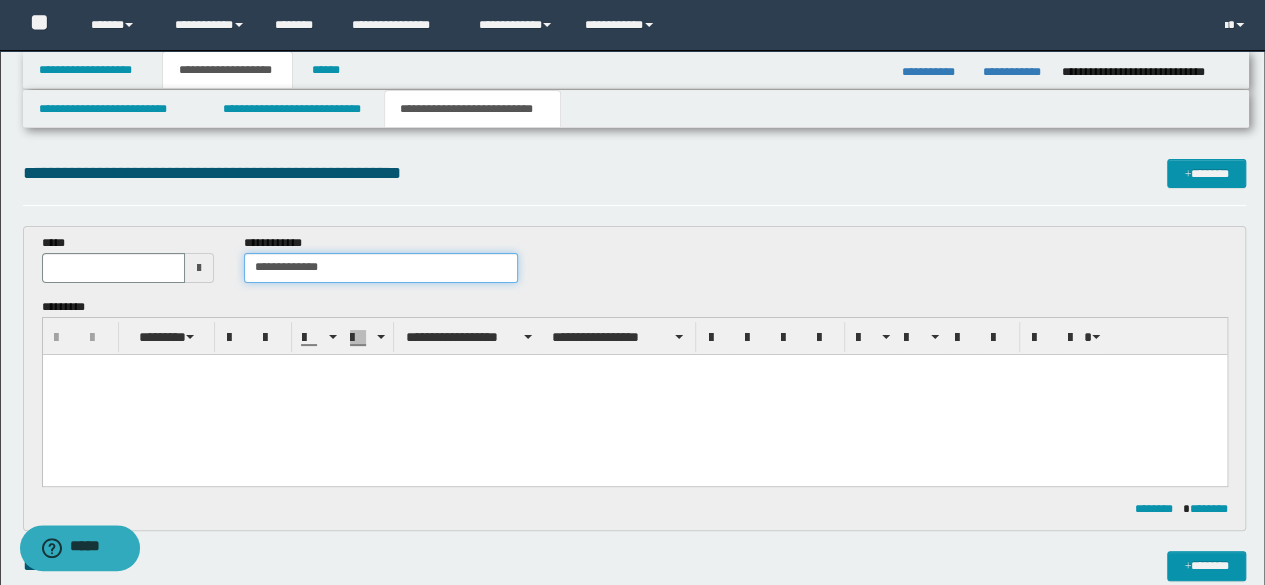 type on "**********" 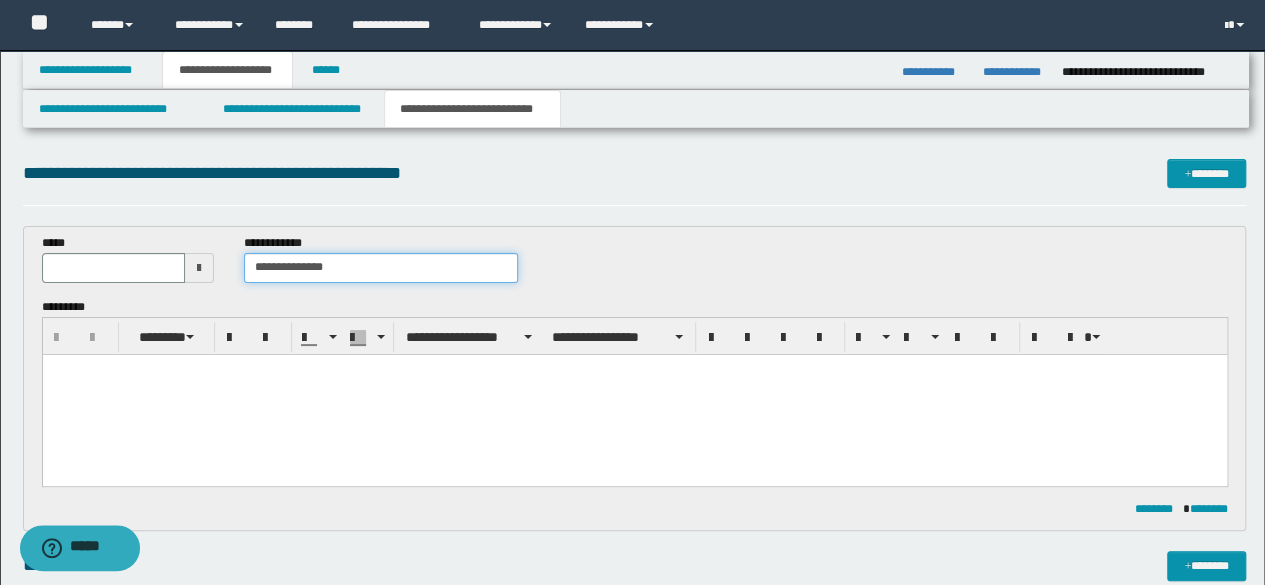 type 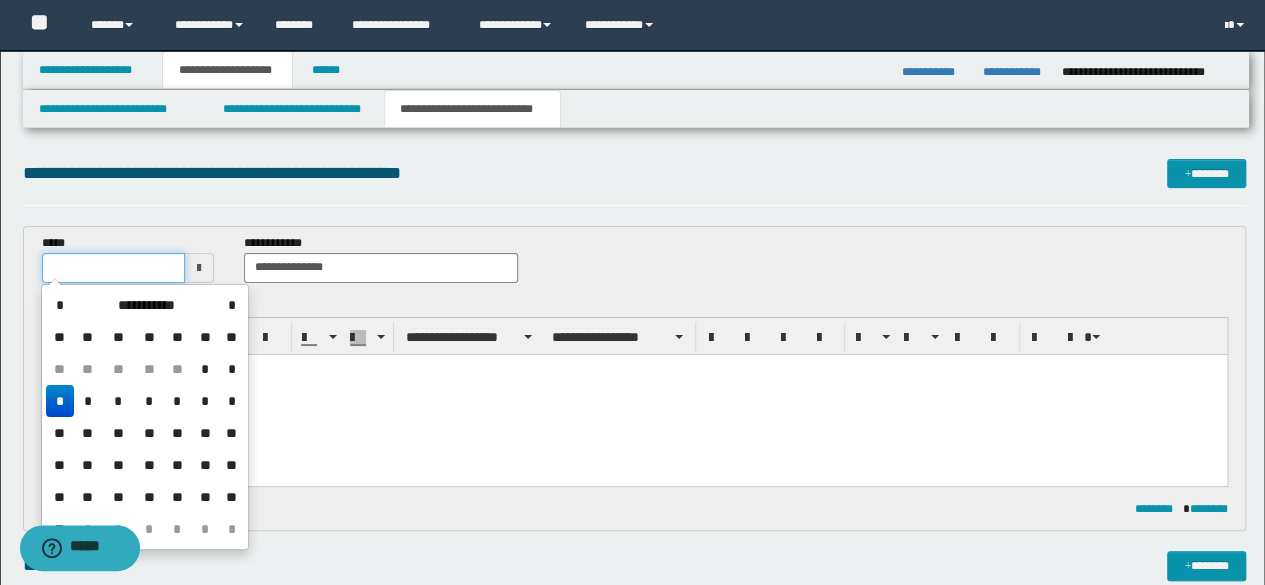 click at bounding box center [114, 268] 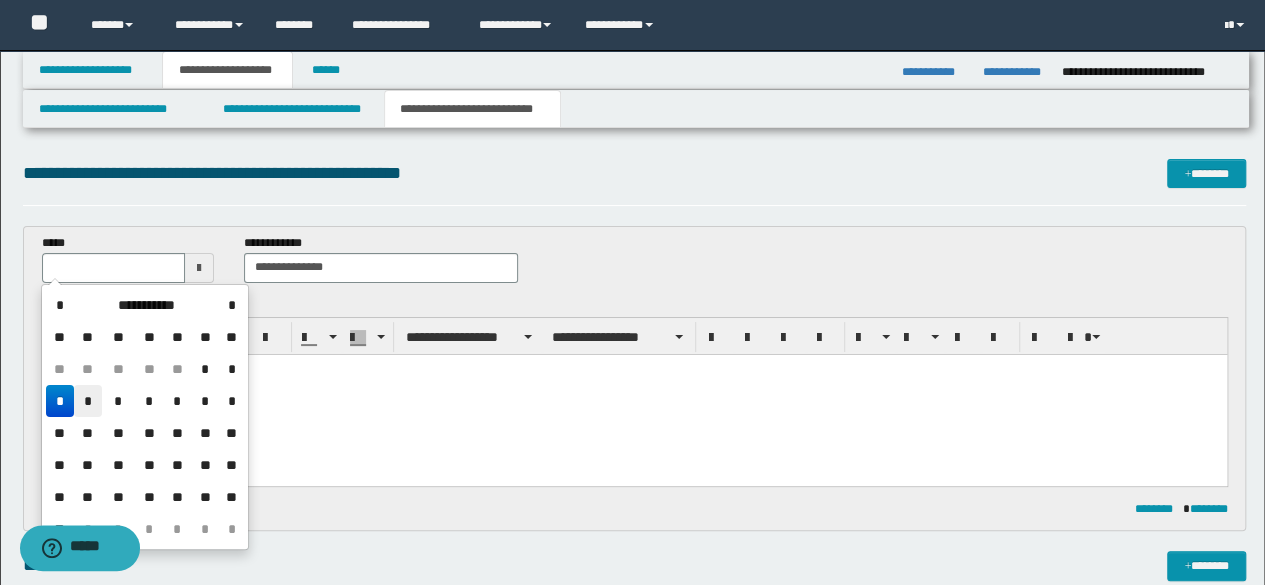 click on "*" at bounding box center [88, 401] 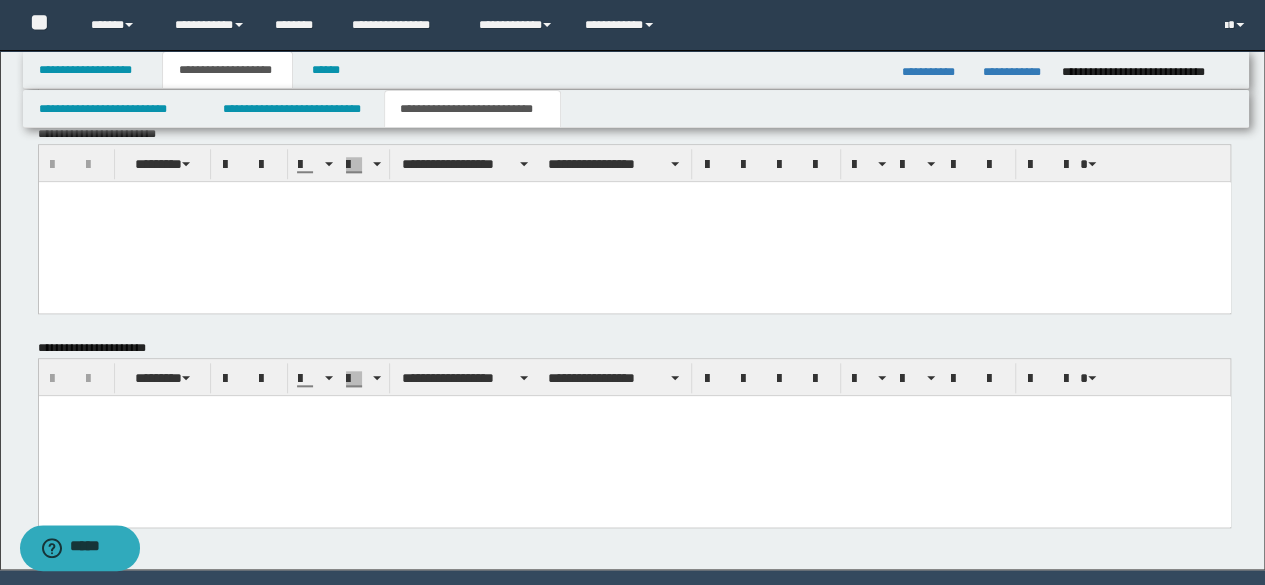 scroll, scrollTop: 918, scrollLeft: 0, axis: vertical 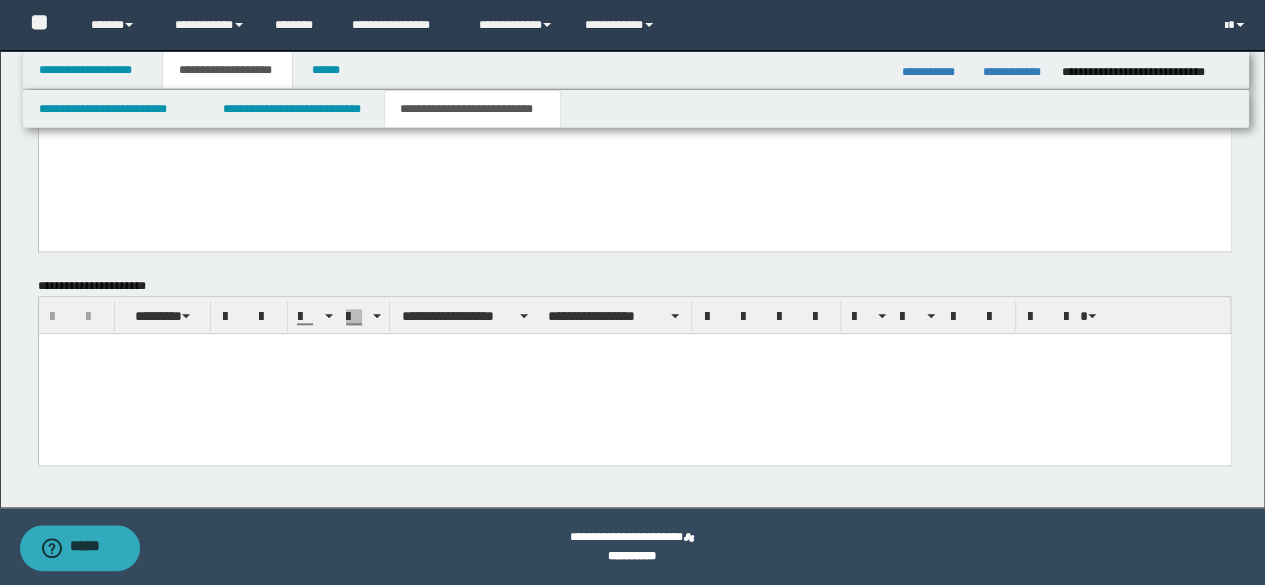 click at bounding box center (634, 373) 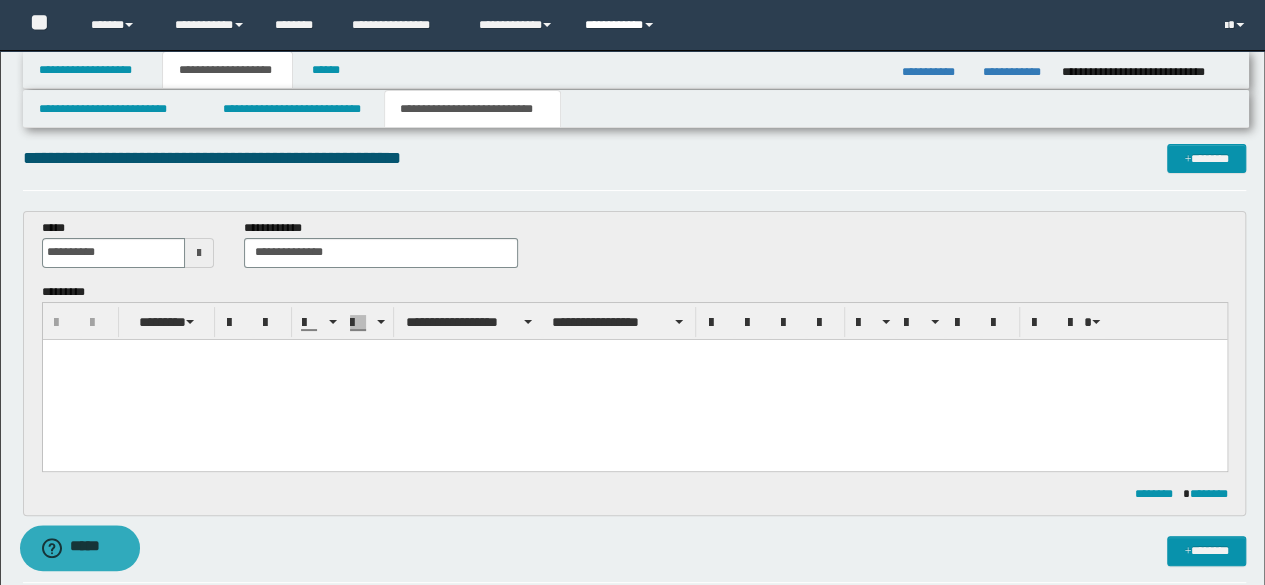 scroll, scrollTop: 0, scrollLeft: 0, axis: both 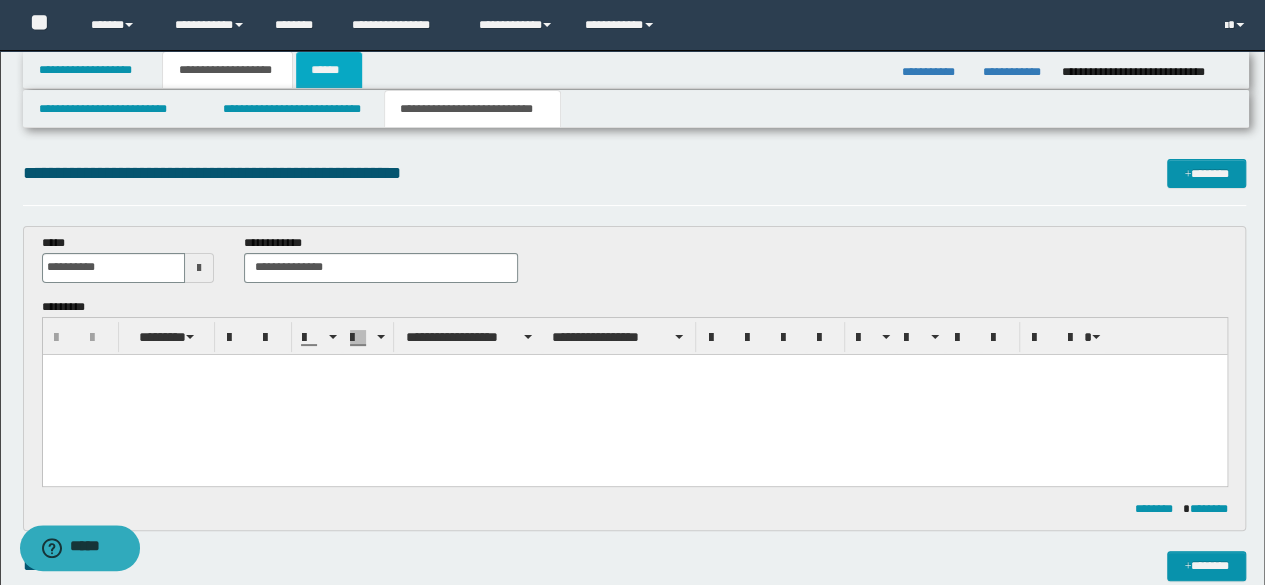 click on "**********" at bounding box center (636, 70) 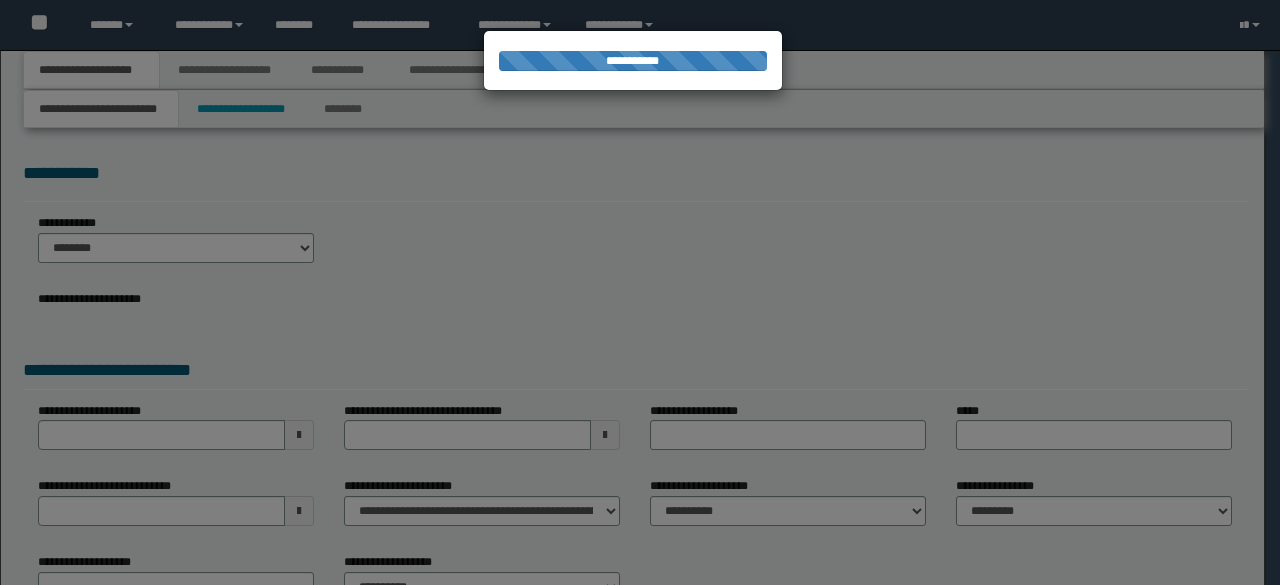 scroll, scrollTop: 0, scrollLeft: 0, axis: both 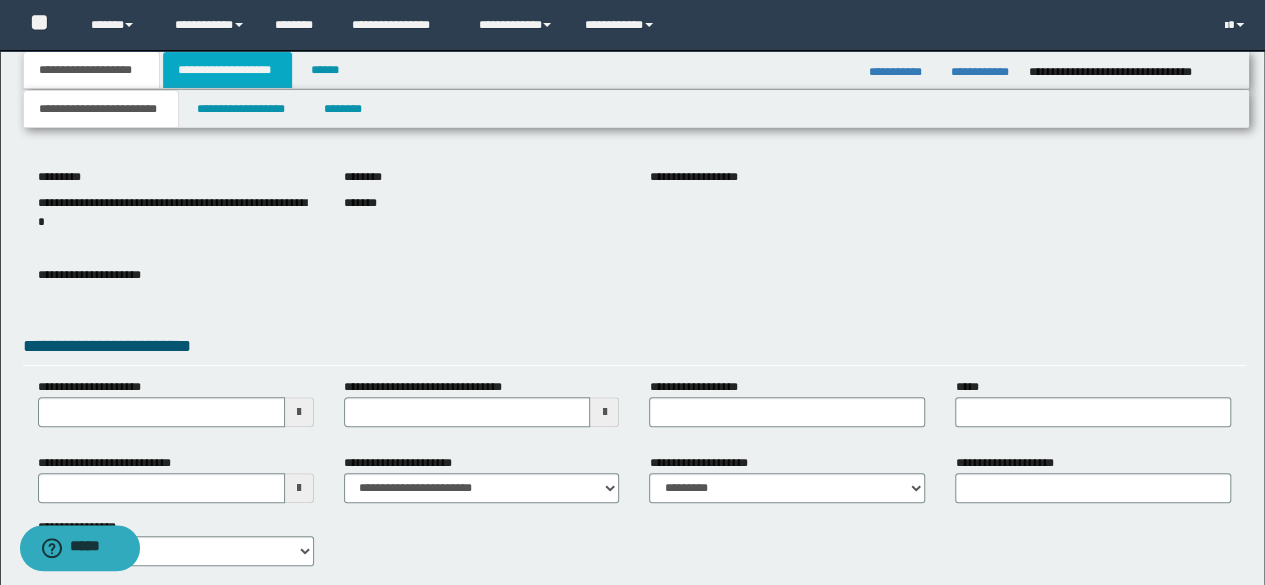 click on "**********" at bounding box center [227, 70] 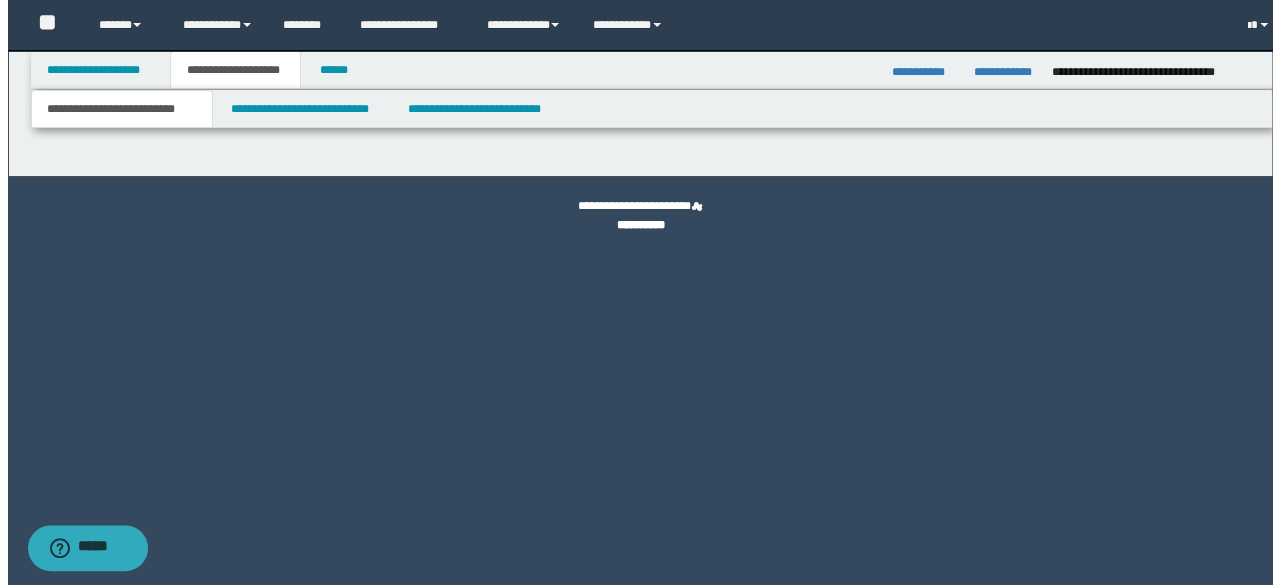 scroll, scrollTop: 0, scrollLeft: 0, axis: both 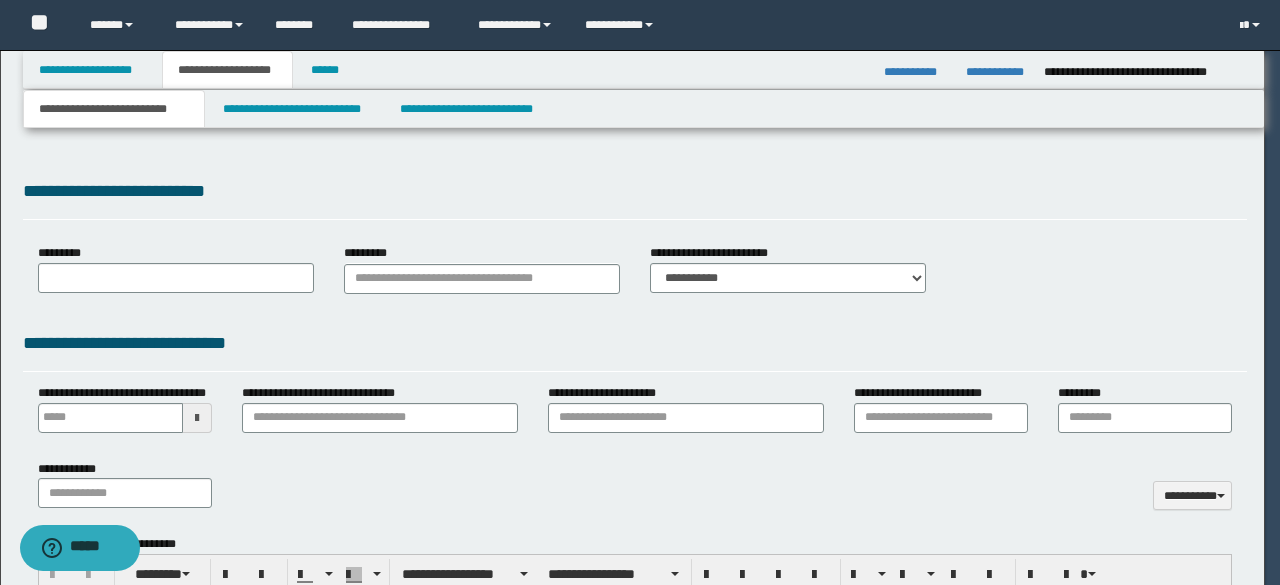select on "*" 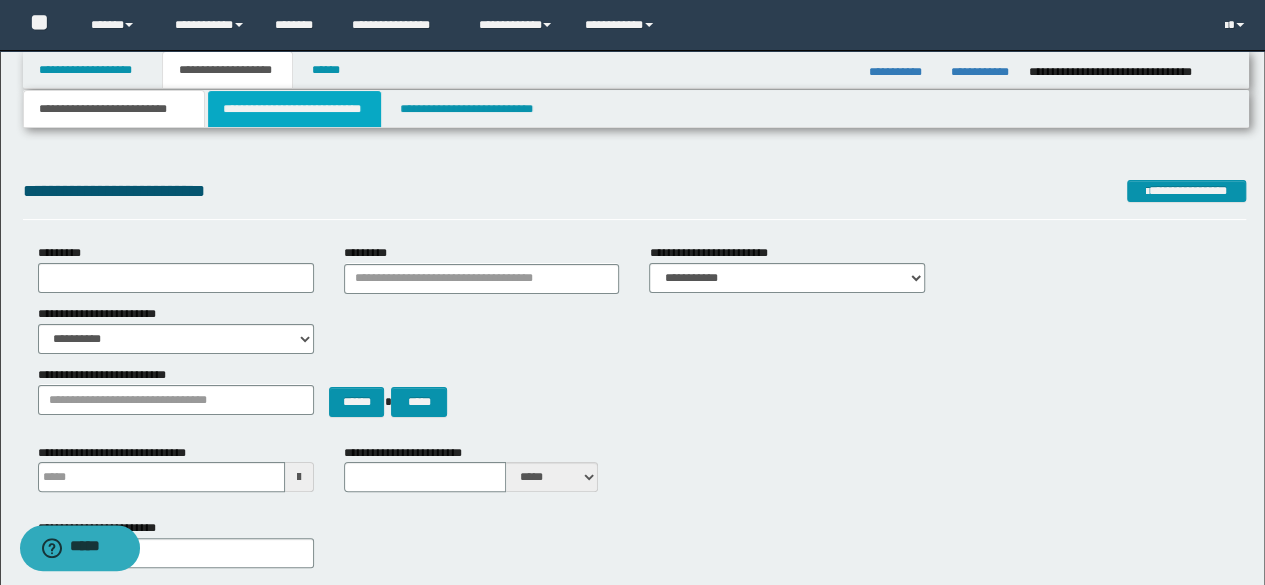 click on "**********" at bounding box center (294, 109) 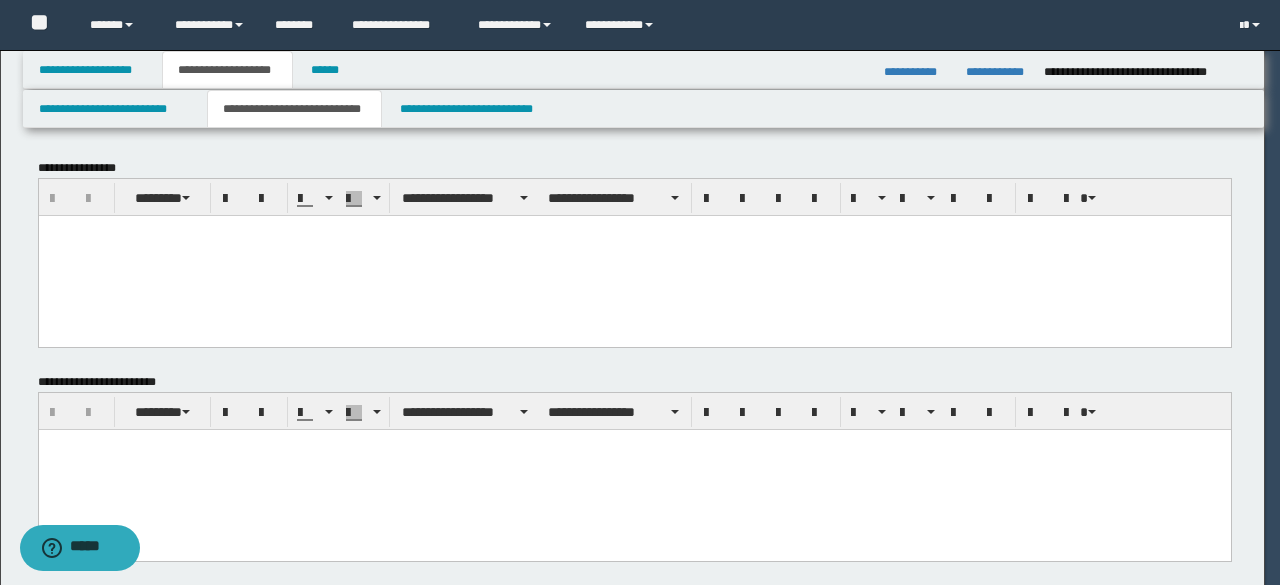 scroll, scrollTop: 0, scrollLeft: 0, axis: both 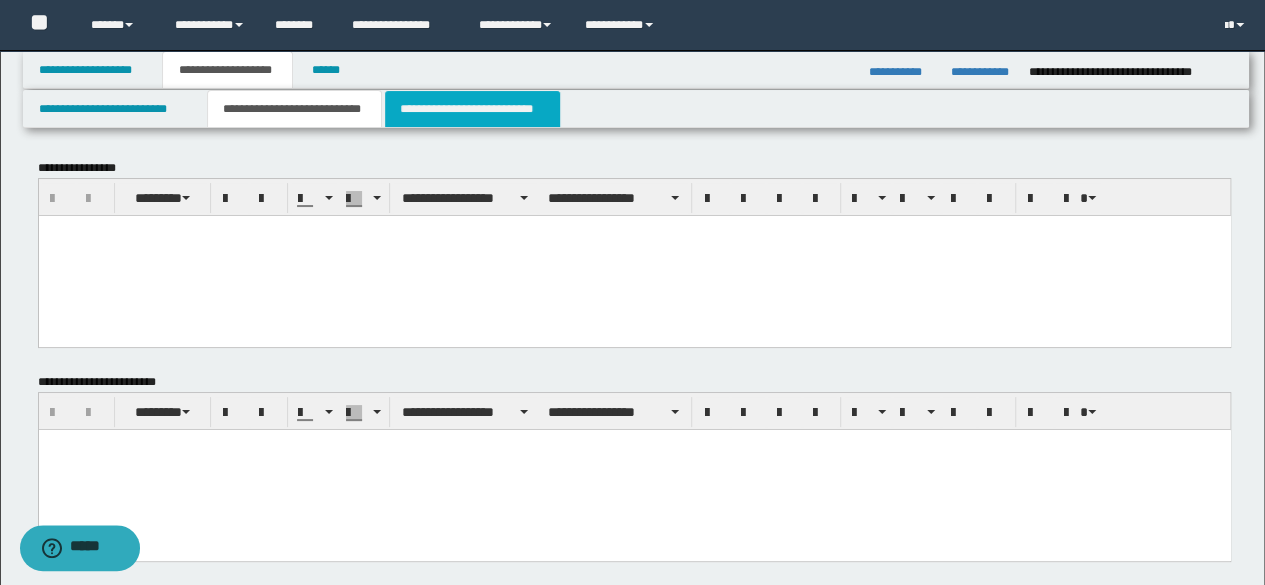 click on "**********" at bounding box center [472, 109] 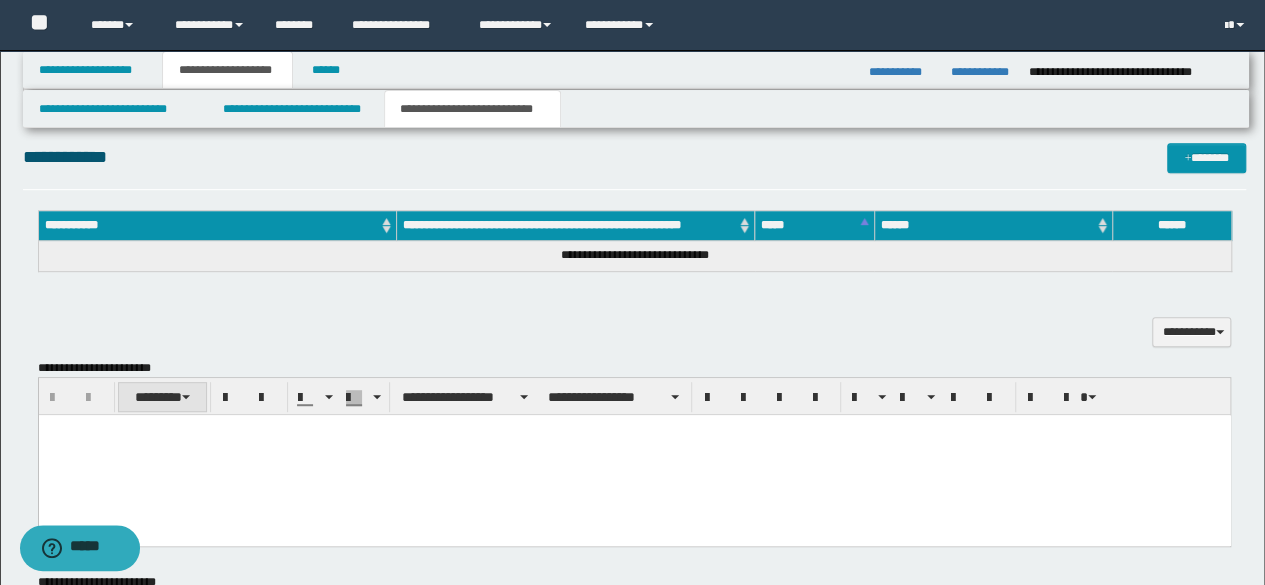 scroll, scrollTop: 600, scrollLeft: 0, axis: vertical 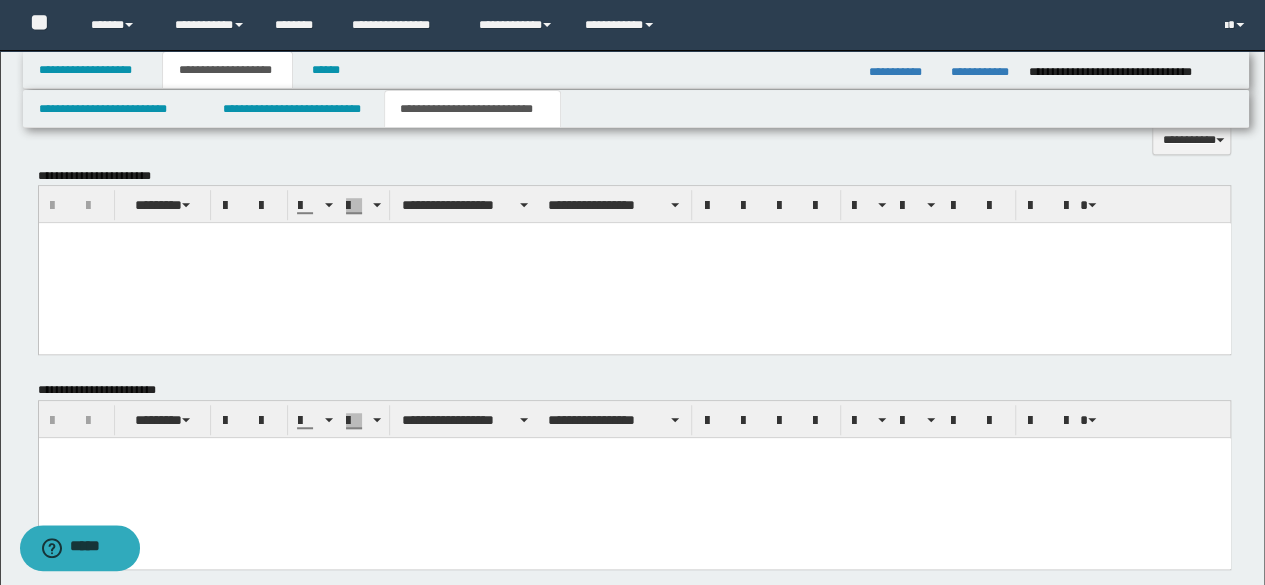click at bounding box center (634, 263) 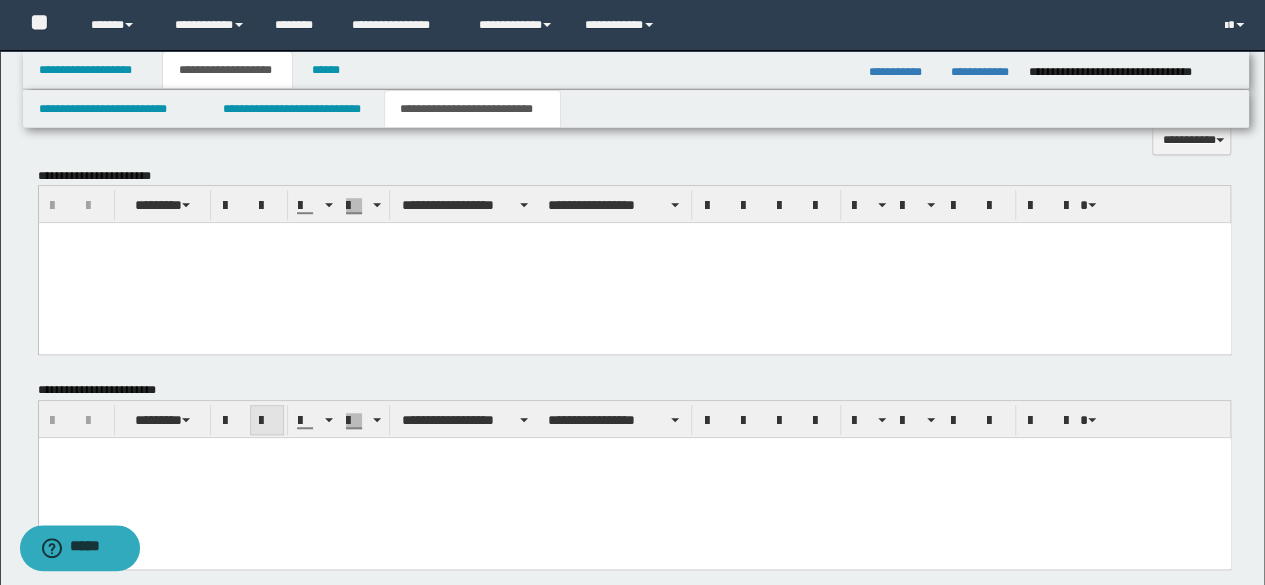 type 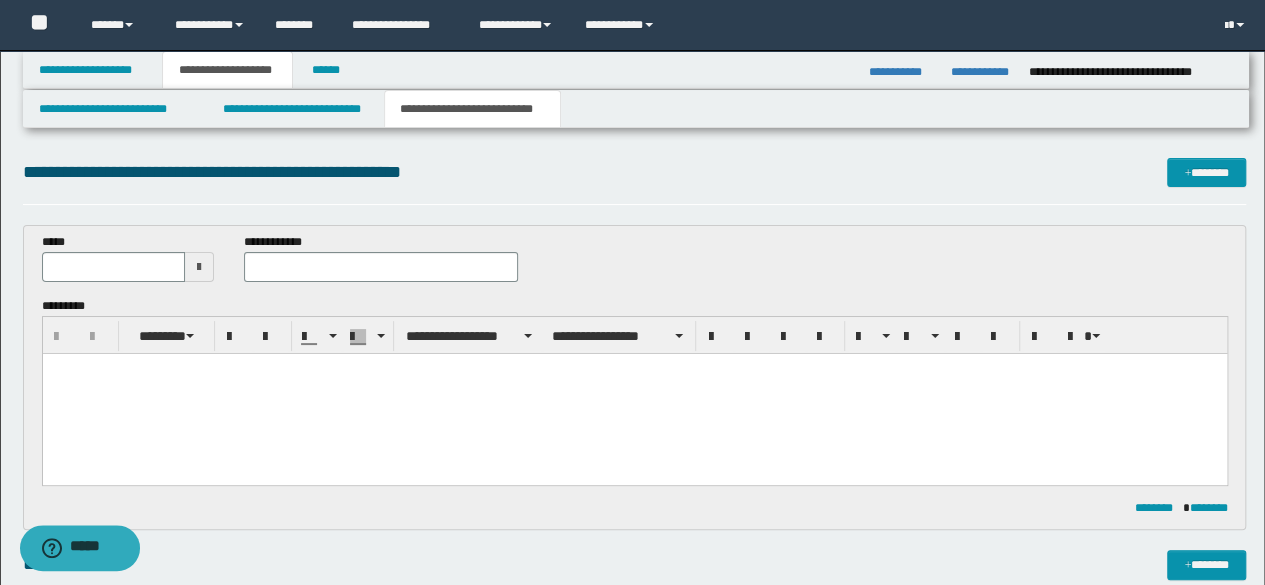 scroll, scrollTop: 0, scrollLeft: 0, axis: both 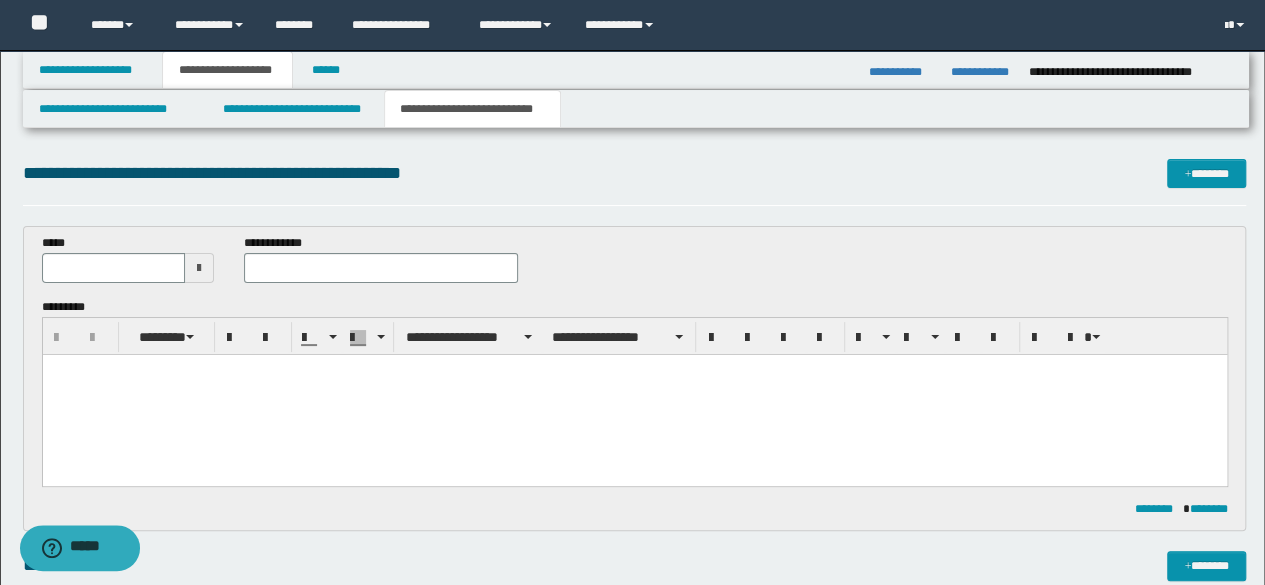 click on "**********" at bounding box center [381, 258] 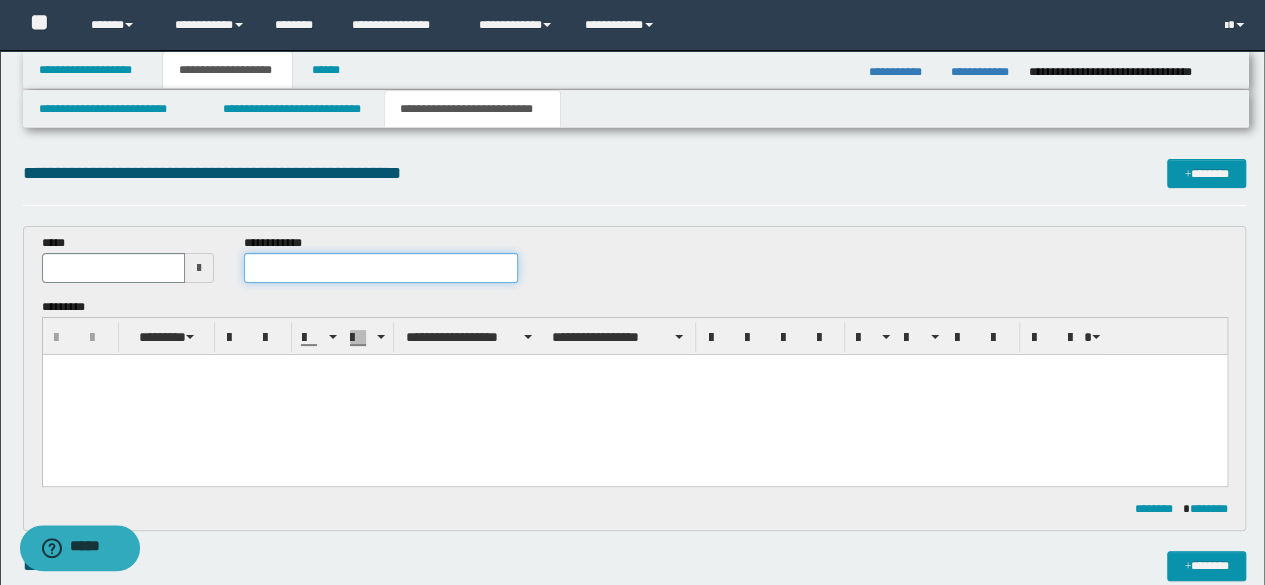 click at bounding box center [381, 268] 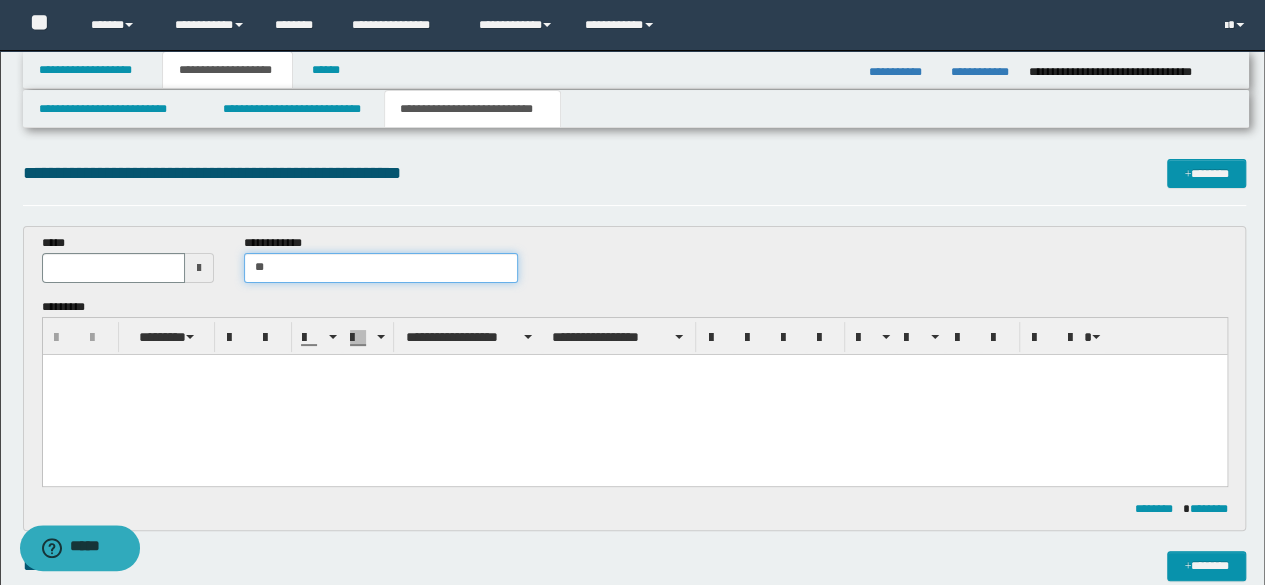 type on "*" 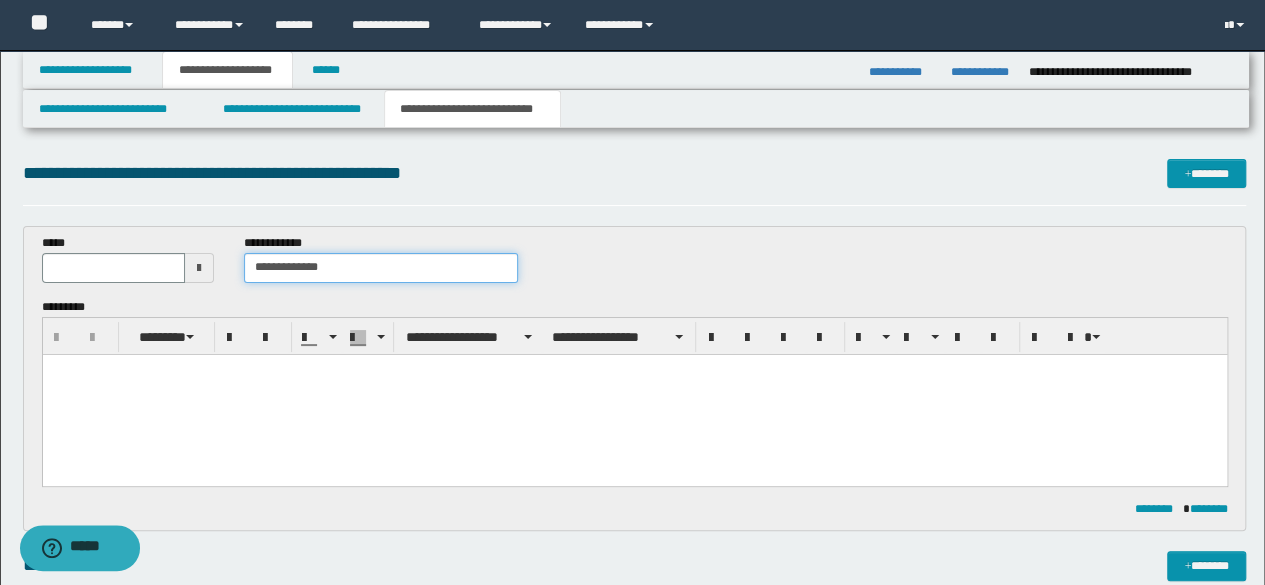 type on "**********" 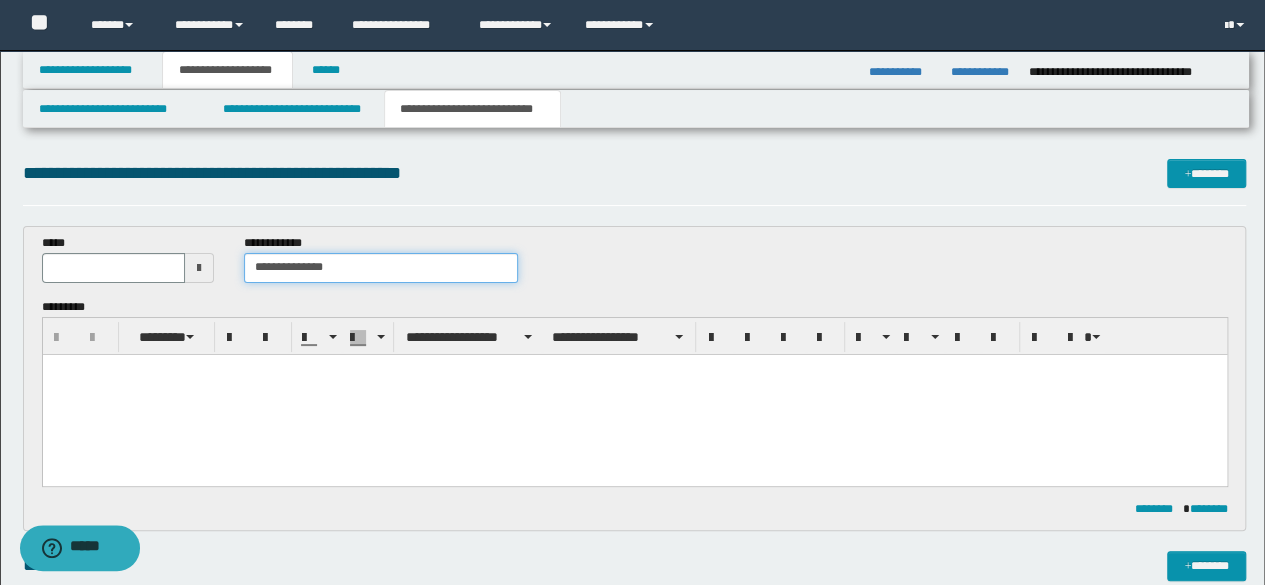 type 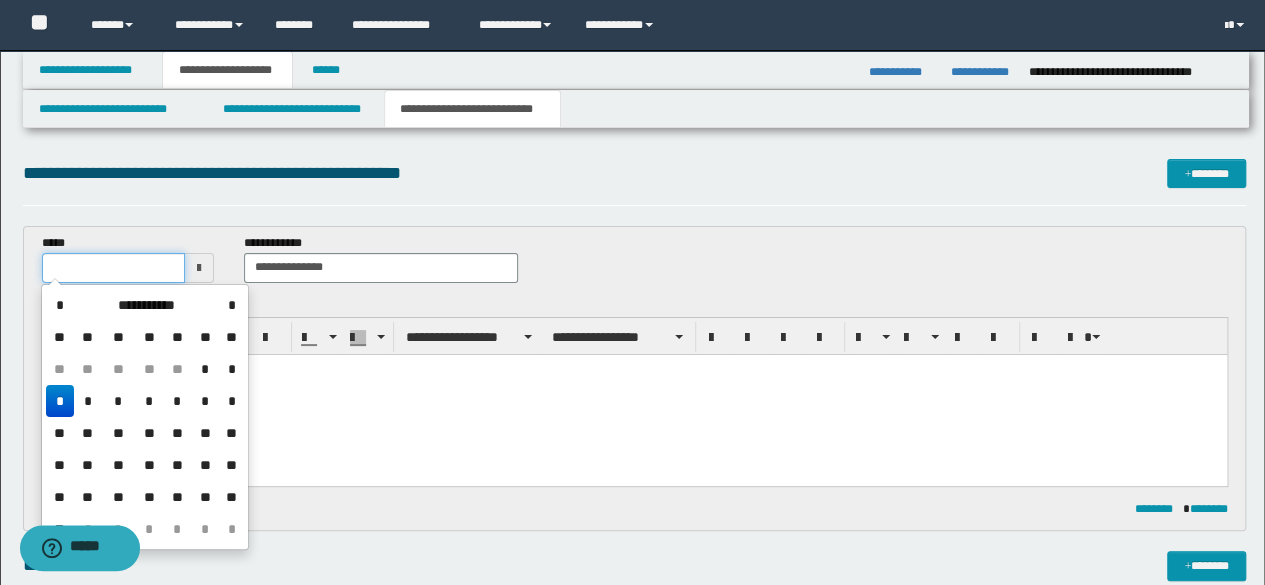 click at bounding box center (114, 268) 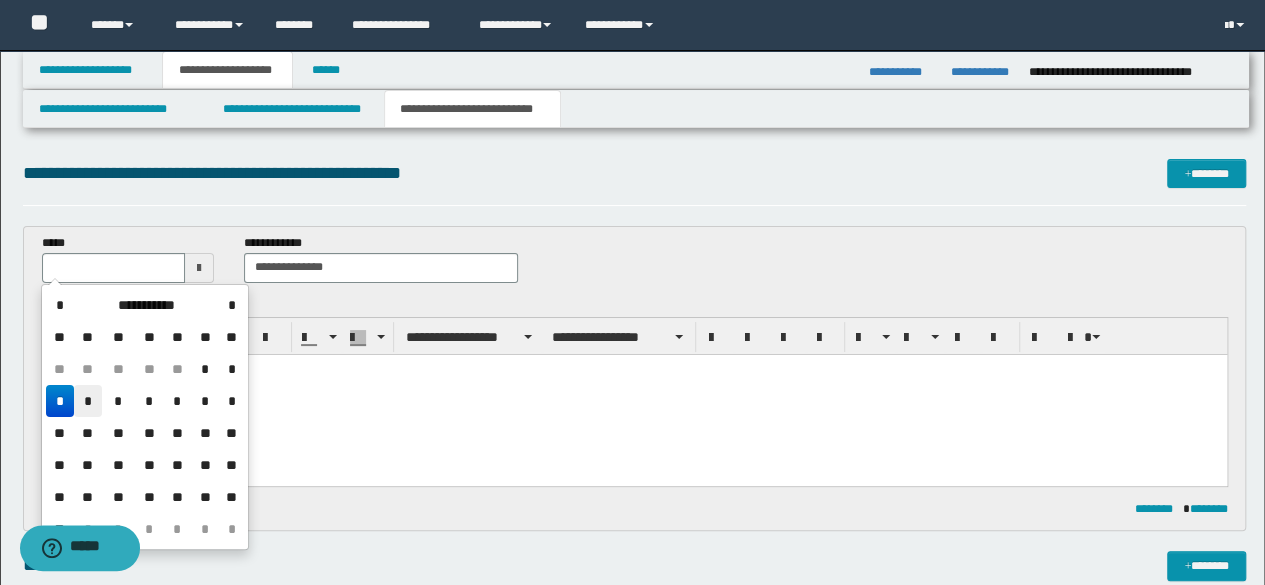 click on "*" at bounding box center (88, 401) 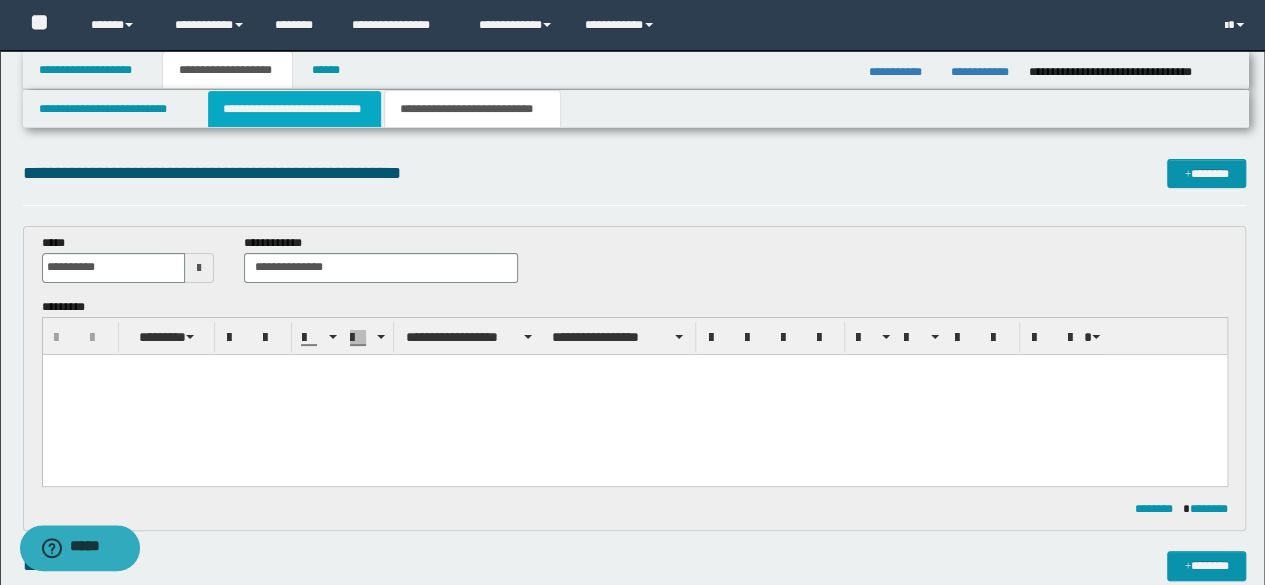 click on "**********" at bounding box center [294, 109] 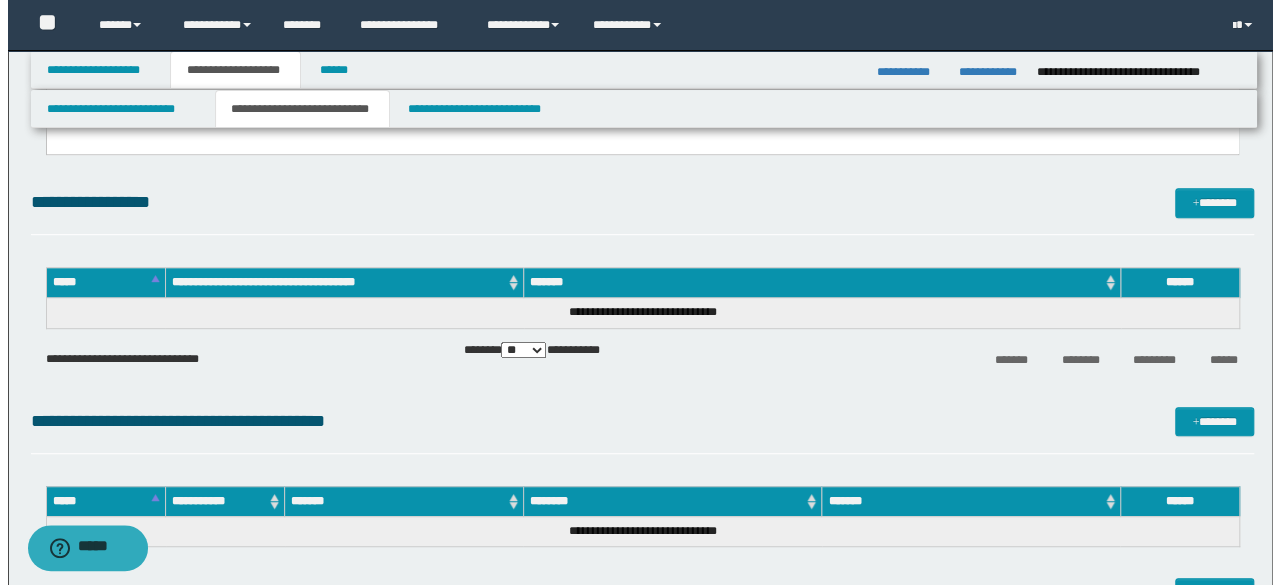 scroll, scrollTop: 400, scrollLeft: 0, axis: vertical 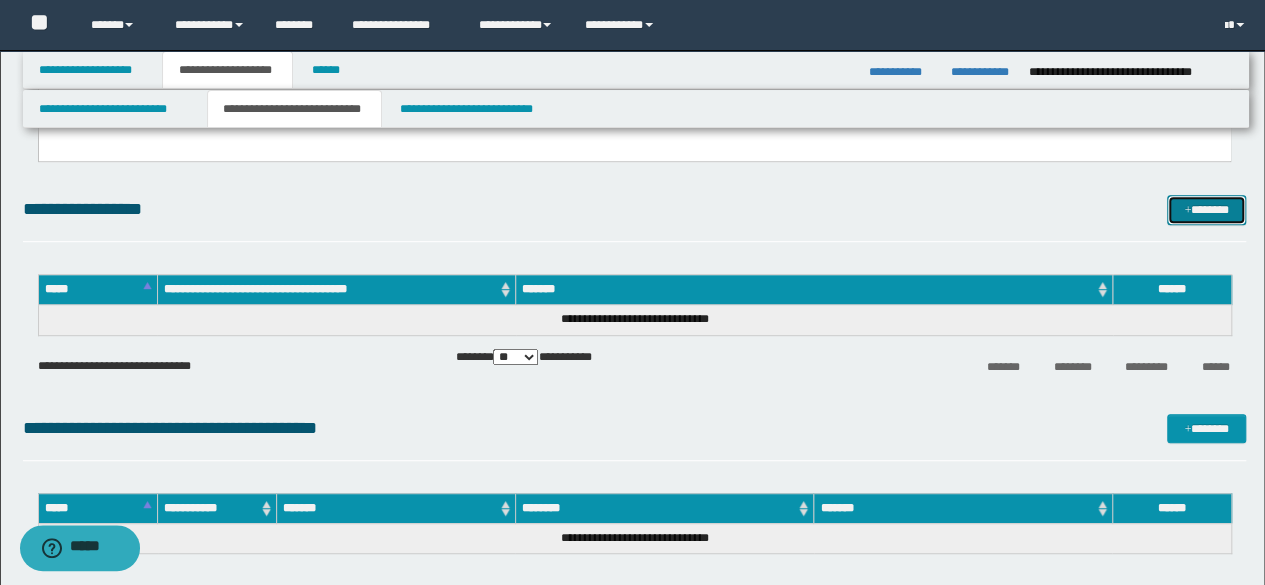 click on "*******" at bounding box center (1206, 209) 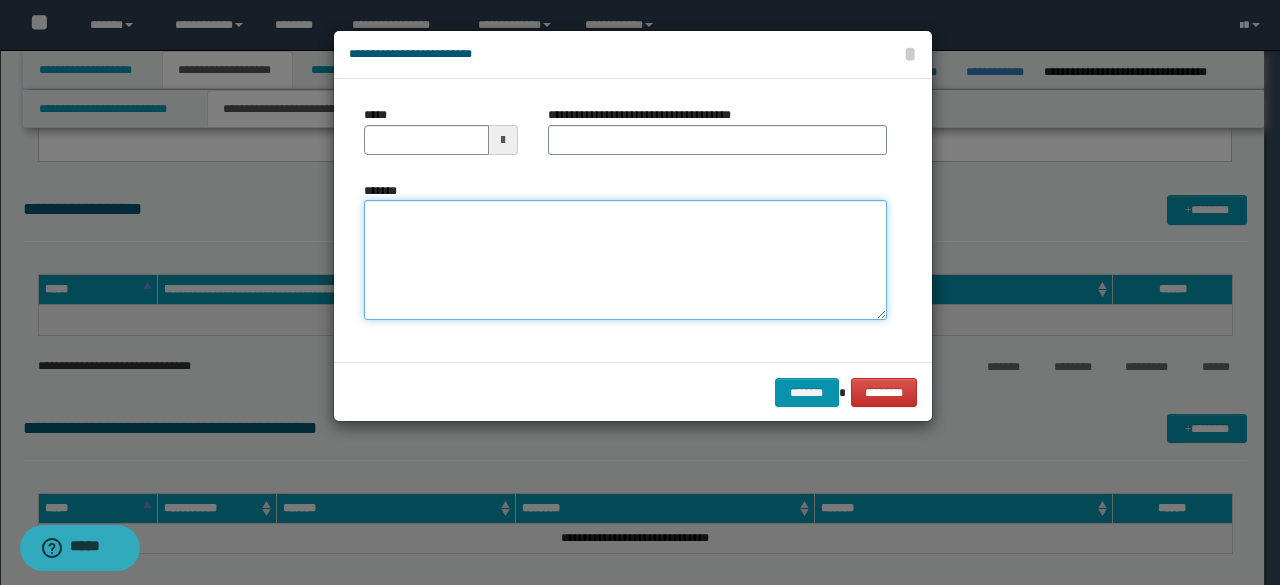 click on "*******" at bounding box center [625, 260] 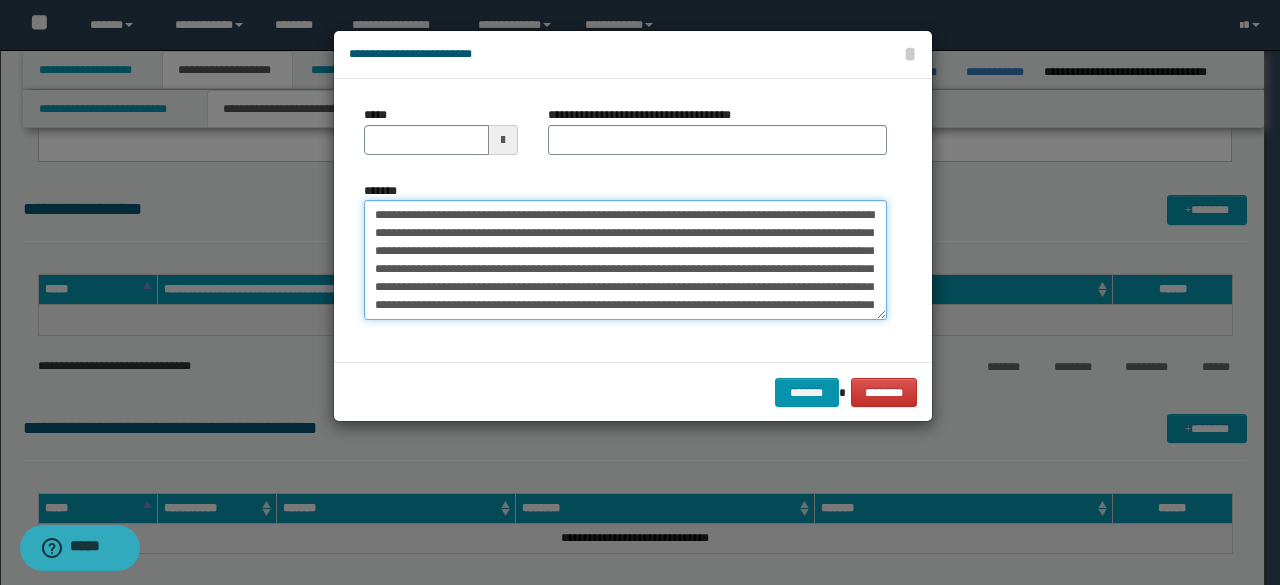 scroll, scrollTop: 390, scrollLeft: 0, axis: vertical 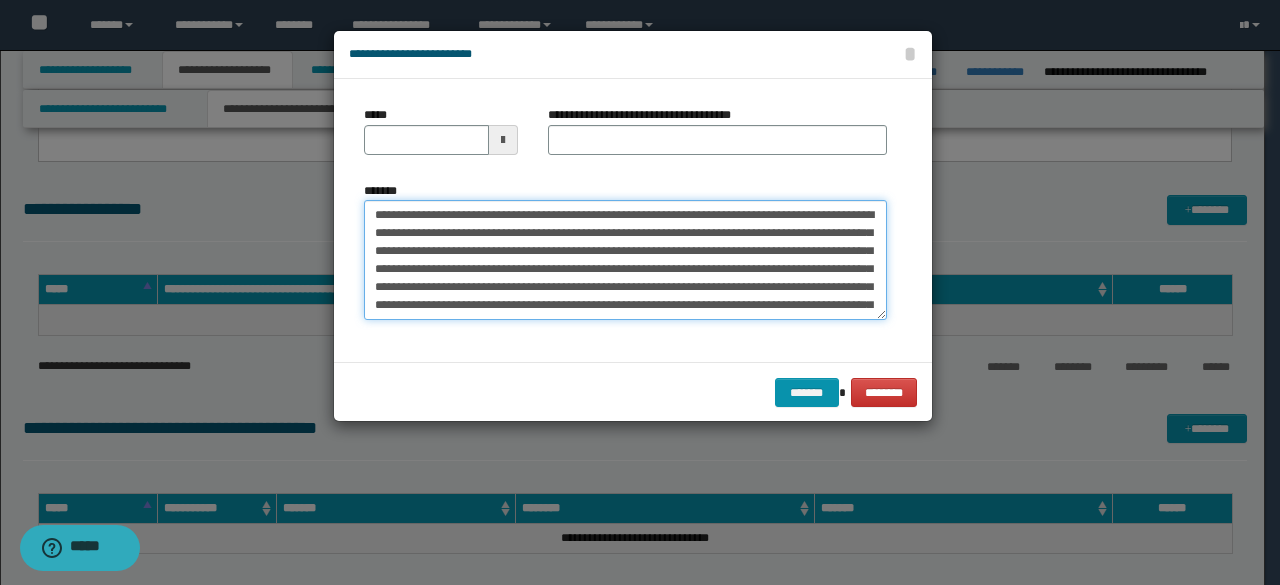 drag, startPoint x: 486, startPoint y: 211, endPoint x: 312, endPoint y: 193, distance: 174.92856 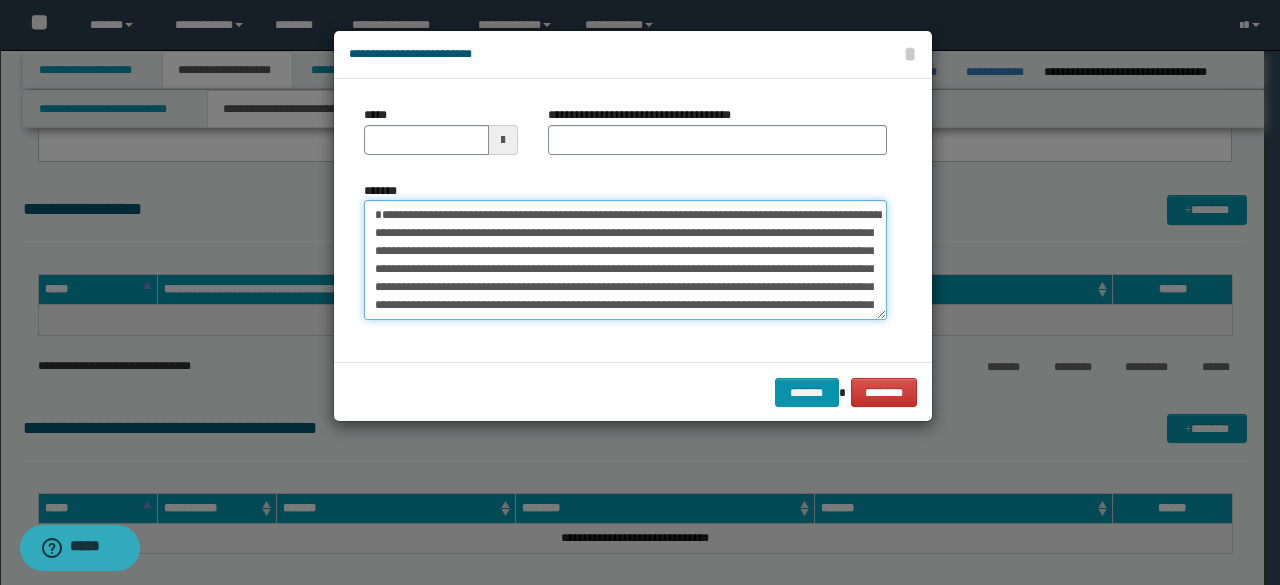 type on "**********" 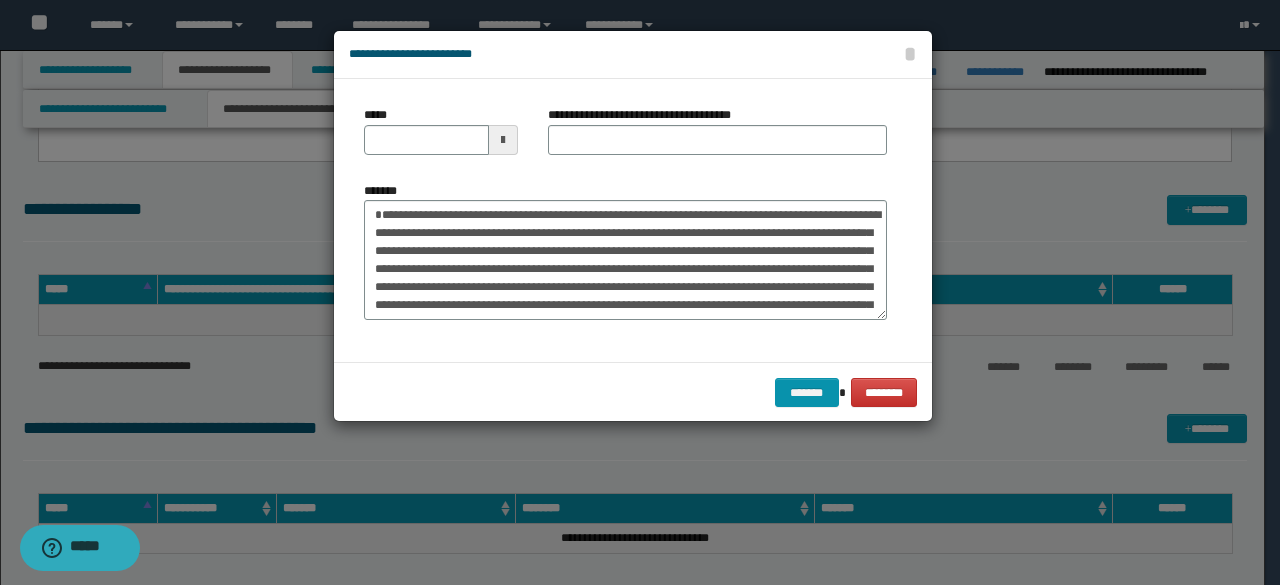 click on "**********" at bounding box center (717, 138) 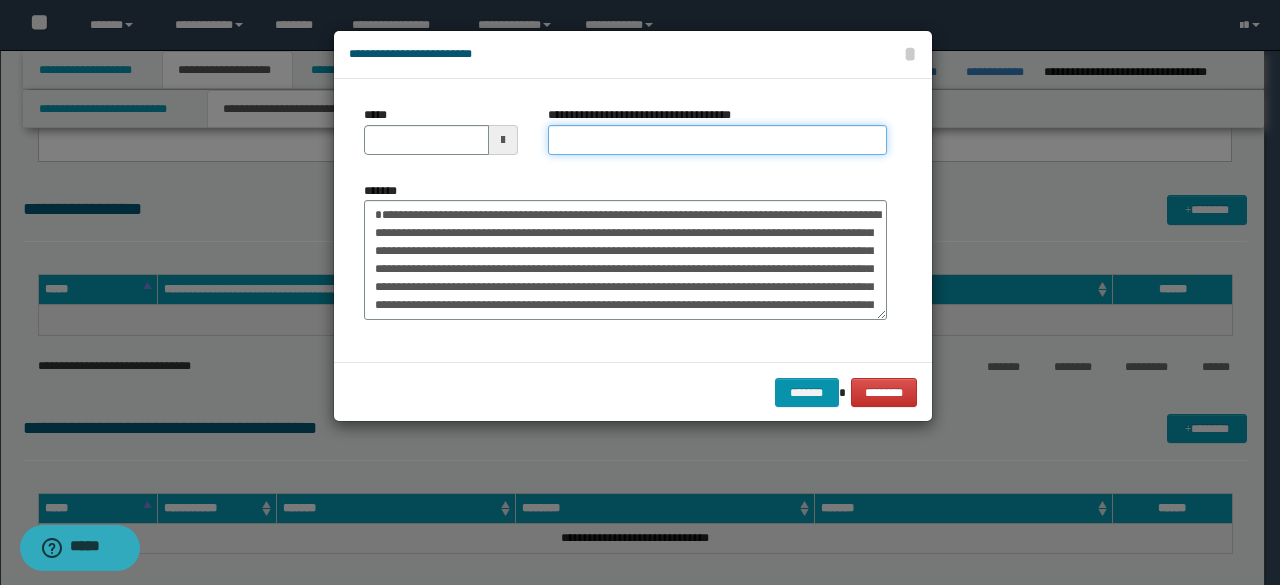 drag, startPoint x: 578, startPoint y: 141, endPoint x: 561, endPoint y: 142, distance: 17.029387 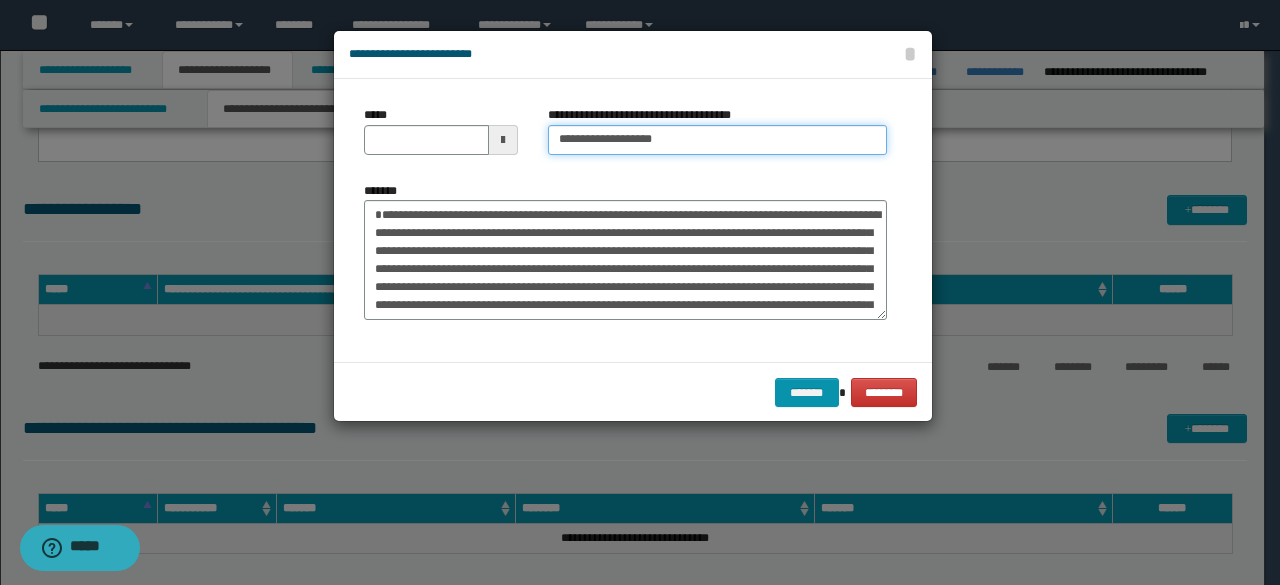 type 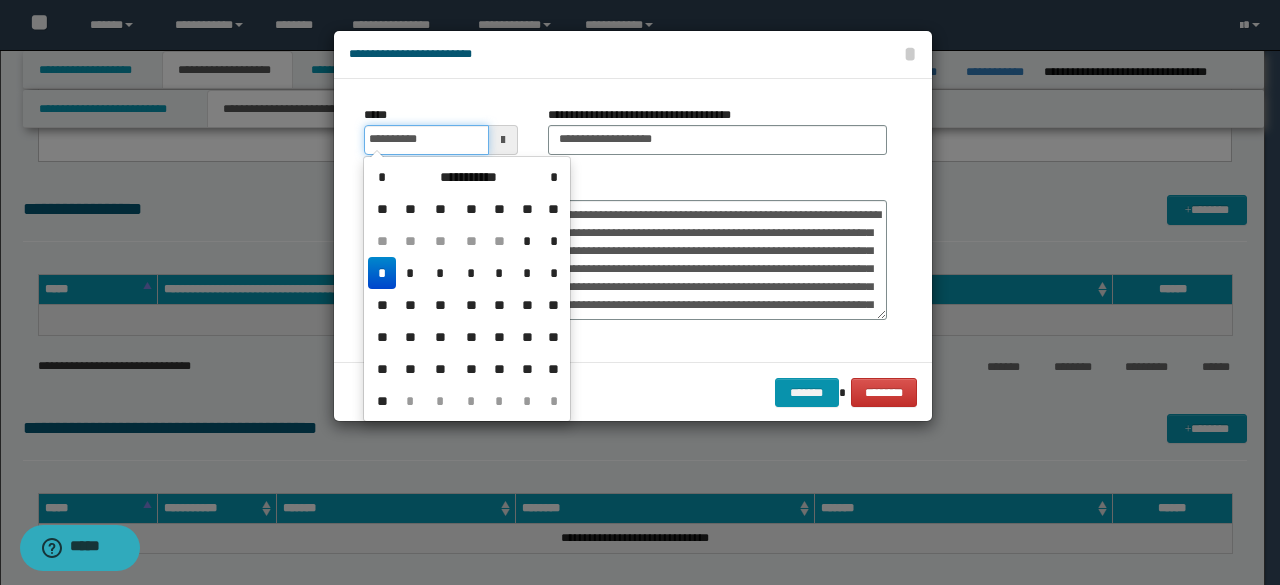 click on "**********" at bounding box center (426, 140) 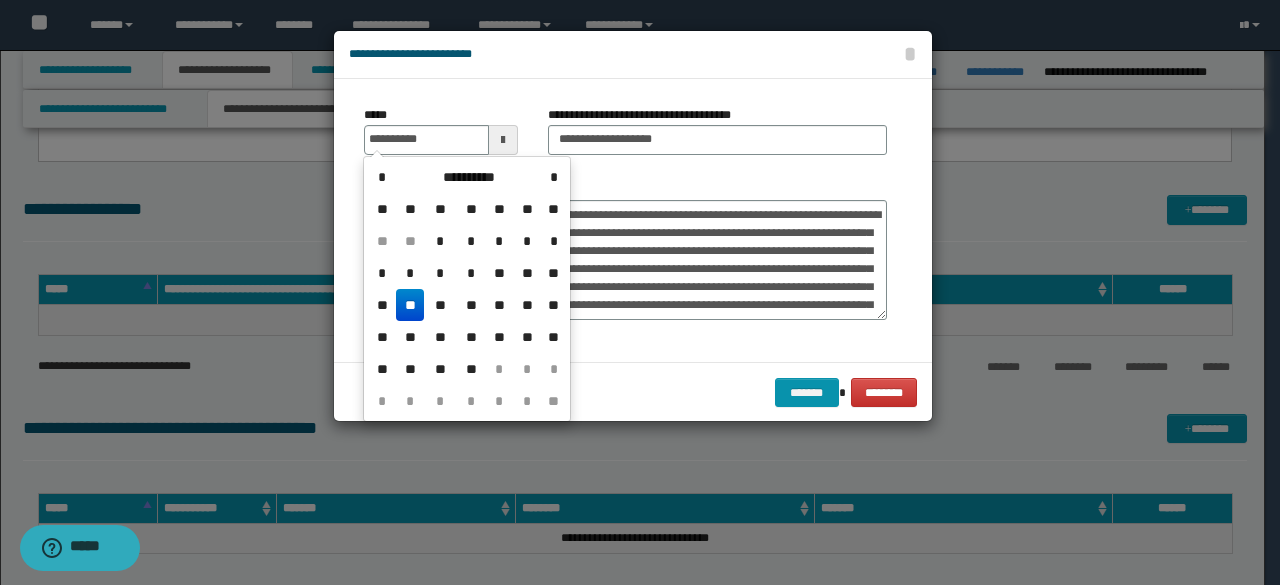 drag, startPoint x: 412, startPoint y: 315, endPoint x: 571, endPoint y: 163, distance: 219.96591 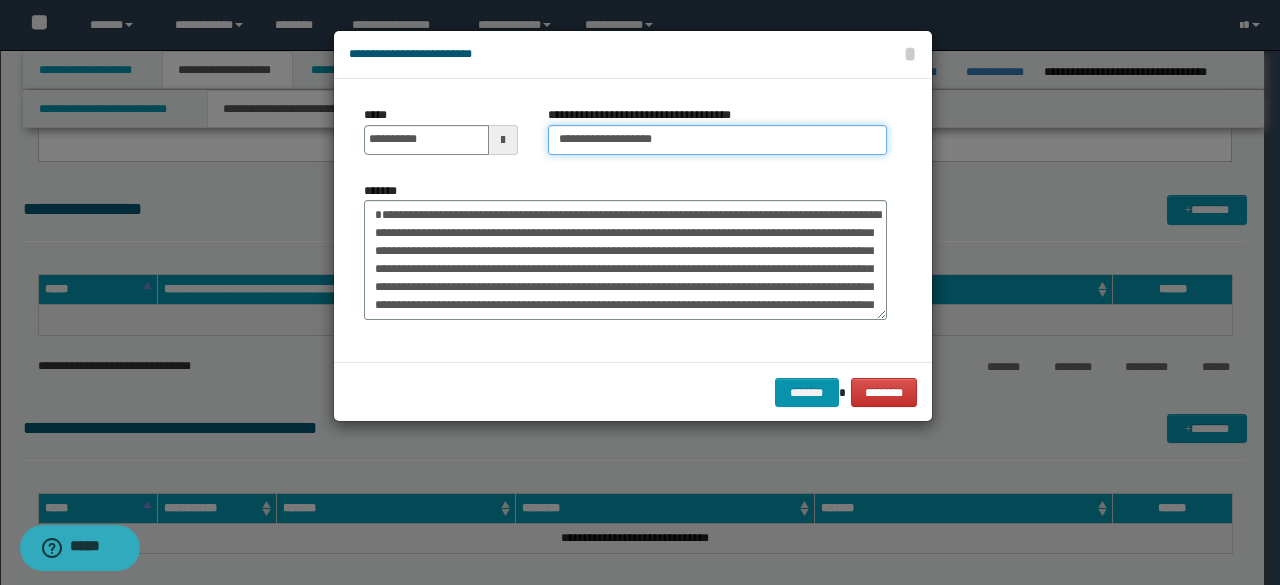 drag, startPoint x: 618, startPoint y: 139, endPoint x: 501, endPoint y: 127, distance: 117.61378 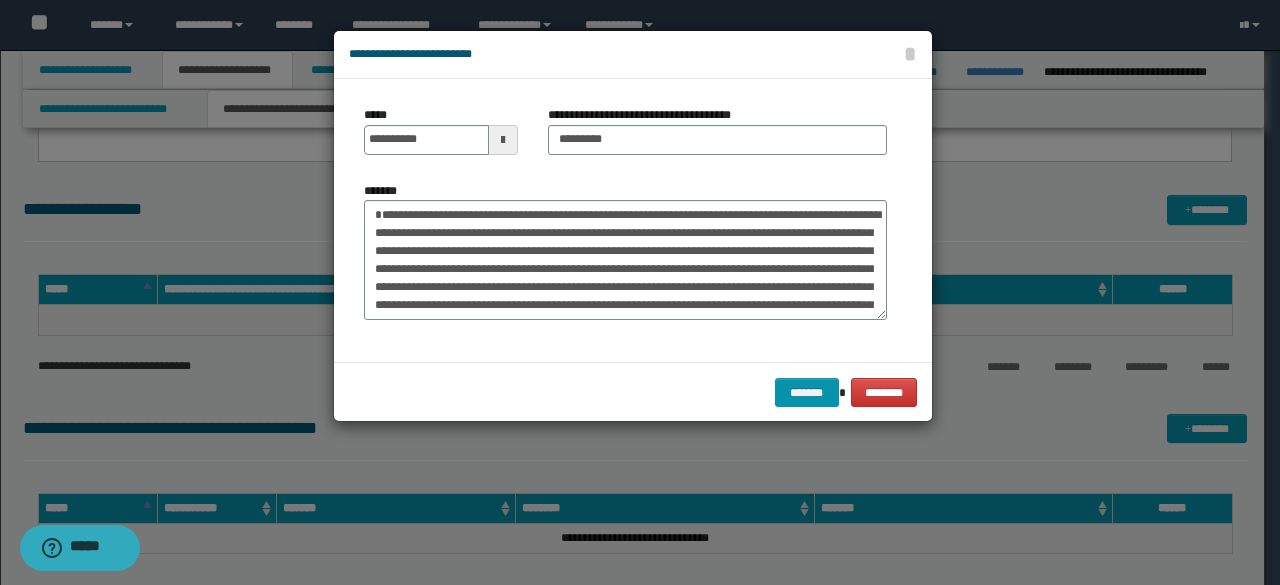 click on "**********" at bounding box center (647, 115) 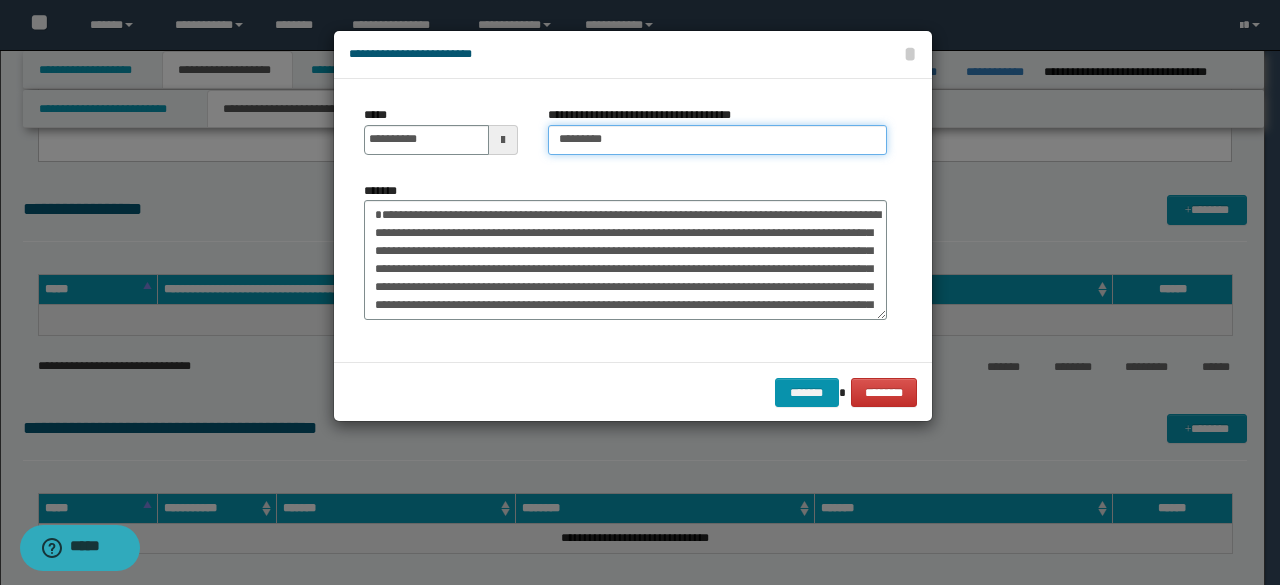 click on "********" at bounding box center [717, 140] 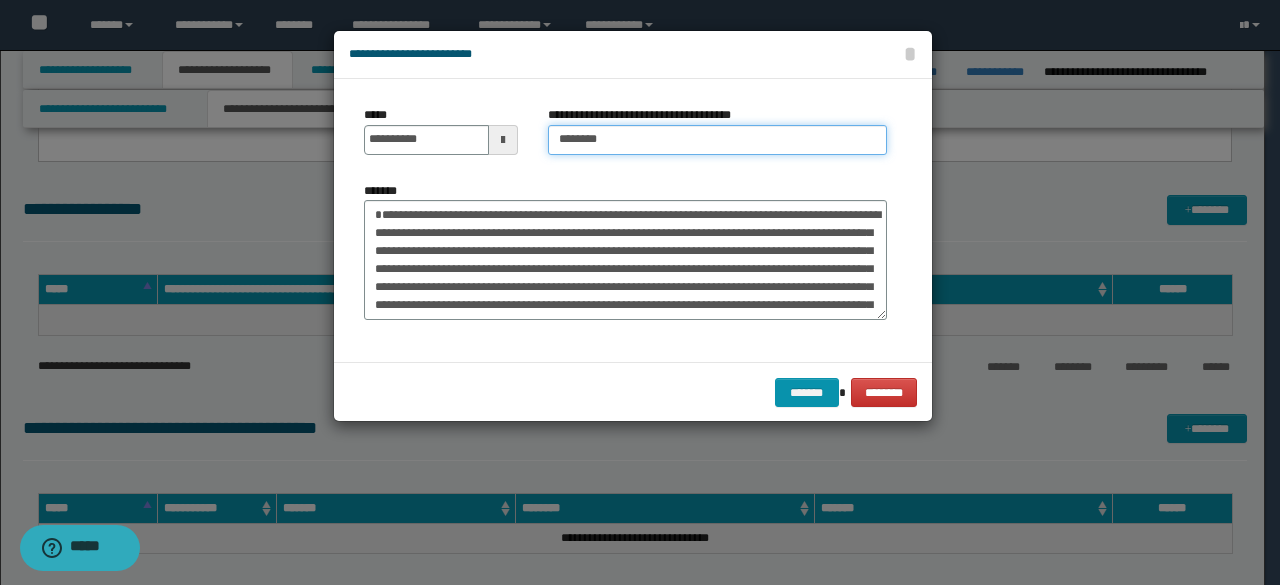 click on "*******" at bounding box center [717, 140] 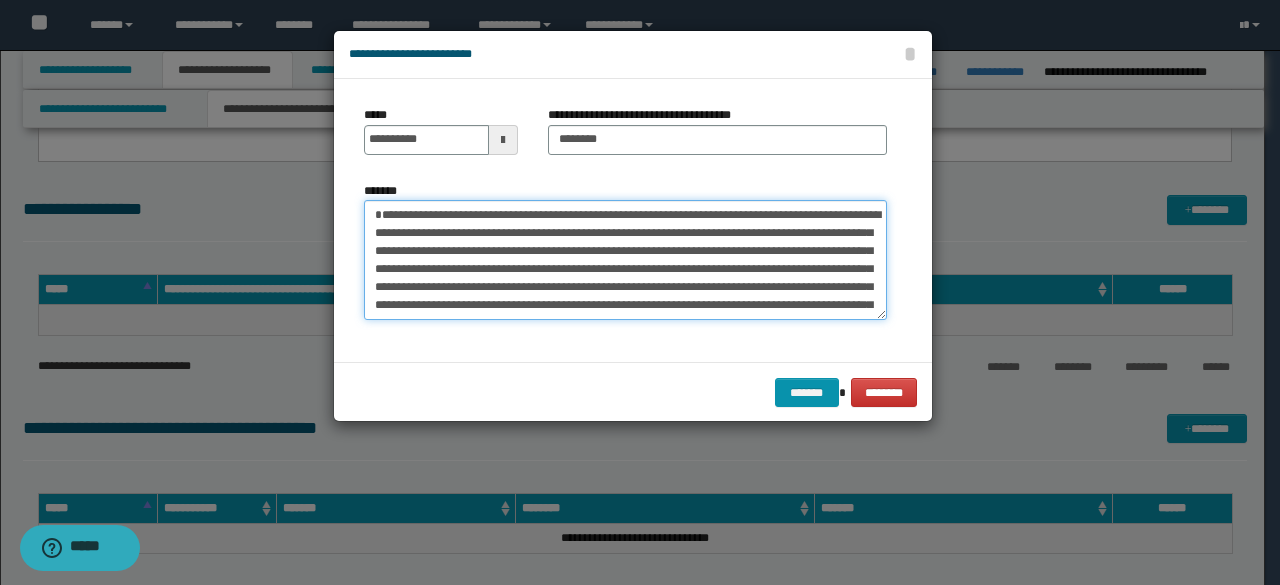 click on "*******" at bounding box center (625, 259) 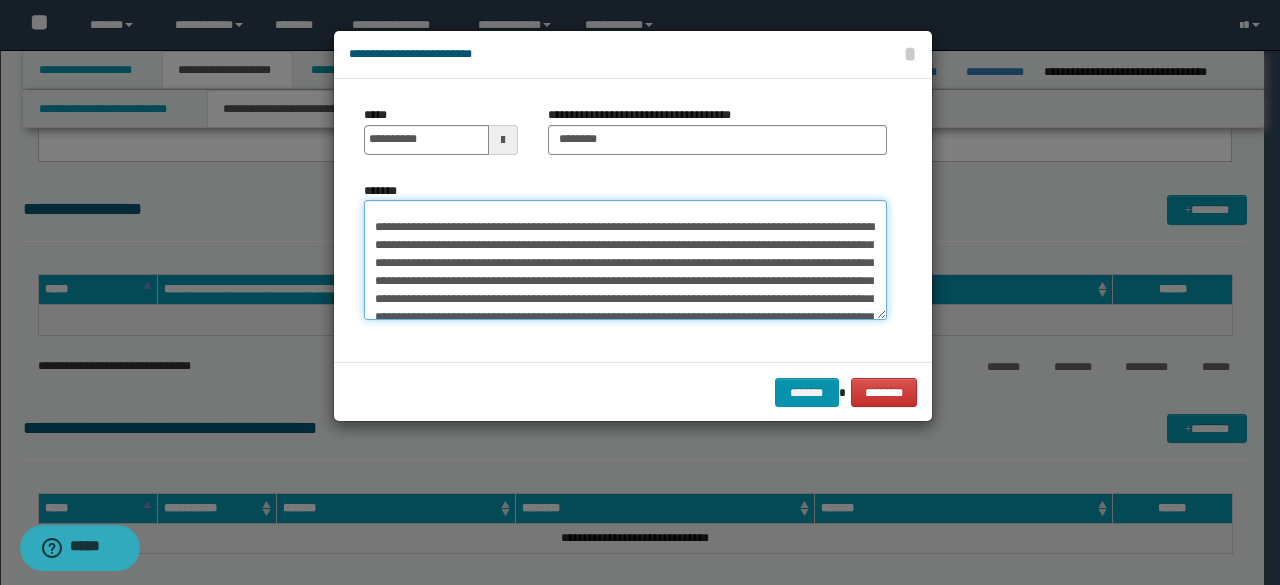 scroll, scrollTop: 396, scrollLeft: 0, axis: vertical 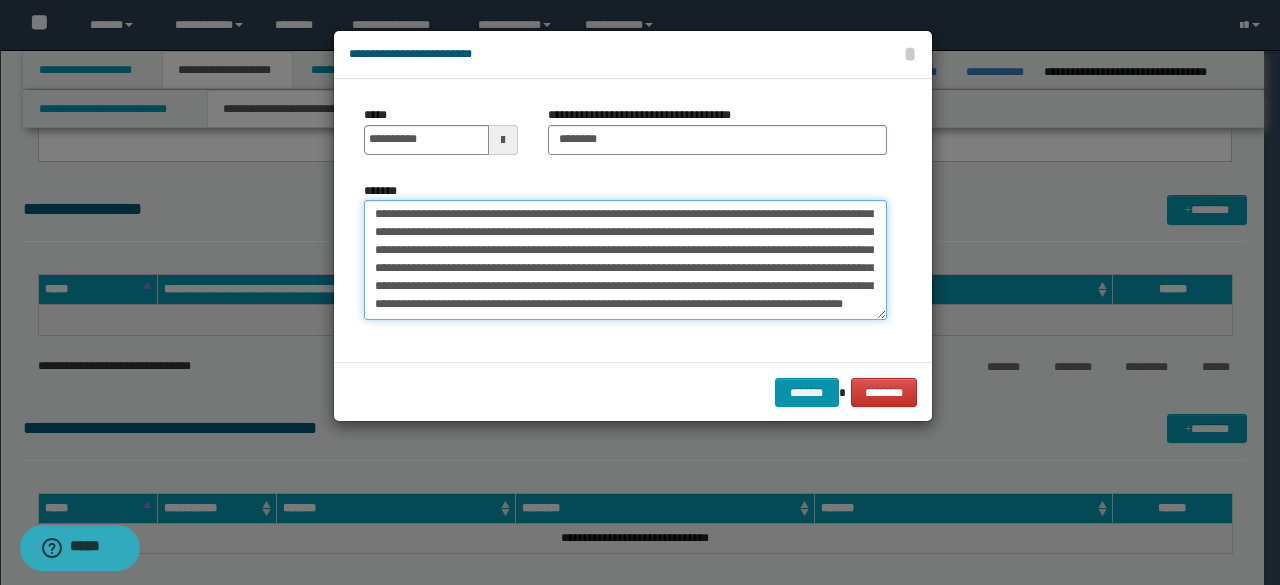 drag, startPoint x: 431, startPoint y: 242, endPoint x: 731, endPoint y: 389, distance: 334.07935 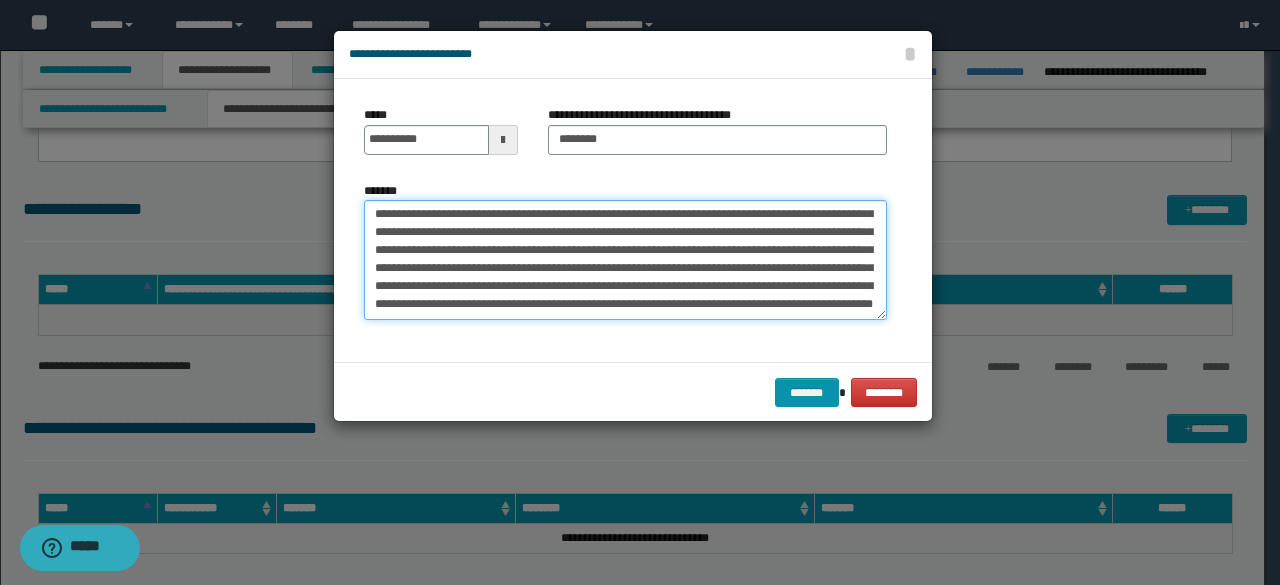 scroll, scrollTop: 180, scrollLeft: 0, axis: vertical 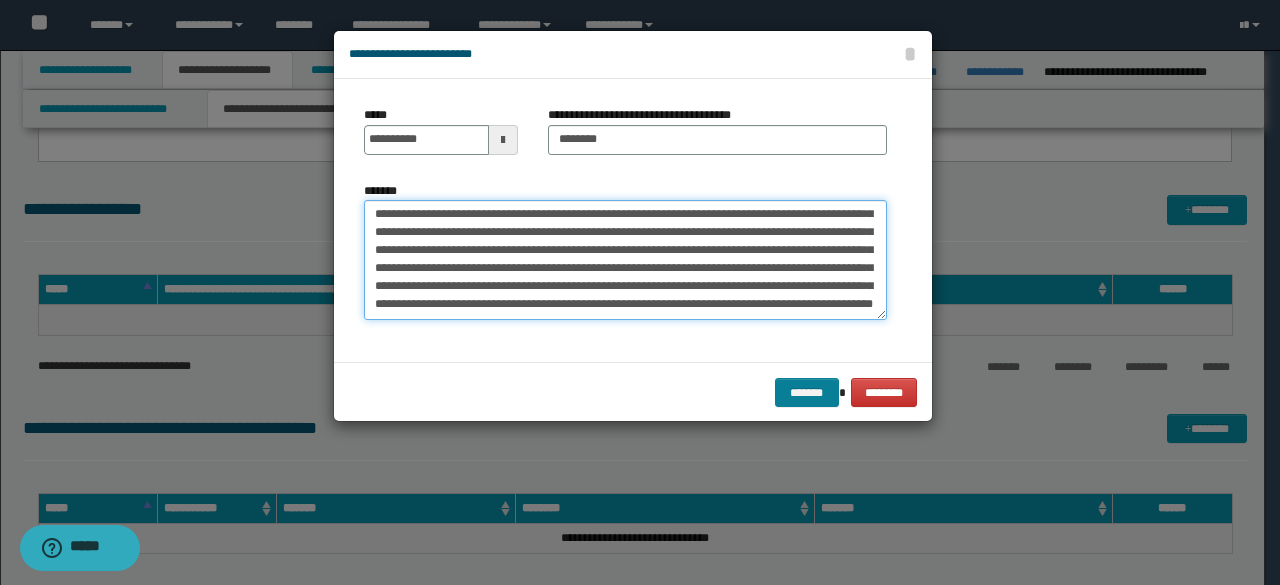 type on "**********" 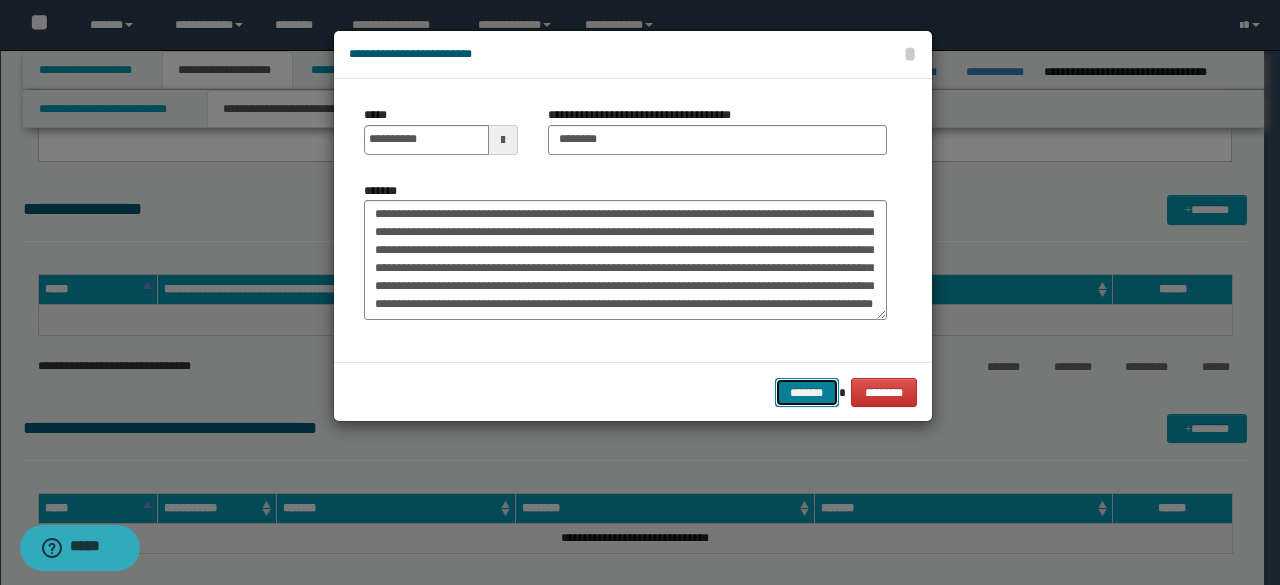 click on "*******" at bounding box center [807, 392] 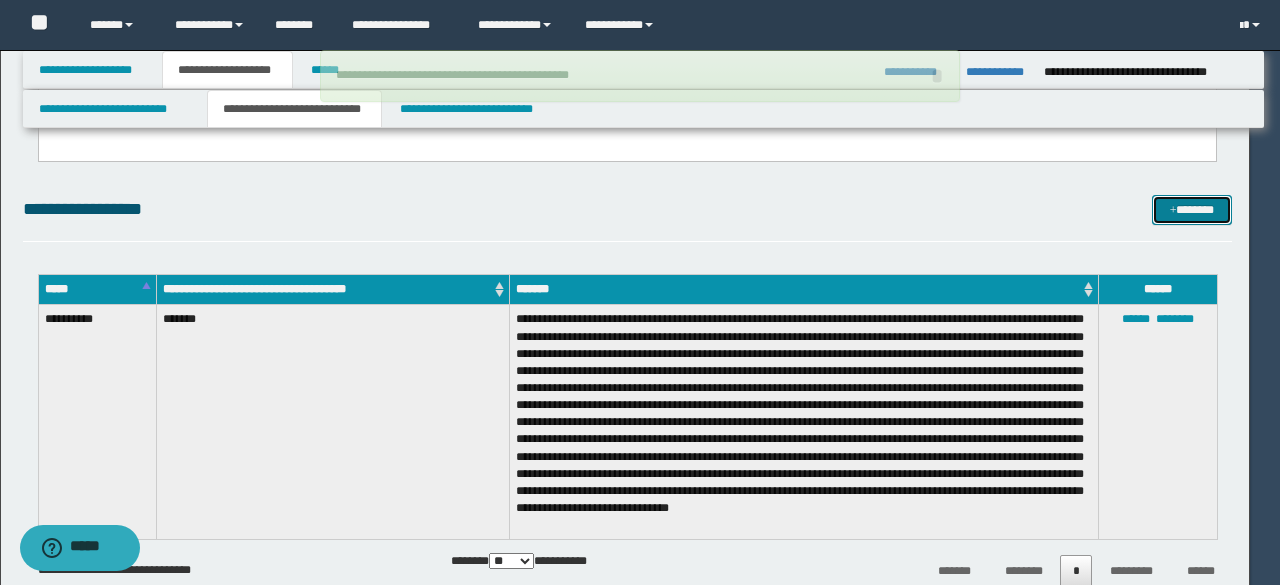 type 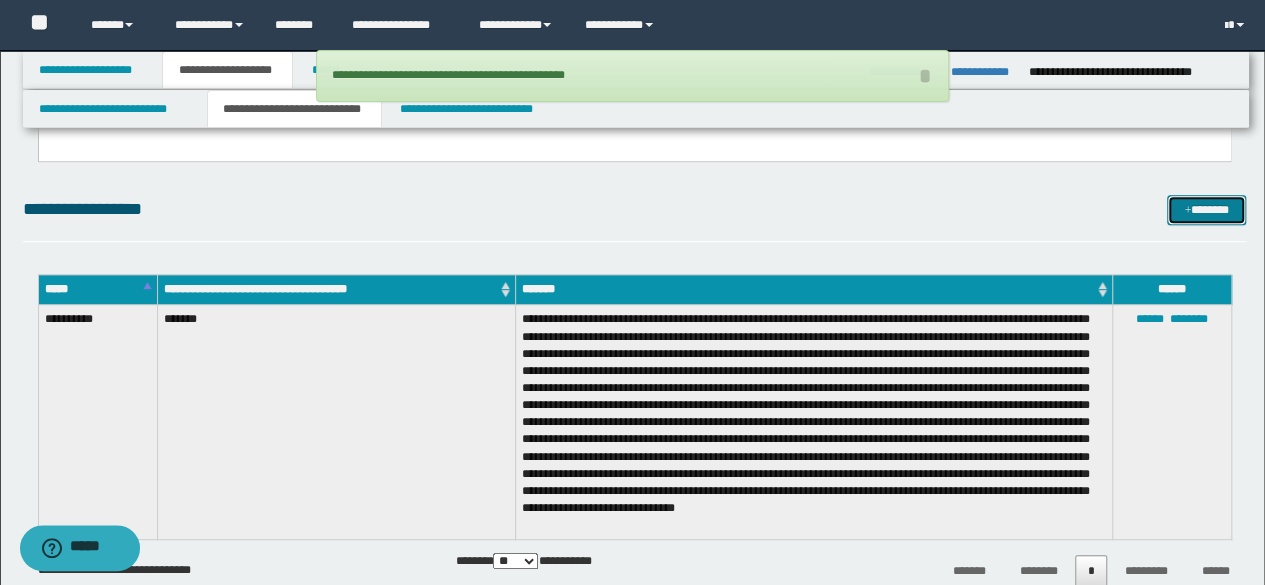 click on "*******" at bounding box center (1206, 209) 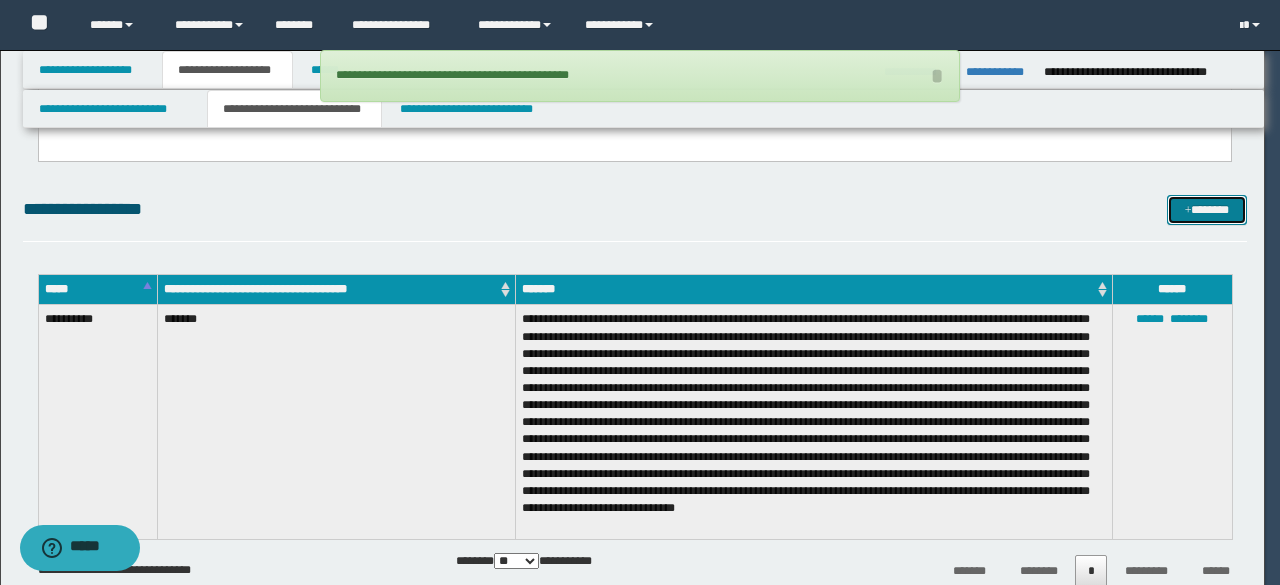 scroll, scrollTop: 0, scrollLeft: 0, axis: both 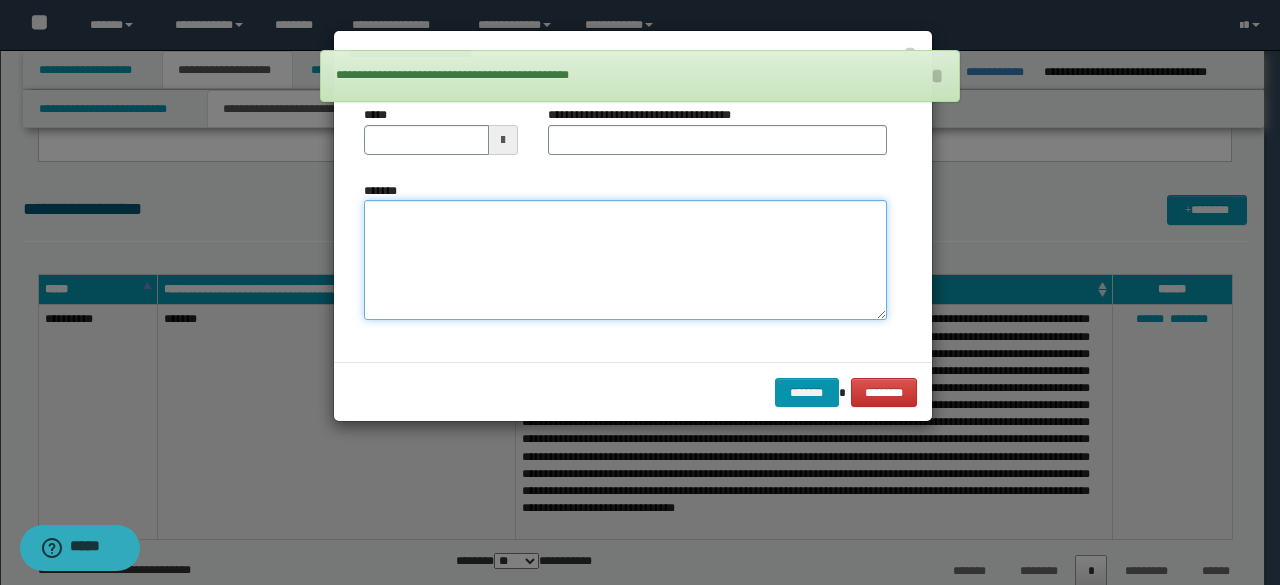 click on "*******" at bounding box center (625, 259) 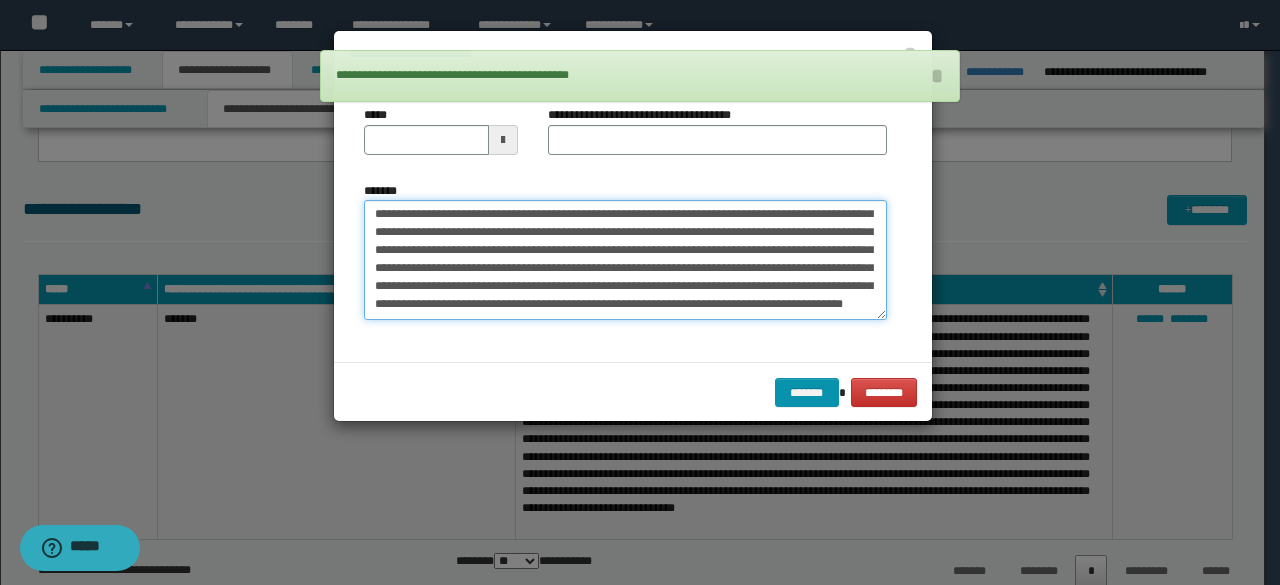 scroll, scrollTop: 56, scrollLeft: 0, axis: vertical 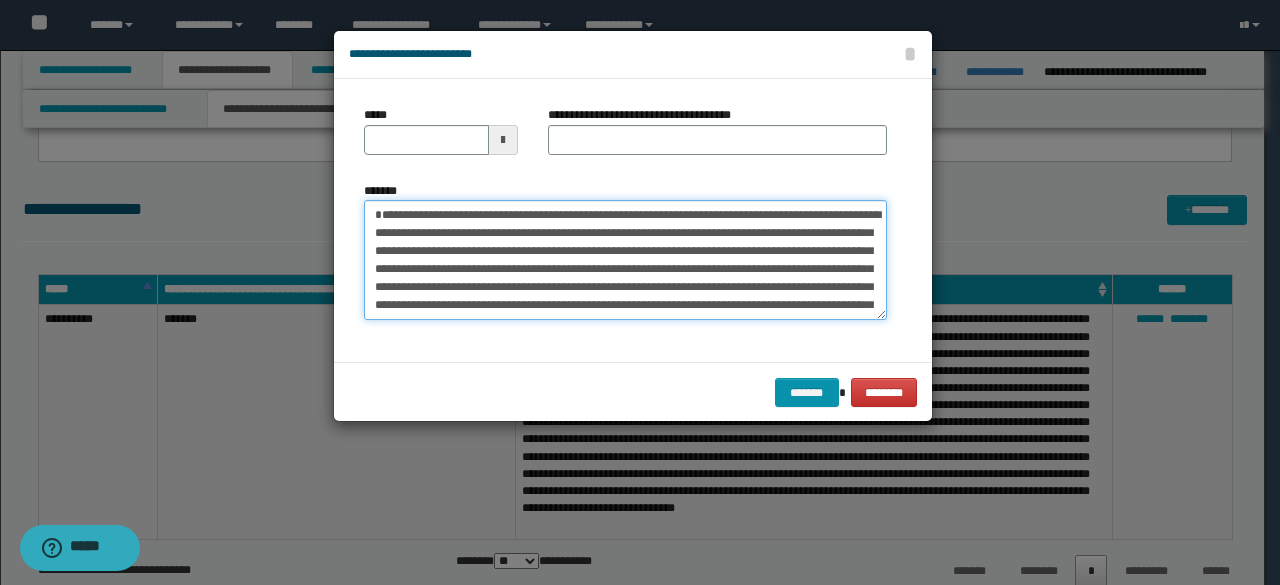 drag, startPoint x: 508, startPoint y: 234, endPoint x: 246, endPoint y: 198, distance: 264.46173 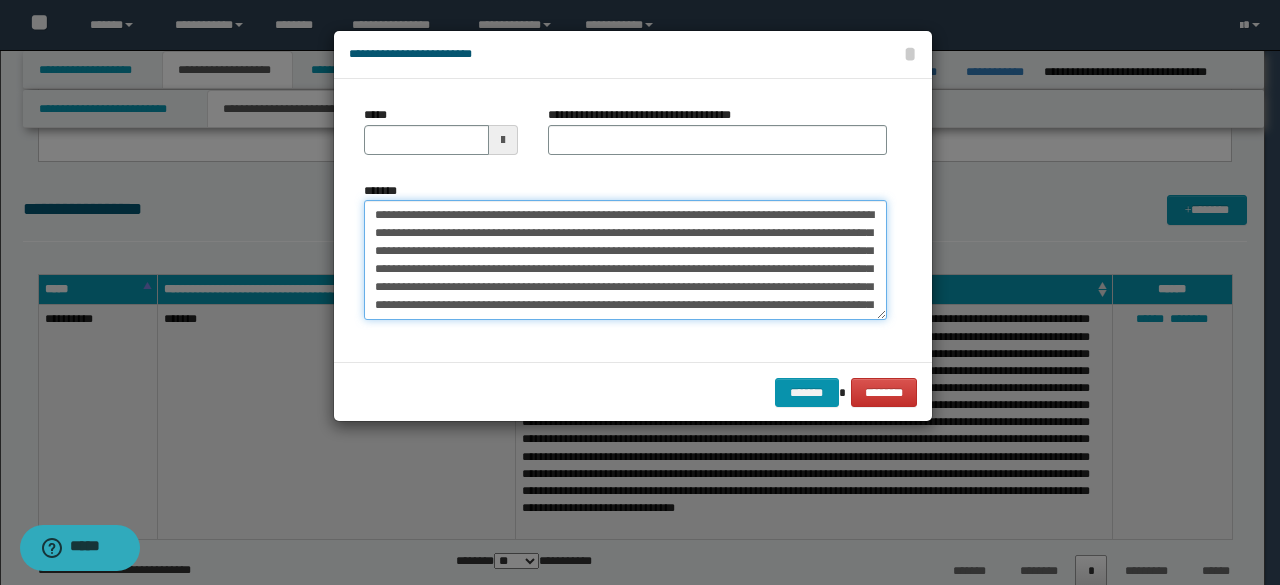 type on "**********" 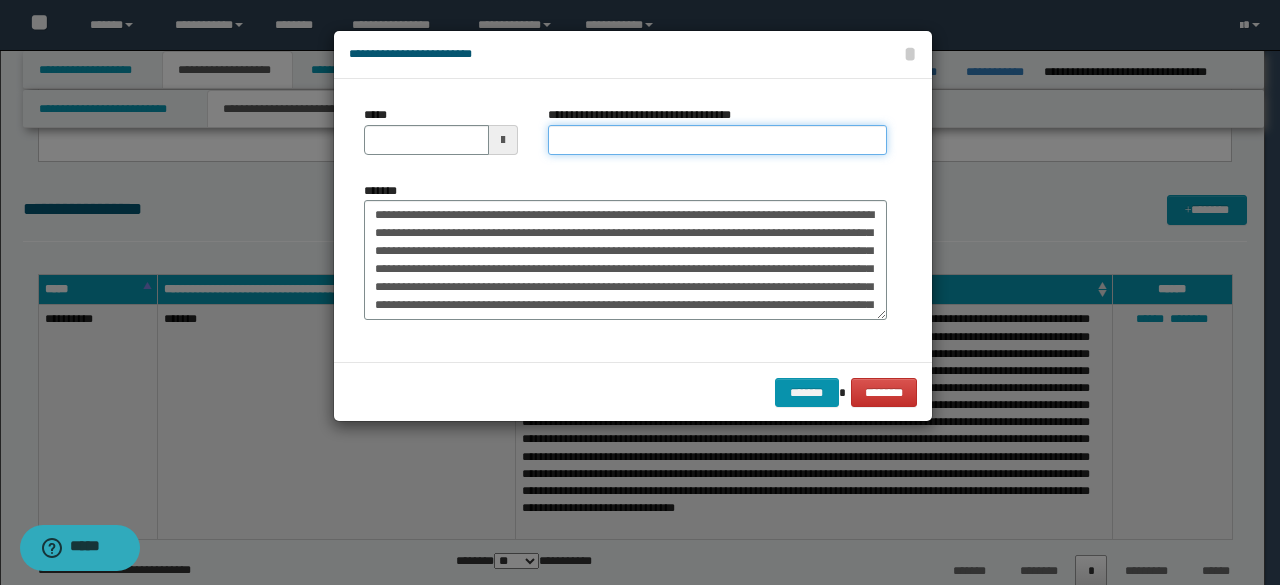 click on "**********" at bounding box center [717, 140] 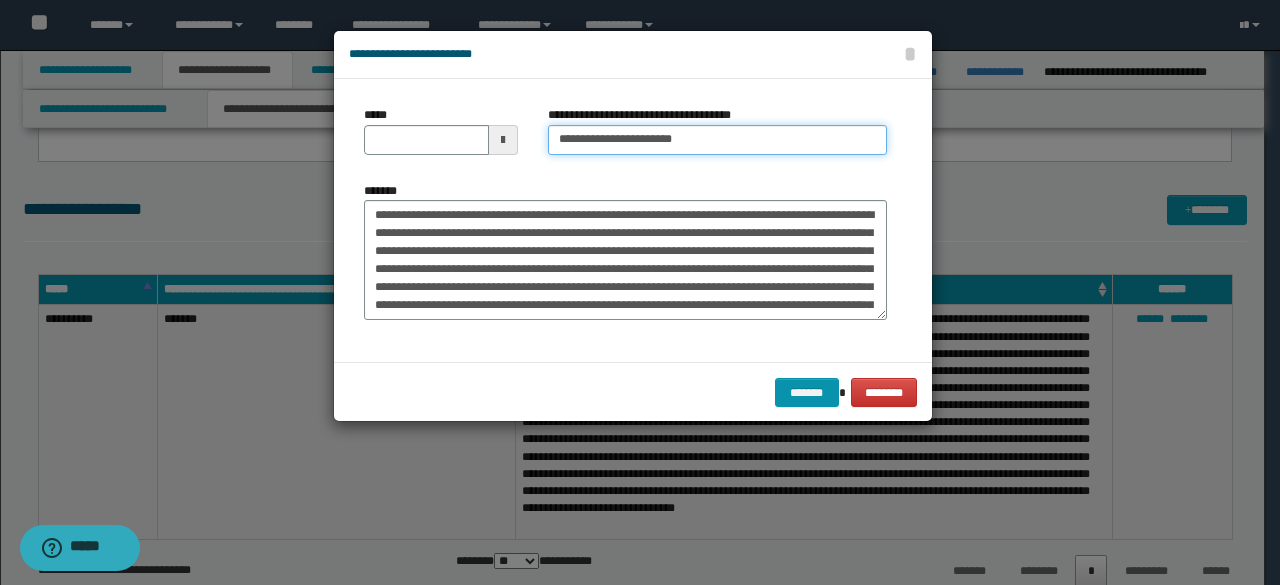 type 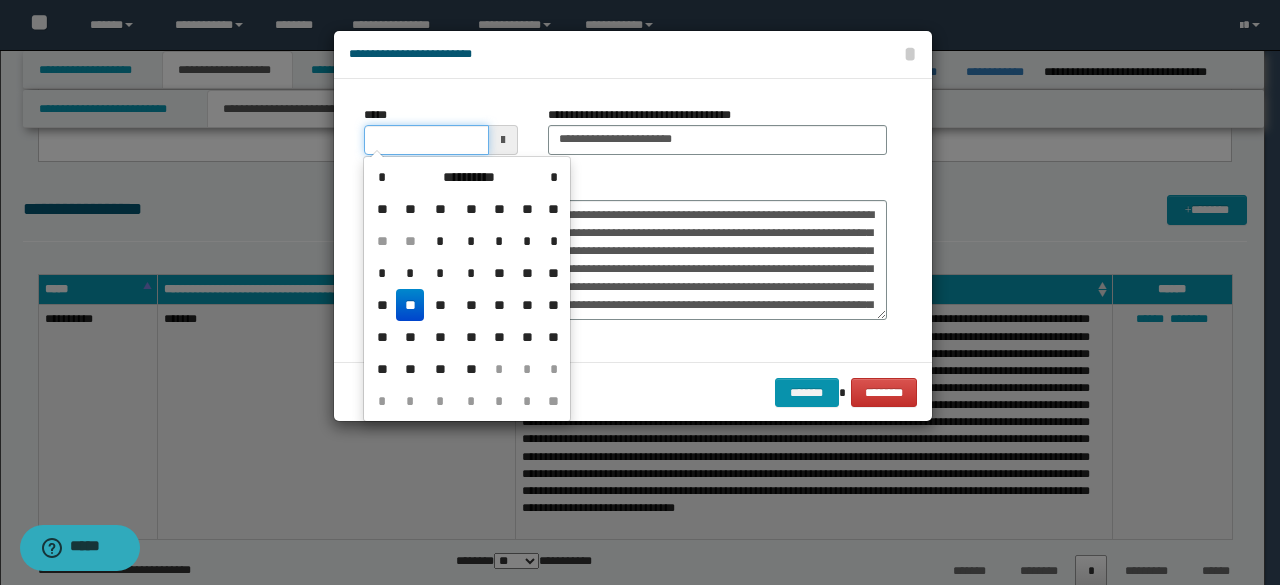 click on "*****" at bounding box center (426, 140) 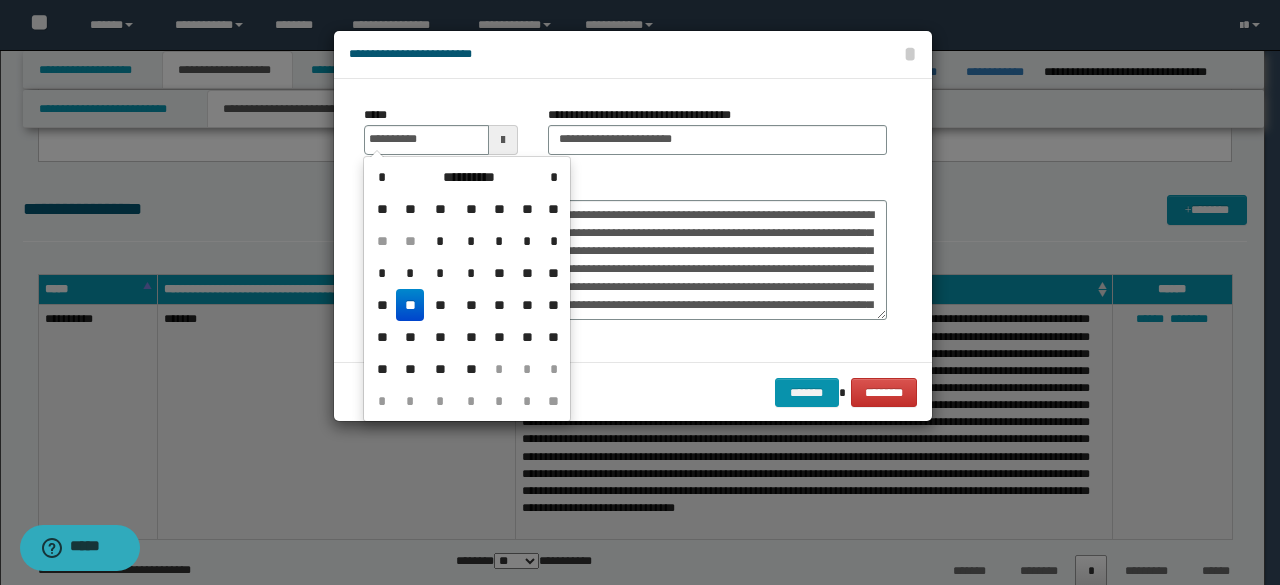 click on "**" at bounding box center (410, 305) 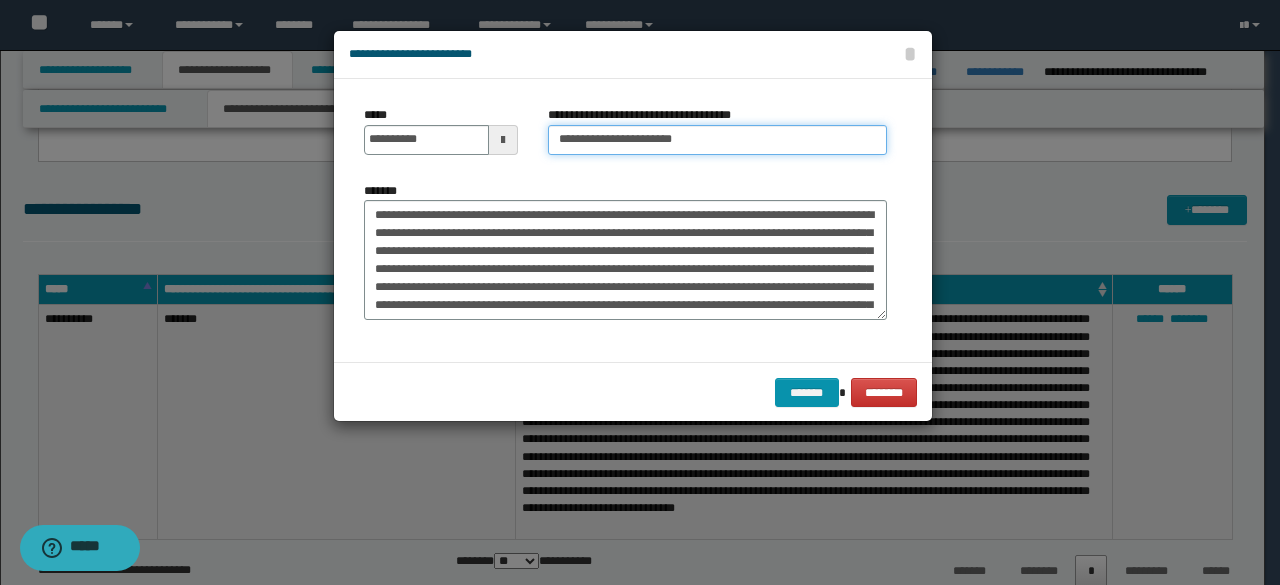 drag, startPoint x: 624, startPoint y: 137, endPoint x: 546, endPoint y: 119, distance: 80.04999 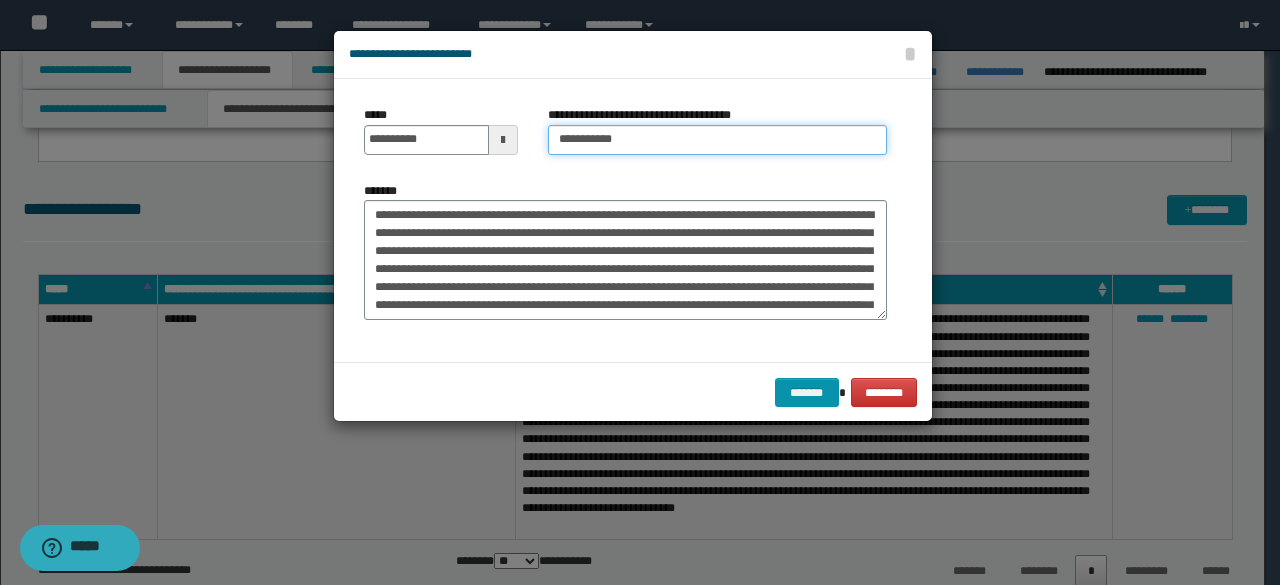 click on "**********" at bounding box center [717, 140] 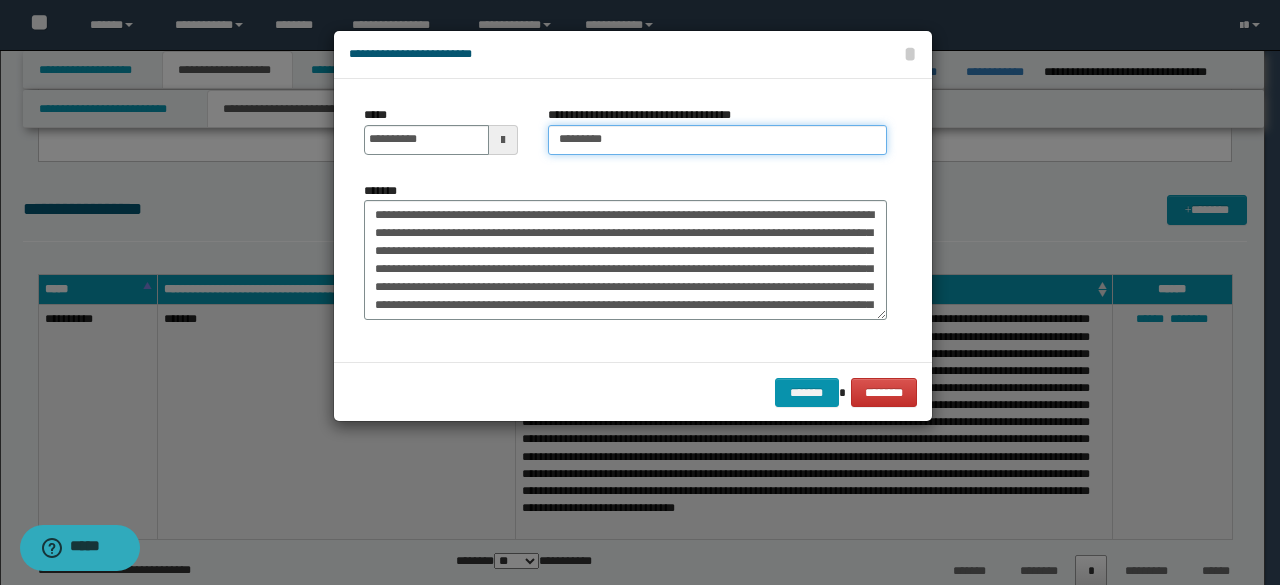 type on "*********" 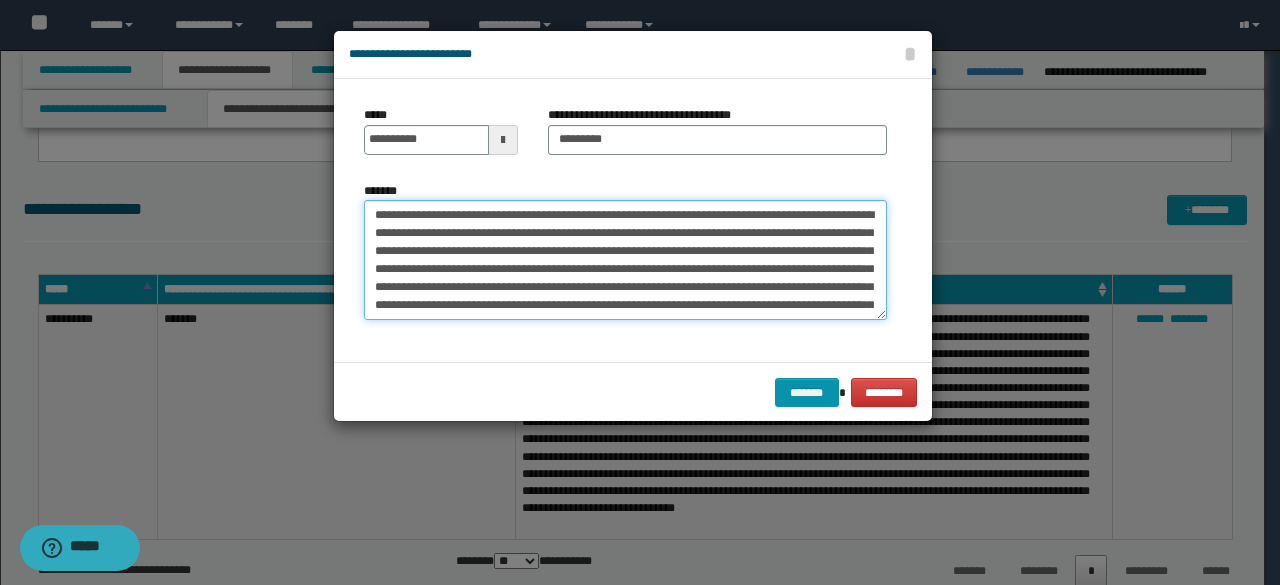 click on "**********" at bounding box center [625, 259] 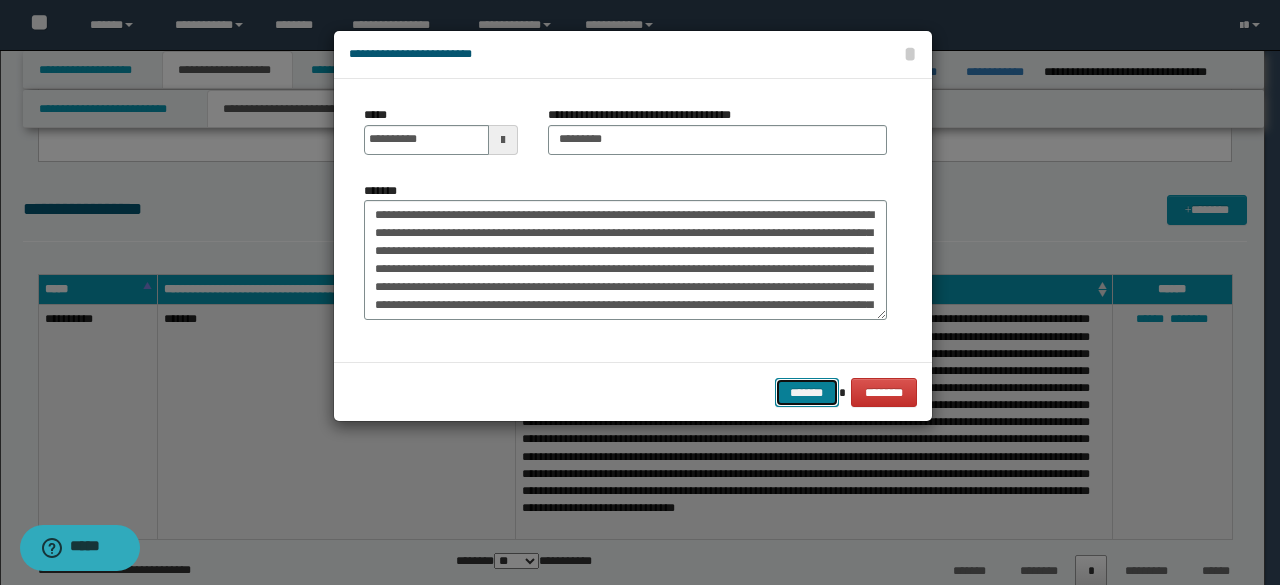 click on "*******" at bounding box center (807, 392) 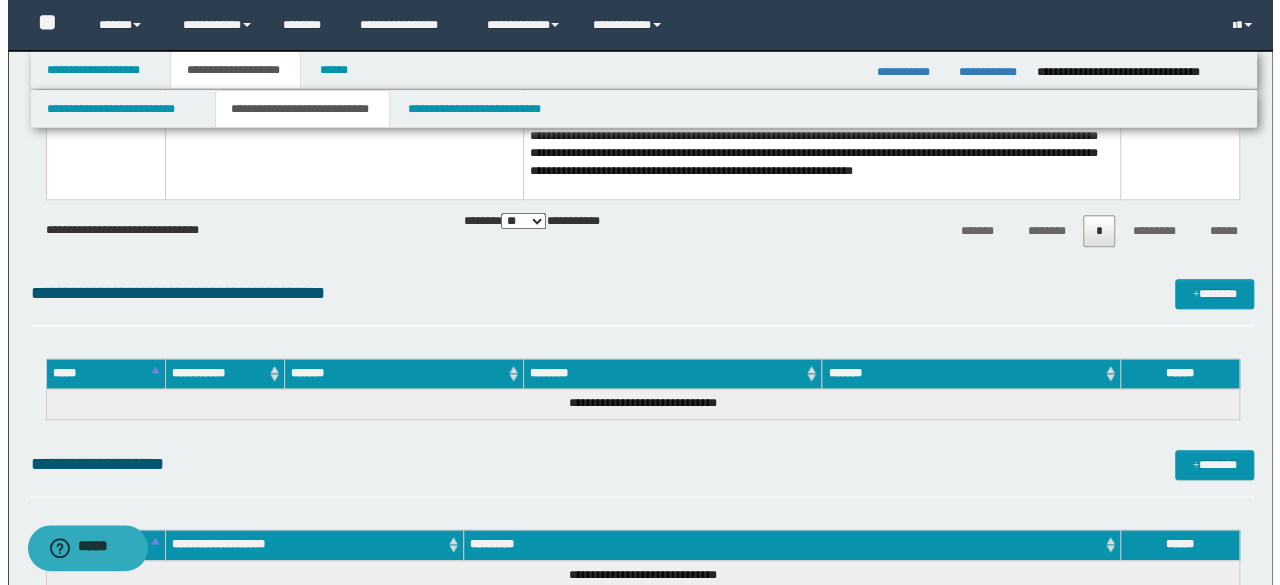 scroll, scrollTop: 1200, scrollLeft: 0, axis: vertical 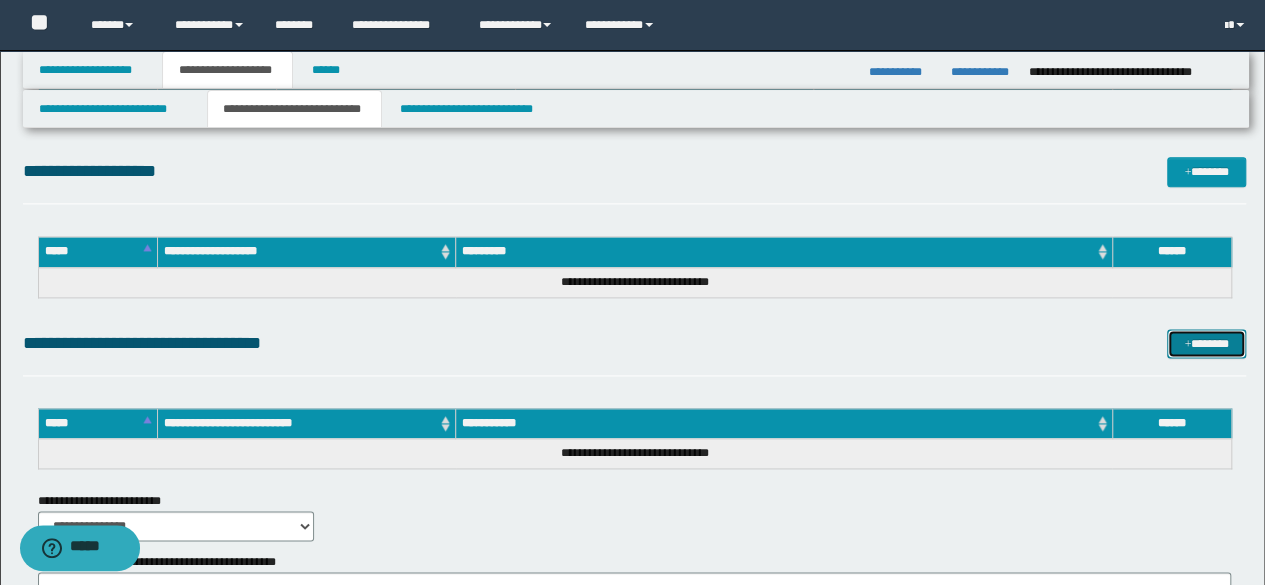 click on "*******" at bounding box center [1206, 343] 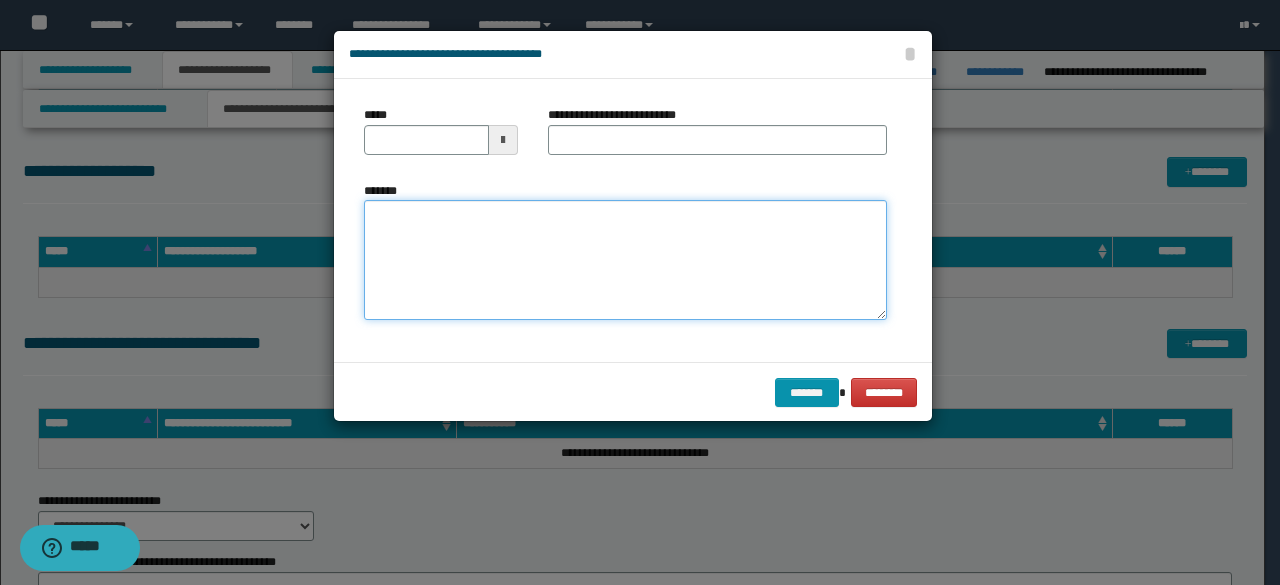 click on "*******" at bounding box center [625, 260] 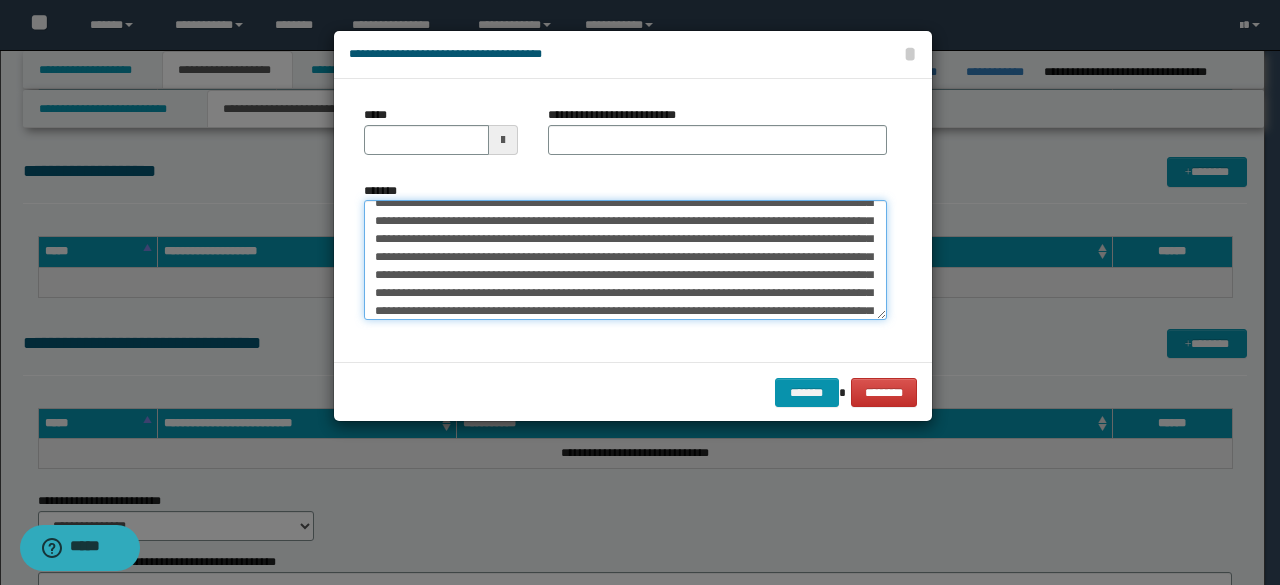 scroll, scrollTop: 0, scrollLeft: 0, axis: both 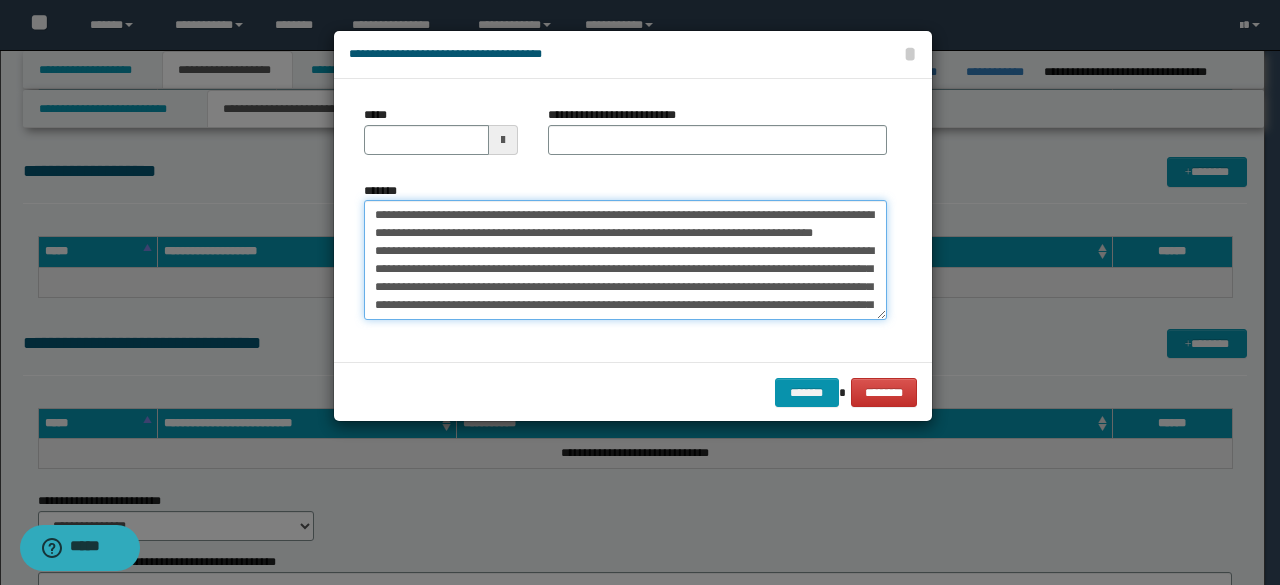 drag, startPoint x: 528, startPoint y: 217, endPoint x: 298, endPoint y: 185, distance: 232.21542 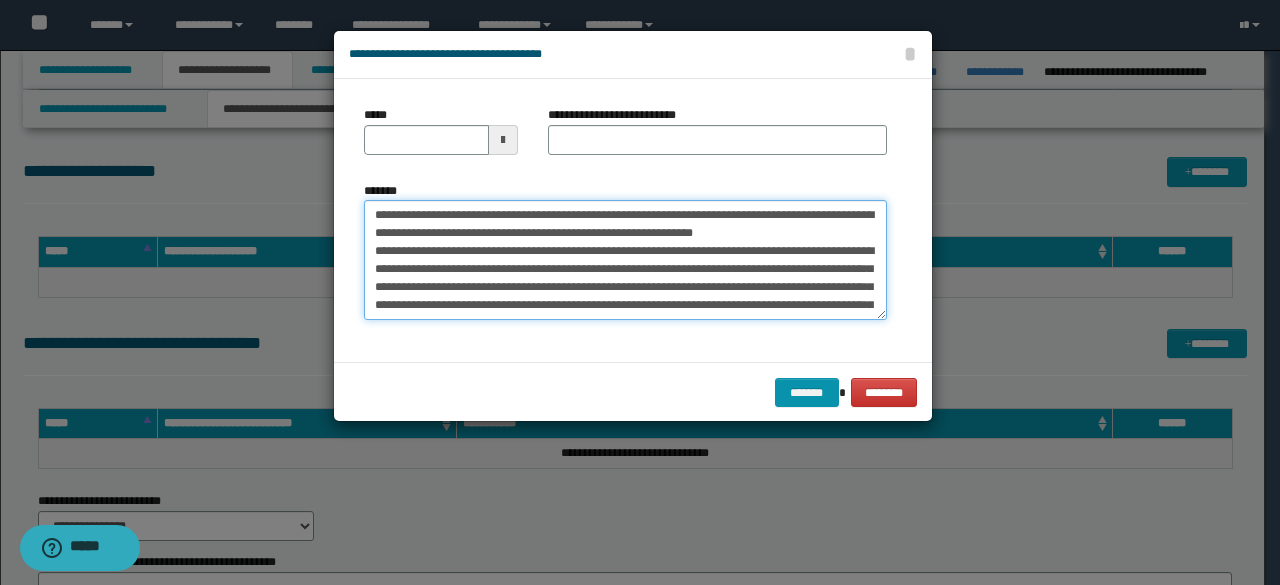 type on "**********" 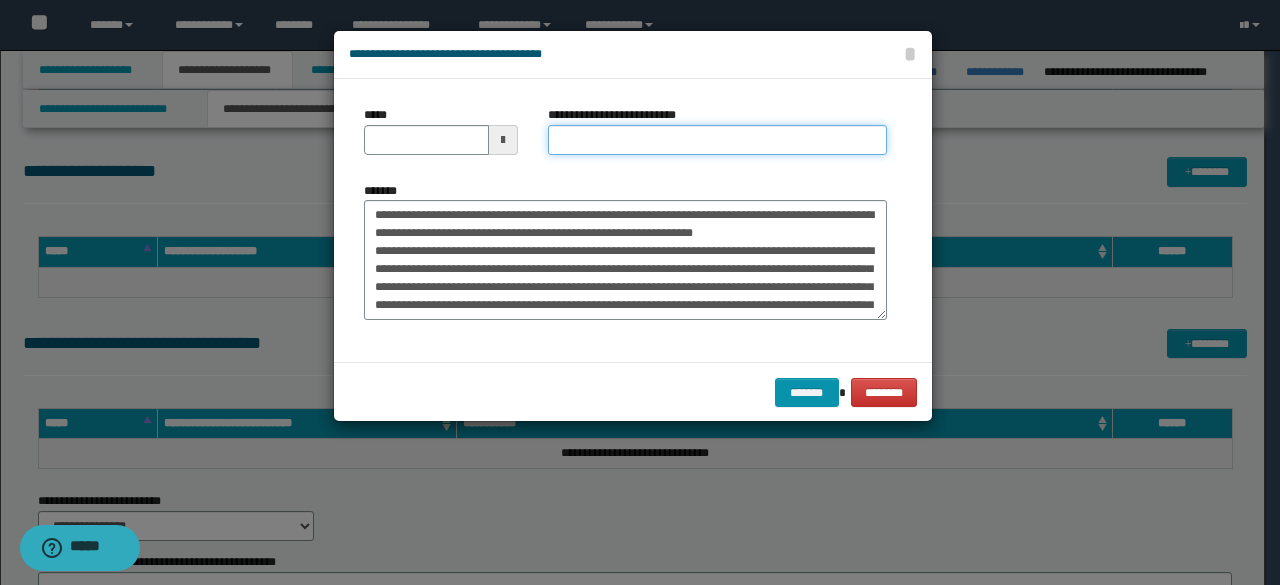 click on "**********" at bounding box center [717, 130] 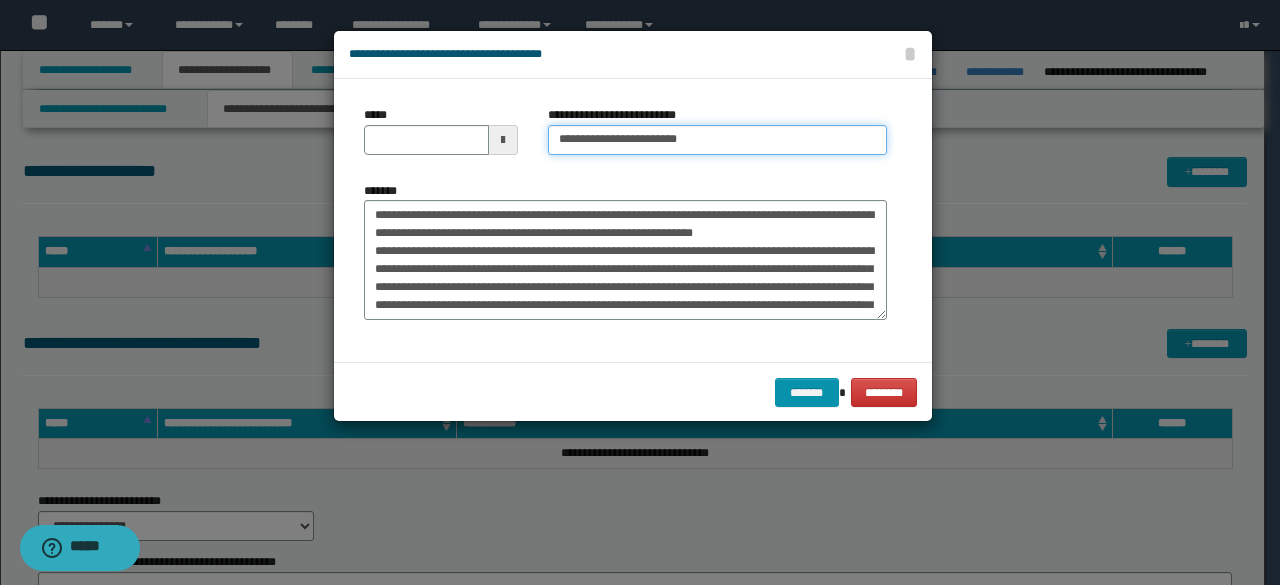 type 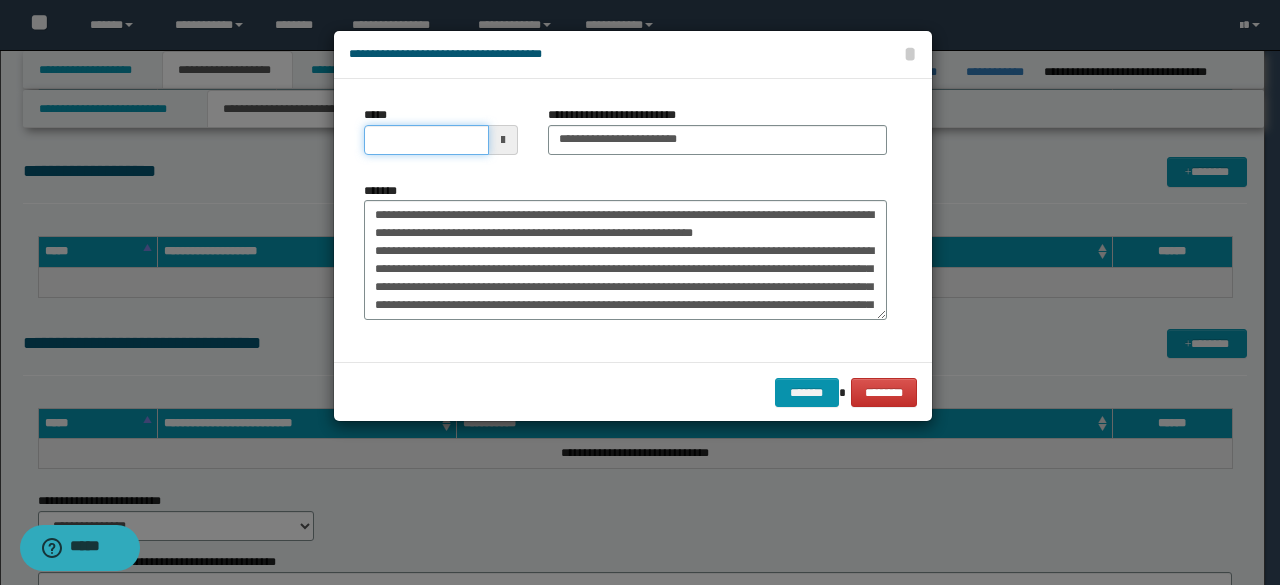 click on "*****" at bounding box center (426, 140) 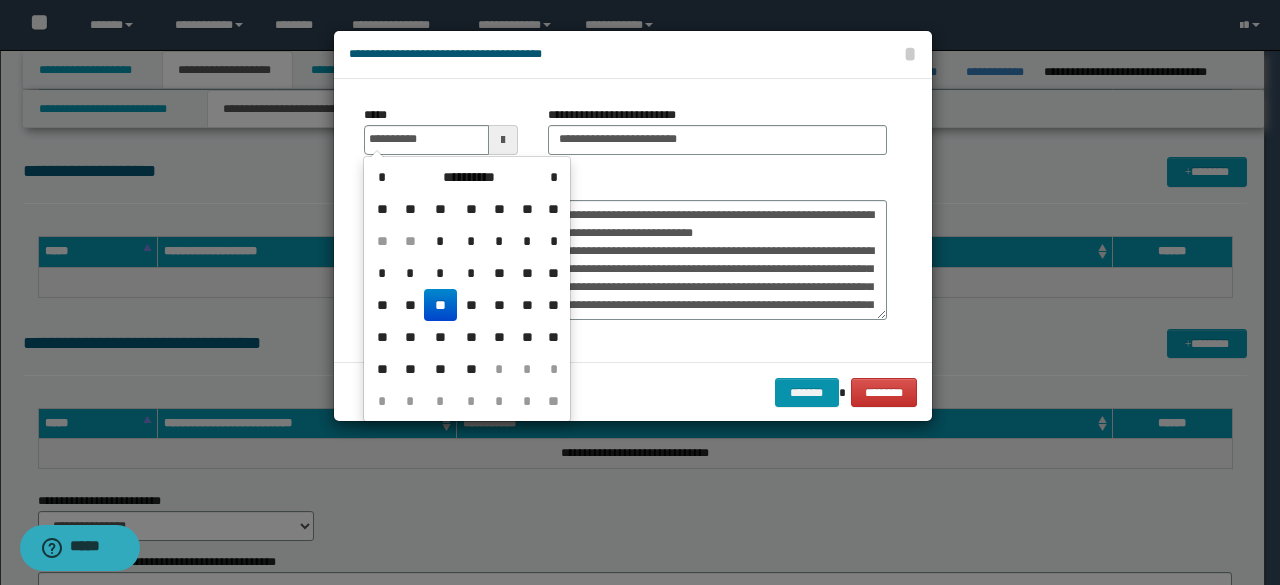 click on "**" at bounding box center (440, 305) 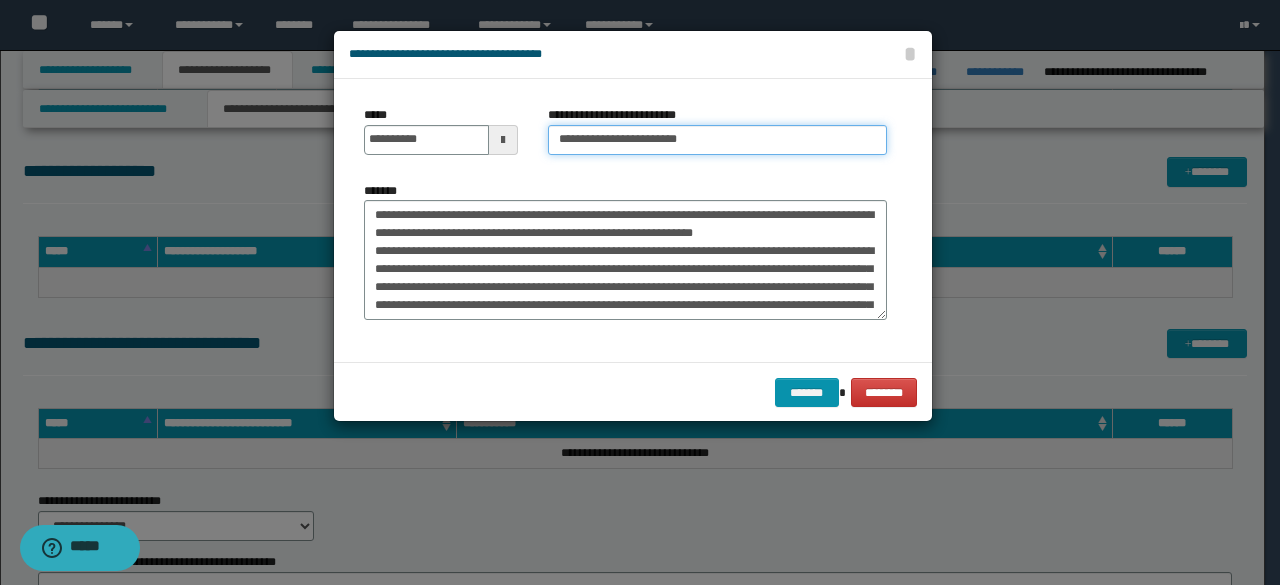 drag, startPoint x: 625, startPoint y: 141, endPoint x: 452, endPoint y: 120, distance: 174.26991 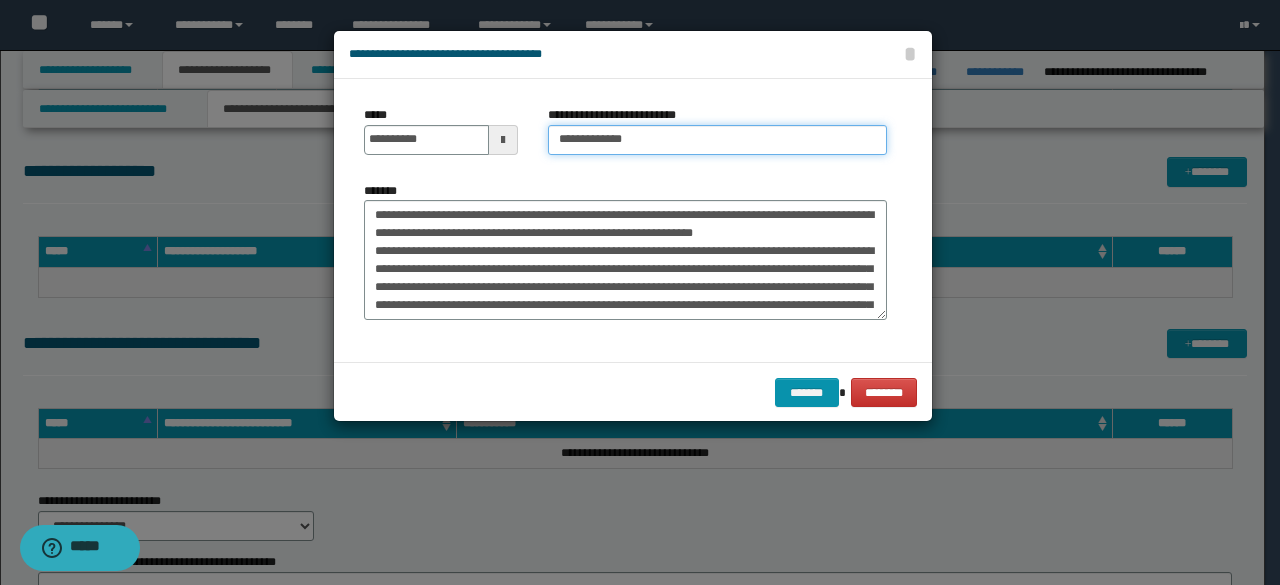 type on "**********" 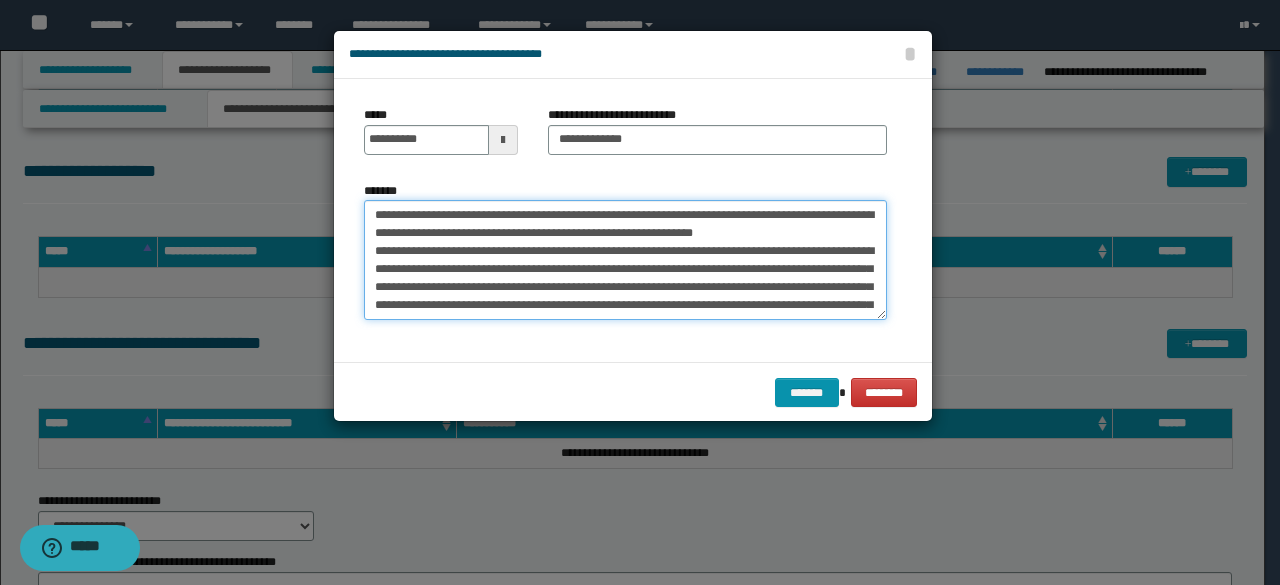 click on "*******" at bounding box center [625, 259] 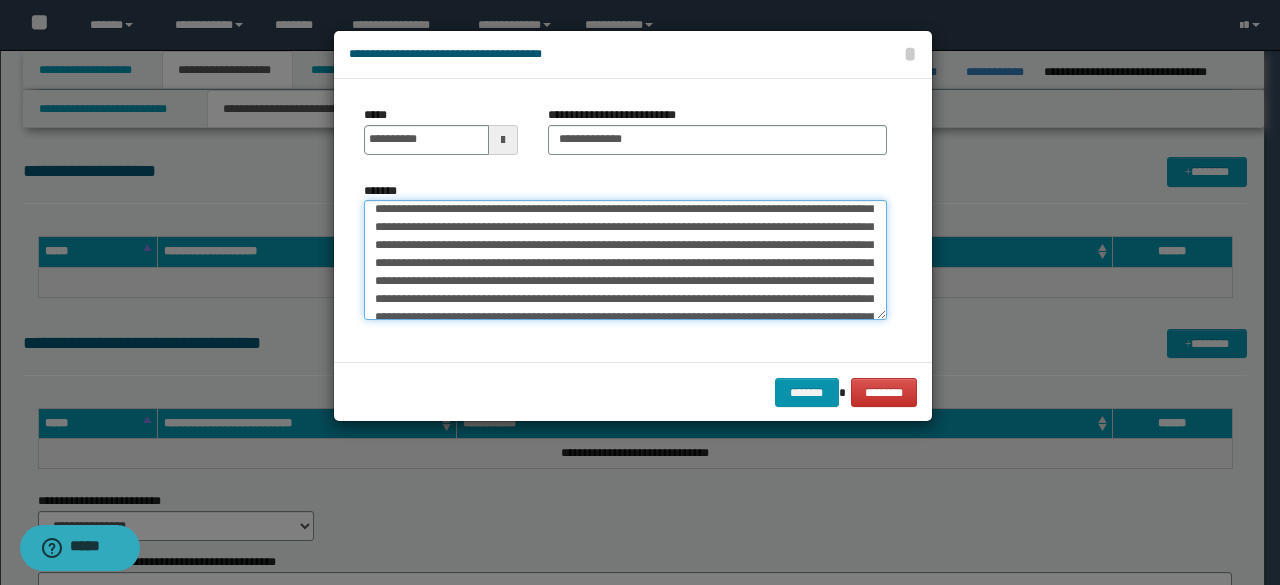scroll, scrollTop: 216, scrollLeft: 0, axis: vertical 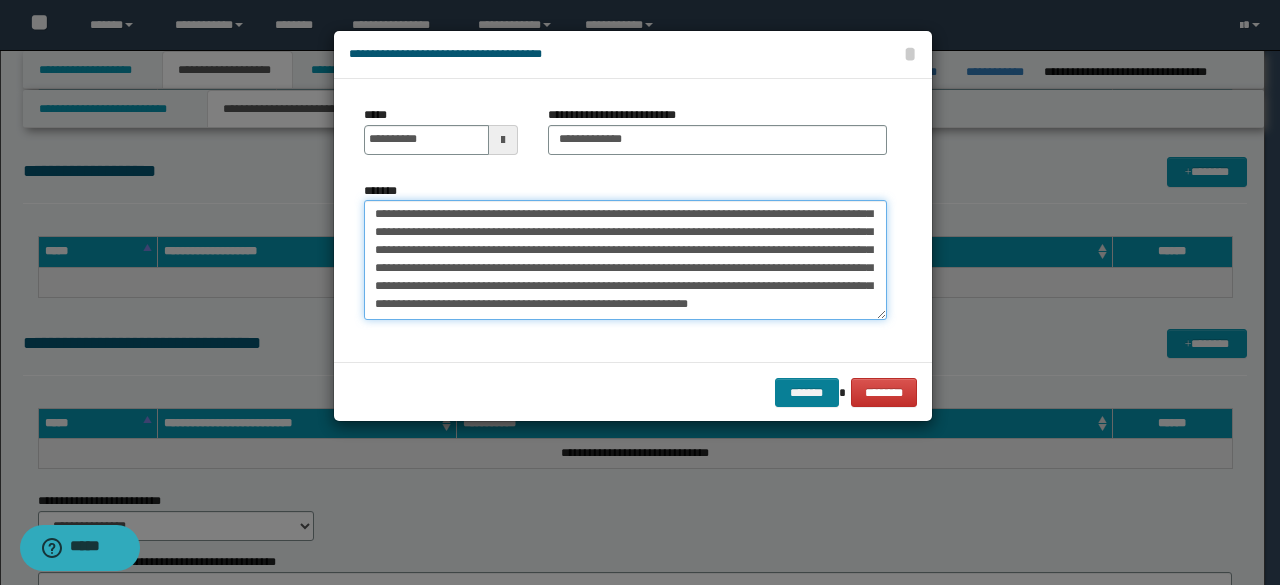 type on "**********" 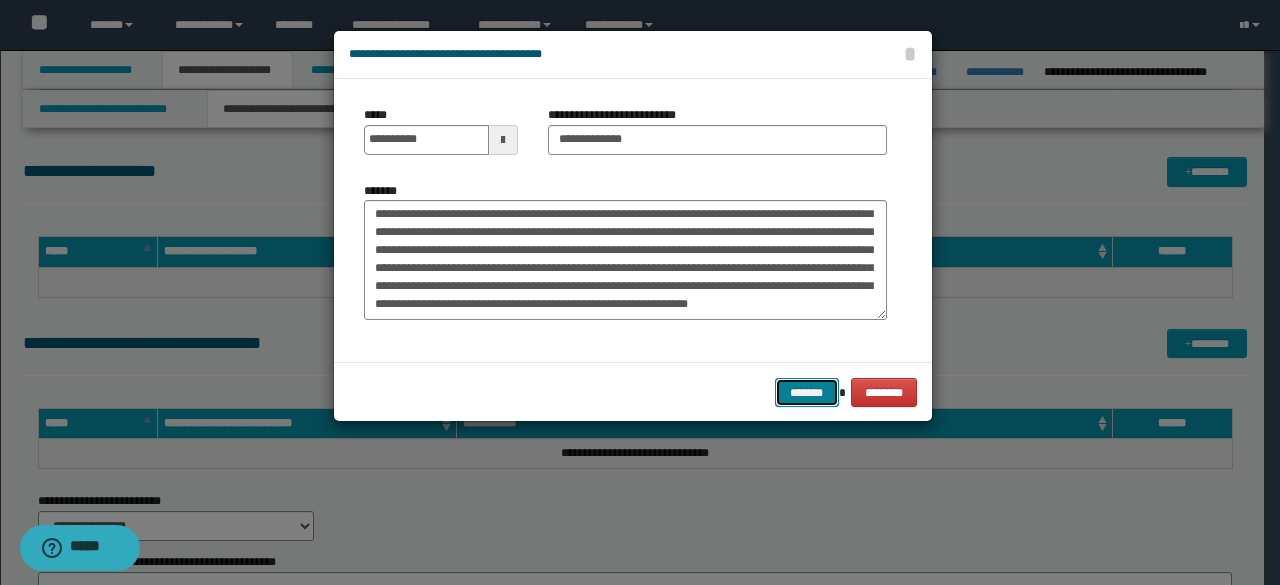 click on "*******" at bounding box center [807, 392] 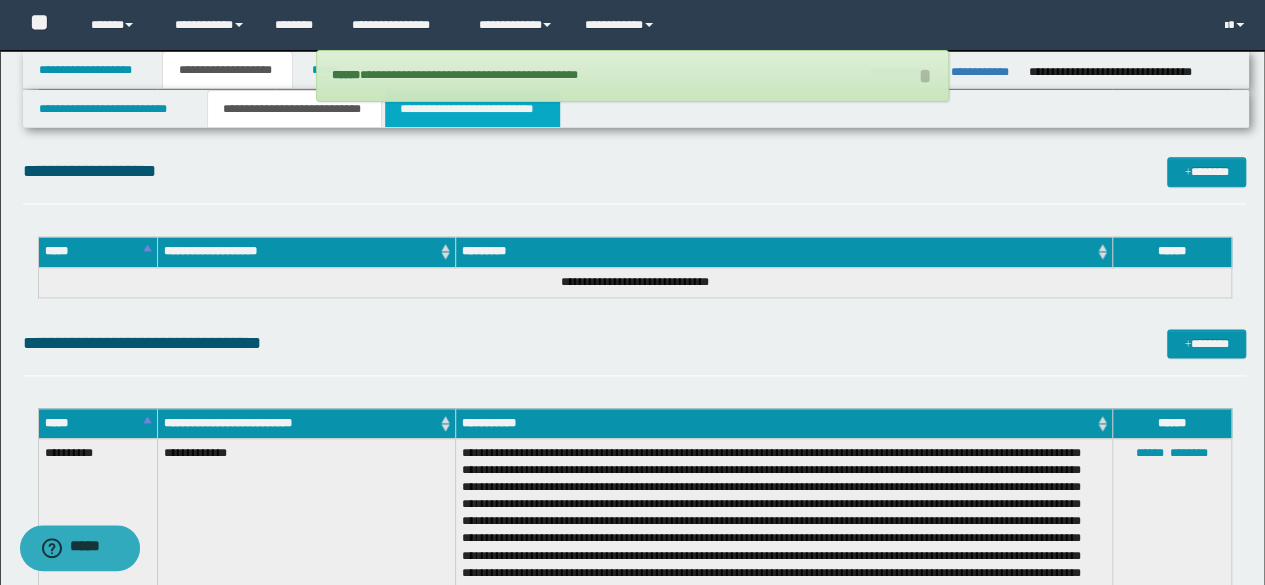 click on "**********" at bounding box center (472, 109) 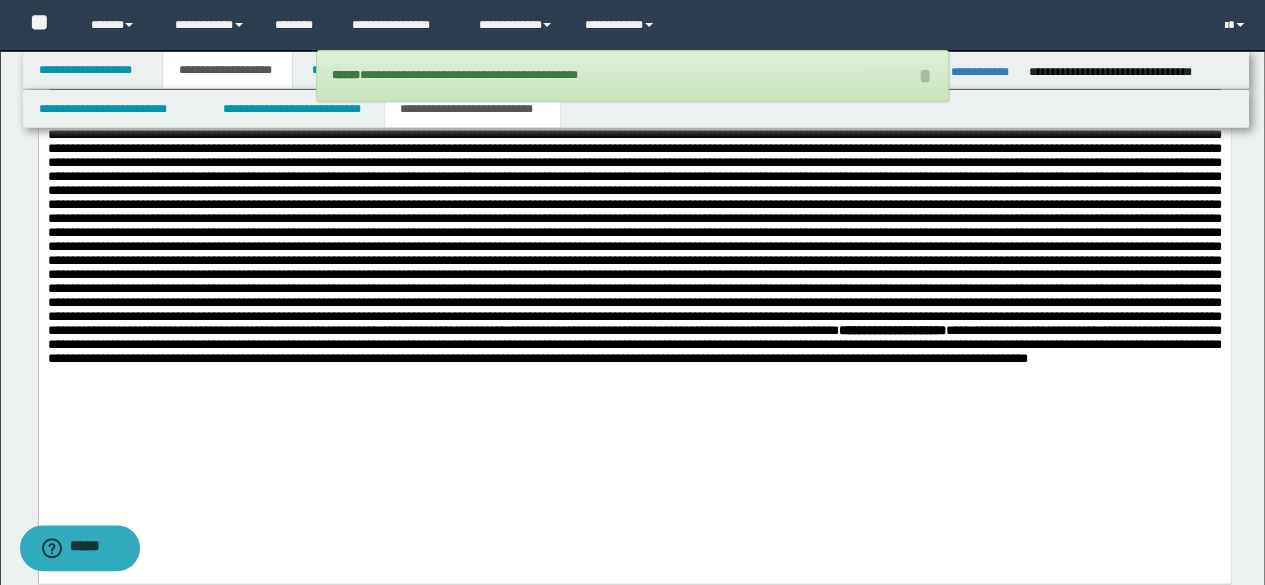click on "**********" at bounding box center (472, 109) 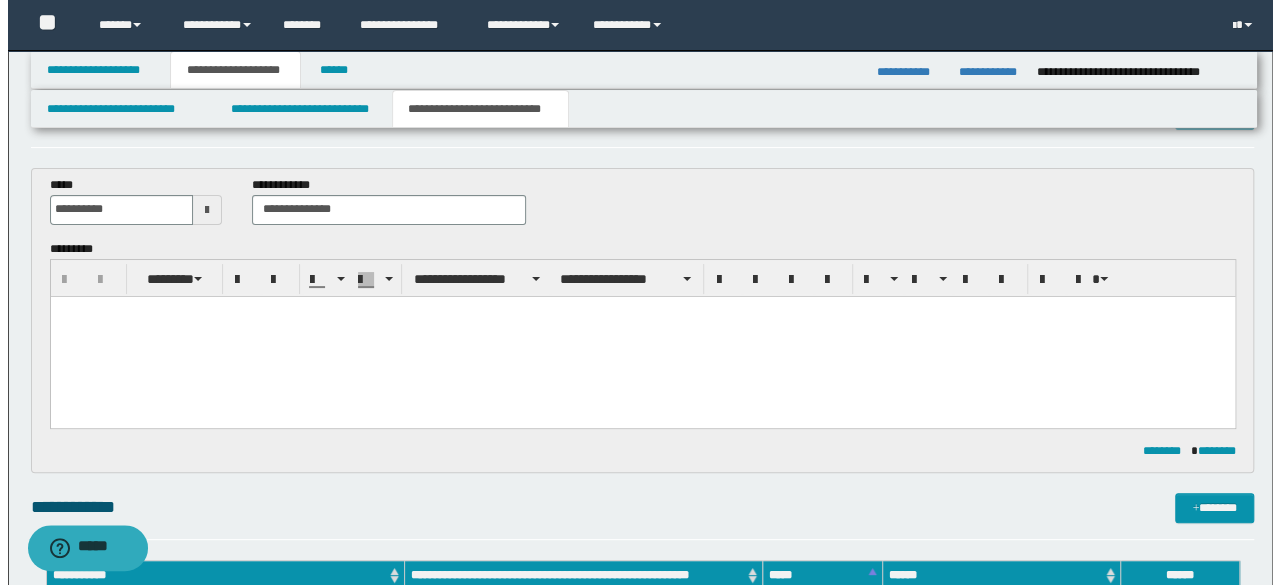 scroll, scrollTop: 0, scrollLeft: 0, axis: both 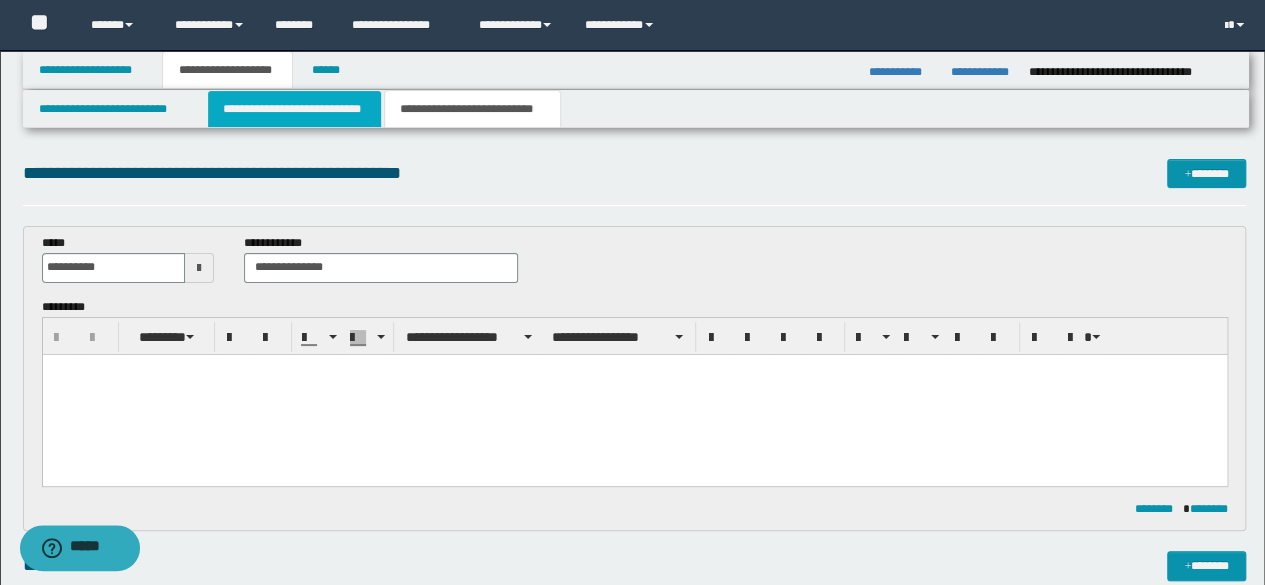 click on "**********" at bounding box center (294, 109) 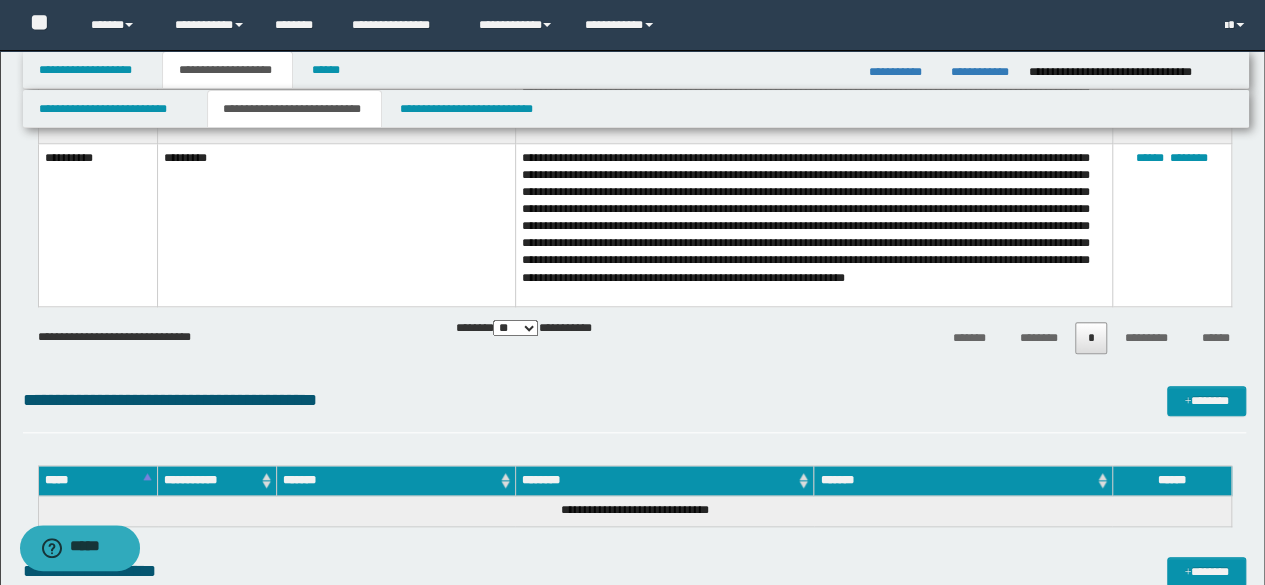 scroll, scrollTop: 1200, scrollLeft: 0, axis: vertical 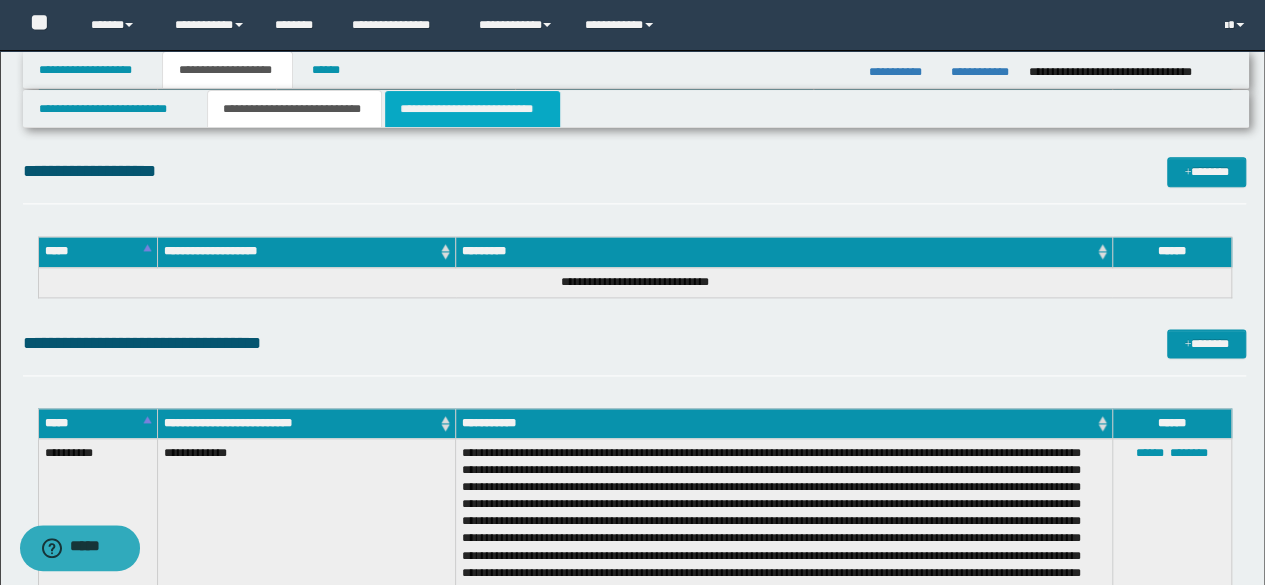 click on "**********" at bounding box center (472, 109) 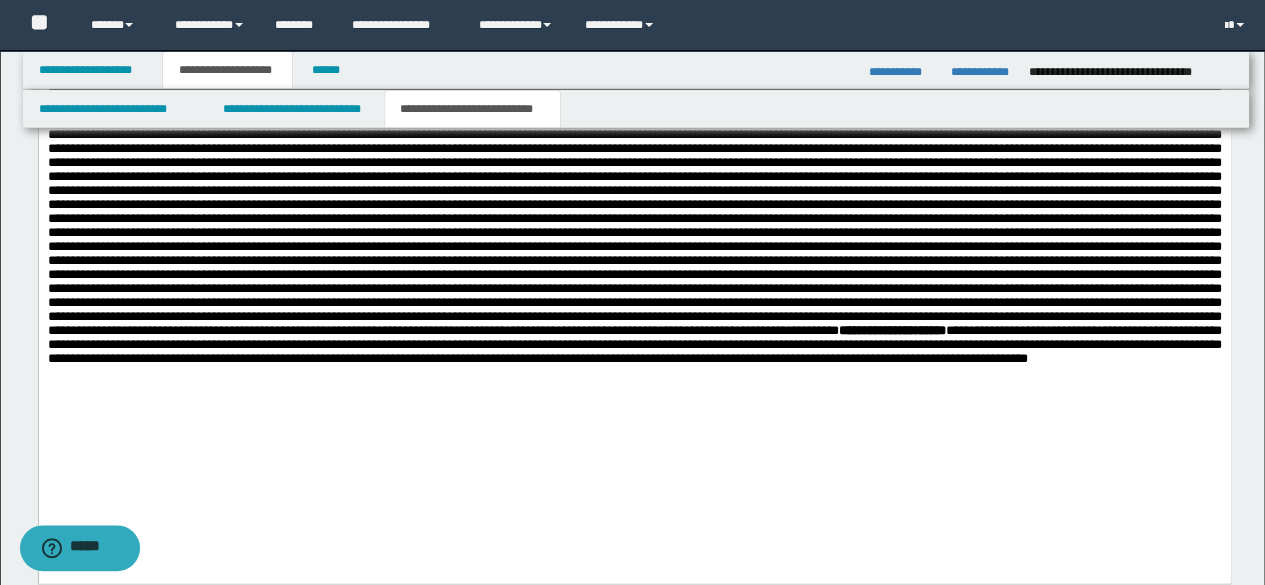 scroll, scrollTop: 1484, scrollLeft: 0, axis: vertical 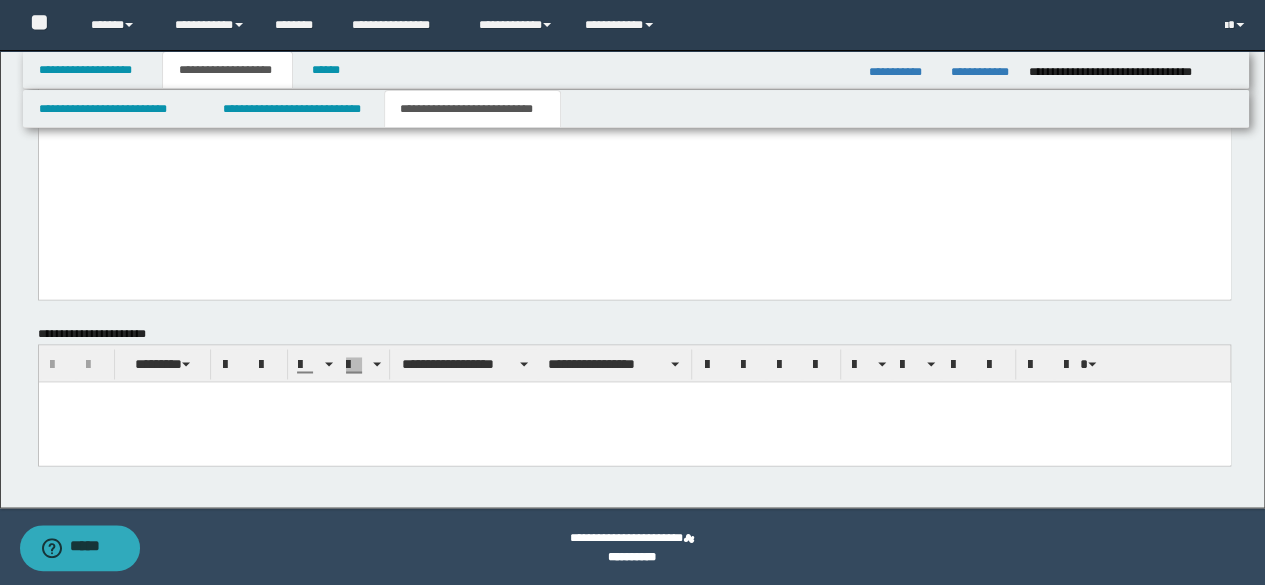 click at bounding box center (634, 421) 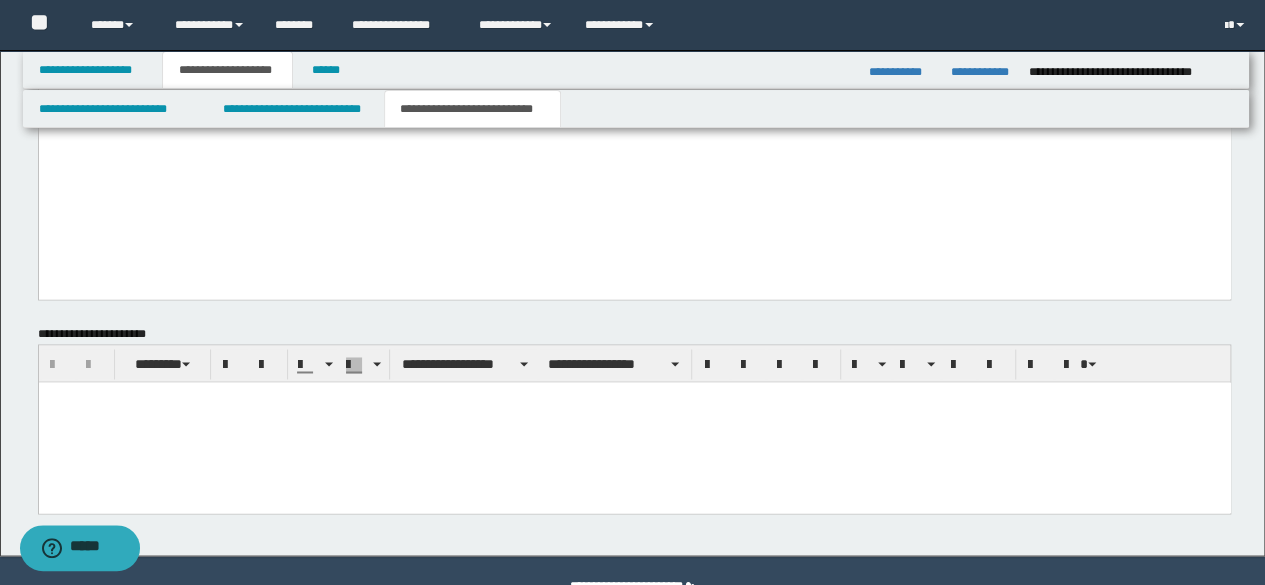 type 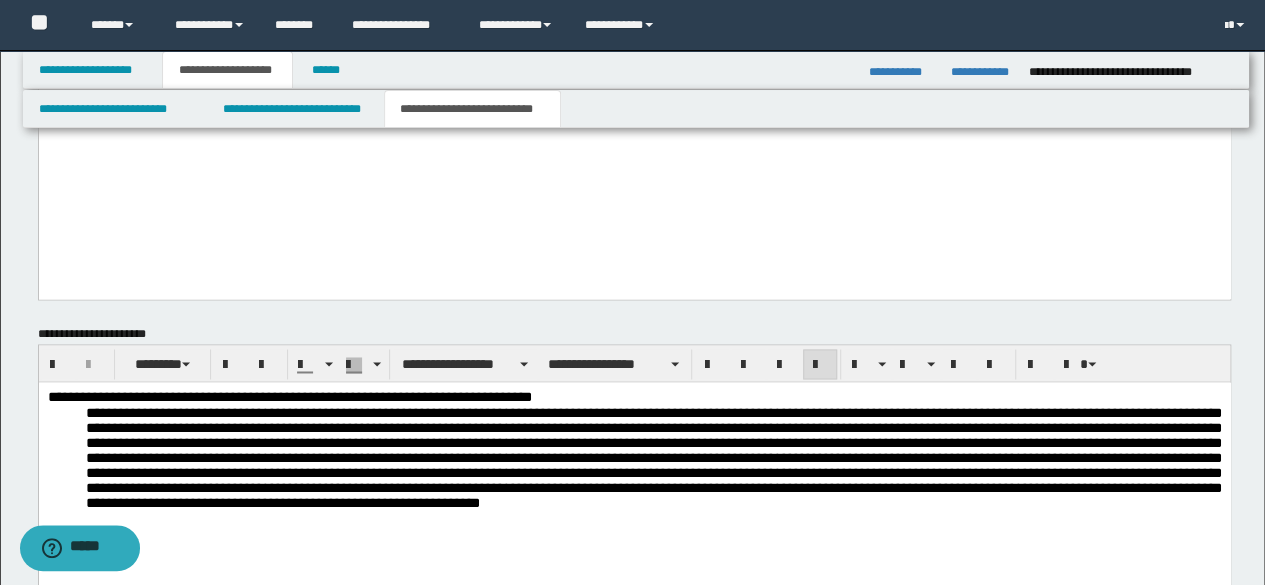 scroll, scrollTop: 1084, scrollLeft: 0, axis: vertical 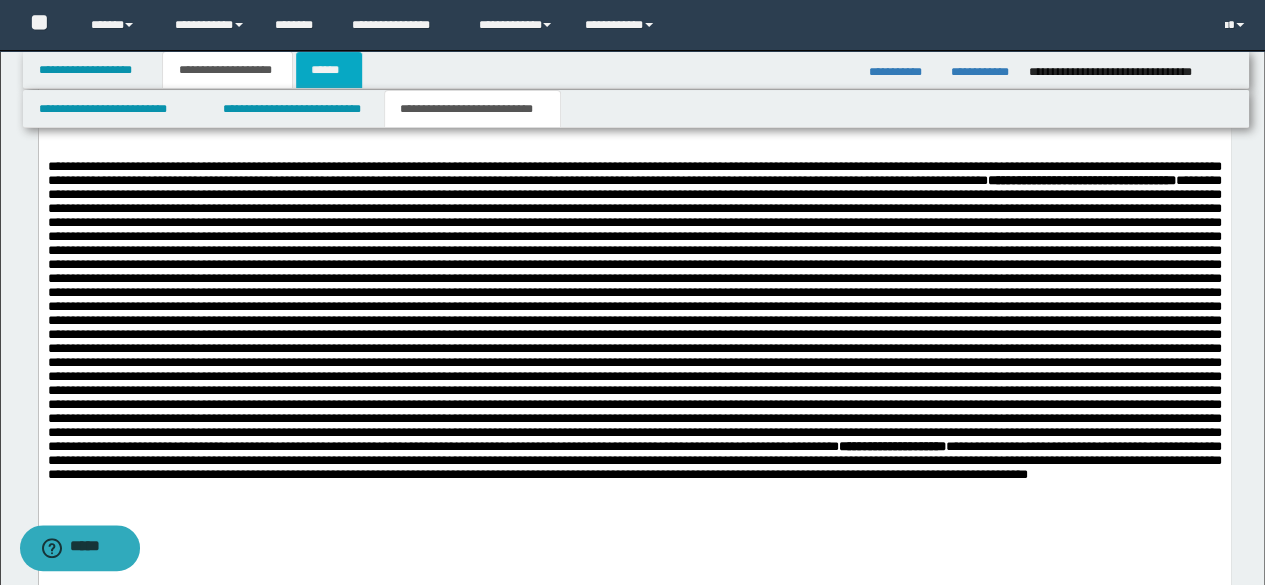 click on "******" at bounding box center [329, 70] 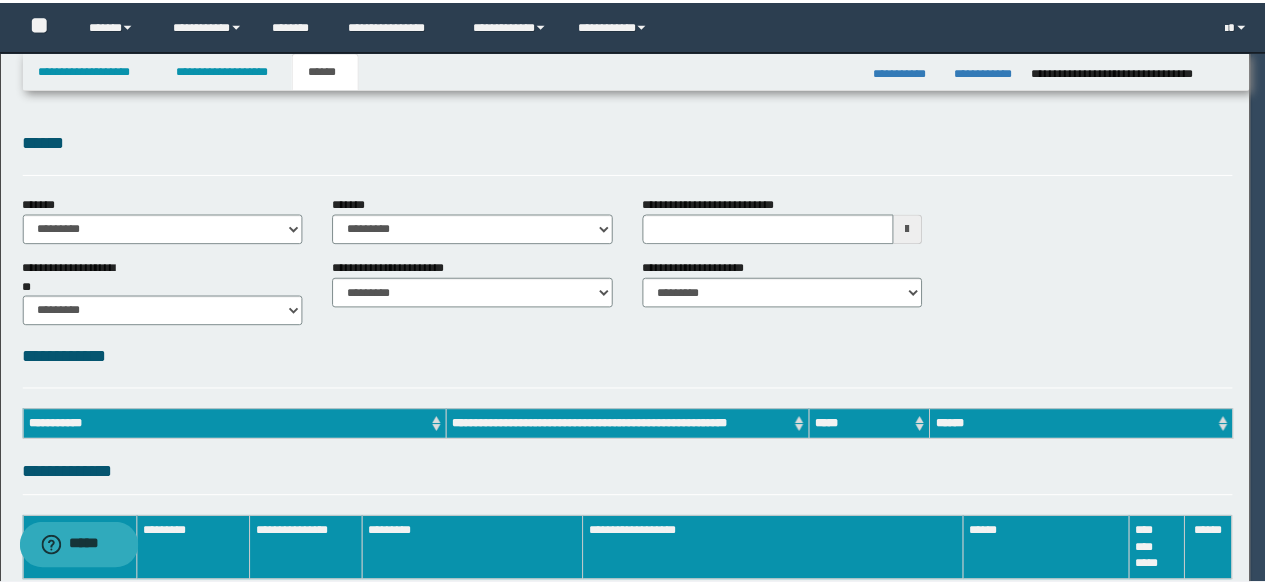 scroll, scrollTop: 0, scrollLeft: 0, axis: both 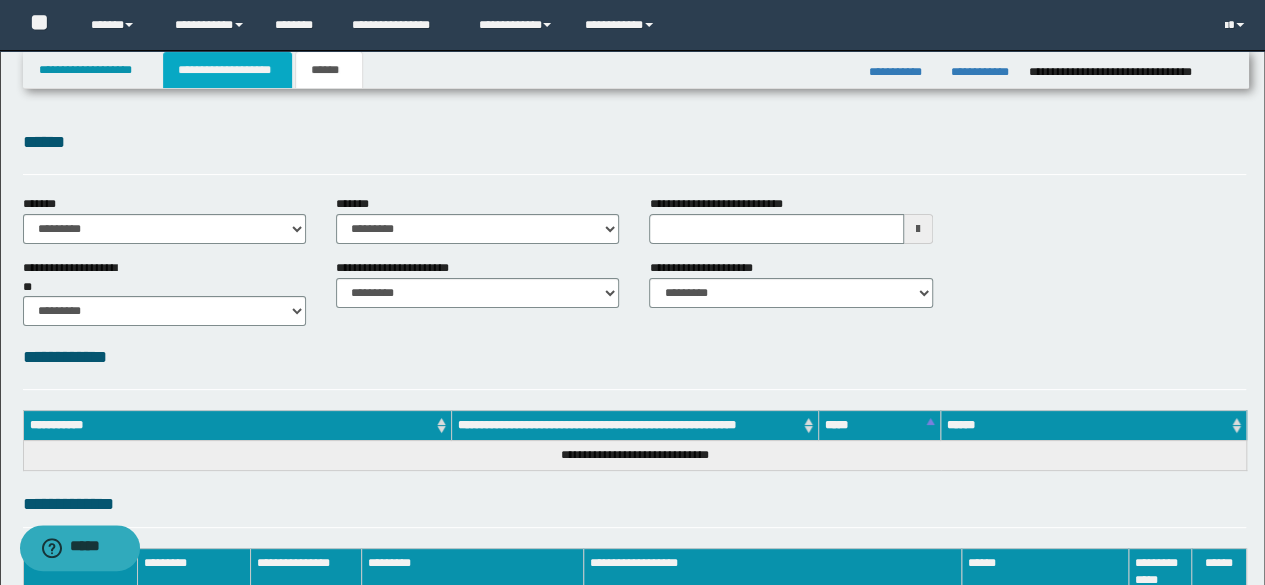click on "**********" at bounding box center (227, 70) 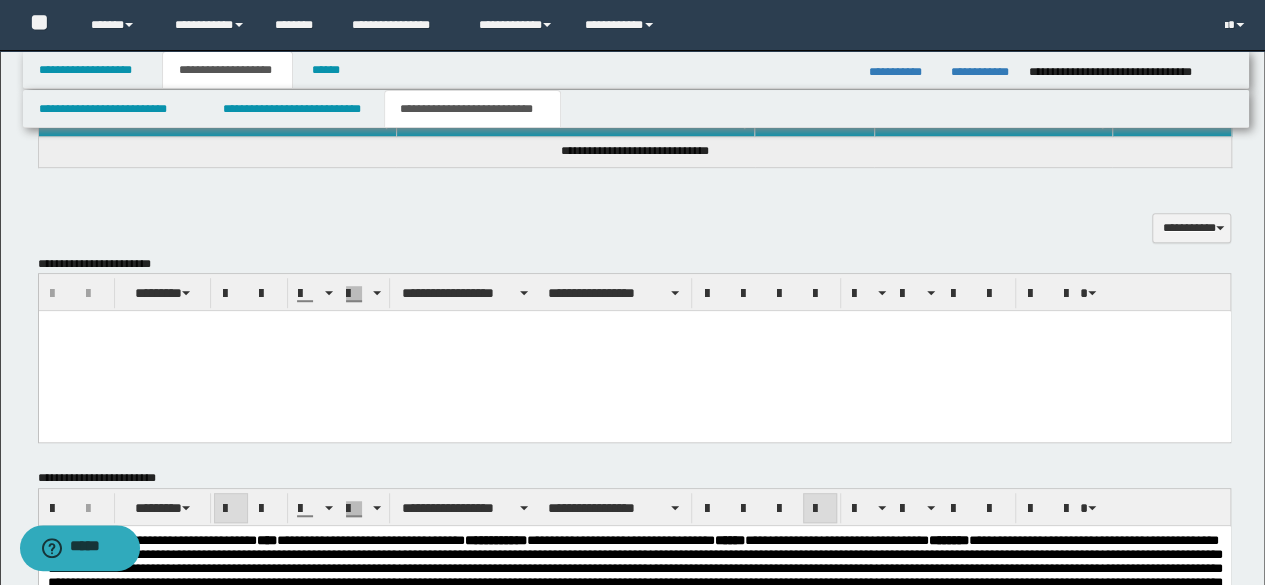 scroll, scrollTop: 400, scrollLeft: 0, axis: vertical 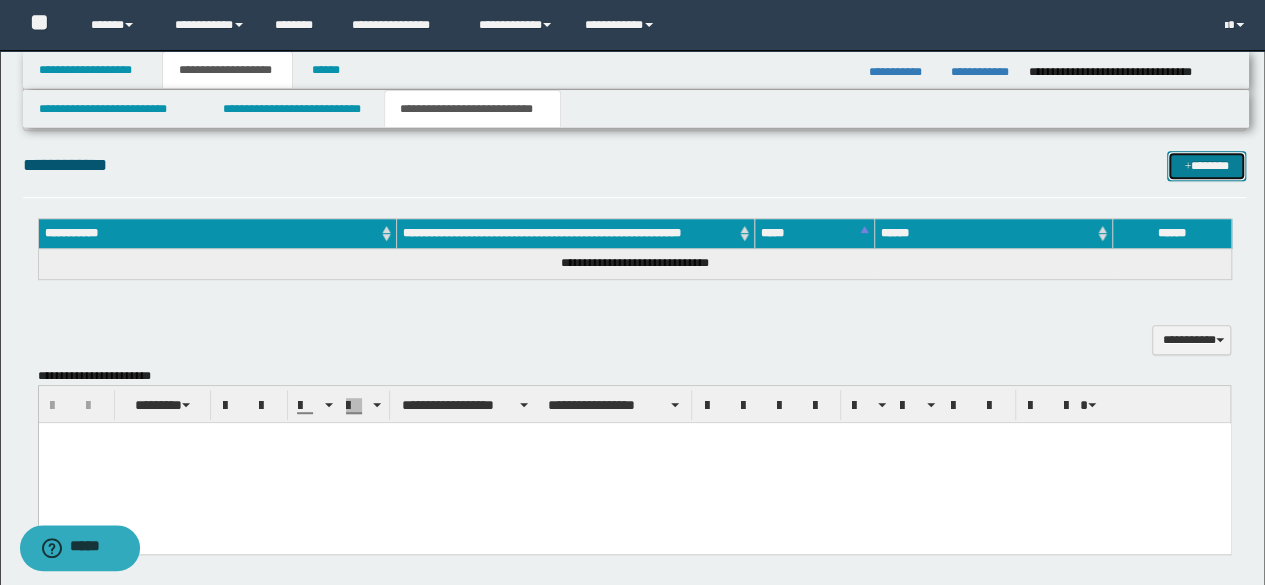 click on "*******" at bounding box center (1206, 165) 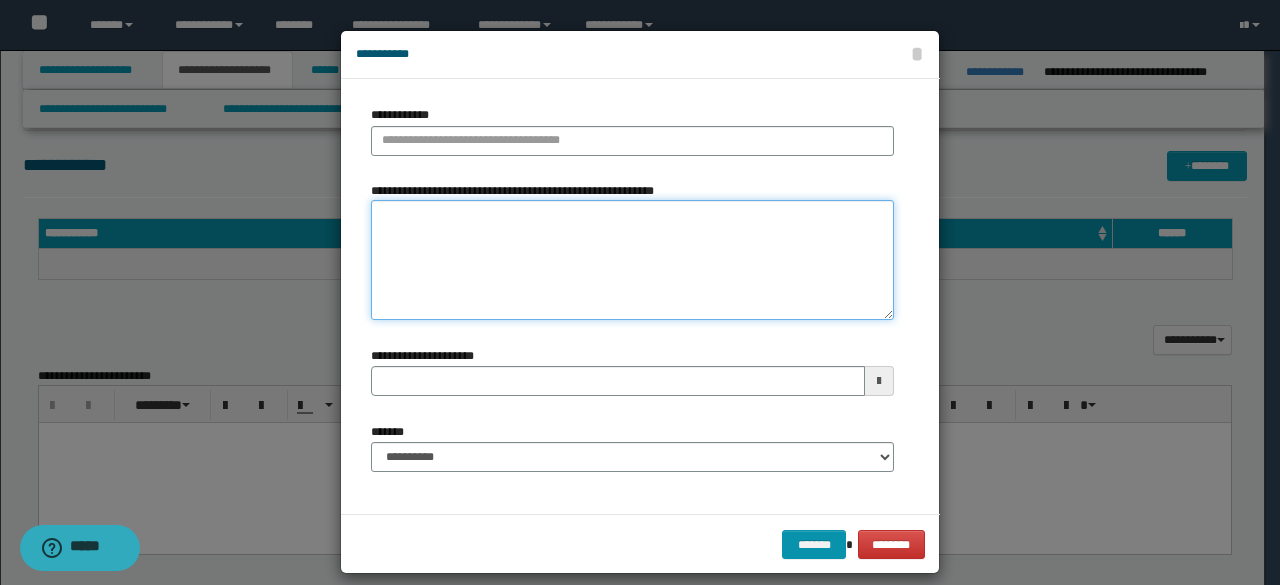 click on "**********" at bounding box center [632, 260] 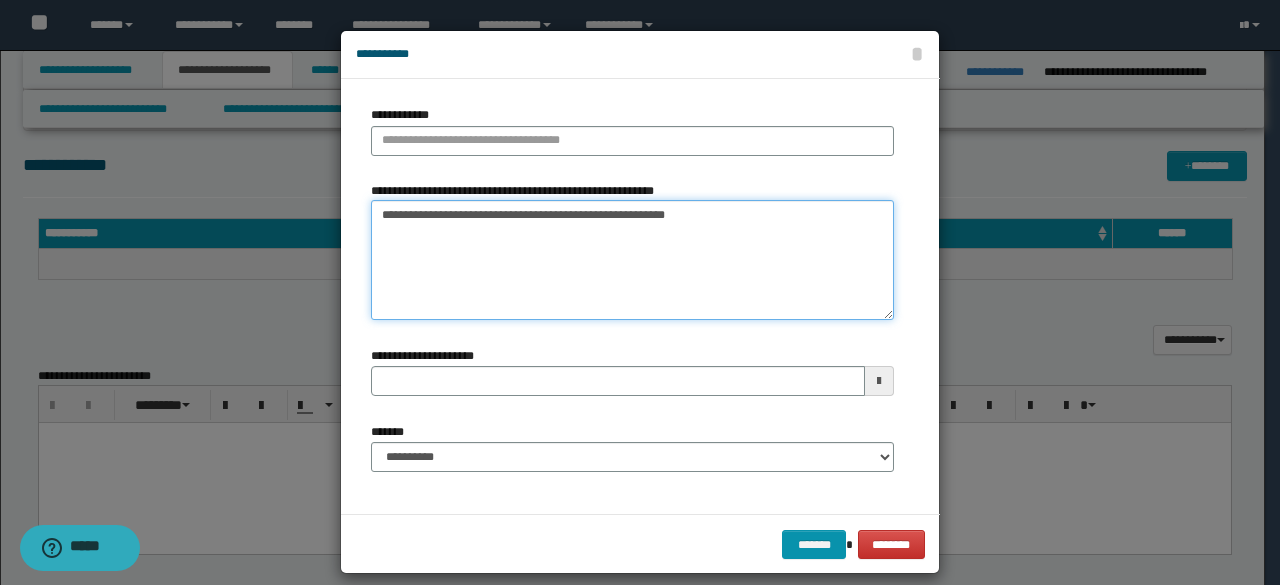 type on "**********" 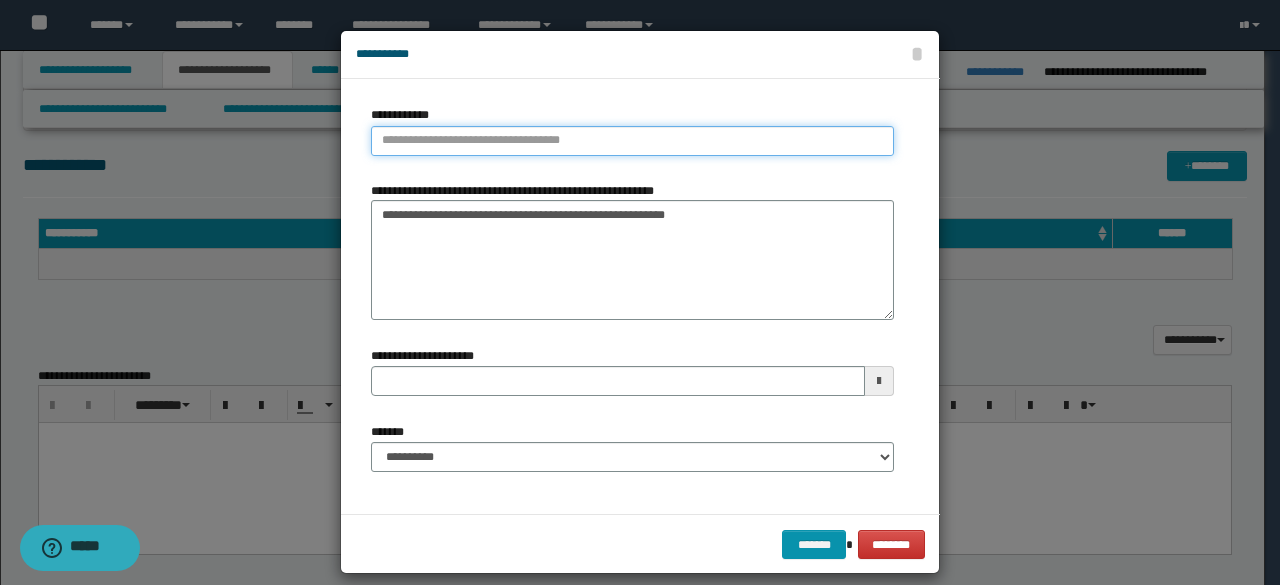 click on "**********" at bounding box center (632, 141) 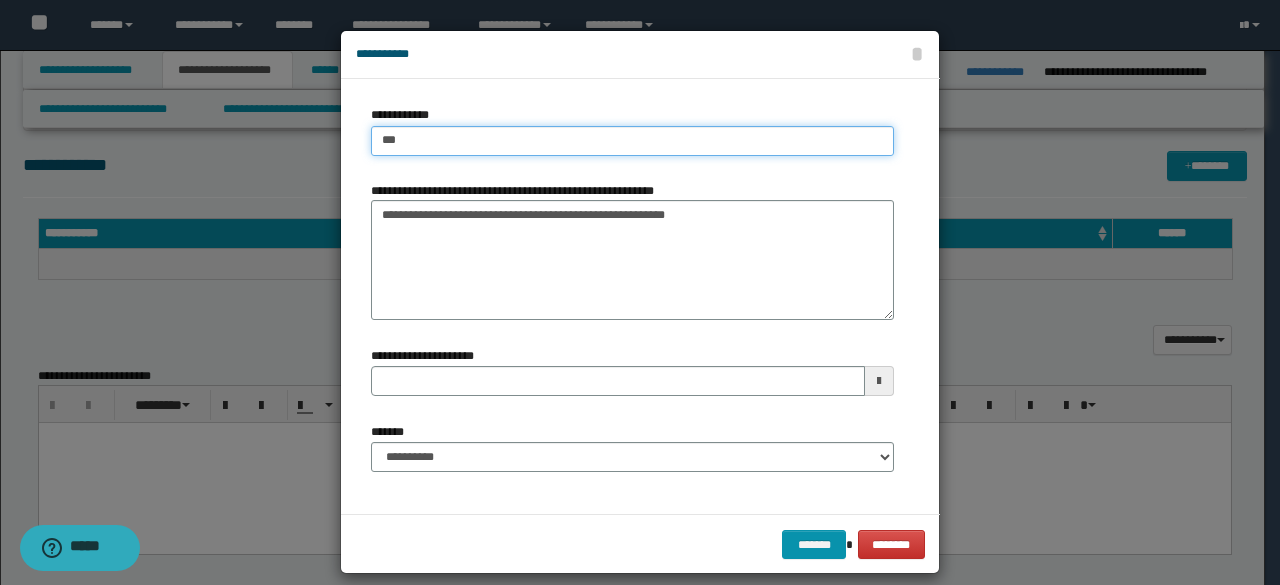 type on "****" 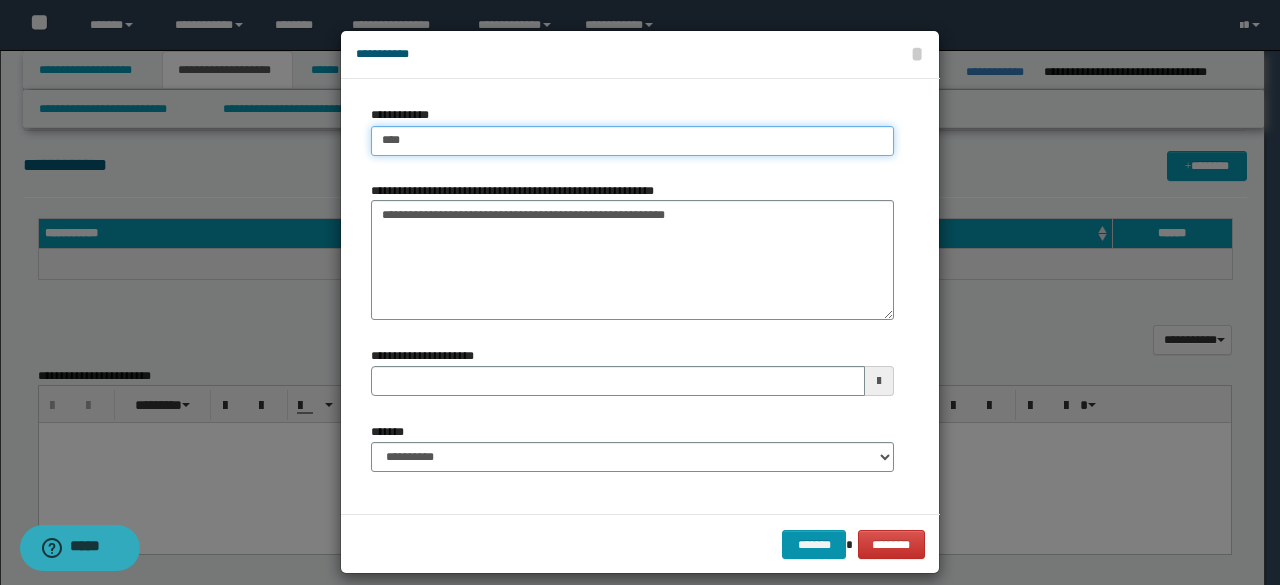 type on "****" 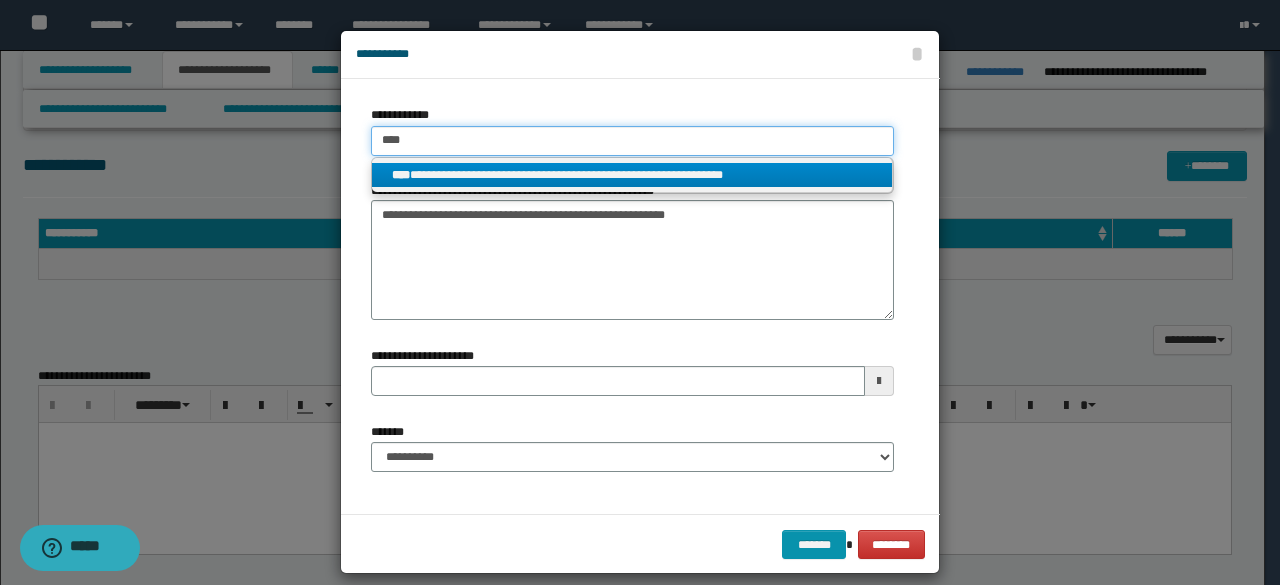 type on "****" 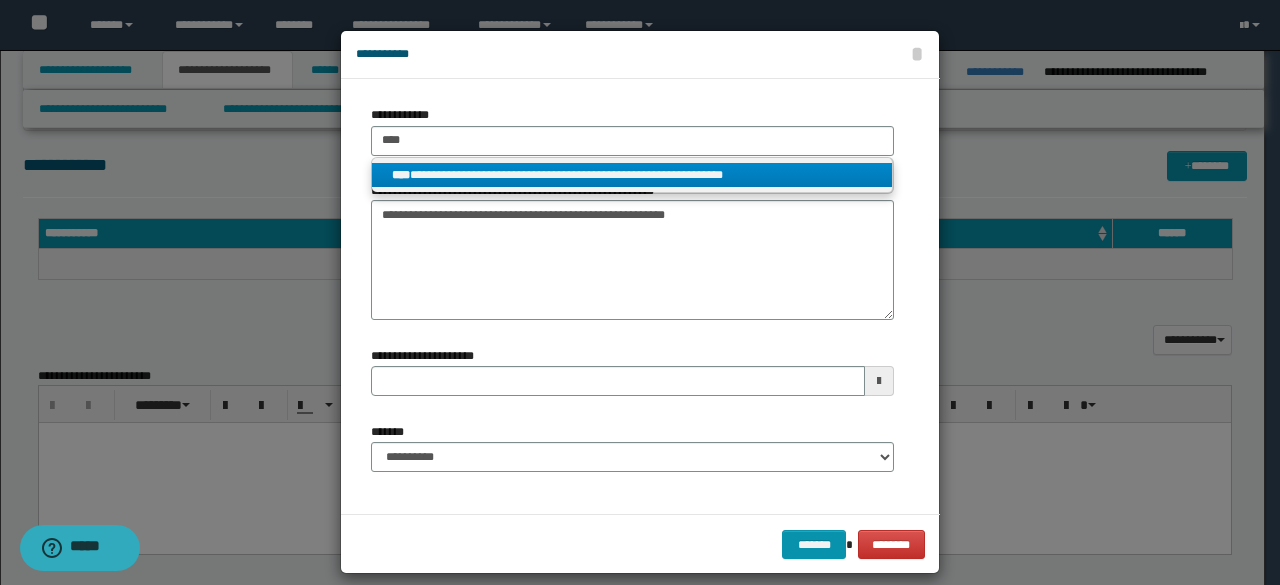 click on "**********" at bounding box center (632, 175) 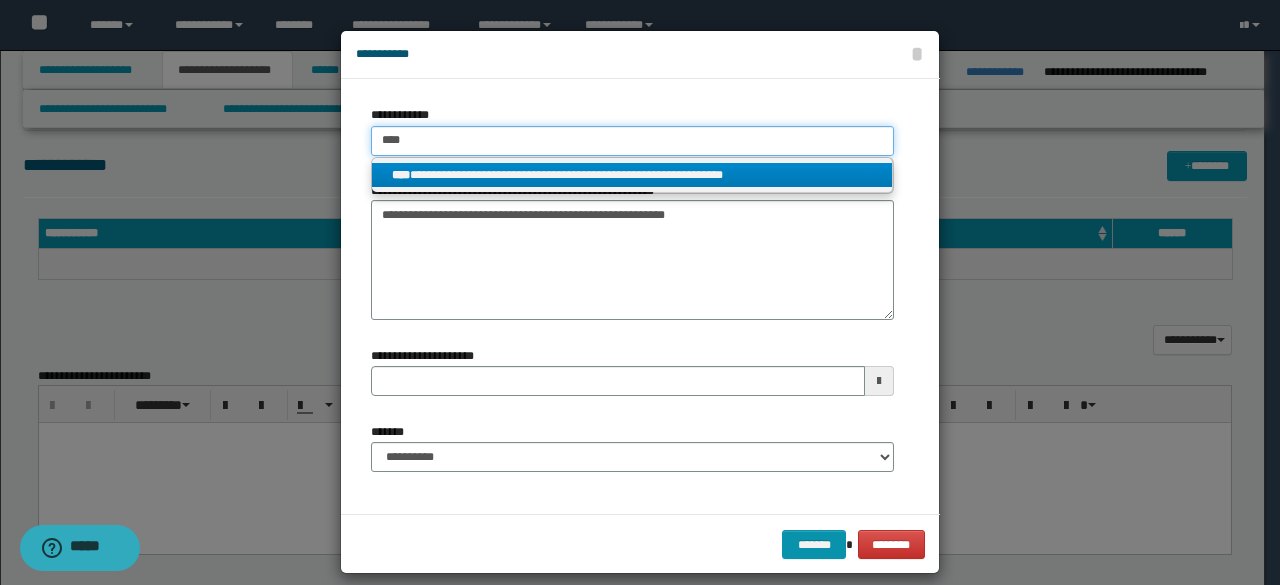 type 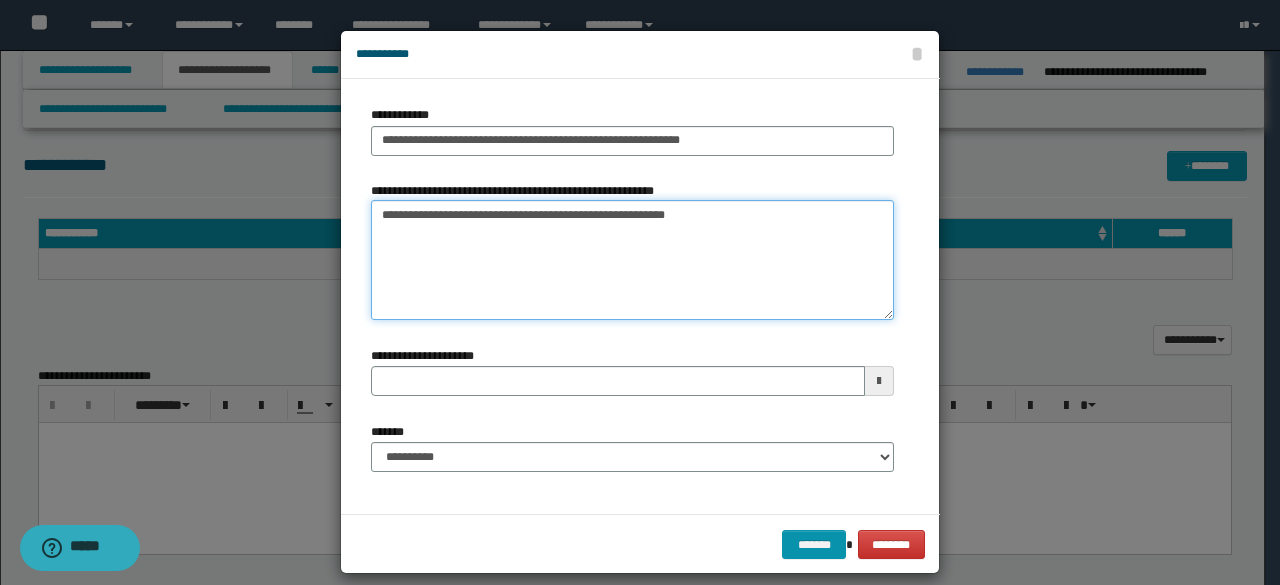 drag, startPoint x: 419, startPoint y: 198, endPoint x: 270, endPoint y: 160, distance: 153.7693 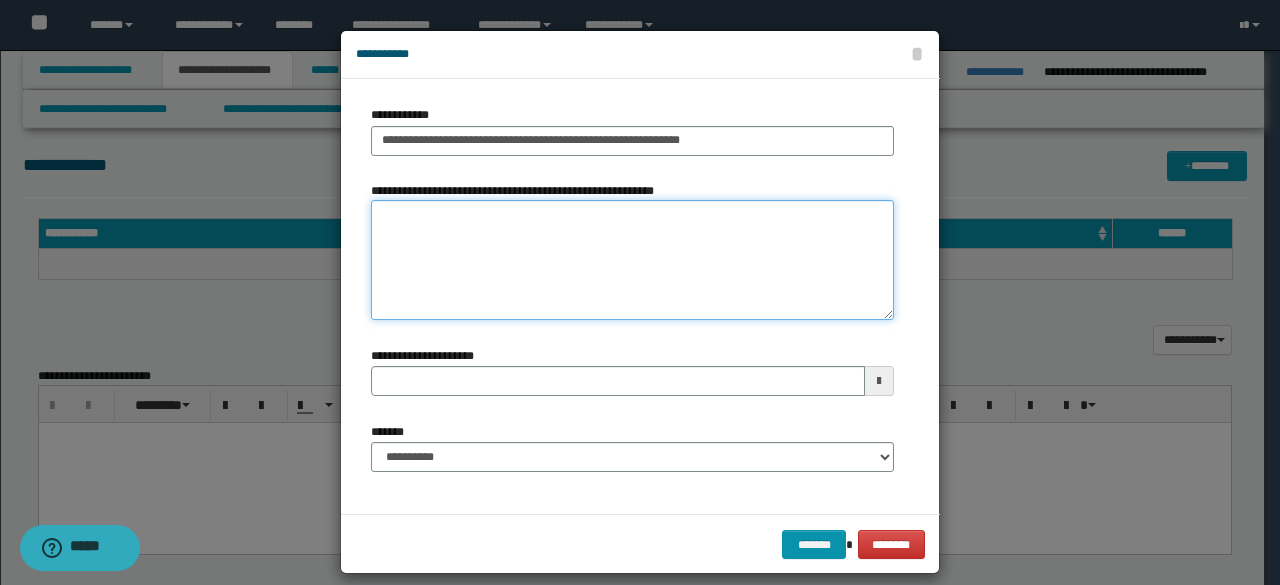 type 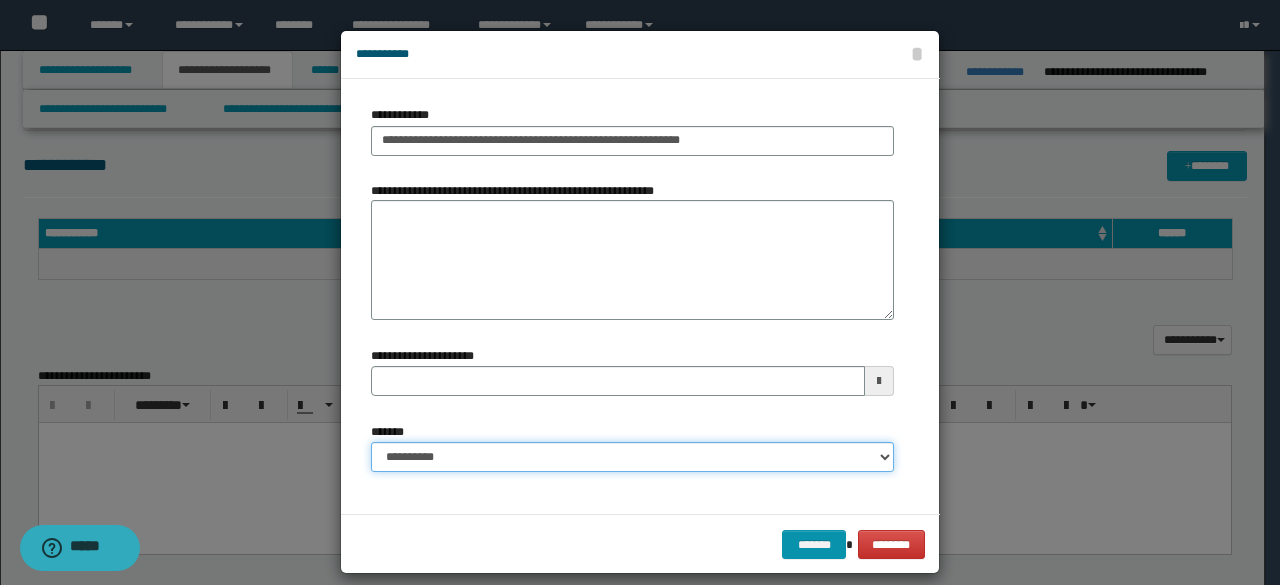 click on "**********" at bounding box center [632, 457] 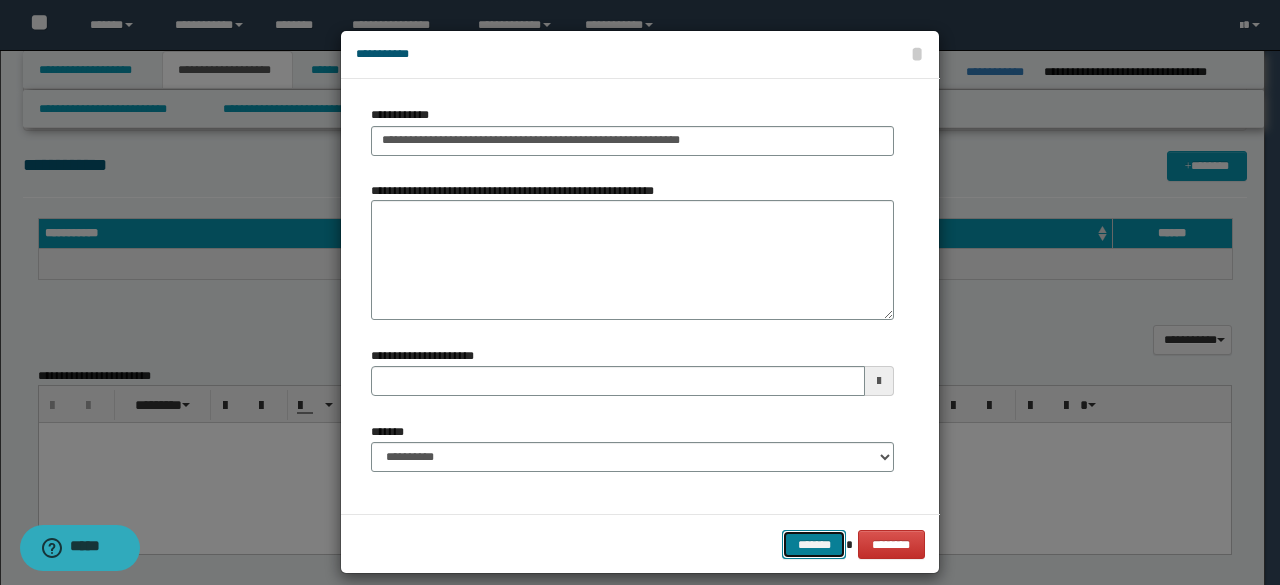 click on "*******" at bounding box center [814, 544] 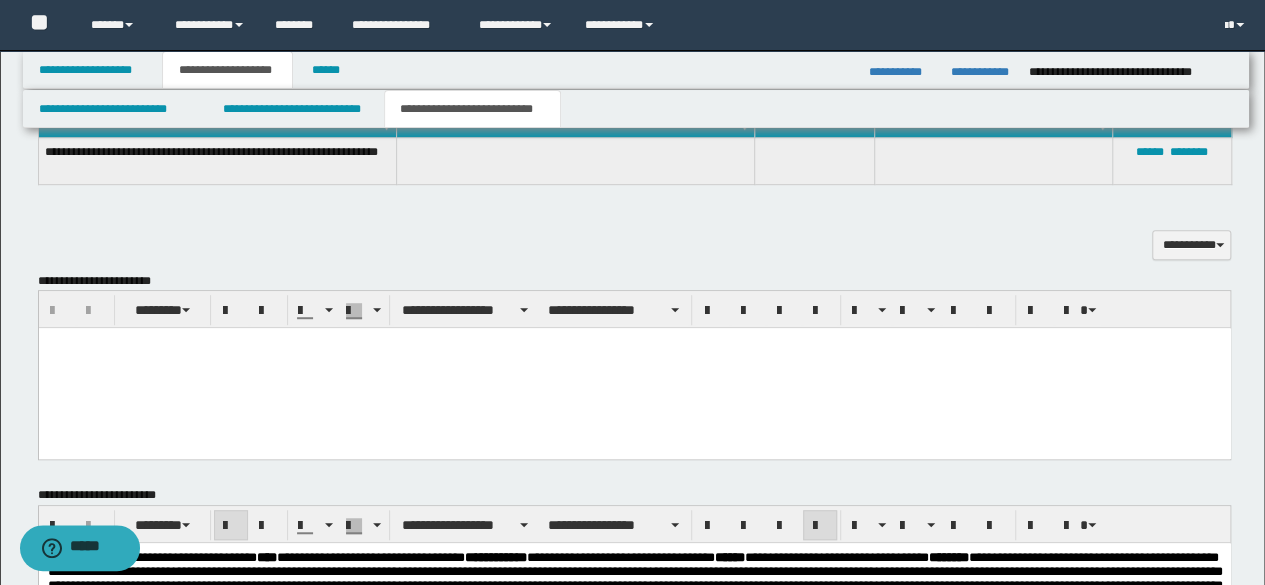 scroll, scrollTop: 500, scrollLeft: 0, axis: vertical 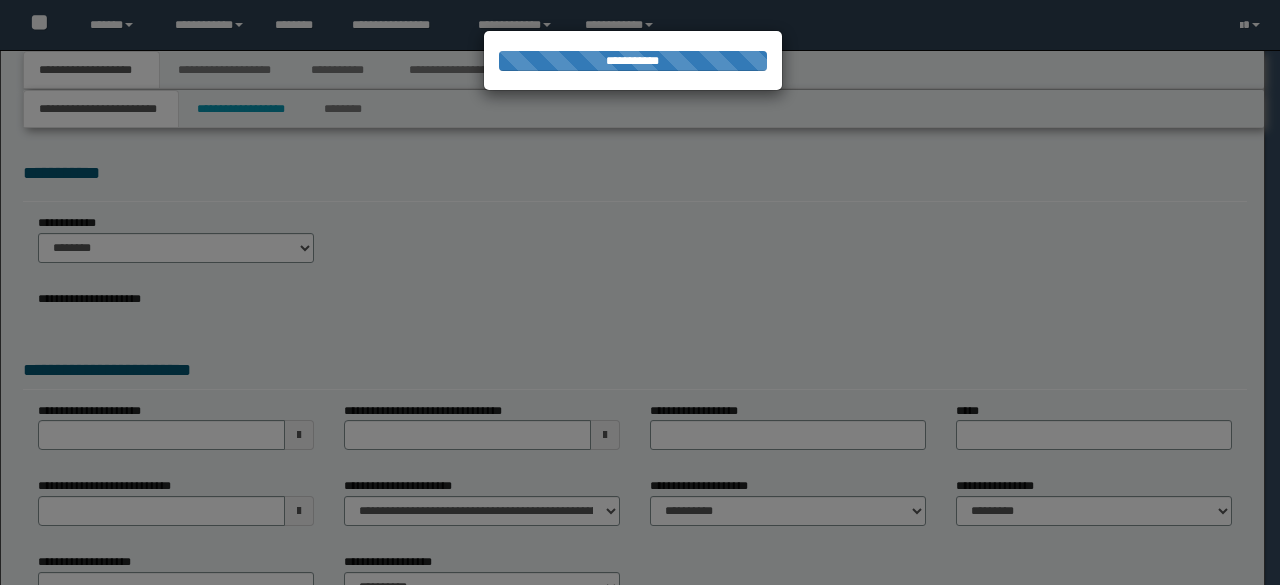 select on "*" 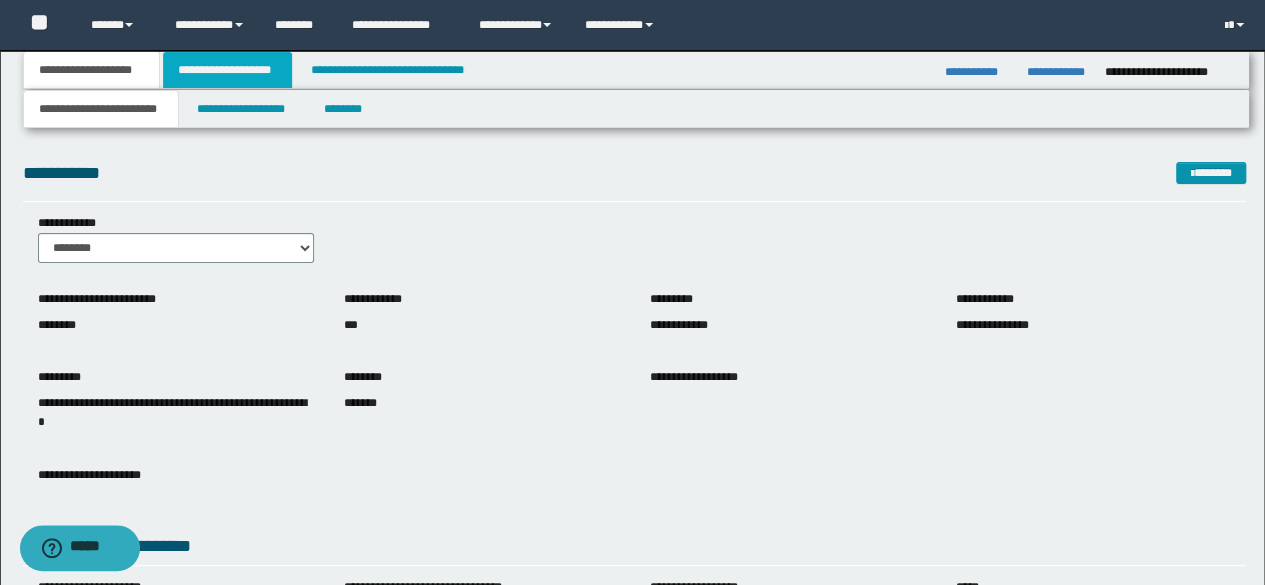 click on "**********" at bounding box center [227, 70] 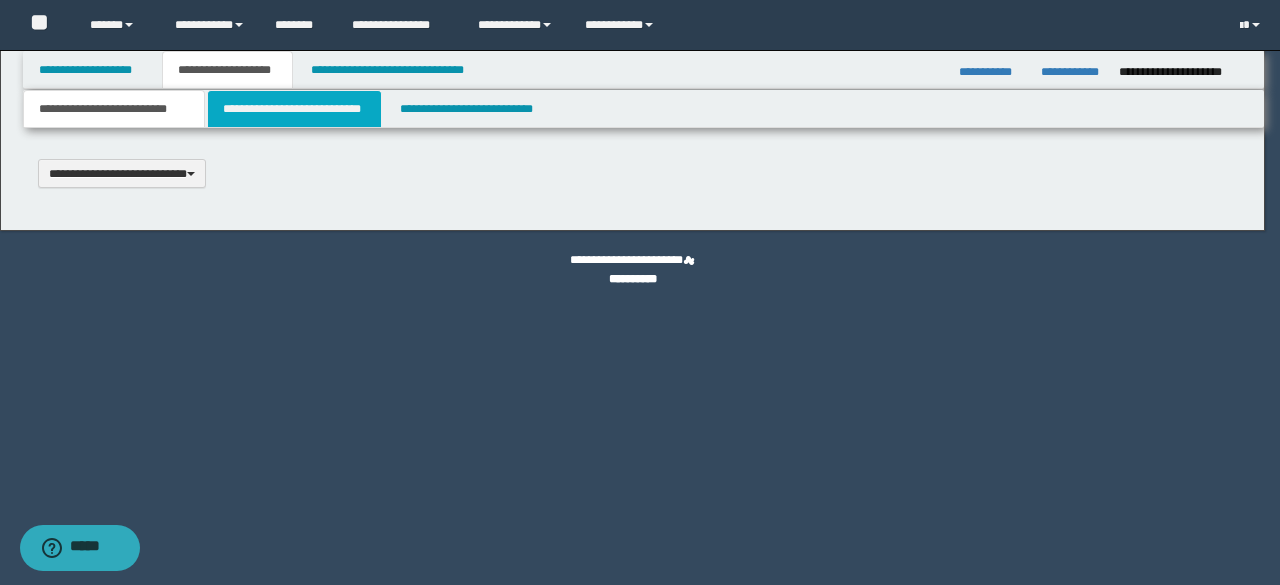 scroll, scrollTop: 0, scrollLeft: 0, axis: both 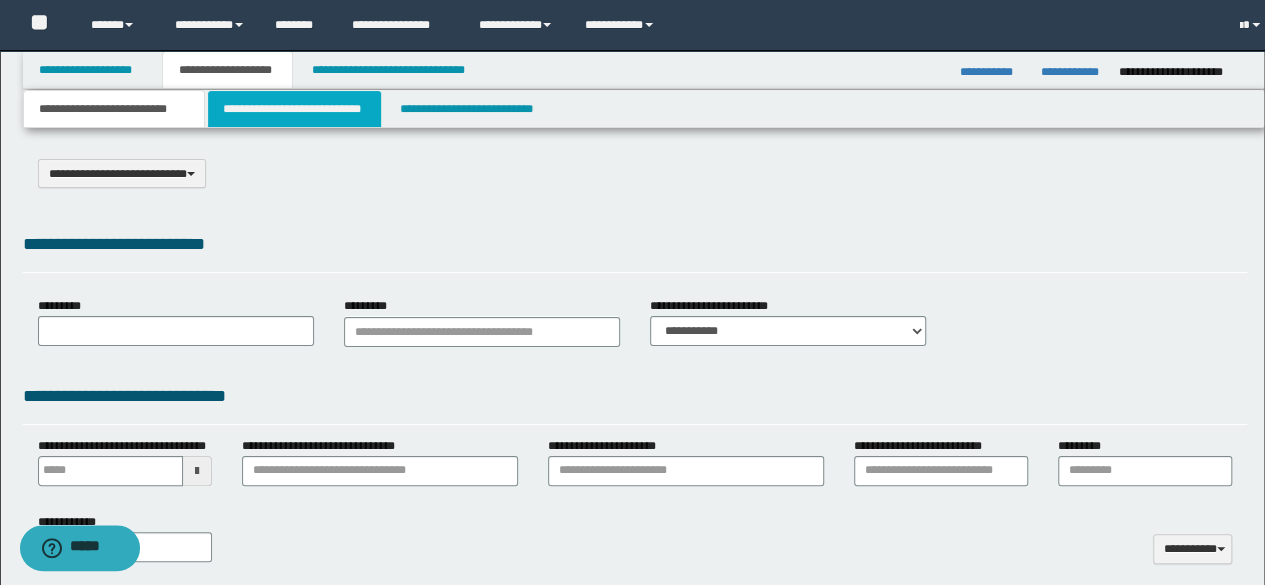 click on "**********" at bounding box center (294, 109) 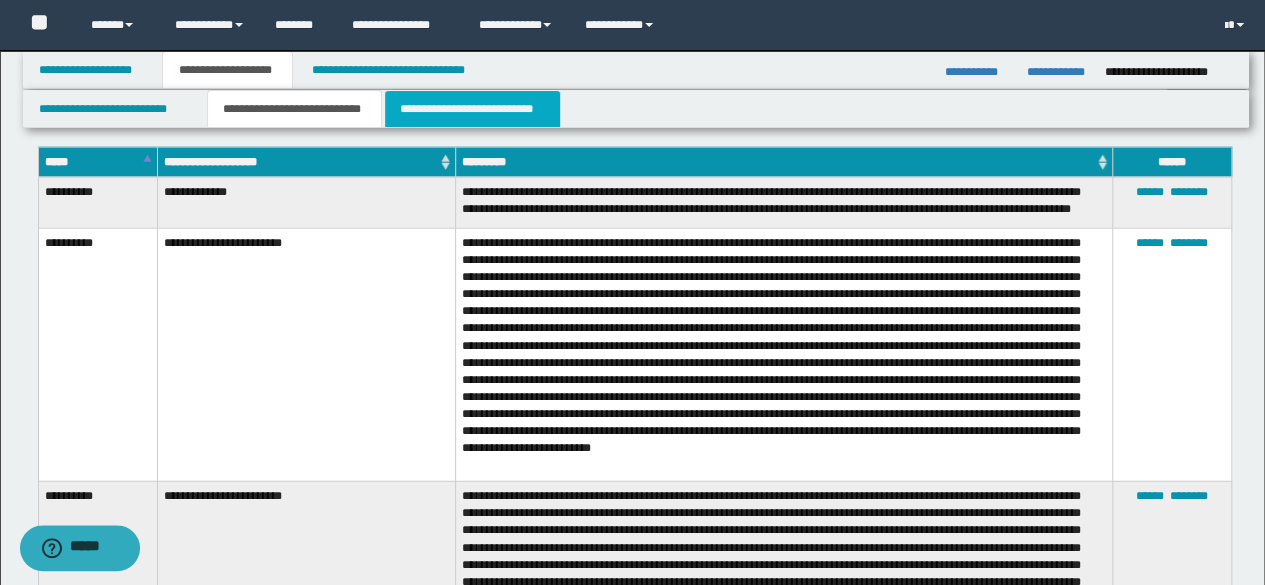 scroll, scrollTop: 2500, scrollLeft: 0, axis: vertical 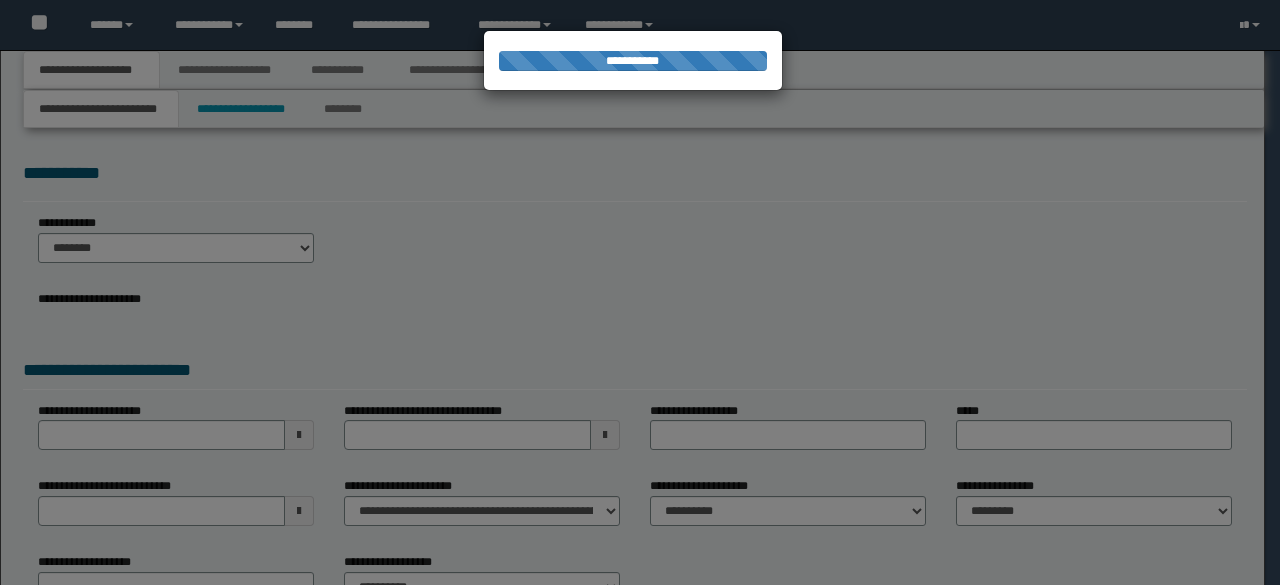 select on "*" 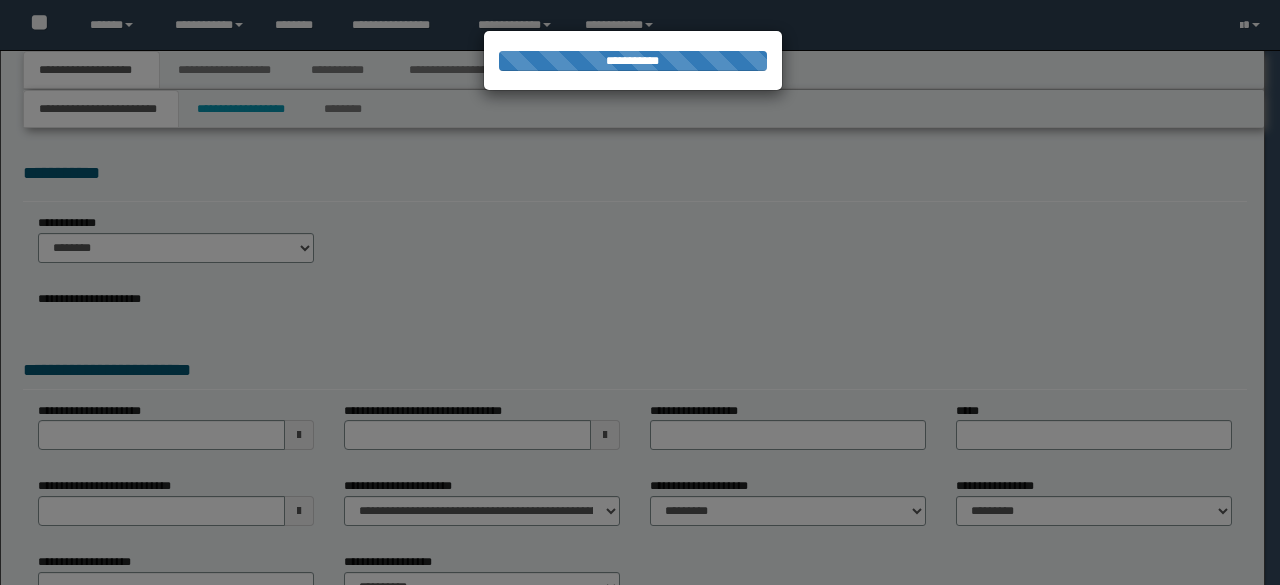 scroll, scrollTop: 0, scrollLeft: 0, axis: both 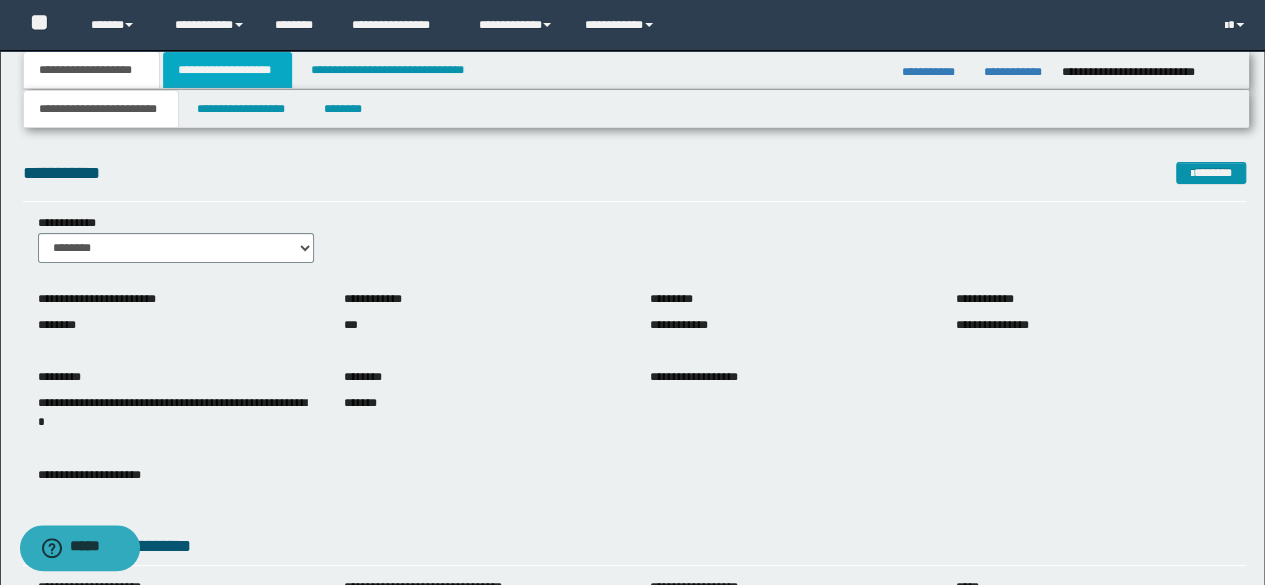 click on "**********" at bounding box center [227, 70] 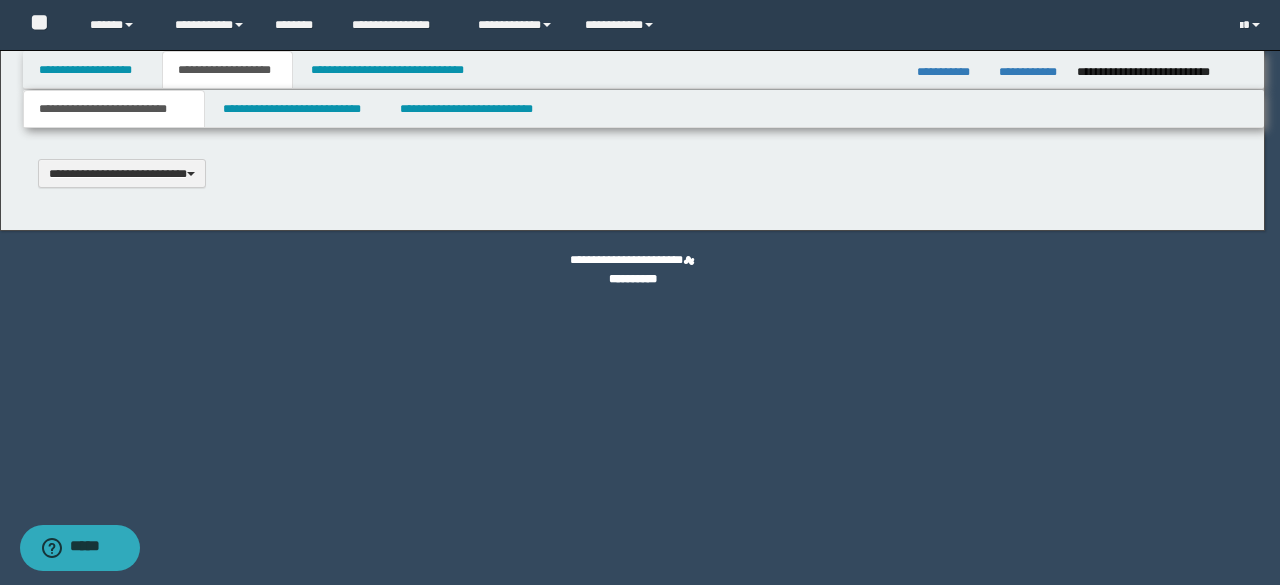 scroll, scrollTop: 0, scrollLeft: 0, axis: both 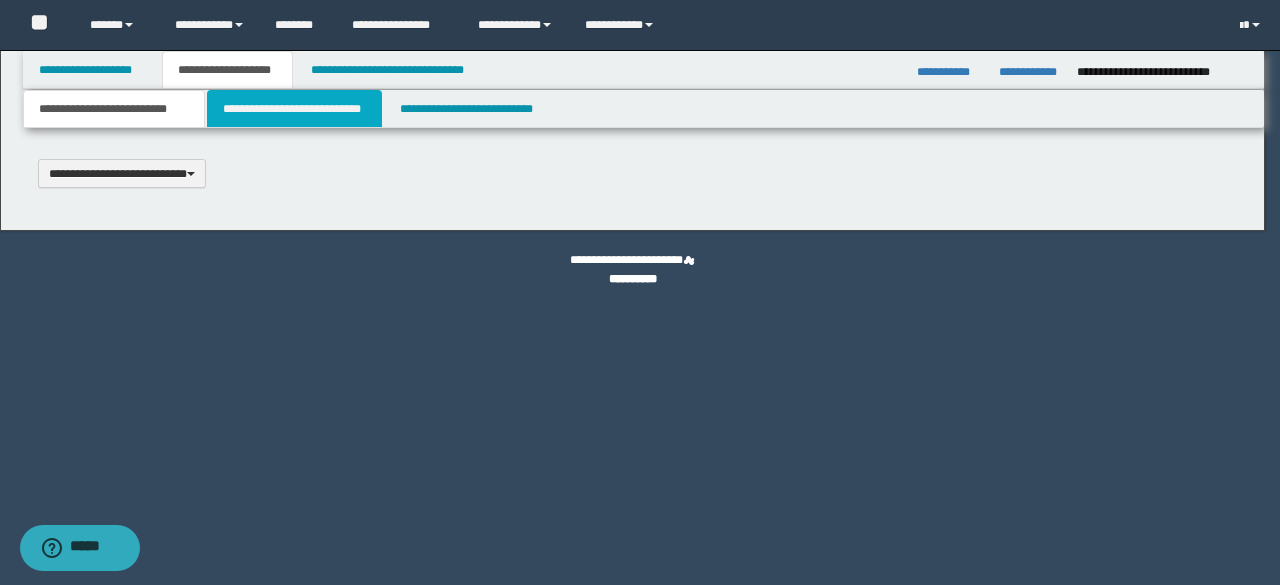 select on "*" 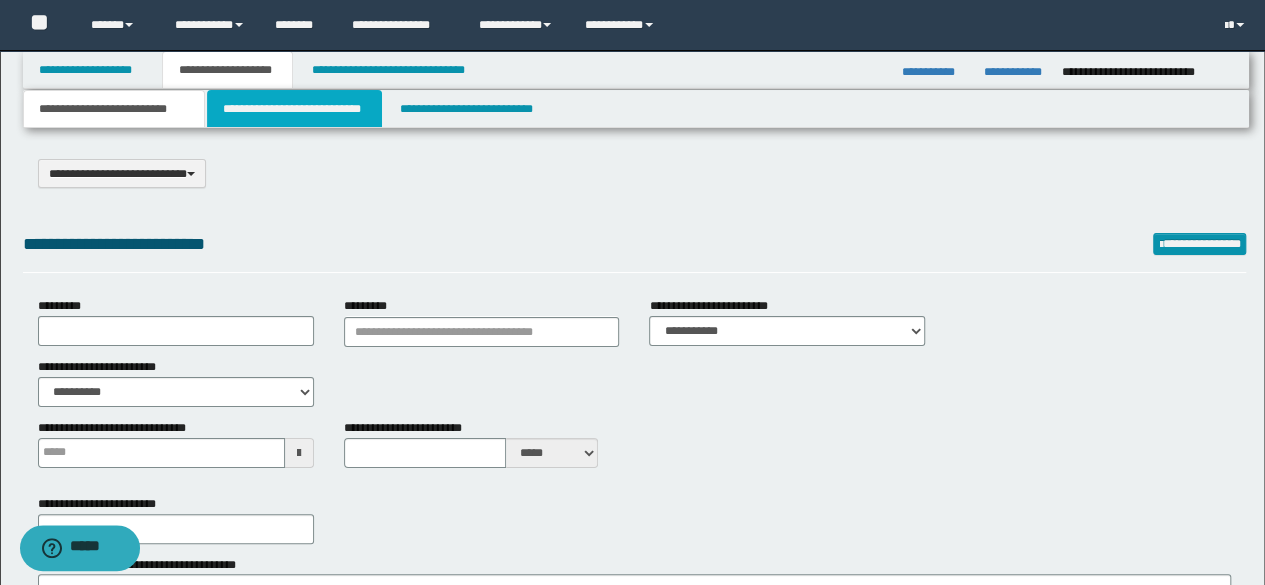 click on "**********" at bounding box center [294, 109] 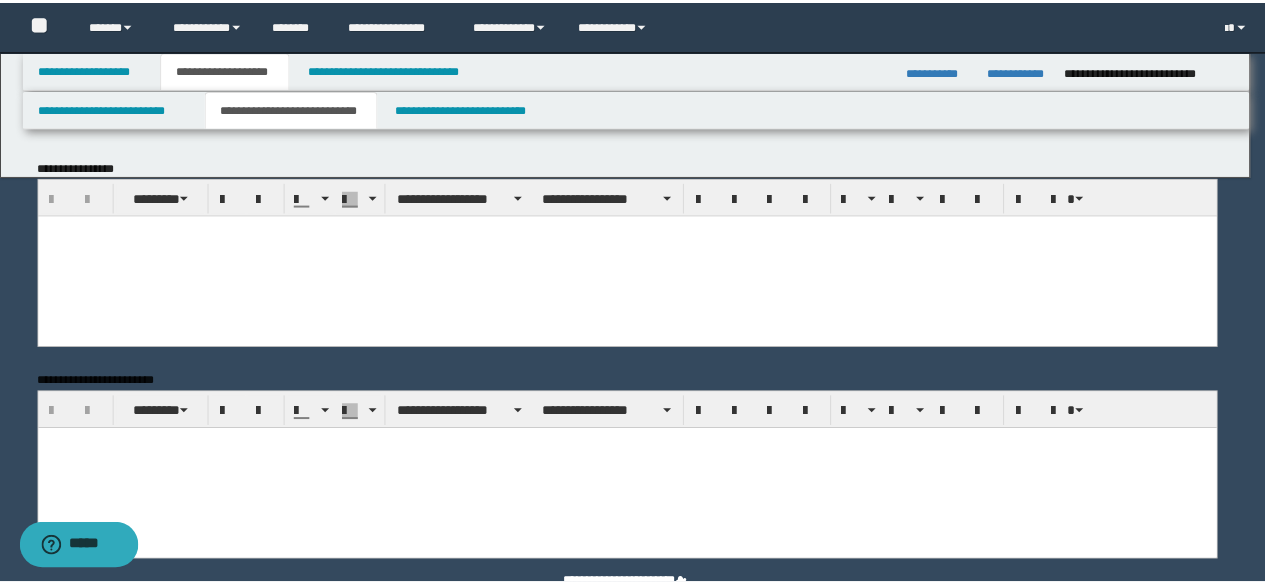 scroll, scrollTop: 0, scrollLeft: 0, axis: both 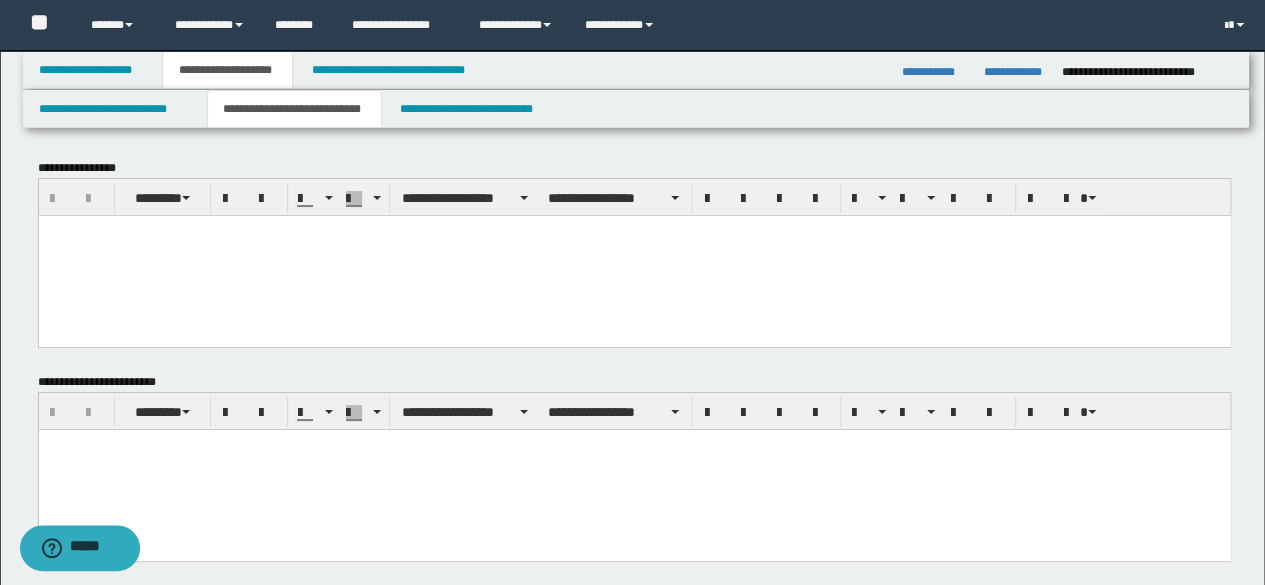 click at bounding box center [634, 470] 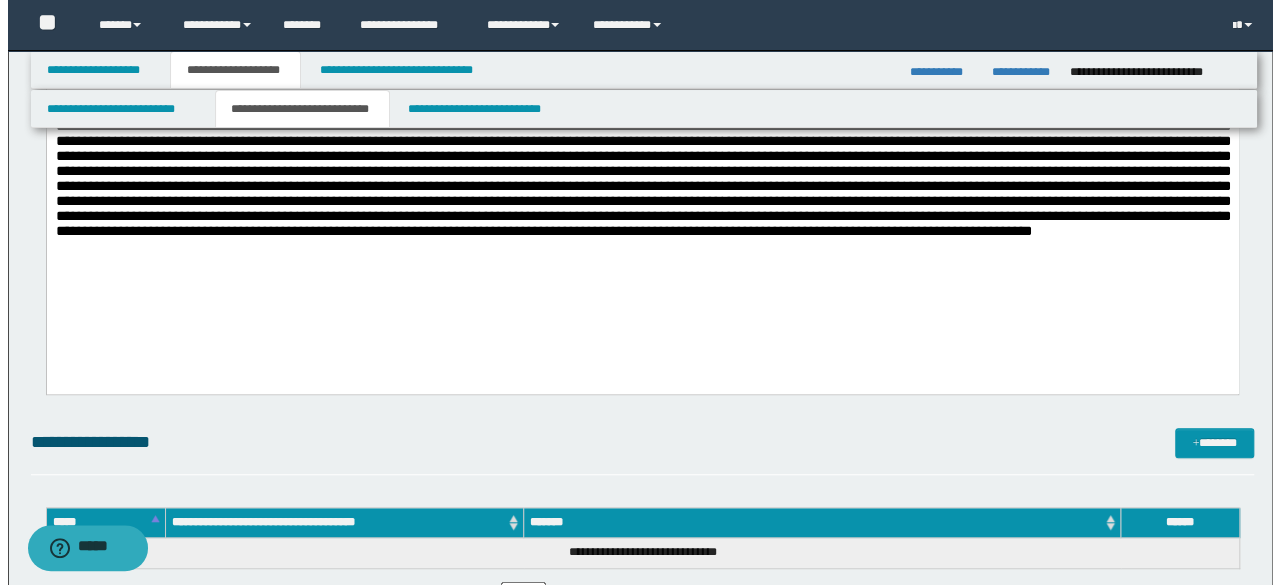 scroll, scrollTop: 500, scrollLeft: 0, axis: vertical 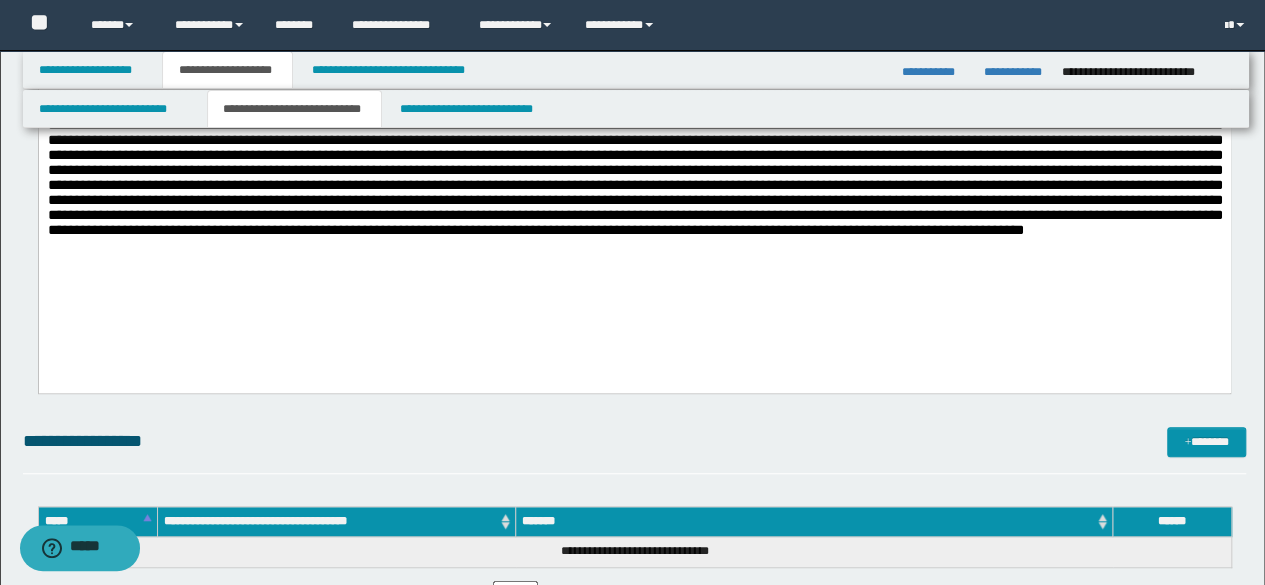 click at bounding box center (634, 88) 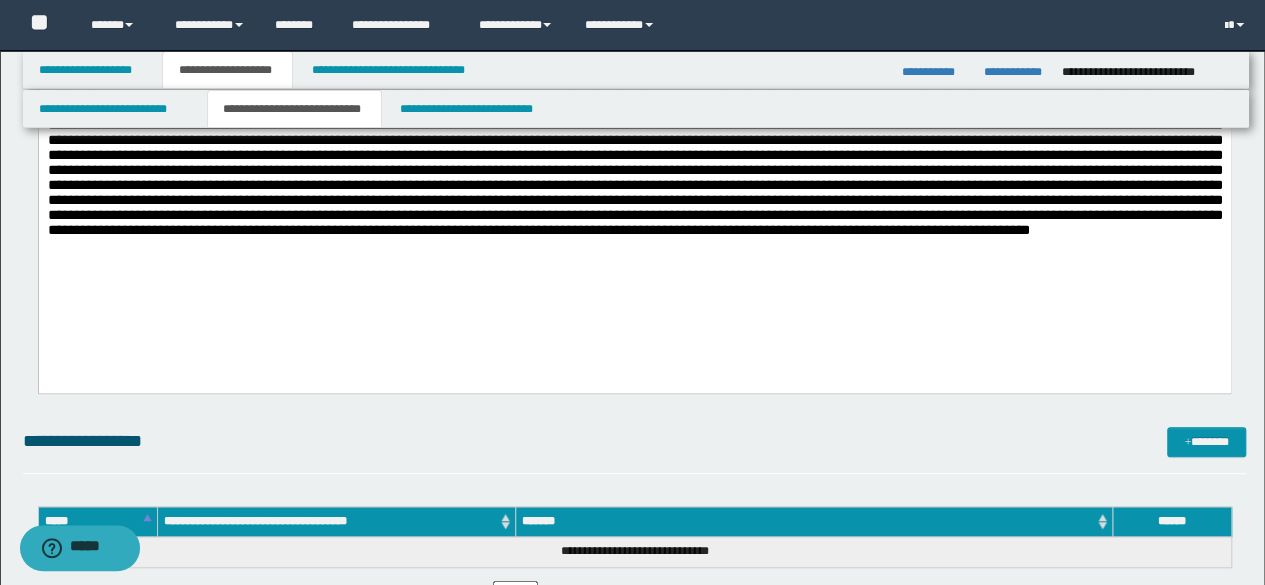 drag, startPoint x: 1046, startPoint y: 232, endPoint x: 1030, endPoint y: 240, distance: 17.888544 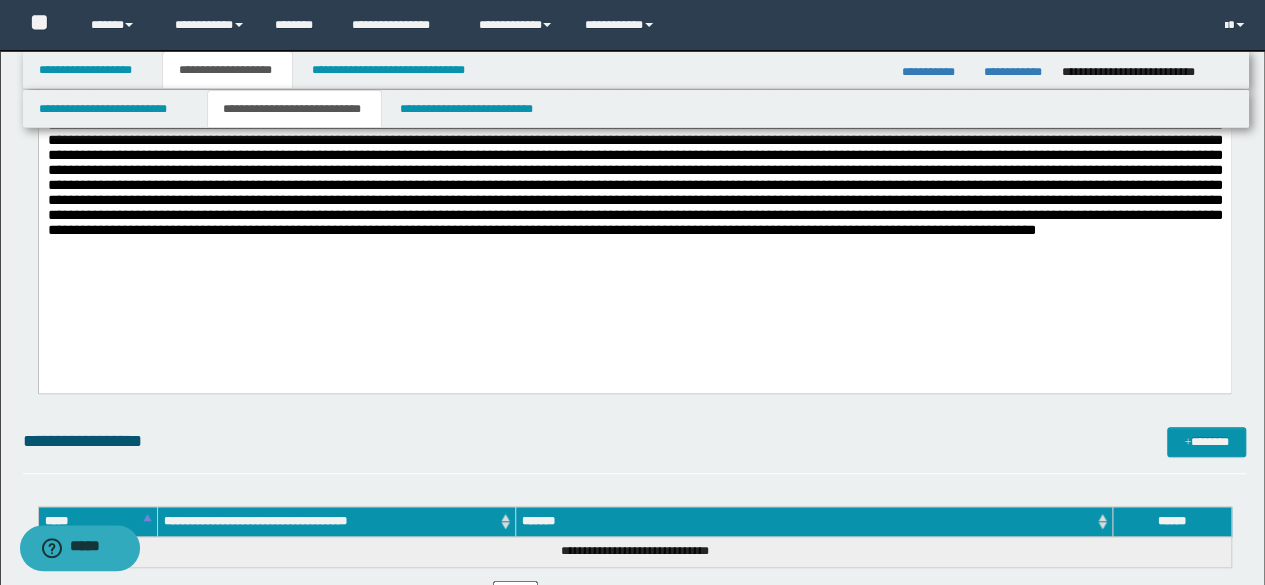 click at bounding box center (634, 88) 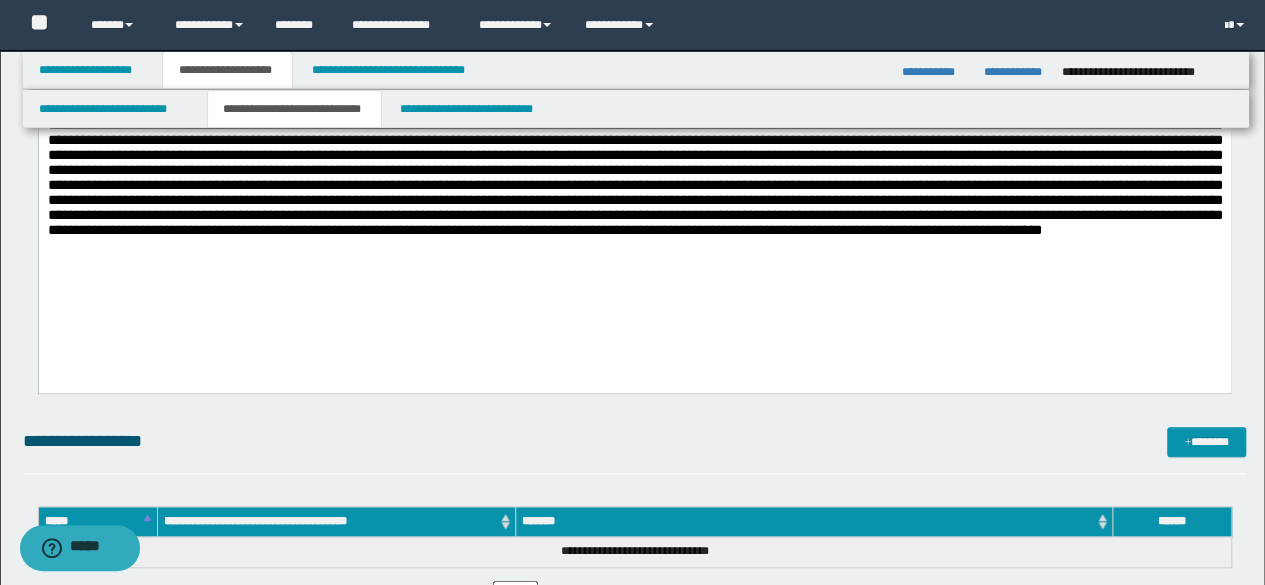 click at bounding box center [634, 88] 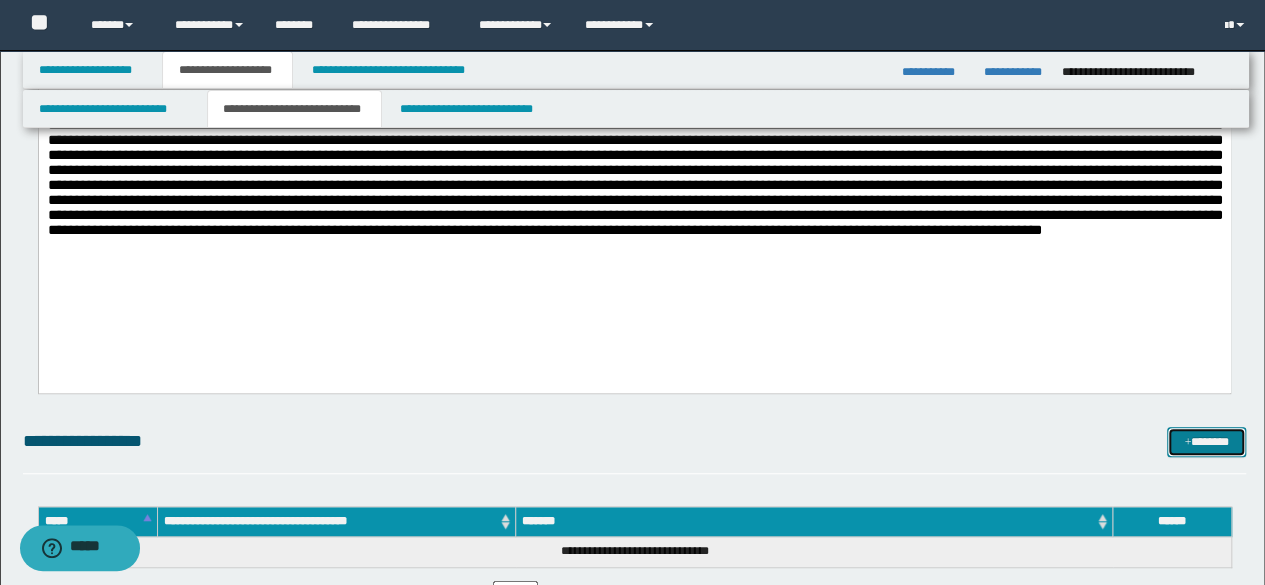click on "*******" at bounding box center (1206, 441) 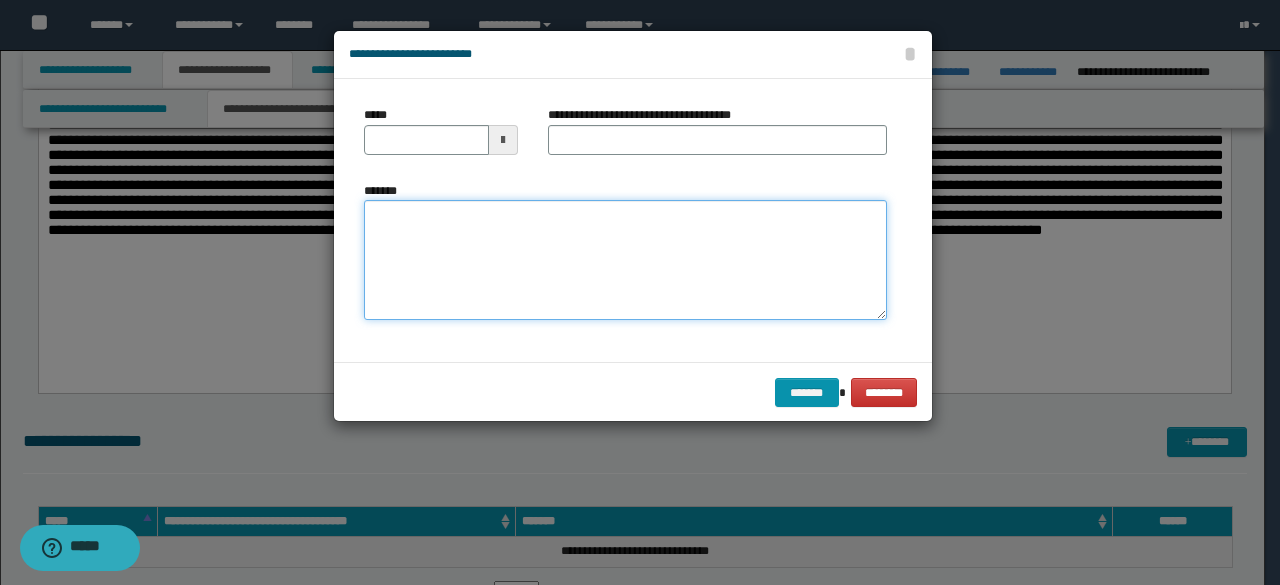 click on "*******" at bounding box center (625, 260) 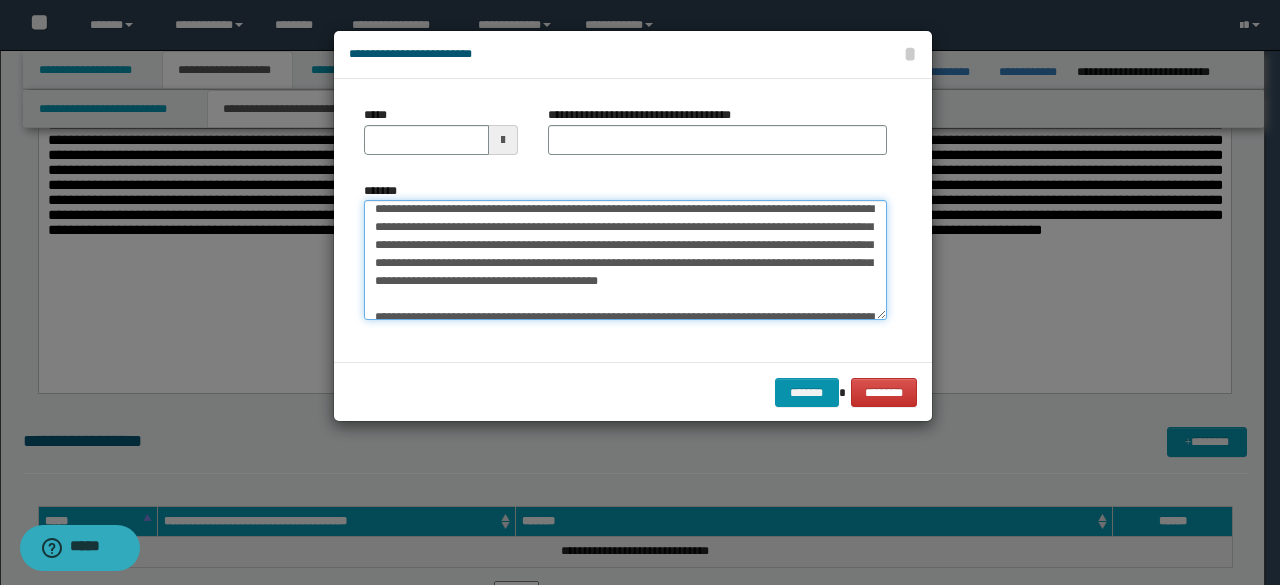 scroll, scrollTop: 0, scrollLeft: 0, axis: both 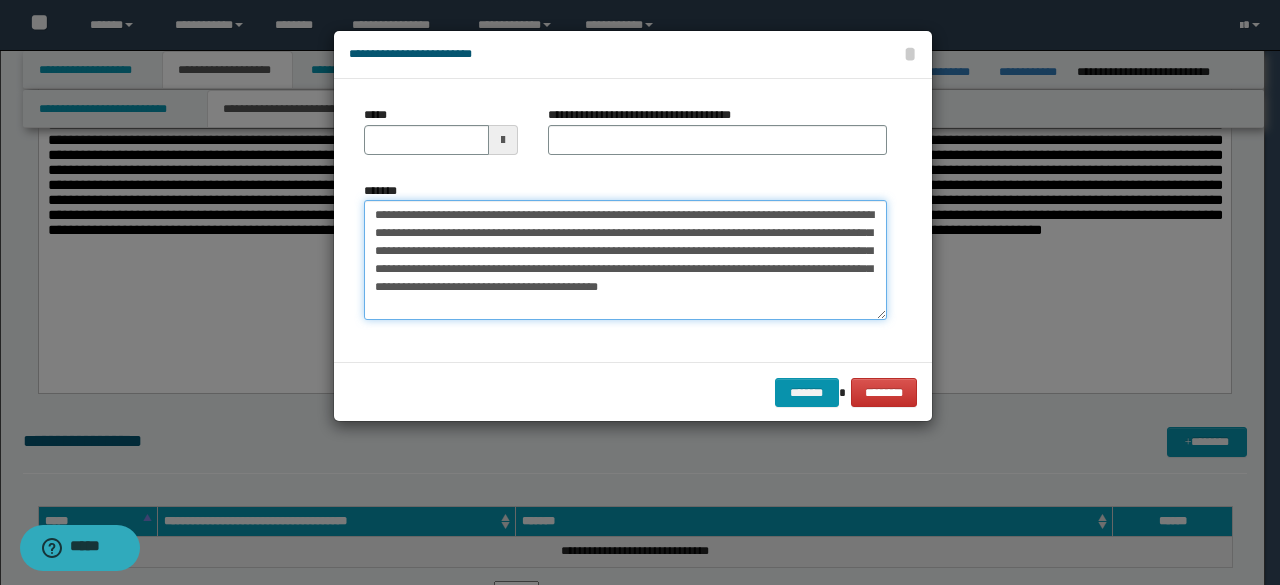 drag, startPoint x: 492, startPoint y: 215, endPoint x: 282, endPoint y: 168, distance: 215.19527 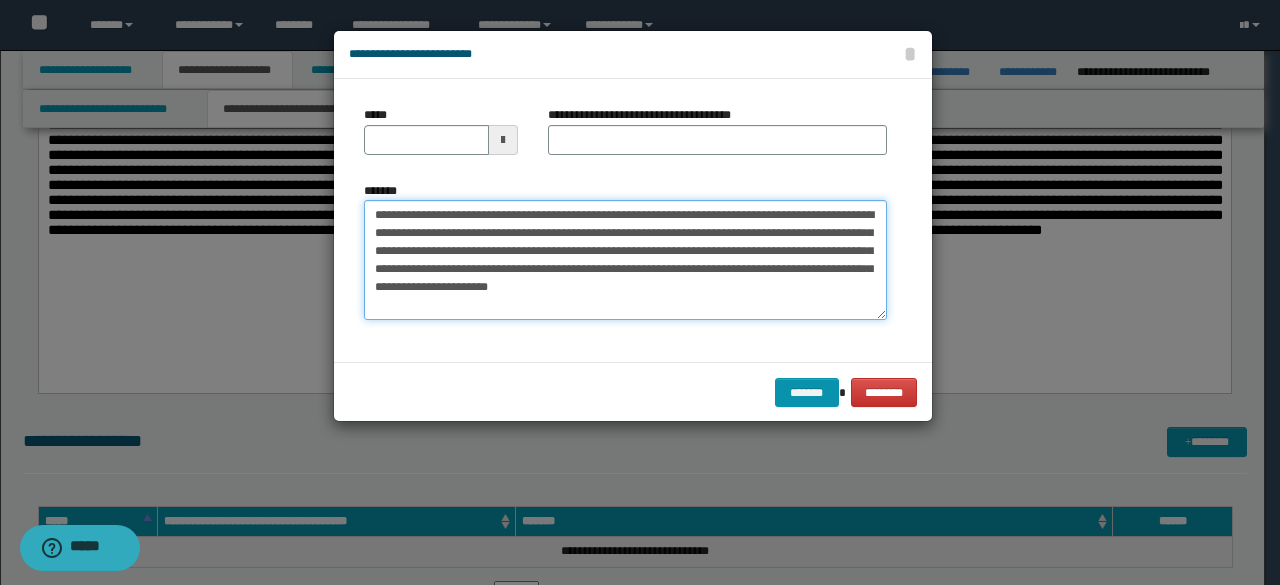 type 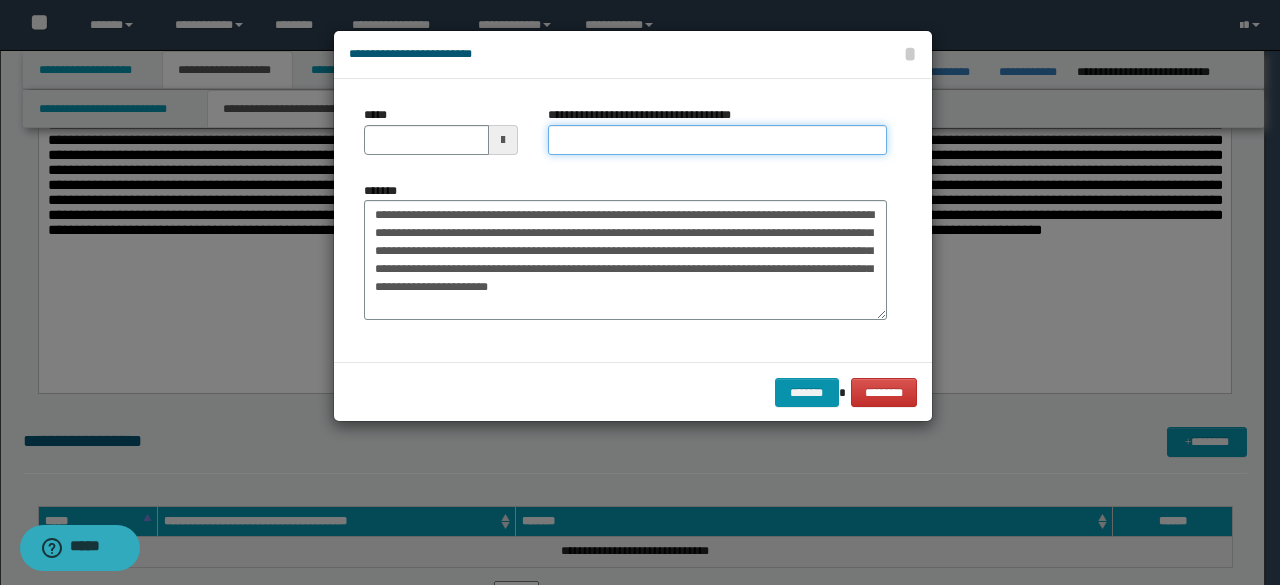 click on "**********" at bounding box center [717, 140] 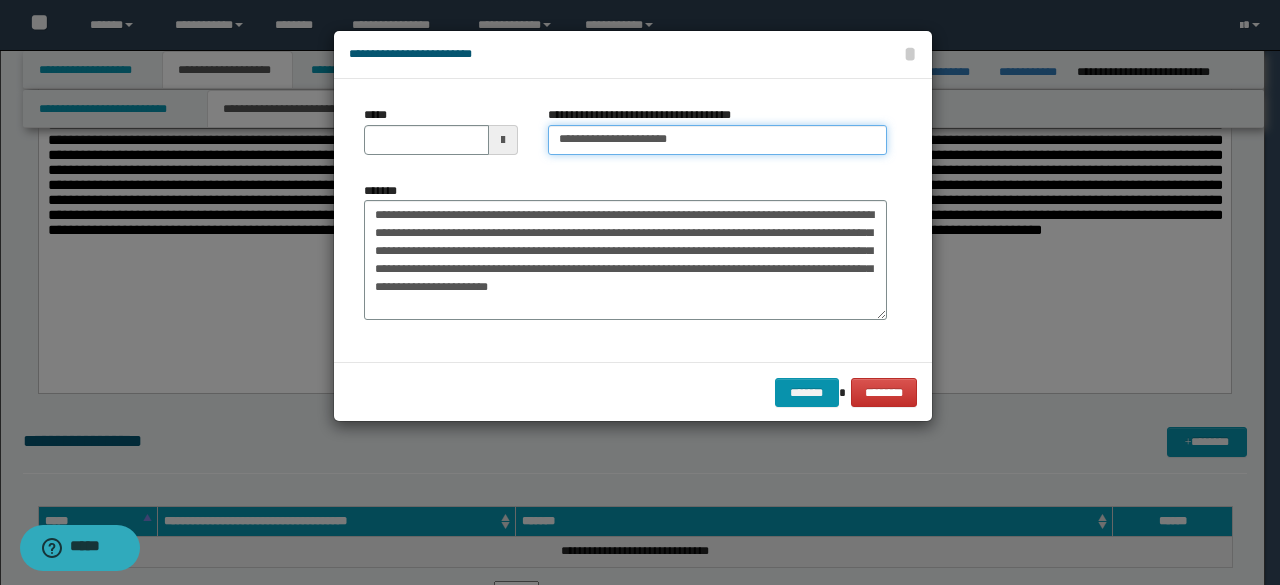 type 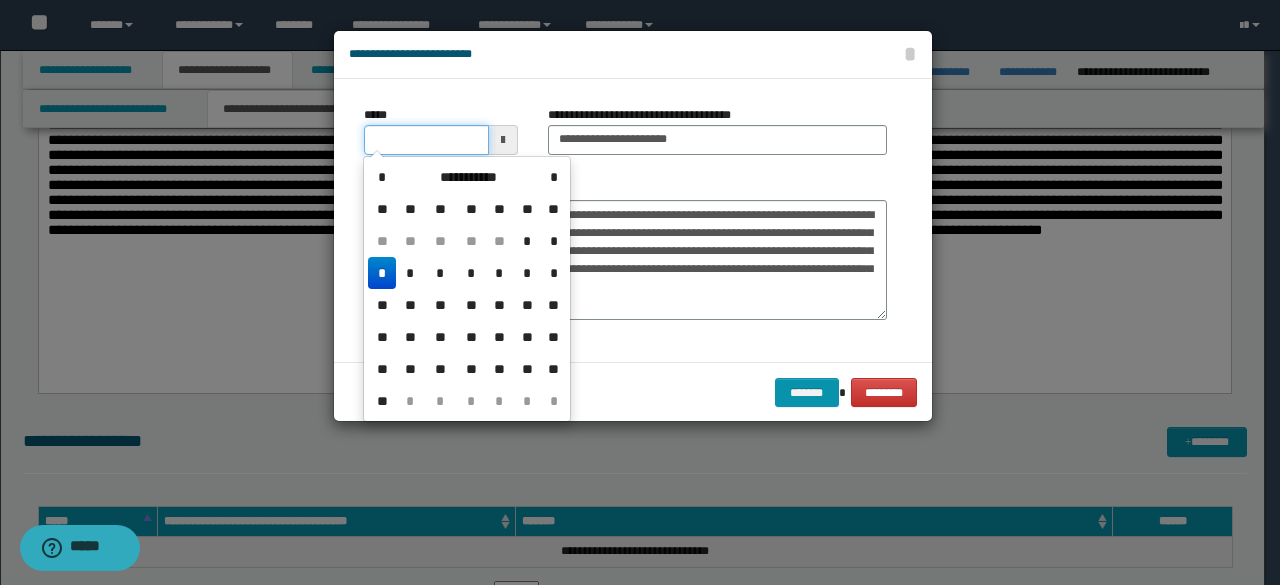click on "*****" at bounding box center [426, 140] 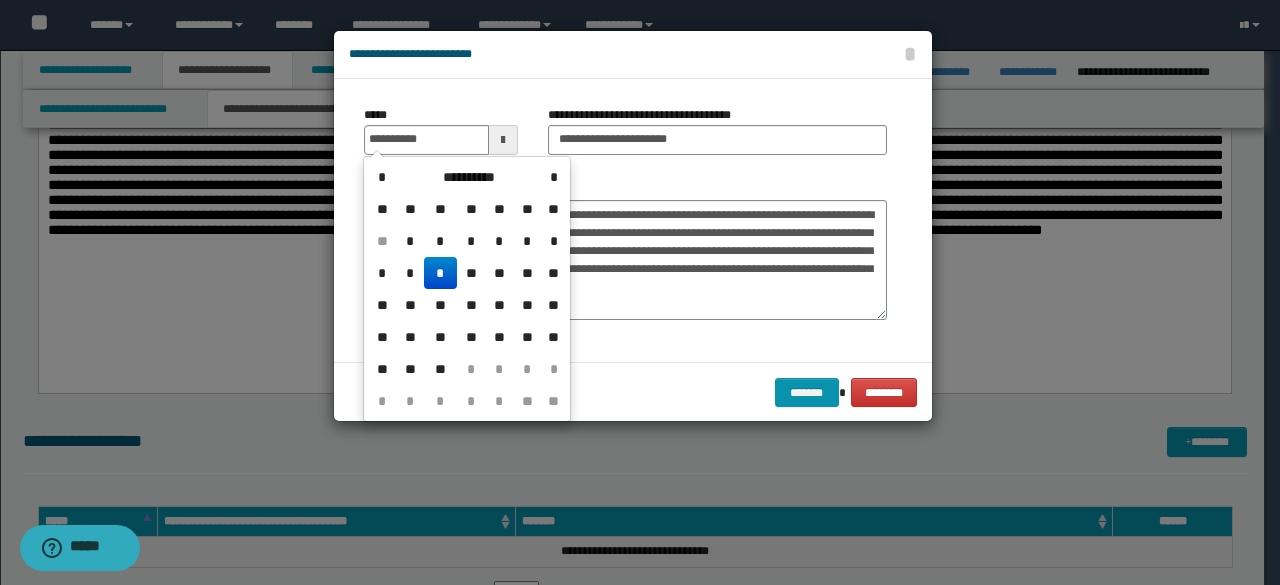 drag, startPoint x: 437, startPoint y: 280, endPoint x: 558, endPoint y: 181, distance: 156.33937 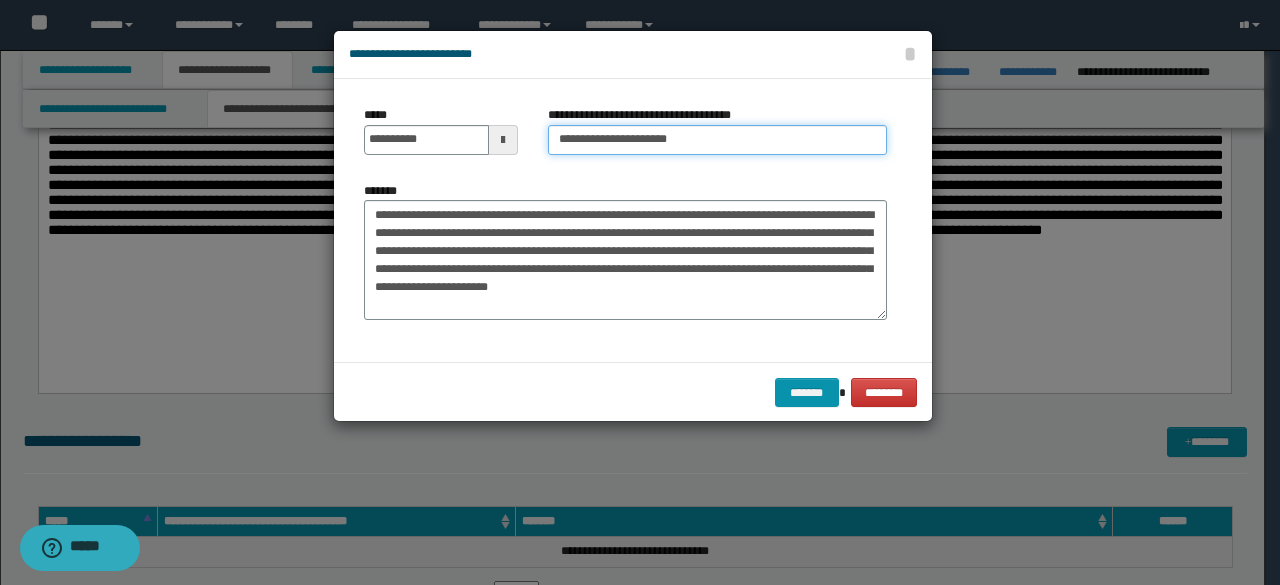 drag, startPoint x: 616, startPoint y: 139, endPoint x: 538, endPoint y: 123, distance: 79.624115 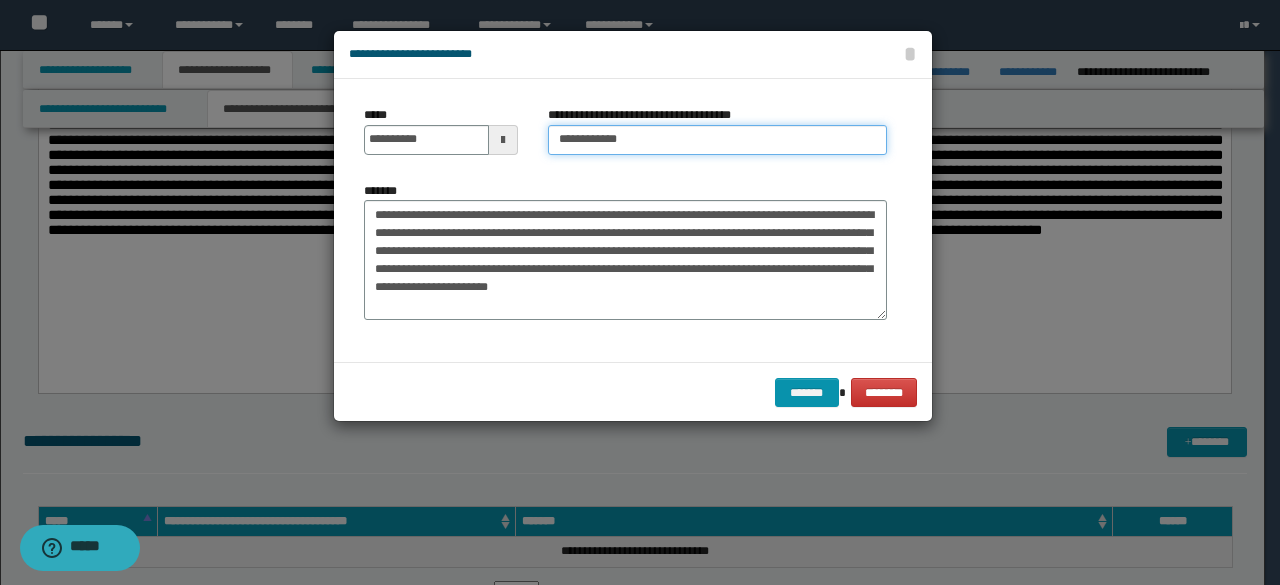 click on "**********" at bounding box center [717, 140] 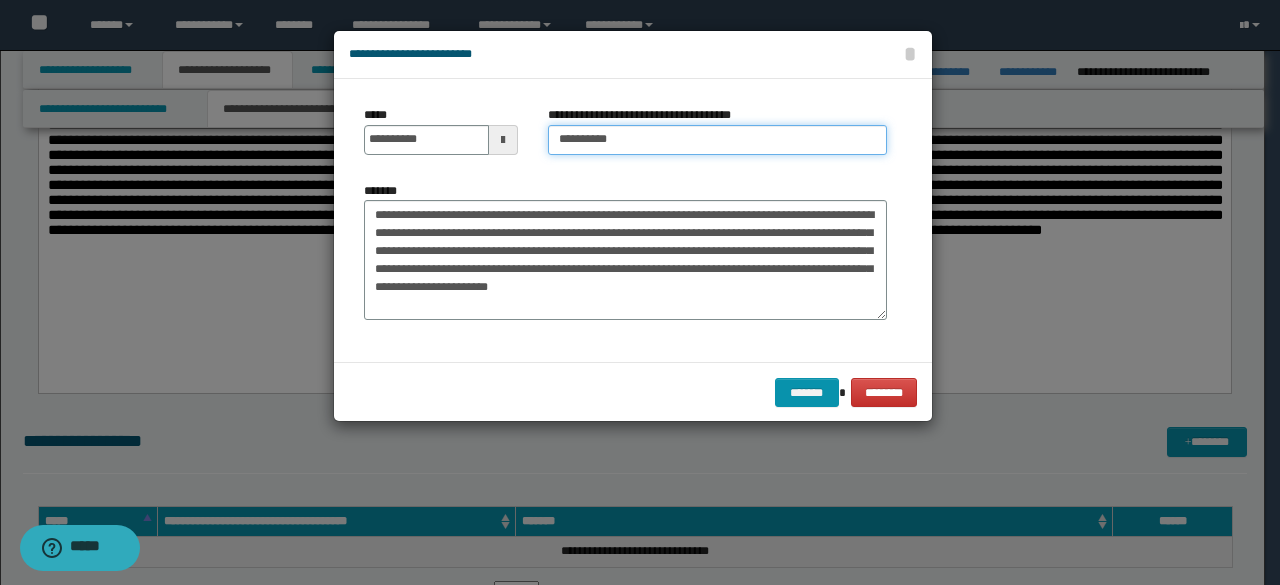 type on "*********" 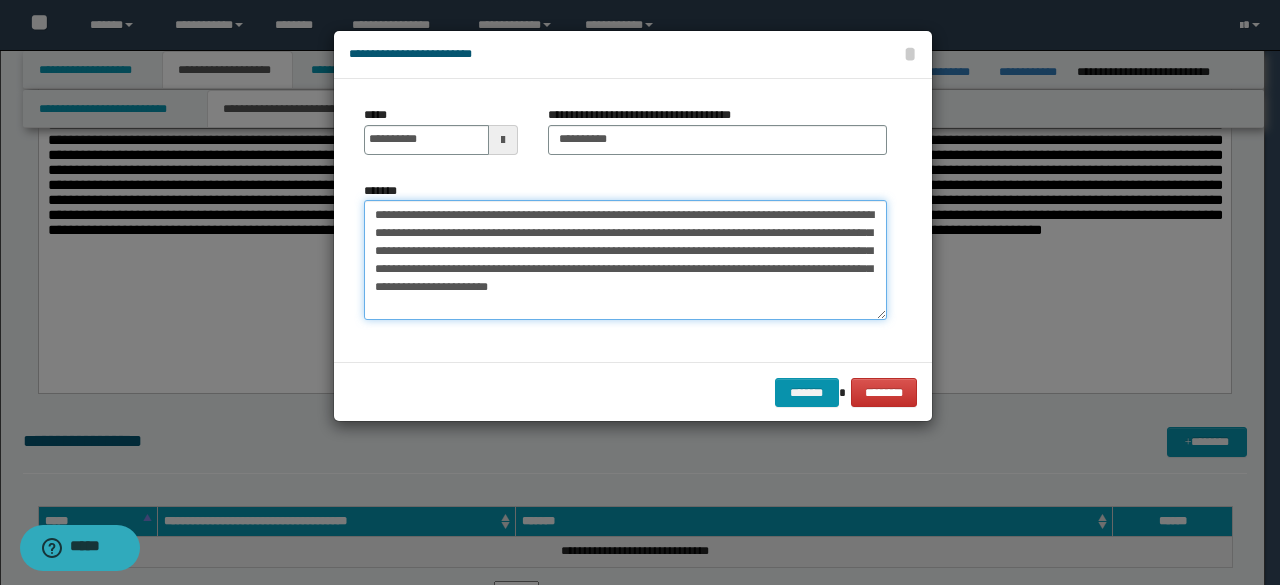 click on "*******" at bounding box center (625, 259) 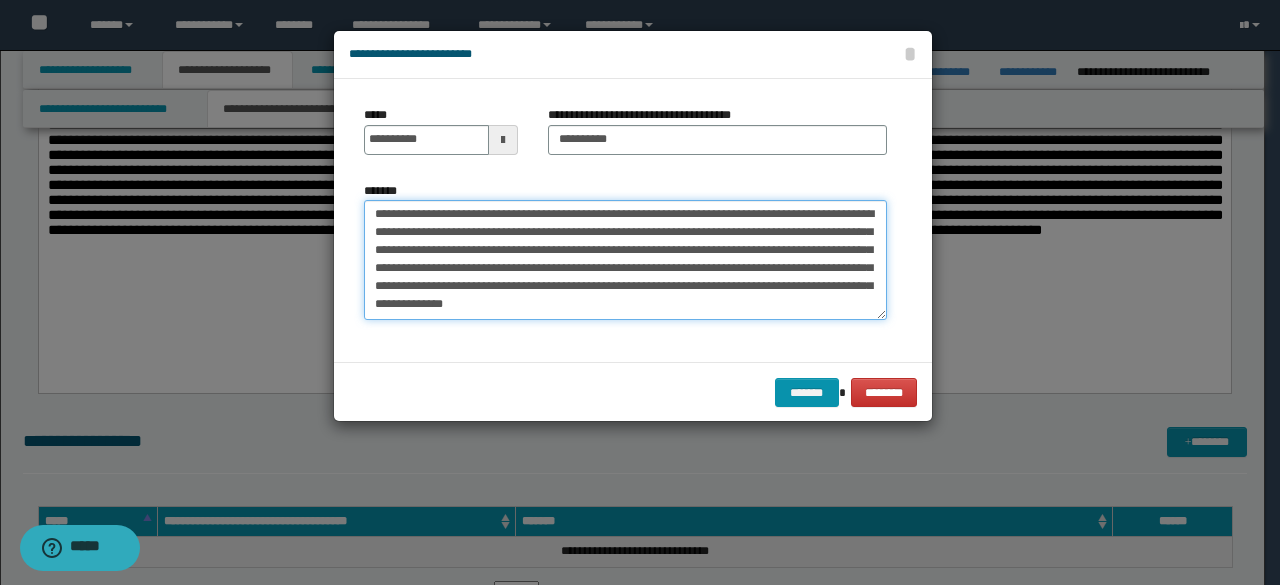 scroll, scrollTop: 324, scrollLeft: 0, axis: vertical 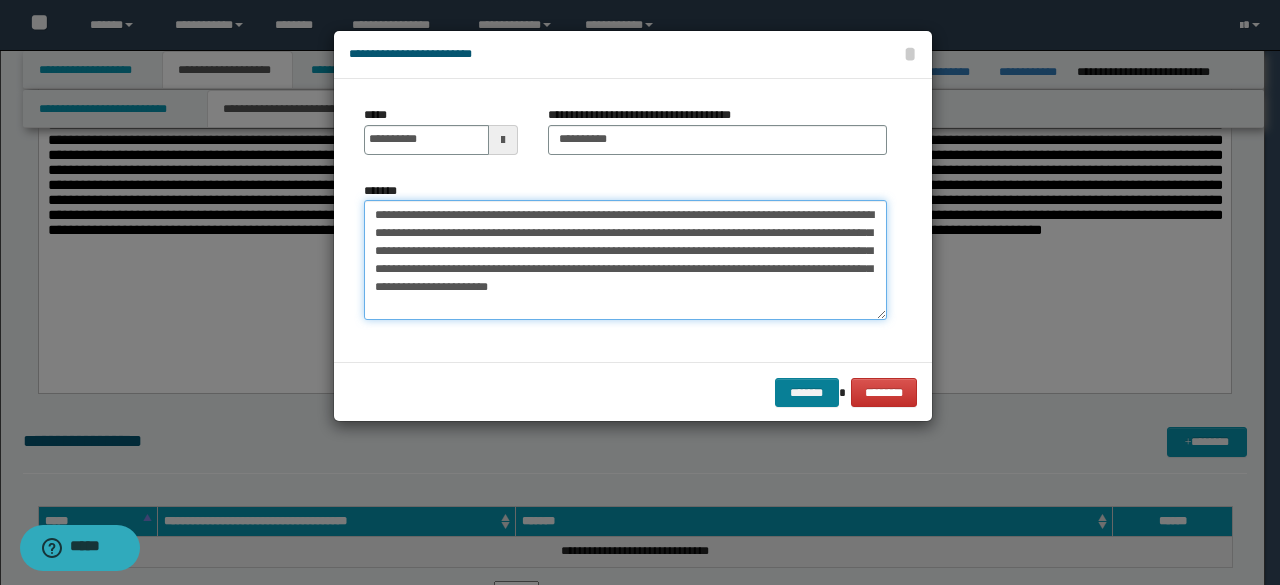 type on "**********" 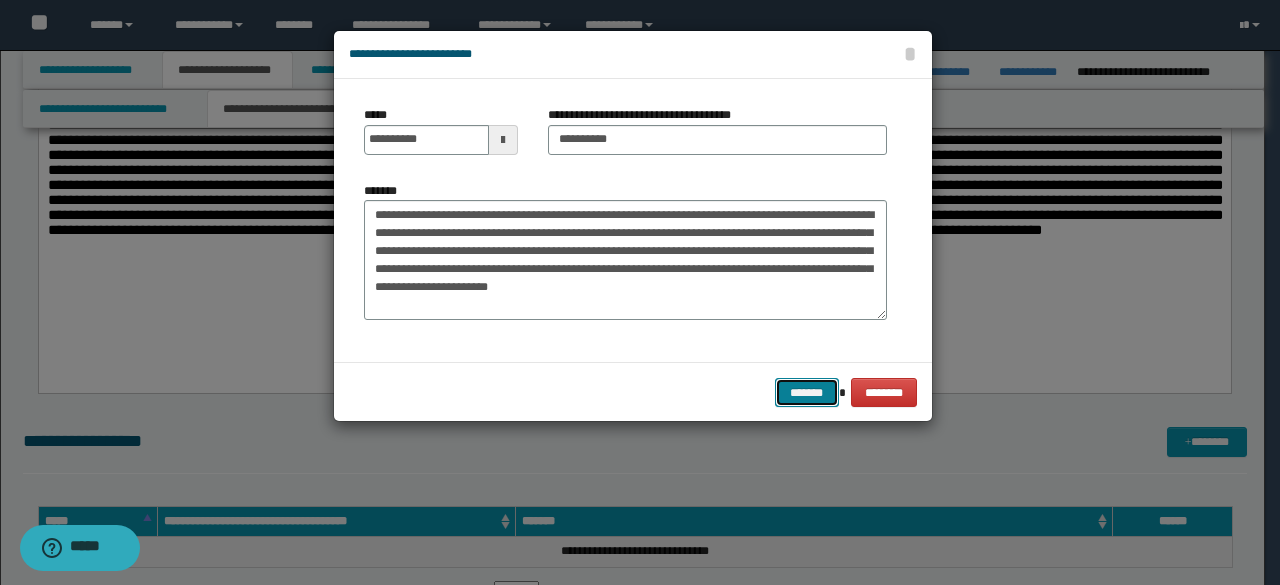 click on "*******" at bounding box center [807, 392] 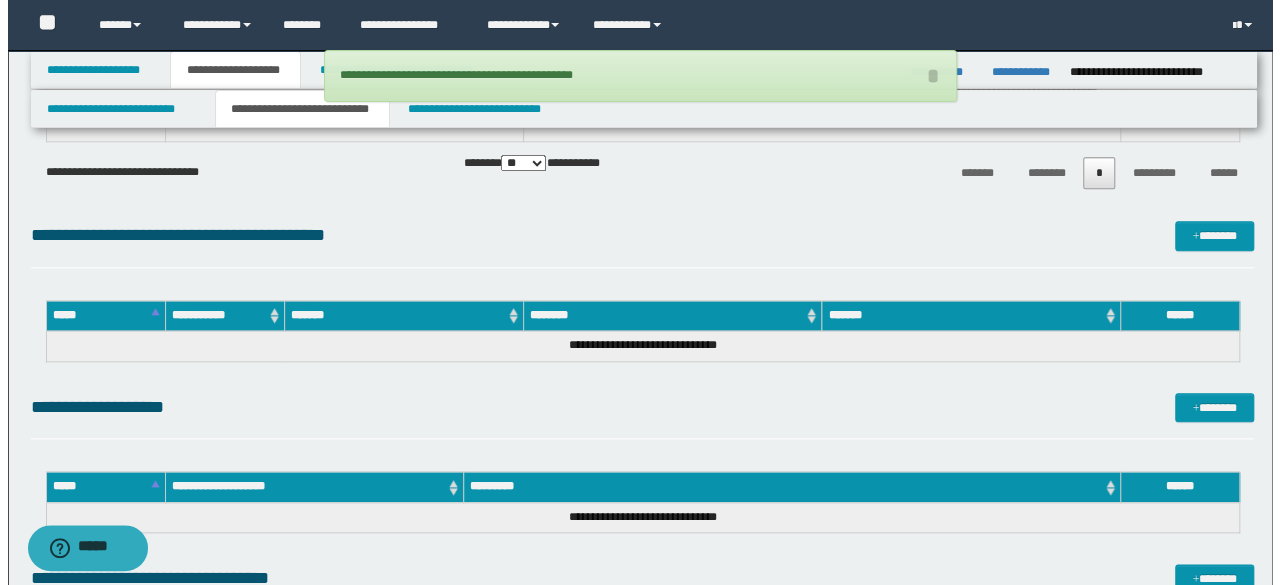 scroll, scrollTop: 1100, scrollLeft: 0, axis: vertical 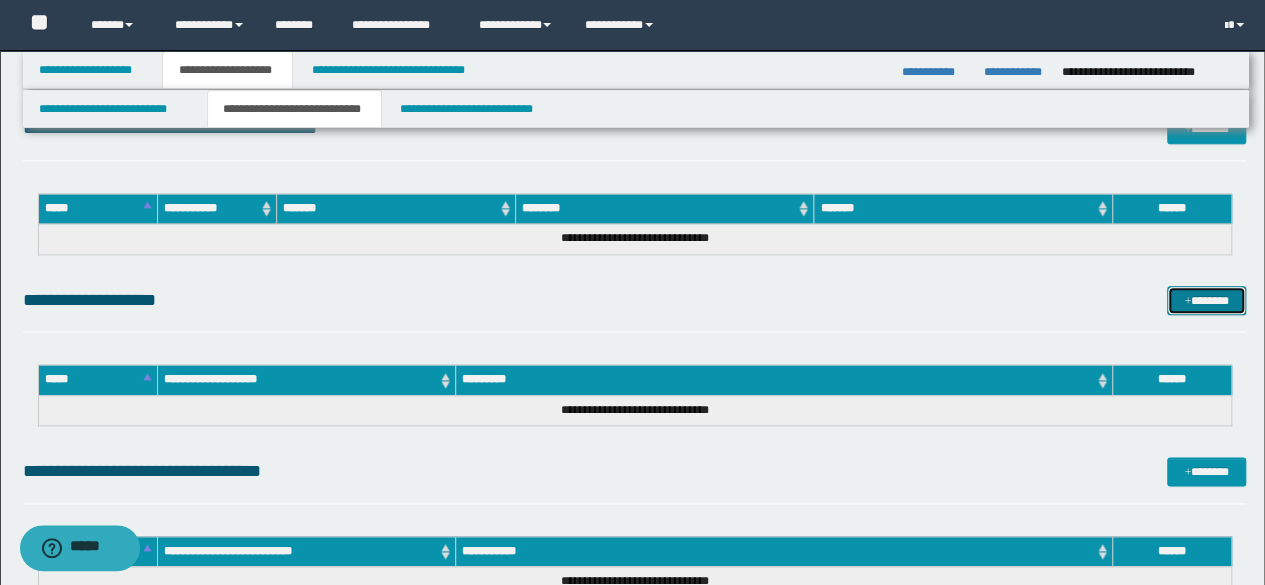 click at bounding box center [1187, 302] 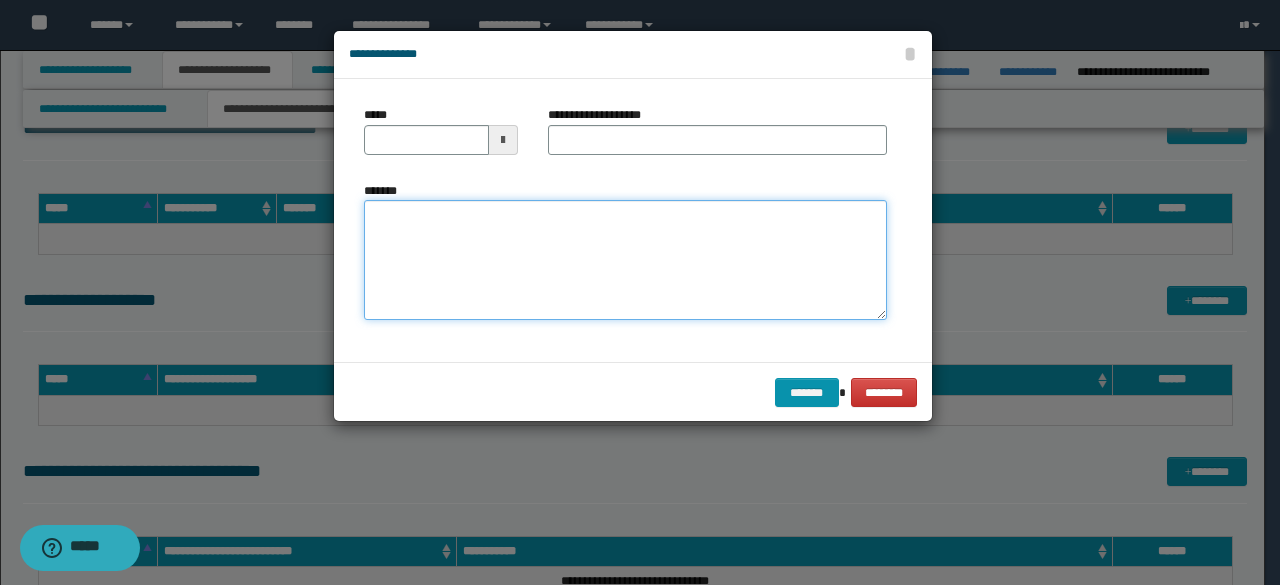 click on "*******" at bounding box center (625, 260) 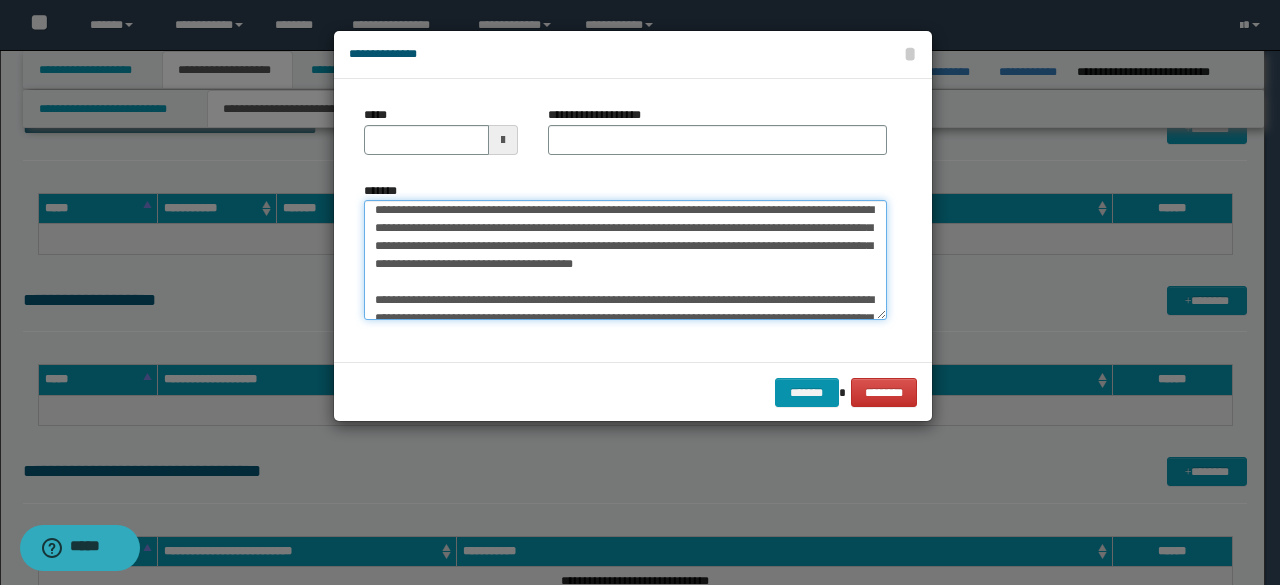 scroll, scrollTop: 200, scrollLeft: 0, axis: vertical 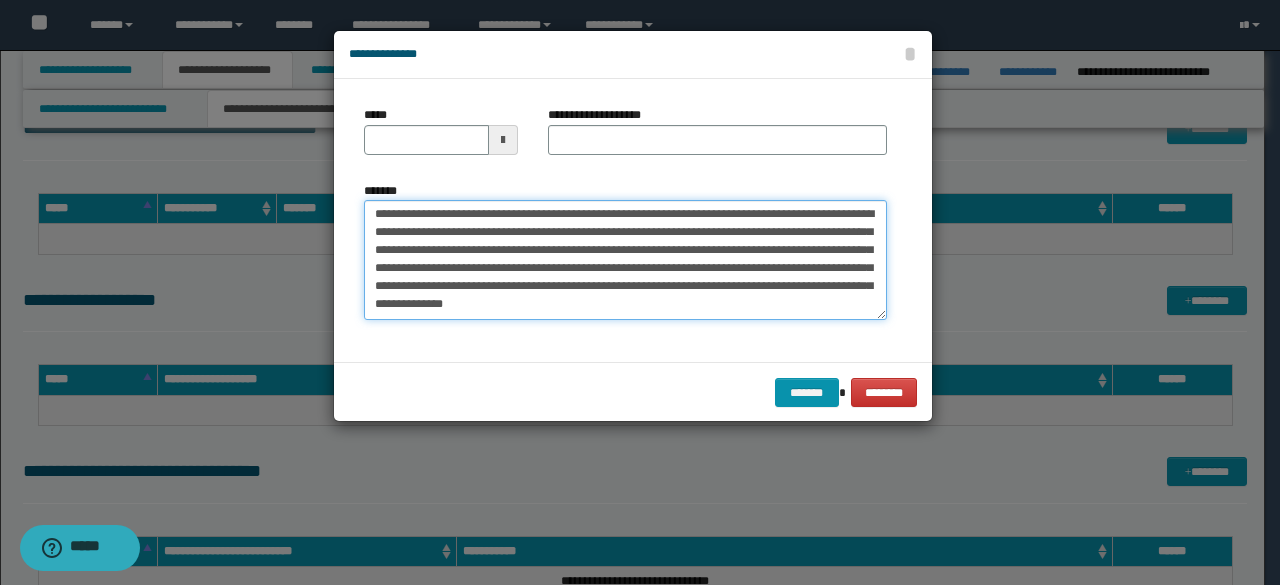 type 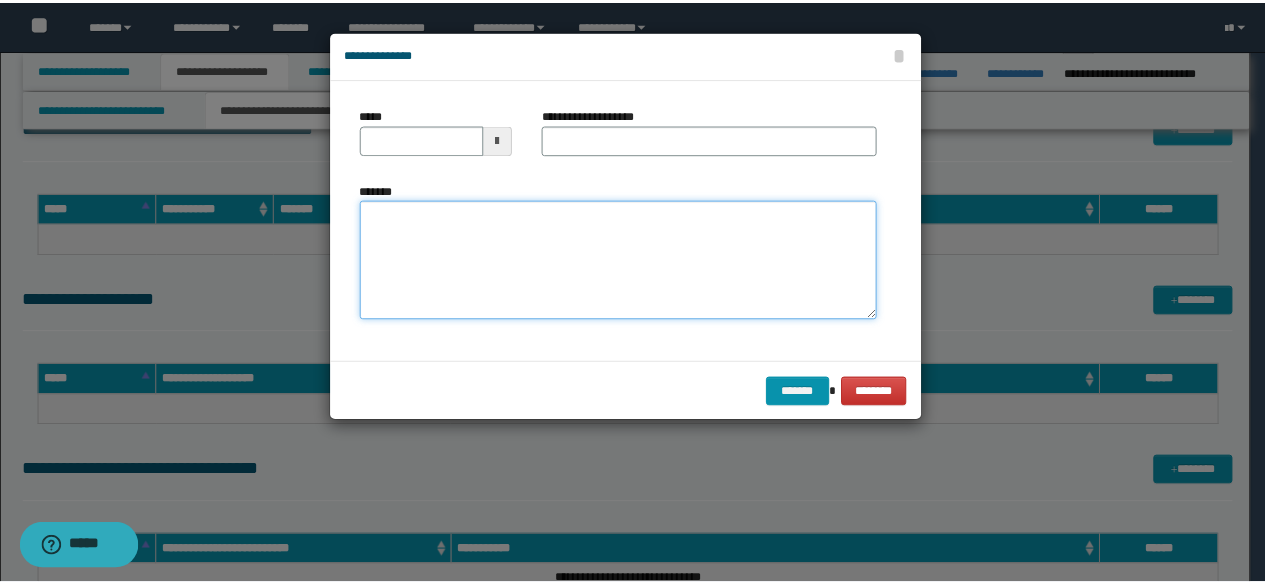 scroll, scrollTop: 0, scrollLeft: 0, axis: both 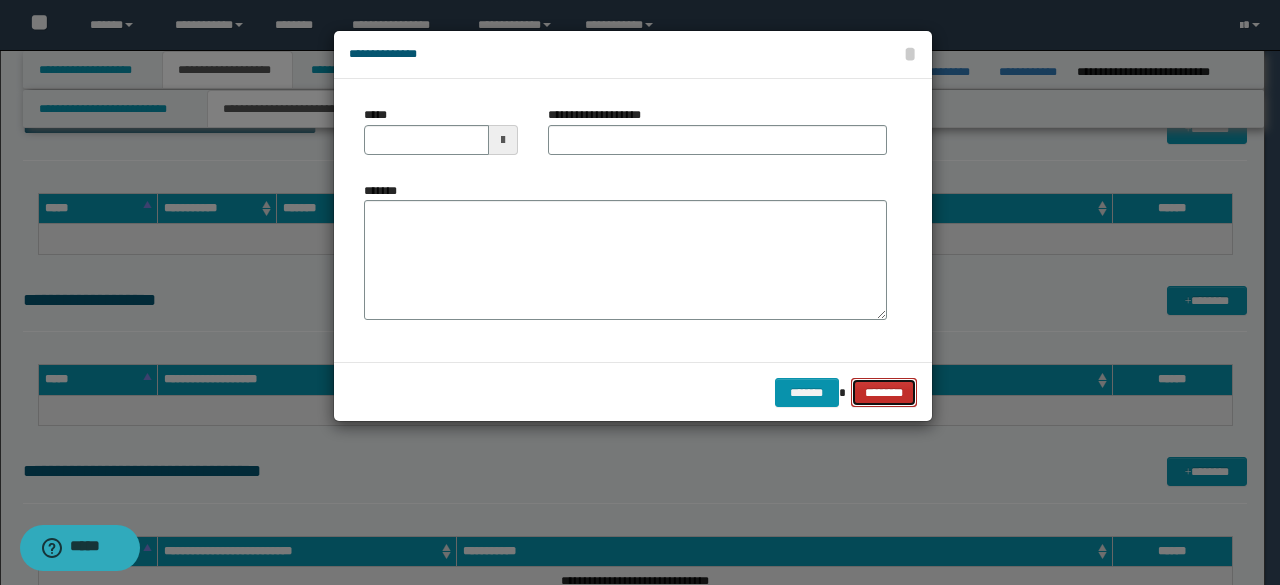 click on "********" at bounding box center (884, 392) 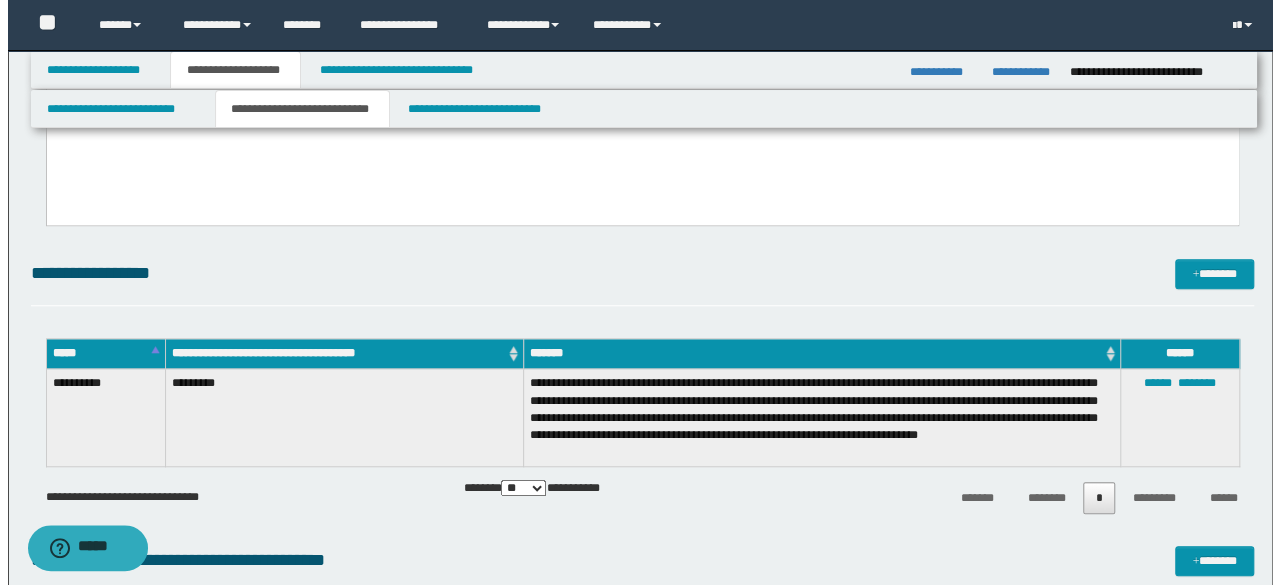 scroll, scrollTop: 500, scrollLeft: 0, axis: vertical 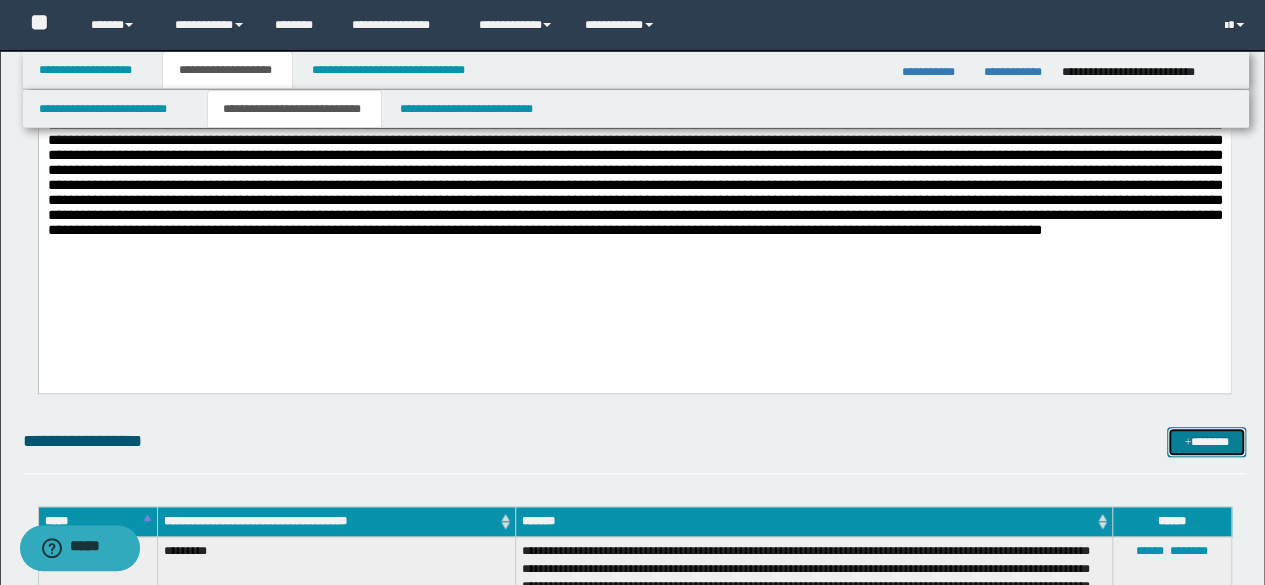 click on "*******" at bounding box center [1206, 441] 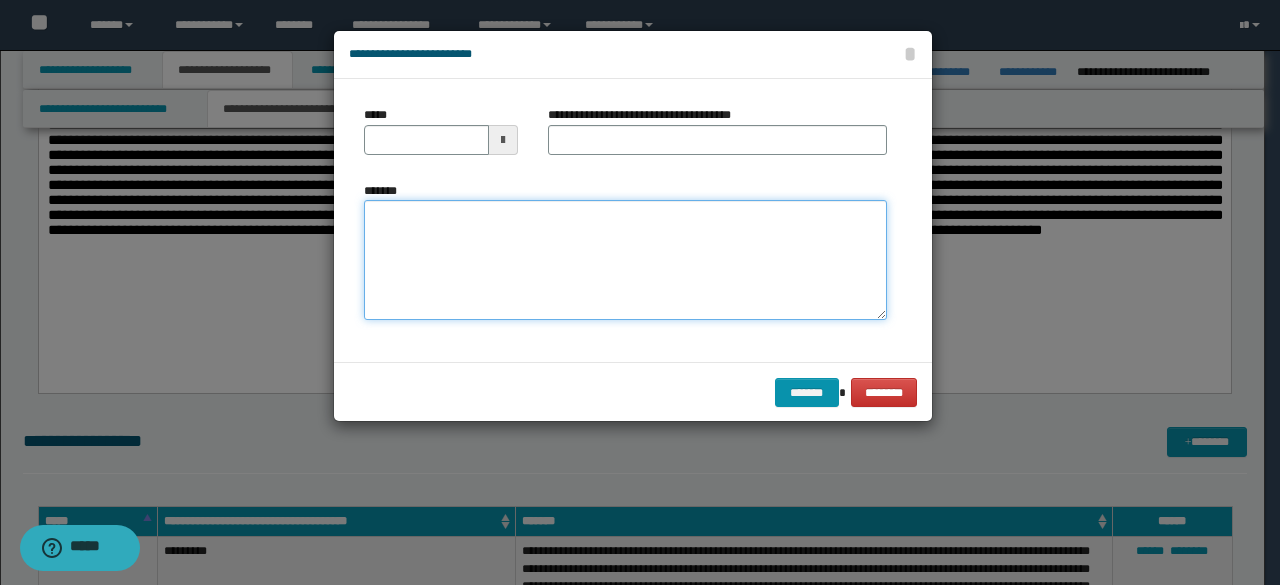 click on "*******" at bounding box center (625, 259) 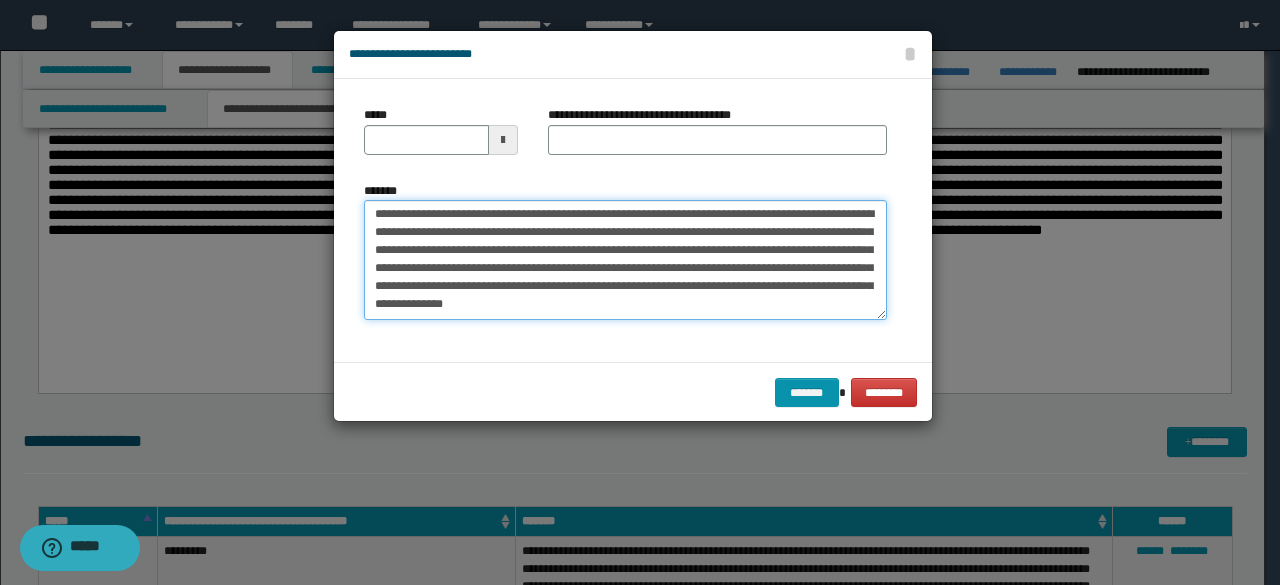 scroll, scrollTop: 0, scrollLeft: 0, axis: both 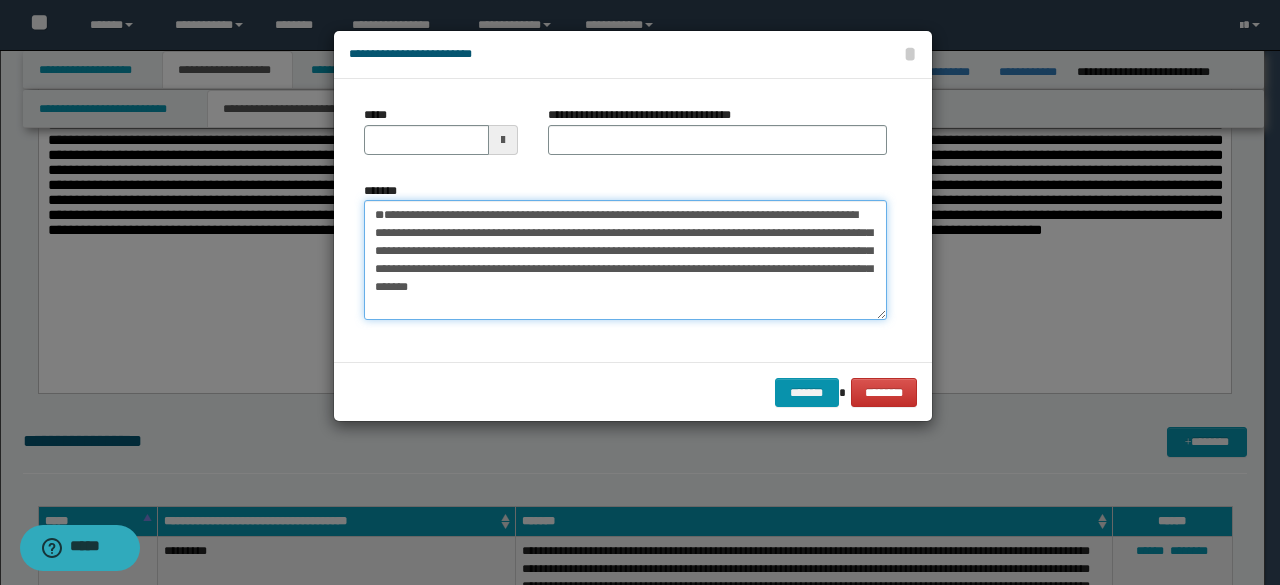 drag, startPoint x: 513, startPoint y: 247, endPoint x: 295, endPoint y: 216, distance: 220.1931 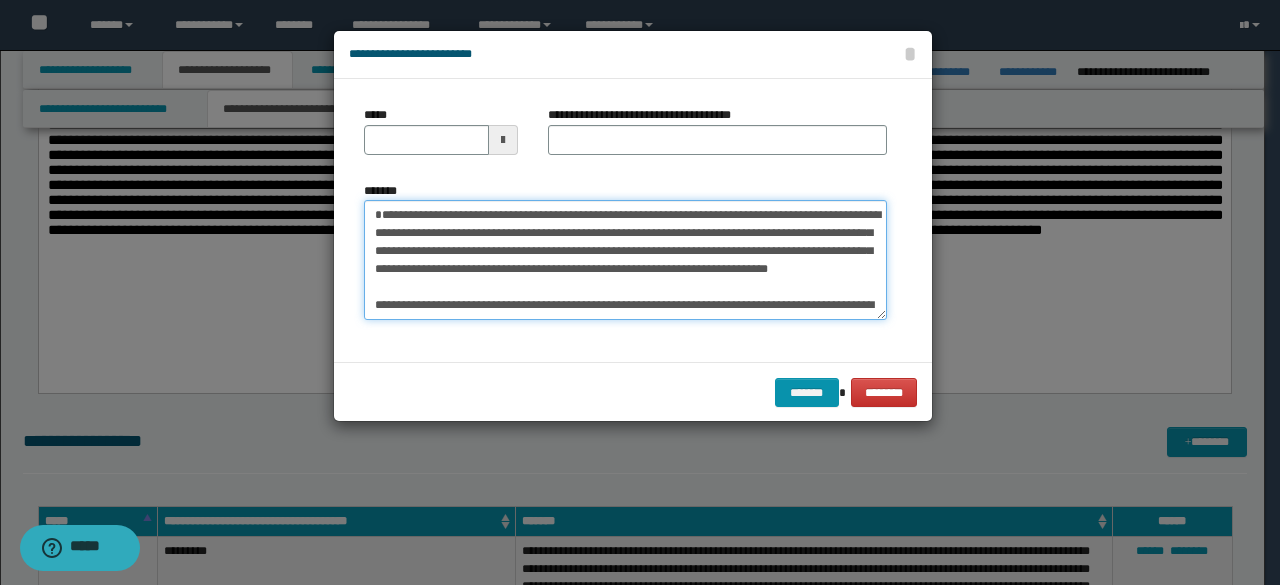 type on "**********" 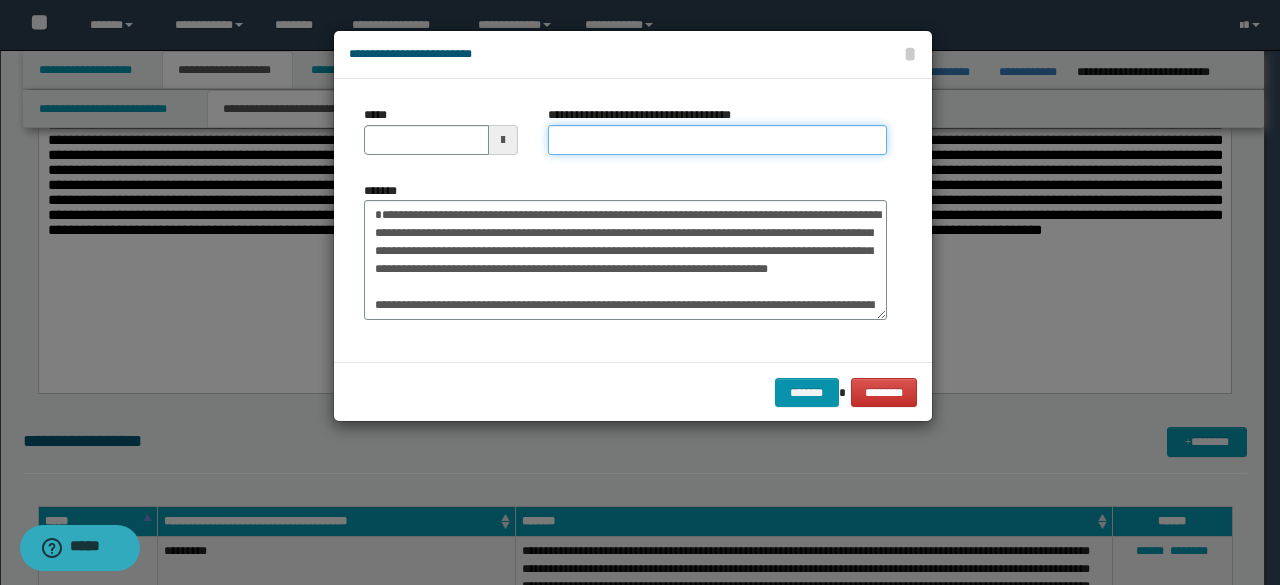 click on "**********" at bounding box center (717, 140) 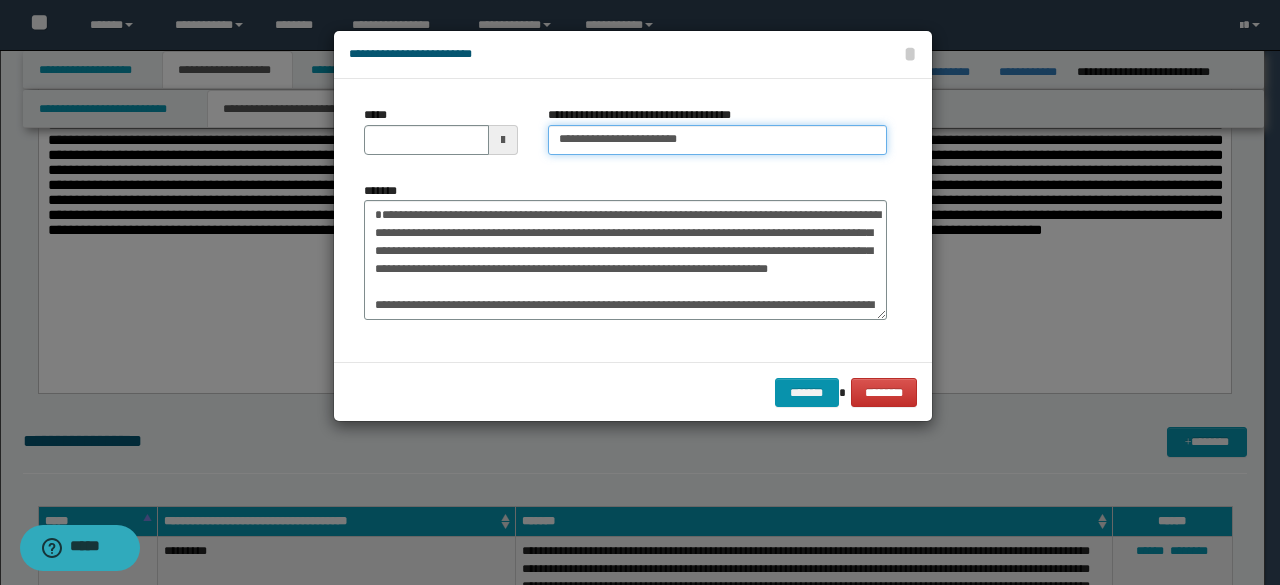 type on "**********" 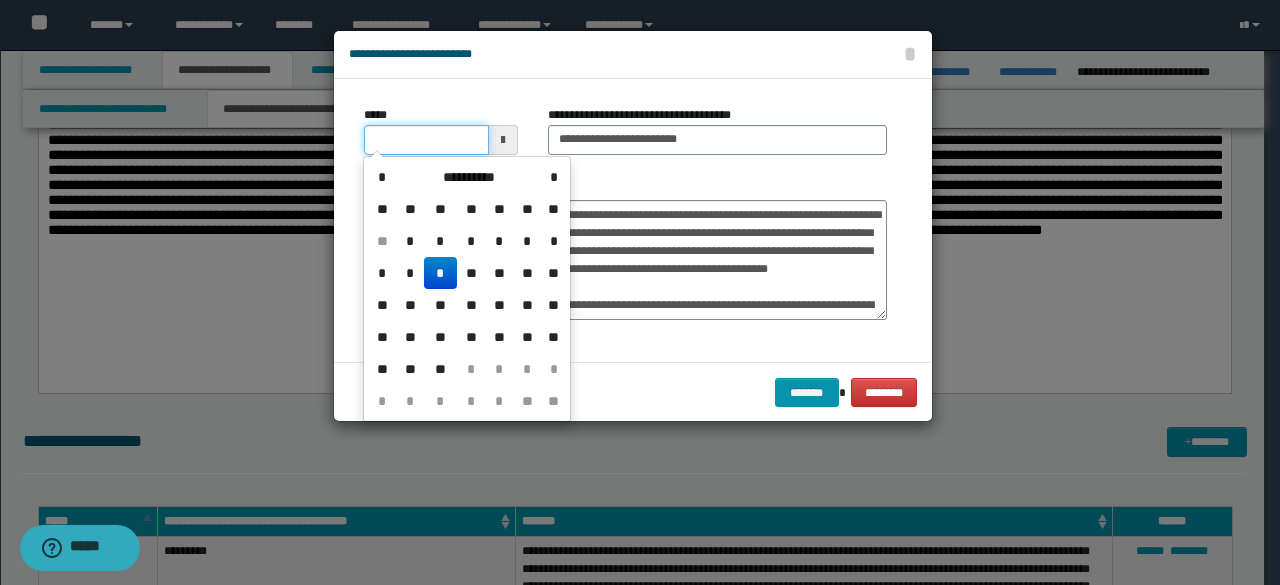 click on "*****" at bounding box center (426, 140) 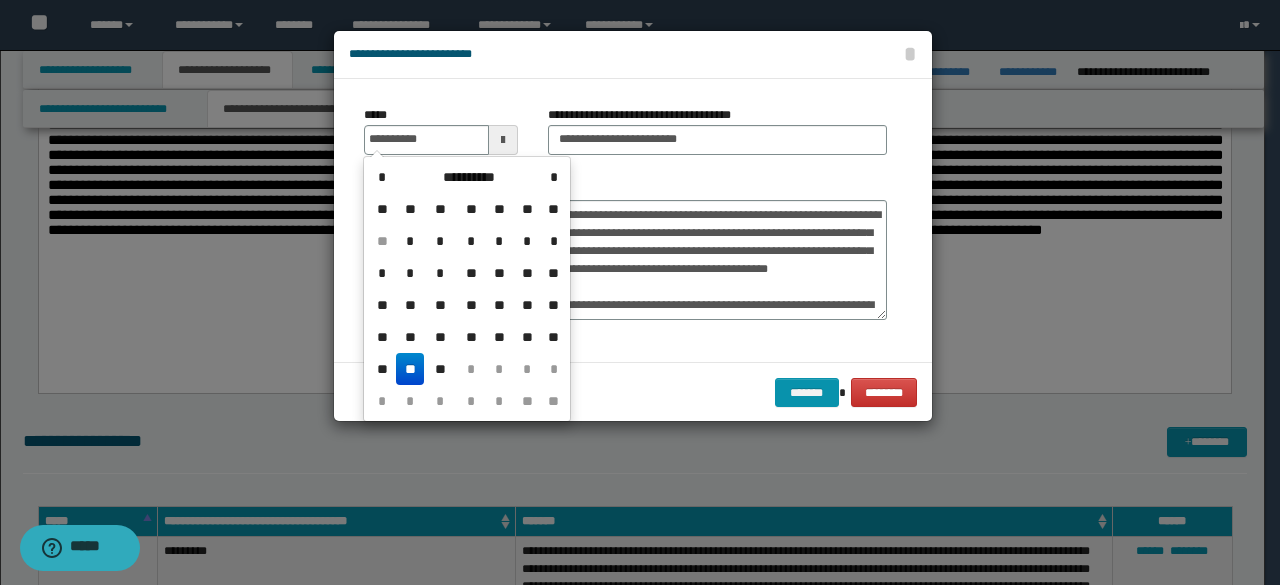 click on "**" at bounding box center (410, 369) 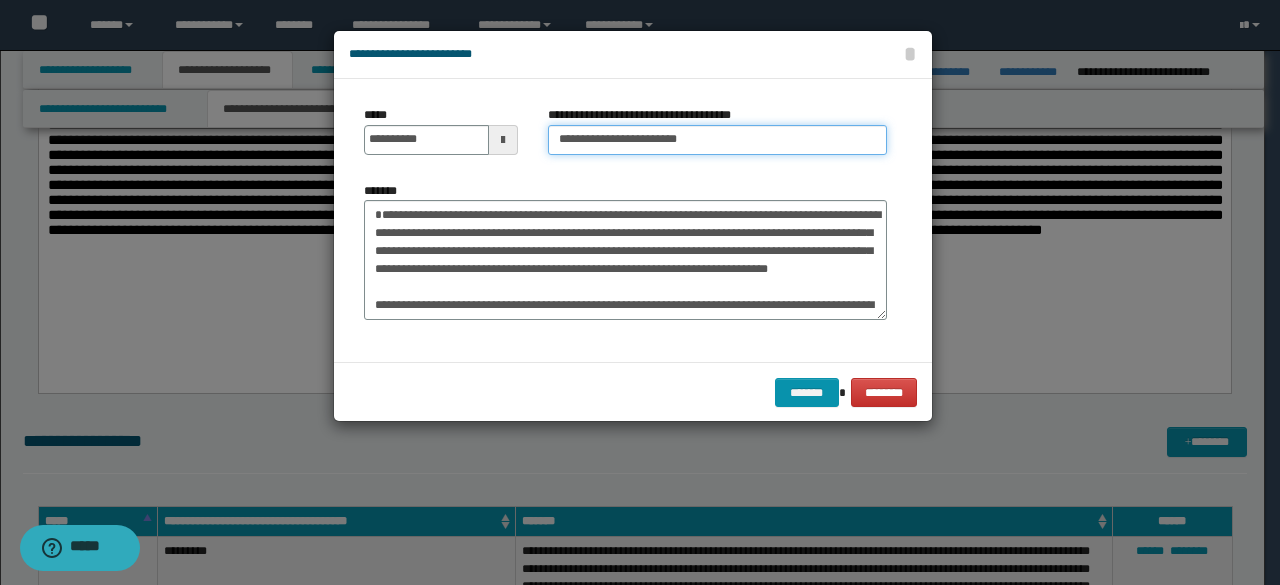 drag, startPoint x: 627, startPoint y: 141, endPoint x: 553, endPoint y: 125, distance: 75.70998 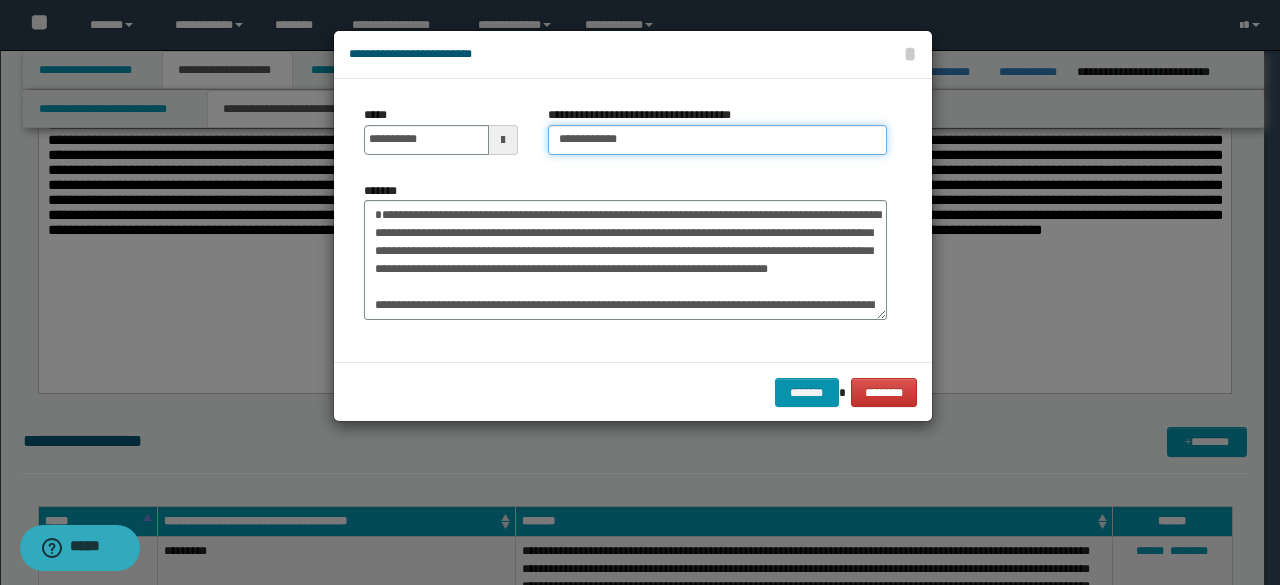click on "**********" at bounding box center (717, 140) 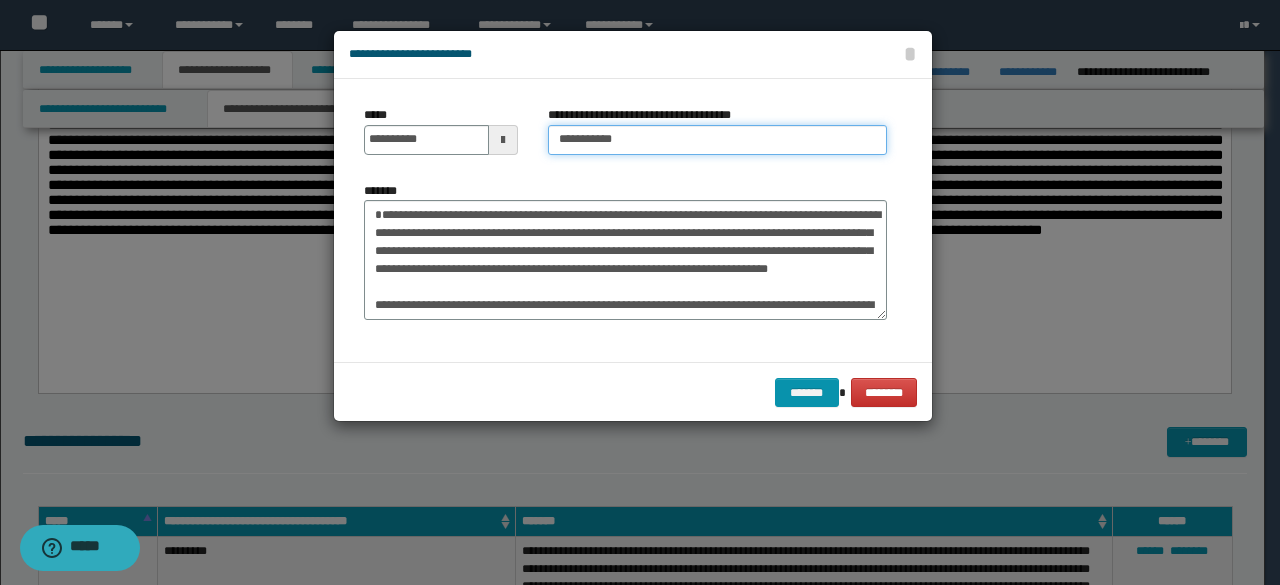 type on "**********" 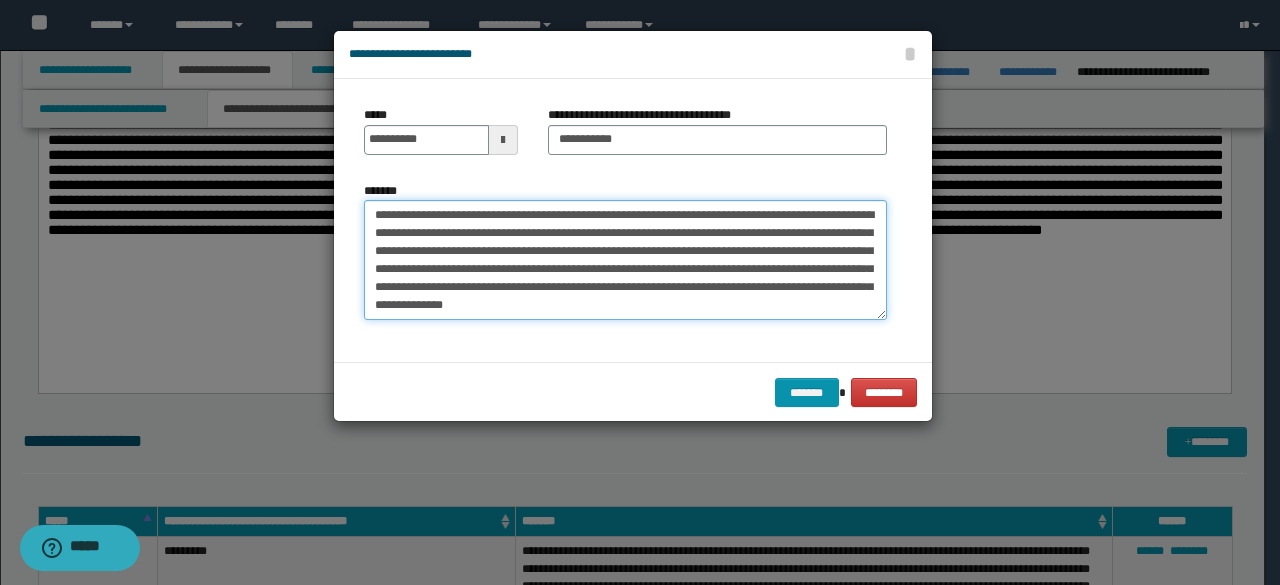 scroll, scrollTop: 216, scrollLeft: 0, axis: vertical 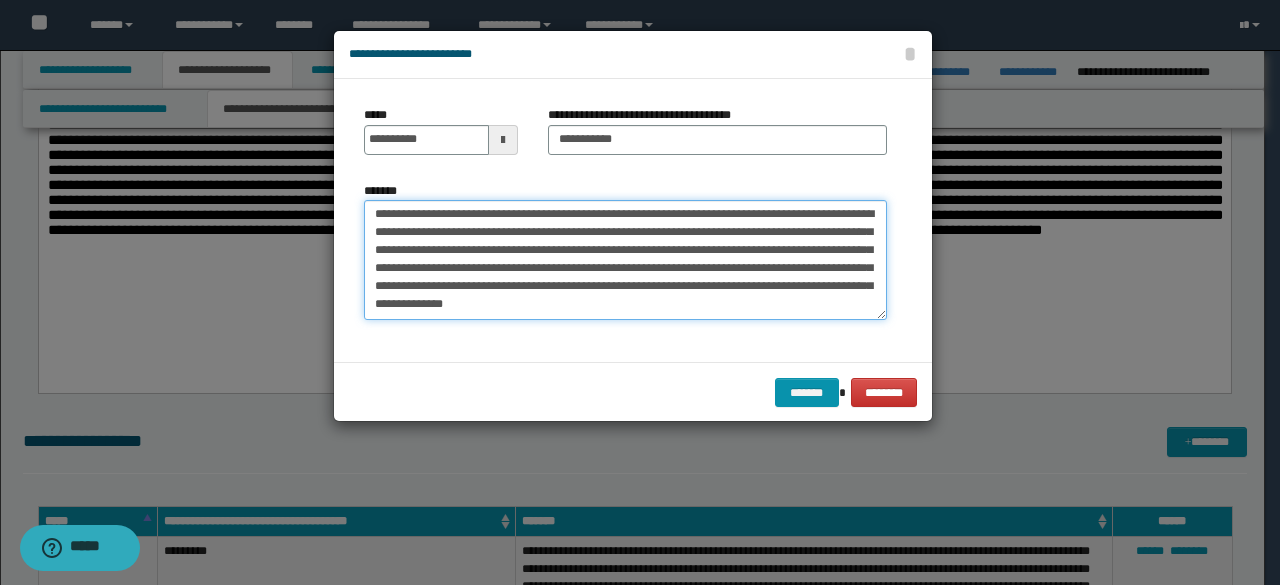 drag, startPoint x: 573, startPoint y: 301, endPoint x: 642, endPoint y: 352, distance: 85.8021 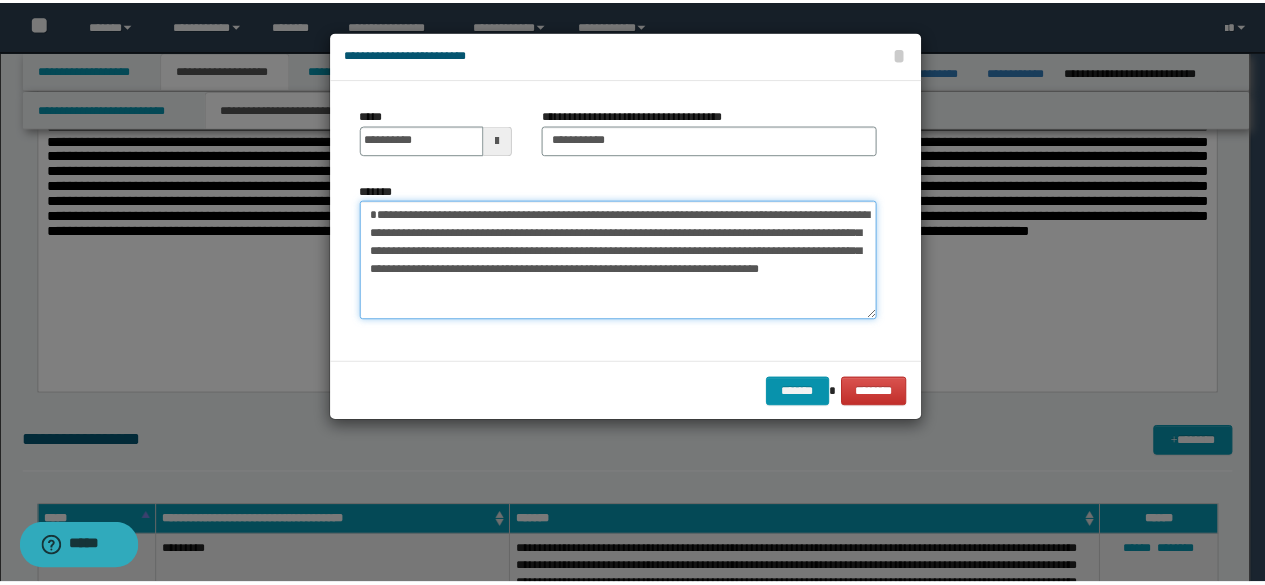 scroll, scrollTop: 0, scrollLeft: 0, axis: both 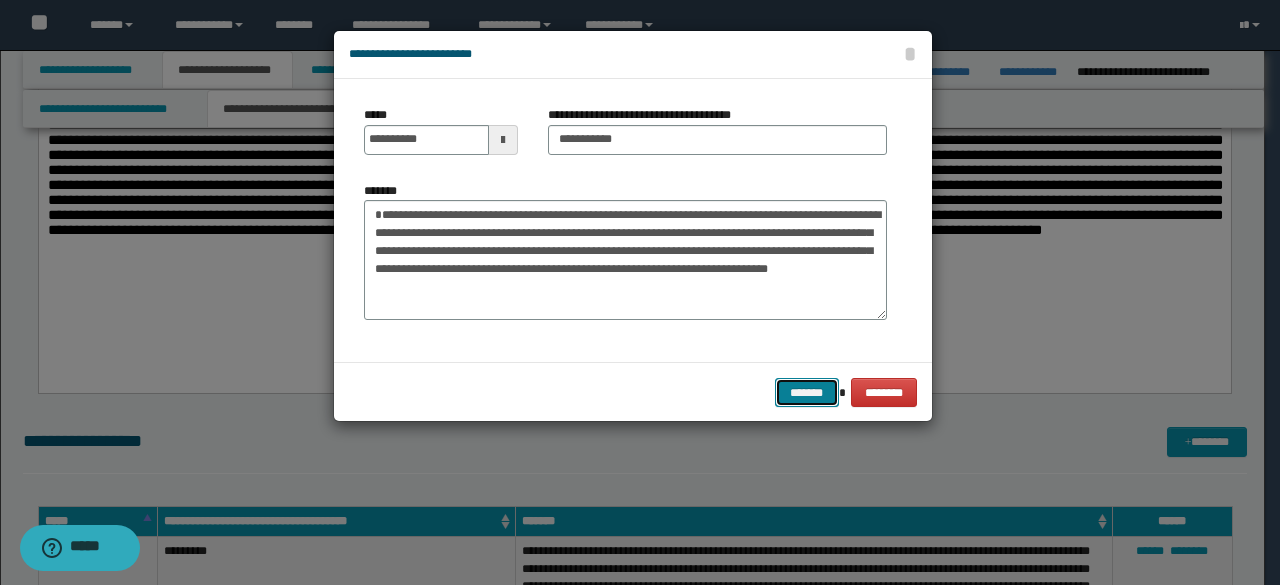 click on "*******" at bounding box center (807, 392) 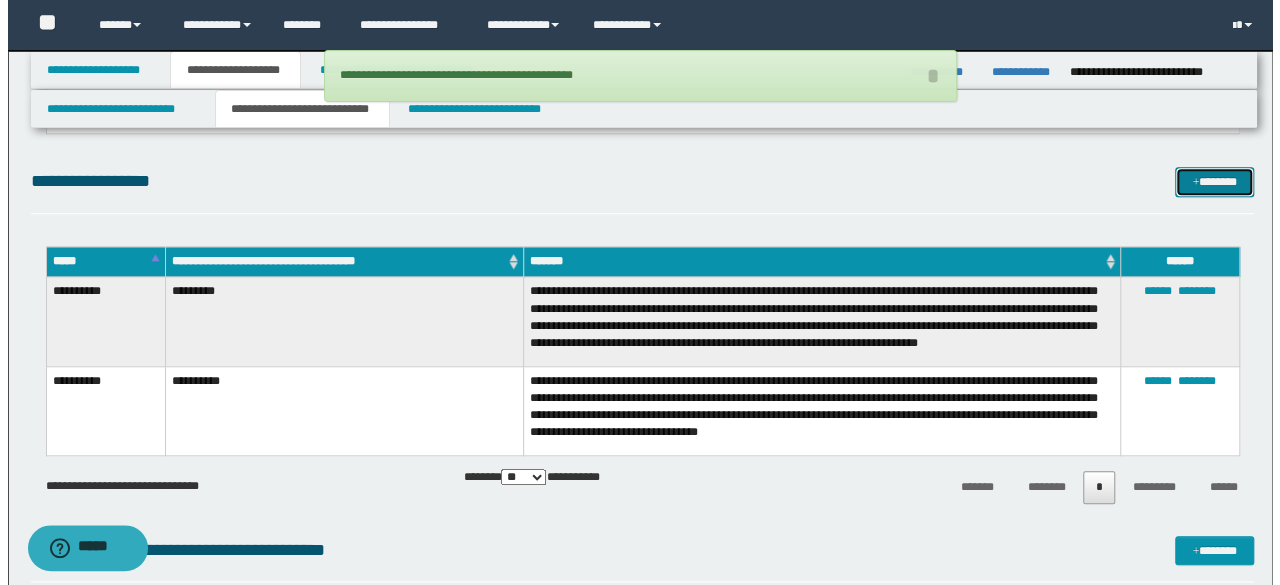 scroll, scrollTop: 700, scrollLeft: 0, axis: vertical 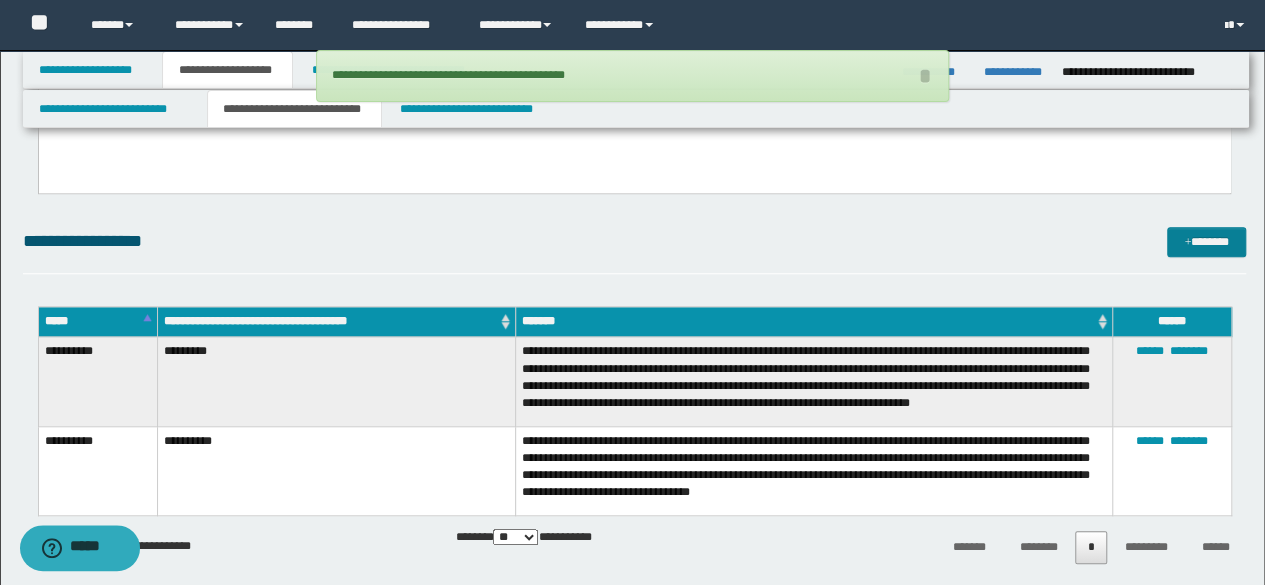 drag, startPoint x: 1206, startPoint y: 205, endPoint x: 1211, endPoint y: 233, distance: 28.442924 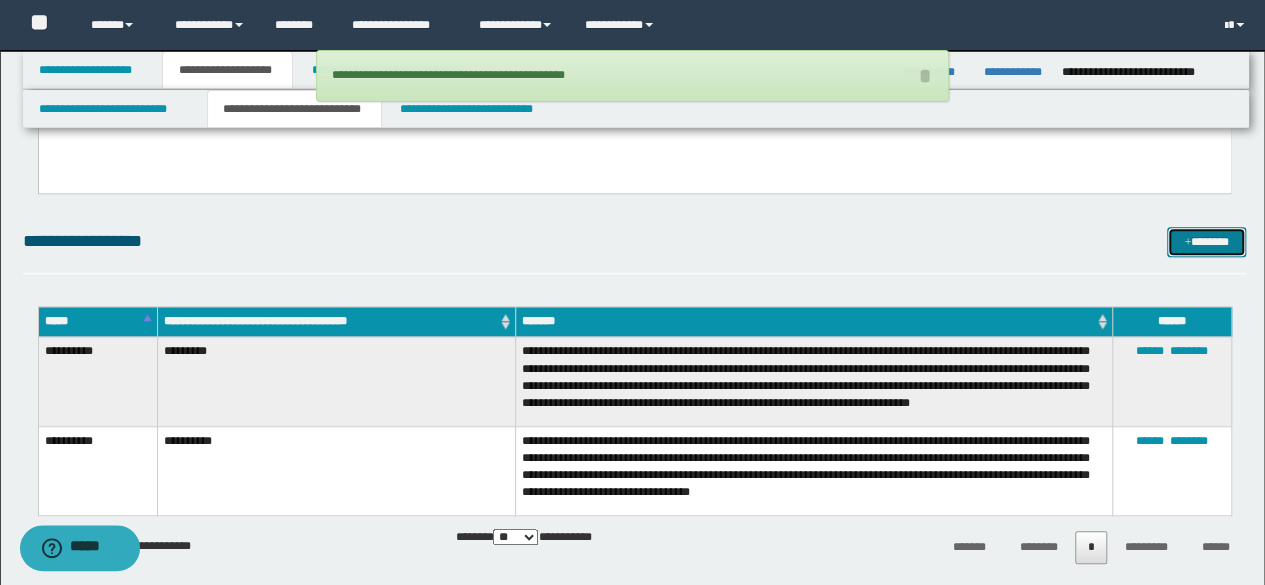 click on "*******" at bounding box center [1206, 241] 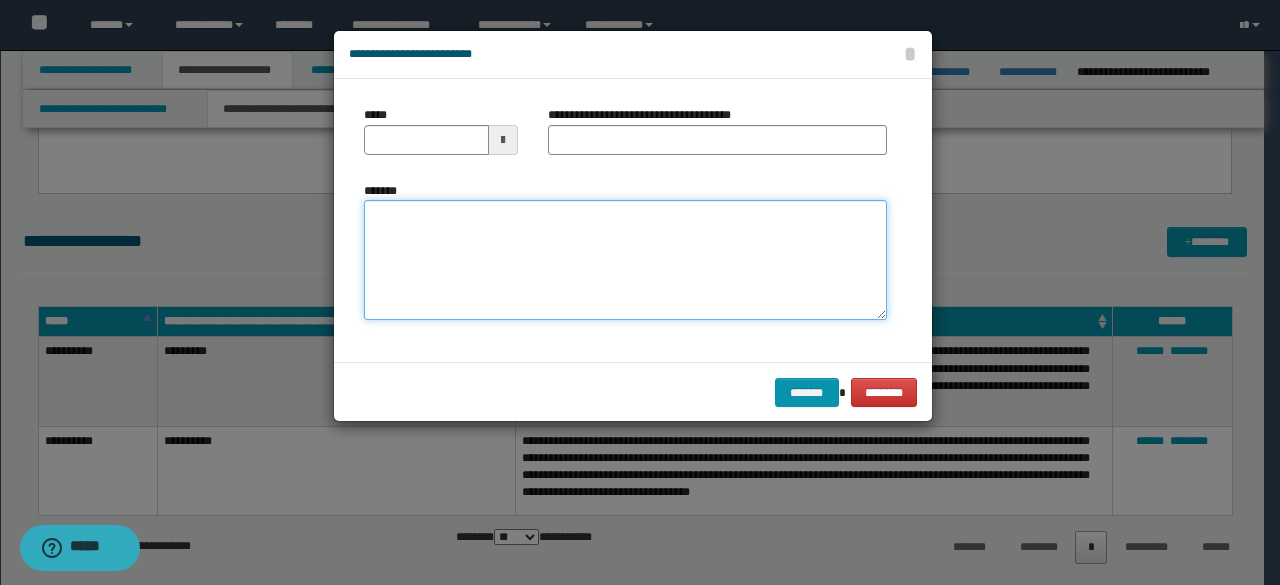 click on "*******" at bounding box center (625, 259) 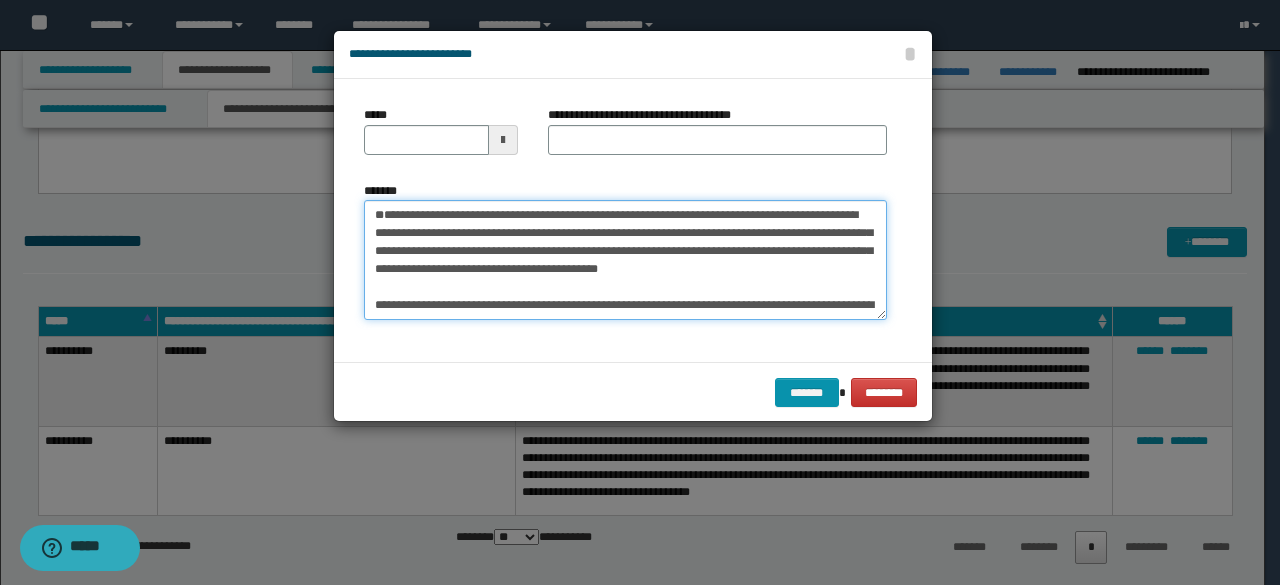 scroll, scrollTop: 0, scrollLeft: 0, axis: both 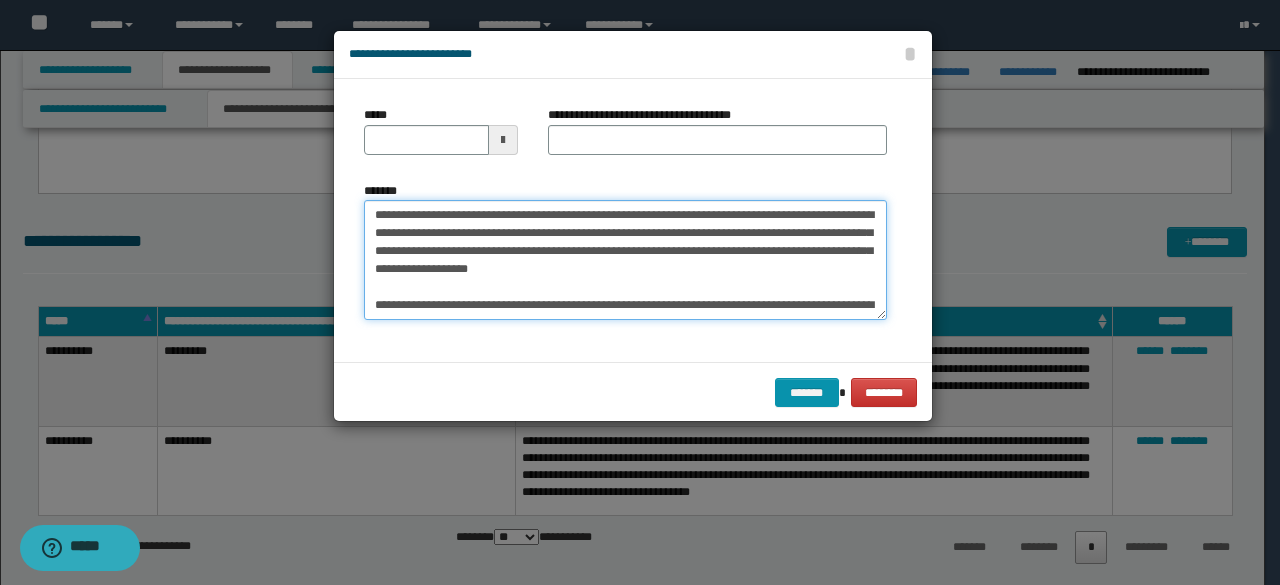 type on "**********" 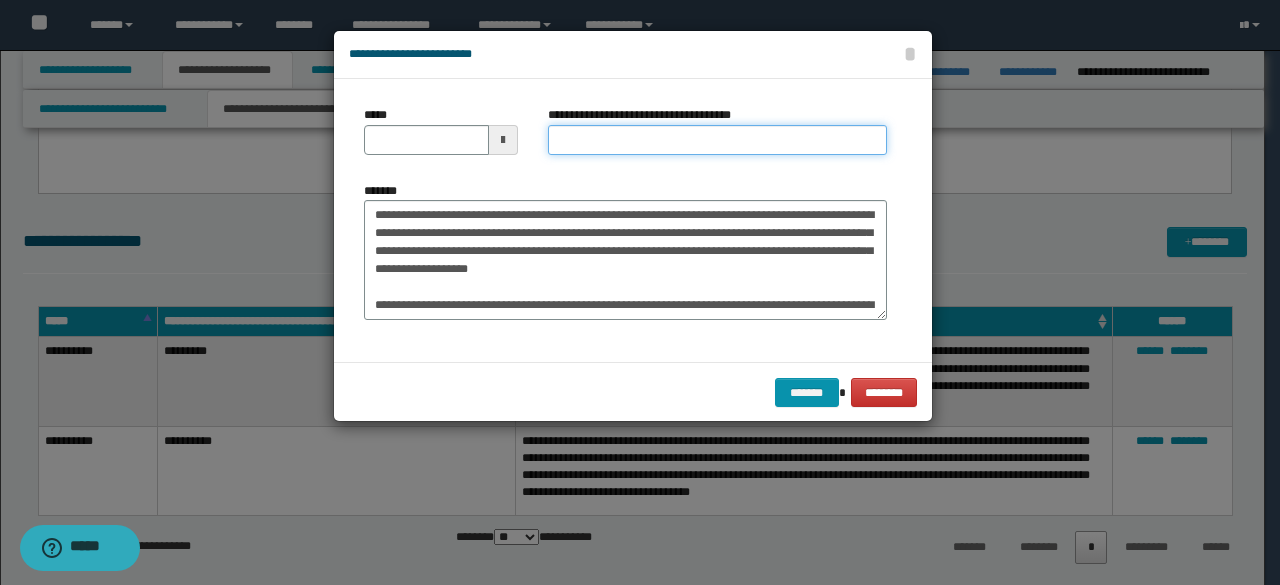click on "**********" at bounding box center [717, 140] 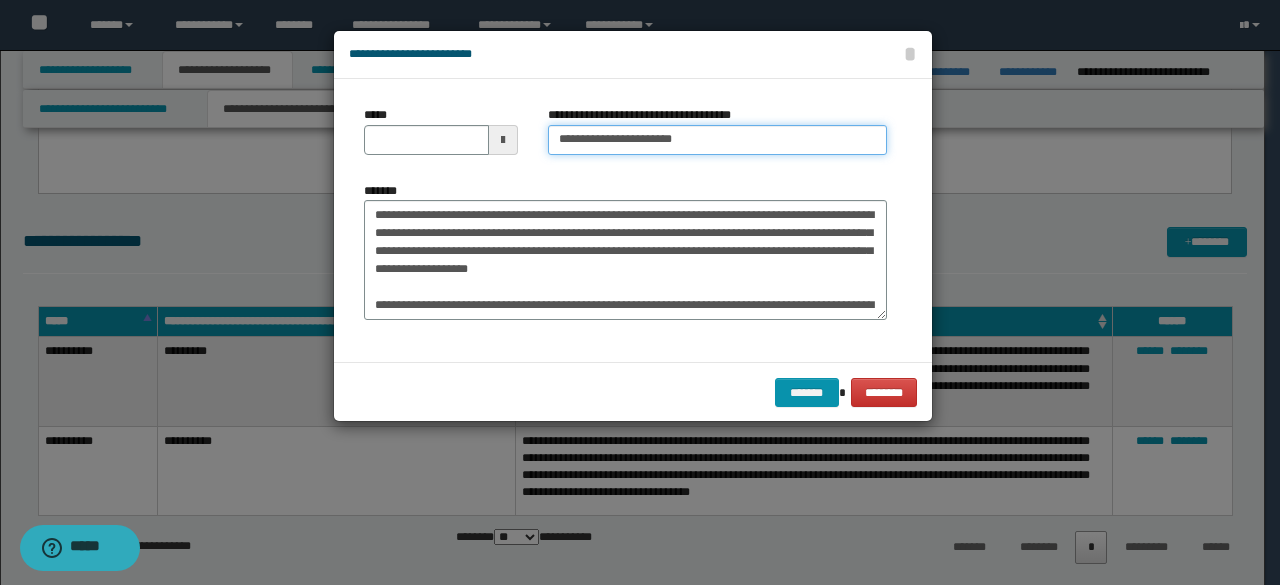 type on "**********" 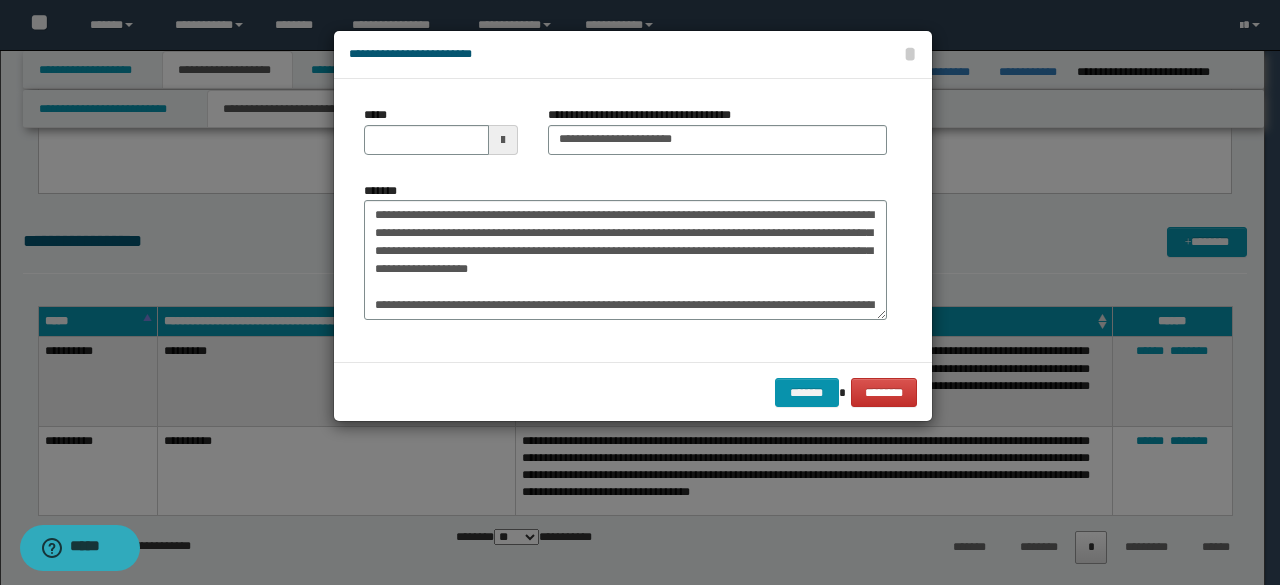 click at bounding box center (503, 140) 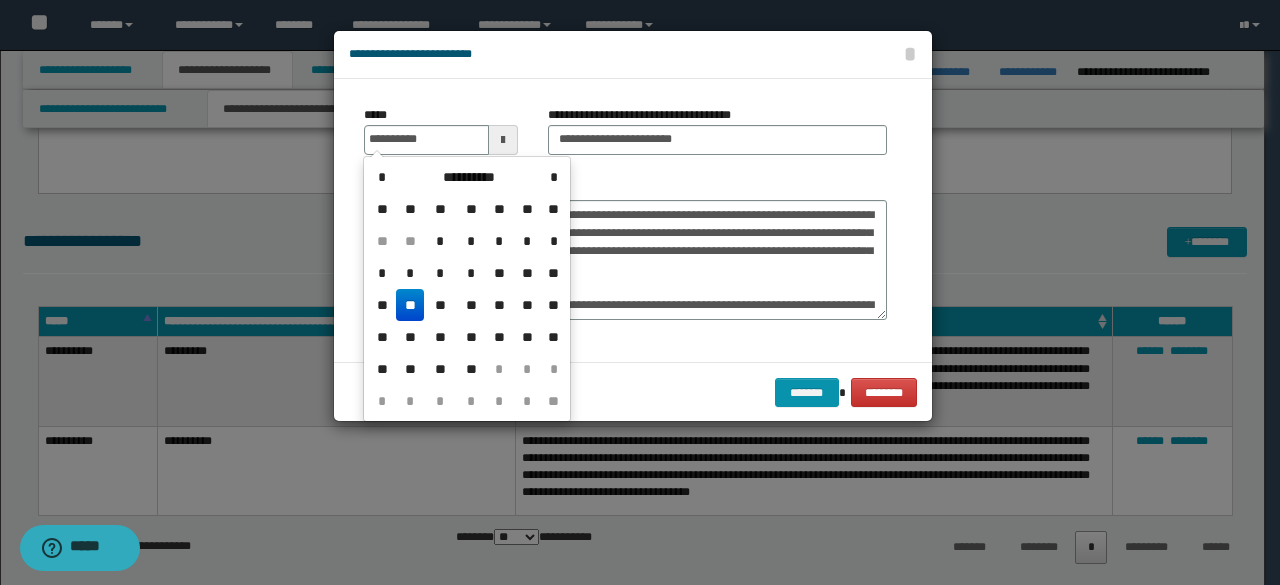 drag, startPoint x: 417, startPoint y: 299, endPoint x: 545, endPoint y: 213, distance: 154.20766 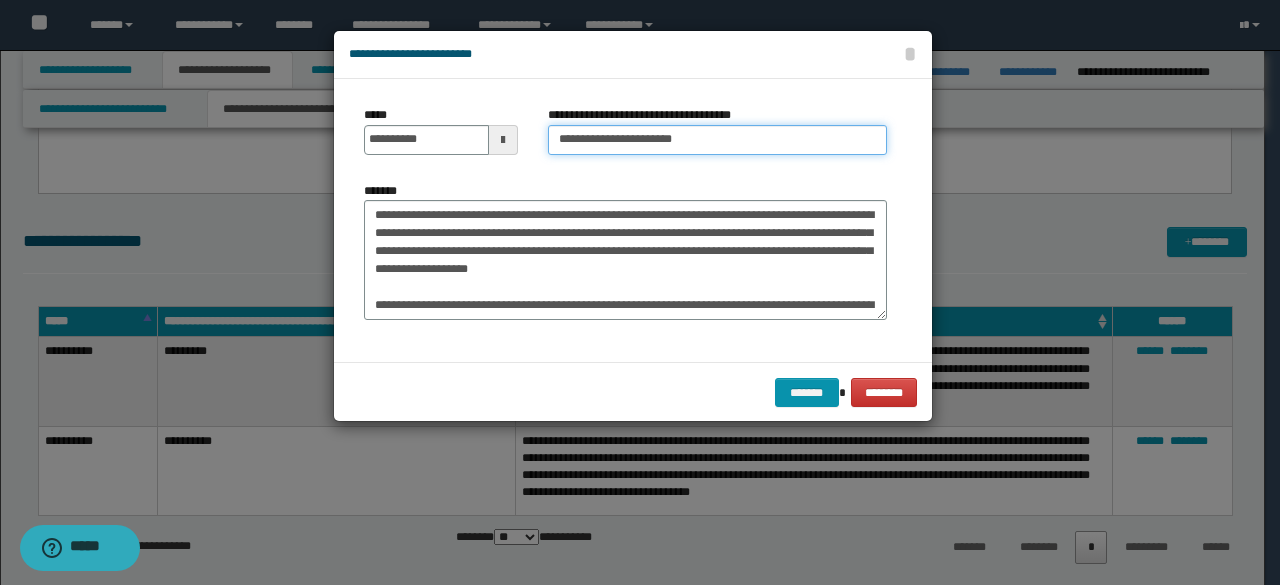drag, startPoint x: 629, startPoint y: 141, endPoint x: 545, endPoint y: 121, distance: 86.34813 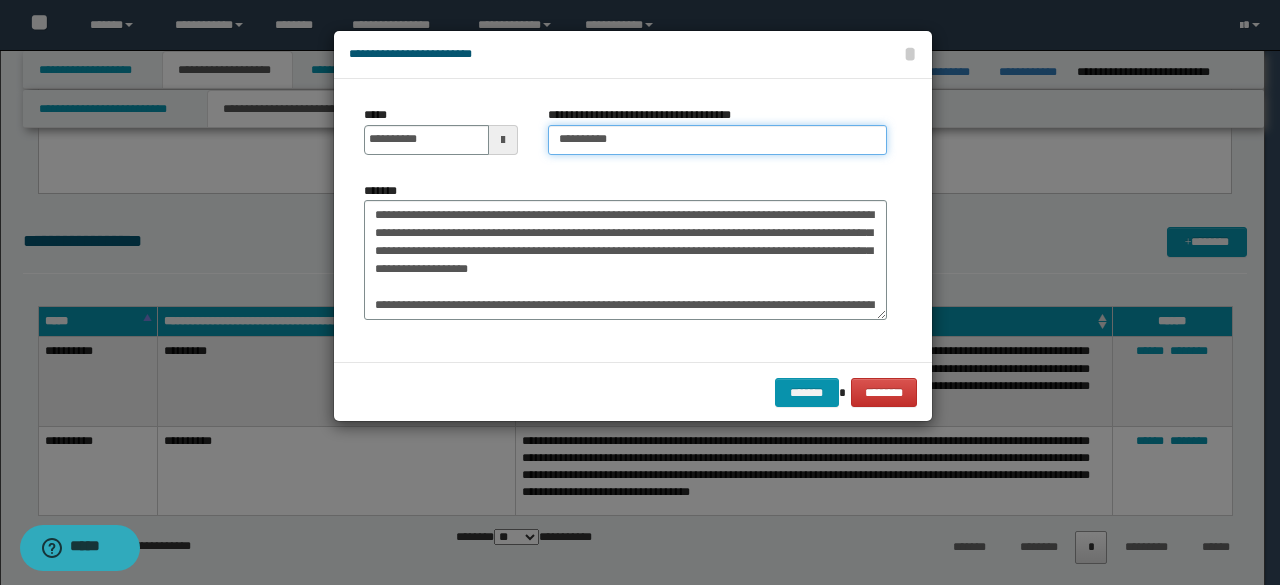 type on "**********" 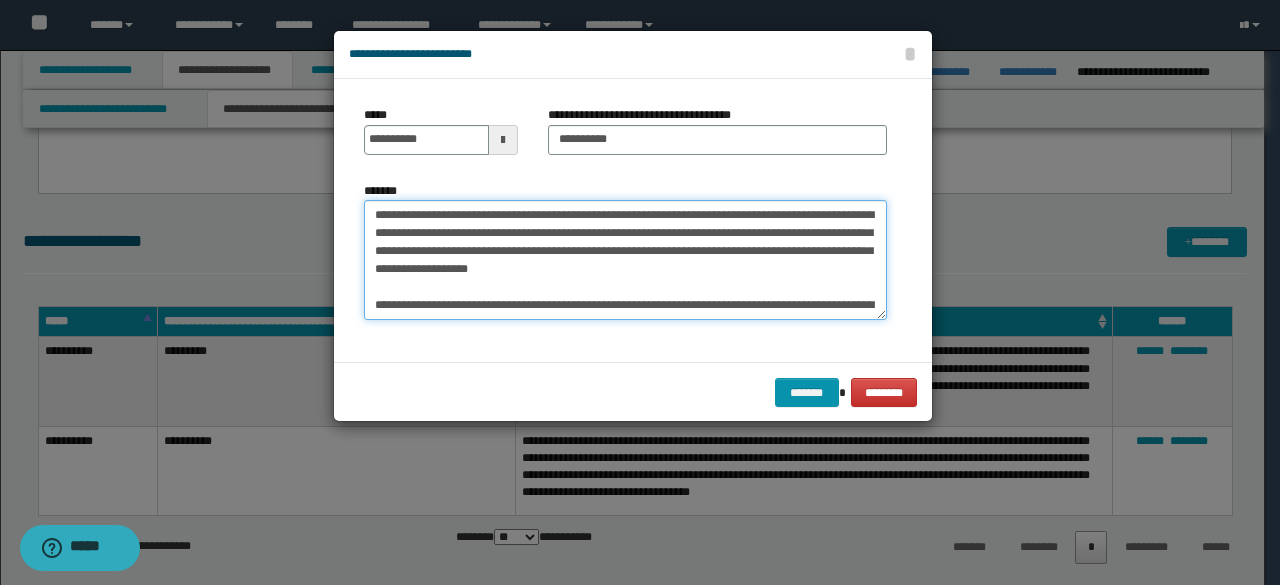 click on "**********" at bounding box center [625, 259] 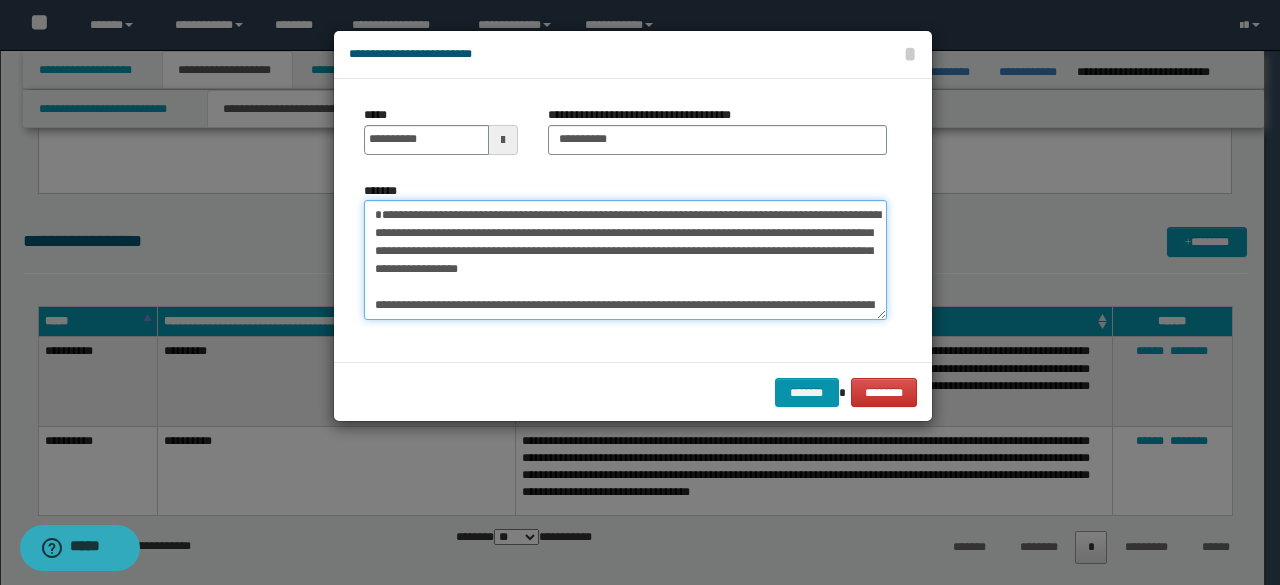 scroll, scrollTop: 108, scrollLeft: 0, axis: vertical 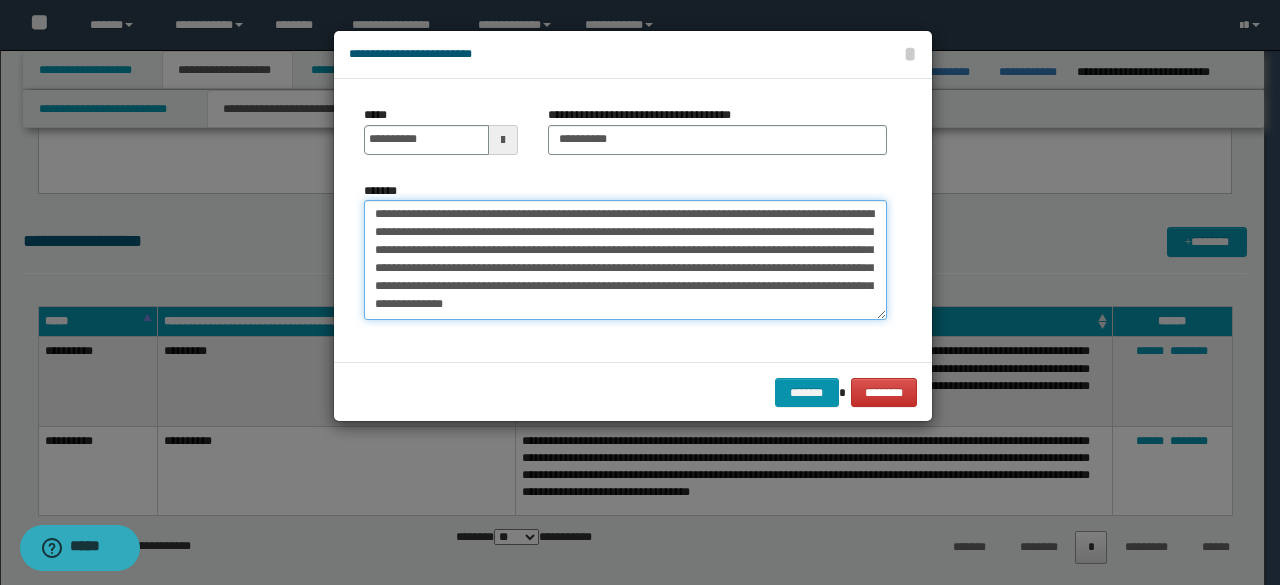 drag, startPoint x: 646, startPoint y: 273, endPoint x: 700, endPoint y: 357, distance: 99.8599 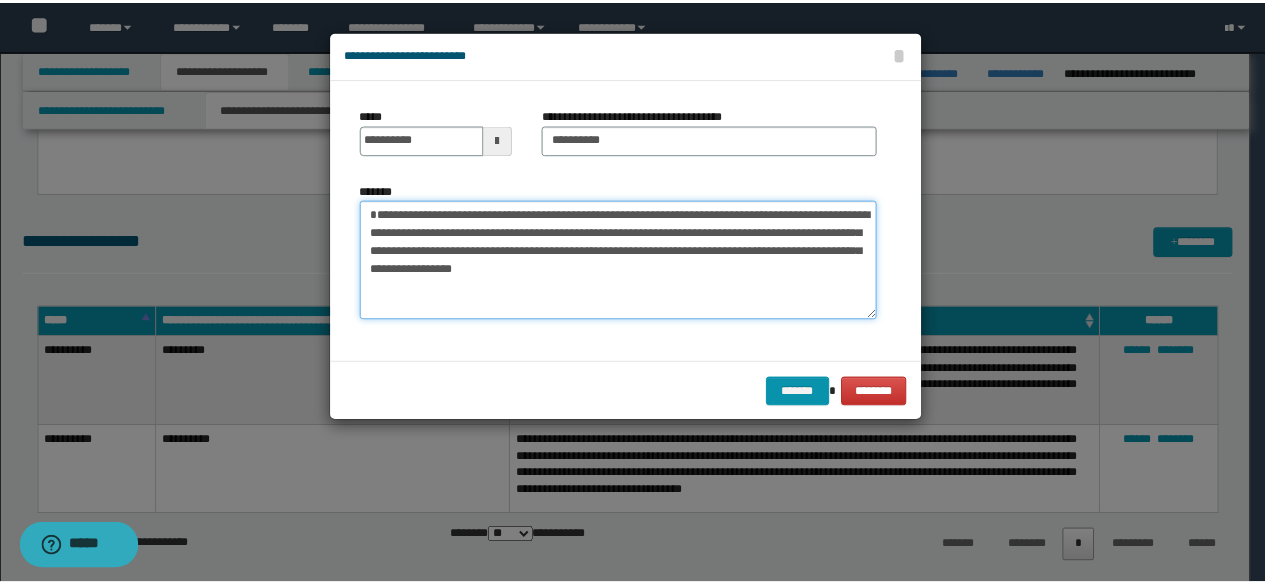 scroll, scrollTop: 0, scrollLeft: 0, axis: both 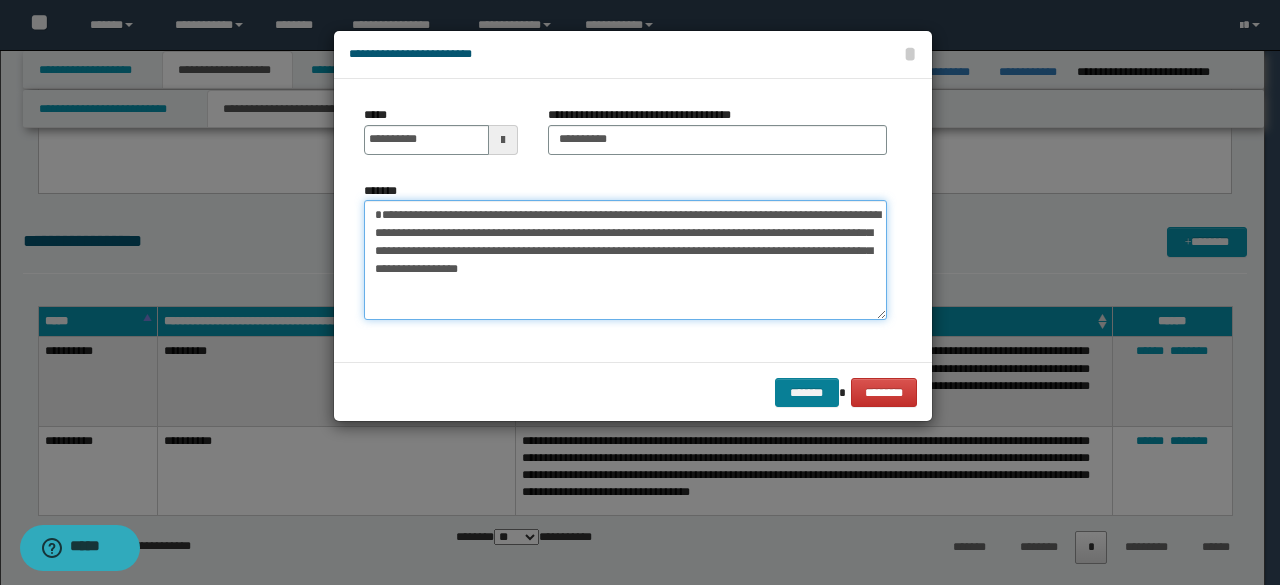type on "**********" 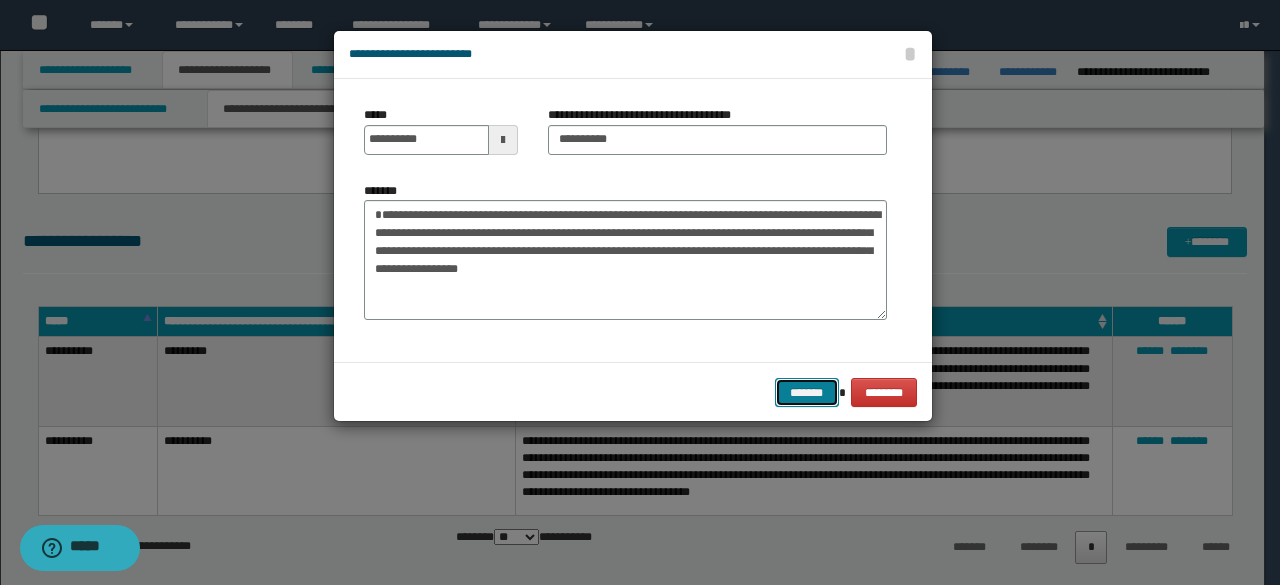 click on "*******" at bounding box center [807, 392] 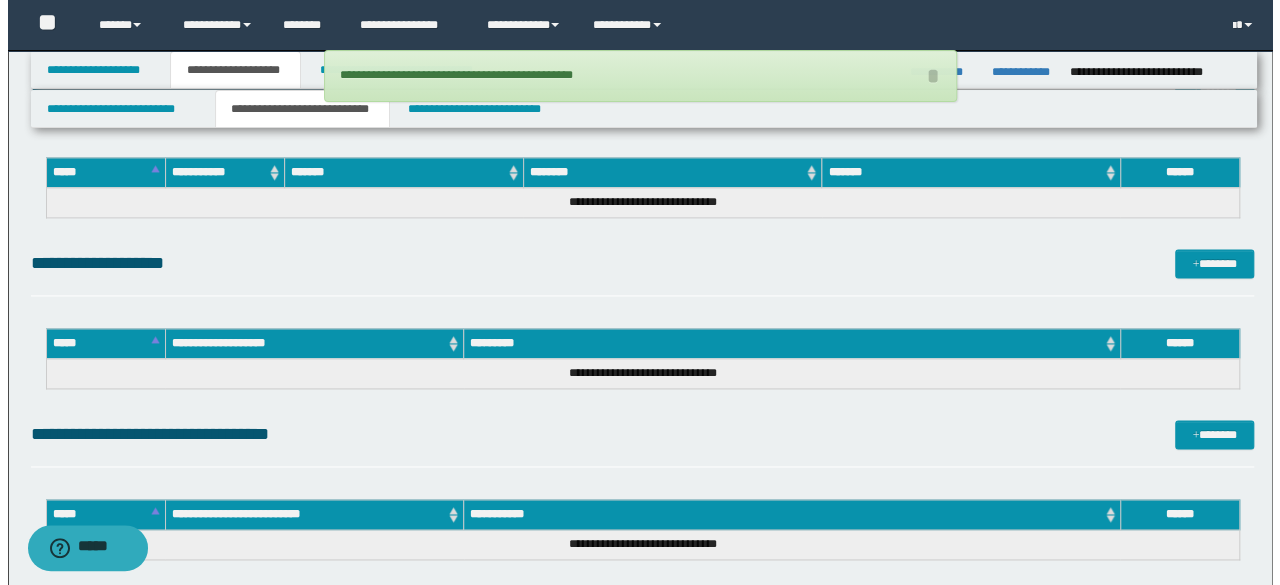 scroll, scrollTop: 1300, scrollLeft: 0, axis: vertical 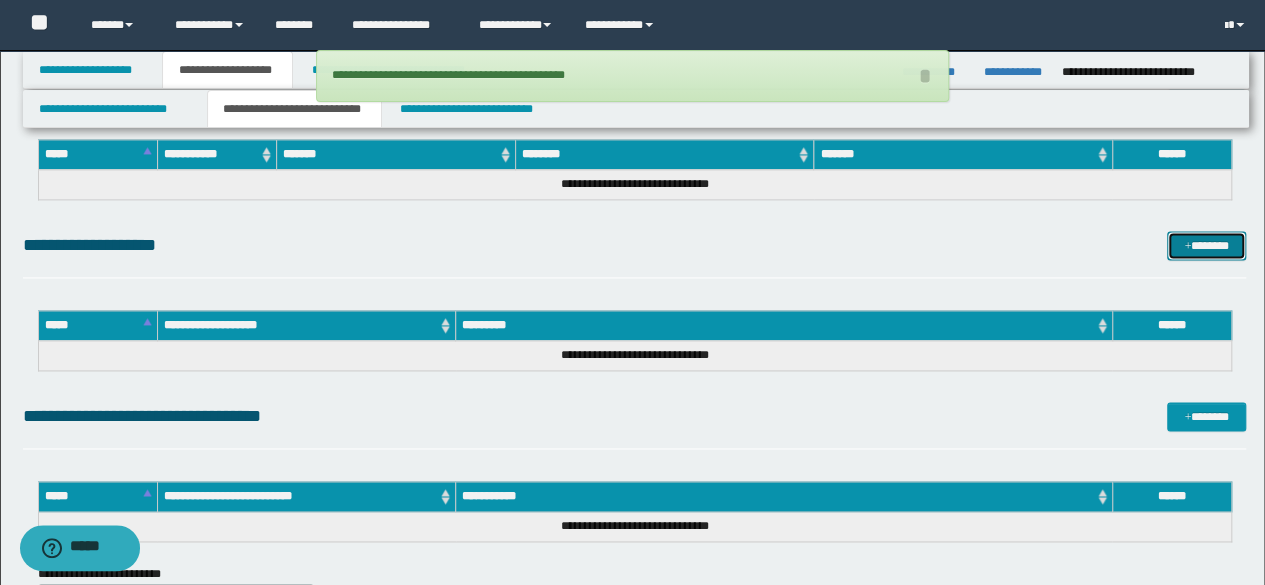 click on "*******" at bounding box center (1206, 245) 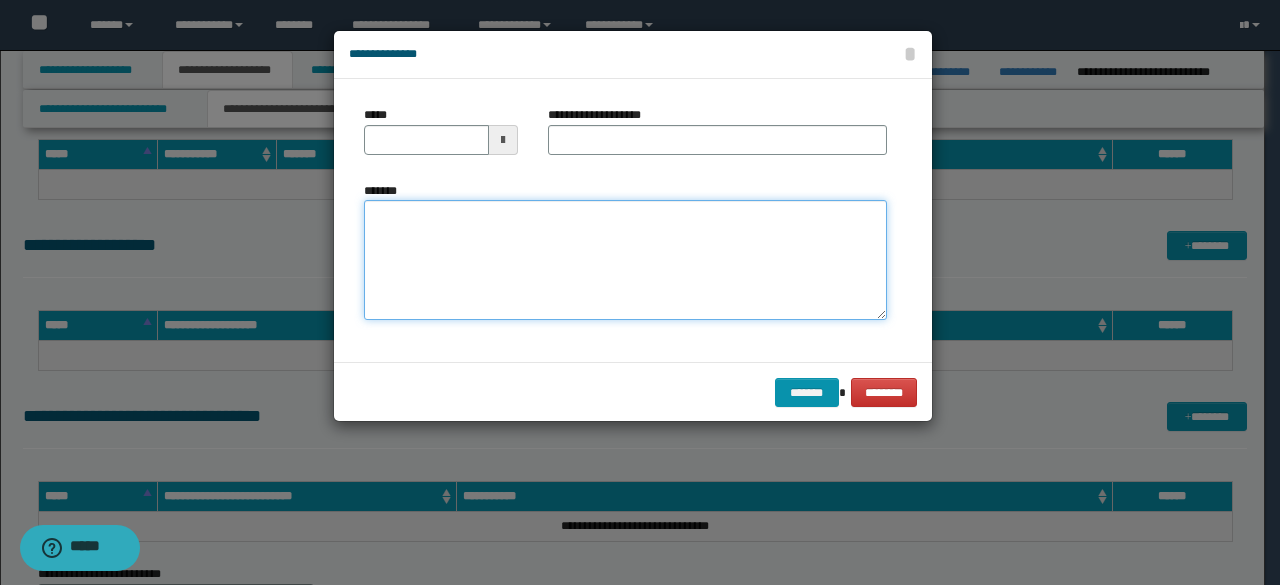 click on "*******" at bounding box center (625, 259) 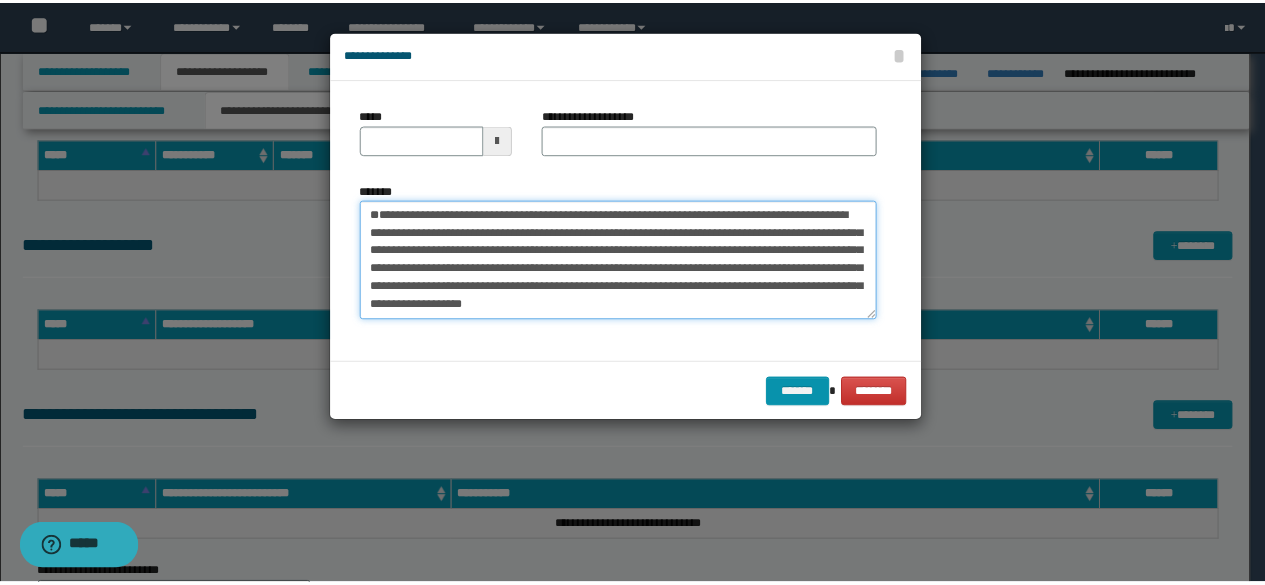 scroll, scrollTop: 0, scrollLeft: 0, axis: both 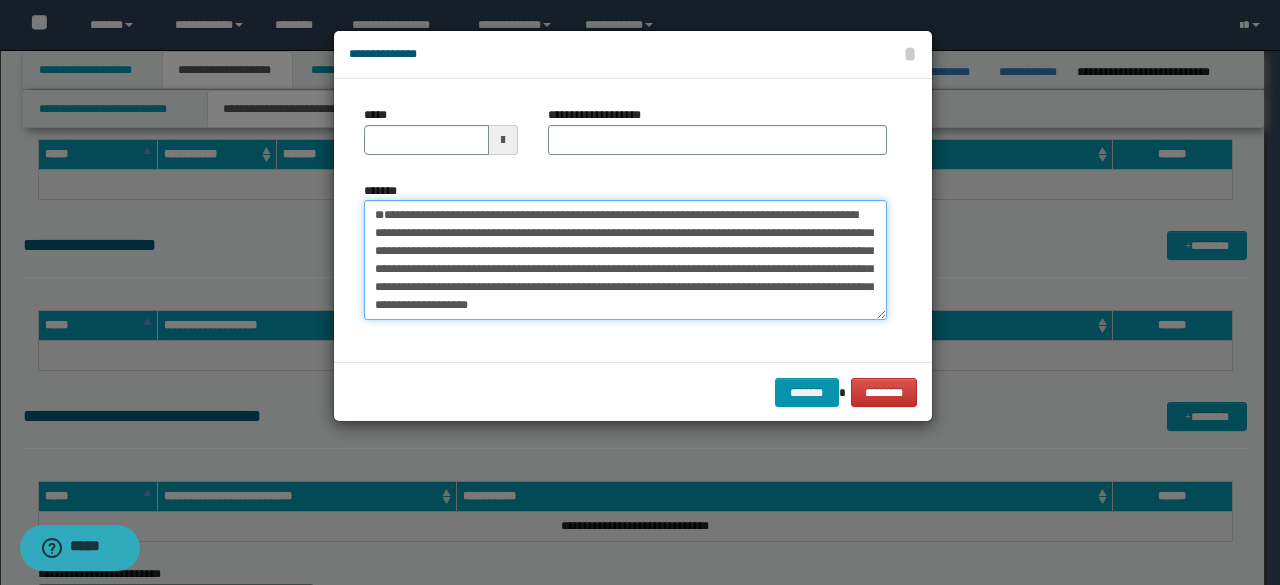 drag, startPoint x: 554, startPoint y: 250, endPoint x: 306, endPoint y: 211, distance: 251.0478 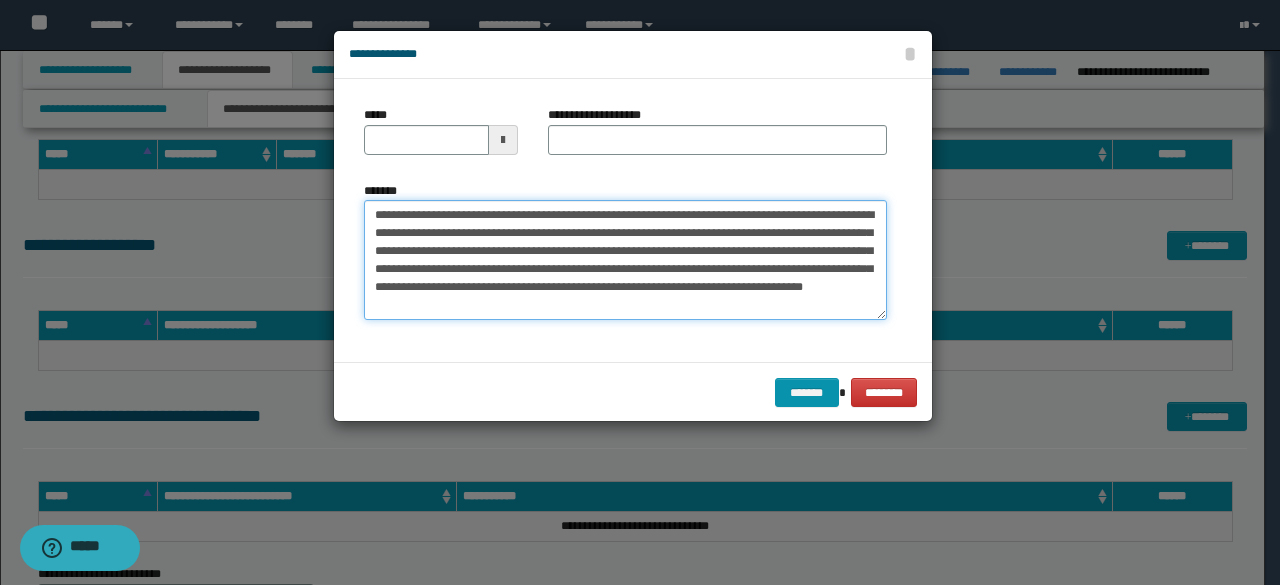type on "**********" 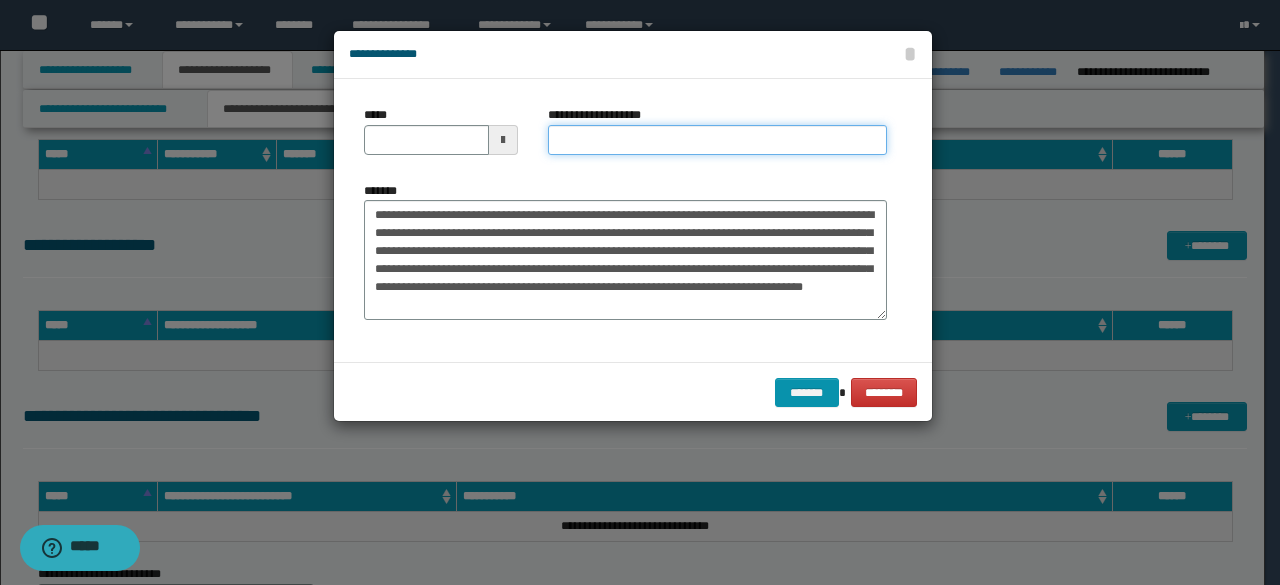 click on "**********" at bounding box center [717, 140] 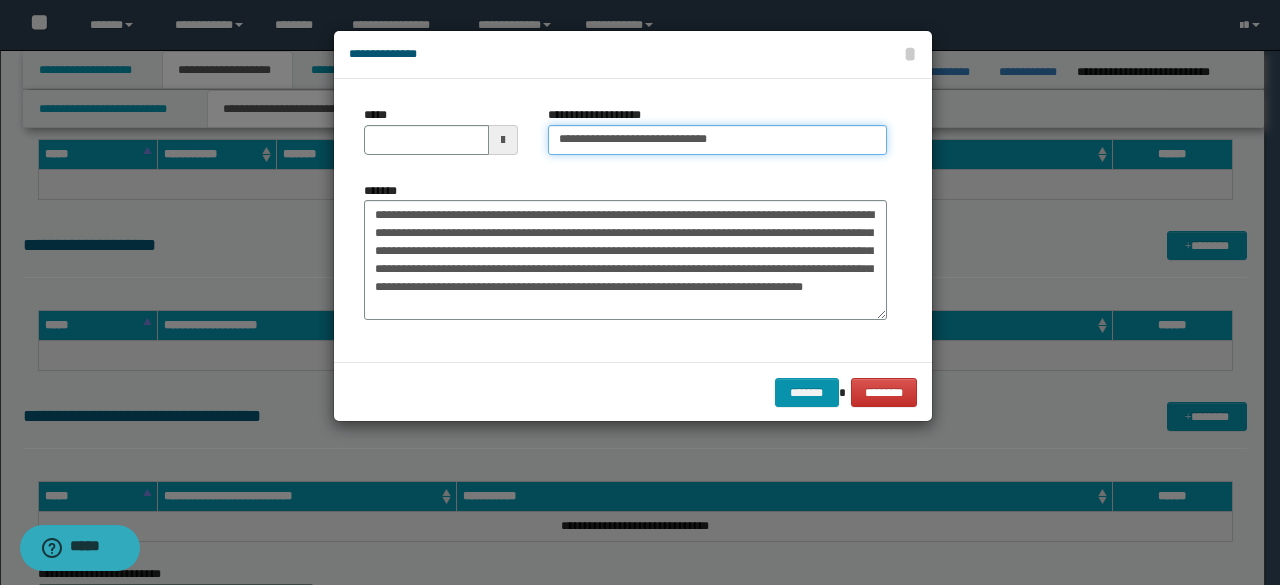 type on "**********" 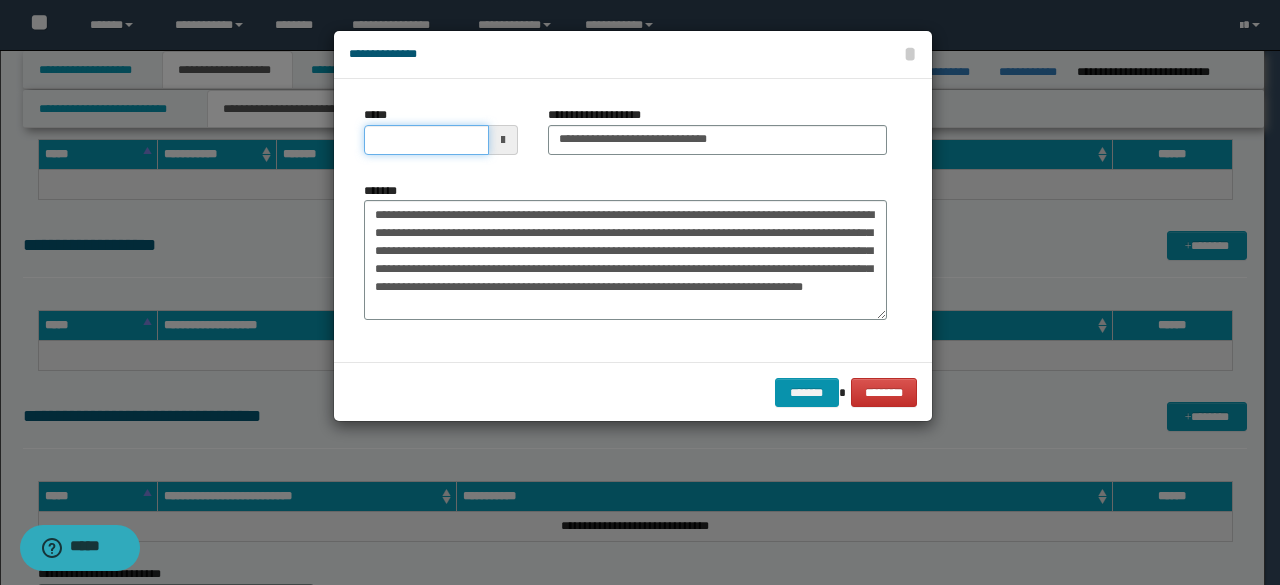 click on "*****" at bounding box center (426, 140) 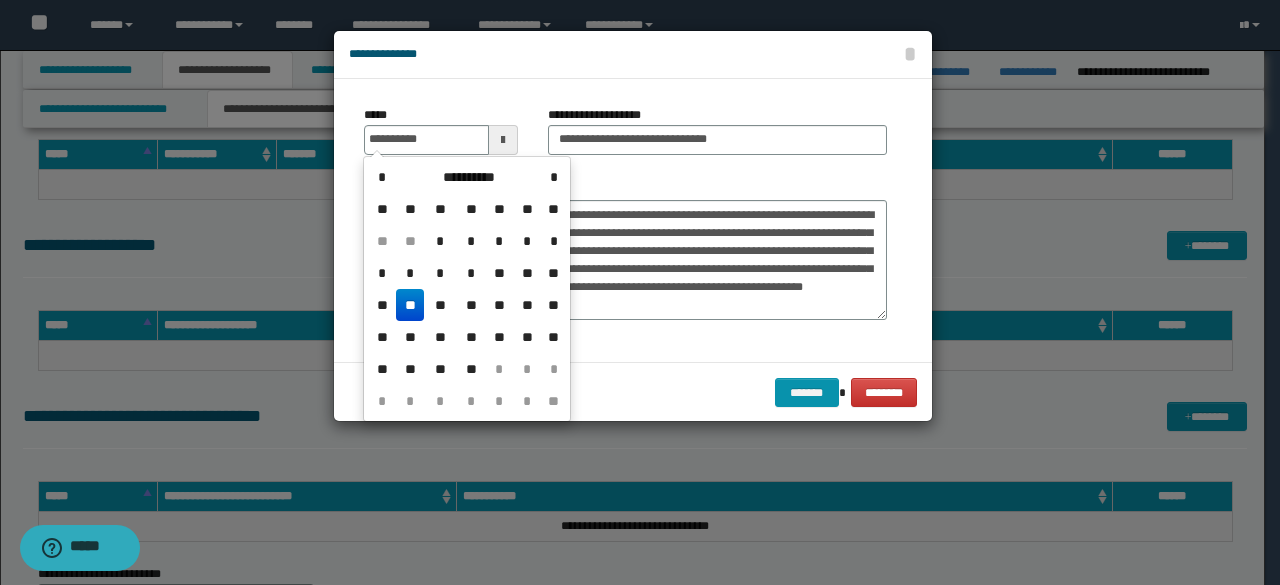 drag, startPoint x: 408, startPoint y: 302, endPoint x: 553, endPoint y: 217, distance: 168.07736 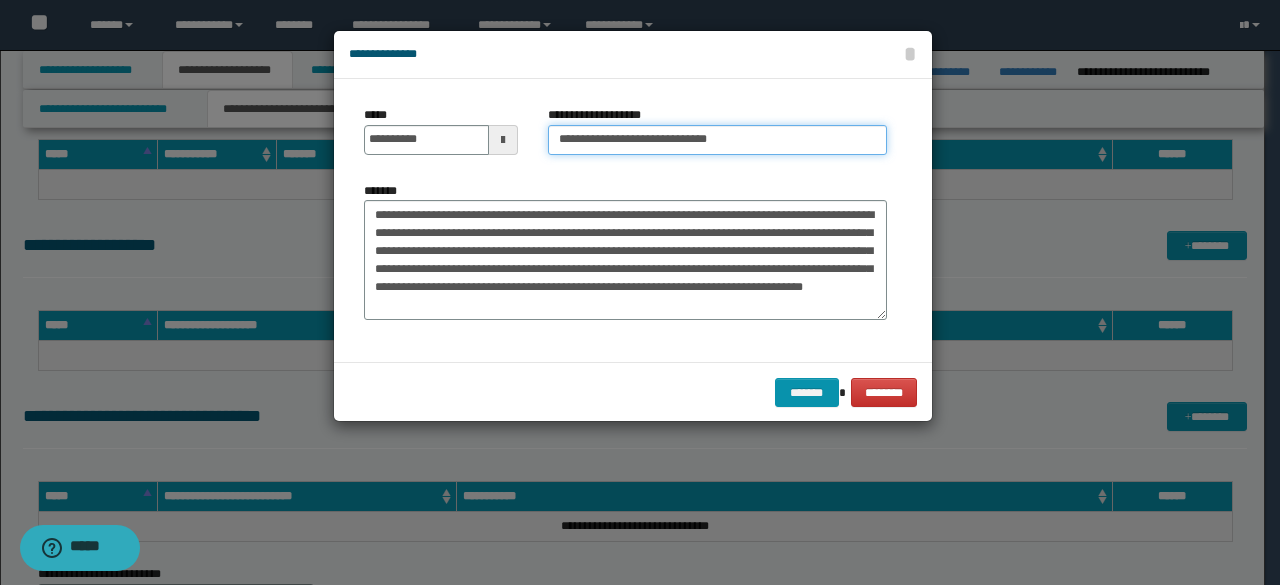 drag, startPoint x: 616, startPoint y: 137, endPoint x: 494, endPoint y: 113, distance: 124.33825 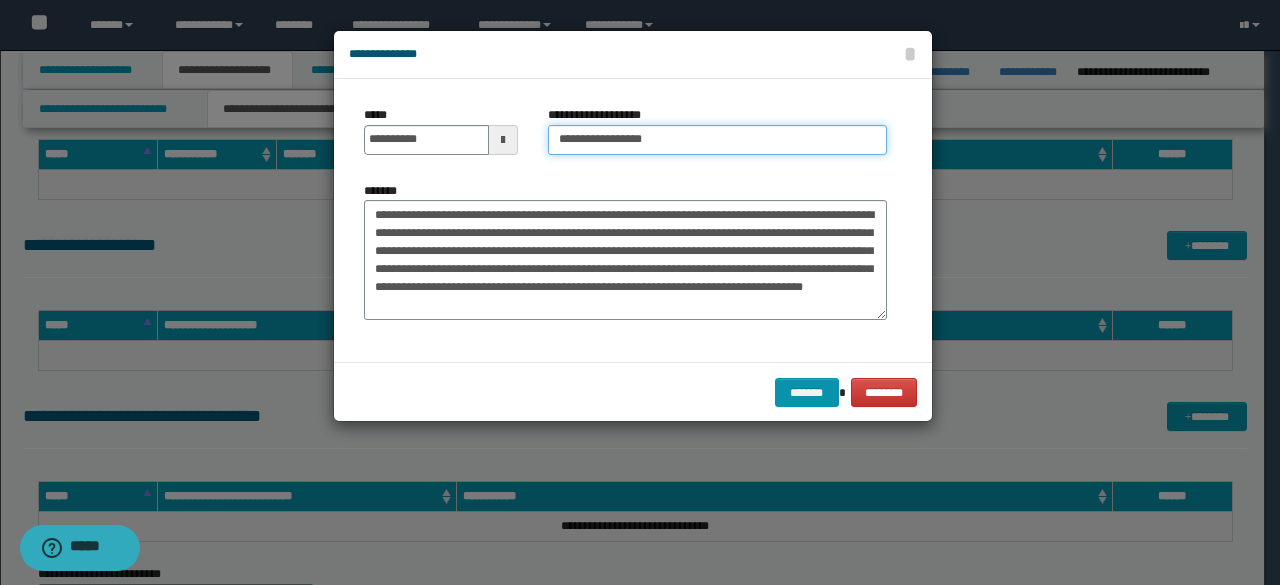 click on "**********" at bounding box center [717, 140] 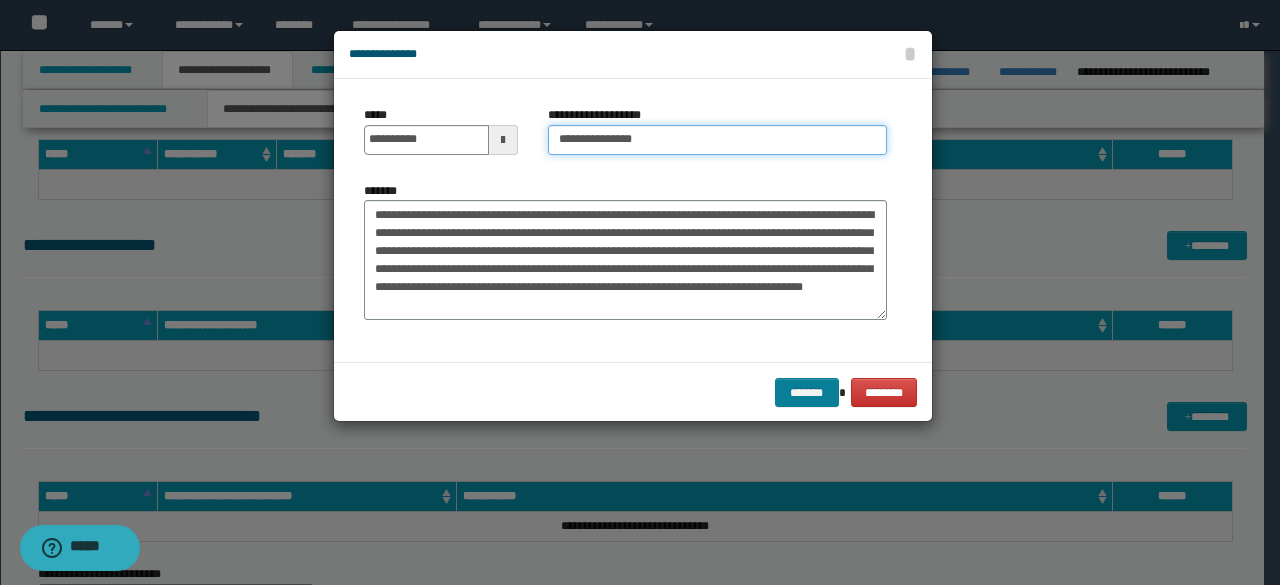 type on "**********" 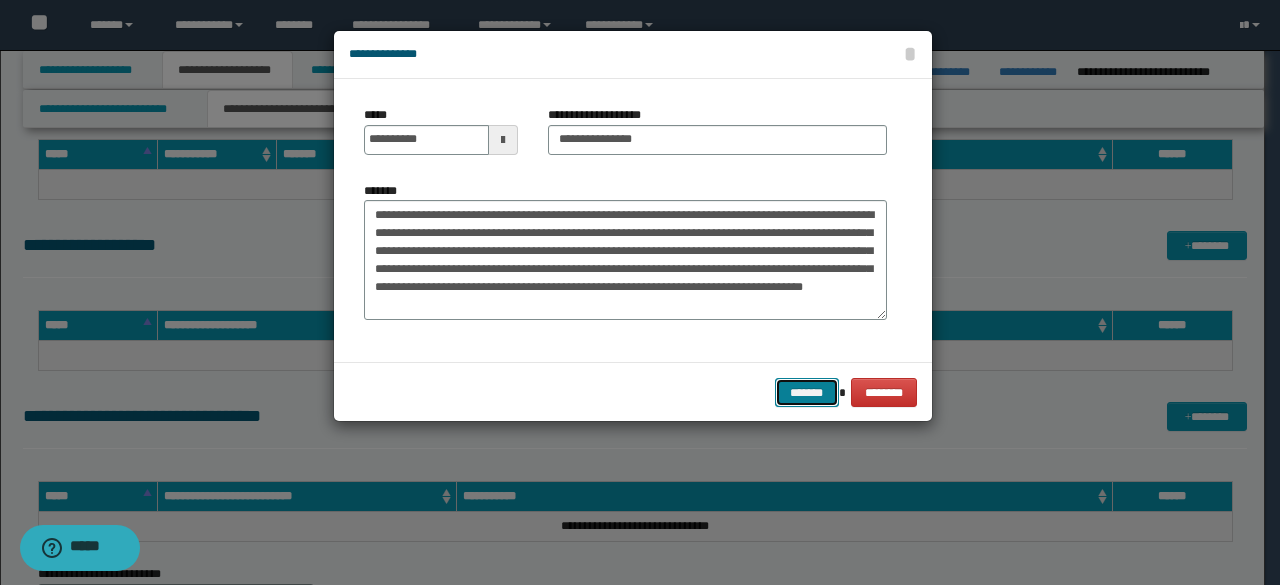 click on "*******" at bounding box center (807, 392) 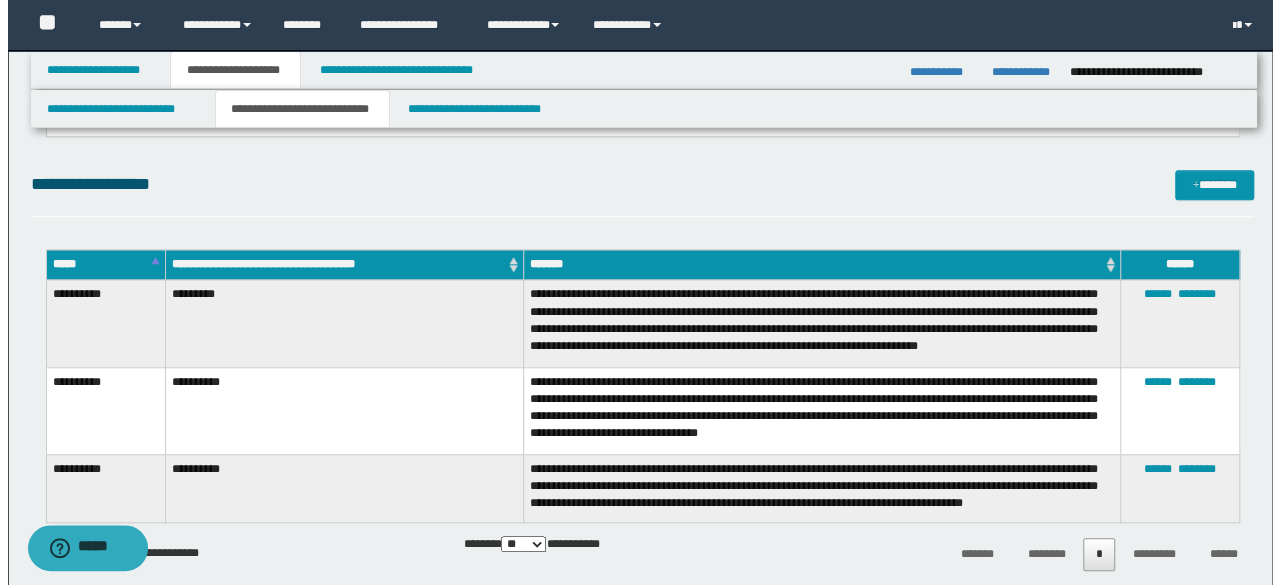 scroll, scrollTop: 700, scrollLeft: 0, axis: vertical 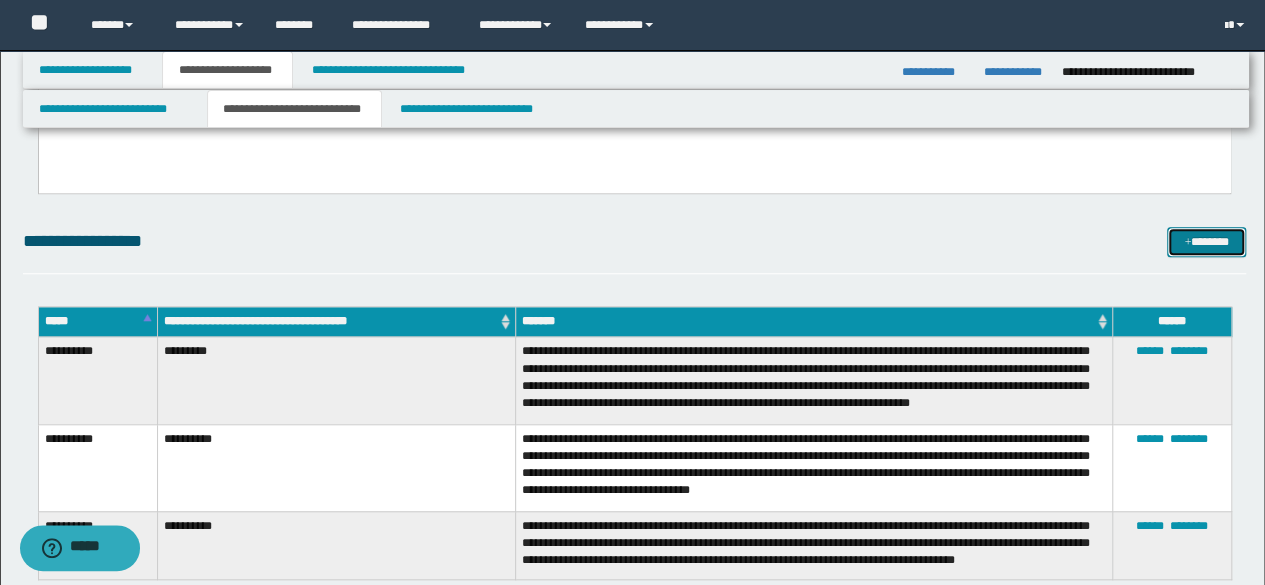 click on "*******" at bounding box center (1206, 241) 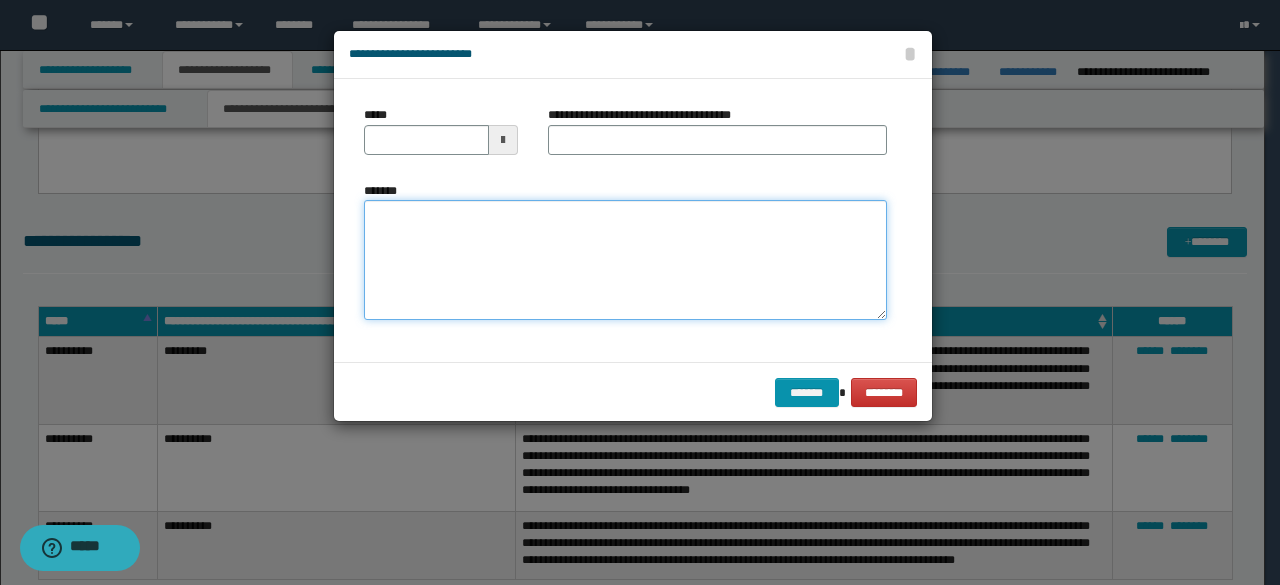 click on "*******" at bounding box center (625, 259) 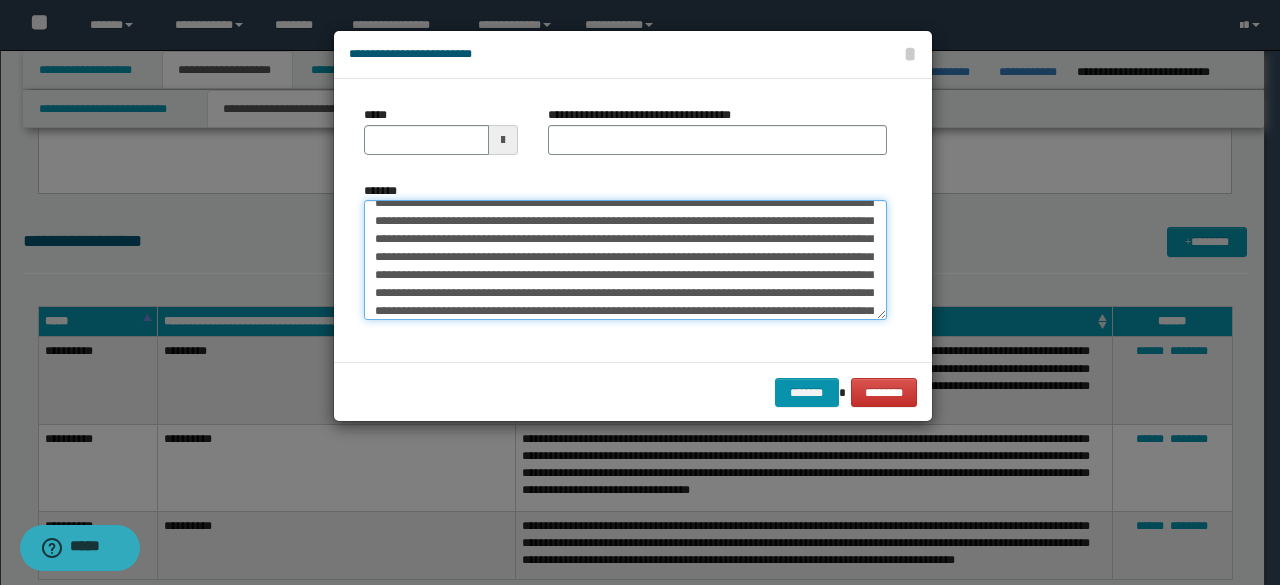 scroll, scrollTop: 0, scrollLeft: 0, axis: both 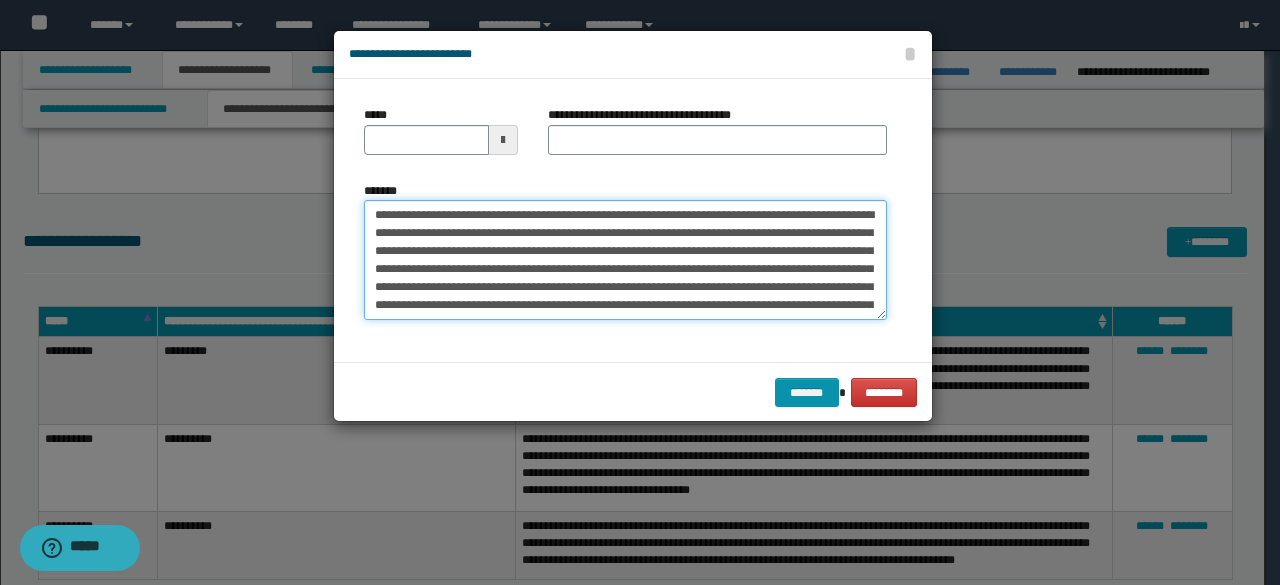 drag, startPoint x: 494, startPoint y: 219, endPoint x: 253, endPoint y: 179, distance: 244.29695 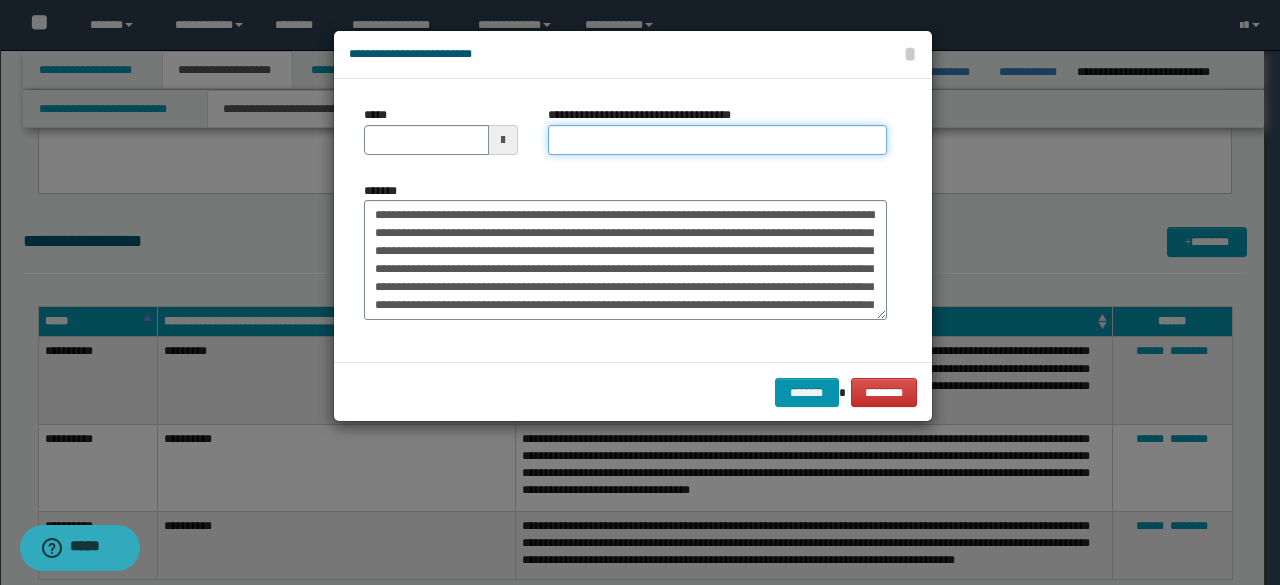 drag, startPoint x: 553, startPoint y: 143, endPoint x: 542, endPoint y: 144, distance: 11.045361 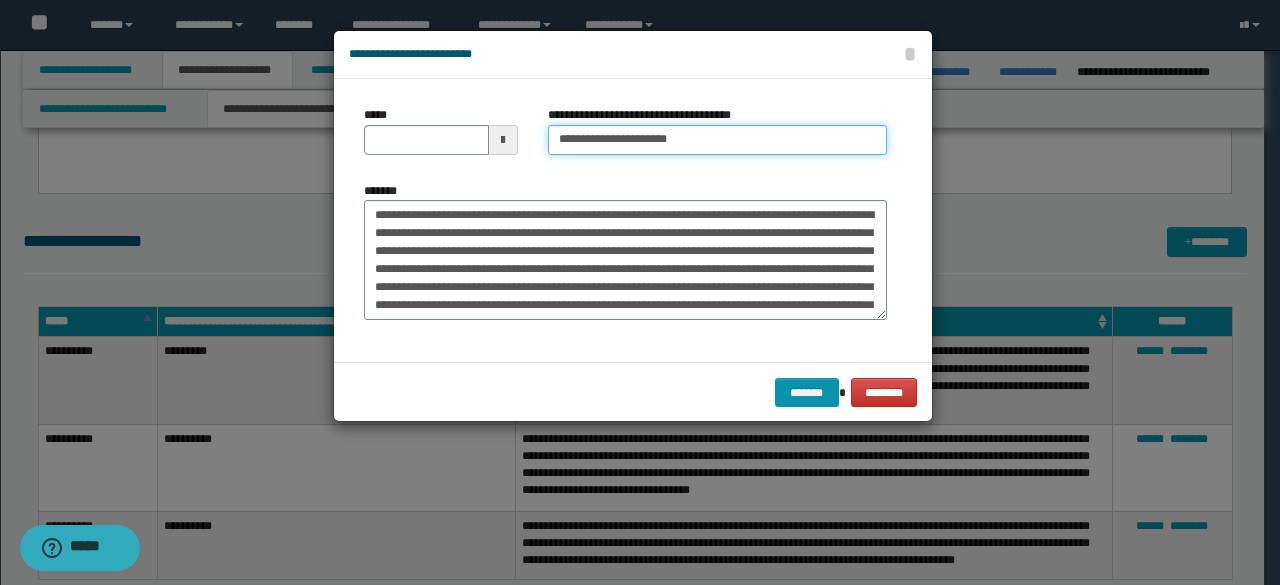 type on "**********" 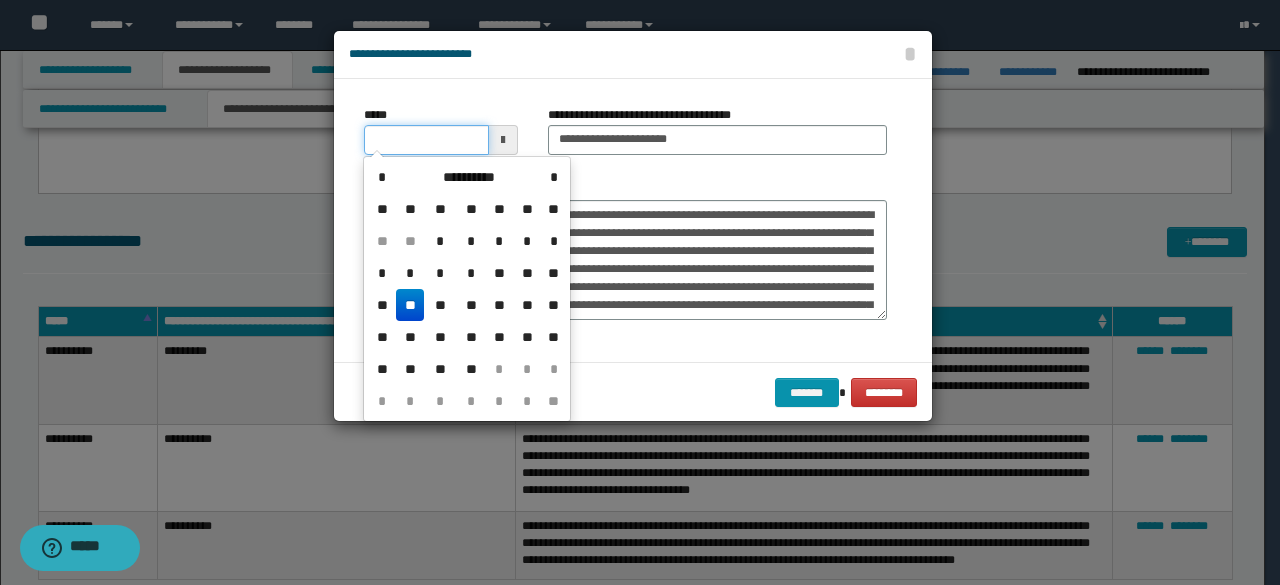 click on "*****" at bounding box center [426, 140] 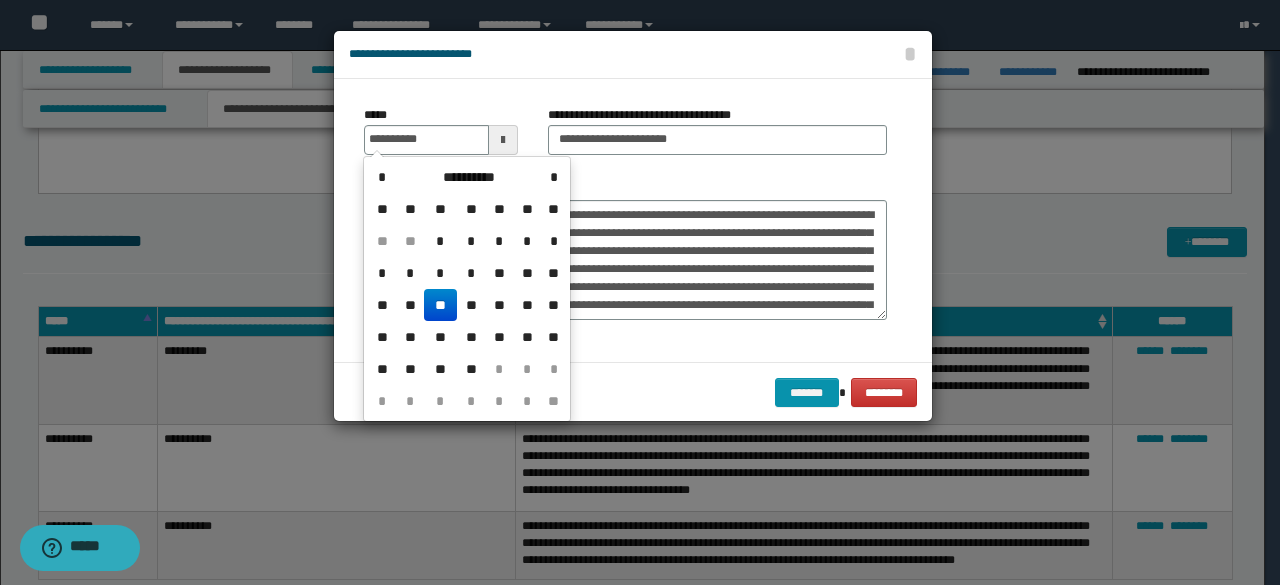 drag, startPoint x: 440, startPoint y: 308, endPoint x: 577, endPoint y: 193, distance: 178.86867 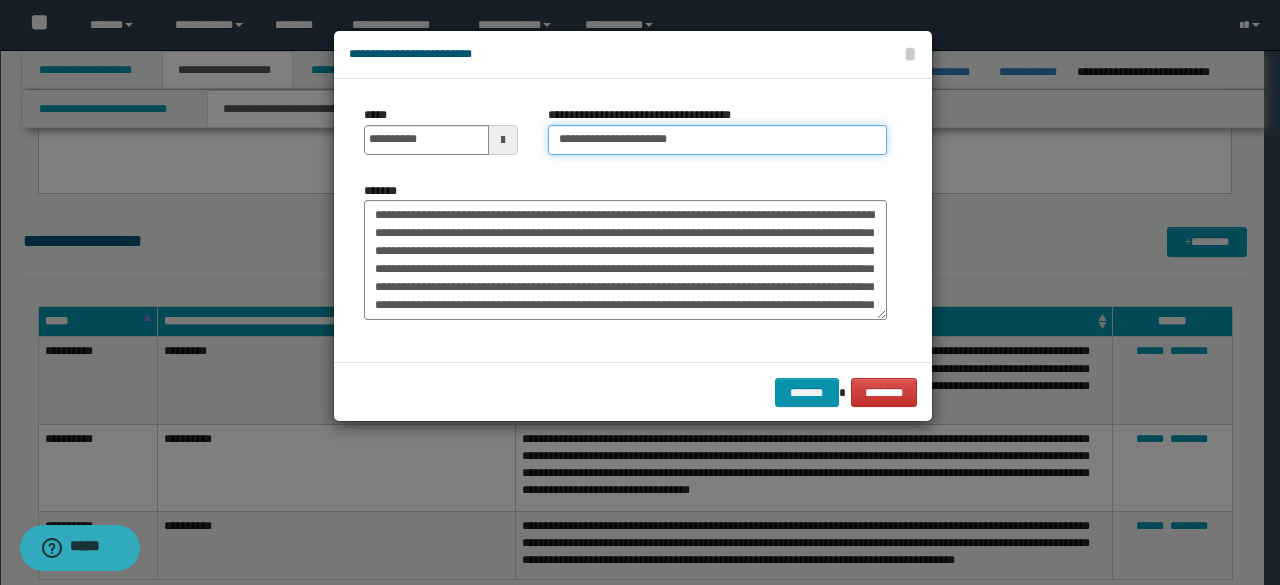 drag, startPoint x: 609, startPoint y: 135, endPoint x: 490, endPoint y: 121, distance: 119.8207 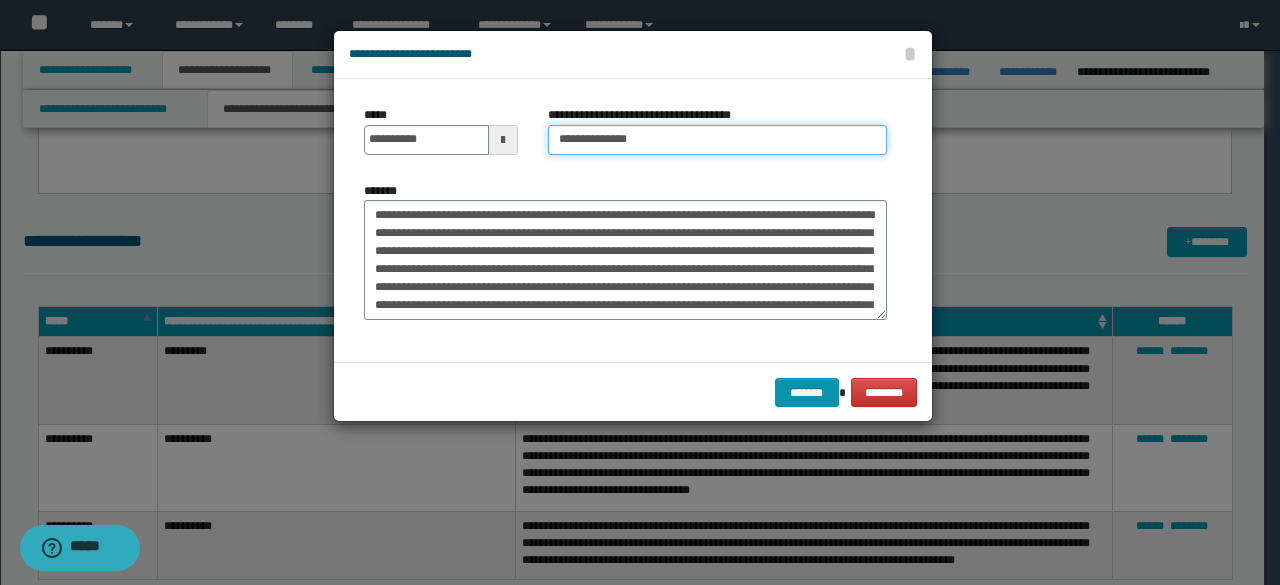 drag, startPoint x: 576, startPoint y: 136, endPoint x: 538, endPoint y: 133, distance: 38.118237 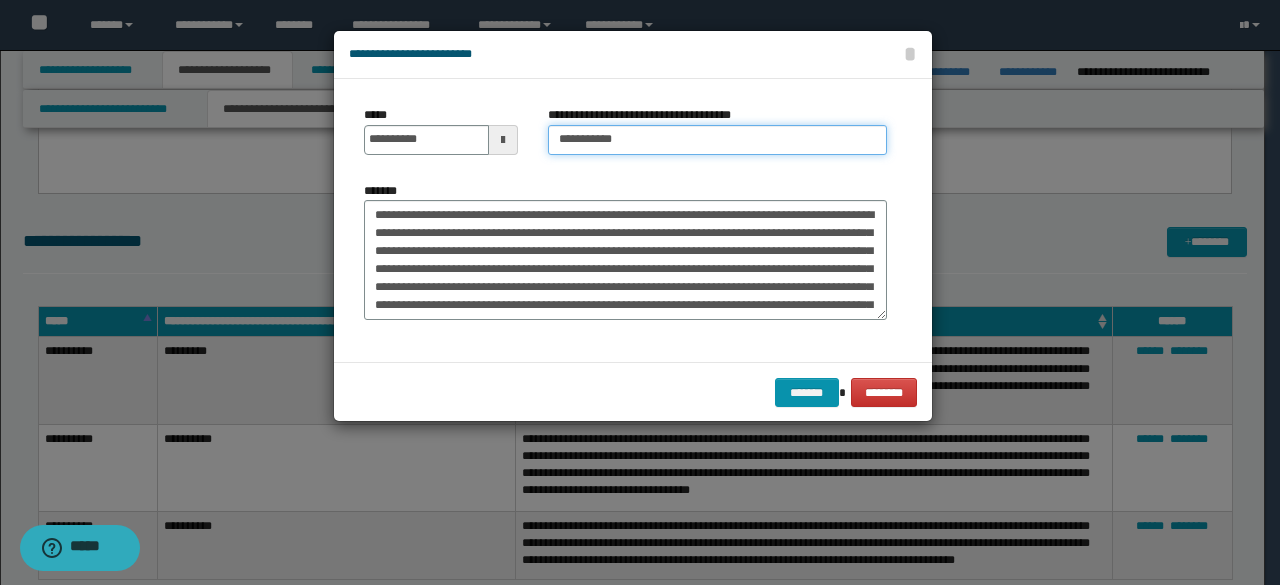 click on "**********" at bounding box center (717, 140) 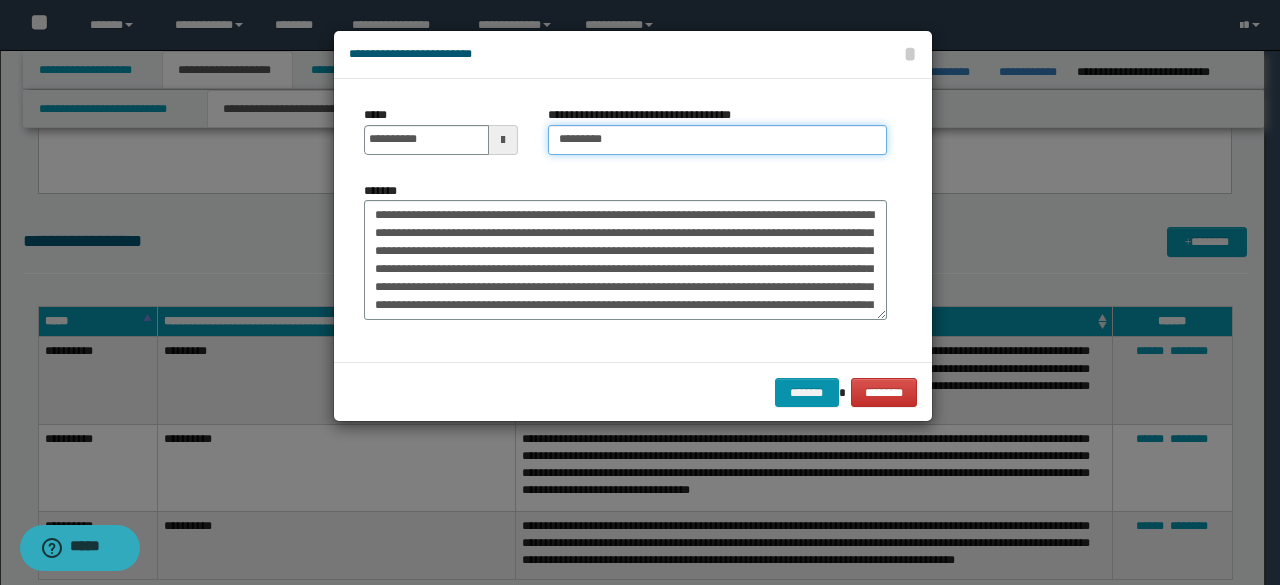 type on "*********" 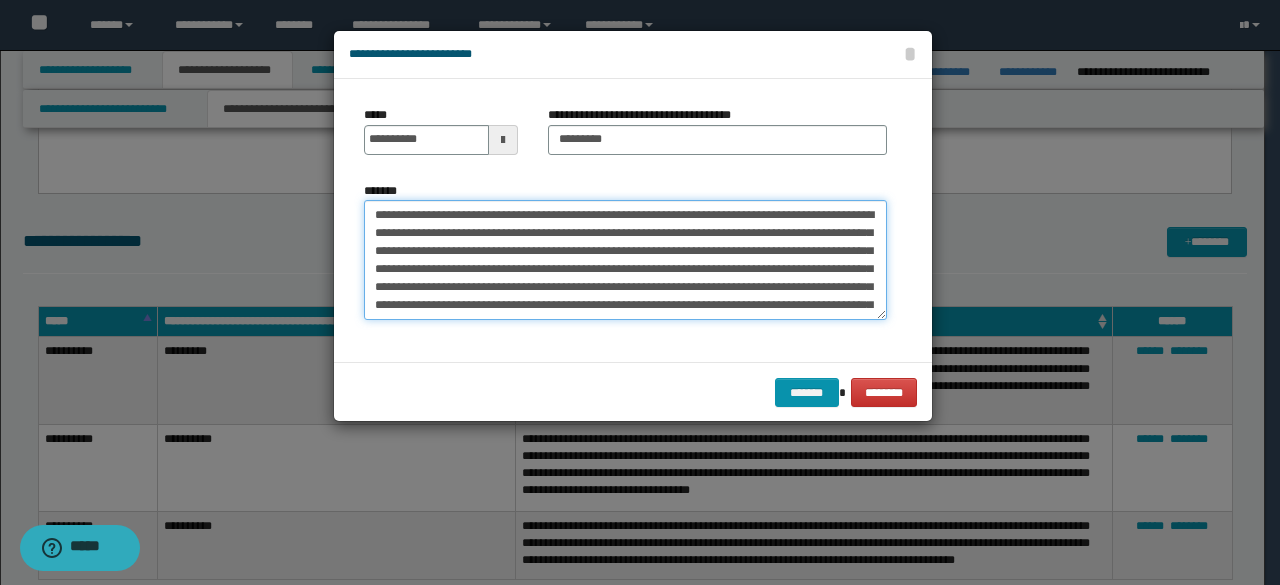 click on "*******" at bounding box center (625, 259) 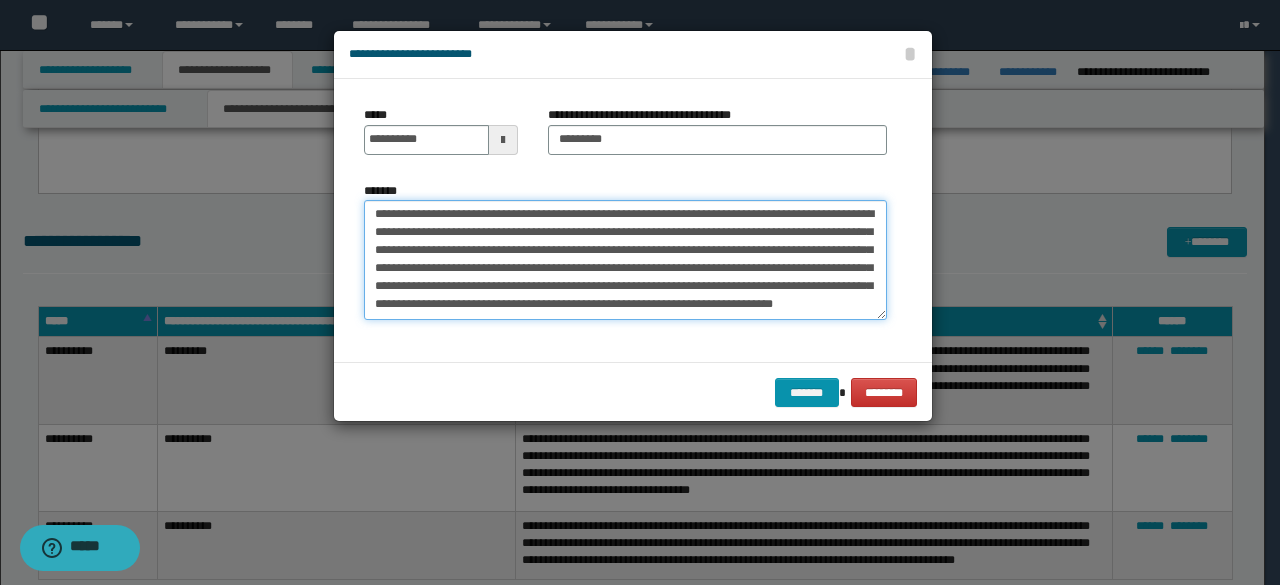 drag, startPoint x: 484, startPoint y: 242, endPoint x: 680, endPoint y: 363, distance: 230.34105 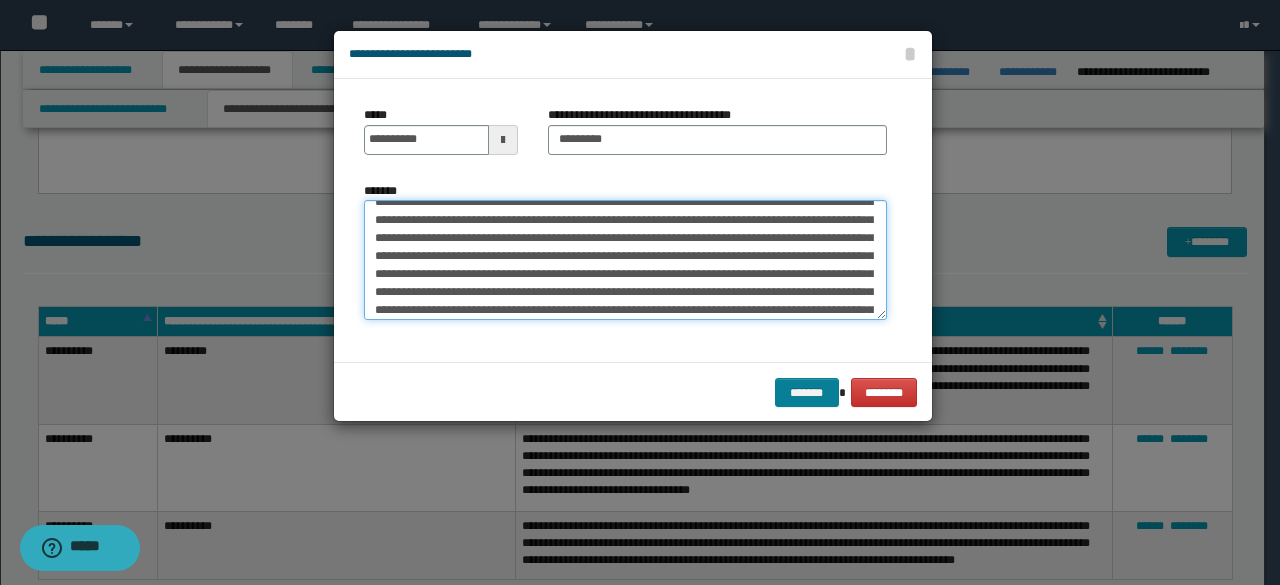 scroll, scrollTop: 0, scrollLeft: 0, axis: both 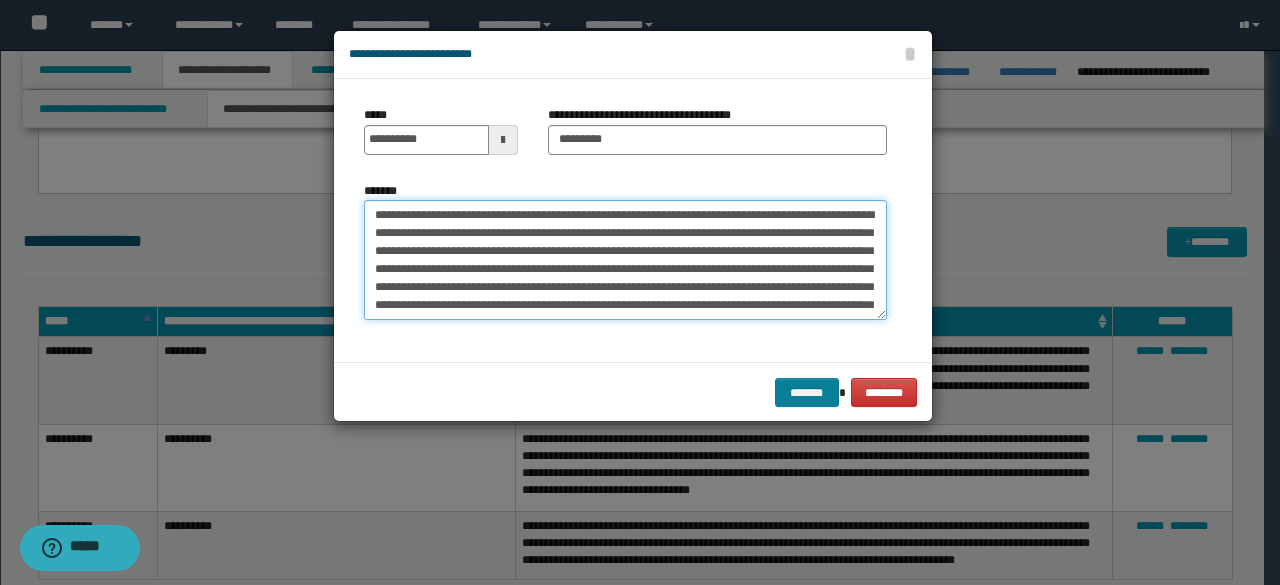 type on "**********" 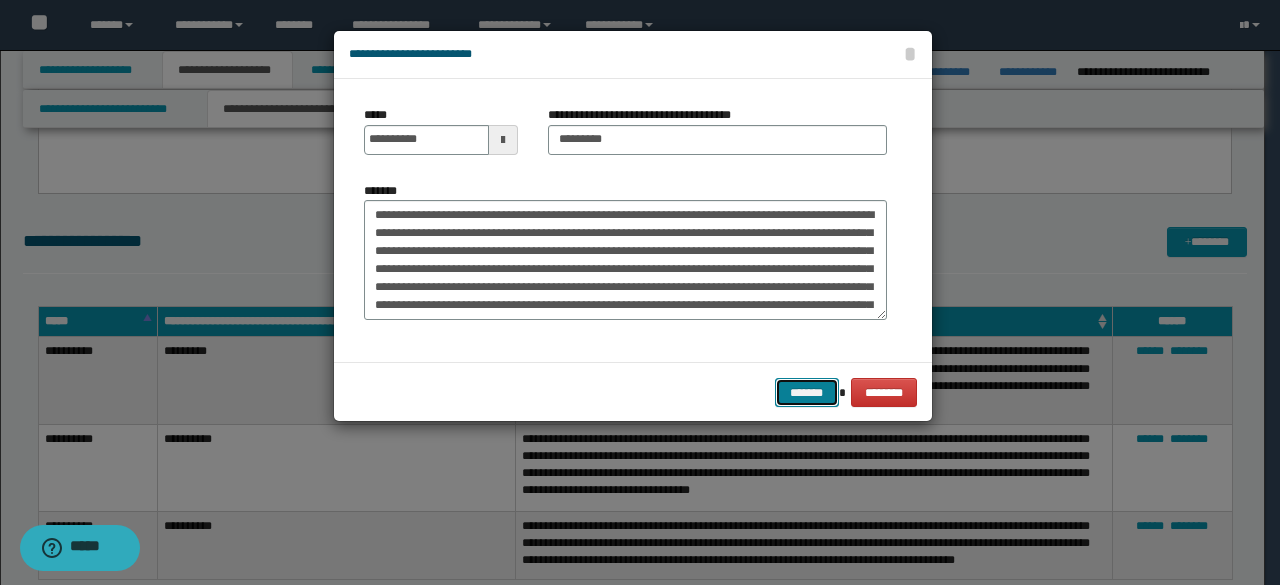 click on "*******" at bounding box center [807, 392] 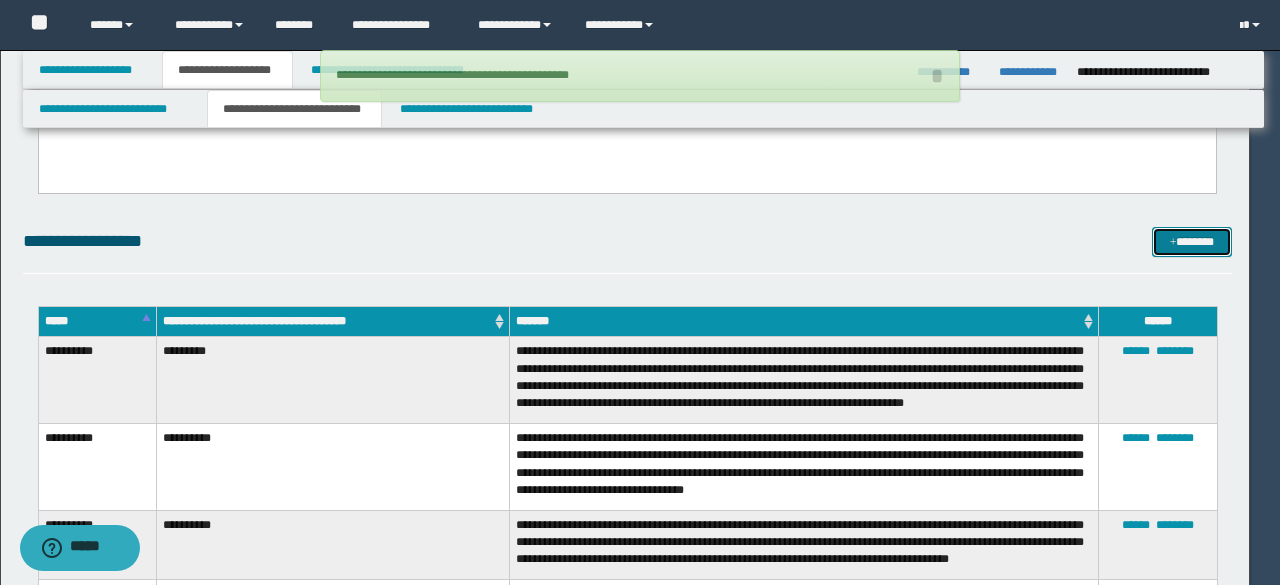 type 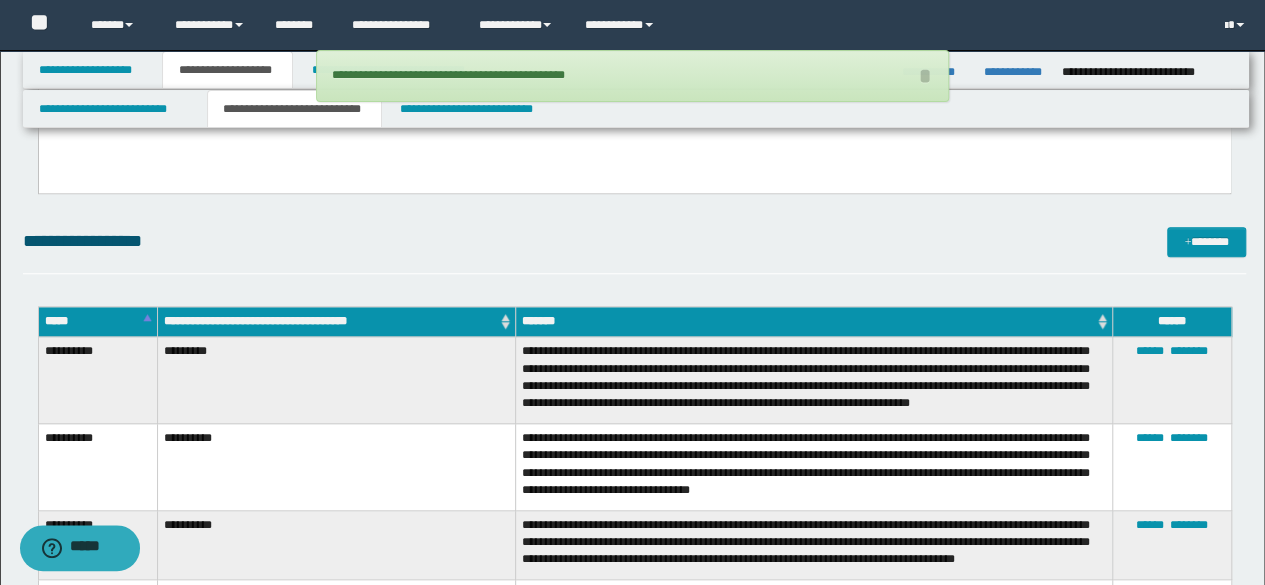 click on "**********" at bounding box center (635, 241) 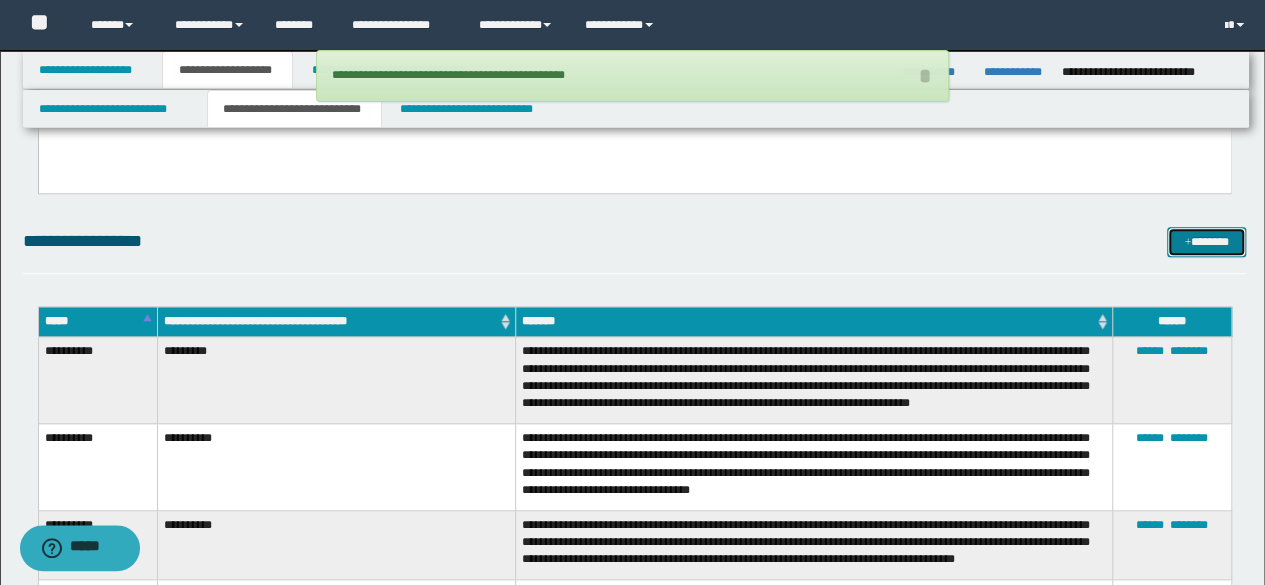 click on "*******" at bounding box center [1206, 241] 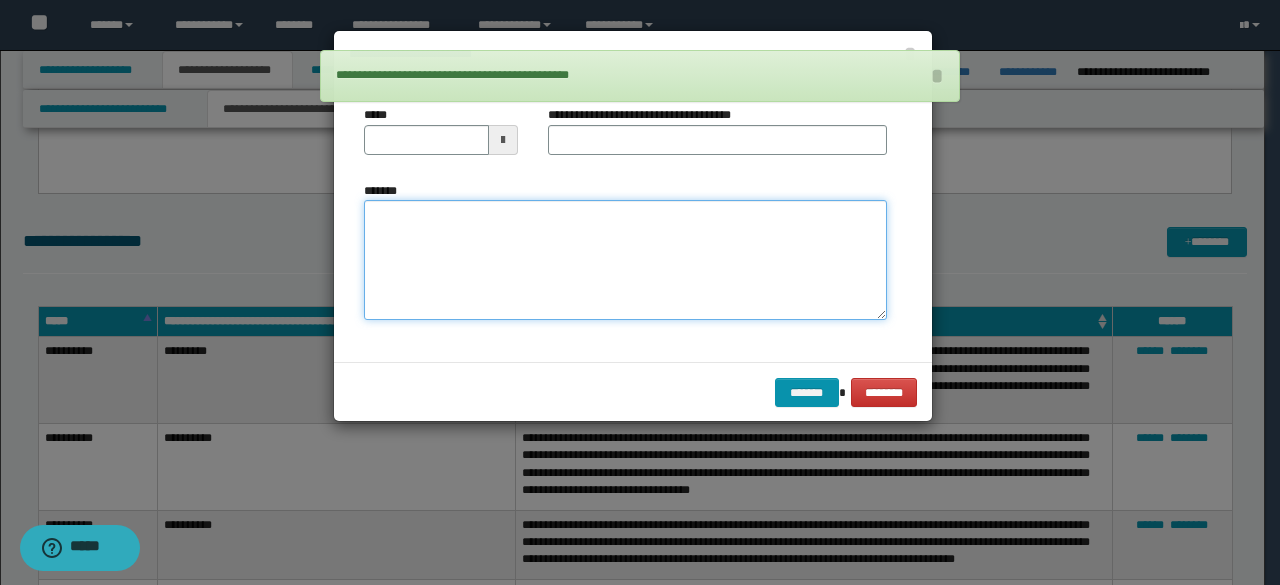 click on "*******" at bounding box center (625, 259) 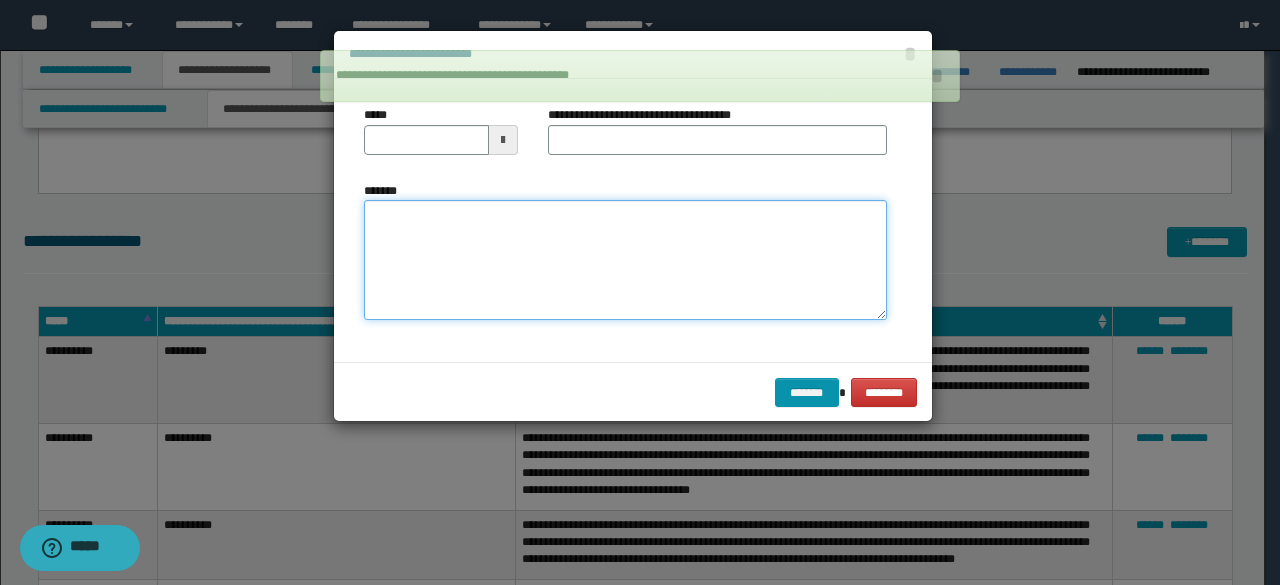 paste on "**********" 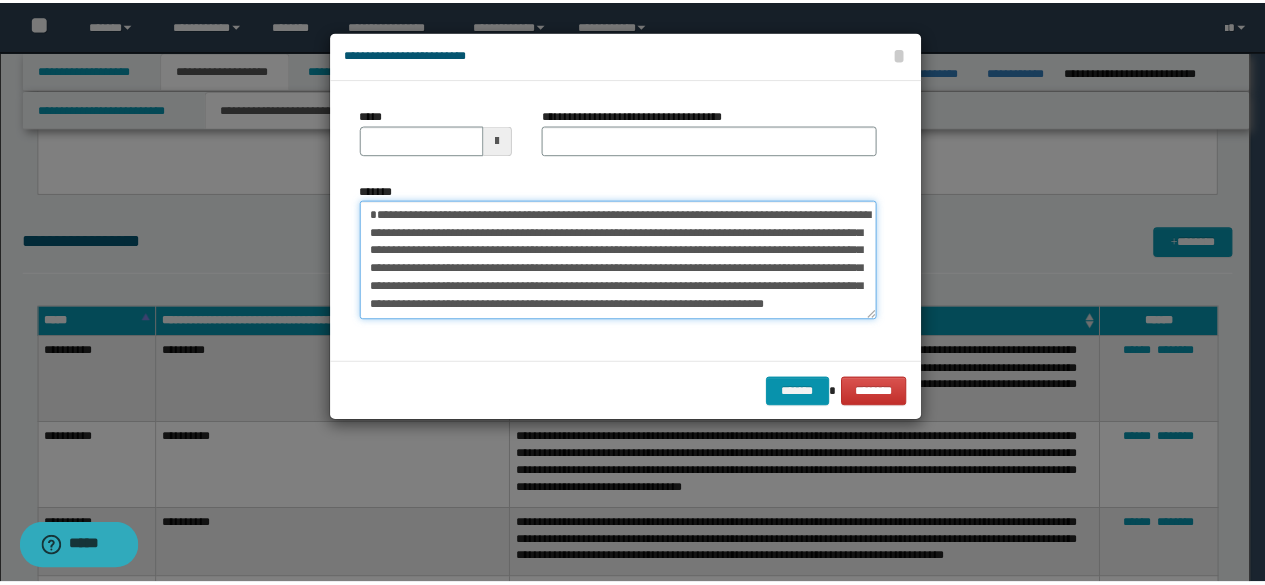 scroll, scrollTop: 0, scrollLeft: 0, axis: both 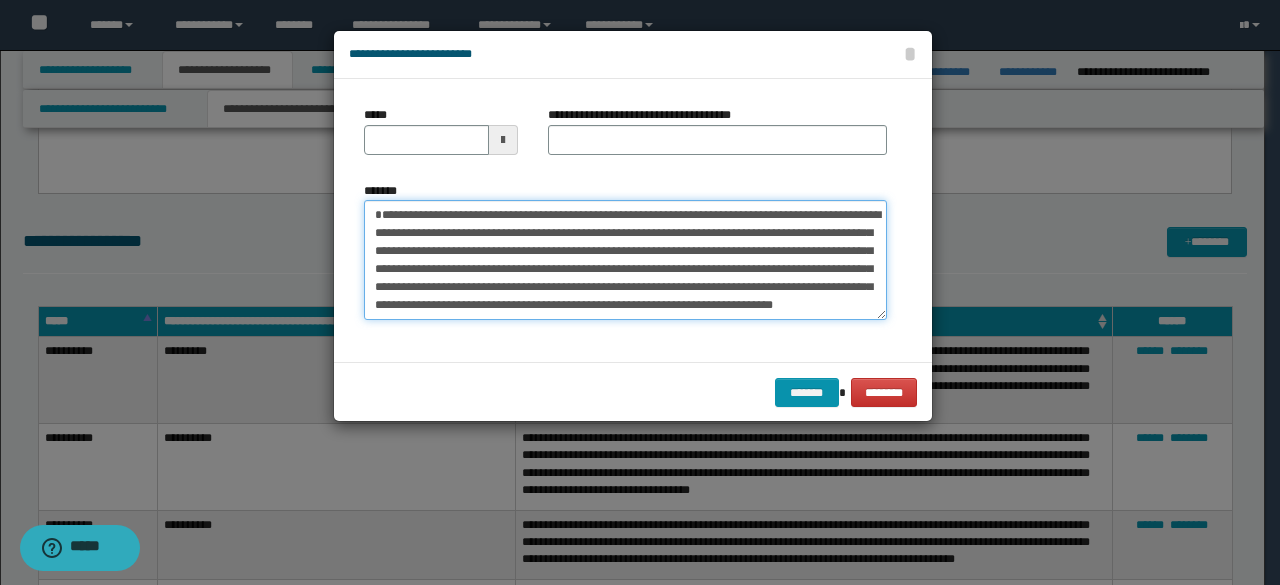 drag, startPoint x: 555, startPoint y: 238, endPoint x: 276, endPoint y: 200, distance: 281.57593 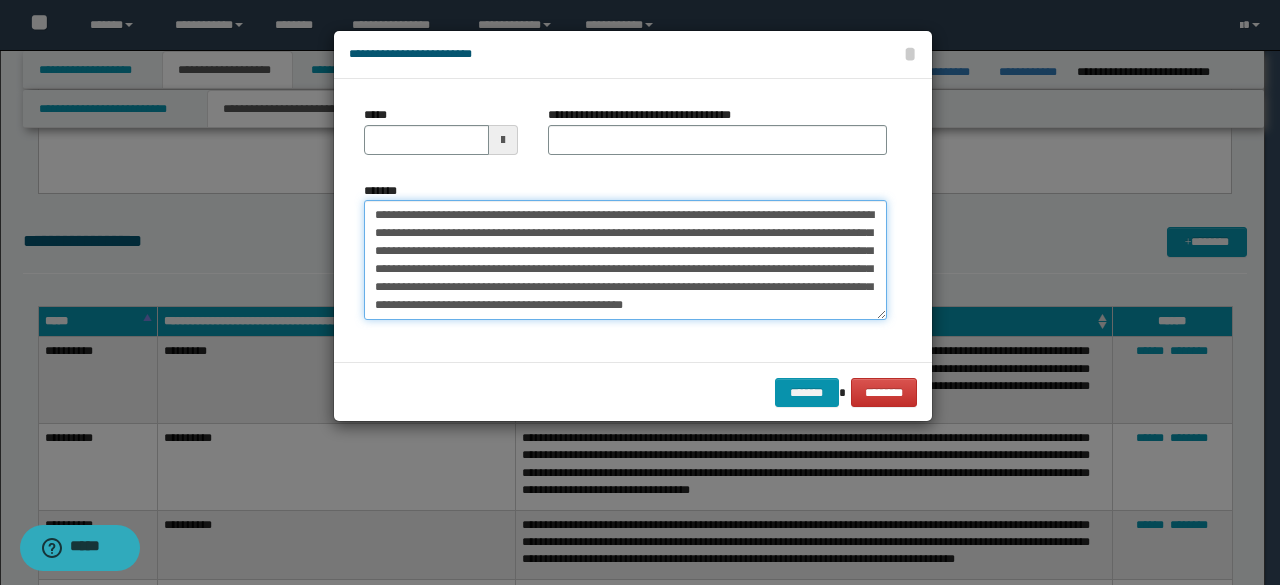 type on "**********" 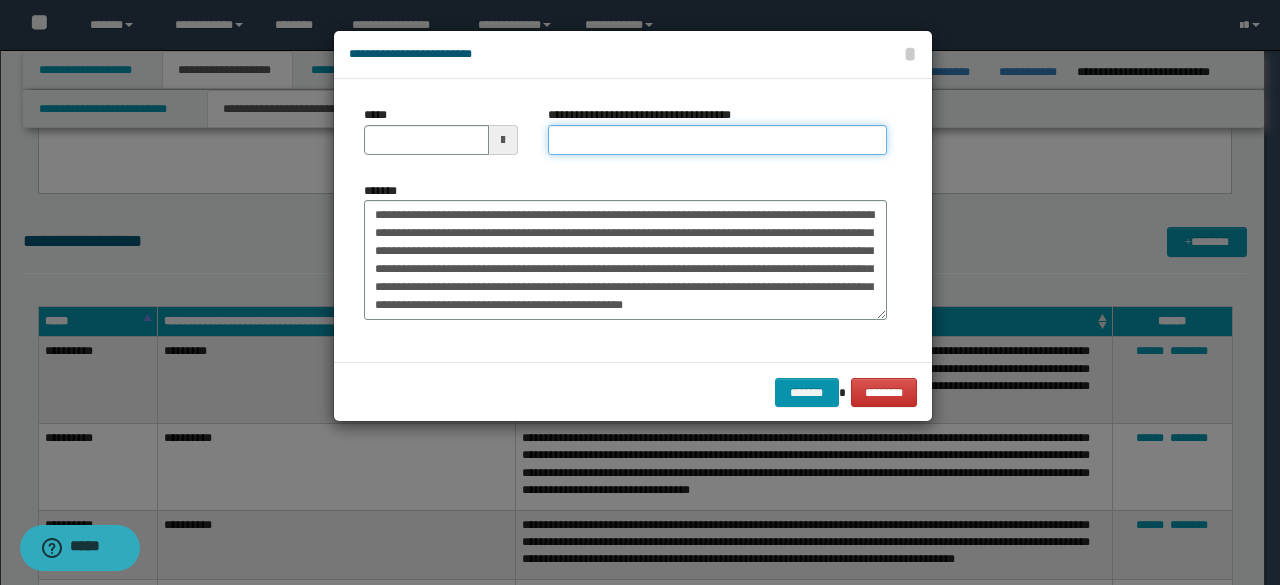 click on "**********" at bounding box center (717, 140) 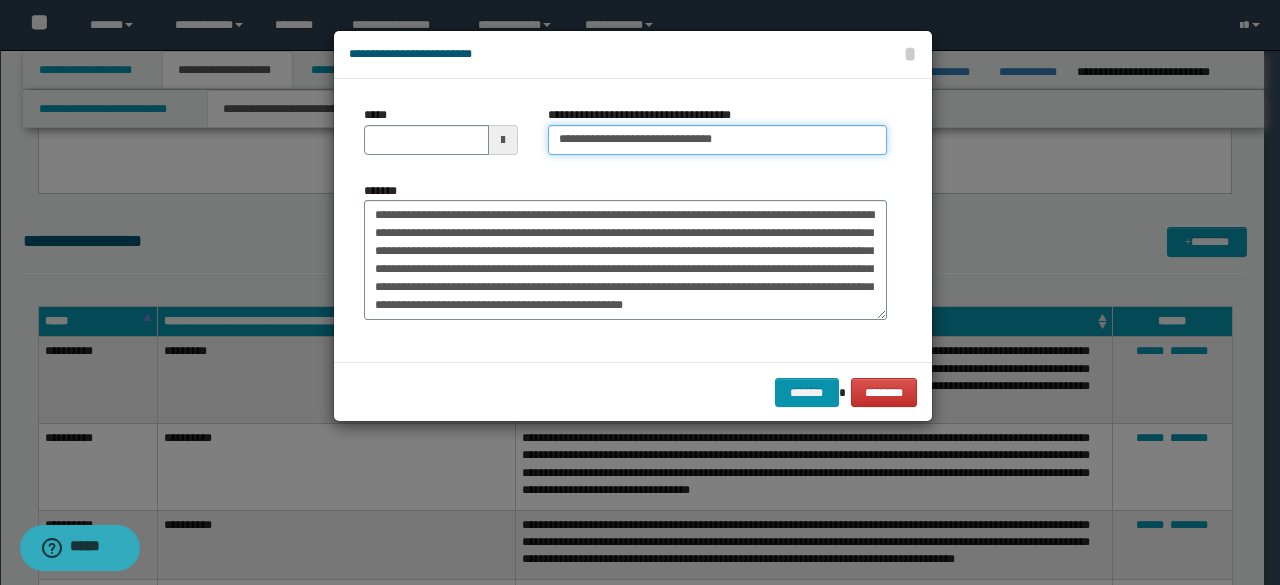 type on "**********" 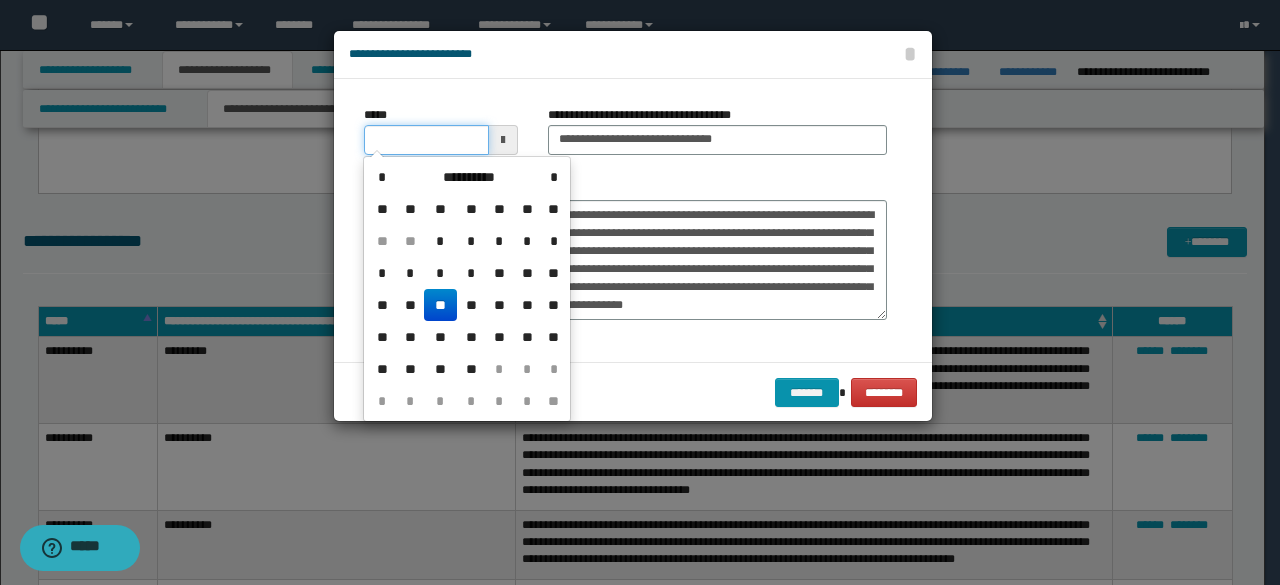click on "*****" at bounding box center [426, 140] 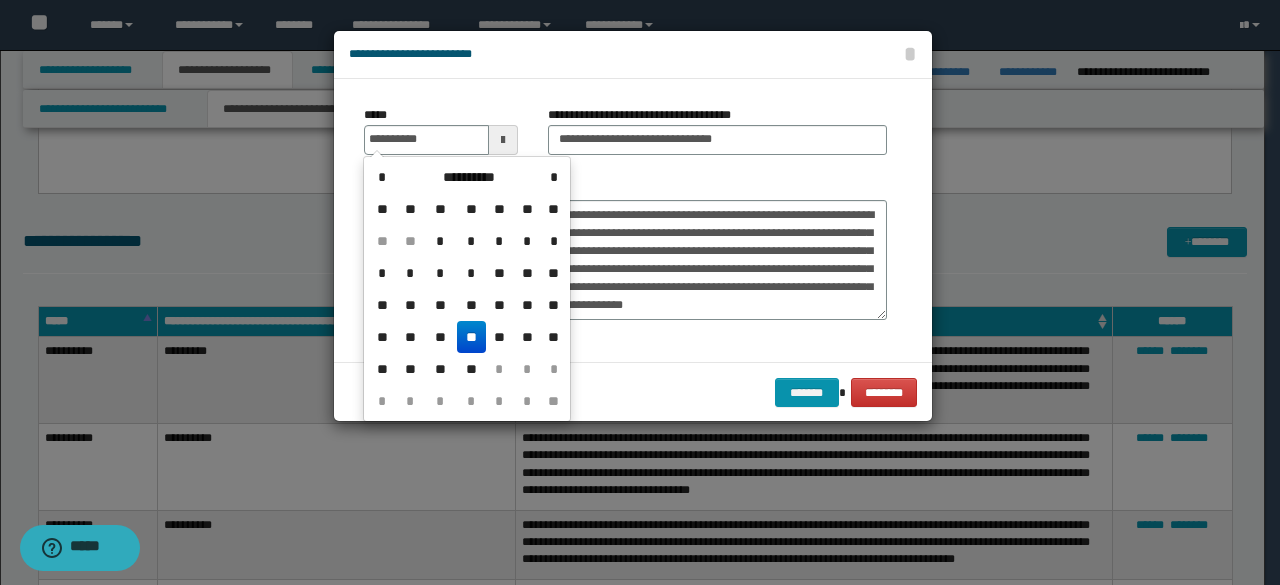 drag, startPoint x: 475, startPoint y: 331, endPoint x: 608, endPoint y: 185, distance: 197.49684 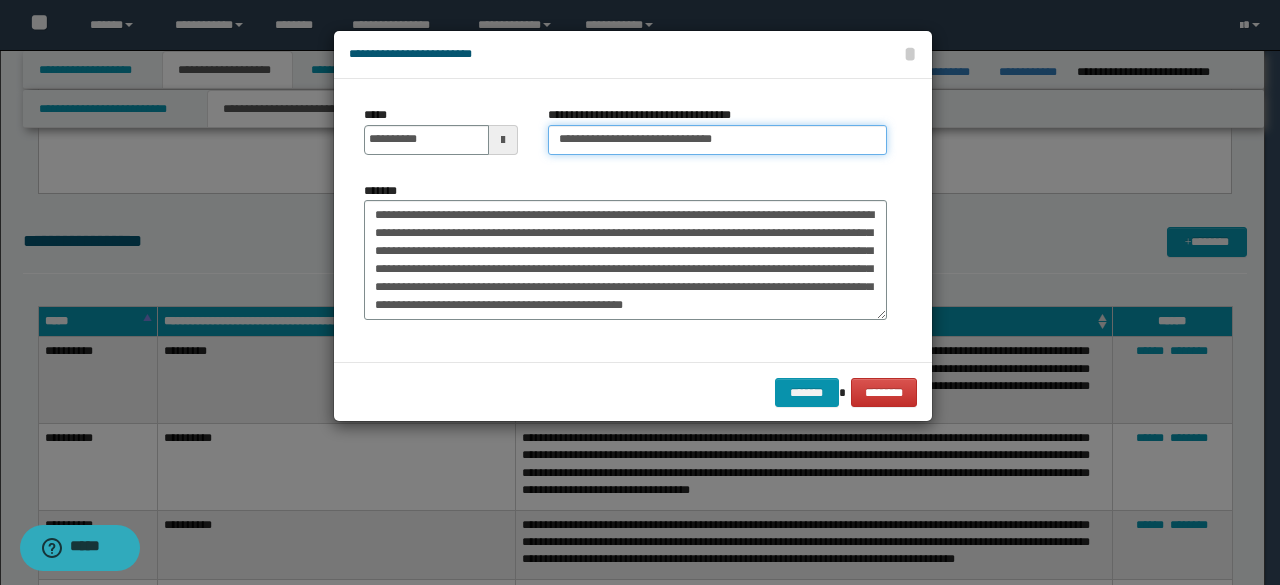 drag, startPoint x: 628, startPoint y: 141, endPoint x: 422, endPoint y: 111, distance: 208.173 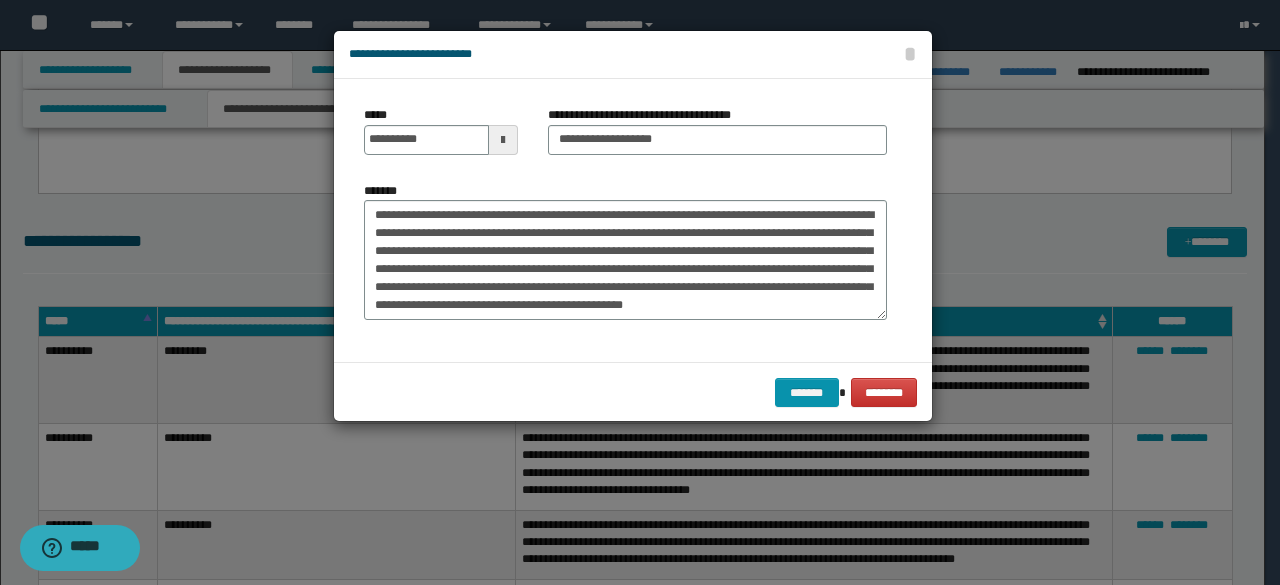 click on "**********" at bounding box center (647, 115) 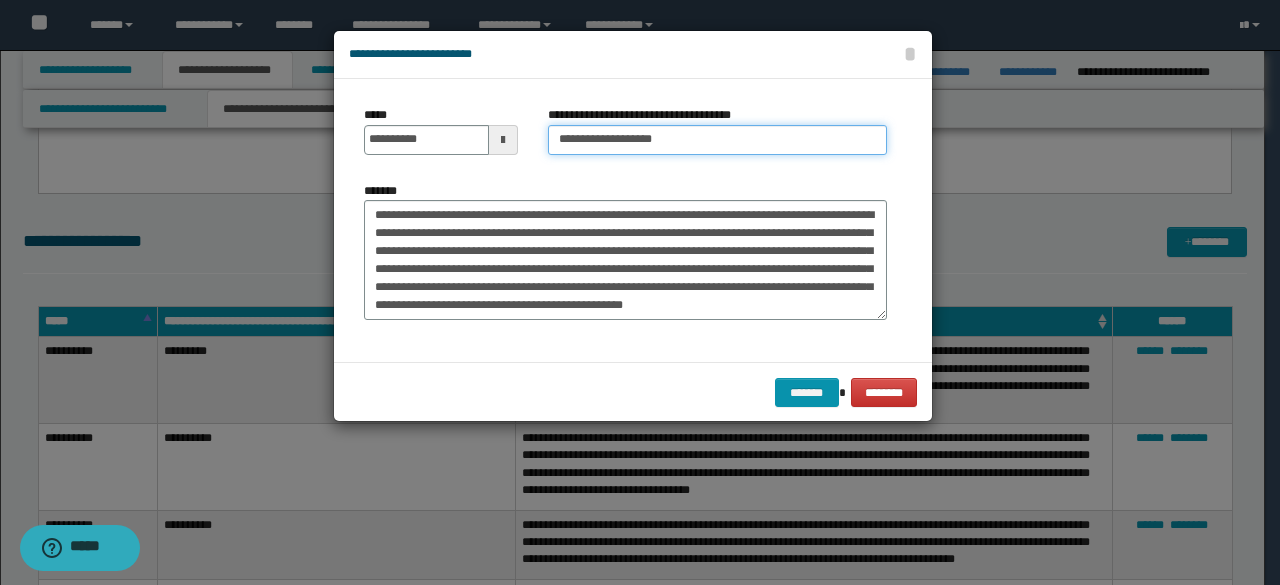 click on "**********" at bounding box center [717, 140] 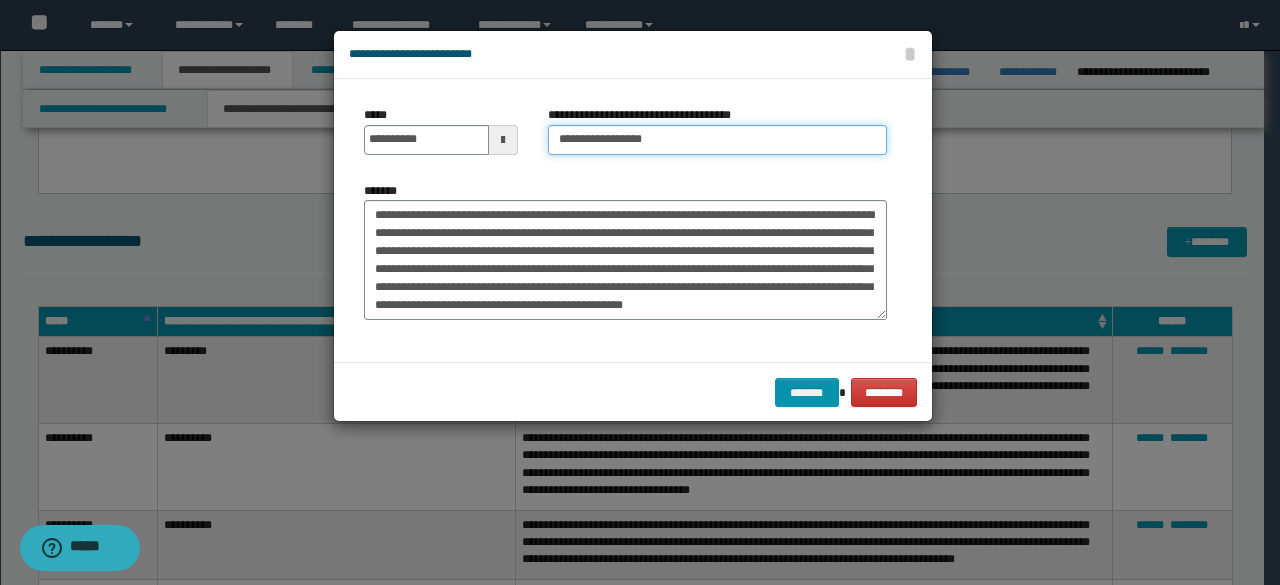 type on "**********" 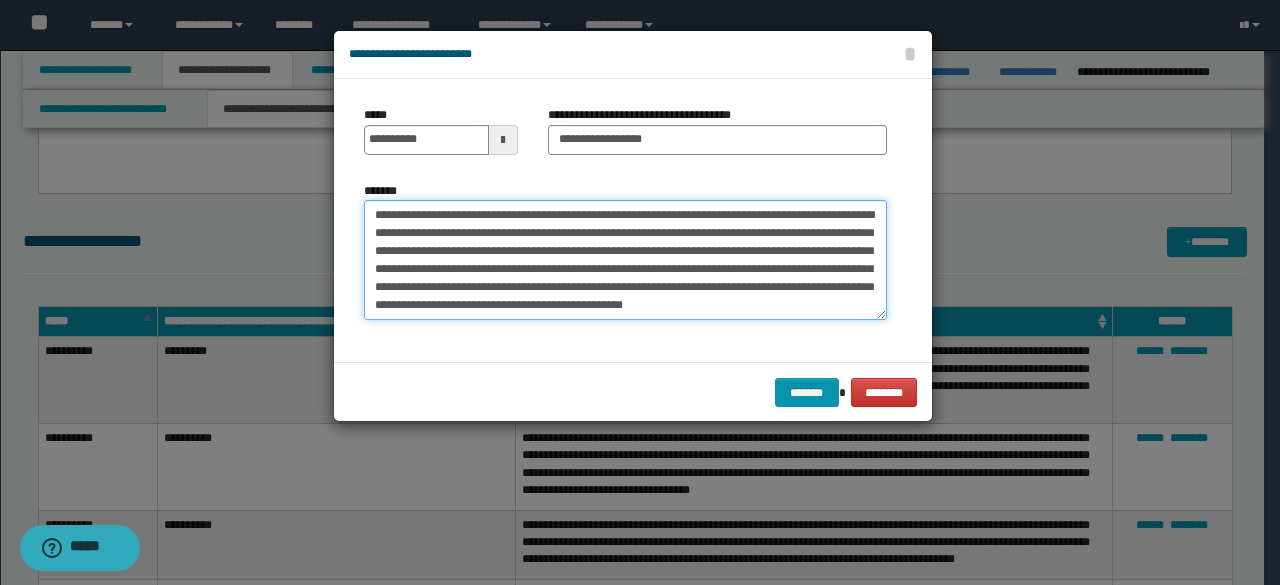 drag, startPoint x: 551, startPoint y: 265, endPoint x: 634, endPoint y: 277, distance: 83.86298 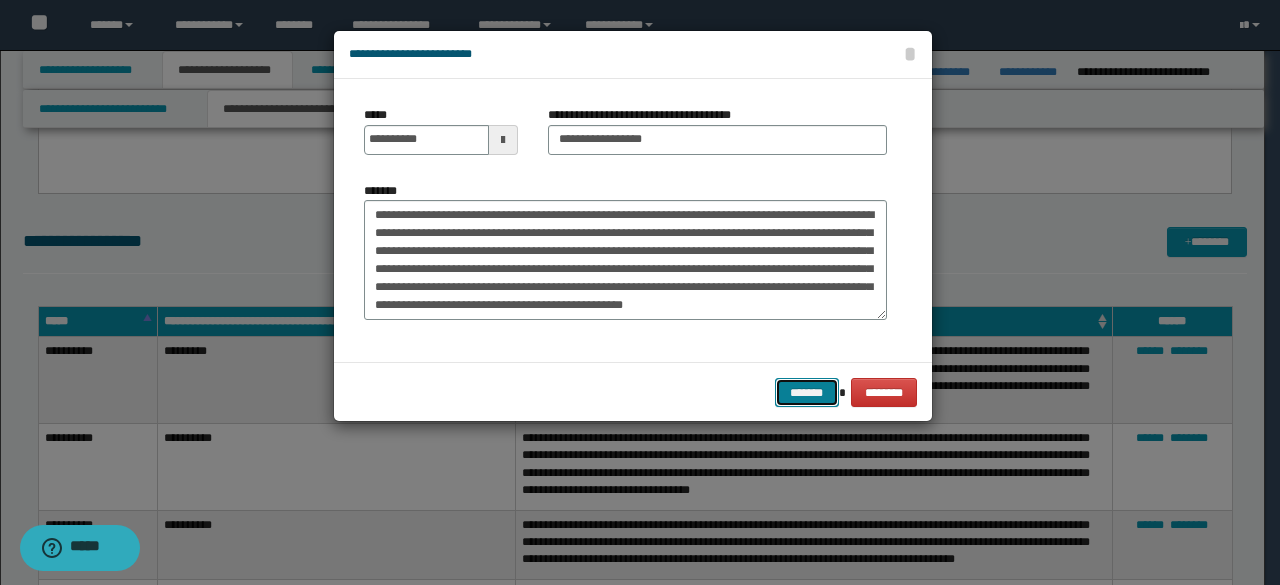 click on "*******" at bounding box center [807, 392] 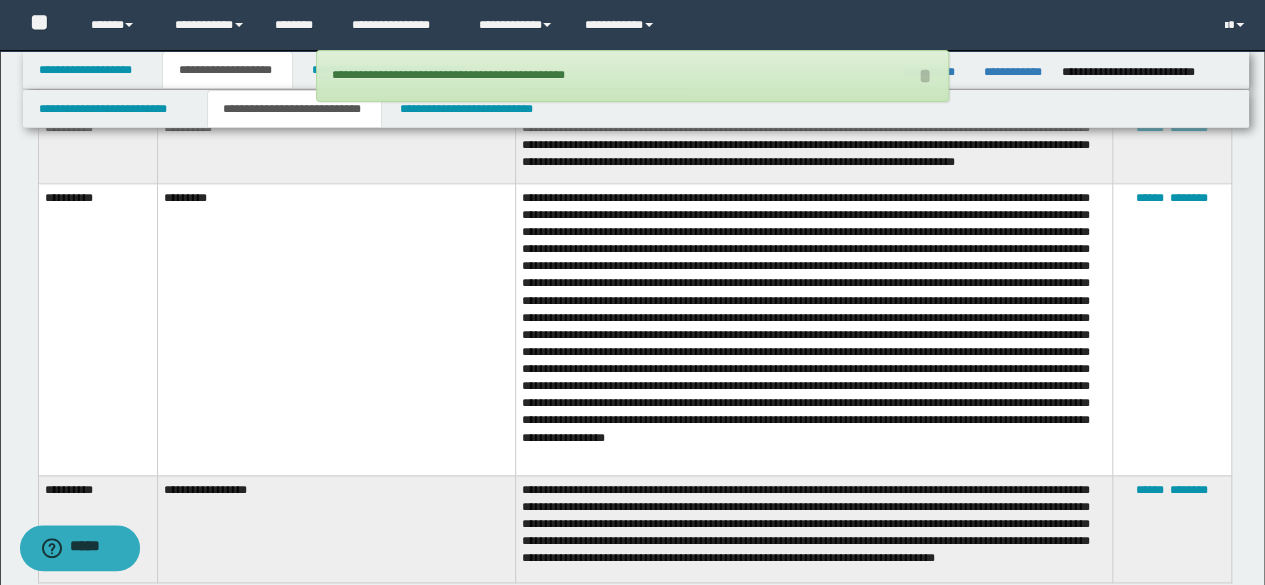 scroll, scrollTop: 1200, scrollLeft: 0, axis: vertical 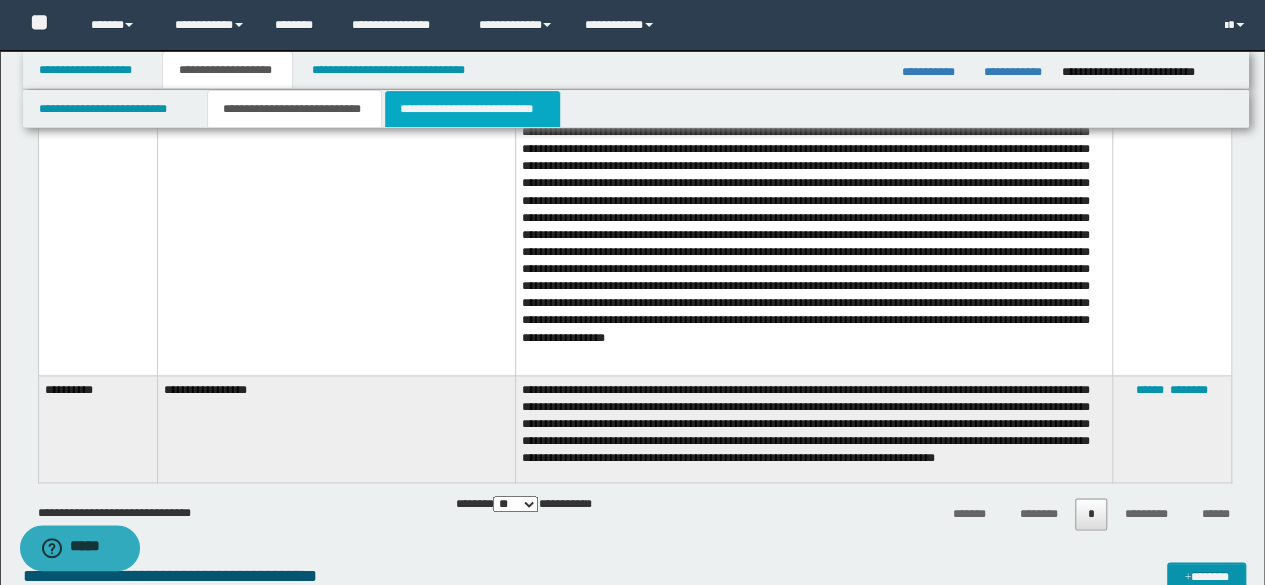 drag, startPoint x: 422, startPoint y: 109, endPoint x: 414, endPoint y: 121, distance: 14.422205 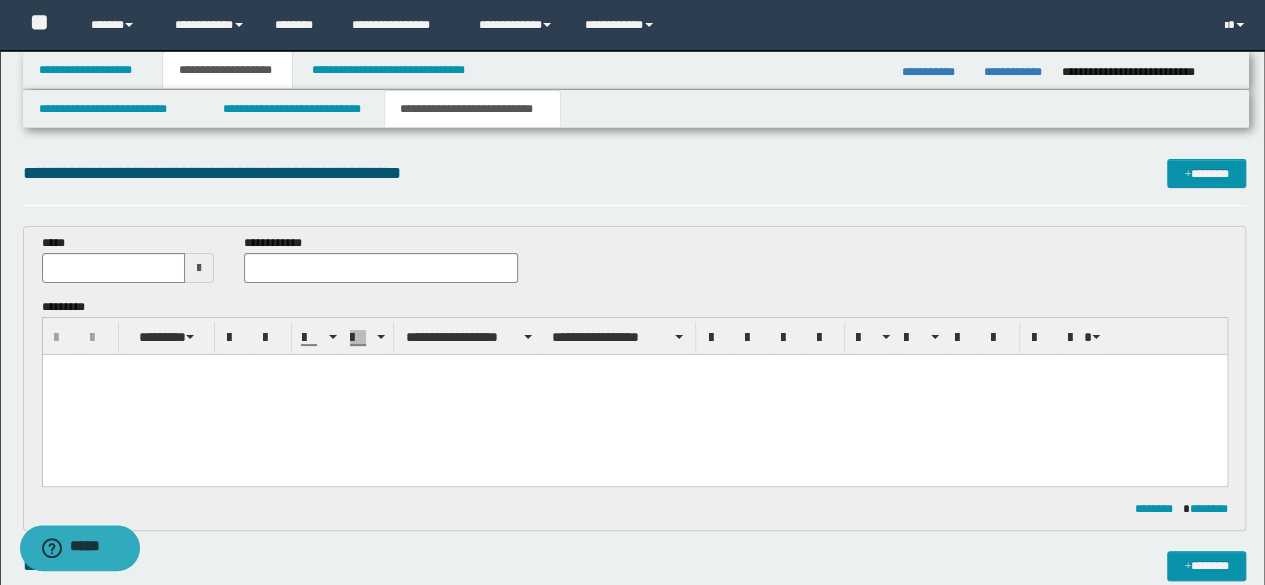scroll, scrollTop: 0, scrollLeft: 0, axis: both 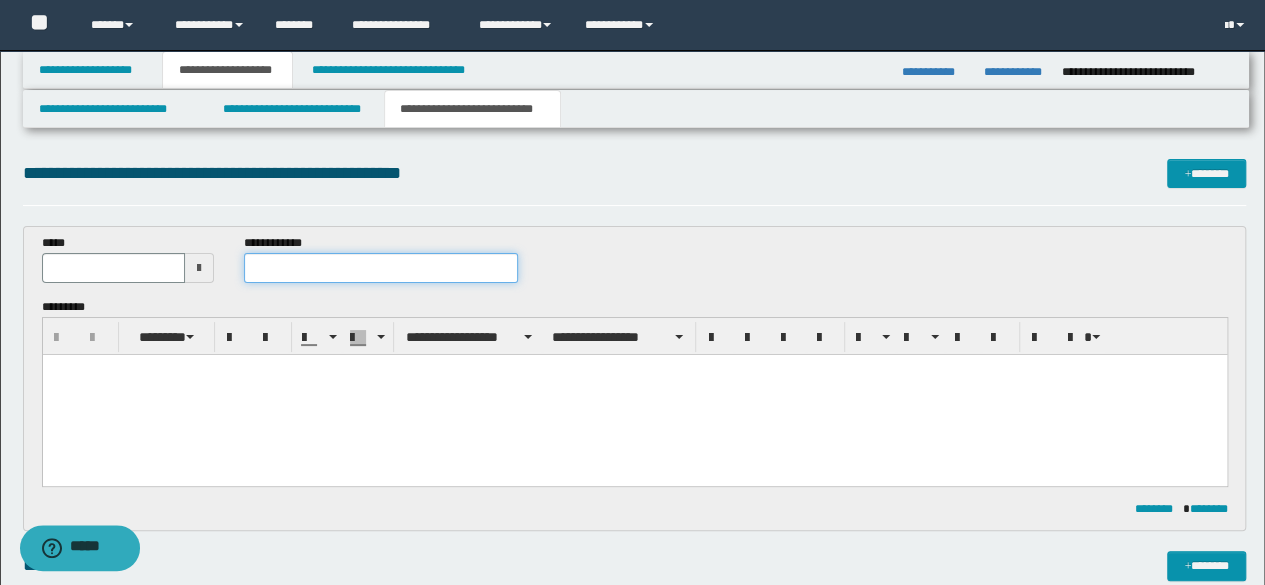 click at bounding box center (381, 268) 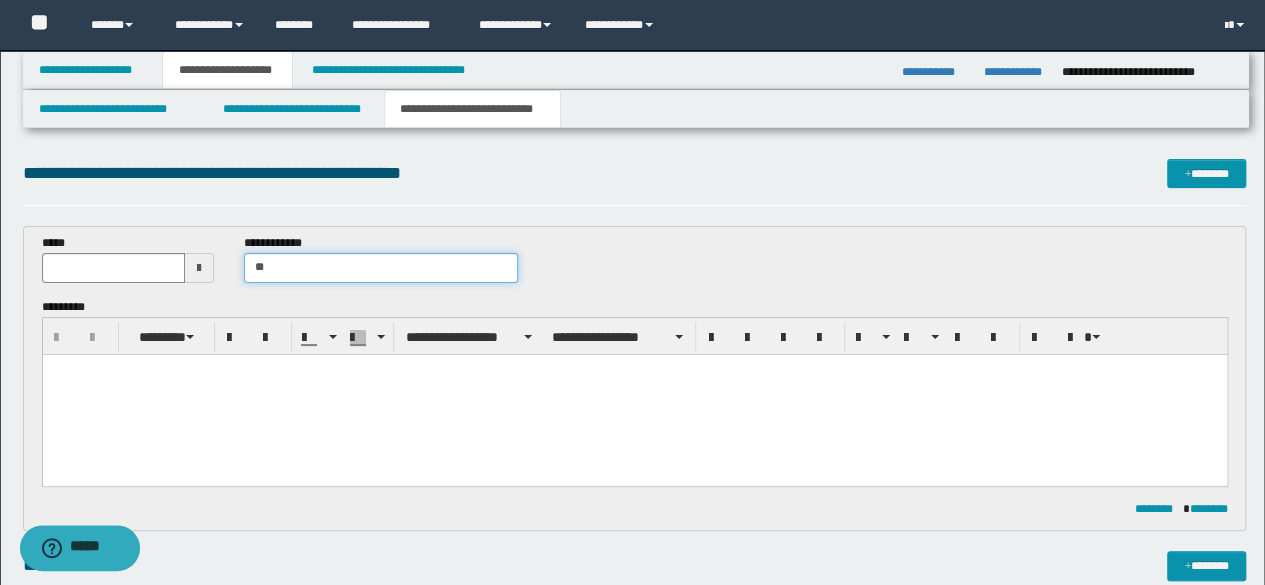 type on "*" 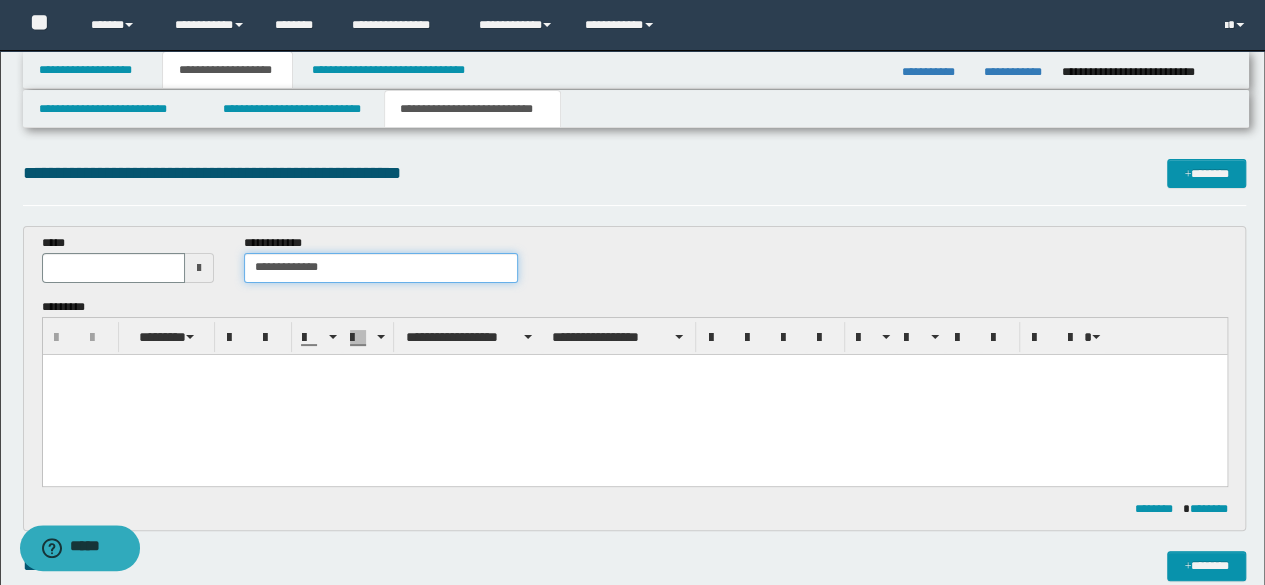type on "**********" 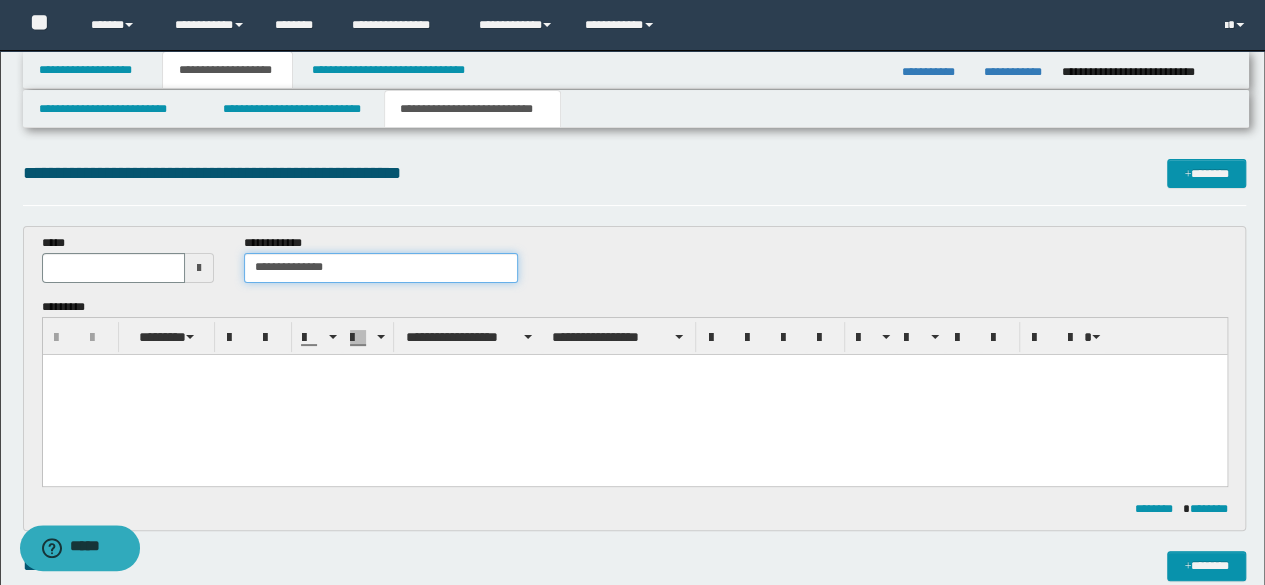 type 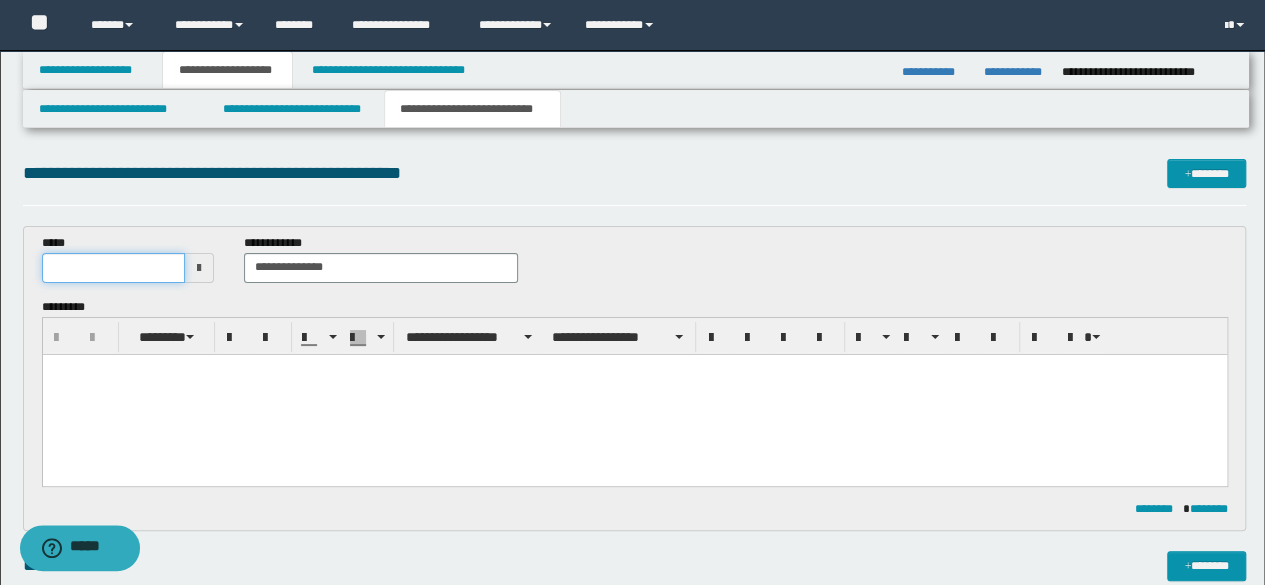 click at bounding box center (114, 268) 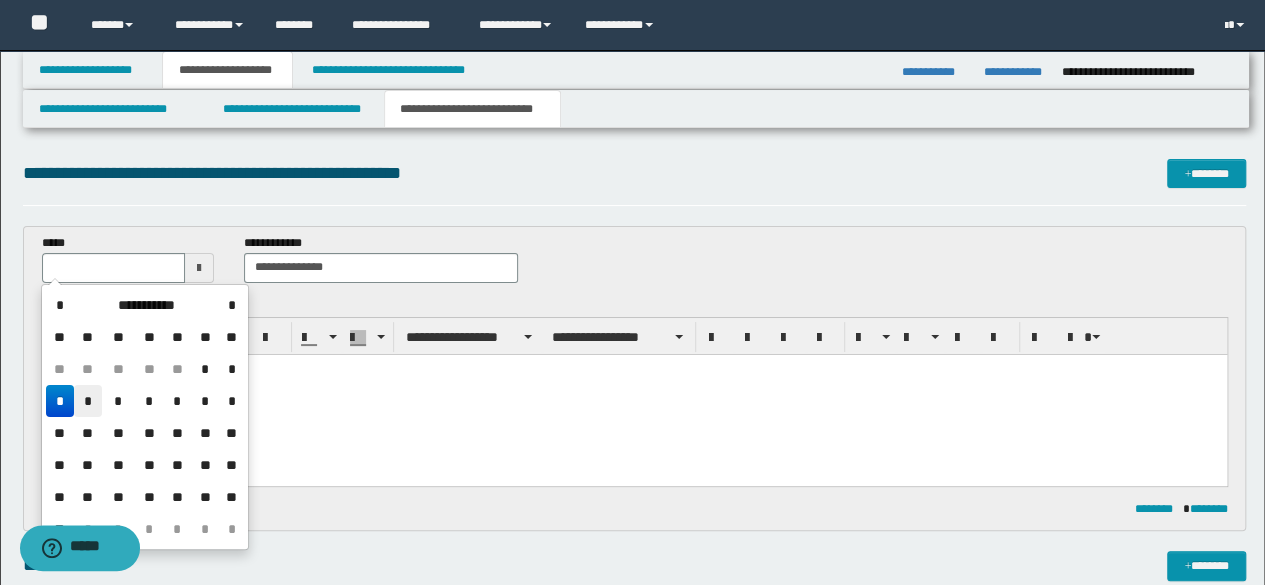 click on "*" at bounding box center (88, 401) 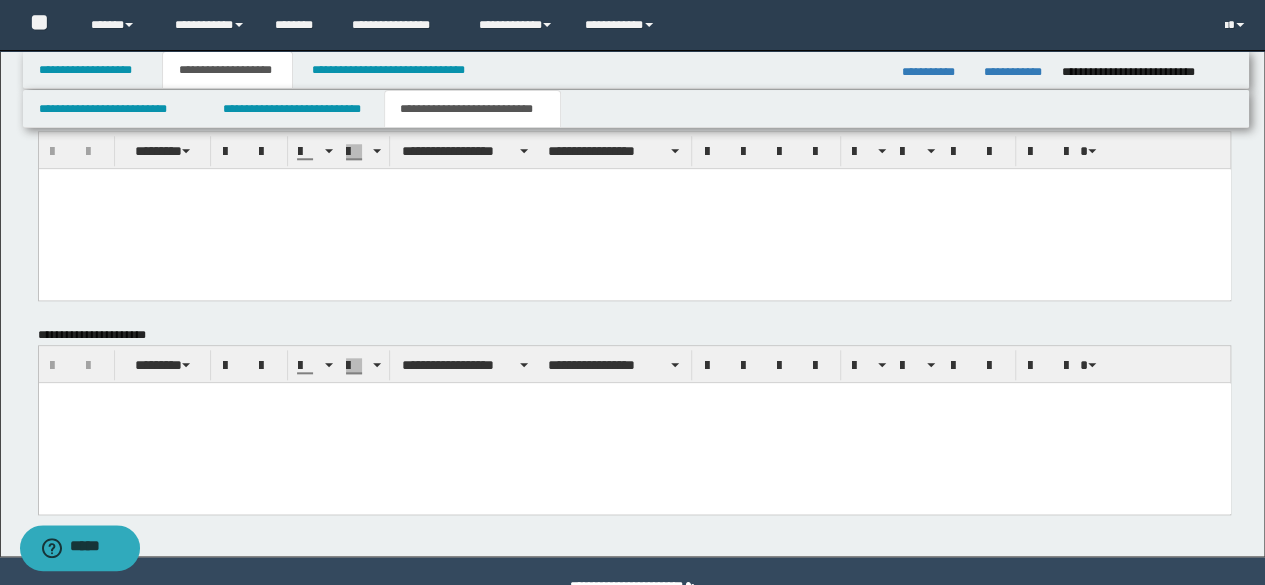 scroll, scrollTop: 918, scrollLeft: 0, axis: vertical 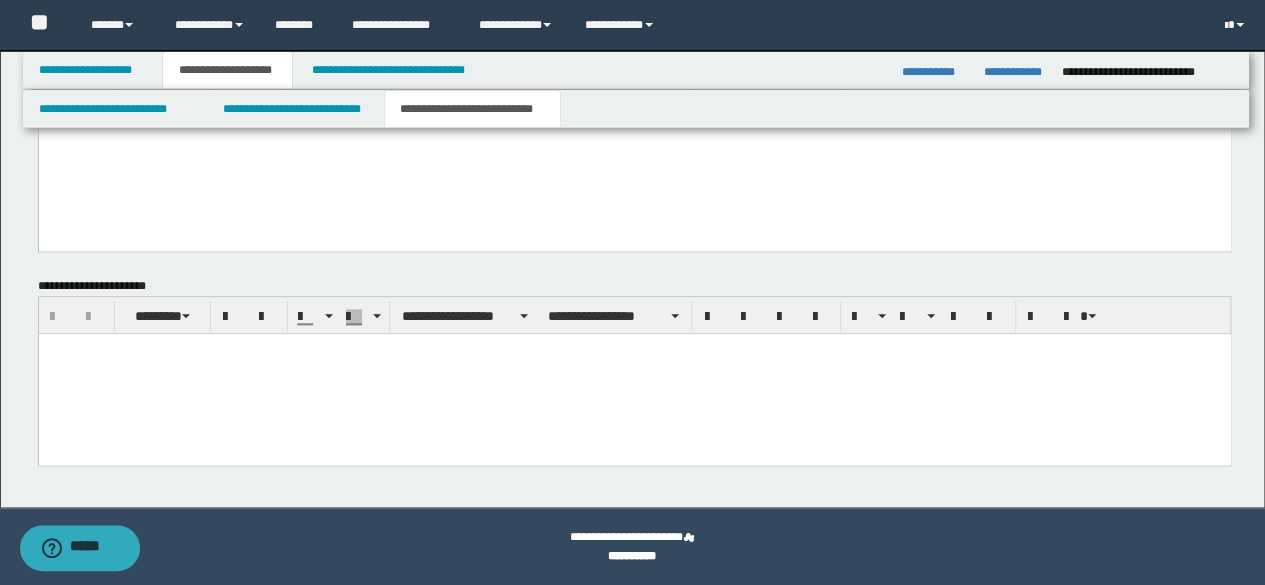 click at bounding box center [634, 373] 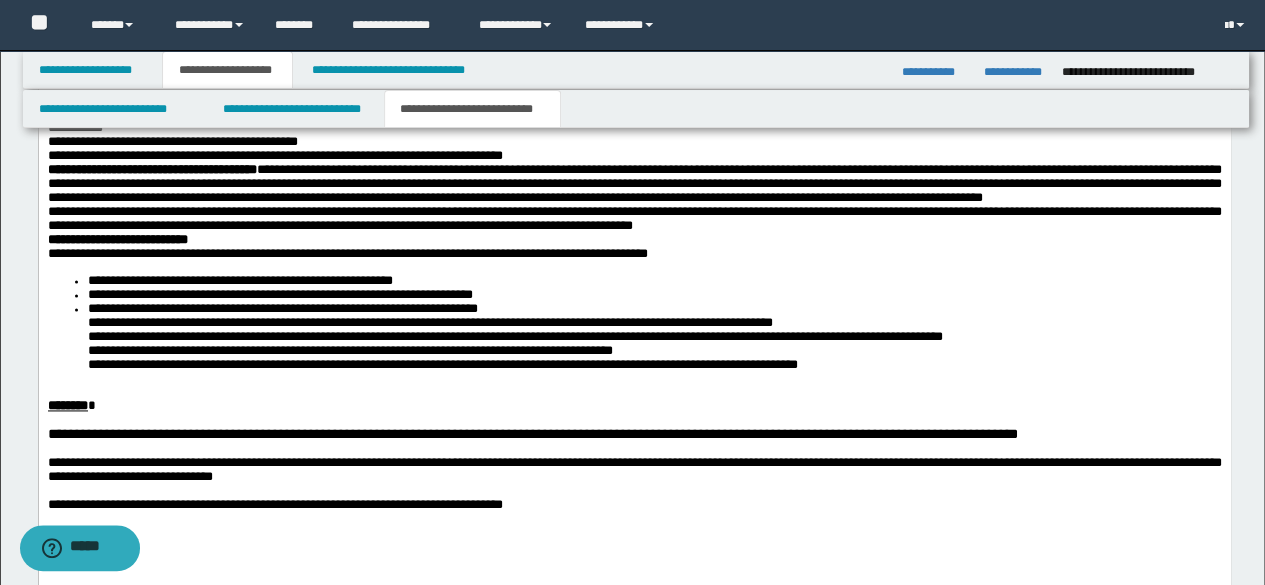 scroll, scrollTop: 1418, scrollLeft: 0, axis: vertical 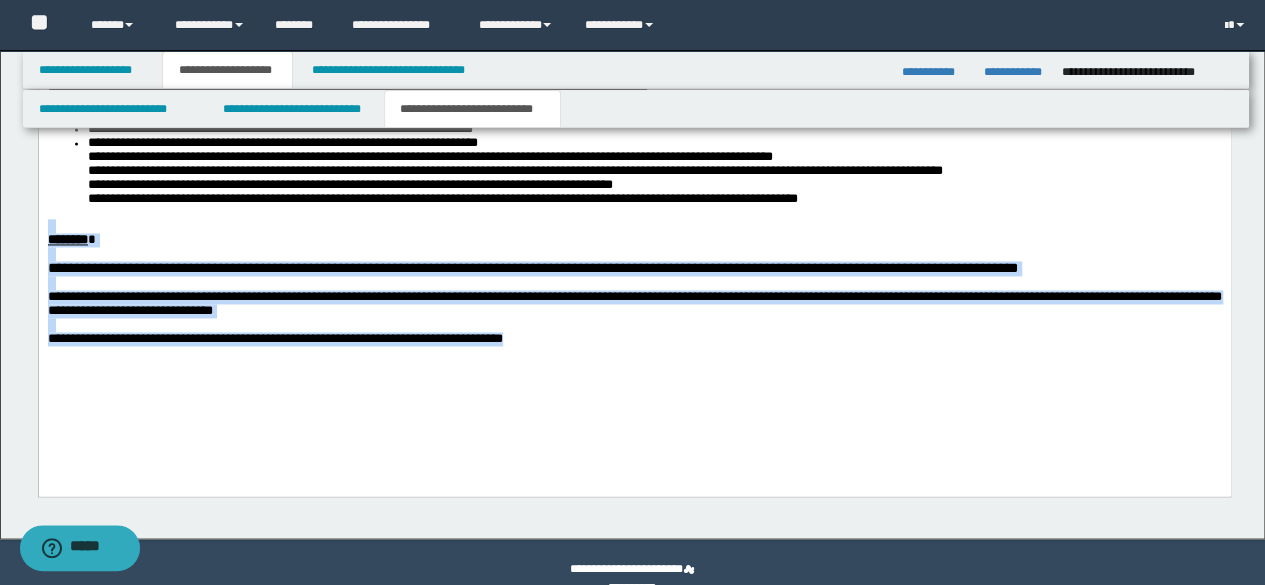 drag, startPoint x: 340, startPoint y: 361, endPoint x: 28, endPoint y: 248, distance: 331.8328 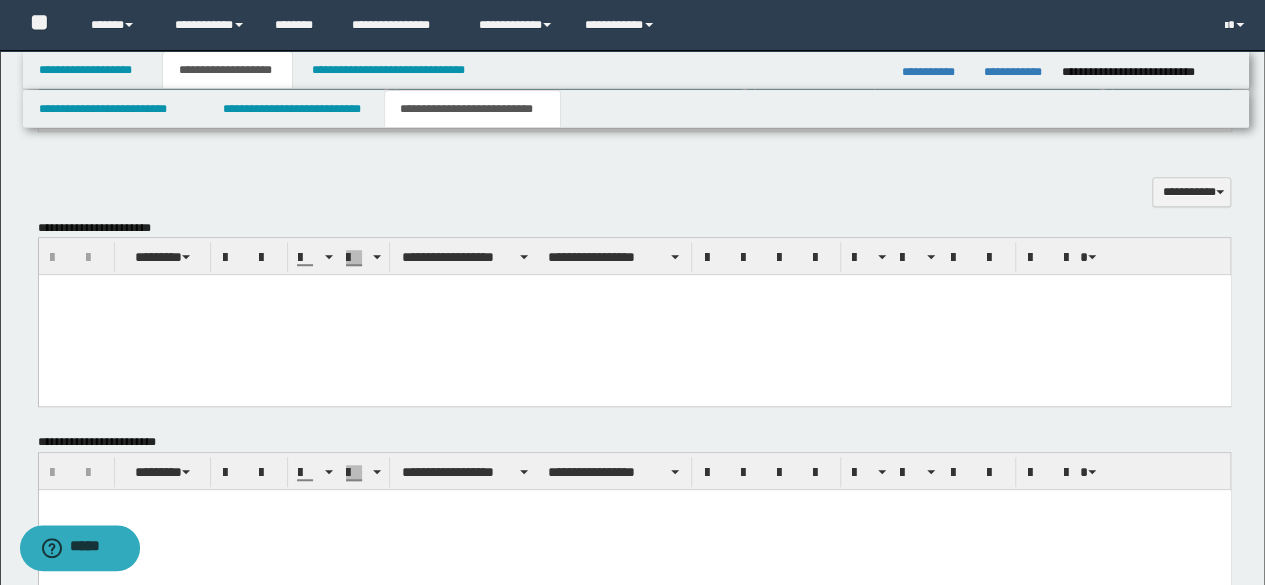 scroll, scrollTop: 410, scrollLeft: 0, axis: vertical 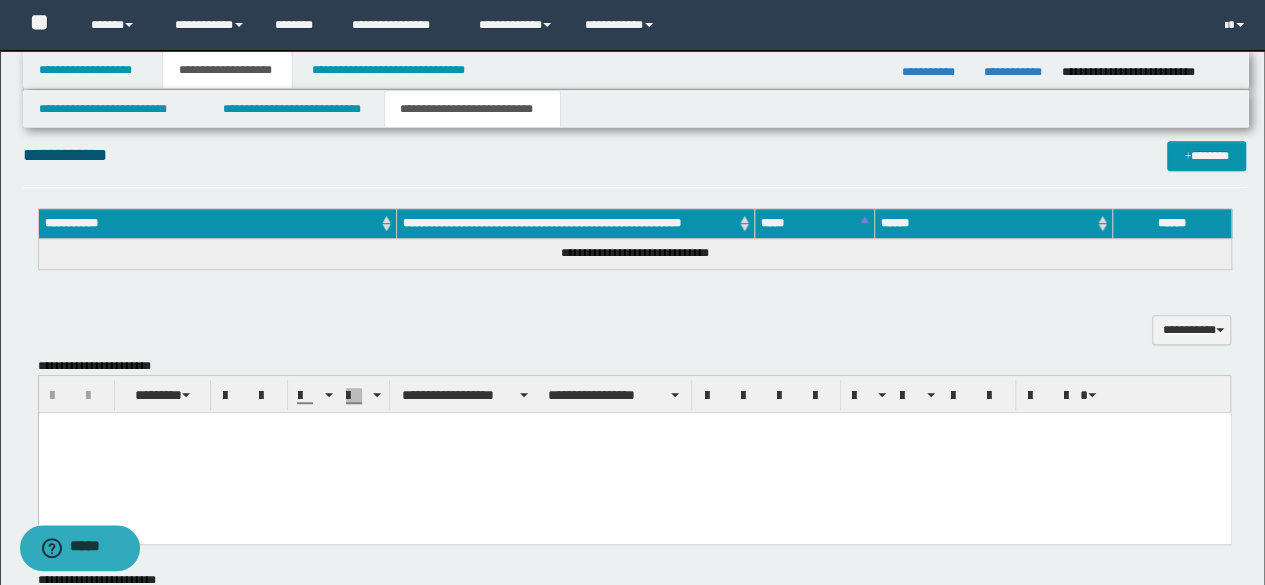 click at bounding box center [634, 453] 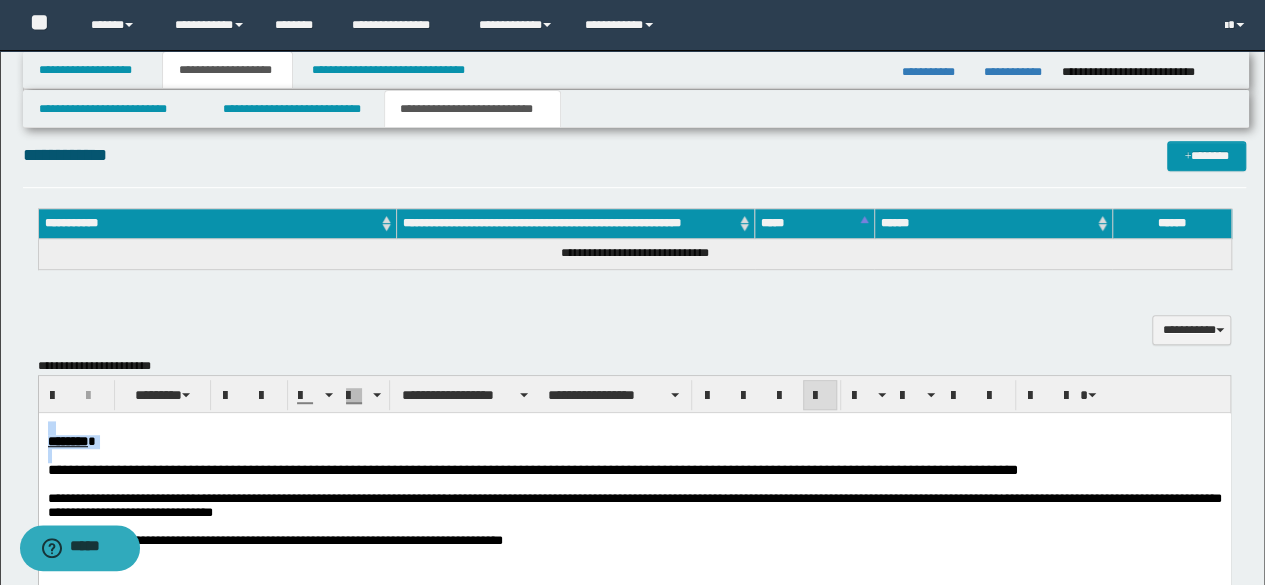 drag, startPoint x: 112, startPoint y: 467, endPoint x: 3, endPoint y: 407, distance: 124.42267 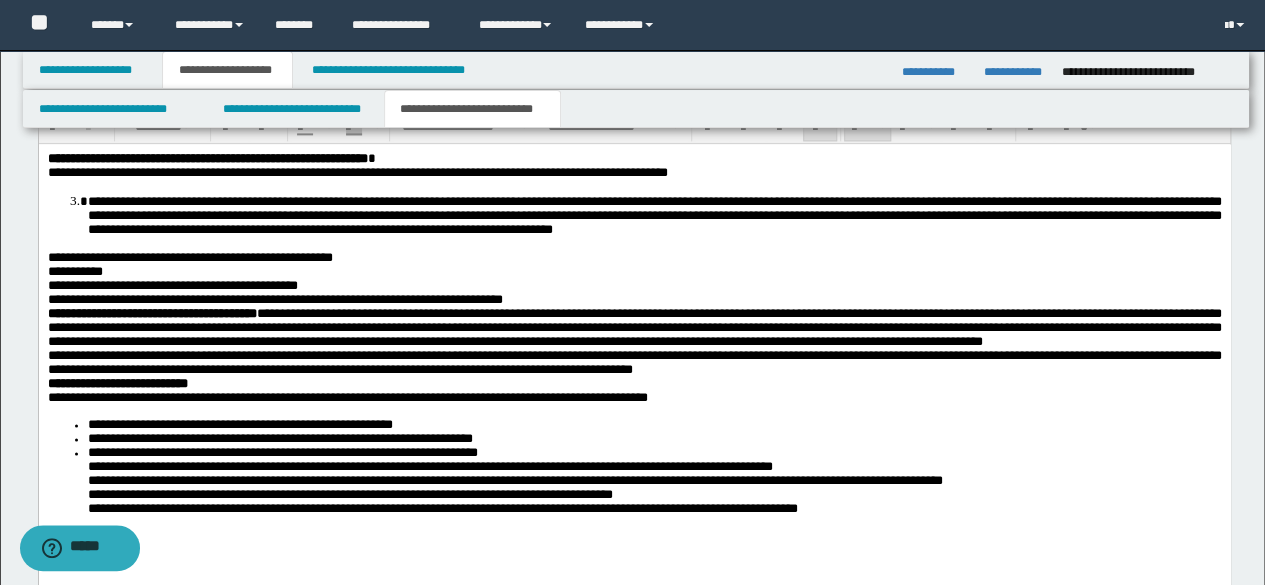 scroll, scrollTop: 1388, scrollLeft: 0, axis: vertical 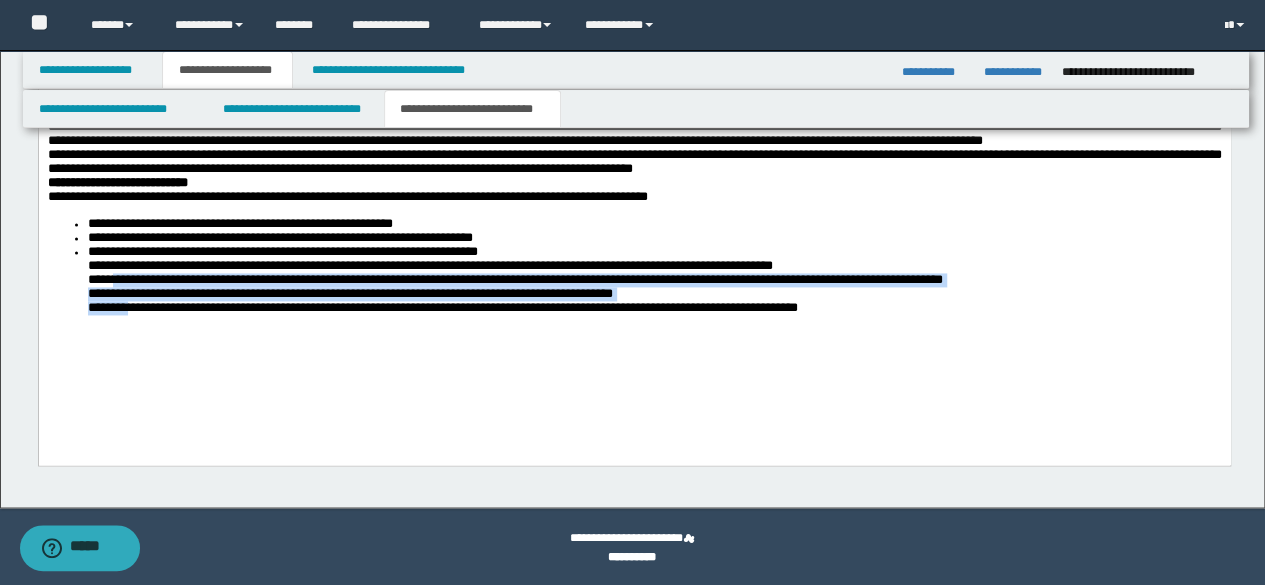 click on "**********" at bounding box center [634, 266] 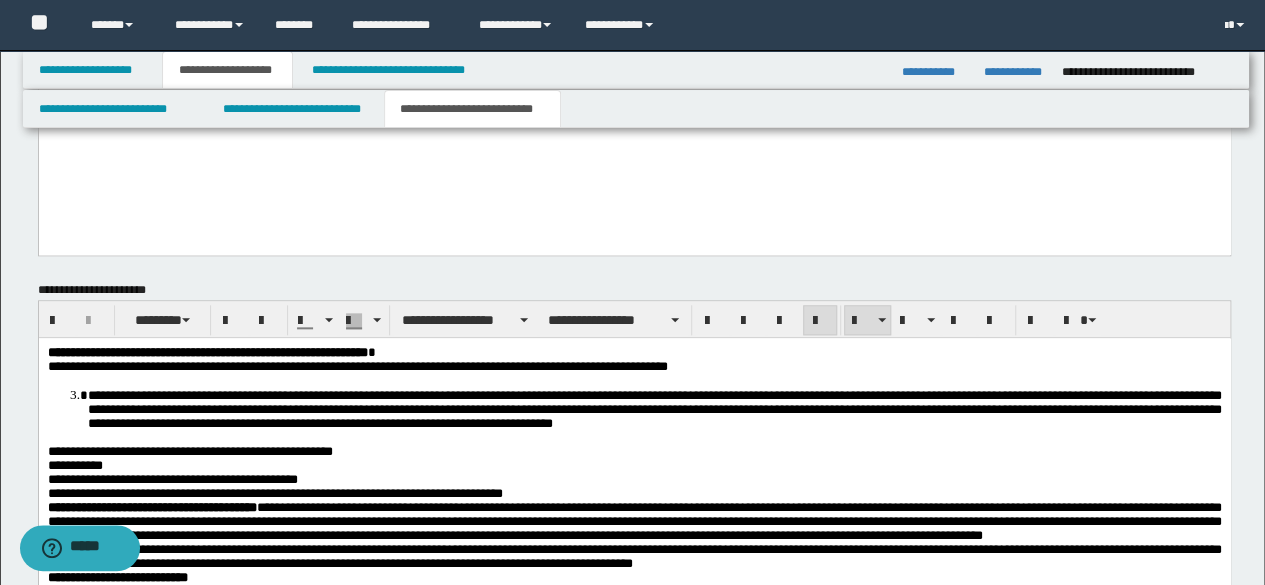scroll, scrollTop: 988, scrollLeft: 0, axis: vertical 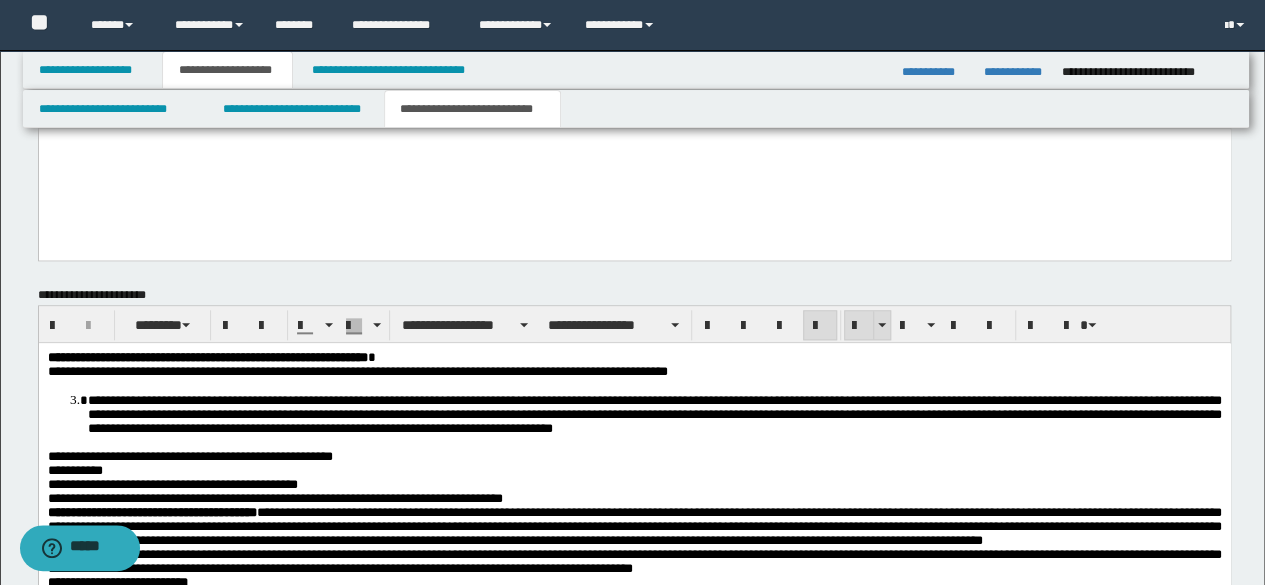 click at bounding box center [859, 326] 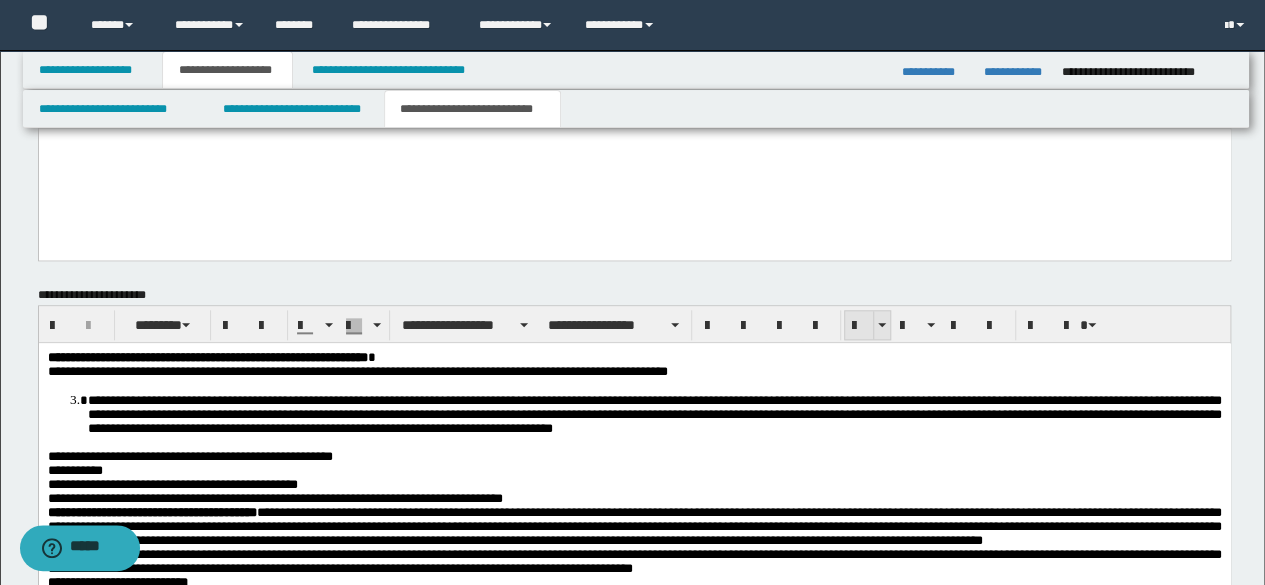 click at bounding box center (859, 326) 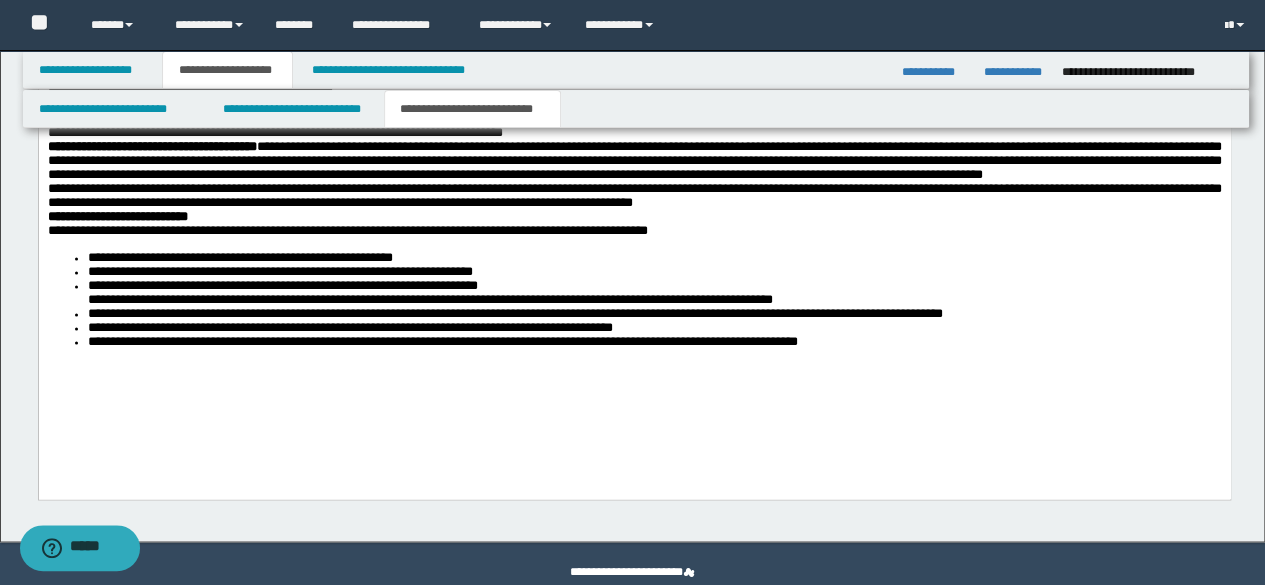 scroll, scrollTop: 1388, scrollLeft: 0, axis: vertical 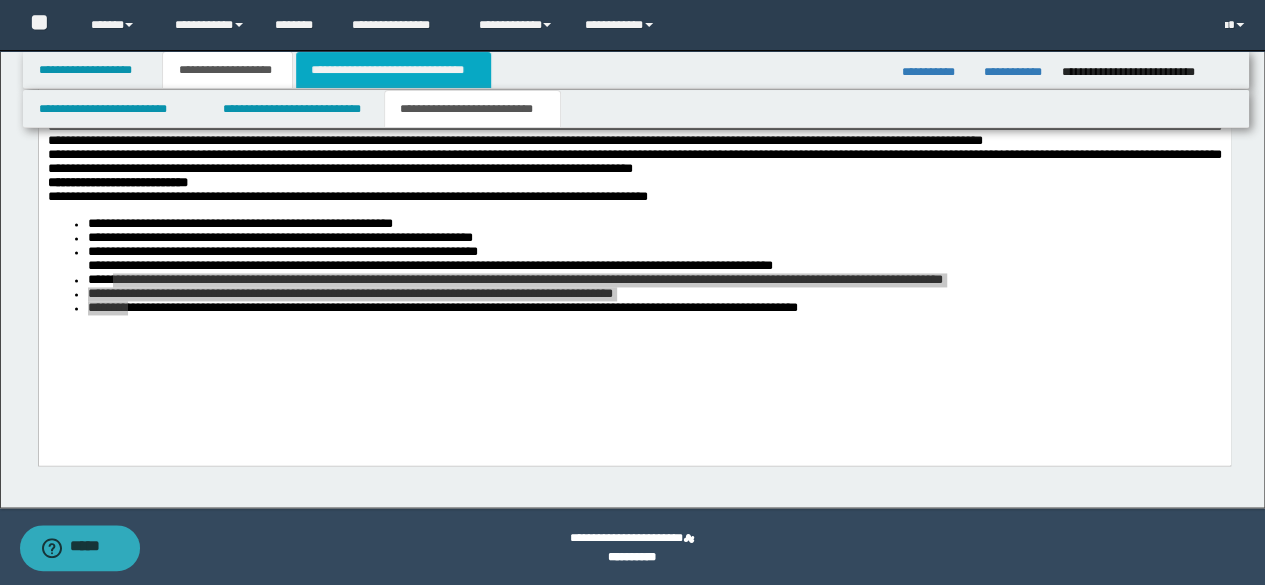 click on "**********" at bounding box center [393, 70] 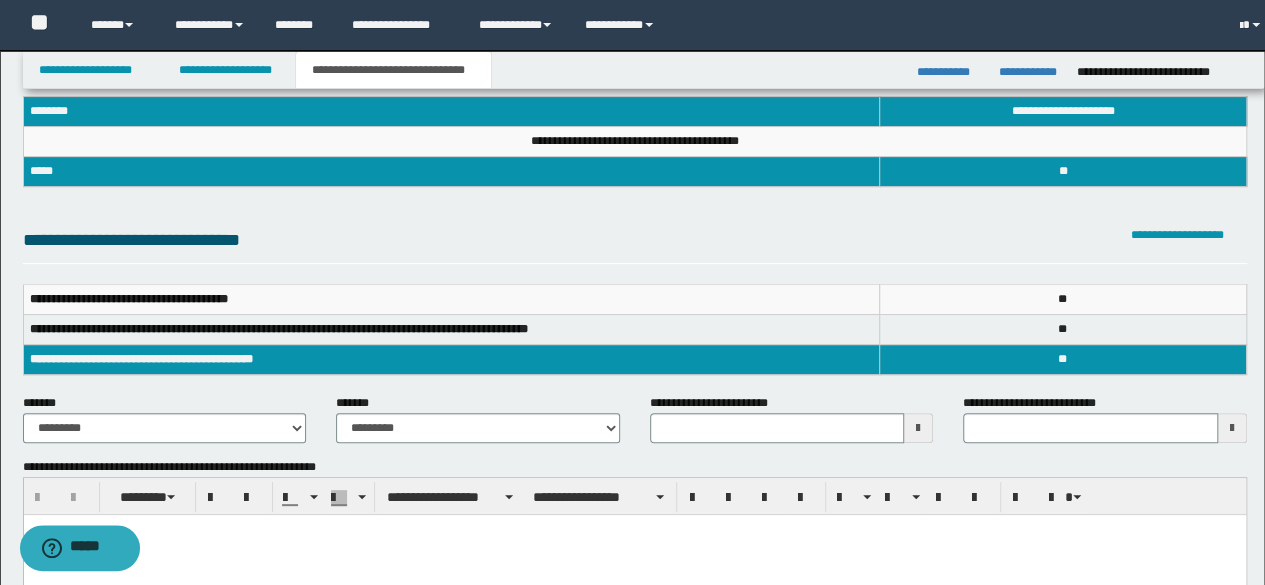 scroll, scrollTop: 400, scrollLeft: 0, axis: vertical 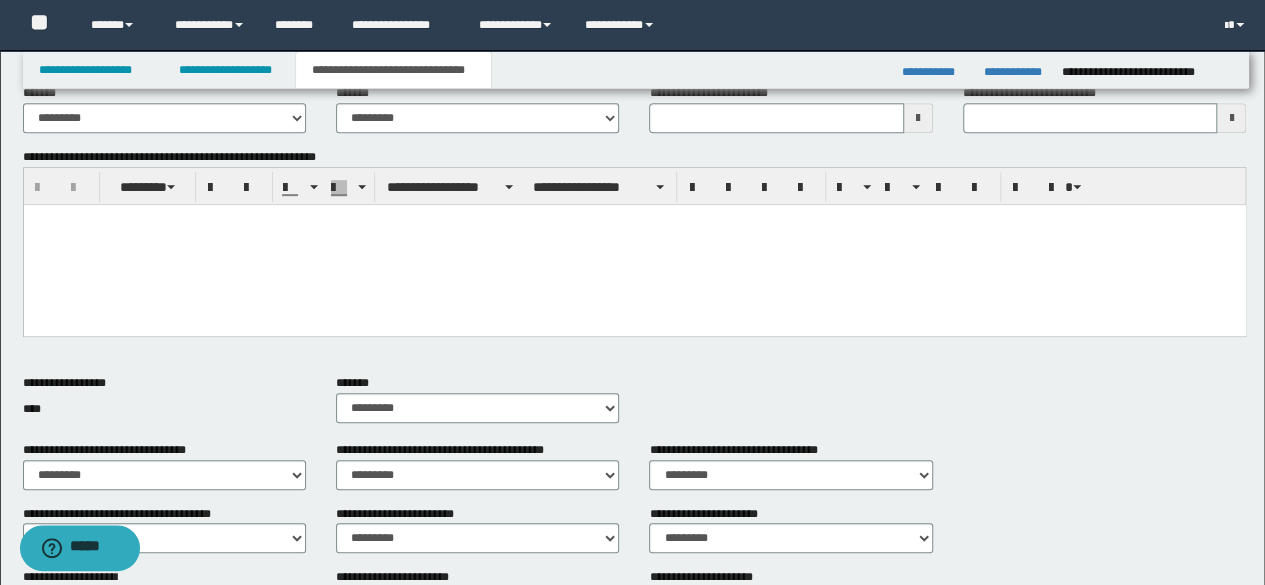 click at bounding box center (634, 244) 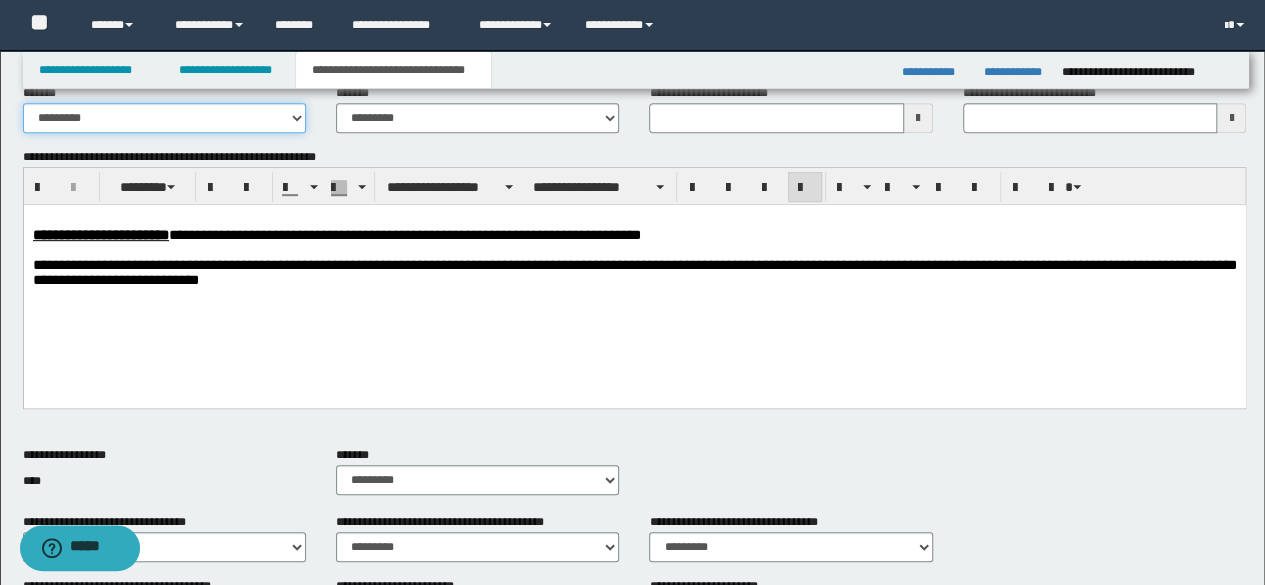 click on "**********" at bounding box center (164, 118) 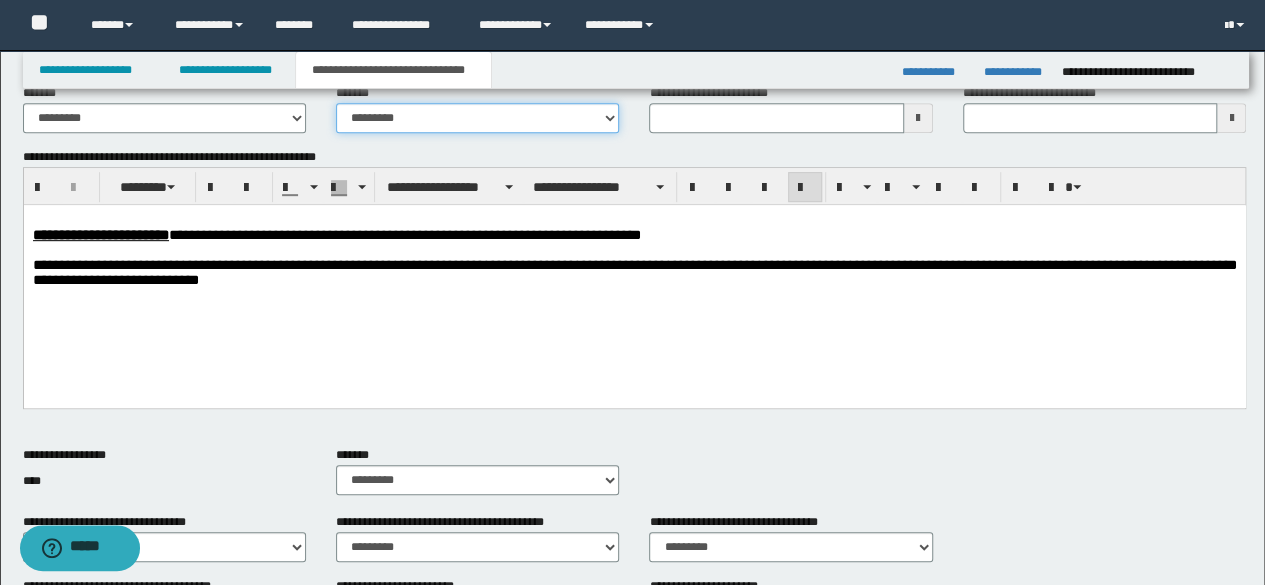 drag, startPoint x: 346, startPoint y: 111, endPoint x: 351, endPoint y: 122, distance: 12.083046 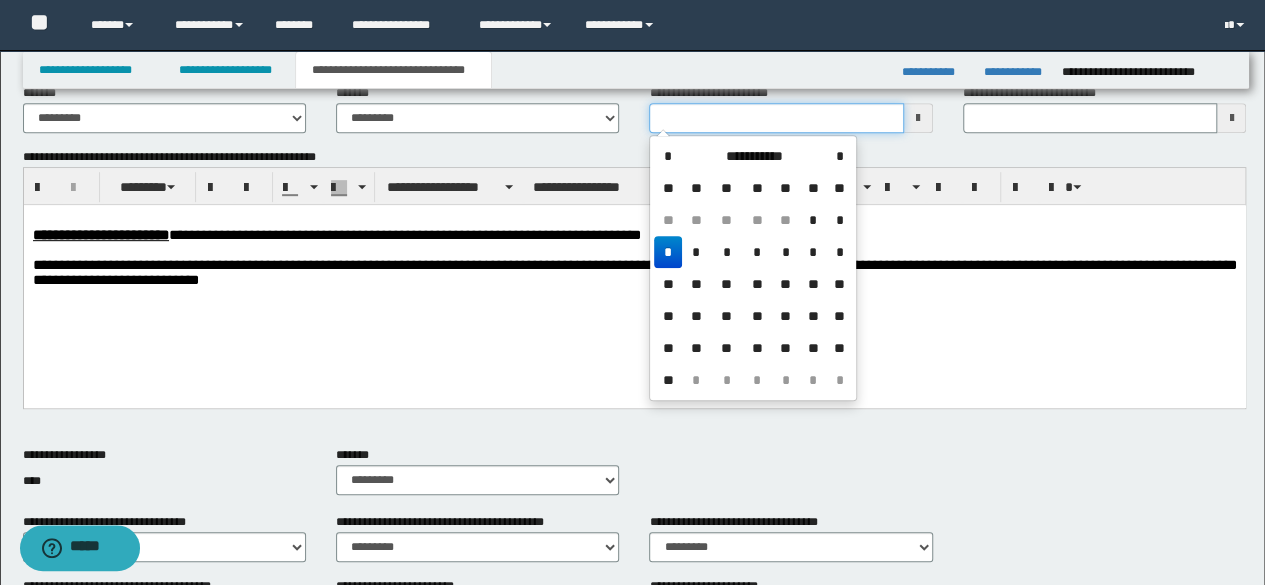 click on "**********" at bounding box center [776, 118] 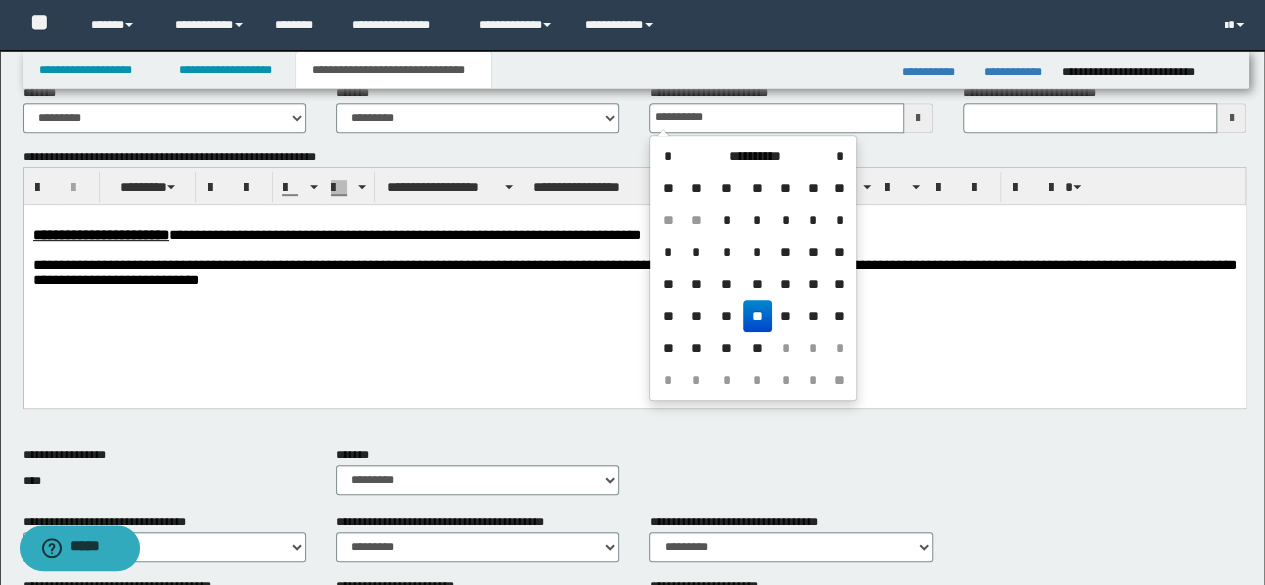 click on "**" at bounding box center [757, 316] 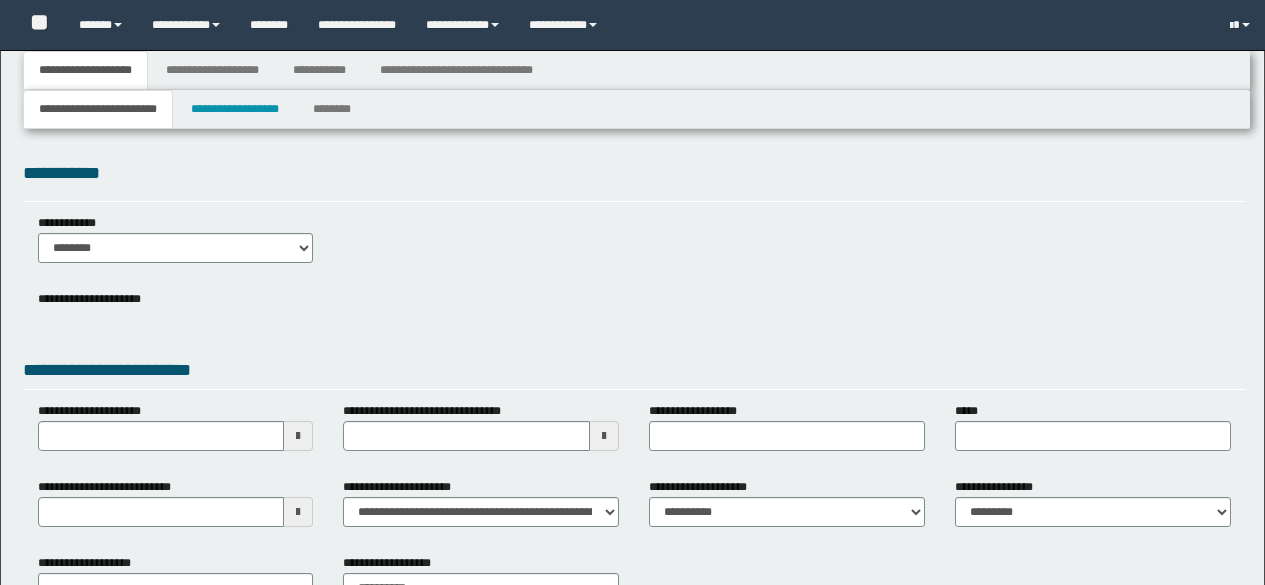type 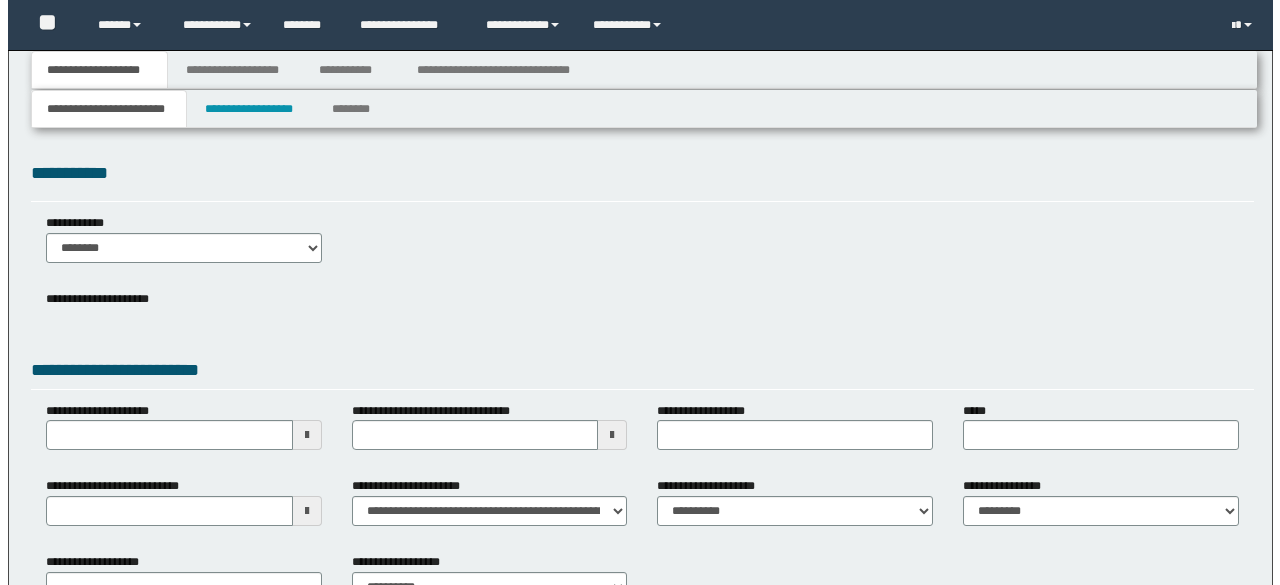 scroll, scrollTop: 0, scrollLeft: 0, axis: both 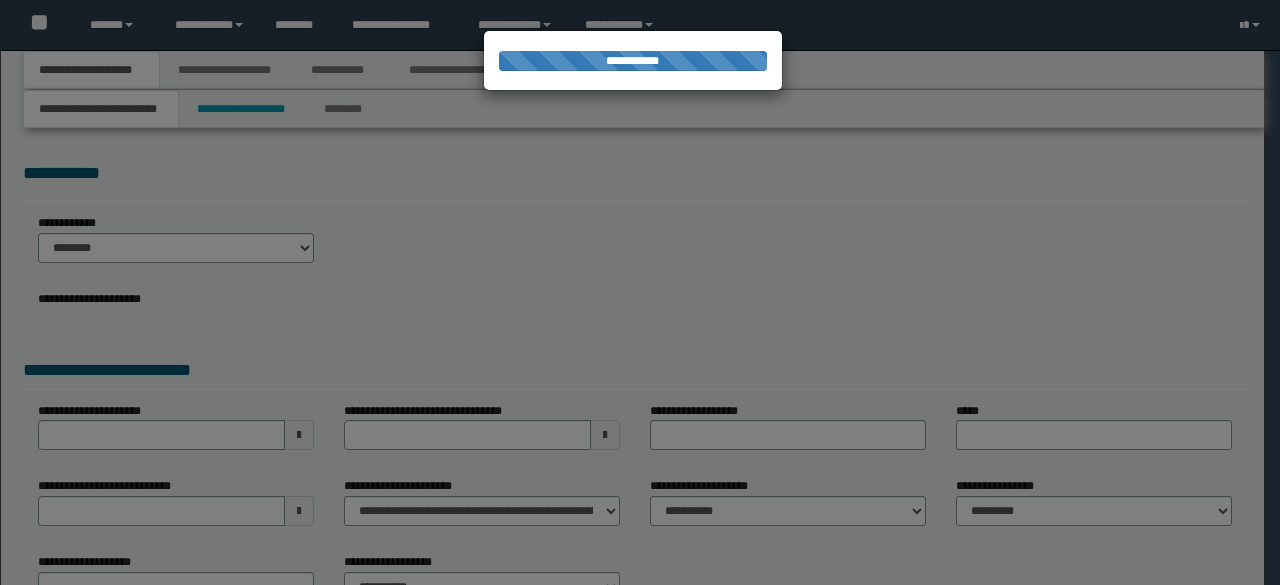 type on "**********" 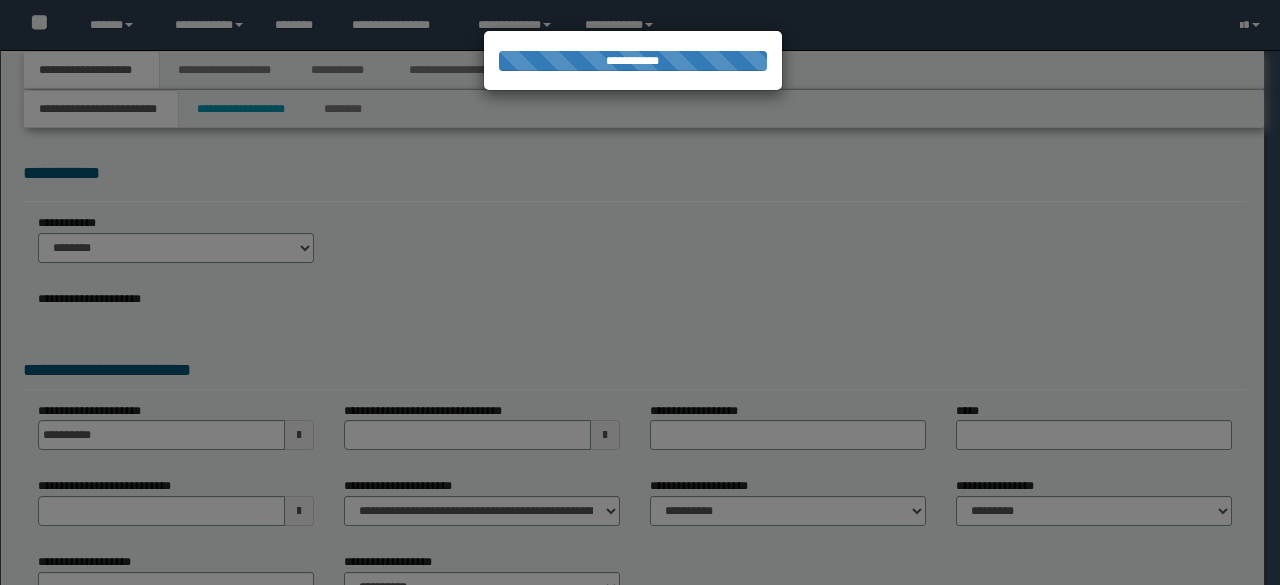 select on "*" 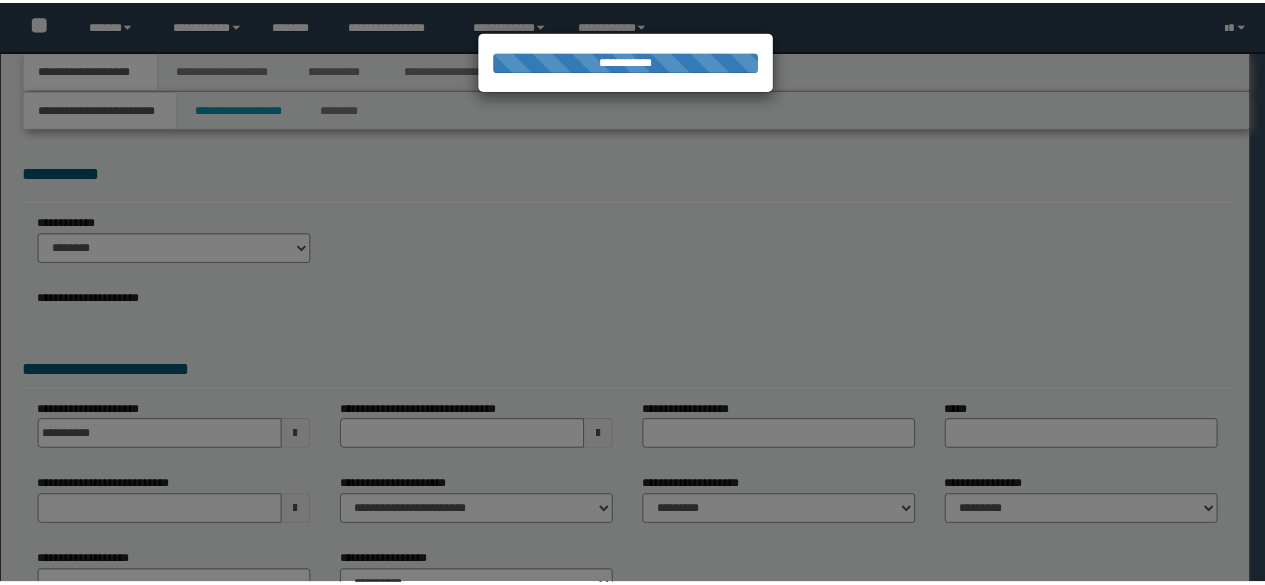 scroll, scrollTop: 0, scrollLeft: 0, axis: both 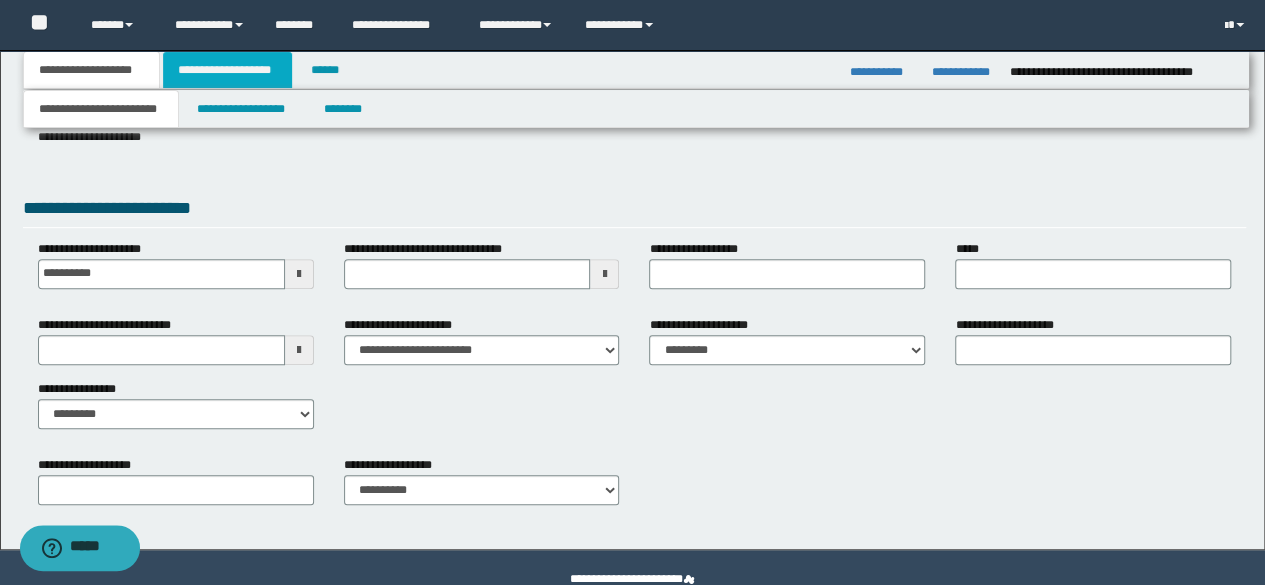 click on "**********" at bounding box center (227, 70) 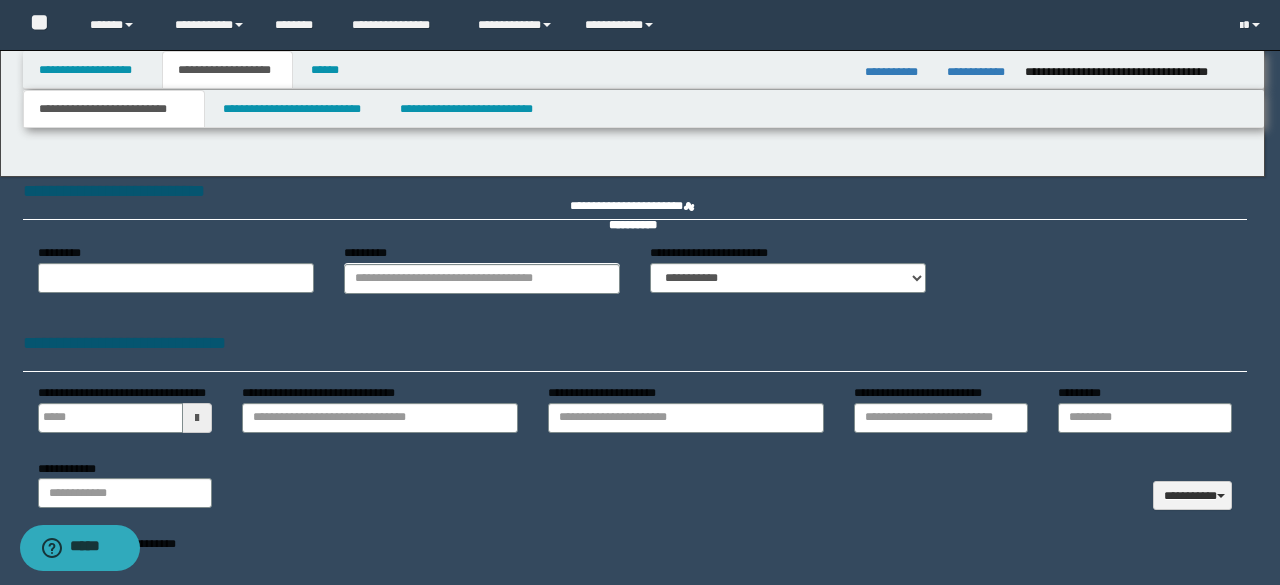 type 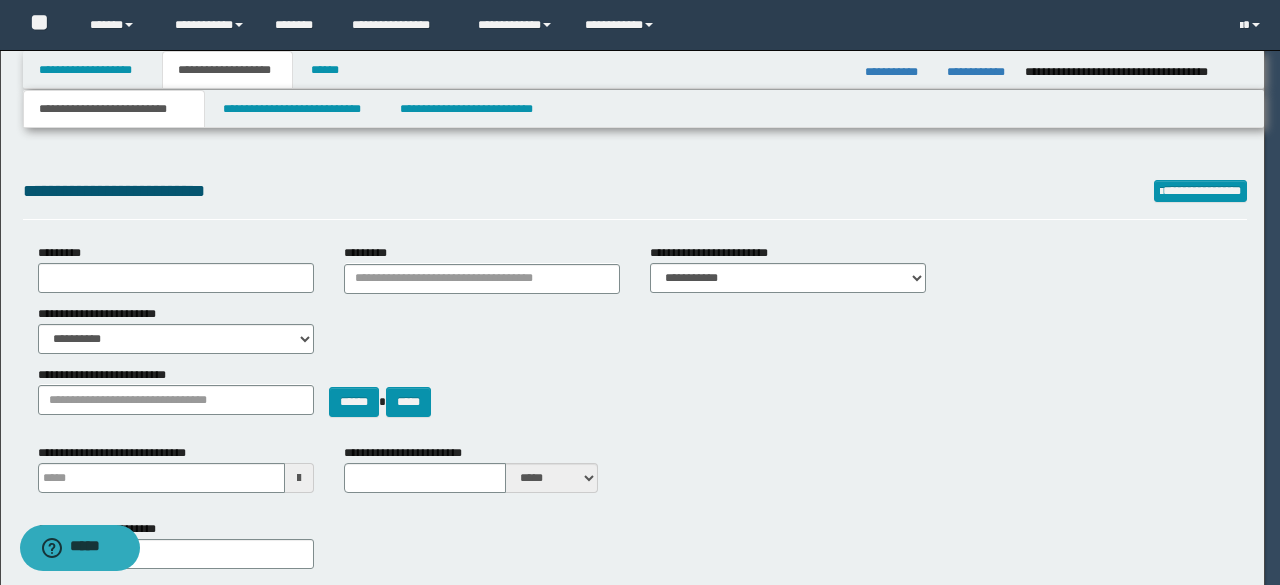 type on "*******" 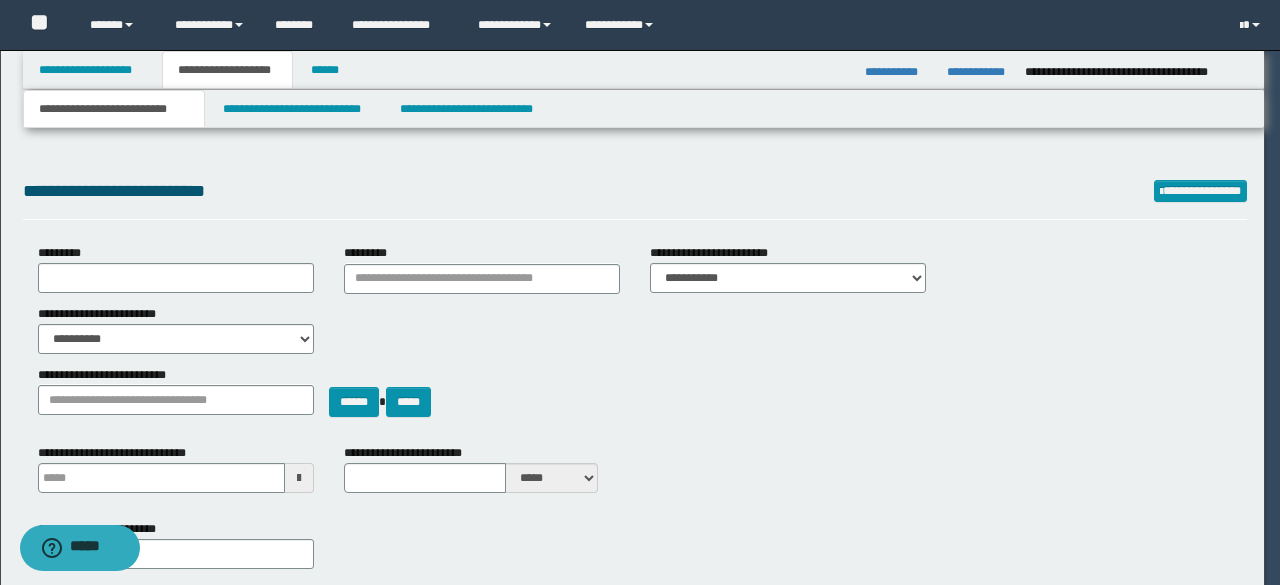 type on "**********" 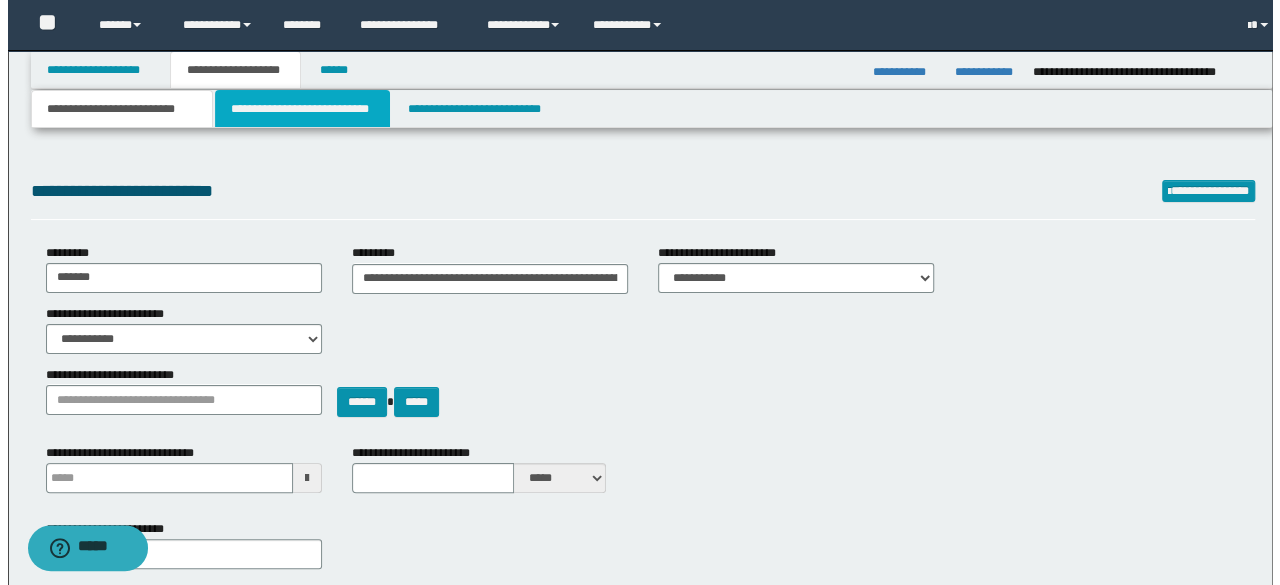 scroll, scrollTop: 0, scrollLeft: 0, axis: both 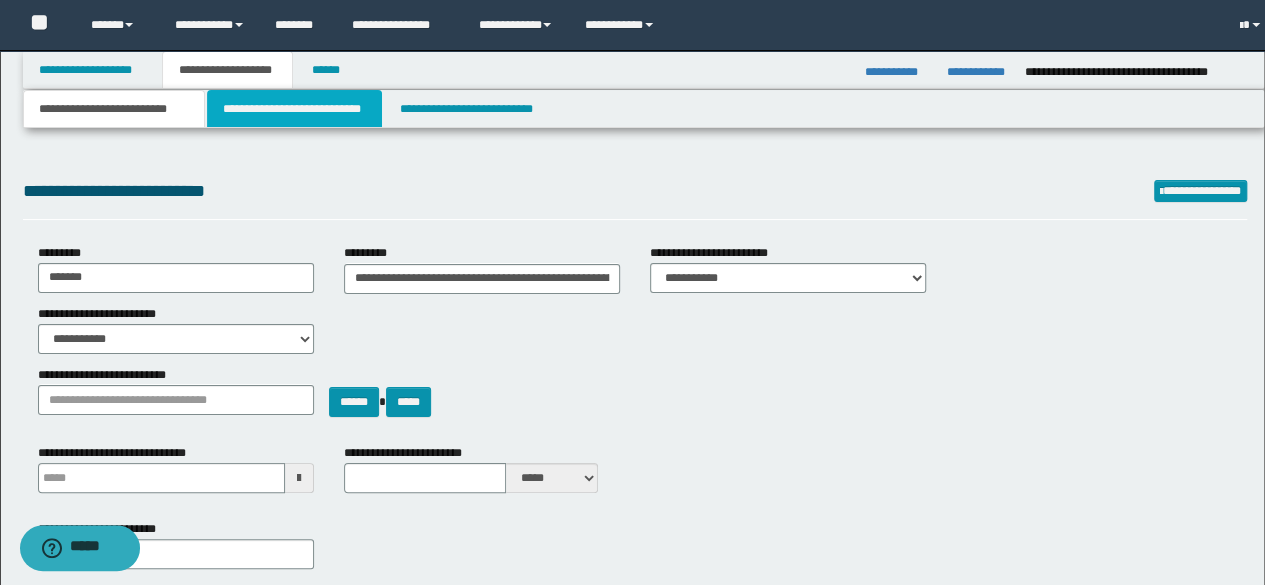 click on "**********" at bounding box center [294, 109] 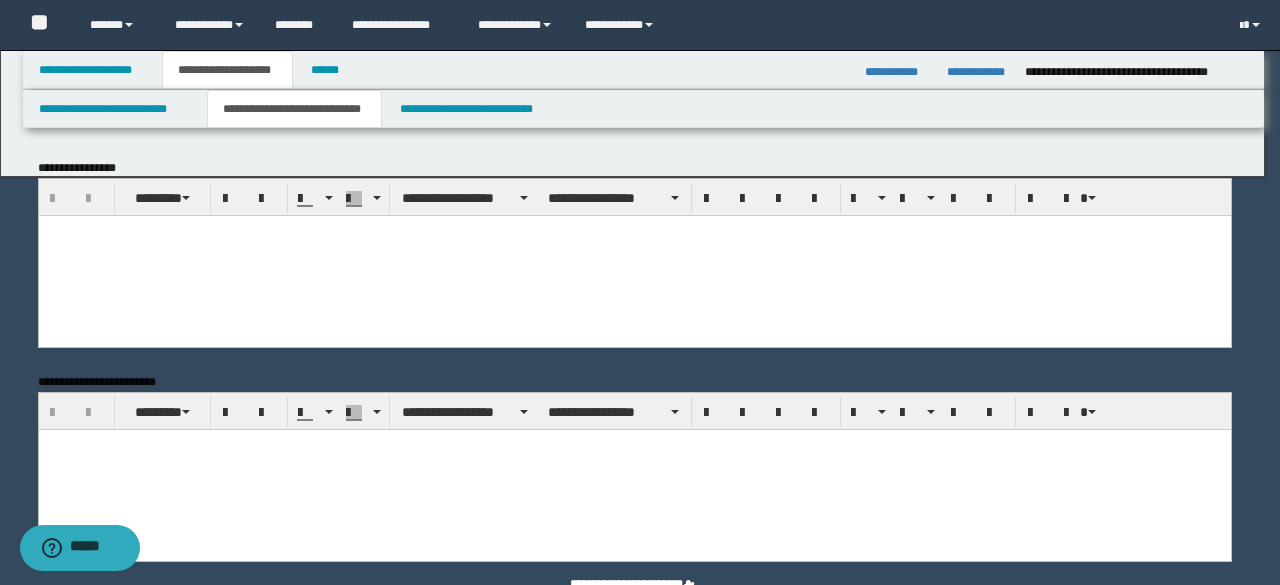 scroll, scrollTop: 0, scrollLeft: 0, axis: both 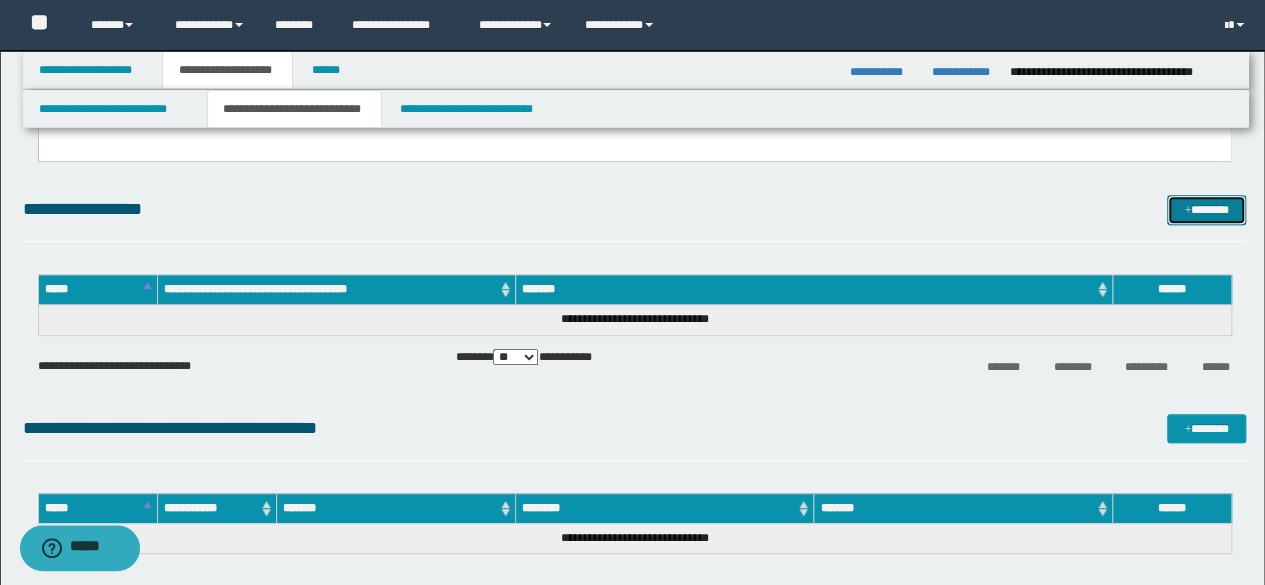 click on "*******" at bounding box center [1206, 209] 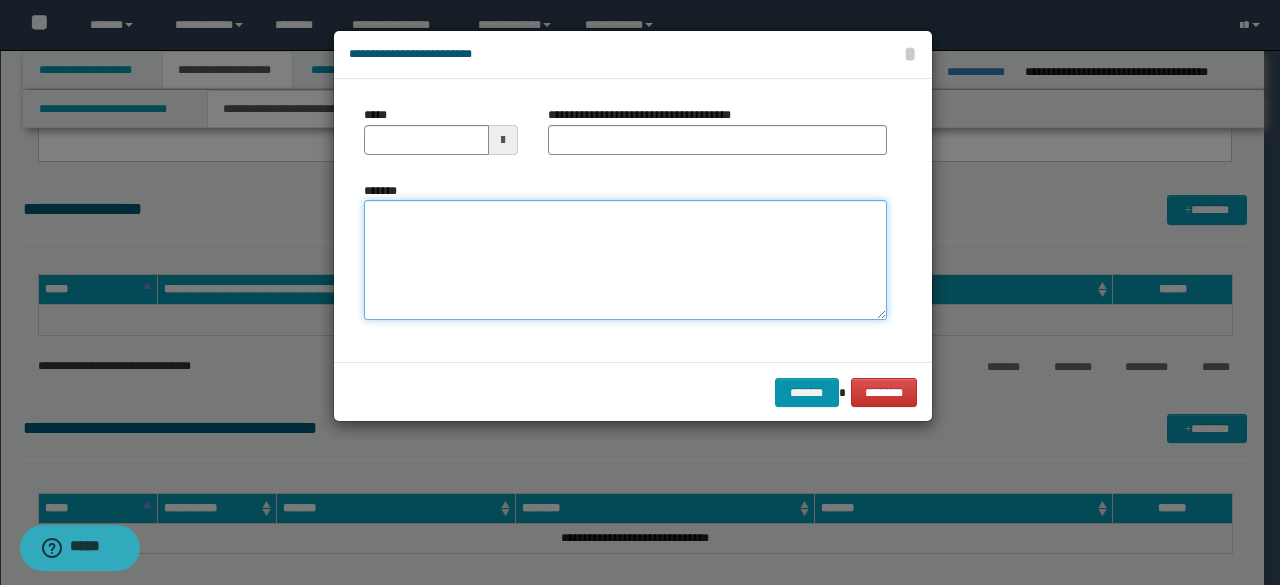 click on "*******" at bounding box center [625, 260] 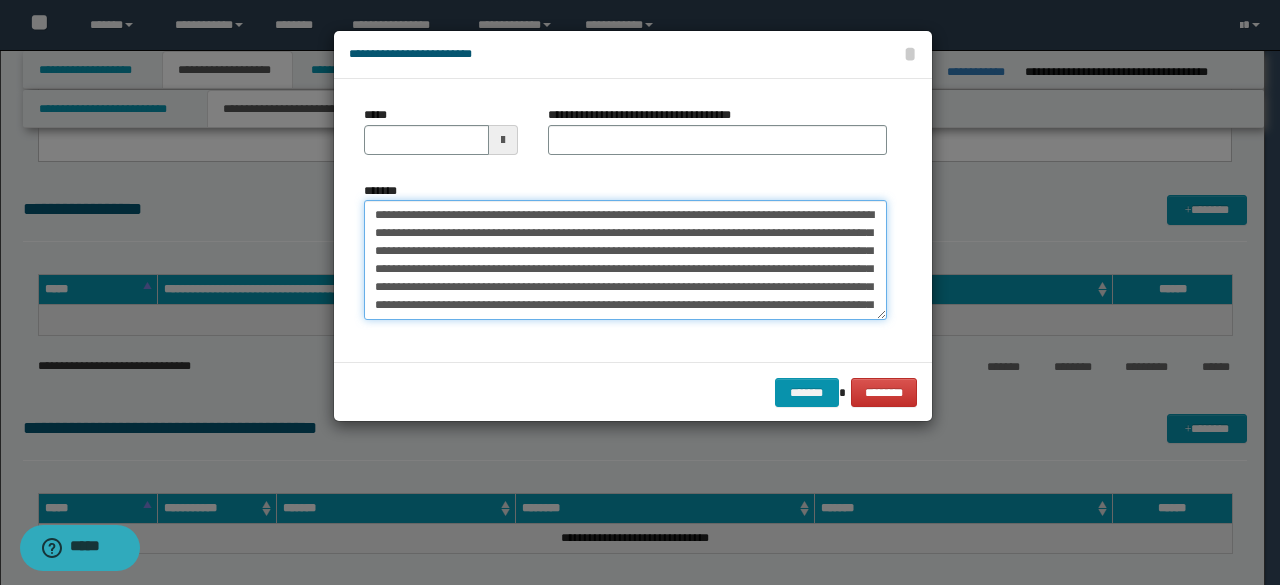 scroll, scrollTop: 3486, scrollLeft: 0, axis: vertical 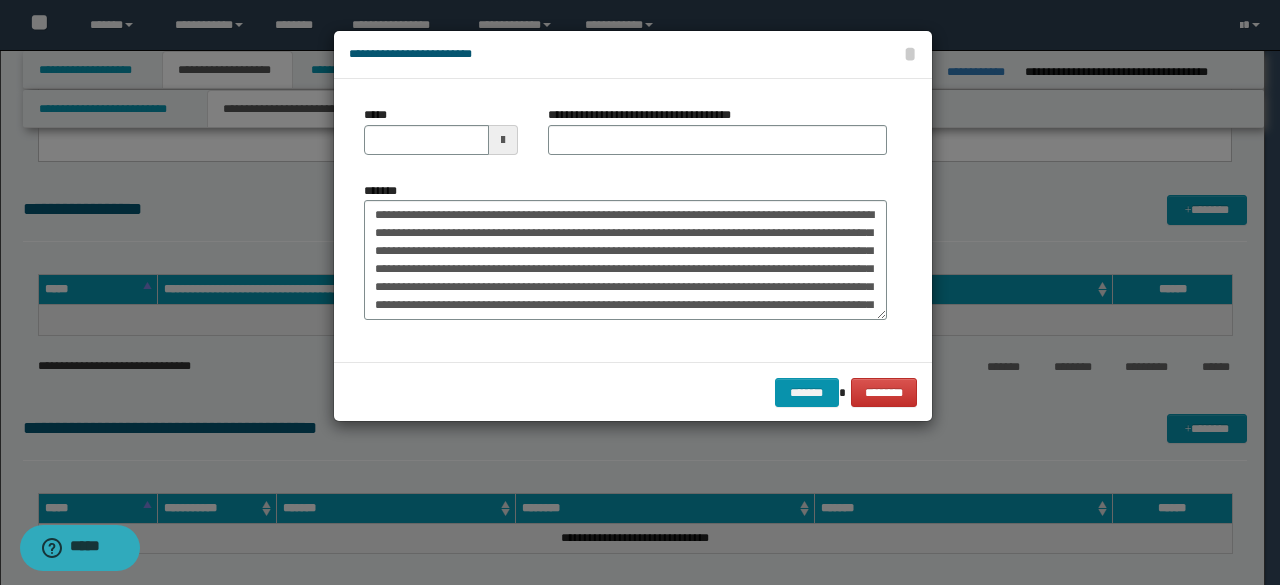 click on "**********" at bounding box center [647, 115] 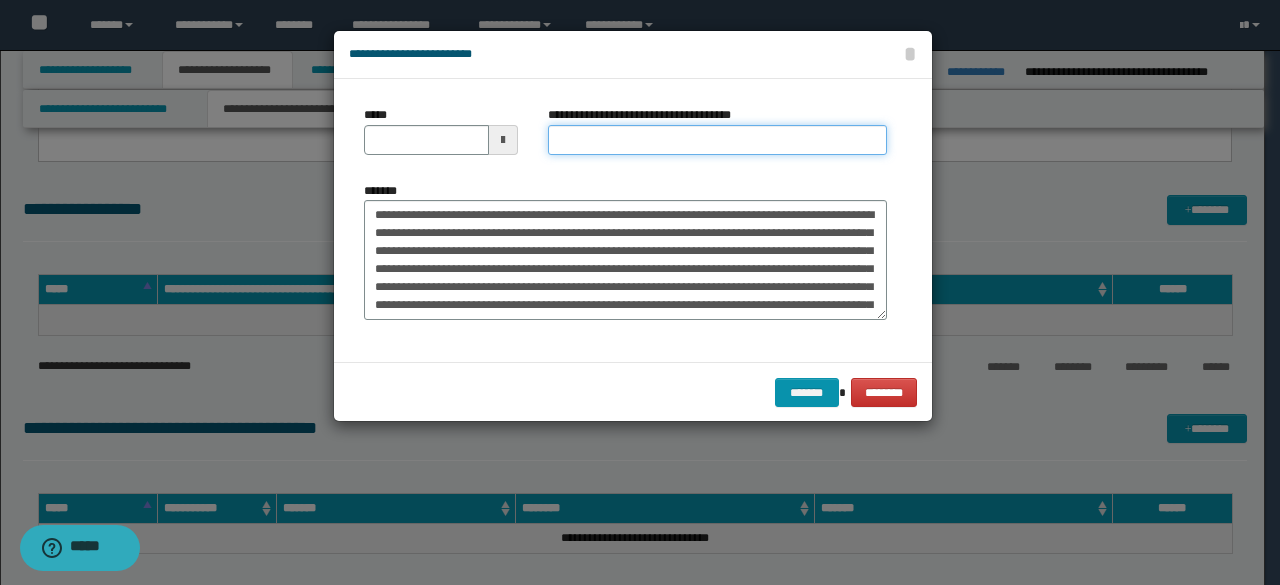 click on "**********" at bounding box center [717, 140] 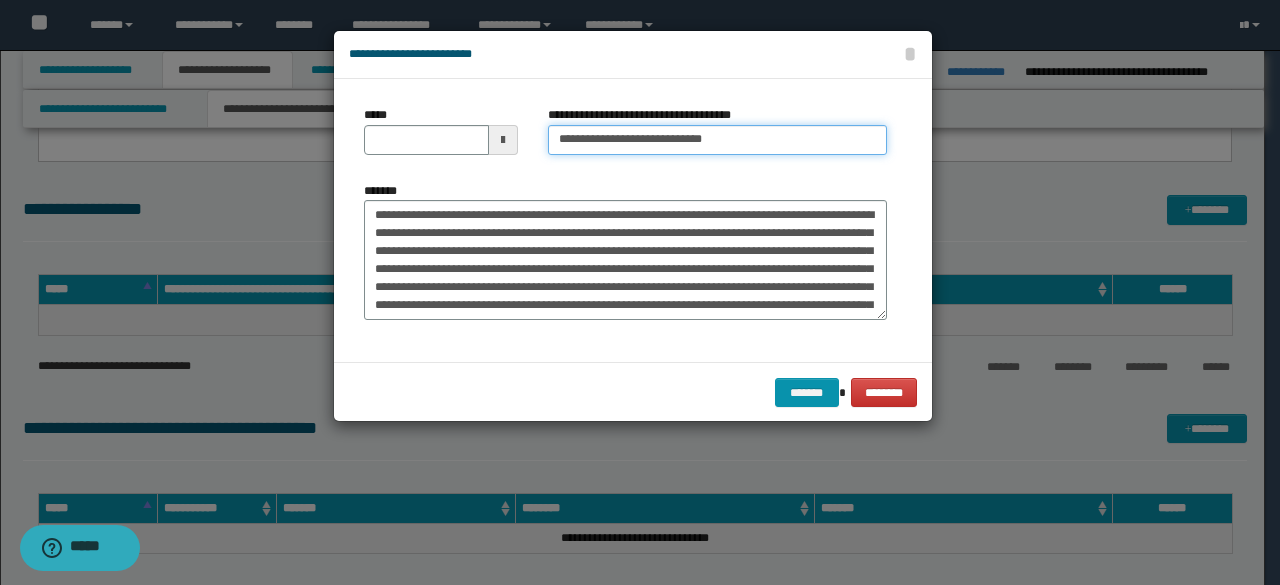 type 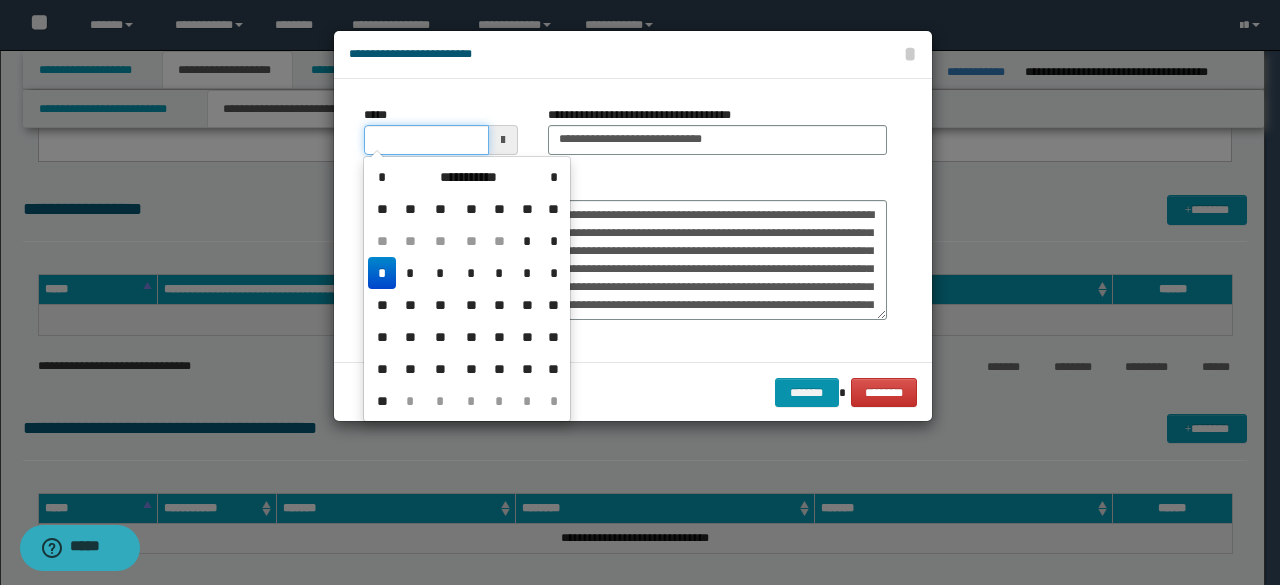 click on "*****" at bounding box center (426, 140) 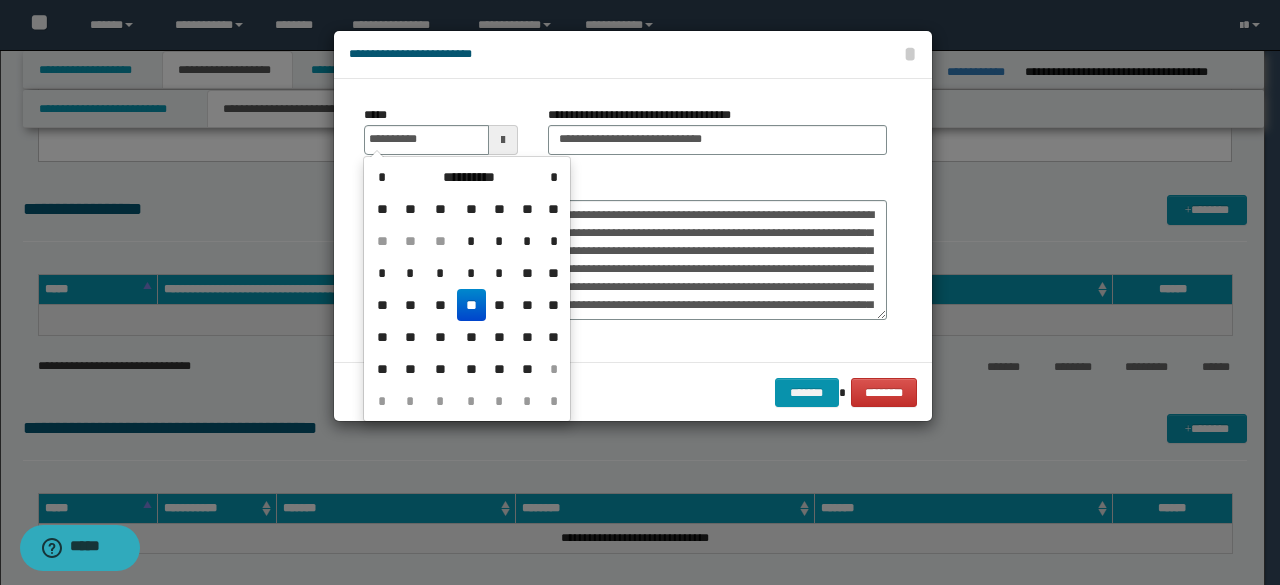 click on "**" at bounding box center (471, 305) 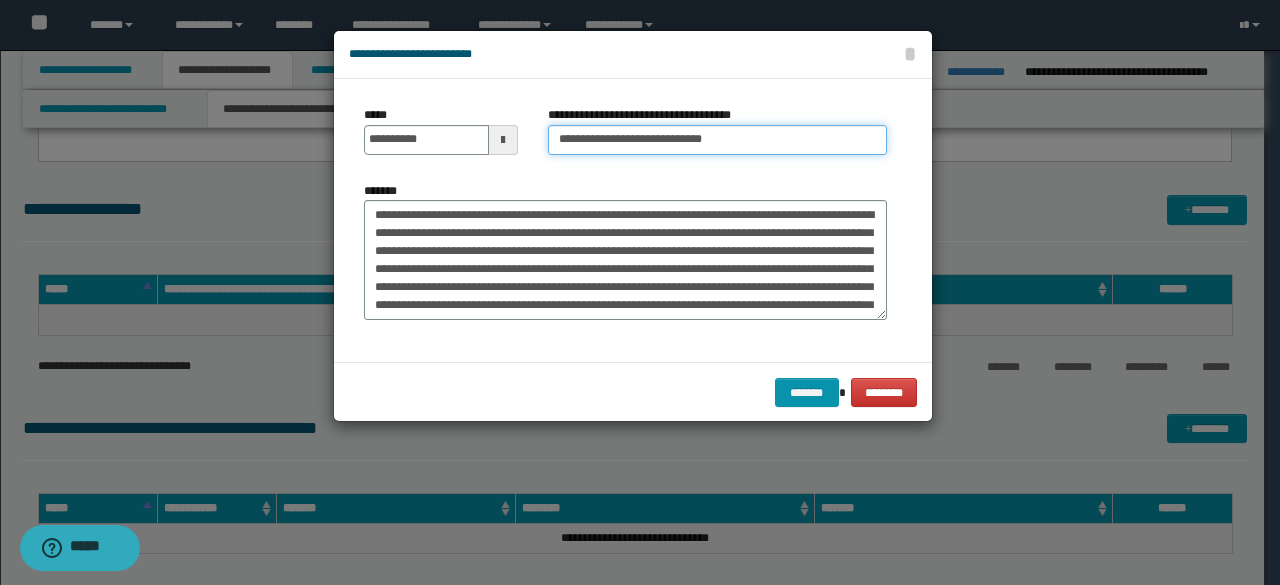 click on "**********" at bounding box center (625, 138) 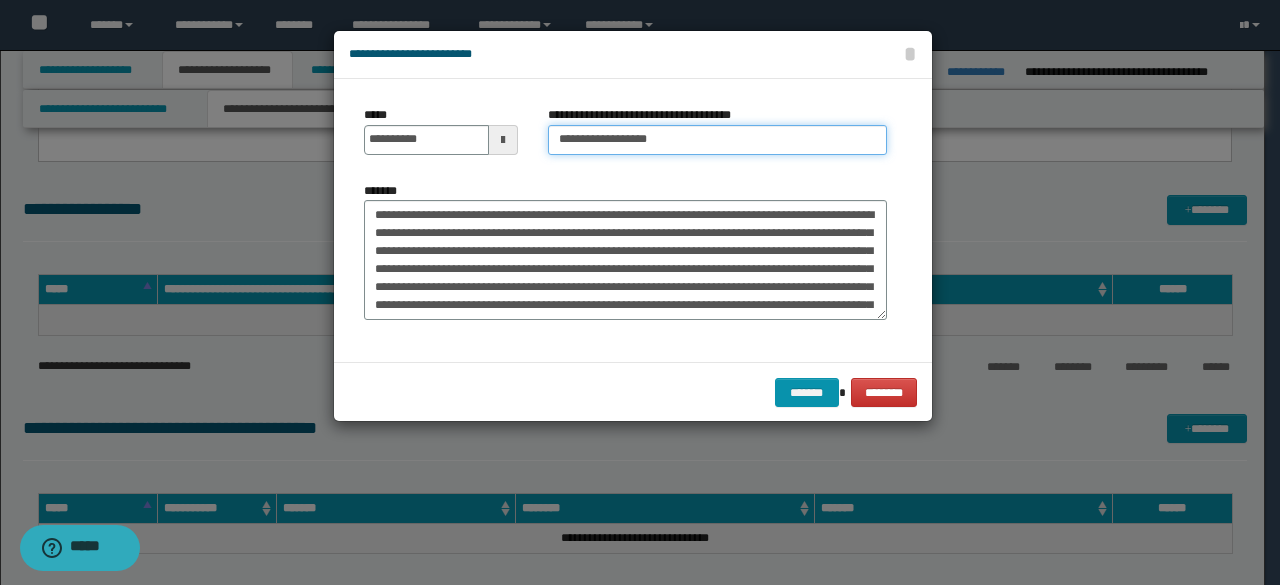click on "**********" at bounding box center [717, 140] 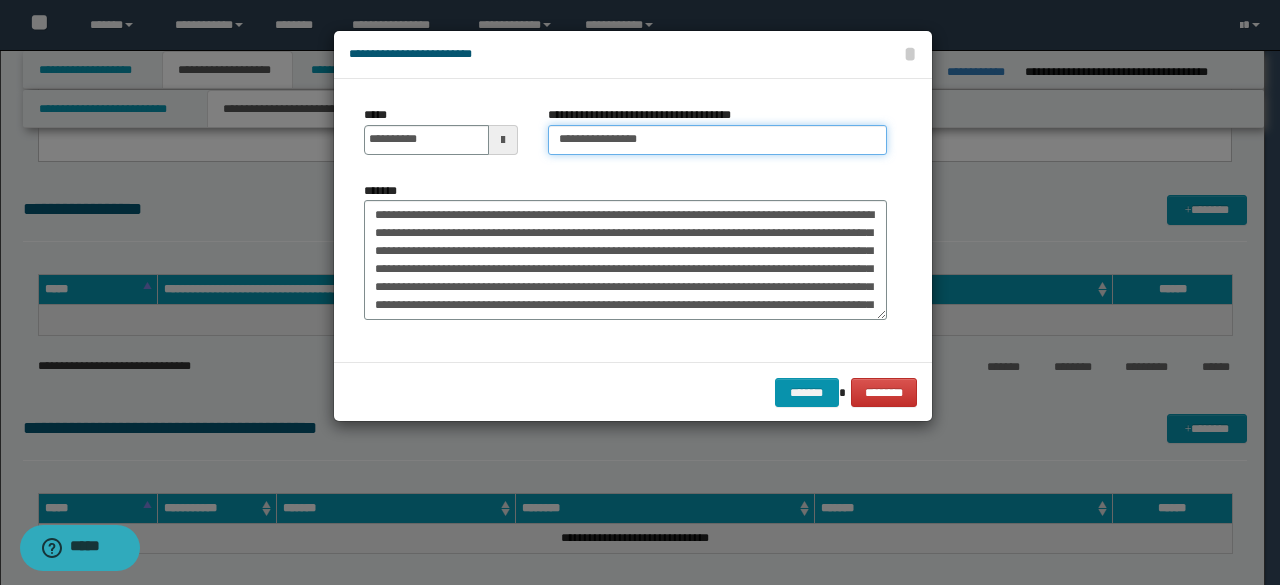 type on "**********" 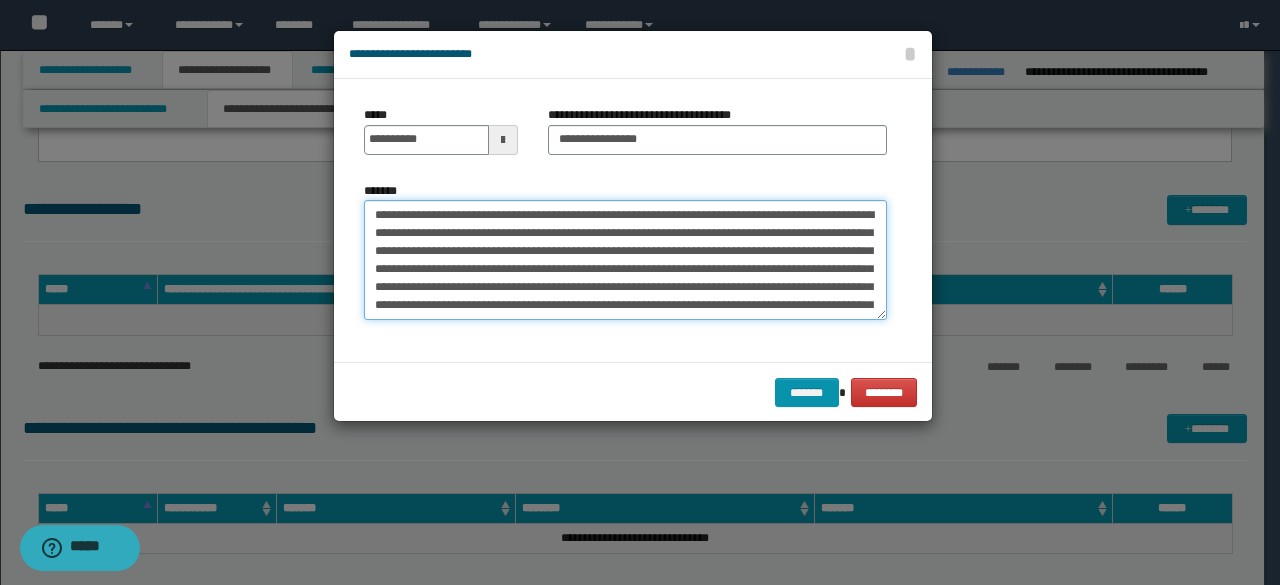 drag, startPoint x: 596, startPoint y: 247, endPoint x: 620, endPoint y: 253, distance: 24.738634 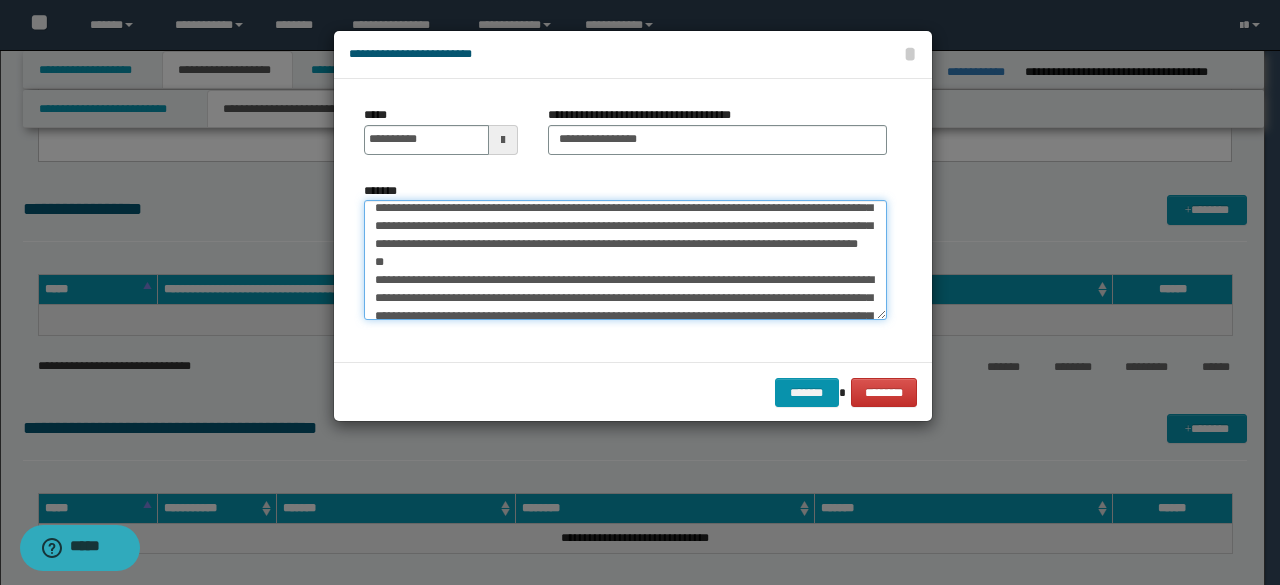 scroll, scrollTop: 120, scrollLeft: 0, axis: vertical 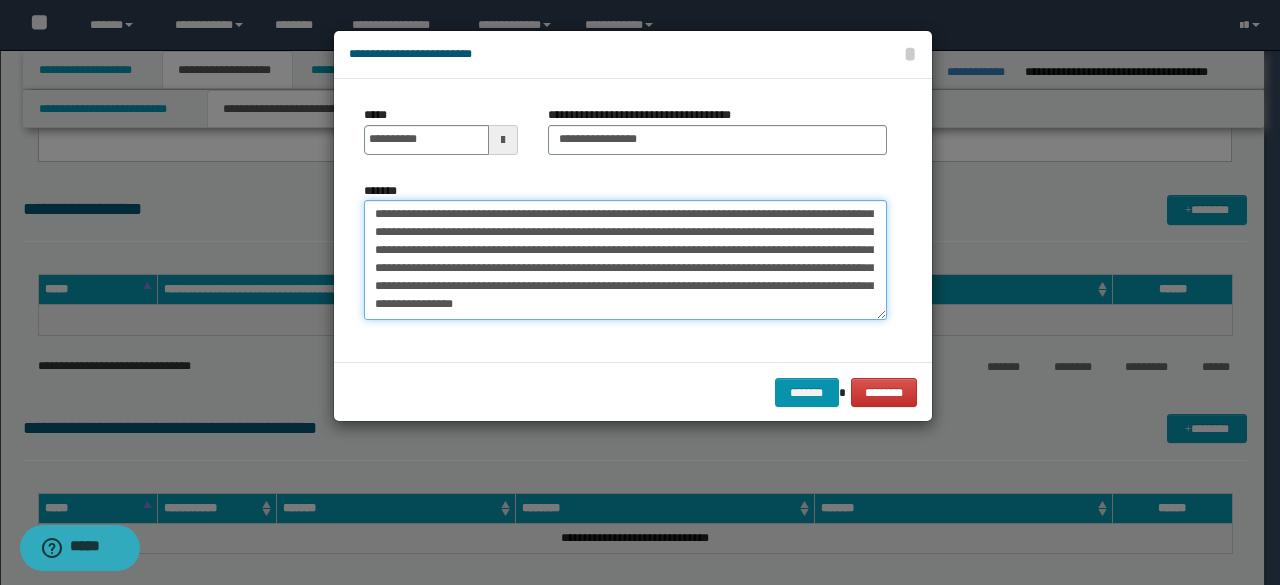 drag, startPoint x: 374, startPoint y: 257, endPoint x: 860, endPoint y: 327, distance: 491.0153 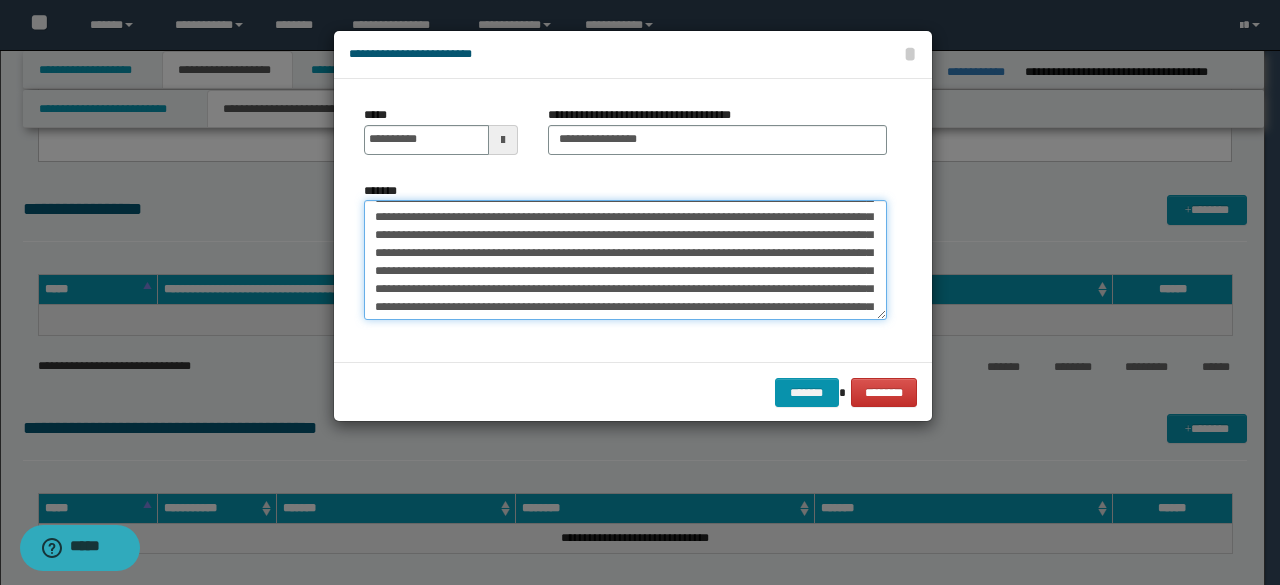 scroll, scrollTop: 0, scrollLeft: 0, axis: both 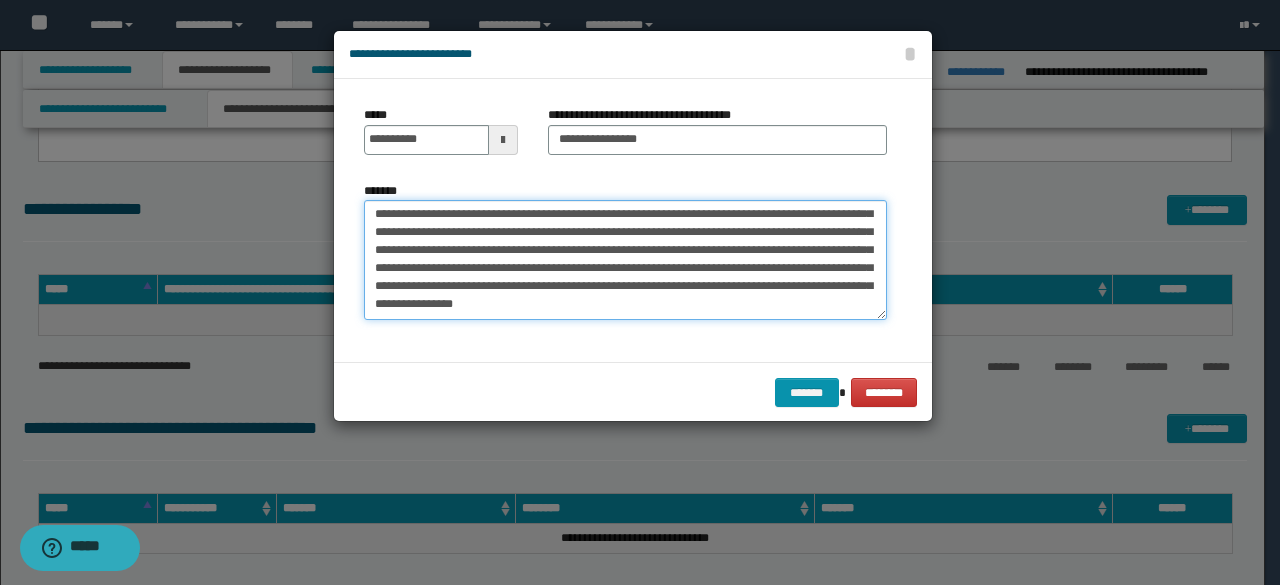 drag, startPoint x: 786, startPoint y: 241, endPoint x: 845, endPoint y: 375, distance: 146.4138 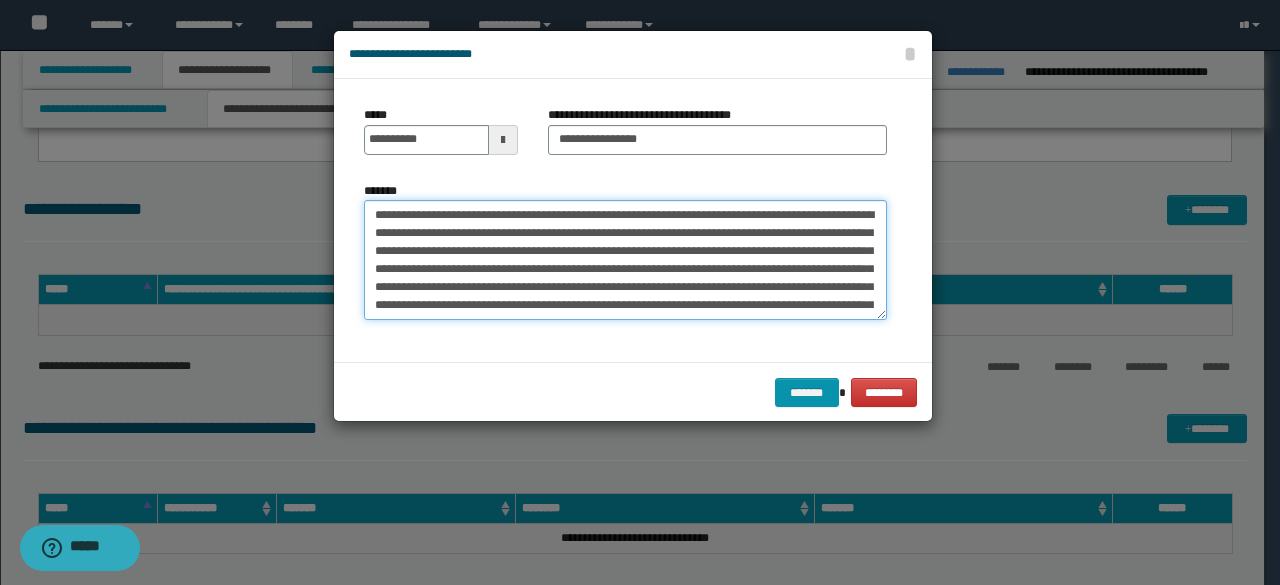 scroll, scrollTop: 0, scrollLeft: 0, axis: both 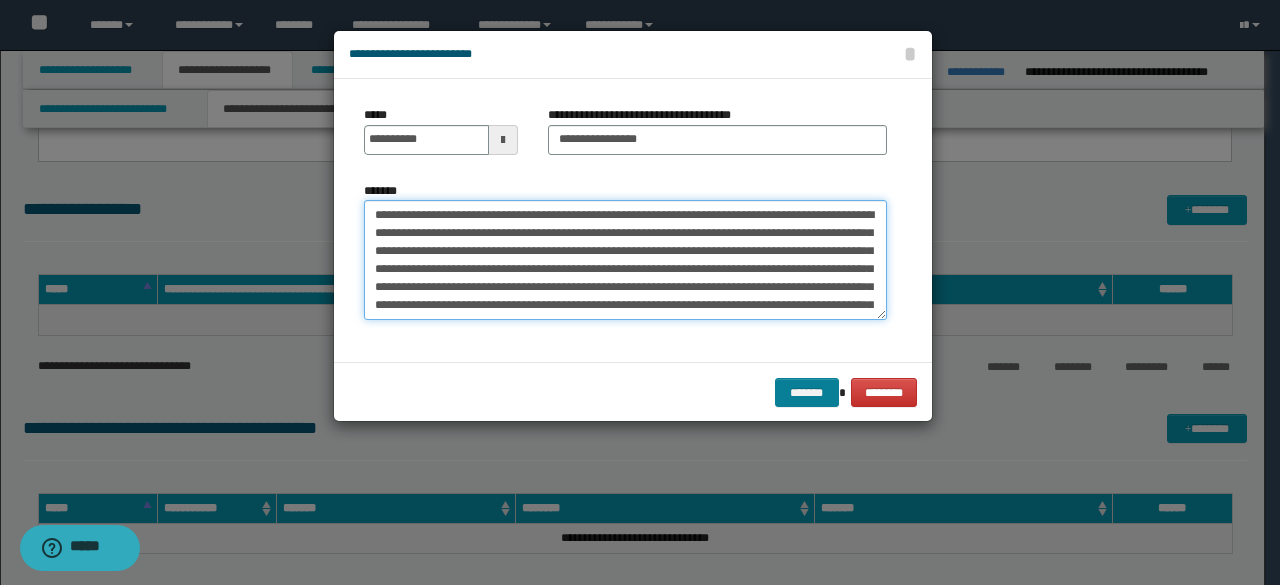 type on "**********" 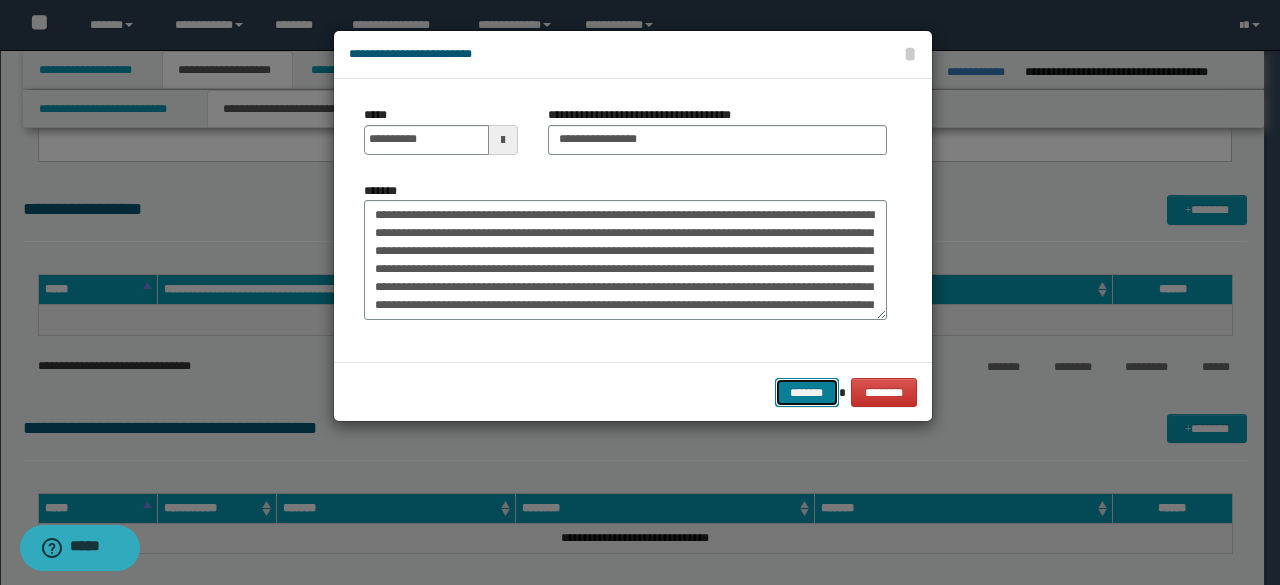 click on "*******" at bounding box center [807, 392] 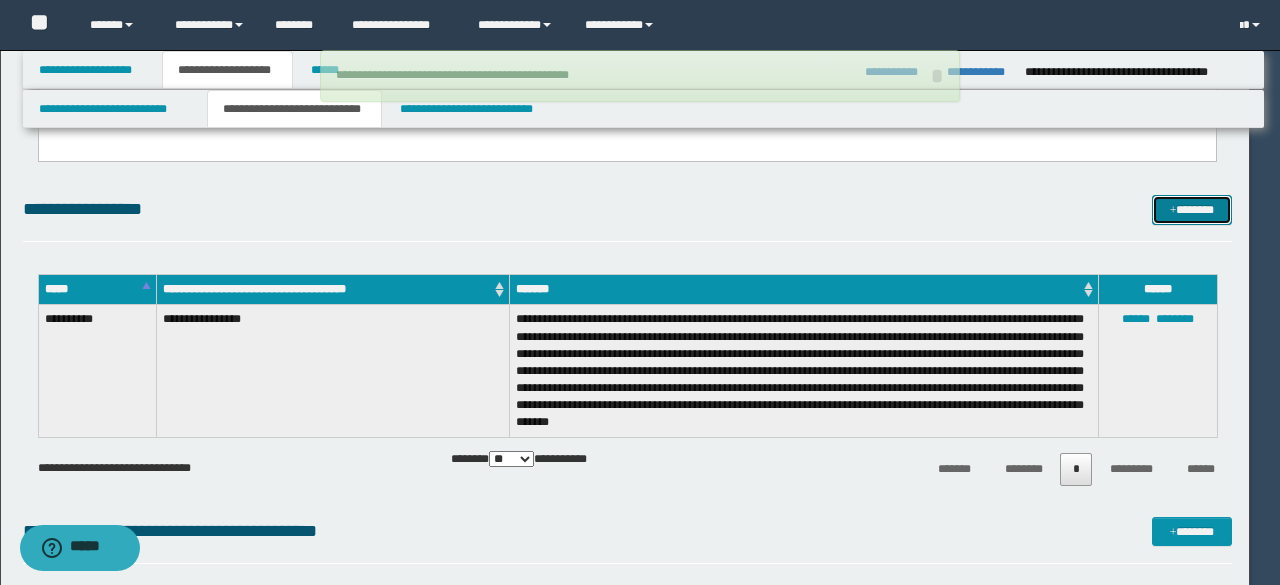 type 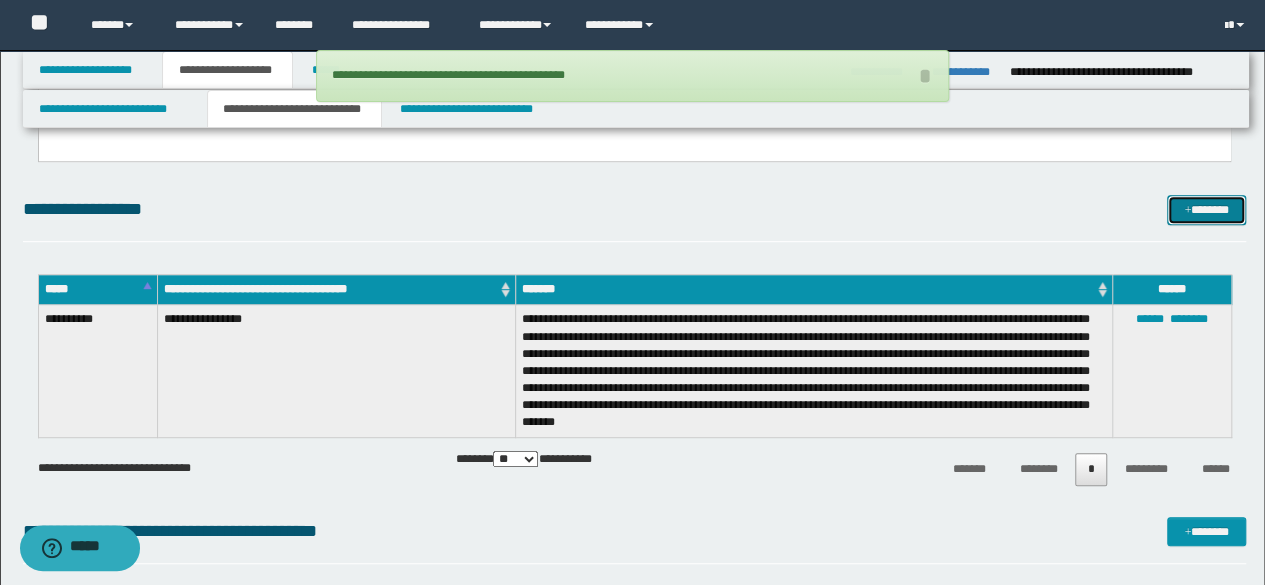 click on "*******" at bounding box center [1206, 209] 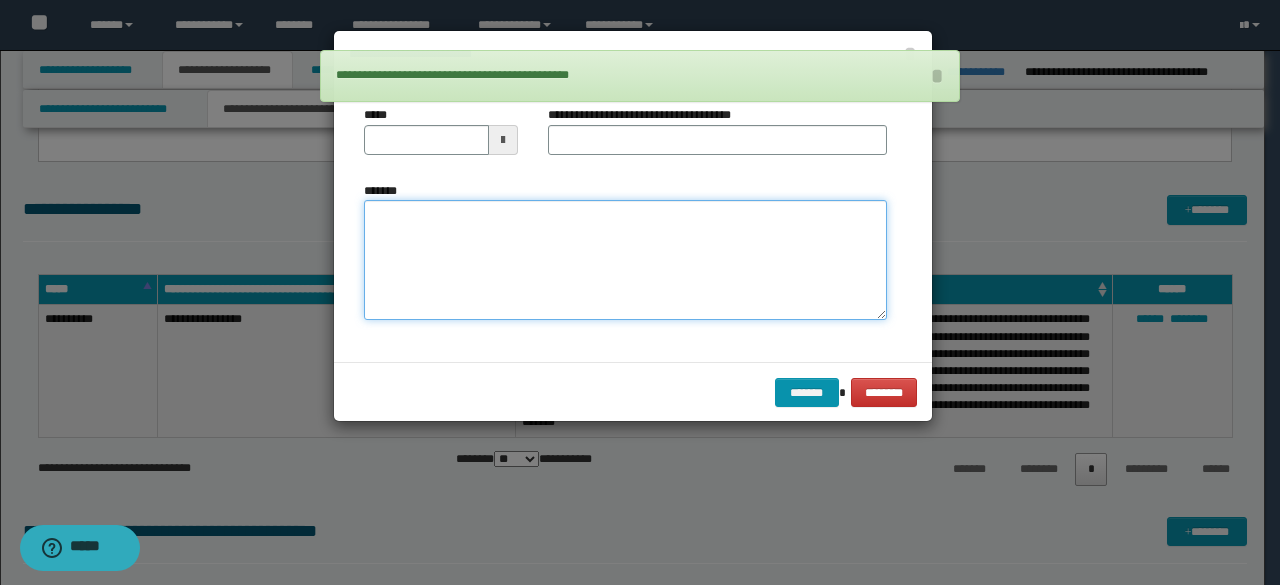 click on "*******" at bounding box center (625, 259) 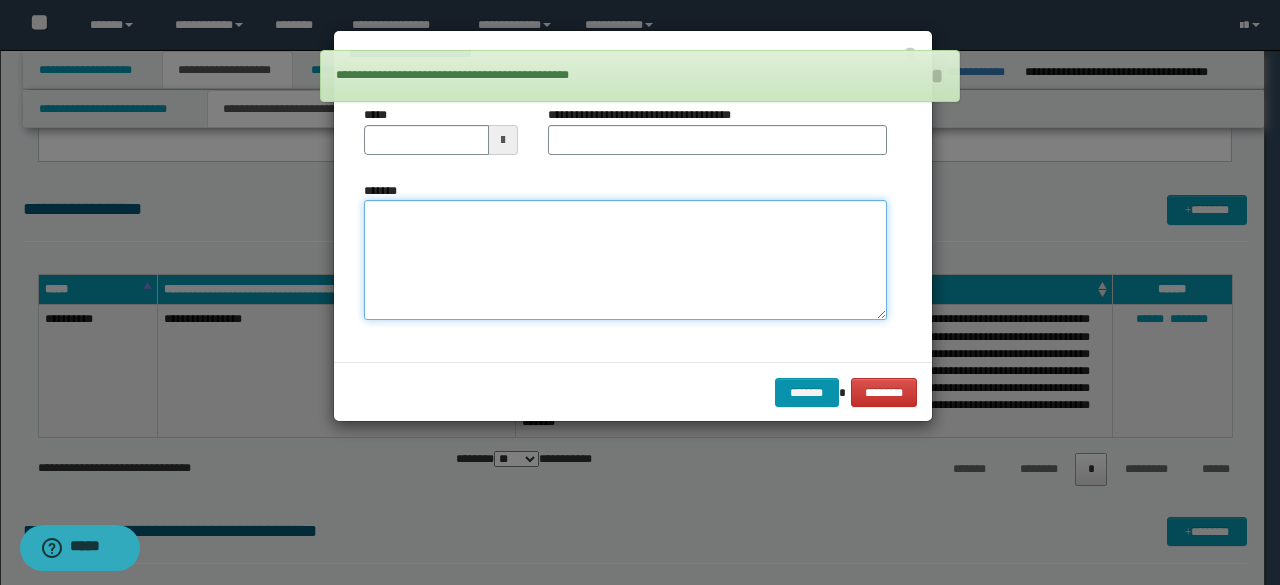 paste on "**********" 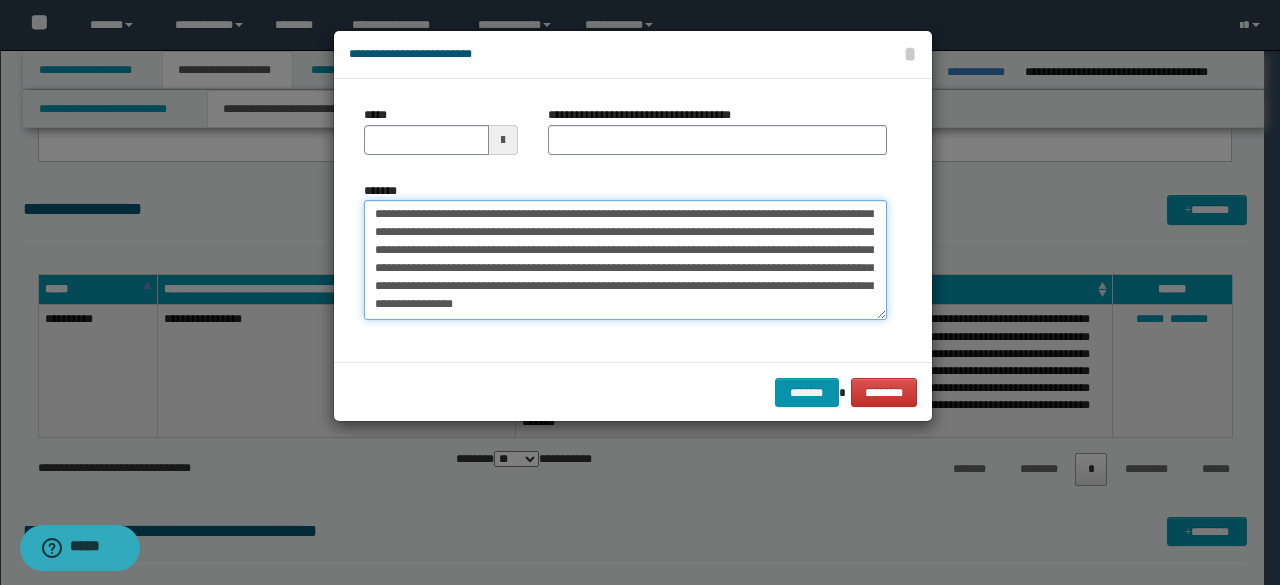 scroll, scrollTop: 0, scrollLeft: 0, axis: both 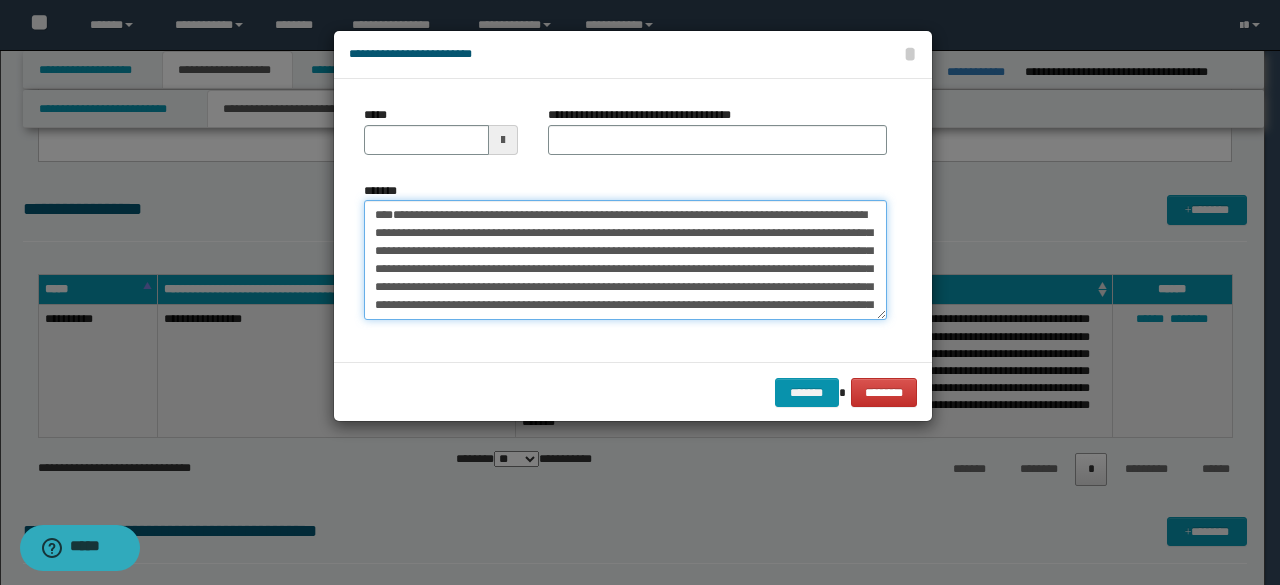 drag, startPoint x: 548, startPoint y: 251, endPoint x: 320, endPoint y: 226, distance: 229.36652 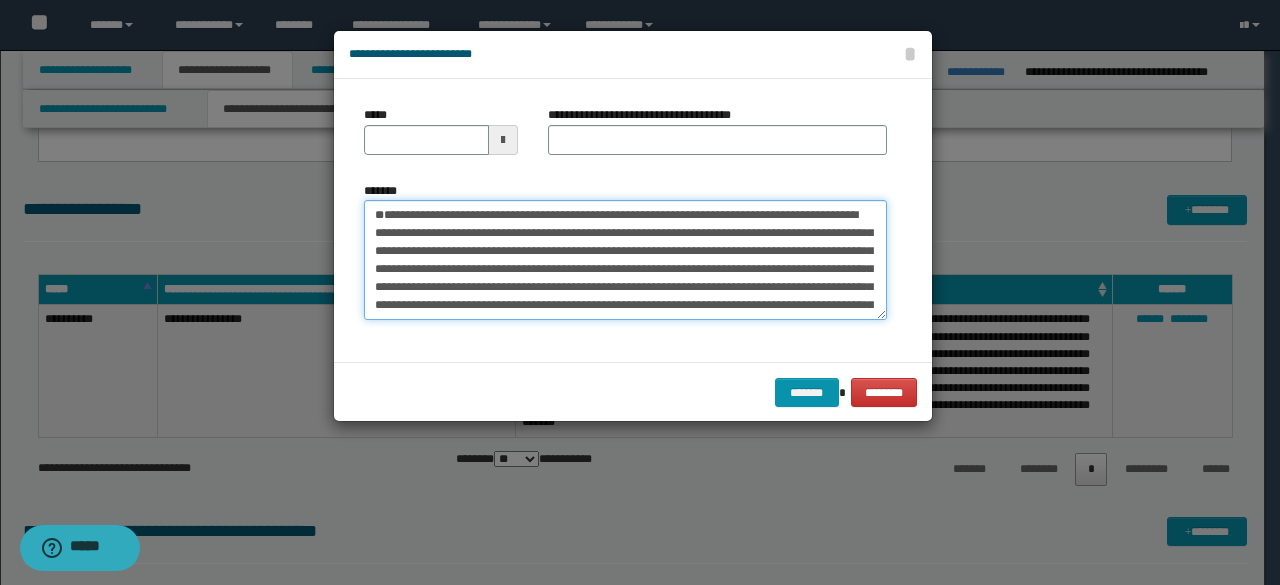 type on "**********" 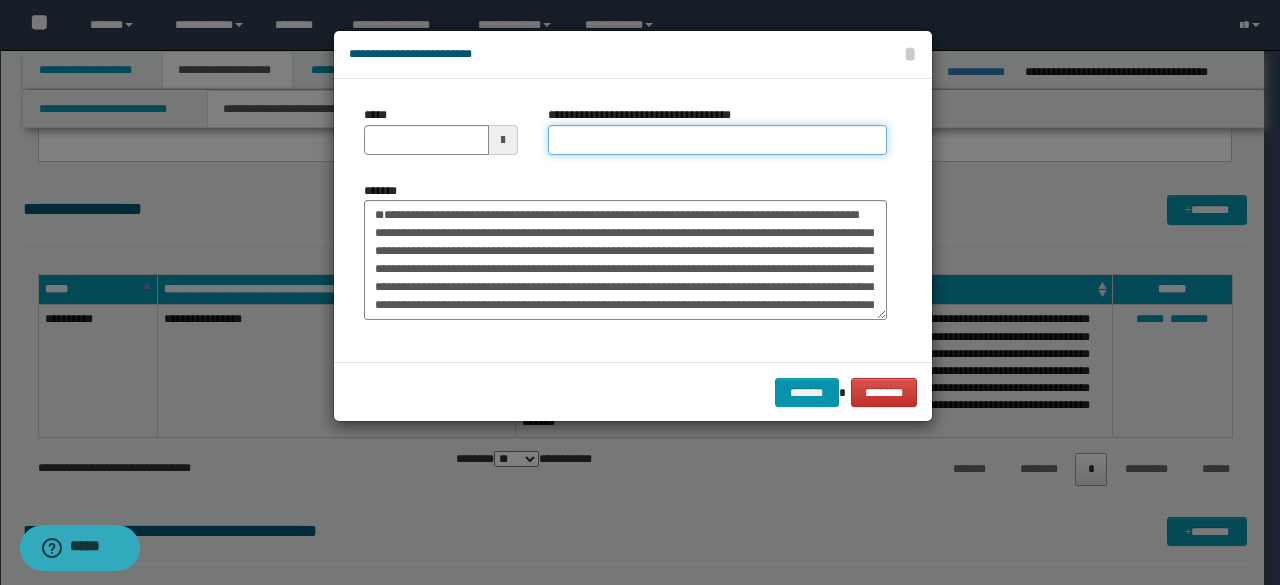 drag, startPoint x: 606, startPoint y: 131, endPoint x: 598, endPoint y: 138, distance: 10.630146 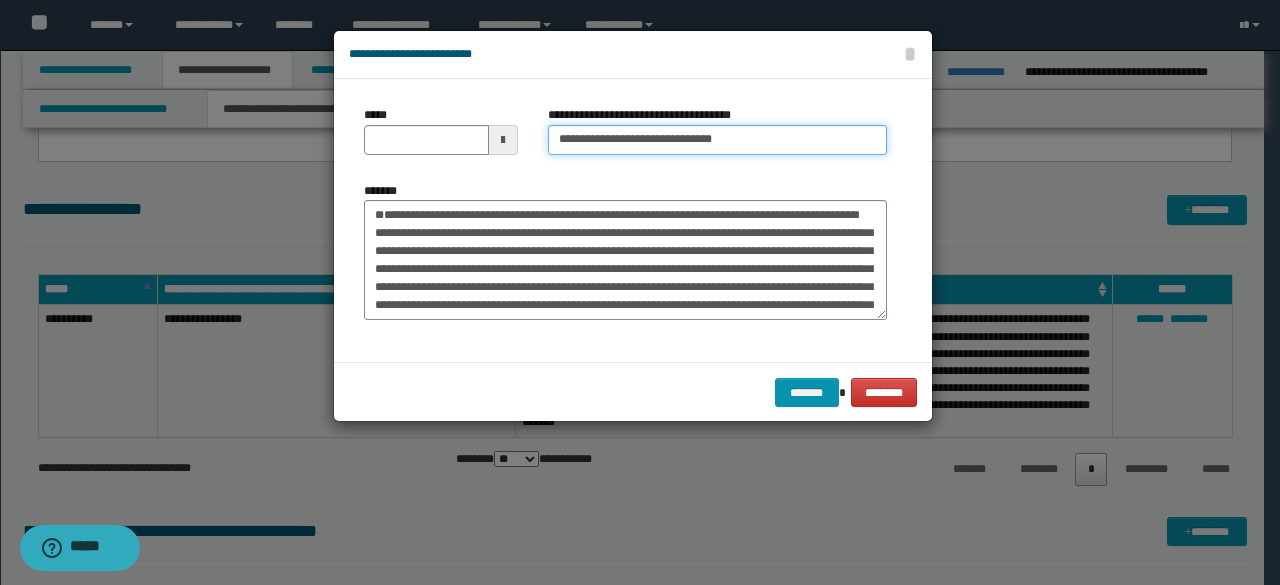 type 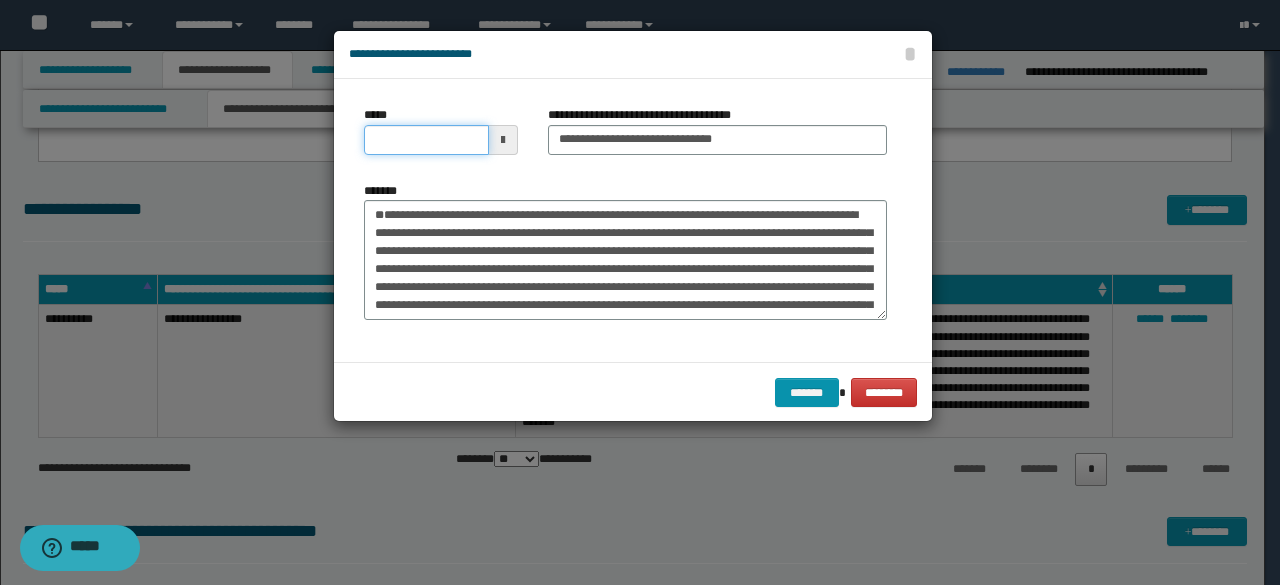 click on "*****" at bounding box center (426, 140) 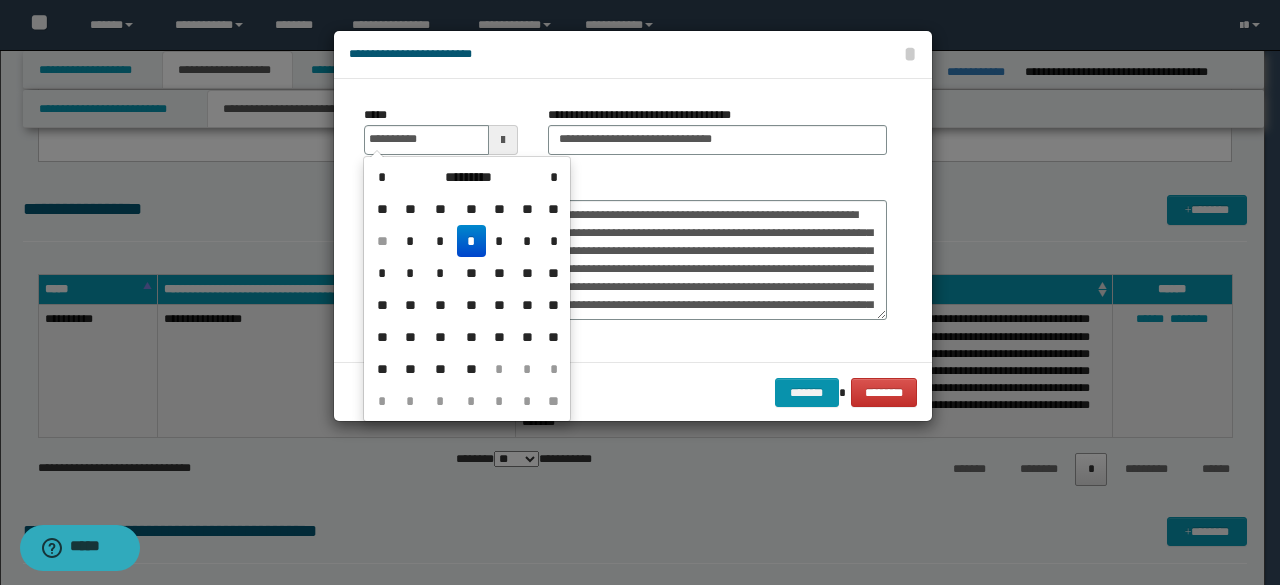 drag, startPoint x: 472, startPoint y: 245, endPoint x: 623, endPoint y: 163, distance: 171.8284 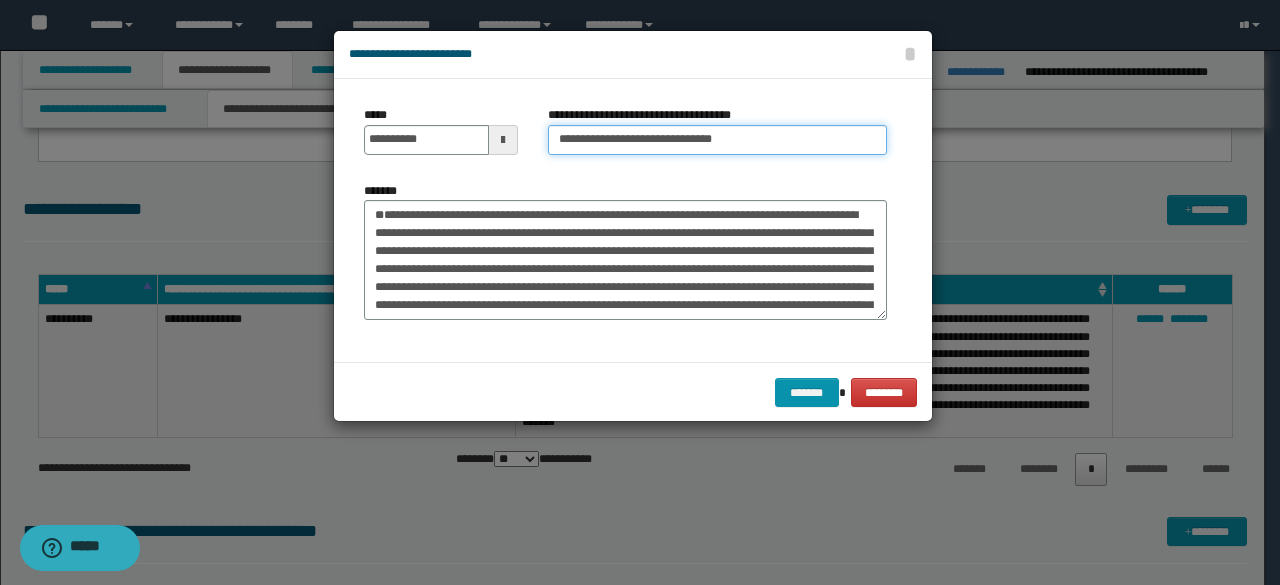 drag, startPoint x: 676, startPoint y: 139, endPoint x: 432, endPoint y: 123, distance: 244.52403 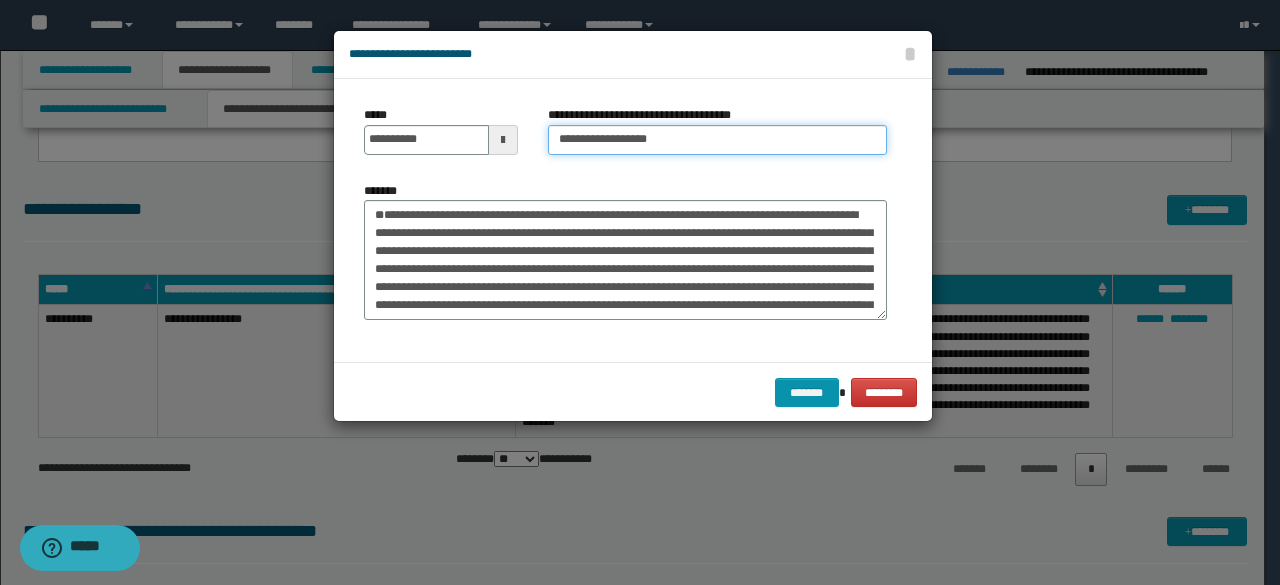 click on "**********" at bounding box center [717, 140] 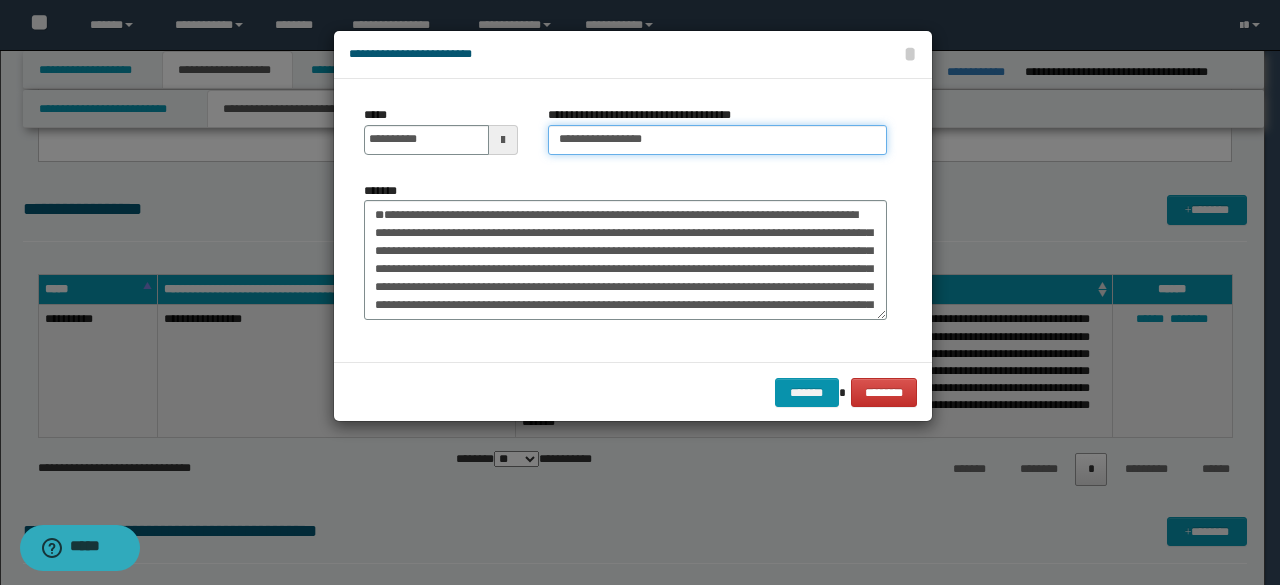type on "**********" 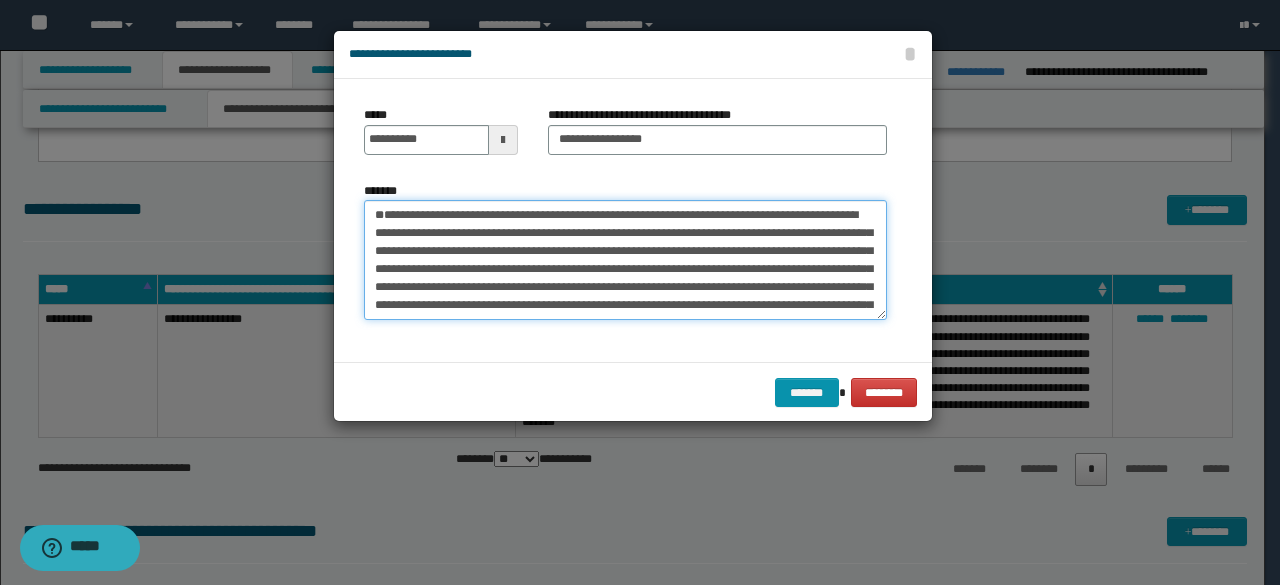 click on "*******" at bounding box center [625, 259] 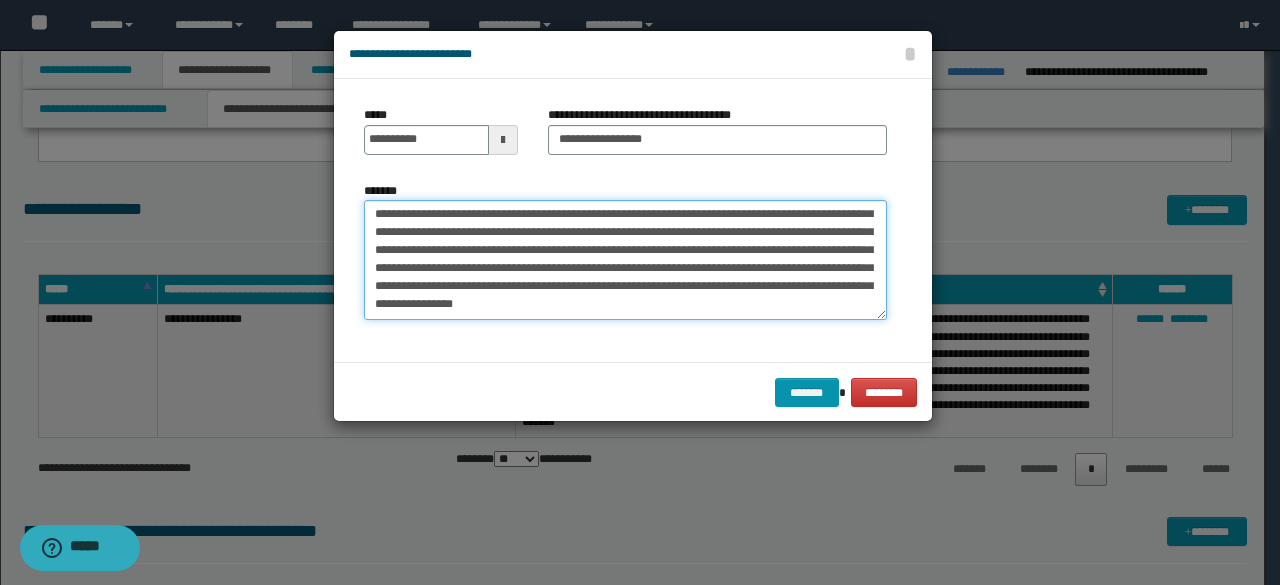 drag, startPoint x: 712, startPoint y: 239, endPoint x: 764, endPoint y: 372, distance: 142.80406 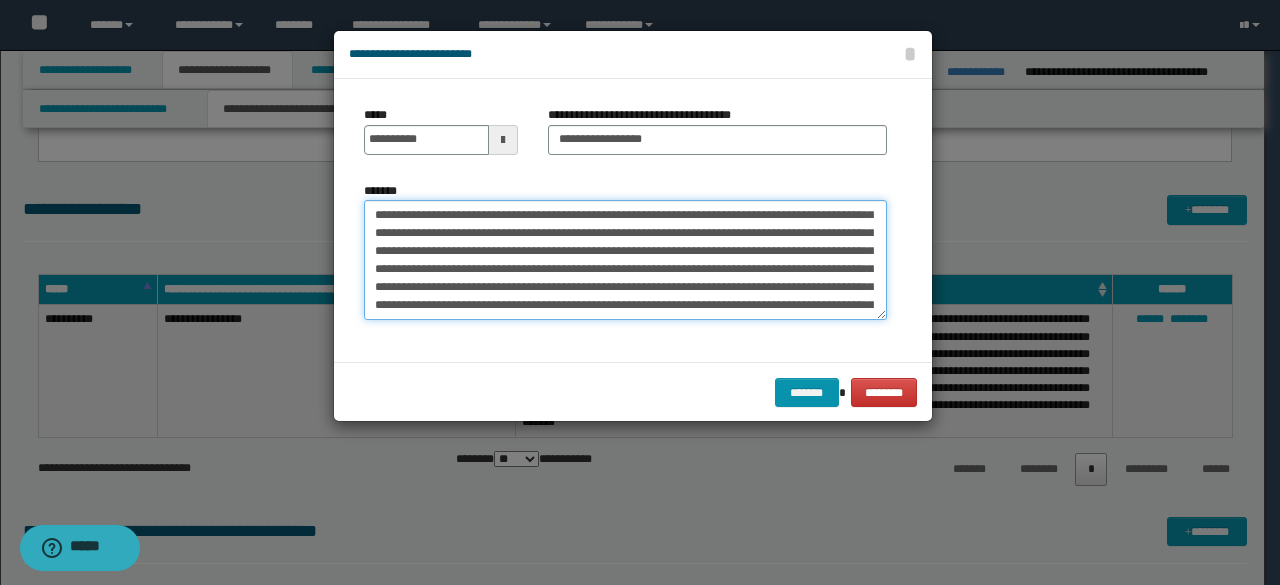 scroll, scrollTop: 0, scrollLeft: 0, axis: both 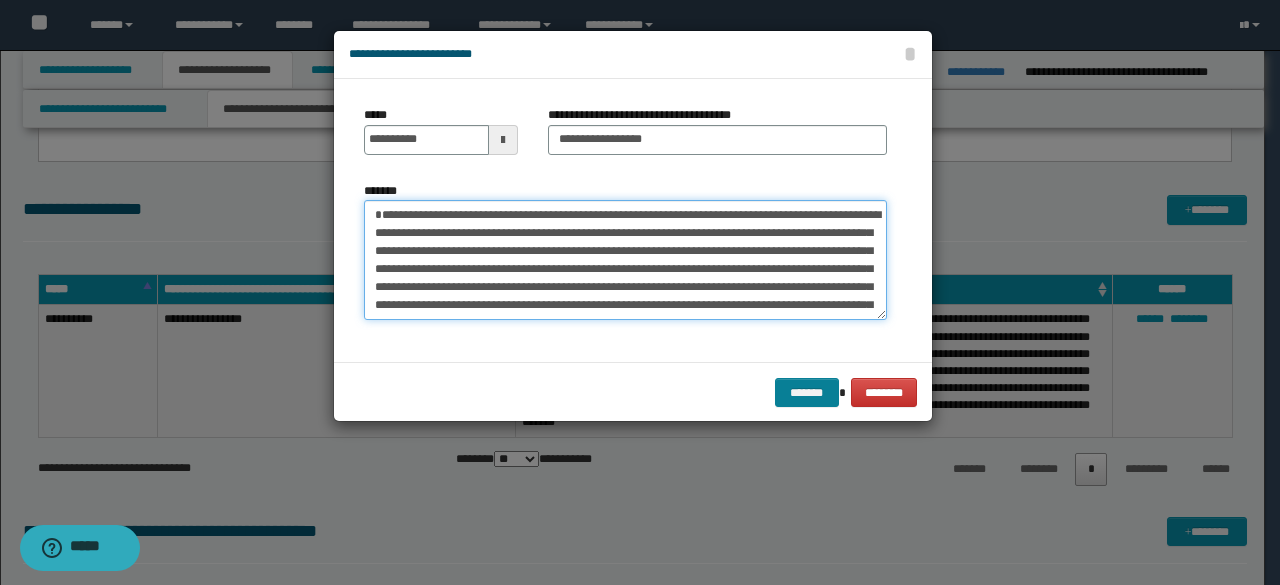 type on "**********" 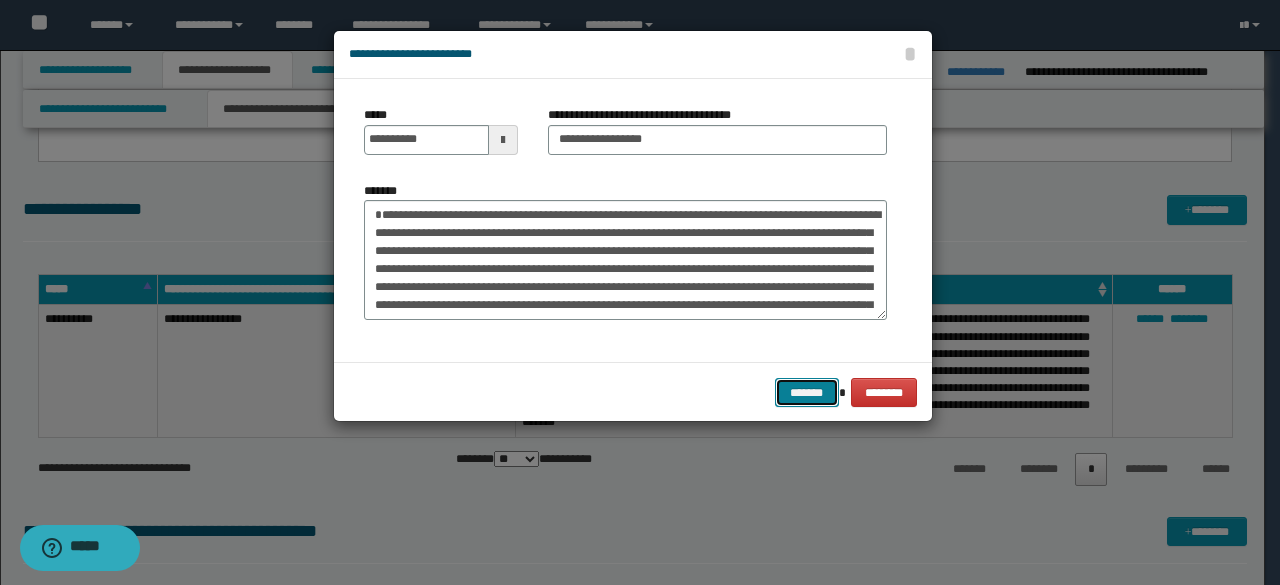 click on "*******" at bounding box center [807, 392] 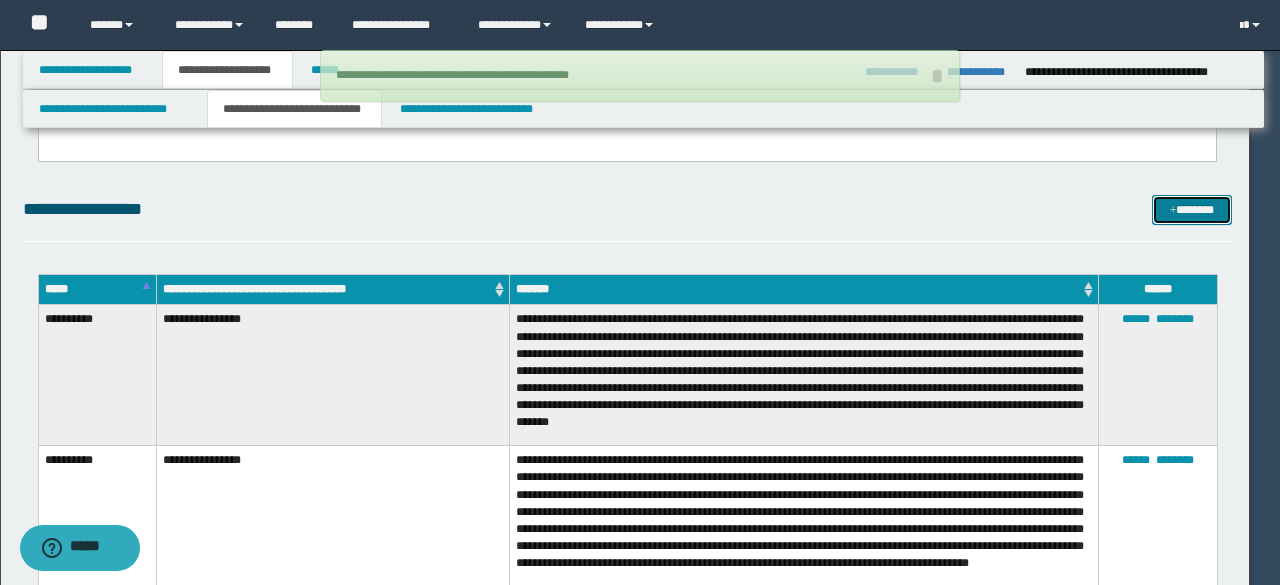 type 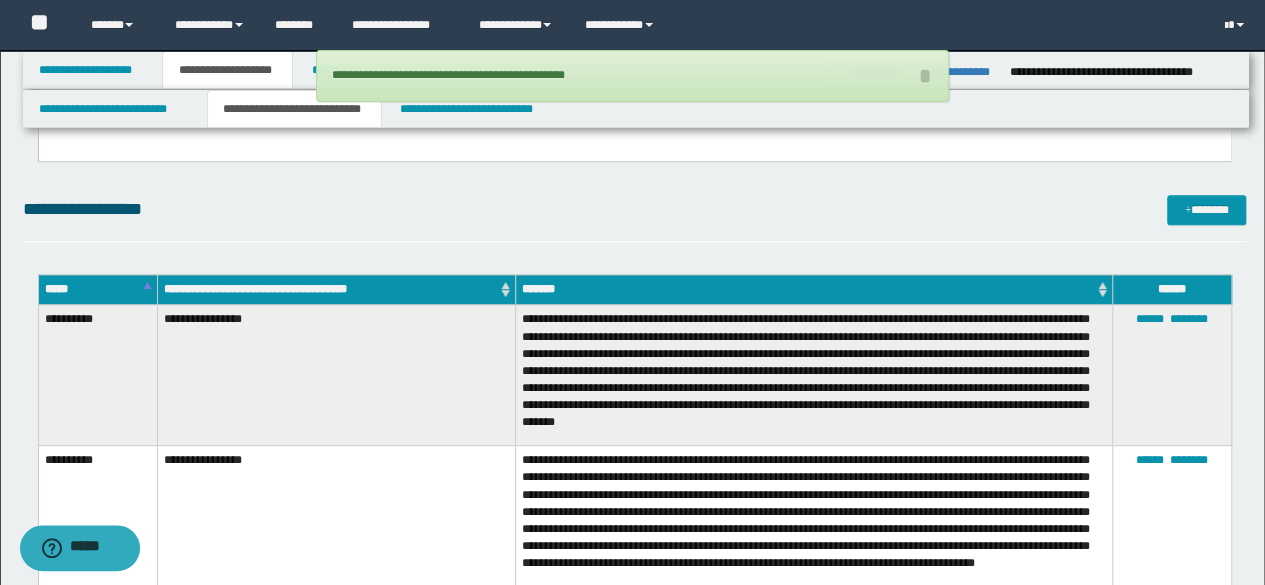 click on "**********" at bounding box center (635, 585) 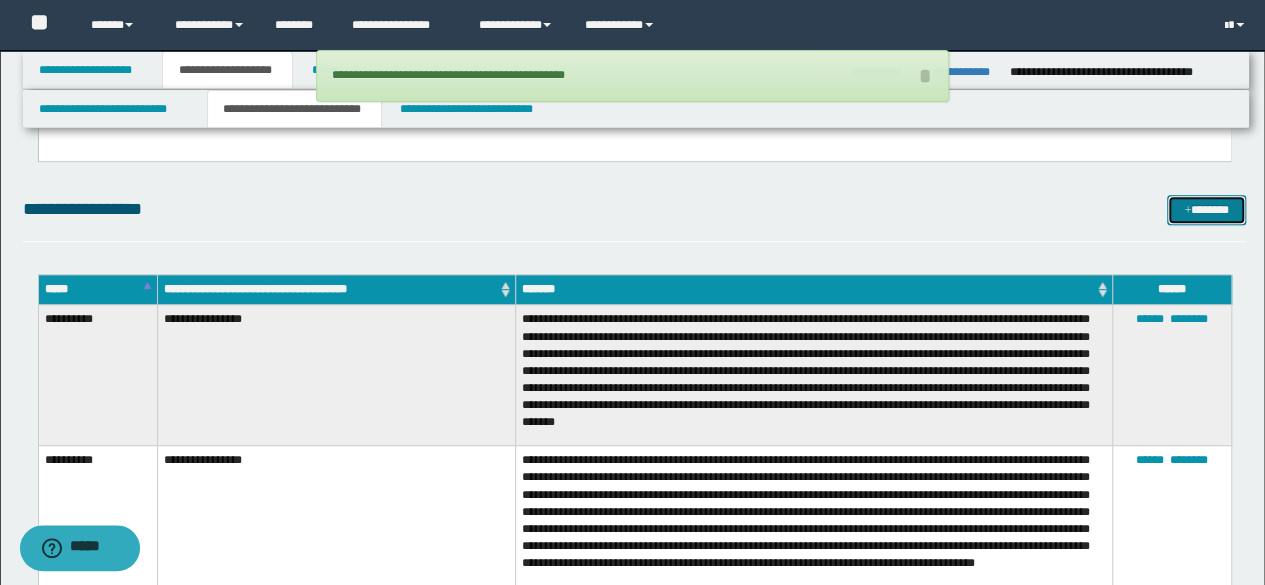 drag, startPoint x: 1186, startPoint y: 212, endPoint x: 1028, endPoint y: 111, distance: 187.52333 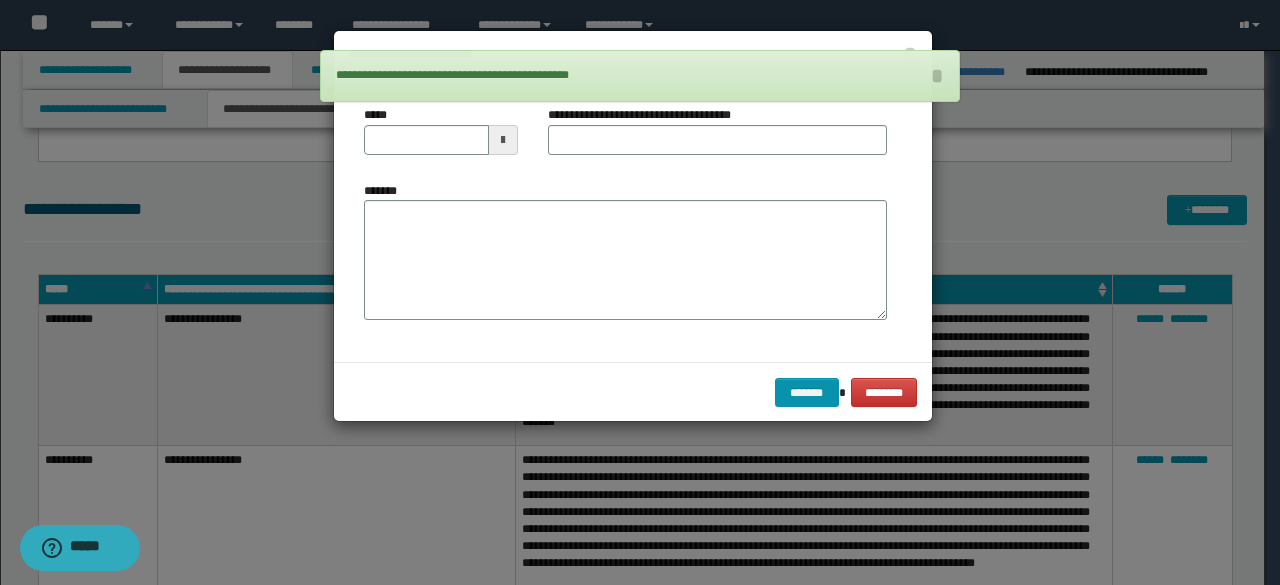 click on "**********" at bounding box center (625, 220) 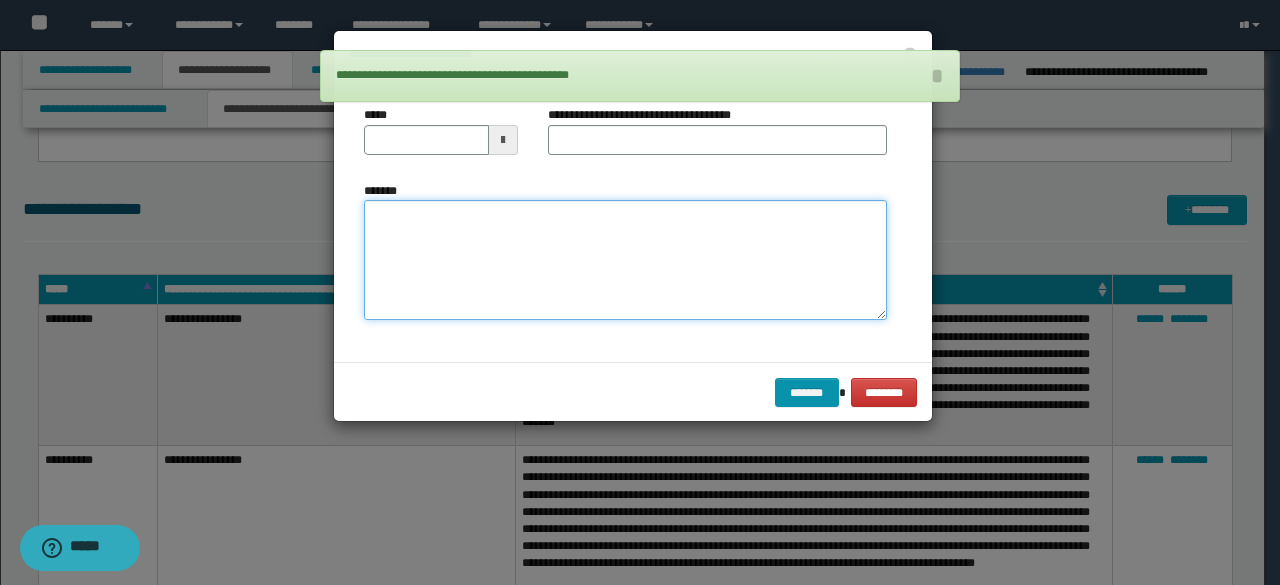 click on "*******" at bounding box center [625, 259] 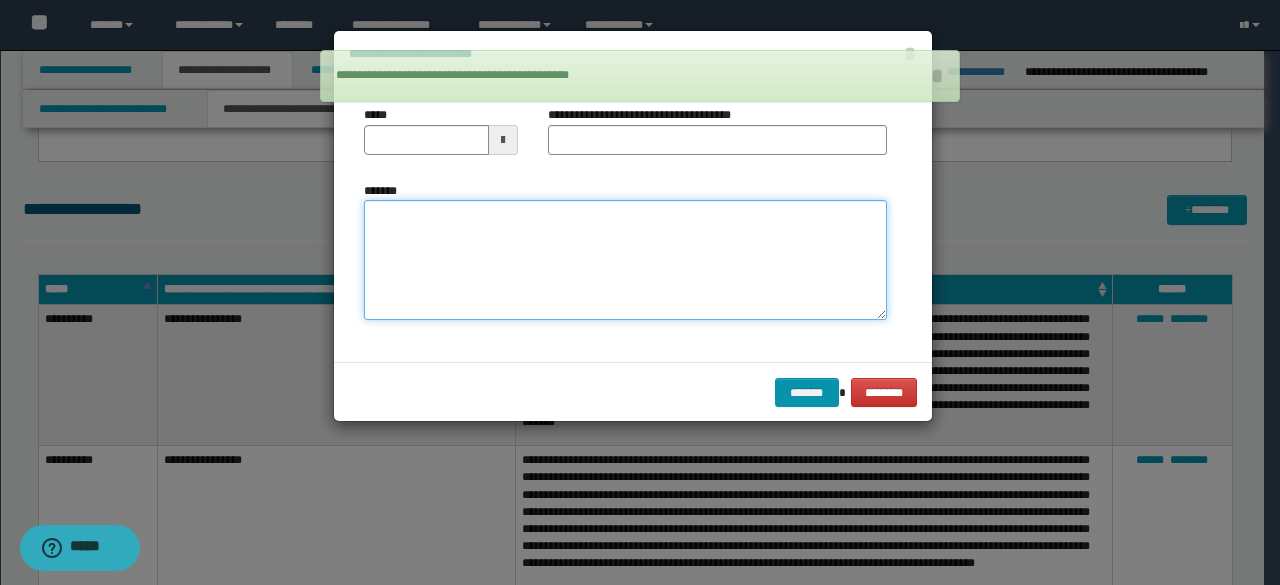 paste on "**********" 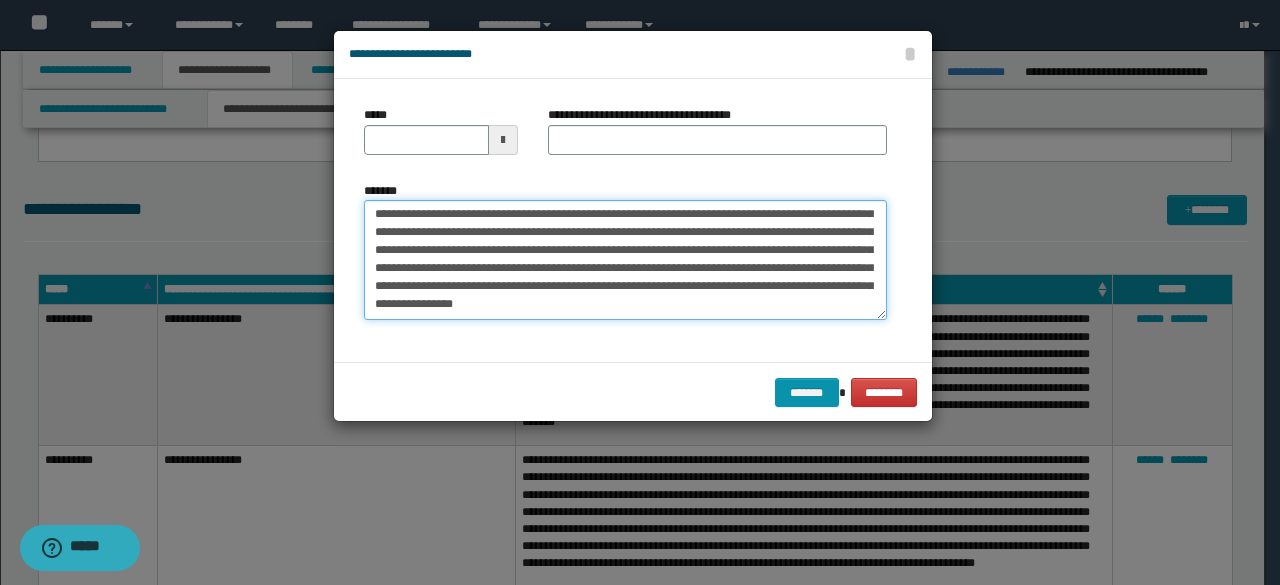 scroll, scrollTop: 0, scrollLeft: 0, axis: both 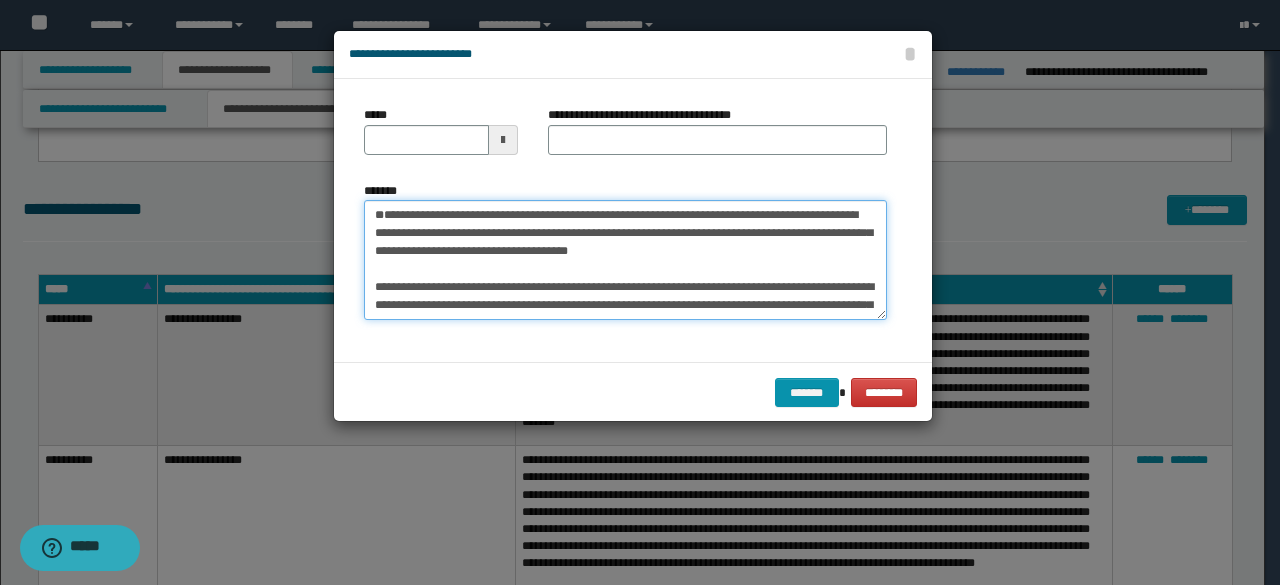 drag, startPoint x: 552, startPoint y: 252, endPoint x: 288, endPoint y: 205, distance: 268.15106 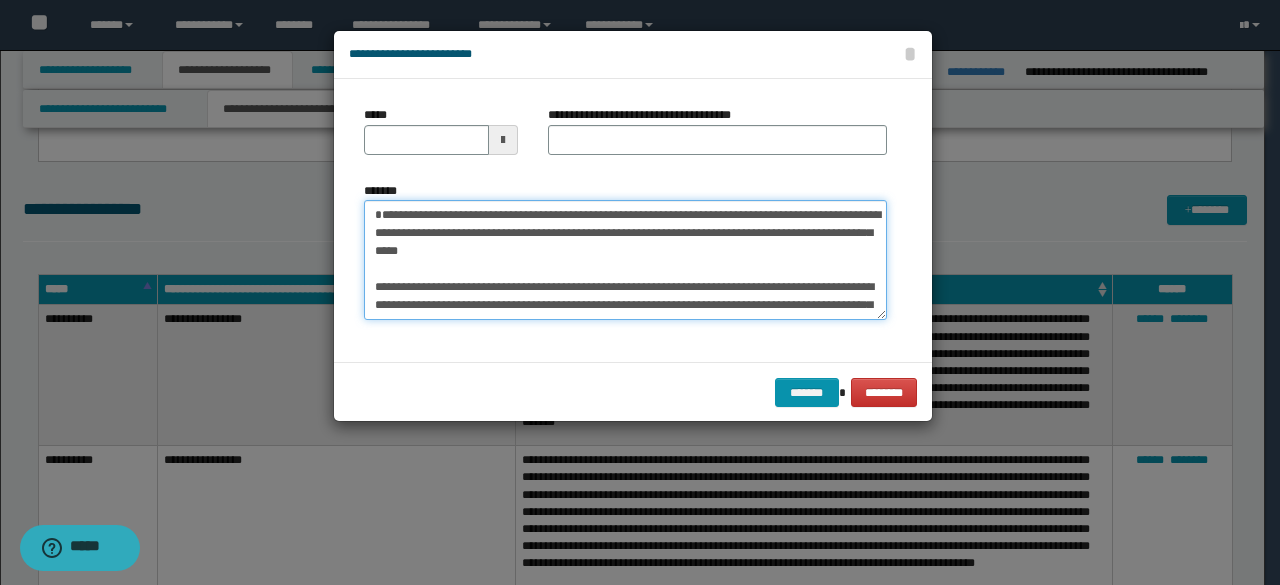 type on "**********" 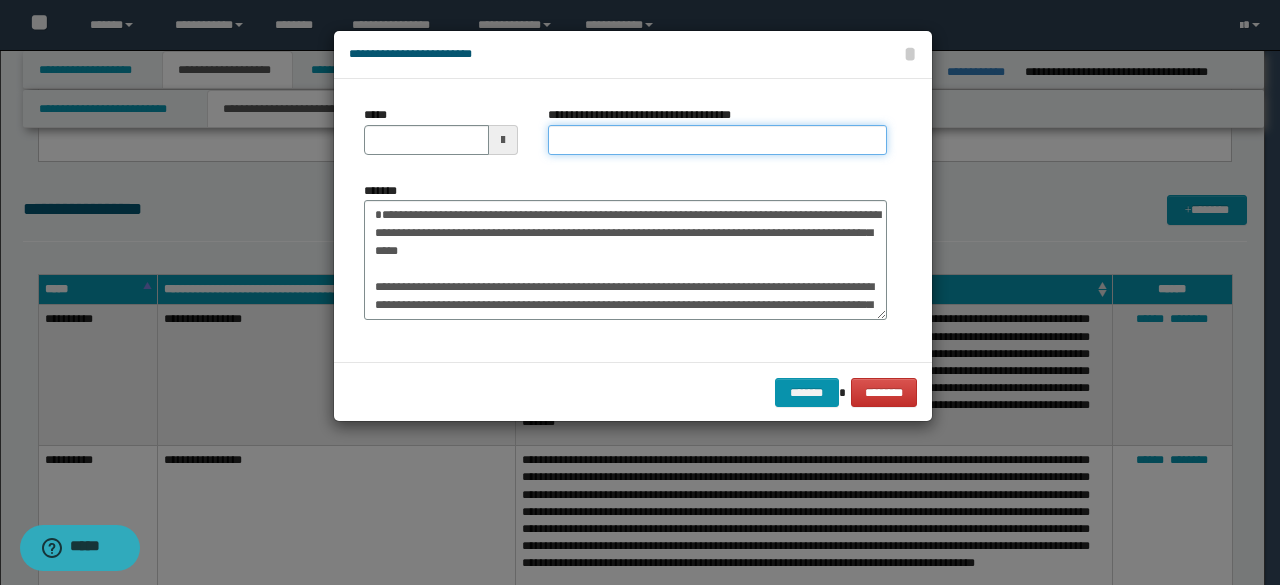 click on "**********" at bounding box center (717, 140) 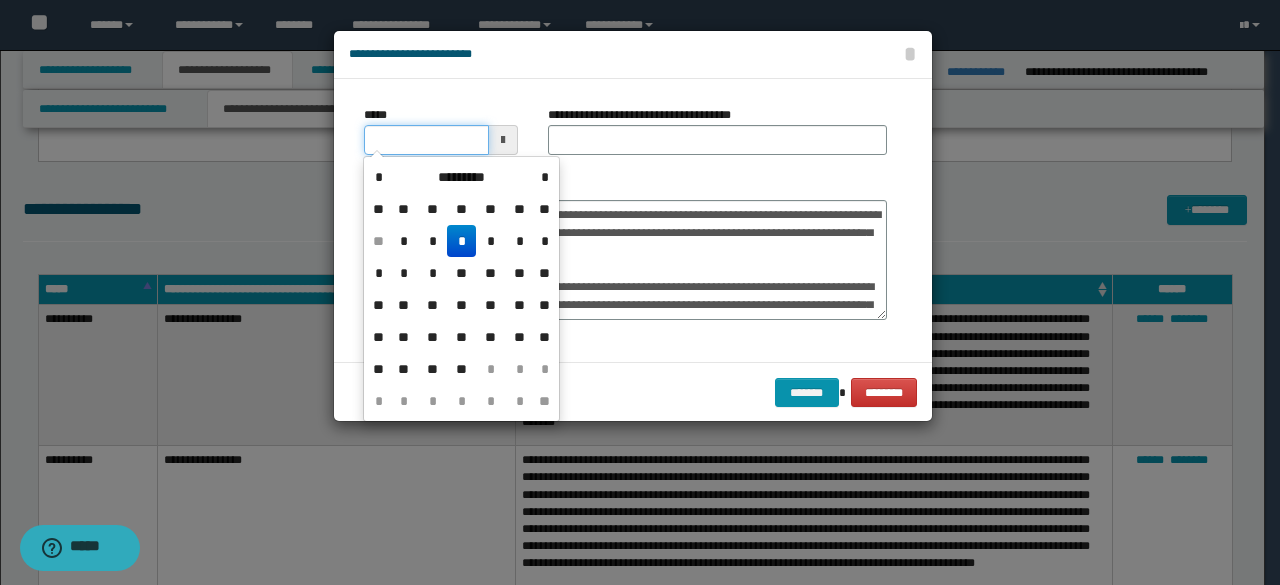 click on "*****" at bounding box center (426, 140) 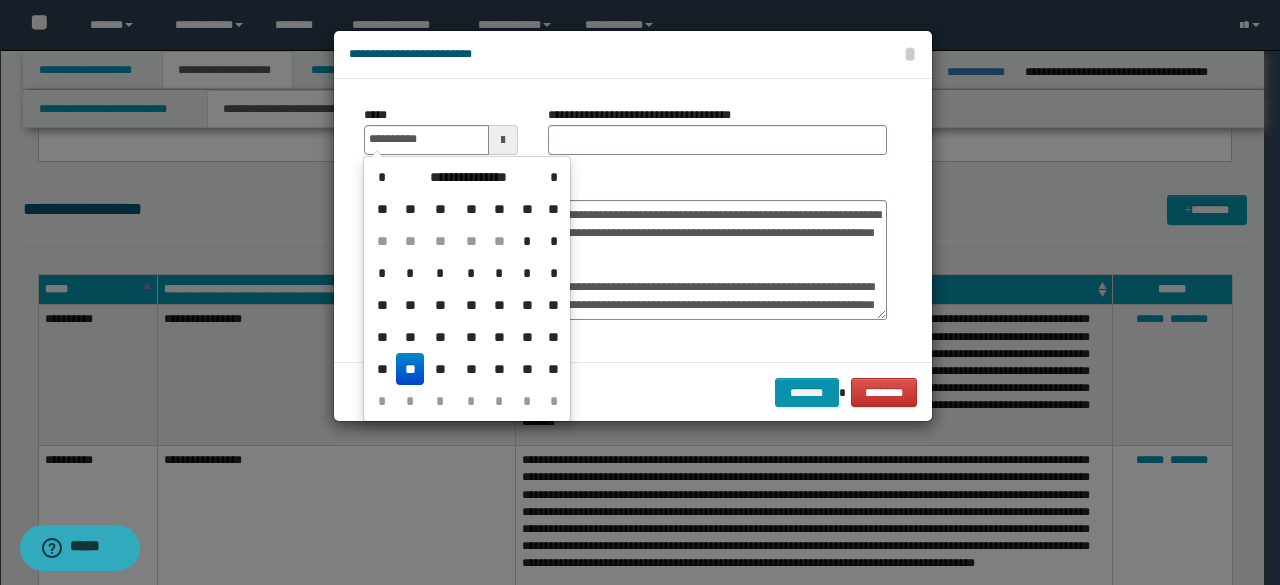 type on "**********" 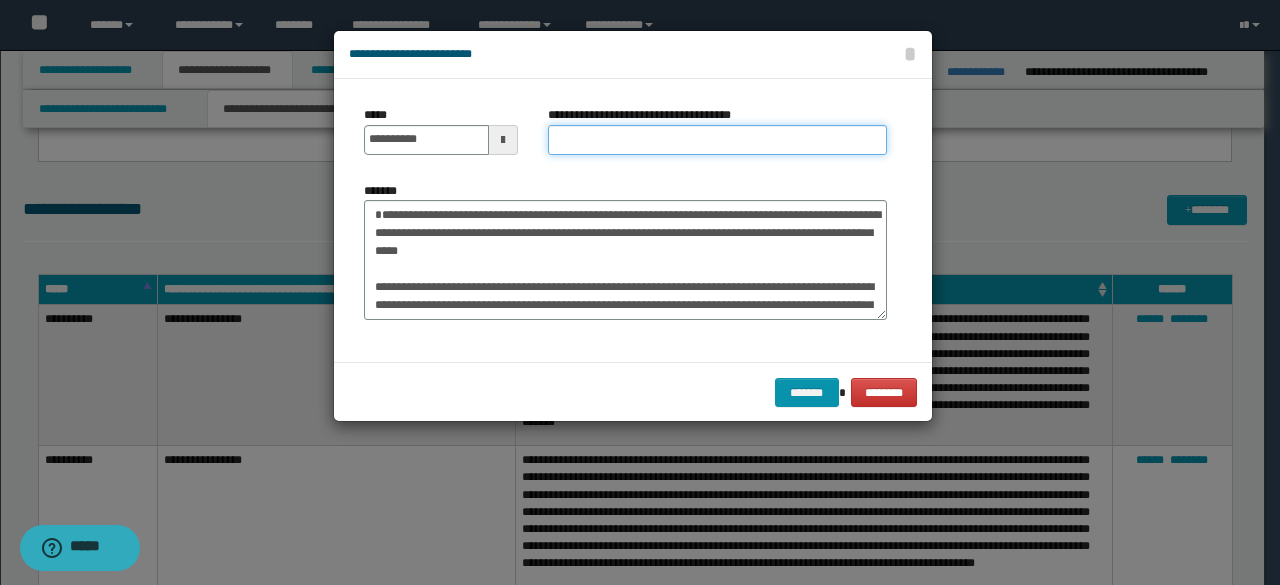 click on "**********" at bounding box center [717, 140] 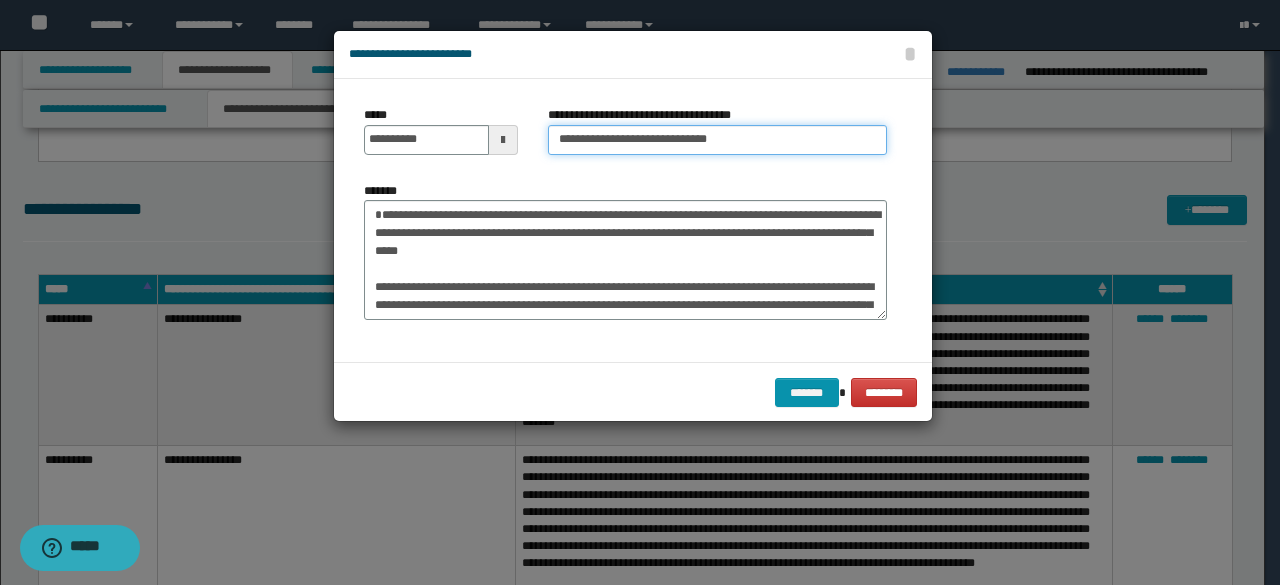 drag, startPoint x: 628, startPoint y: 137, endPoint x: 396, endPoint y: 105, distance: 234.1965 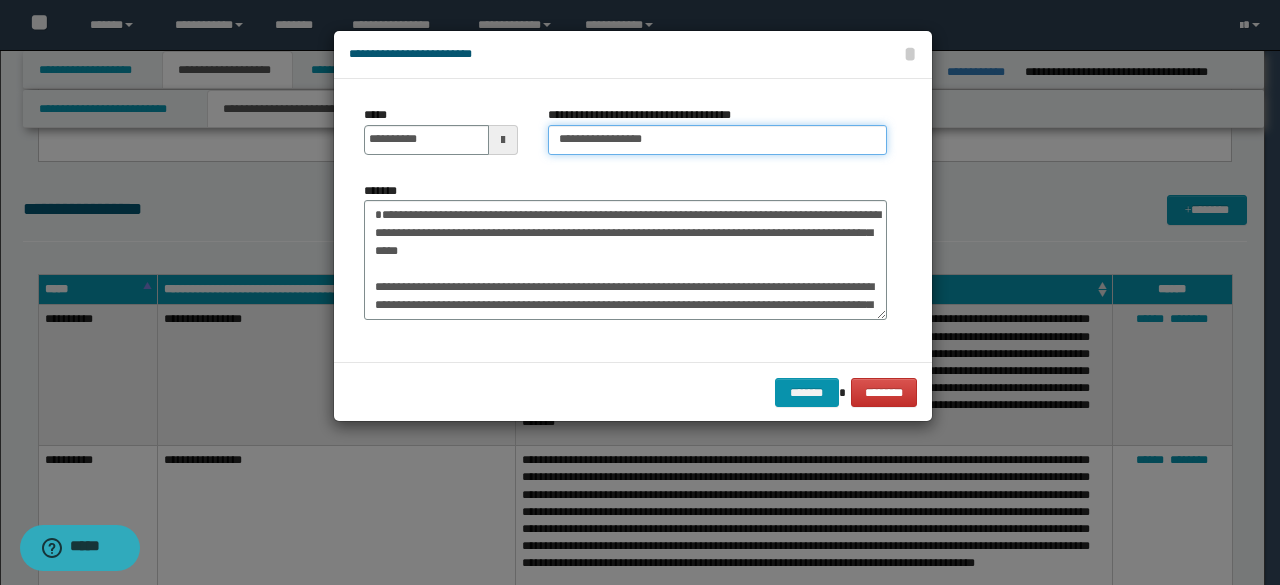click on "**********" at bounding box center [717, 140] 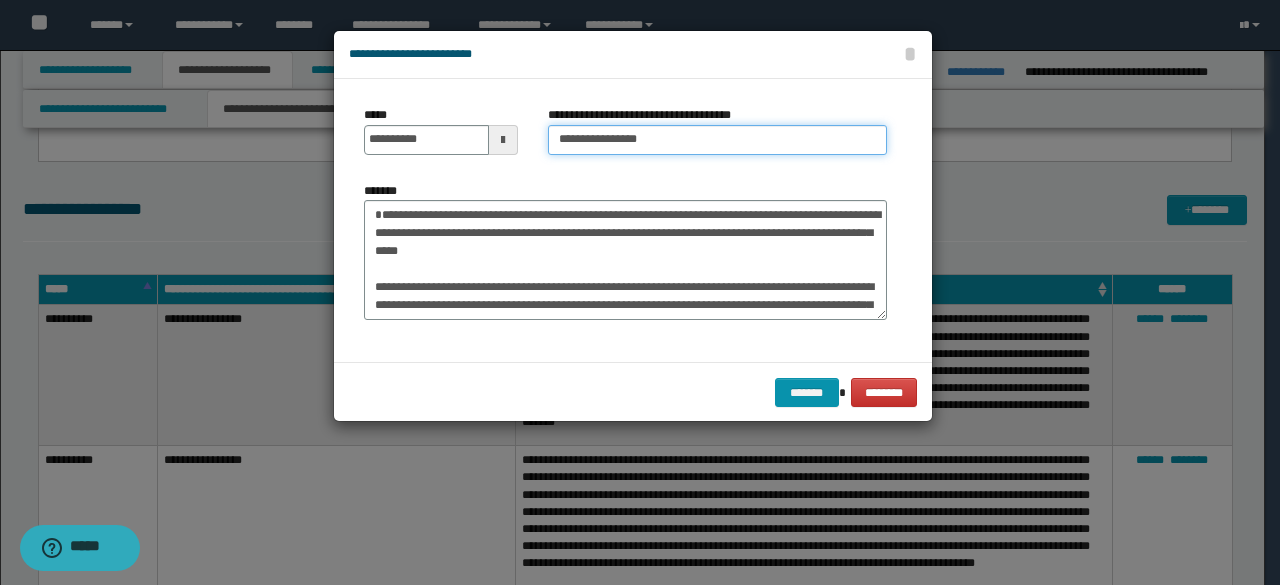 type on "**********" 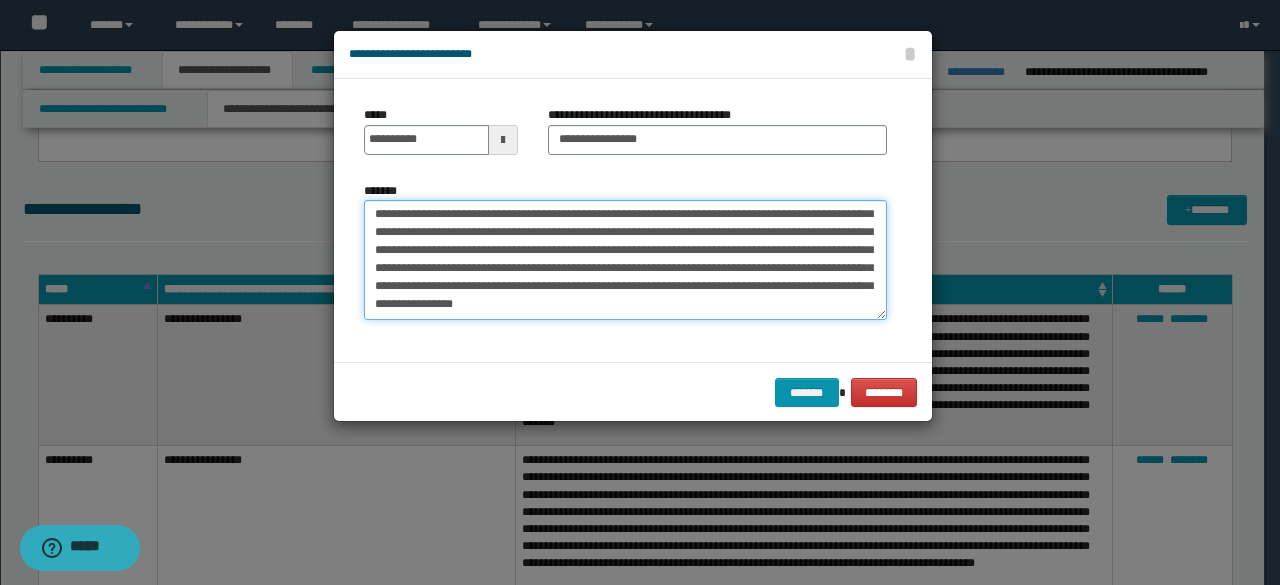 scroll, scrollTop: 3114, scrollLeft: 0, axis: vertical 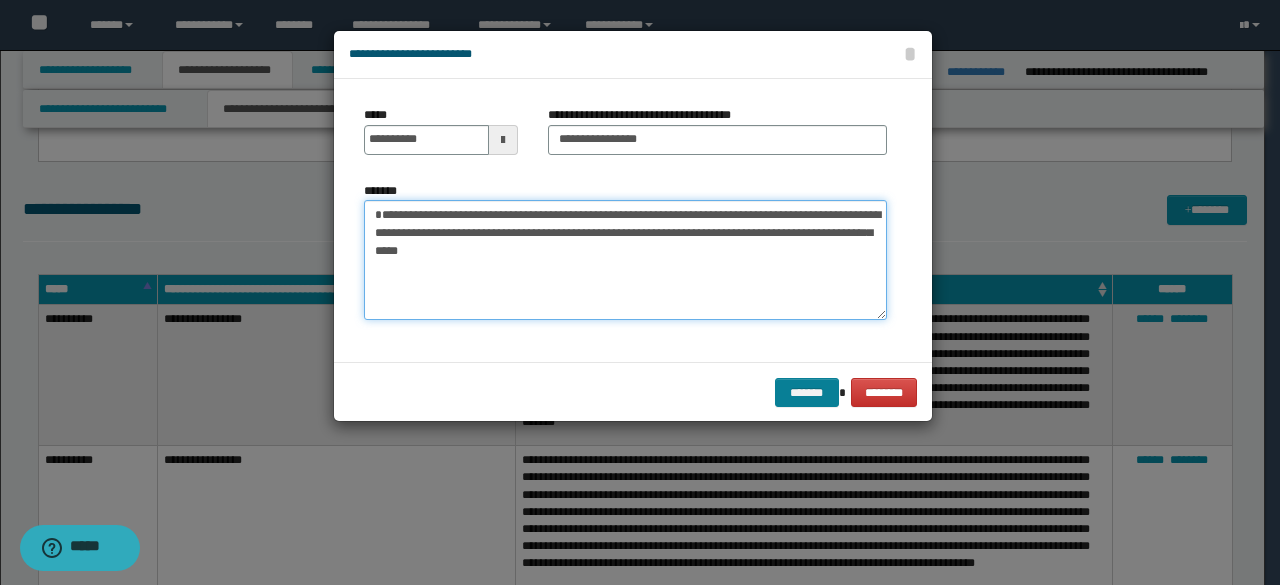 type on "**********" 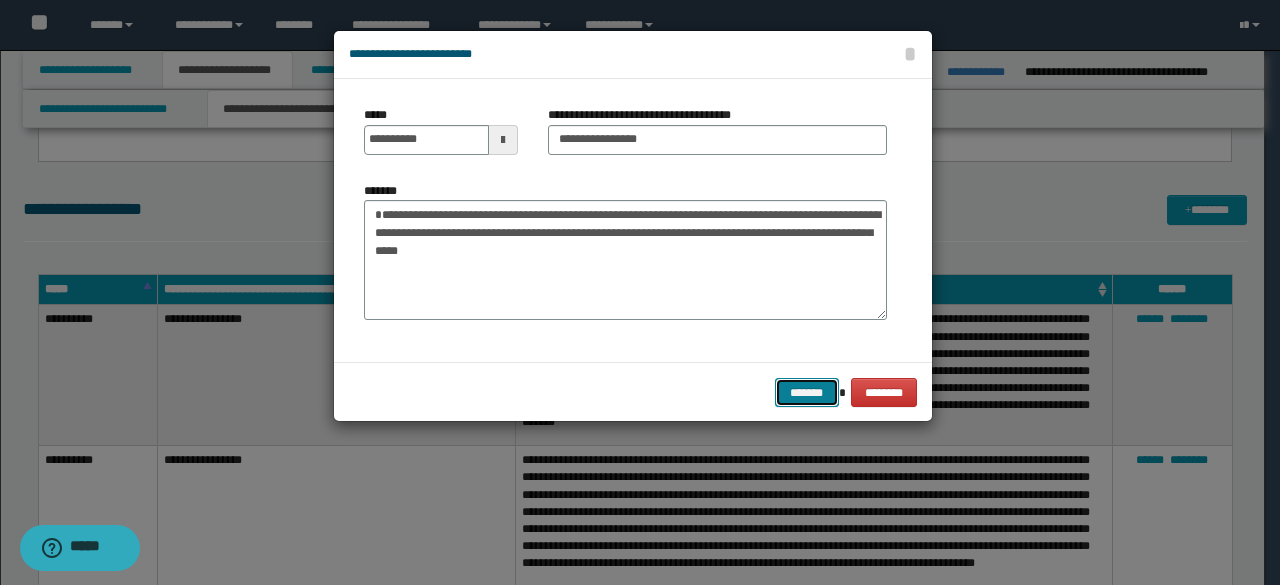 drag, startPoint x: 793, startPoint y: 386, endPoint x: 901, endPoint y: 375, distance: 108.55874 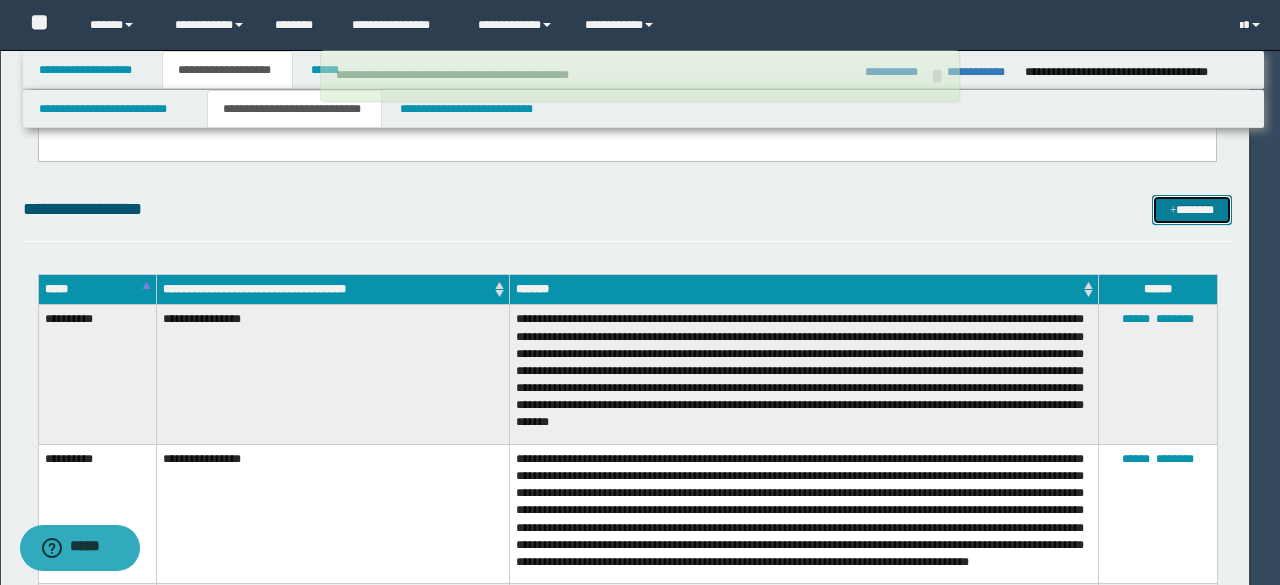 type 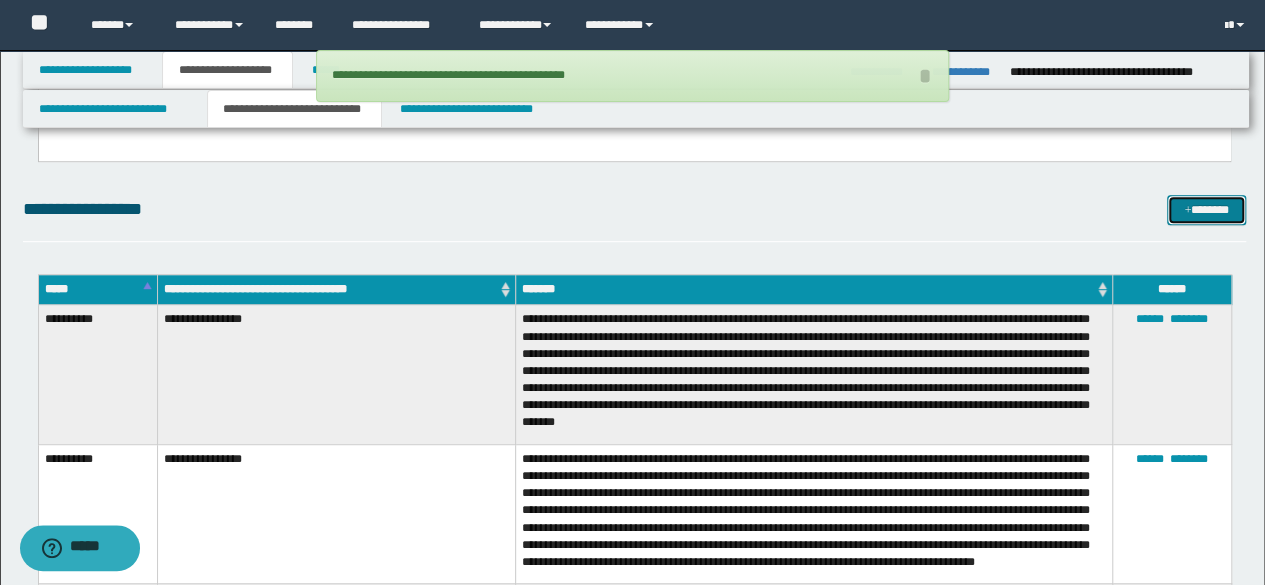 click on "*******" at bounding box center (1206, 209) 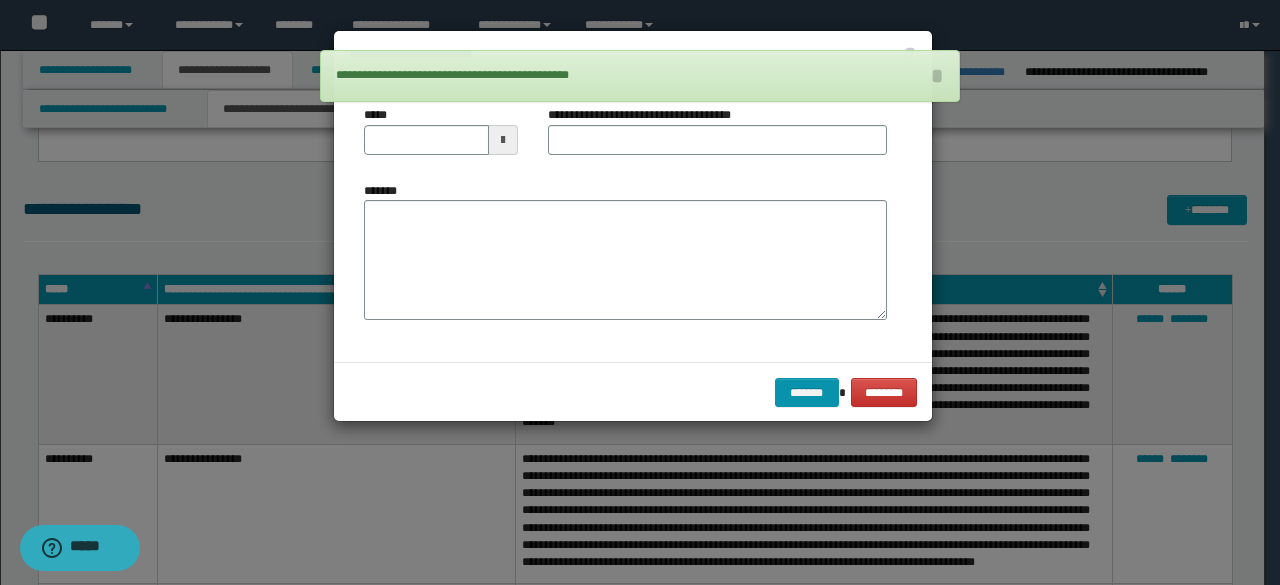 drag, startPoint x: 460, startPoint y: 177, endPoint x: 471, endPoint y: 216, distance: 40.5216 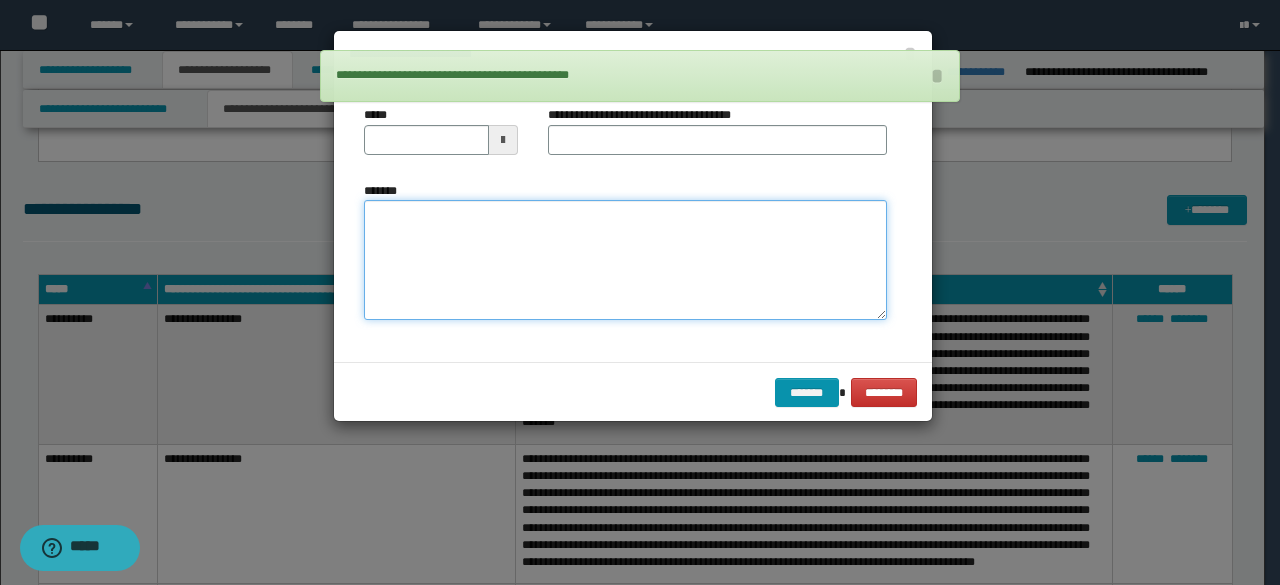 click on "*******" at bounding box center [625, 259] 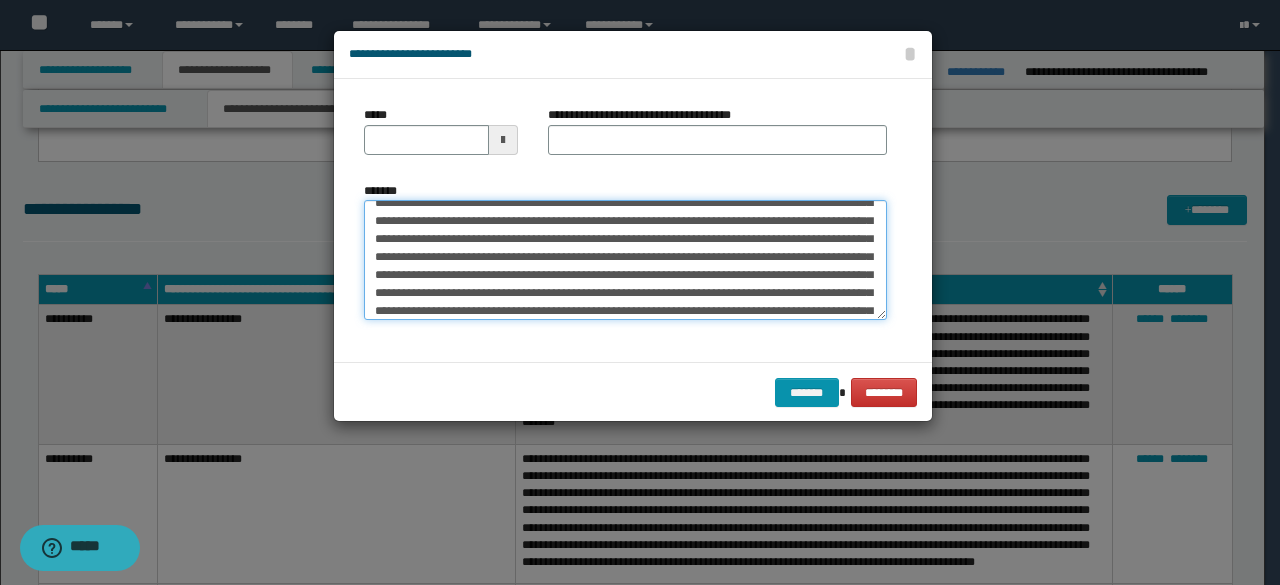 scroll, scrollTop: 0, scrollLeft: 0, axis: both 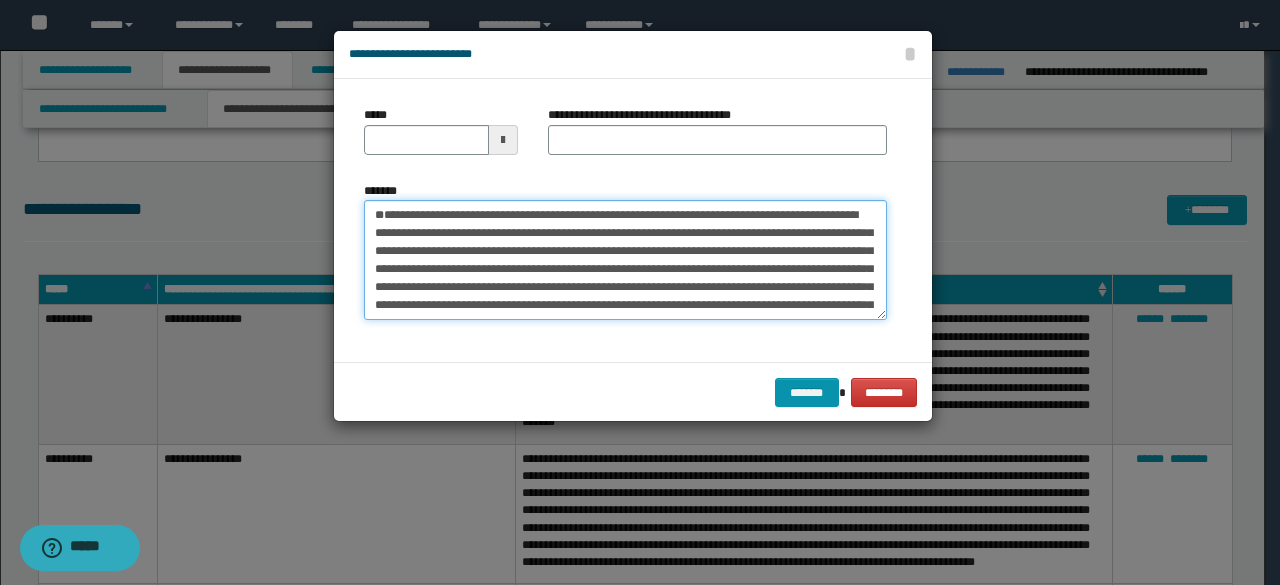 drag, startPoint x: 548, startPoint y: 252, endPoint x: 314, endPoint y: 201, distance: 239.49321 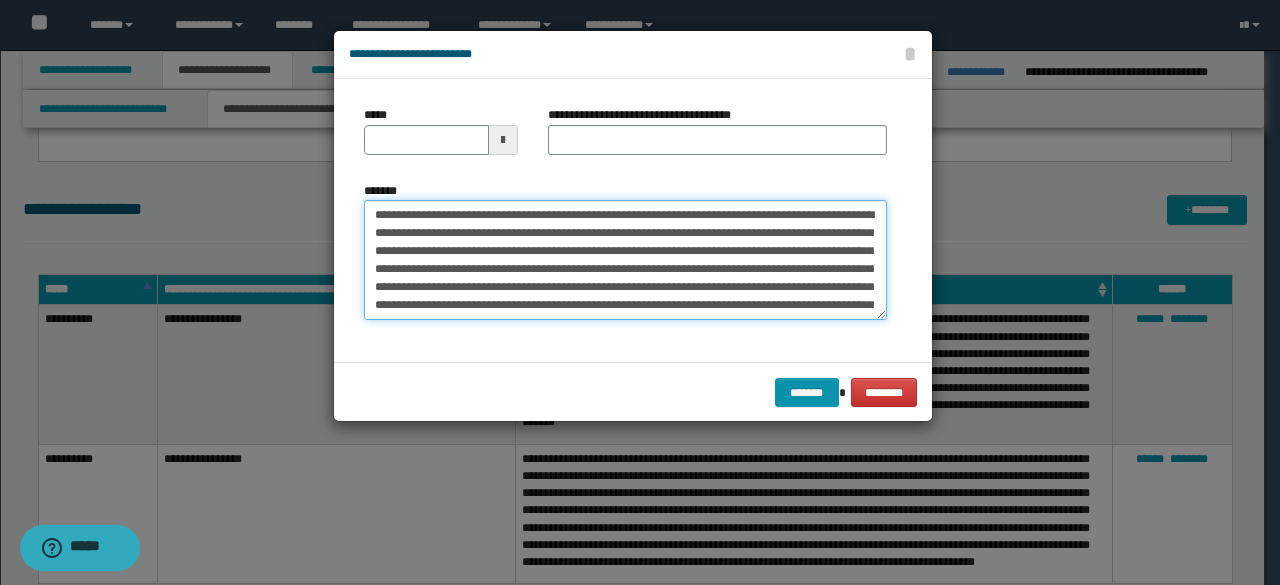 type on "**********" 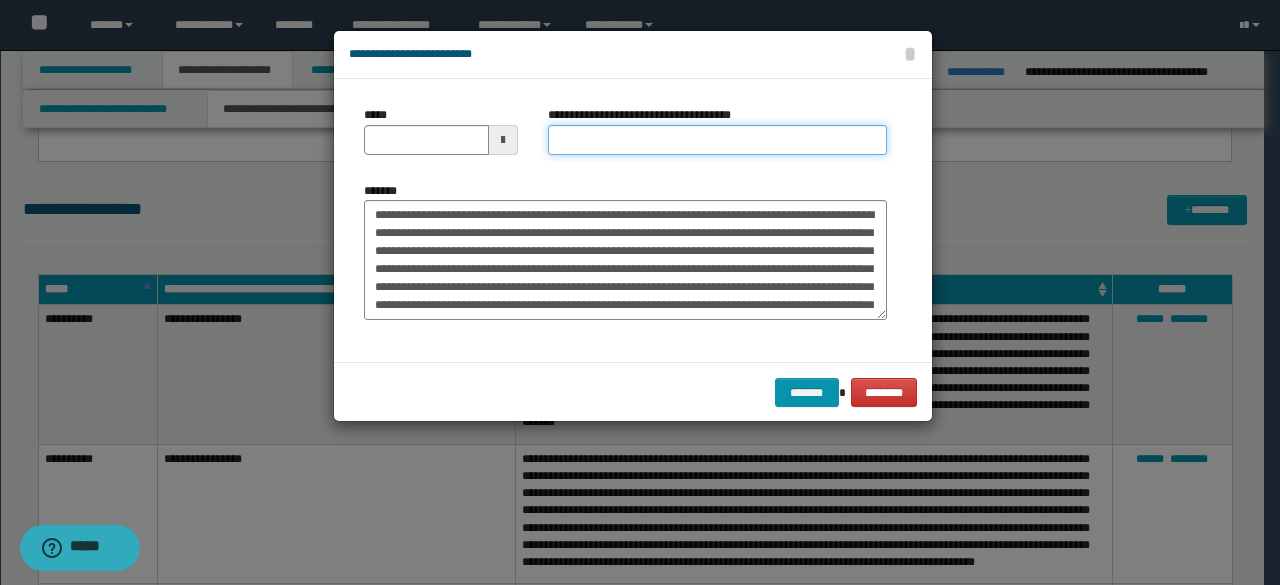 click on "**********" at bounding box center [717, 140] 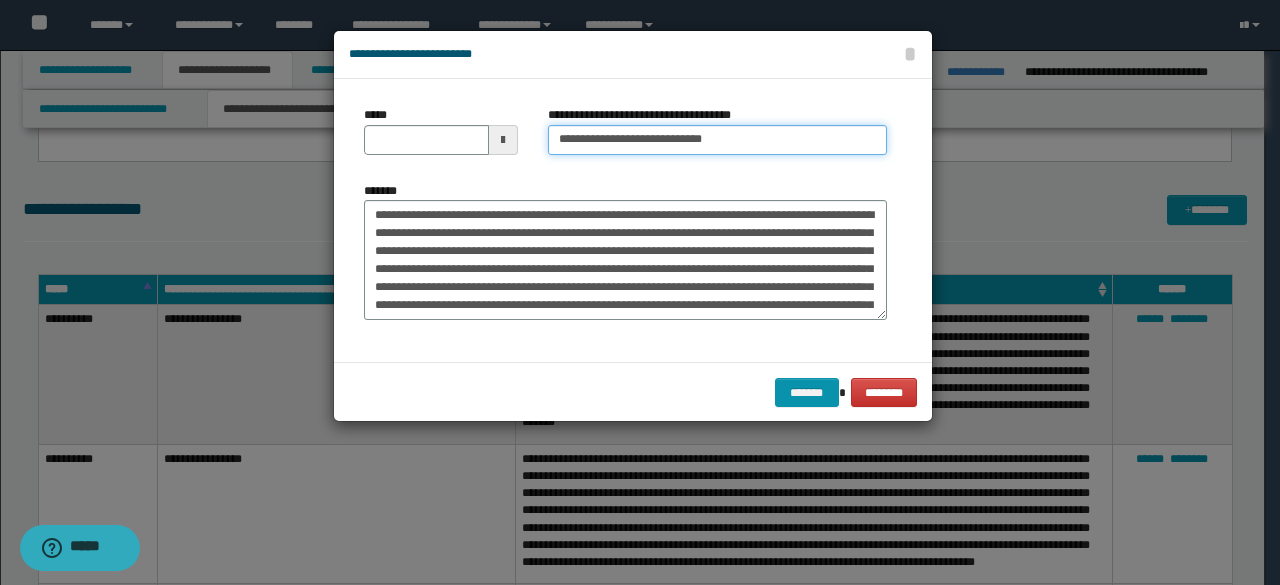 type 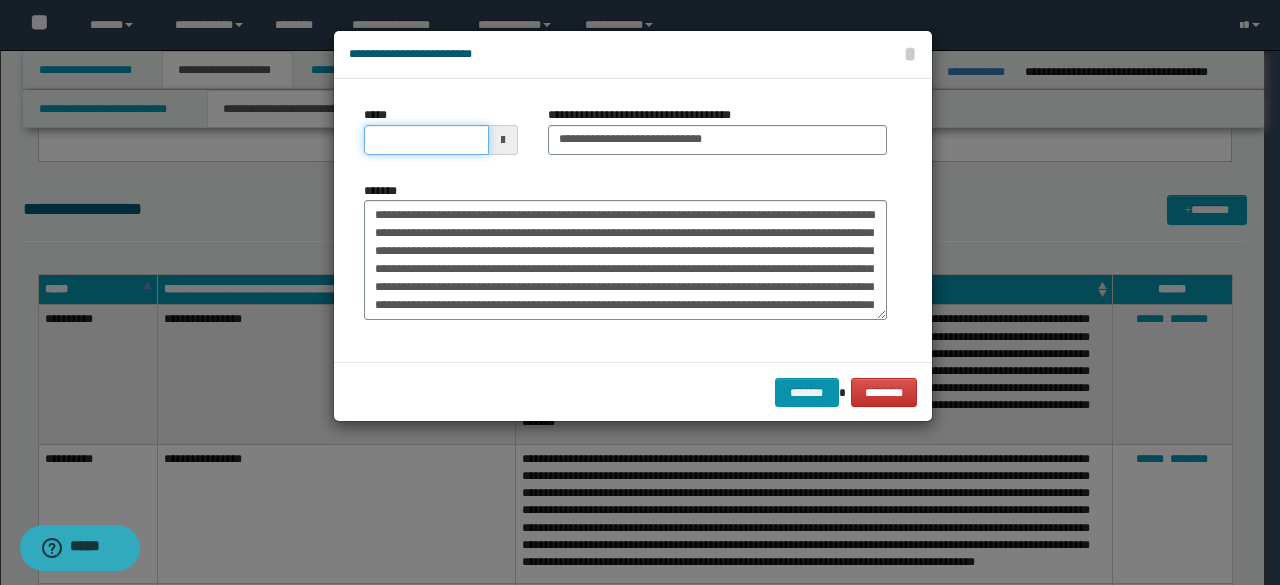 click on "*****" at bounding box center [426, 140] 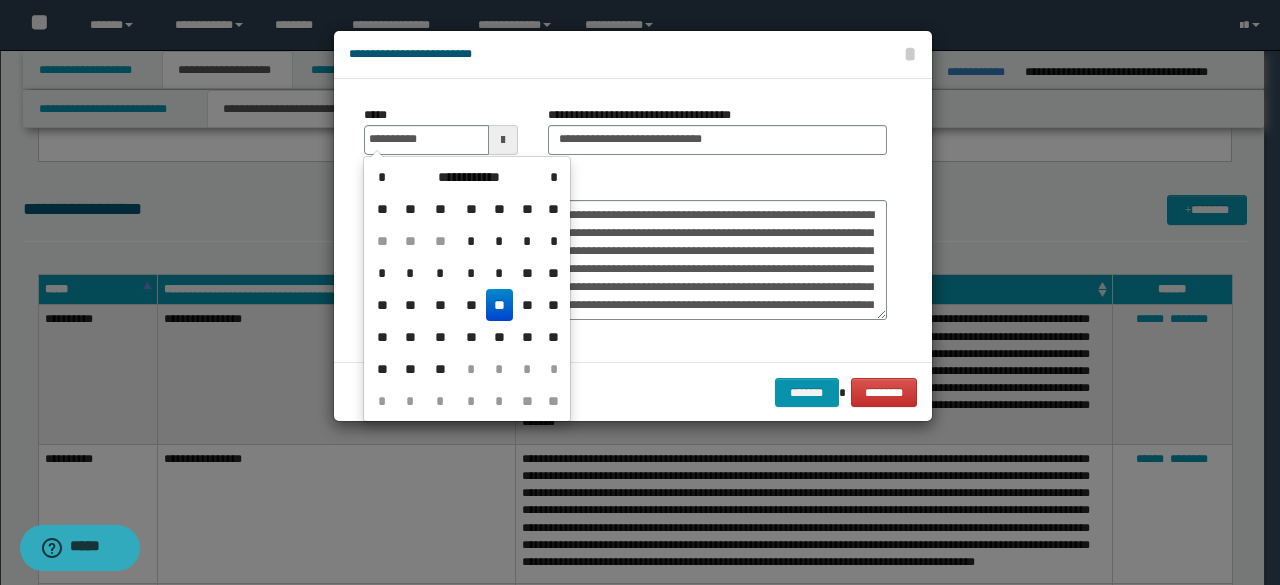 click on "**" at bounding box center [500, 305] 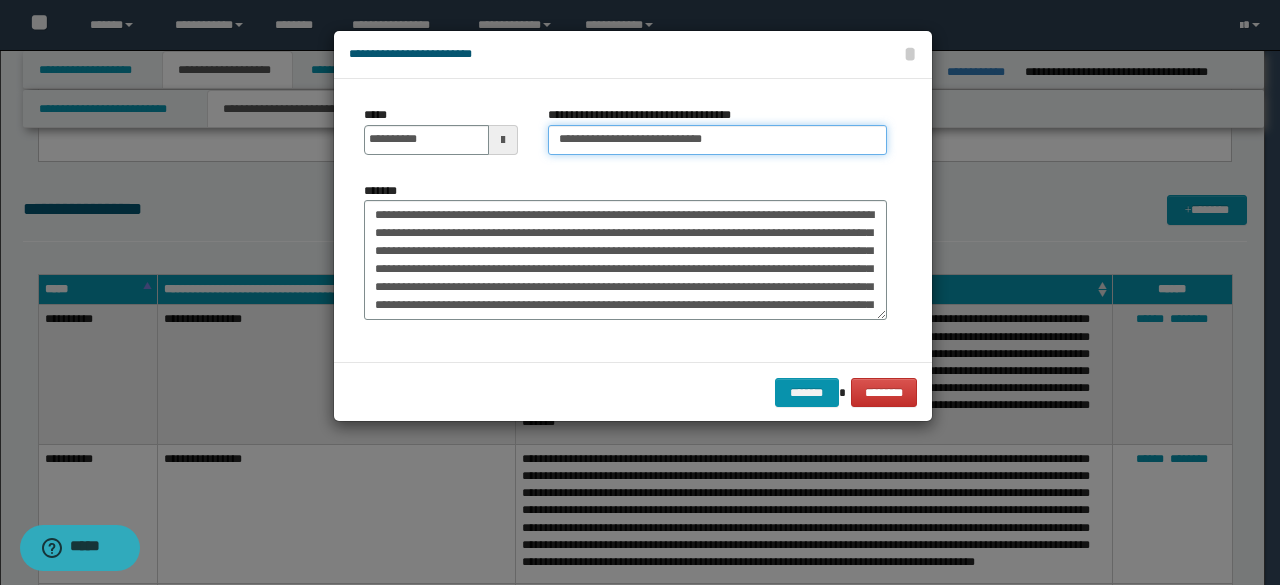 drag, startPoint x: 622, startPoint y: 133, endPoint x: 473, endPoint y: 115, distance: 150.08331 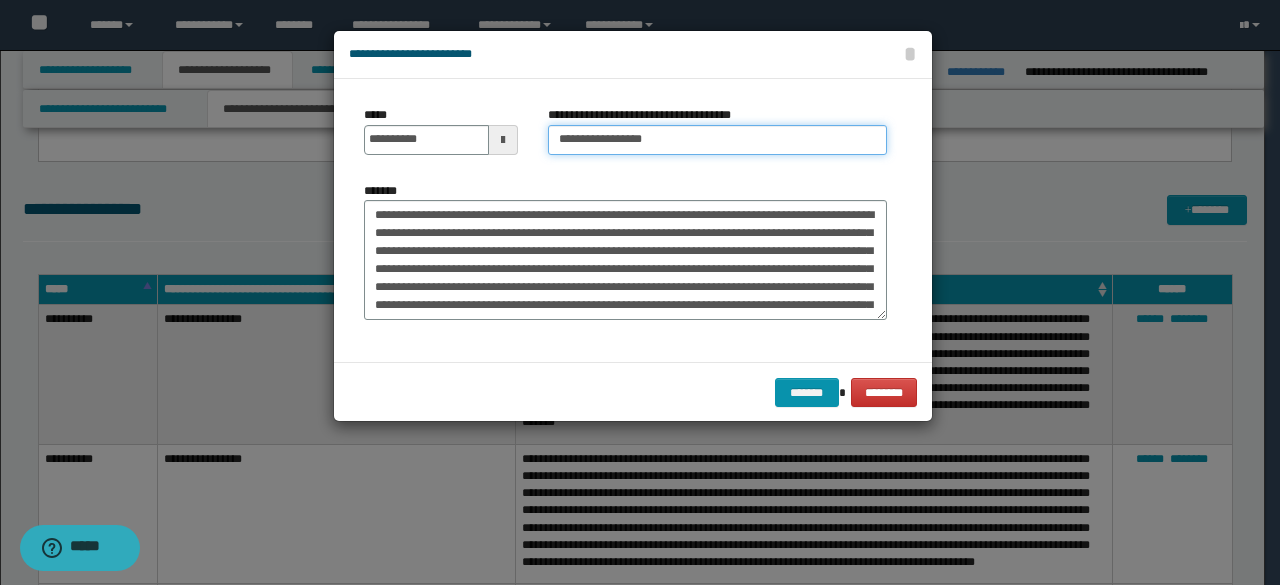 click on "**********" at bounding box center [717, 140] 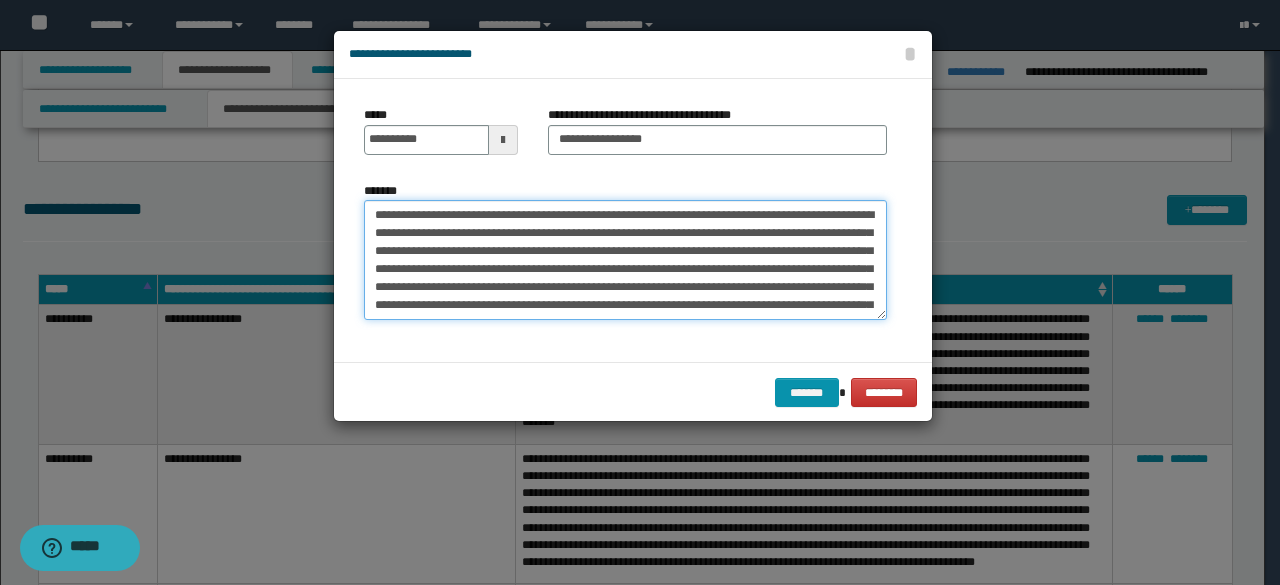 click on "*******" at bounding box center (625, 259) 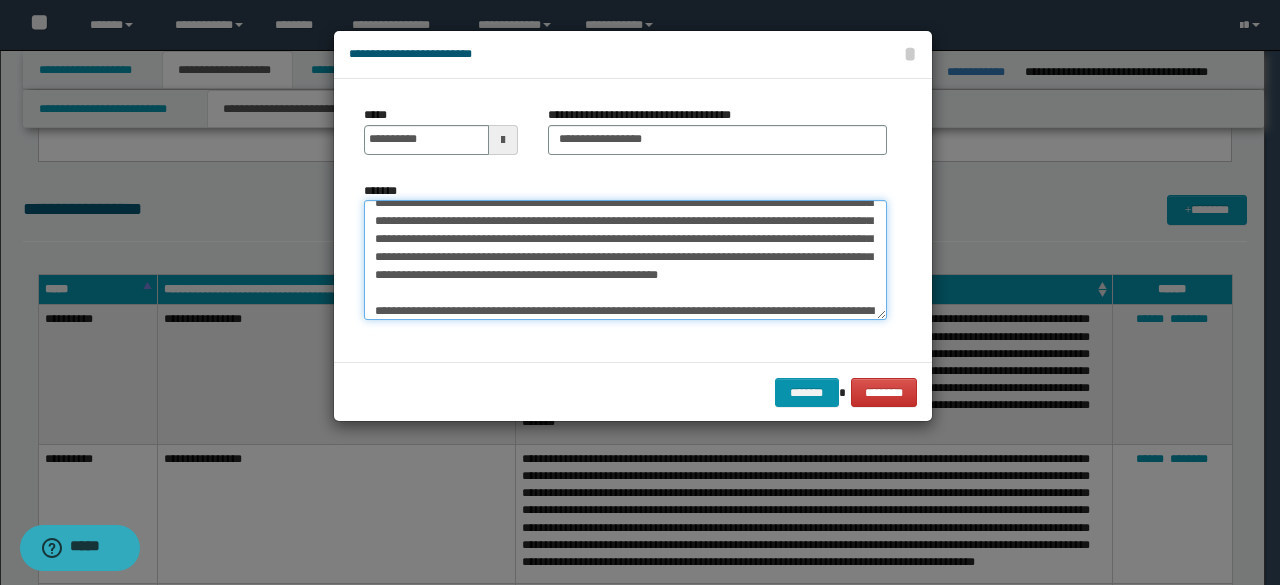 scroll, scrollTop: 160, scrollLeft: 0, axis: vertical 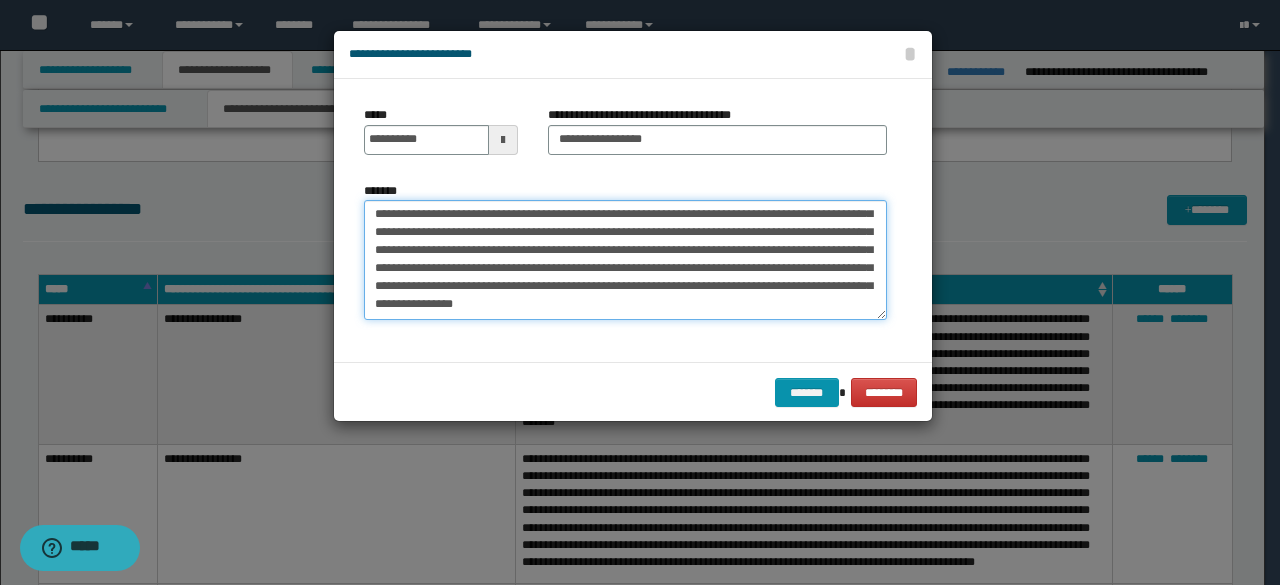 drag, startPoint x: 800, startPoint y: 259, endPoint x: 874, endPoint y: 366, distance: 130.09612 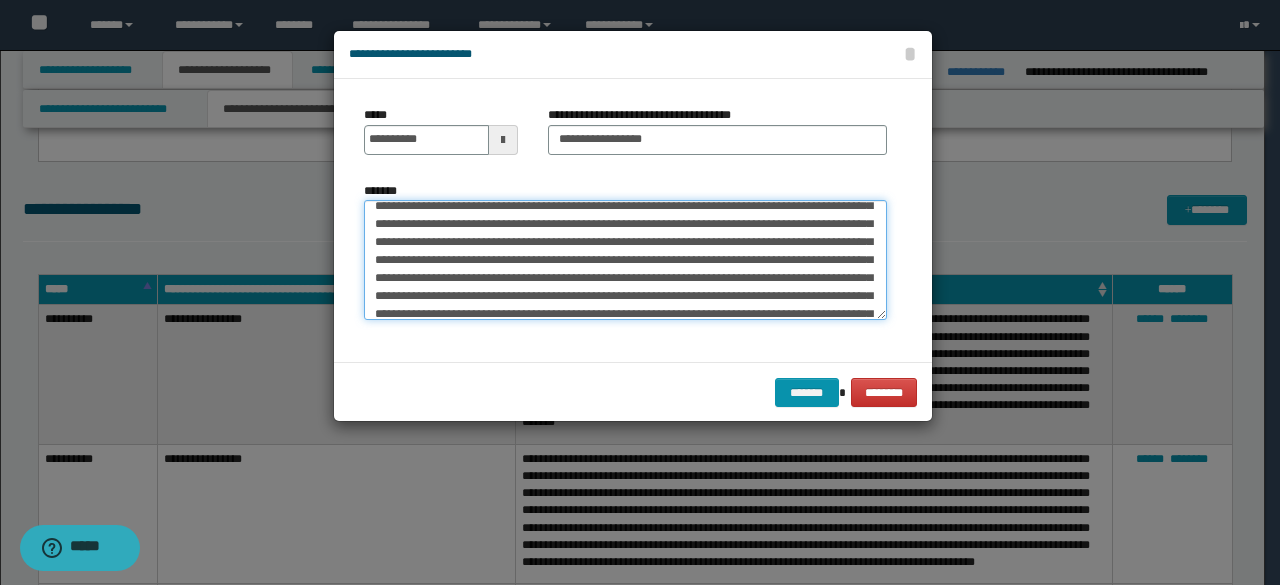 scroll, scrollTop: 0, scrollLeft: 0, axis: both 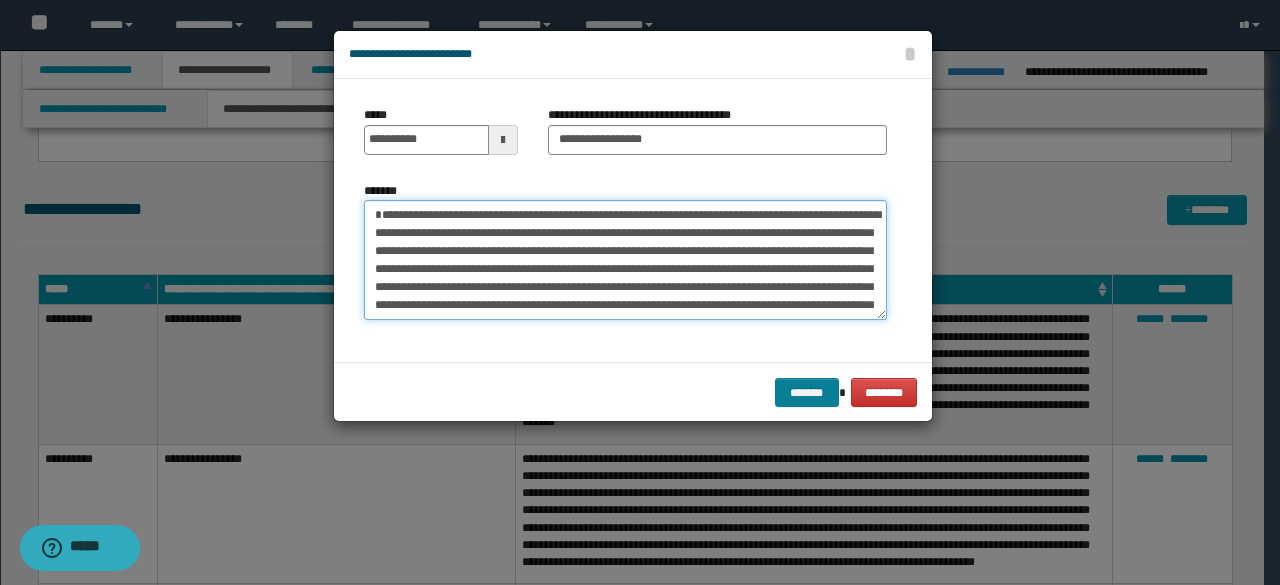 type on "**********" 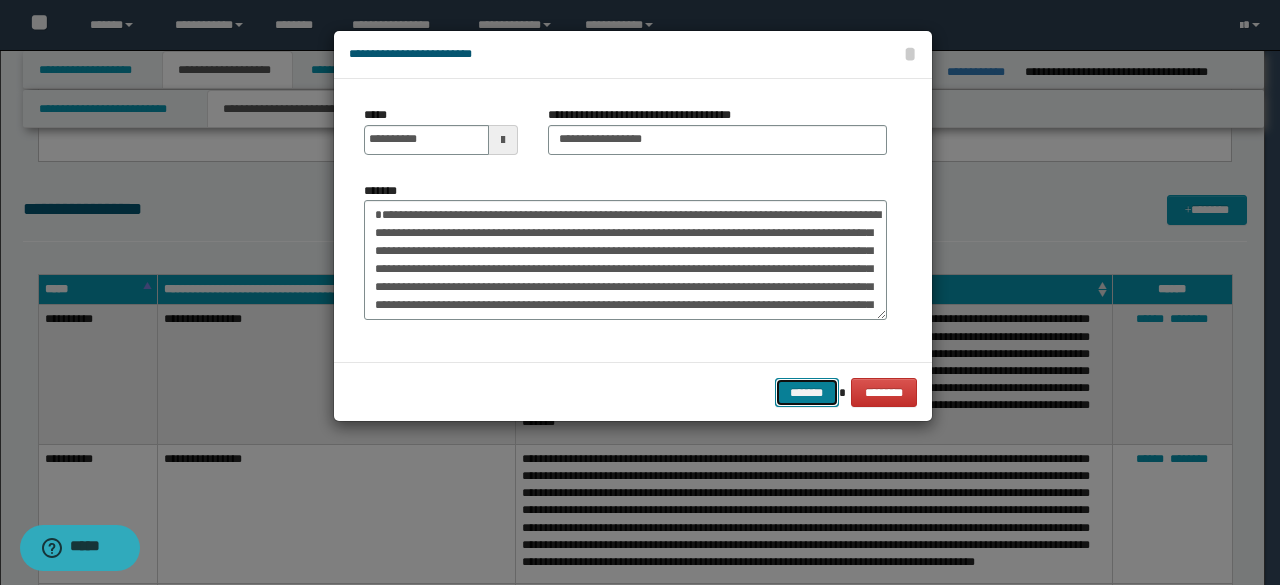 click on "*******" at bounding box center [807, 392] 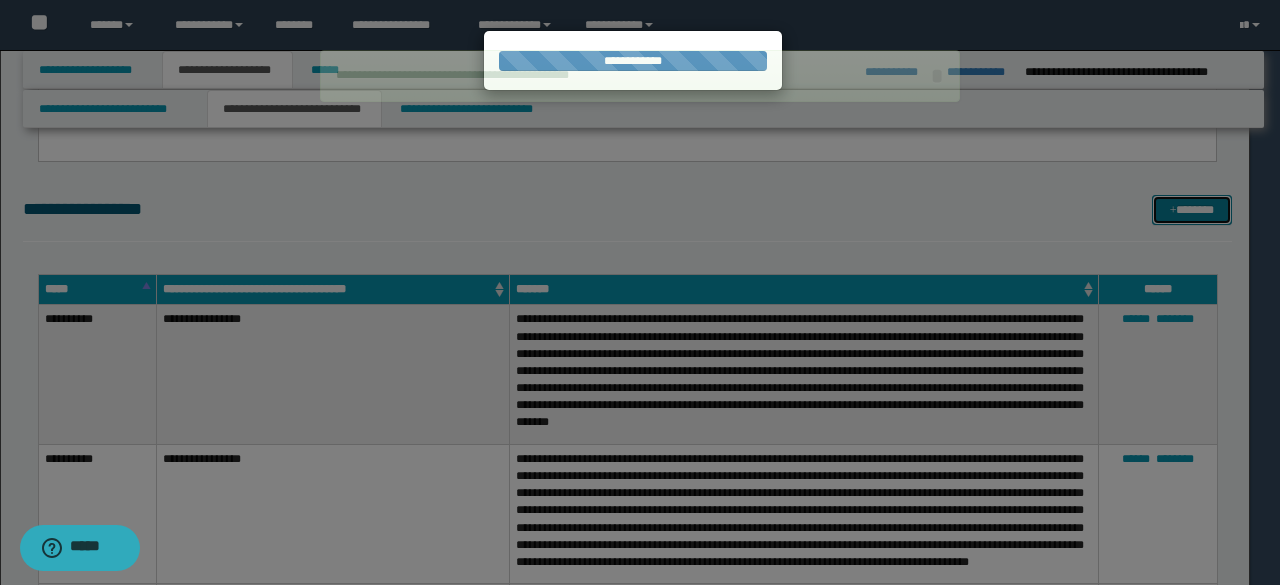 type 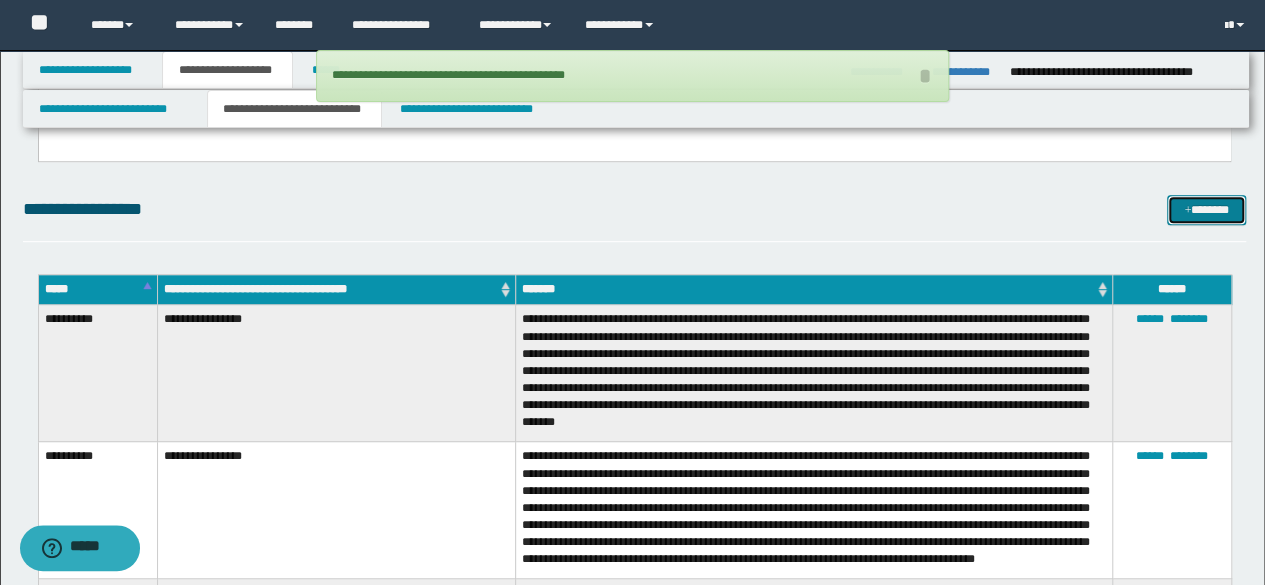 click on "*******" at bounding box center (1206, 209) 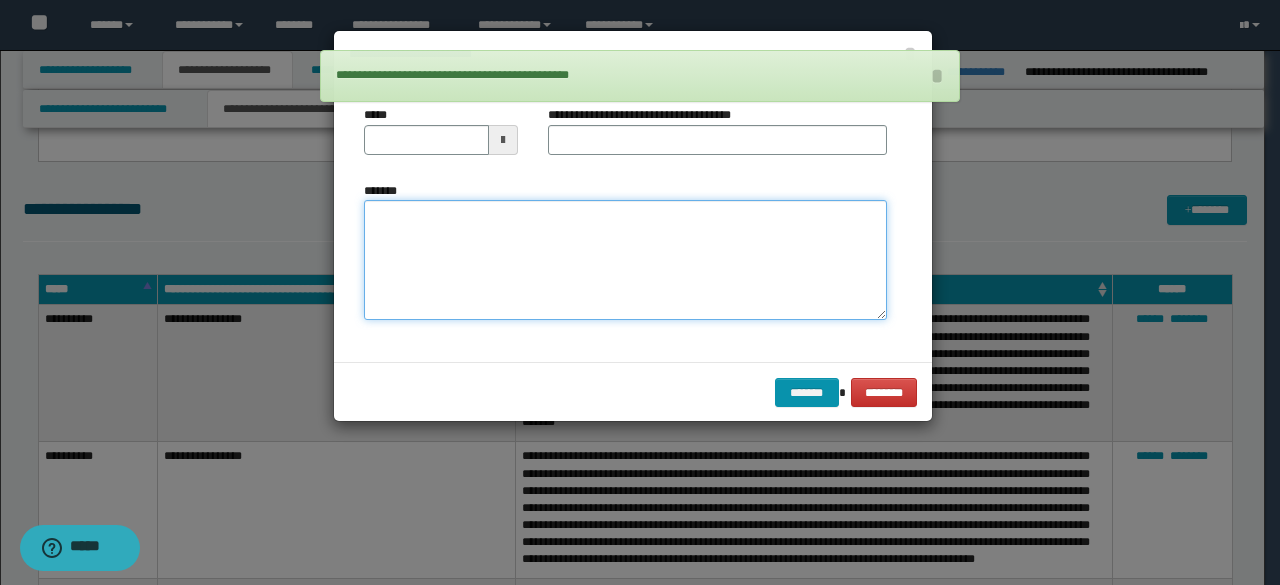 click on "*******" at bounding box center (625, 259) 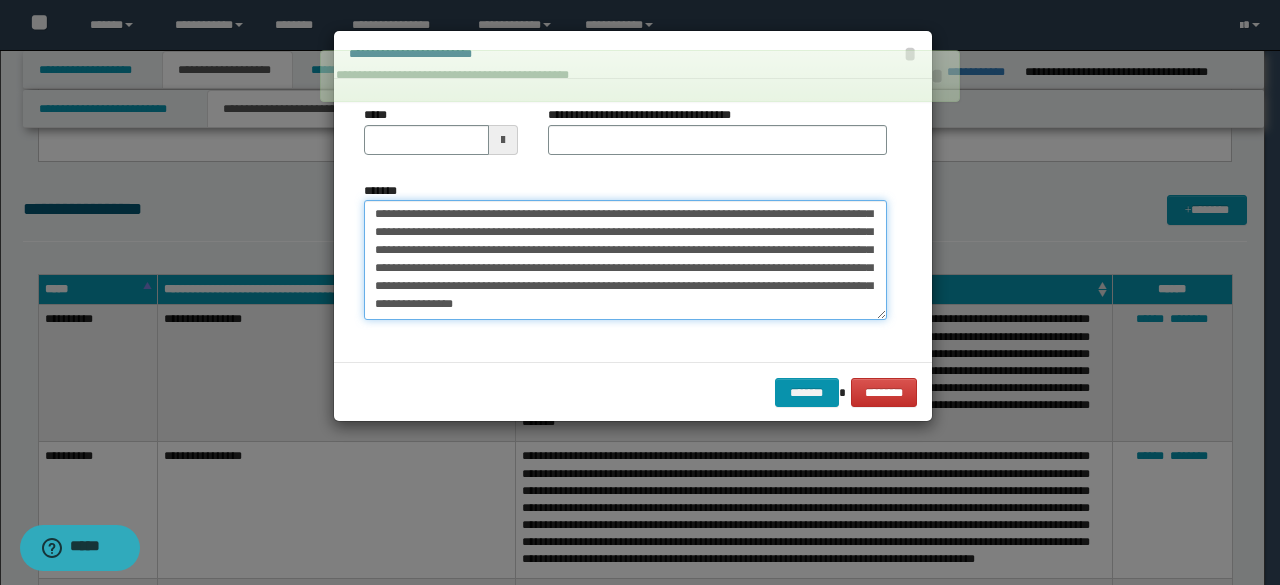 scroll, scrollTop: 0, scrollLeft: 0, axis: both 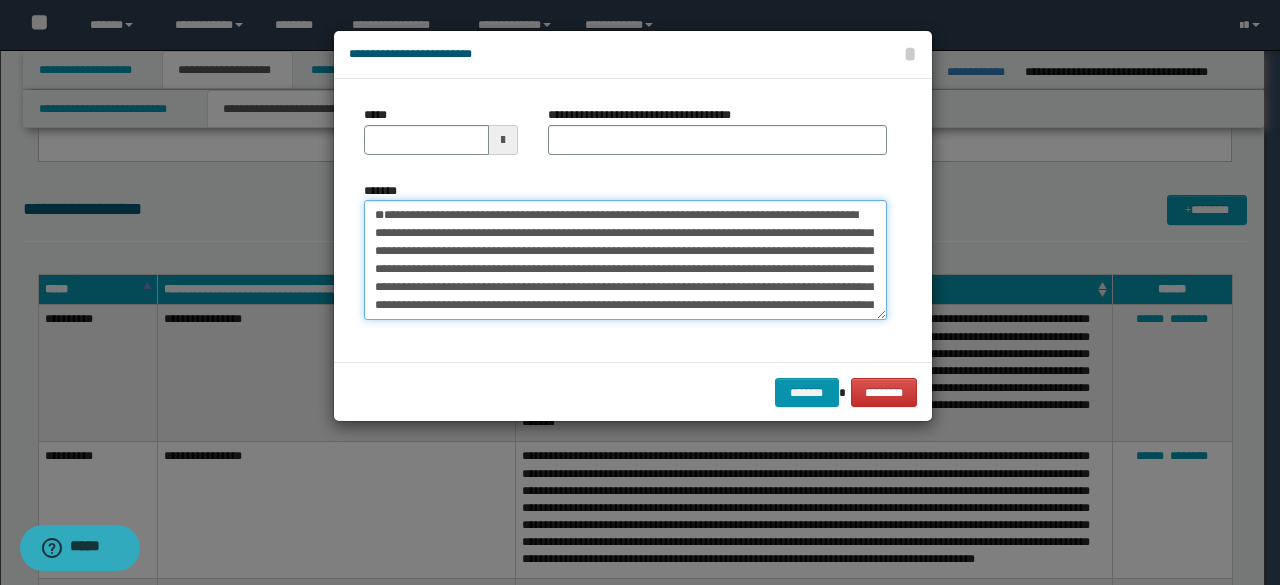 drag, startPoint x: 508, startPoint y: 249, endPoint x: 322, endPoint y: 221, distance: 188.09572 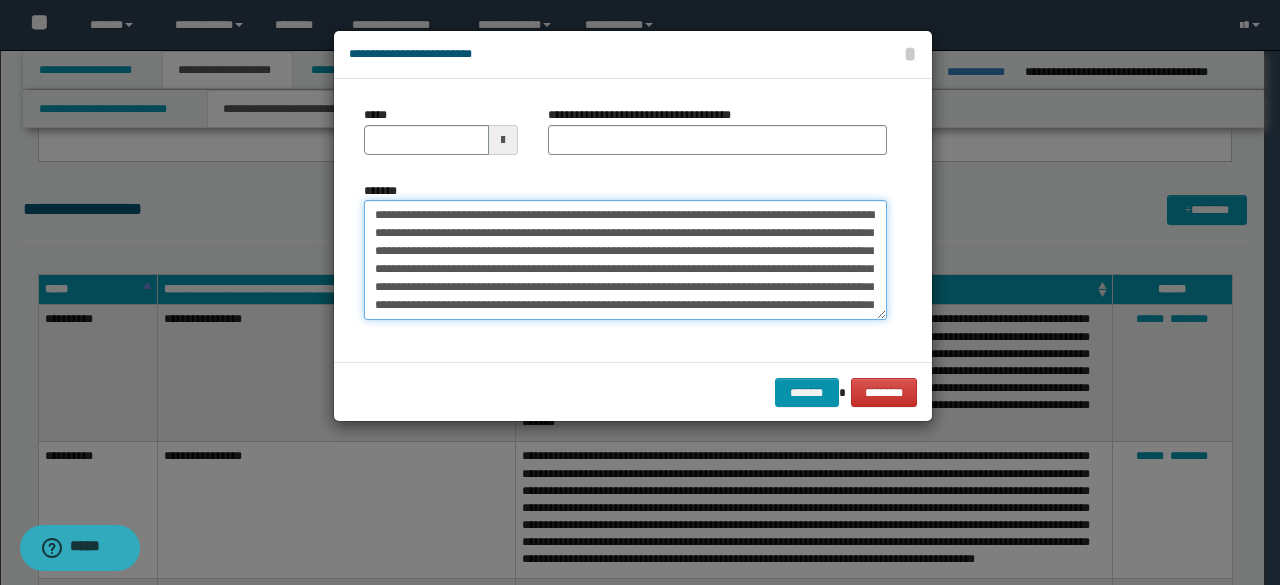 type on "**********" 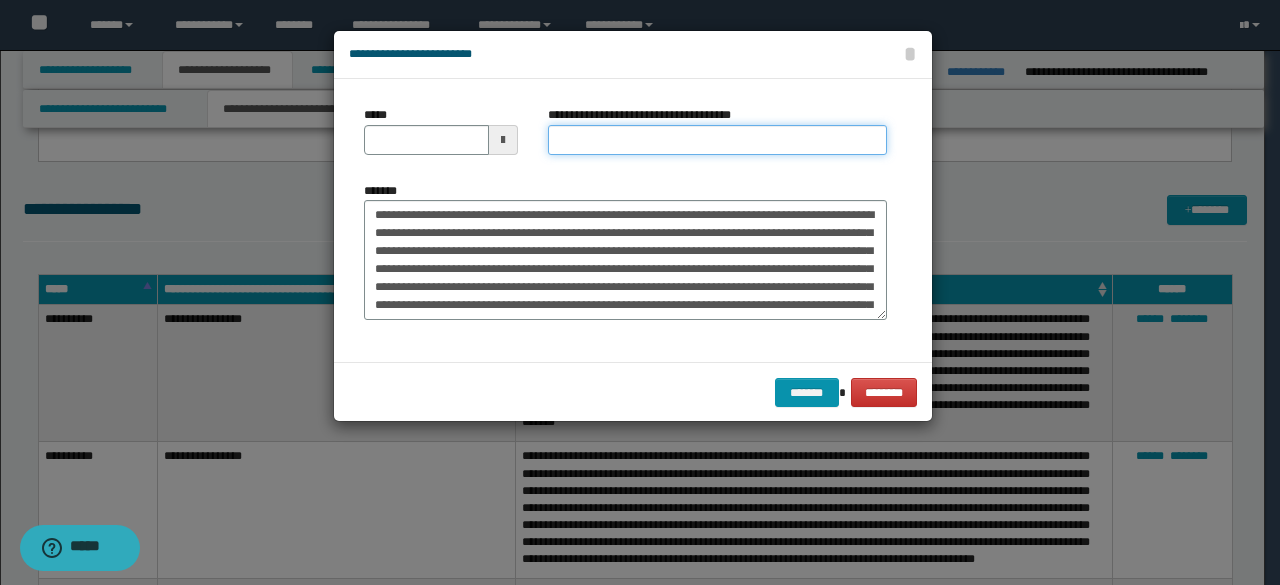 drag, startPoint x: 604, startPoint y: 149, endPoint x: 548, endPoint y: 149, distance: 56 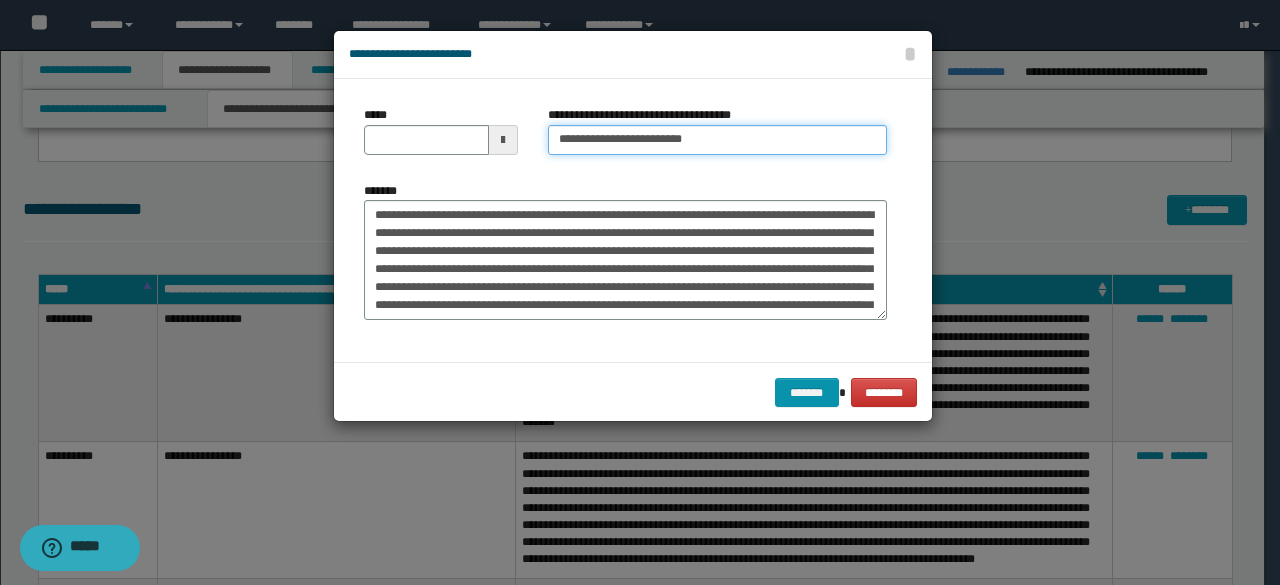 type on "**********" 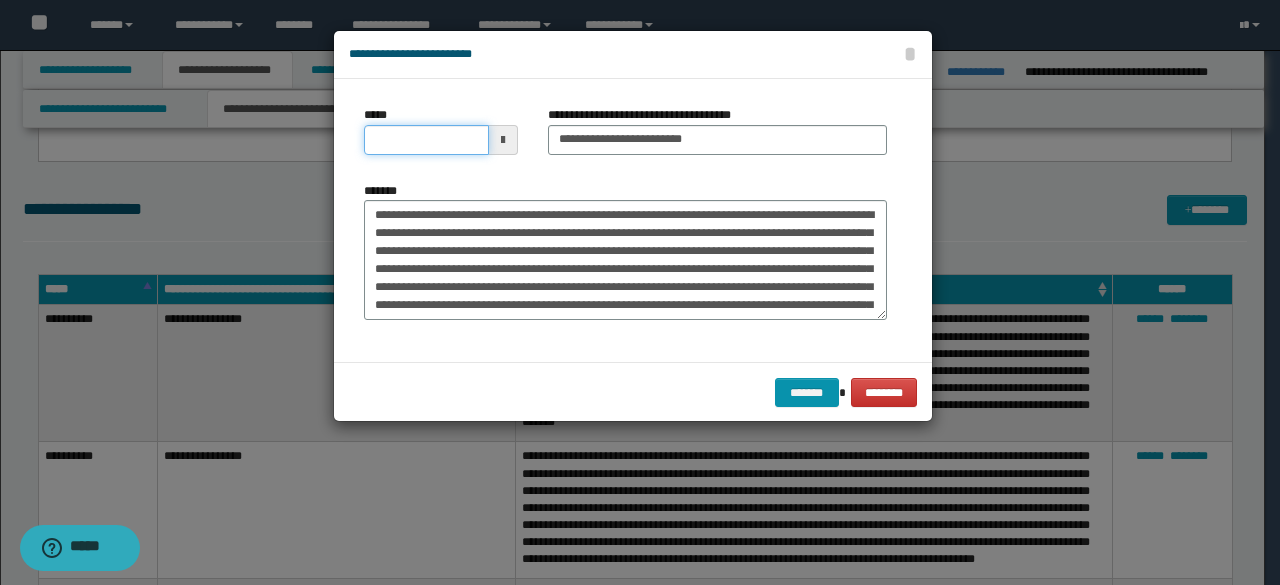 click on "*****" at bounding box center (426, 140) 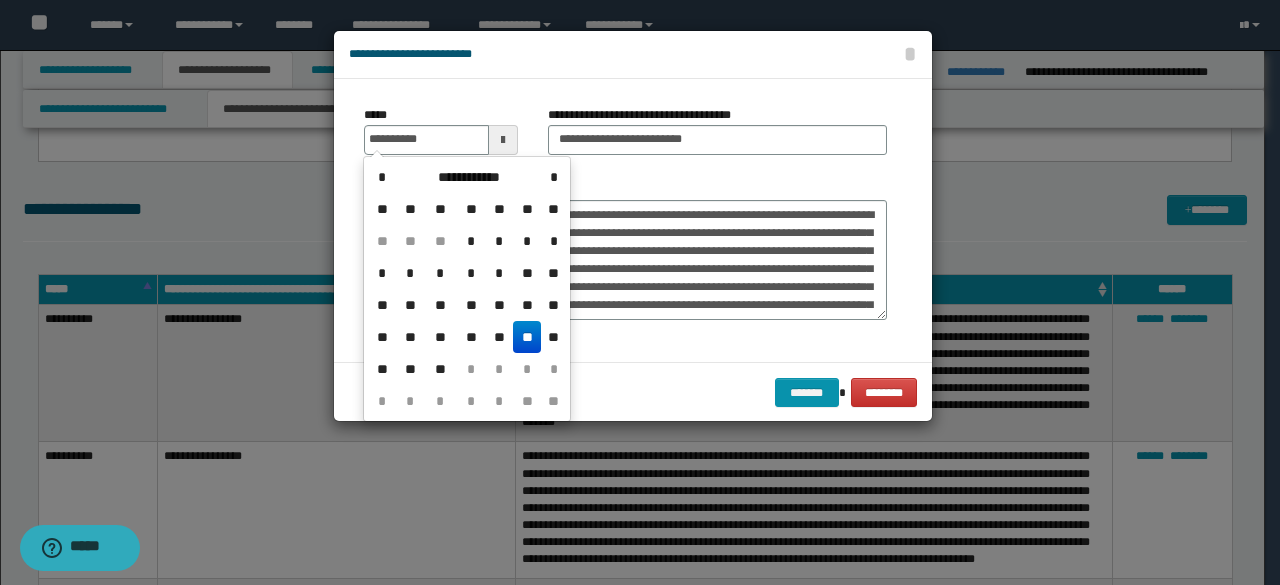 drag, startPoint x: 527, startPoint y: 337, endPoint x: 583, endPoint y: 243, distance: 109.41663 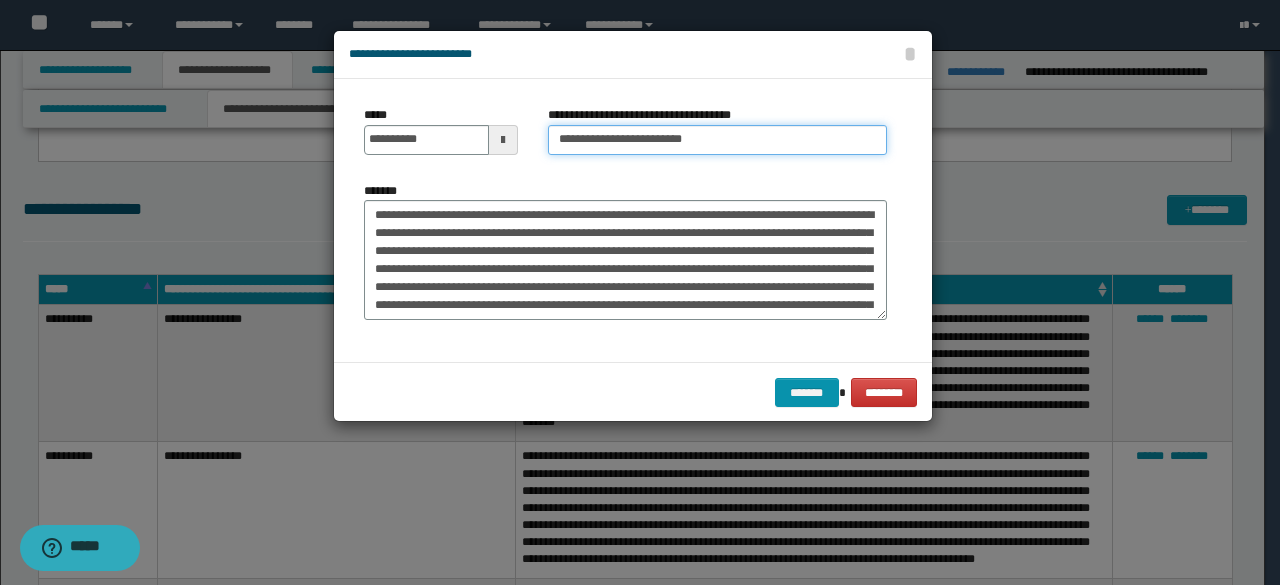 drag, startPoint x: 632, startPoint y: 134, endPoint x: 455, endPoint y: 112, distance: 178.36198 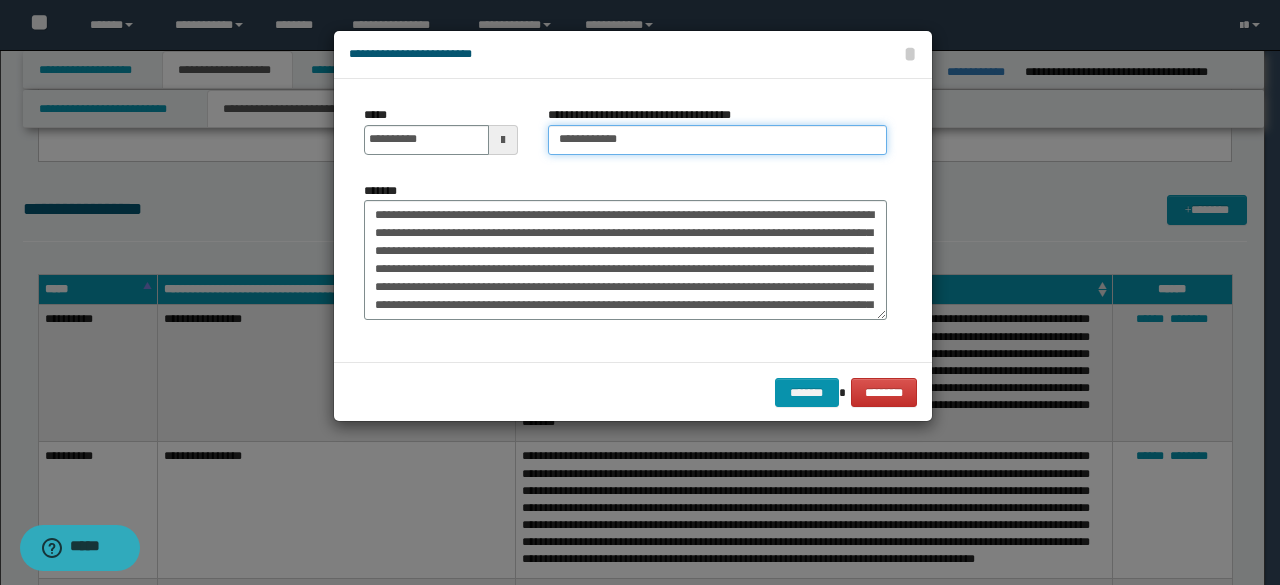 drag, startPoint x: 711, startPoint y: 141, endPoint x: 697, endPoint y: 142, distance: 14.035668 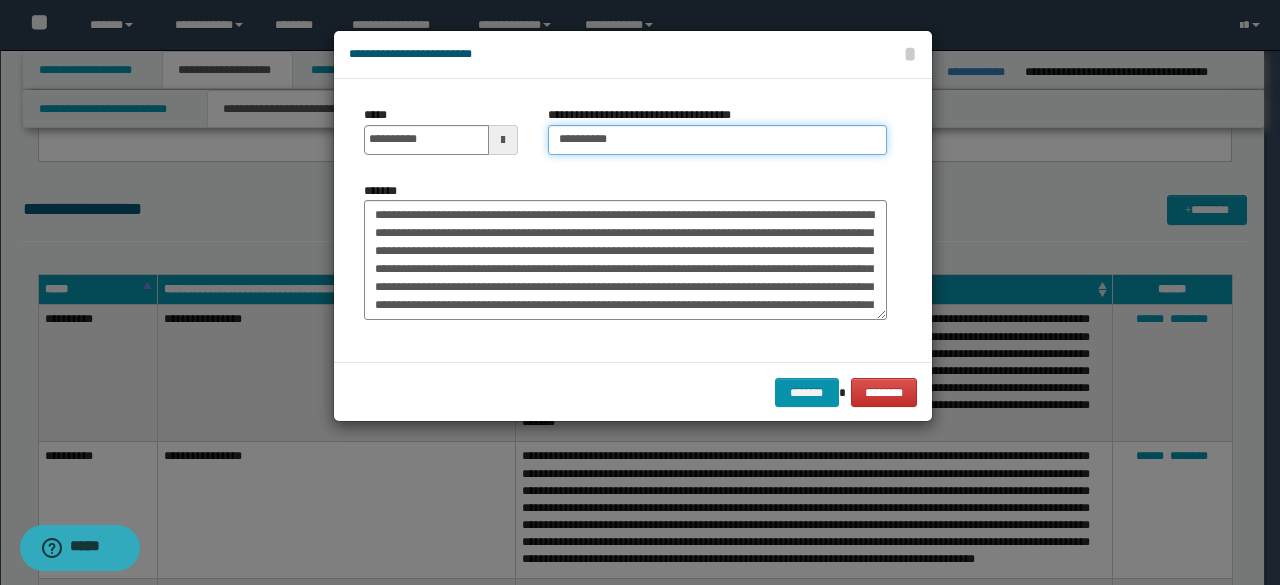 type on "**********" 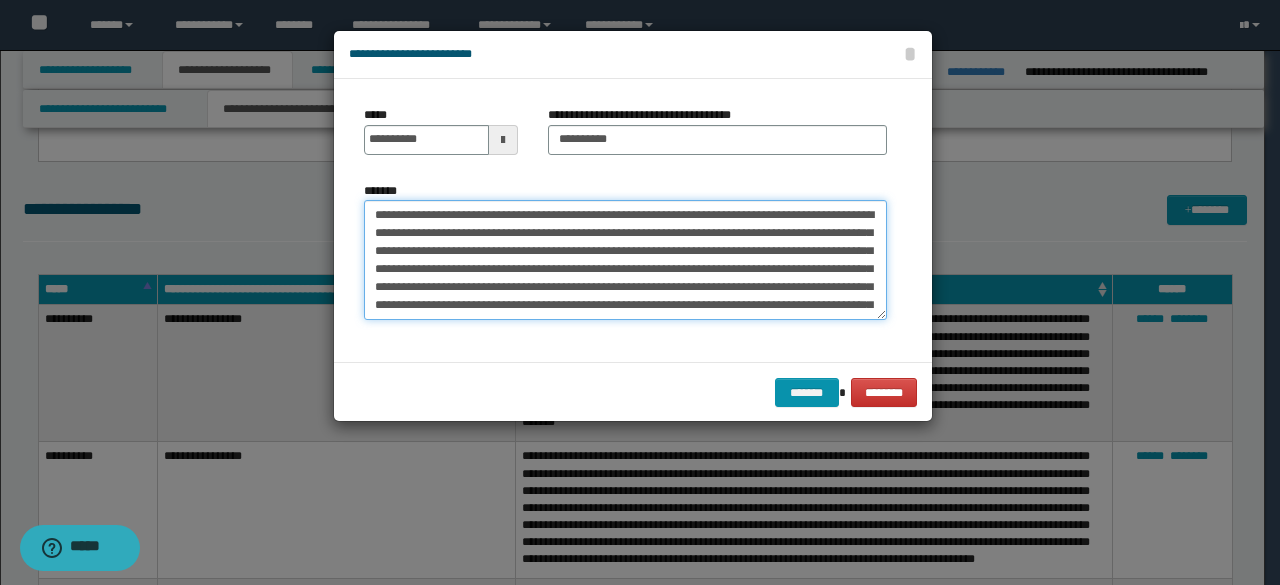 click on "*******" at bounding box center (625, 259) 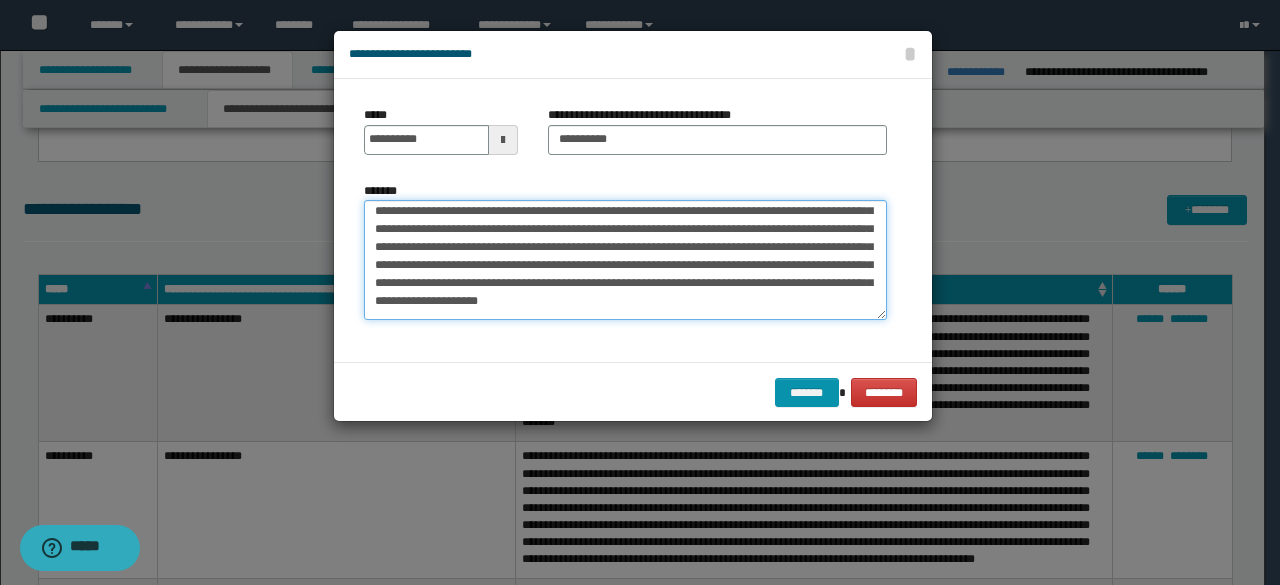 scroll, scrollTop: 440, scrollLeft: 0, axis: vertical 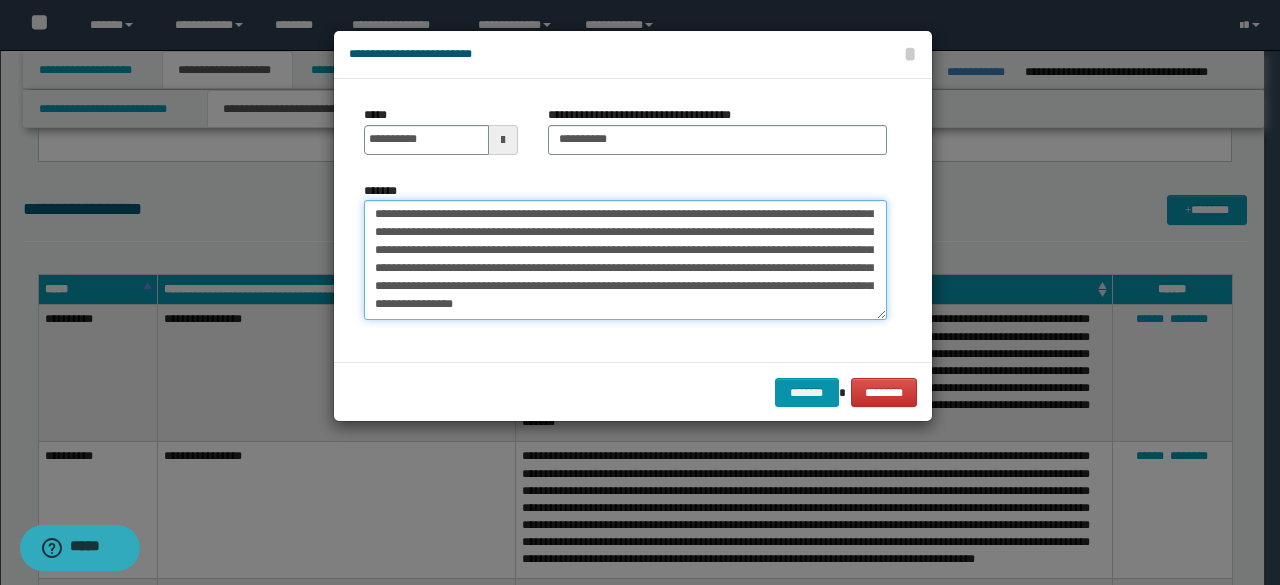 drag, startPoint x: 801, startPoint y: 277, endPoint x: 876, endPoint y: 355, distance: 108.20813 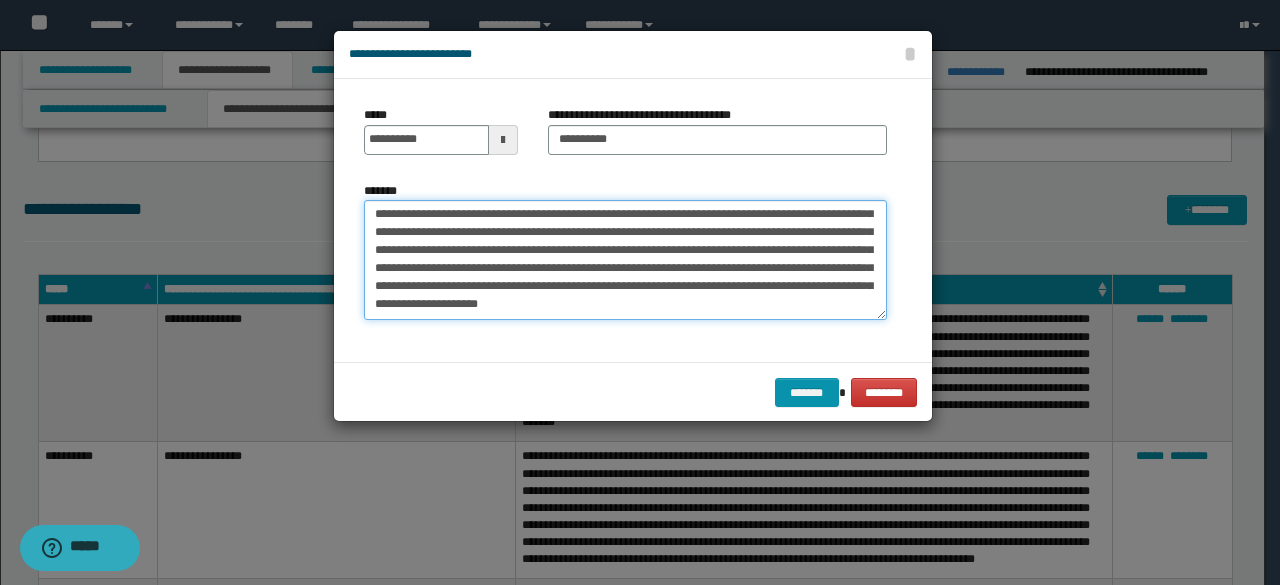 scroll, scrollTop: 450, scrollLeft: 0, axis: vertical 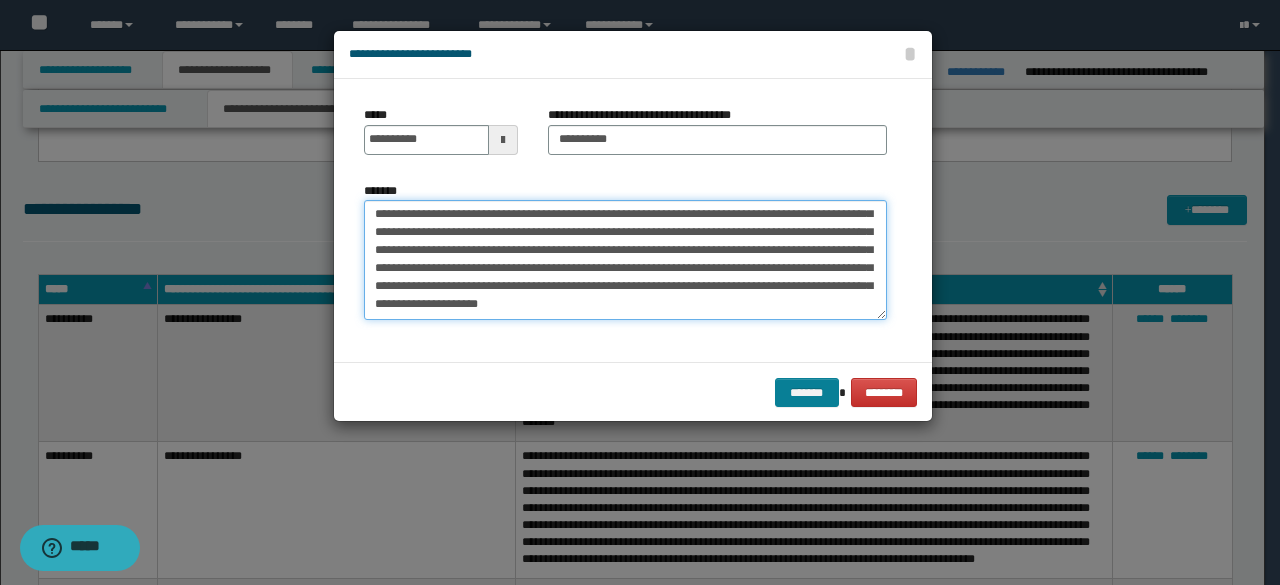 type on "**********" 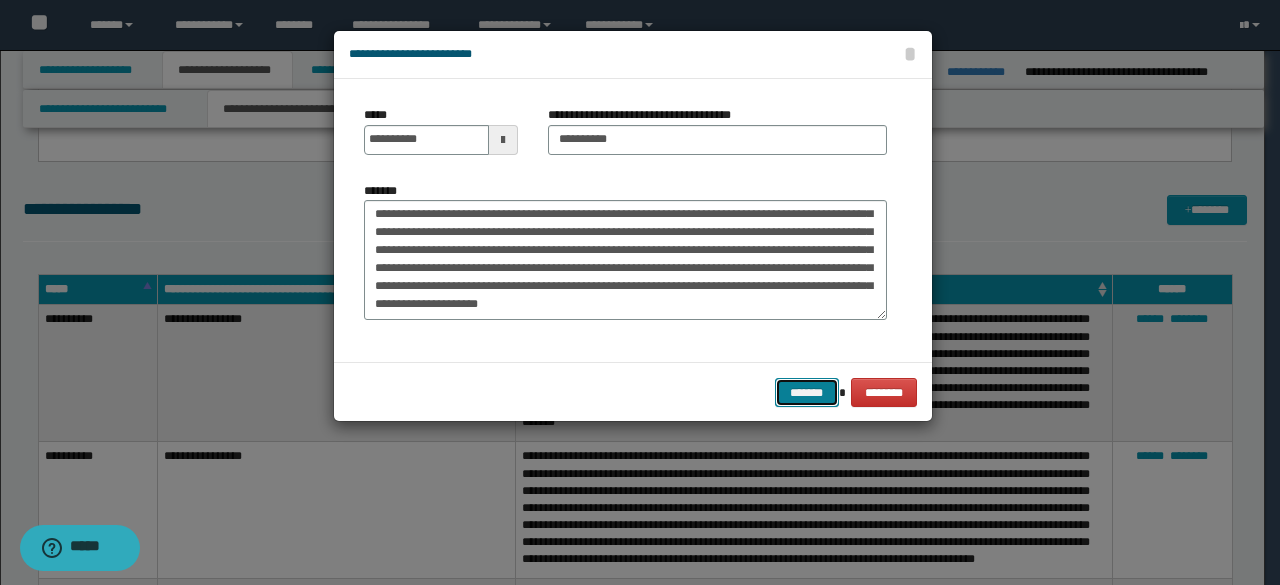 click on "*******" at bounding box center (807, 392) 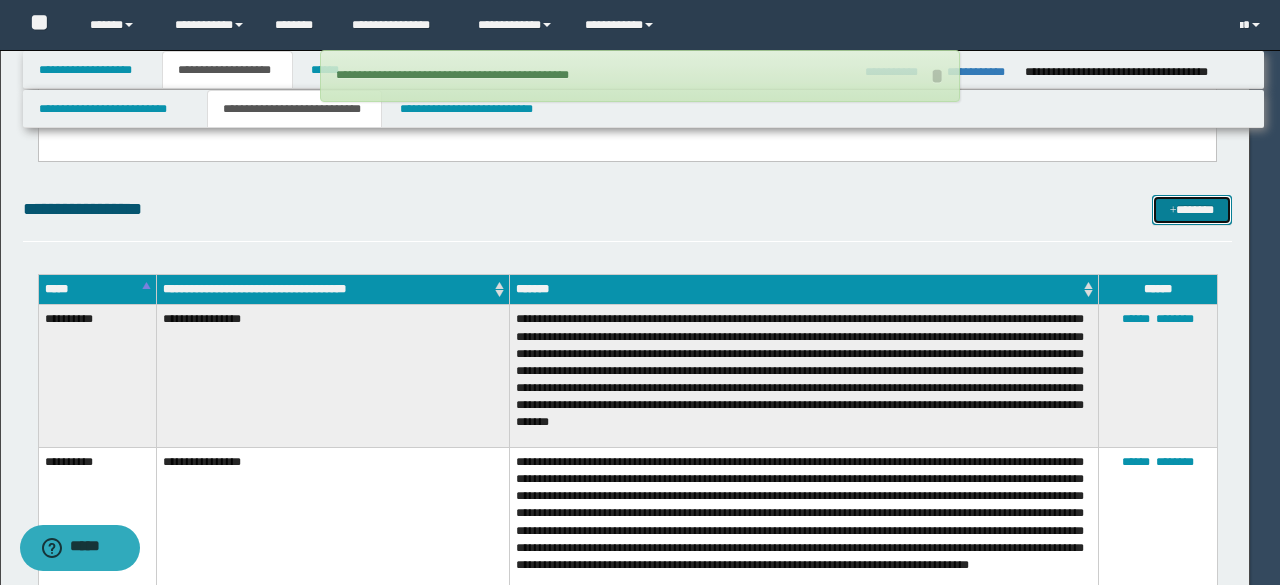 type 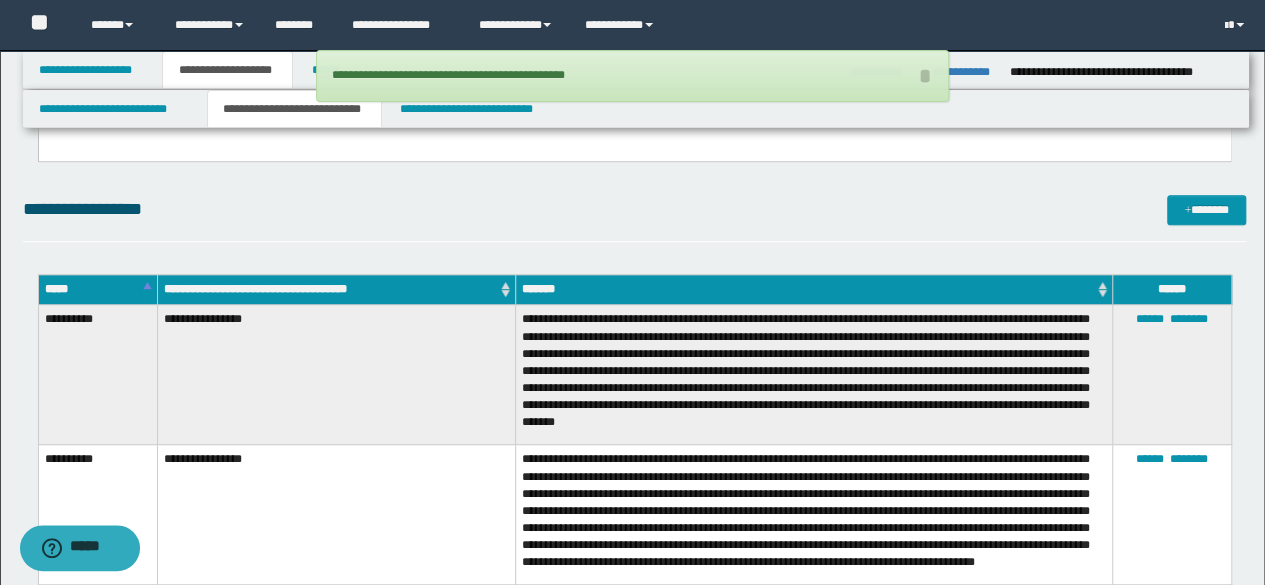 click on "**********" at bounding box center [635, 218] 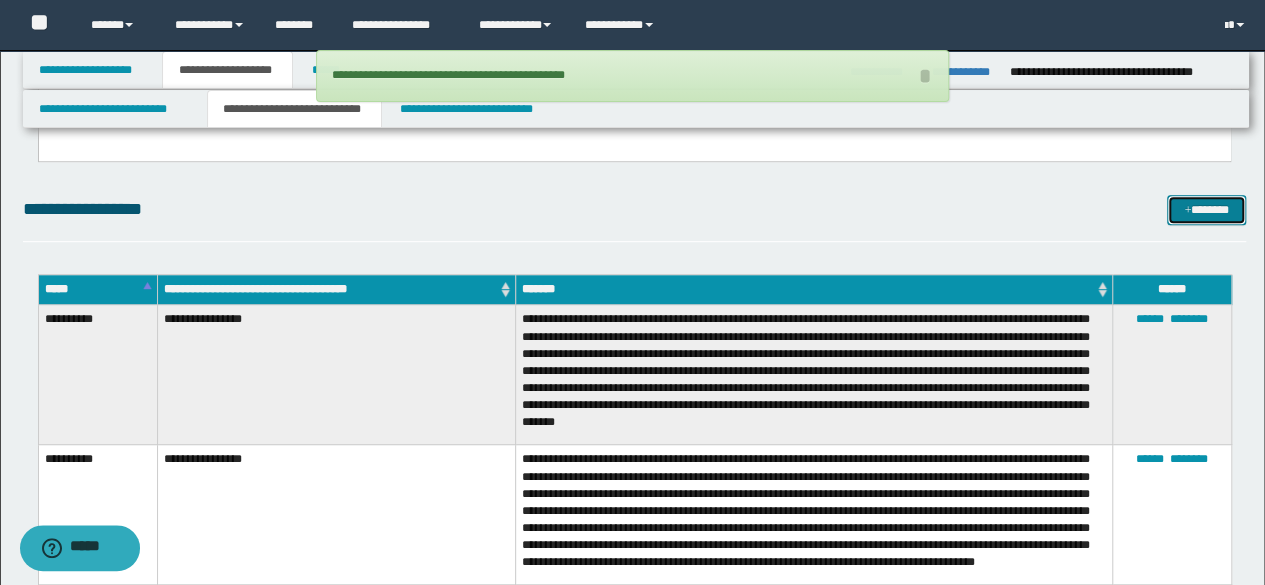 click on "*******" at bounding box center (1206, 209) 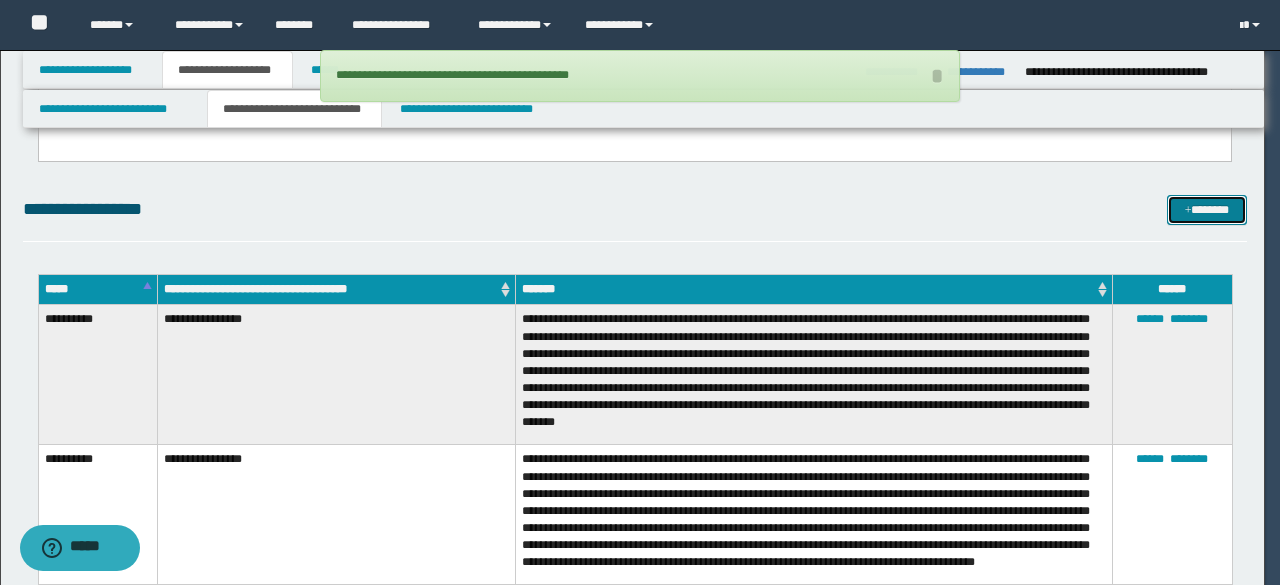 scroll, scrollTop: 0, scrollLeft: 0, axis: both 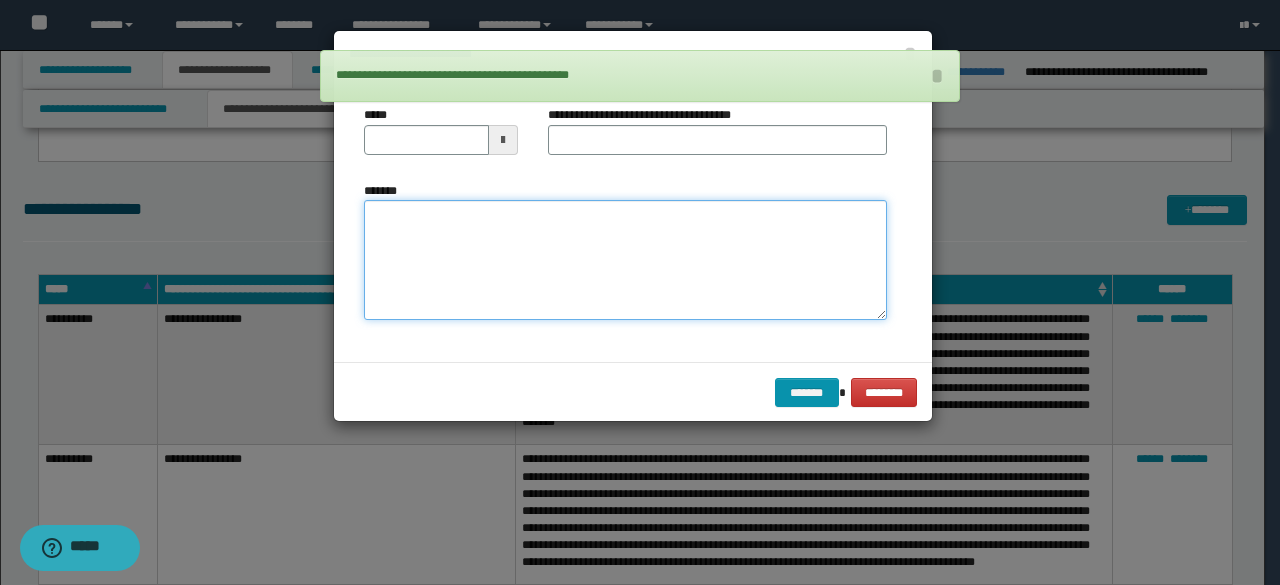 click on "*******" at bounding box center (625, 259) 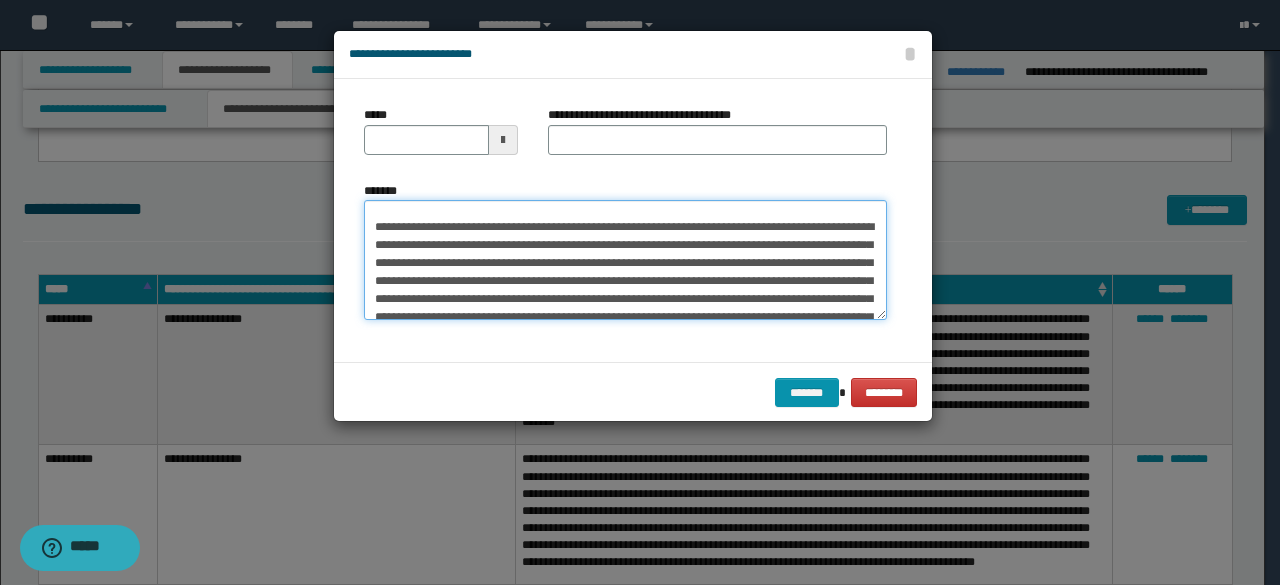 scroll, scrollTop: 0, scrollLeft: 0, axis: both 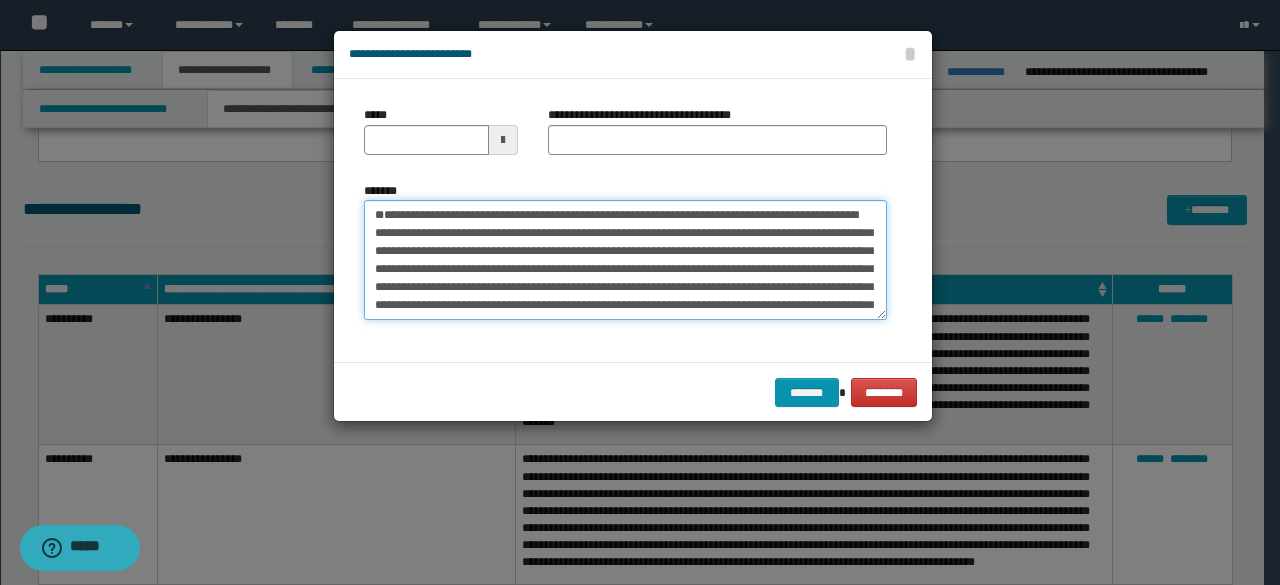 drag, startPoint x: 514, startPoint y: 251, endPoint x: 348, endPoint y: 229, distance: 167.45149 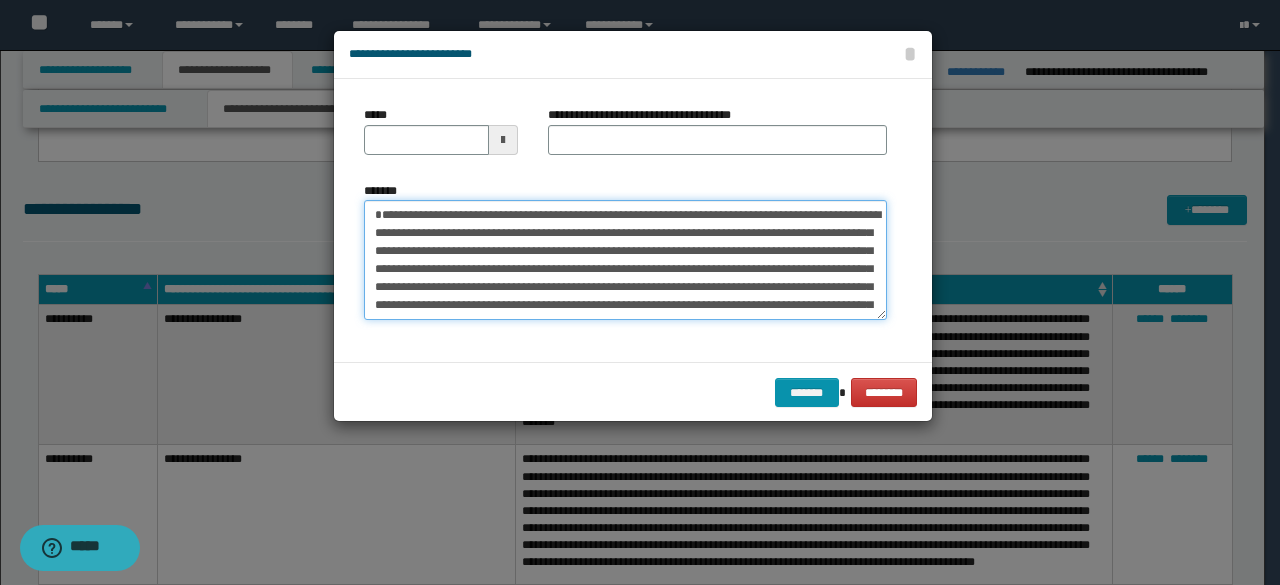 type on "**********" 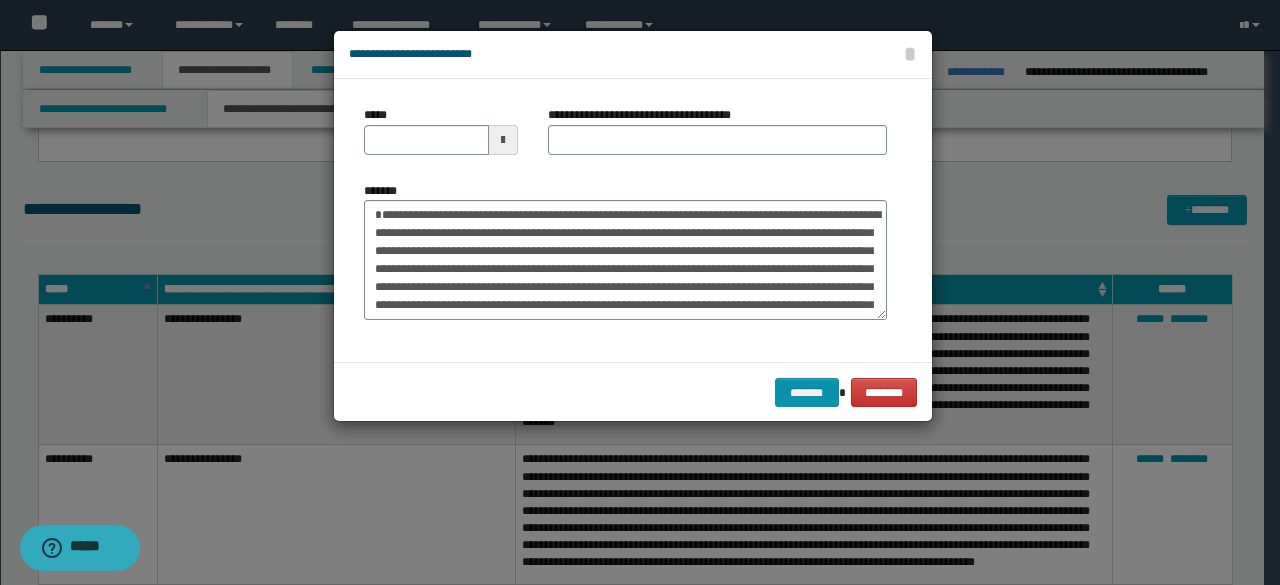 drag, startPoint x: 632, startPoint y: 155, endPoint x: 622, endPoint y: 136, distance: 21.470911 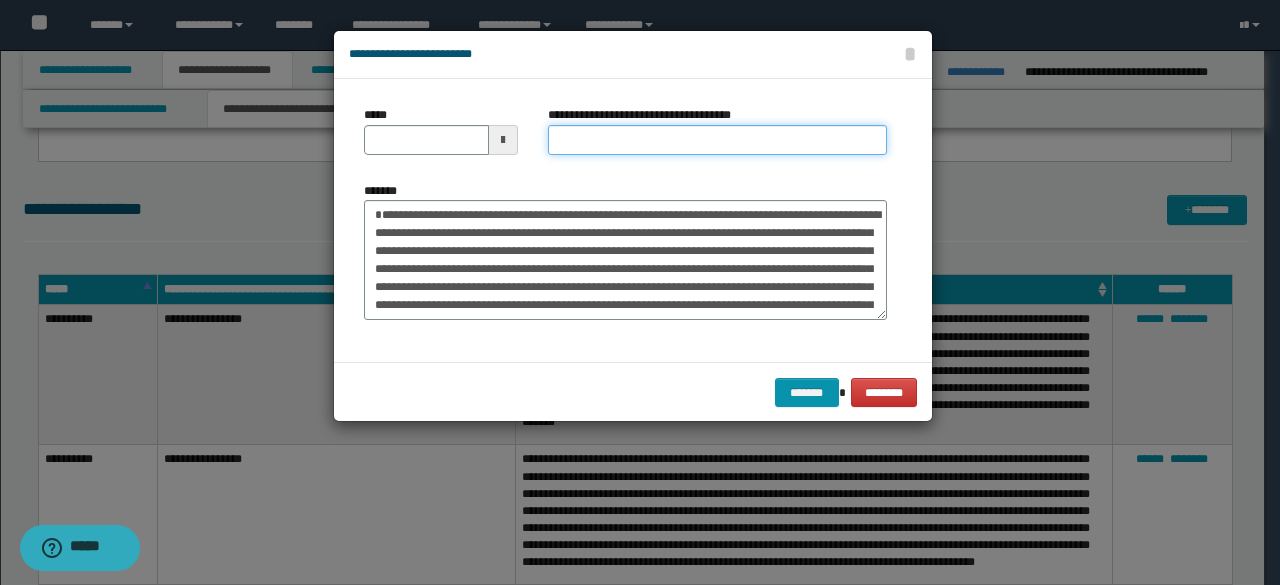 drag, startPoint x: 622, startPoint y: 134, endPoint x: 603, endPoint y: 135, distance: 19.026299 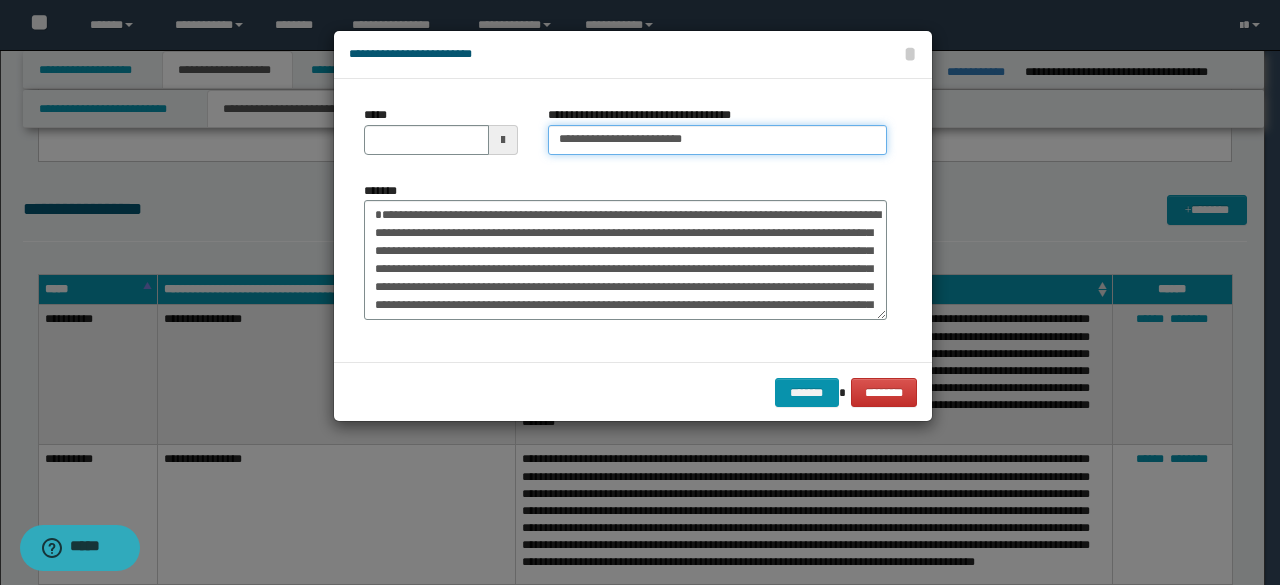 type on "**********" 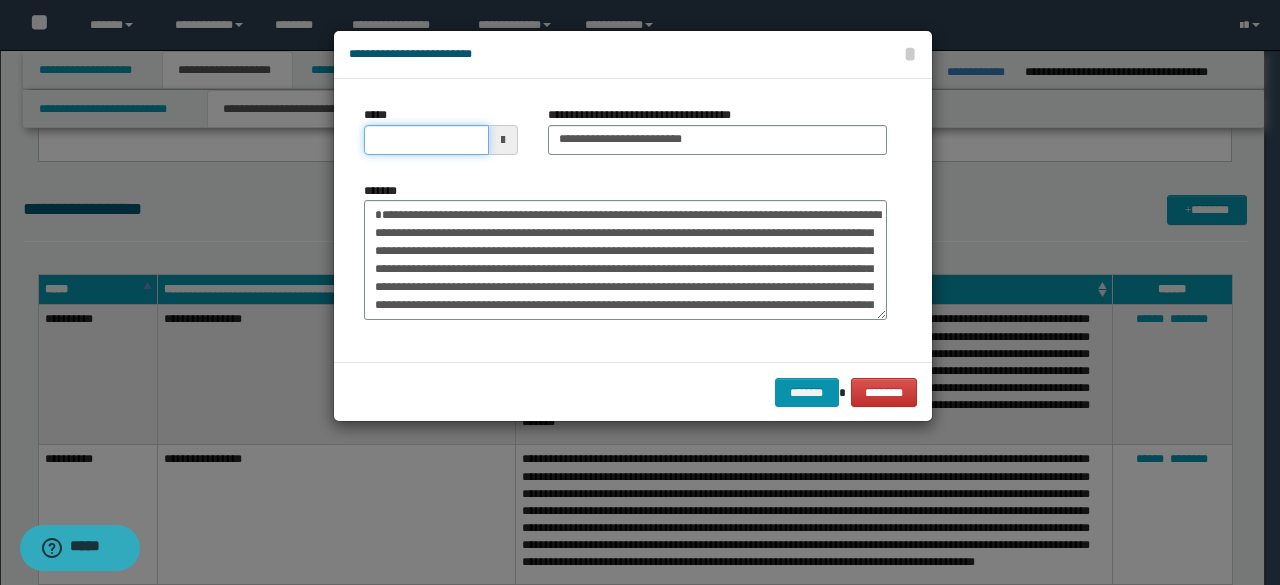 click on "*****" at bounding box center (426, 140) 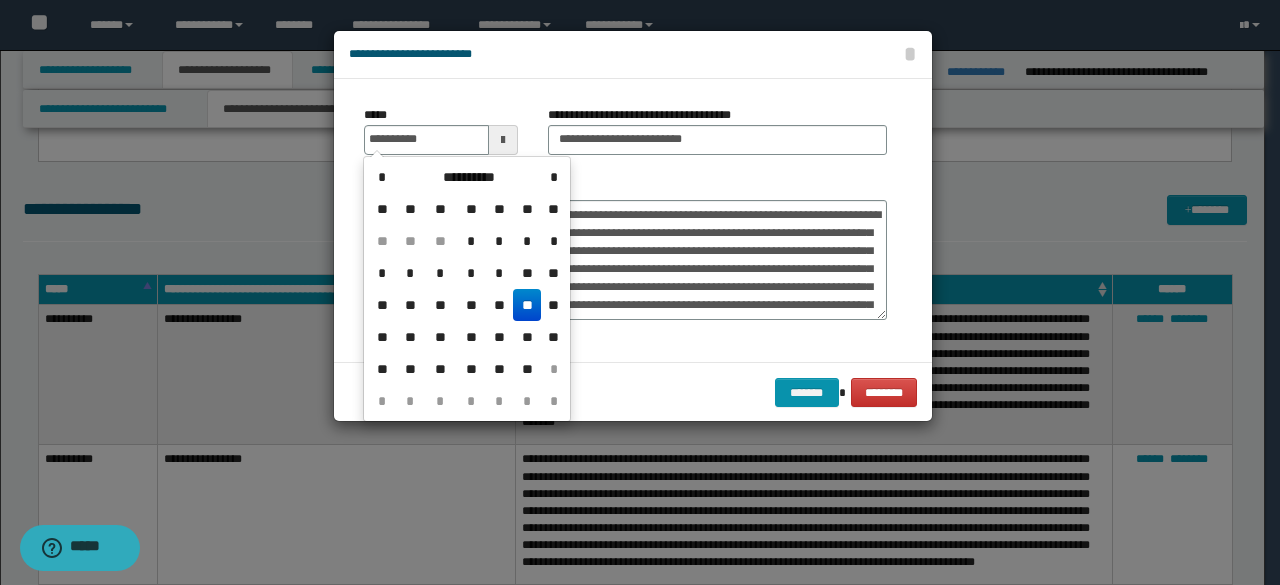 click on "**" at bounding box center [527, 305] 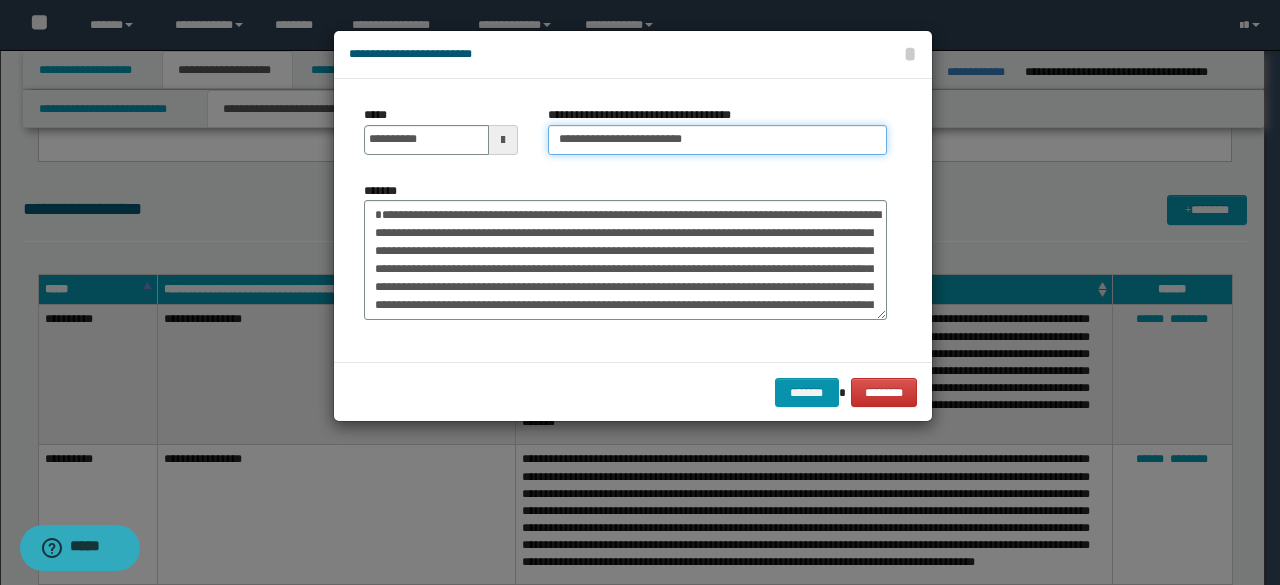 drag, startPoint x: 622, startPoint y: 139, endPoint x: 450, endPoint y: 93, distance: 178.04494 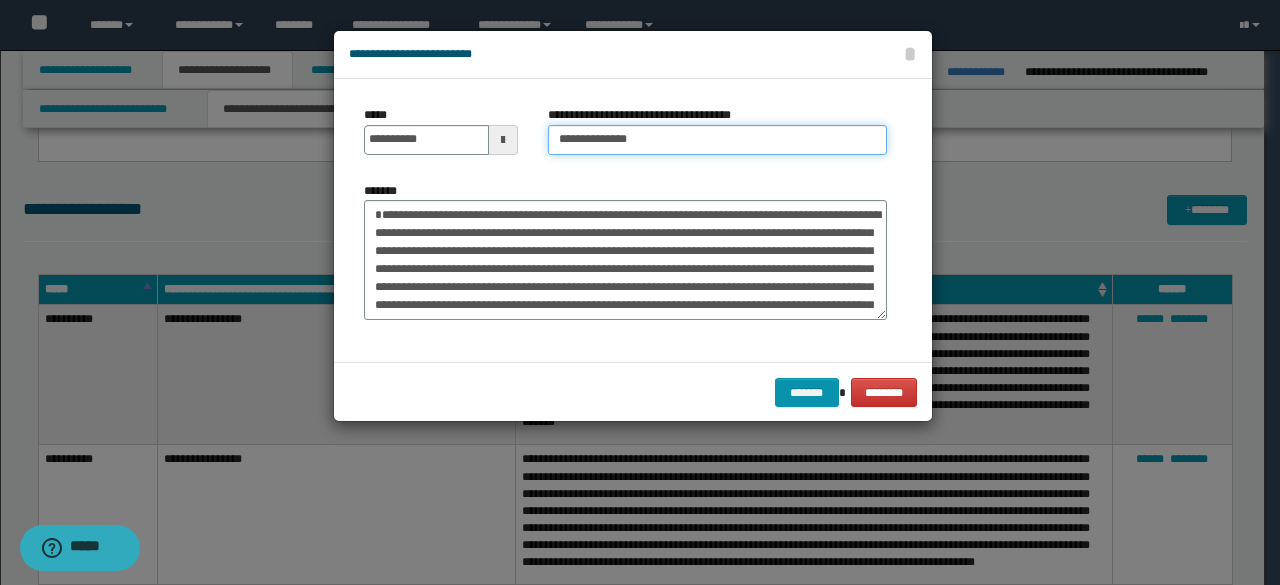 click on "**********" at bounding box center (717, 140) 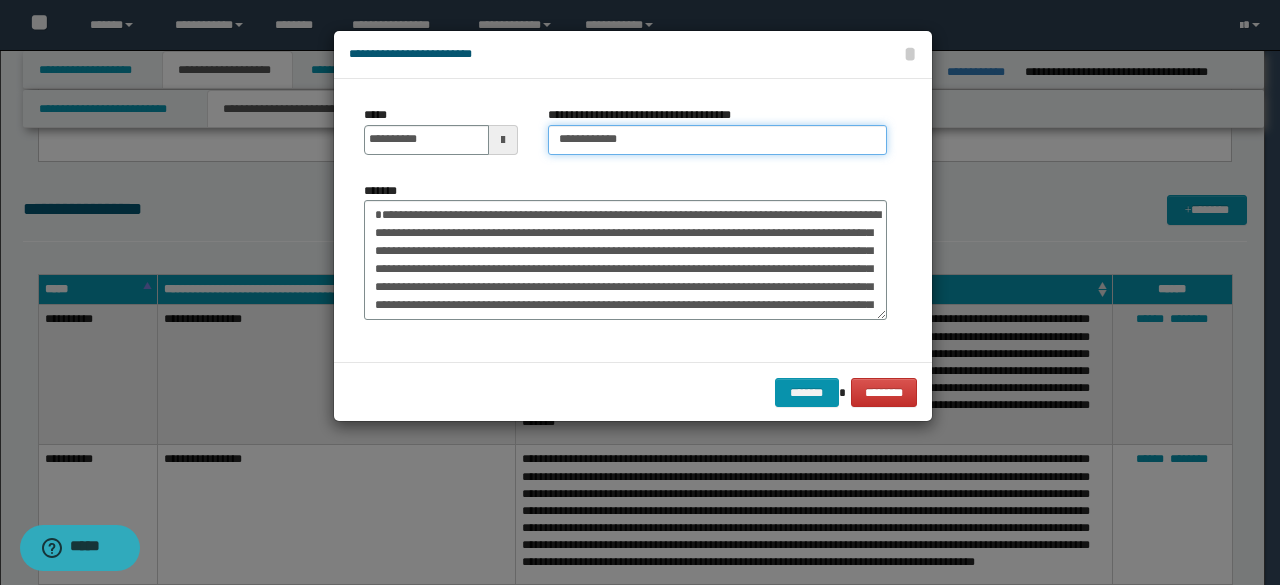 type on "**********" 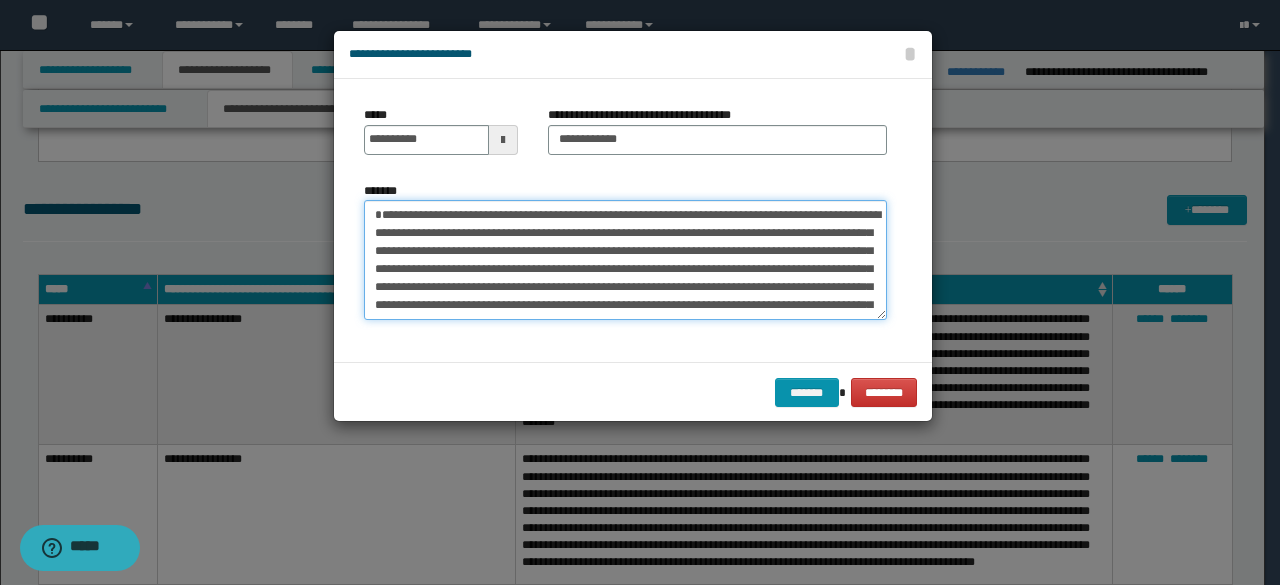 click on "*******" at bounding box center [625, 259] 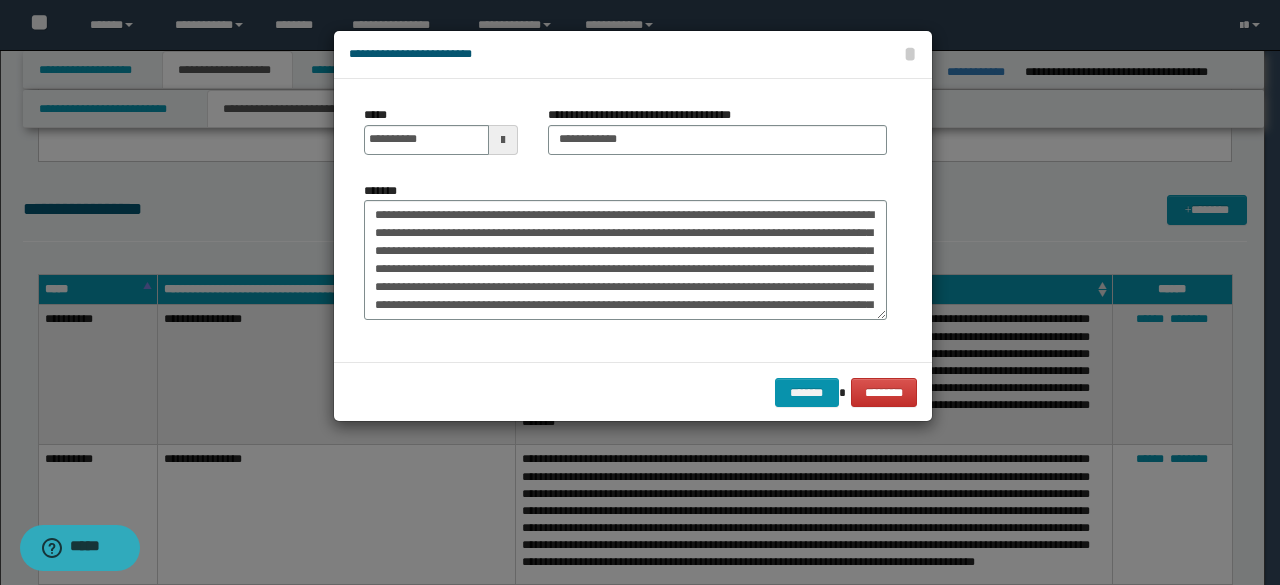 click on "*******" at bounding box center (625, 258) 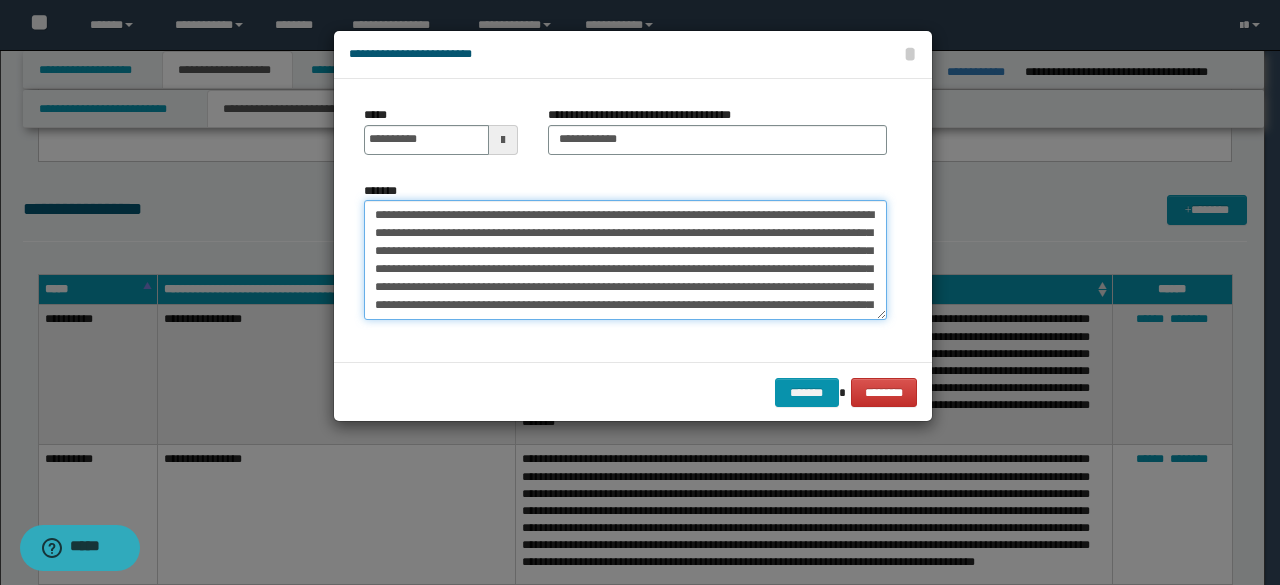 click on "*******" at bounding box center [625, 259] 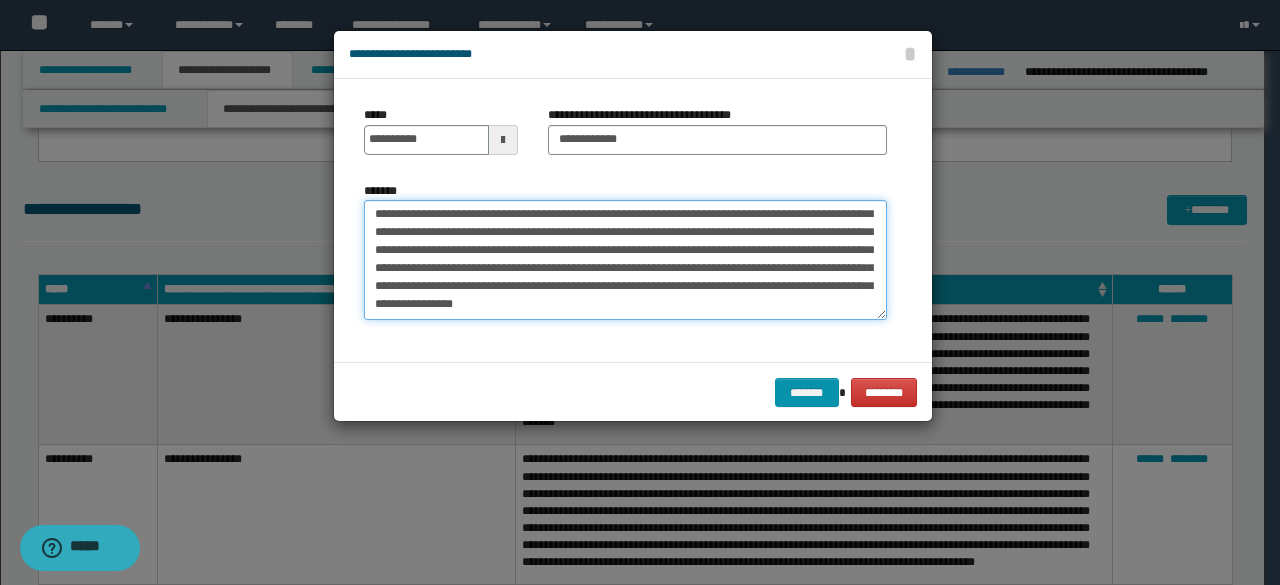 drag, startPoint x: 686, startPoint y: 255, endPoint x: 768, endPoint y: 364, distance: 136.40015 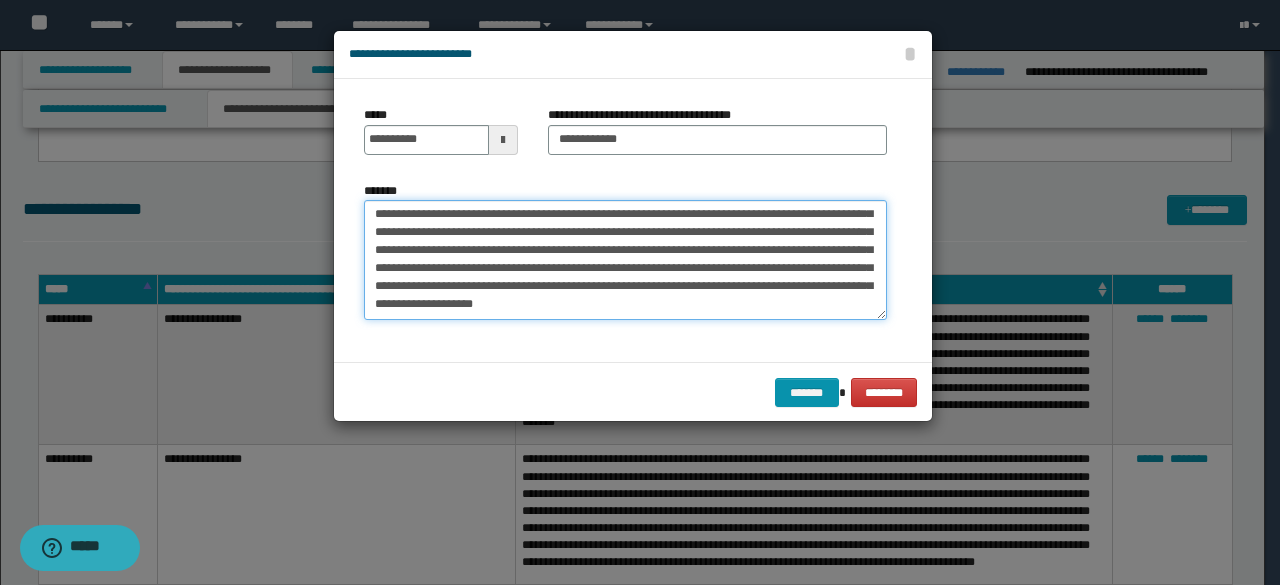 scroll, scrollTop: 72, scrollLeft: 0, axis: vertical 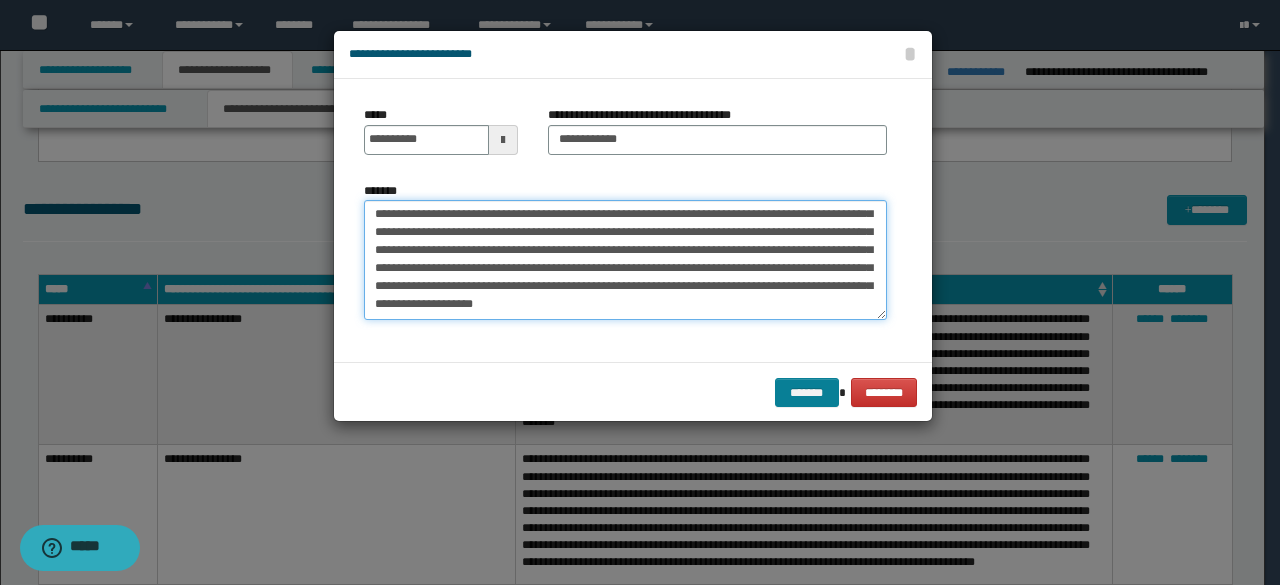 type on "**********" 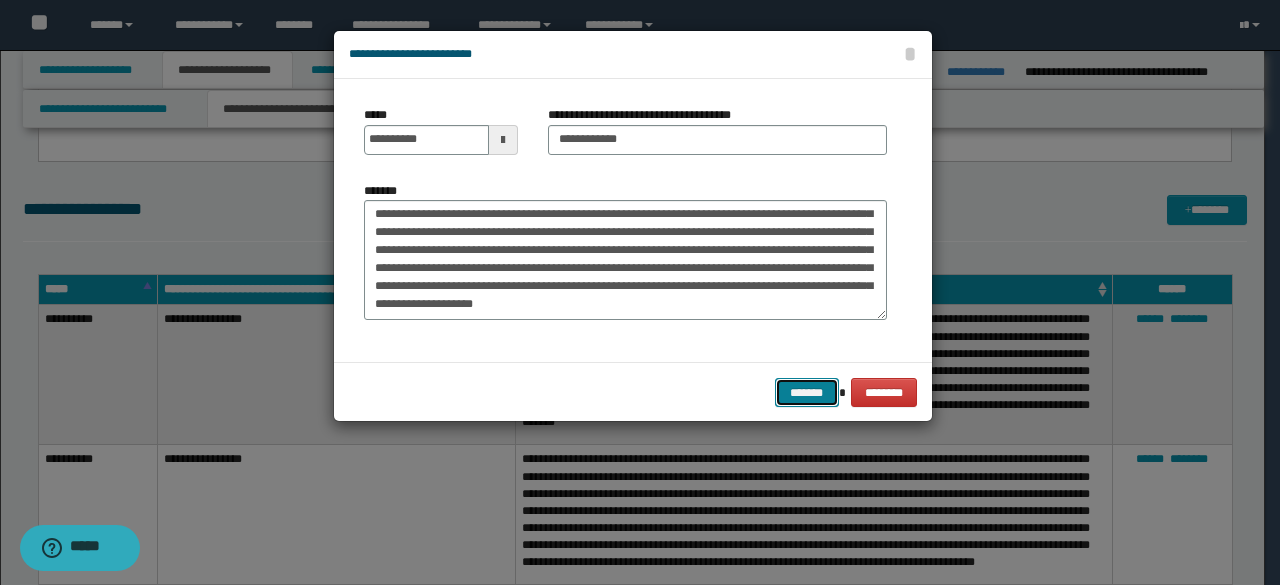 click on "*******" at bounding box center (807, 392) 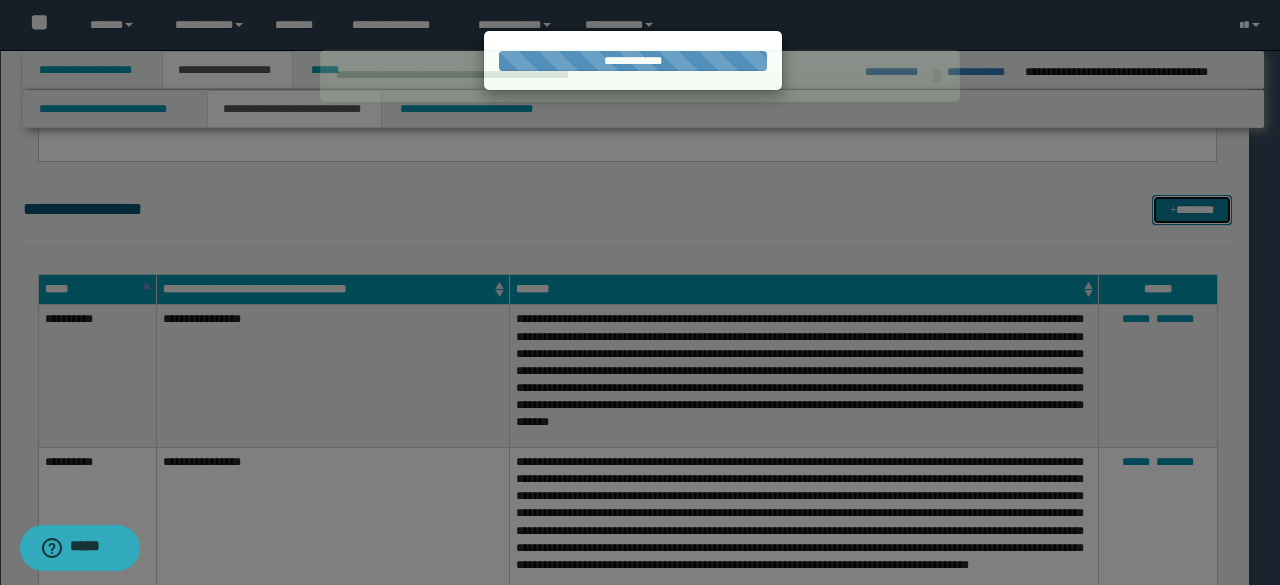 type 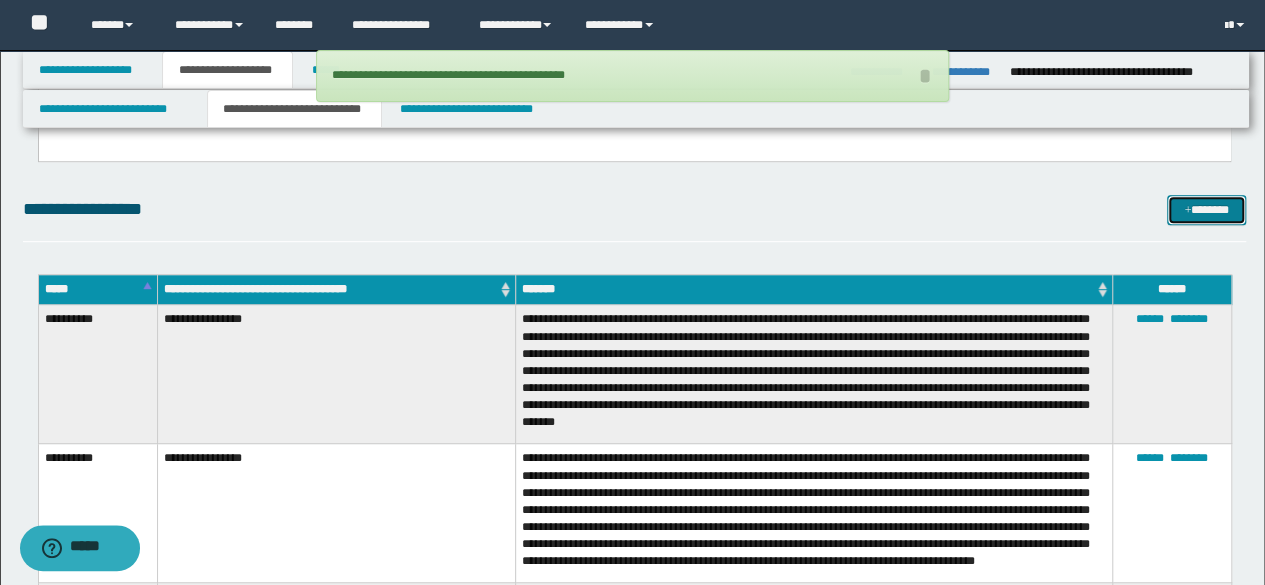 click on "*******" at bounding box center [1206, 209] 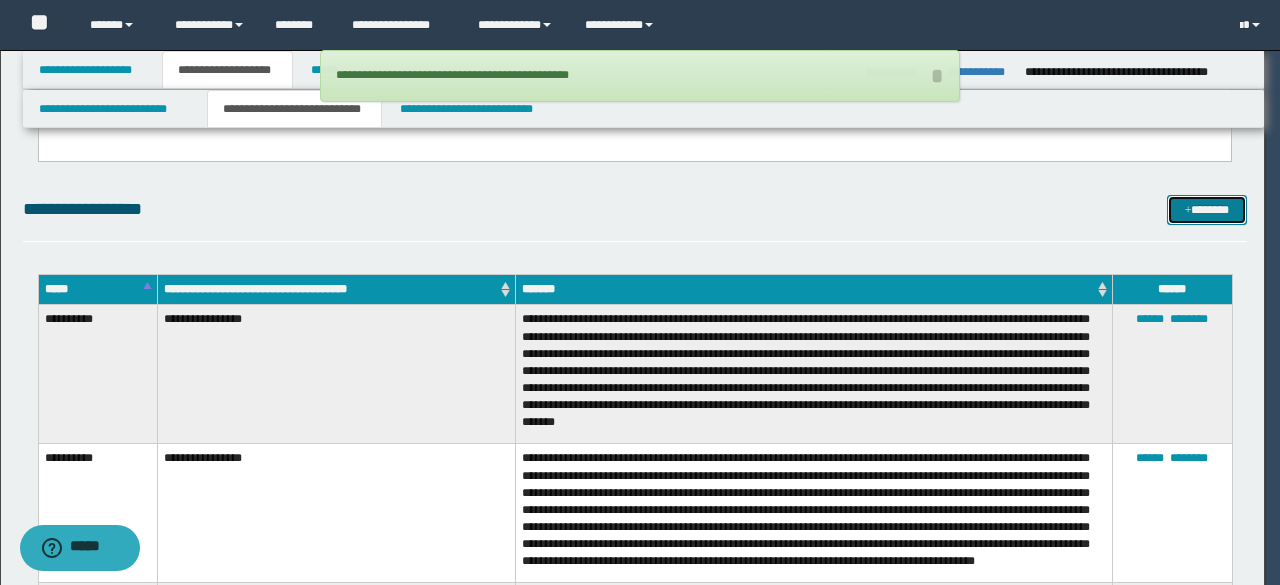 scroll, scrollTop: 0, scrollLeft: 0, axis: both 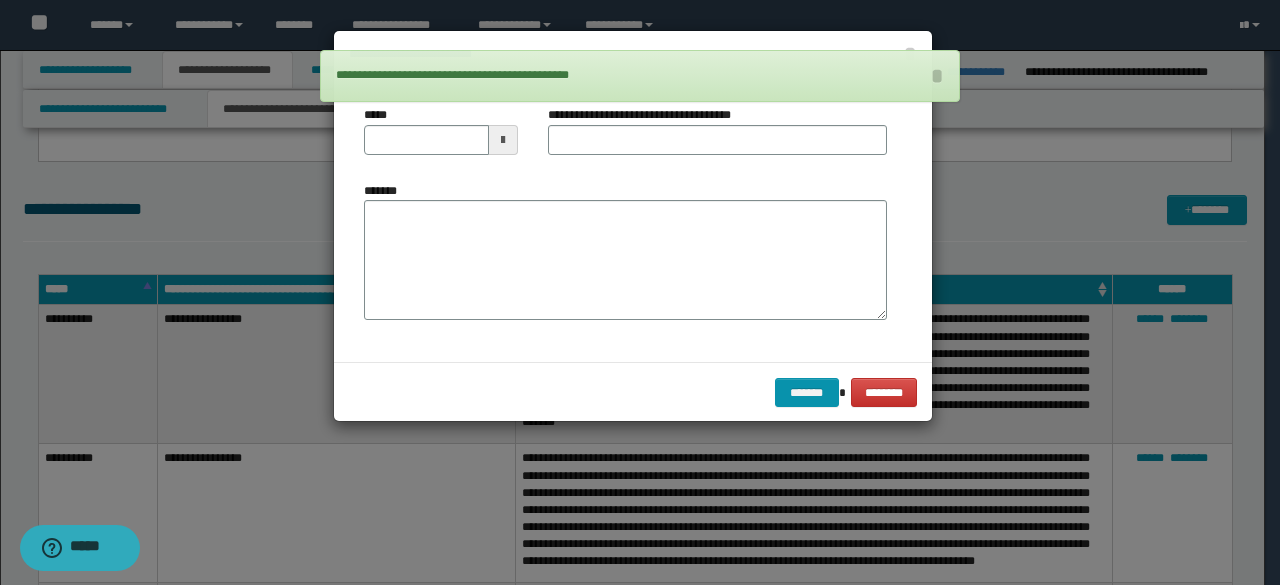 click on "*******" at bounding box center [625, 259] 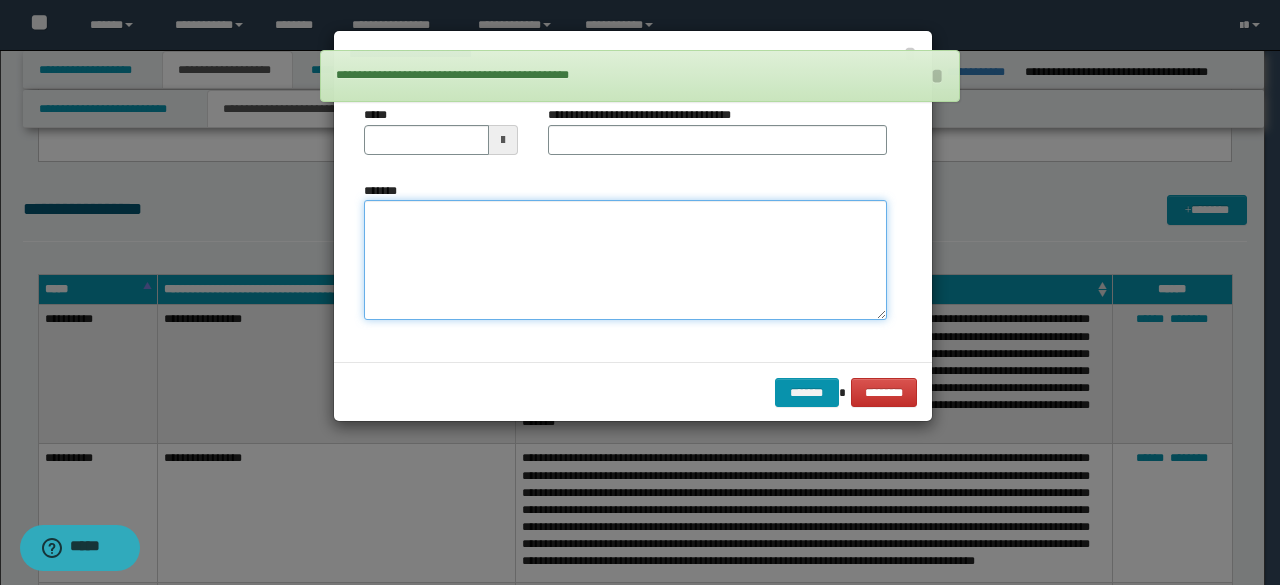 click on "*******" at bounding box center [625, 259] 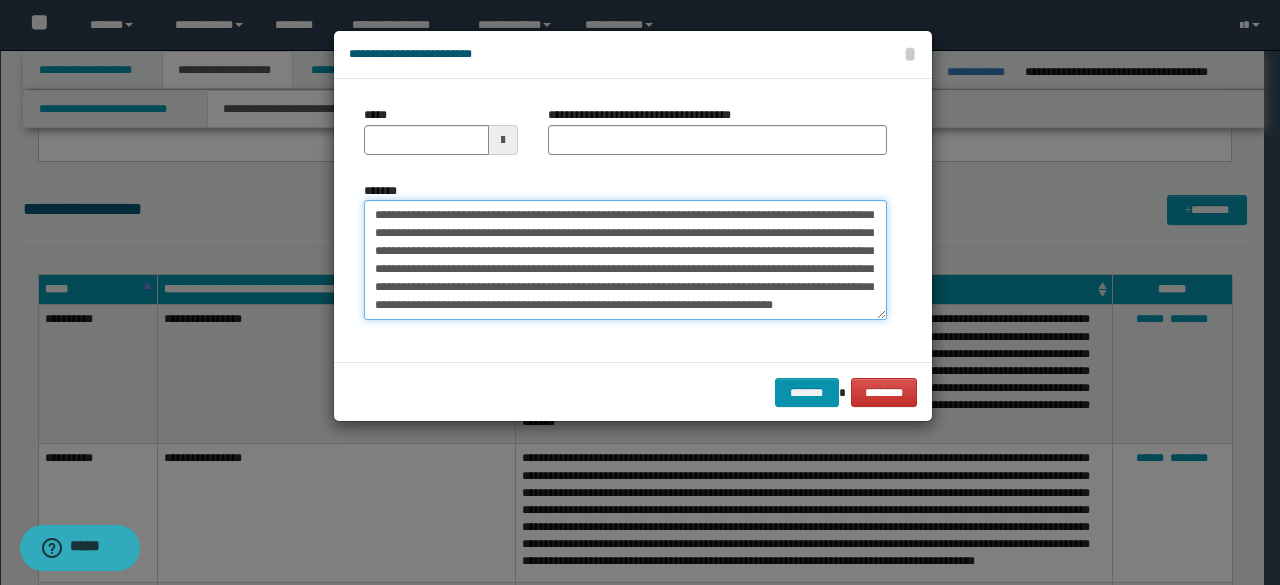 scroll, scrollTop: 0, scrollLeft: 0, axis: both 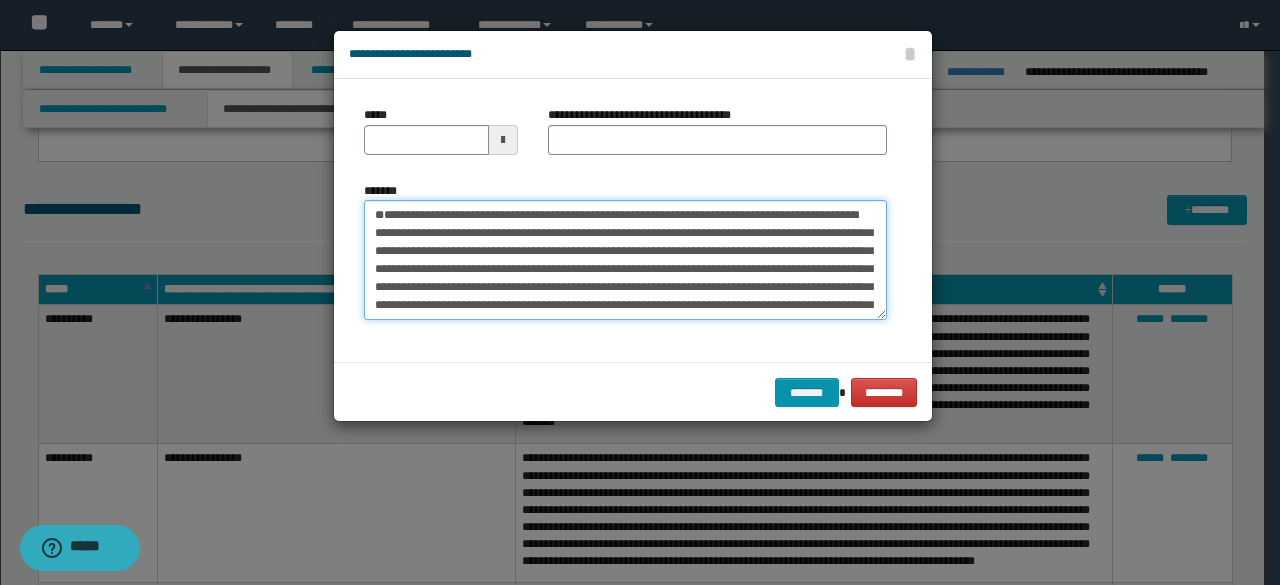 drag, startPoint x: 506, startPoint y: 253, endPoint x: 334, endPoint y: 207, distance: 178.04494 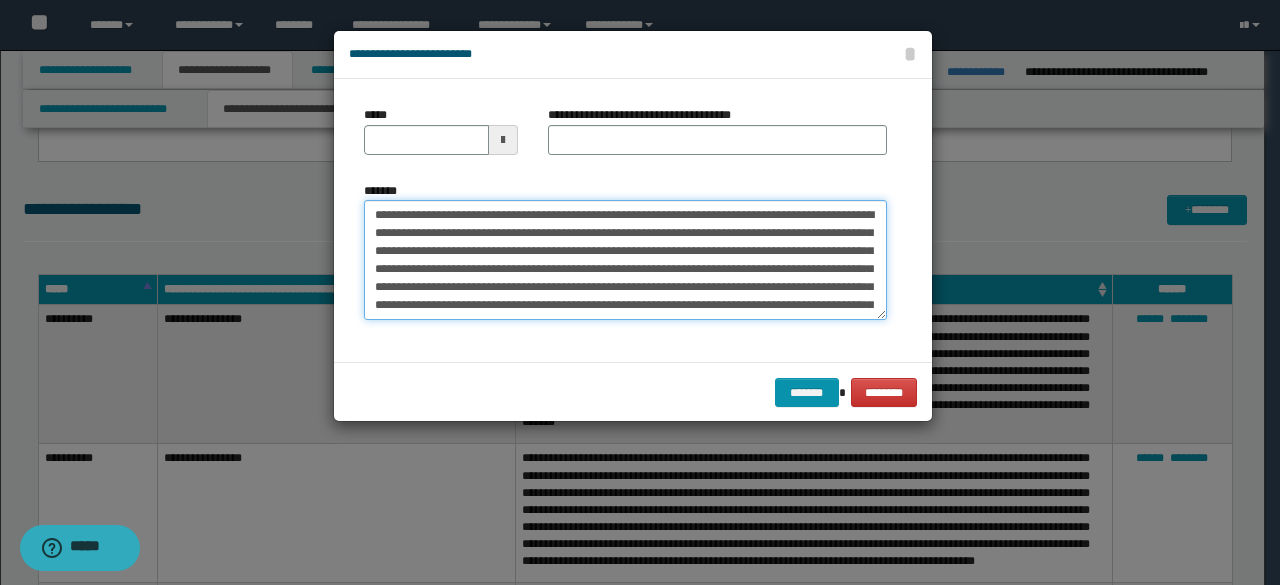 type on "**********" 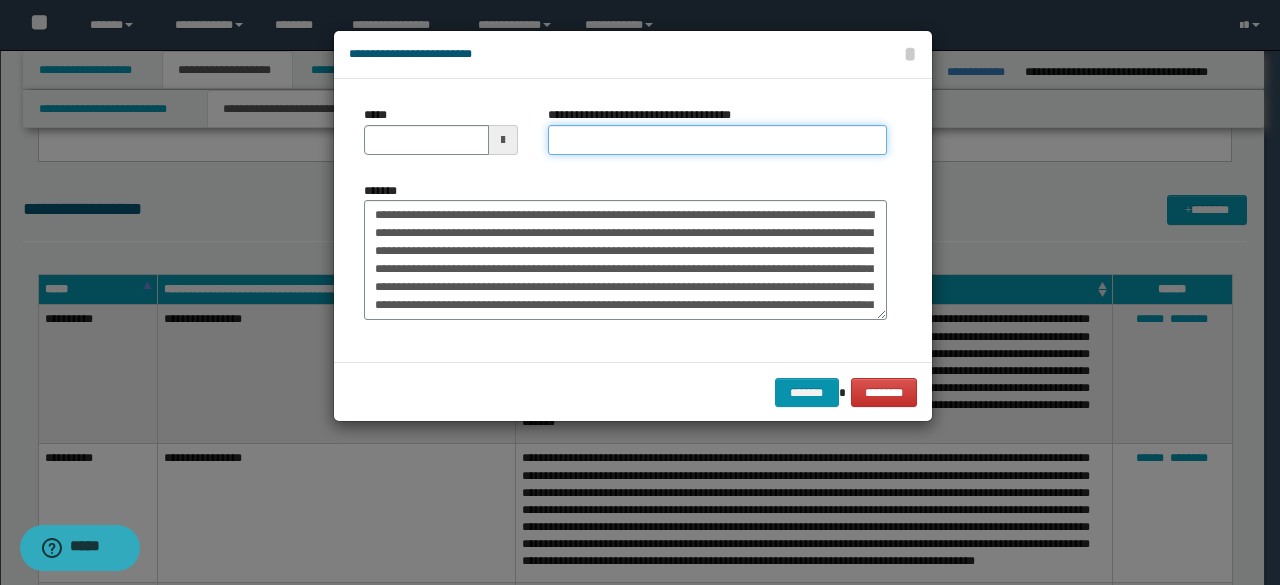 drag, startPoint x: 612, startPoint y: 149, endPoint x: 572, endPoint y: 147, distance: 40.04997 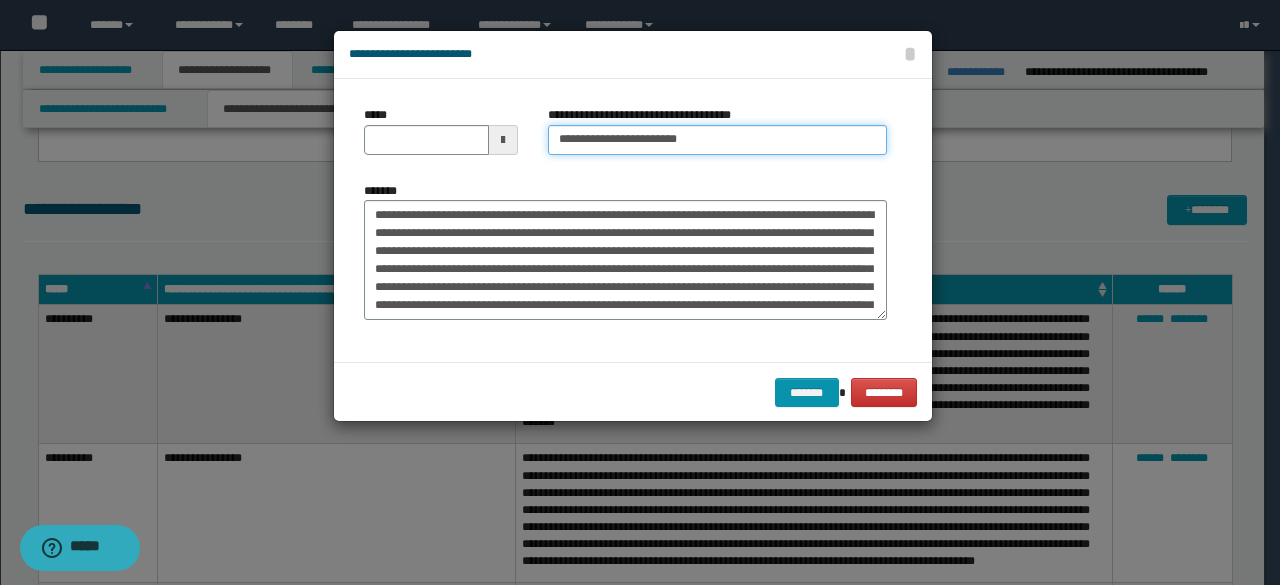 type on "**********" 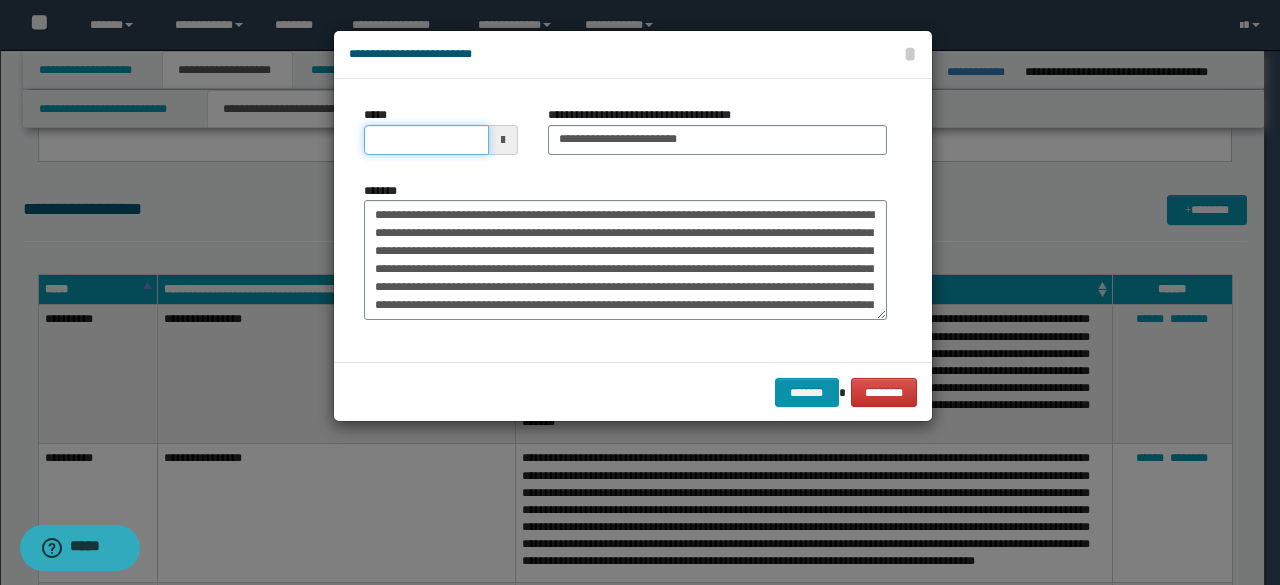 click on "*****" at bounding box center (426, 140) 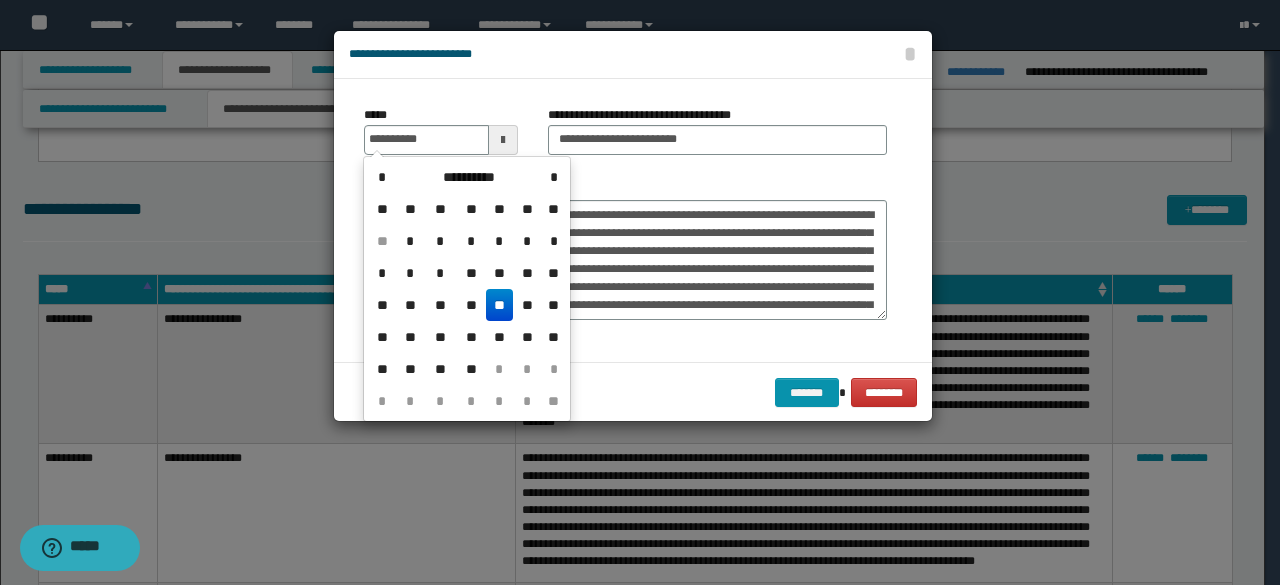 drag, startPoint x: 497, startPoint y: 301, endPoint x: 577, endPoint y: 203, distance: 126.50692 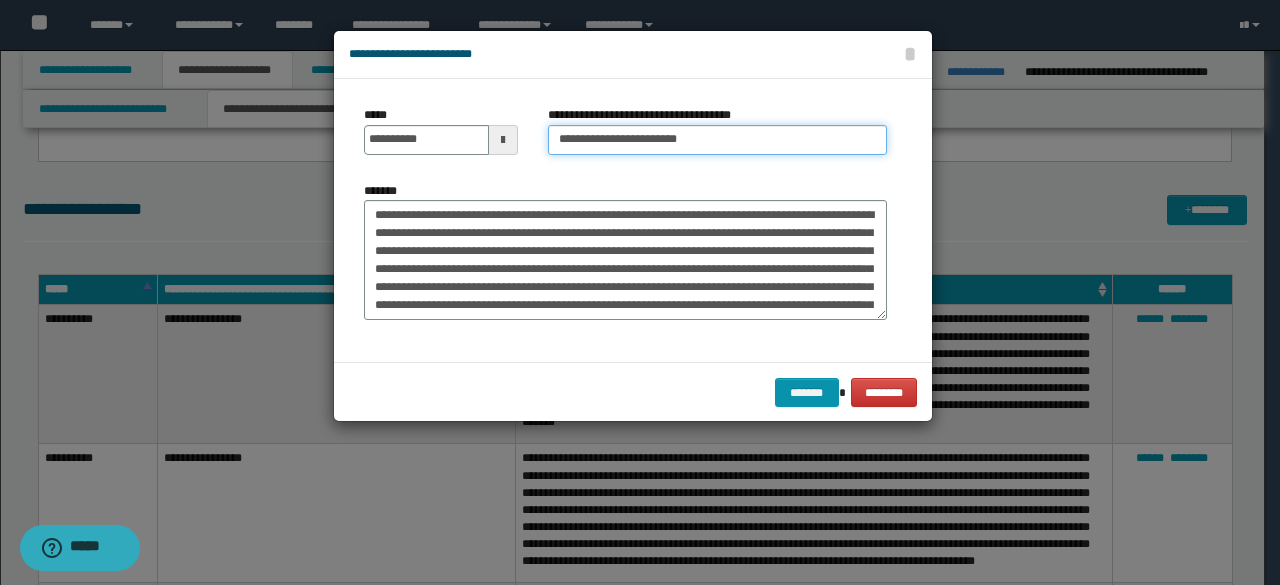 drag, startPoint x: 629, startPoint y: 130, endPoint x: 480, endPoint y: 107, distance: 150.76472 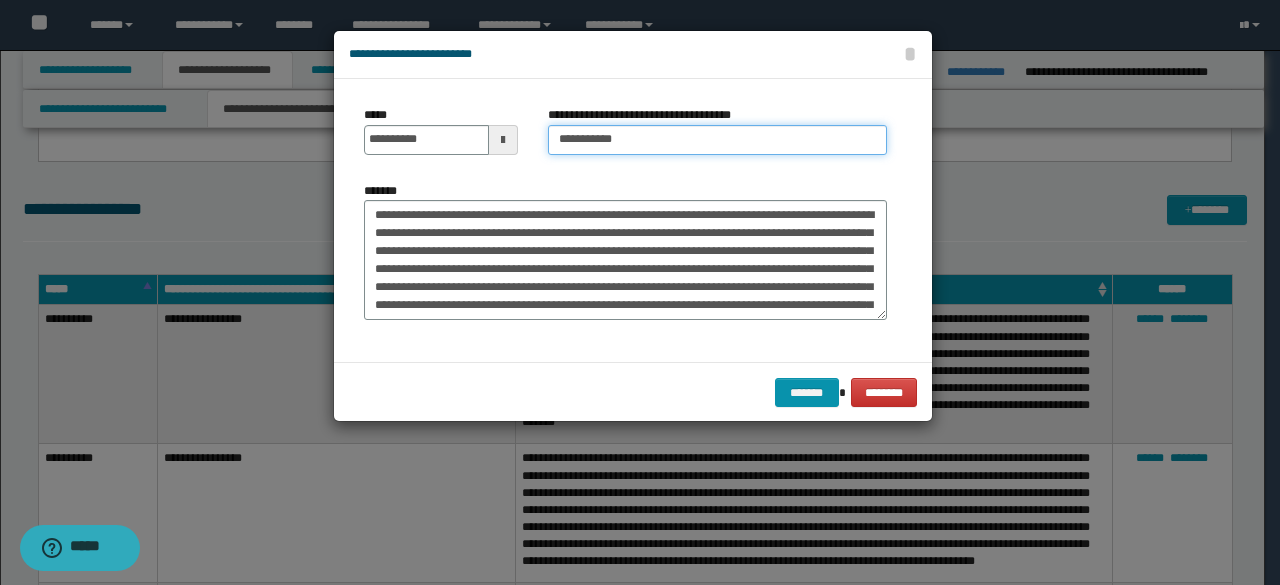 type on "**********" 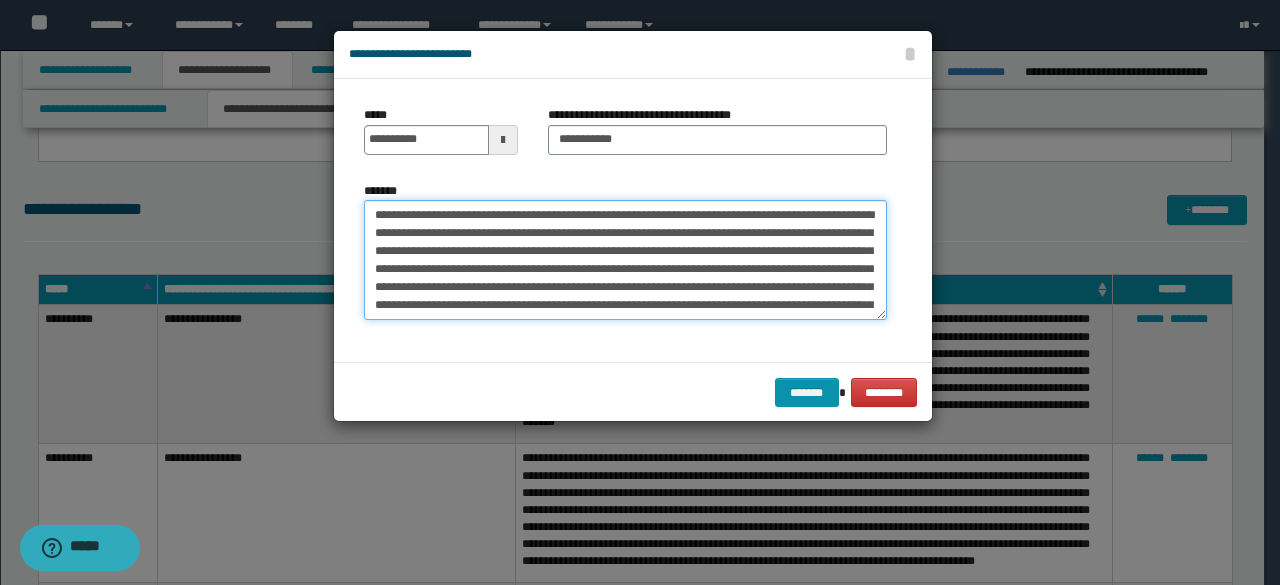 click on "*******" at bounding box center (625, 259) 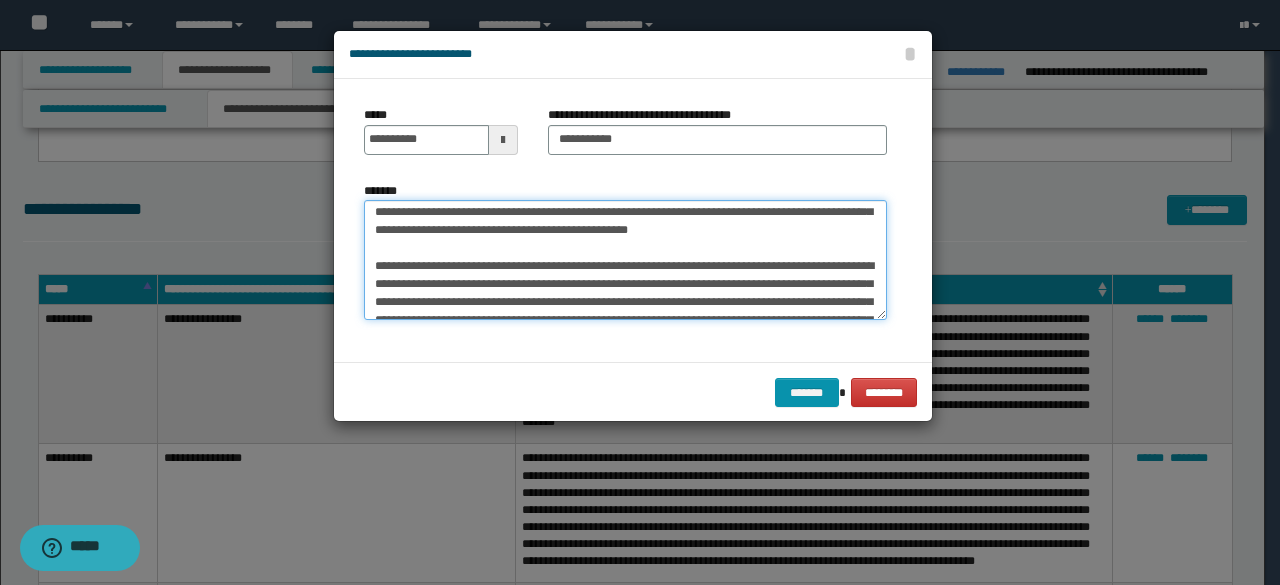 scroll, scrollTop: 200, scrollLeft: 0, axis: vertical 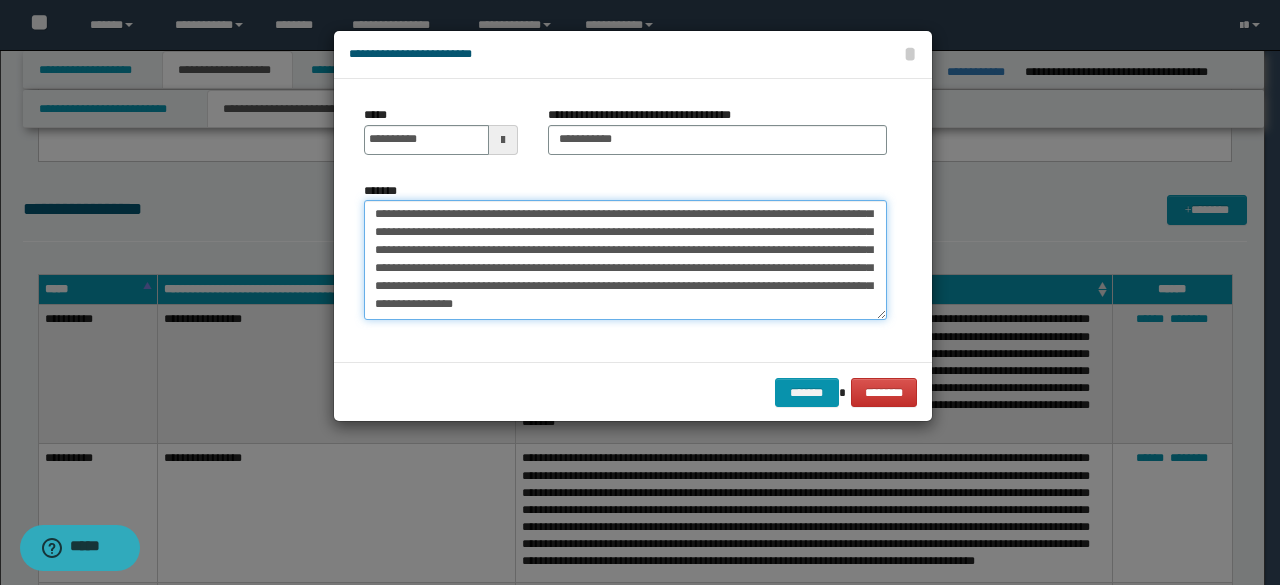 drag, startPoint x: 374, startPoint y: 264, endPoint x: 632, endPoint y: 439, distance: 311.7515 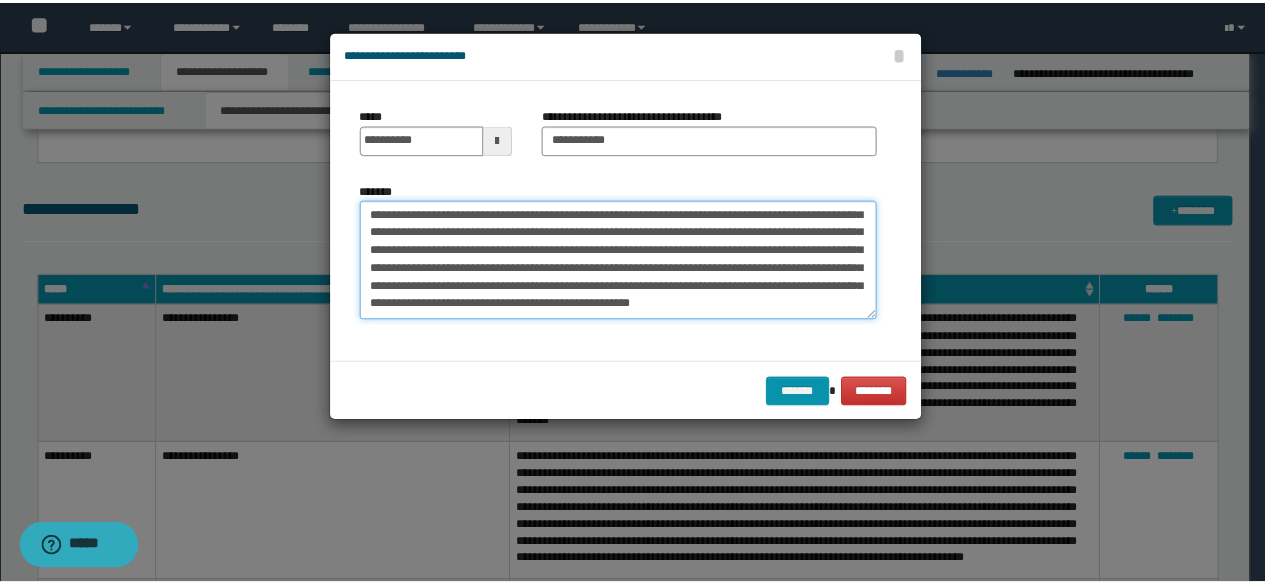 scroll, scrollTop: 162, scrollLeft: 0, axis: vertical 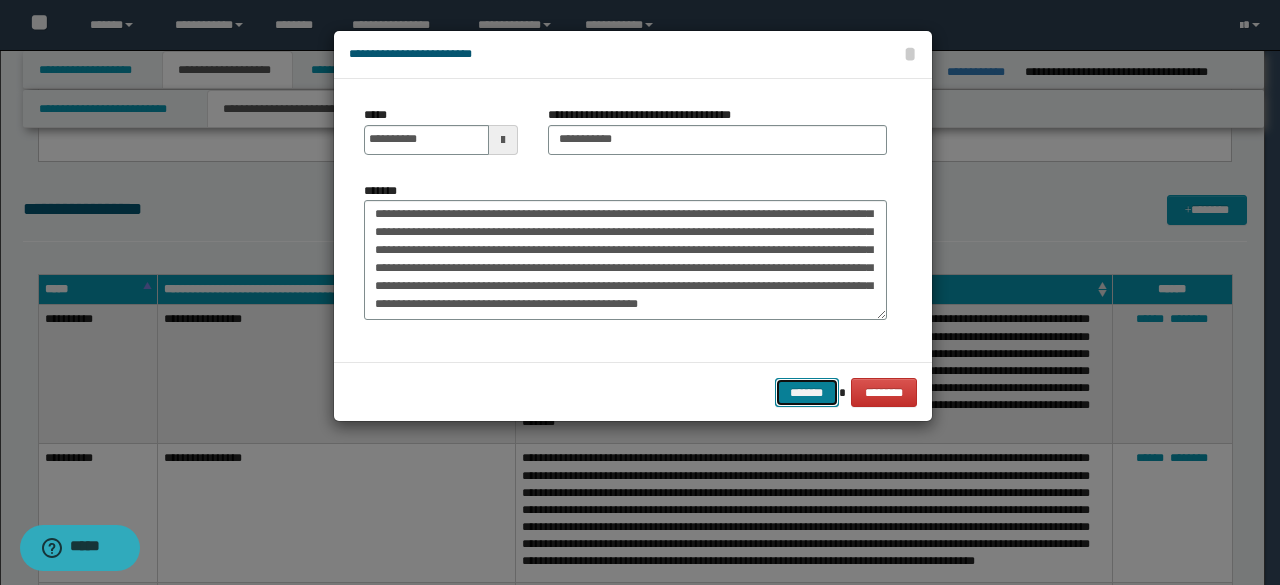 click on "*******" at bounding box center [807, 392] 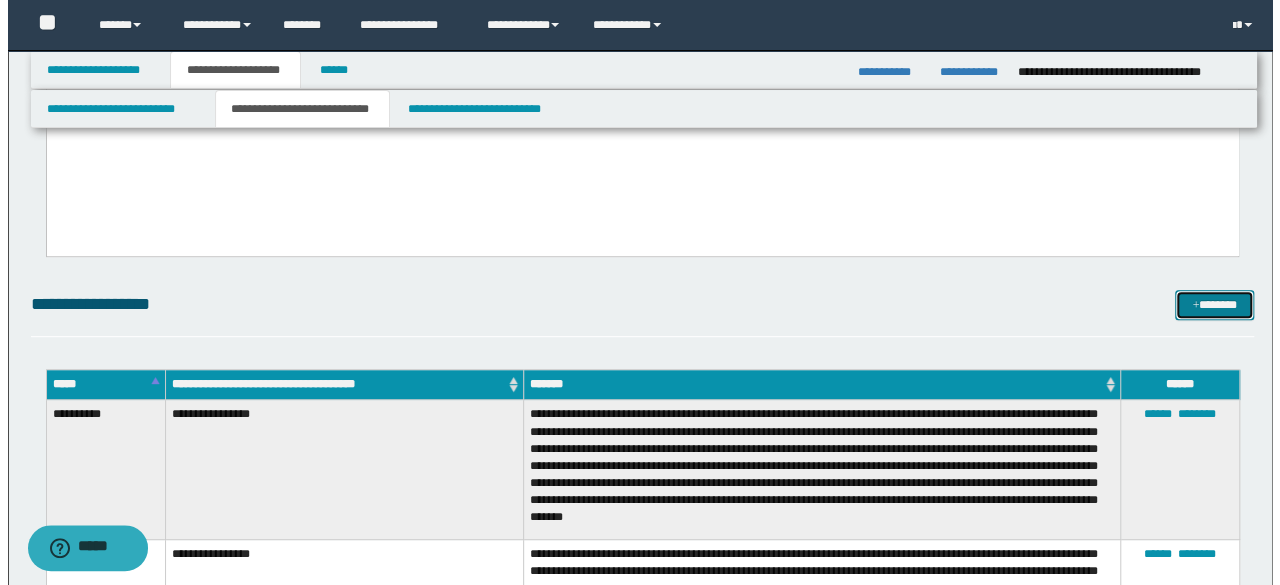 scroll, scrollTop: 300, scrollLeft: 0, axis: vertical 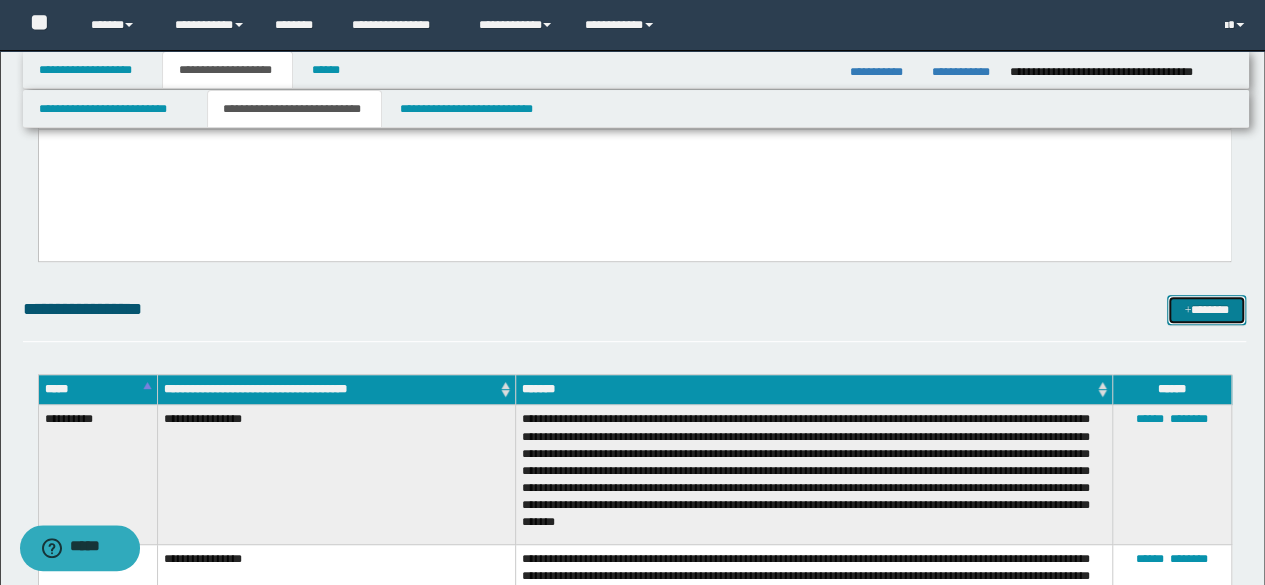 click on "*******" at bounding box center [1206, 309] 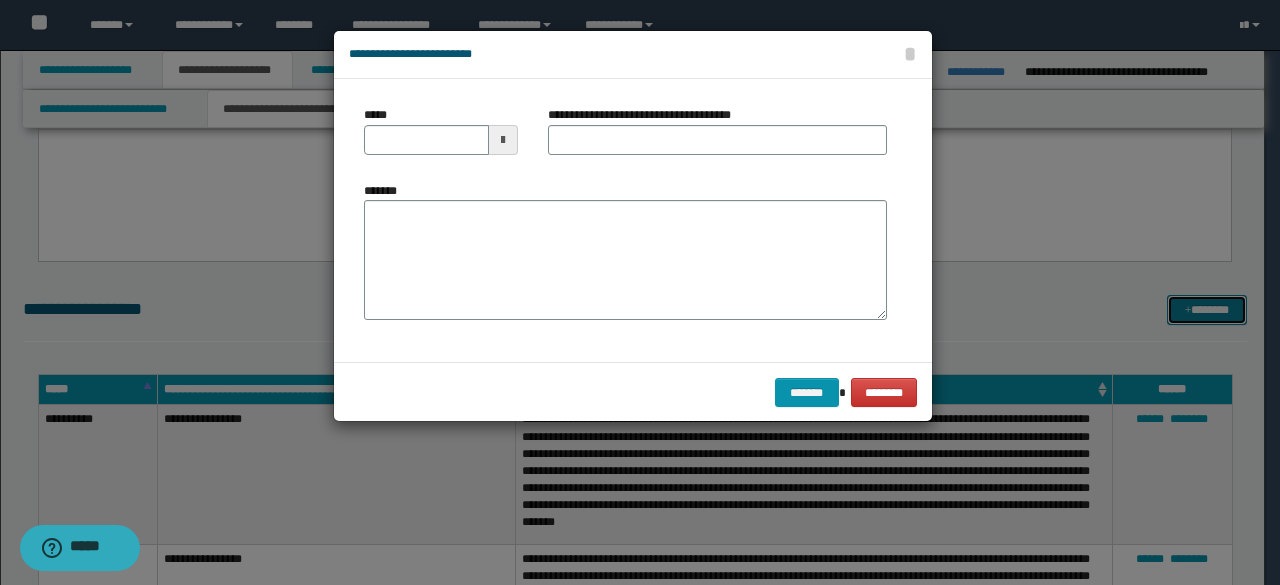 scroll, scrollTop: 0, scrollLeft: 0, axis: both 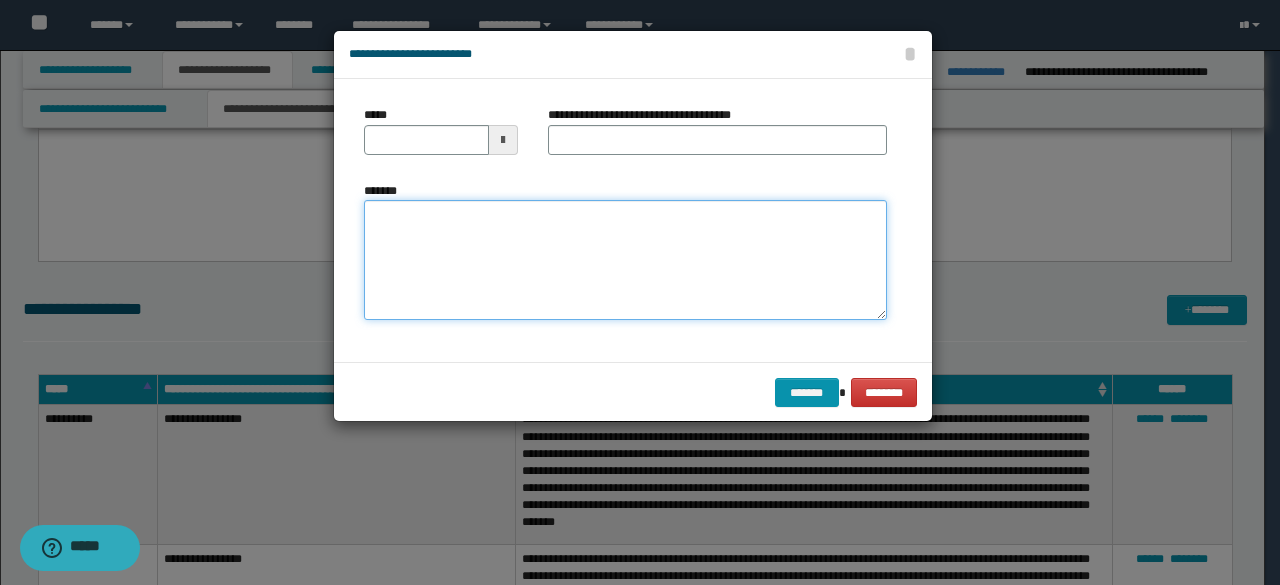 click on "*******" at bounding box center [625, 259] 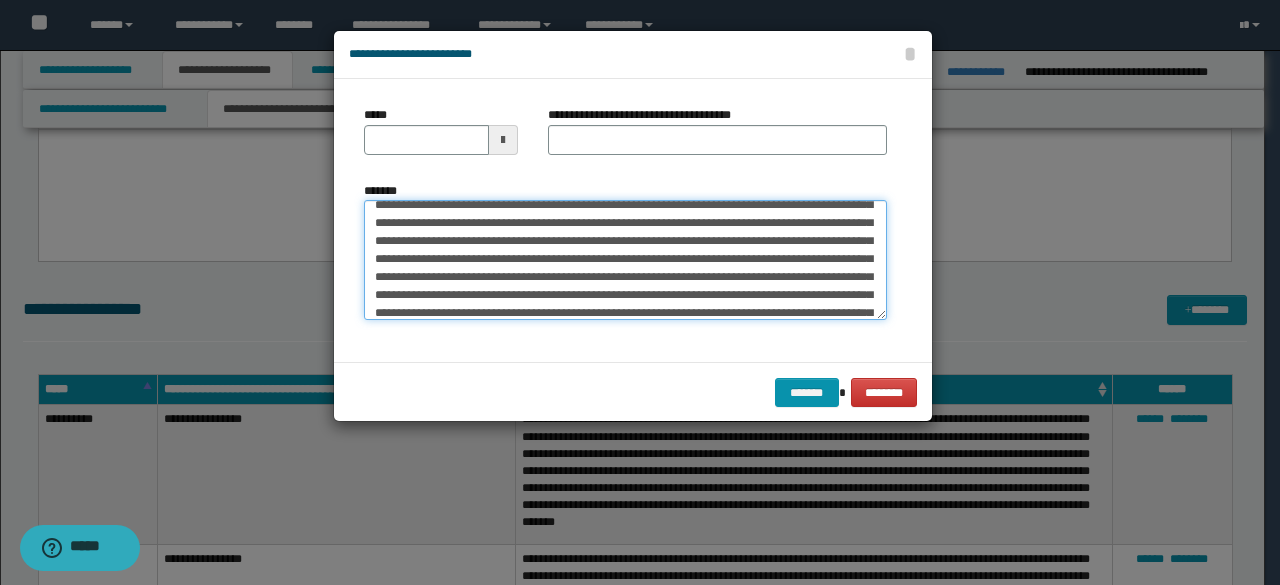 scroll, scrollTop: 0, scrollLeft: 0, axis: both 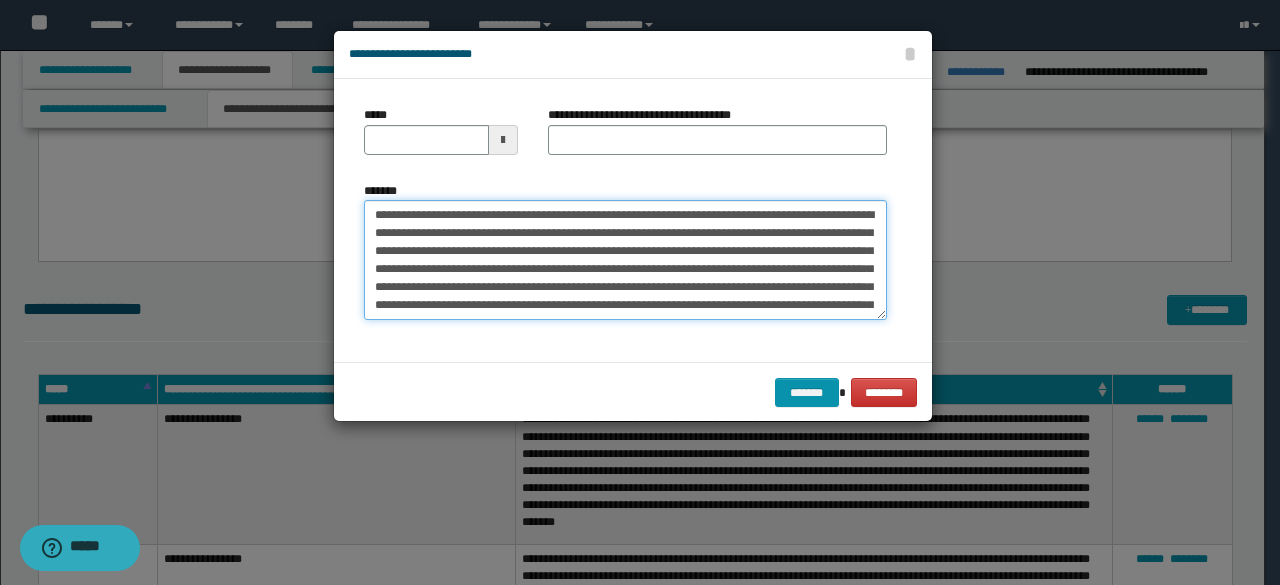 drag, startPoint x: 508, startPoint y: 218, endPoint x: 148, endPoint y: 97, distance: 379.79074 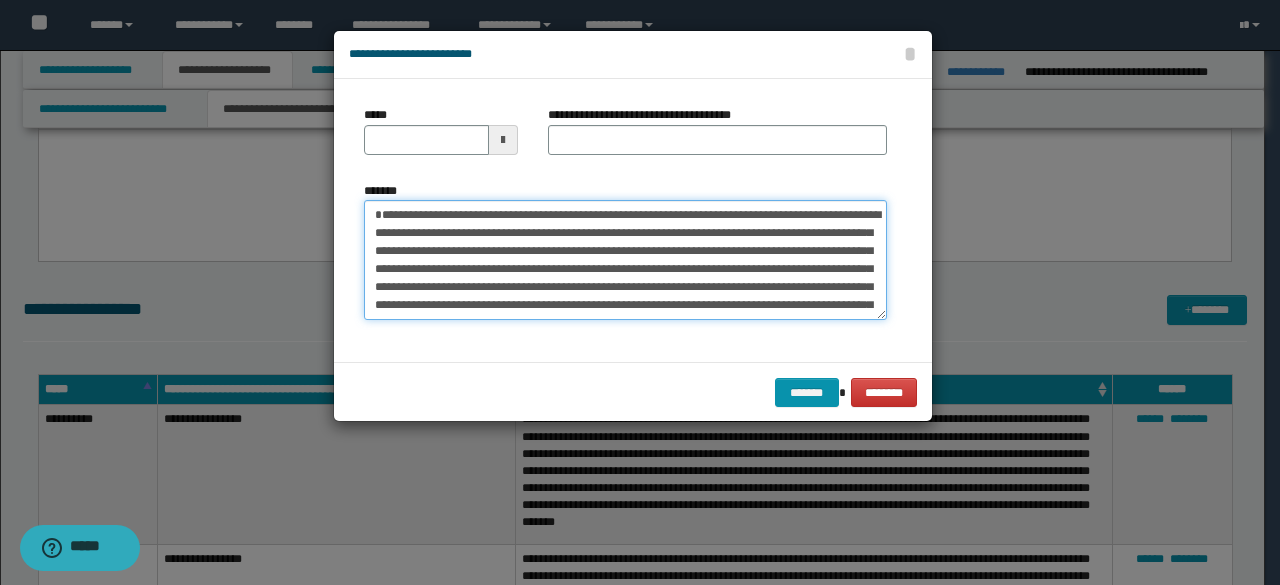 type on "**********" 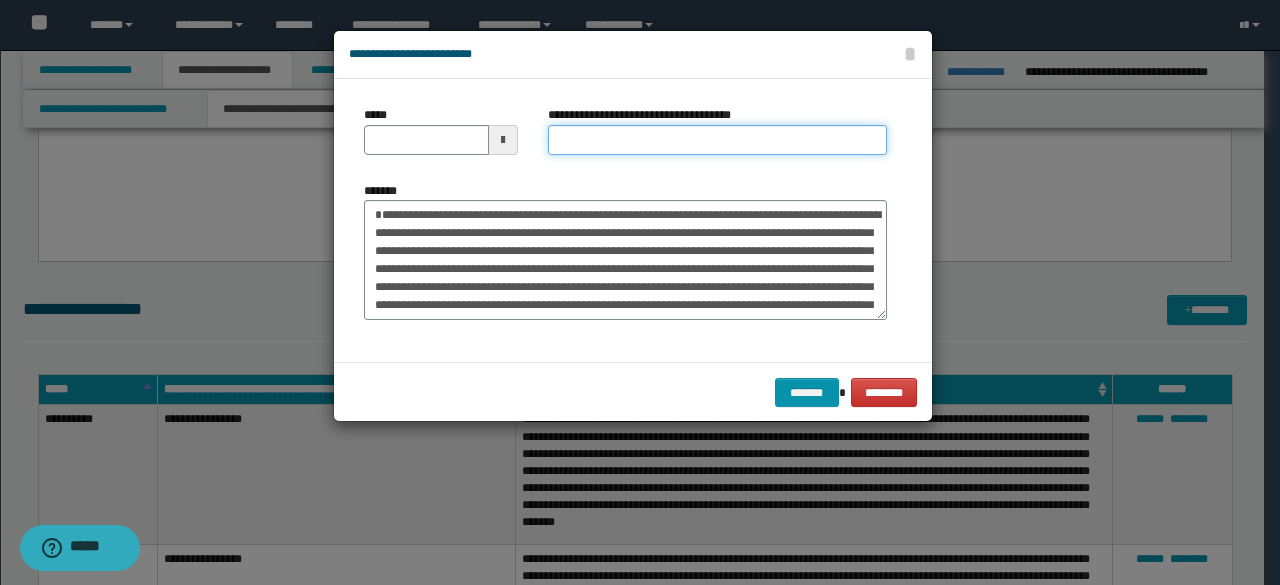 drag, startPoint x: 578, startPoint y: 125, endPoint x: 550, endPoint y: 135, distance: 29.732138 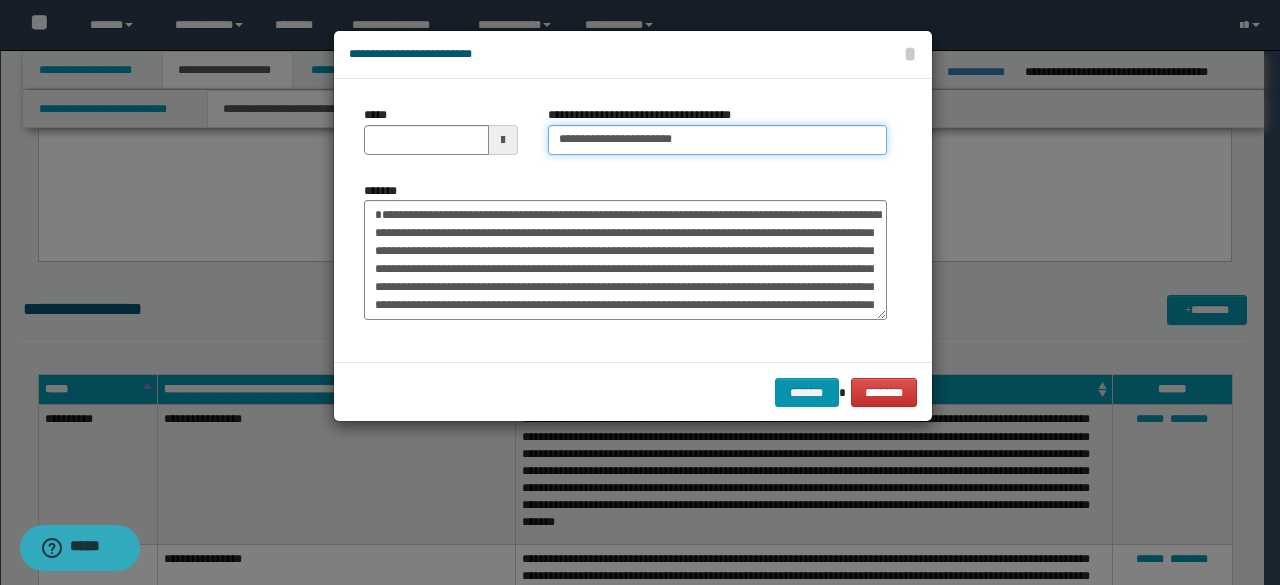 type on "**********" 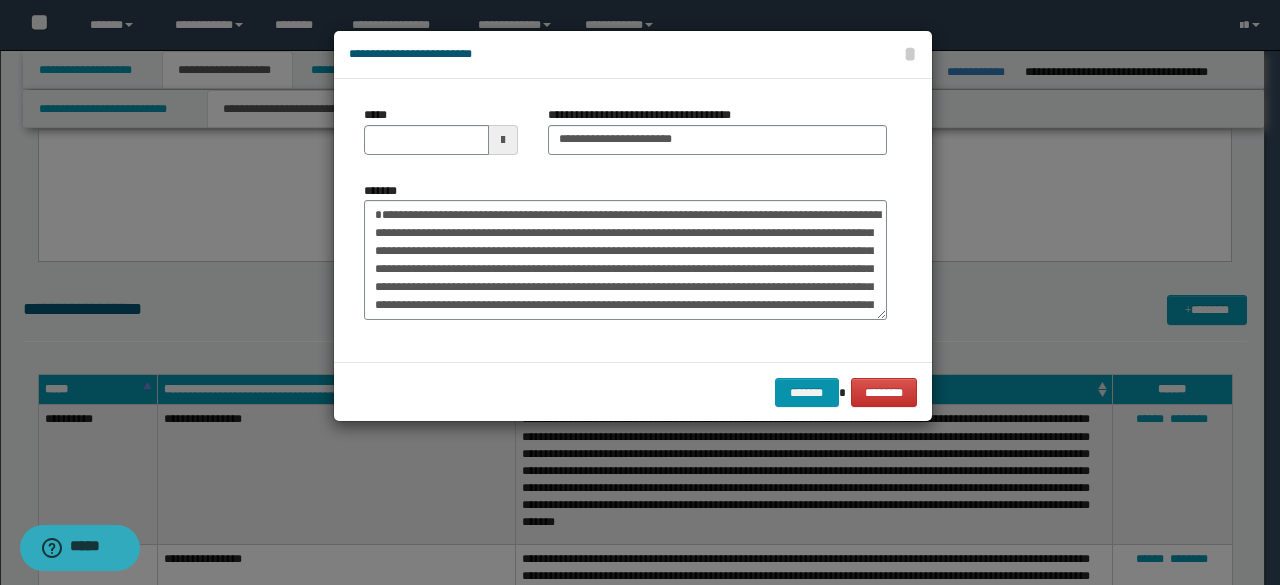 click at bounding box center [503, 140] 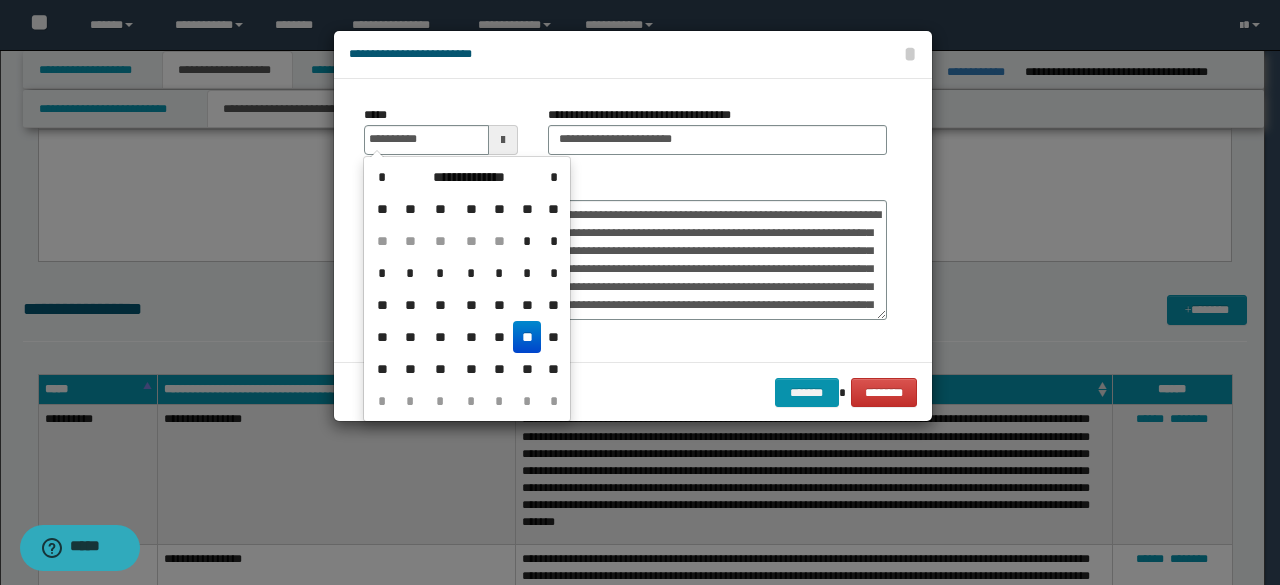 click on "**" at bounding box center (527, 337) 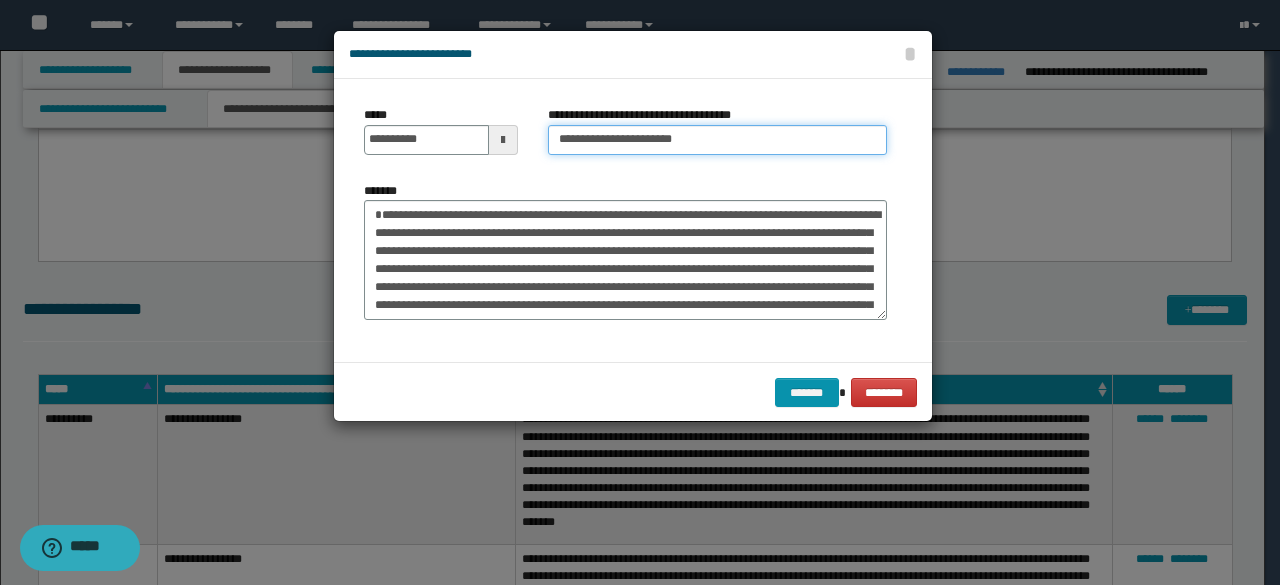 drag, startPoint x: 617, startPoint y: 137, endPoint x: 528, endPoint y: 118, distance: 91.00549 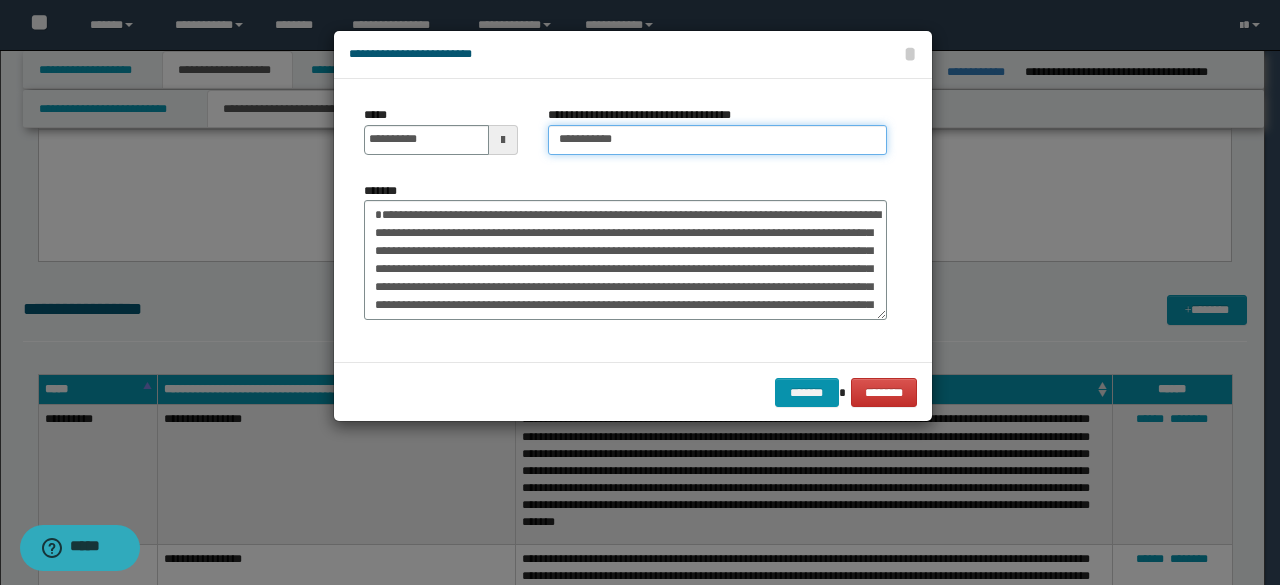 click on "**********" at bounding box center [717, 140] 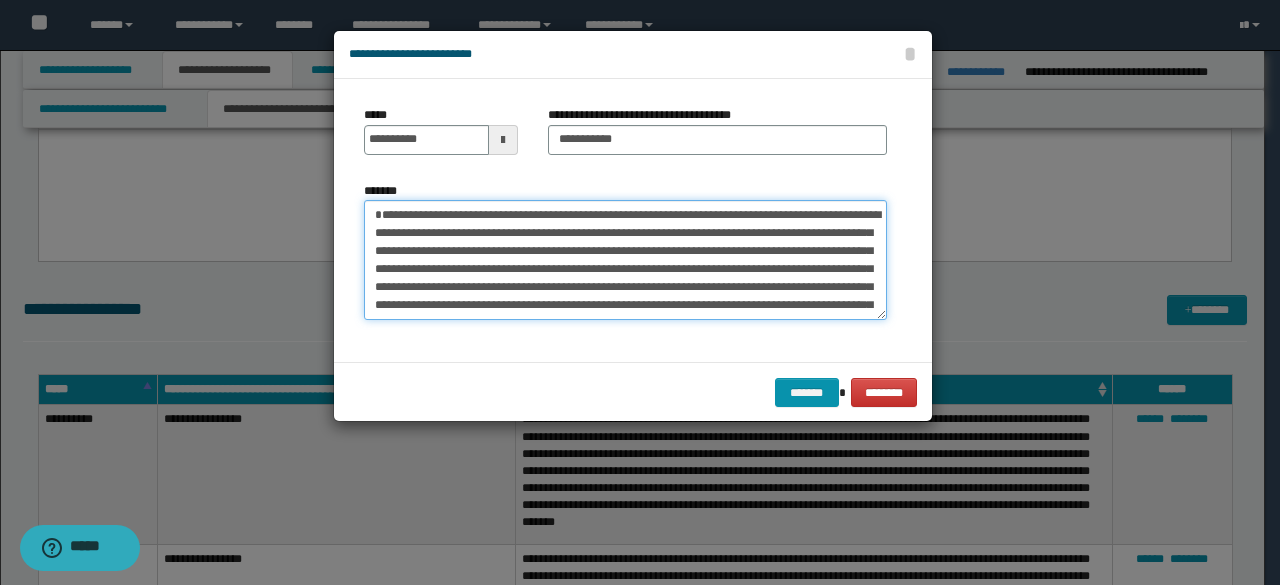 click on "*******" at bounding box center [625, 259] 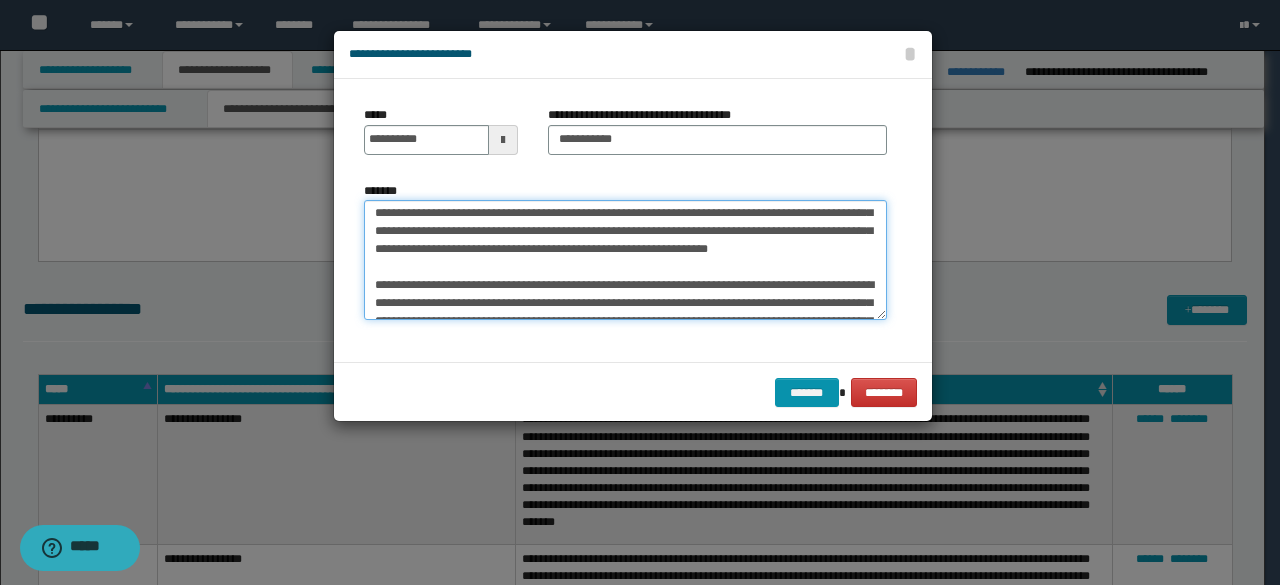 scroll, scrollTop: 240, scrollLeft: 0, axis: vertical 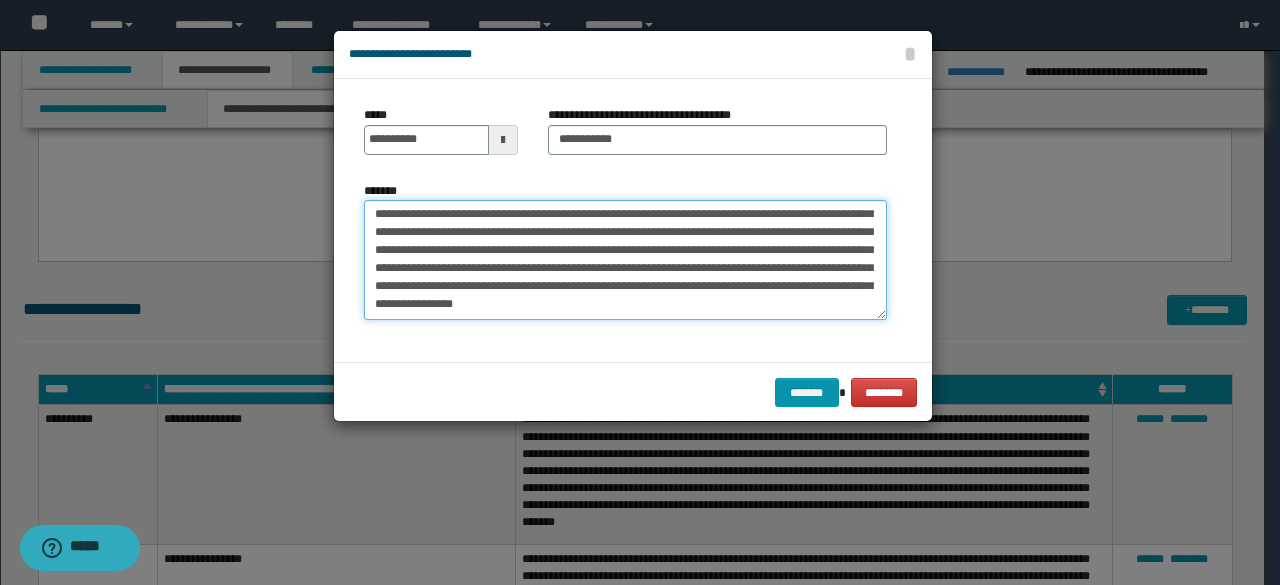 drag, startPoint x: 687, startPoint y: 247, endPoint x: 797, endPoint y: 366, distance: 162.05246 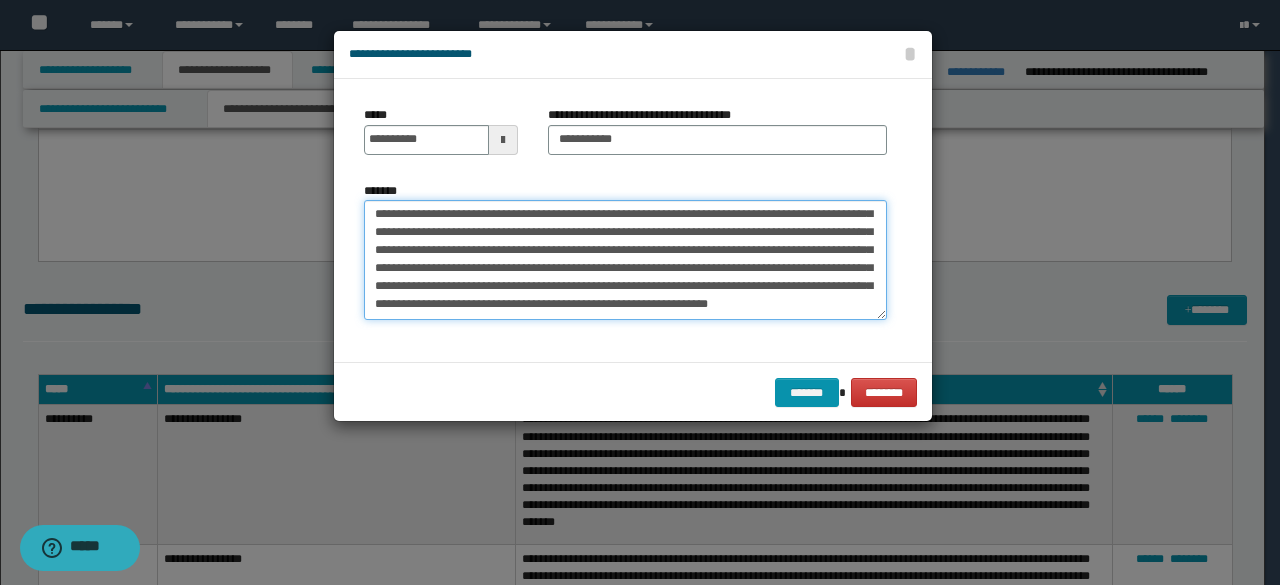 scroll, scrollTop: 180, scrollLeft: 0, axis: vertical 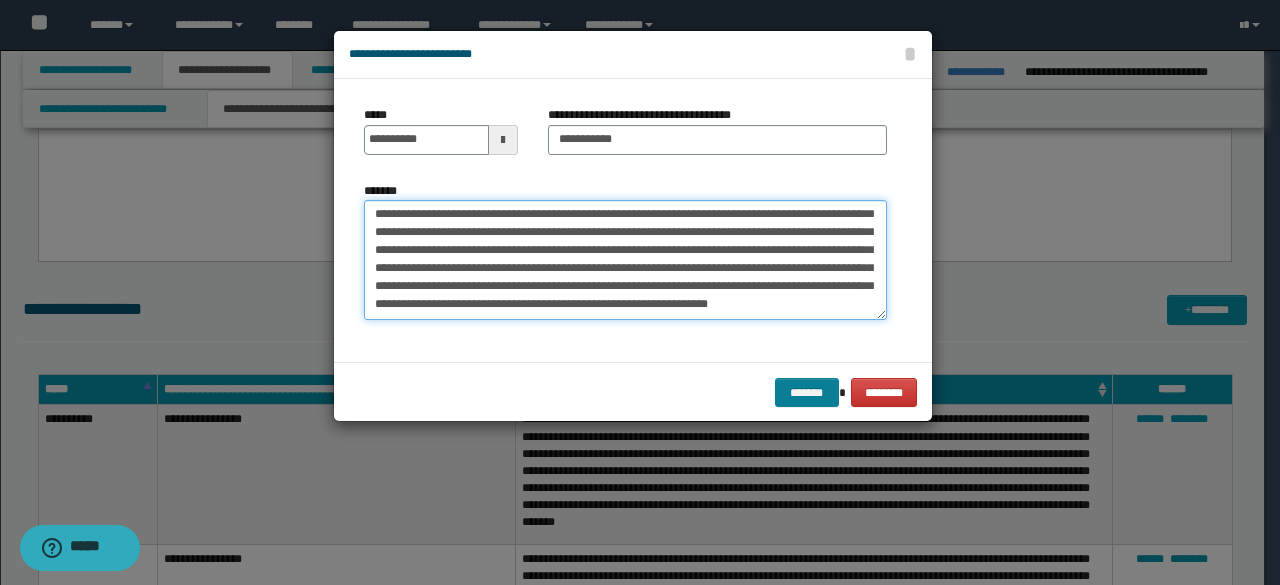 type on "**********" 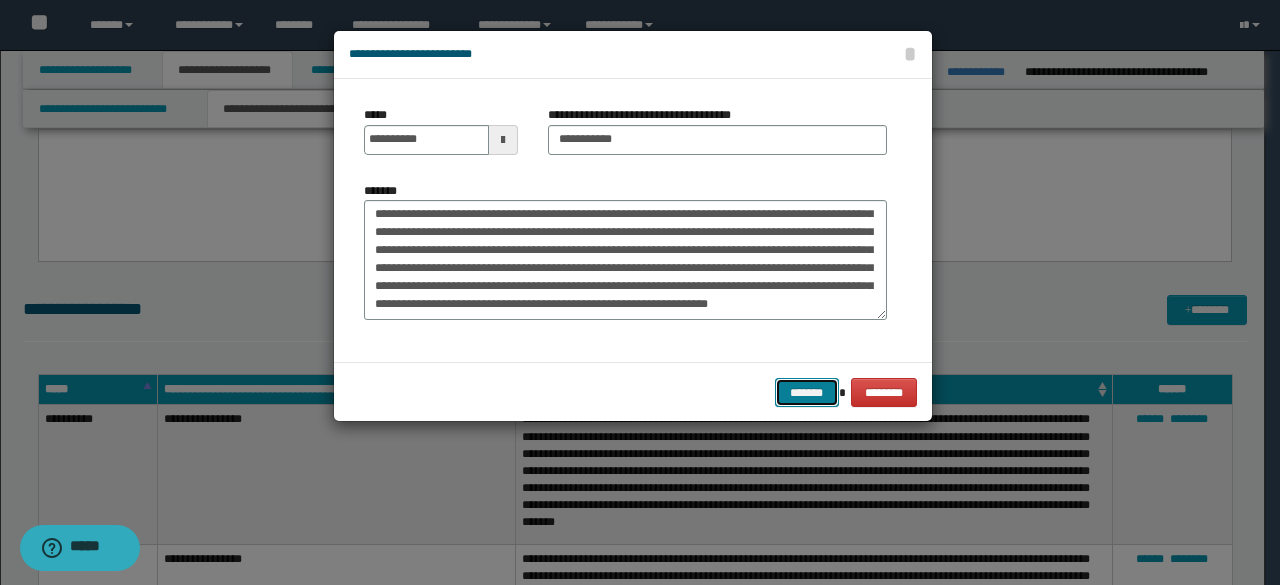 click on "*******" at bounding box center [807, 392] 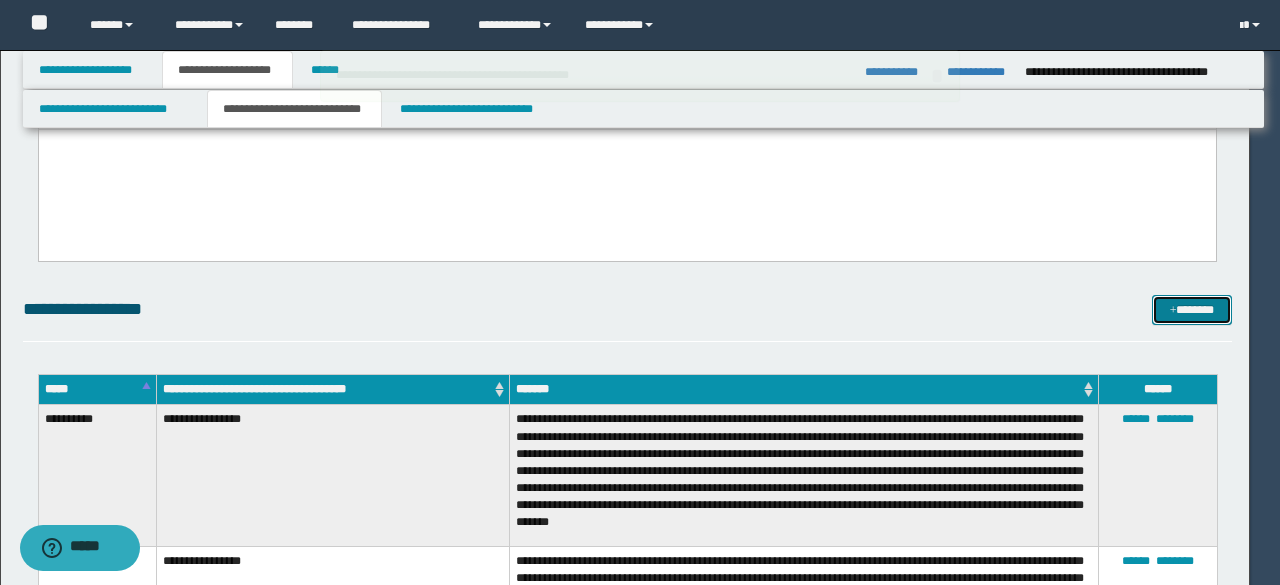 type 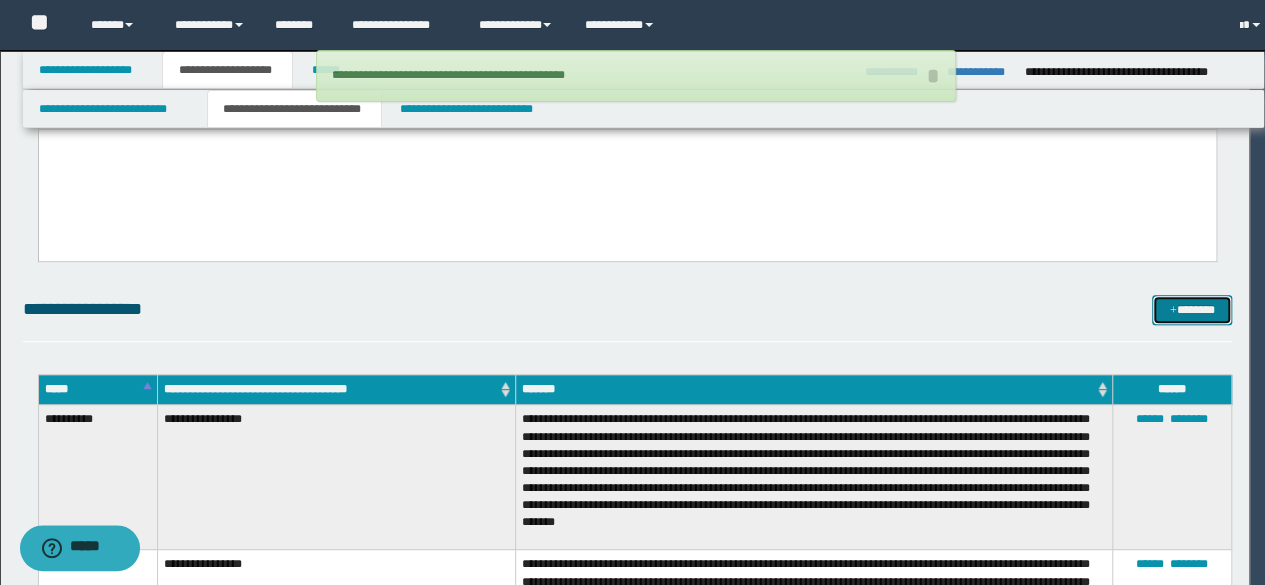 click at bounding box center [1173, 311] 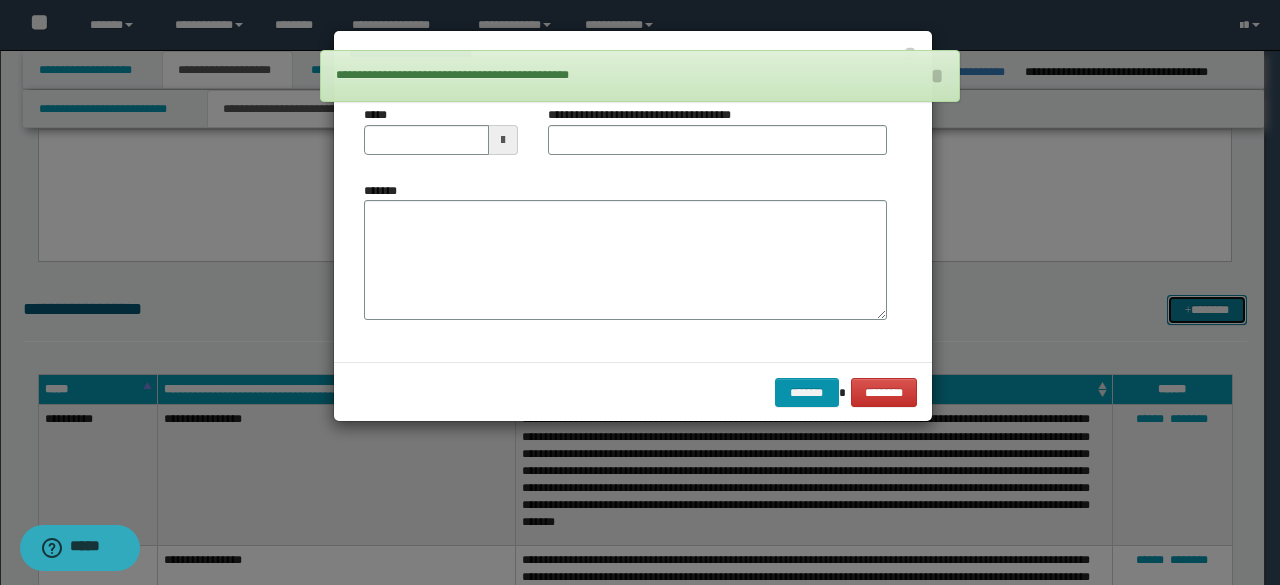 scroll, scrollTop: 0, scrollLeft: 0, axis: both 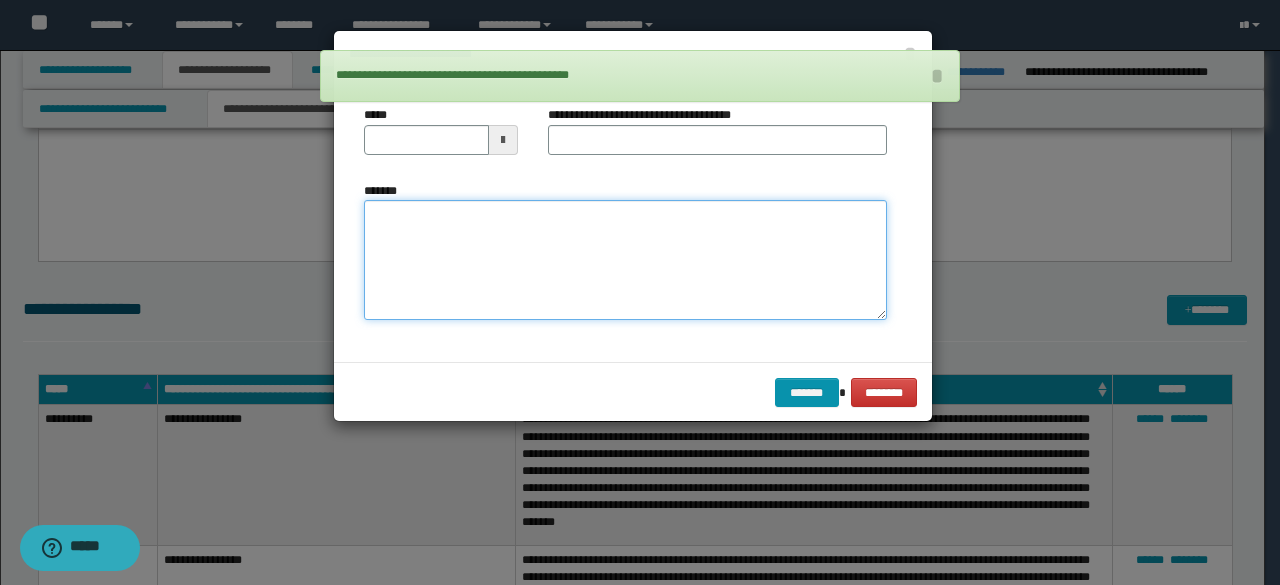 click on "*******" at bounding box center [625, 259] 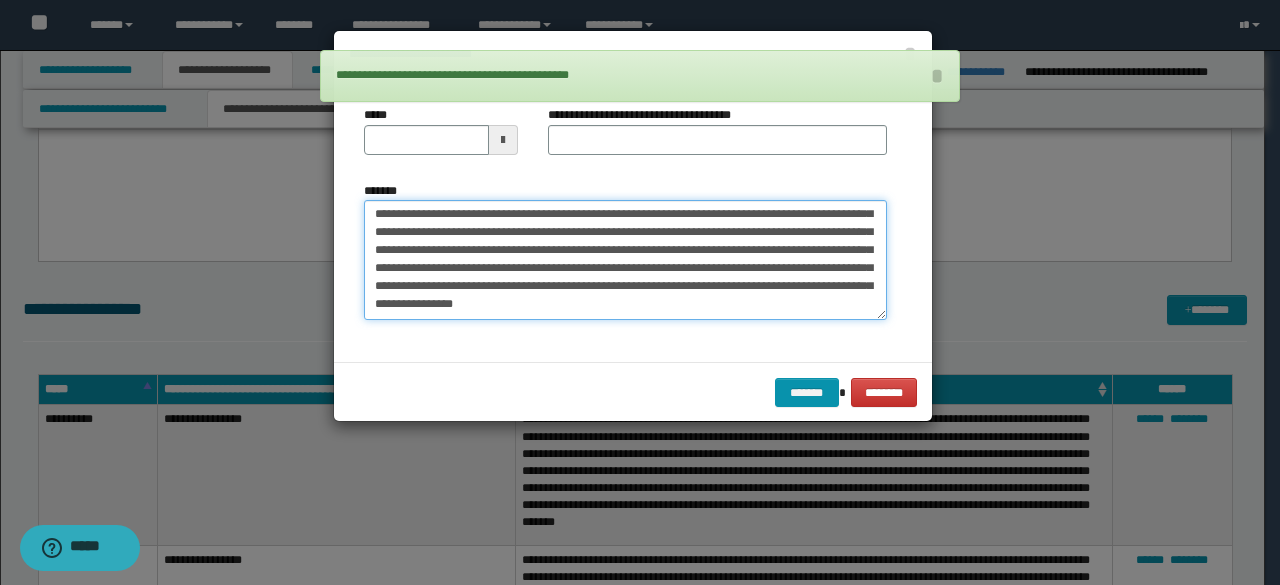 scroll, scrollTop: 0, scrollLeft: 0, axis: both 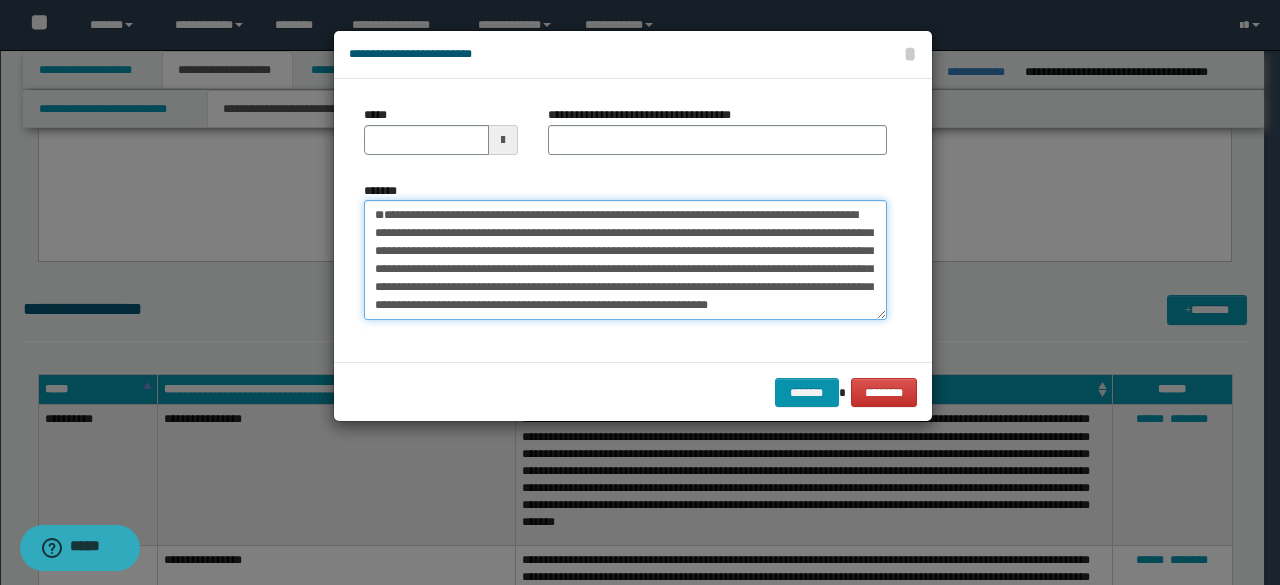 drag, startPoint x: 508, startPoint y: 249, endPoint x: 308, endPoint y: 201, distance: 205.67937 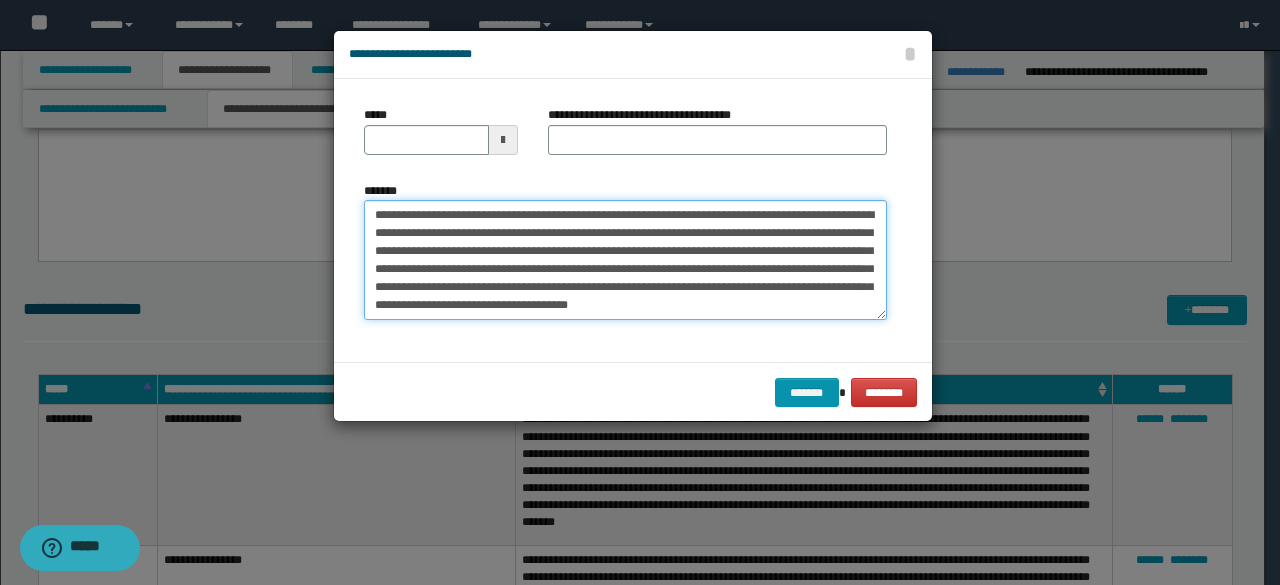 type on "**********" 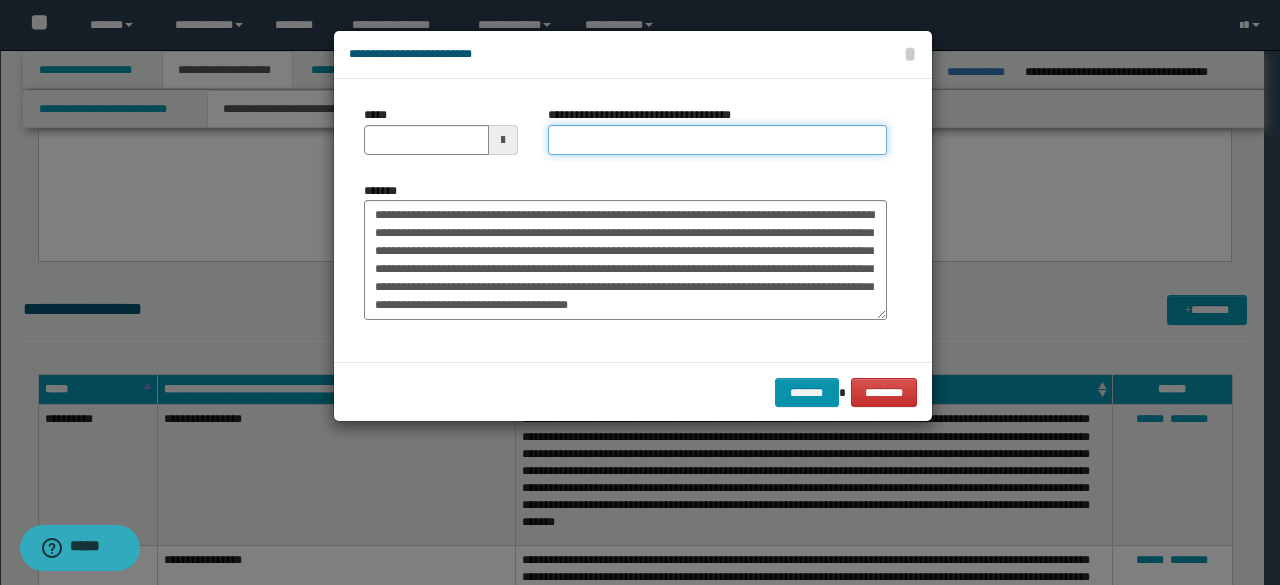 click on "**********" at bounding box center [717, 140] 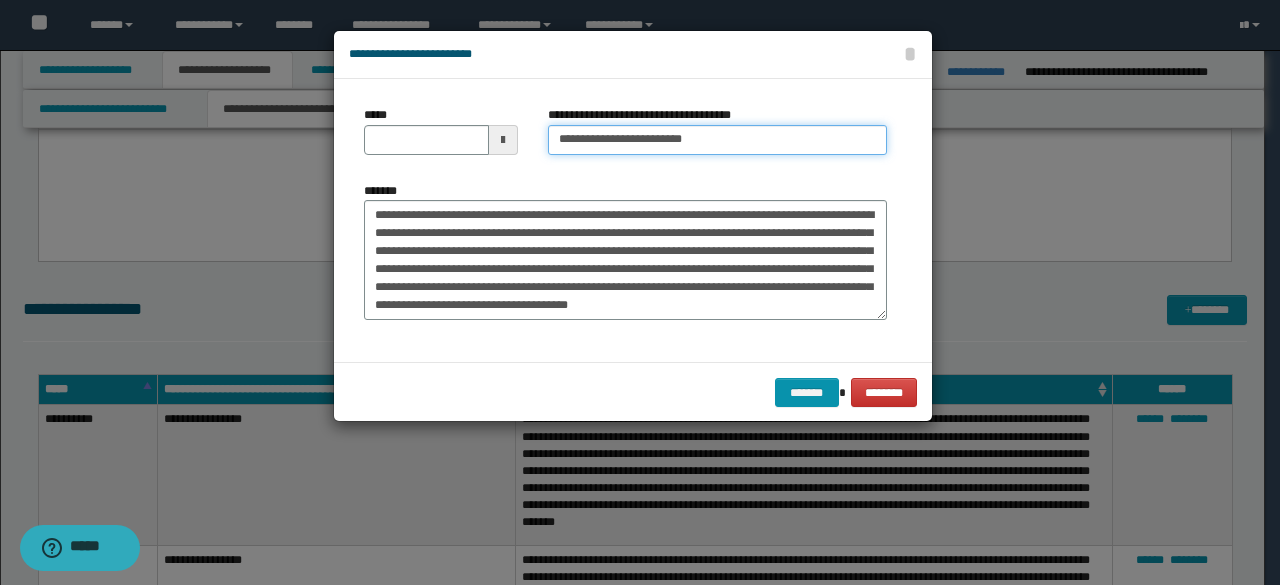 type on "**********" 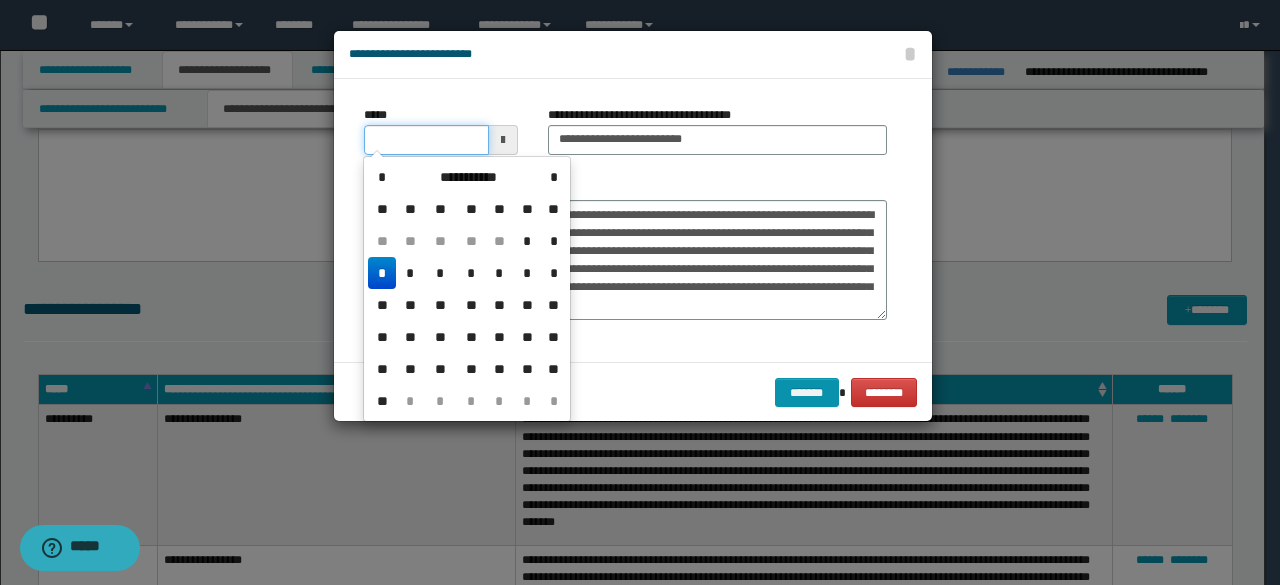 drag, startPoint x: 442, startPoint y: 137, endPoint x: 430, endPoint y: 155, distance: 21.633308 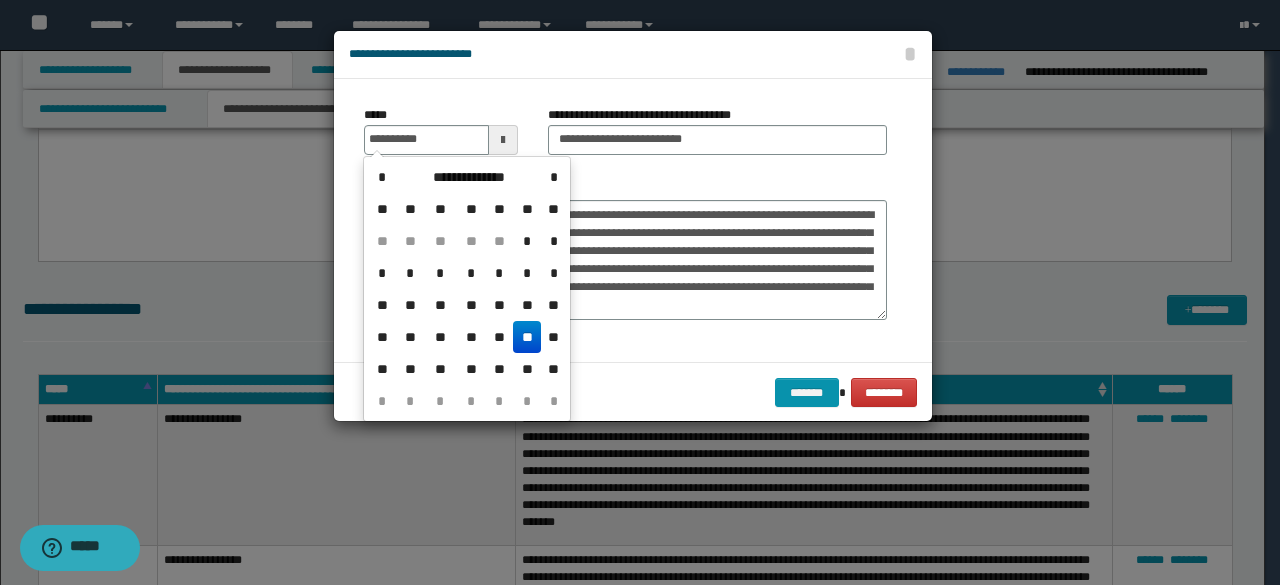 click on "**" at bounding box center (527, 337) 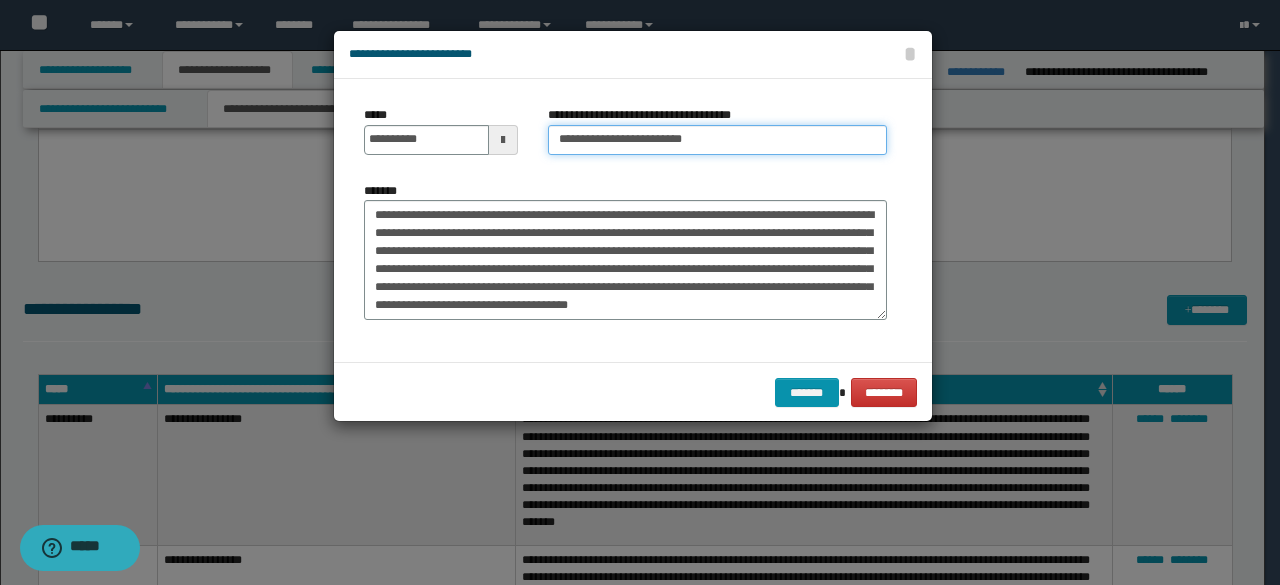 drag, startPoint x: 630, startPoint y: 140, endPoint x: 496, endPoint y: 118, distance: 135.79396 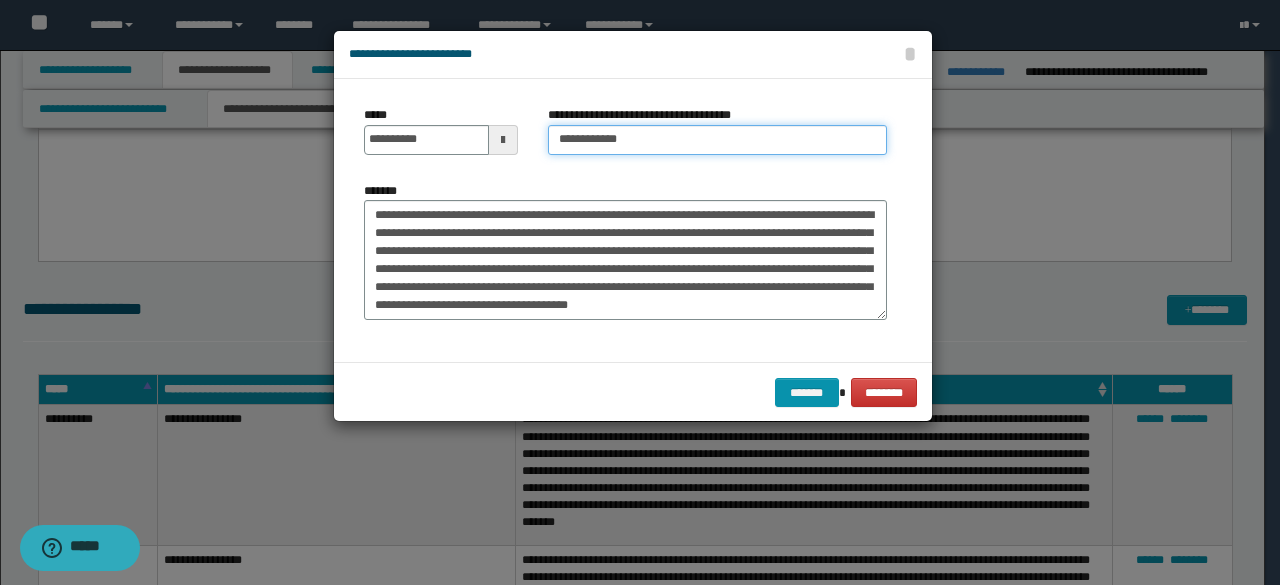 click on "**********" at bounding box center (717, 140) 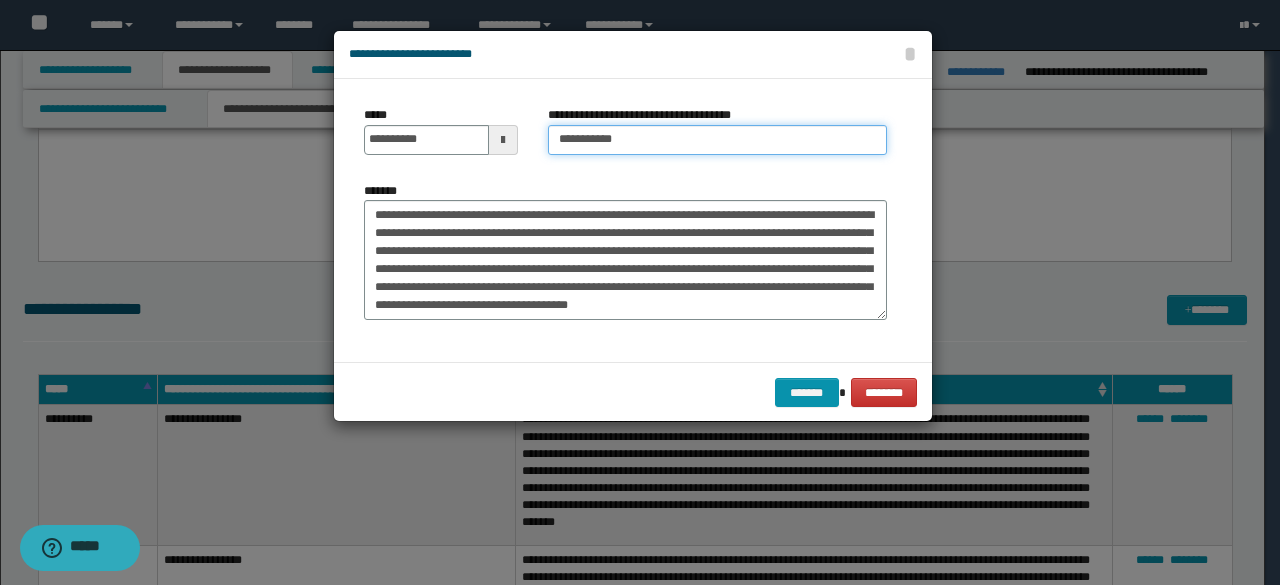 type on "**********" 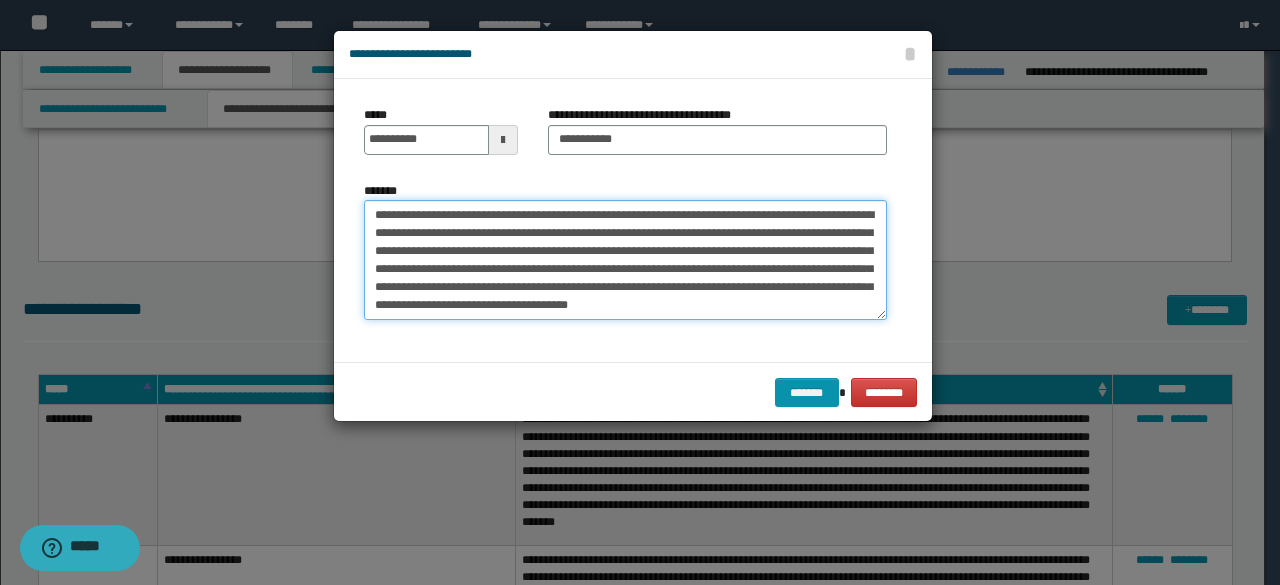 click on "*******" at bounding box center (625, 259) 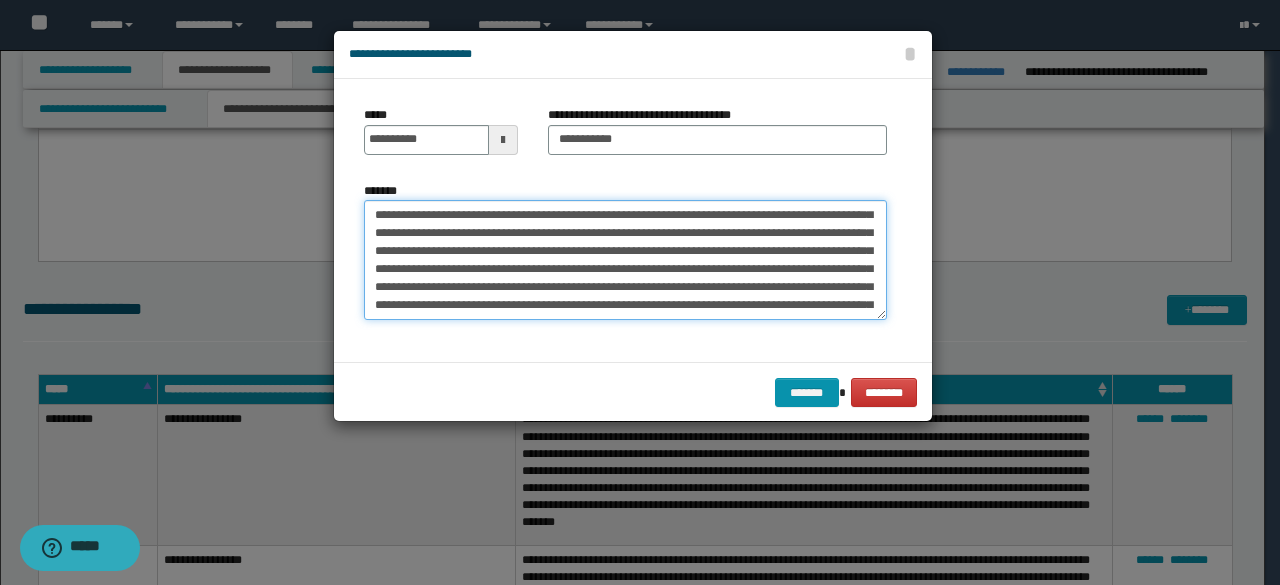 scroll, scrollTop: 1404, scrollLeft: 0, axis: vertical 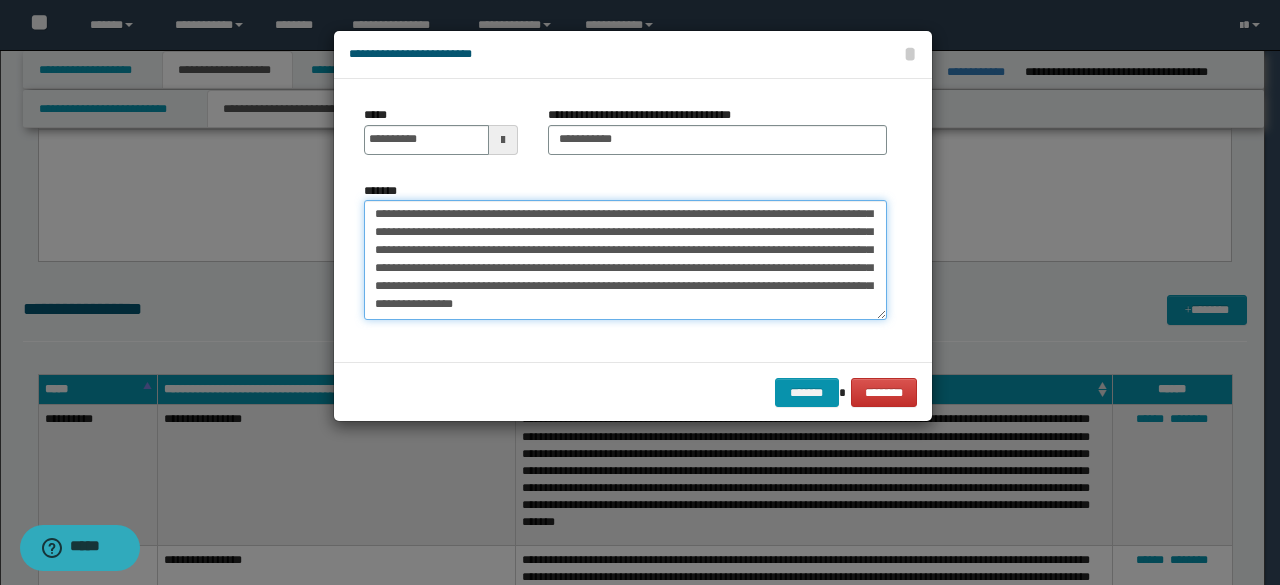 drag, startPoint x: 567, startPoint y: 247, endPoint x: 708, endPoint y: 364, distance: 183.22118 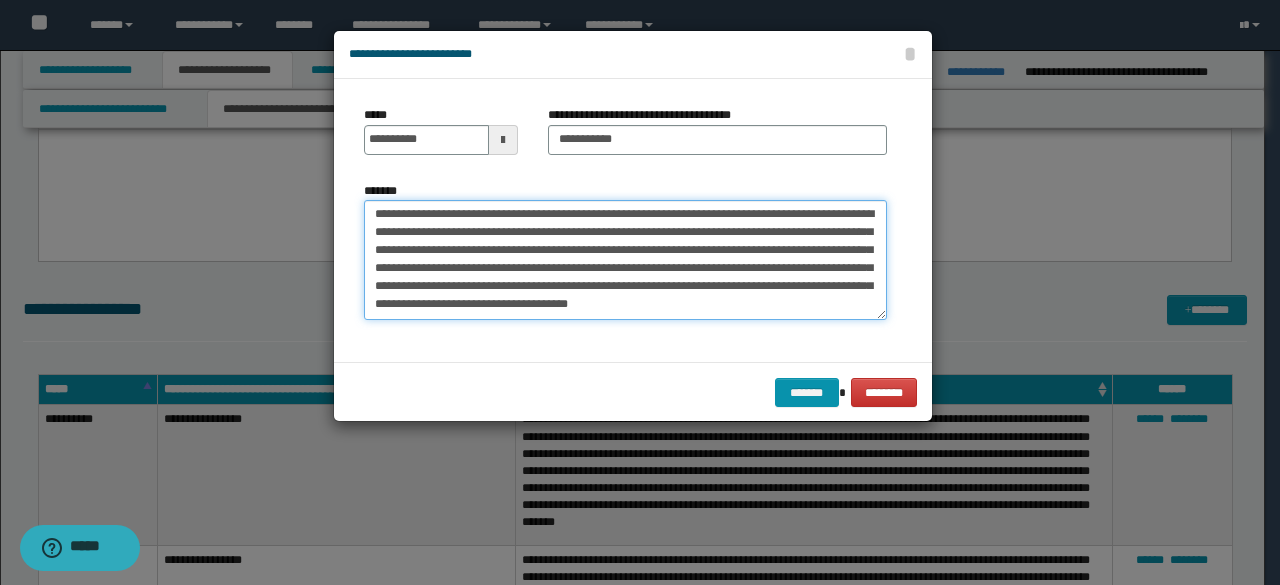 scroll, scrollTop: 18, scrollLeft: 0, axis: vertical 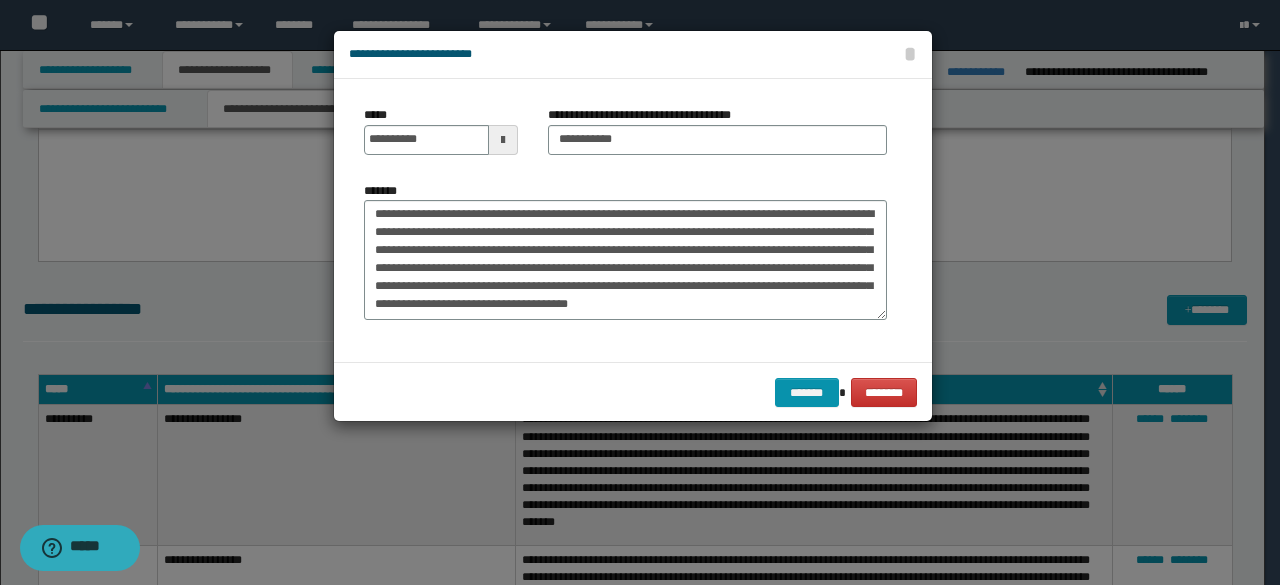 click on "*******
********" at bounding box center [633, 392] 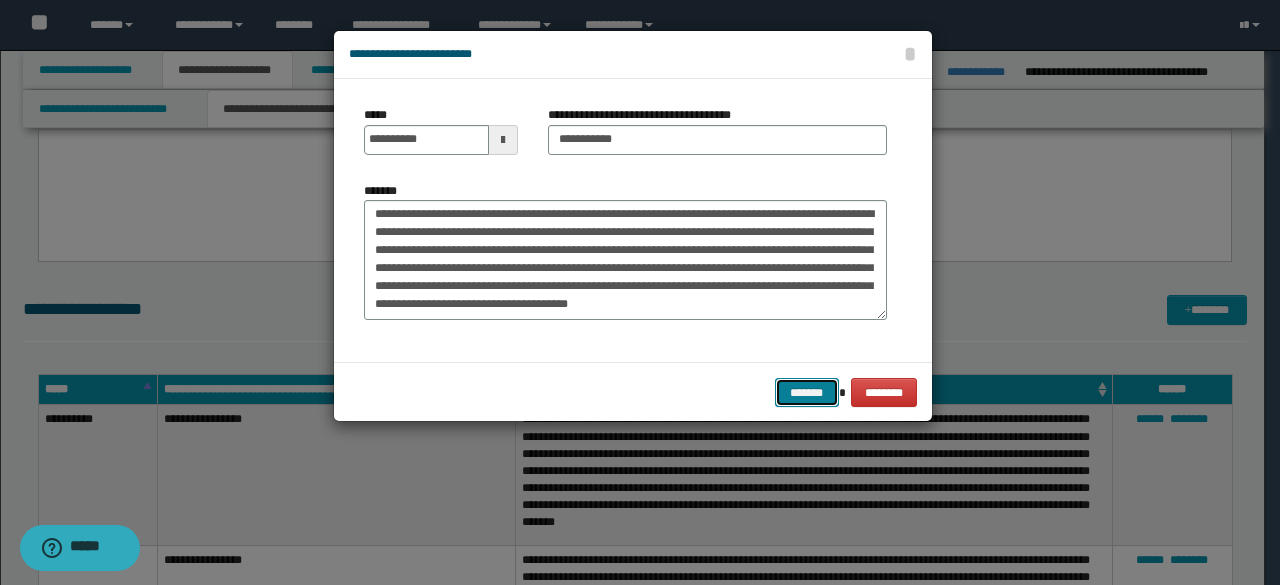 click on "*******" at bounding box center (807, 392) 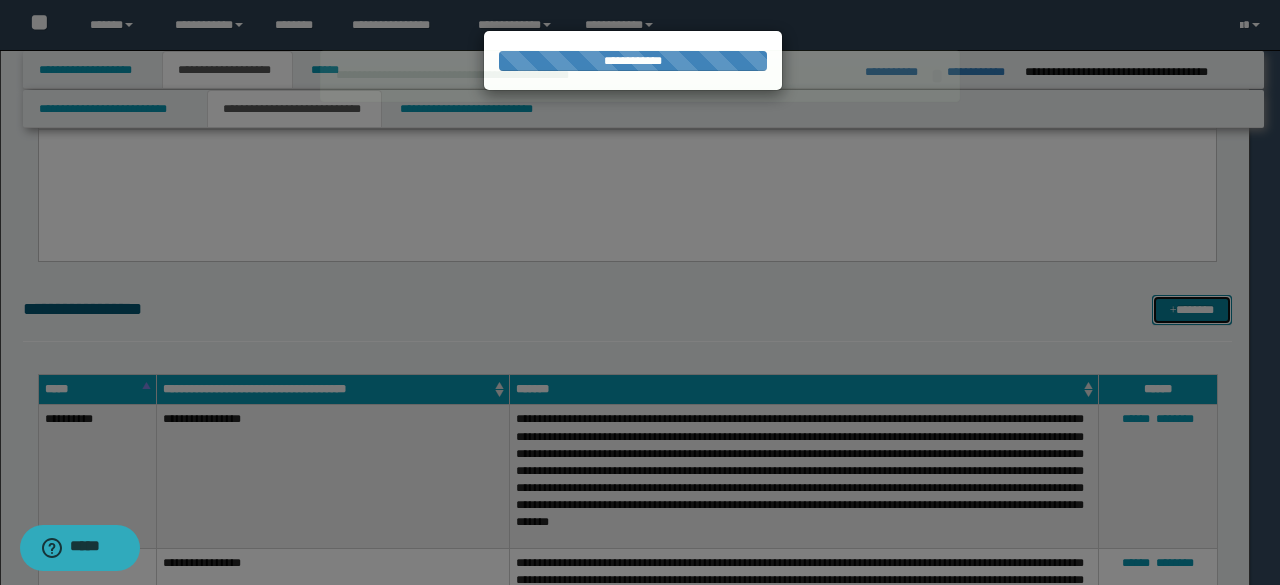 type 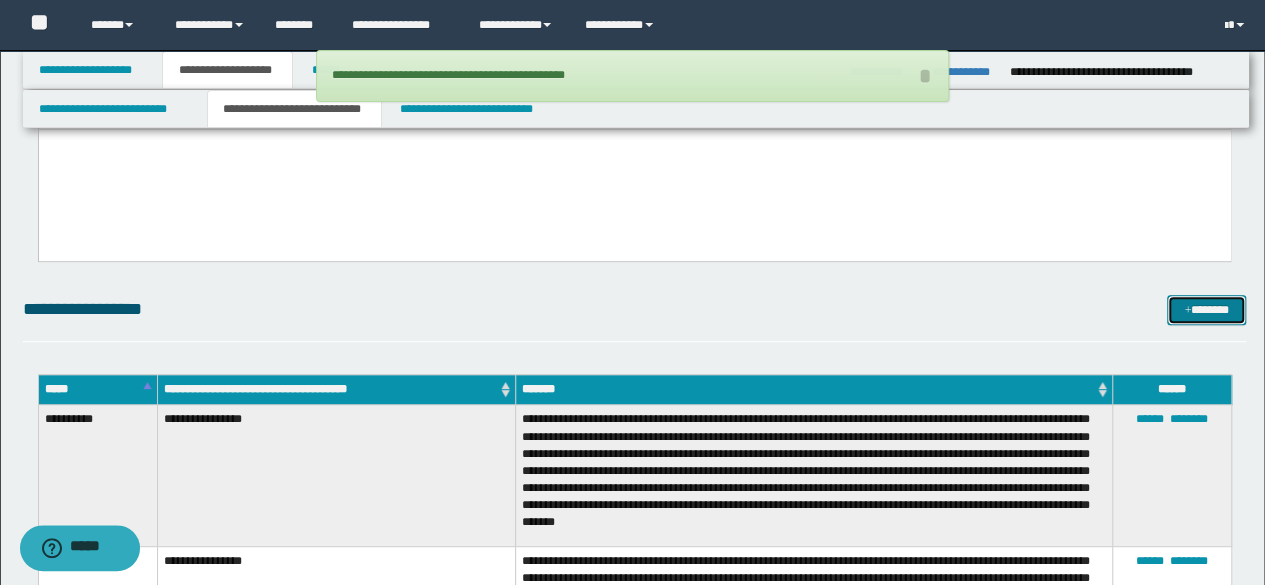 click at bounding box center (1187, 311) 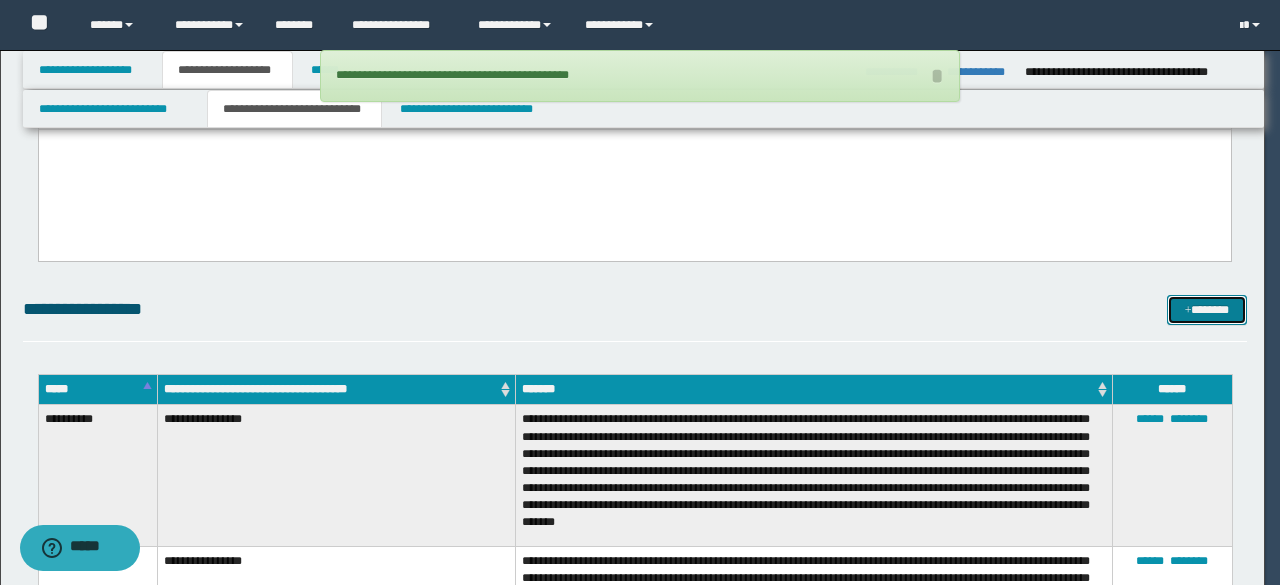scroll, scrollTop: 0, scrollLeft: 0, axis: both 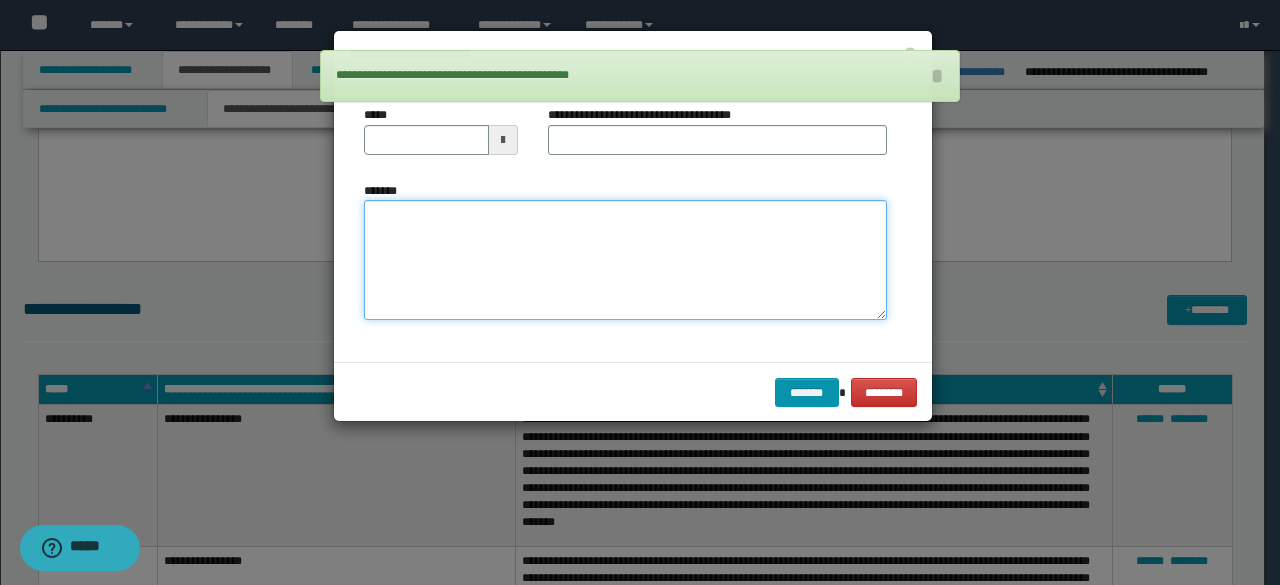 click on "*******" at bounding box center [625, 259] 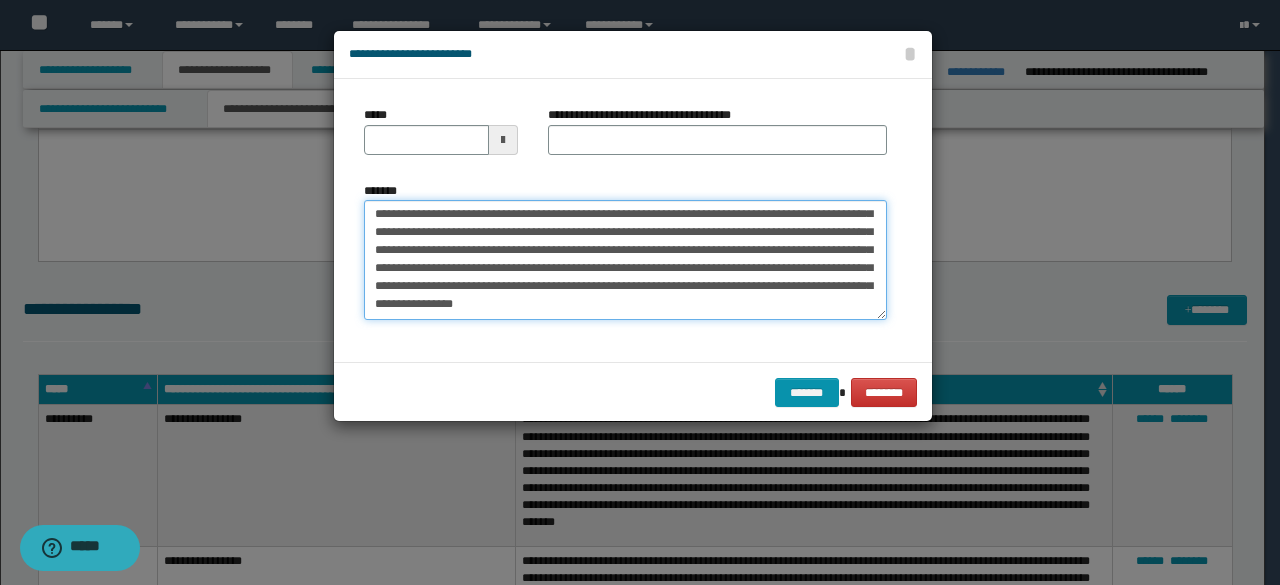 scroll, scrollTop: 0, scrollLeft: 0, axis: both 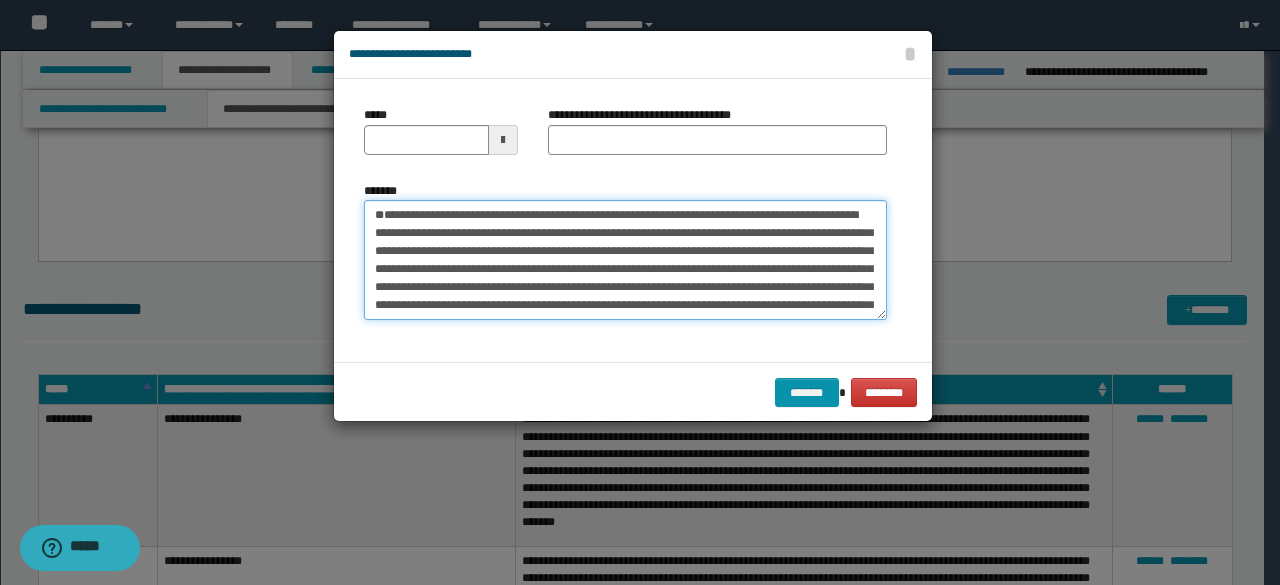 drag, startPoint x: 468, startPoint y: 240, endPoint x: 217, endPoint y: 208, distance: 253.03162 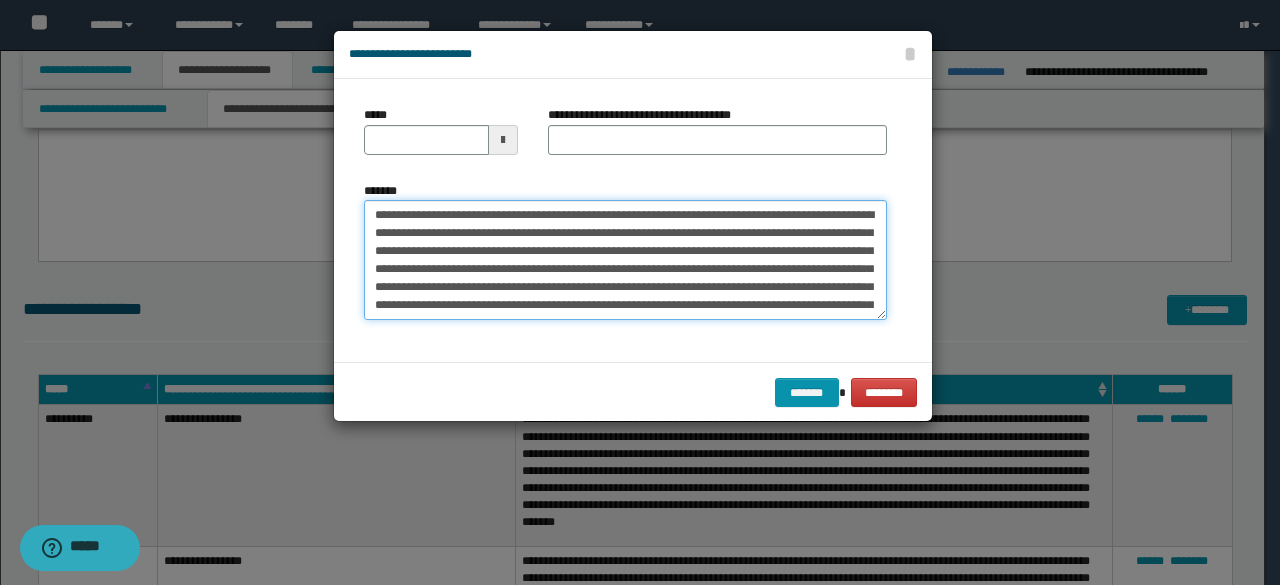 type on "**********" 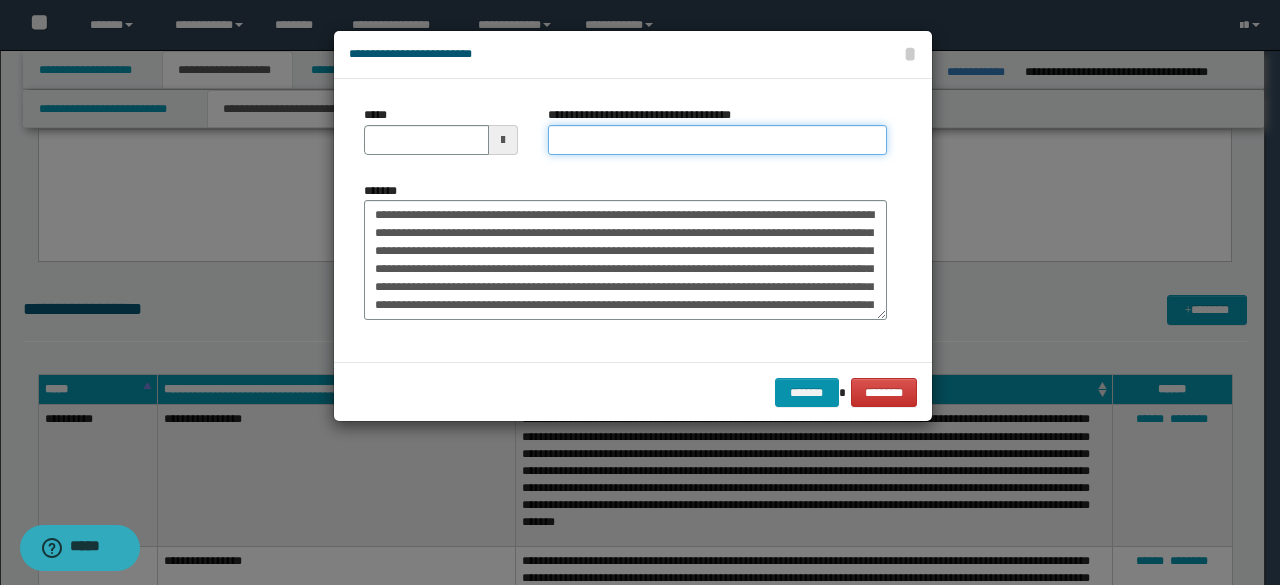 click on "**********" at bounding box center (717, 140) 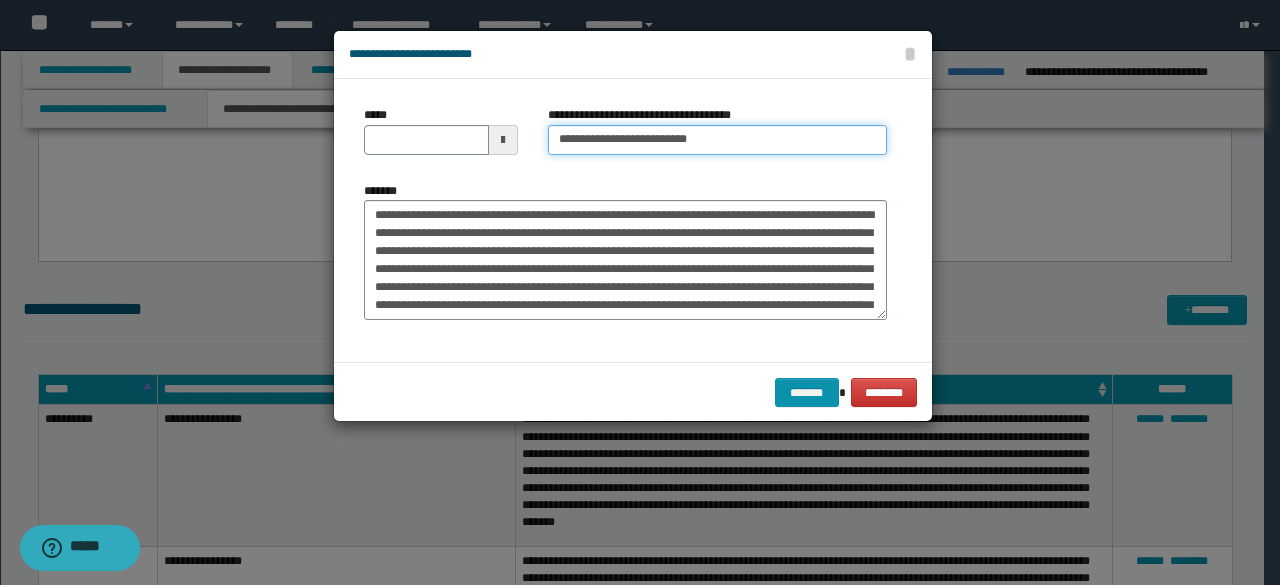 type on "**********" 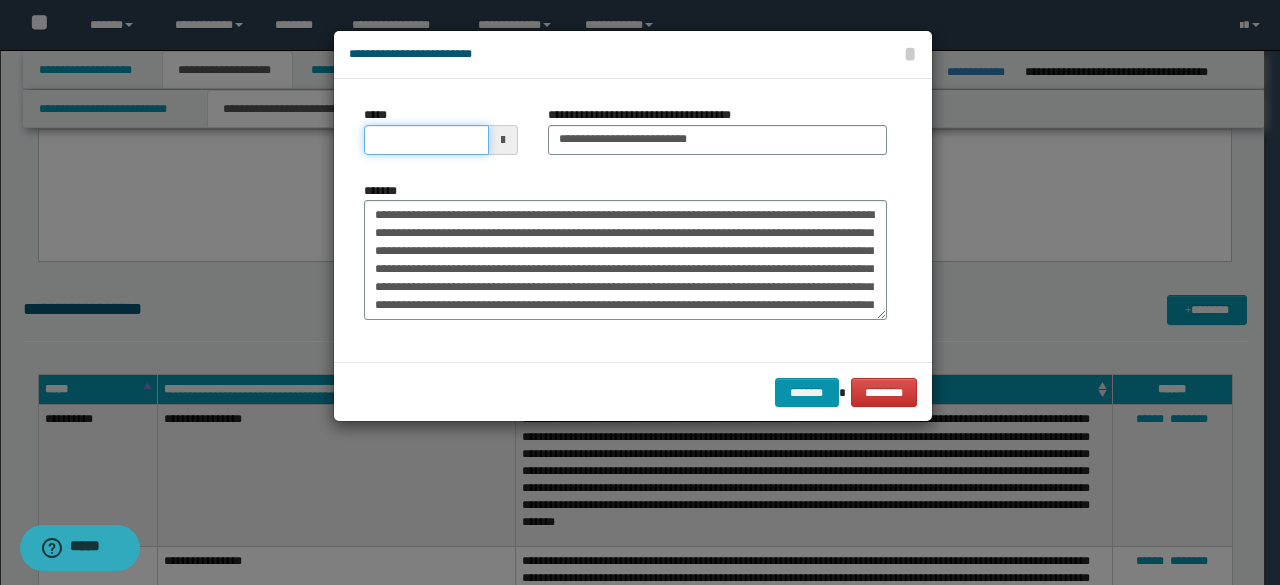 click on "*****" at bounding box center [426, 140] 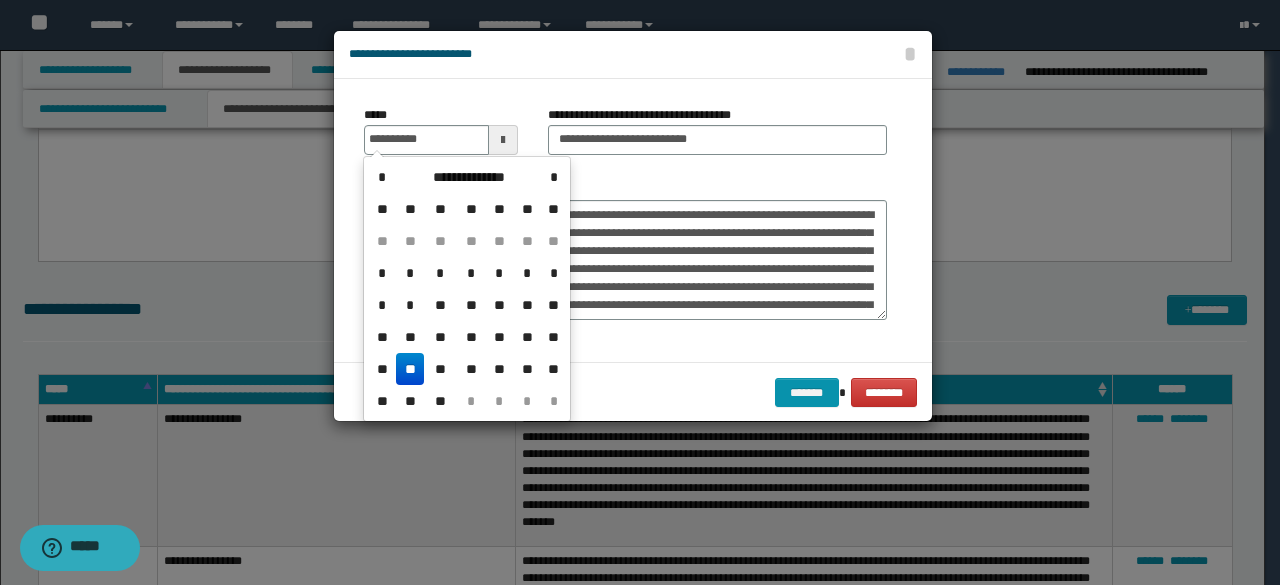 click on "**" at bounding box center [410, 369] 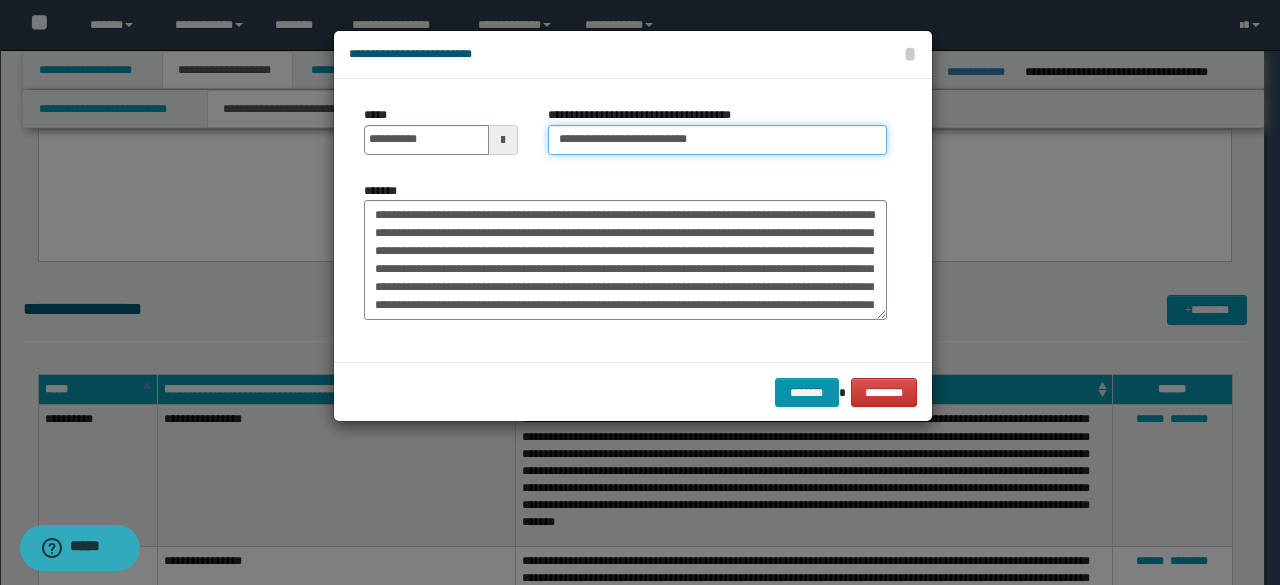 drag, startPoint x: 585, startPoint y: 136, endPoint x: 527, endPoint y: 123, distance: 59.439045 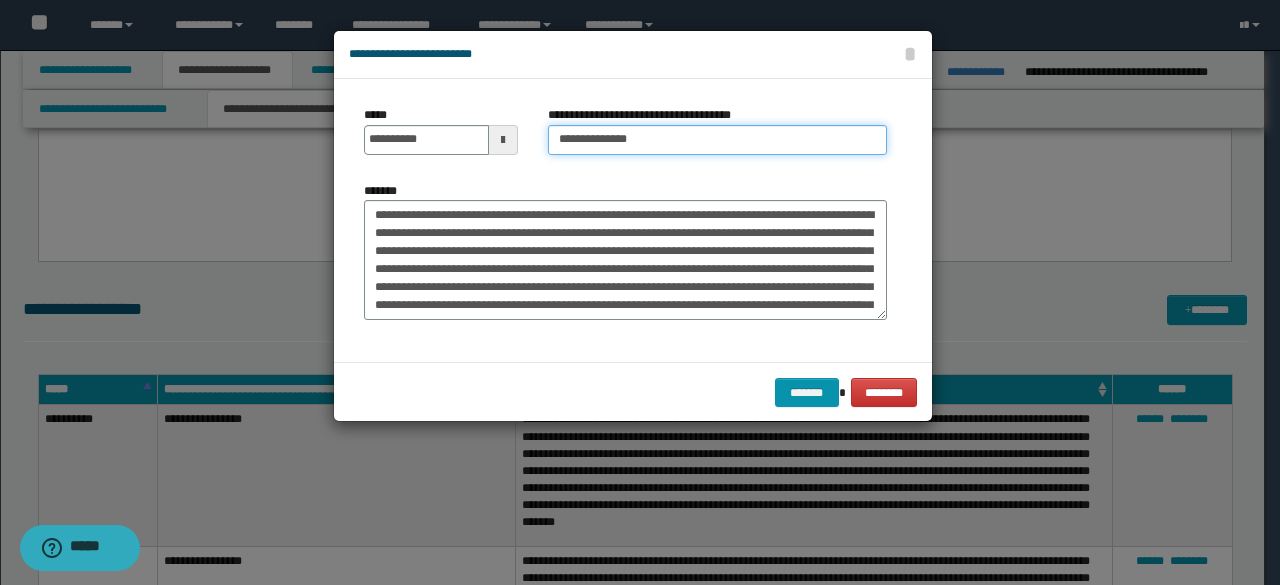 click on "**********" at bounding box center (717, 140) 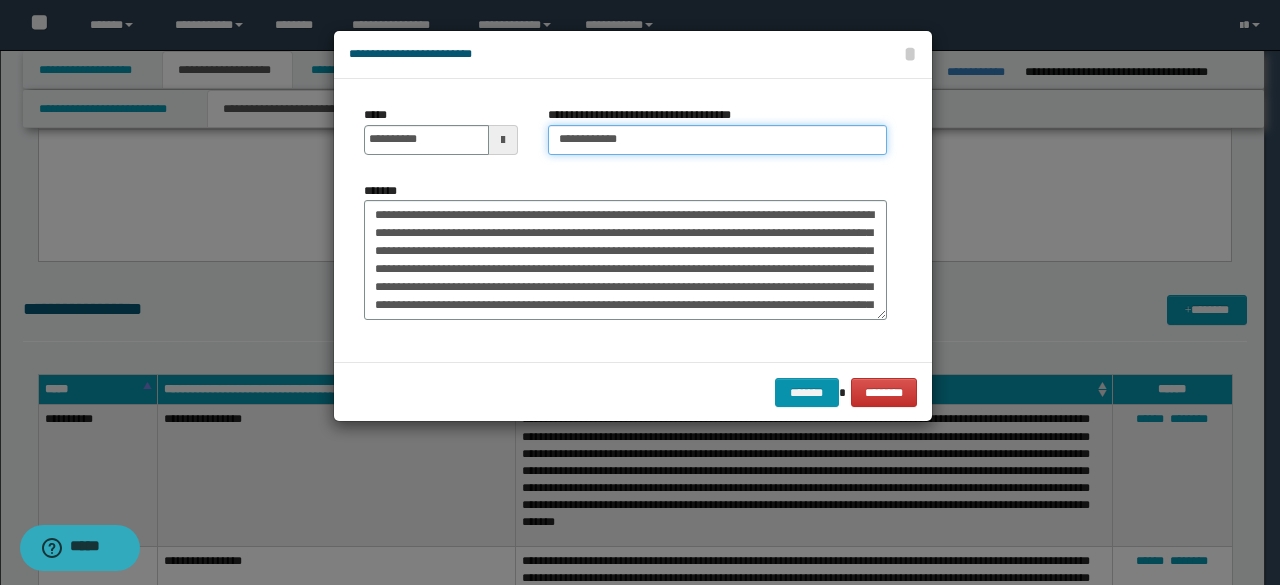 type on "**********" 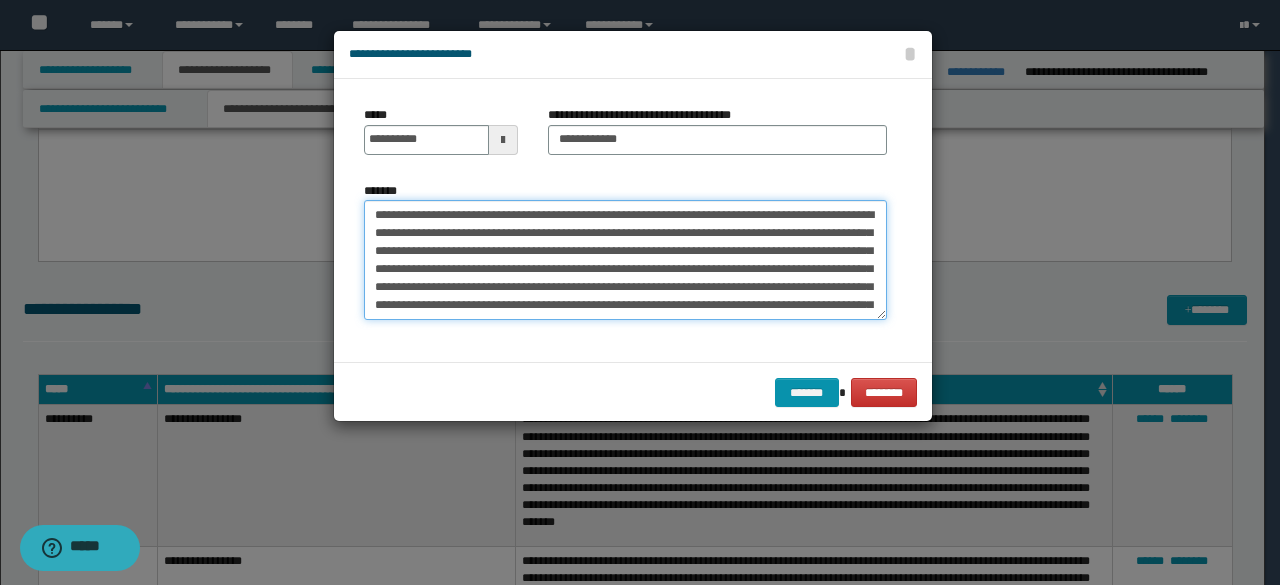click on "*******" at bounding box center [625, 259] 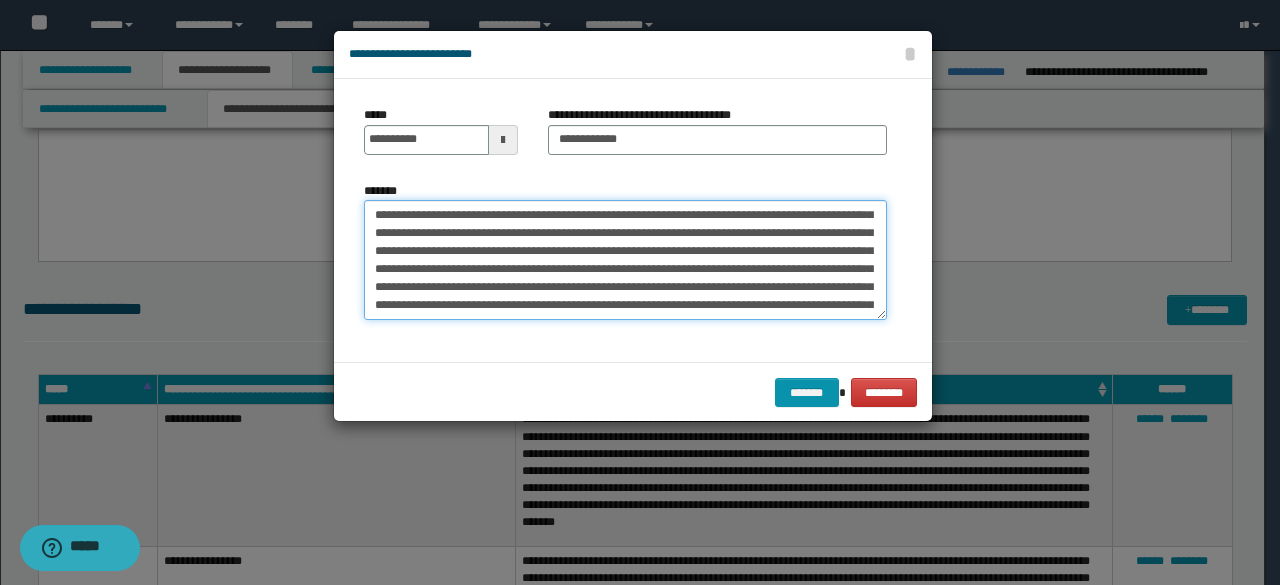 scroll, scrollTop: 1260, scrollLeft: 0, axis: vertical 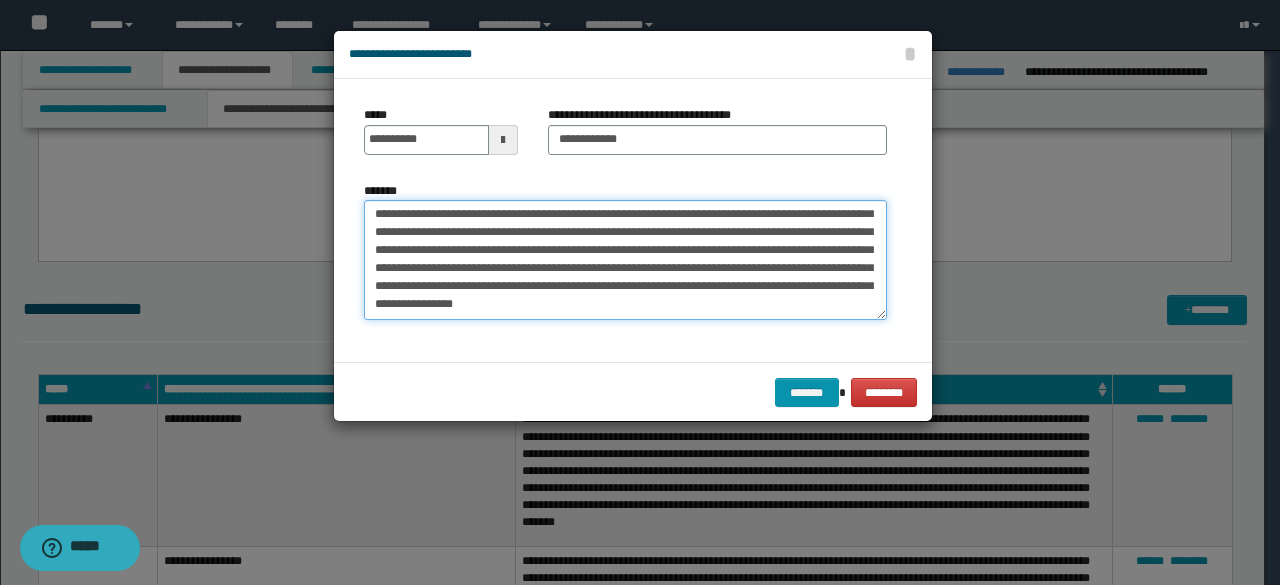drag, startPoint x: 472, startPoint y: 232, endPoint x: 651, endPoint y: 365, distance: 223.00224 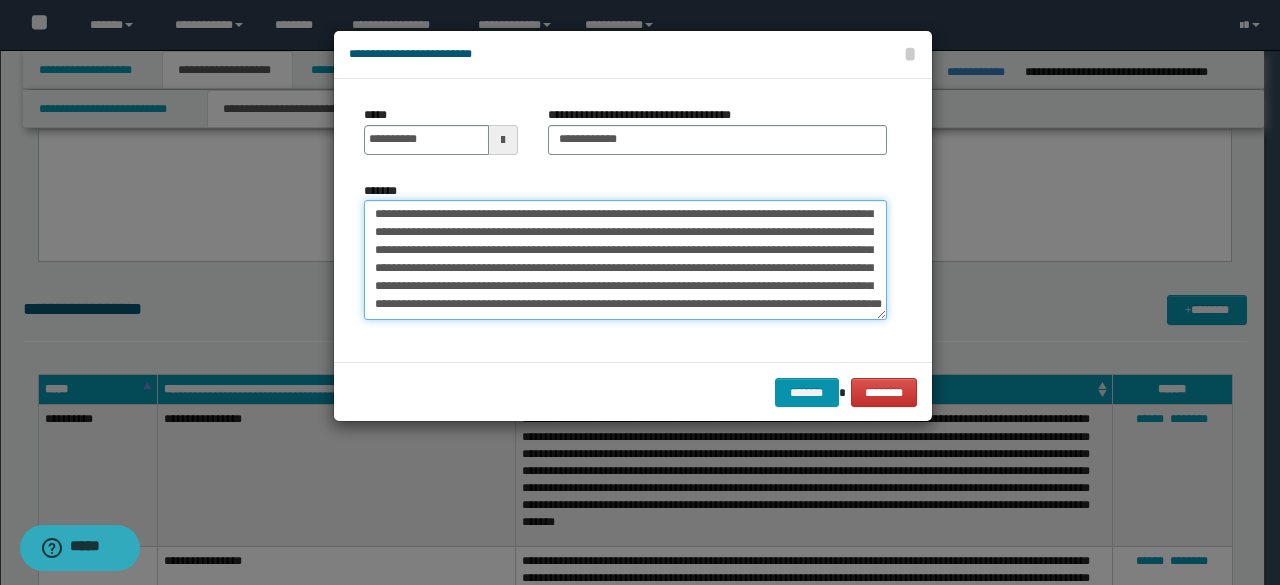scroll, scrollTop: 216, scrollLeft: 0, axis: vertical 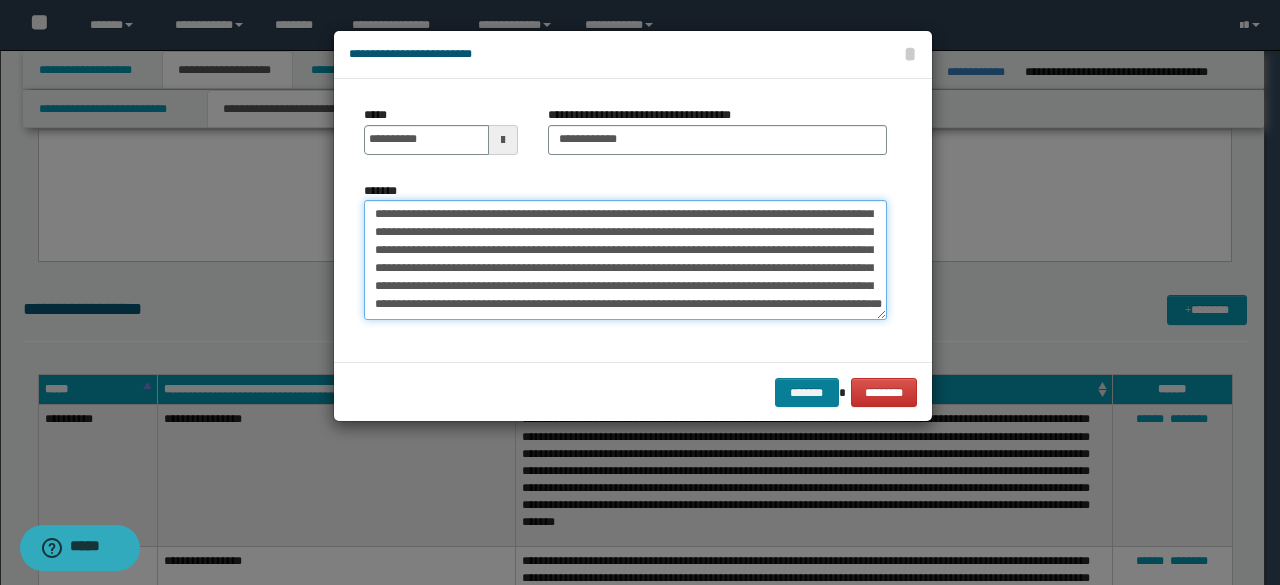 type on "**********" 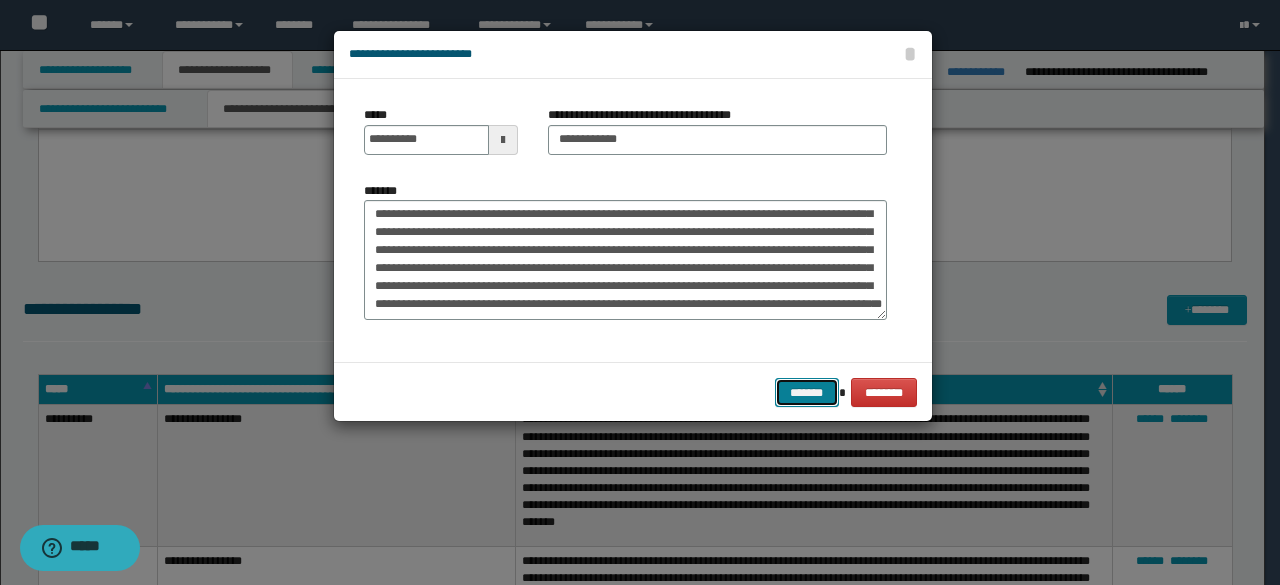 click on "*******" at bounding box center (807, 392) 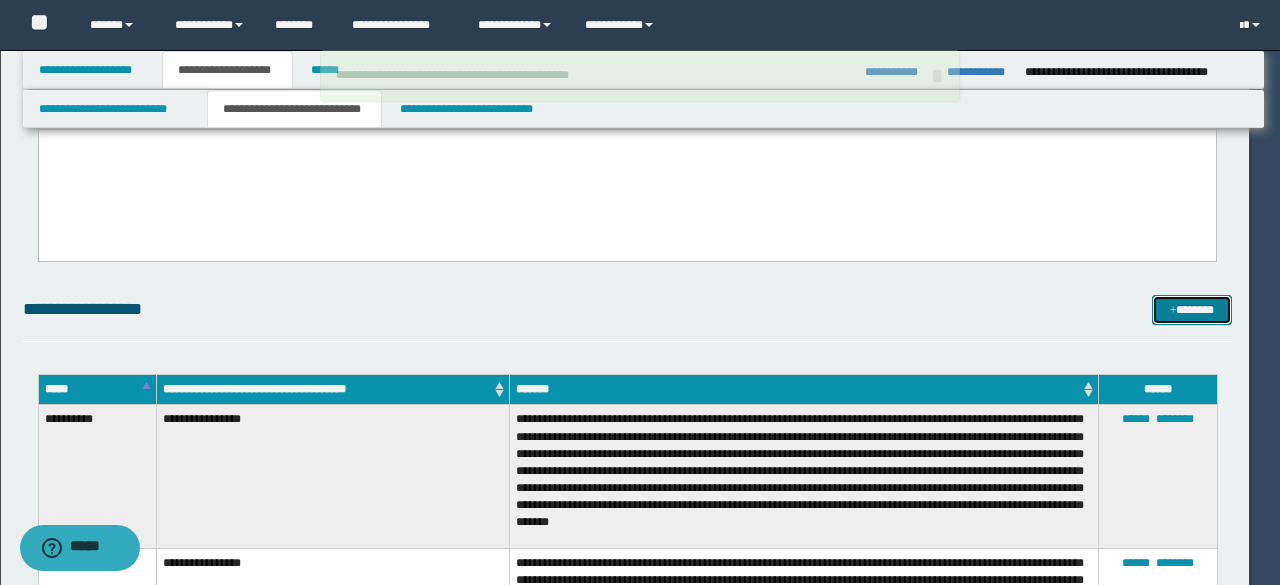 type 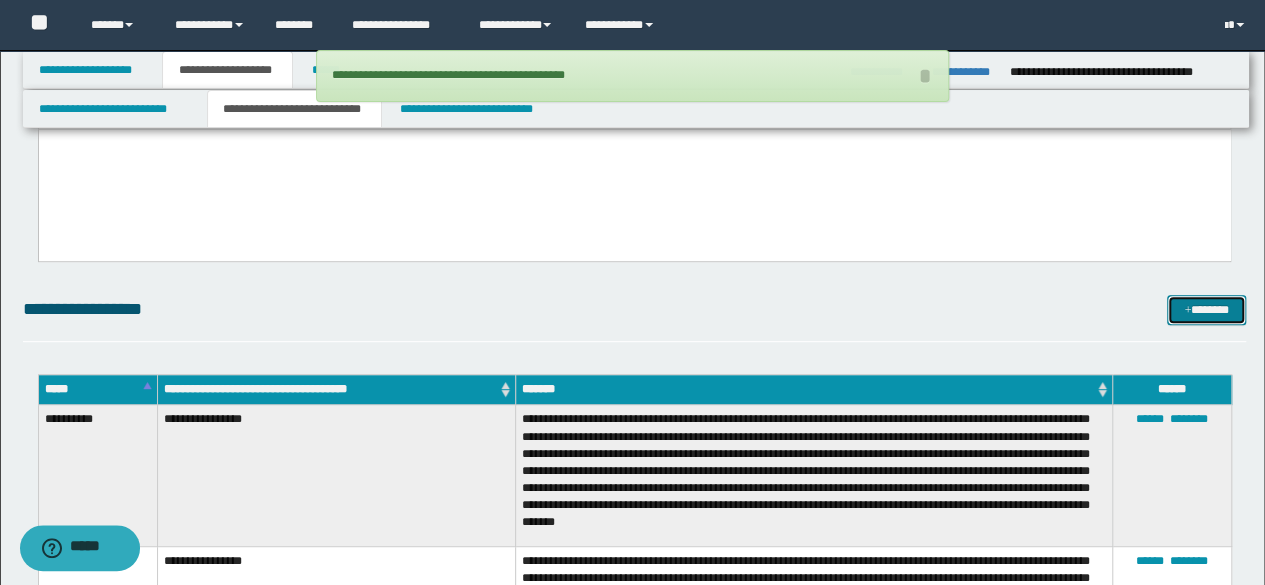 click on "*******" at bounding box center [1206, 309] 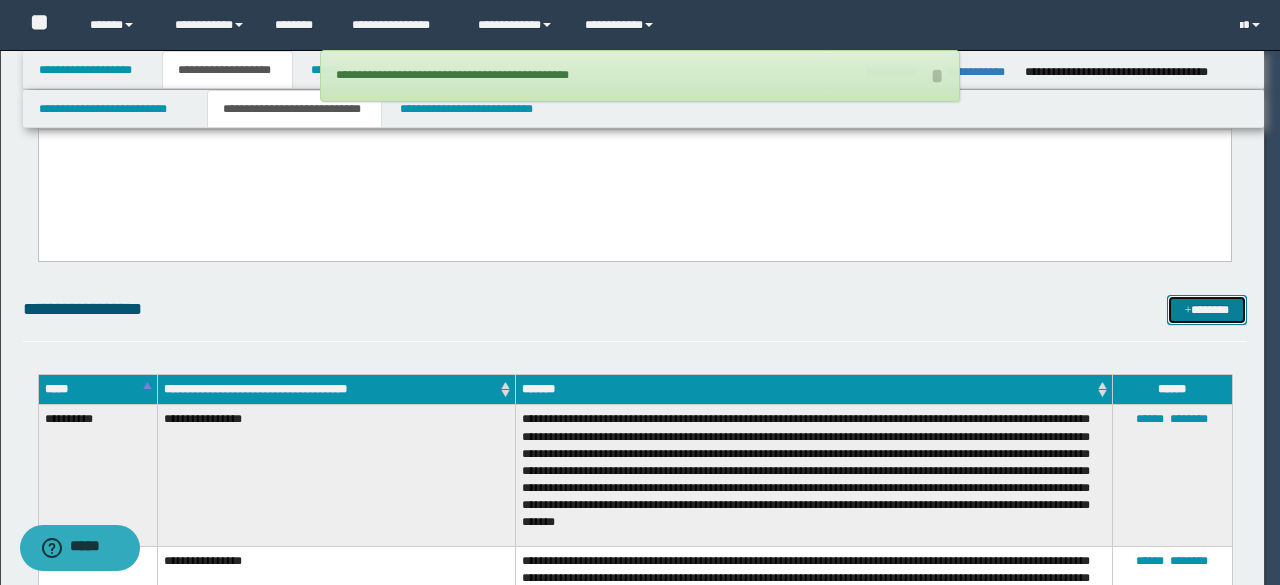 scroll, scrollTop: 0, scrollLeft: 0, axis: both 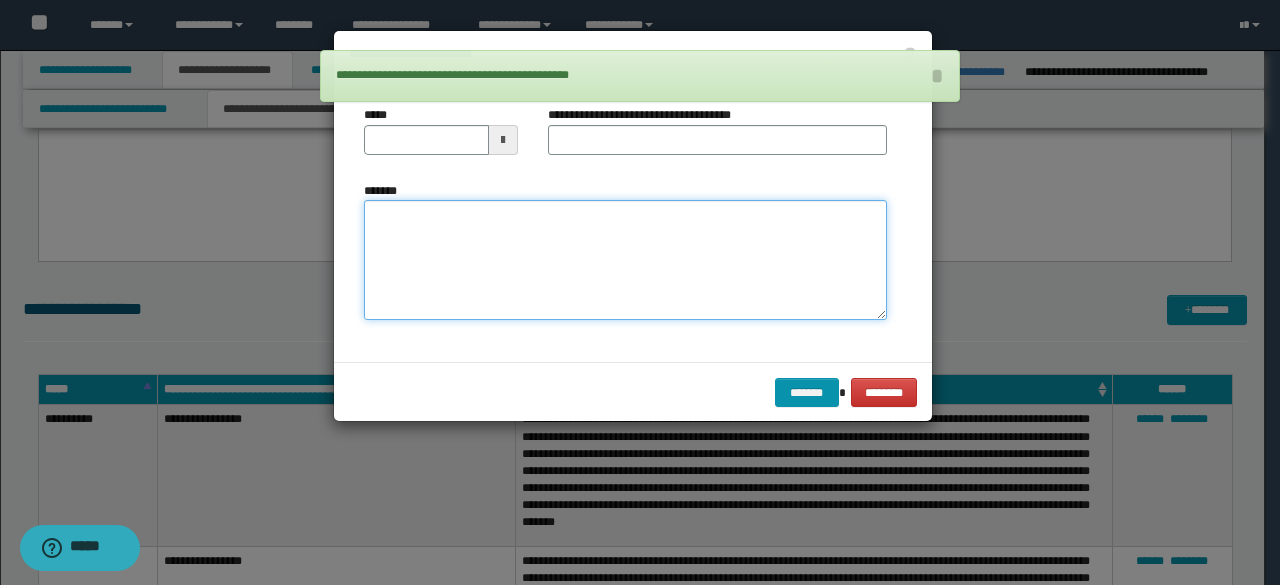 click on "*******" at bounding box center (625, 259) 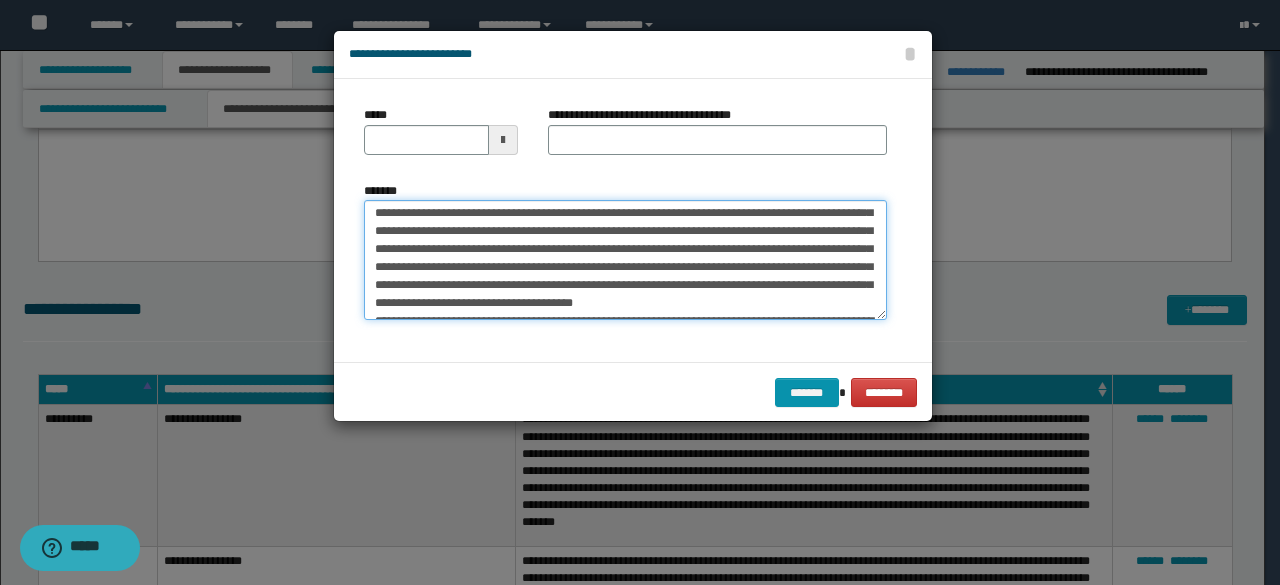 scroll, scrollTop: 300, scrollLeft: 0, axis: vertical 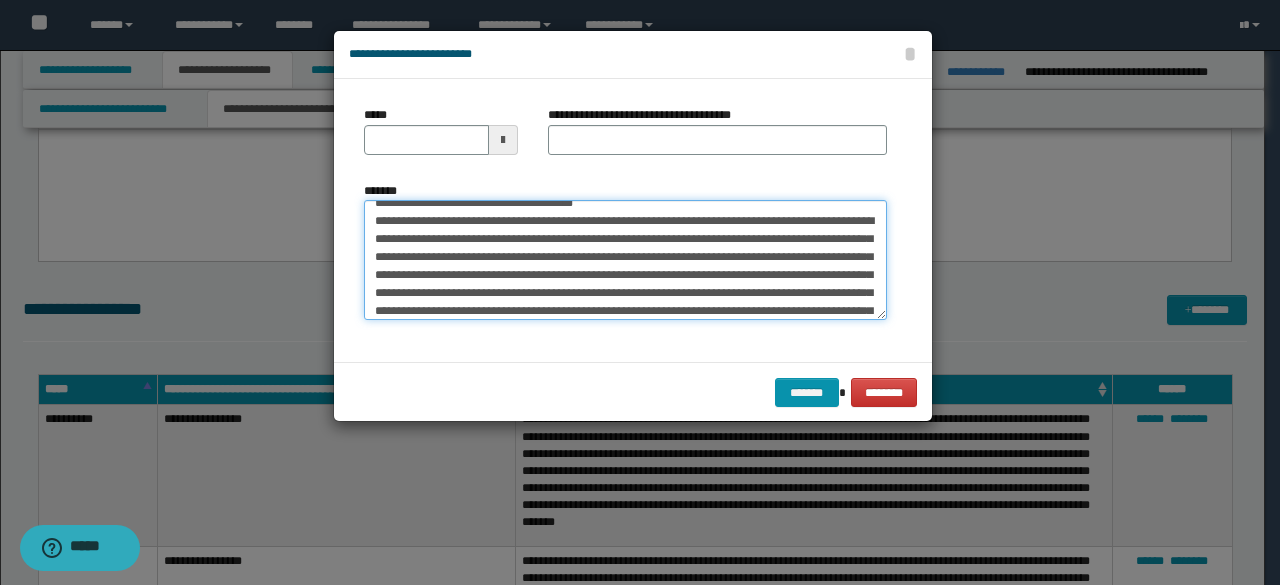 click on "*******" at bounding box center (625, 259) 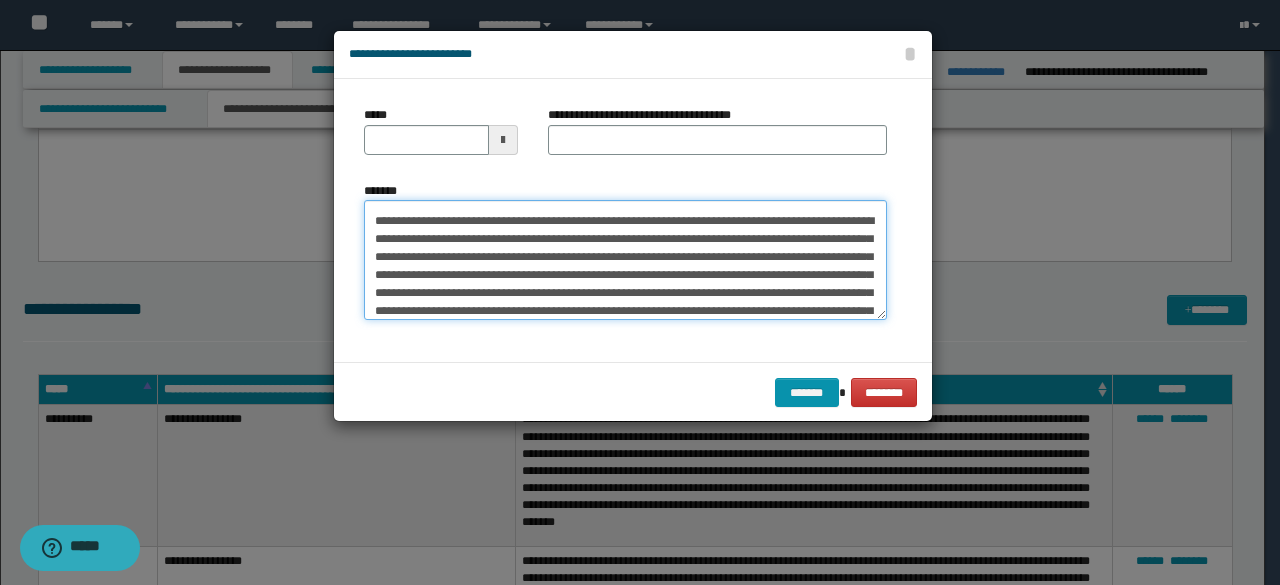 scroll, scrollTop: 0, scrollLeft: 0, axis: both 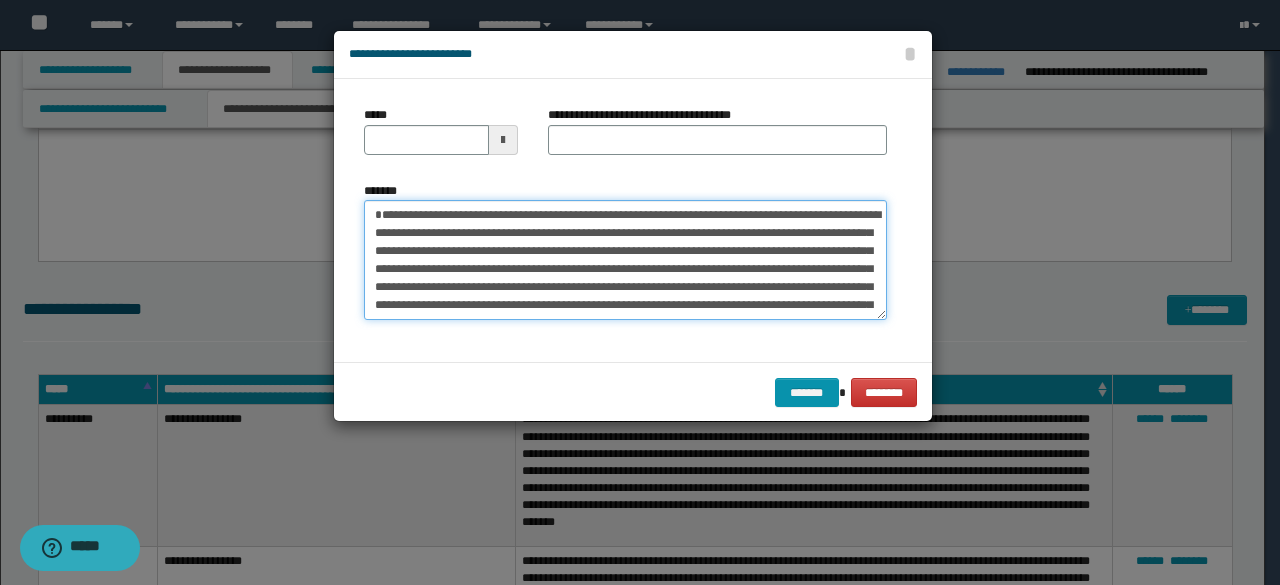 drag, startPoint x: 505, startPoint y: 264, endPoint x: 201, endPoint y: 47, distance: 373.5037 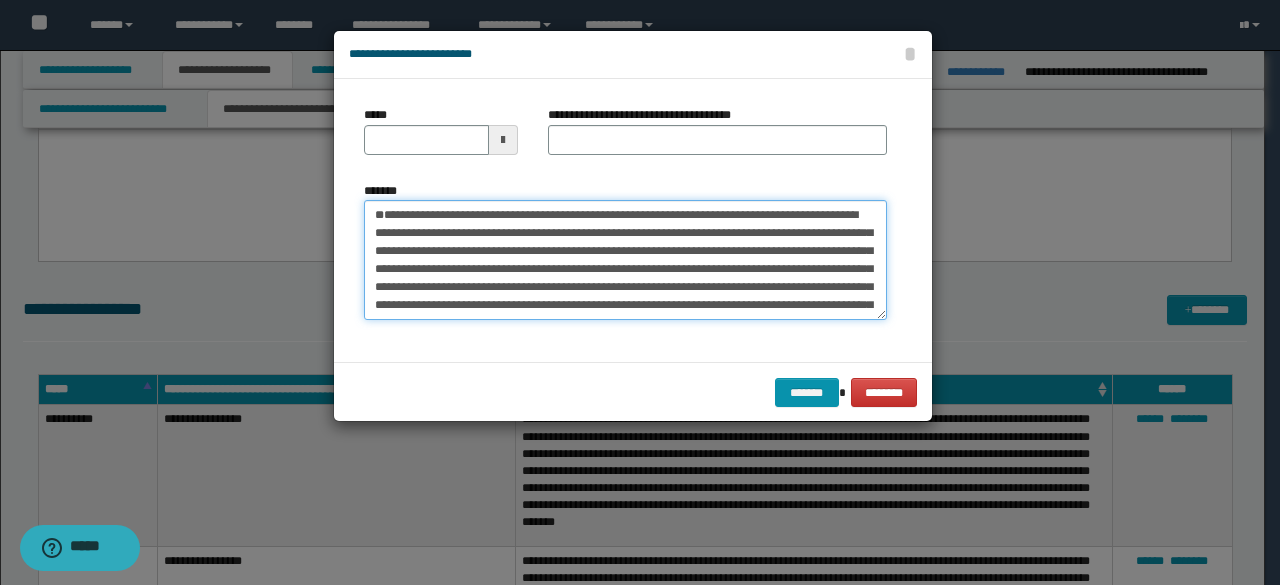 scroll, scrollTop: 612, scrollLeft: 0, axis: vertical 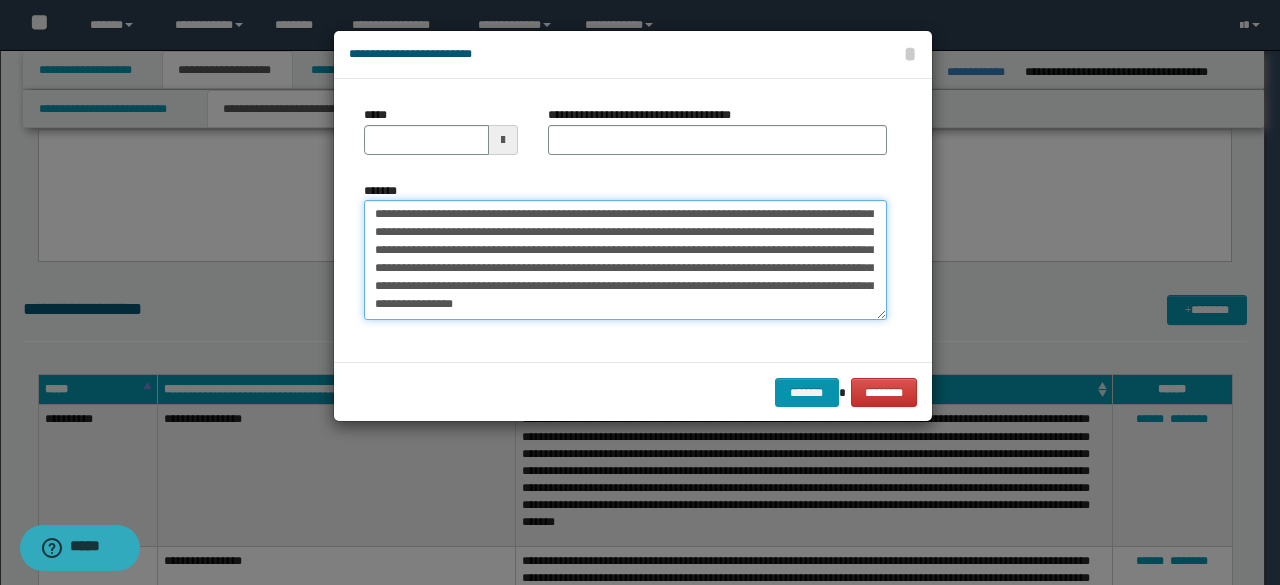 click on "*******" at bounding box center (625, 259) 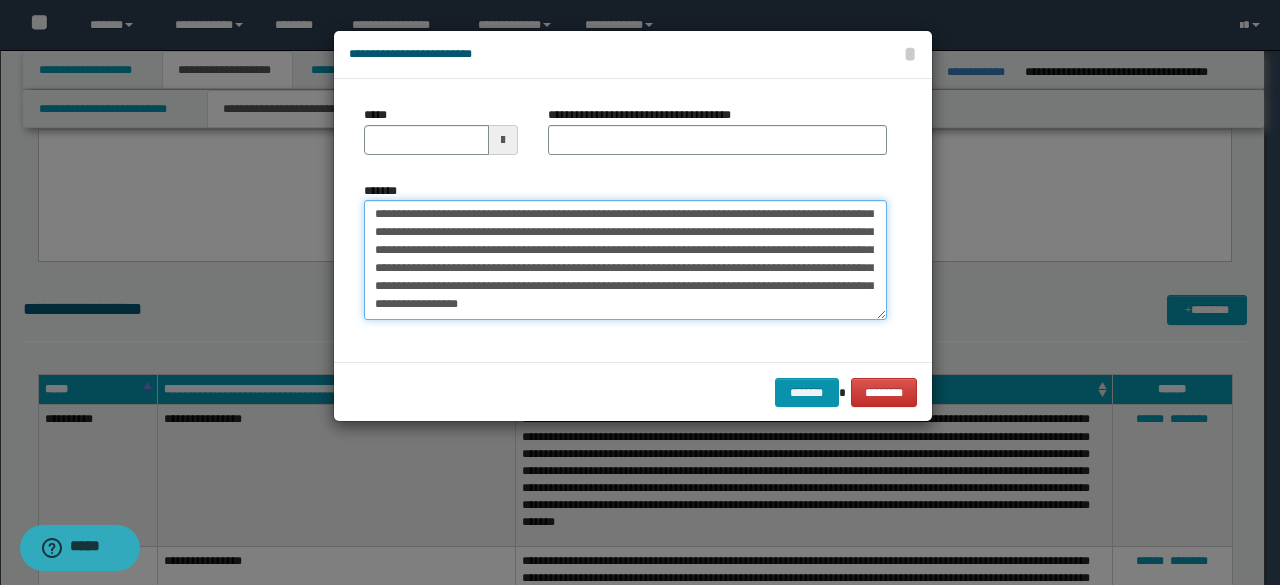 paste on "**********" 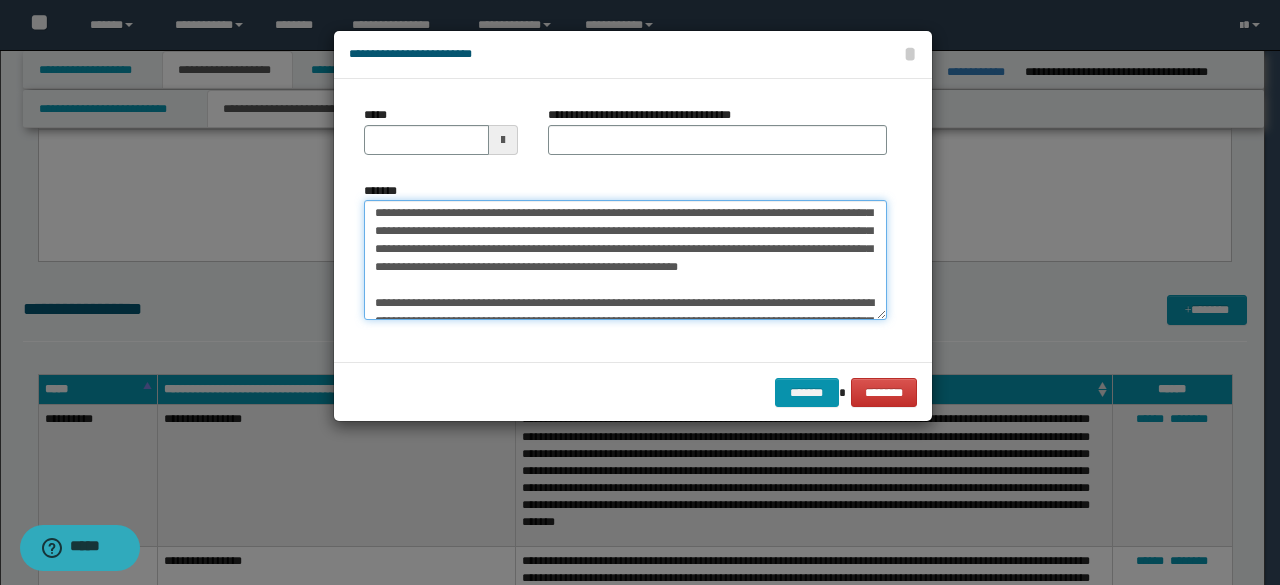 scroll, scrollTop: 0, scrollLeft: 0, axis: both 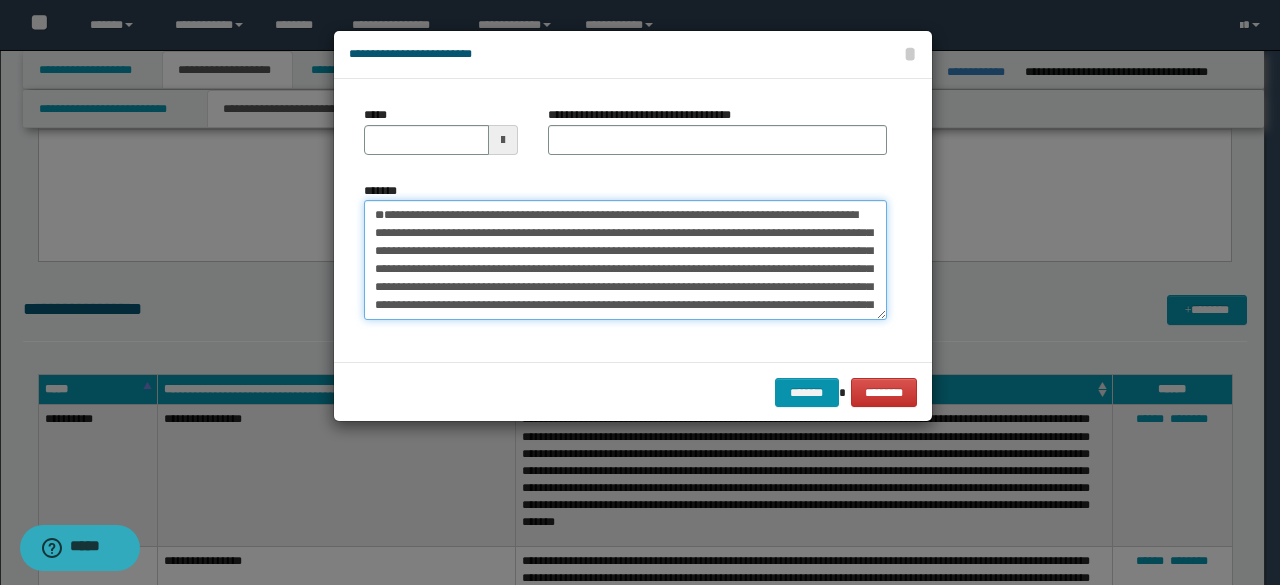 drag, startPoint x: 546, startPoint y: 250, endPoint x: 353, endPoint y: 223, distance: 194.87946 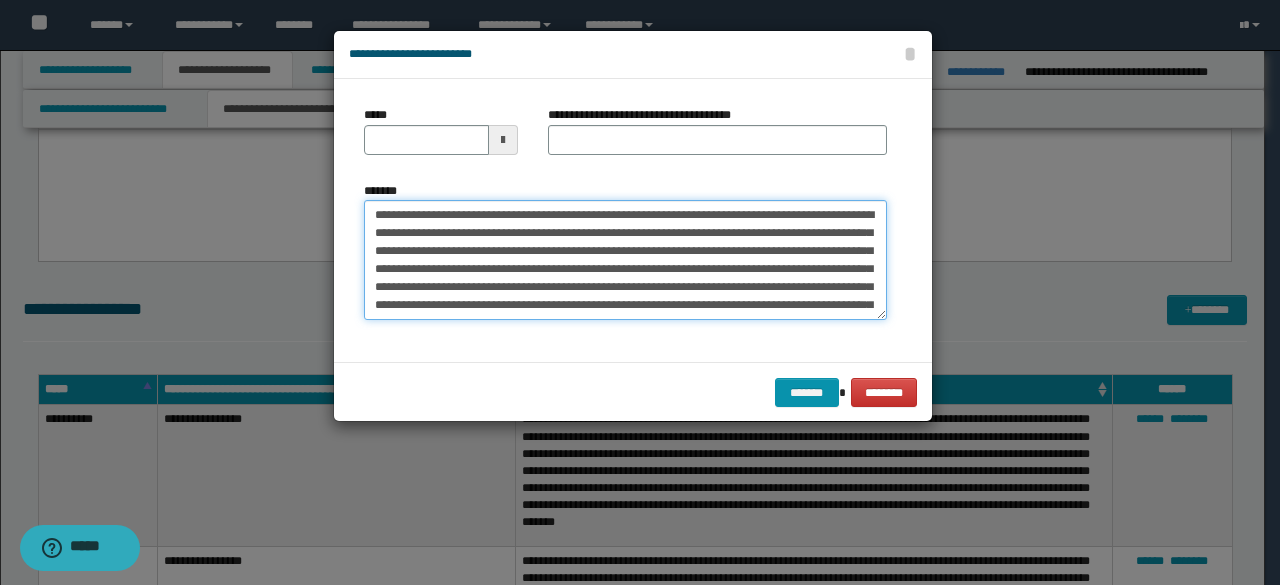 type on "**********" 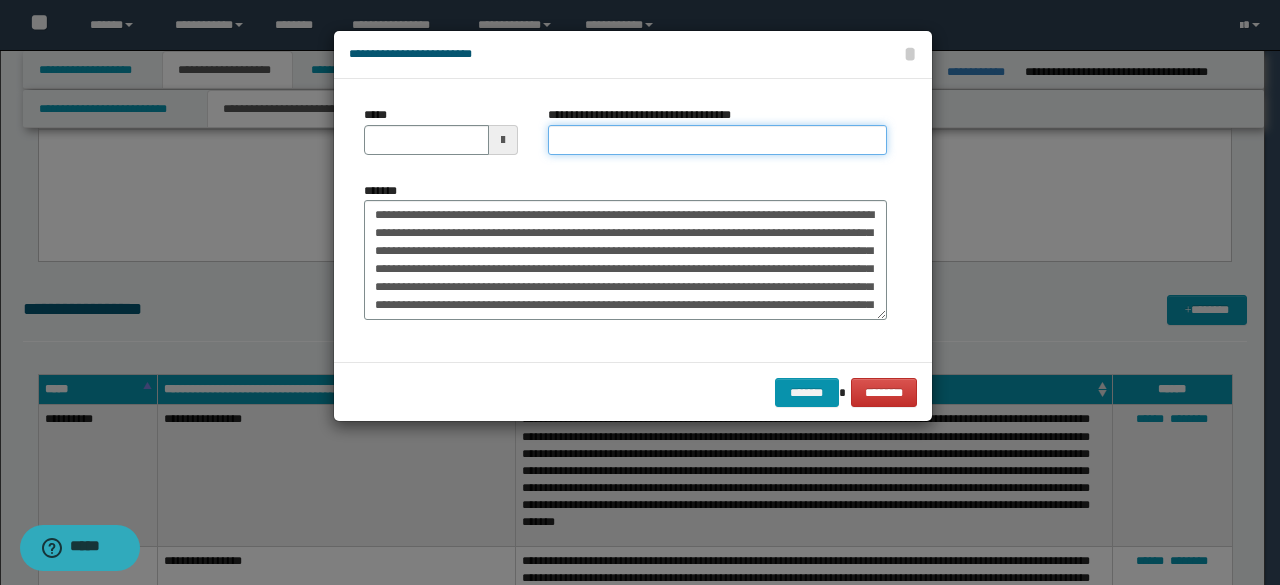 click on "**********" at bounding box center (717, 140) 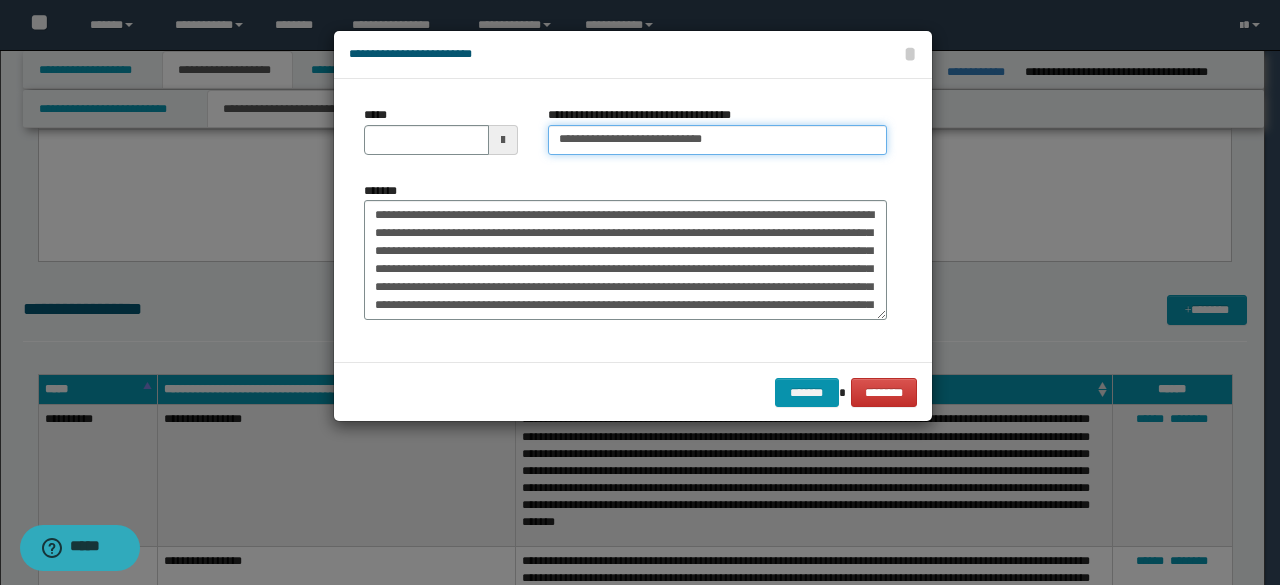 type on "**********" 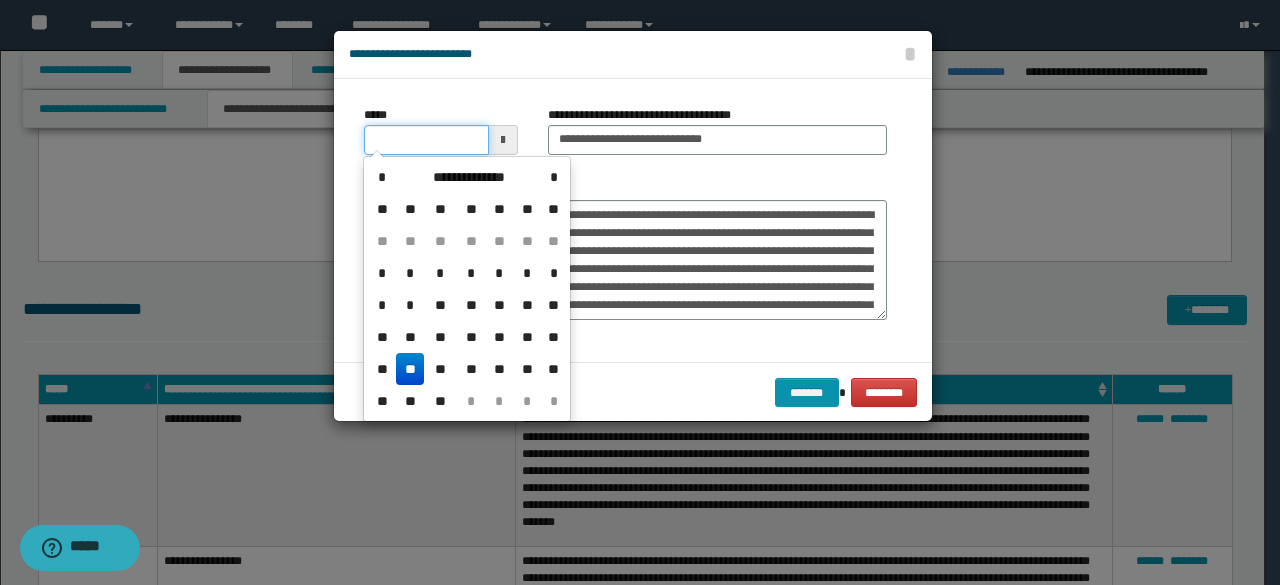 click on "*****" at bounding box center [426, 140] 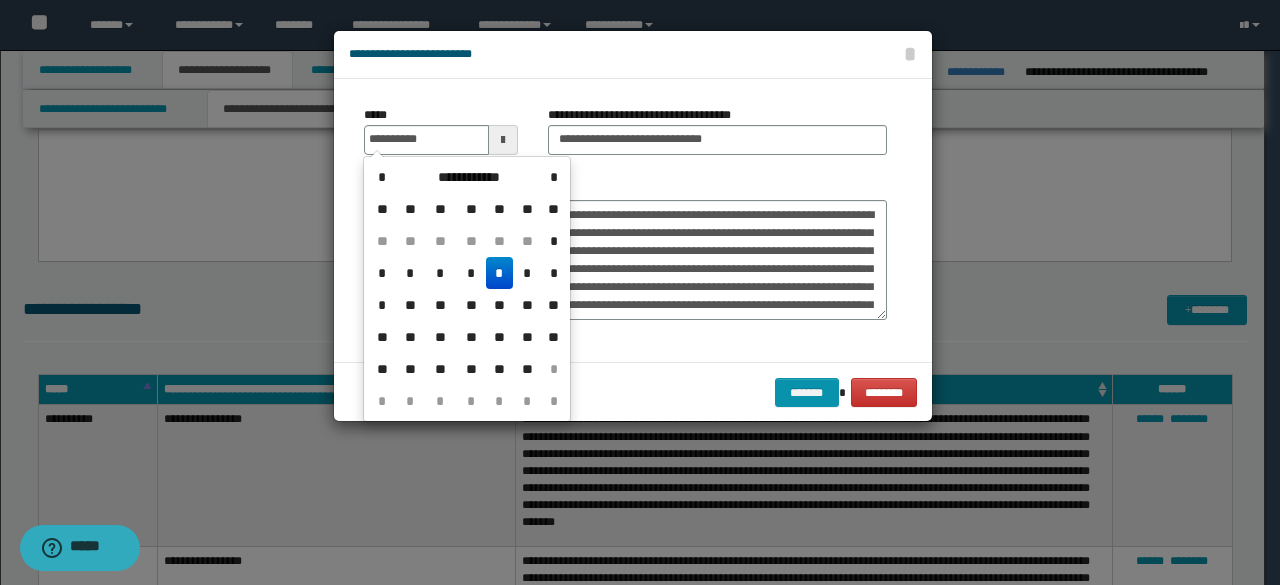 click on "*" at bounding box center [500, 273] 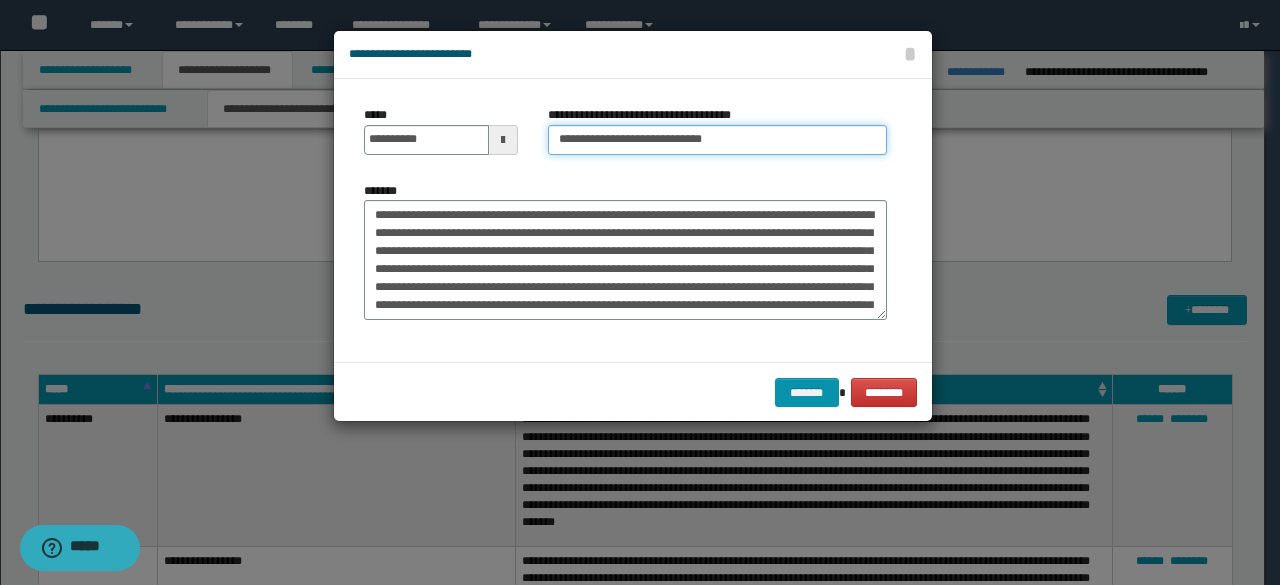 drag, startPoint x: 624, startPoint y: 138, endPoint x: 507, endPoint y: 109, distance: 120.54045 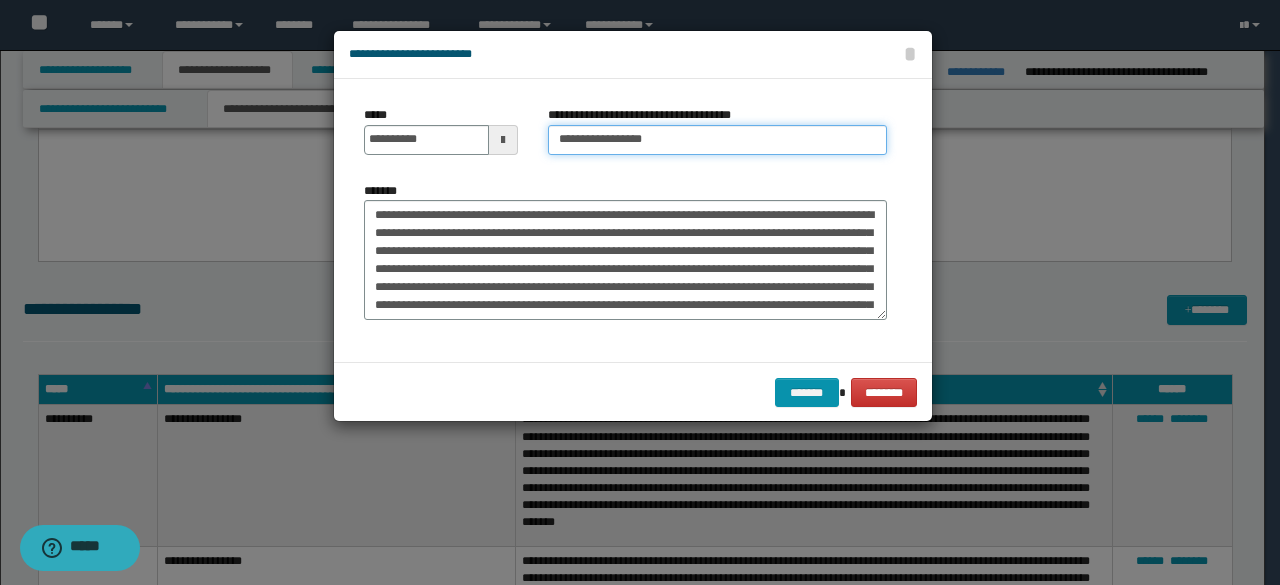 type on "**********" 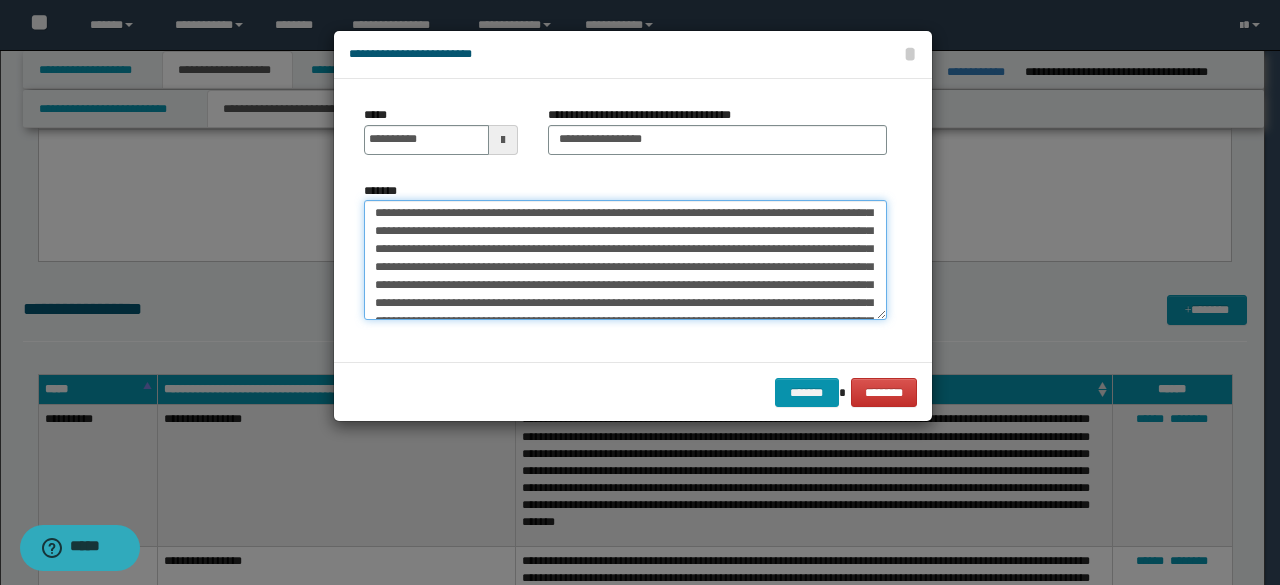 scroll, scrollTop: 936, scrollLeft: 0, axis: vertical 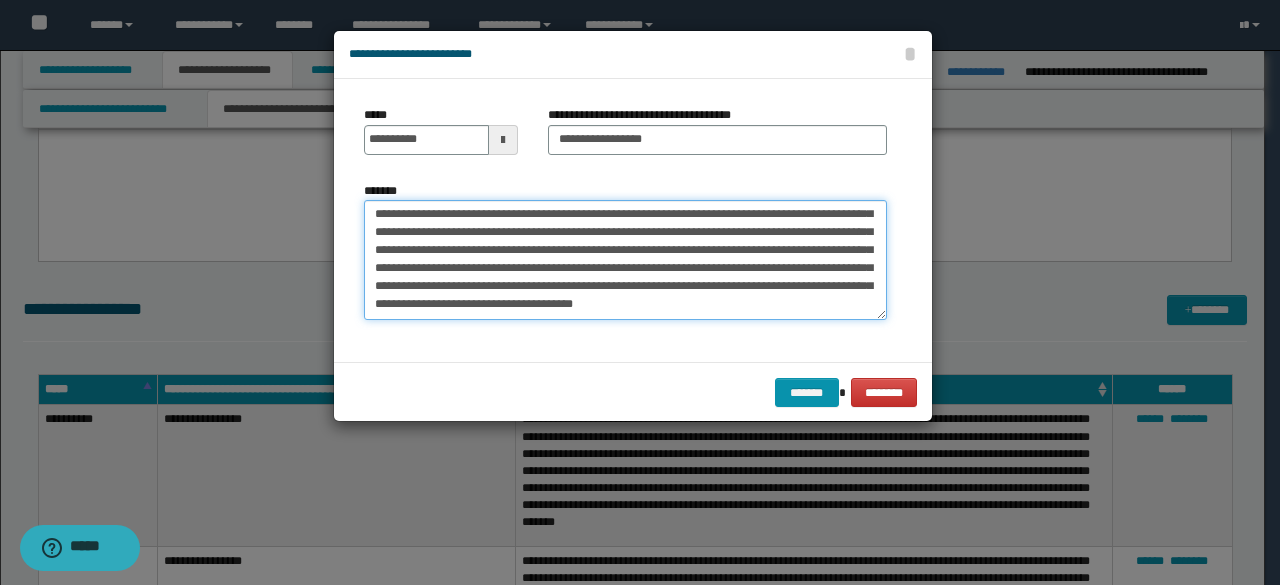 drag, startPoint x: 373, startPoint y: 262, endPoint x: 650, endPoint y: 368, distance: 296.58893 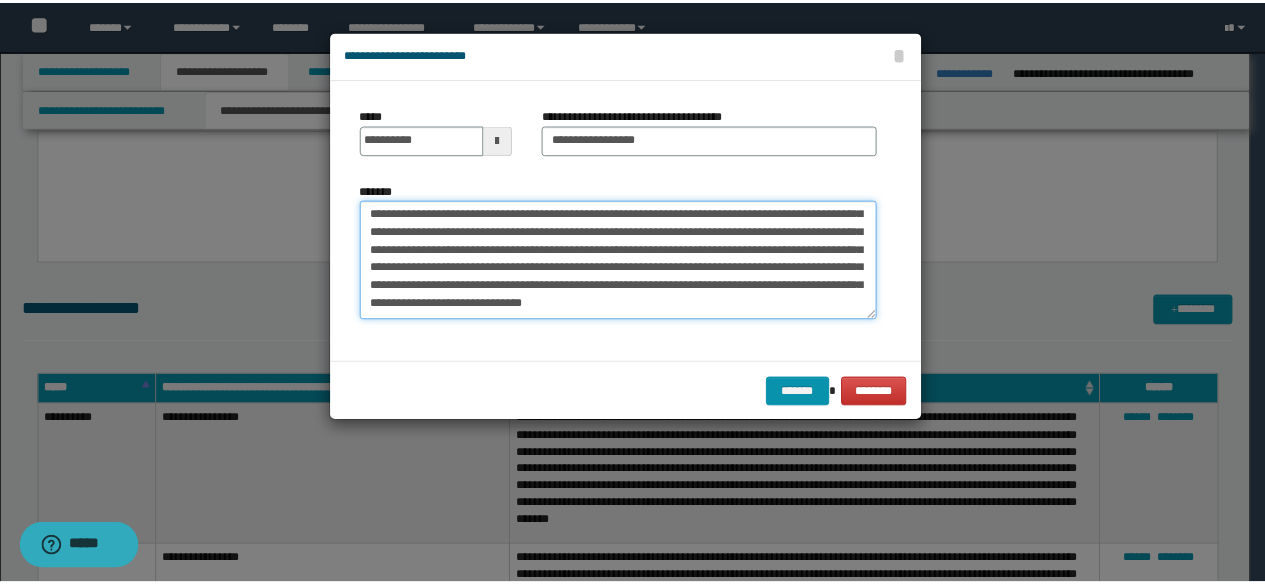 scroll, scrollTop: 198, scrollLeft: 0, axis: vertical 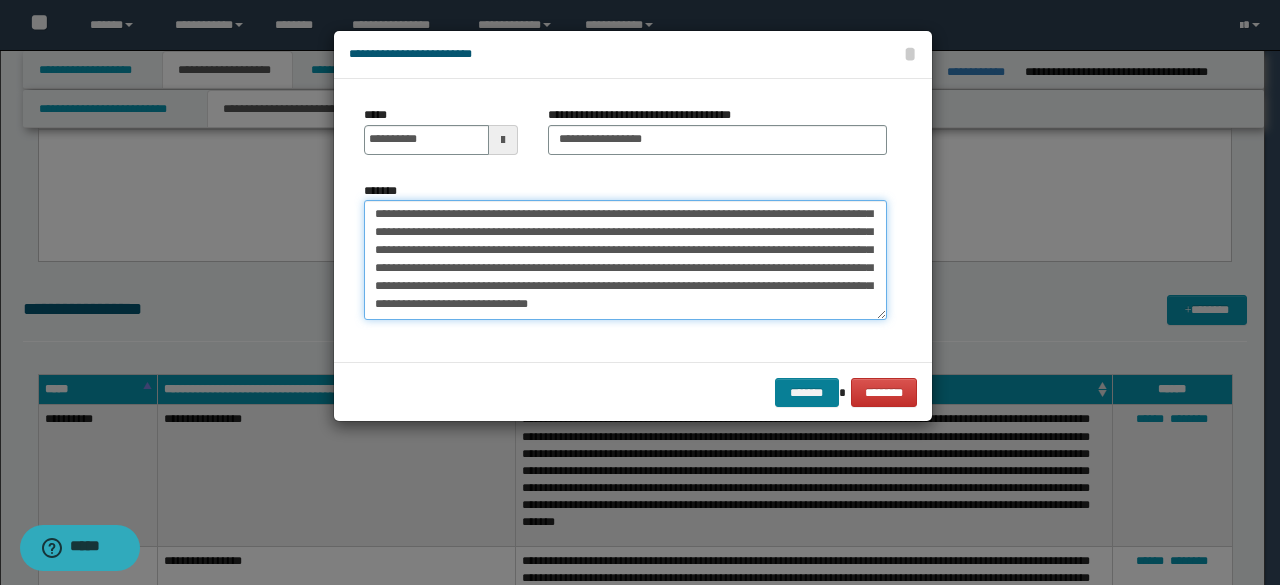 type on "**********" 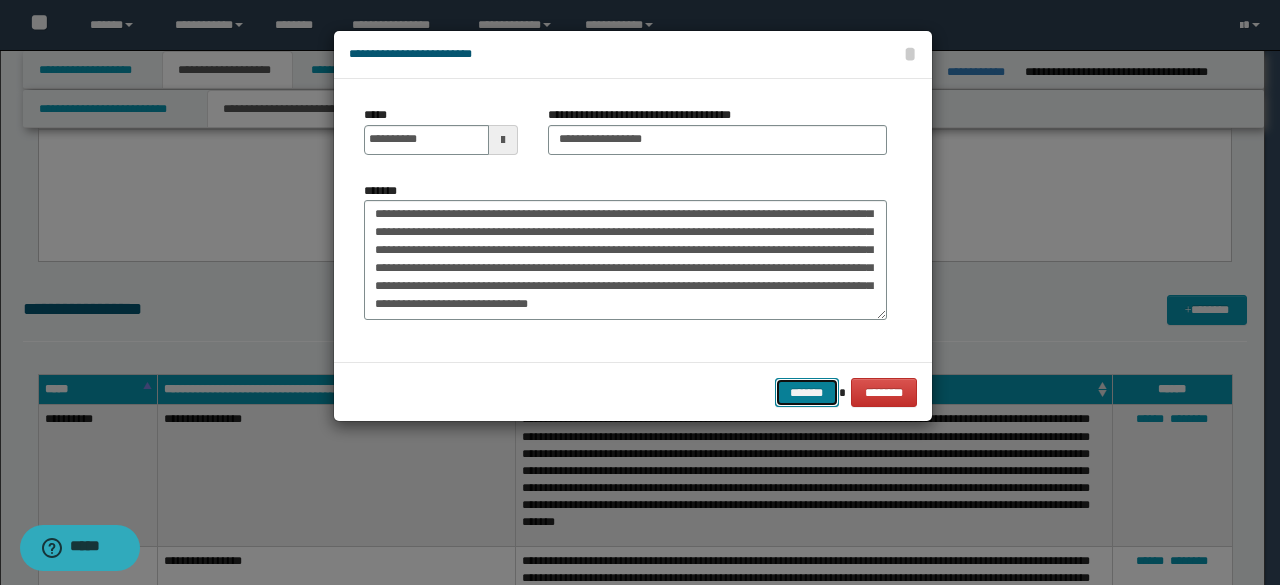 click on "*******" at bounding box center (807, 392) 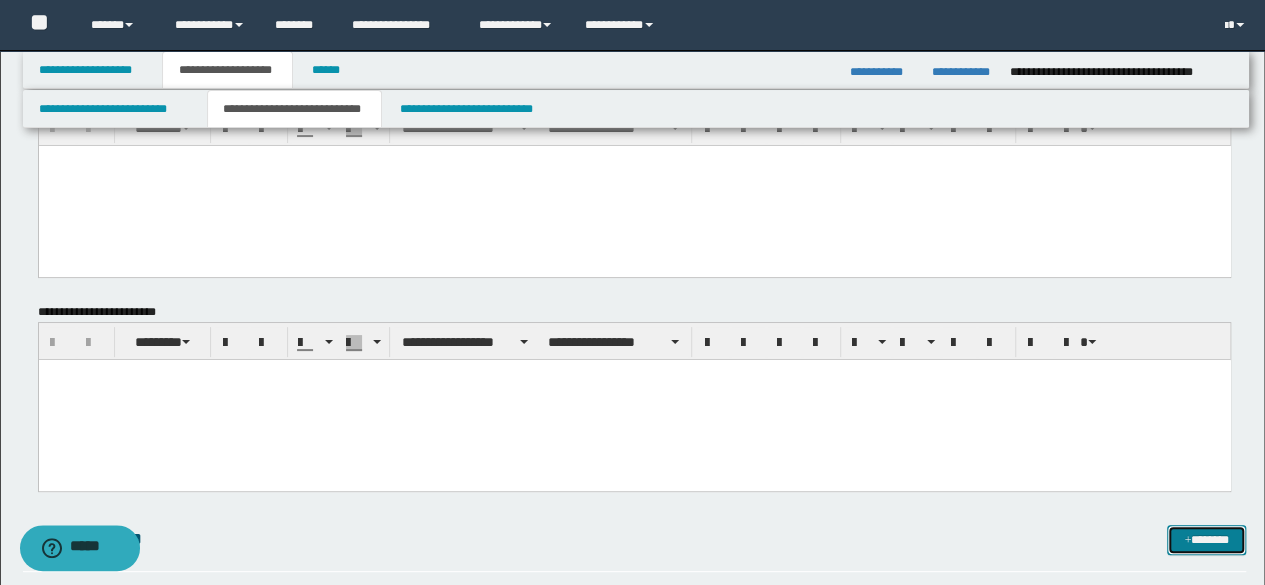 scroll, scrollTop: 100, scrollLeft: 0, axis: vertical 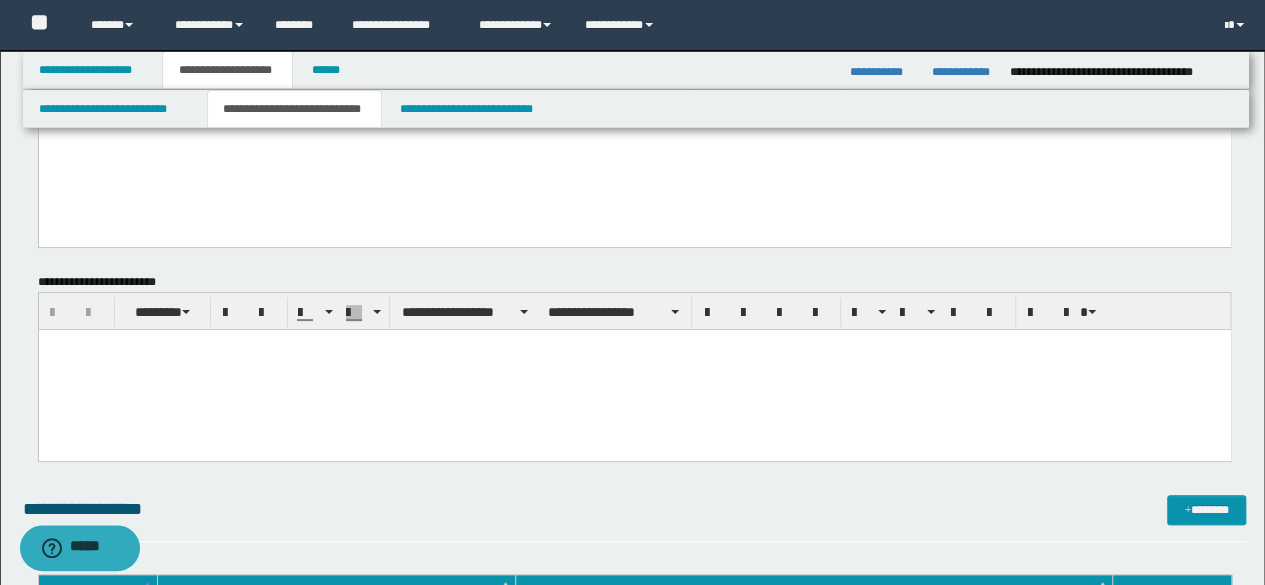 click at bounding box center [634, 370] 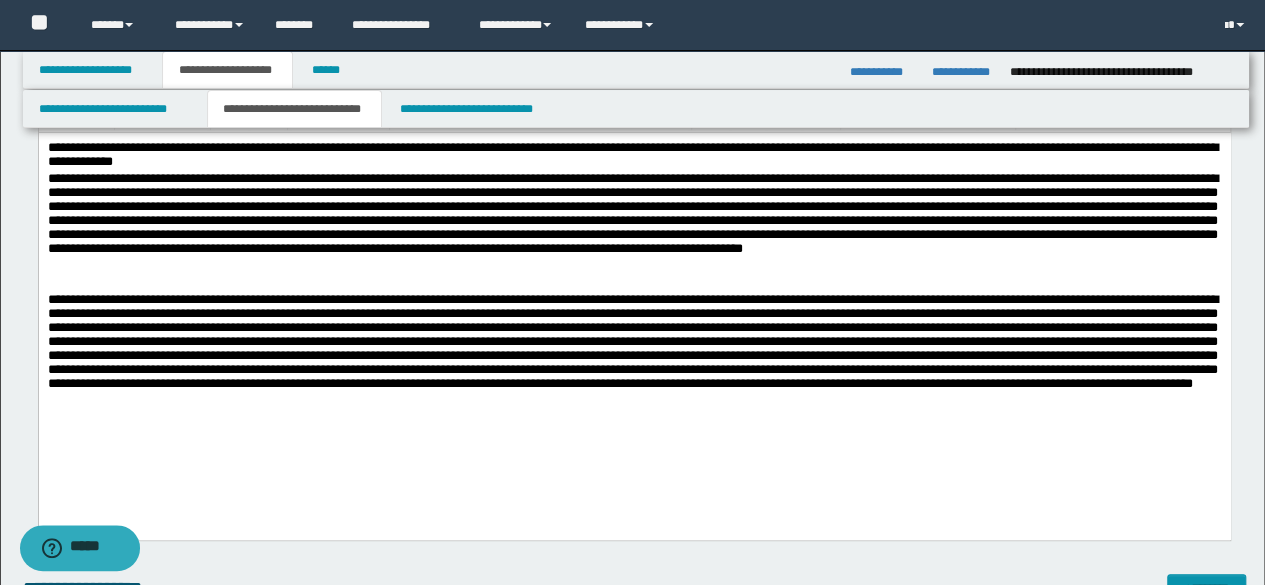 scroll, scrollTop: 300, scrollLeft: 0, axis: vertical 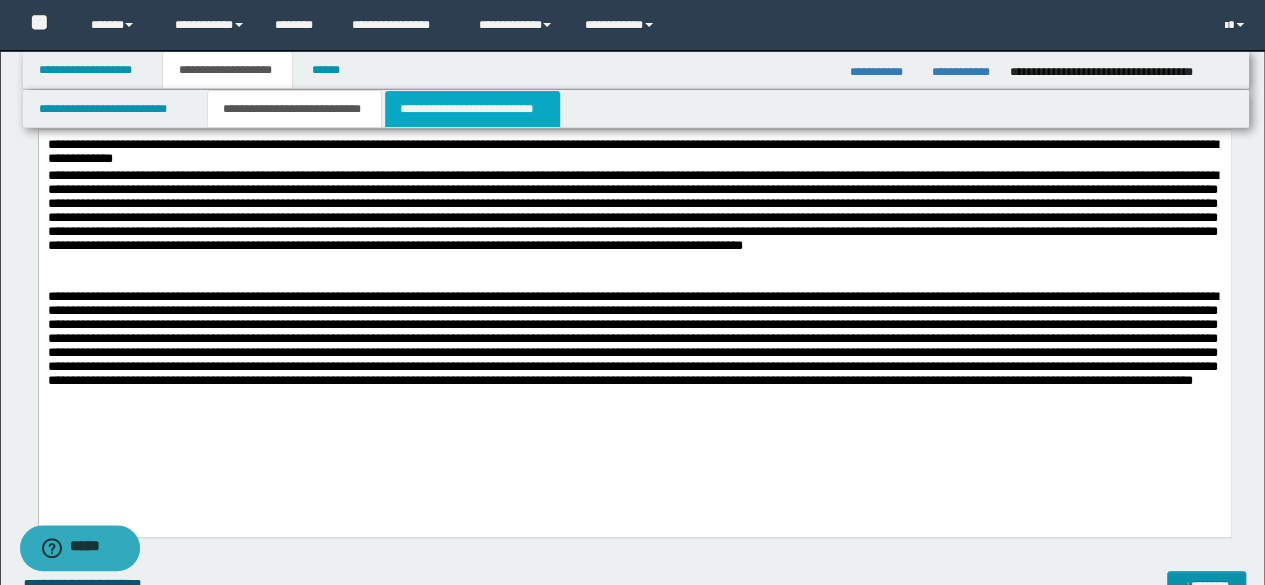 click on "**********" at bounding box center [472, 109] 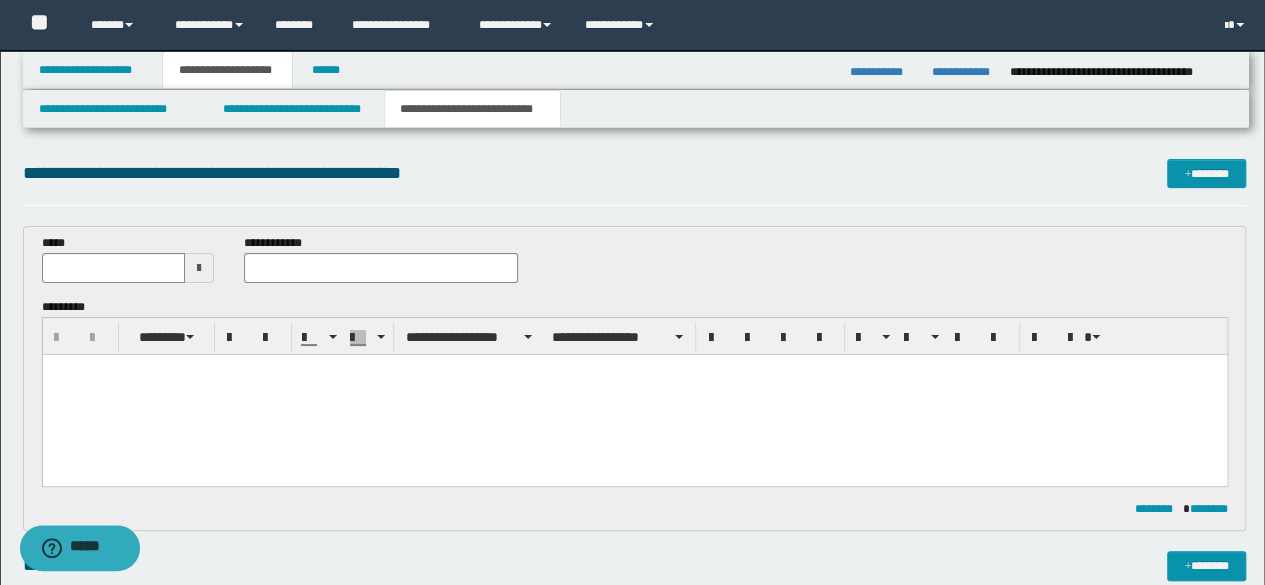 scroll, scrollTop: 0, scrollLeft: 0, axis: both 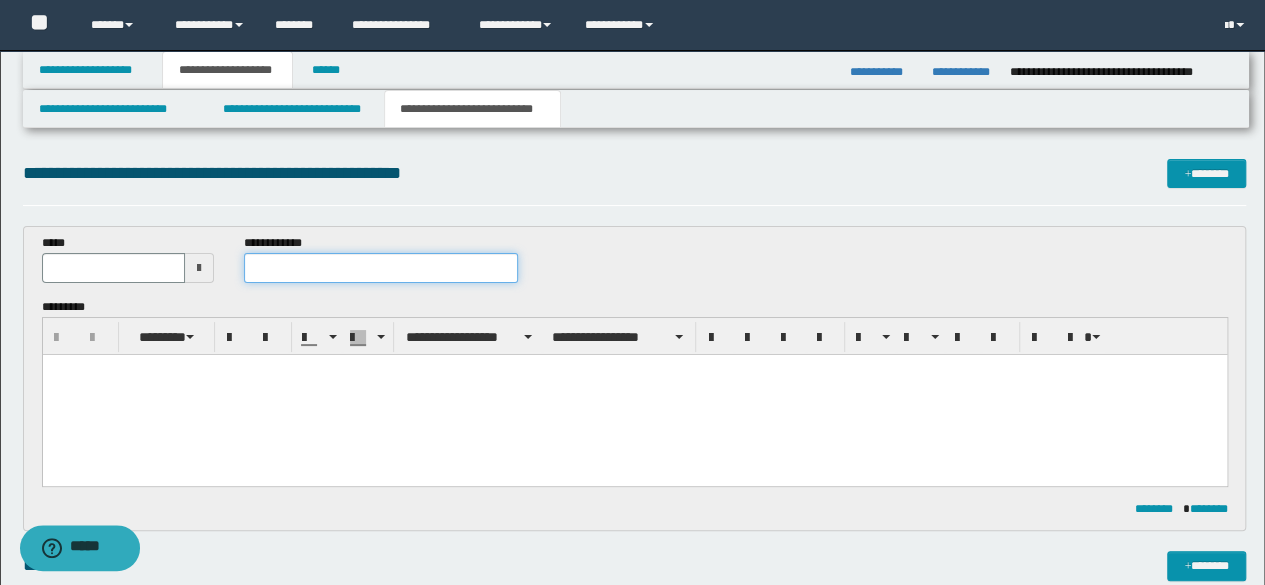click at bounding box center [381, 268] 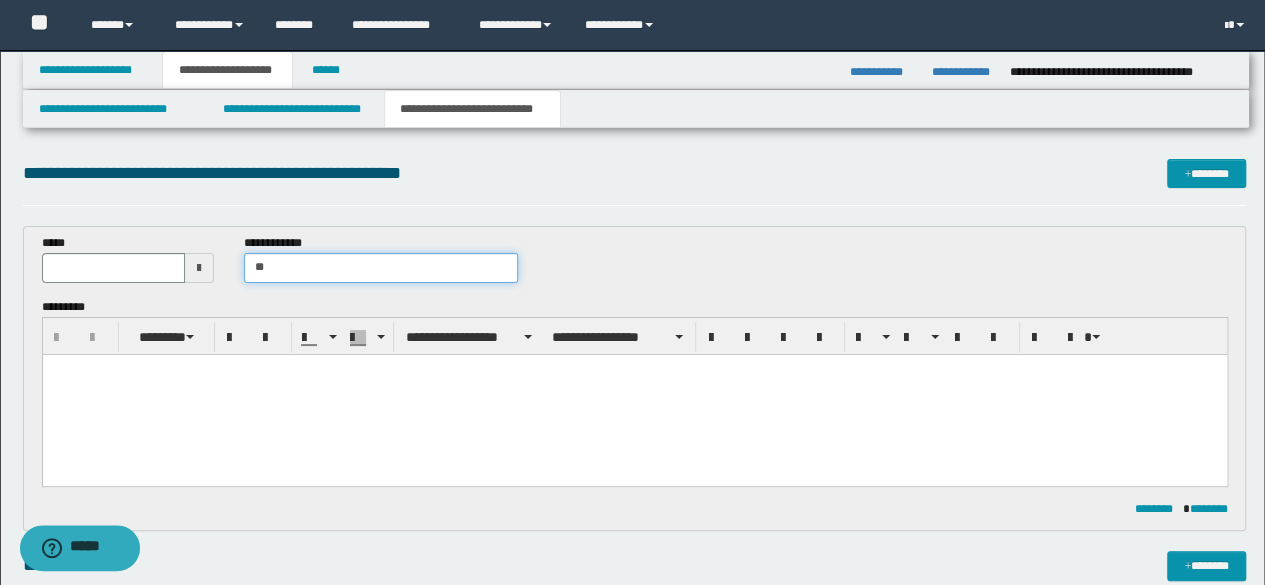 type on "*" 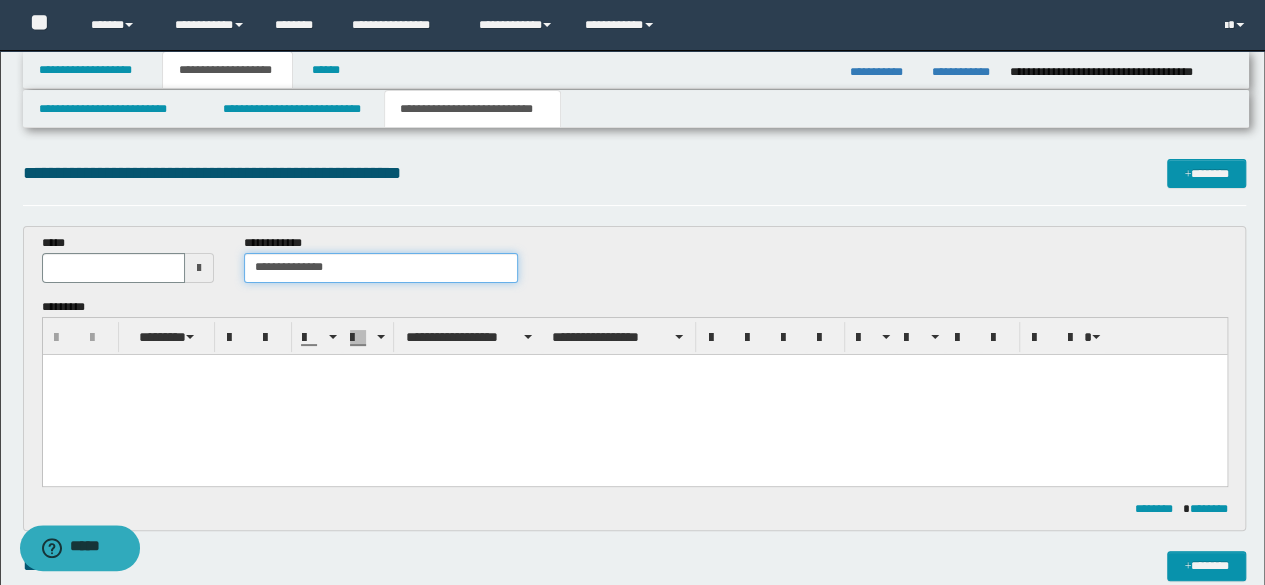 type on "**********" 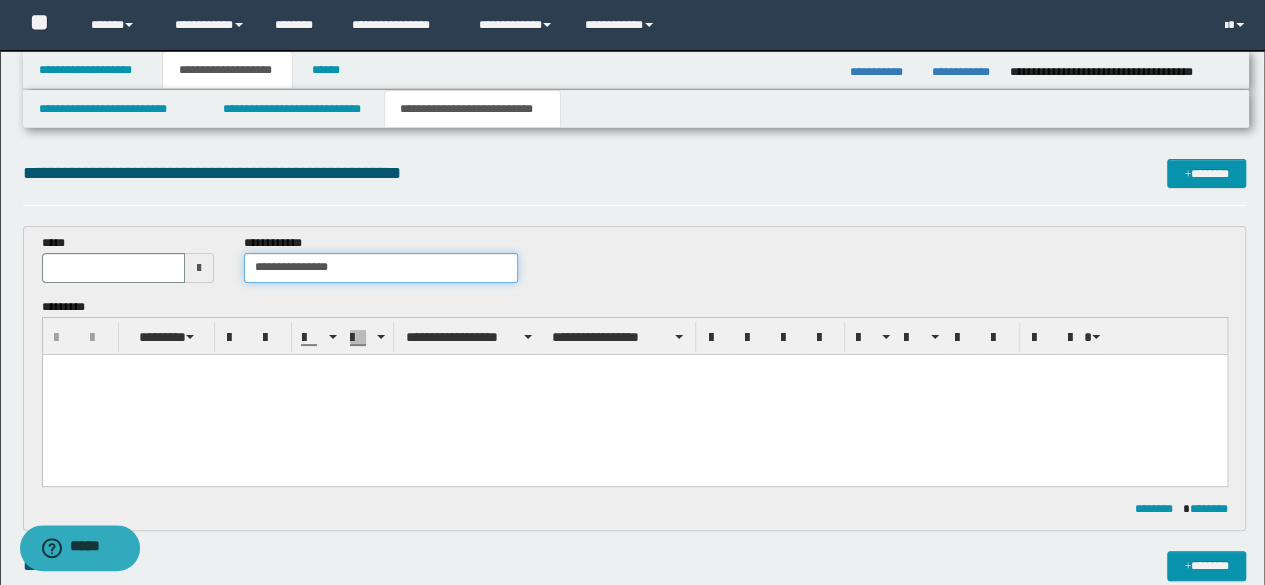 type 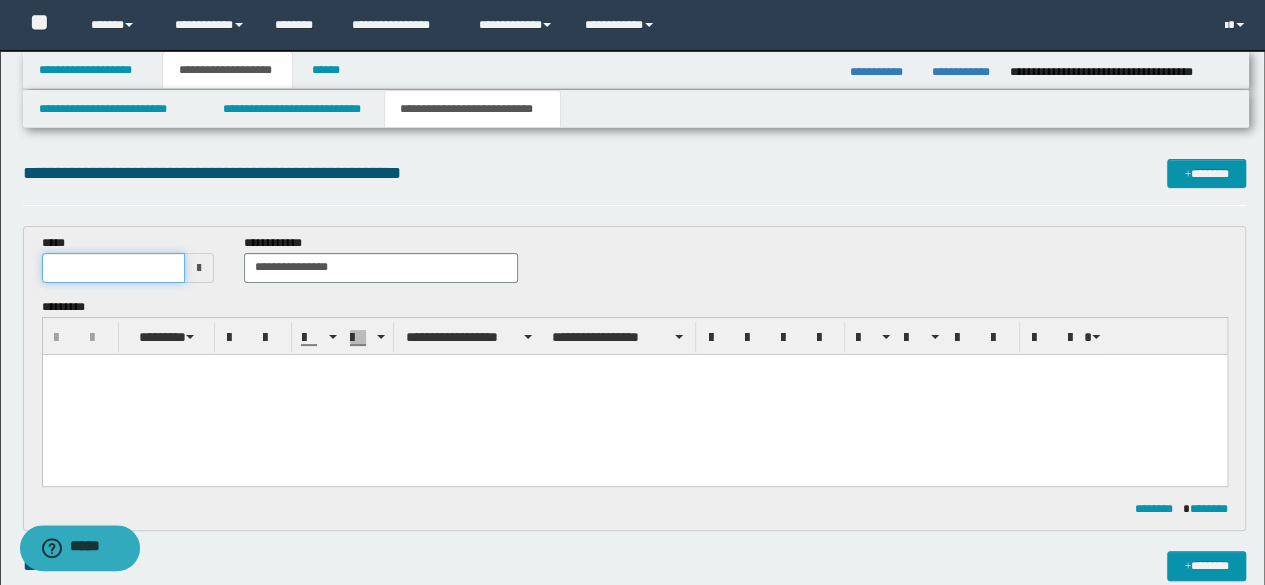 click at bounding box center (114, 268) 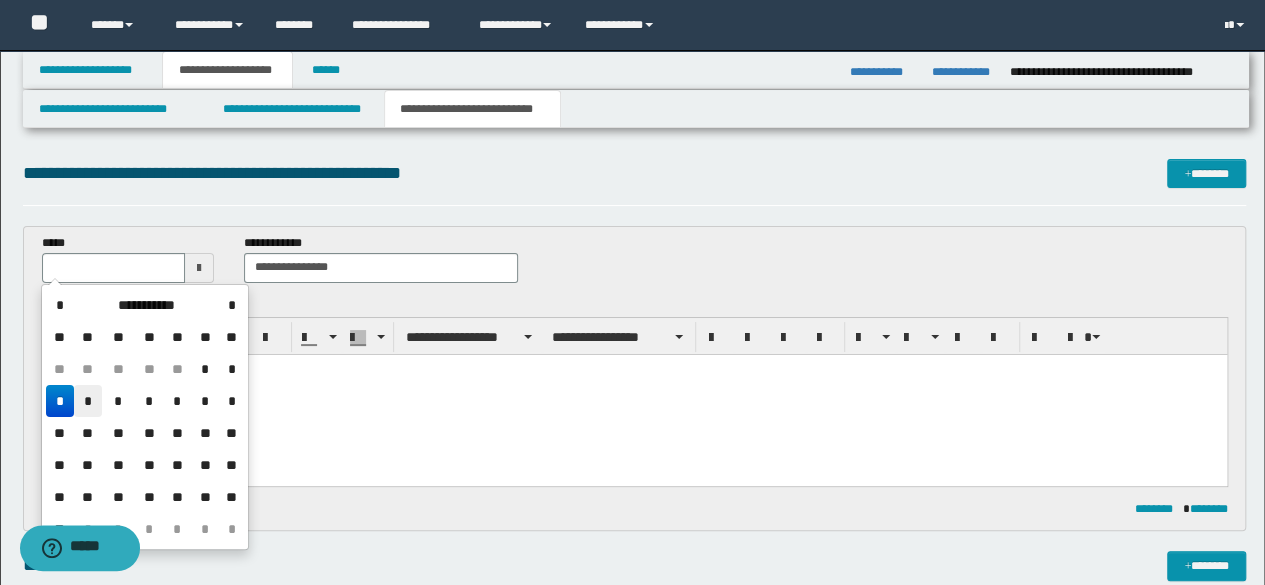 drag, startPoint x: 78, startPoint y: 407, endPoint x: 37, endPoint y: 54, distance: 355.37305 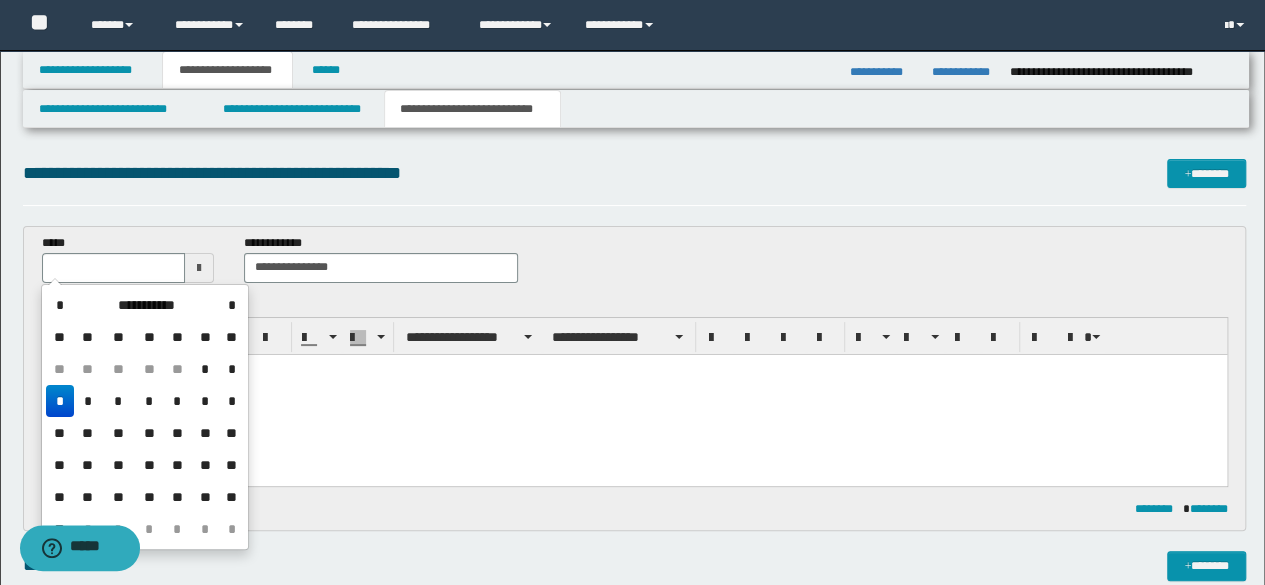 type on "**********" 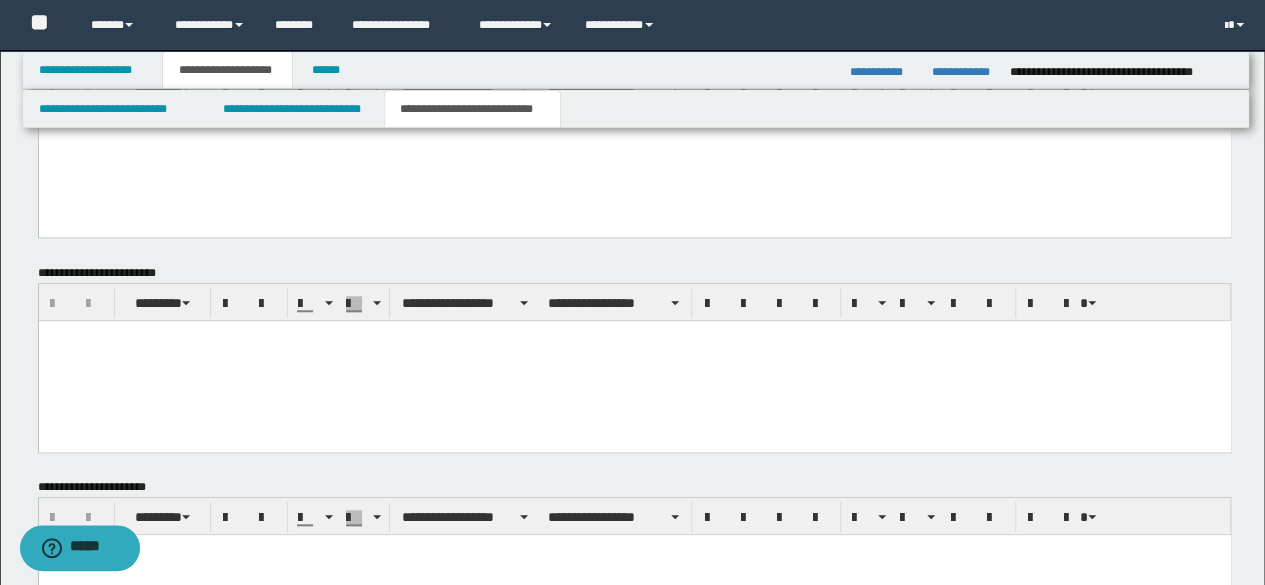 scroll, scrollTop: 800, scrollLeft: 0, axis: vertical 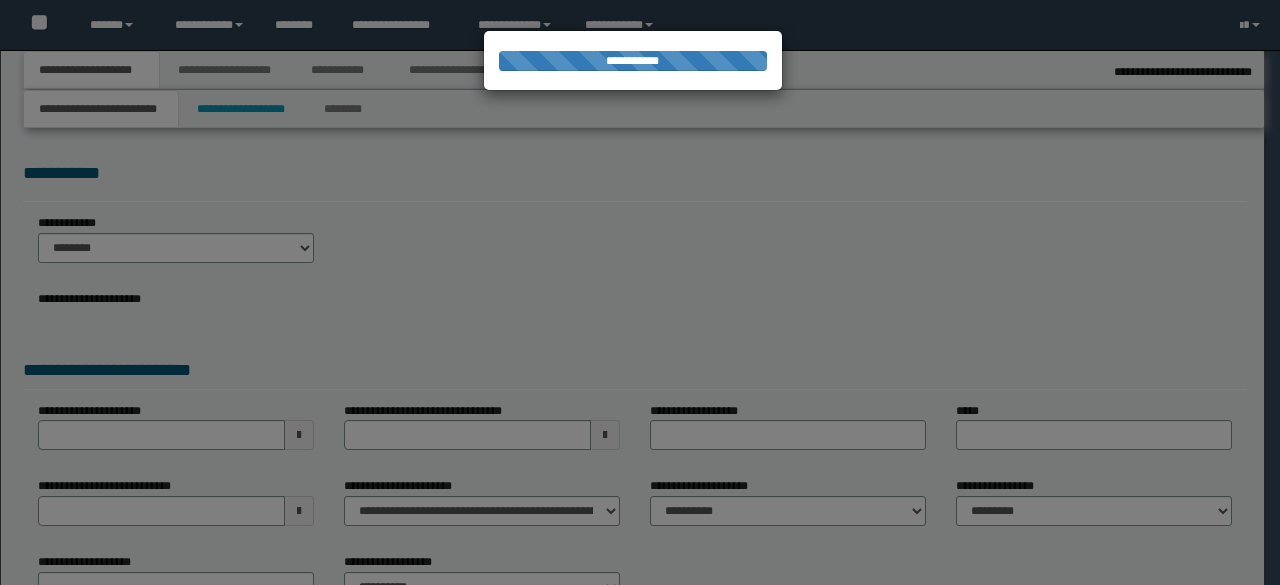 type on "**********" 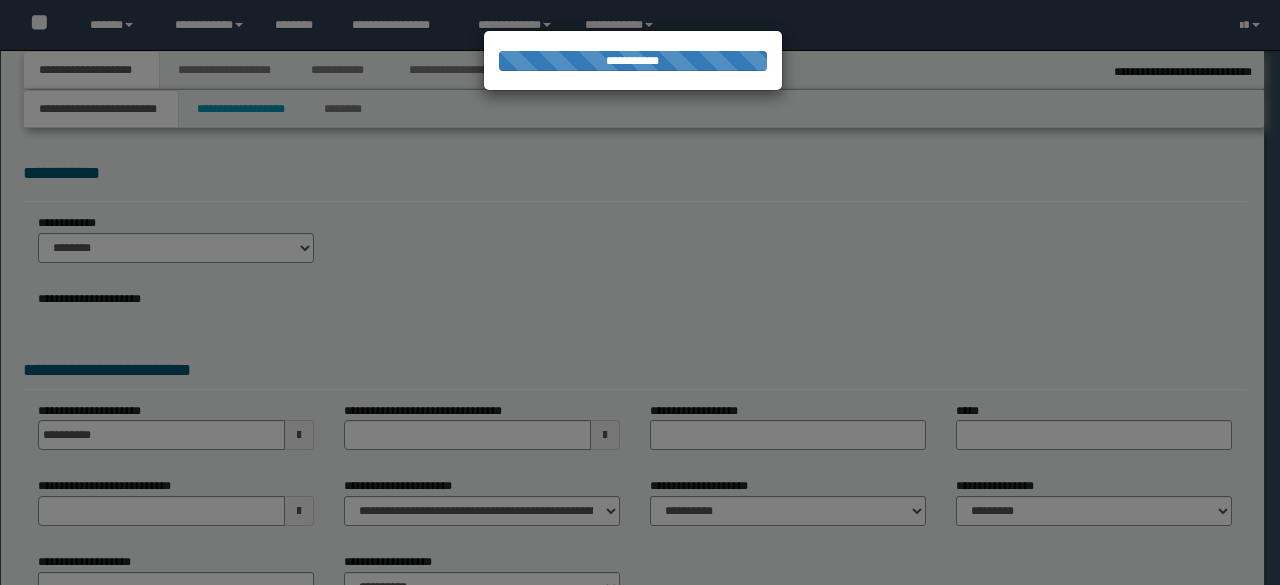 select on "*" 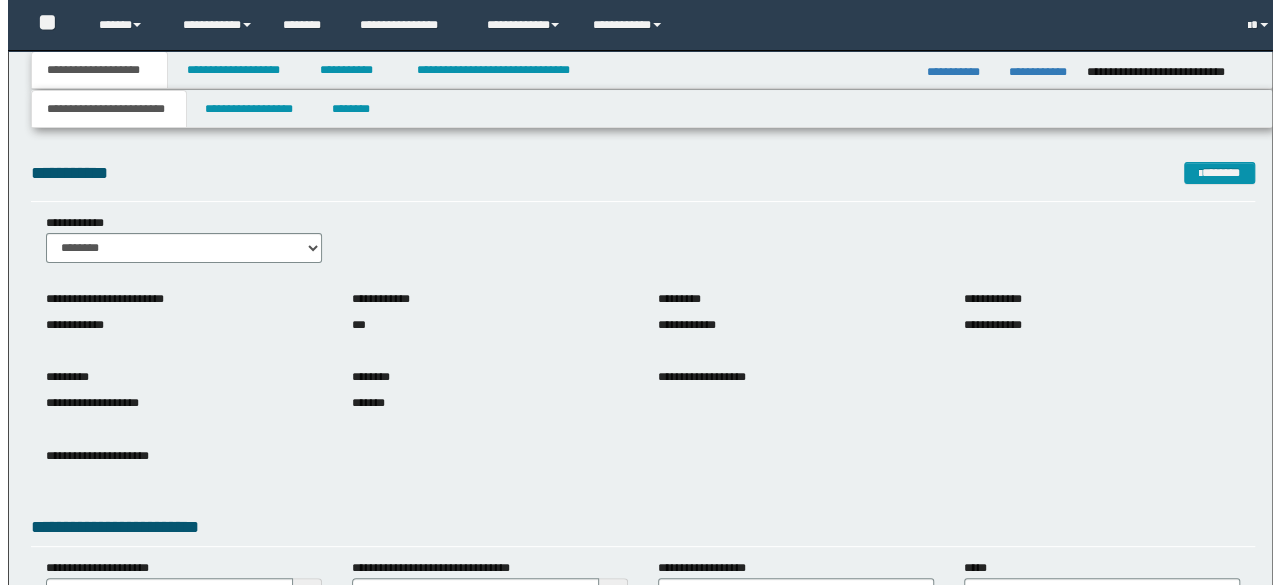 scroll, scrollTop: 0, scrollLeft: 0, axis: both 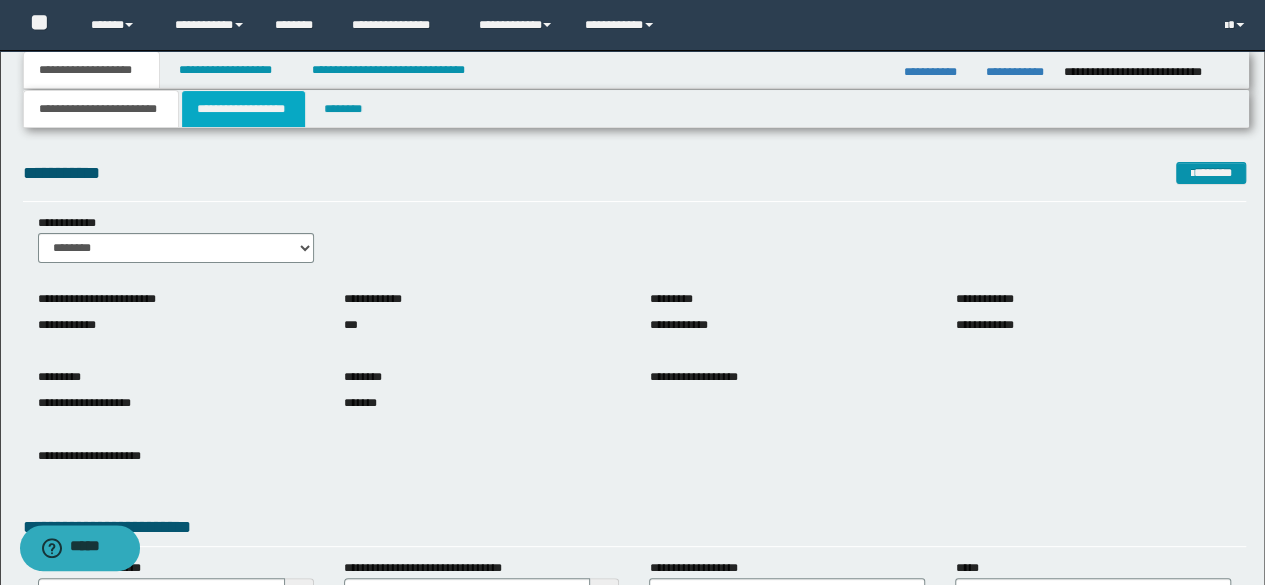 click on "**********" at bounding box center (243, 109) 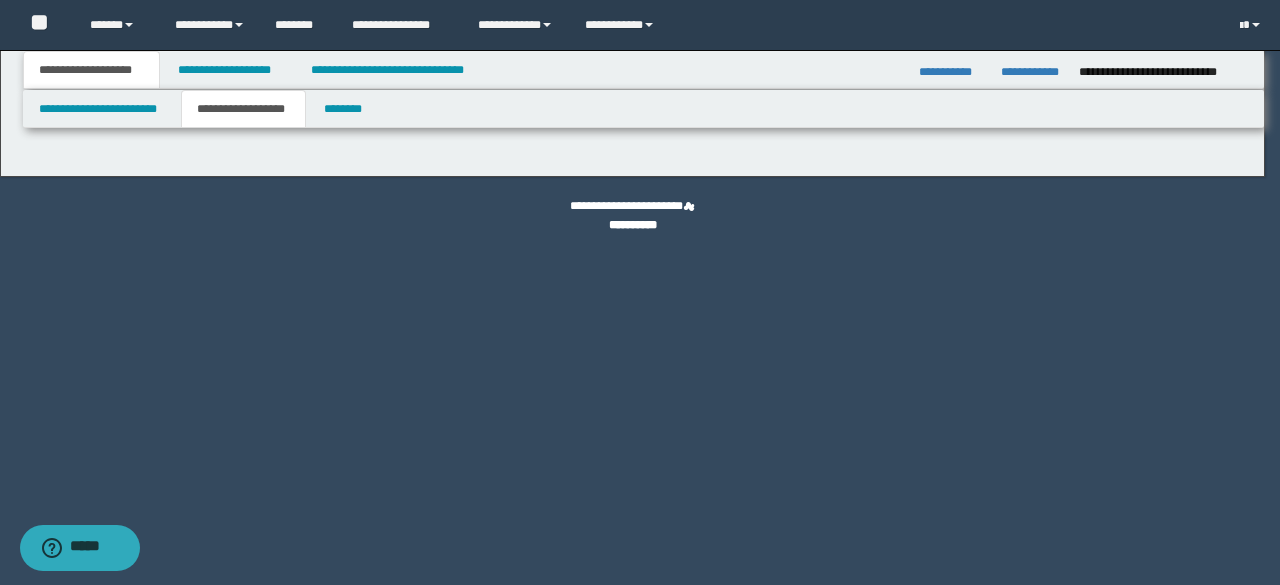 type on "**********" 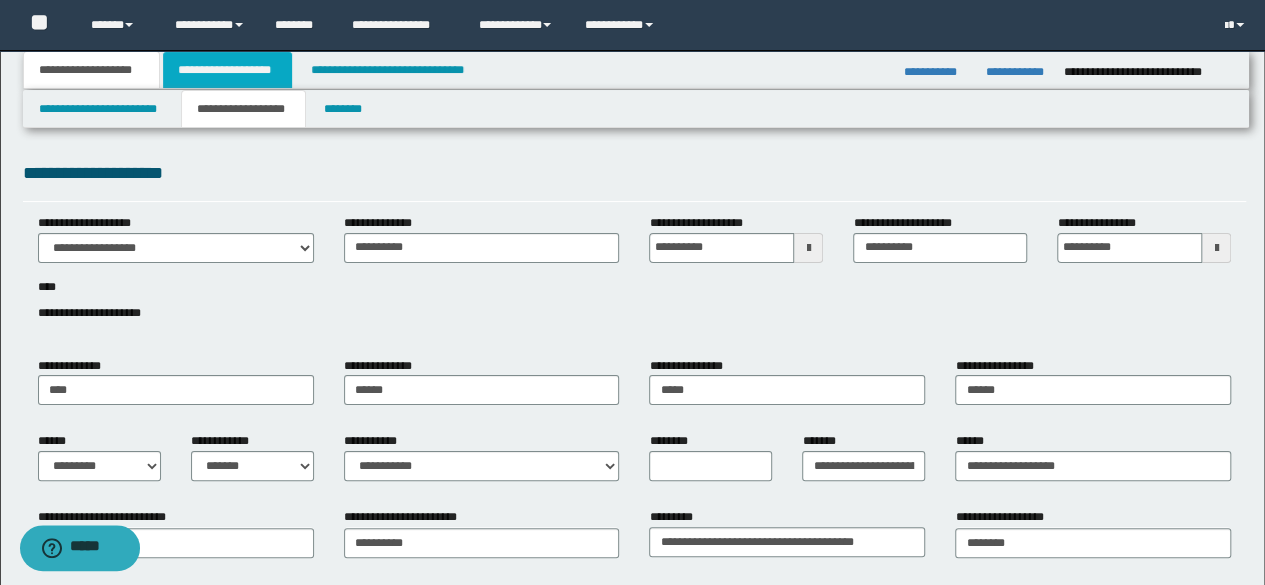 click on "**********" at bounding box center (227, 70) 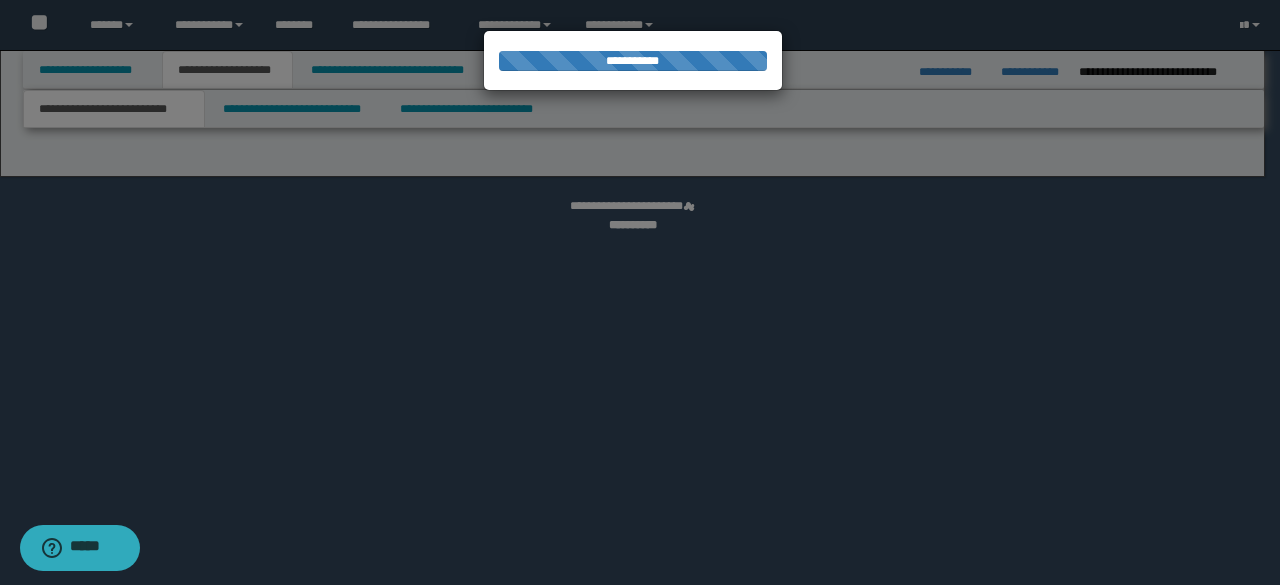 select on "*" 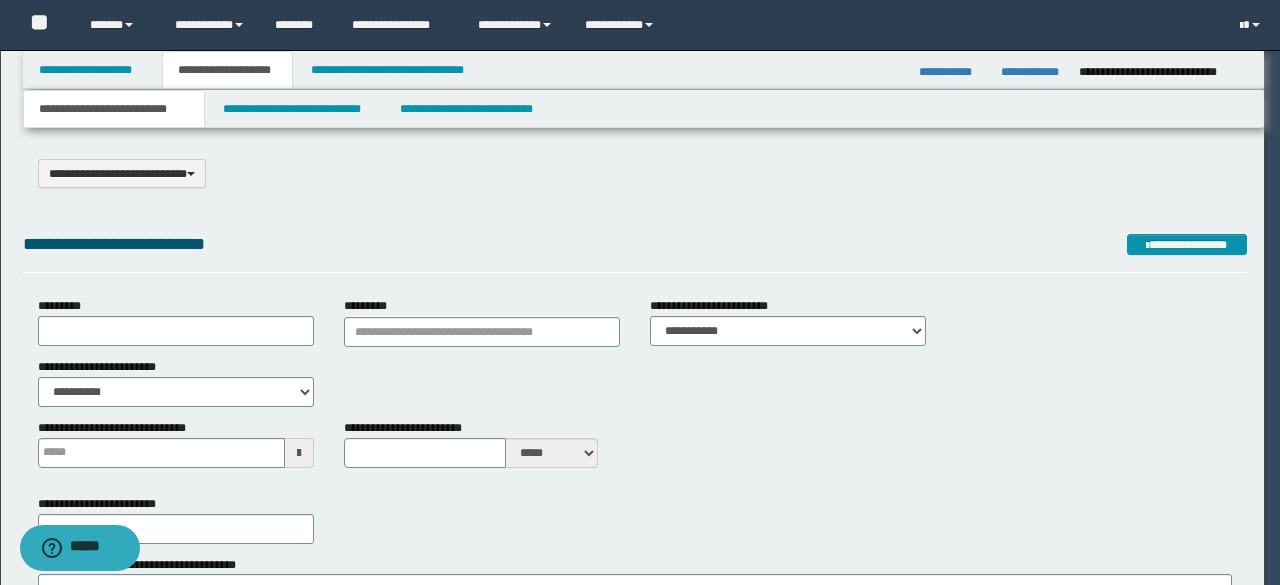 scroll, scrollTop: 0, scrollLeft: 0, axis: both 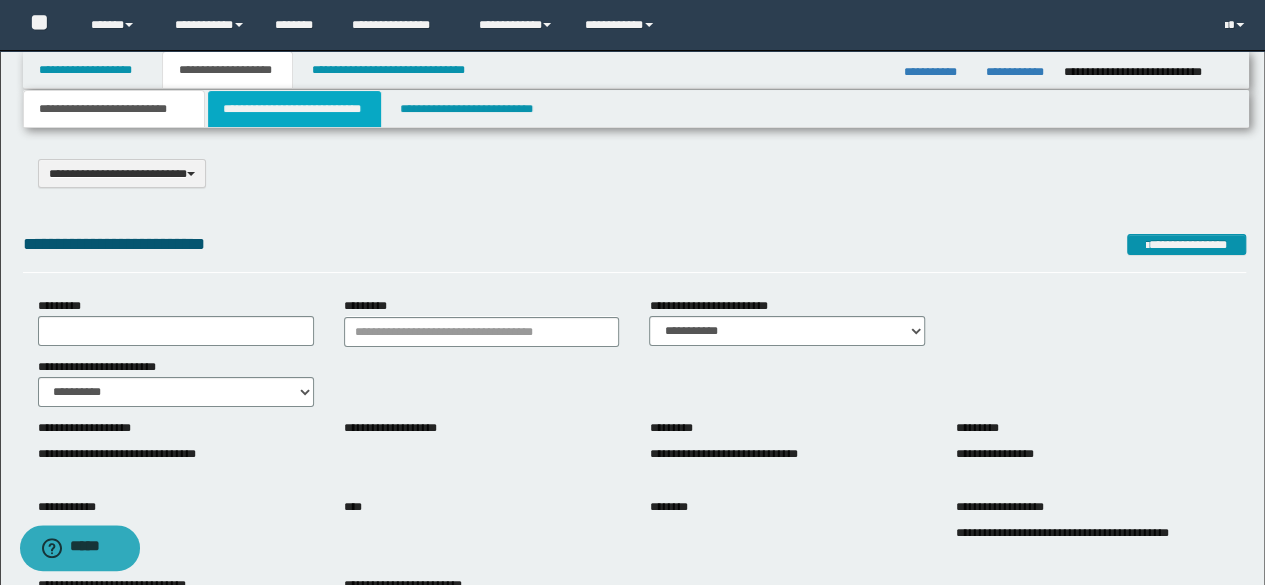click on "**********" at bounding box center [294, 109] 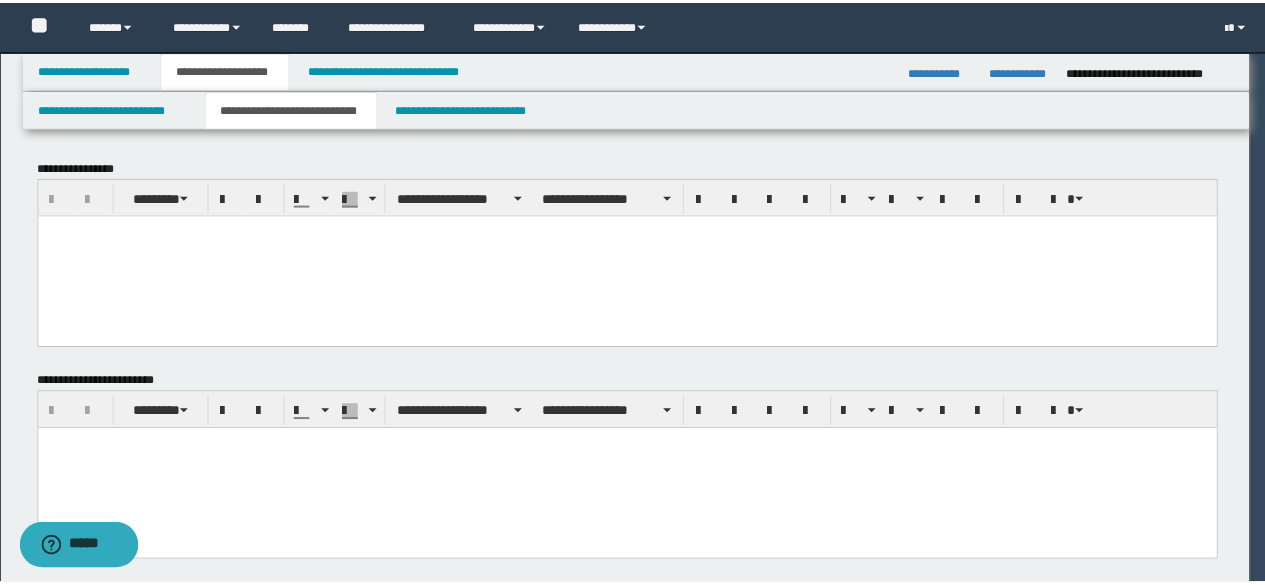 scroll, scrollTop: 0, scrollLeft: 0, axis: both 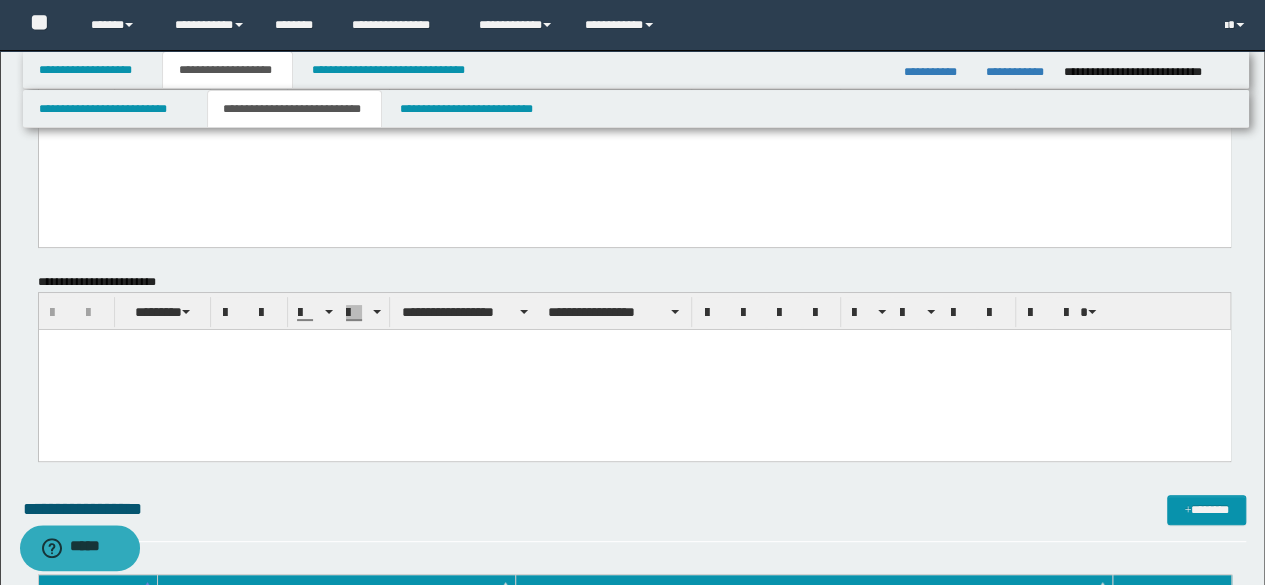 click at bounding box center [634, 370] 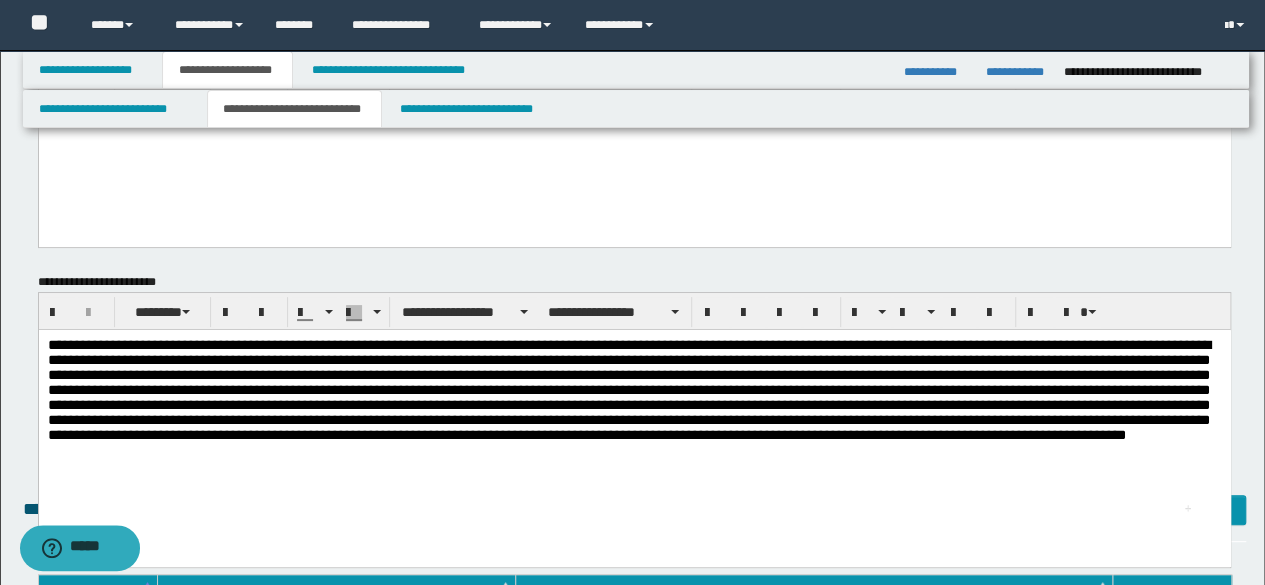 click at bounding box center (634, 415) 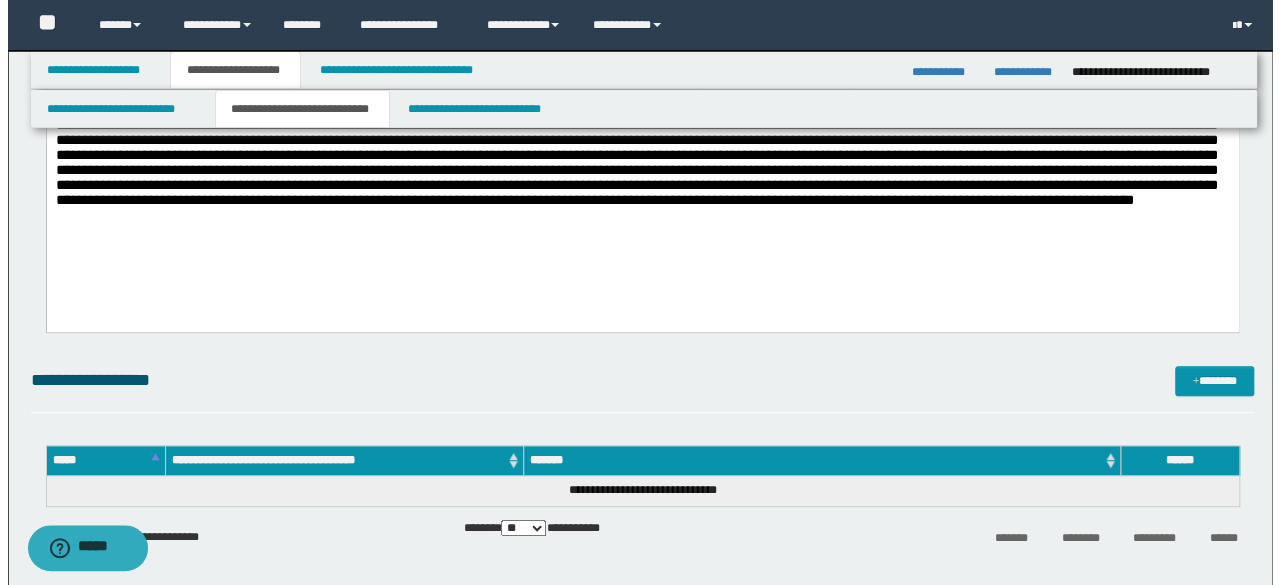 scroll, scrollTop: 500, scrollLeft: 0, axis: vertical 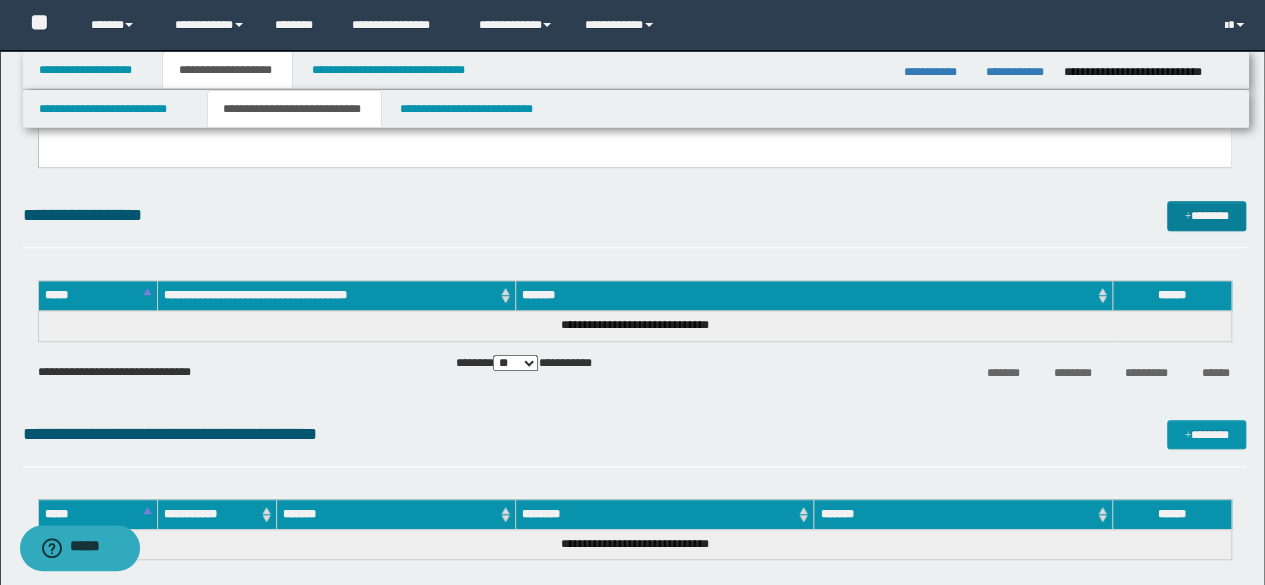 click on "**********" at bounding box center (635, 411) 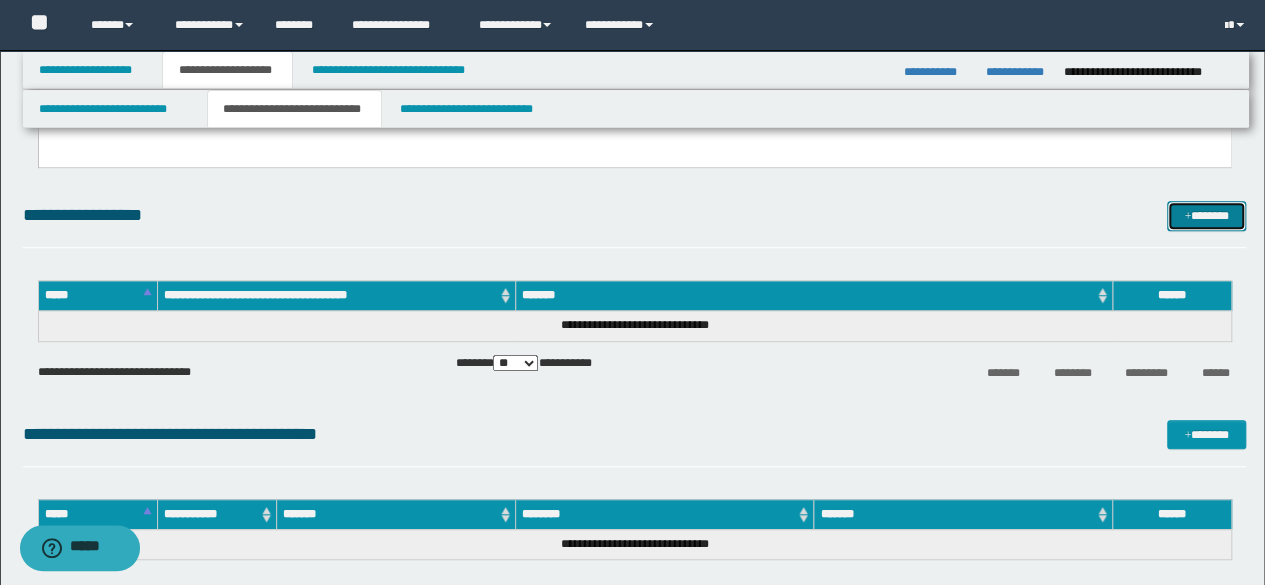click at bounding box center [1187, 217] 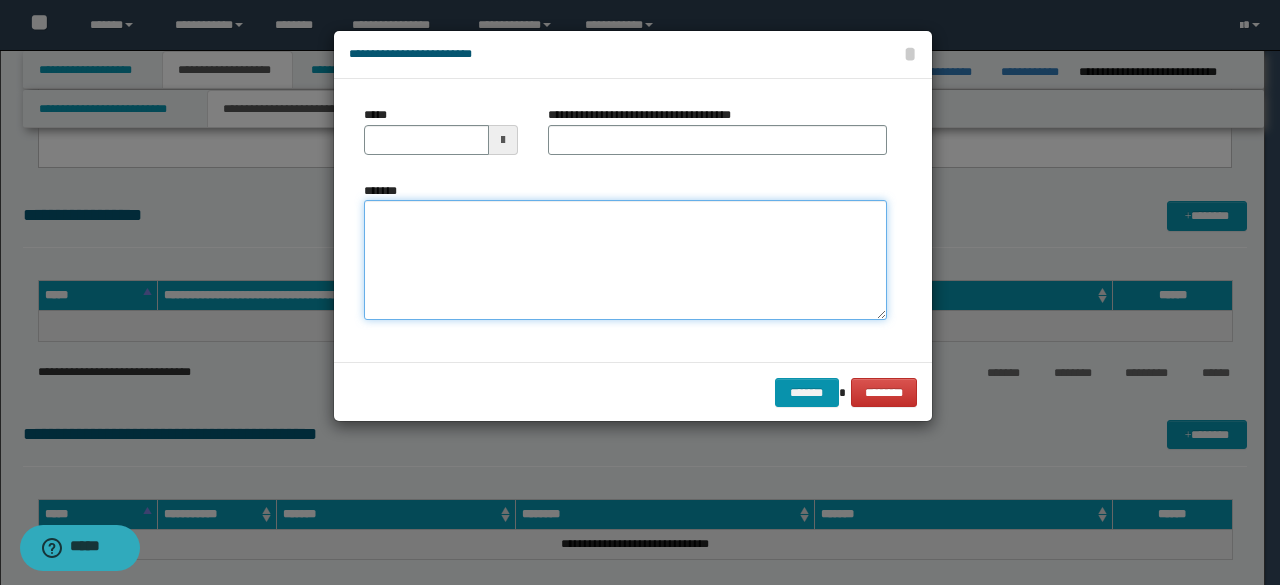 click on "*******" at bounding box center [625, 260] 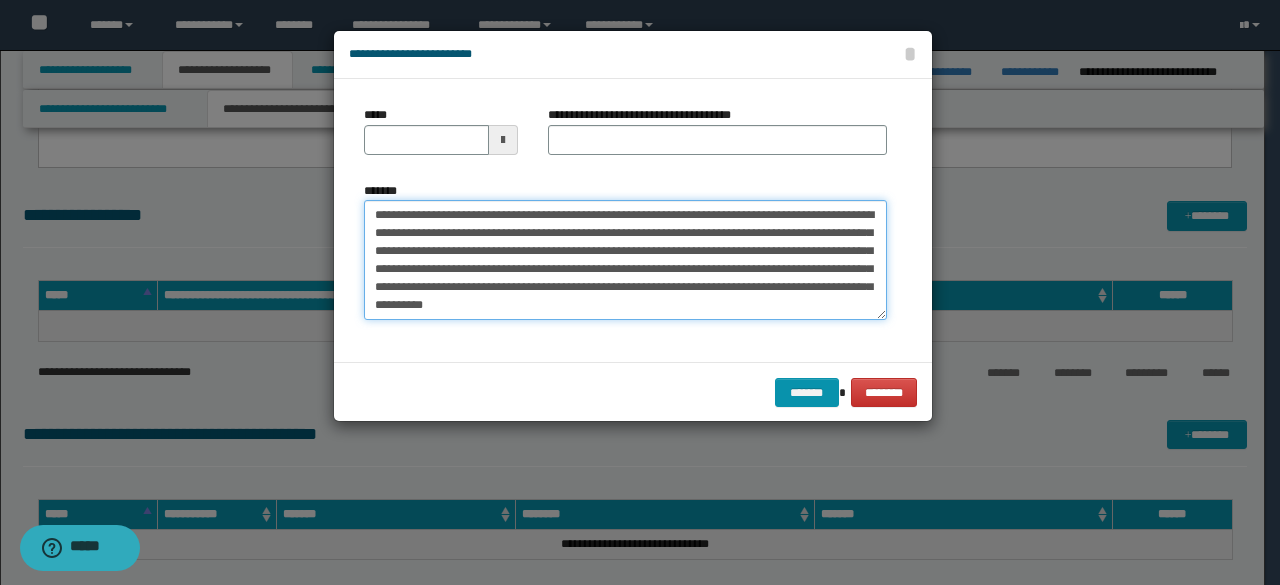 scroll, scrollTop: 2802, scrollLeft: 0, axis: vertical 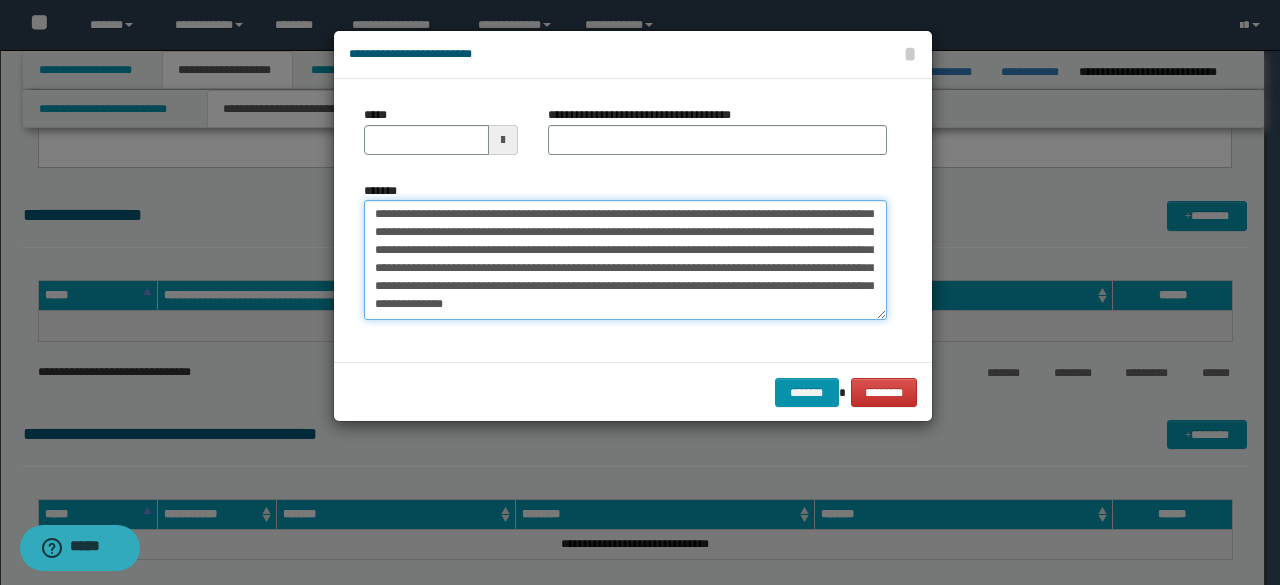 drag, startPoint x: 815, startPoint y: 270, endPoint x: 862, endPoint y: 270, distance: 47 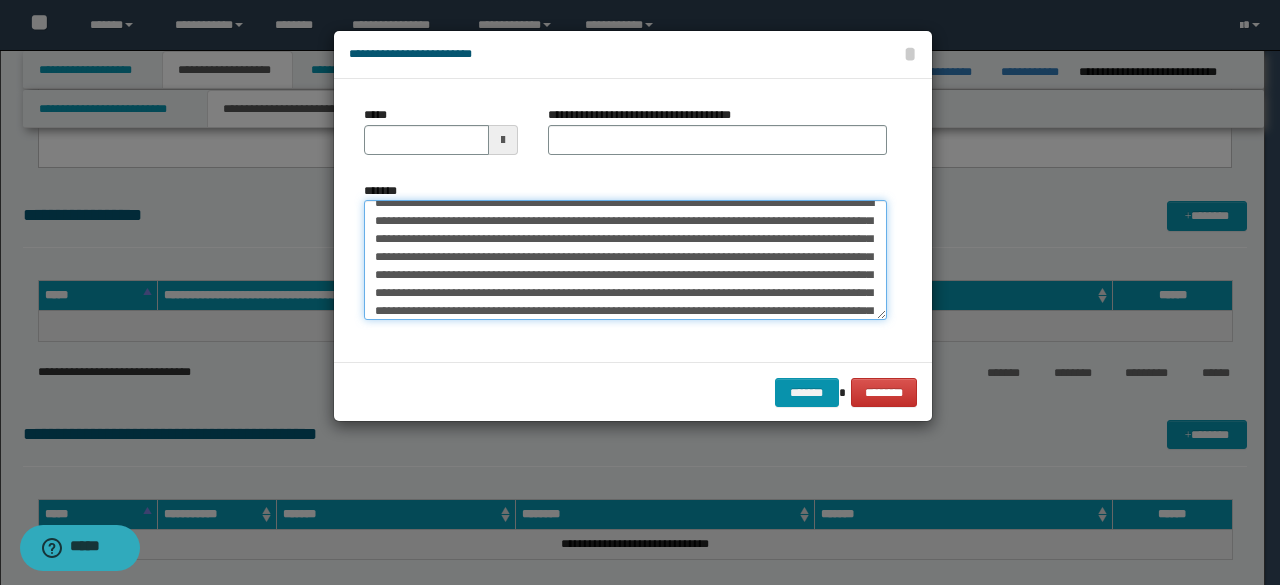 scroll, scrollTop: 200, scrollLeft: 0, axis: vertical 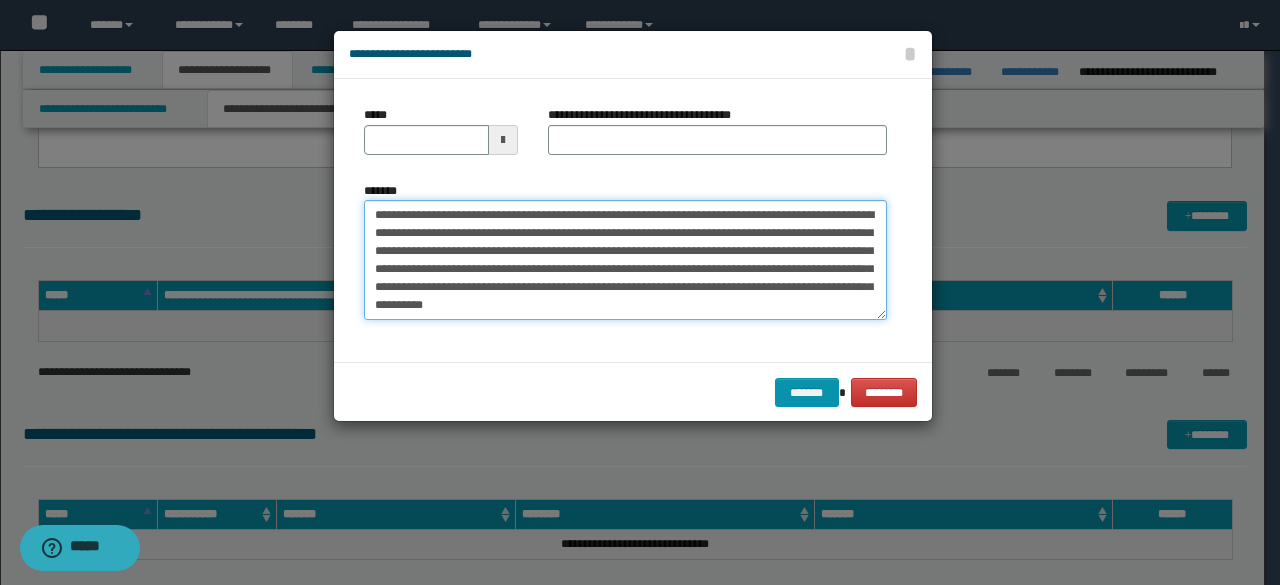 type 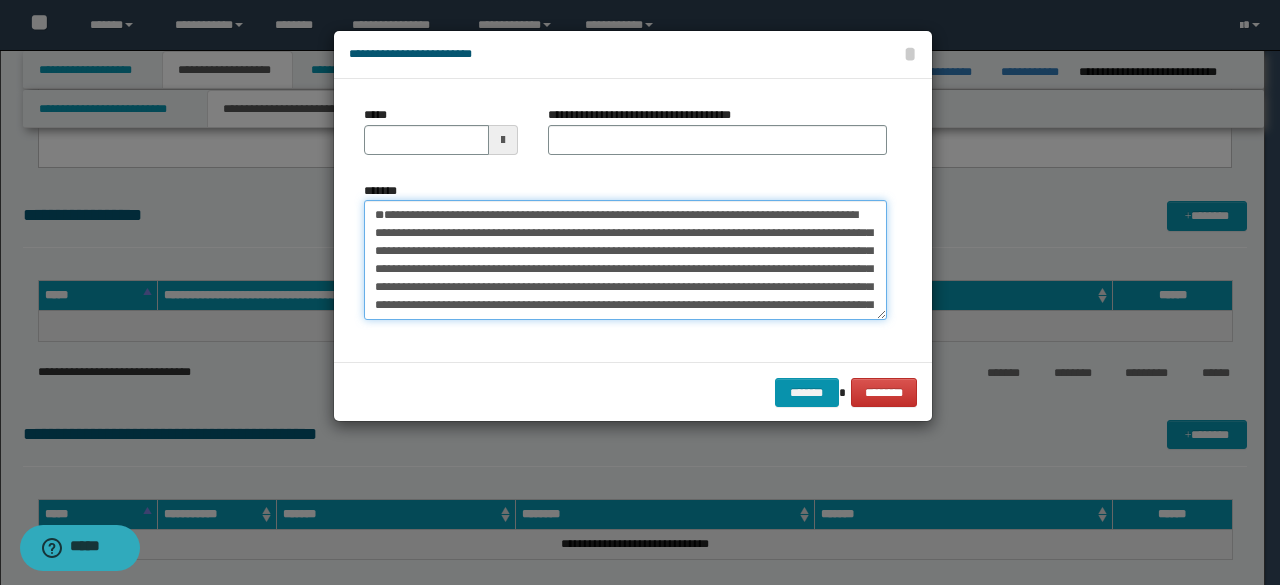 scroll, scrollTop: 2520, scrollLeft: 0, axis: vertical 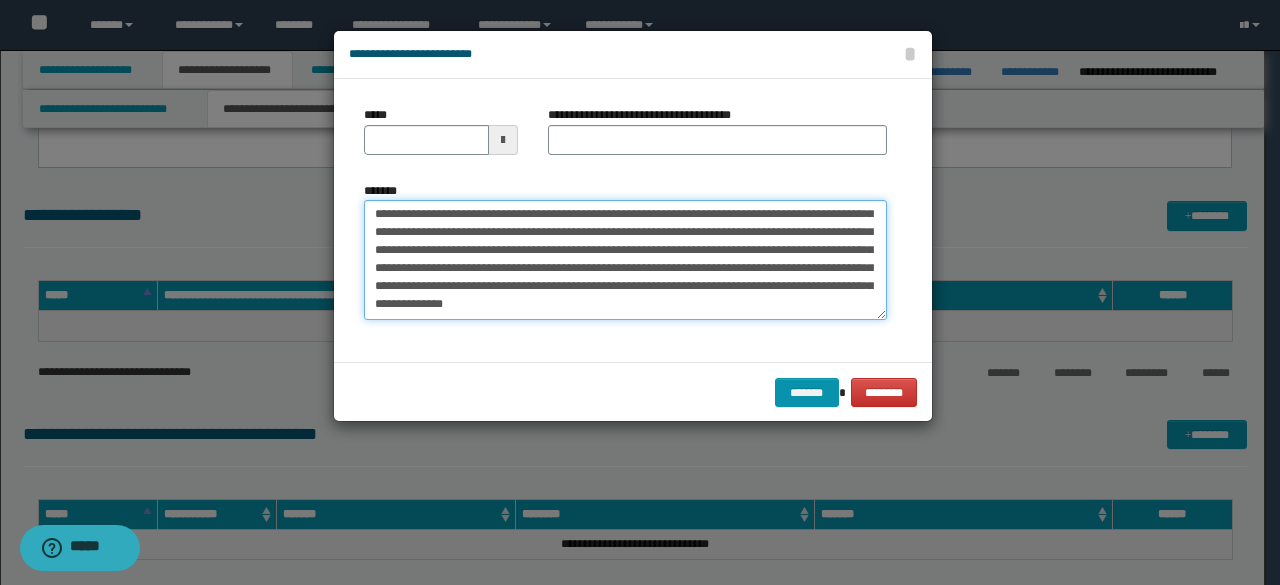 click on "*******" at bounding box center [625, 259] 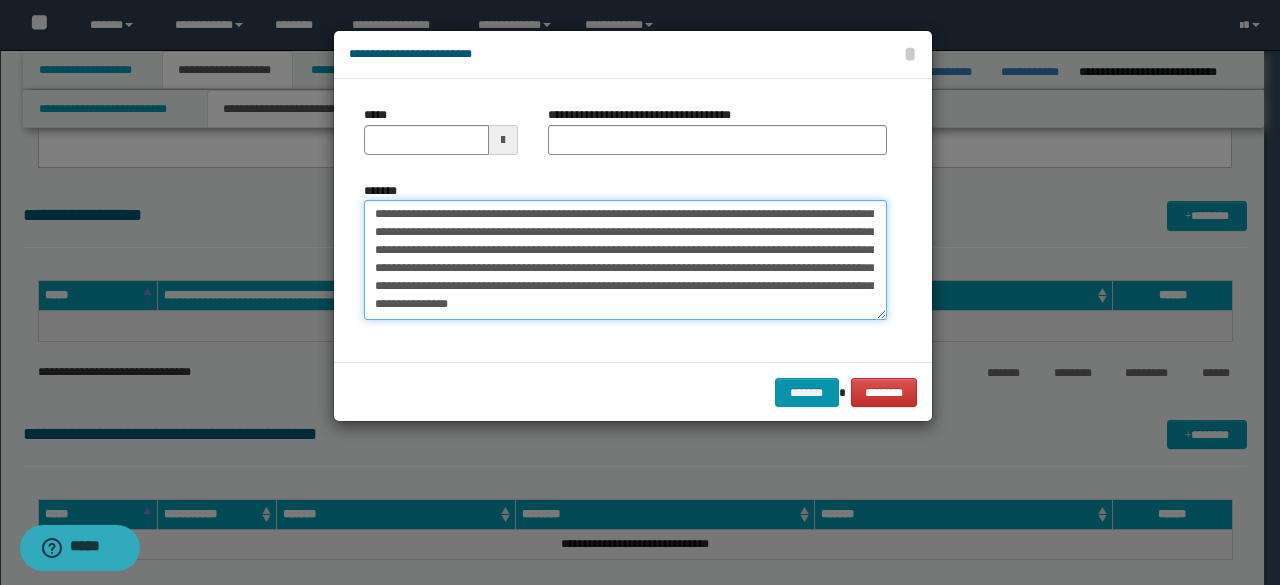 paste on "**********" 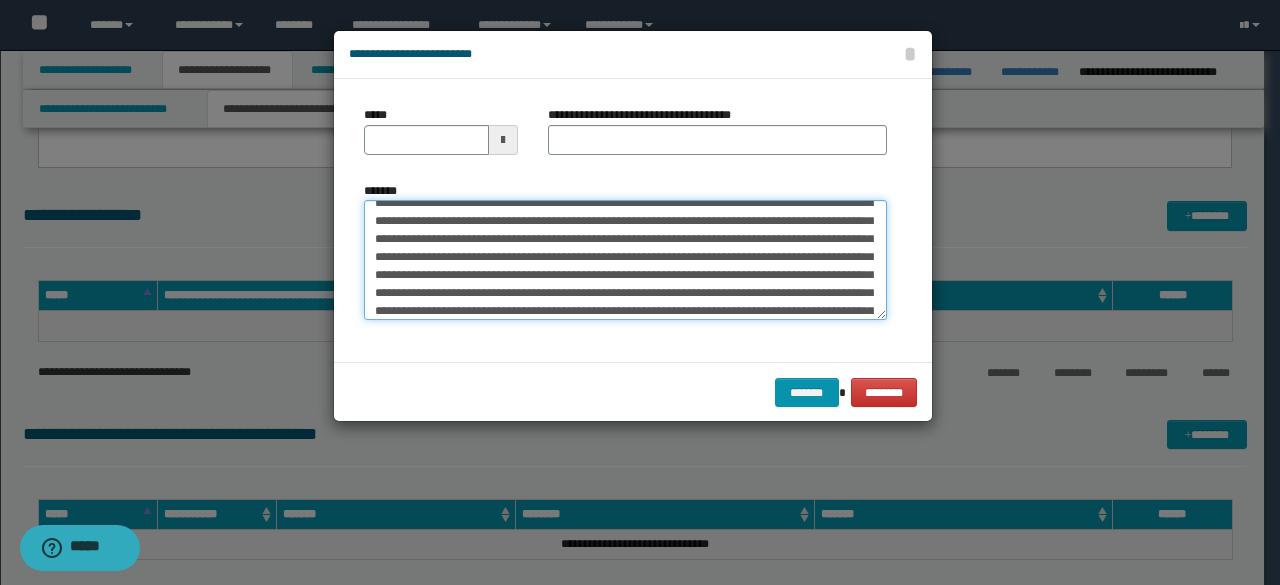 scroll, scrollTop: 0, scrollLeft: 0, axis: both 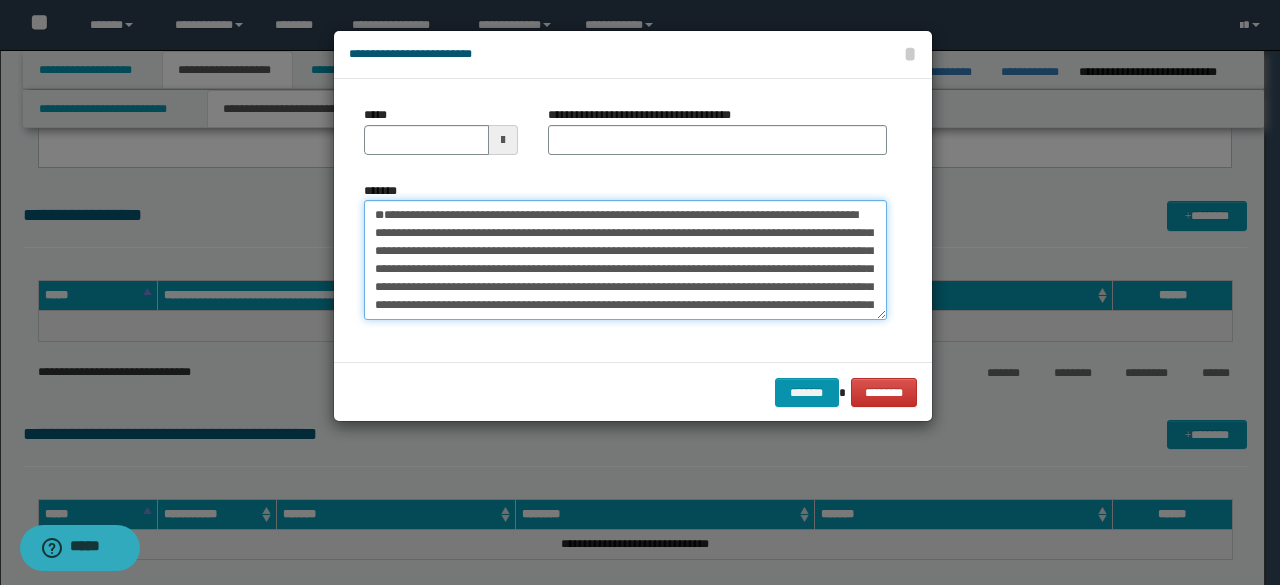drag, startPoint x: 508, startPoint y: 253, endPoint x: 354, endPoint y: 221, distance: 157.28954 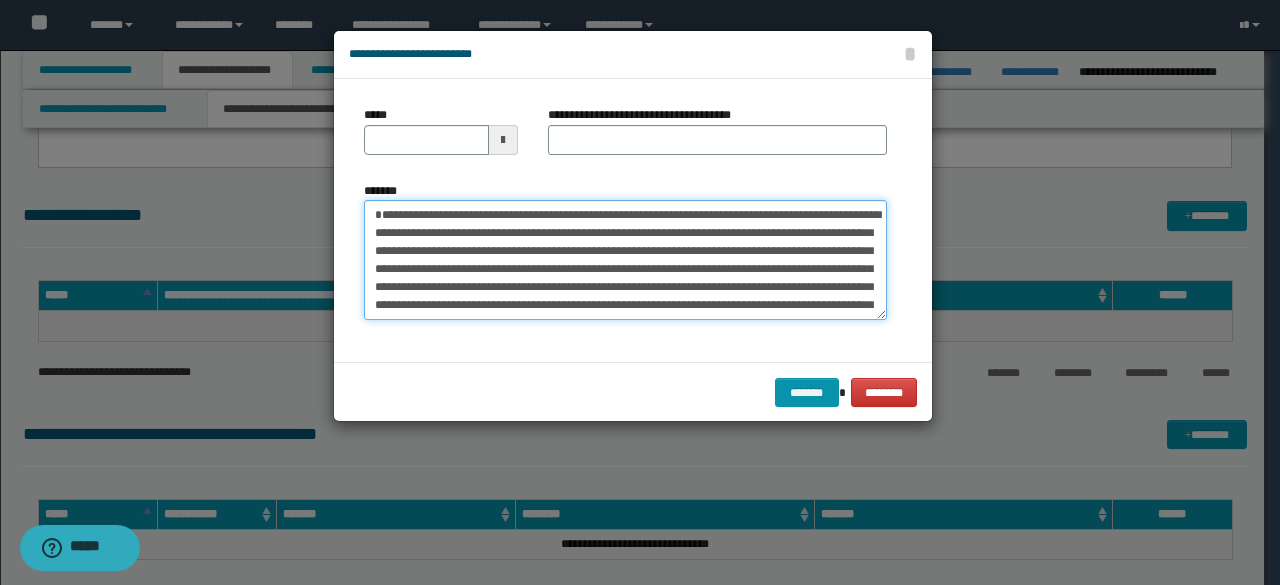 type on "**********" 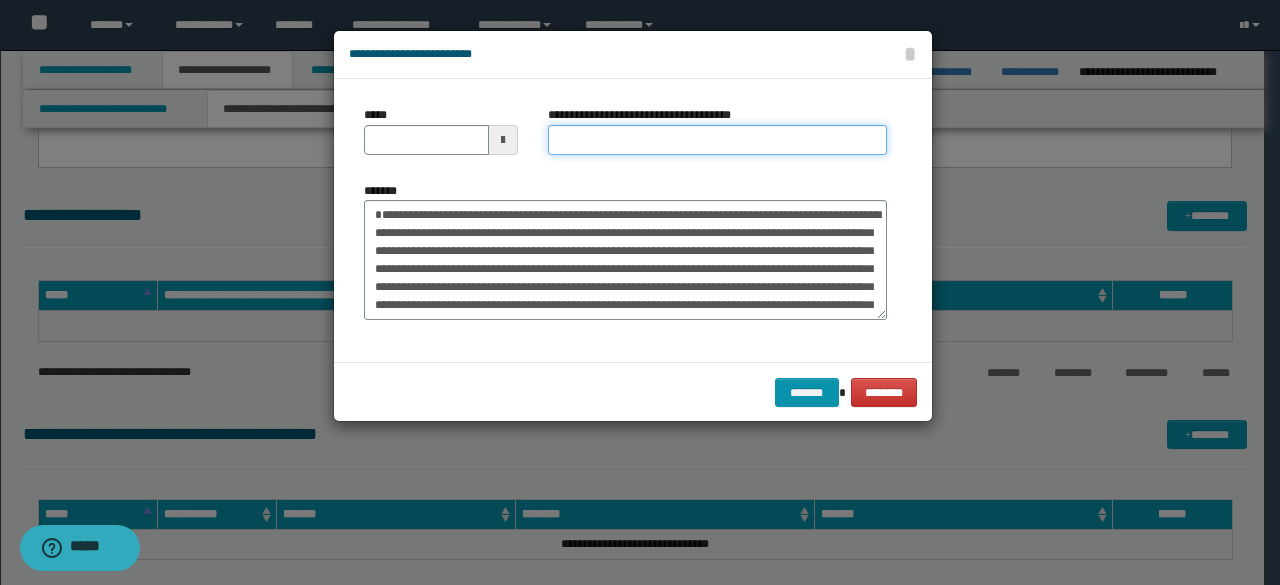 drag, startPoint x: 652, startPoint y: 139, endPoint x: 634, endPoint y: 144, distance: 18.681541 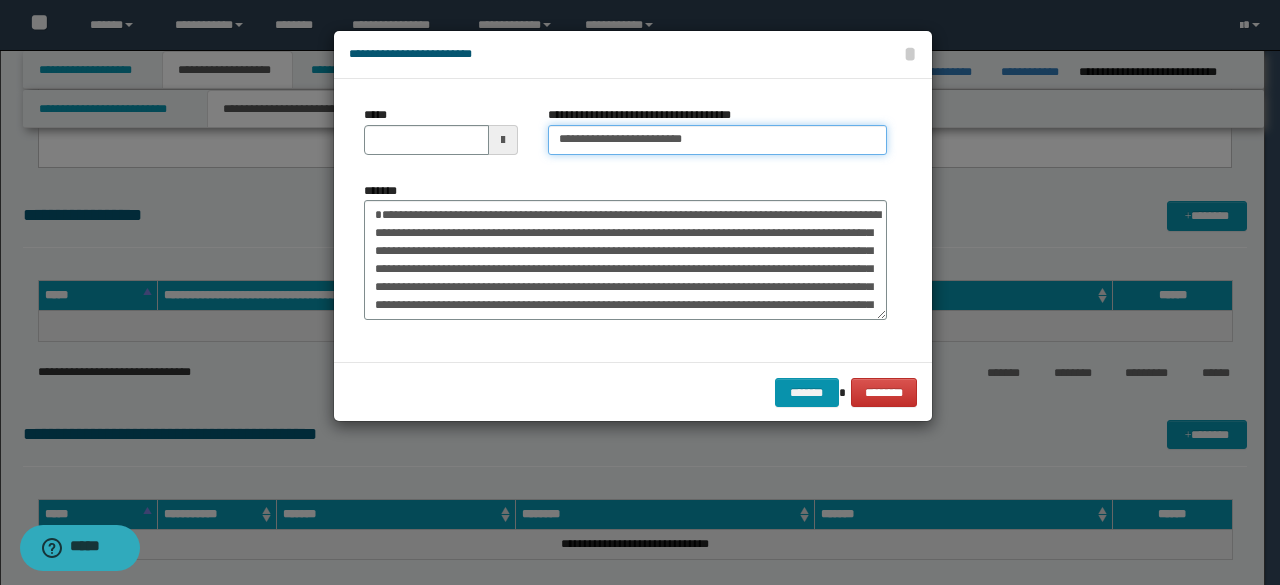type 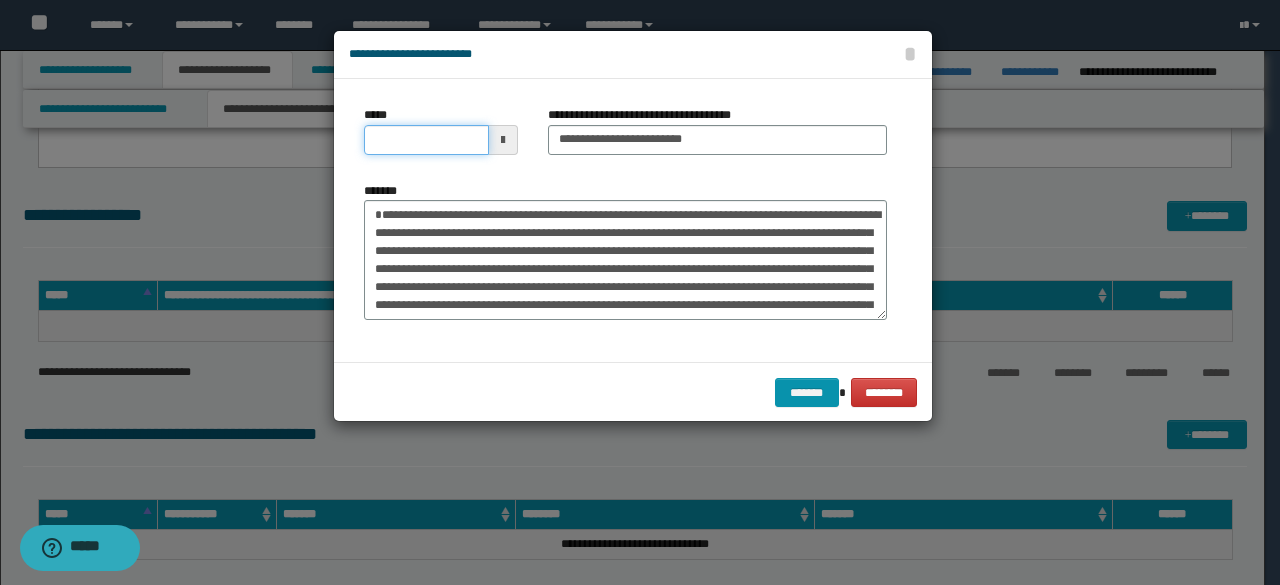 click on "*****" at bounding box center (426, 140) 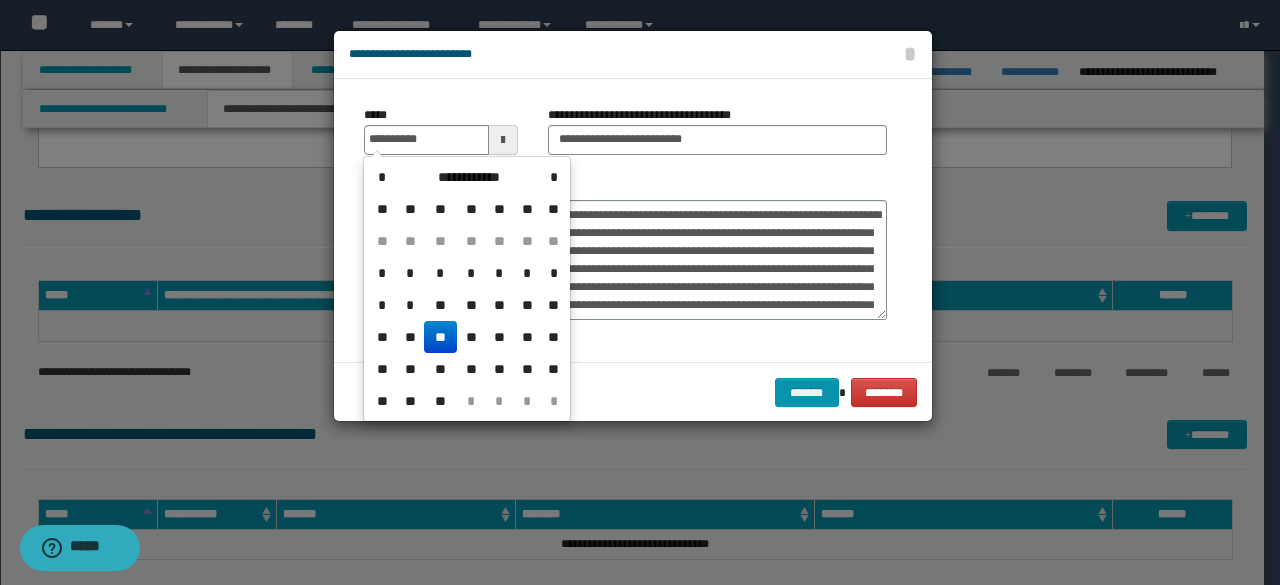 click on "**" at bounding box center [440, 337] 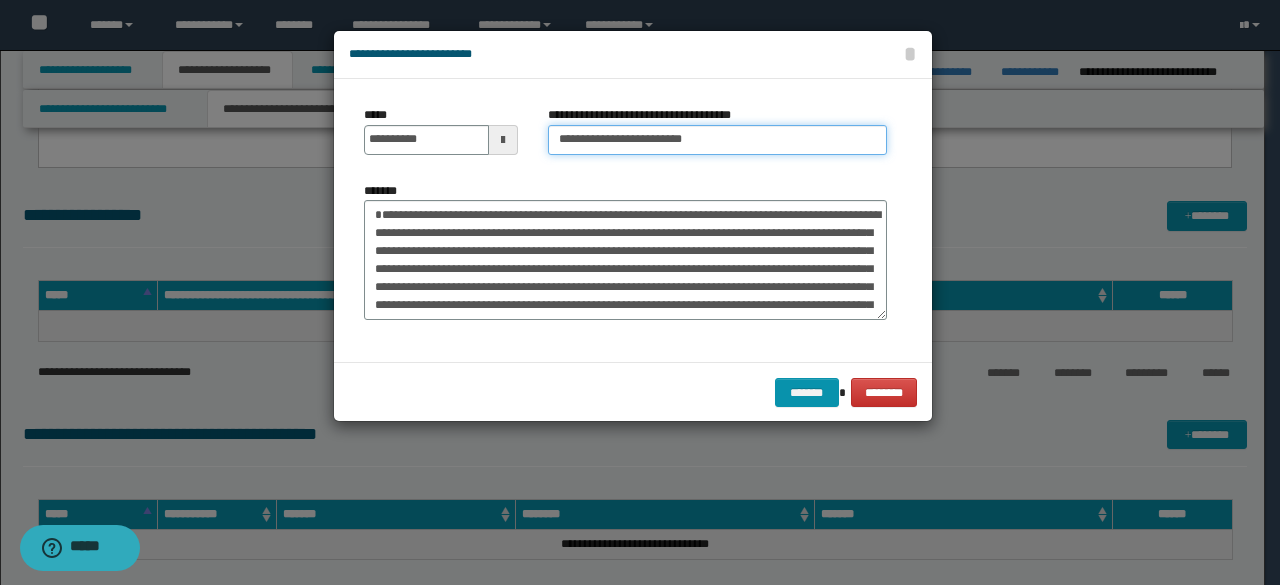 drag, startPoint x: 626, startPoint y: 140, endPoint x: 409, endPoint y: 97, distance: 221.21935 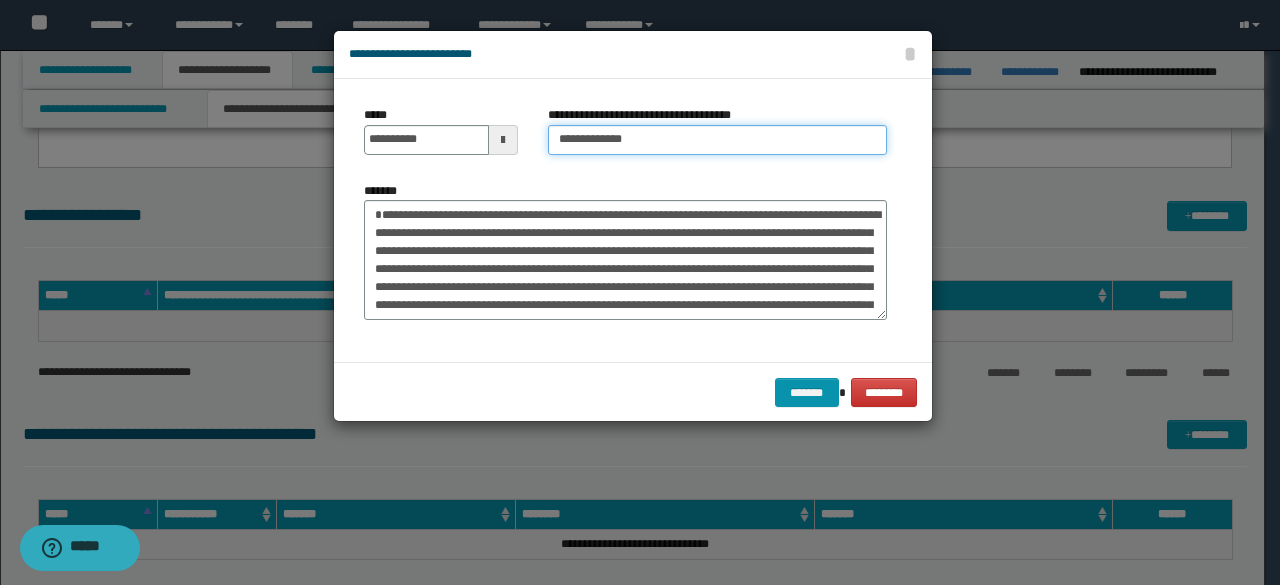 click on "**********" at bounding box center (717, 140) 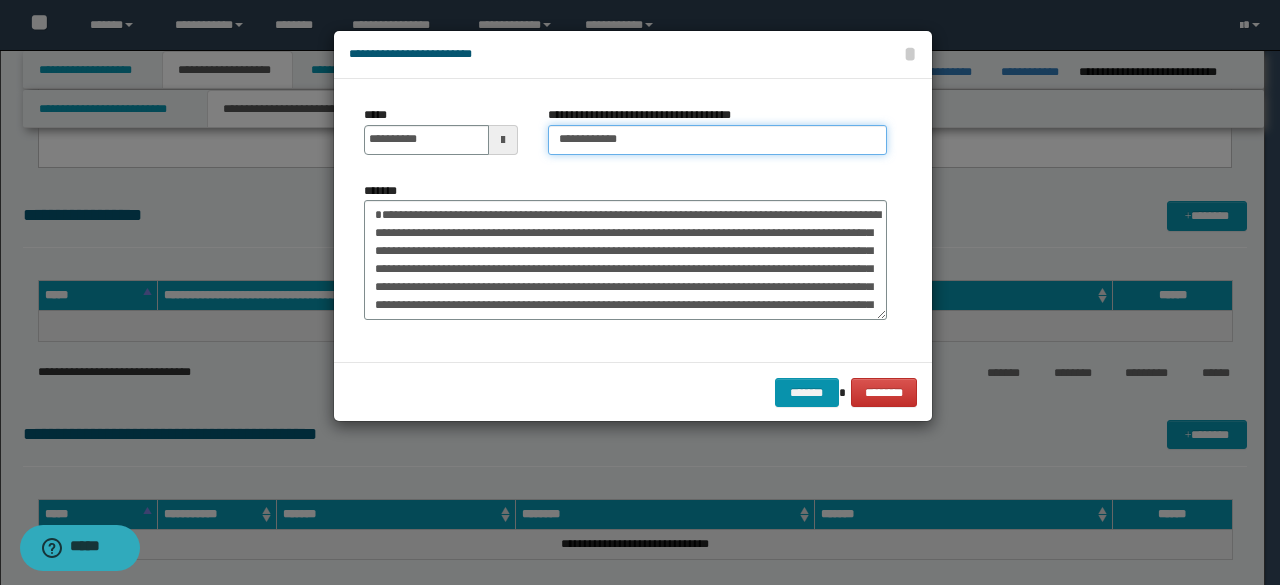 type on "**********" 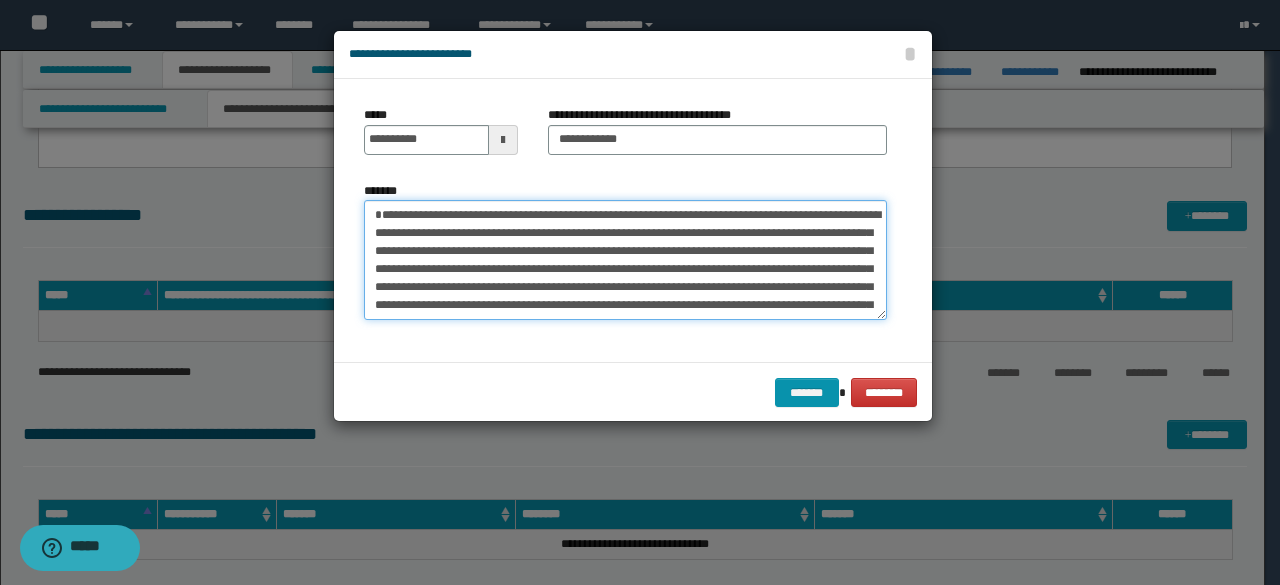 drag, startPoint x: 555, startPoint y: 243, endPoint x: 574, endPoint y: 247, distance: 19.416489 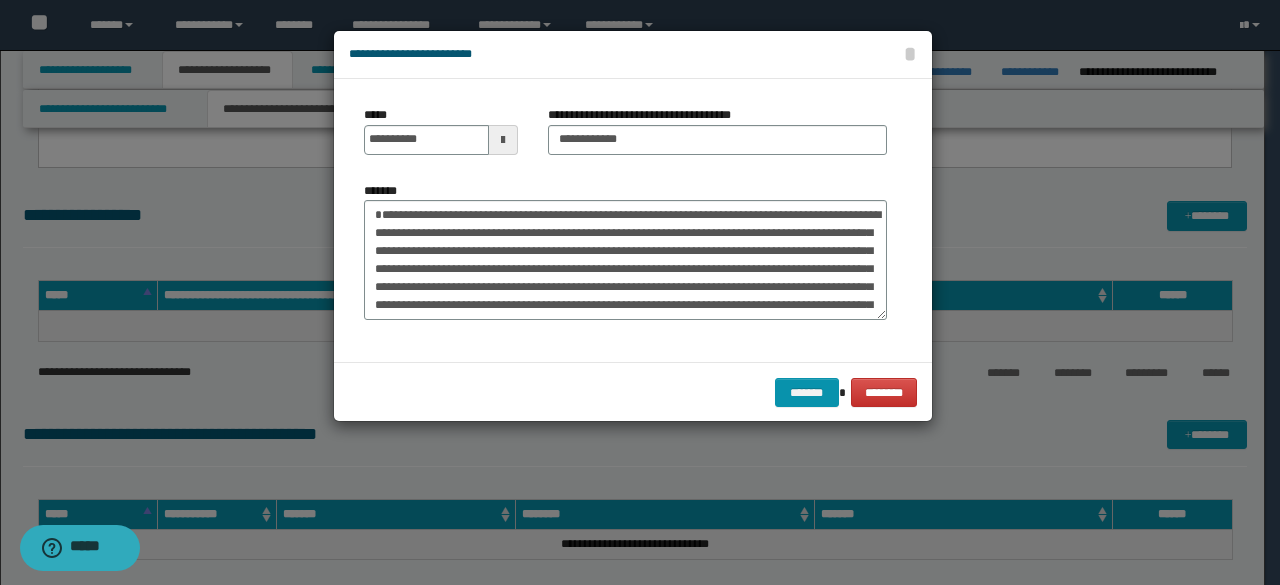 drag, startPoint x: 886, startPoint y: 283, endPoint x: 876, endPoint y: 287, distance: 10.770329 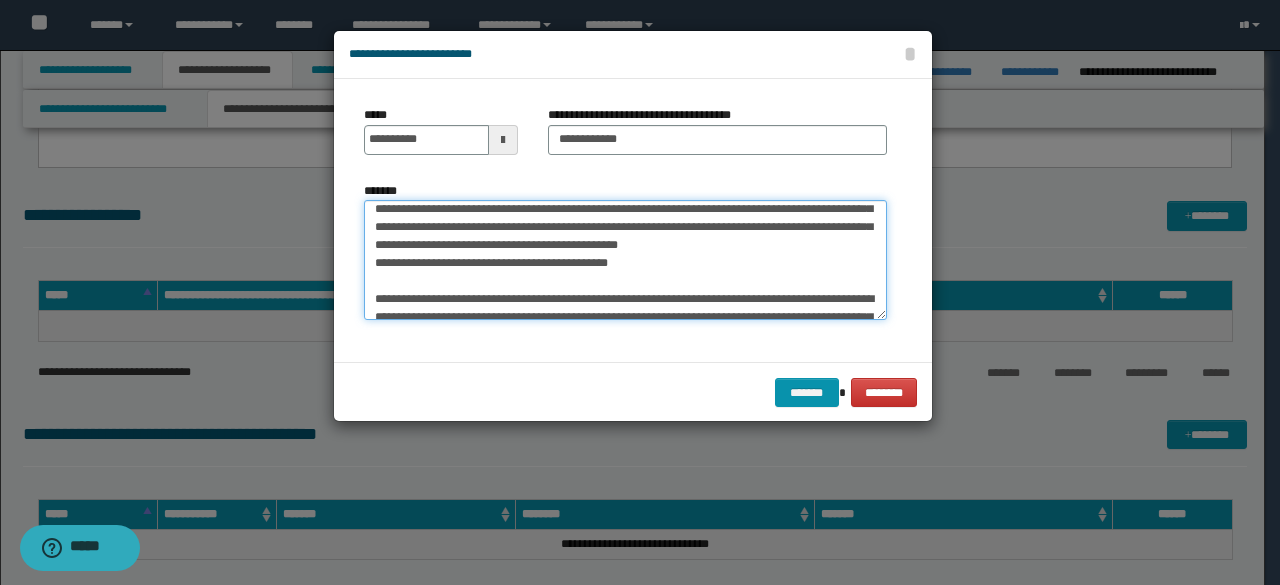scroll, scrollTop: 280, scrollLeft: 0, axis: vertical 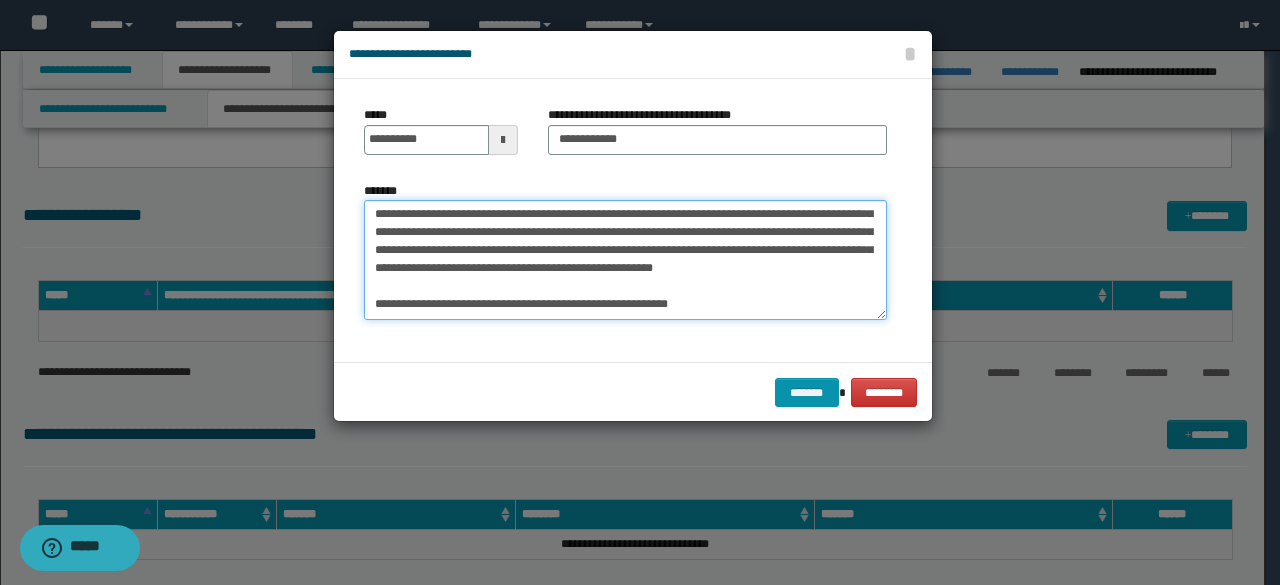 drag, startPoint x: 634, startPoint y: 256, endPoint x: 725, endPoint y: 361, distance: 138.94603 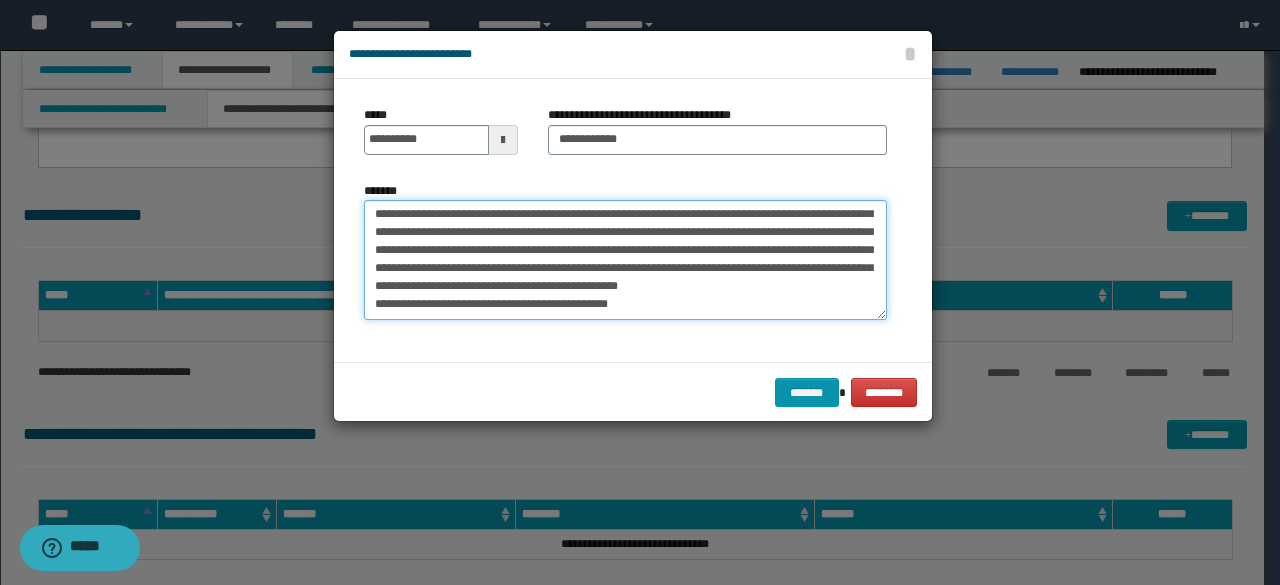 scroll, scrollTop: 234, scrollLeft: 0, axis: vertical 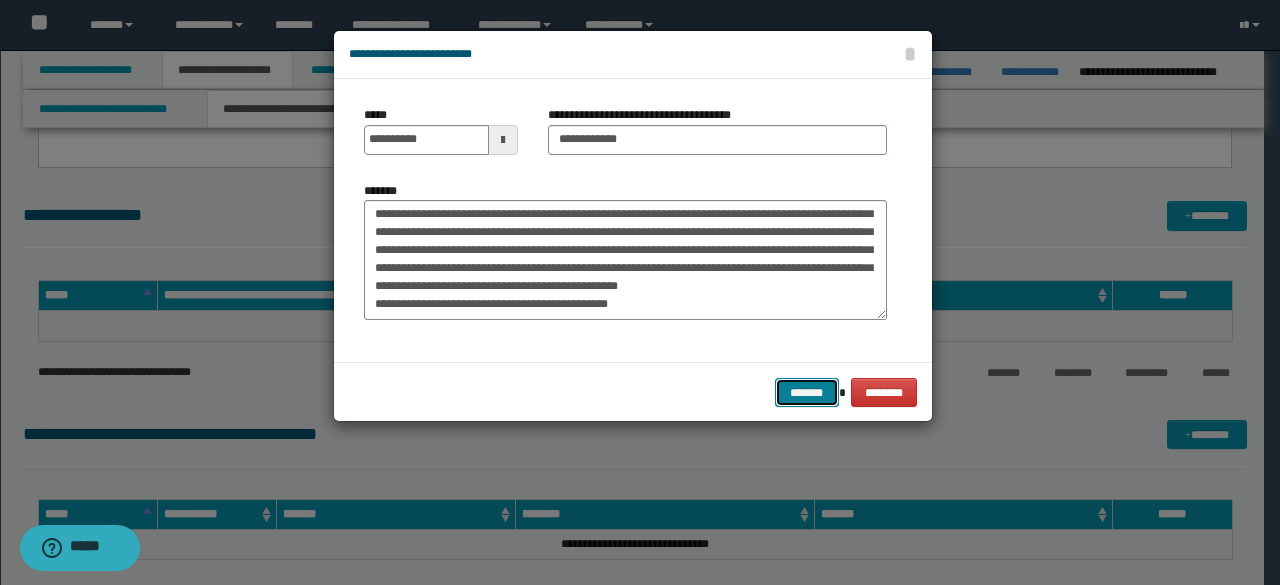 click on "*******" at bounding box center [807, 392] 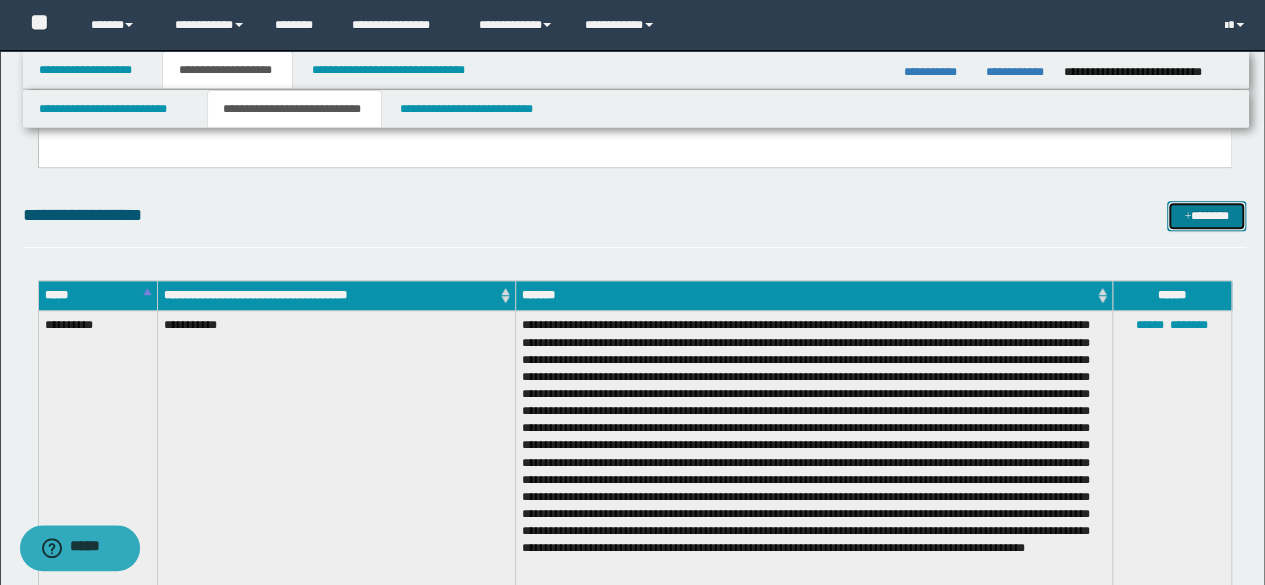 click at bounding box center [1187, 217] 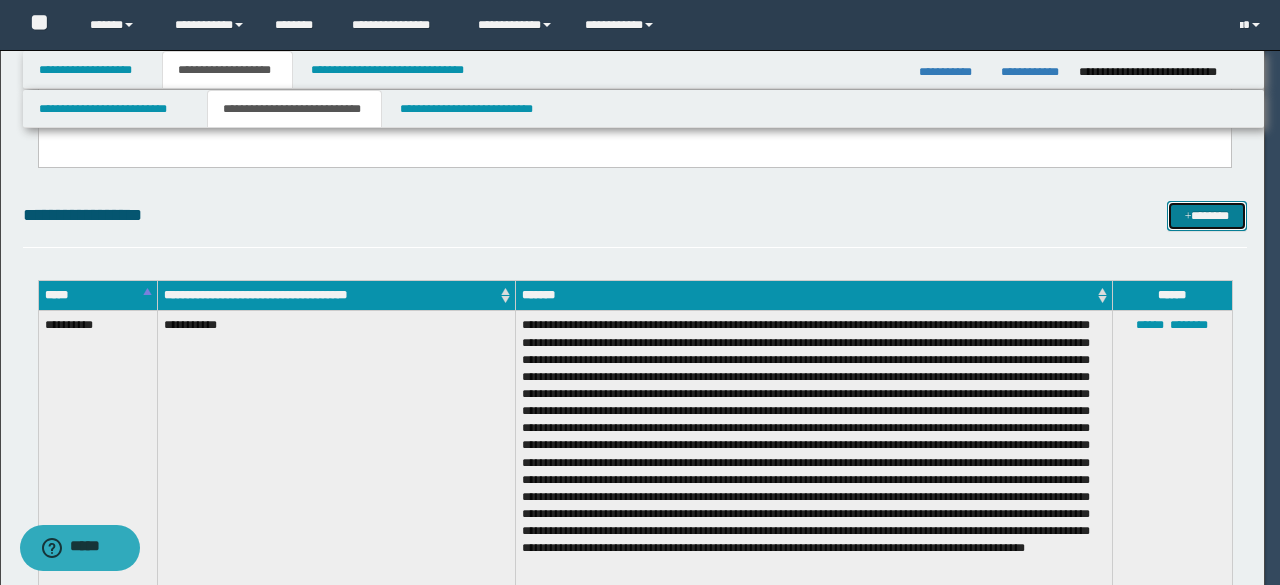scroll, scrollTop: 0, scrollLeft: 0, axis: both 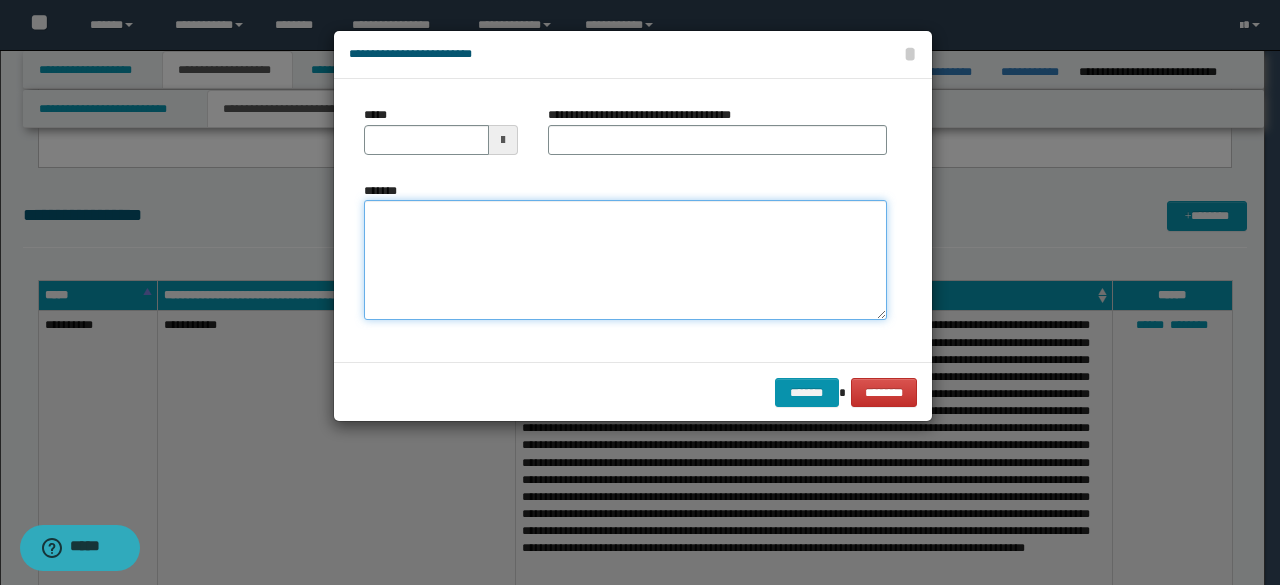click on "*******" at bounding box center [625, 259] 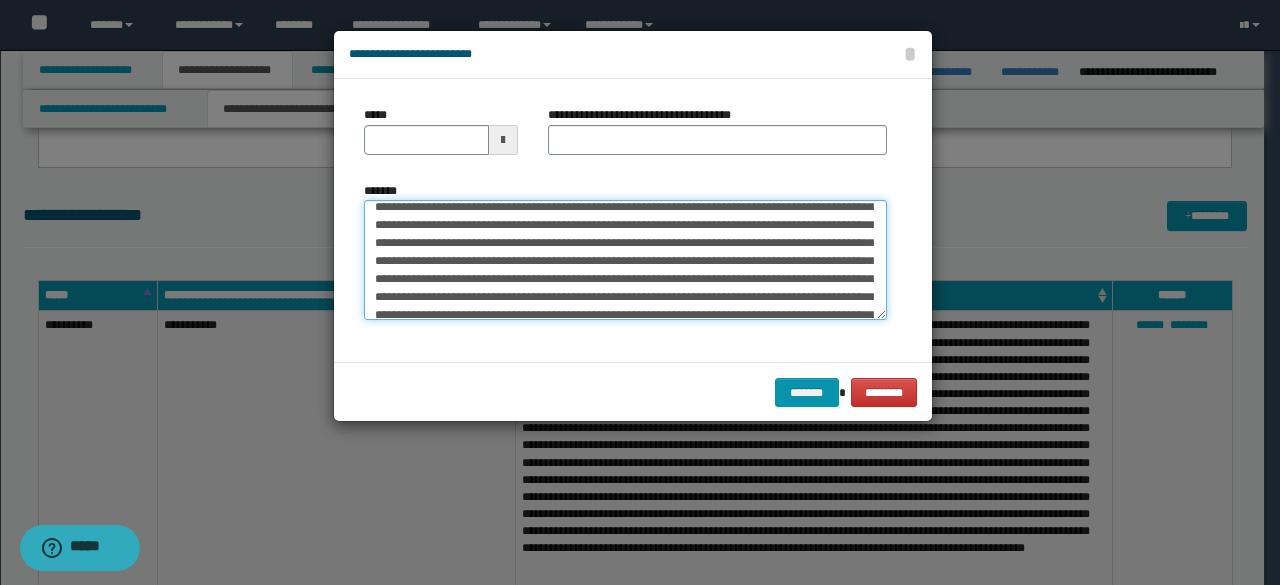 scroll, scrollTop: 0, scrollLeft: 0, axis: both 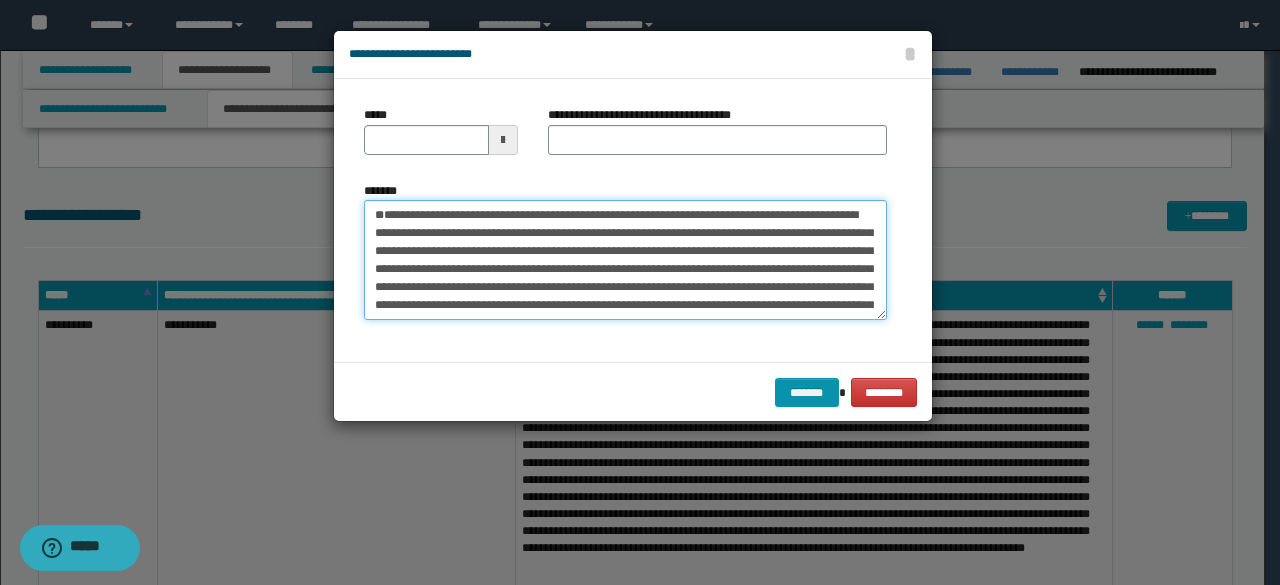 drag, startPoint x: 535, startPoint y: 251, endPoint x: 324, endPoint y: 213, distance: 214.3945 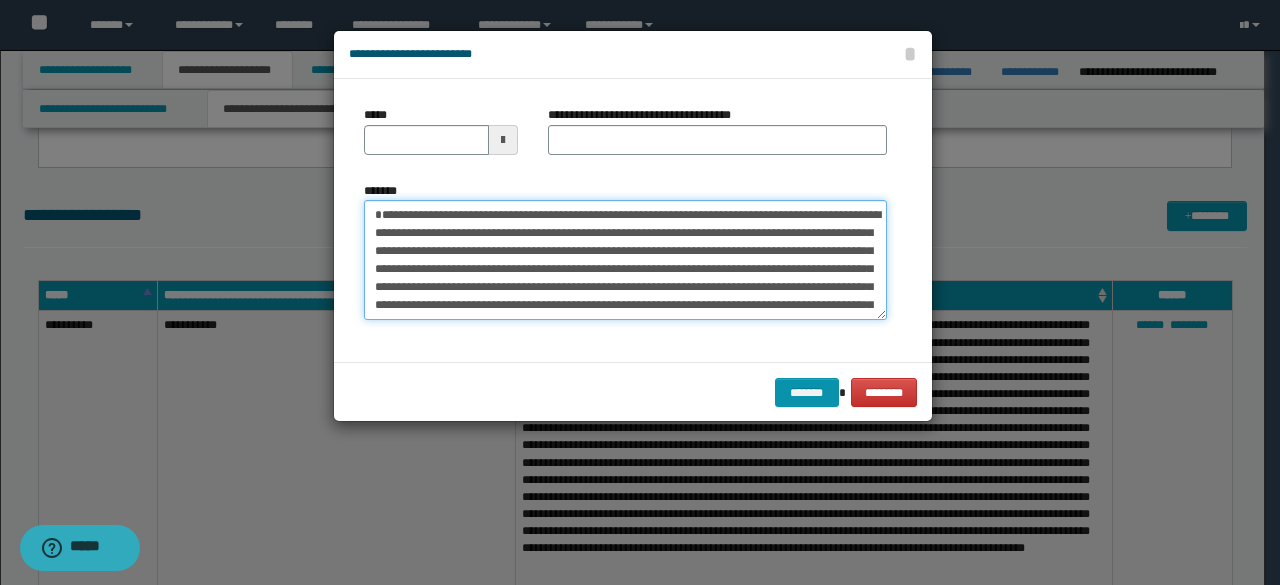 type 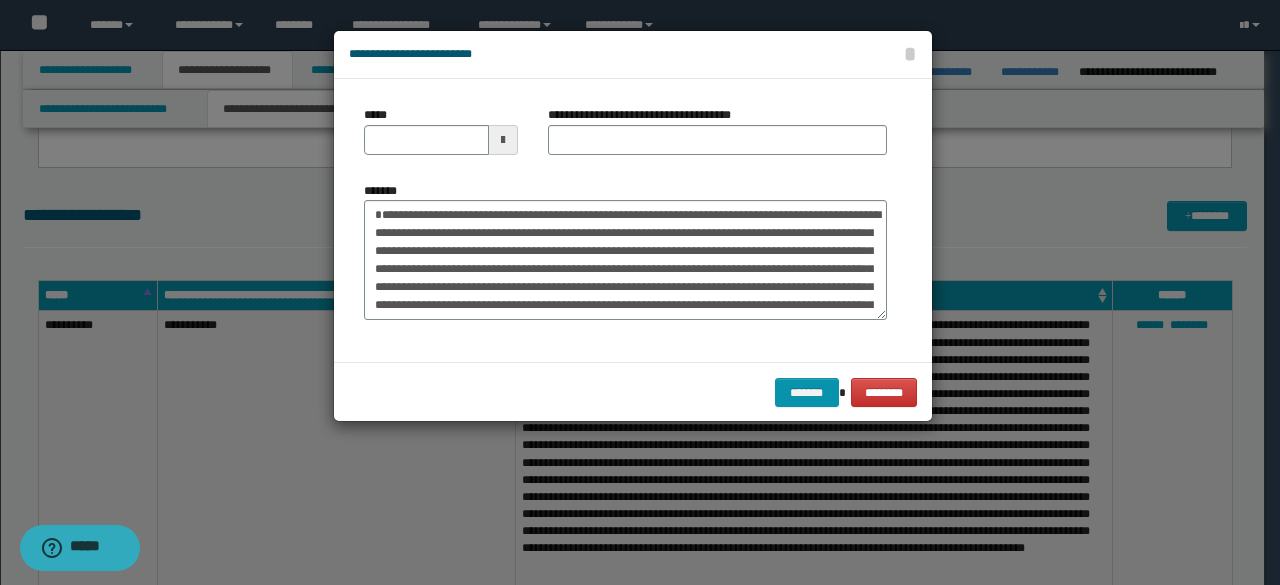 click on "**********" at bounding box center (647, 115) 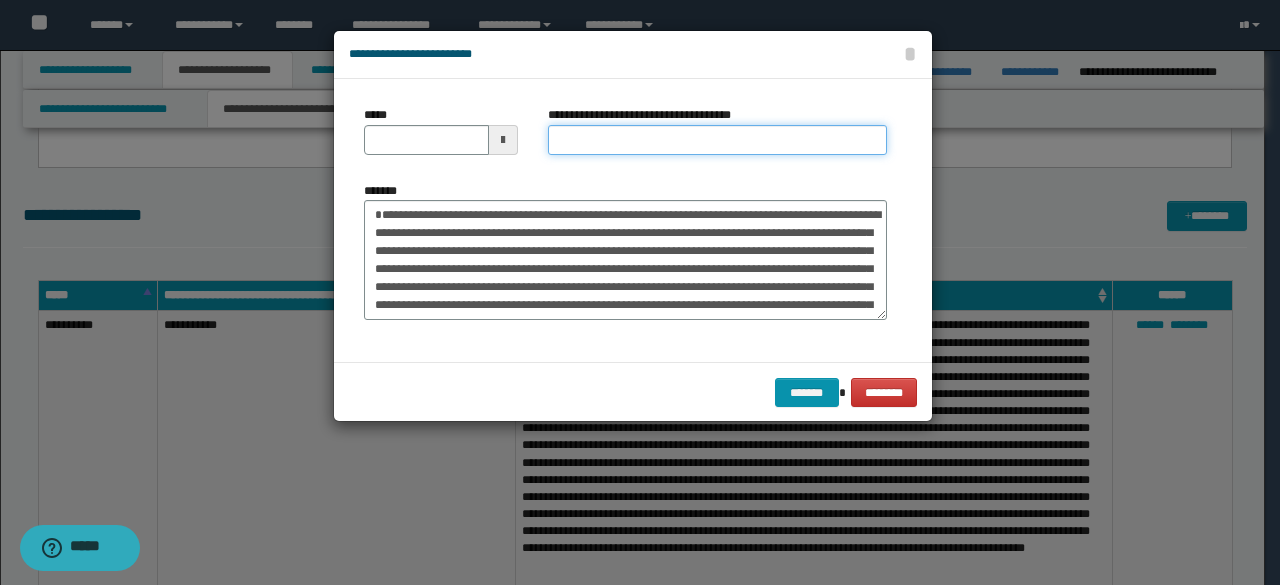 click on "**********" at bounding box center (717, 140) 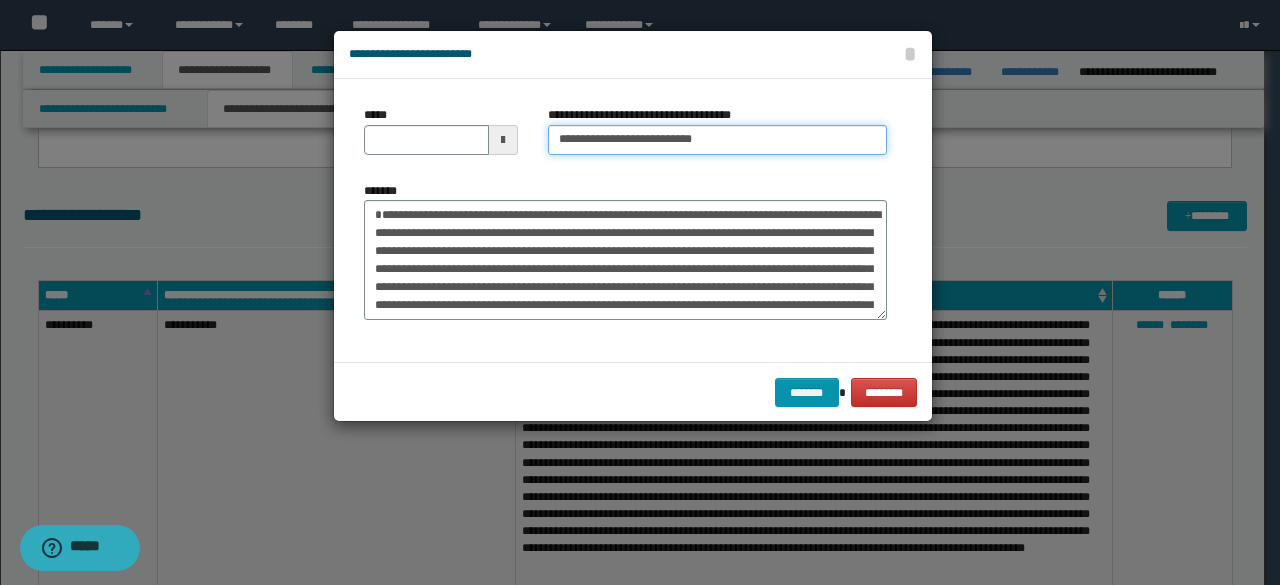 type 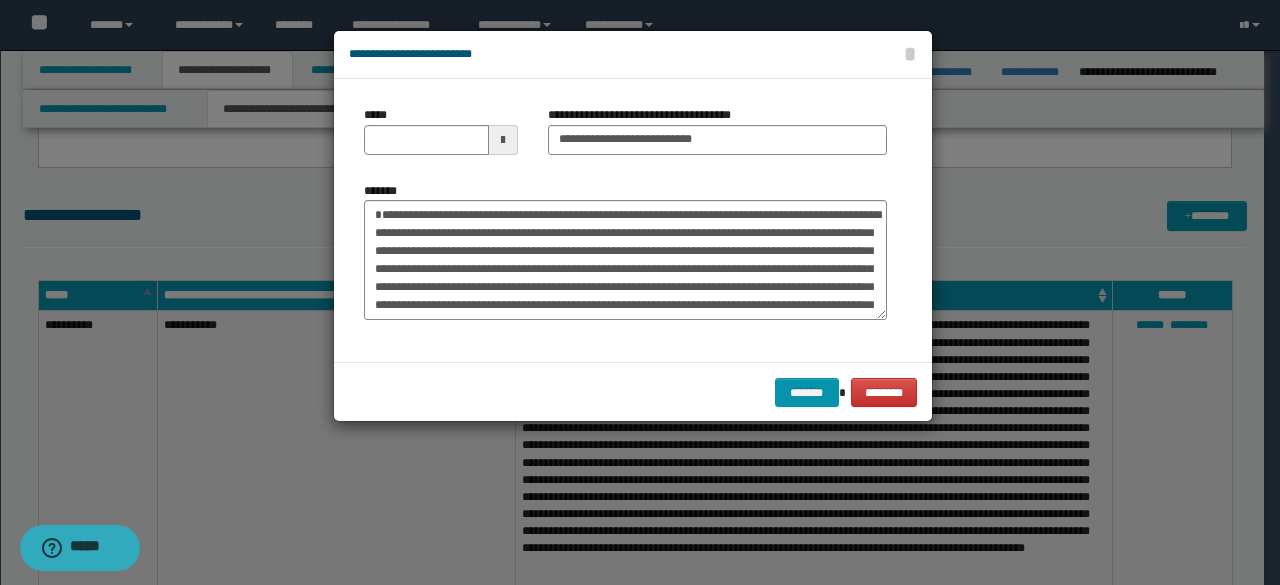 click on "*****" at bounding box center [441, 130] 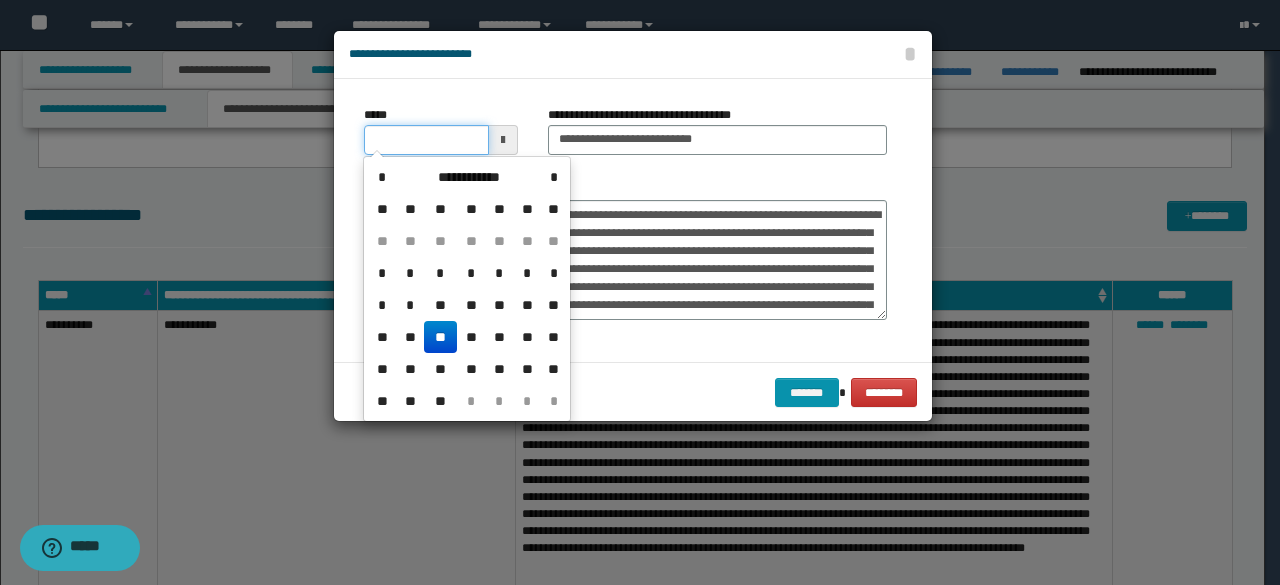 click on "*****" at bounding box center (426, 140) 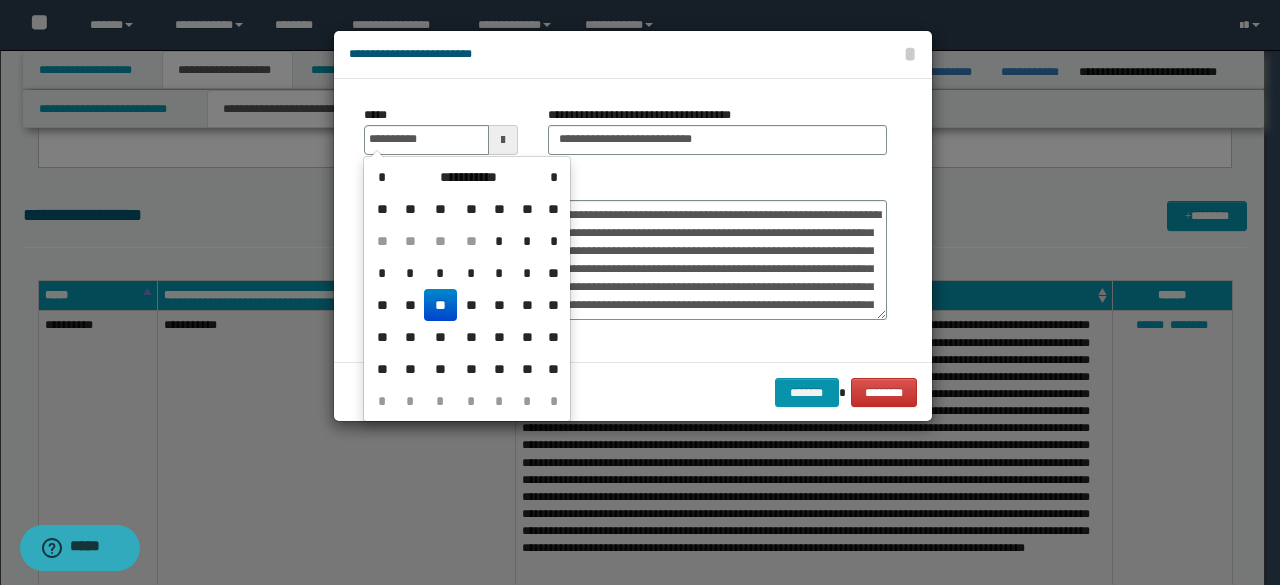 click on "**" at bounding box center (440, 305) 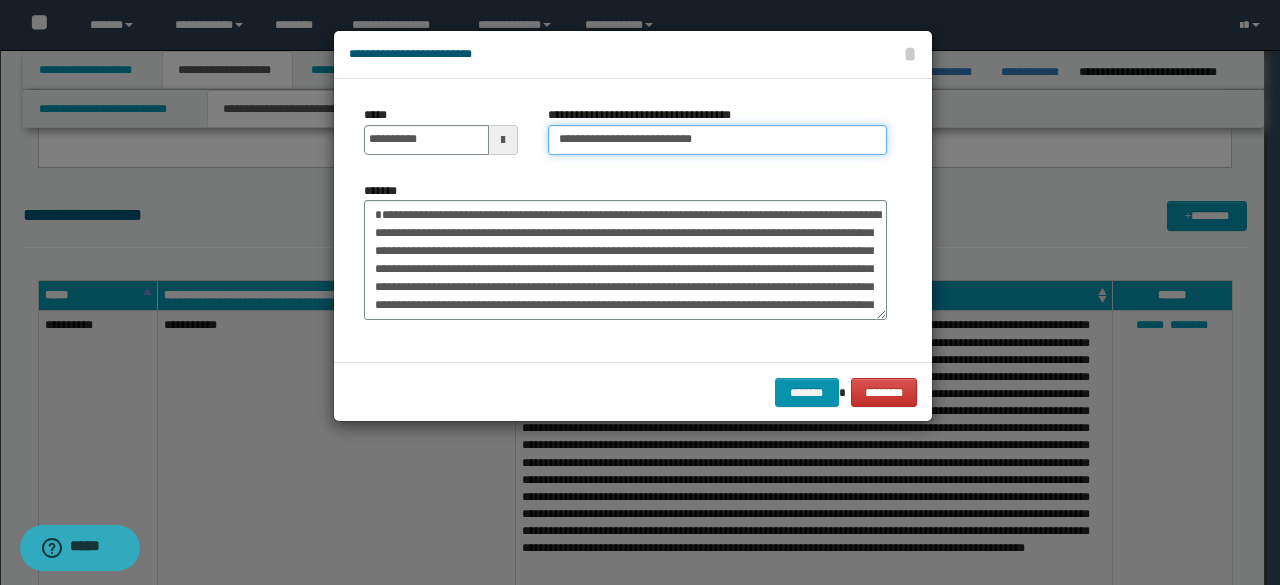 drag, startPoint x: 608, startPoint y: 131, endPoint x: 495, endPoint y: 111, distance: 114.75626 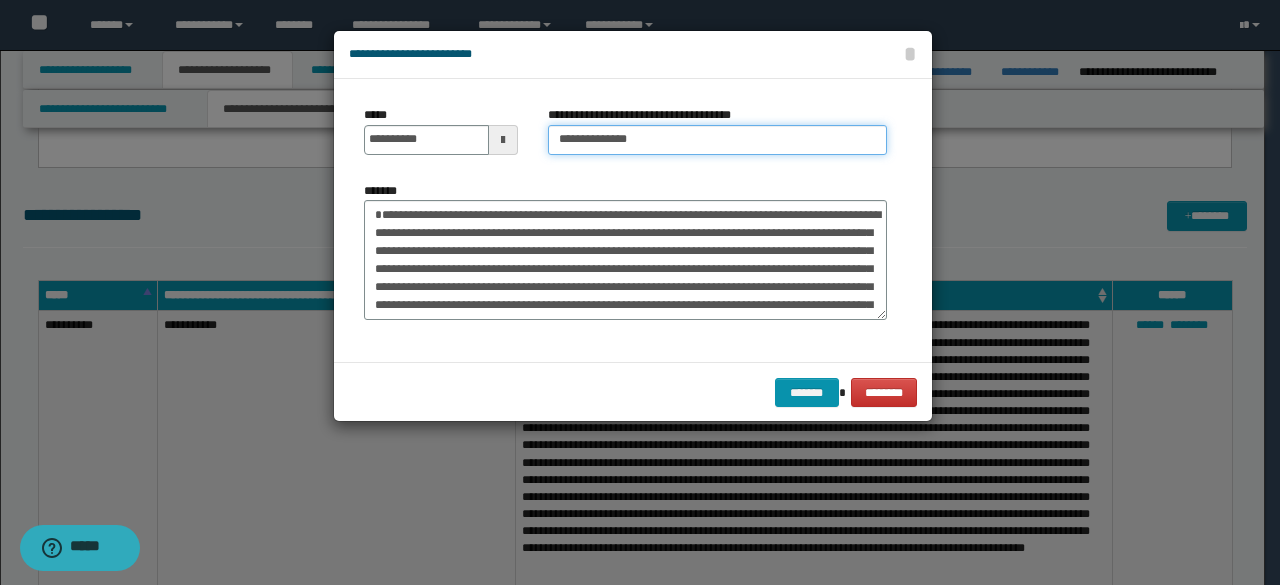 click on "**********" at bounding box center (717, 140) 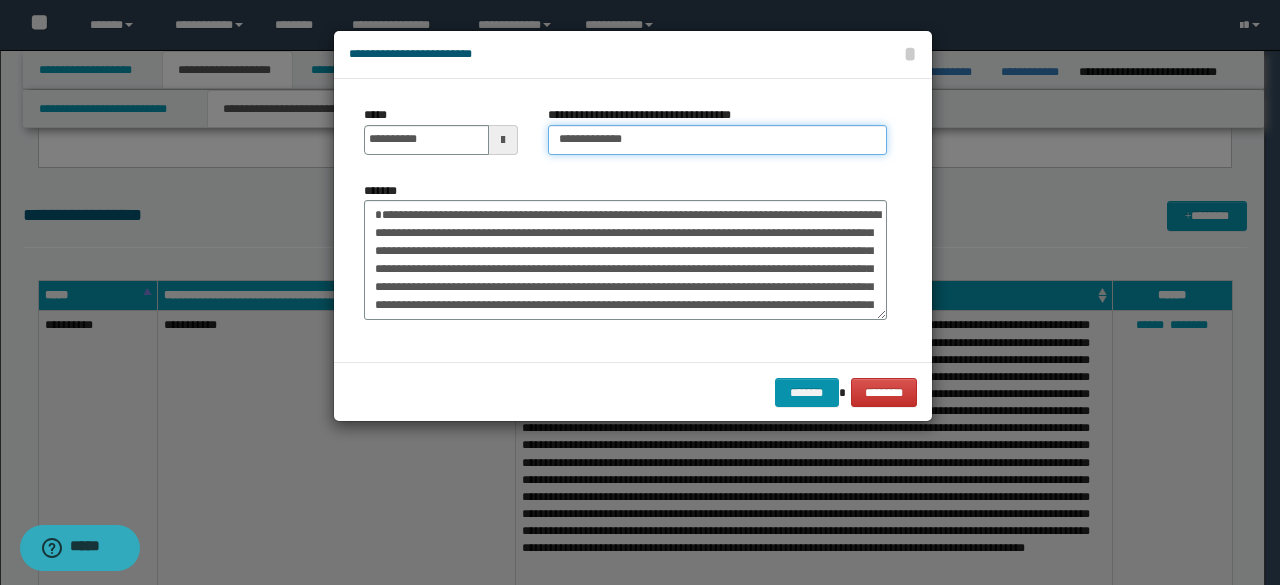 type on "**********" 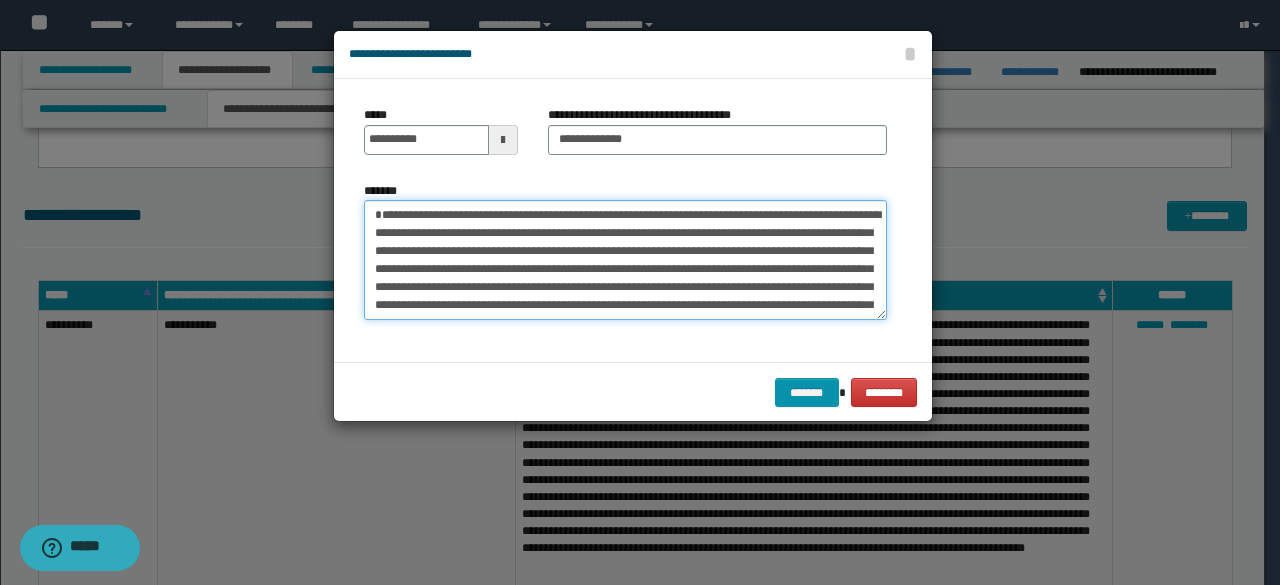 click on "*******" at bounding box center [625, 259] 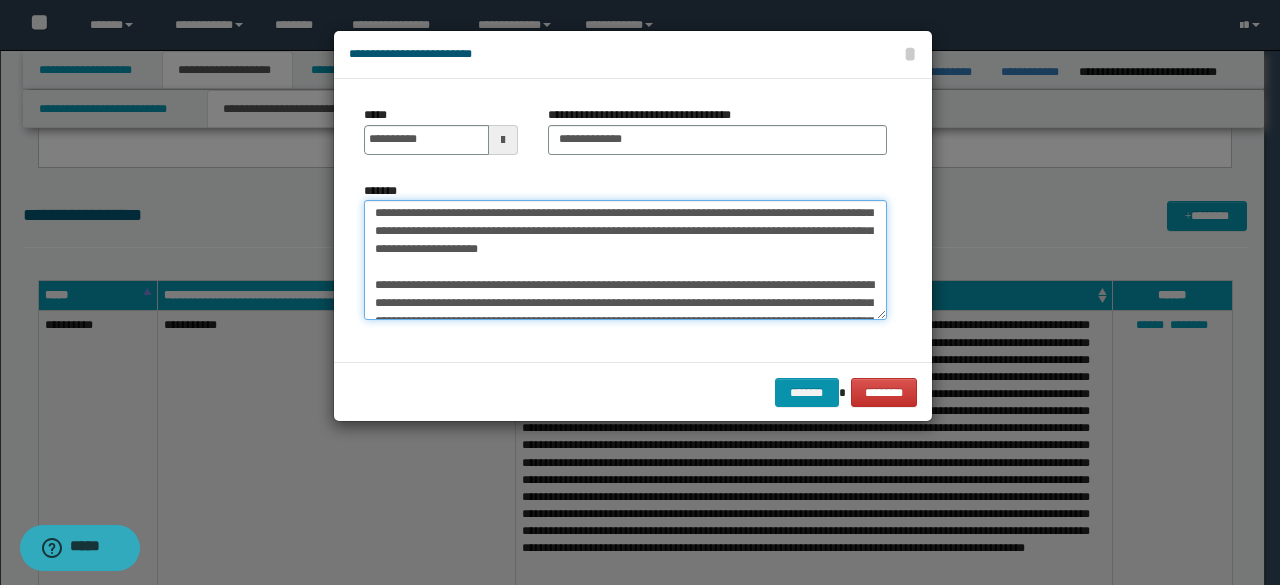 scroll, scrollTop: 2394, scrollLeft: 0, axis: vertical 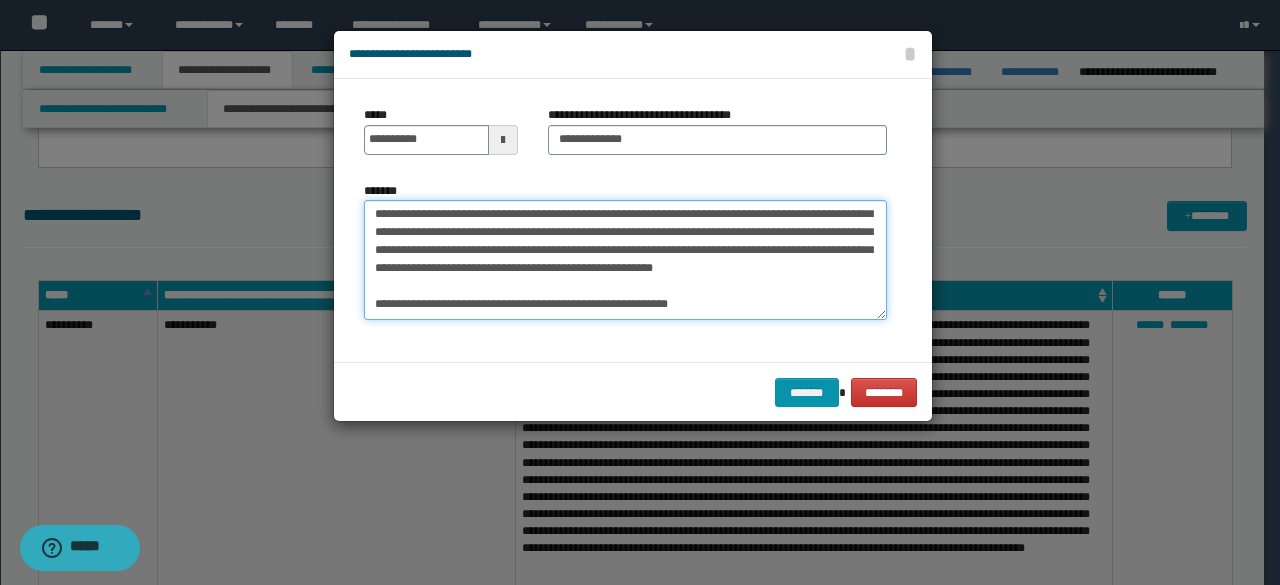 drag, startPoint x: 386, startPoint y: 257, endPoint x: 781, endPoint y: 346, distance: 404.90247 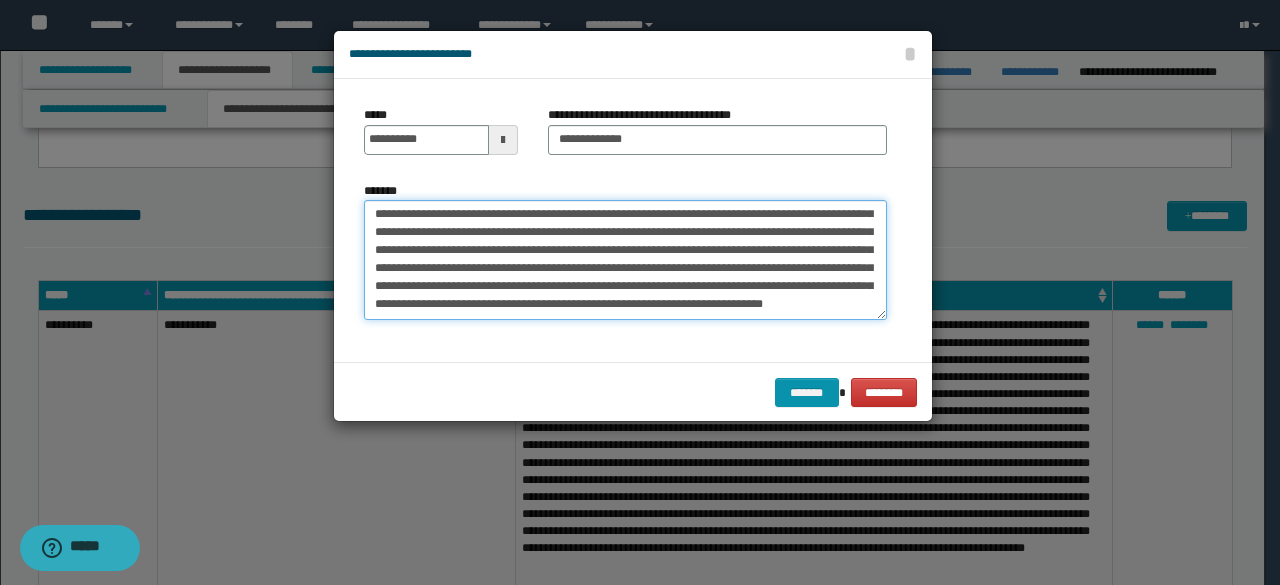 scroll, scrollTop: 0, scrollLeft: 0, axis: both 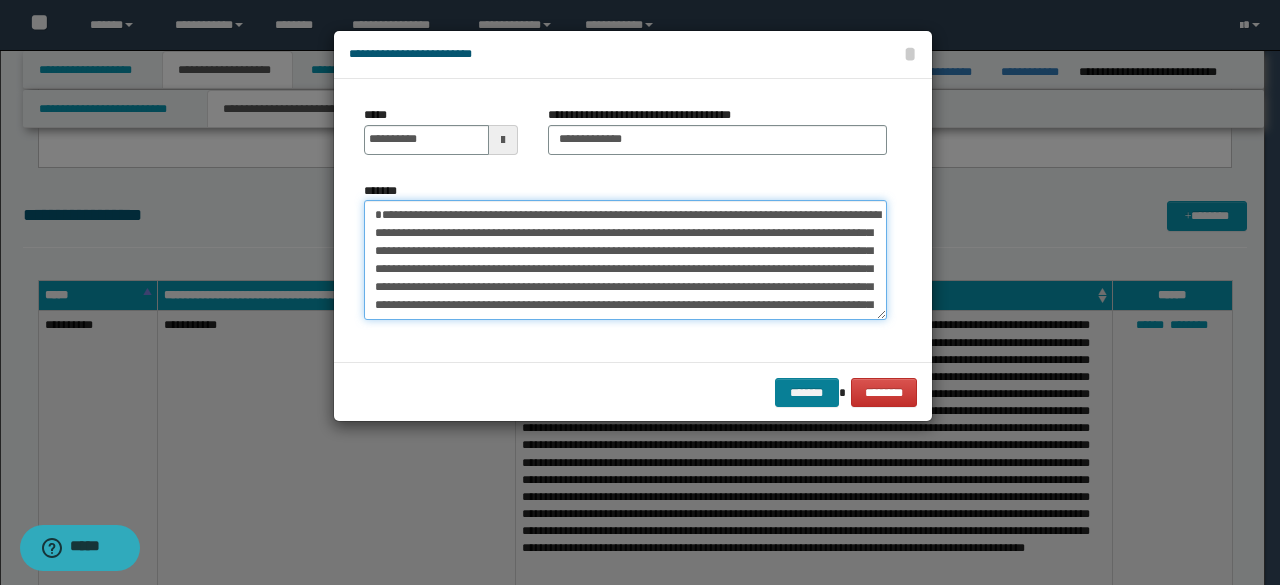 type on "**********" 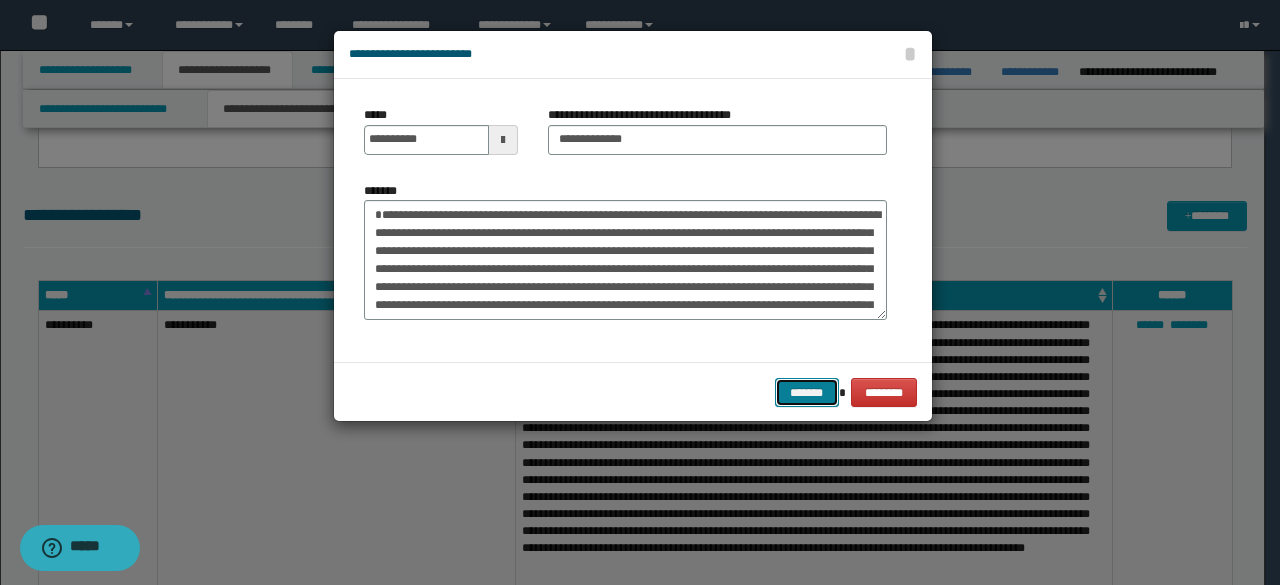 click on "*******" at bounding box center [807, 392] 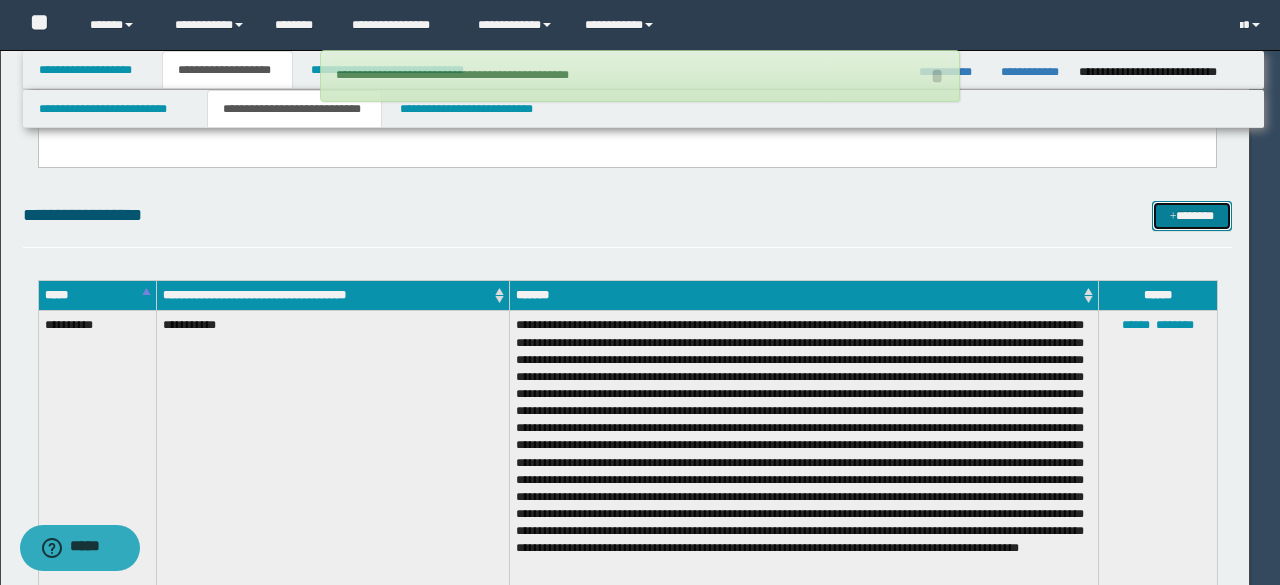type 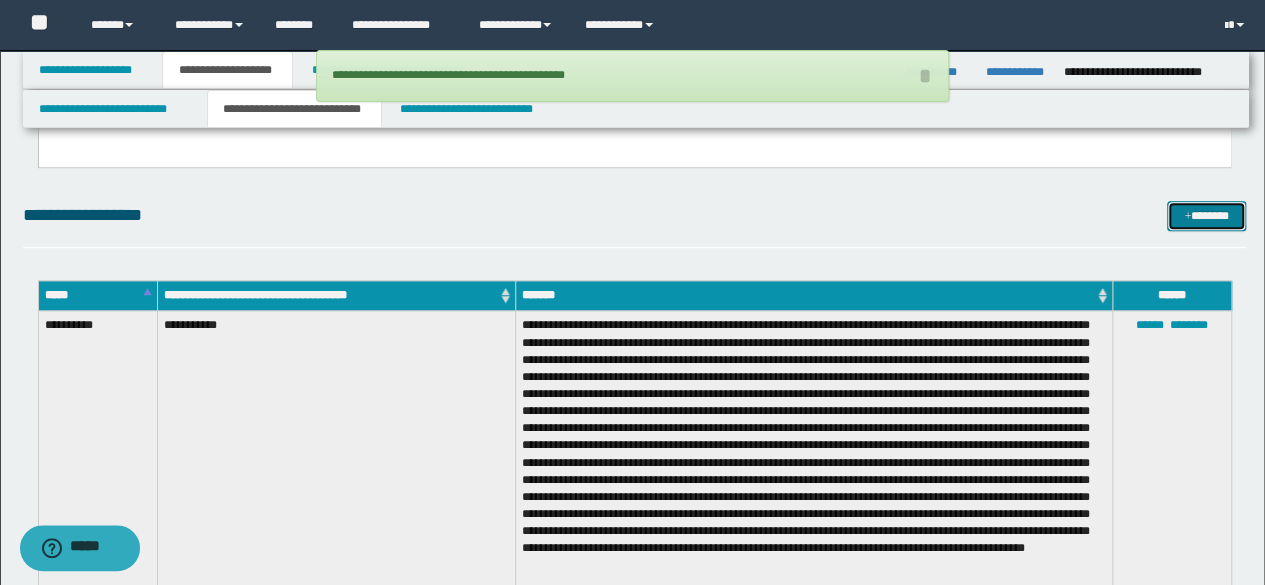 drag, startPoint x: 1207, startPoint y: 212, endPoint x: 1087, endPoint y: 195, distance: 121.19818 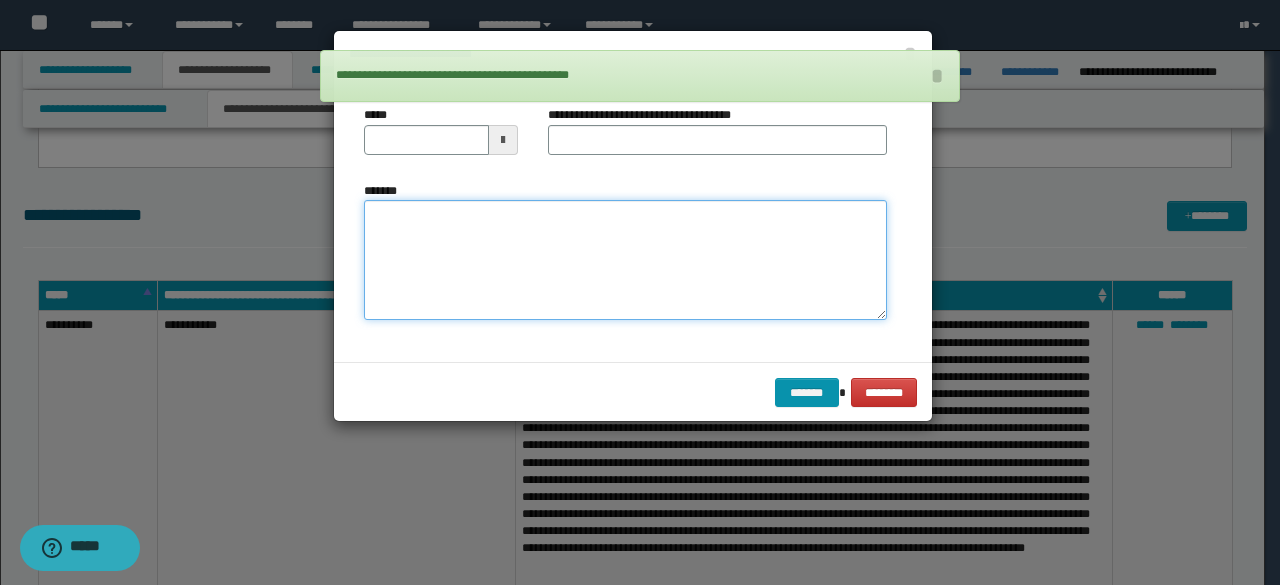 click on "*******" at bounding box center (625, 259) 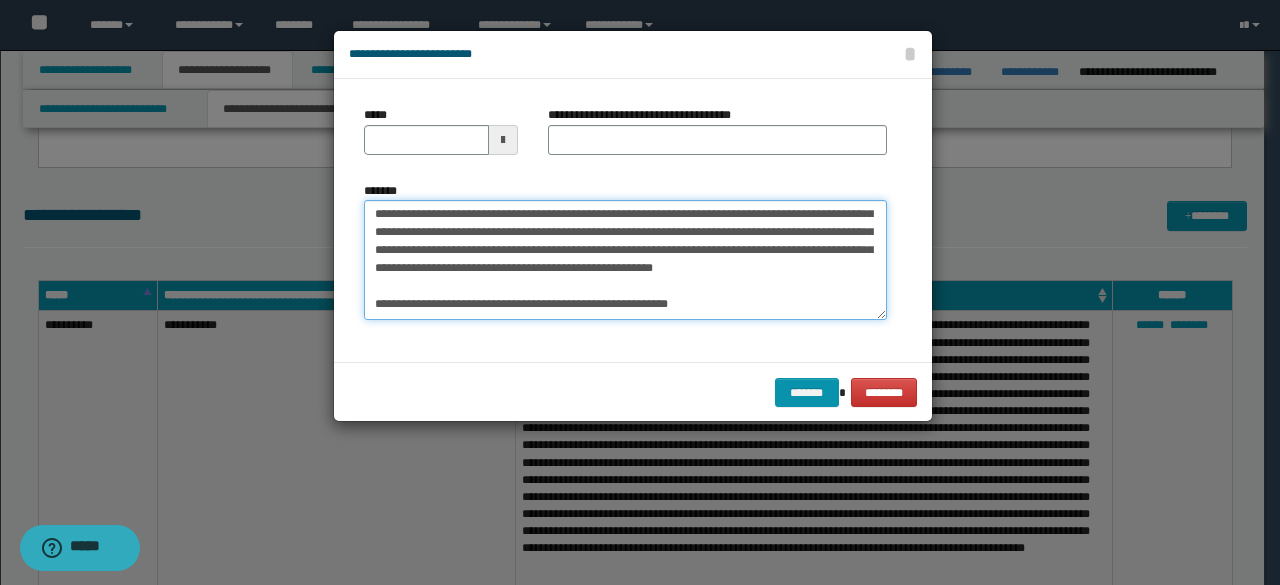 scroll, scrollTop: 0, scrollLeft: 0, axis: both 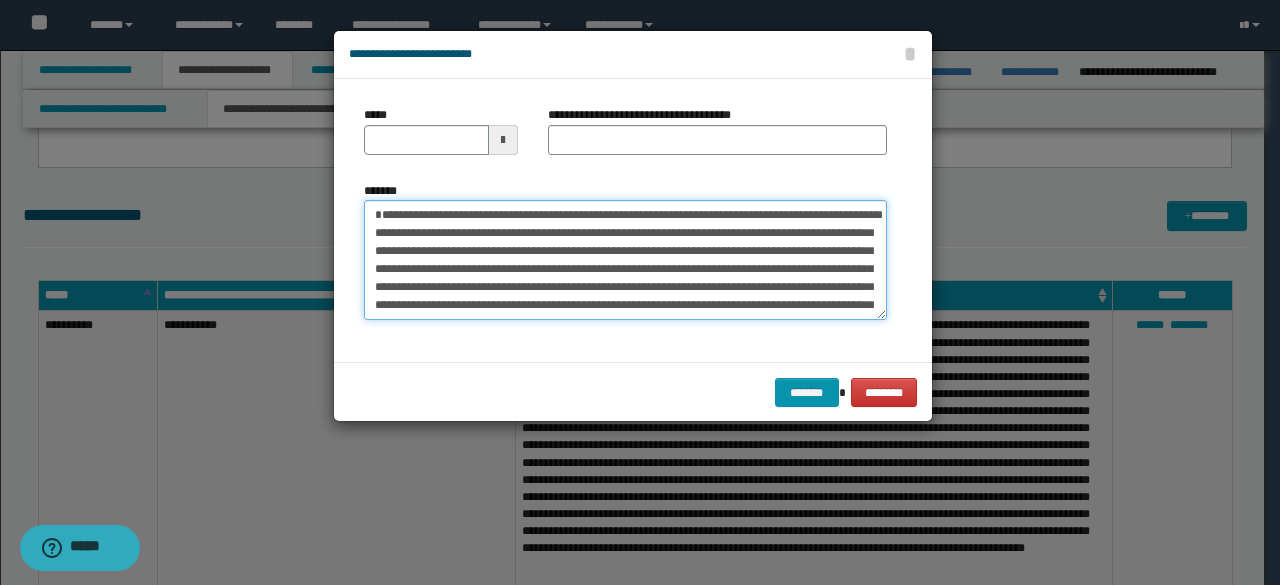 drag, startPoint x: 506, startPoint y: 230, endPoint x: 349, endPoint y: 222, distance: 157.20369 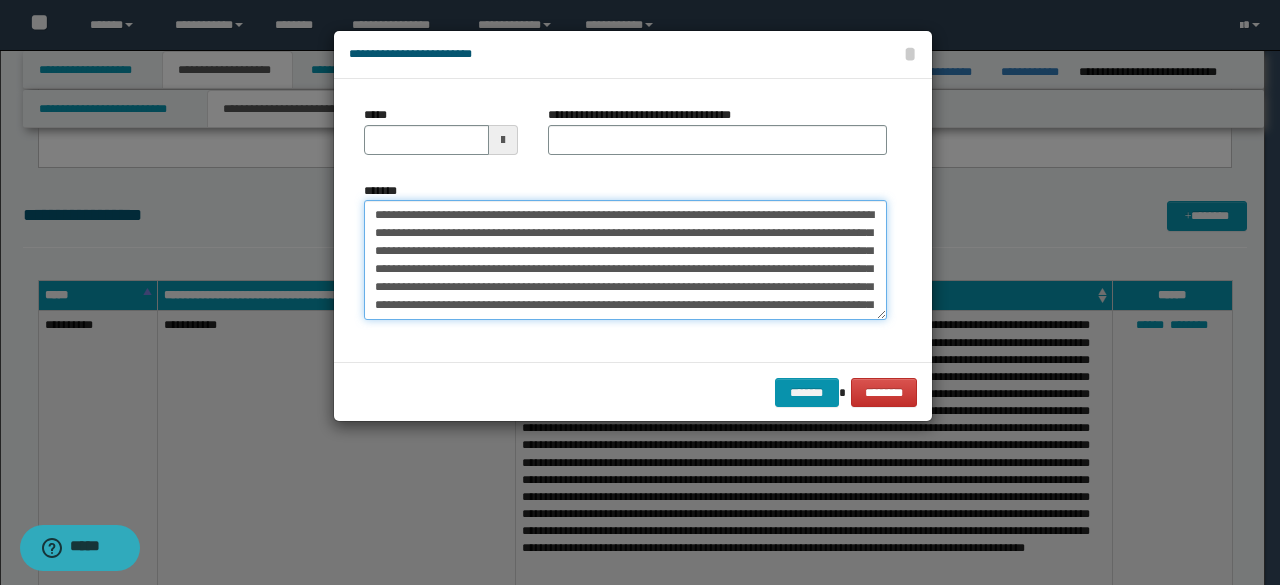 type on "**********" 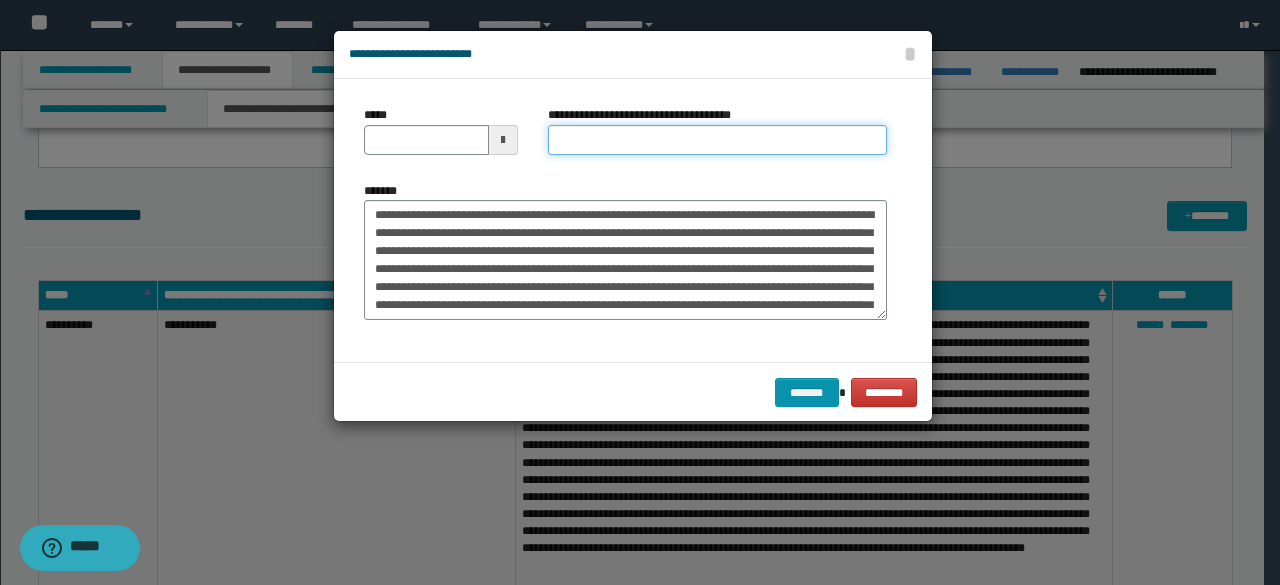 click on "**********" at bounding box center [717, 140] 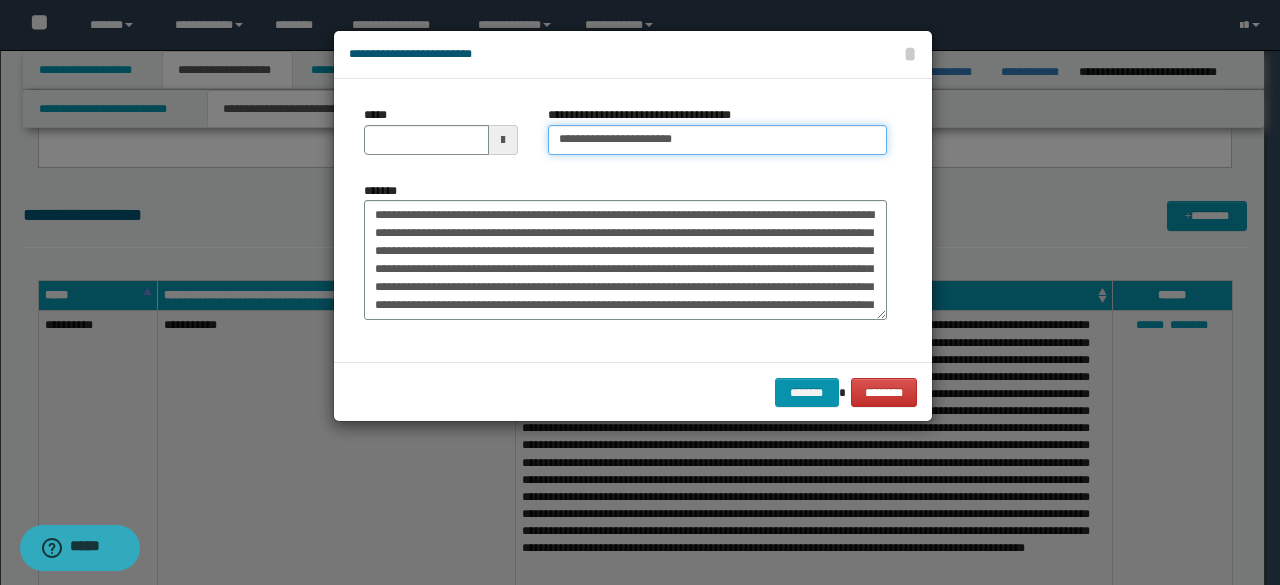 type on "**********" 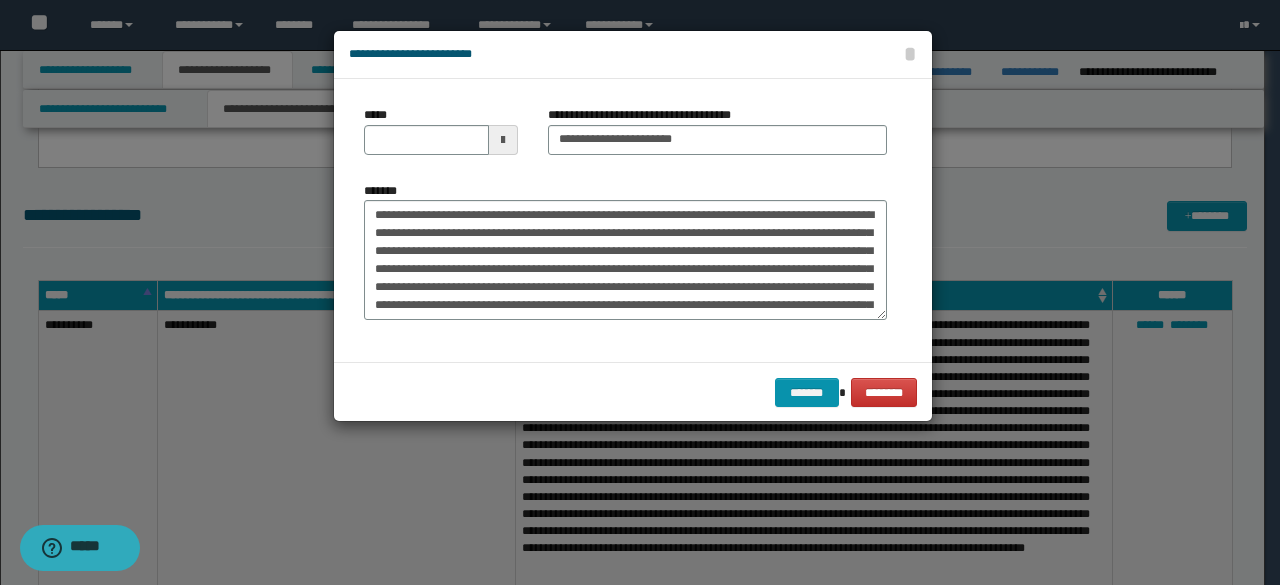click at bounding box center [503, 140] 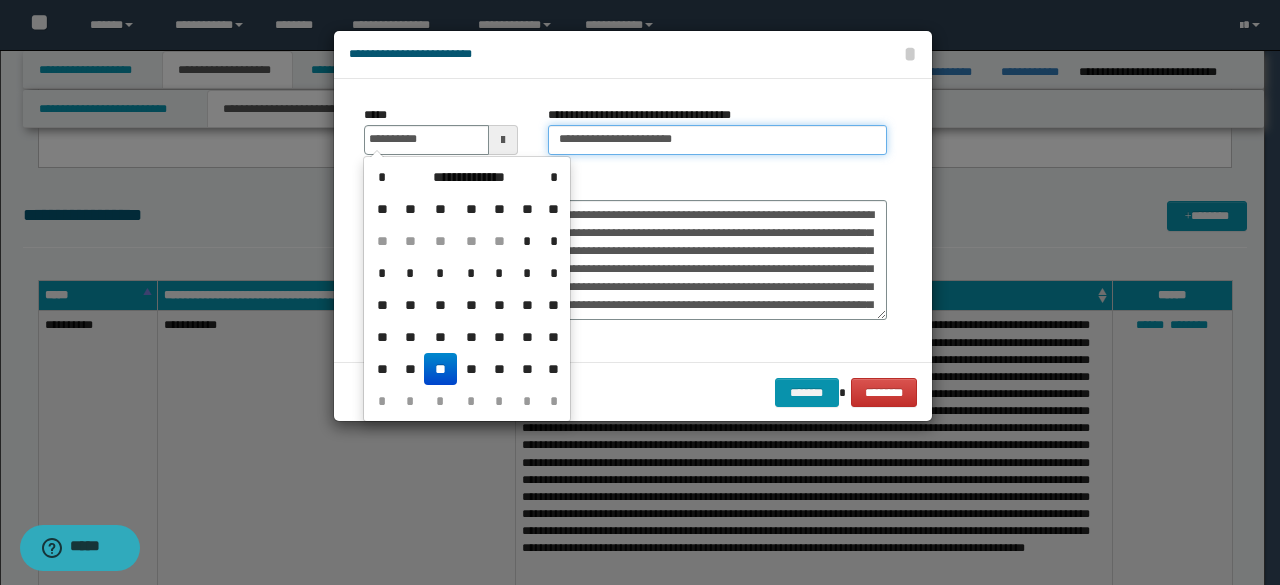 type on "**********" 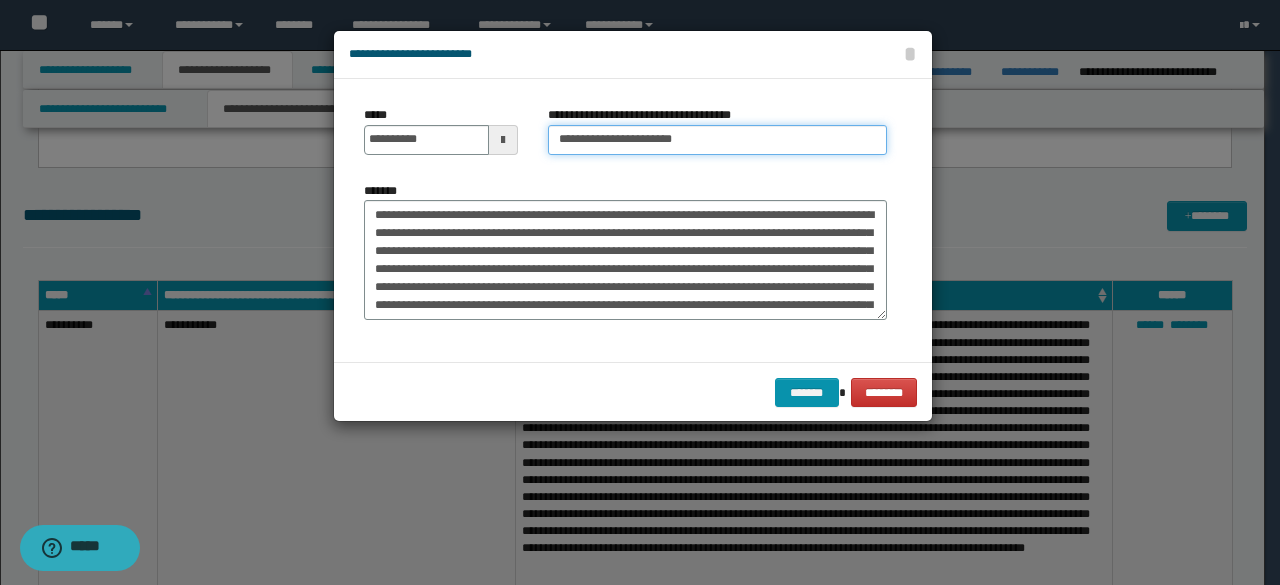 drag, startPoint x: 623, startPoint y: 136, endPoint x: 413, endPoint y: 94, distance: 214.15881 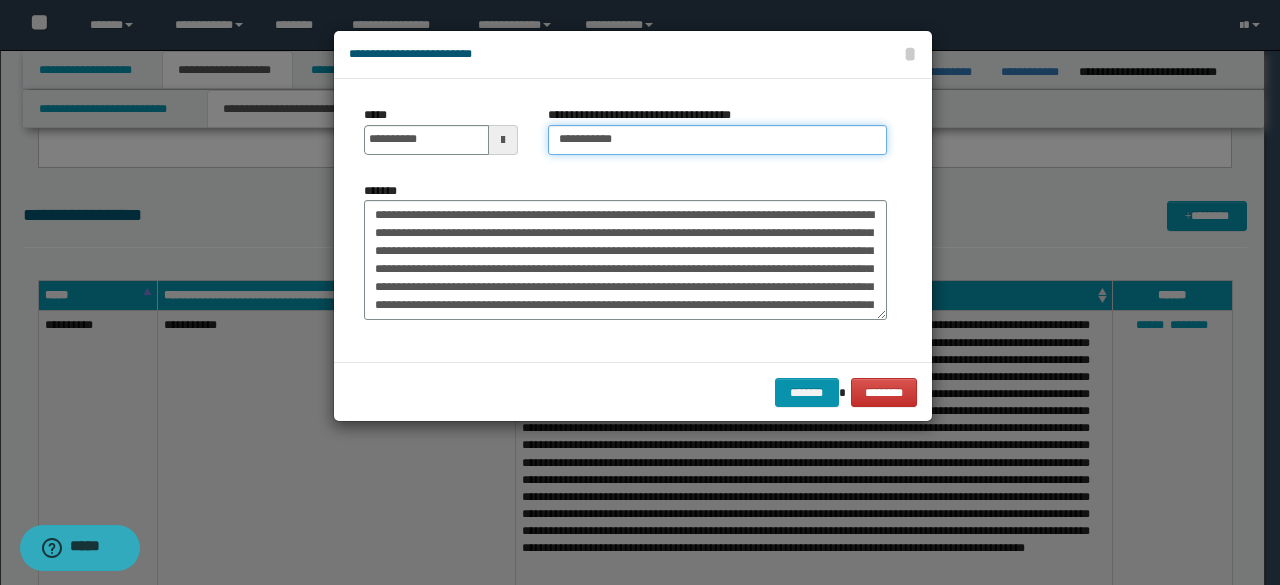 click on "**********" at bounding box center [717, 140] 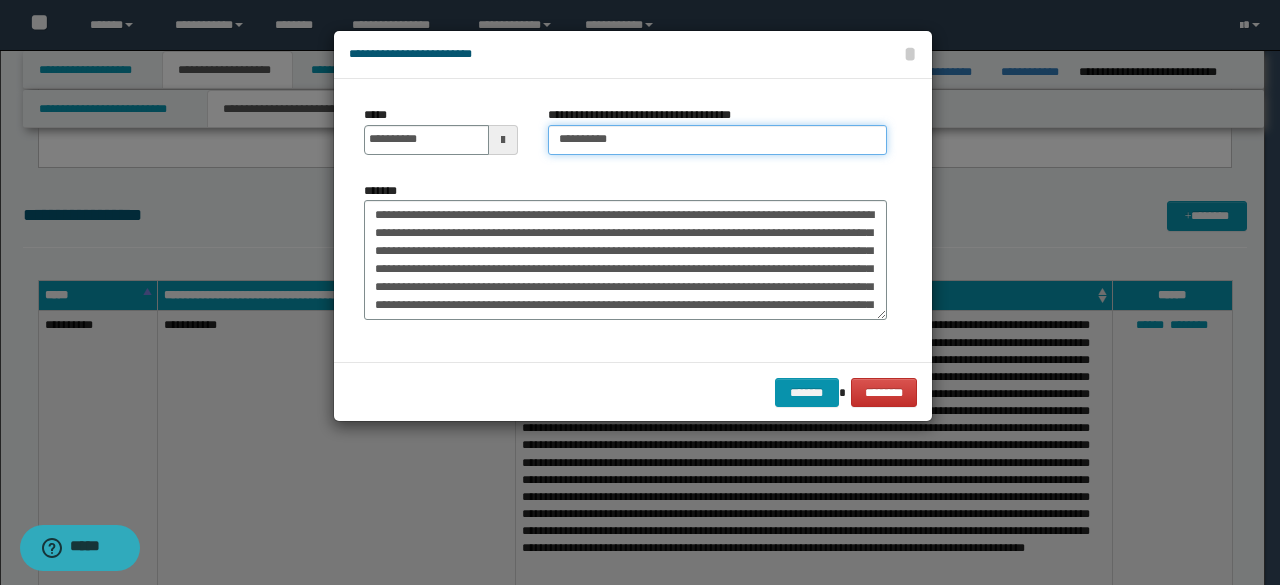 type on "*********" 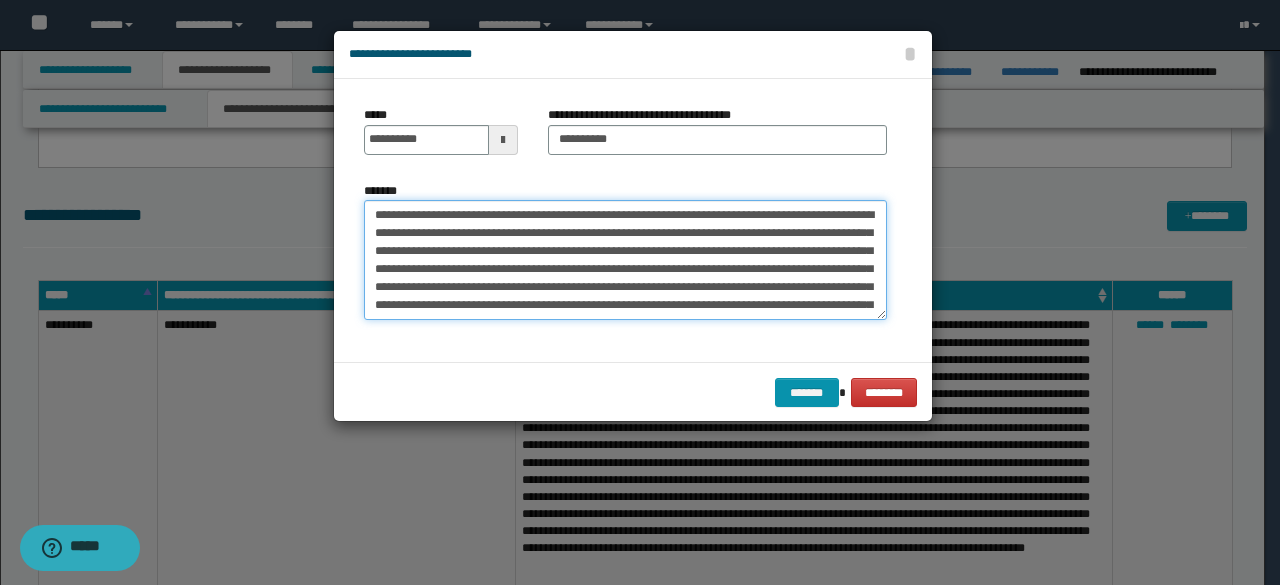 click on "*******" at bounding box center (625, 259) 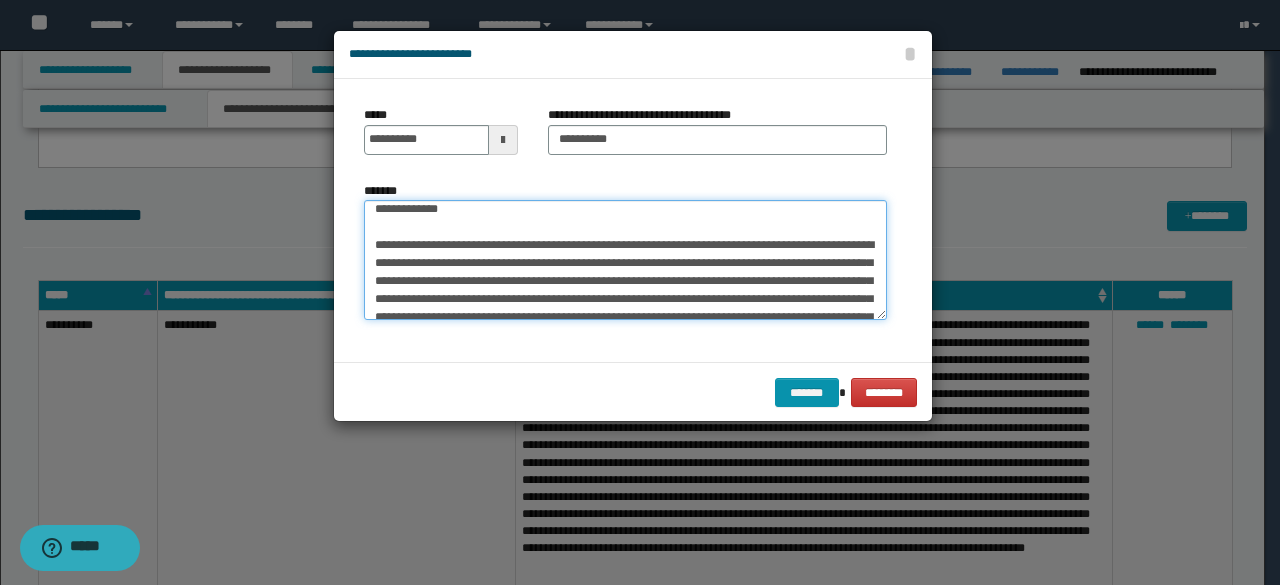 scroll, scrollTop: 2196, scrollLeft: 0, axis: vertical 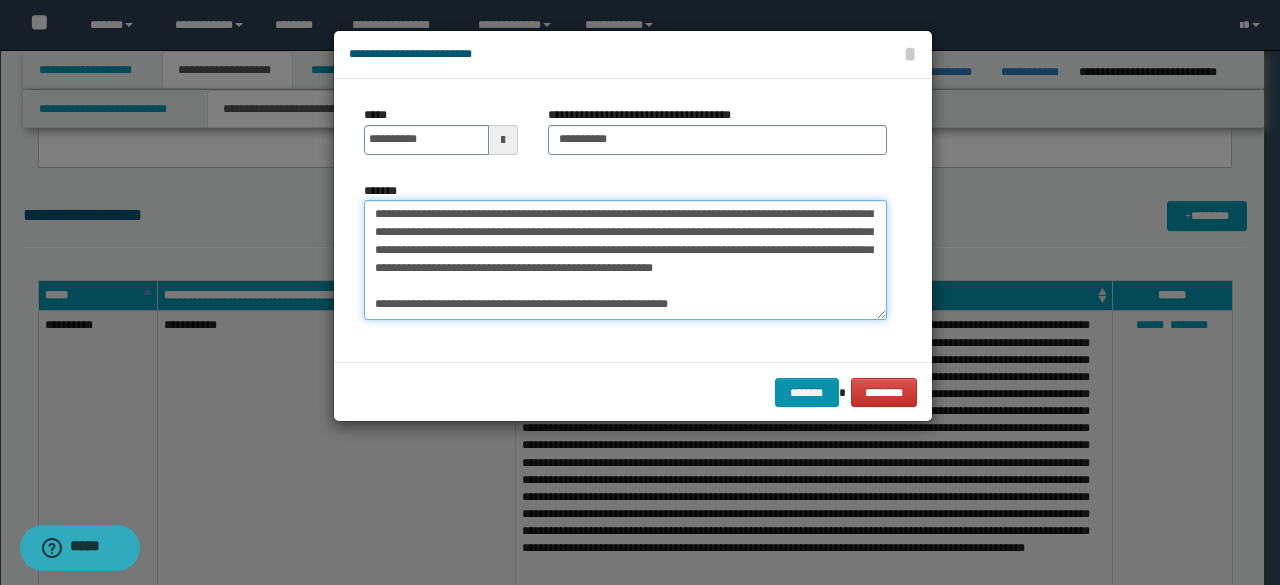 drag, startPoint x: 374, startPoint y: 246, endPoint x: 740, endPoint y: 373, distance: 387.40805 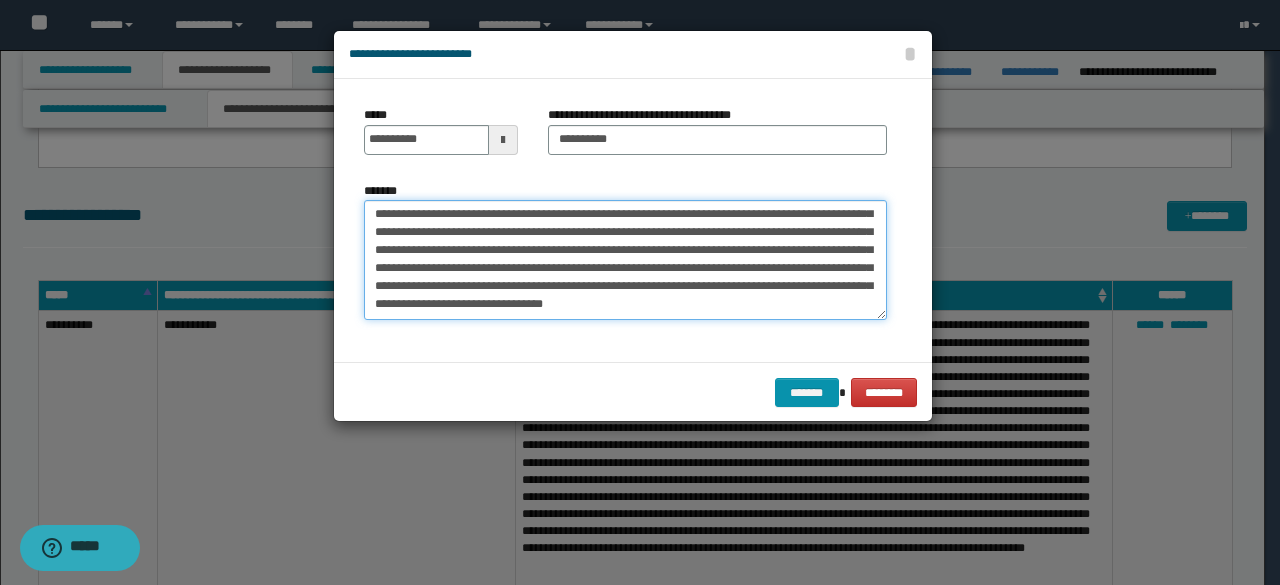 scroll, scrollTop: 0, scrollLeft: 0, axis: both 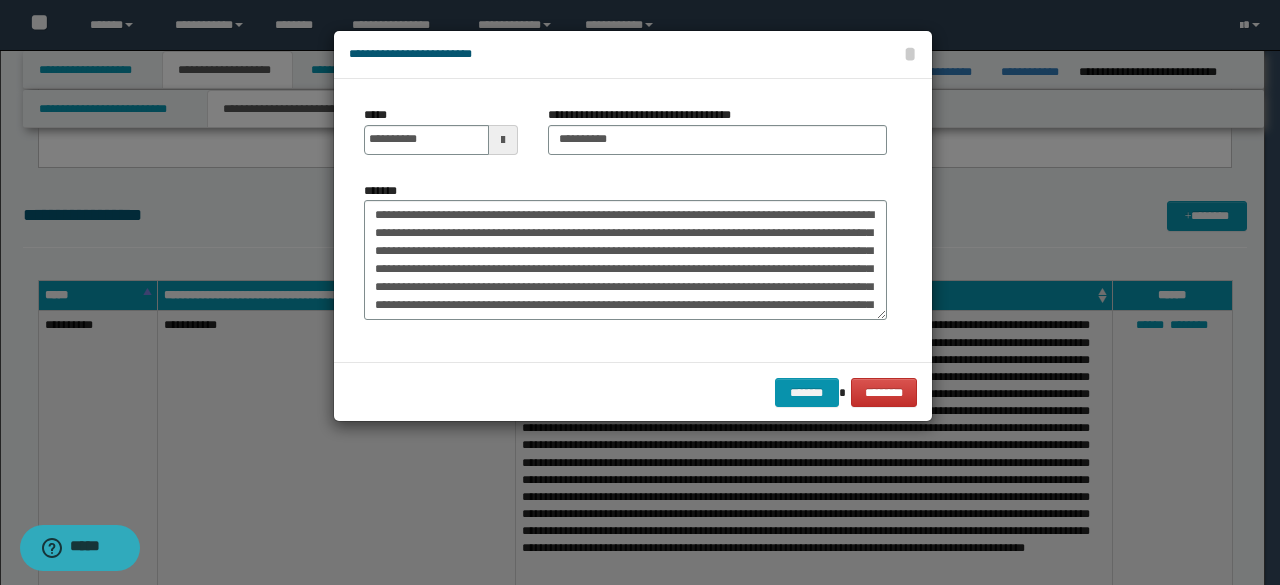 click on "*******
********" at bounding box center (633, 392) 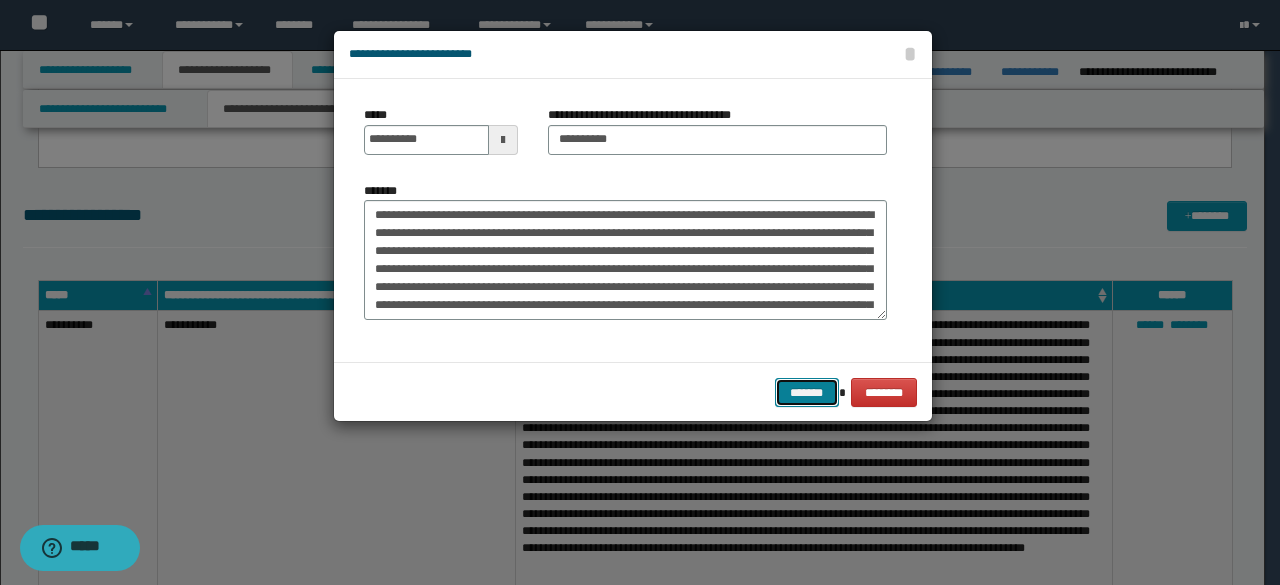 click on "*******" at bounding box center [807, 392] 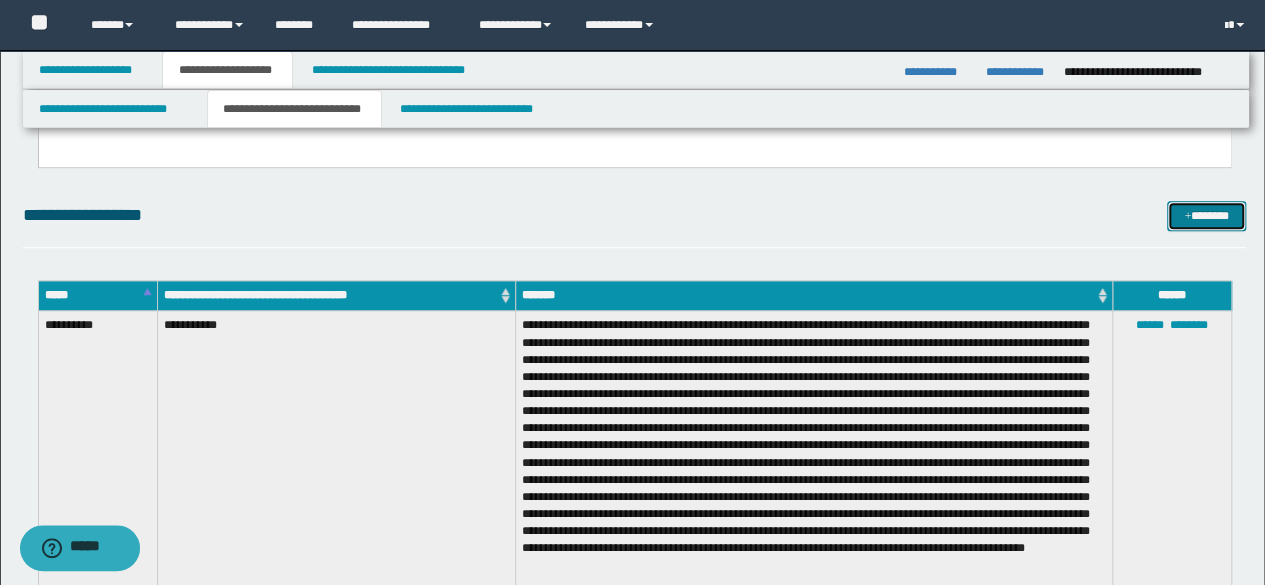 click on "*******" at bounding box center (1206, 215) 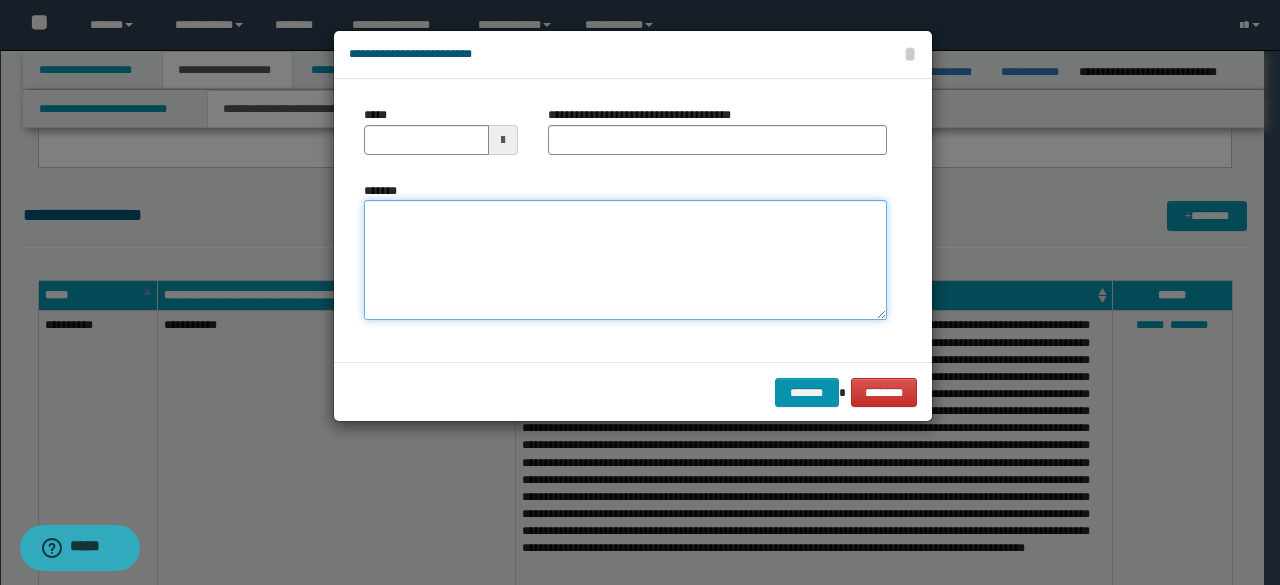 click on "*******" at bounding box center [625, 259] 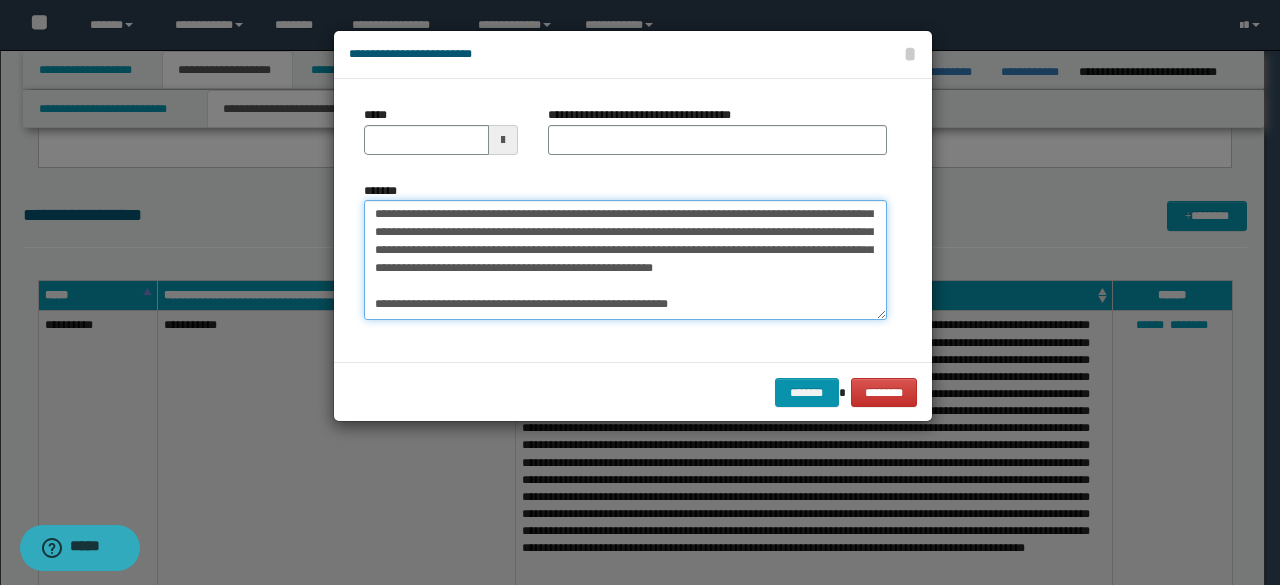 scroll, scrollTop: 0, scrollLeft: 0, axis: both 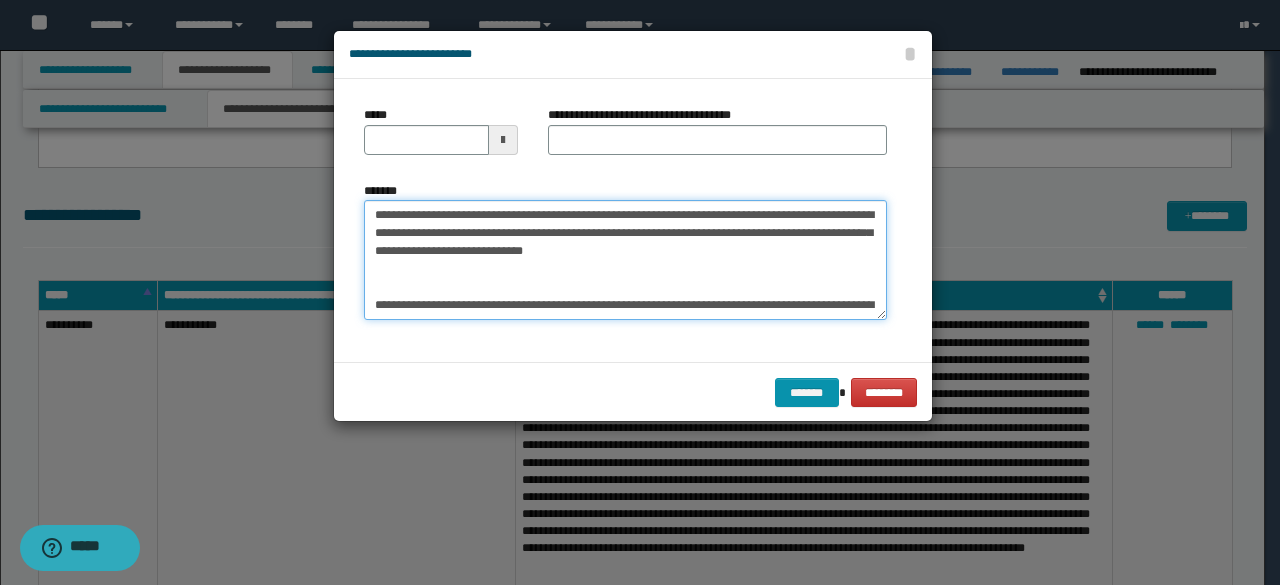 drag, startPoint x: 680, startPoint y: 258, endPoint x: 140, endPoint y: 53, distance: 577.6028 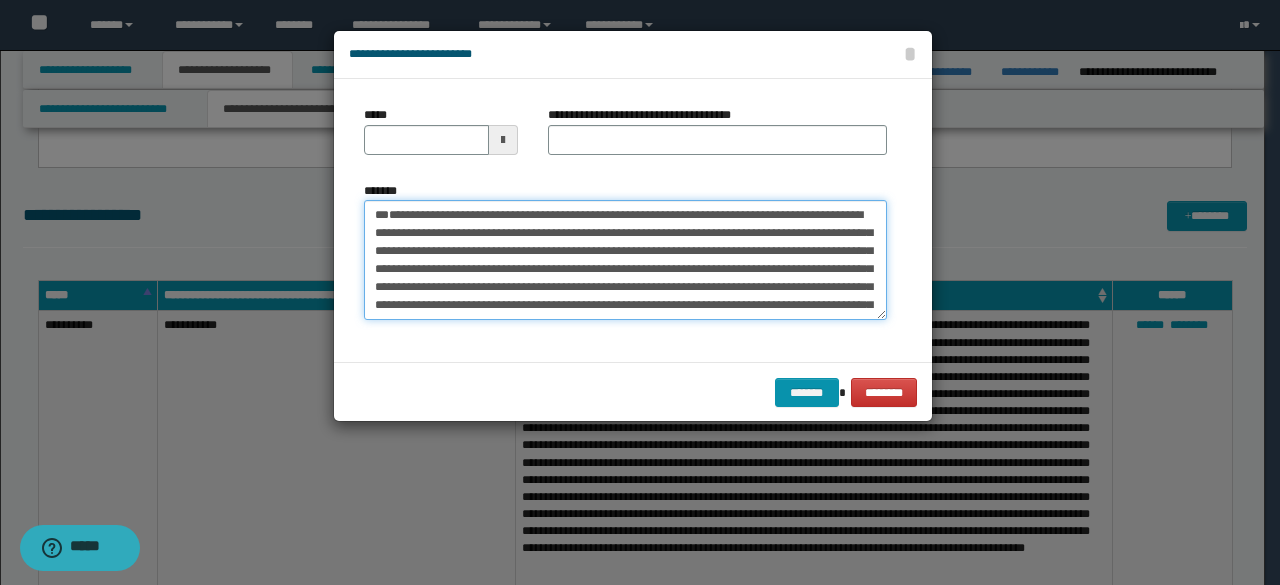 type 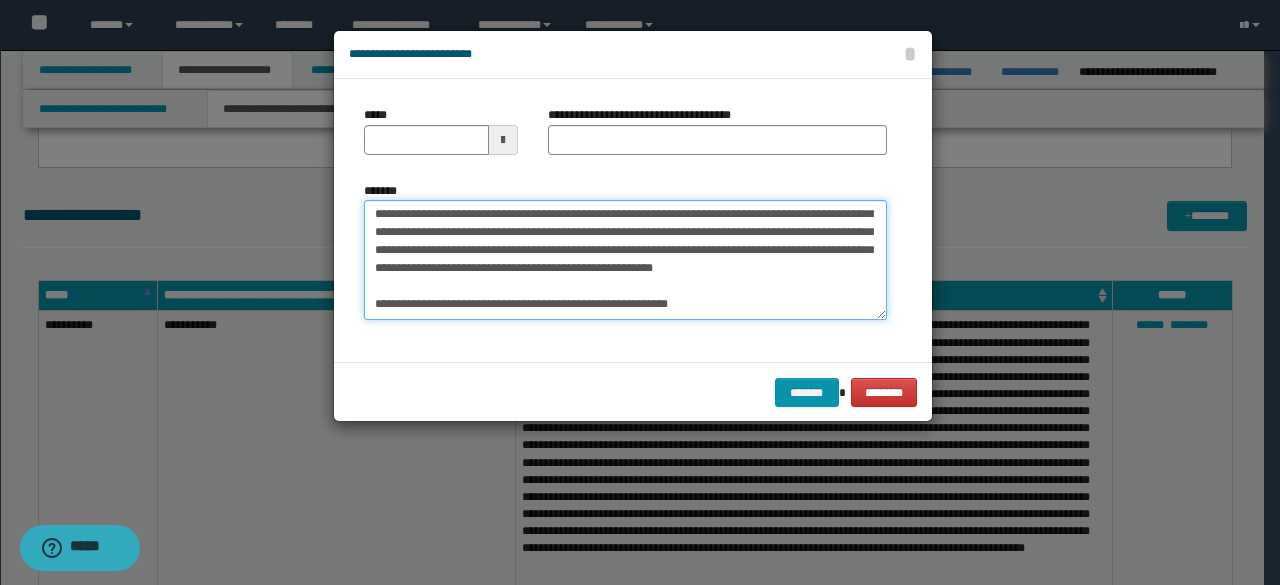click on "*******" at bounding box center (625, 259) 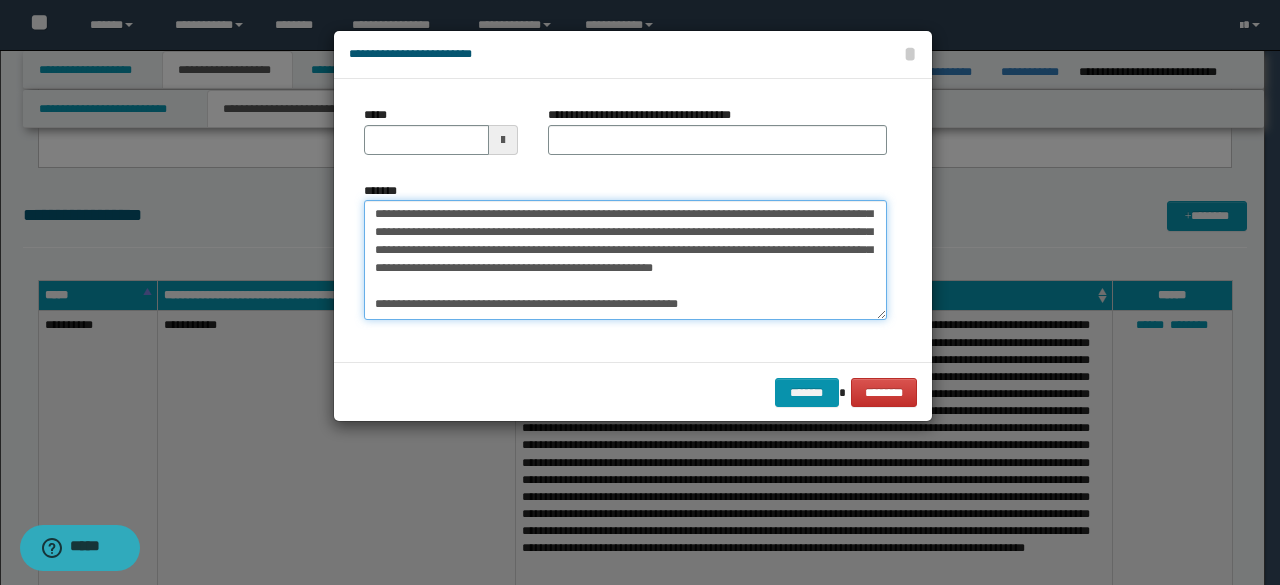 paste on "**********" 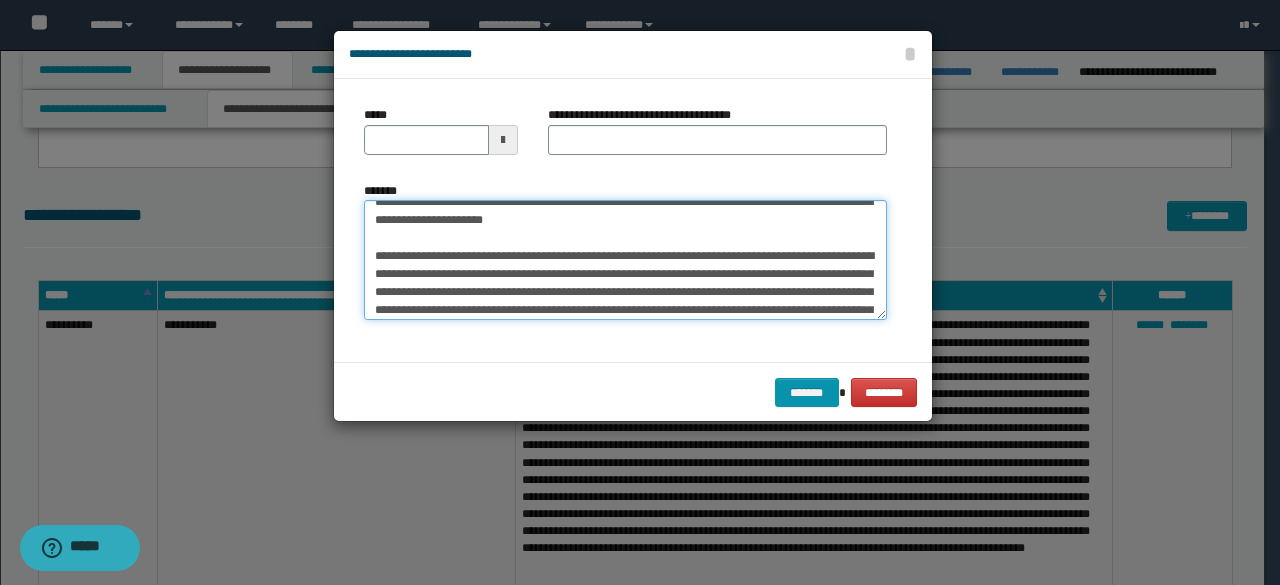 scroll, scrollTop: 0, scrollLeft: 0, axis: both 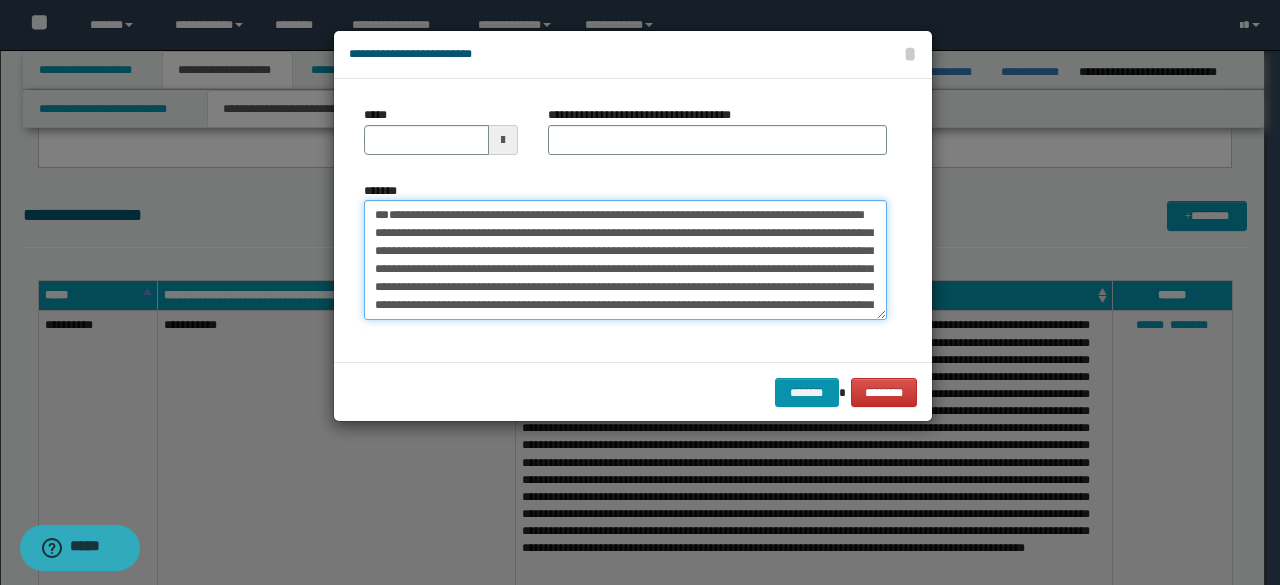 click on "*******" at bounding box center [625, 259] 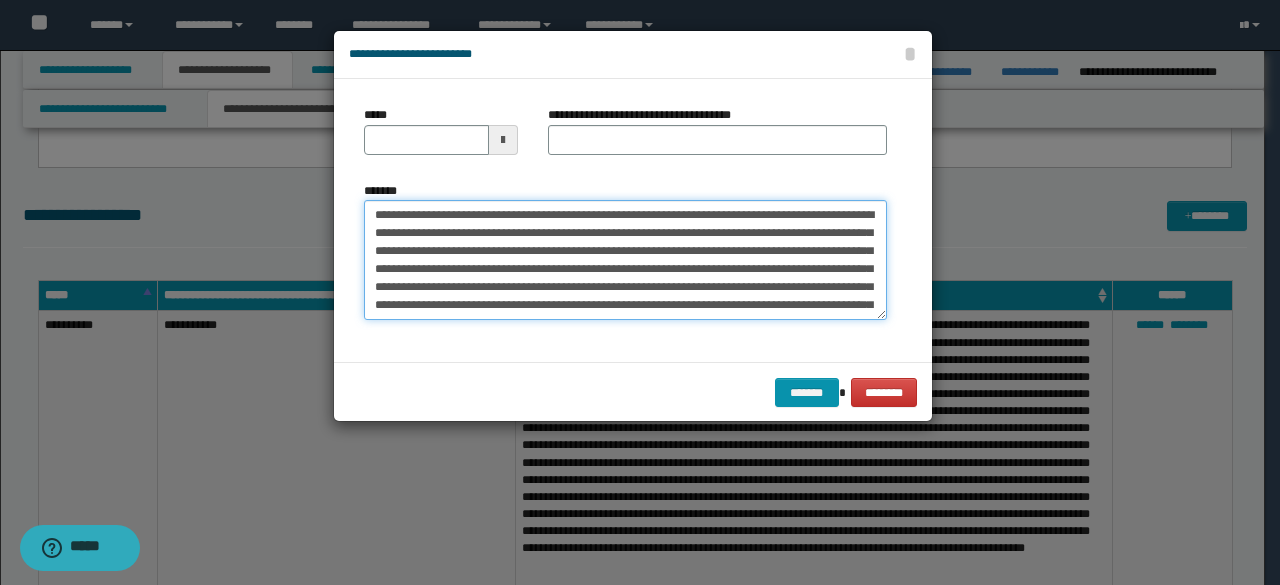 type 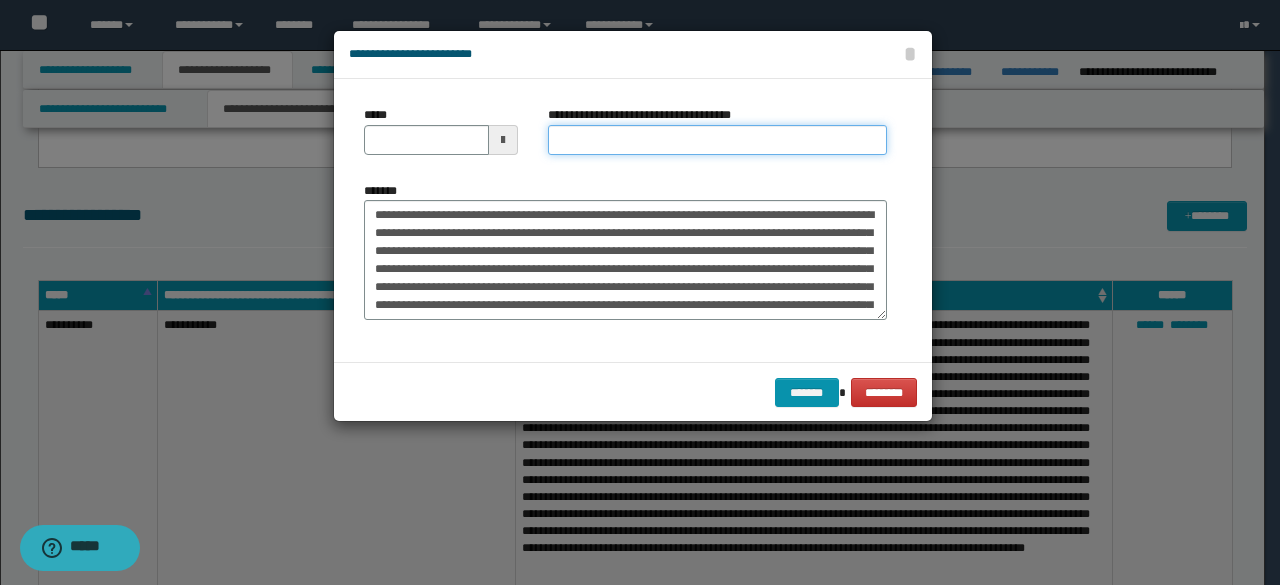 drag, startPoint x: 588, startPoint y: 141, endPoint x: 503, endPoint y: 133, distance: 85.37564 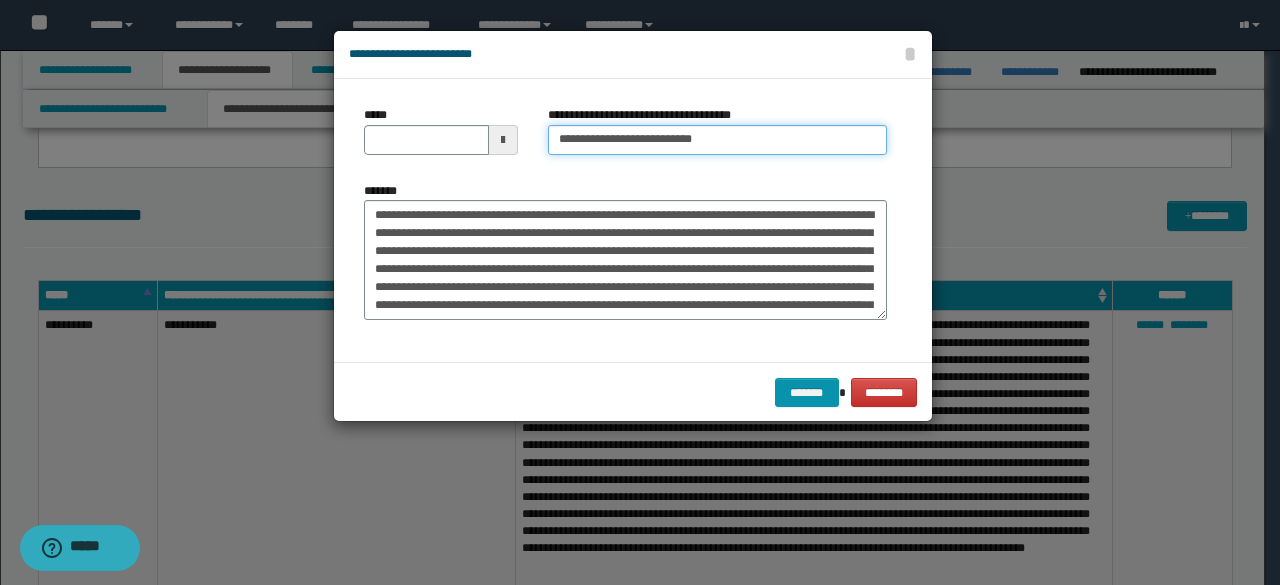 type on "**********" 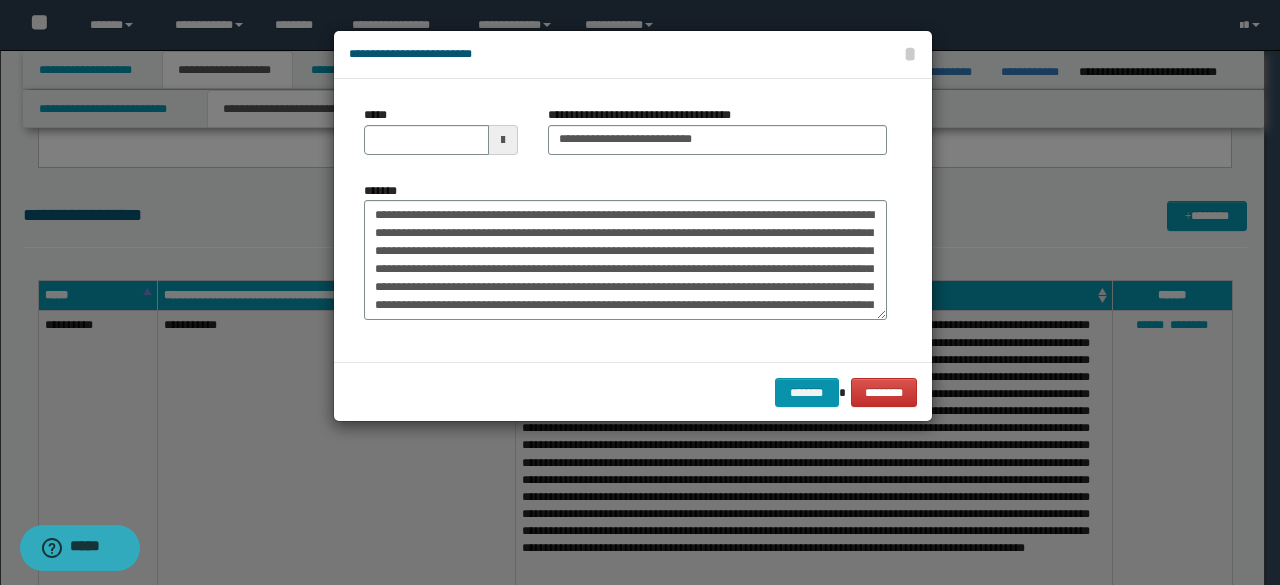 click on "*****" at bounding box center [441, 130] 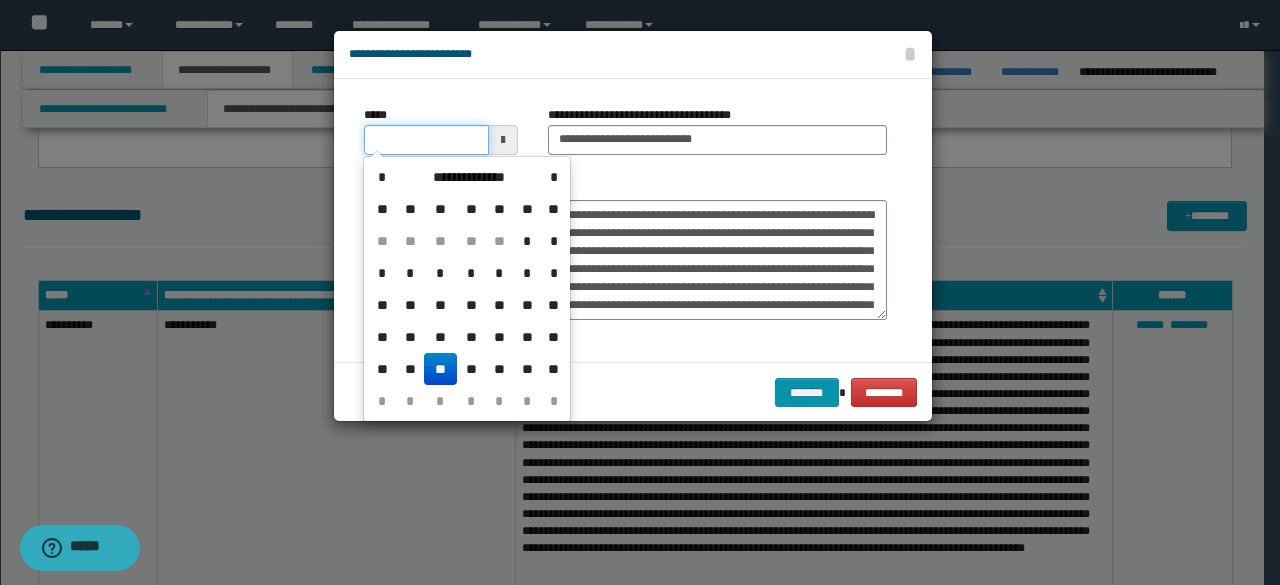 click on "*****" at bounding box center [426, 140] 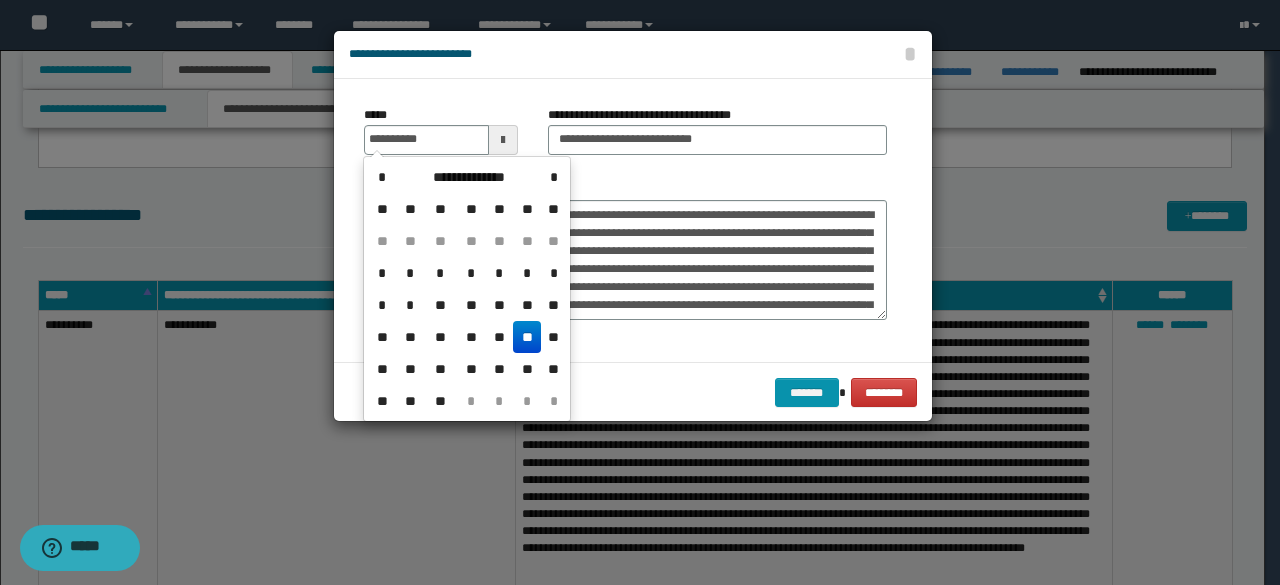 click on "**" at bounding box center (527, 337) 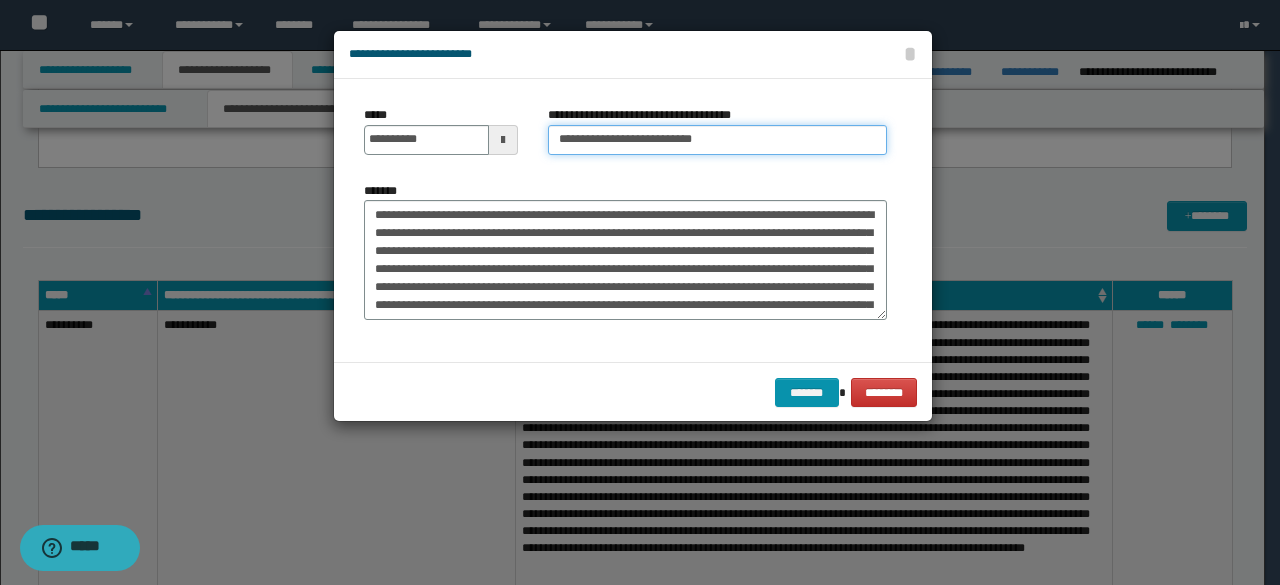 drag, startPoint x: 632, startPoint y: 136, endPoint x: 490, endPoint y: 60, distance: 161.05899 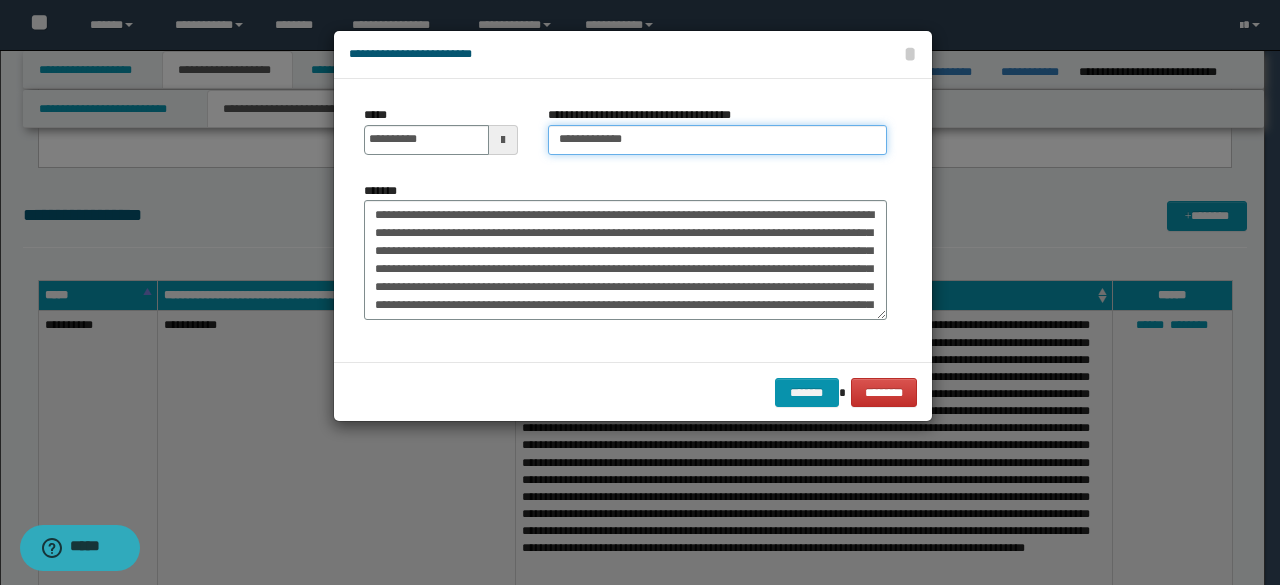 click on "**********" at bounding box center [717, 140] 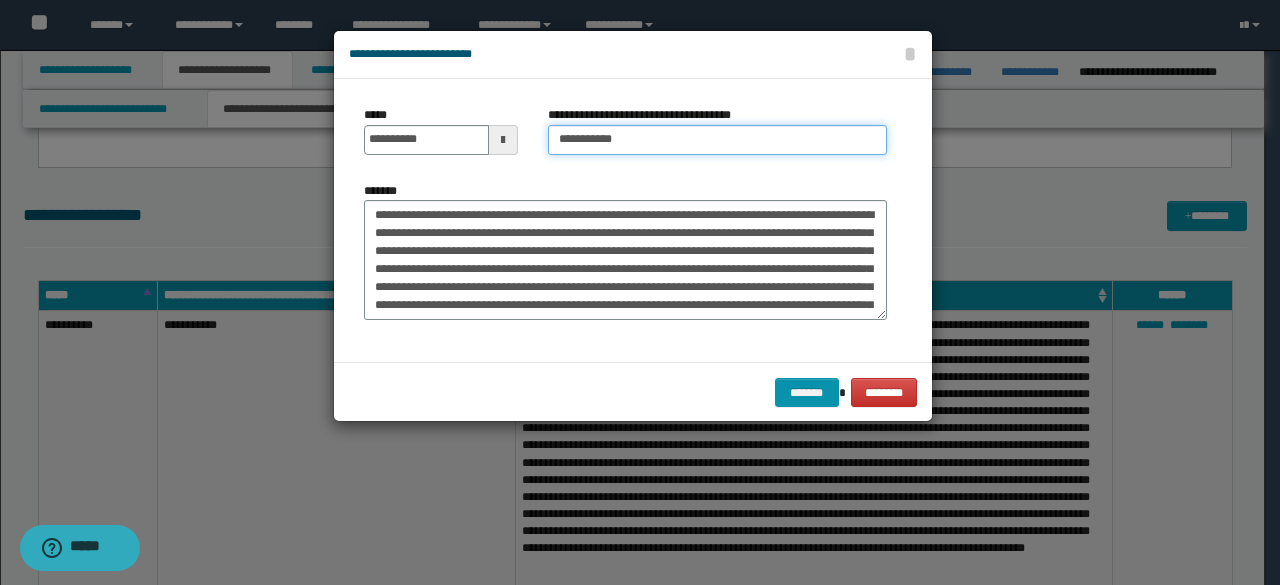 type on "**********" 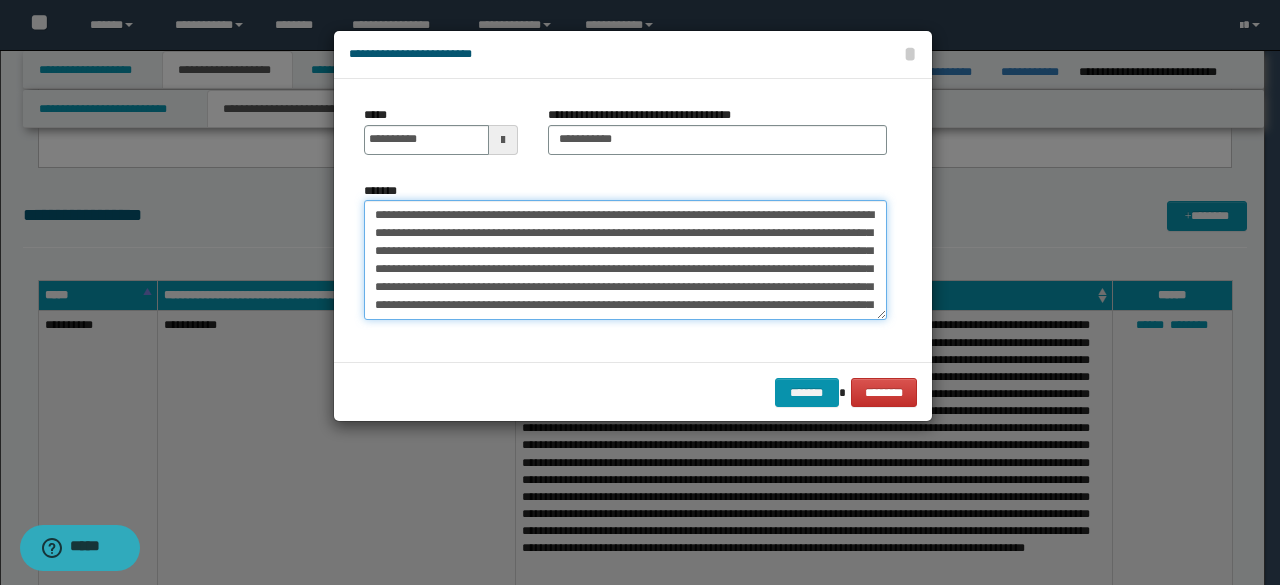 drag, startPoint x: 564, startPoint y: 235, endPoint x: 627, endPoint y: 232, distance: 63.07139 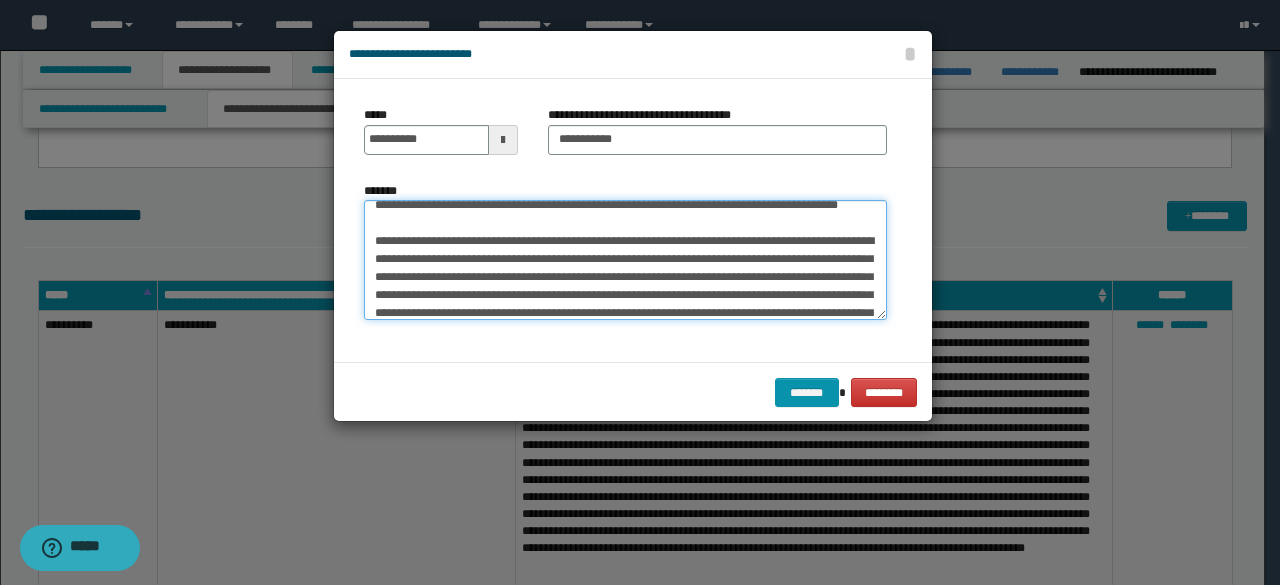 scroll, scrollTop: 400, scrollLeft: 0, axis: vertical 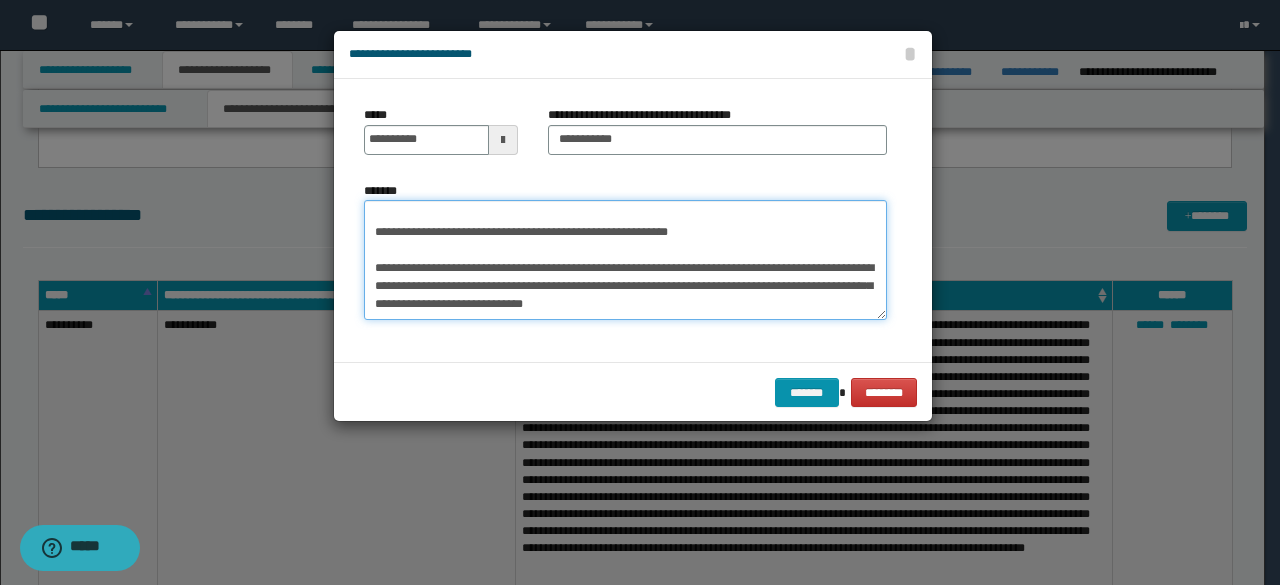 drag, startPoint x: 386, startPoint y: 242, endPoint x: 775, endPoint y: 423, distance: 429.0478 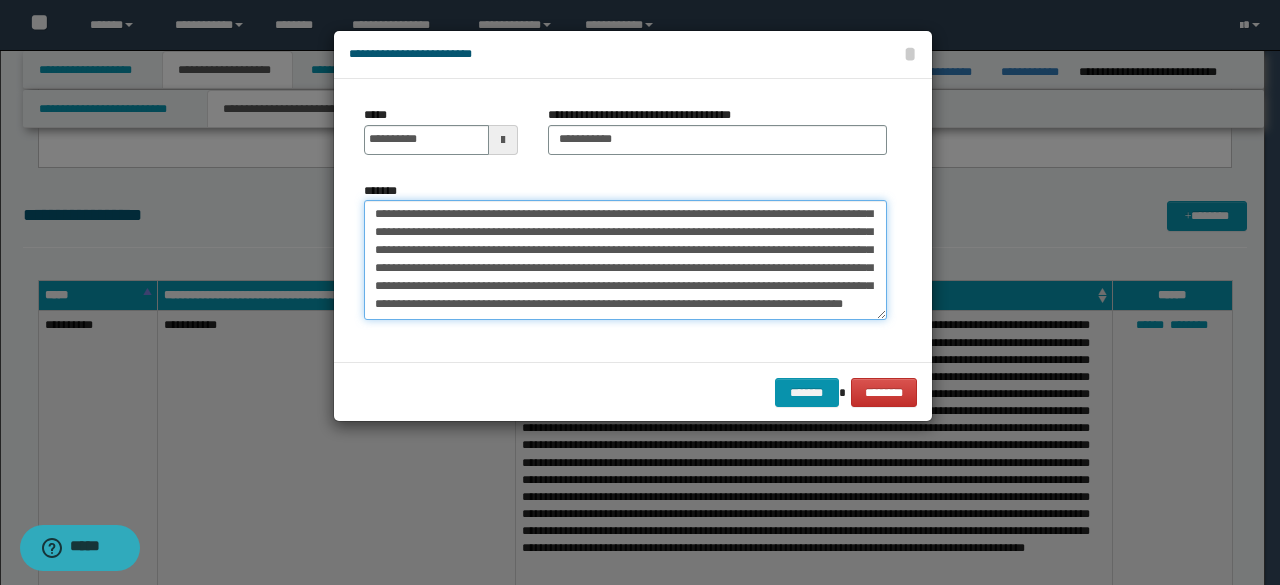scroll, scrollTop: 342, scrollLeft: 0, axis: vertical 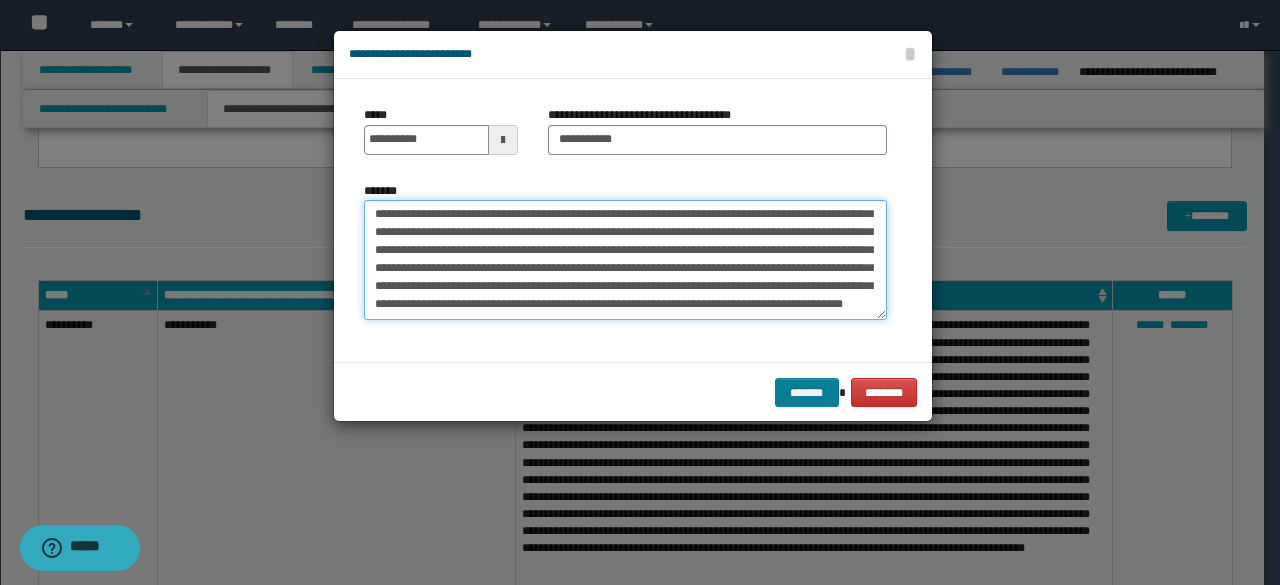 type on "**********" 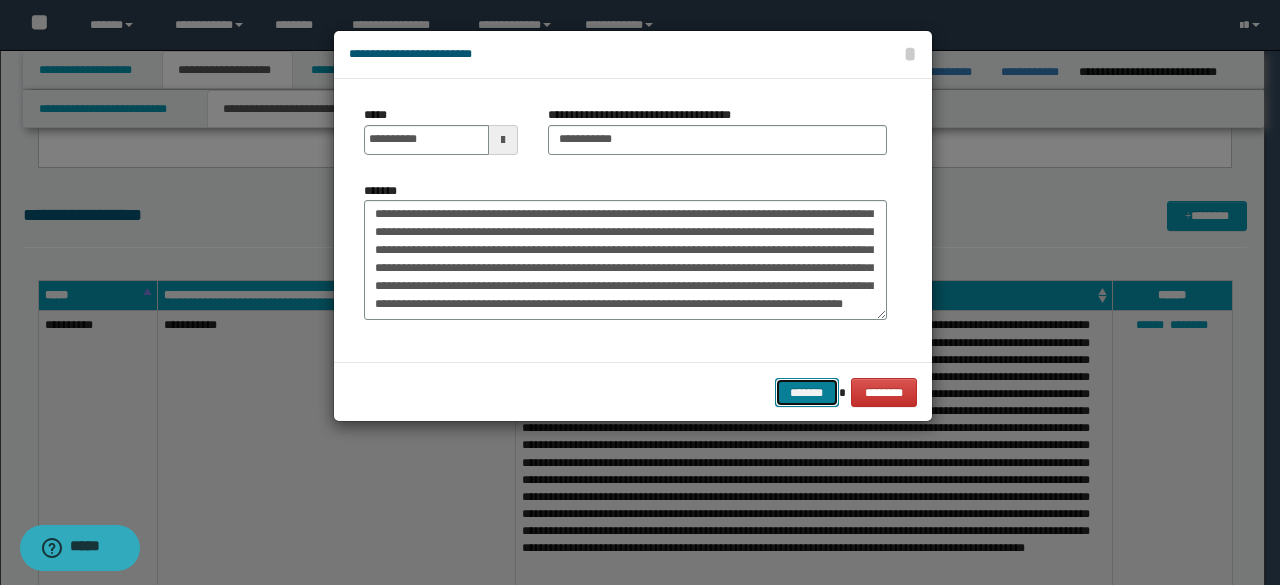 click on "*******" at bounding box center [807, 392] 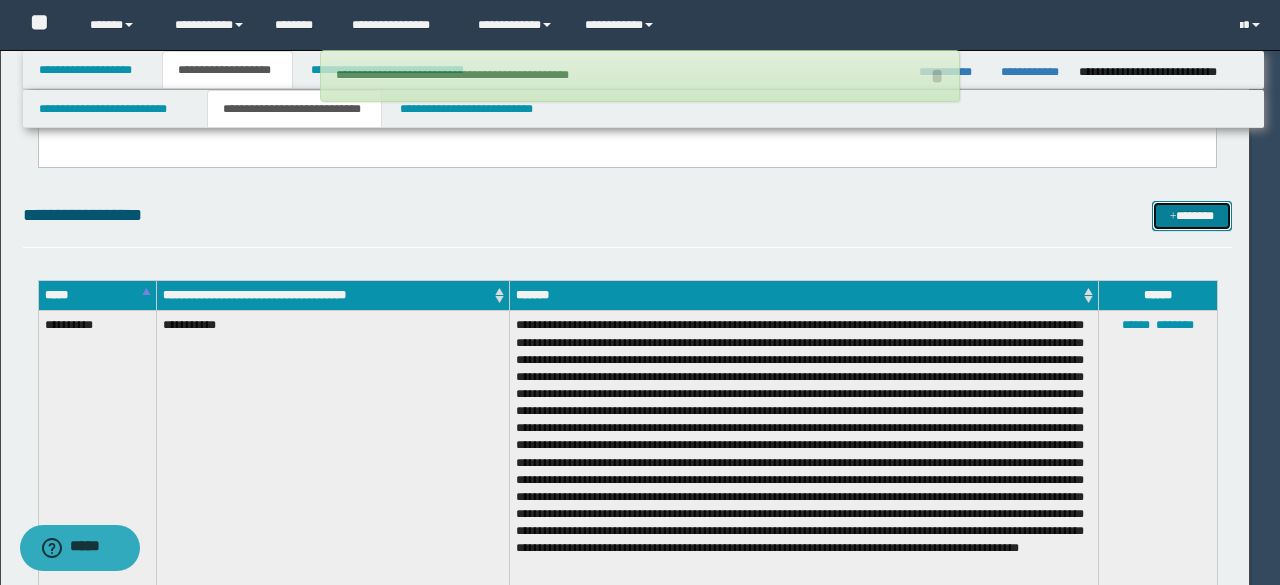 type 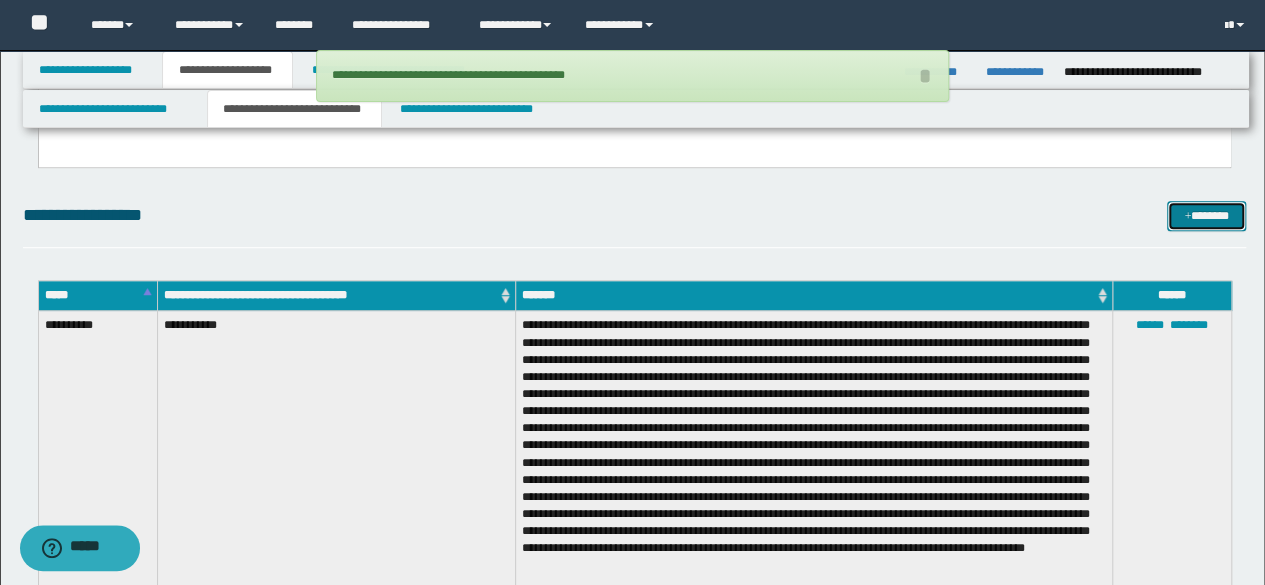 click on "*******" at bounding box center [1206, 215] 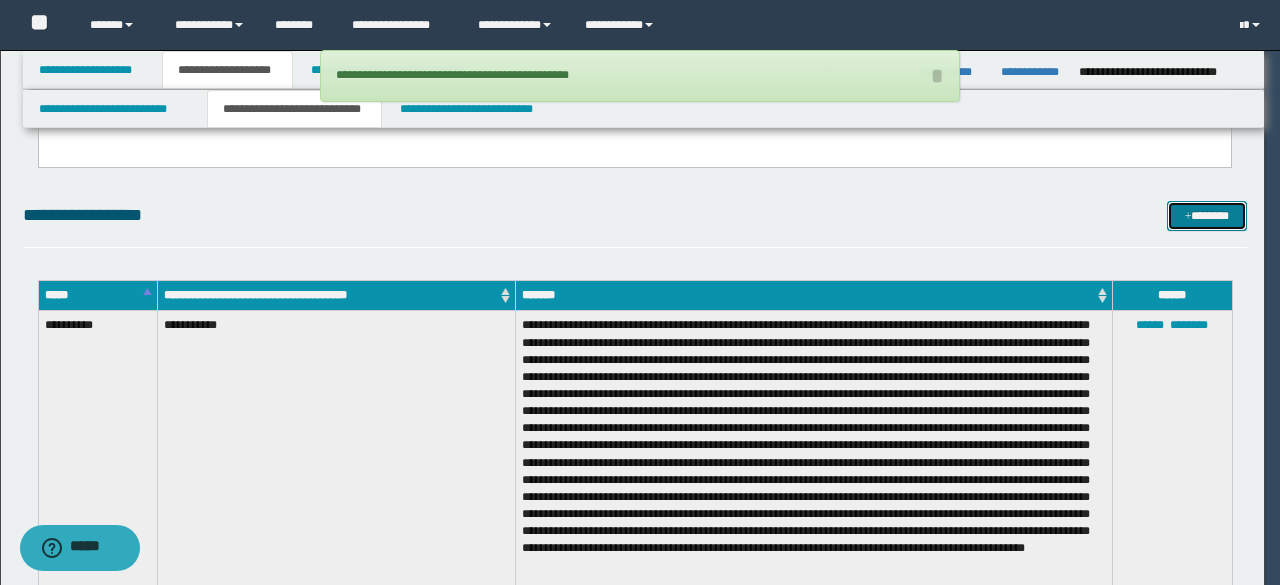 scroll, scrollTop: 0, scrollLeft: 0, axis: both 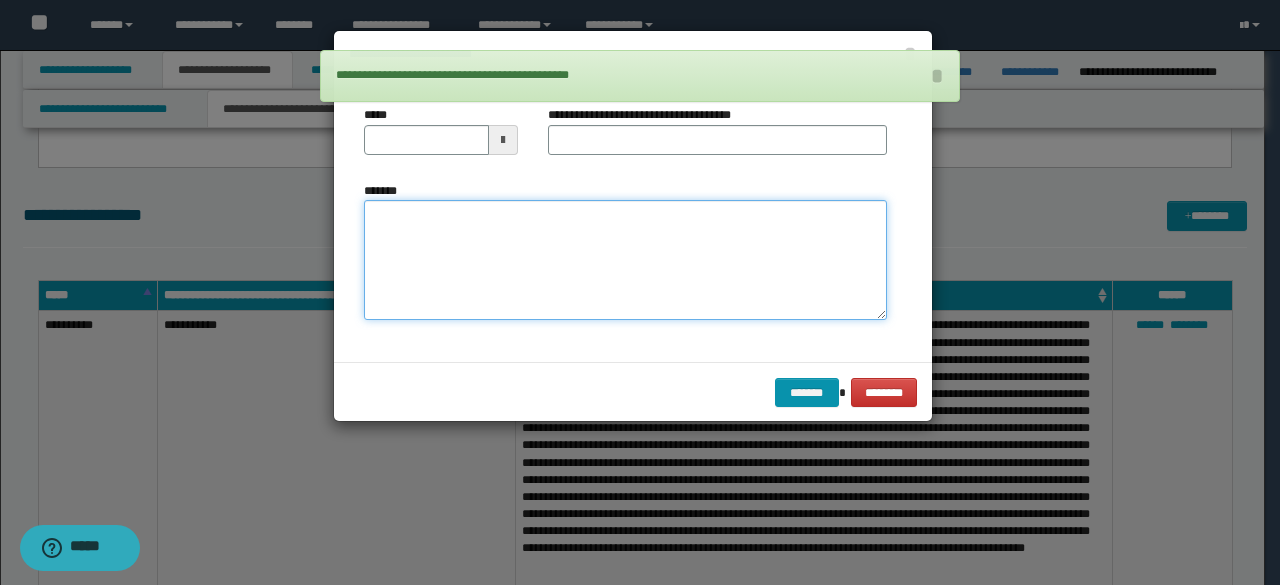 click on "*******" at bounding box center (625, 259) 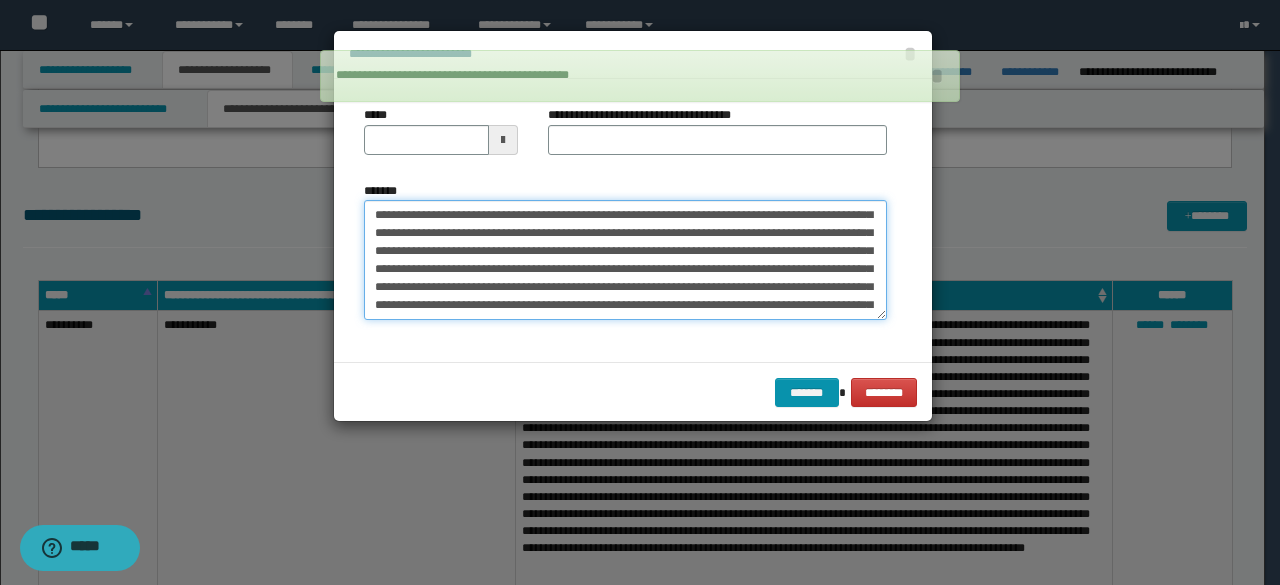 scroll, scrollTop: 0, scrollLeft: 0, axis: both 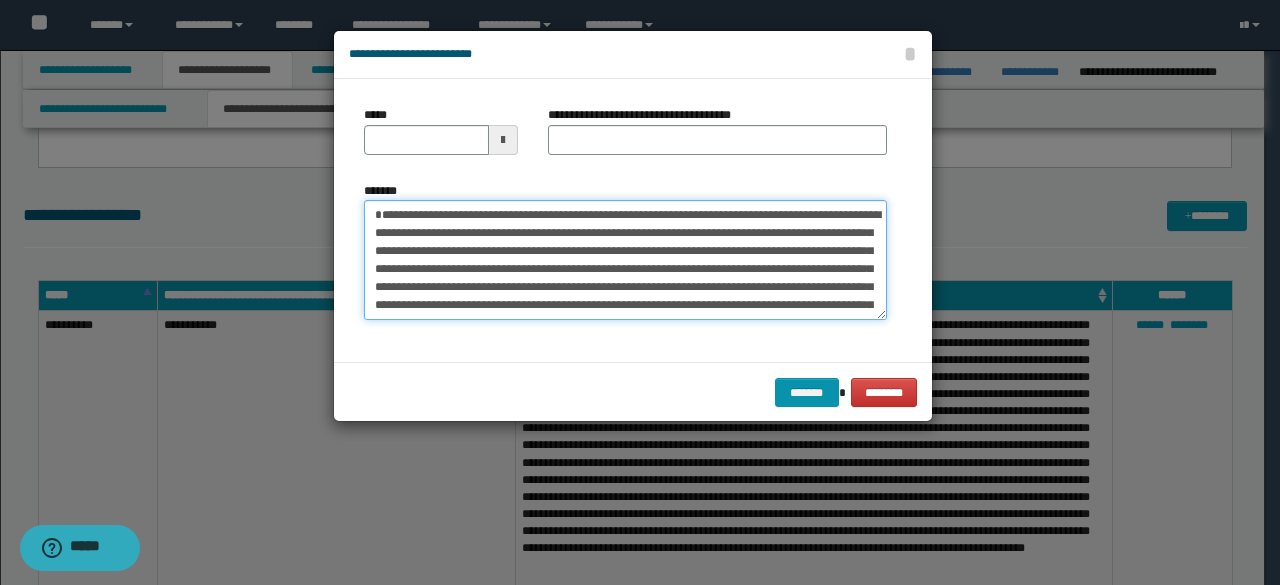 drag, startPoint x: 509, startPoint y: 231, endPoint x: 318, endPoint y: 177, distance: 198.48677 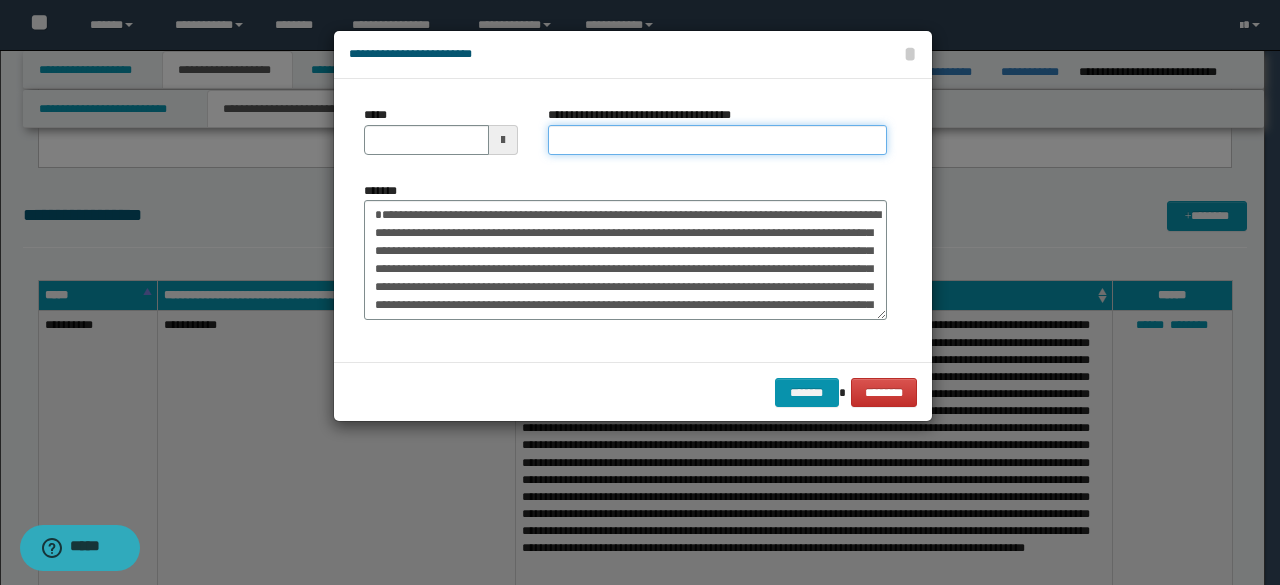 drag, startPoint x: 604, startPoint y: 139, endPoint x: 561, endPoint y: 135, distance: 43.185646 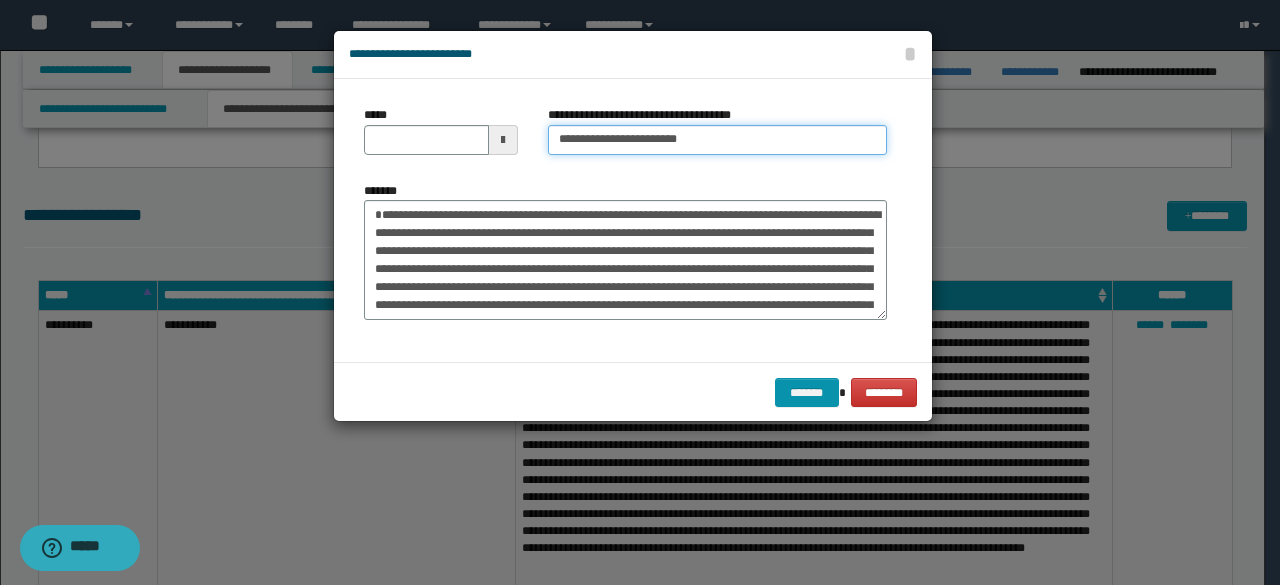 type on "**********" 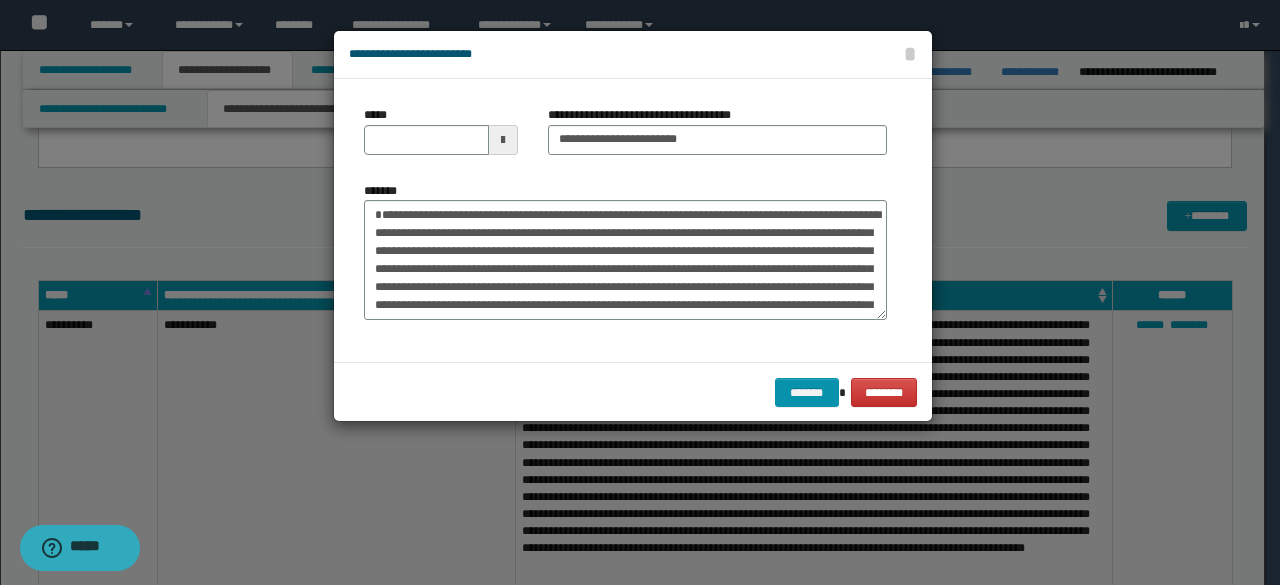 click on "*****" at bounding box center (441, 130) 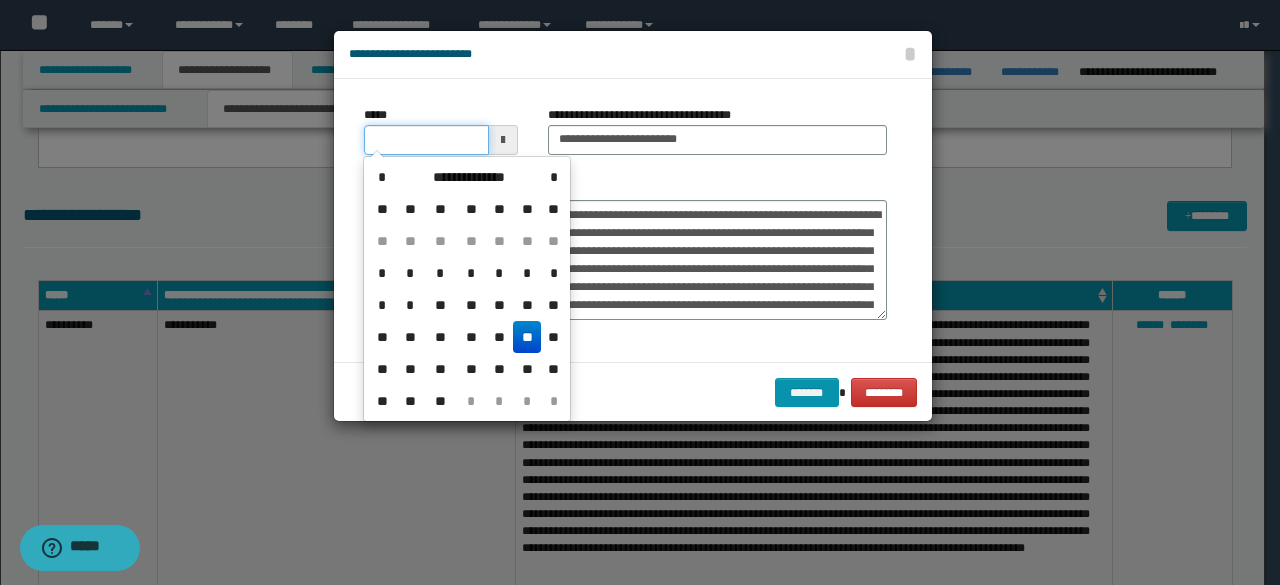 click on "*****" at bounding box center [426, 140] 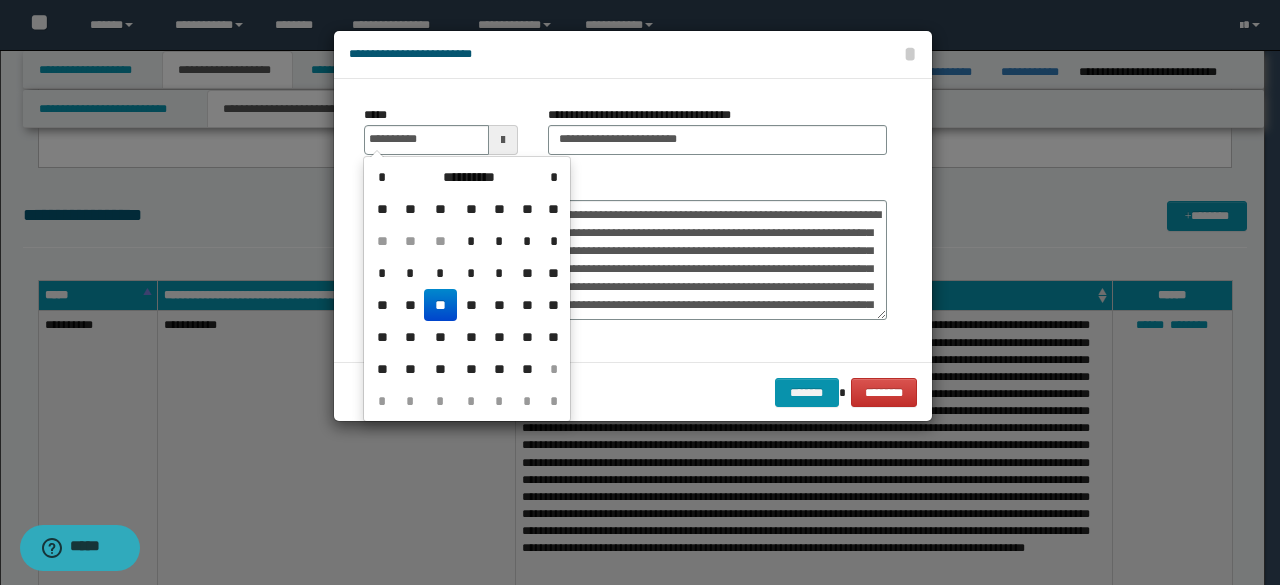 drag, startPoint x: 439, startPoint y: 297, endPoint x: 648, endPoint y: 201, distance: 229.99348 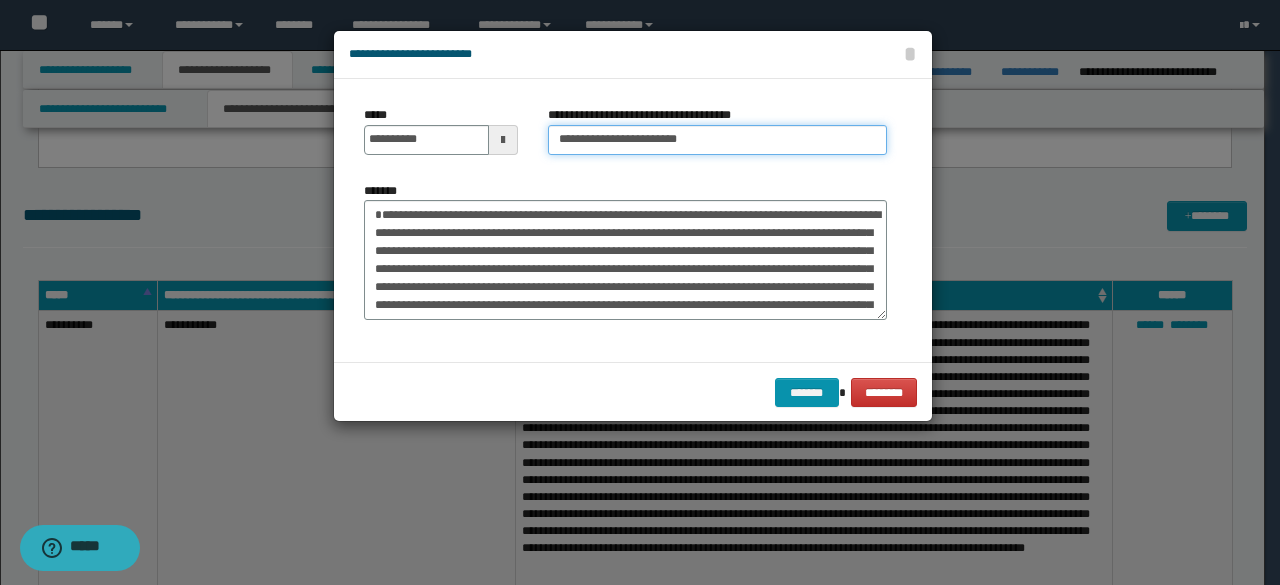 drag, startPoint x: 624, startPoint y: 137, endPoint x: 412, endPoint y: 44, distance: 231.50162 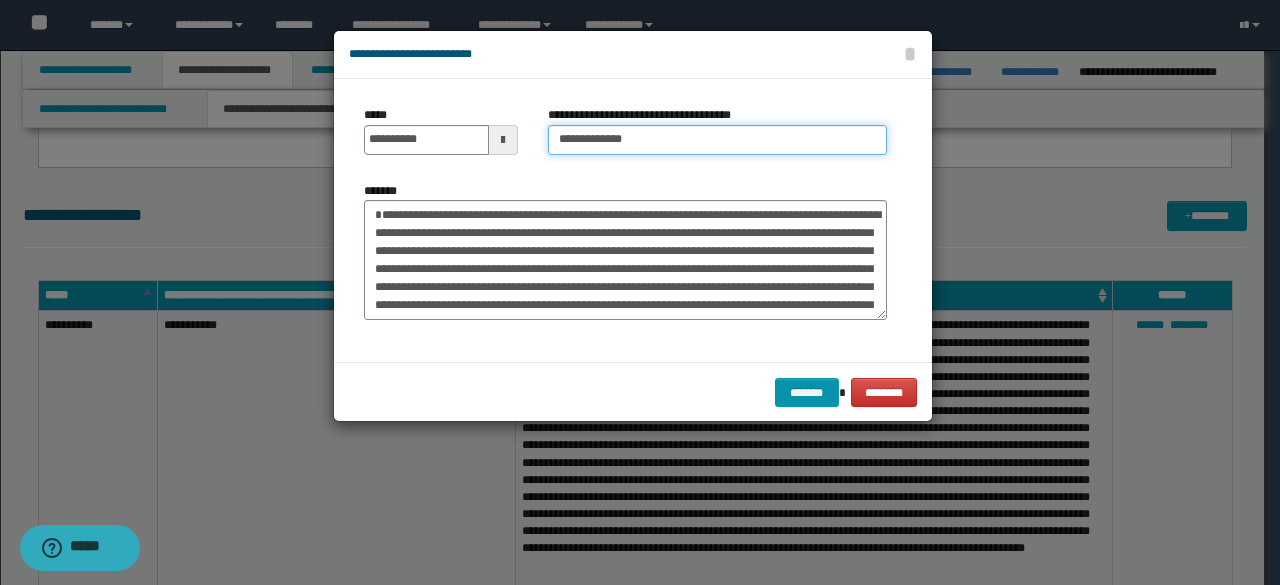 click on "**********" at bounding box center (717, 140) 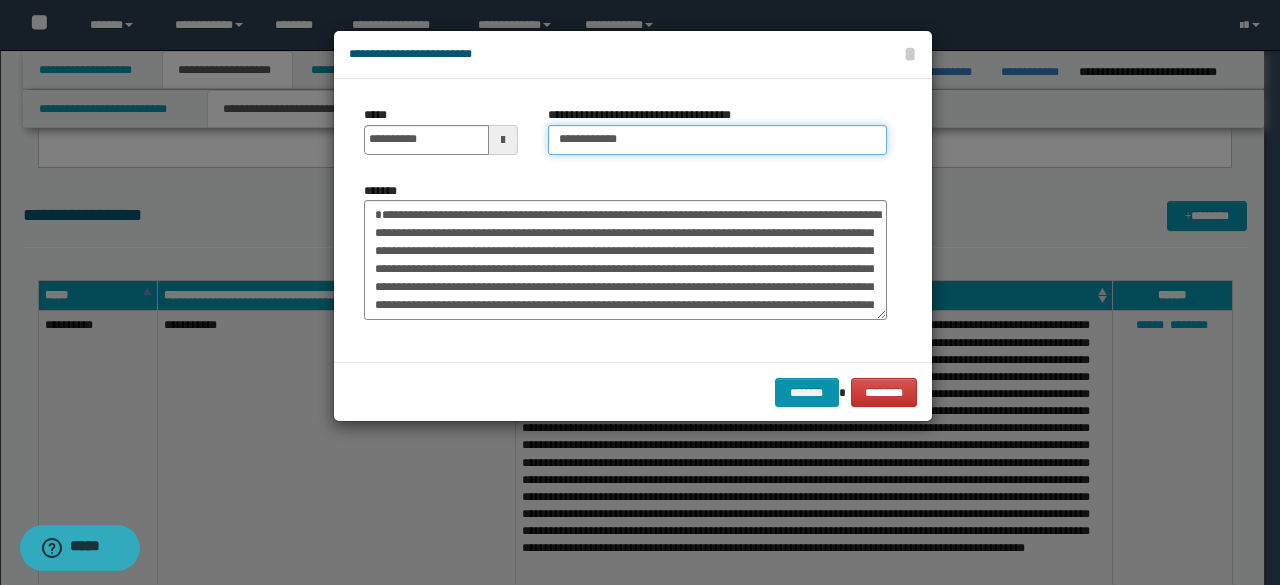 type on "**********" 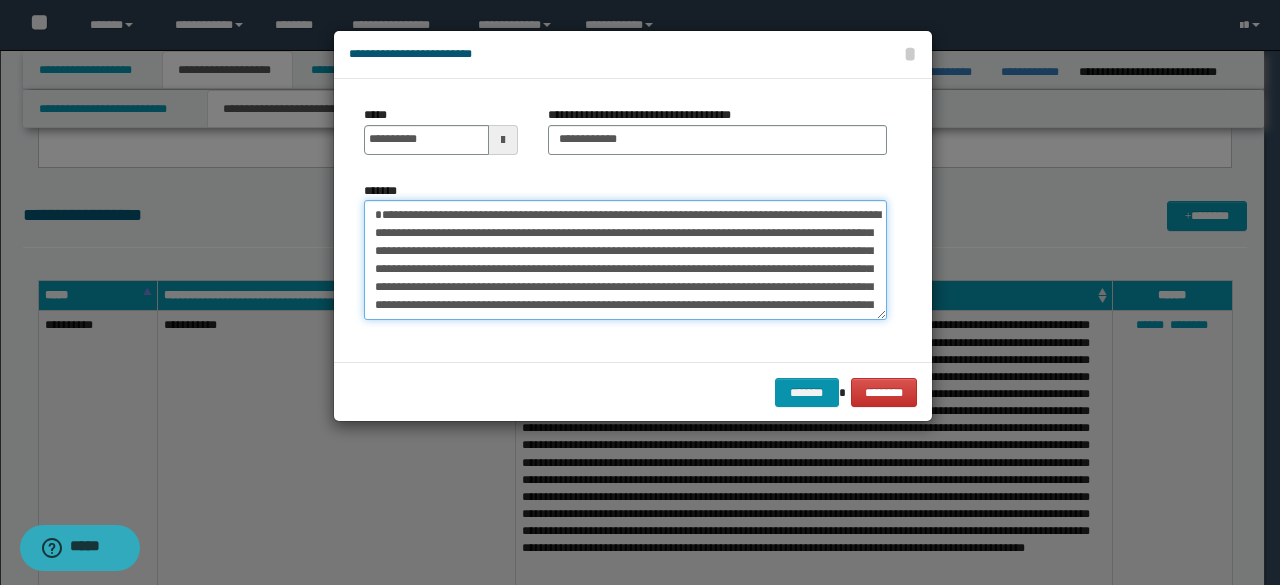 click on "*******" at bounding box center (625, 259) 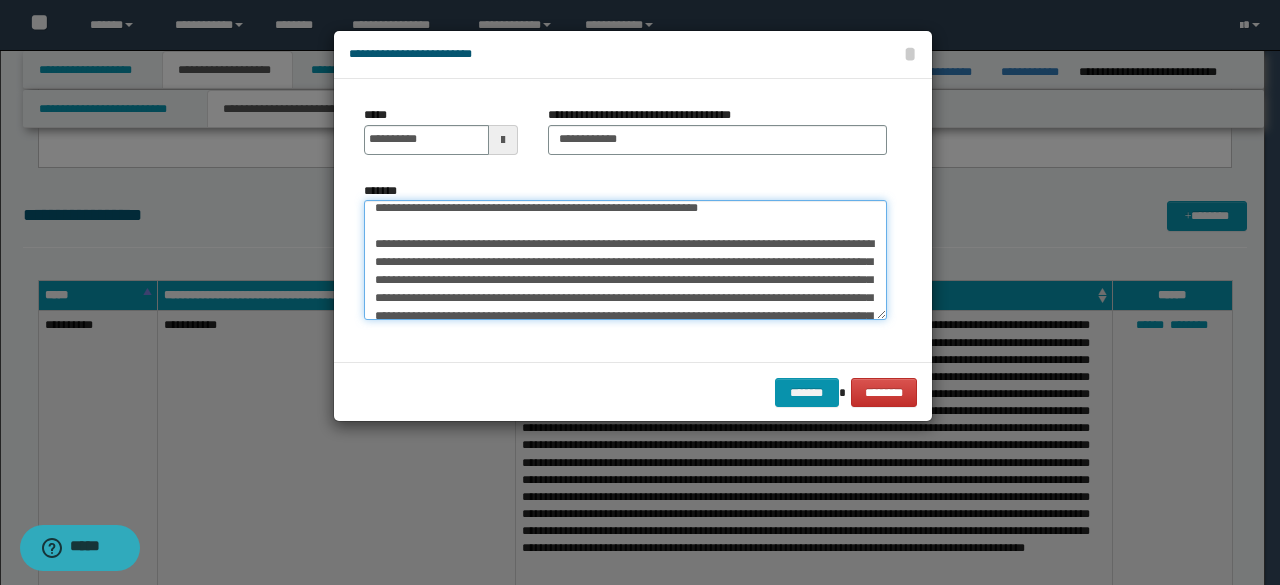 scroll, scrollTop: 160, scrollLeft: 0, axis: vertical 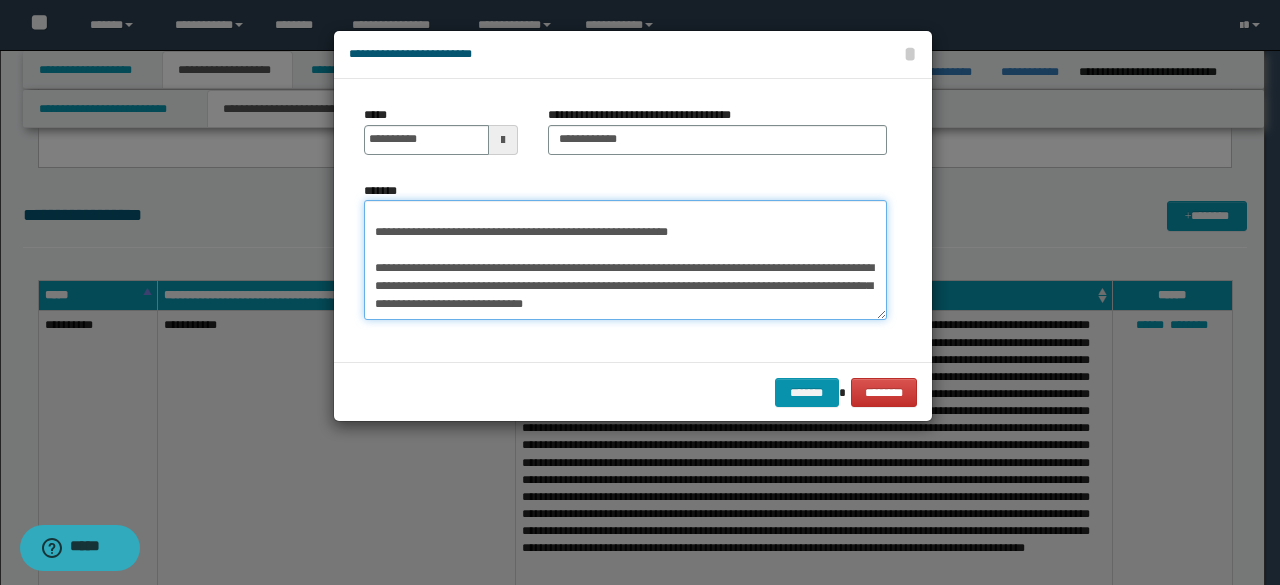 drag, startPoint x: 371, startPoint y: 248, endPoint x: 736, endPoint y: 425, distance: 405.65256 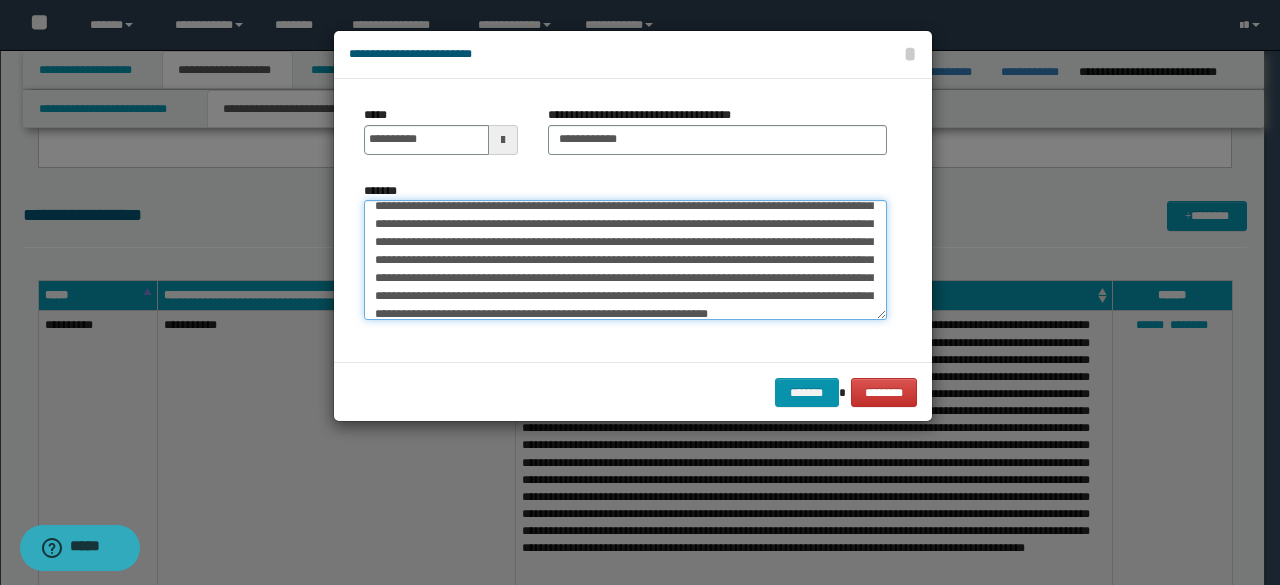 scroll, scrollTop: 0, scrollLeft: 0, axis: both 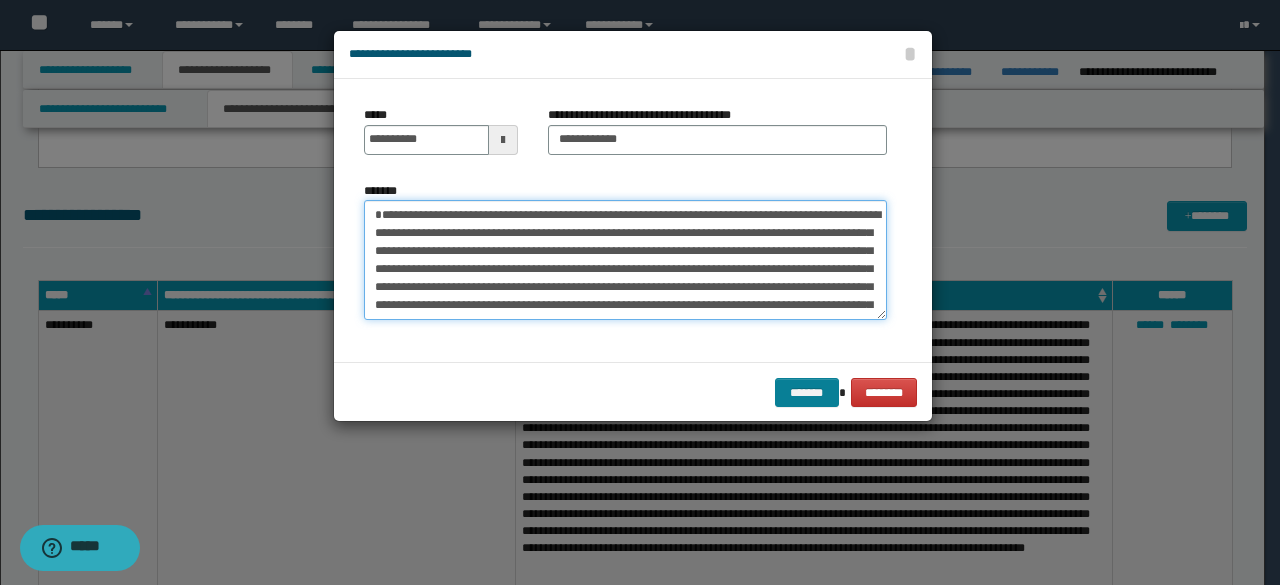 type on "**********" 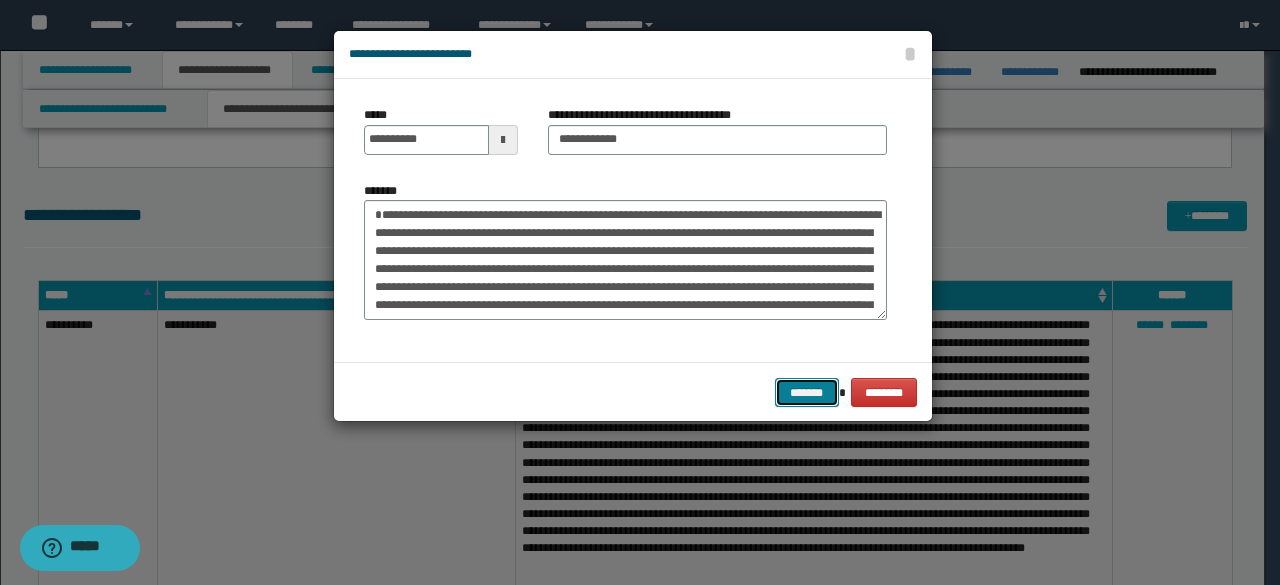 drag, startPoint x: 822, startPoint y: 393, endPoint x: 907, endPoint y: 355, distance: 93.10747 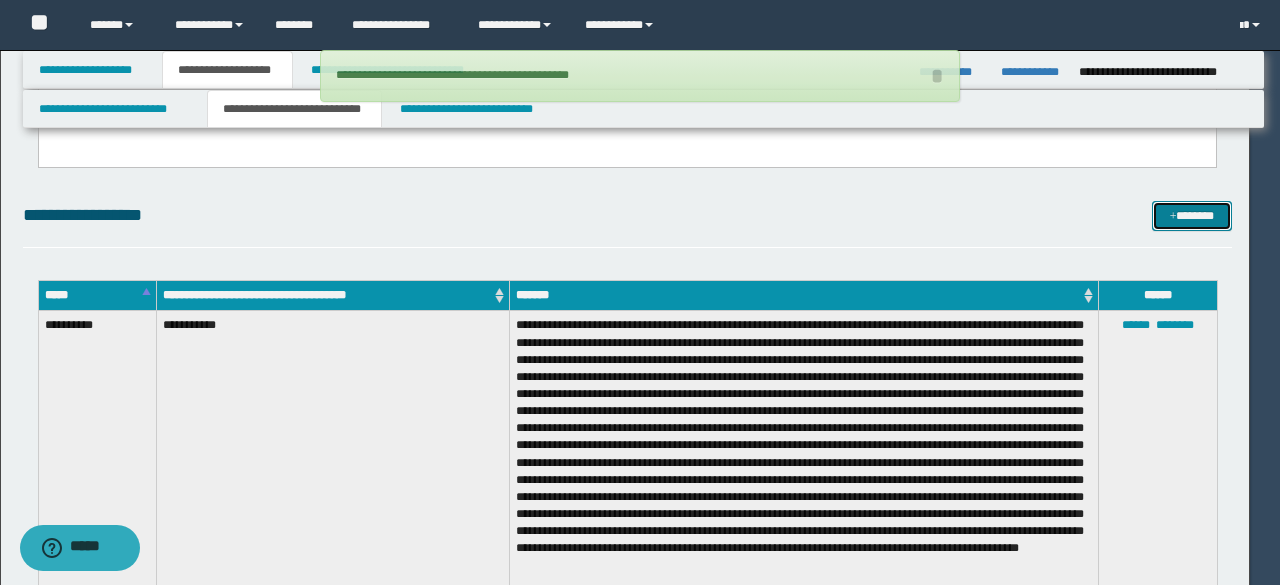 type 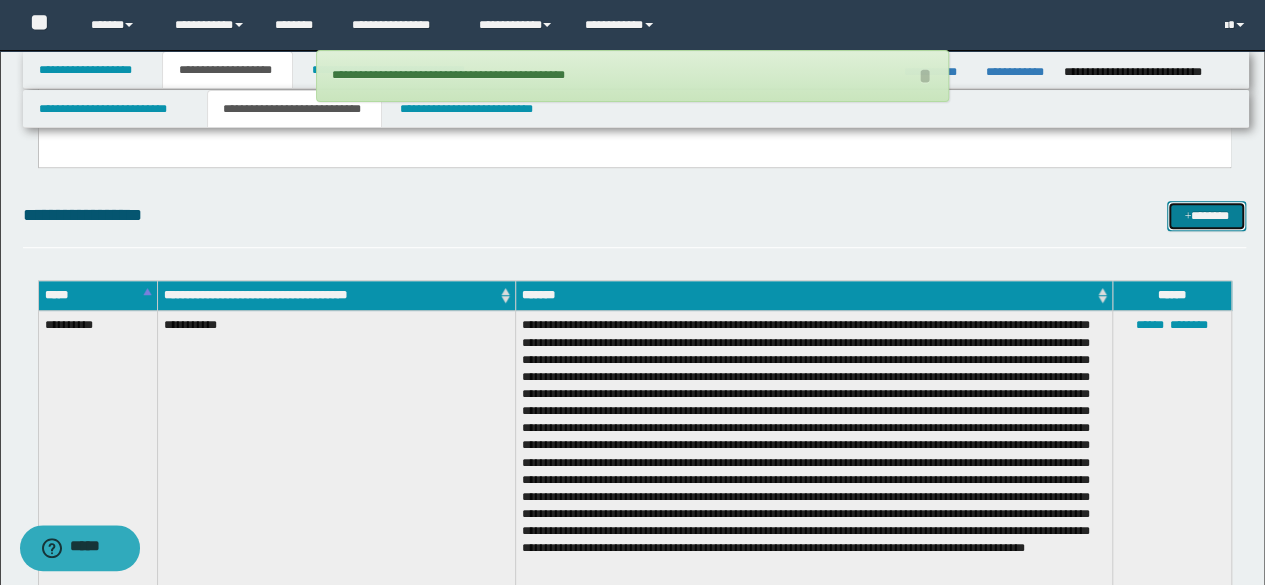 click at bounding box center [1187, 217] 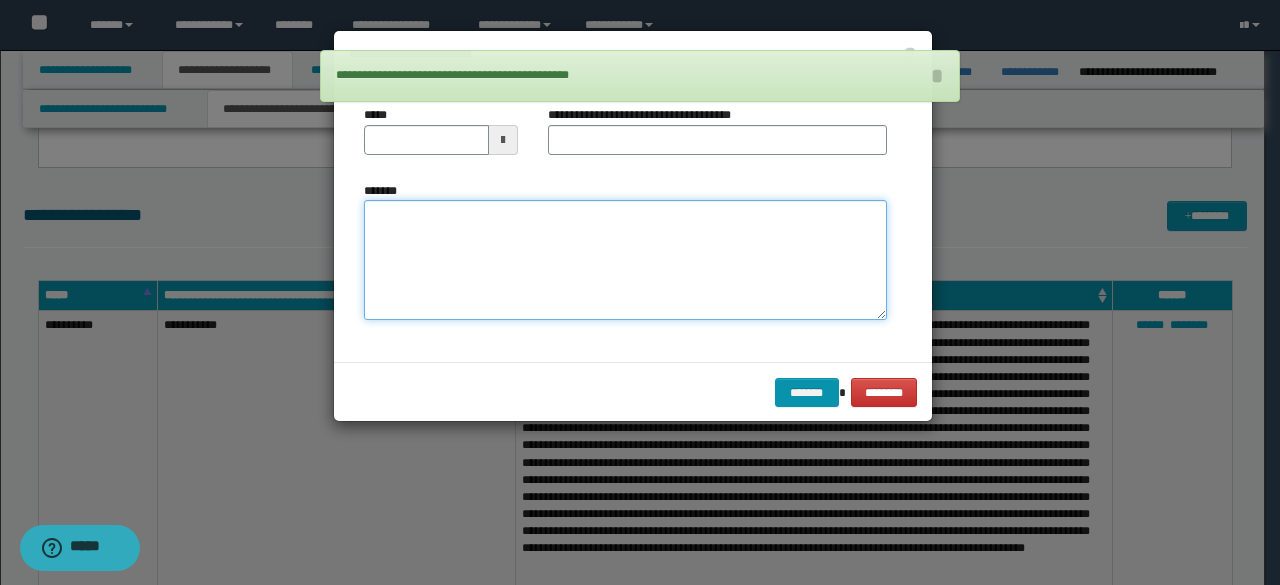 click on "*******" at bounding box center (625, 259) 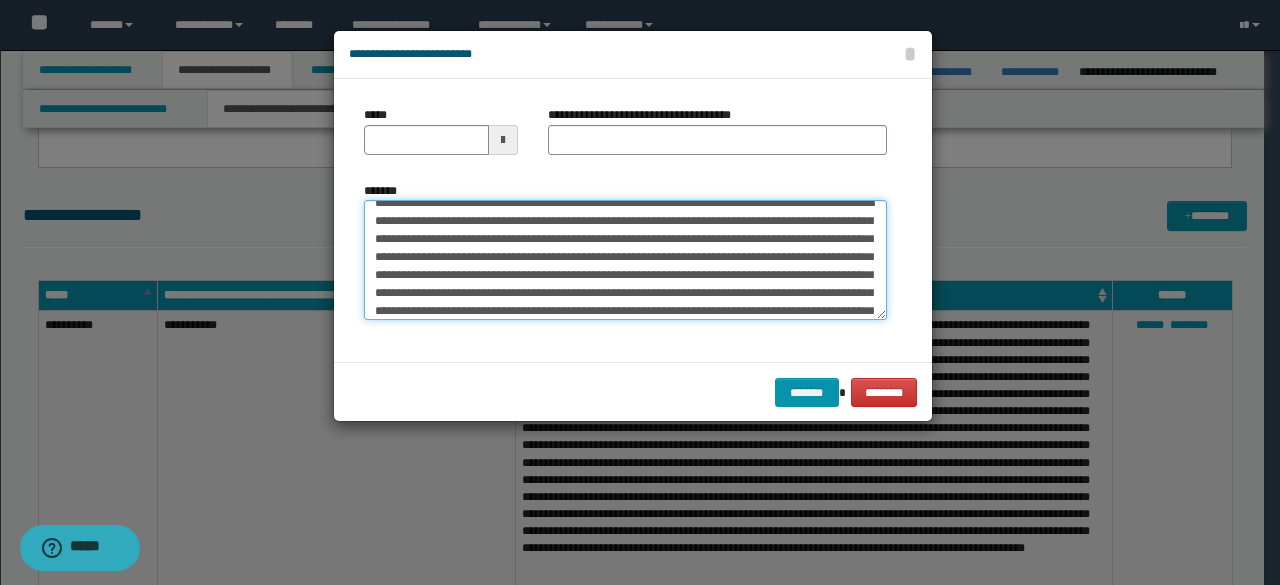 scroll, scrollTop: 0, scrollLeft: 0, axis: both 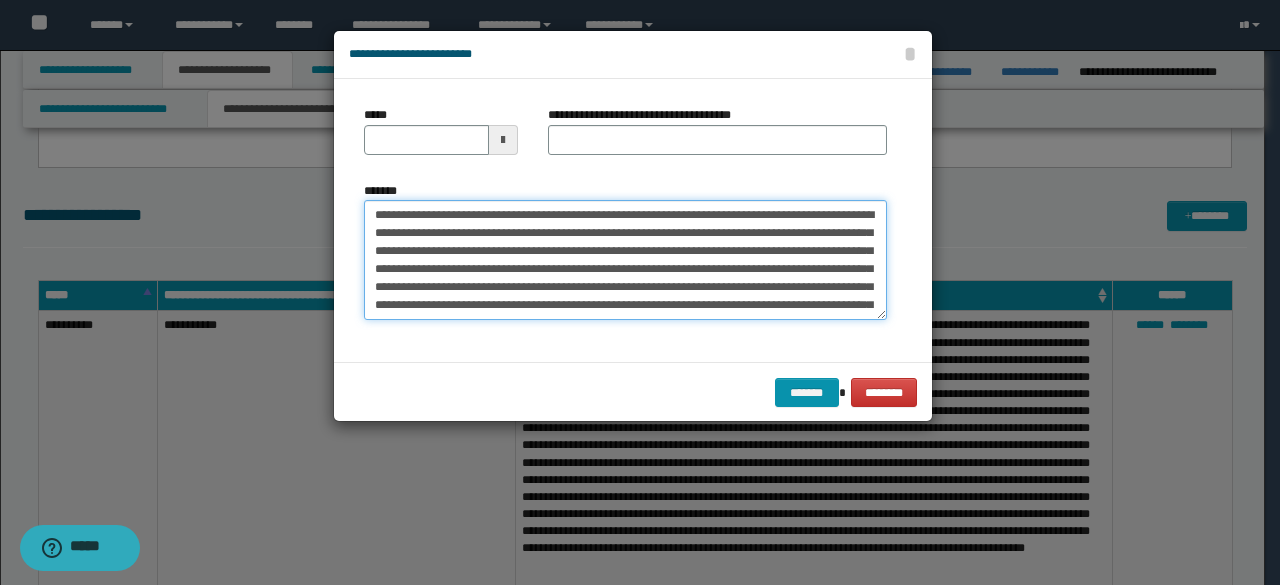 type 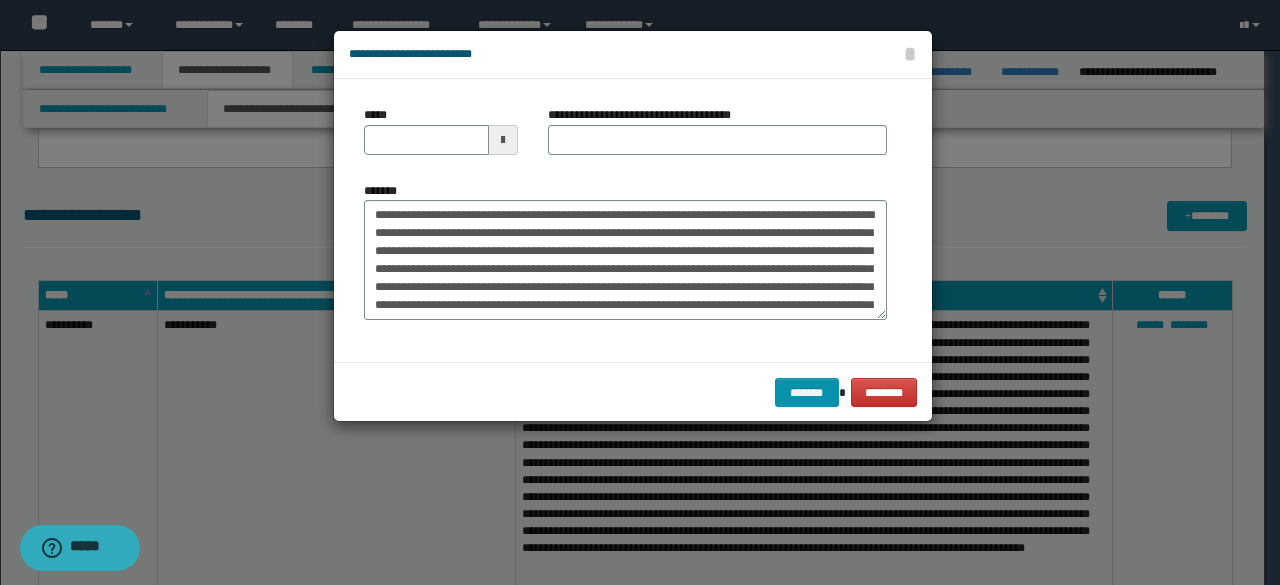 type 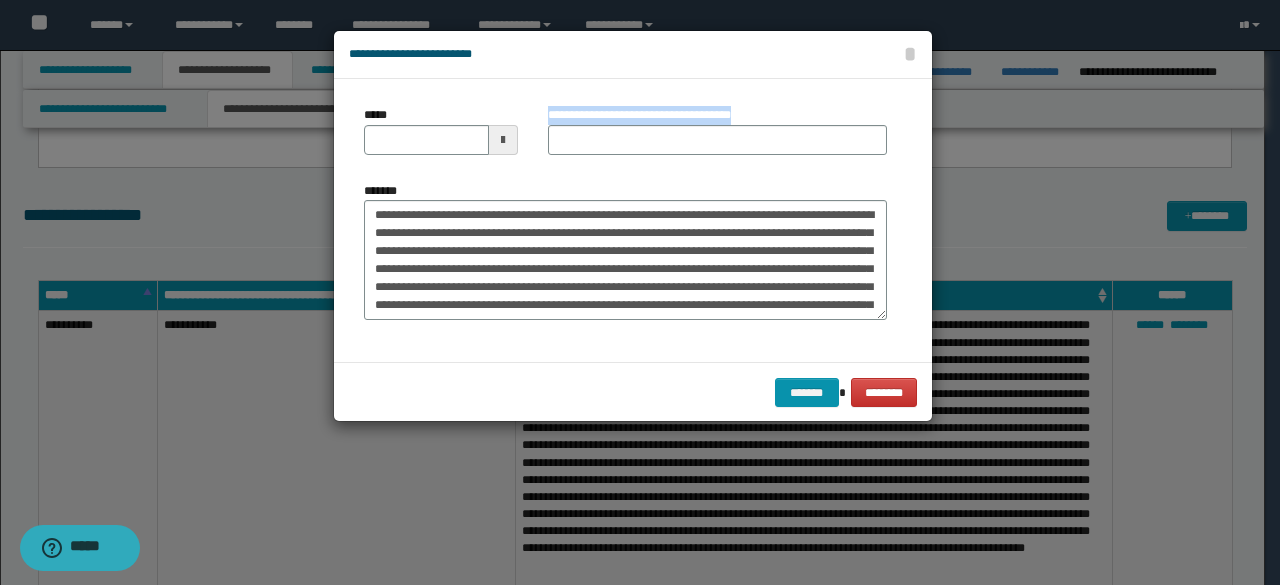 drag, startPoint x: 474, startPoint y: 125, endPoint x: 539, endPoint y: 137, distance: 66.09841 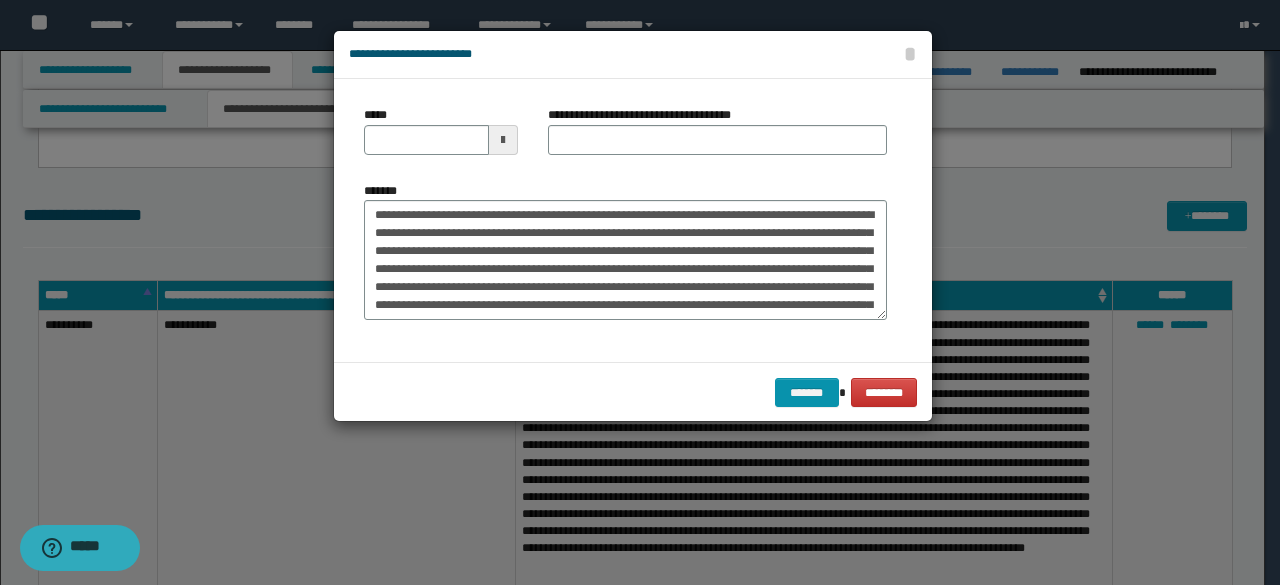 click on "**********" at bounding box center [717, 138] 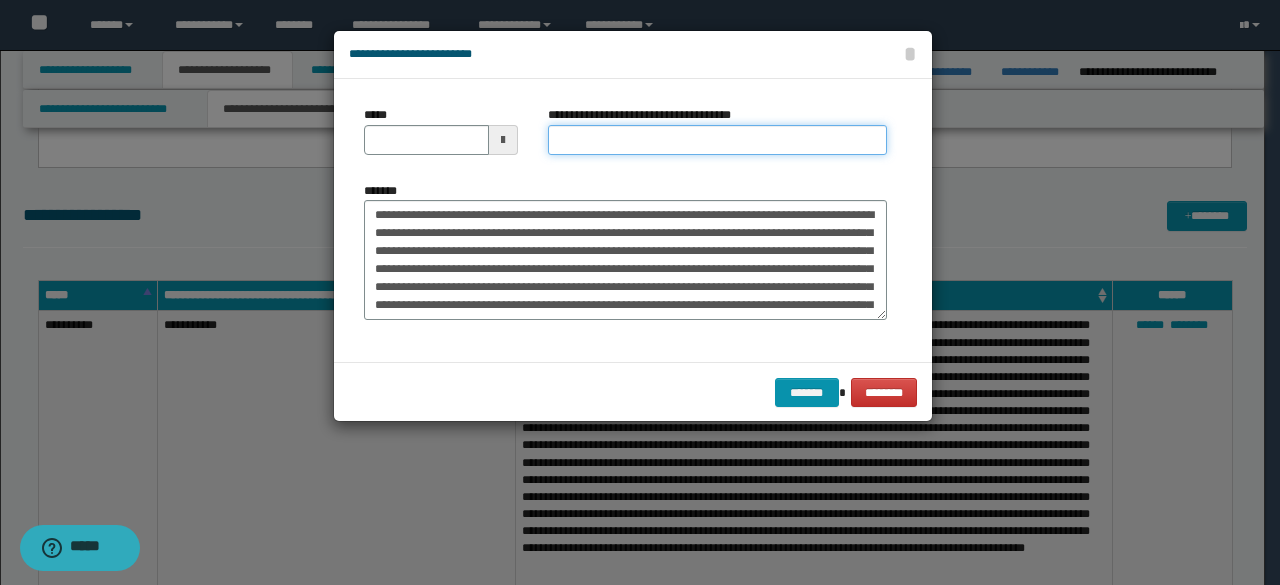 click on "**********" at bounding box center (717, 140) 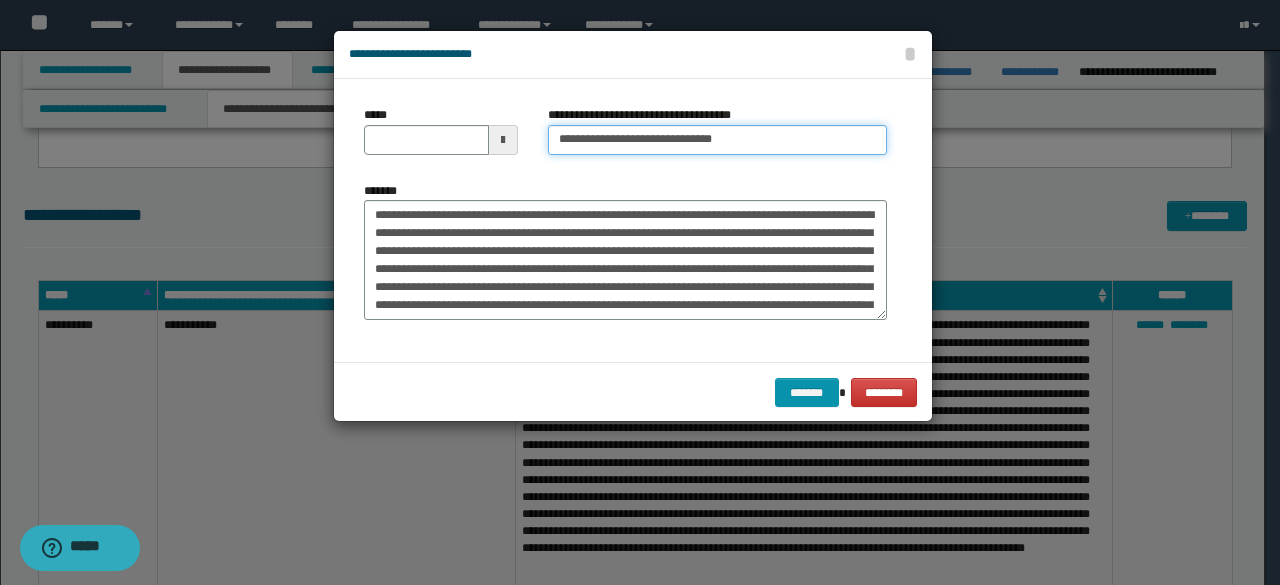 type 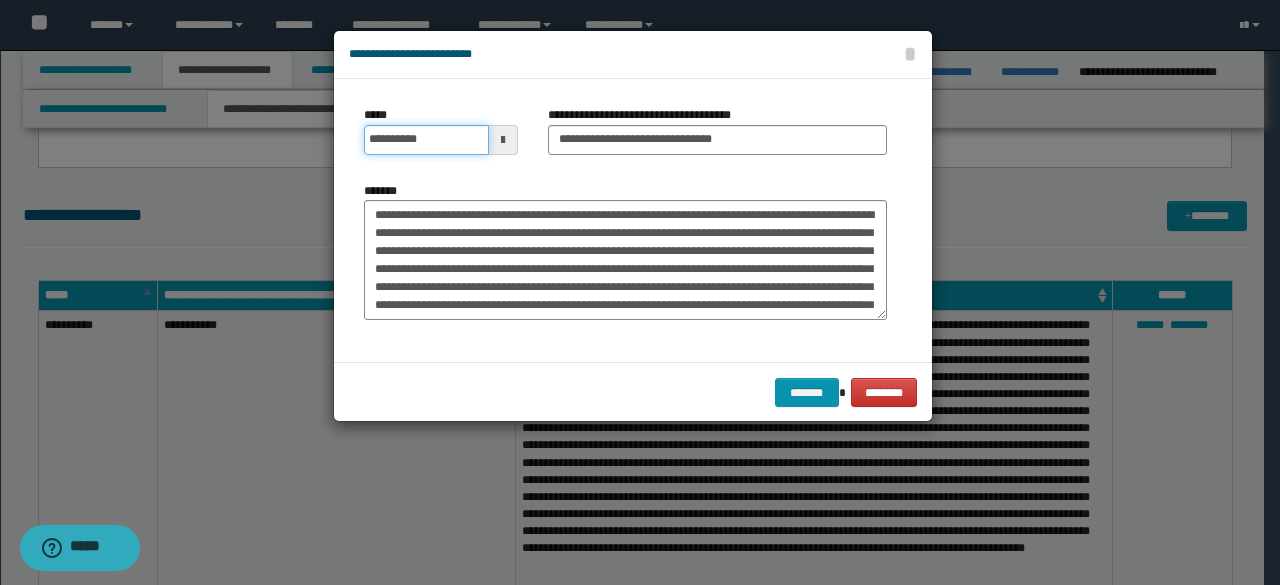 click on "**********" at bounding box center (426, 140) 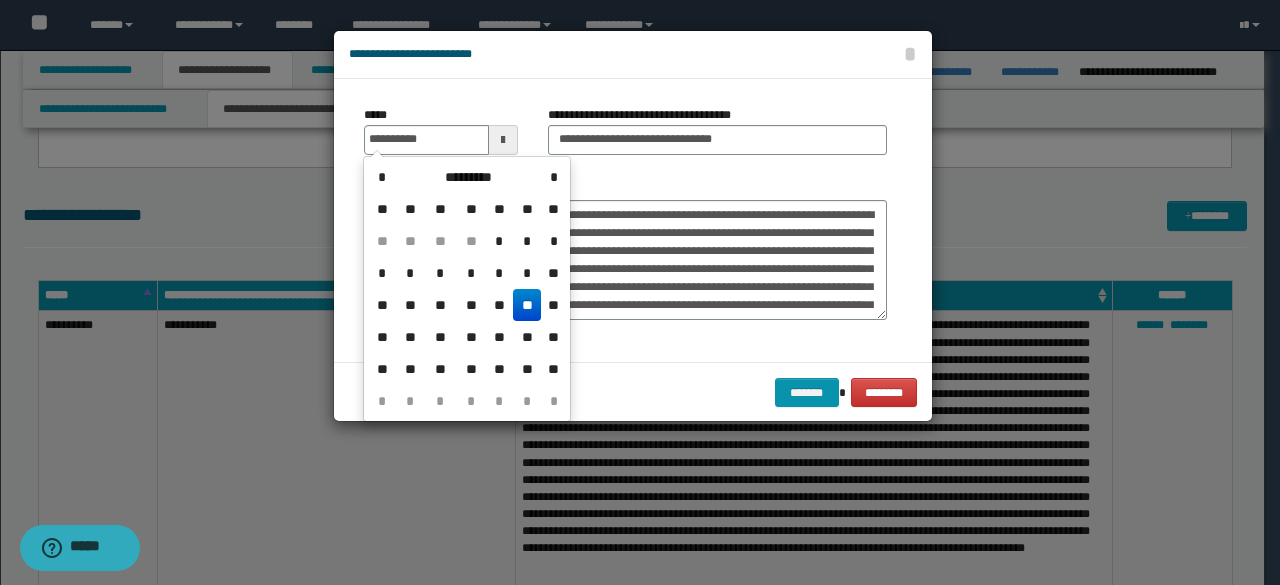 click on "**" at bounding box center (527, 305) 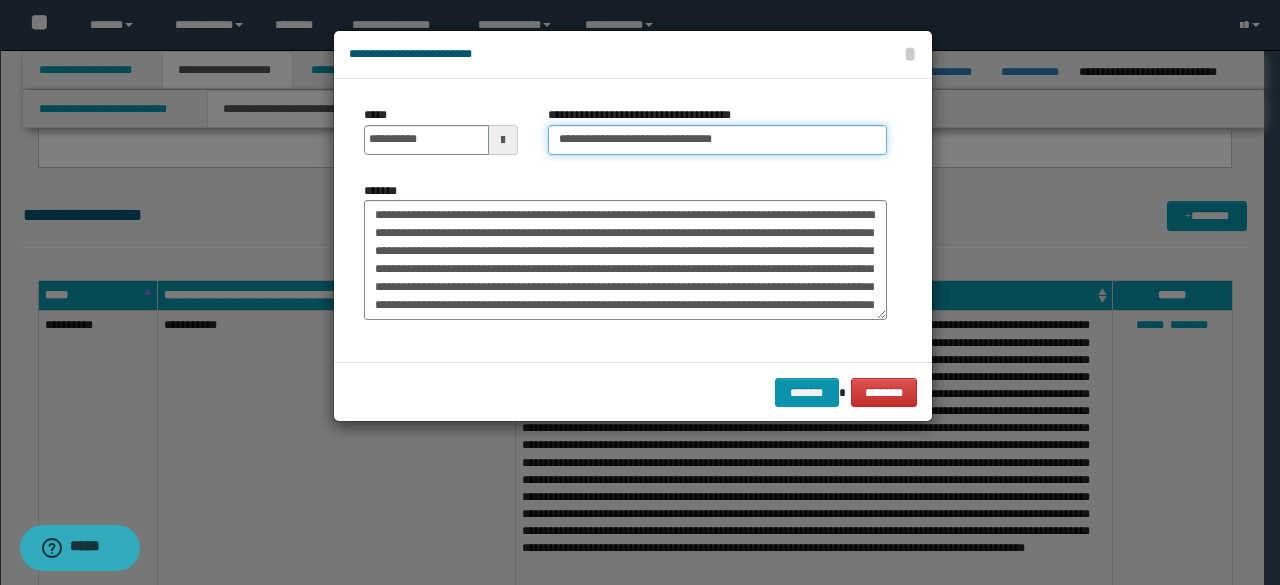 drag, startPoint x: 619, startPoint y: 139, endPoint x: 526, endPoint y: 102, distance: 100.08996 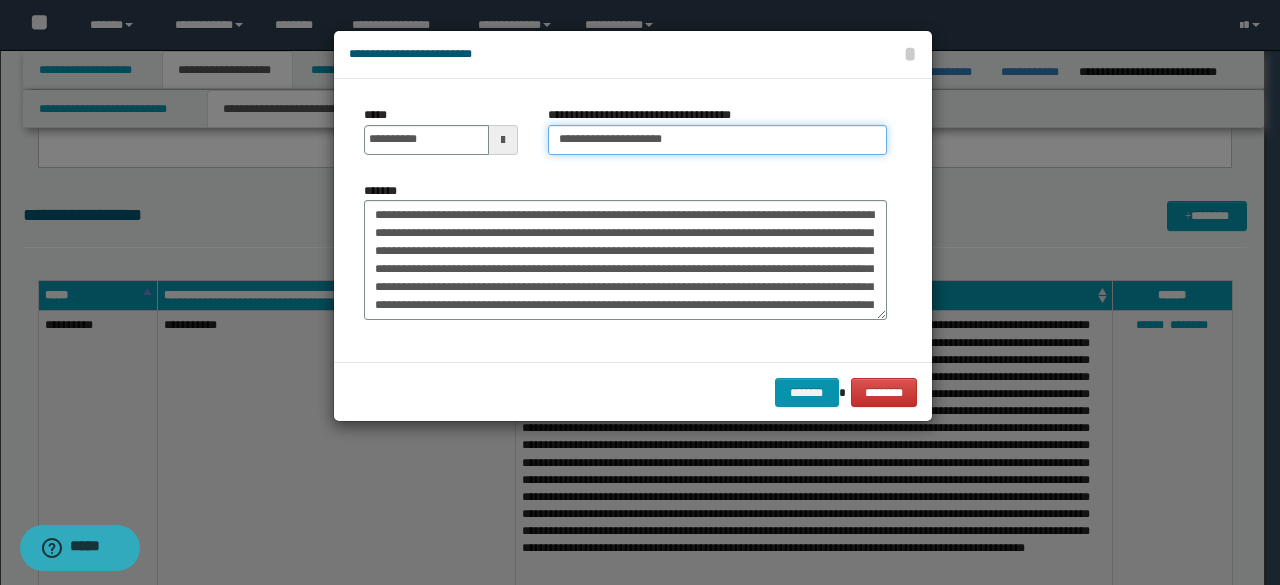 type on "**********" 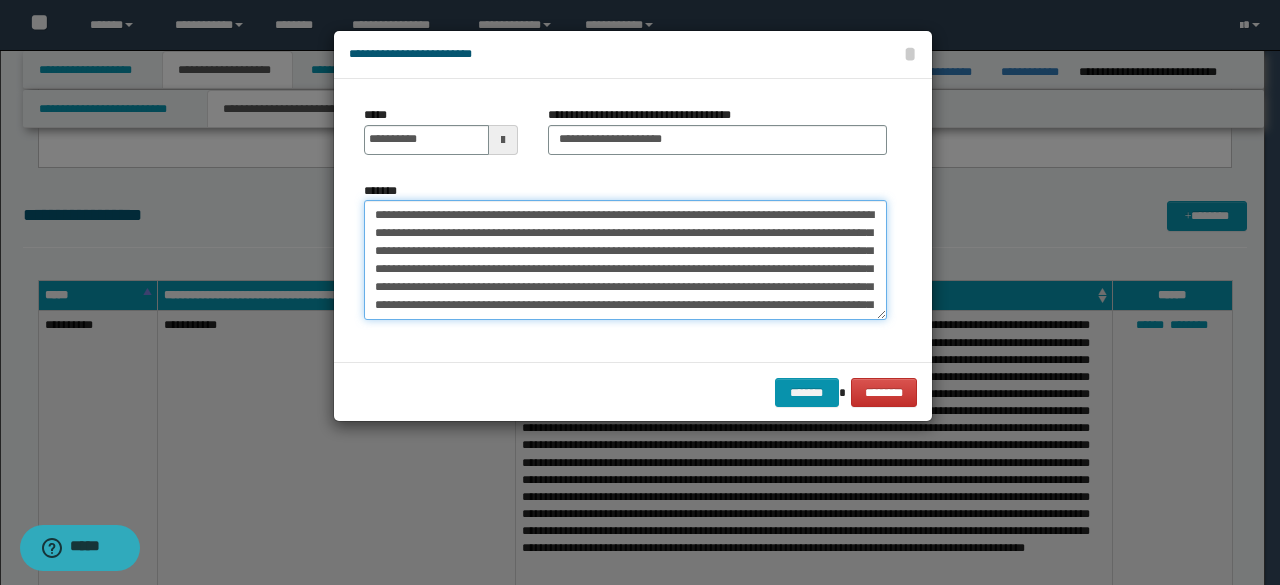 click on "*******" at bounding box center (625, 259) 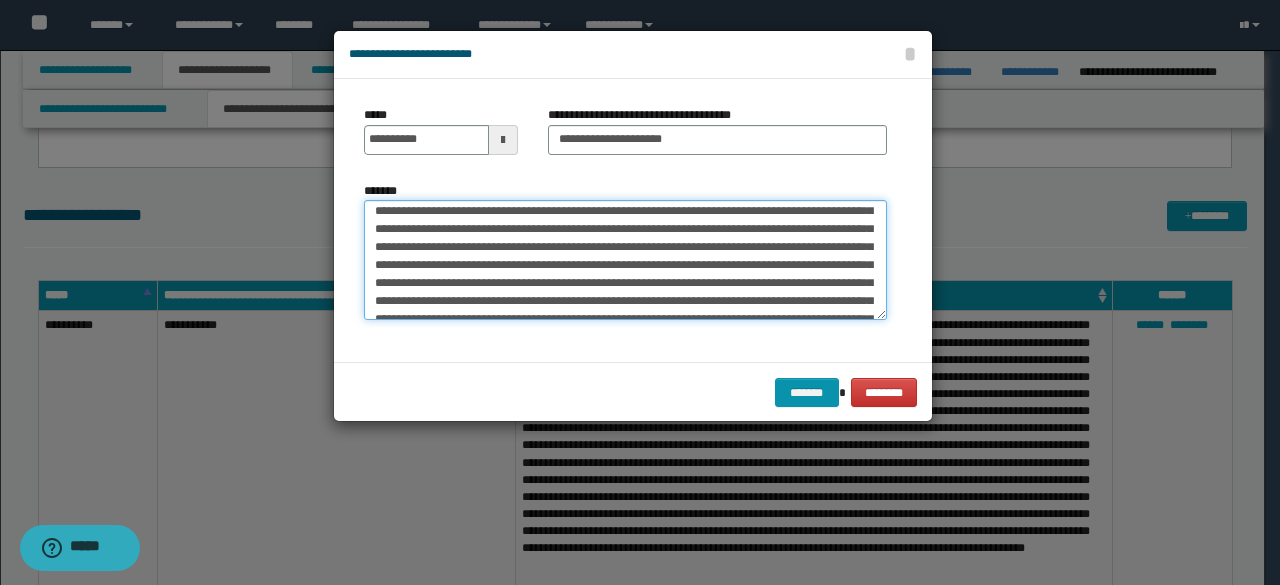 scroll, scrollTop: 706, scrollLeft: 0, axis: vertical 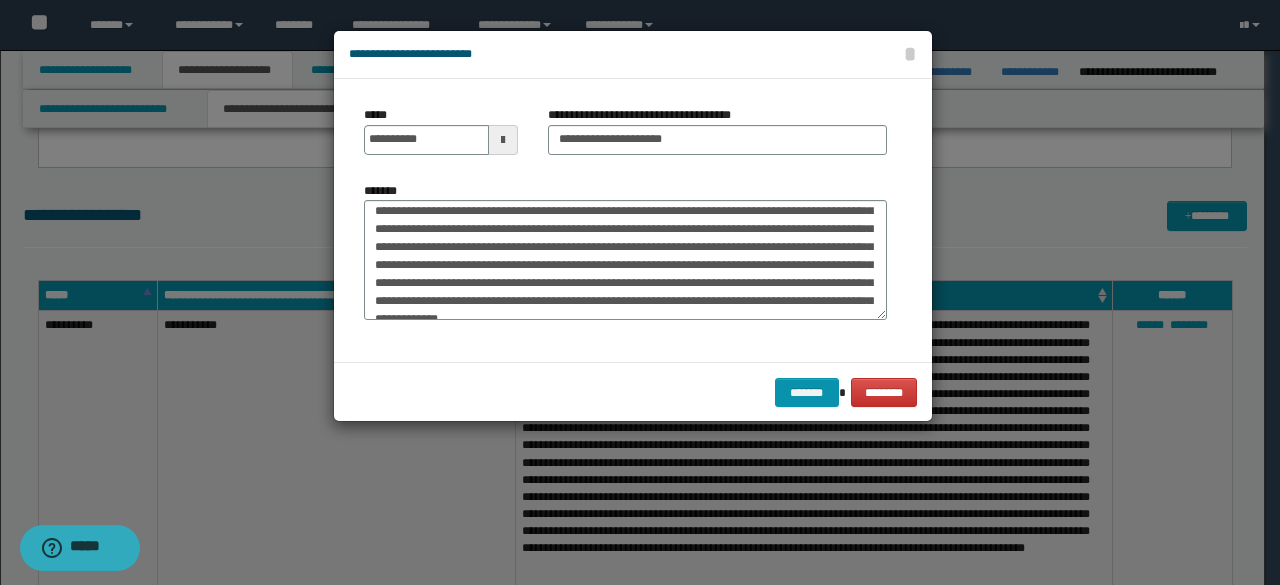 click on "*******" at bounding box center (625, 251) 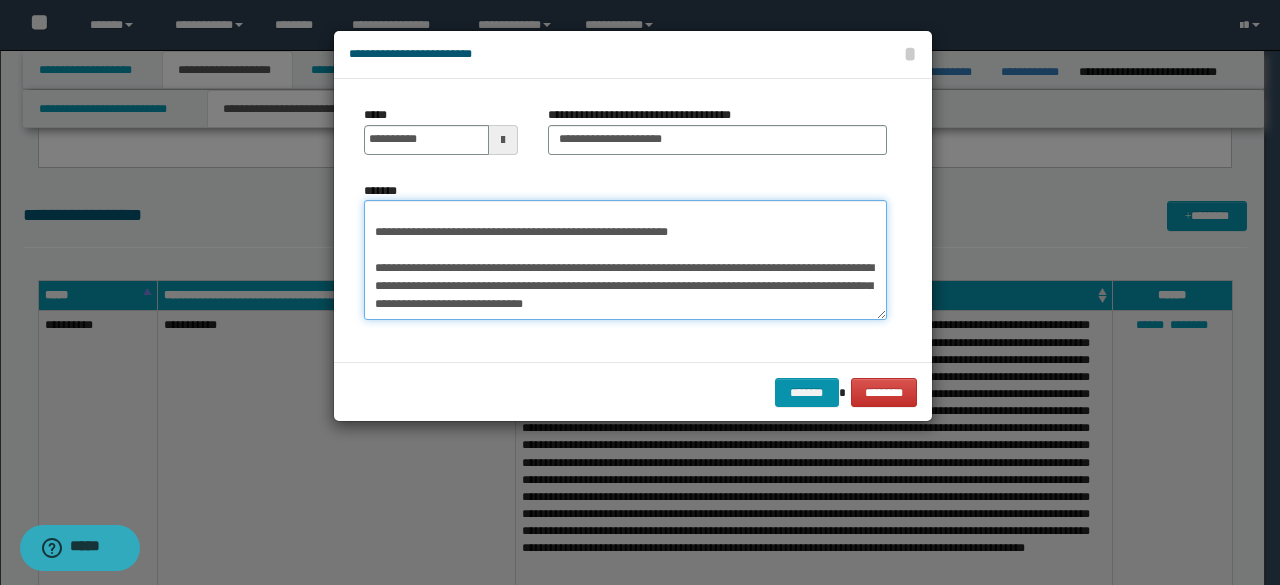 scroll, scrollTop: 1242, scrollLeft: 0, axis: vertical 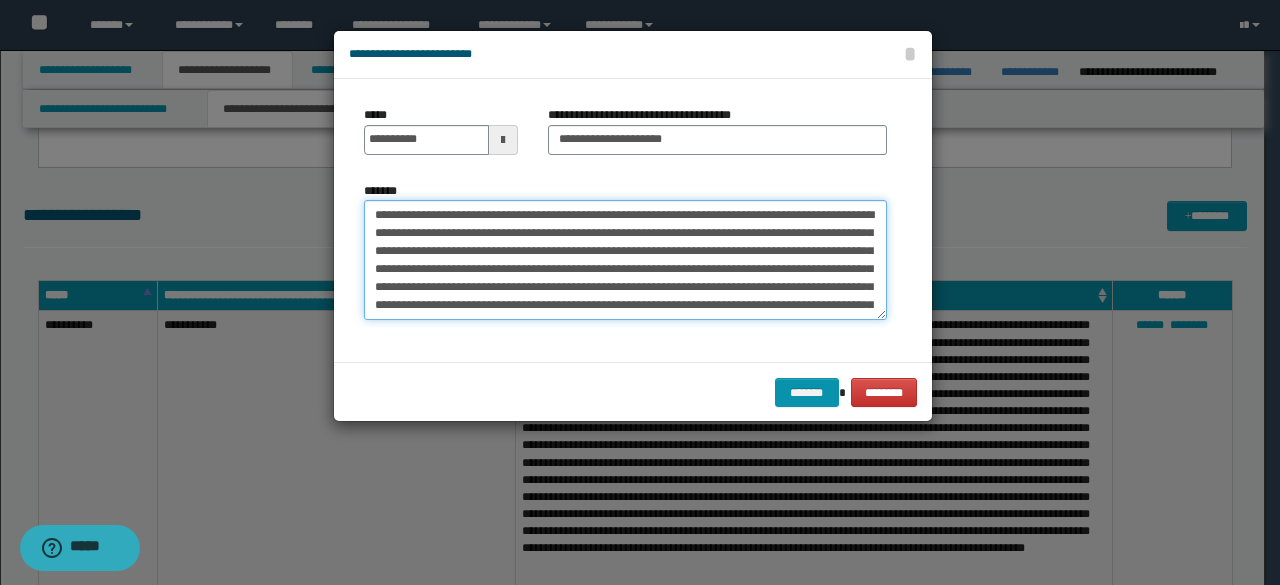 type on "**********" 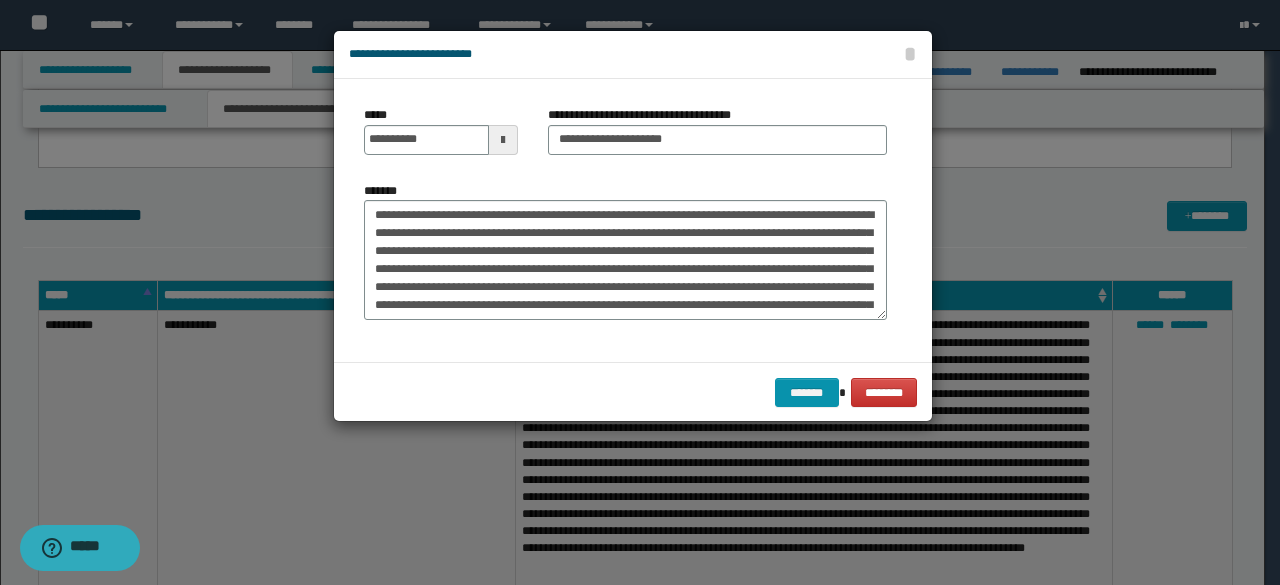 click on "*******
********" at bounding box center [633, 392] 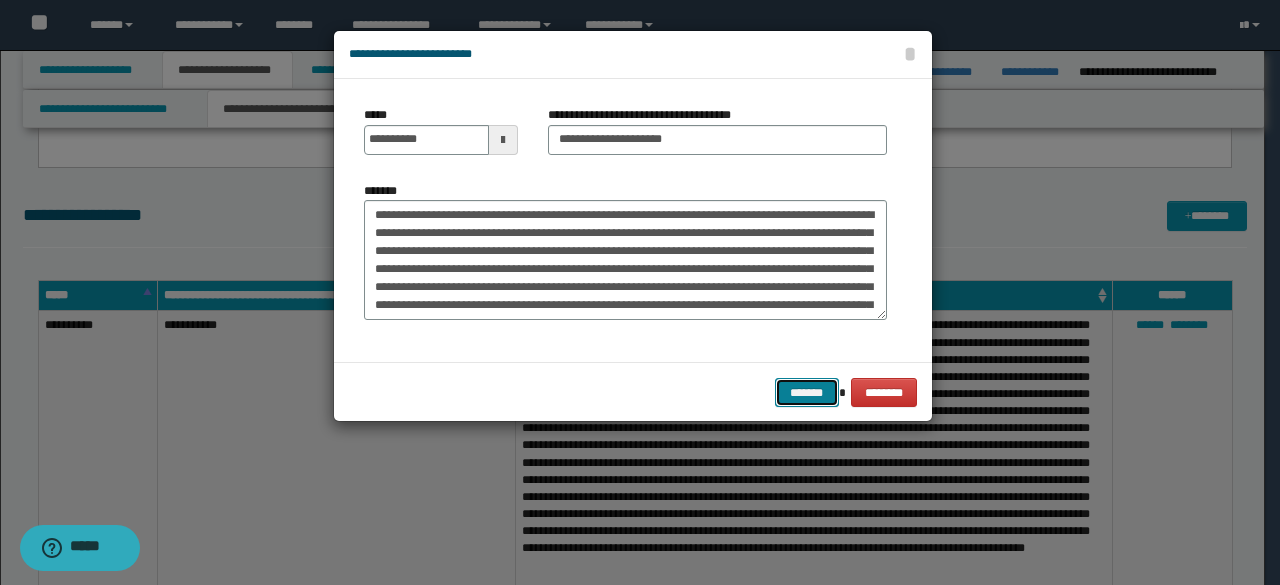 click on "*******" at bounding box center [807, 392] 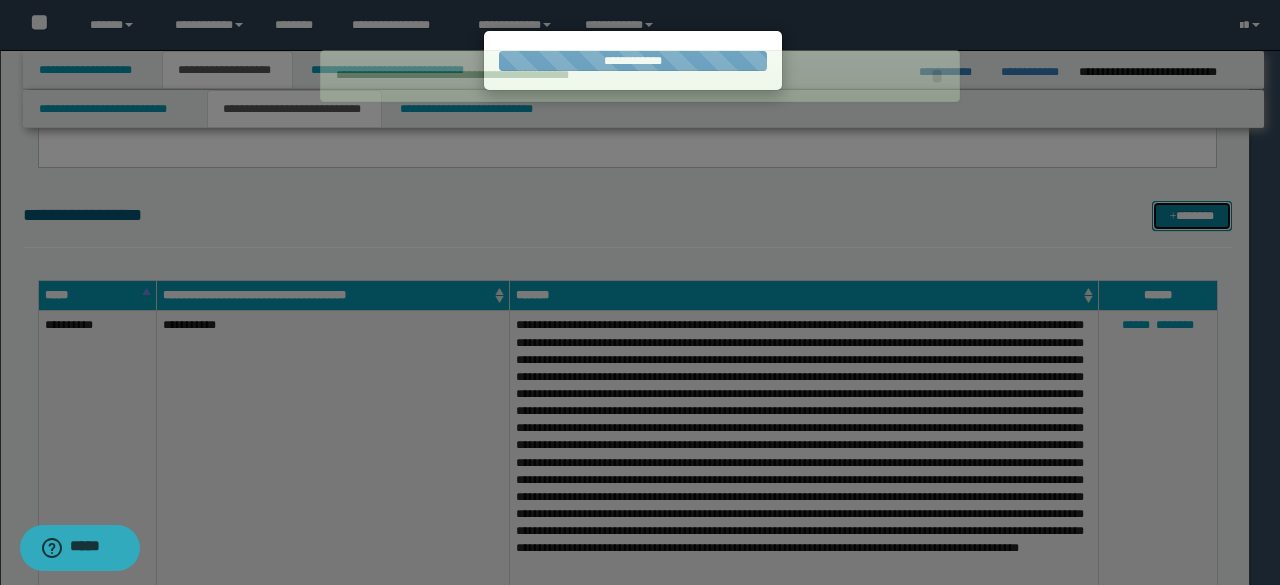 type 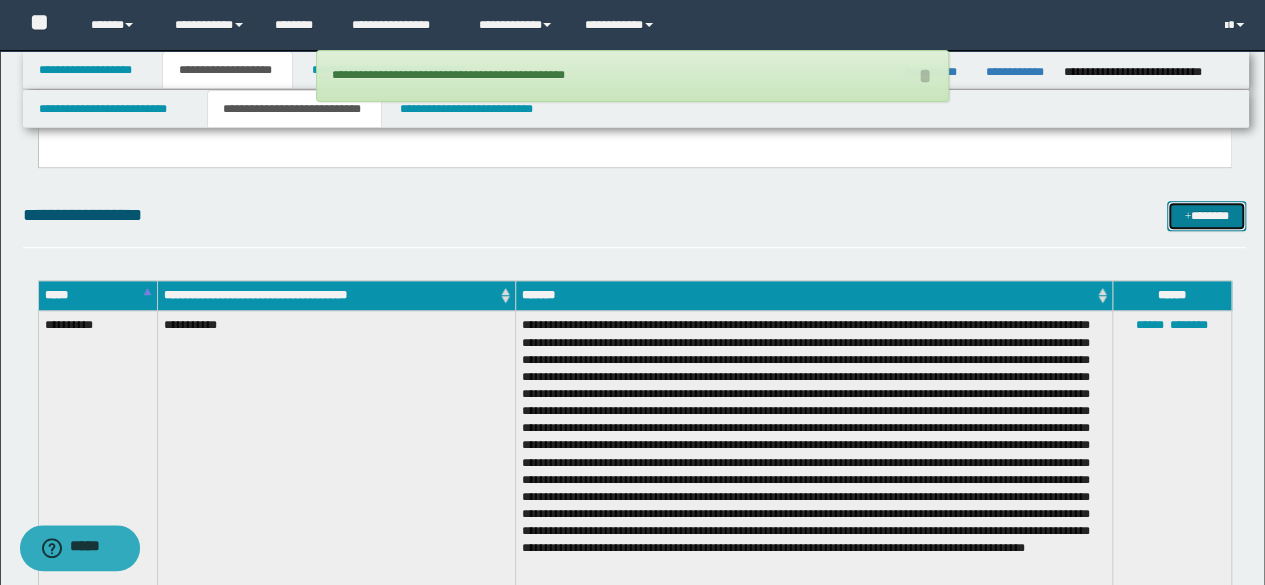 click on "*******" at bounding box center [1206, 215] 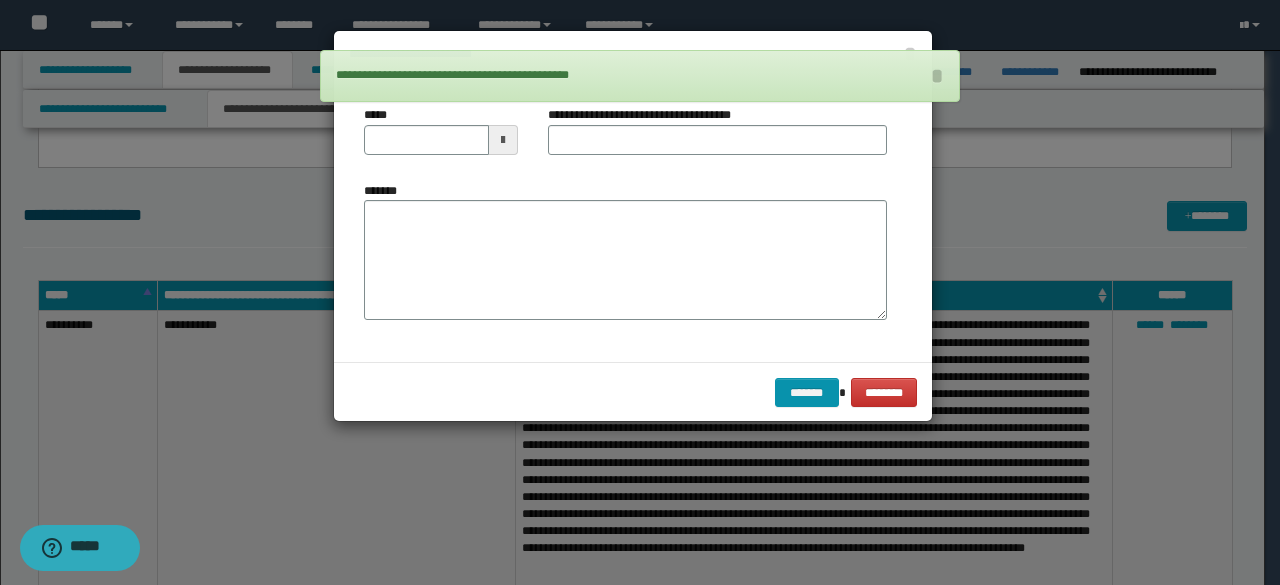type 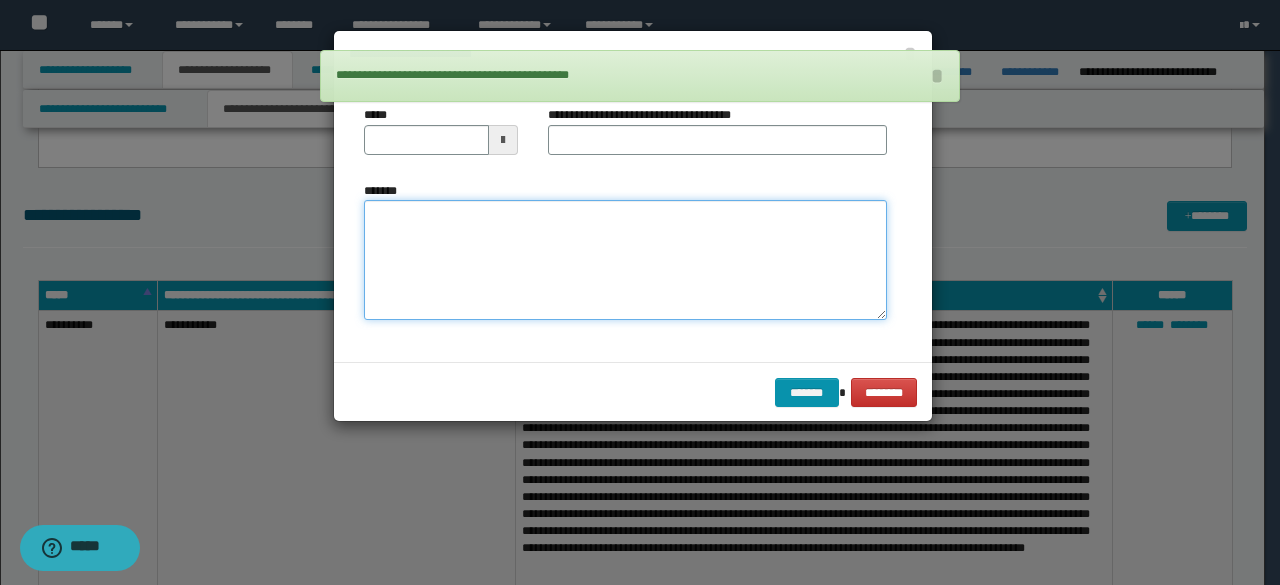 click on "*******" at bounding box center (625, 259) 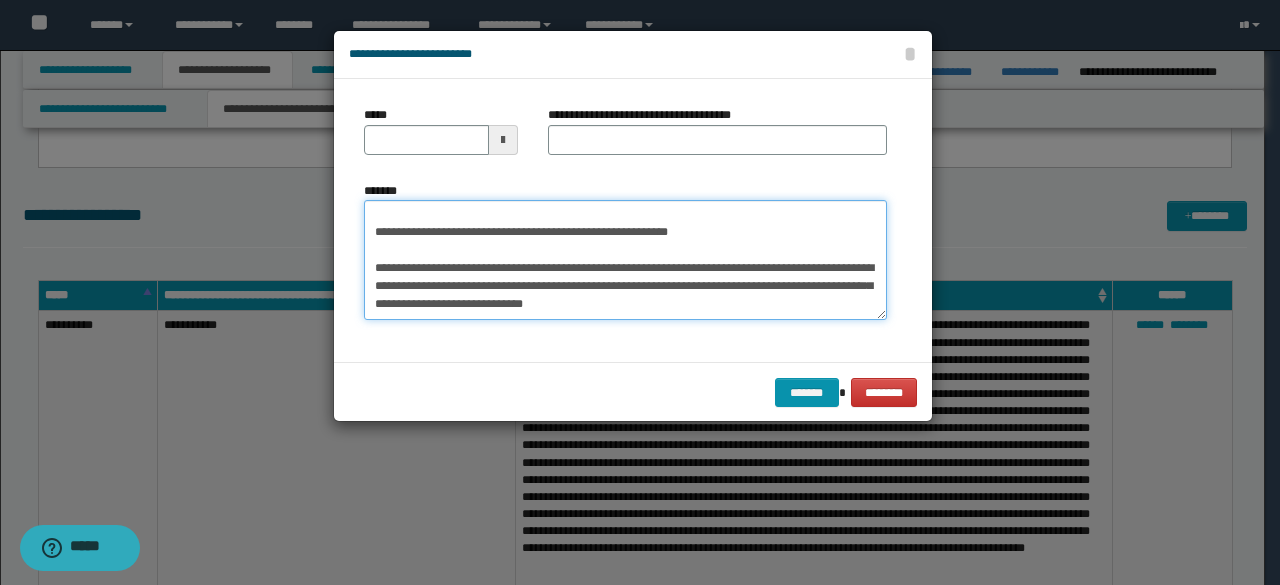 scroll, scrollTop: 0, scrollLeft: 0, axis: both 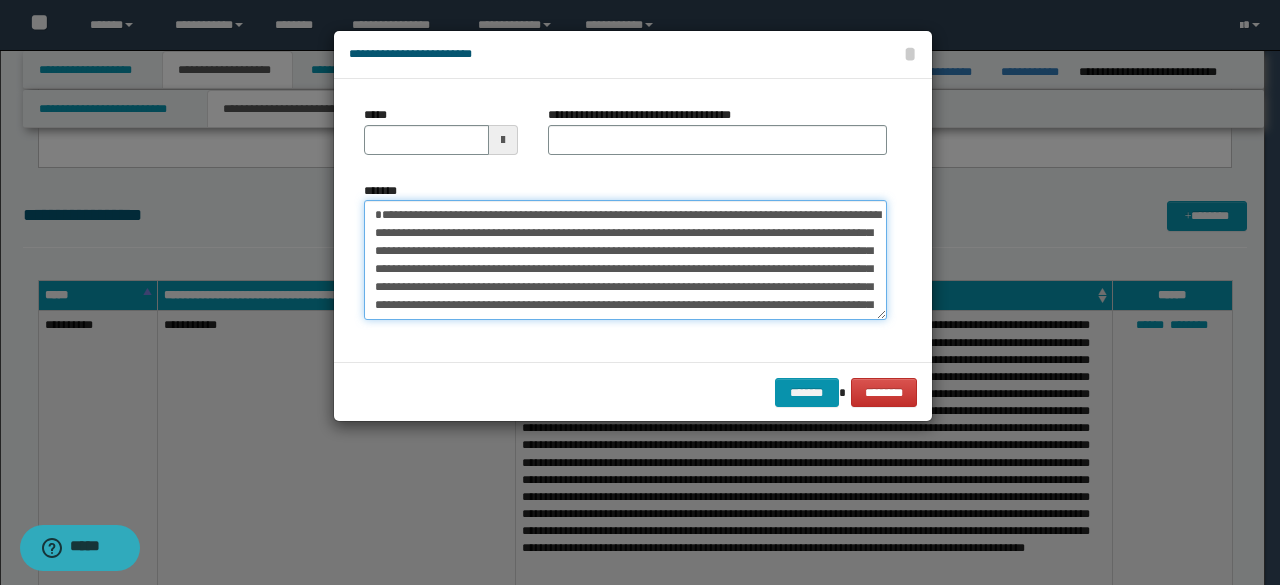 drag, startPoint x: 510, startPoint y: 238, endPoint x: 245, endPoint y: 174, distance: 272.61877 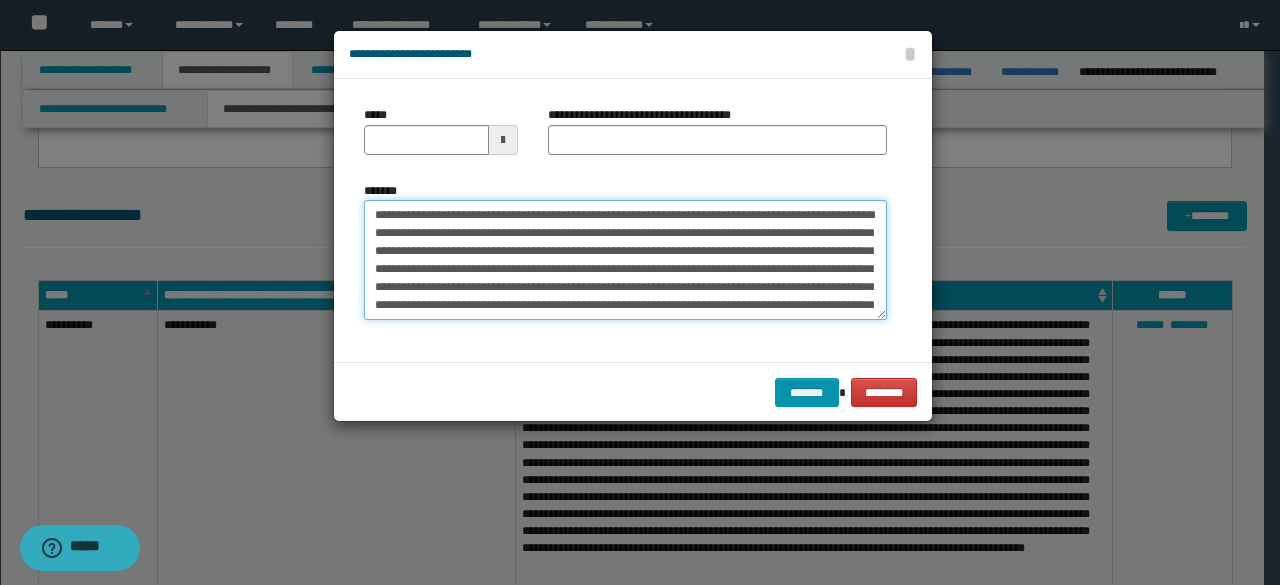 type on "**********" 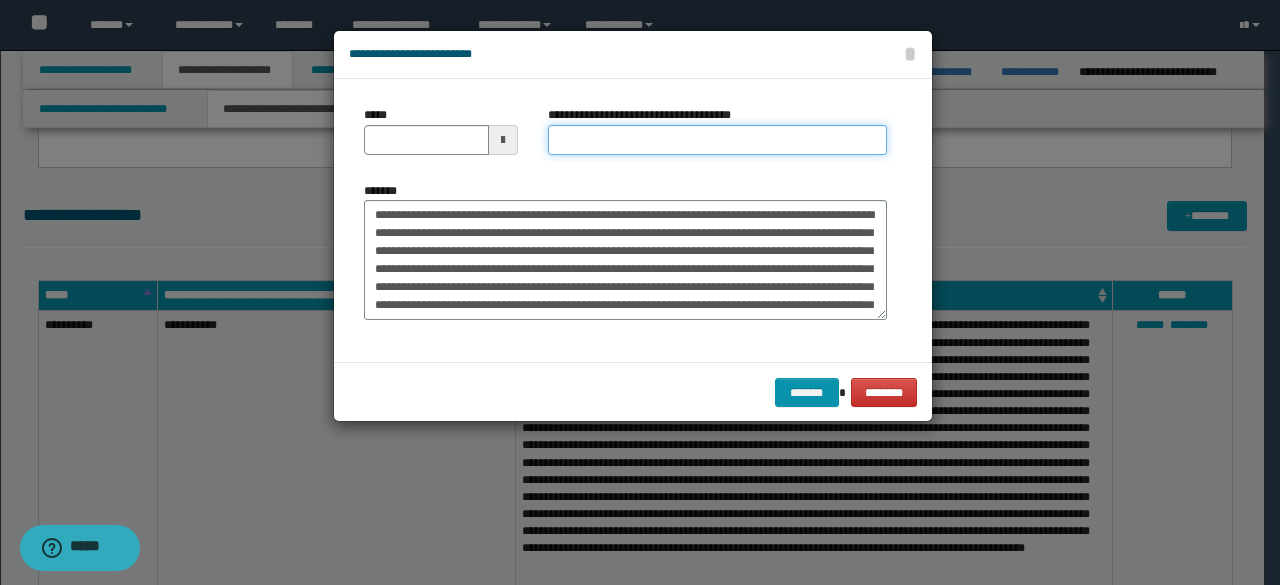 drag, startPoint x: 649, startPoint y: 141, endPoint x: 575, endPoint y: 135, distance: 74.24284 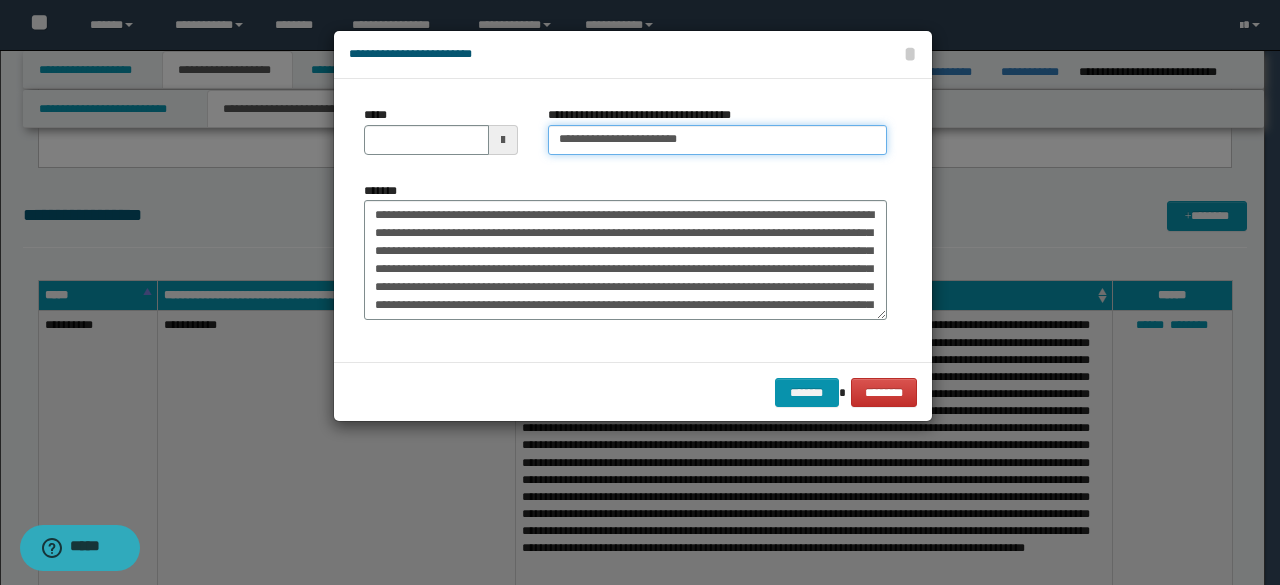 type 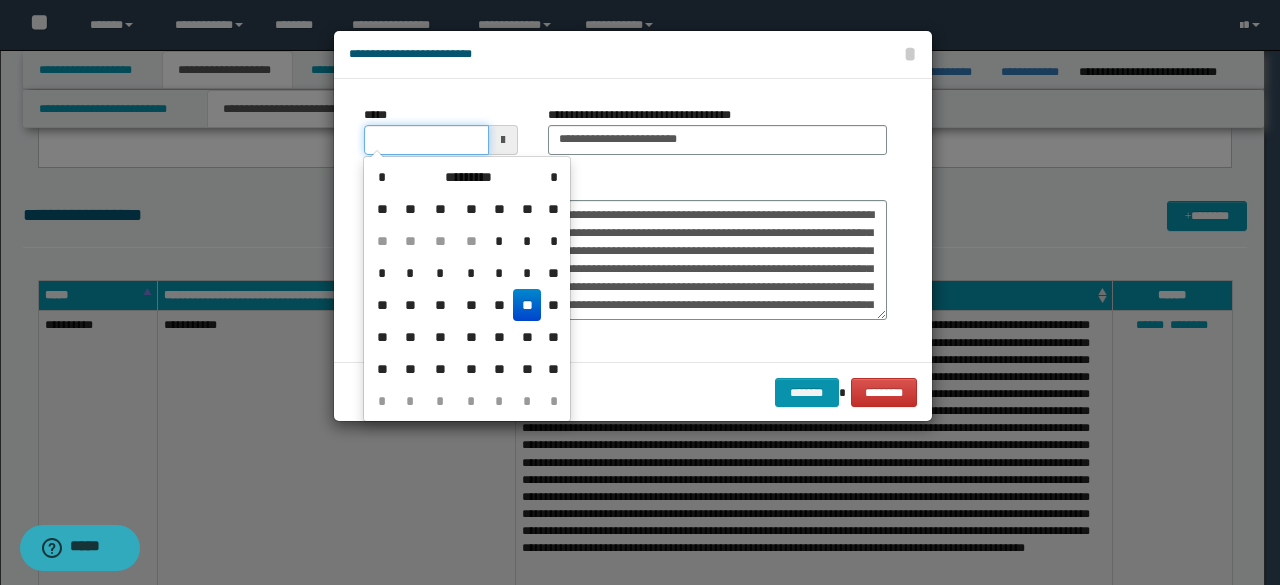 click on "*****" at bounding box center [426, 140] 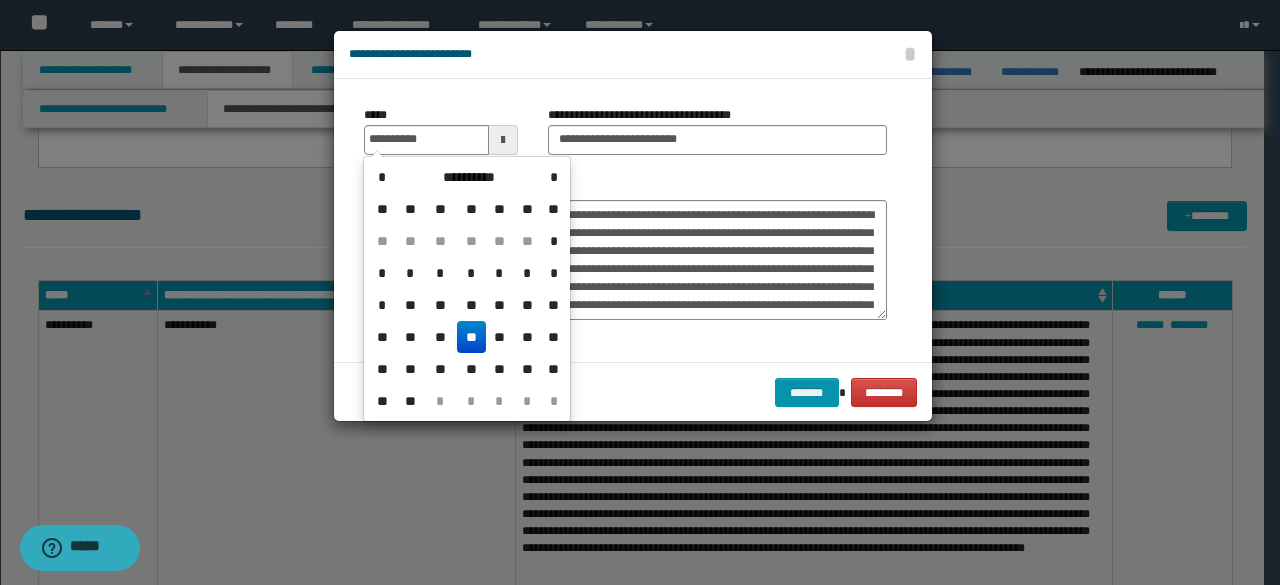 click on "**" at bounding box center [471, 337] 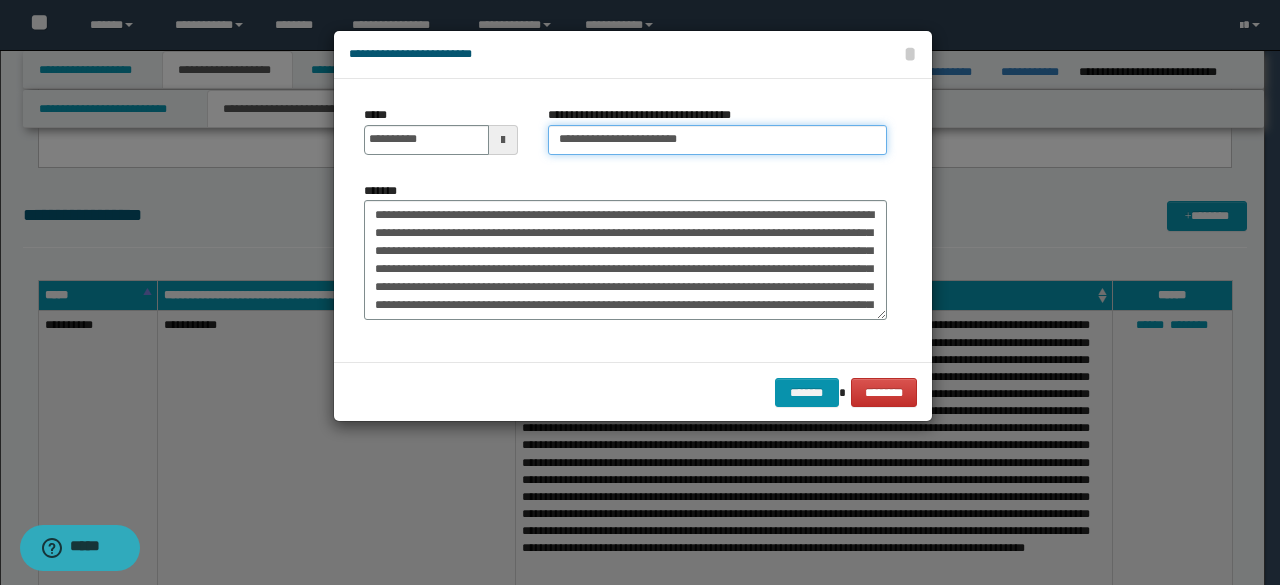 drag, startPoint x: 585, startPoint y: 123, endPoint x: 474, endPoint y: 91, distance: 115.52056 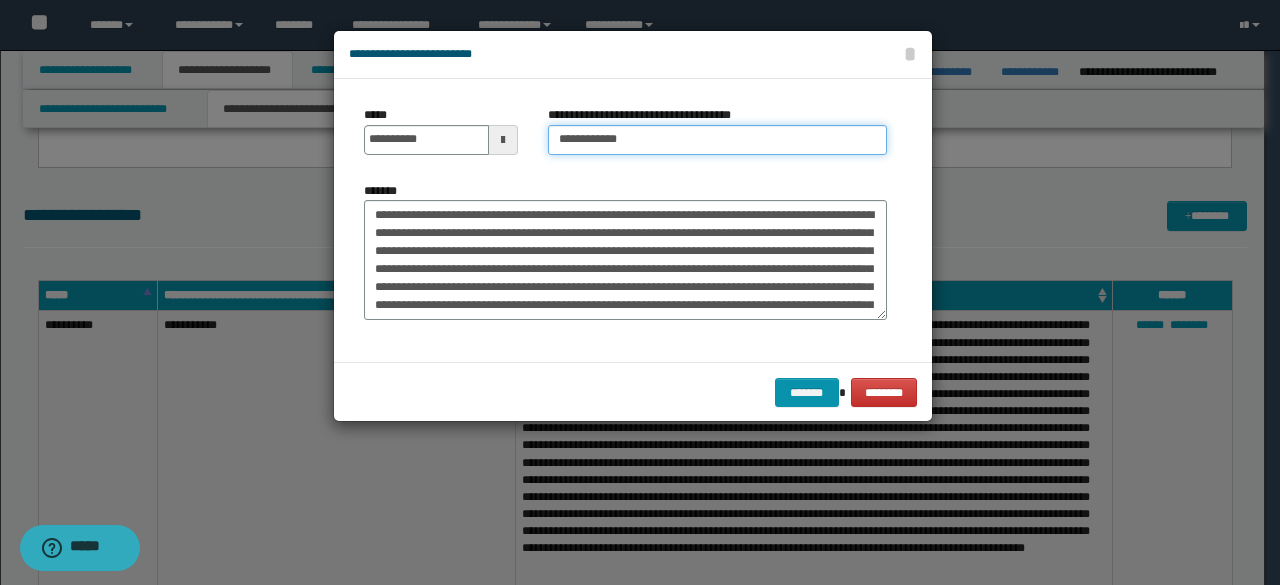 type on "**********" 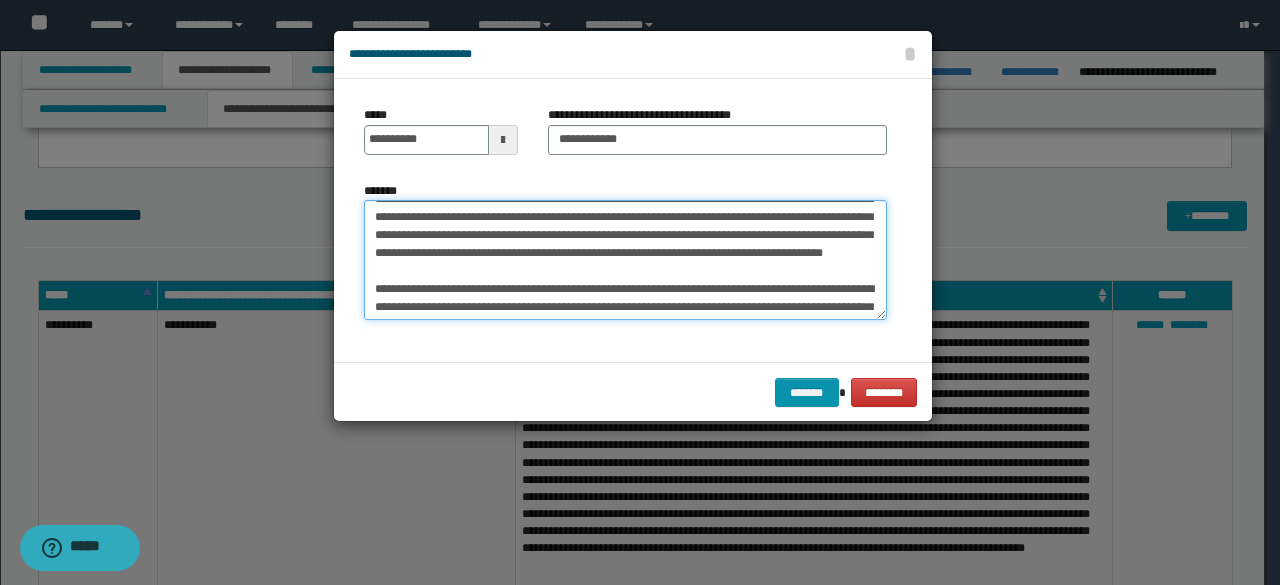 scroll, scrollTop: 200, scrollLeft: 0, axis: vertical 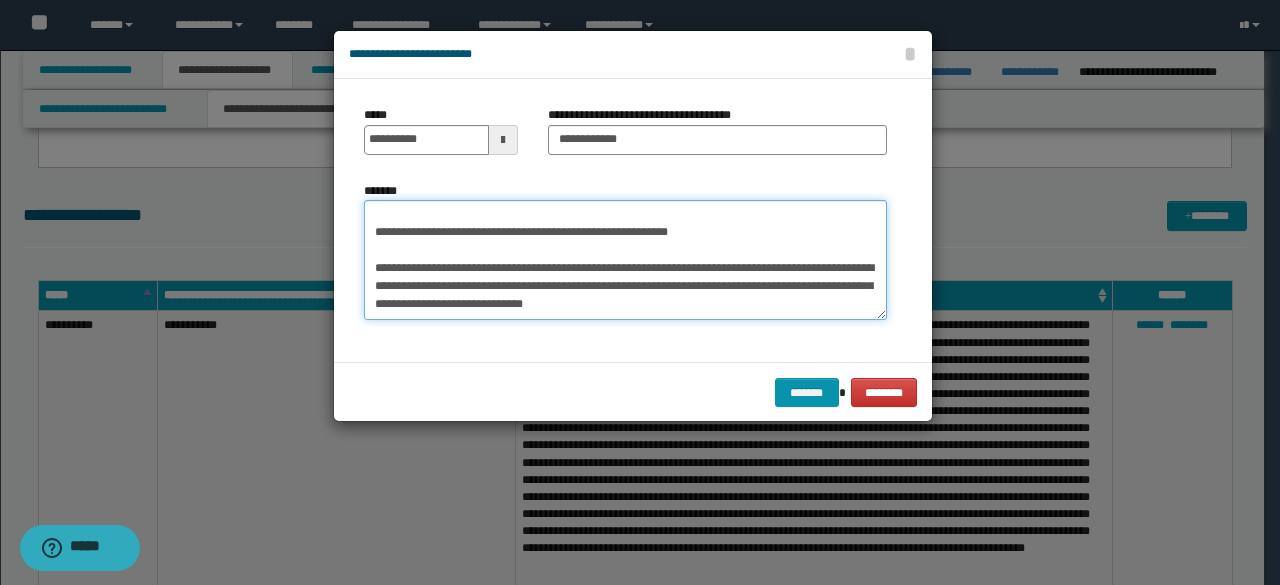 drag, startPoint x: 675, startPoint y: 254, endPoint x: 791, endPoint y: 376, distance: 168.34488 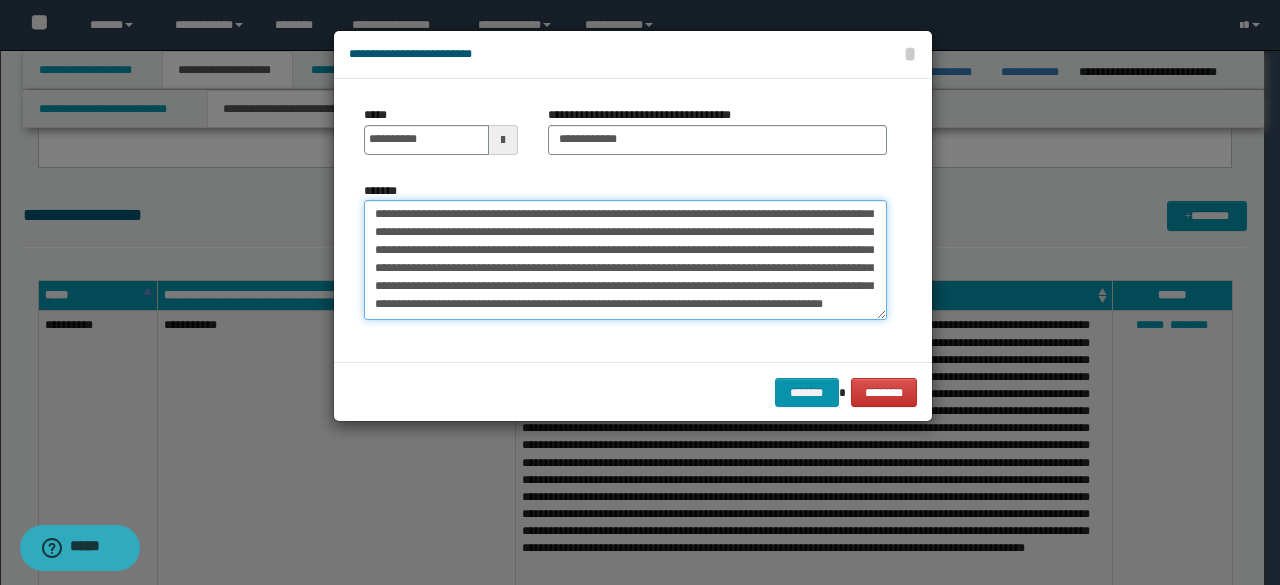 scroll, scrollTop: 144, scrollLeft: 0, axis: vertical 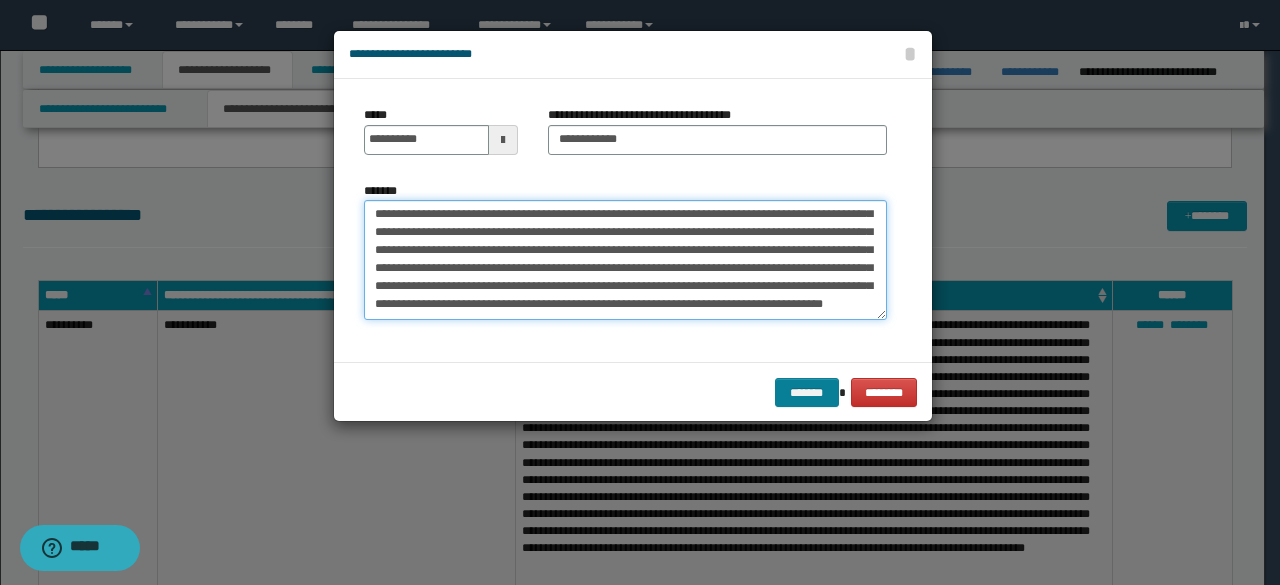 type on "**********" 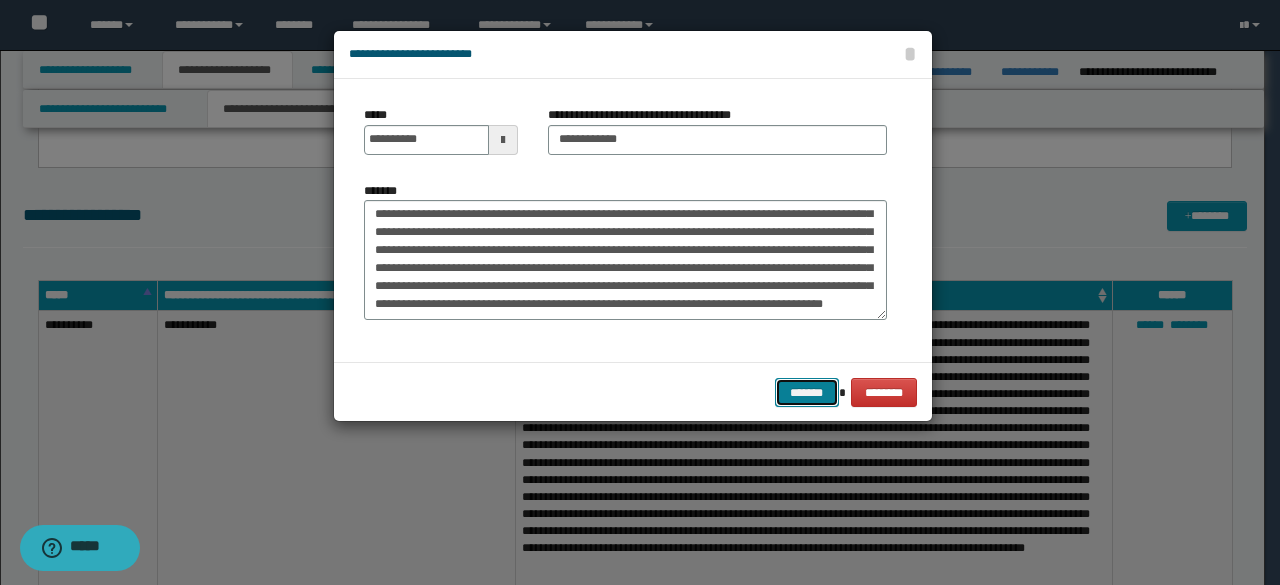 click on "*******" at bounding box center [807, 392] 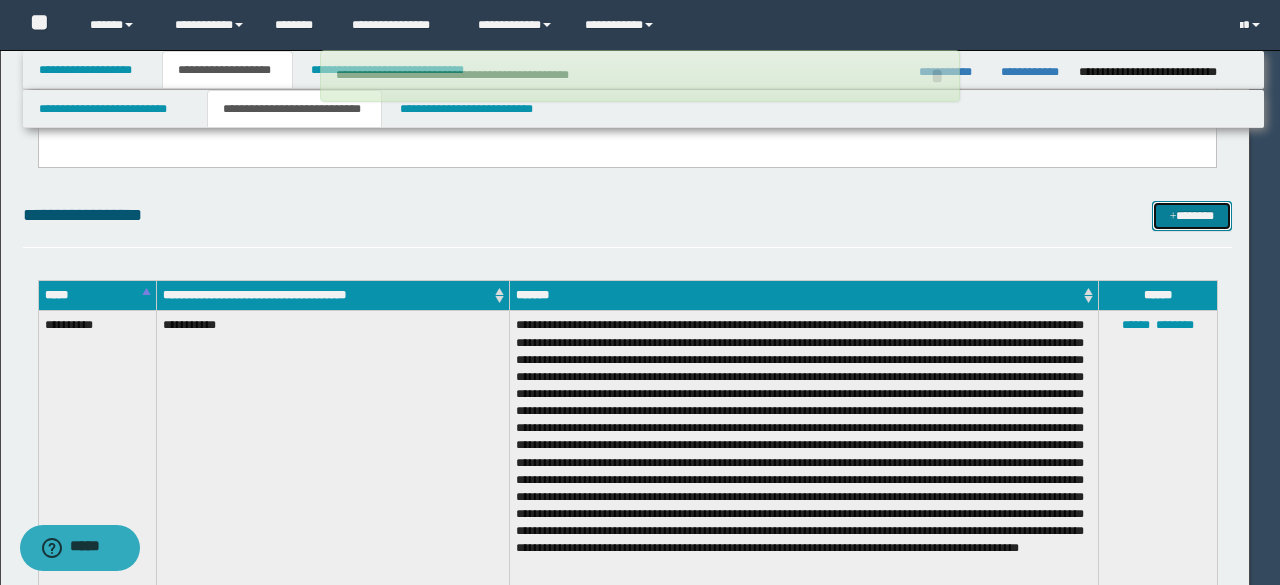 type 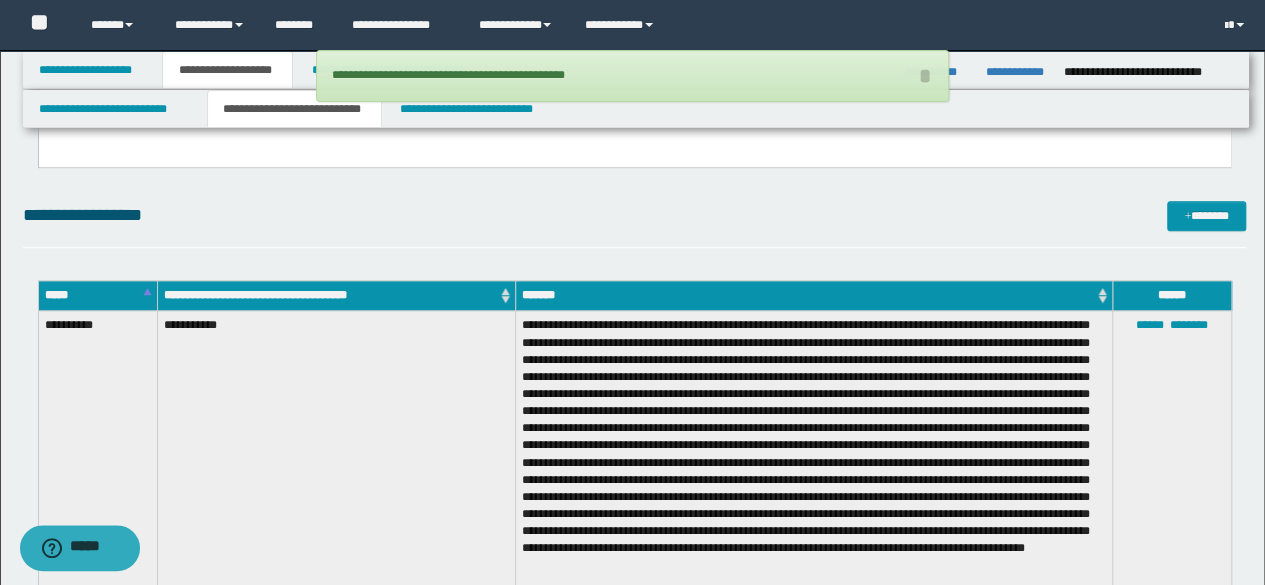 click on "**********" at bounding box center (635, 224) 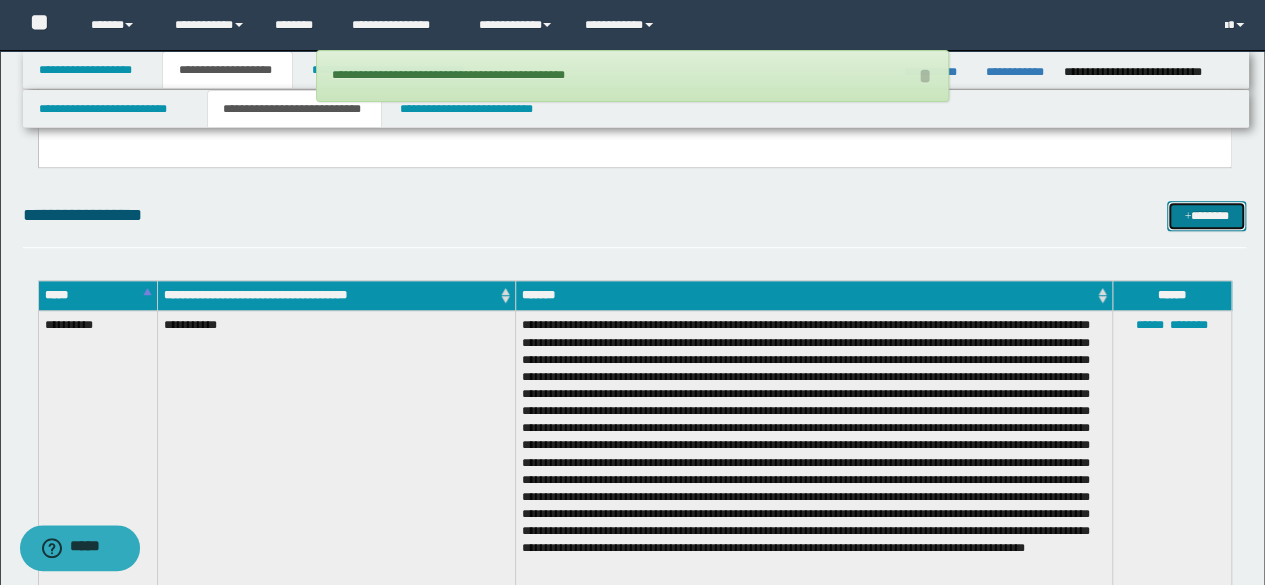 click at bounding box center [1187, 217] 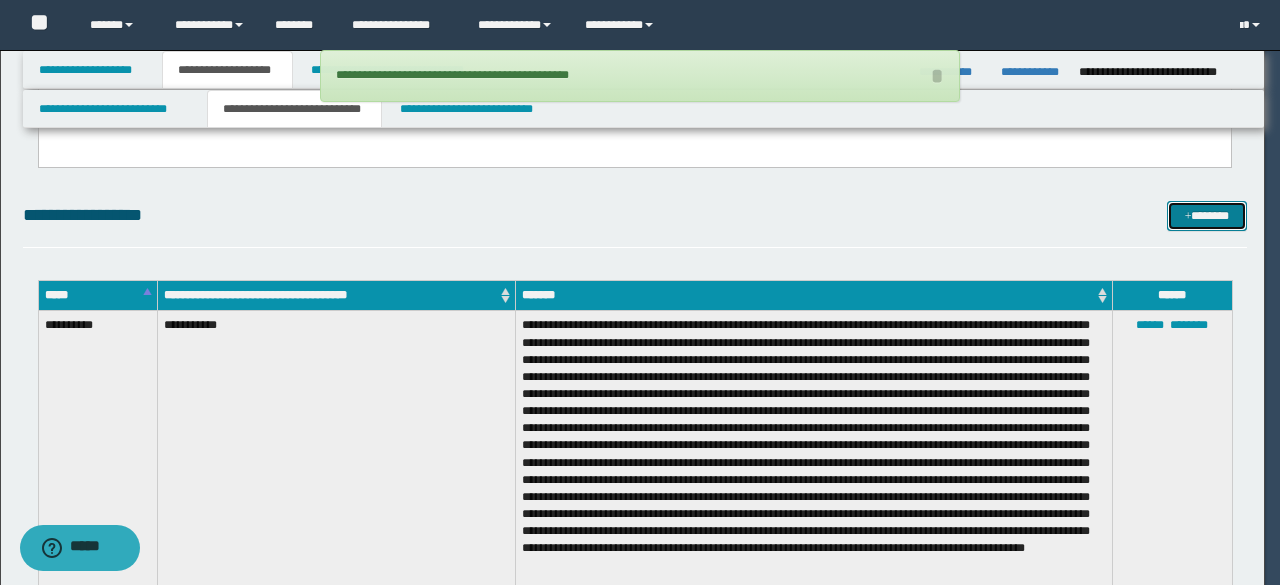 scroll, scrollTop: 0, scrollLeft: 0, axis: both 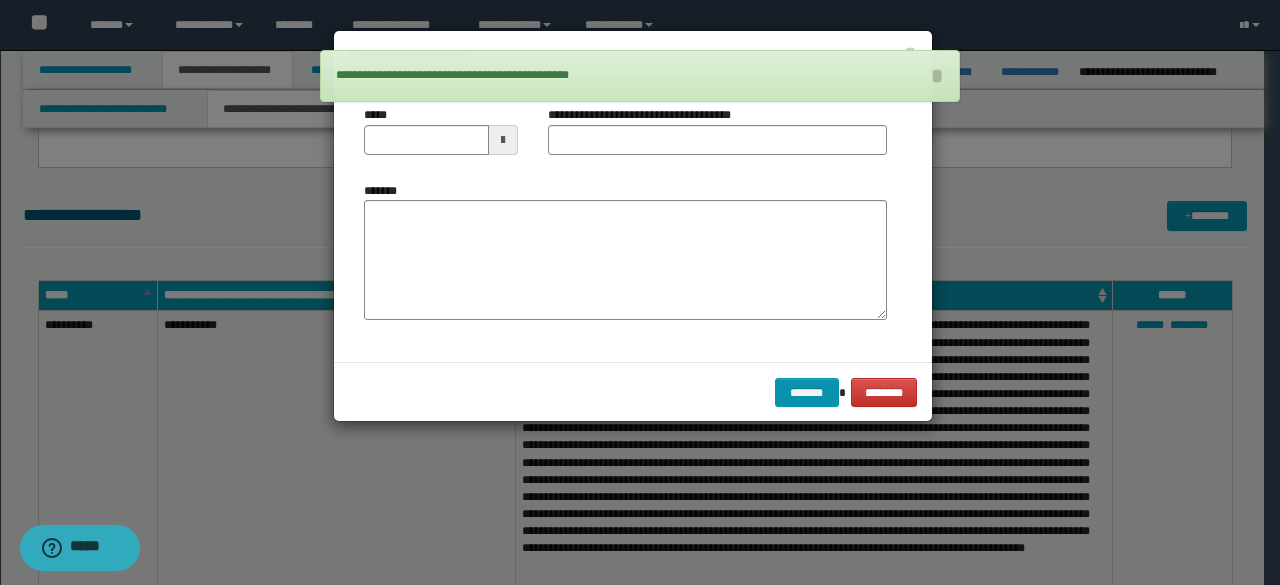 click on "*******" at bounding box center [625, 259] 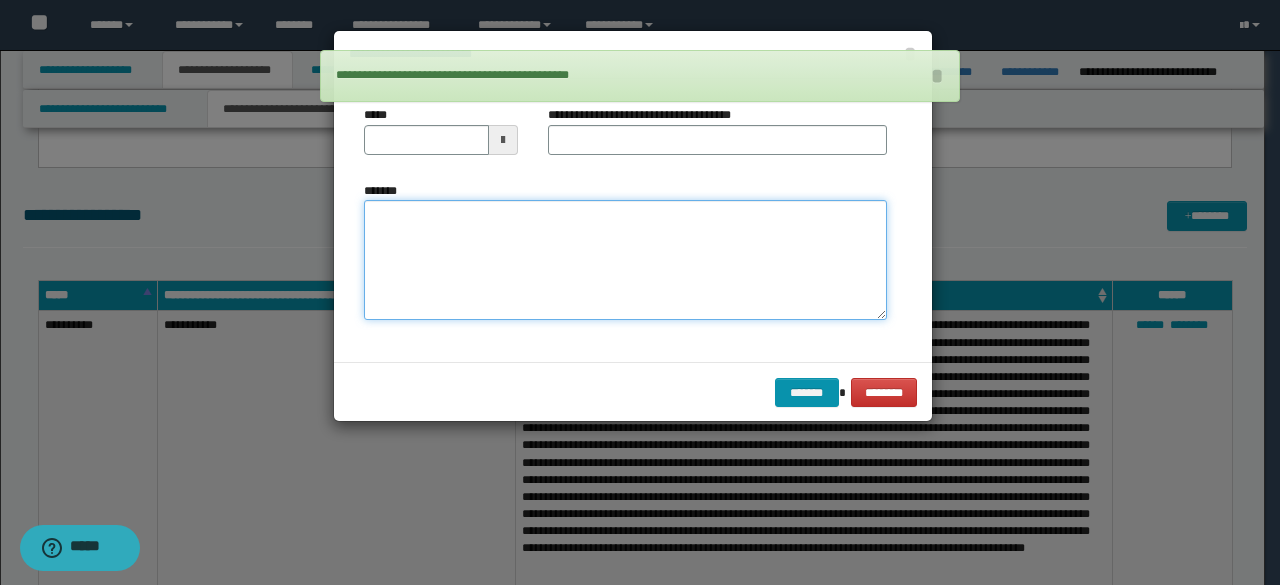 click on "*******" at bounding box center (625, 259) 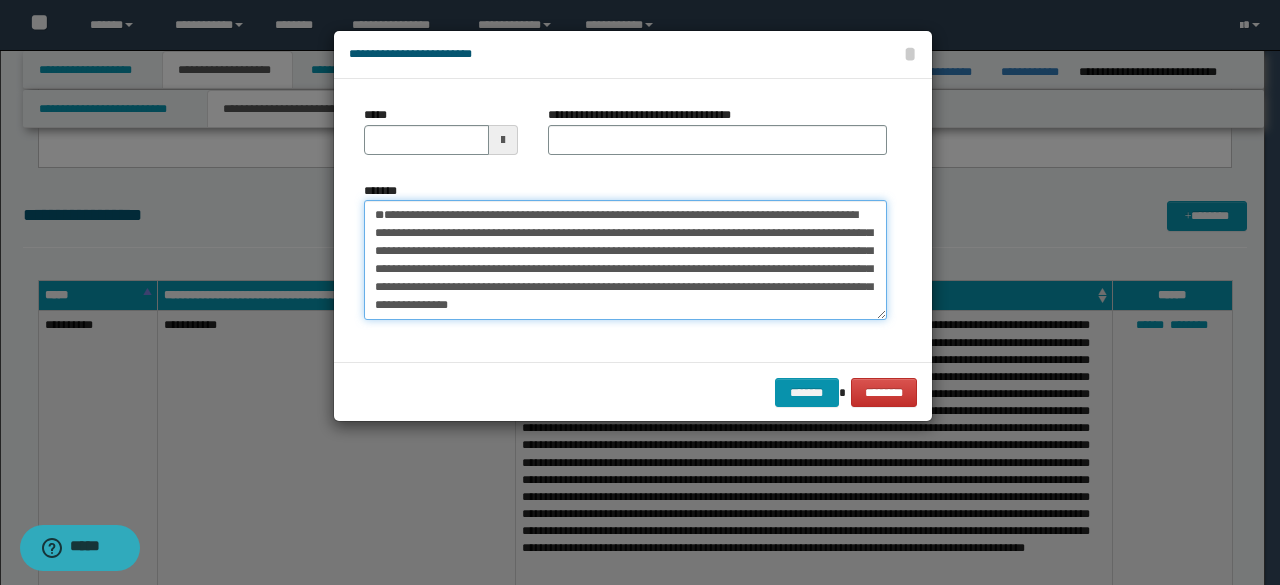 scroll, scrollTop: 306, scrollLeft: 0, axis: vertical 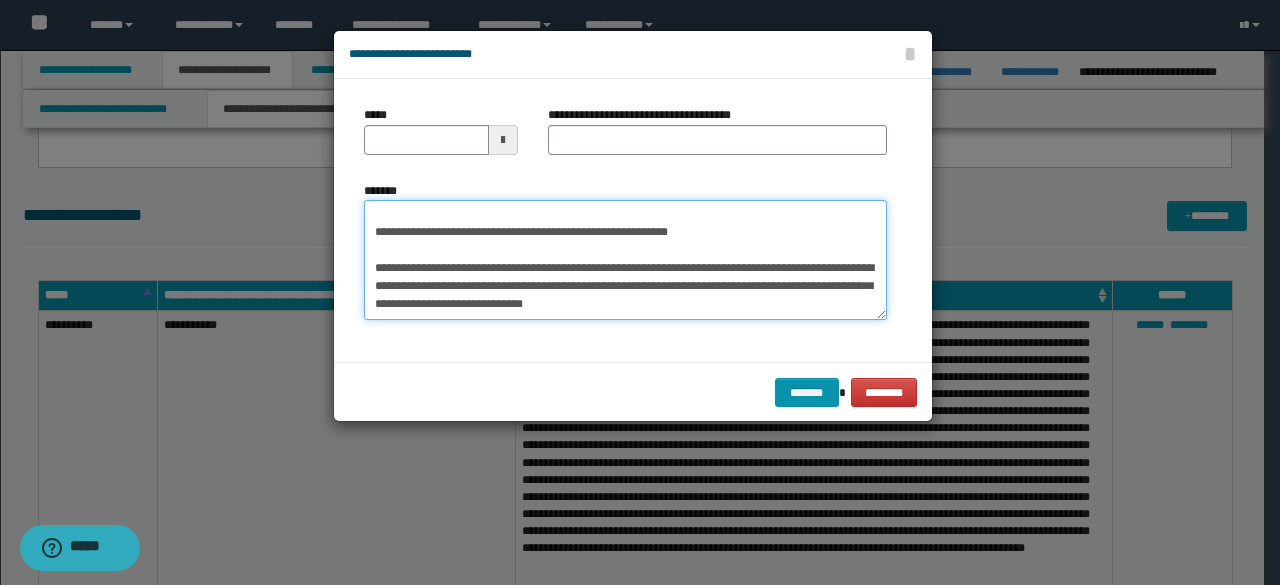 drag, startPoint x: 542, startPoint y: 213, endPoint x: 986, endPoint y: 509, distance: 533.6216 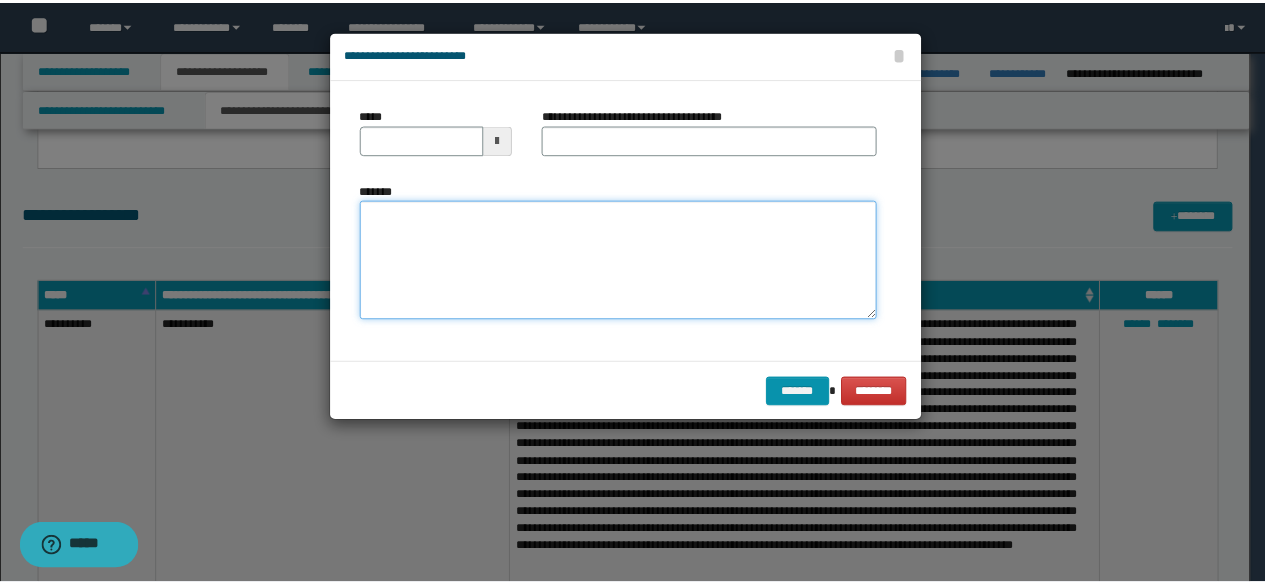 scroll, scrollTop: 0, scrollLeft: 0, axis: both 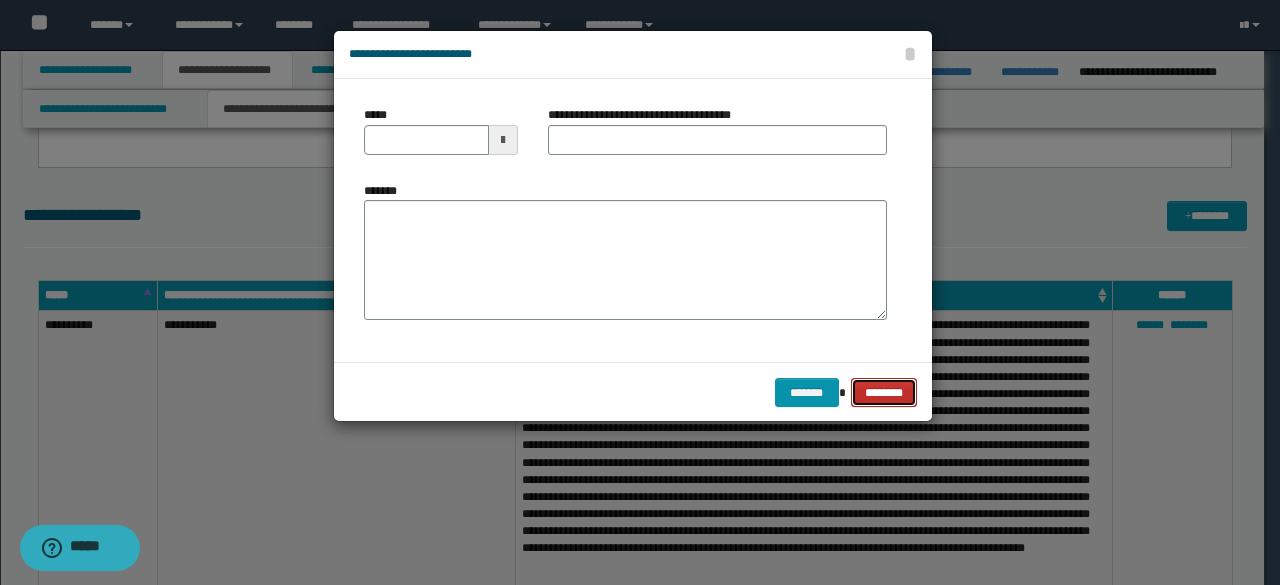 click on "********" at bounding box center [884, 392] 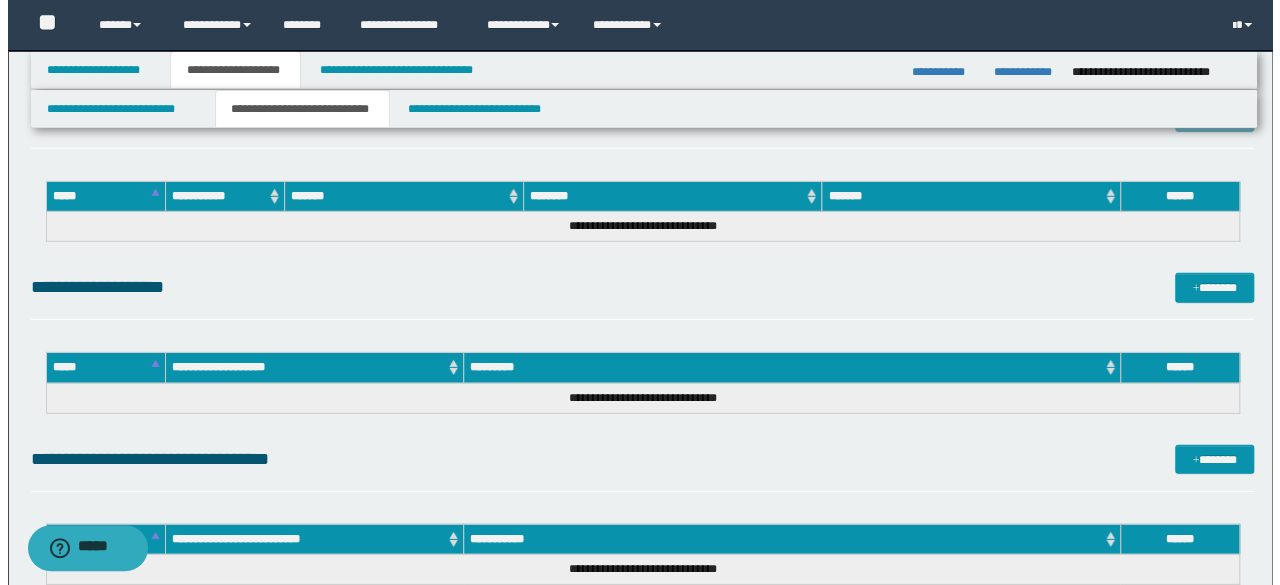 scroll, scrollTop: 2736, scrollLeft: 0, axis: vertical 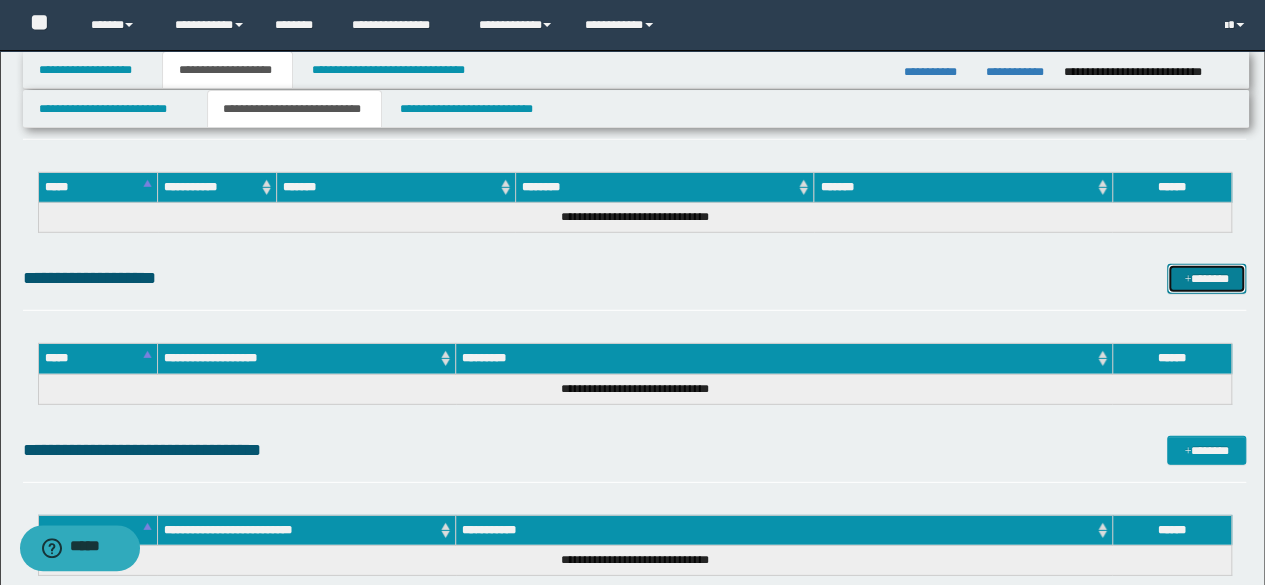 click at bounding box center (1187, 280) 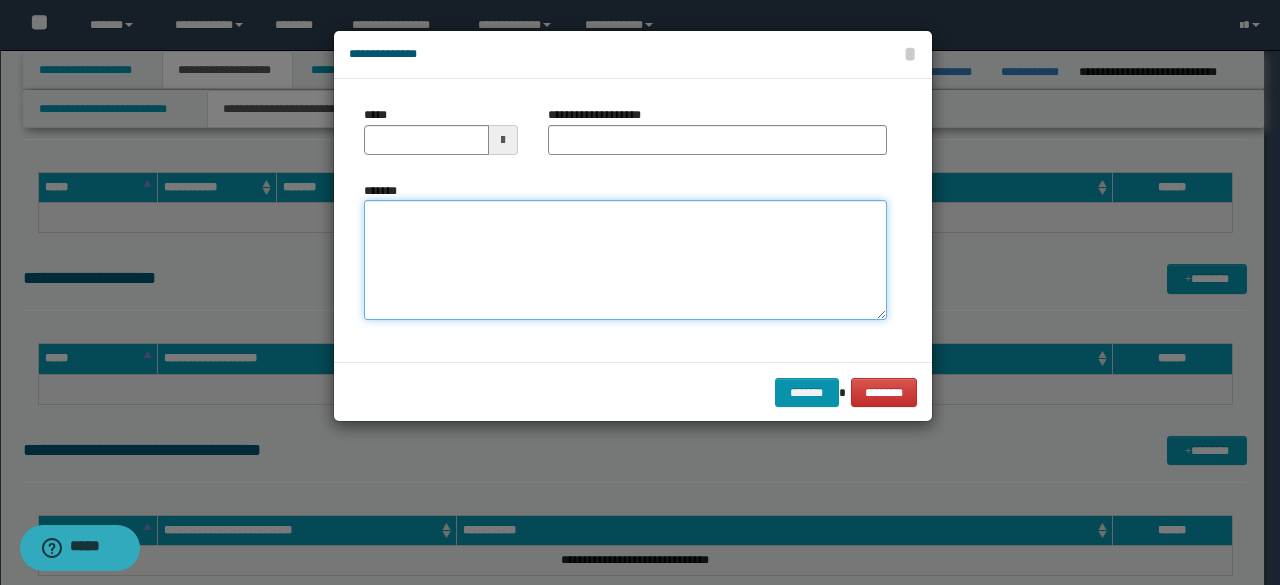 click on "*******" at bounding box center (625, 260) 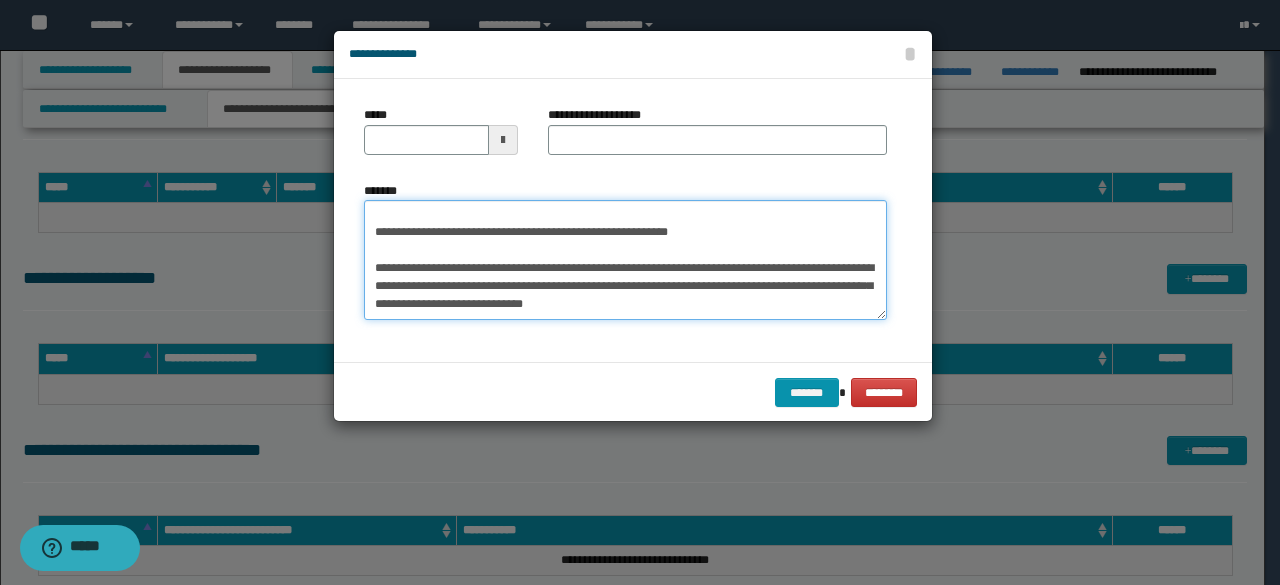 scroll, scrollTop: 0, scrollLeft: 0, axis: both 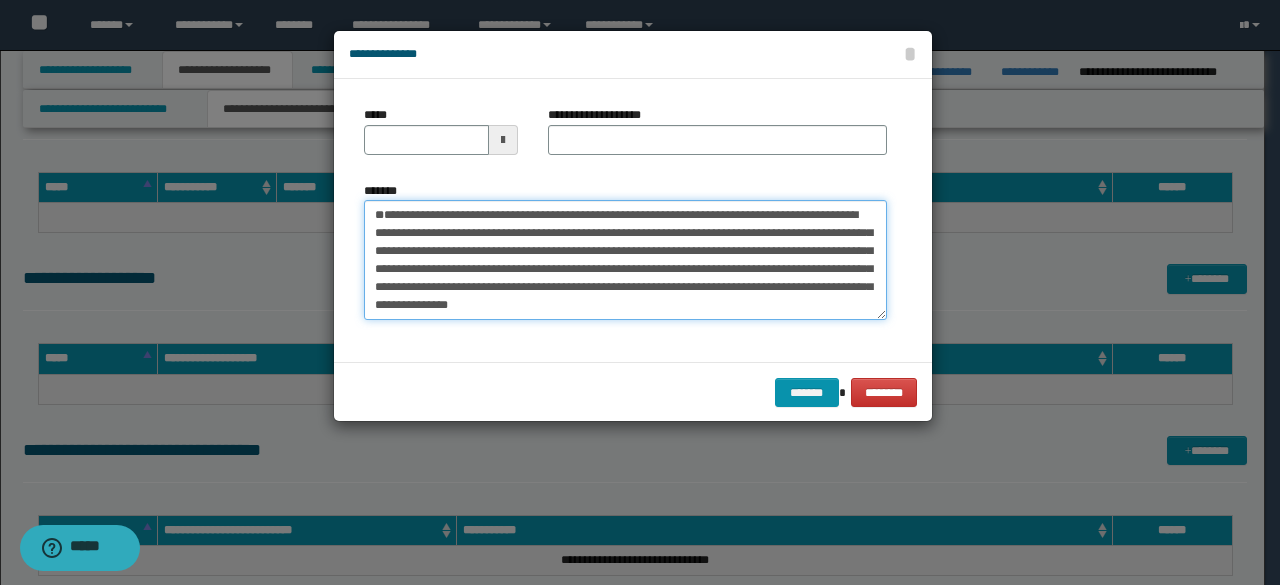 drag, startPoint x: 596, startPoint y: 246, endPoint x: 335, endPoint y: 159, distance: 275.11816 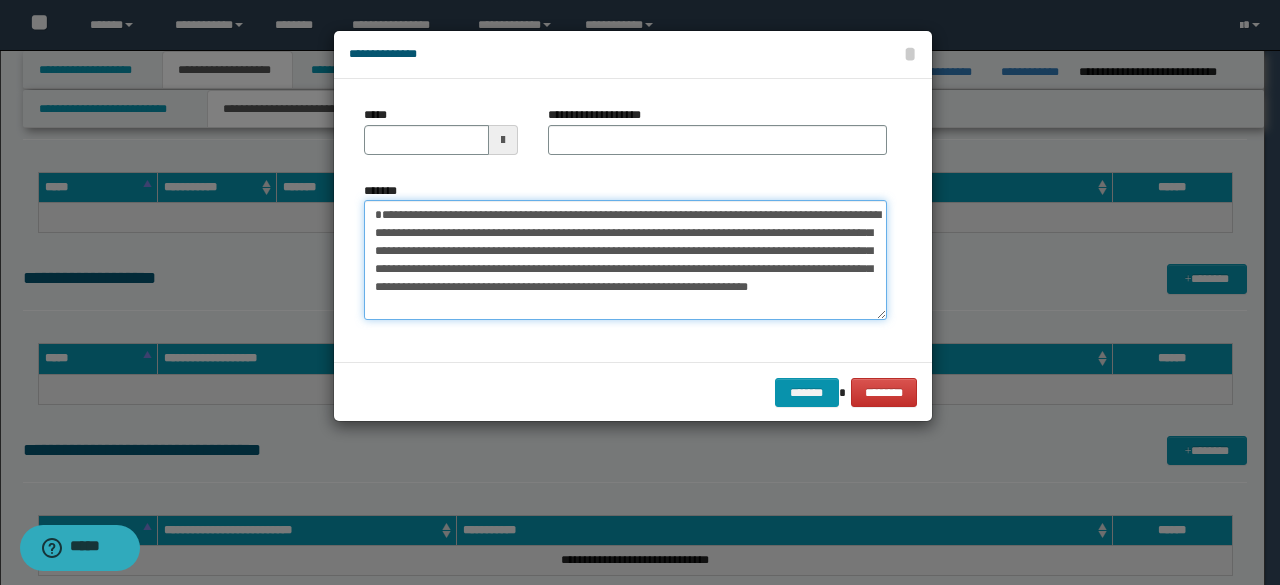 type on "**********" 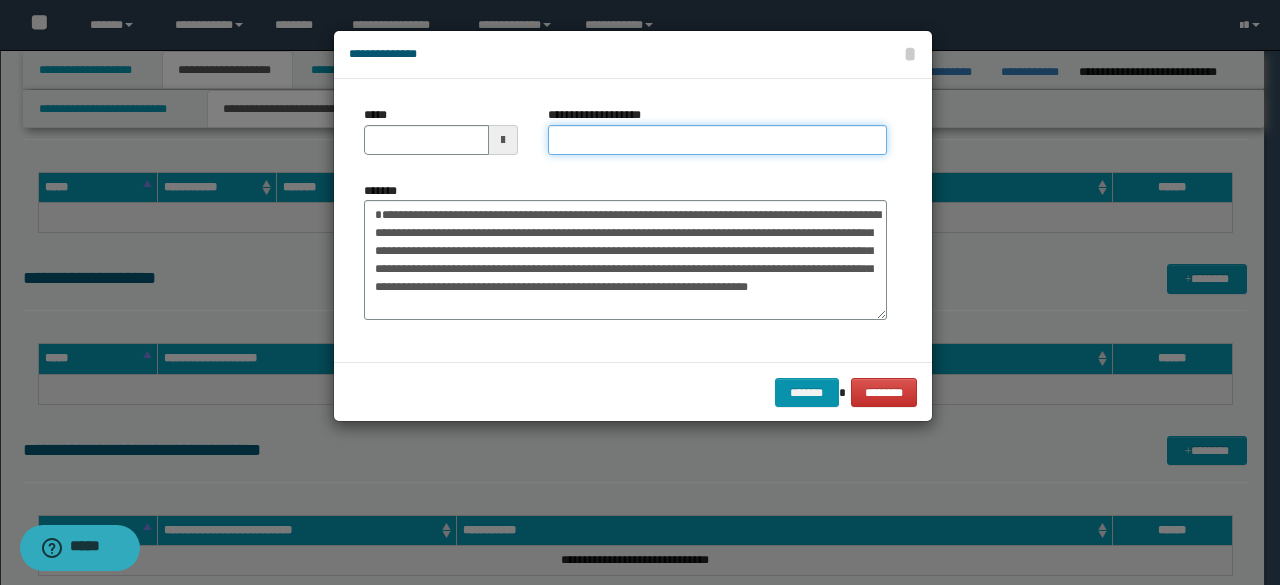 drag, startPoint x: 618, startPoint y: 141, endPoint x: 607, endPoint y: 142, distance: 11.045361 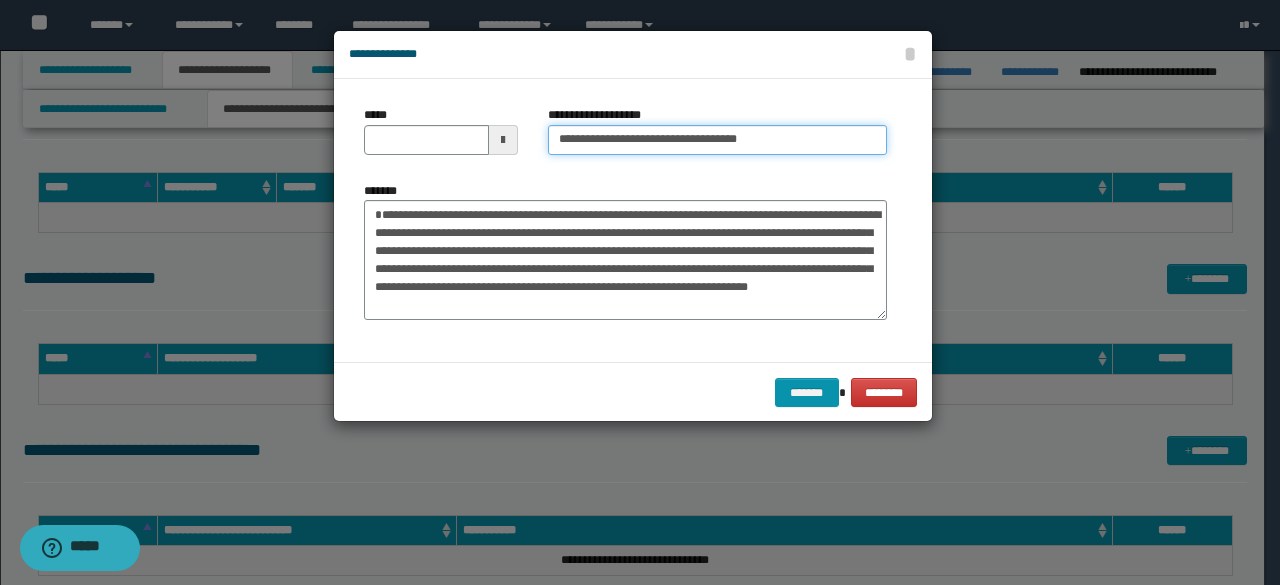 type on "**********" 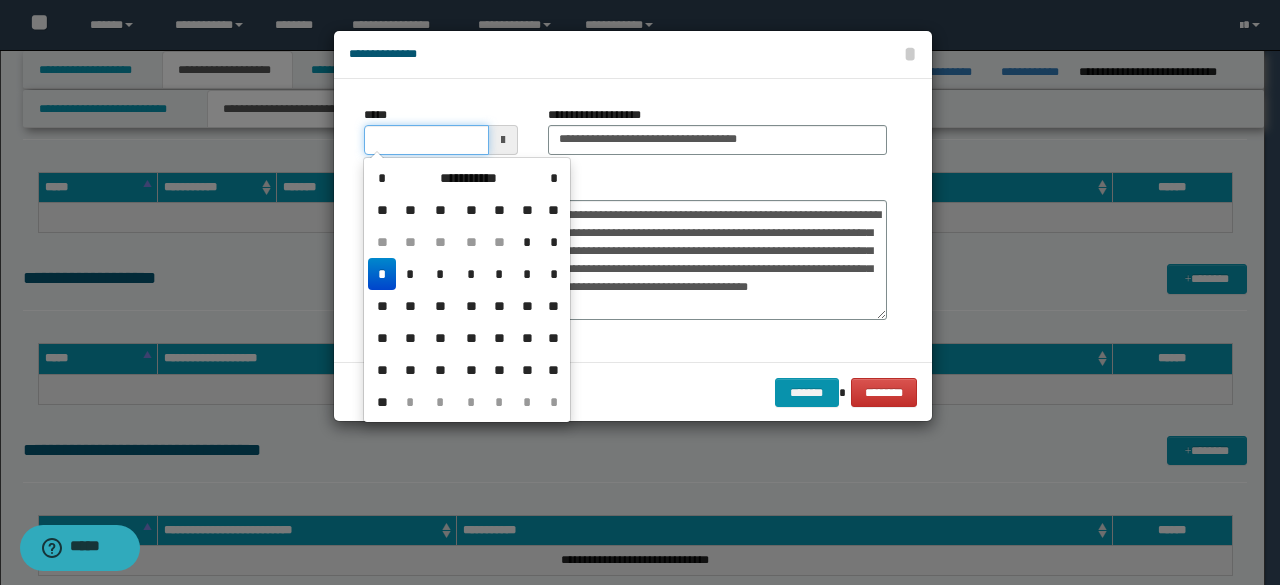 drag, startPoint x: 416, startPoint y: 134, endPoint x: 424, endPoint y: 143, distance: 12.0415945 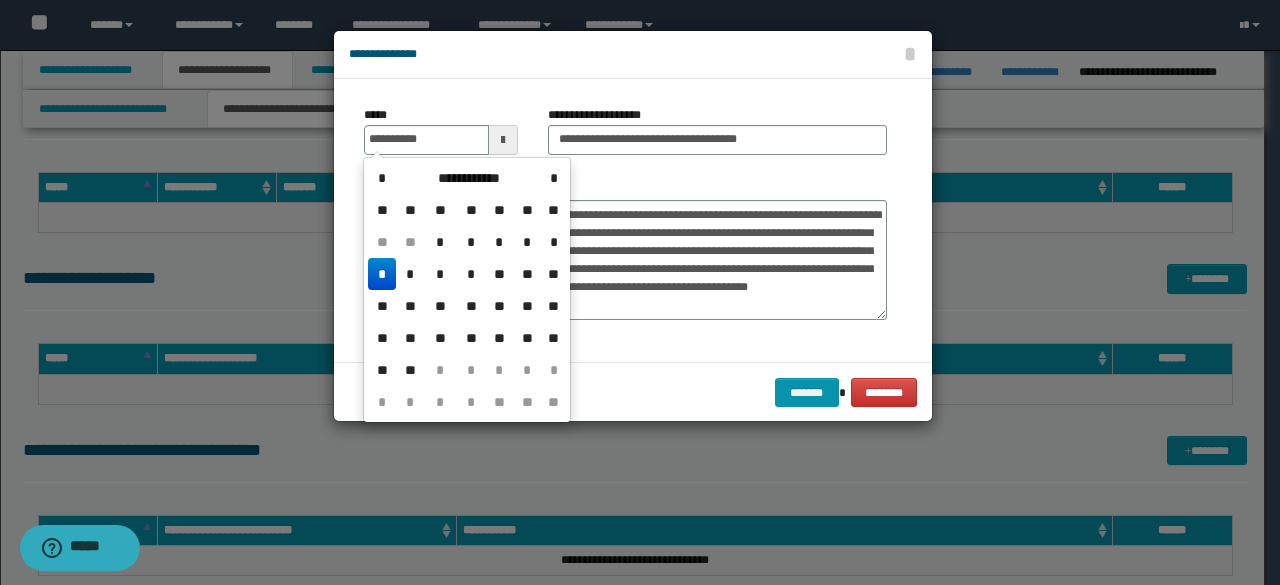 click on "*" at bounding box center [382, 274] 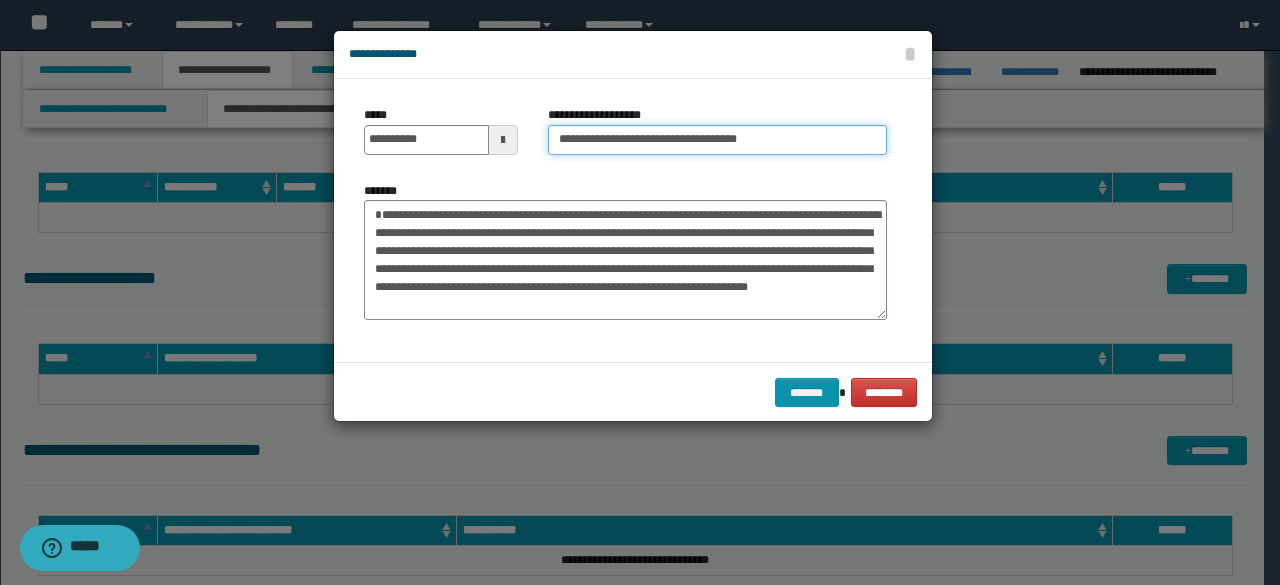 drag, startPoint x: 626, startPoint y: 142, endPoint x: 368, endPoint y: 79, distance: 265.5805 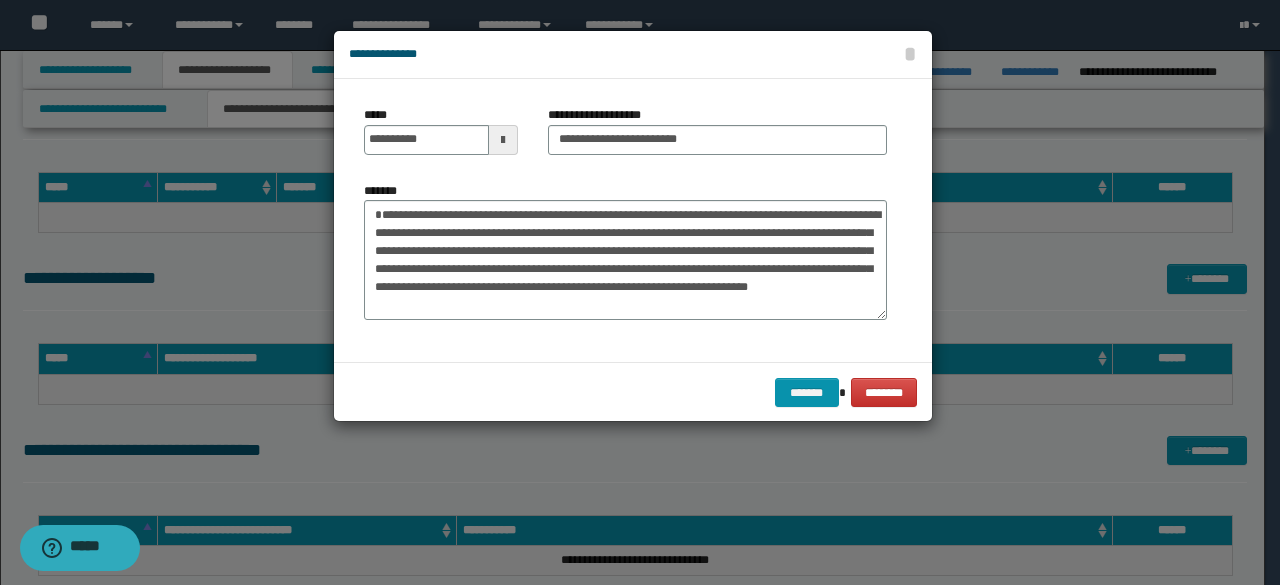 drag, startPoint x: 748, startPoint y: 158, endPoint x: 736, endPoint y: 131, distance: 29.546574 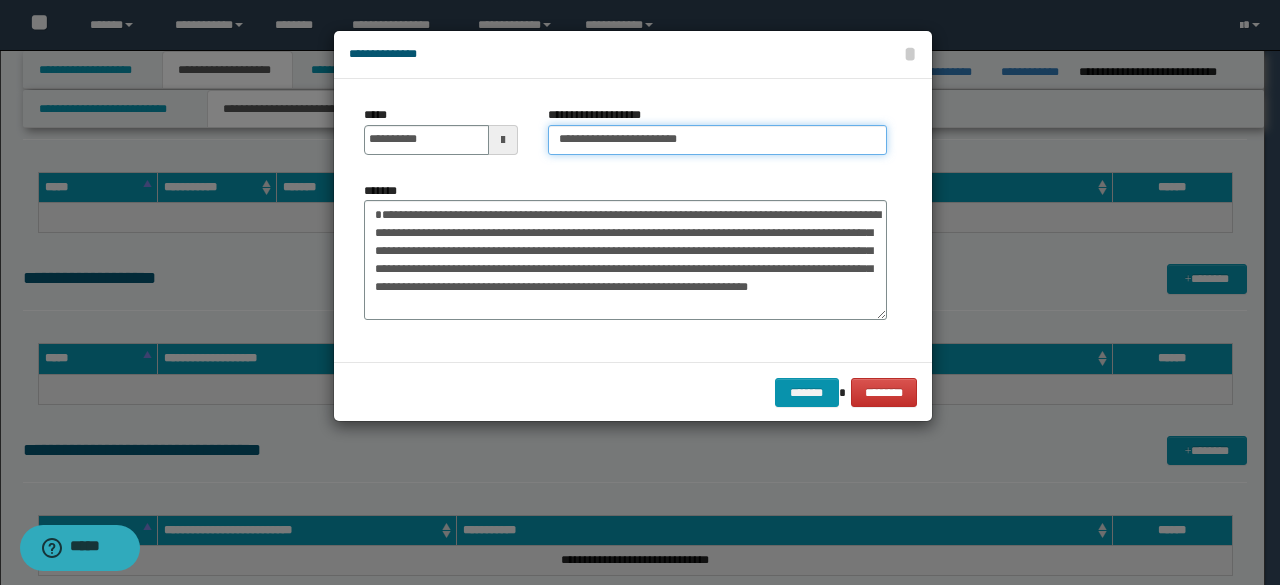 drag, startPoint x: 736, startPoint y: 131, endPoint x: 717, endPoint y: 149, distance: 26.172504 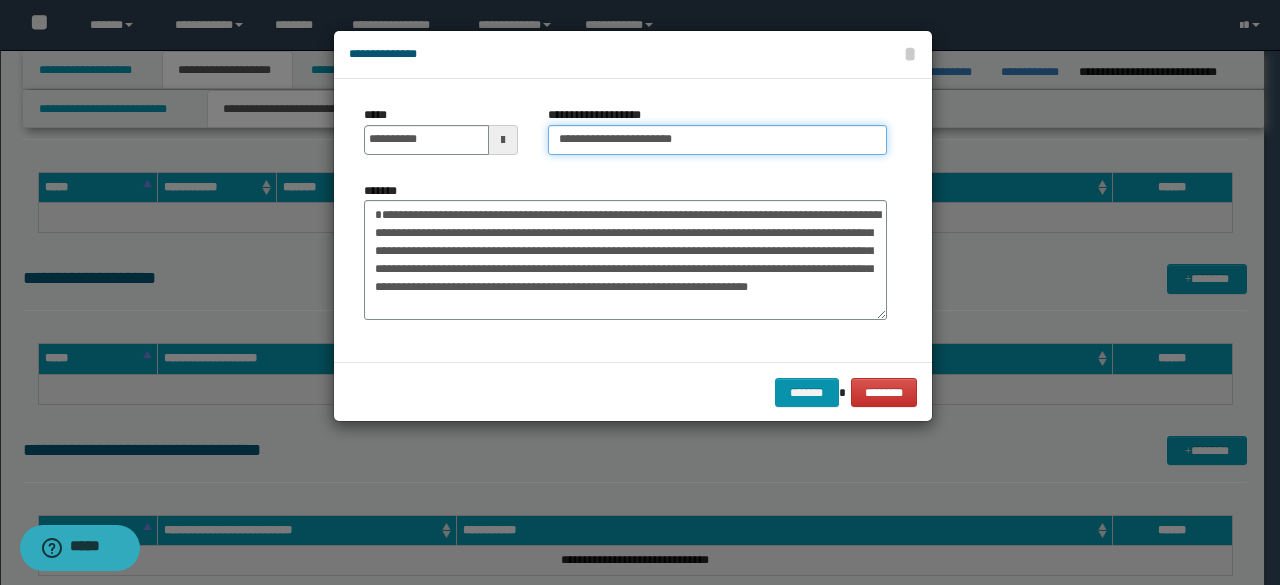 type on "**********" 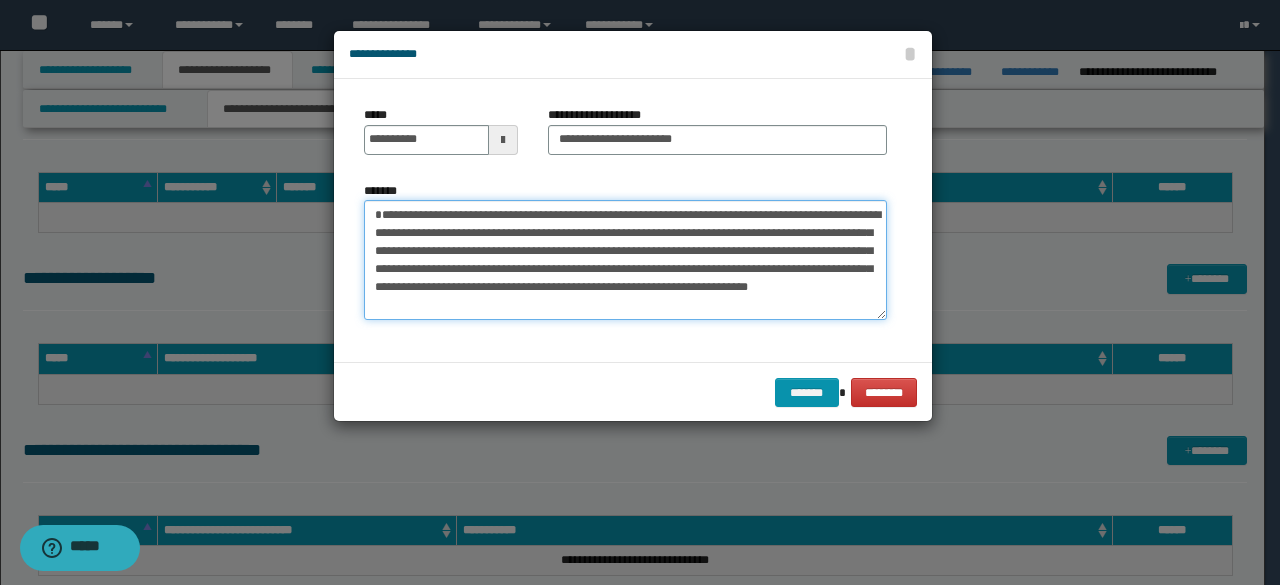 drag, startPoint x: 682, startPoint y: 233, endPoint x: 834, endPoint y: 307, distance: 169.0562 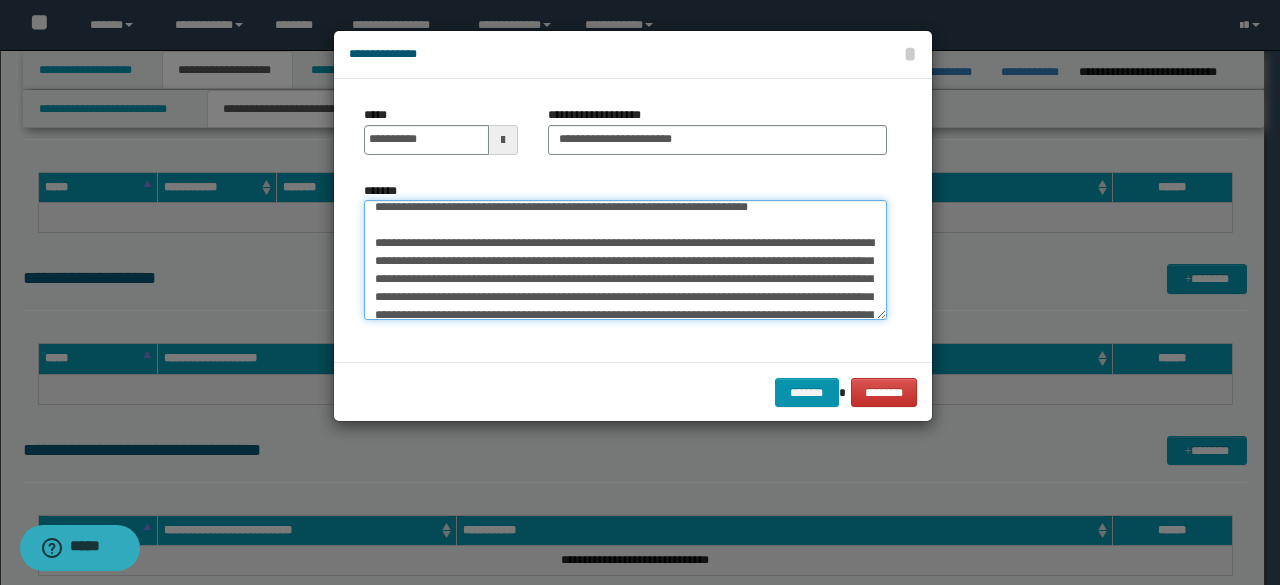scroll, scrollTop: 252, scrollLeft: 0, axis: vertical 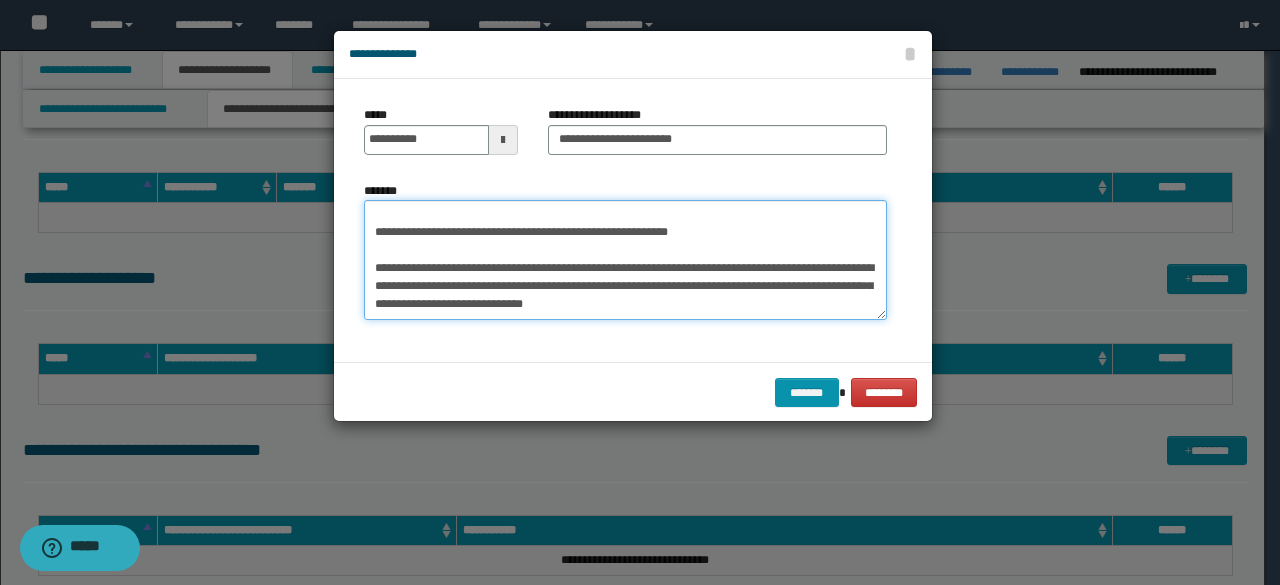 drag, startPoint x: 365, startPoint y: 257, endPoint x: 715, endPoint y: 425, distance: 388.2319 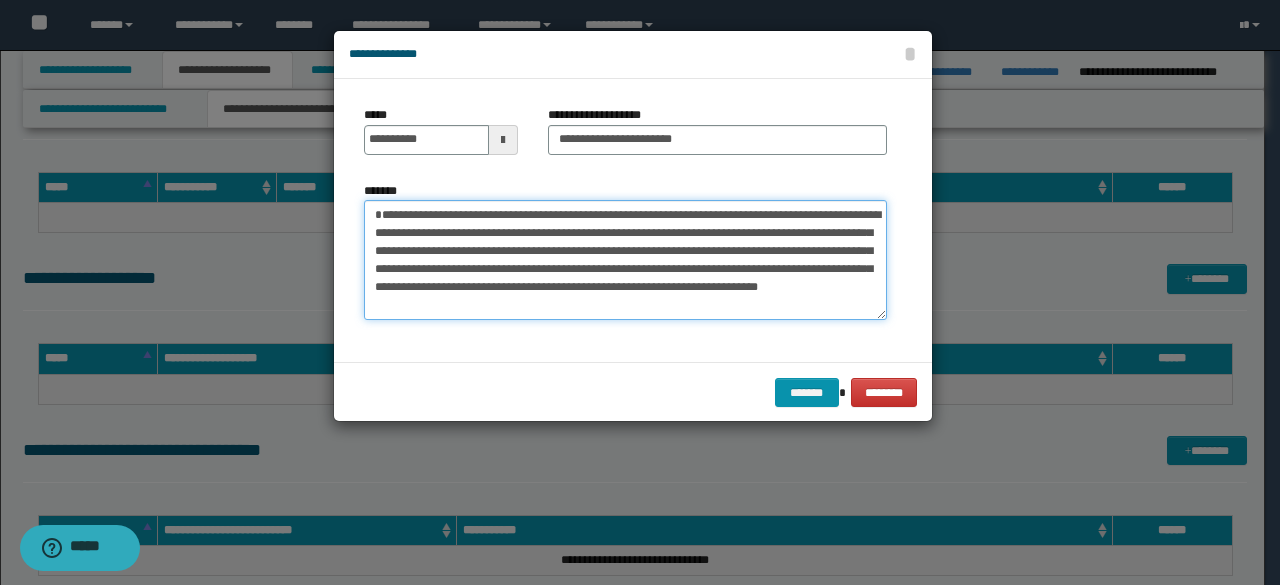 scroll, scrollTop: 0, scrollLeft: 0, axis: both 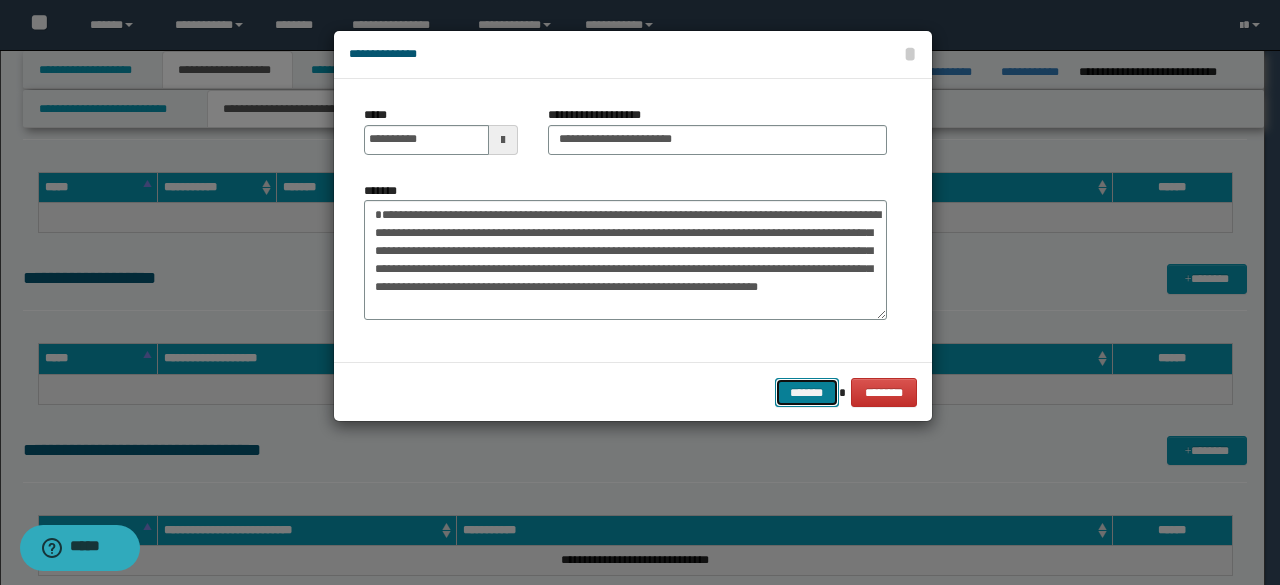 click on "*******" at bounding box center (807, 392) 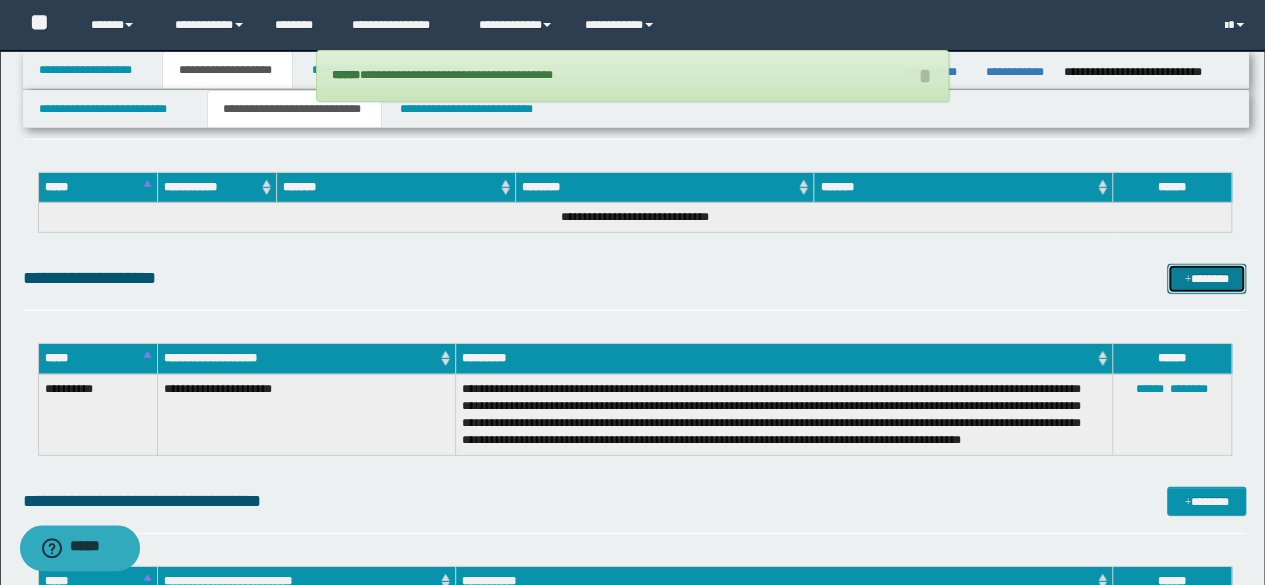 click on "*******" at bounding box center [1206, 278] 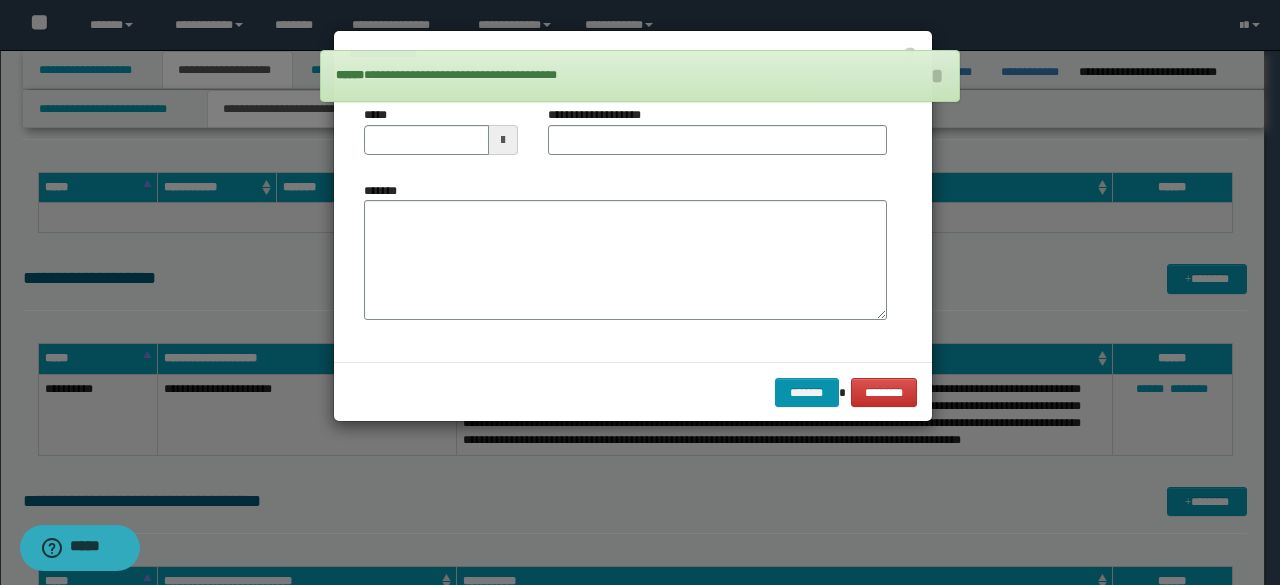 drag, startPoint x: 570, startPoint y: 165, endPoint x: 606, endPoint y: 250, distance: 92.309265 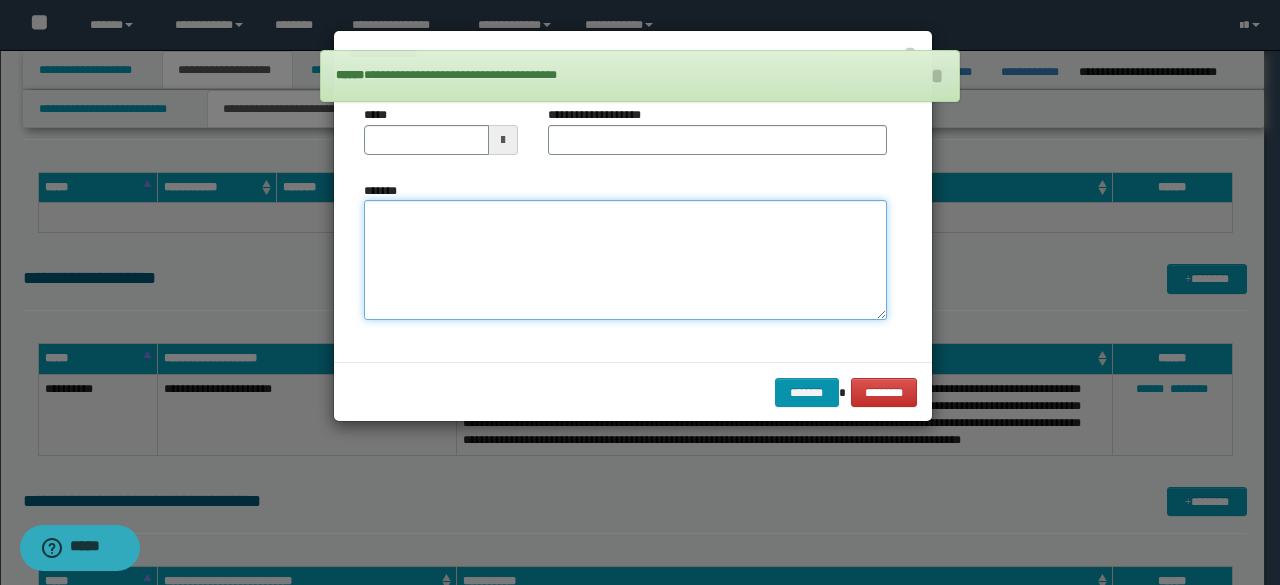click on "*******" at bounding box center [625, 259] 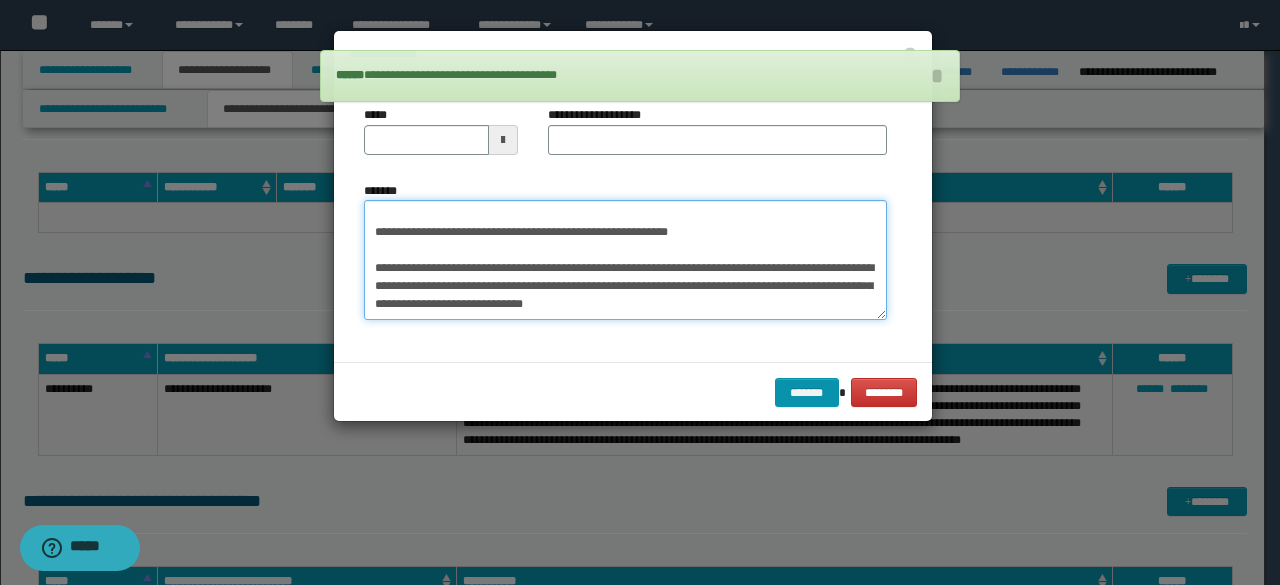 scroll, scrollTop: 0, scrollLeft: 0, axis: both 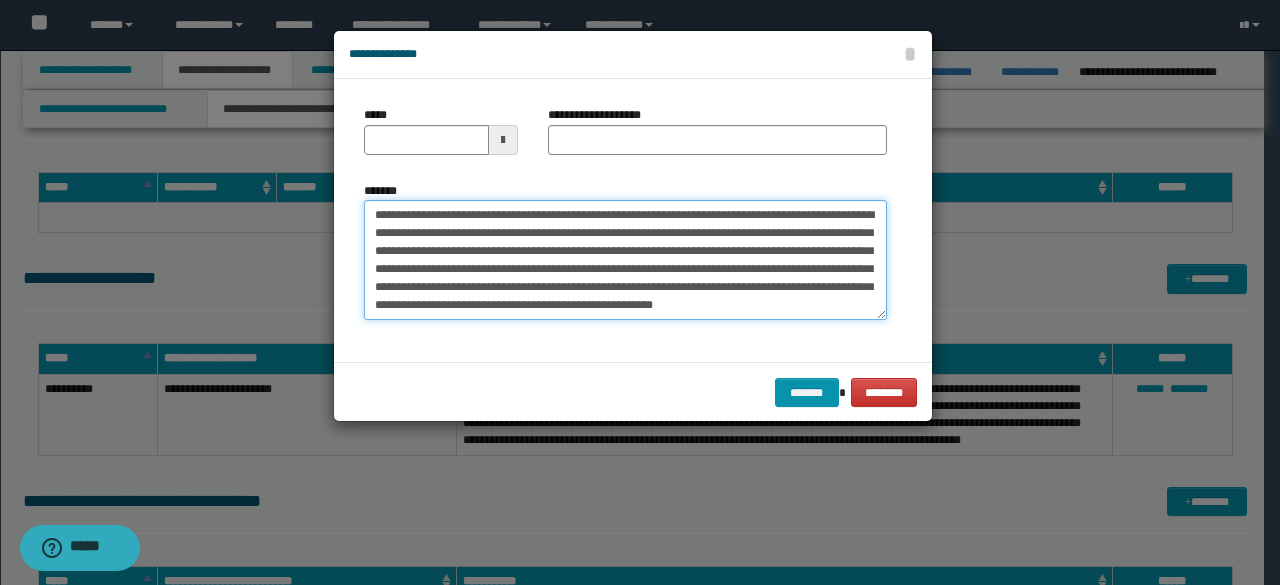 drag, startPoint x: 524, startPoint y: 215, endPoint x: 196, endPoint y: 121, distance: 341.20377 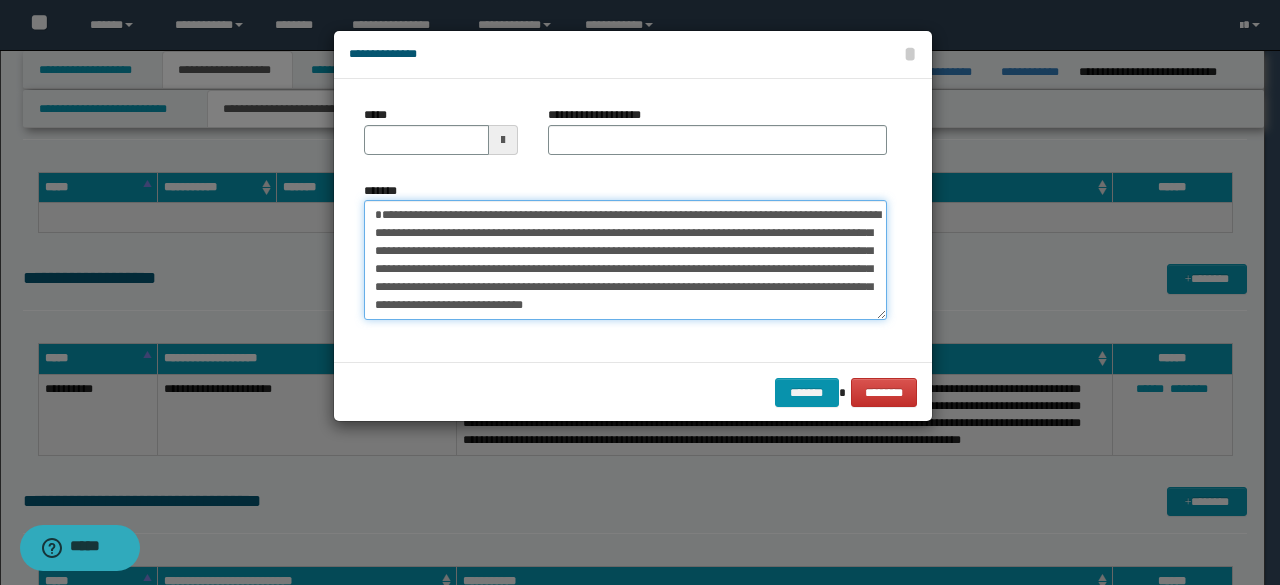 type on "**********" 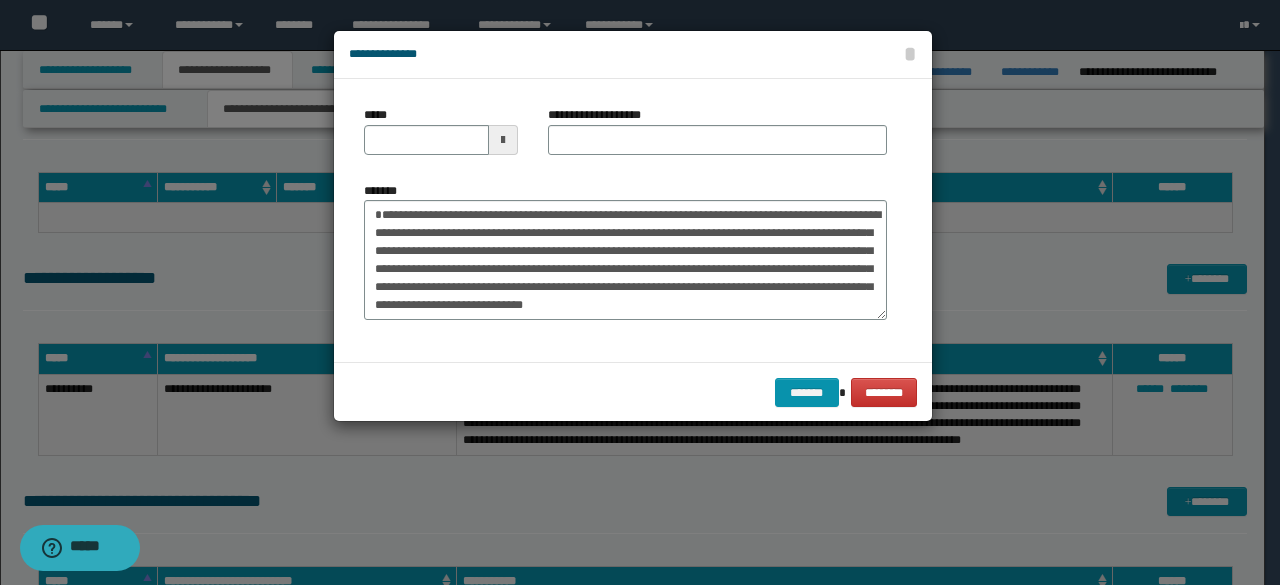 drag, startPoint x: 484, startPoint y: 118, endPoint x: 536, endPoint y: 138, distance: 55.713554 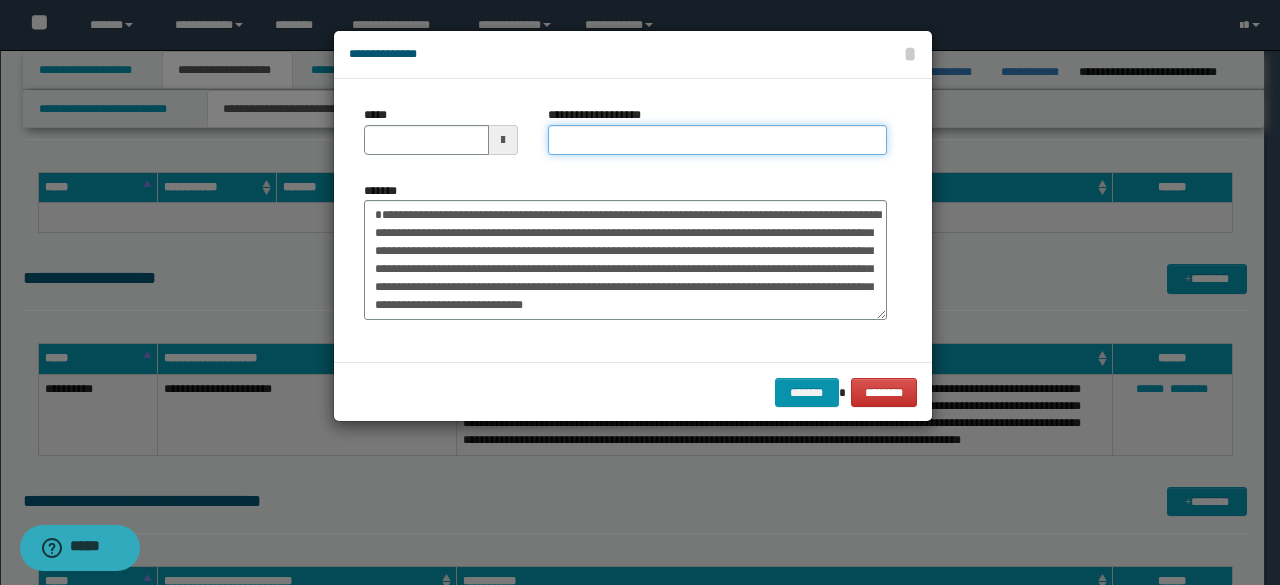 drag, startPoint x: 556, startPoint y: 143, endPoint x: 538, endPoint y: 141, distance: 18.110771 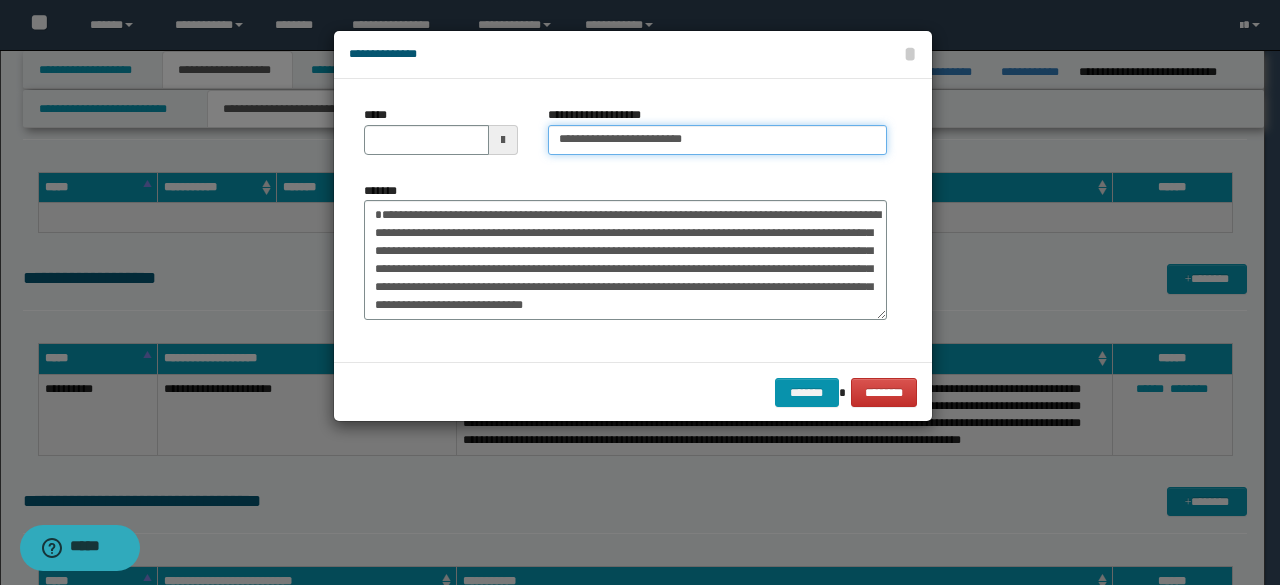 type on "**********" 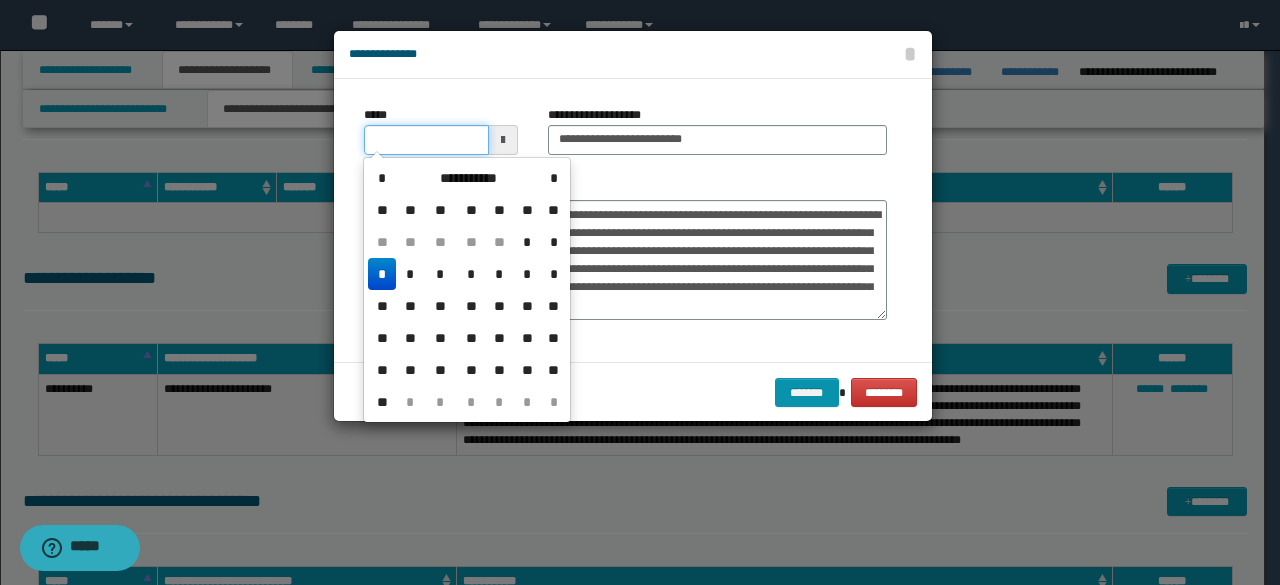 click on "*****" at bounding box center [426, 140] 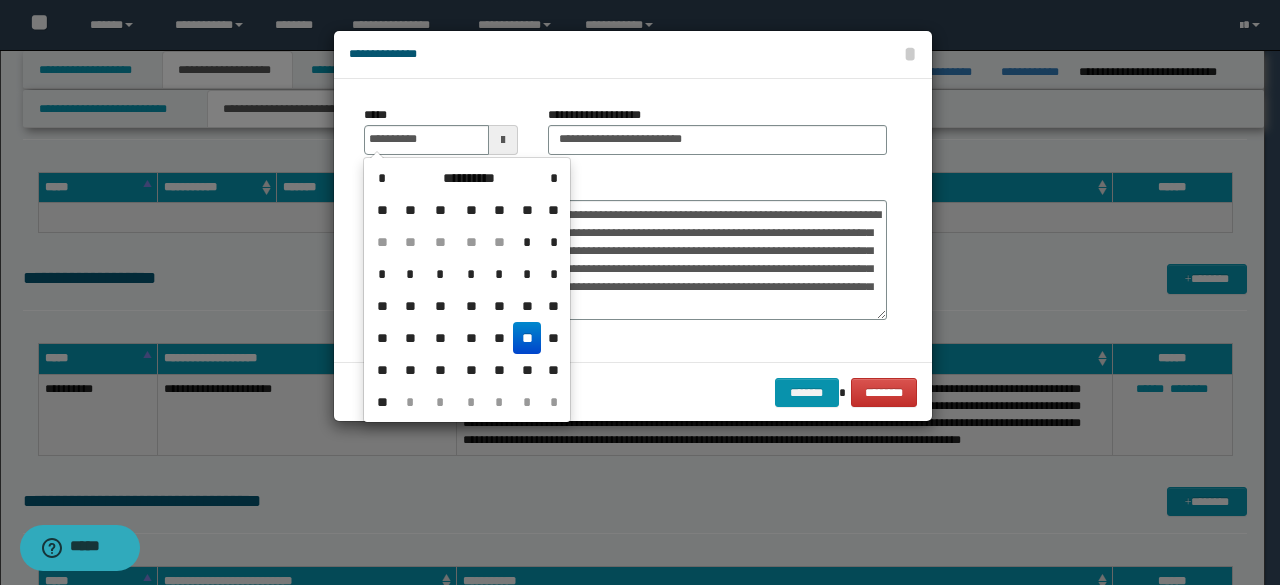 click on "**" at bounding box center (527, 338) 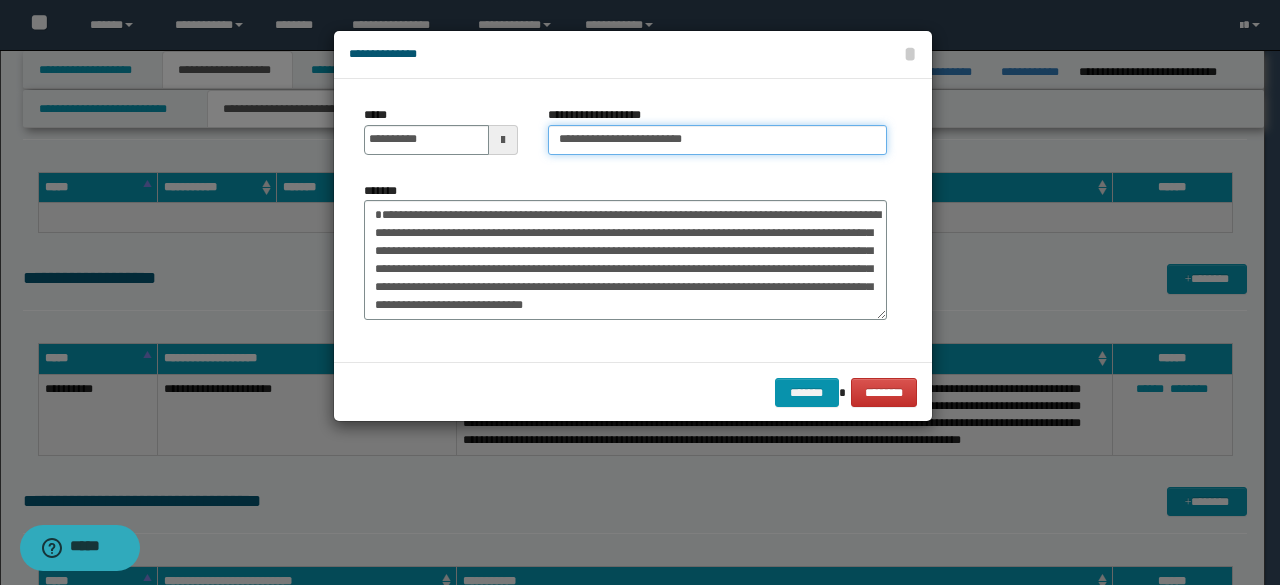 drag, startPoint x: 552, startPoint y: 114, endPoint x: 510, endPoint y: 99, distance: 44.598206 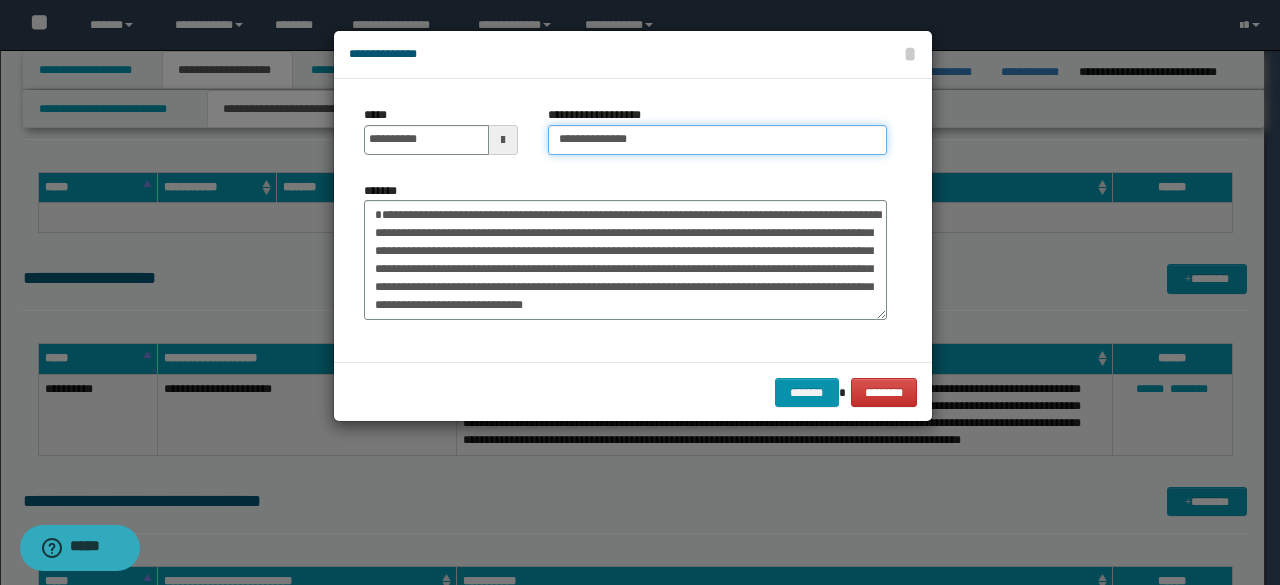 drag, startPoint x: 672, startPoint y: 137, endPoint x: 637, endPoint y: 153, distance: 38.483765 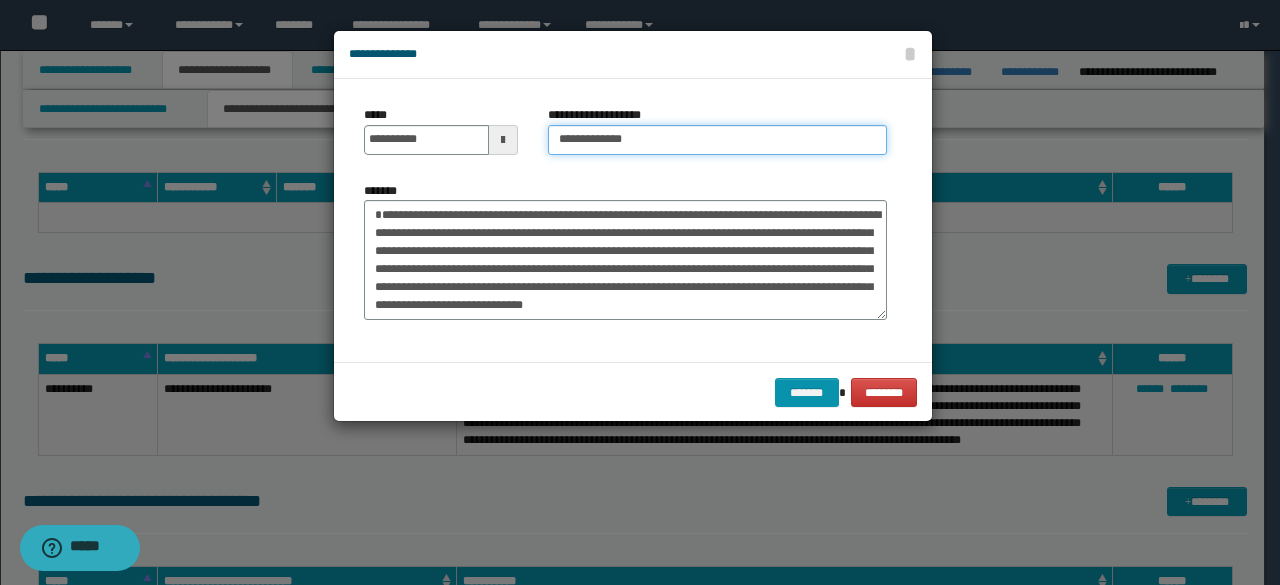 type on "**********" 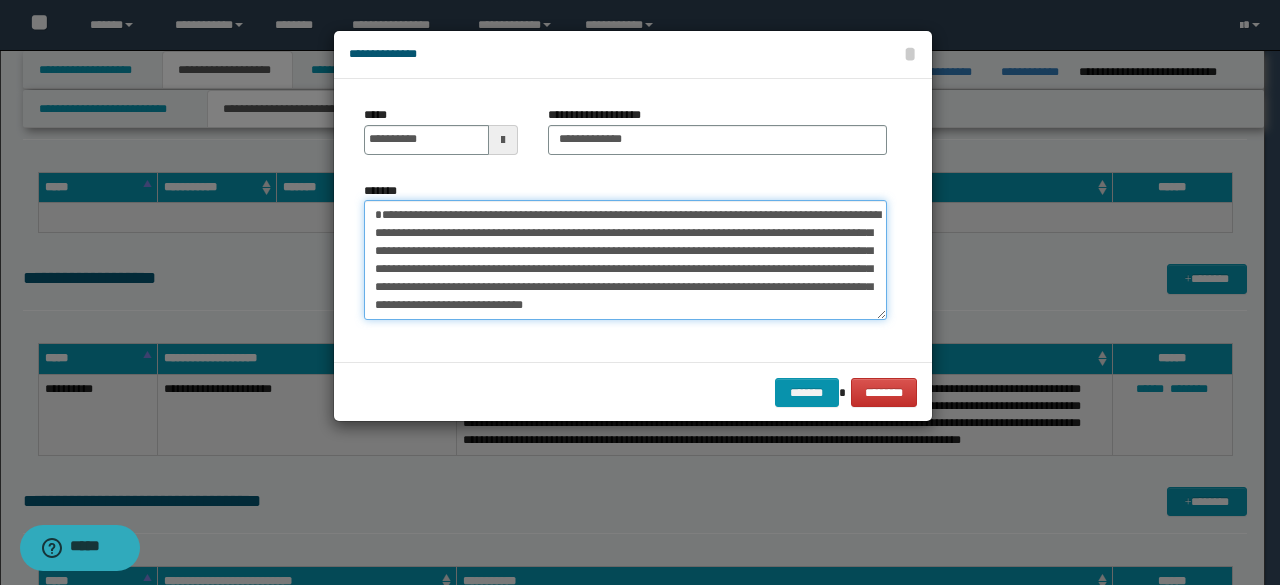 drag, startPoint x: 588, startPoint y: 255, endPoint x: 768, endPoint y: 334, distance: 196.57314 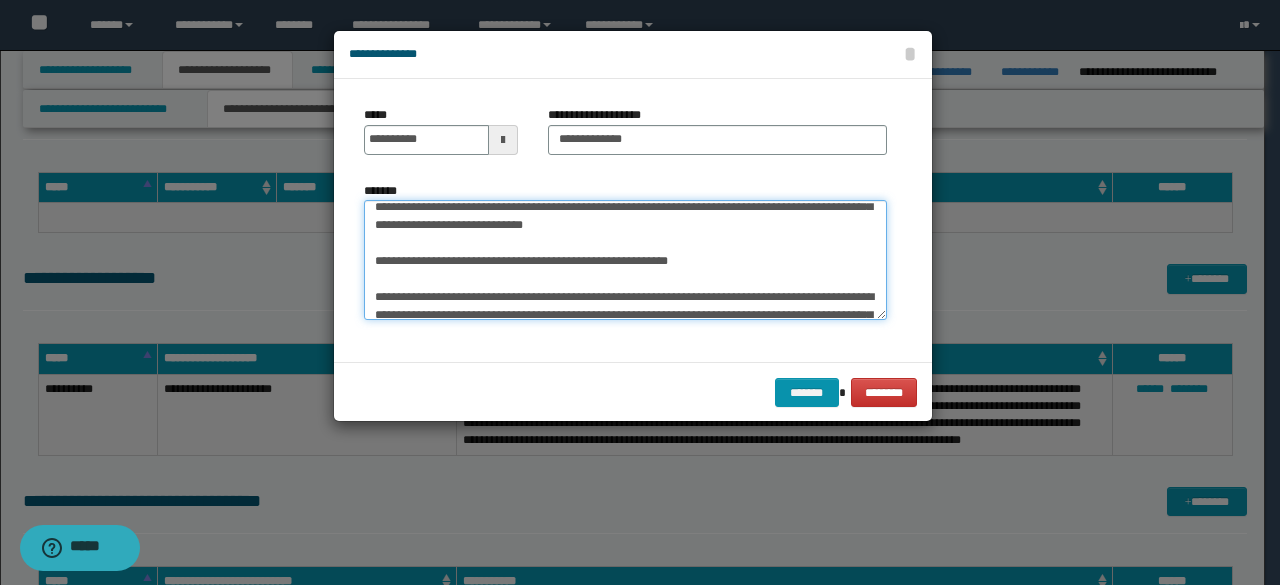 scroll, scrollTop: 108, scrollLeft: 0, axis: vertical 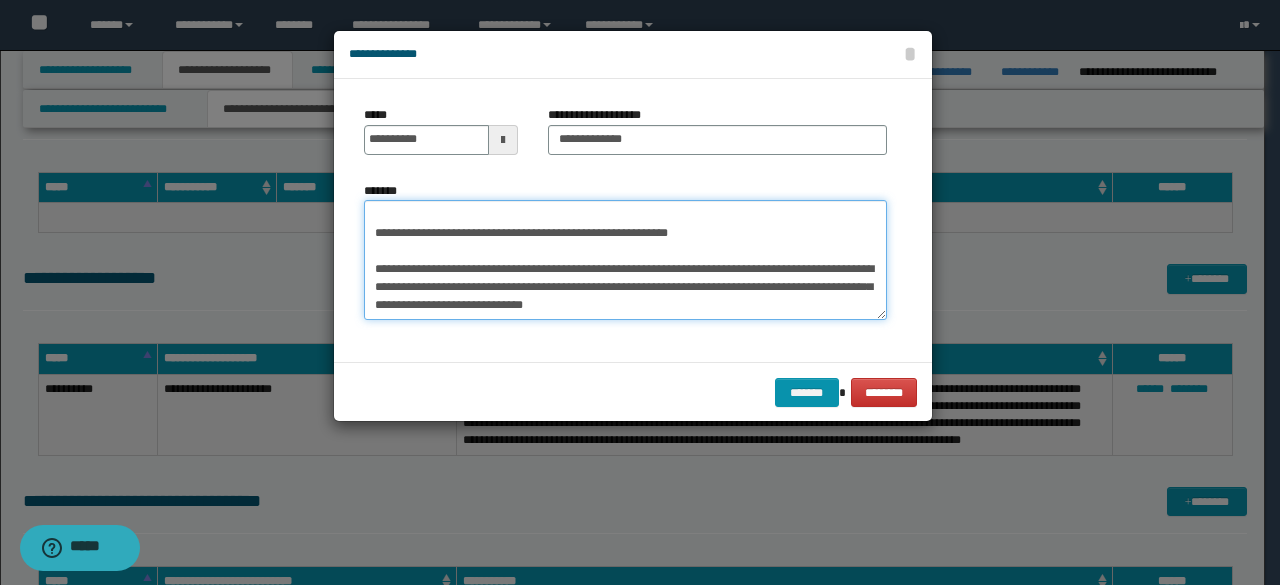 drag, startPoint x: 428, startPoint y: 243, endPoint x: 688, endPoint y: 395, distance: 301.17105 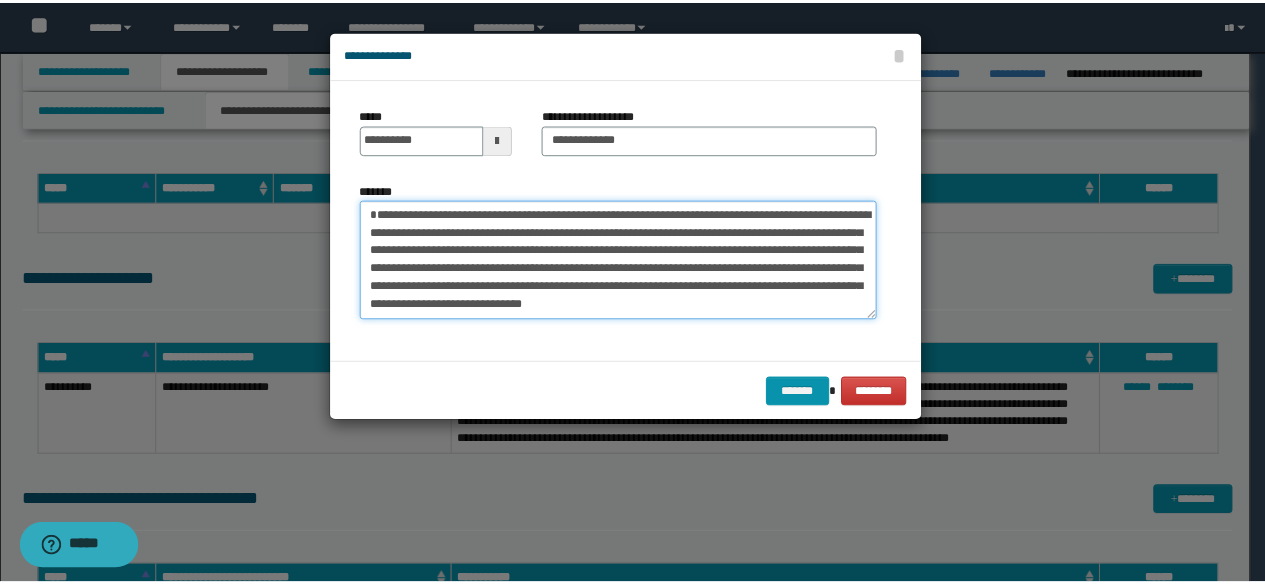 scroll, scrollTop: 0, scrollLeft: 0, axis: both 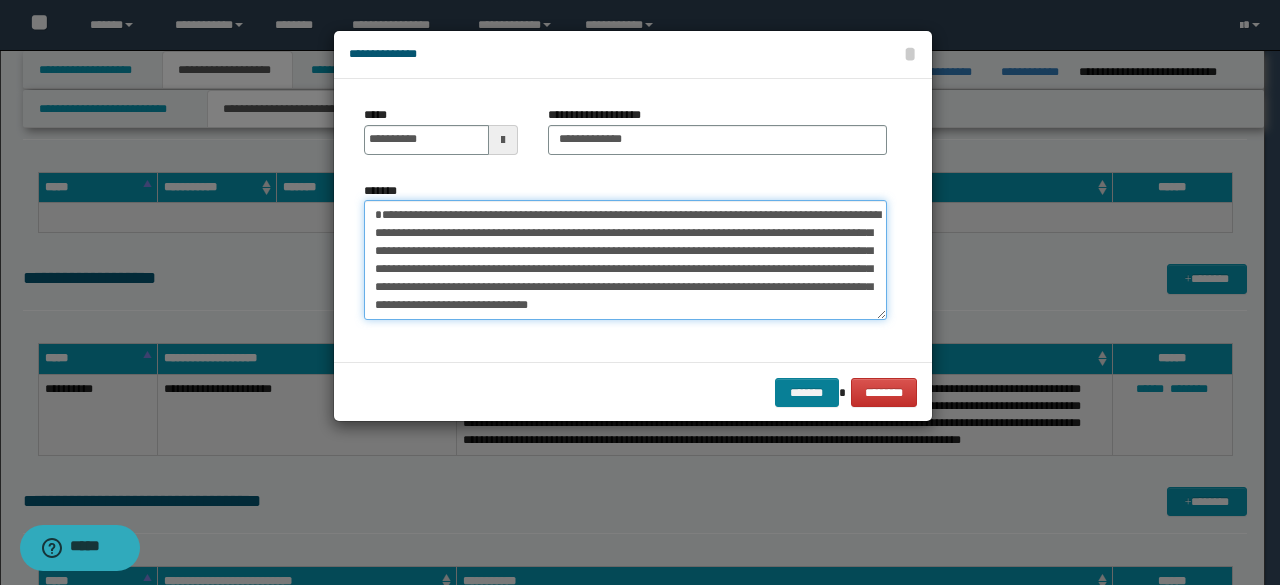 type on "**********" 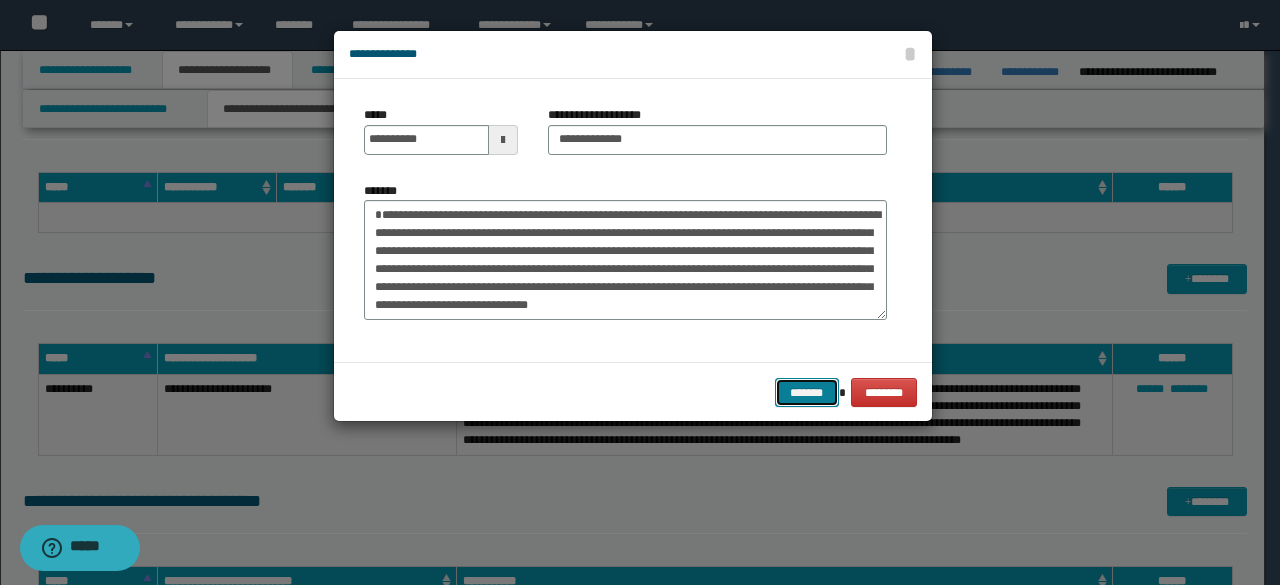 drag, startPoint x: 802, startPoint y: 387, endPoint x: 1028, endPoint y: 405, distance: 226.71568 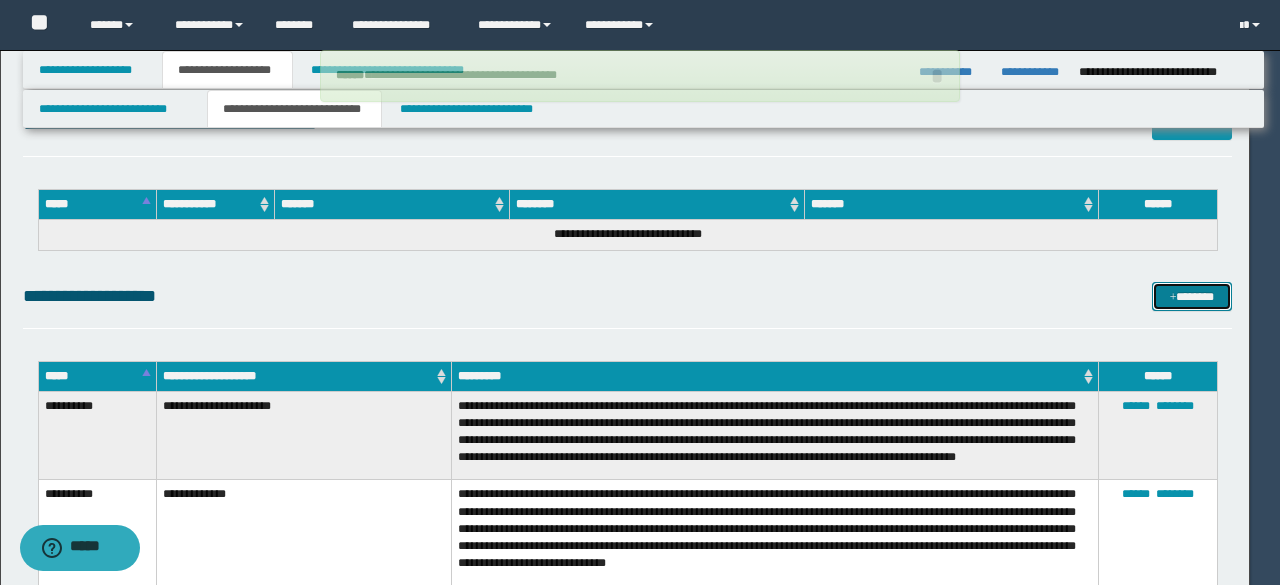 type 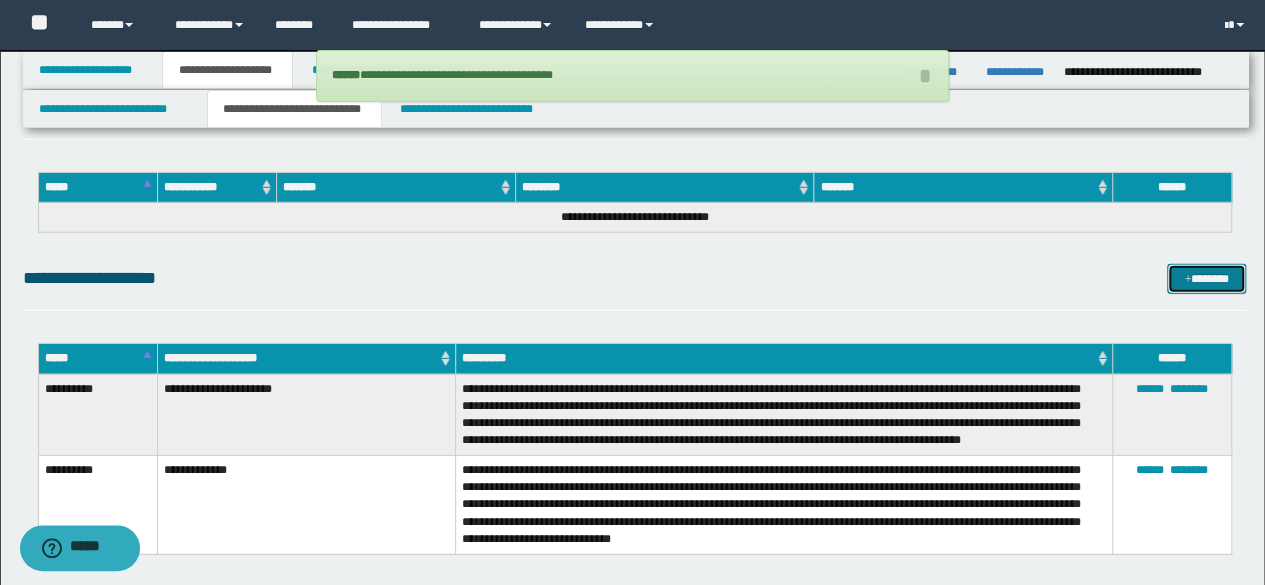 click on "*******" at bounding box center [1206, 278] 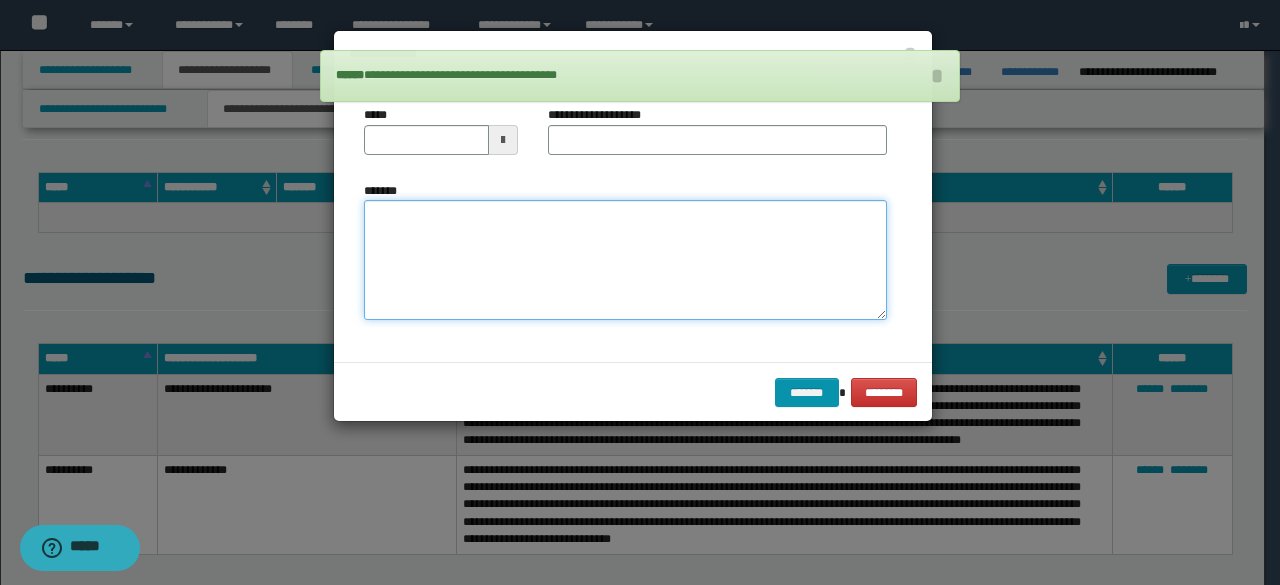 click on "*******" at bounding box center (625, 259) 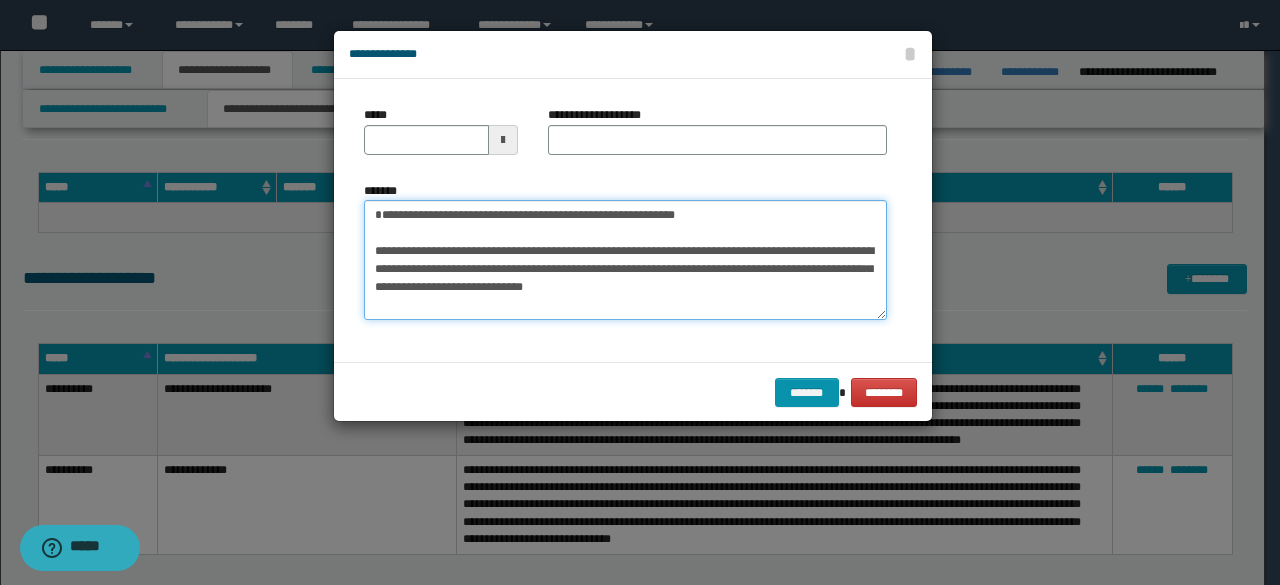 drag, startPoint x: 534, startPoint y: 233, endPoint x: 163, endPoint y: 95, distance: 395.83456 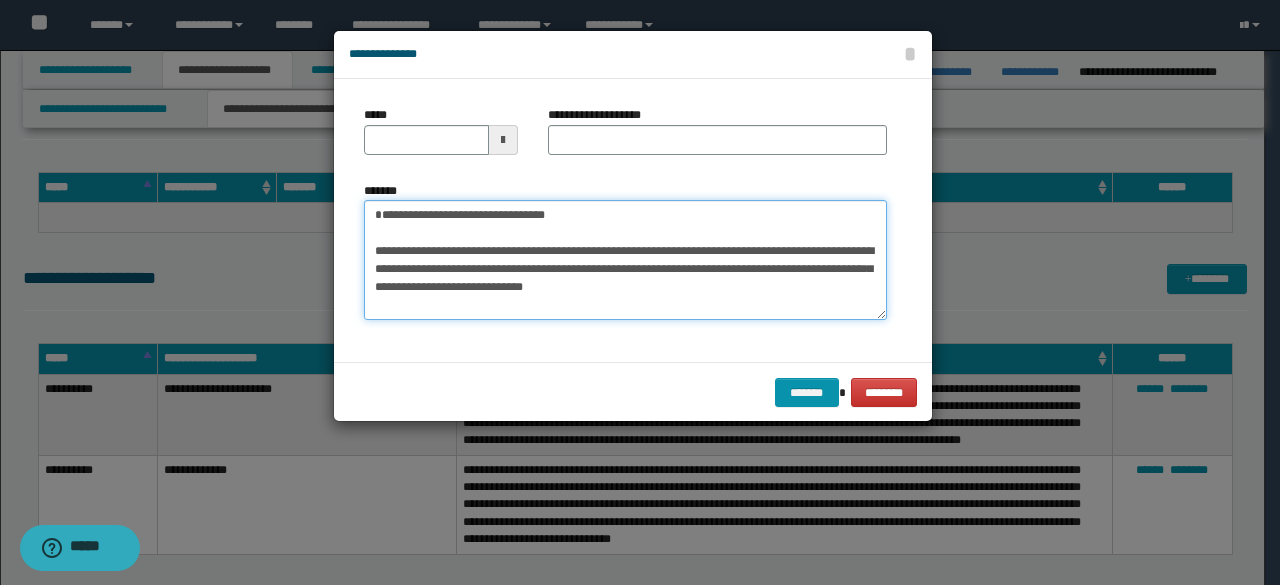 type on "**********" 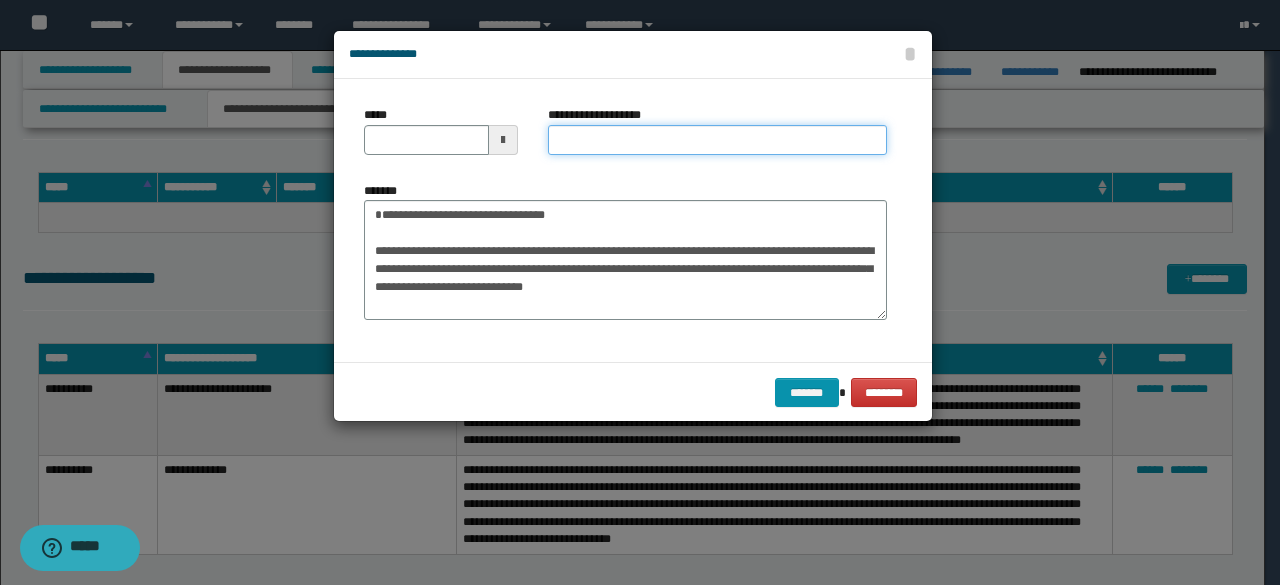 drag, startPoint x: 594, startPoint y: 141, endPoint x: 553, endPoint y: 134, distance: 41.59327 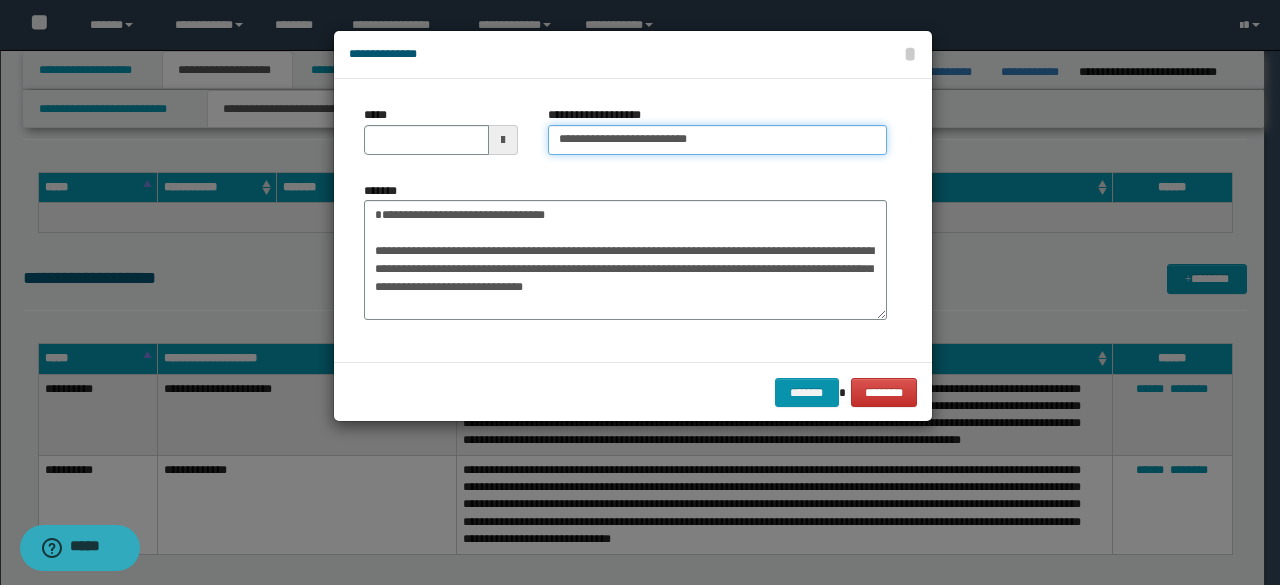 type 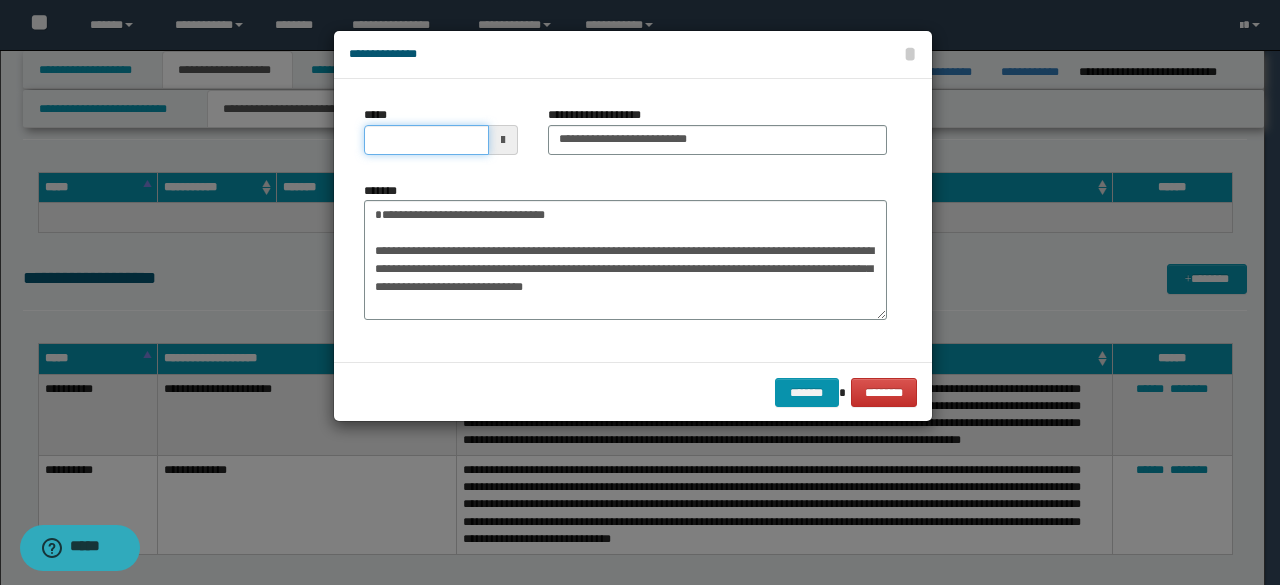 drag, startPoint x: 456, startPoint y: 129, endPoint x: 466, endPoint y: 130, distance: 10.049875 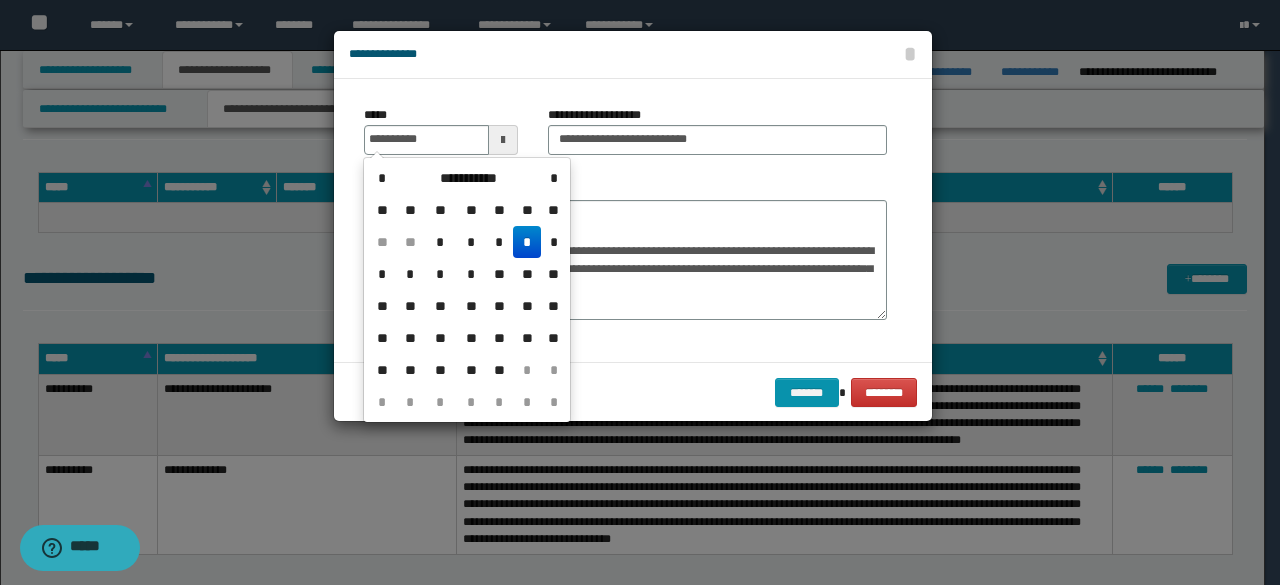 drag, startPoint x: 524, startPoint y: 239, endPoint x: 624, endPoint y: 177, distance: 117.66053 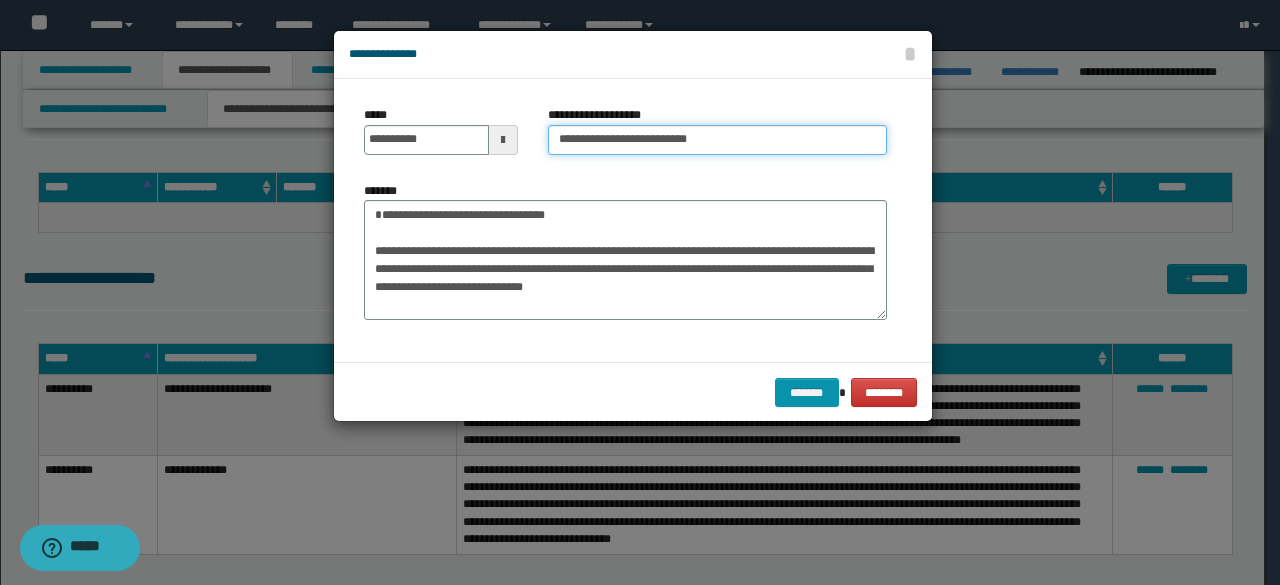 drag, startPoint x: 623, startPoint y: 135, endPoint x: 455, endPoint y: 69, distance: 180.49931 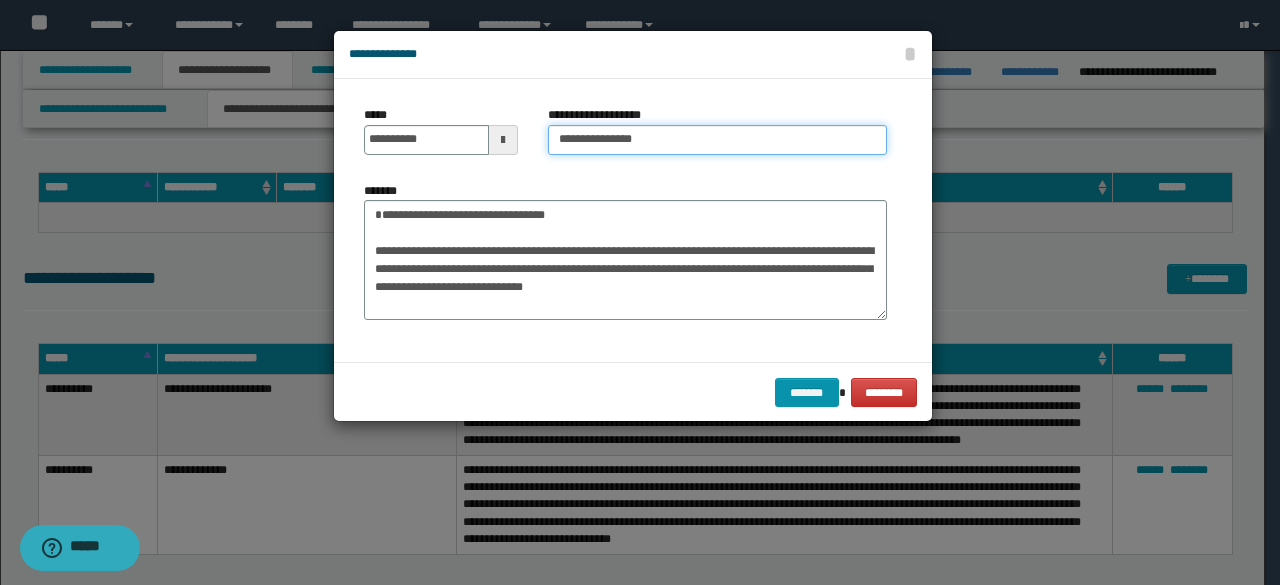 click on "**********" at bounding box center (717, 140) 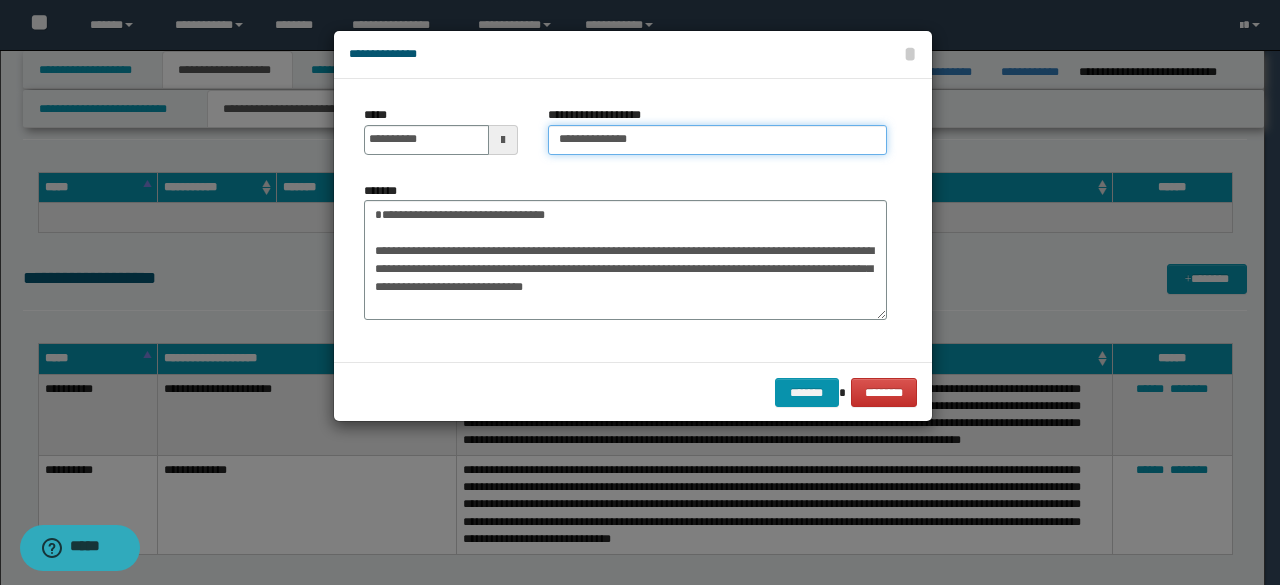 type on "**********" 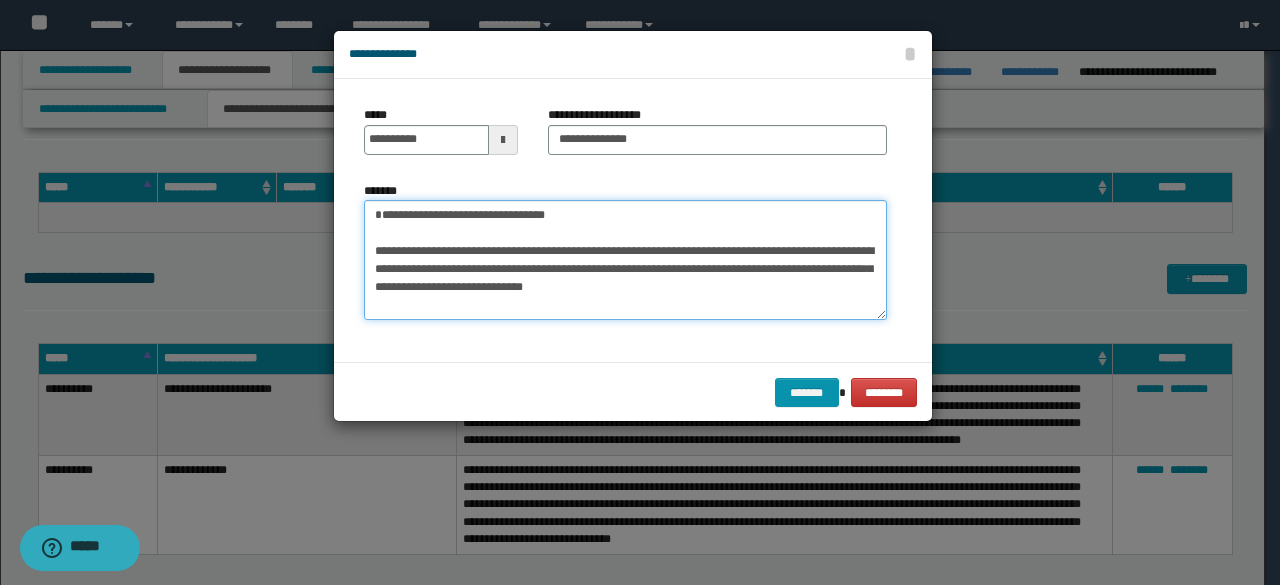 drag, startPoint x: 614, startPoint y: 213, endPoint x: 728, endPoint y: 340, distance: 170.66048 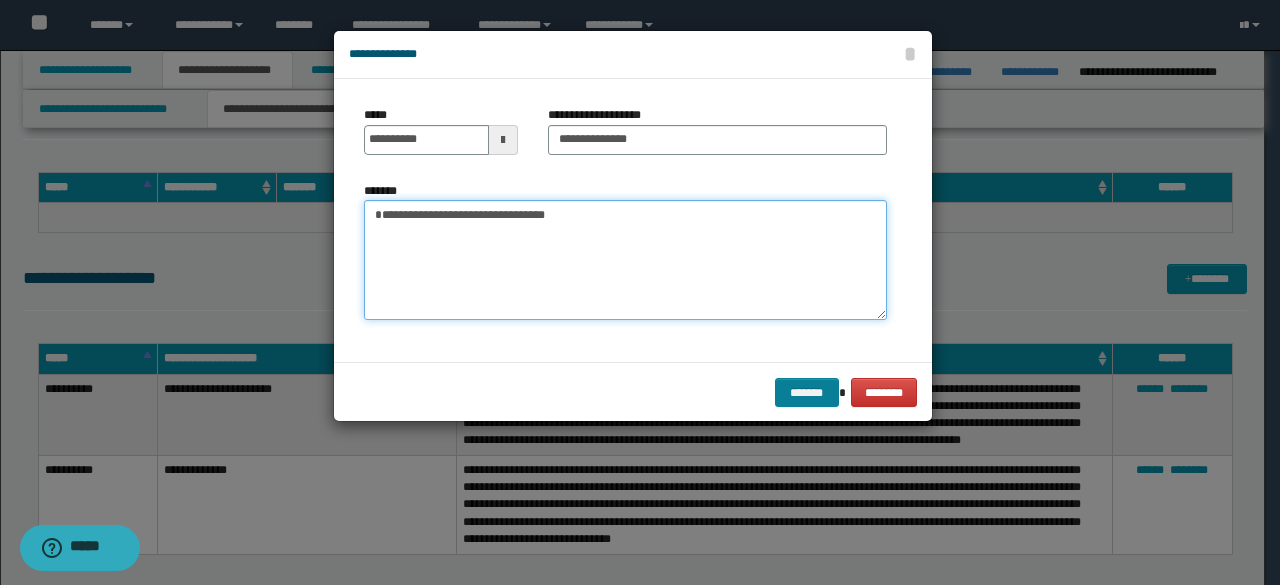 type on "**********" 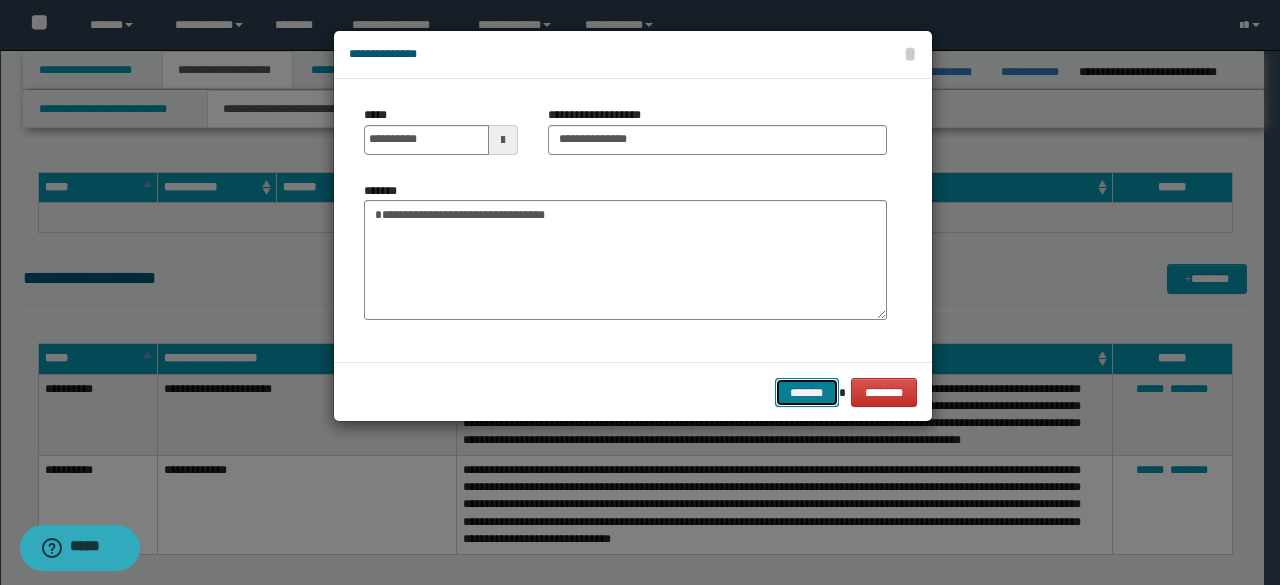 click on "*******" at bounding box center (807, 392) 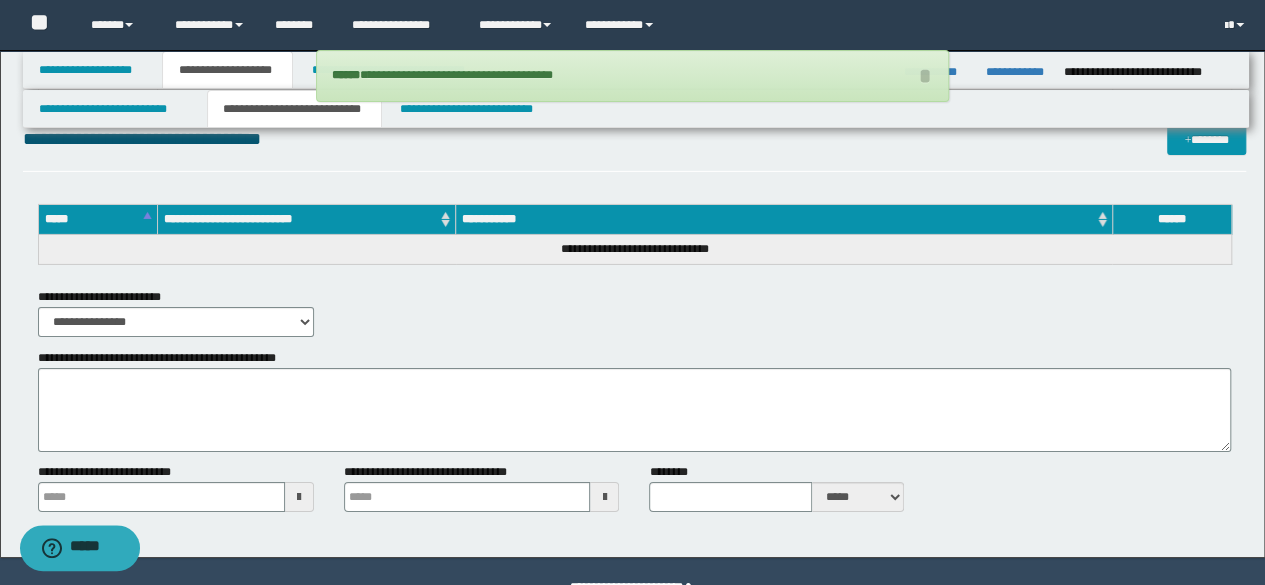 scroll, scrollTop: 3276, scrollLeft: 0, axis: vertical 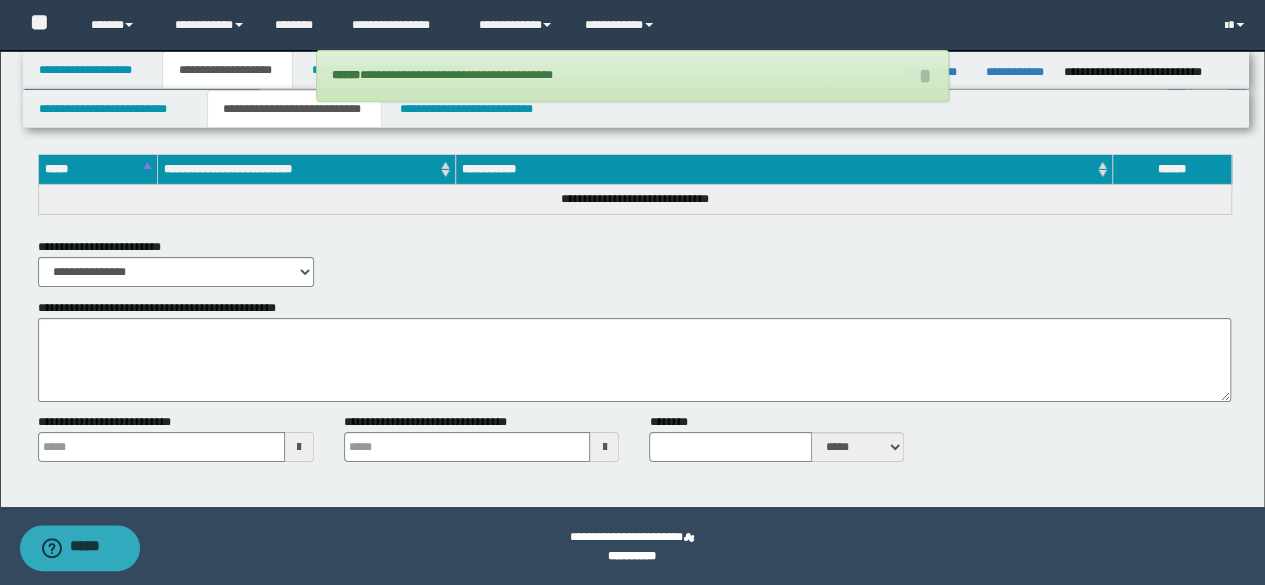 drag, startPoint x: 230, startPoint y: 314, endPoint x: 231, endPoint y: 324, distance: 10.049875 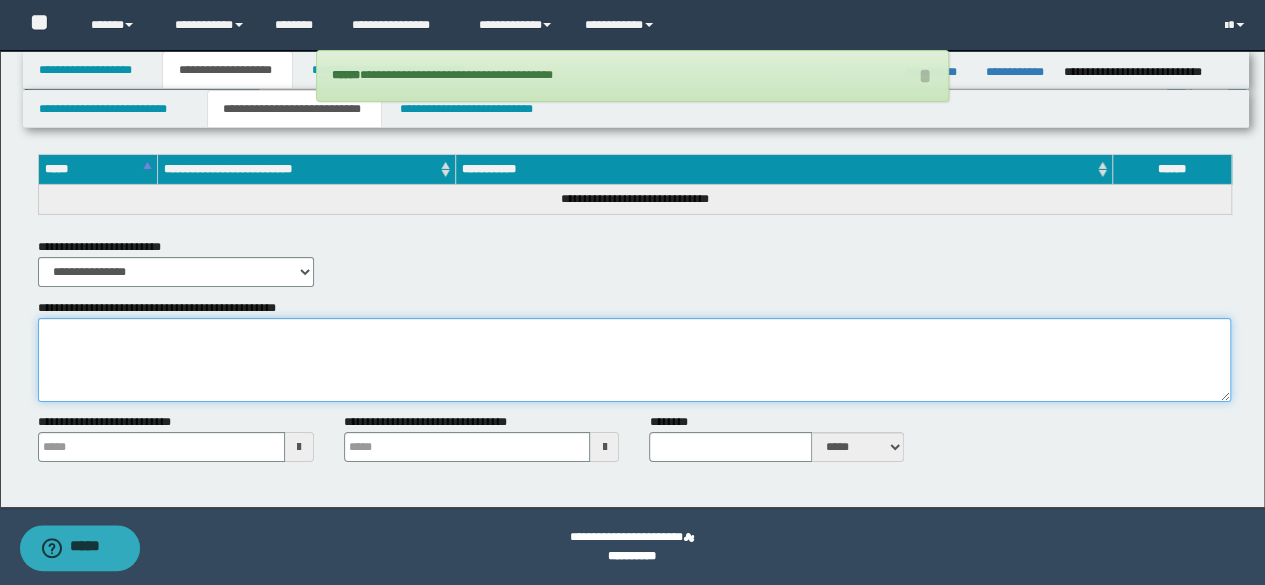 click on "**********" at bounding box center (635, 360) 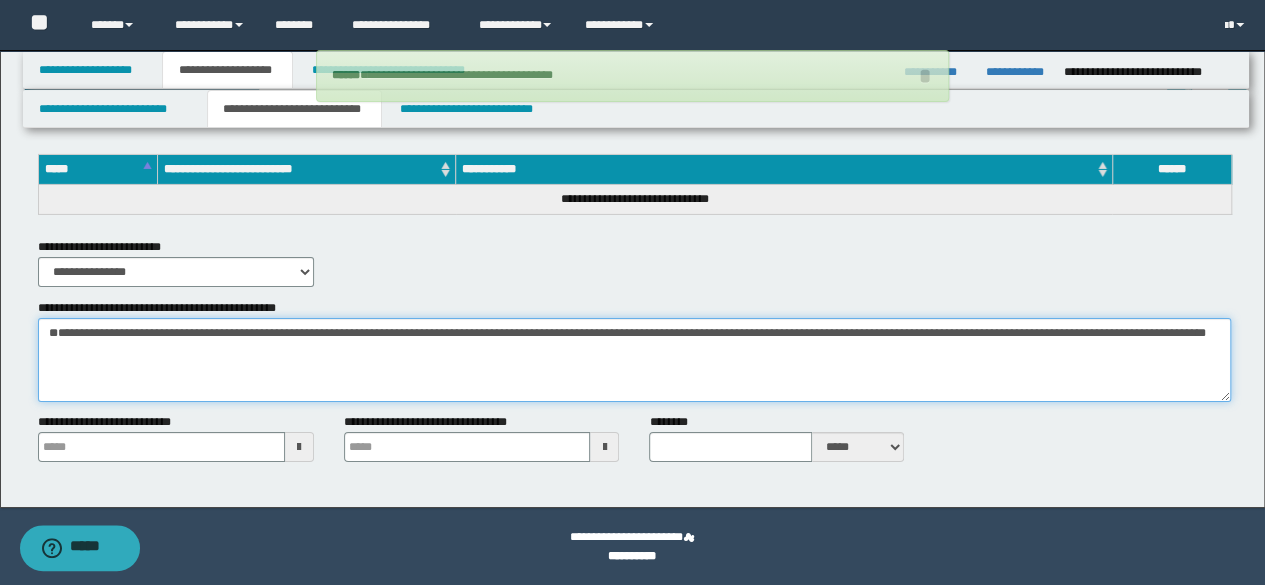 type on "**********" 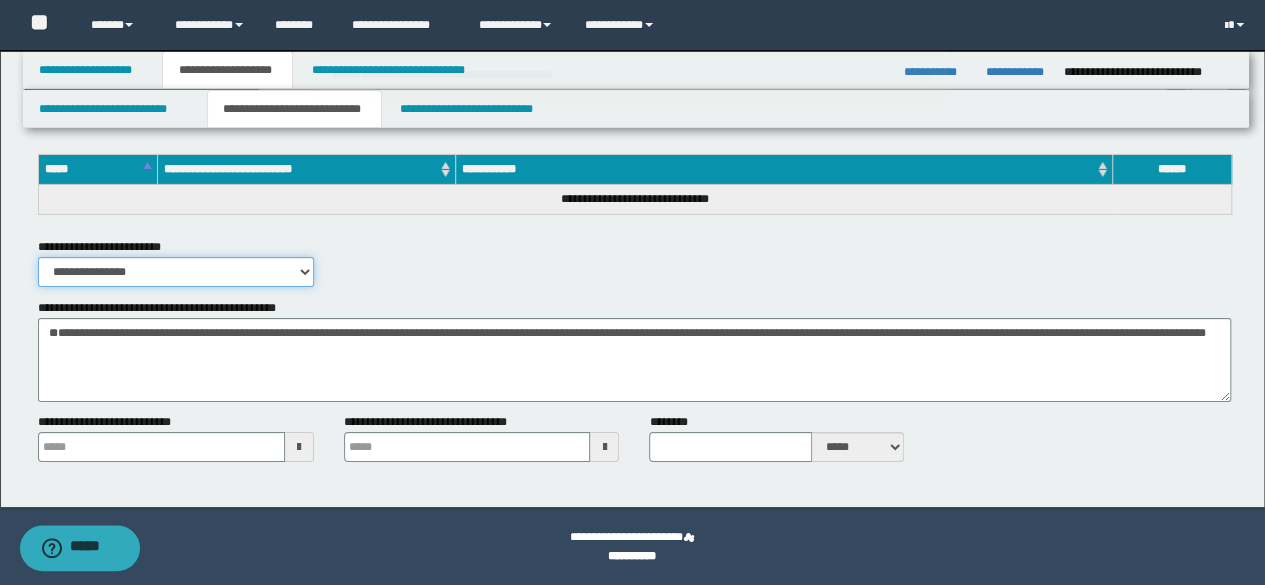 click on "**********" at bounding box center (176, 272) 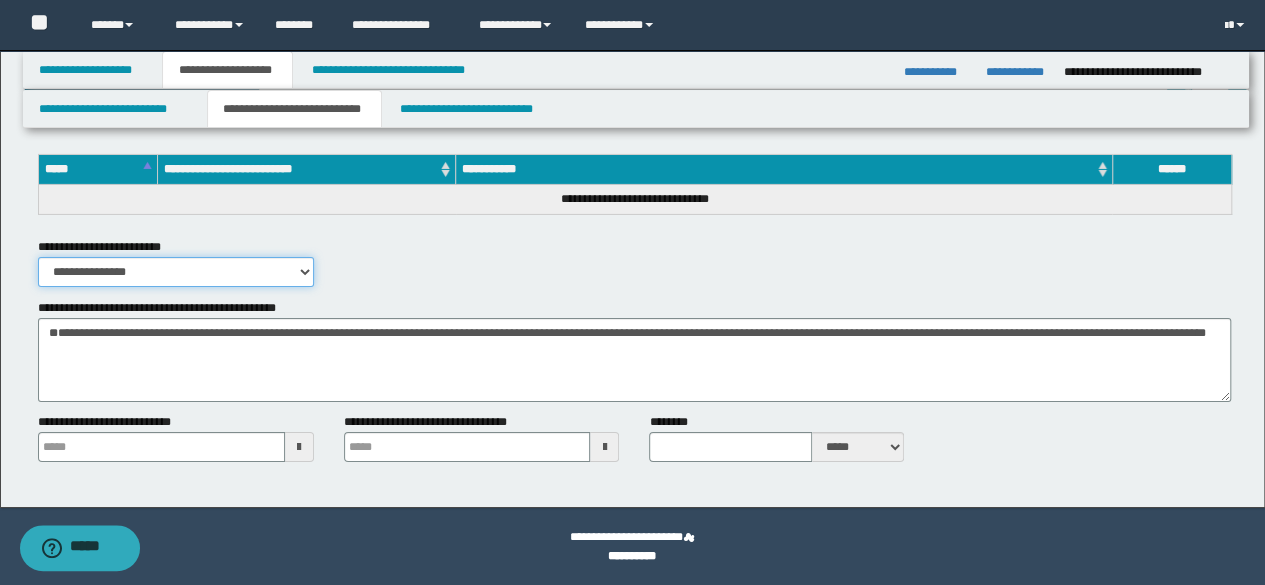 select on "*" 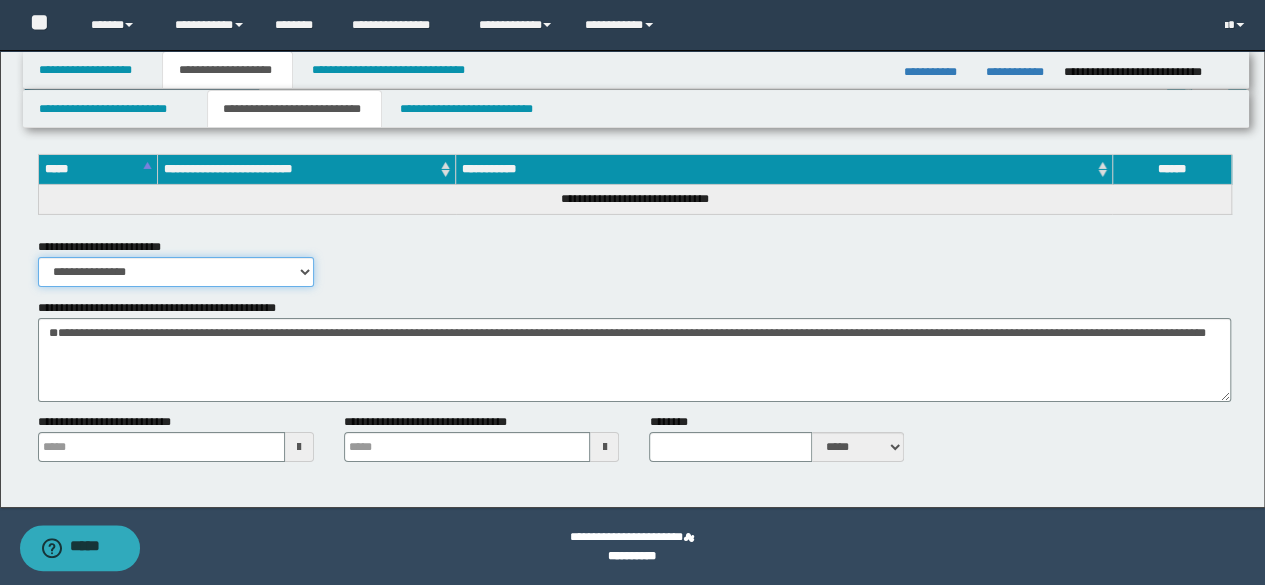 click on "**********" at bounding box center [176, 272] 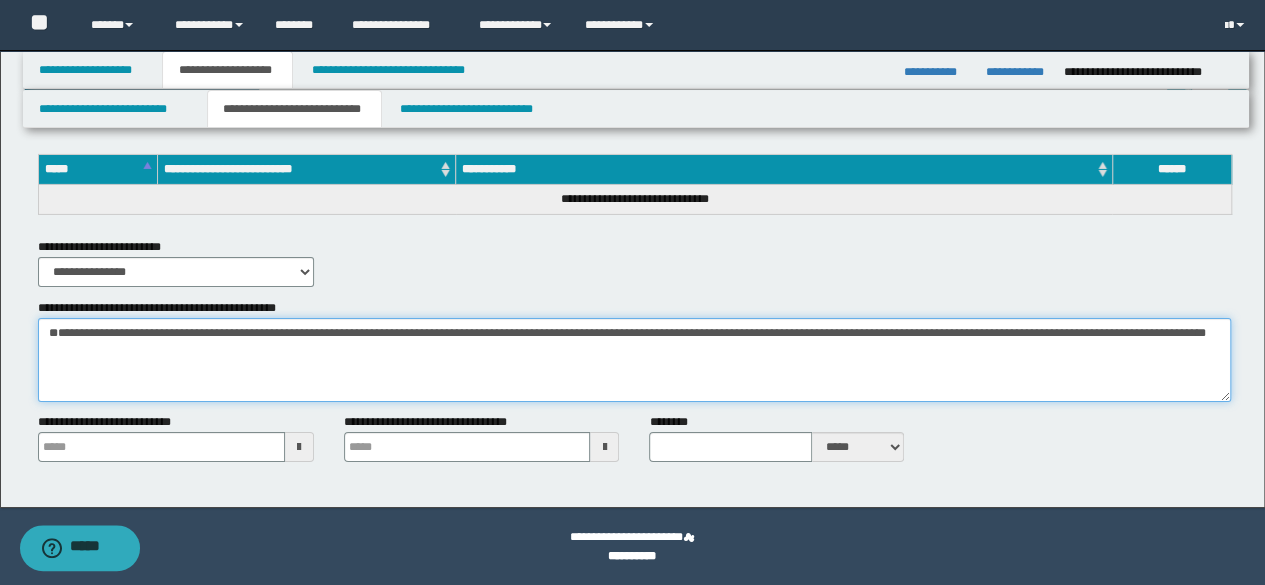 click on "**********" at bounding box center [635, 360] 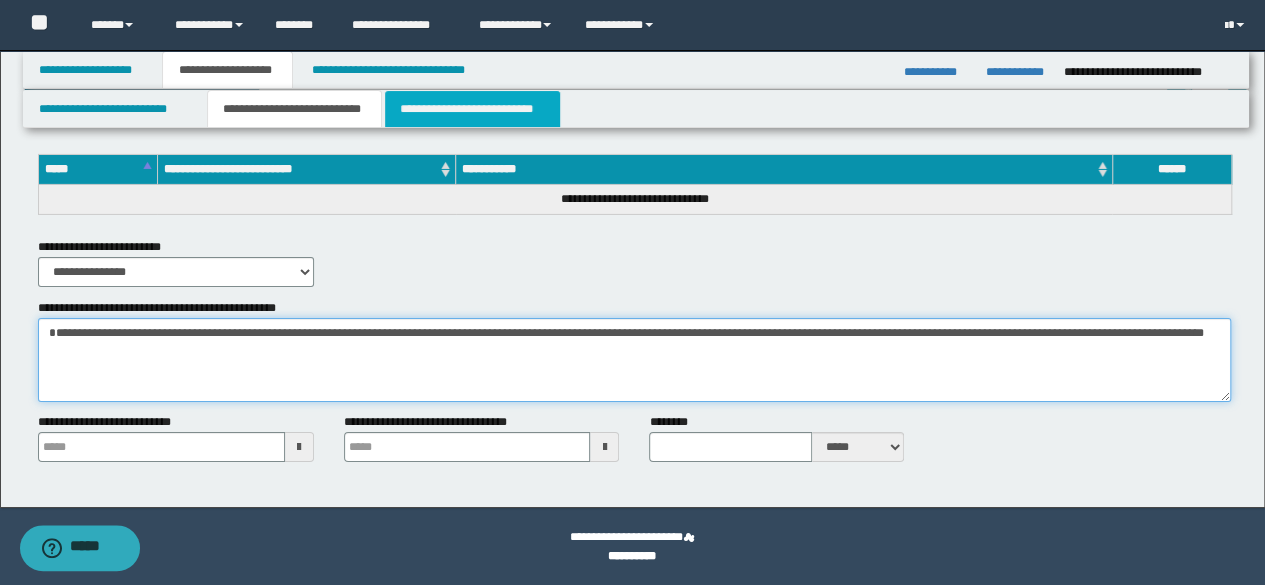 type on "**********" 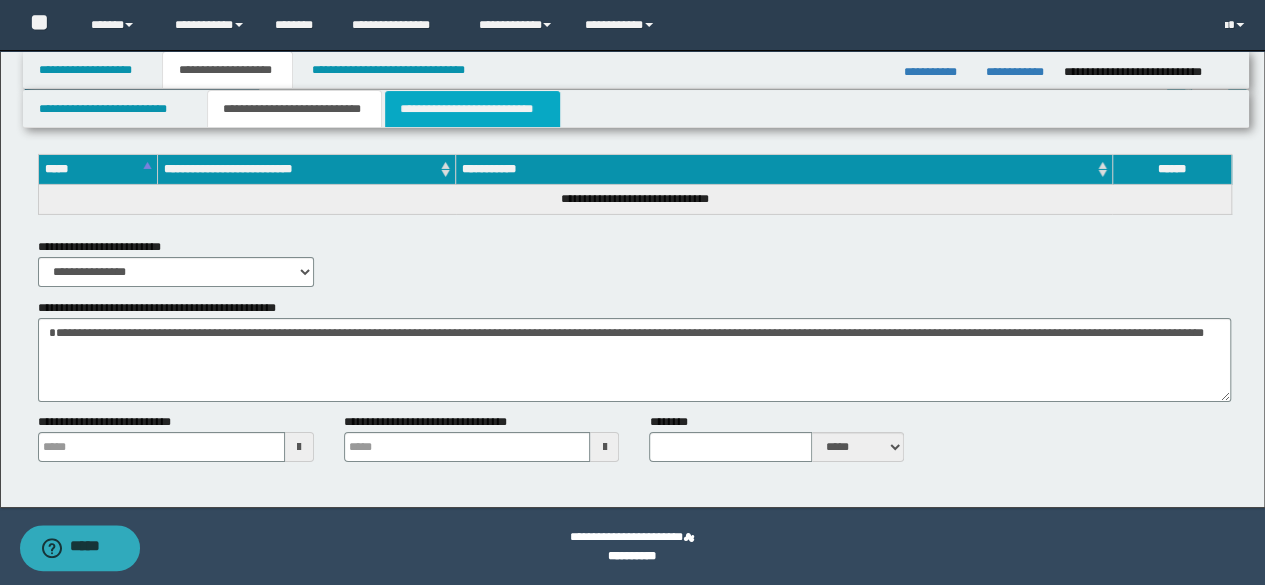 click on "**********" at bounding box center [472, 109] 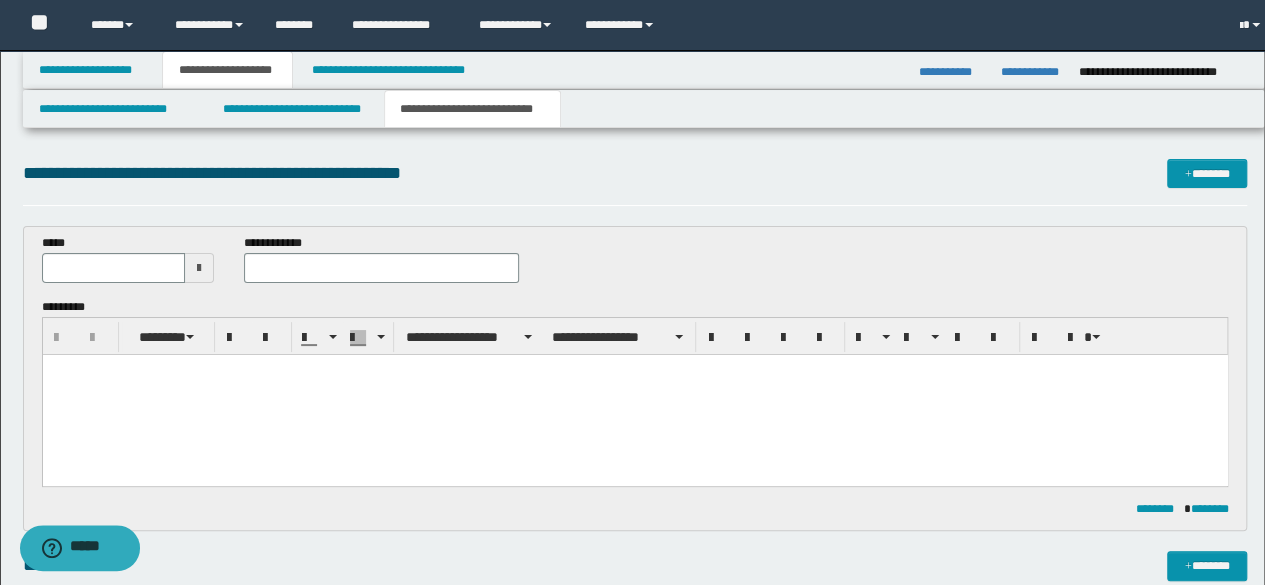 scroll, scrollTop: 0, scrollLeft: 0, axis: both 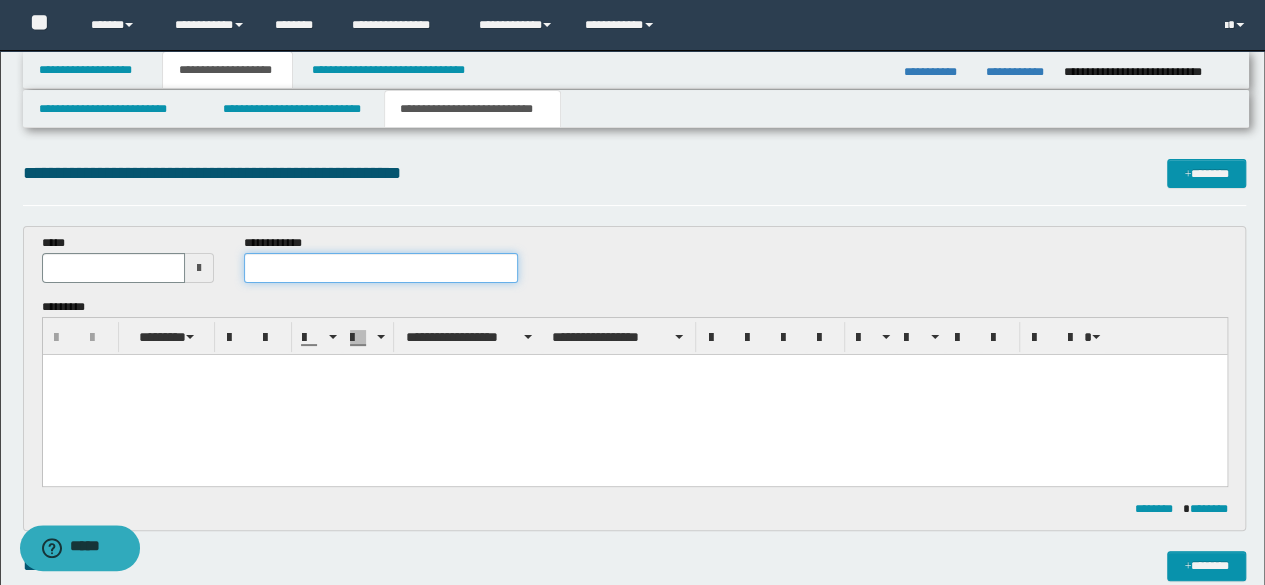 click at bounding box center (381, 268) 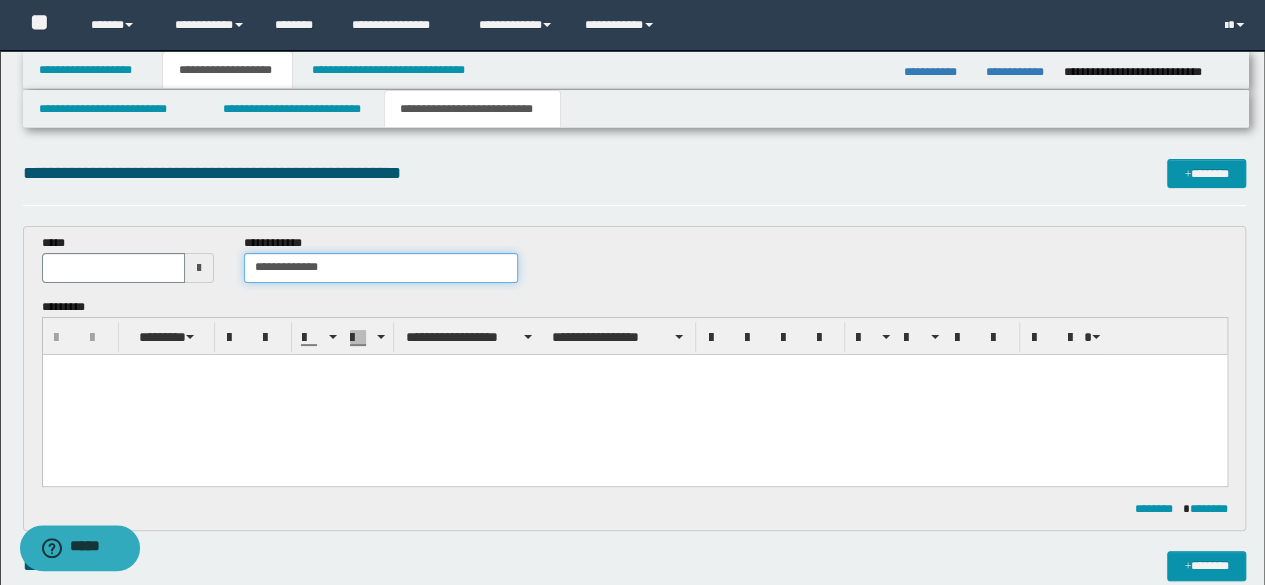type on "**********" 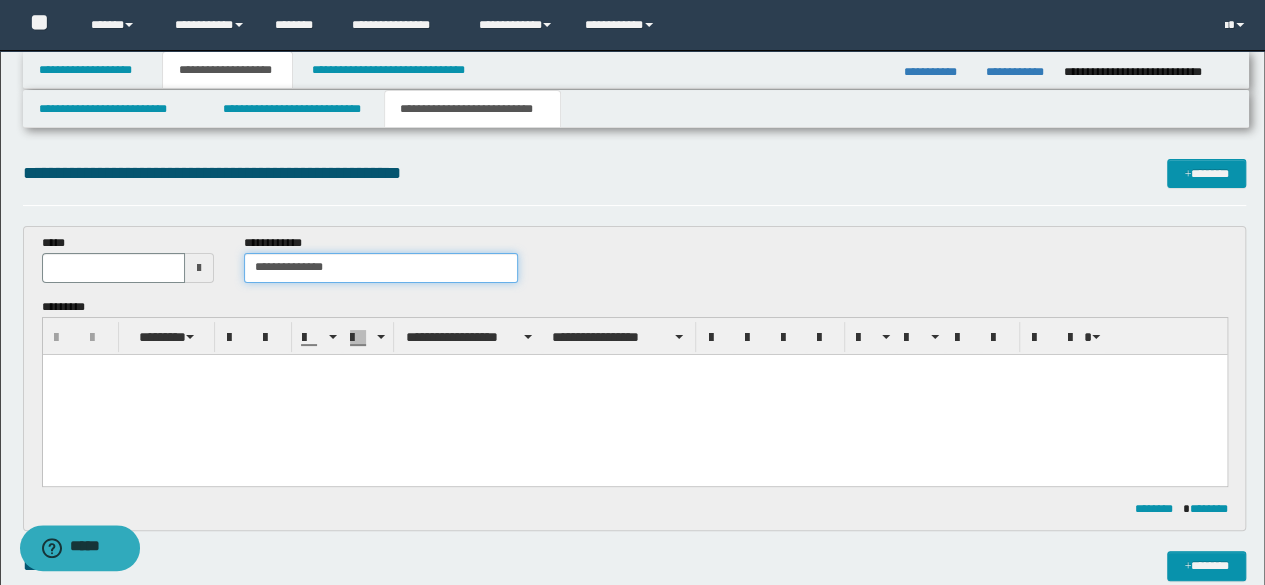 type 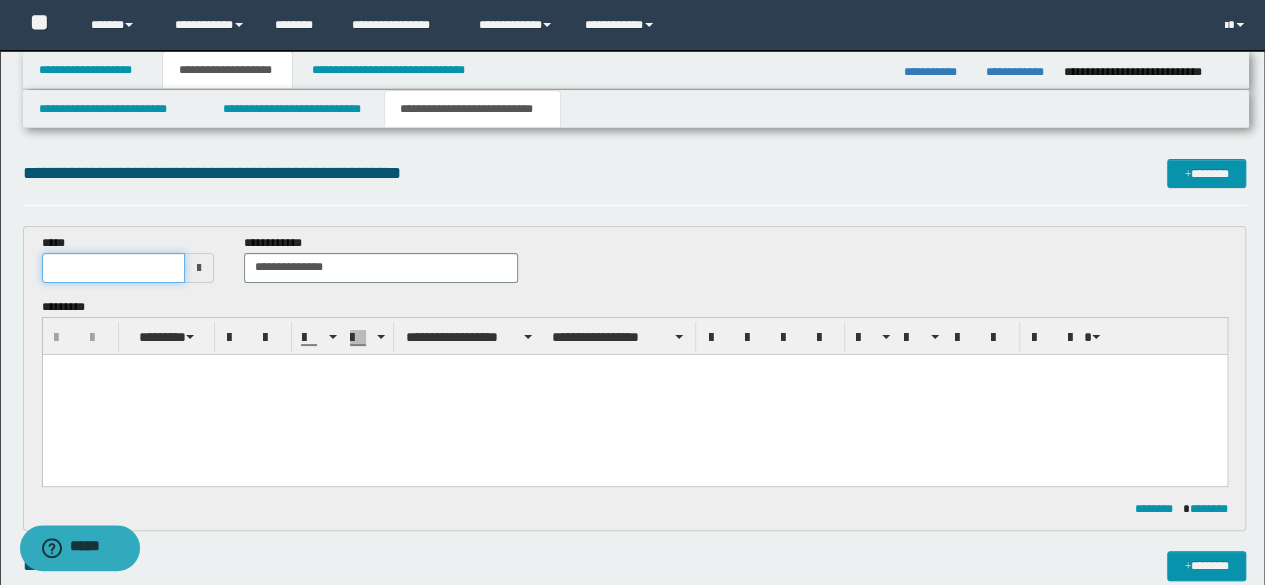 click at bounding box center (114, 268) 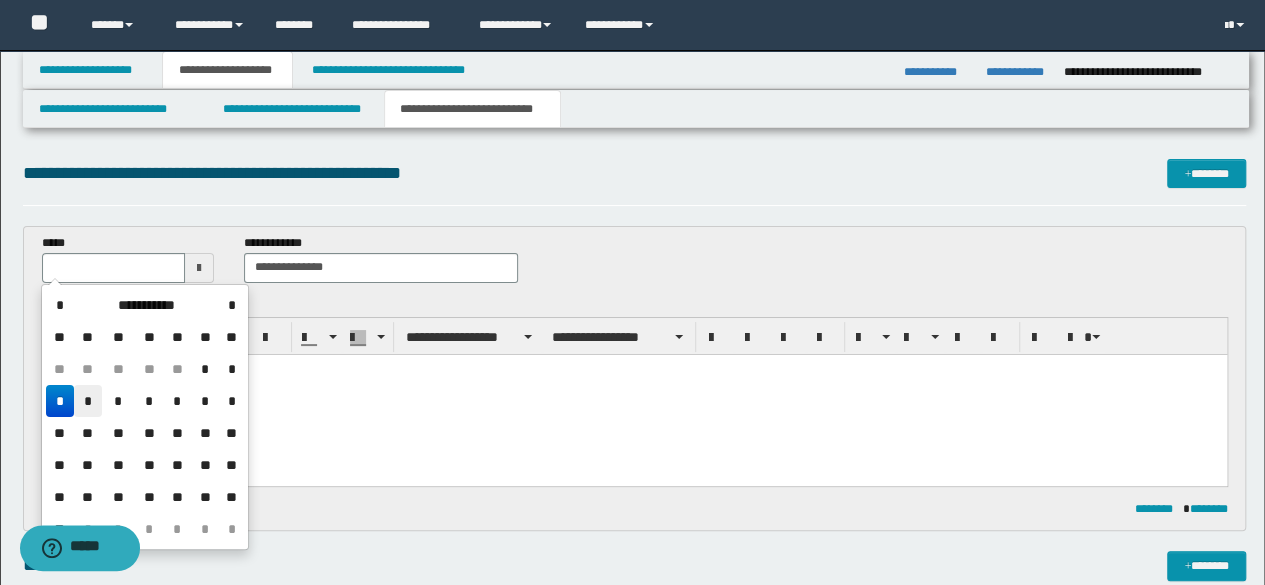click on "*" at bounding box center (88, 401) 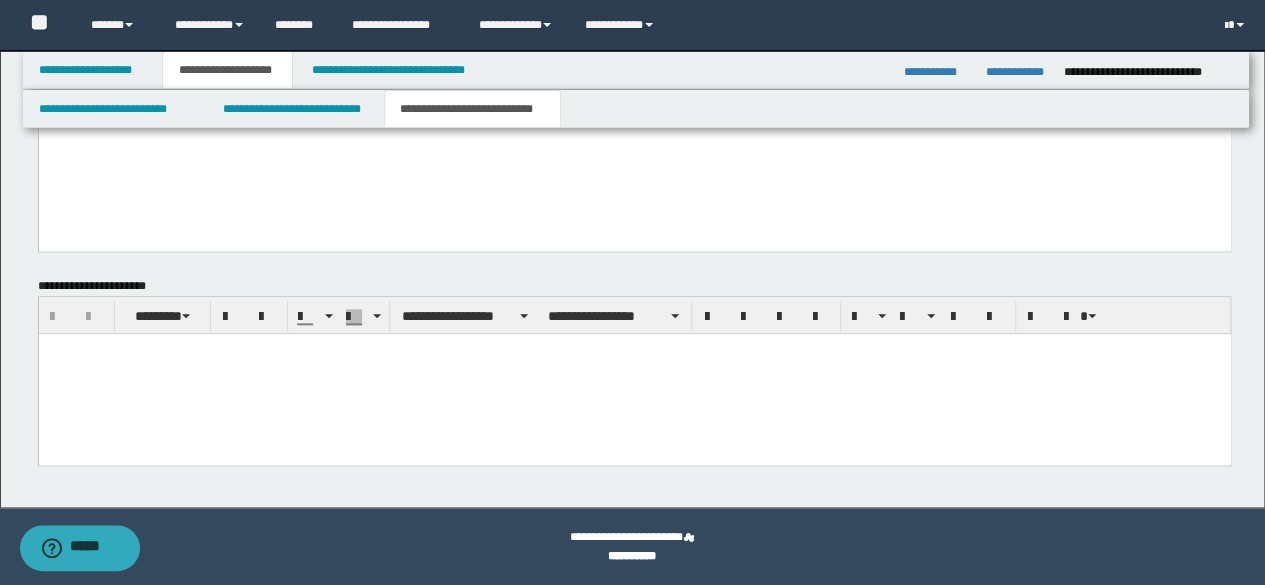 click at bounding box center (634, 373) 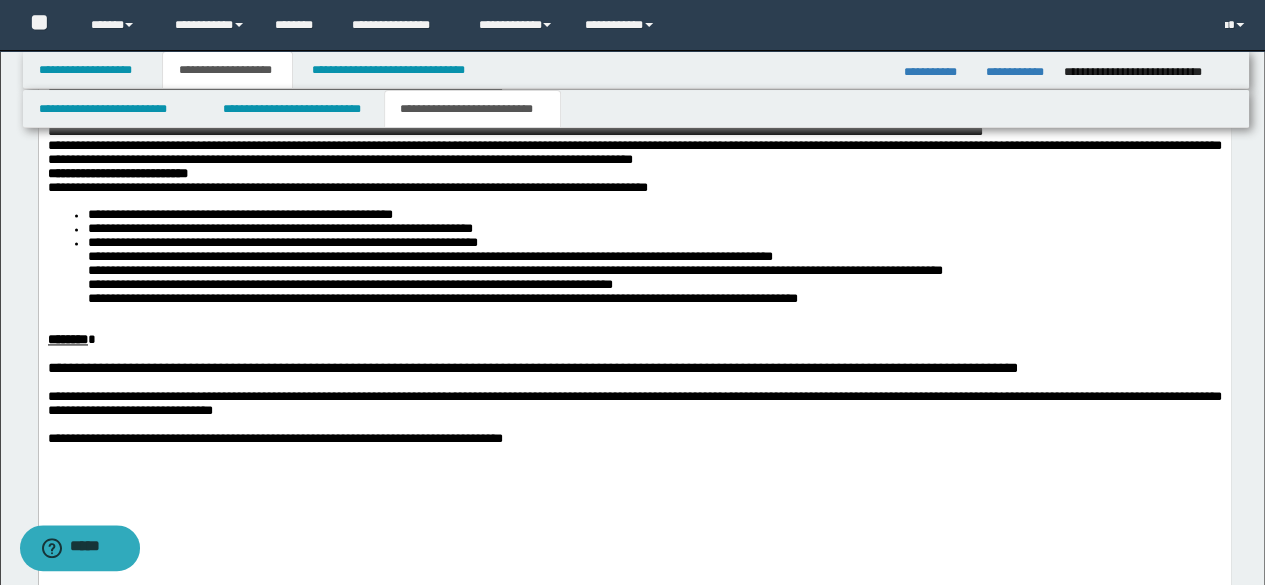 scroll, scrollTop: 1418, scrollLeft: 0, axis: vertical 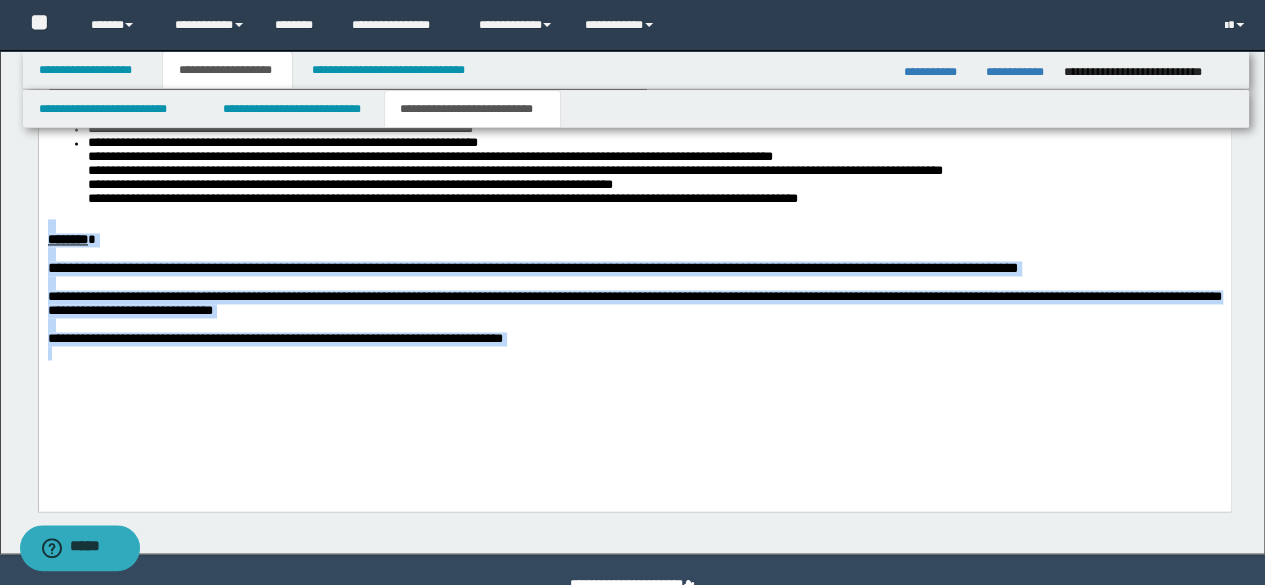drag, startPoint x: 455, startPoint y: 389, endPoint x: 0, endPoint y: 245, distance: 477.24313 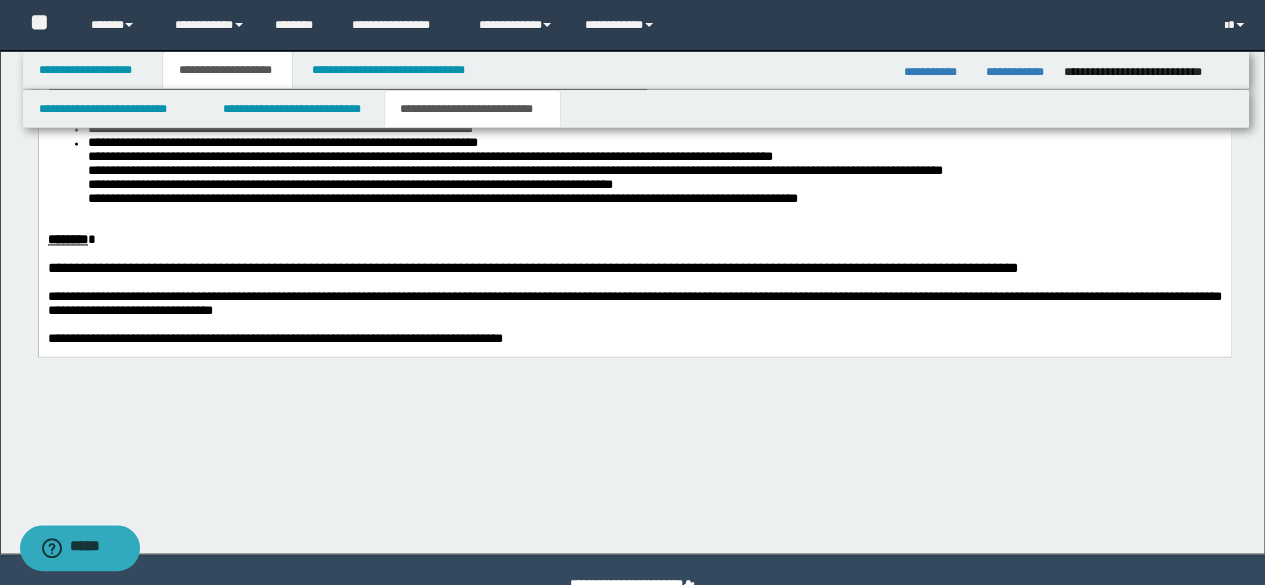 scroll, scrollTop: 1310, scrollLeft: 0, axis: vertical 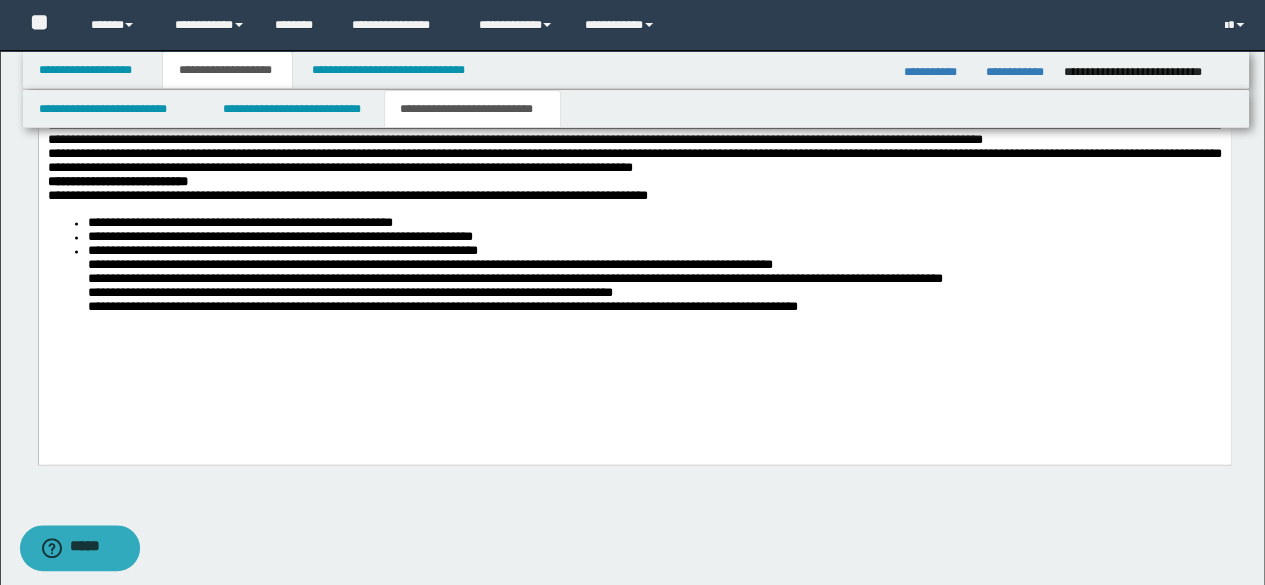 drag, startPoint x: 70, startPoint y: 184, endPoint x: 272, endPoint y: 268, distance: 218.76929 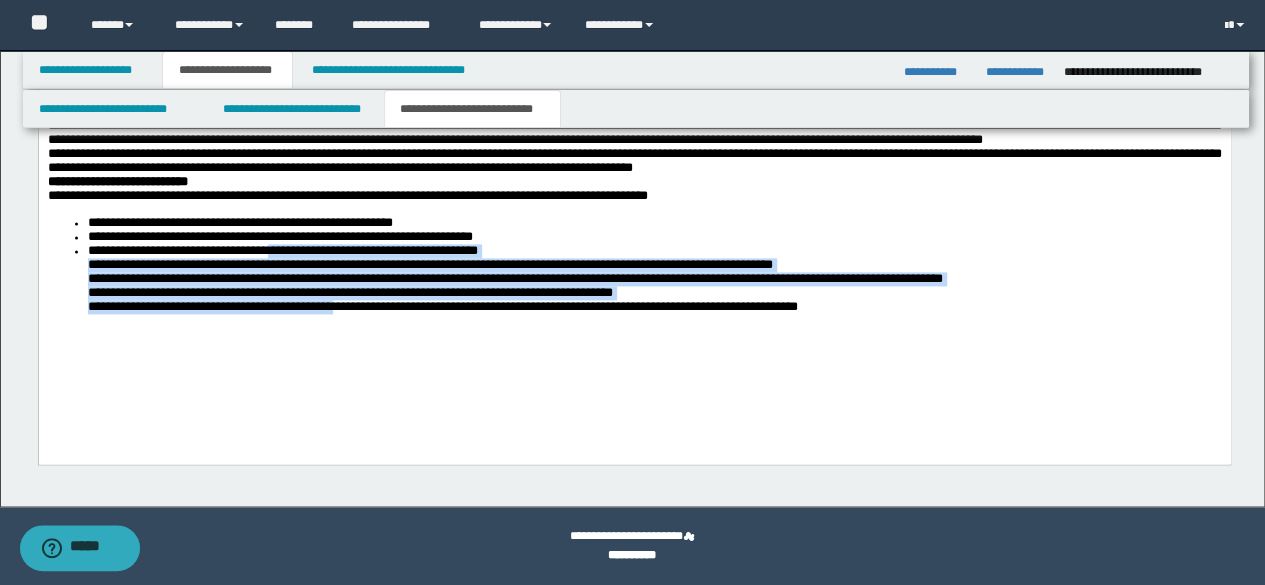 drag, startPoint x: 283, startPoint y: 275, endPoint x: 356, endPoint y: 367, distance: 117.4436 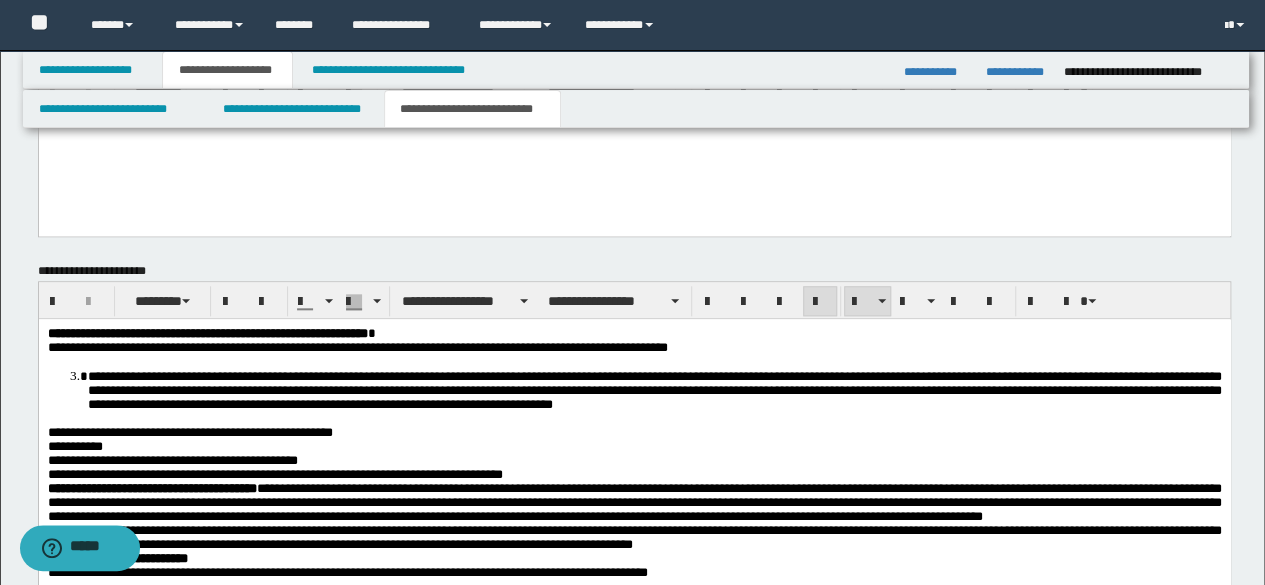 scroll, scrollTop: 910, scrollLeft: 0, axis: vertical 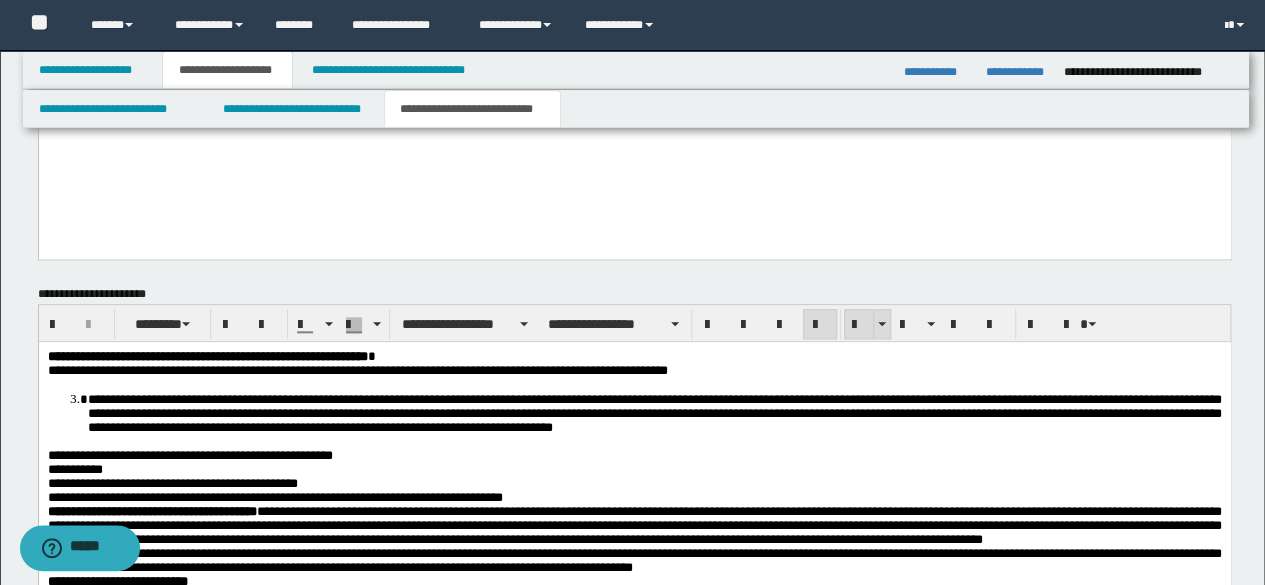 click at bounding box center (859, 325) 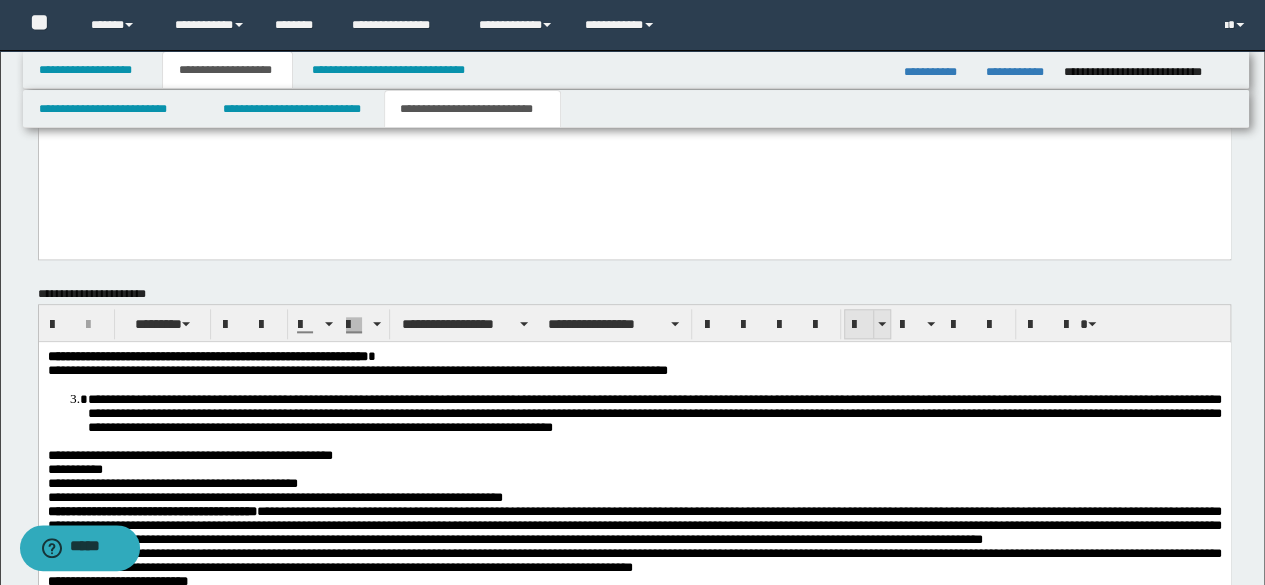 click at bounding box center [859, 325] 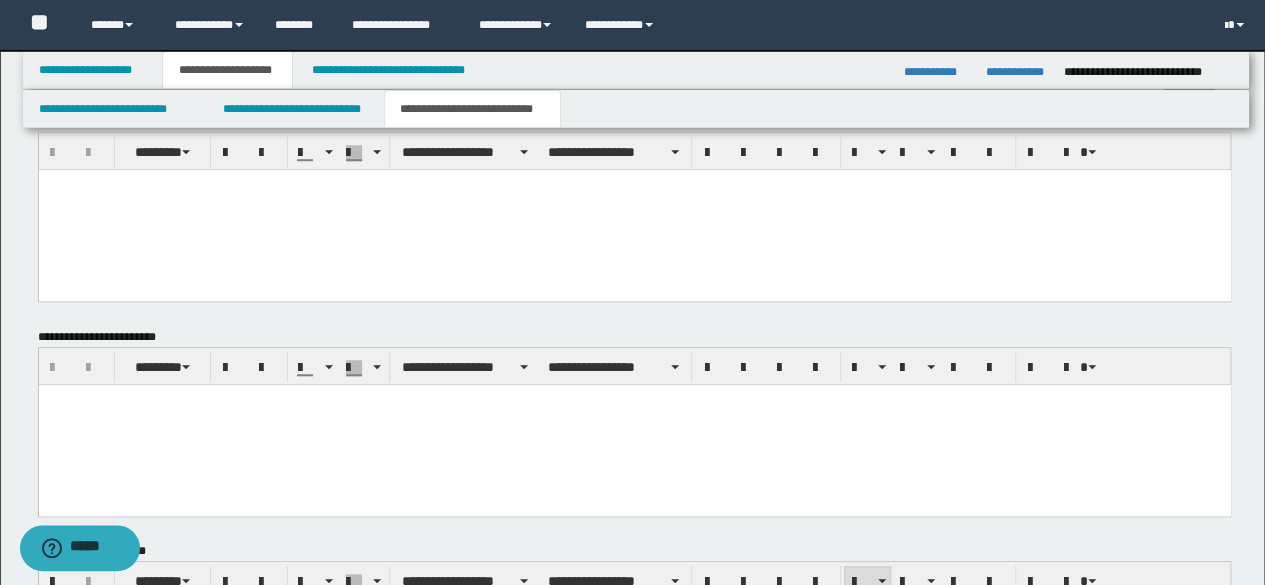 scroll, scrollTop: 410, scrollLeft: 0, axis: vertical 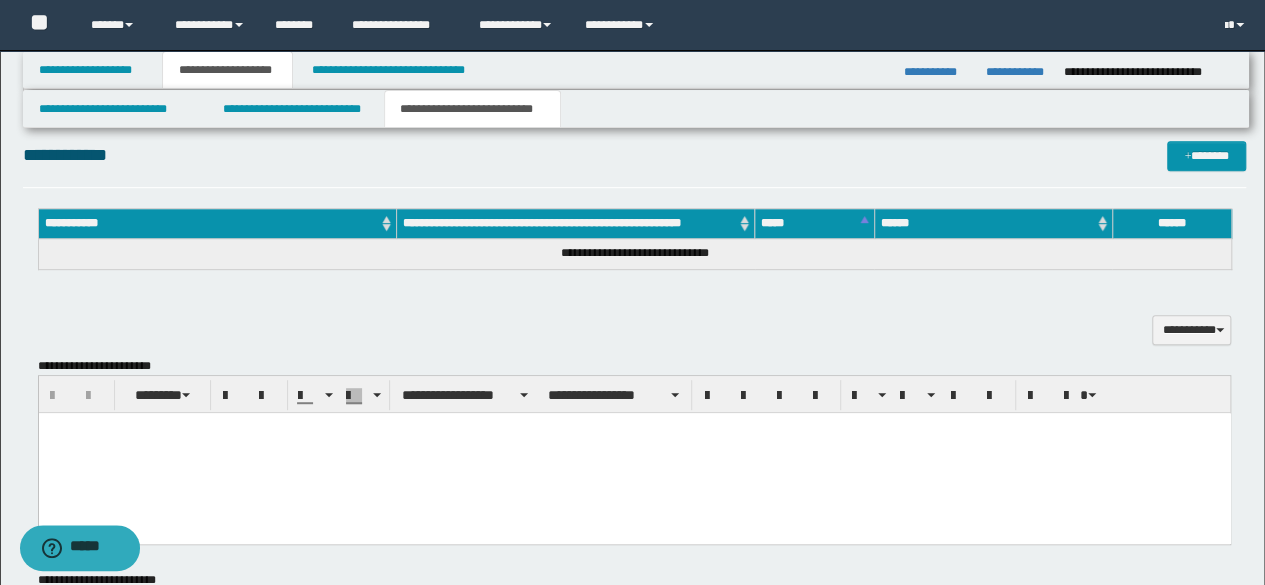 click at bounding box center (634, 453) 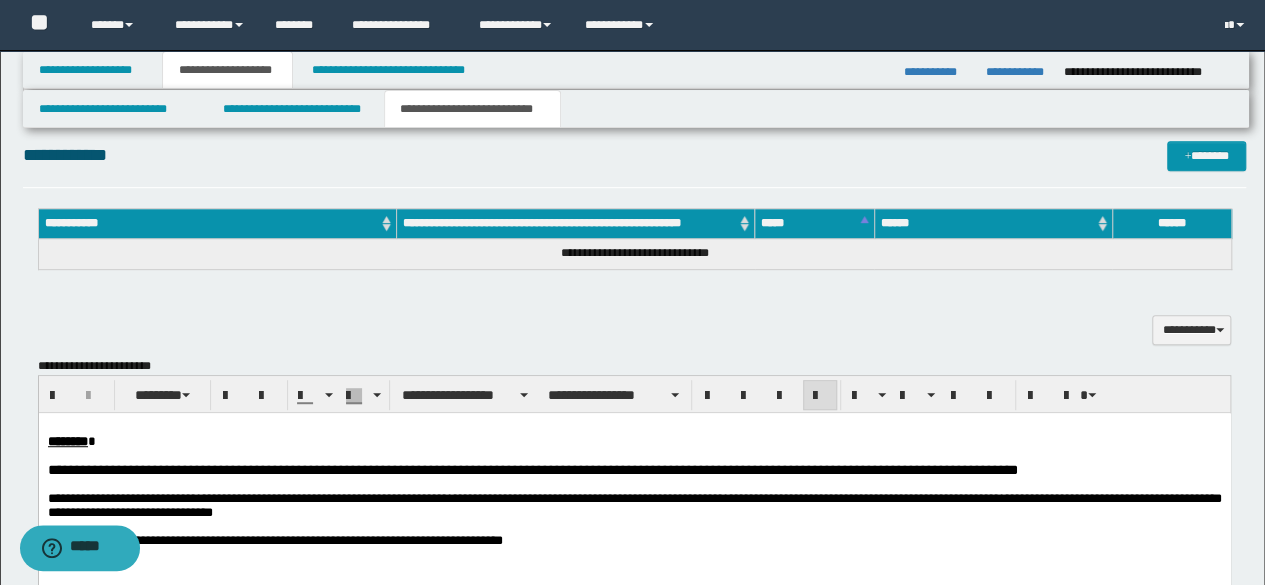 drag, startPoint x: 156, startPoint y: 451, endPoint x: 0, endPoint y: 332, distance: 196.20653 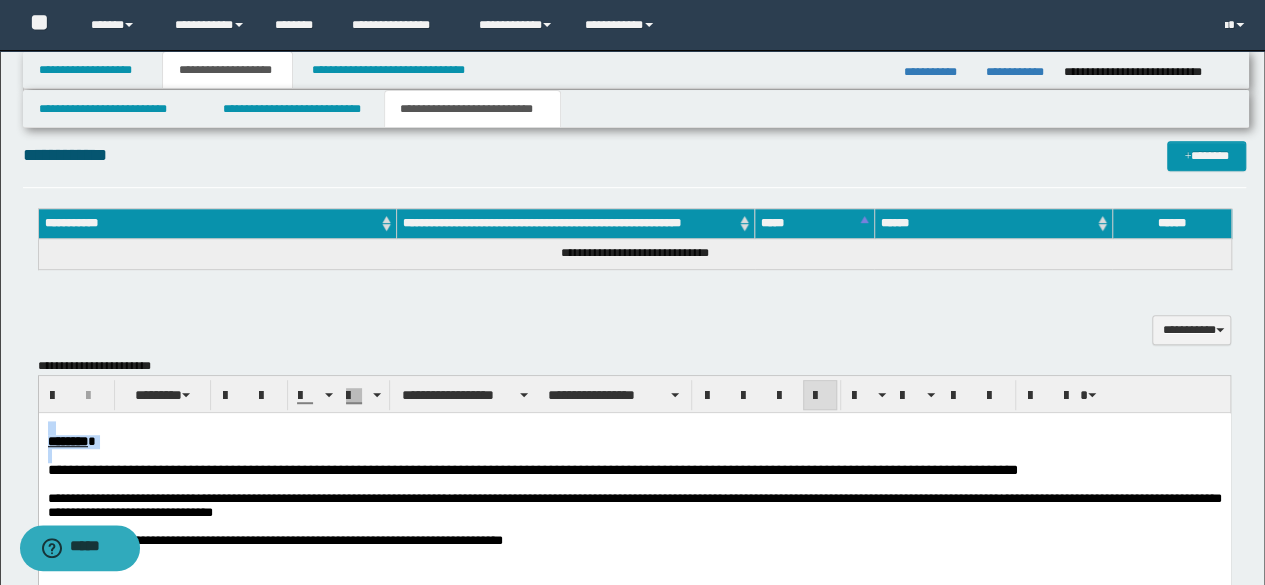 drag, startPoint x: 133, startPoint y: 457, endPoint x: 40, endPoint y: 762, distance: 318.86362 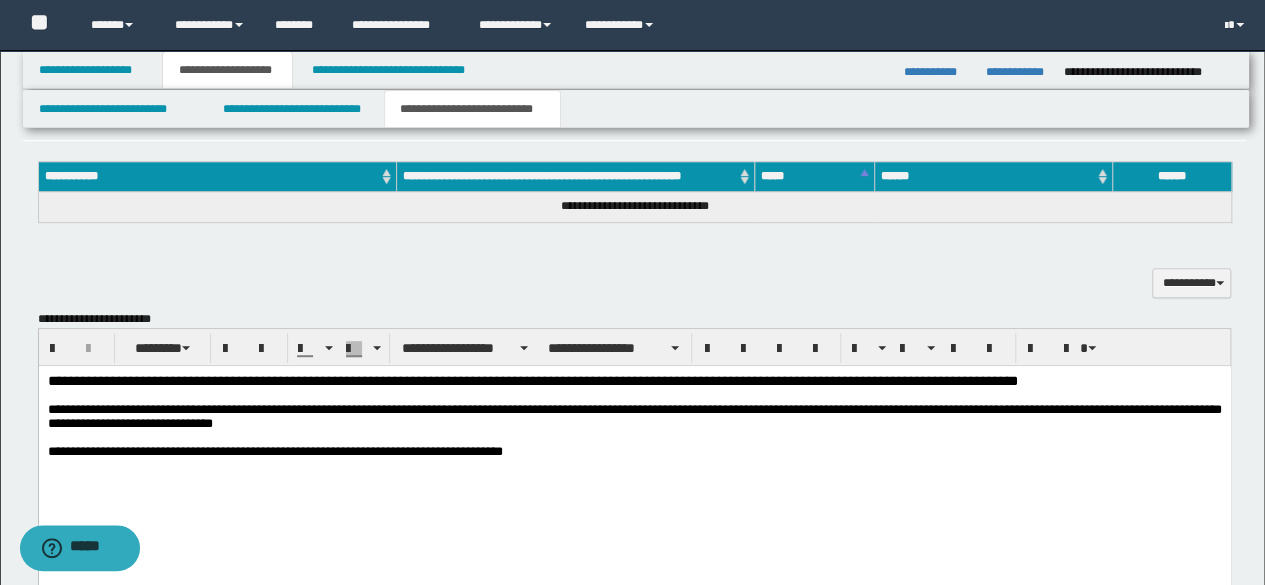 scroll, scrollTop: 610, scrollLeft: 0, axis: vertical 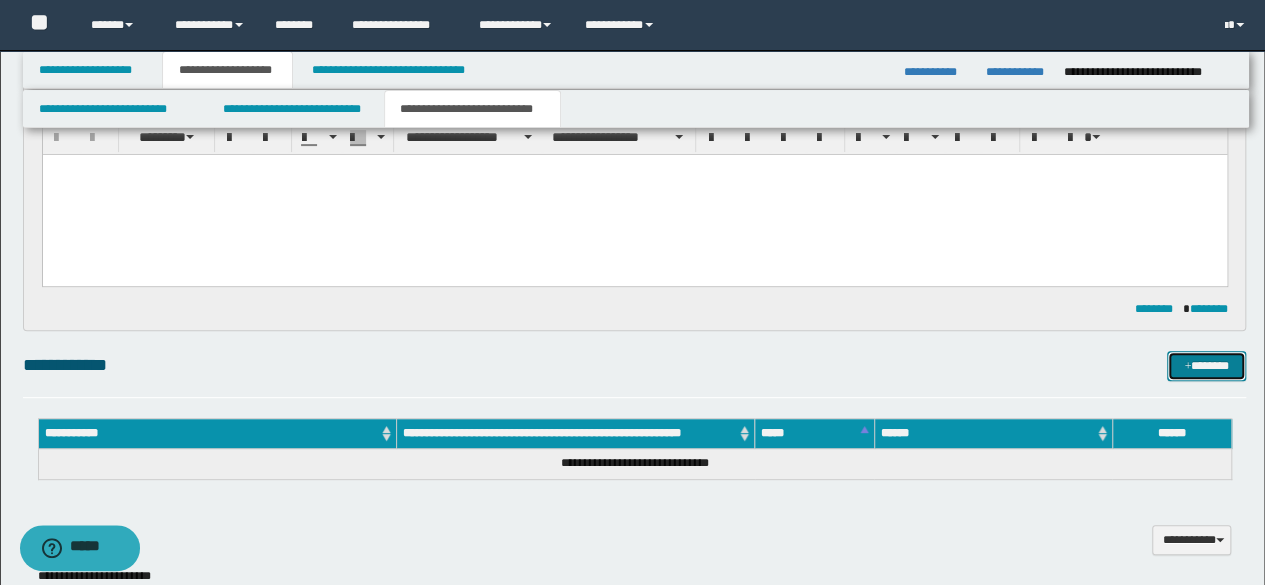 click on "*******" at bounding box center [1206, 365] 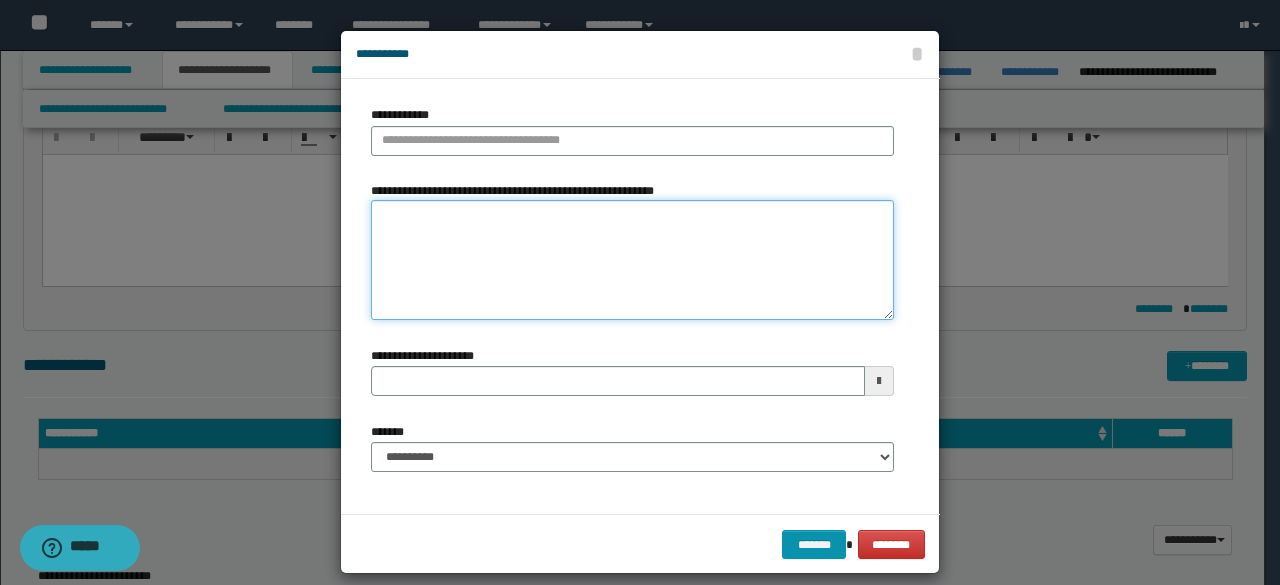 click on "**********" at bounding box center [632, 260] 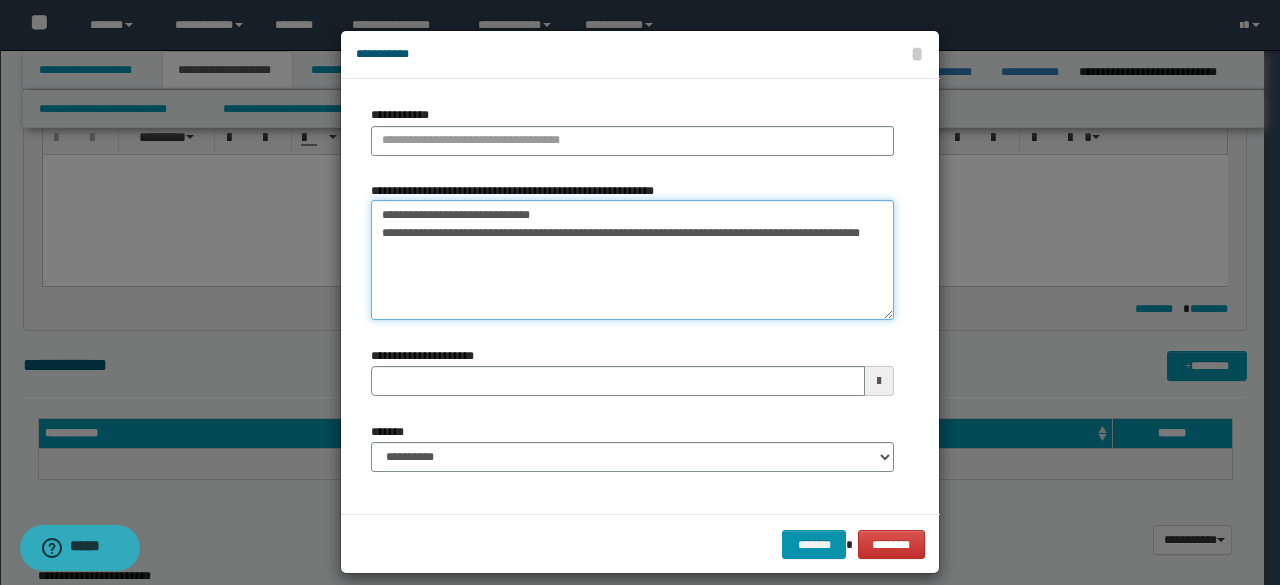 type on "**********" 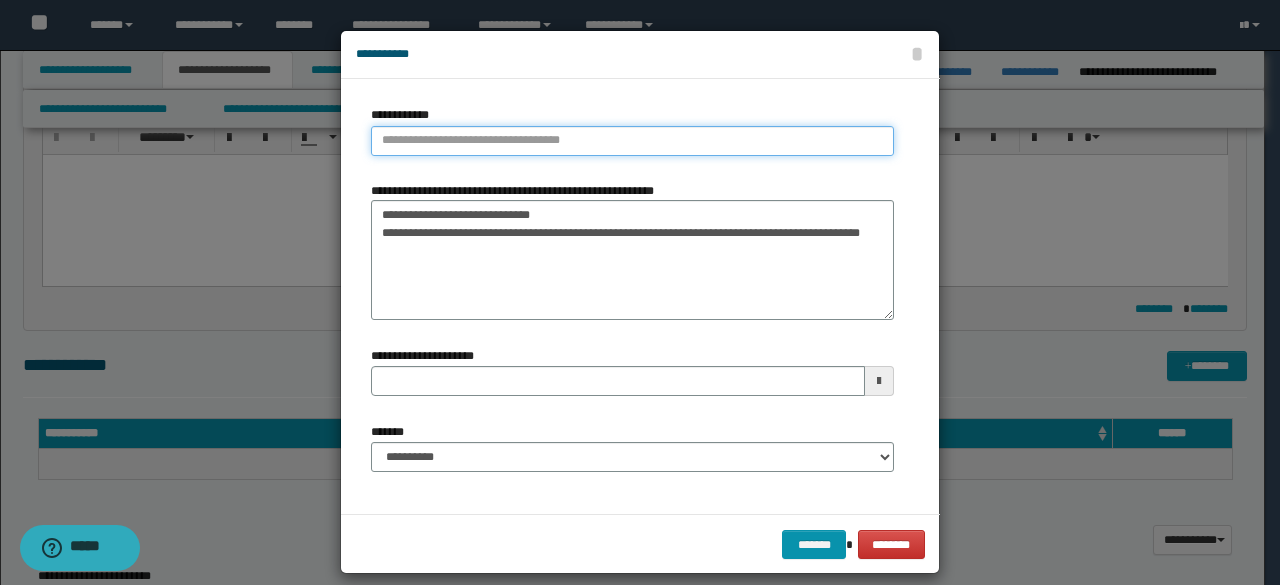click on "**********" at bounding box center (632, 141) 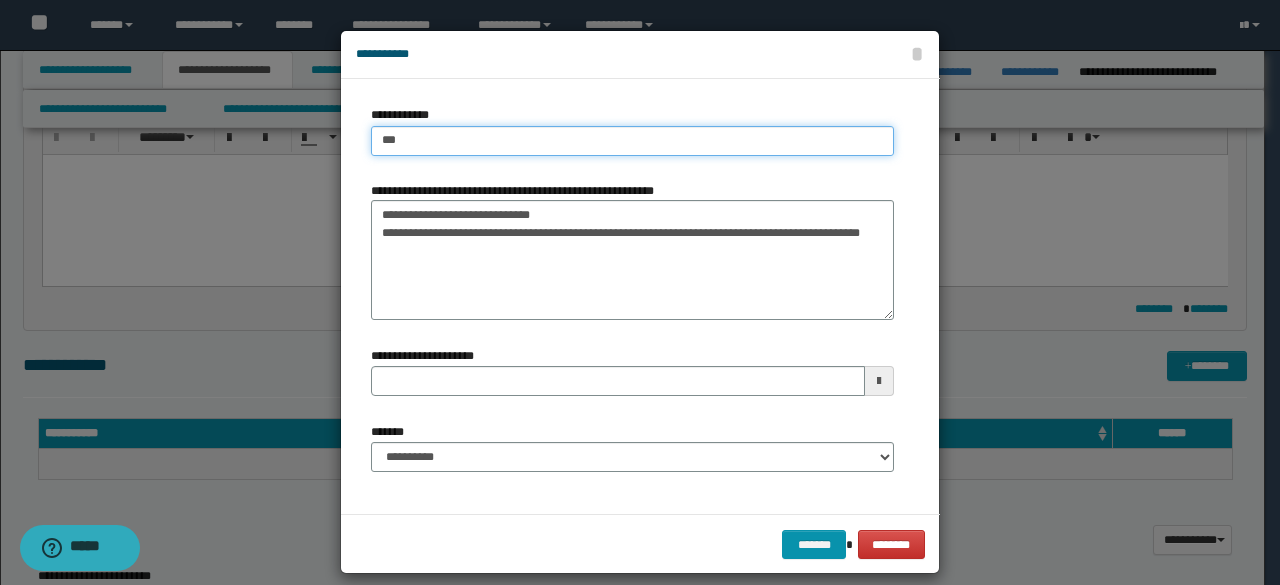type on "****" 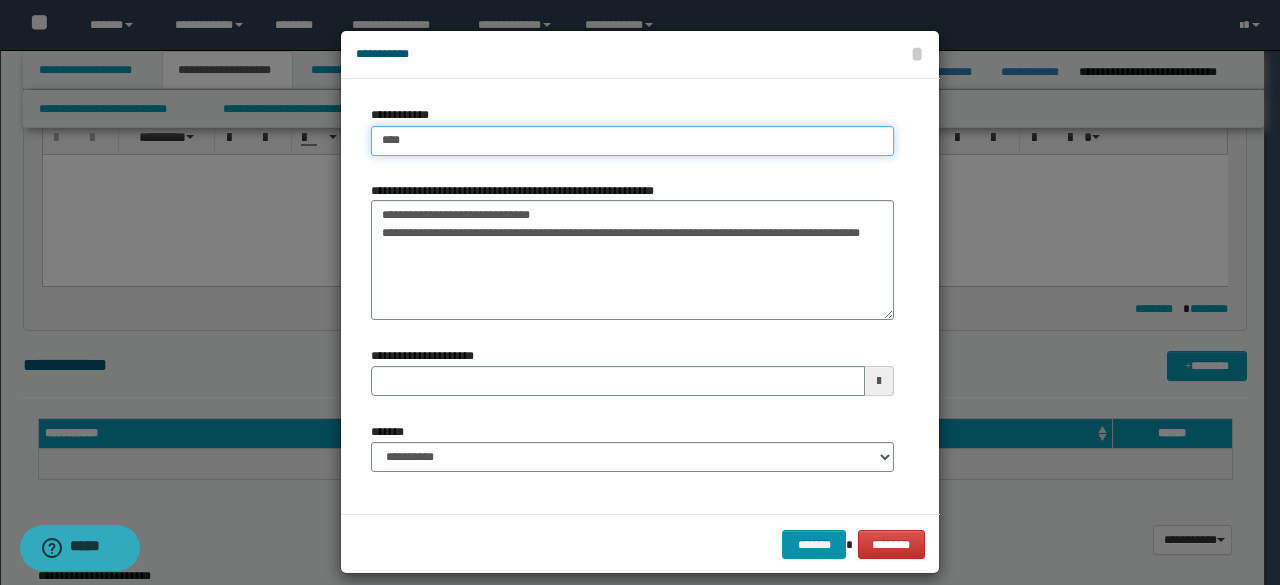 type on "****" 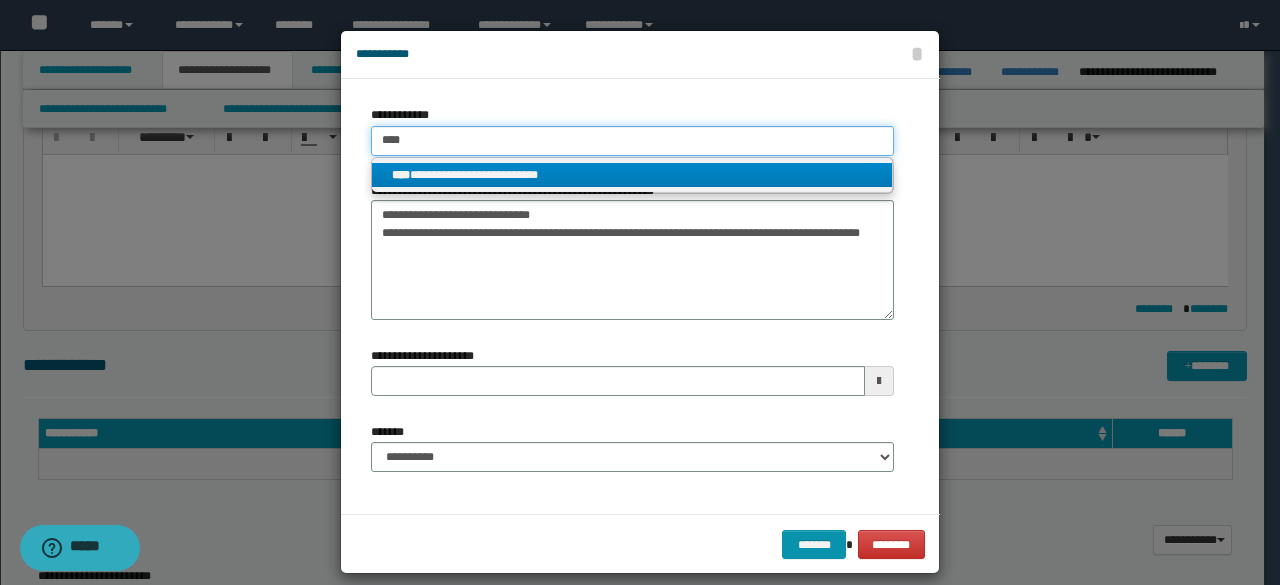 type on "****" 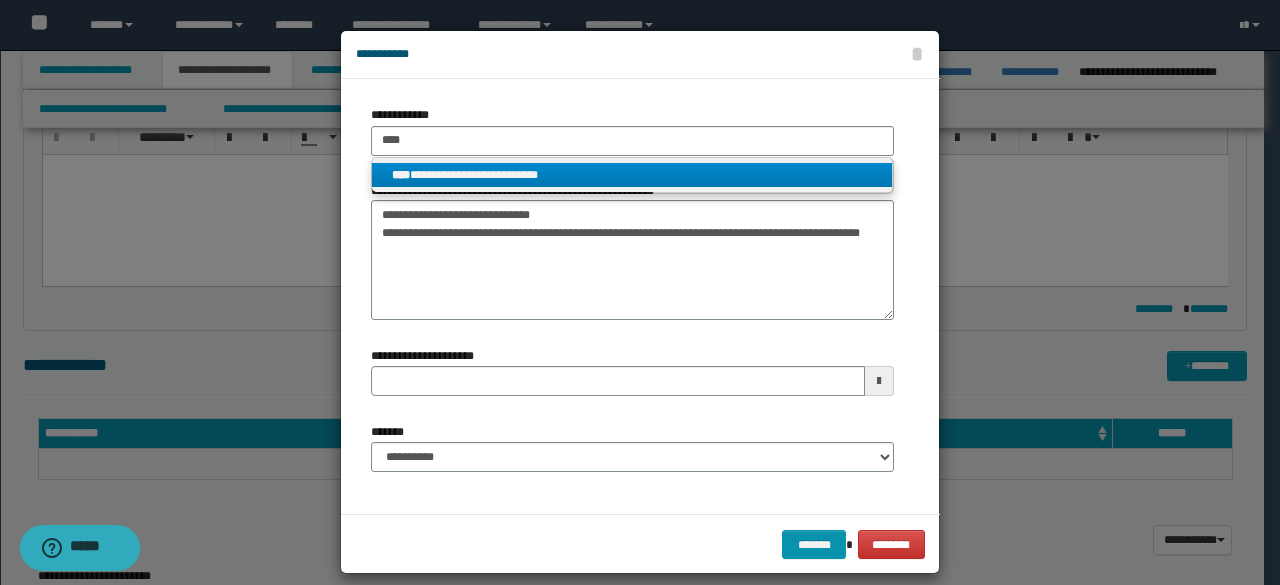 click on "**********" at bounding box center [632, 175] 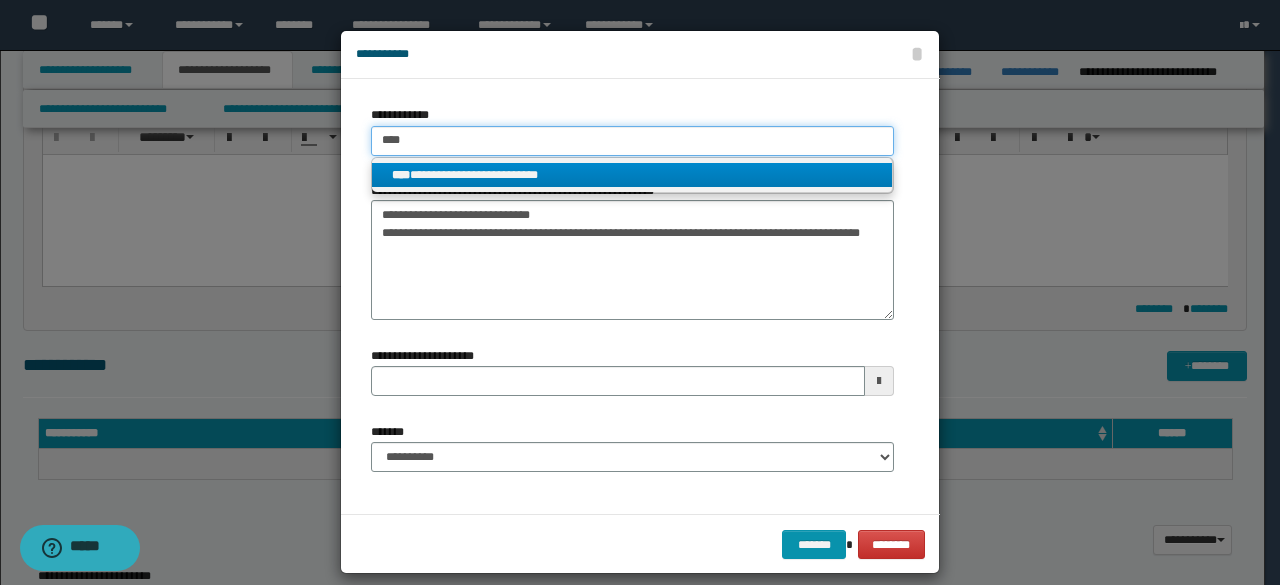type 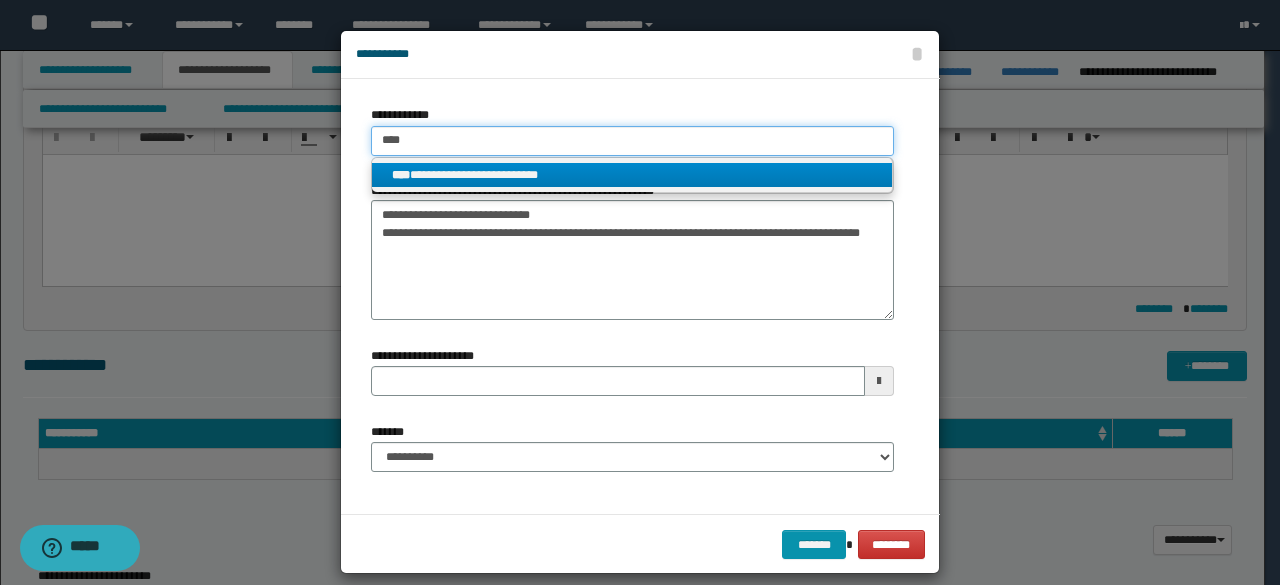 type on "**********" 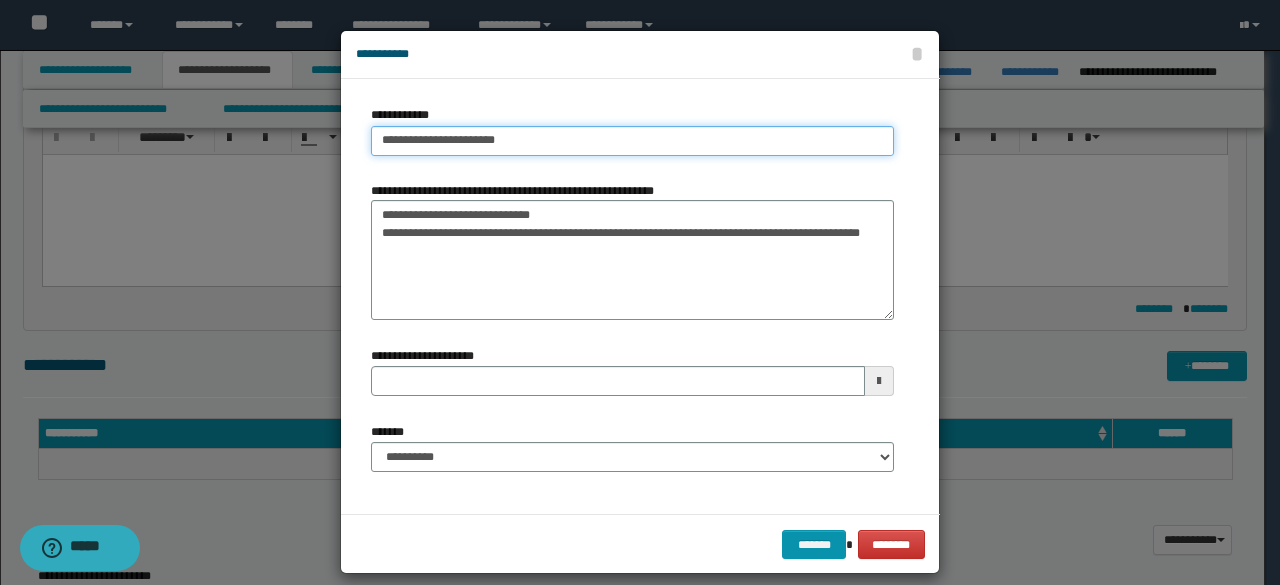 type 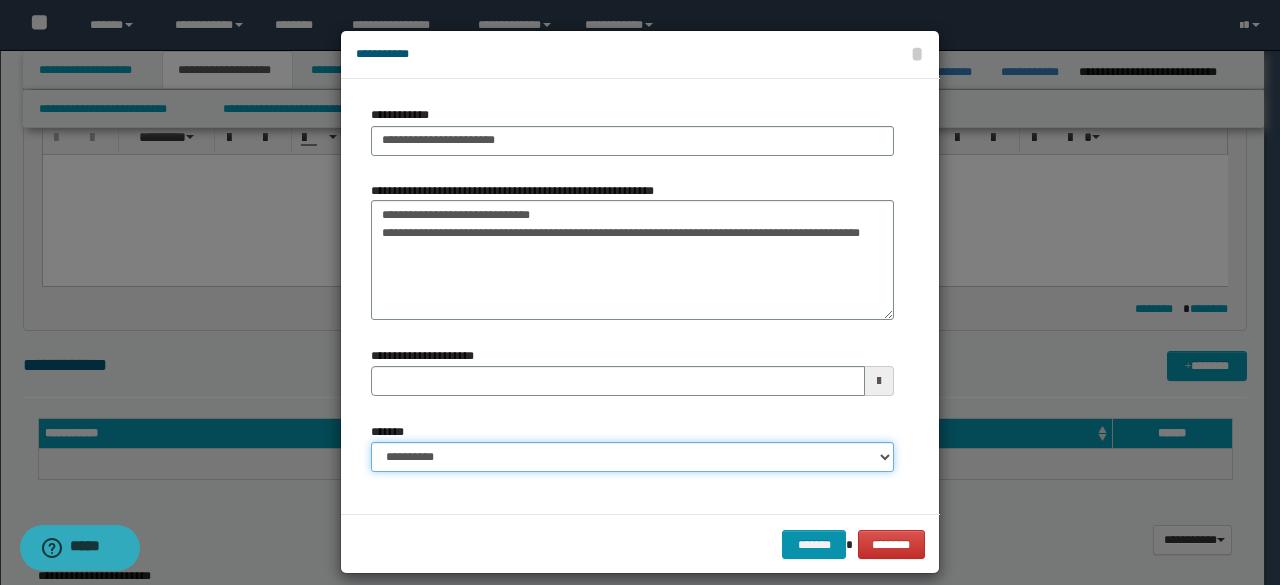 click on "**********" at bounding box center (632, 457) 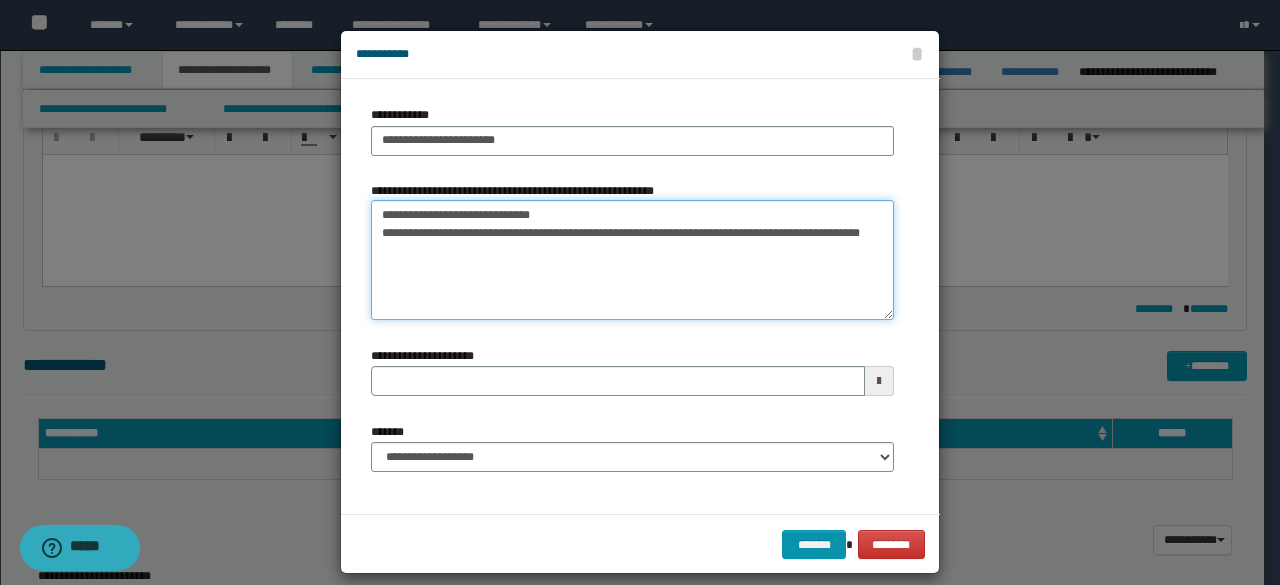 drag, startPoint x: 484, startPoint y: 232, endPoint x: 335, endPoint y: 190, distance: 154.80634 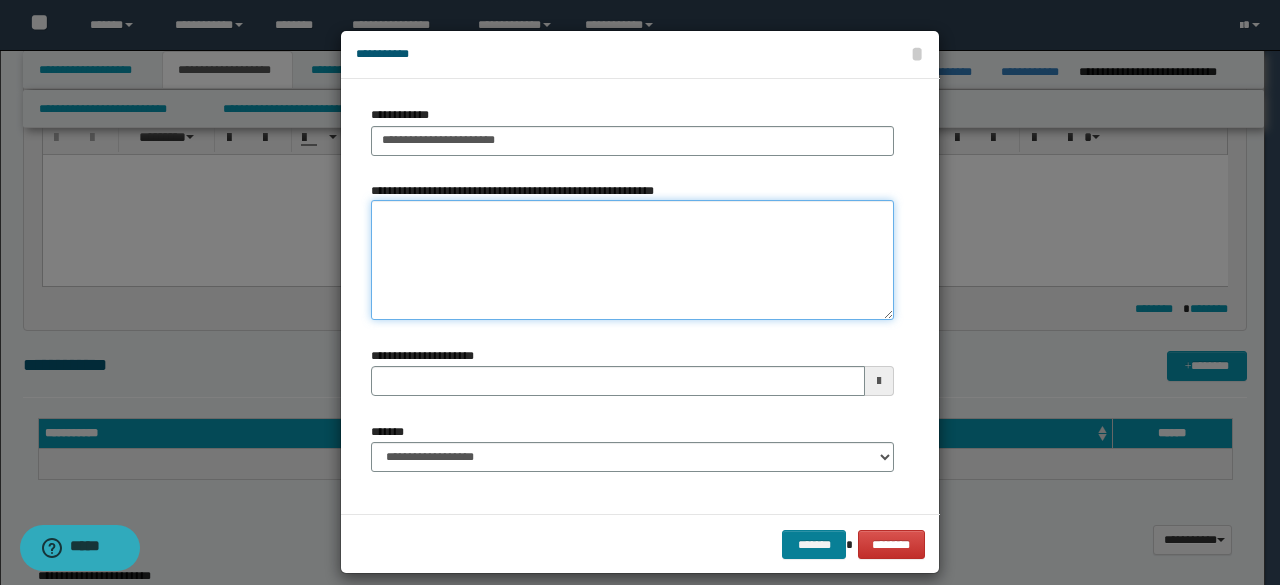 type 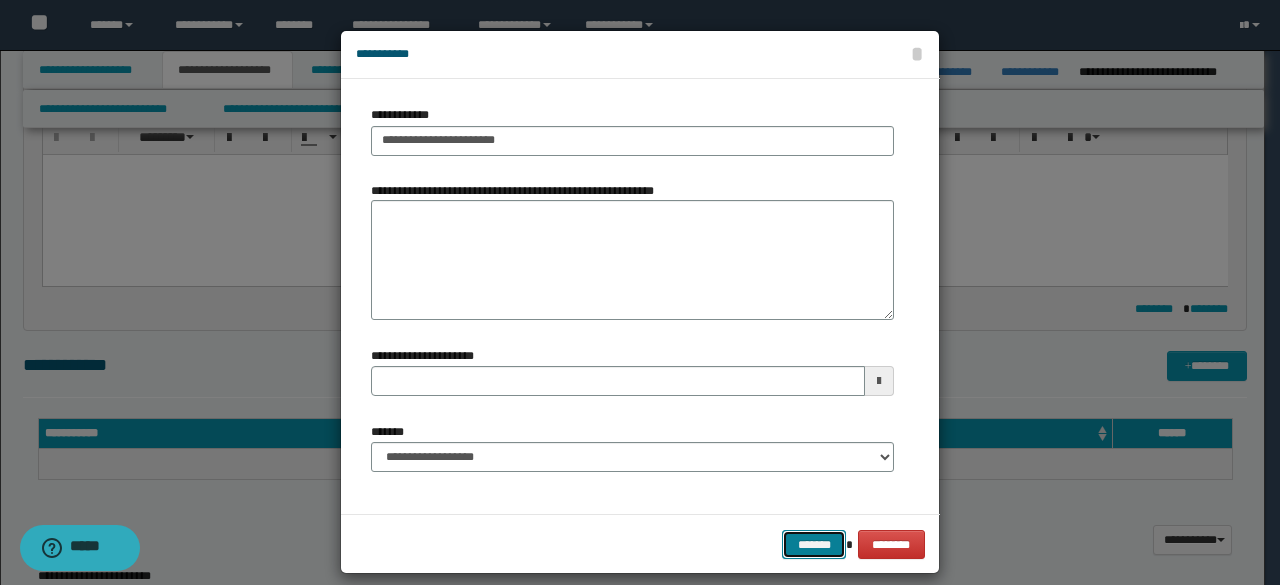 click on "*******" at bounding box center [814, 544] 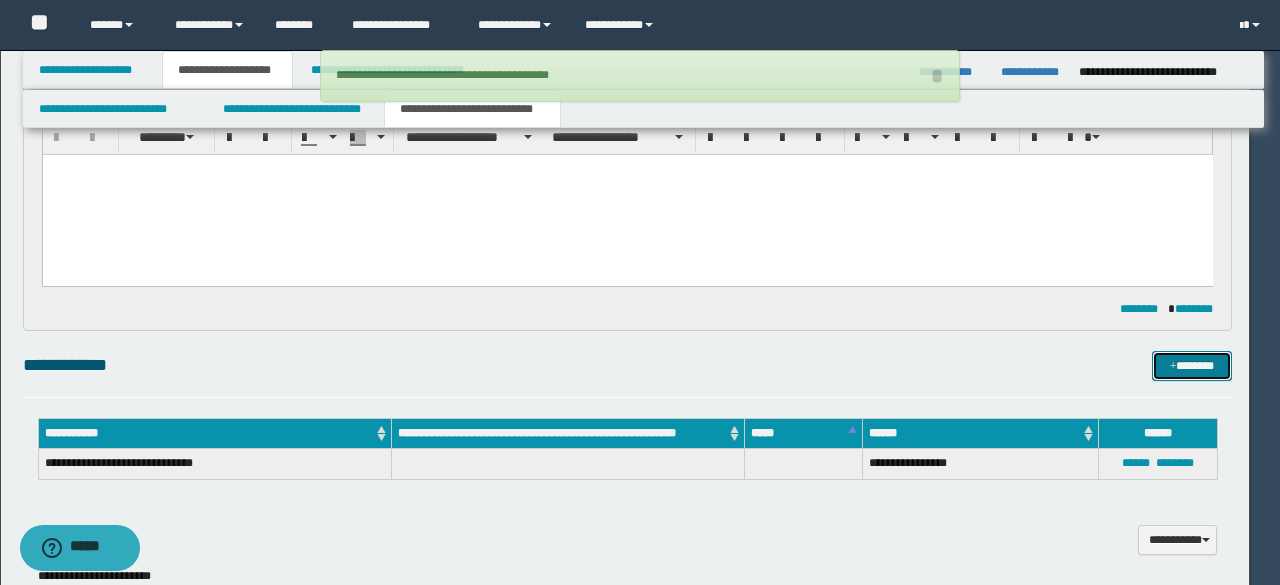 type 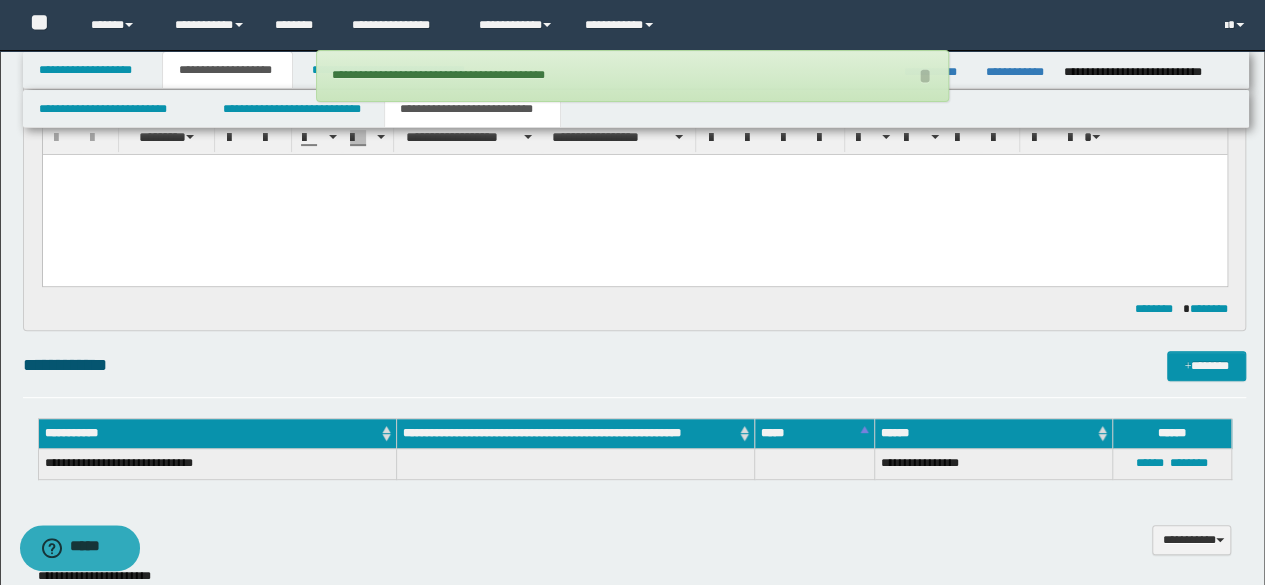 click on "**********" at bounding box center [635, 365] 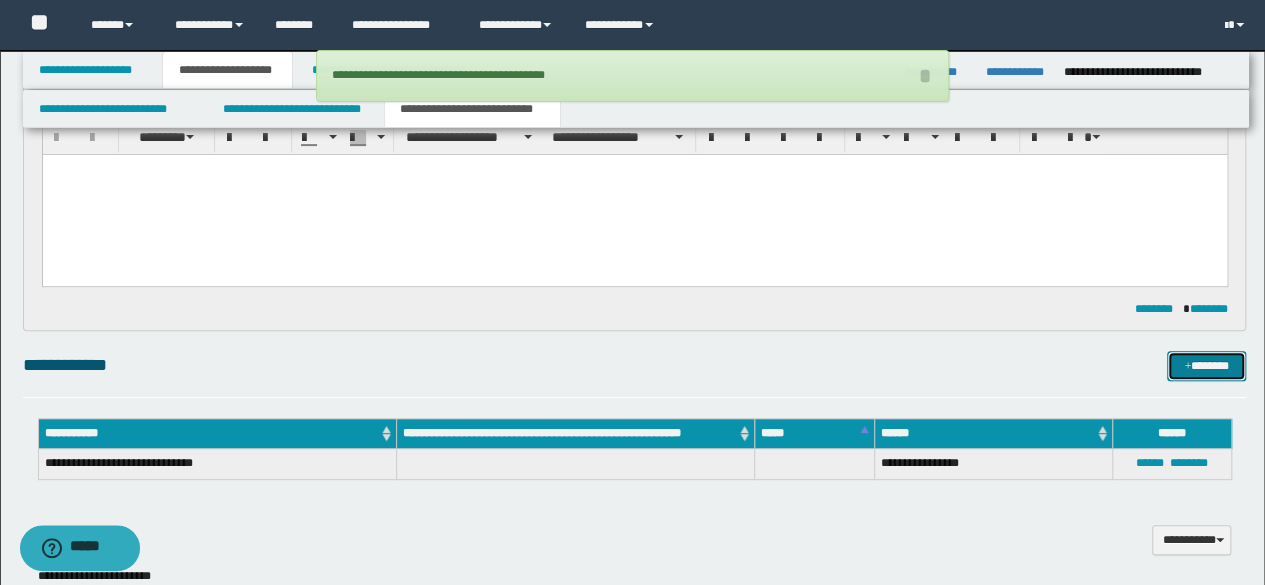 click on "*******" at bounding box center [1206, 365] 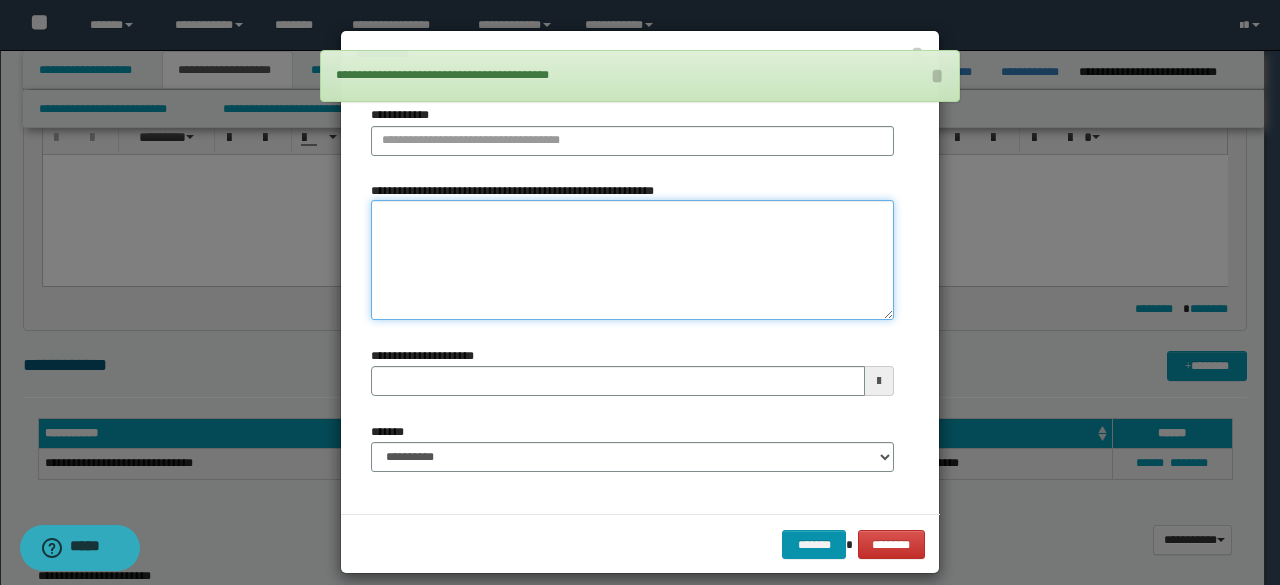 drag, startPoint x: 617, startPoint y: 249, endPoint x: 547, endPoint y: 198, distance: 86.608315 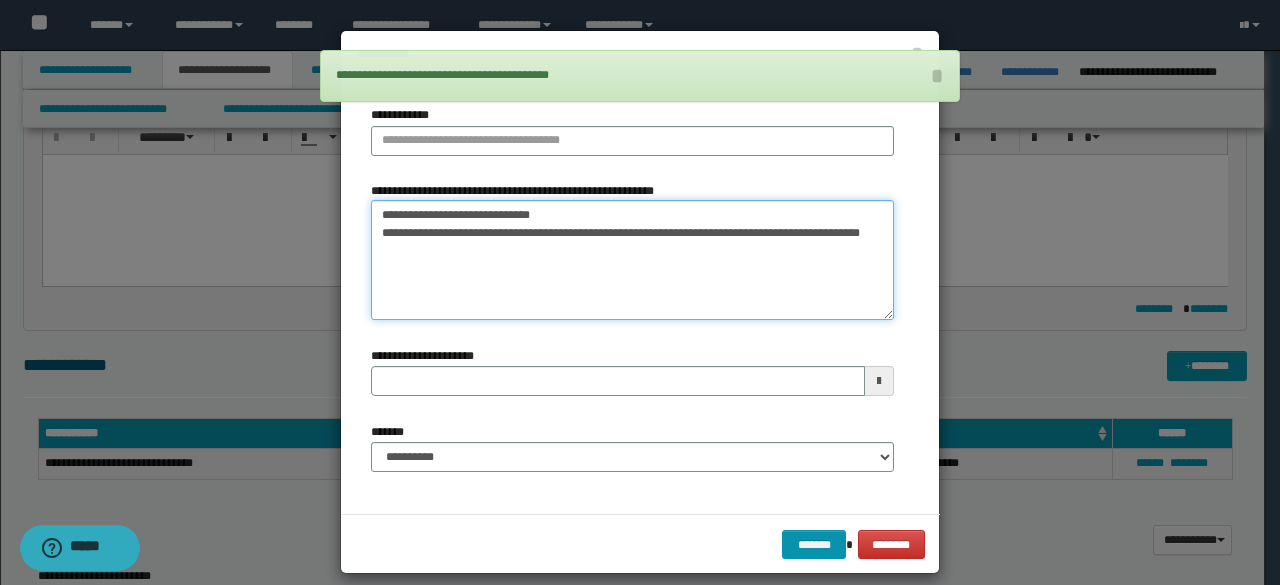 type on "**********" 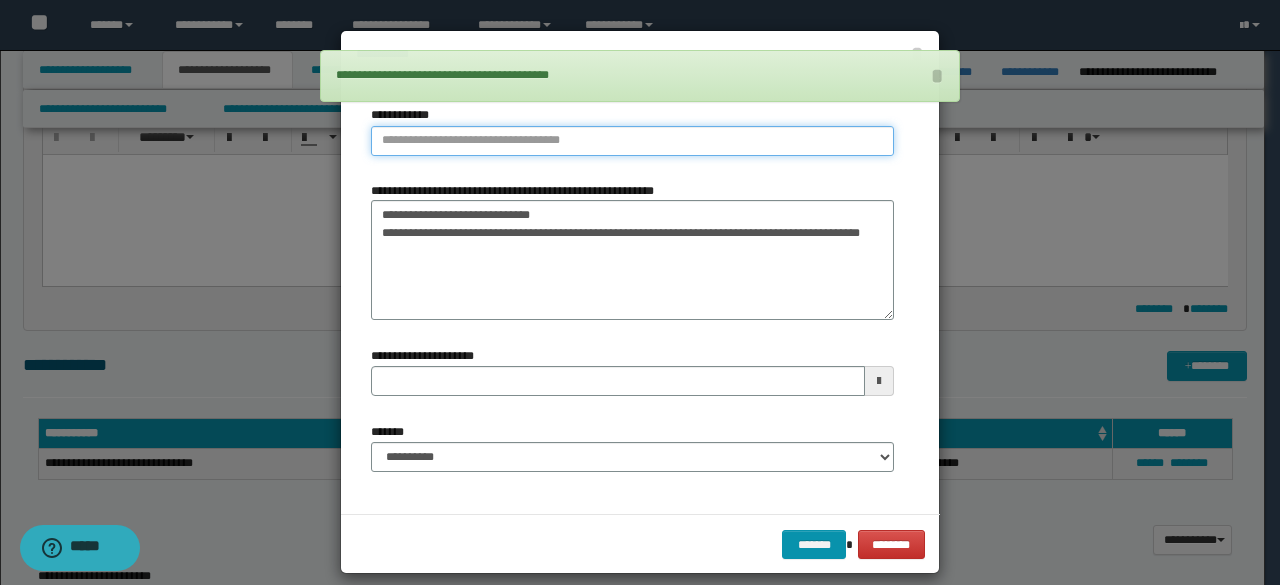 type on "**********" 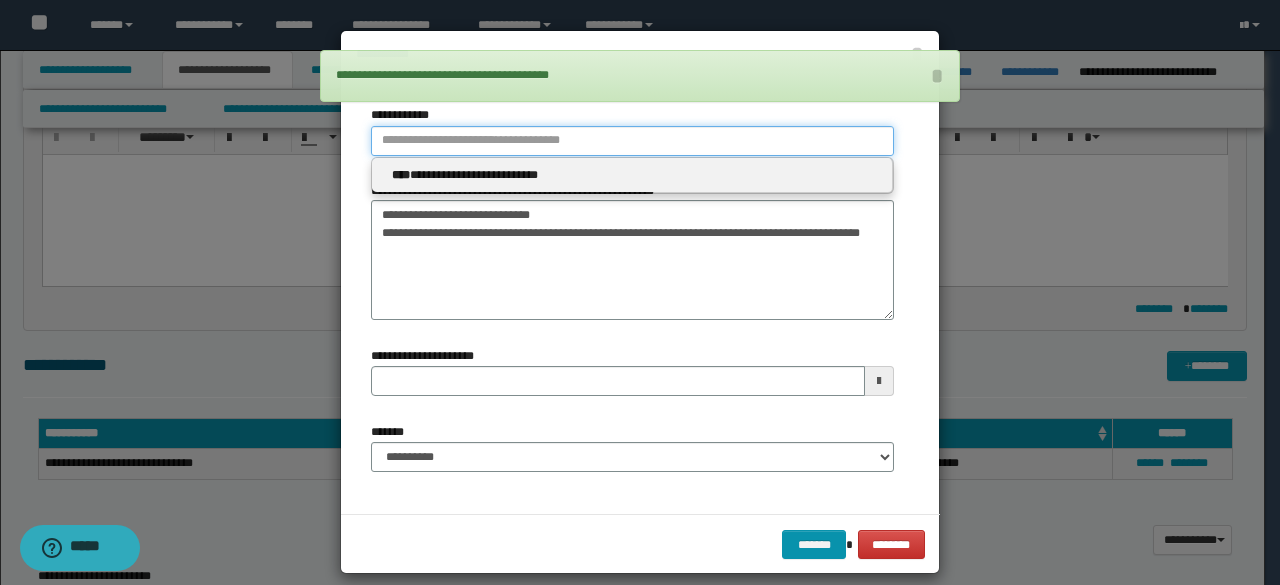 click on "**********" at bounding box center (632, 141) 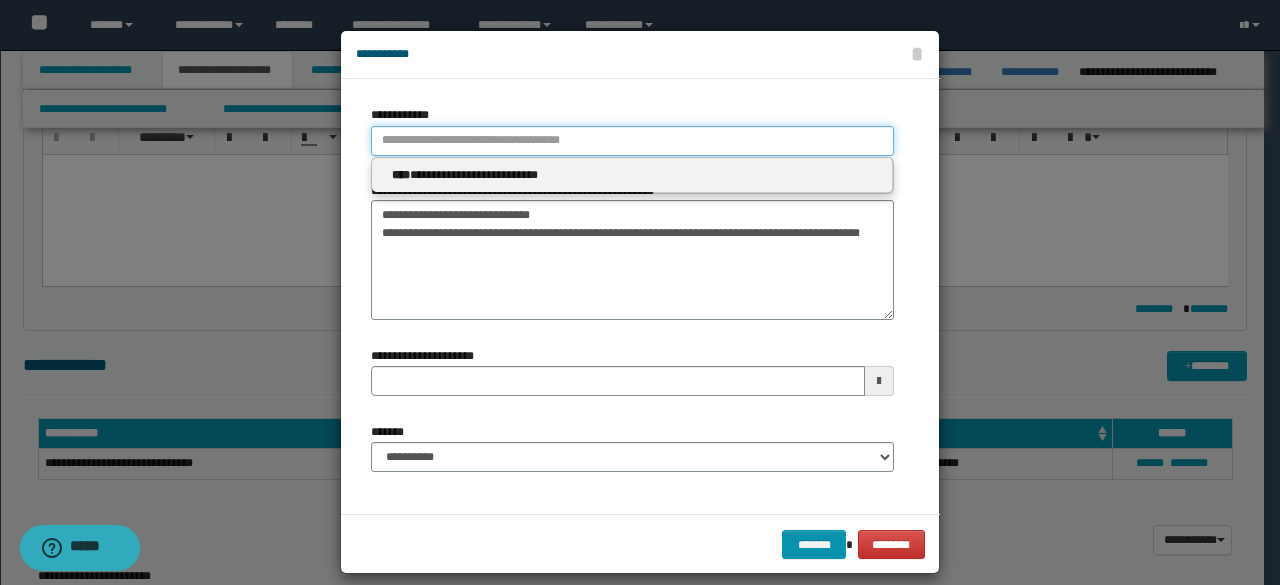 type 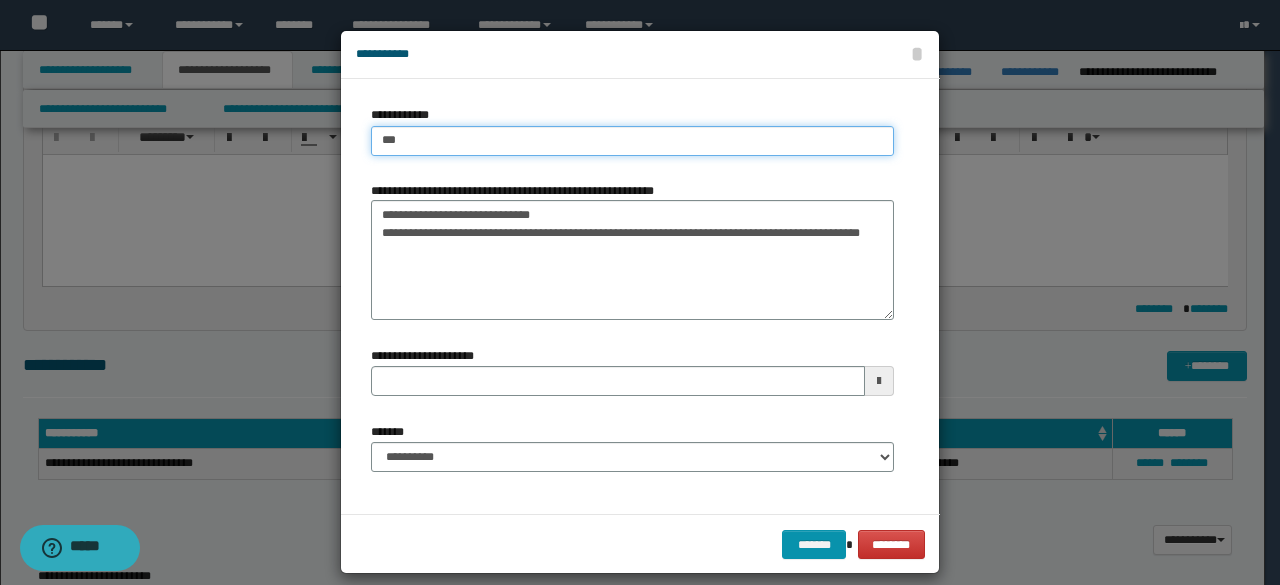 type on "****" 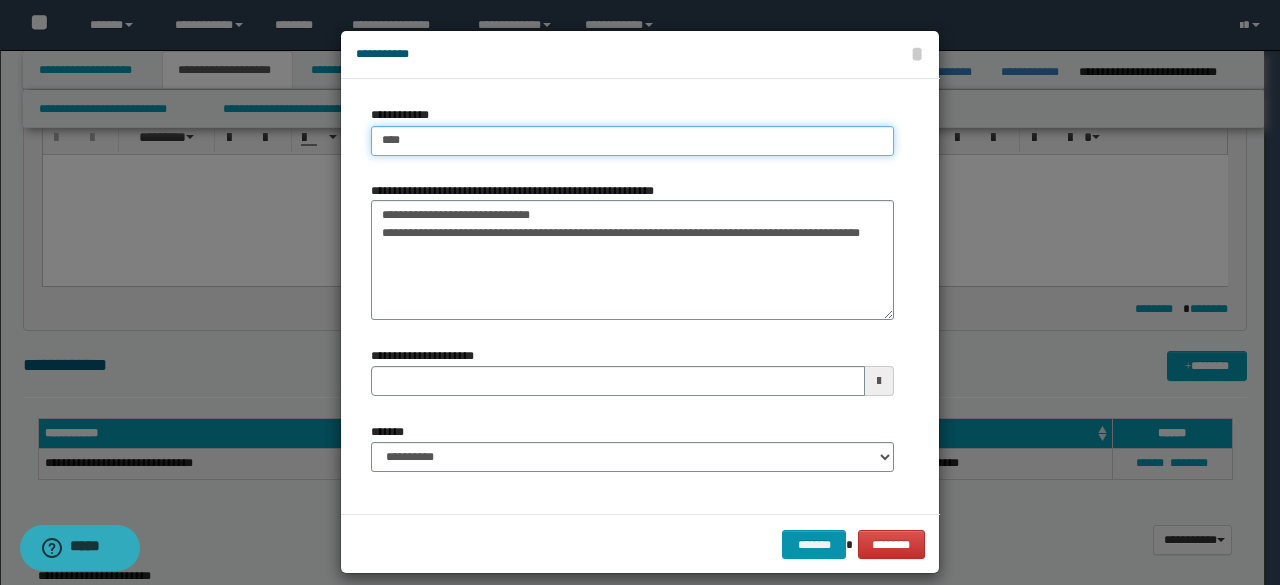 type on "****" 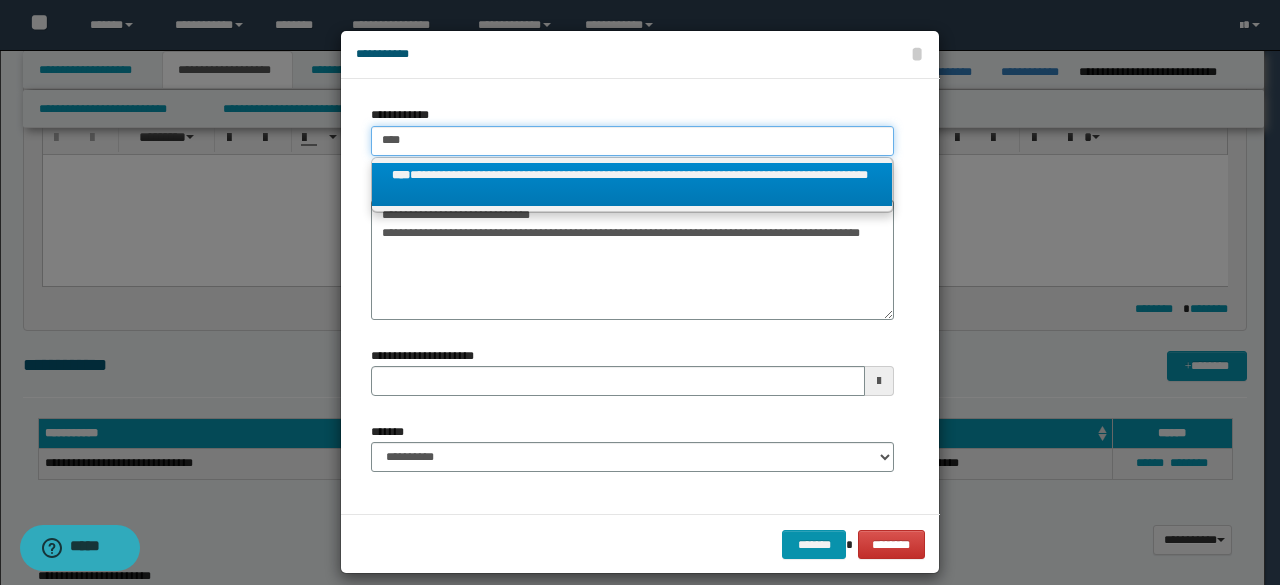 type on "****" 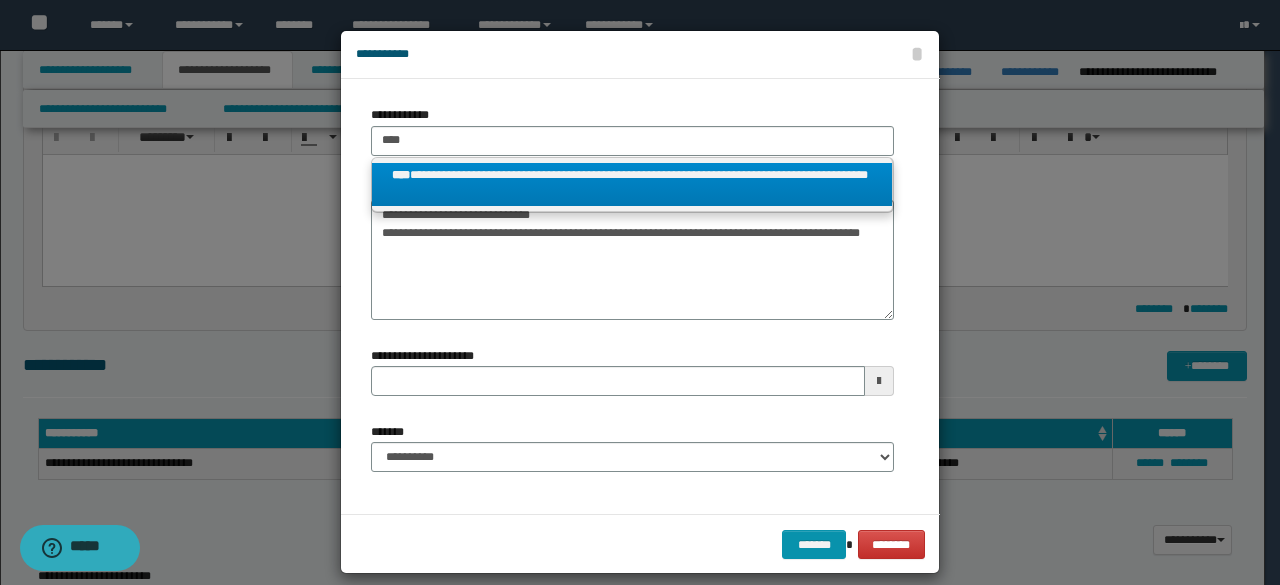 click on "**********" at bounding box center (632, 185) 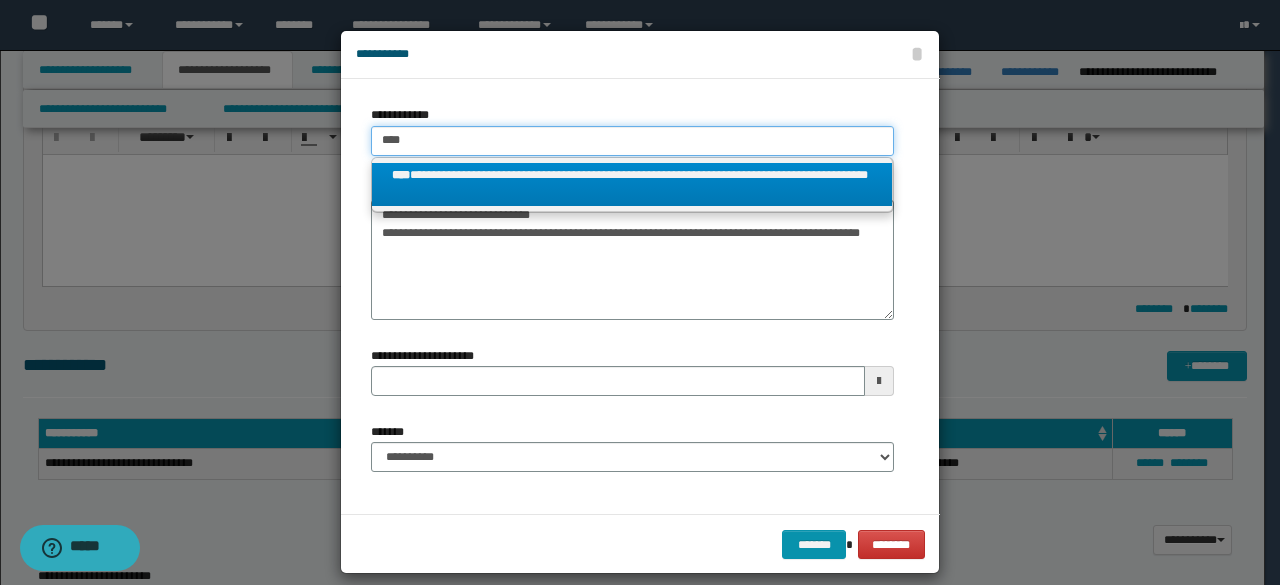type 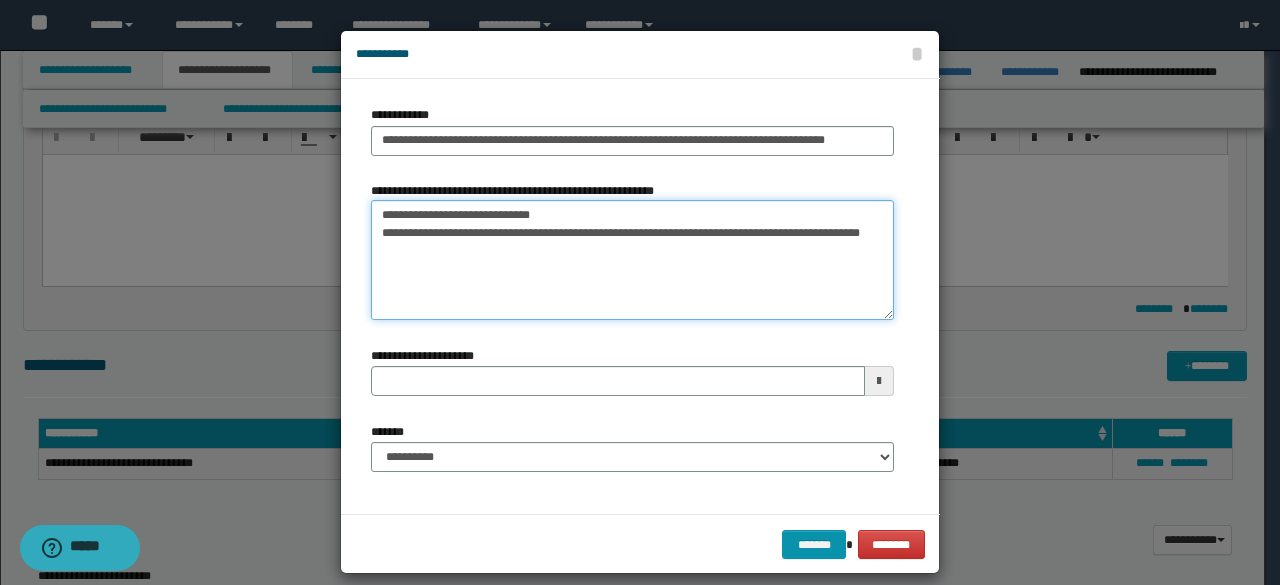 drag, startPoint x: 527, startPoint y: 243, endPoint x: 237, endPoint y: 93, distance: 326.49655 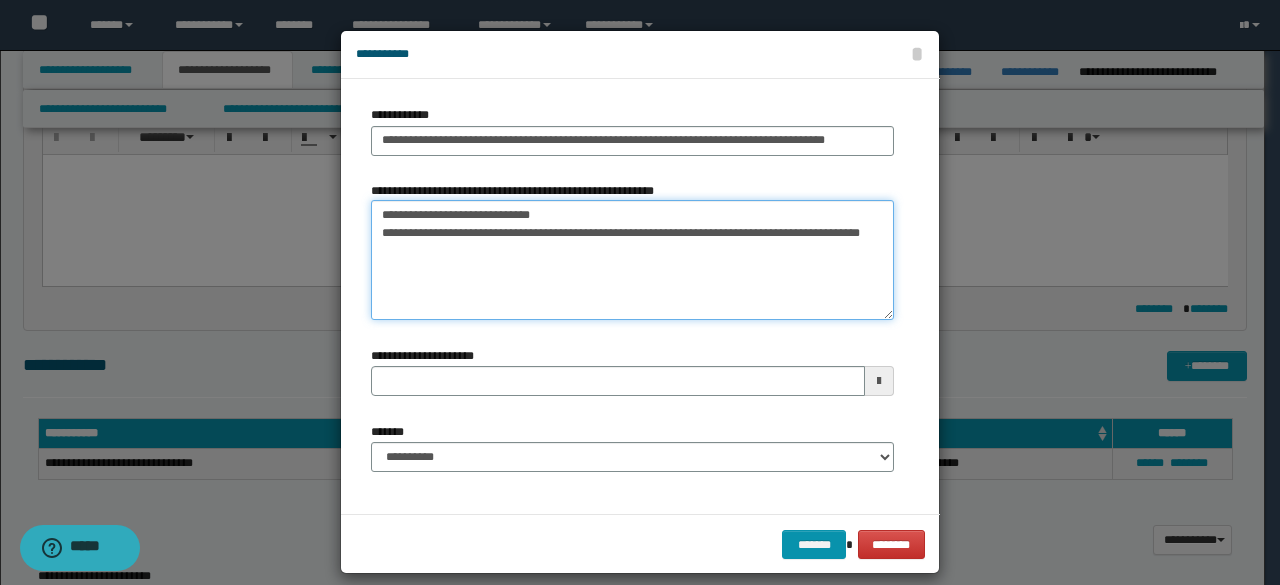 type 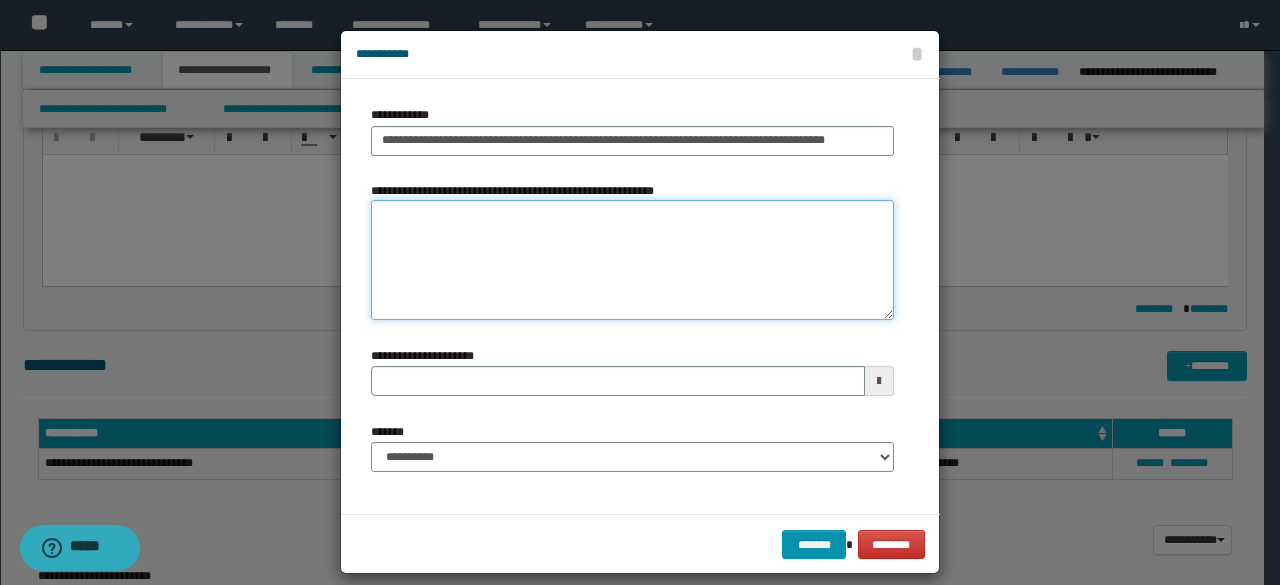 type 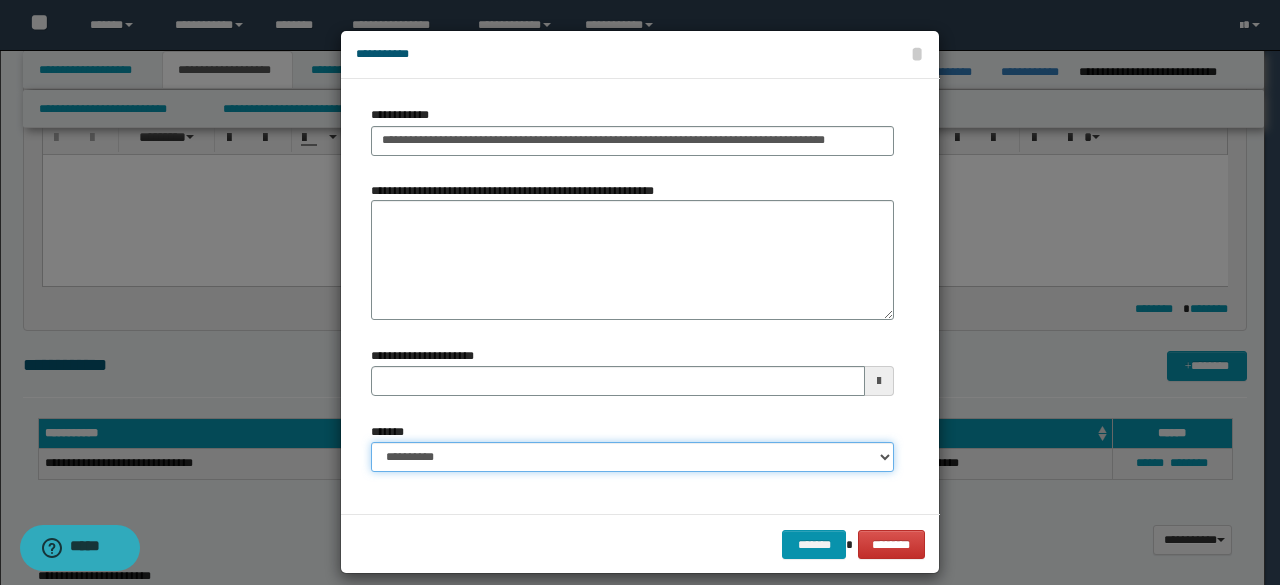 drag, startPoint x: 628, startPoint y: 446, endPoint x: 605, endPoint y: 442, distance: 23.345236 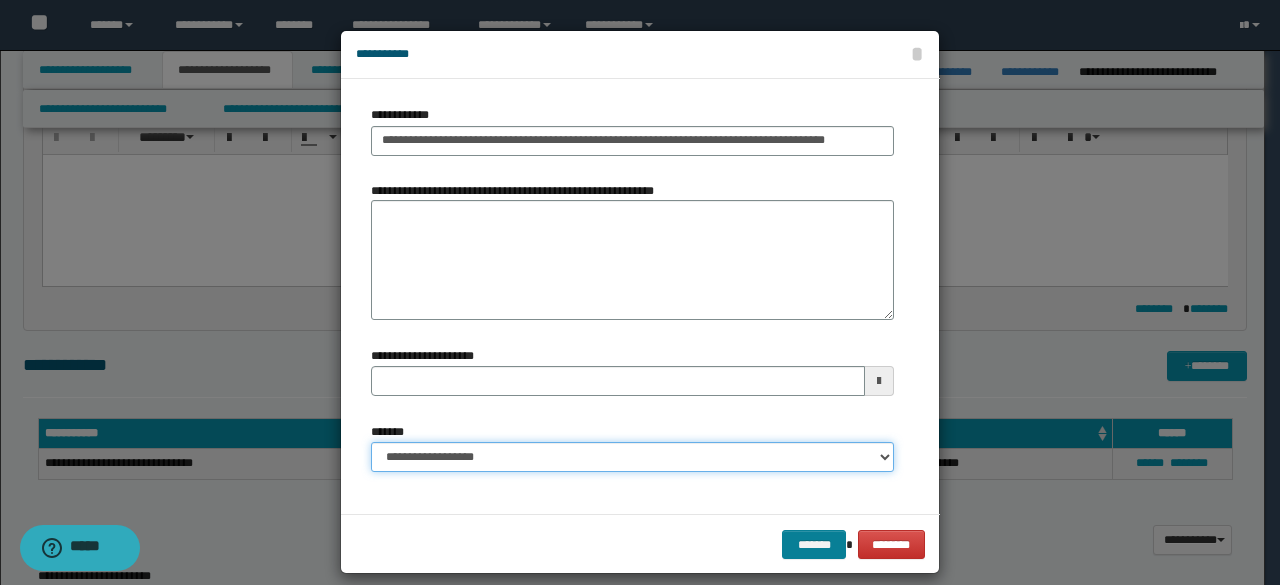 type 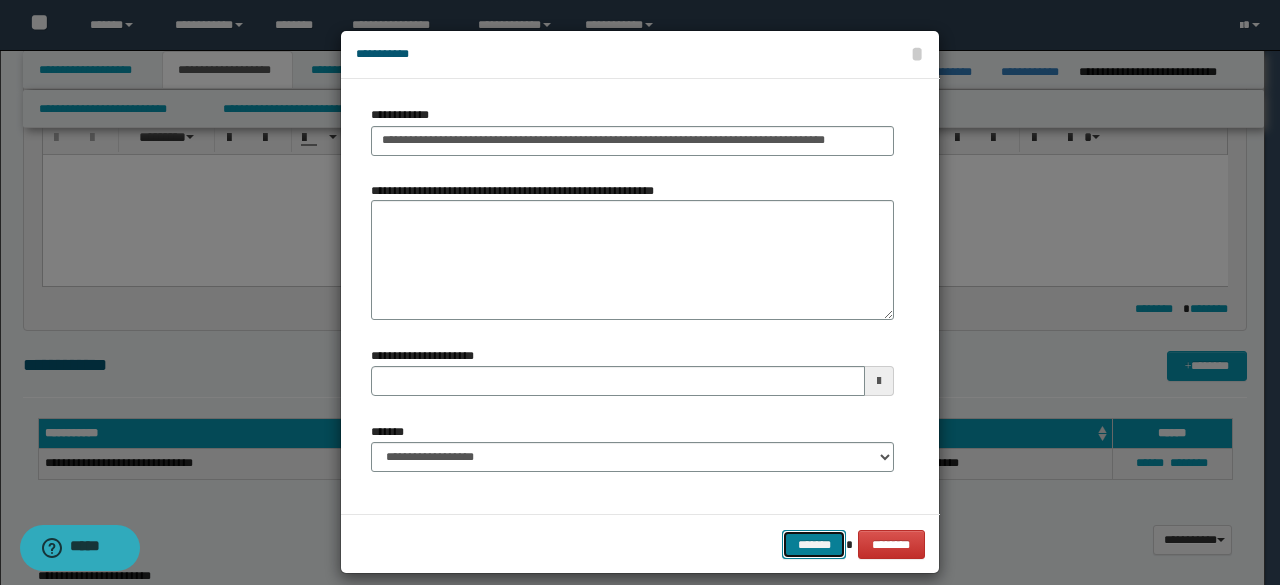 click on "*******" at bounding box center [814, 544] 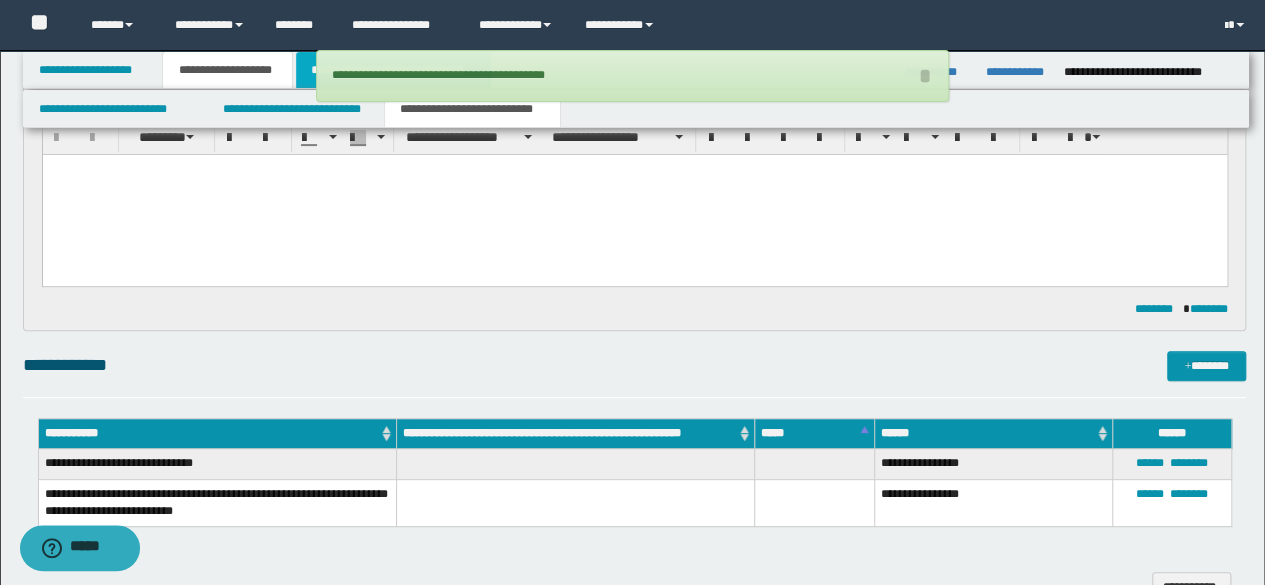 click on "**********" at bounding box center [393, 70] 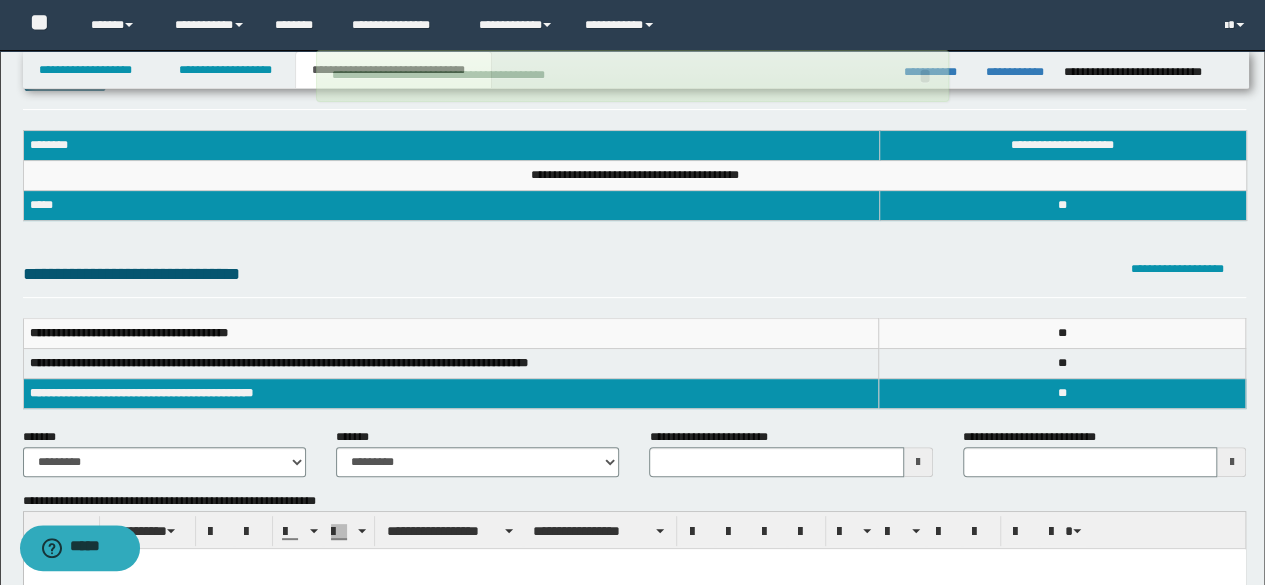 scroll, scrollTop: 400, scrollLeft: 0, axis: vertical 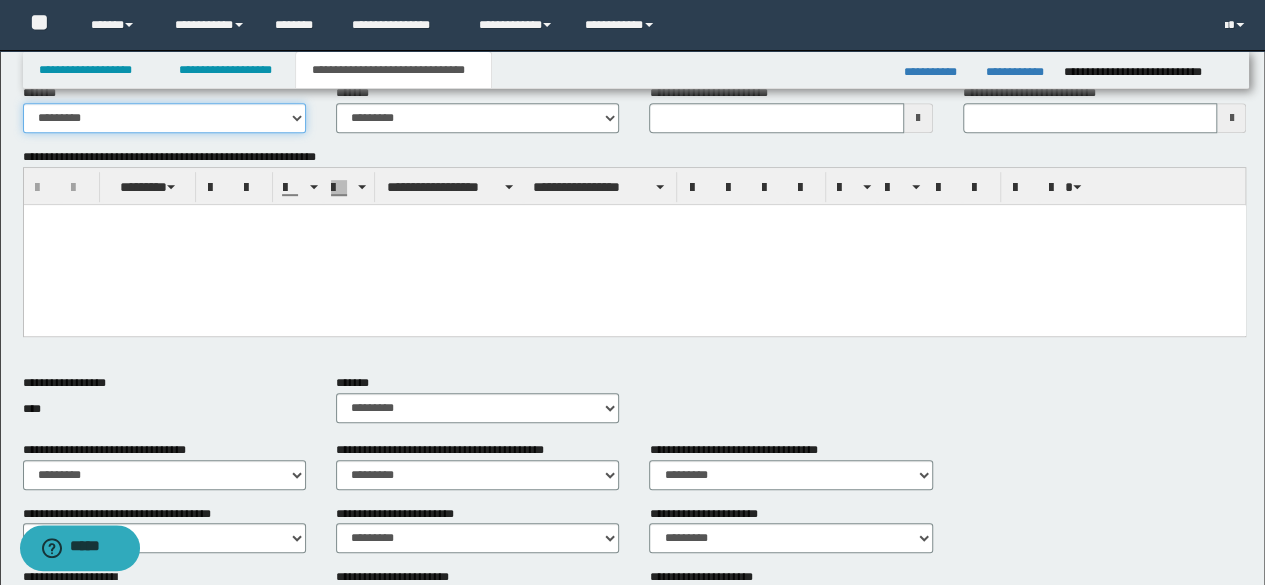 click on "**********" at bounding box center (164, 118) 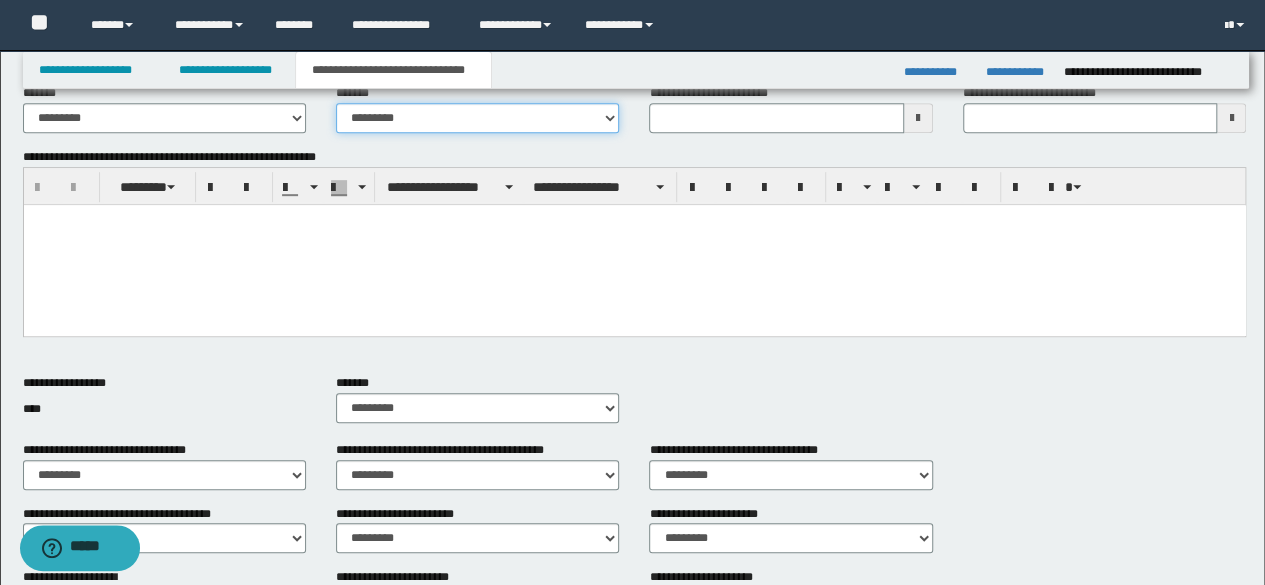click on "**********" at bounding box center (477, 118) 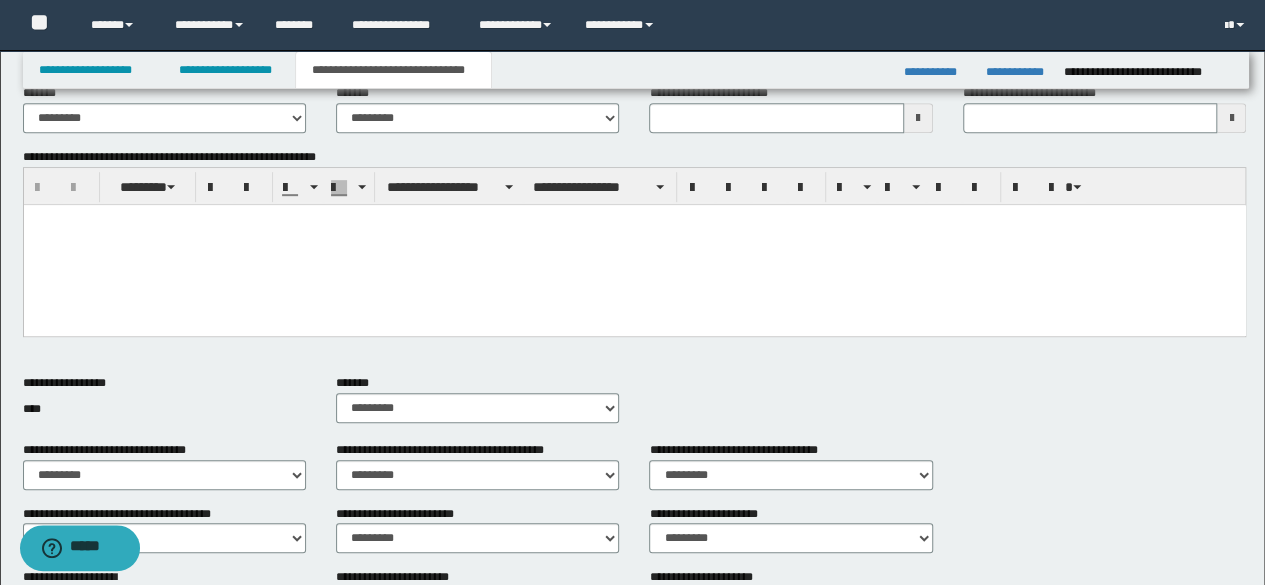 drag, startPoint x: 720, startPoint y: 281, endPoint x: 716, endPoint y: 227, distance: 54.147945 